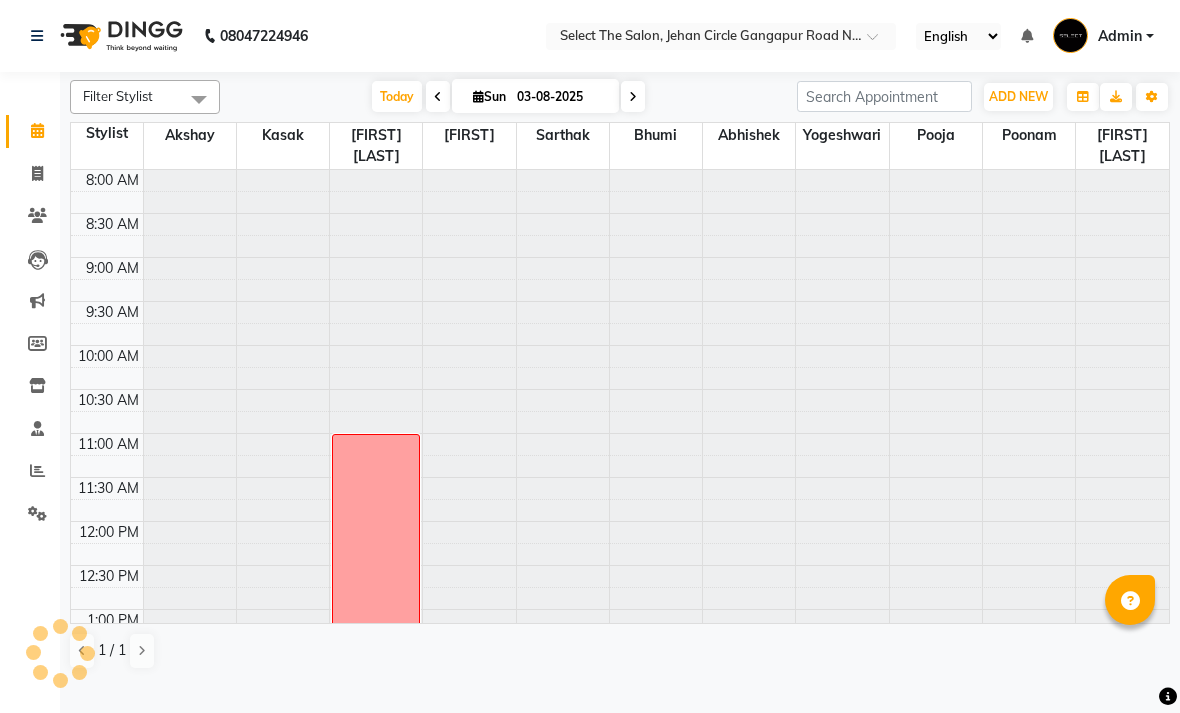 scroll, scrollTop: 0, scrollLeft: 0, axis: both 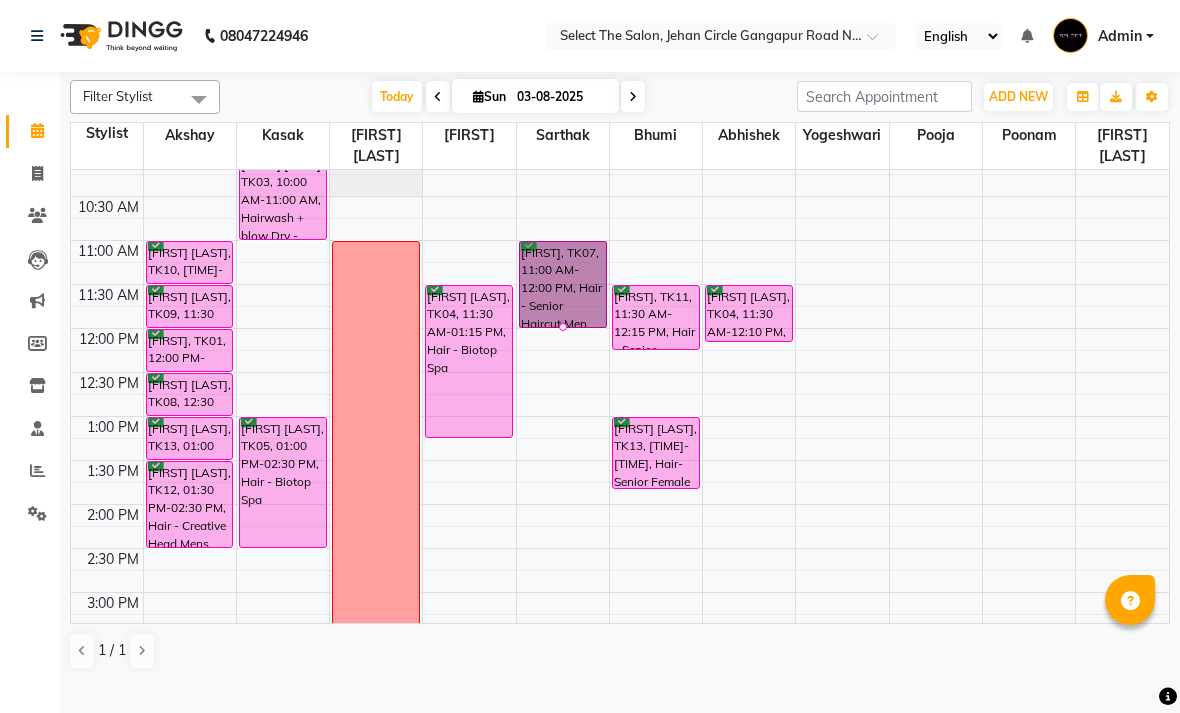 click at bounding box center (563, 327) 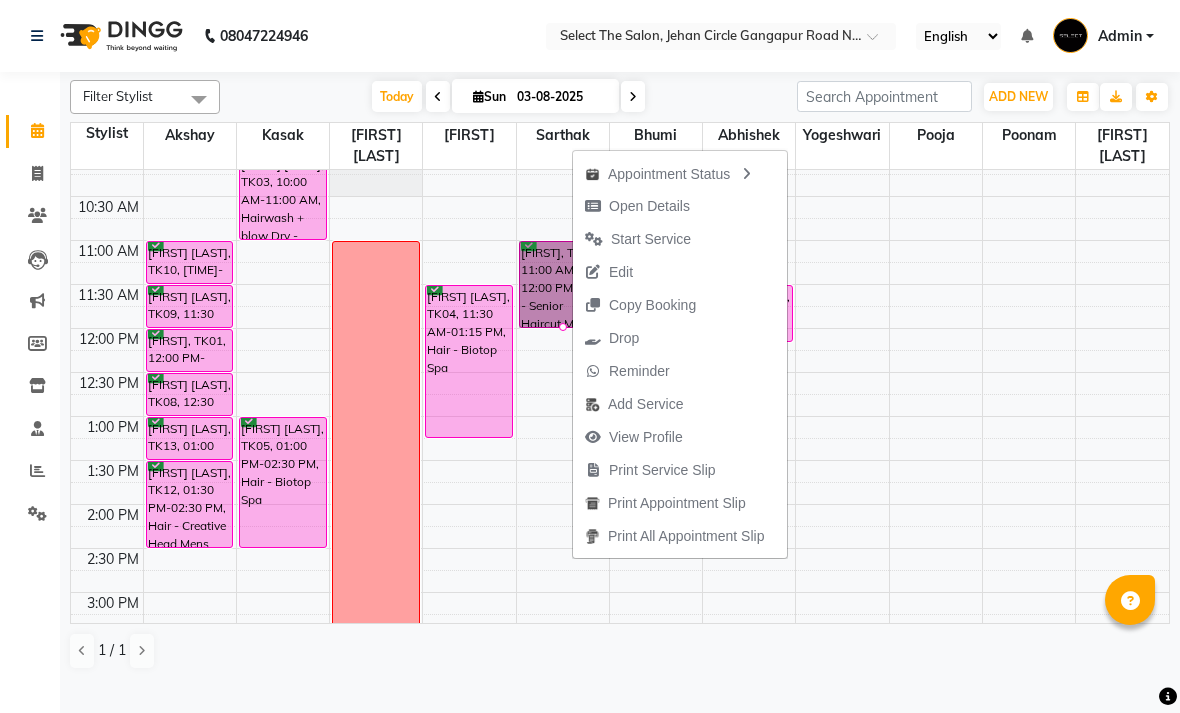 click on "Open Details" at bounding box center [680, 206] 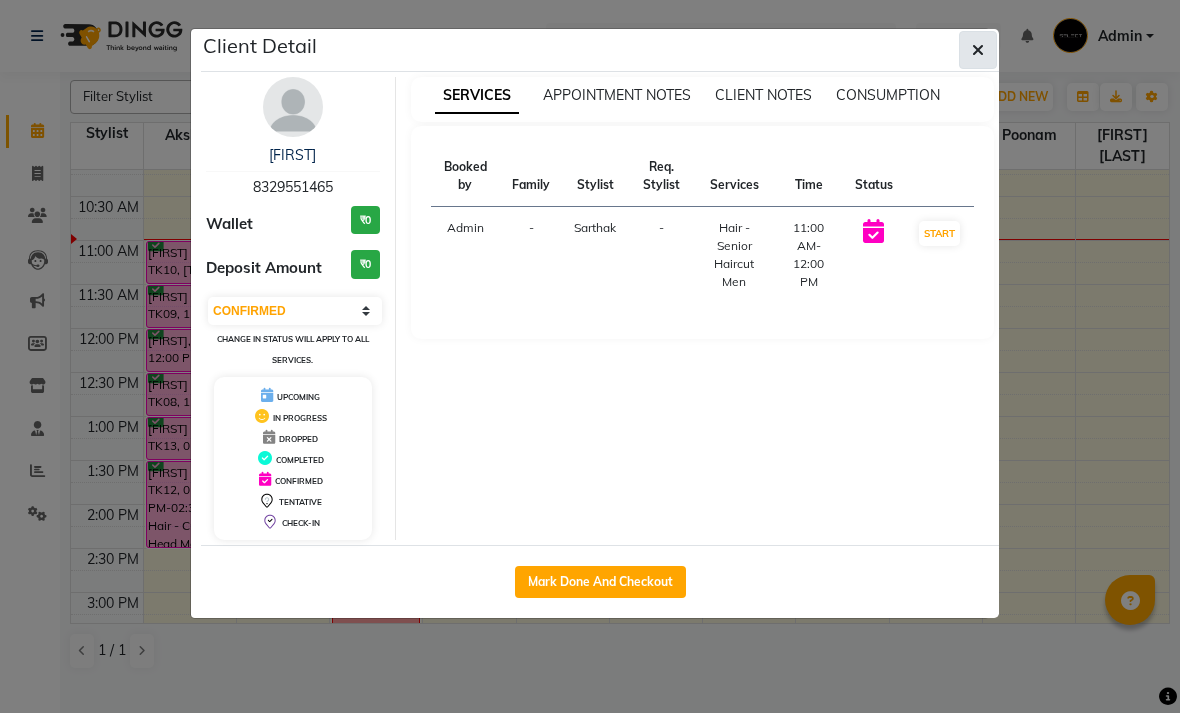 click 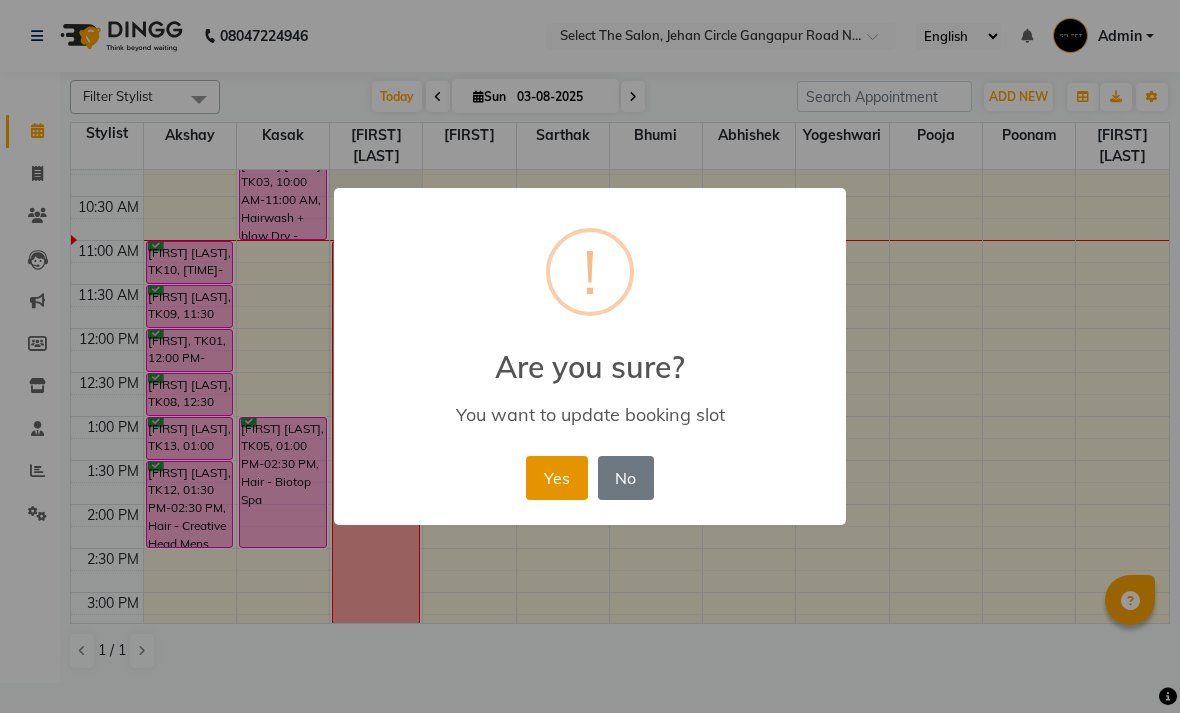 click on "Yes" at bounding box center (556, 478) 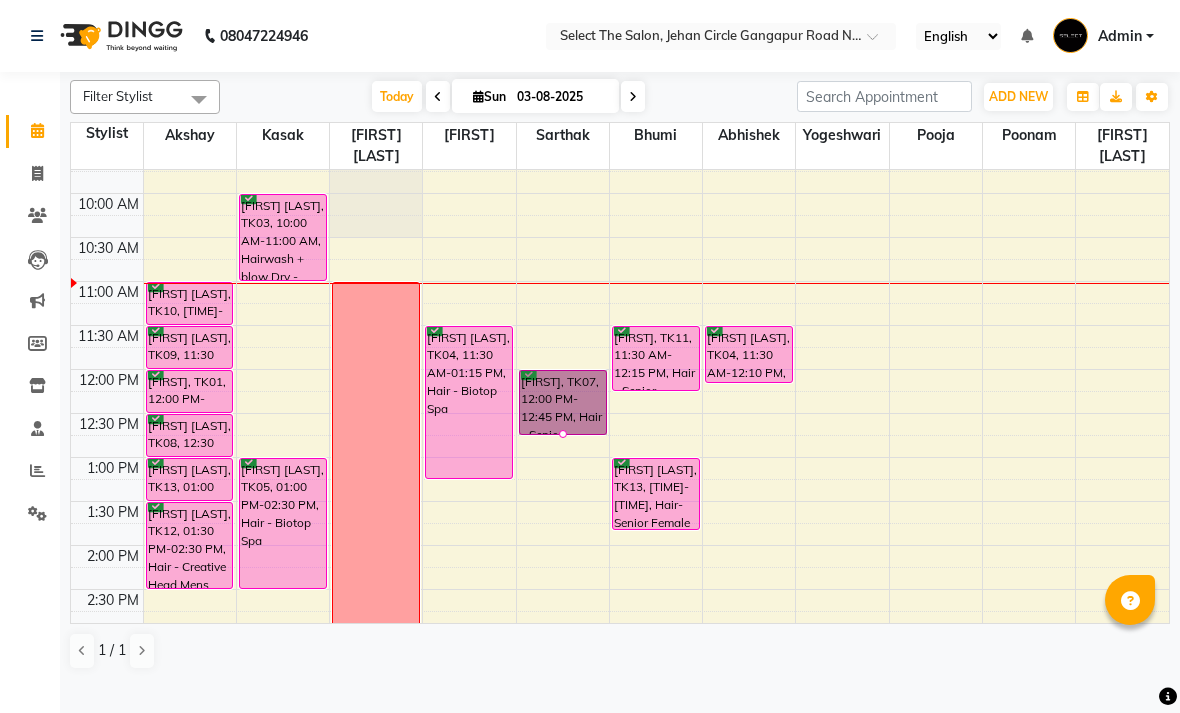 scroll, scrollTop: 148, scrollLeft: 0, axis: vertical 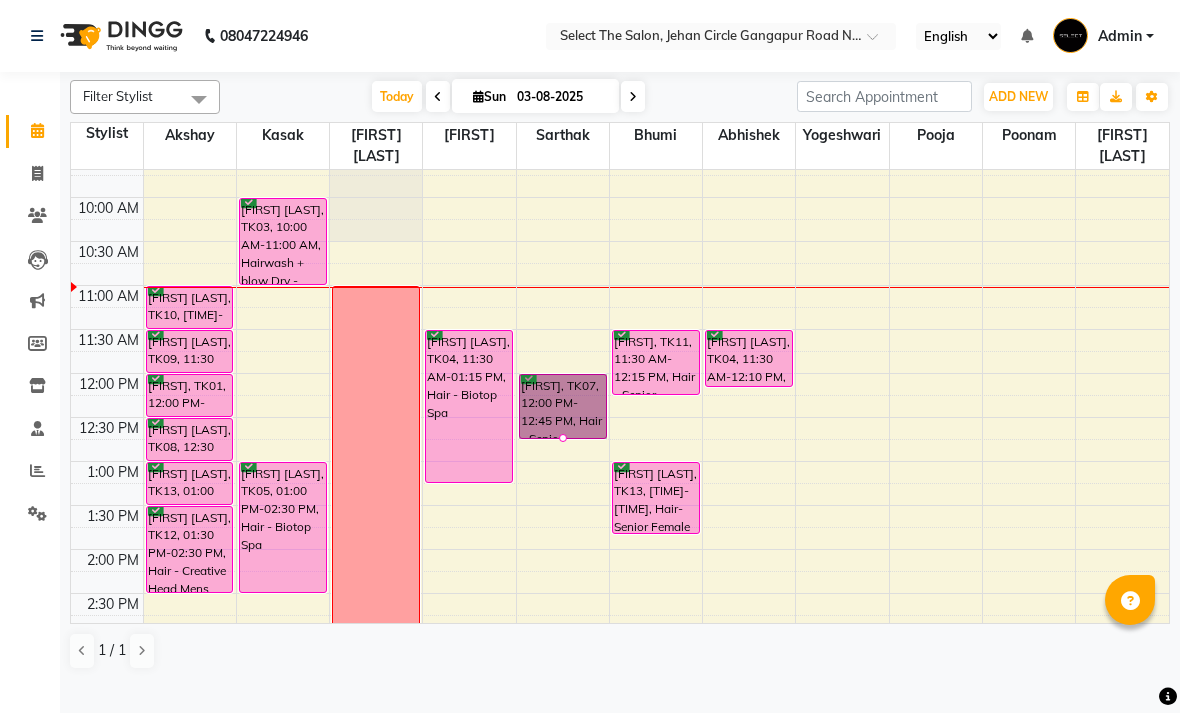 click on "12:30 PM" at bounding box center (109, 428) 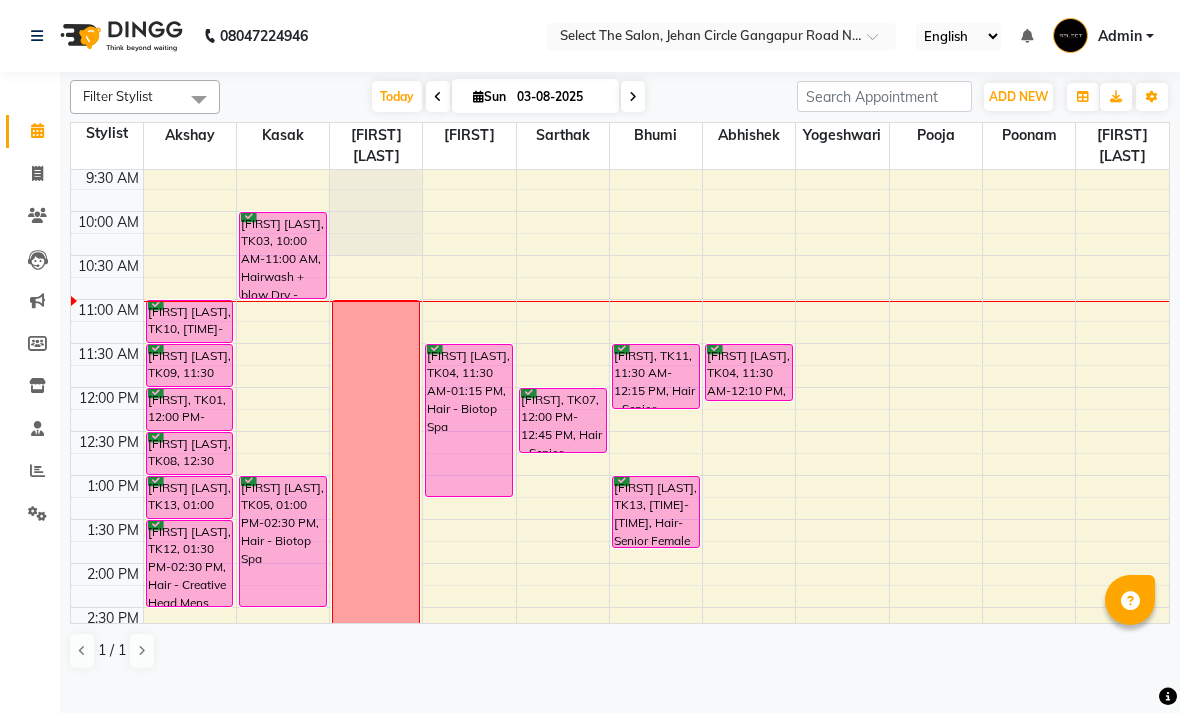 scroll, scrollTop: 135, scrollLeft: 0, axis: vertical 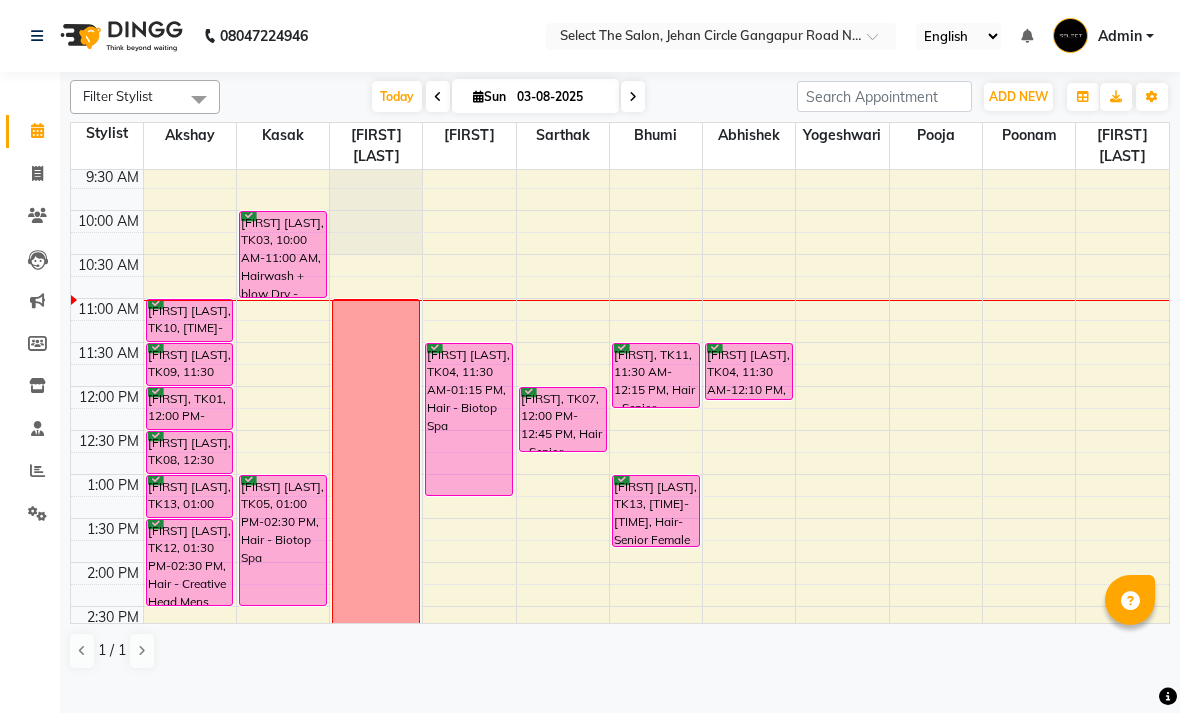 click on "12:30 PM" at bounding box center (109, 441) 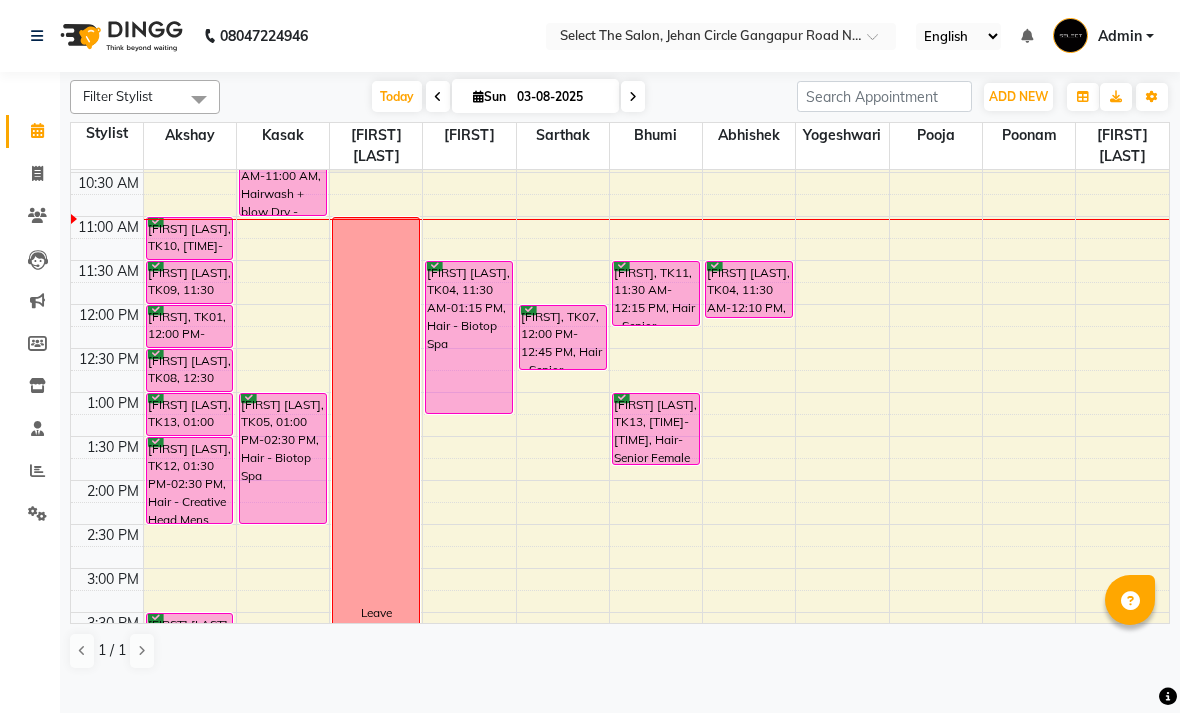 scroll, scrollTop: 213, scrollLeft: 0, axis: vertical 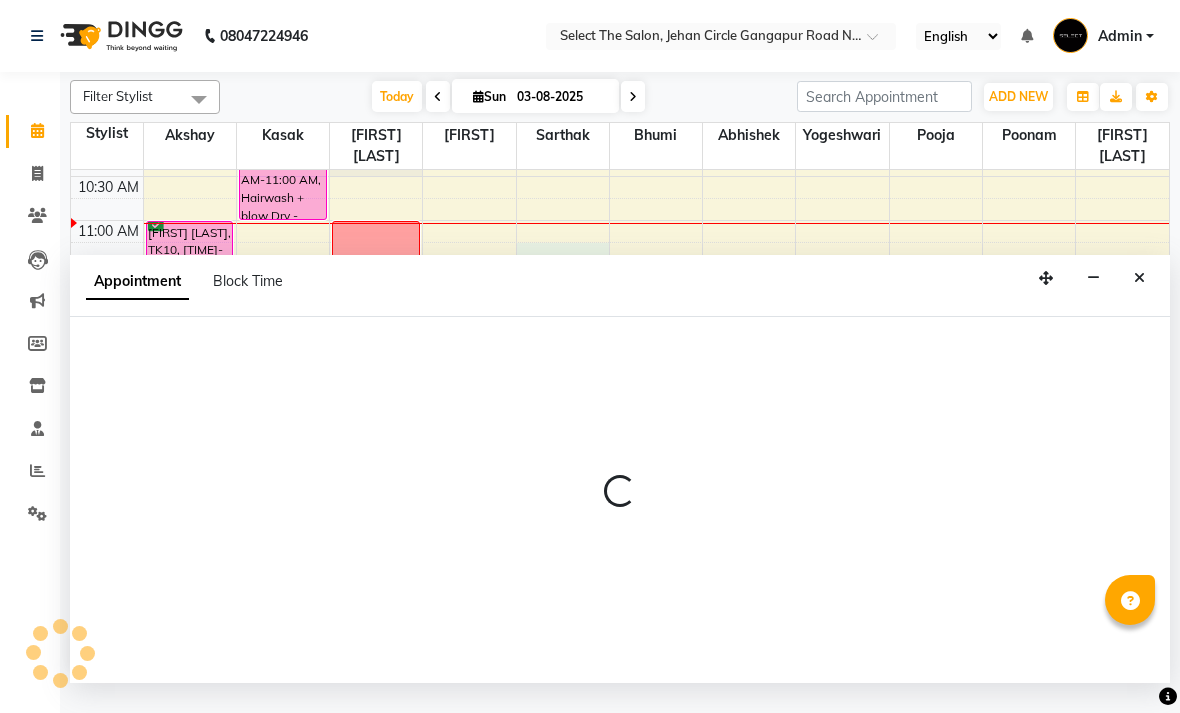 select on "58559" 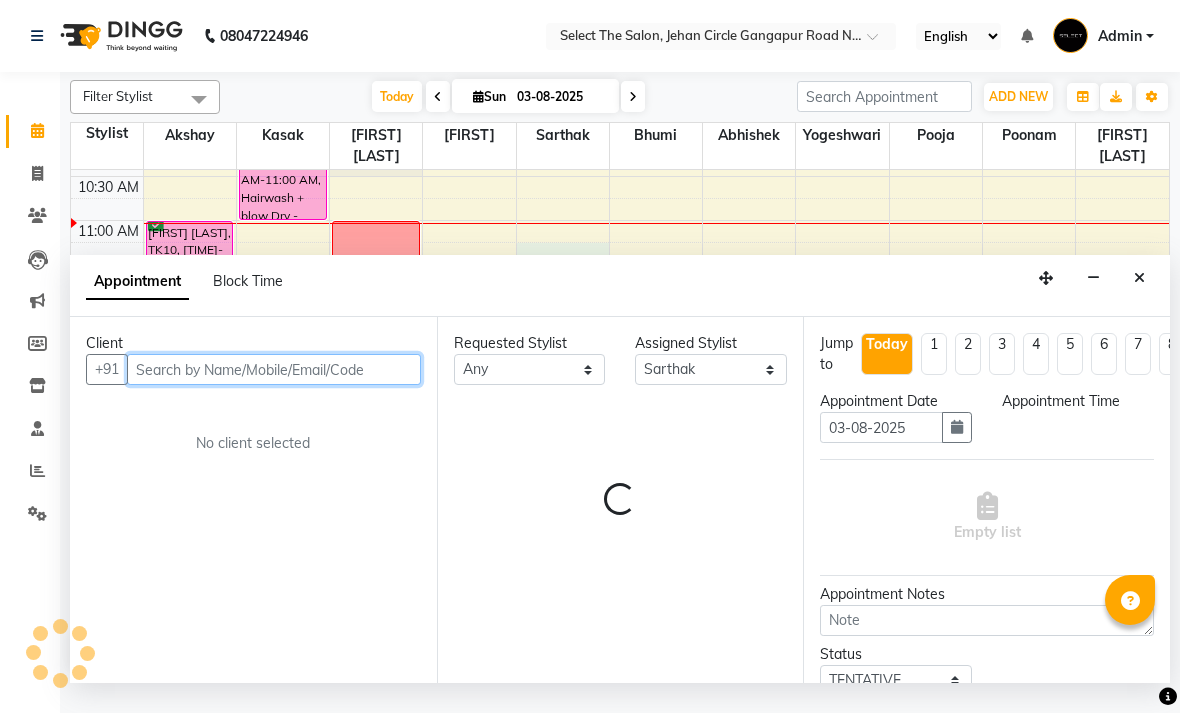 select on "675" 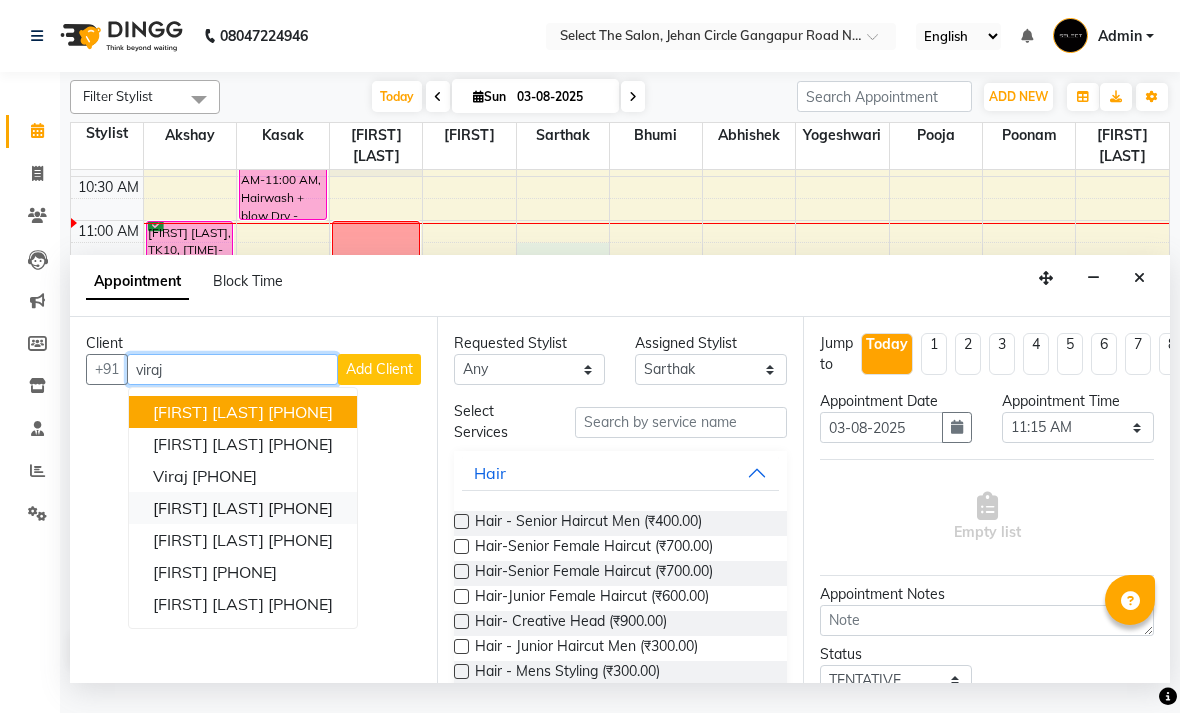 click on "9850981562" at bounding box center (300, 508) 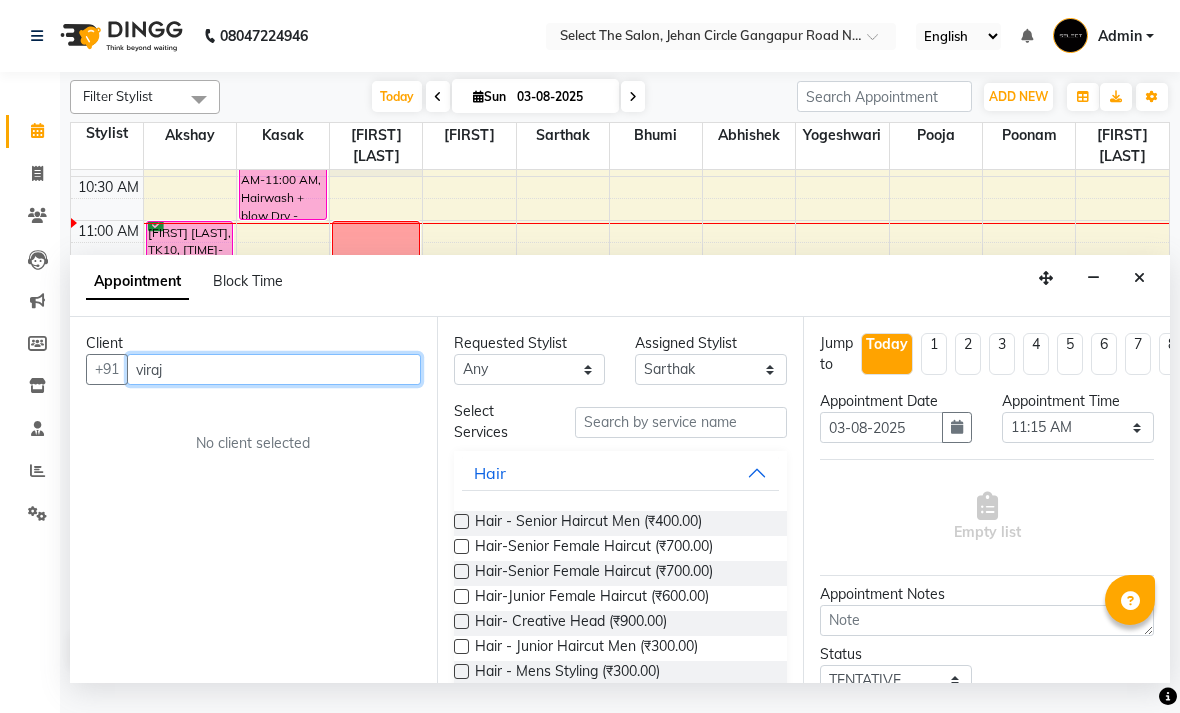 type on "9850981562" 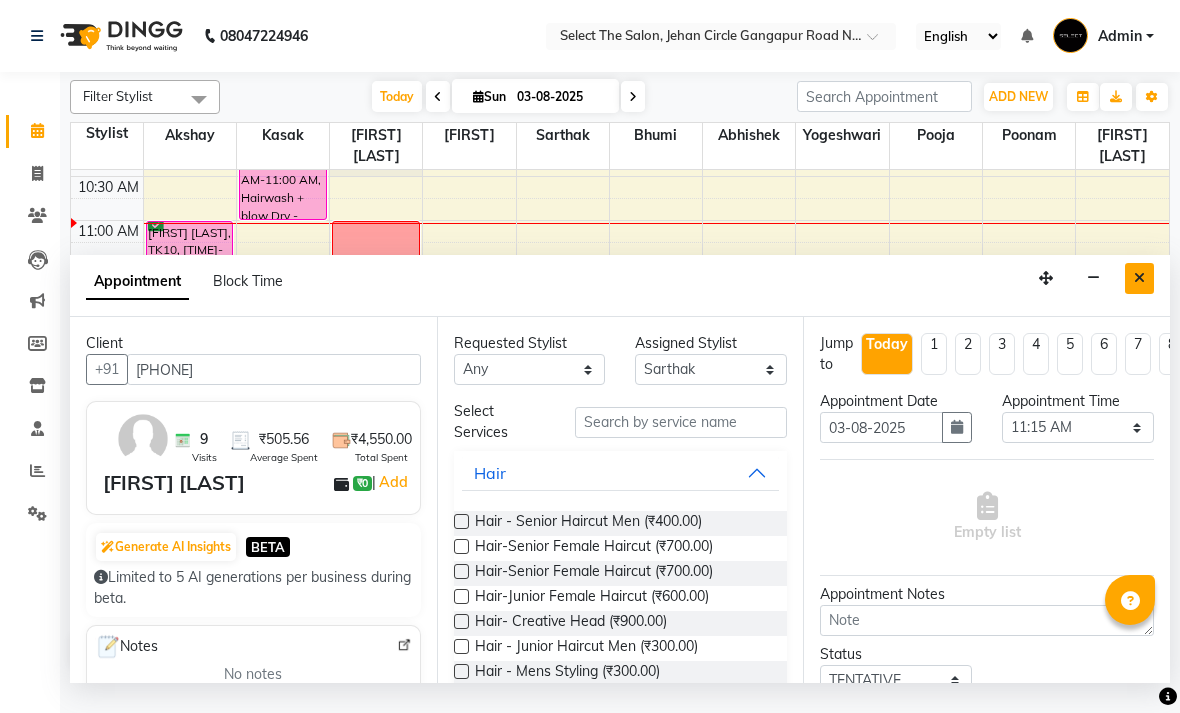 click at bounding box center (1139, 278) 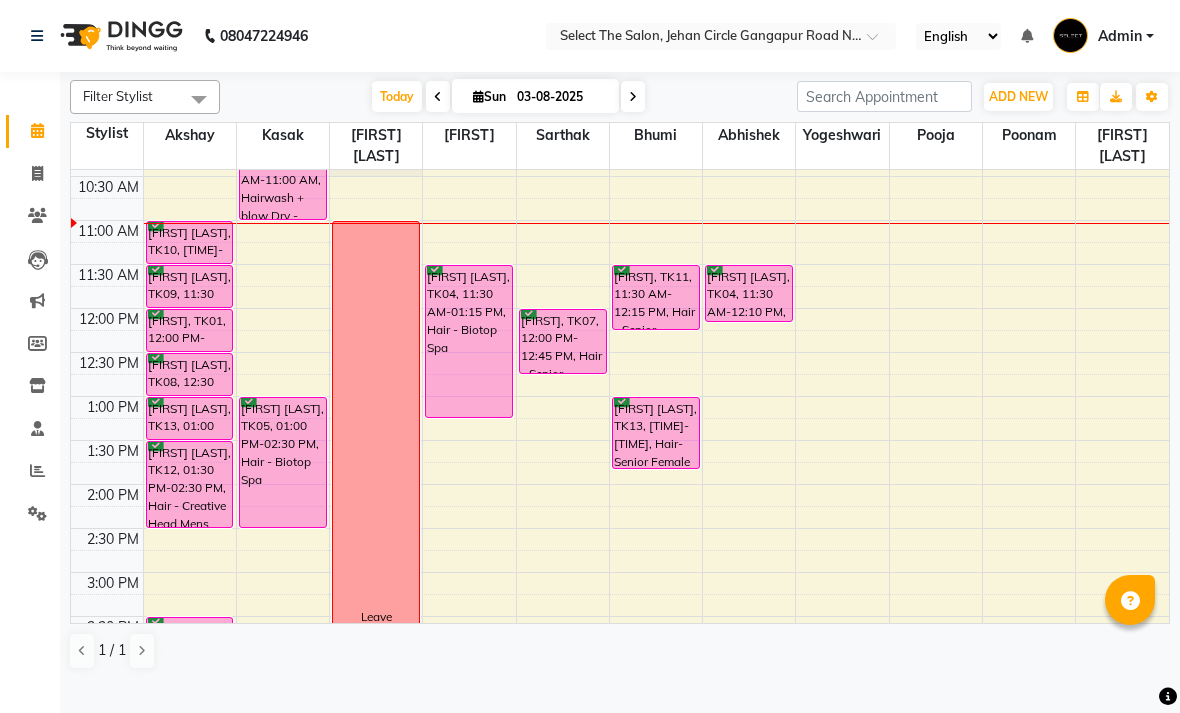 select on "58559" 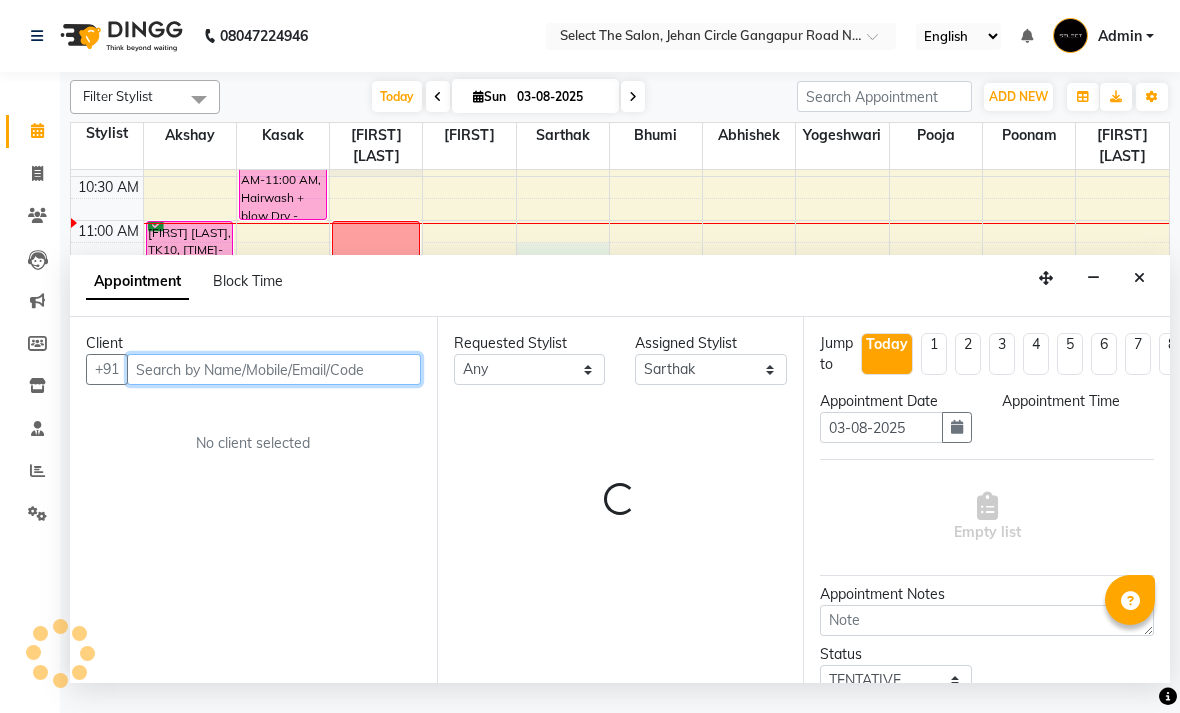 select on "675" 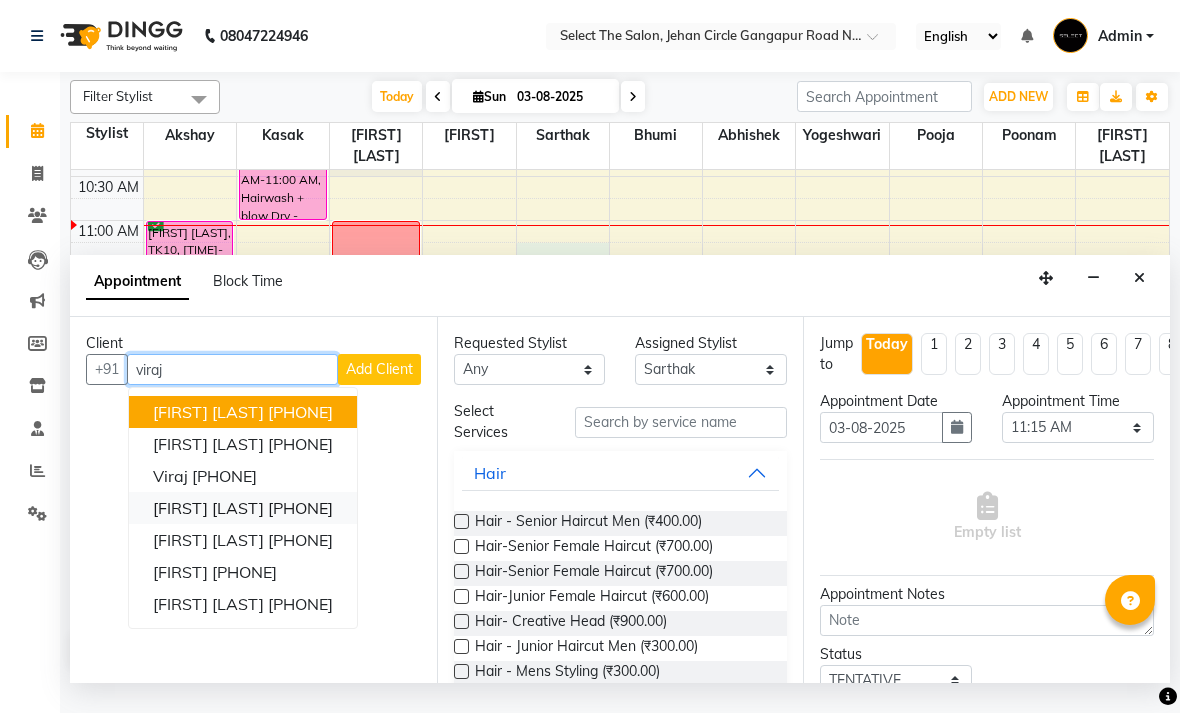 click on "Viraj Patel" at bounding box center (208, 508) 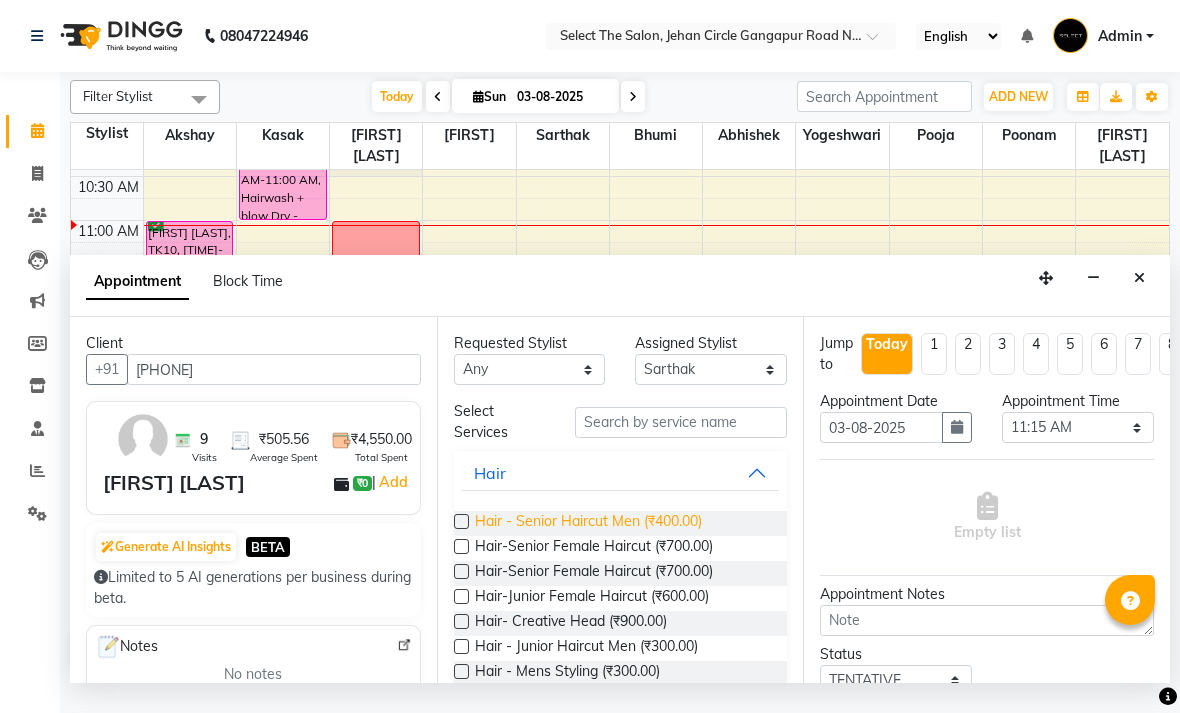 click on "Hair - Senior Haircut Men (₹400.00)" at bounding box center (588, 523) 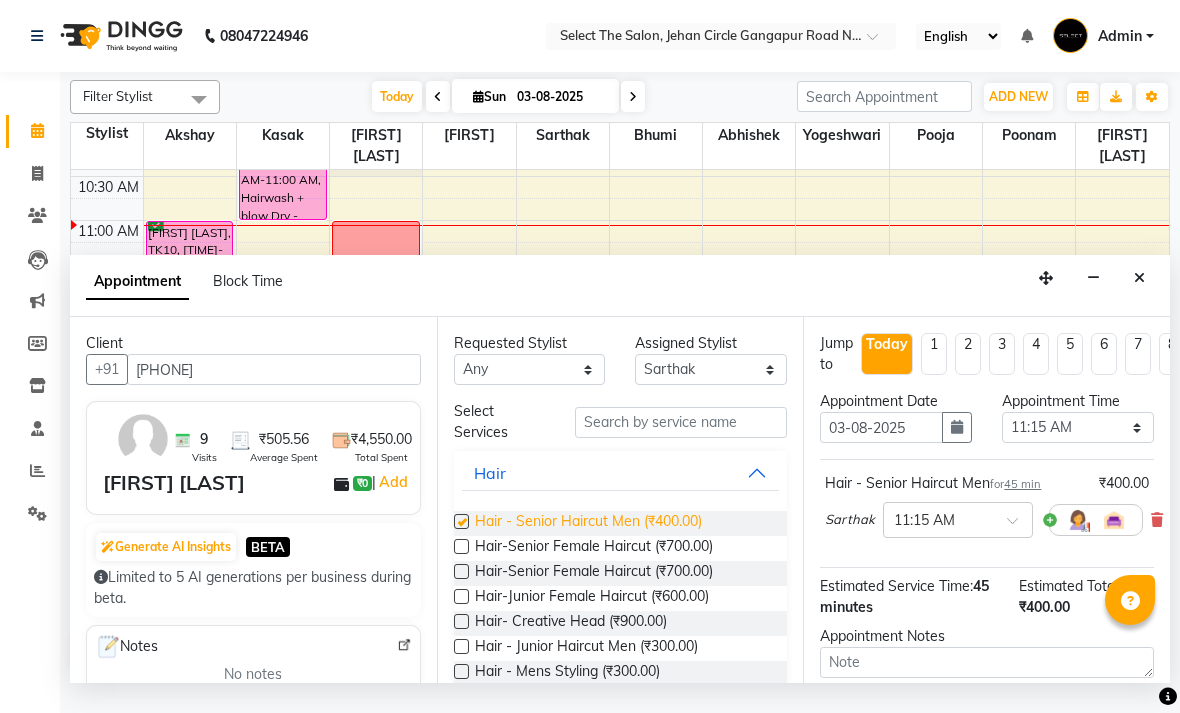 checkbox on "false" 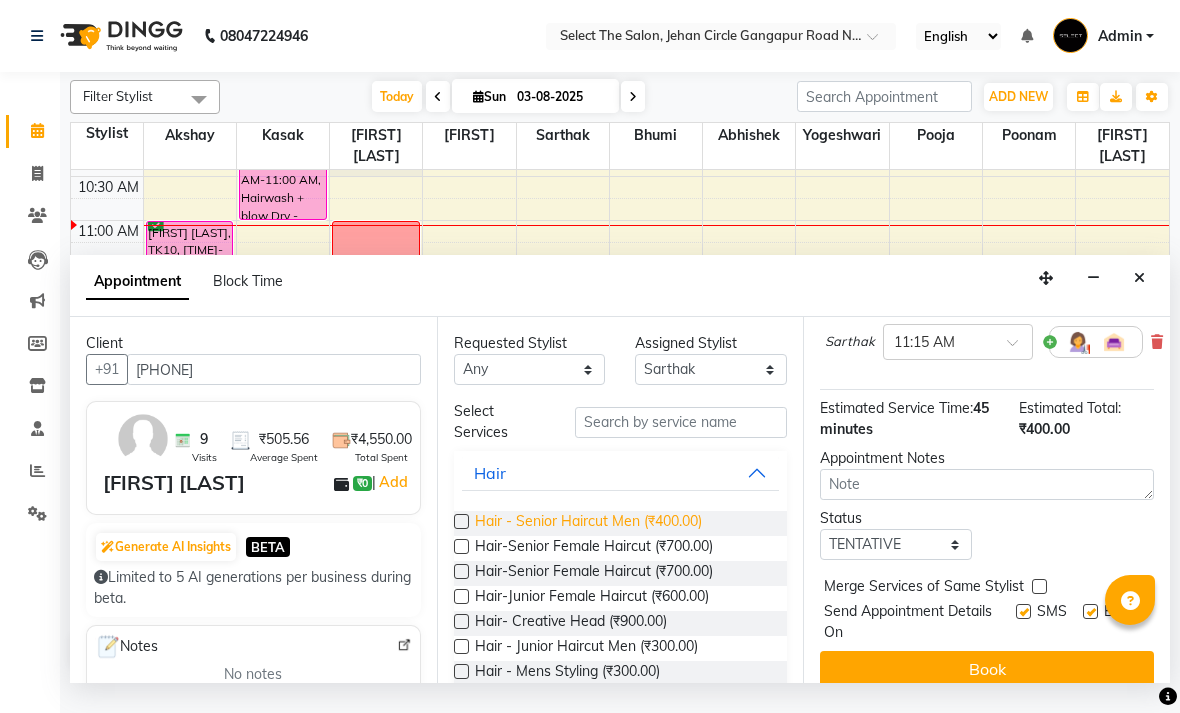 scroll, scrollTop: 176, scrollLeft: 0, axis: vertical 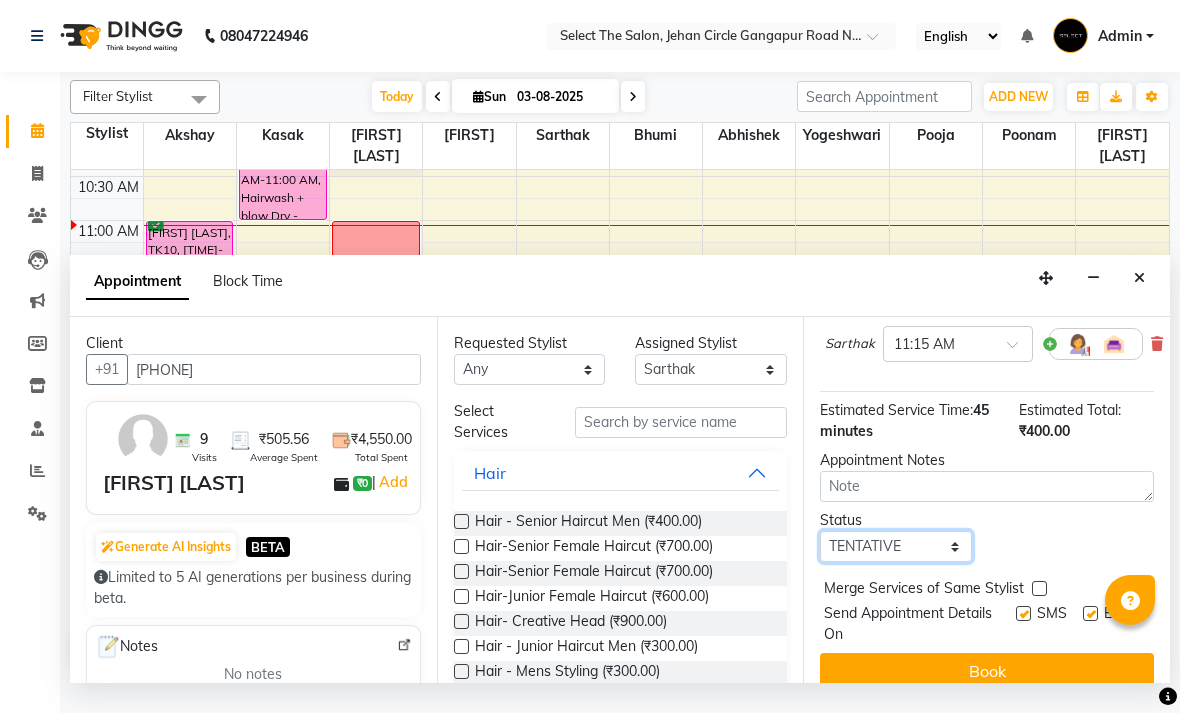 click on "Select TENTATIVE CONFIRM CHECK-IN UPCOMING" at bounding box center [896, 546] 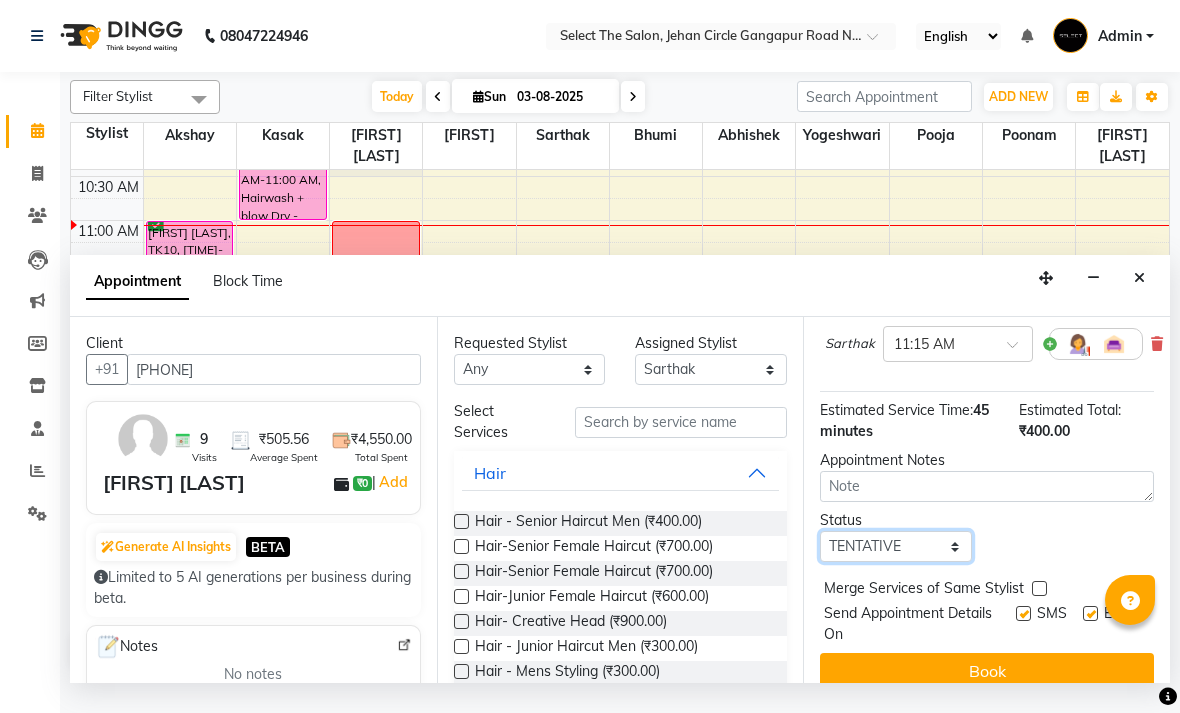select on "confirm booking" 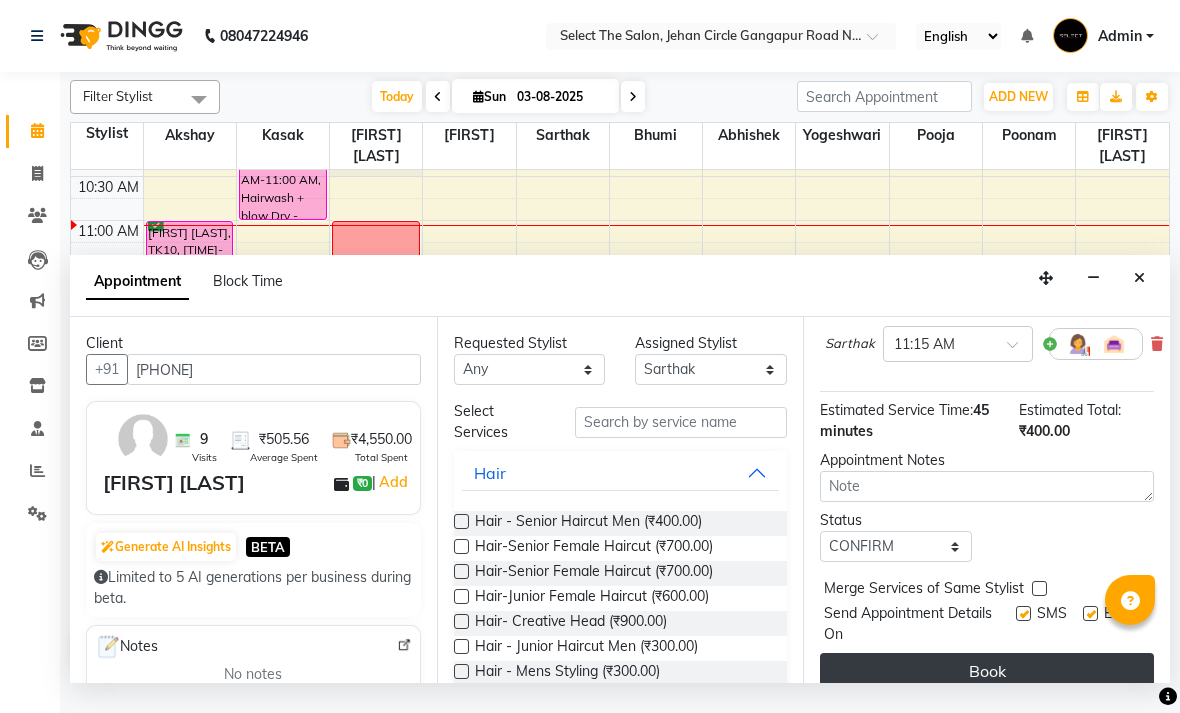 click on "Book" at bounding box center (987, 671) 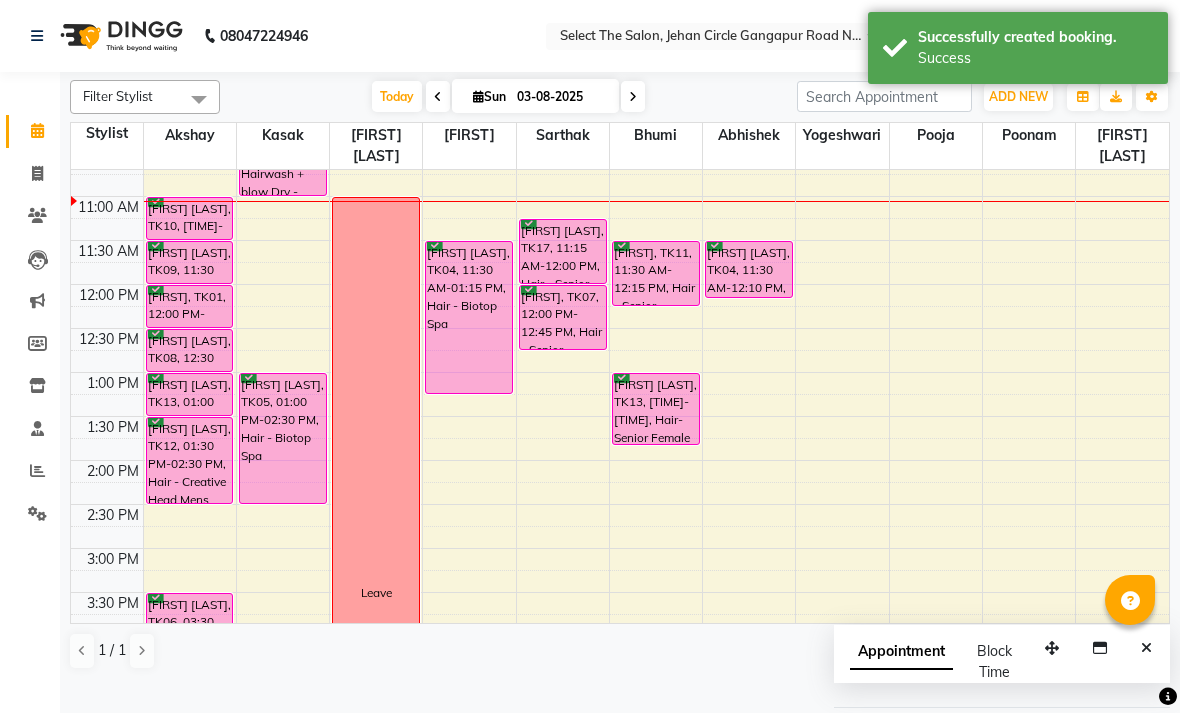 scroll, scrollTop: 240, scrollLeft: 0, axis: vertical 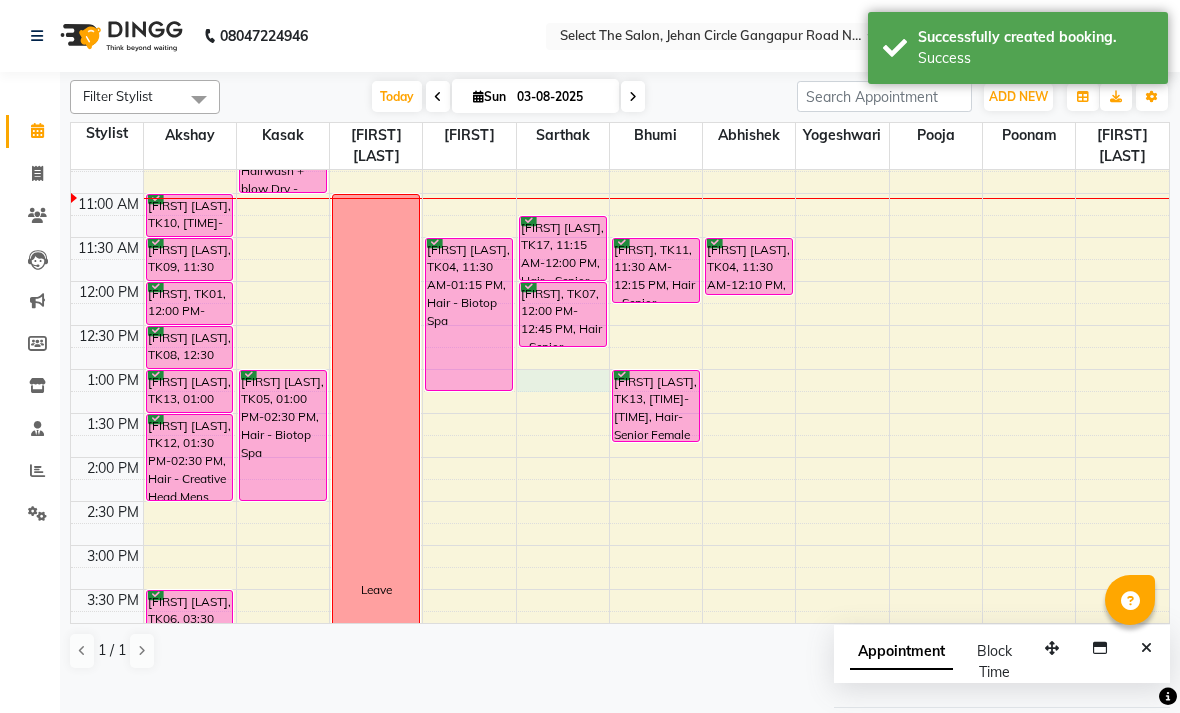 select on "58559" 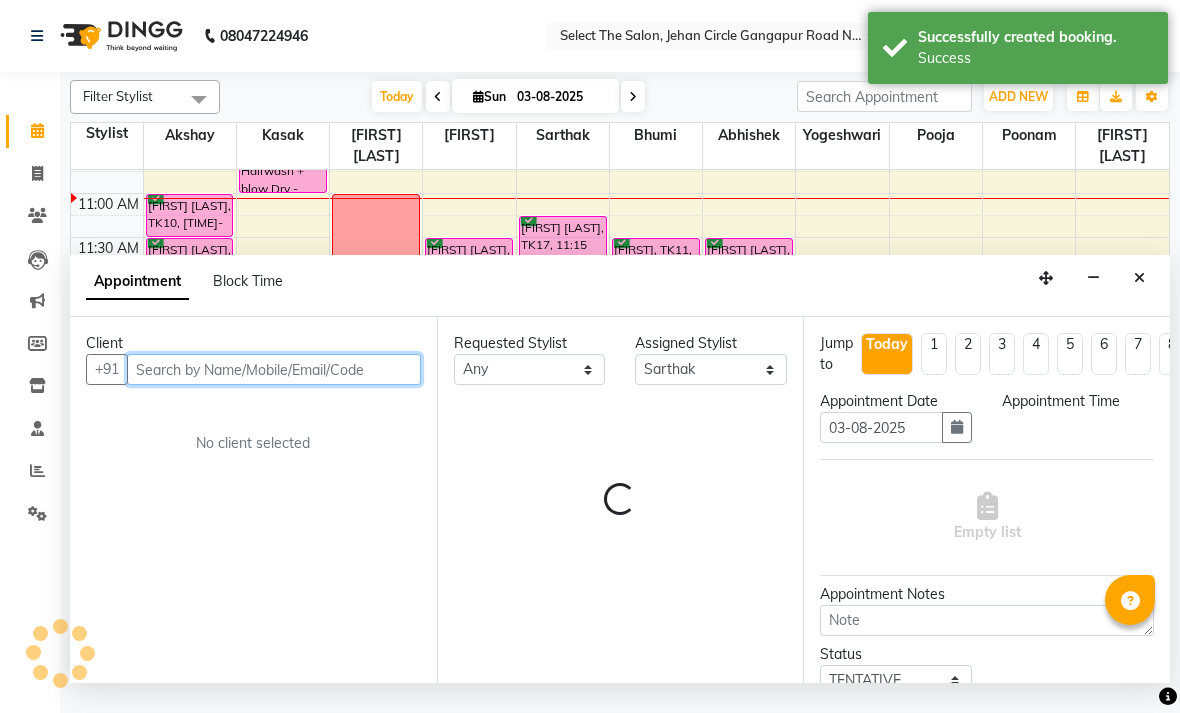 select on "780" 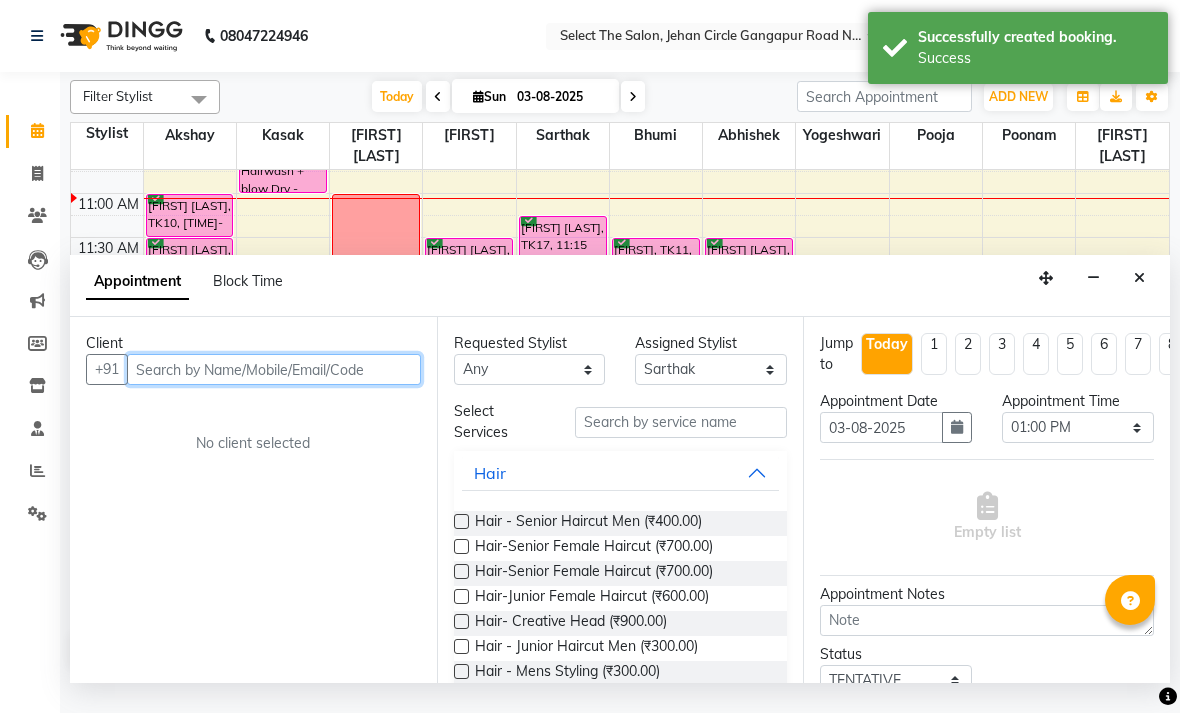 click at bounding box center [274, 369] 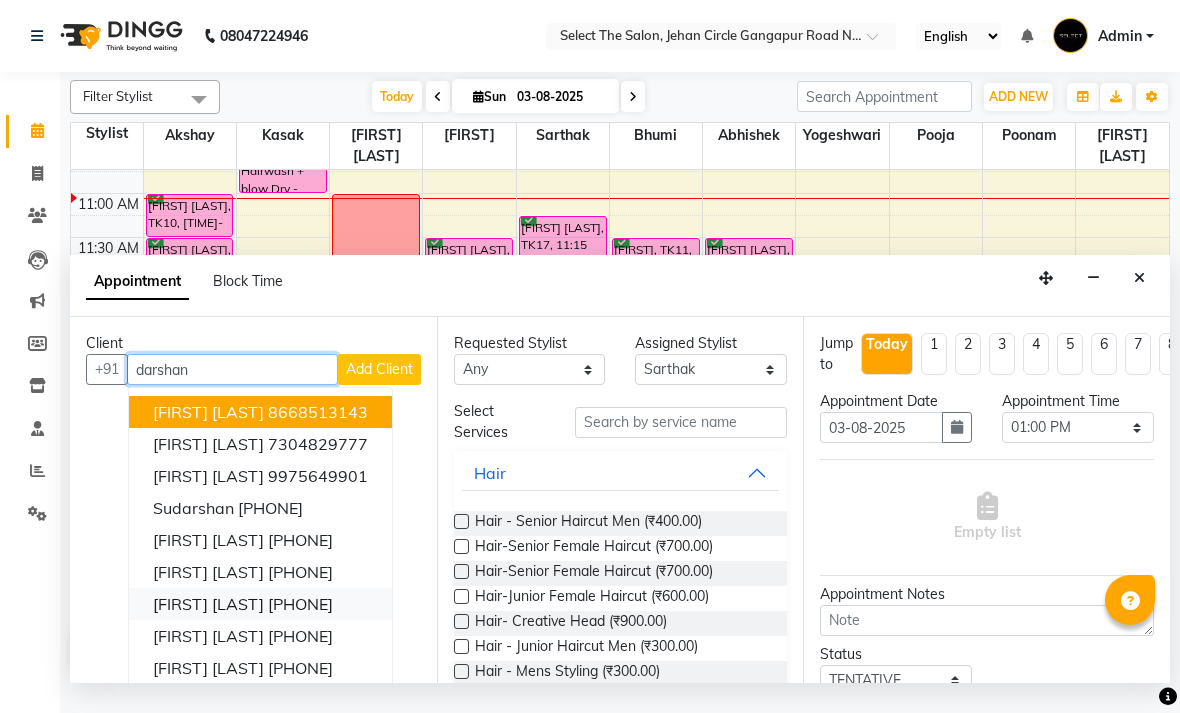 click on "Darshan Amrutkar" at bounding box center [208, 604] 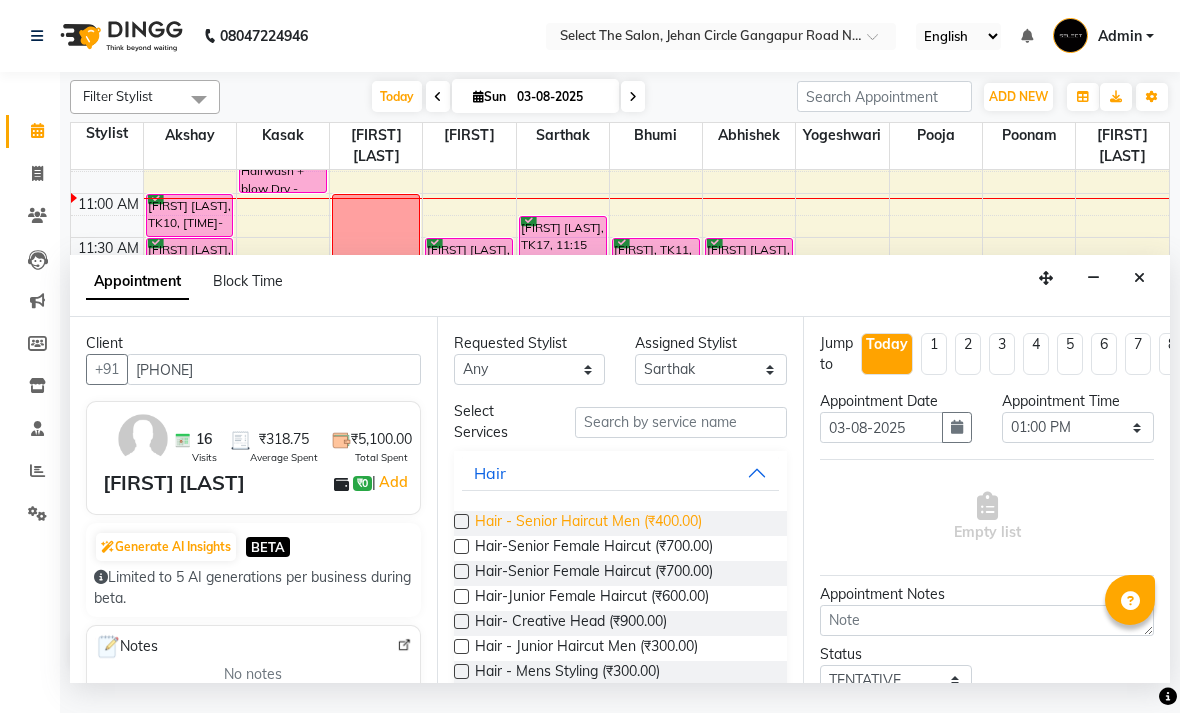 click on "Hair - Senior Haircut Men (₹400.00)" at bounding box center [588, 523] 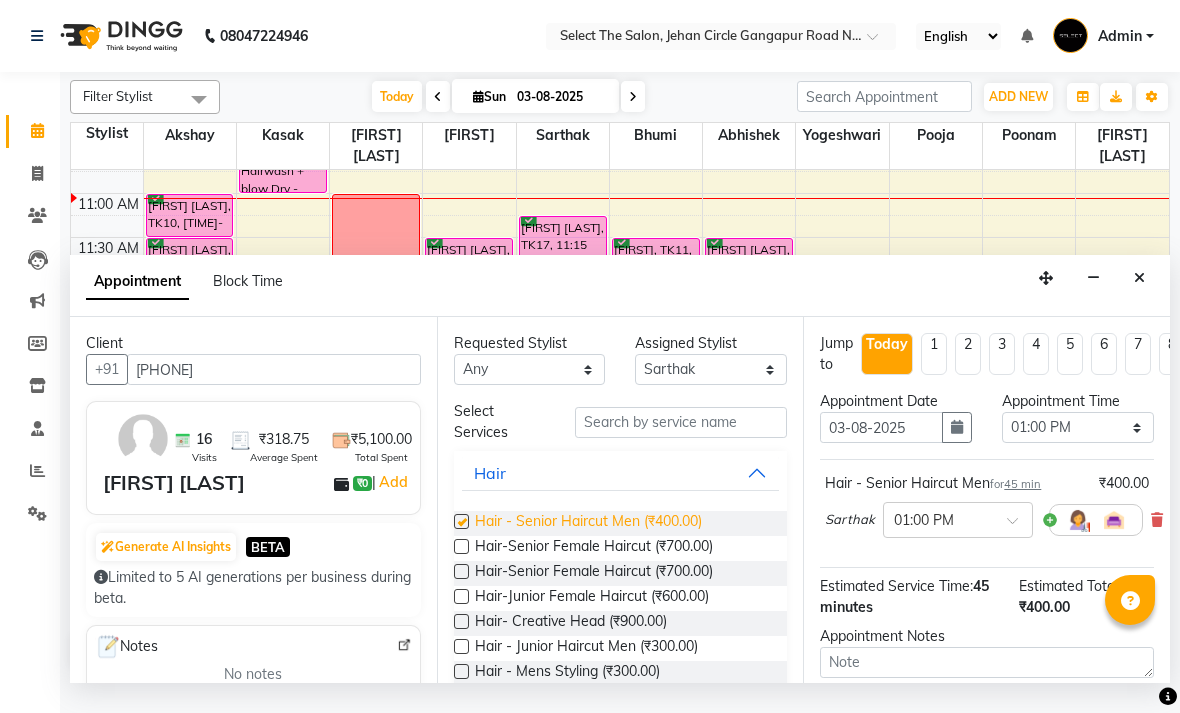 checkbox on "false" 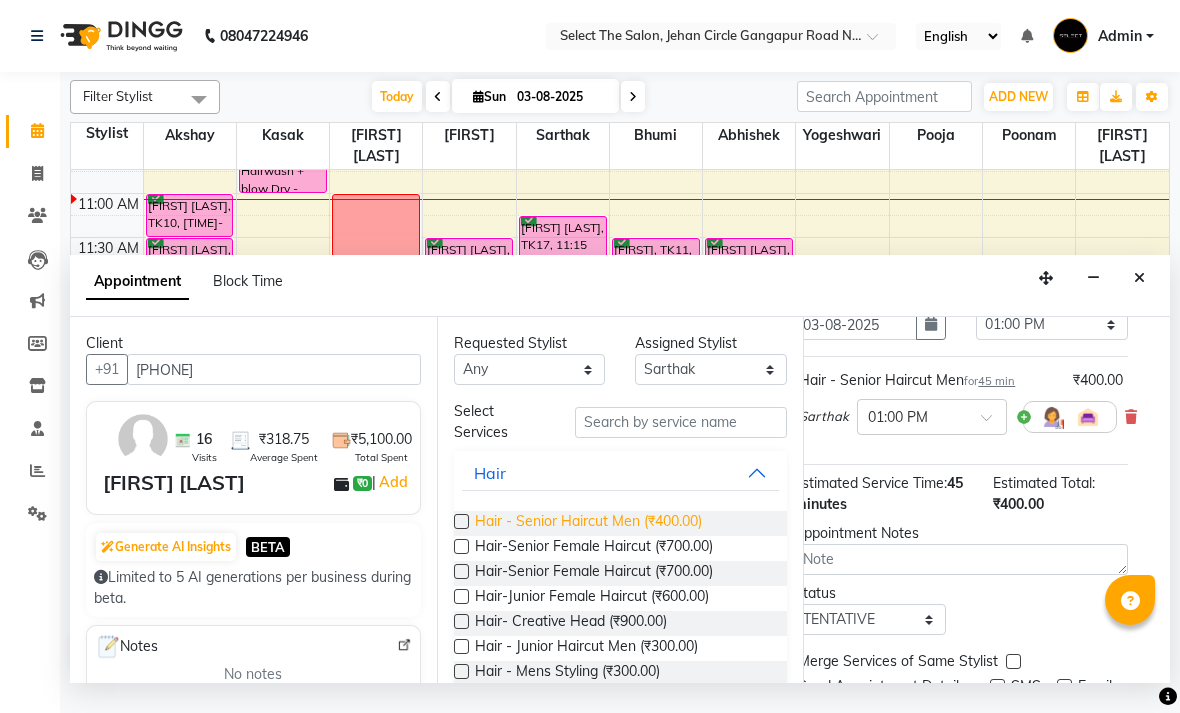 scroll, scrollTop: 116, scrollLeft: 27, axis: both 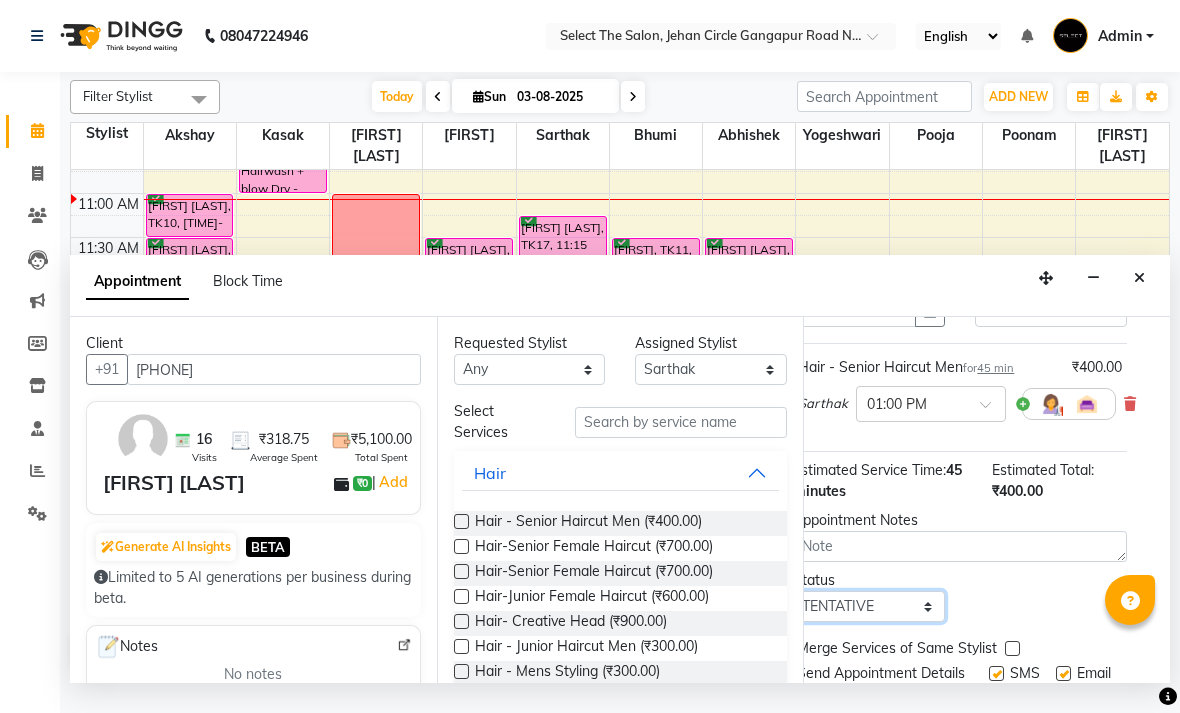 click on "Select TENTATIVE CONFIRM CHECK-IN UPCOMING" at bounding box center (869, 606) 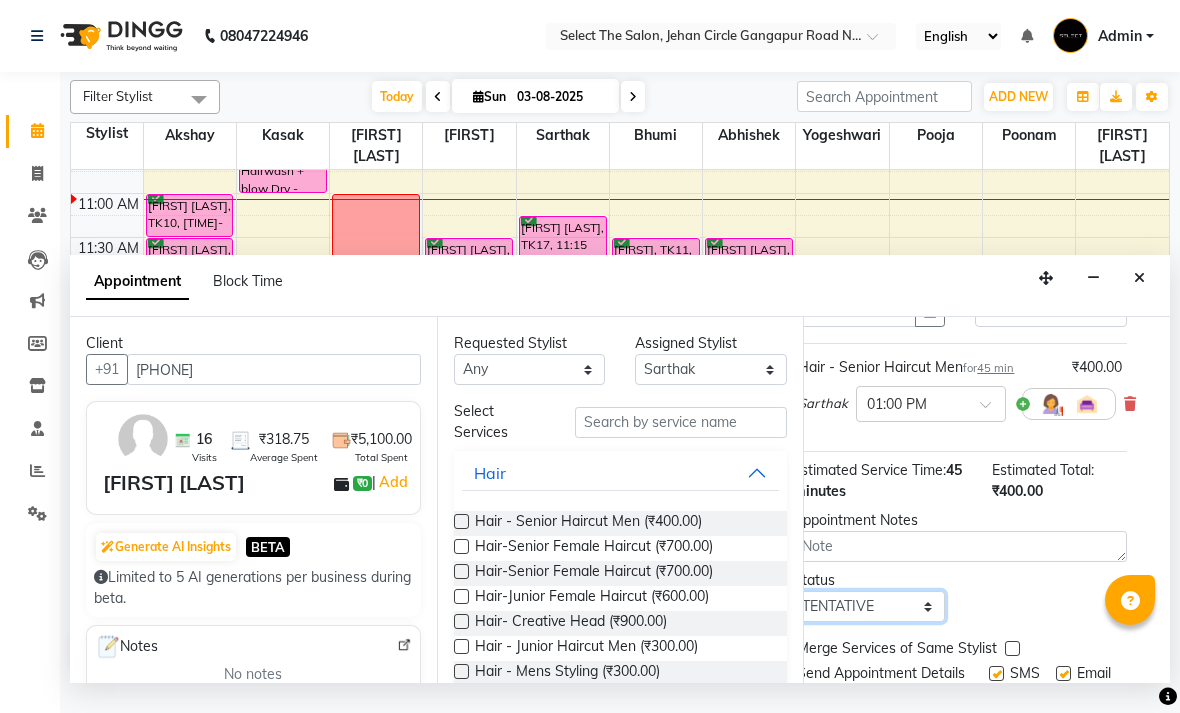 select on "confirm booking" 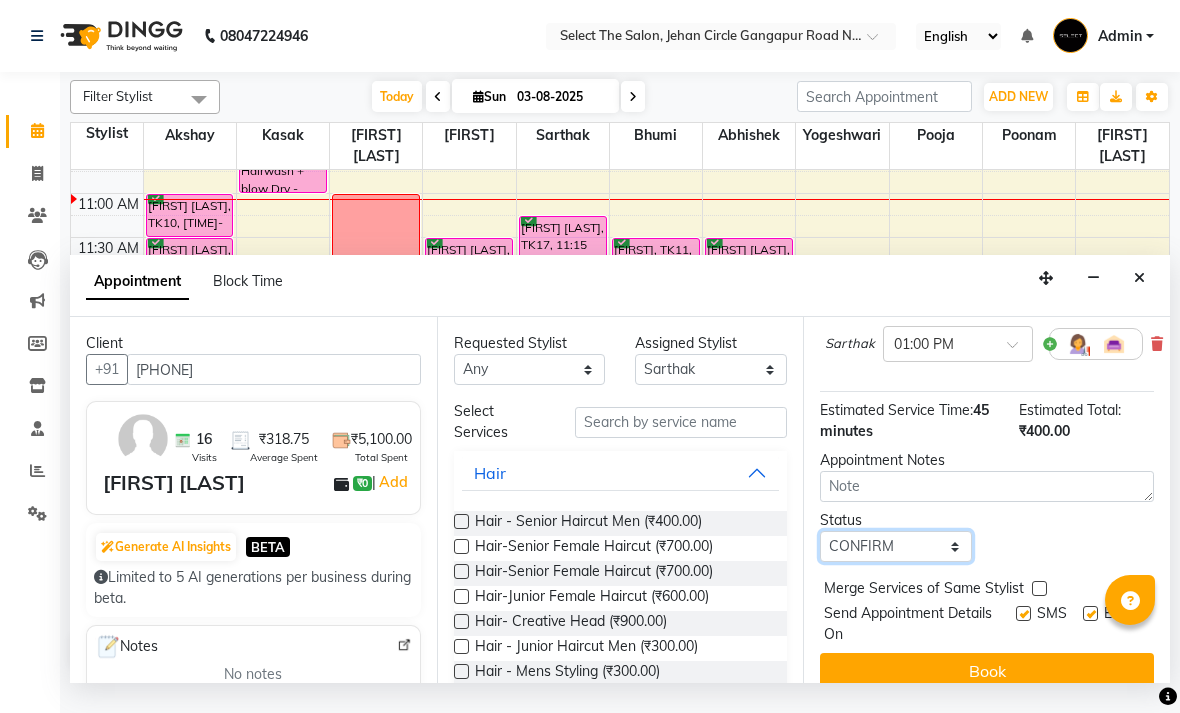 scroll, scrollTop: 176, scrollLeft: 0, axis: vertical 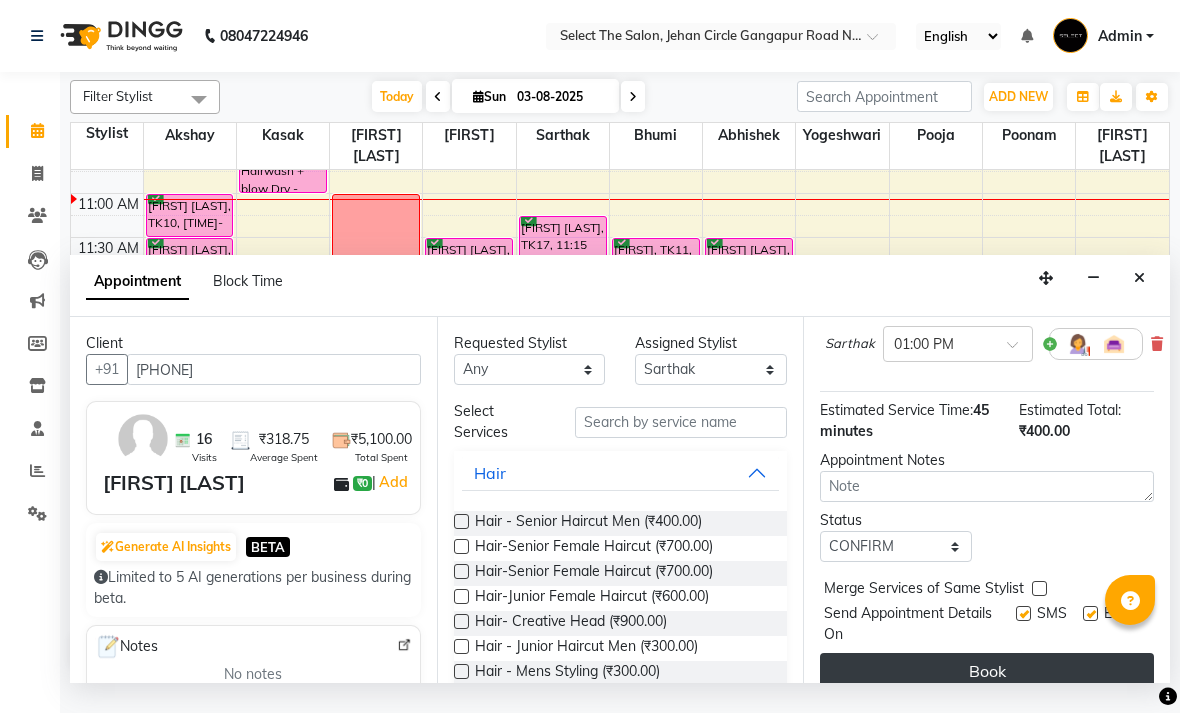 click on "Book" at bounding box center [987, 671] 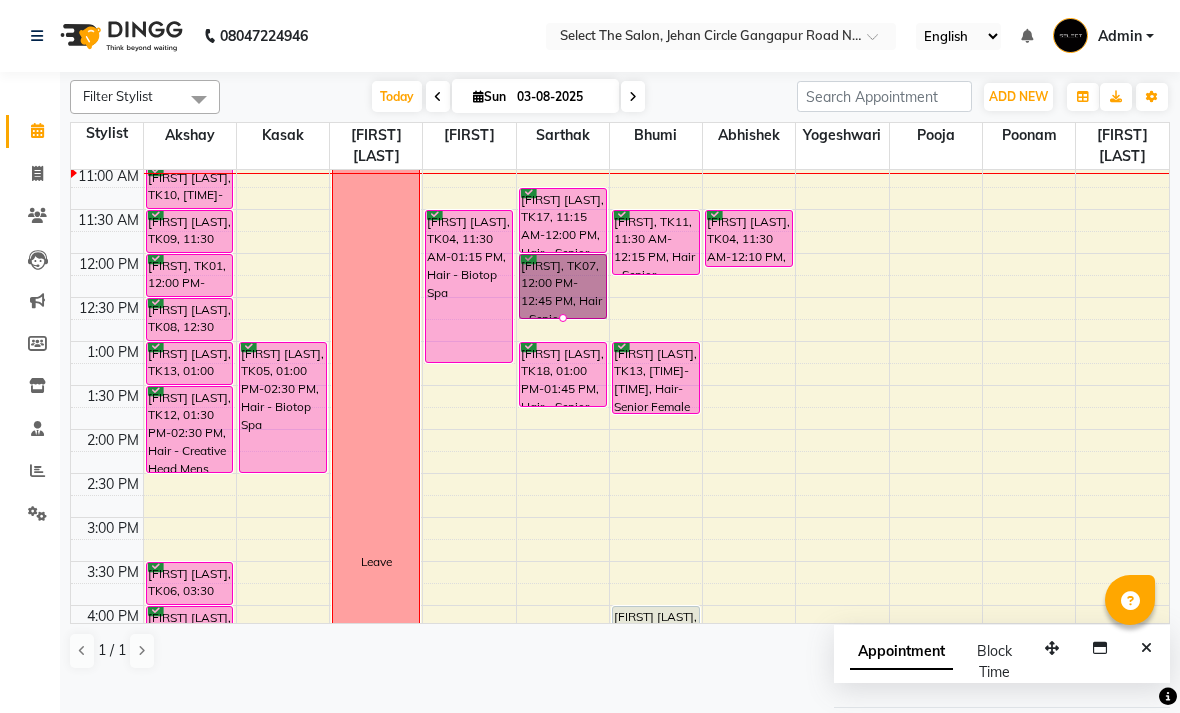 scroll, scrollTop: 286, scrollLeft: 0, axis: vertical 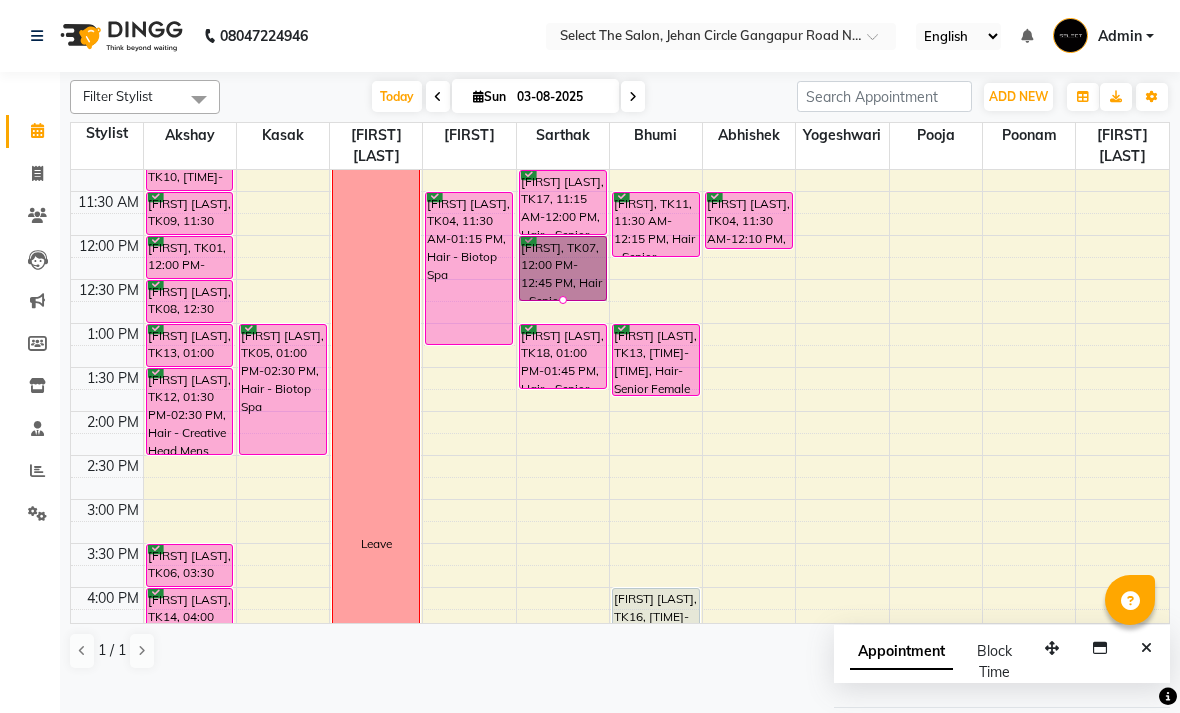 select on "58559" 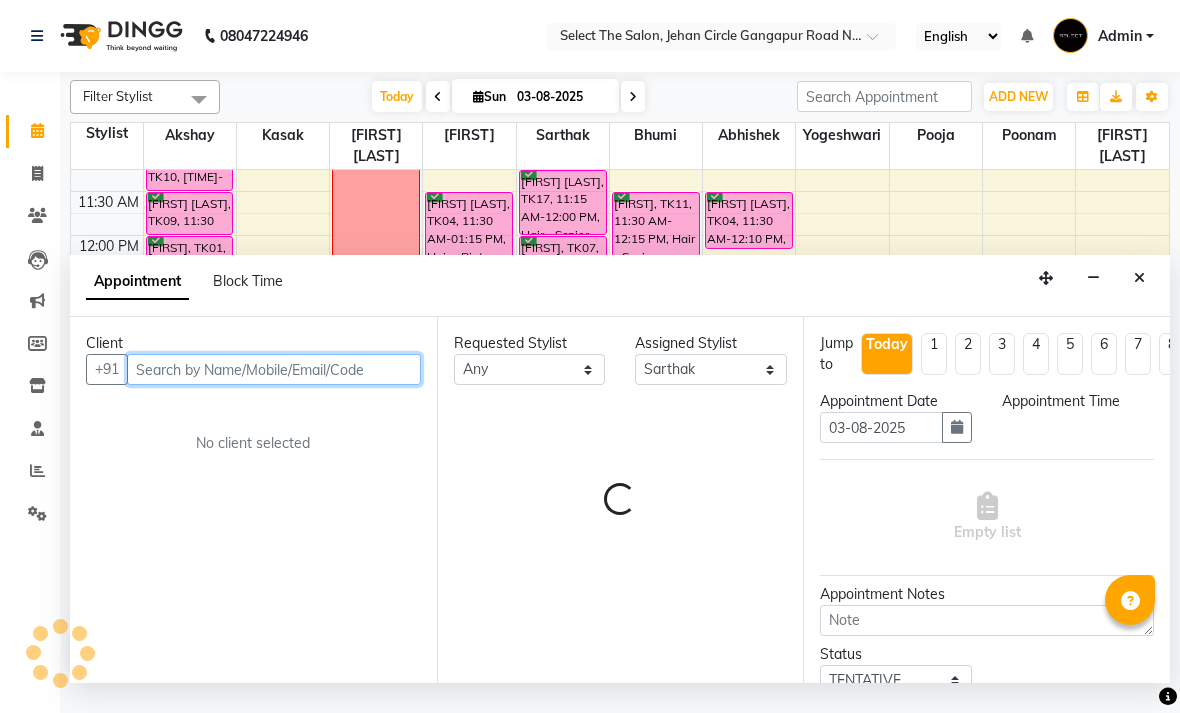 select on "840" 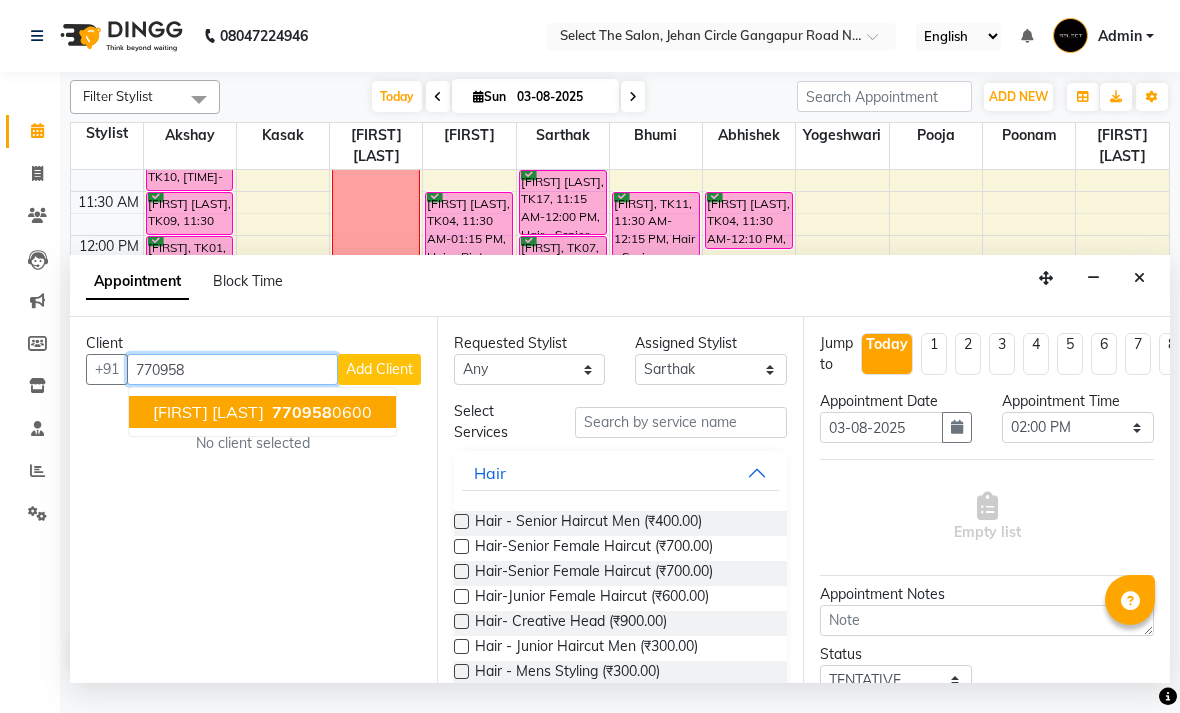 click on "770958" at bounding box center [302, 412] 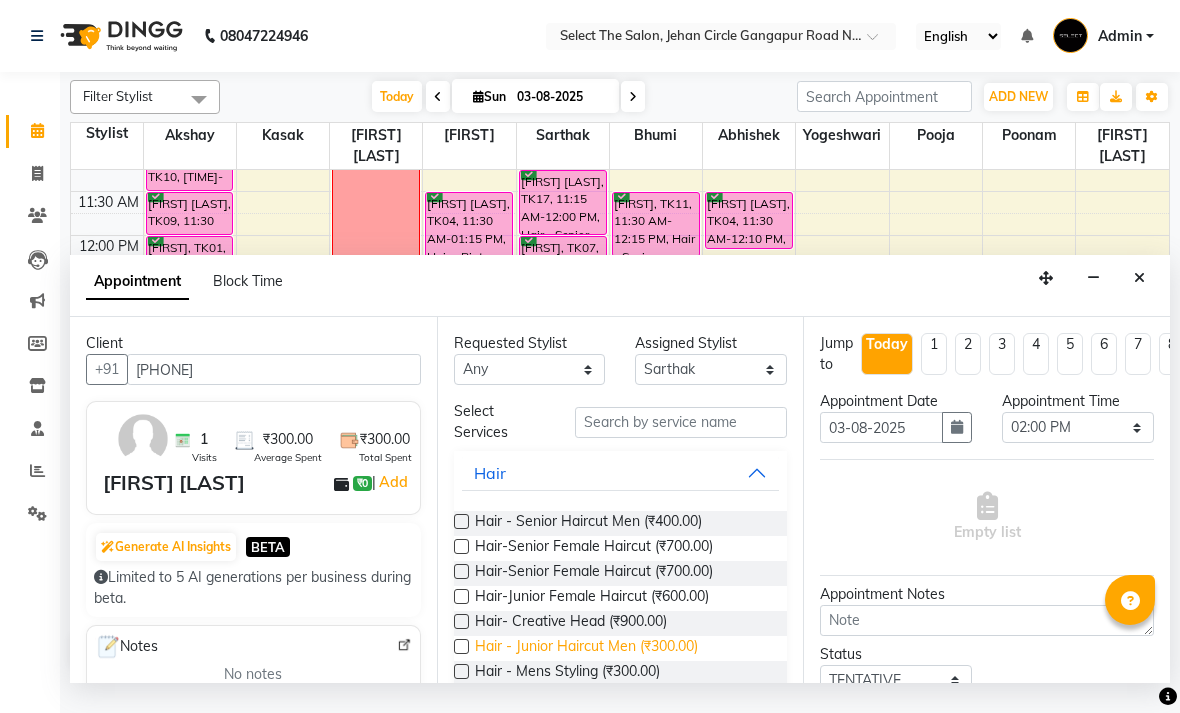 click on "Hair - Junior Haircut Men  (₹300.00)" at bounding box center (586, 648) 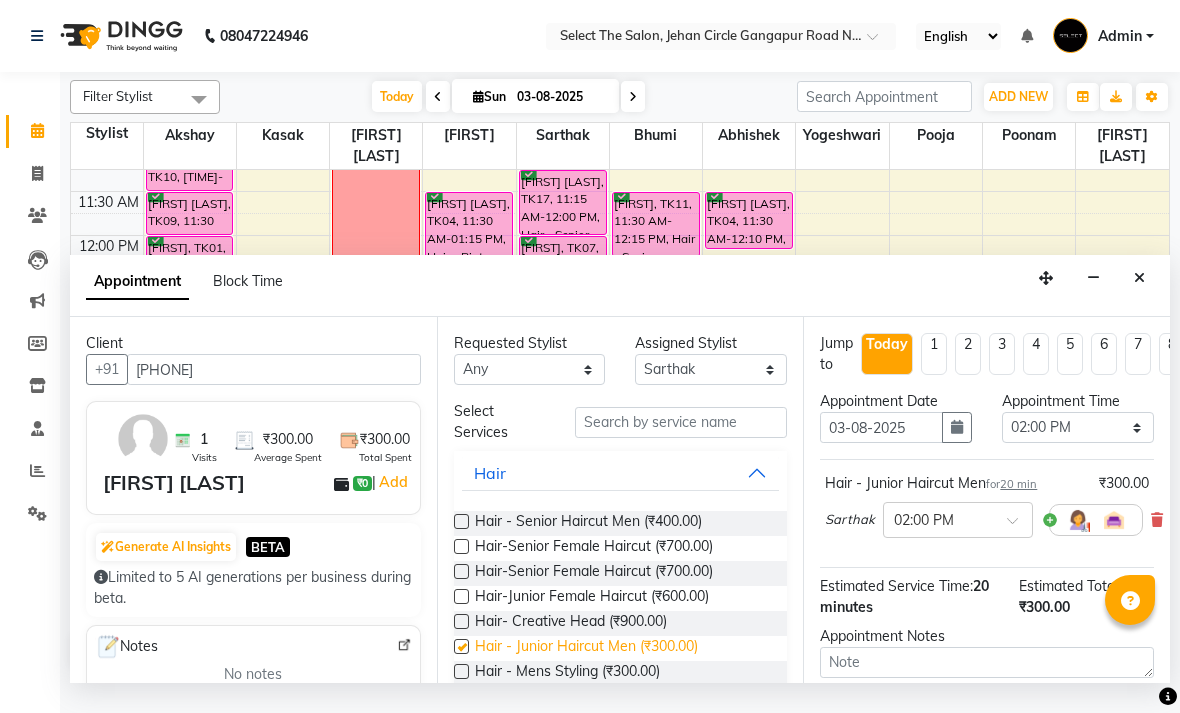 checkbox on "false" 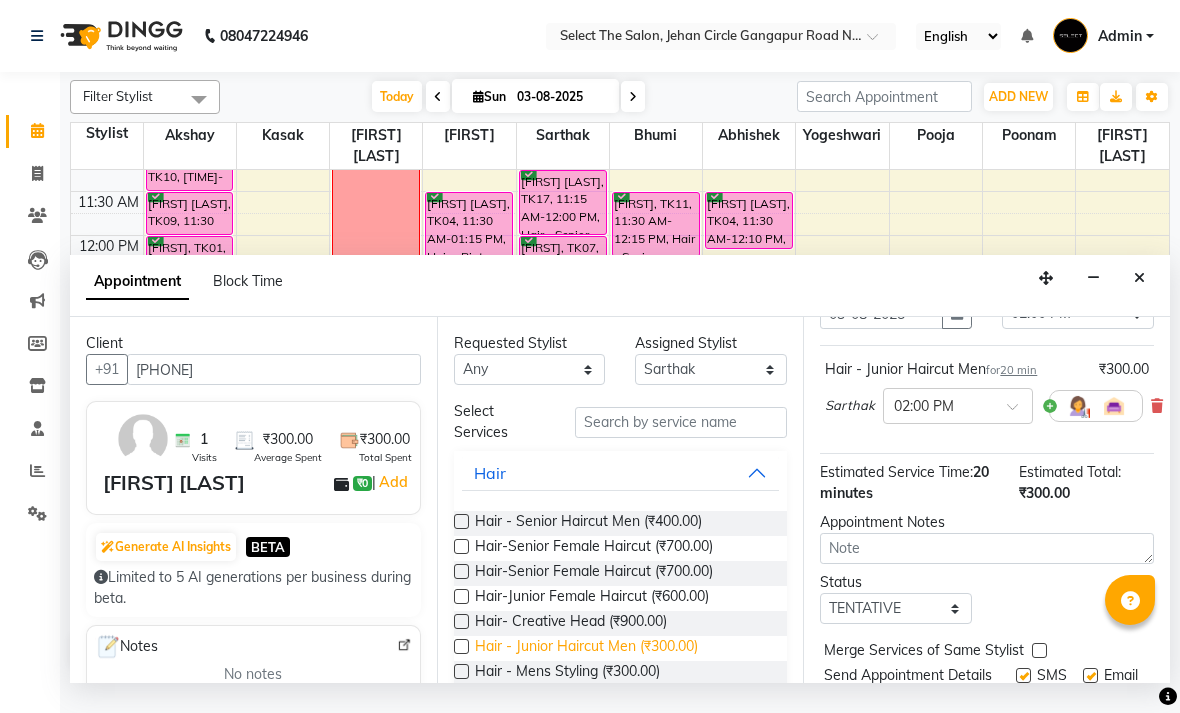 scroll, scrollTop: 114, scrollLeft: 0, axis: vertical 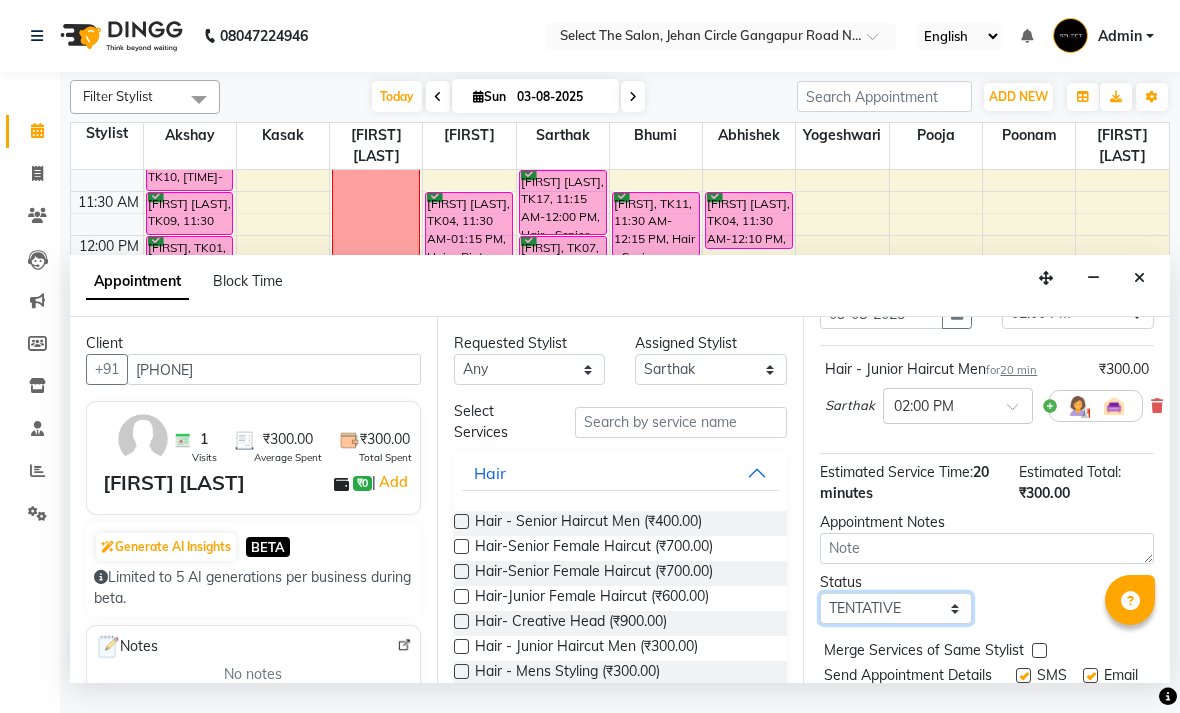 click on "Select TENTATIVE CONFIRM CHECK-IN UPCOMING" at bounding box center [896, 608] 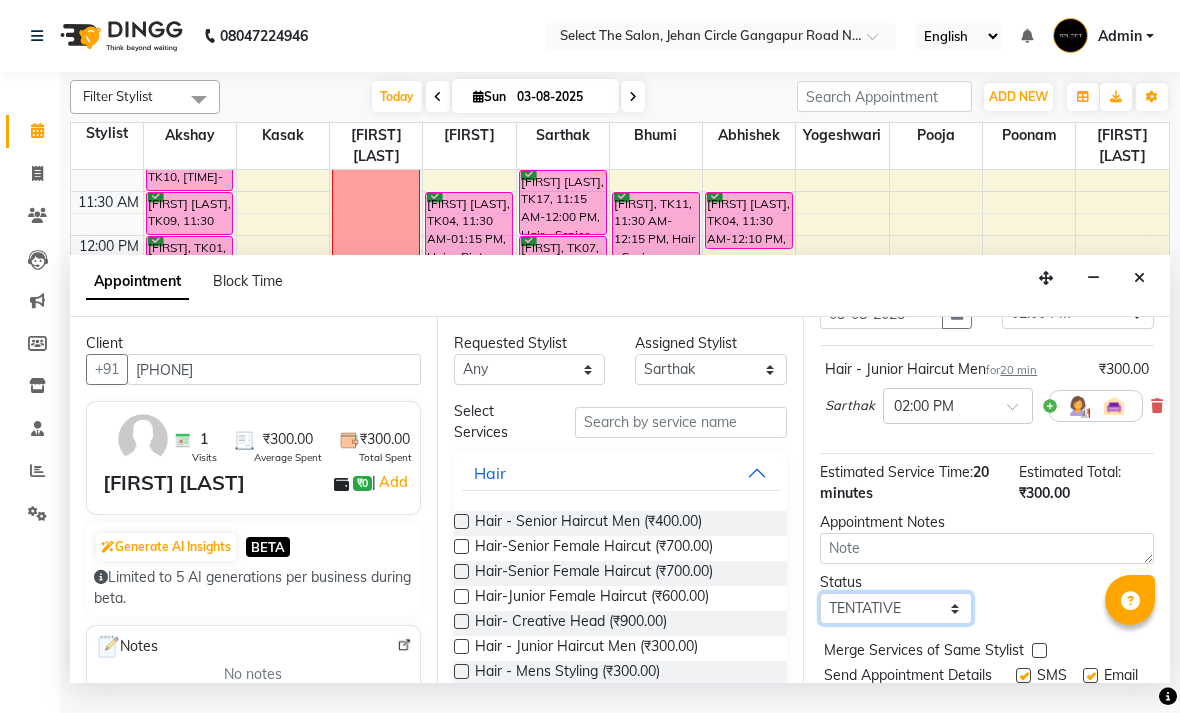 select on "confirm booking" 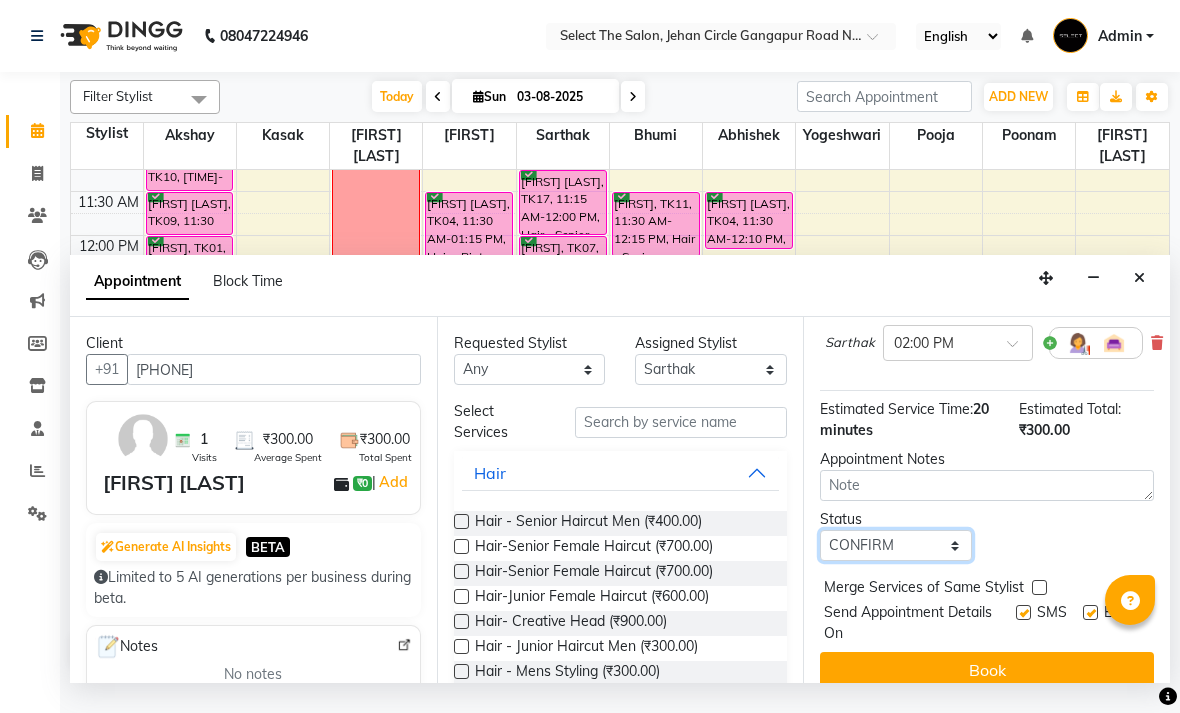 scroll, scrollTop: 176, scrollLeft: 0, axis: vertical 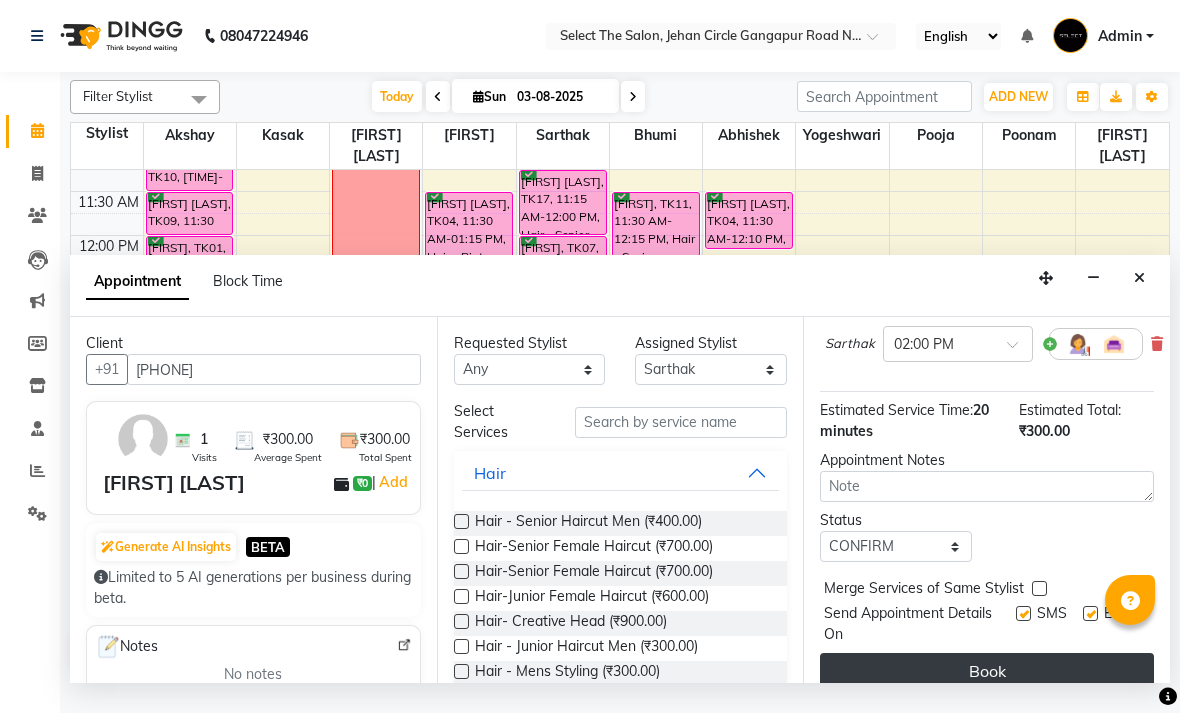 click on "Book" at bounding box center (987, 671) 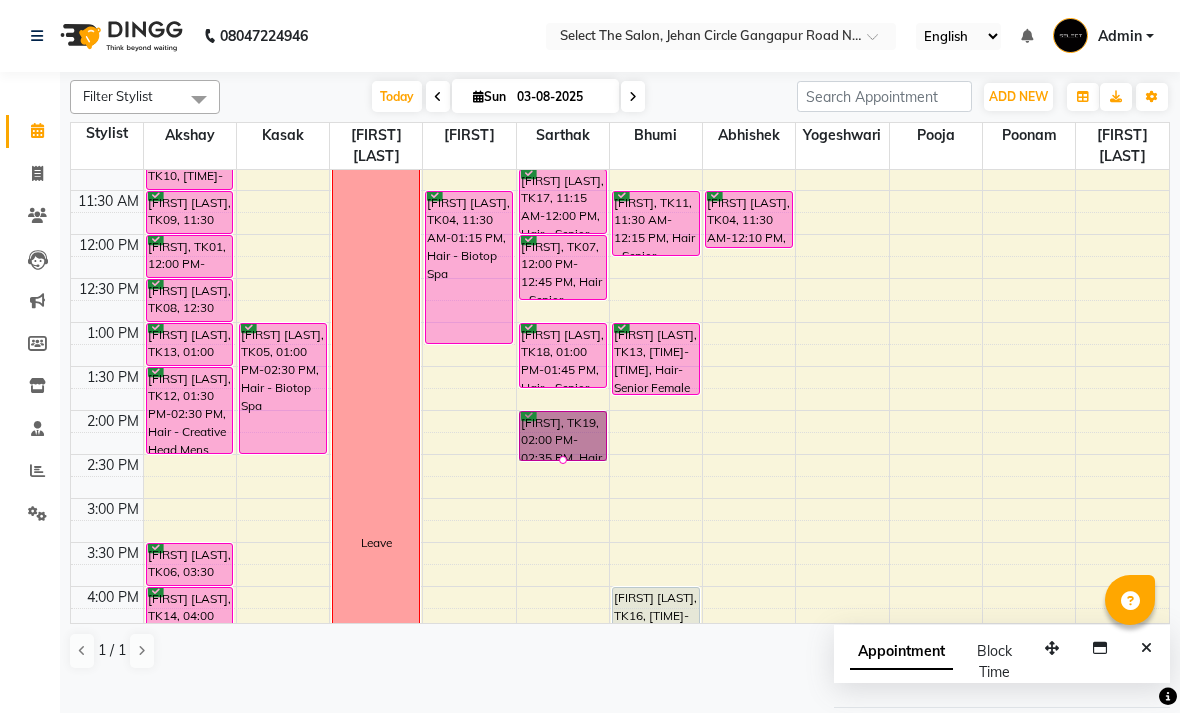 scroll, scrollTop: 286, scrollLeft: 0, axis: vertical 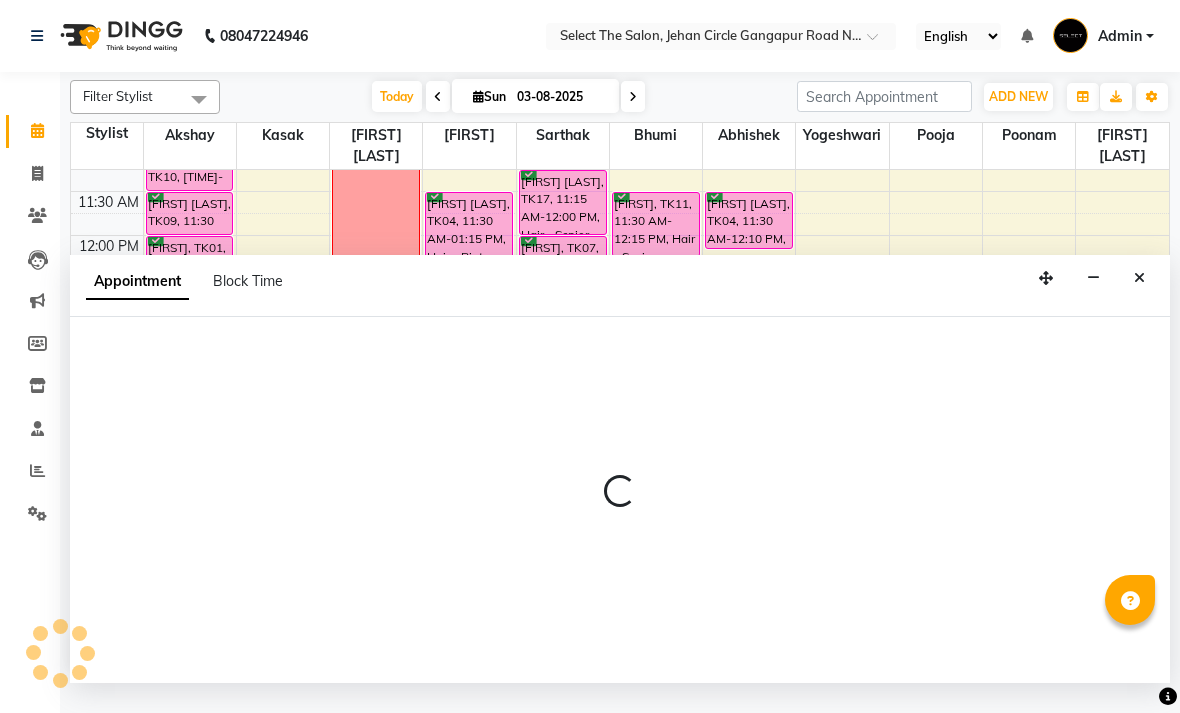 select on "58559" 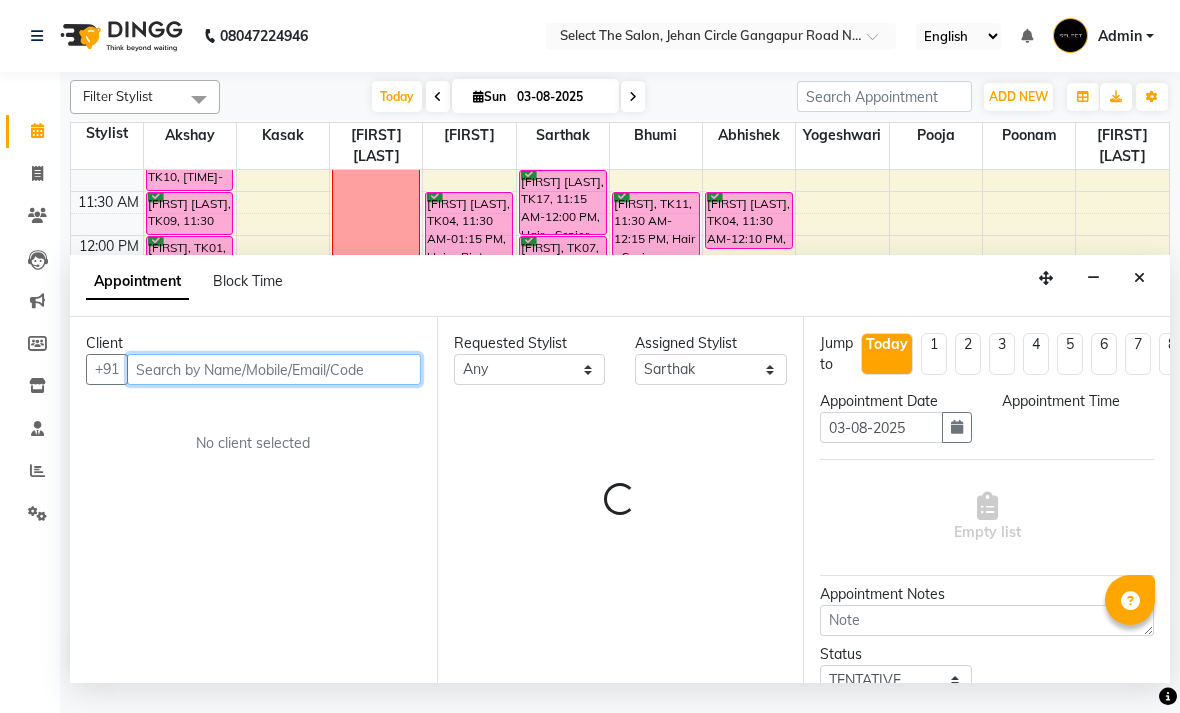 select on "870" 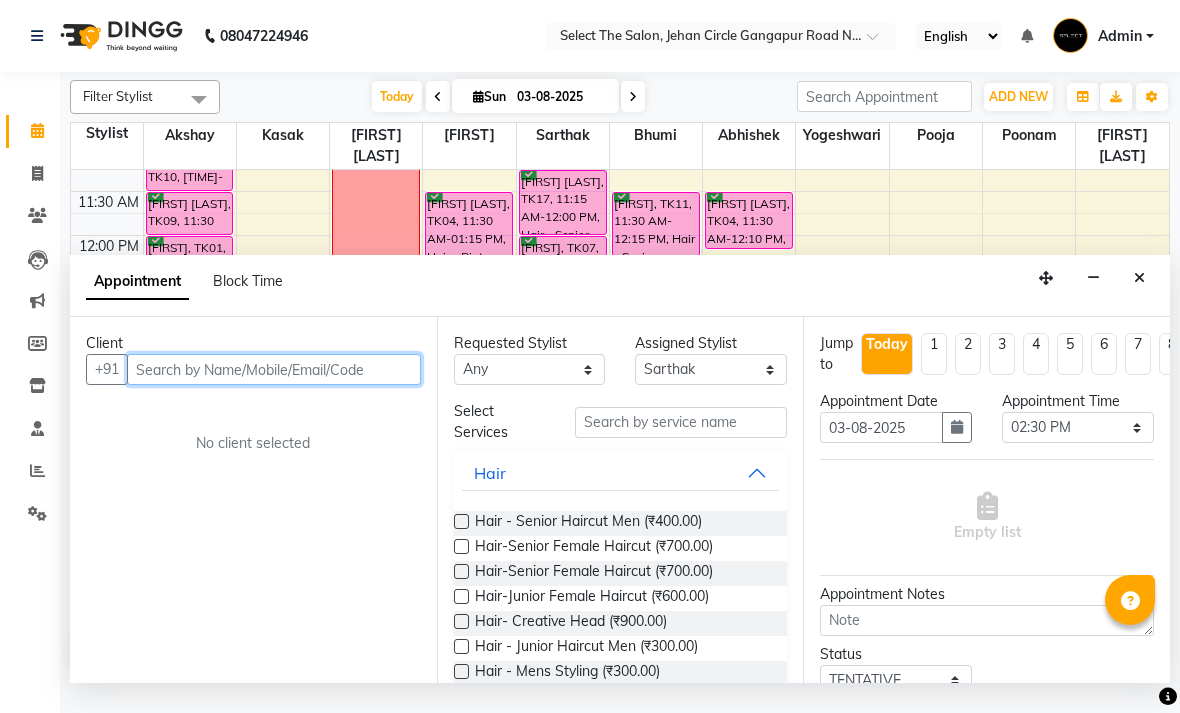 click at bounding box center (274, 369) 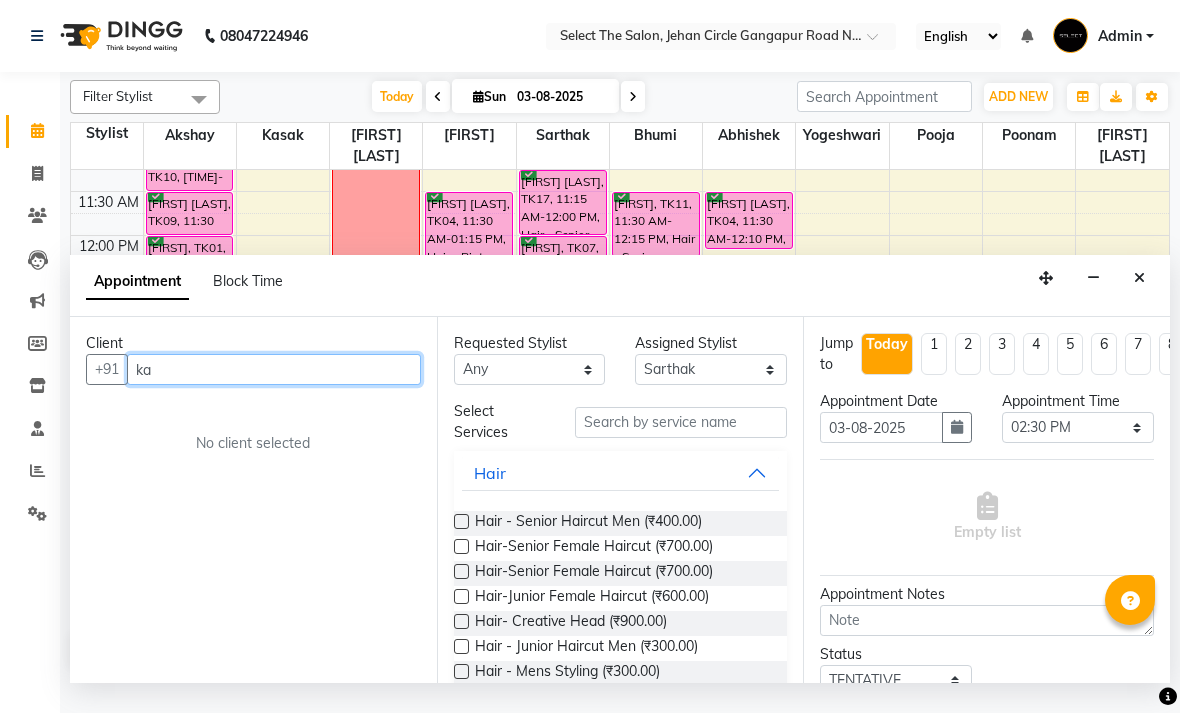 type on "k" 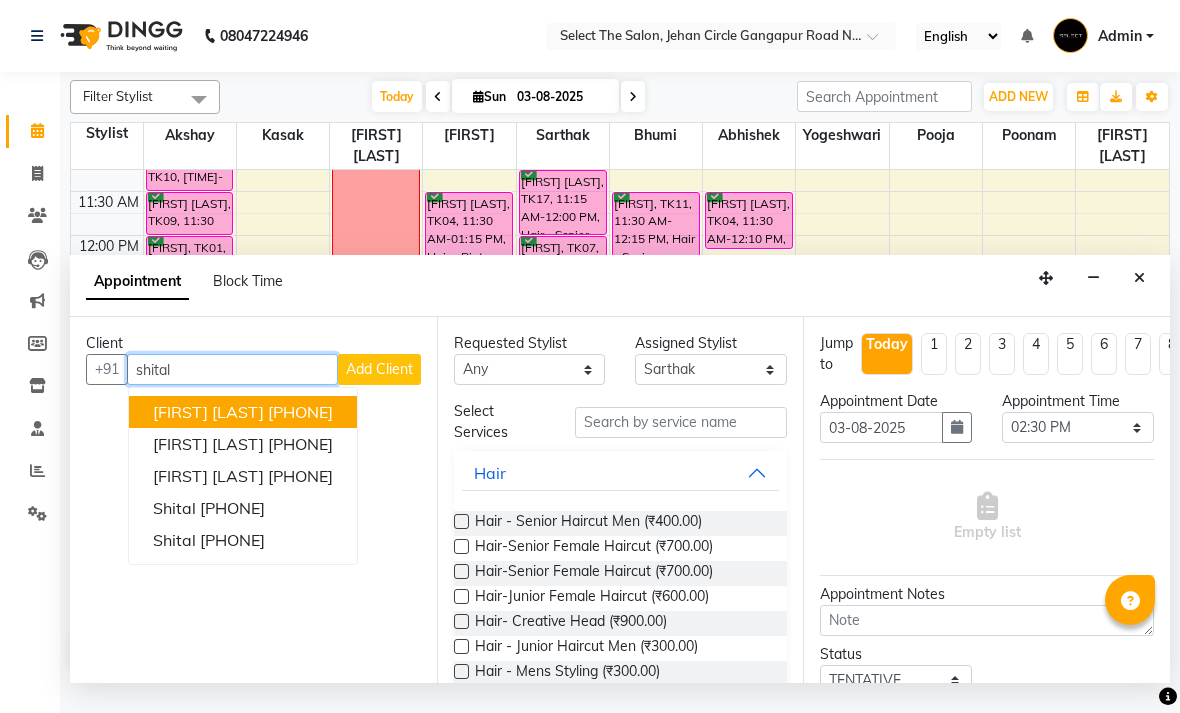 click on "8329436368" at bounding box center [300, 412] 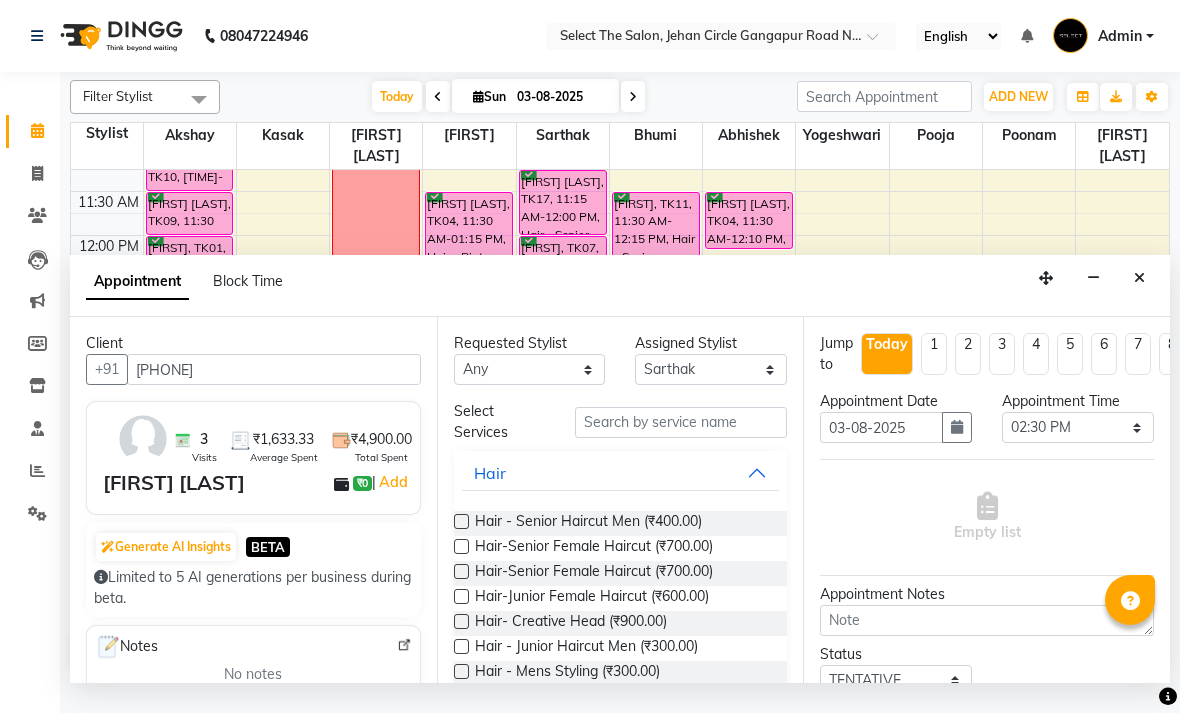 click on "Hair - Senior Haircut Men (₹400.00)" at bounding box center (621, 523) 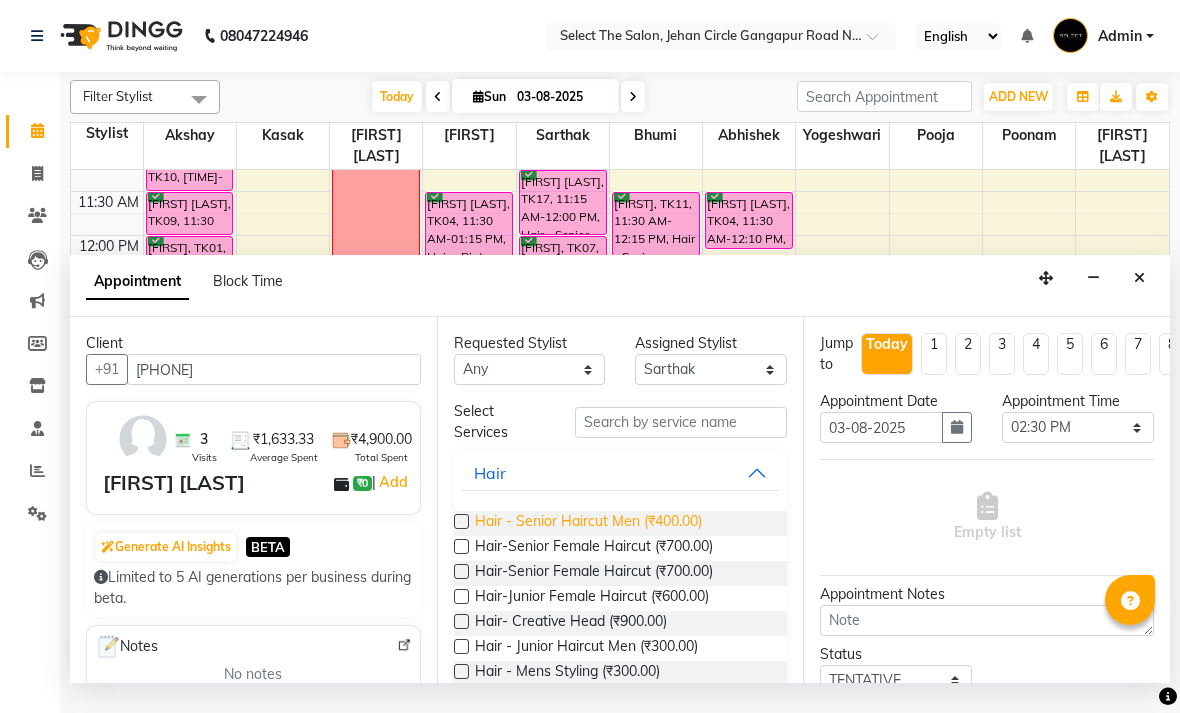 click on "Hair - Senior Haircut Men (₹400.00)" at bounding box center [588, 523] 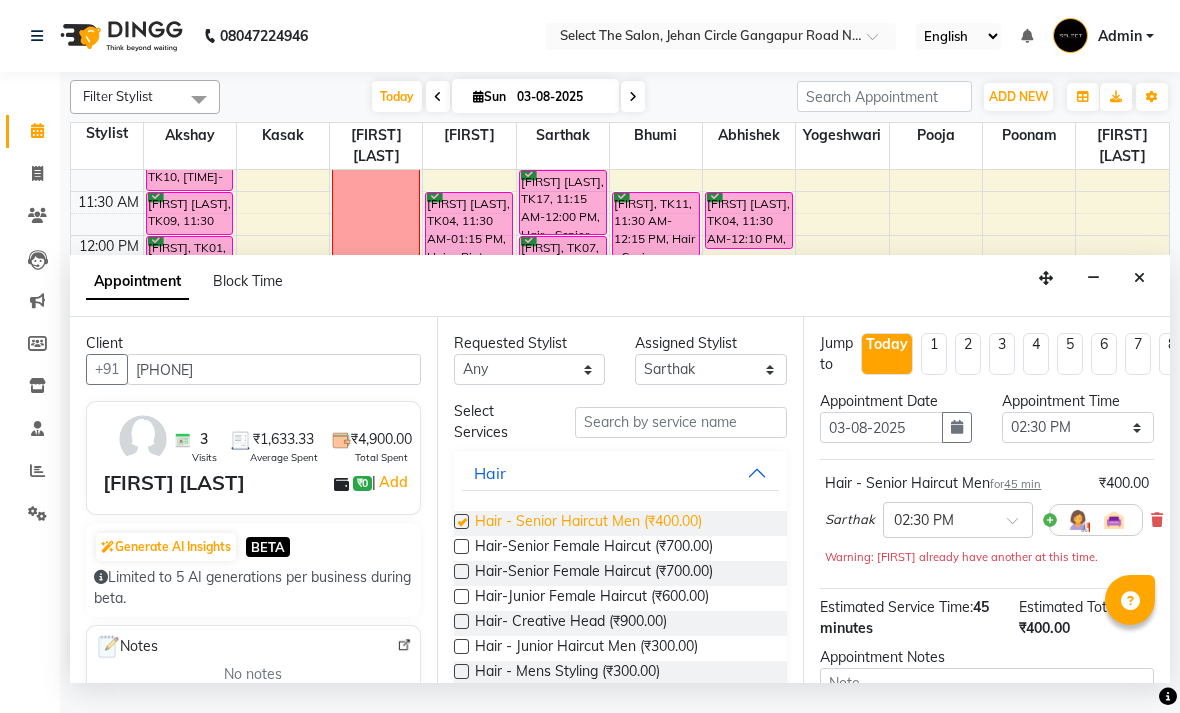 checkbox on "false" 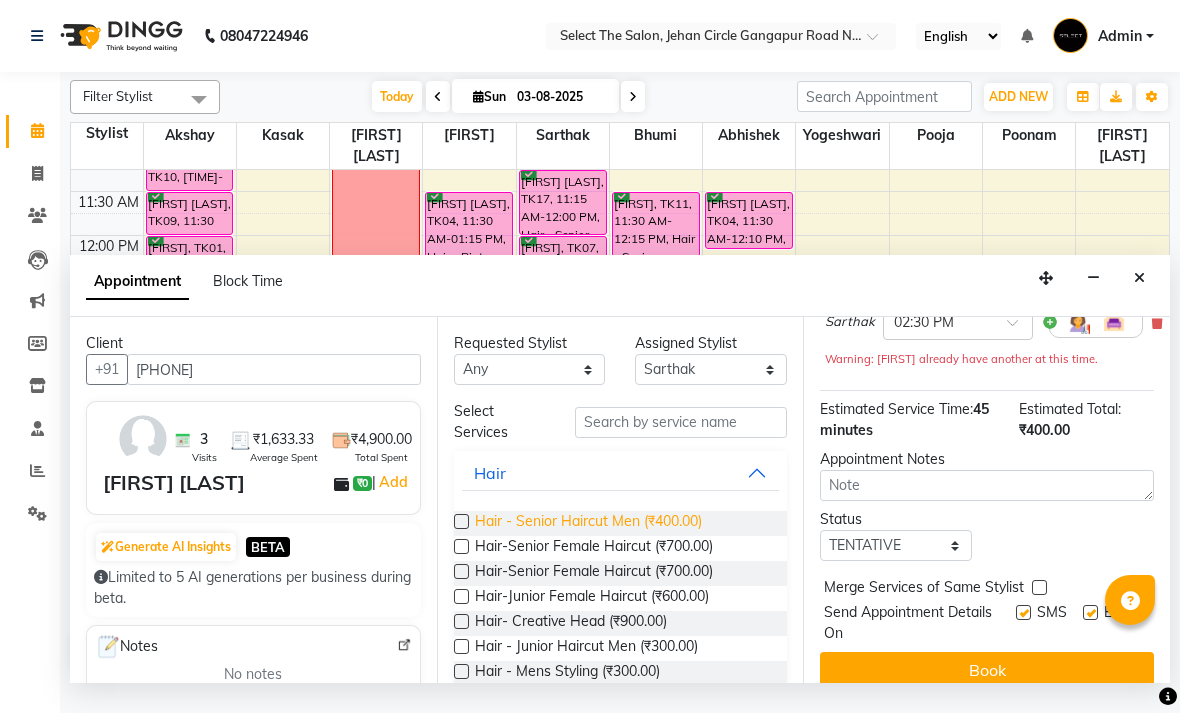 scroll, scrollTop: 197, scrollLeft: 0, axis: vertical 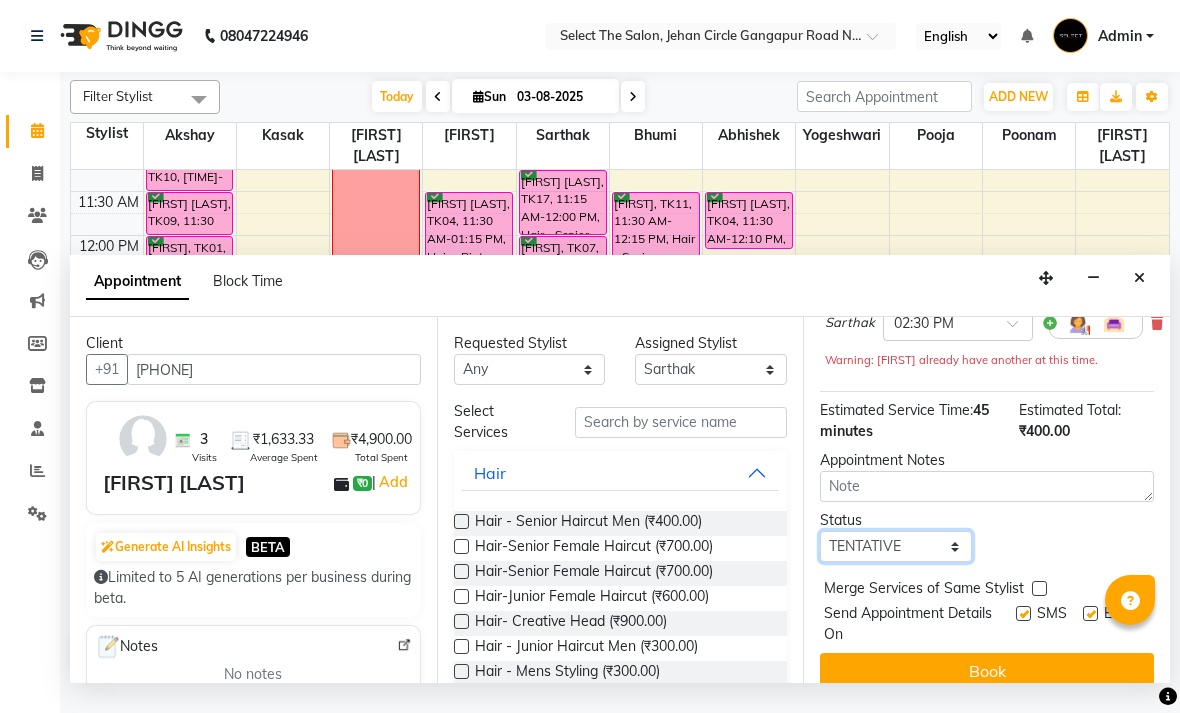 click on "Select TENTATIVE CONFIRM CHECK-IN UPCOMING" at bounding box center [896, 546] 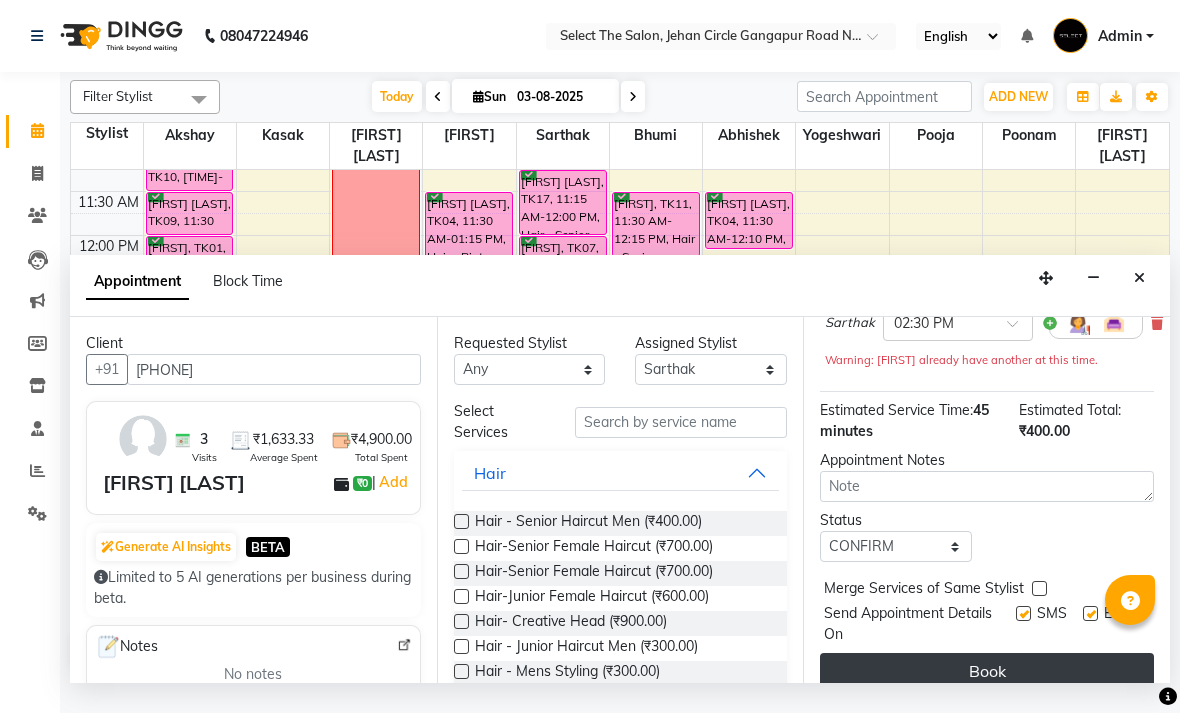click on "Book" at bounding box center [987, 671] 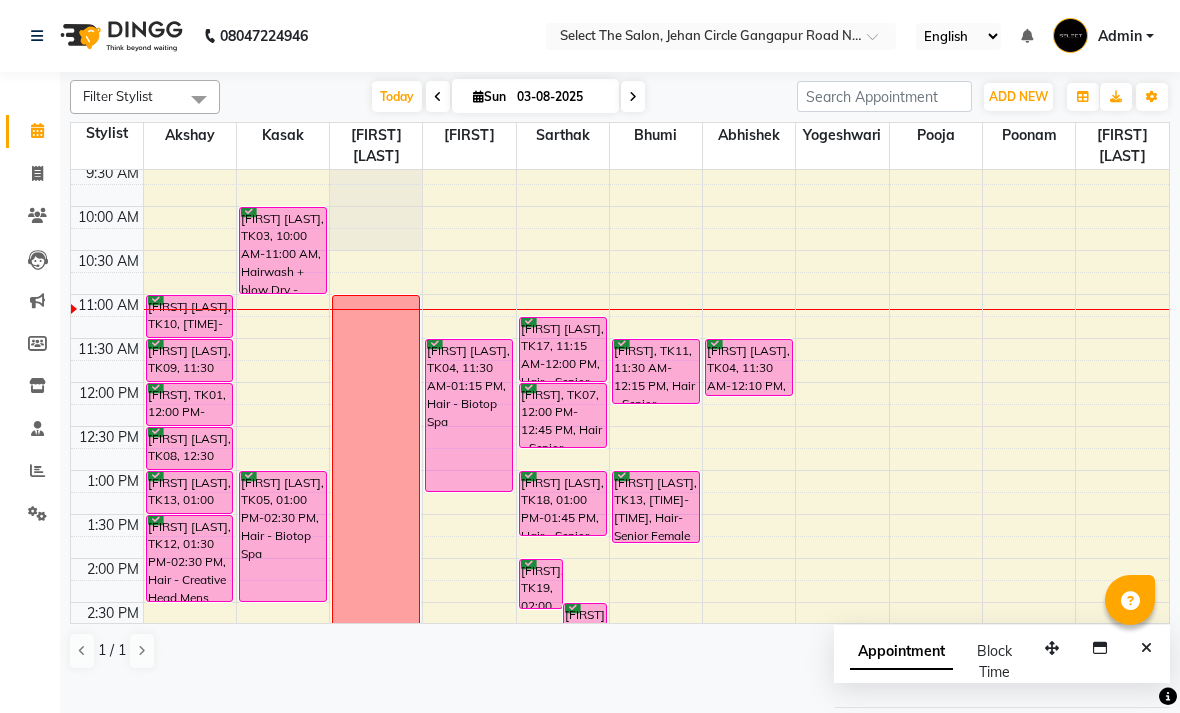 scroll, scrollTop: 143, scrollLeft: 0, axis: vertical 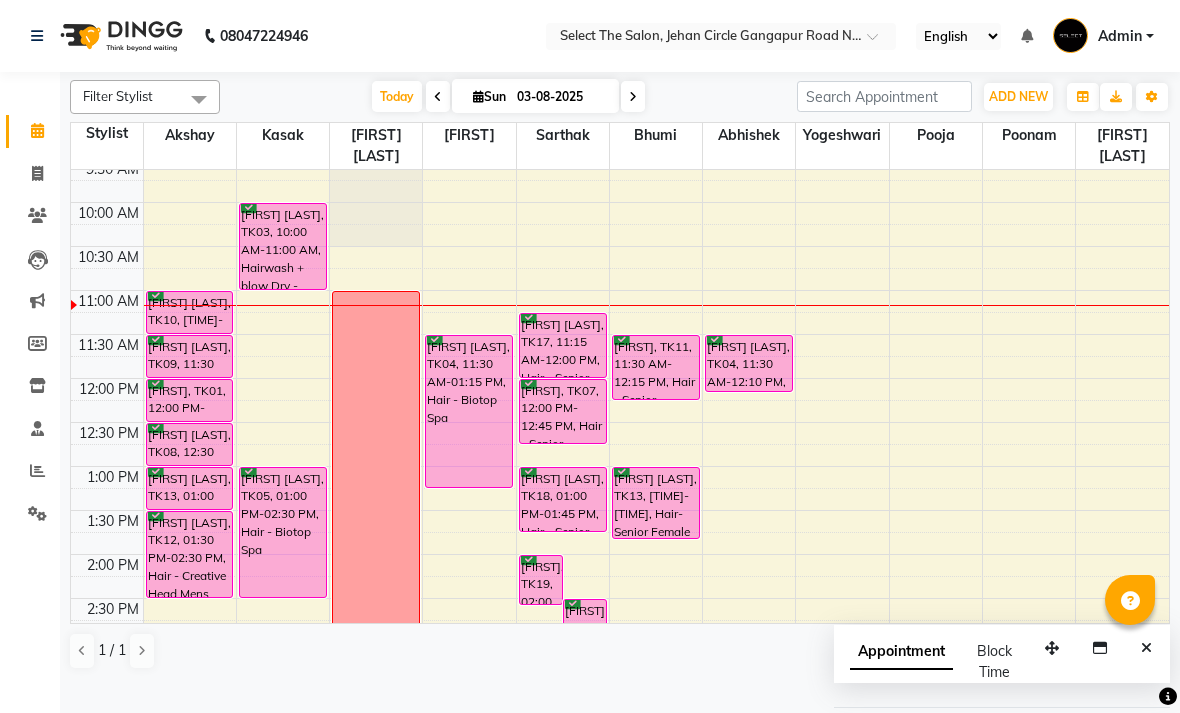 click at bounding box center (633, 97) 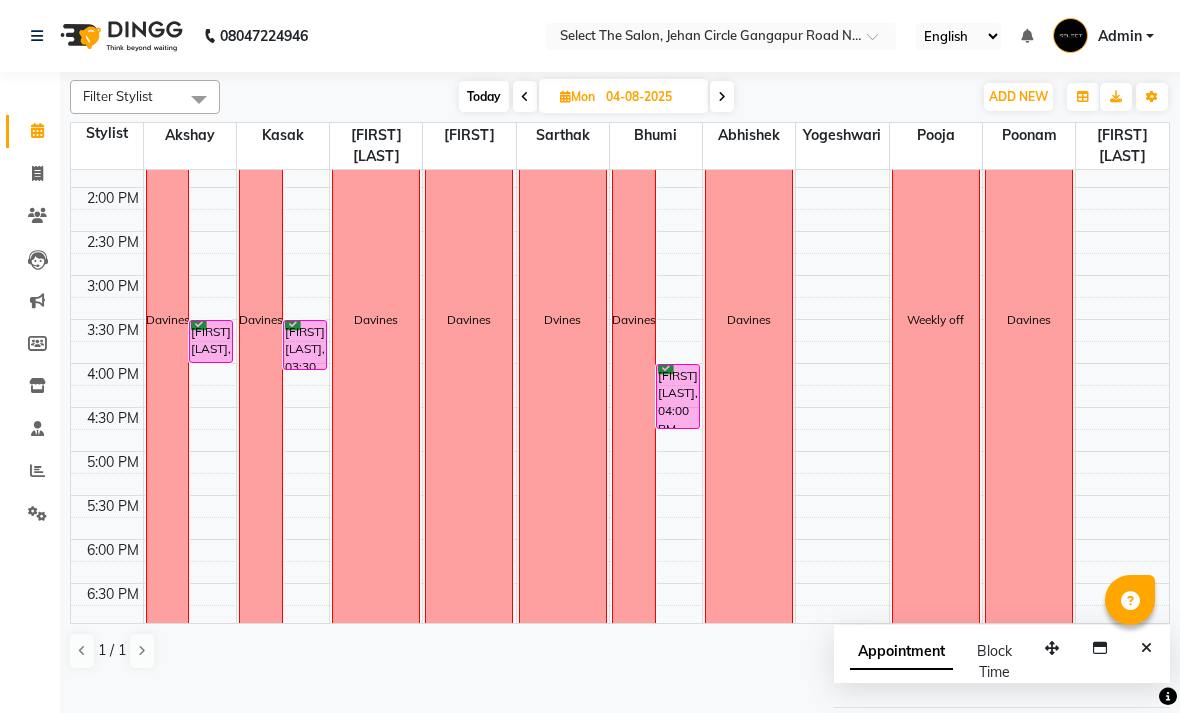scroll, scrollTop: 517, scrollLeft: 0, axis: vertical 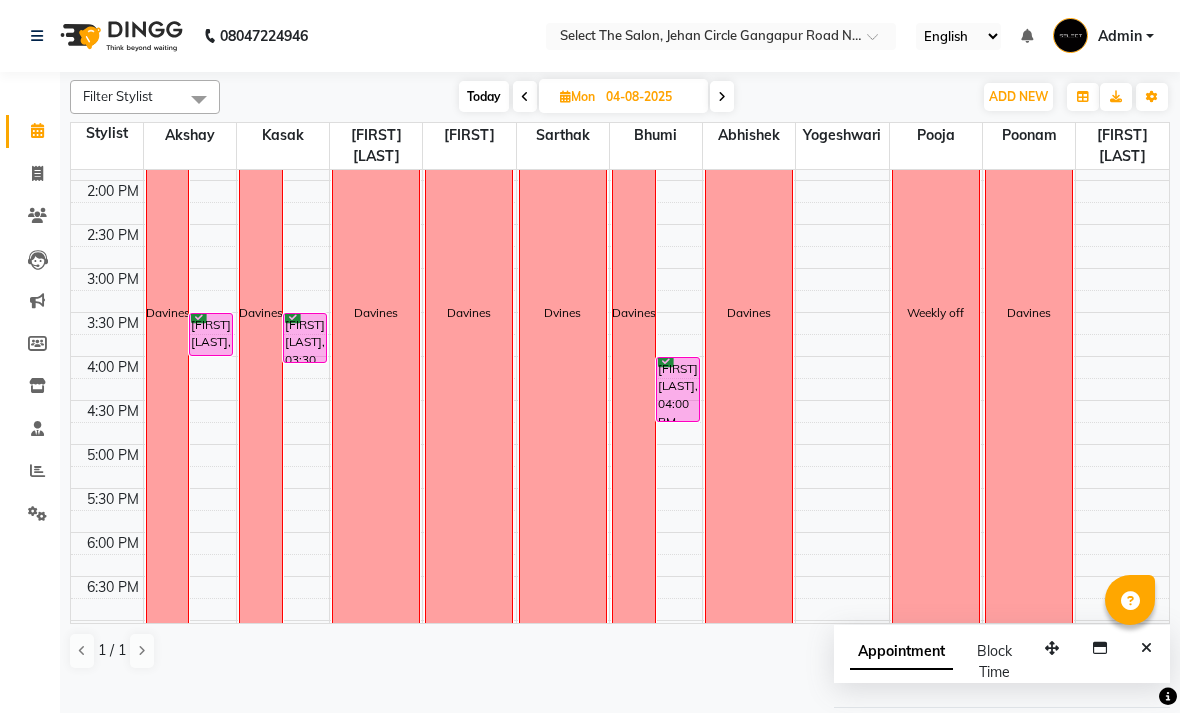 click on "Davines" at bounding box center (376, 312) 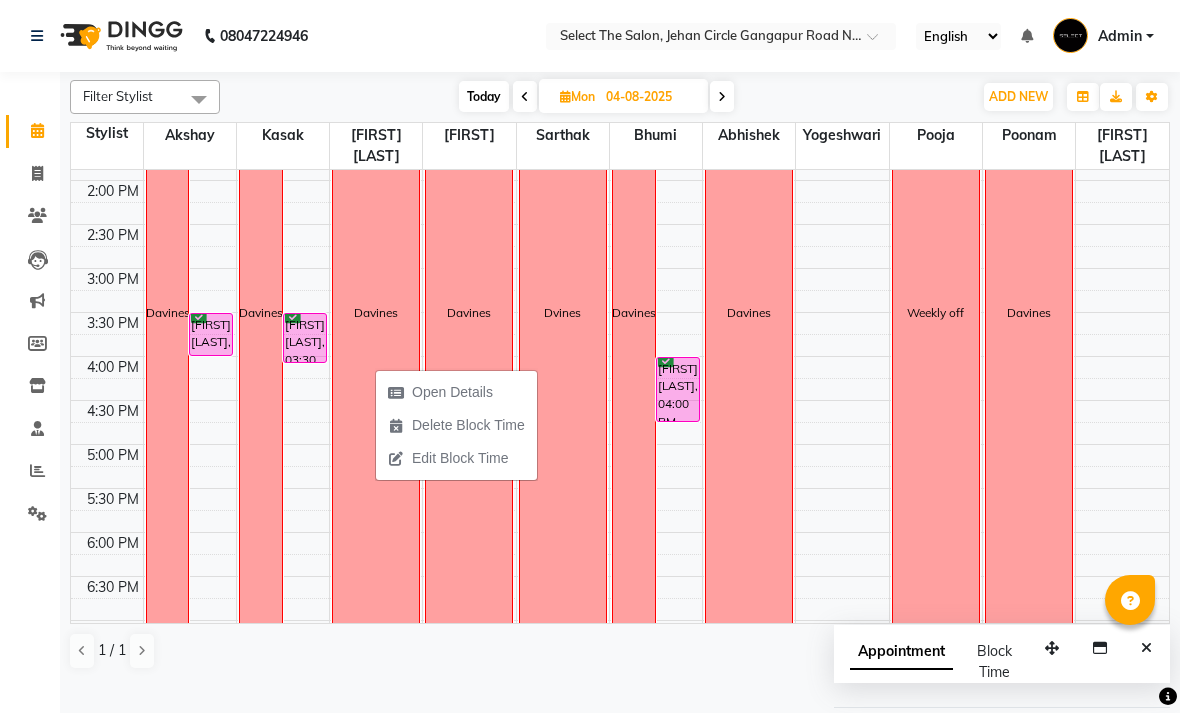 click on "Davines" at bounding box center (376, 312) 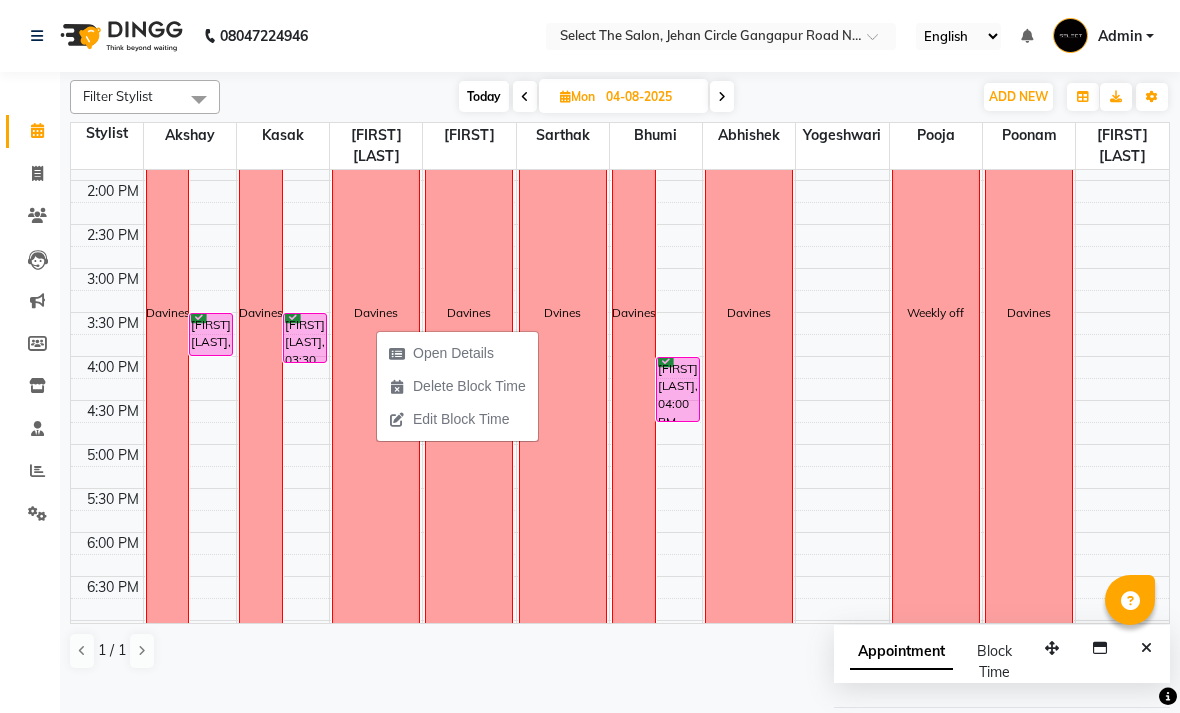 click on "Today" at bounding box center (484, 96) 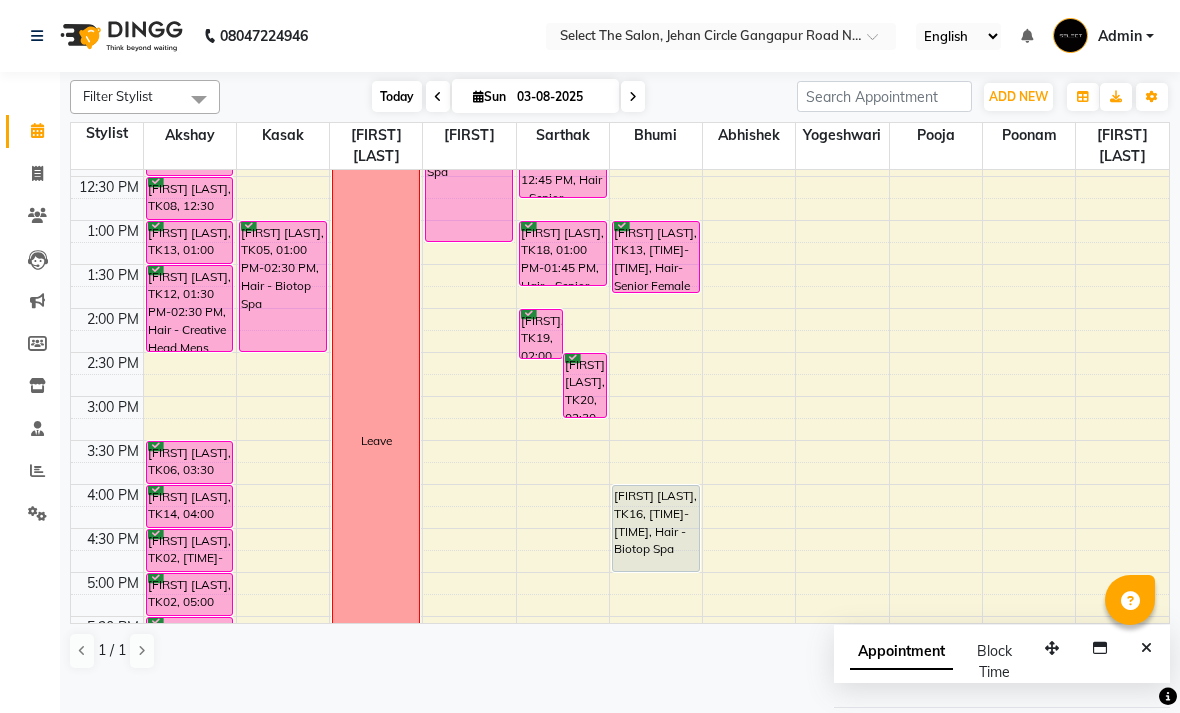 scroll, scrollTop: 433, scrollLeft: 0, axis: vertical 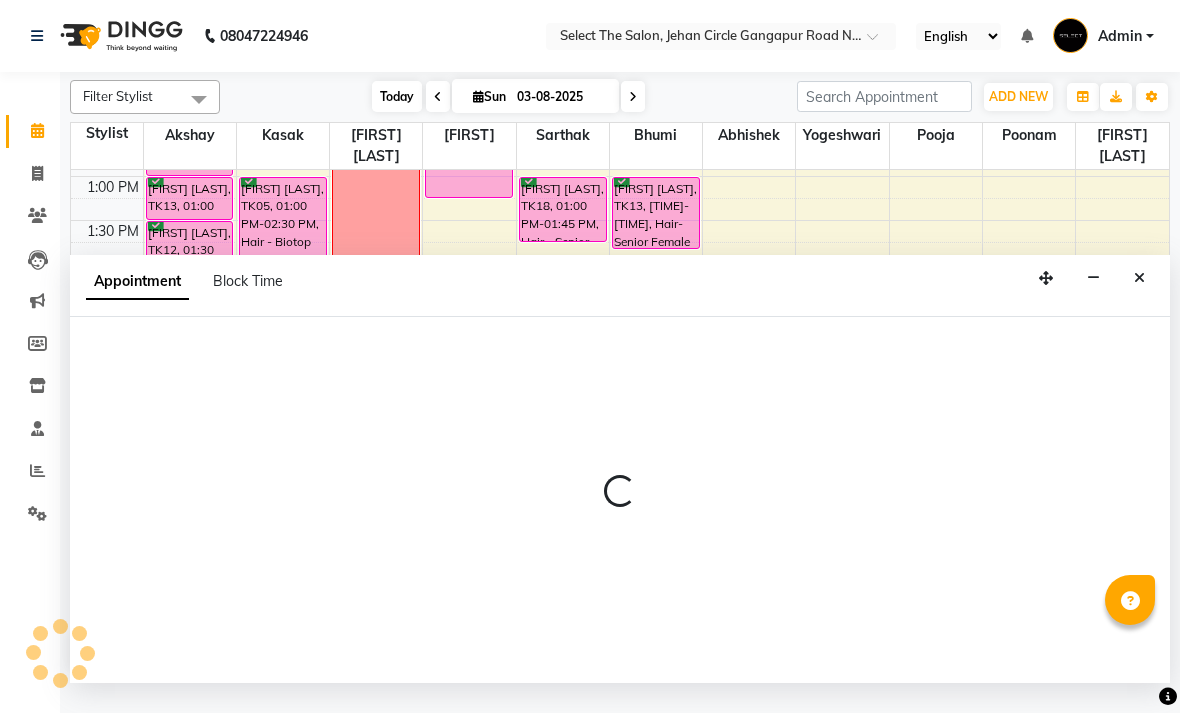 select on "31289" 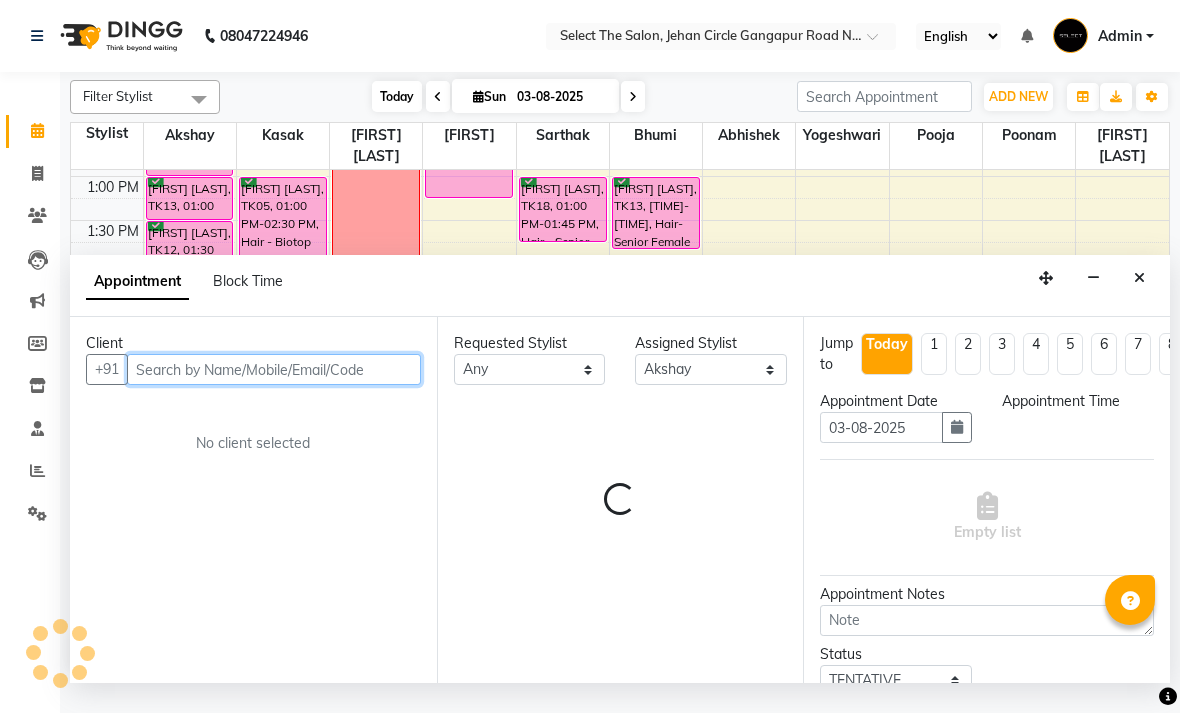 select on "870" 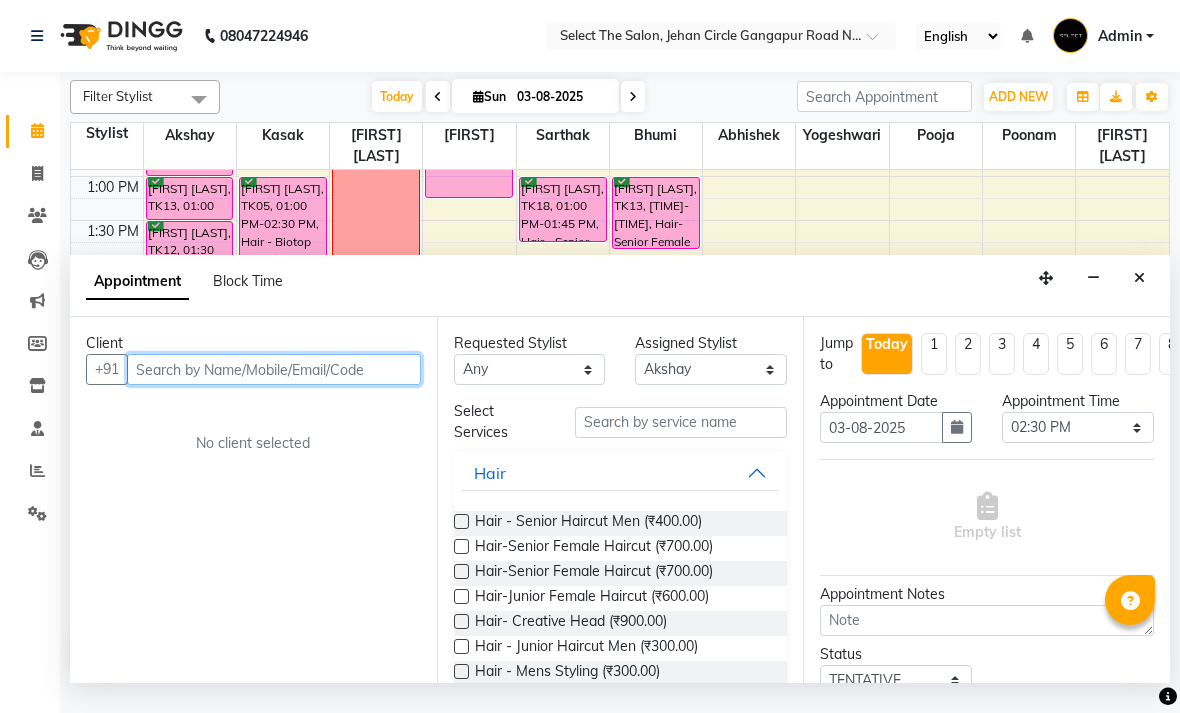 click at bounding box center (274, 369) 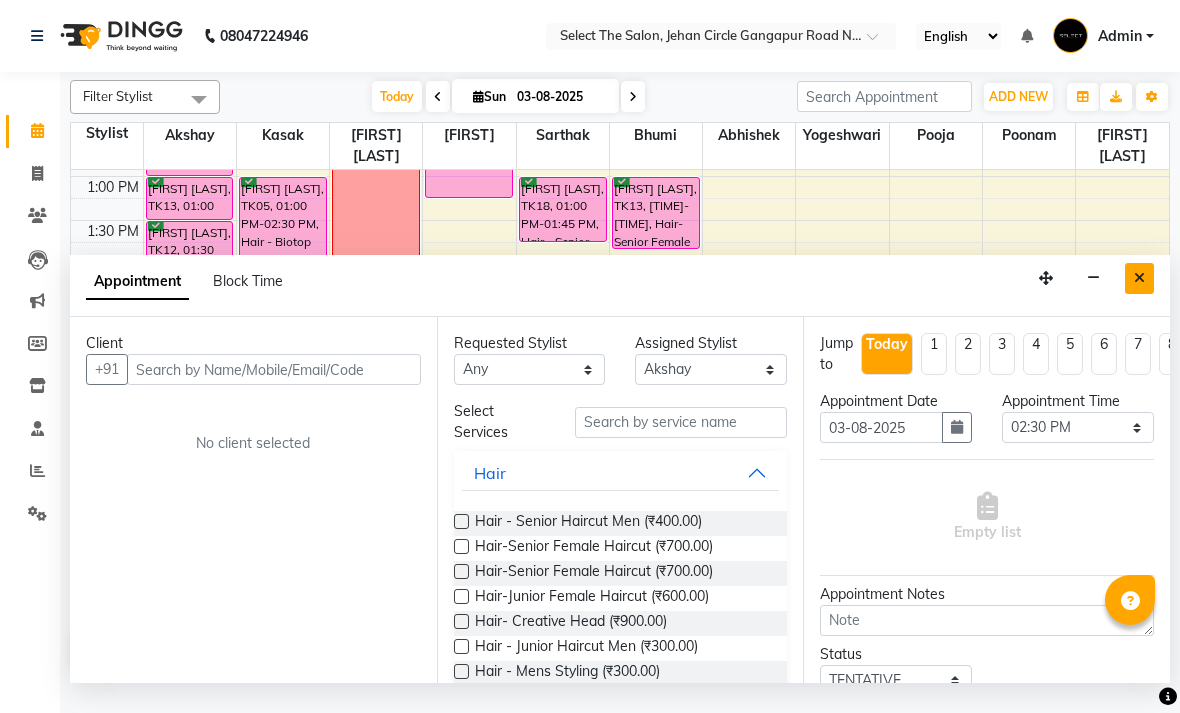 click at bounding box center (1139, 278) 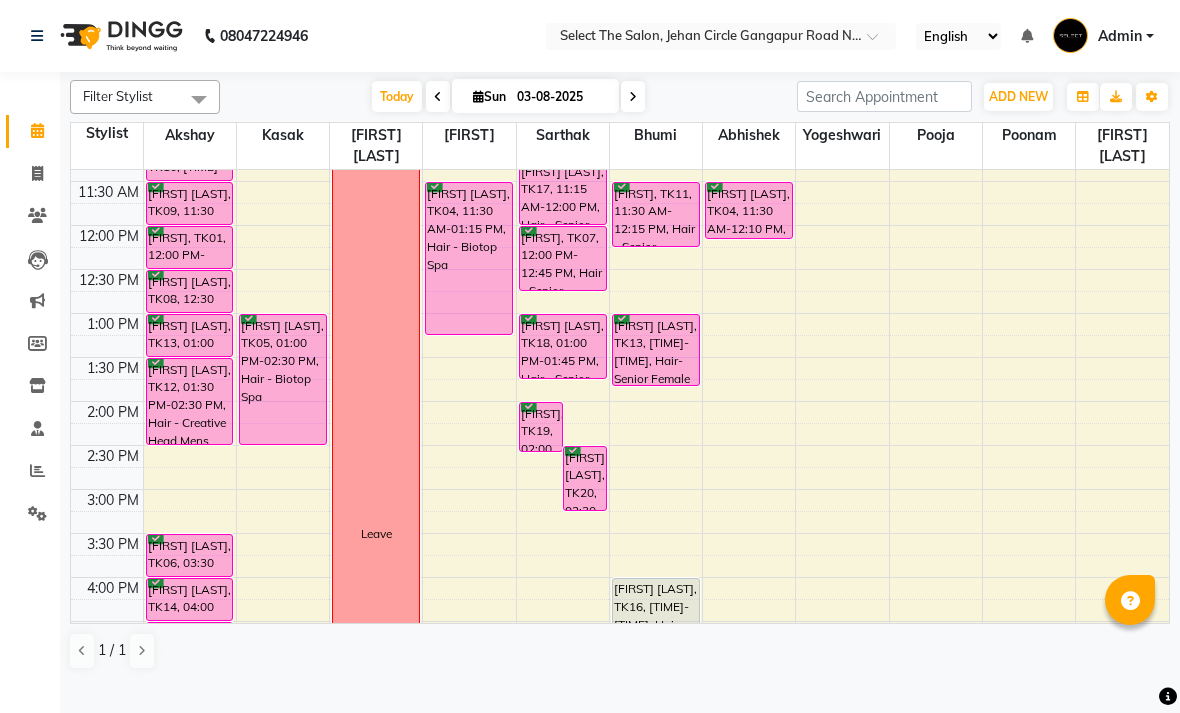 scroll, scrollTop: 297, scrollLeft: 0, axis: vertical 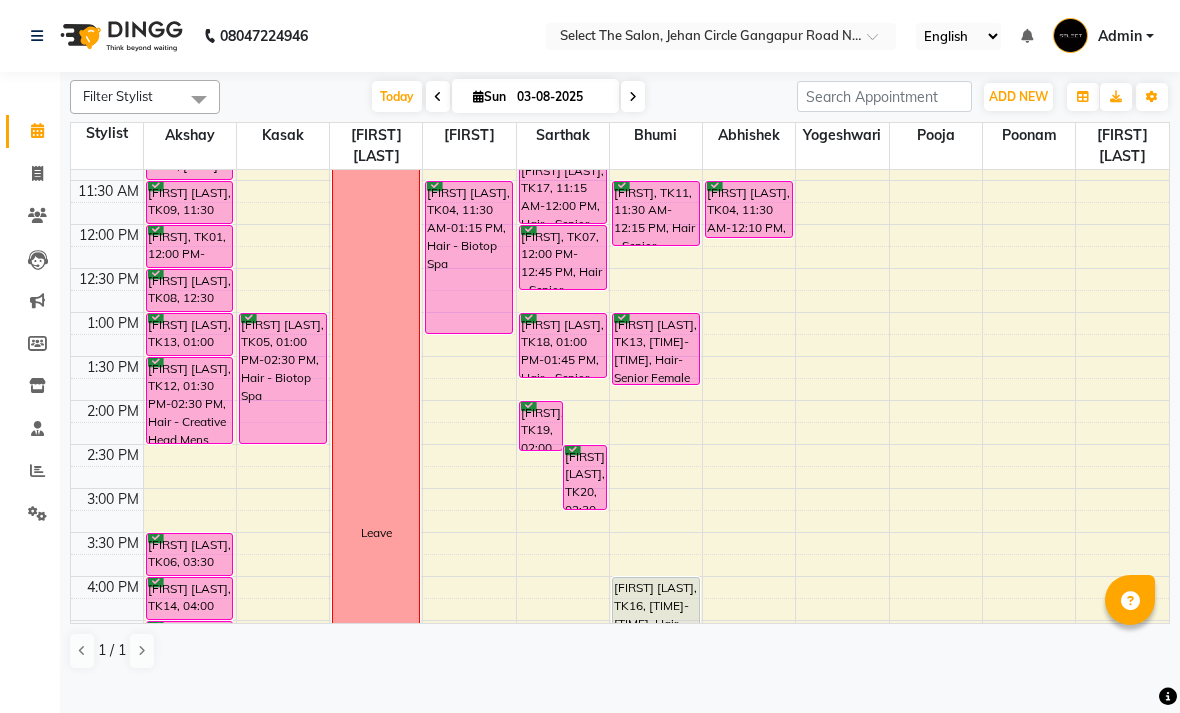select on "31289" 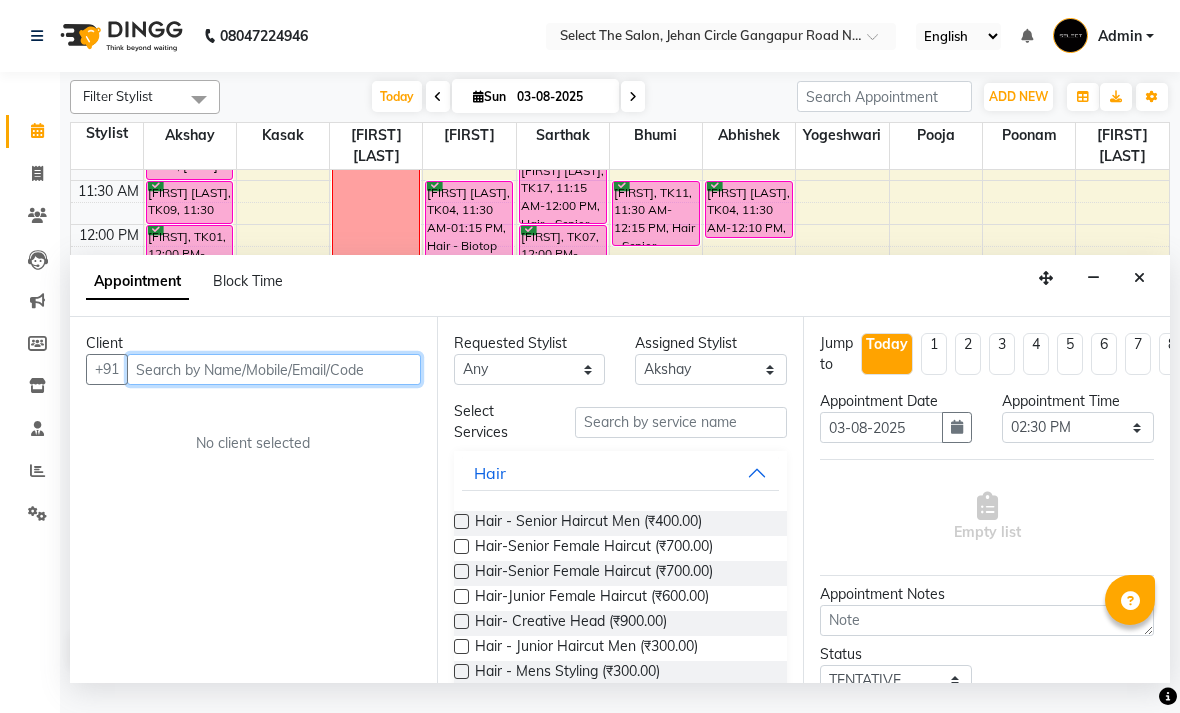 click at bounding box center (274, 369) 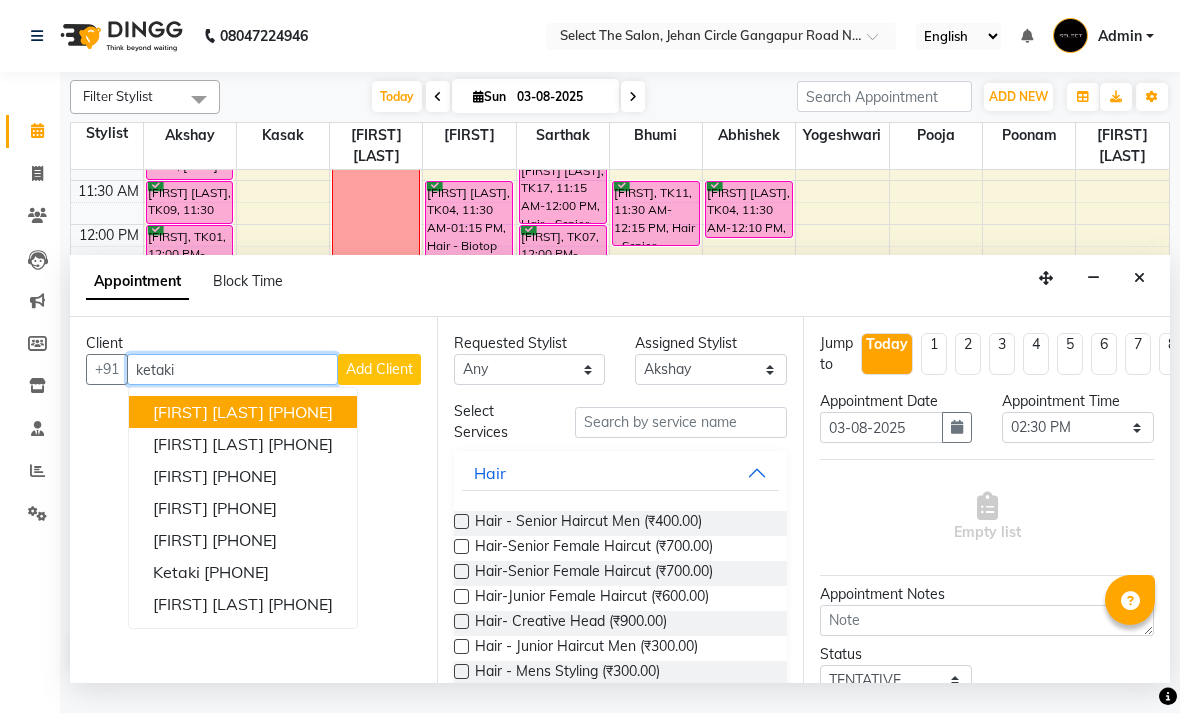 click on "Ketaki  9405229097" at bounding box center [243, 476] 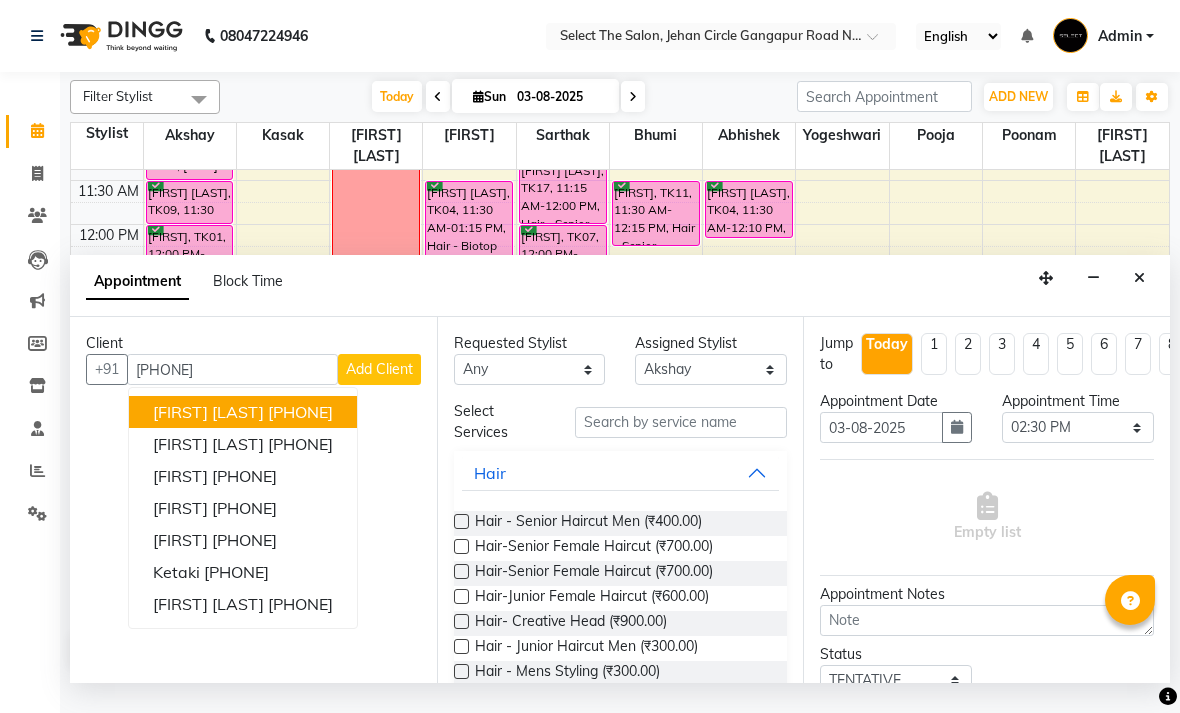 click on "Client +91 9405229097 Ketaki Pankei  9657413300 Ketaki Chandvadkar  9209843784 Ketaki  9405229097 Ketaki  8055622055 Ketaki  9552503491 ketaki  9867372457 Ketaki Mahamine  8275583147 Add Client  No client selected" at bounding box center [253, 500] 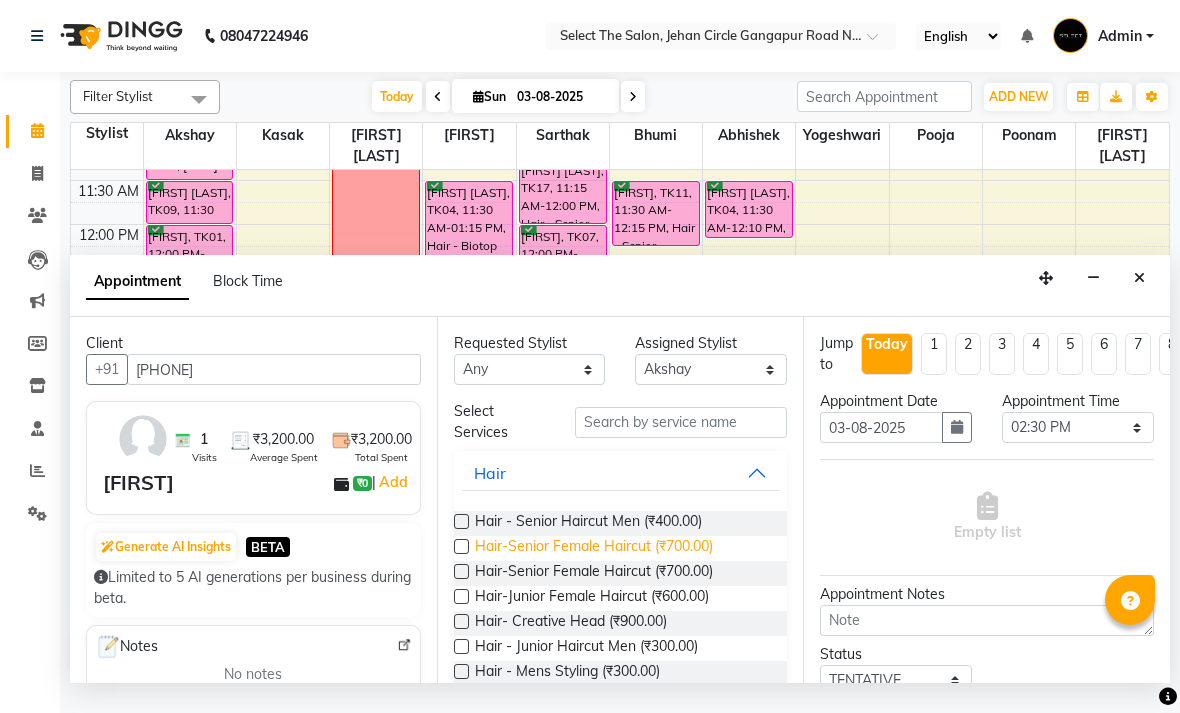 click on "Hair-Senior Female Haircut (₹700.00)" at bounding box center (594, 548) 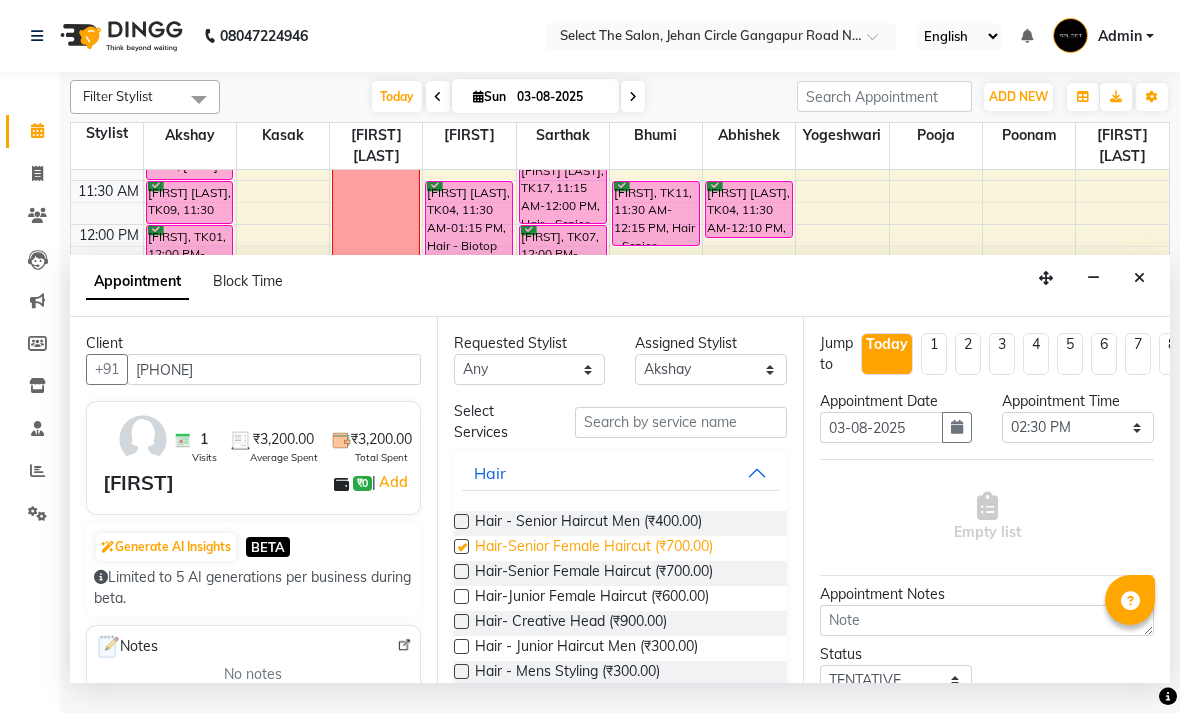 checkbox on "false" 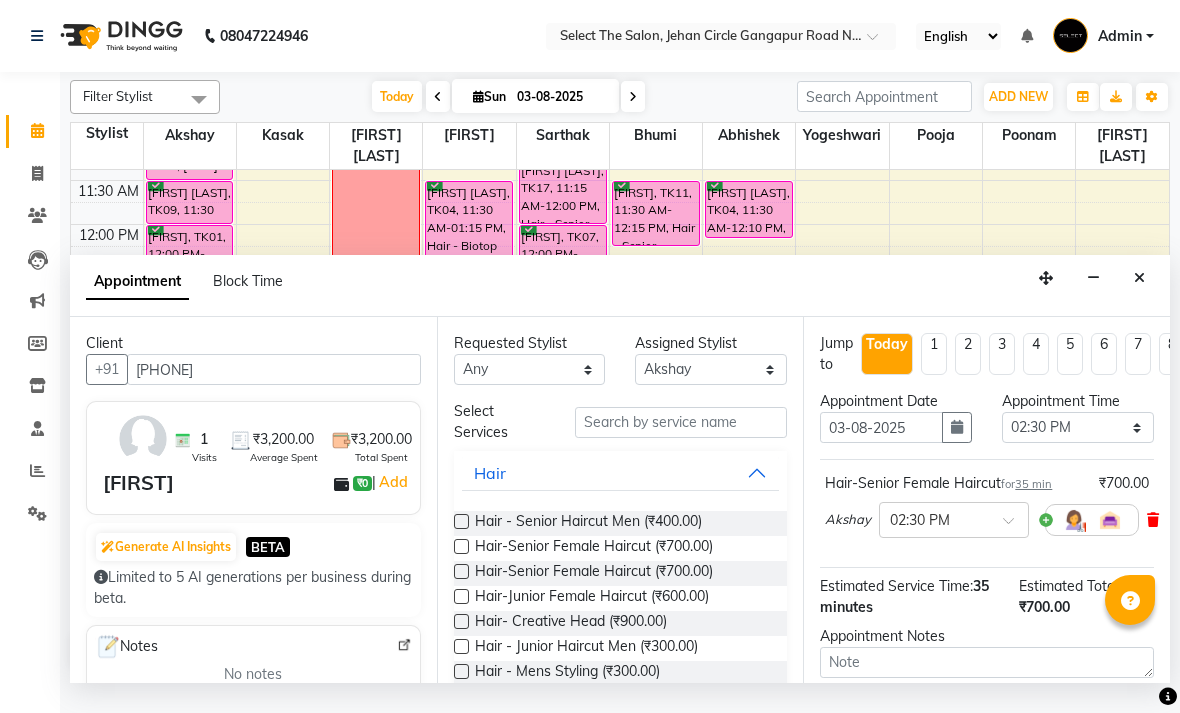 click at bounding box center [1153, 520] 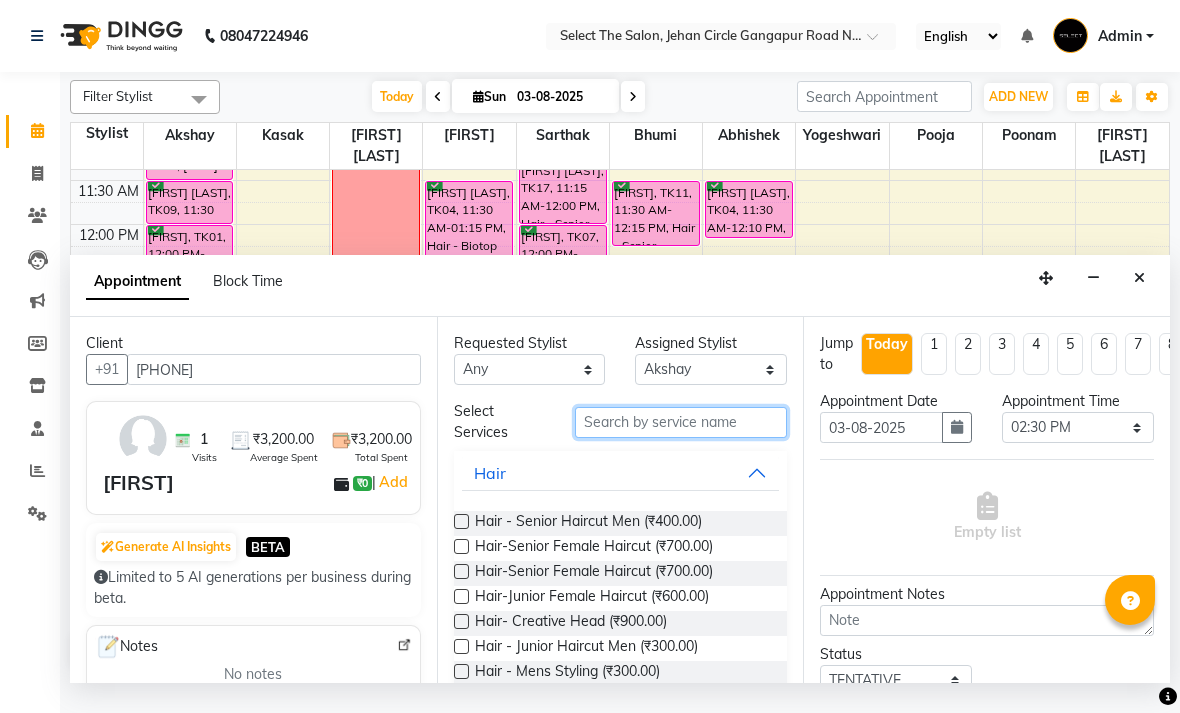 click at bounding box center [681, 422] 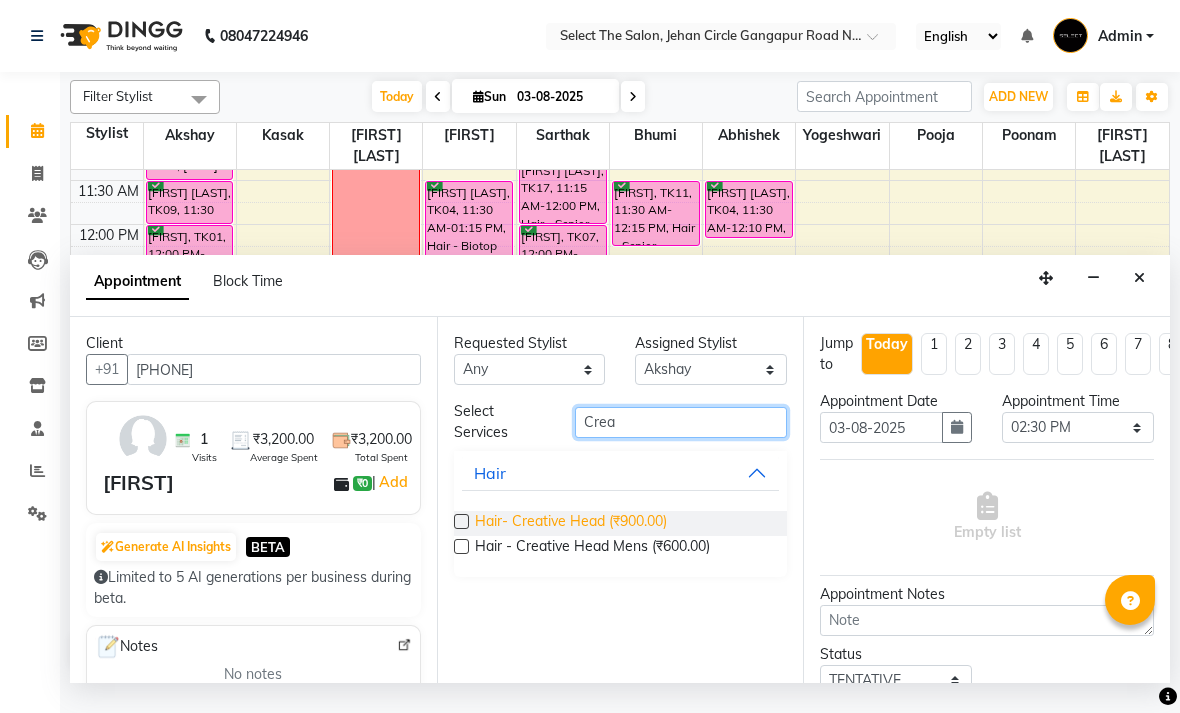 type on "Crea" 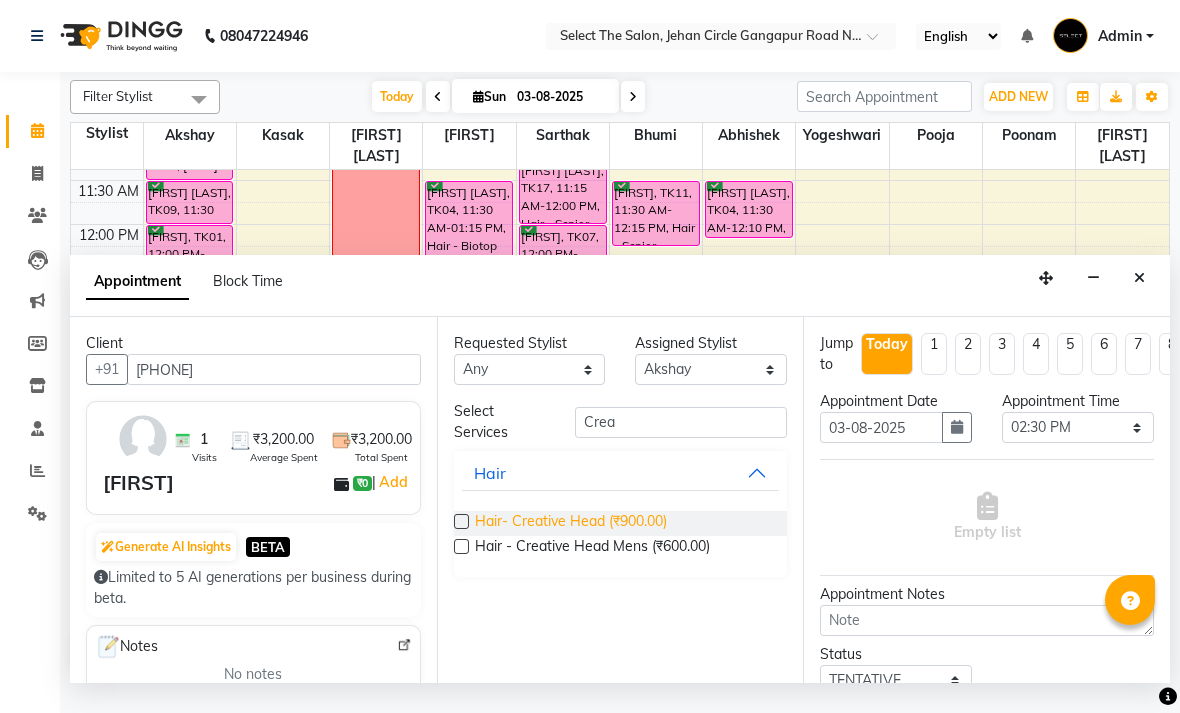 click on "Hair- Creative Head  (₹900.00)" at bounding box center (571, 523) 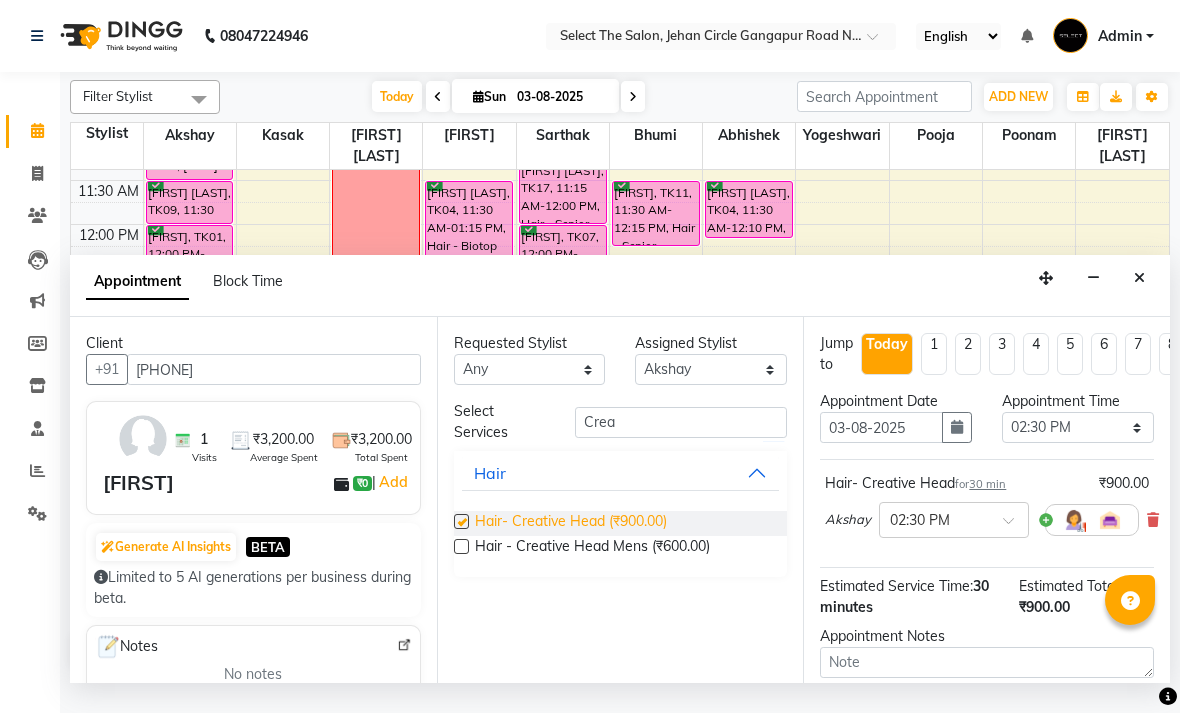 checkbox on "false" 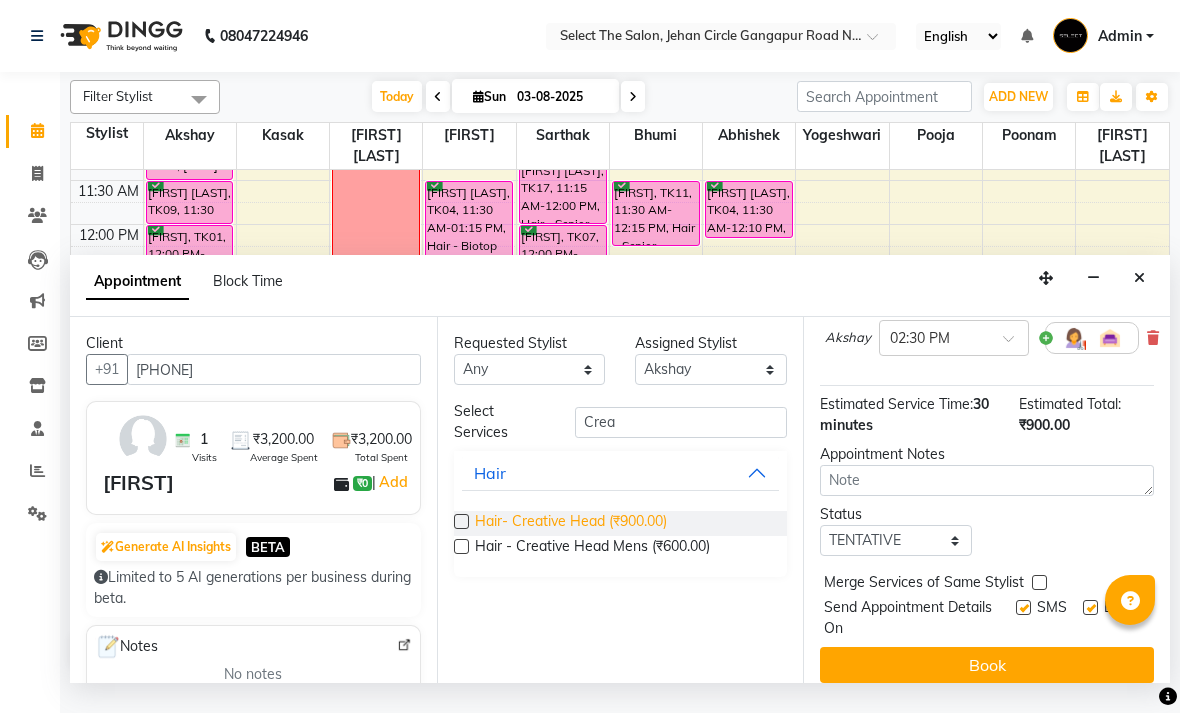 scroll, scrollTop: 176, scrollLeft: 0, axis: vertical 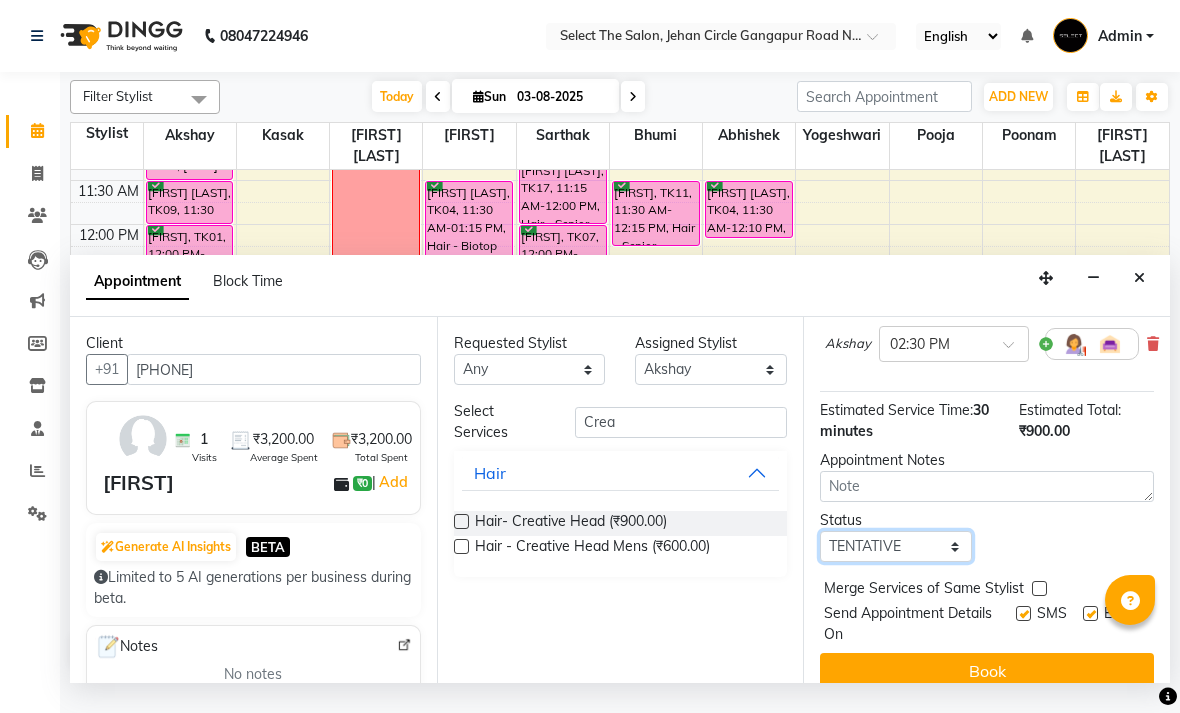 click on "Select TENTATIVE CONFIRM CHECK-IN UPCOMING" at bounding box center (896, 546) 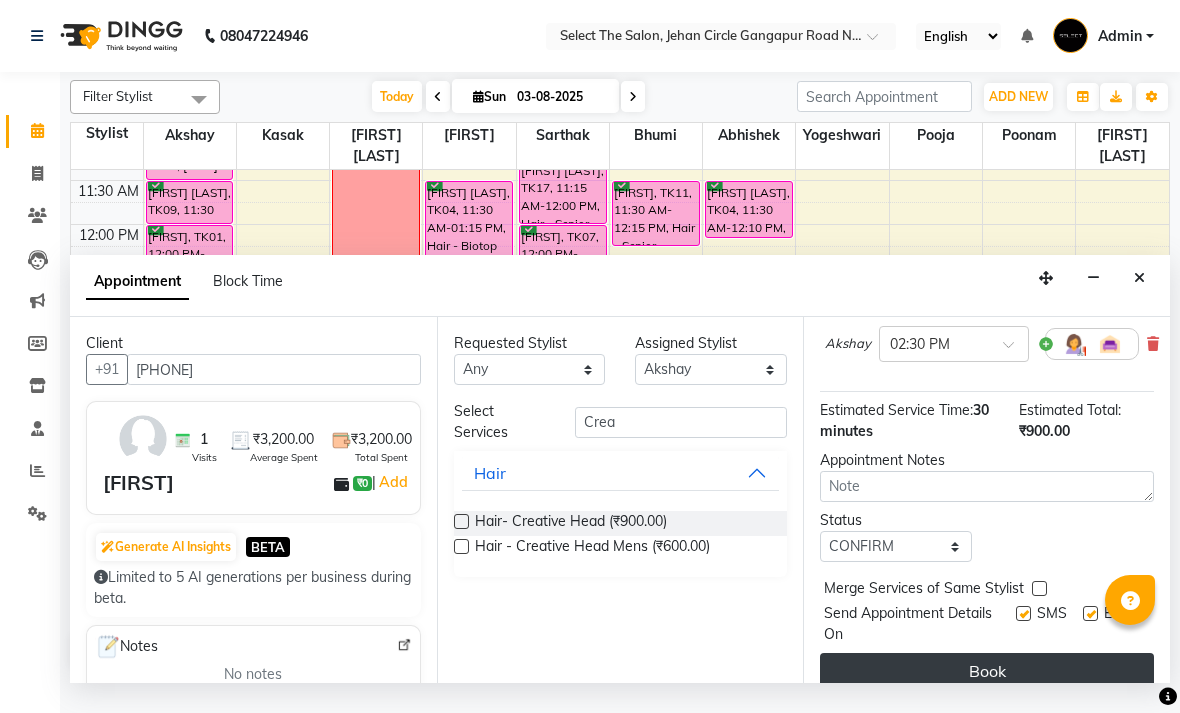 click on "Book" at bounding box center (987, 671) 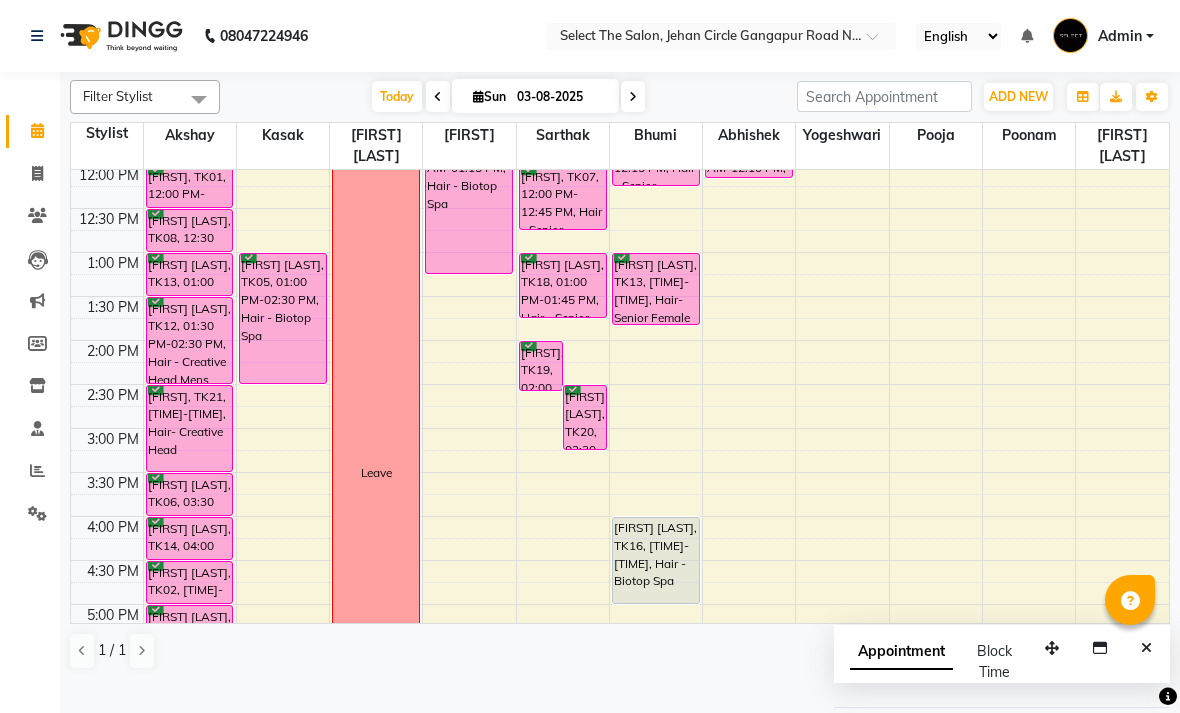 scroll, scrollTop: 358, scrollLeft: 0, axis: vertical 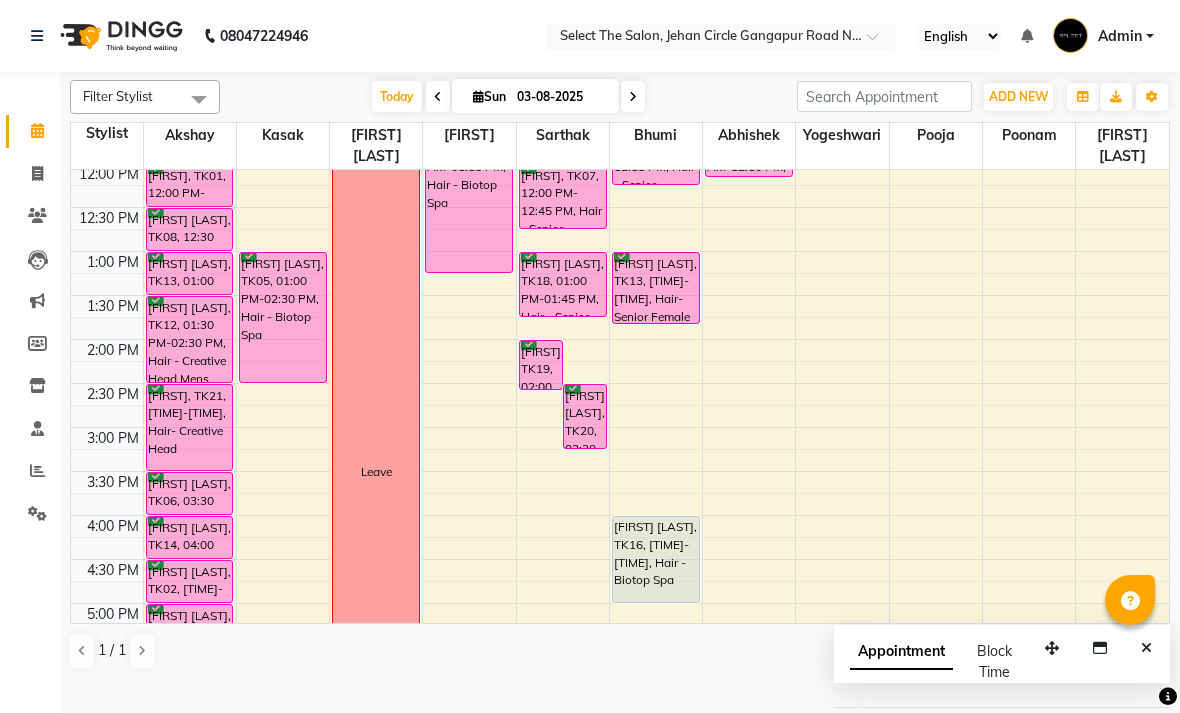 click on "Filter Stylist Select All Akshay  Kasak Venkatesh warule Siddhika  Sarthak  Bhumi  Abhishek  Yogeshwari Pooja  Poonam  Sachin Wagh  Today  Sun 03-08-2025 Toggle Dropdown Add Appointment Add Invoice Add Expense Add Attendance Add Client Add Transaction Toggle Dropdown Add Appointment Add Invoice Add Expense Add Attendance Add Client ADD NEW Toggle Dropdown Add Appointment Add Invoice Add Expense Add Attendance Add Client Add Transaction Filter Stylist Select All Akshay  Kasak Venkatesh warule Siddhika  Sarthak  Bhumi  Abhishek  Yogeshwari Pooja  Poonam  Sachin Wagh  Group By  Staff View   Room View  View as Vertical  Vertical - Week View  Horizontal  Horizontal - Week View  List  Toggle Dropdown Calendar Settings Manage Tags   Arrange Stylists   Reset Stylists  Full Screen  Show Available Stylist  Appointment Form Zoom 100% Staff/Room Display Count 11 Stylist Akshay  Kasak Venkatesh warule Siddhika  Sarthak  Bhumi  Abhishek  Yogeshwari Pooja  Poonam  Sachin Wagh  8:00 AM 8:30 AM 9:00 AM 9:30 AM 10:00 AM" 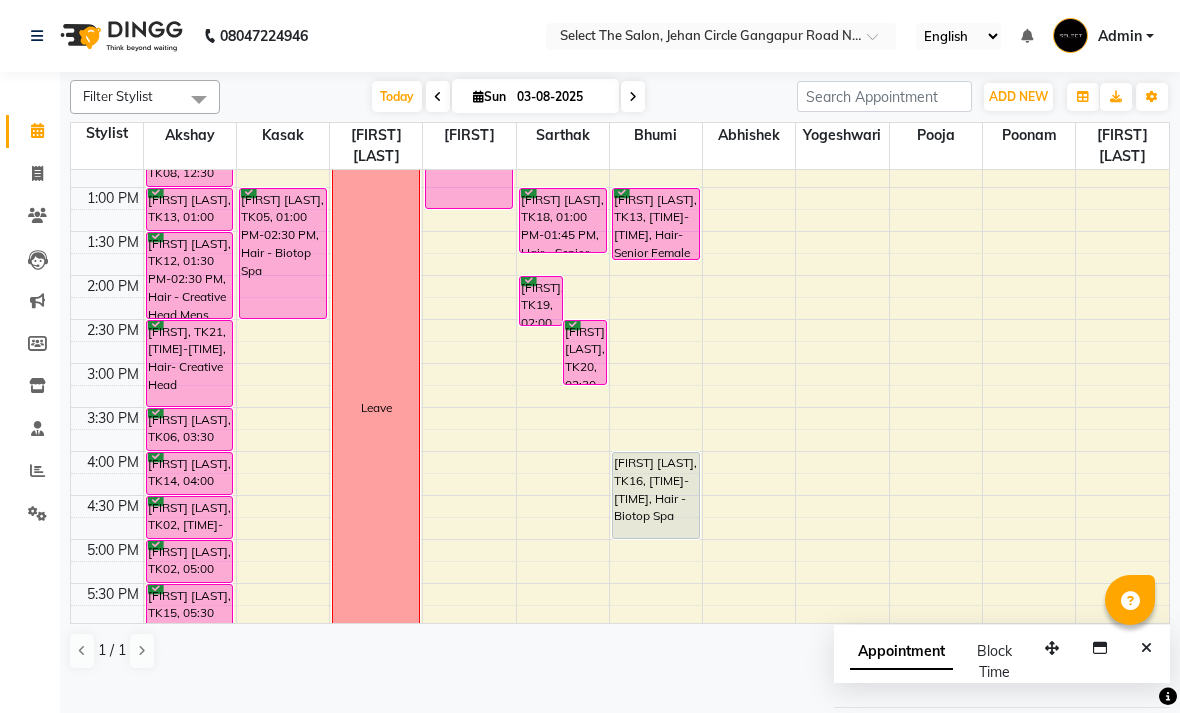scroll, scrollTop: 423, scrollLeft: 0, axis: vertical 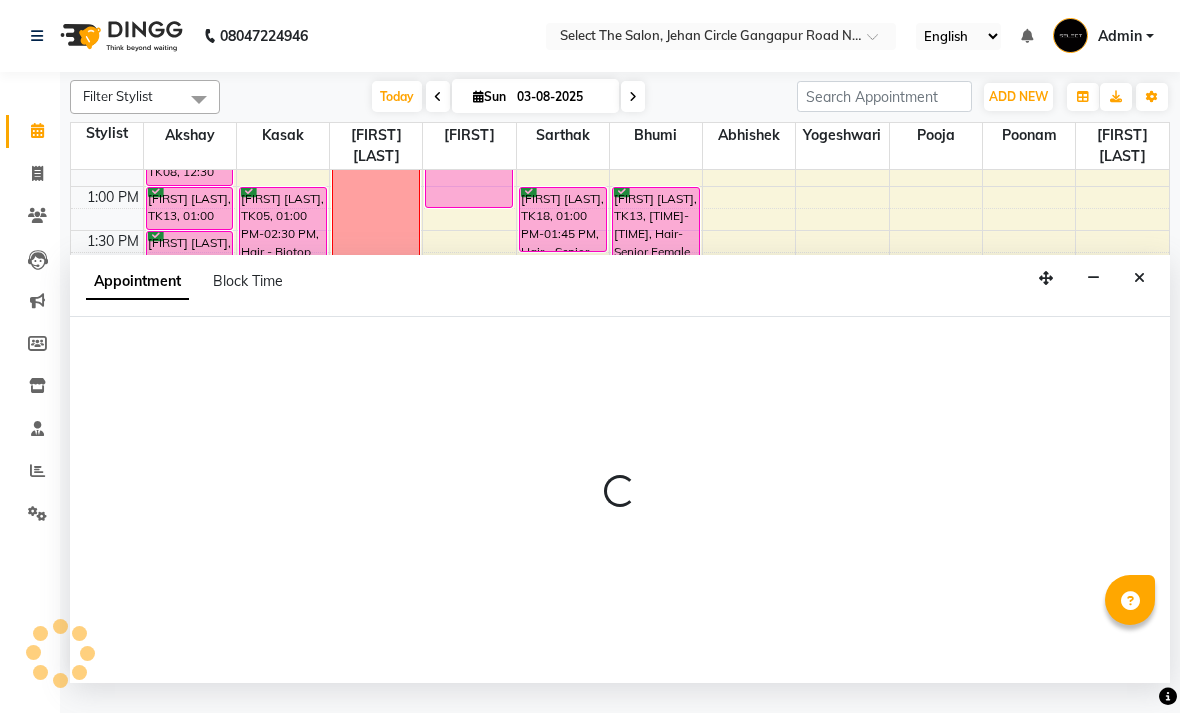 select on "58559" 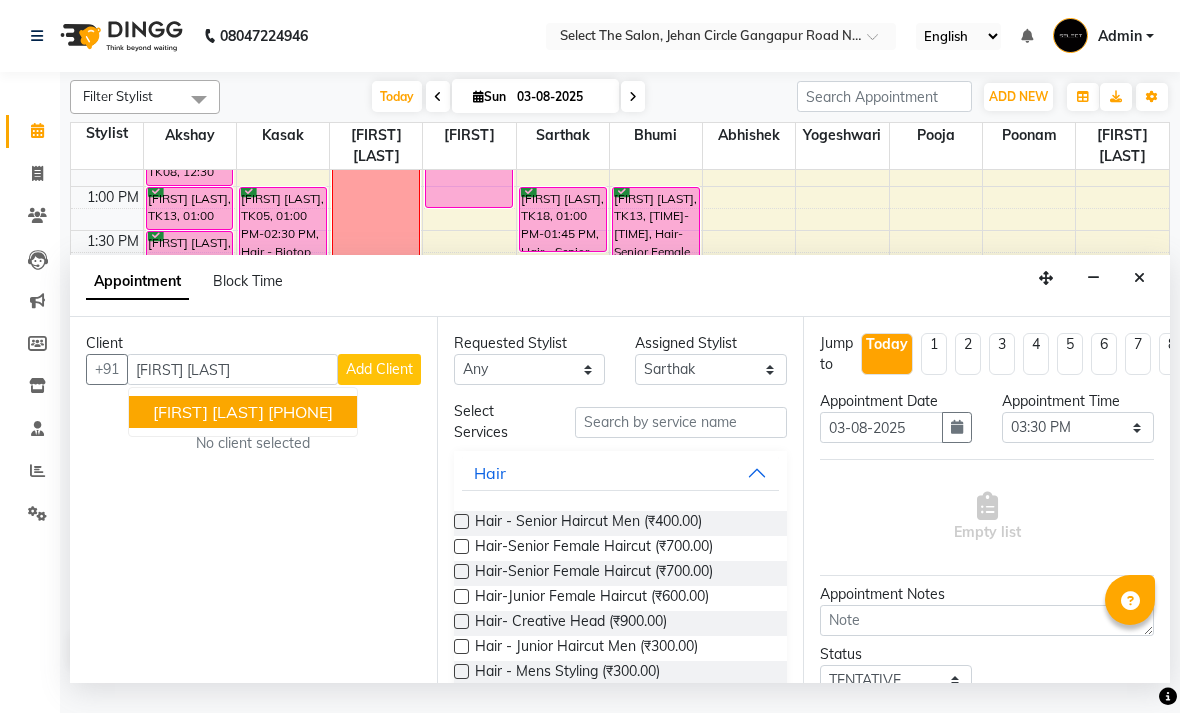 click on "9860555356" at bounding box center (300, 412) 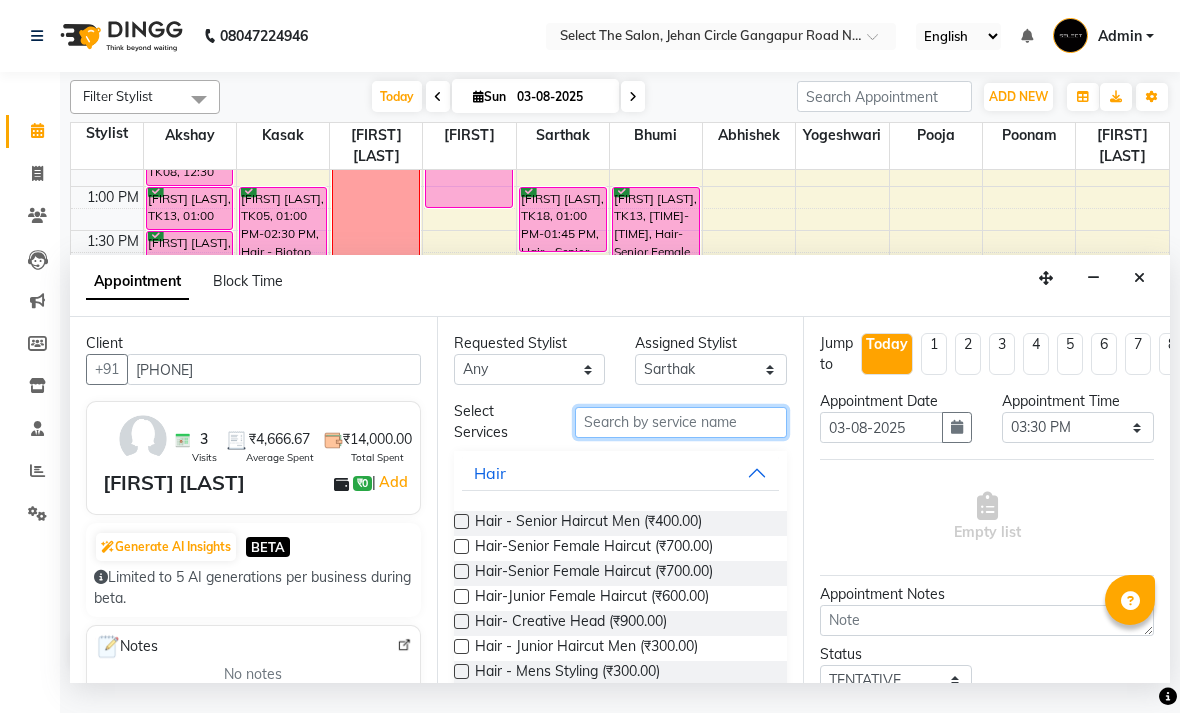 click at bounding box center (681, 422) 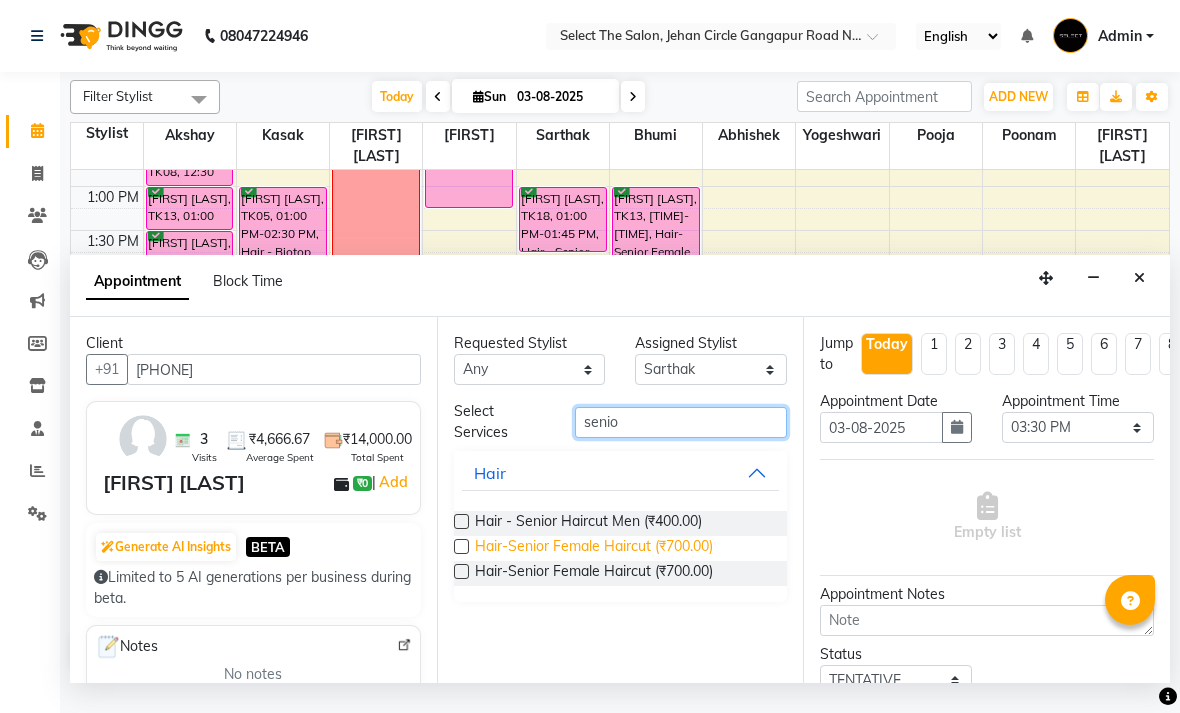 type on "senio" 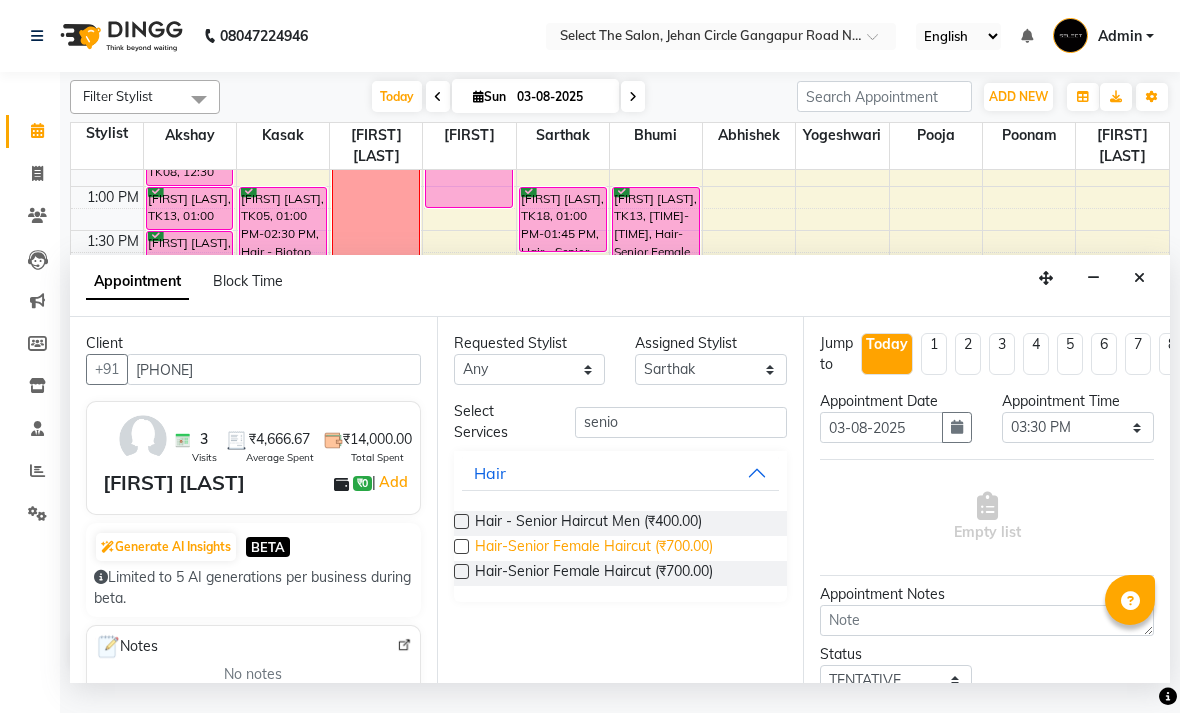 click on "Hair-Senior Female Haircut (₹700.00)" at bounding box center [594, 548] 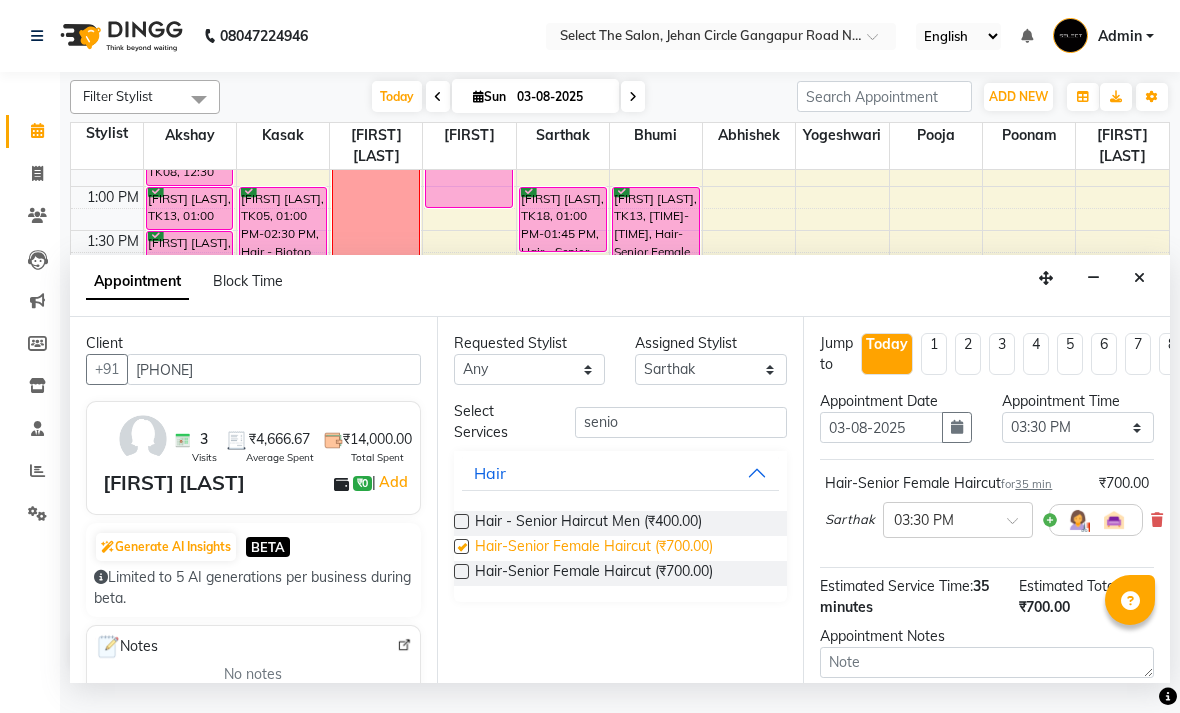 checkbox on "false" 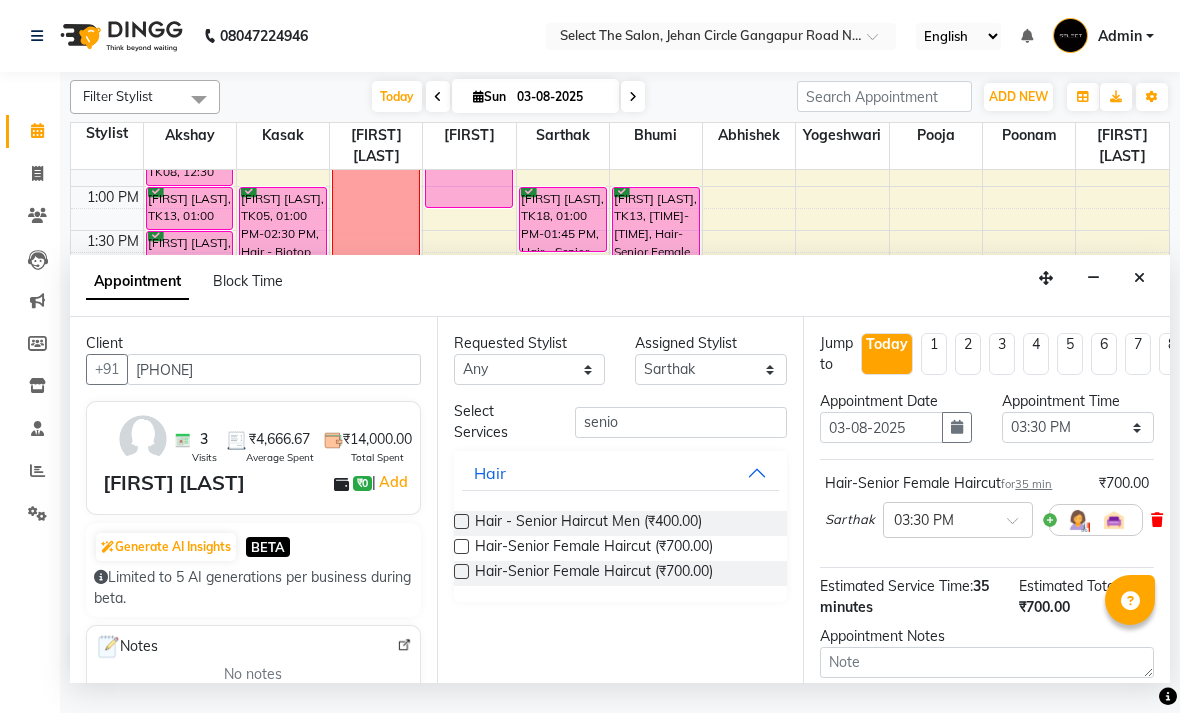 click at bounding box center [1157, 520] 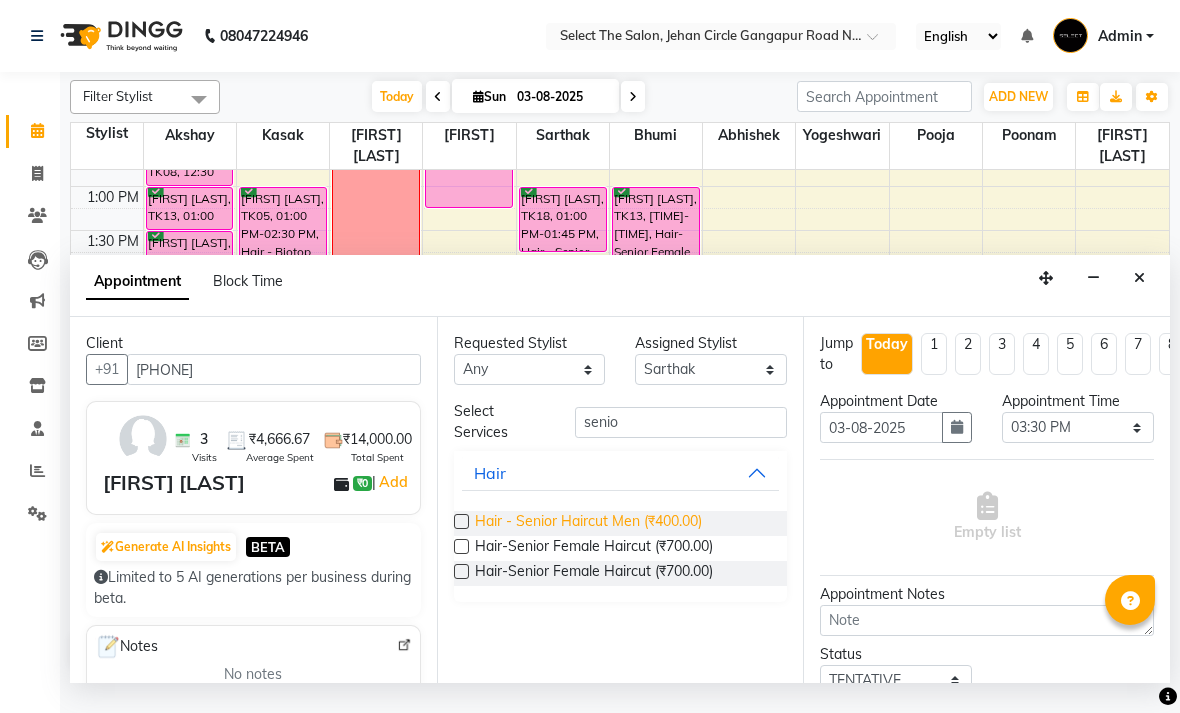 click on "Hair - Senior Haircut Men (₹400.00)" at bounding box center (588, 523) 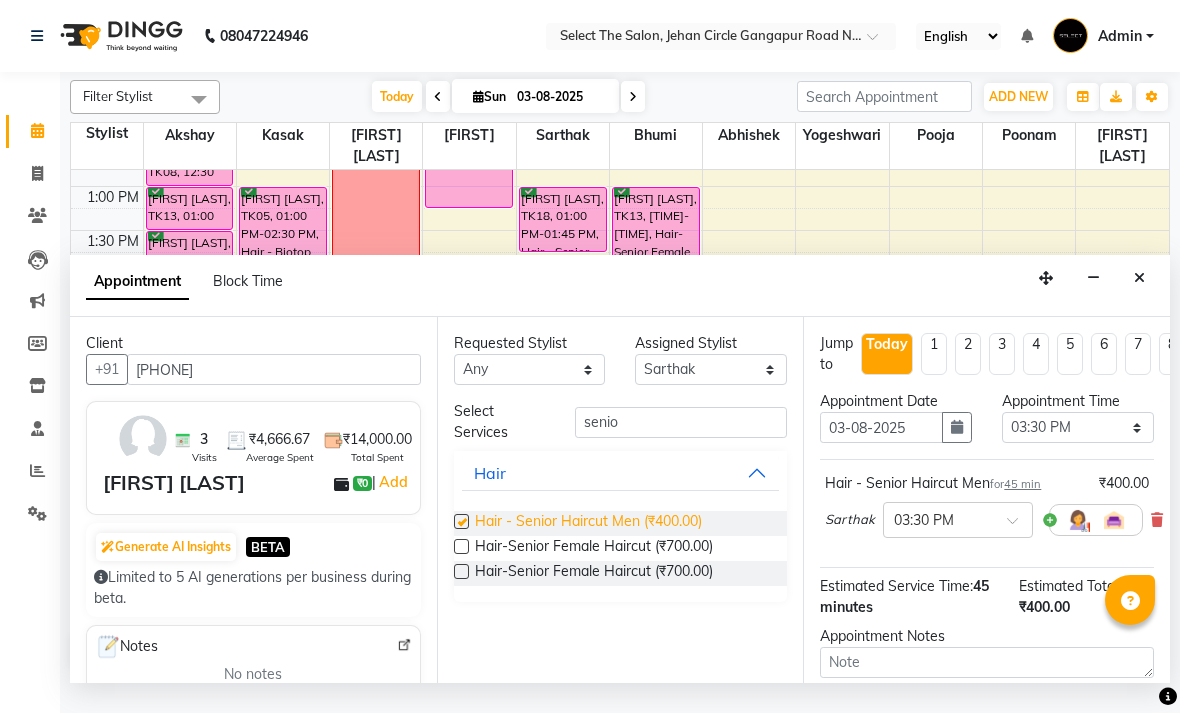 checkbox on "false" 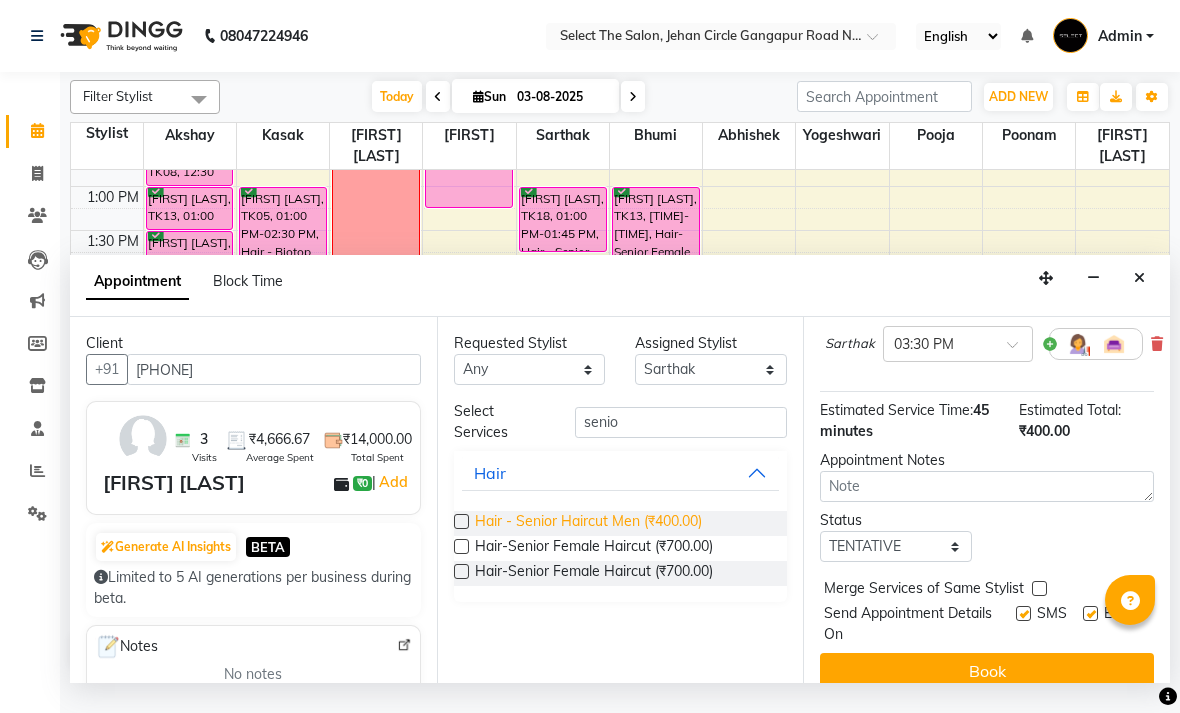 scroll, scrollTop: 176, scrollLeft: 0, axis: vertical 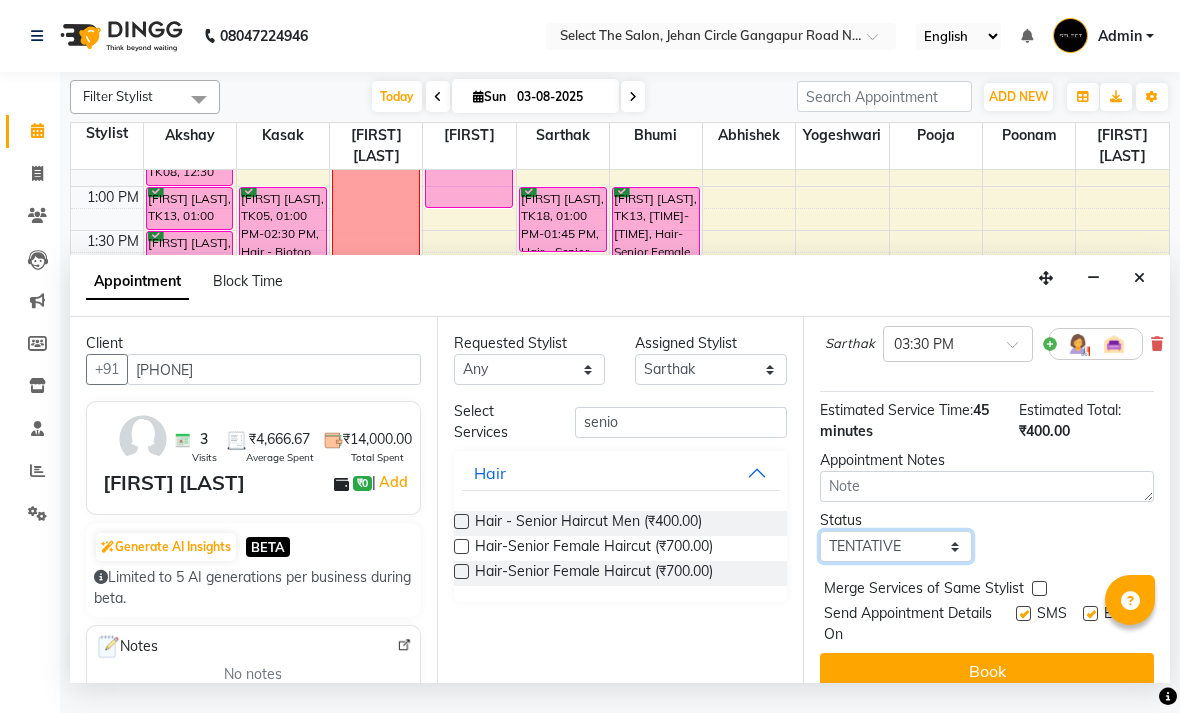 click on "Select TENTATIVE CONFIRM CHECK-IN UPCOMING" at bounding box center (896, 546) 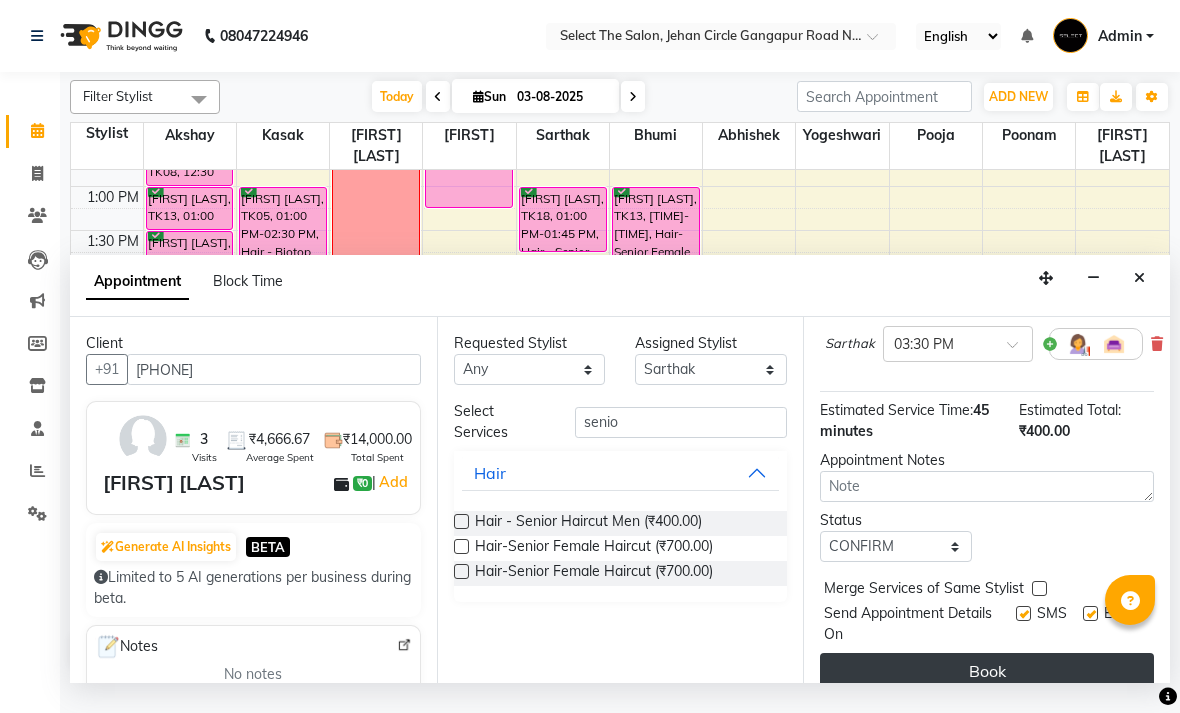 click on "Book" at bounding box center [987, 671] 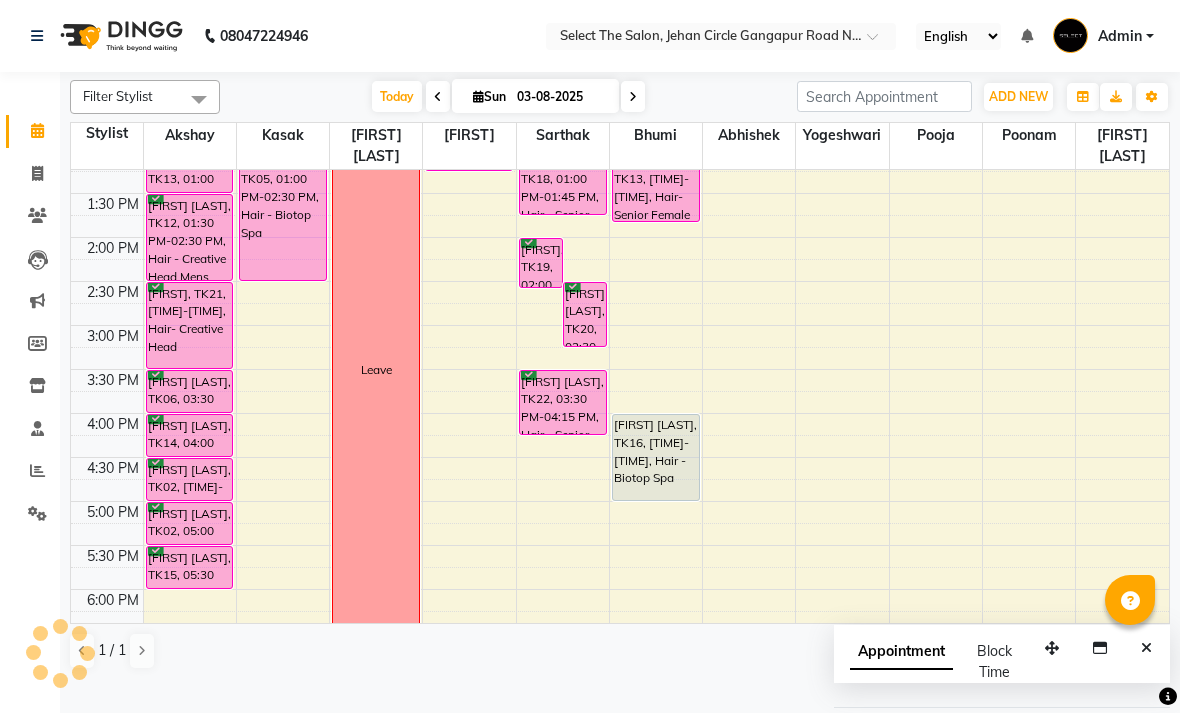 scroll, scrollTop: 461, scrollLeft: 0, axis: vertical 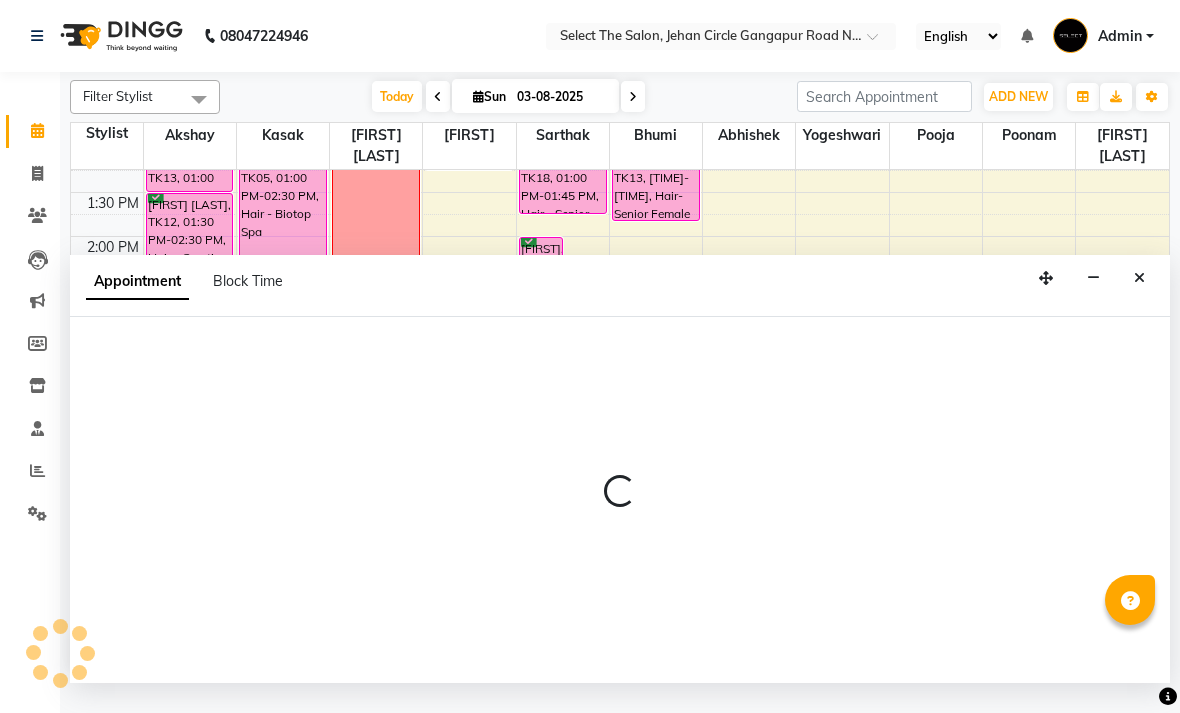 select on "36897" 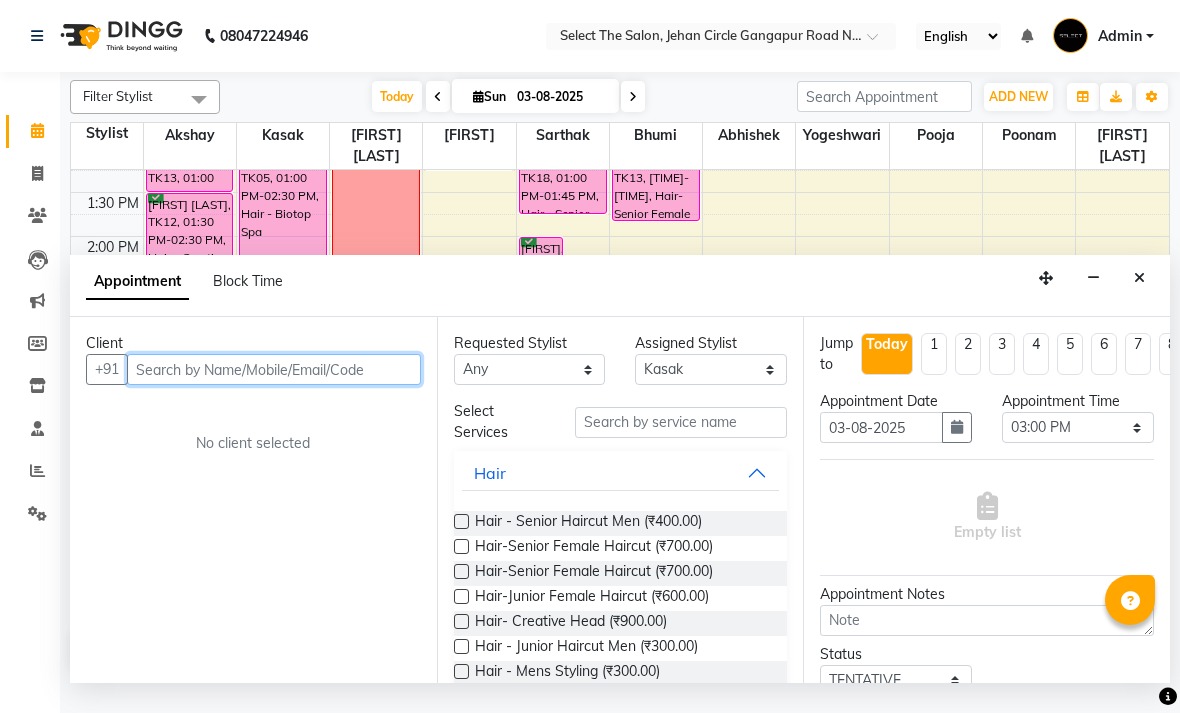 click at bounding box center [274, 369] 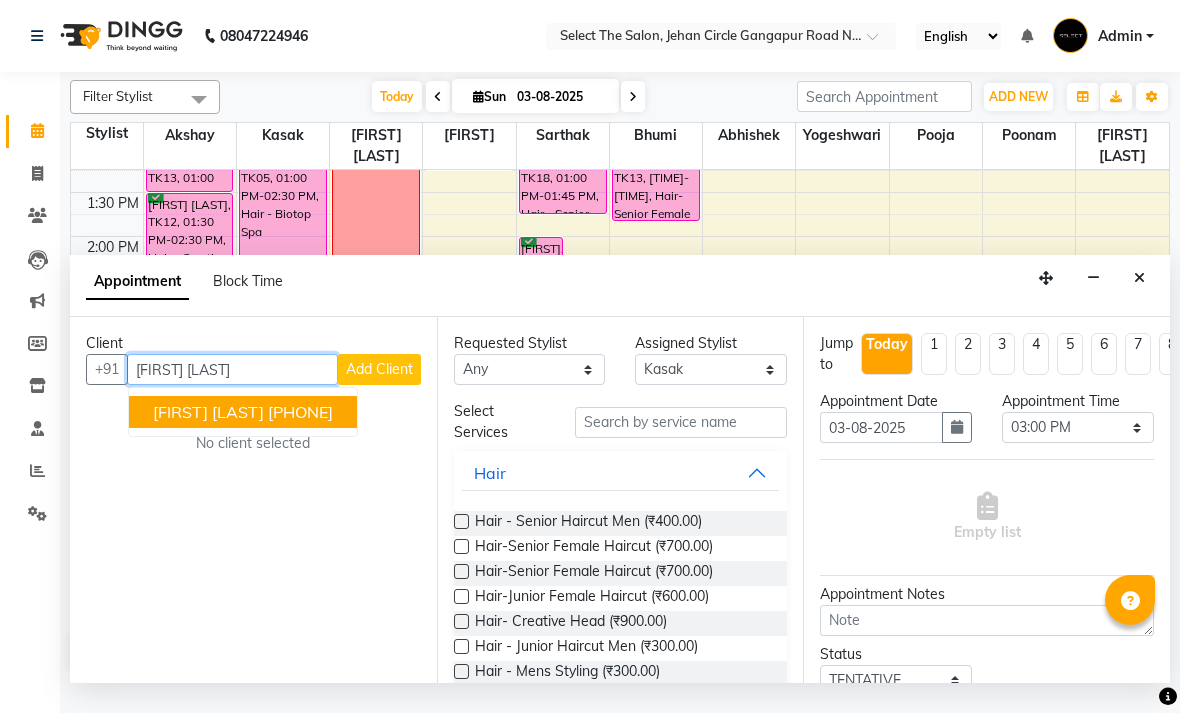 click on "9673815409" at bounding box center (300, 412) 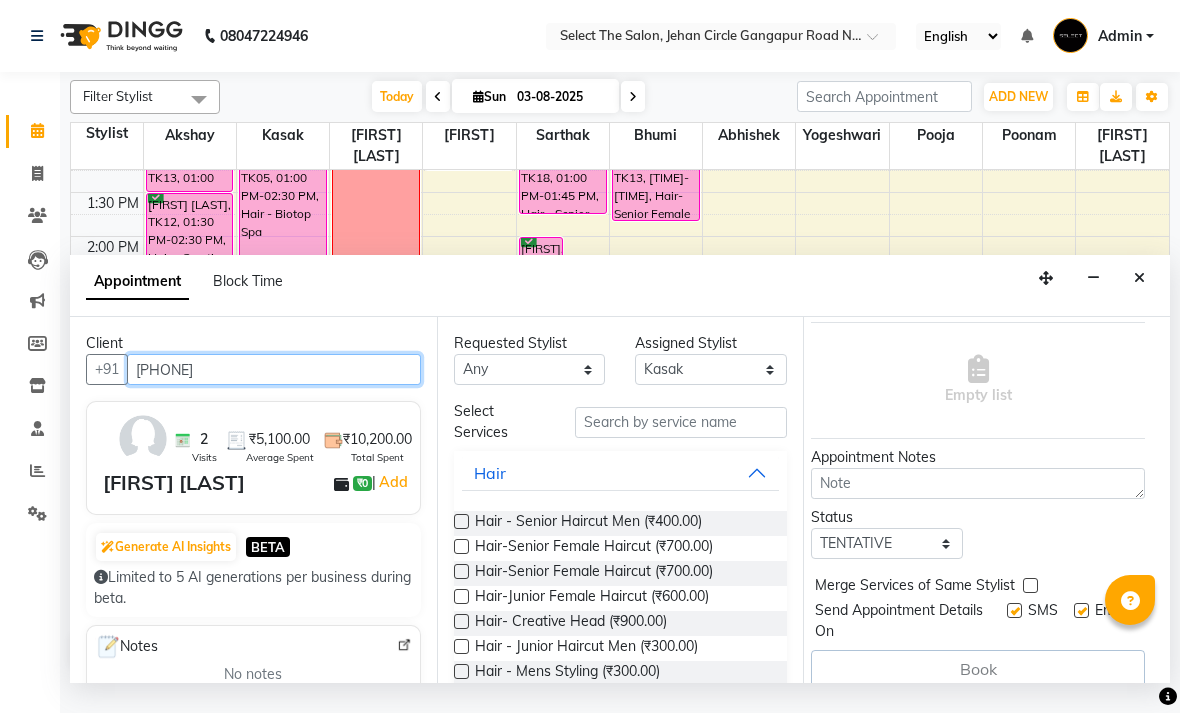 scroll, scrollTop: 135, scrollLeft: 10, axis: both 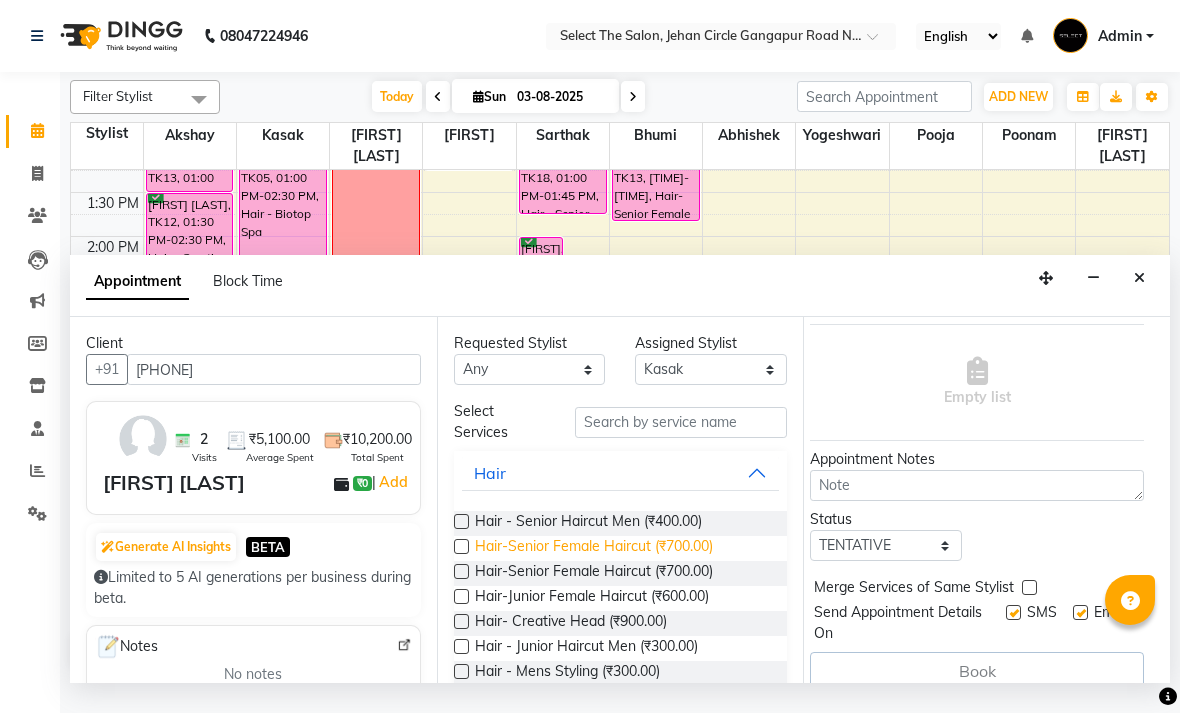 click on "Hair-Senior Female Haircut (₹700.00)" at bounding box center [594, 548] 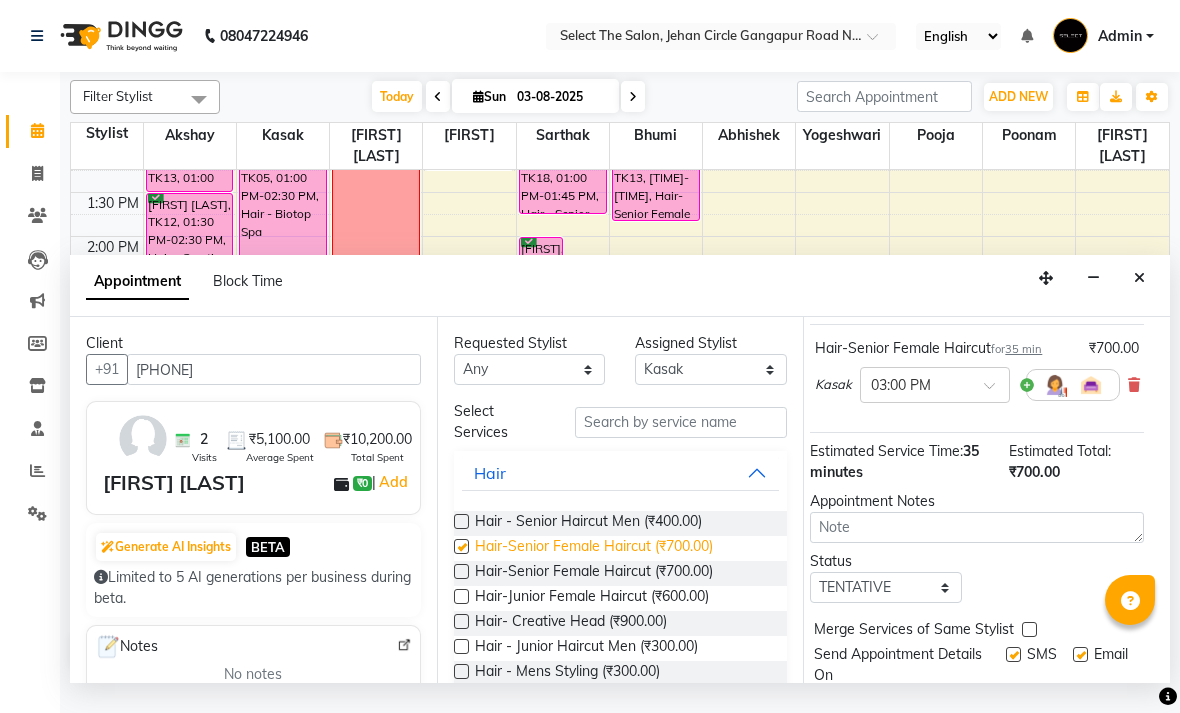 checkbox on "false" 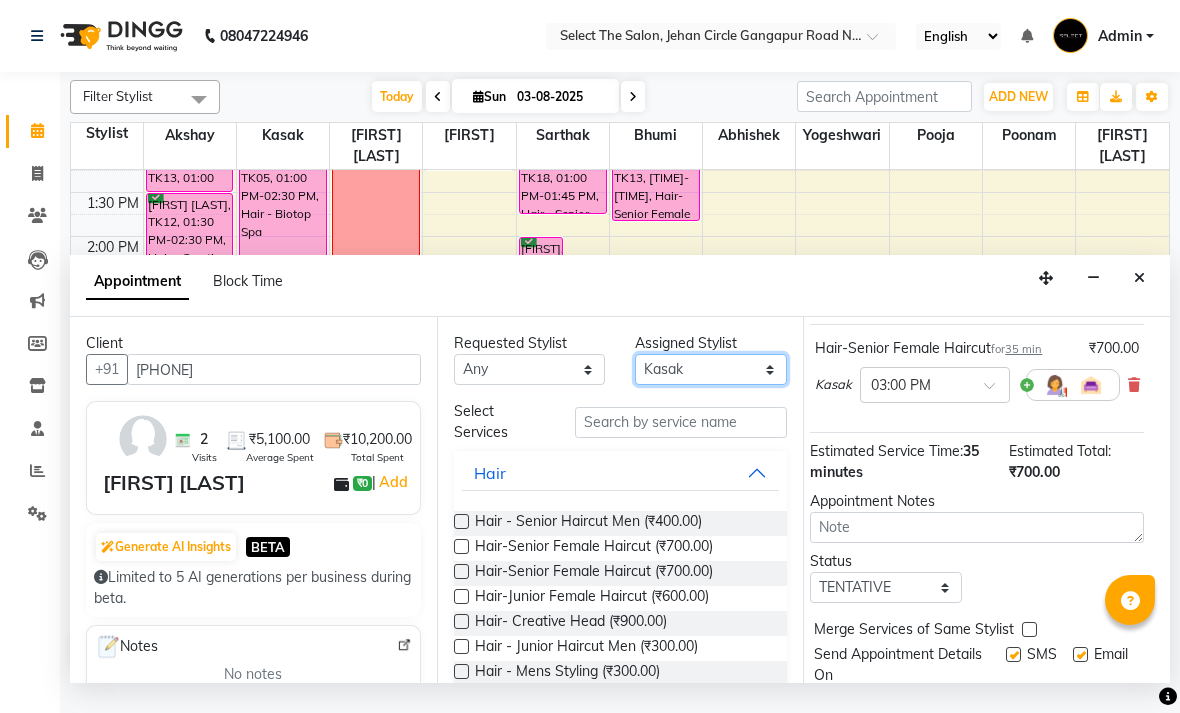 click on "Select Abhishek  Akshay  Bhumi  Kasak Pooja  Poonam  Sachin Wagh  Sarthak  Siddhika  Venkatesh warule Yogeshwari" at bounding box center (711, 369) 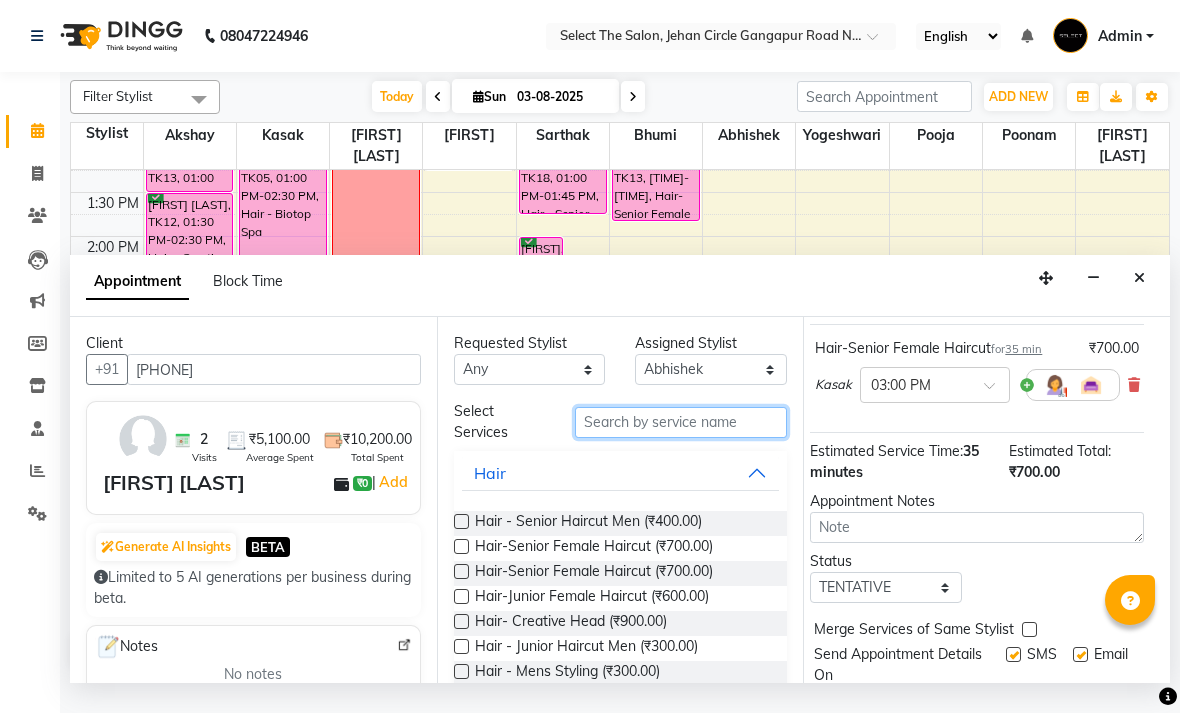 click at bounding box center (681, 422) 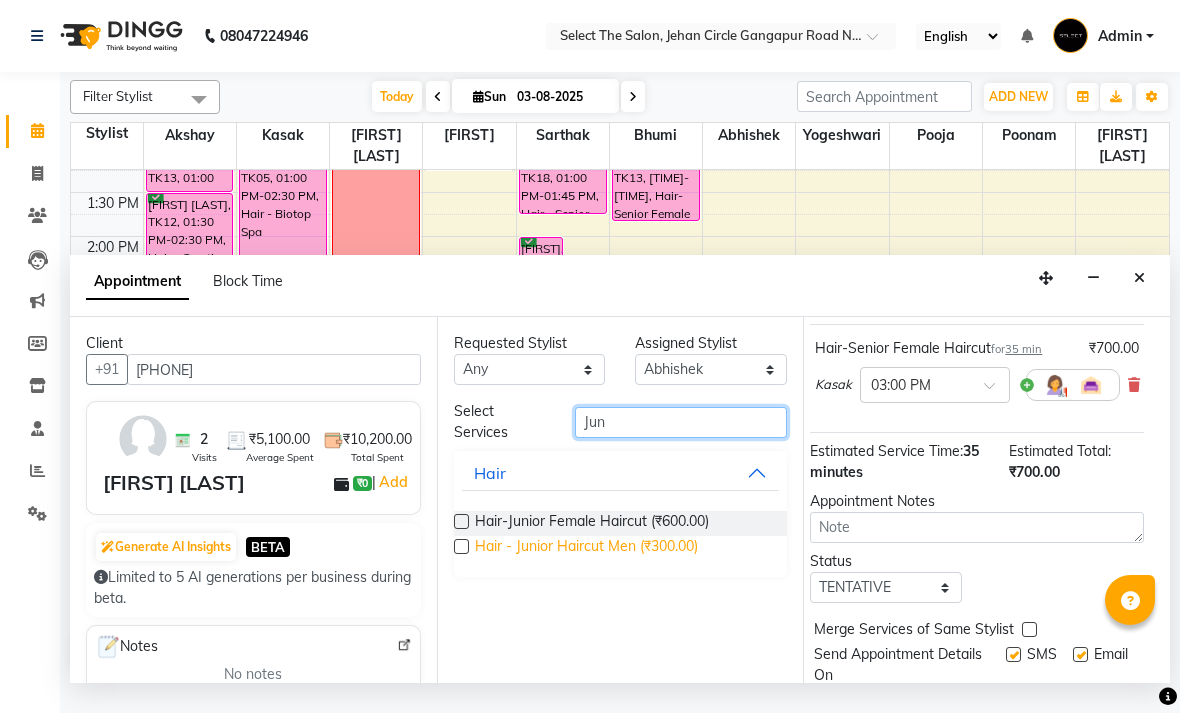 type on "Jun" 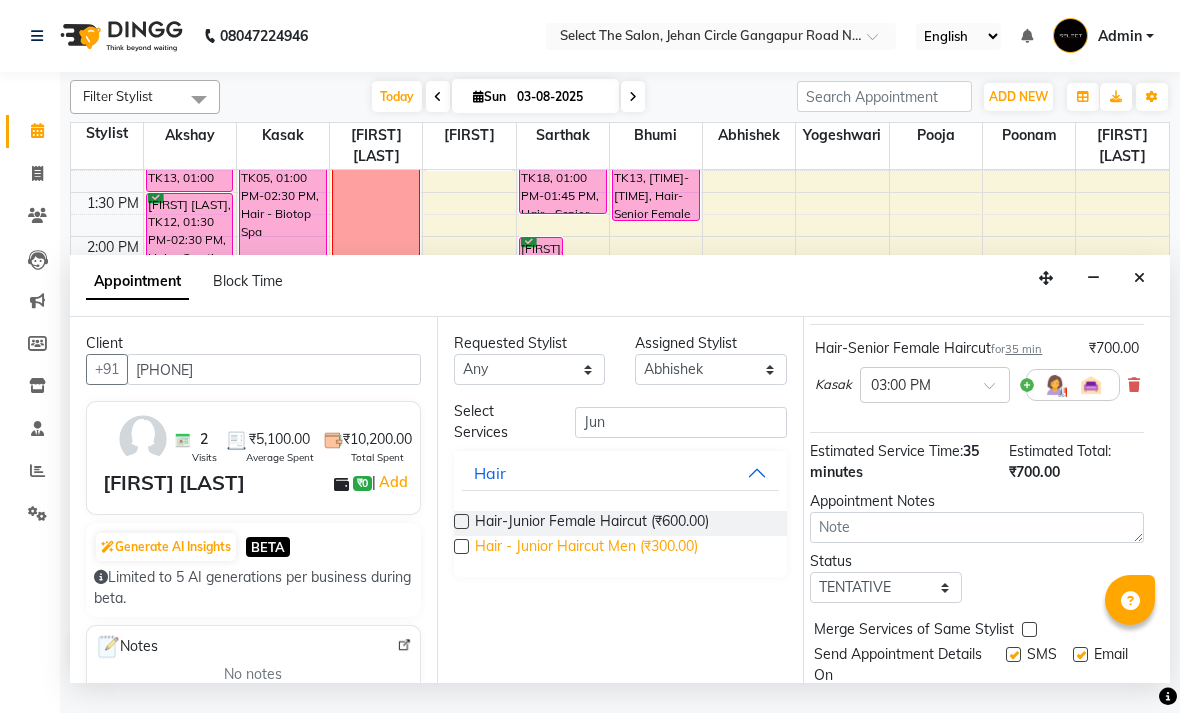 click on "Hair - Junior Haircut Men  (₹300.00)" at bounding box center (586, 548) 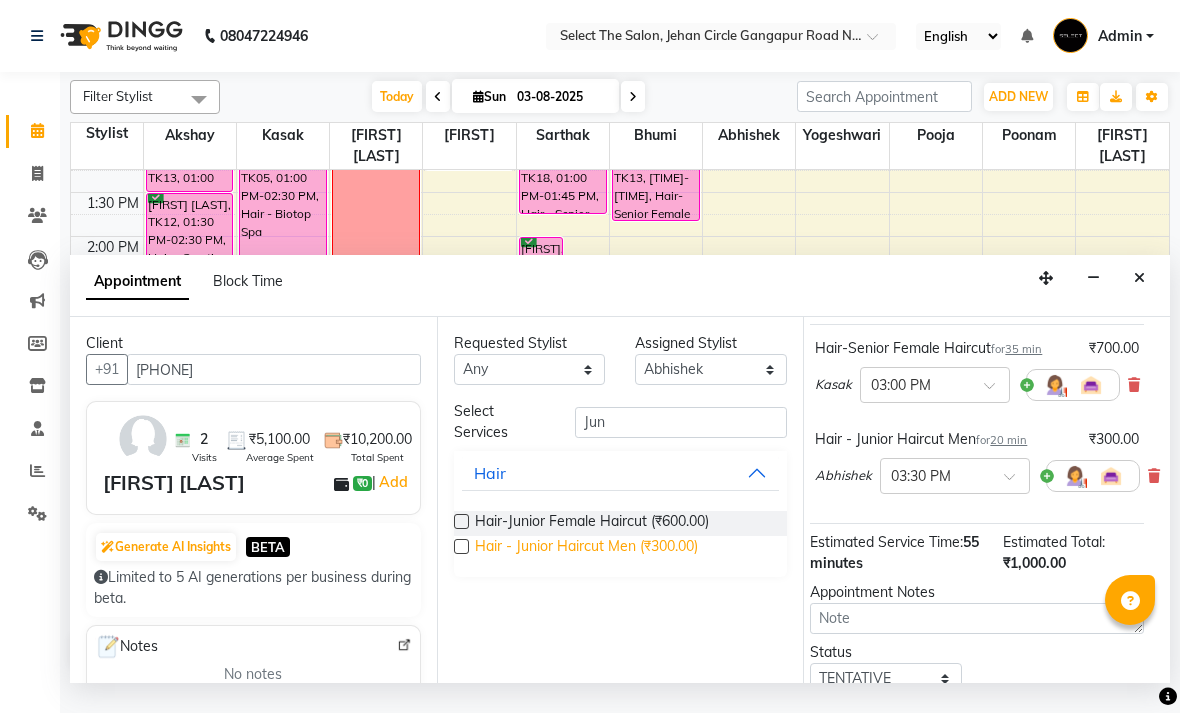 click on "Hair - Junior Haircut Men  (₹300.00)" at bounding box center (586, 548) 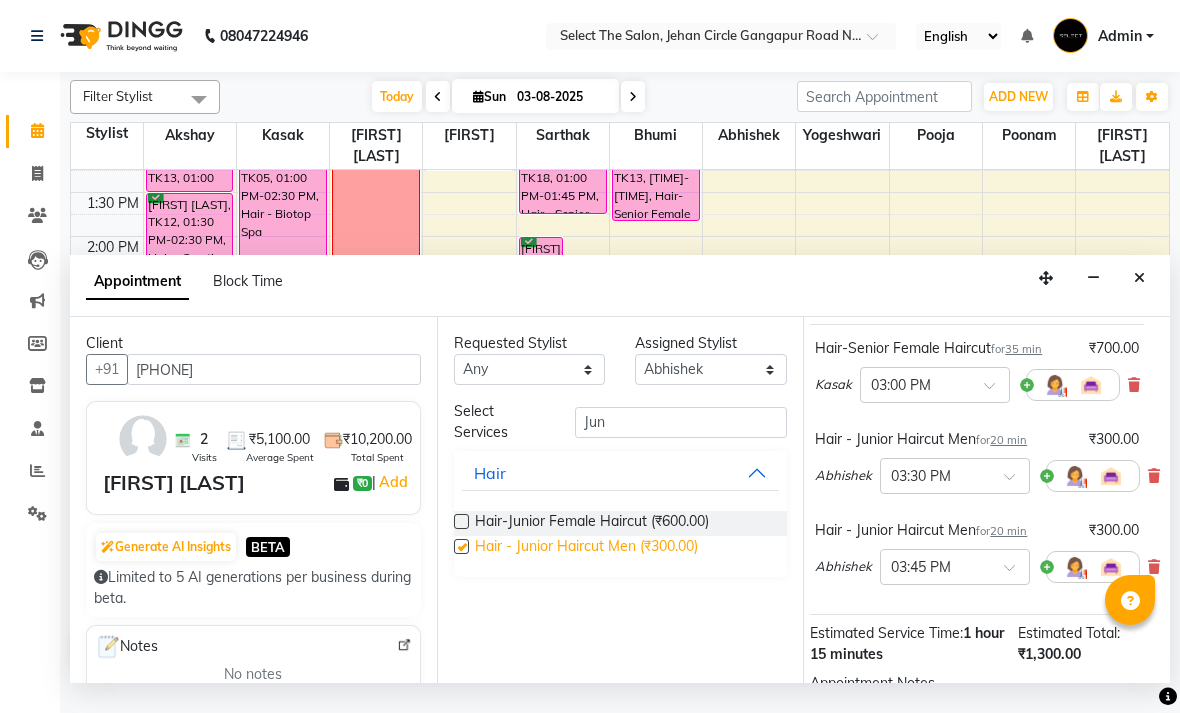 checkbox on "false" 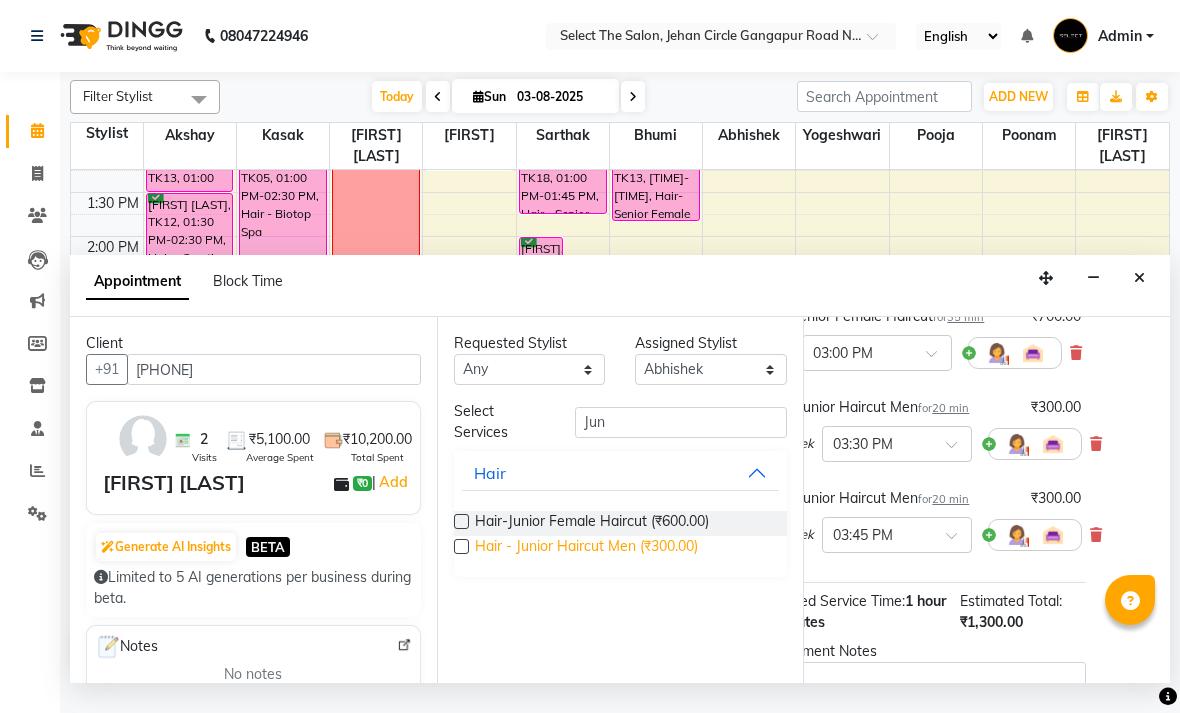scroll, scrollTop: 168, scrollLeft: 69, axis: both 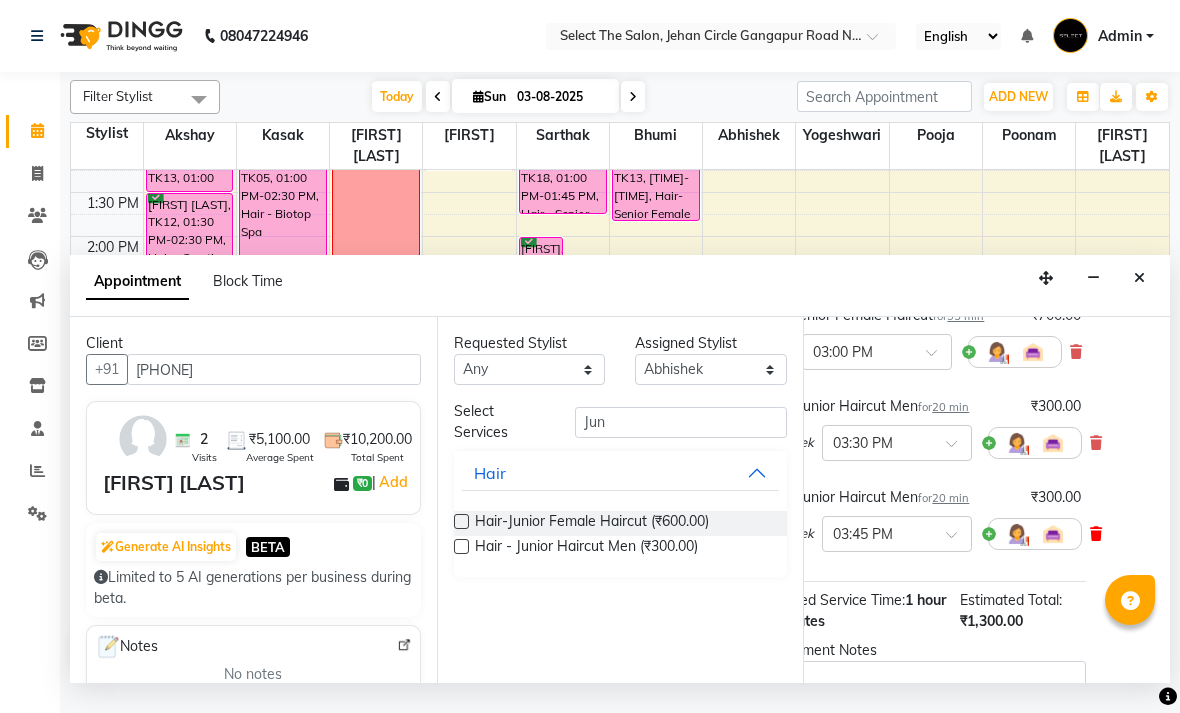 click at bounding box center (1096, 534) 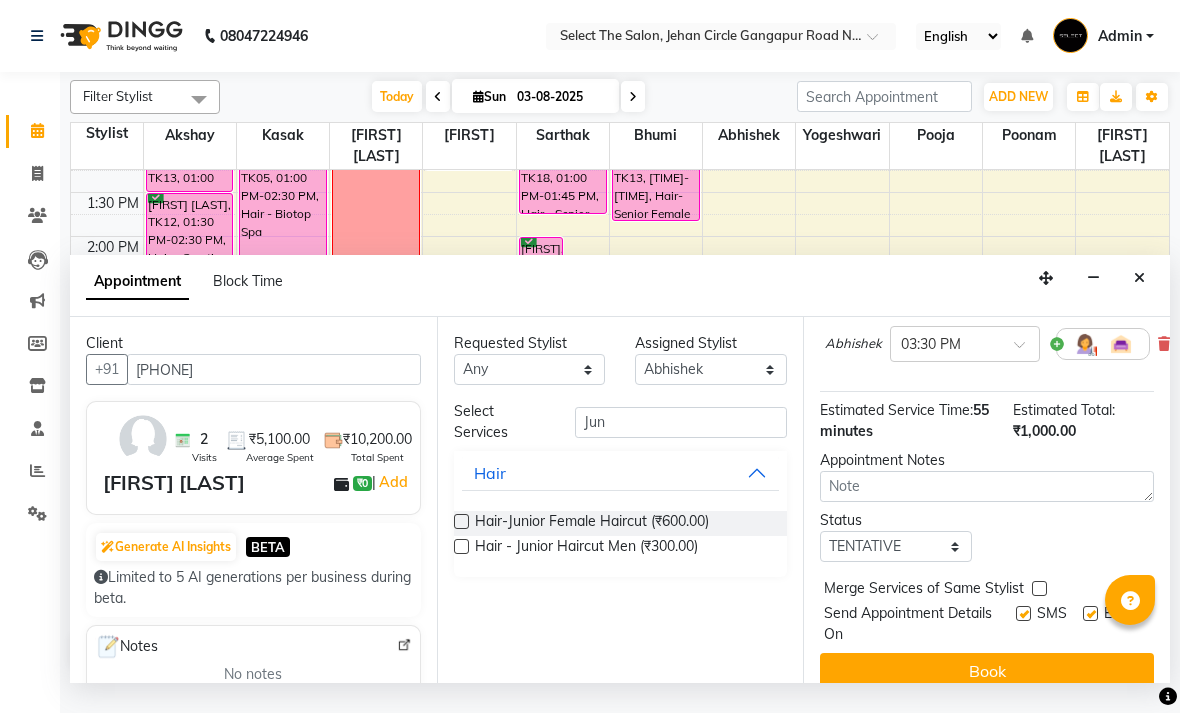 scroll, scrollTop: 267, scrollLeft: 0, axis: vertical 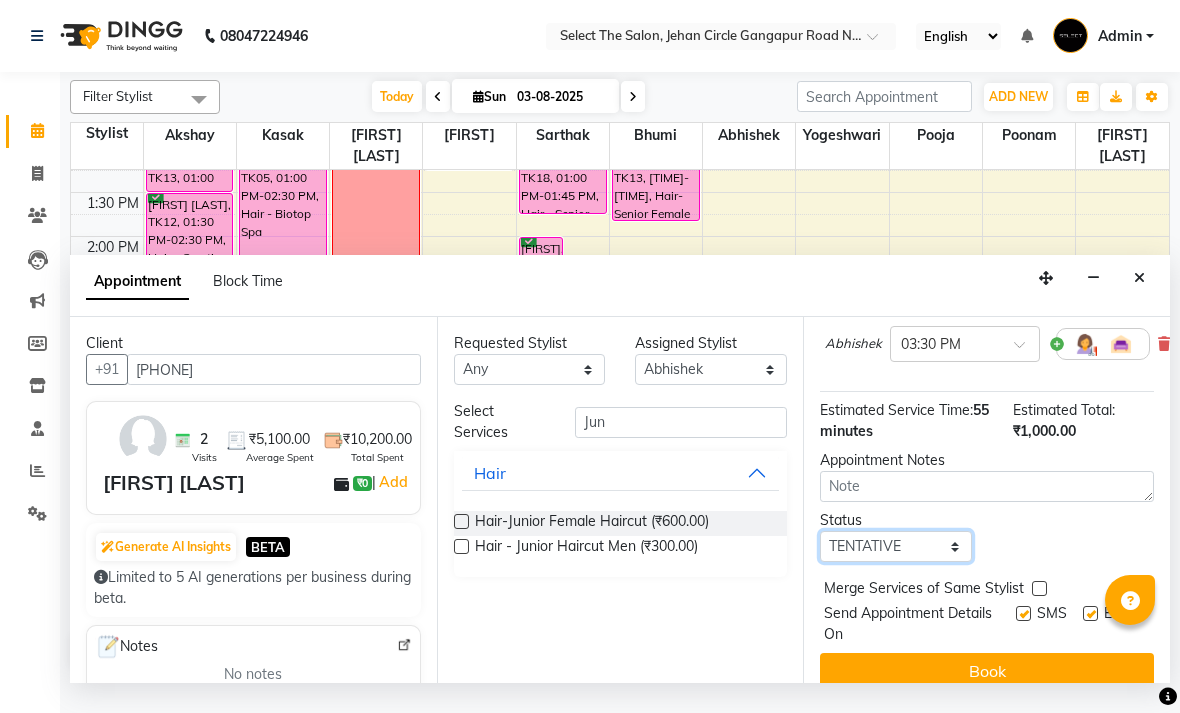click on "Select TENTATIVE CONFIRM CHECK-IN UPCOMING" at bounding box center [896, 546] 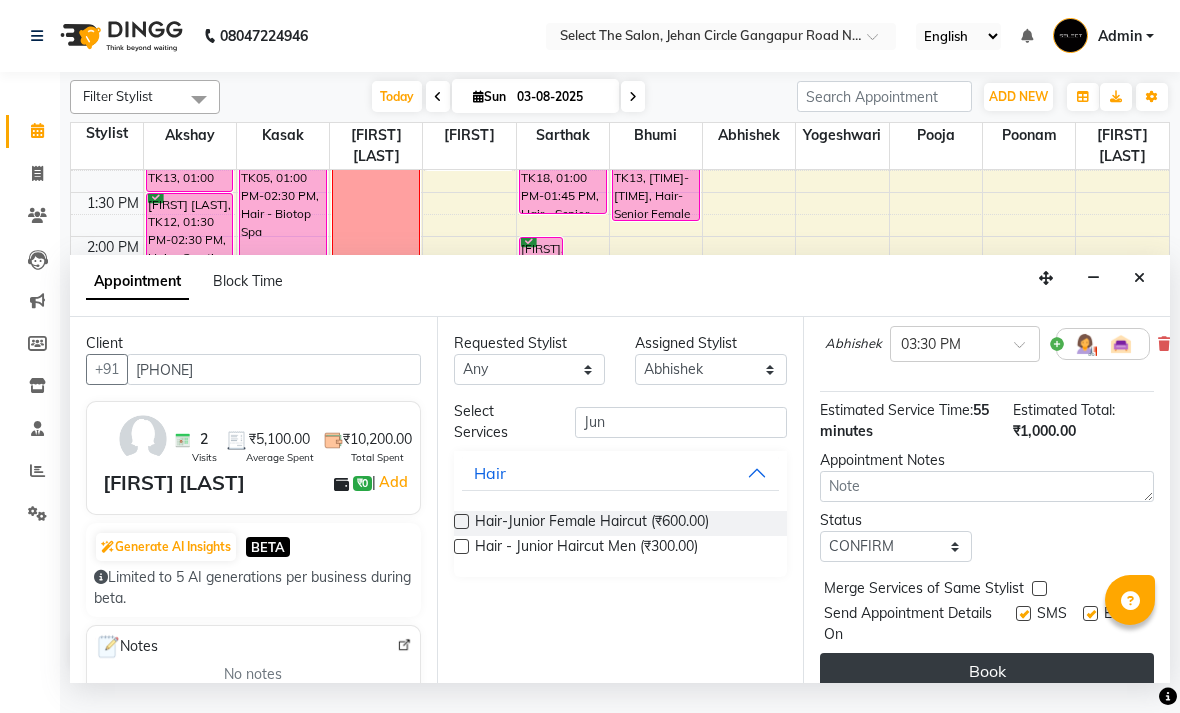 click on "Book" at bounding box center [987, 671] 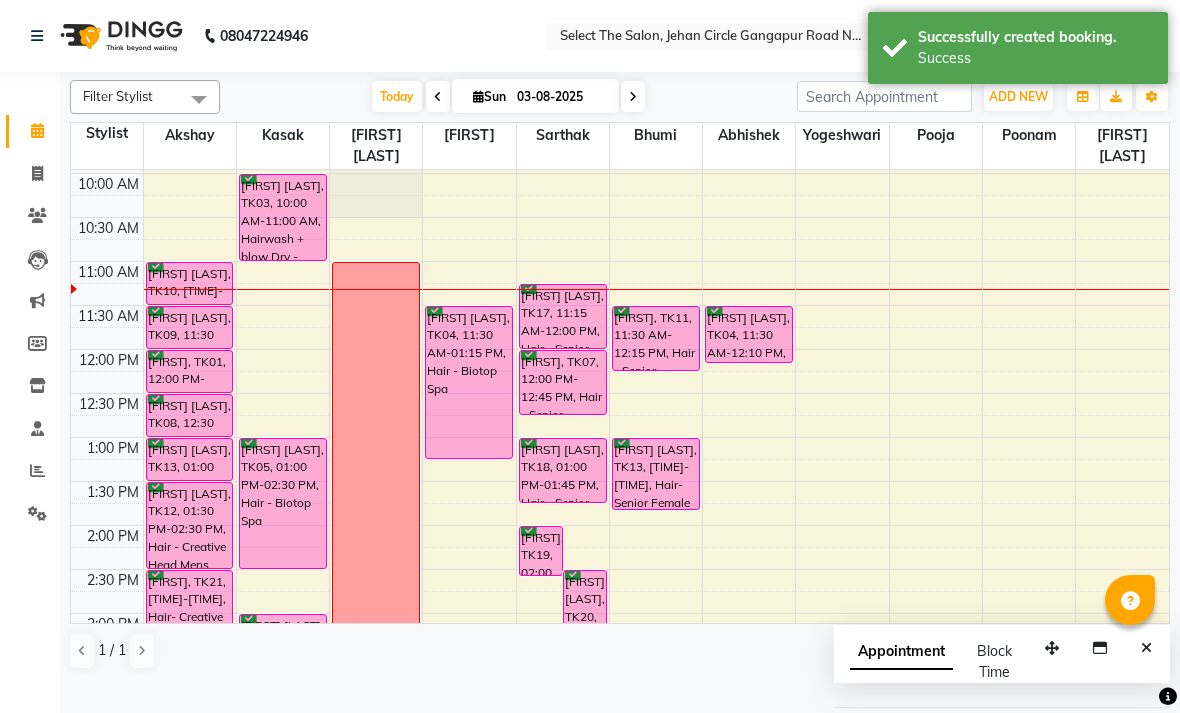 scroll, scrollTop: 168, scrollLeft: 0, axis: vertical 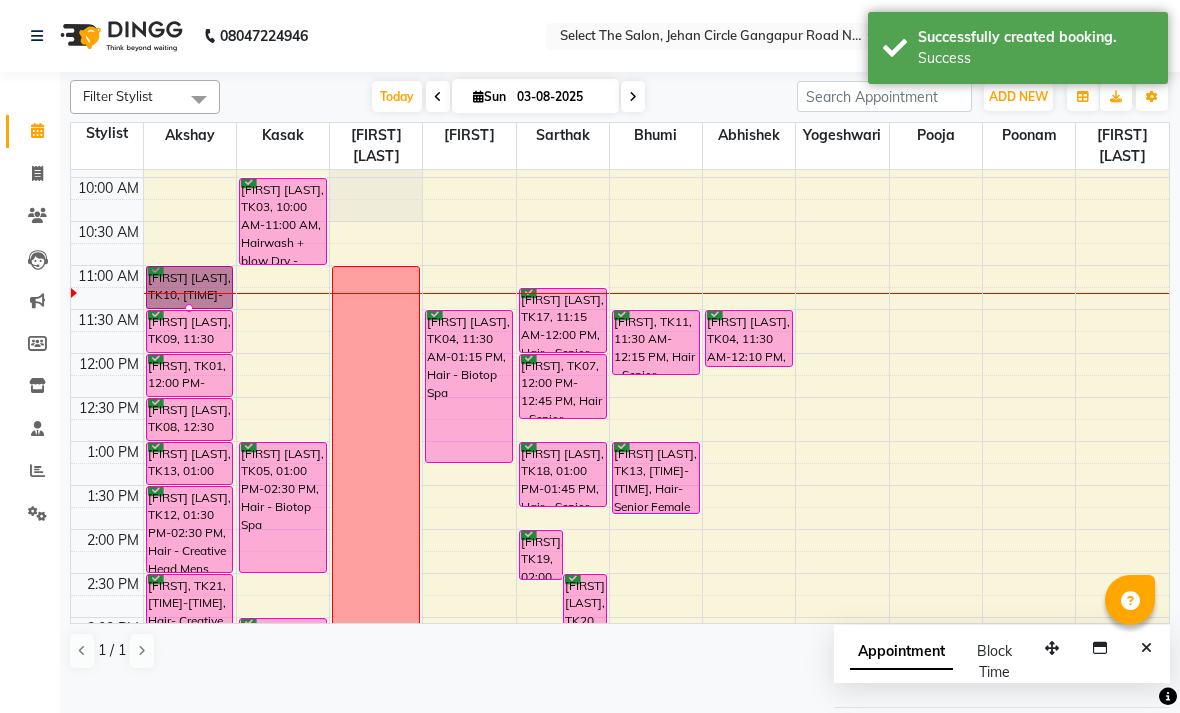 click at bounding box center (189, 308) 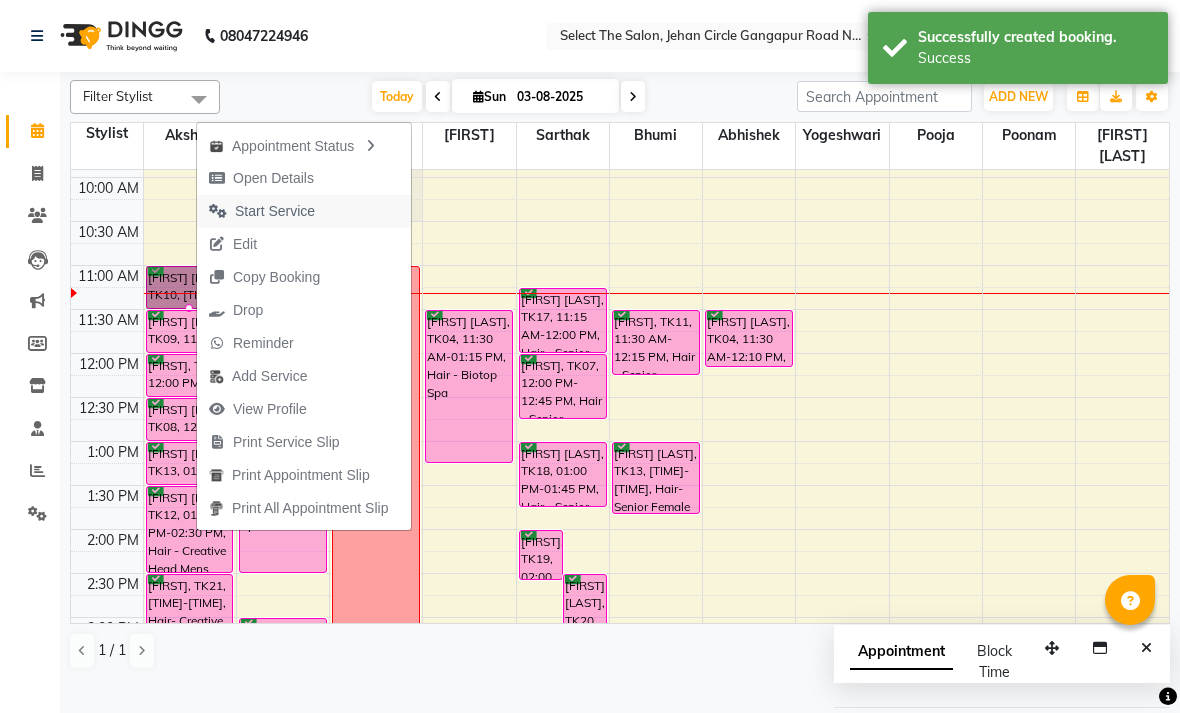 click at bounding box center (218, 211) 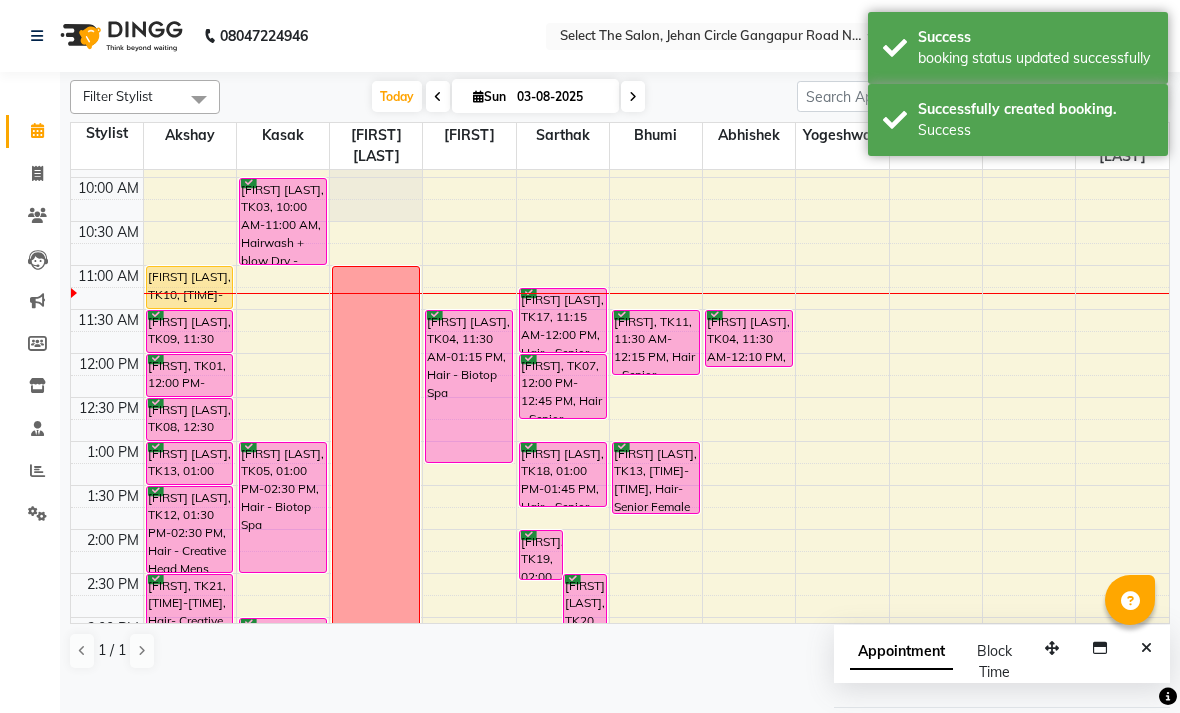click on "[FIRST] [LAST], TK09, 11:30 AM-12:00 PM, Hair - Creative Head Mens" at bounding box center [190, 331] 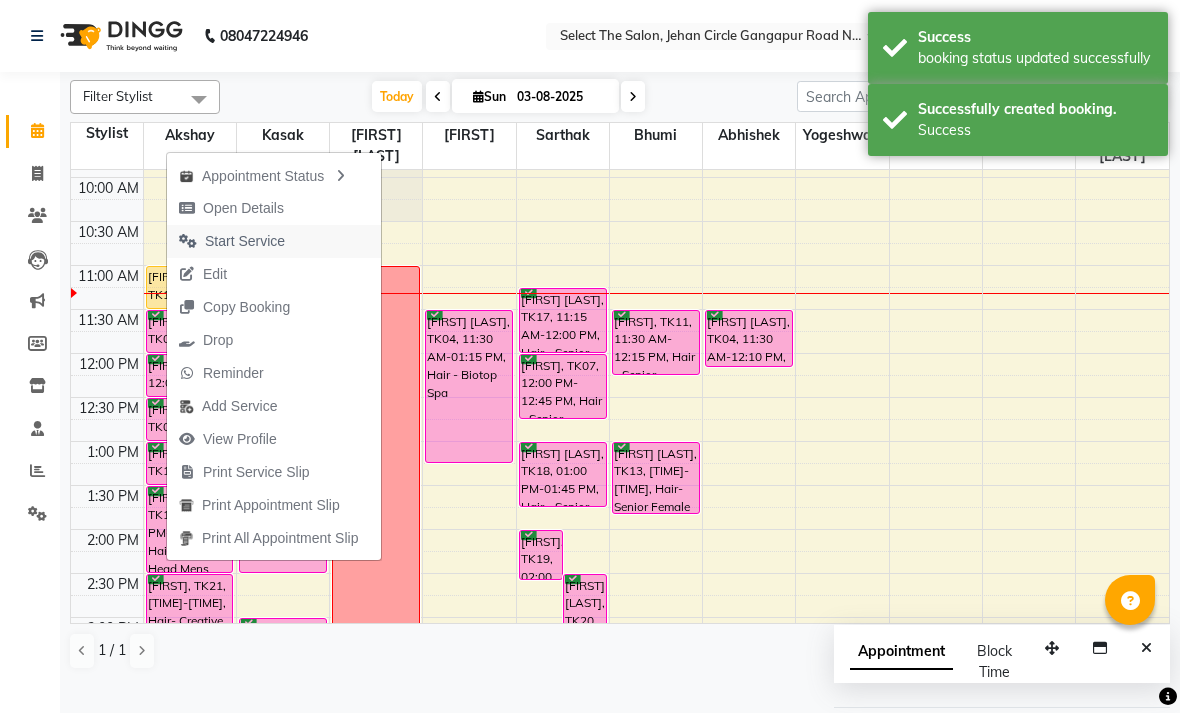 click at bounding box center [188, 241] 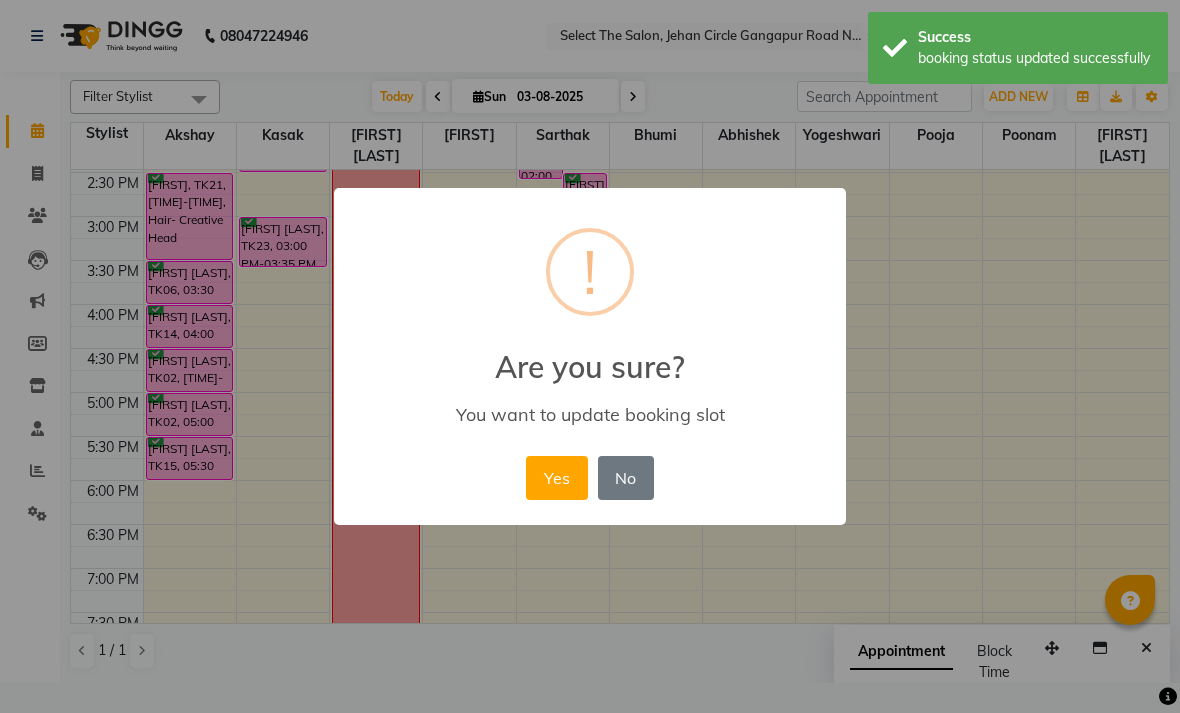 click on "× ! Are you sure? You want to update booking slot Yes No No" at bounding box center [590, 356] 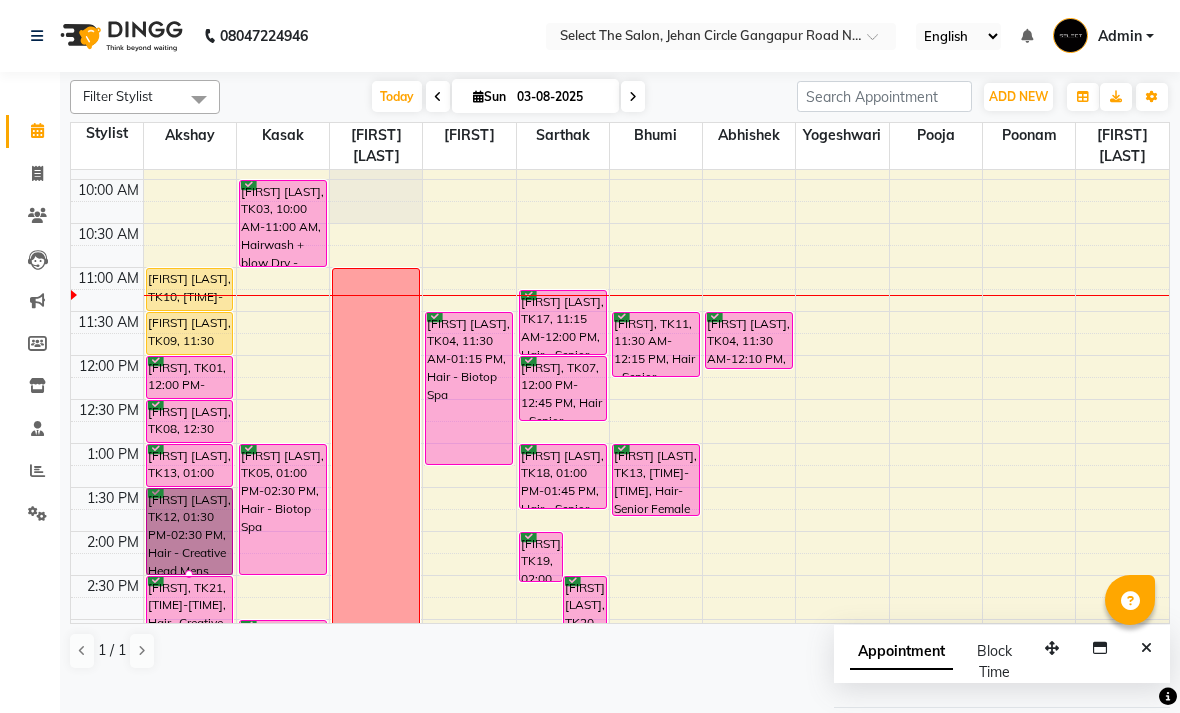 scroll, scrollTop: 163, scrollLeft: 0, axis: vertical 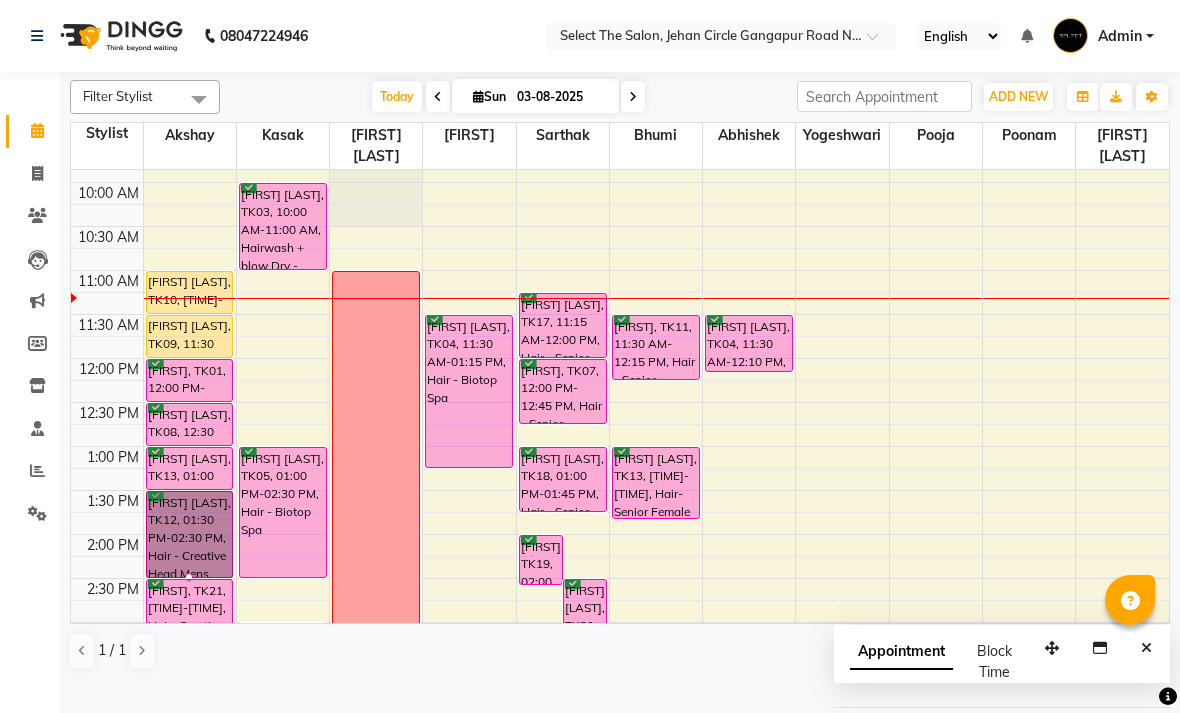 click on "[FIRST] [LAST], TK04, 11:30 AM-01:15 PM, Hair - Biotop Spa" at bounding box center (469, 391) 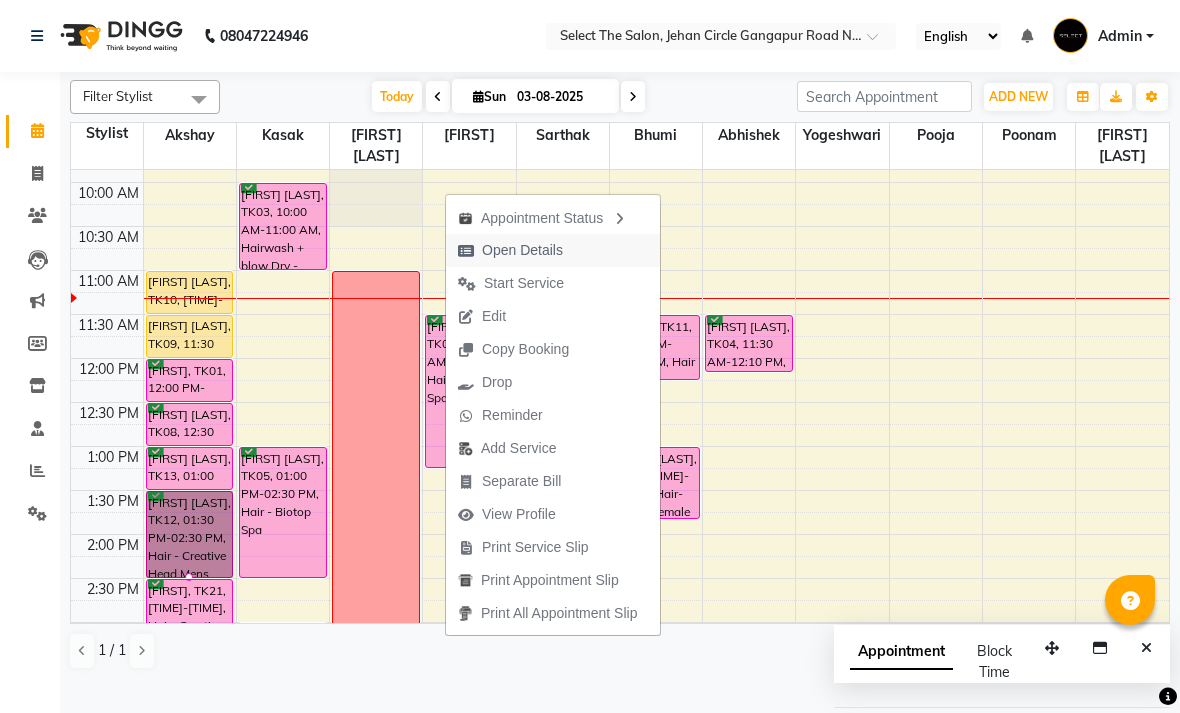 click at bounding box center [466, 251] 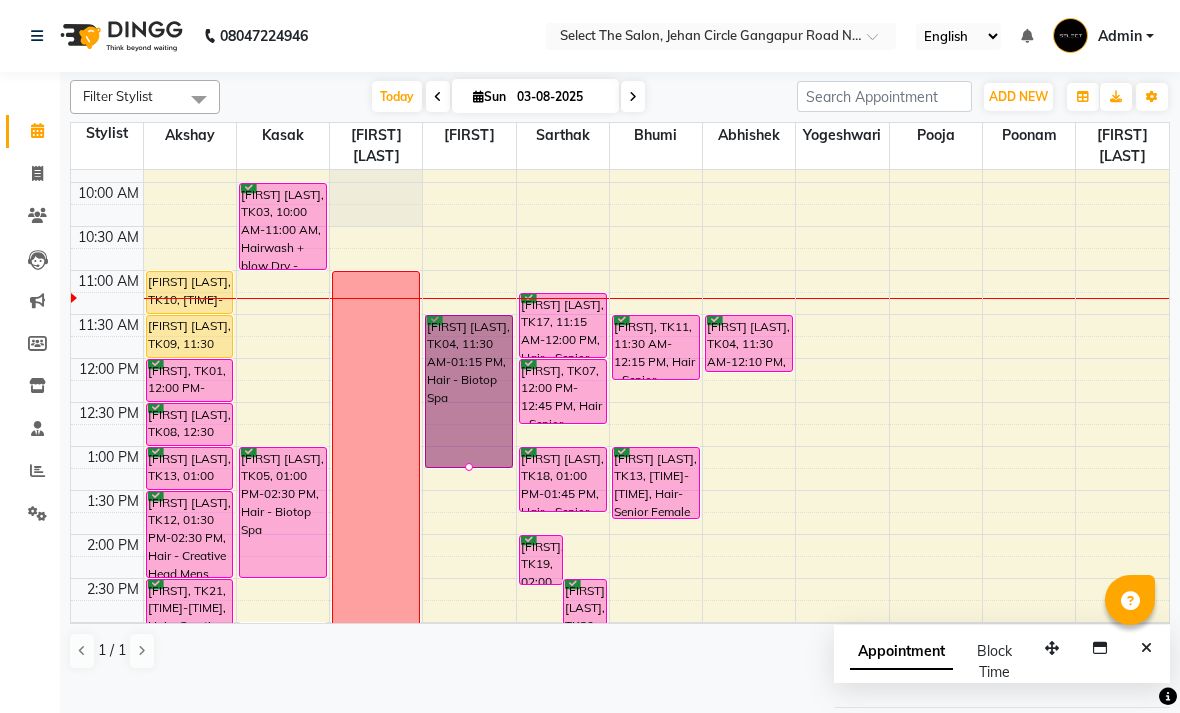 click at bounding box center [469, 467] 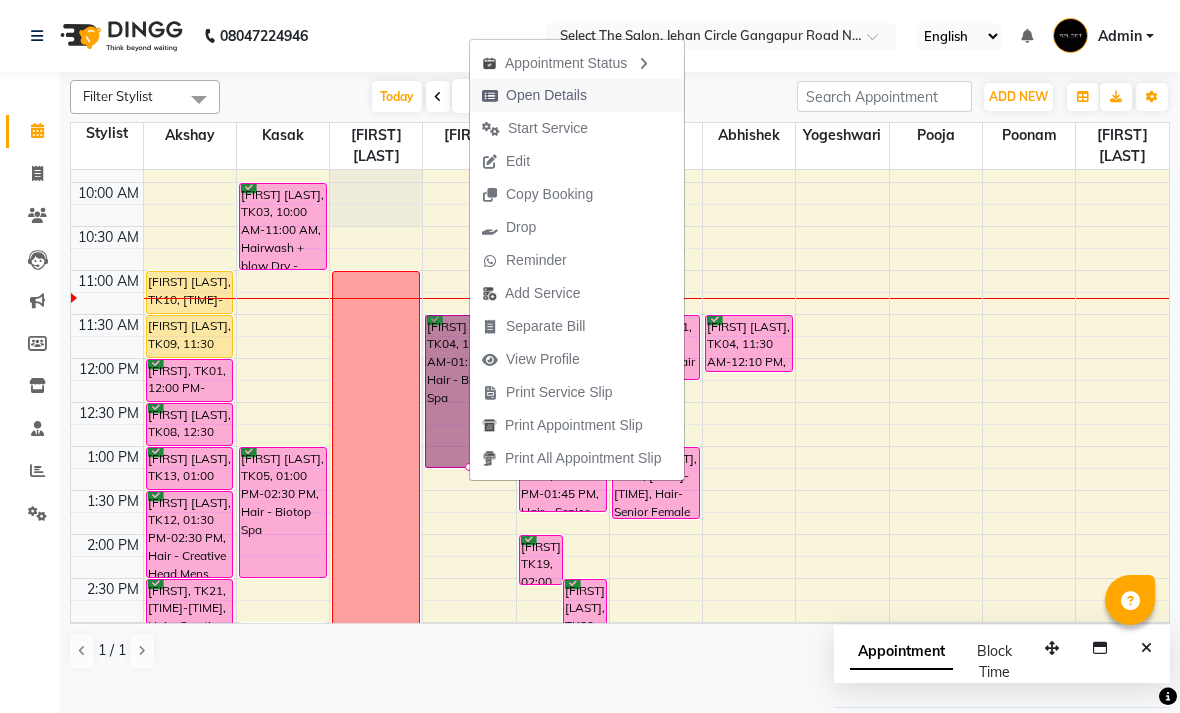 click on "Open Details" at bounding box center (546, 95) 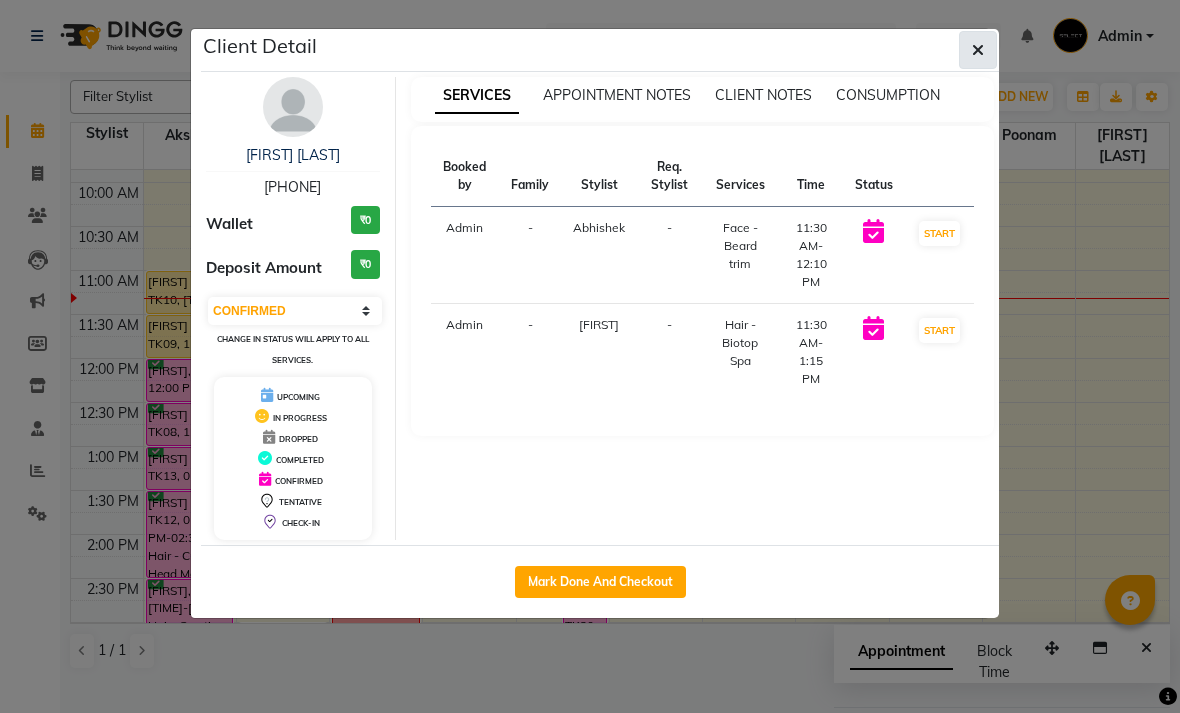 click 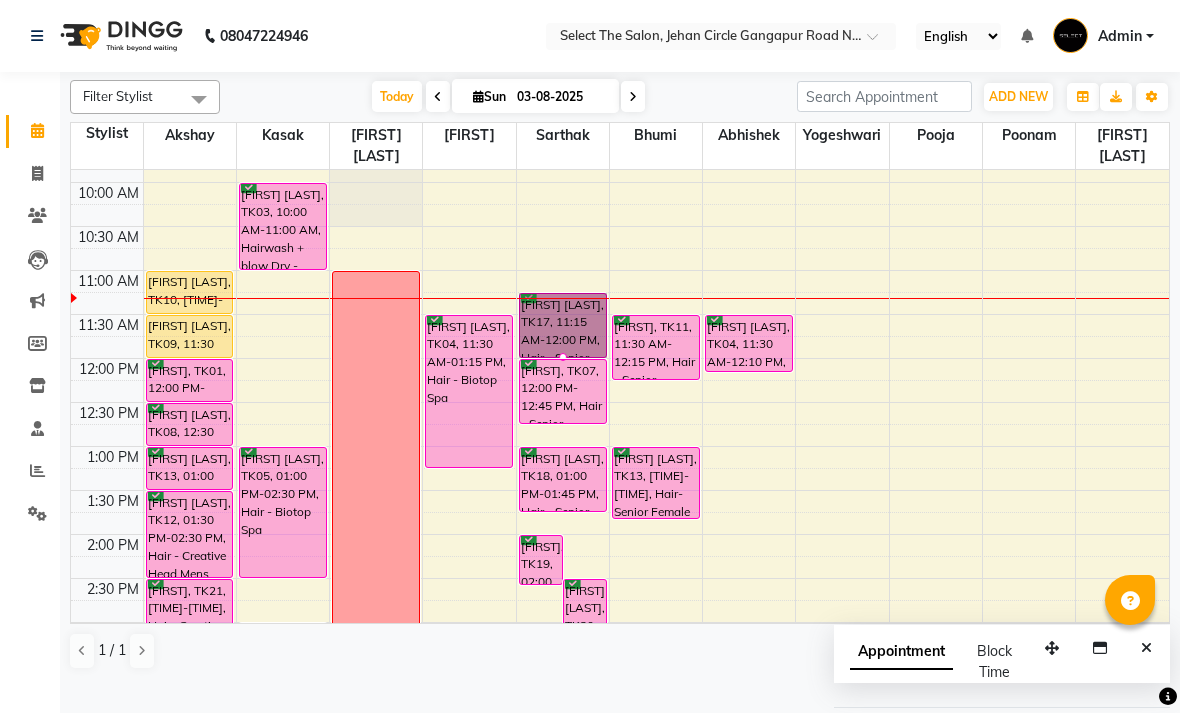 click at bounding box center [563, 357] 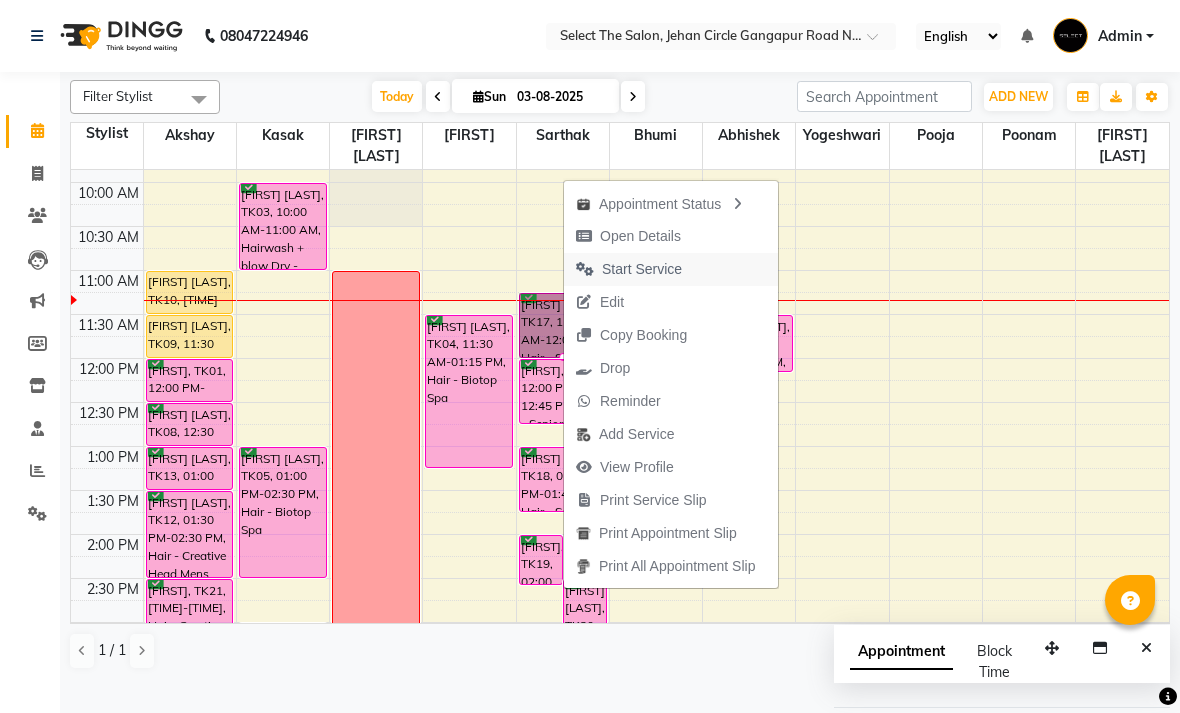click on "Start Service" at bounding box center (642, 269) 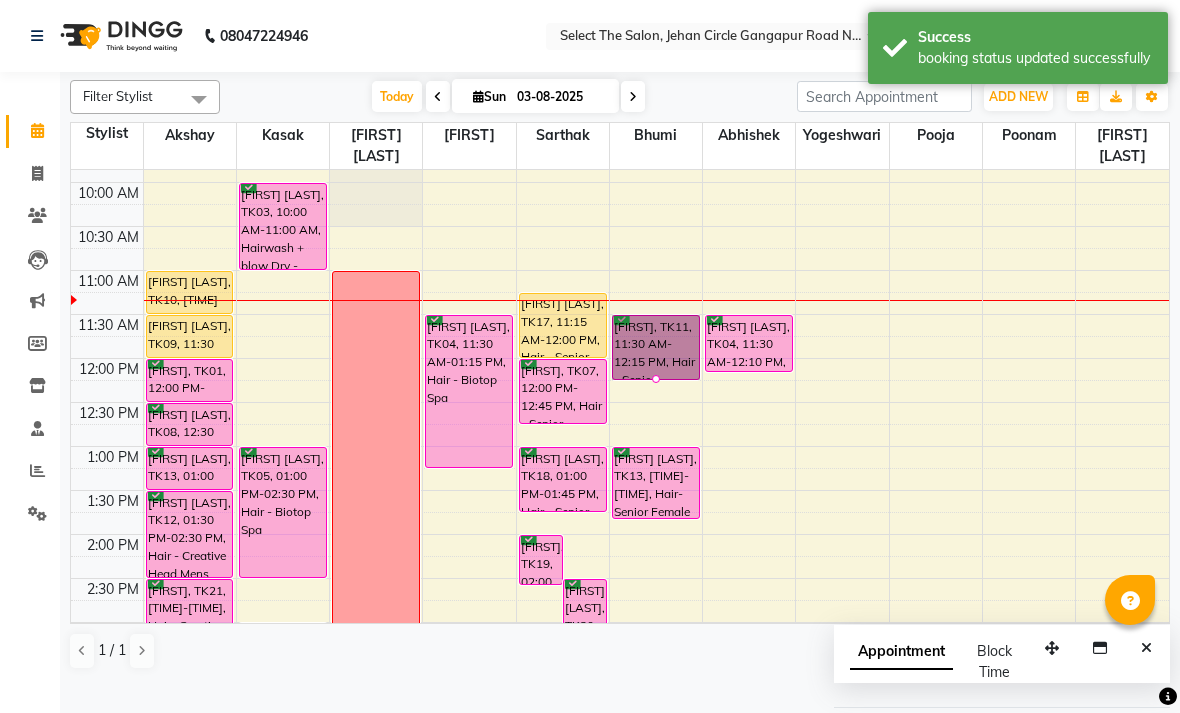 click at bounding box center (656, 379) 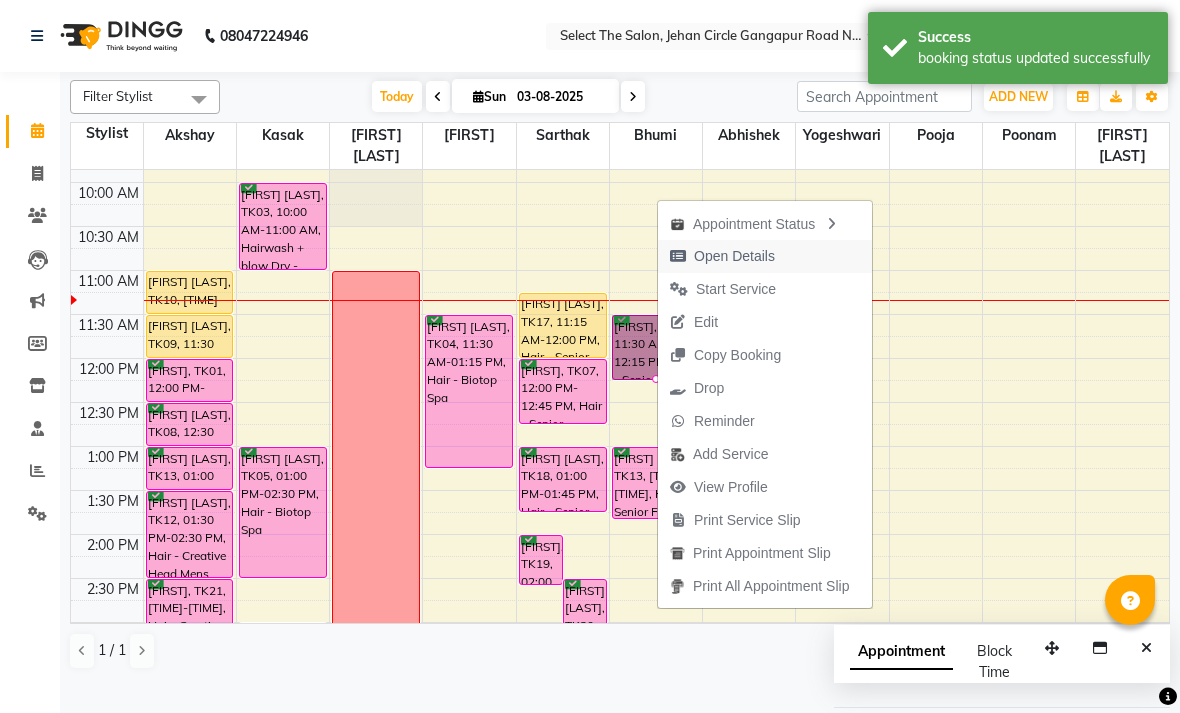 click on "Open Details" at bounding box center [734, 256] 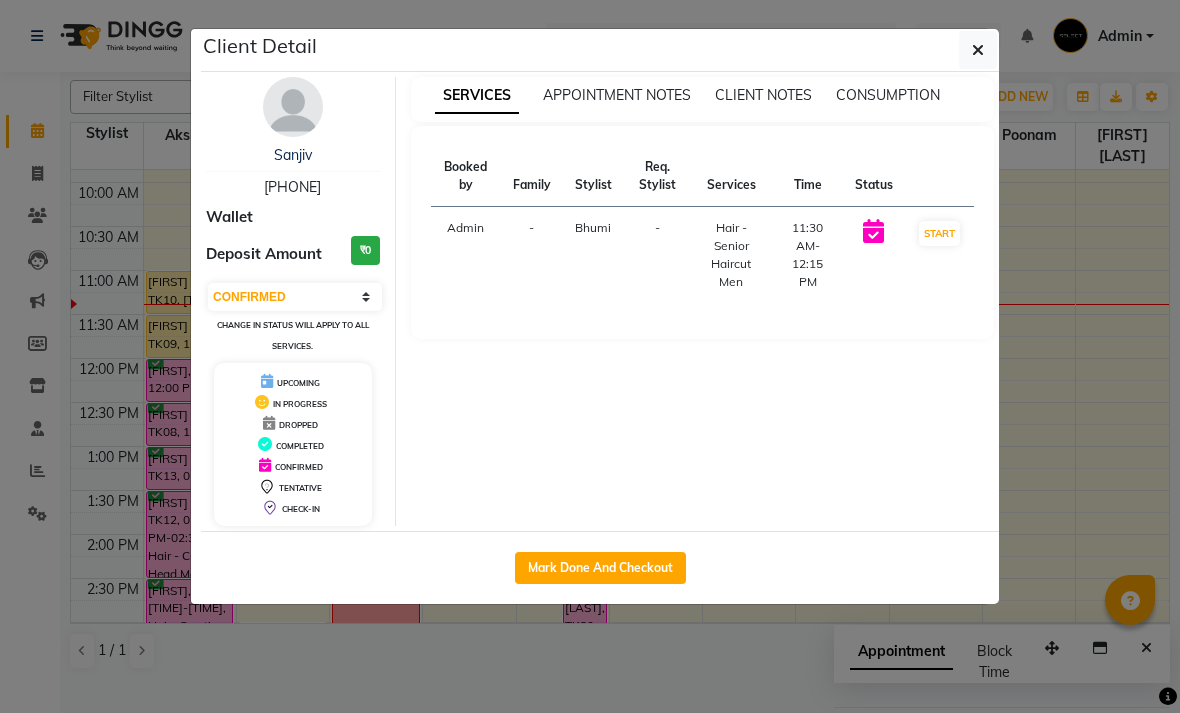 click on "Client Detail  Sanjiv    8960900006 Wallet Deposit Amount  ₹0  Select IN SERVICE CONFIRMED TENTATIVE CHECK IN MARK DONE DROPPED UPCOMING Change in status will apply to all services. UPCOMING IN PROGRESS DROPPED COMPLETED CONFIRMED TENTATIVE CHECK-IN SERVICES APPOINTMENT NOTES CLIENT NOTES CONSUMPTION Booked by Family Stylist Req. Stylist Services Time Status  Admin  - Bhumi  -  Hair - Senior Haircut Men   11:30 AM-12:15 PM   START   Mark Done And Checkout" 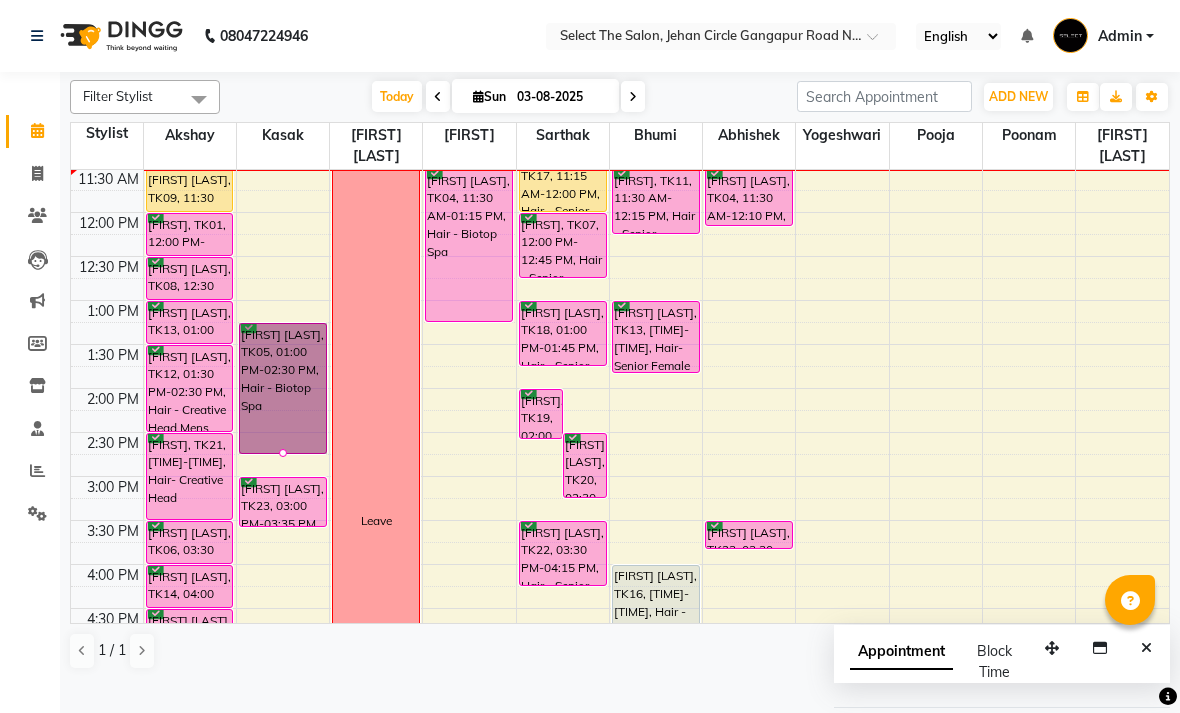 scroll, scrollTop: 330, scrollLeft: 0, axis: vertical 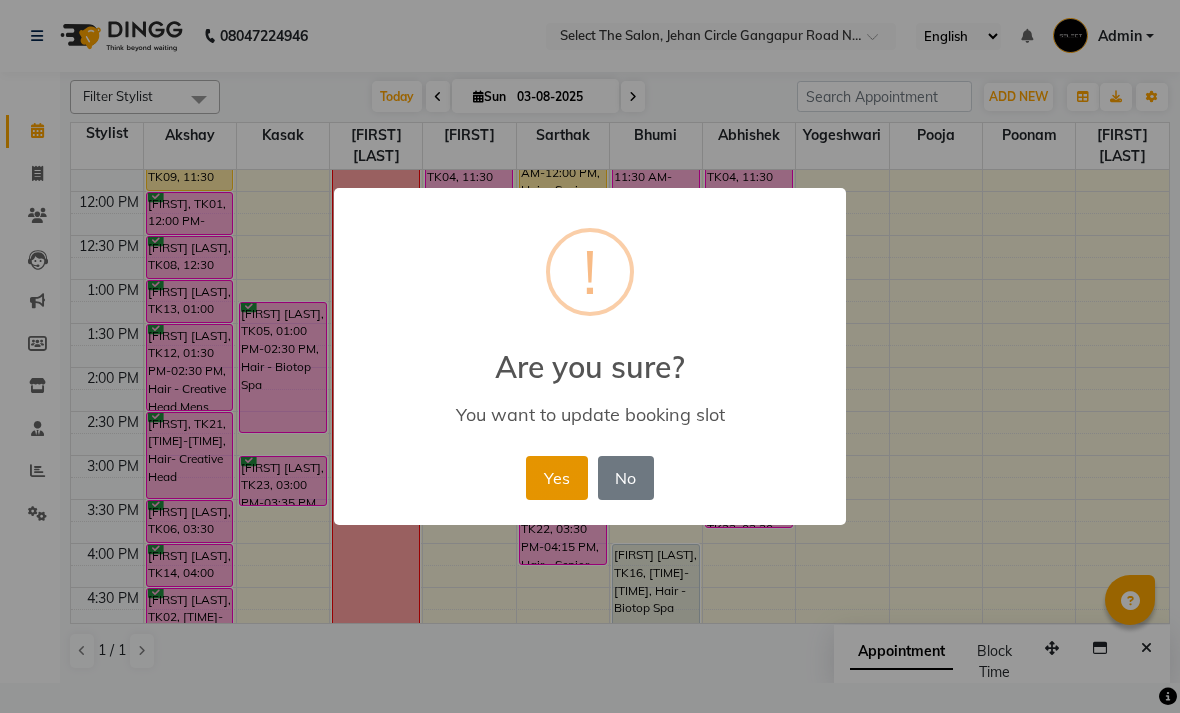 click on "Yes" at bounding box center (556, 478) 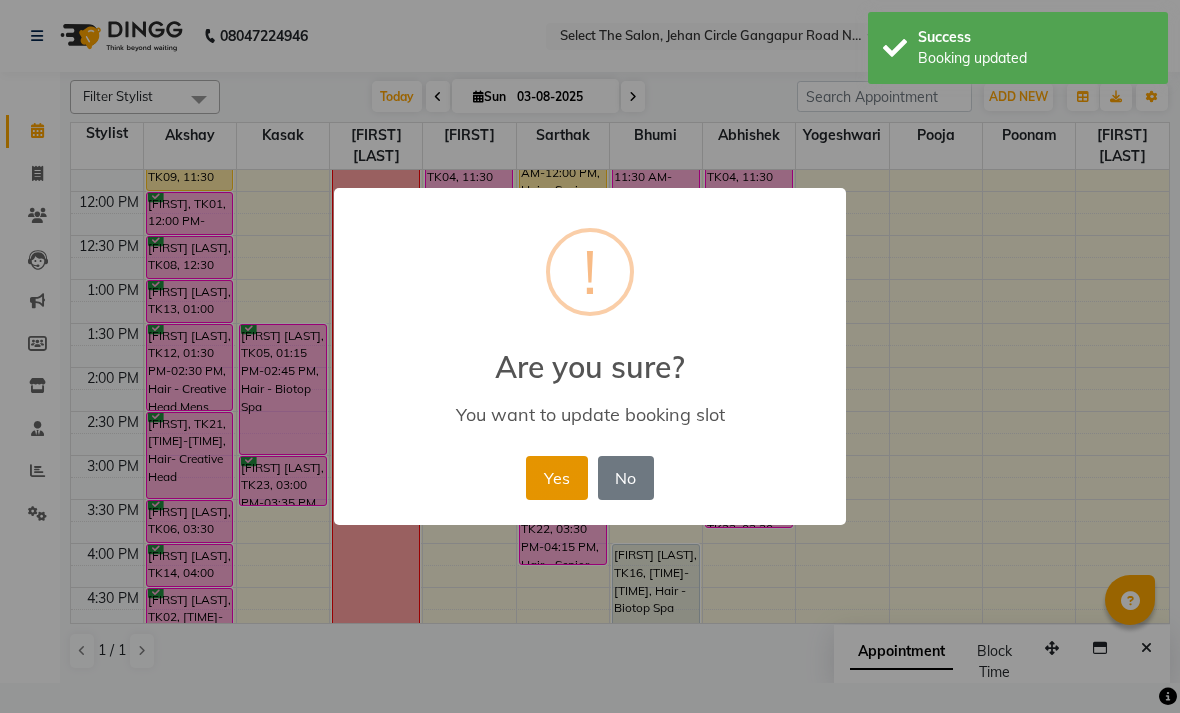 click on "Yes" at bounding box center [556, 478] 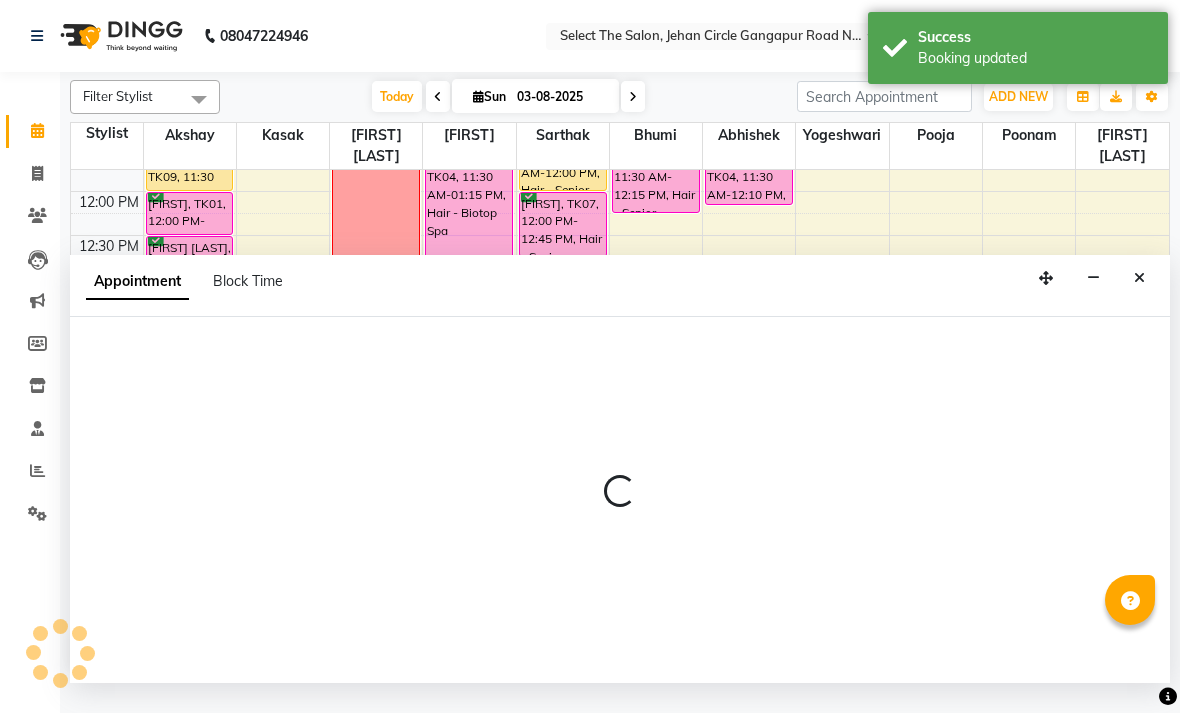 select on "36897" 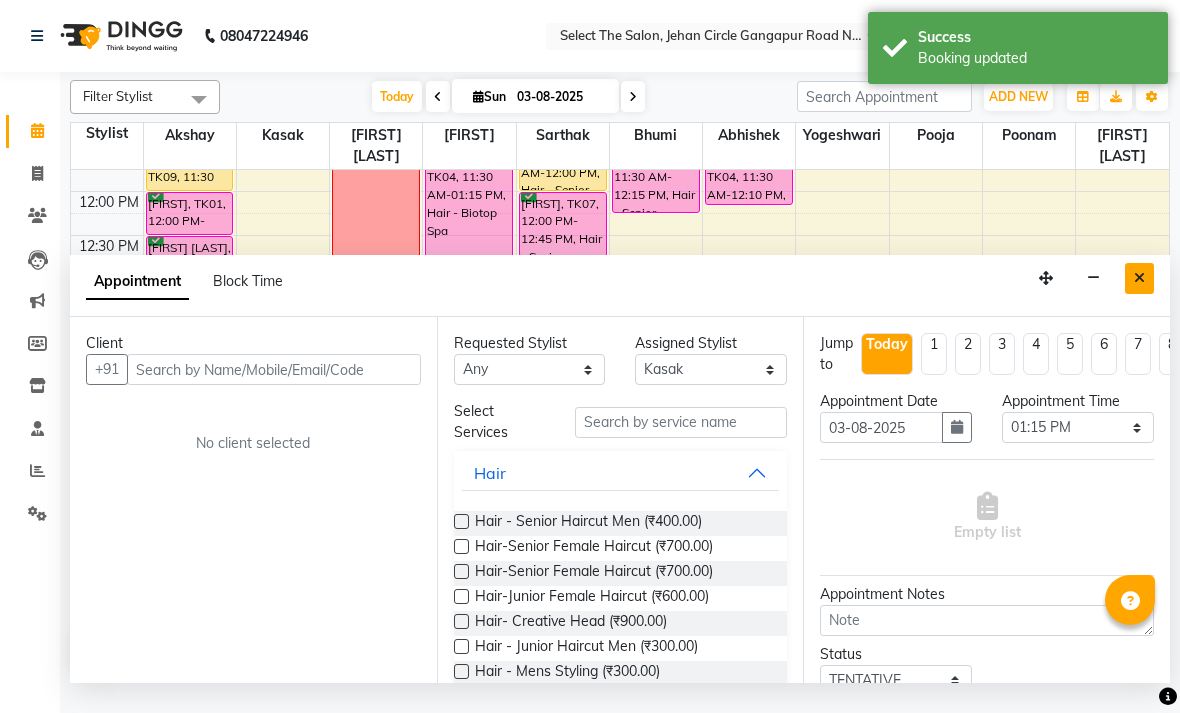 click at bounding box center (1139, 278) 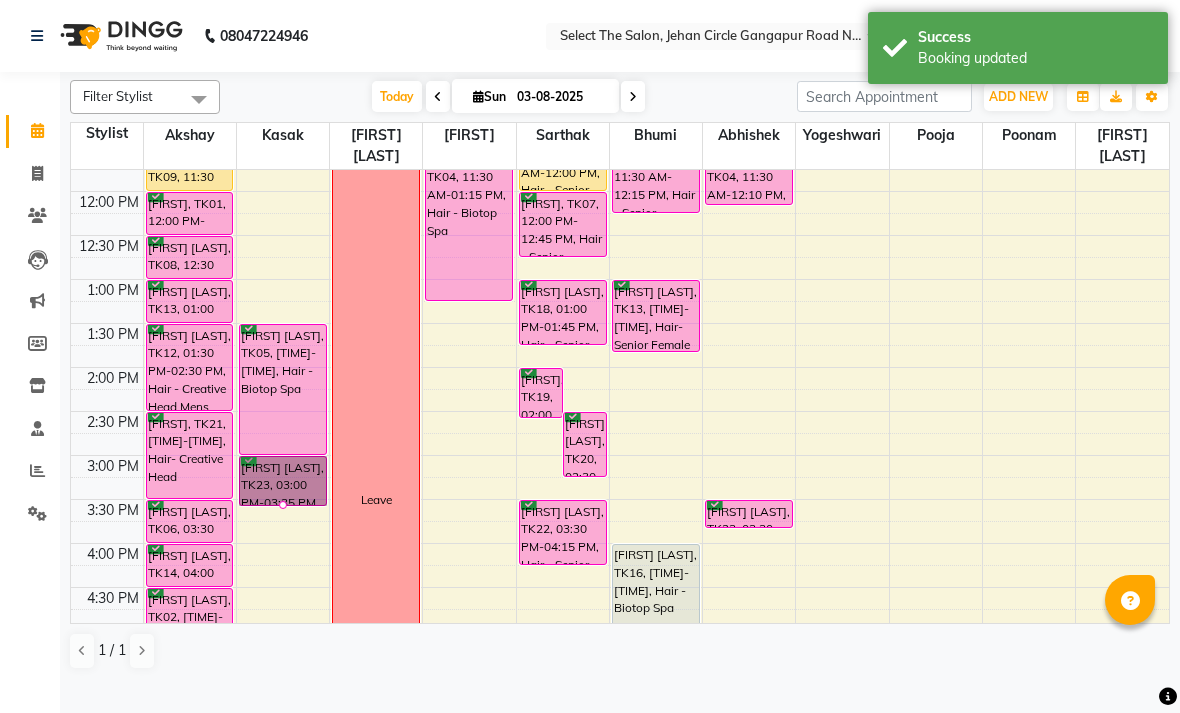 click on "Zhalak Thole, TK05, 01:30 PM-03:00 PM, Hair - Biotop Spa" at bounding box center (283, 389) 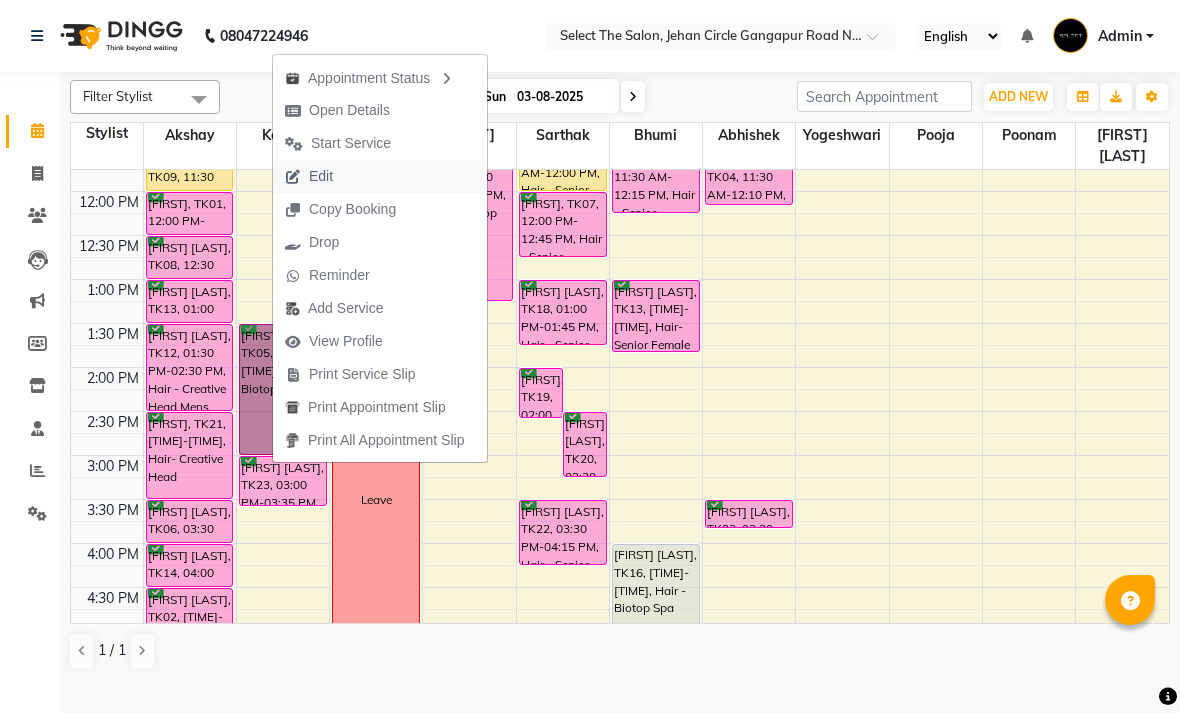 click on "Edit" at bounding box center (380, 176) 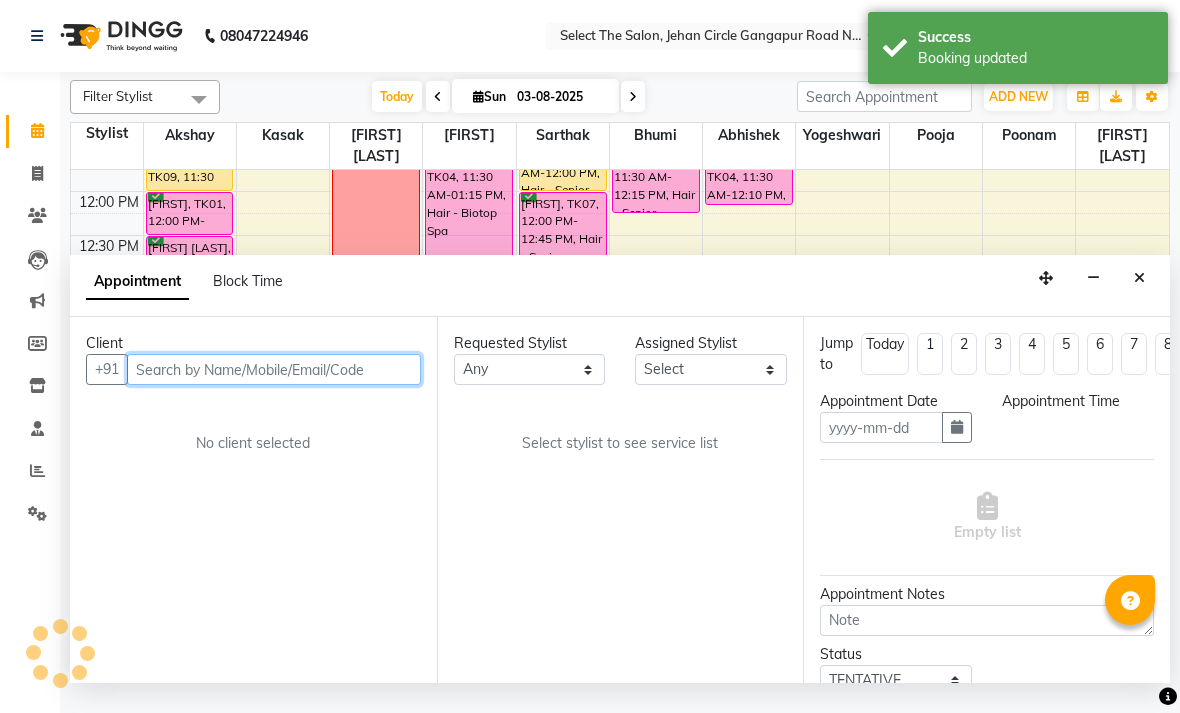 type on "03-08-2025" 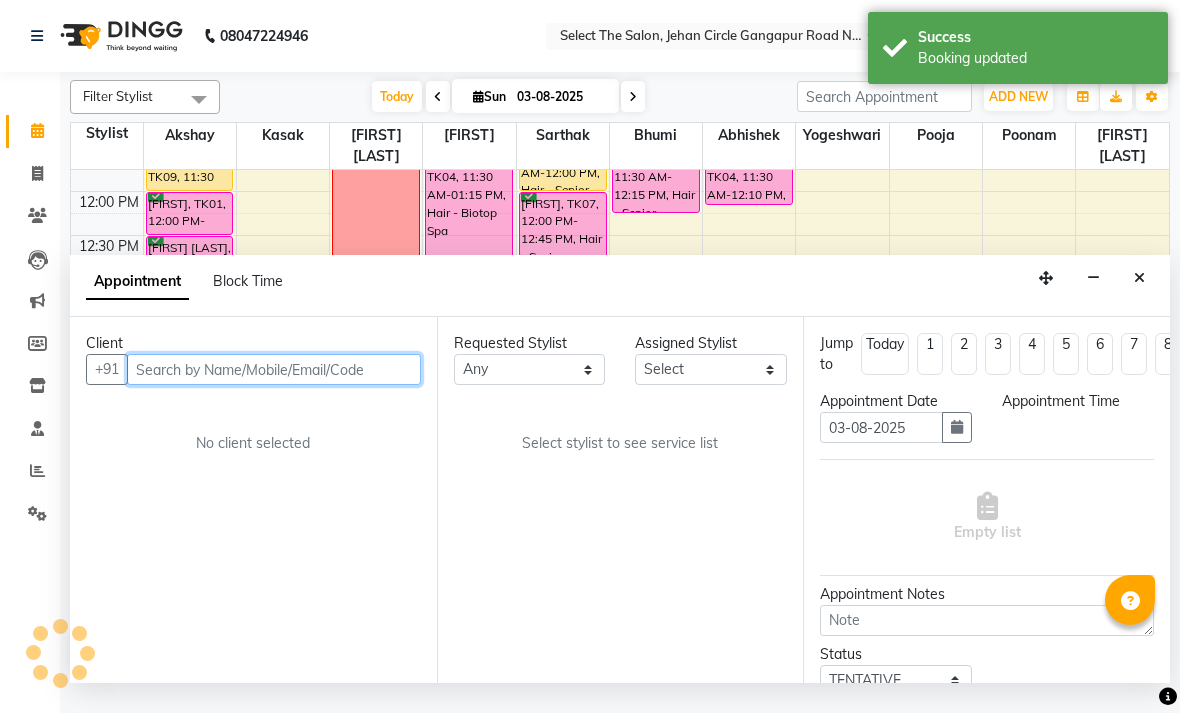 select on "confirm booking" 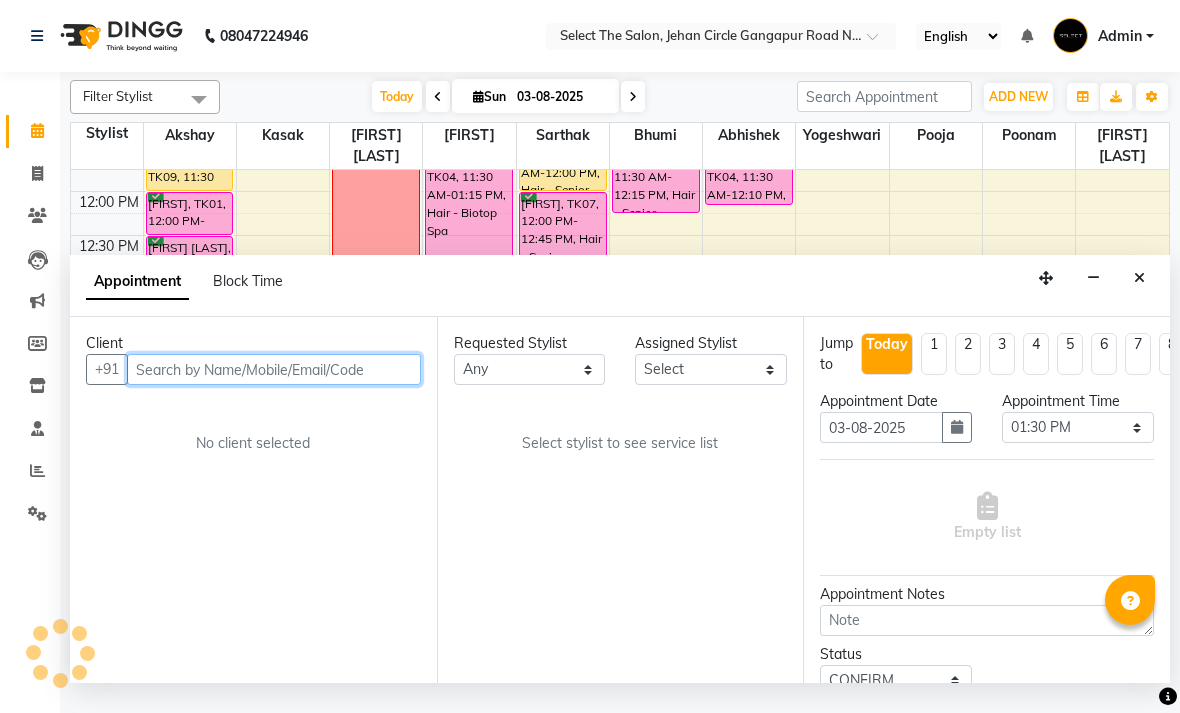 select on "36897" 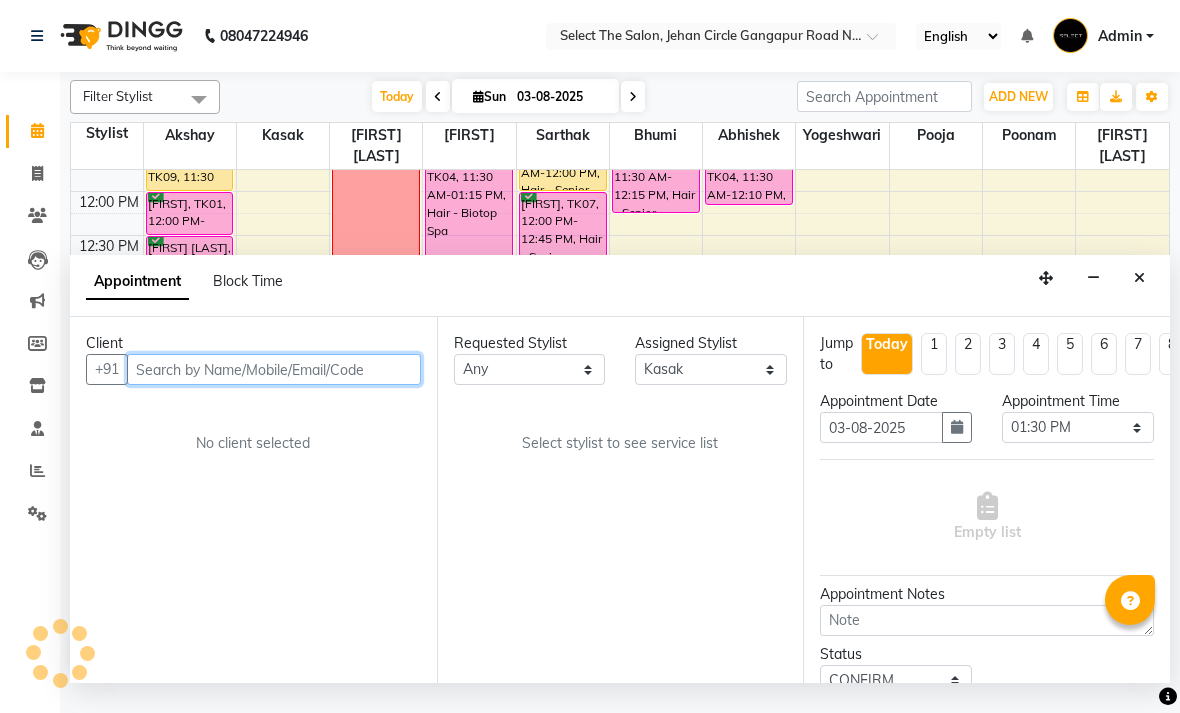 scroll, scrollTop: 265, scrollLeft: 0, axis: vertical 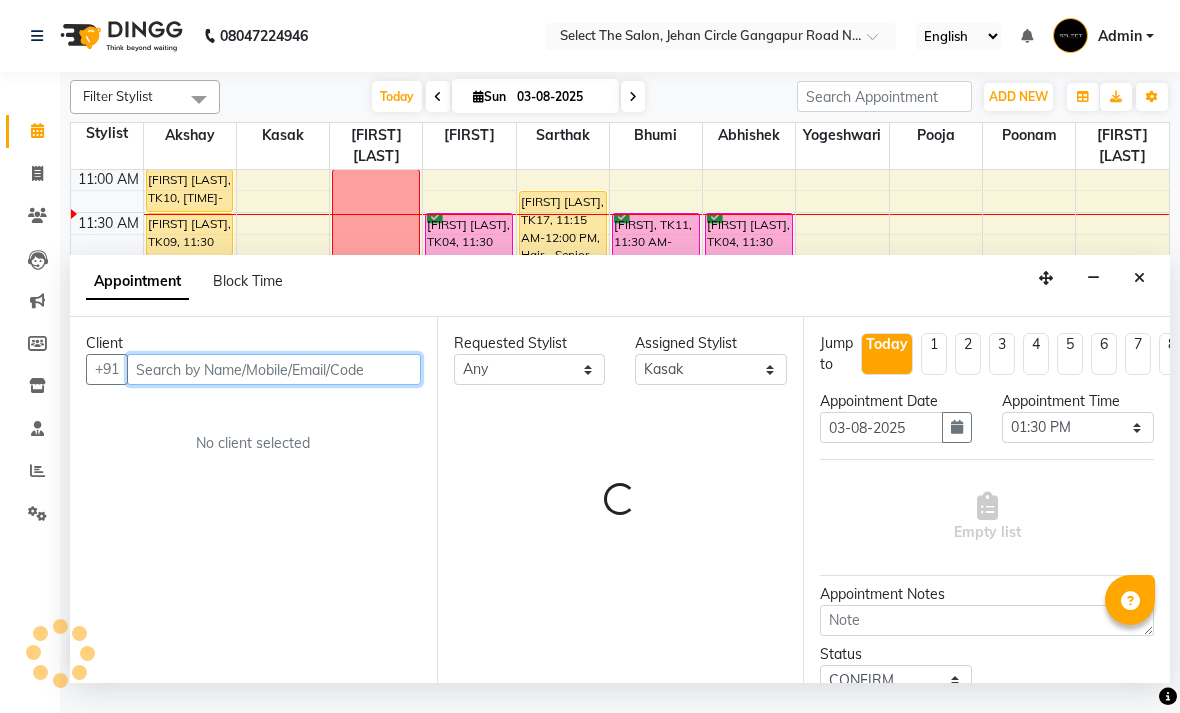 select on "2213" 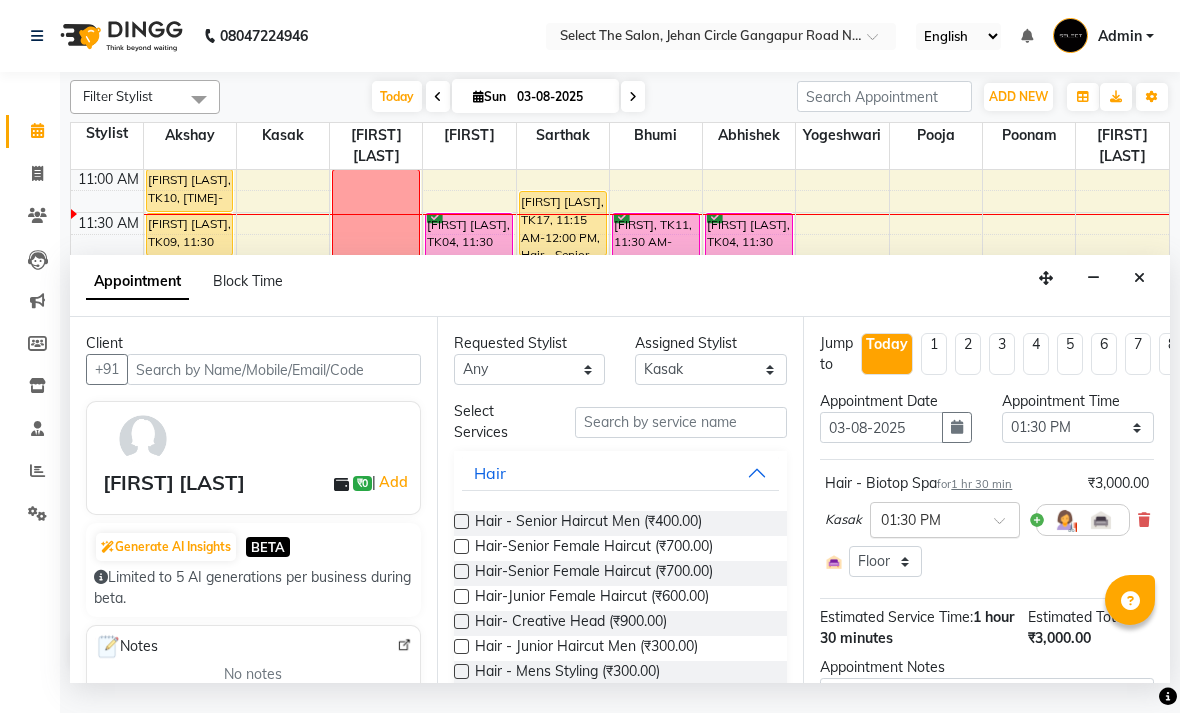 click at bounding box center (925, 518) 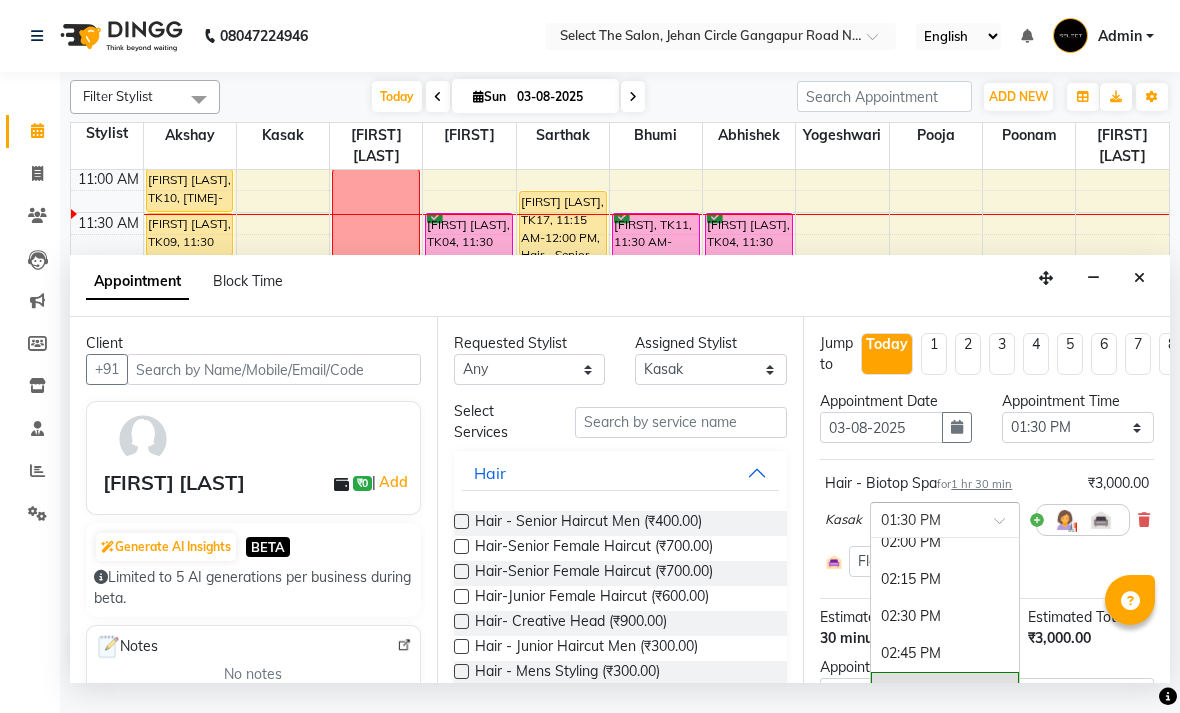 scroll, scrollTop: 763, scrollLeft: 0, axis: vertical 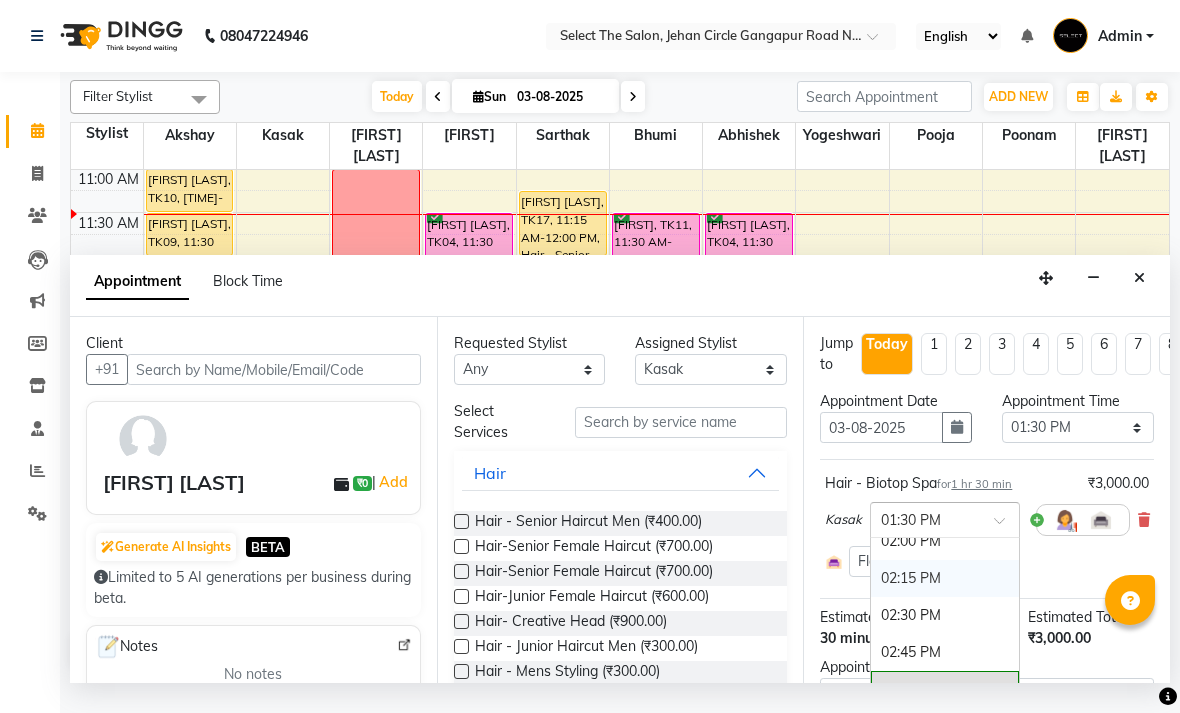 click on "02:15 PM" at bounding box center (945, 578) 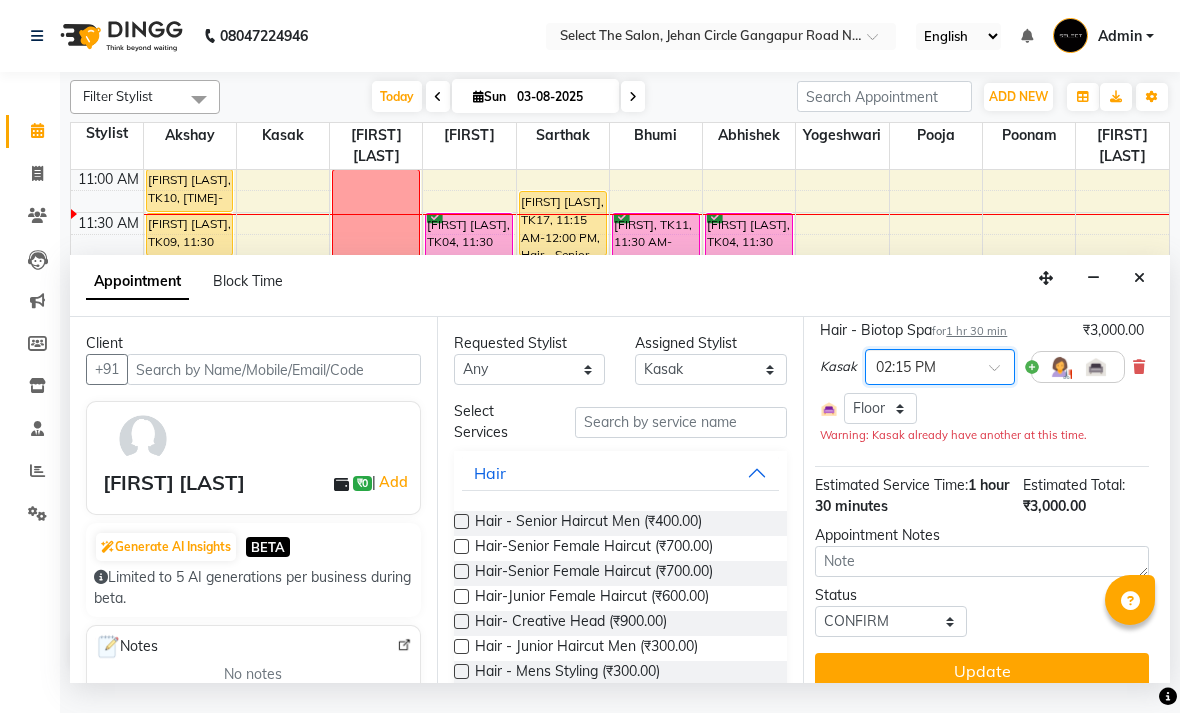 scroll, scrollTop: 153, scrollLeft: 5, axis: both 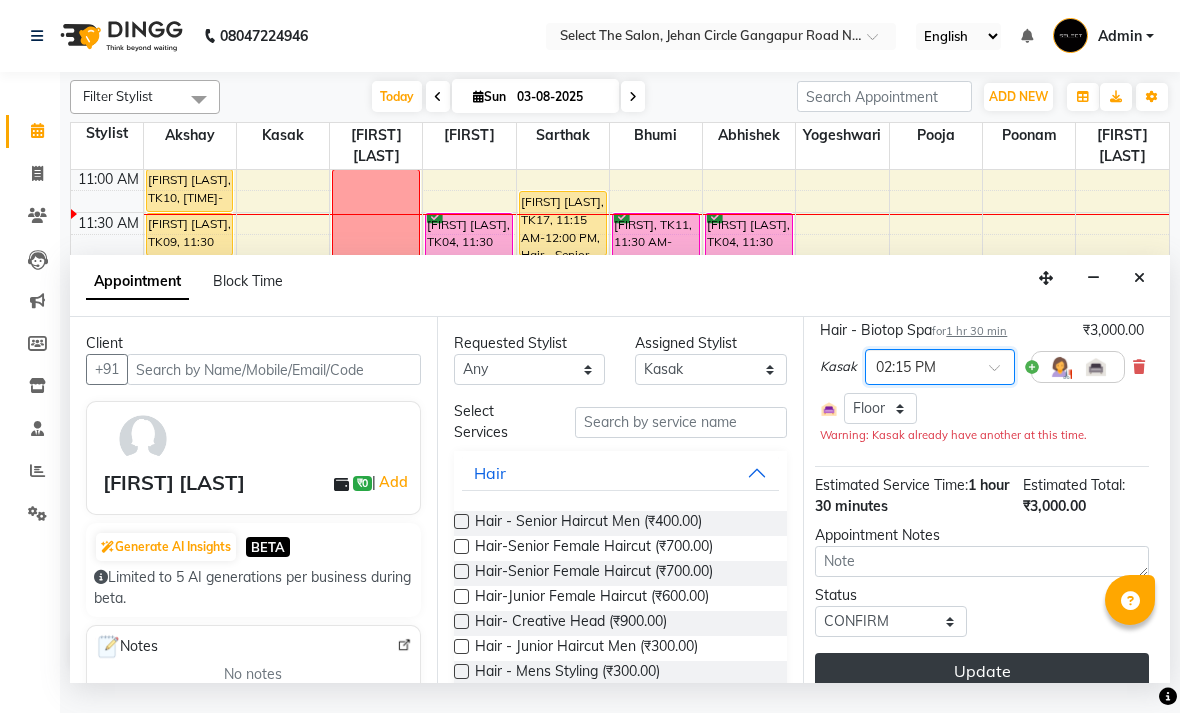 click on "Update" at bounding box center [982, 671] 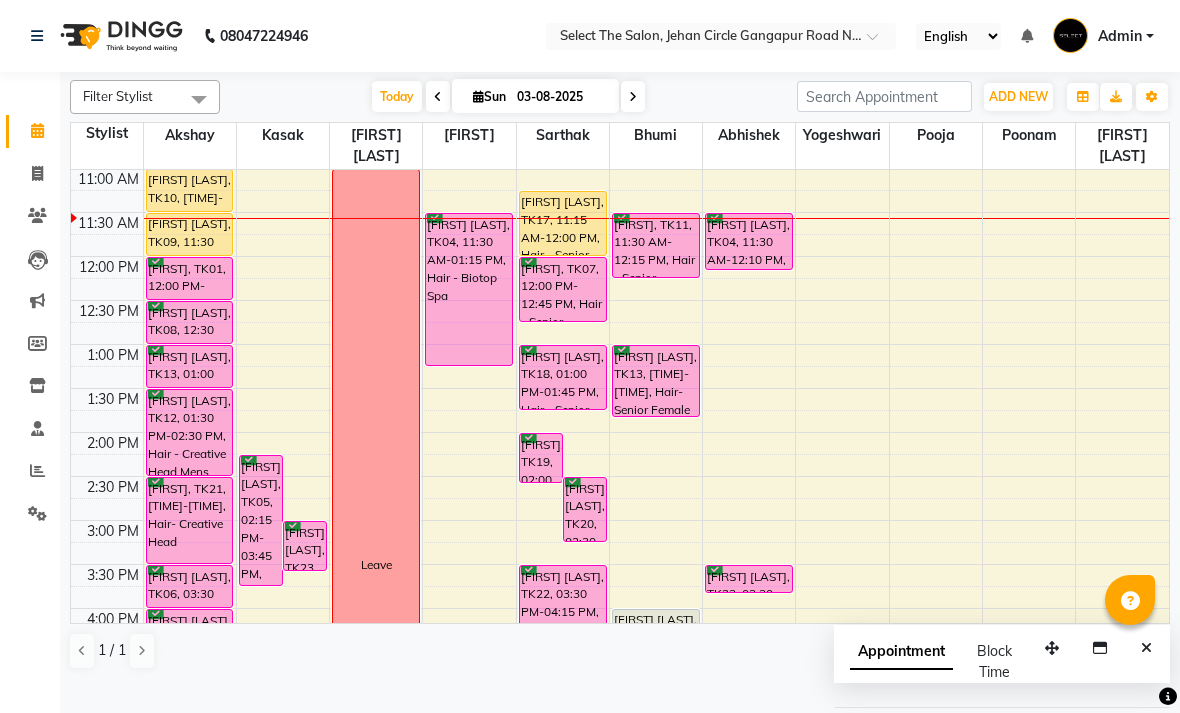 scroll, scrollTop: 283, scrollLeft: 0, axis: vertical 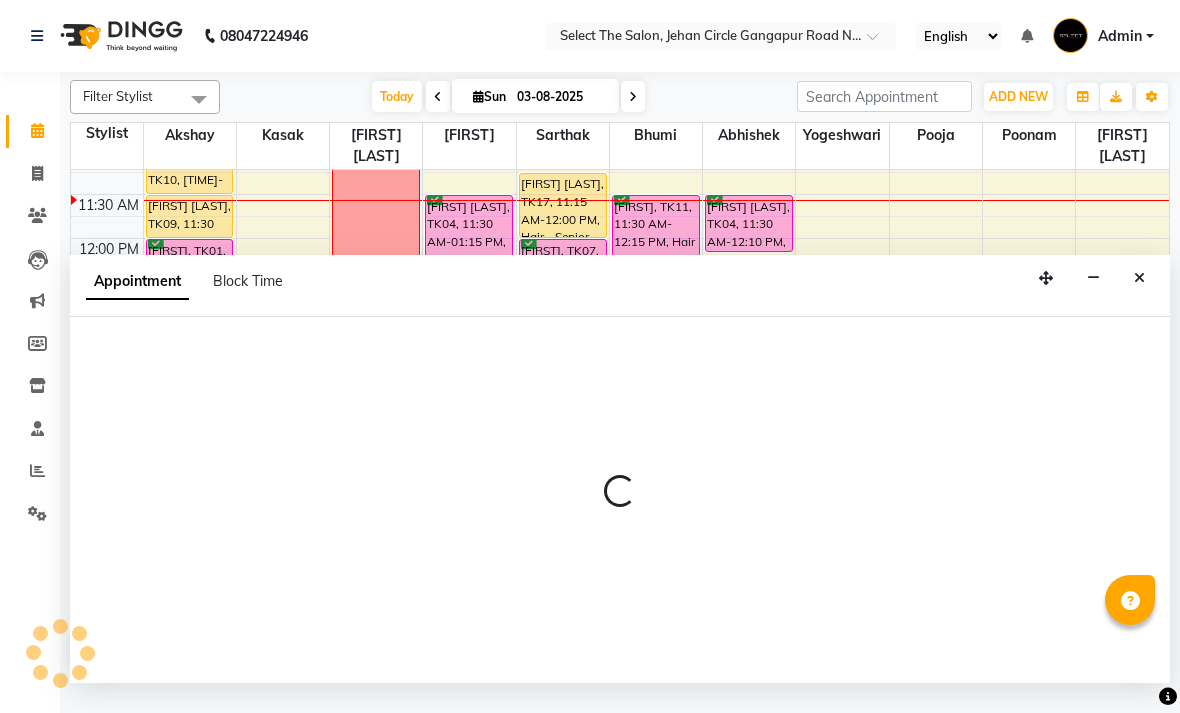 select on "81945" 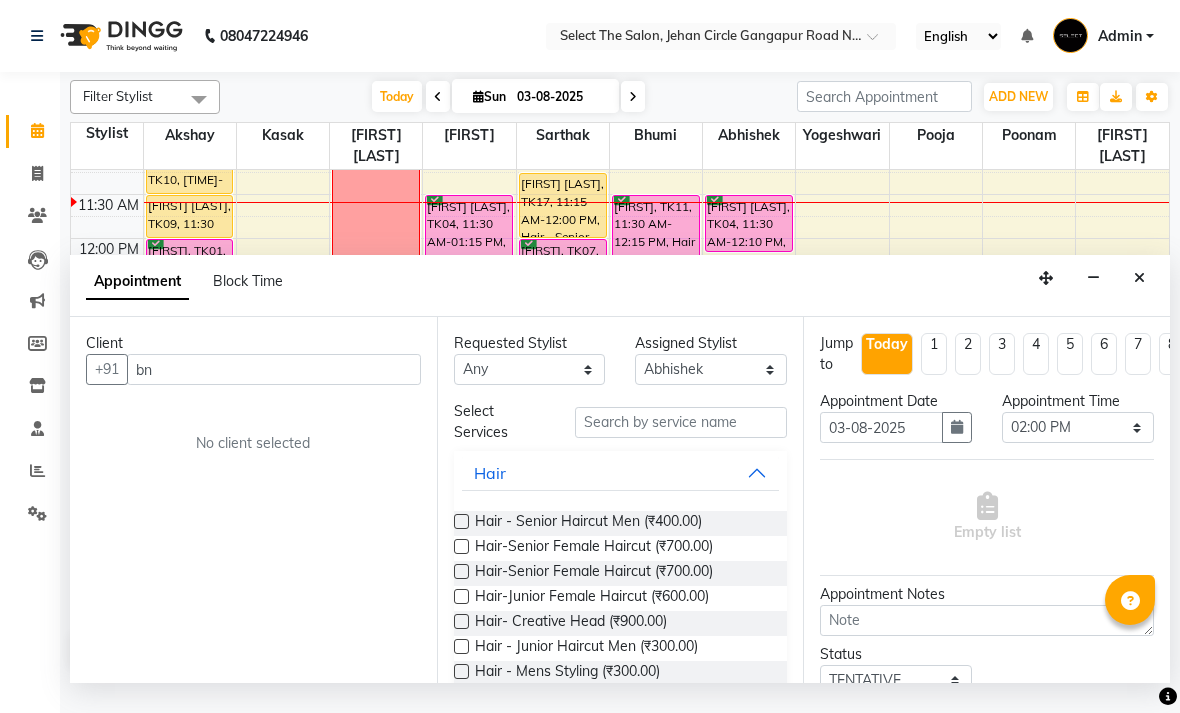 type on "b" 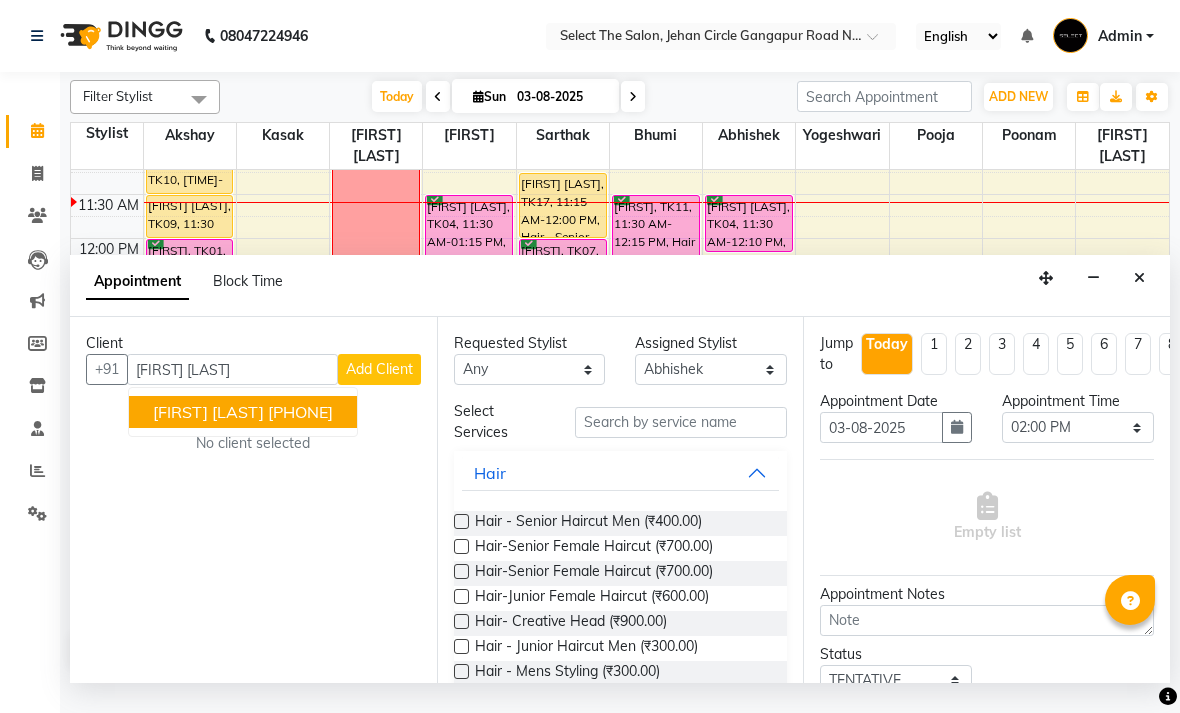 click on "sneha joshi  9075012730" at bounding box center (243, 412) 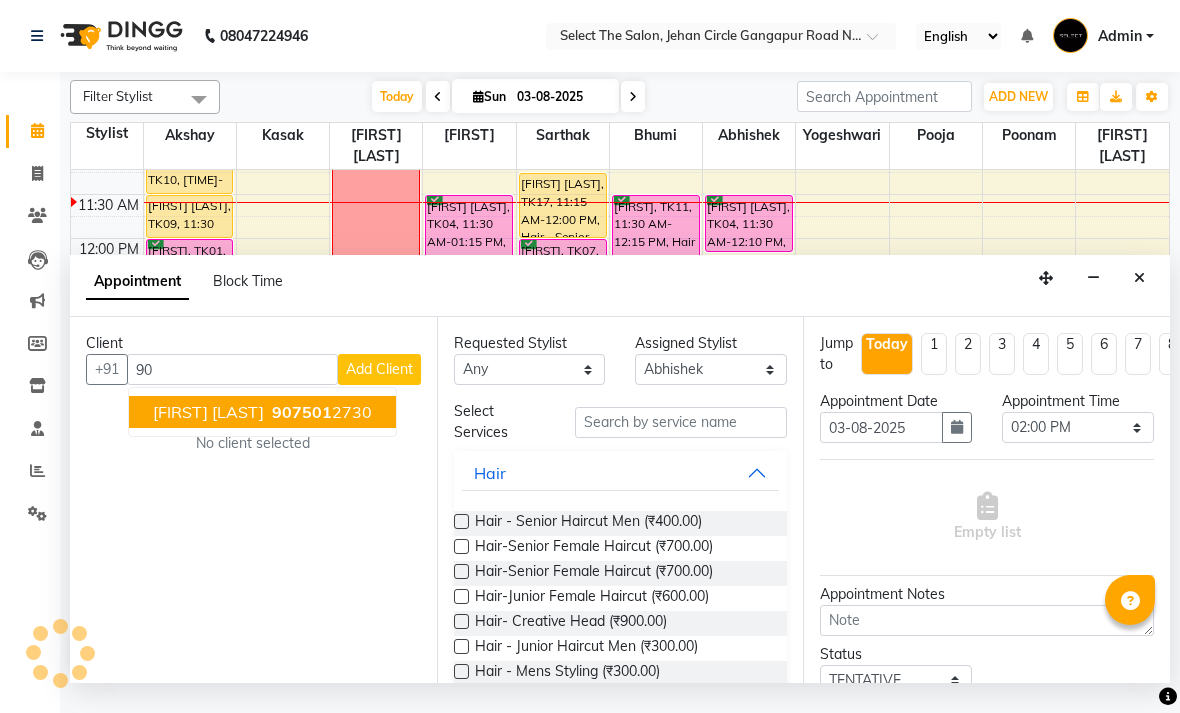 type on "9" 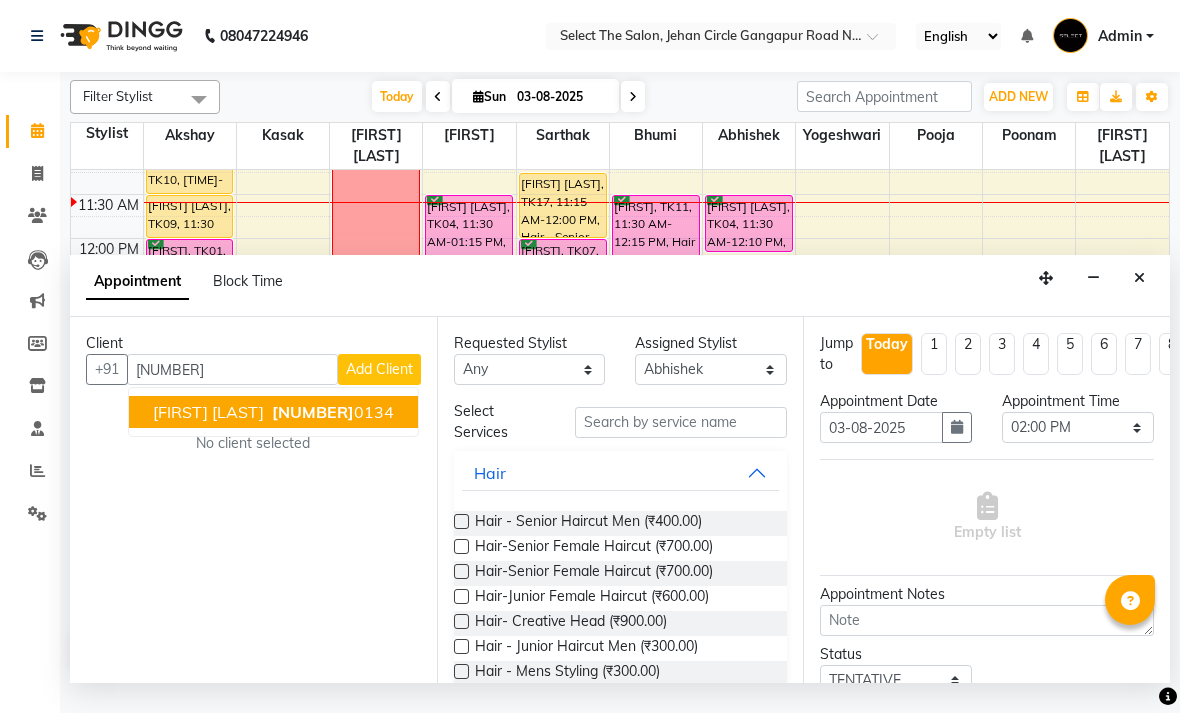 click on "Snehal joshi   879385 0134" at bounding box center (273, 412) 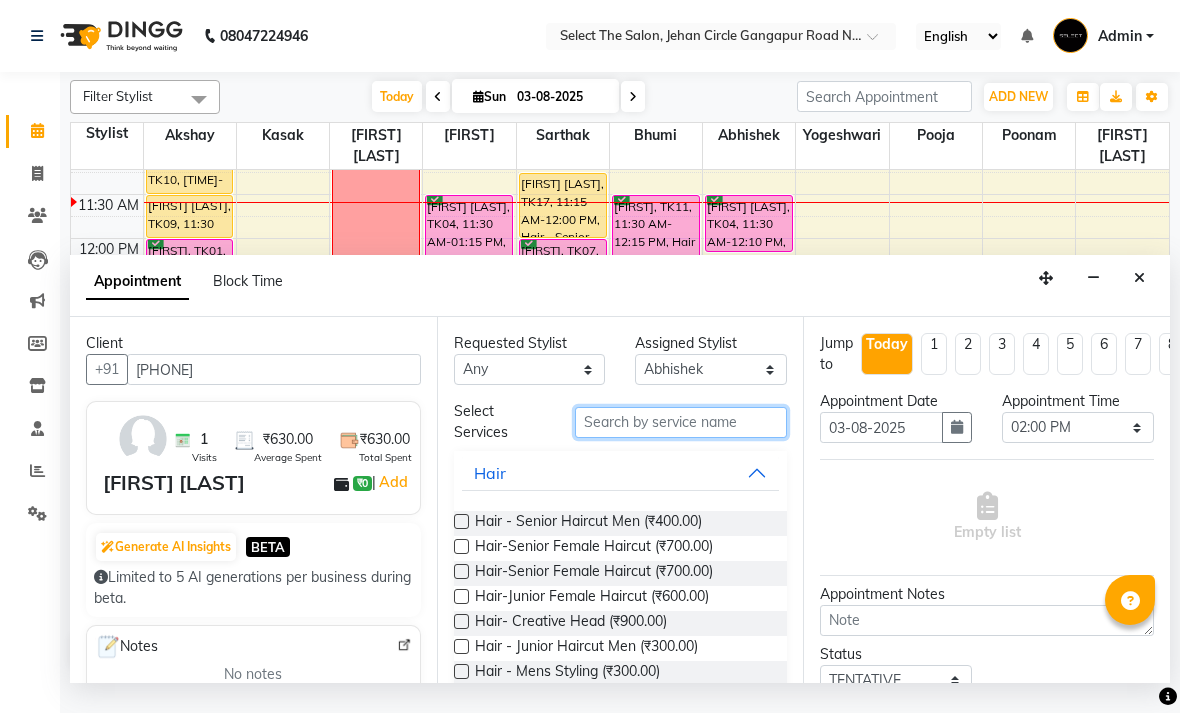 click at bounding box center (681, 422) 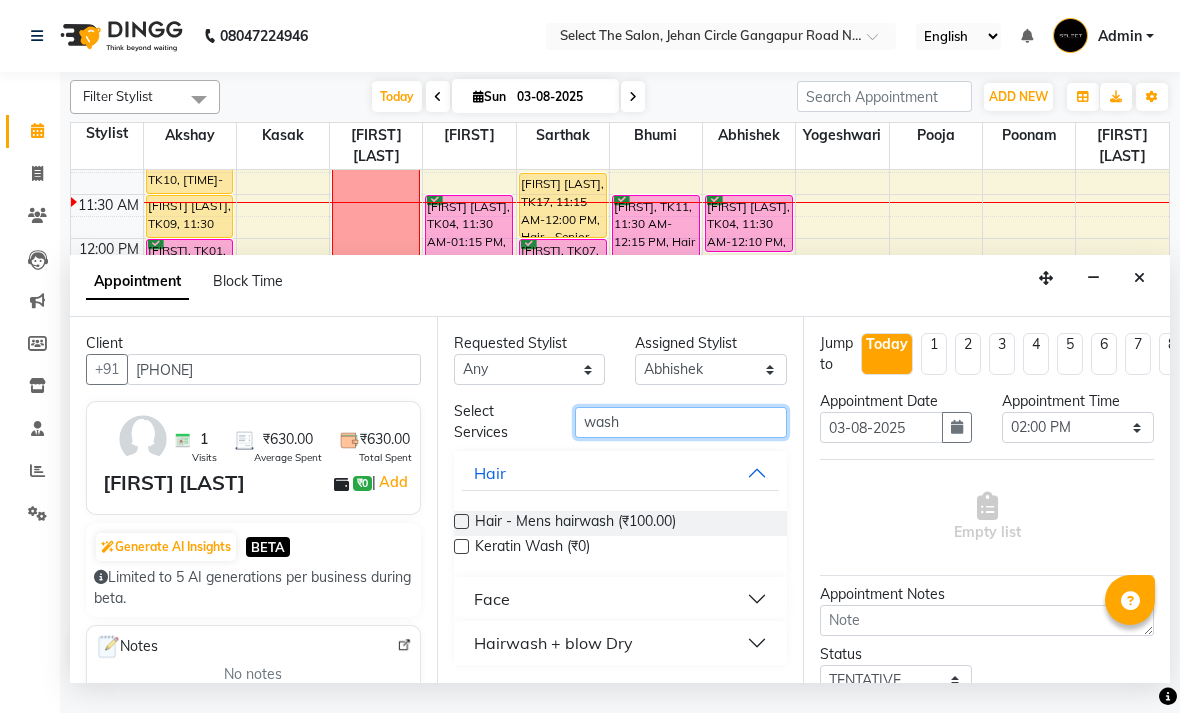 type on "wash" 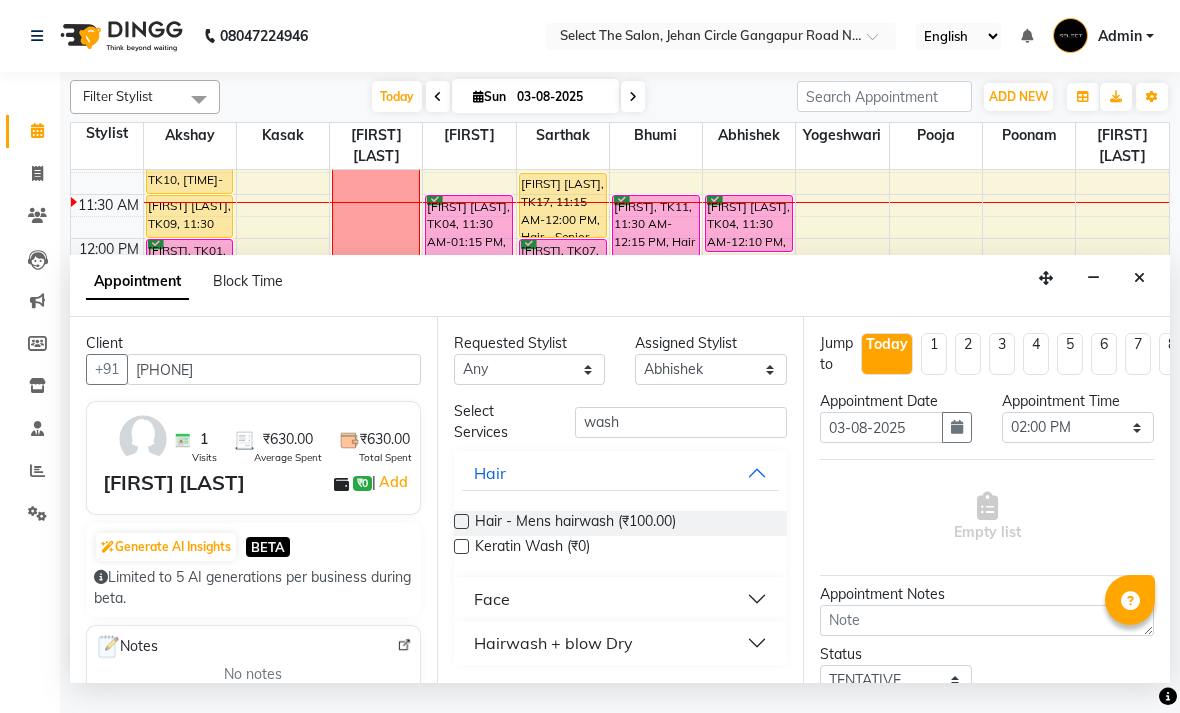 click on "Hairwash + blow Dry" at bounding box center [621, 643] 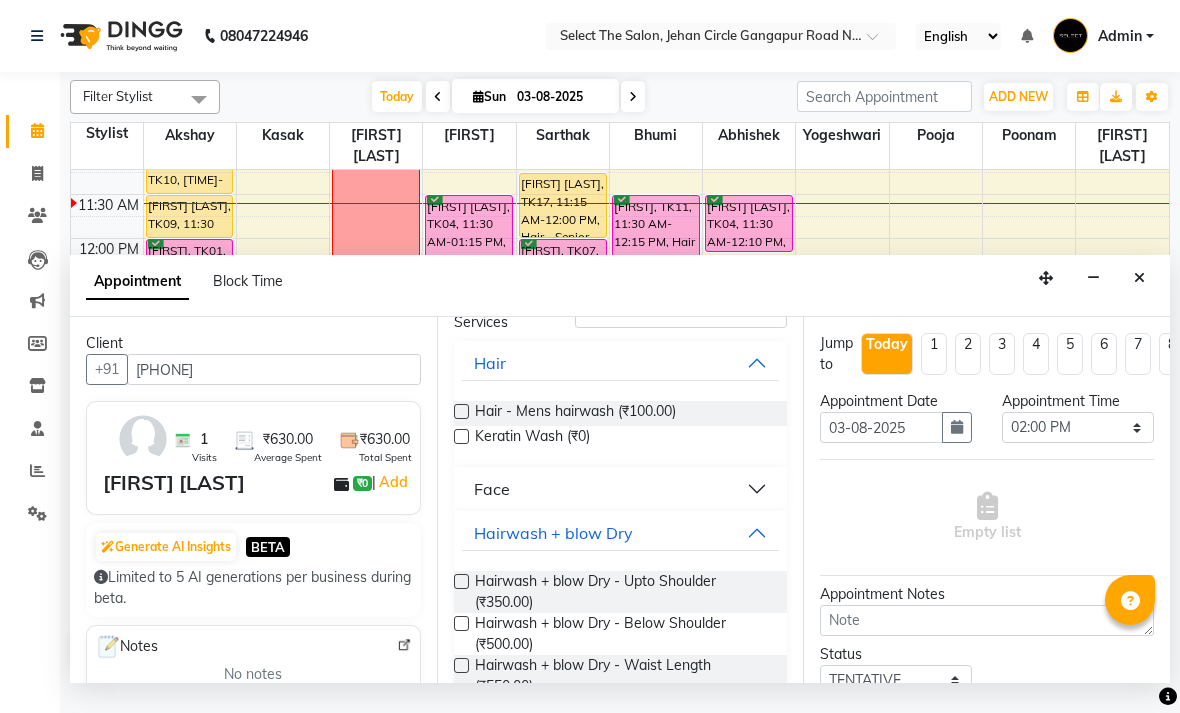 scroll, scrollTop: 117, scrollLeft: 0, axis: vertical 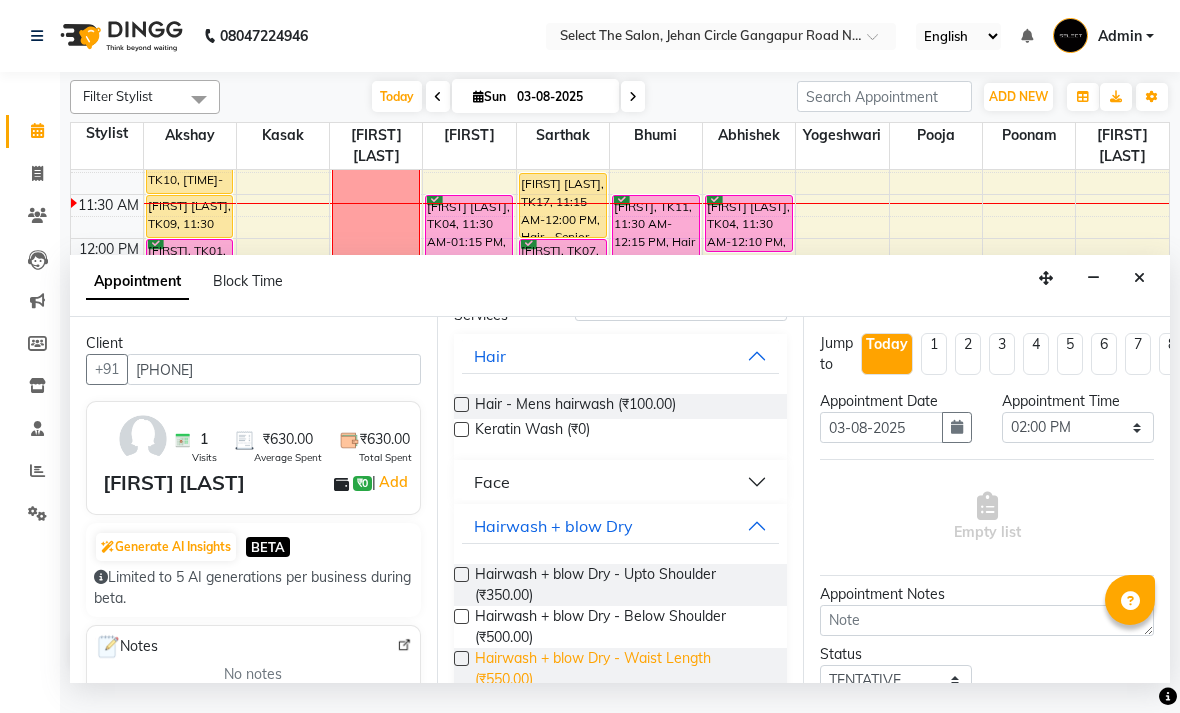 click on "Hairwash + blow Dry - Waist Length (₹550.00)" at bounding box center [623, 669] 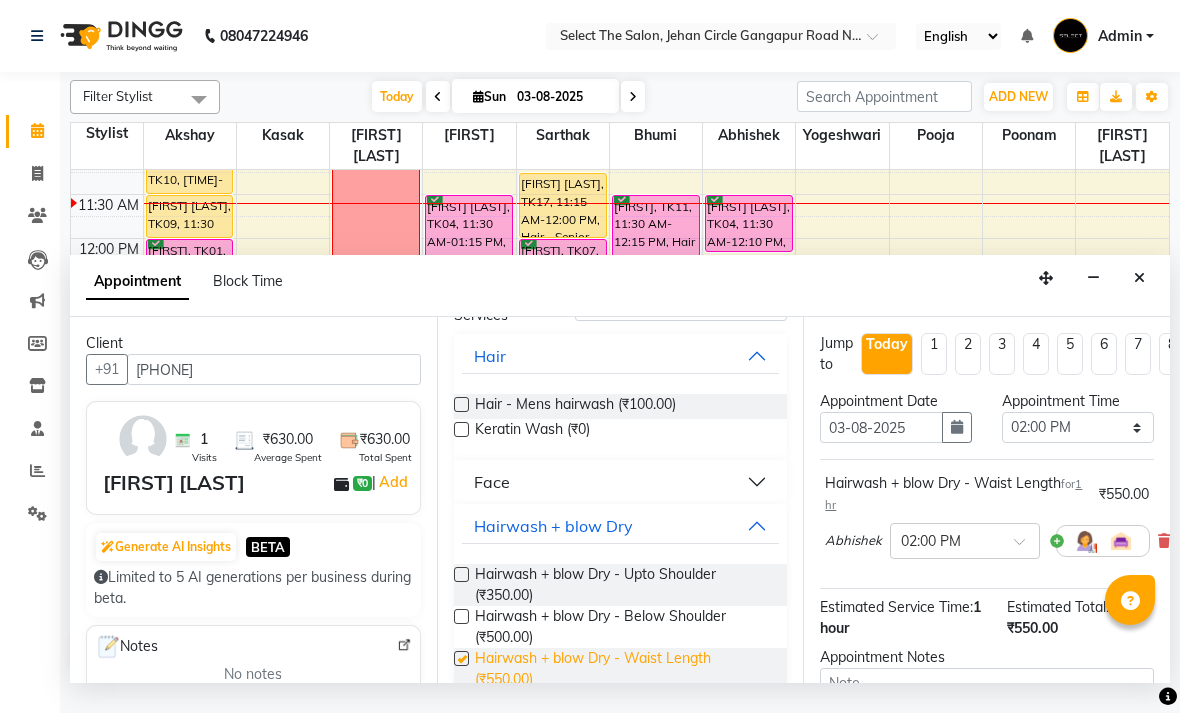 checkbox on "false" 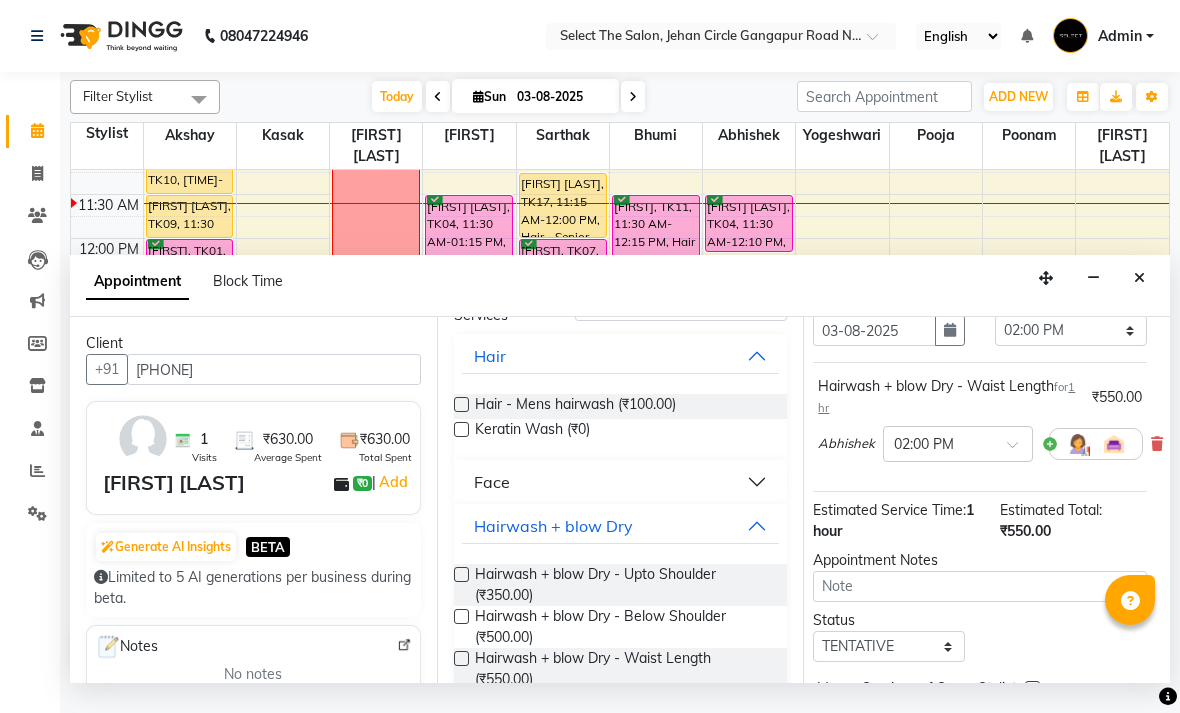 scroll, scrollTop: 101, scrollLeft: 7, axis: both 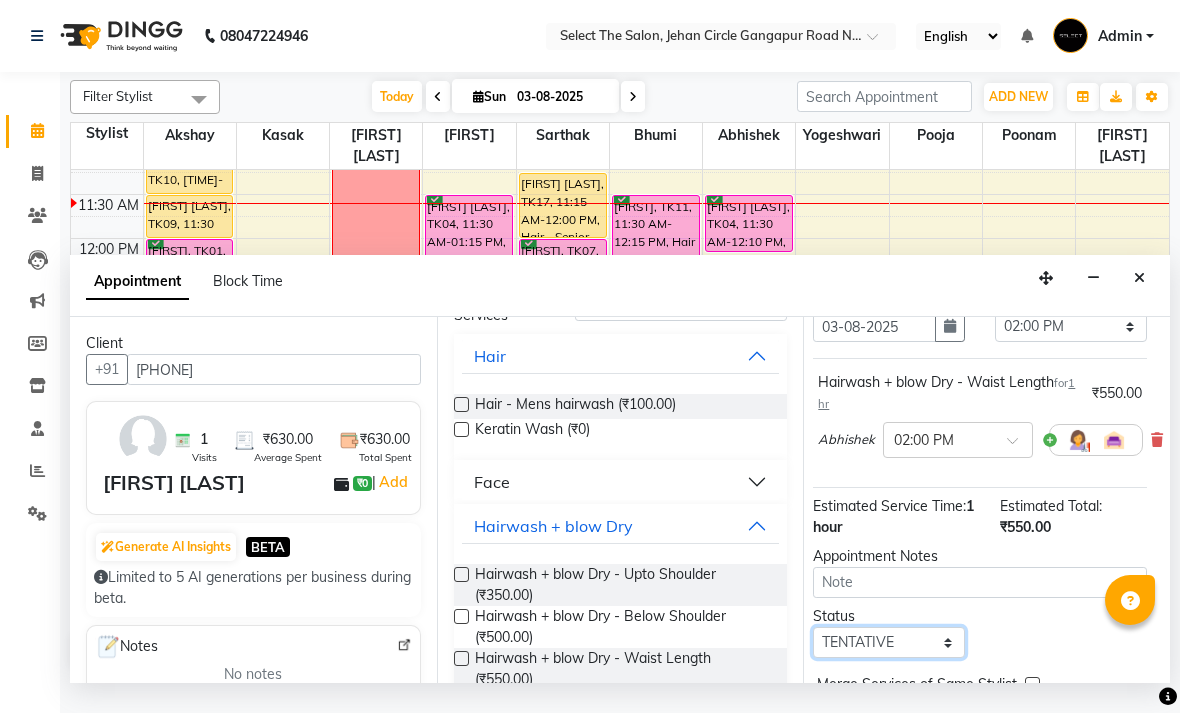select on "confirm booking" 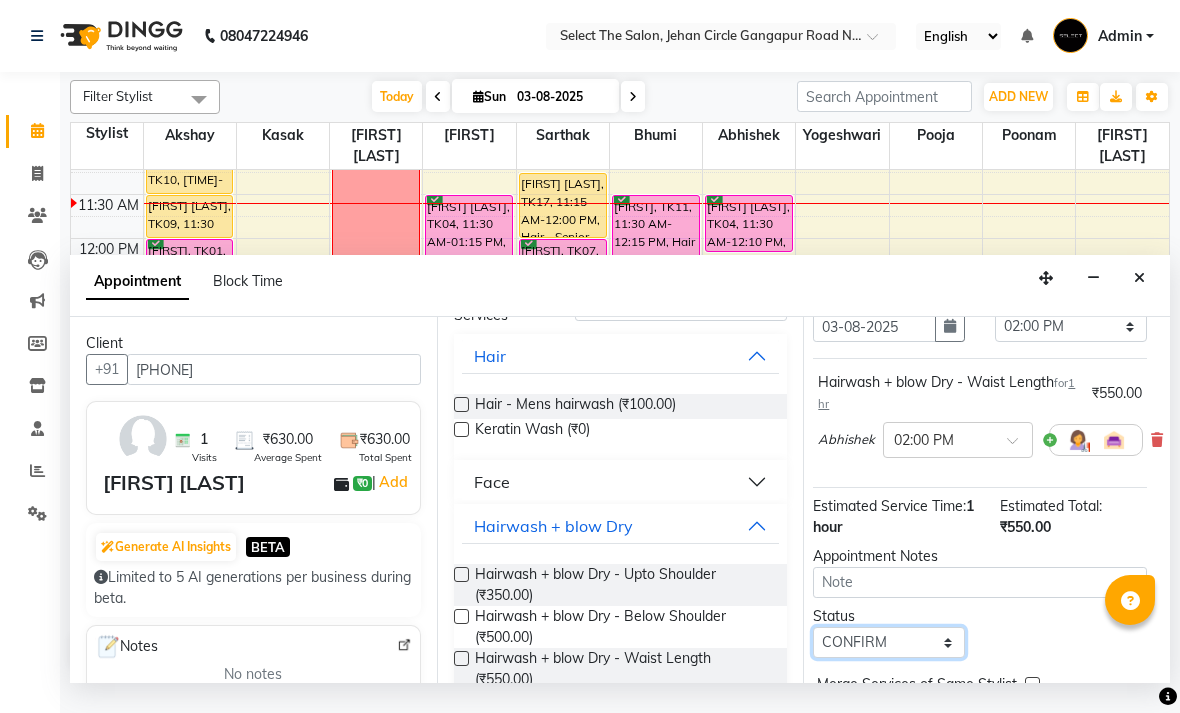 scroll, scrollTop: 197, scrollLeft: 3, axis: both 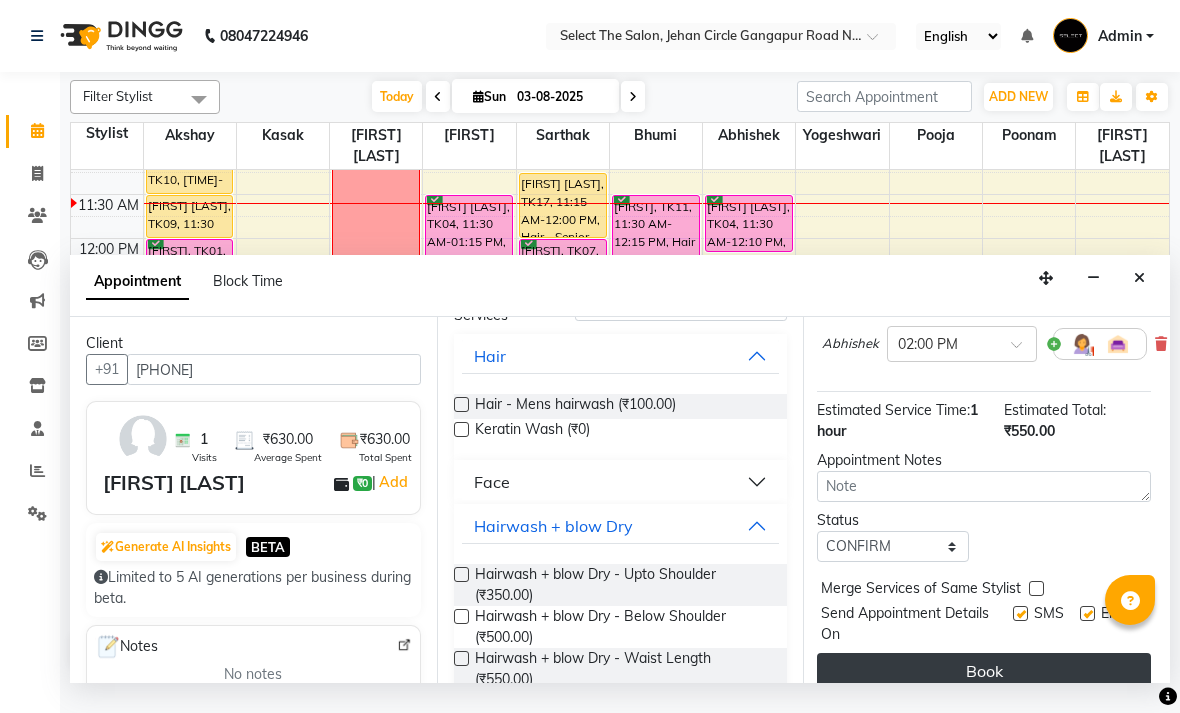 click on "Book" at bounding box center [984, 671] 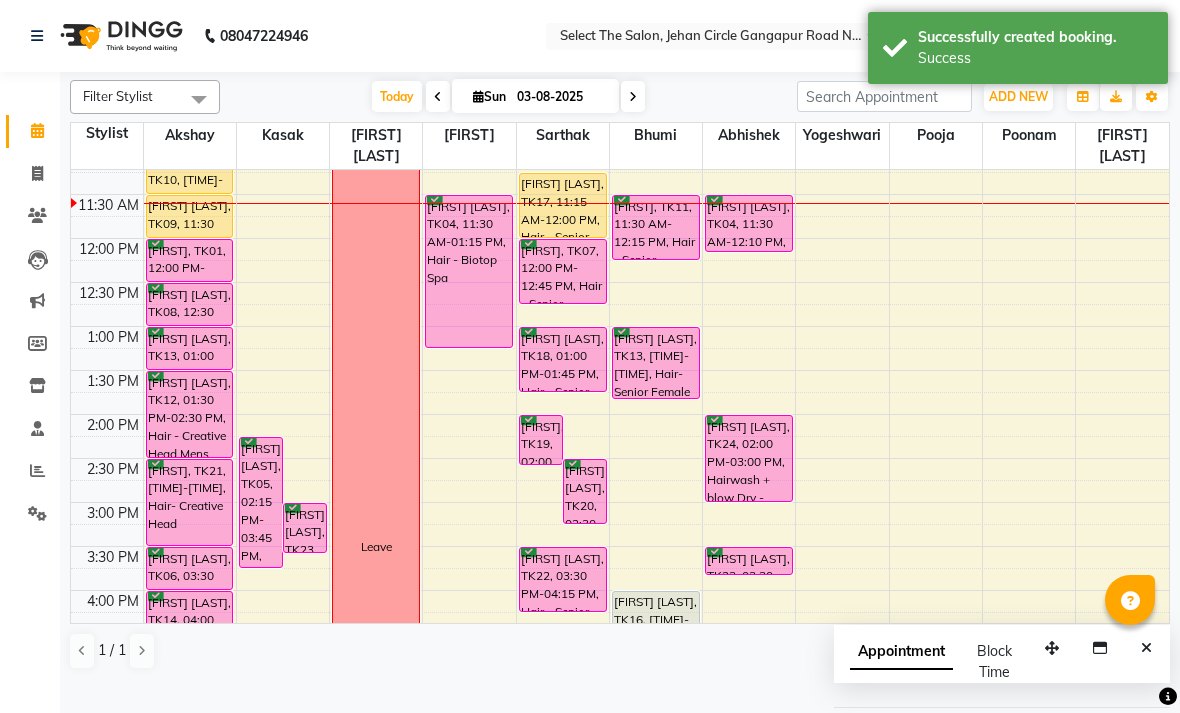 click on "Snehal joshi, TK24, 02:00 PM-03:00 PM, Hairwash + blow Dry - Waist Length" at bounding box center [749, 458] 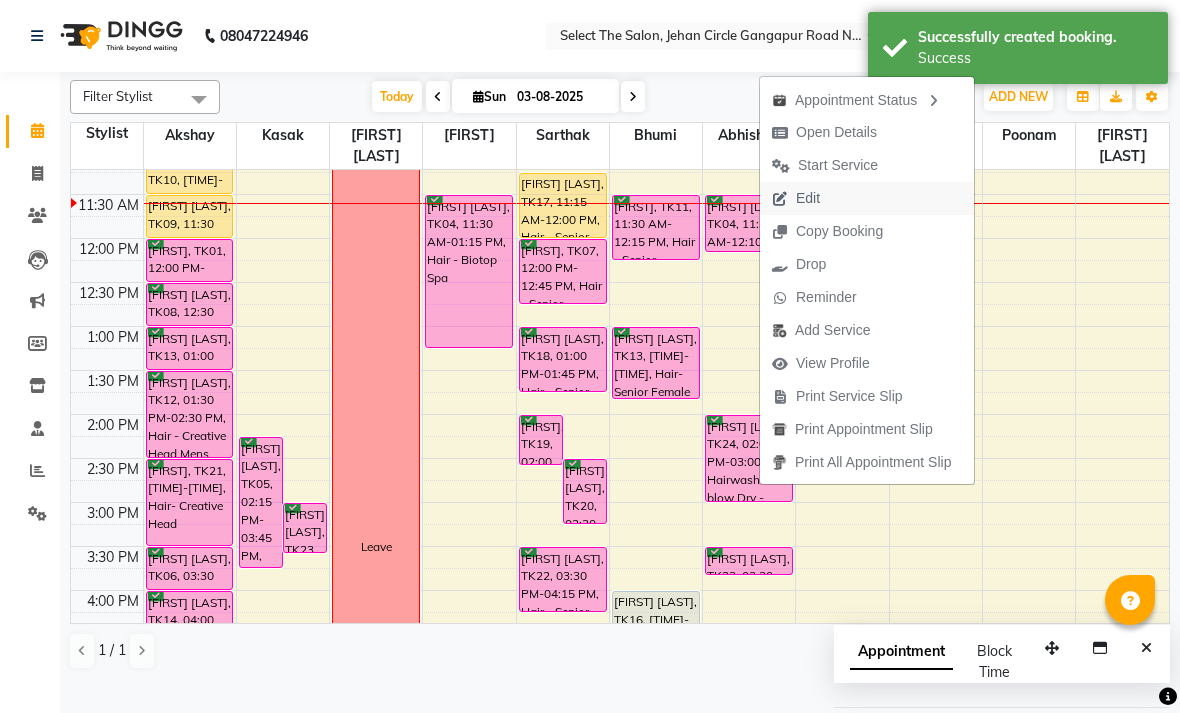 click on "Edit" at bounding box center [808, 198] 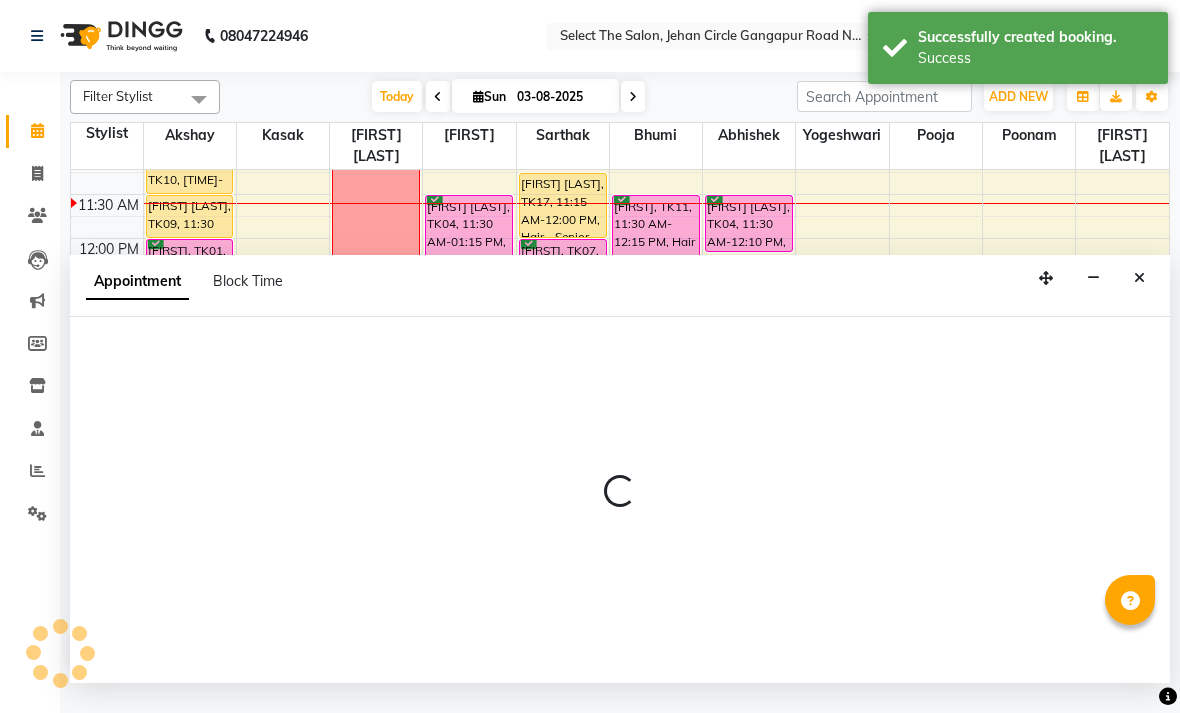 select on "840" 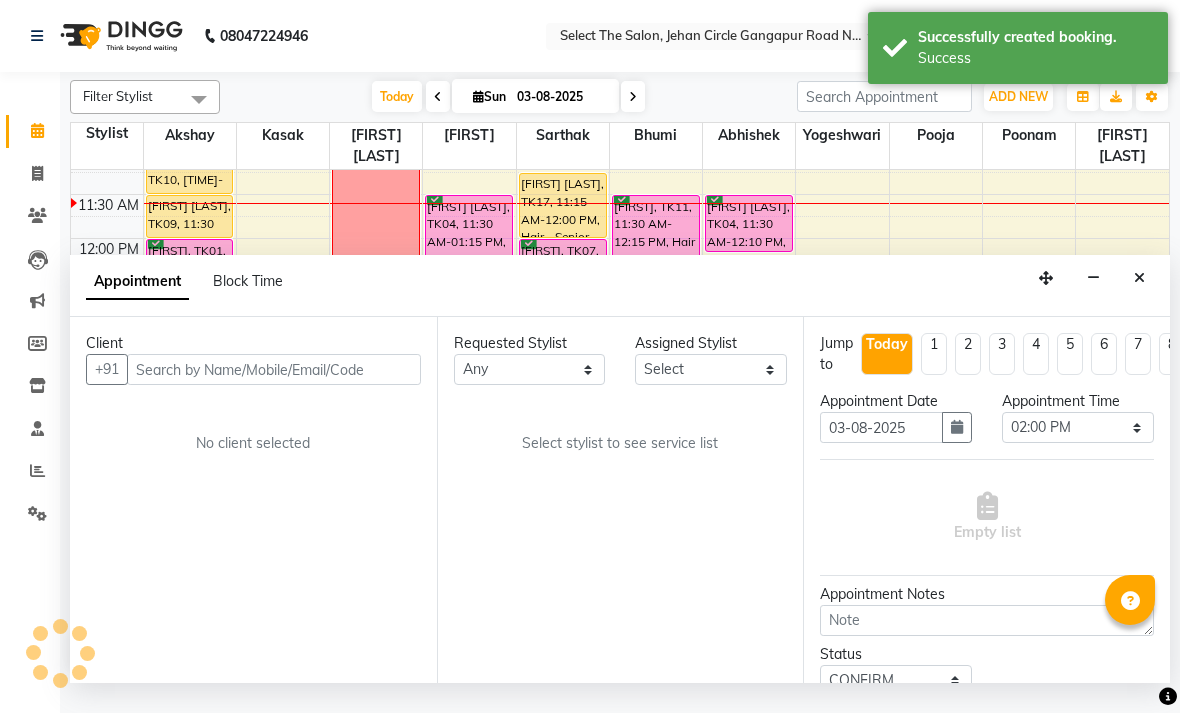 scroll, scrollTop: 265, scrollLeft: 0, axis: vertical 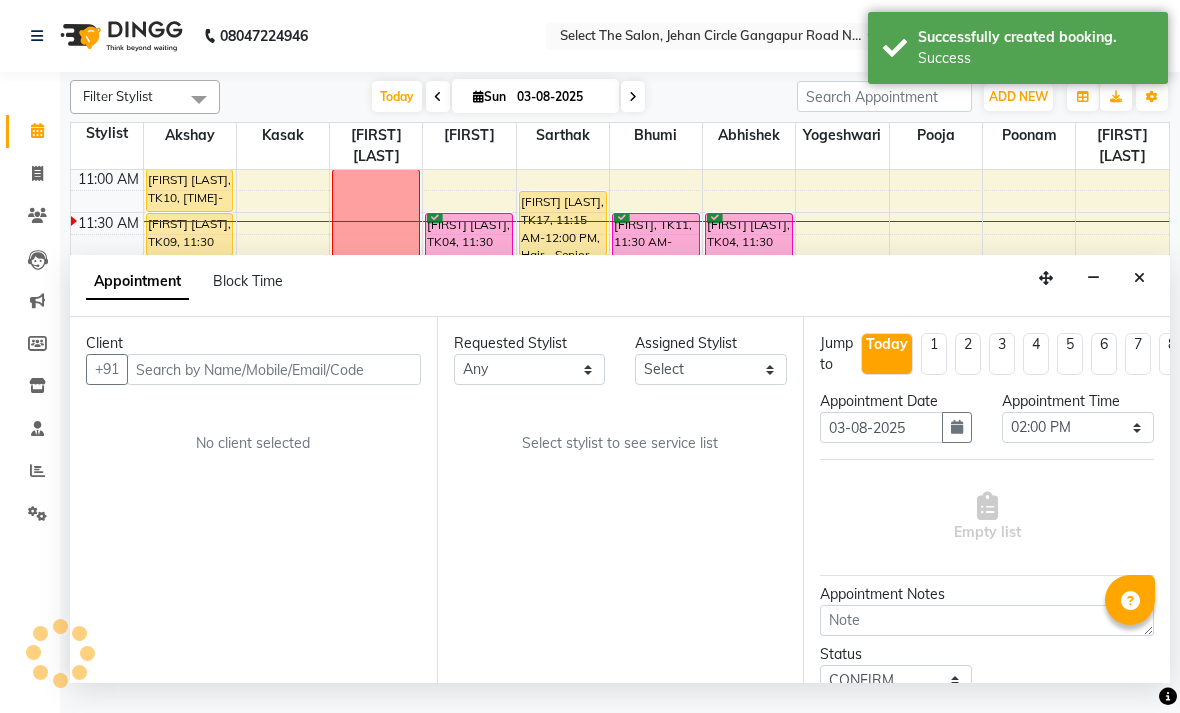 select on "81945" 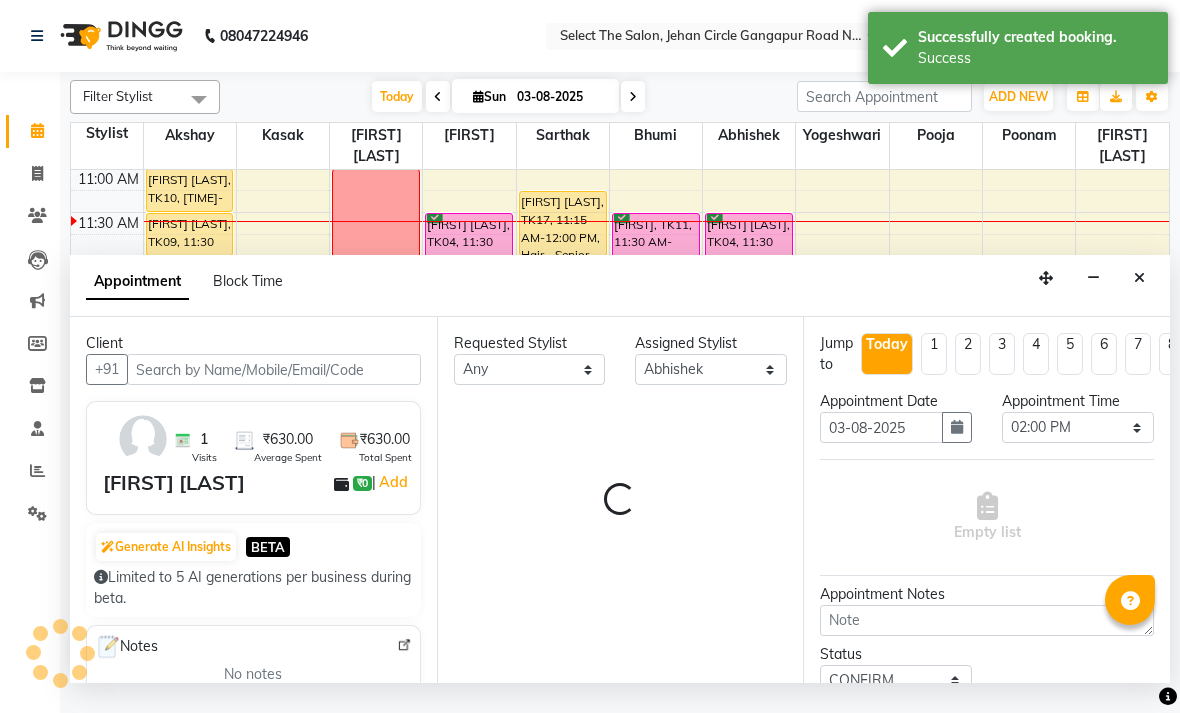 select on "2213" 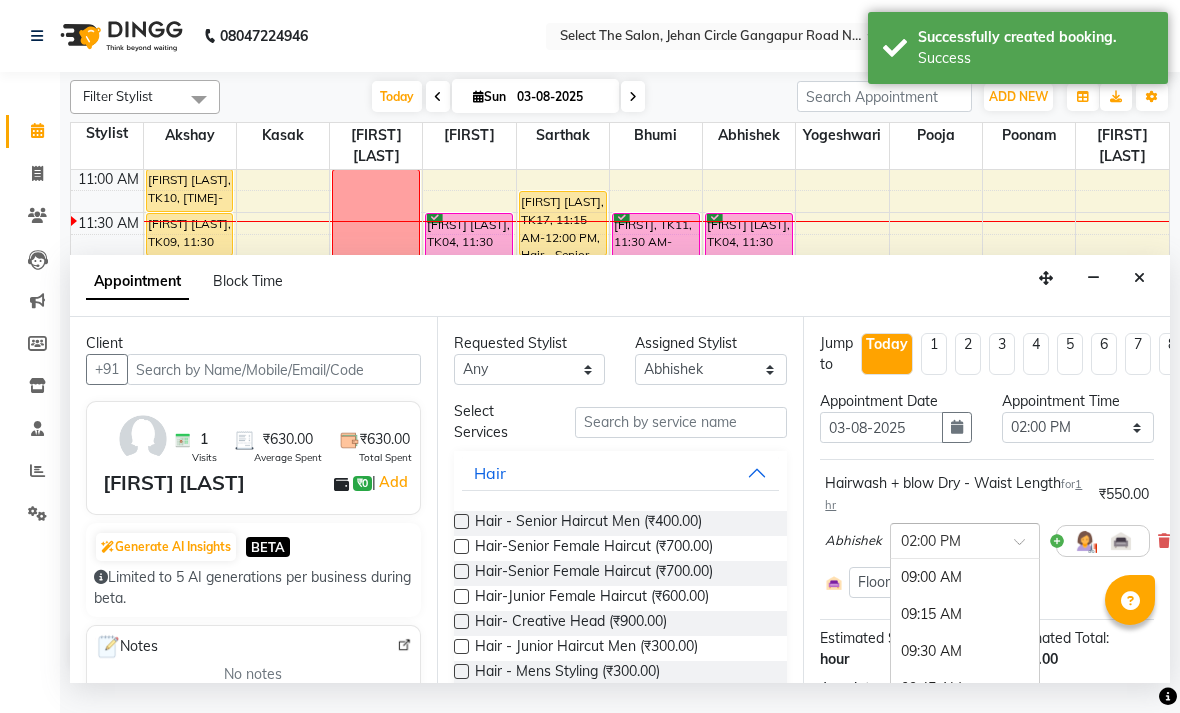 click at bounding box center (945, 539) 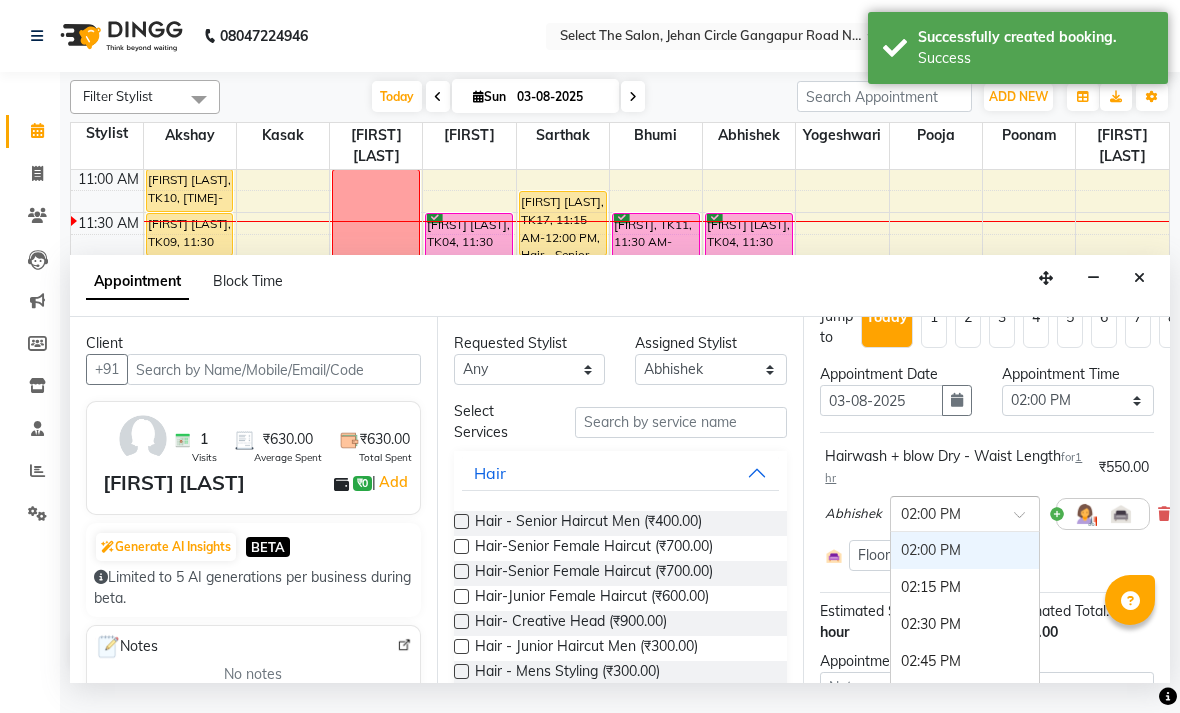 scroll, scrollTop: 30, scrollLeft: 0, axis: vertical 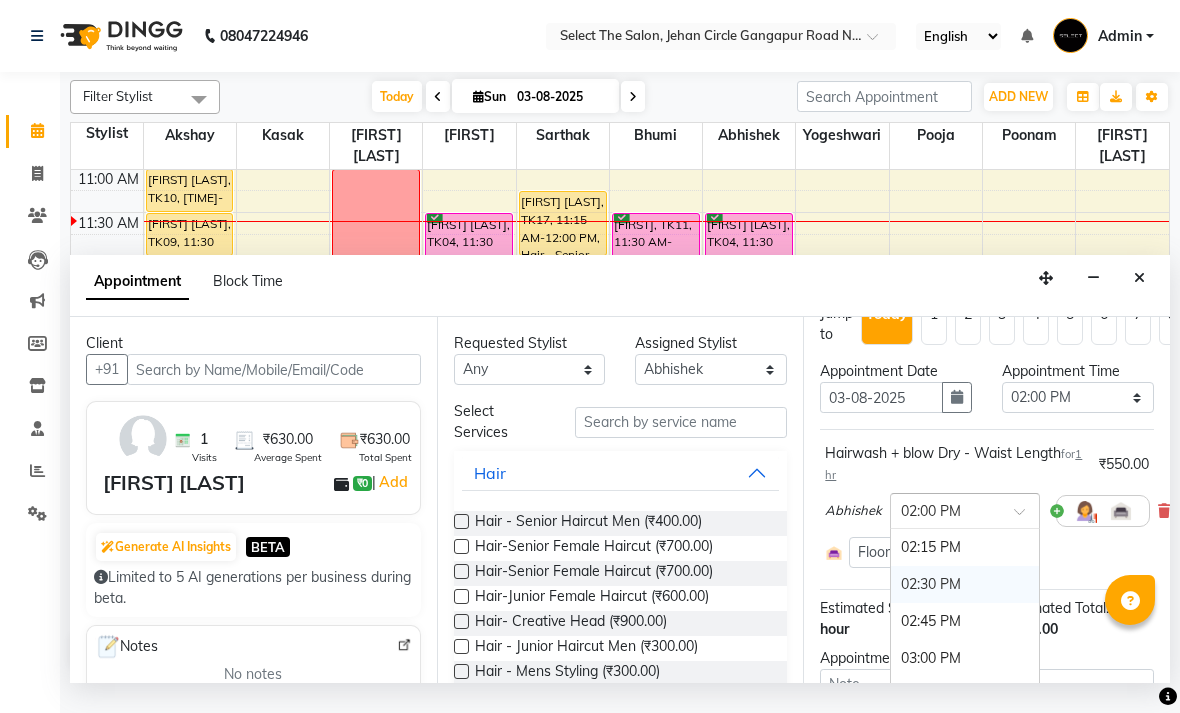 click on "02:30 PM" at bounding box center [965, 584] 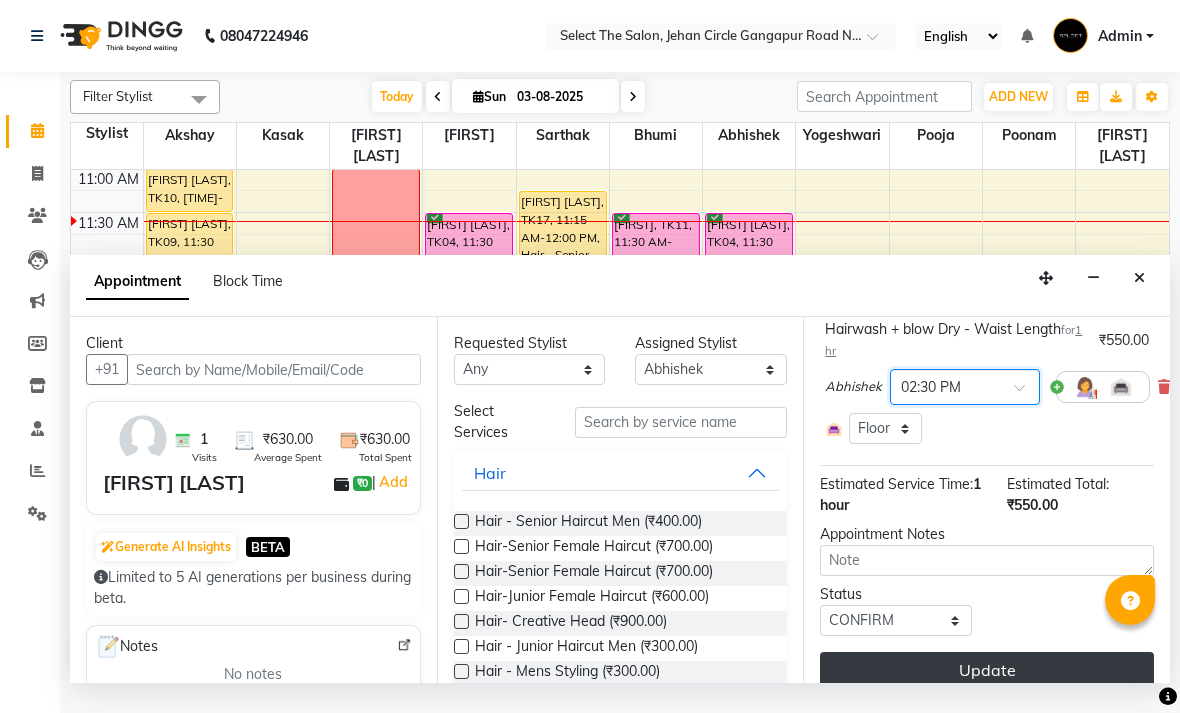 scroll, scrollTop: 153, scrollLeft: 0, axis: vertical 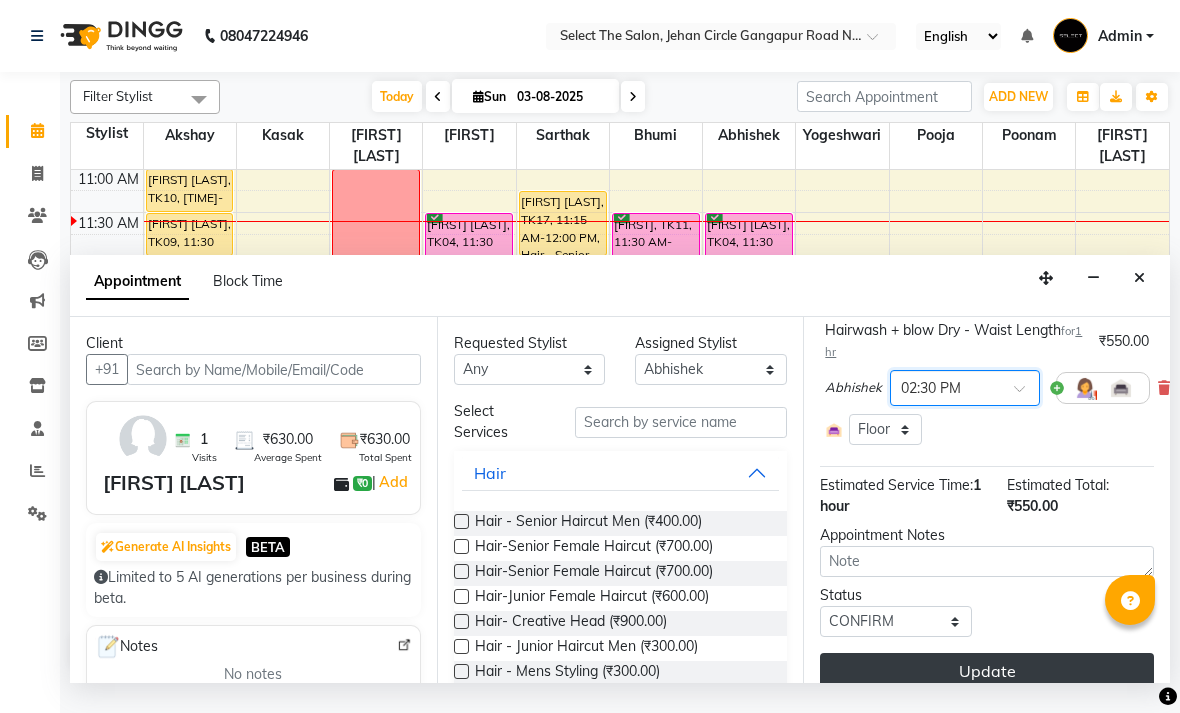 click on "Update" at bounding box center (987, 671) 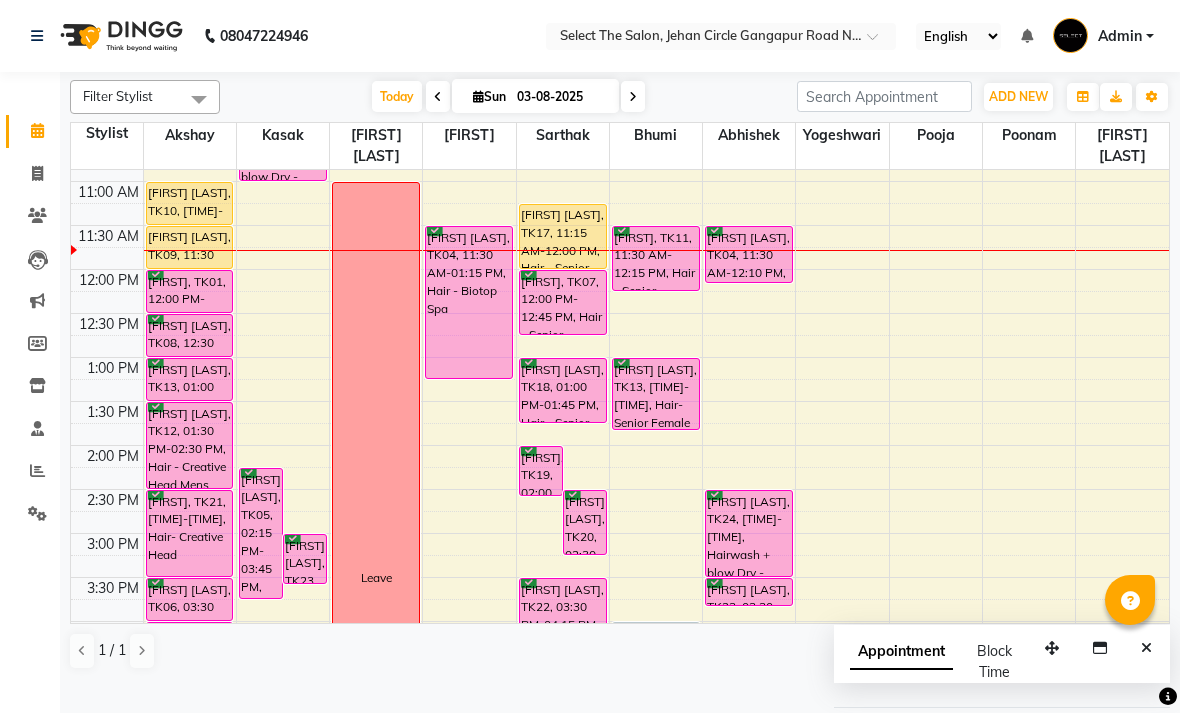 scroll, scrollTop: 253, scrollLeft: 0, axis: vertical 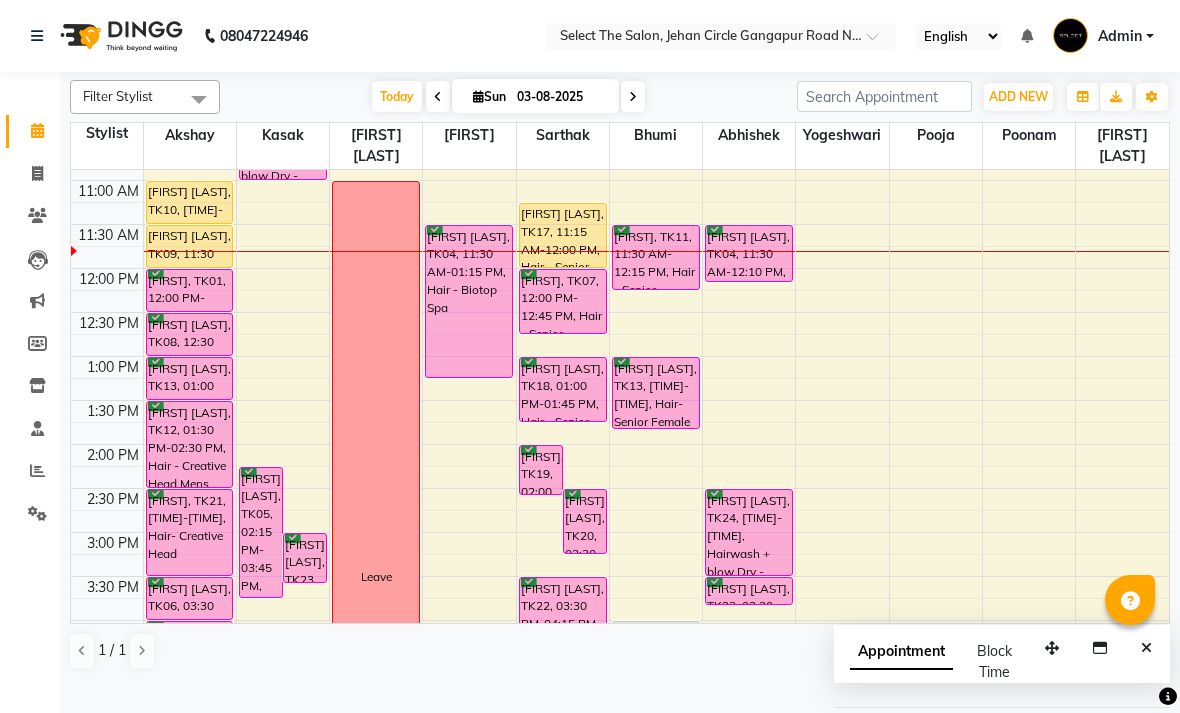 click on "Clients" 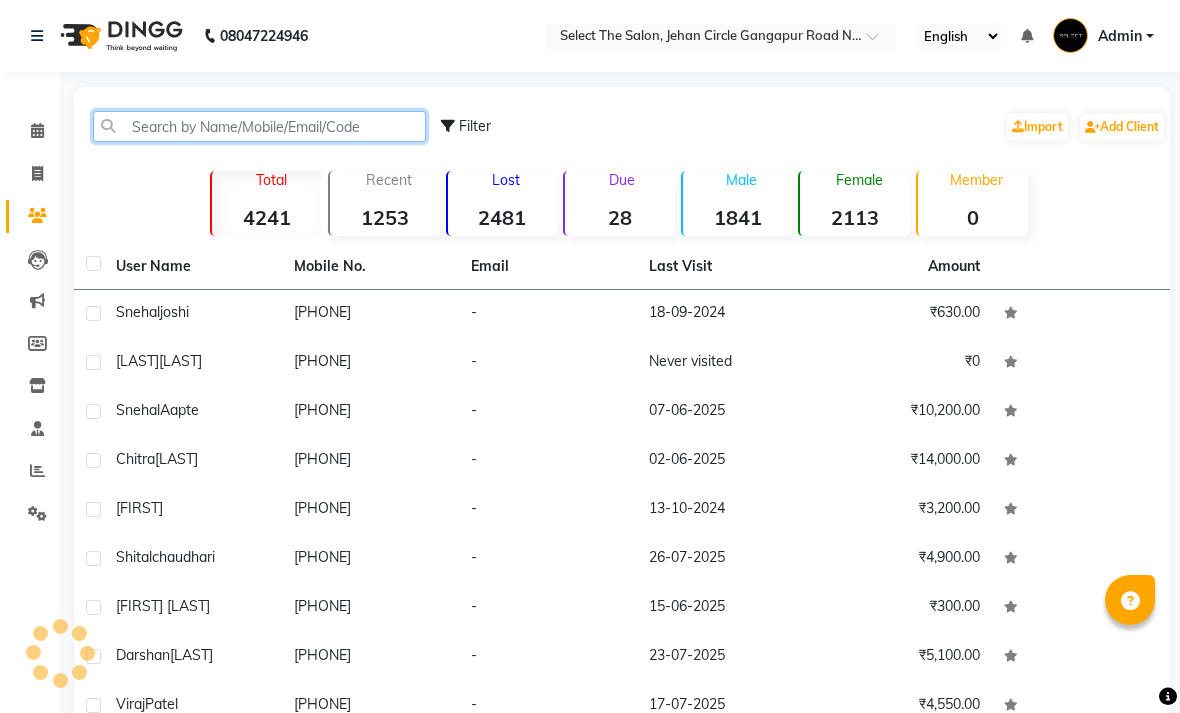 click 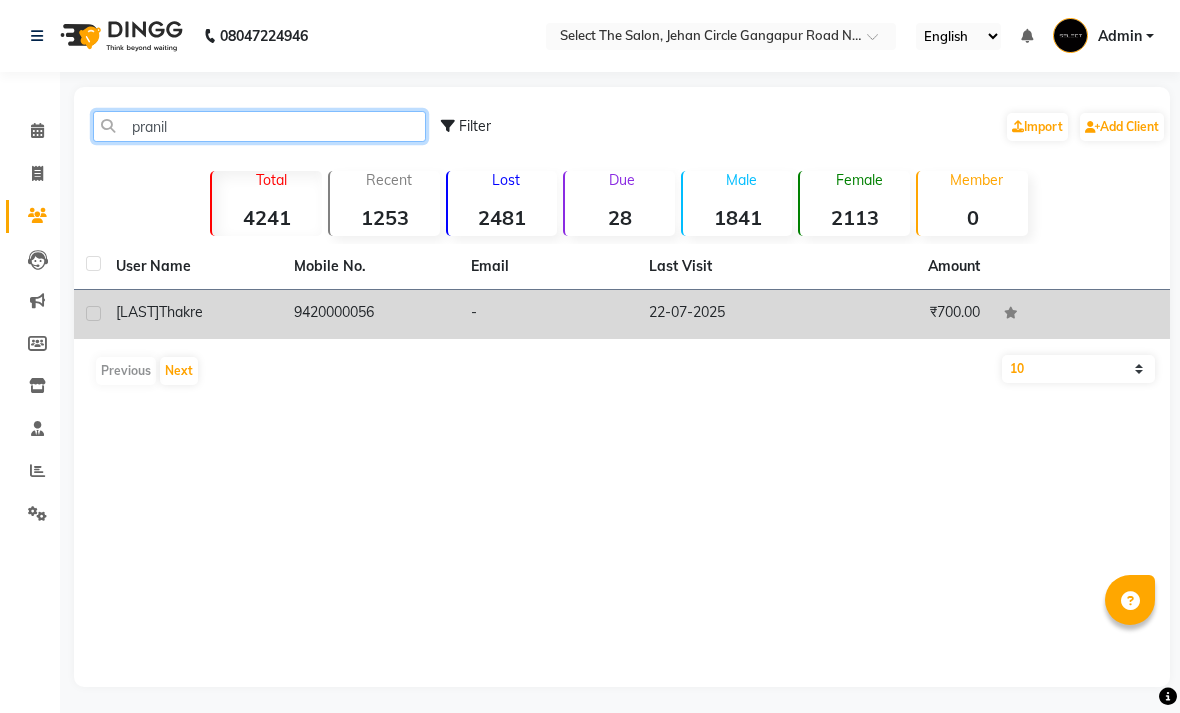 type on "pranil" 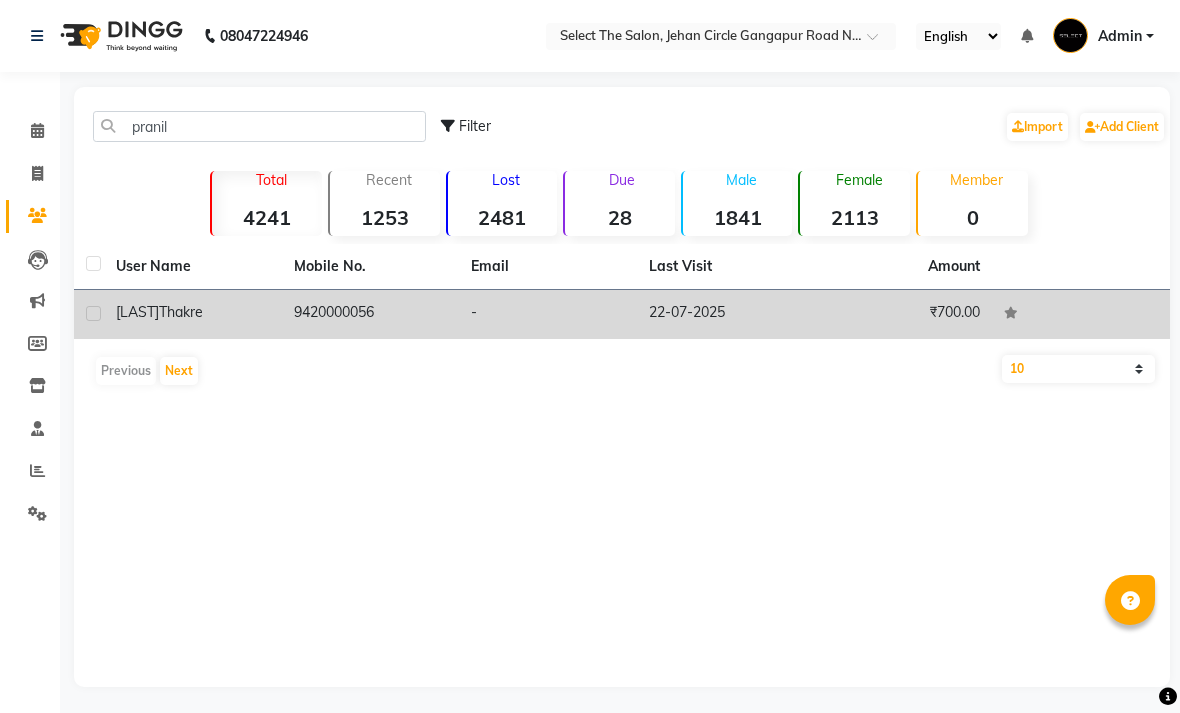 click on "22-07-2025" 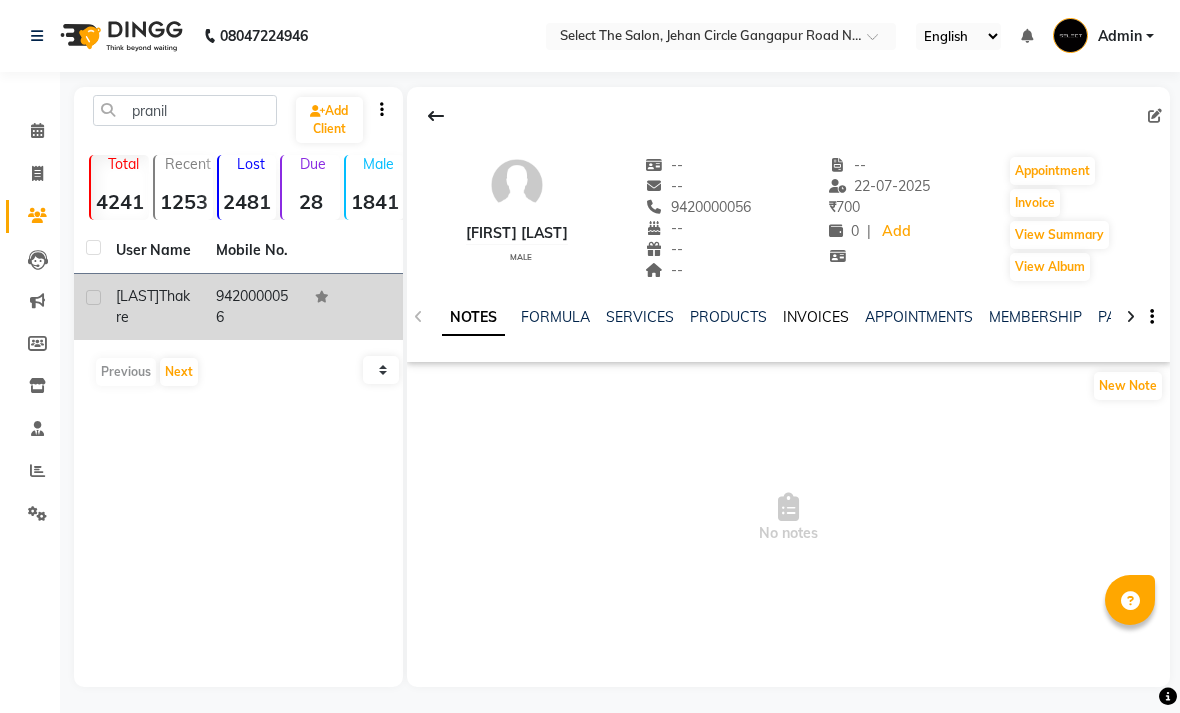 click on "INVOICES" 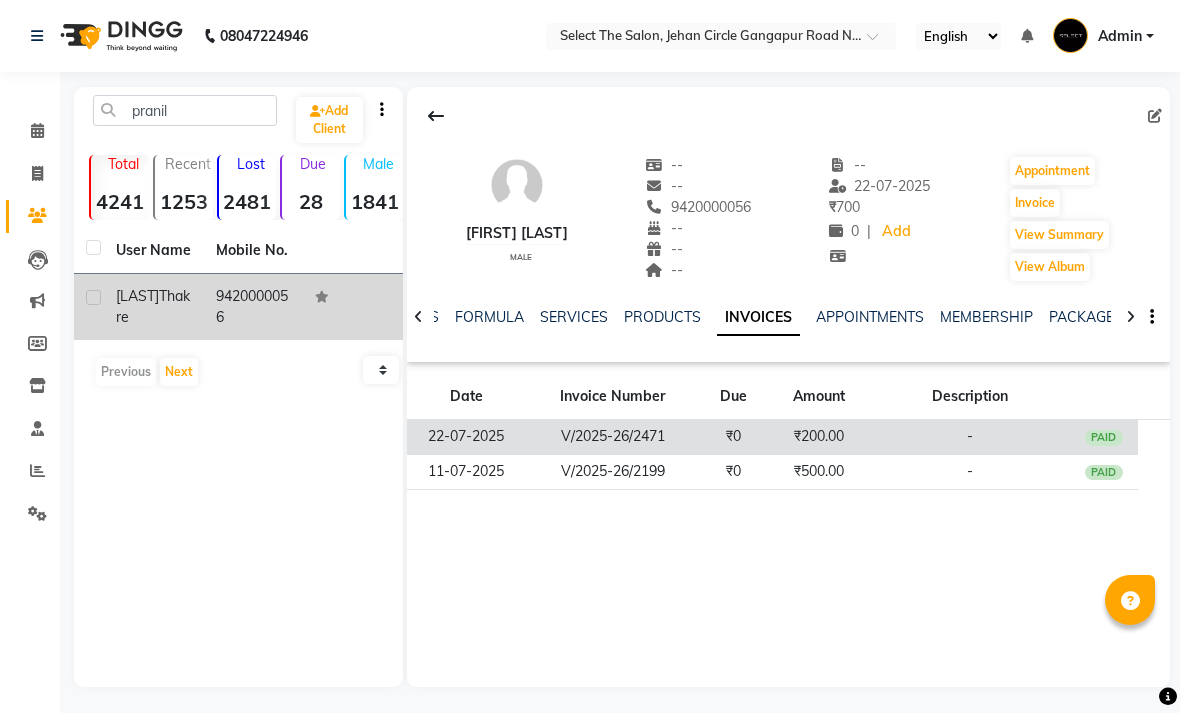 click on "-" 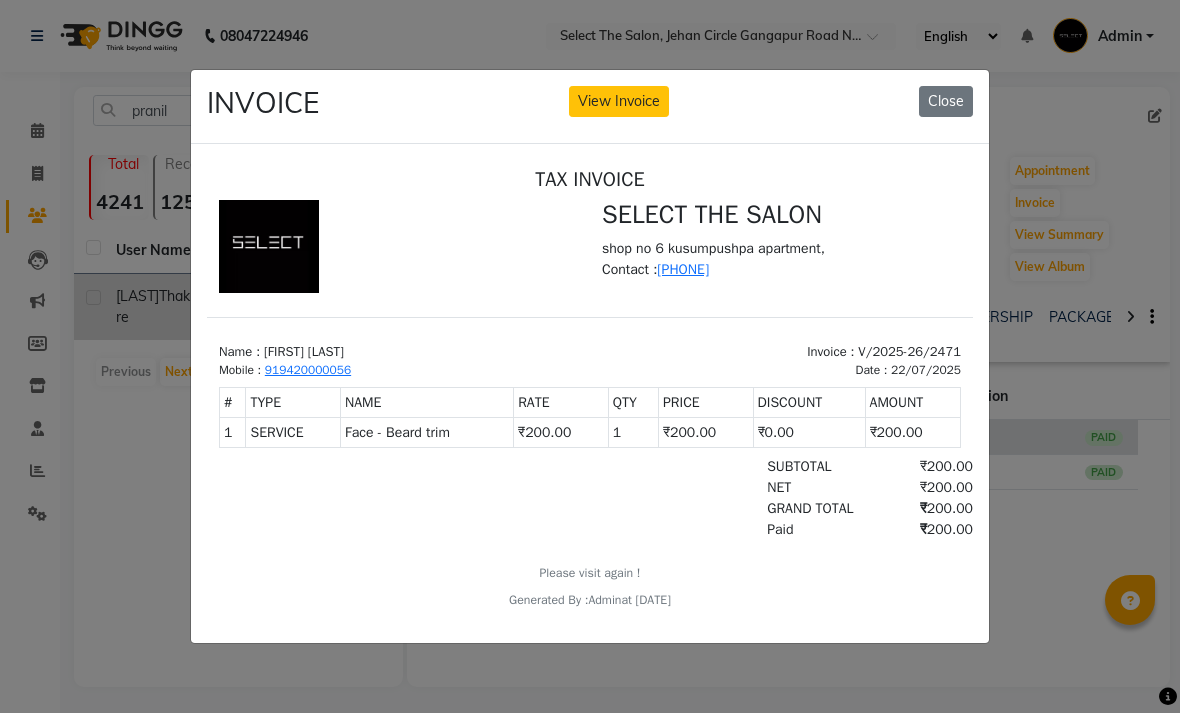 scroll, scrollTop: 0, scrollLeft: 0, axis: both 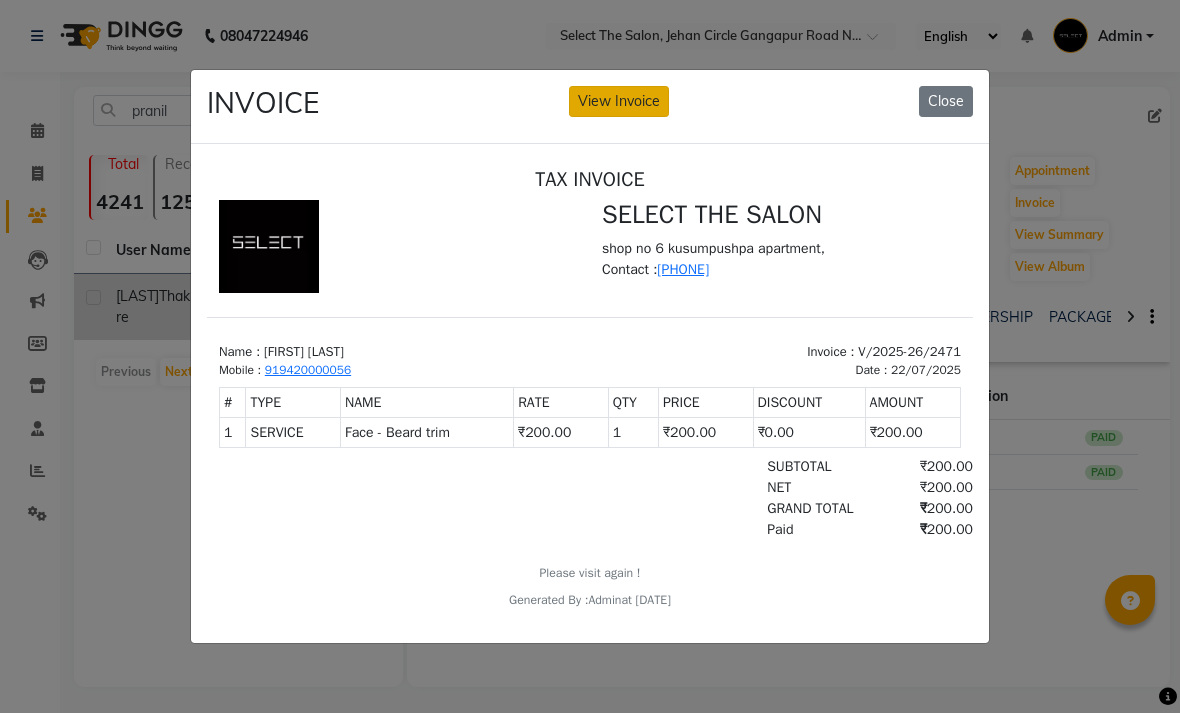 click on "View Invoice" 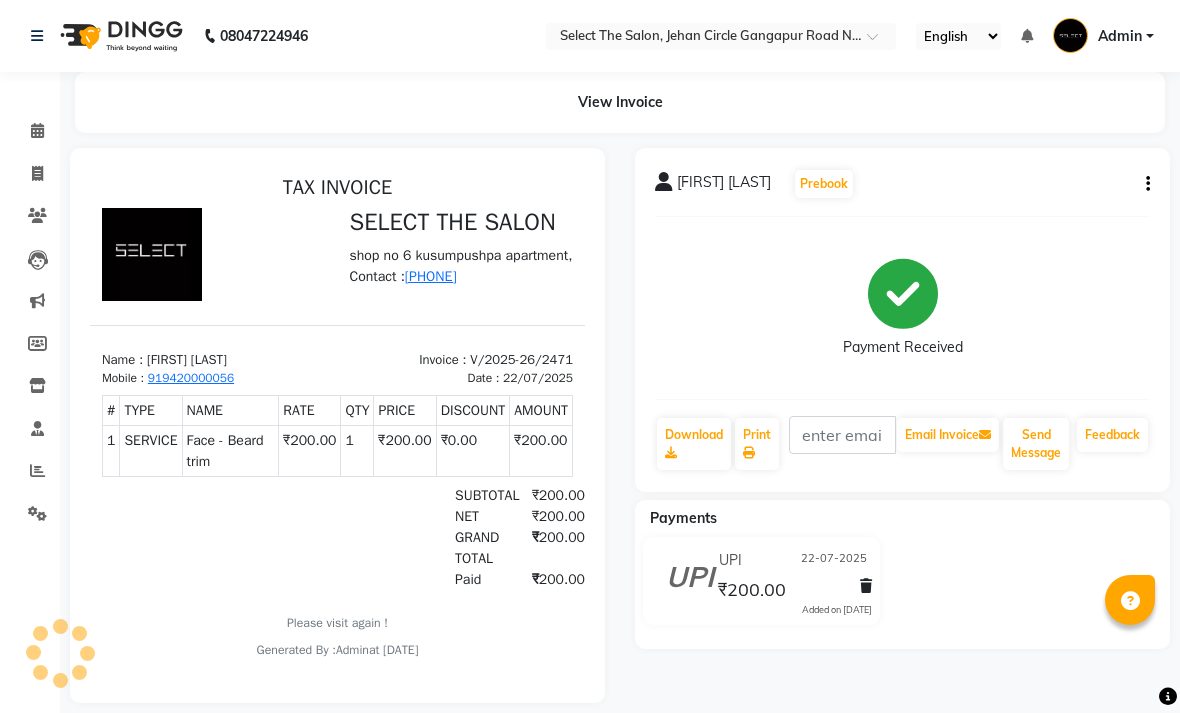 scroll, scrollTop: 0, scrollLeft: 0, axis: both 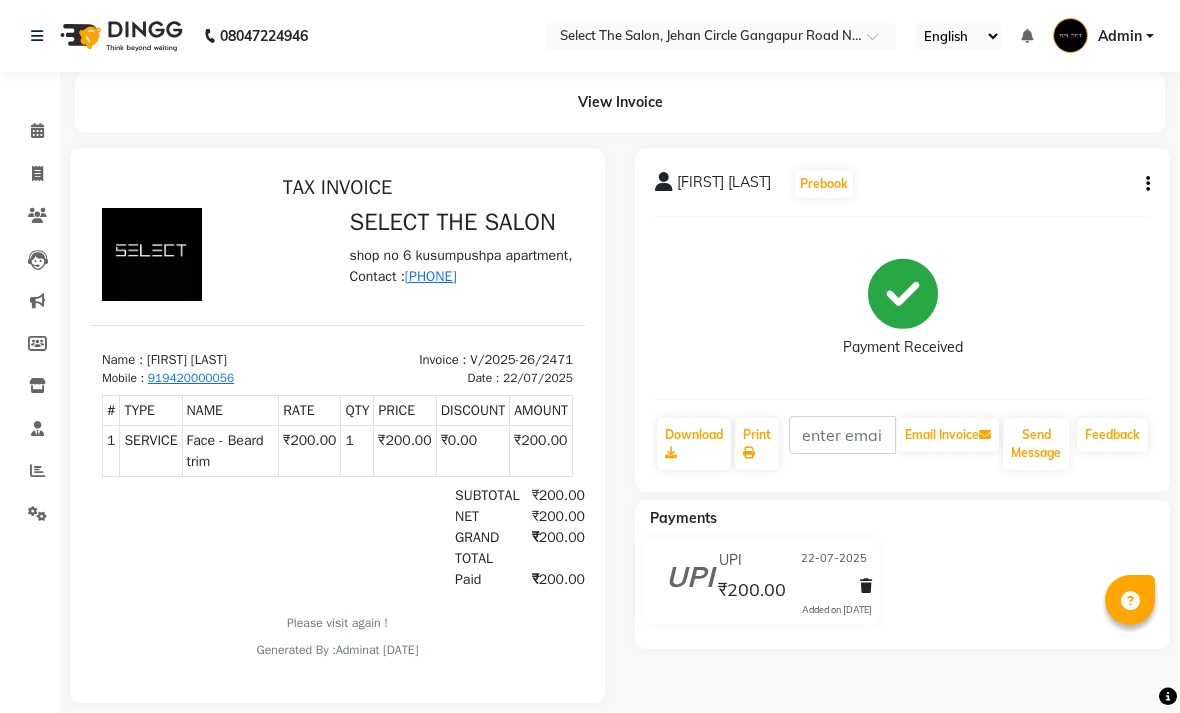 click 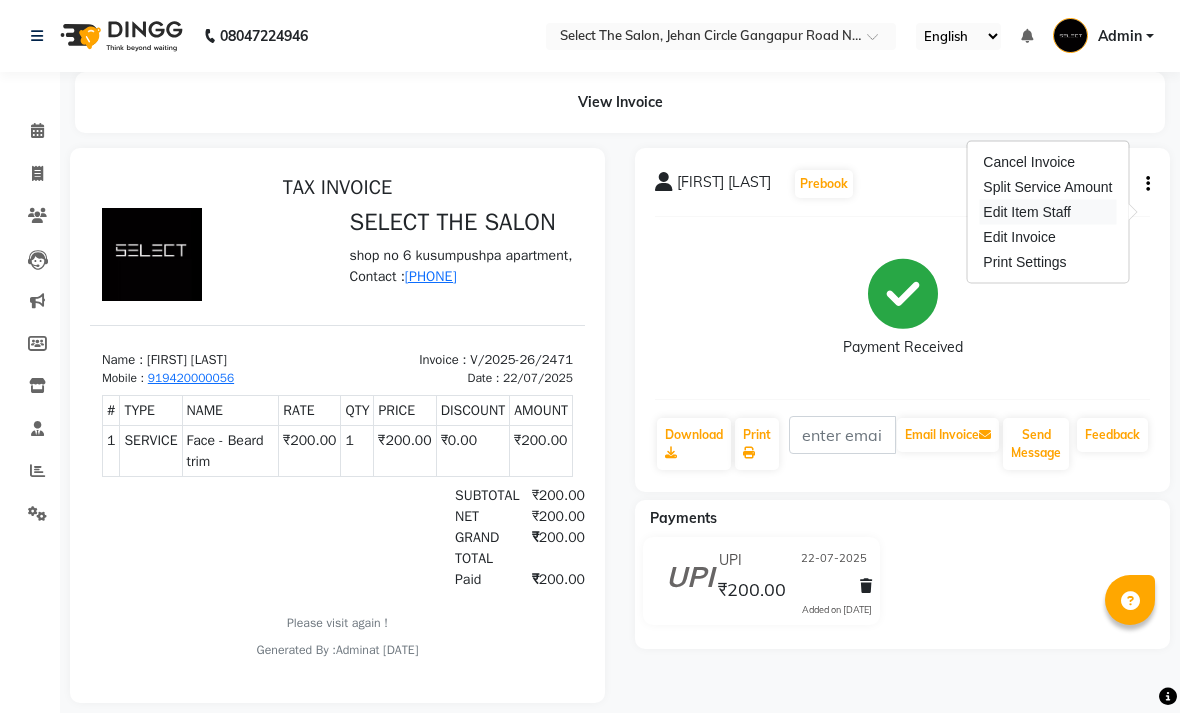 click on "Edit Item Staff" at bounding box center (1047, 212) 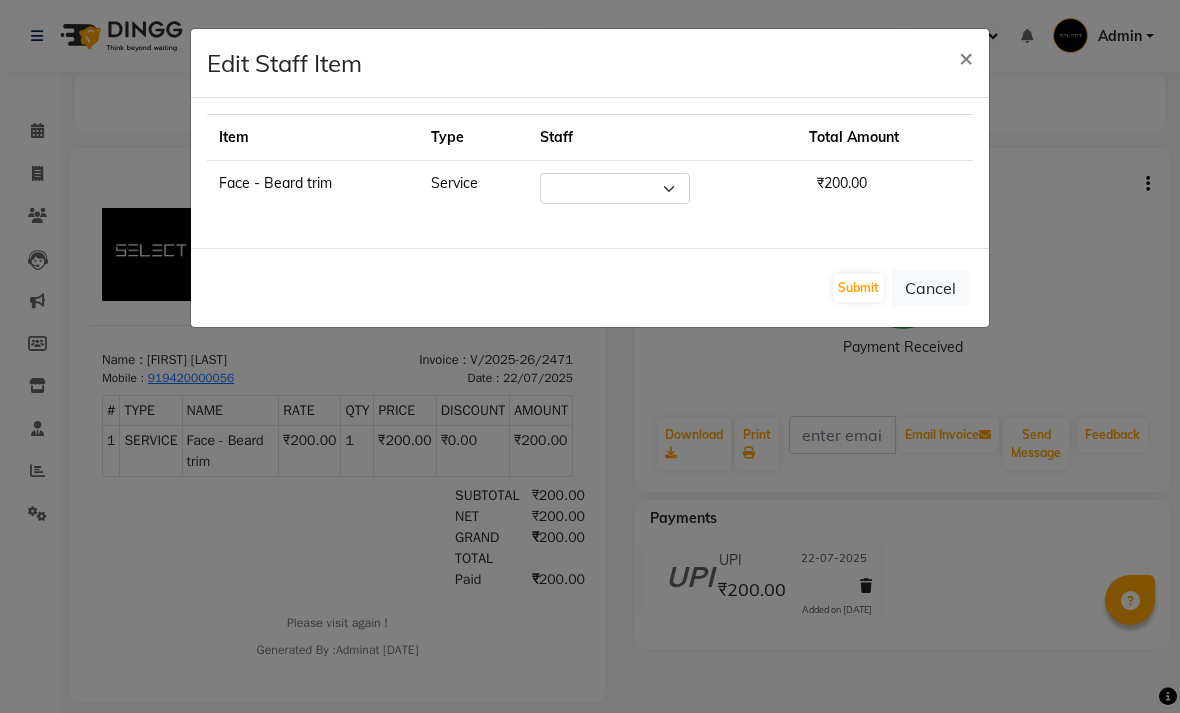 select on "81945" 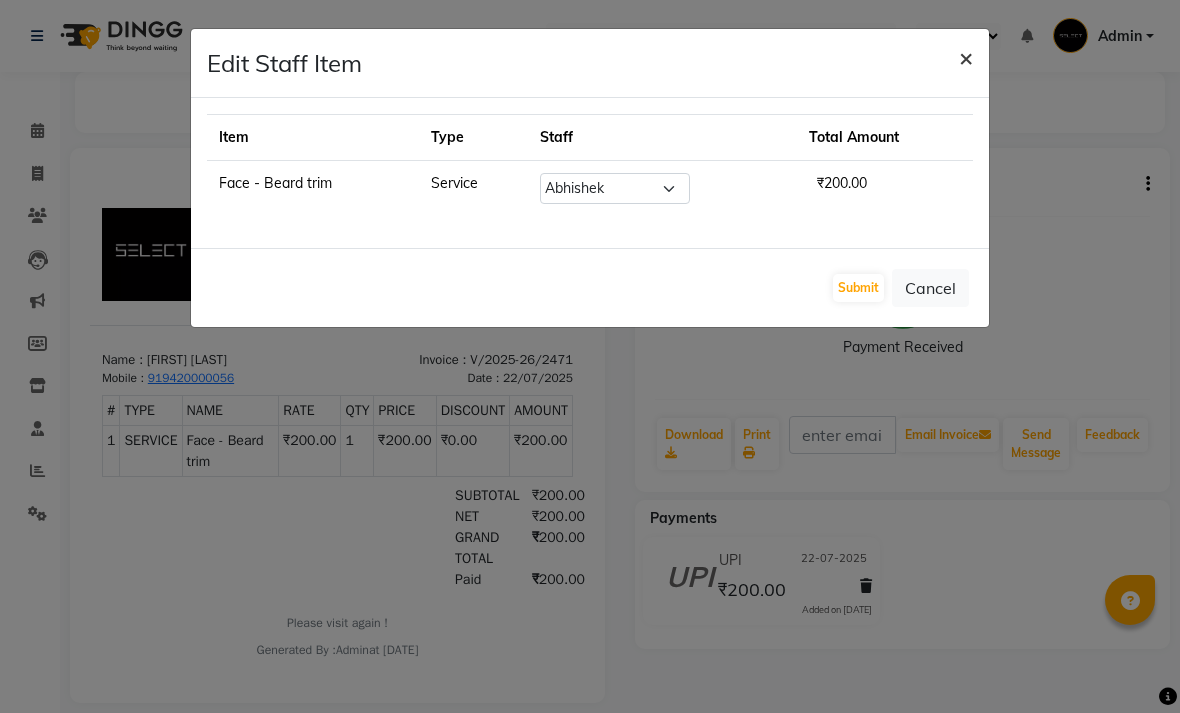 click on "×" 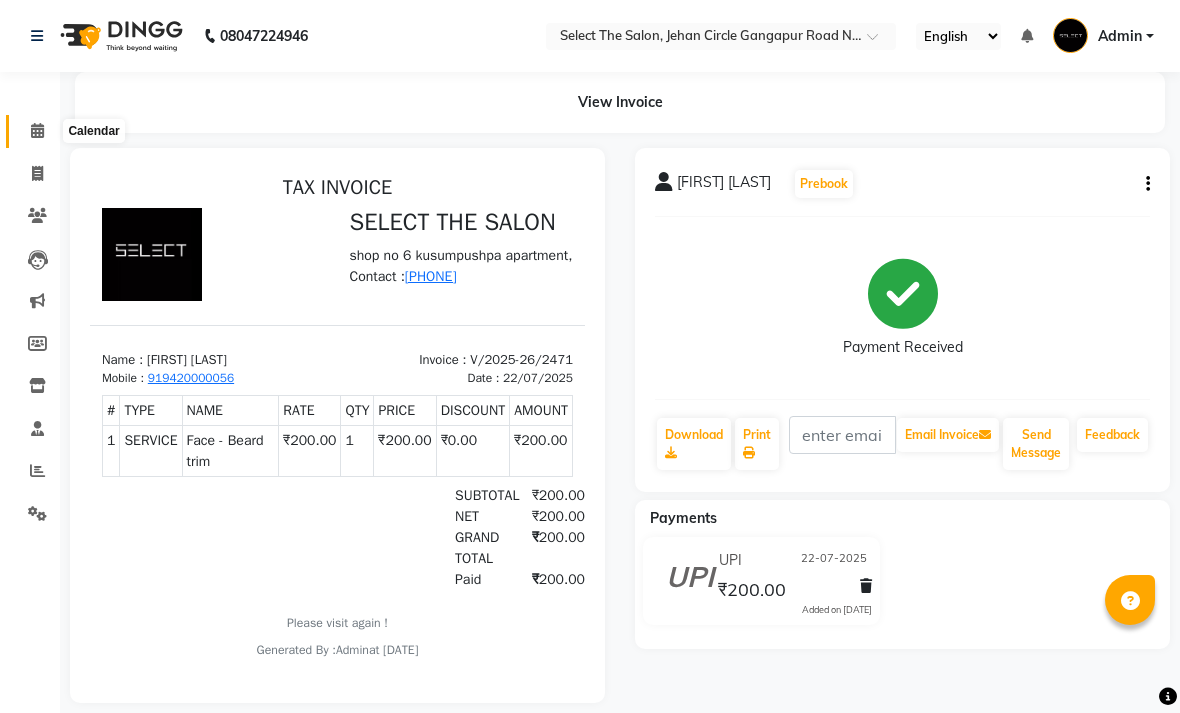click 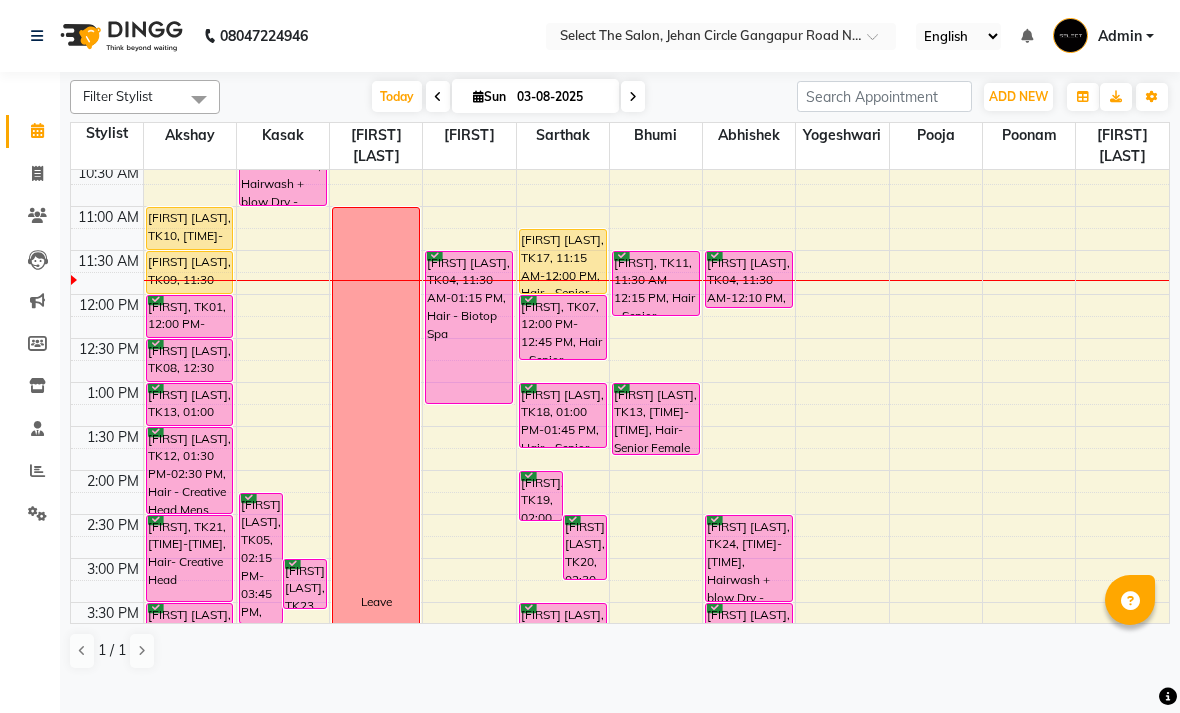 scroll, scrollTop: 223, scrollLeft: 0, axis: vertical 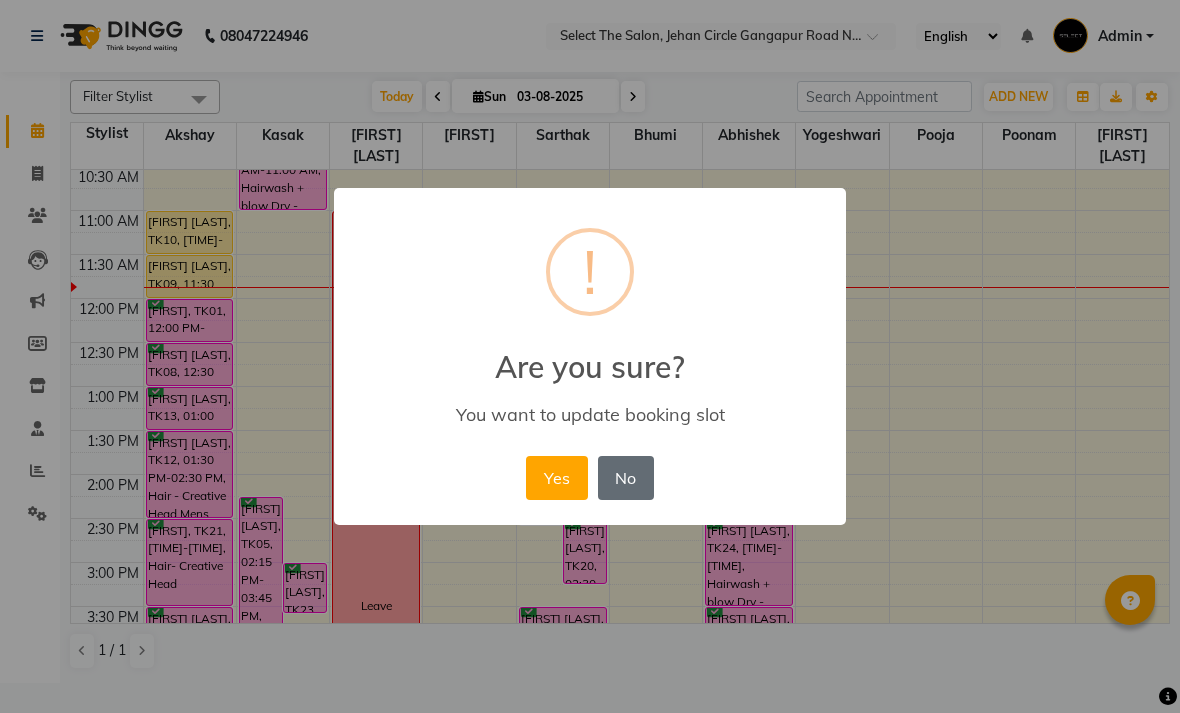 click on "No" at bounding box center (626, 478) 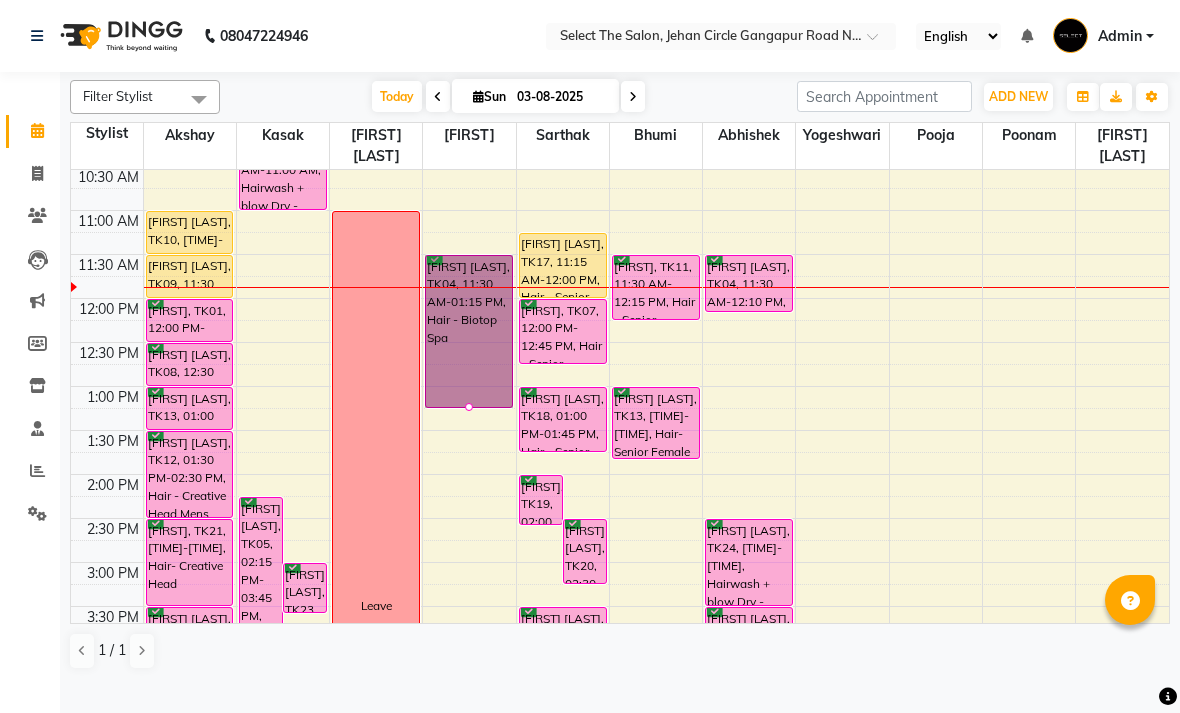 click at bounding box center (469, 407) 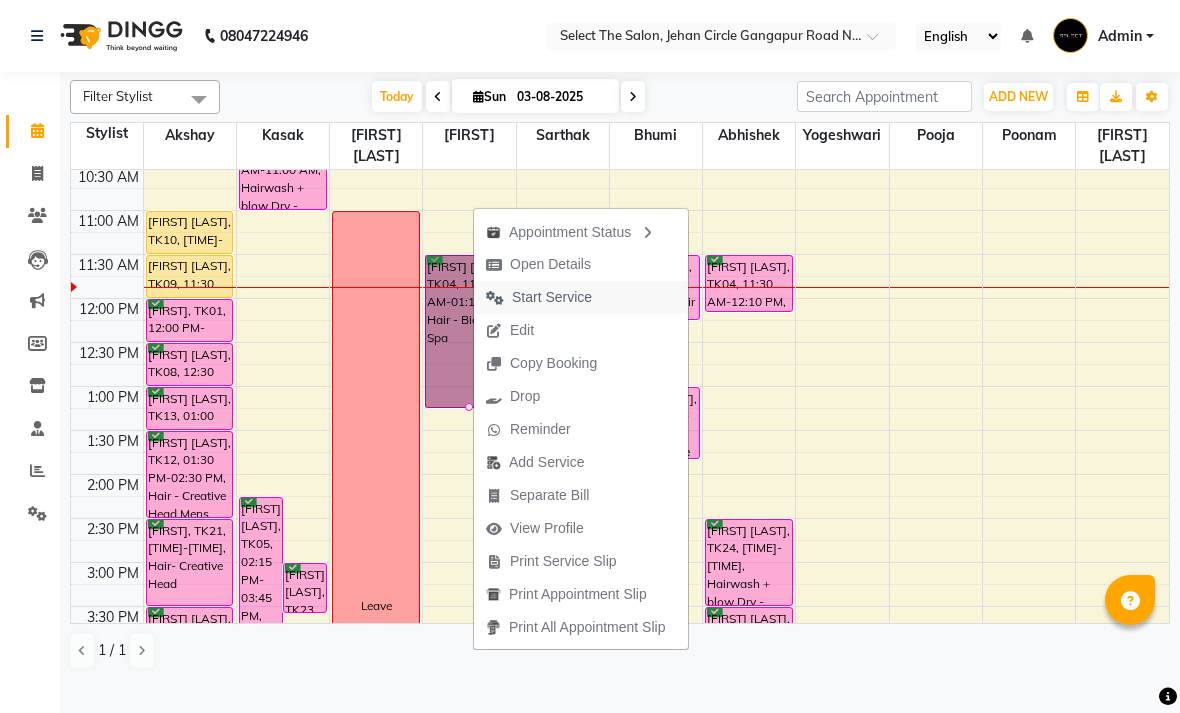 click on "Start Service" at bounding box center (552, 297) 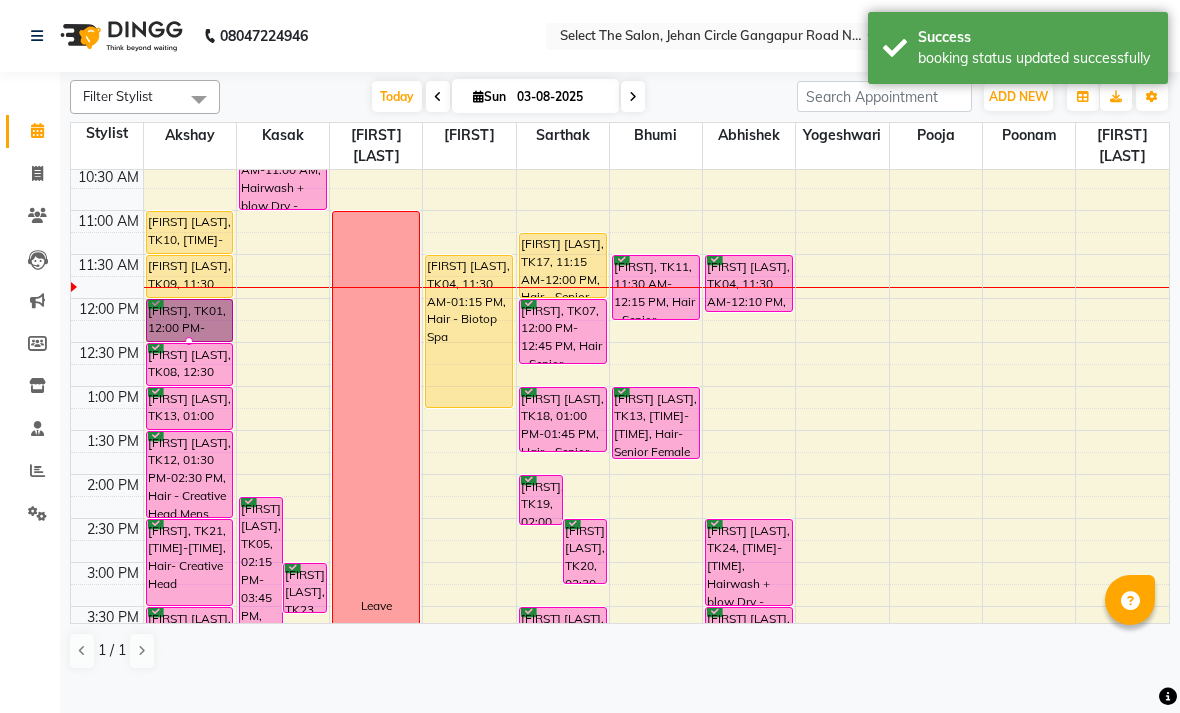 click at bounding box center [189, 341] 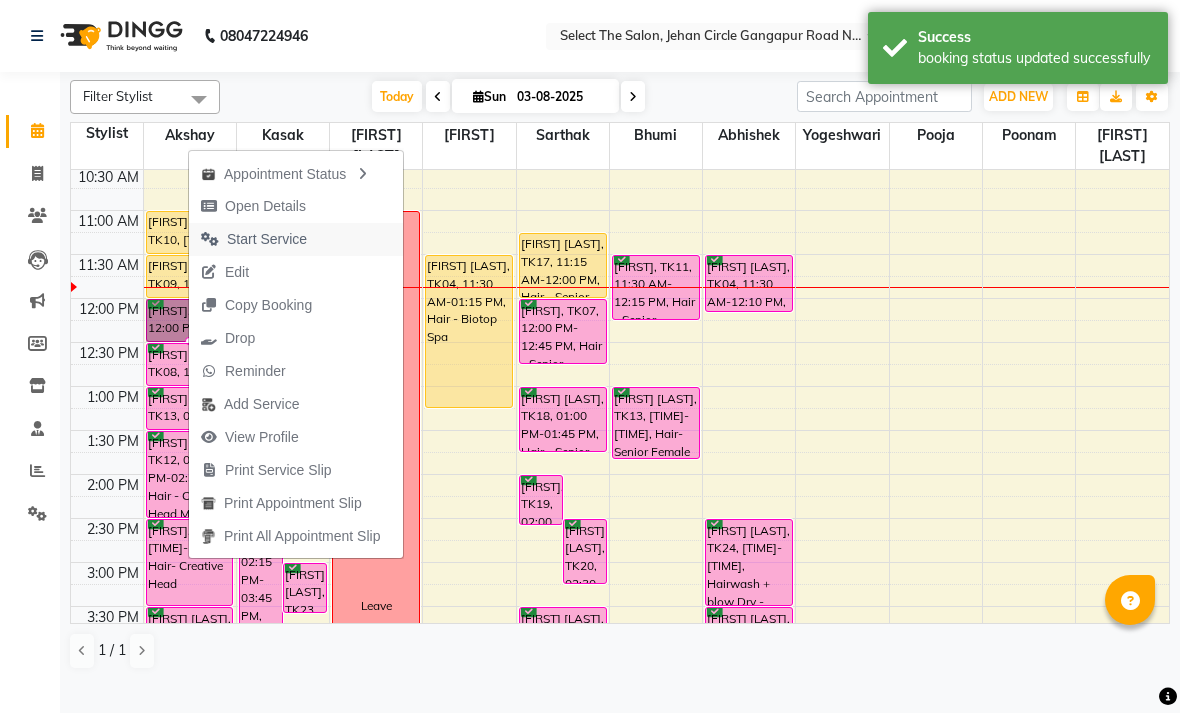 click on "Start Service" at bounding box center [254, 239] 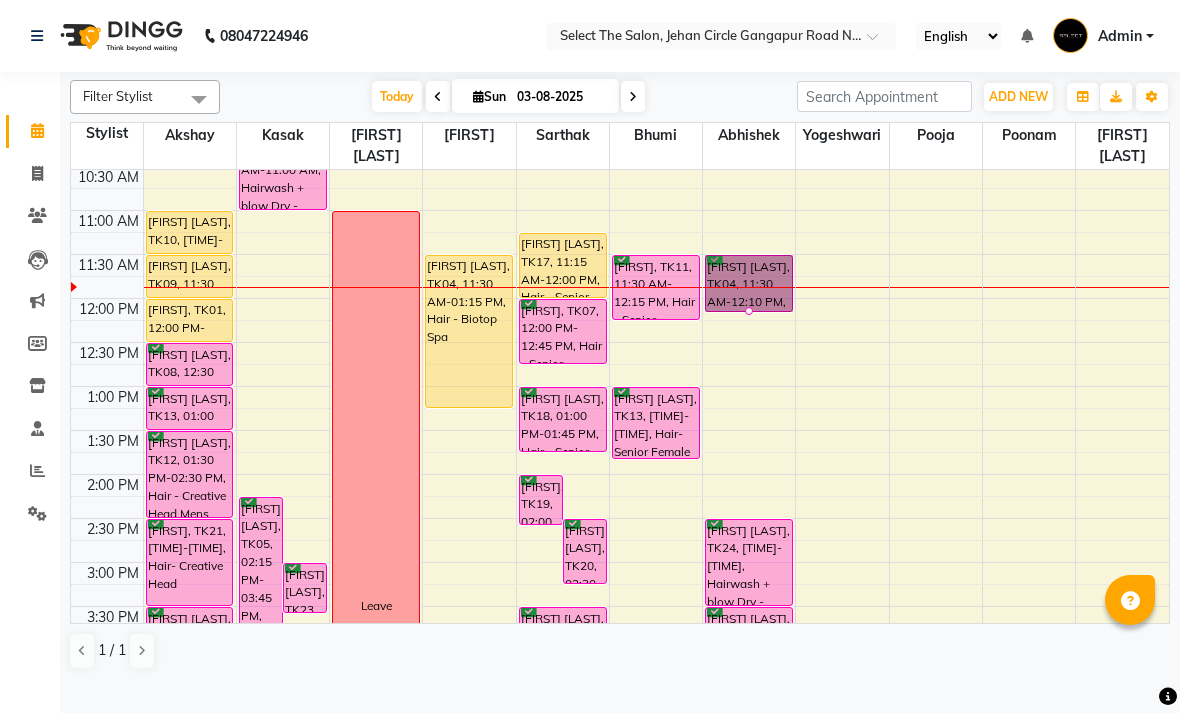 click at bounding box center [749, 311] 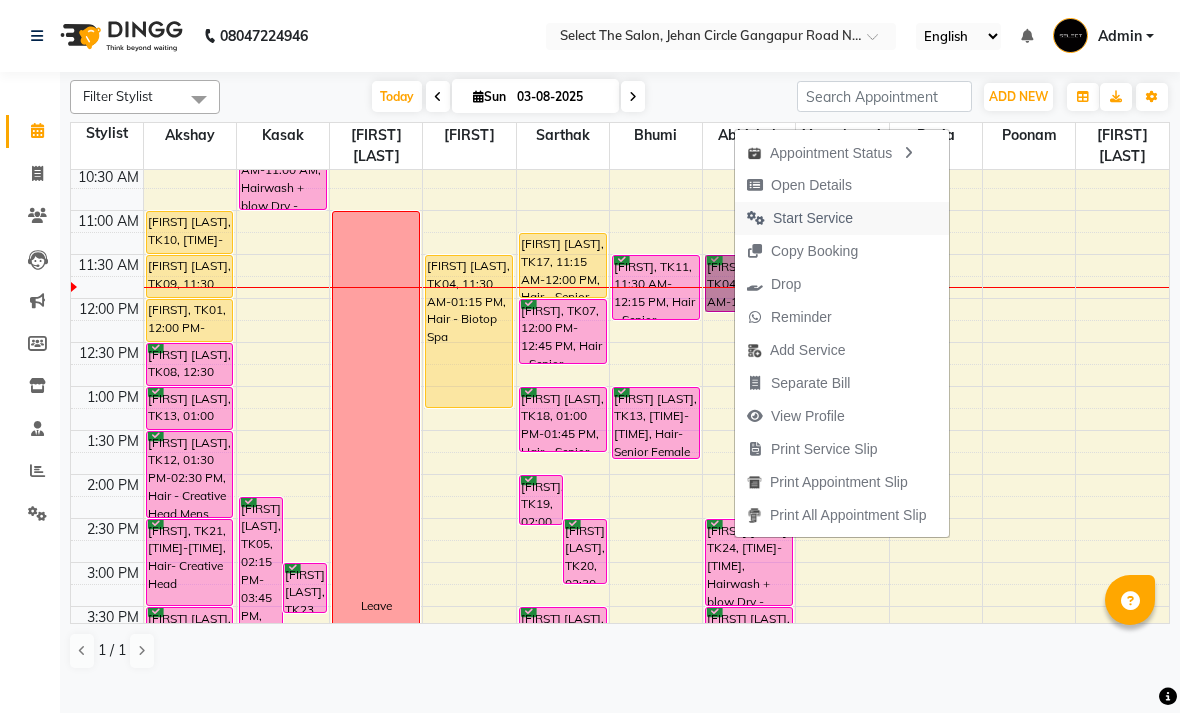 click at bounding box center [756, 218] 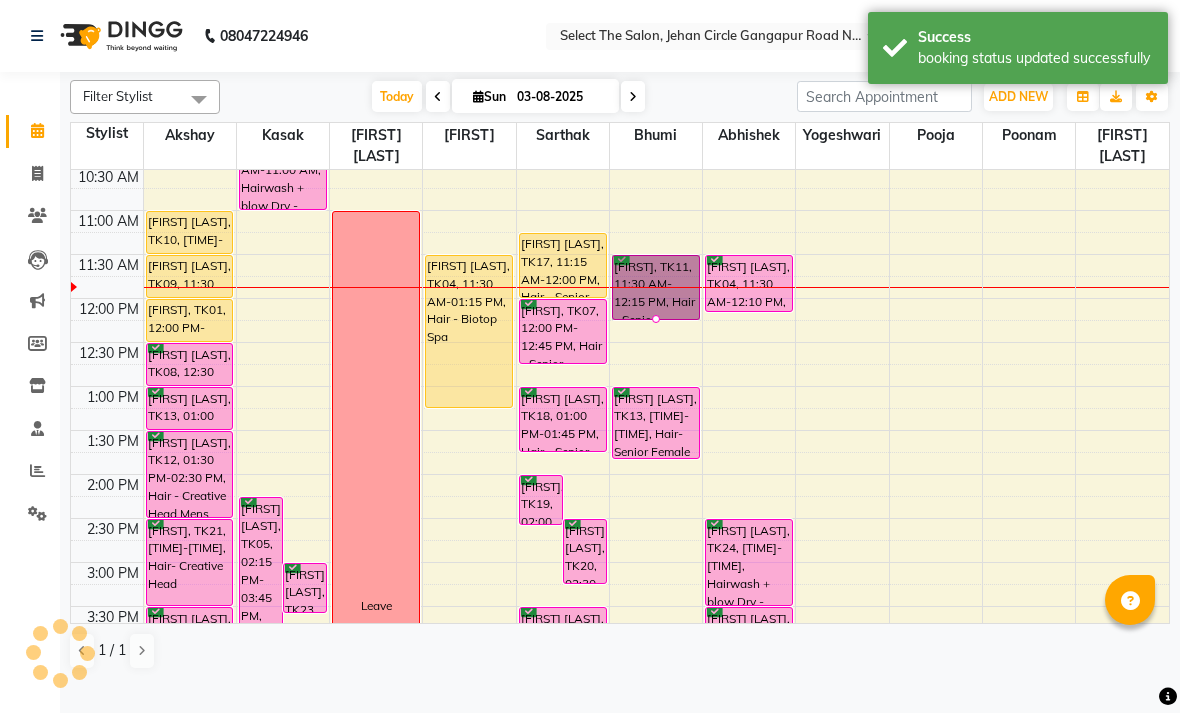 click at bounding box center [656, 319] 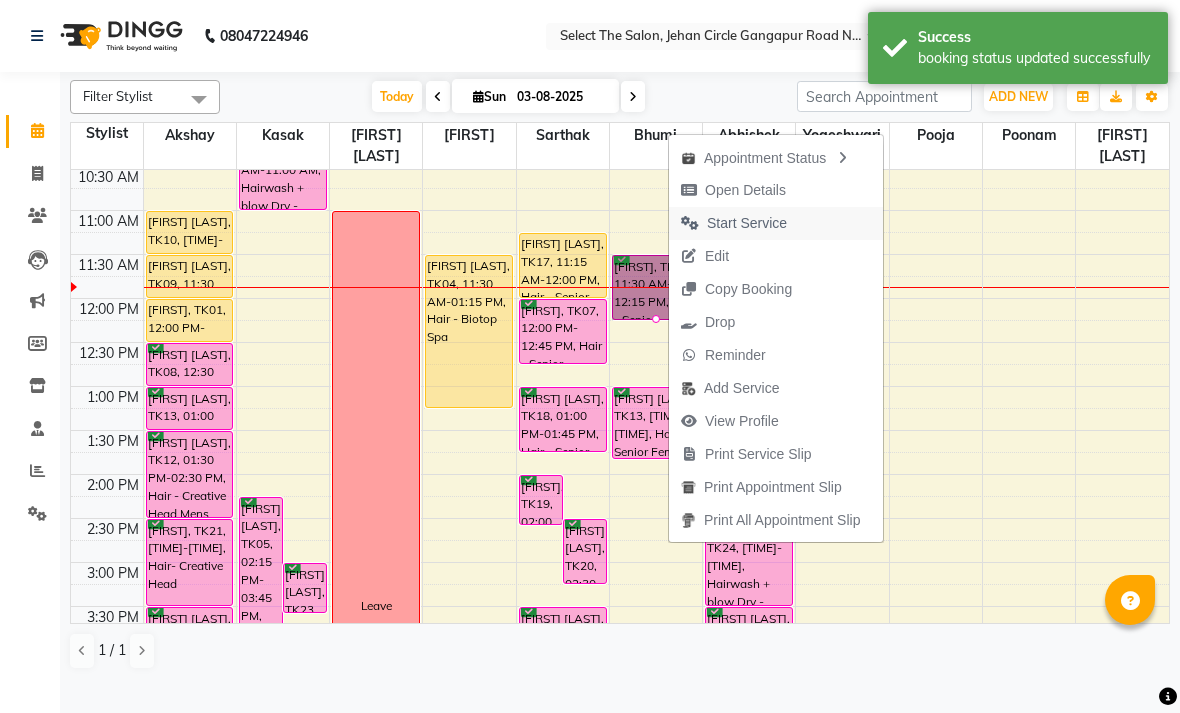 click on "Start Service" at bounding box center (747, 223) 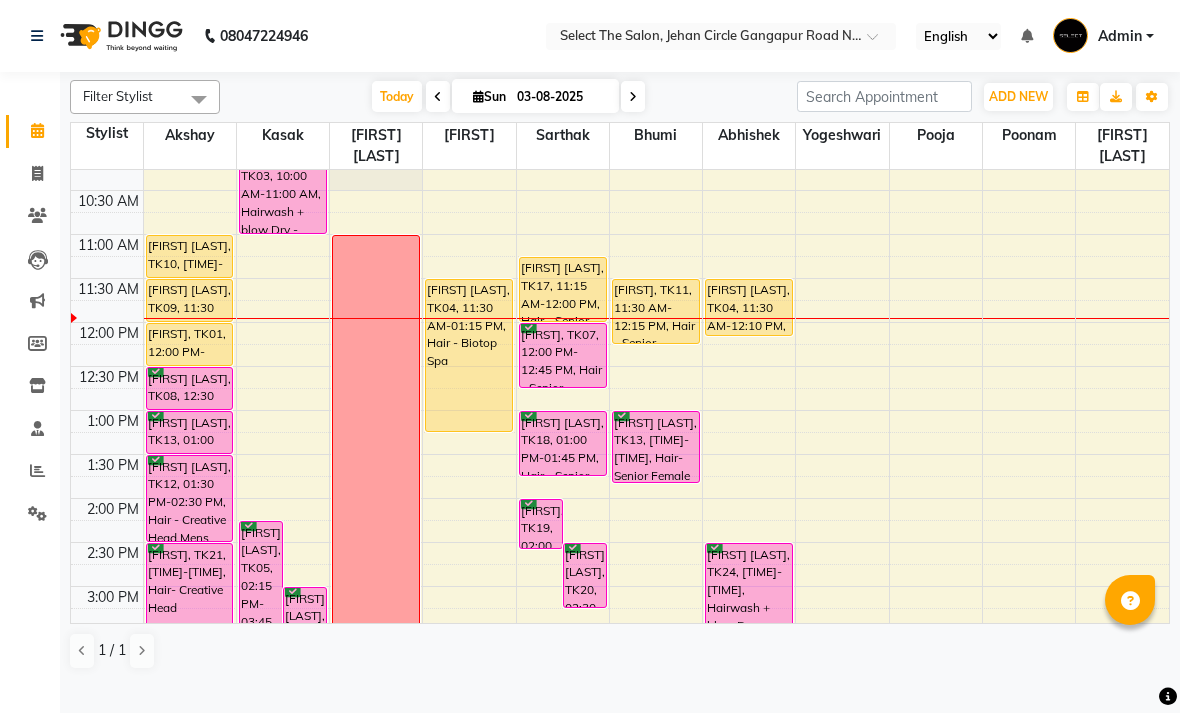 scroll, scrollTop: 200, scrollLeft: 0, axis: vertical 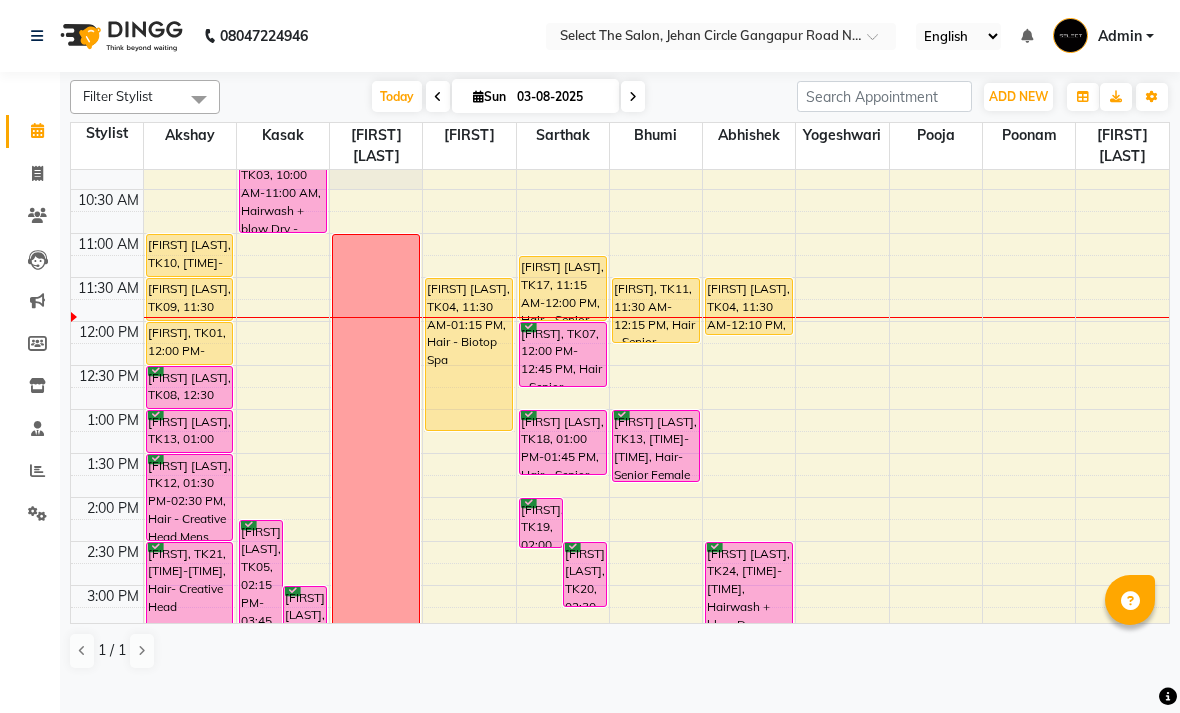click on "Viraj Patel, TK17, 11:15 AM-12:00 PM, Hair - Senior Haircut Men" at bounding box center [563, 288] 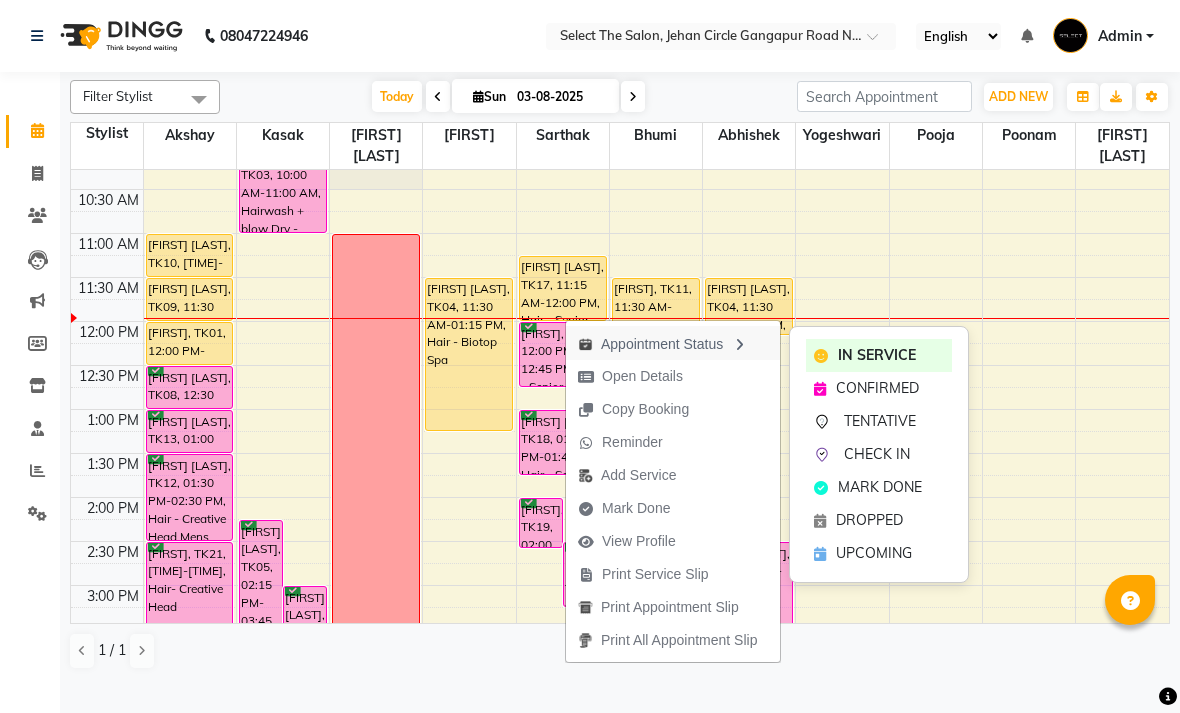 scroll, scrollTop: 181, scrollLeft: 0, axis: vertical 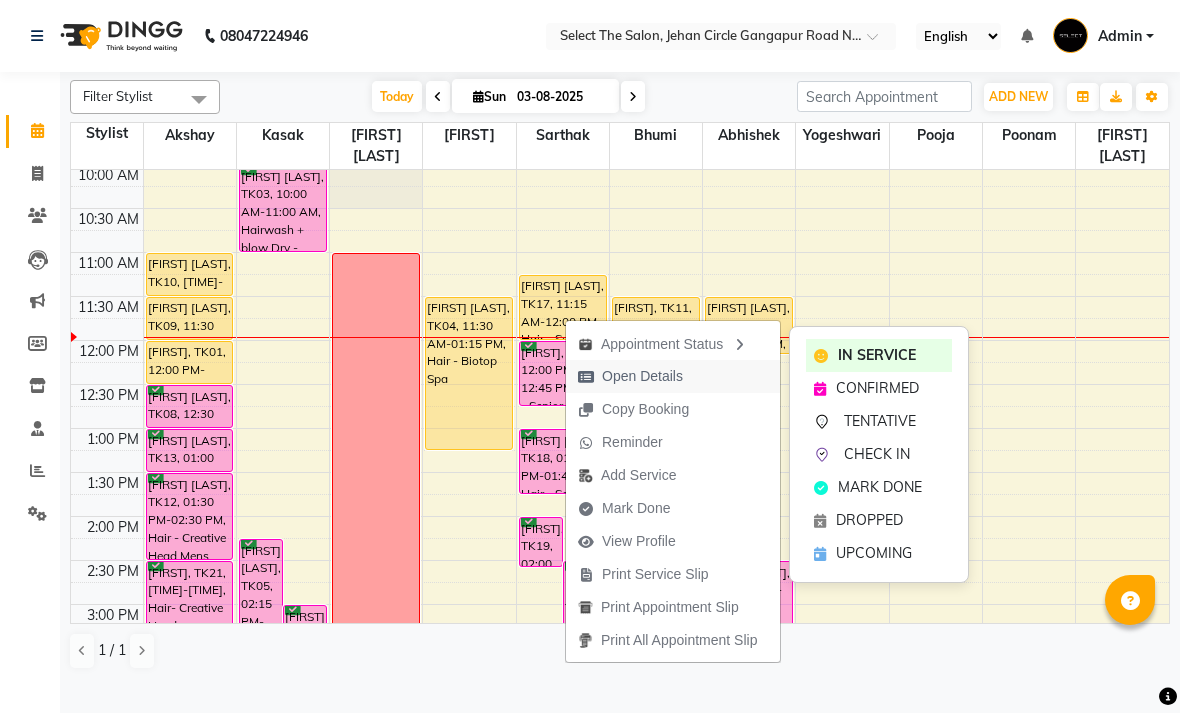 click on "Open Details" at bounding box center (642, 376) 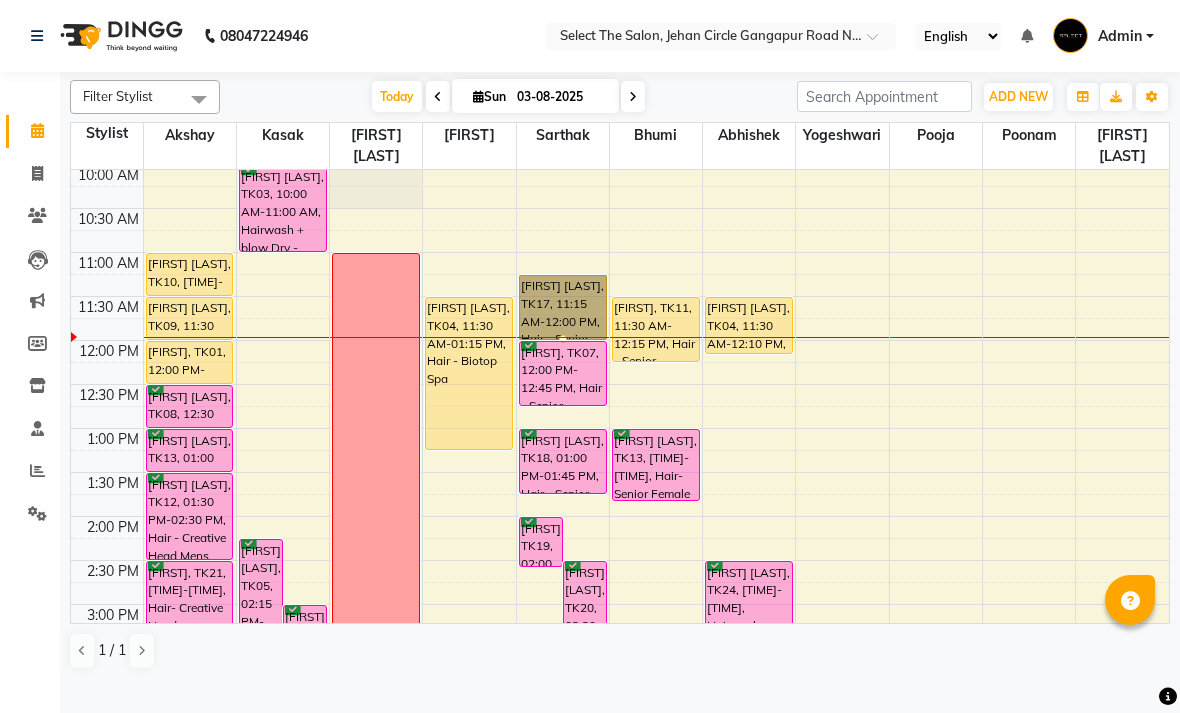 click at bounding box center (563, 339) 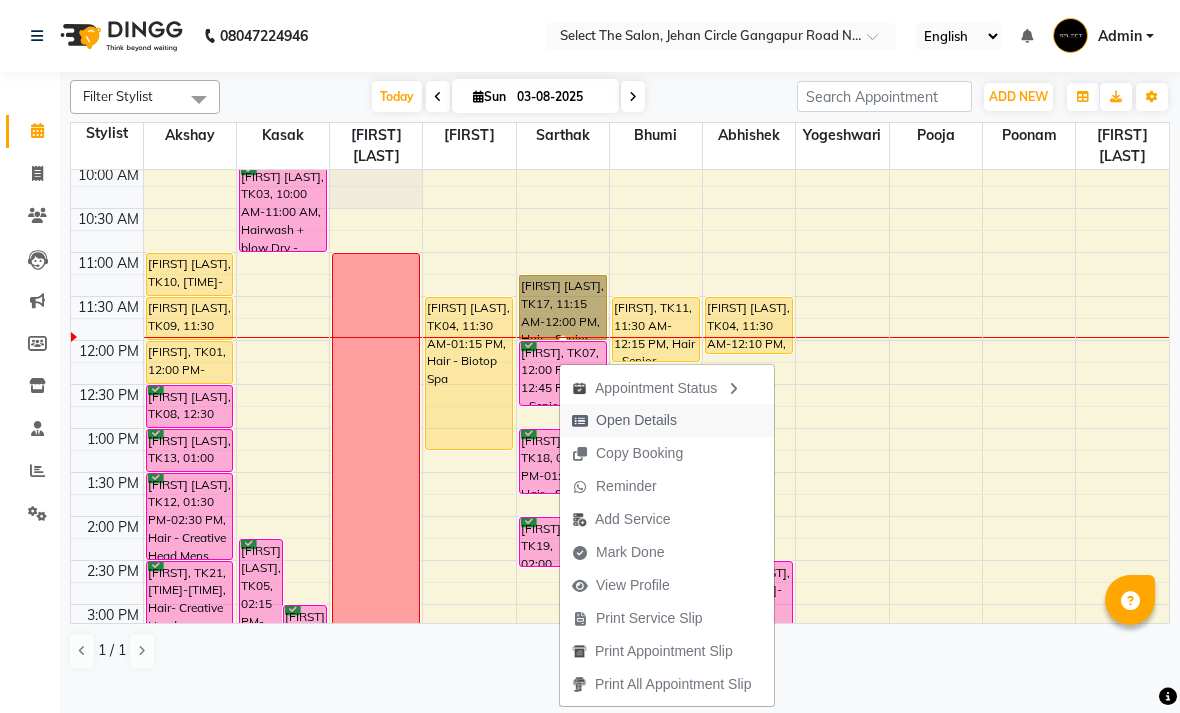 click on "Open Details" at bounding box center (636, 420) 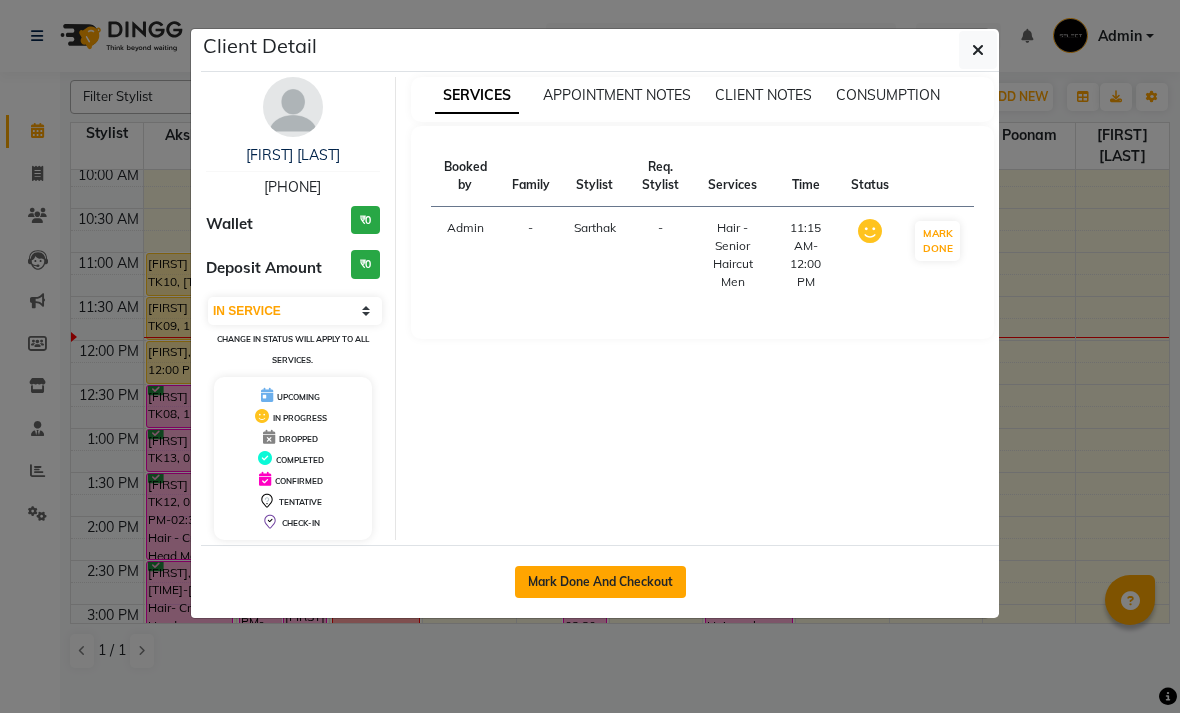 click on "Mark Done And Checkout" 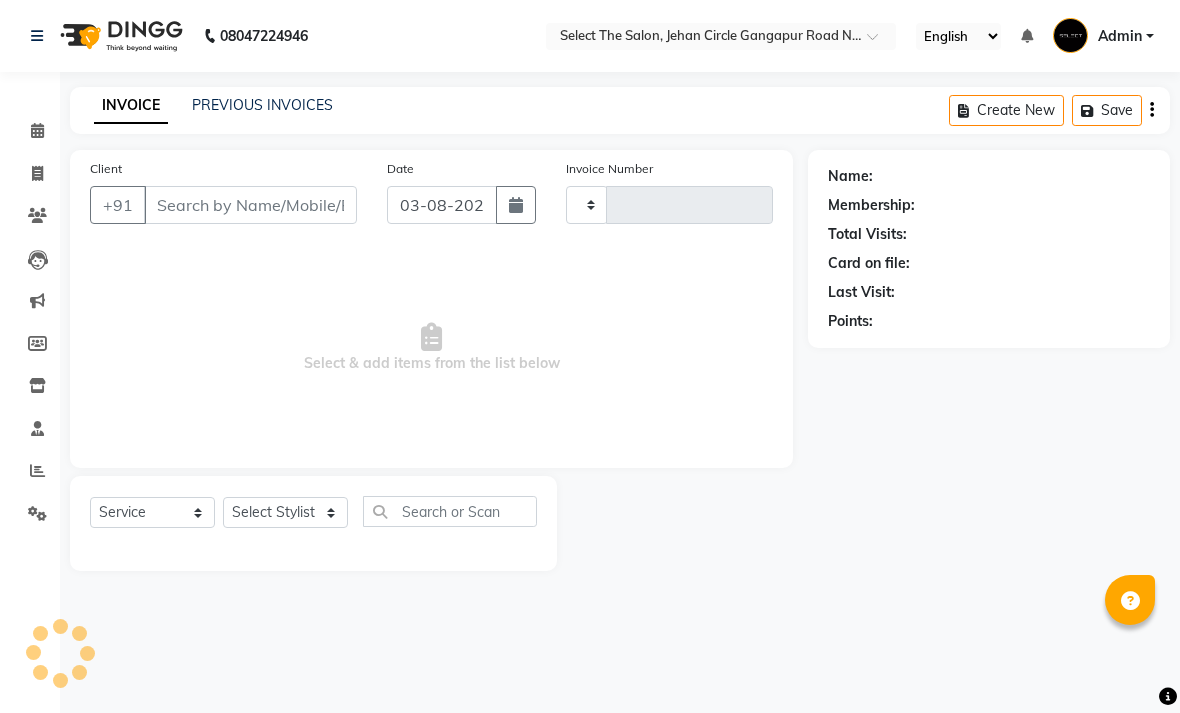 type on "2790" 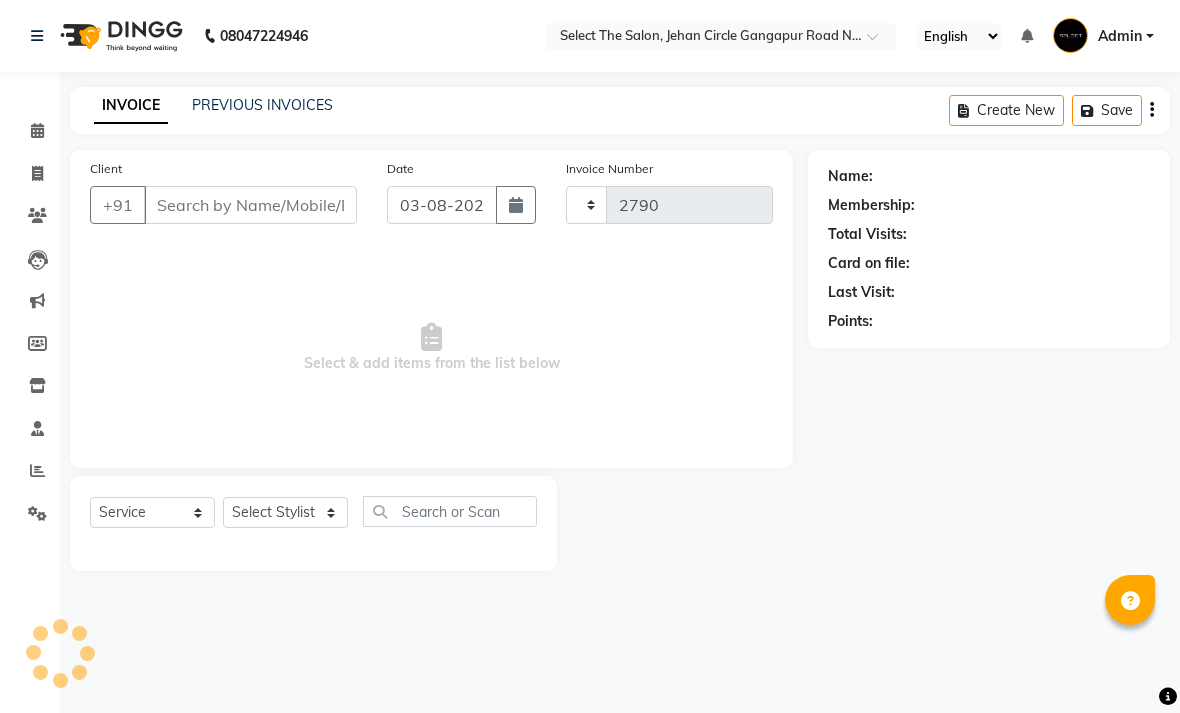 select on "4969" 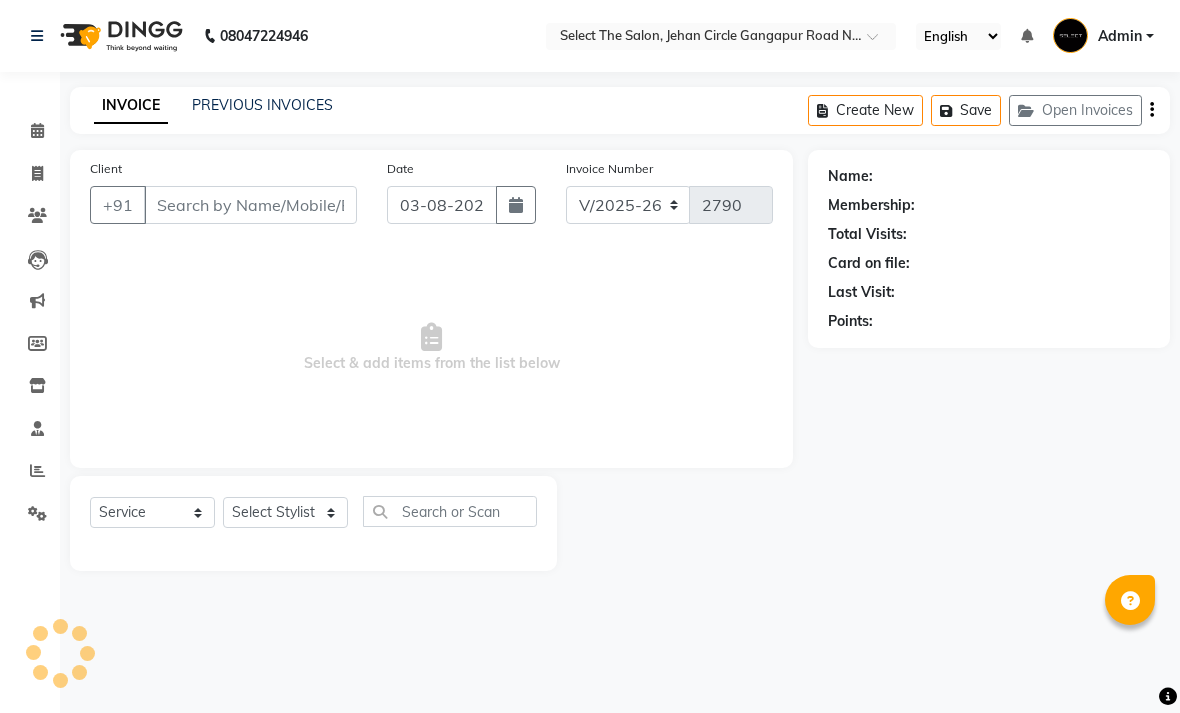 type on "9850981562" 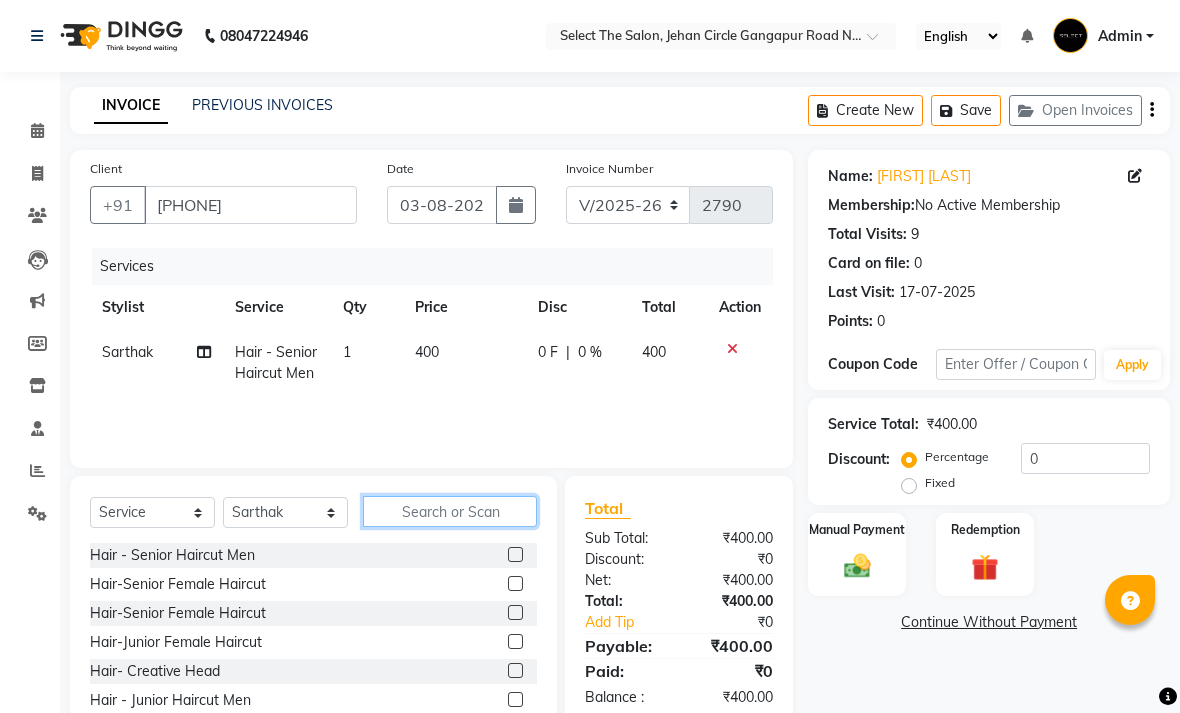click 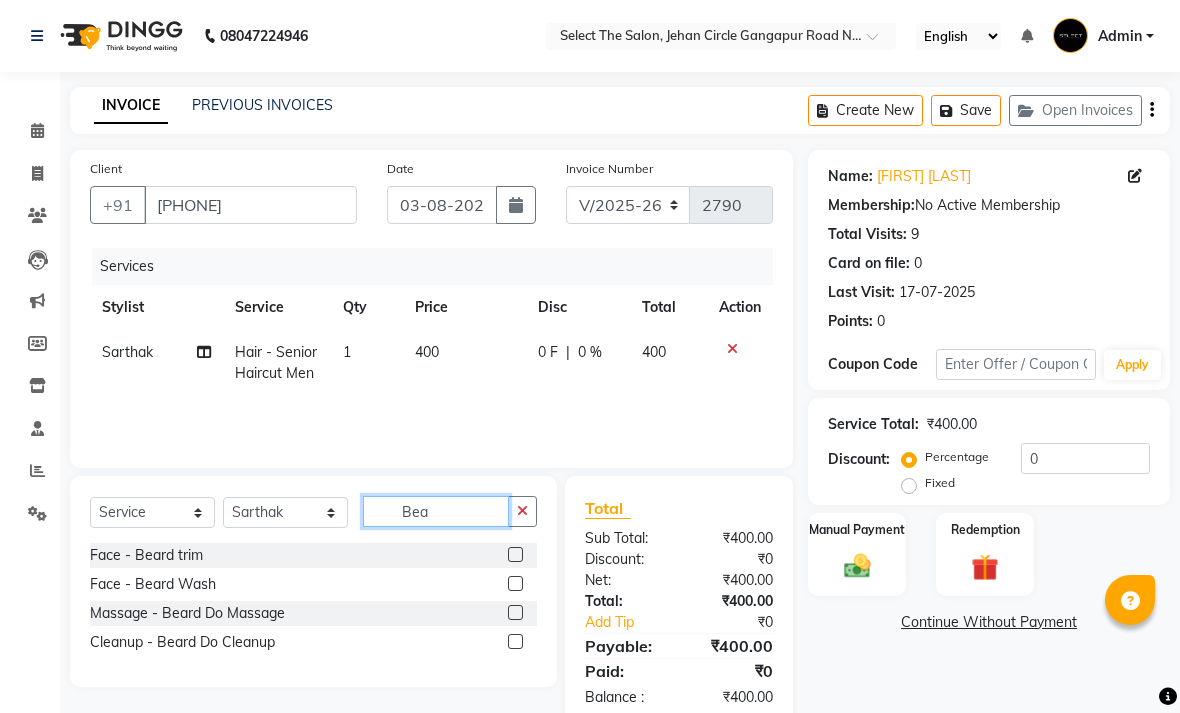 type on "Bea" 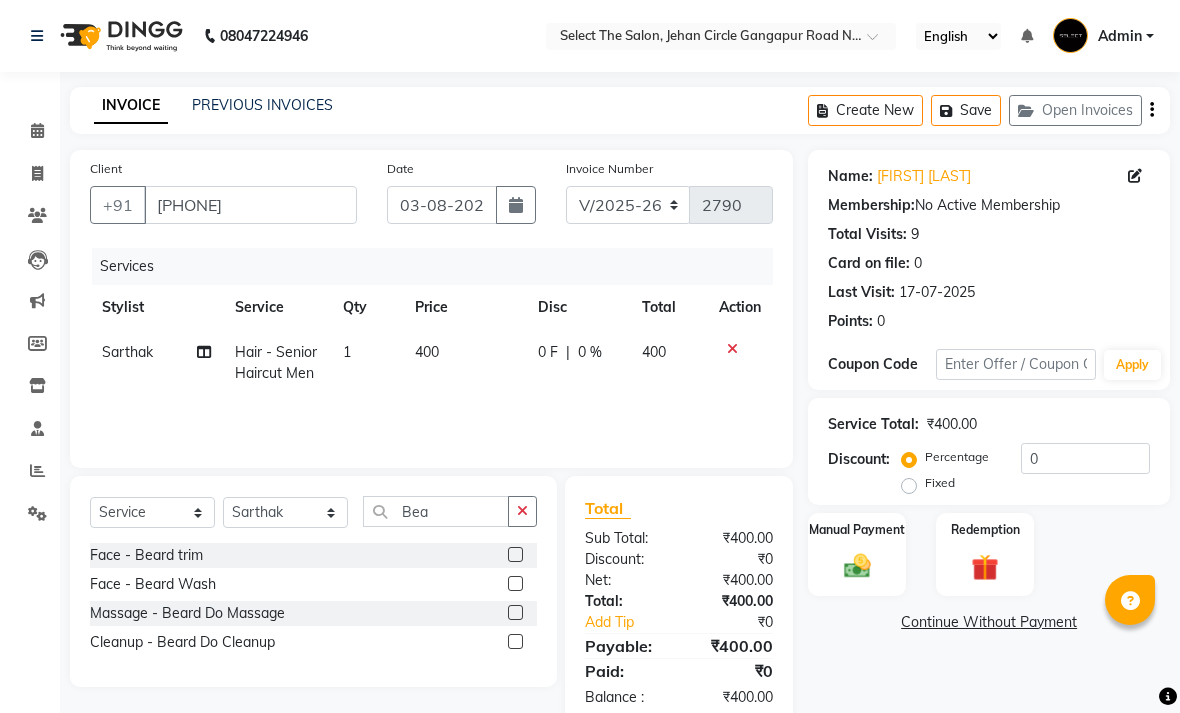 click on "Face - Beard trim" 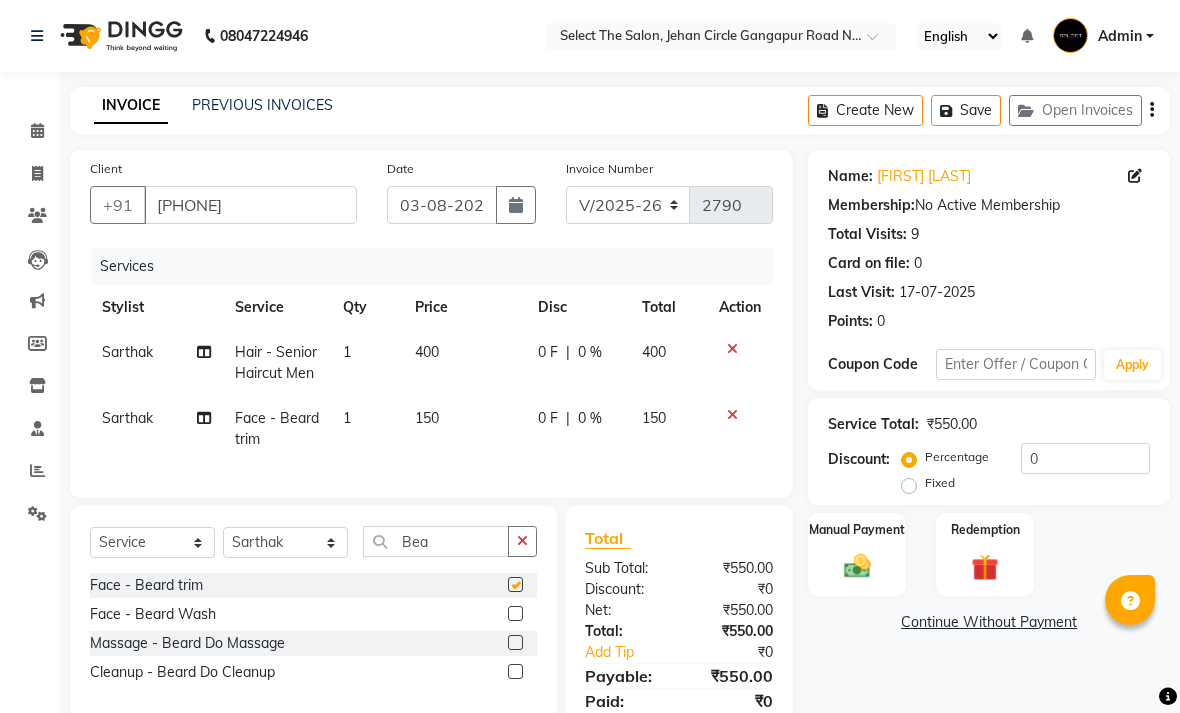 checkbox on "false" 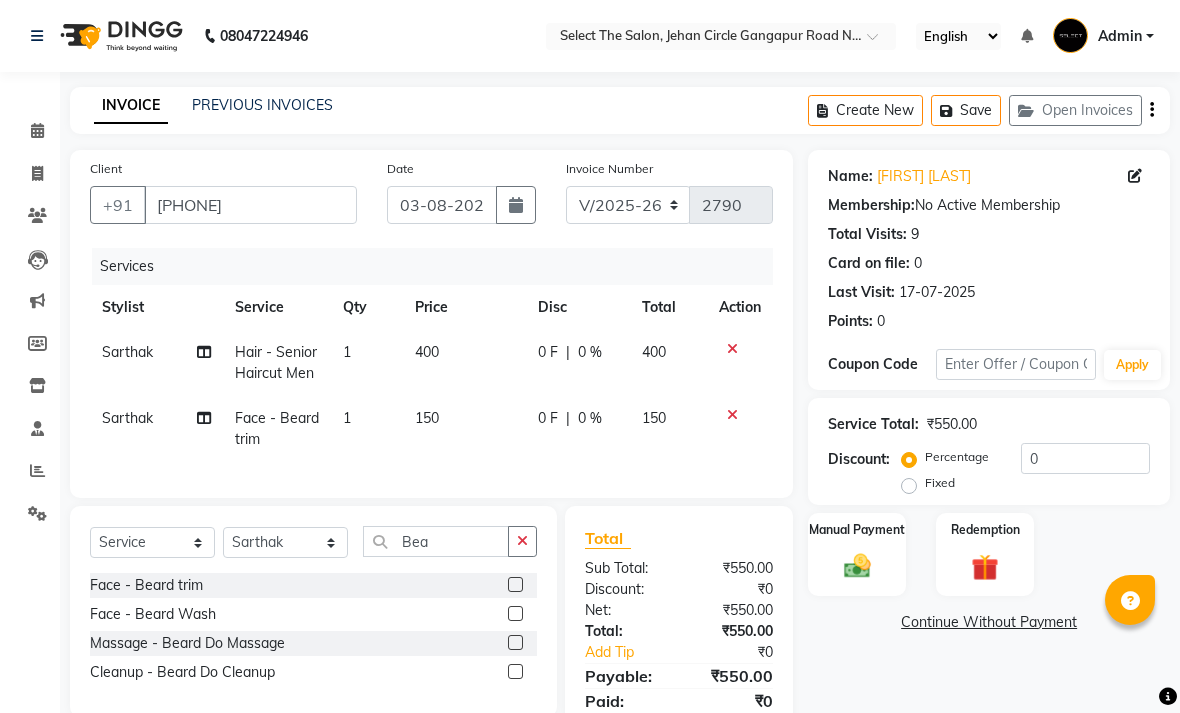 click on "150" 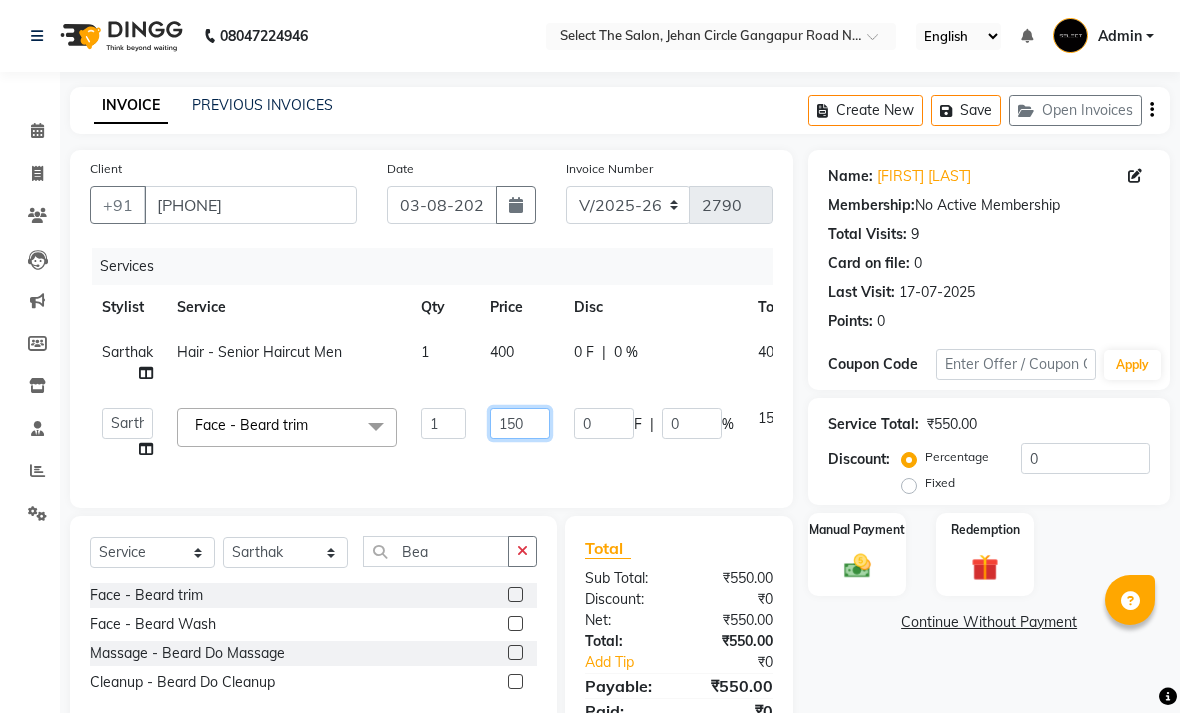 click on "150" 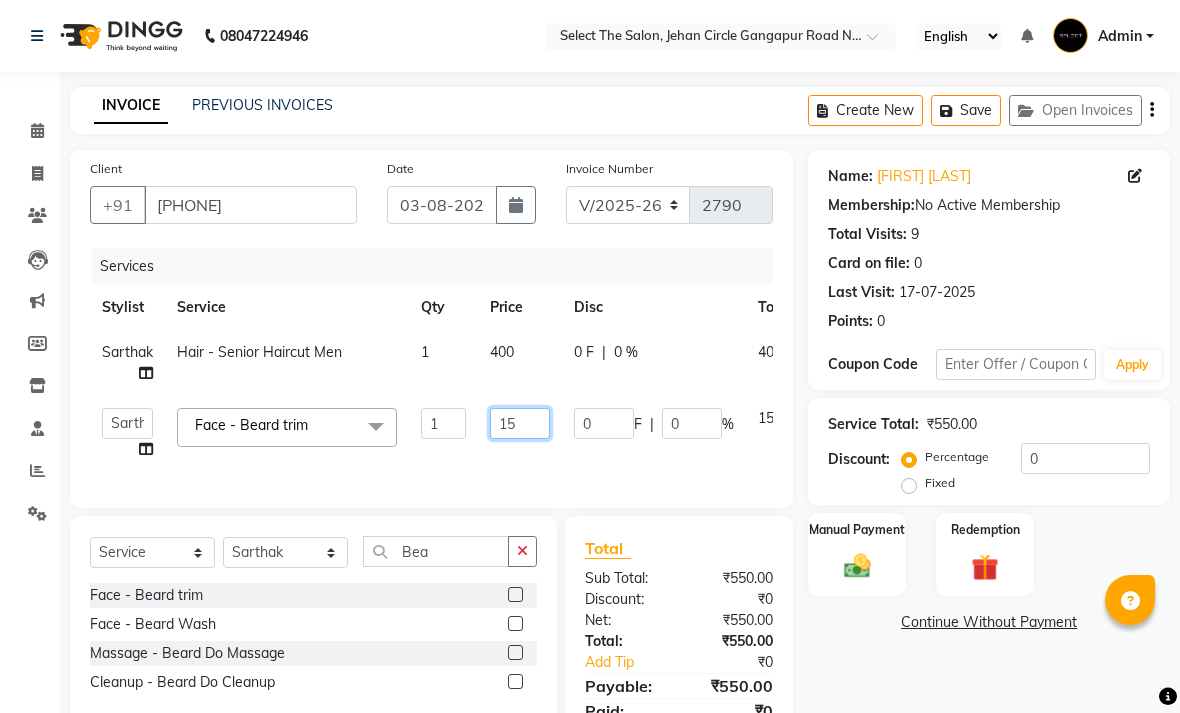 type on "1" 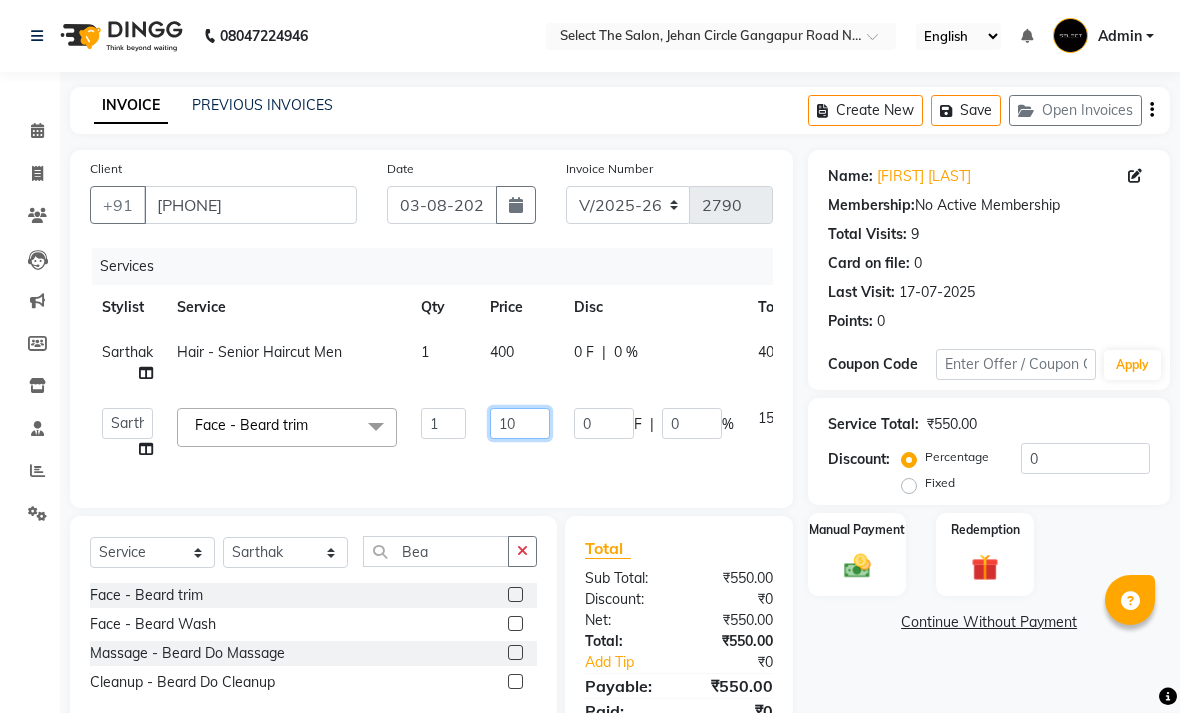 type on "100" 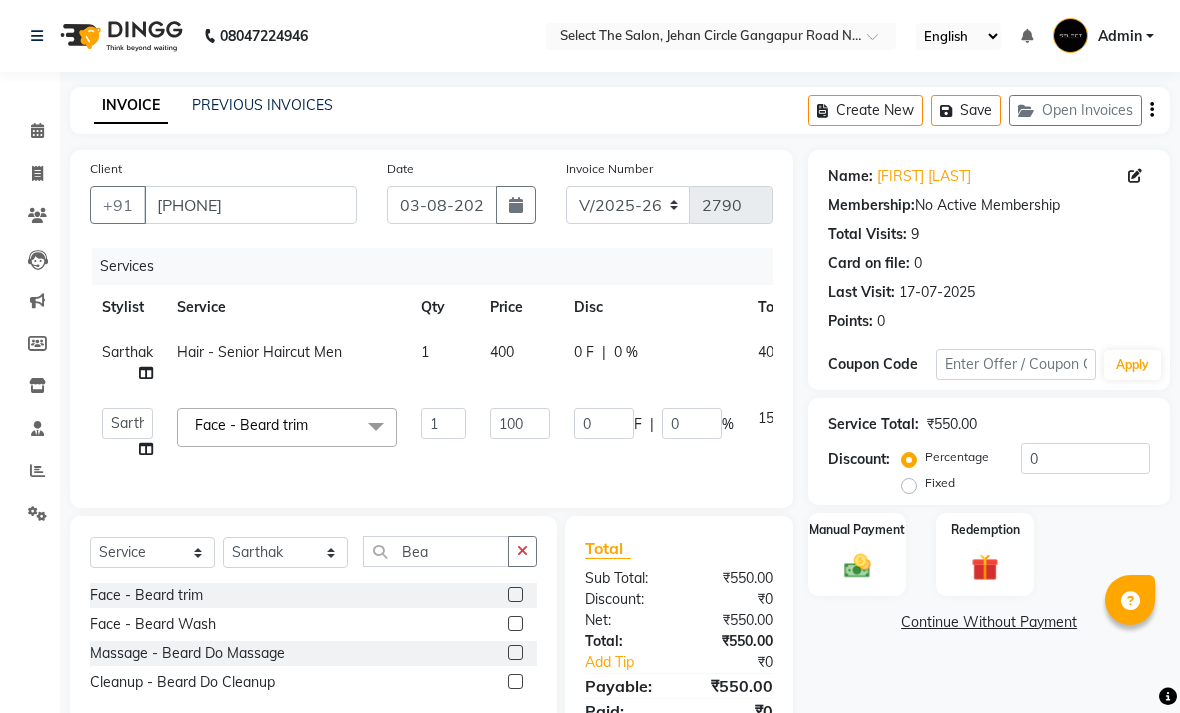 click on "Client +91 9850981562 Date 03-08-2025 Invoice Number V/2025 V/2025-26 2790 Services Stylist Service Qty Price Disc Total Action Sarthak  Hair - Senior Haircut Men 1 400 0 F | 0 % 400  Abhishek    Akshay    Bhumi    Kasak   Pooja    Poonam    Sachin Wagh    Sarthak    Siddhika    Venkatesh warule   Yogeshwari  Face - Beard trim  x Hair - Senior Haircut Men Hair-Senior Female Haircut Hair-Senior Female Haircut Hair-Junior Female Haircut Hair- Creative Head  Hair - Junior Haircut Men  Hair - Mens Styling Hair - Mens Haircolour Hair - Global Colour Hair - Mens hair colour Touch-up Hair - Root Touchup 1 Inch Hair - Root Touchup 2 inch Hair - Mens Keratin Treatment Hair - K18 Treatment Hair - Mens Hair spa Hair - Mens hairwash Head Massage Keratin Wash  Hair- Kids Haircut Consultation  Hair - Creative Head Mens Hair - Fringe  Hair - Fiber Clinix Hair - Root Touchup 1 Inch AF Hair - Root Touchup 2 inch AF Hair - Makeup and bridal hair style  Hair - Biotop Spa  Hair - Female Styling  Foot spa Hand spa Dry manicure" 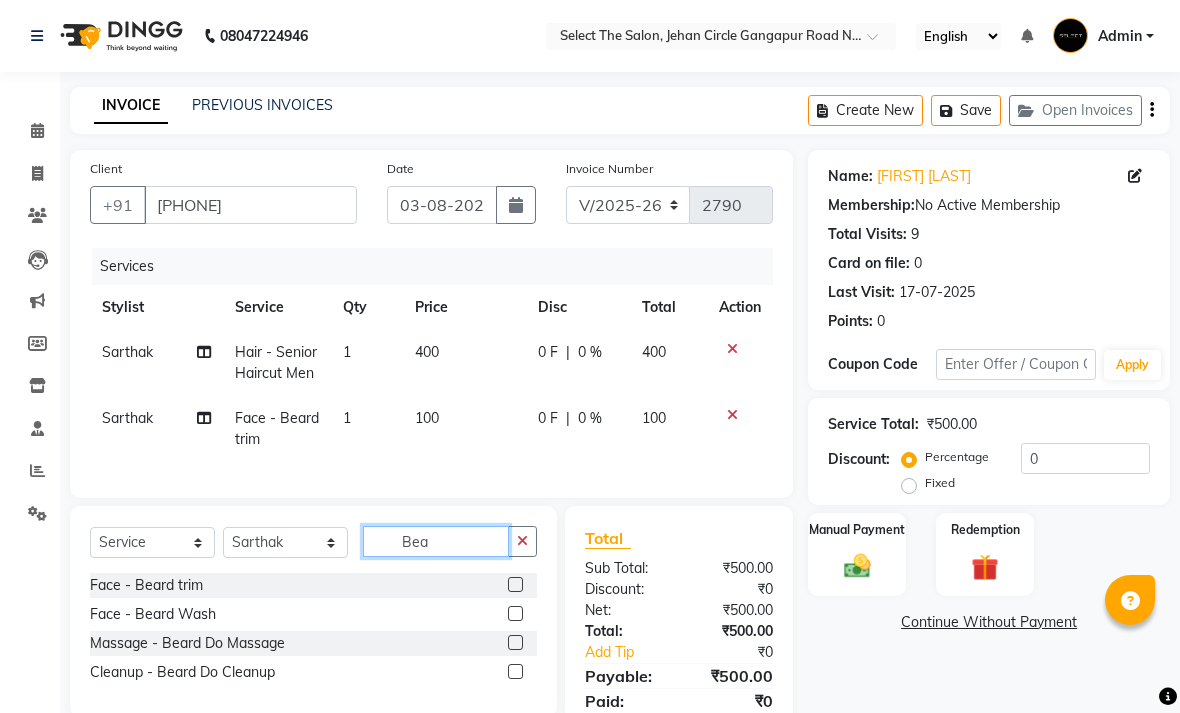 click on "Bea" 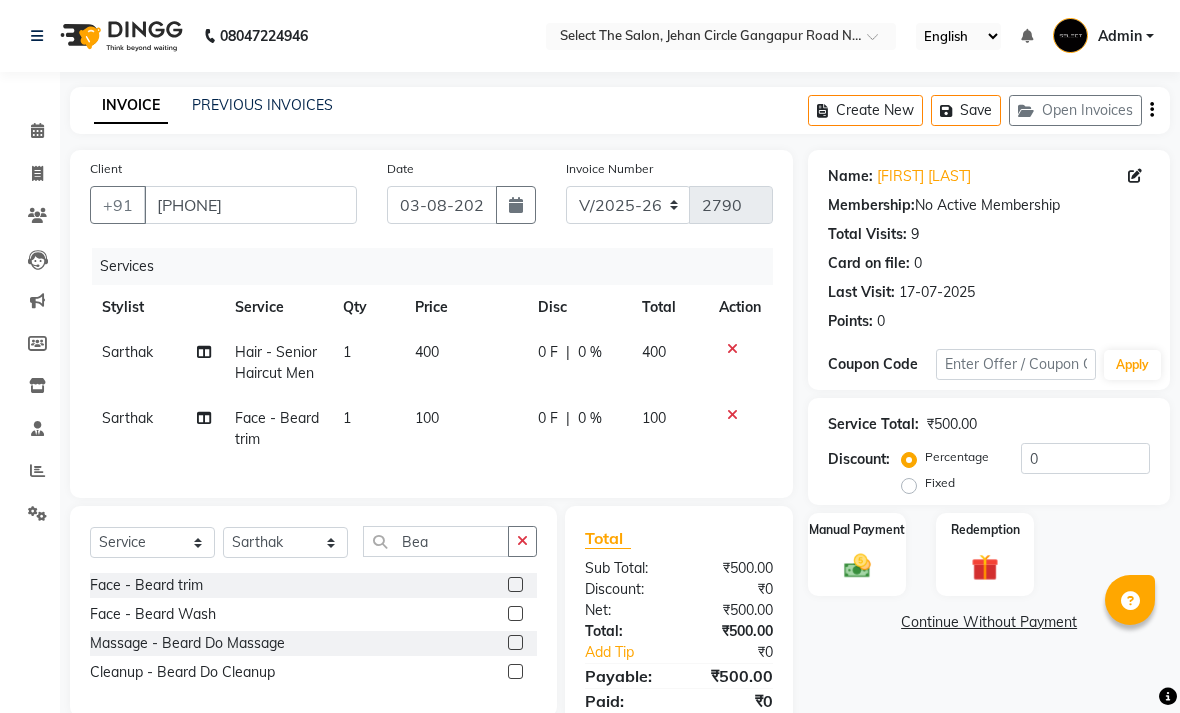 click on "Face - Beard Wash" 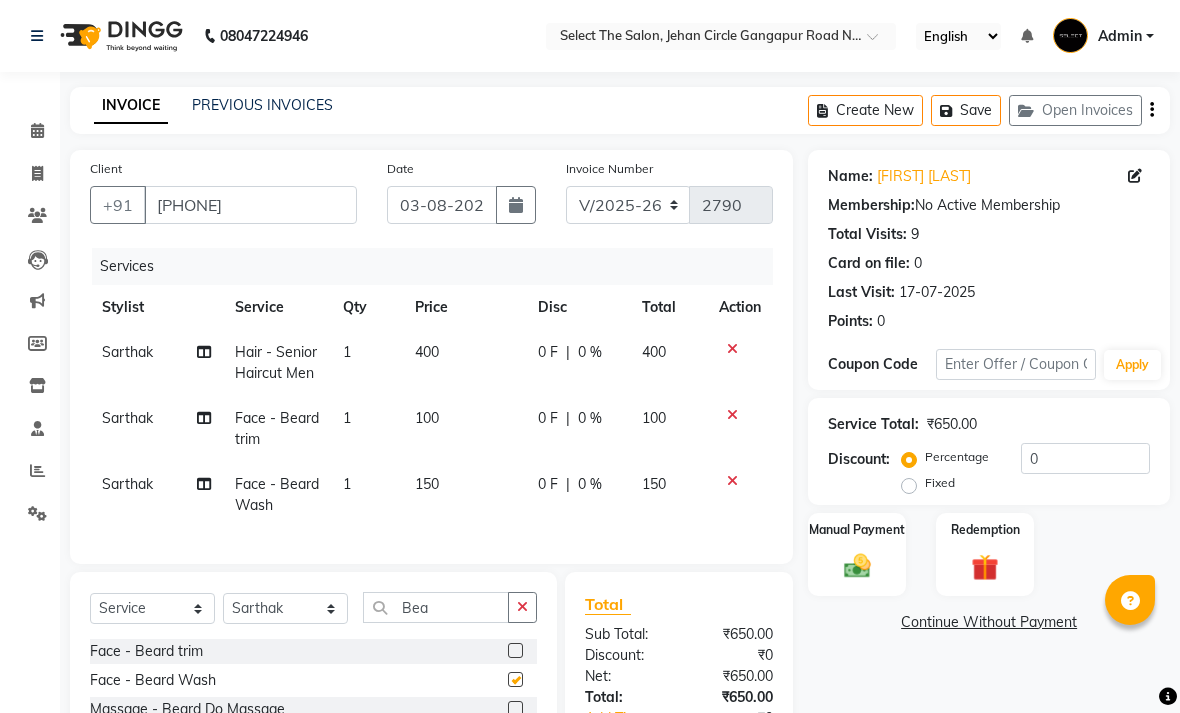 checkbox on "false" 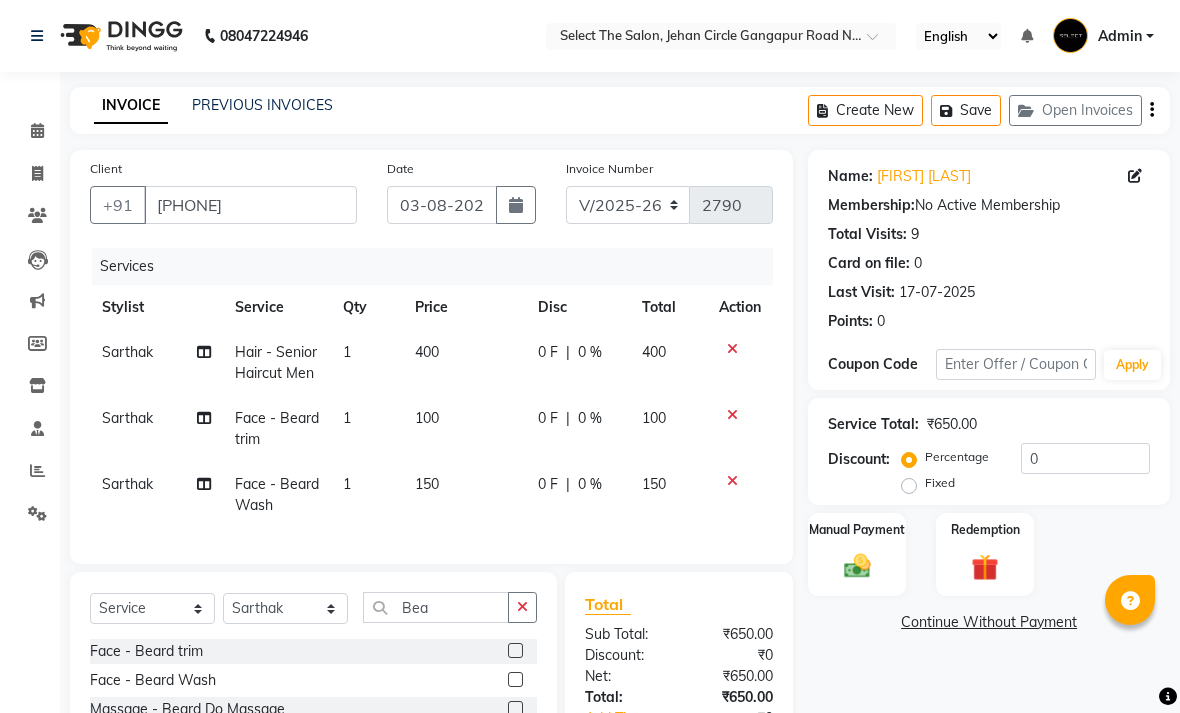 click on "150" 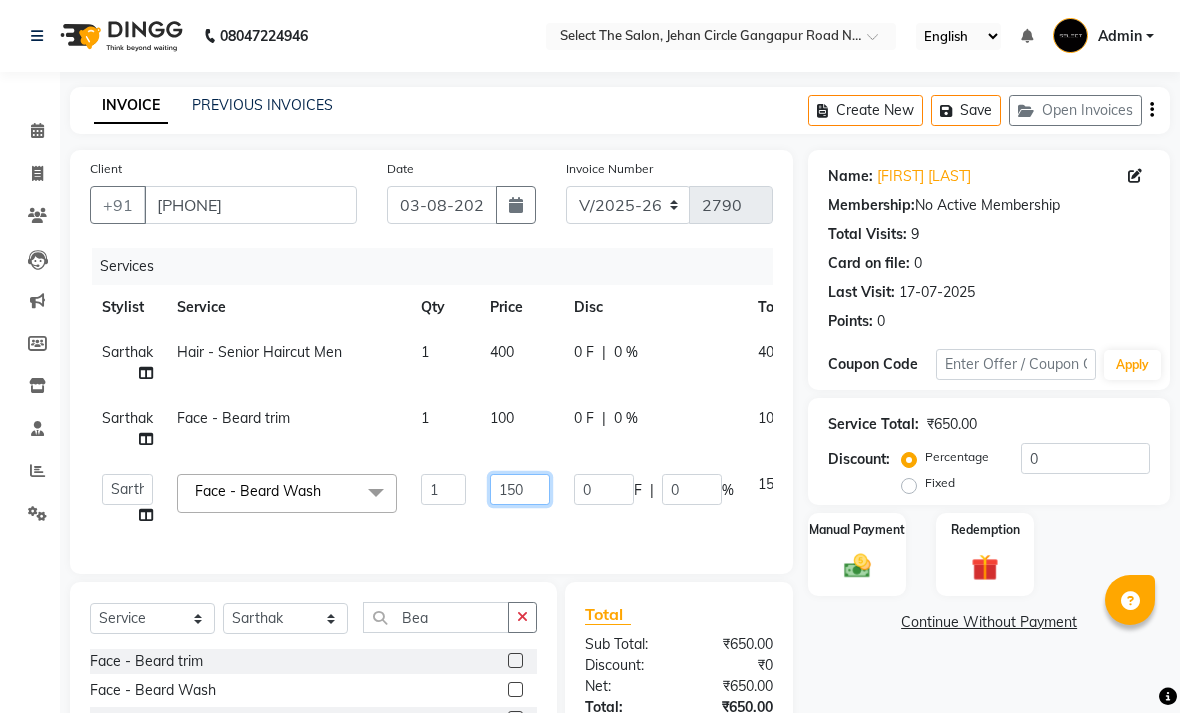 click on "150" 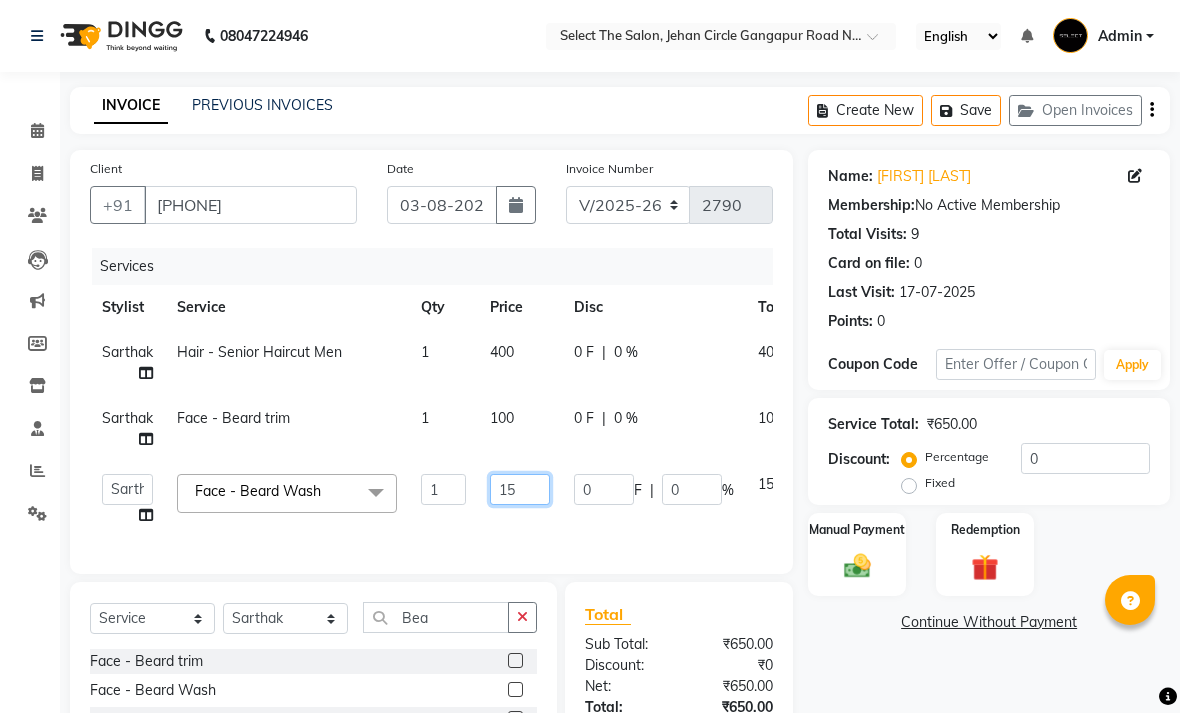 type on "1" 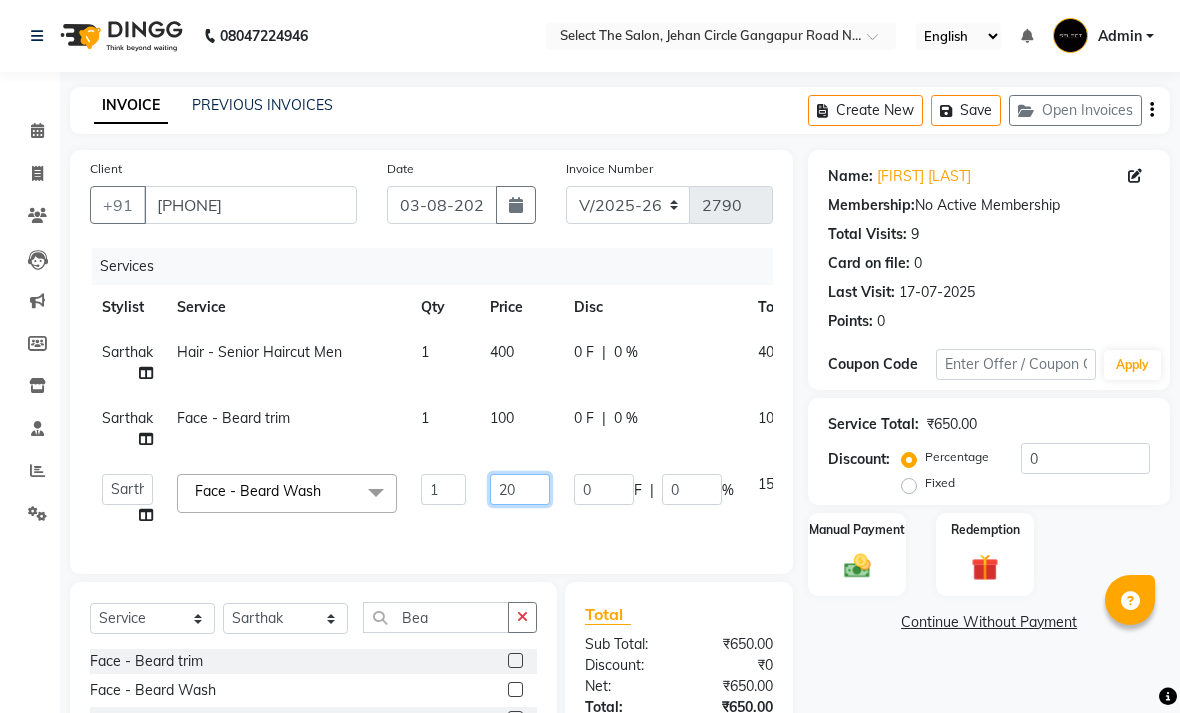 type on "200" 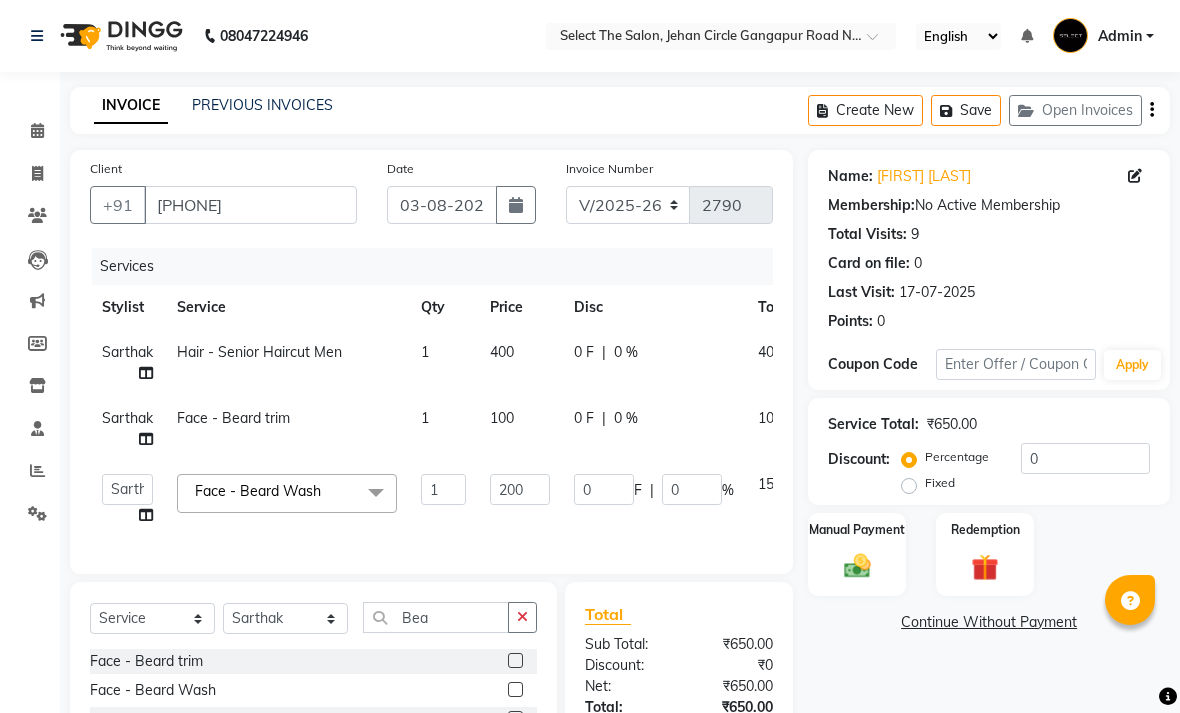 click on "Services Stylist Service Qty Price Disc Total Action Sarthak  Hair - Senior Haircut Men 1 400 0 F | 0 % 400 Sarthak  Face - Beard trim 1 100 0 F | 0 % 100  Abhishek    Akshay    Bhumi    Kasak   Pooja    Poonam    Sachin Wagh    Sarthak    Siddhika    Venkatesh warule   Yogeshwari  Face - Beard Wash  x Hair - Senior Haircut Men Hair-Senior Female Haircut Hair-Senior Female Haircut Hair-Junior Female Haircut Hair- Creative Head  Hair - Junior Haircut Men  Hair - Mens Styling Hair - Mens Haircolour Hair - Global Colour Hair - Mens hair colour Touch-up Hair - Root Touchup 1 Inch Hair - Root Touchup 2 inch Hair - Mens Keratin Treatment Hair - K18 Treatment Hair - Mens Hair spa Hair - Mens hairwash Head Massage Keratin Wash  Hair- Kids Haircut Consultation  Hair - Creative Head Mens Hair - Fringe  Hair - Fiber Clinix Hair - Root Touchup 1 Inch AF Hair - Root Touchup 2 inch AF Hair - Makeup and bridal hair style  Hair - Biotop Spa  Hair - Female Styling  Foot spa Hand spa Dry manicure  Dry pedicure  B3 Package 1 0" 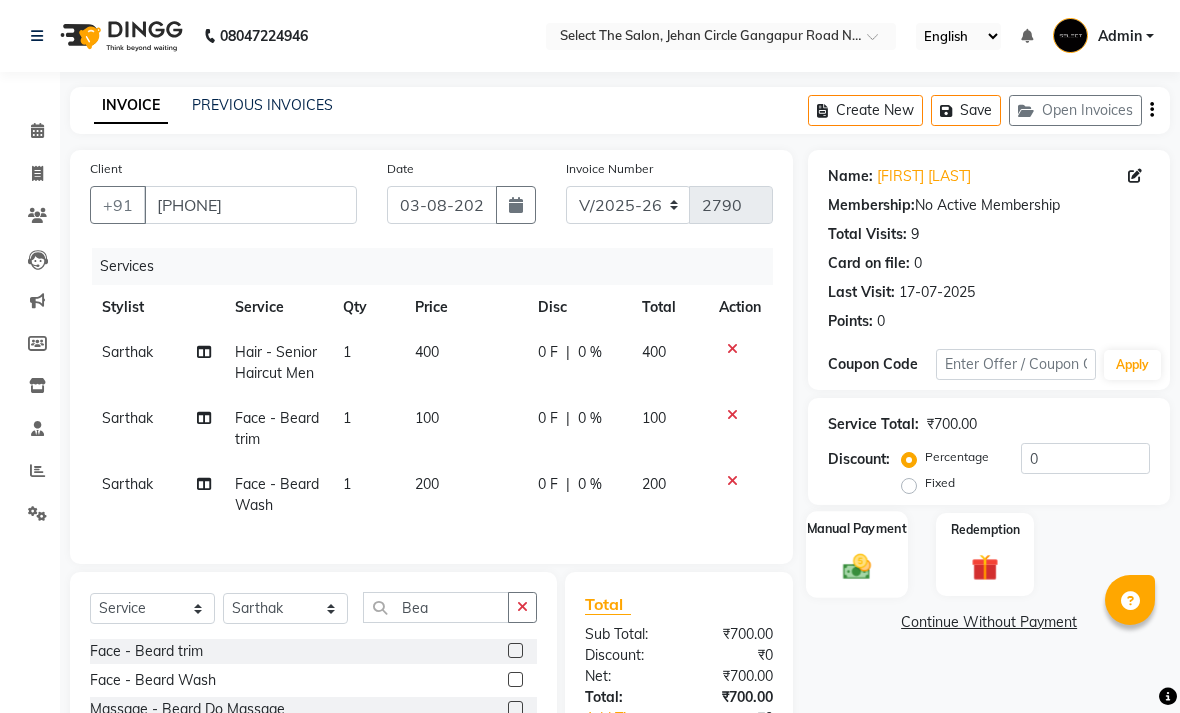 click 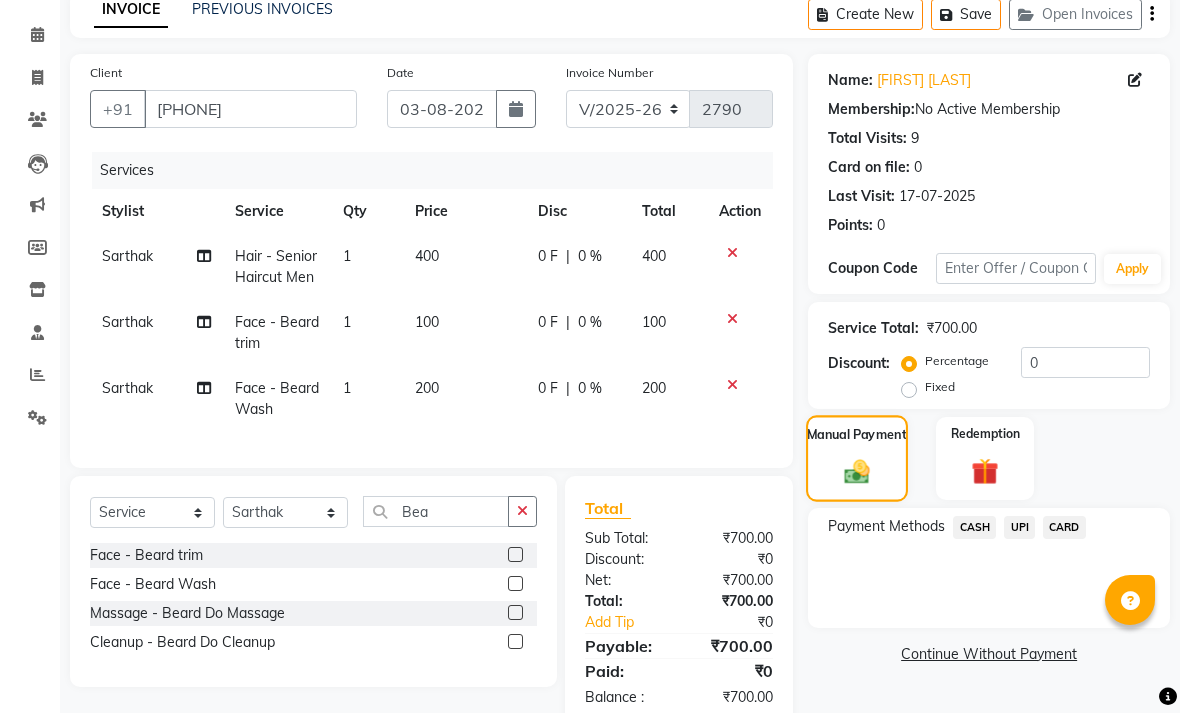 scroll, scrollTop: 105, scrollLeft: 0, axis: vertical 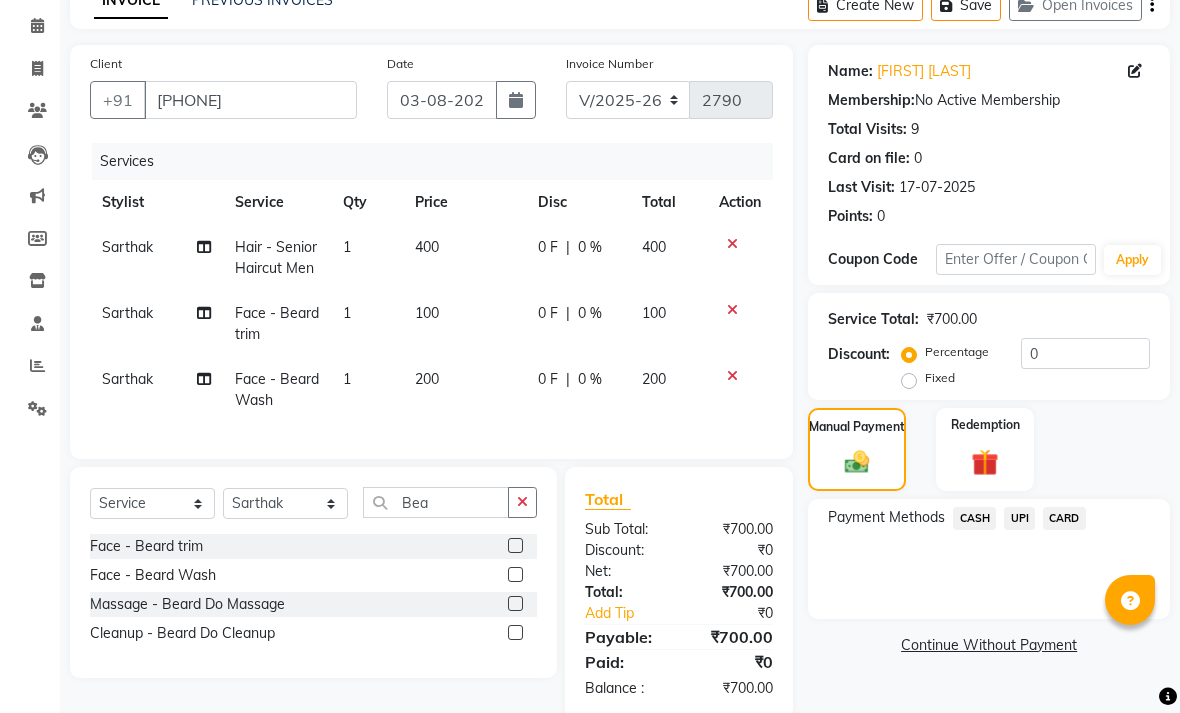 click on "CASH" 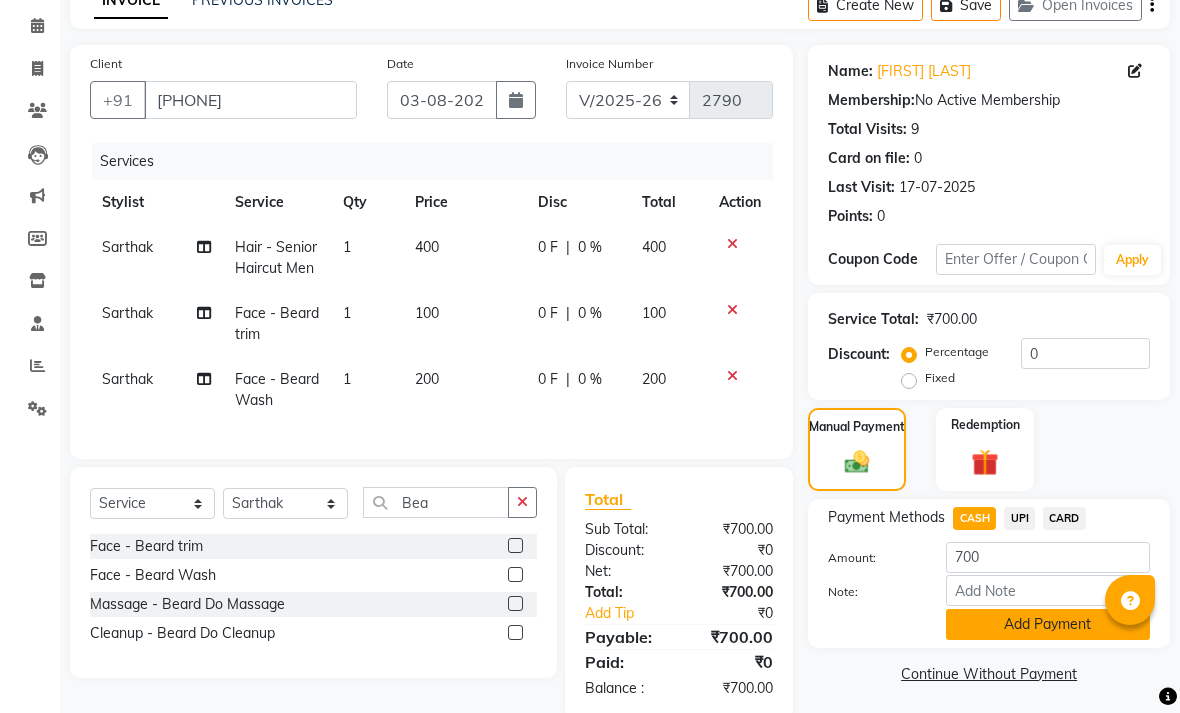click on "Add Payment" 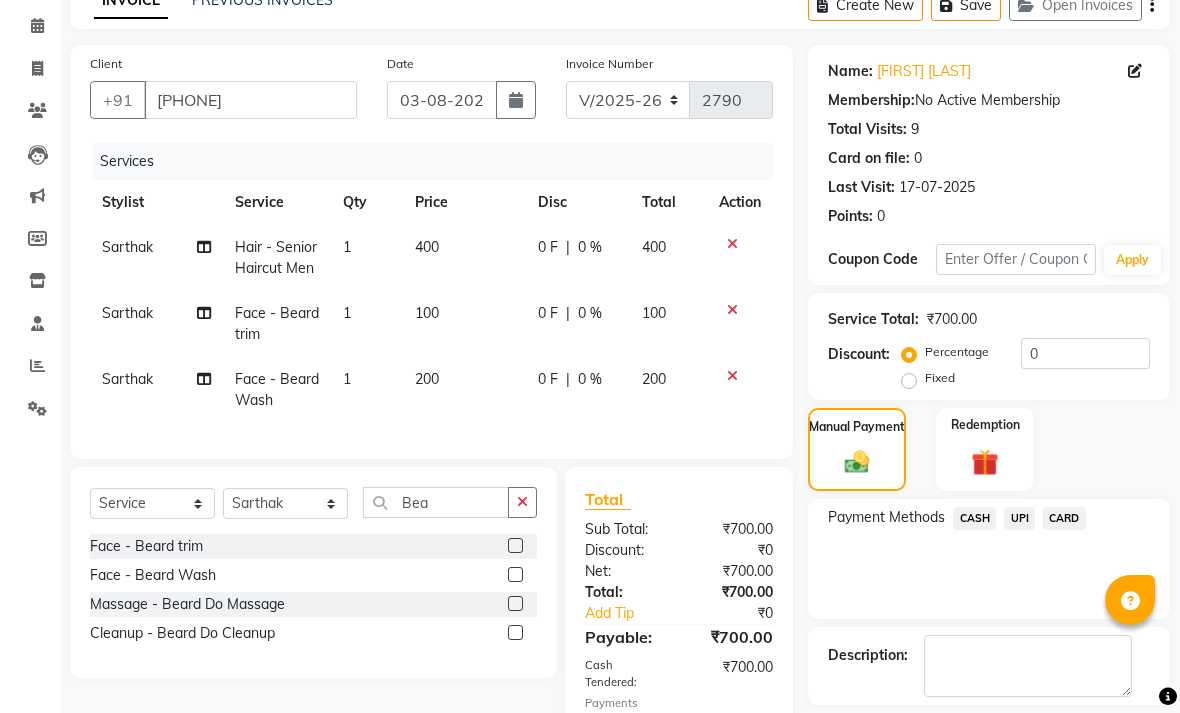 scroll, scrollTop: 186, scrollLeft: 0, axis: vertical 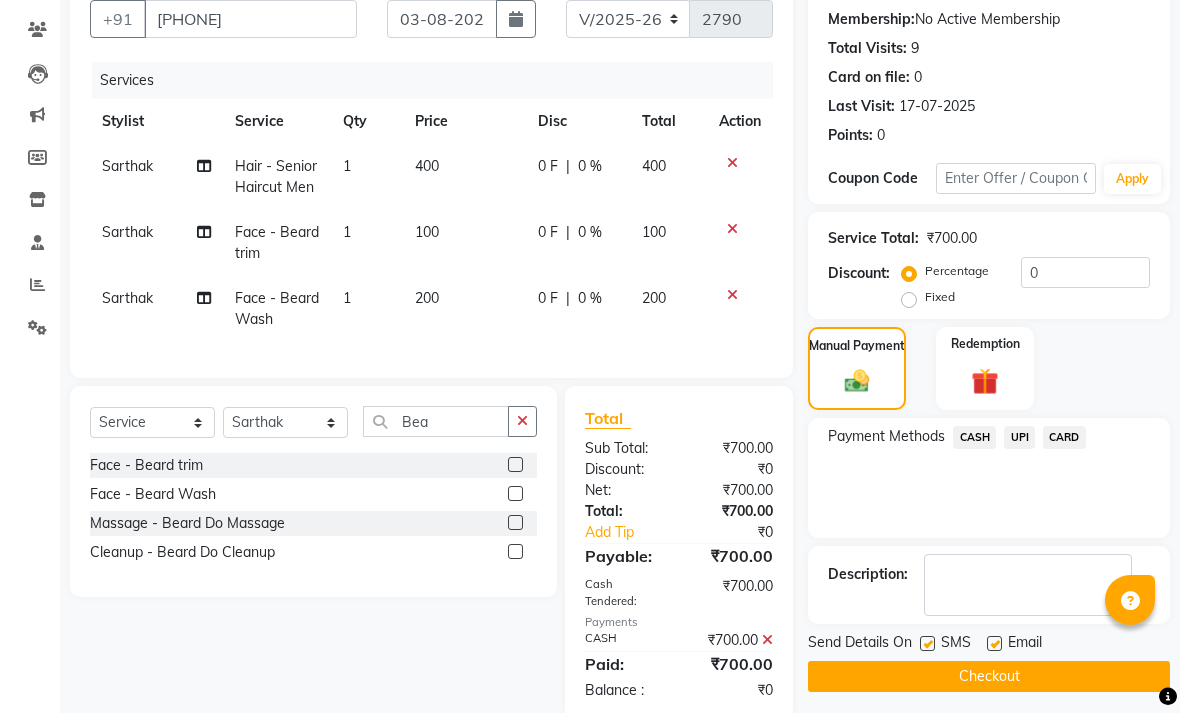 click on "Checkout" 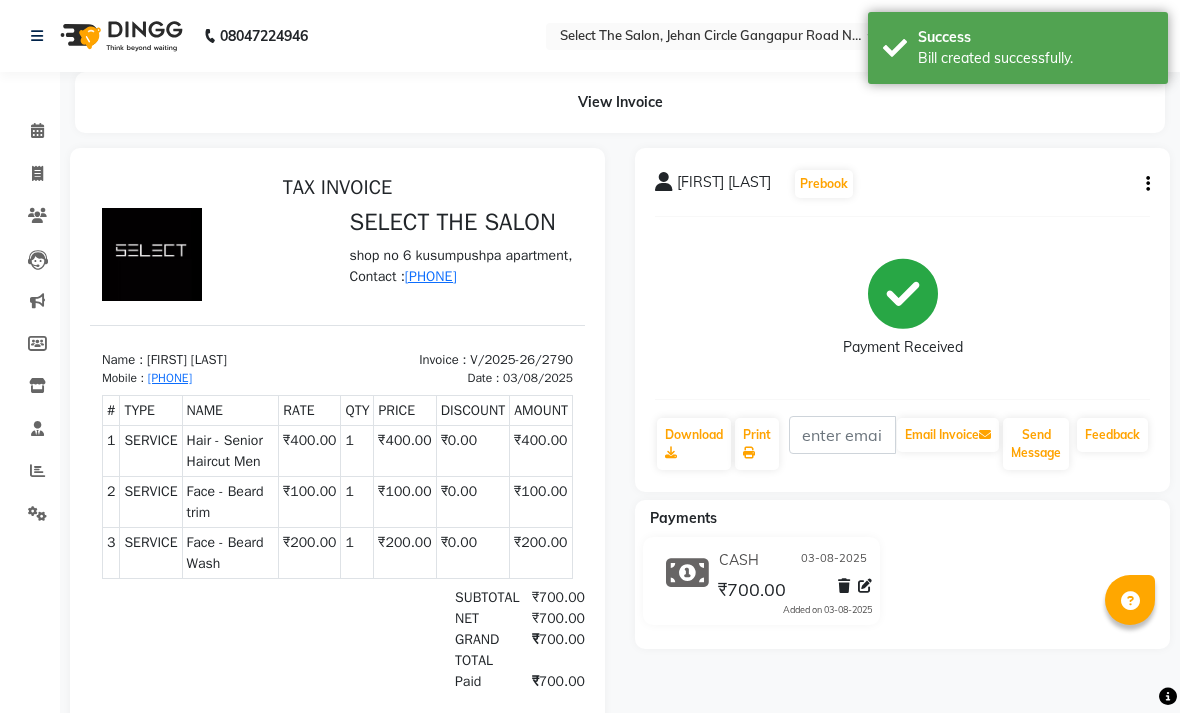 scroll, scrollTop: 0, scrollLeft: 0, axis: both 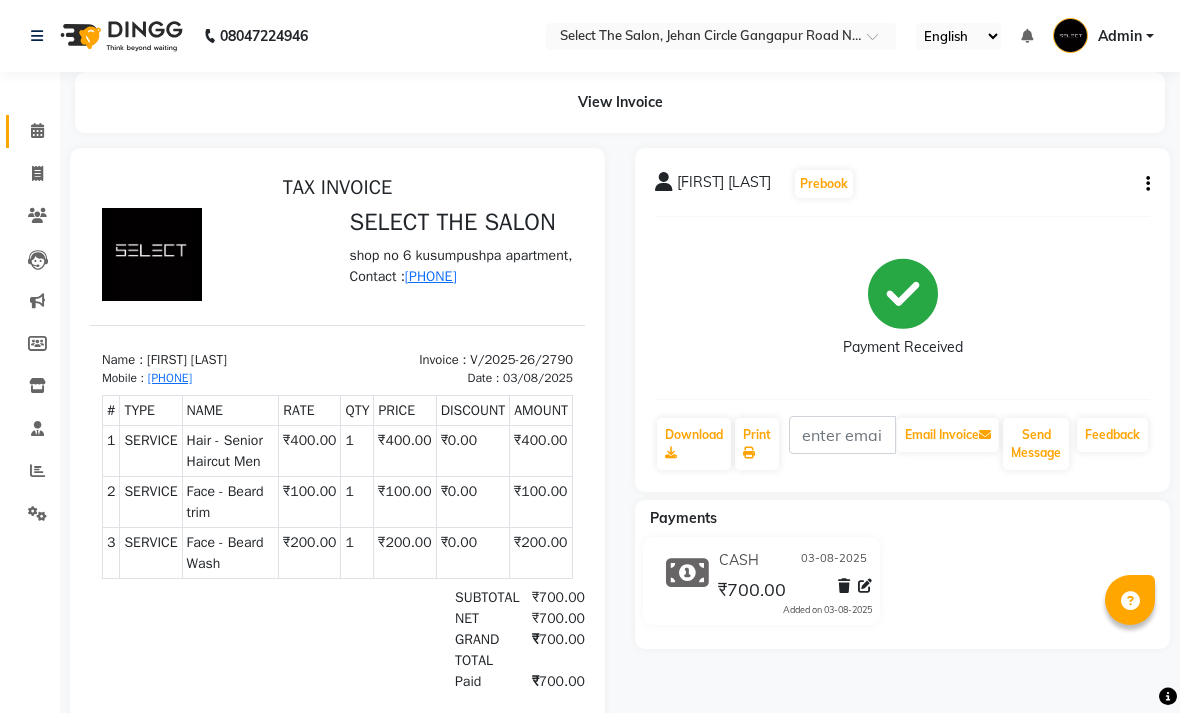 click on "Calendar" 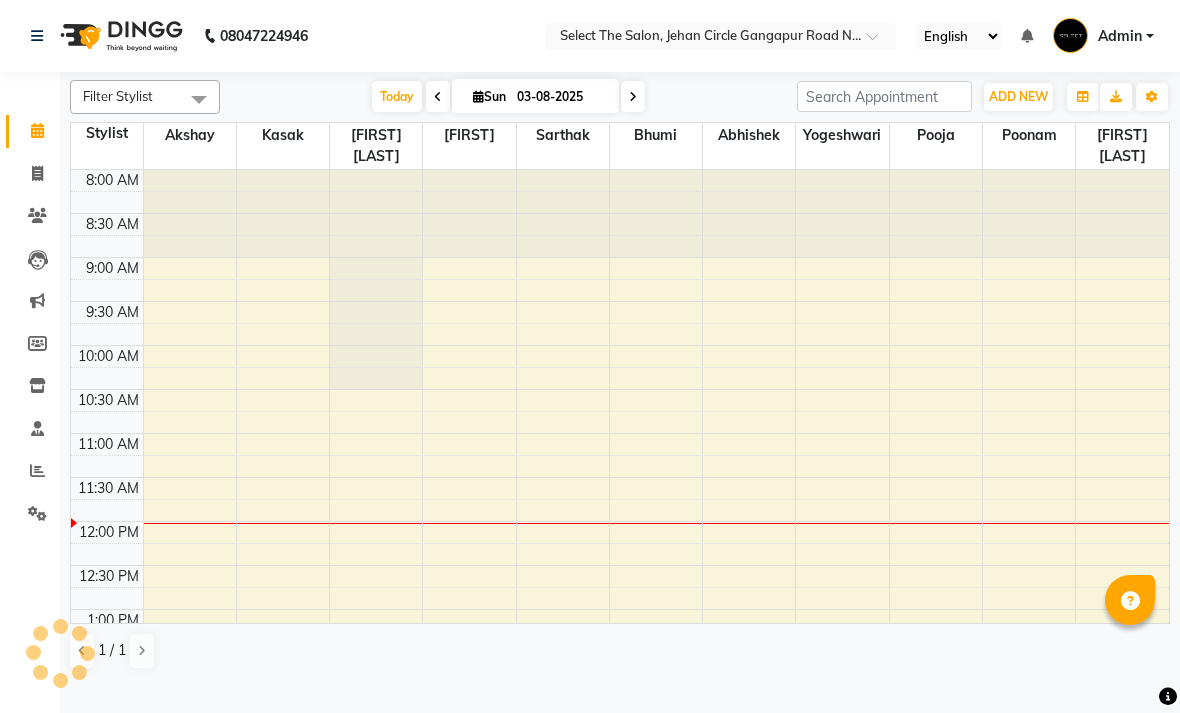 scroll, scrollTop: 0, scrollLeft: 0, axis: both 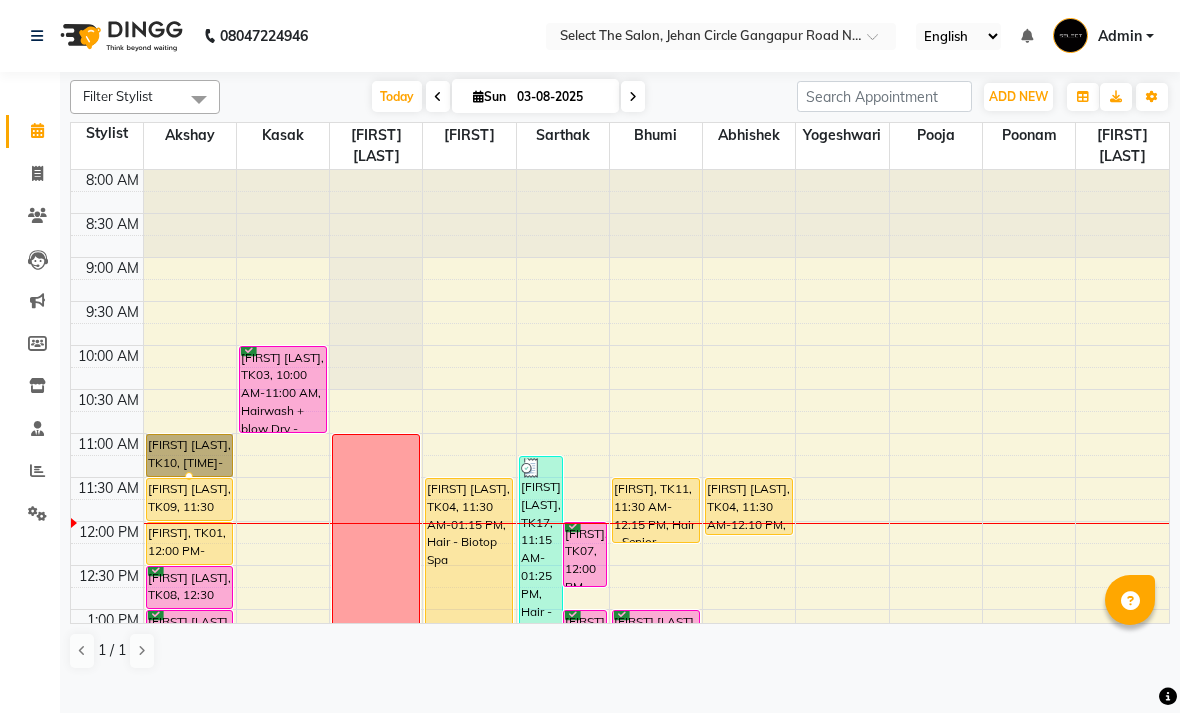click at bounding box center (189, 476) 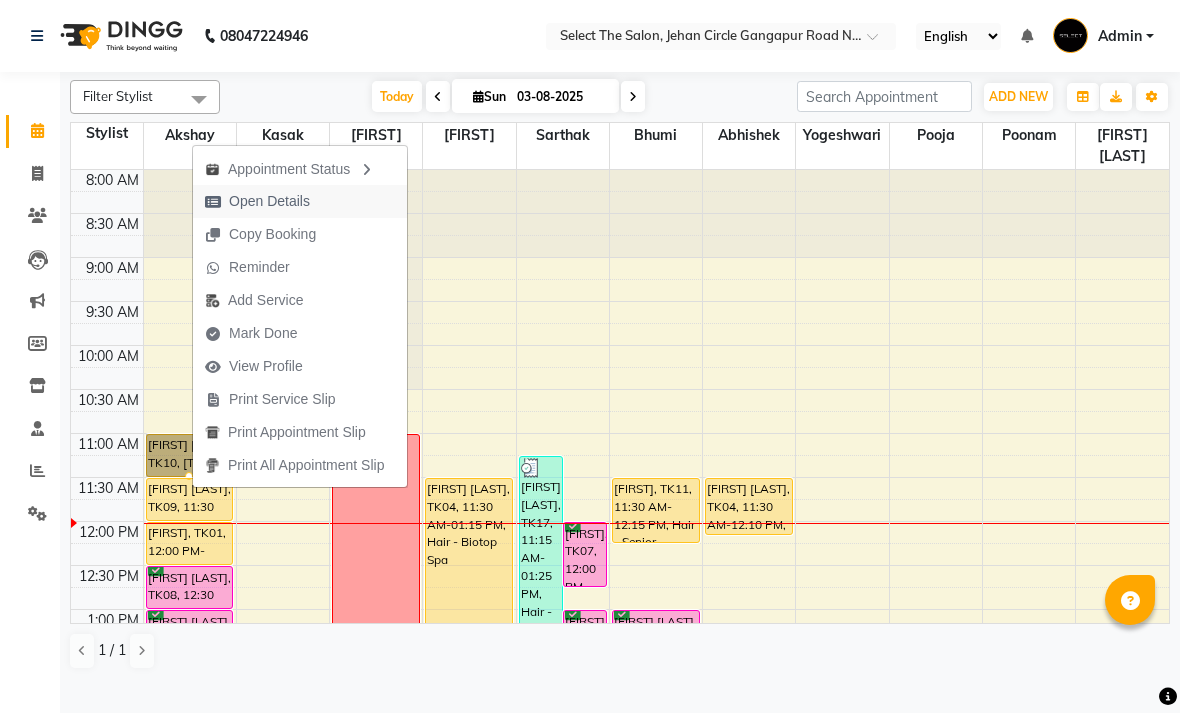 click at bounding box center [213, 202] 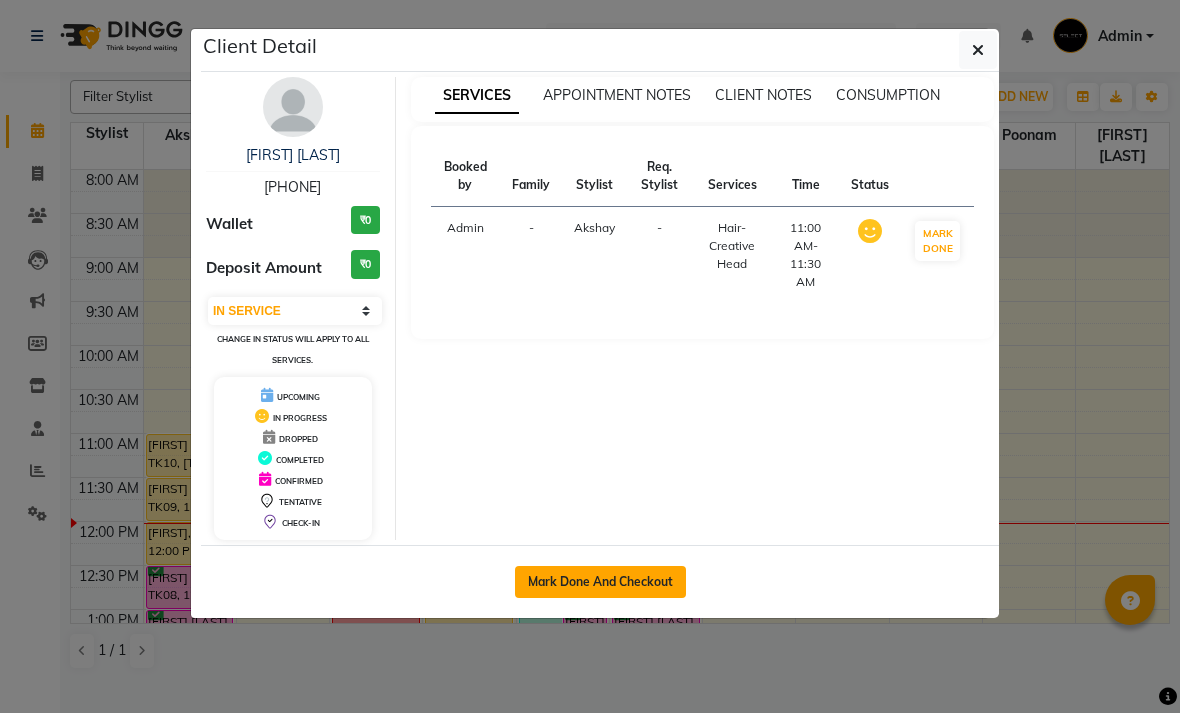 click on "Mark Done And Checkout" 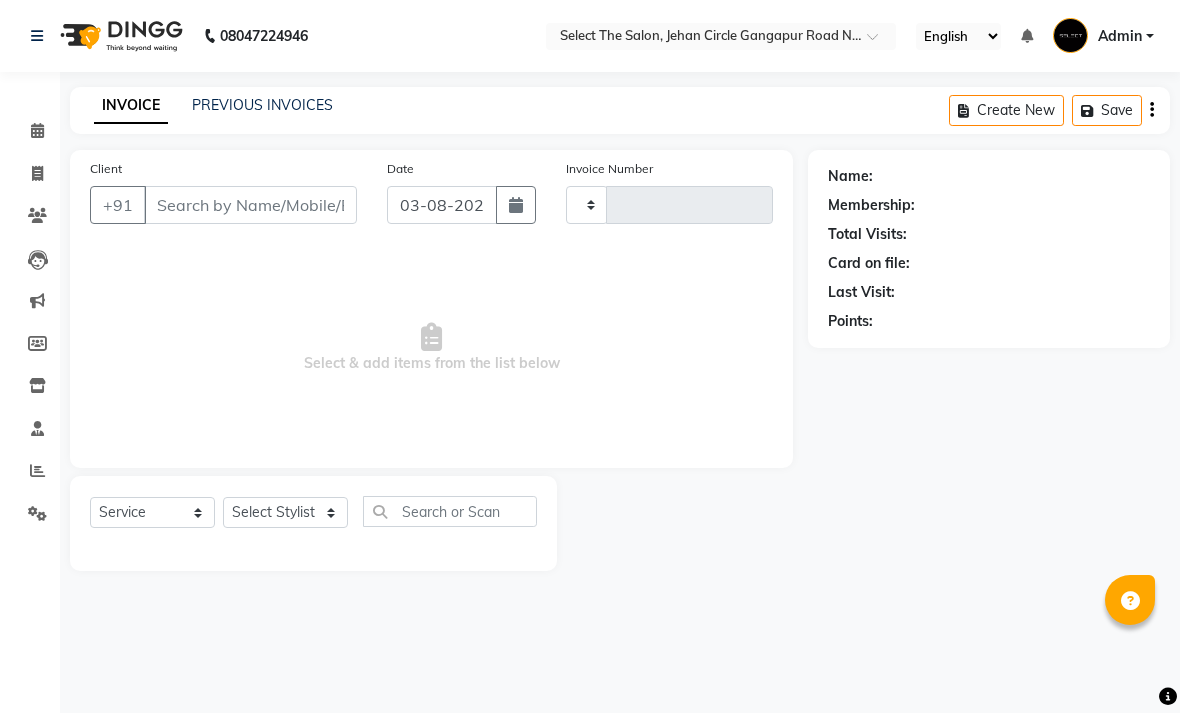 type on "2791" 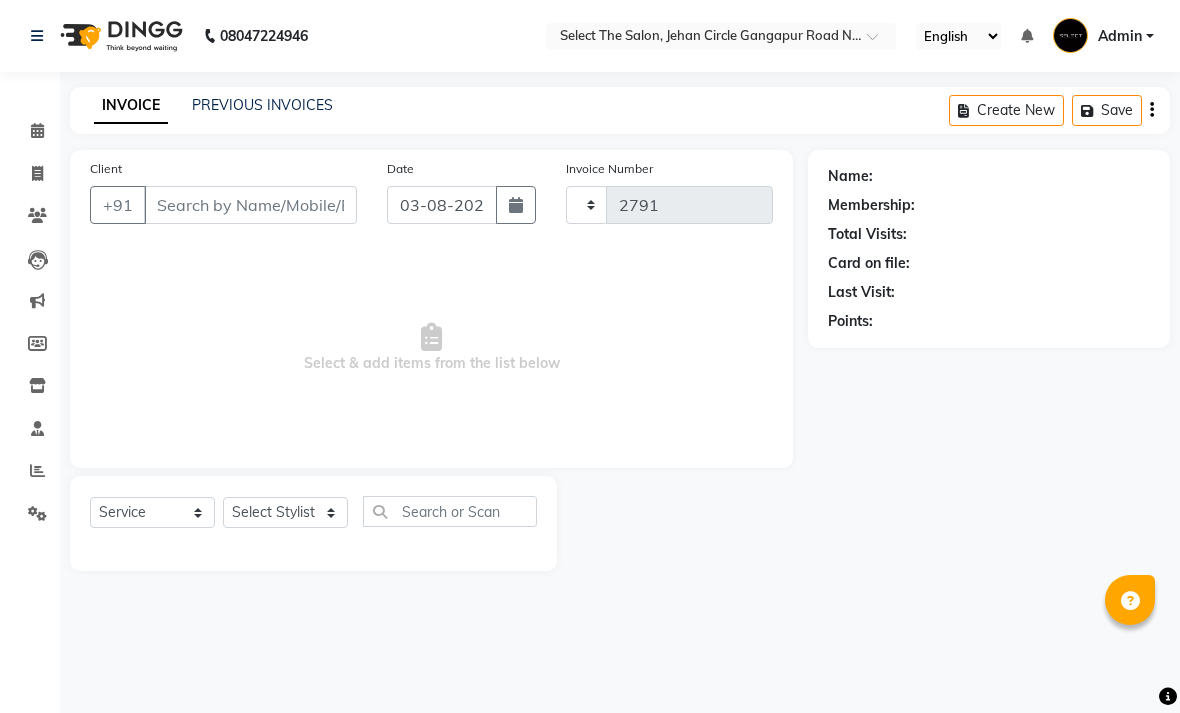 select on "4969" 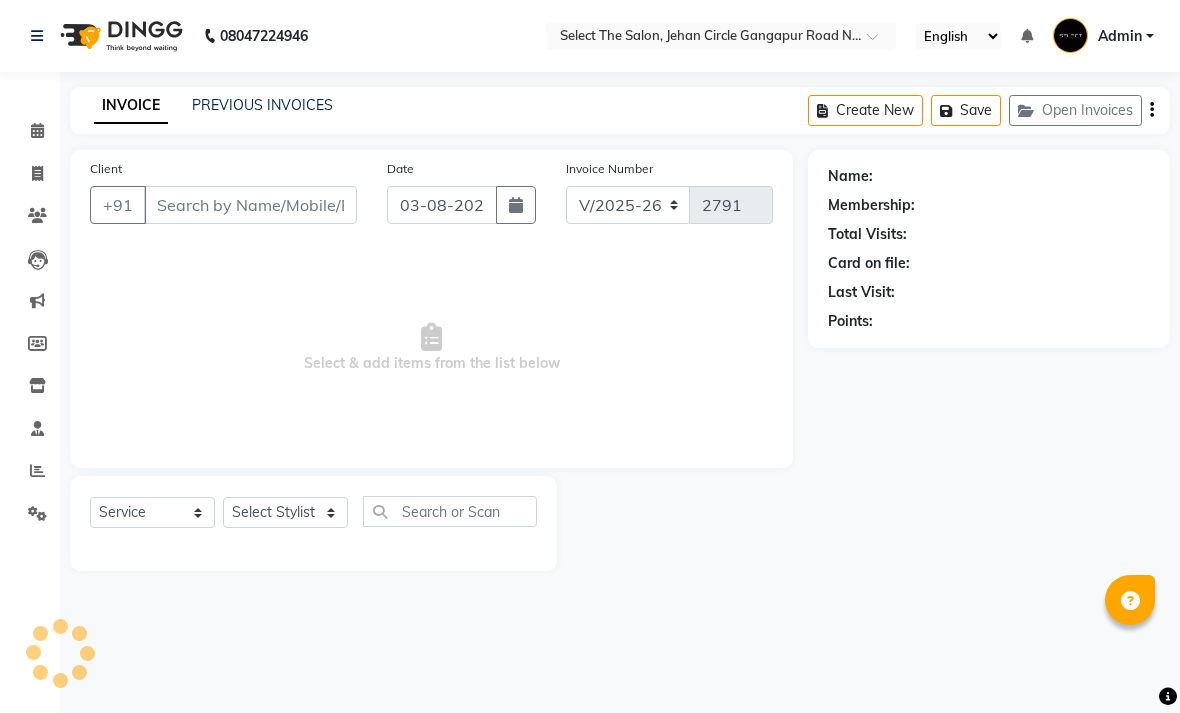 type on "9764313399" 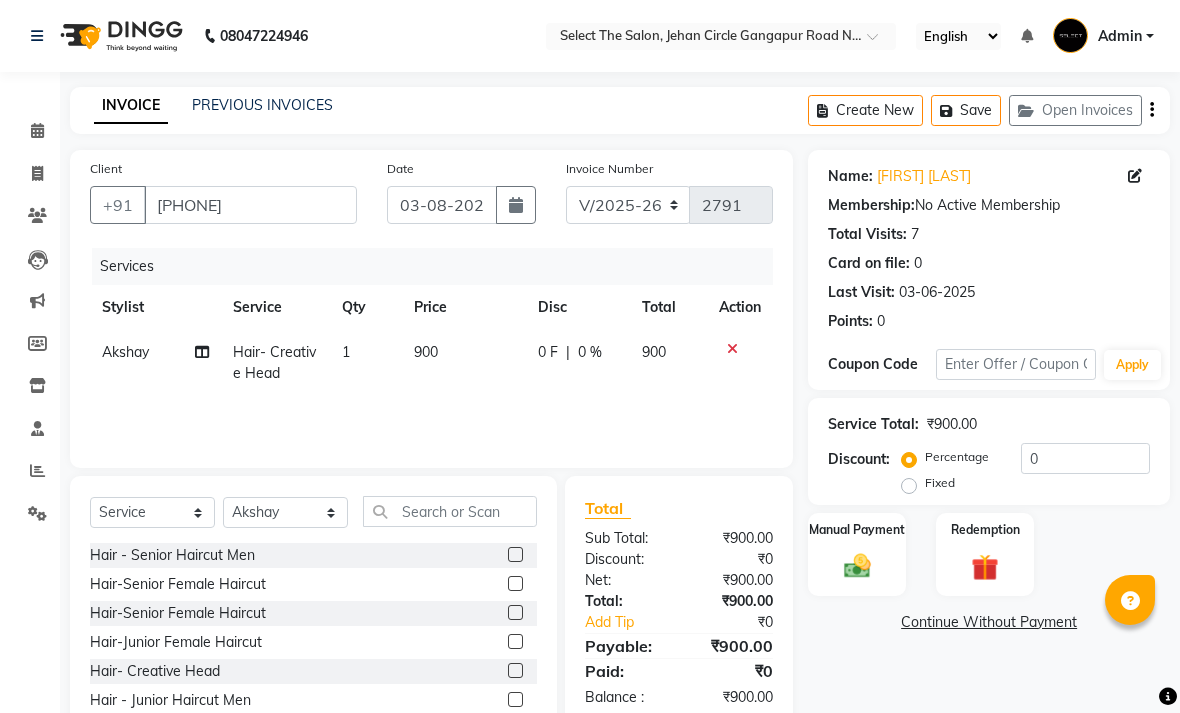 click on "900" 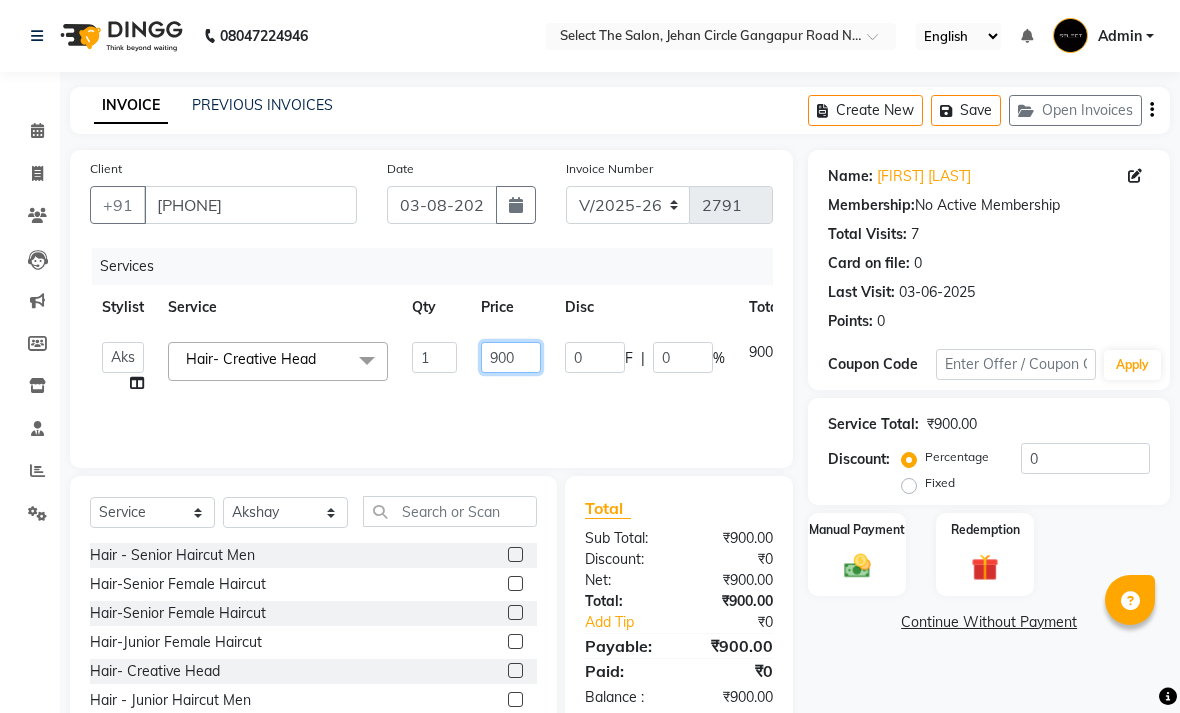 click on "900" 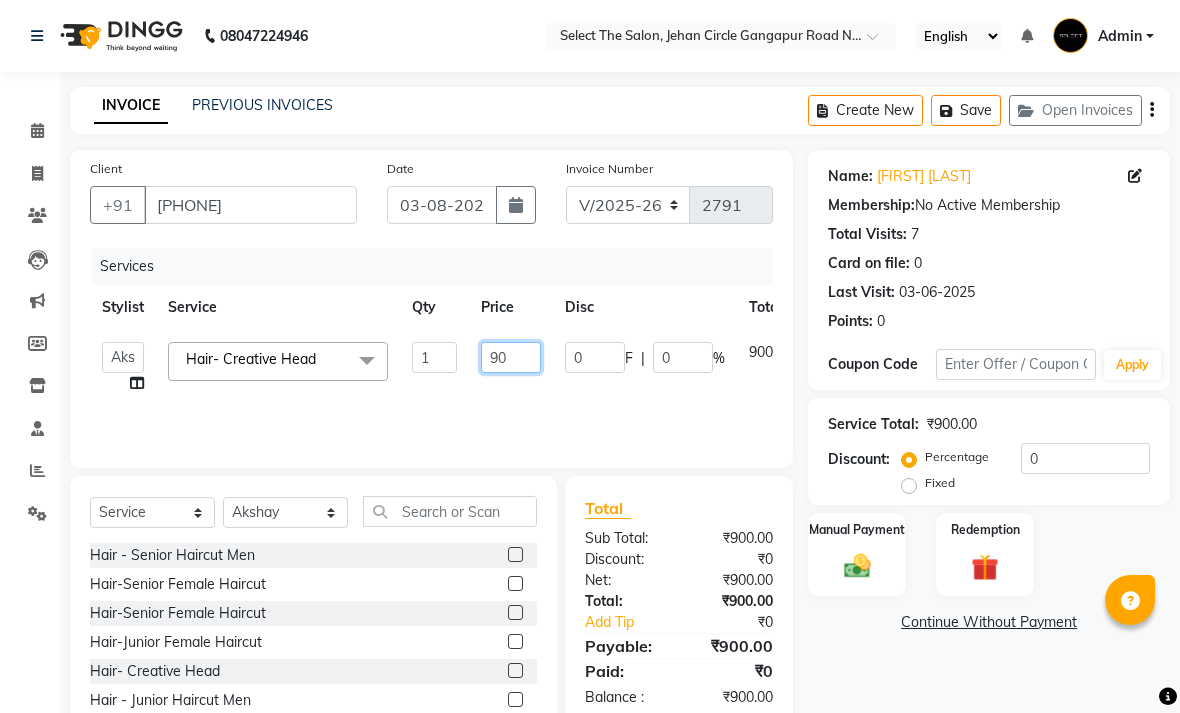 type on "9" 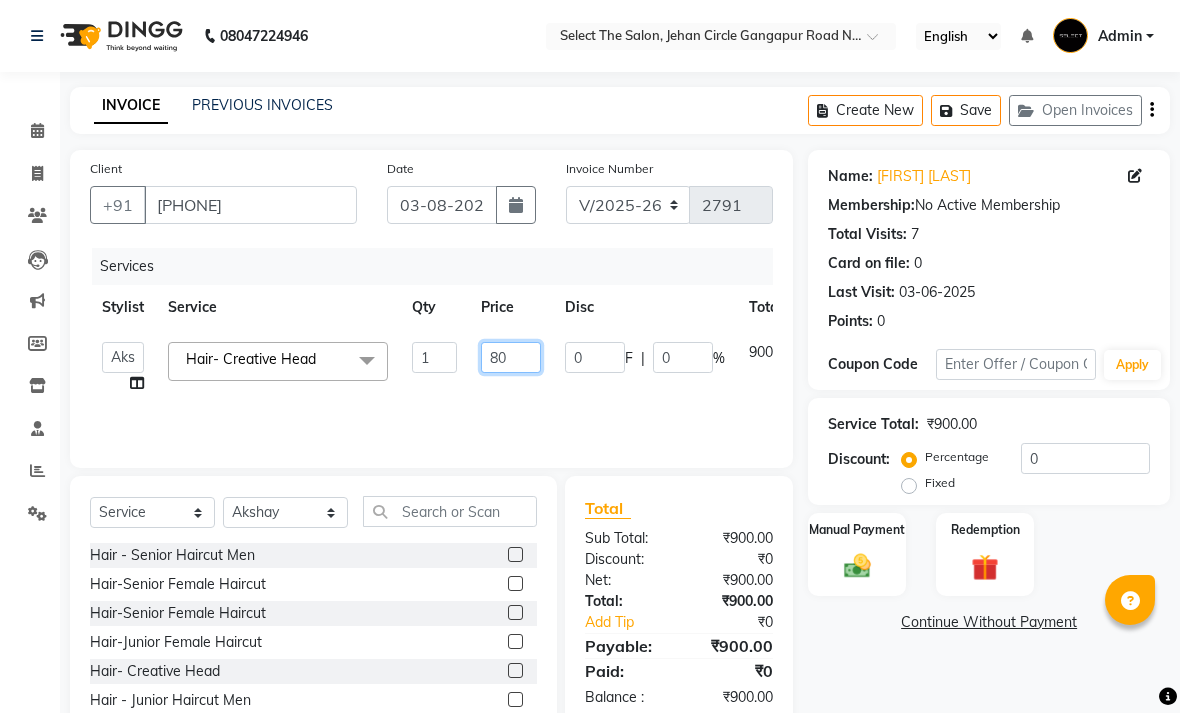 type on "800" 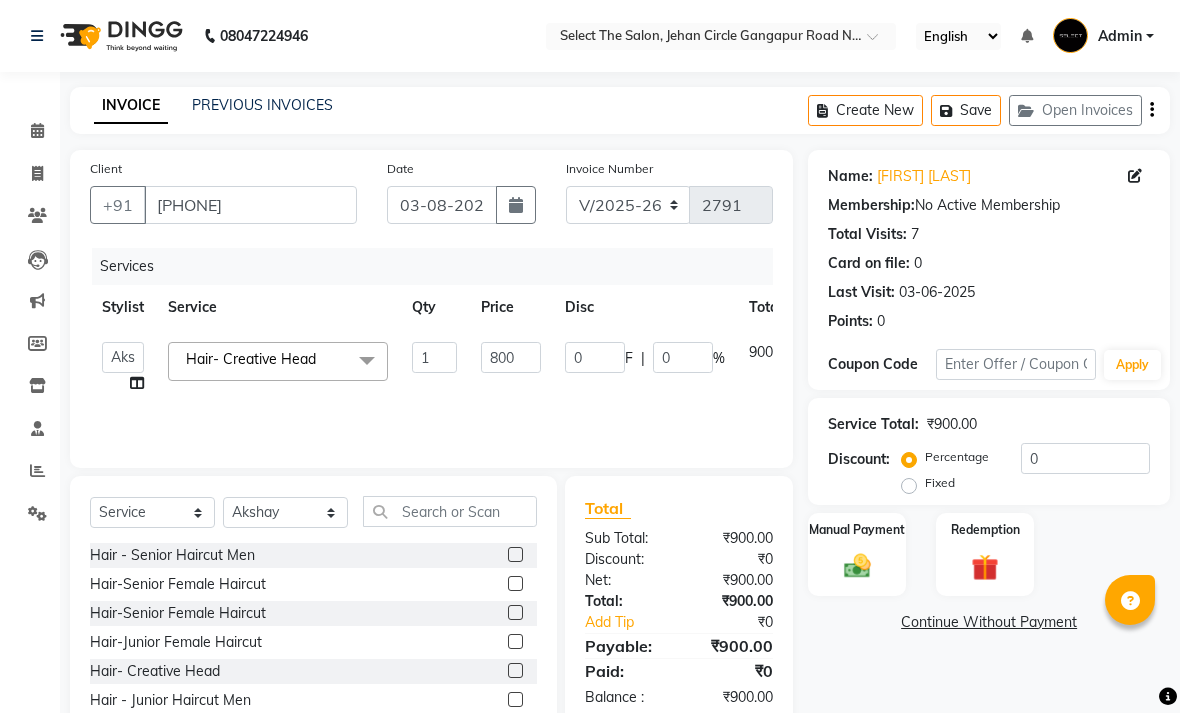 click on "Services Stylist Service Qty Price Disc Total Action  Abhishek    Akshay    Bhumi    Kasak   Pooja    Poonam    Sachin Wagh    Sarthak    Siddhika    Venkatesh warule   Yogeshwari  Hair- Creative Head   x Hair - Senior Haircut Men Hair-Senior Female Haircut Hair-Senior Female Haircut Hair-Junior Female Haircut Hair- Creative Head  Hair - Junior Haircut Men  Hair - Mens Styling Hair - Mens Haircolour Hair - Global Colour Hair - Mens hair colour Touch-up Hair - Root Touchup 1 Inch Hair - Root Touchup 2 inch Hair - Mens Keratin Treatment Hair - K18 Treatment Hair - Mens Hair spa Hair - Mens hairwash Head Massage Keratin Wash  Hair- Kids Haircut Consultation  Hair - Creative Head Mens Hair - Fringe  Hair - Fiber Clinix Hair - Root Touchup 1 Inch AF Hair - Root Touchup 2 inch AF Hair - Makeup and bridal hair style  Hair - Biotop Spa  Hair - Female Styling  Foot spa Hand spa Dry manicure  Dry pedicure  Nail Extension  B3 Package  package  Nail cutting fileing Botox Combo of 3  Highlights Derma facial  Pedicure O3" 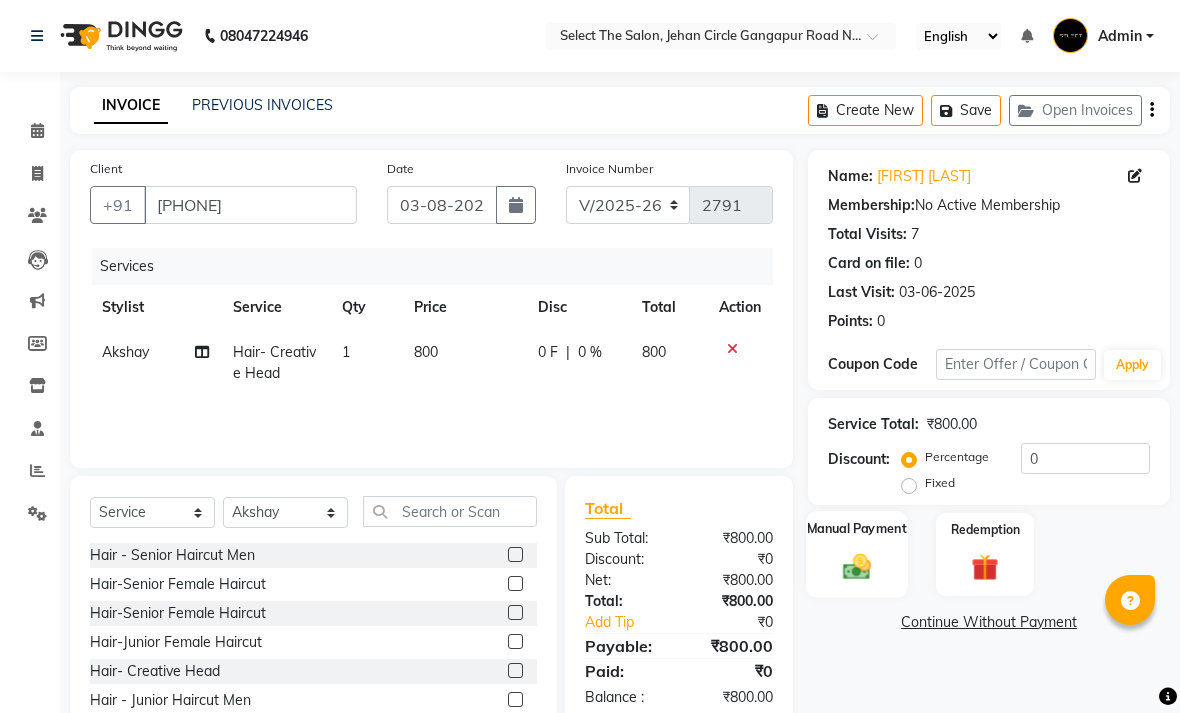 click on "Manual Payment" 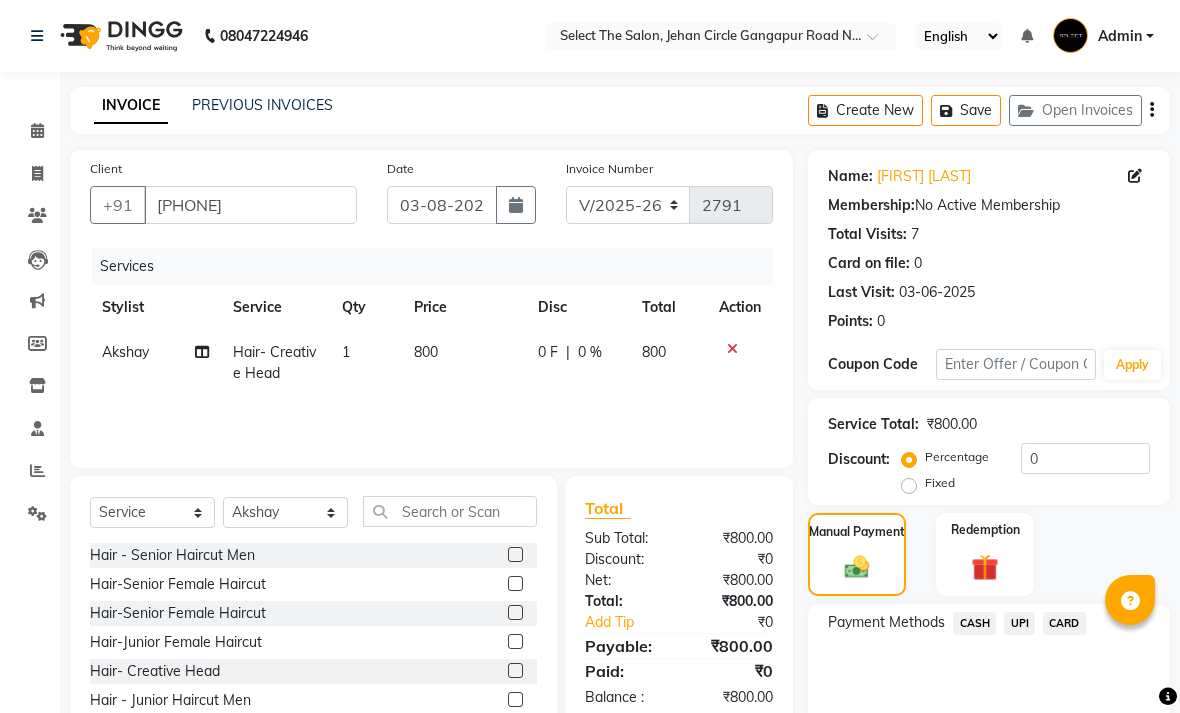 click on "UPI" 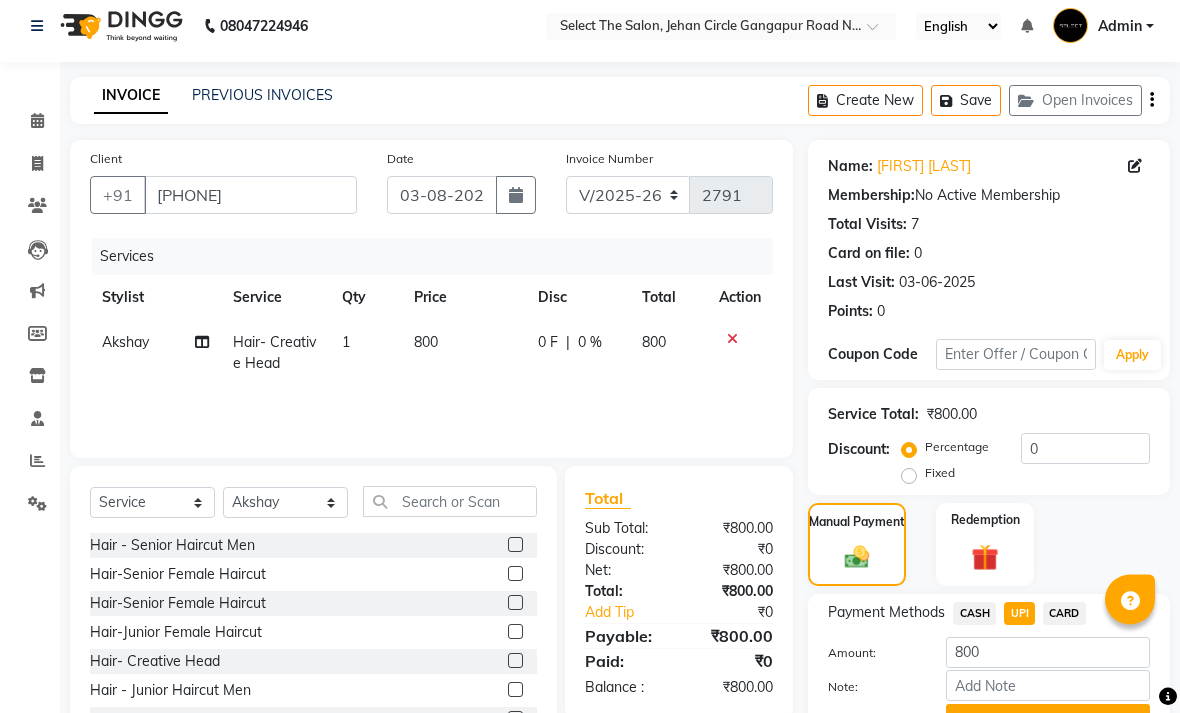 click on "Add Payment" 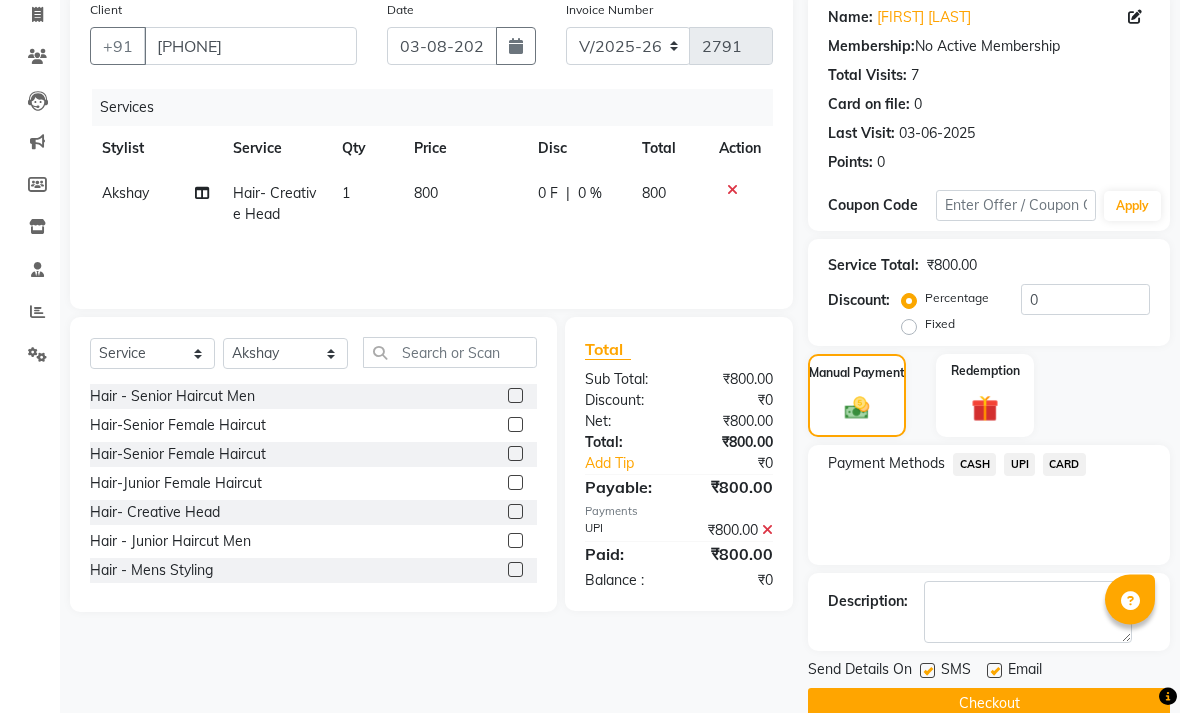 scroll, scrollTop: 161, scrollLeft: 0, axis: vertical 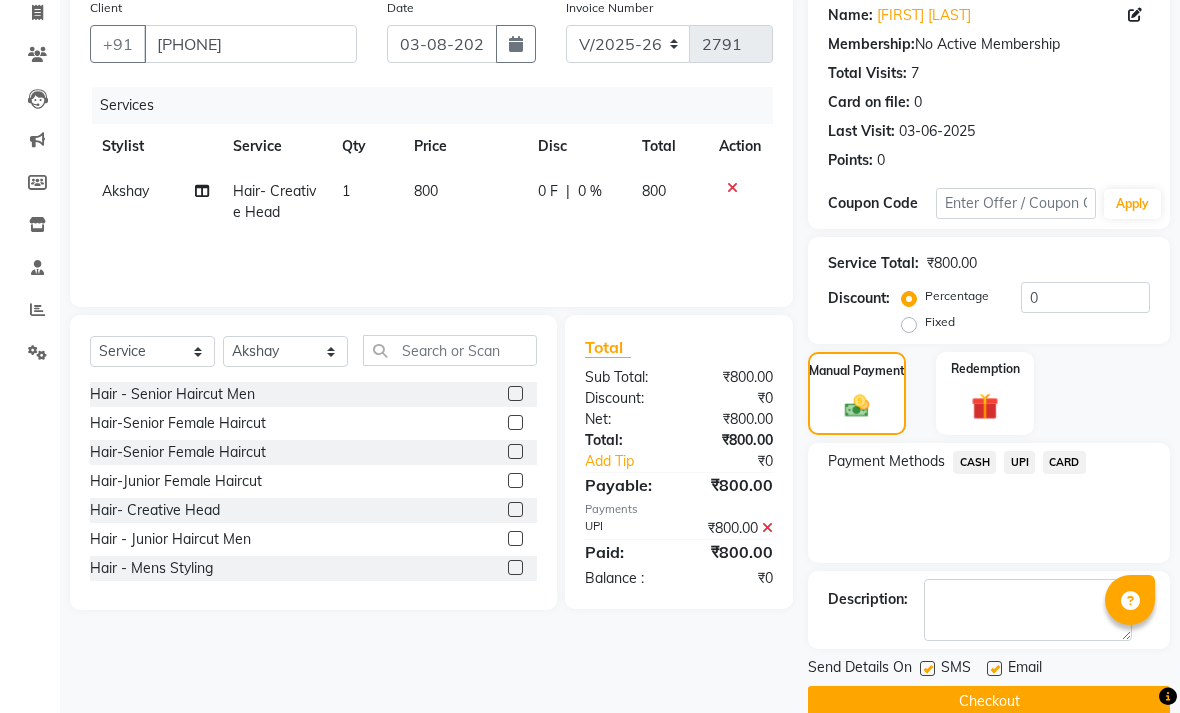 click on "Checkout" 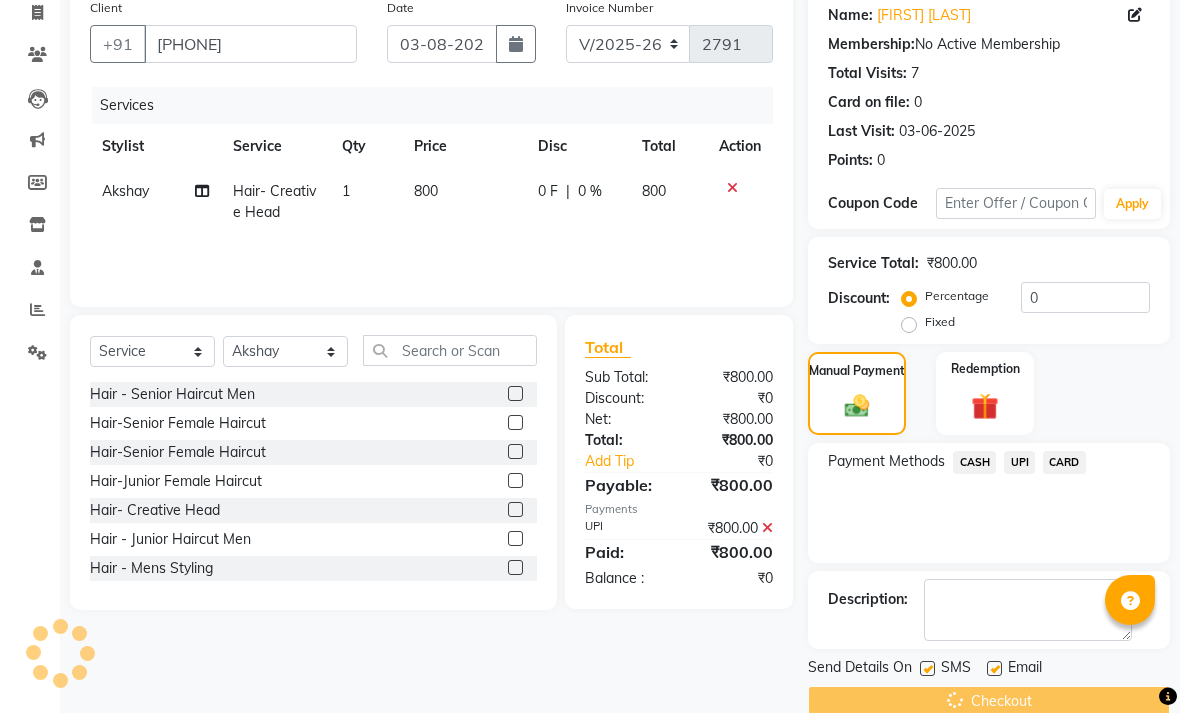 click on "Checkout" 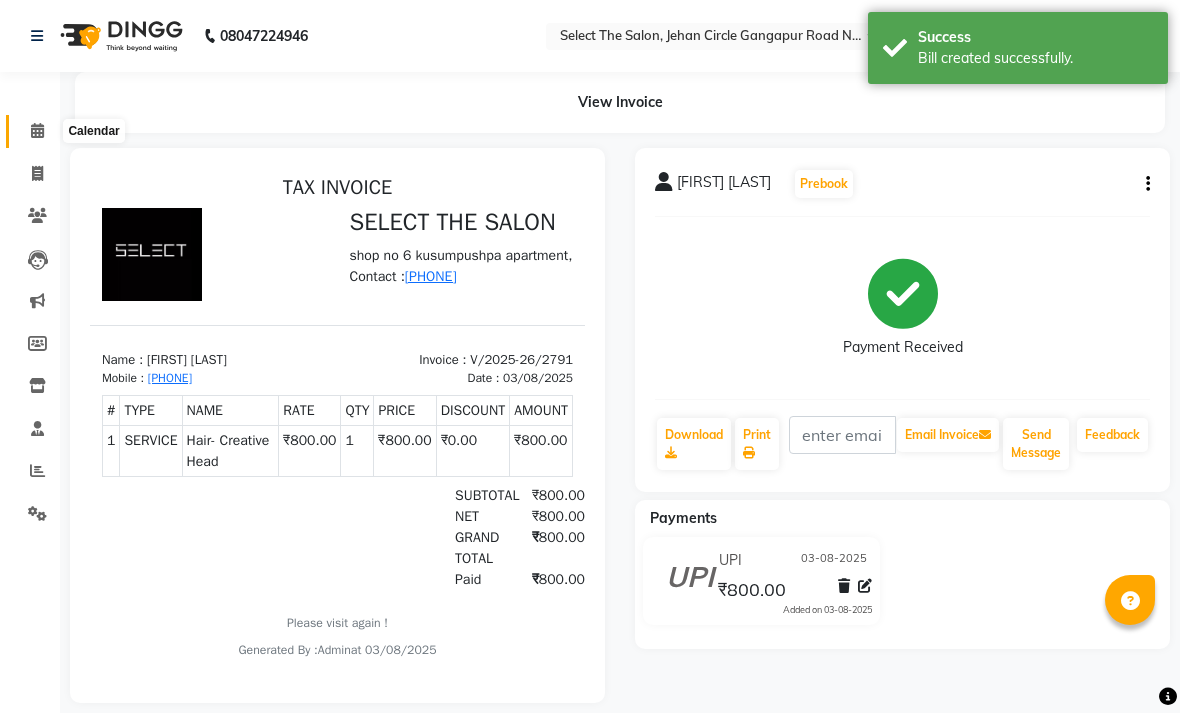 scroll, scrollTop: 0, scrollLeft: 0, axis: both 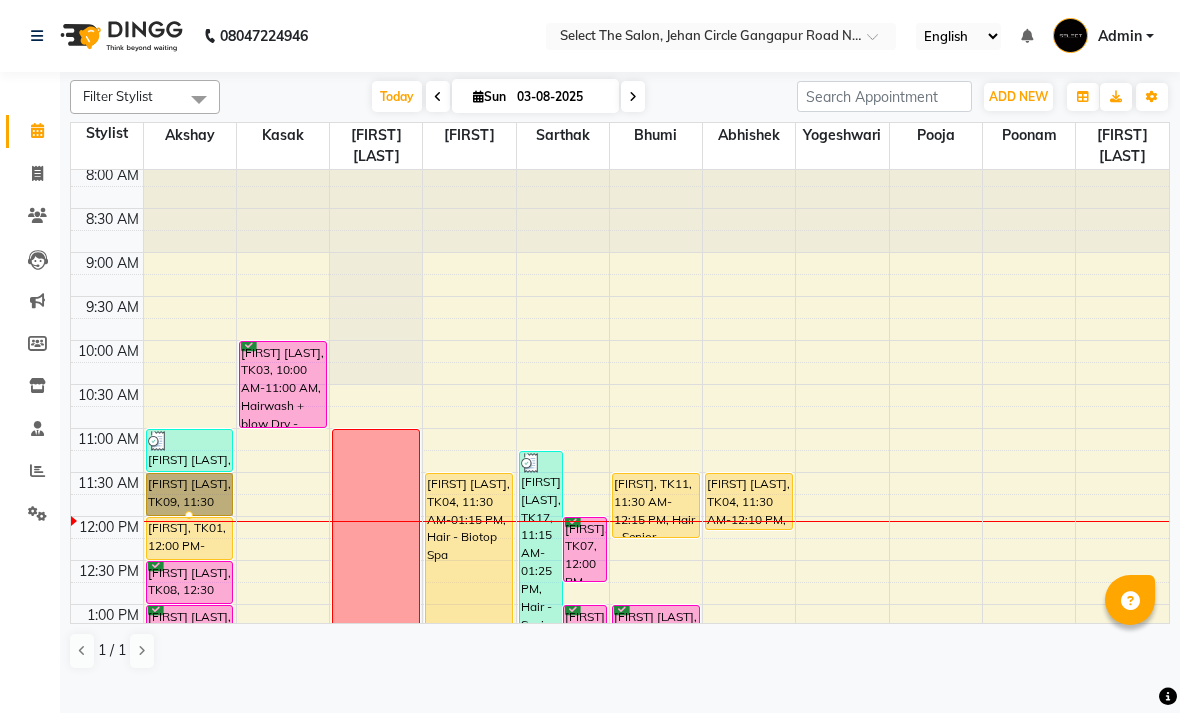 click at bounding box center (189, 515) 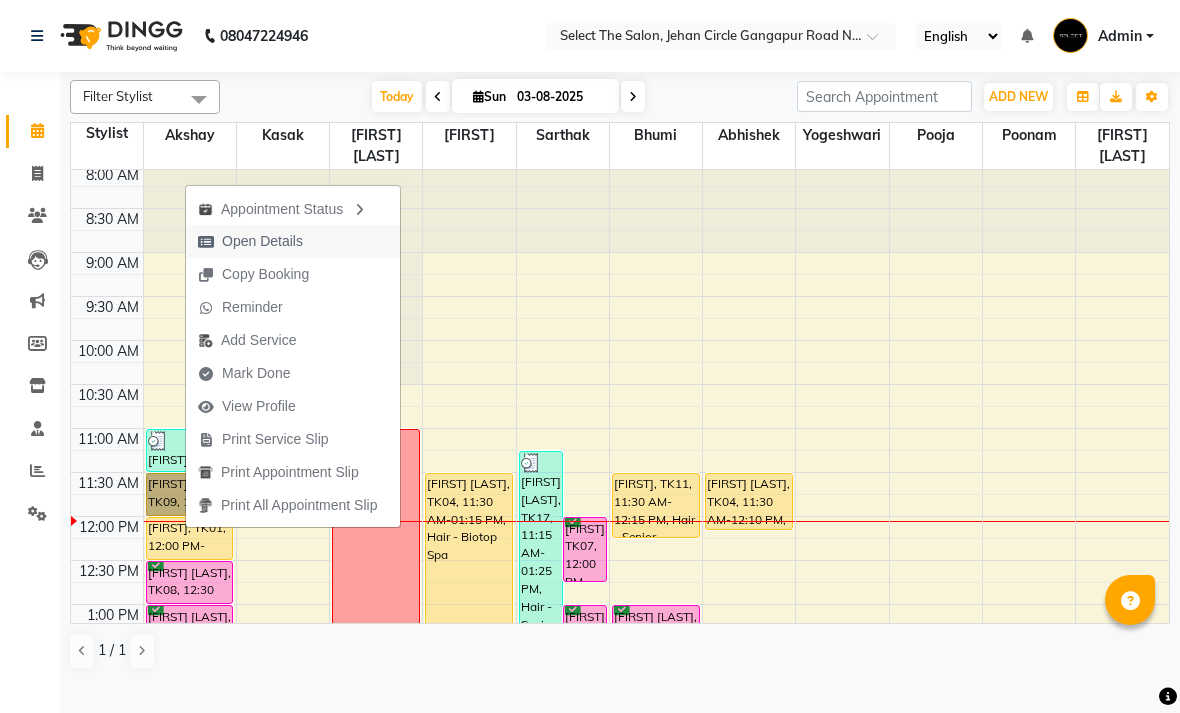 click on "Open Details" at bounding box center (293, 241) 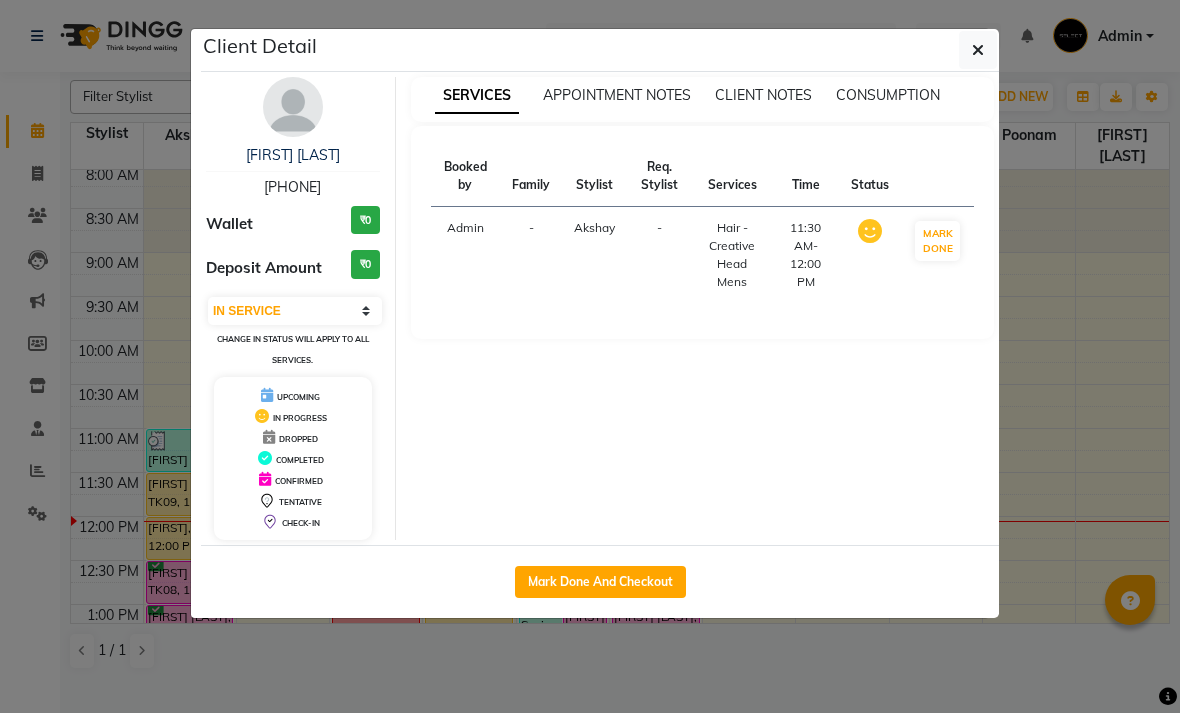 click on "9881222340" at bounding box center (292, 187) 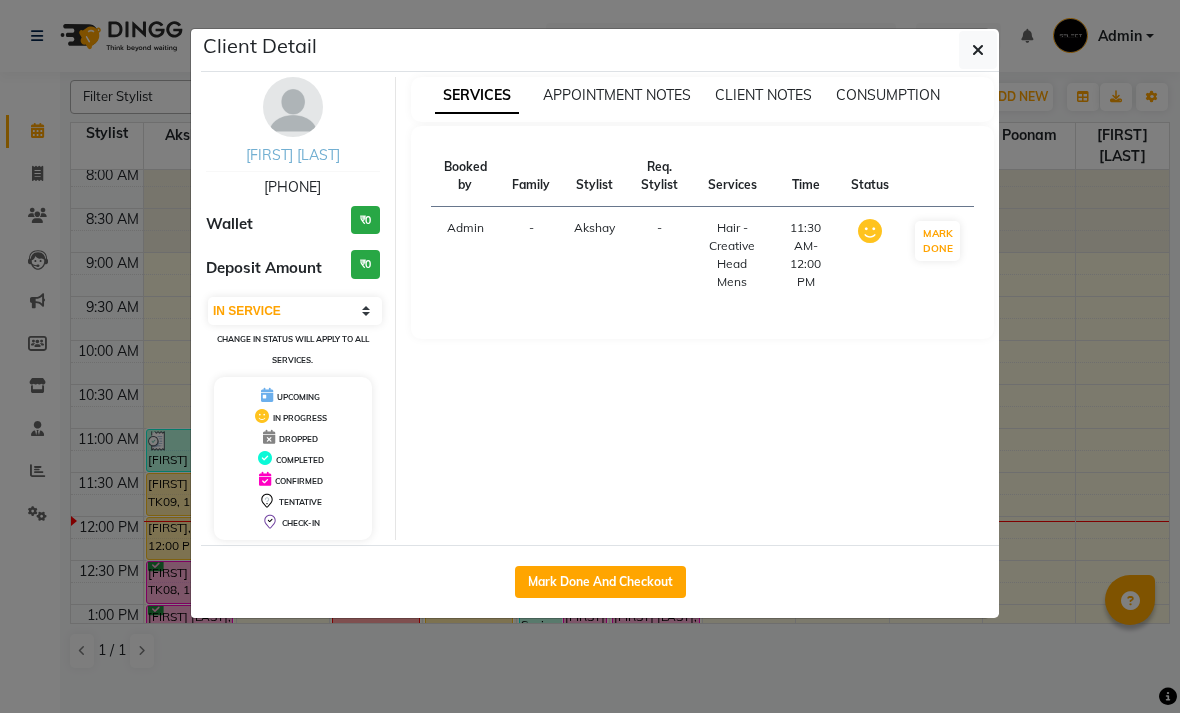click on "Kunal Patil" at bounding box center (293, 155) 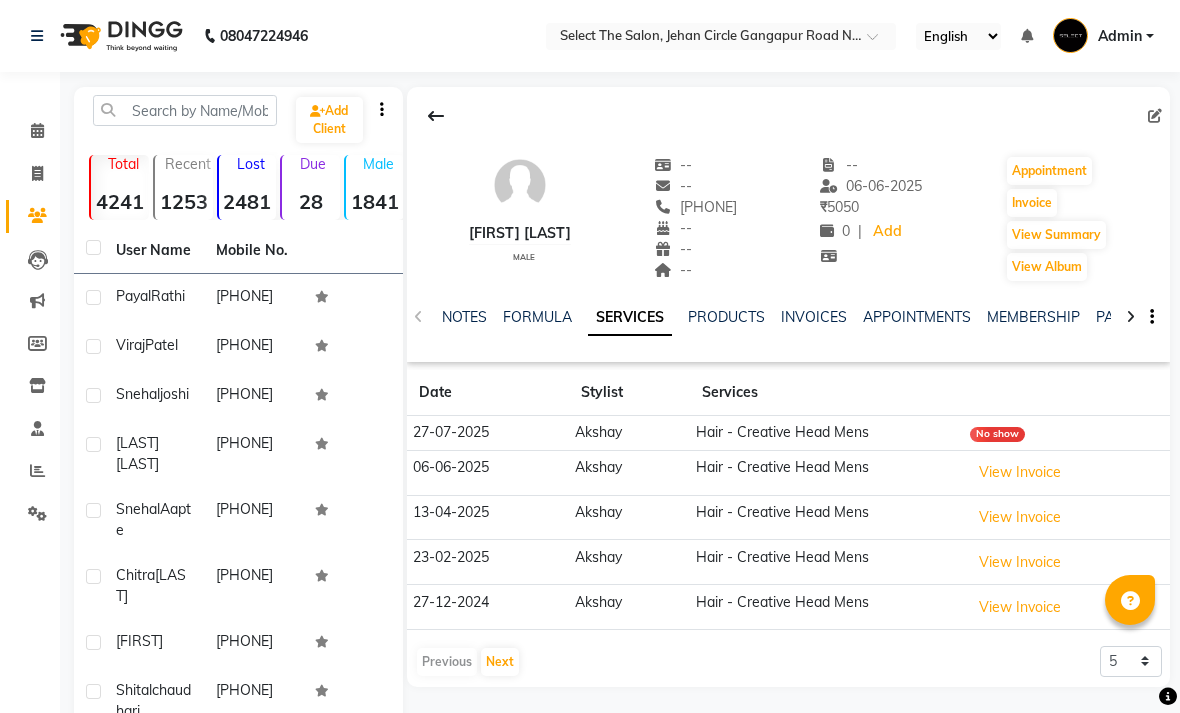 click on "Hair - Creative Head Mens" 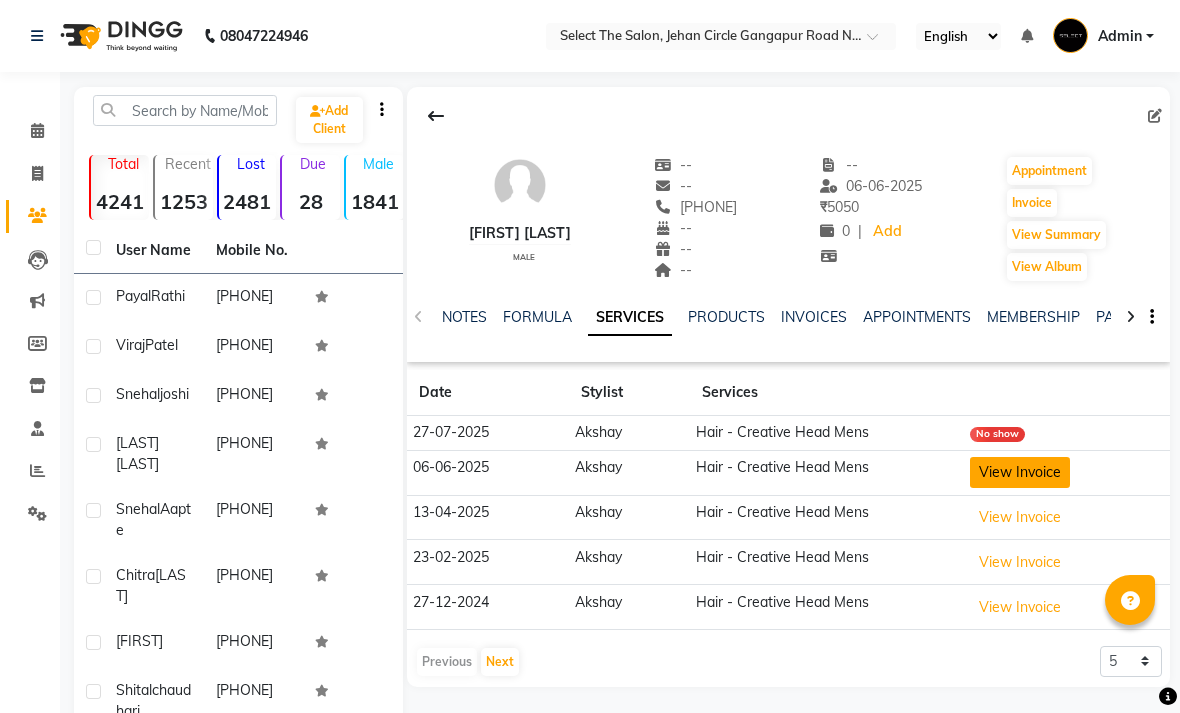 click on "View Invoice" 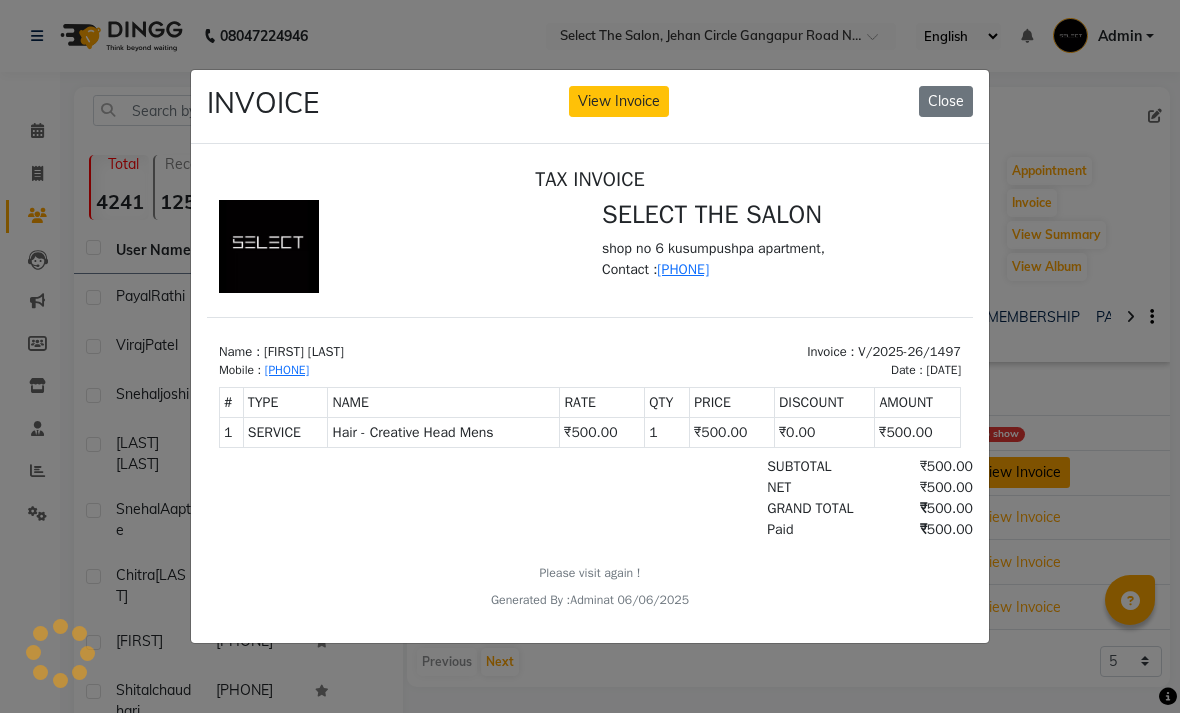 scroll, scrollTop: 0, scrollLeft: 0, axis: both 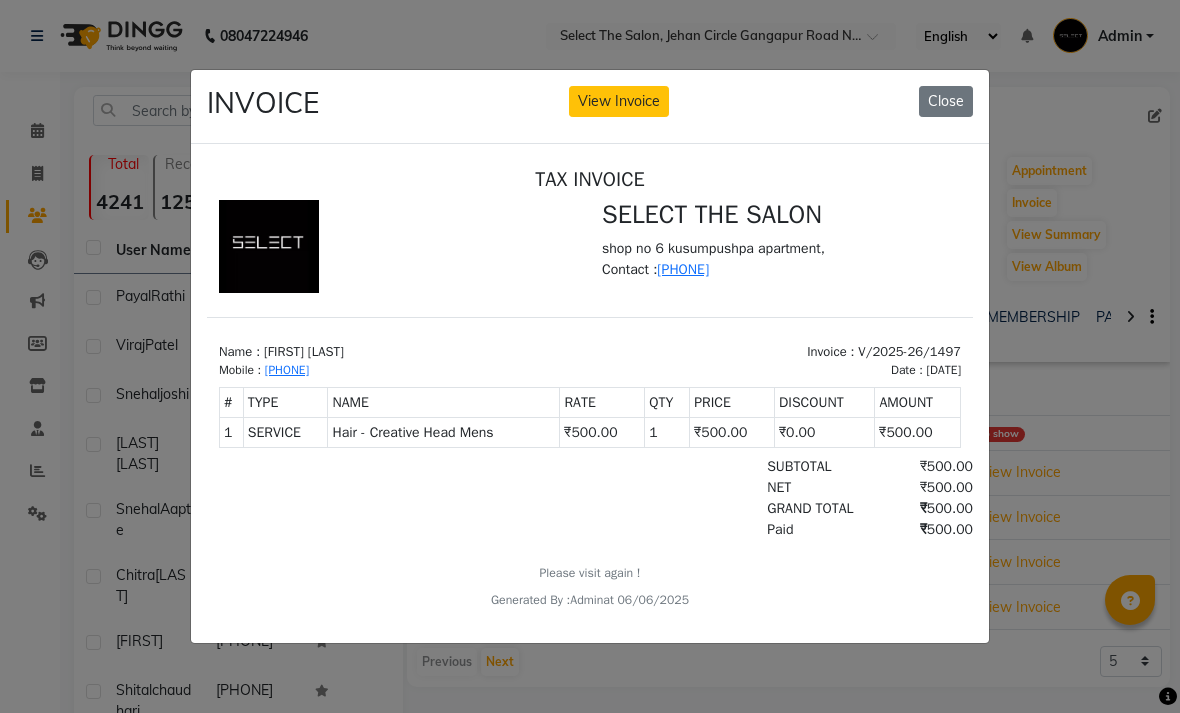 click on "INVOICE View Invoice Close" 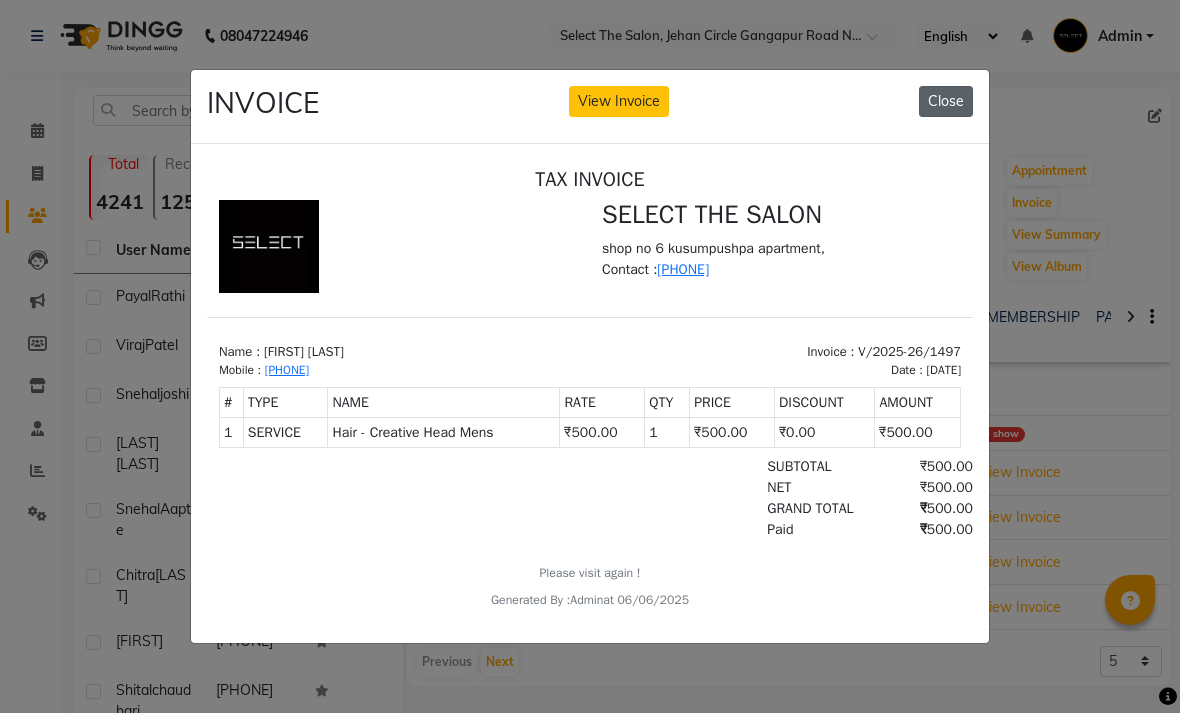 click on "Close" 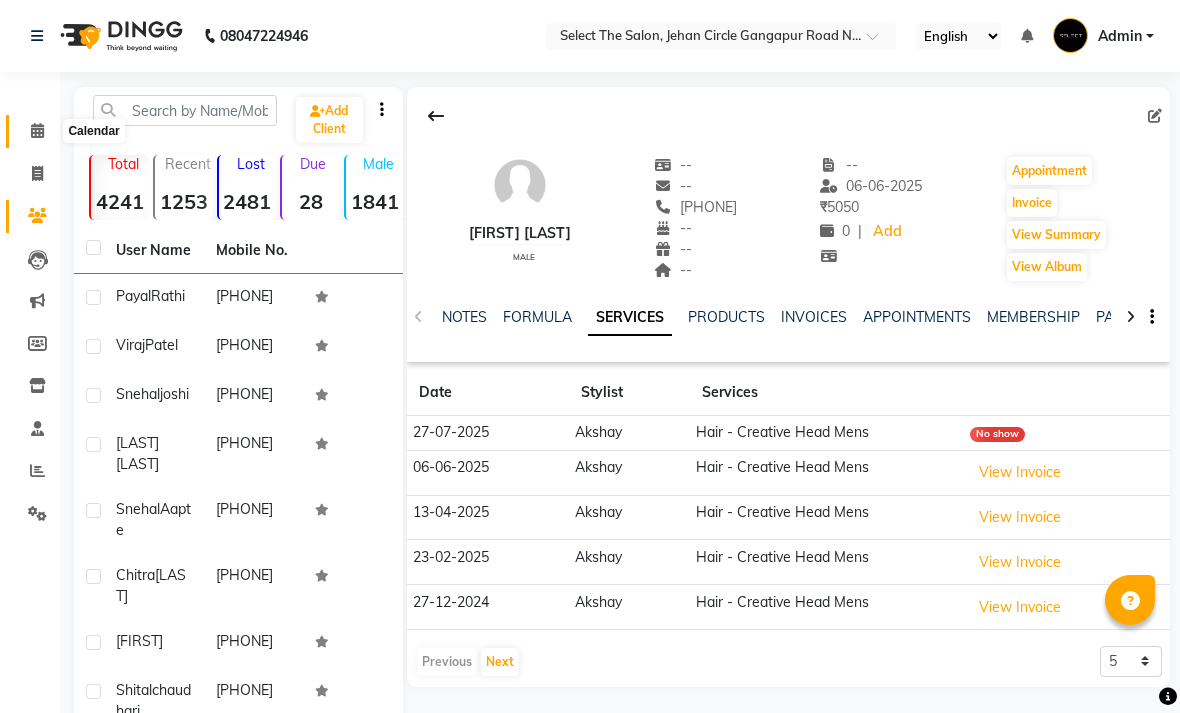 click 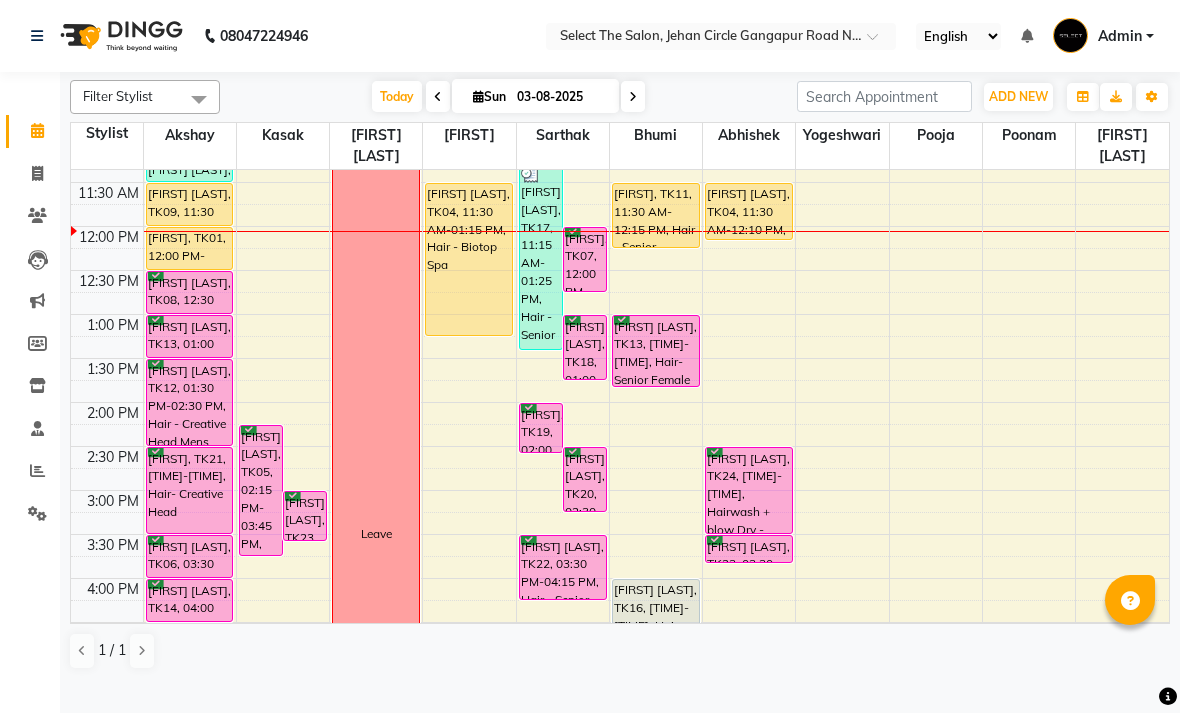 scroll, scrollTop: 294, scrollLeft: 0, axis: vertical 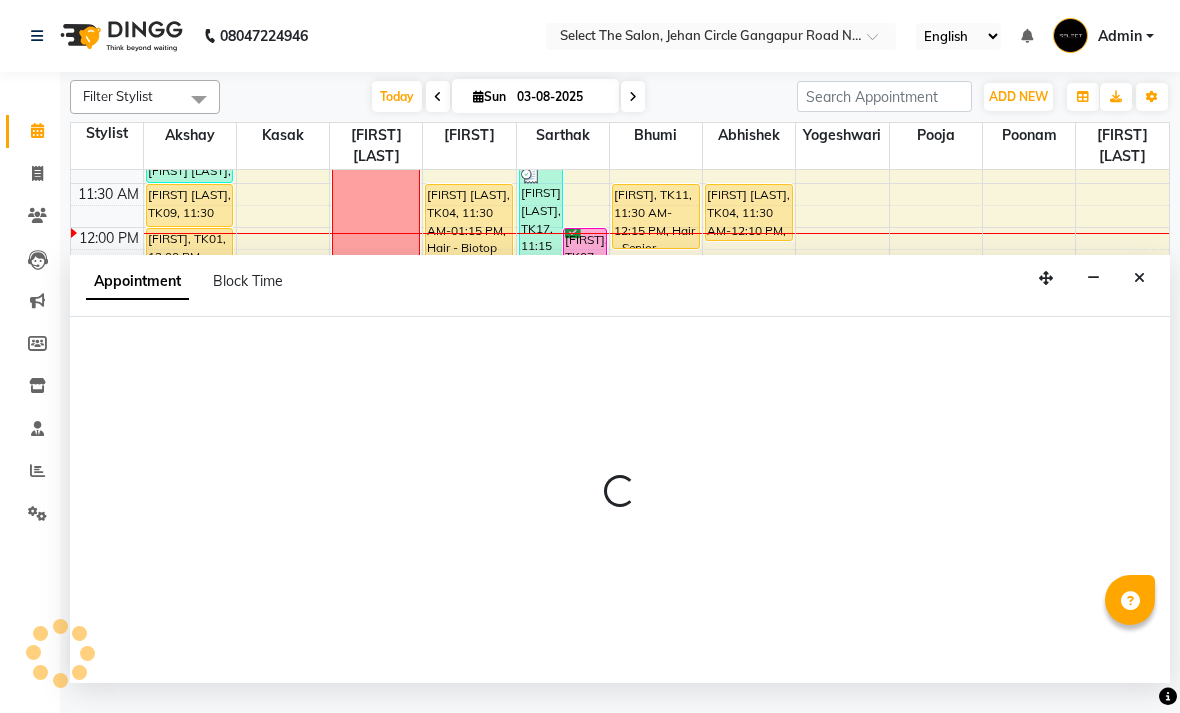 select on "81945" 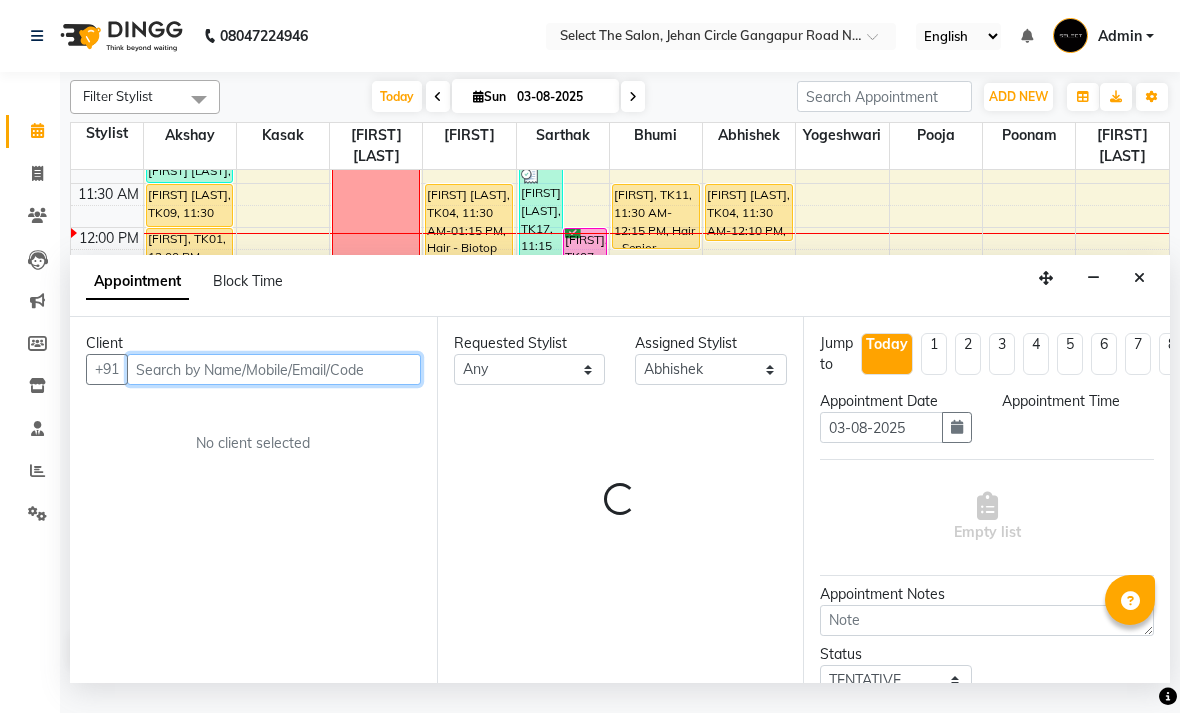 select on "780" 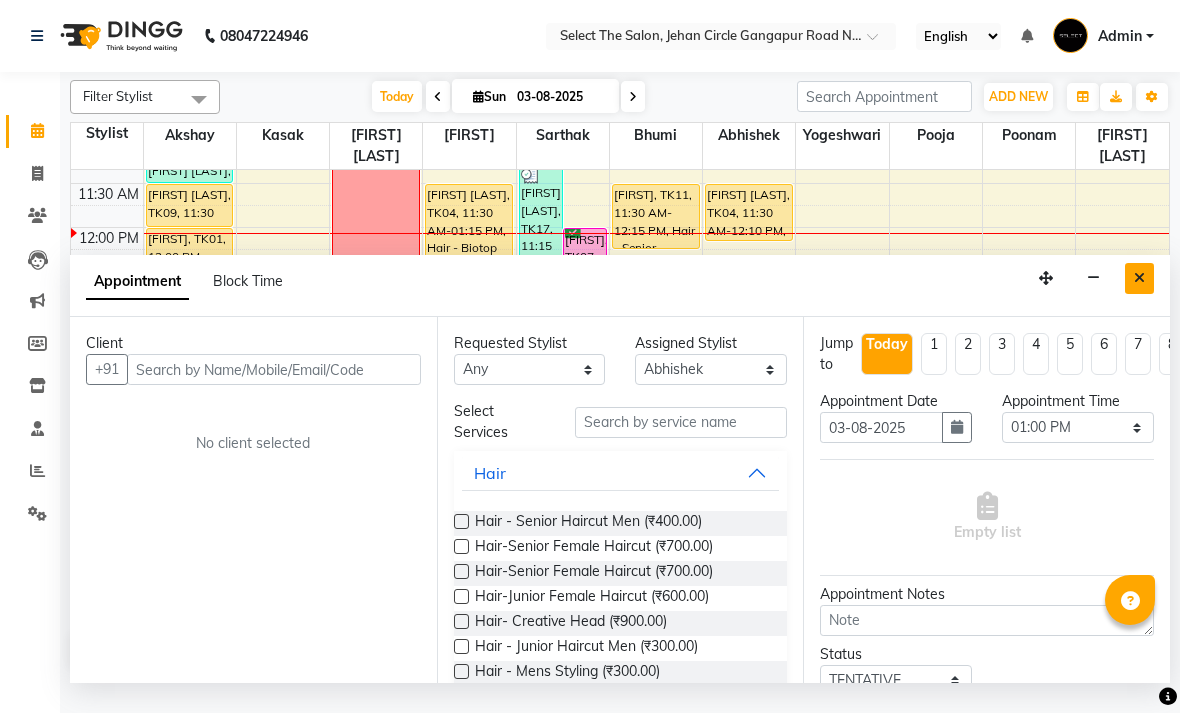 click at bounding box center (1139, 278) 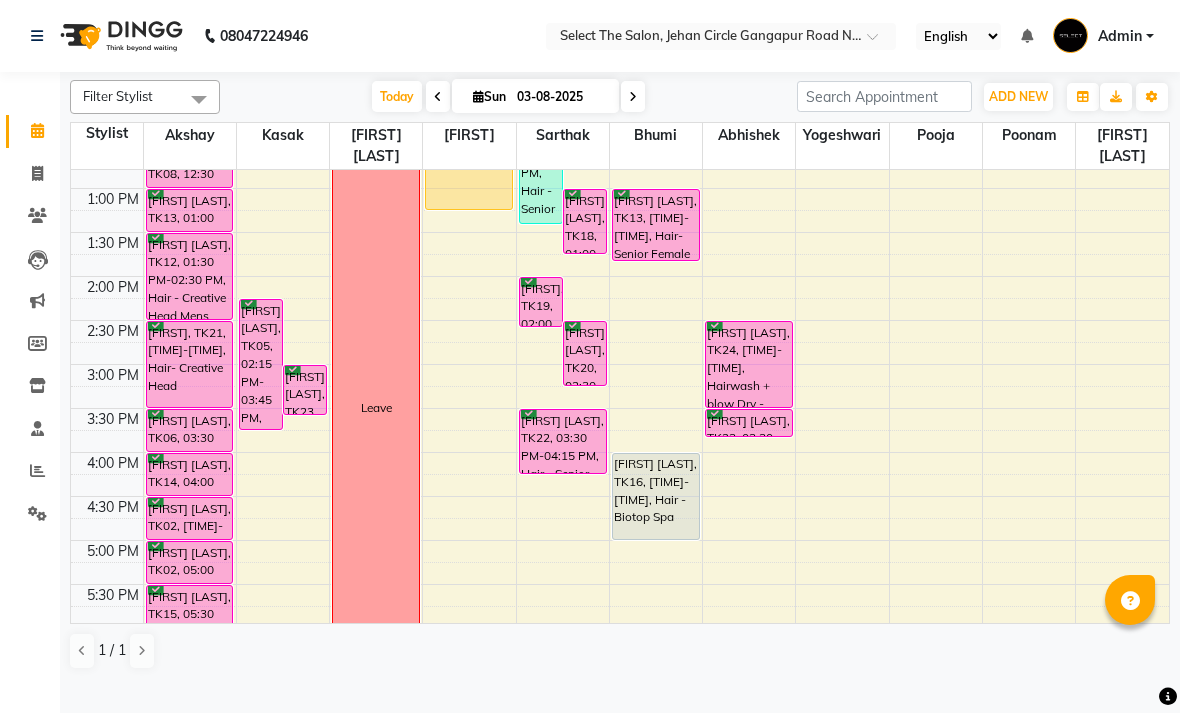 scroll, scrollTop: 424, scrollLeft: 0, axis: vertical 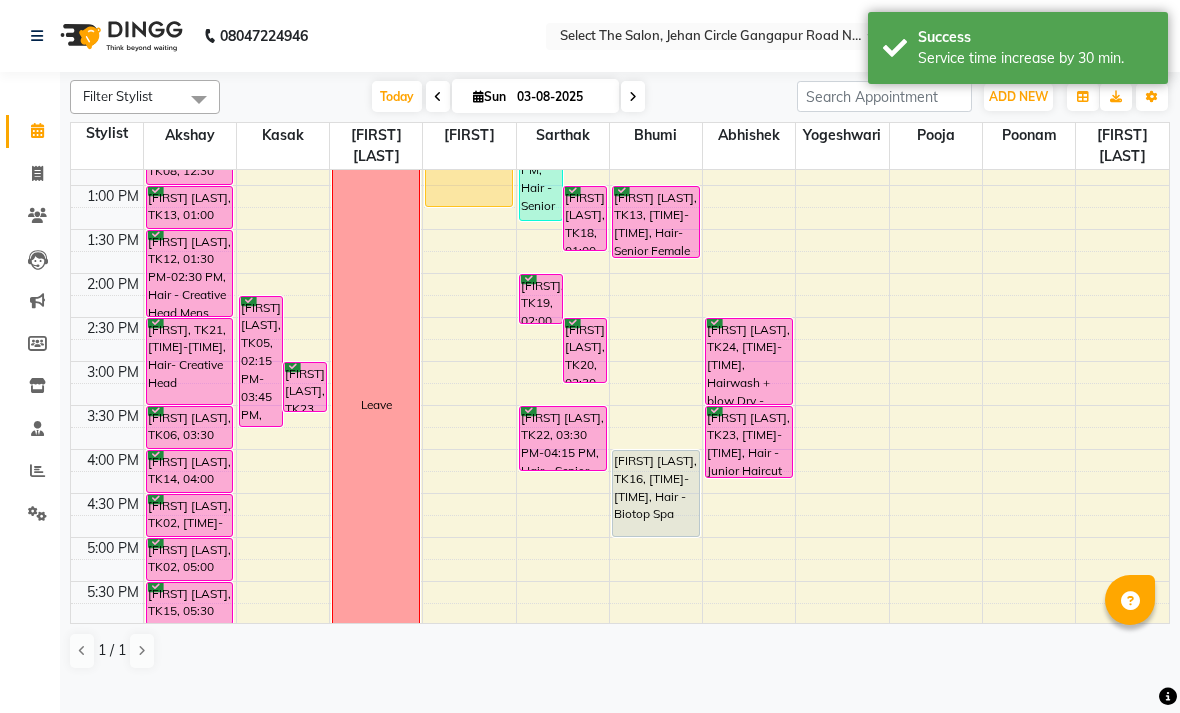 click on "5:30 PM" at bounding box center (113, 592) 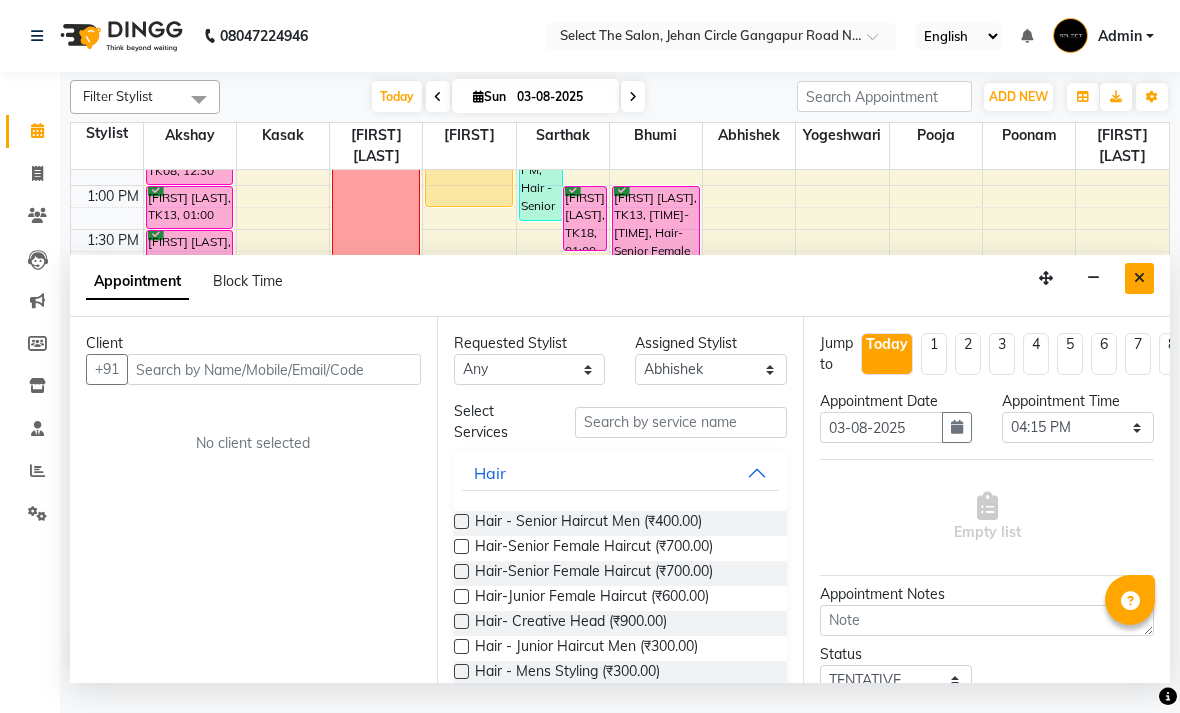 click at bounding box center (1139, 278) 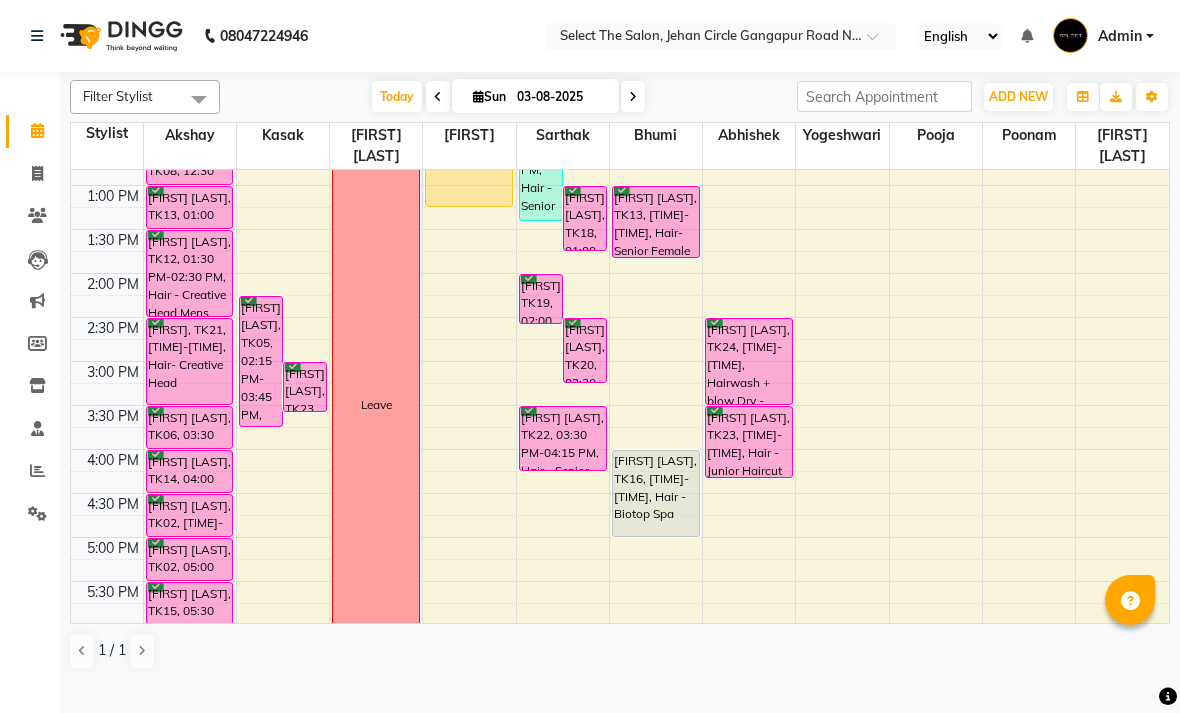 select on "81945" 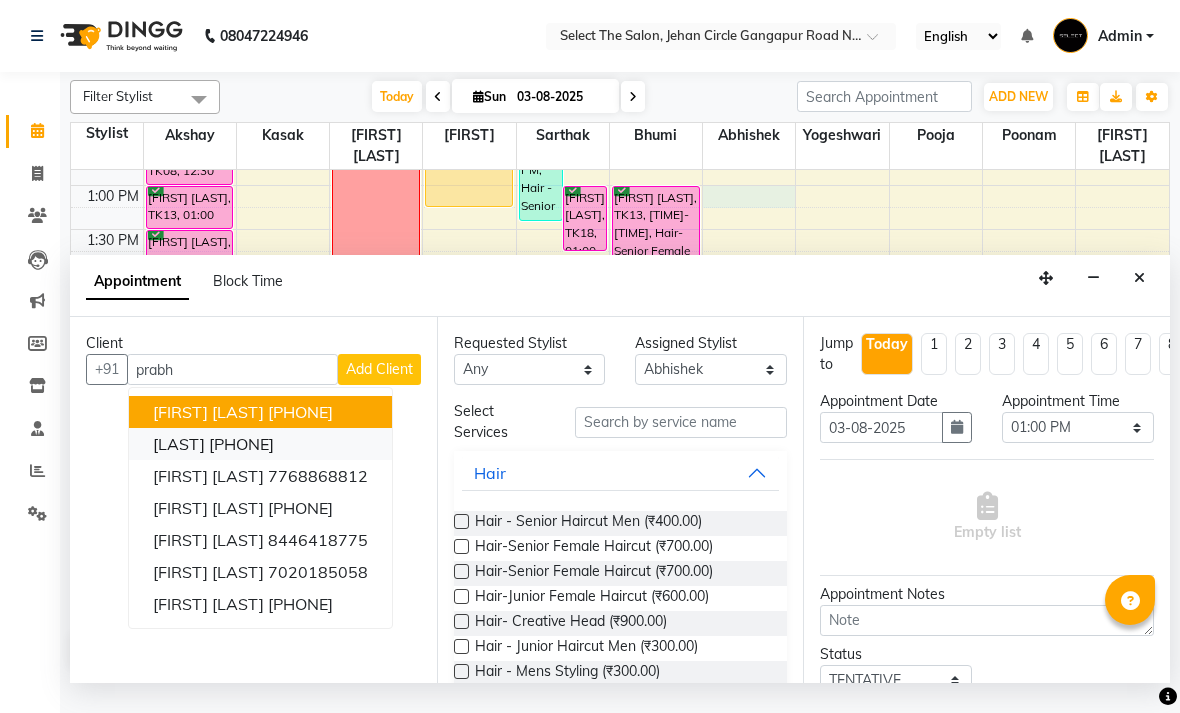click on "9172975757" at bounding box center [241, 444] 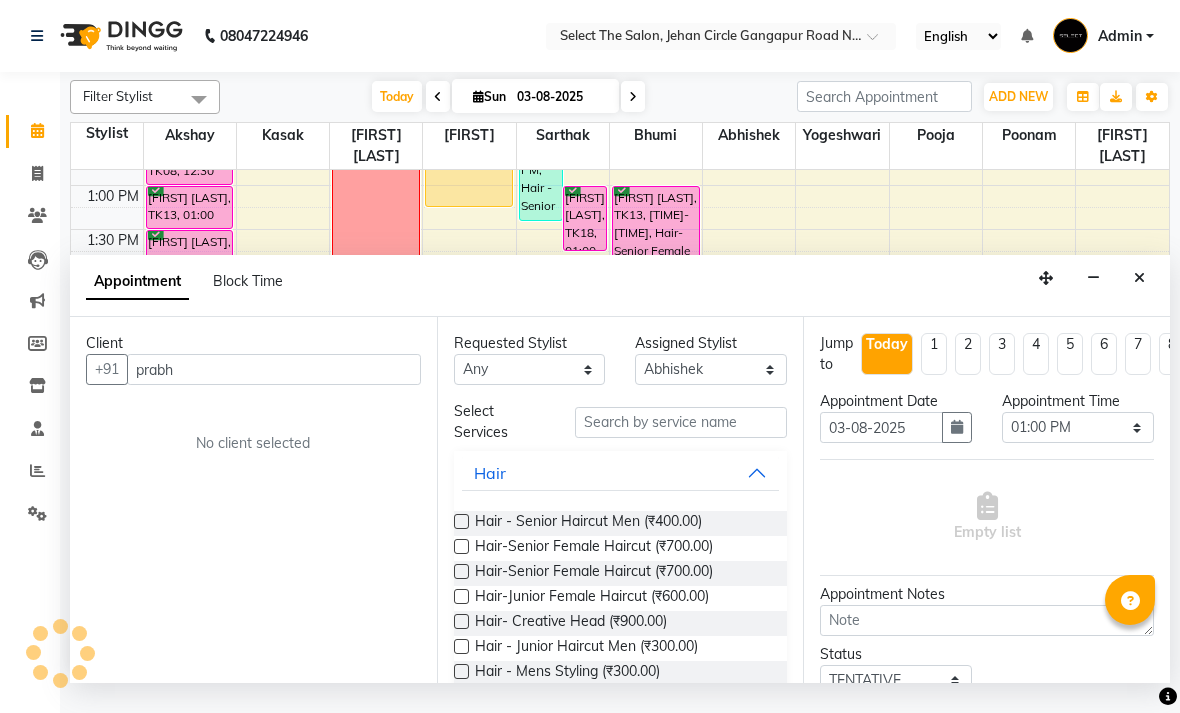 type on "9172975757" 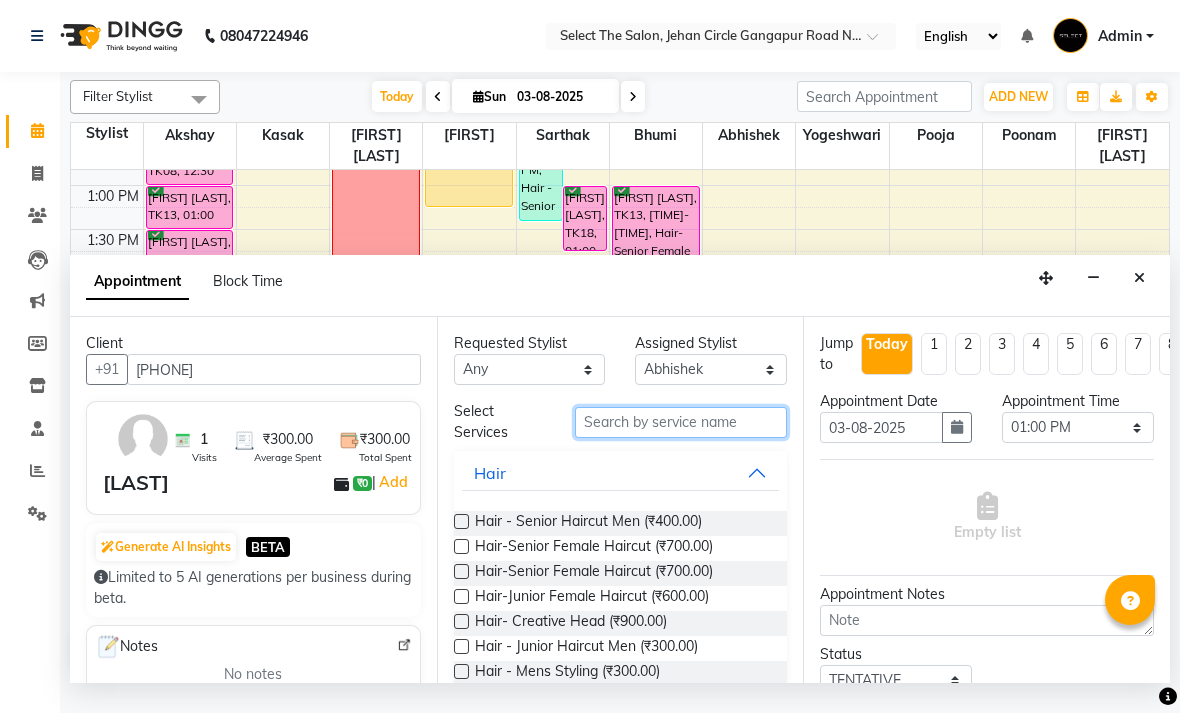 click at bounding box center (681, 422) 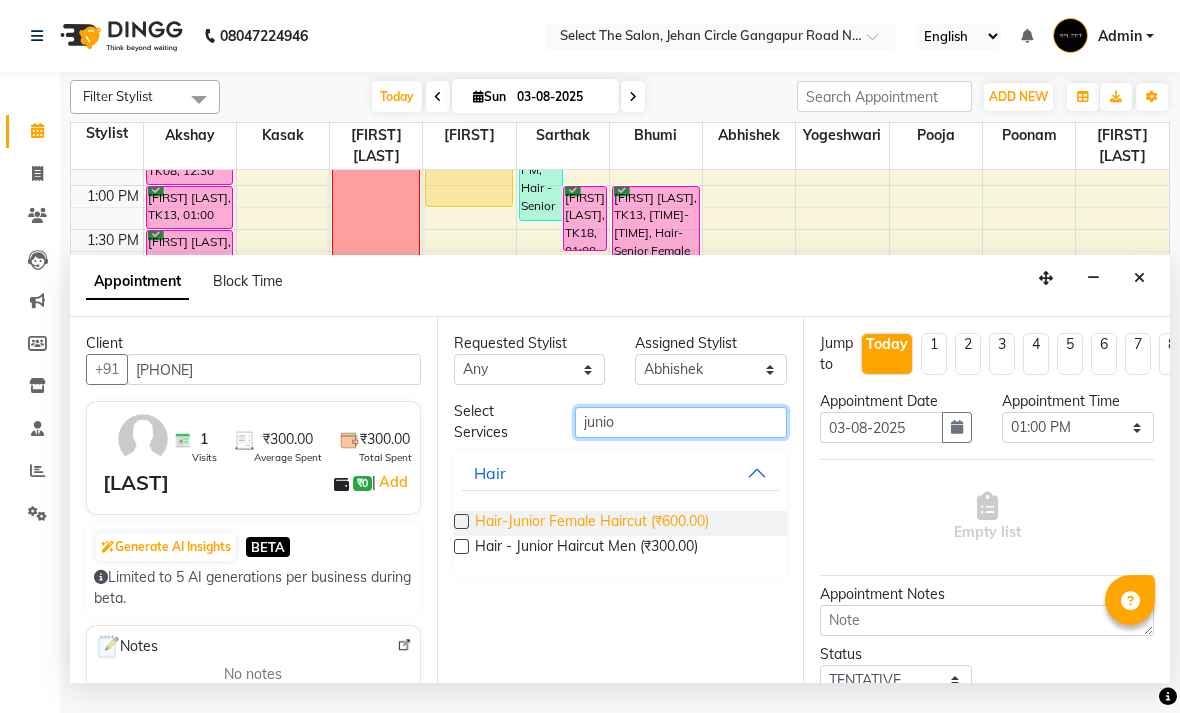type on "junio" 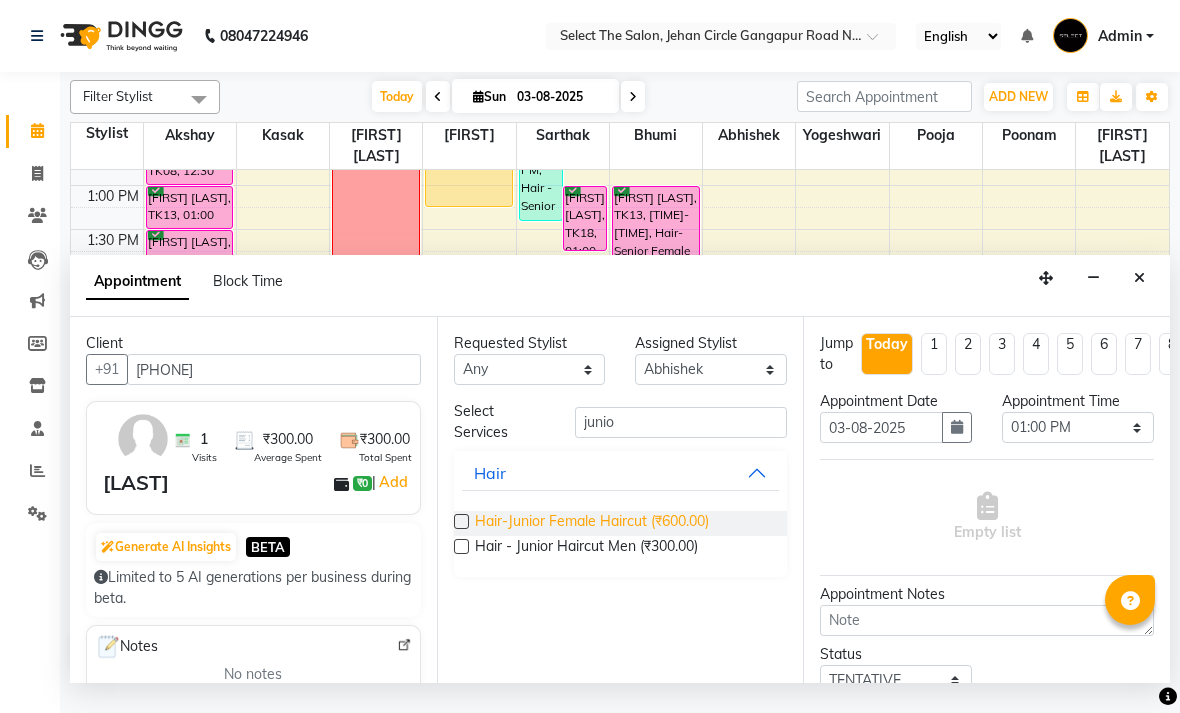 click on "Hair-Junior Female Haircut (₹600.00)" at bounding box center (592, 523) 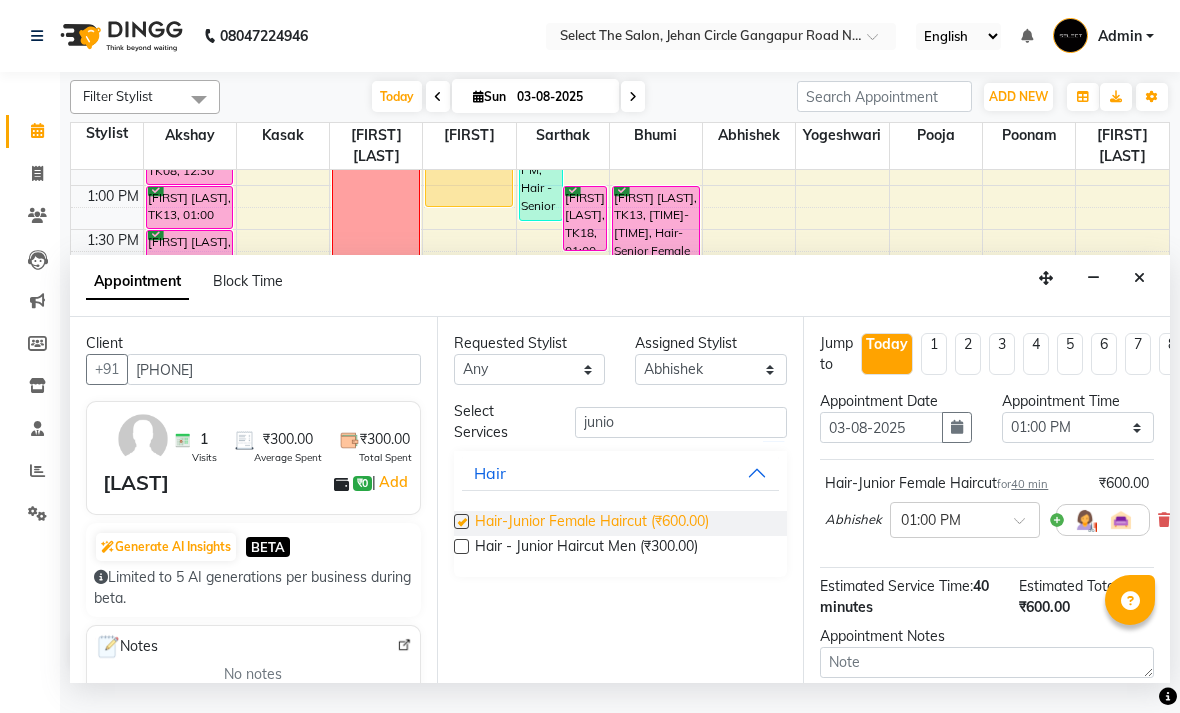 checkbox on "false" 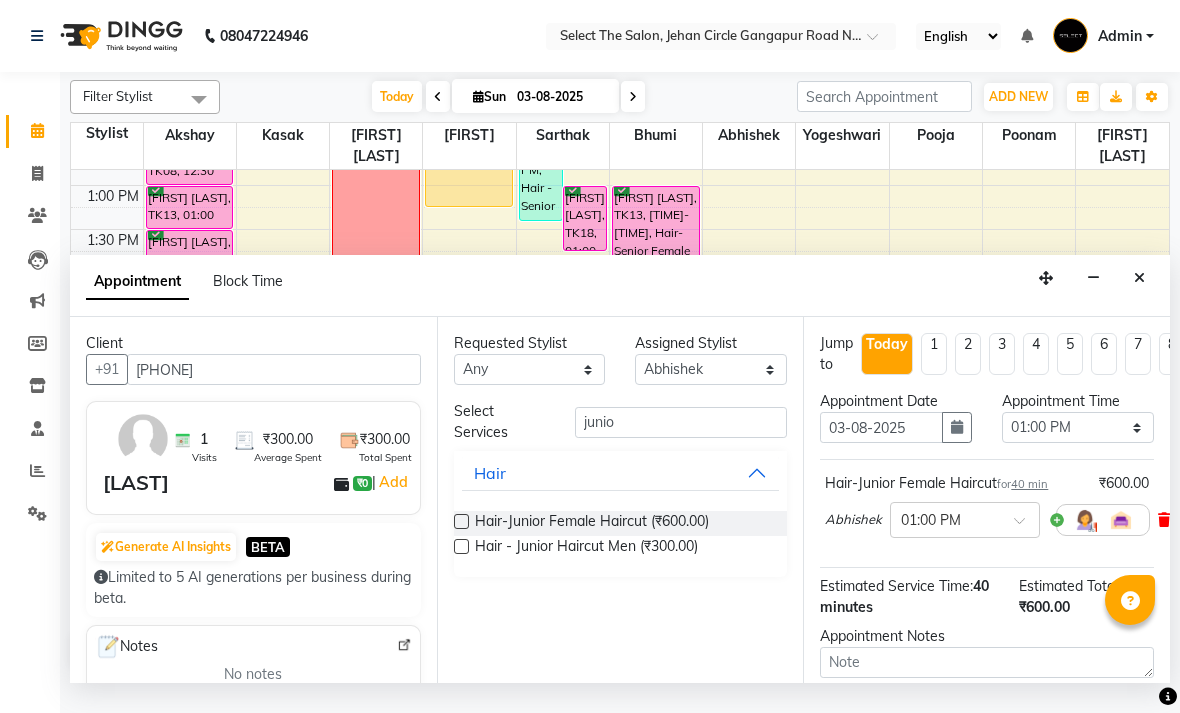 click at bounding box center (1164, 520) 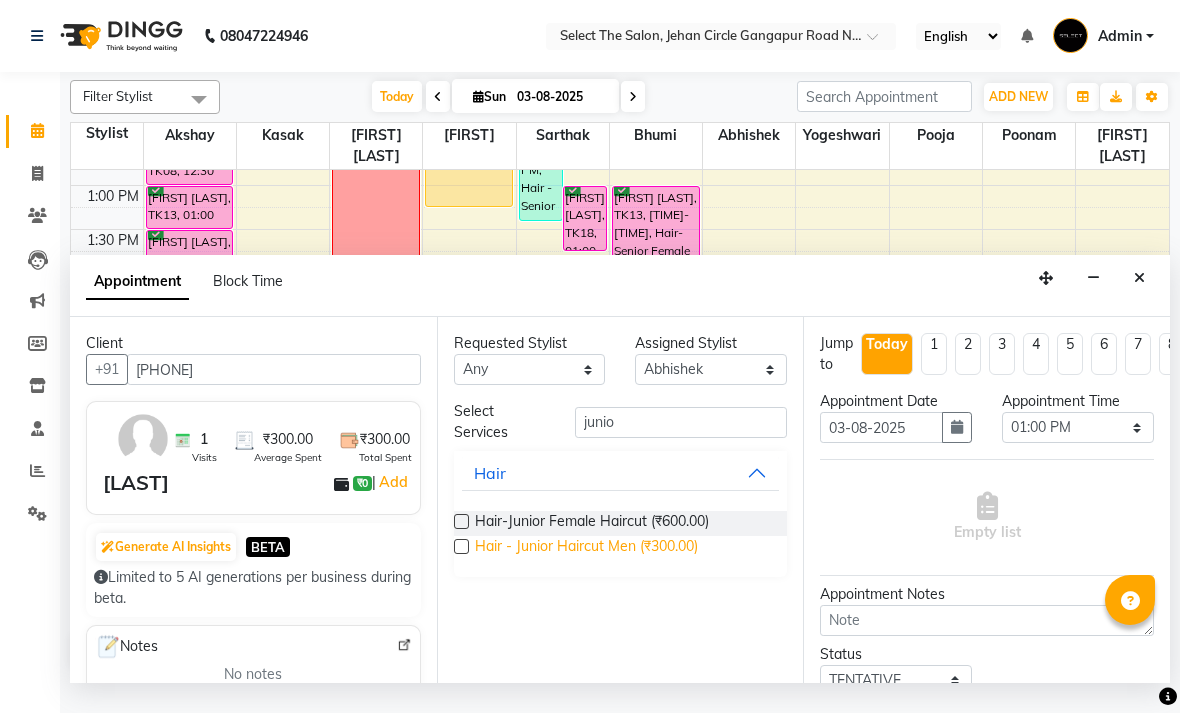 click on "Hair - Junior Haircut Men  (₹300.00)" at bounding box center (586, 548) 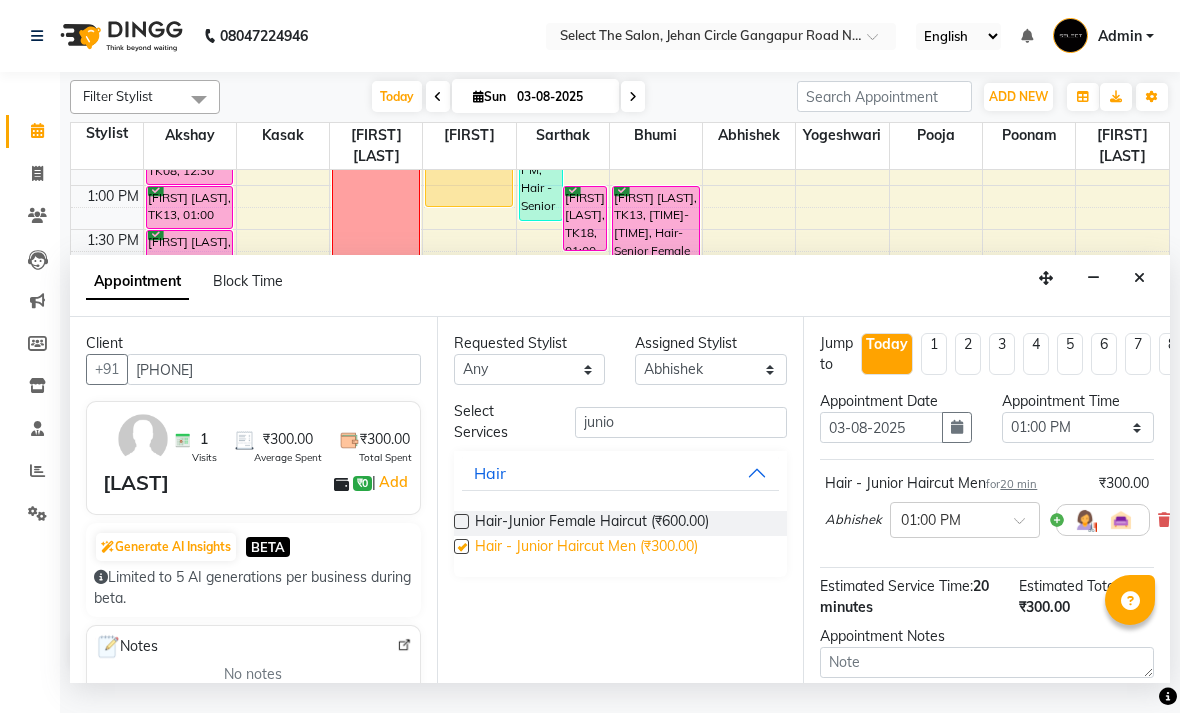 checkbox on "false" 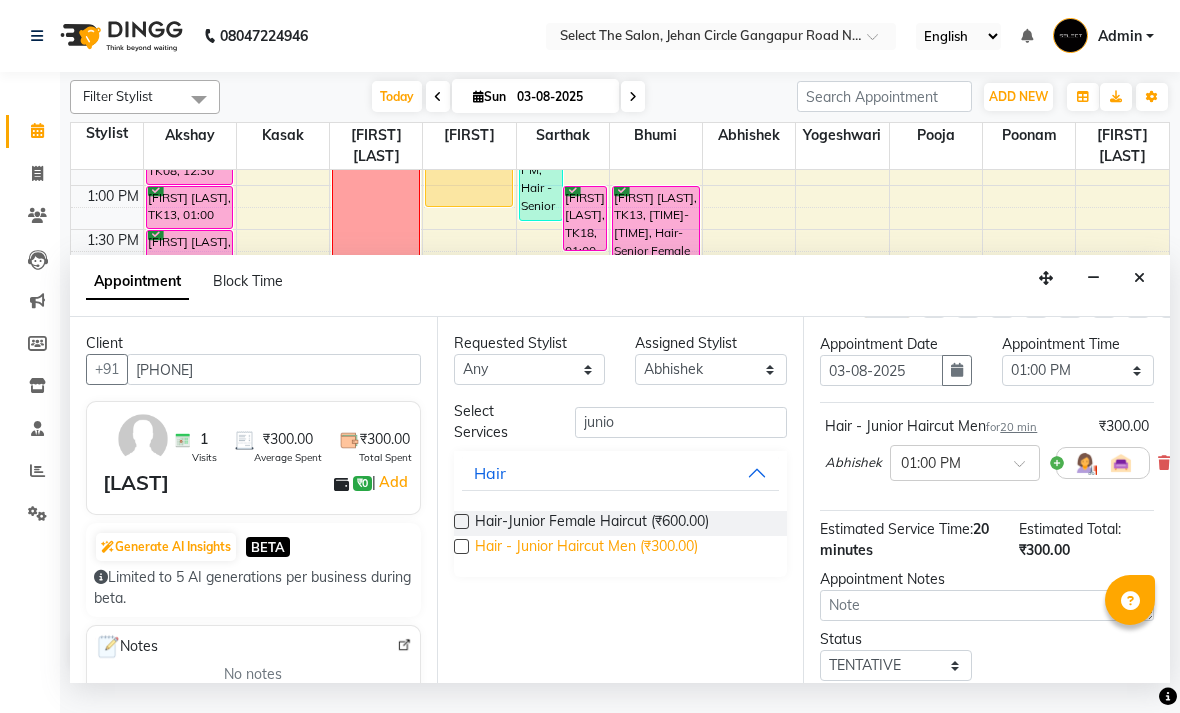scroll, scrollTop: 57, scrollLeft: 0, axis: vertical 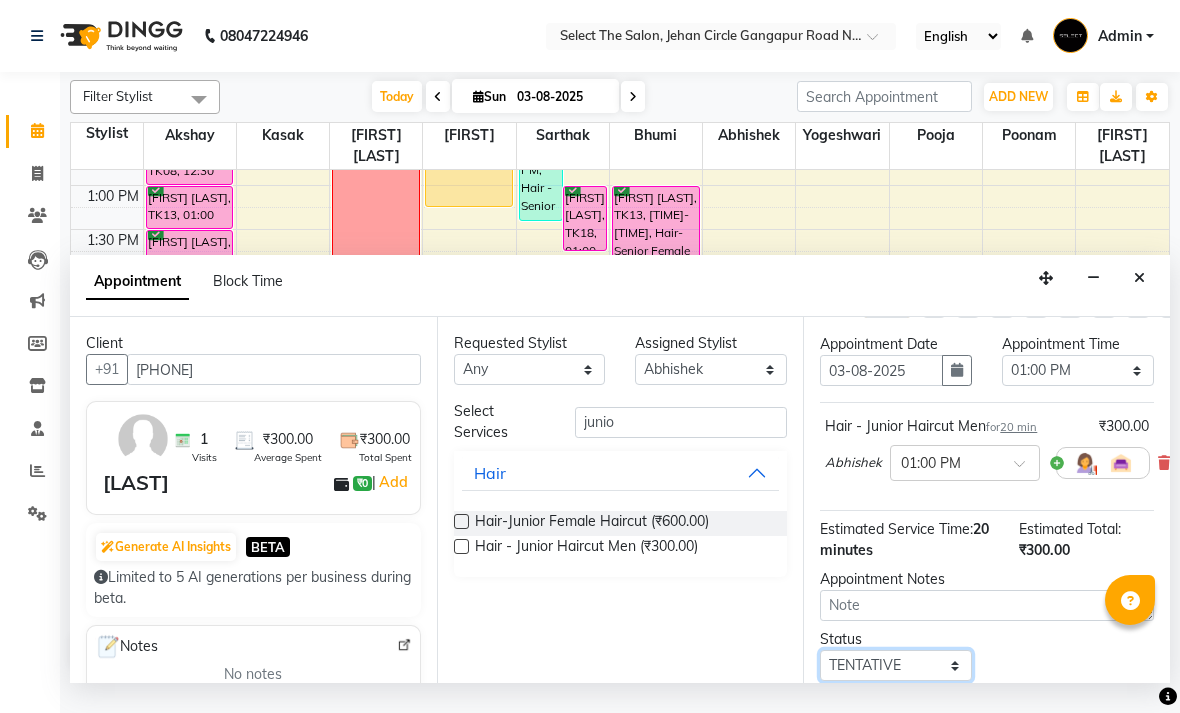 click on "Select TENTATIVE CONFIRM CHECK-IN UPCOMING" at bounding box center [896, 665] 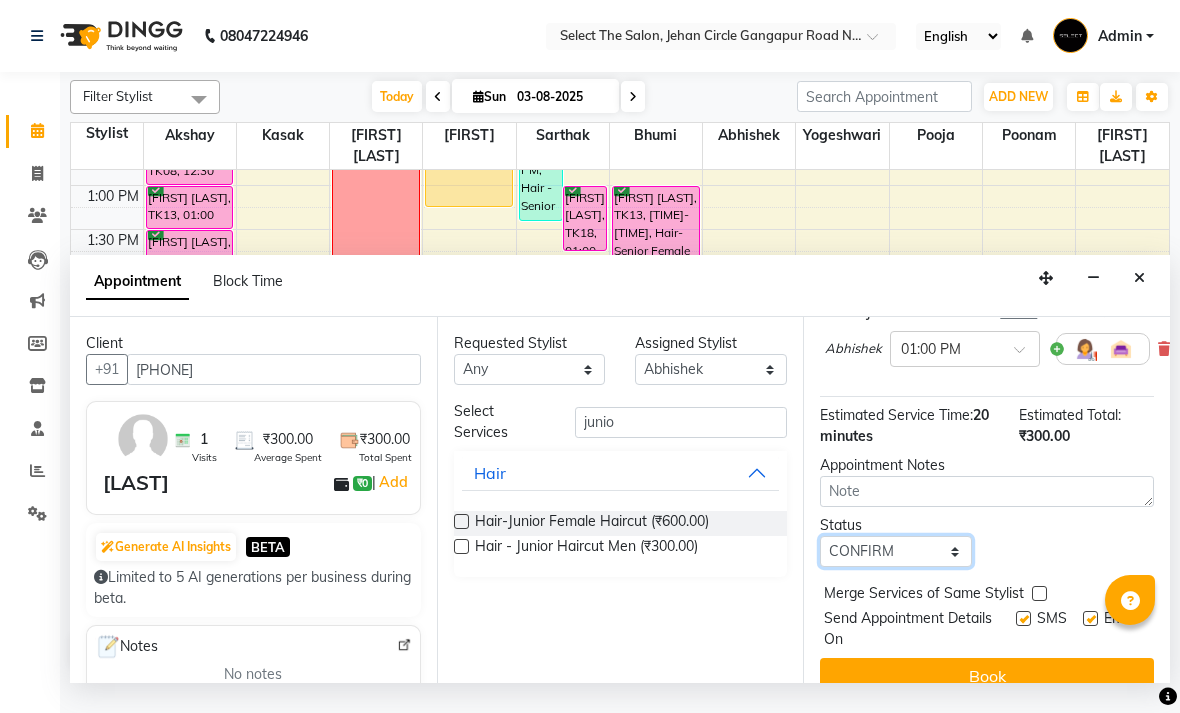 scroll, scrollTop: 171, scrollLeft: 0, axis: vertical 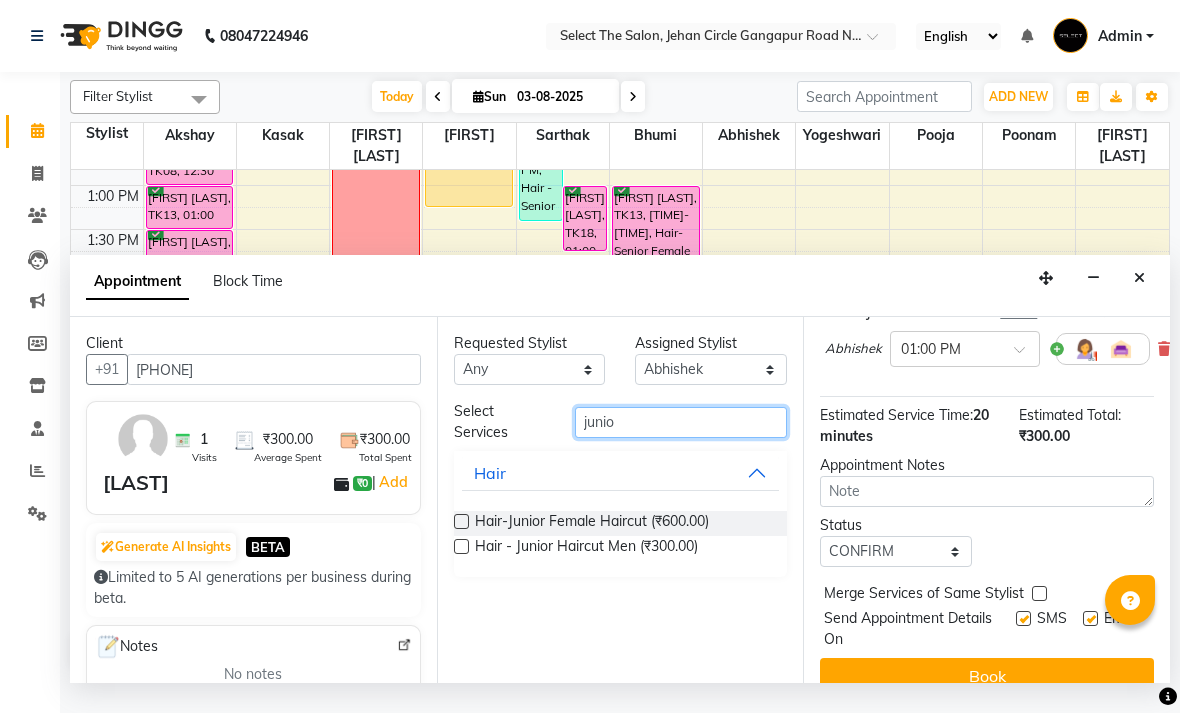 click on "junio" at bounding box center [681, 422] 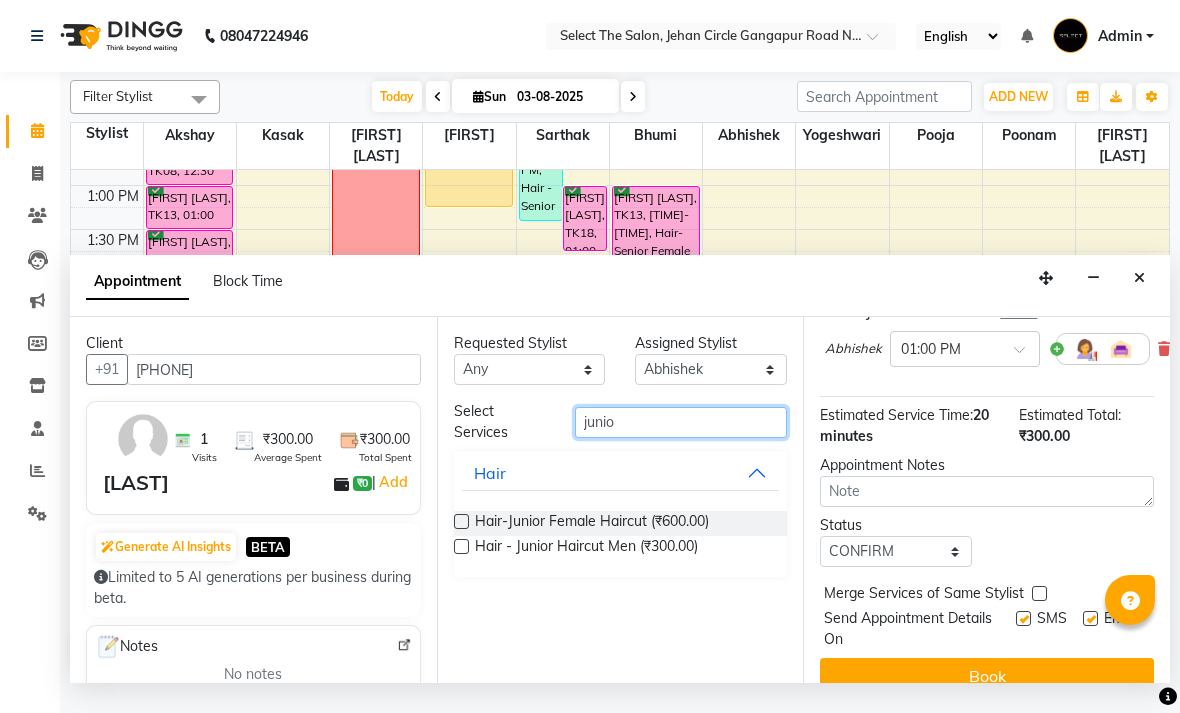click on "junio" at bounding box center [681, 422] 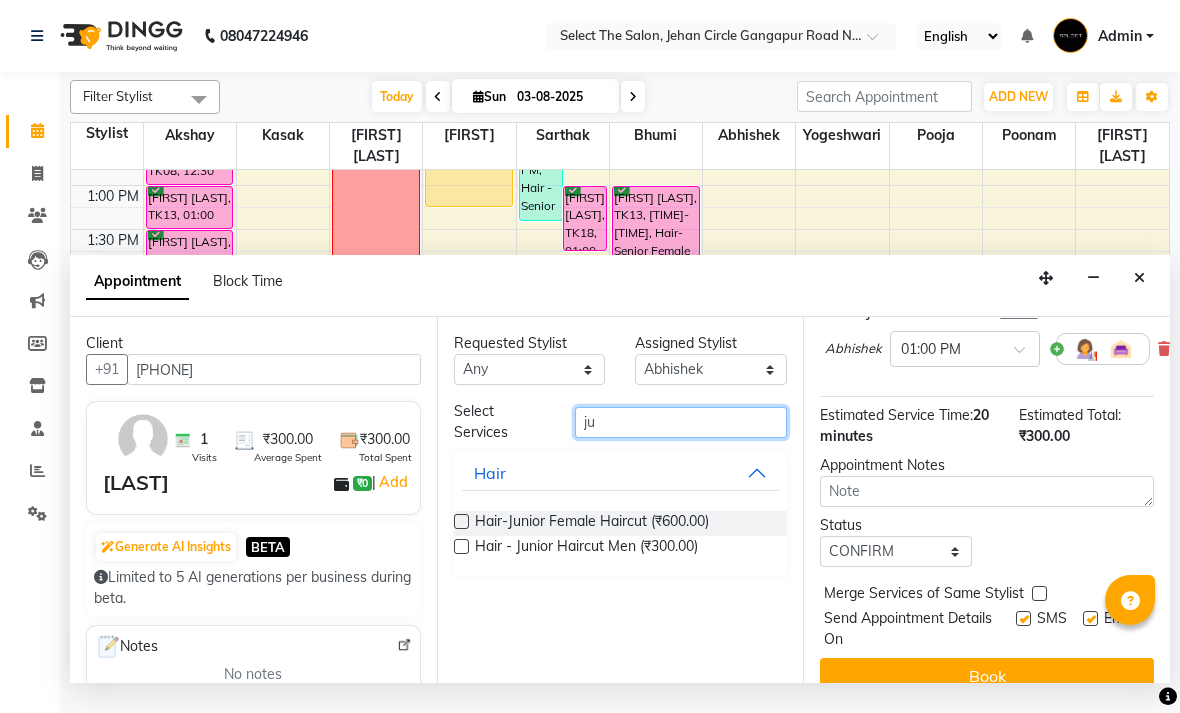 type on "j" 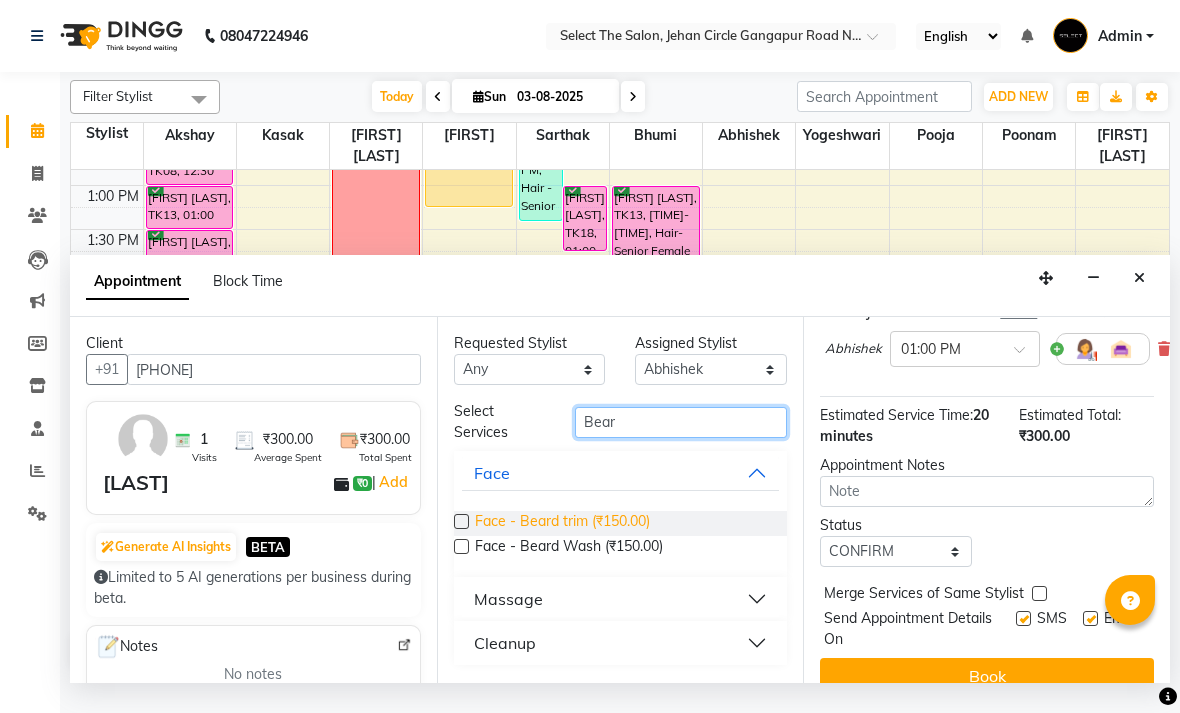 type on "Bear" 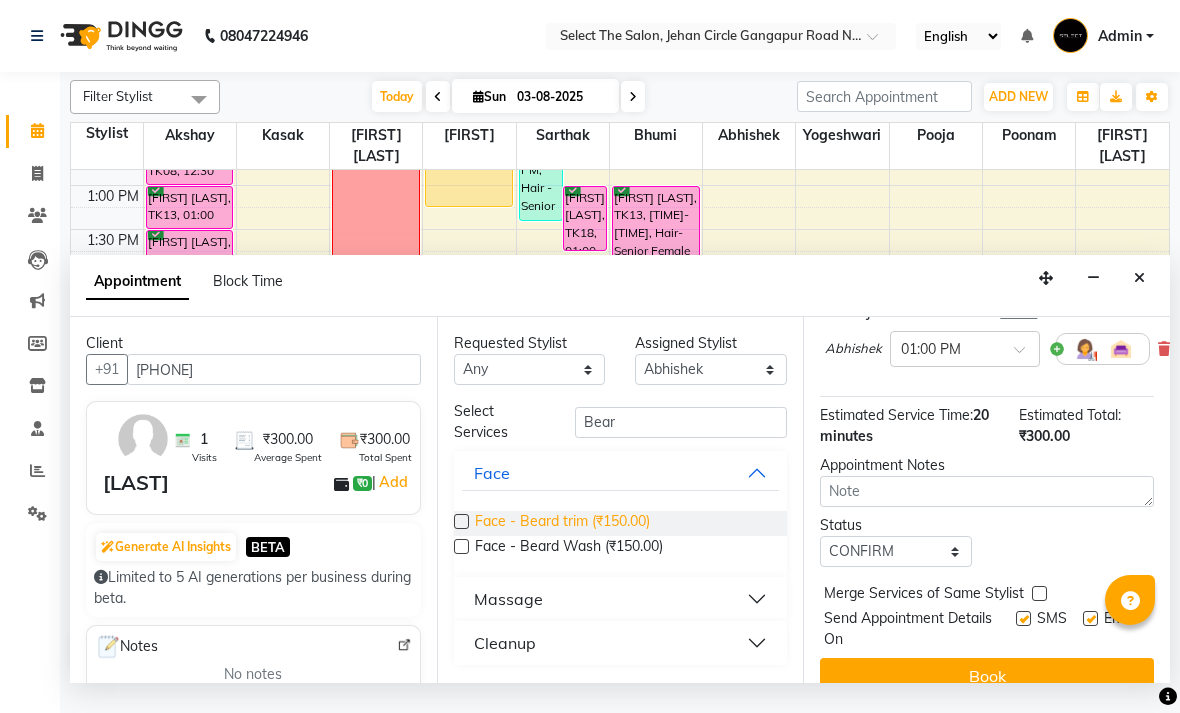 click on "Face - Beard trim (₹150.00)" at bounding box center (562, 523) 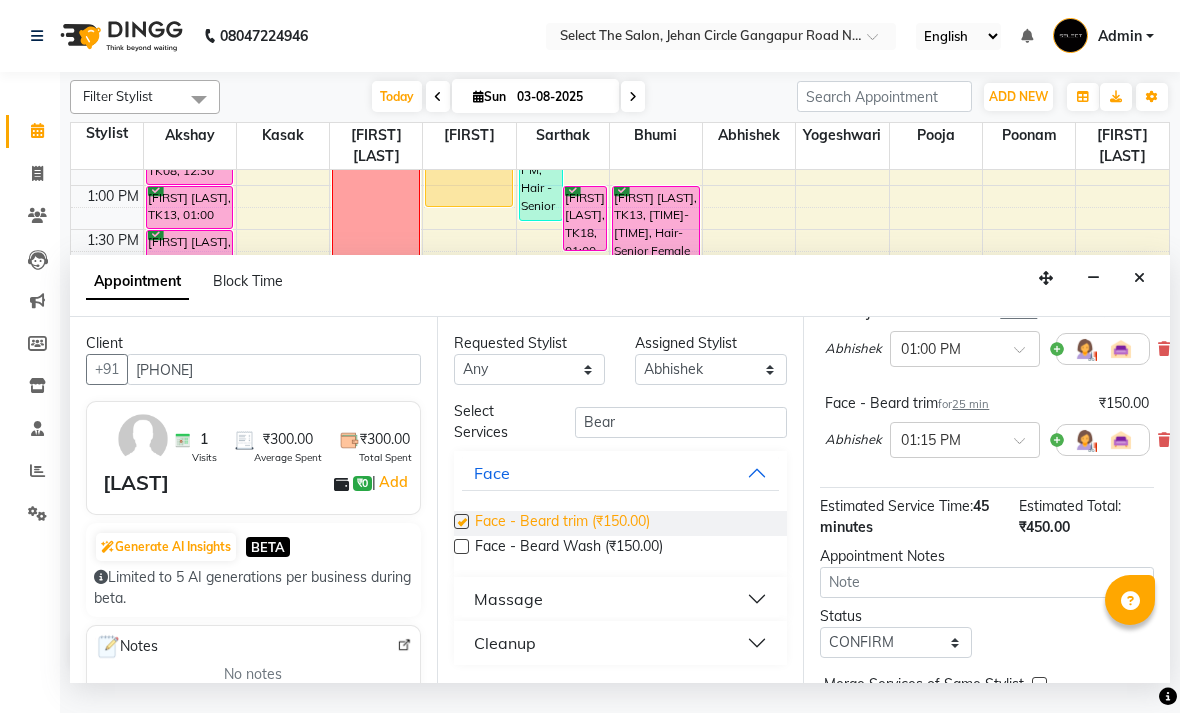checkbox on "false" 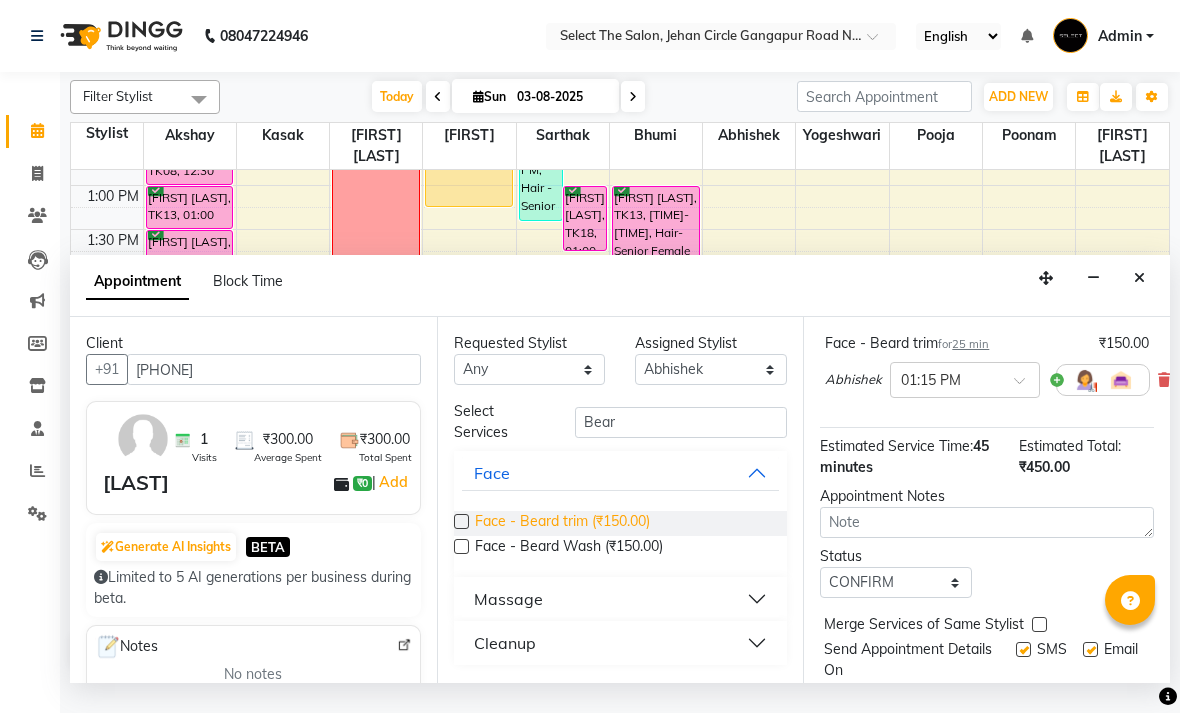 scroll, scrollTop: 234, scrollLeft: 0, axis: vertical 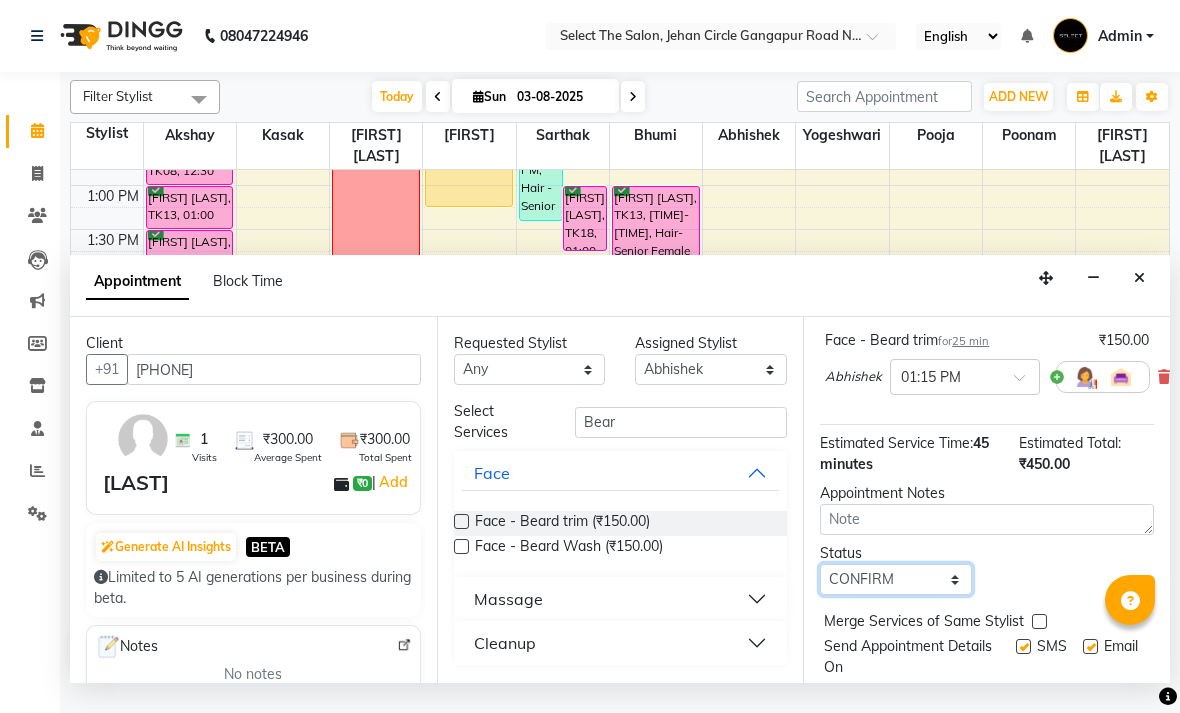click on "Select TENTATIVE CONFIRM CHECK-IN UPCOMING" at bounding box center [896, 579] 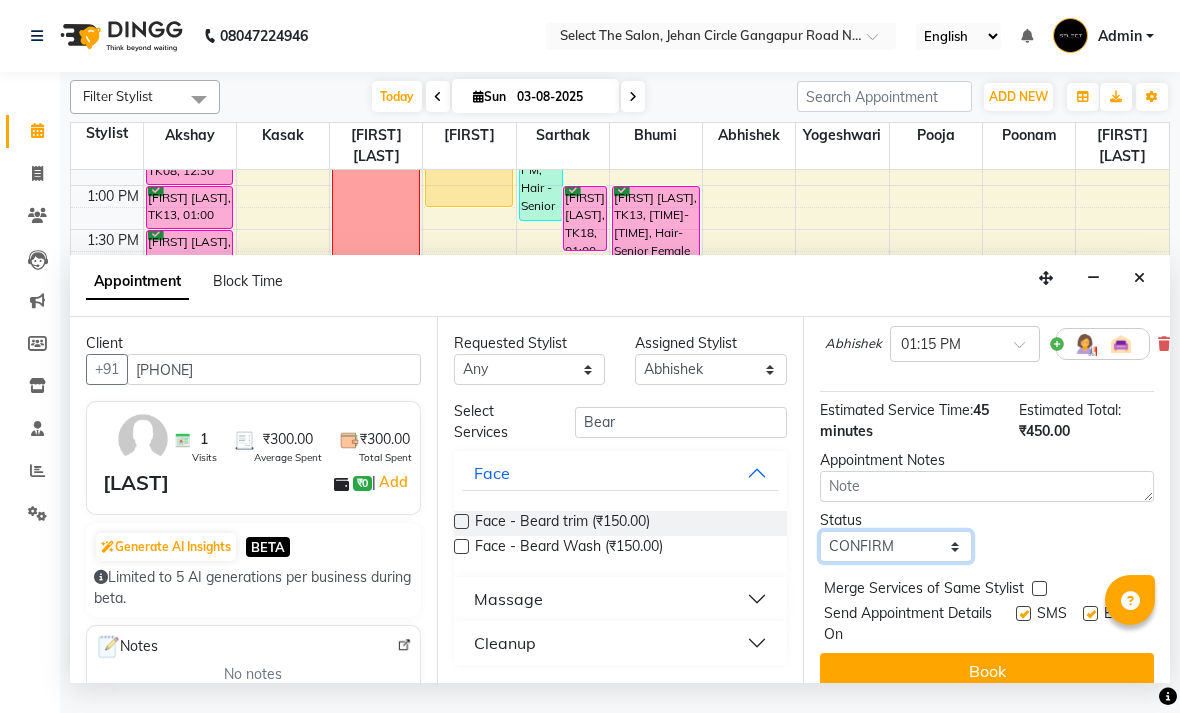 scroll, scrollTop: 267, scrollLeft: 0, axis: vertical 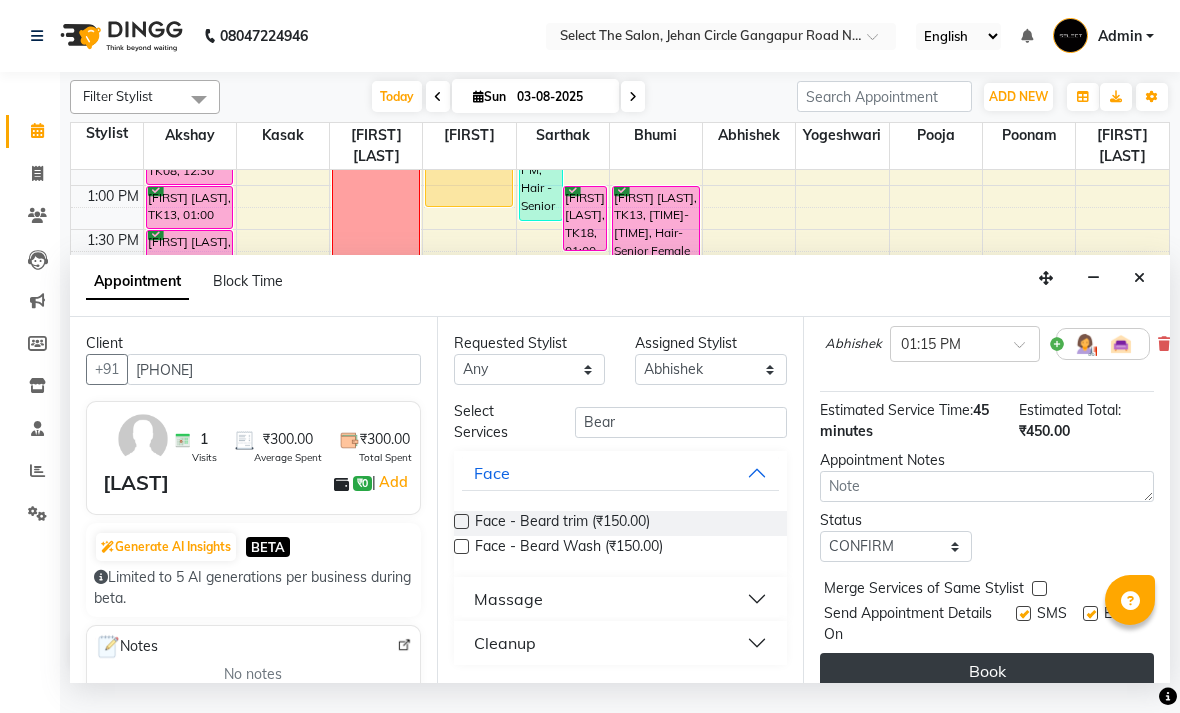 click on "Book" at bounding box center (987, 671) 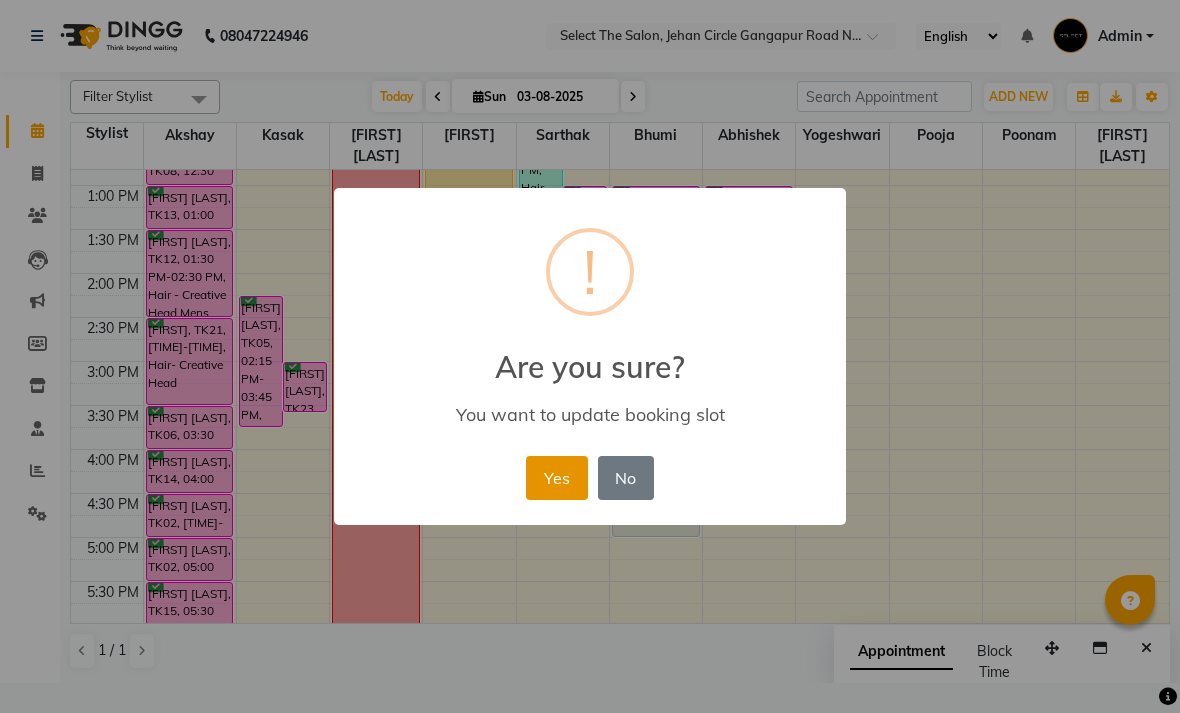 click on "Yes" at bounding box center [556, 478] 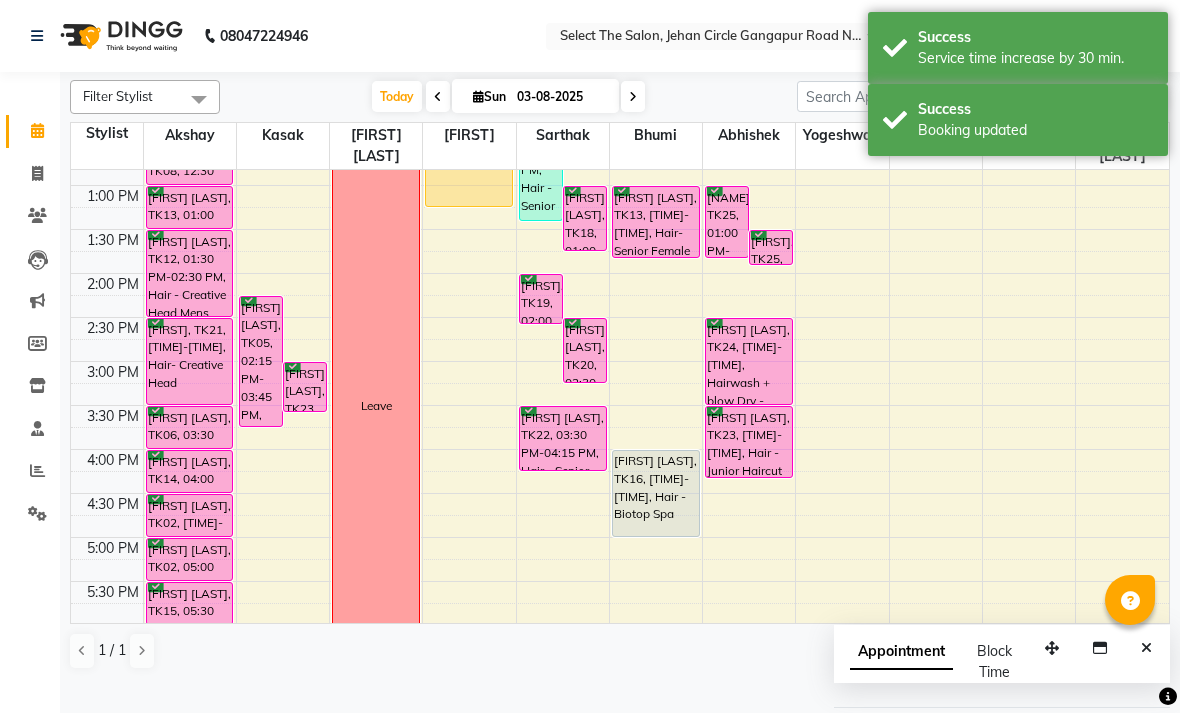 click on "5:00 PM" at bounding box center (107, 548) 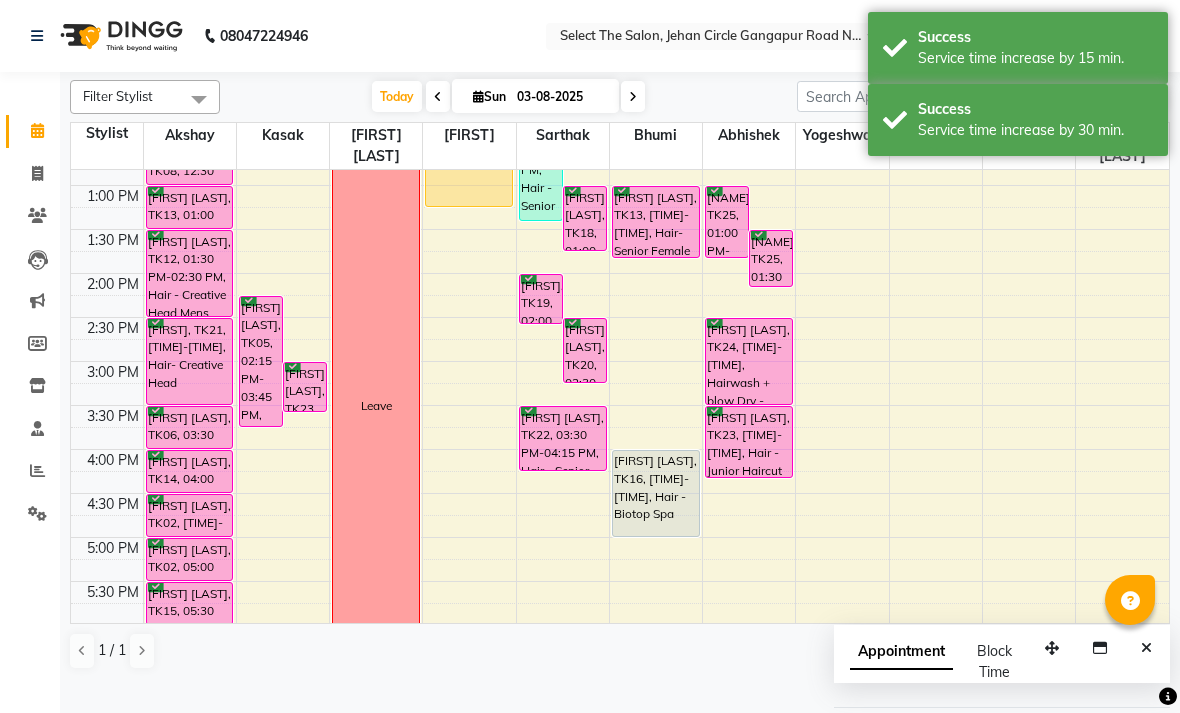 click on "5:00 PM" at bounding box center [113, 548] 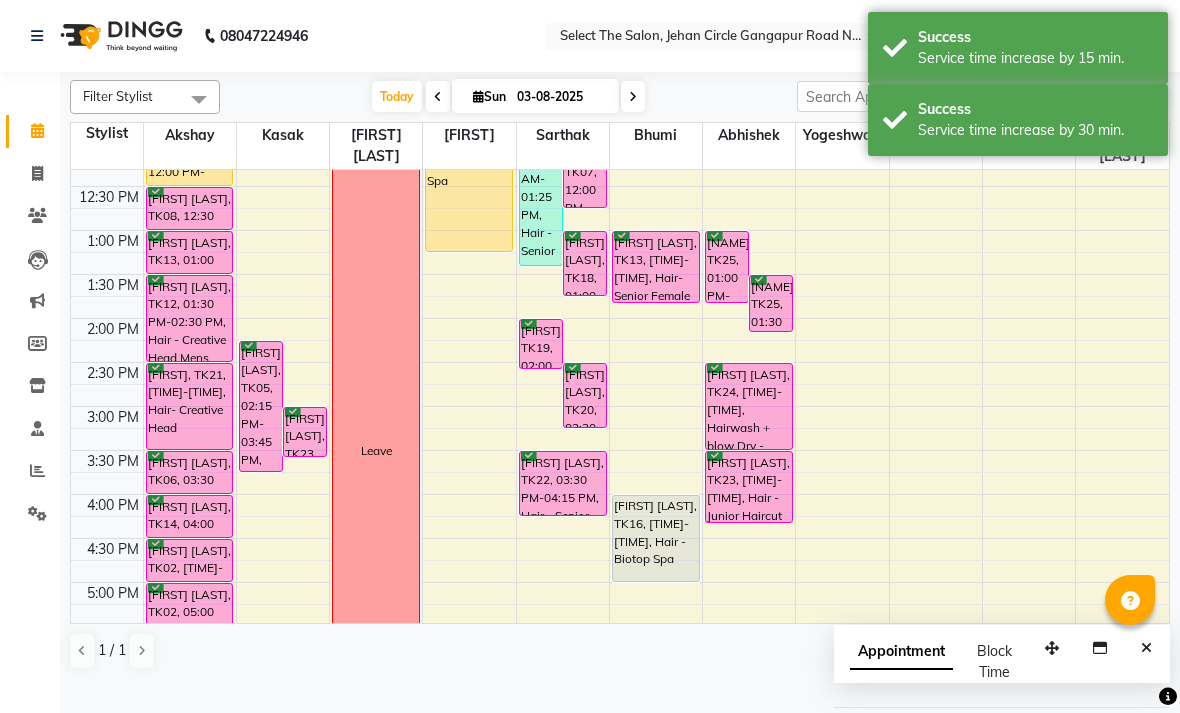 scroll, scrollTop: 380, scrollLeft: 0, axis: vertical 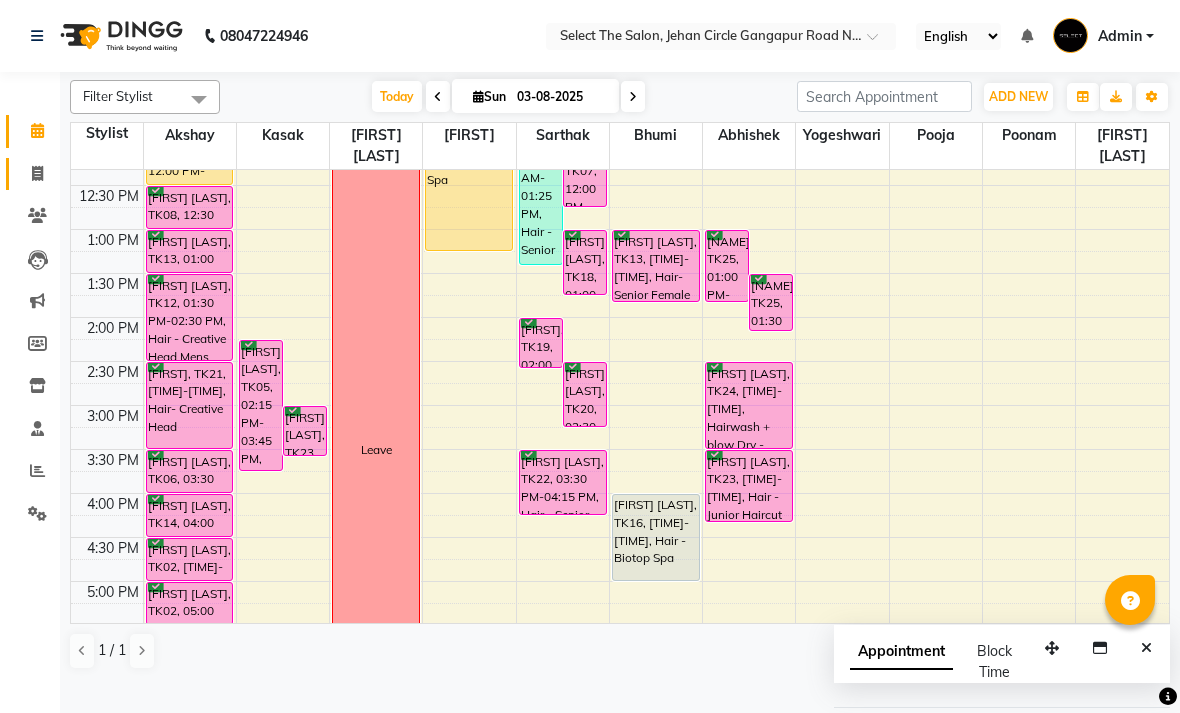 click 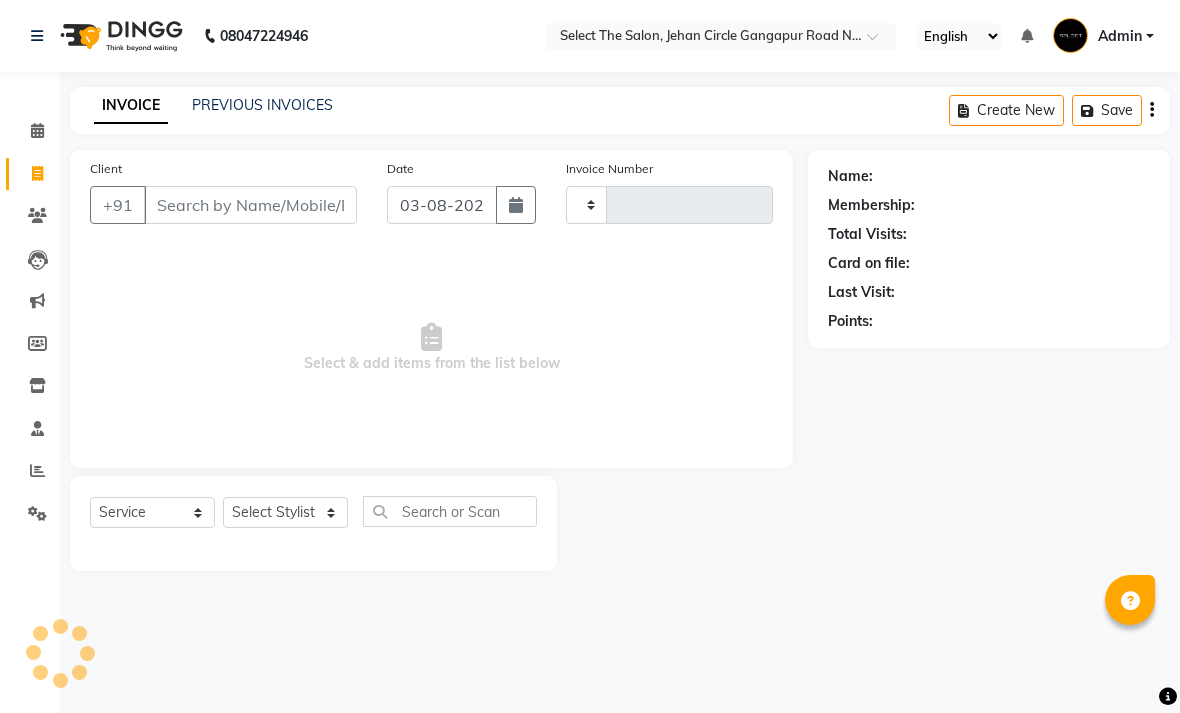 type on "2792" 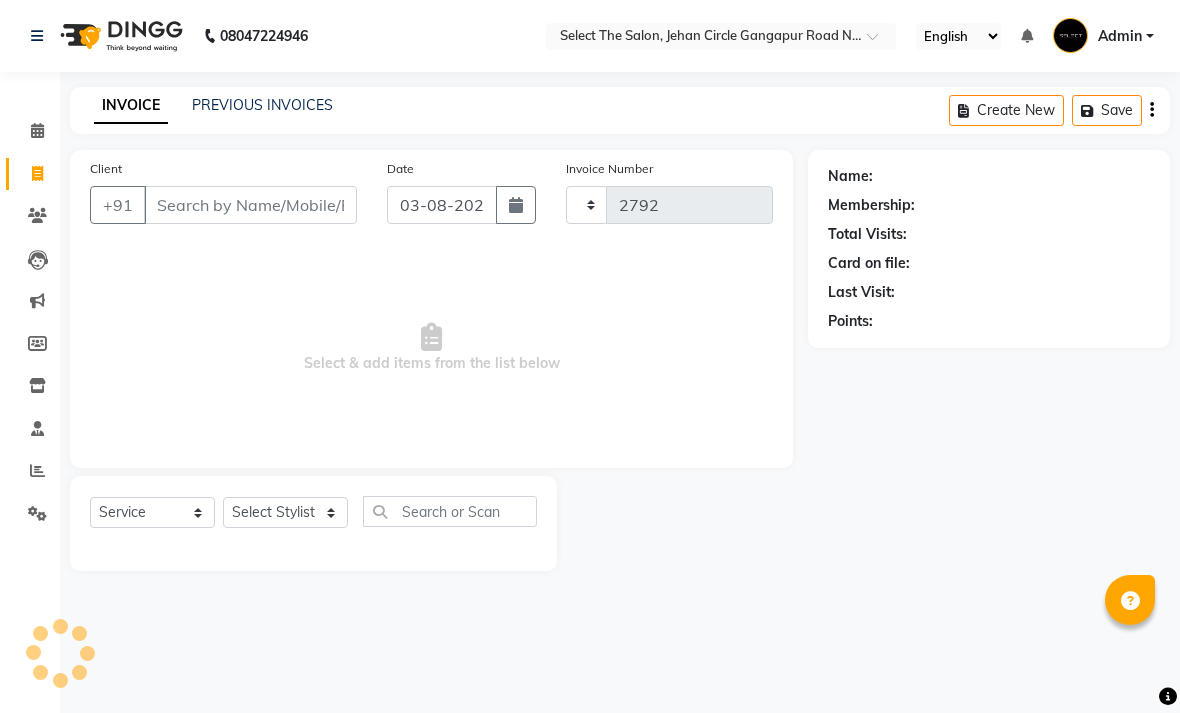 select on "4969" 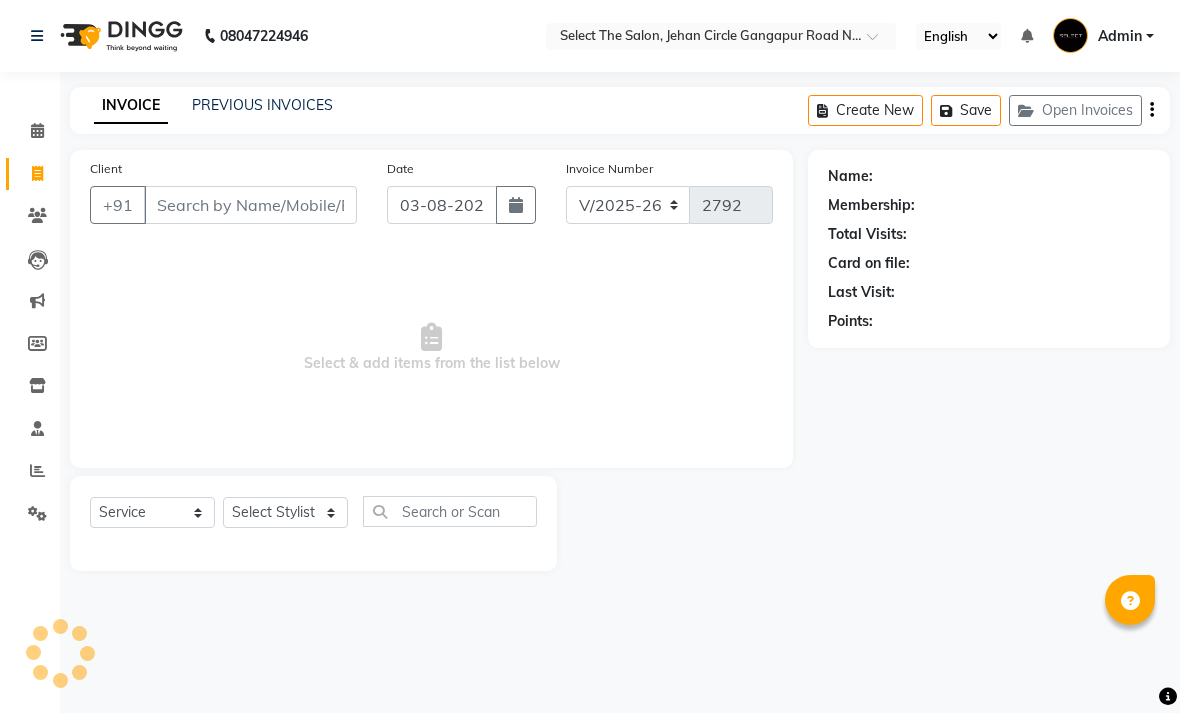 click on "Client" at bounding box center [250, 205] 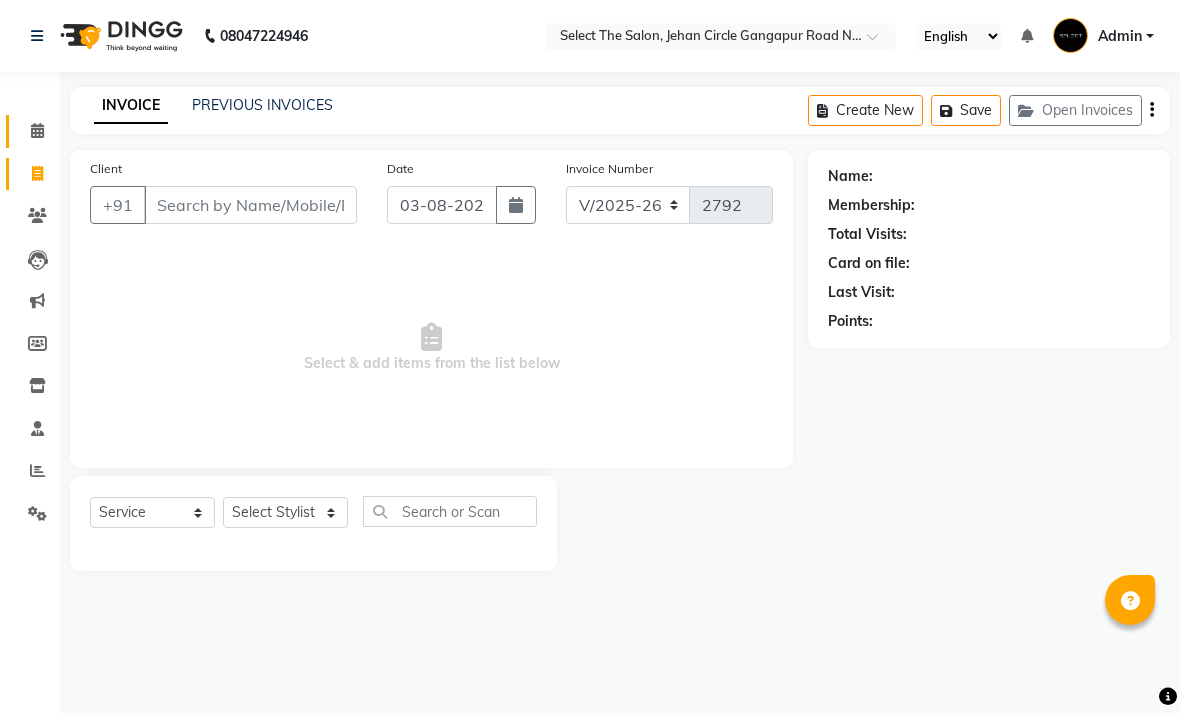 click on "Calendar" 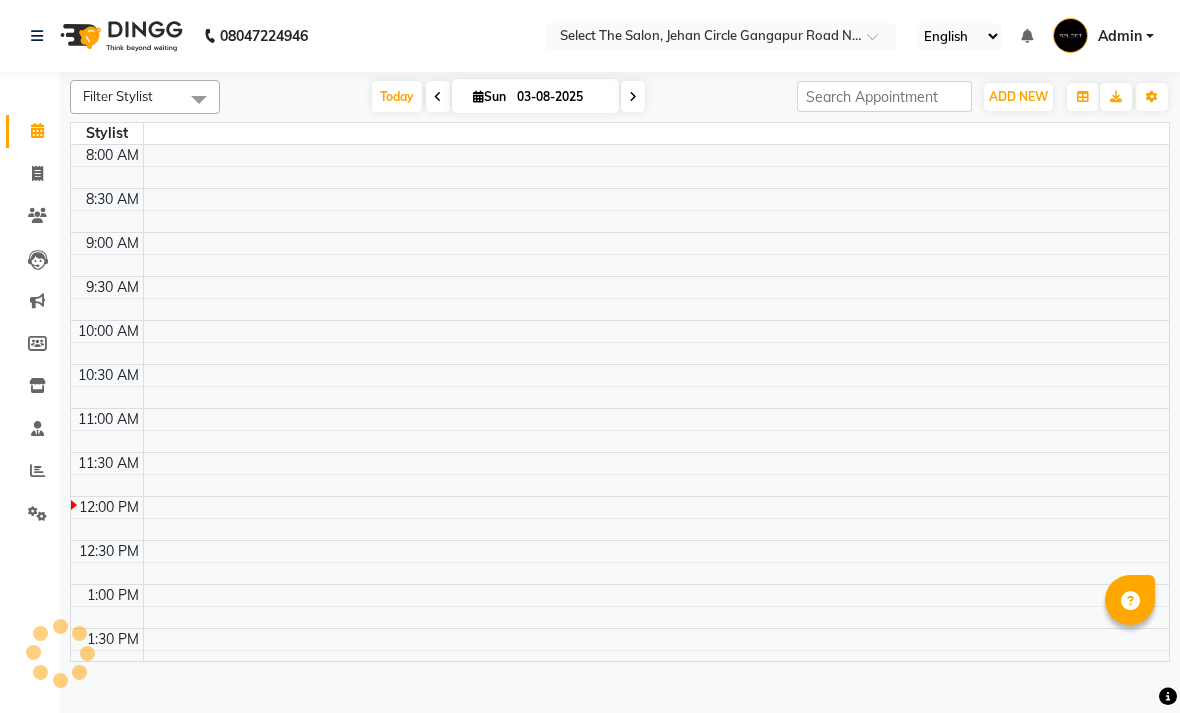 scroll, scrollTop: 0, scrollLeft: 0, axis: both 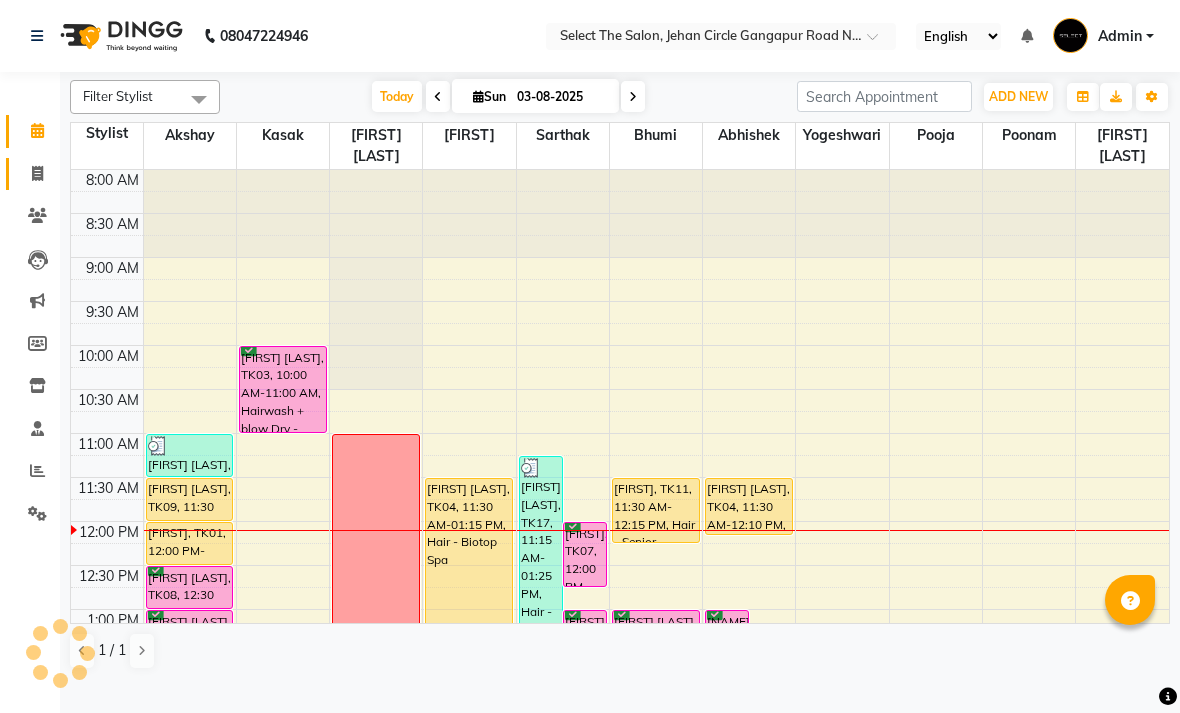 click 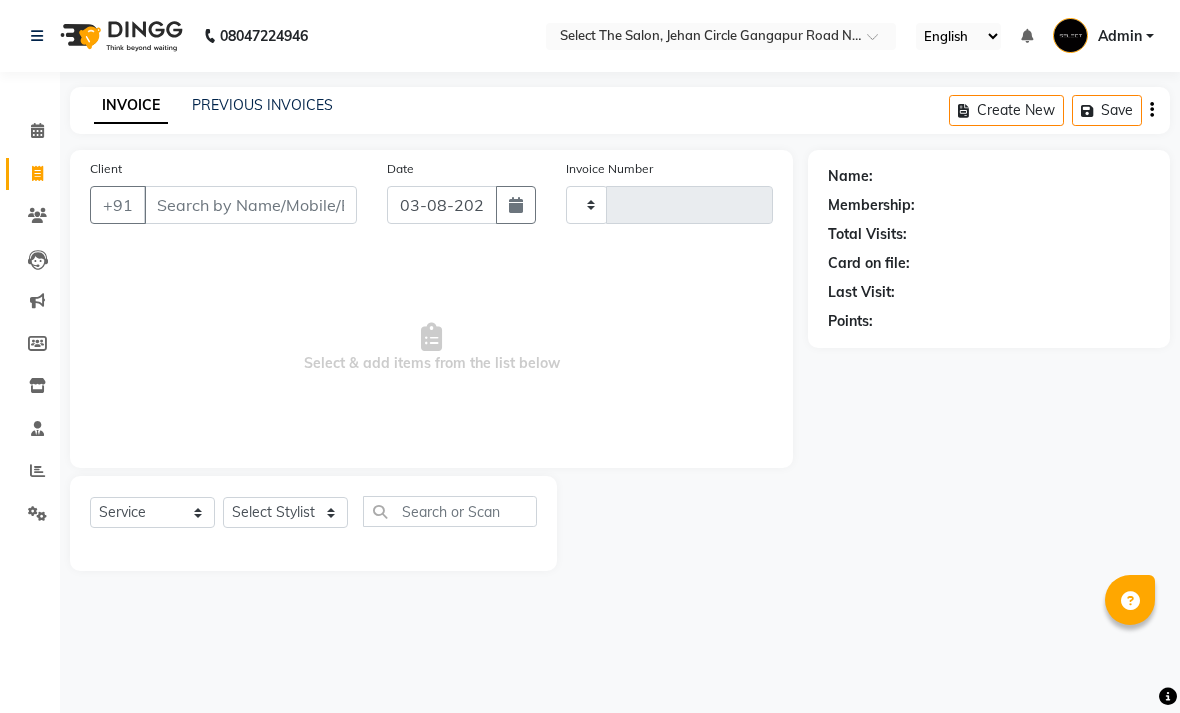 type on "2792" 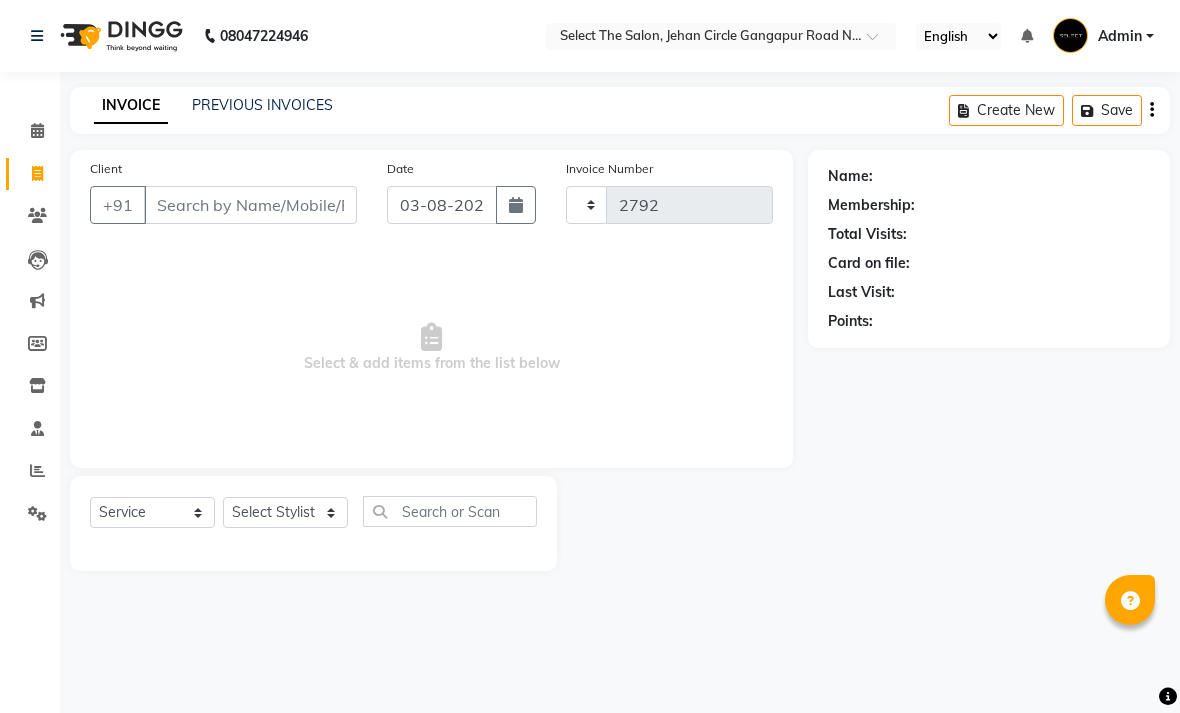 select on "4969" 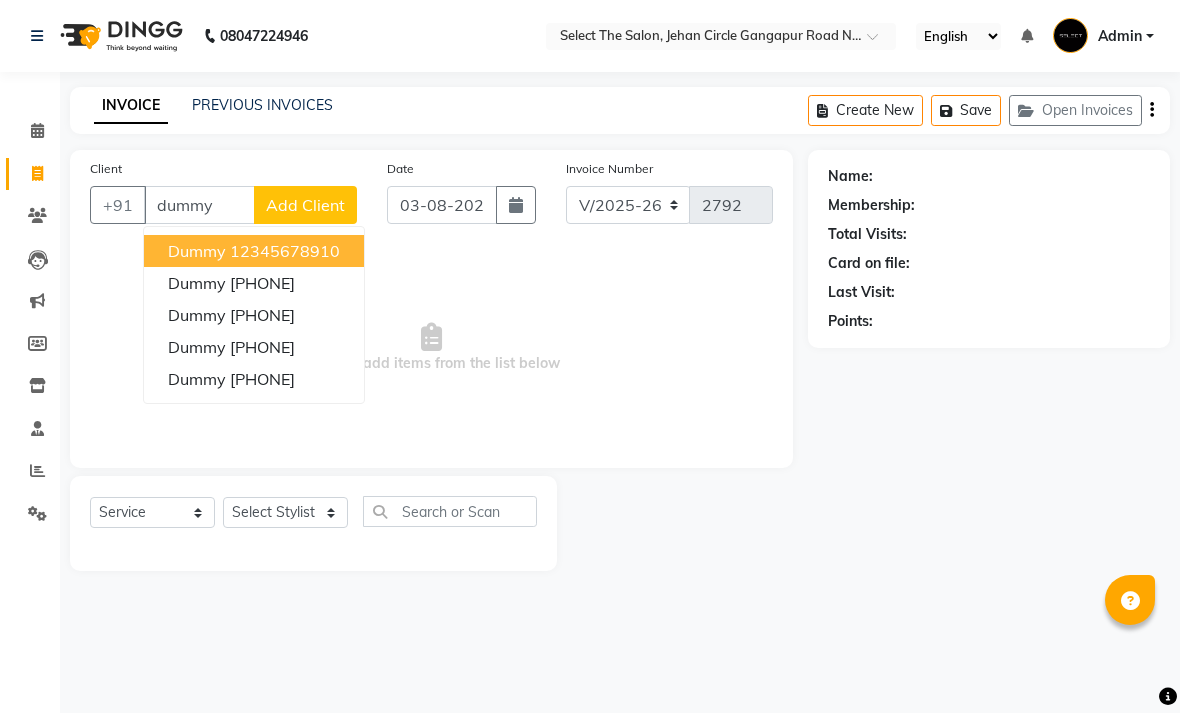 click on "12345678910" at bounding box center [285, 251] 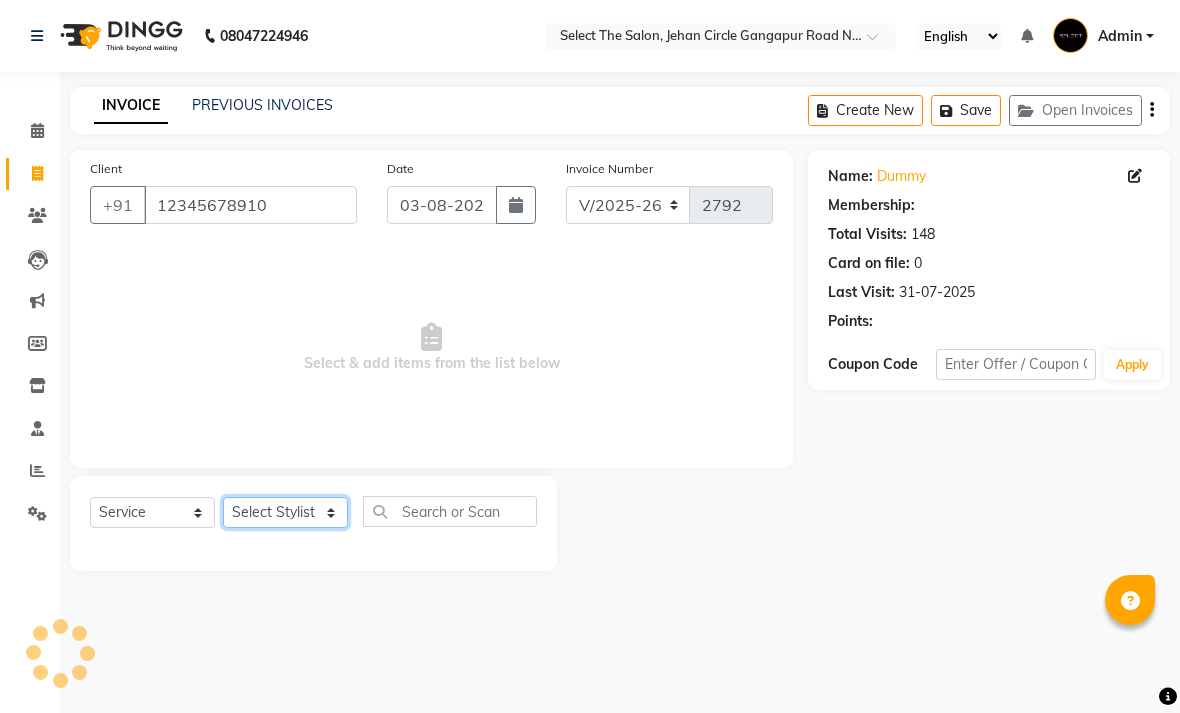 click on "Select Stylist Abhishek  Akshay  Bhumi  Kasak Pooja  Poonam  Sachin Wagh  Sarthak  Siddhika  Venkatesh warule Yogeshwari" 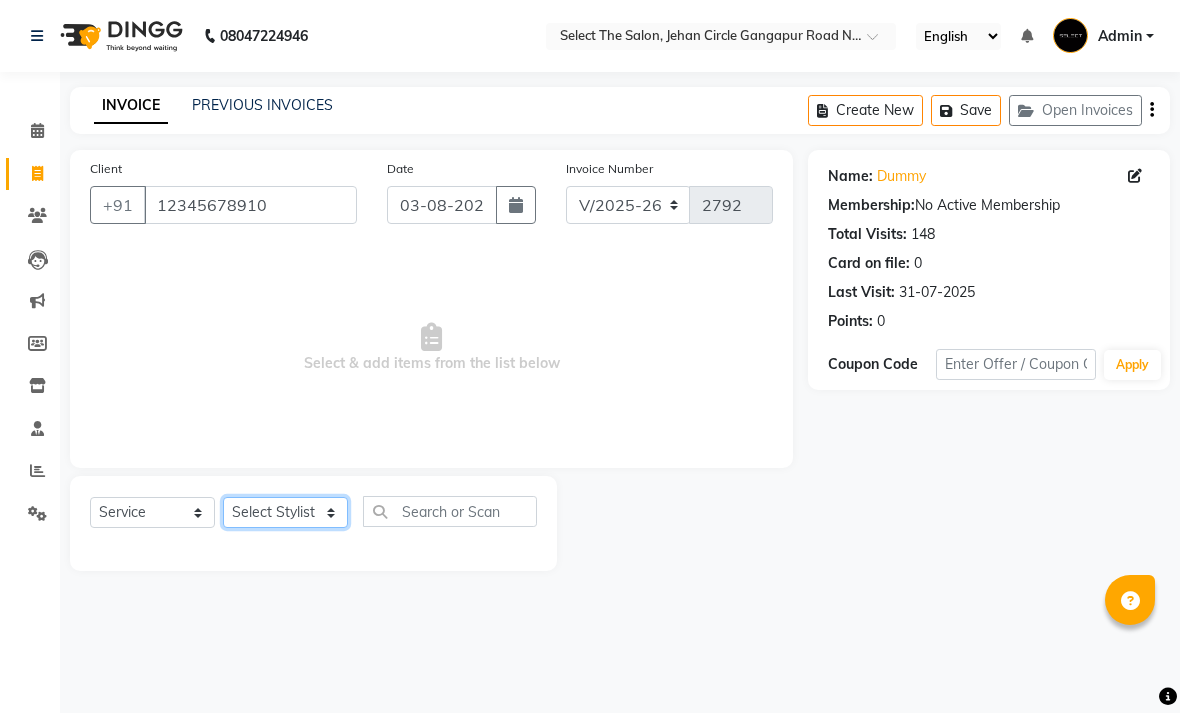 select on "81945" 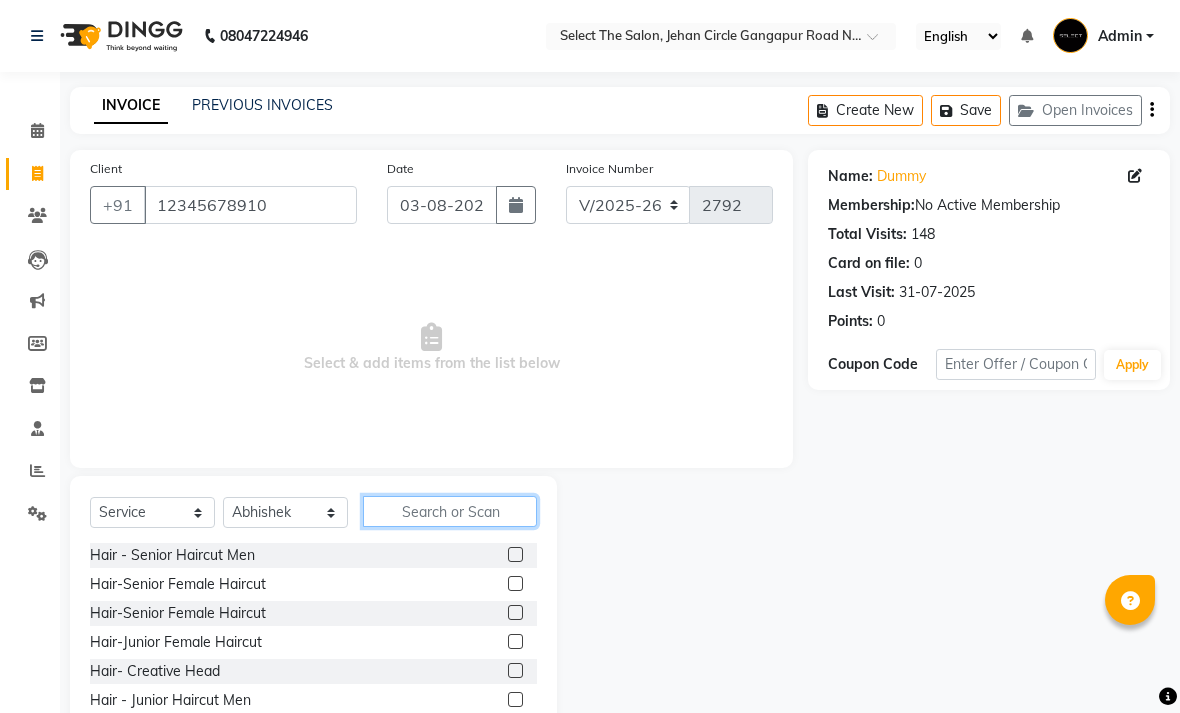 click 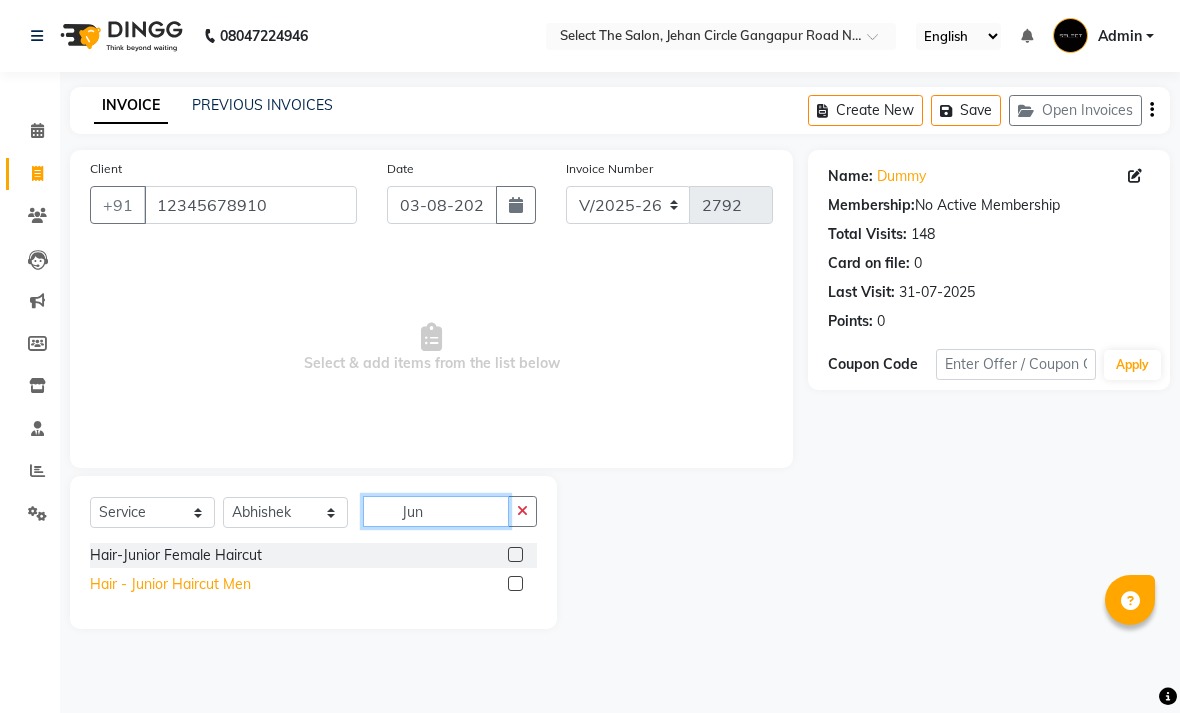 type on "Jun" 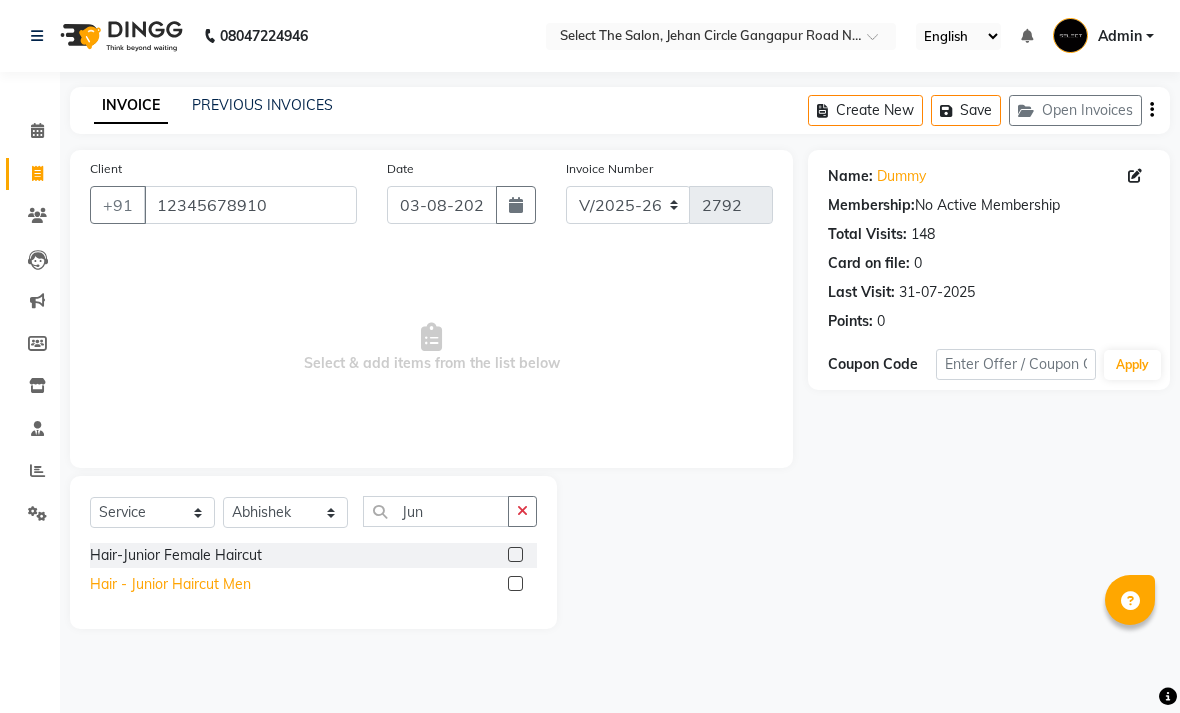 click on "Hair - Junior Haircut Men" 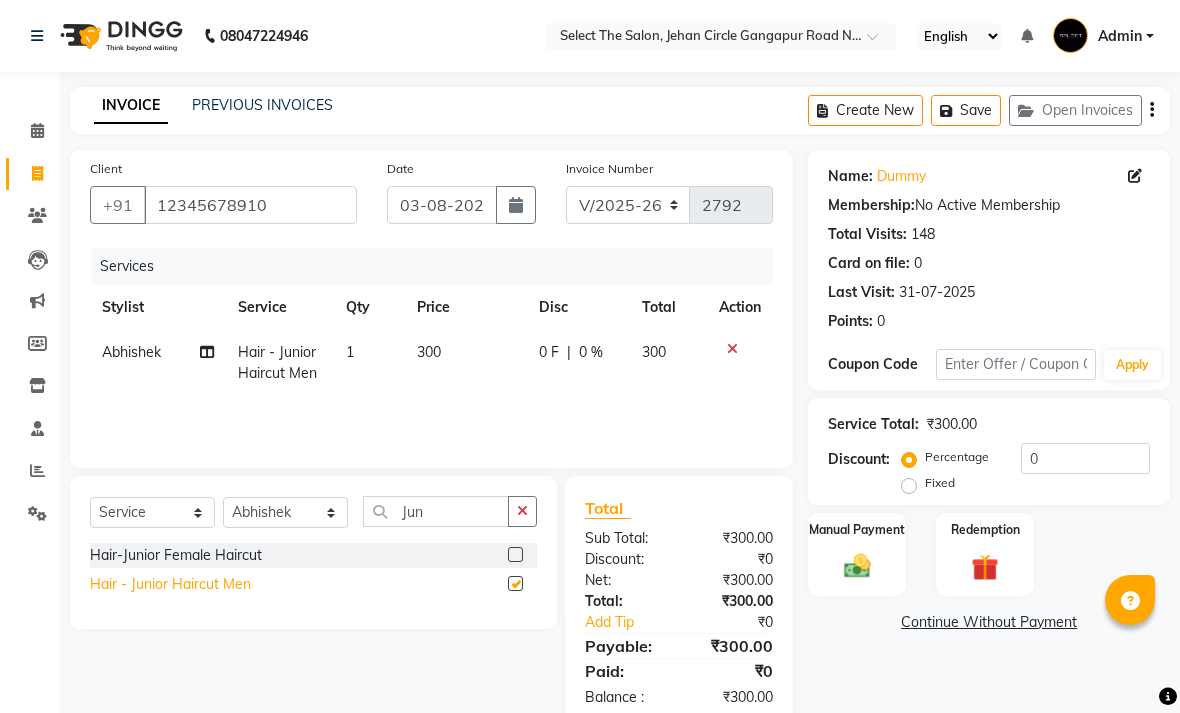 checkbox on "false" 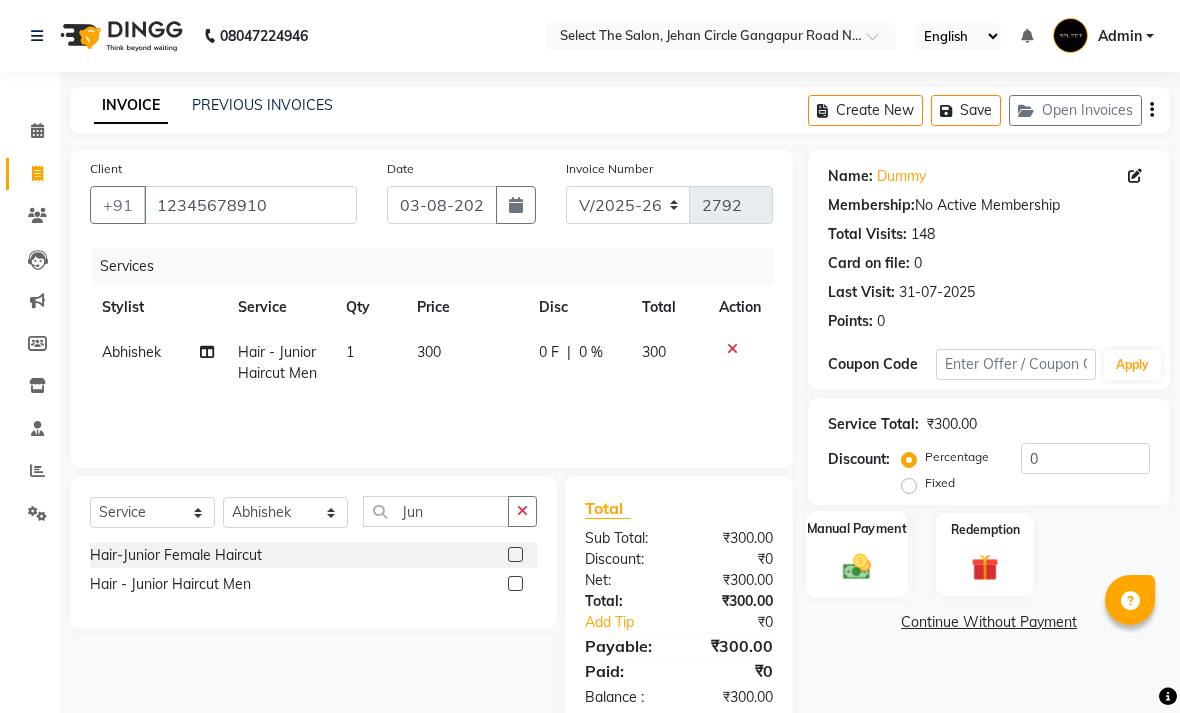 click 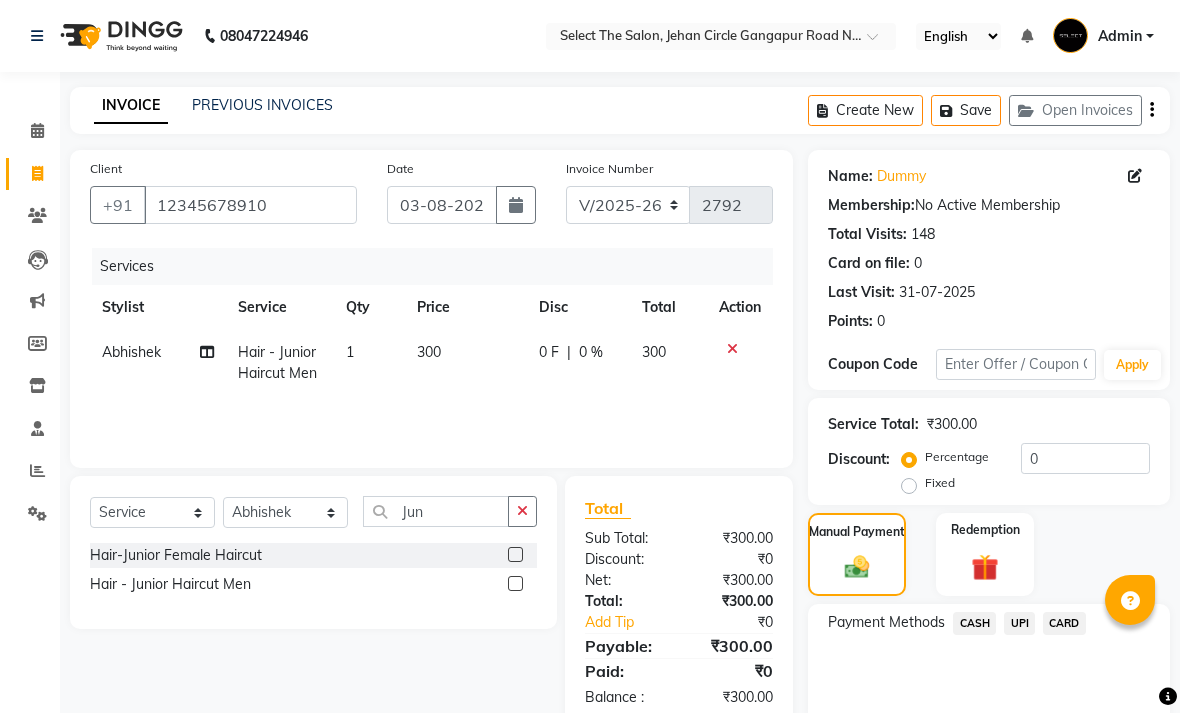 click on "UPI" 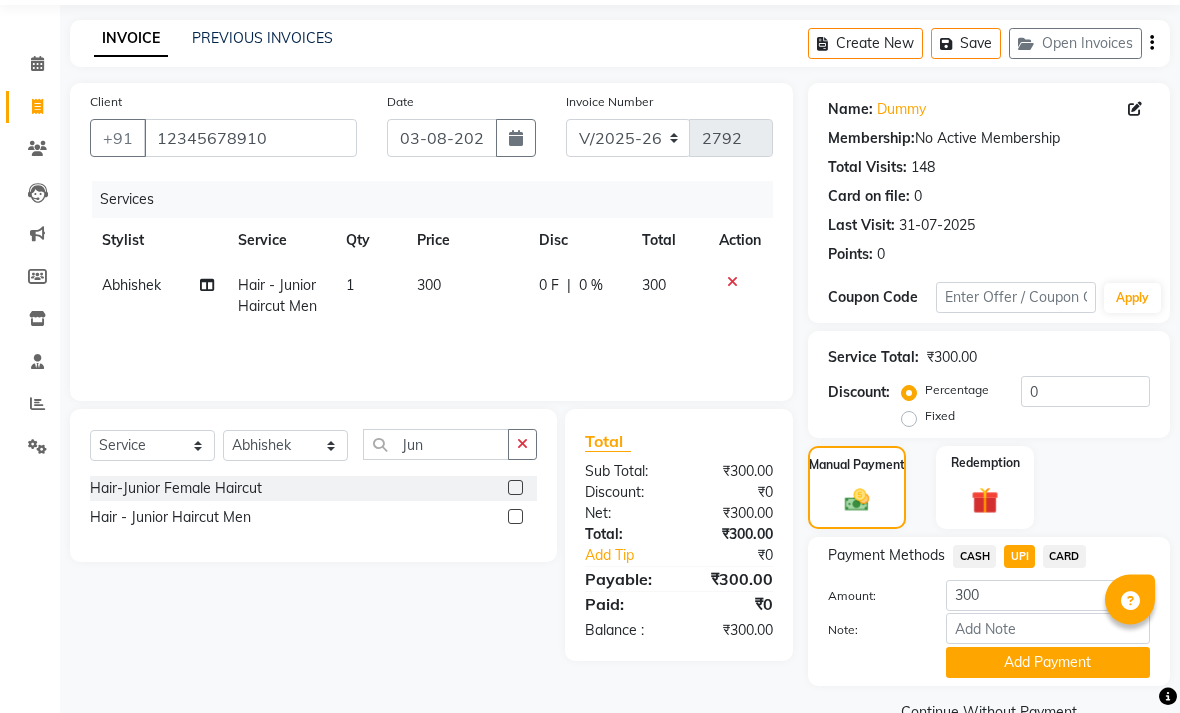 scroll, scrollTop: 77, scrollLeft: 0, axis: vertical 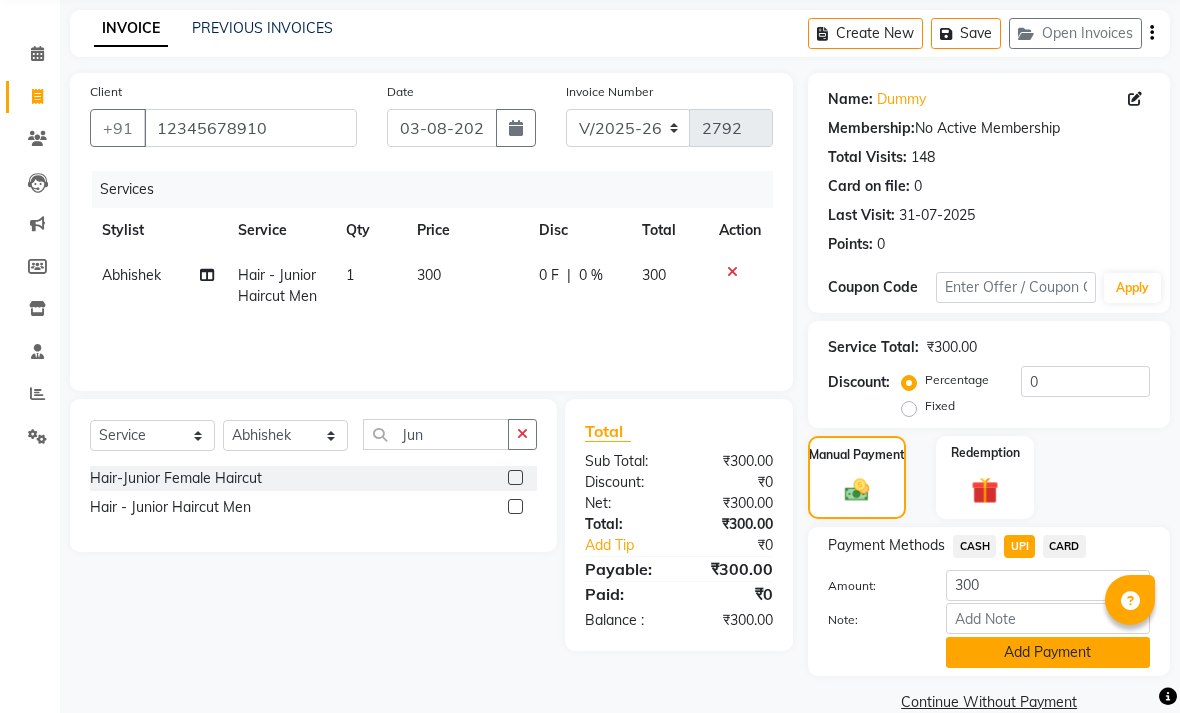 click on "Add Payment" 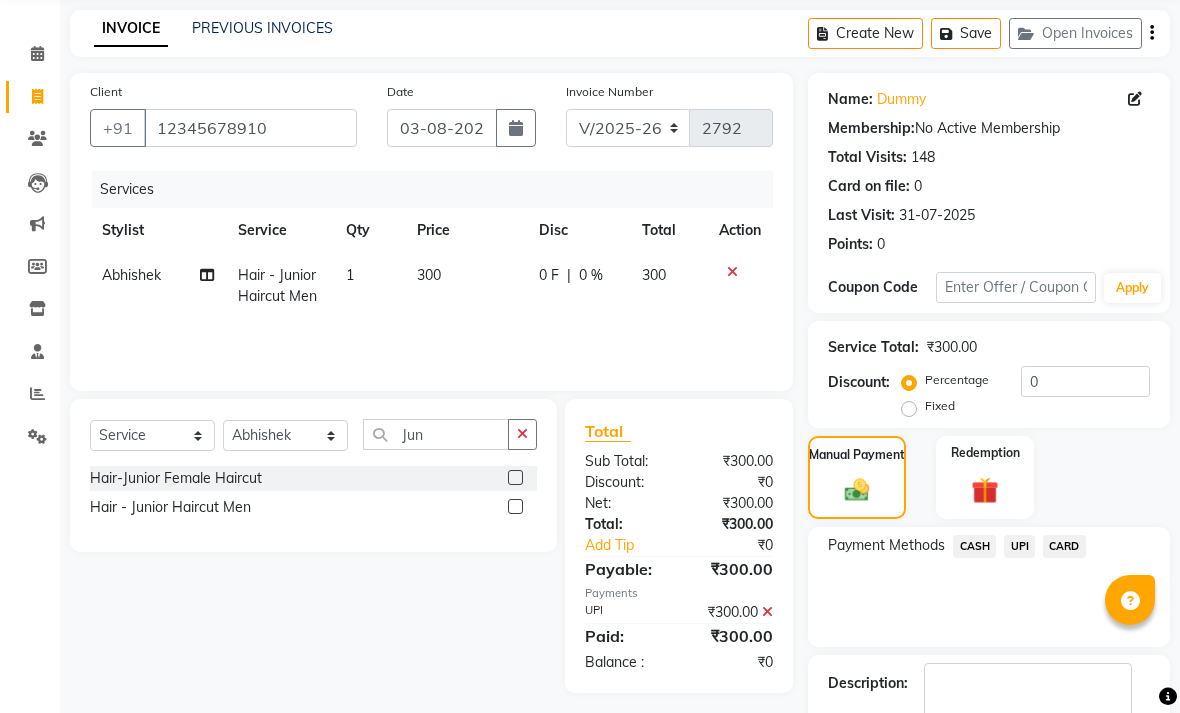 scroll, scrollTop: 161, scrollLeft: 0, axis: vertical 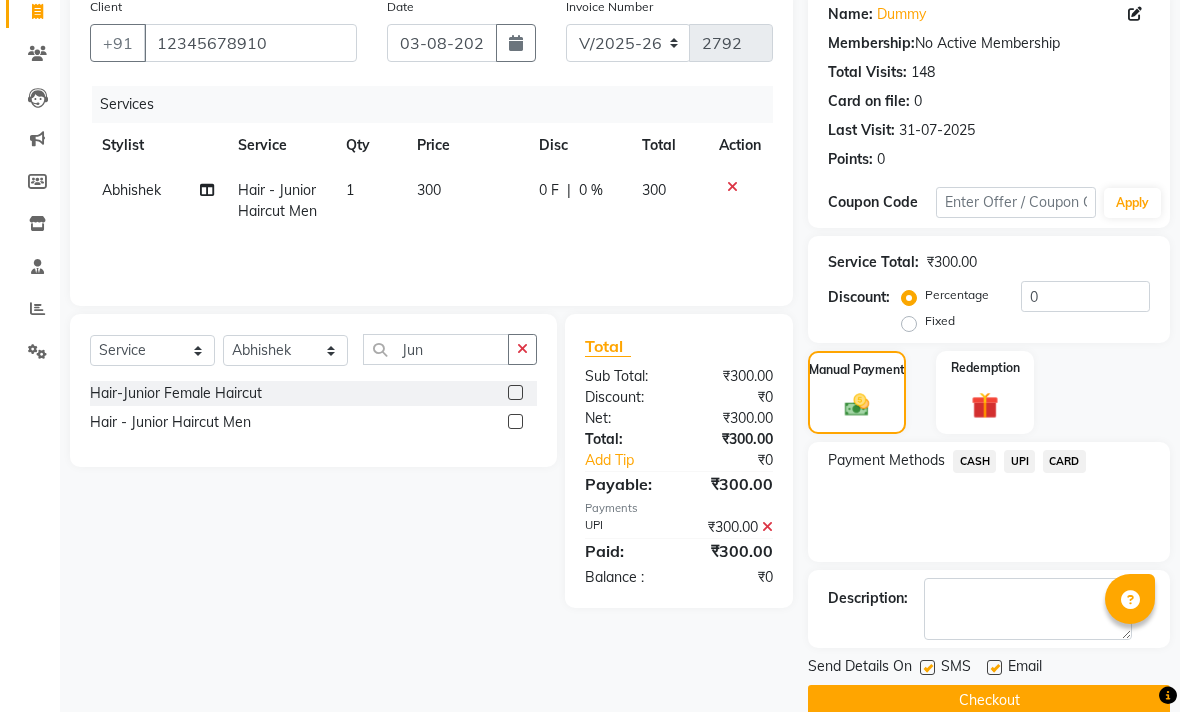 click on "Checkout" 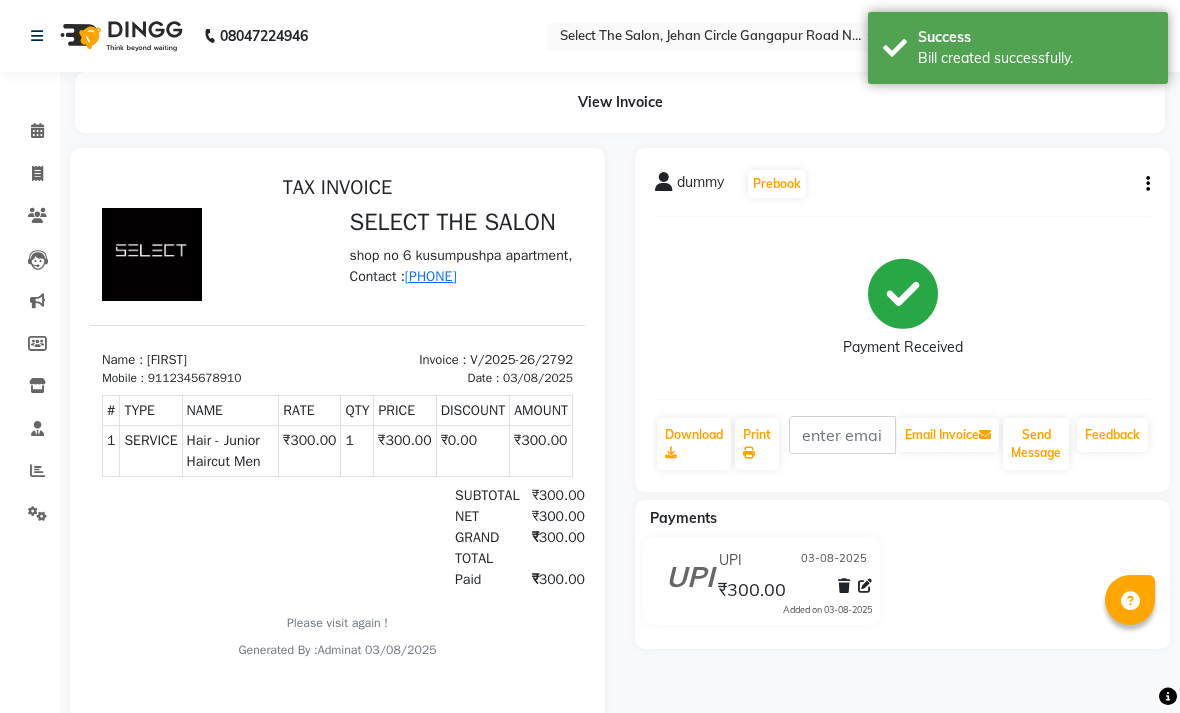 scroll, scrollTop: 0, scrollLeft: 0, axis: both 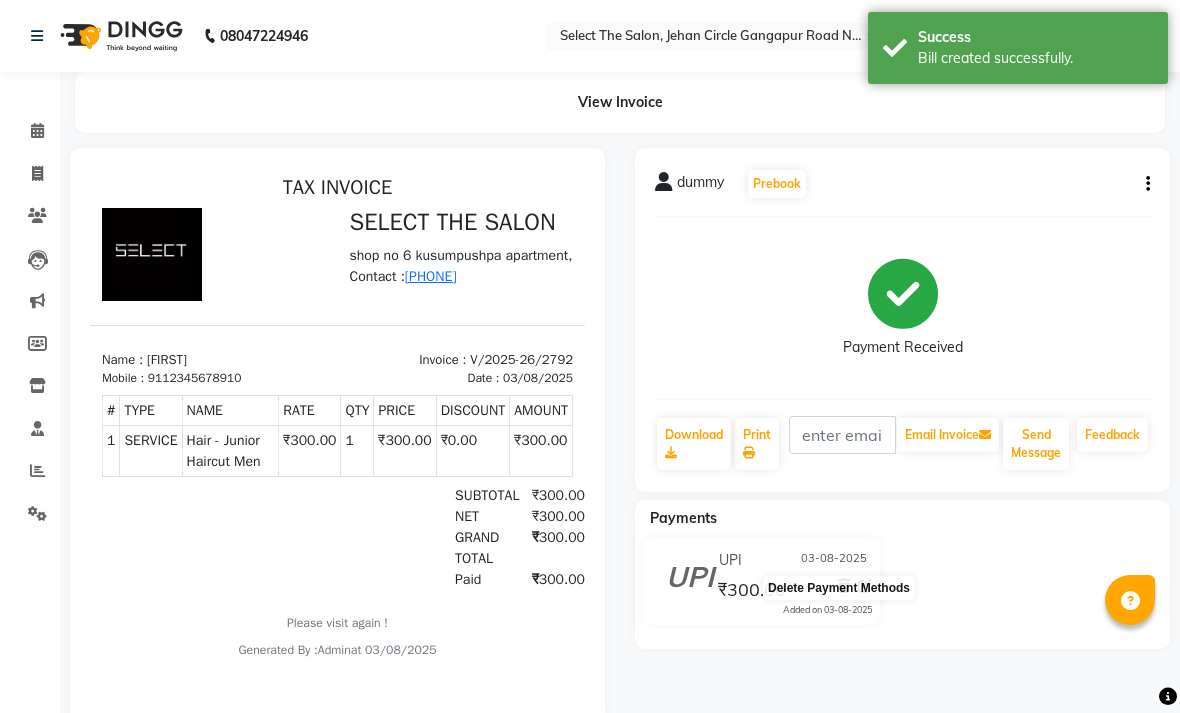 click 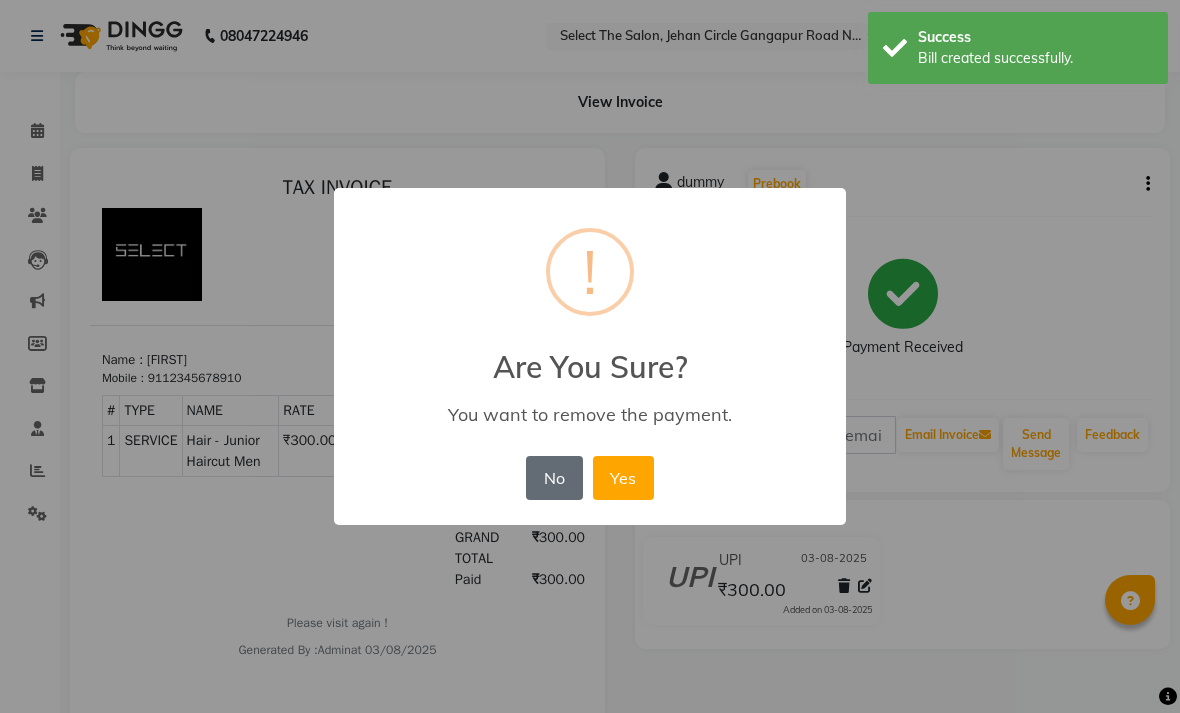 click on "No" at bounding box center (554, 478) 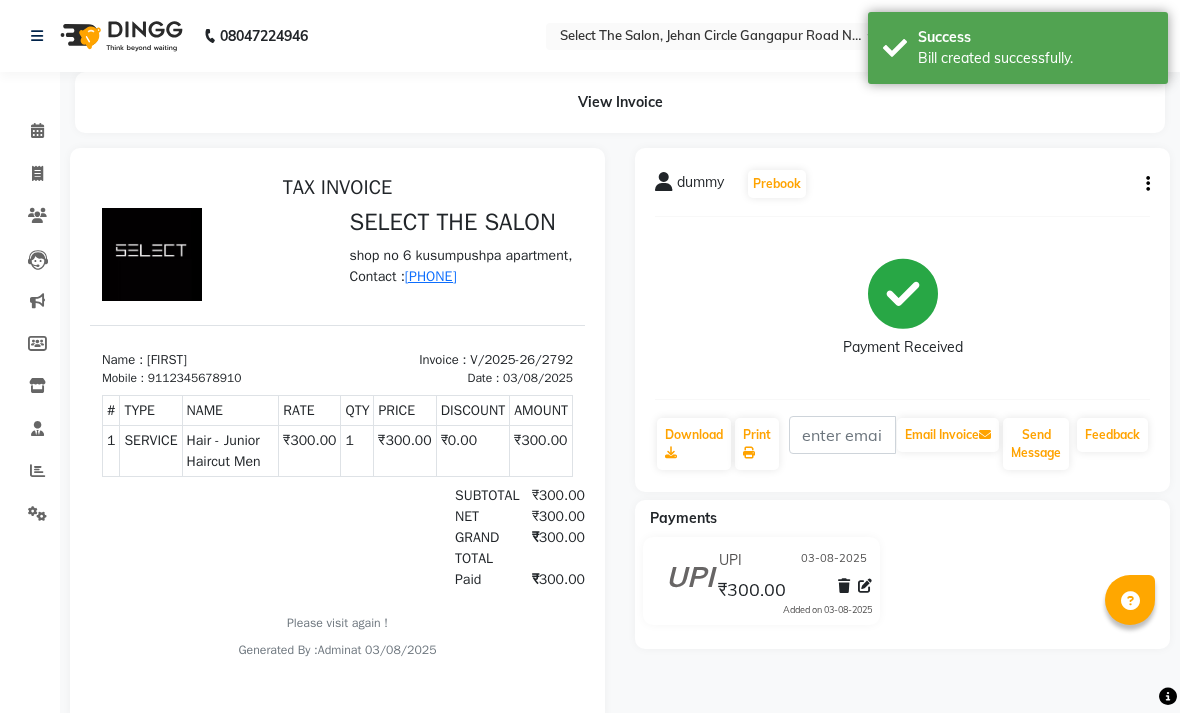 click on "dummy   Prebook" 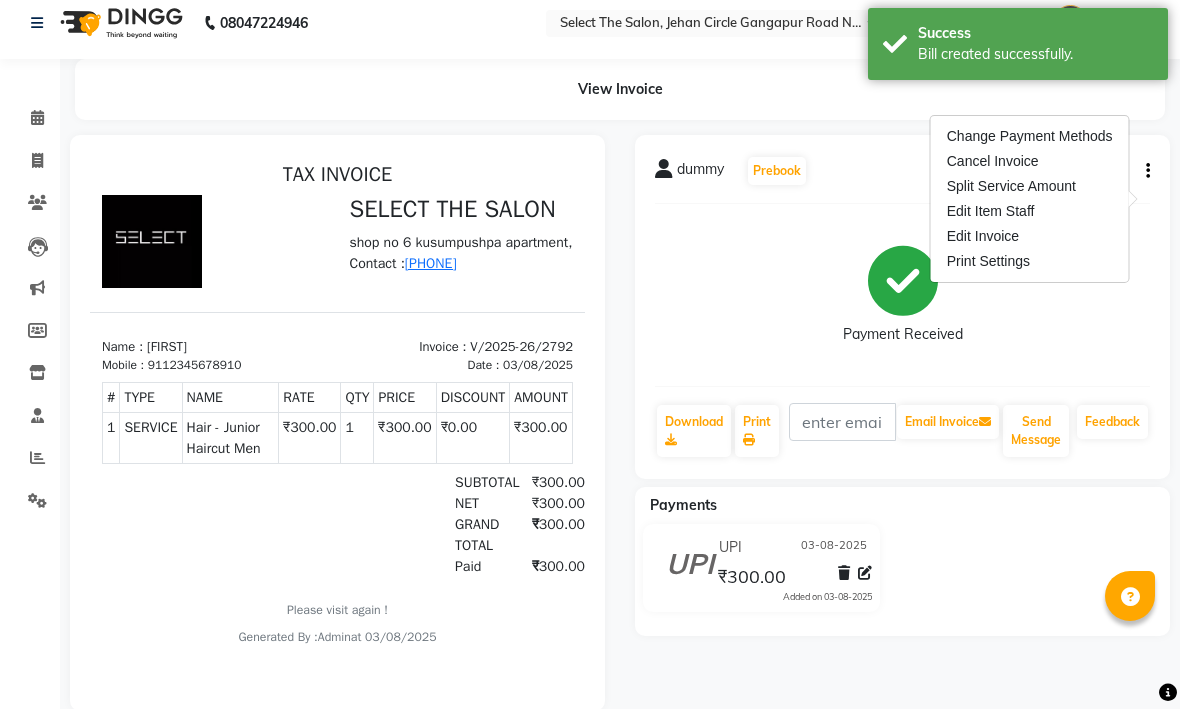scroll, scrollTop: 4, scrollLeft: 0, axis: vertical 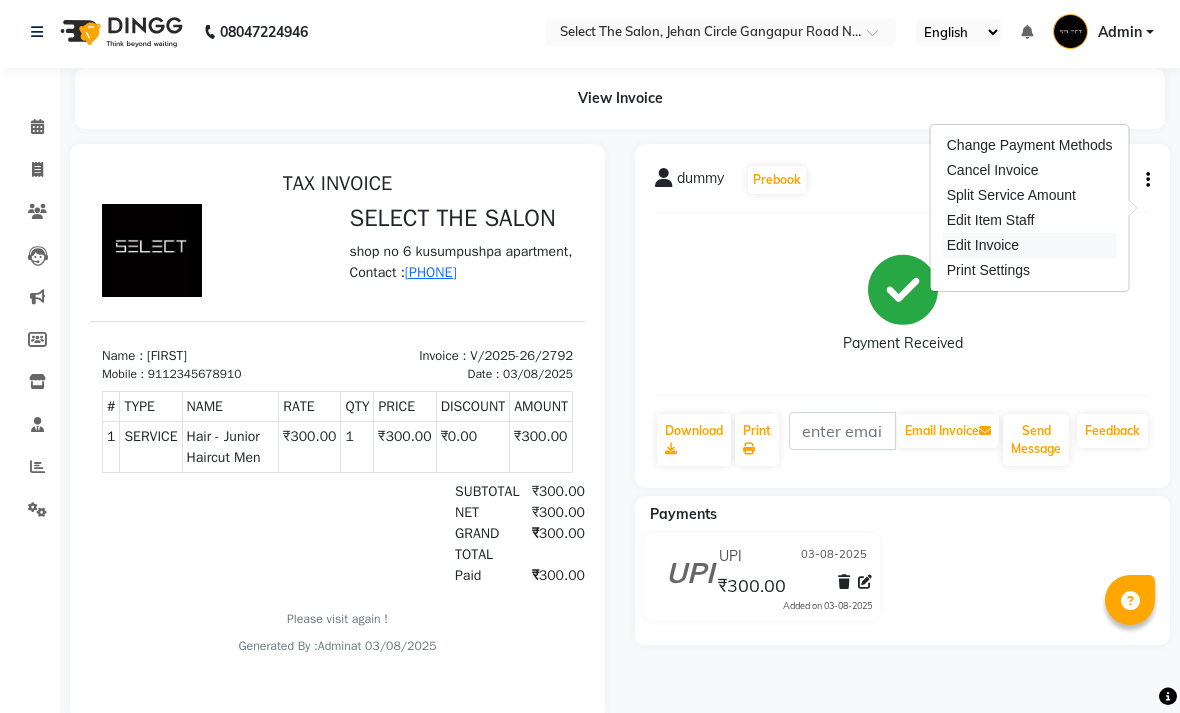 click on "Edit Invoice" at bounding box center [1030, 245] 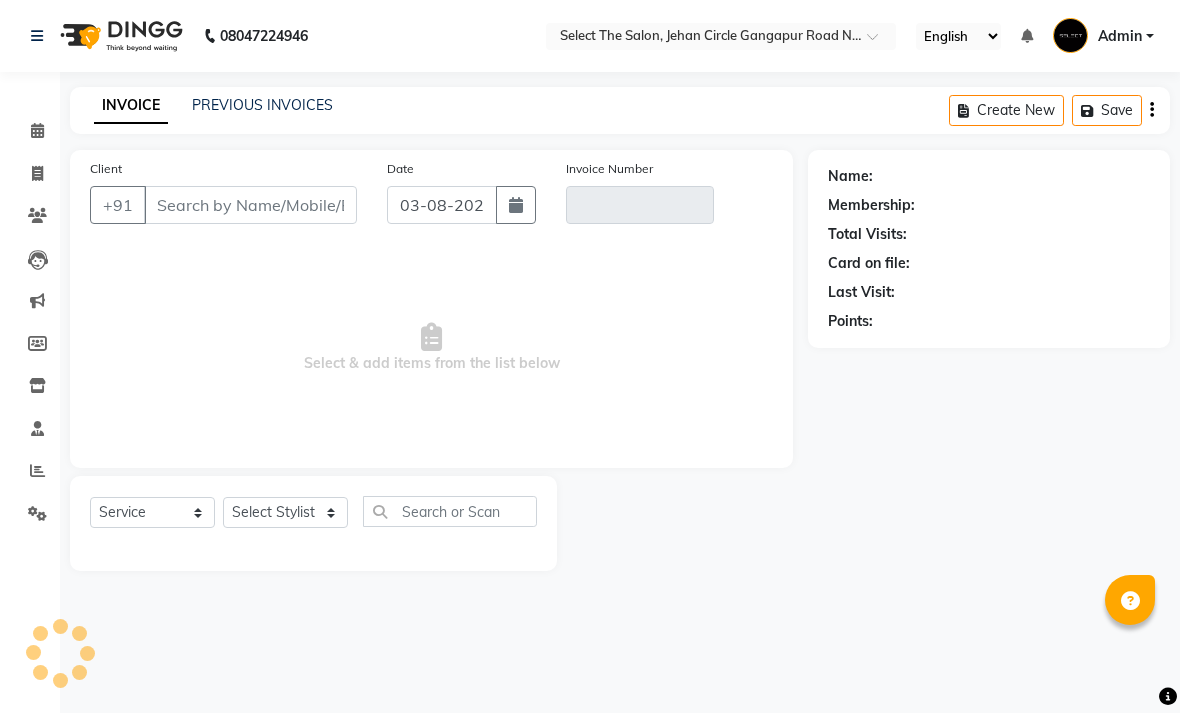 scroll, scrollTop: 0, scrollLeft: 0, axis: both 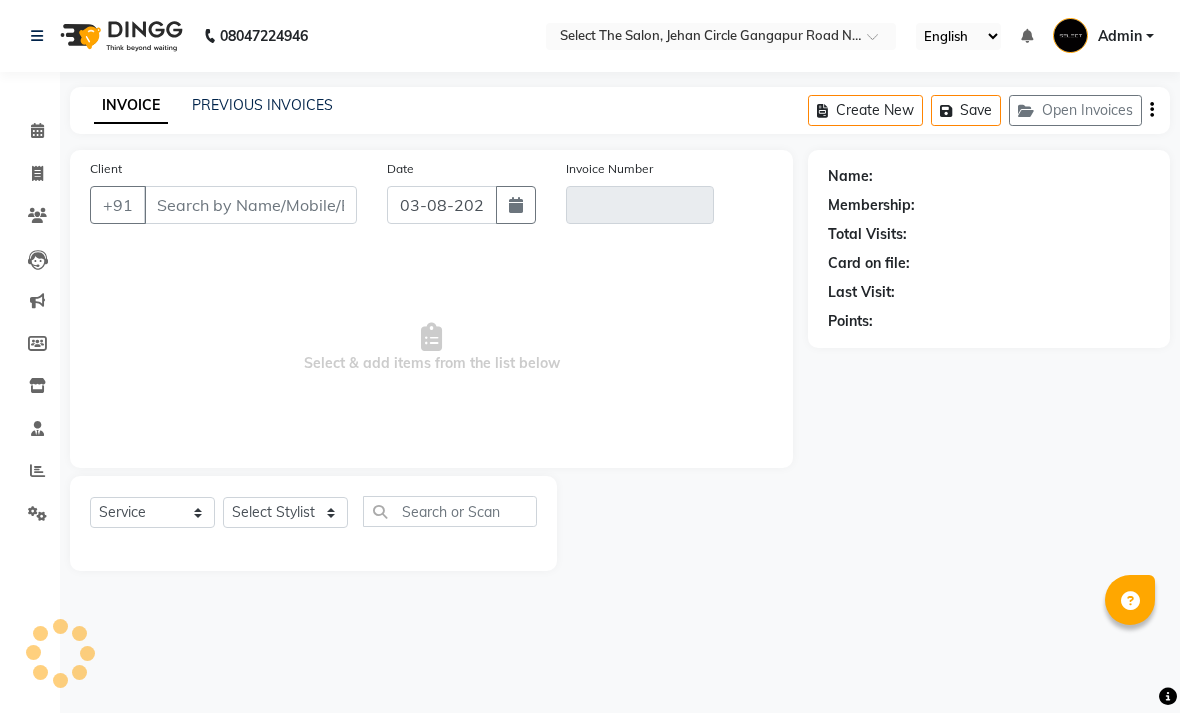 type on "12345678910" 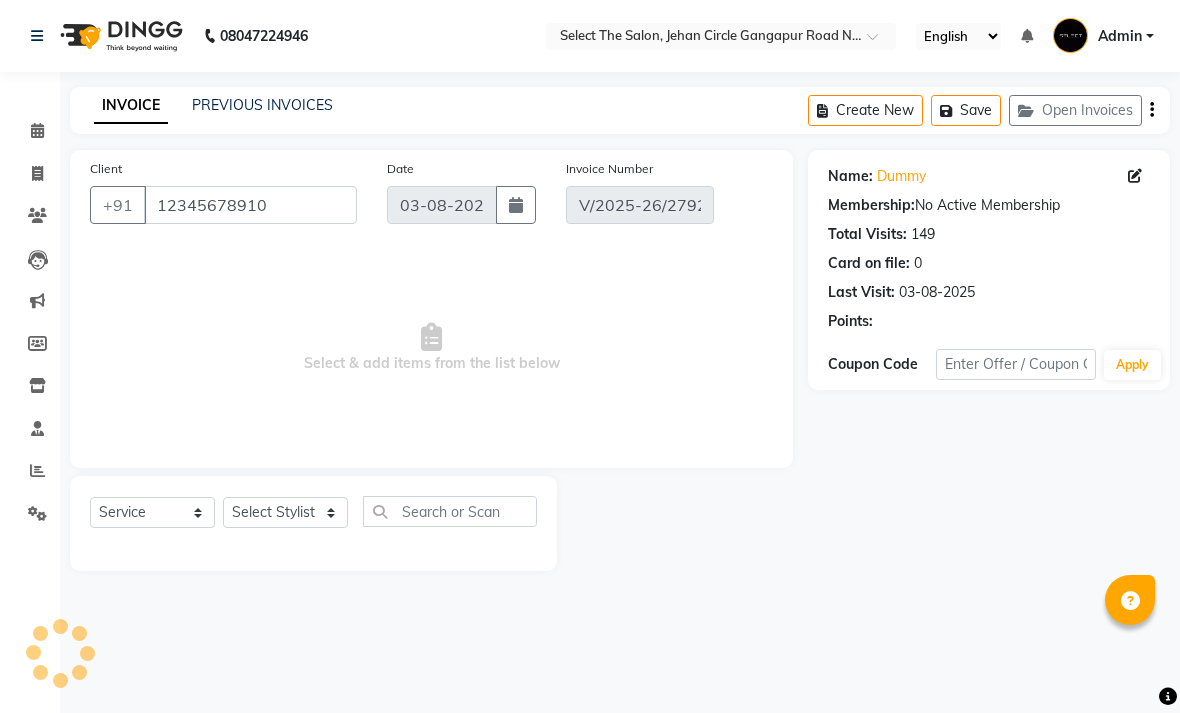 select on "select" 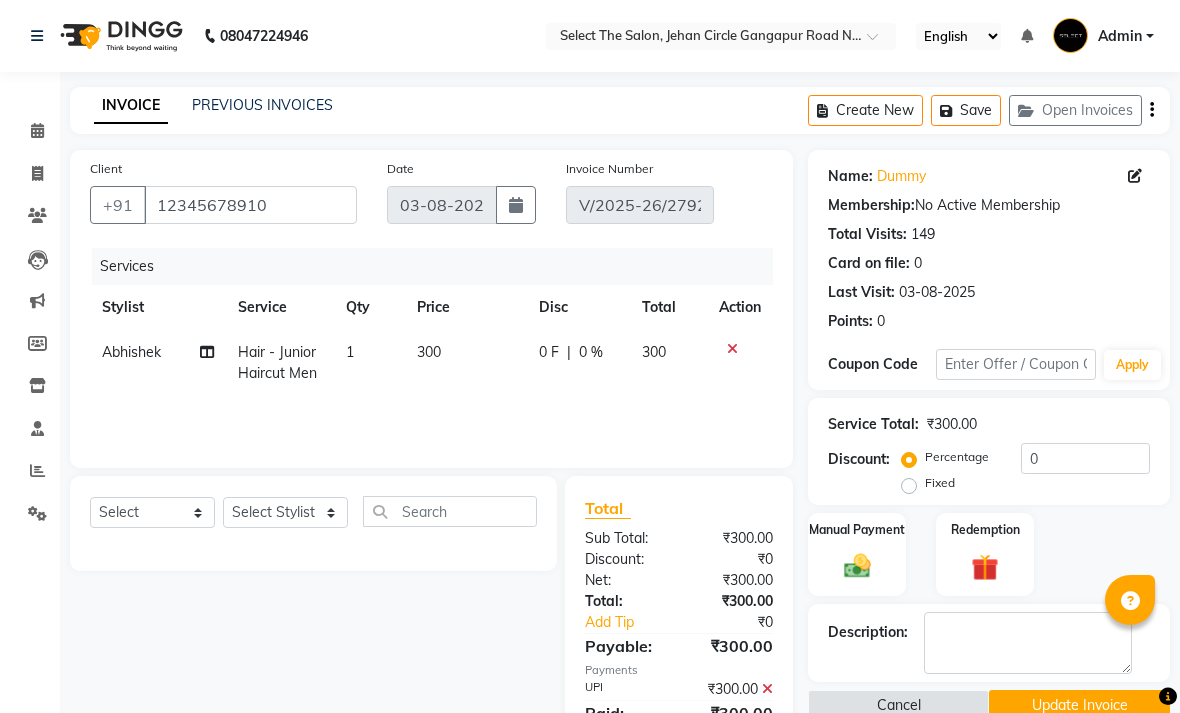 click on "300" 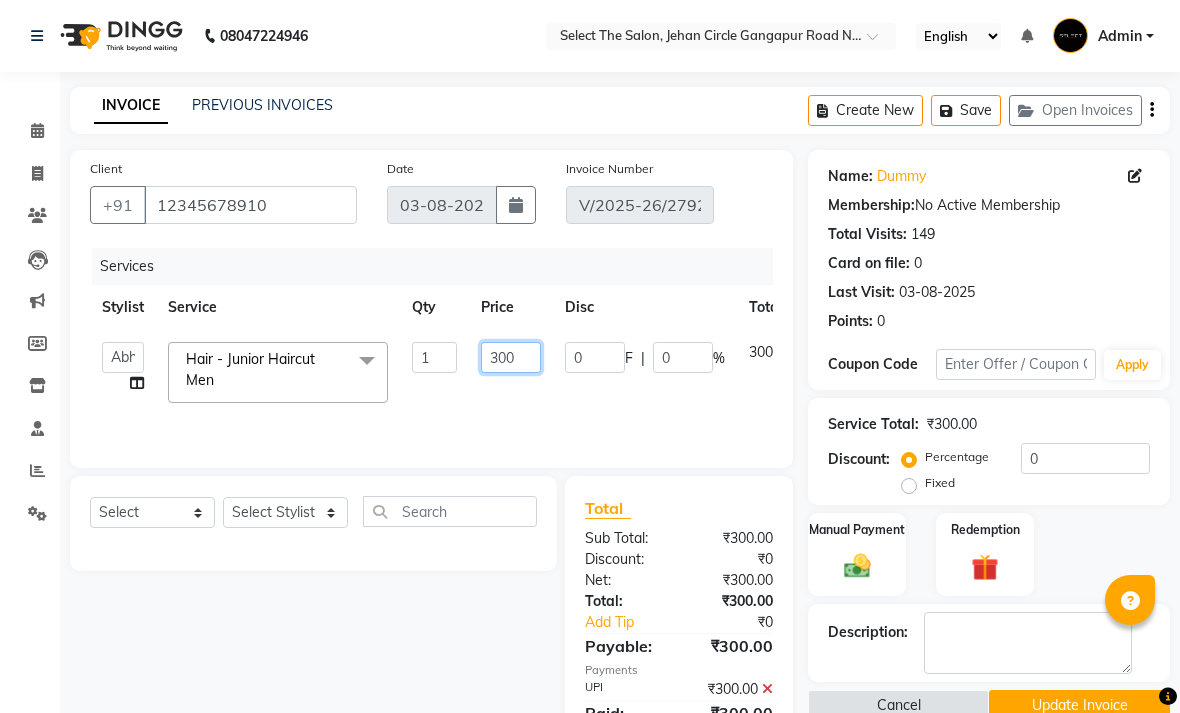 click on "300" 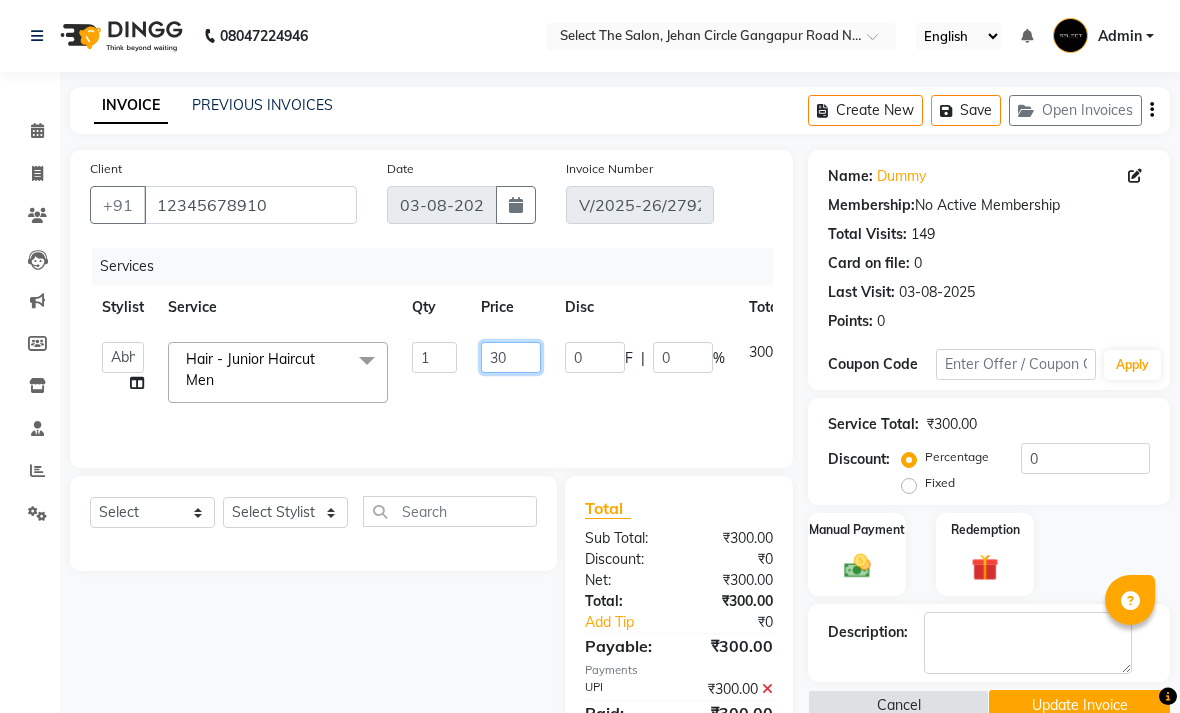 type on "3" 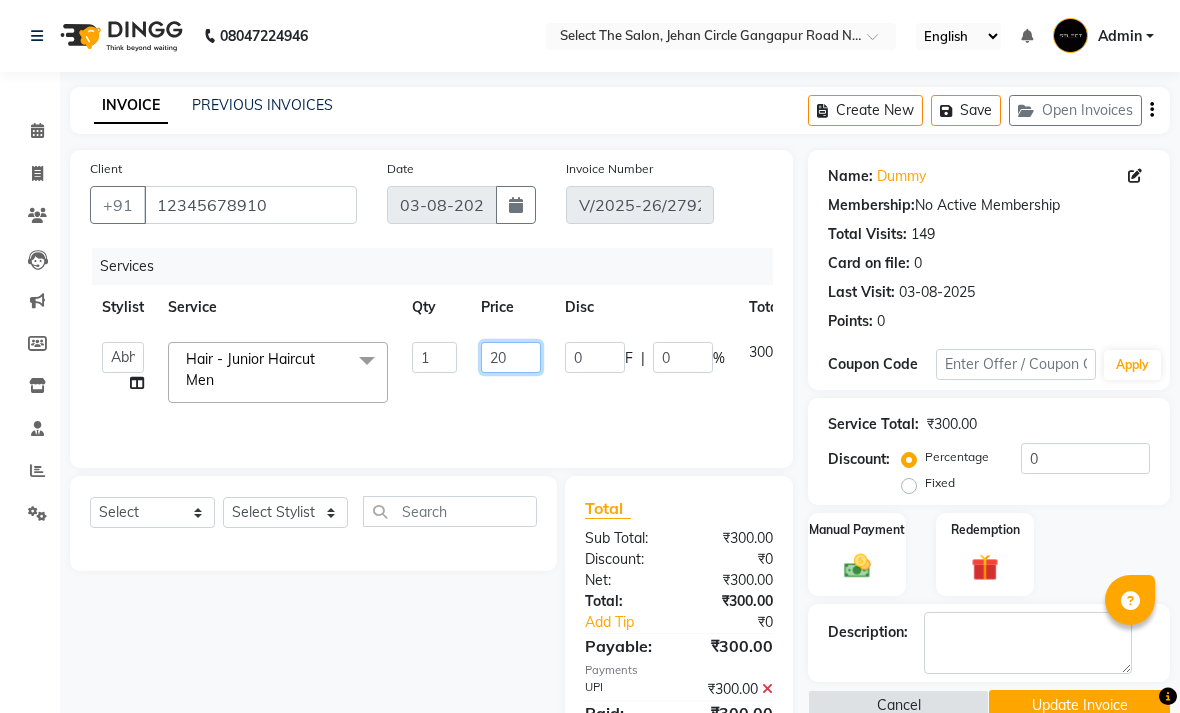 type on "200" 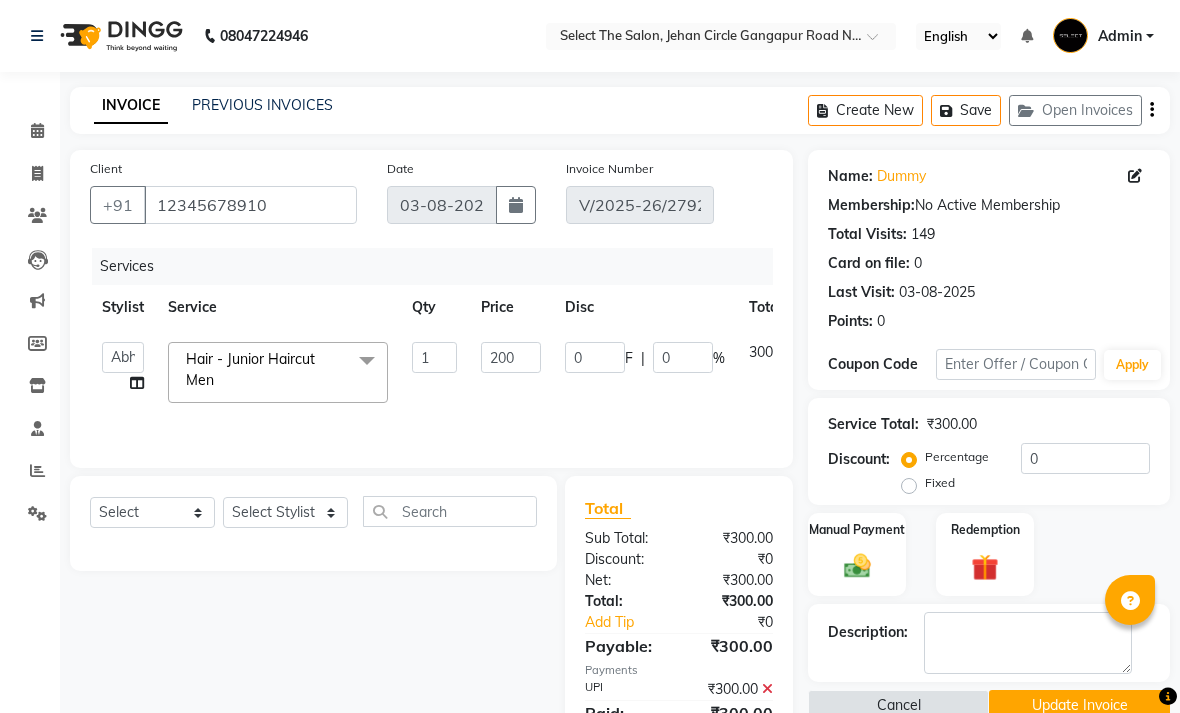 click on "Services Stylist Service Qty Price Disc Total Action  Abhishek    Akshay    Bhumi    Kasak   Pooja    Poonam    Sachin Wagh    Sarthak    Siddhika    Venkatesh warule   Yogeshwari  Hair - Junior Haircut Men   x Hair - Senior Haircut Men Hair-Senior Female Haircut Hair-Senior Female Haircut Hair-Junior Female Haircut Hair- Creative Head  Hair - Junior Haircut Men  Hair - Mens Styling Hair - Mens Haircolour Hair - Global Colour Hair - Mens hair colour Touch-up Hair - Root Touchup 1 Inch Hair - Root Touchup 2 inch Hair - Mens Keratin Treatment Hair - K18 Treatment Hair - Mens Hair spa Hair - Mens hairwash Head Massage Keratin Wash  Hair- Kids Haircut Consultation  Hair - Creative Head Mens Hair - Fringe  Hair - Fiber Clinix Hair - Root Touchup 1 Inch AF Hair - Root Touchup 2 inch AF Hair - Makeup and bridal hair style  Hair - Biotop Spa  Hair - Female Styling  Foot spa Hand spa Dry manicure  Dry pedicure  Nail Extension  B3 Package  package  Nail cutting fileing Botox Combo of 3  Highlights Derma facial  1 200" 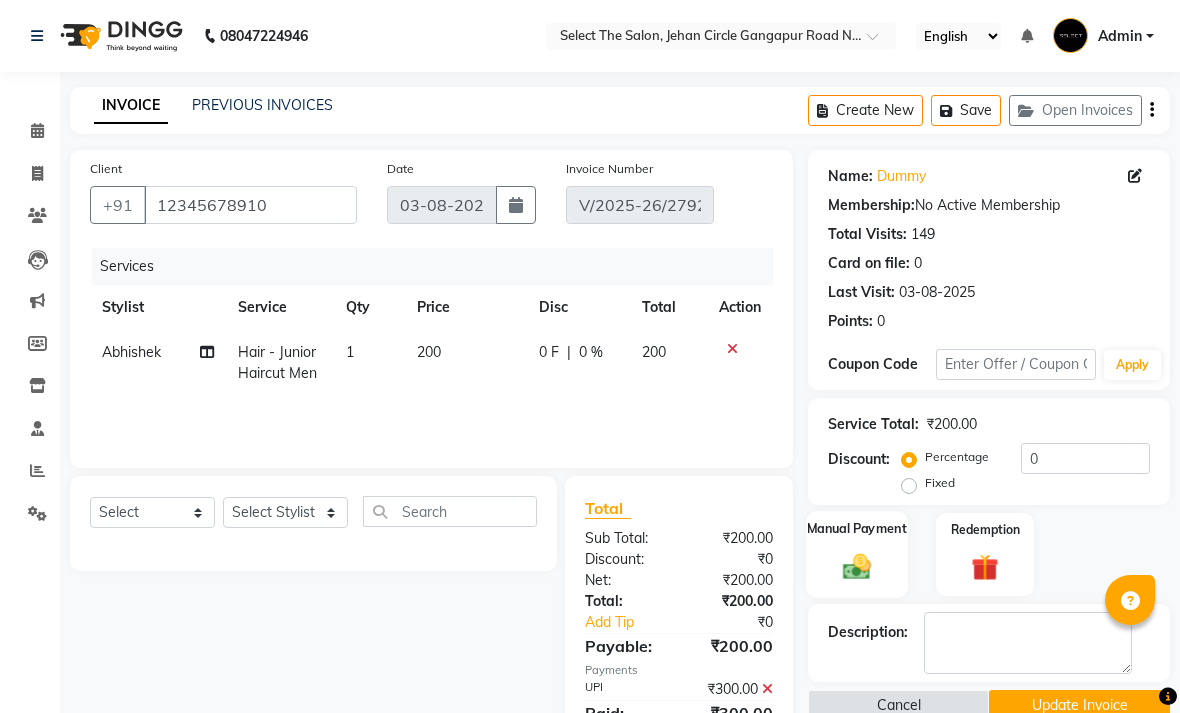 click 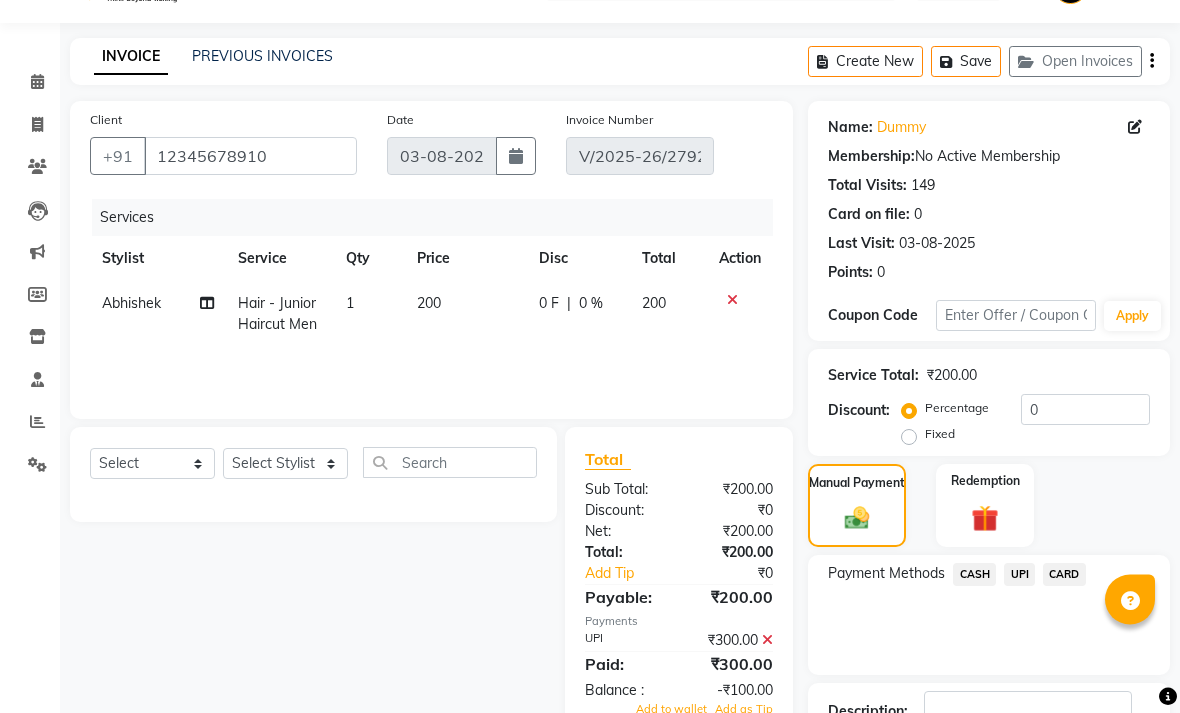 click on "UPI" 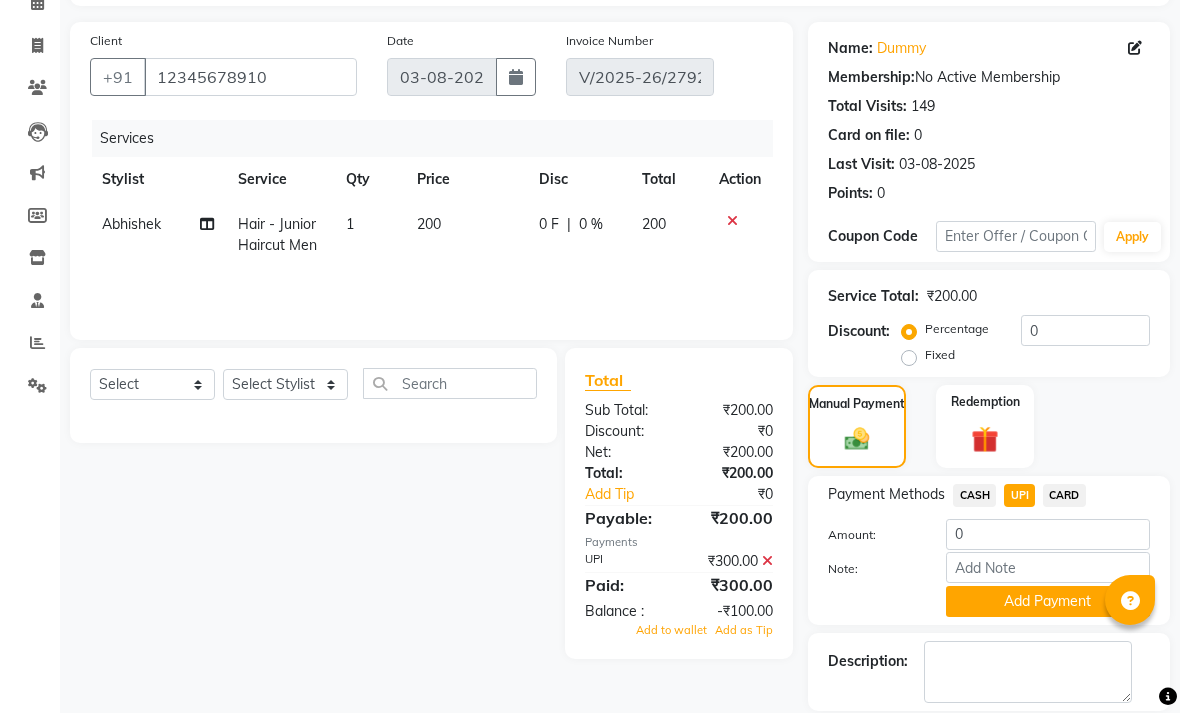 scroll, scrollTop: 161, scrollLeft: 0, axis: vertical 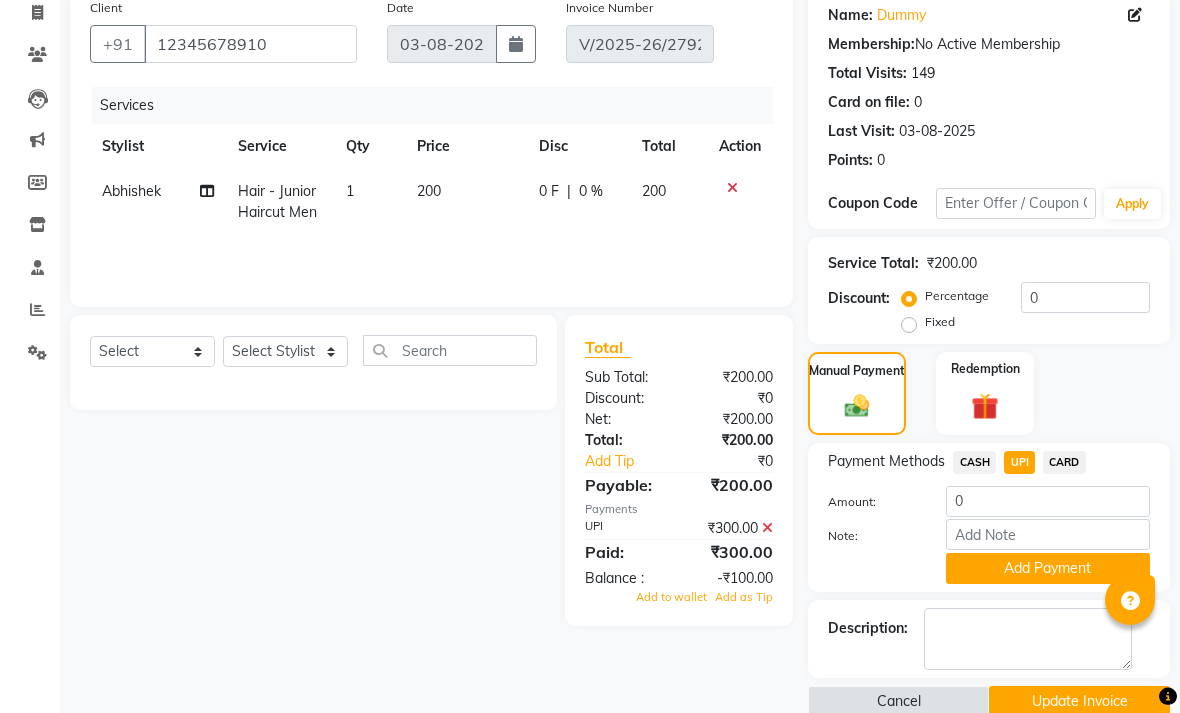 click on "Update Invoice" 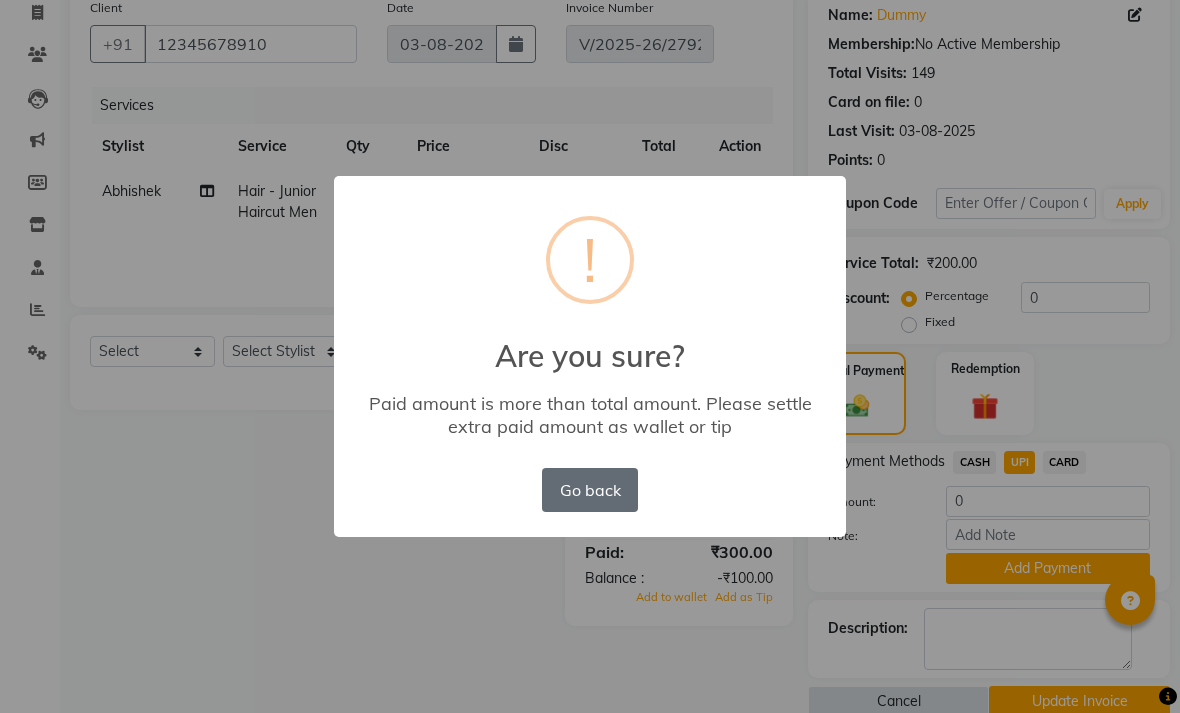 click on "Go back" at bounding box center (590, 490) 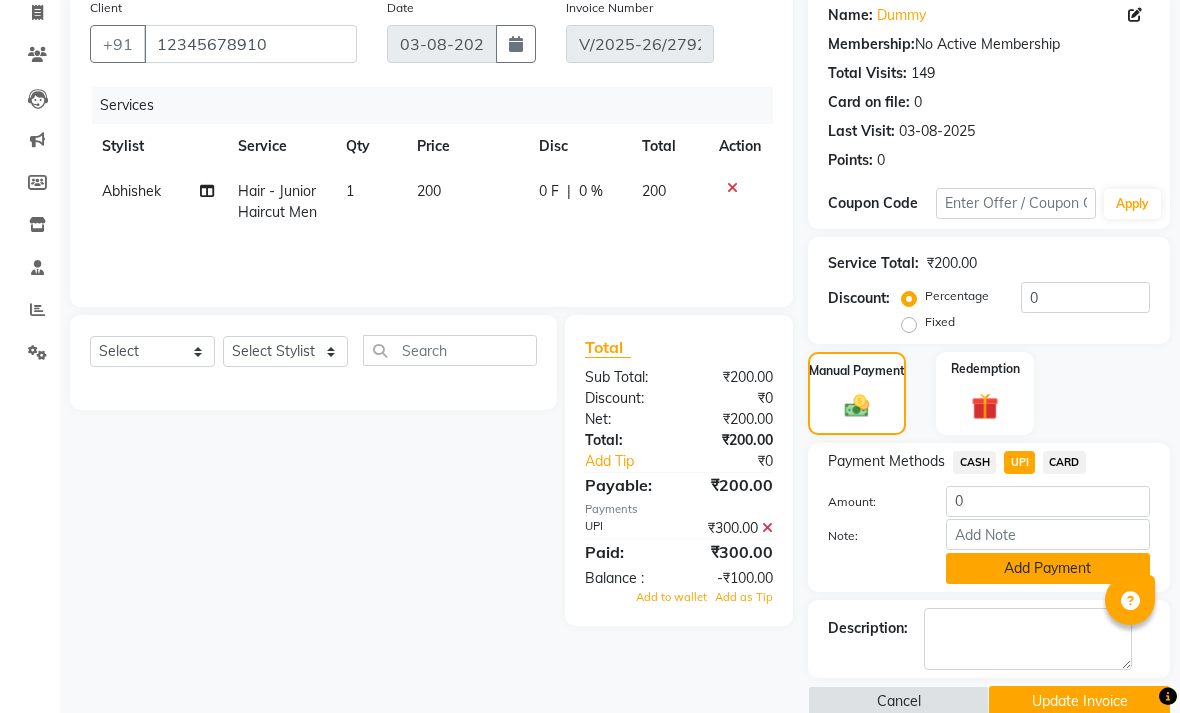 click on "Add Payment" 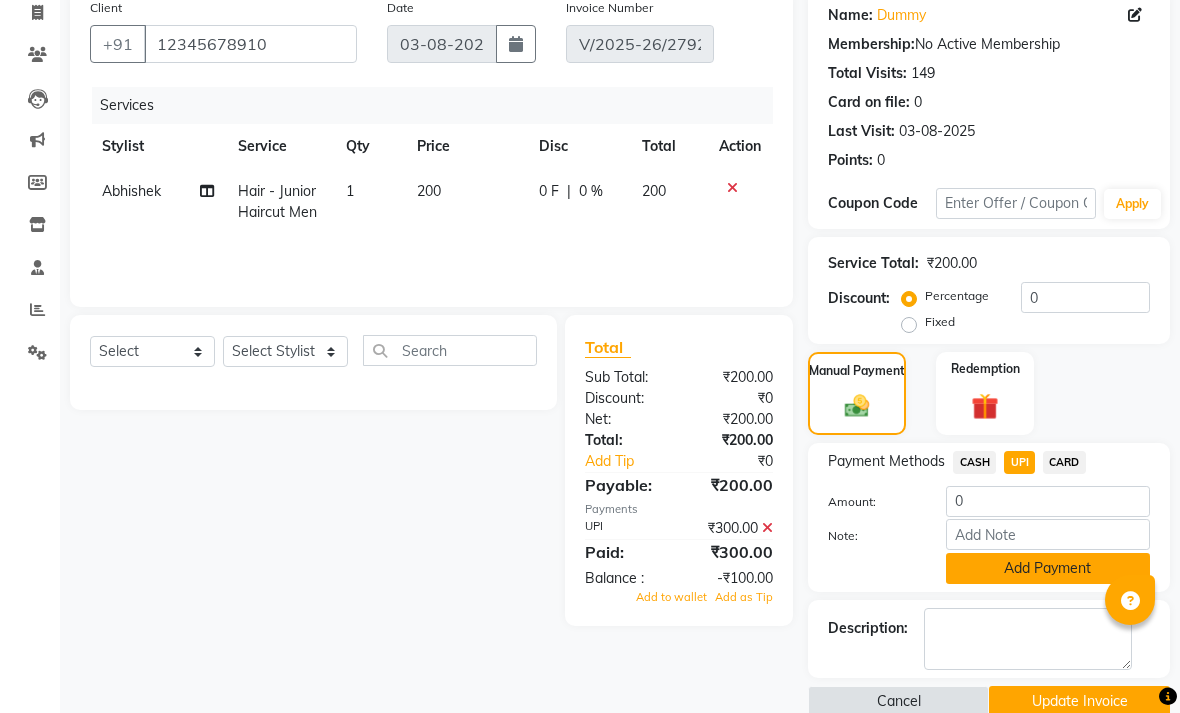 scroll, scrollTop: 132, scrollLeft: 0, axis: vertical 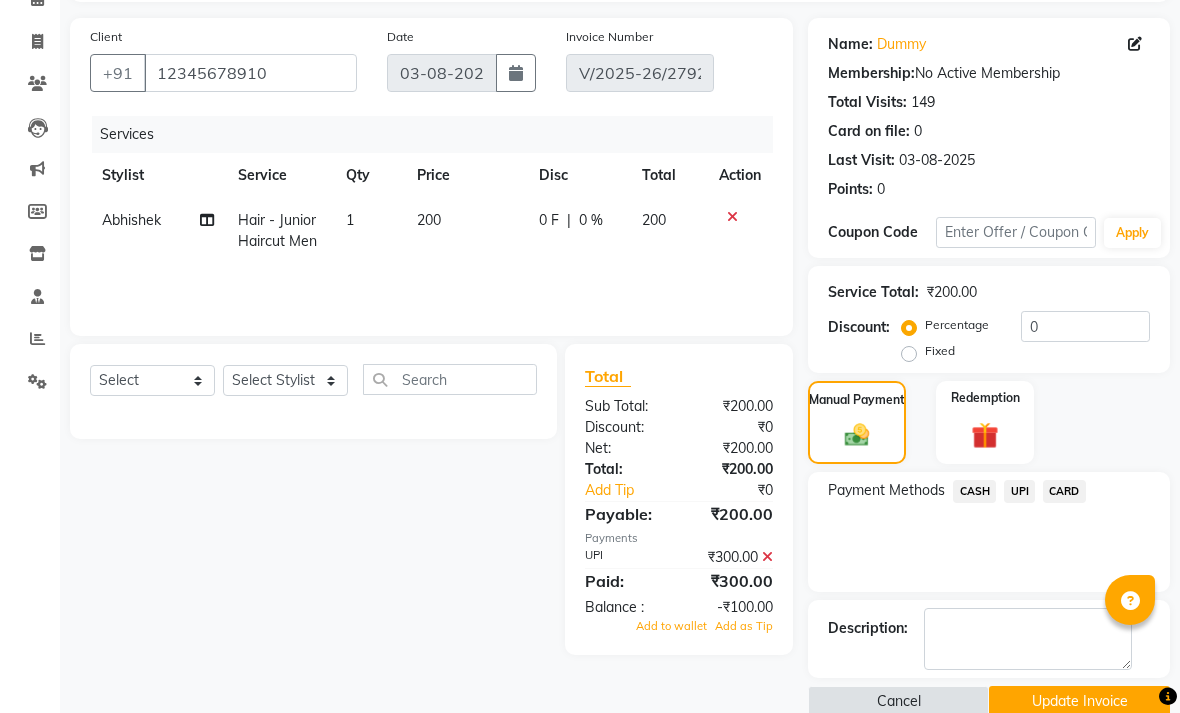 click 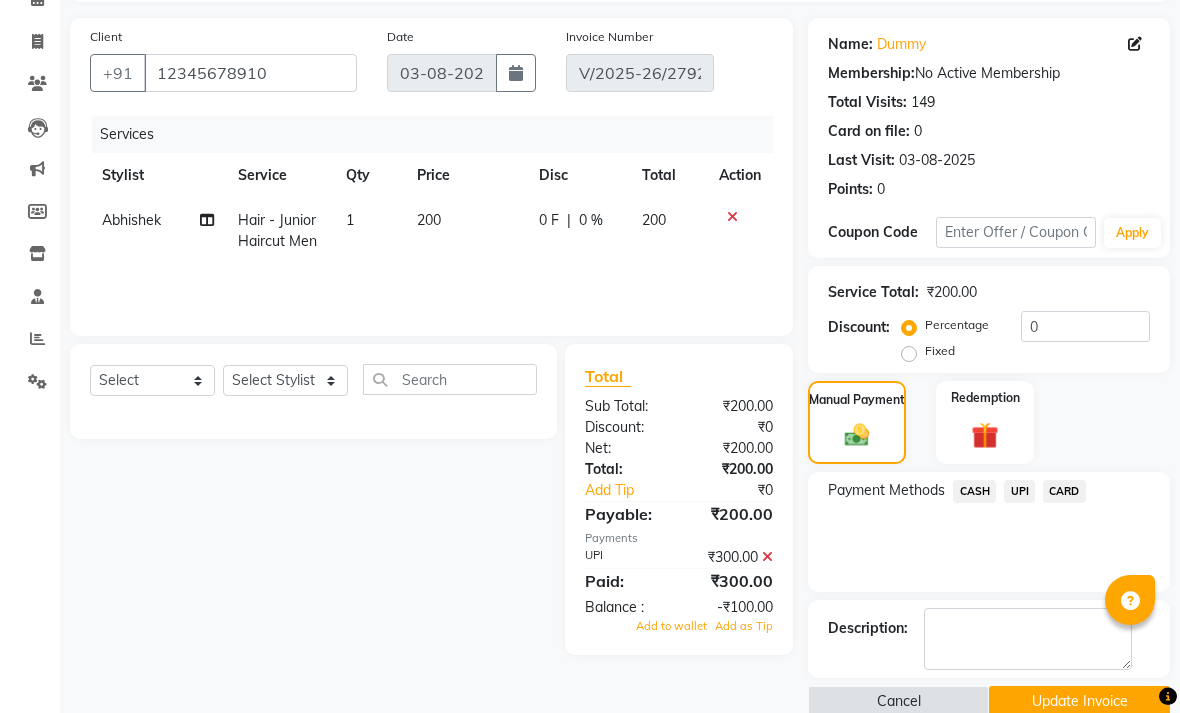 scroll, scrollTop: 48, scrollLeft: 0, axis: vertical 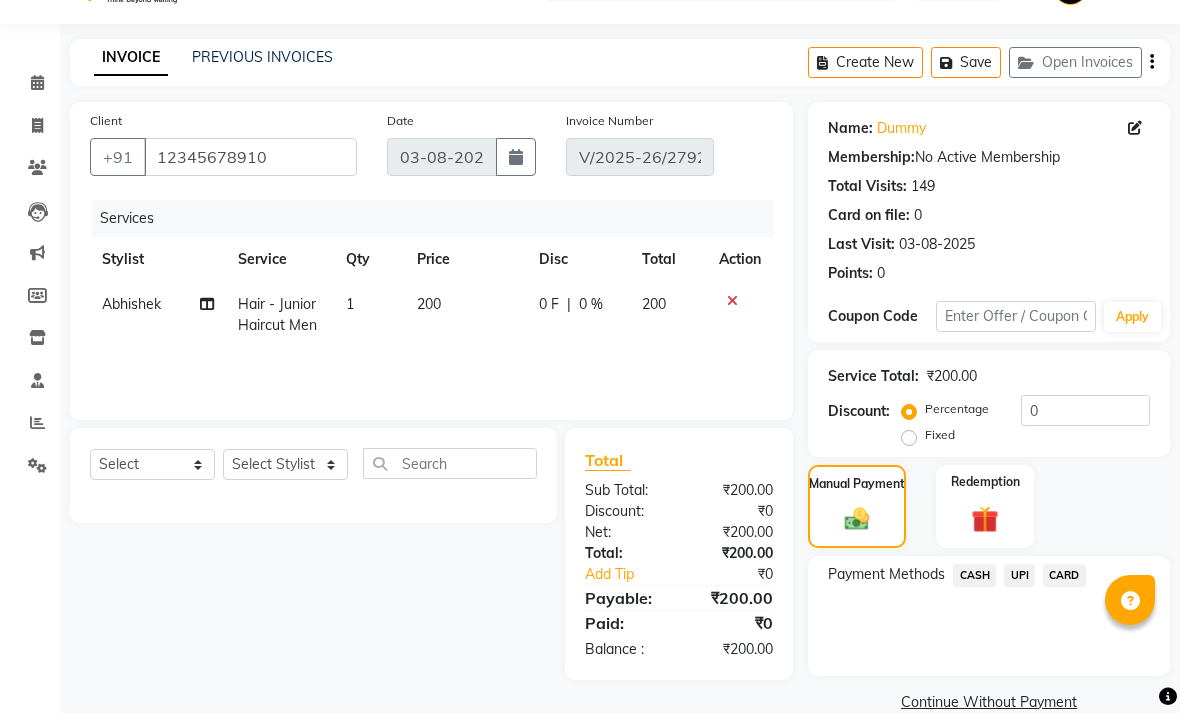 click on "UPI" 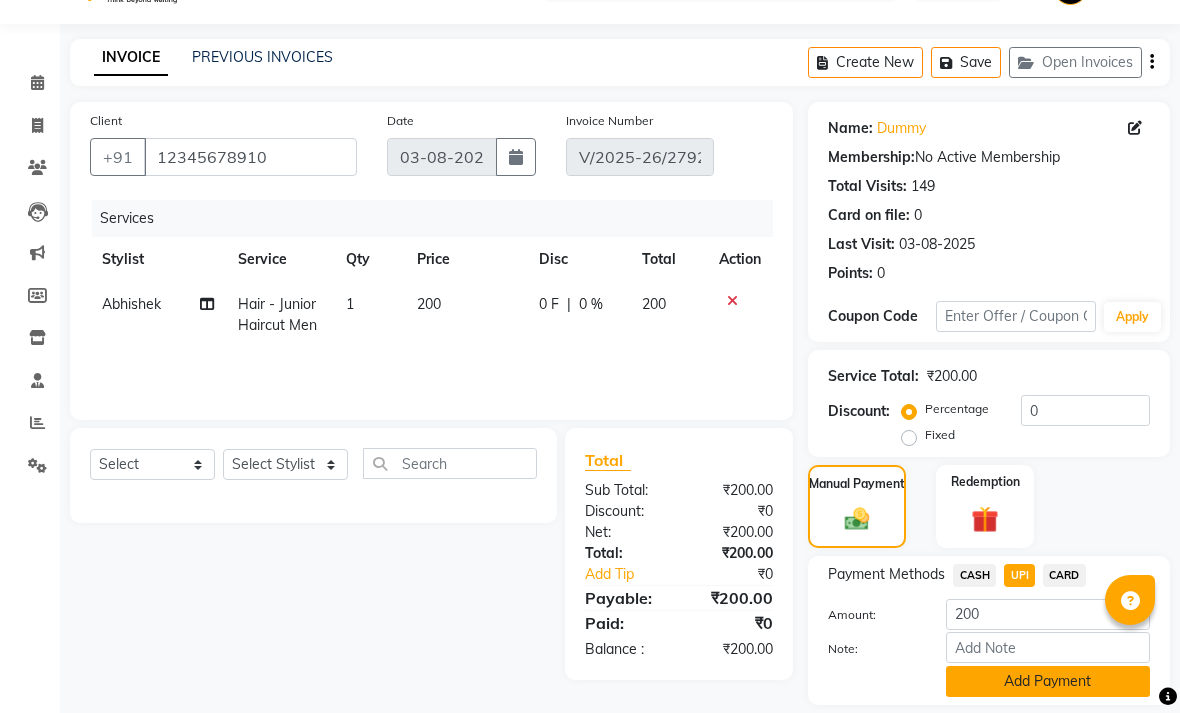 click on "Add Payment" 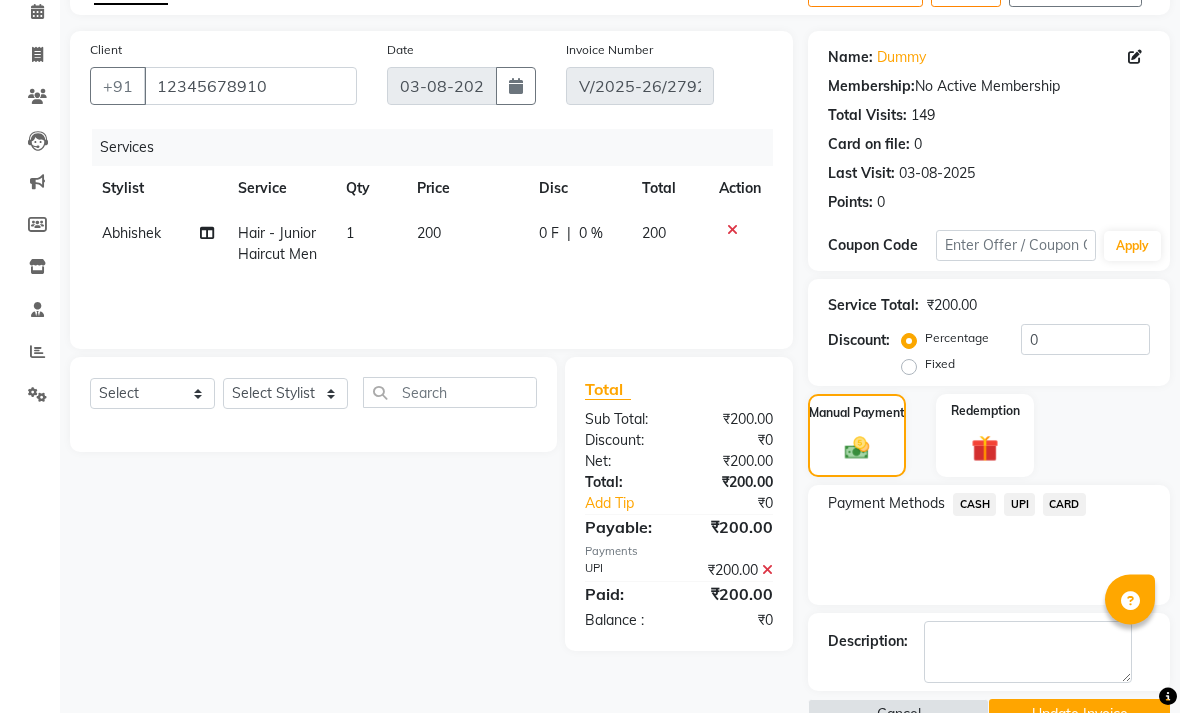 scroll, scrollTop: 132, scrollLeft: 0, axis: vertical 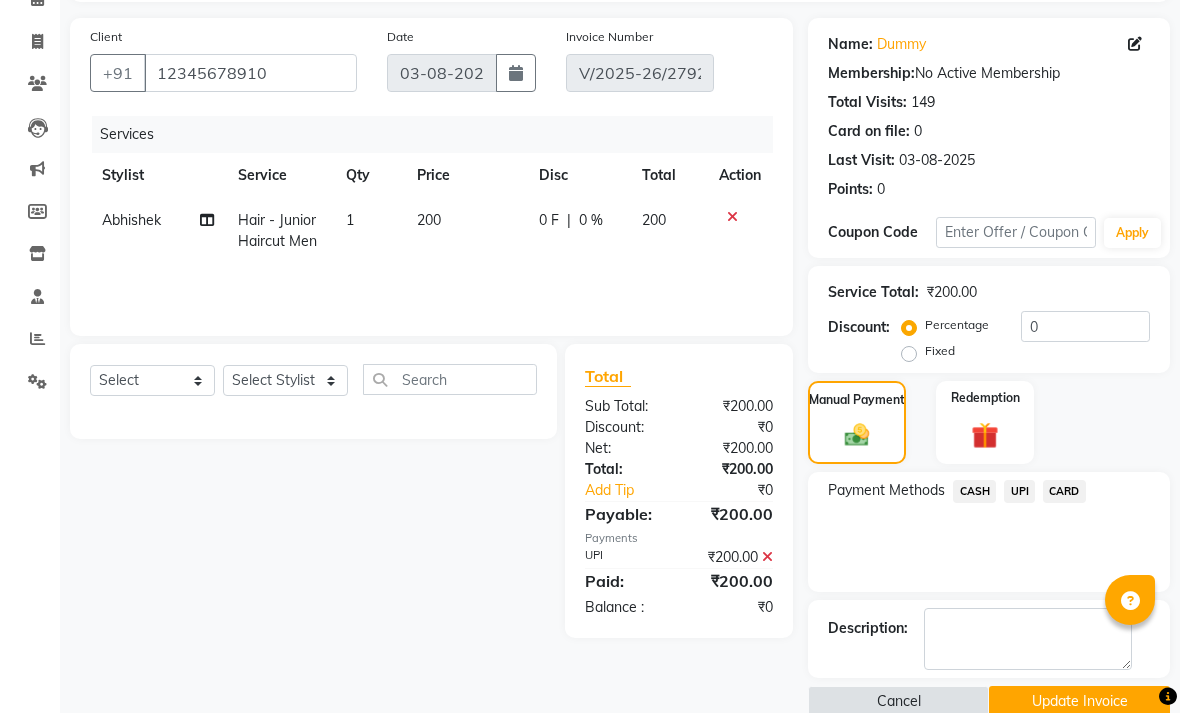 click on "Update Invoice" 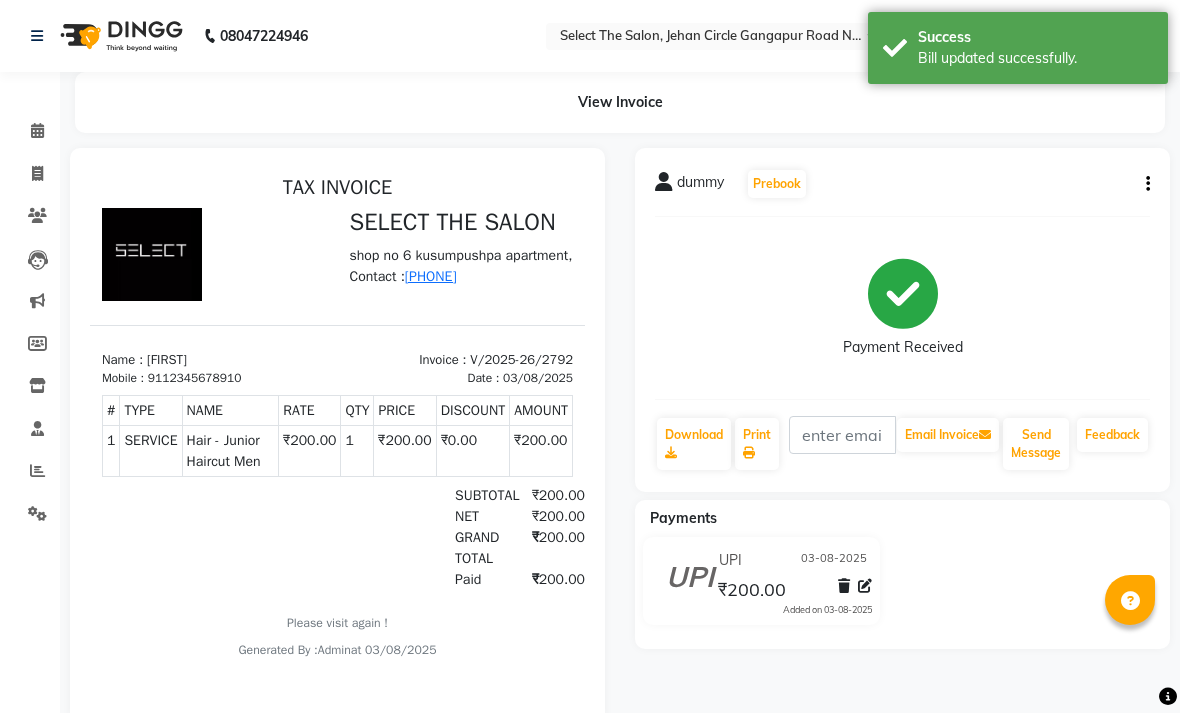 scroll, scrollTop: 0, scrollLeft: 0, axis: both 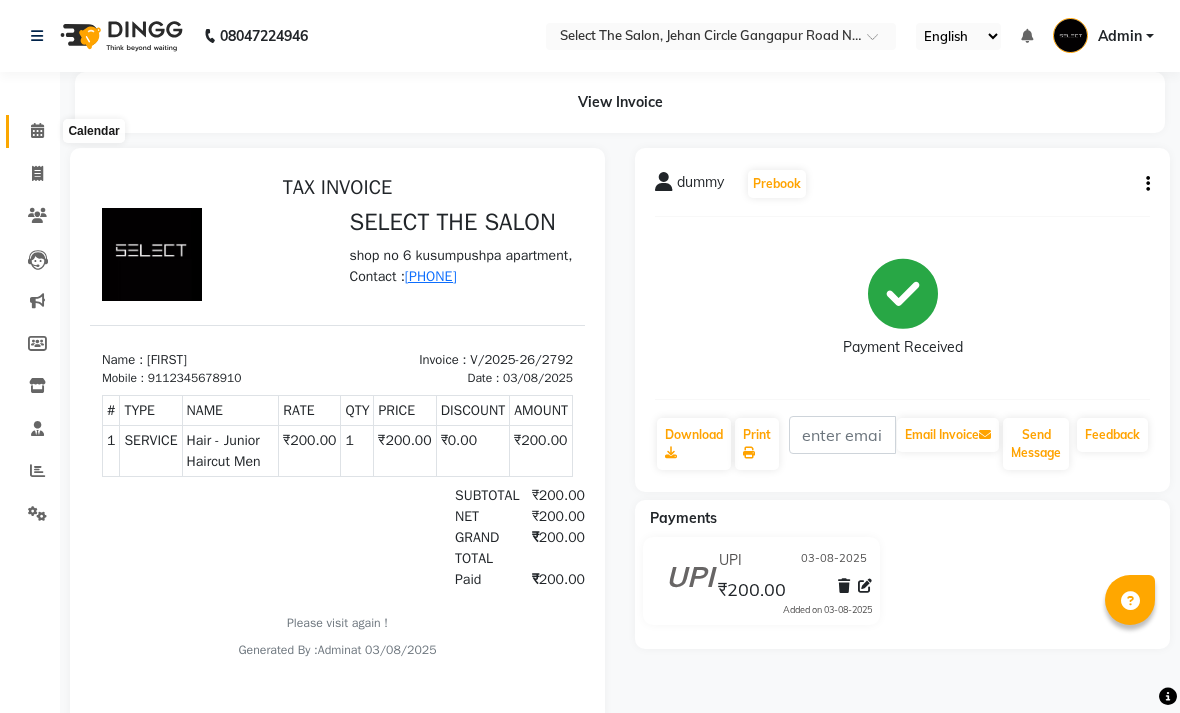 click on "Calendar" 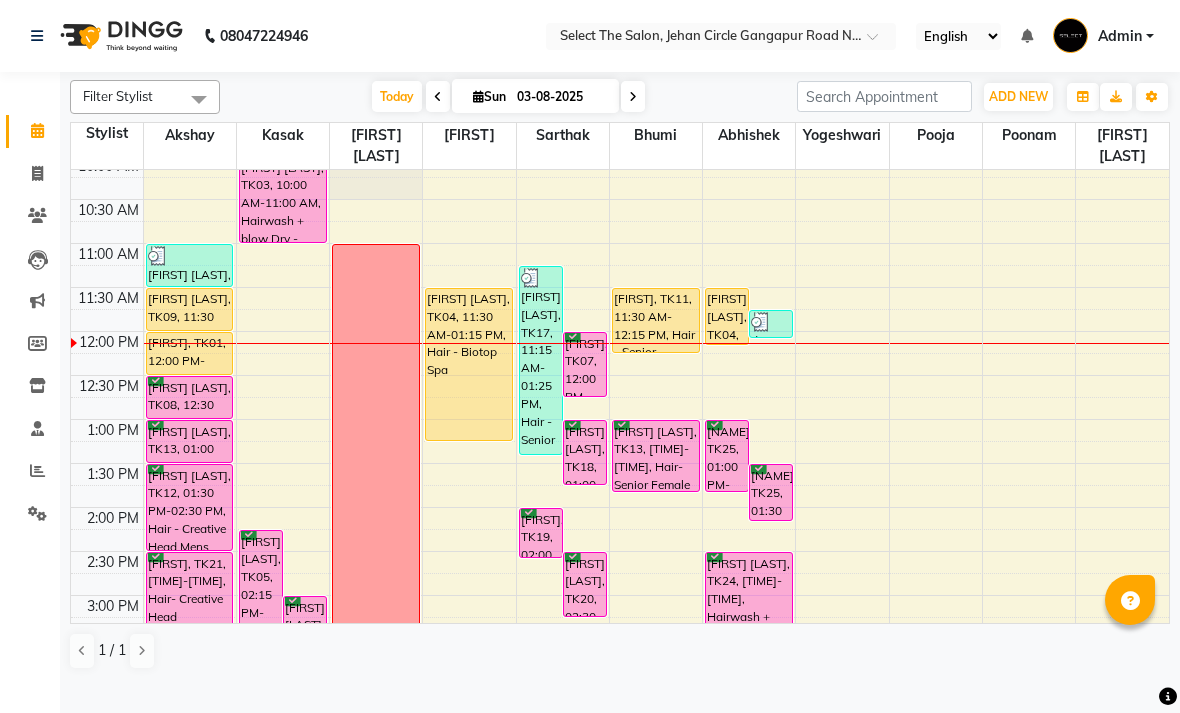 scroll, scrollTop: 193, scrollLeft: 0, axis: vertical 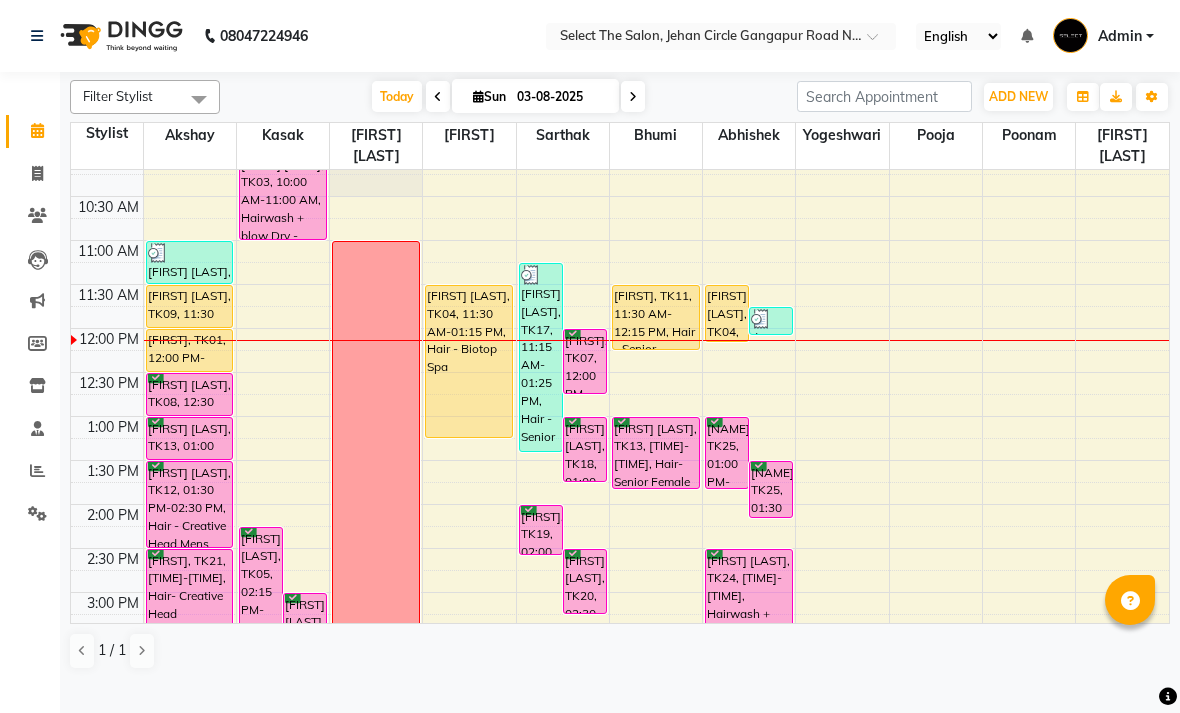 click at bounding box center (633, 97) 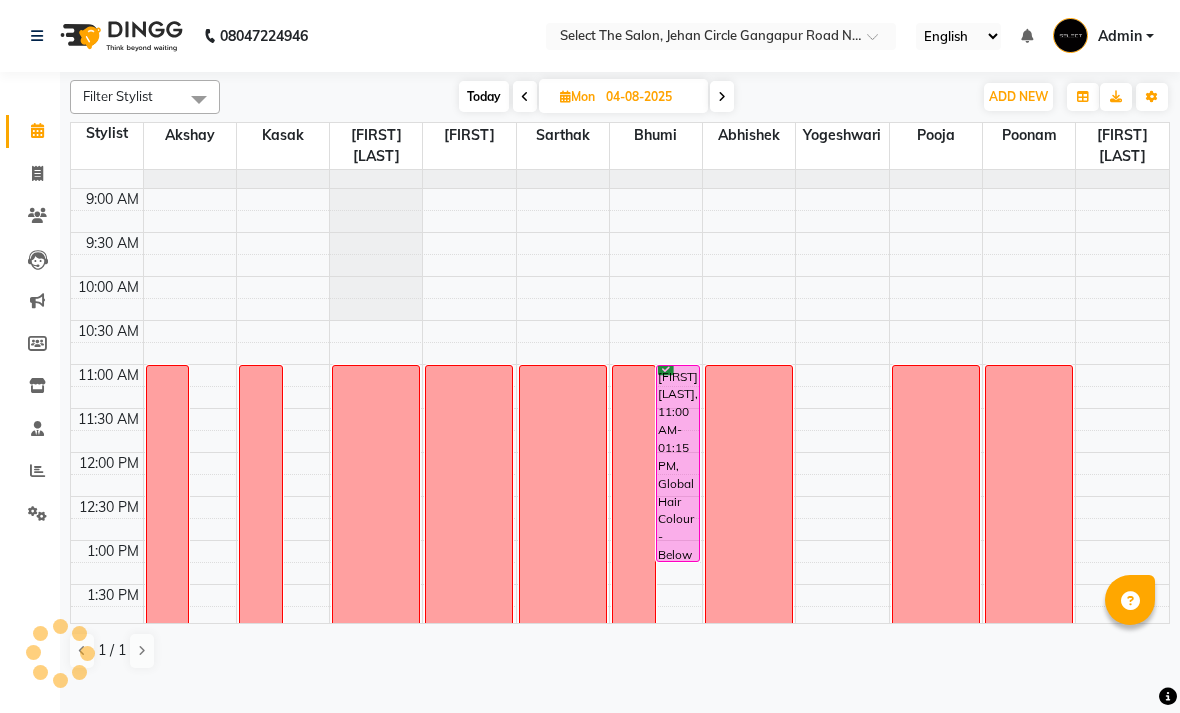 scroll, scrollTop: 57, scrollLeft: 0, axis: vertical 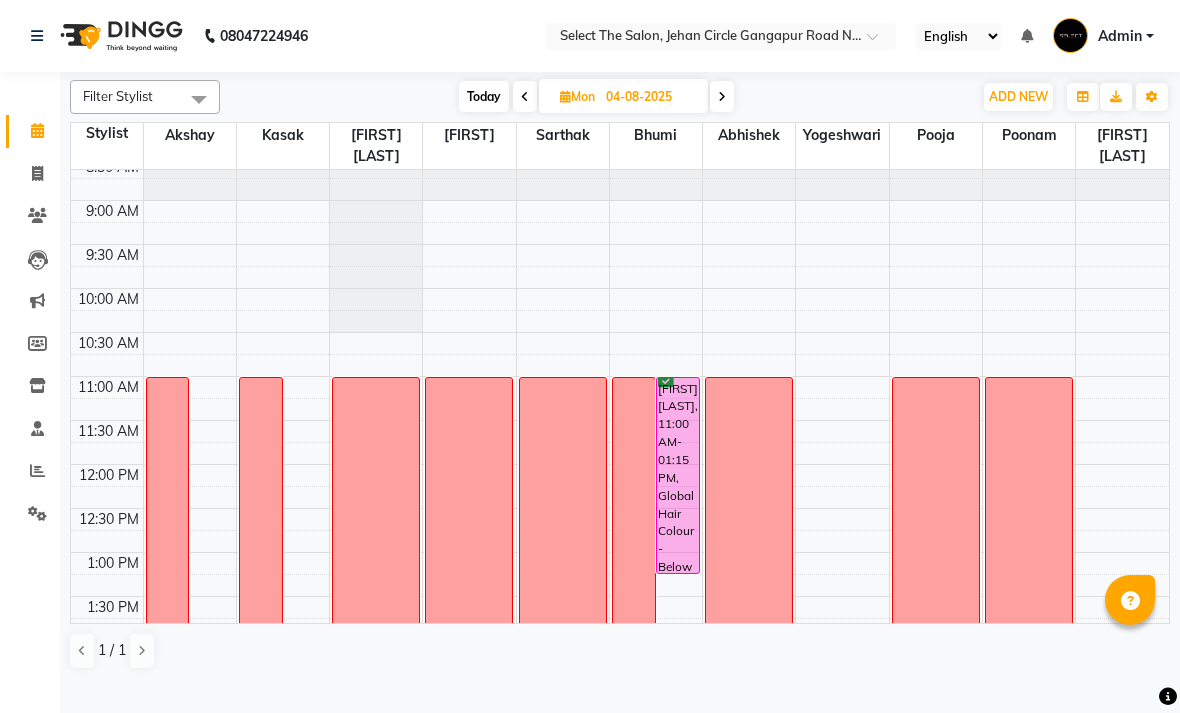 click on "04-08-2025" at bounding box center (650, 97) 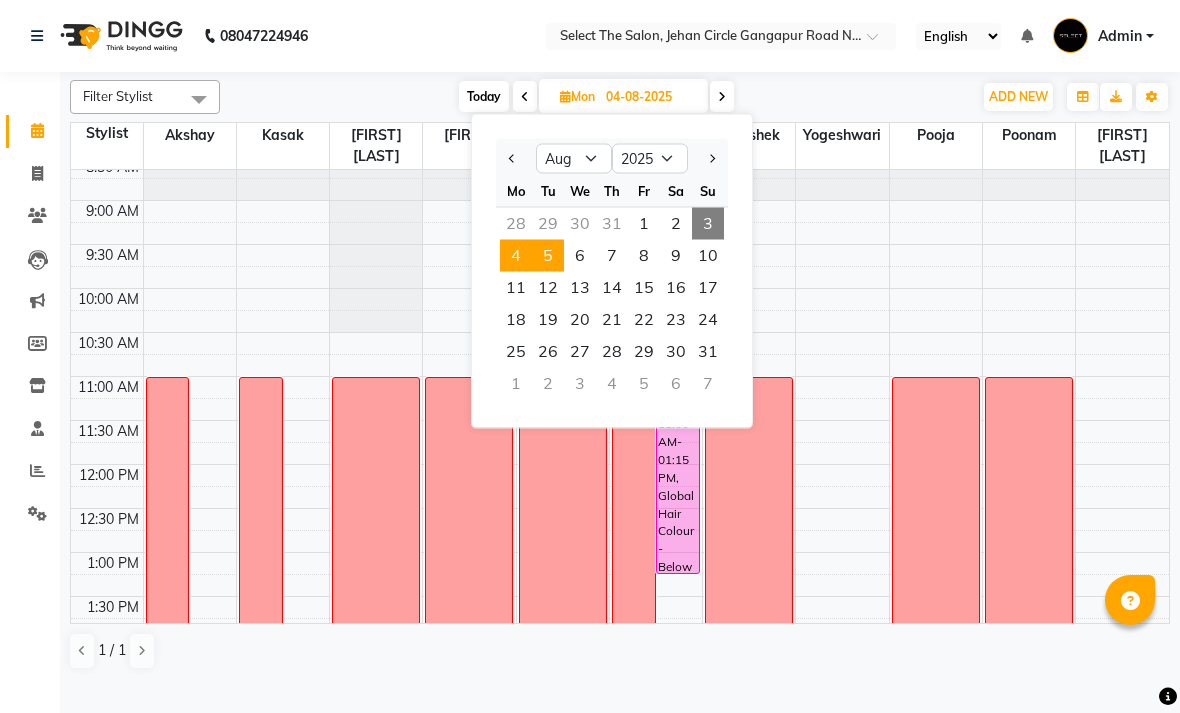 click on "5" at bounding box center (548, 256) 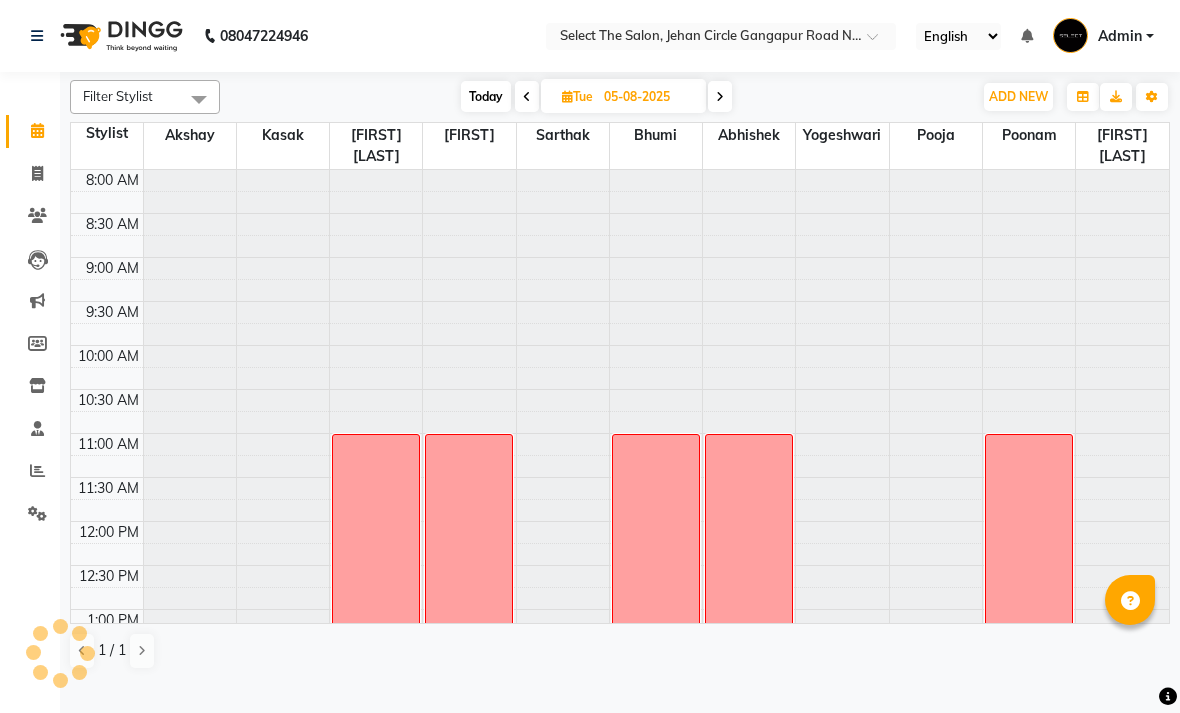 scroll, scrollTop: 353, scrollLeft: 0, axis: vertical 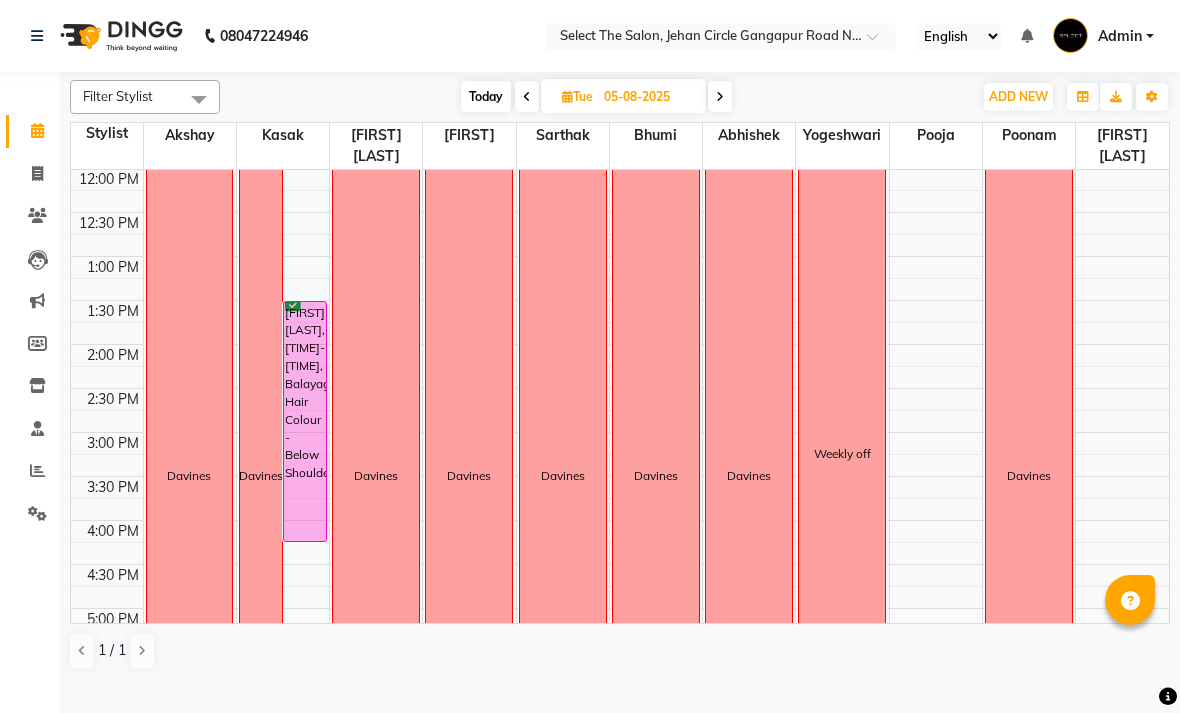 click on "Today" at bounding box center [486, 96] 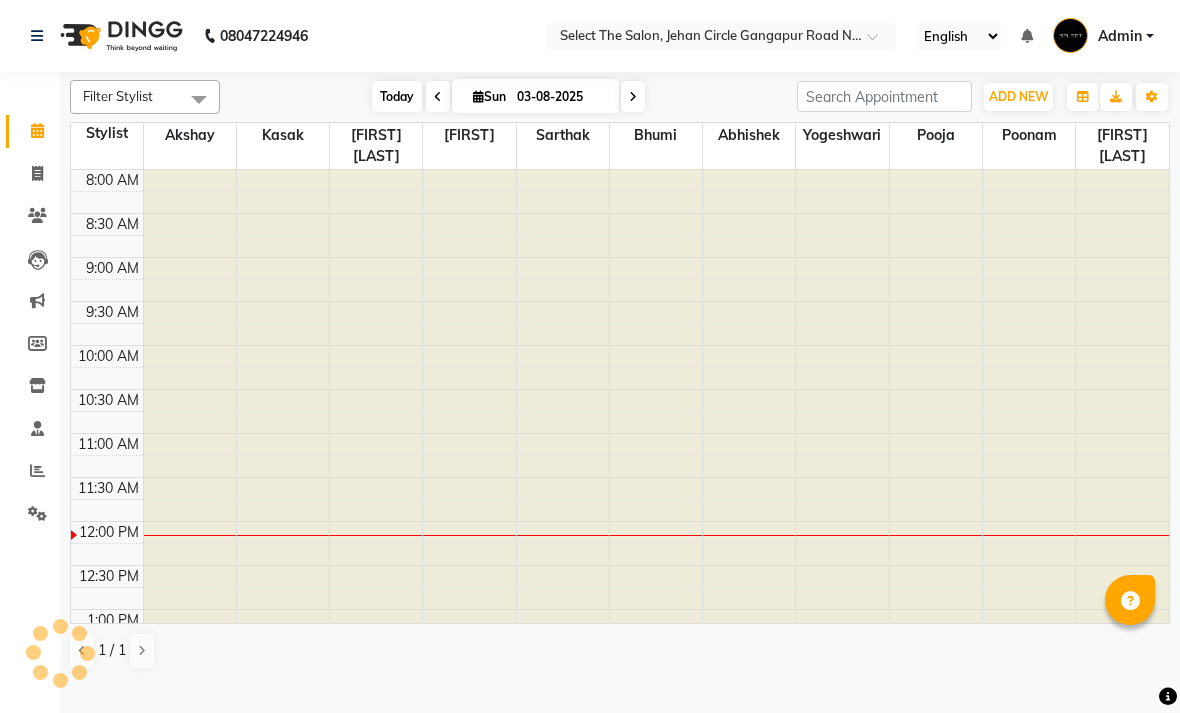 scroll, scrollTop: 353, scrollLeft: 0, axis: vertical 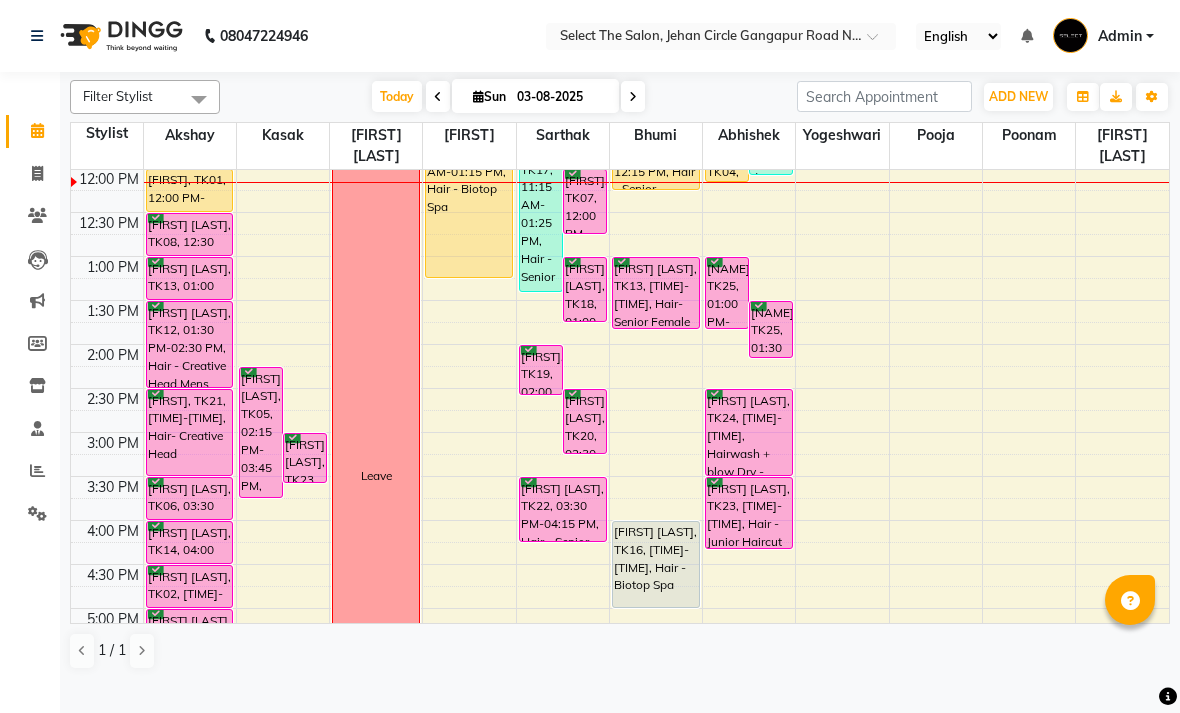 click at bounding box center [190, 387] 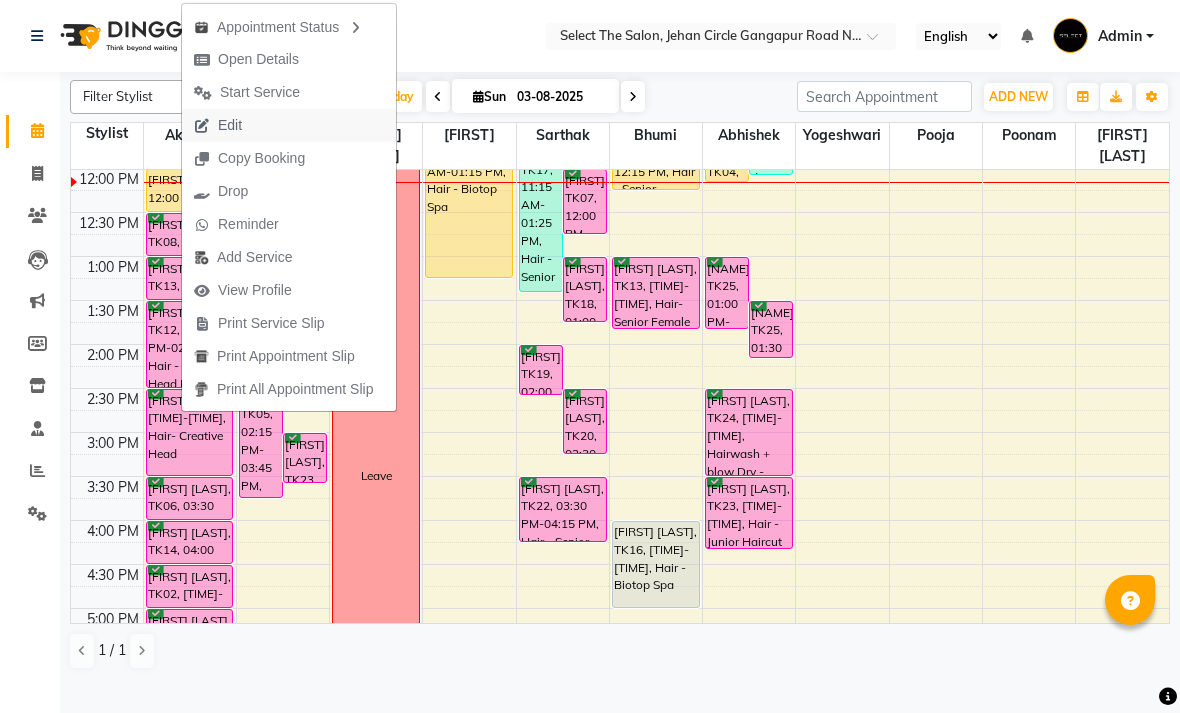 click on "Edit" at bounding box center [289, 125] 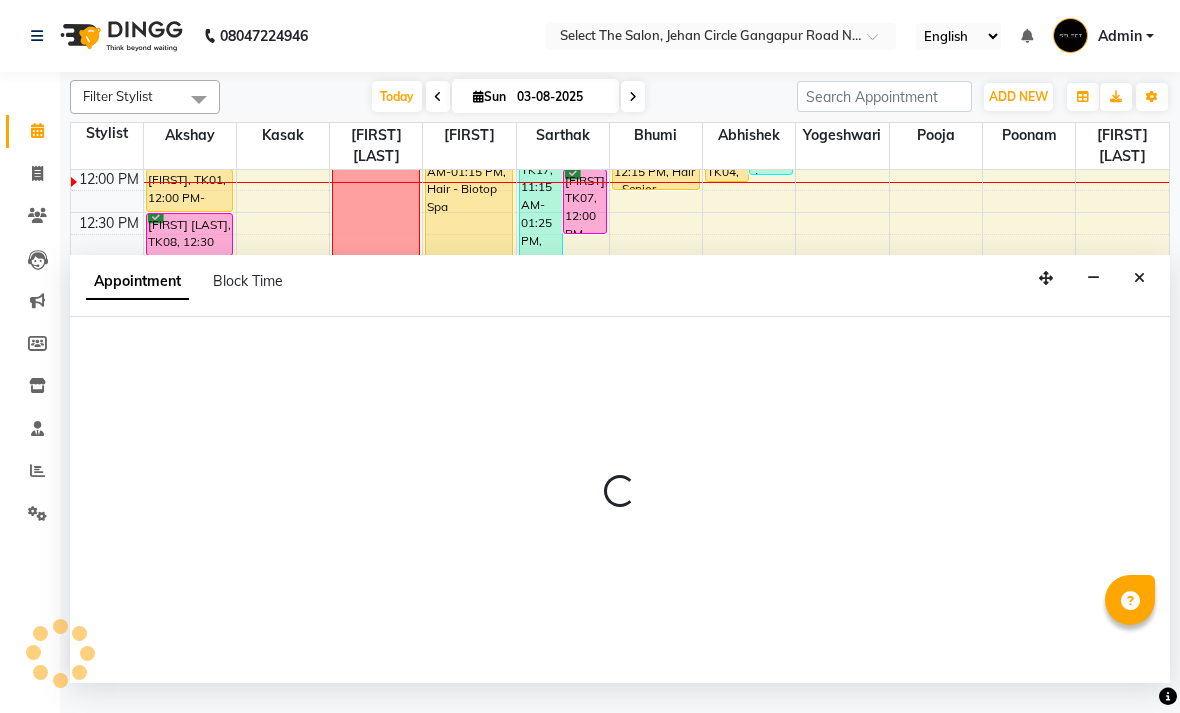 select on "tentative" 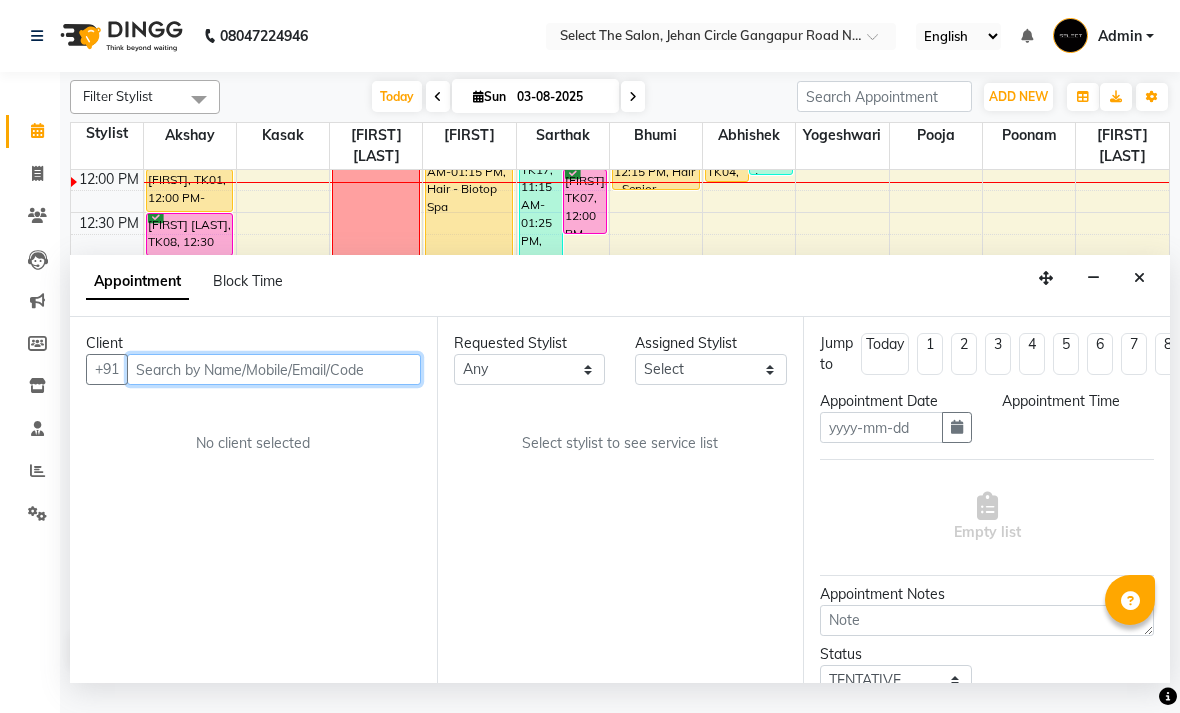 type on "03-08-2025" 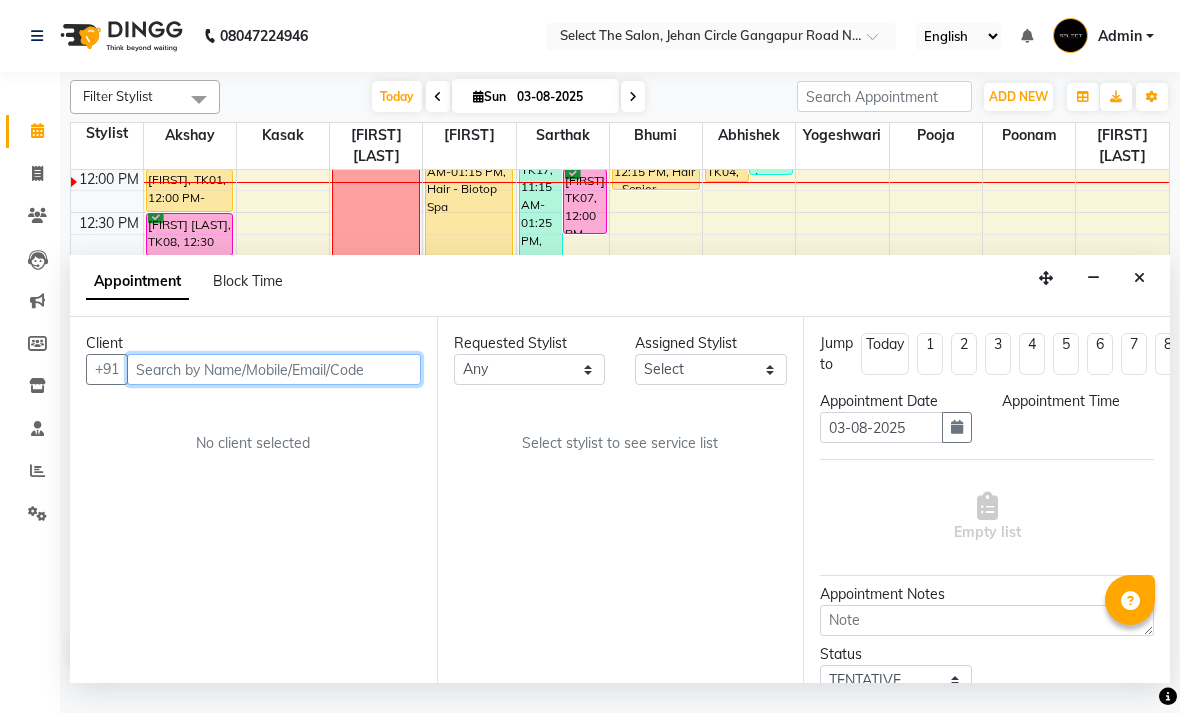 select on "confirm booking" 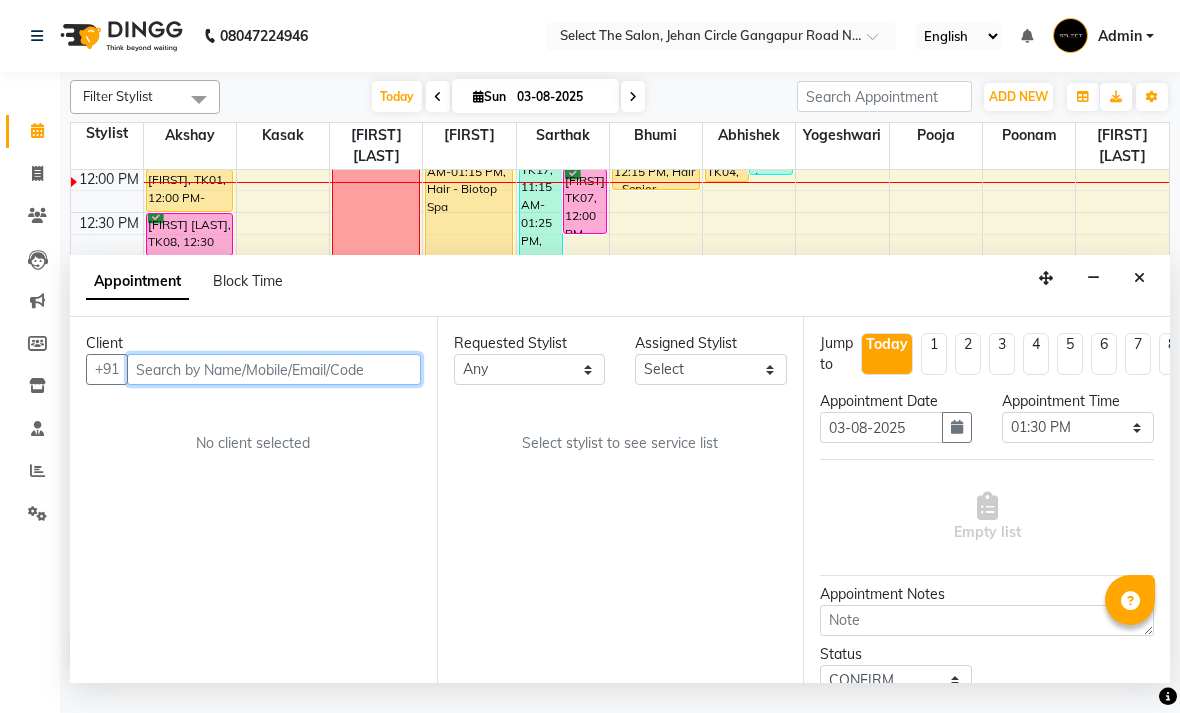 select on "31289" 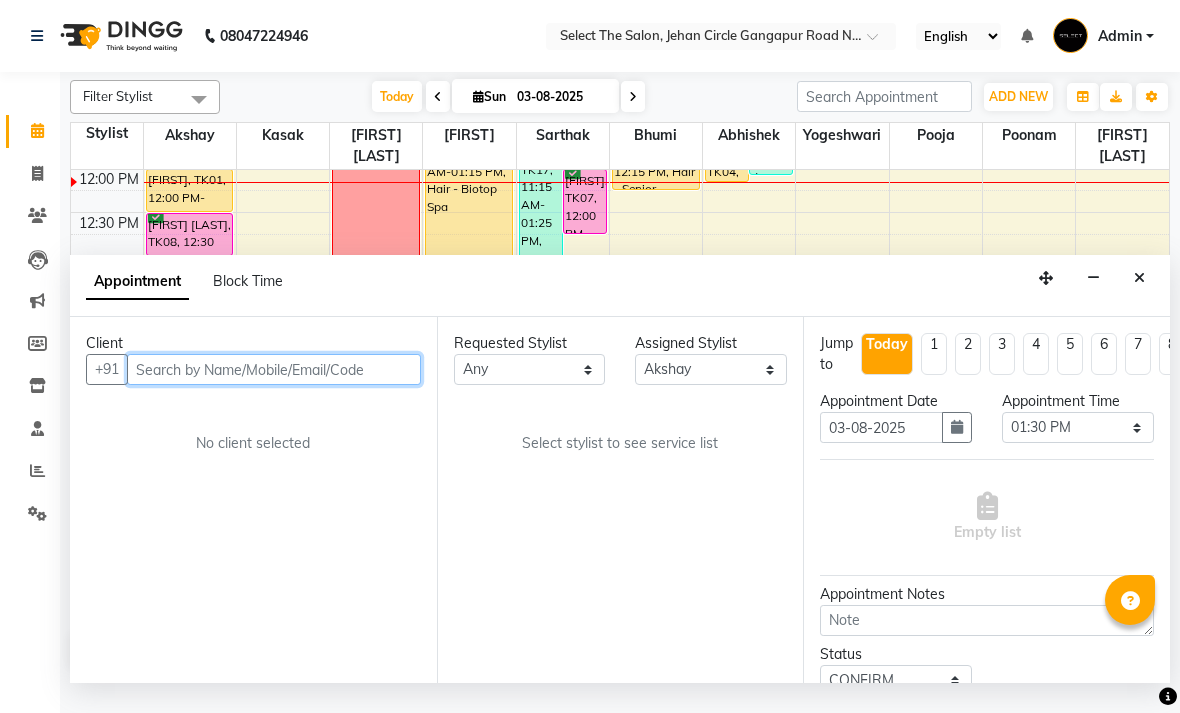 scroll, scrollTop: 353, scrollLeft: 0, axis: vertical 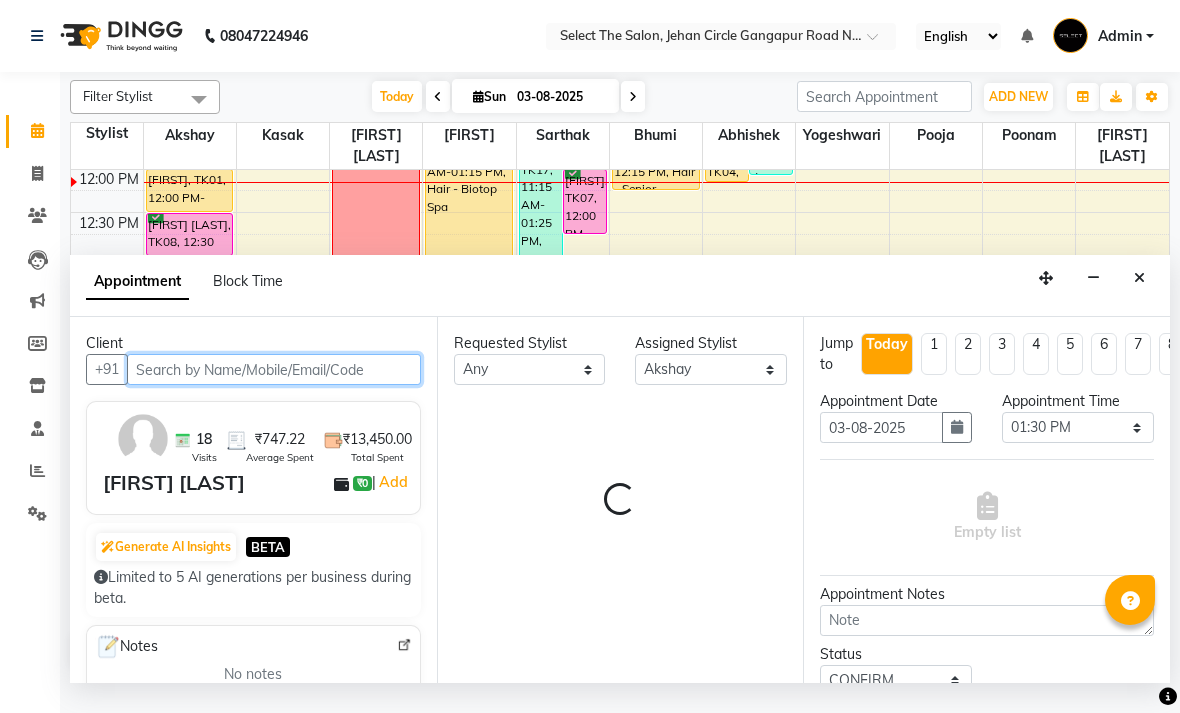 select on "2213" 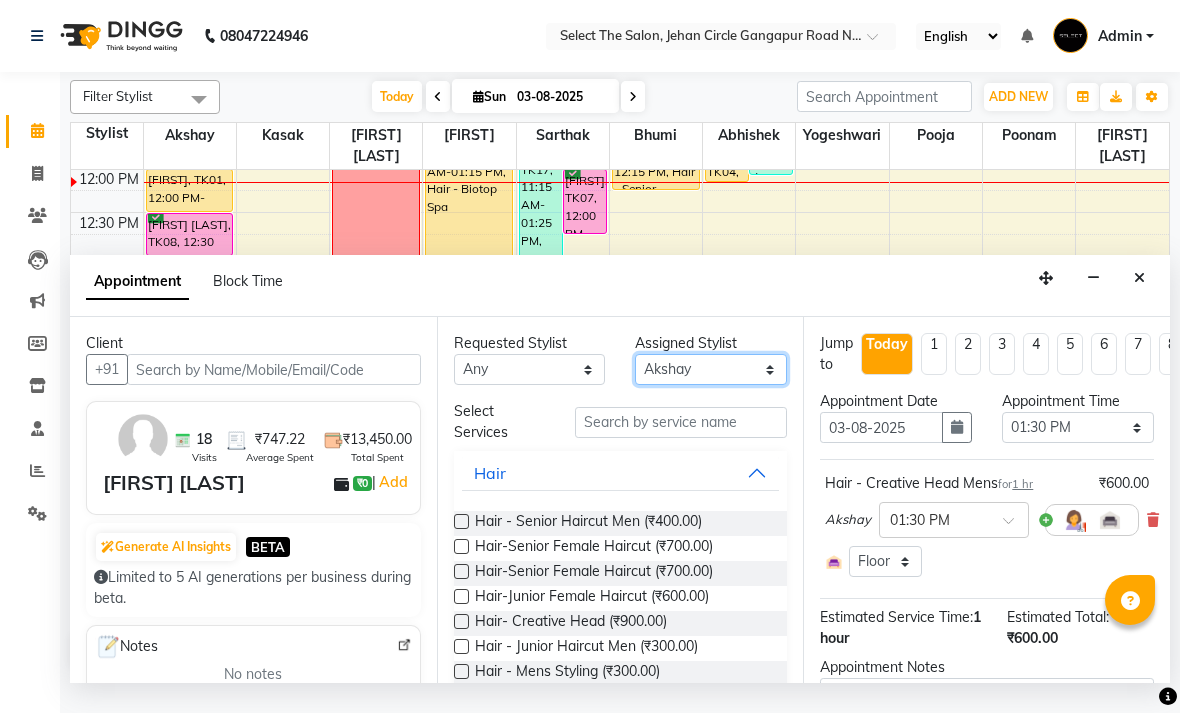 select on "31292" 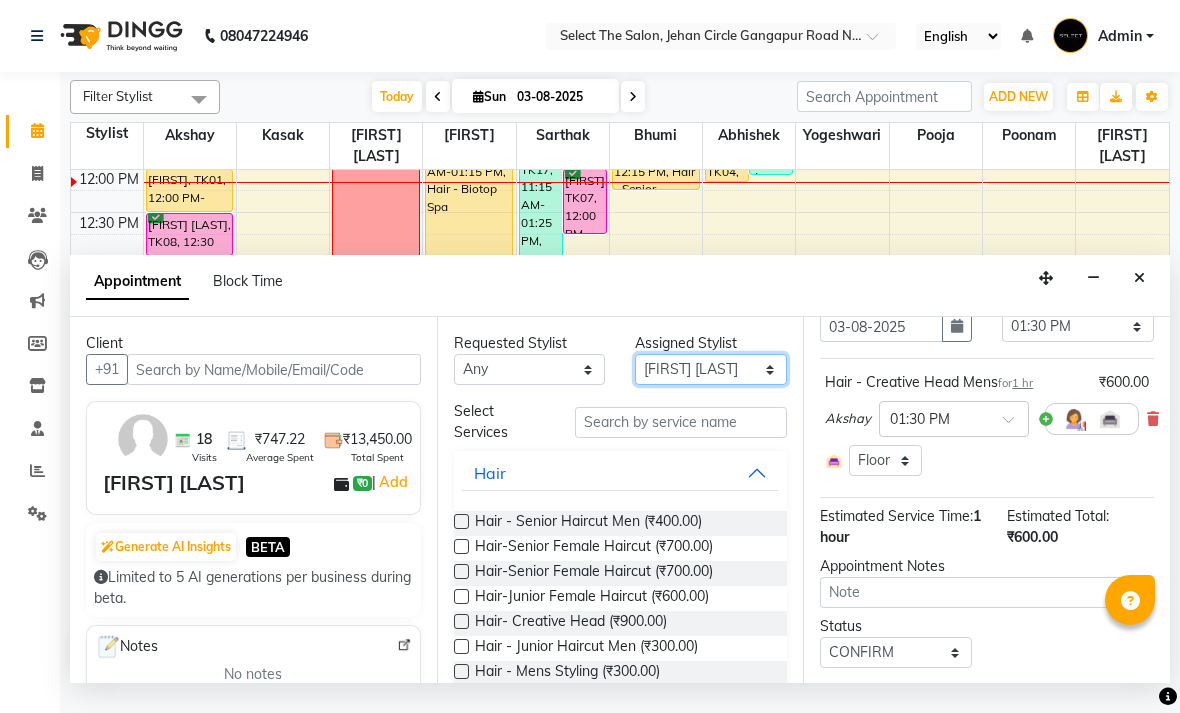 scroll, scrollTop: 75, scrollLeft: 0, axis: vertical 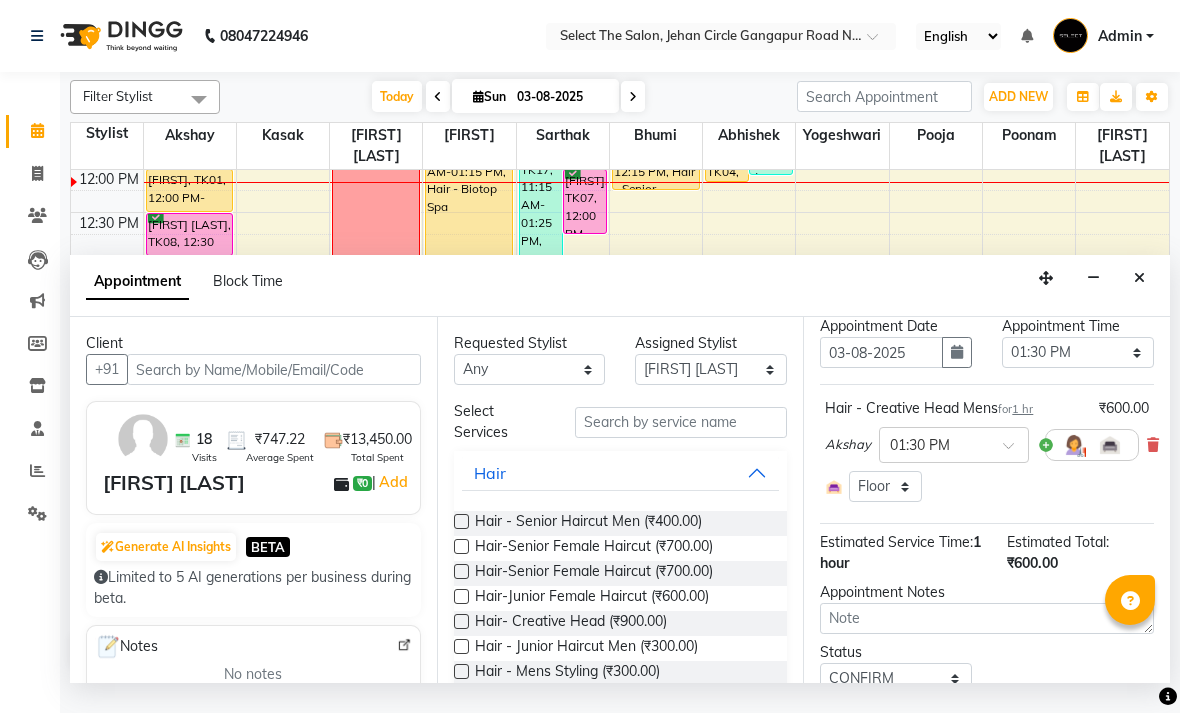 click on "Appointment Date 03-08-2025" at bounding box center (896, 350) 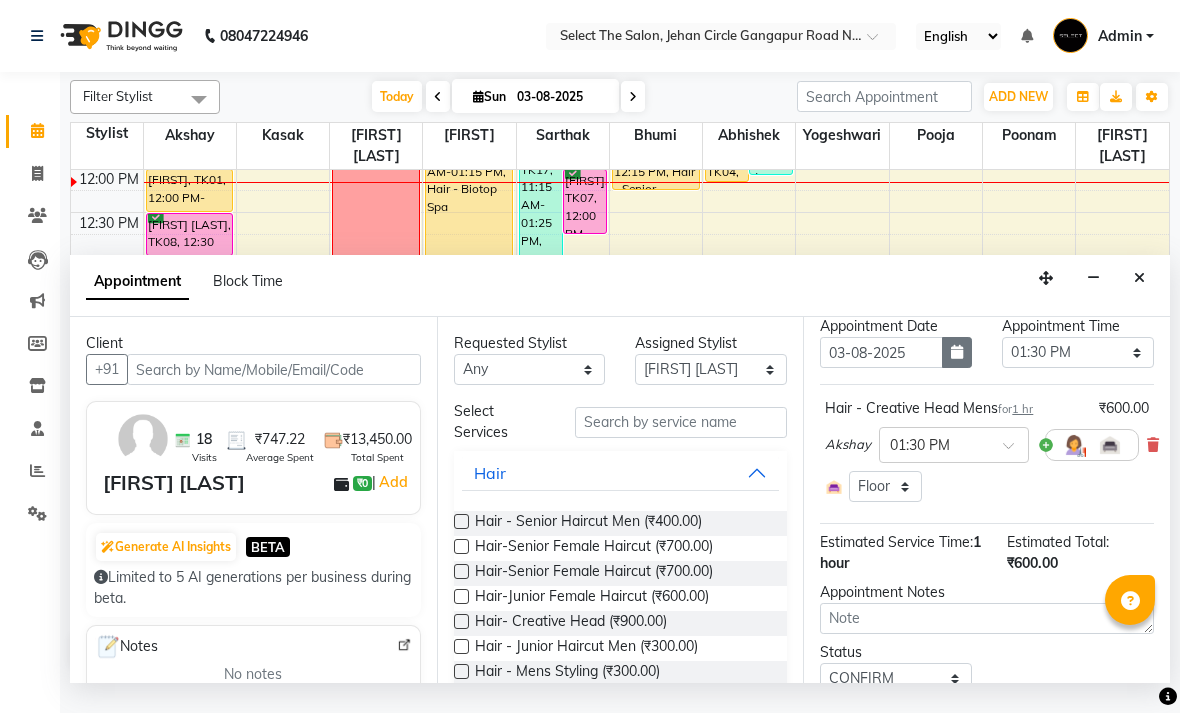 click at bounding box center [957, 352] 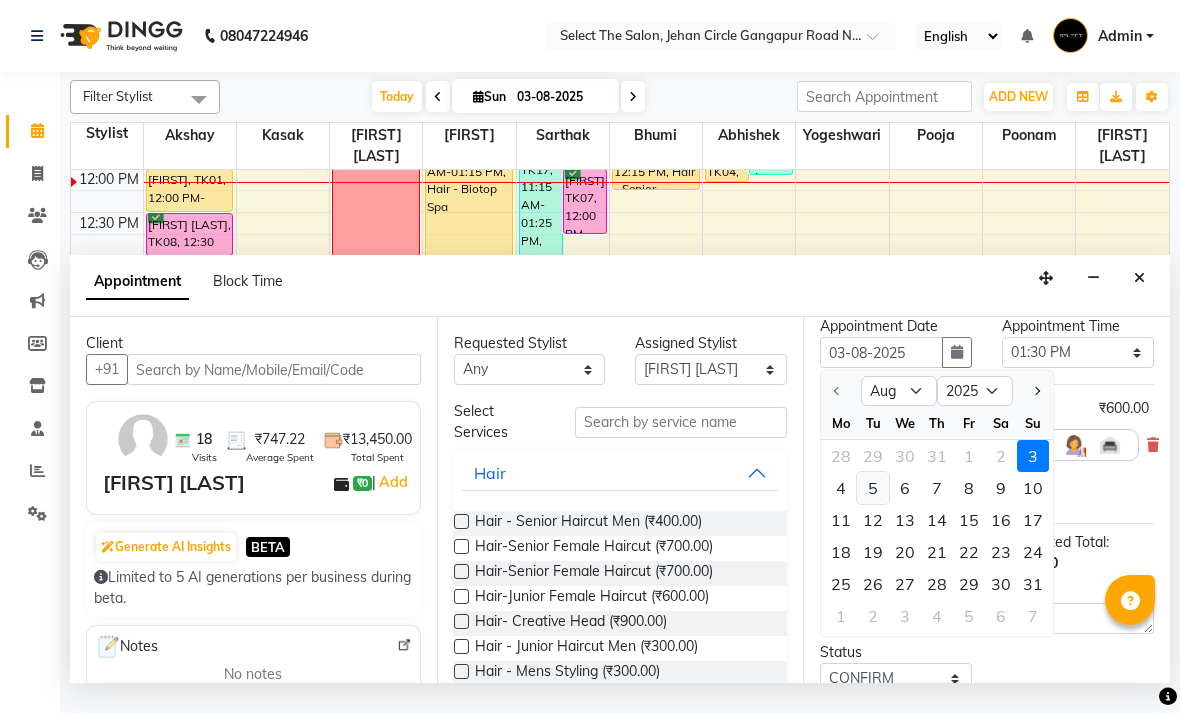 click on "28 29 30 31 1 2 3" at bounding box center [937, 456] 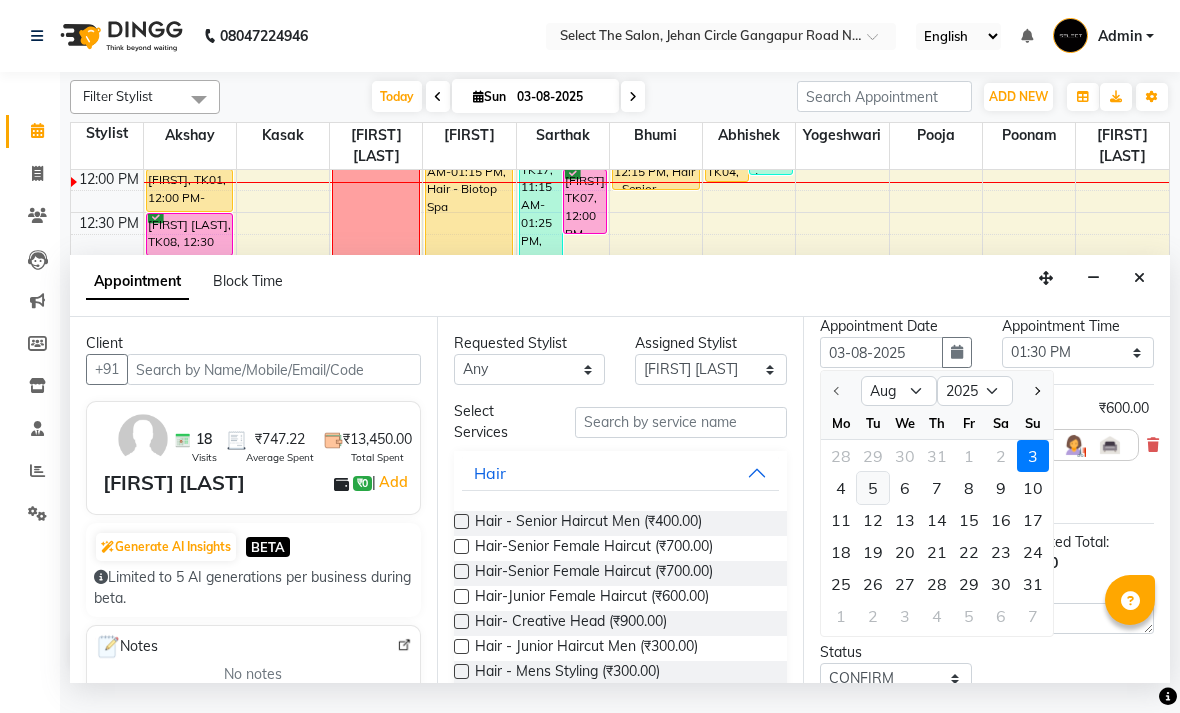 click on "5" at bounding box center [873, 488] 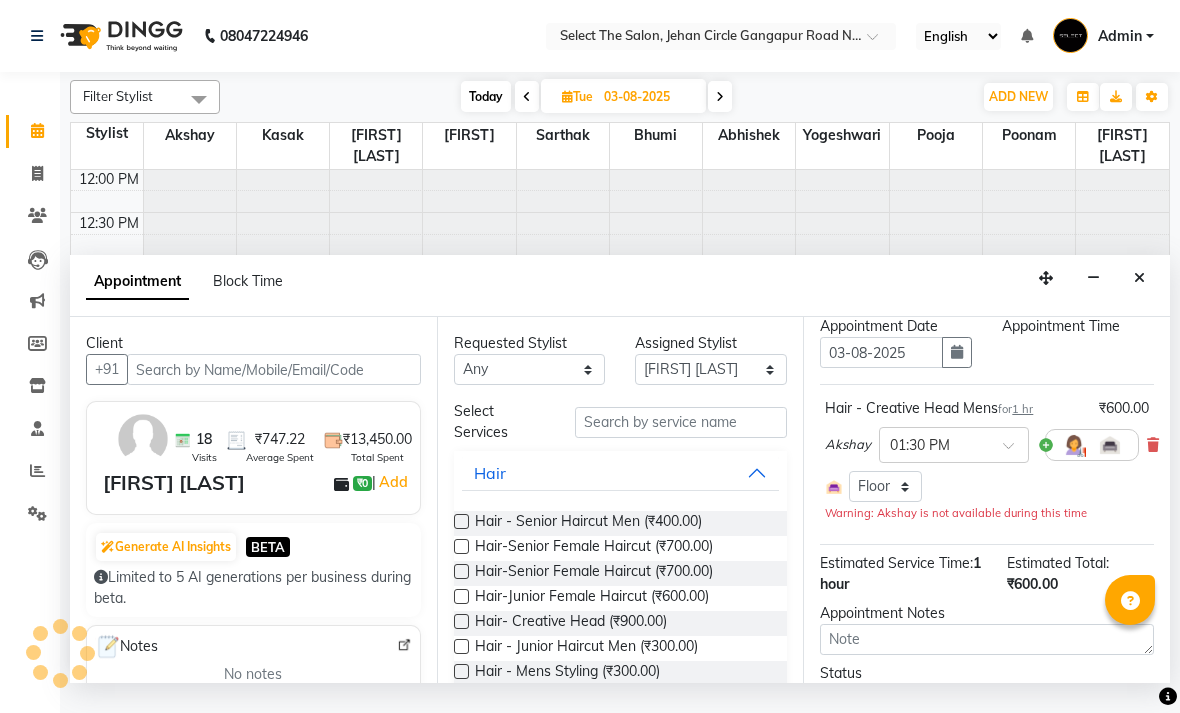 type on "05-08-2025" 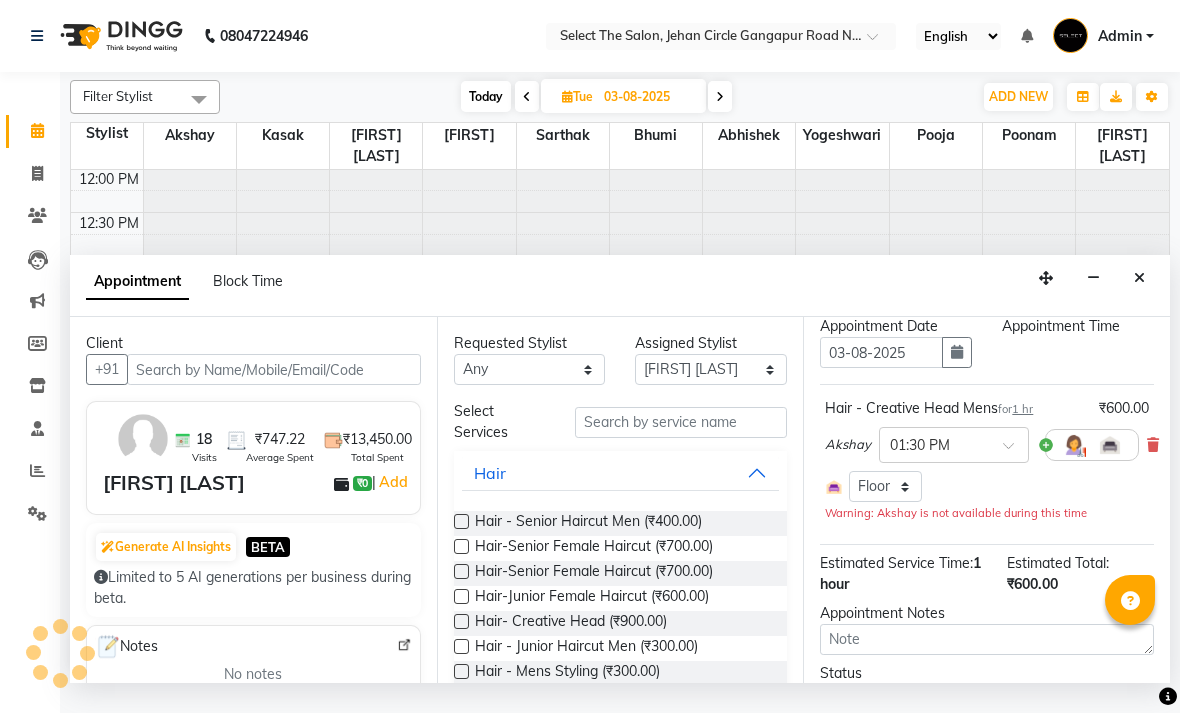 type on "05-08-2025" 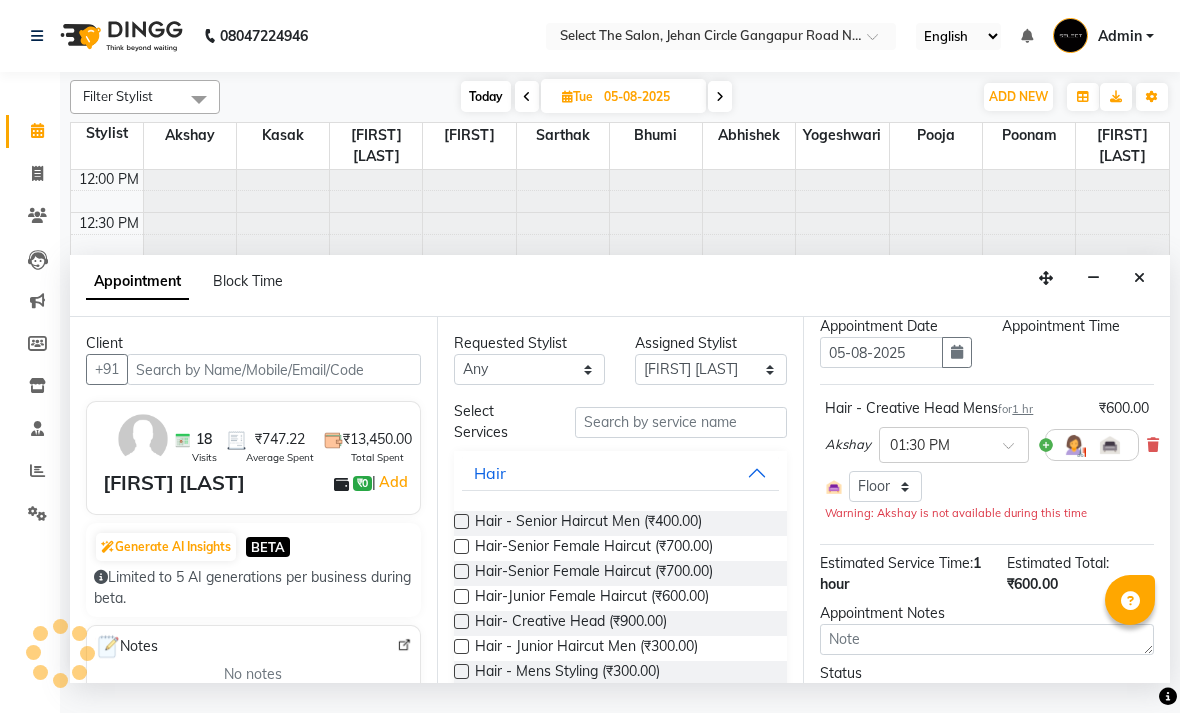 scroll, scrollTop: 0, scrollLeft: 0, axis: both 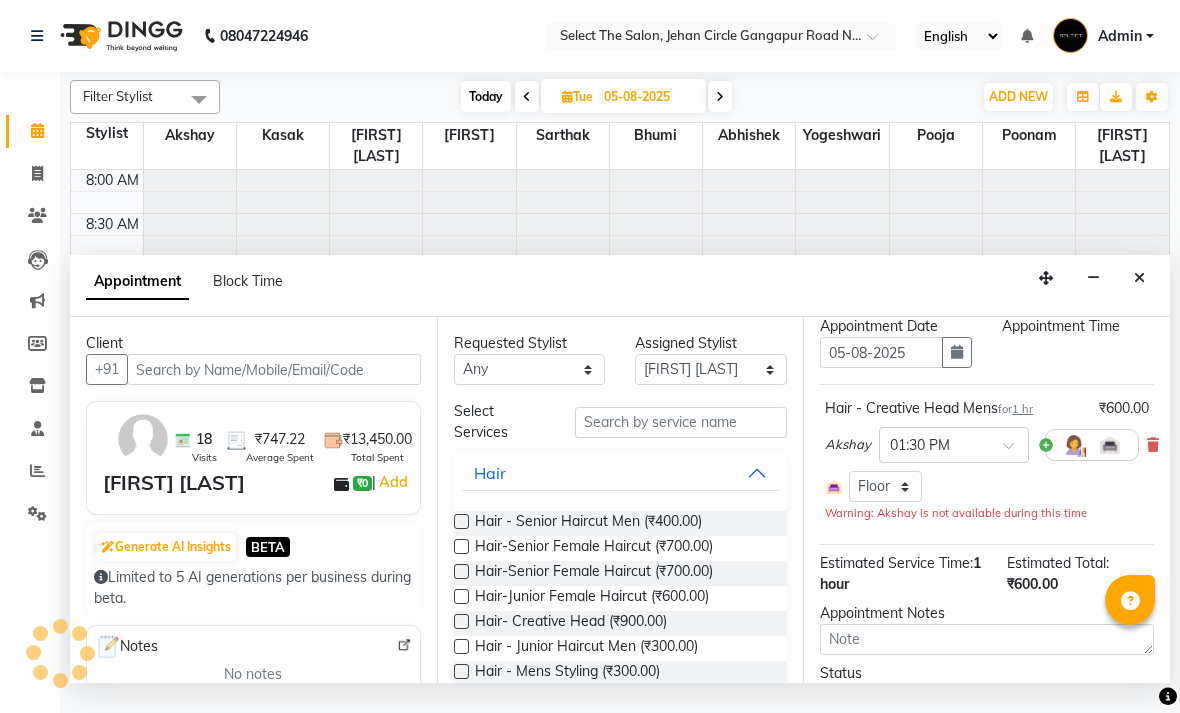 select on "810" 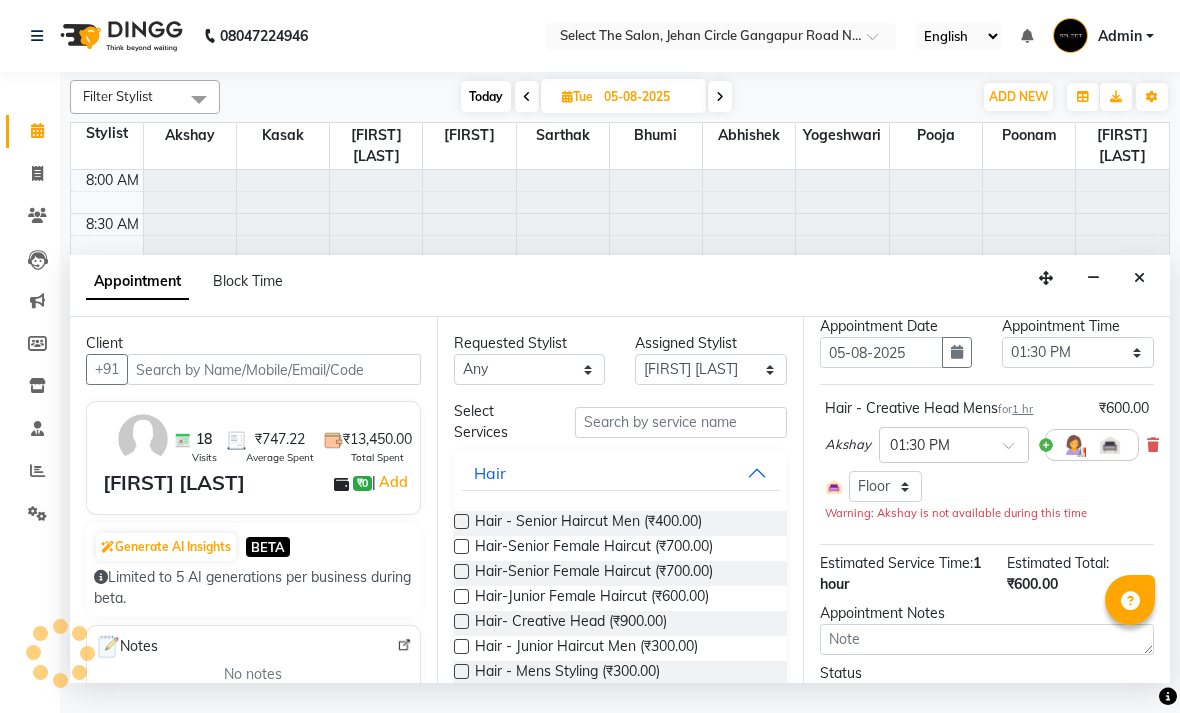 scroll, scrollTop: 106, scrollLeft: -3, axis: both 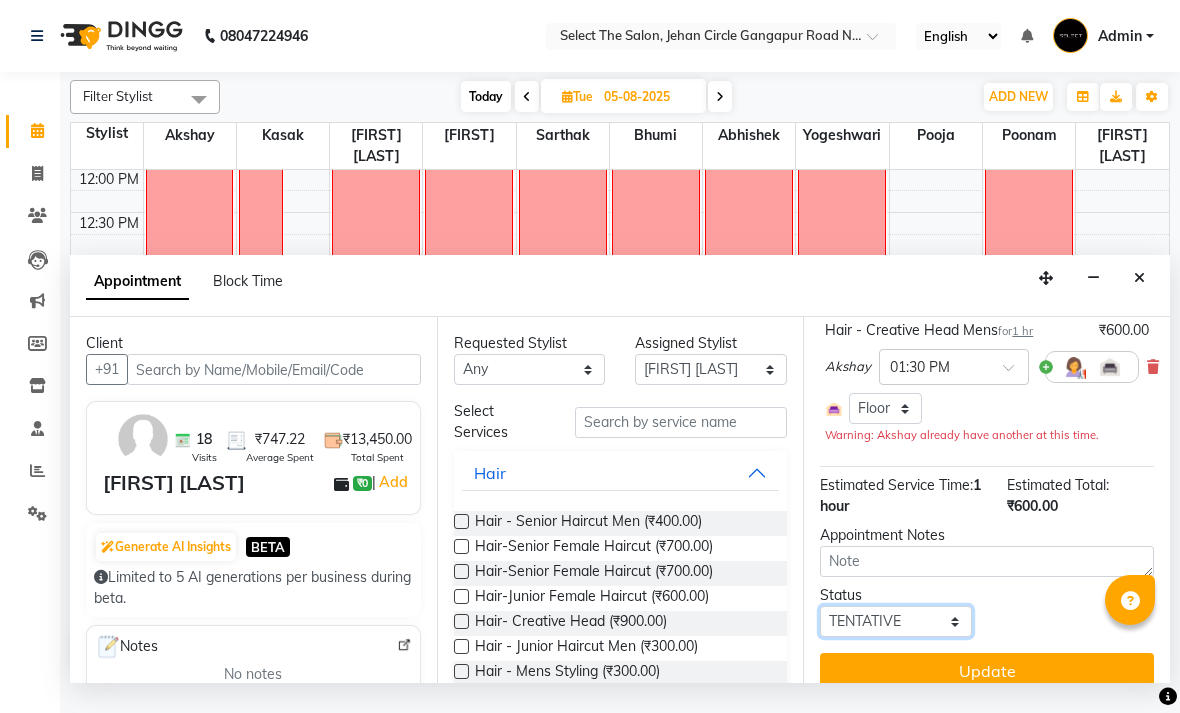 select on "confirm booking" 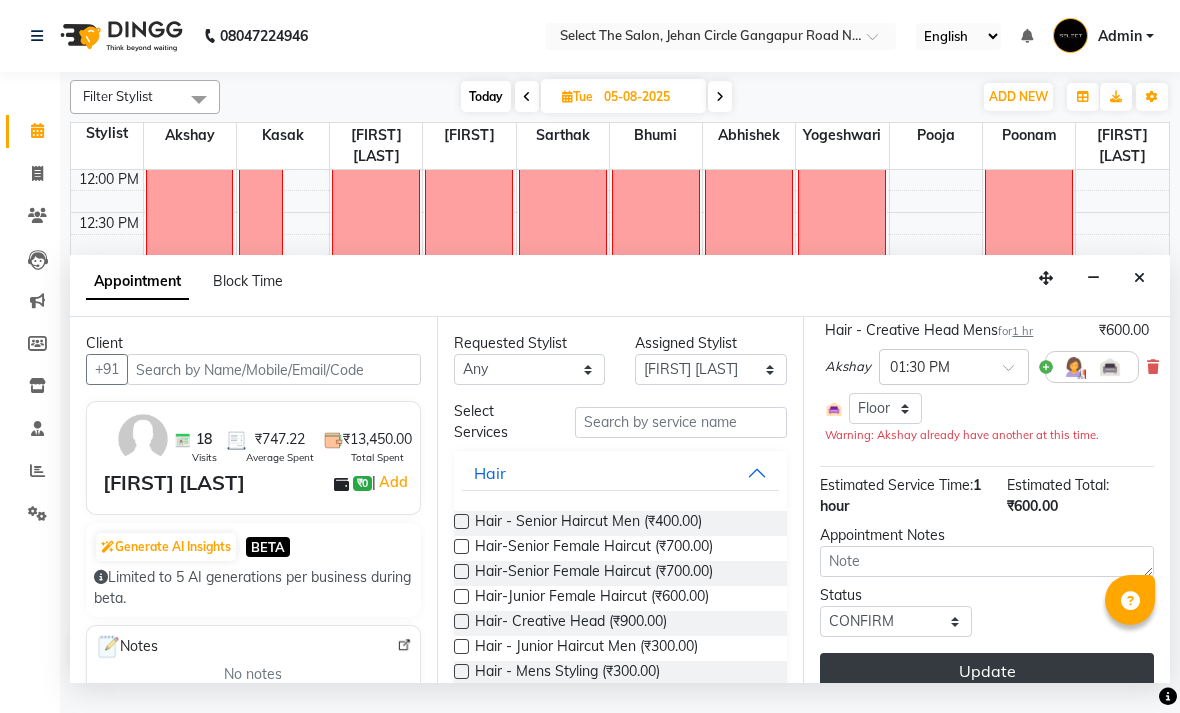 click on "Update" at bounding box center (987, 671) 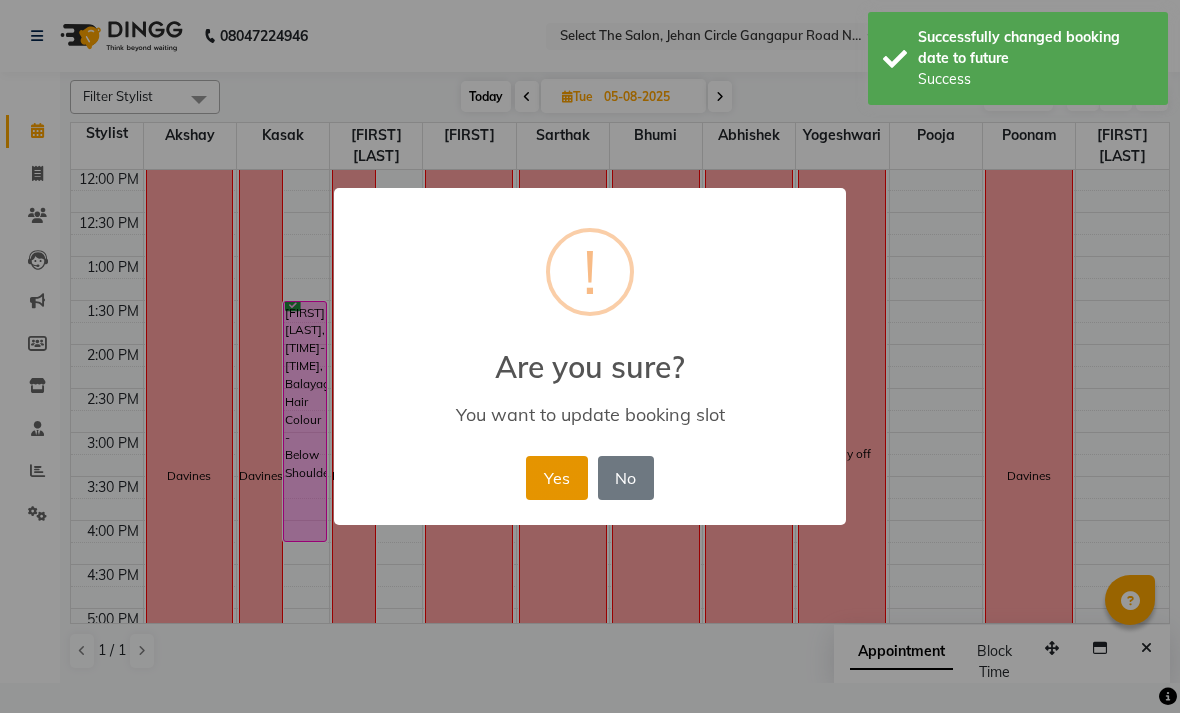 click on "Yes" at bounding box center [556, 478] 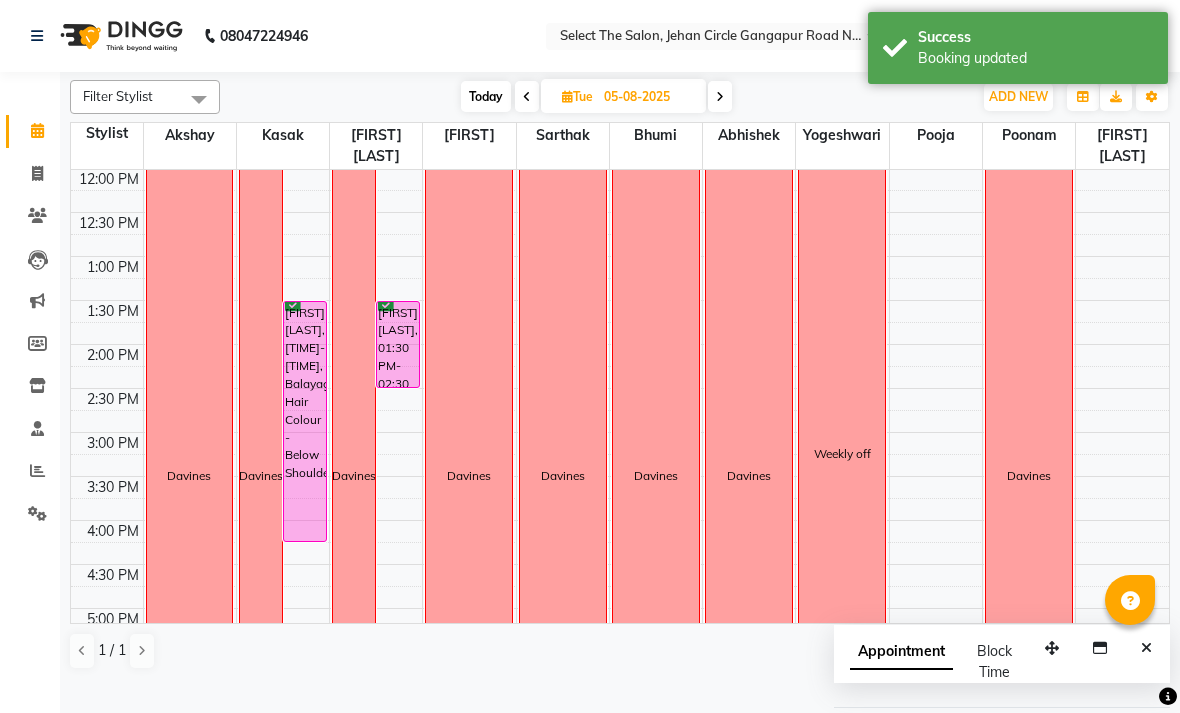click on "Today" at bounding box center [486, 96] 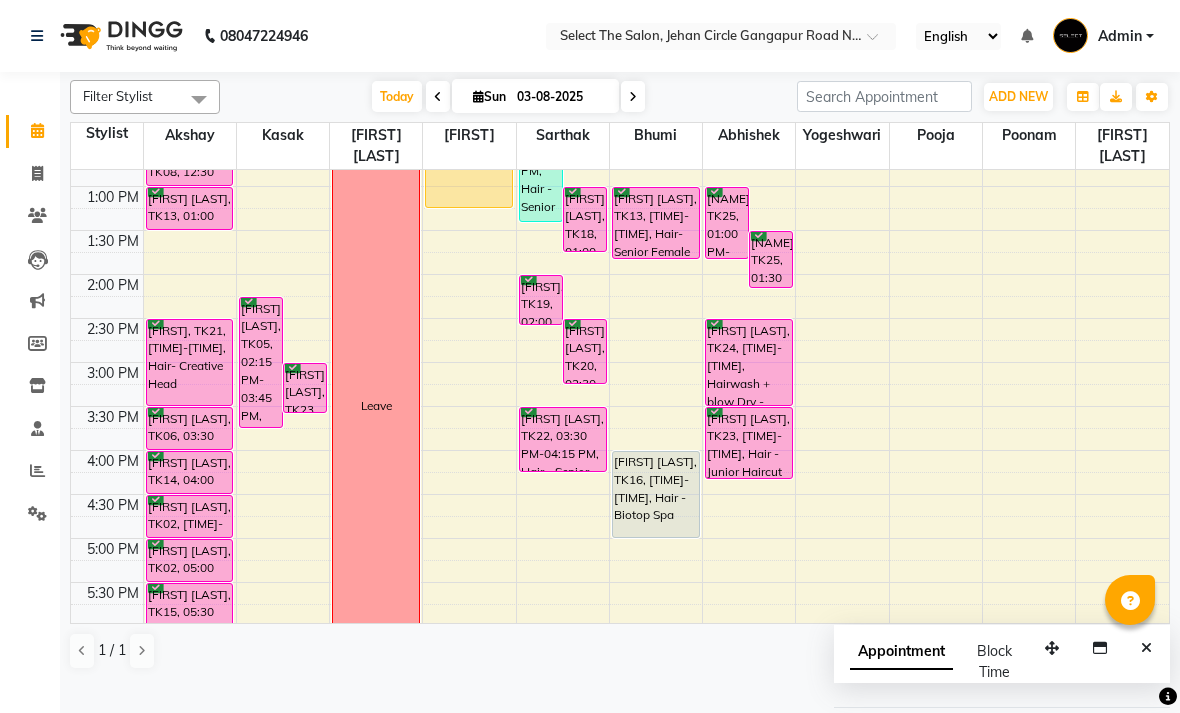 scroll, scrollTop: 450, scrollLeft: 0, axis: vertical 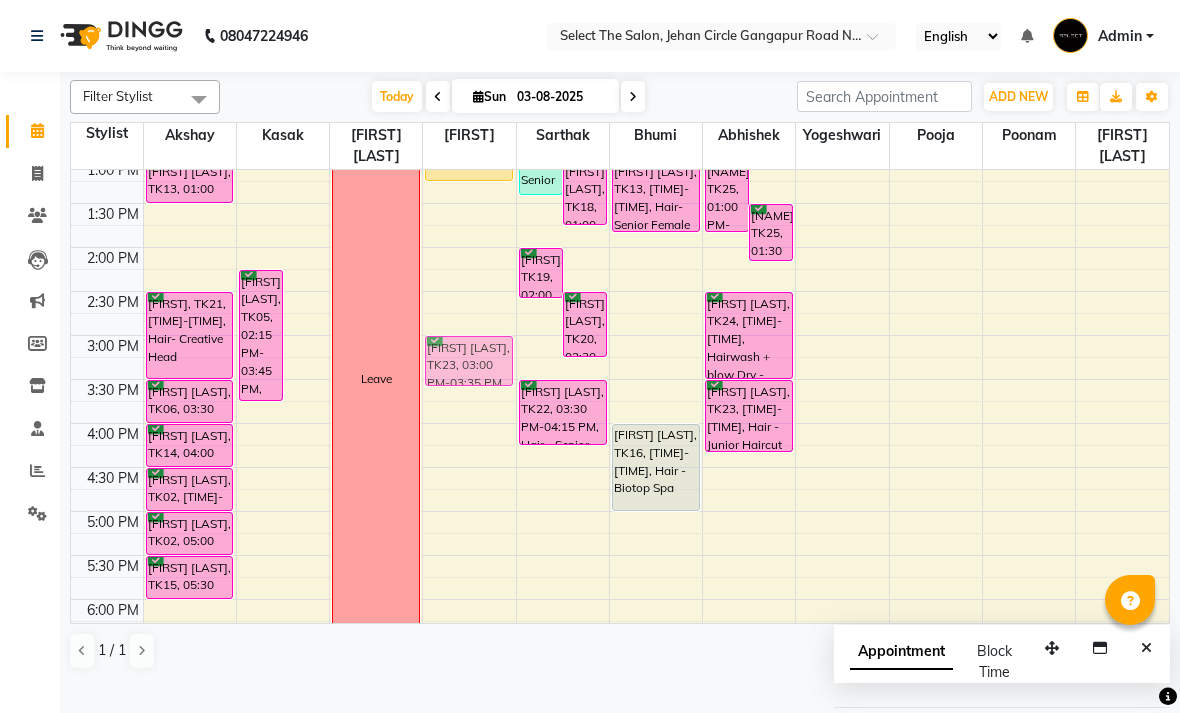 drag, startPoint x: 294, startPoint y: 392, endPoint x: 424, endPoint y: 386, distance: 130.13838 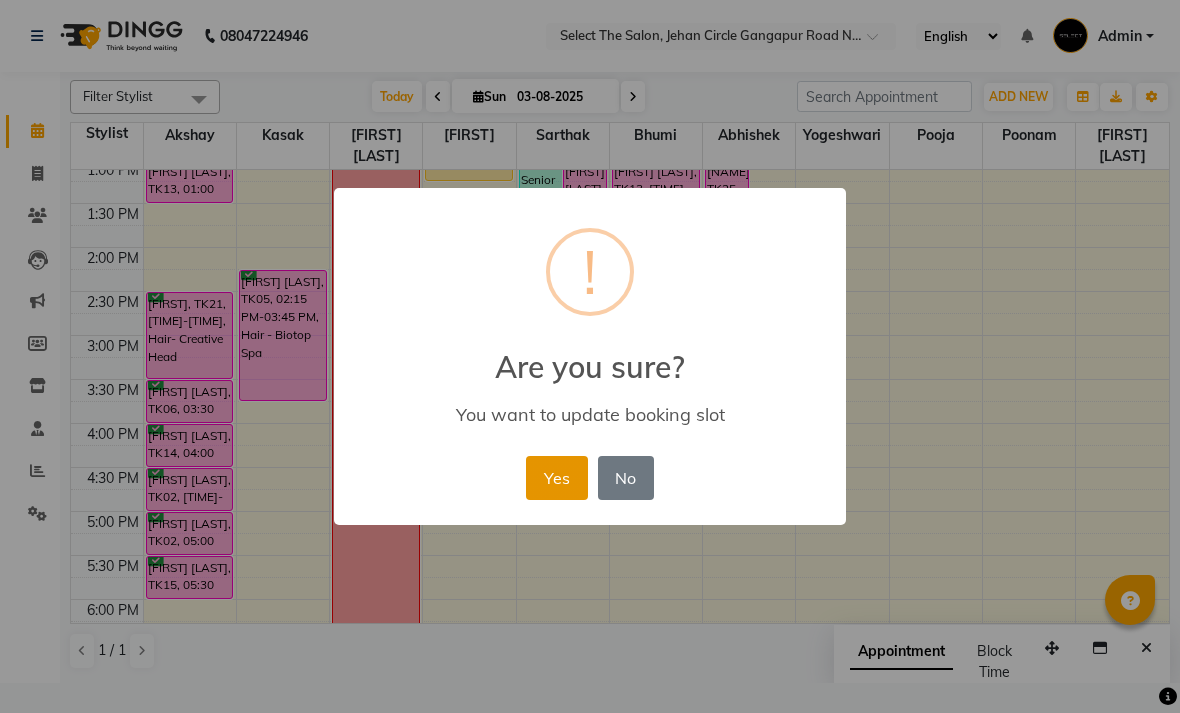 drag, startPoint x: 578, startPoint y: 499, endPoint x: 578, endPoint y: 479, distance: 20 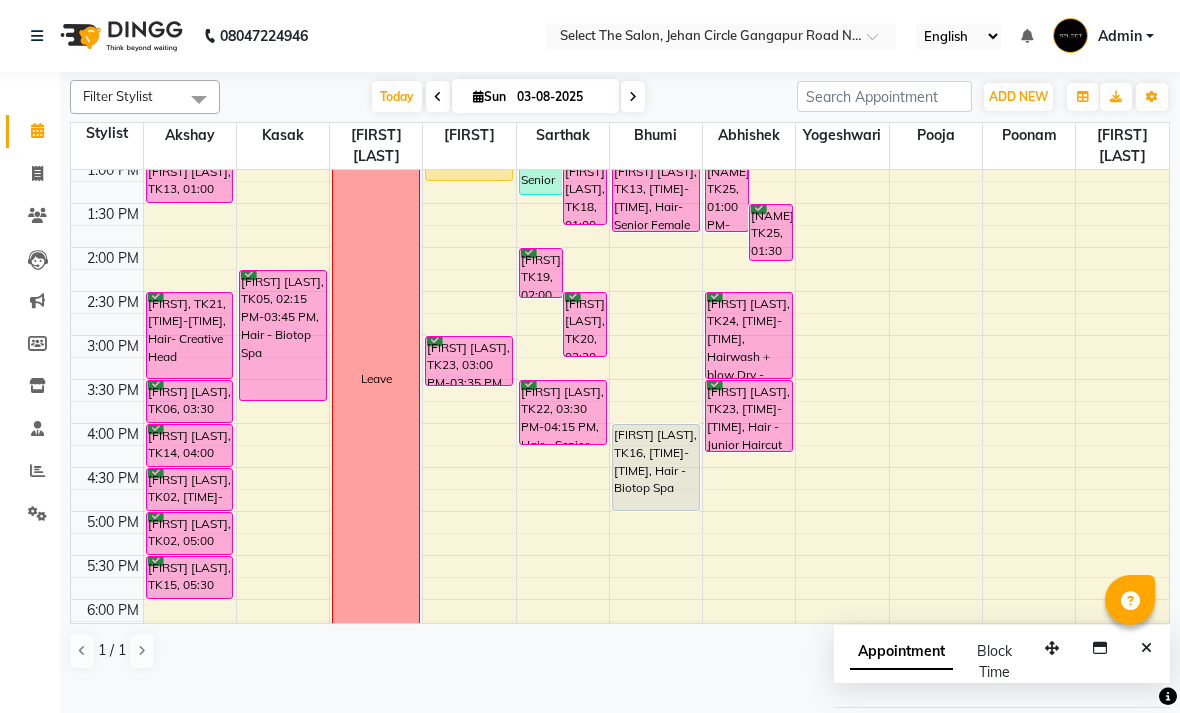 click on "Calendar" 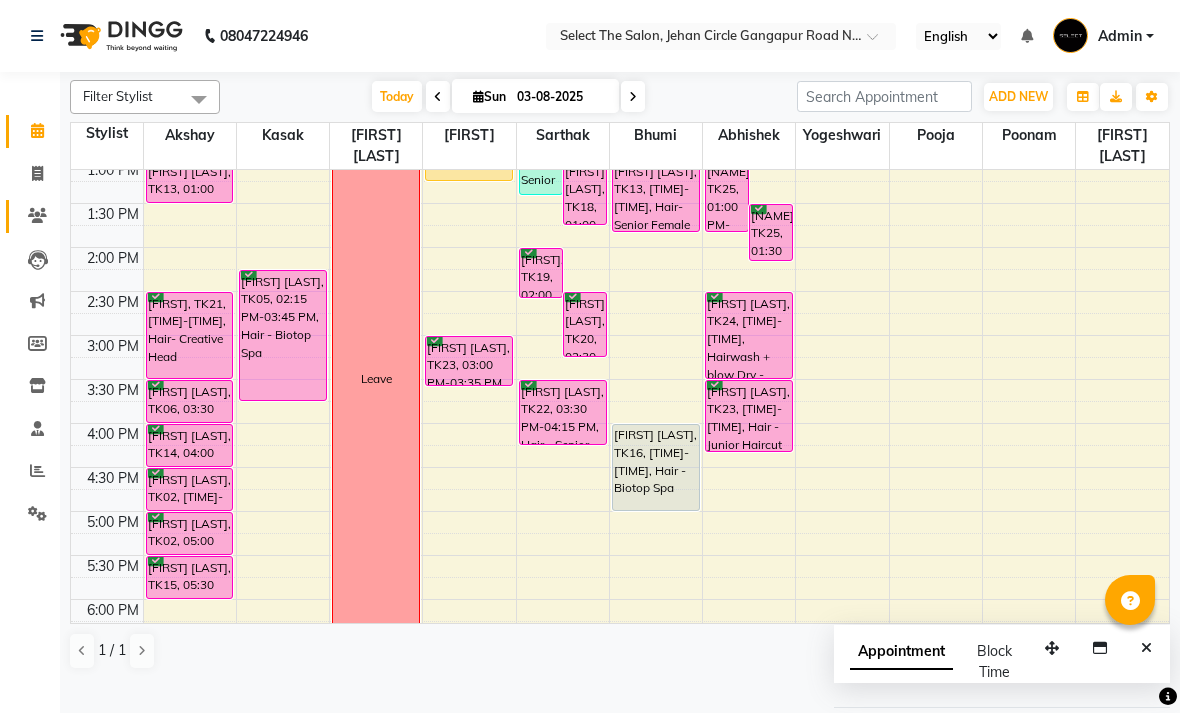 click 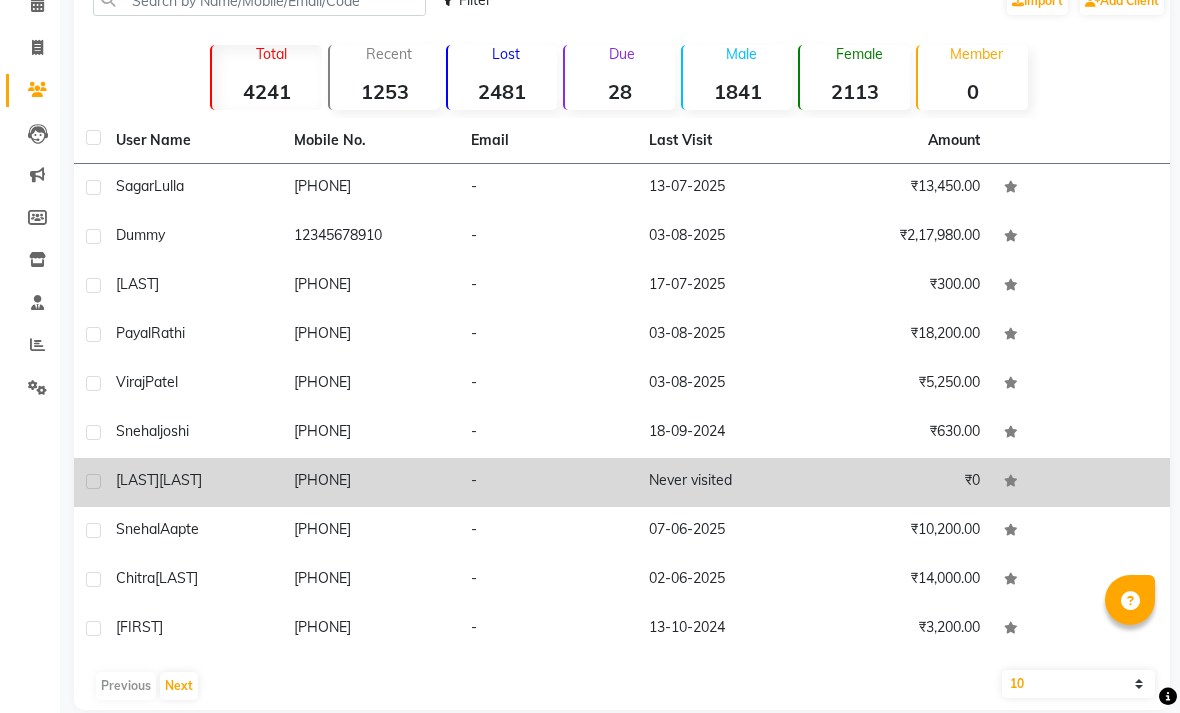 scroll, scrollTop: 117, scrollLeft: 0, axis: vertical 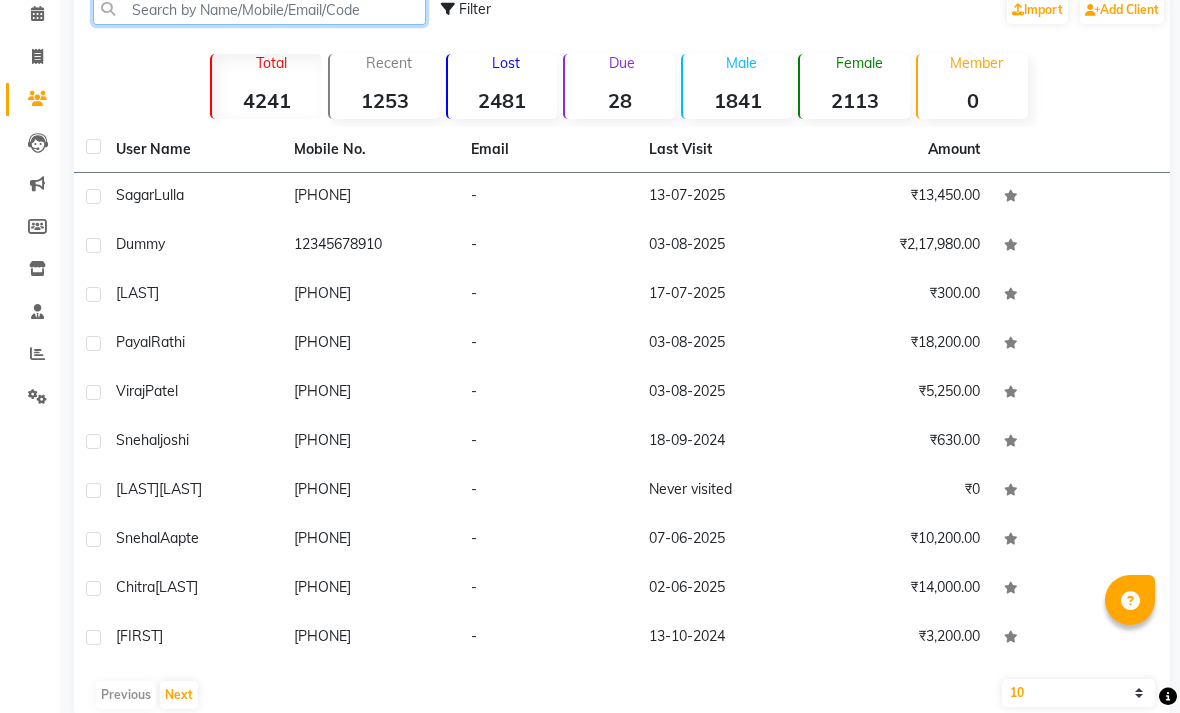 drag, startPoint x: 400, startPoint y: 43, endPoint x: 403, endPoint y: 29, distance: 14.3178215 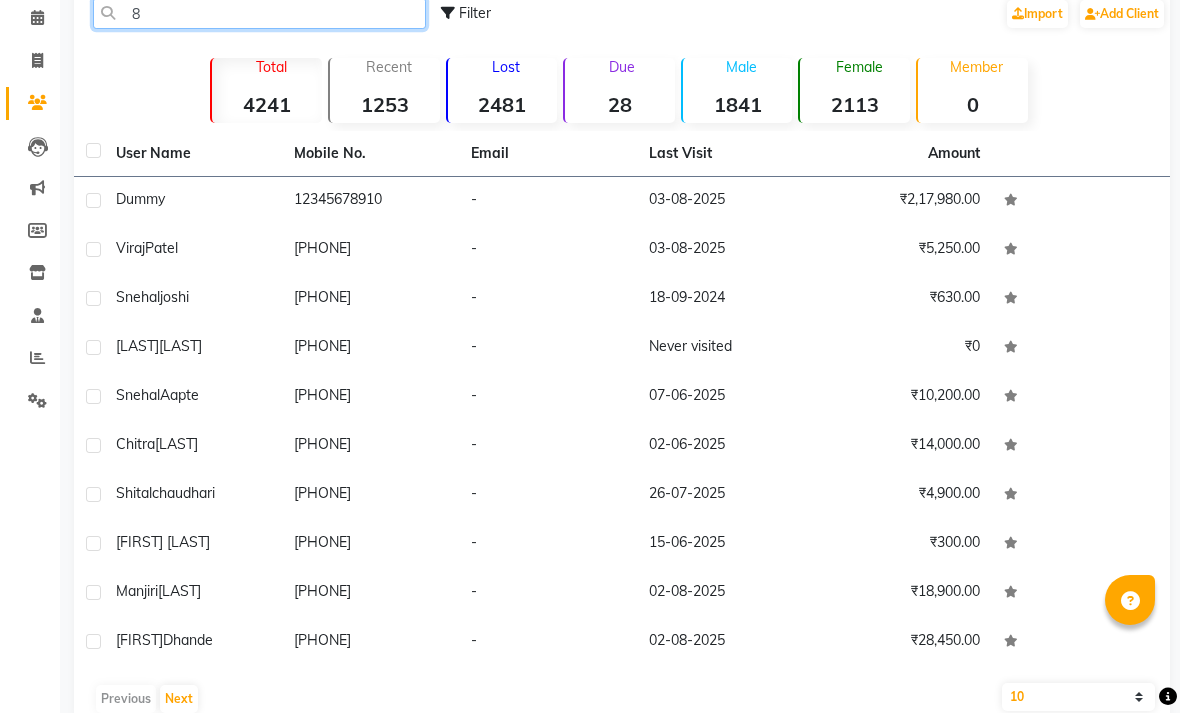 type on "86" 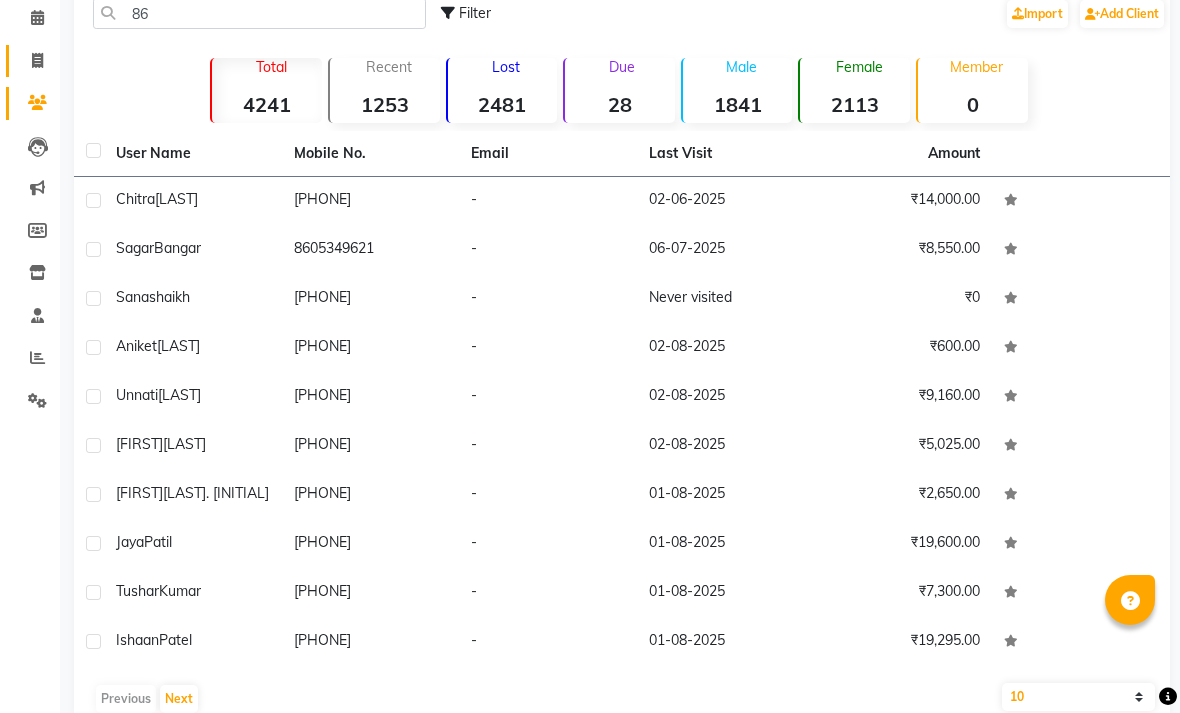 click on "Invoice" 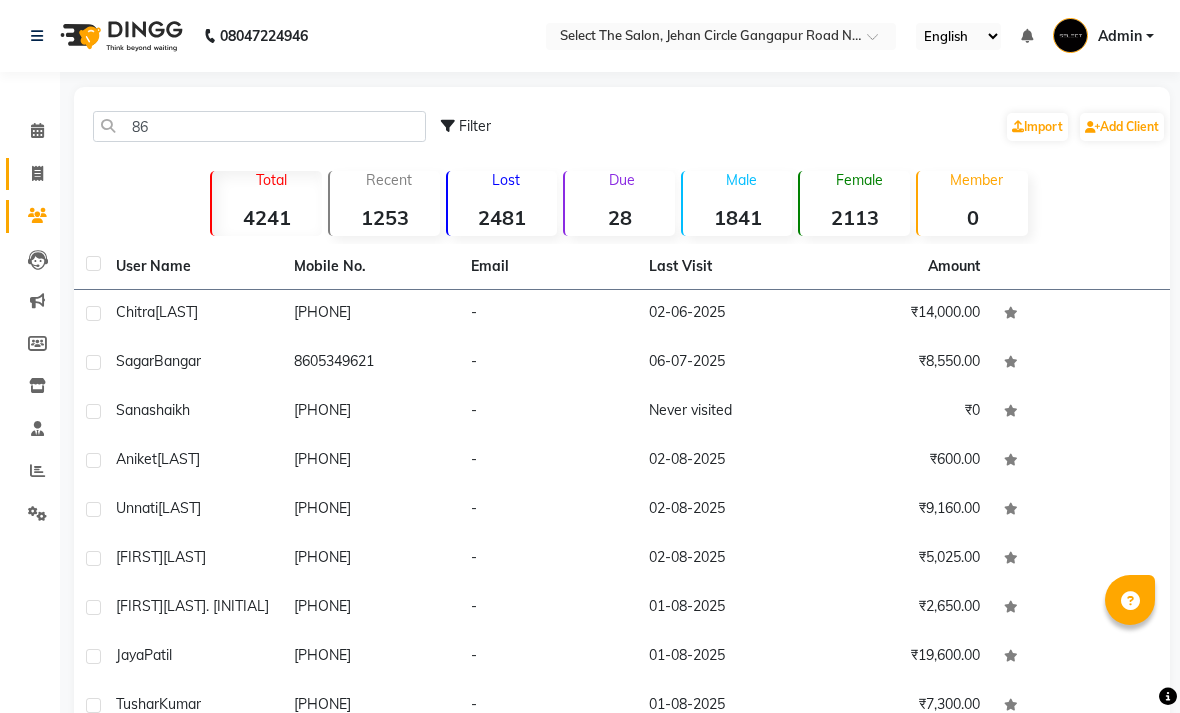 select on "service" 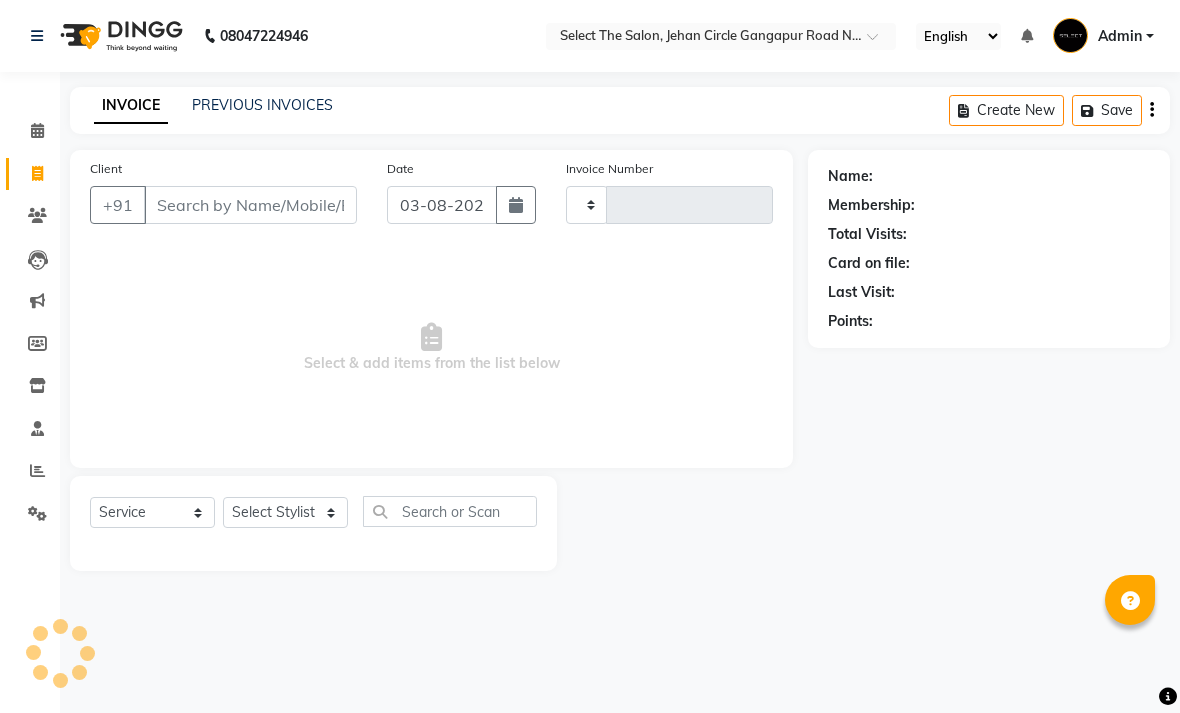type on "2793" 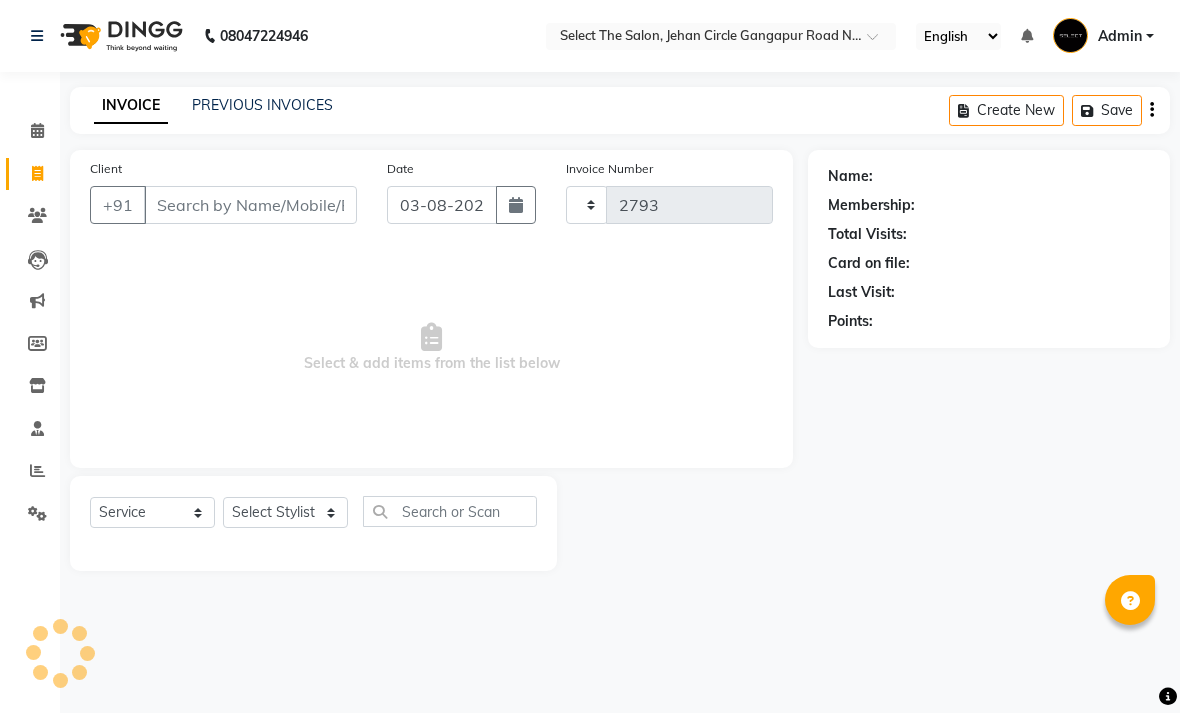 select on "4969" 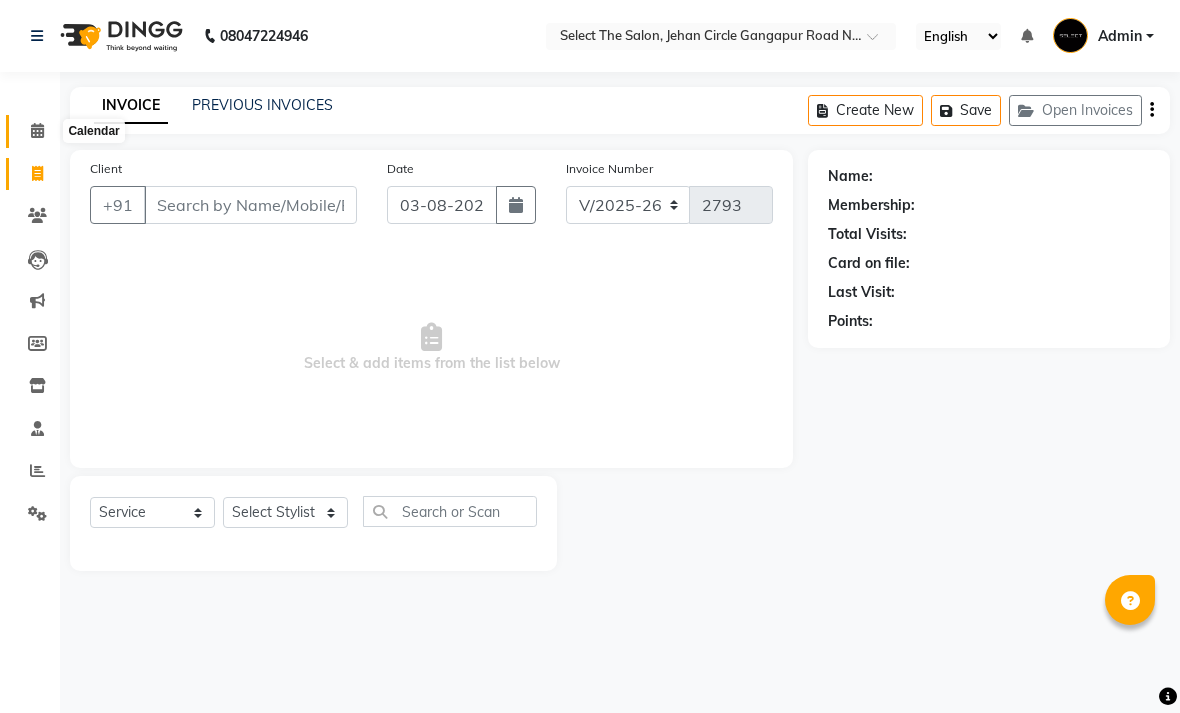 click 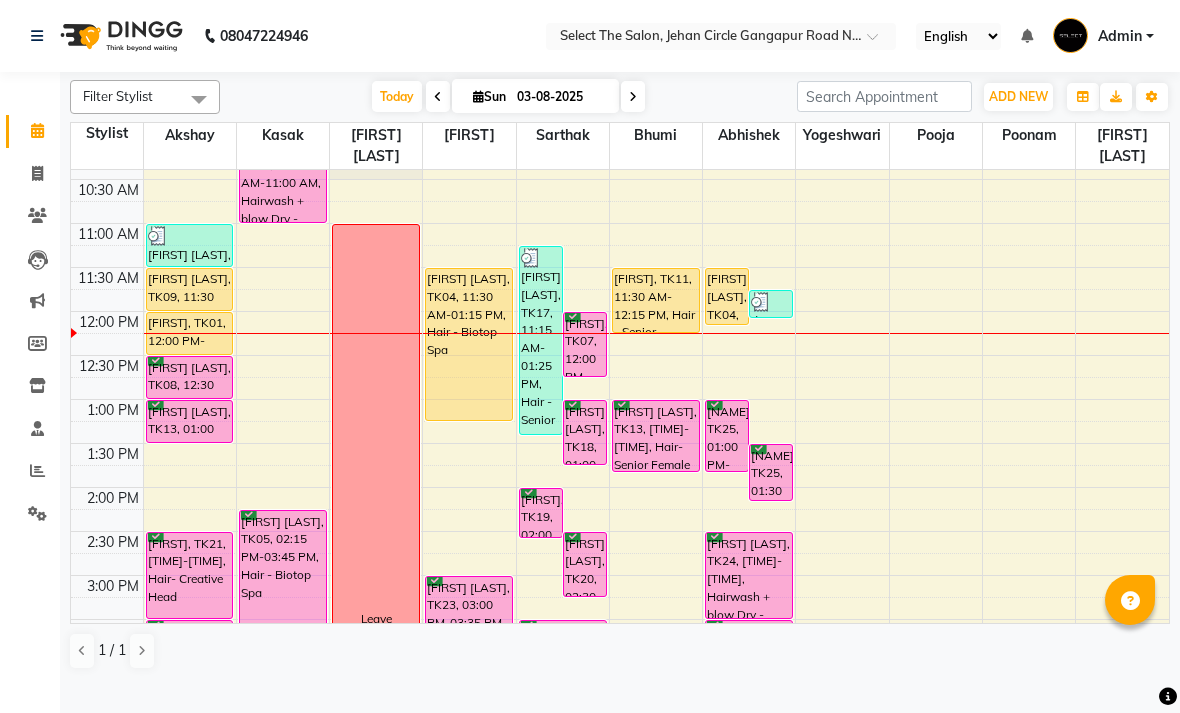 scroll, scrollTop: 215, scrollLeft: 0, axis: vertical 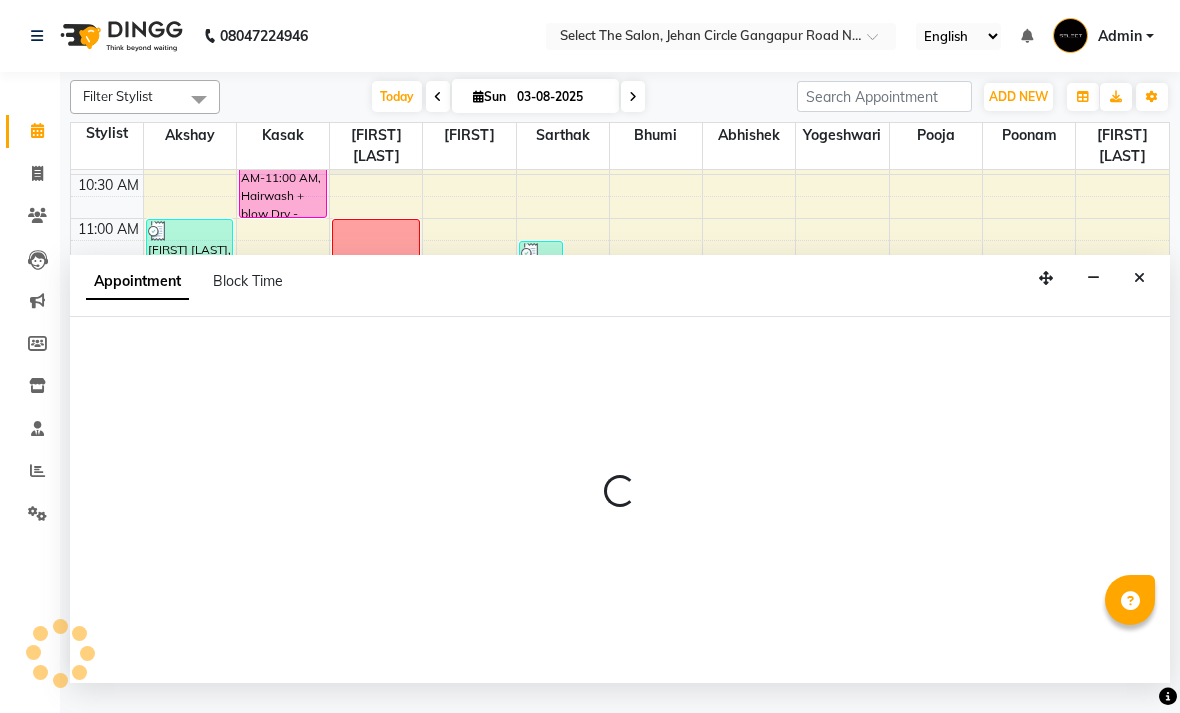 select on "58559" 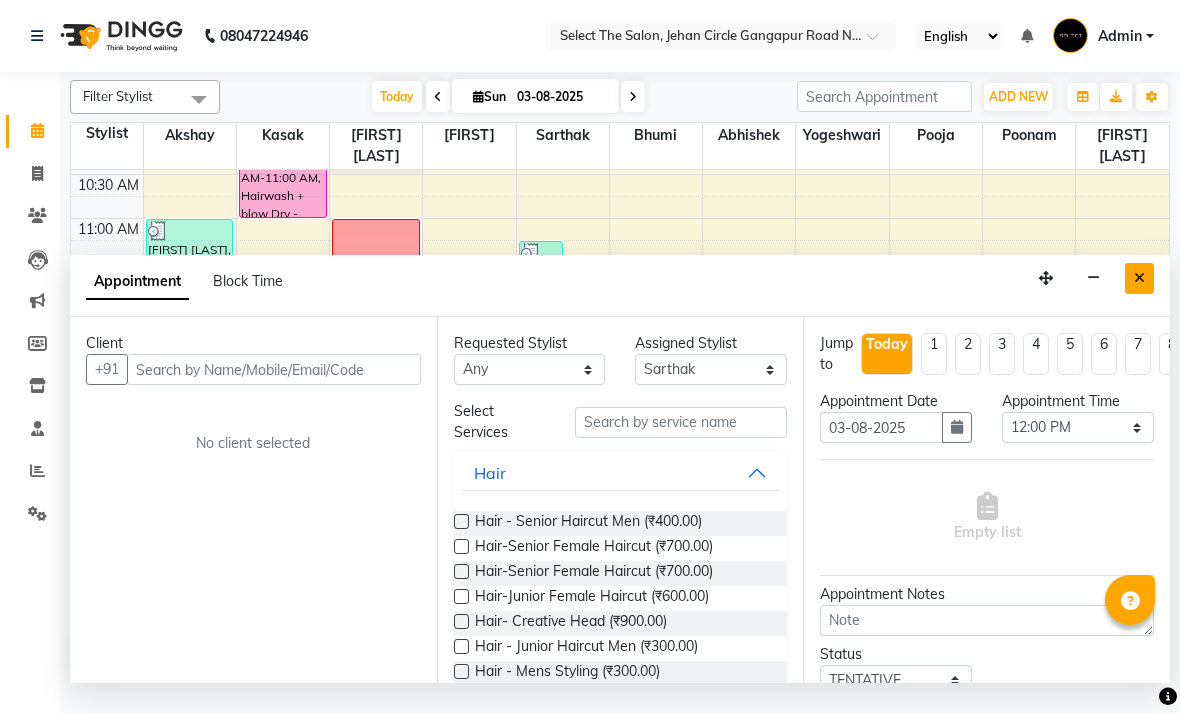 click at bounding box center (1139, 278) 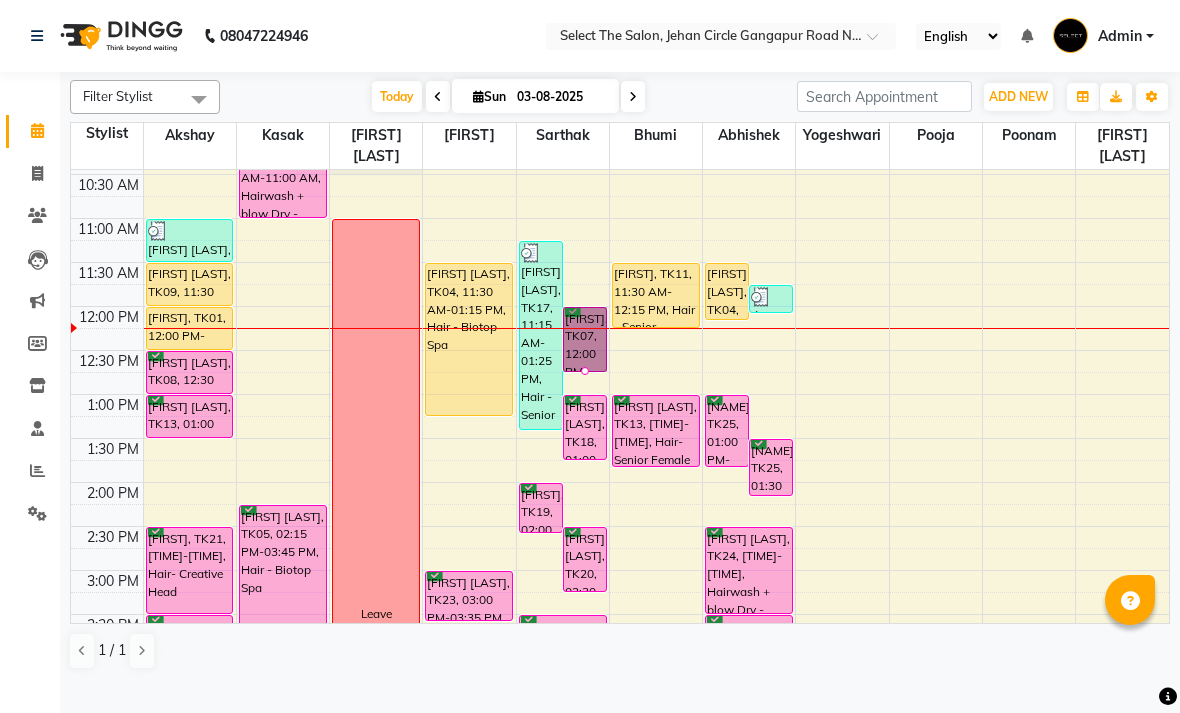 click at bounding box center [585, 371] 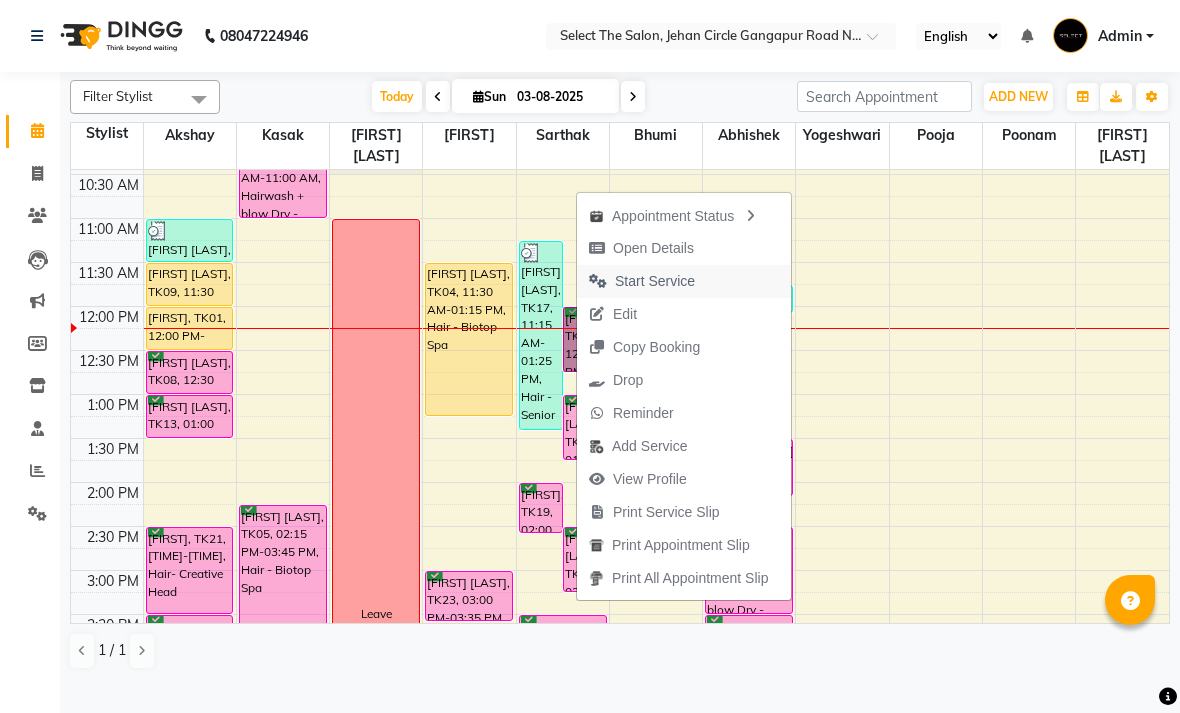 click on "Start Service" at bounding box center [642, 281] 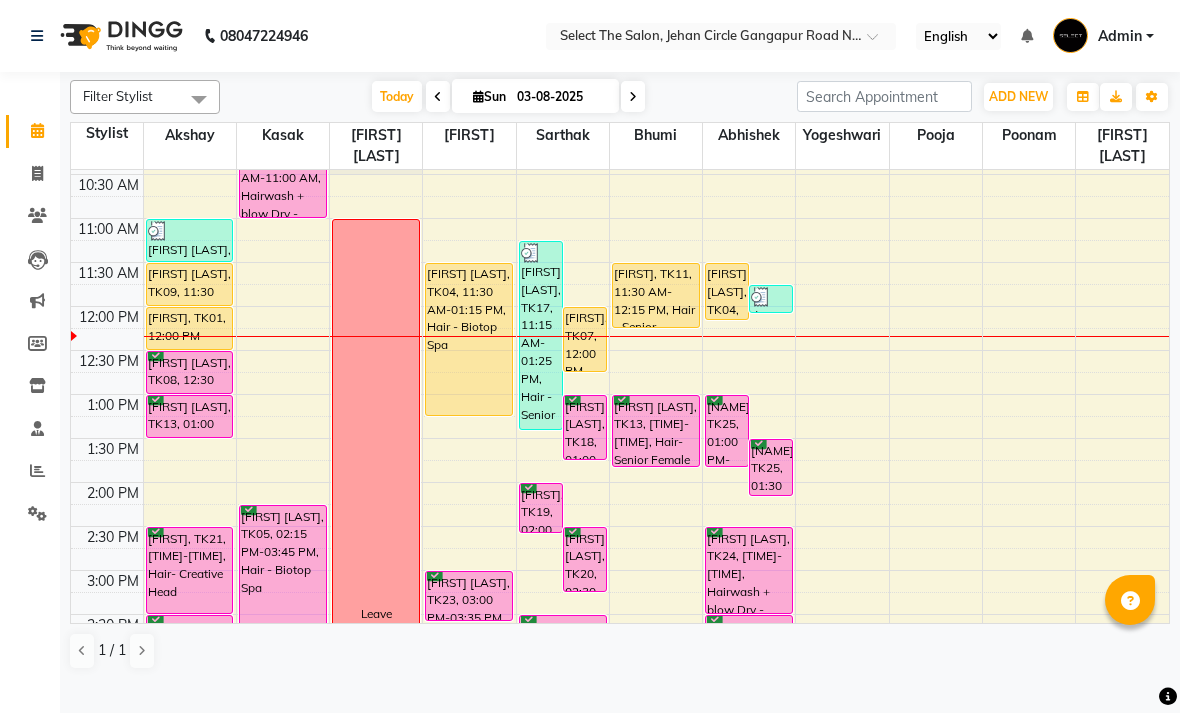 click on "Today  Sun 03-08-2025" at bounding box center [508, 97] 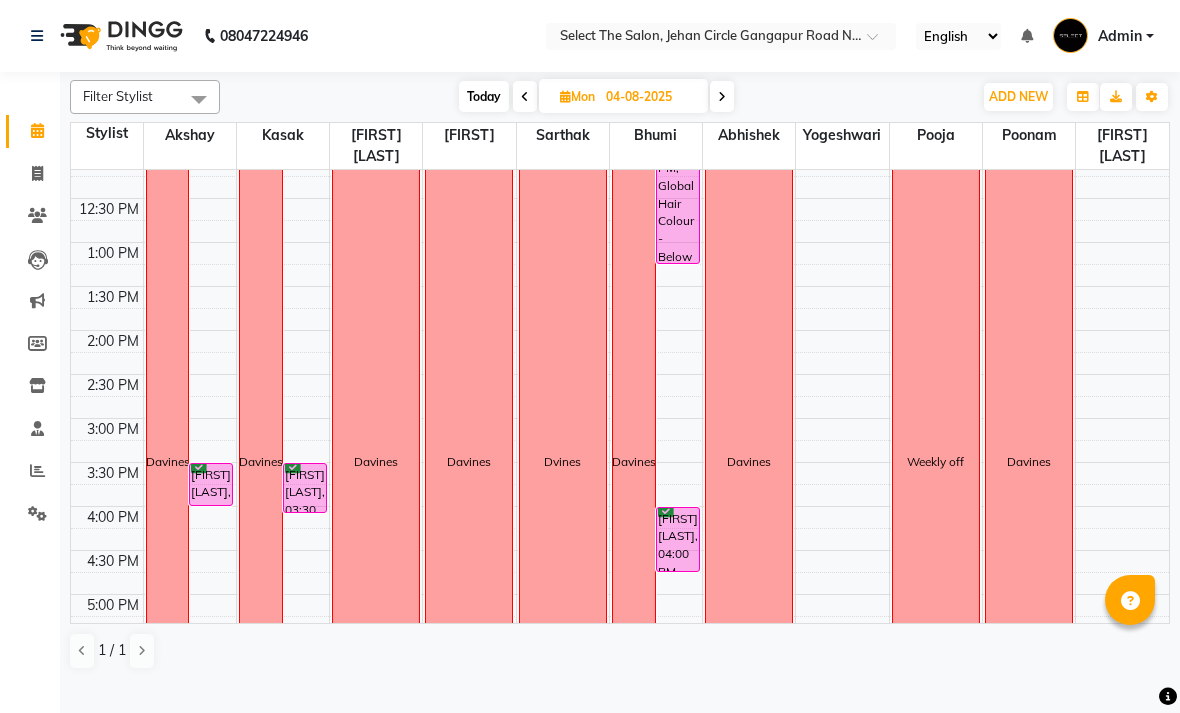 scroll, scrollTop: 432, scrollLeft: 0, axis: vertical 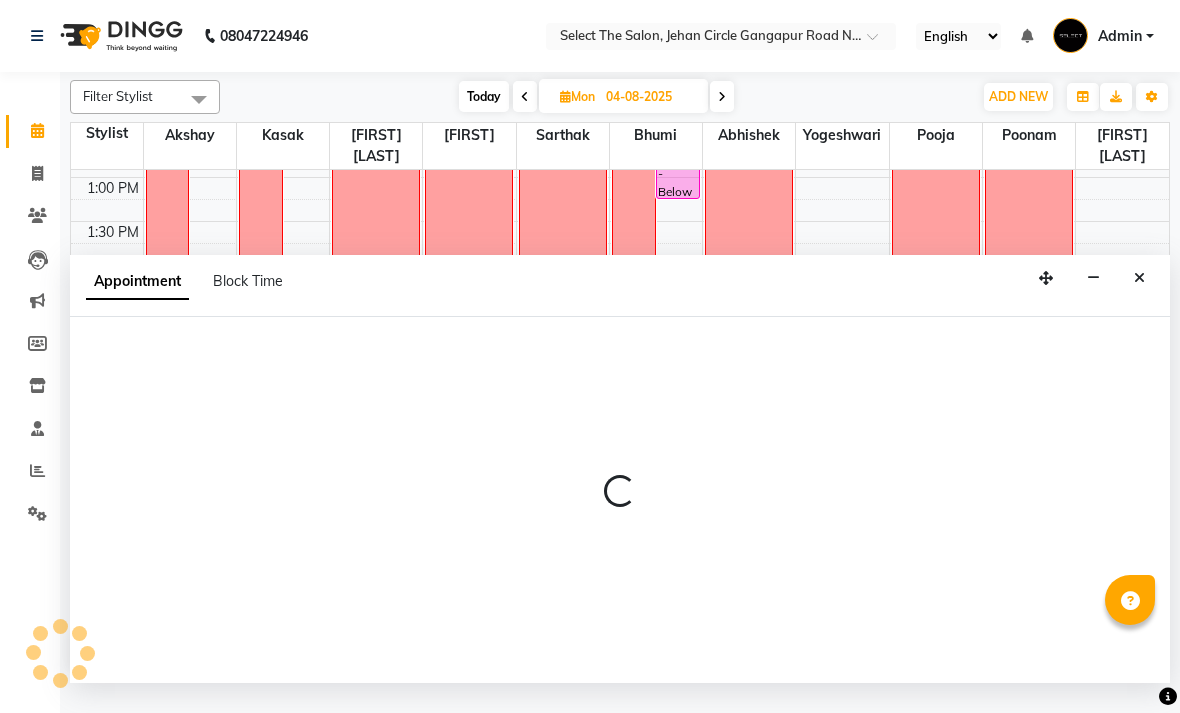 select on "68846" 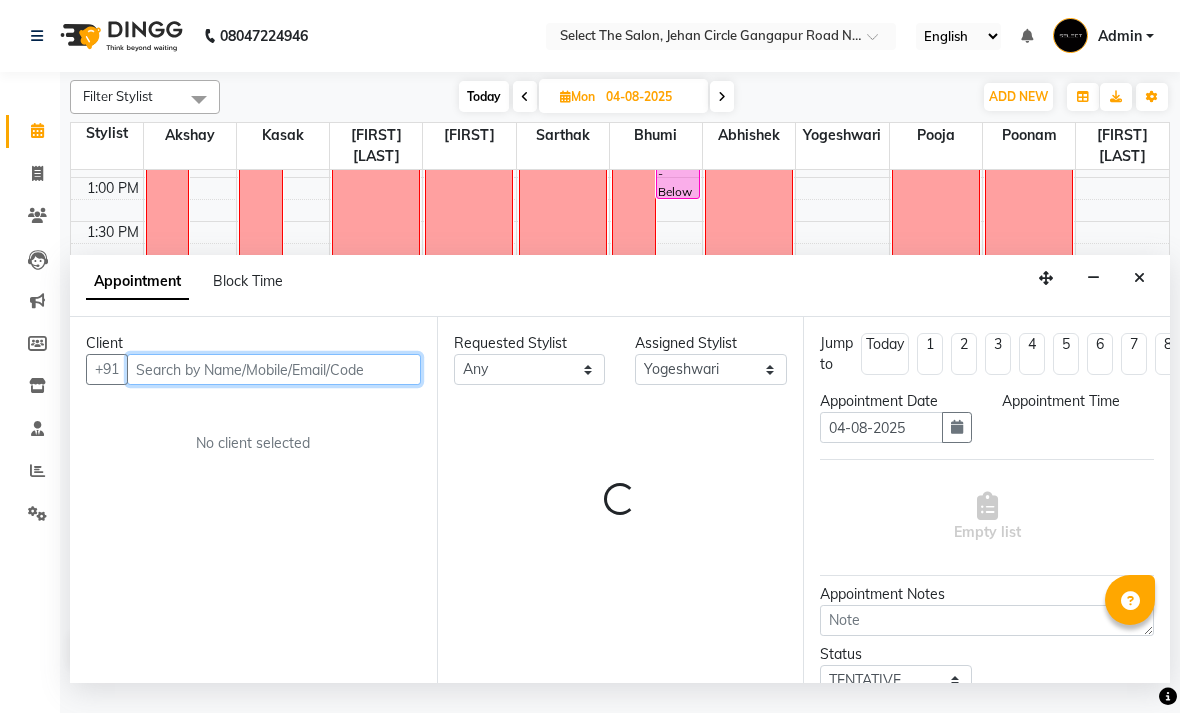 select on "1020" 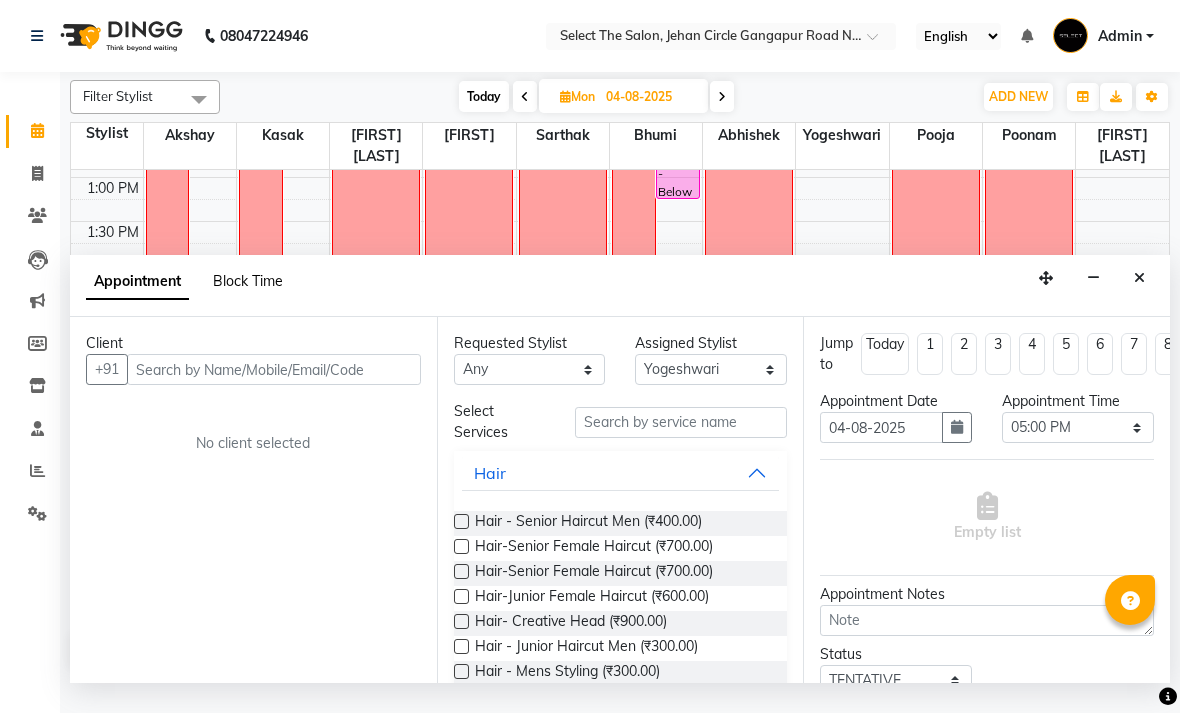 click on "Block Time" at bounding box center (248, 281) 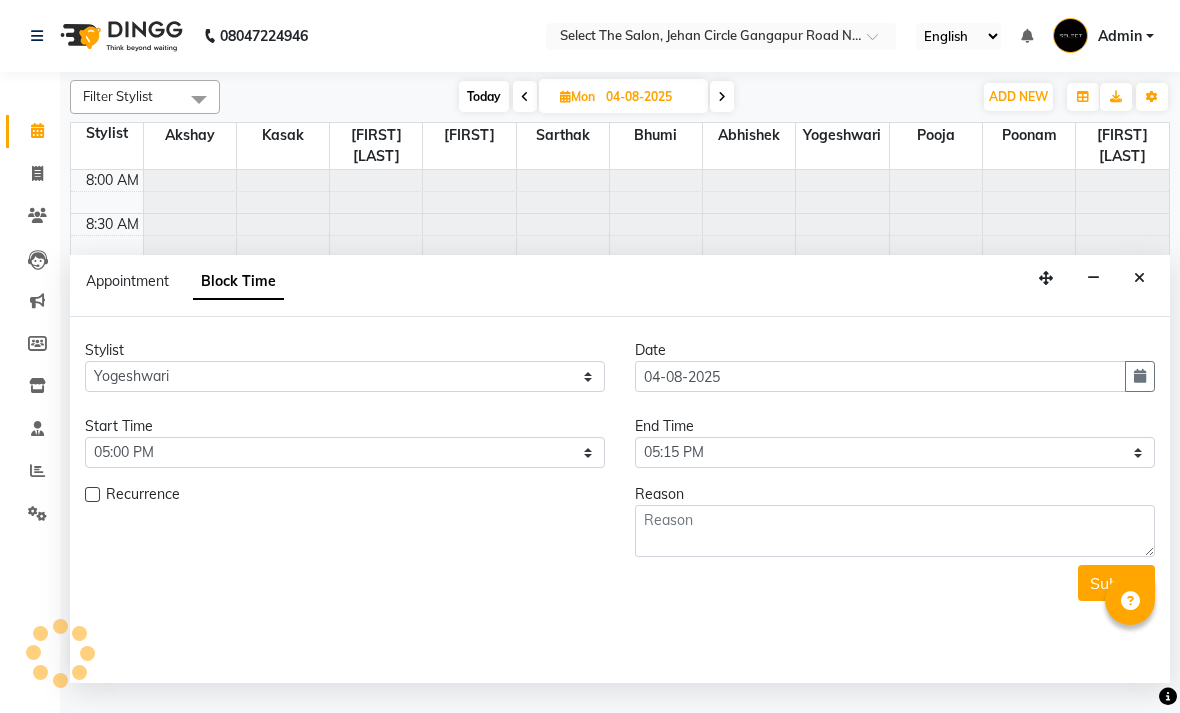 scroll, scrollTop: 353, scrollLeft: 0, axis: vertical 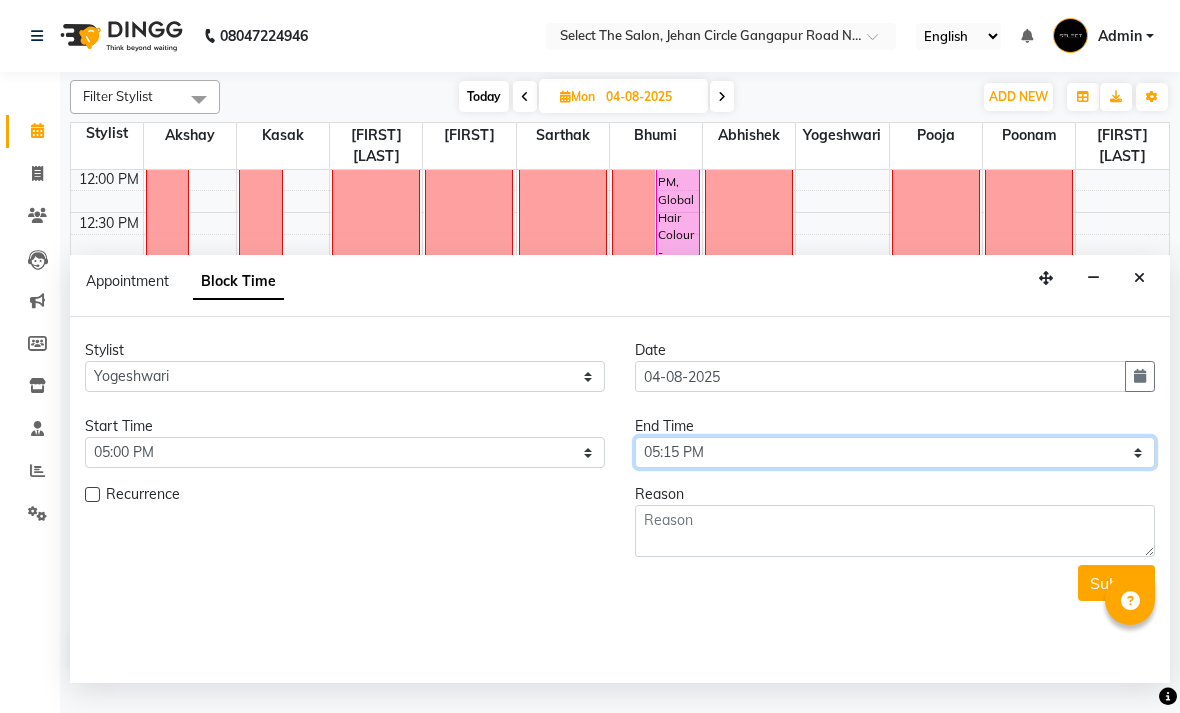 click on "Select 09:00 AM 09:15 AM 09:30 AM 09:45 AM 10:00 AM 10:15 AM 10:30 AM 10:45 AM 11:00 AM 11:15 AM 11:30 AM 11:45 AM 12:00 PM 12:15 PM 12:30 PM 12:45 PM 01:00 PM 01:15 PM 01:30 PM 01:45 PM 02:00 PM 02:15 PM 02:30 PM 02:45 PM 03:00 PM 03:15 PM 03:30 PM 03:45 PM 04:00 PM 04:15 PM 04:30 PM 04:45 PM 05:00 PM 05:15 PM 05:30 PM 05:45 PM 06:00 PM 06:15 PM 06:30 PM 06:45 PM 07:00 PM 07:15 PM 07:30 PM 07:45 PM 08:00 PM" at bounding box center (895, 452) 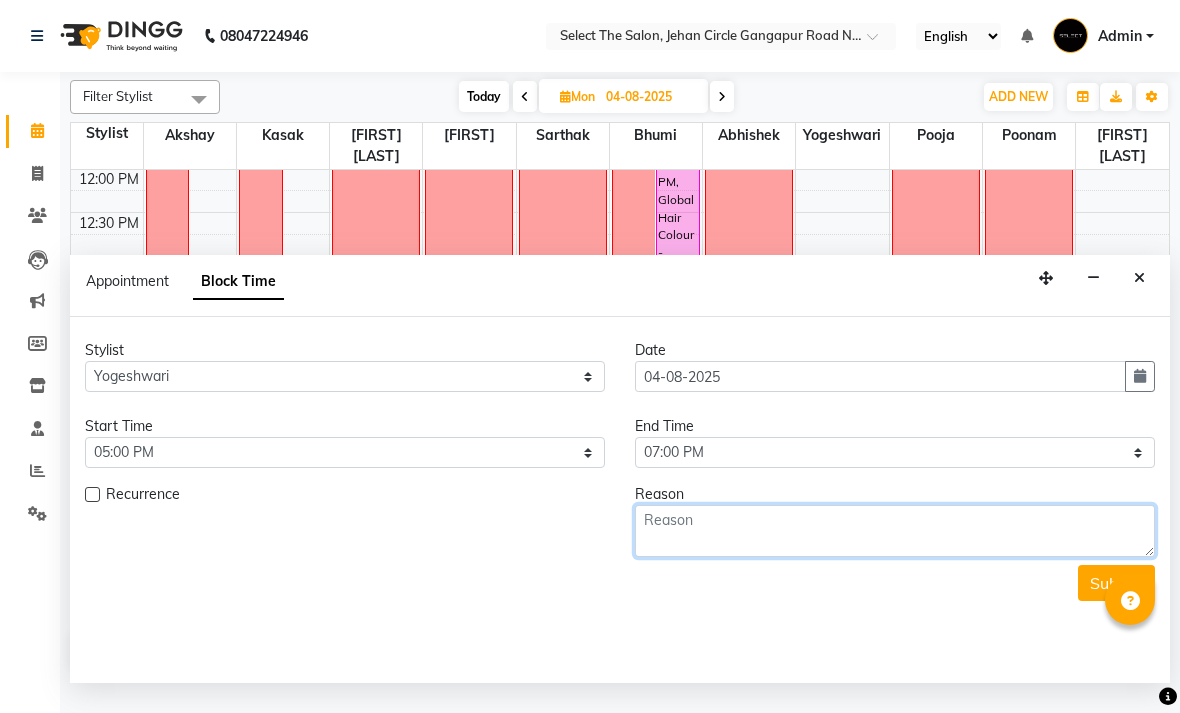 click at bounding box center [895, 531] 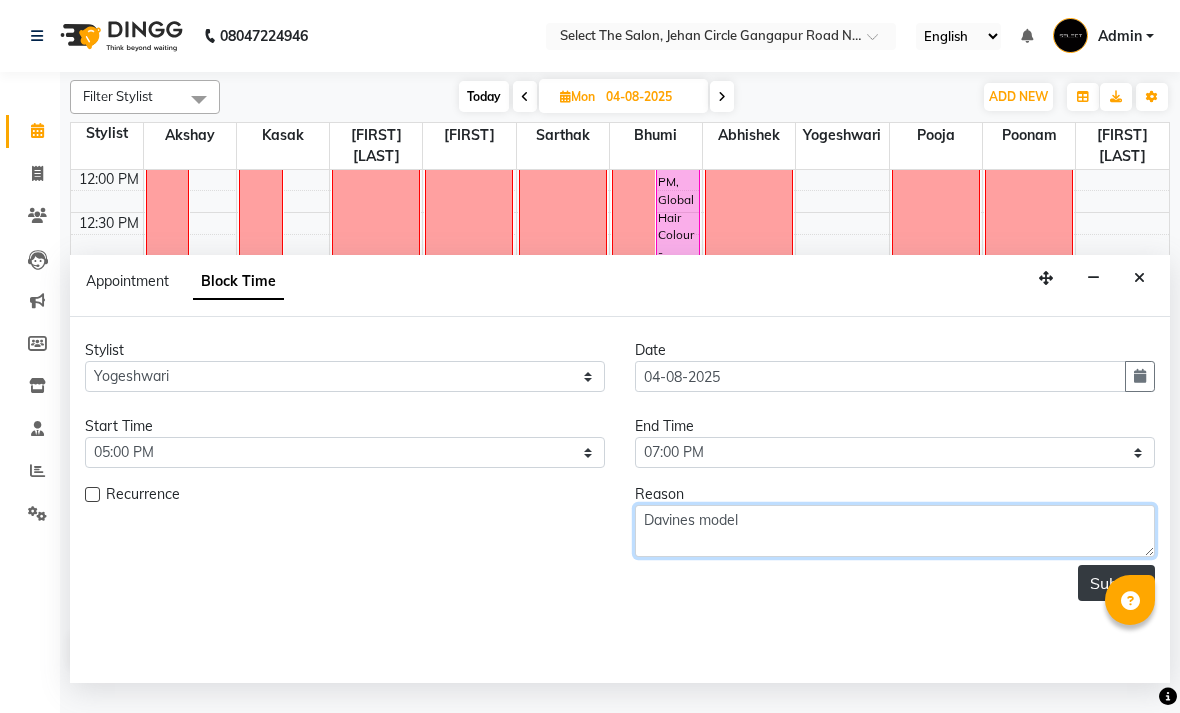 type on "Davines model" 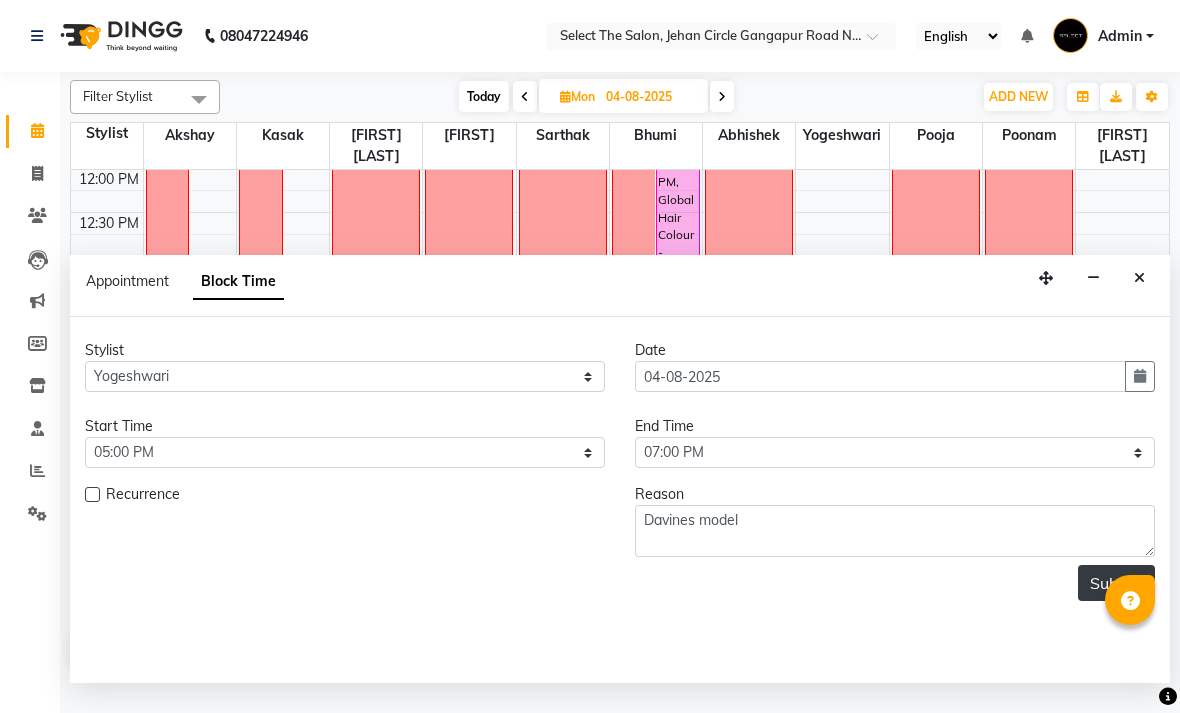 click on "Submit" at bounding box center (1116, 583) 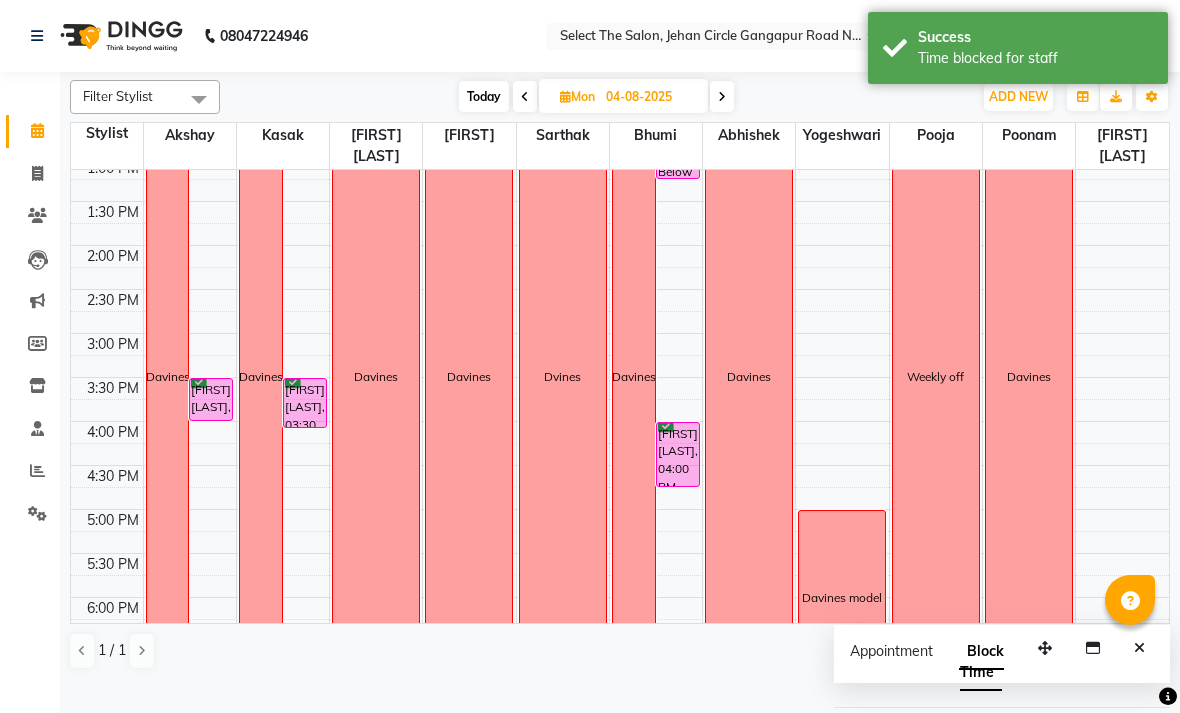 scroll, scrollTop: 450, scrollLeft: 0, axis: vertical 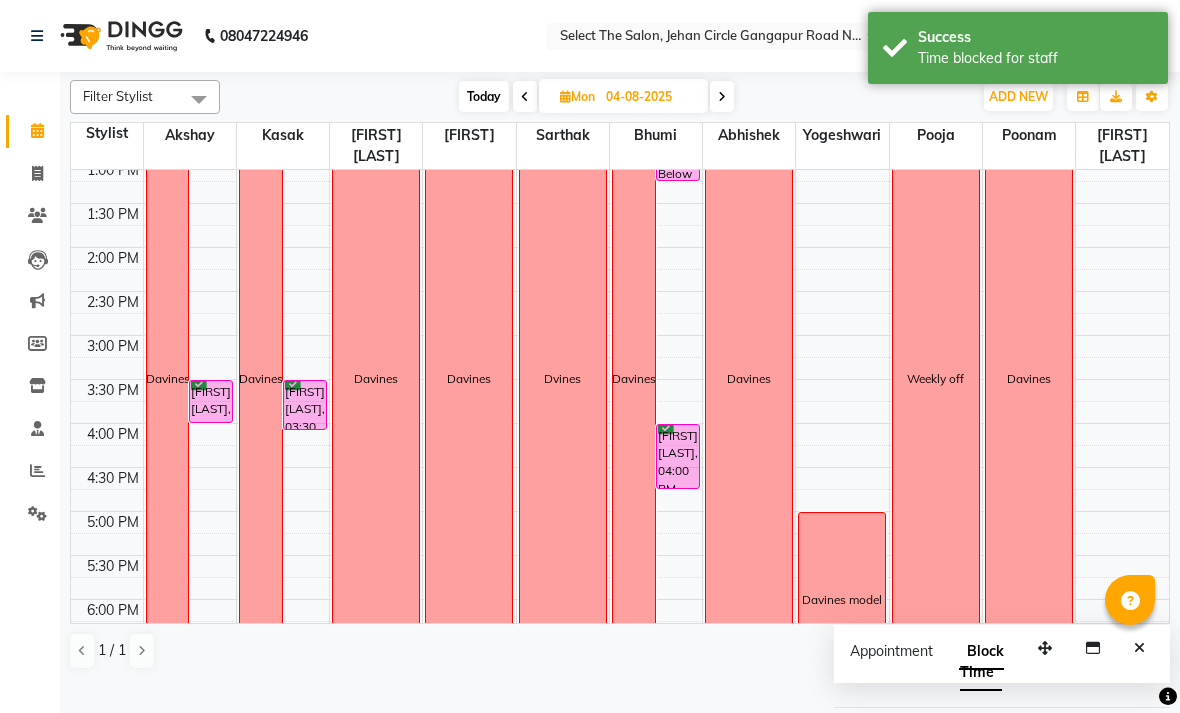 click on "Today" at bounding box center (484, 96) 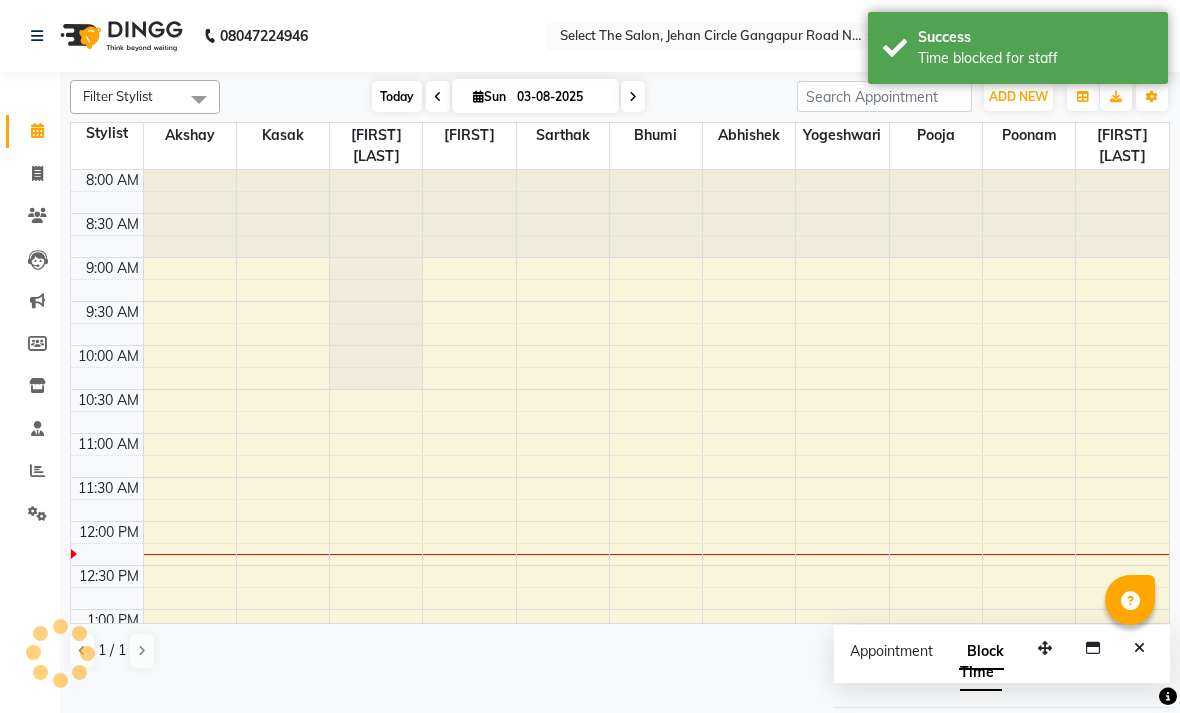 scroll, scrollTop: 353, scrollLeft: 0, axis: vertical 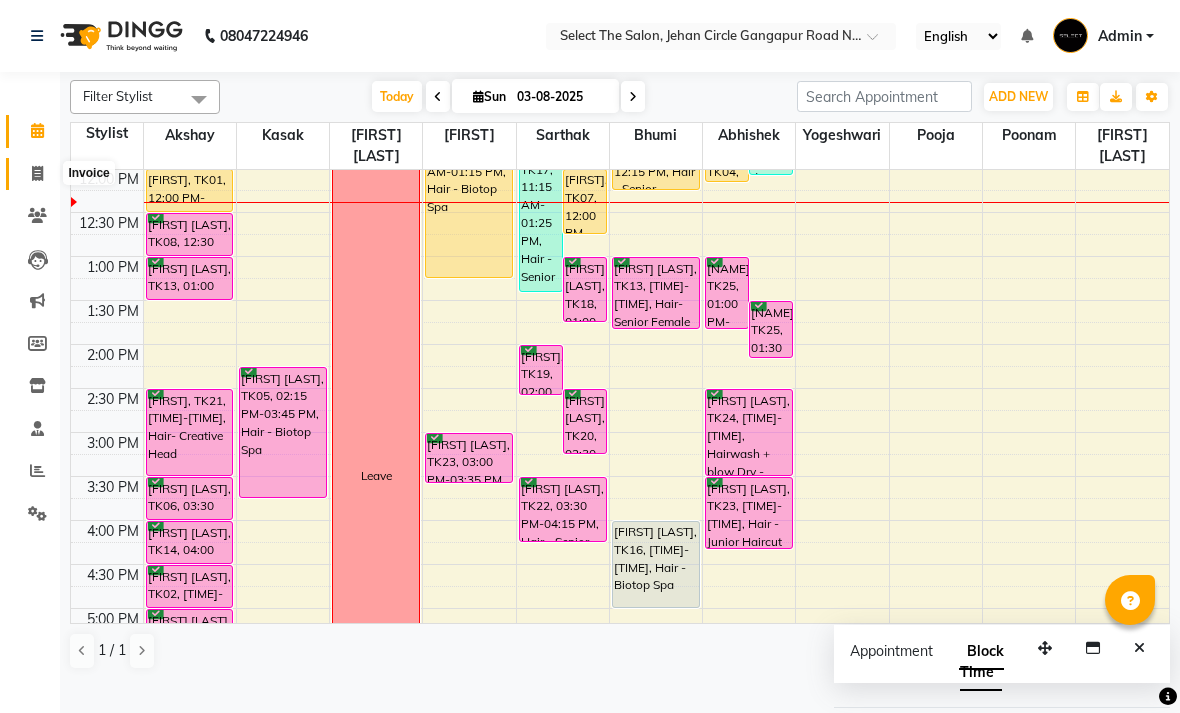 click 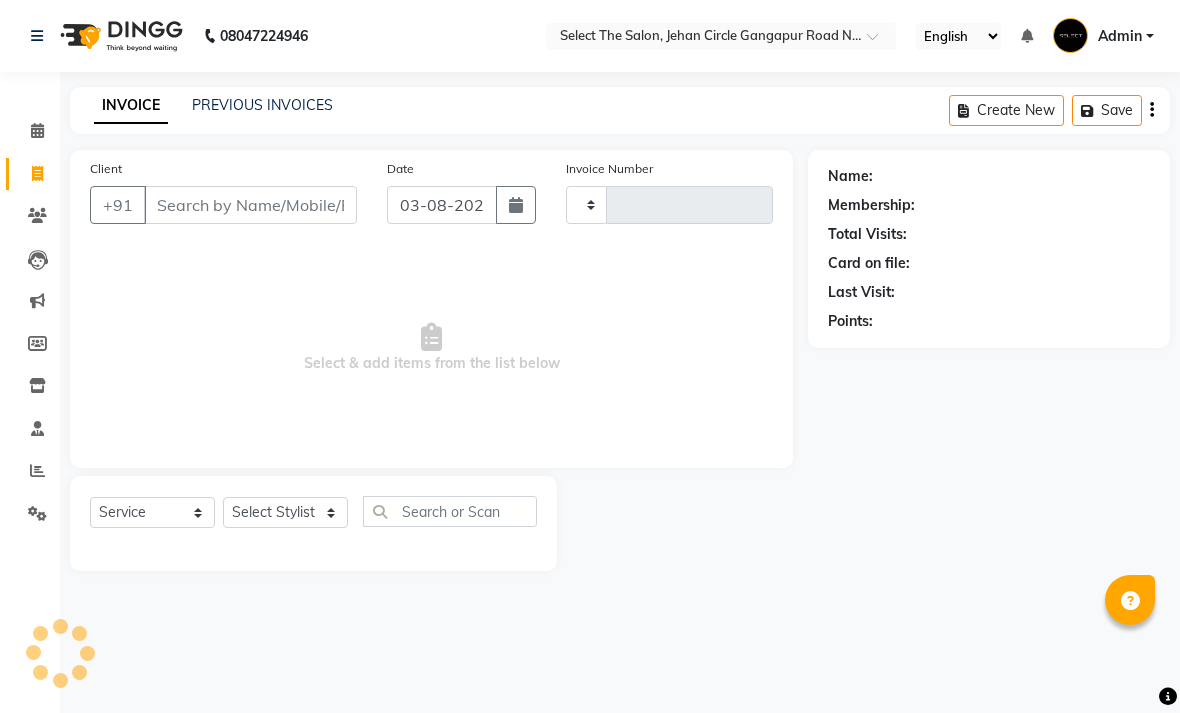 type on "2793" 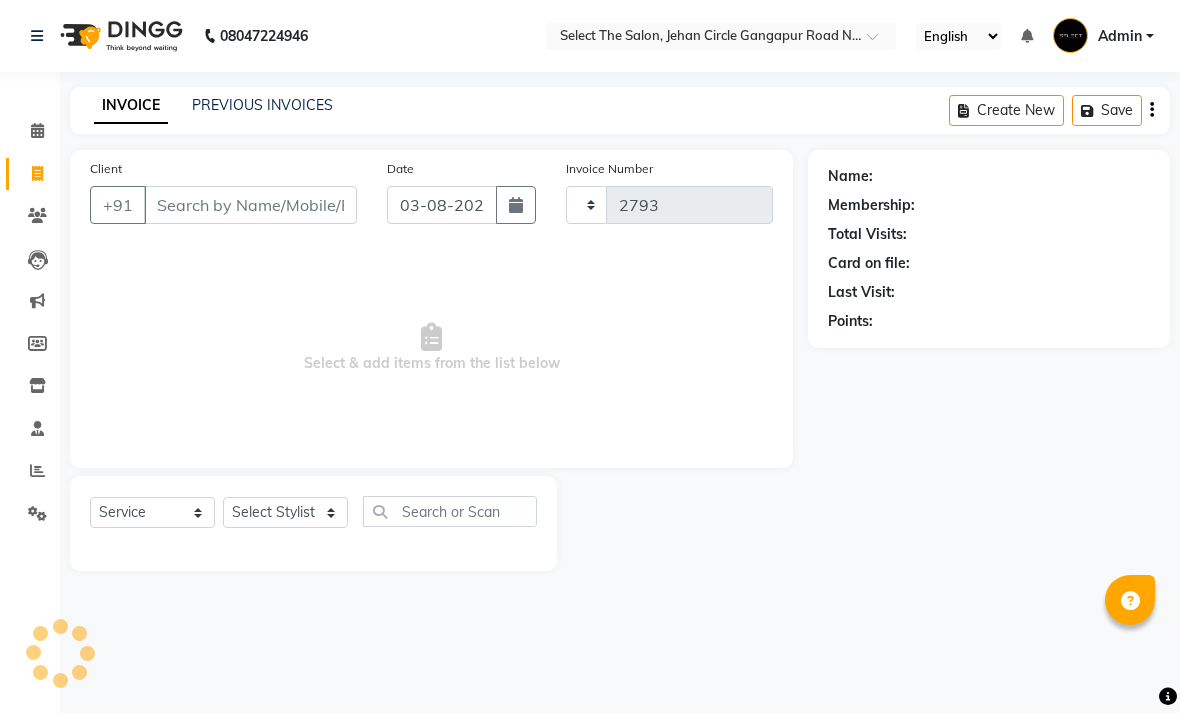 select on "4969" 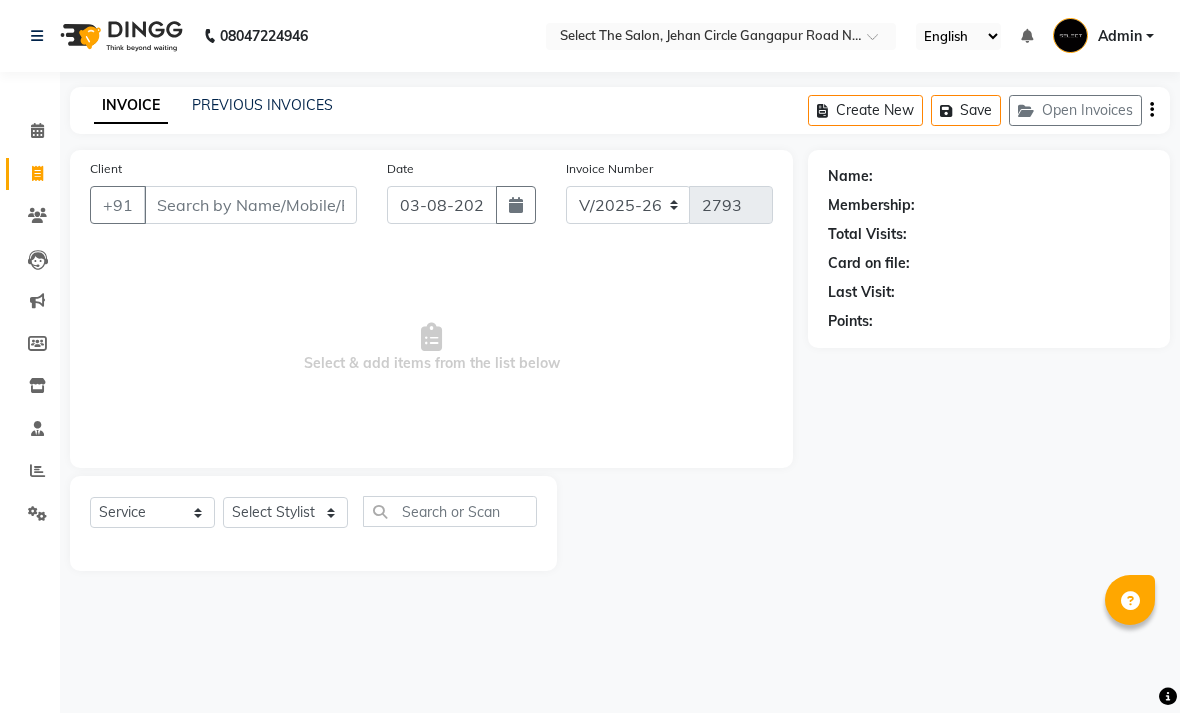 click on "Client" at bounding box center (250, 205) 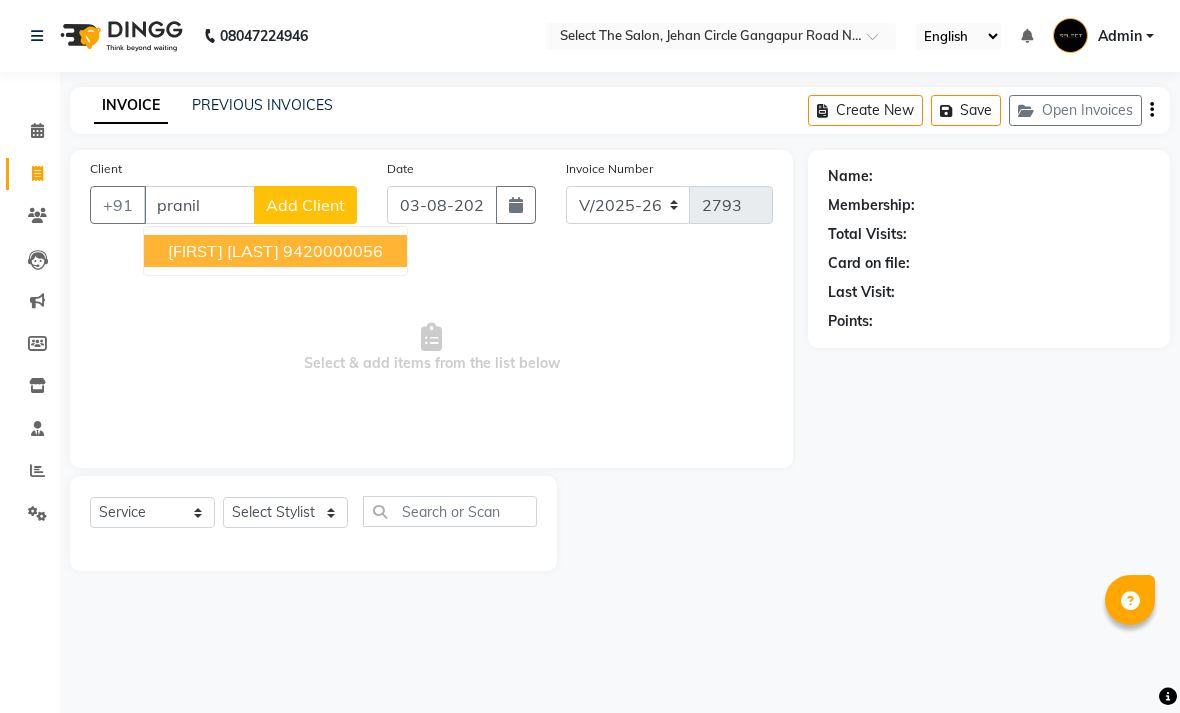 click on "Pranil Thakre" at bounding box center [223, 251] 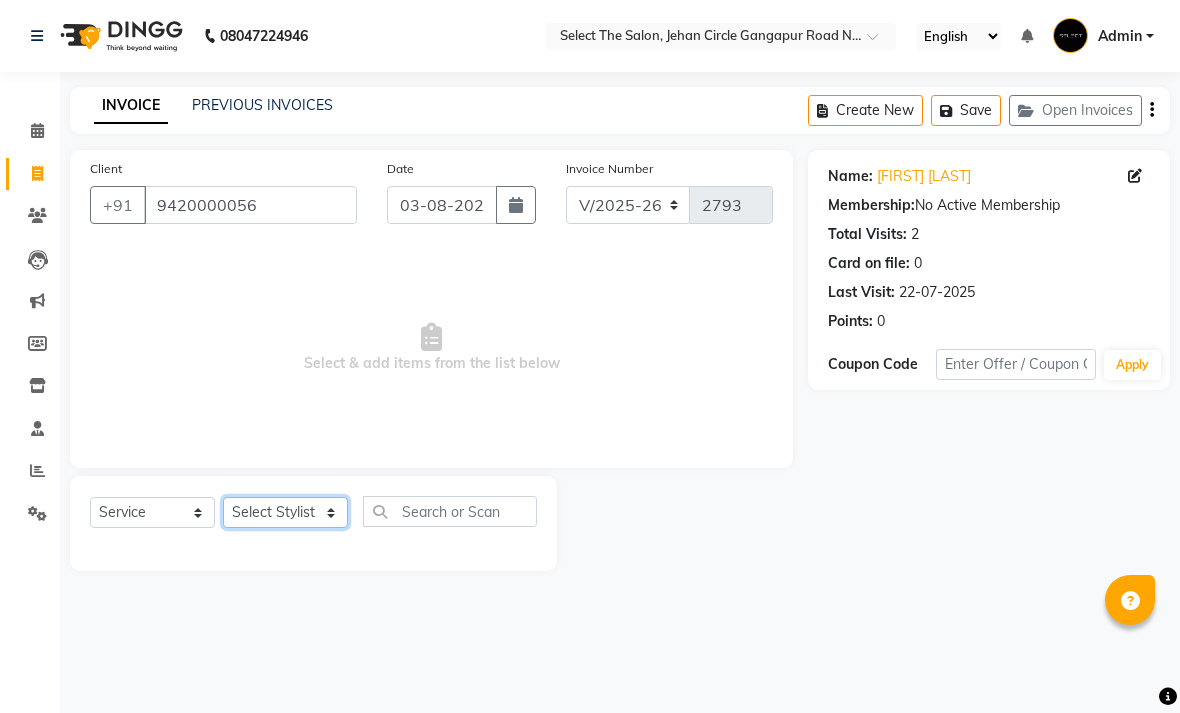 select on "58559" 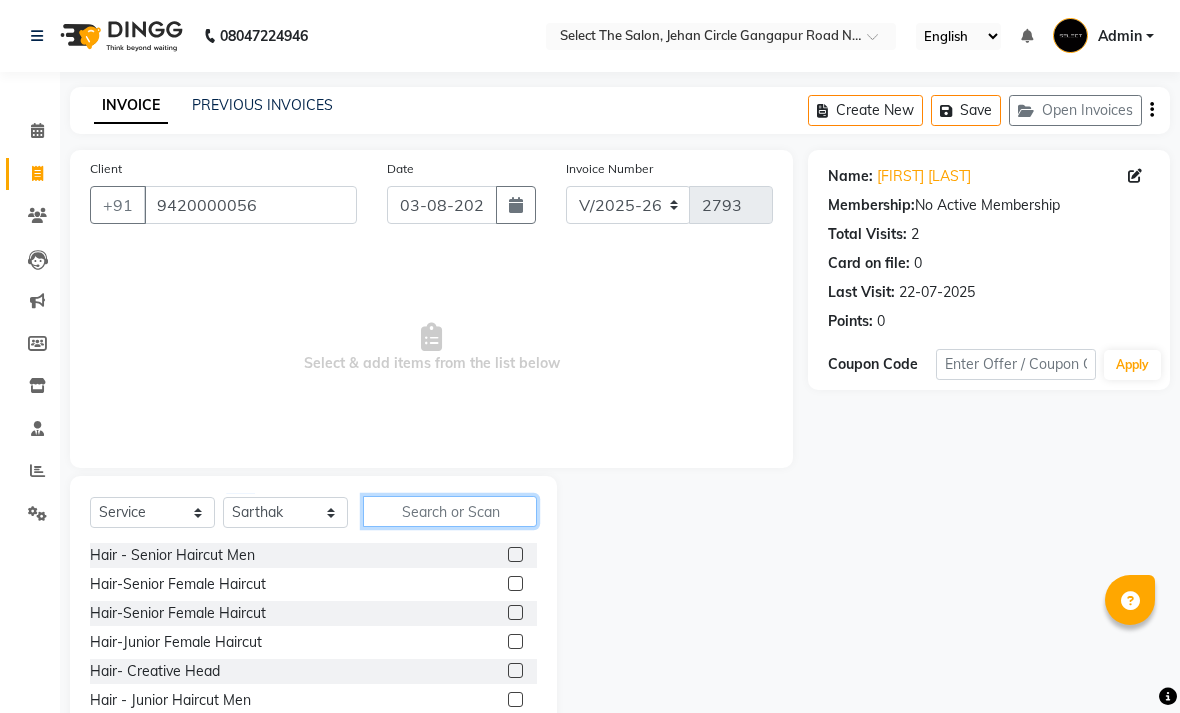 click 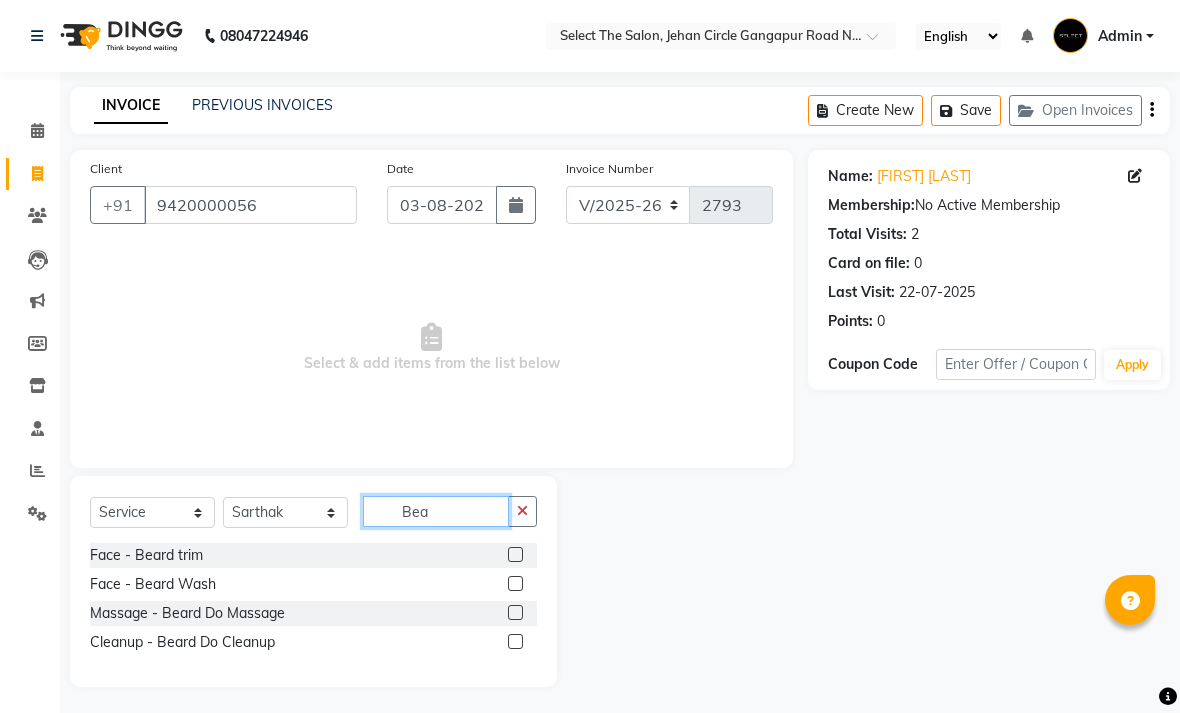 type on "Bea" 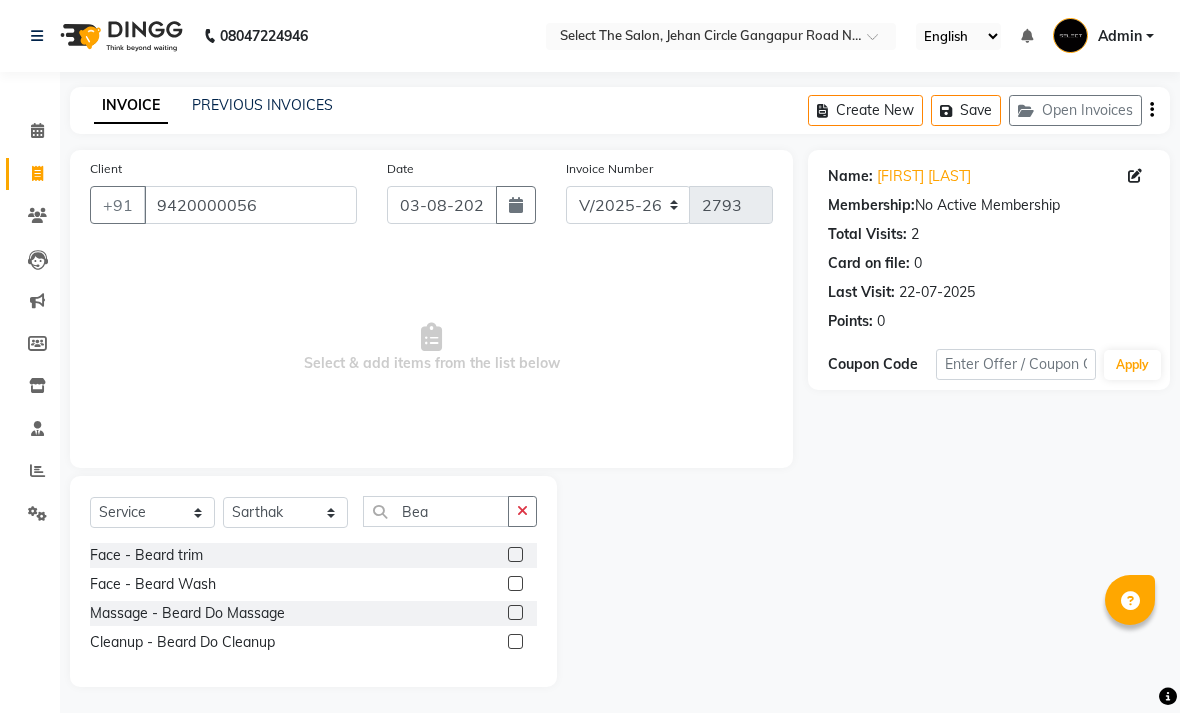 click on "Face - Beard trim" 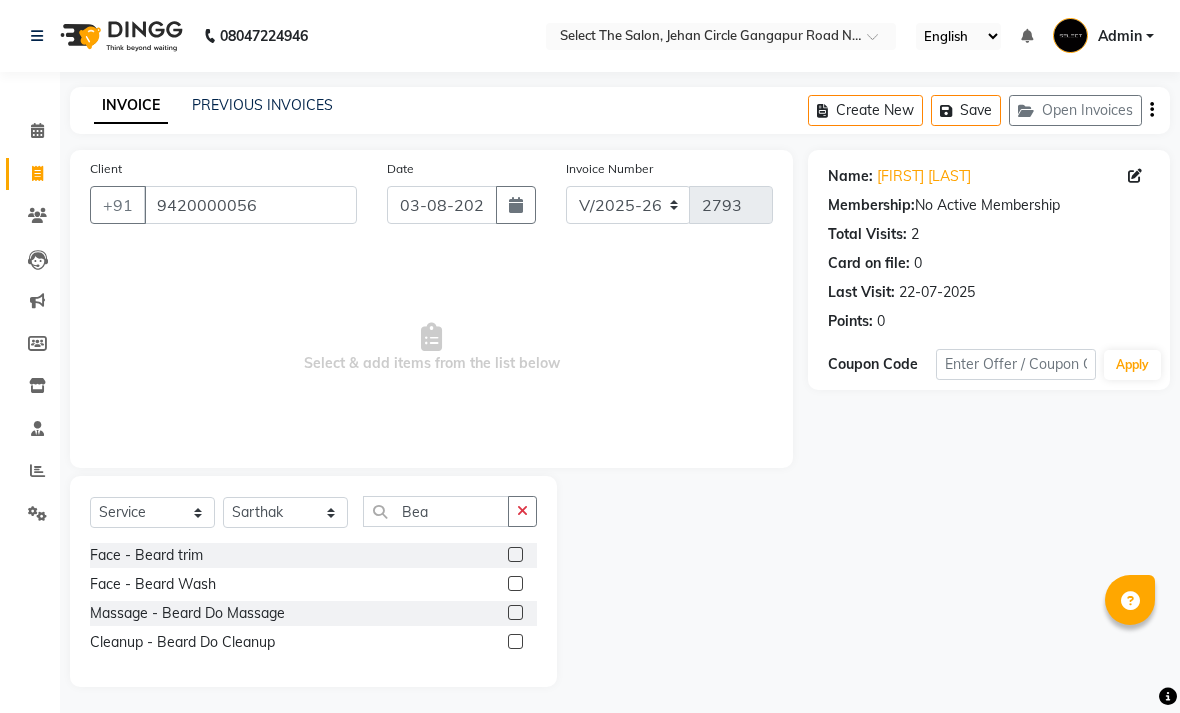 click 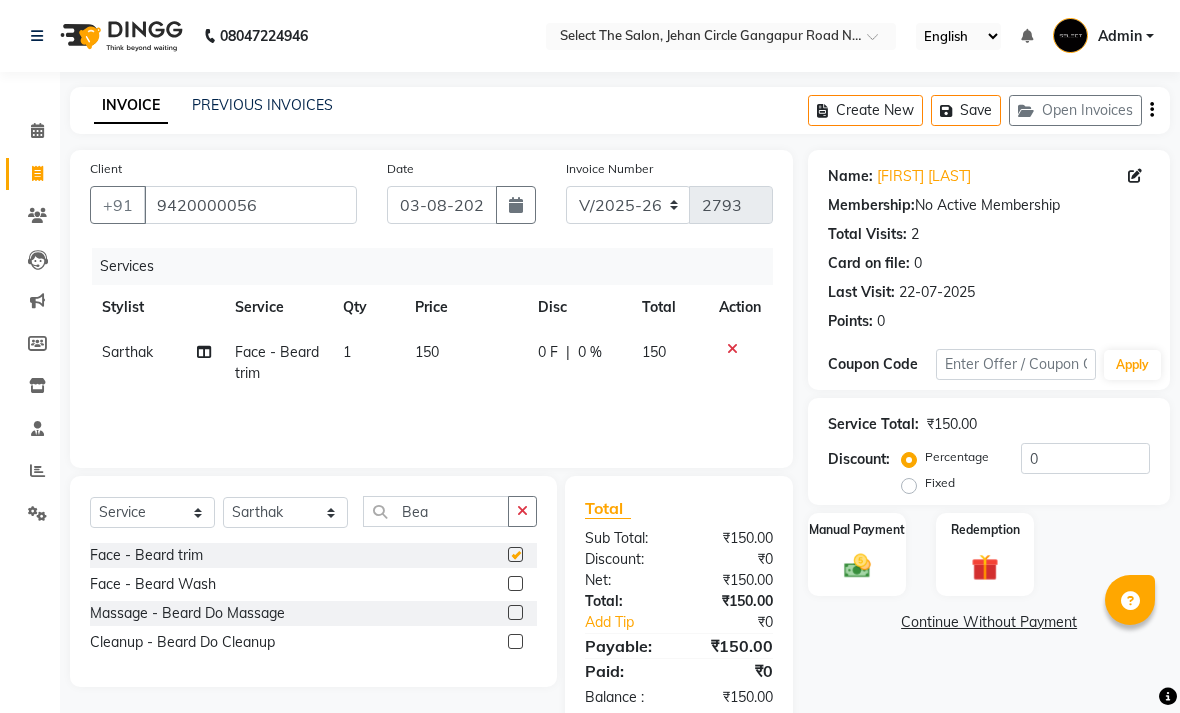 checkbox on "false" 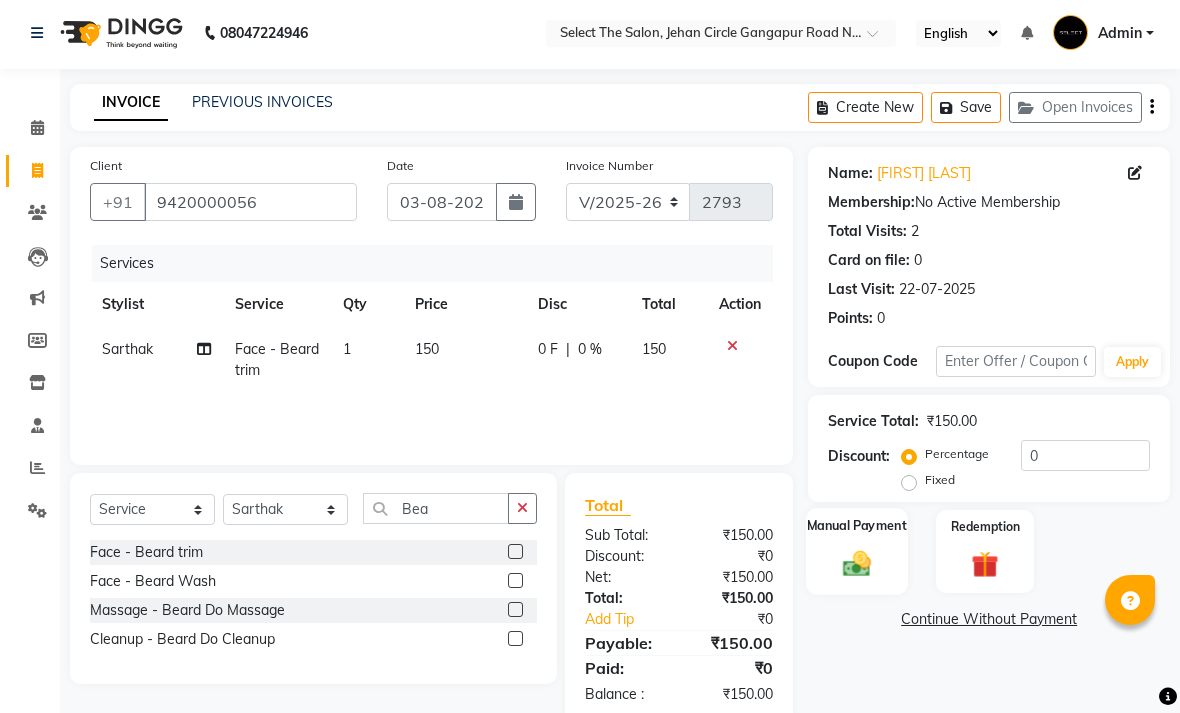 scroll, scrollTop: 9, scrollLeft: 0, axis: vertical 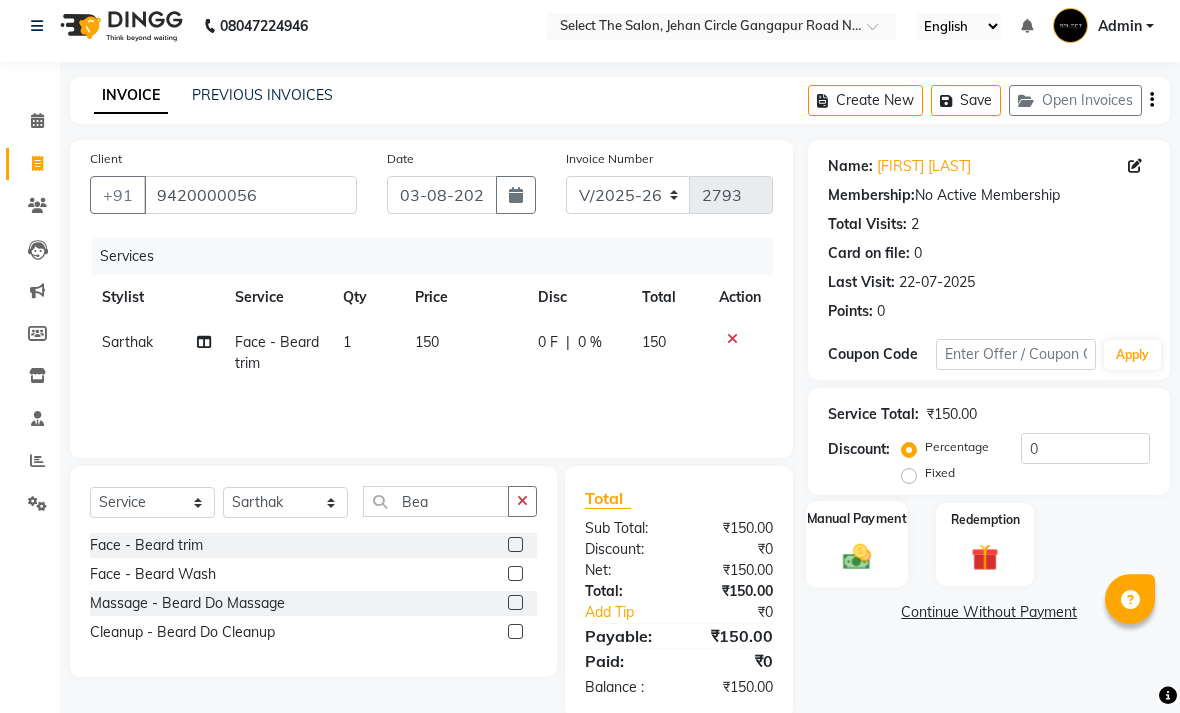 click on "Manual Payment" 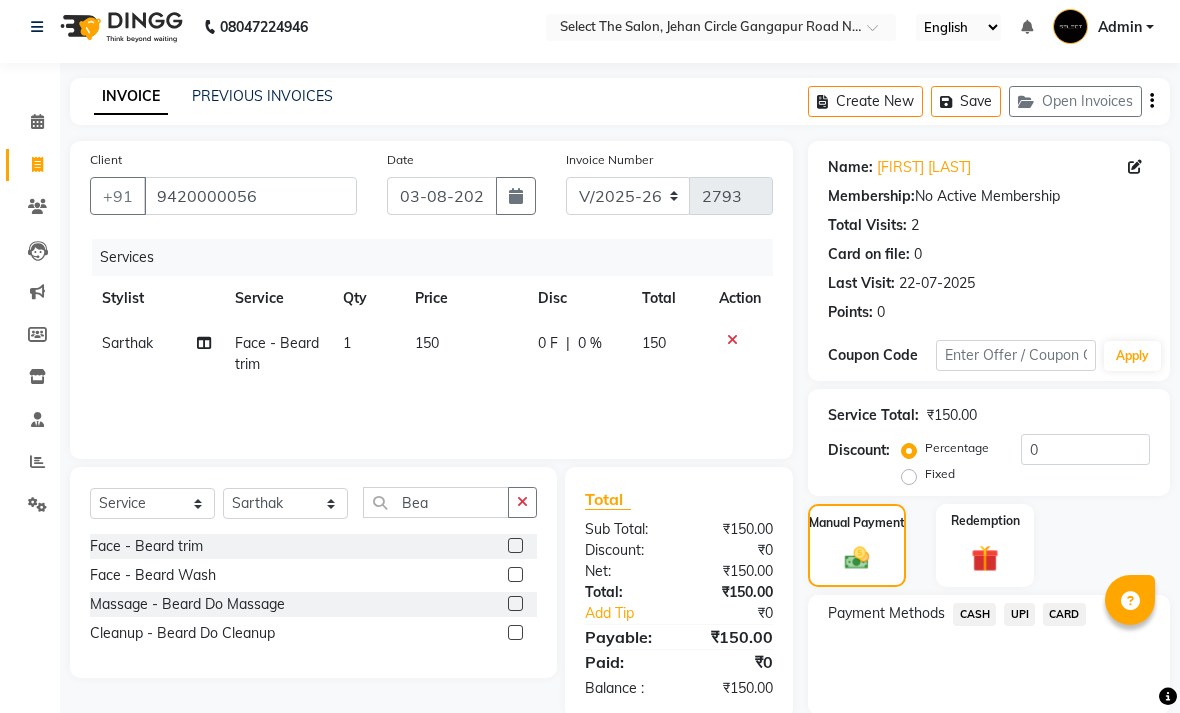 click on "CASH" 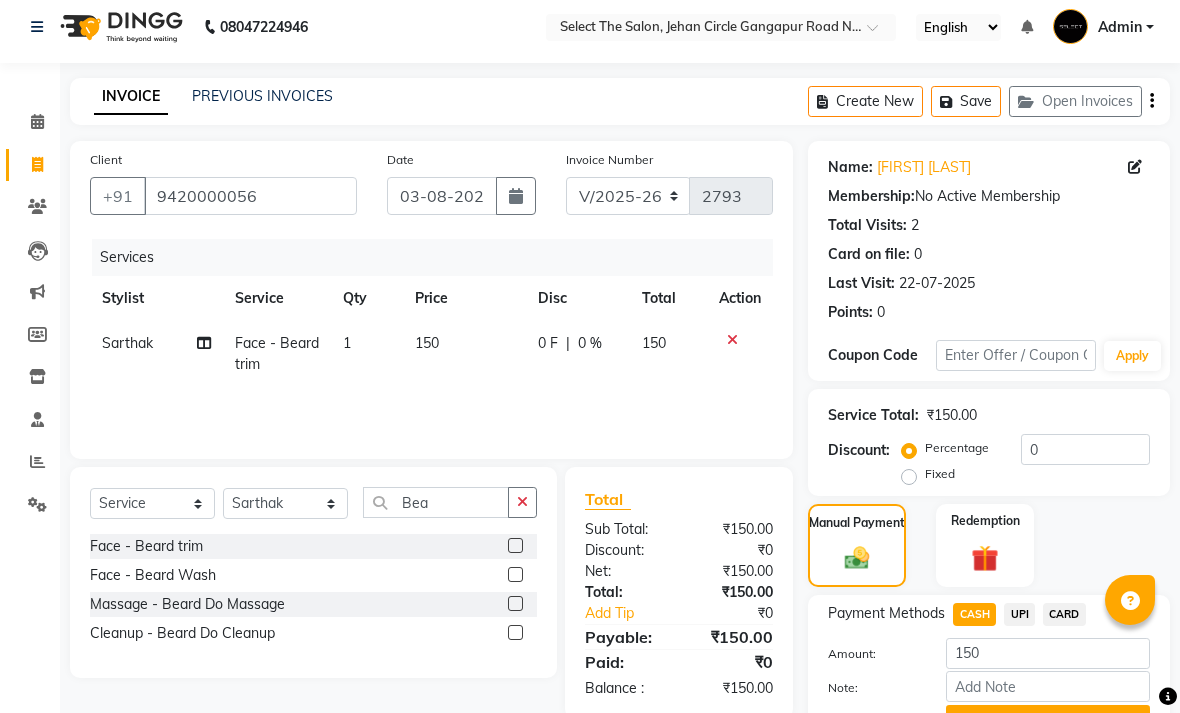 scroll, scrollTop: 77, scrollLeft: 0, axis: vertical 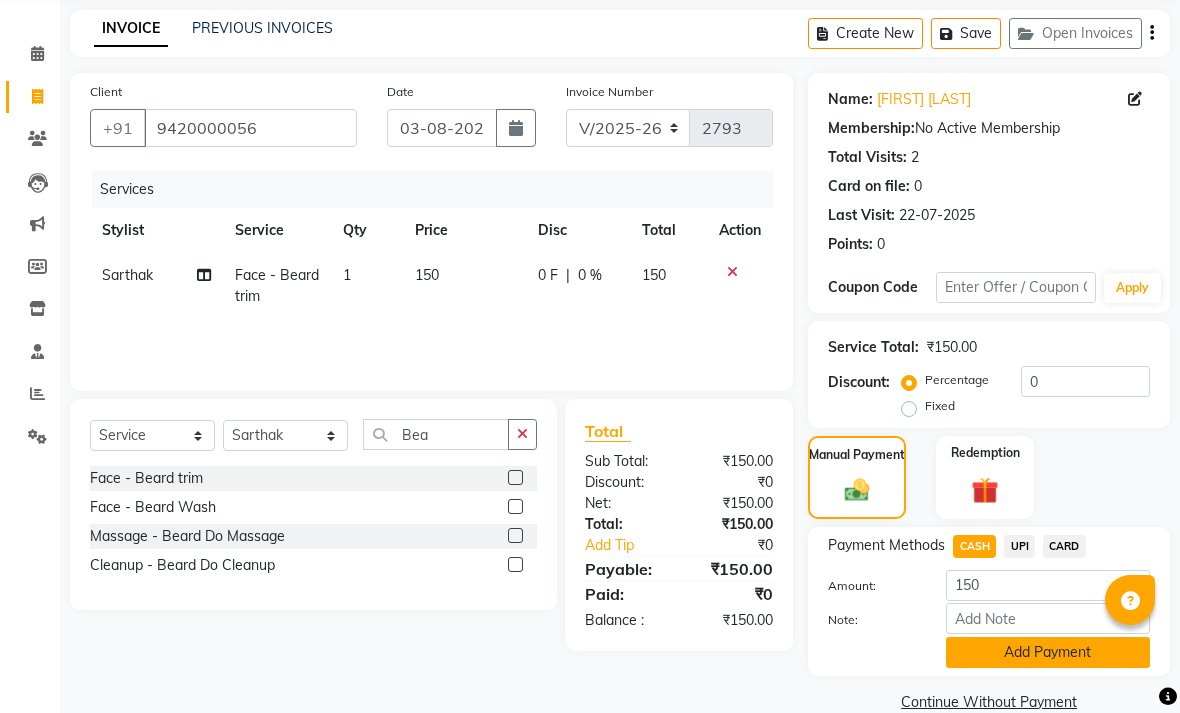 click on "Add Payment" 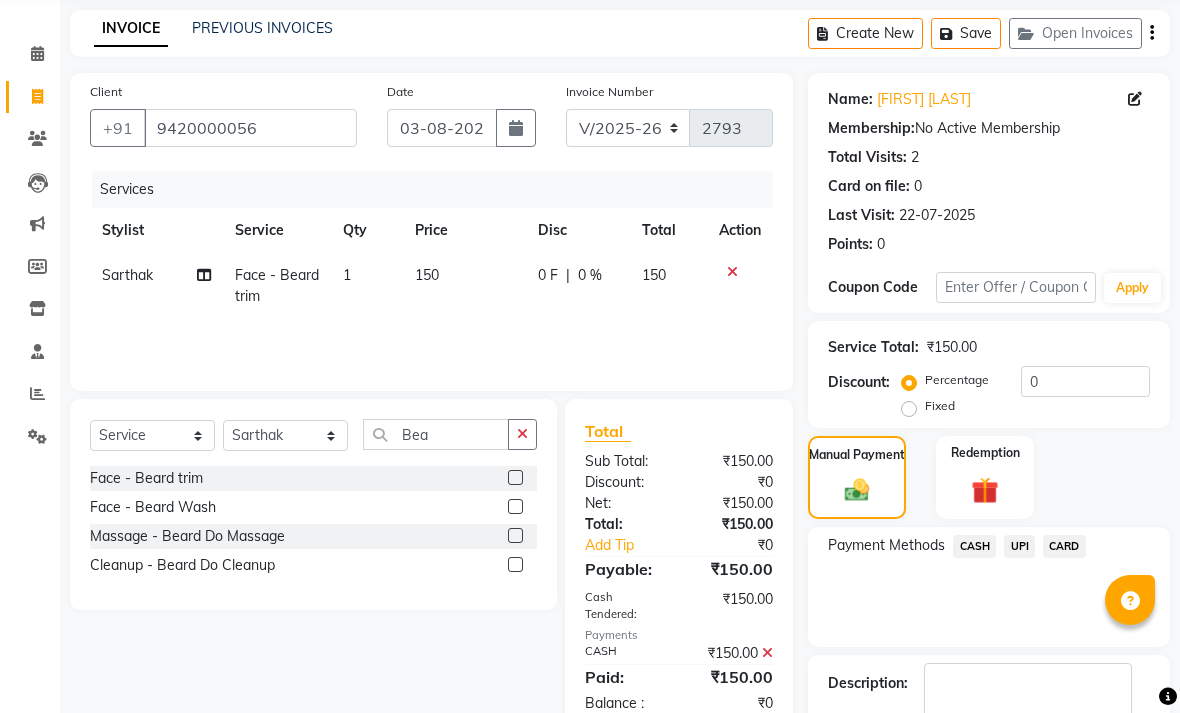 scroll, scrollTop: 161, scrollLeft: 0, axis: vertical 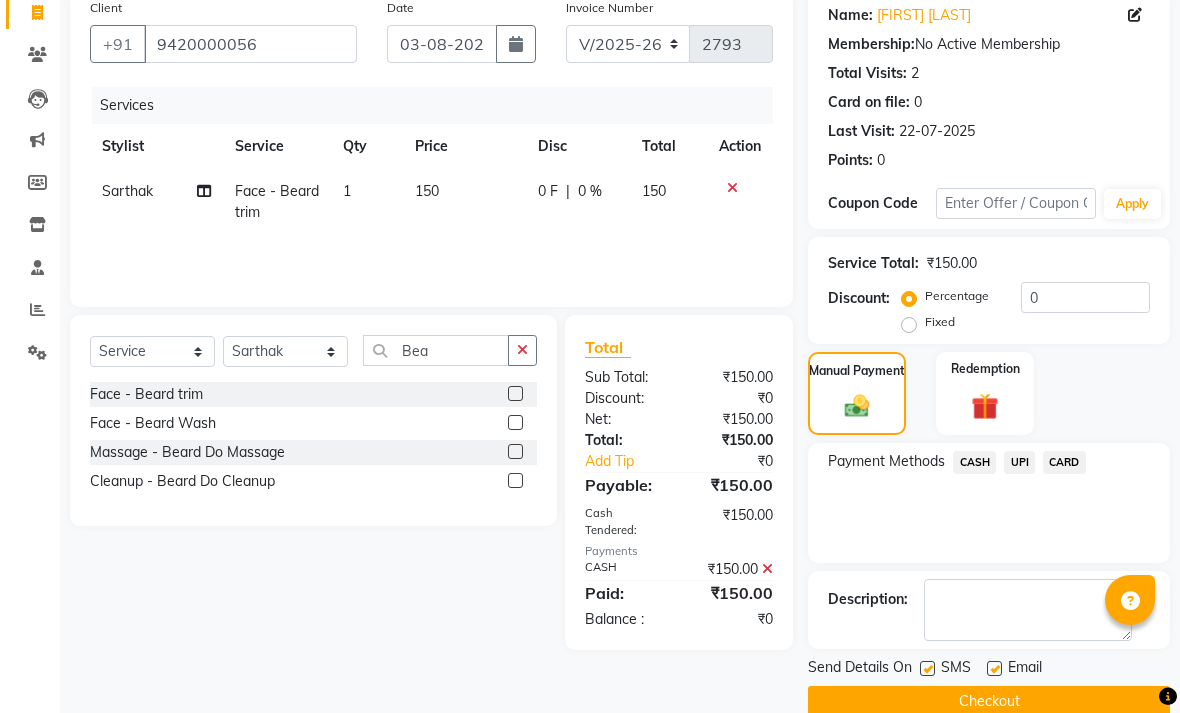 click on "Checkout" 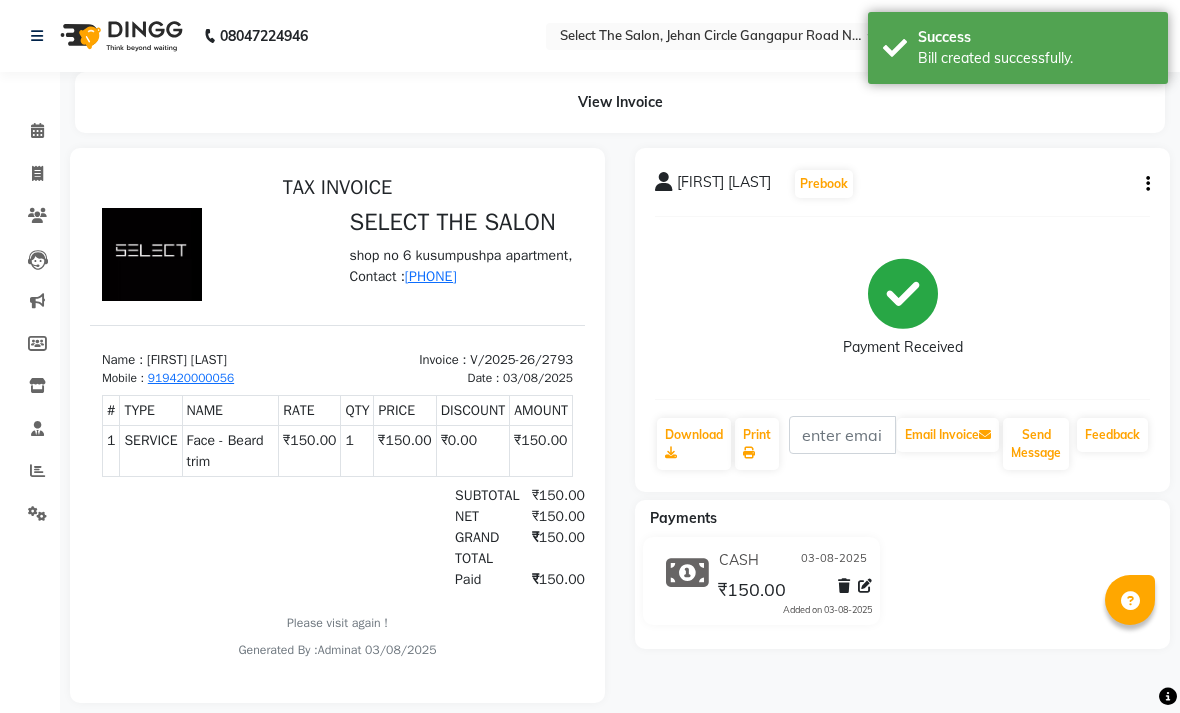 scroll, scrollTop: 0, scrollLeft: 0, axis: both 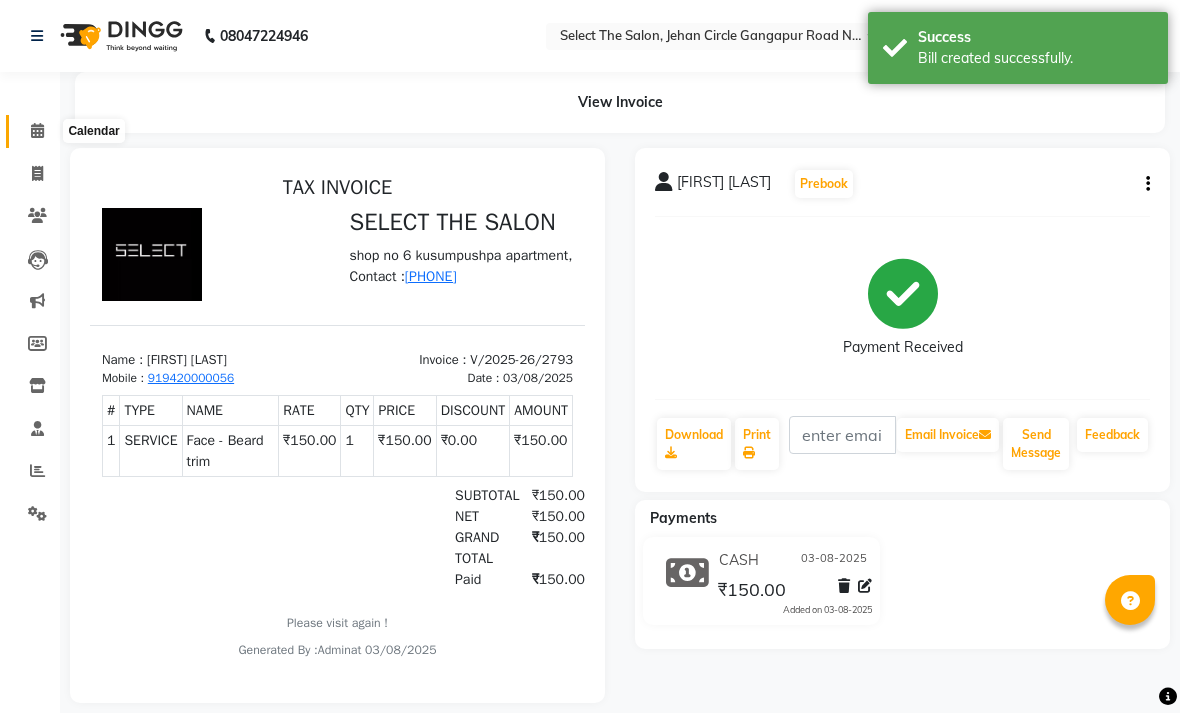 click 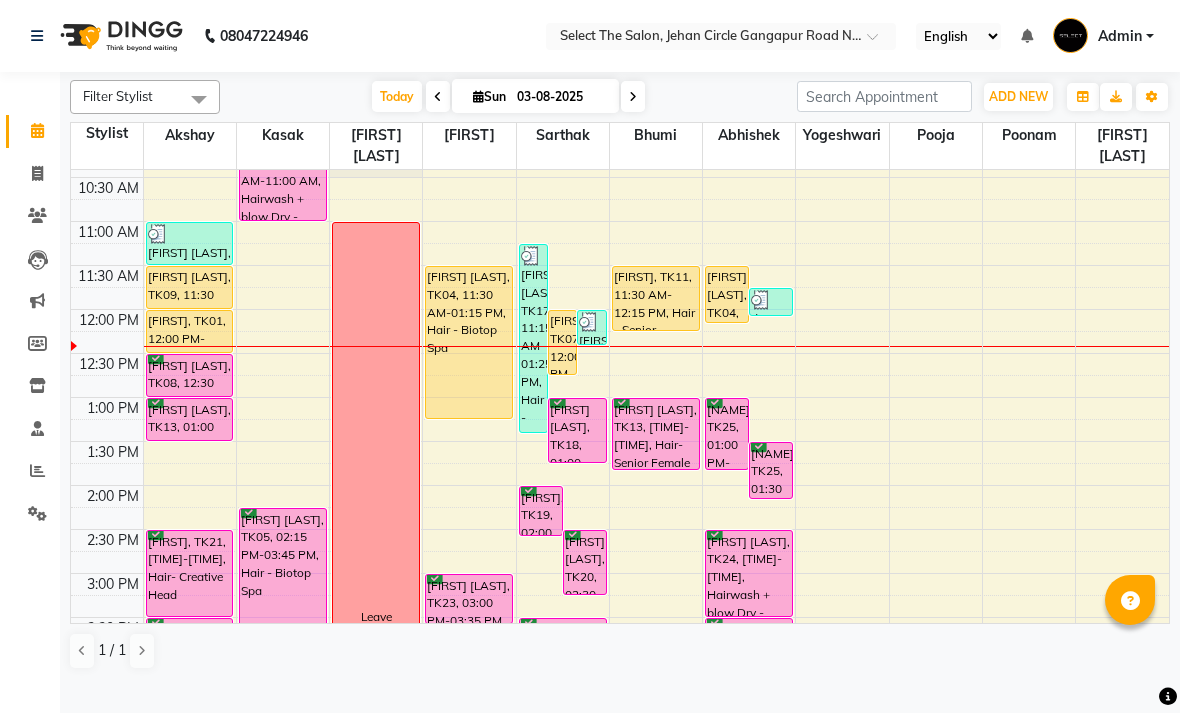 scroll, scrollTop: 235, scrollLeft: 0, axis: vertical 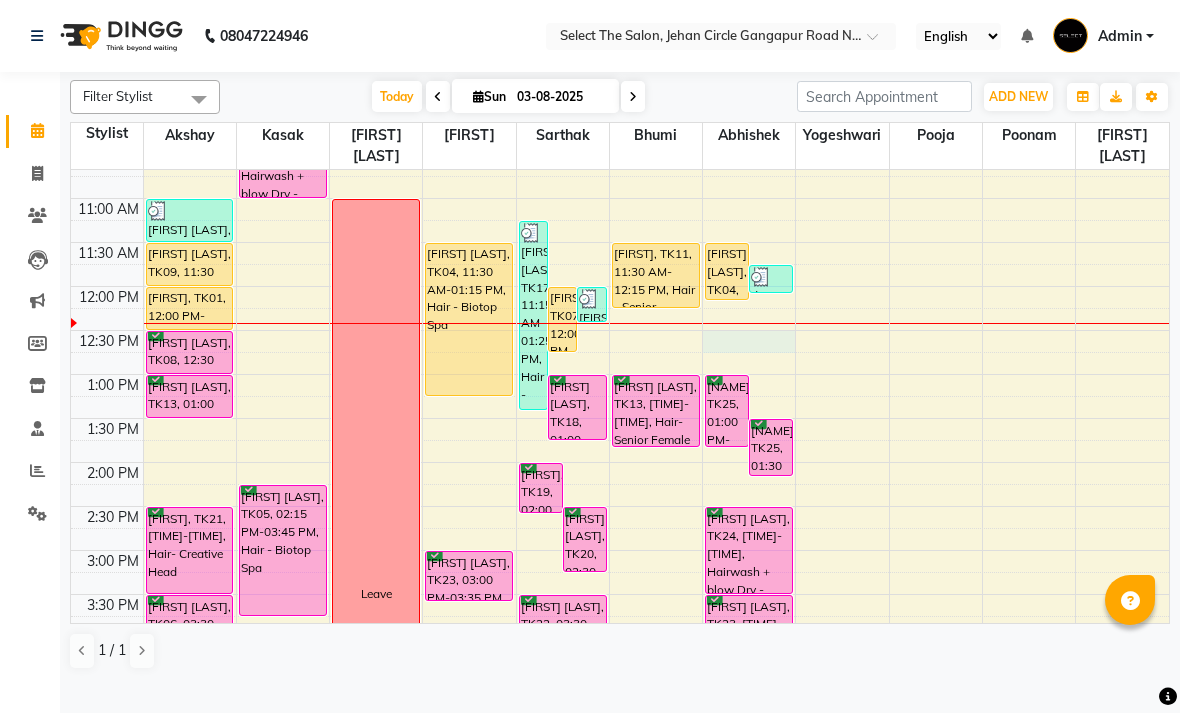 click on "8:00 AM 8:30 AM 9:00 AM 9:30 AM 10:00 AM 10:30 AM 11:00 AM 11:30 AM 12:00 PM 12:30 PM 1:00 PM 1:30 PM 2:00 PM 2:30 PM 3:00 PM 3:30 PM 4:00 PM 4:30 PM 5:00 PM 5:30 PM 6:00 PM 6:30 PM 7:00 PM 7:30 PM 8:00 PM 8:30 PM     Payal Rathi, TK10, 11:00 AM-11:30 AM, Hair- Creative Head     Kunal Patil, TK09, 11:30 AM-12:00 PM, Hair - Creative Head Mens    Namita, TK01, 12:00 PM-12:30 PM, Hair- Creative Head      Swaraj Deo, TK08, 12:30 PM-01:00 PM, Hair - Creative Head Mens     Sana shaikh, TK13, 01:00 PM-01:30 PM, Hair- Creative Head      Ketaki, TK21, 02:30 PM-03:30 PM, Hair- Creative Head      Sagar Bangar, TK06, 03:30 PM-04:00 PM, Hair - Creative Head Mens     vedika avtade, TK14, 04:00 PM-04:30 PM, Hair- Creative Head      Abhishek Kharjule, TK02, 04:30 PM-05:00 PM, Hair - Creative Head Mens     Abhishek Kharjule, TK02, 05:00 PM-05:30 PM, Hair - Creative Head Mens     Raj keed  new, TK15, 05:30 PM-06:00 PM, Hair - Creative Head Mens     Harshi Kapadiya, TK03, 10:00 AM-11:00 AM, Hairwash + blow Dry - Below Shoulder" at bounding box center (620, 506) 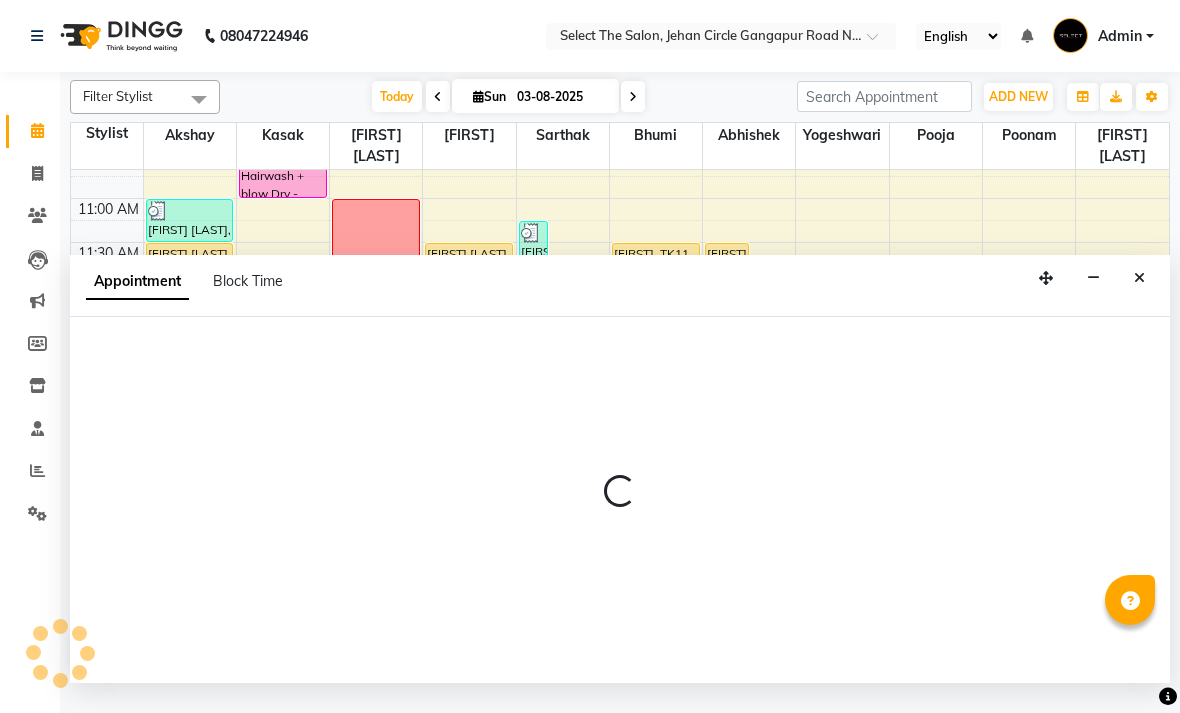 select on "81945" 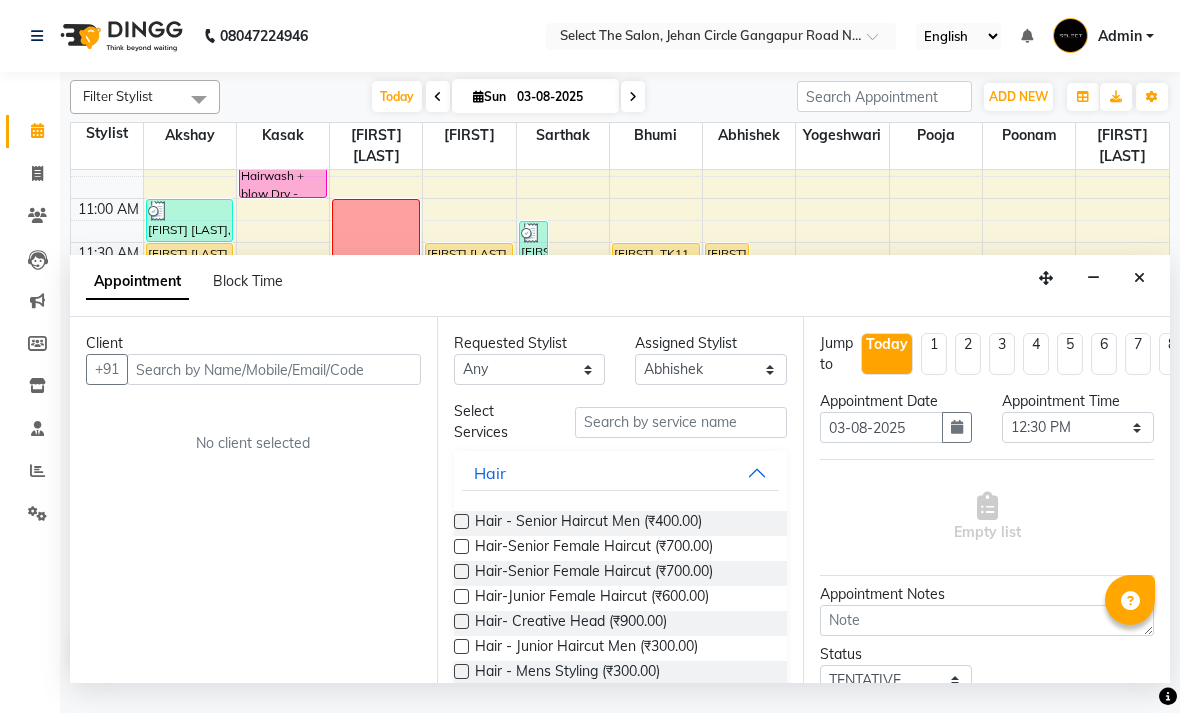 click at bounding box center [274, 369] 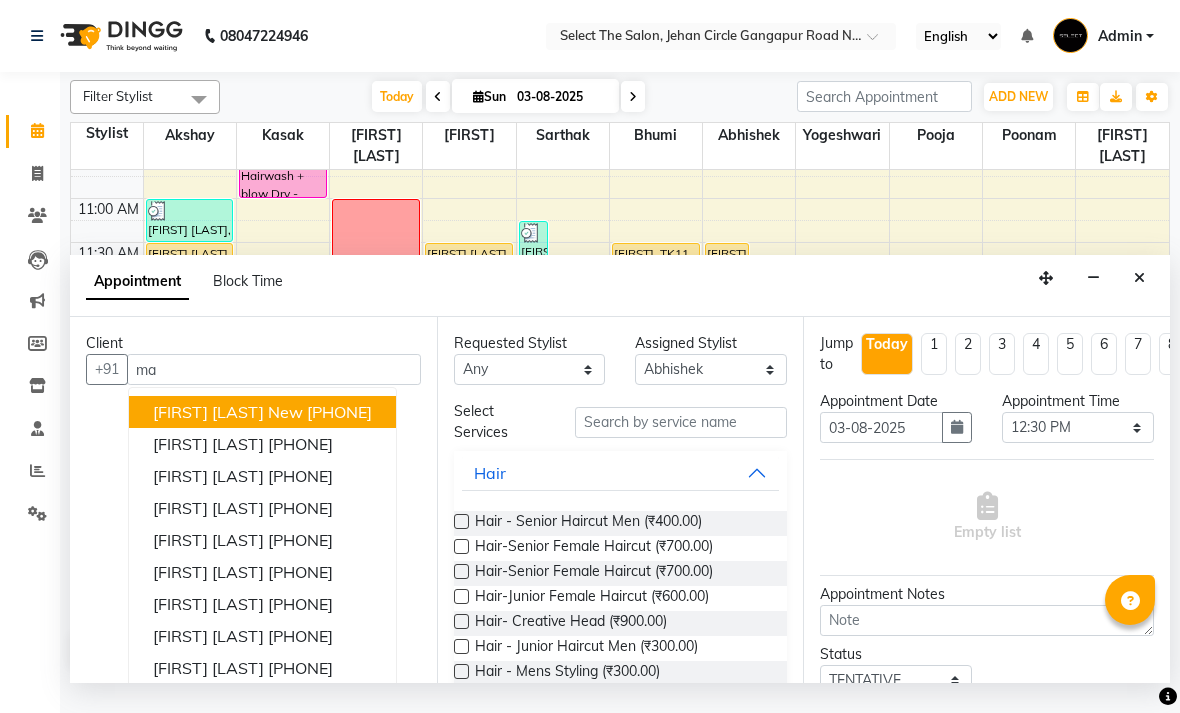type on "m" 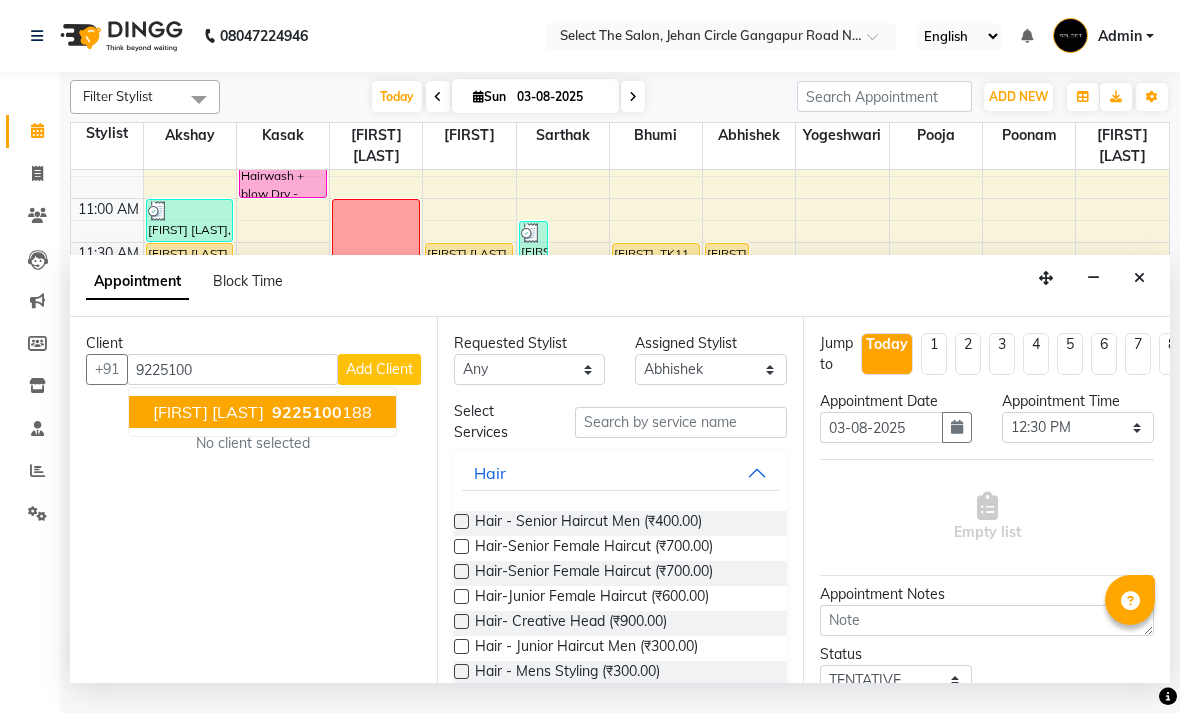 click on "Mandar oltikar   9225100 188" at bounding box center (262, 412) 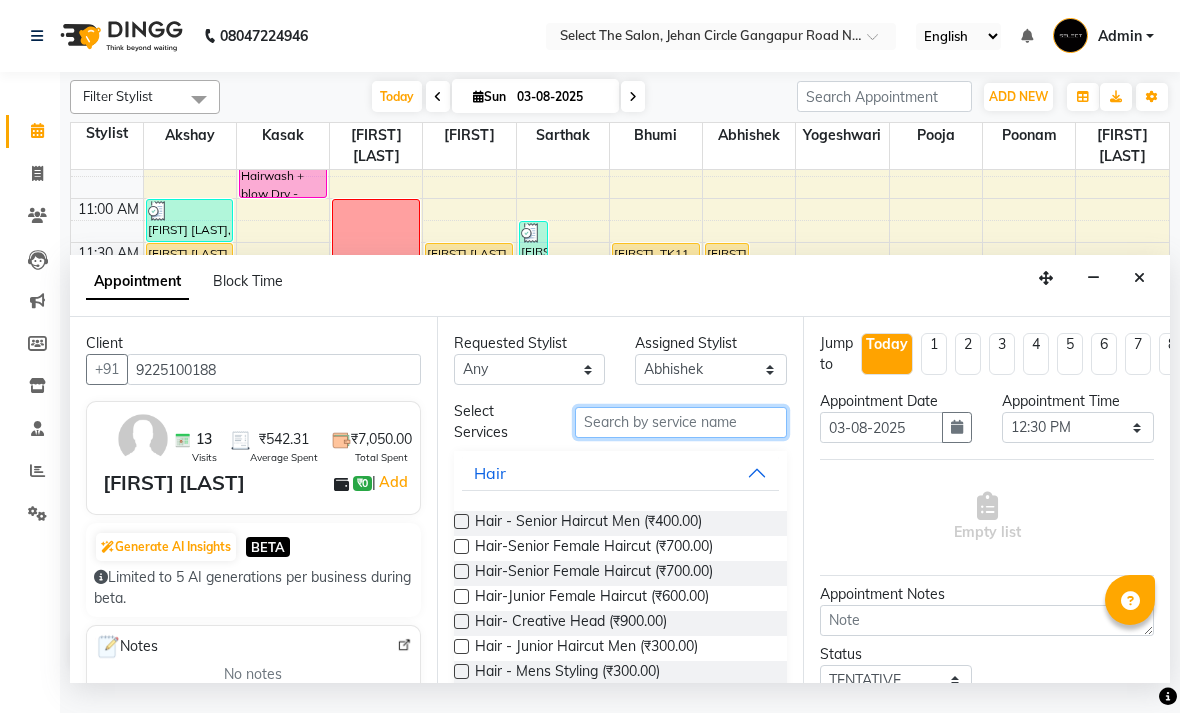 drag, startPoint x: 673, startPoint y: 424, endPoint x: 719, endPoint y: 402, distance: 50.990196 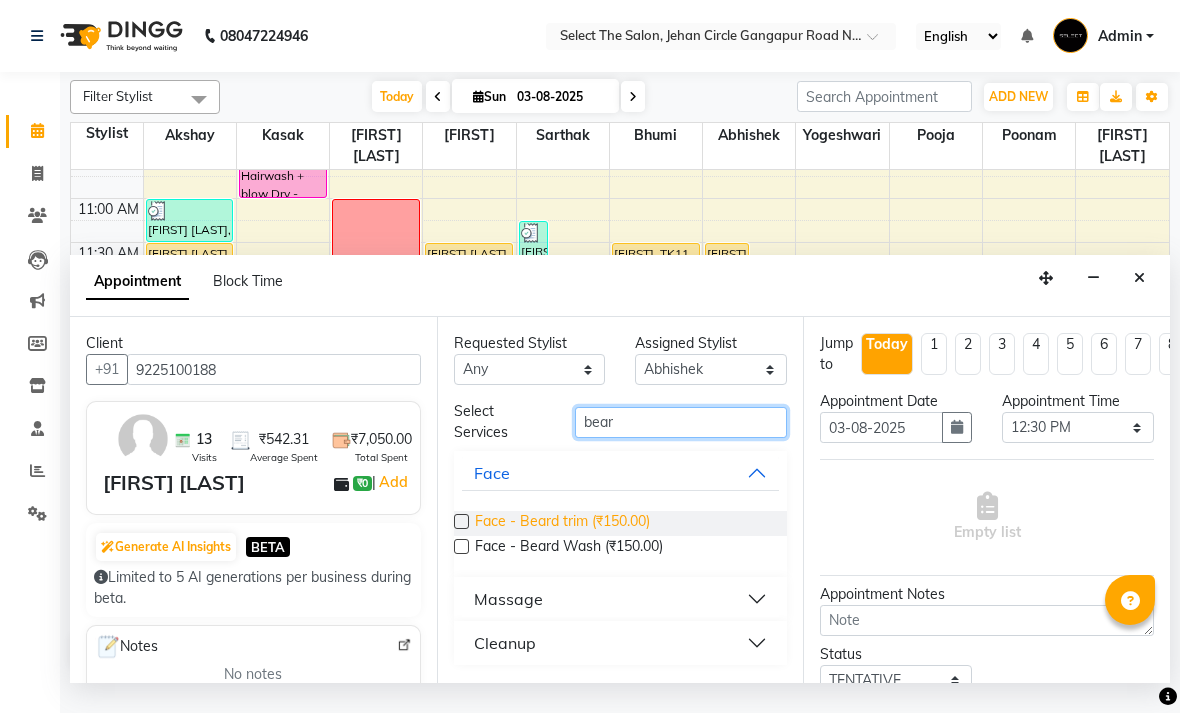 type on "bear" 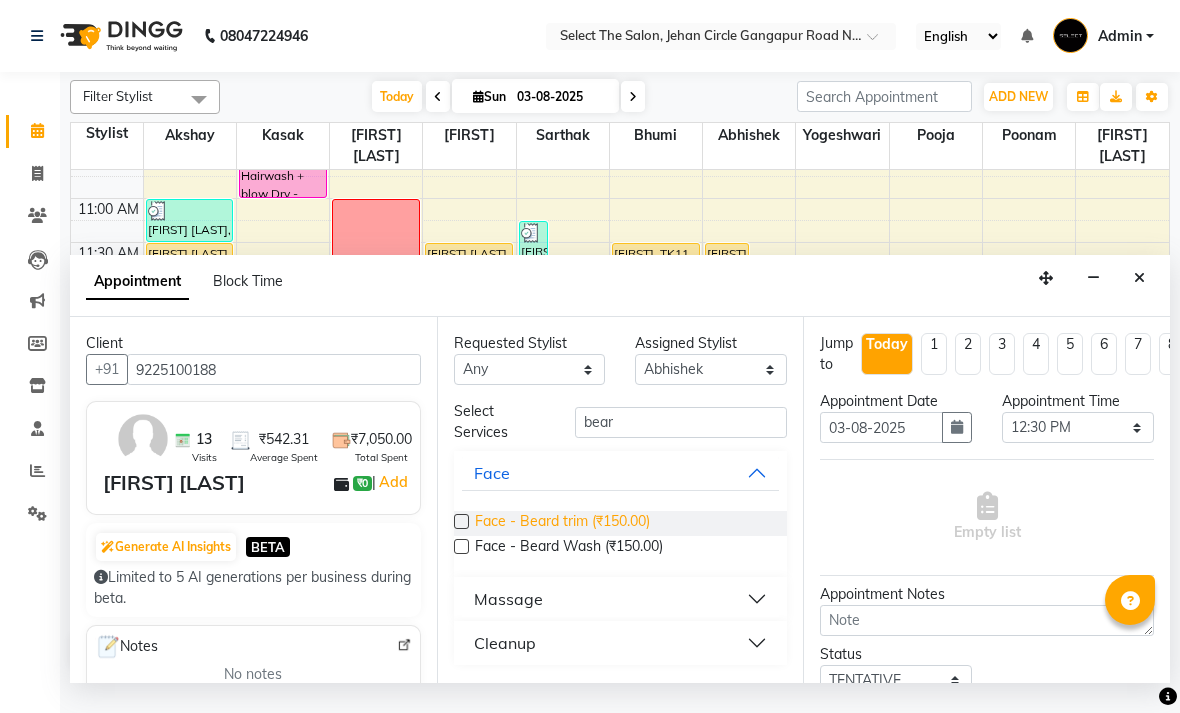 click on "Face - Beard trim (₹150.00)" at bounding box center (562, 523) 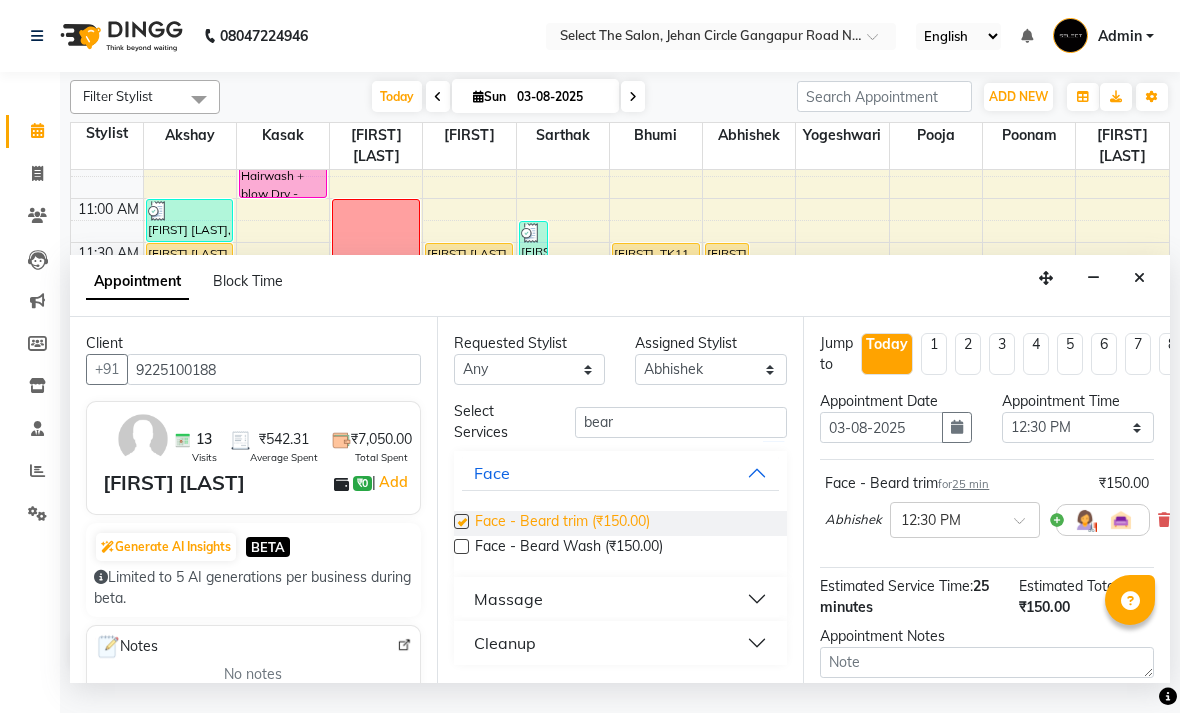 checkbox on "false" 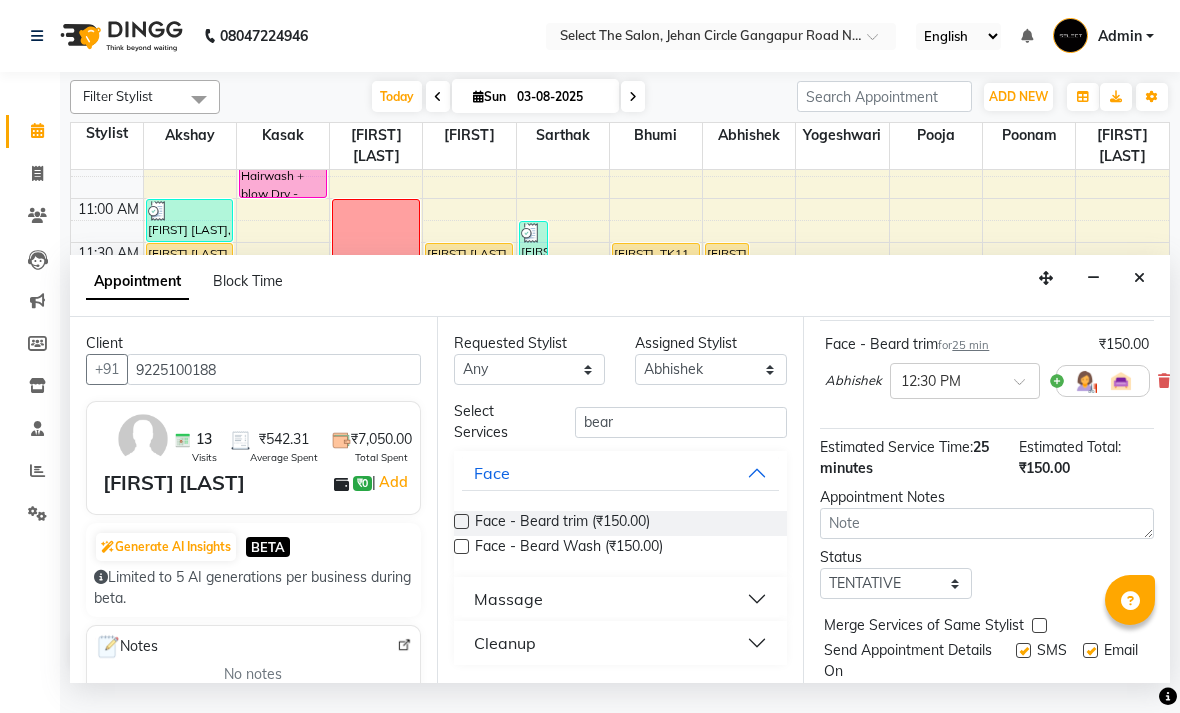 scroll, scrollTop: 145, scrollLeft: -1, axis: both 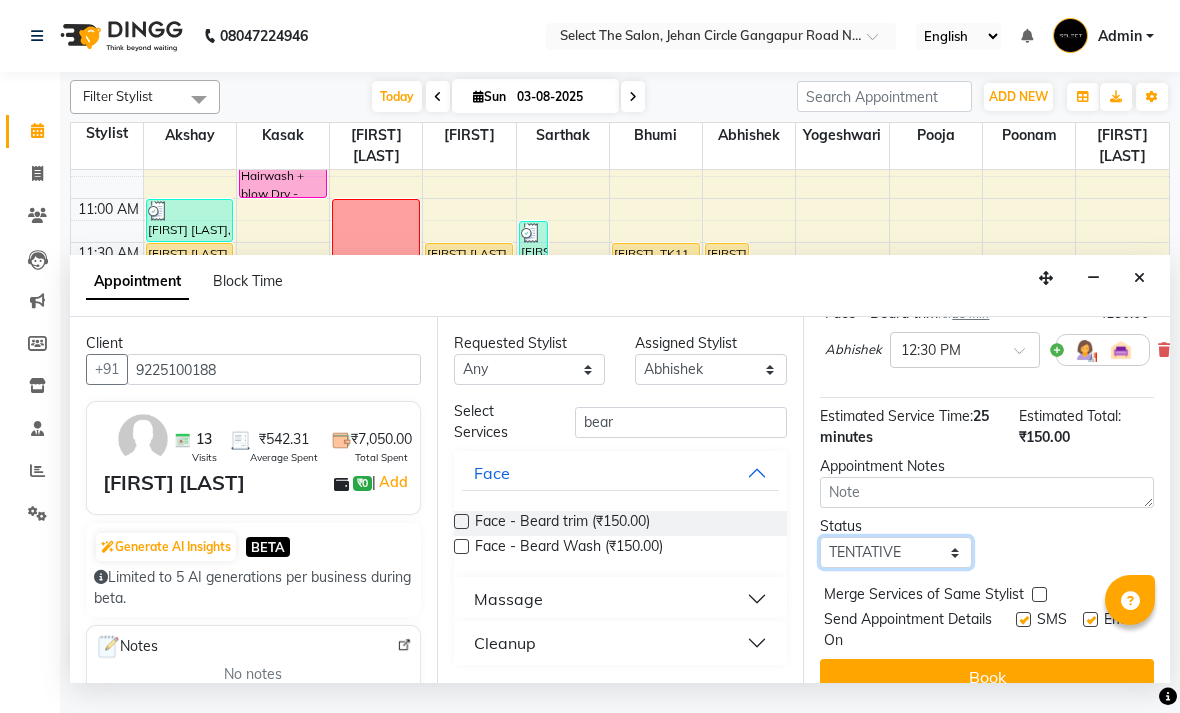 select on "confirm booking" 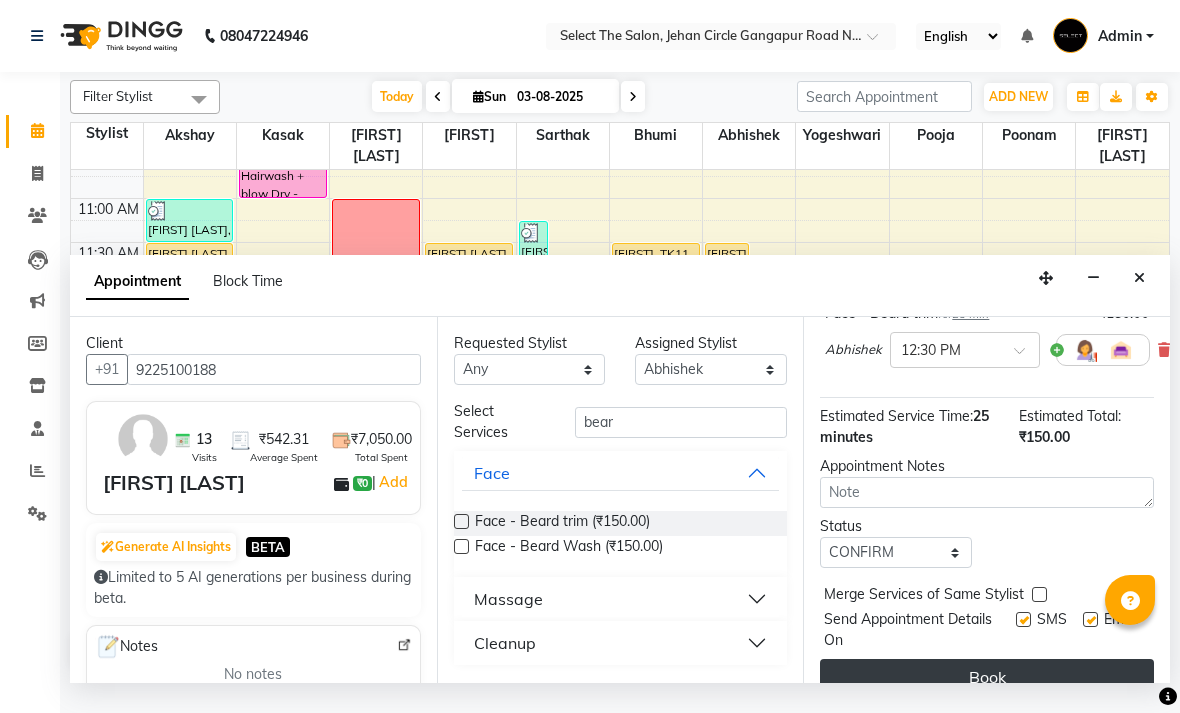 click on "Book" at bounding box center [987, 677] 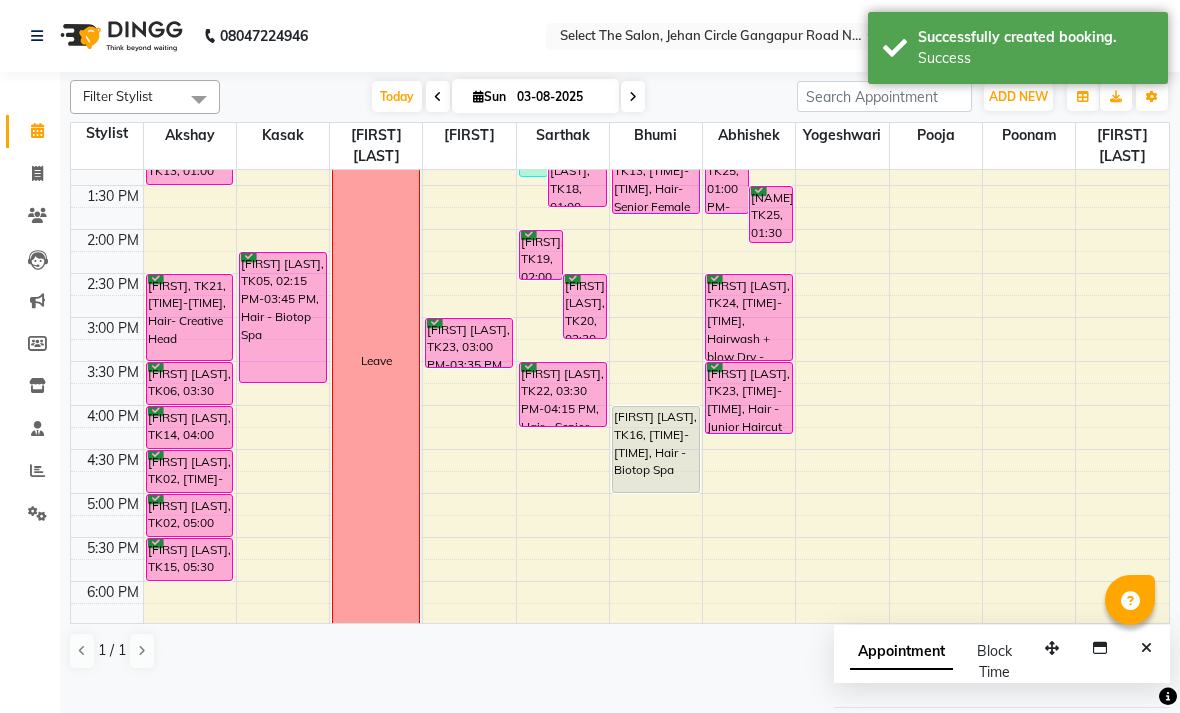 scroll, scrollTop: 446, scrollLeft: 0, axis: vertical 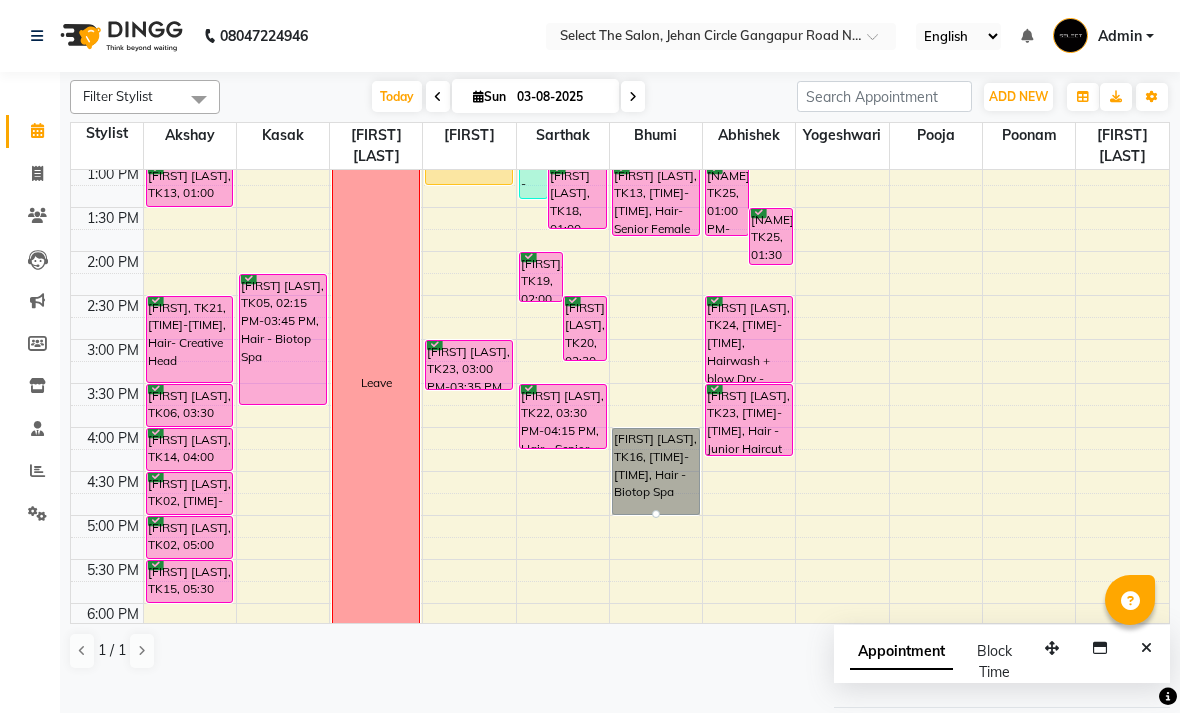 click at bounding box center (656, 514) 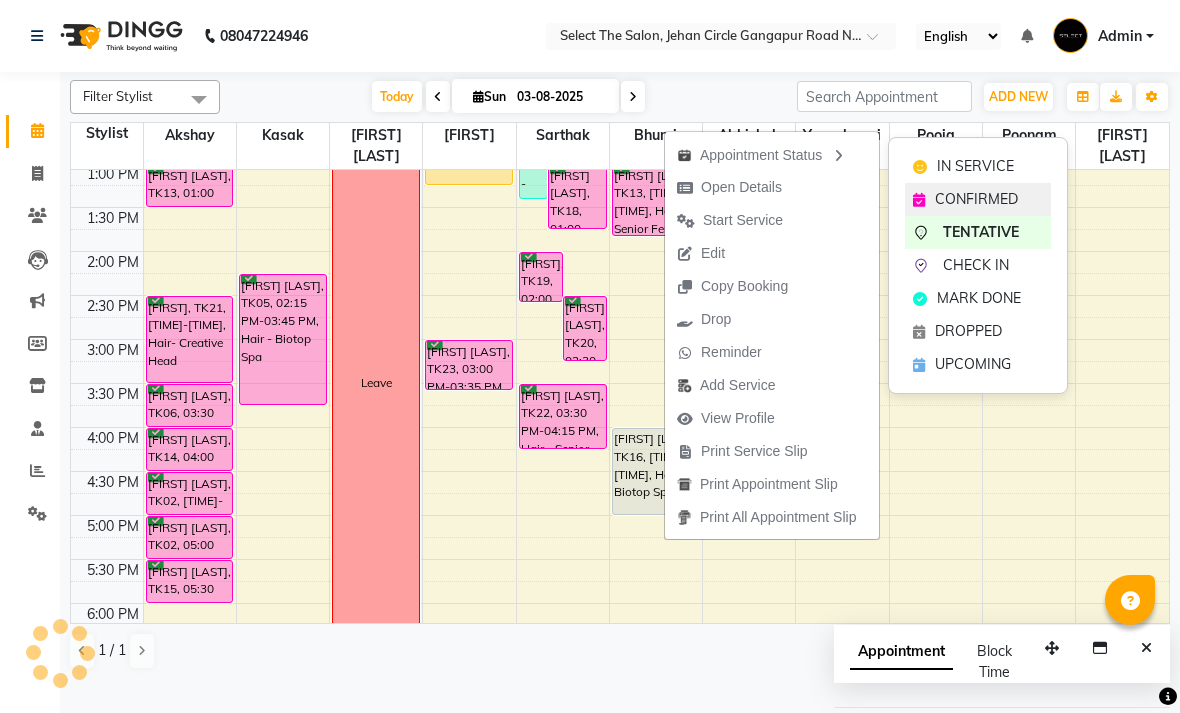 click on "CONFIRMED" 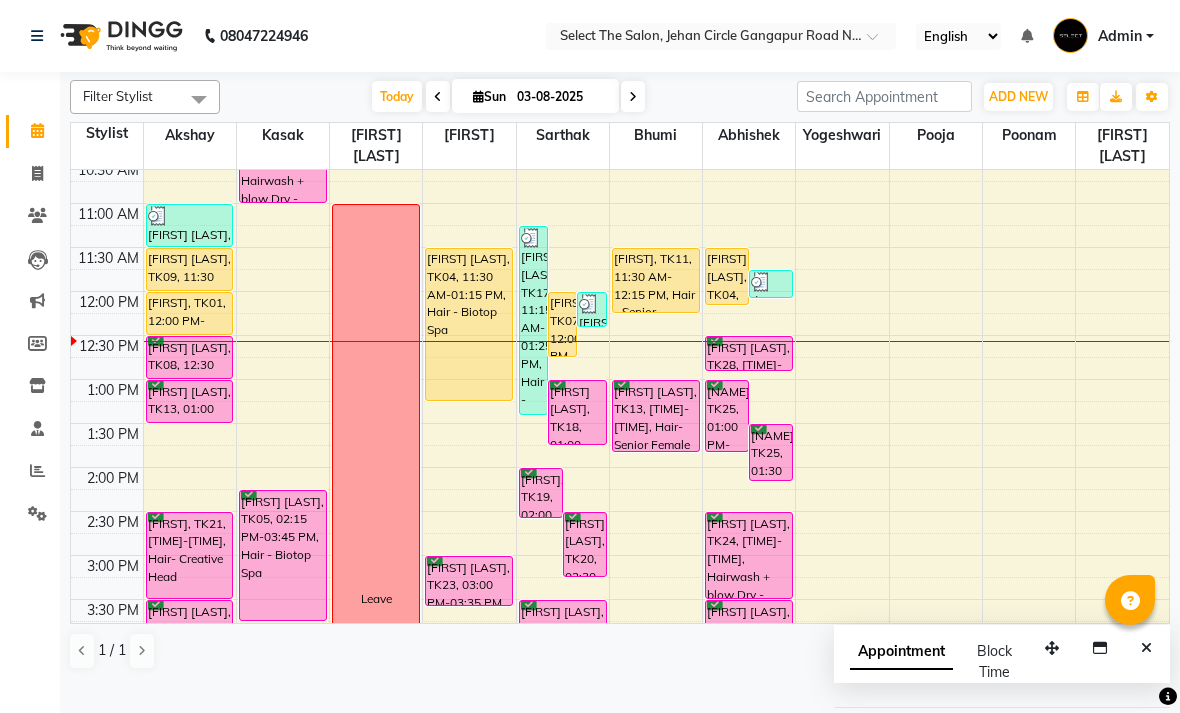 scroll, scrollTop: 224, scrollLeft: 0, axis: vertical 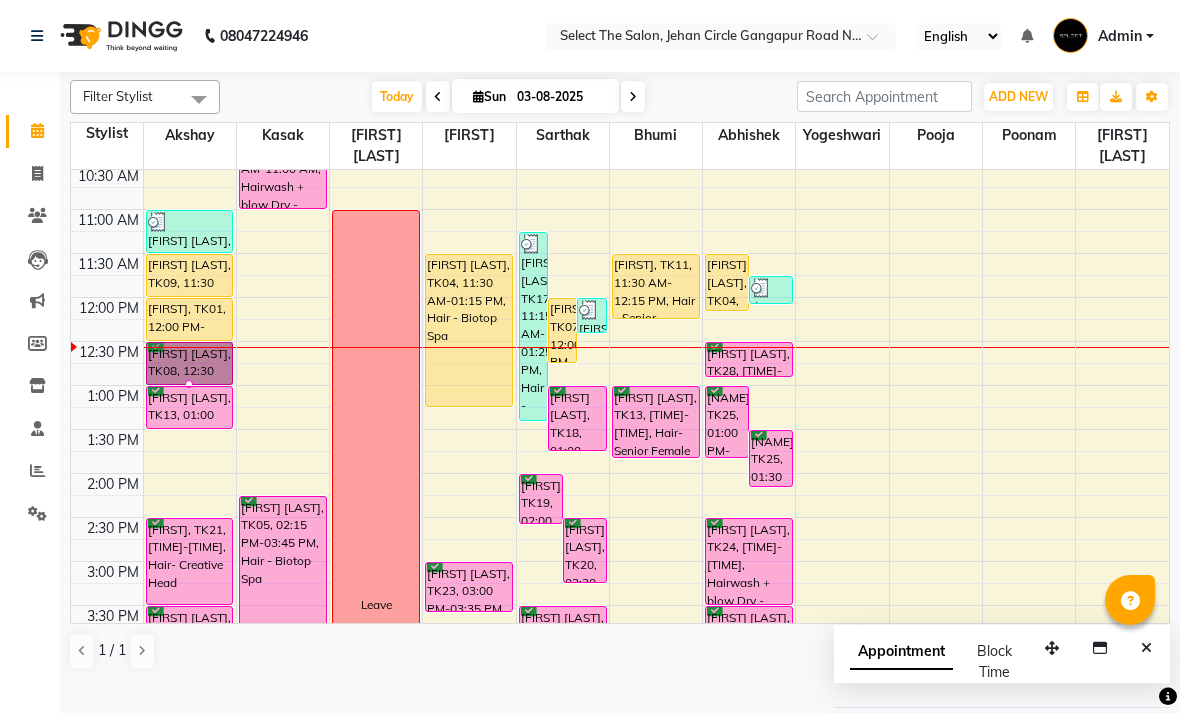 click at bounding box center (189, 384) 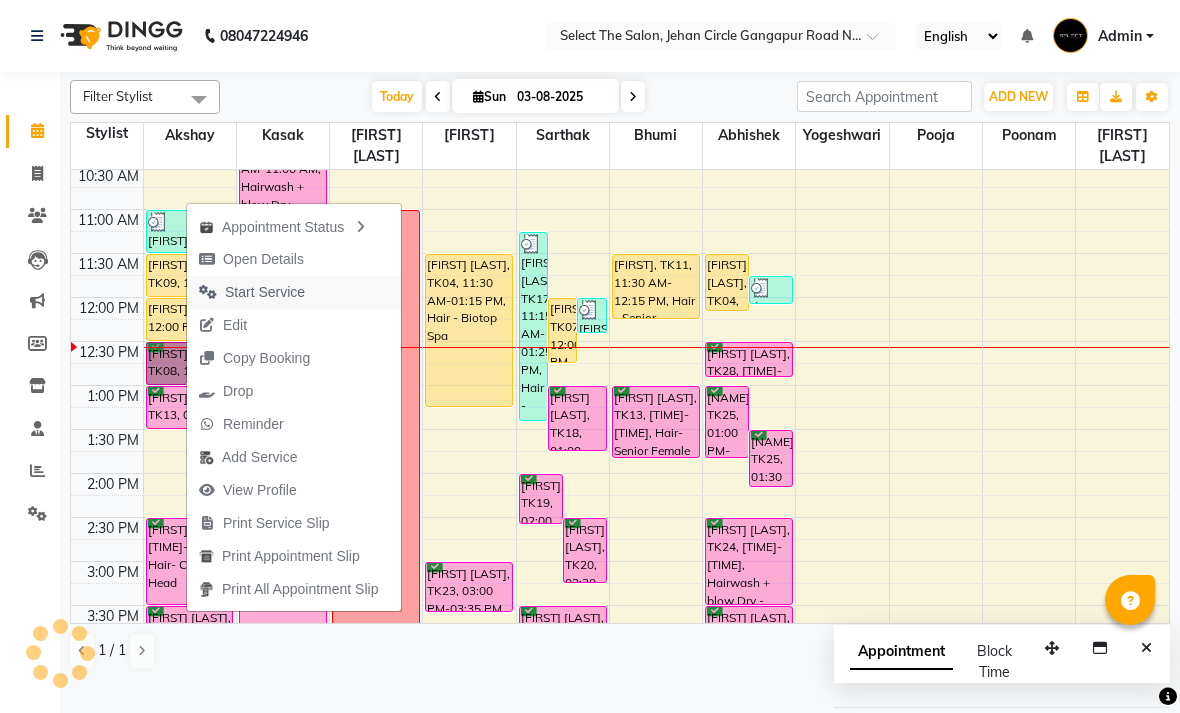 click on "Start Service" at bounding box center [252, 292] 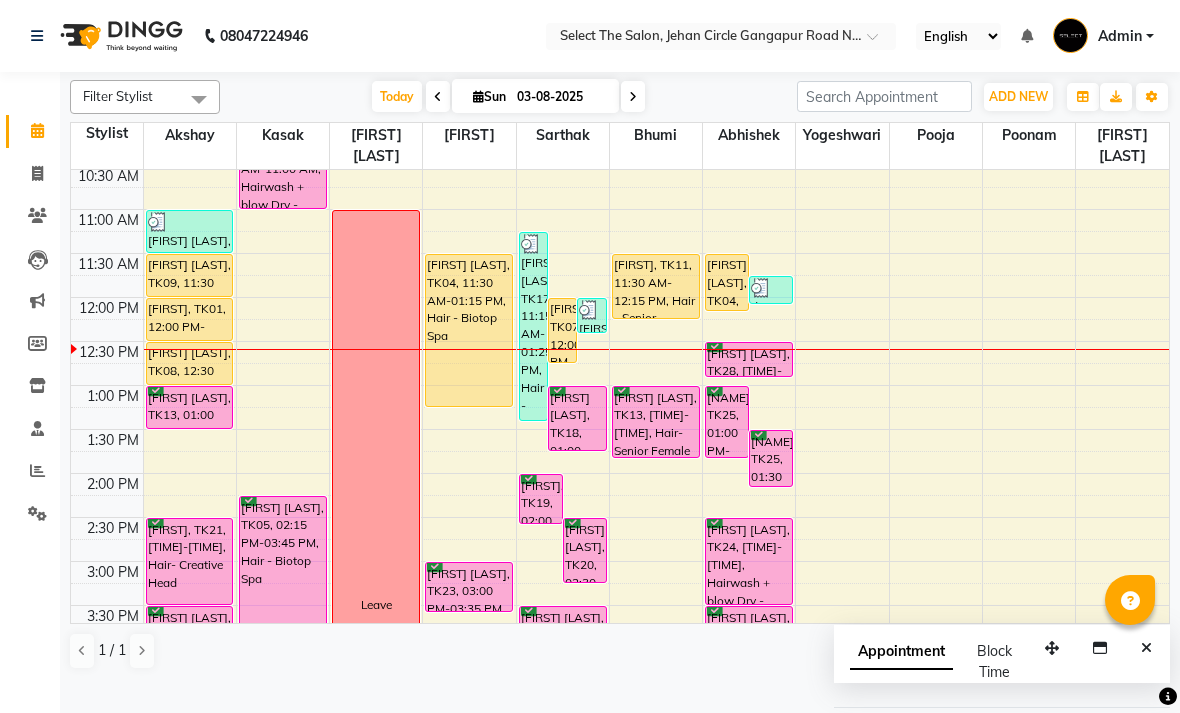 click on "[FIRST], TK11, 11:30 AM-12:15 PM, Hair - Senior Haircut Men" at bounding box center [656, 286] 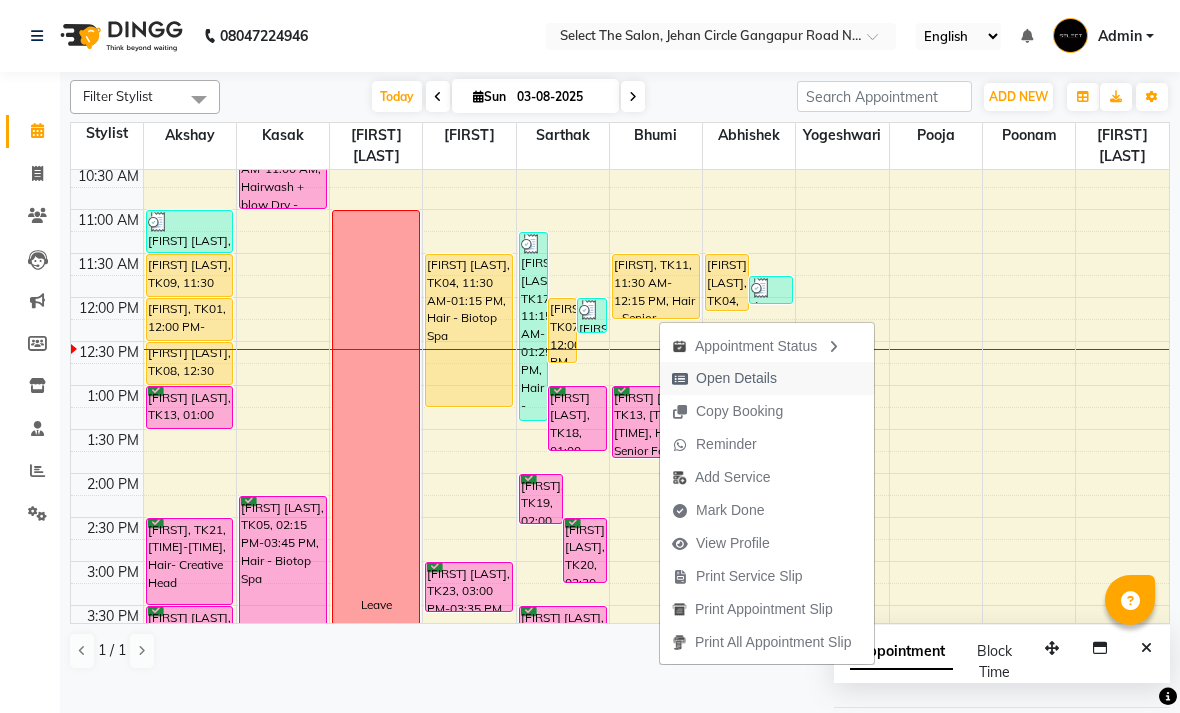 click on "Open Details" at bounding box center [736, 378] 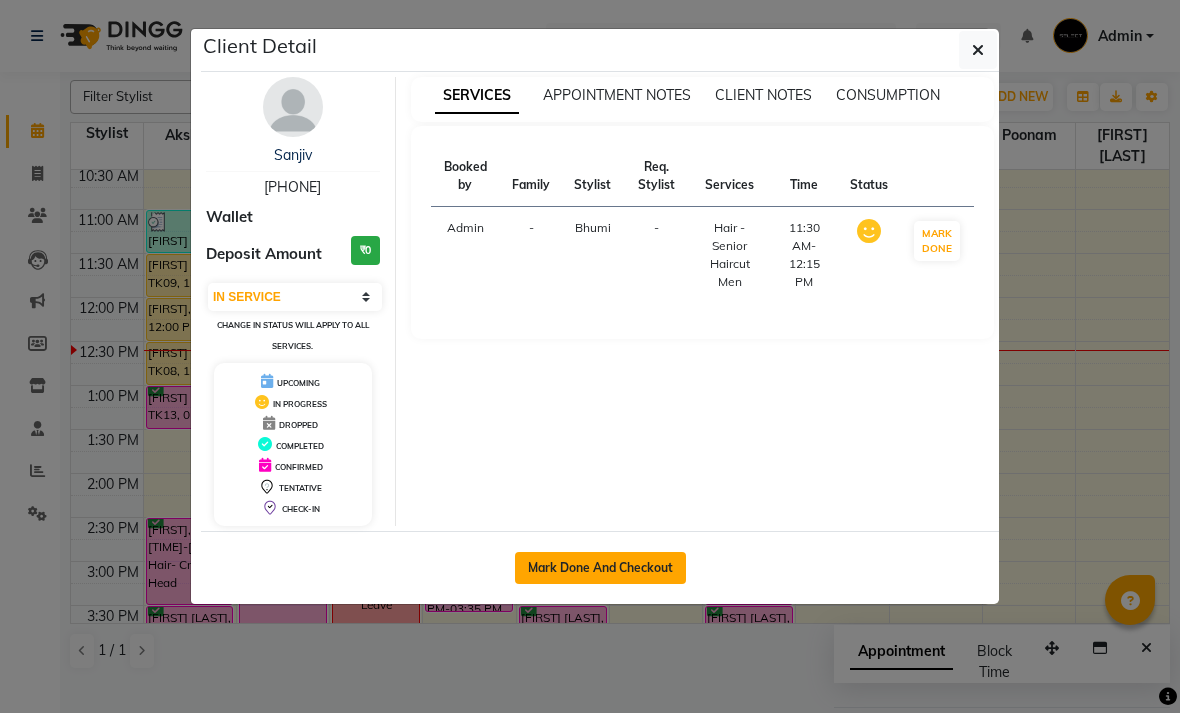 click on "Mark Done And Checkout" 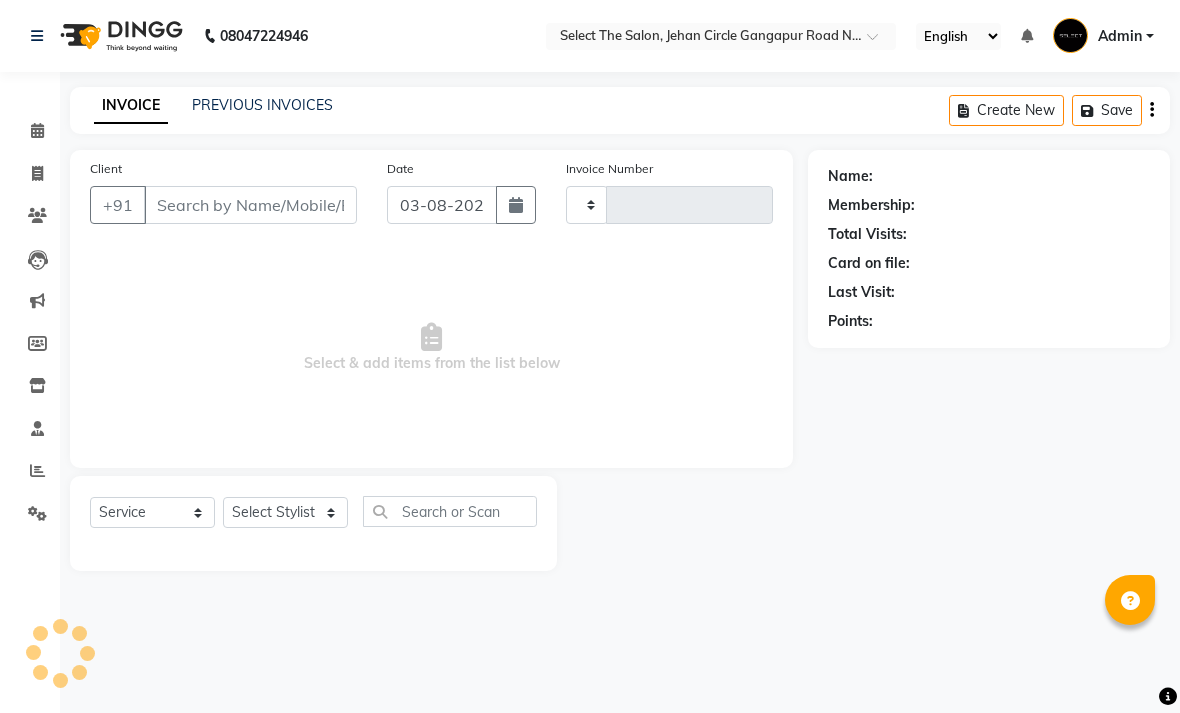 type on "2794" 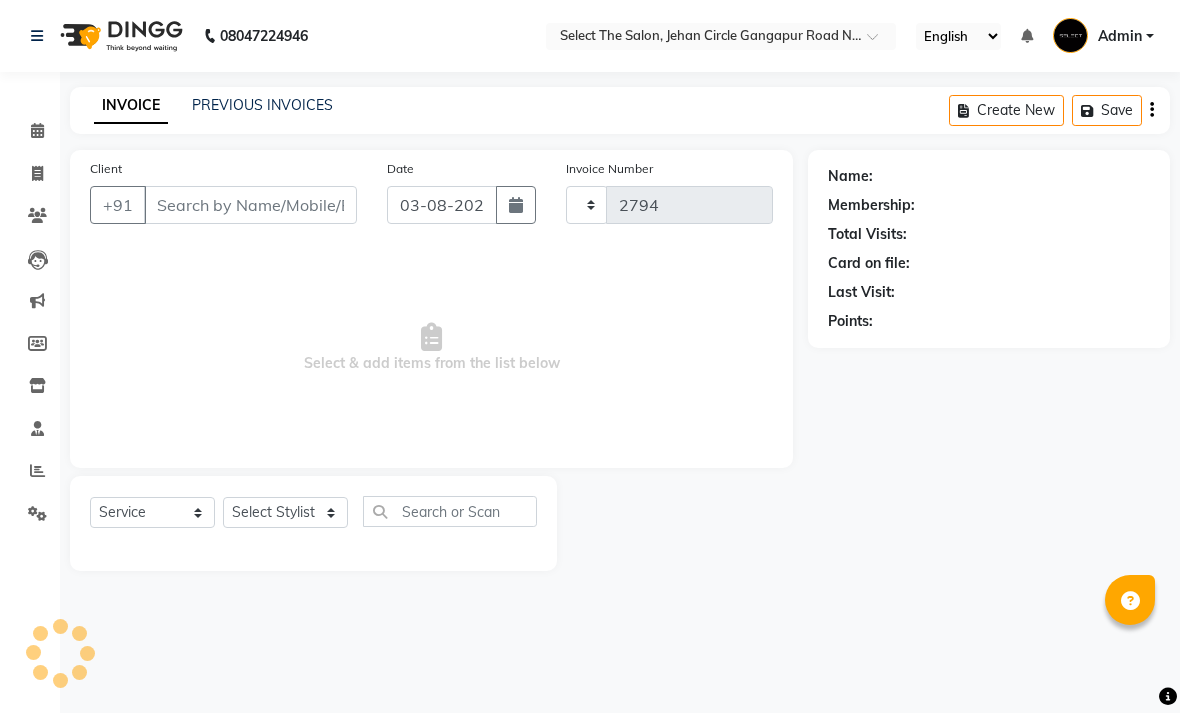 select on "4969" 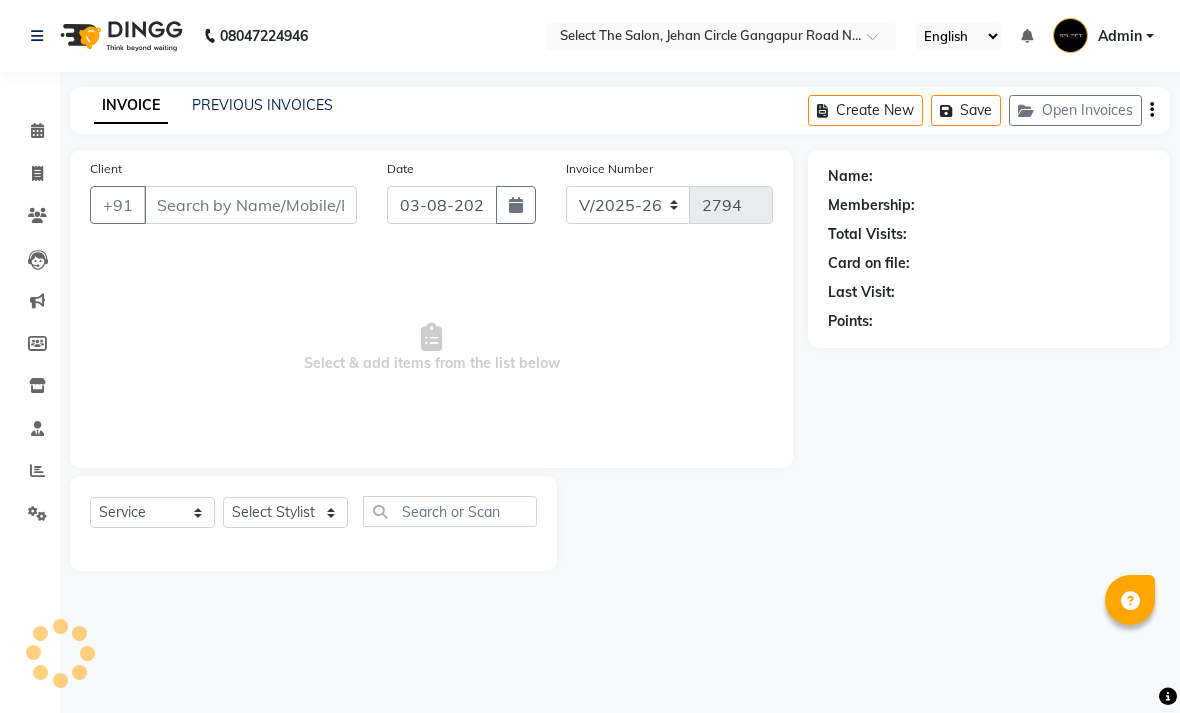 type on "8960900006" 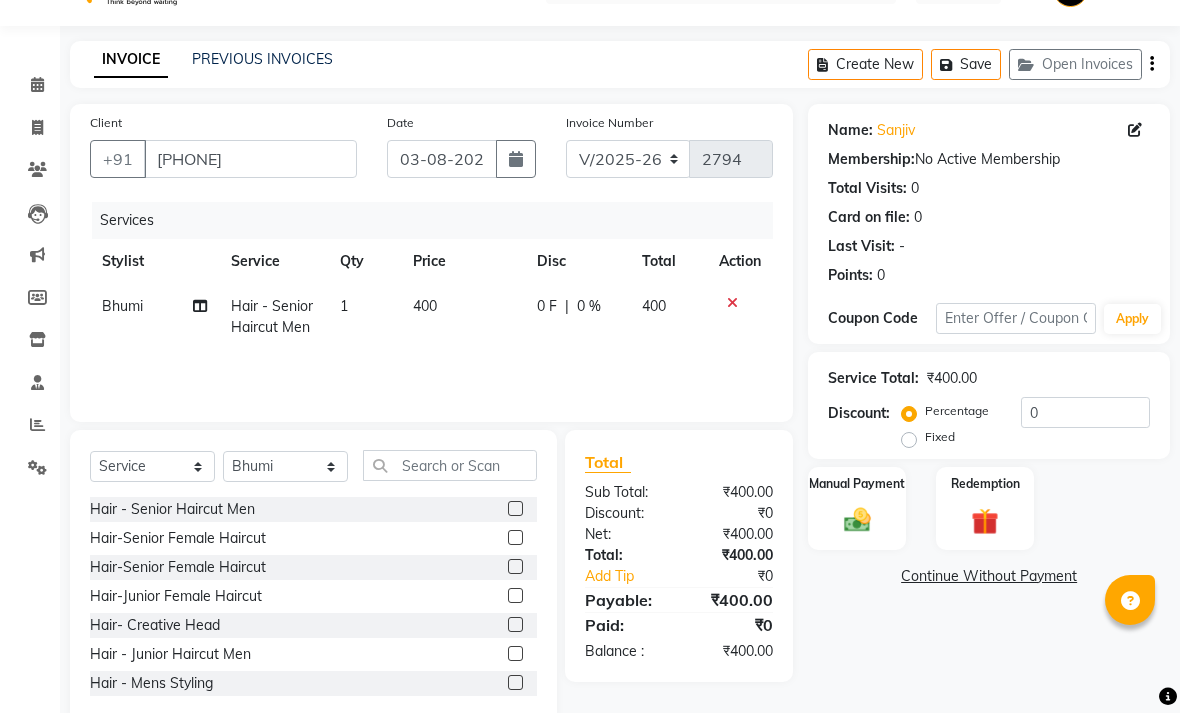 scroll, scrollTop: 1, scrollLeft: 0, axis: vertical 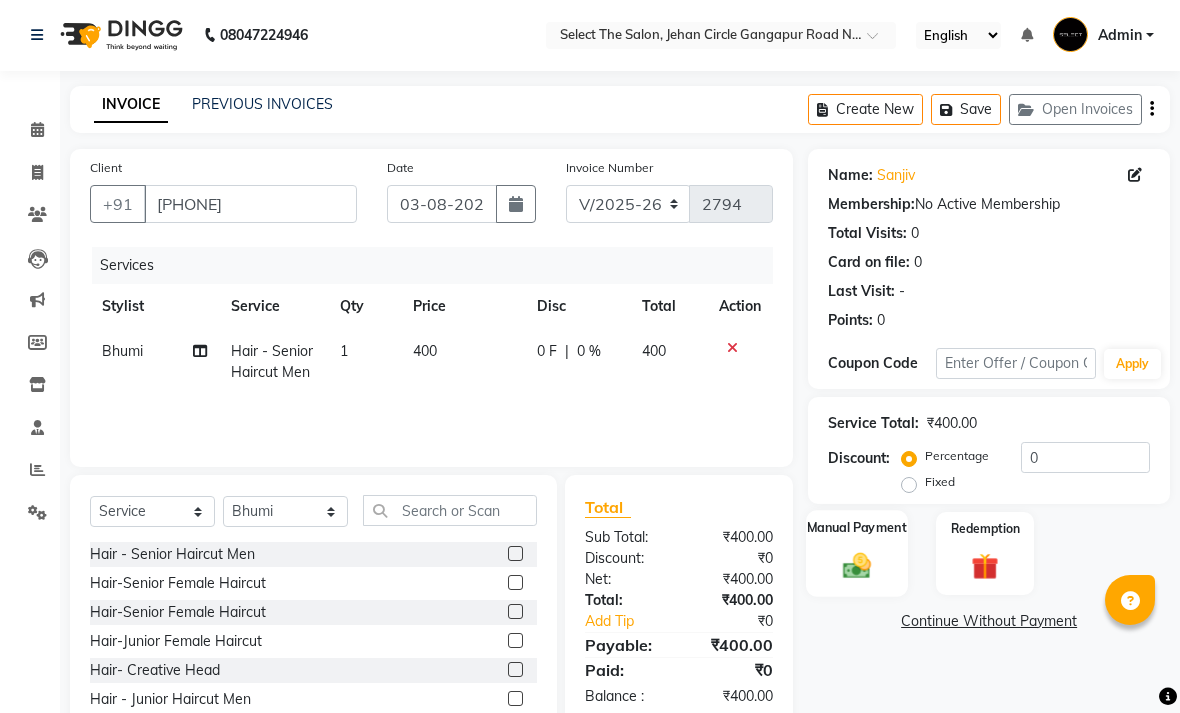 click on "Manual Payment" 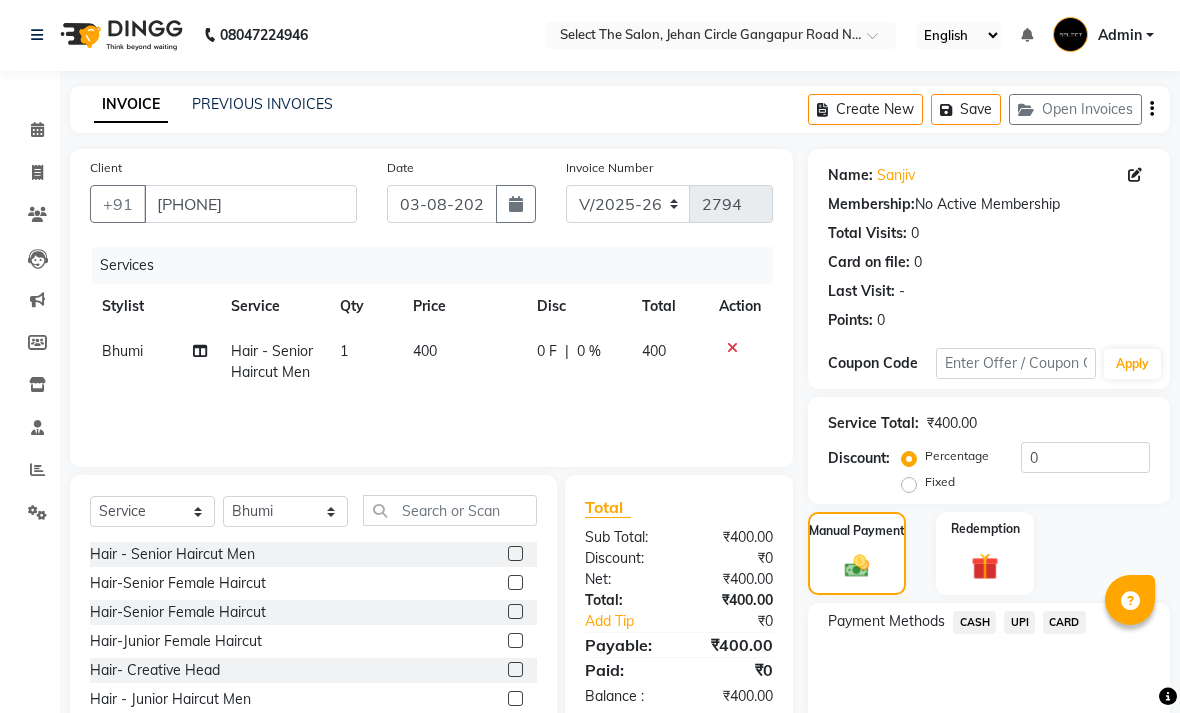 click on "CASH" 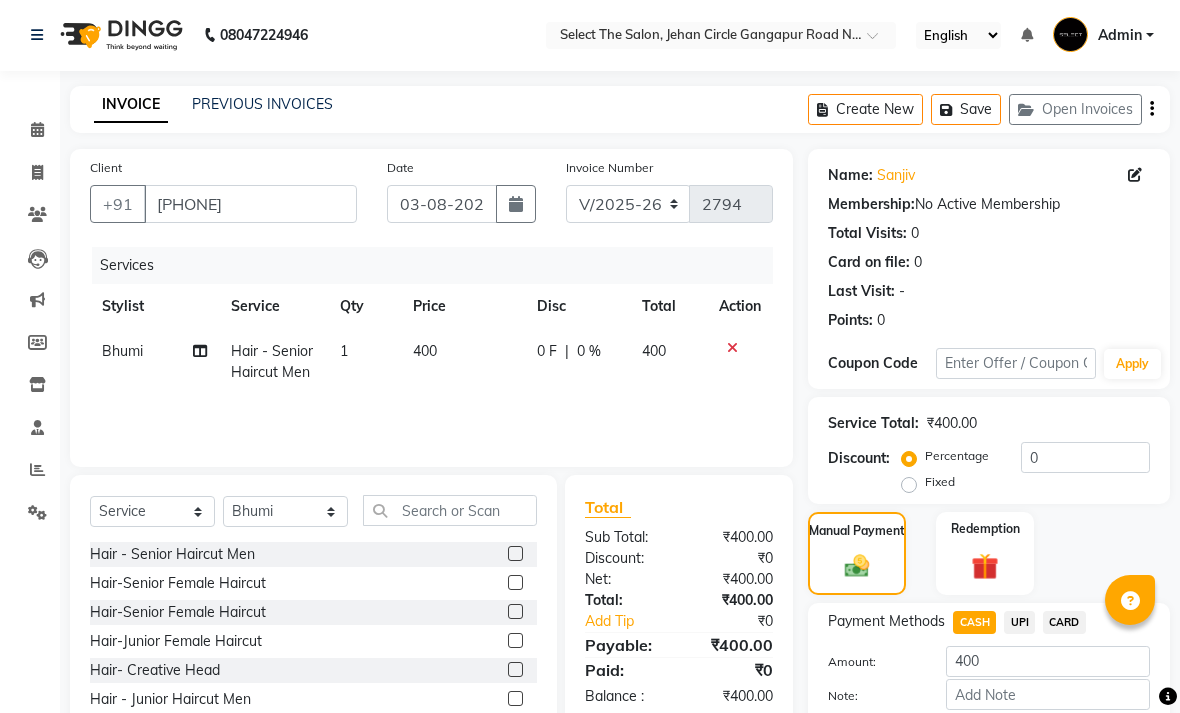 scroll, scrollTop: 77, scrollLeft: 0, axis: vertical 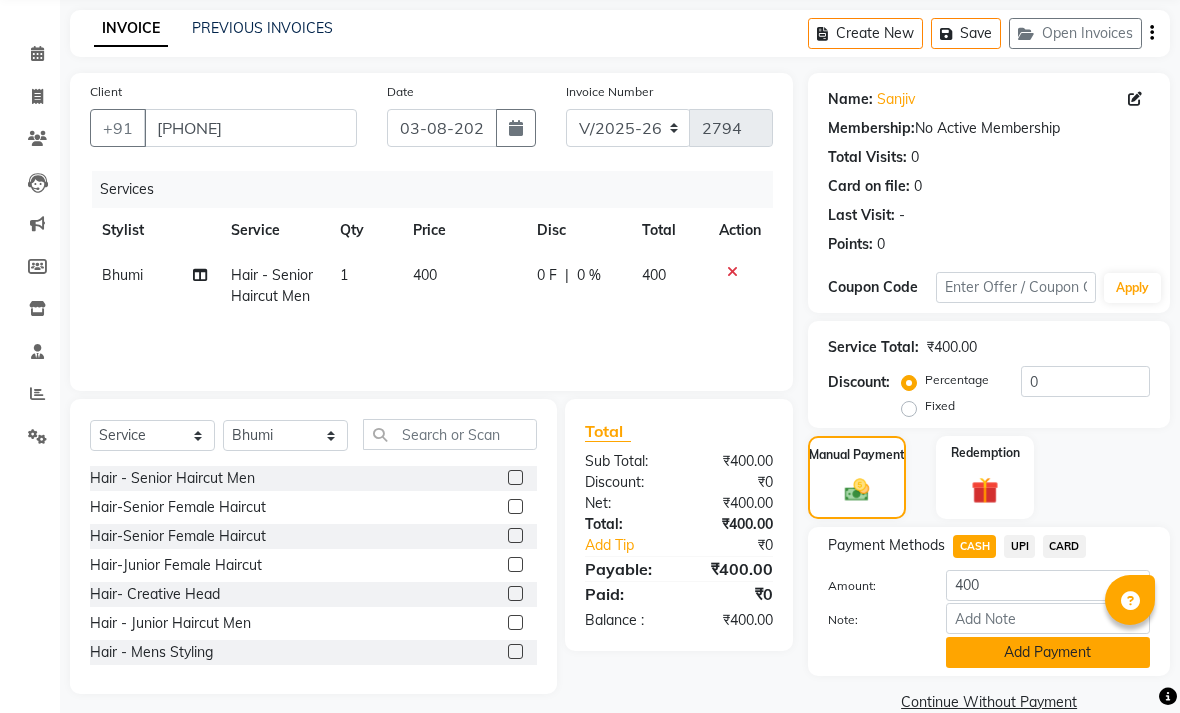 click on "Add Payment" 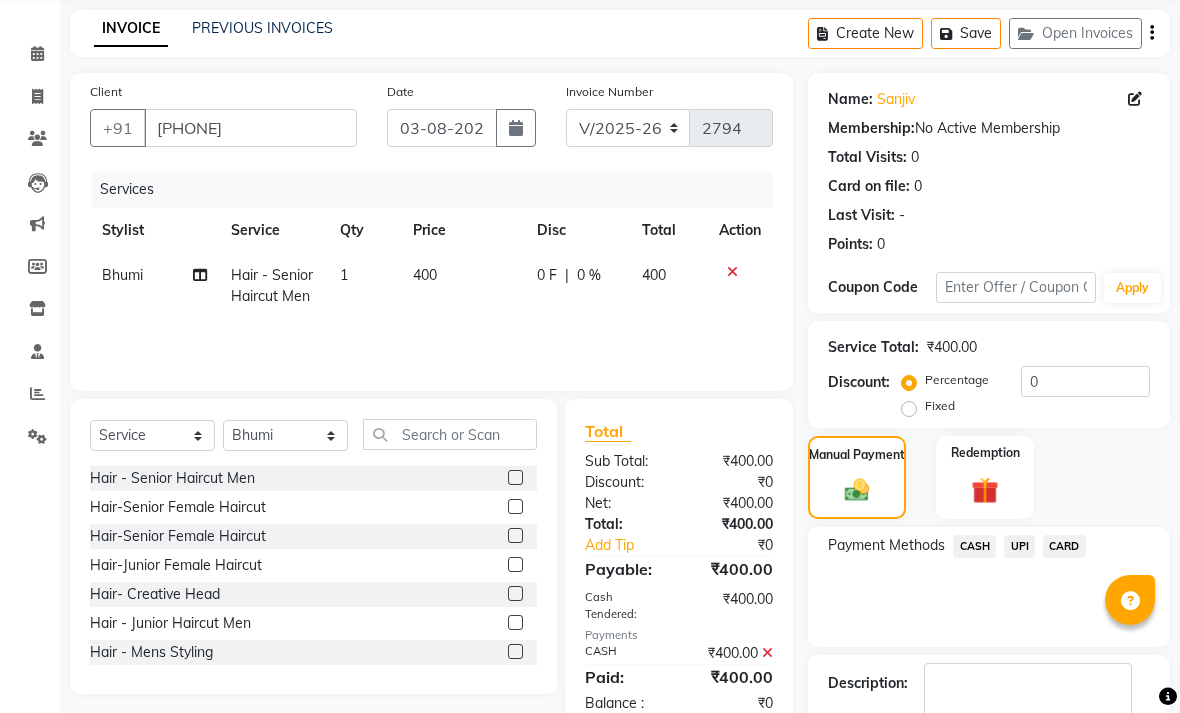 scroll, scrollTop: 161, scrollLeft: 0, axis: vertical 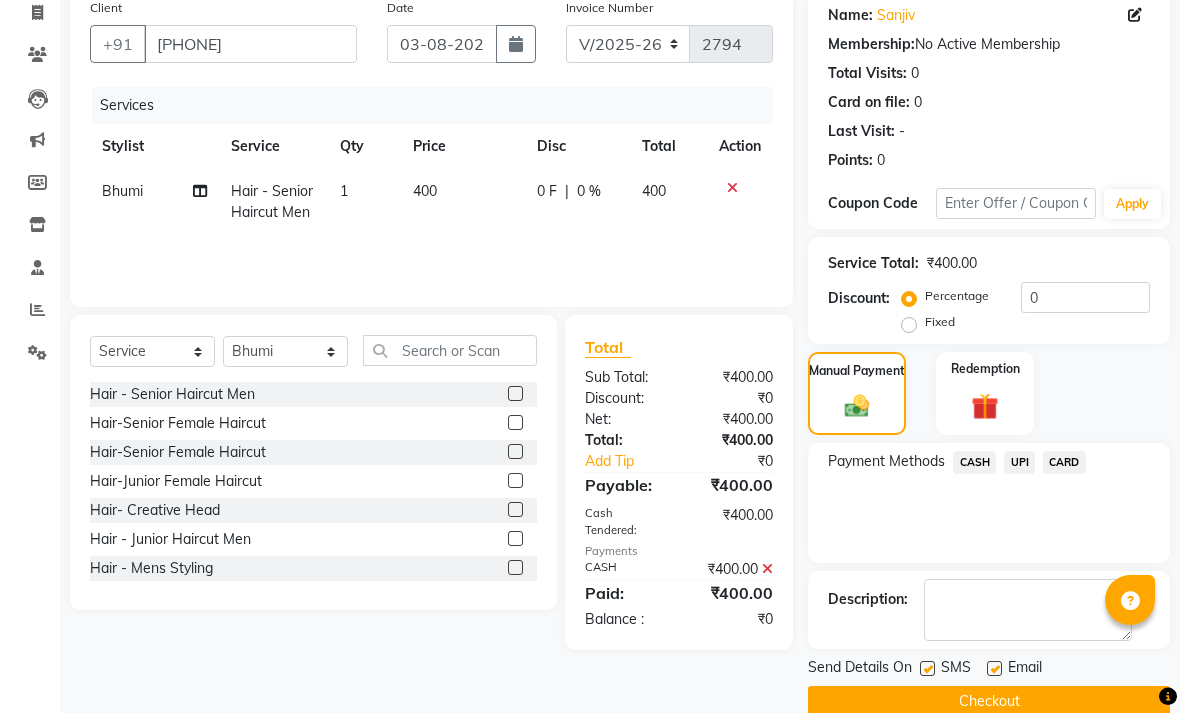 click on "Checkout" 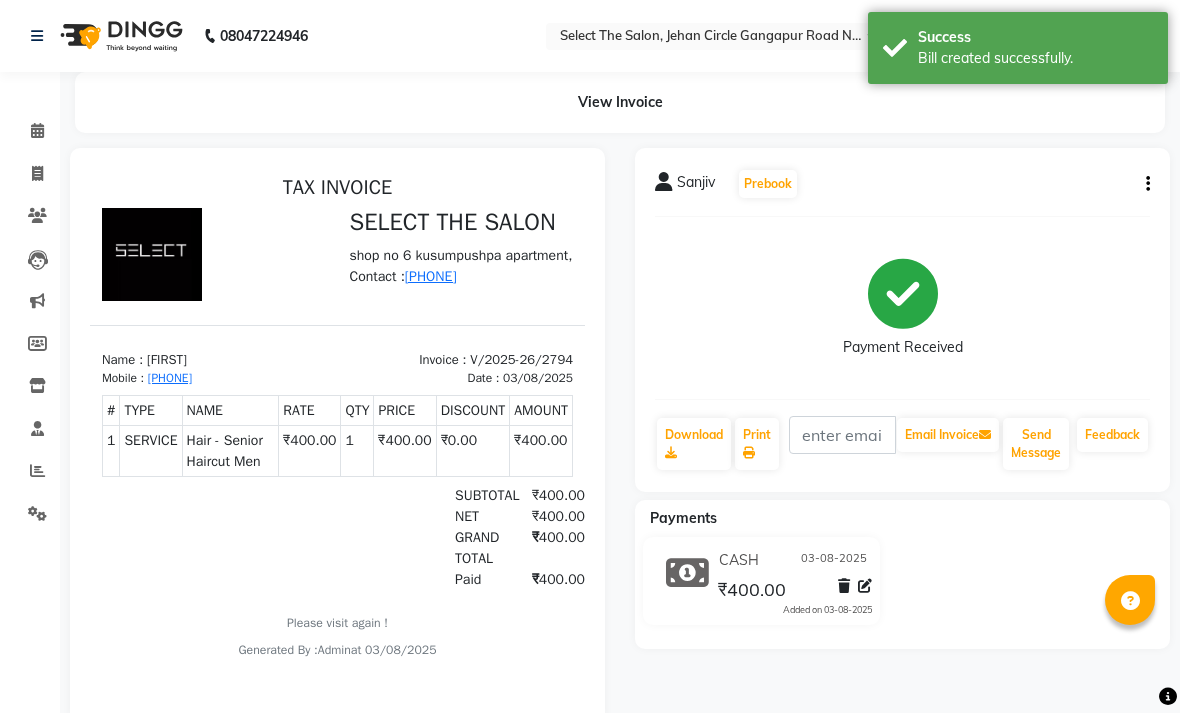 scroll, scrollTop: 0, scrollLeft: 0, axis: both 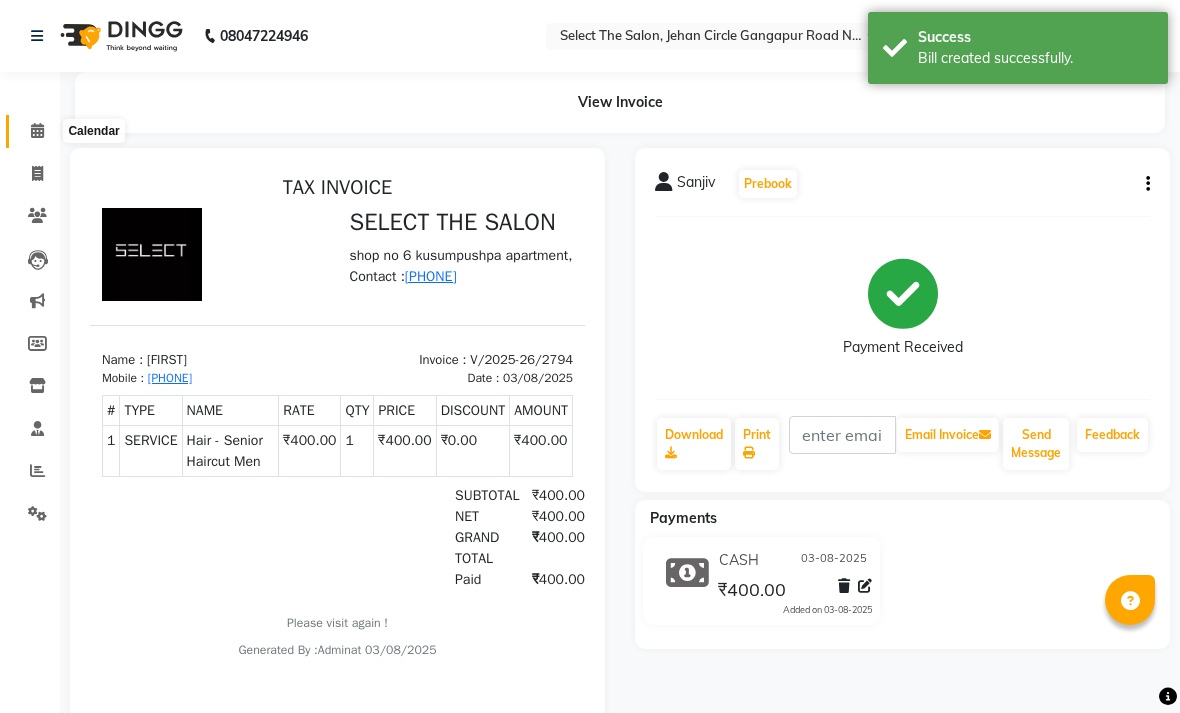 click 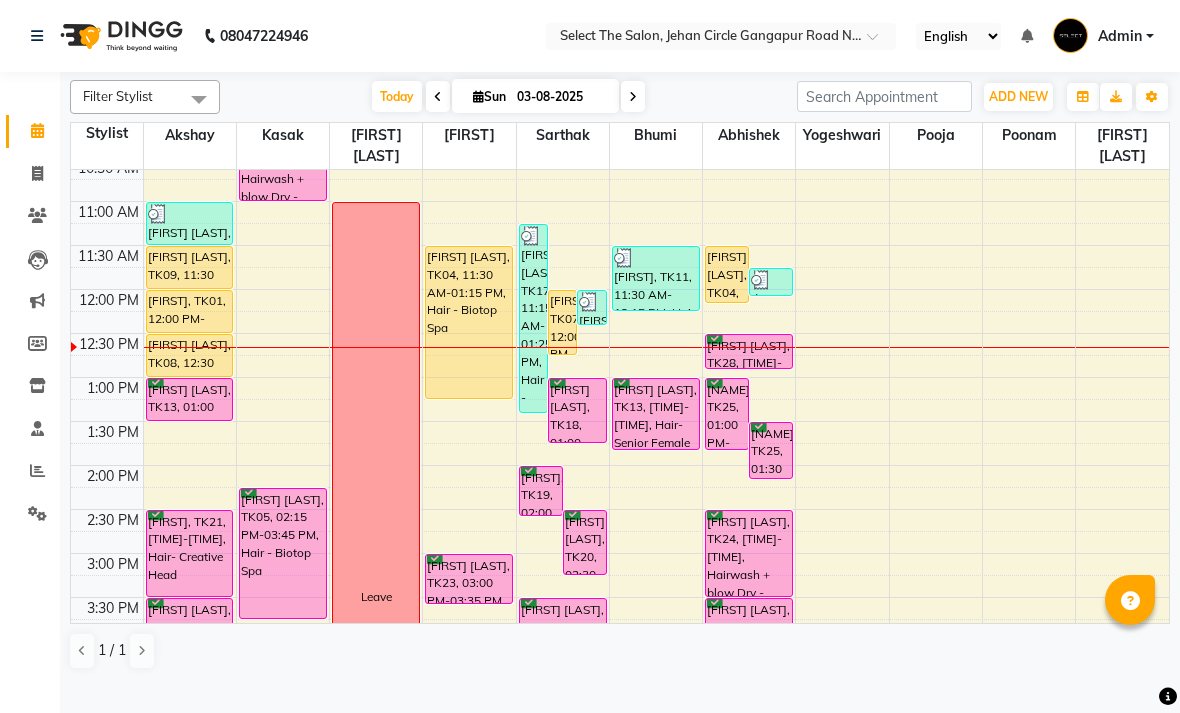 scroll, scrollTop: 229, scrollLeft: 0, axis: vertical 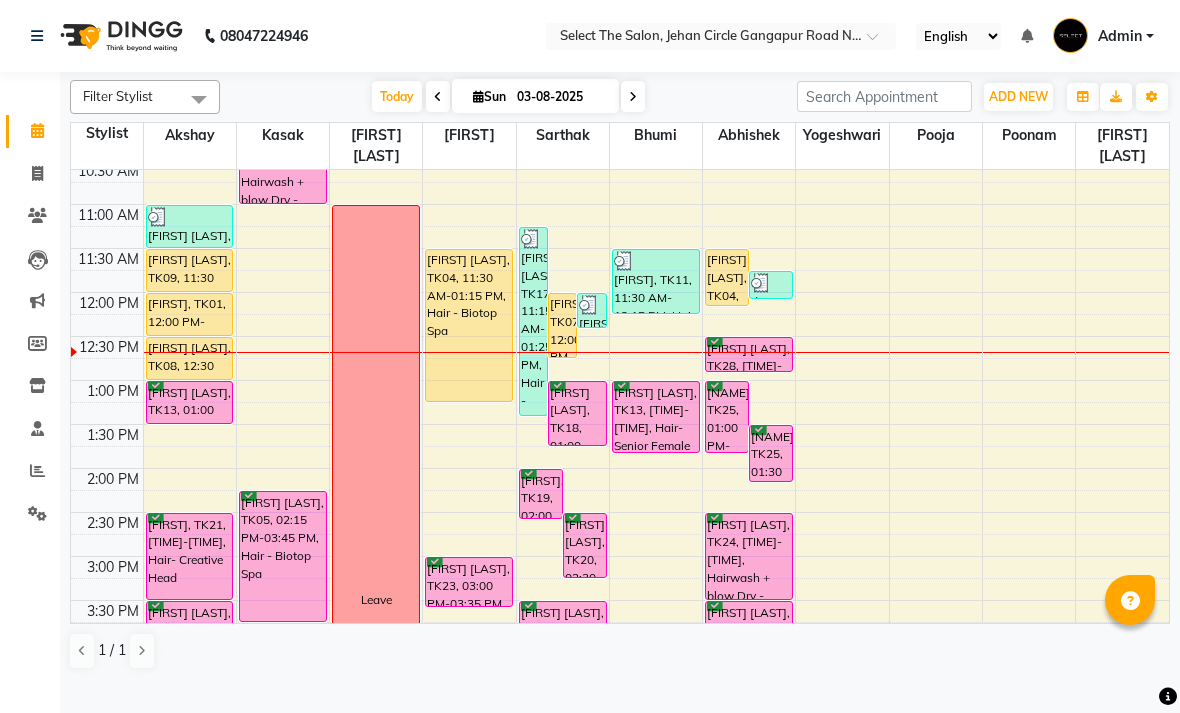 click at bounding box center (633, 96) 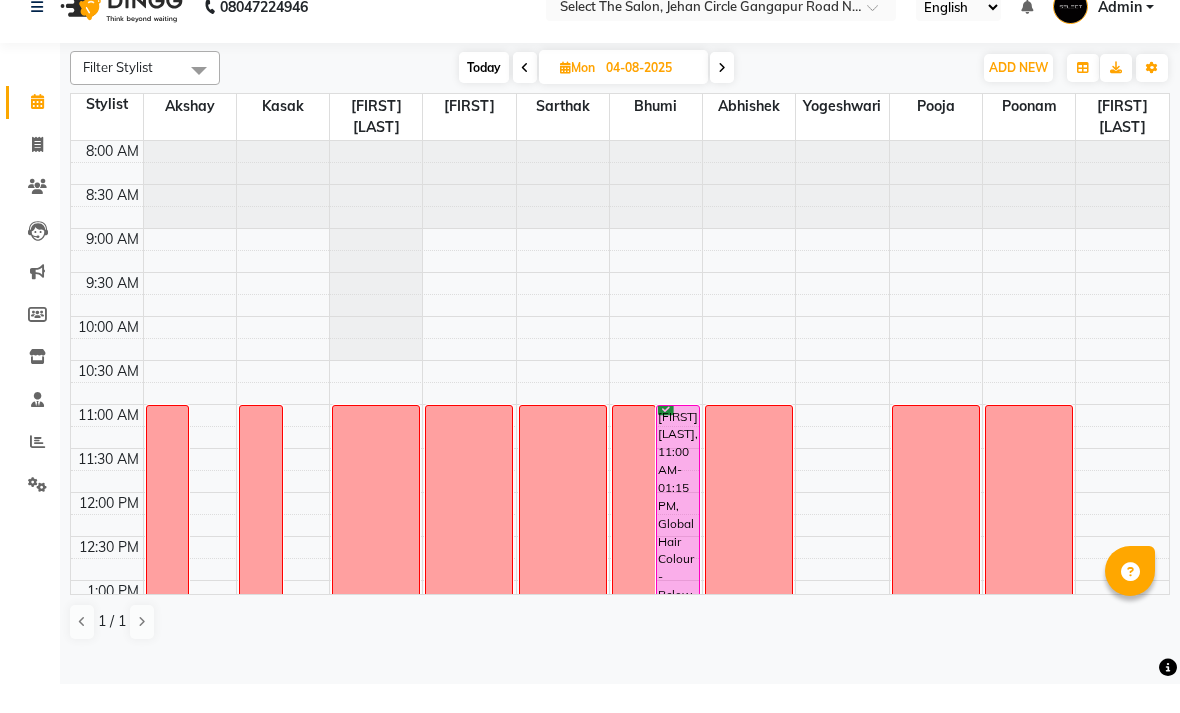 scroll, scrollTop: 0, scrollLeft: 0, axis: both 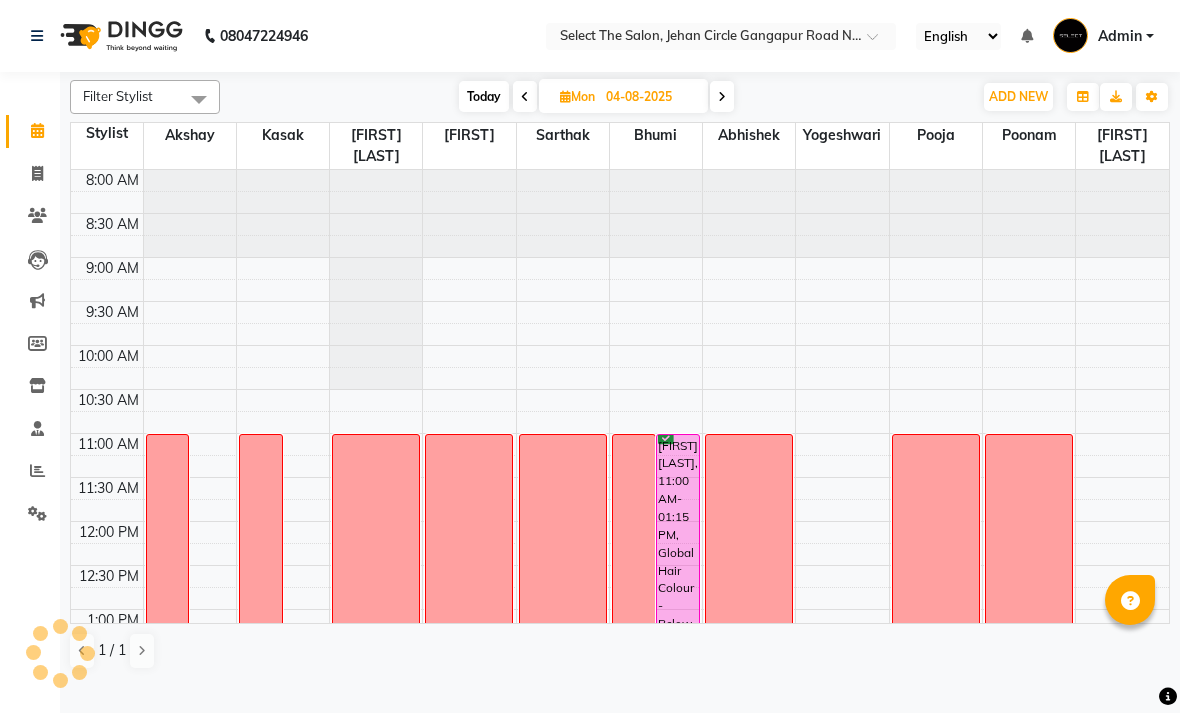 click on "Today" at bounding box center (484, 96) 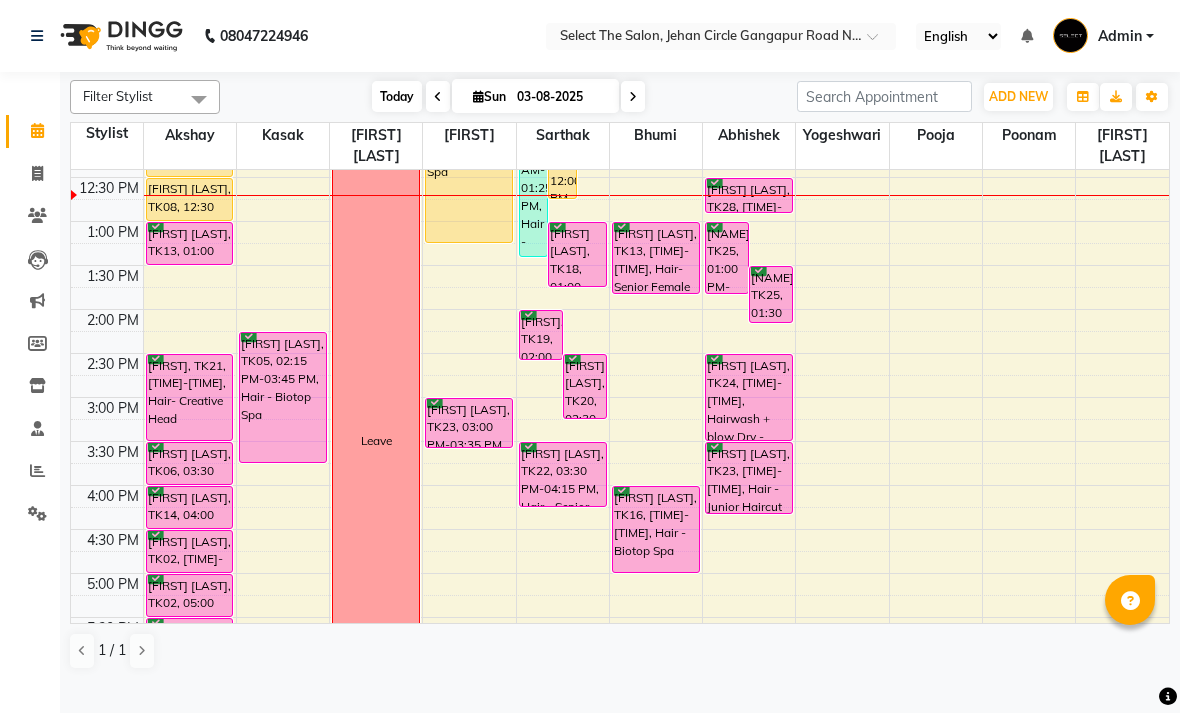 scroll, scrollTop: 399, scrollLeft: 0, axis: vertical 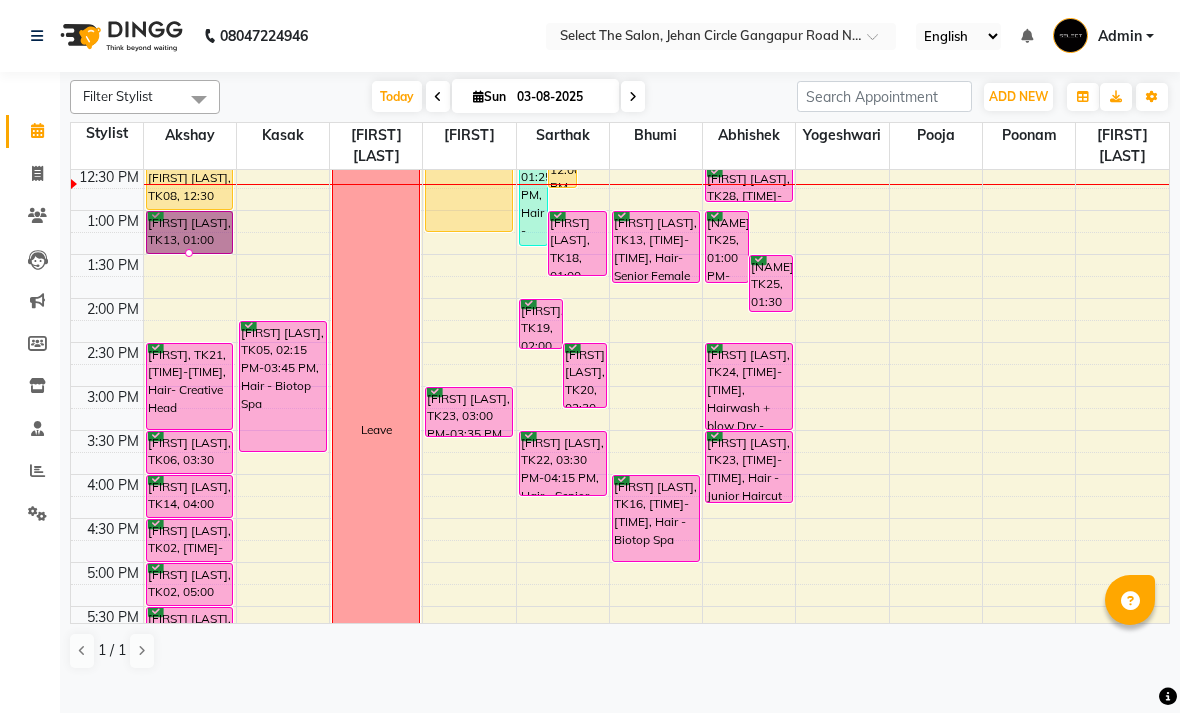 click at bounding box center (189, 253) 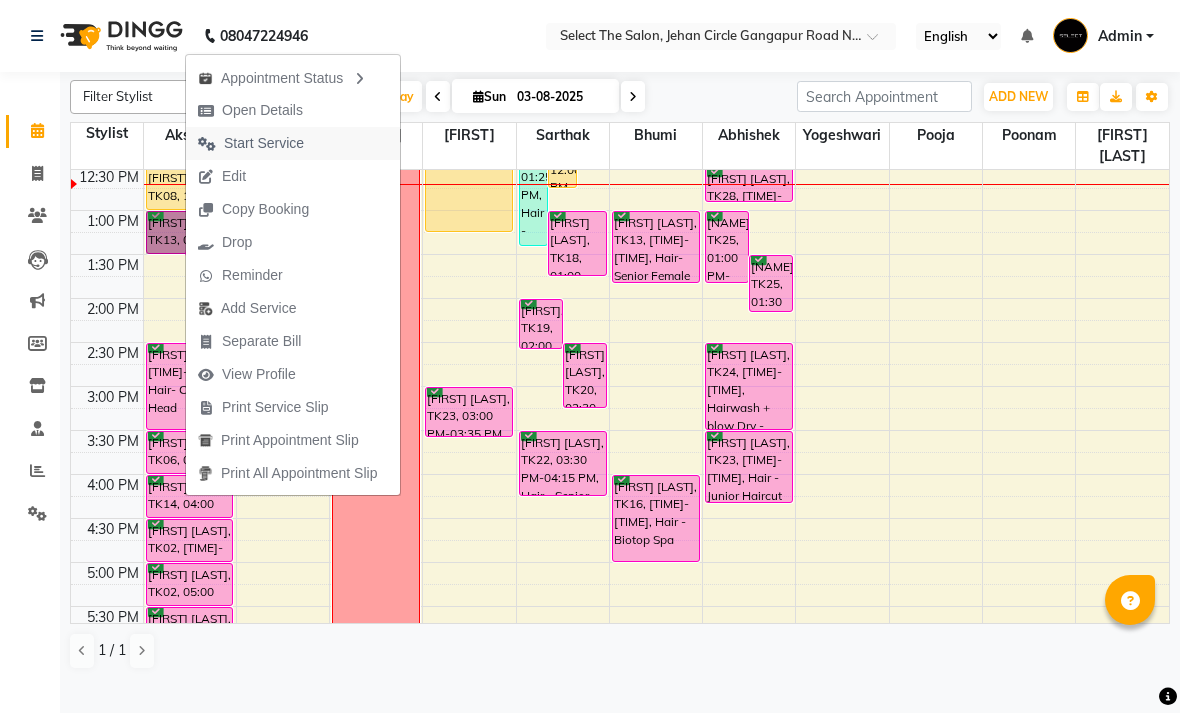 click at bounding box center [207, 144] 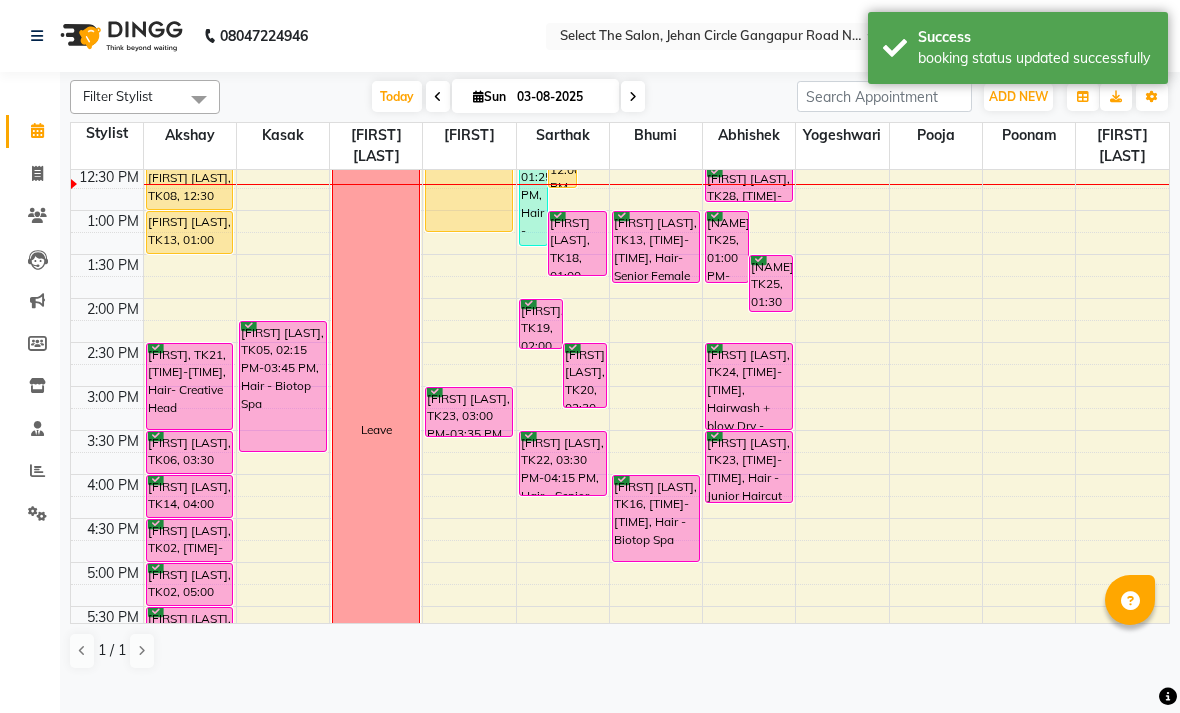 click on "Sana shaikh, TK13, 01:00 PM-01:50 PM, Hair-Senior Female Haircut" at bounding box center (656, 247) 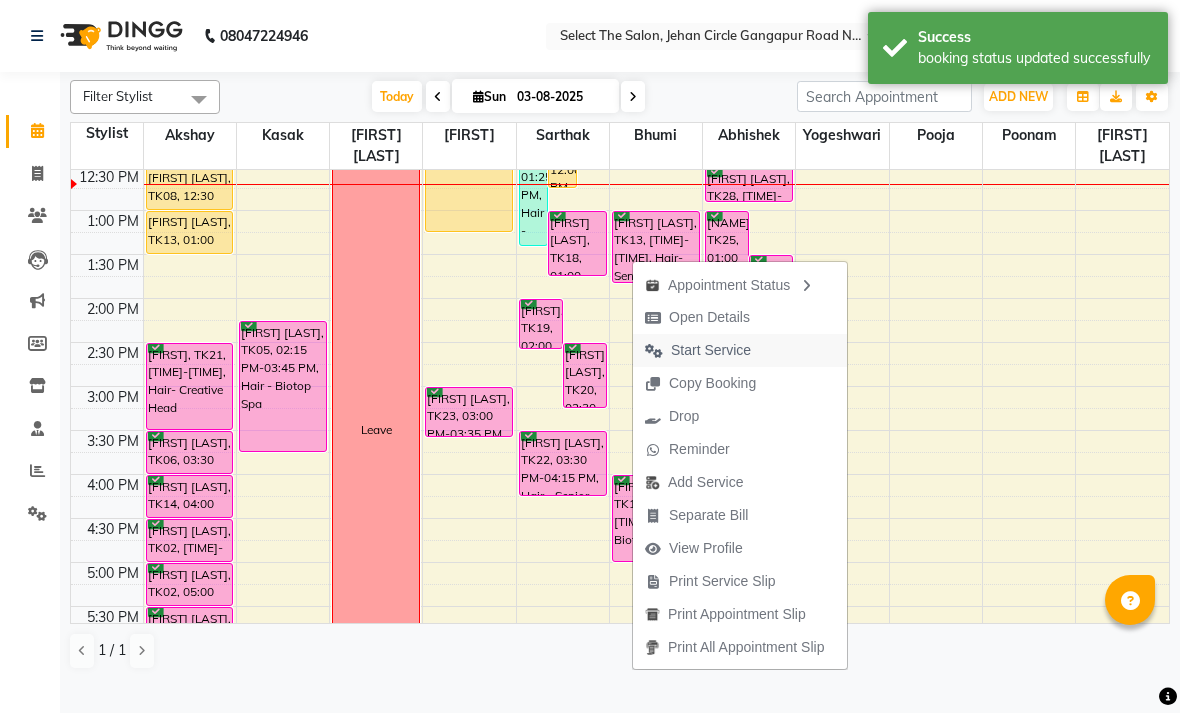 click at bounding box center [654, 351] 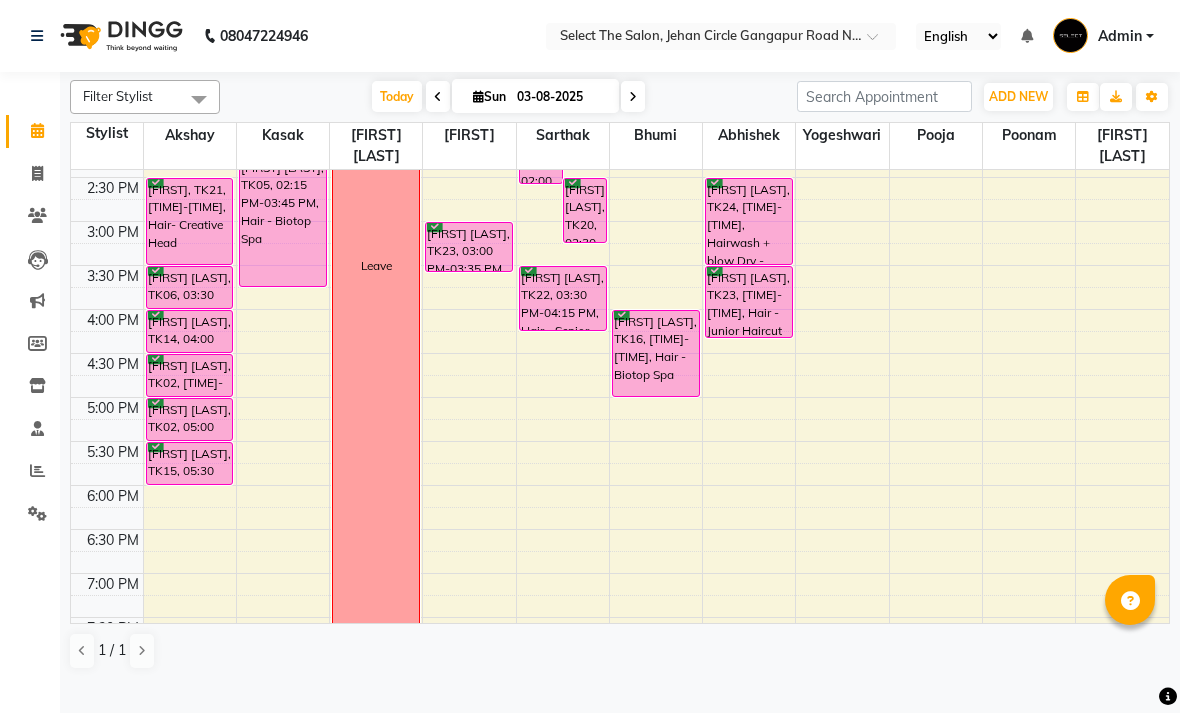 scroll, scrollTop: 567, scrollLeft: 0, axis: vertical 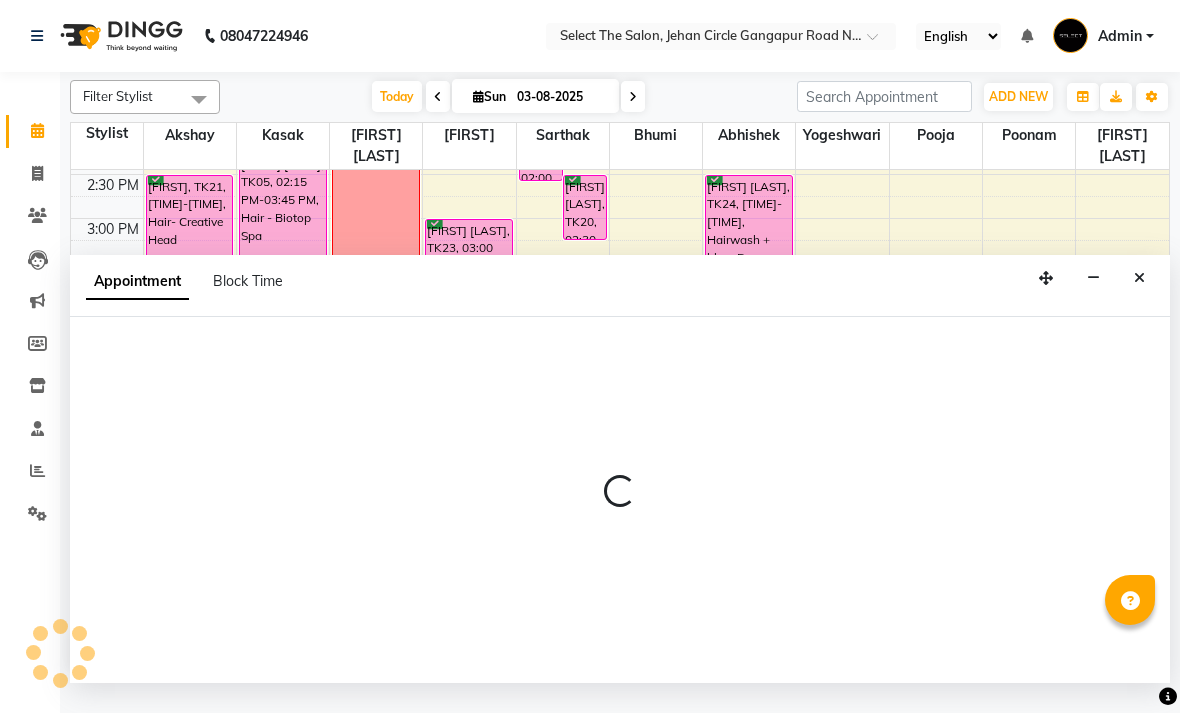 select on "36897" 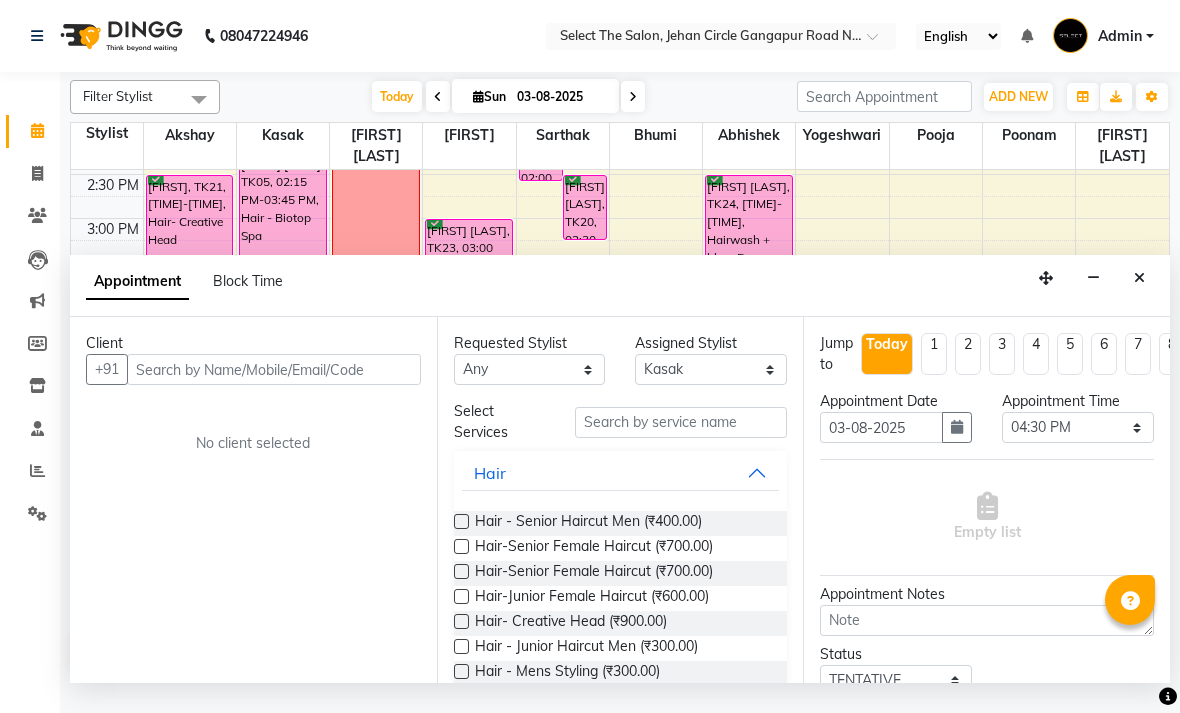 click at bounding box center [1139, 278] 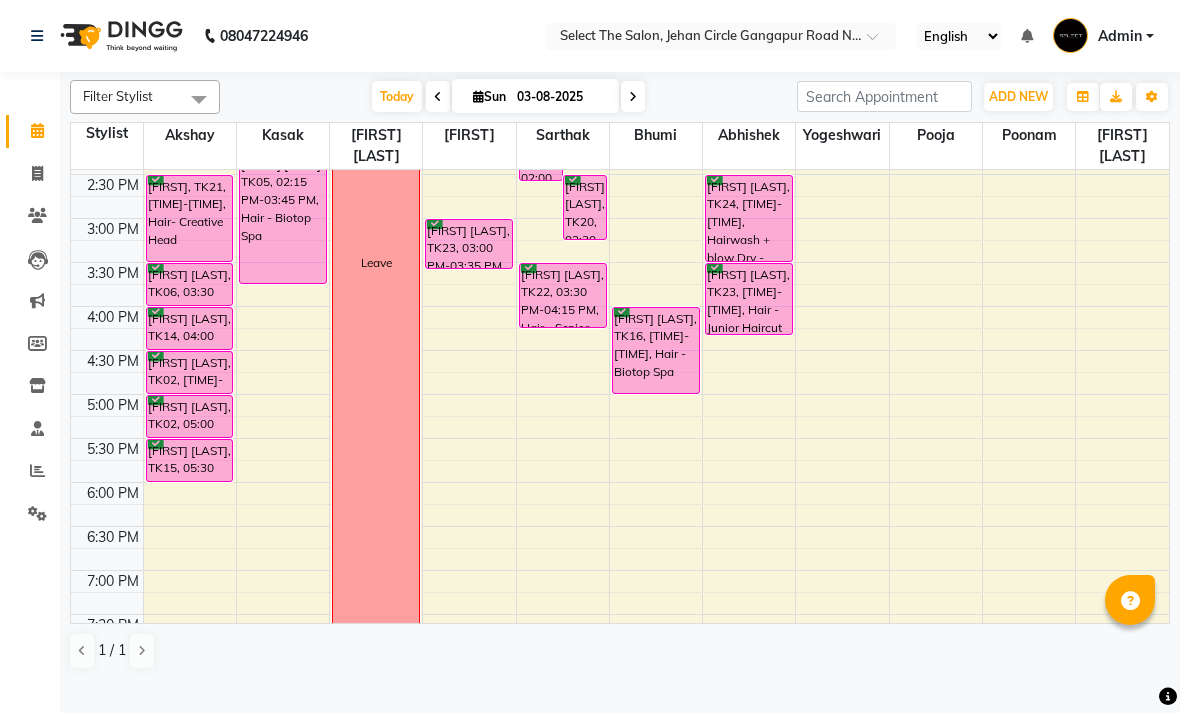 type 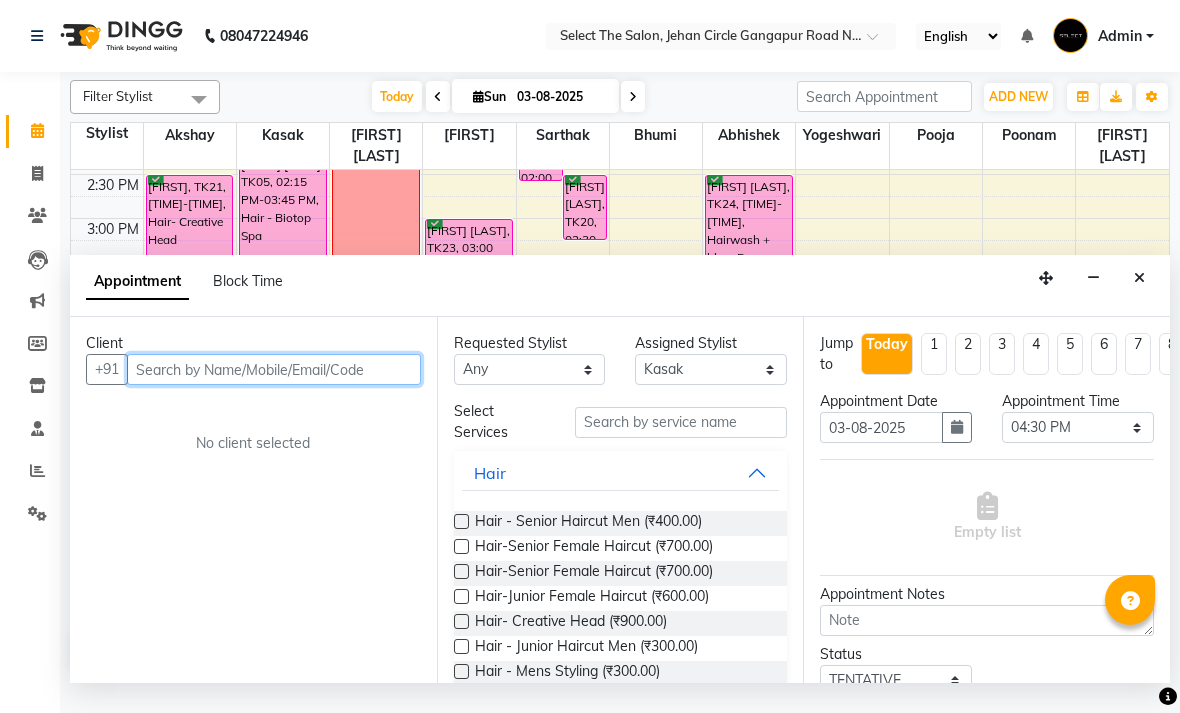 click at bounding box center (274, 369) 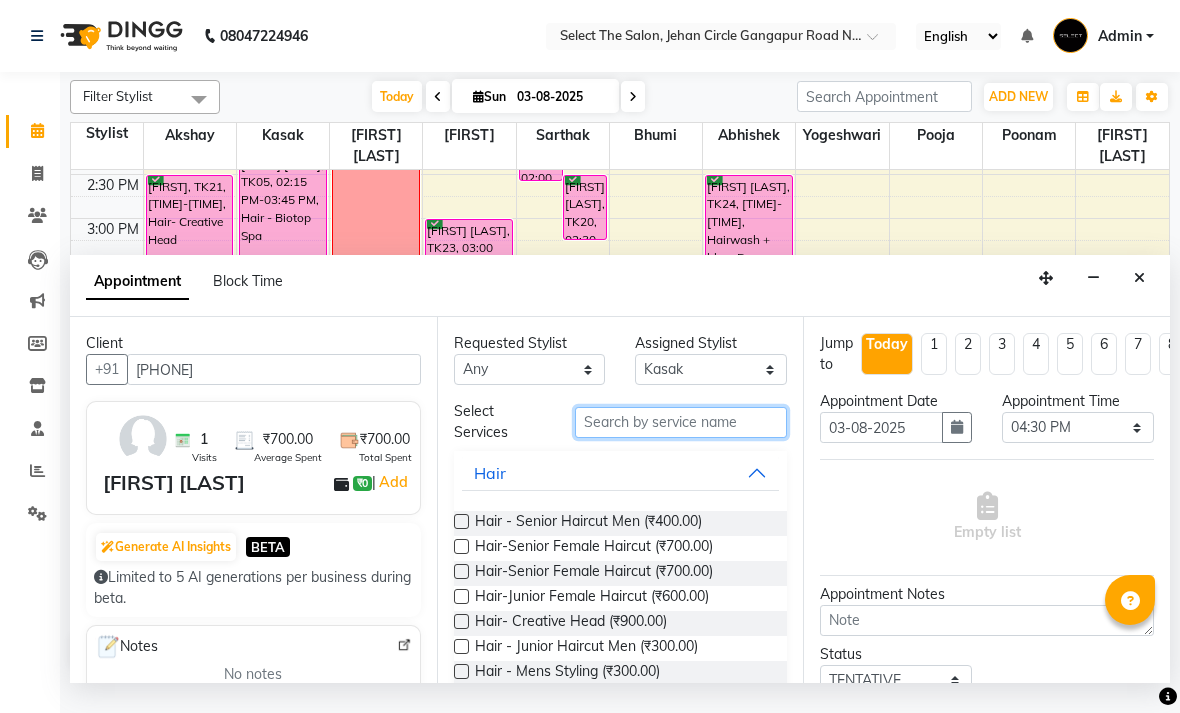 click at bounding box center (681, 422) 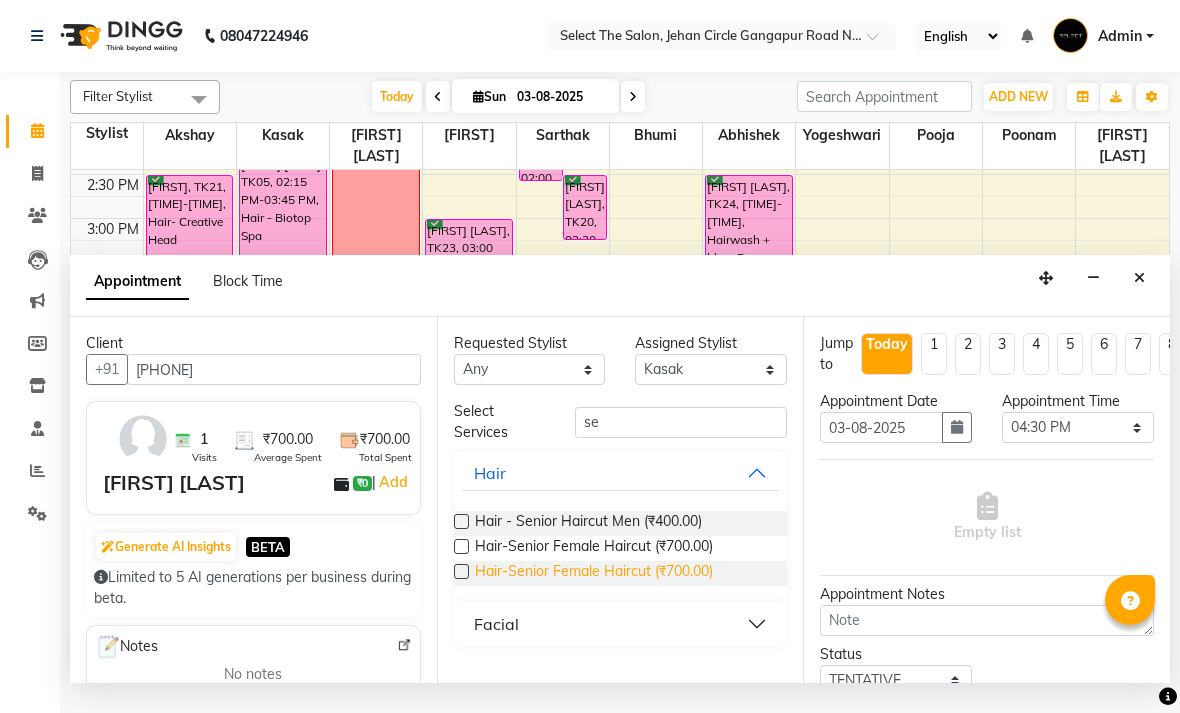 click on "Hair-Senior Female Haircut (₹700.00)" at bounding box center [594, 573] 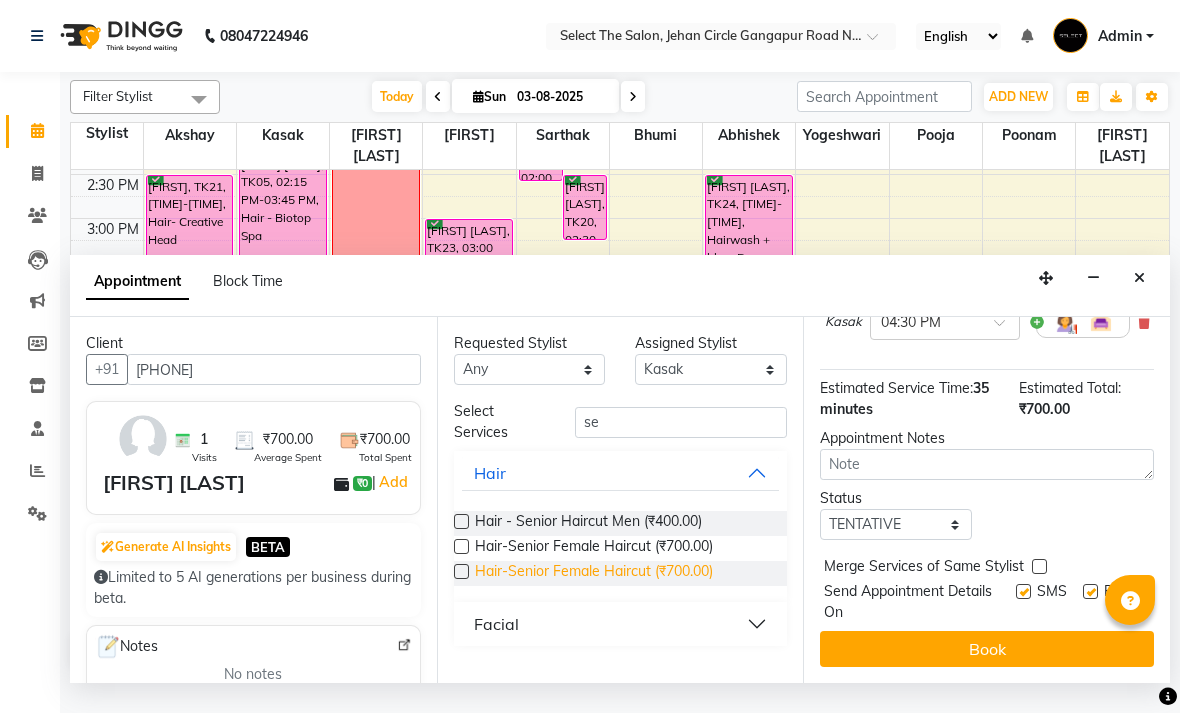 scroll, scrollTop: 176, scrollLeft: 0, axis: vertical 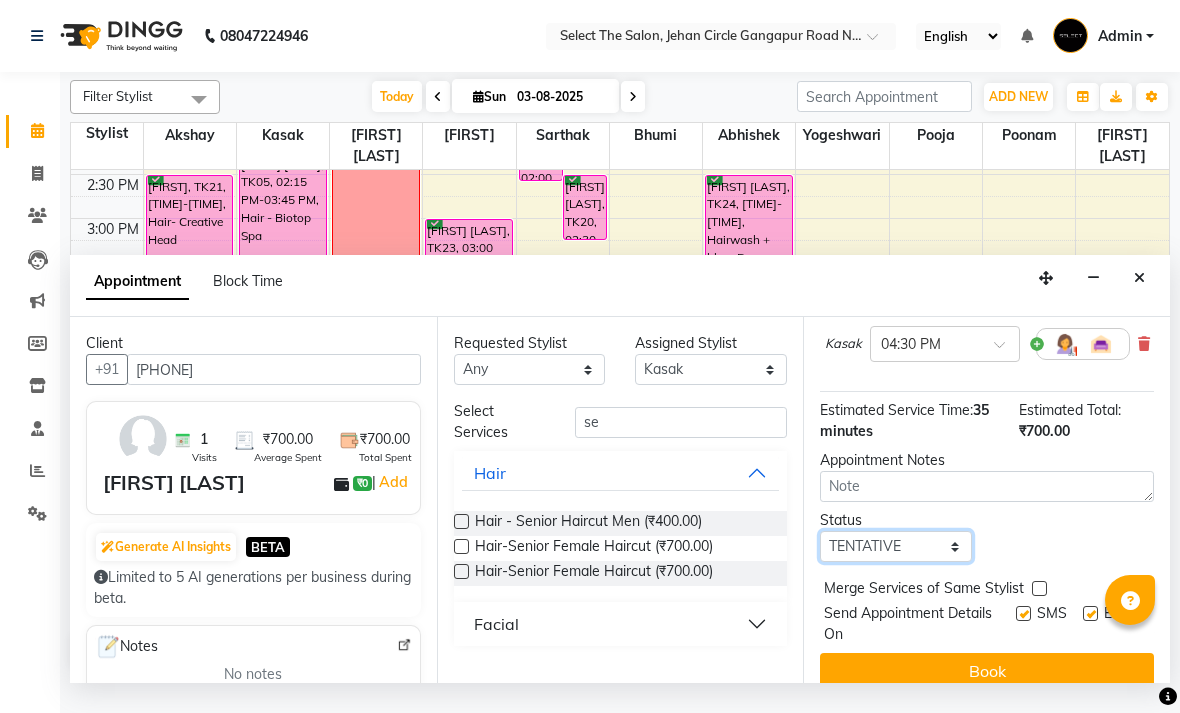 click on "Select TENTATIVE CONFIRM CHECK-IN UPCOMING" at bounding box center [896, 546] 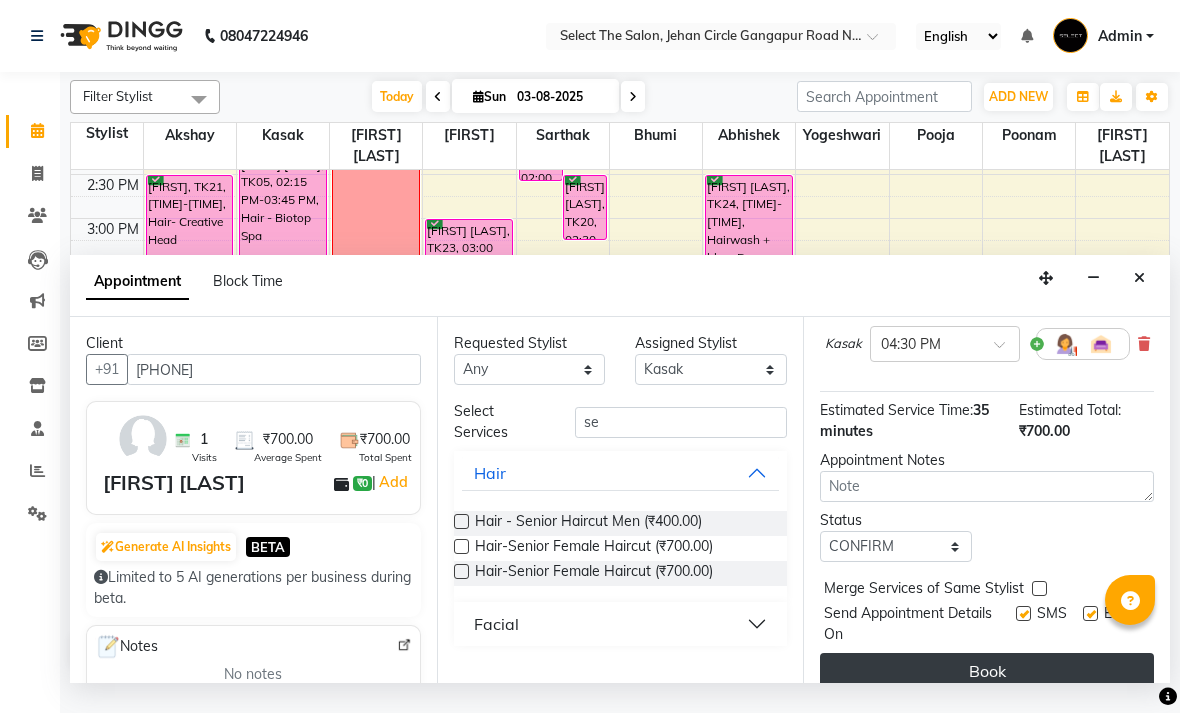 click on "Book" at bounding box center (987, 671) 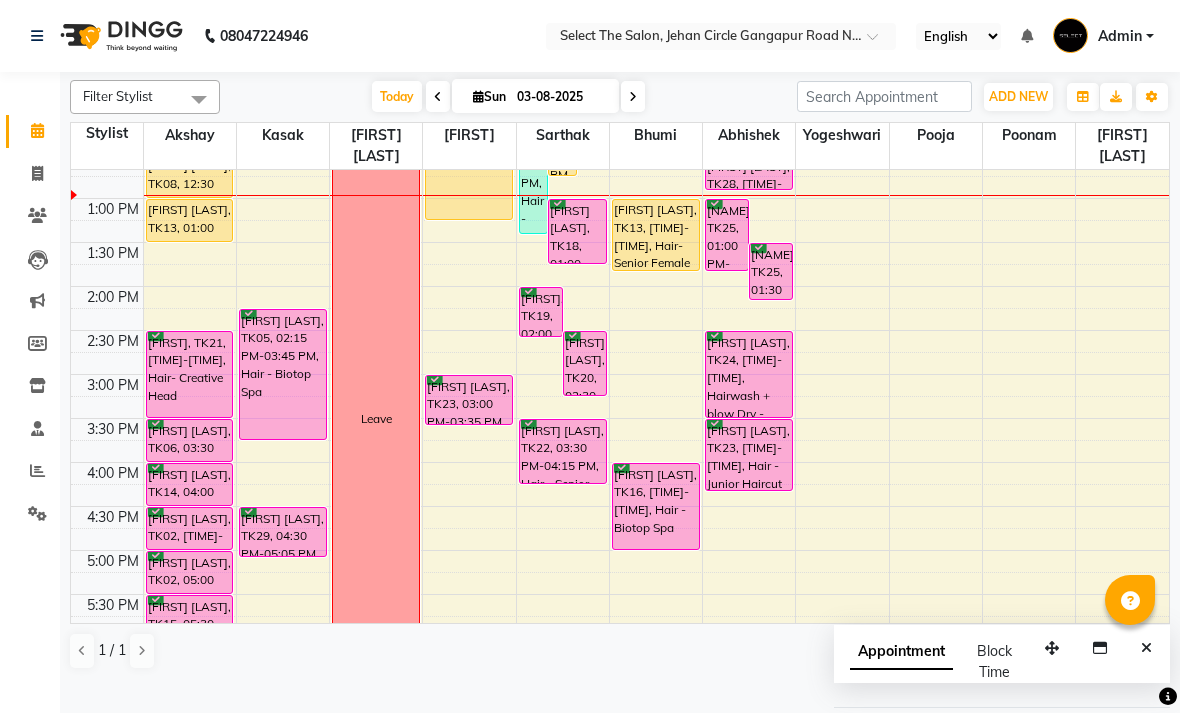 scroll, scrollTop: 414, scrollLeft: 0, axis: vertical 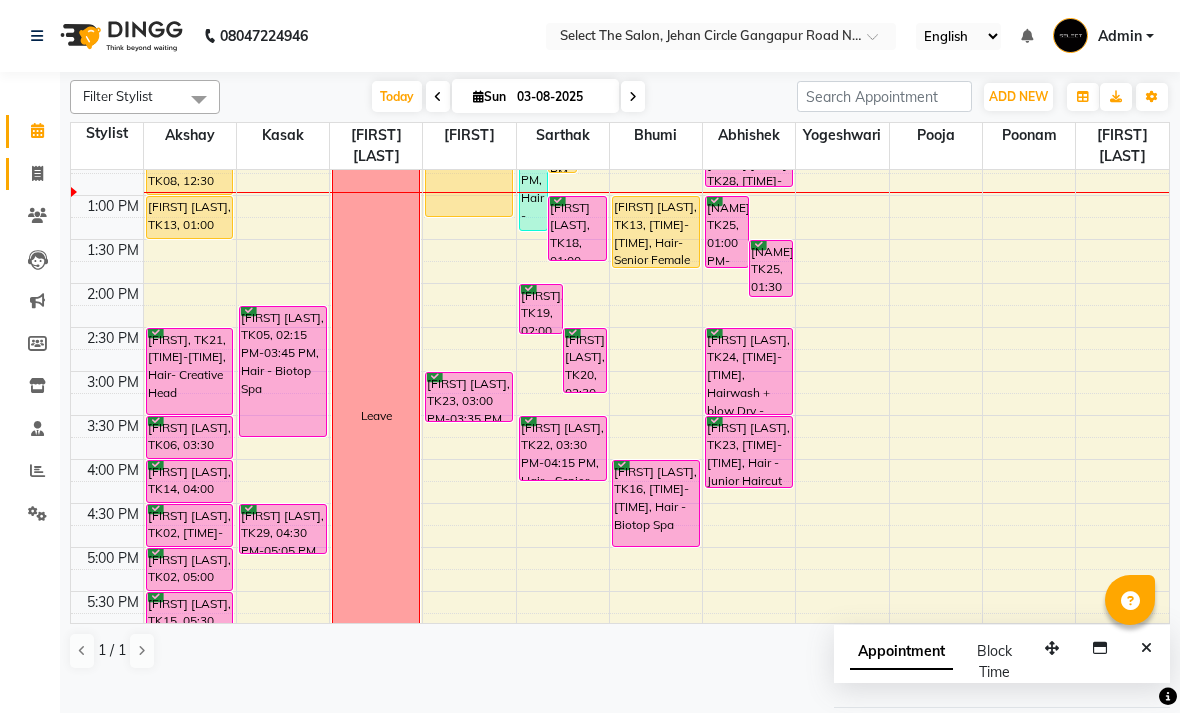 click 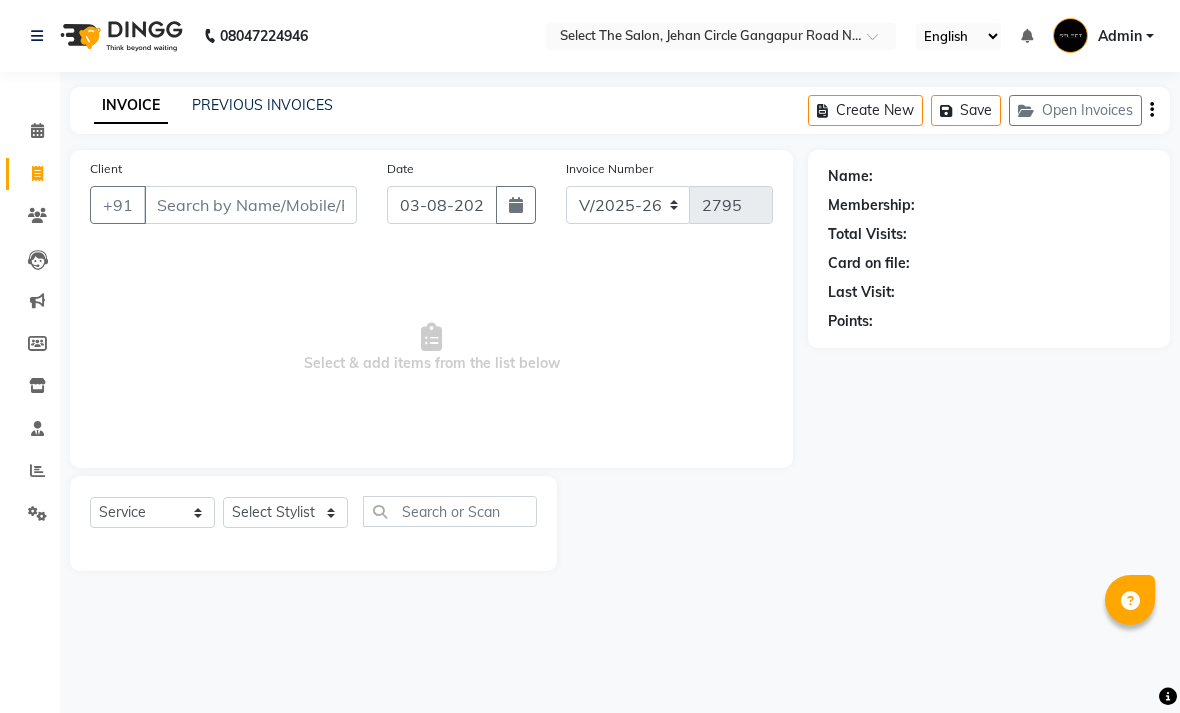 click on "Client" at bounding box center [250, 205] 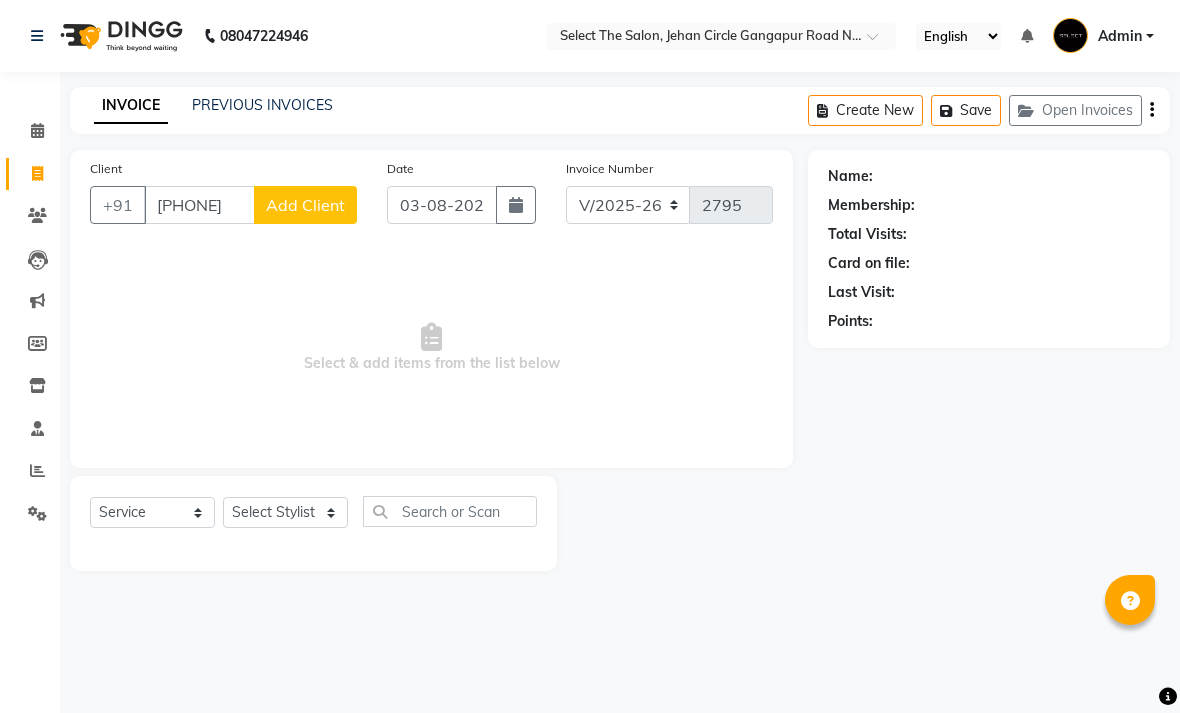 click on "Add Client" 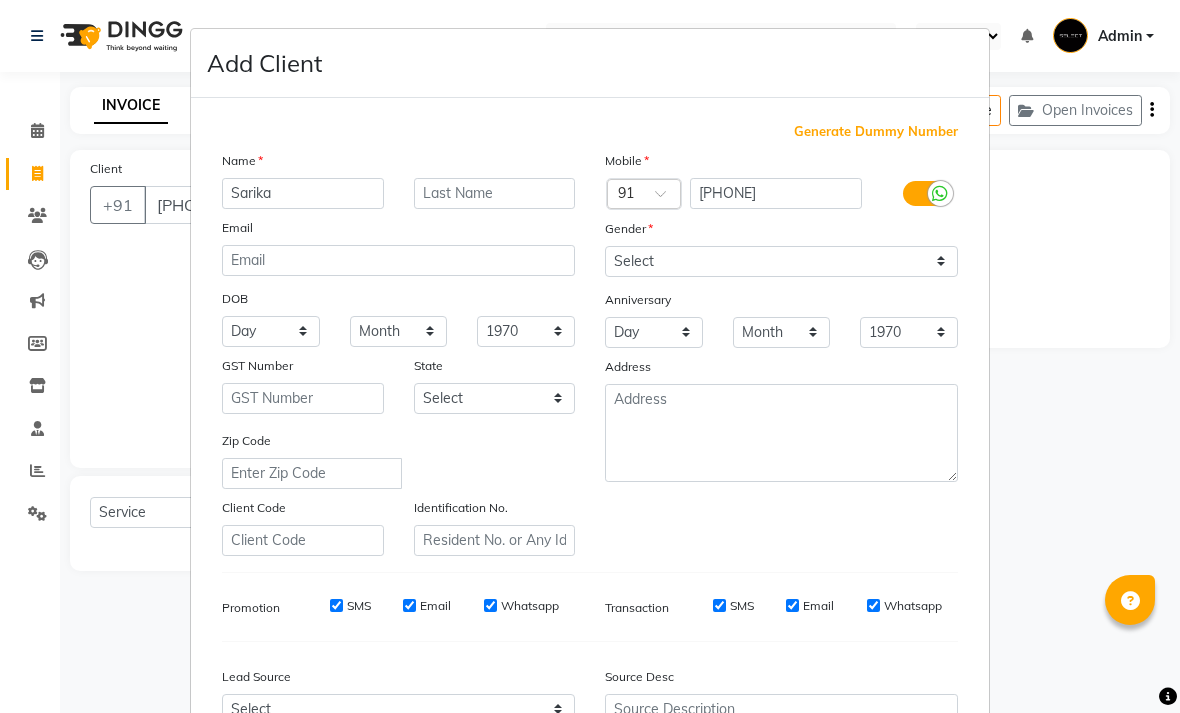 click on "Email" at bounding box center (398, 231) 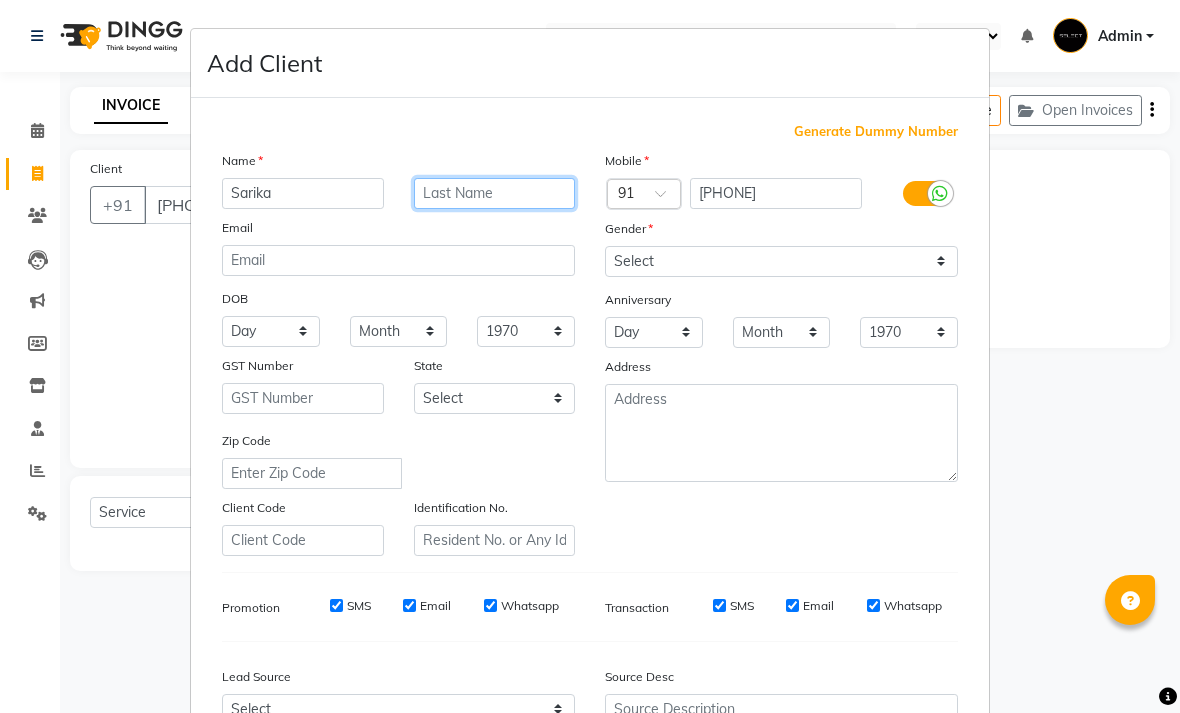 click at bounding box center [495, 193] 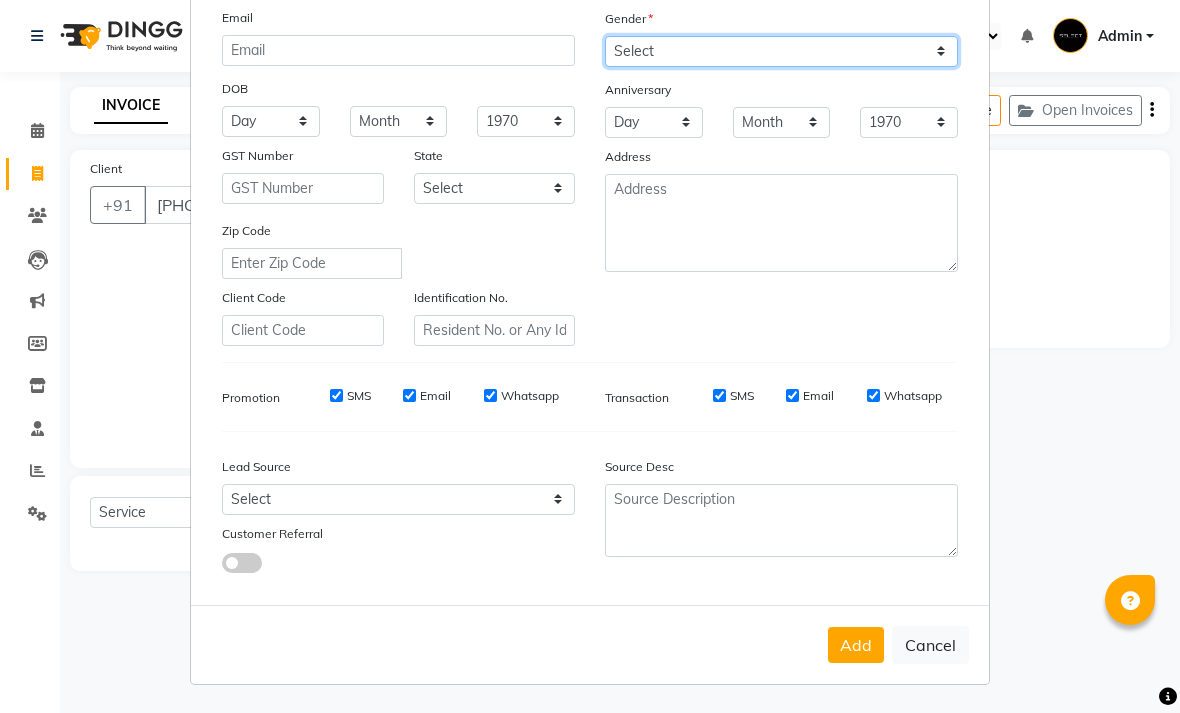 scroll, scrollTop: 209, scrollLeft: 0, axis: vertical 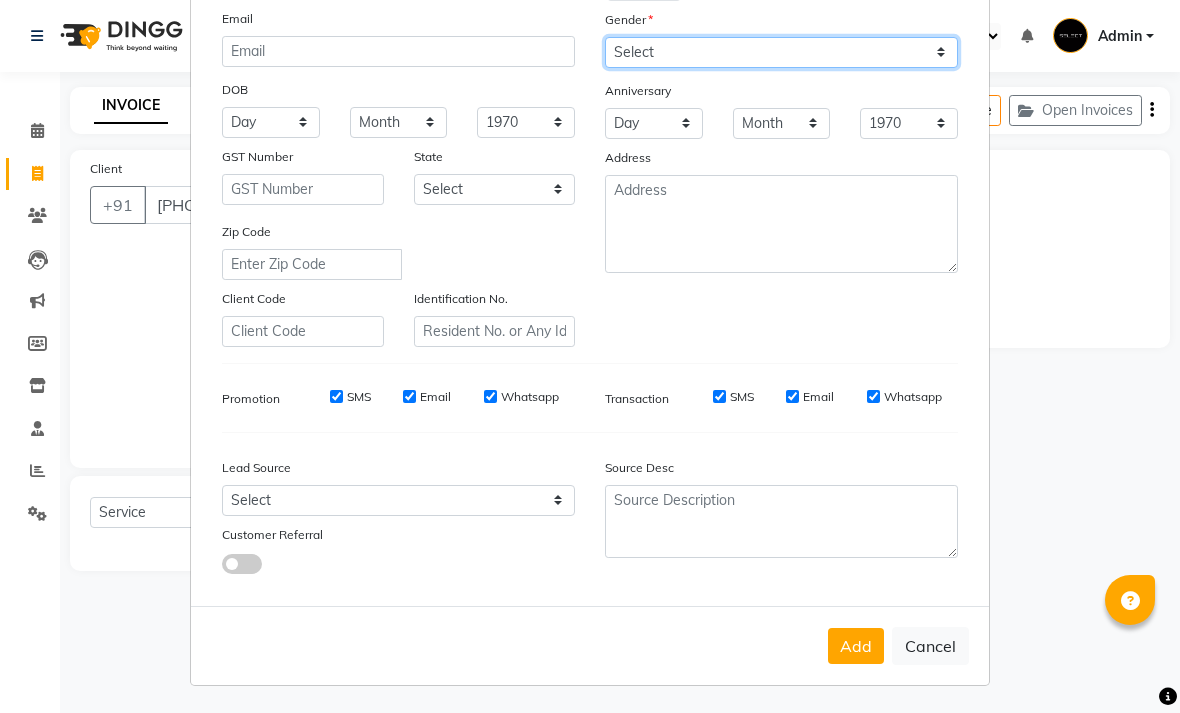 click on "Select Male Female Other Prefer Not To Say" at bounding box center (781, 52) 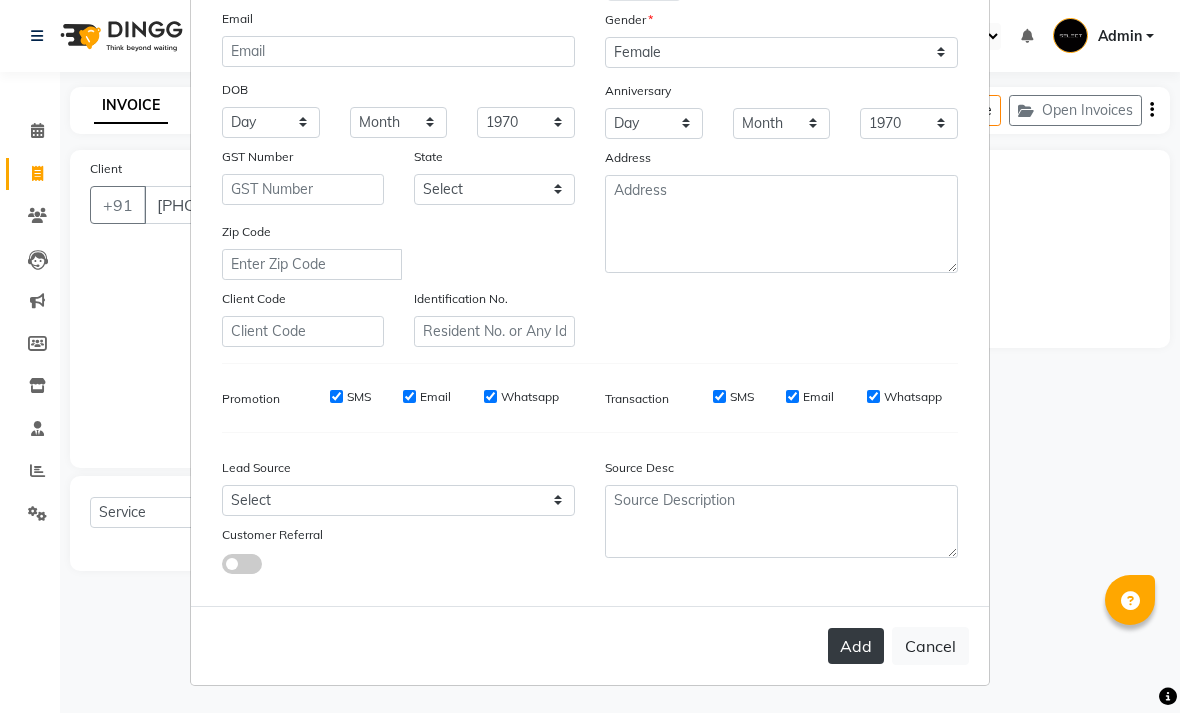 click on "Add" at bounding box center [856, 646] 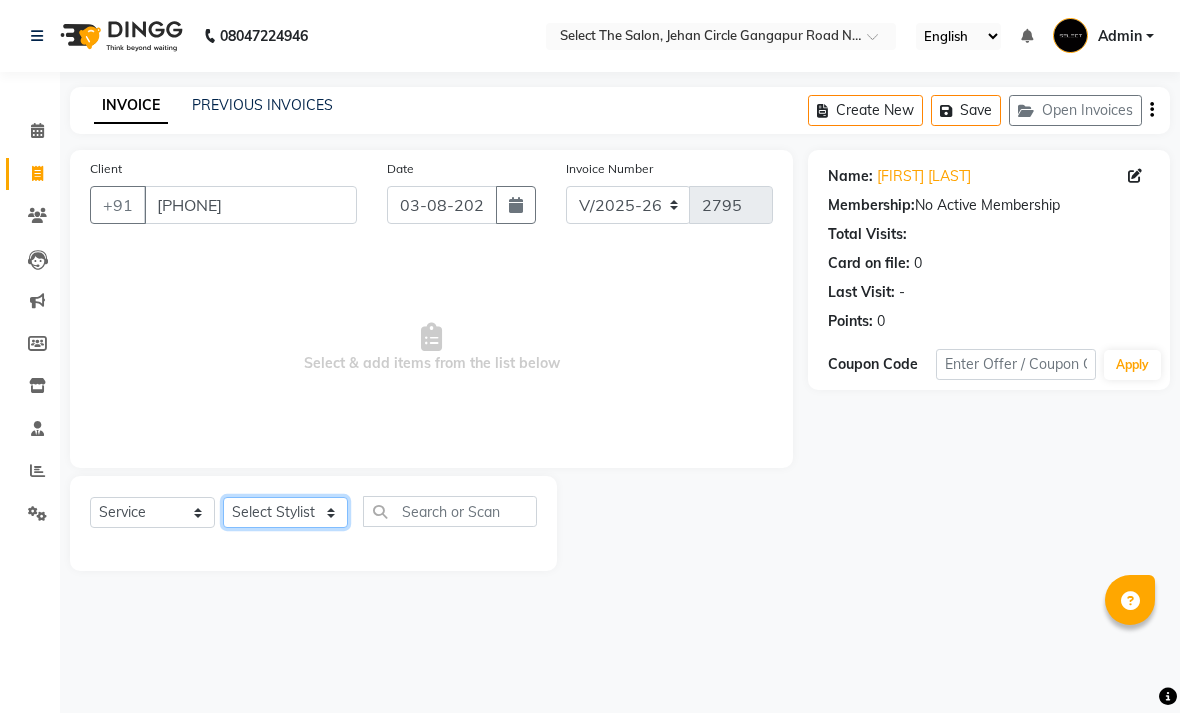click on "Select Stylist Abhishek  Akshay  Bhumi  Kasak Pooja  Poonam  Sachin Wagh  Sarthak  Siddhika  Venkatesh warule Yogeshwari" 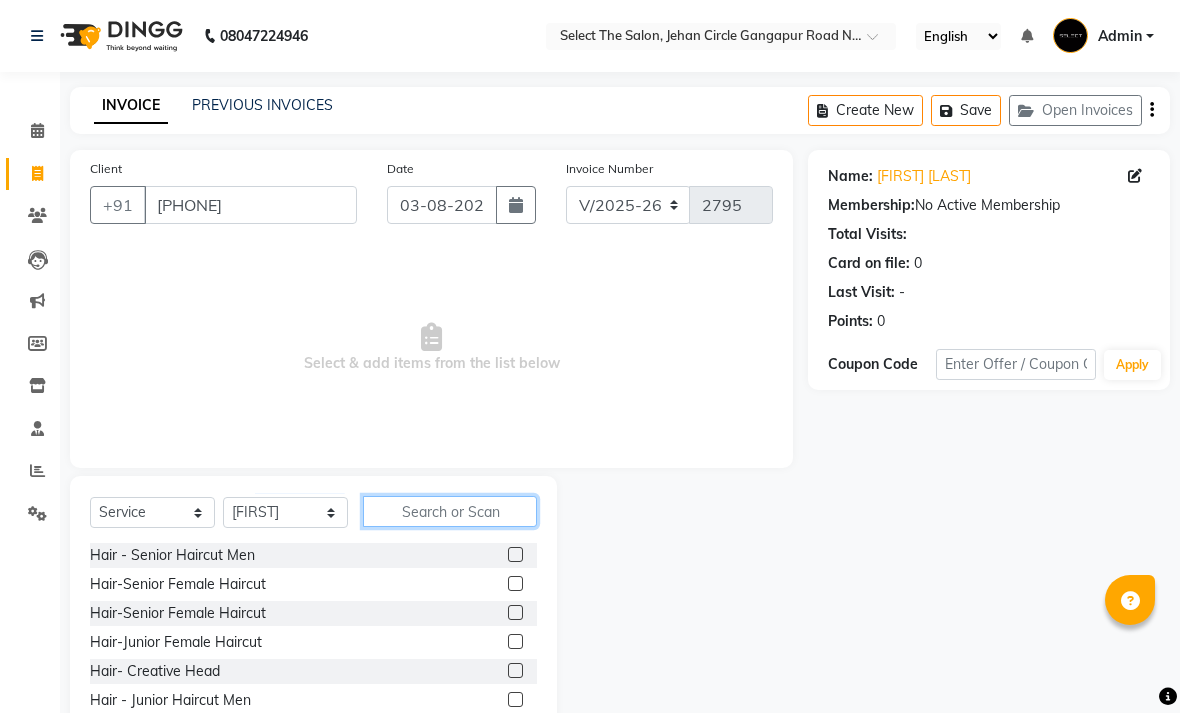 click 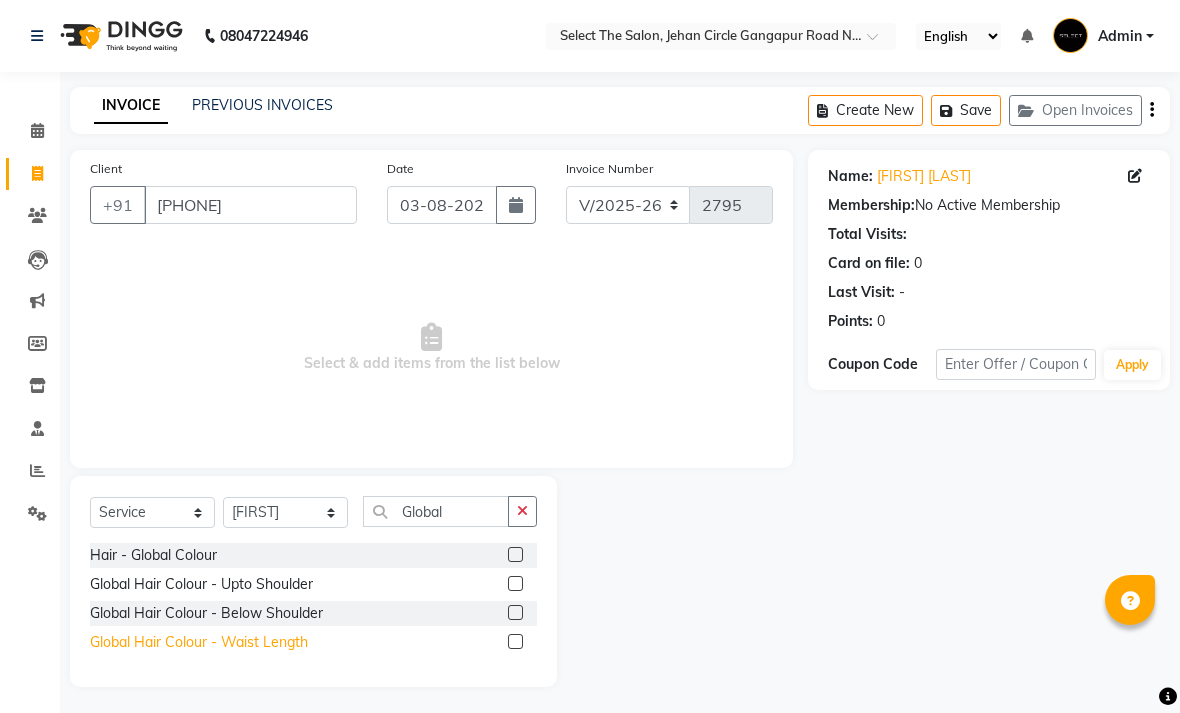 click on "Global Hair Colour - Waist Length" 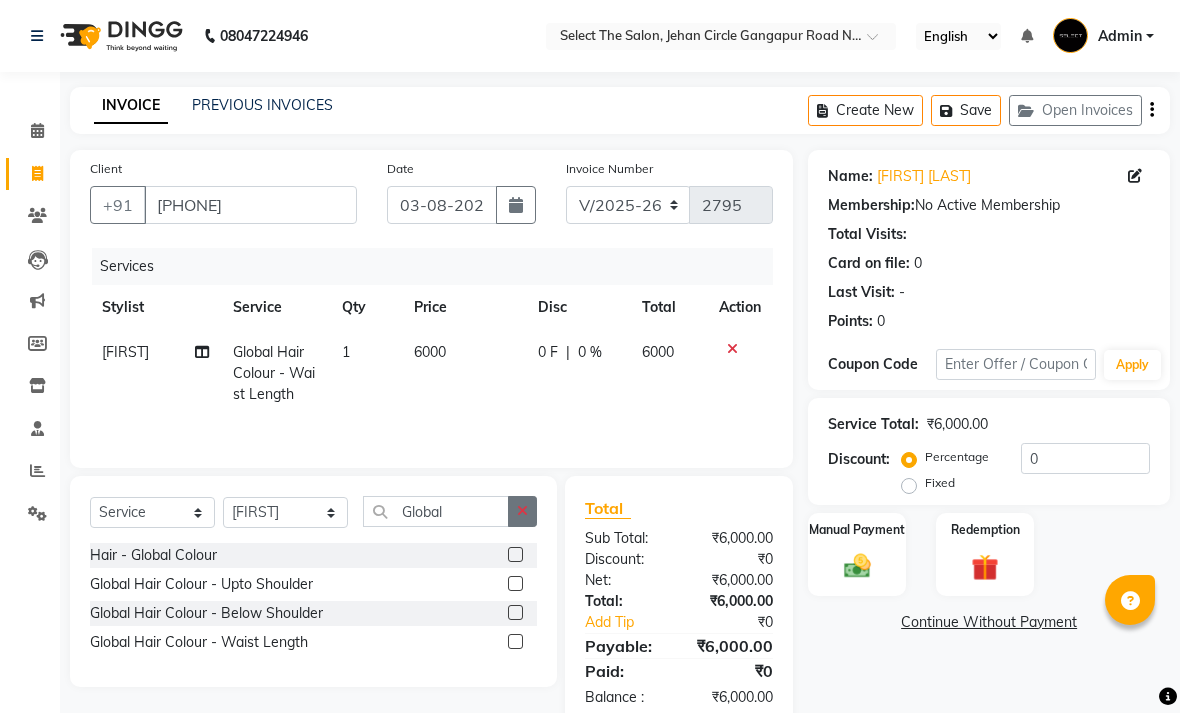 click 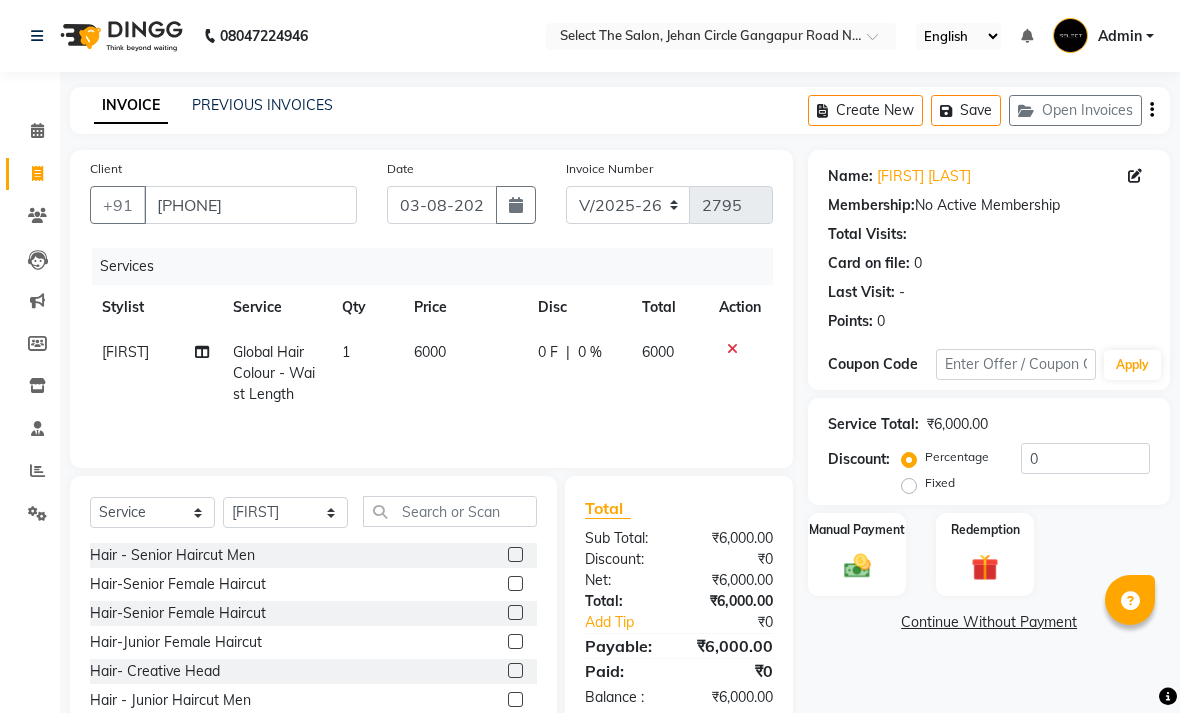 click 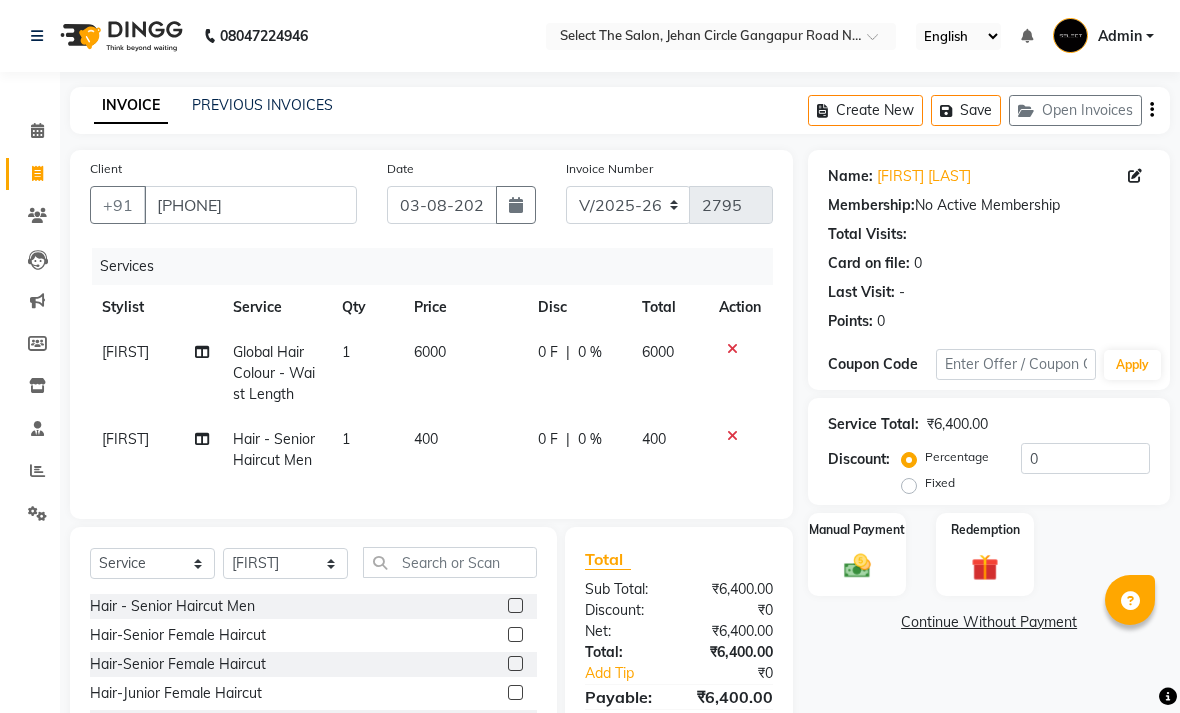 click 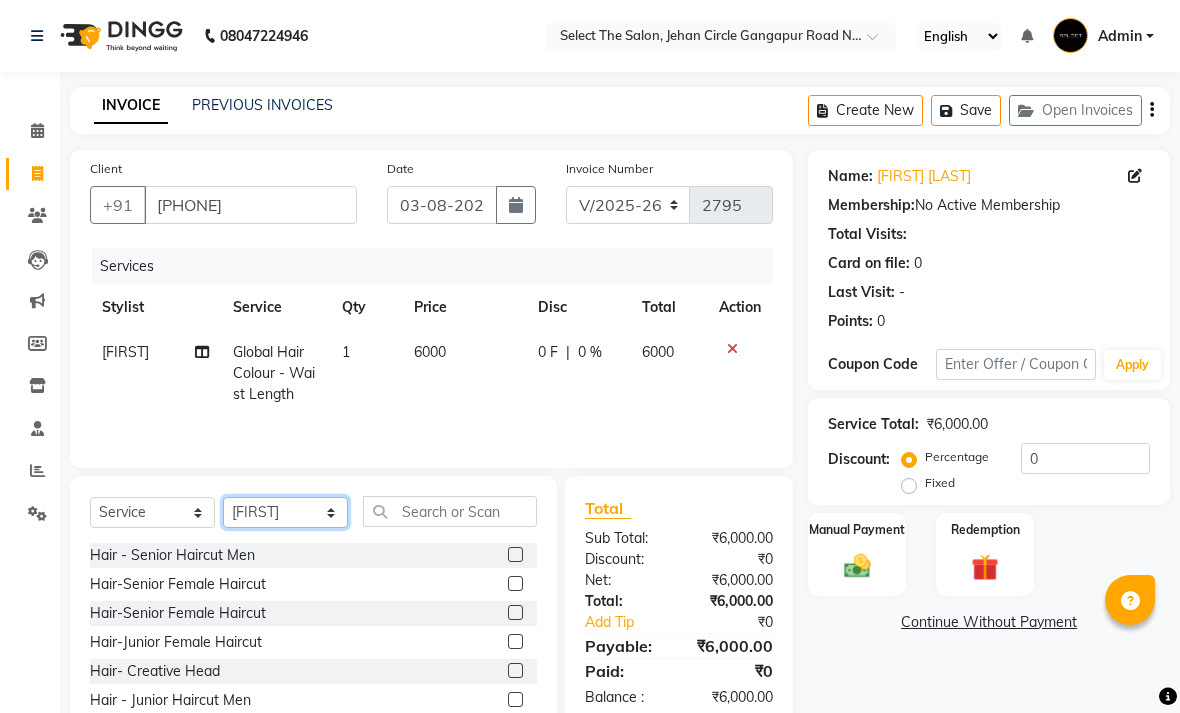 click on "Select Stylist Abhishek  Akshay  Bhumi  Kasak Pooja  Poonam  Sachin Wagh  Sarthak  Siddhika  Venkatesh warule Yogeshwari" 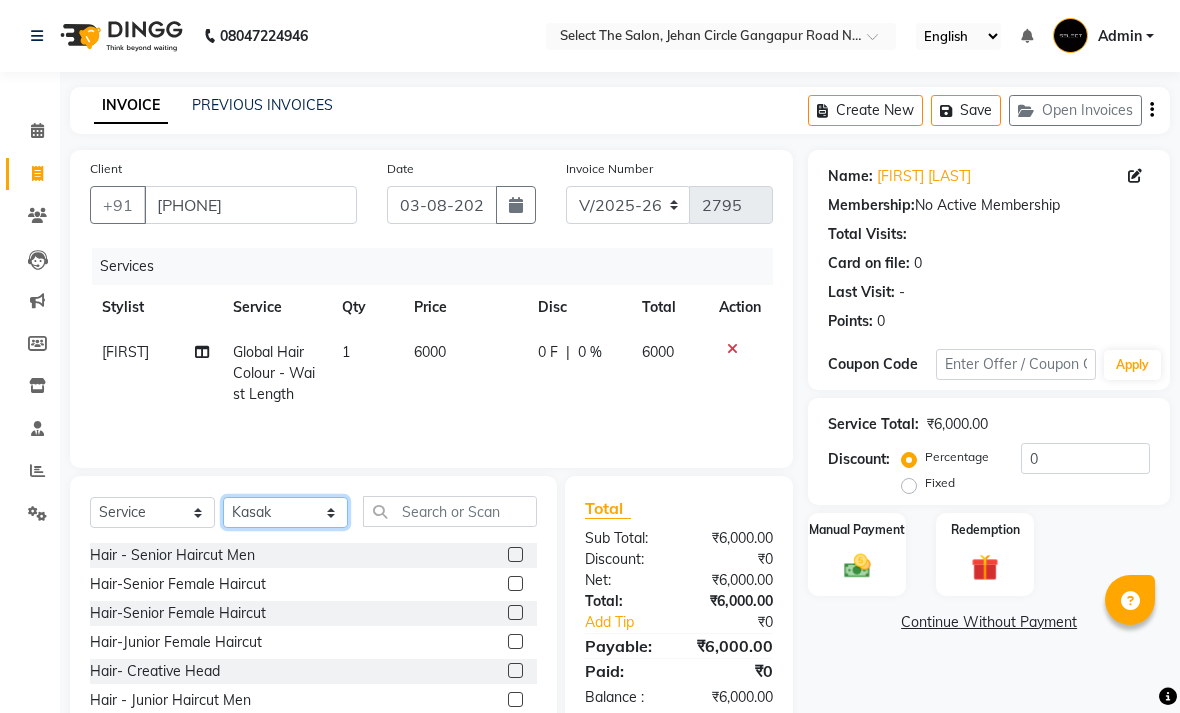 click on "Select Stylist Abhishek  Akshay  Bhumi  Kasak Pooja  Poonam  Sachin Wagh  Sarthak  Siddhika  Venkatesh warule Yogeshwari" 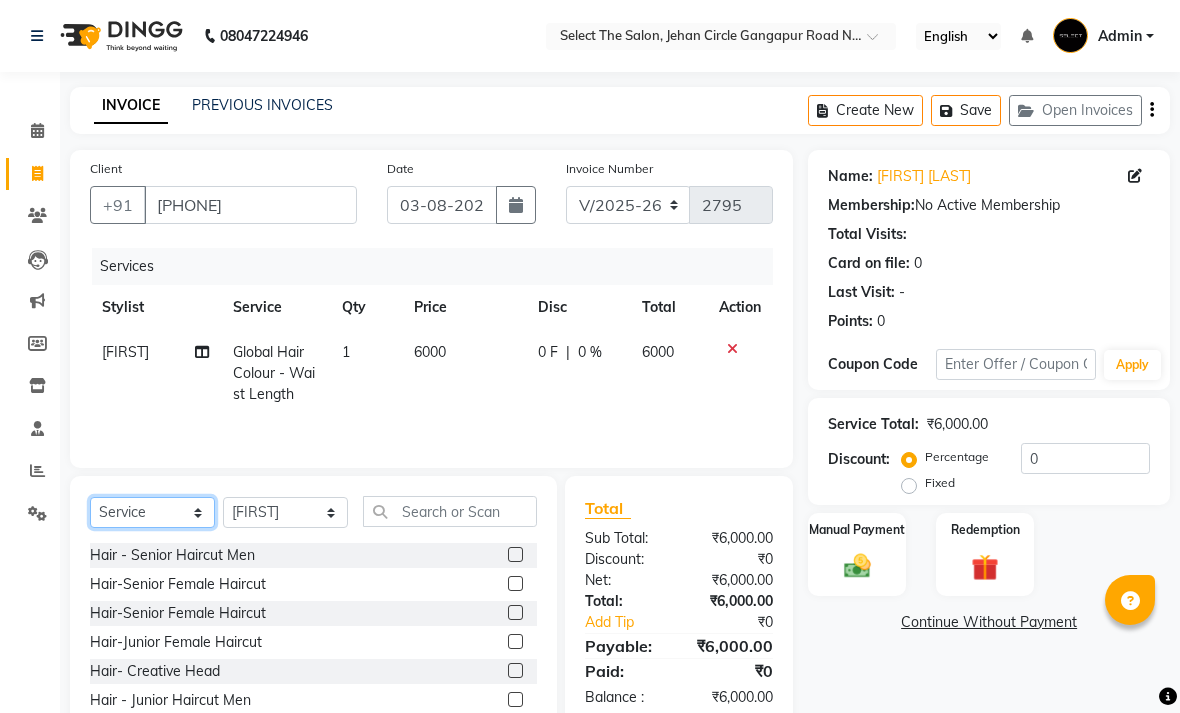 click on "Select  Service  Product  Membership  Package Voucher Prepaid Gift Card" 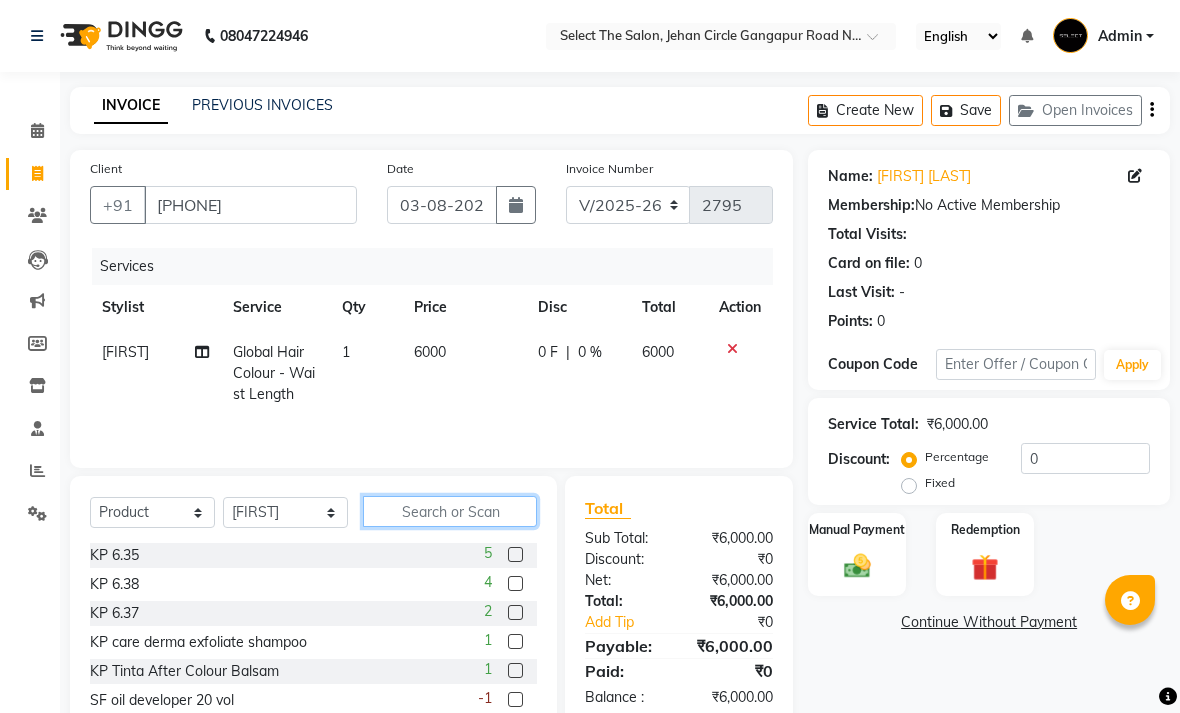 click 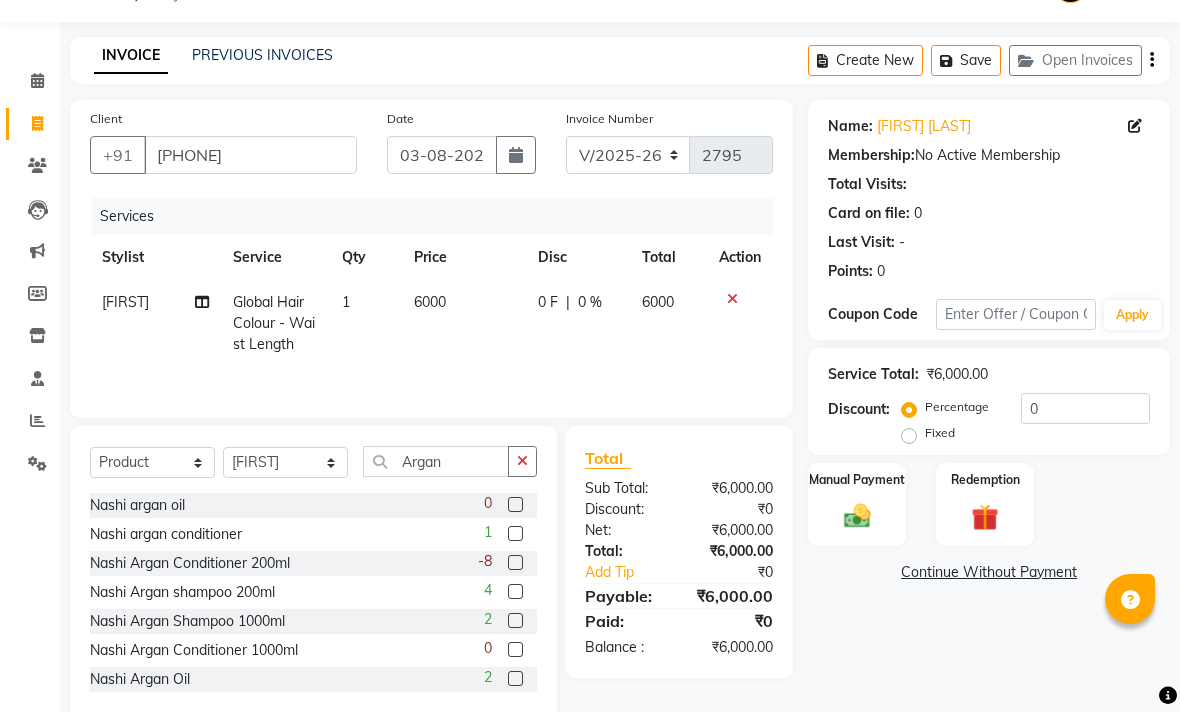 click 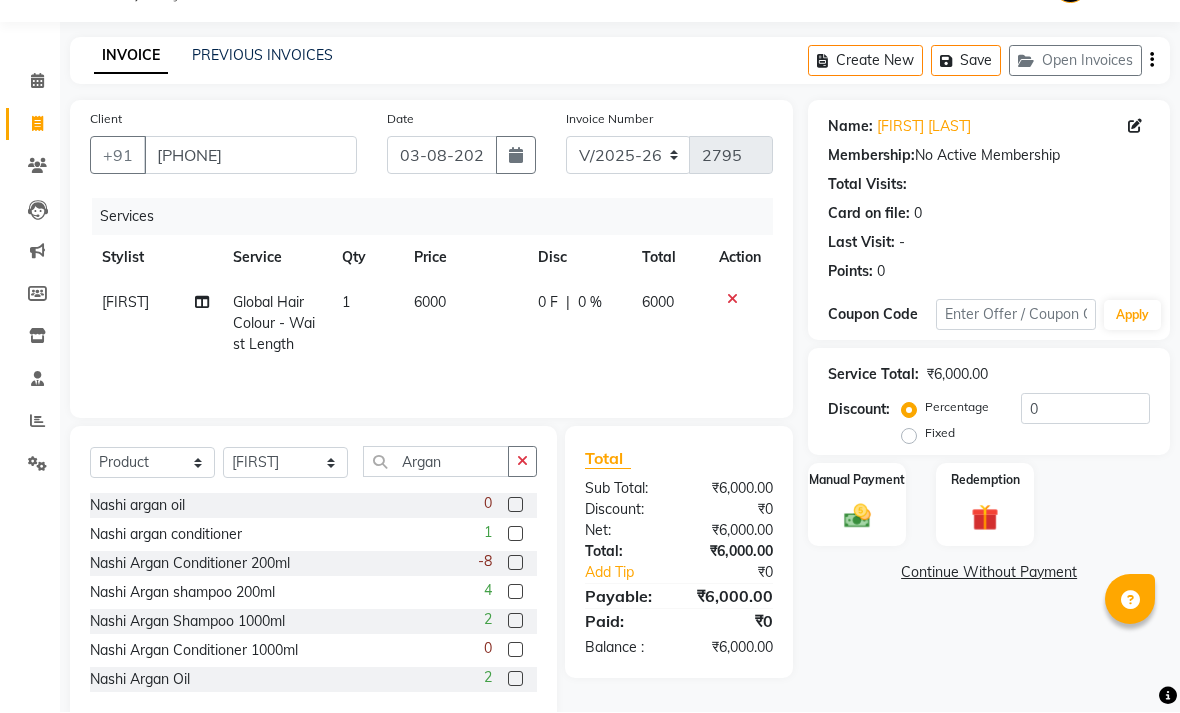 click at bounding box center [514, 564] 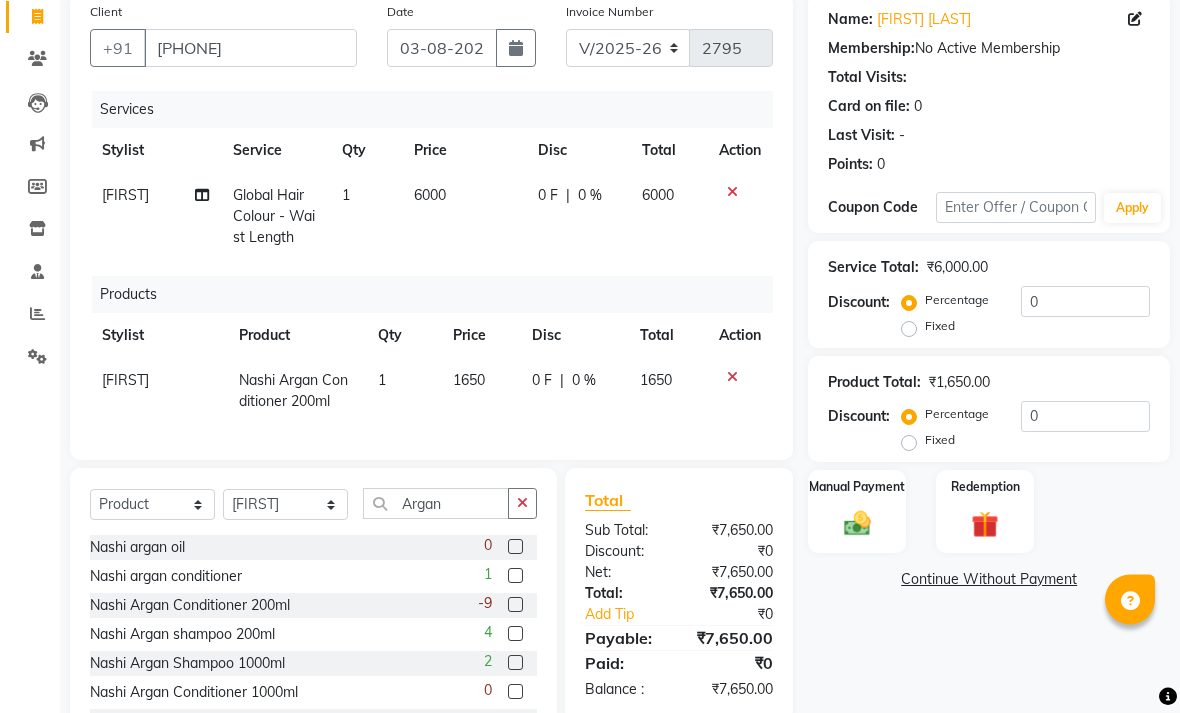 scroll, scrollTop: 159, scrollLeft: 0, axis: vertical 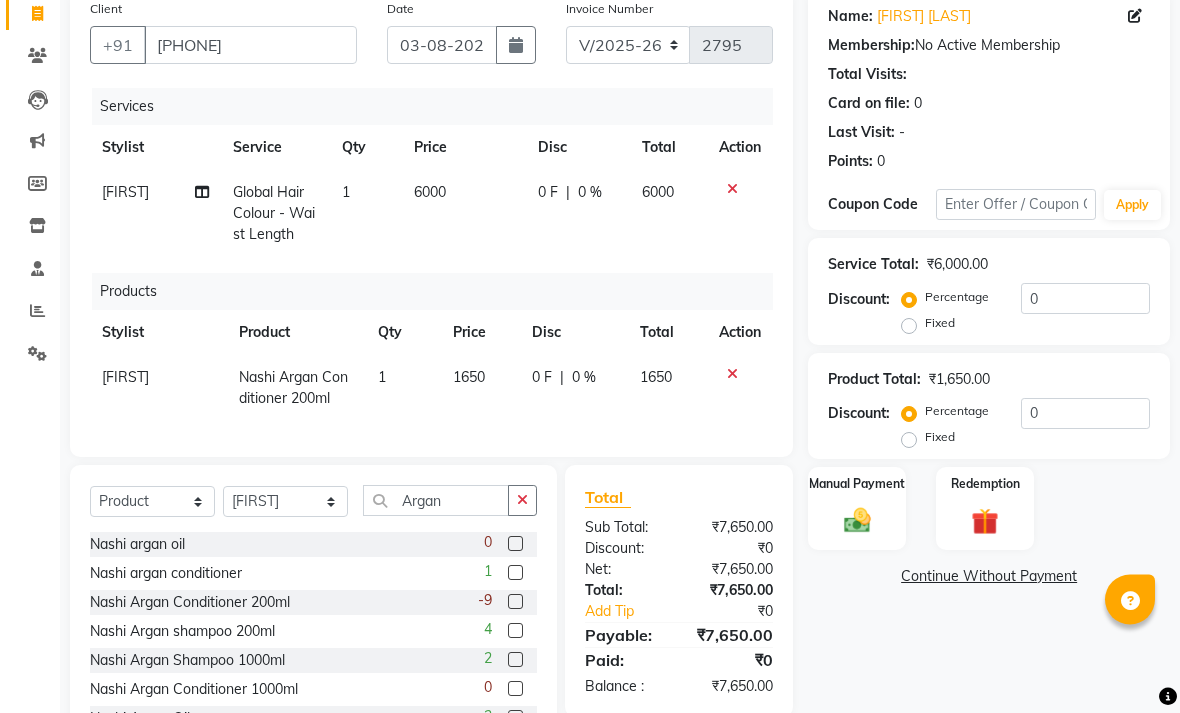 click on "Nashi Argan Conditioner 200ml  -9" 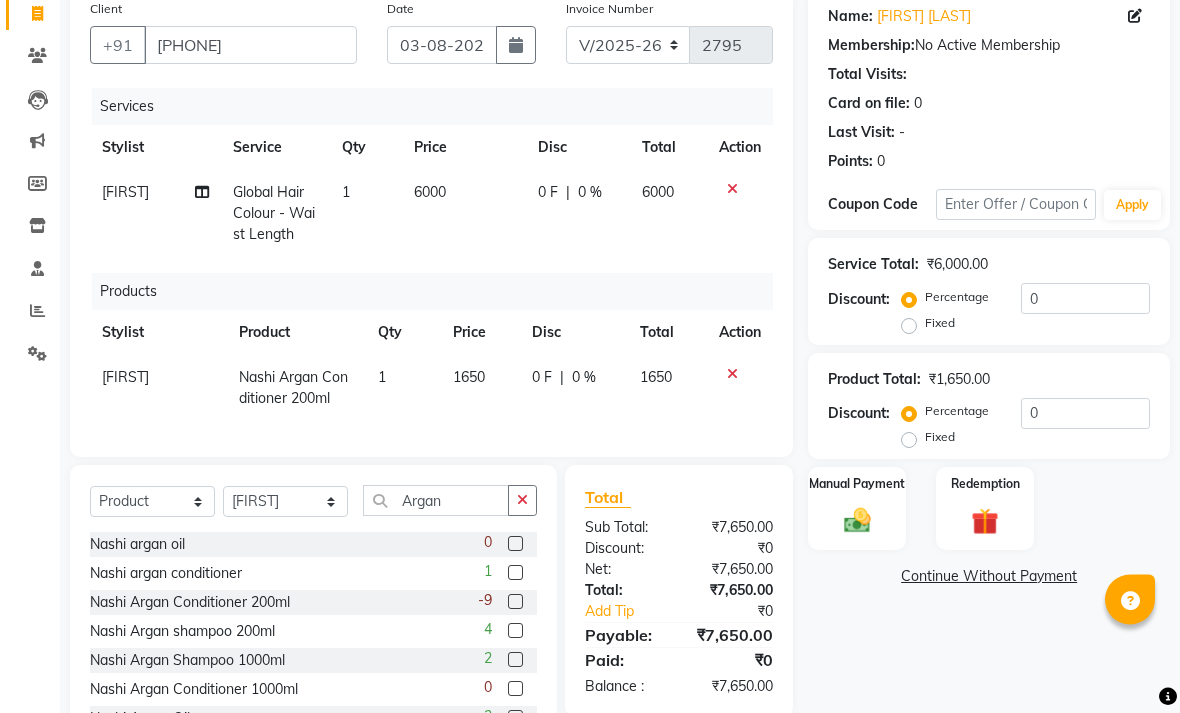 scroll, scrollTop: 160, scrollLeft: 0, axis: vertical 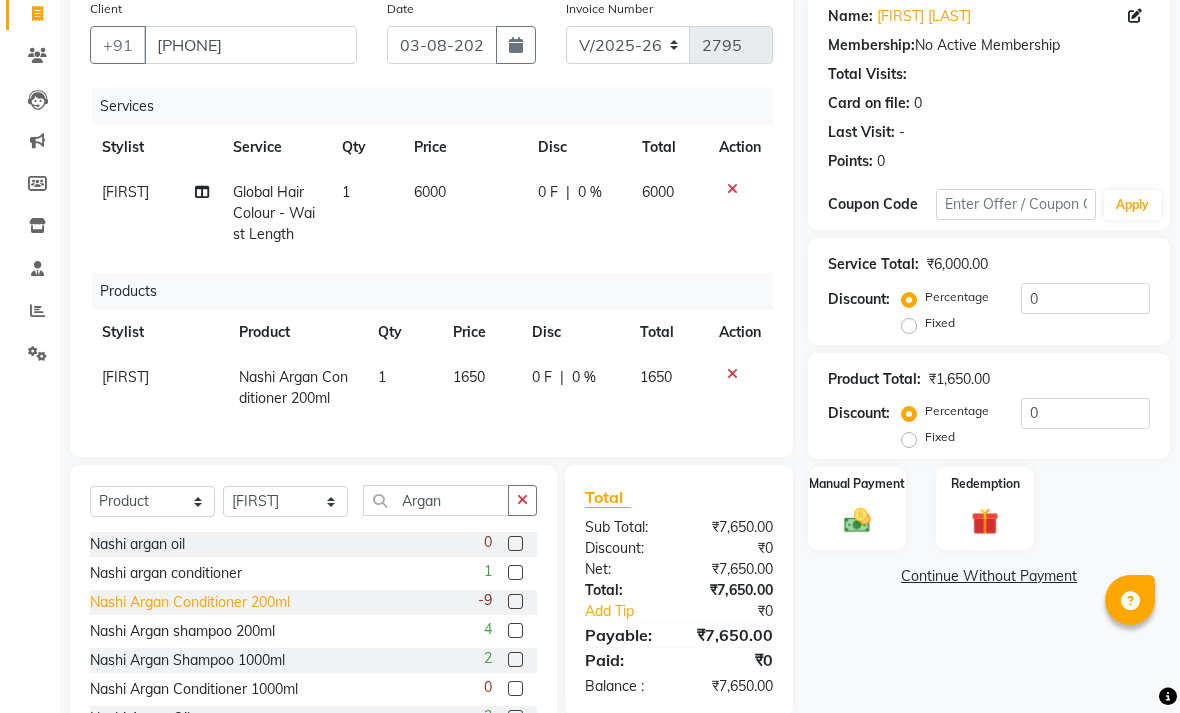click on "Nashi Argan Conditioner 200ml" 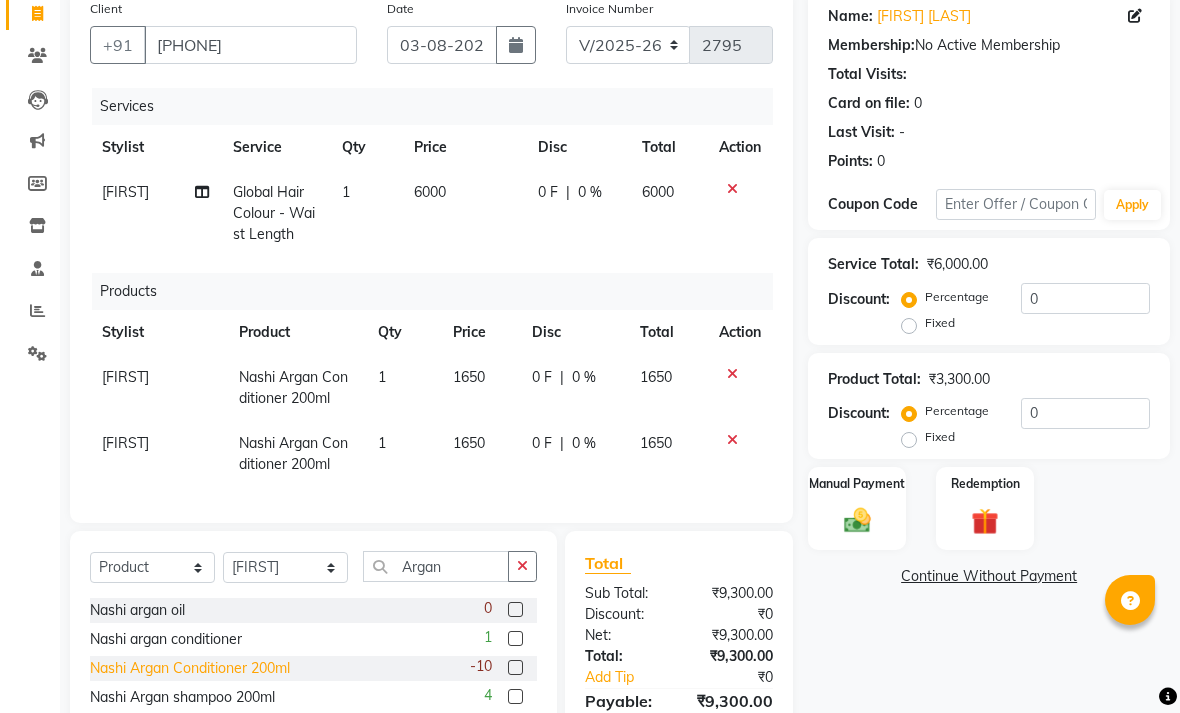 scroll, scrollTop: 159, scrollLeft: 0, axis: vertical 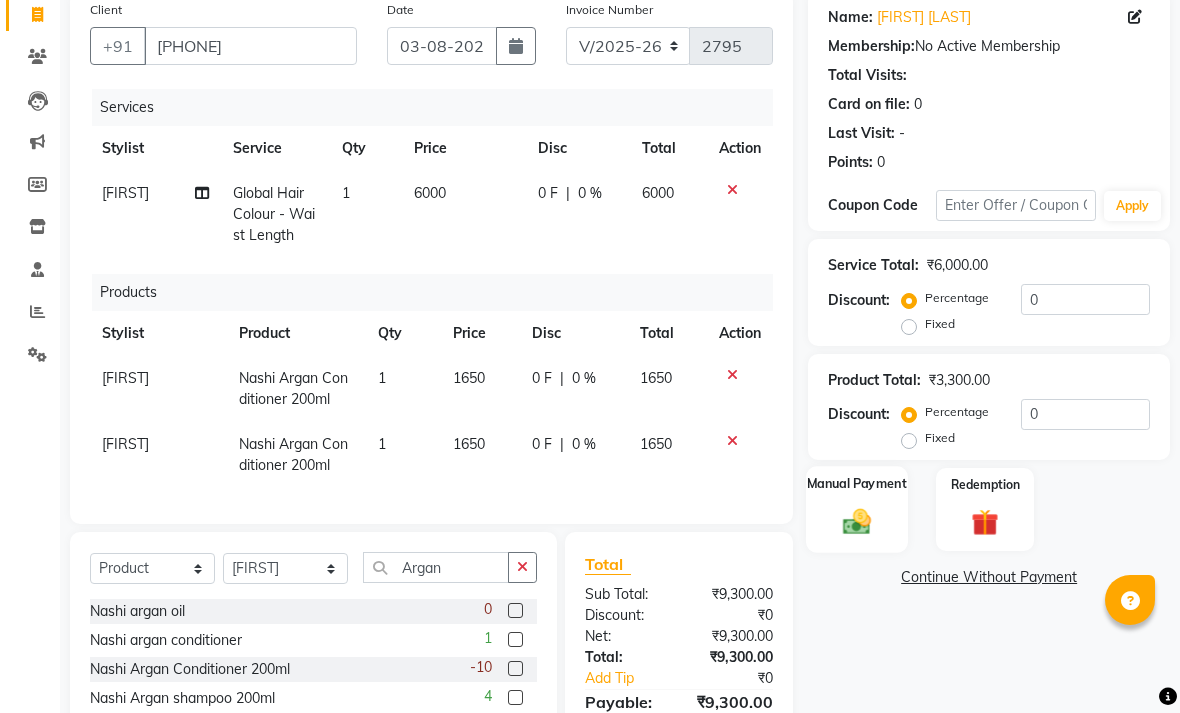 click 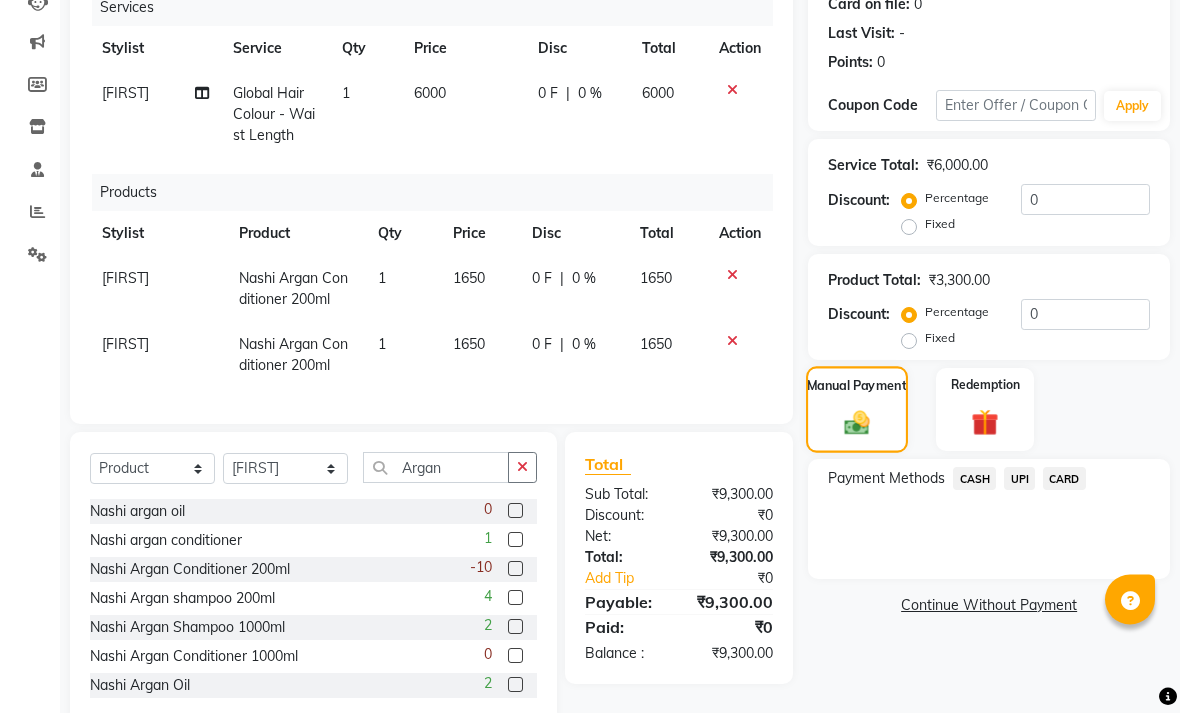 scroll, scrollTop: 267, scrollLeft: 0, axis: vertical 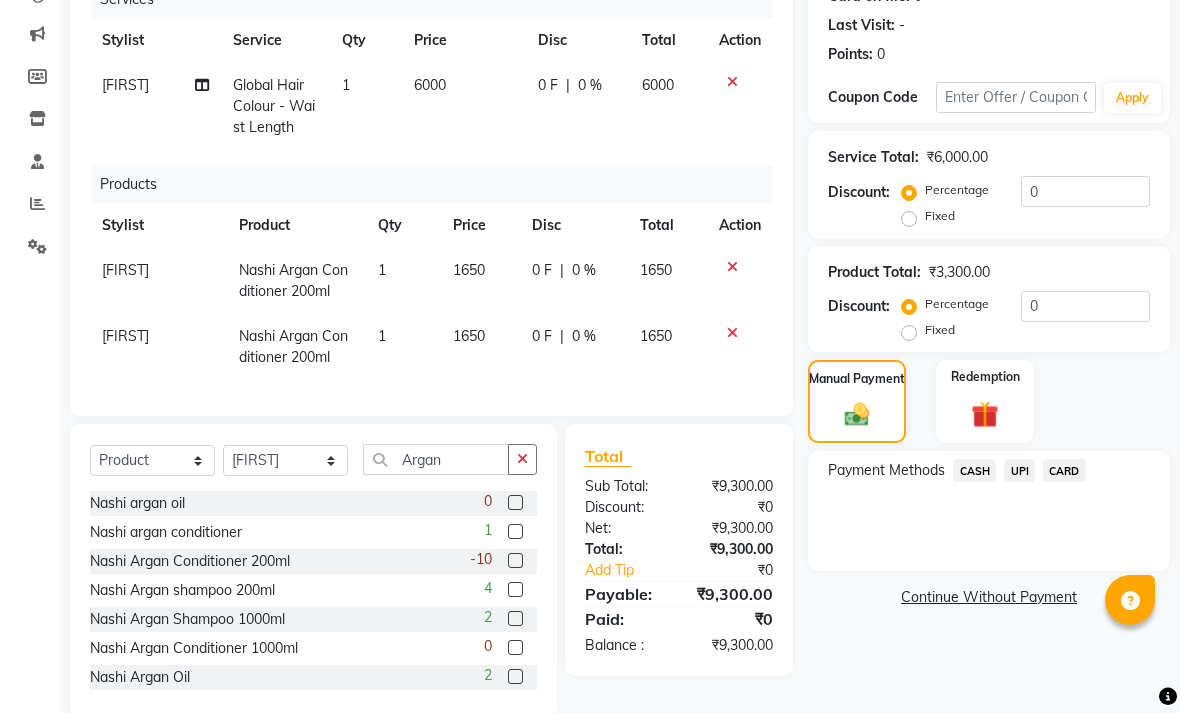click on "CASH" 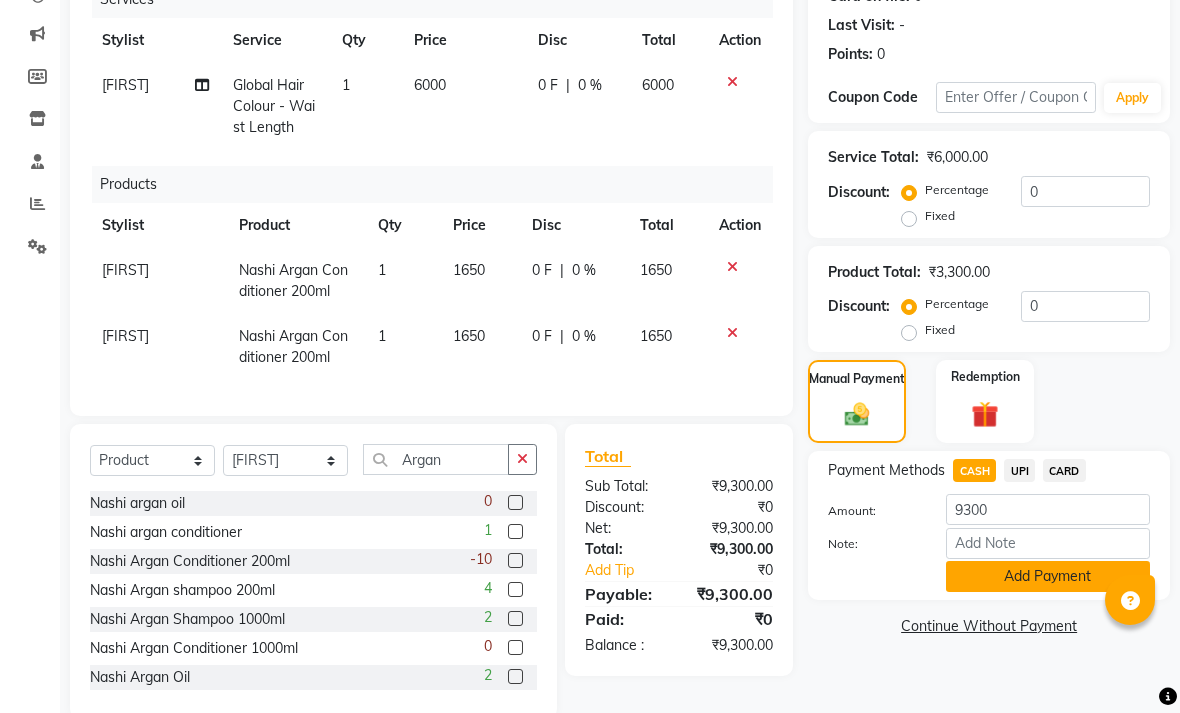 click on "Add Payment" 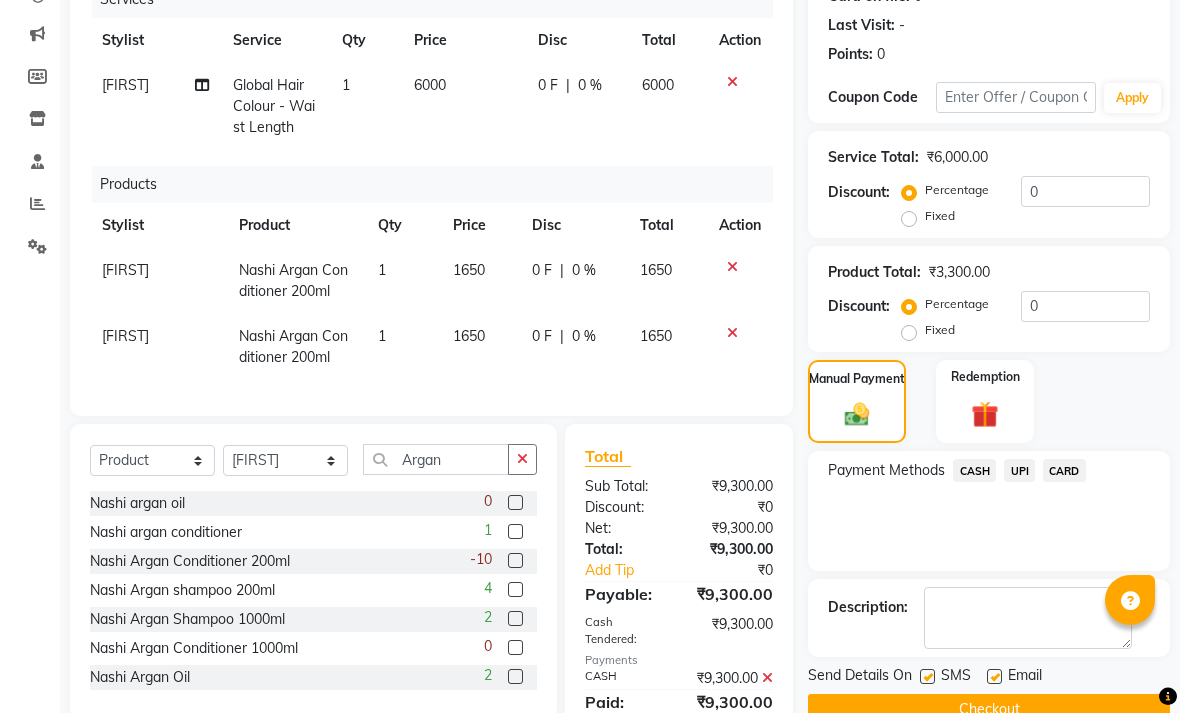 click on "Checkout" 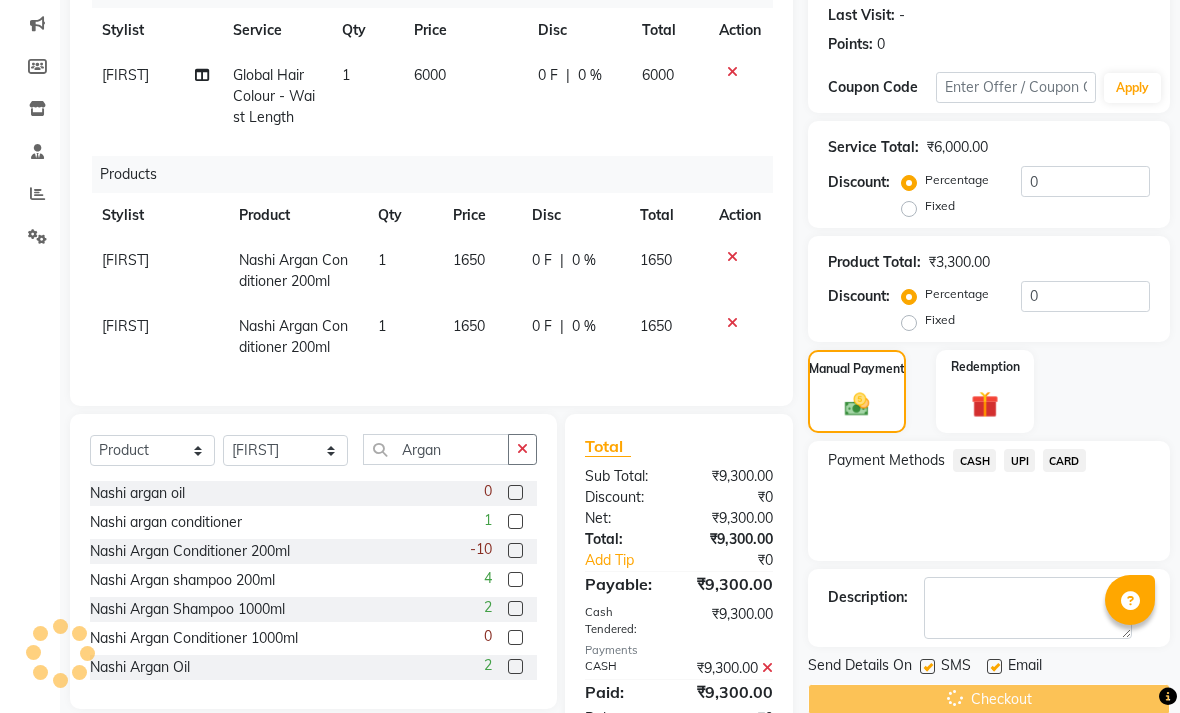 scroll, scrollTop: 326, scrollLeft: 0, axis: vertical 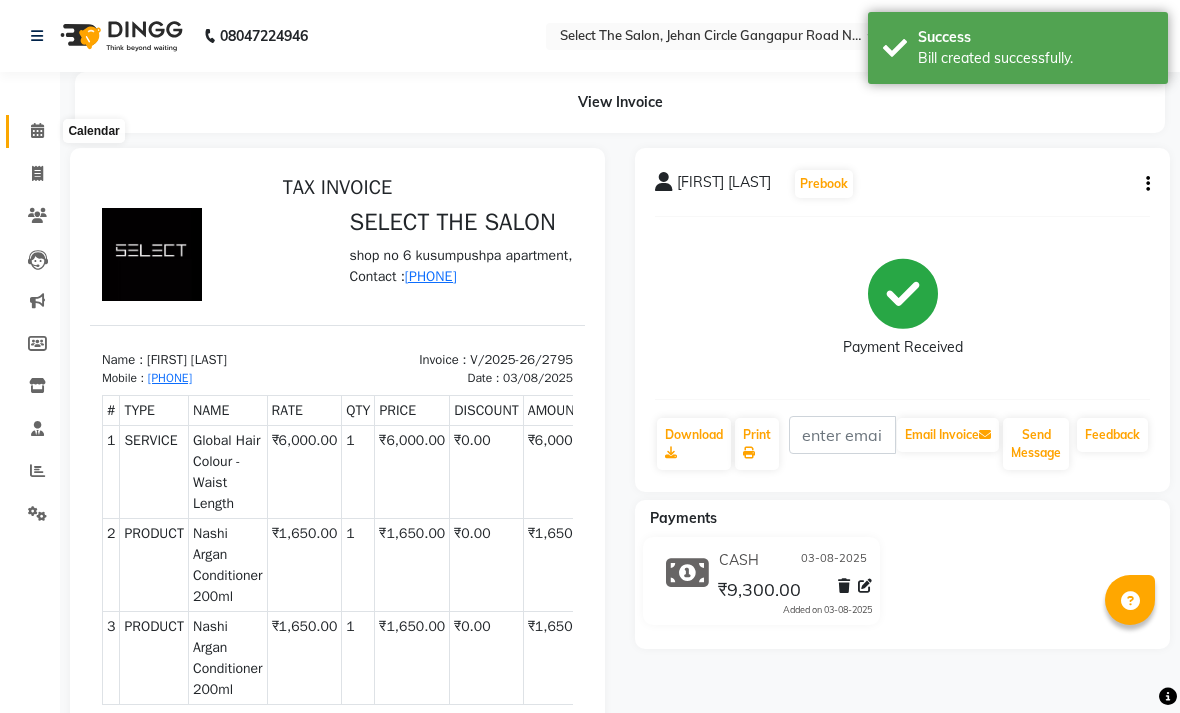 click 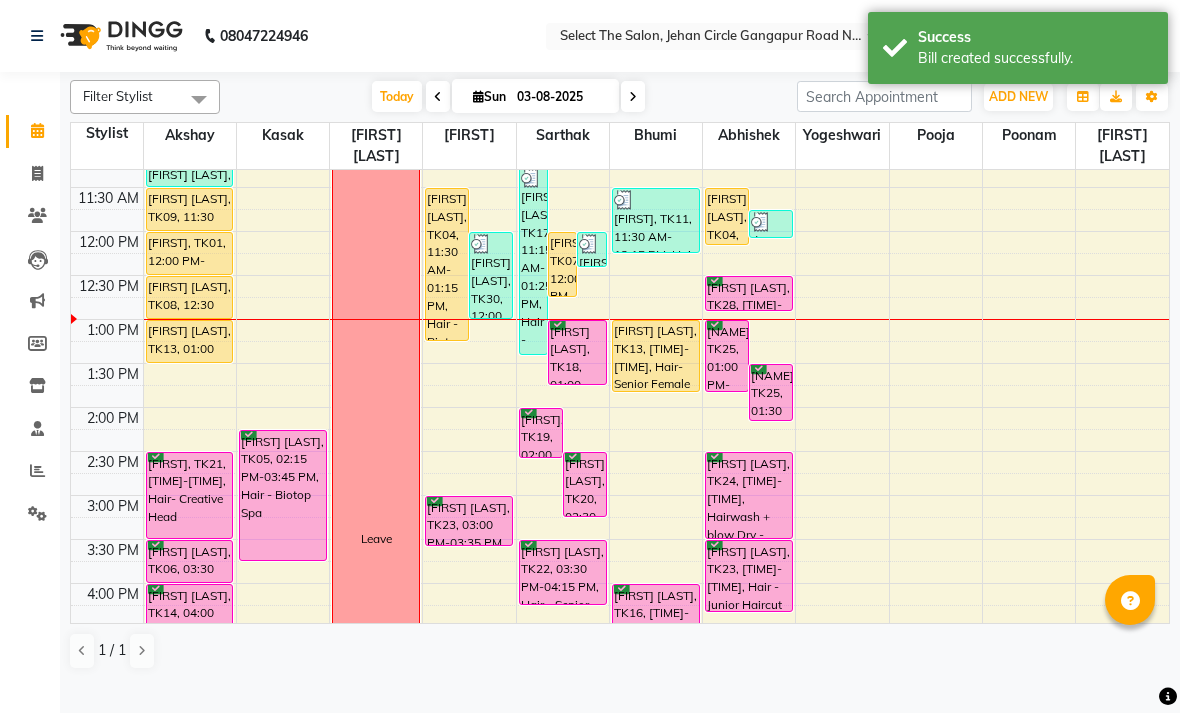 scroll, scrollTop: 293, scrollLeft: 0, axis: vertical 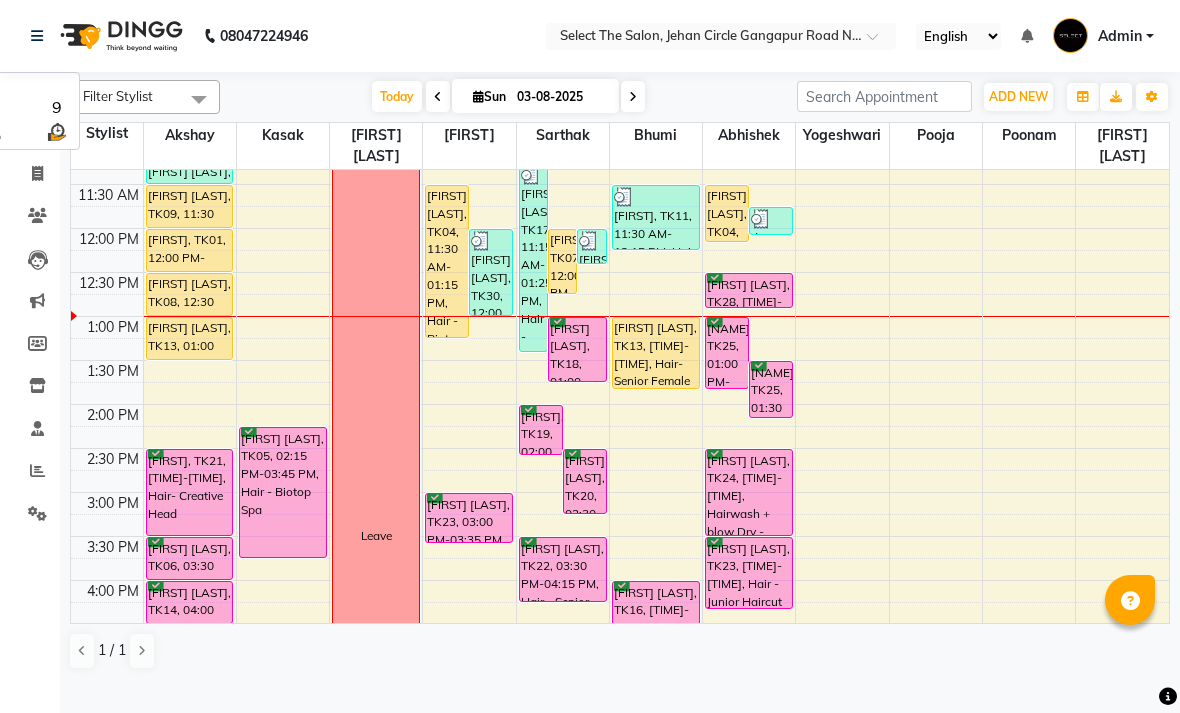 click on "Sarthak" at bounding box center [563, 135] 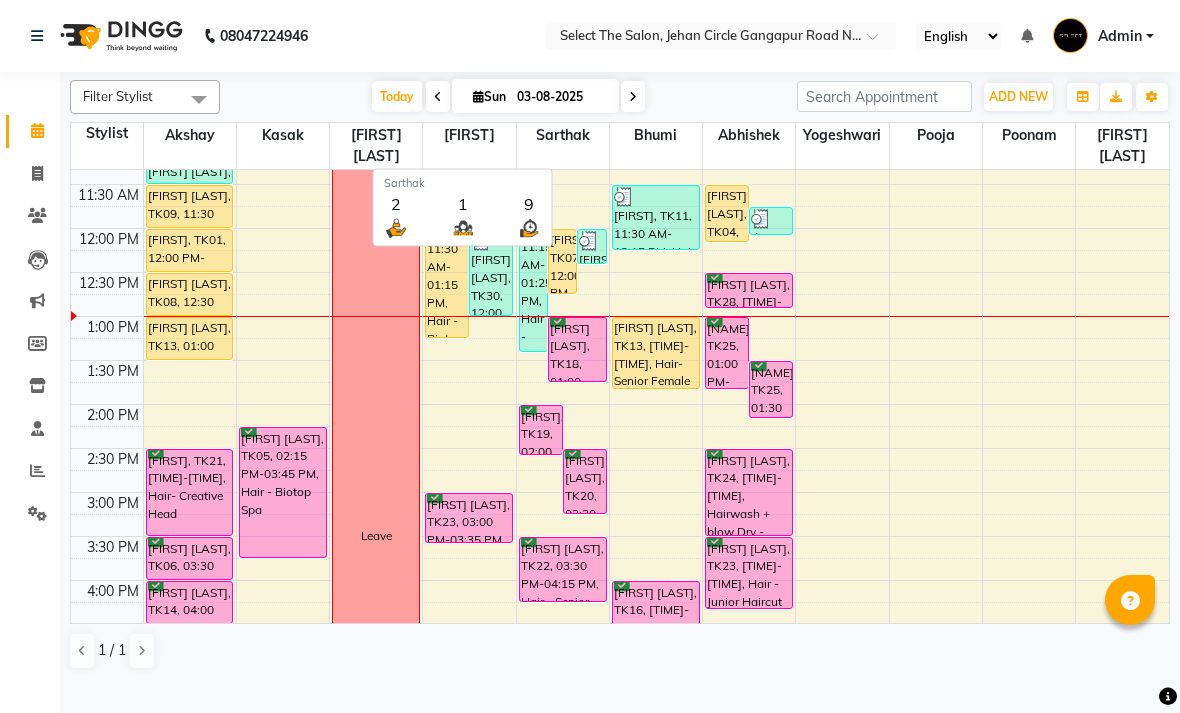 click on "08047224946 Select Location × Select The Salon, Jehan Circle Gangapur Road Nashik English ENGLISH Español العربية मराठी हिंदी ગુજરાતી தமிழ் 中文 Notifications nothing to show Admin Manage Profile Change Password Sign out  Version:3.15.11" 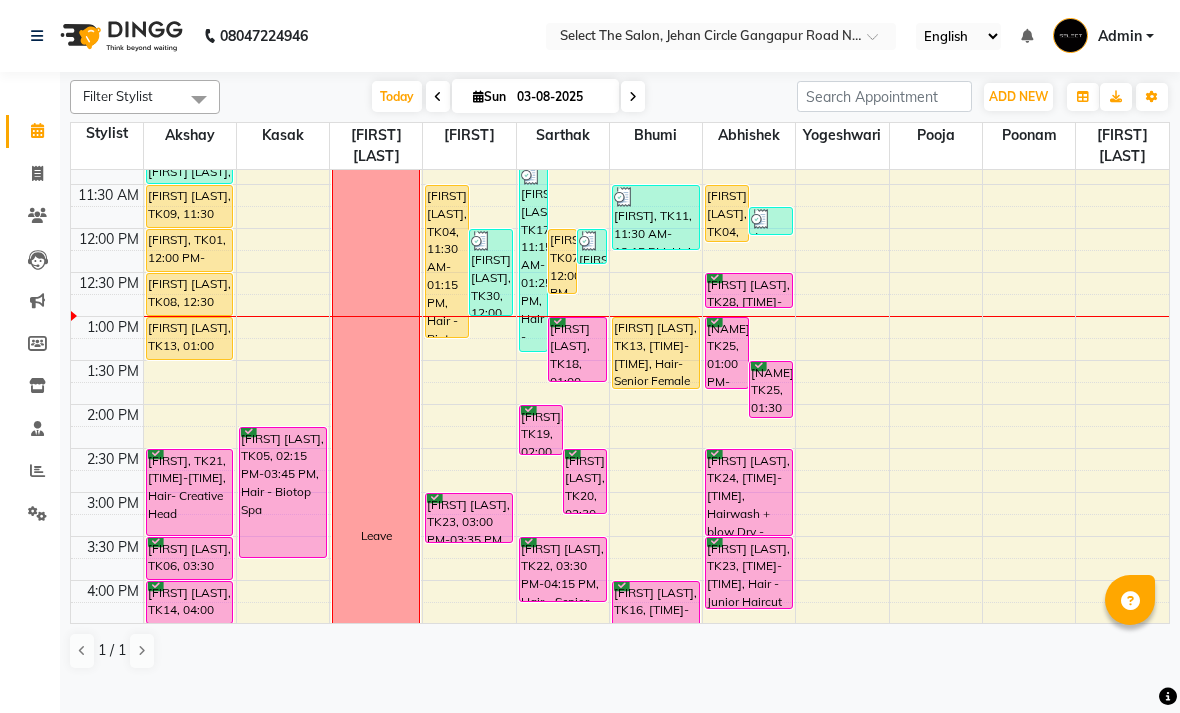 click on "03-08-2025" at bounding box center (561, 97) 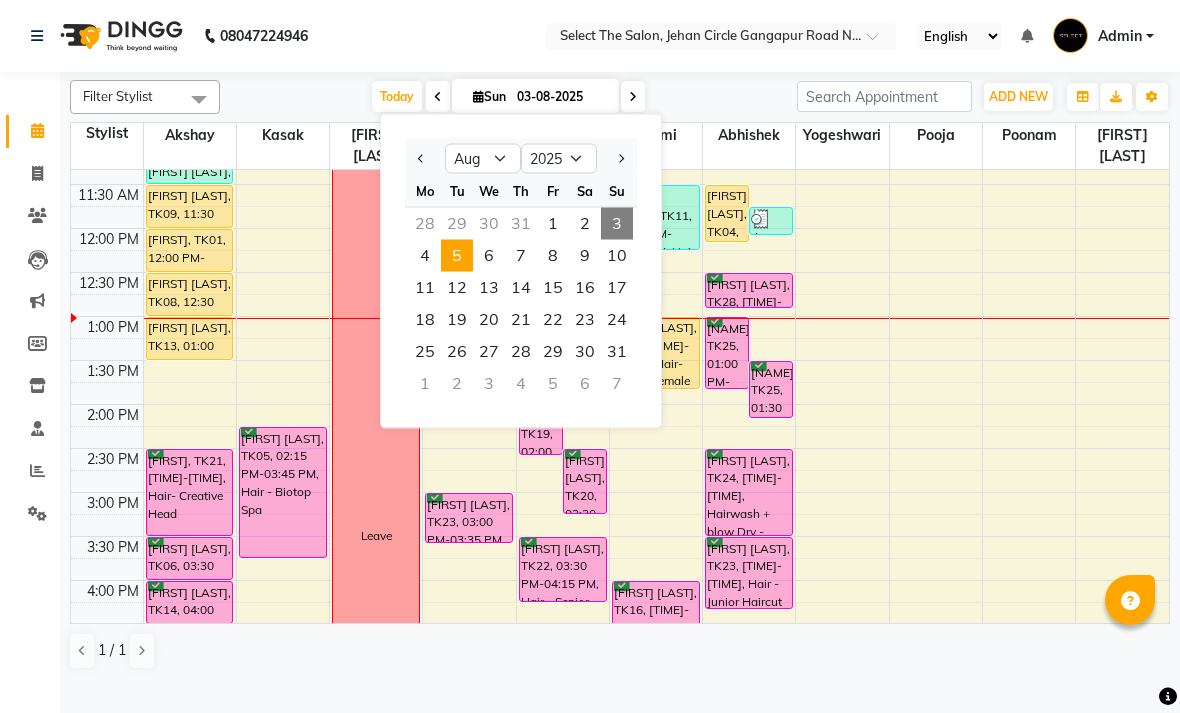 click on "5" at bounding box center [457, 256] 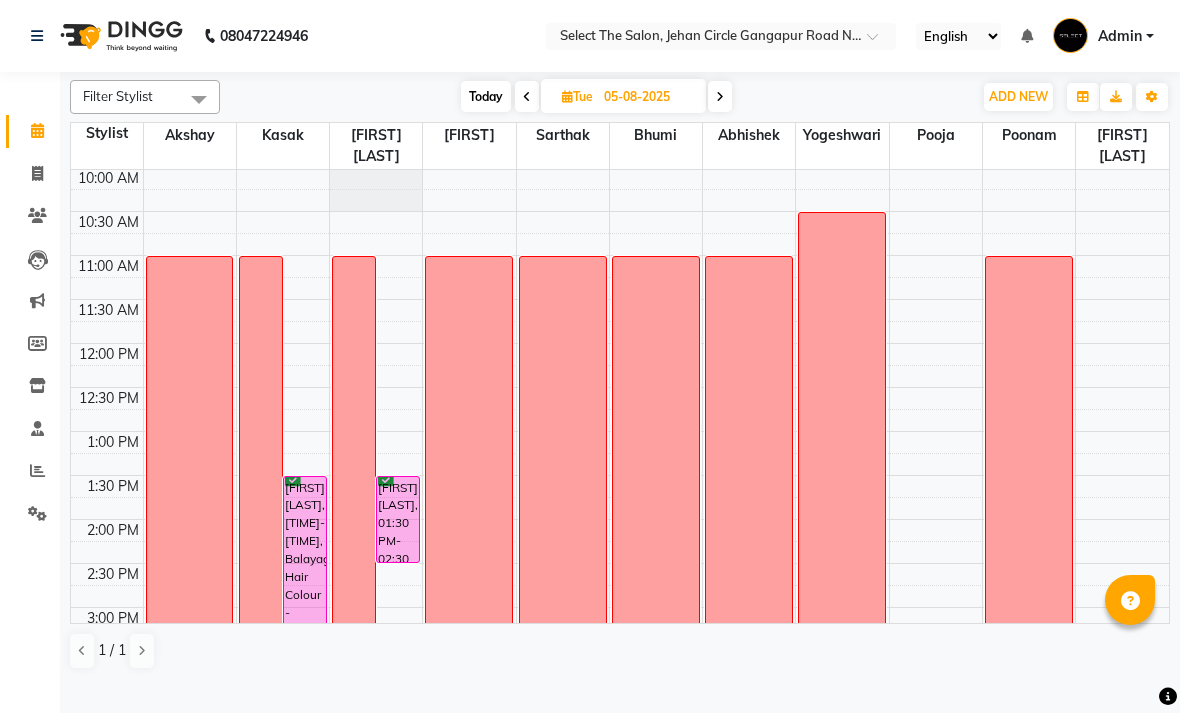 scroll, scrollTop: 177, scrollLeft: 0, axis: vertical 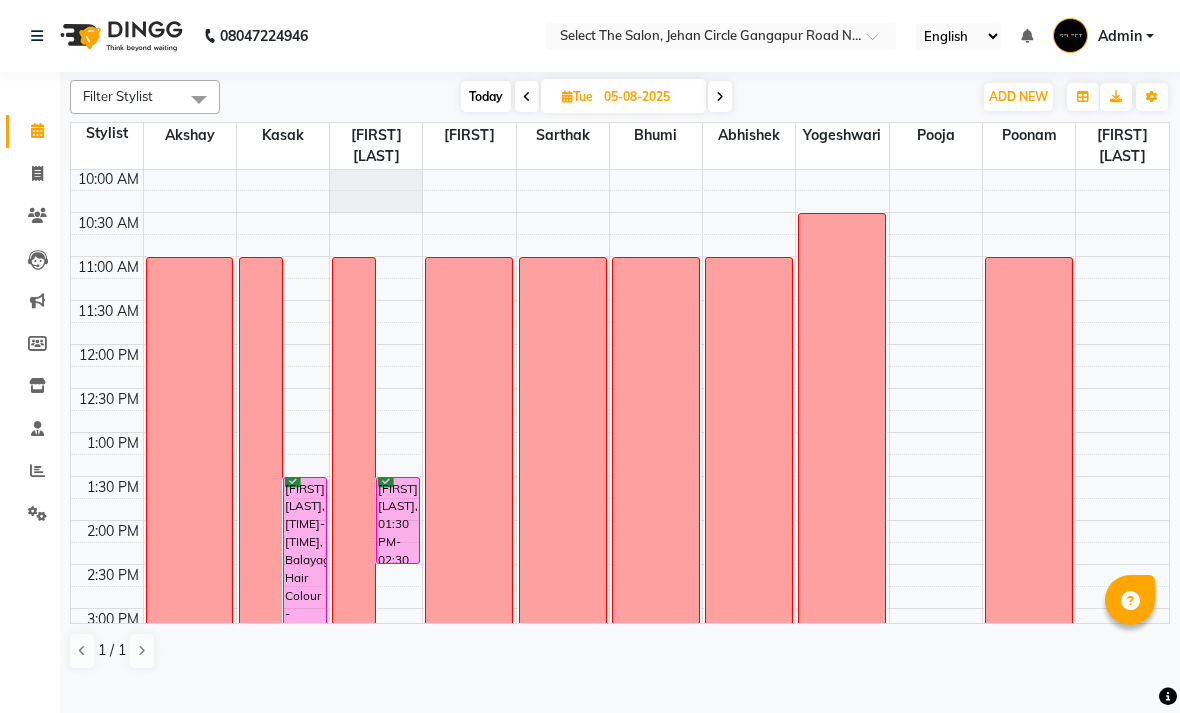 click on "Davines" at bounding box center [469, 652] 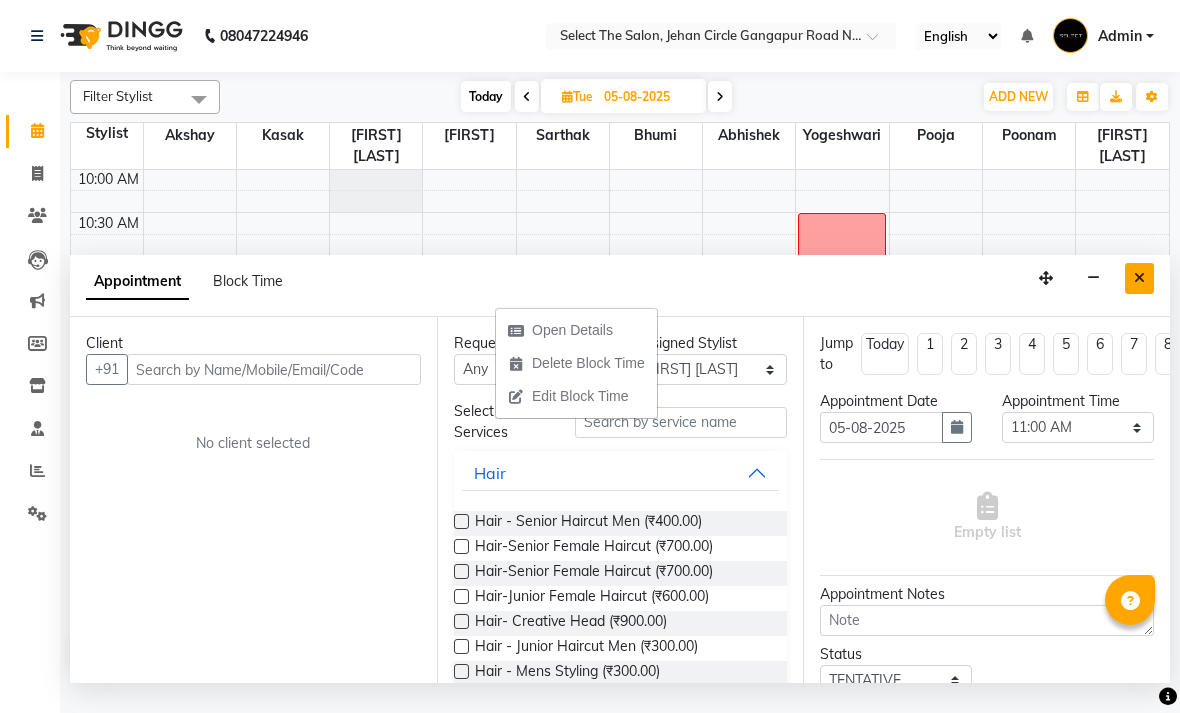 click at bounding box center [1139, 278] 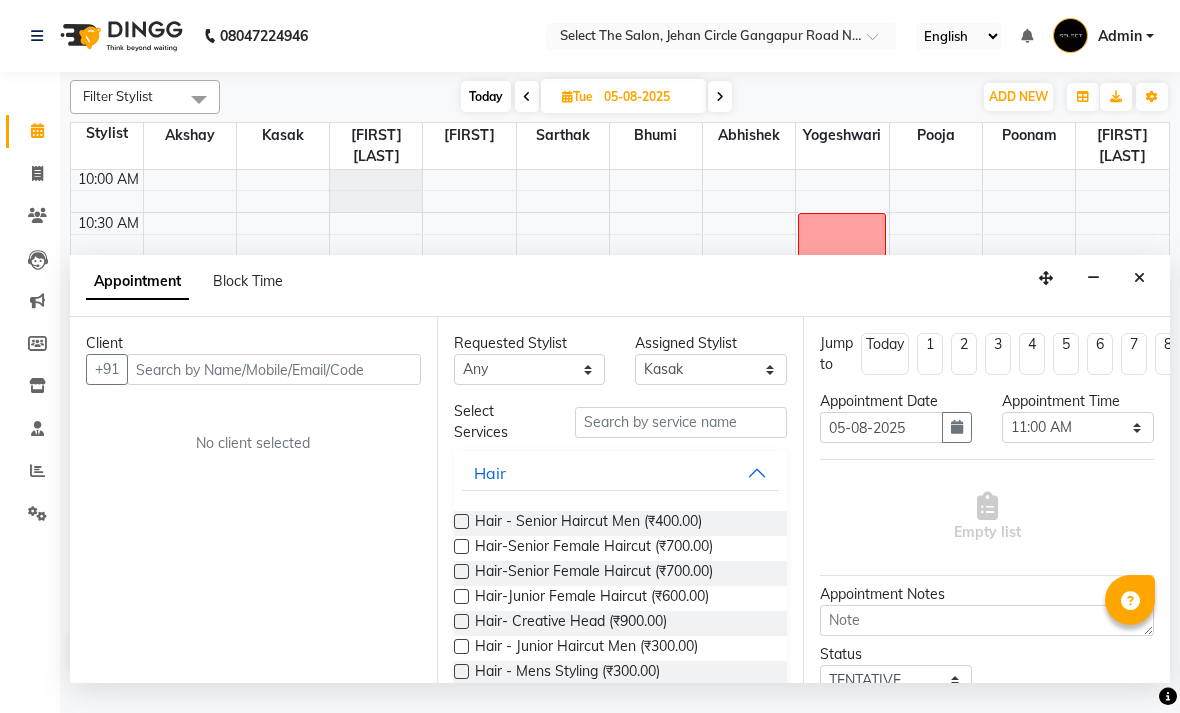 click at bounding box center (274, 369) 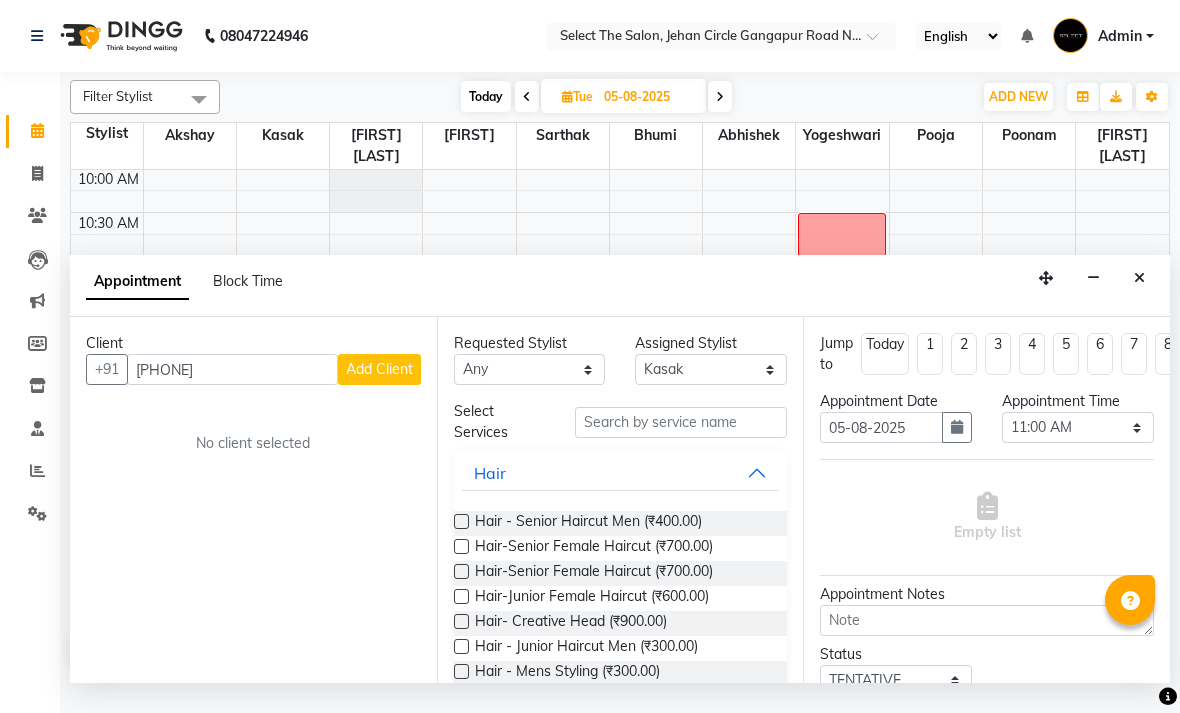 click on "Add Client" at bounding box center (379, 369) 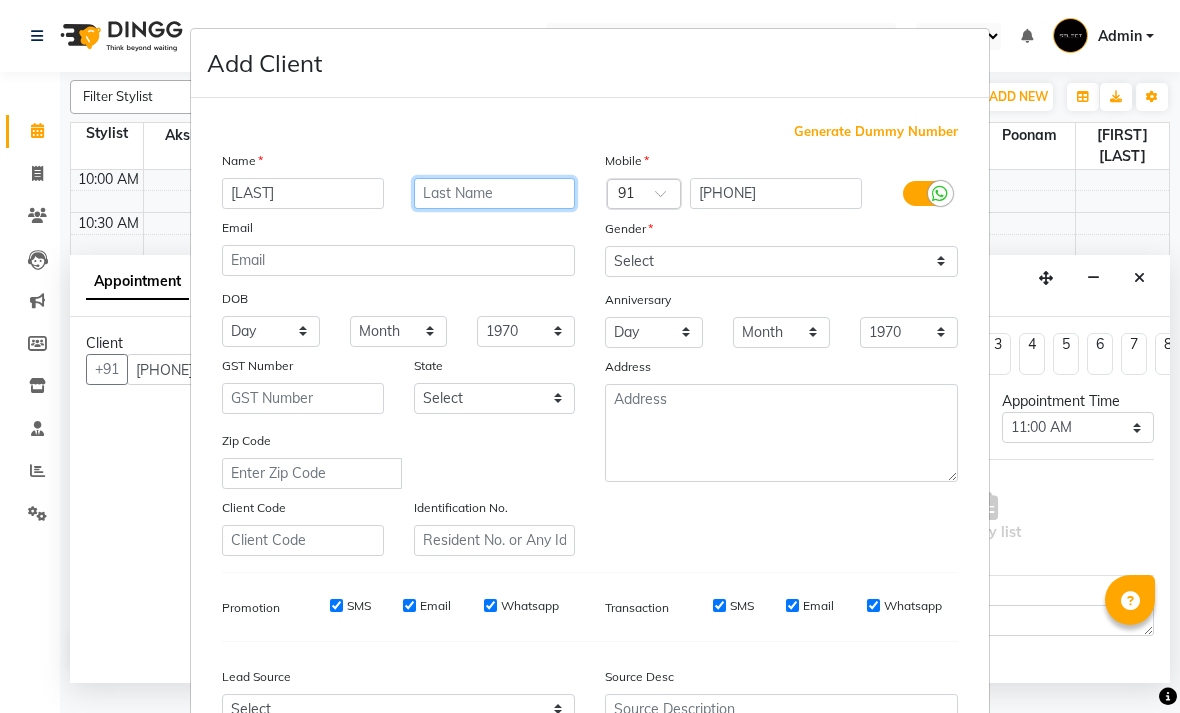 click at bounding box center [495, 193] 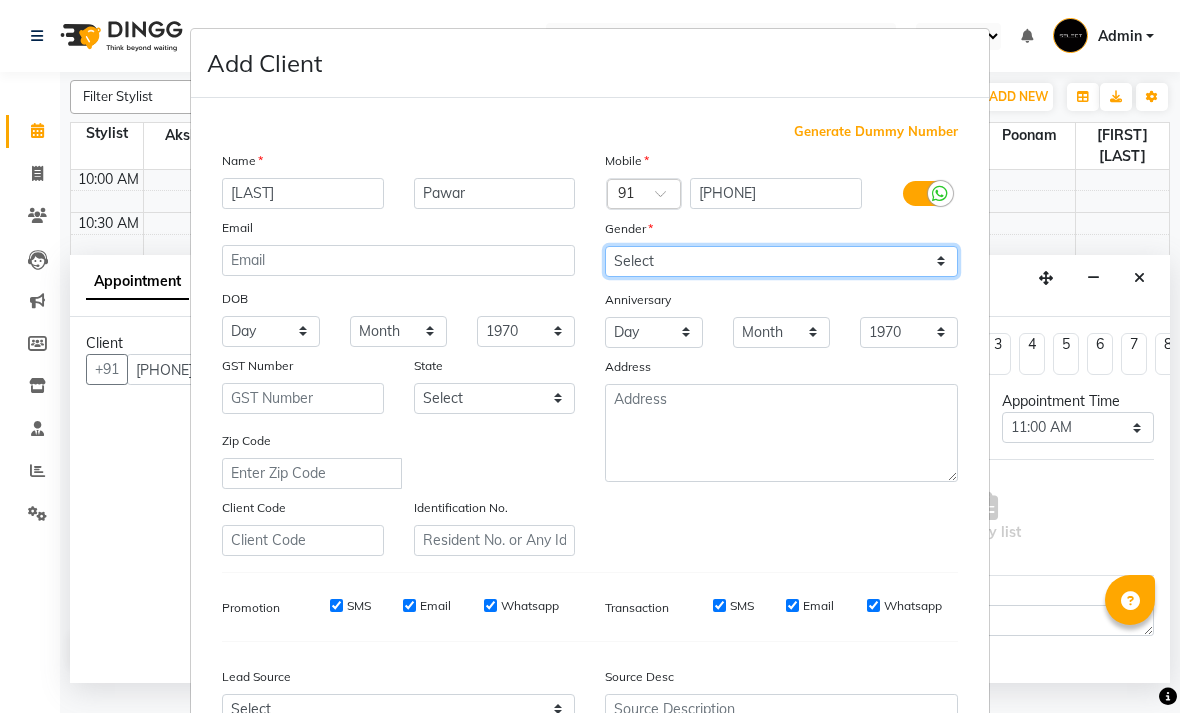 click on "Select Male Female Other Prefer Not To Say" at bounding box center (781, 261) 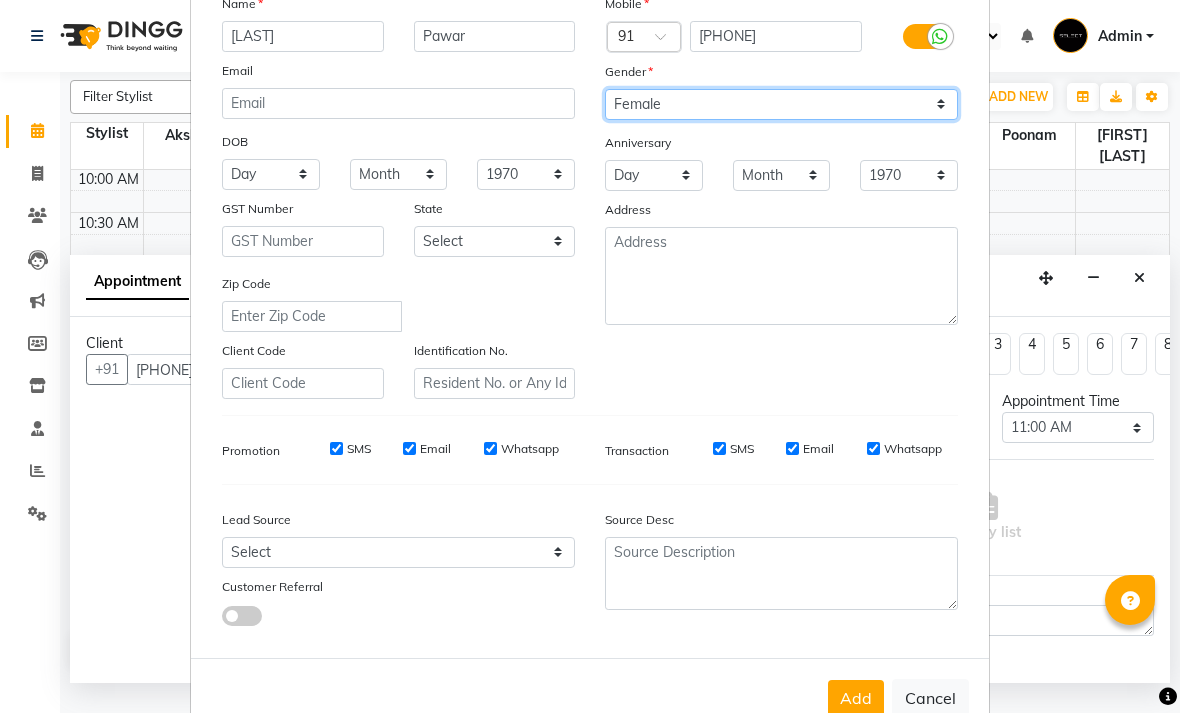 scroll, scrollTop: 162, scrollLeft: 0, axis: vertical 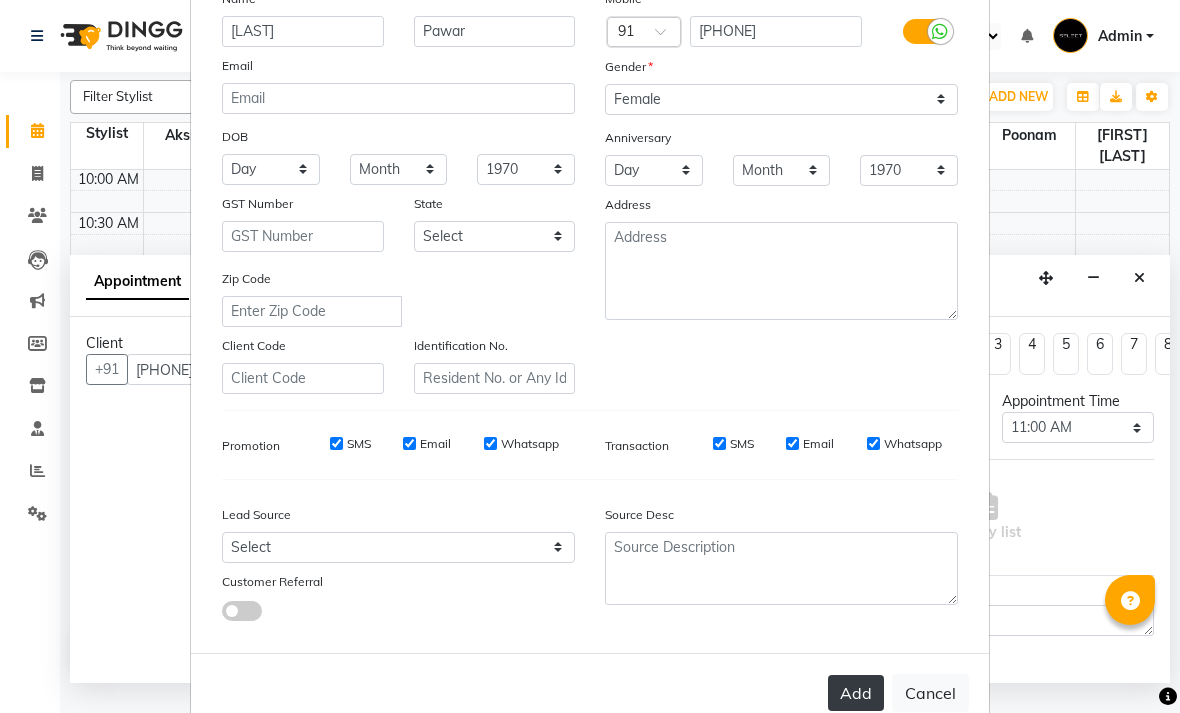 click on "Add" at bounding box center [856, 693] 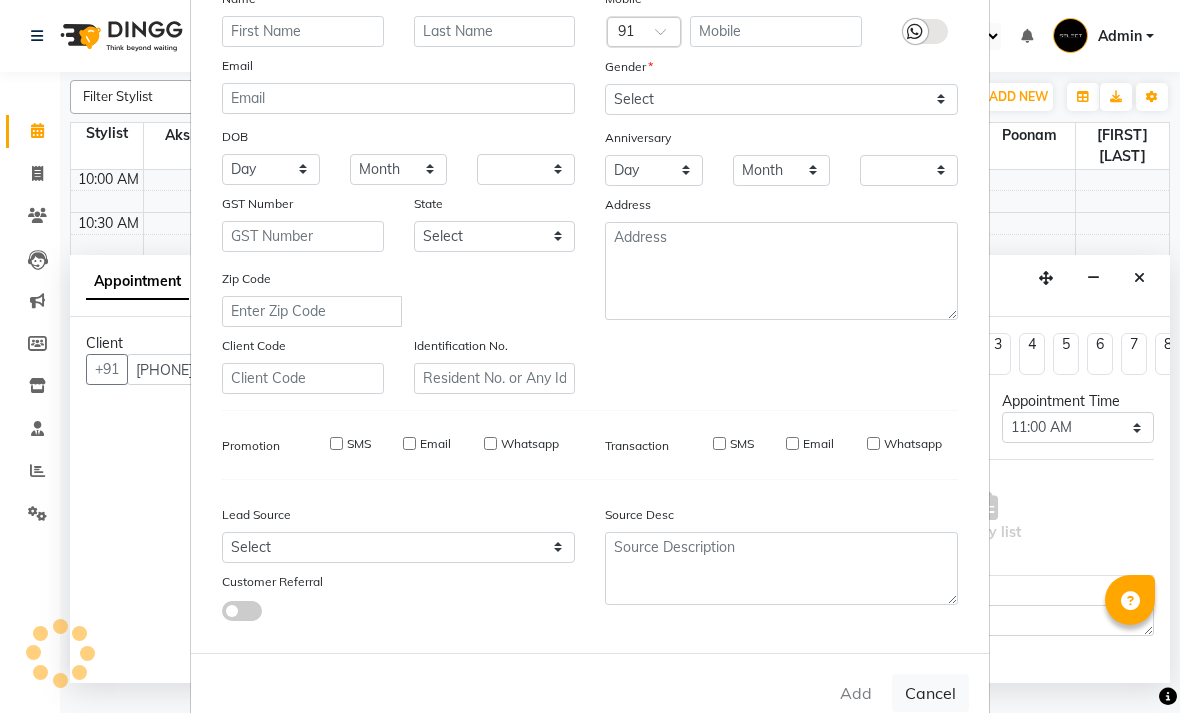 click on "Add" at bounding box center (856, 693) 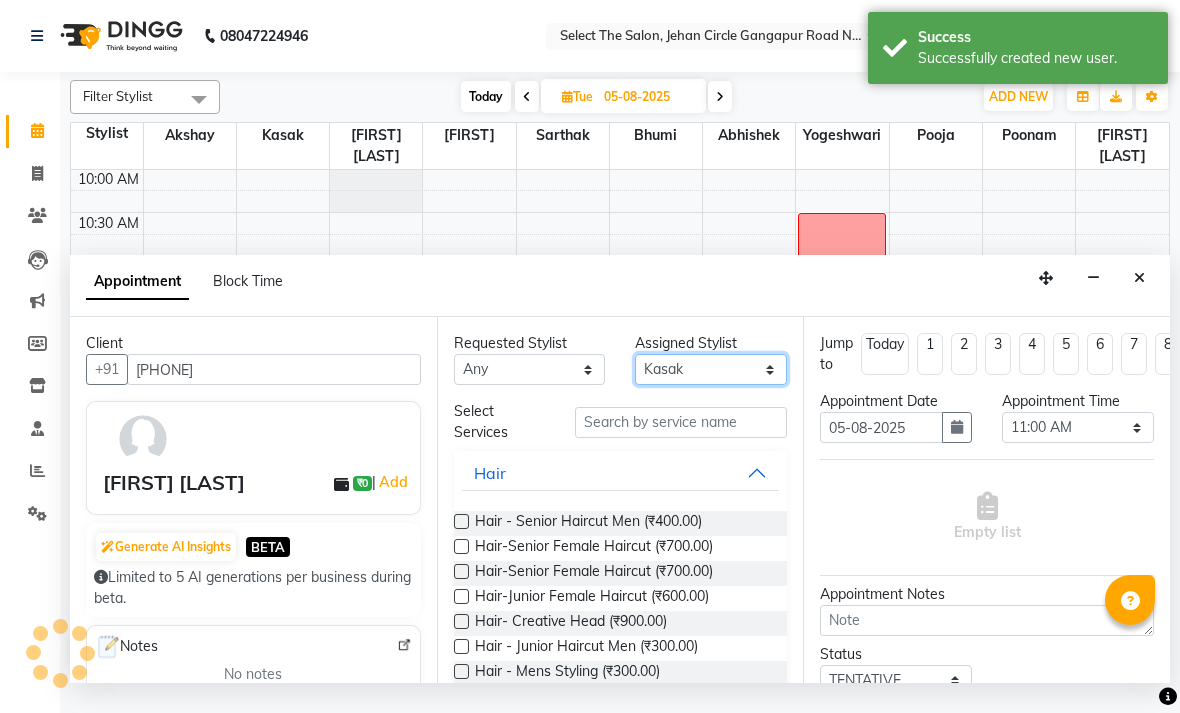 click on "Select Abhishek  Akshay  Bhumi  Kasak Pooja  Poonam  Sachin Wagh  Sarthak  Siddhika  Venkatesh warule Yogeshwari" at bounding box center [711, 369] 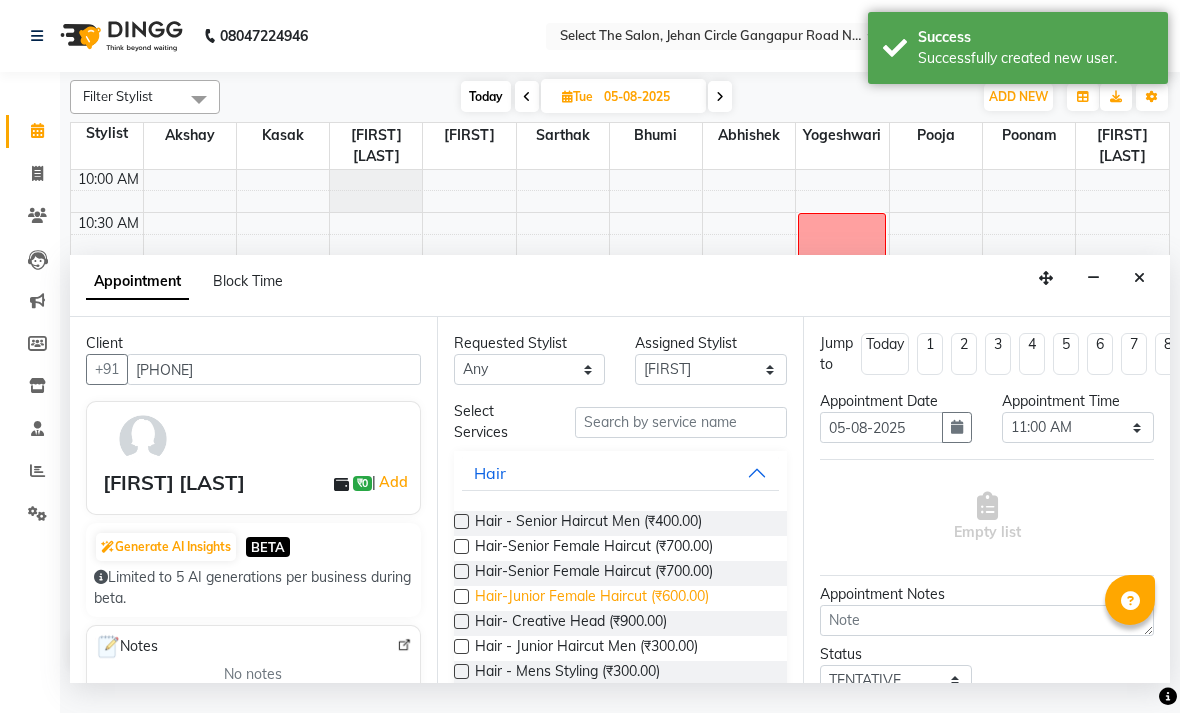 click on "Hair-Junior Female Haircut (₹600.00)" at bounding box center [592, 598] 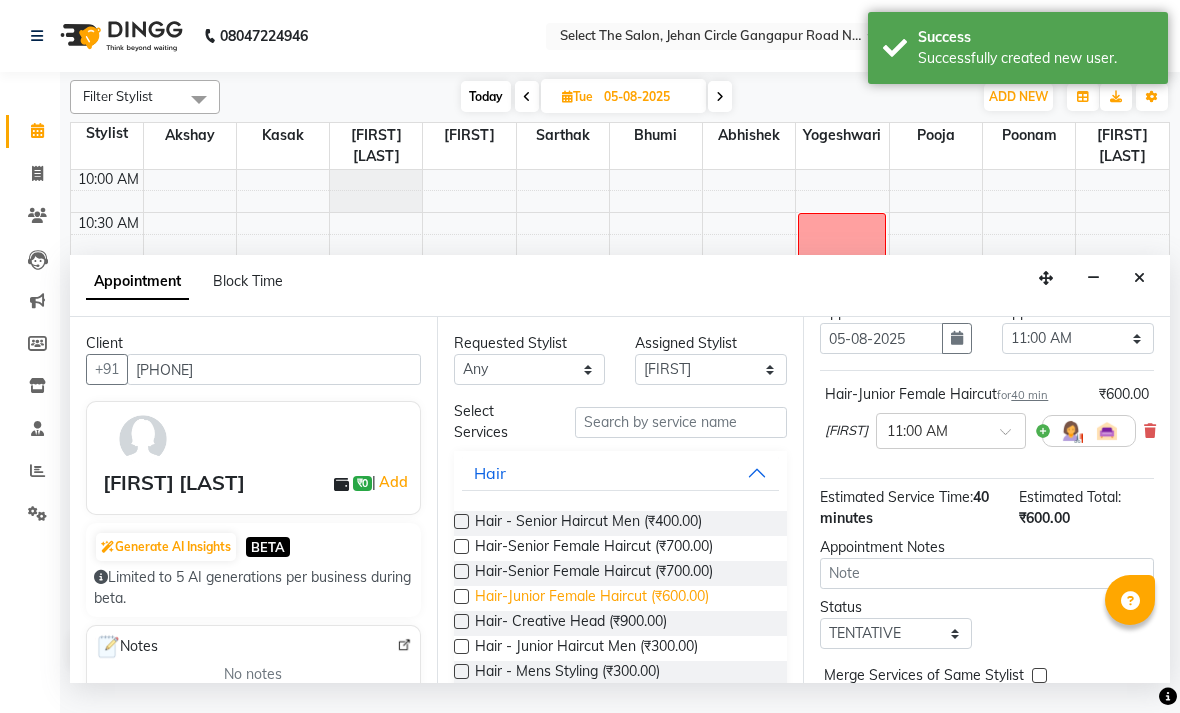 scroll, scrollTop: 90, scrollLeft: 0, axis: vertical 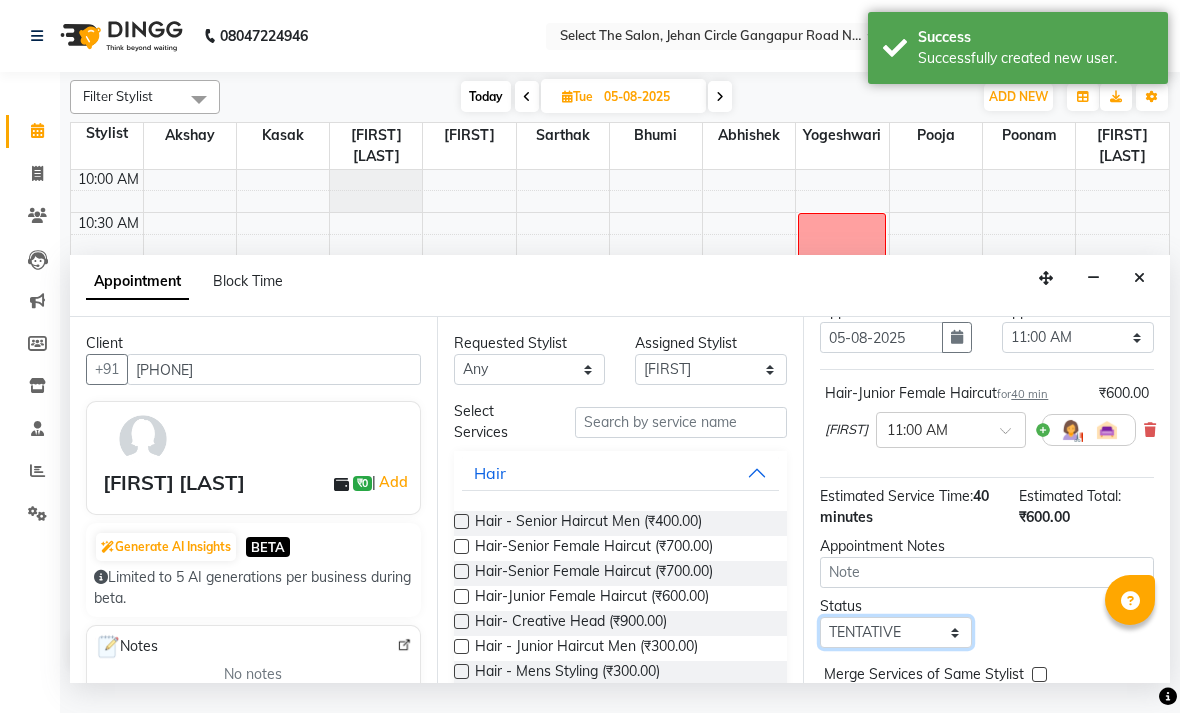 click on "Select TENTATIVE CONFIRM UPCOMING" at bounding box center [896, 632] 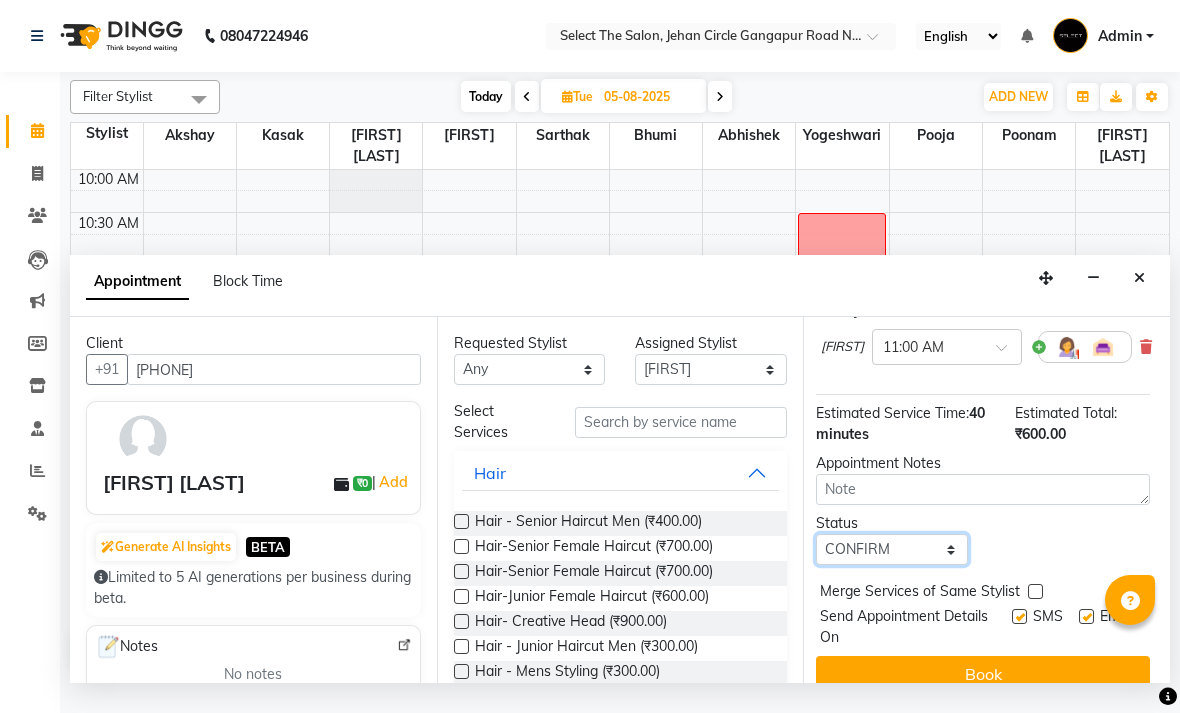 scroll, scrollTop: 175, scrollLeft: 4, axis: both 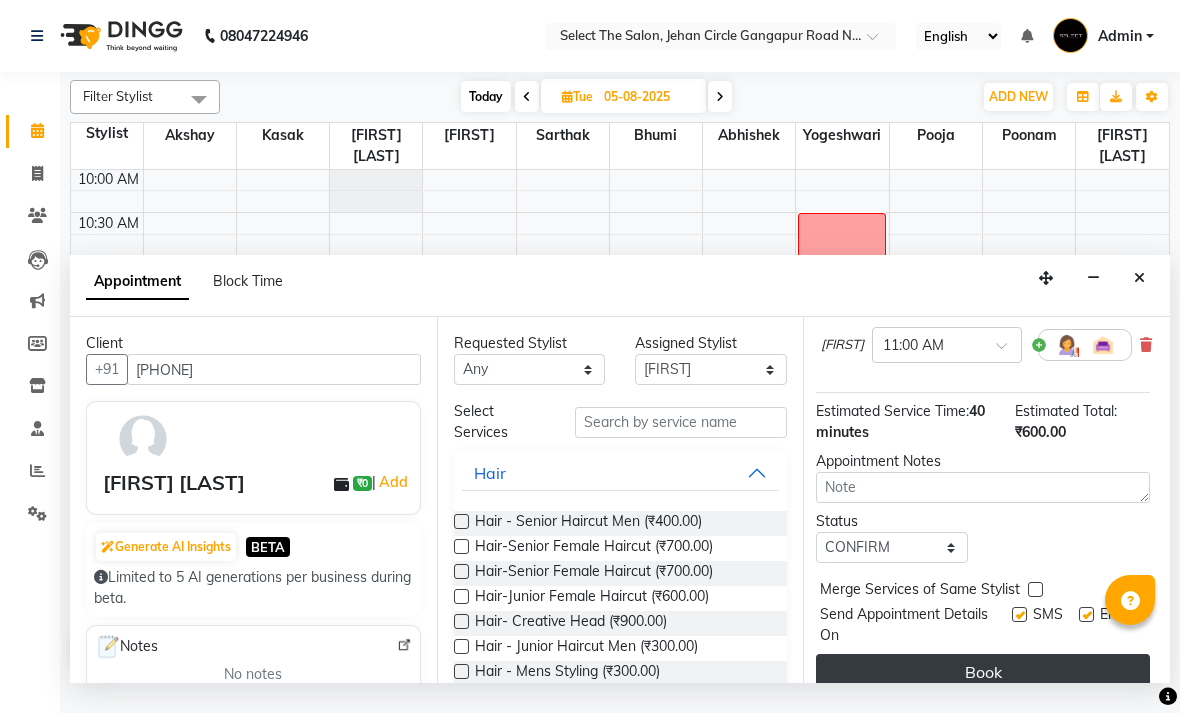 click on "Book" at bounding box center [983, 672] 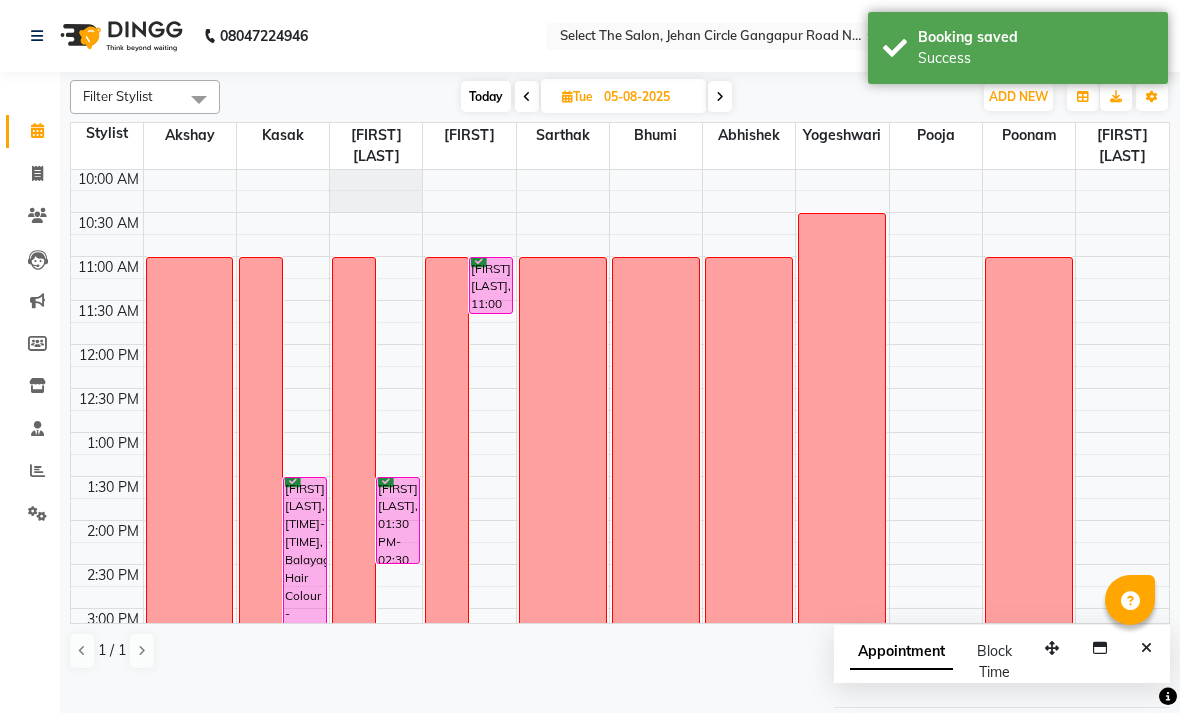click on "Today" at bounding box center [486, 96] 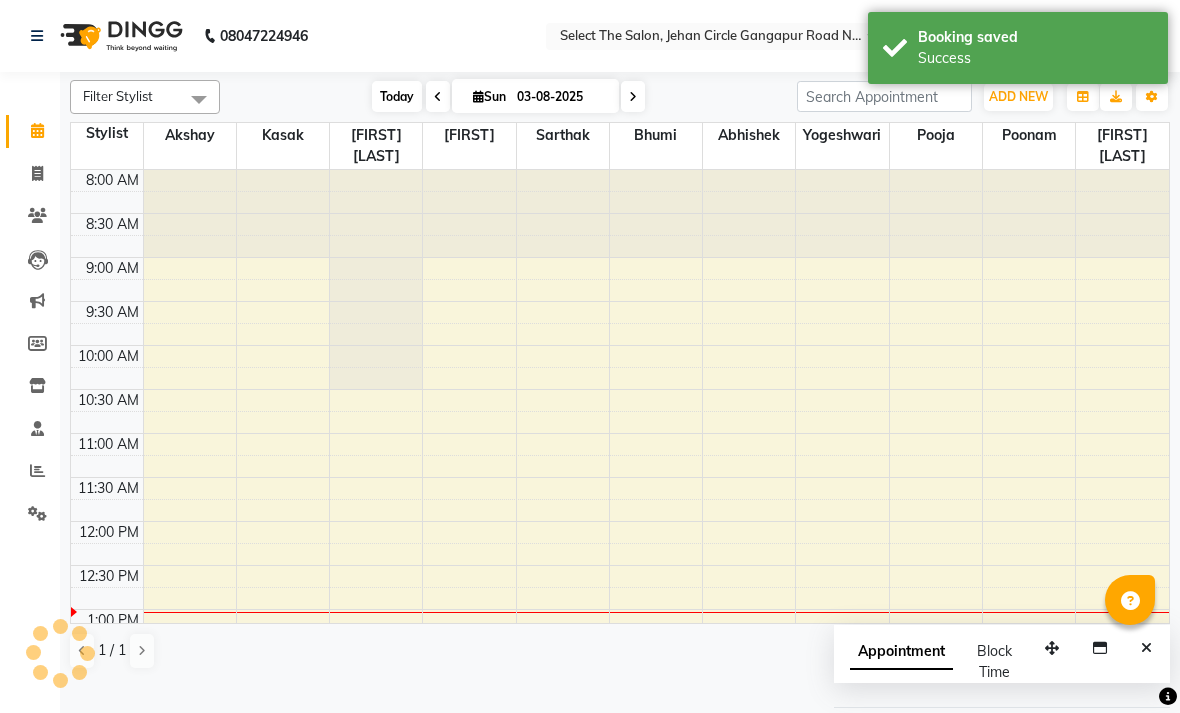 scroll, scrollTop: 441, scrollLeft: 0, axis: vertical 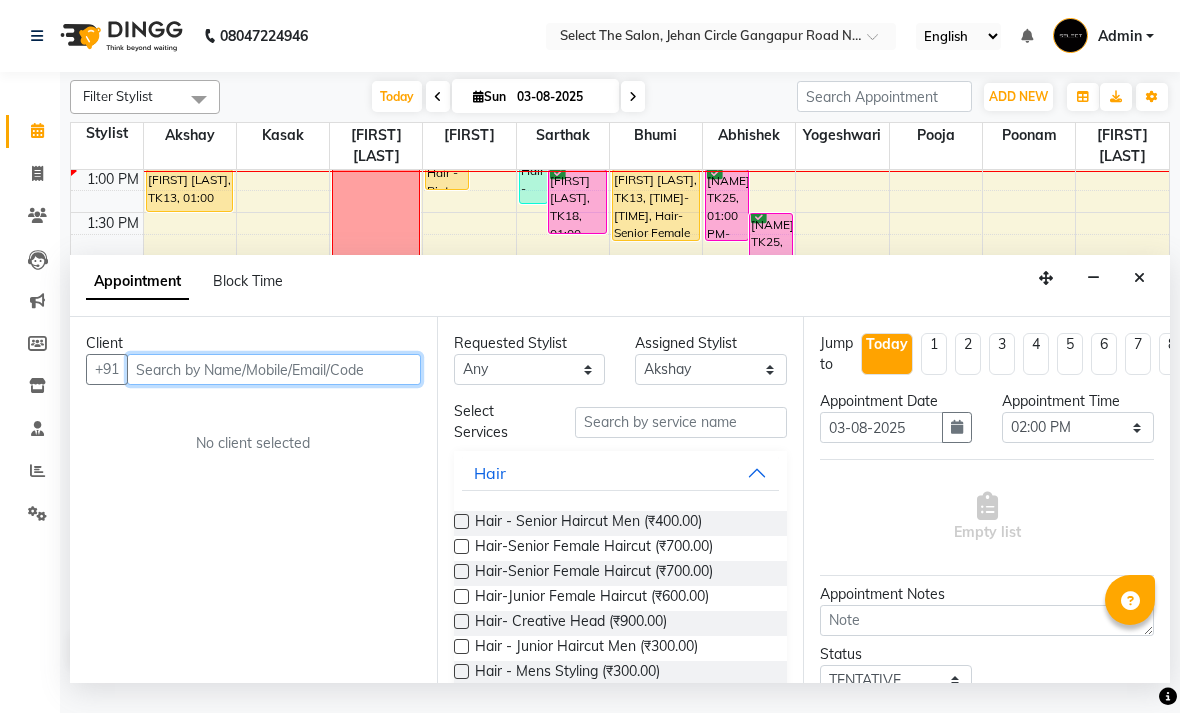 click at bounding box center [274, 369] 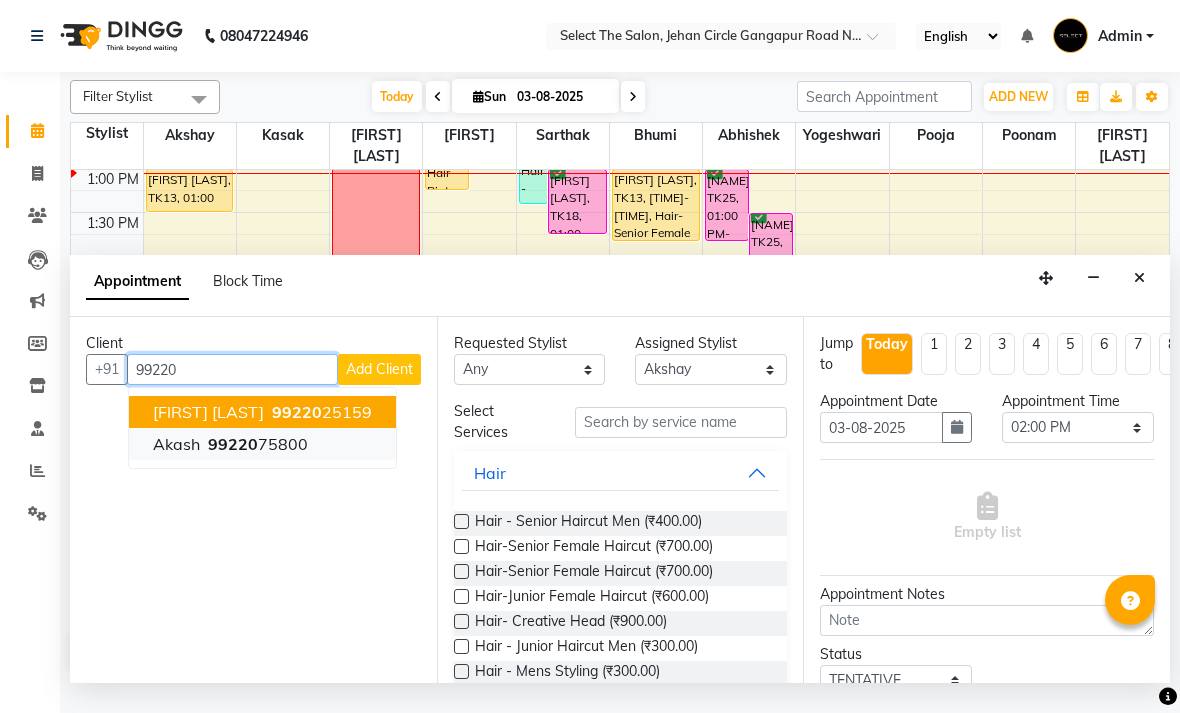 click on "99220 75800" at bounding box center [256, 444] 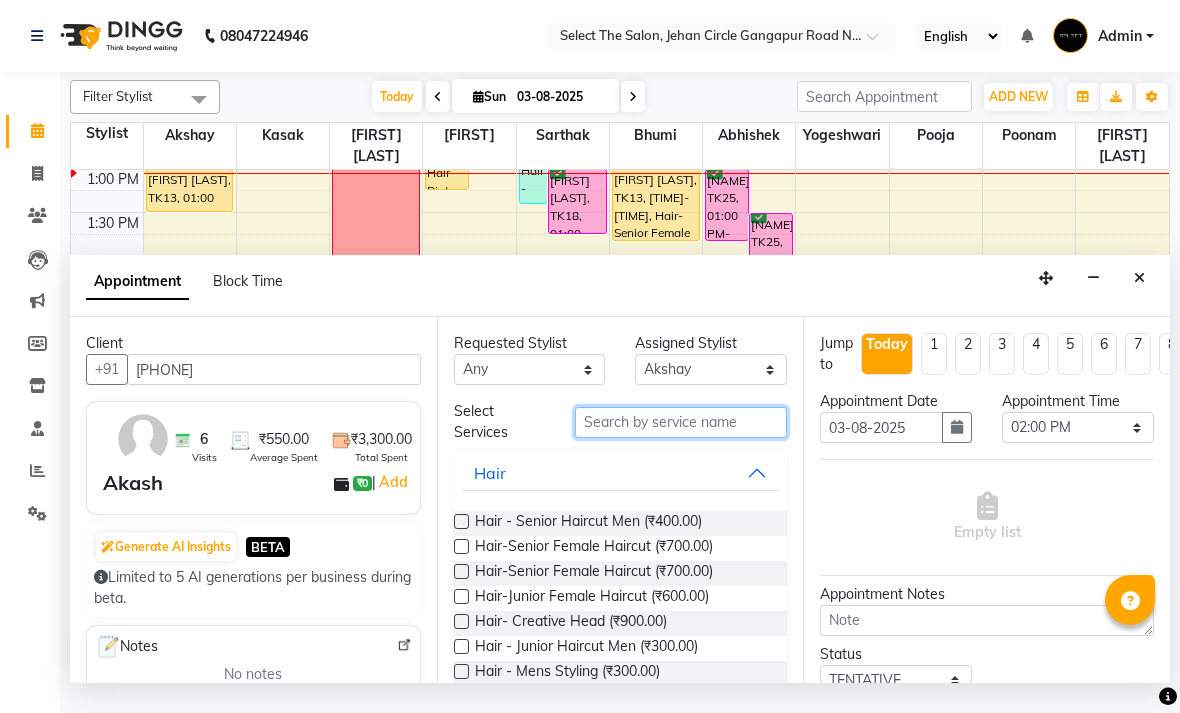 click at bounding box center [681, 422] 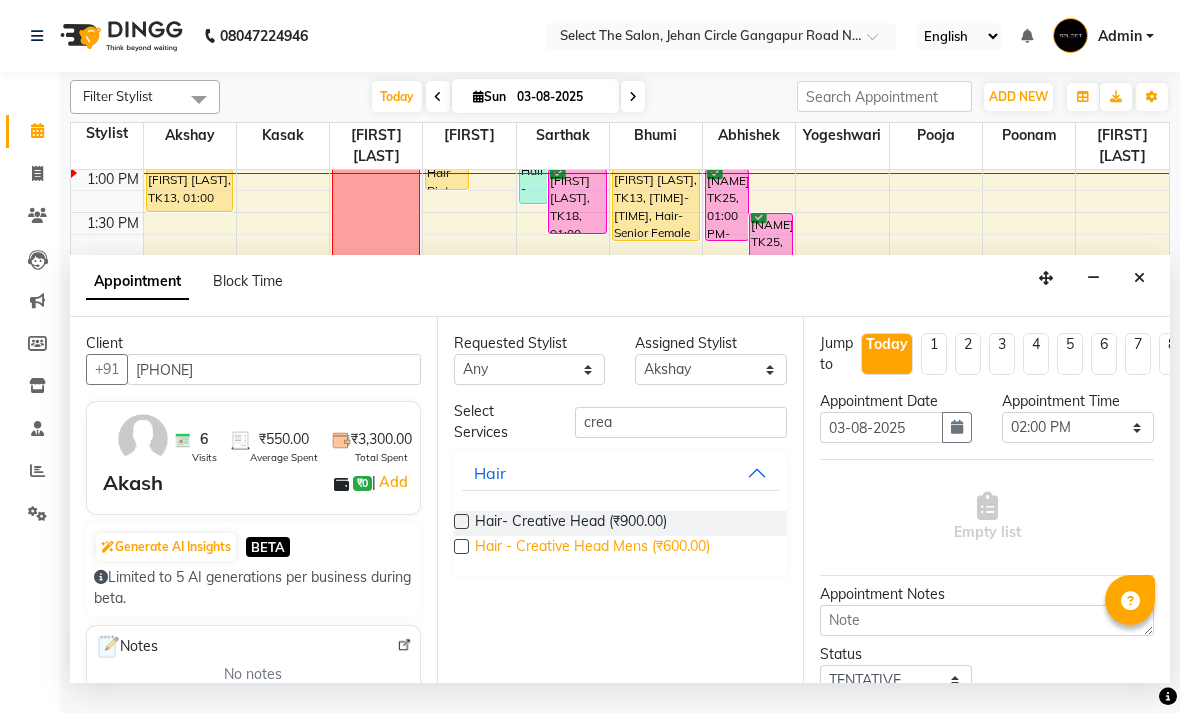 click on "Hair - Creative Head Mens (₹600.00)" at bounding box center [592, 548] 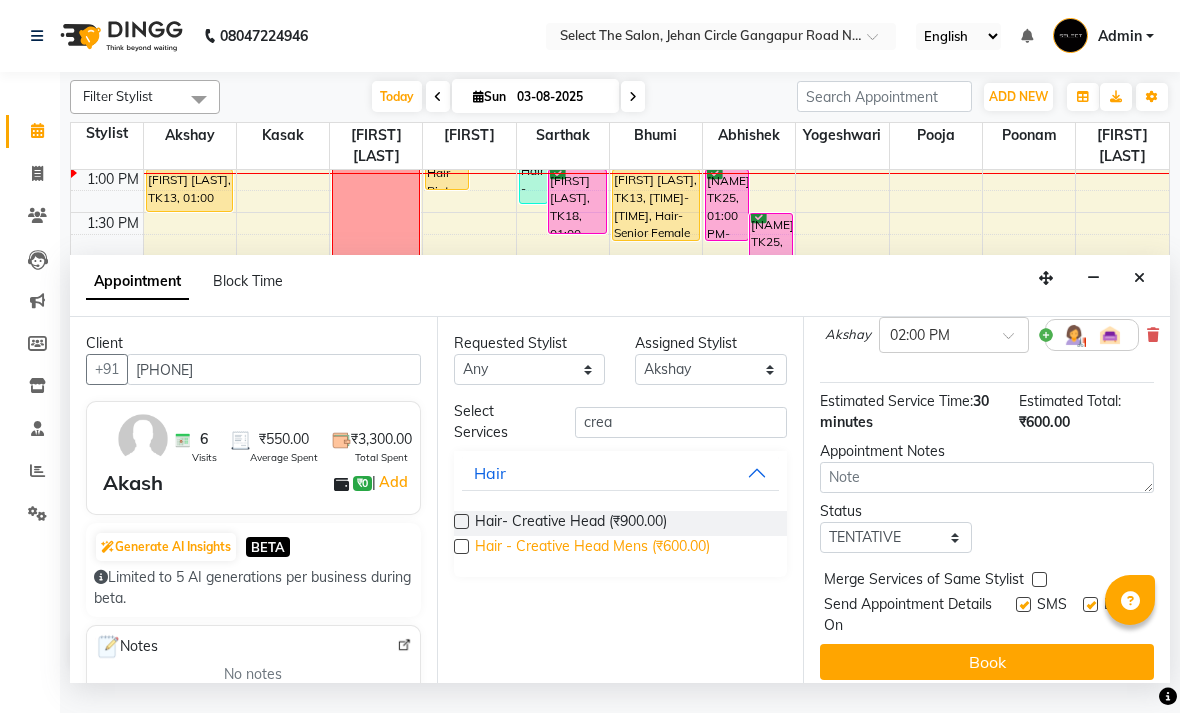 scroll, scrollTop: 176, scrollLeft: 0, axis: vertical 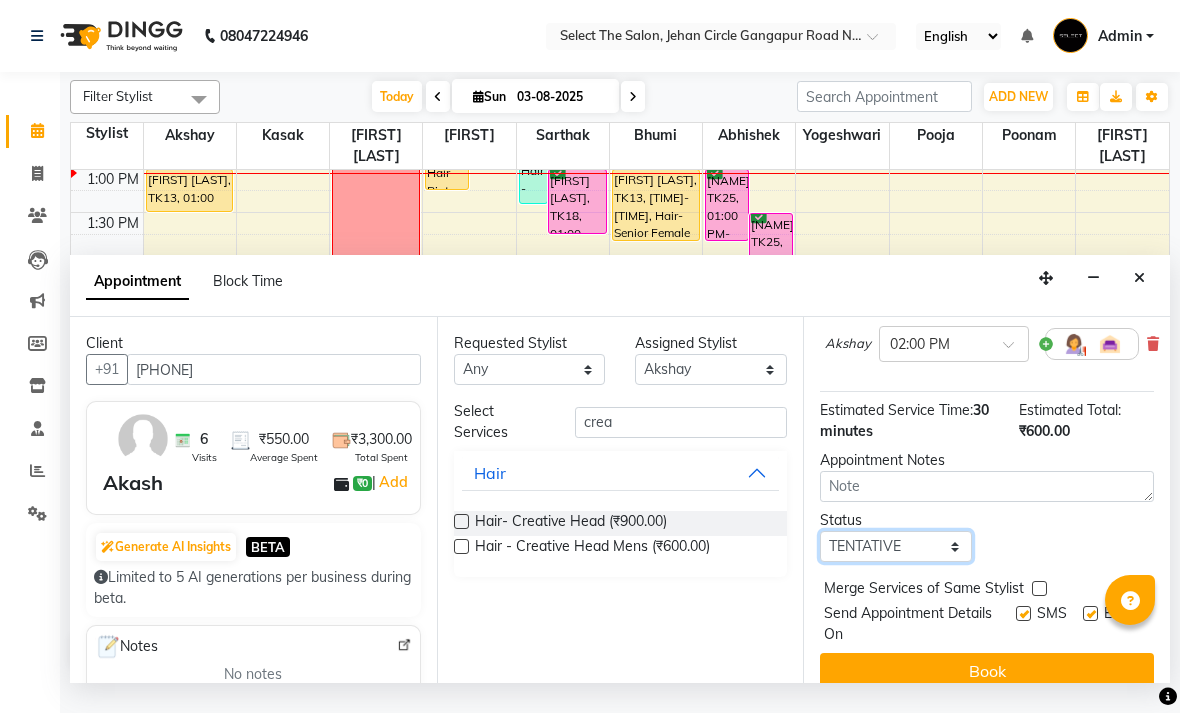 click on "Select TENTATIVE CONFIRM CHECK-IN UPCOMING" at bounding box center (896, 546) 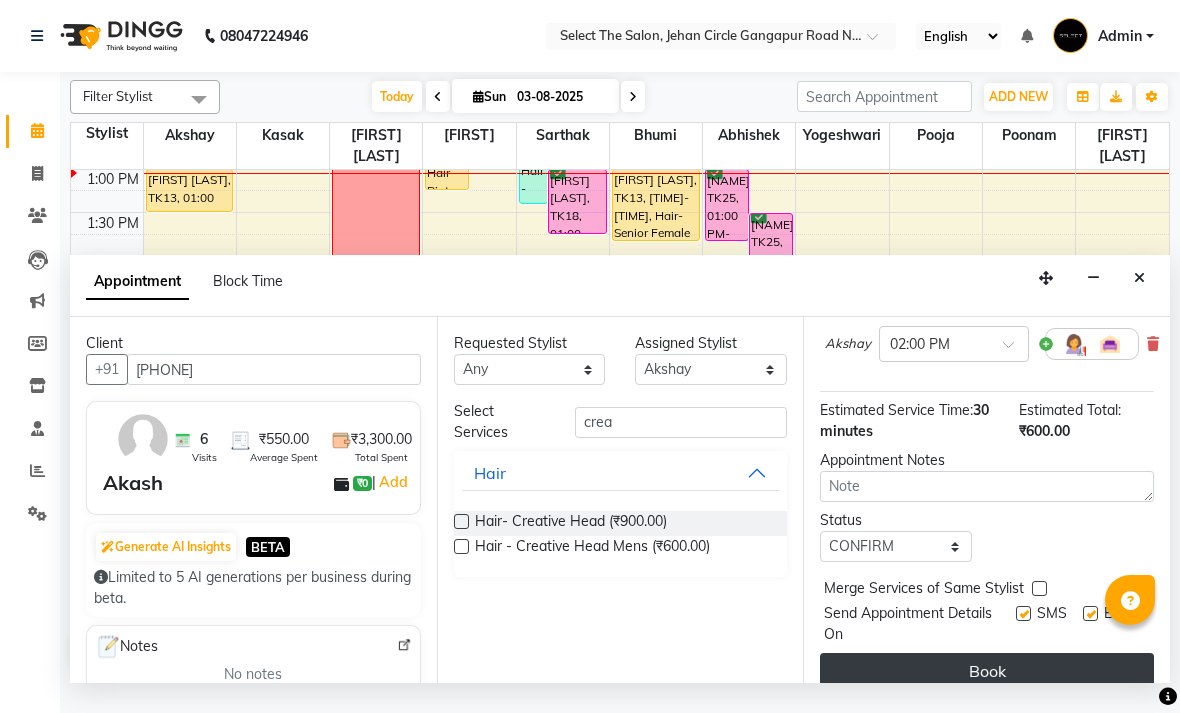 click on "Book" at bounding box center (987, 671) 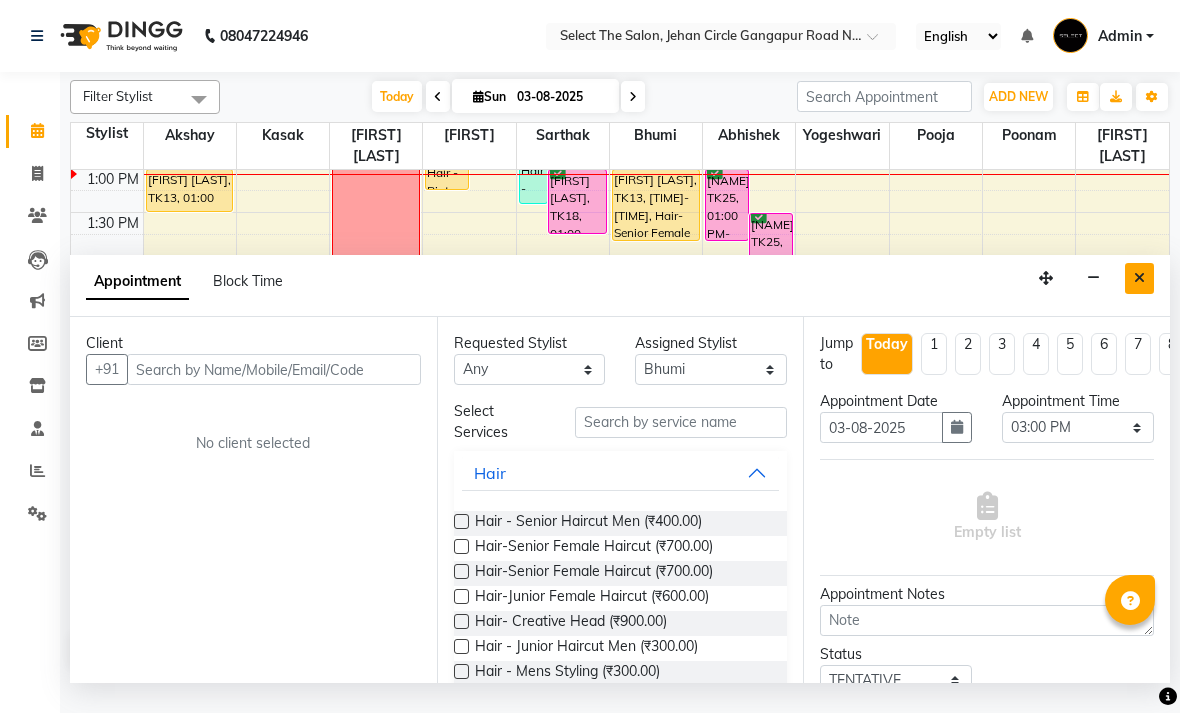 click at bounding box center (1139, 278) 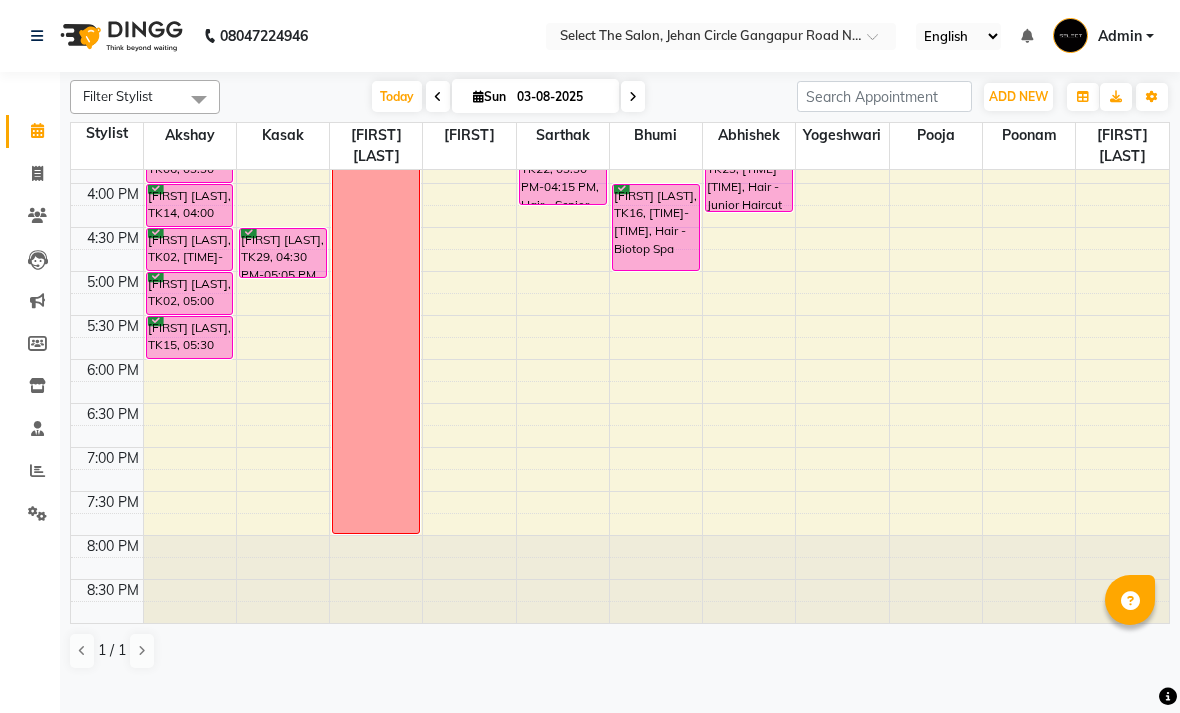 scroll, scrollTop: 690, scrollLeft: 0, axis: vertical 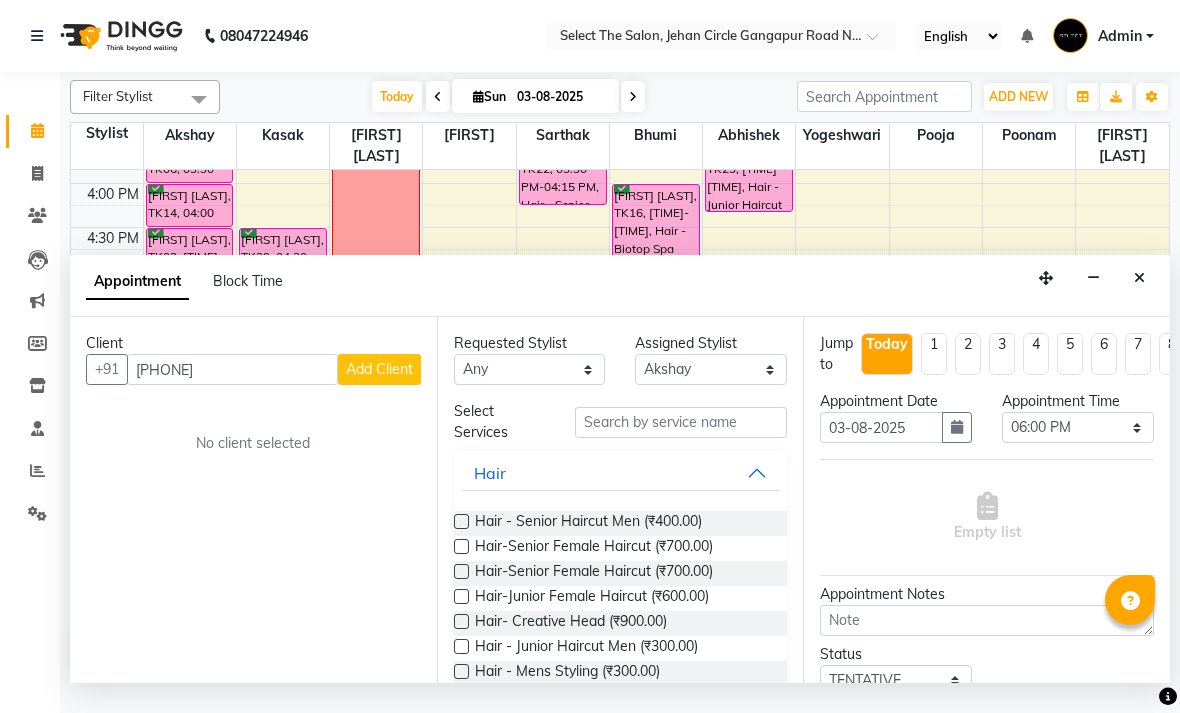 click on "Add Client" at bounding box center [379, 369] 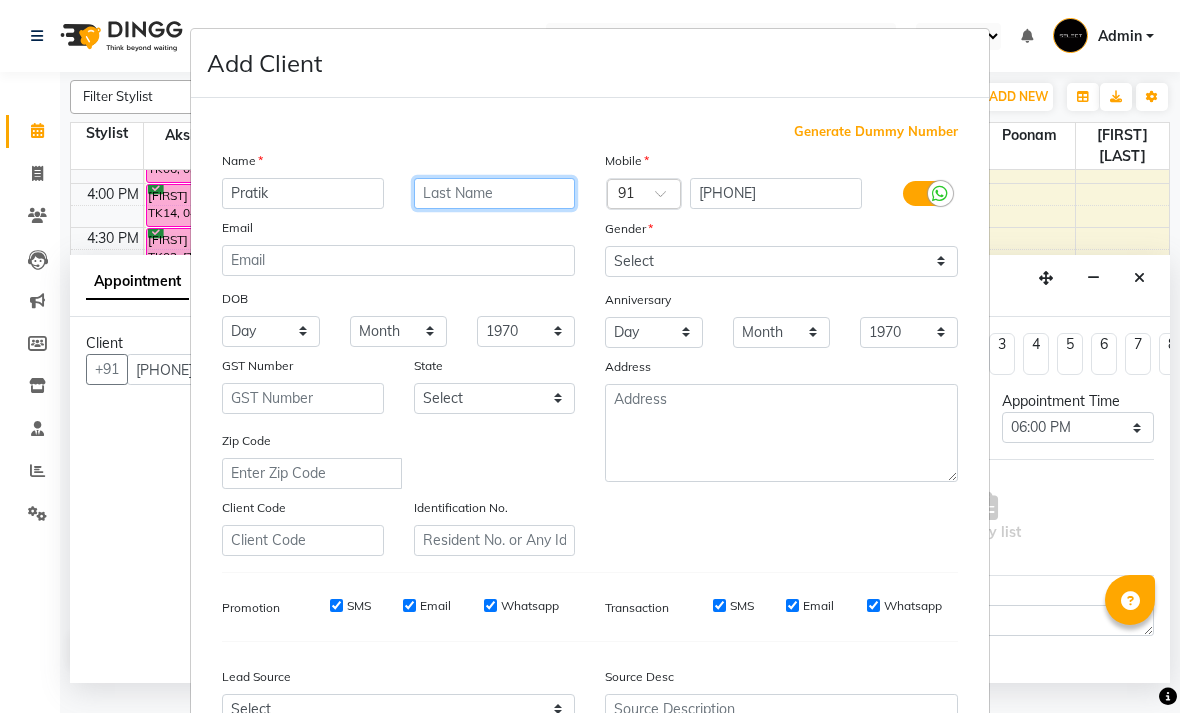 click at bounding box center [495, 193] 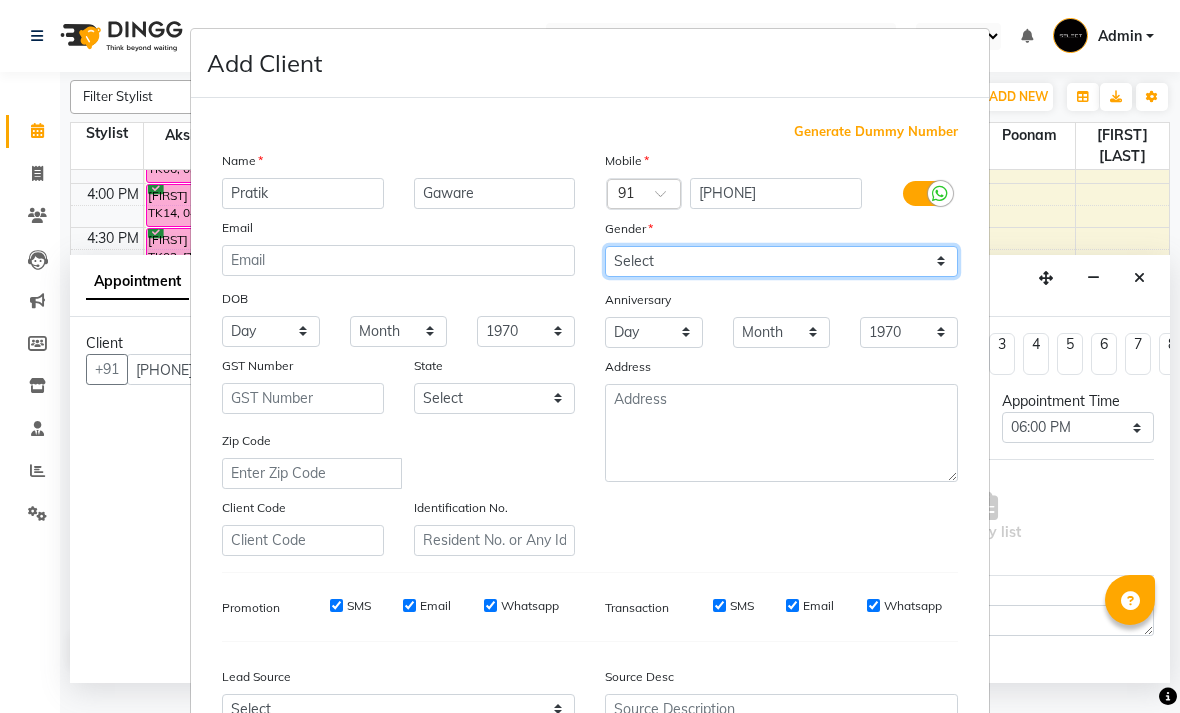 click on "Select Male Female Other Prefer Not To Say" at bounding box center (781, 261) 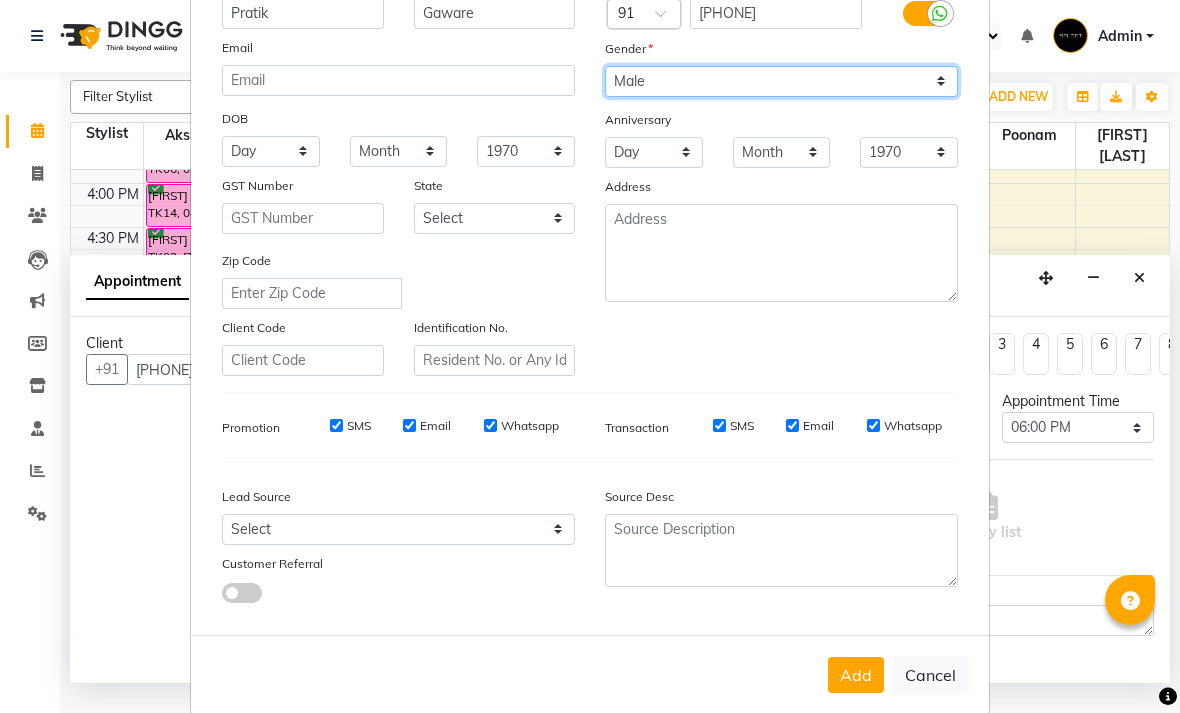 scroll, scrollTop: 179, scrollLeft: 0, axis: vertical 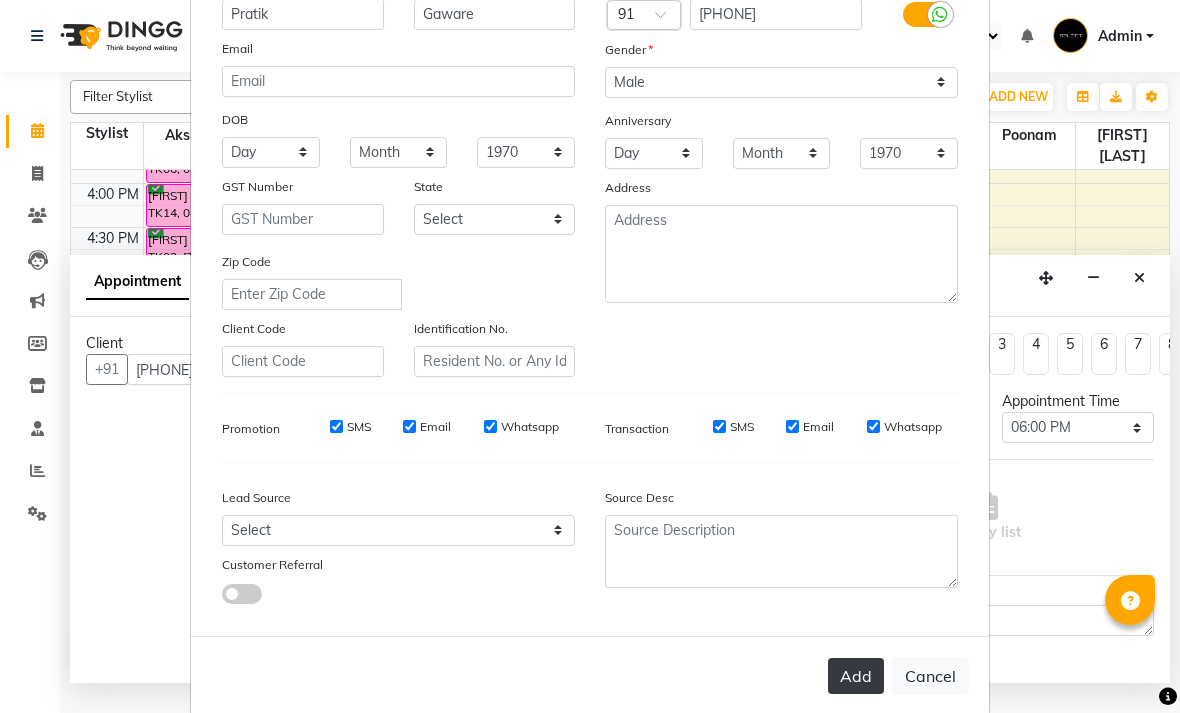 click on "Add" at bounding box center [856, 676] 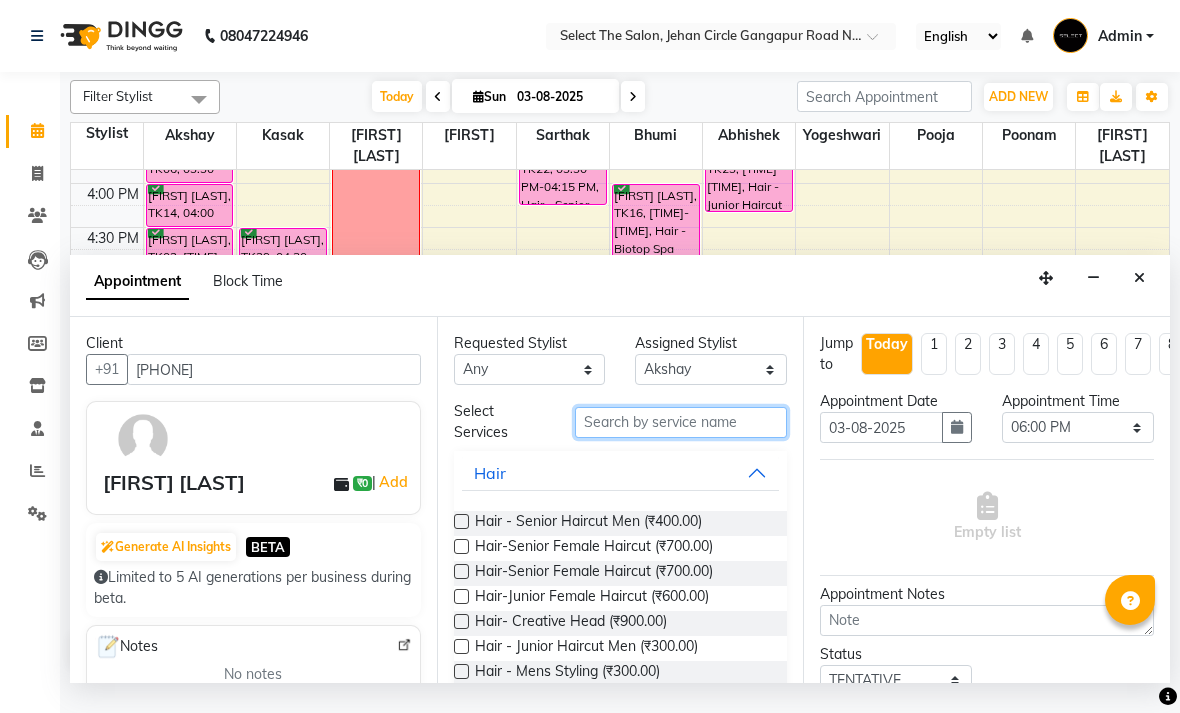 click at bounding box center [681, 422] 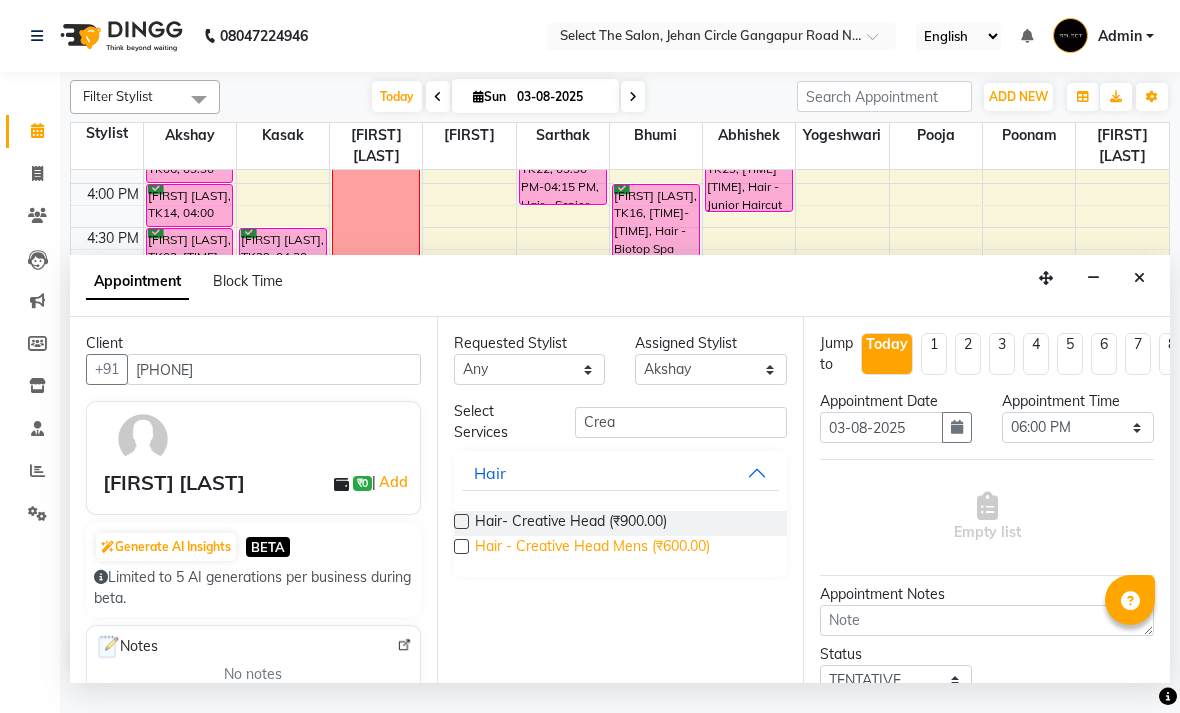 click on "Hair - Creative Head Mens (₹600.00)" at bounding box center (592, 548) 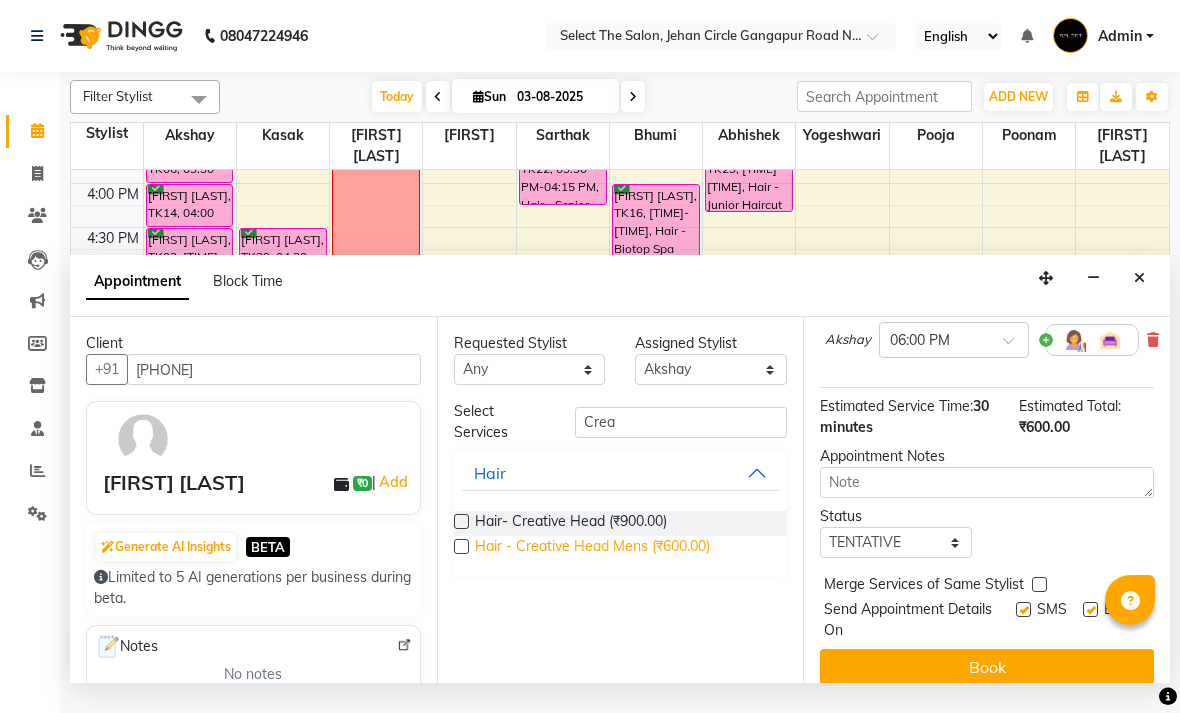 scroll, scrollTop: 176, scrollLeft: 0, axis: vertical 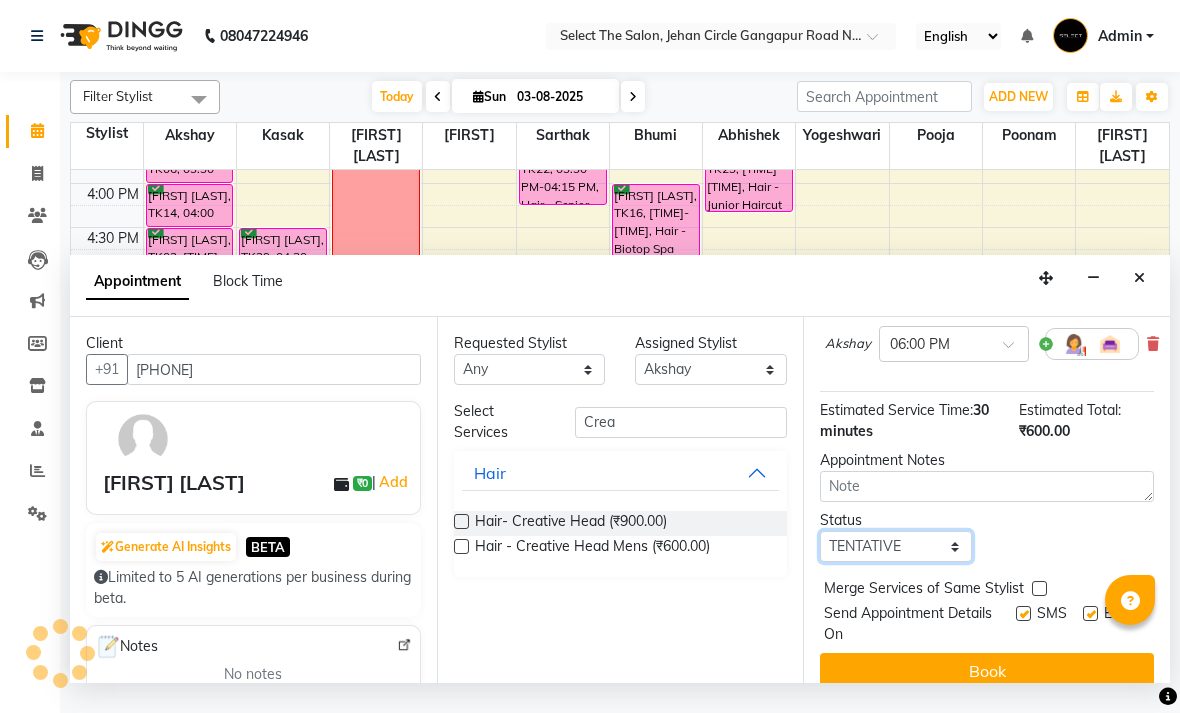 click on "Select TENTATIVE CONFIRM CHECK-IN UPCOMING" at bounding box center (896, 546) 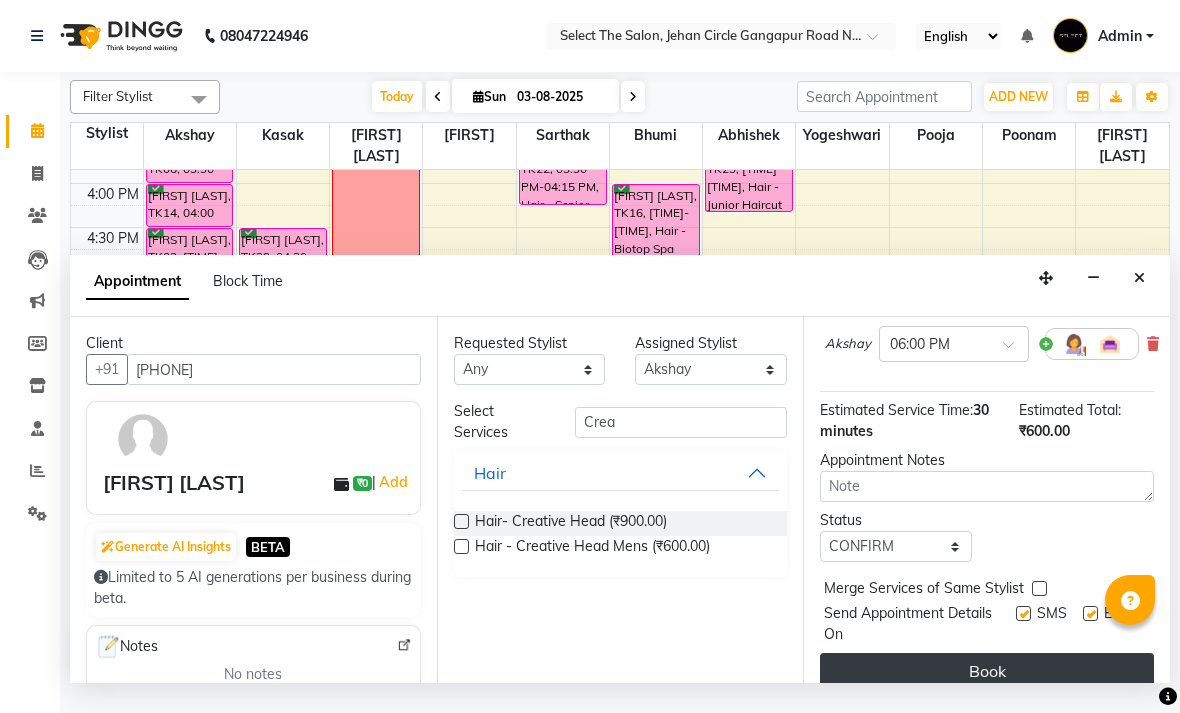click on "Book" at bounding box center [987, 671] 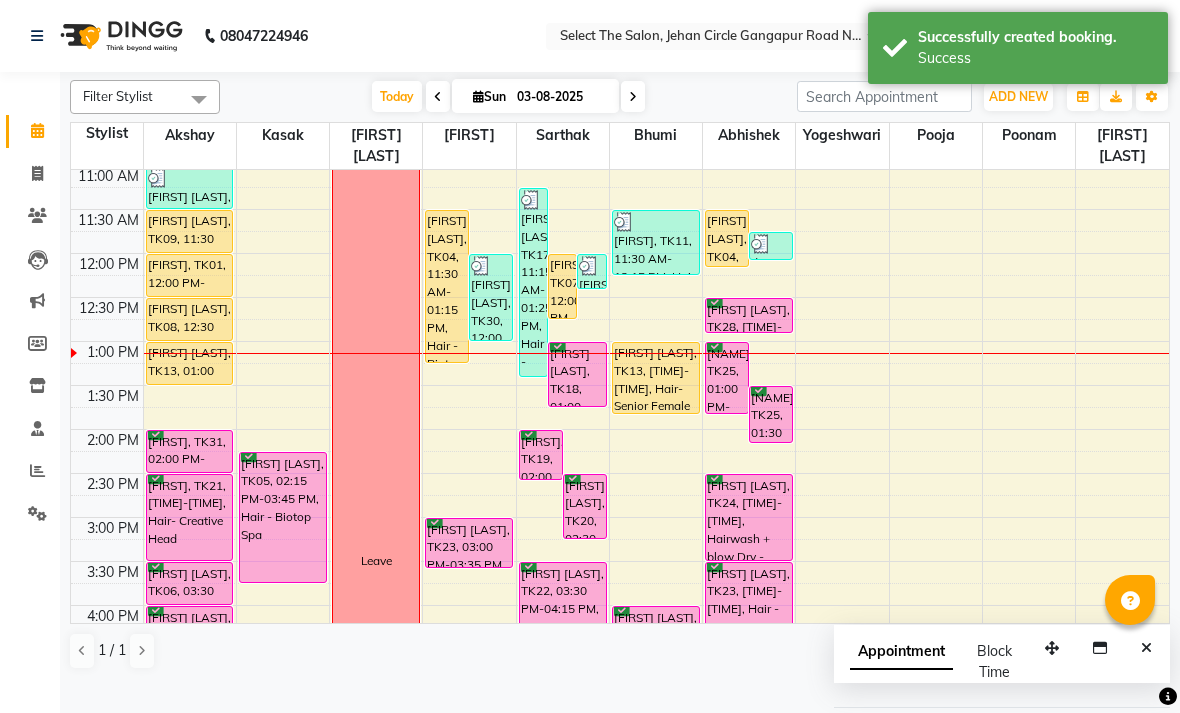 scroll, scrollTop: 266, scrollLeft: 0, axis: vertical 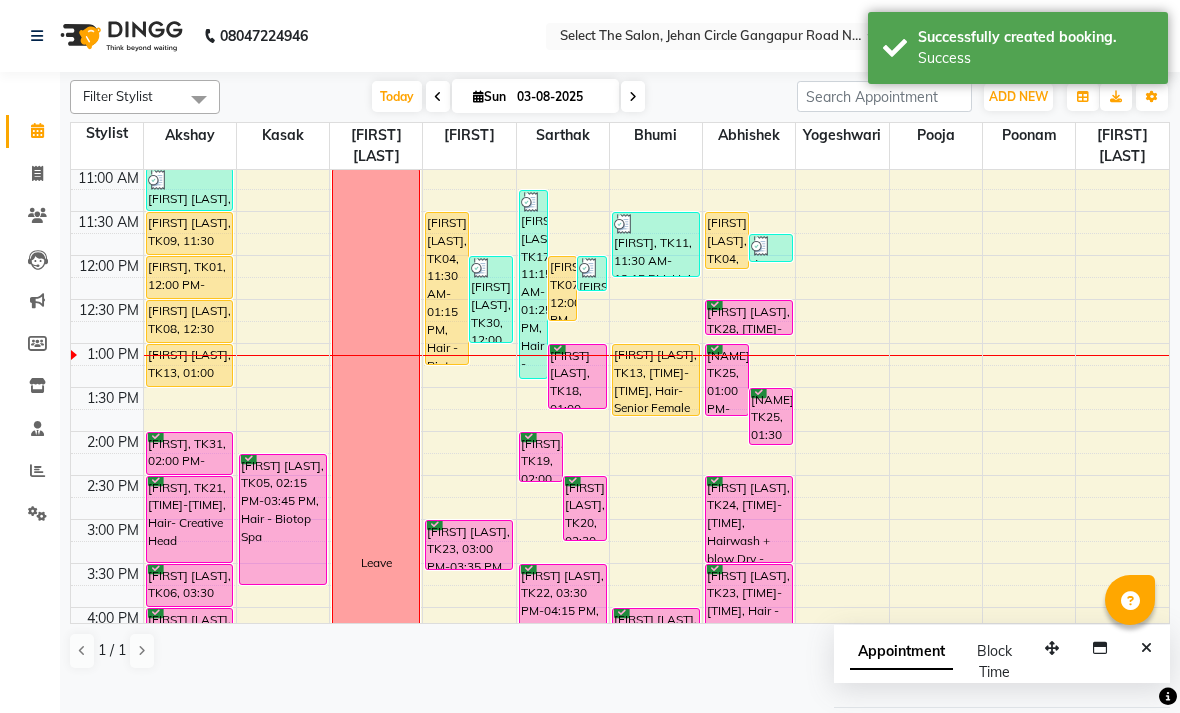 click on "[FIRST] [LAST], TK28, 12:30 PM-12:55 PM, Face - Beard trim" at bounding box center [749, 317] 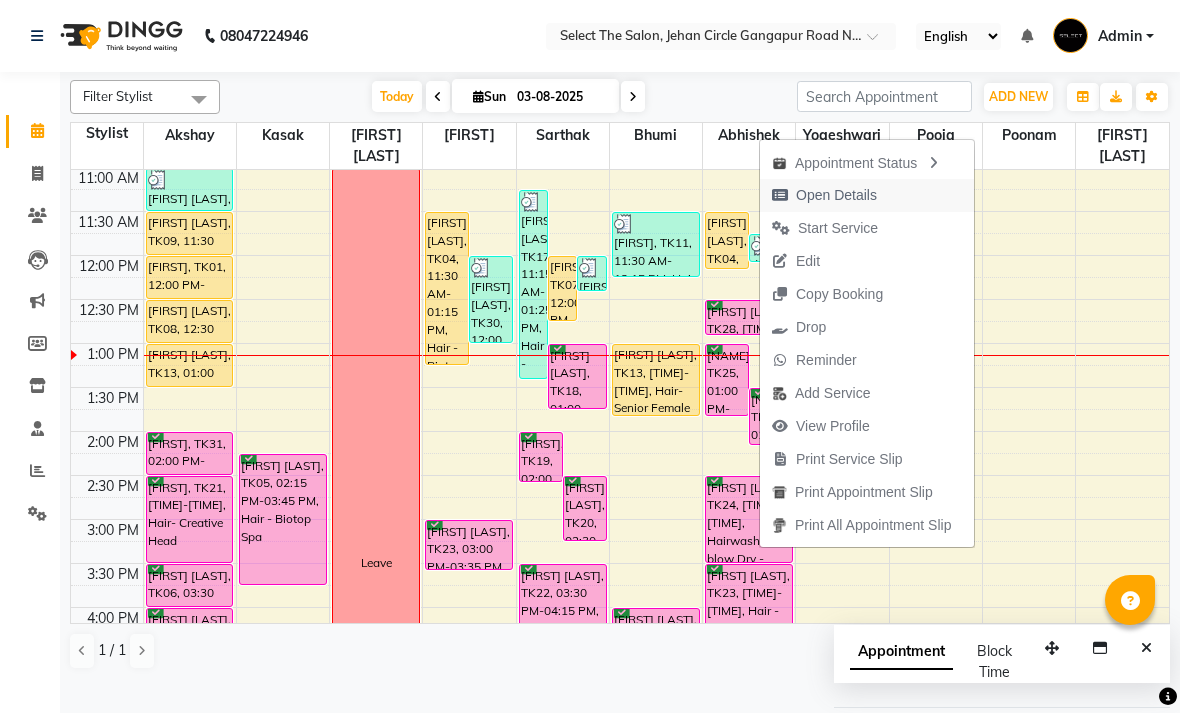 click on "Open Details" at bounding box center (824, 195) 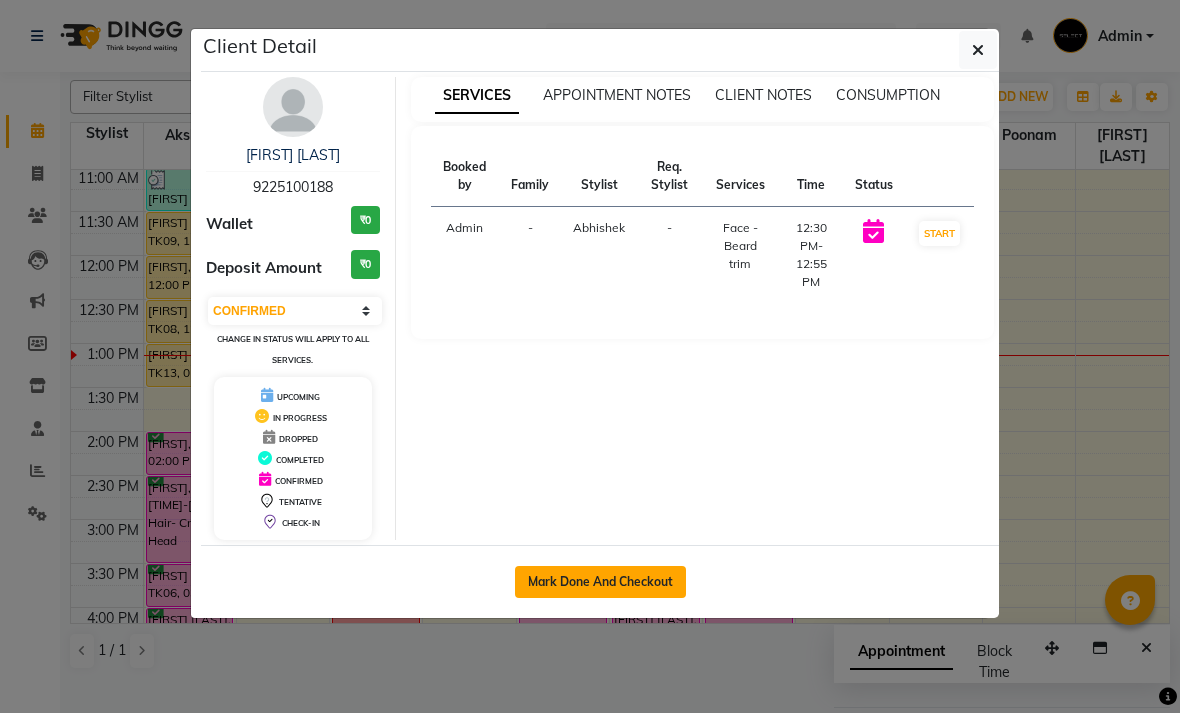 click on "Mark Done And Checkout" 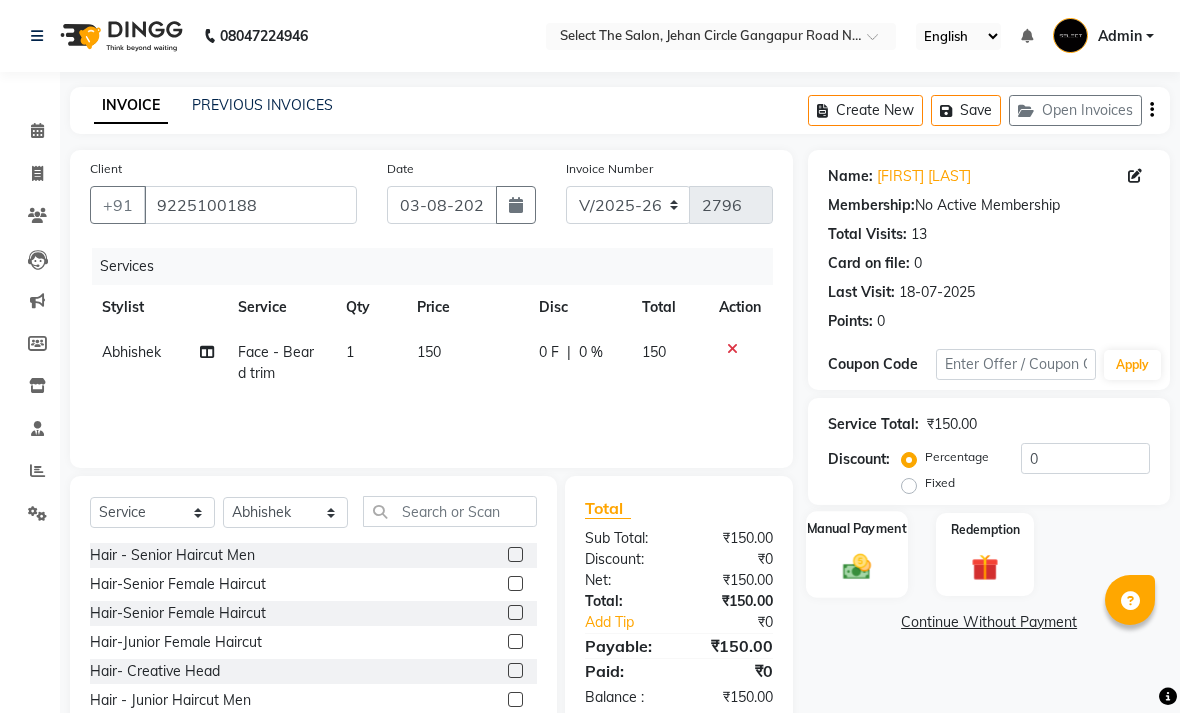 click on "Manual Payment" 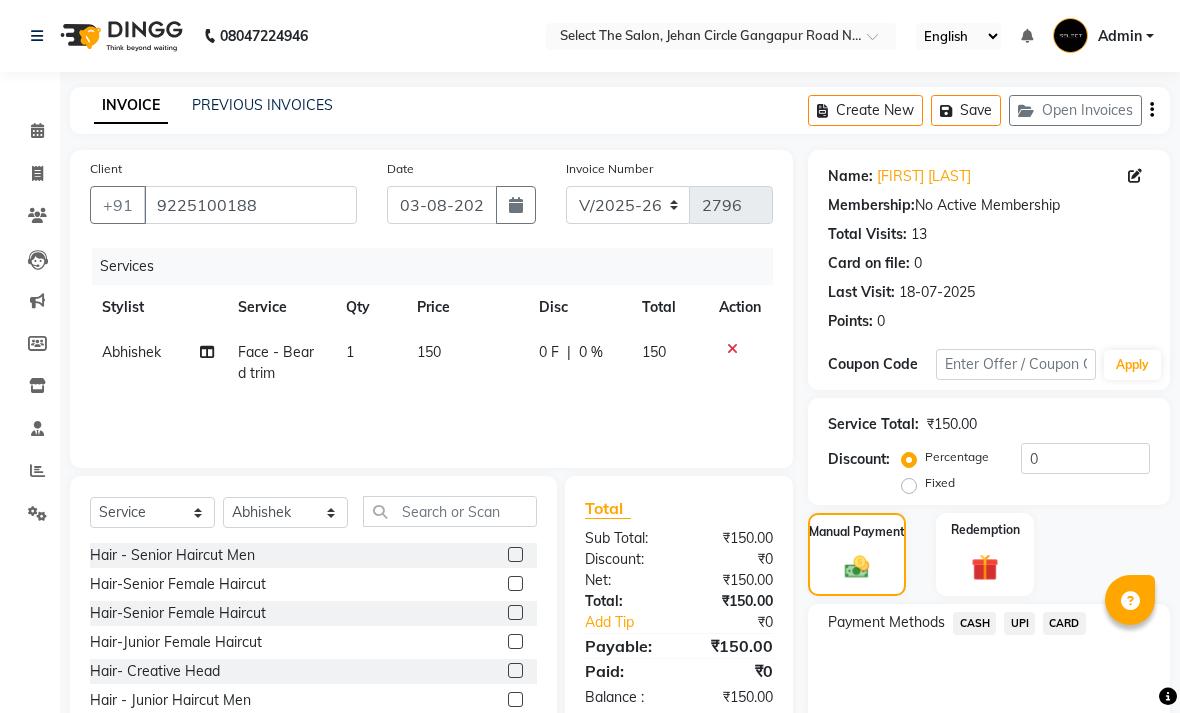click on "UPI" 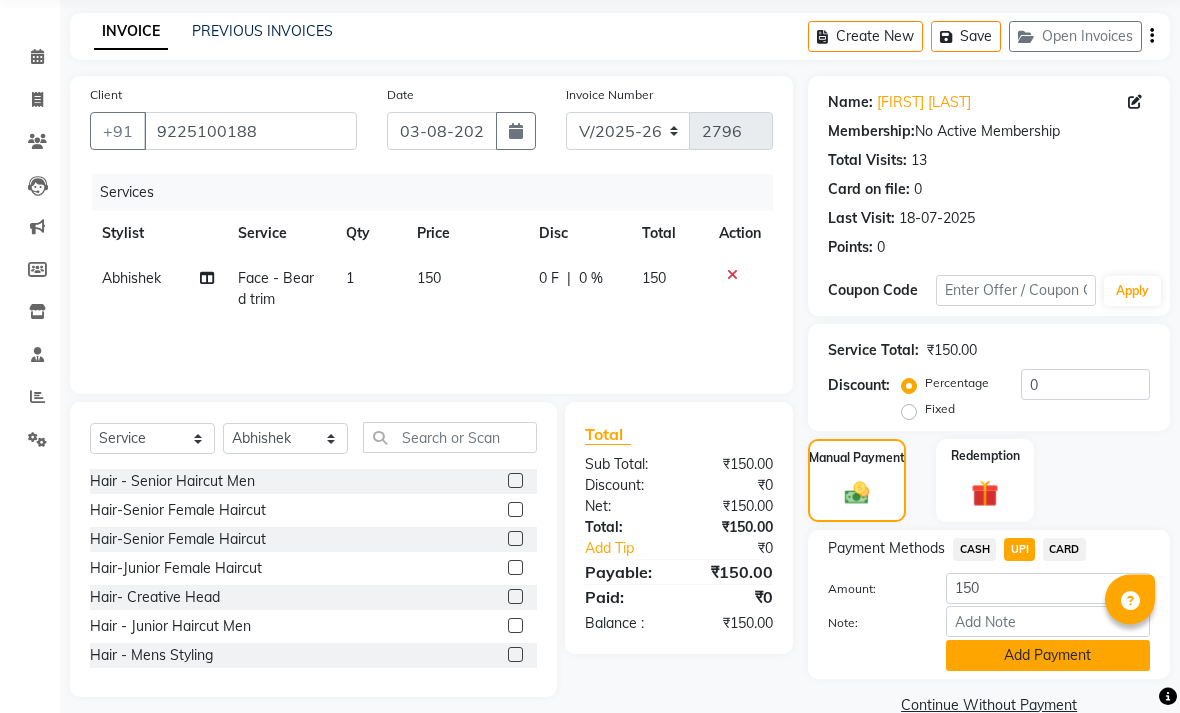 click on "Add Payment" 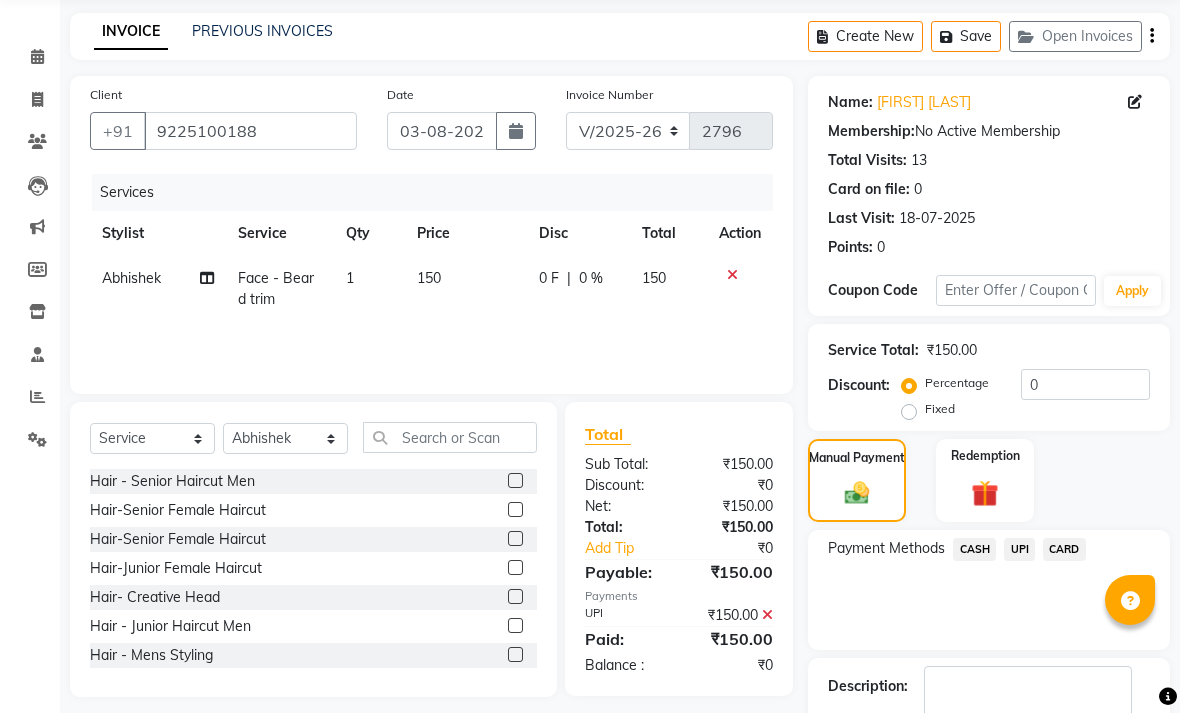 scroll, scrollTop: 161, scrollLeft: 0, axis: vertical 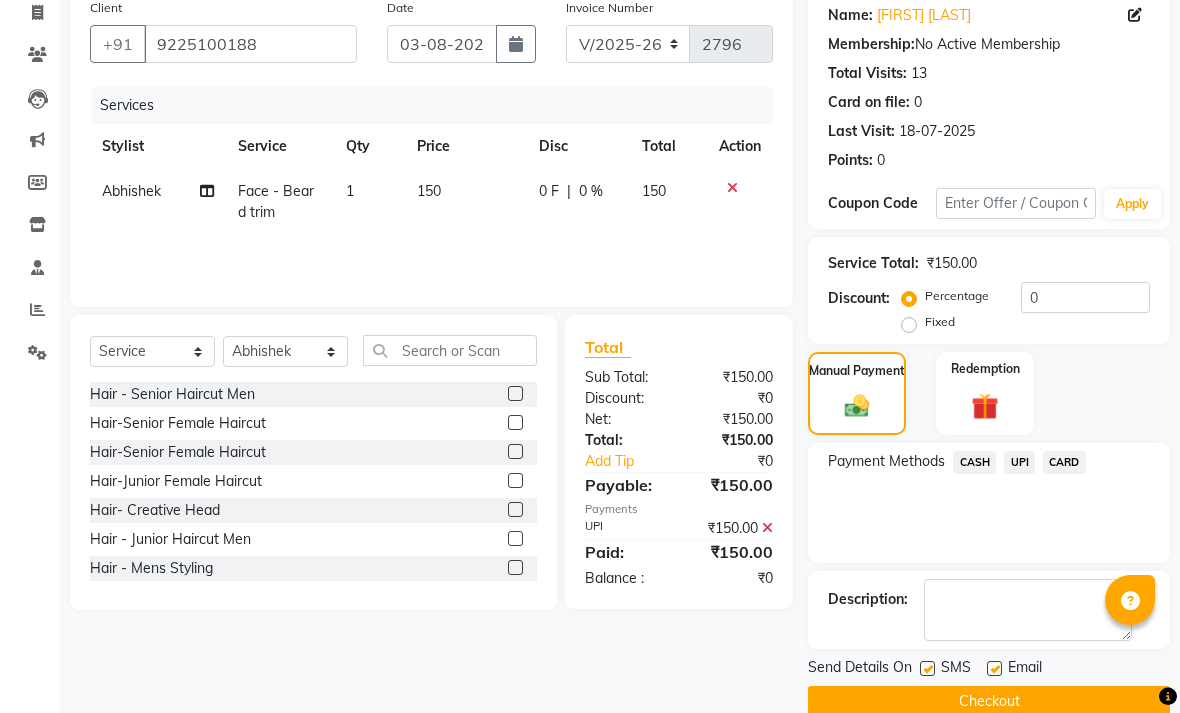 click on "Checkout" 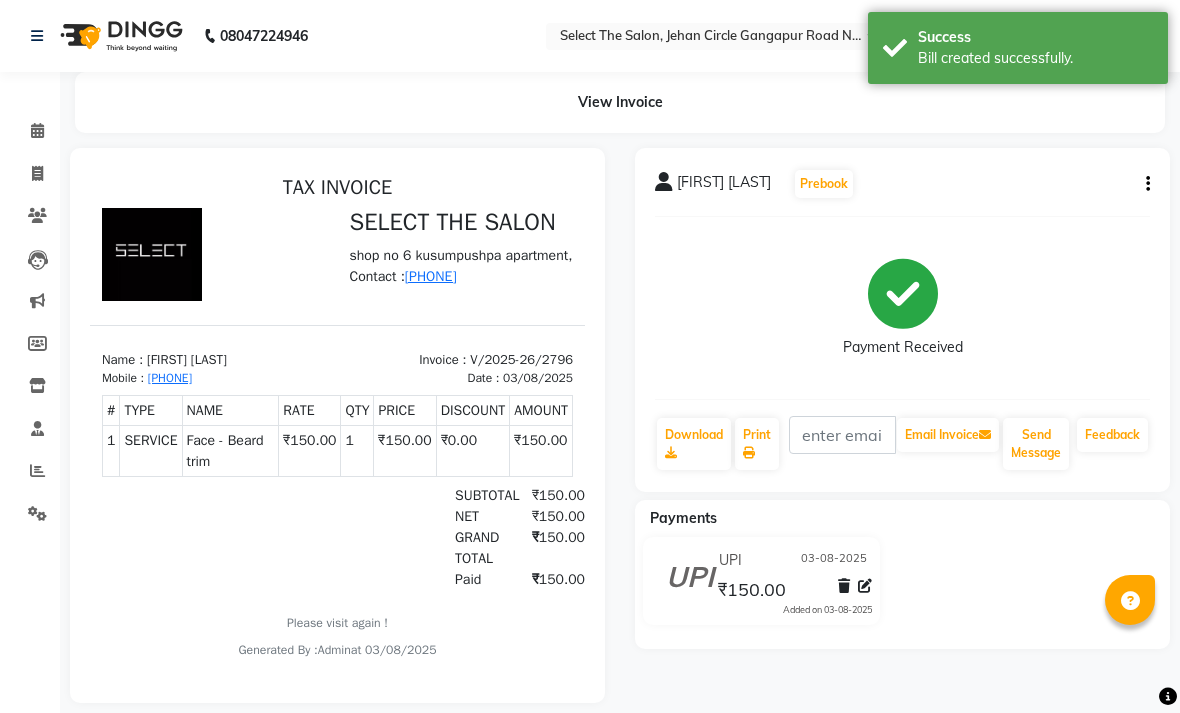 scroll, scrollTop: 0, scrollLeft: 0, axis: both 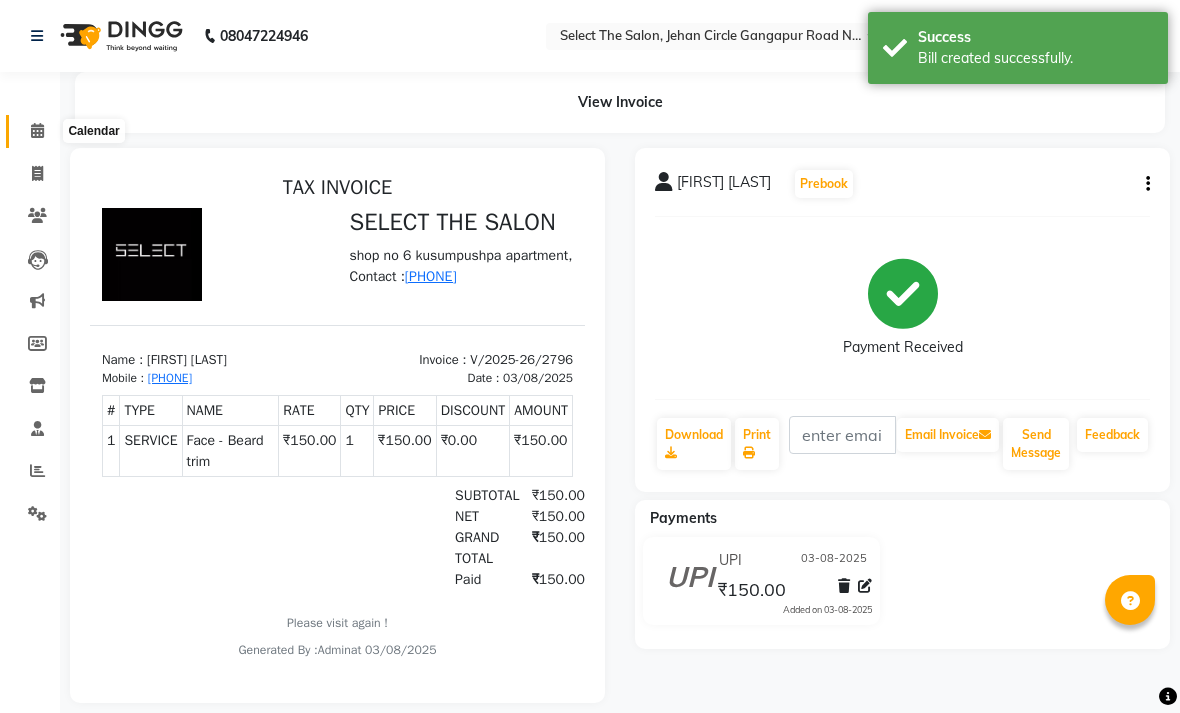 click 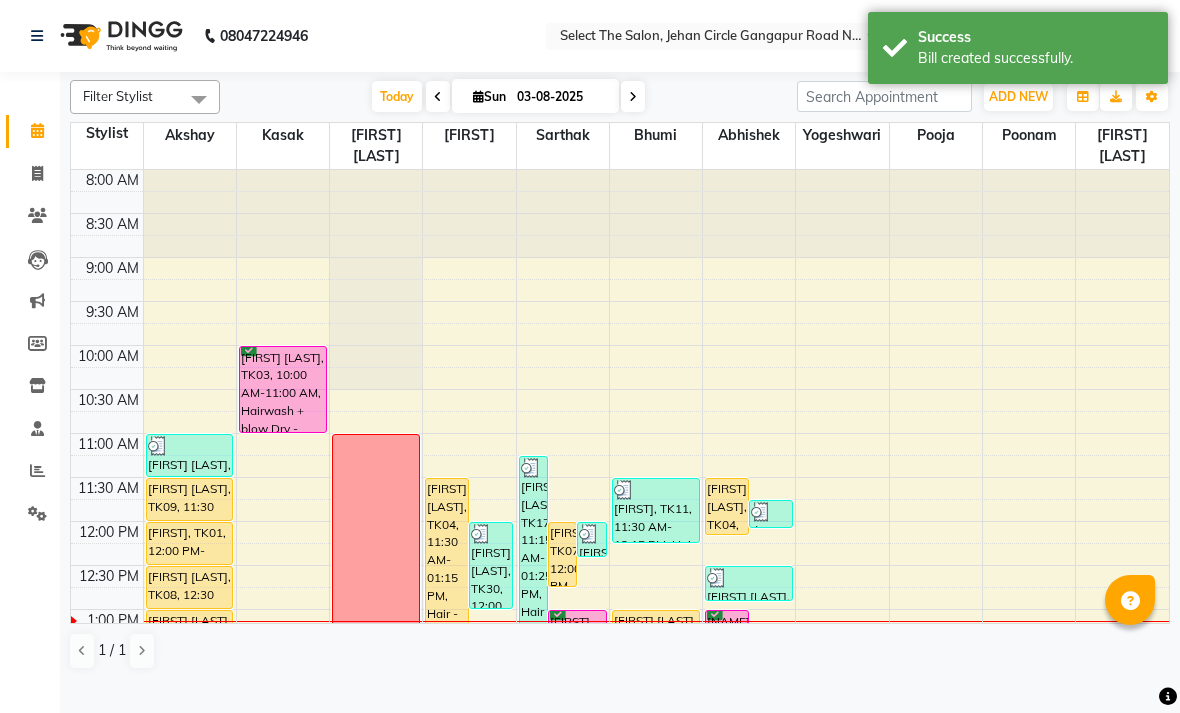 scroll, scrollTop: 238, scrollLeft: 0, axis: vertical 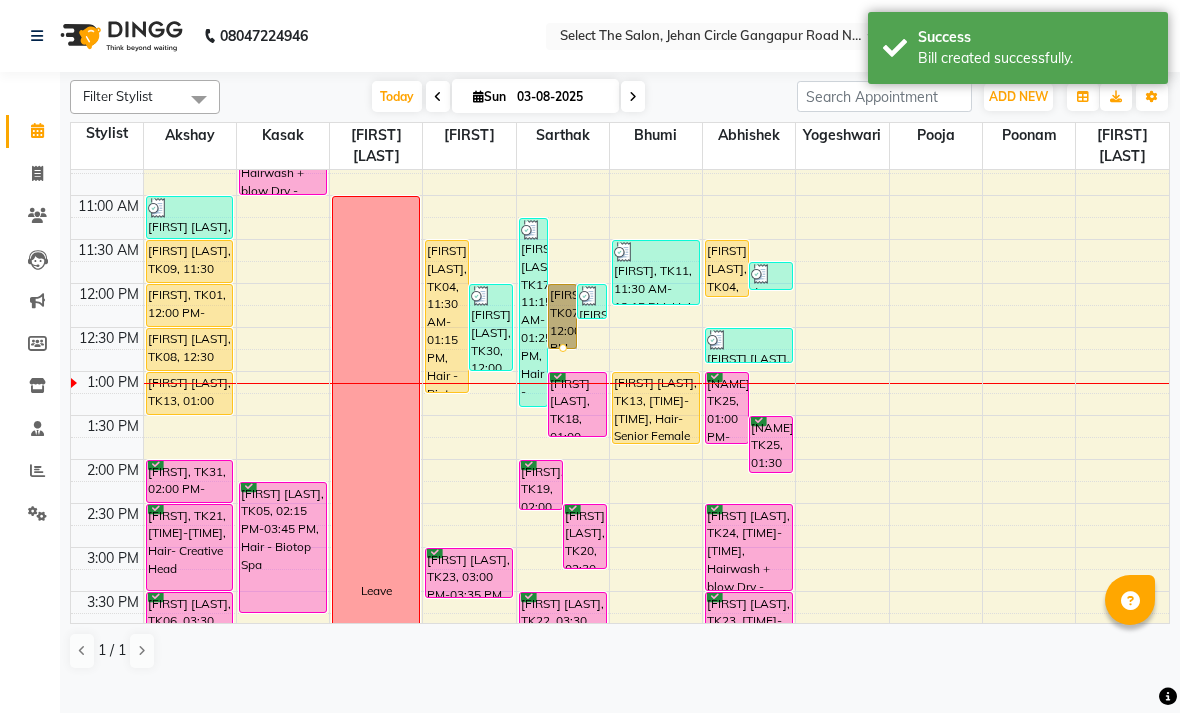click at bounding box center [563, 348] 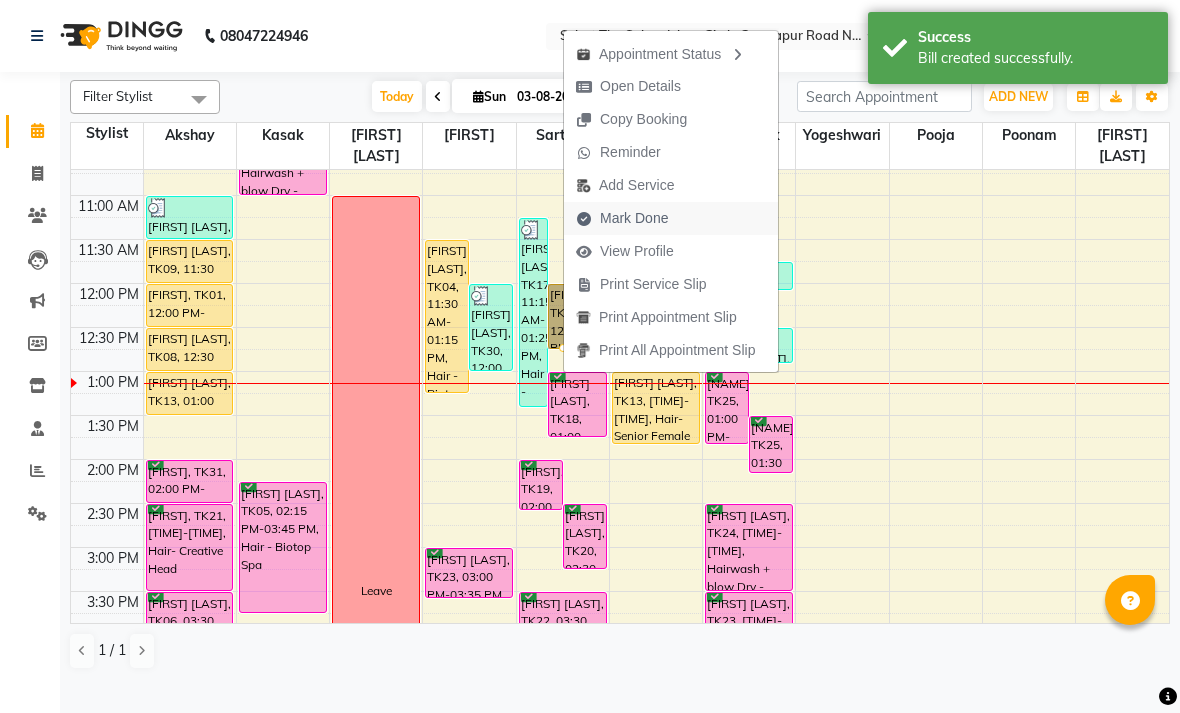 click on "Mark Done" at bounding box center [634, 218] 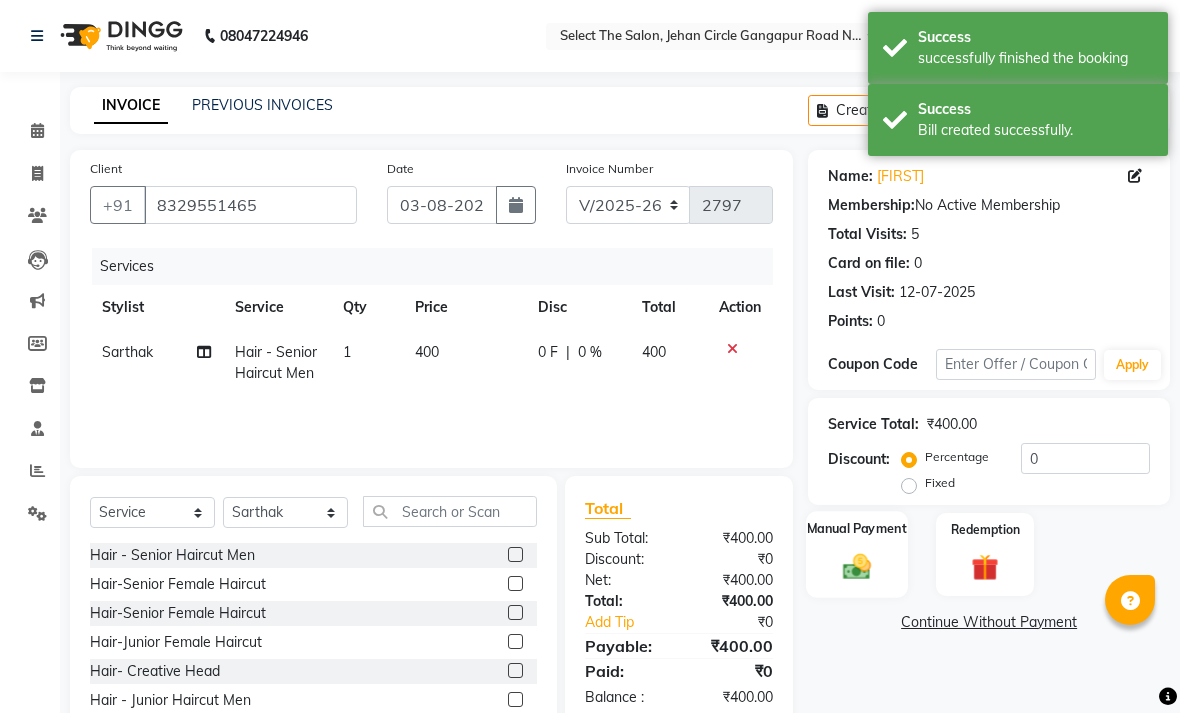 click 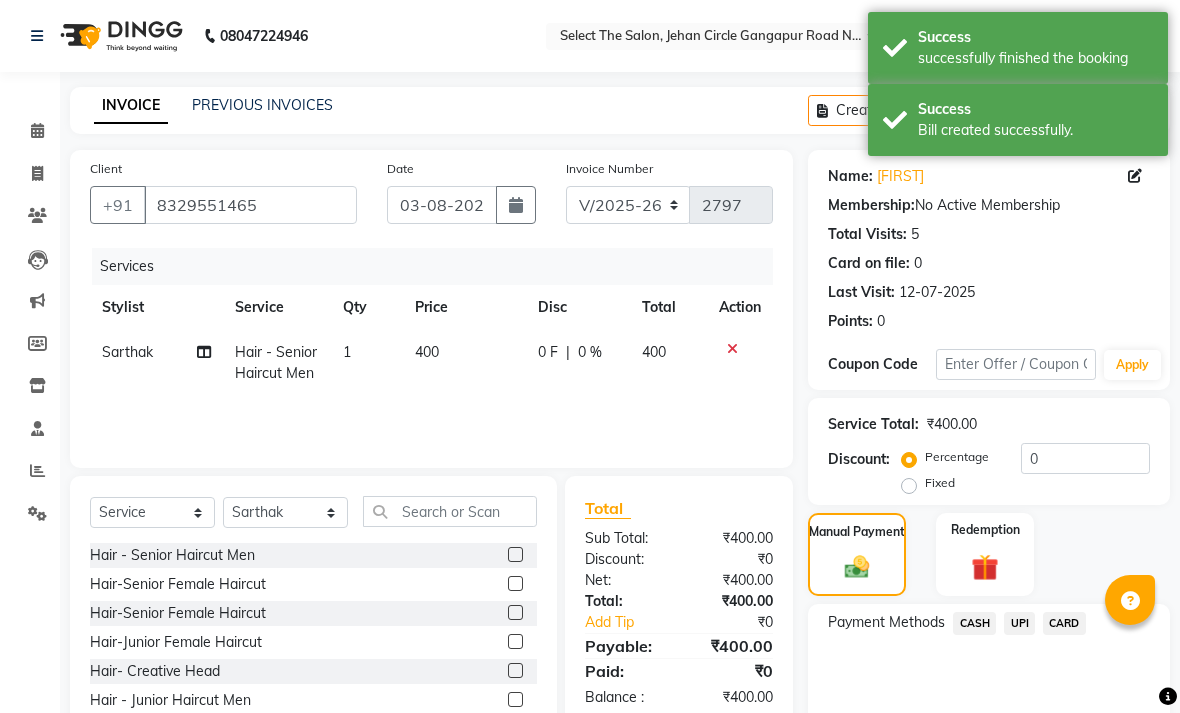 click on "UPI" 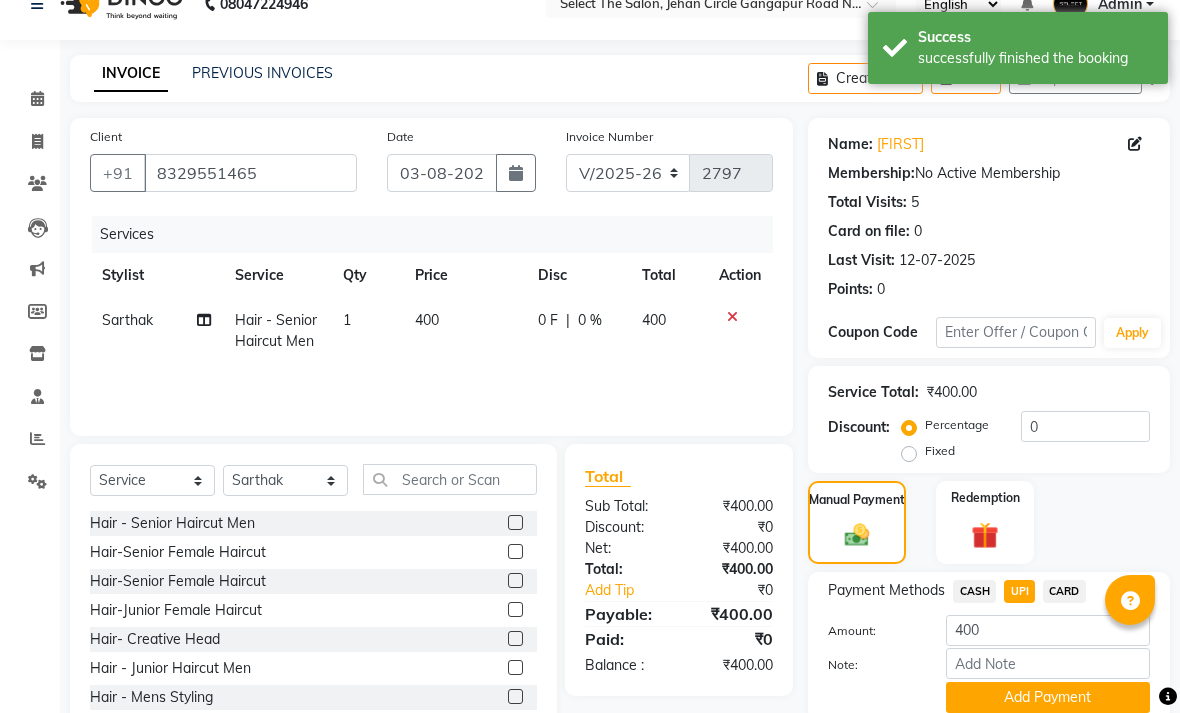 scroll, scrollTop: 77, scrollLeft: 0, axis: vertical 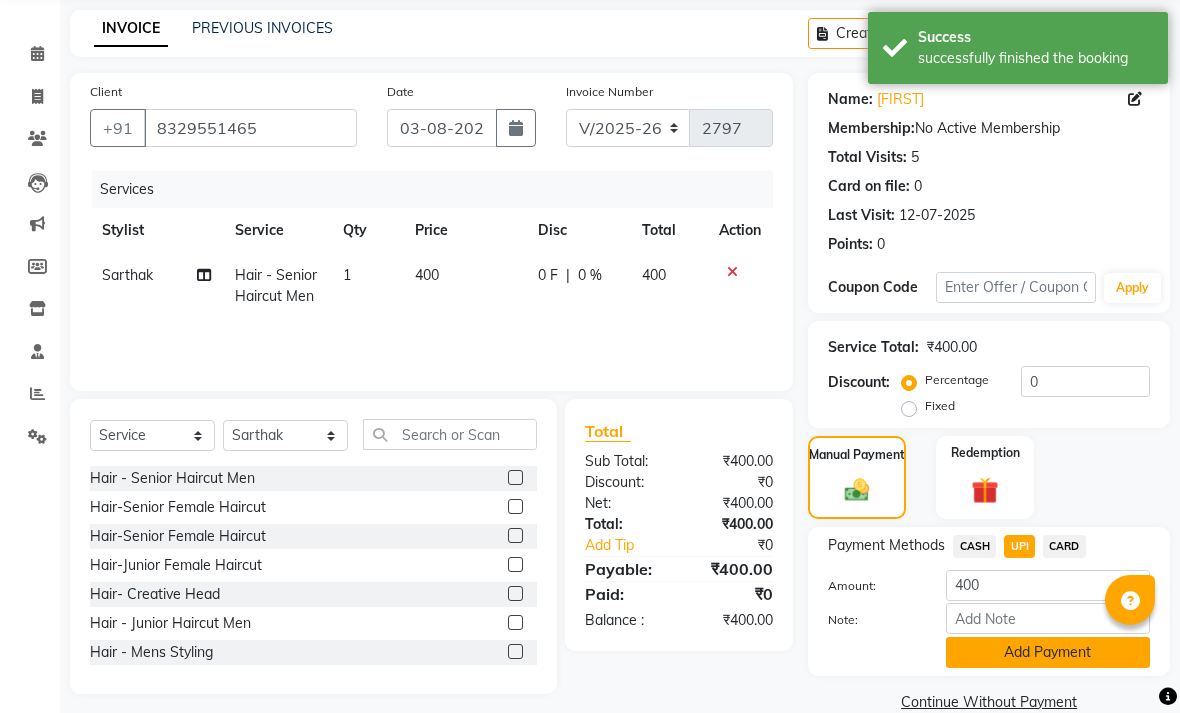 click on "Add Payment" 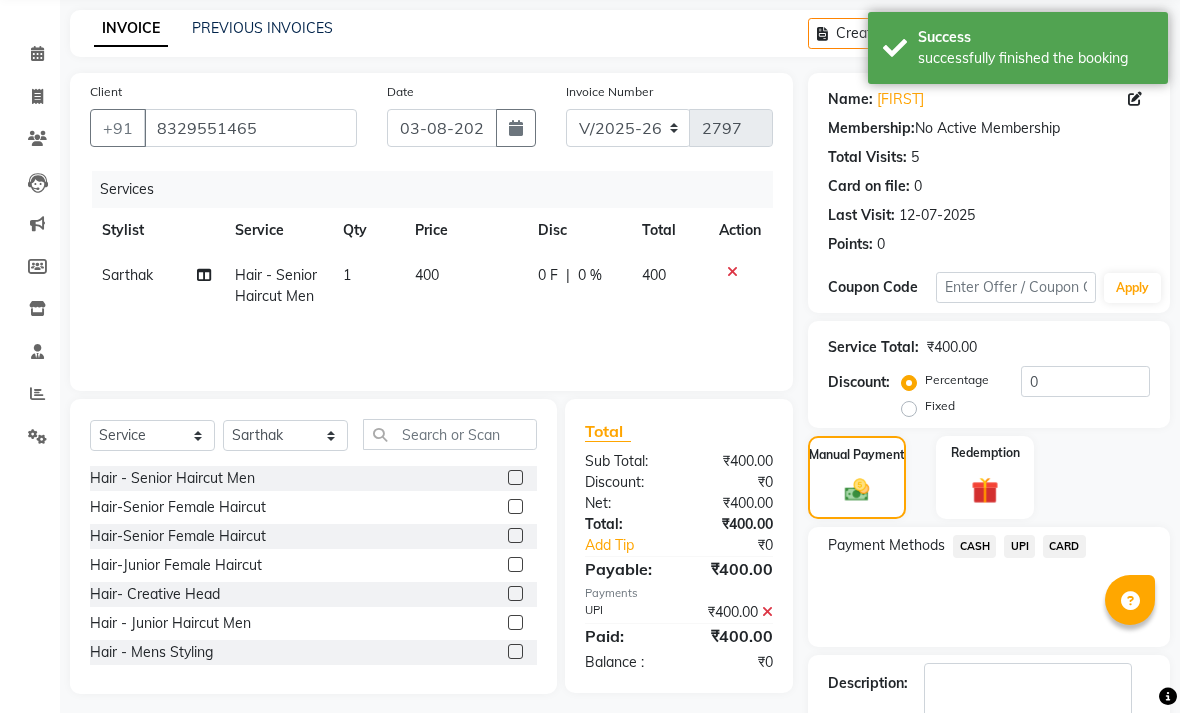 scroll, scrollTop: 161, scrollLeft: 0, axis: vertical 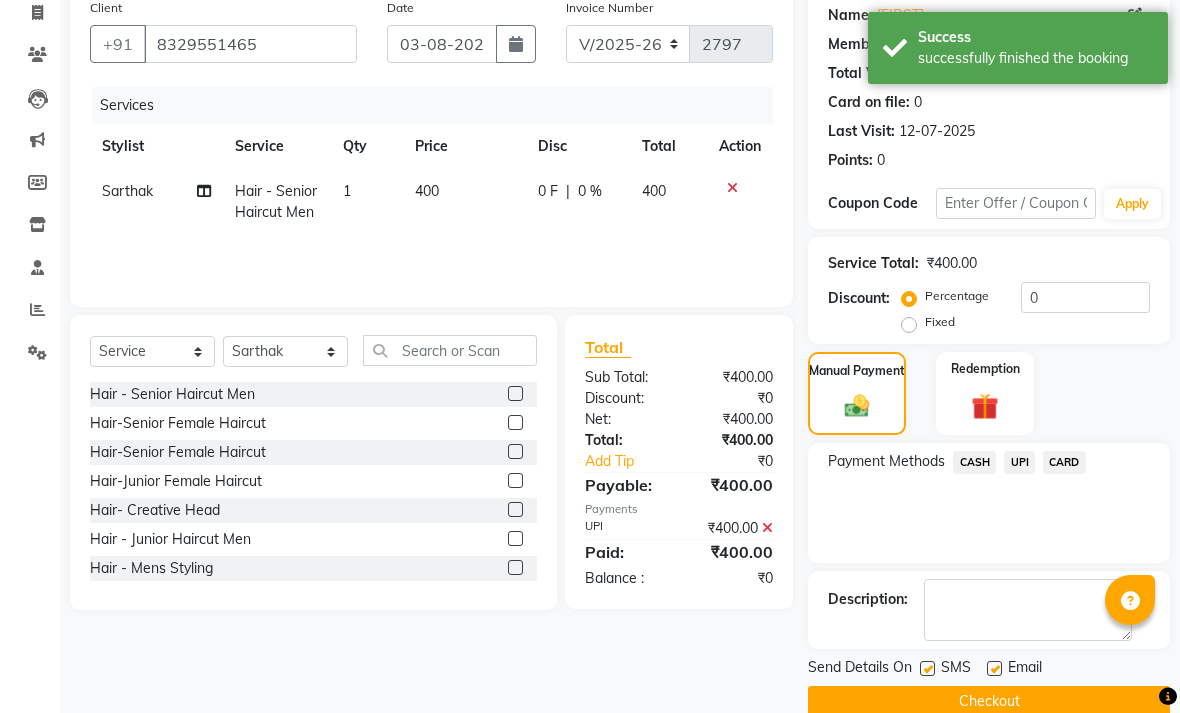 click on "Checkout" 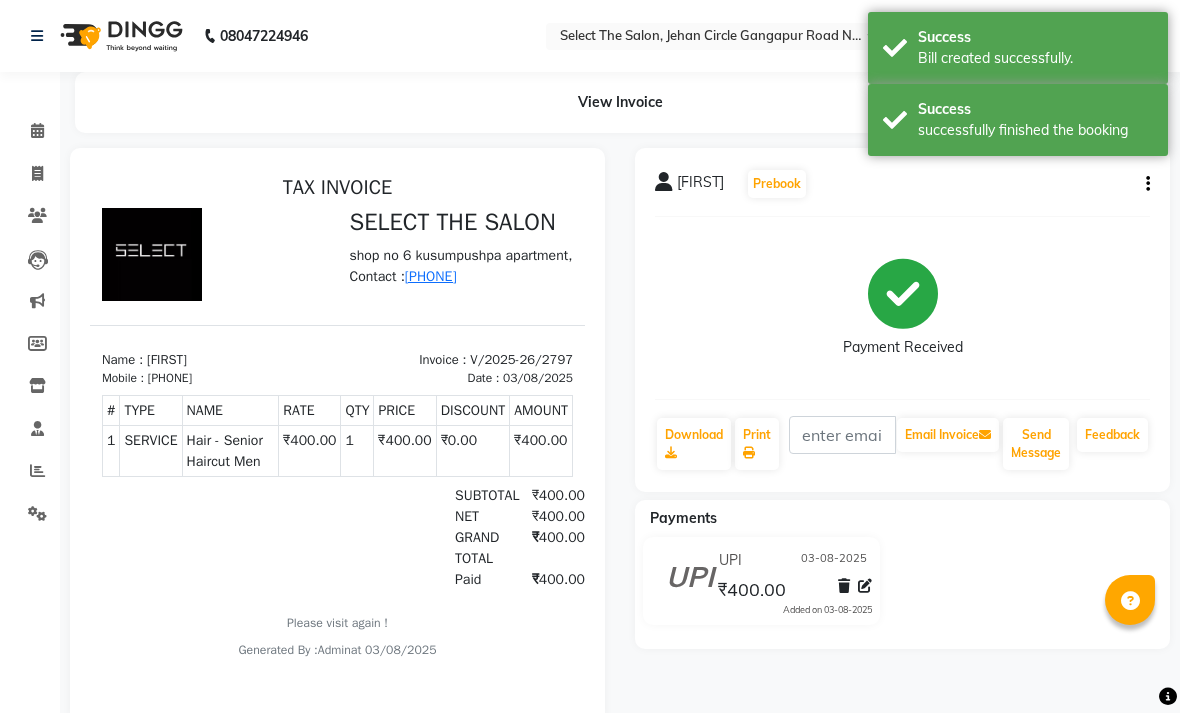 scroll, scrollTop: 0, scrollLeft: 0, axis: both 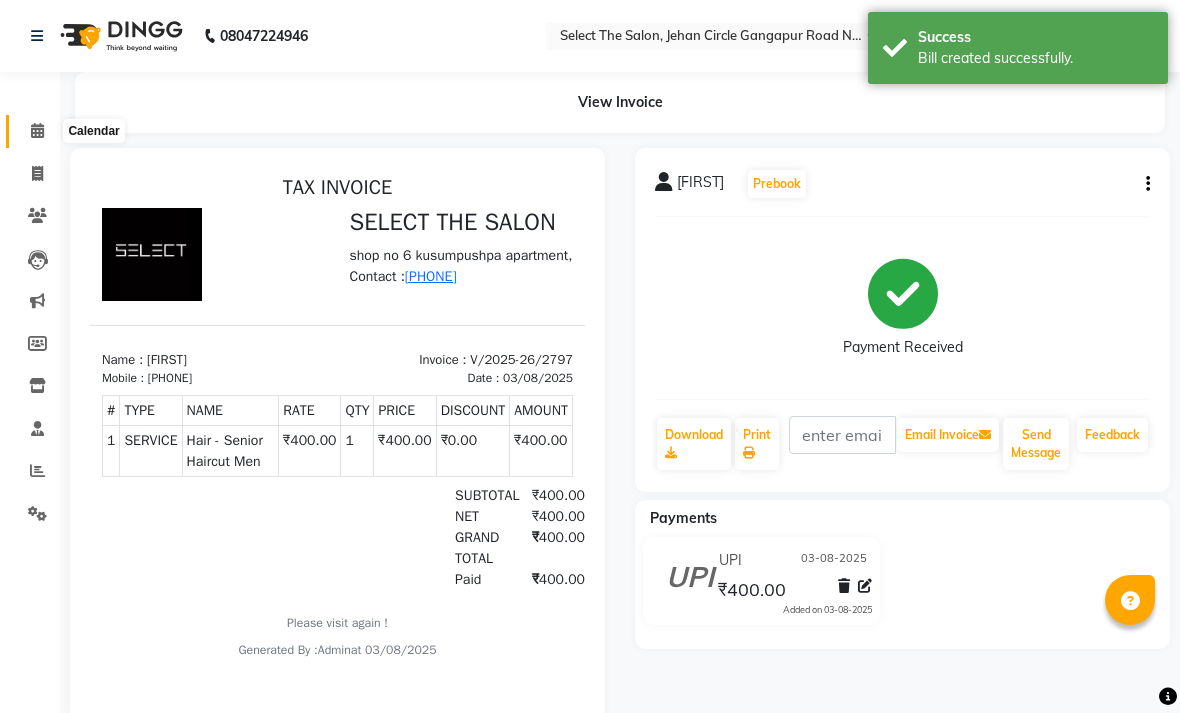 click 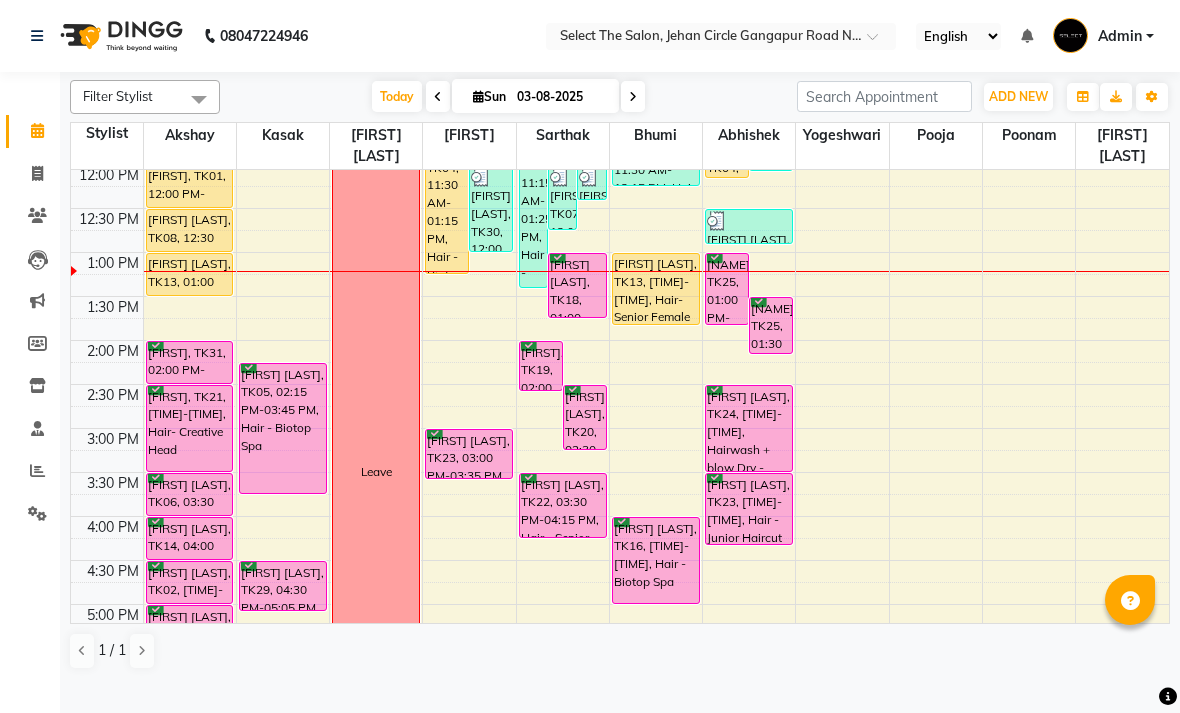 scroll, scrollTop: 268, scrollLeft: 0, axis: vertical 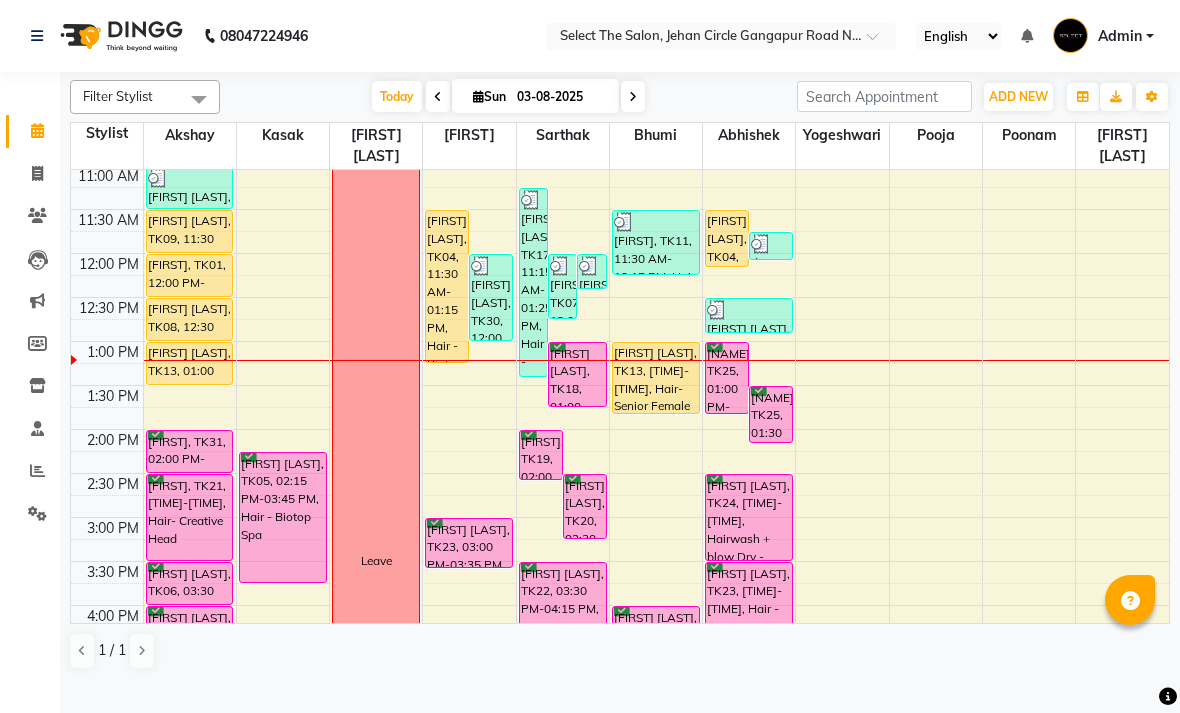 click on "[FIRST], TK01, 12:00 PM-12:30 PM, Hair- Creative Head" at bounding box center (190, 275) 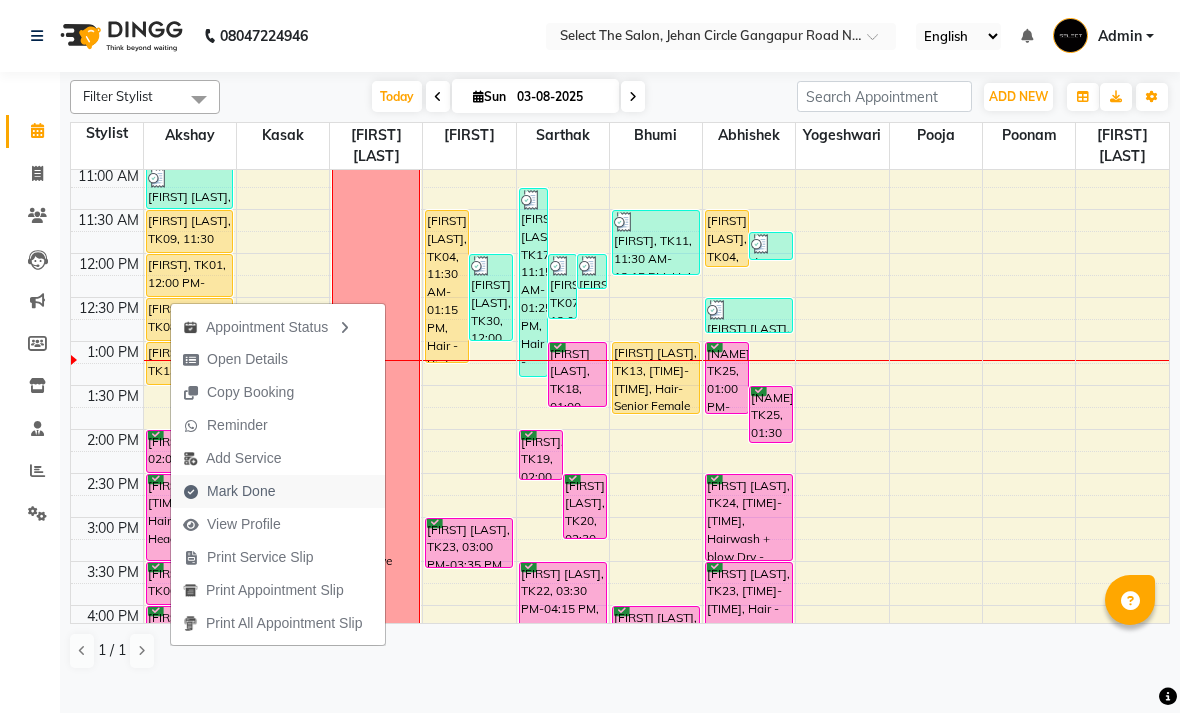 click at bounding box center (191, 492) 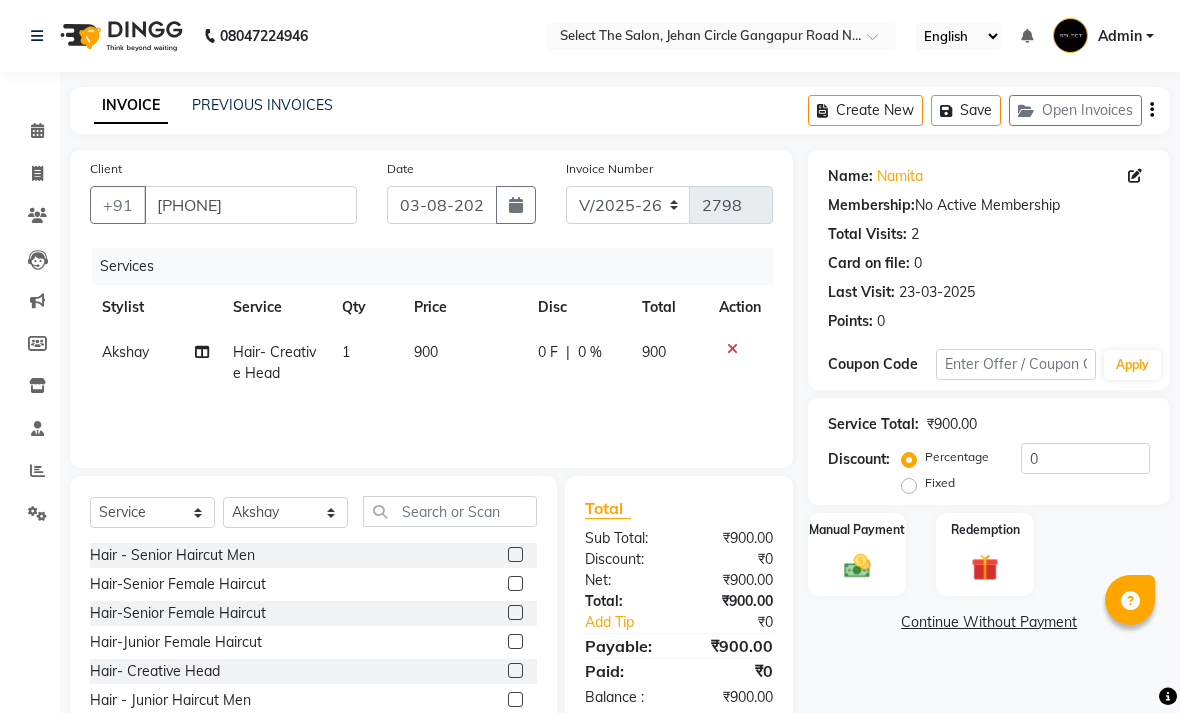 click on "900" 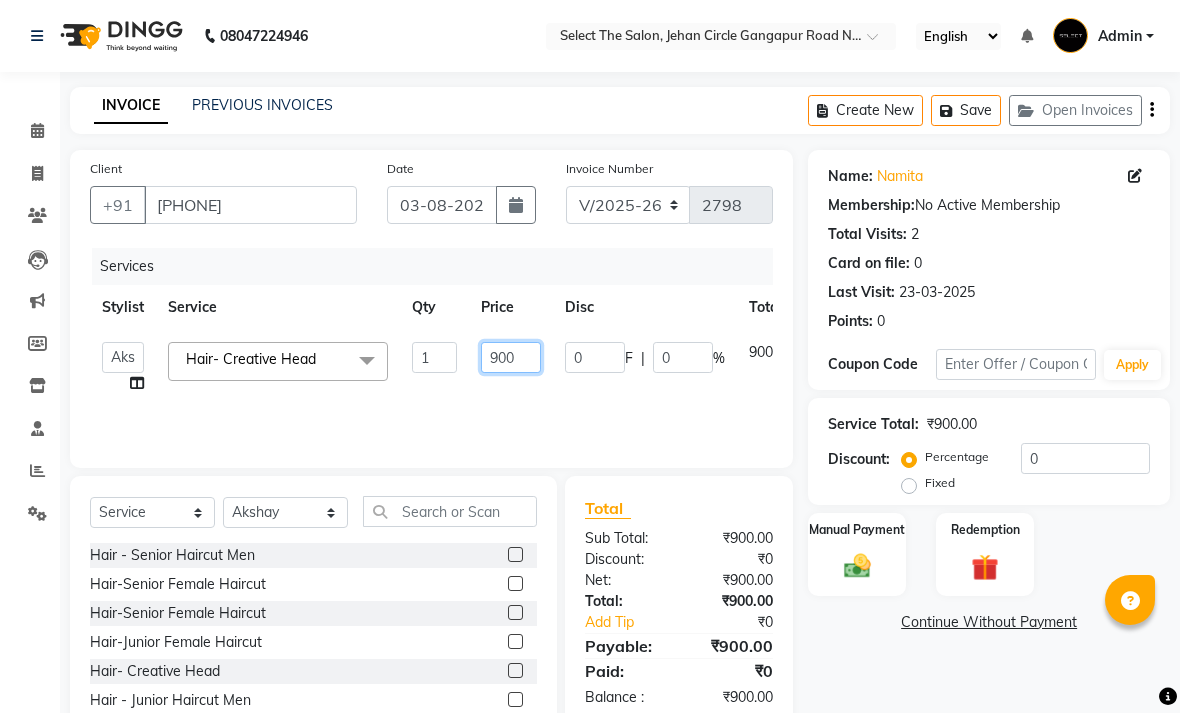 click on "900" 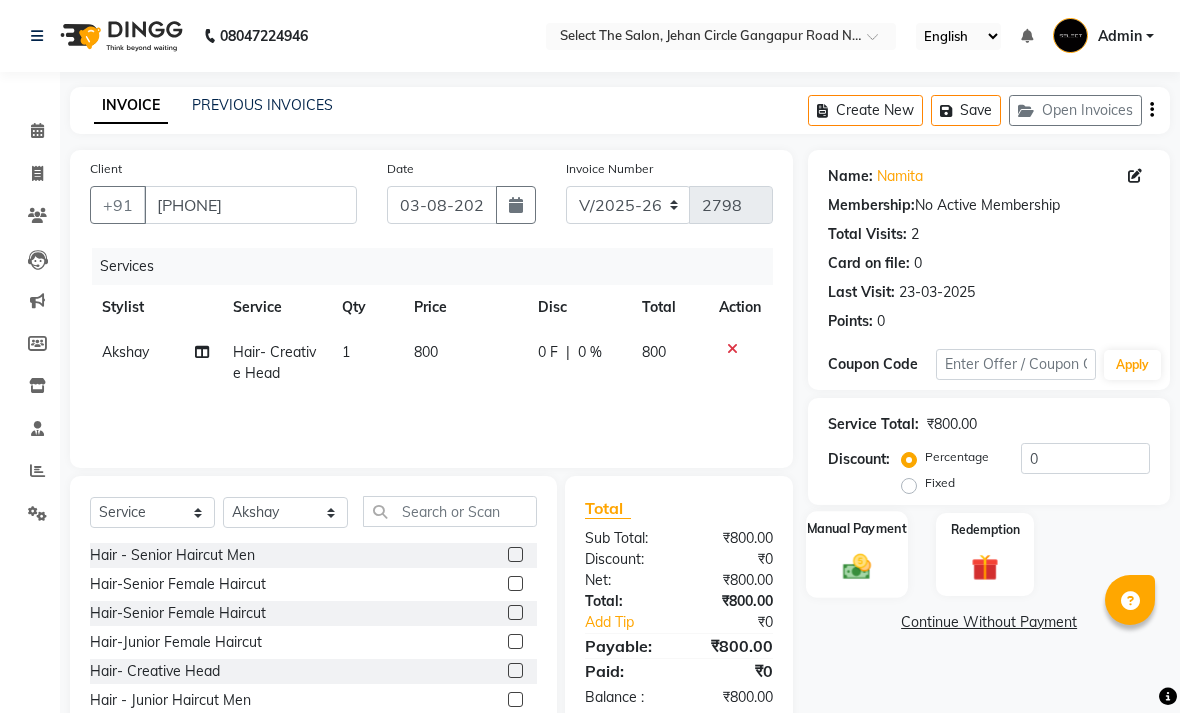 click on "Manual Payment" 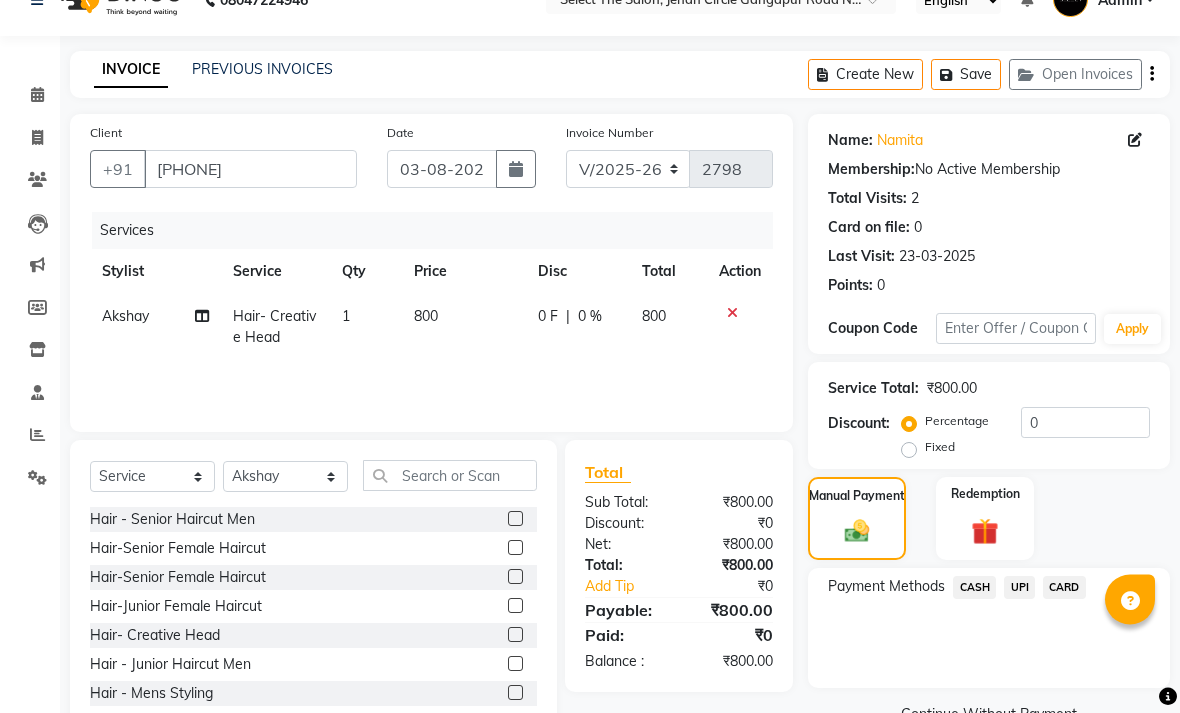 scroll, scrollTop: 38, scrollLeft: 0, axis: vertical 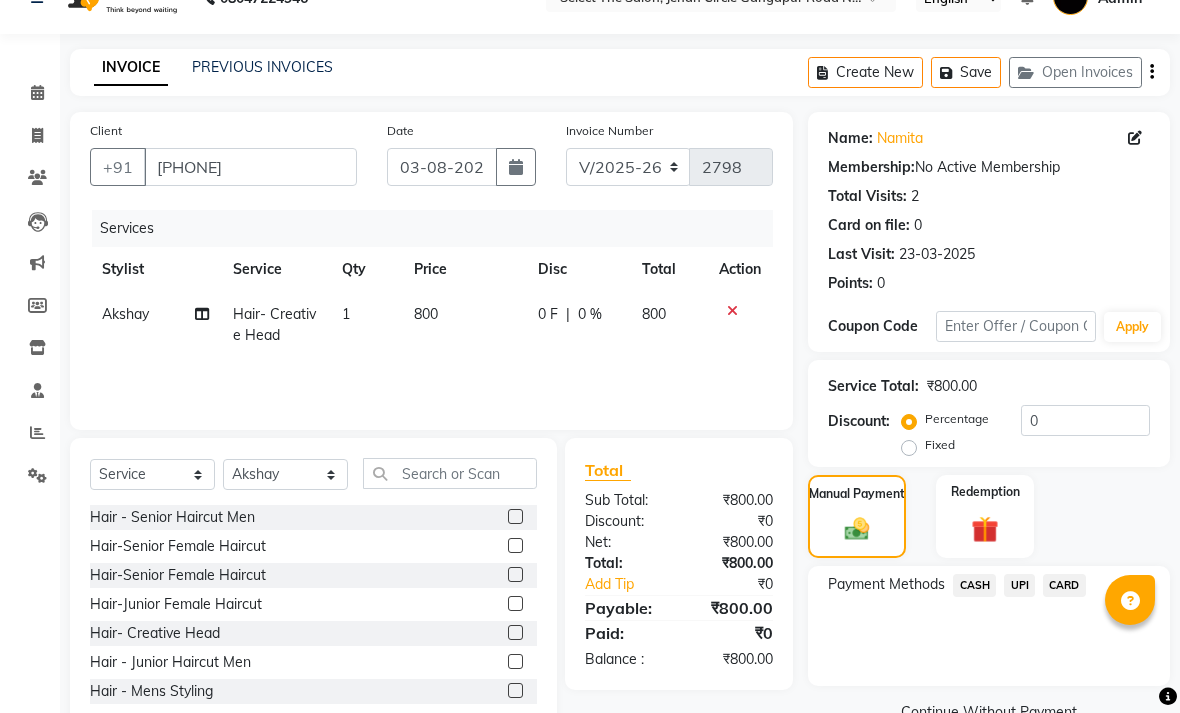 click on "UPI" 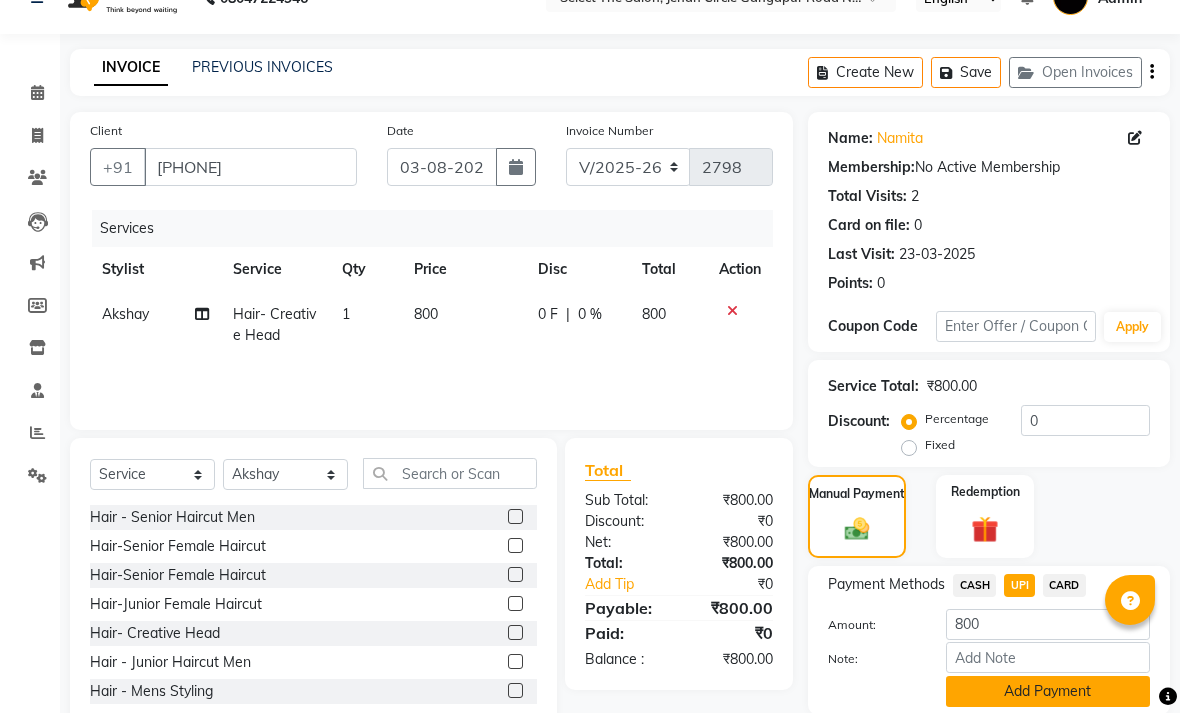 click on "Add Payment" 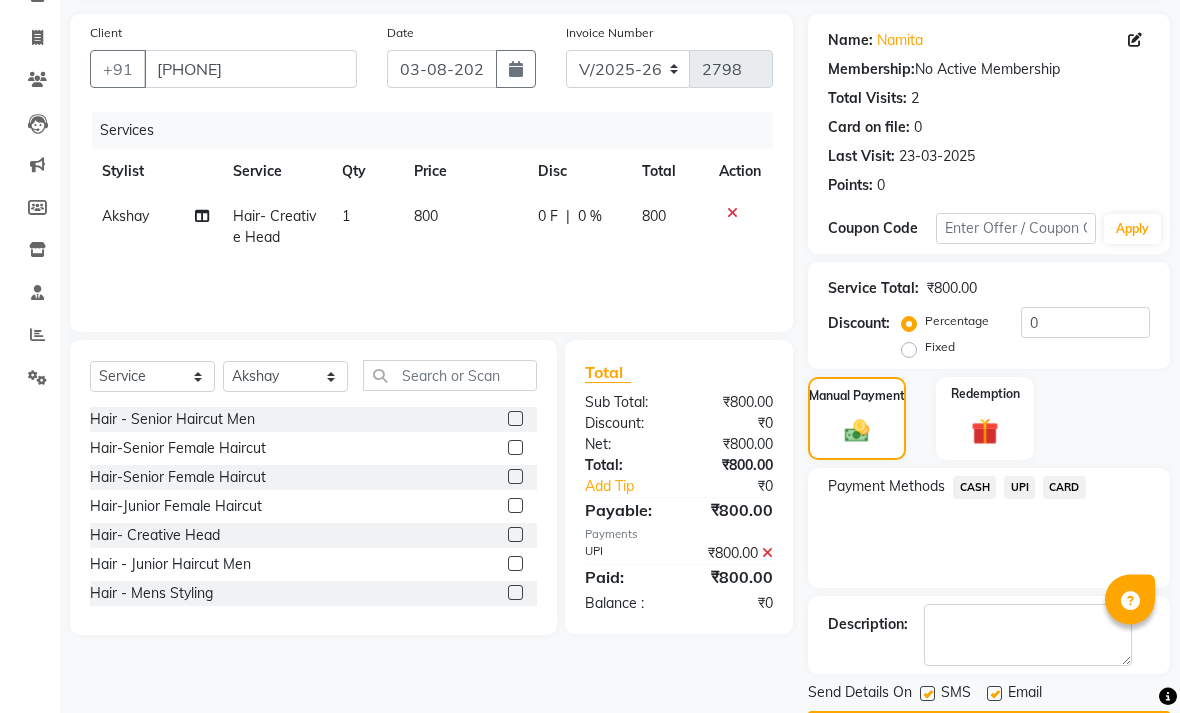 scroll, scrollTop: 141, scrollLeft: 0, axis: vertical 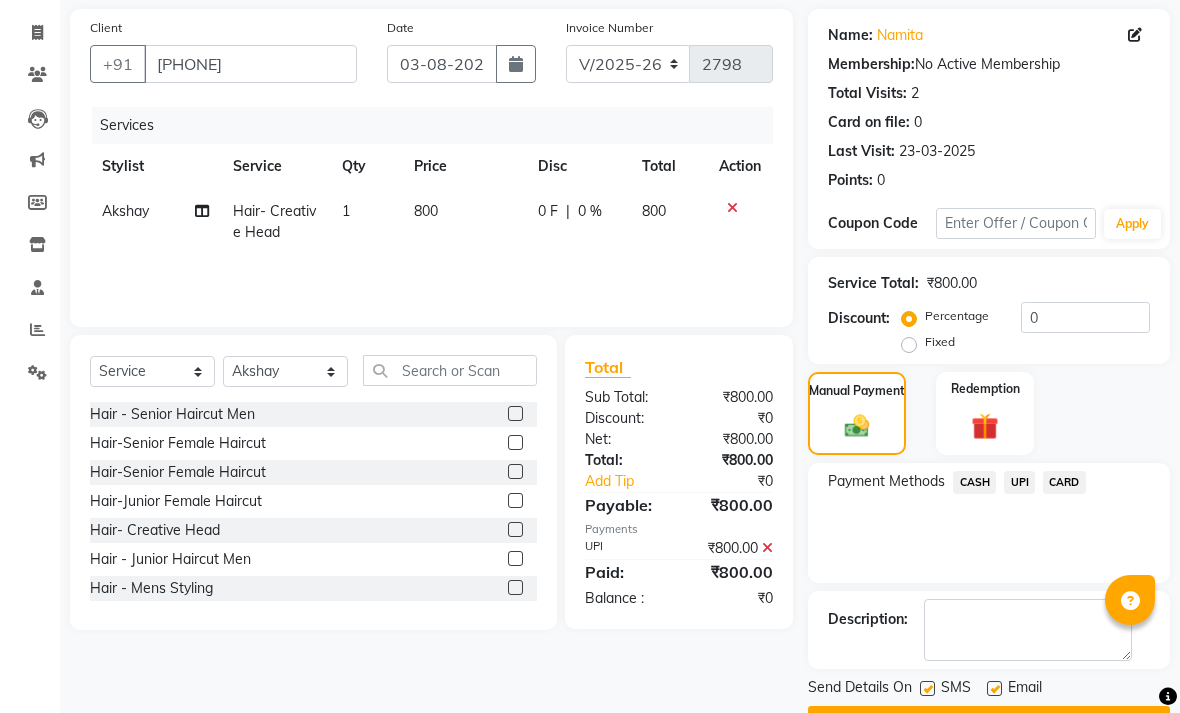 click on "Checkout" 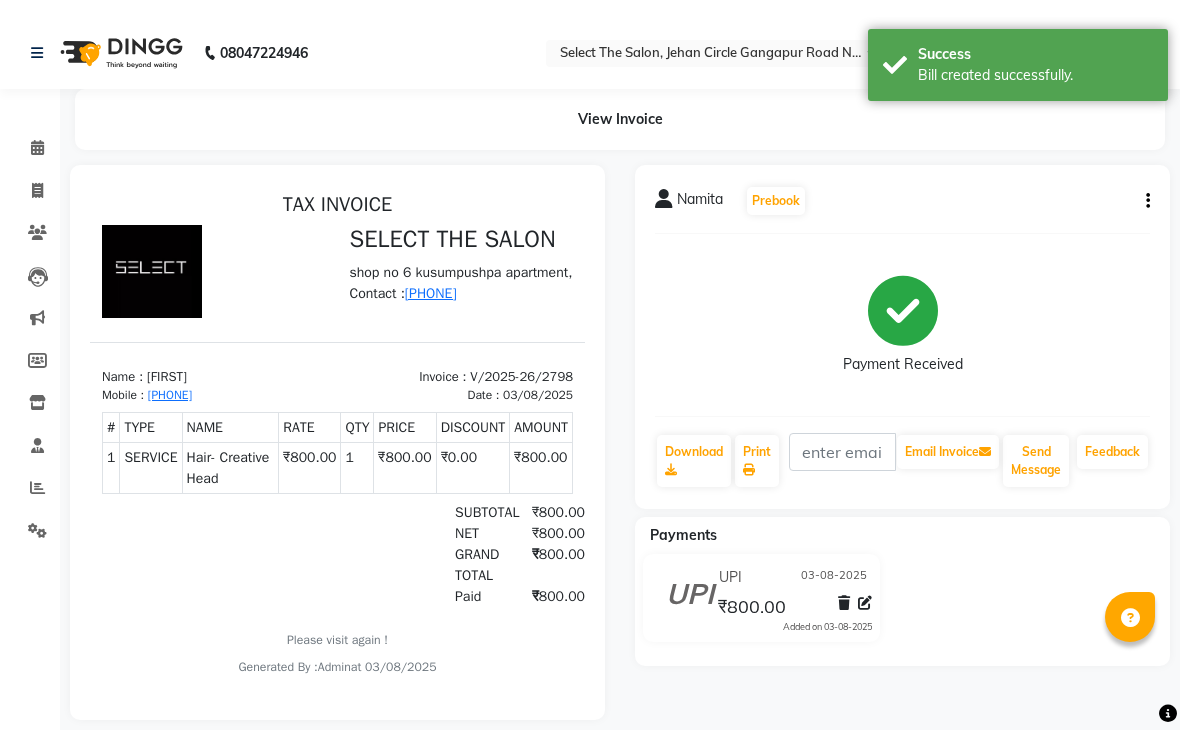 scroll, scrollTop: 0, scrollLeft: 0, axis: both 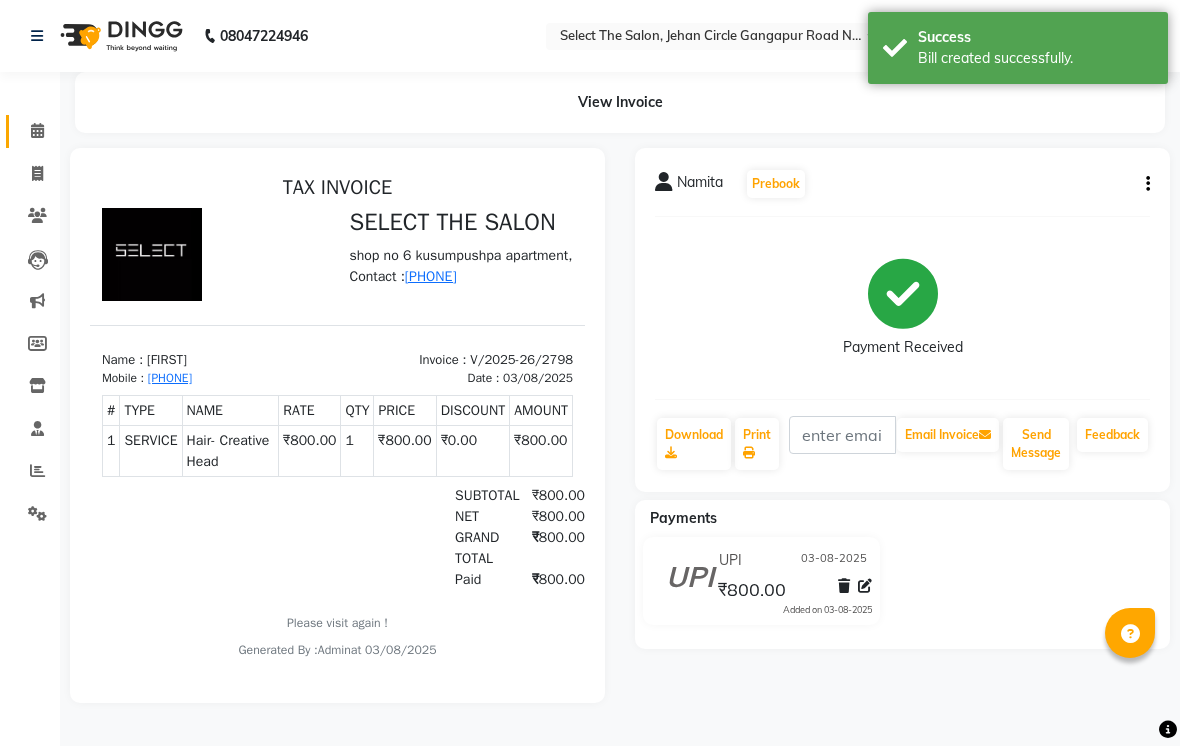click on "Calendar" 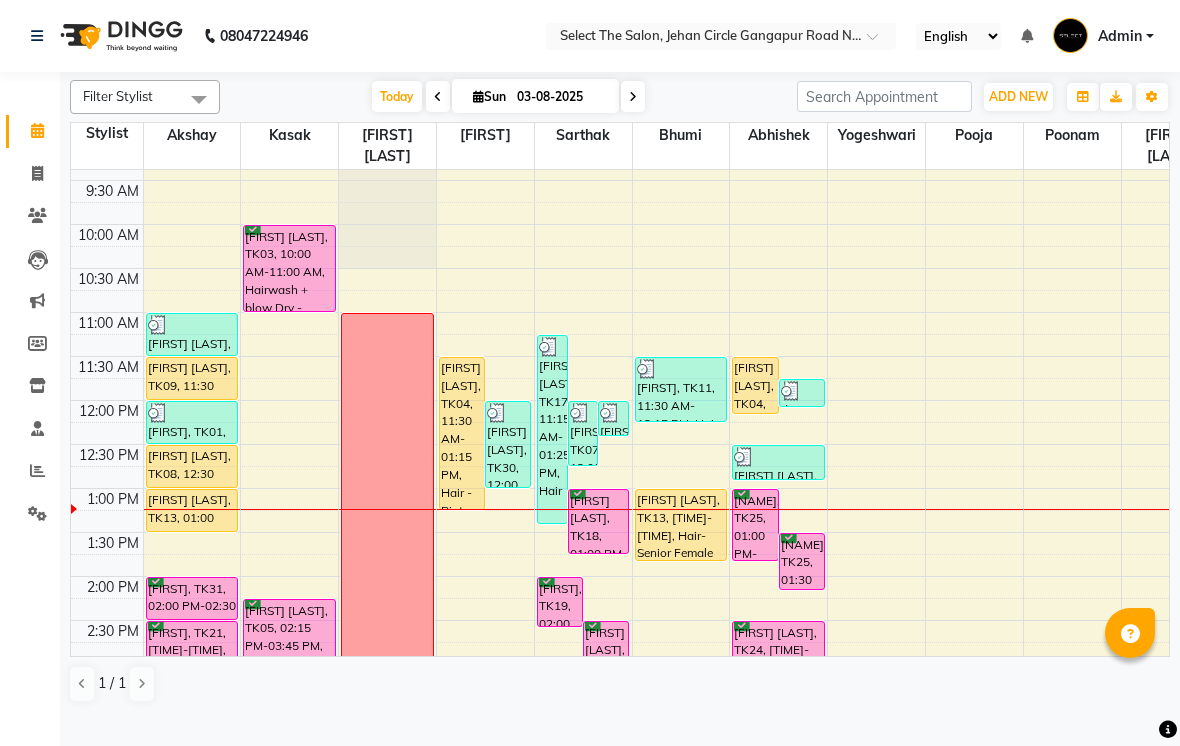 scroll, scrollTop: 120, scrollLeft: 0, axis: vertical 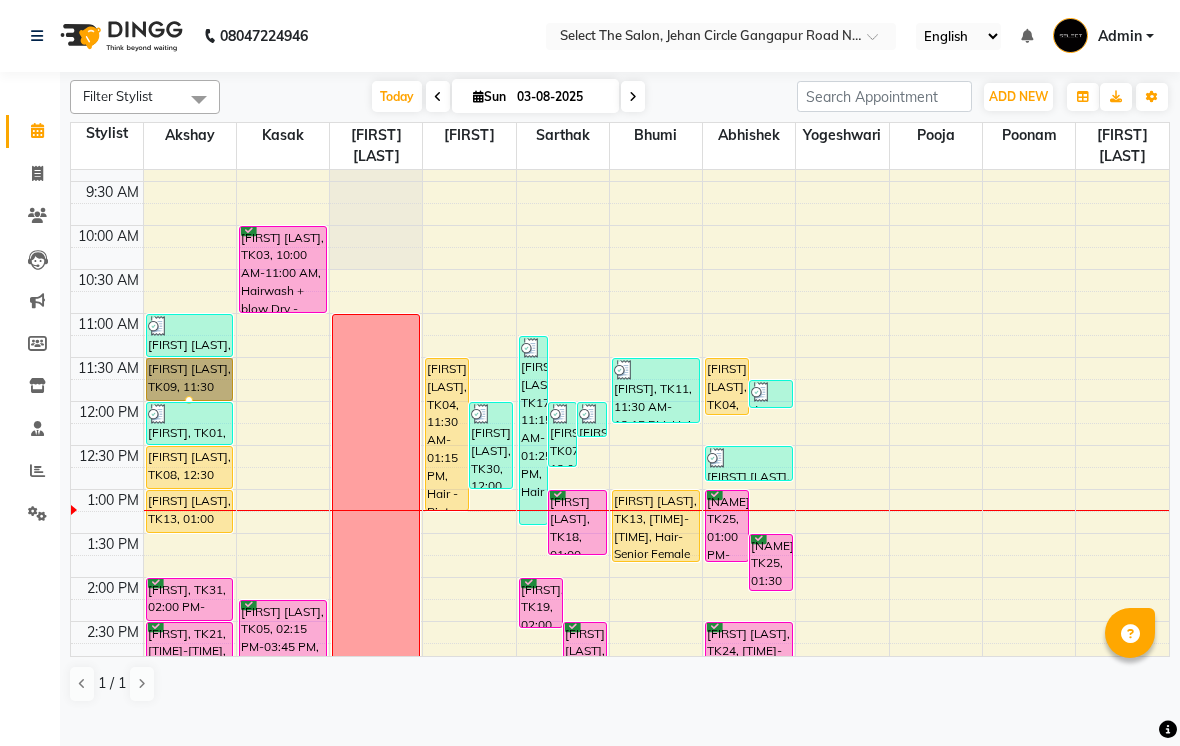 click on "[FIRST] [LAST], TK08, 12:30 PM-01:00 PM, Hair - Creative Head Mens" at bounding box center [190, 467] 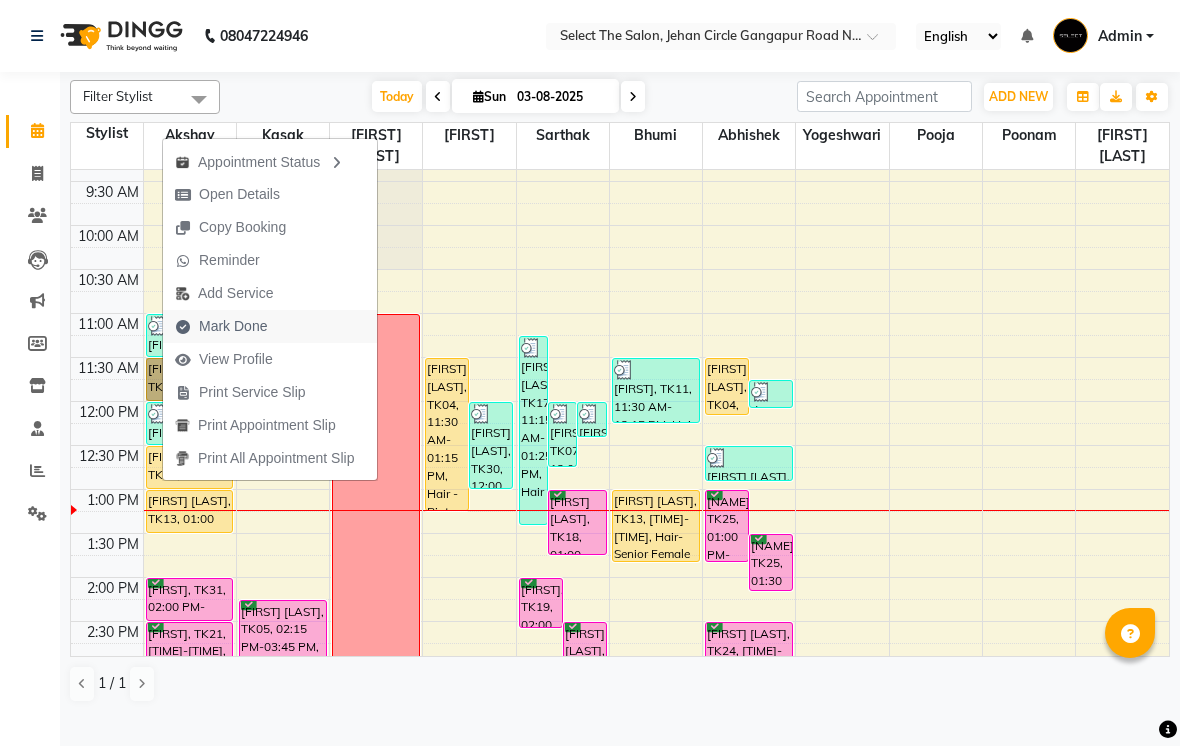 click on "Mark Done" at bounding box center (221, 326) 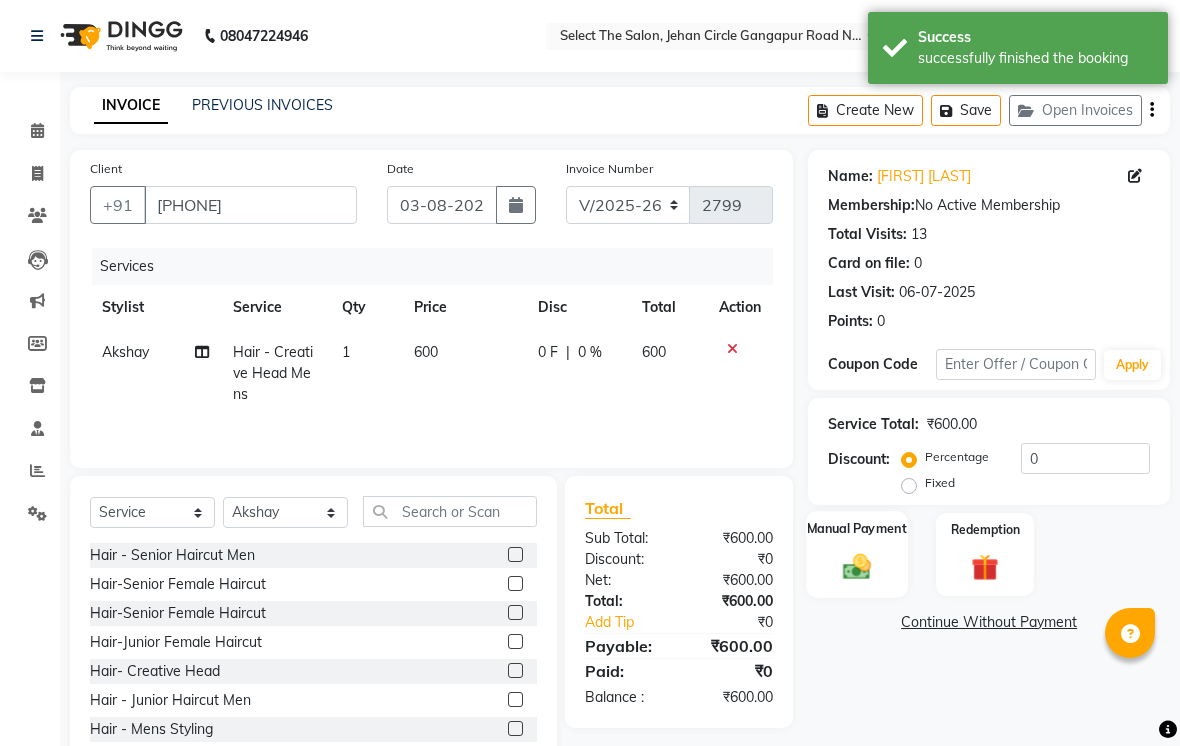 click 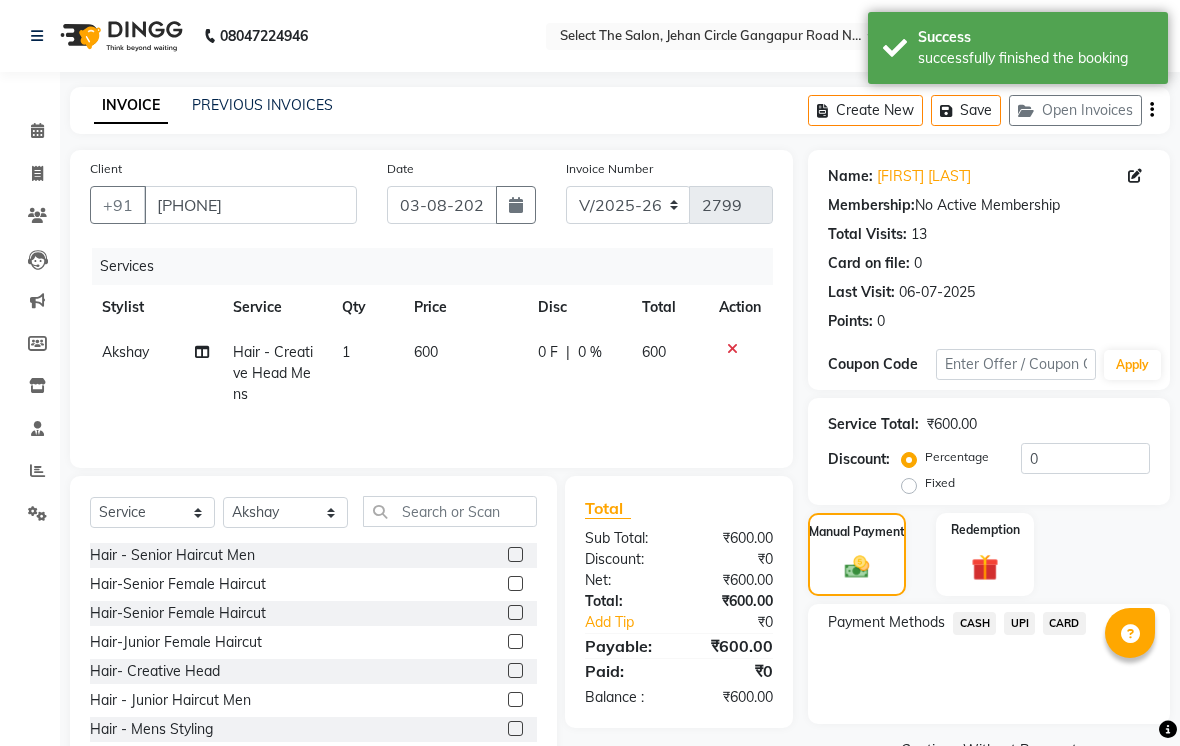 click on "UPI" 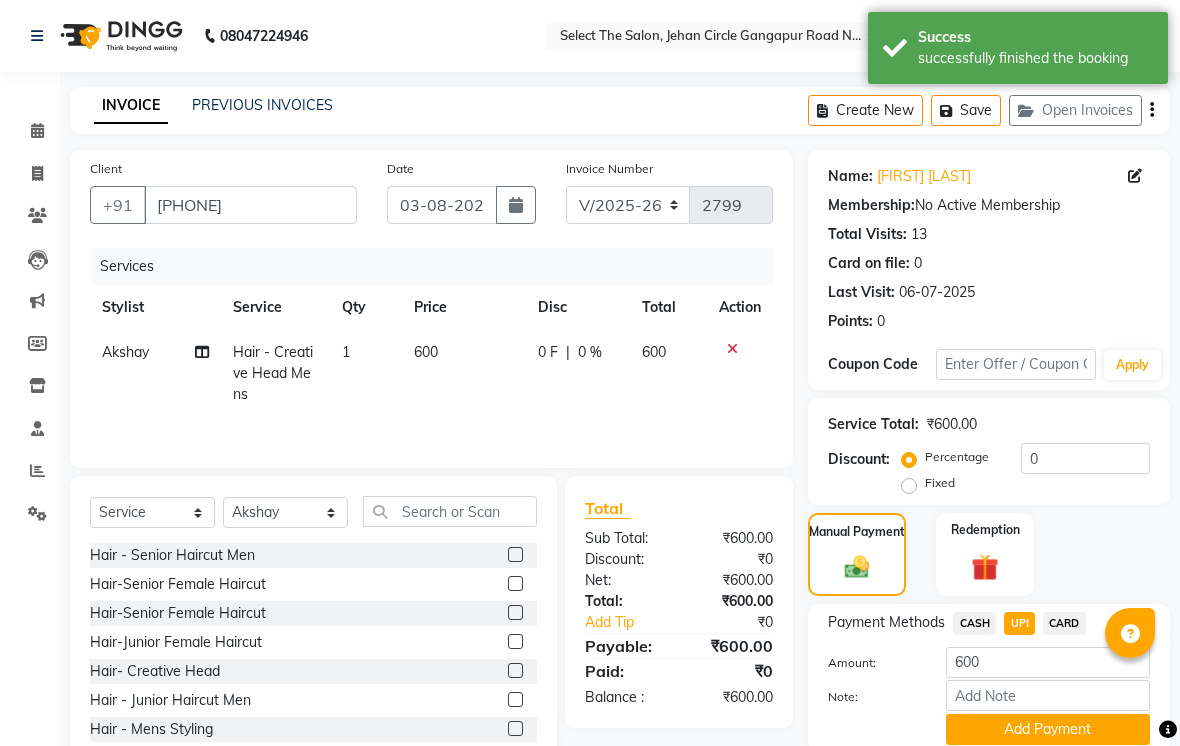 click on "600" 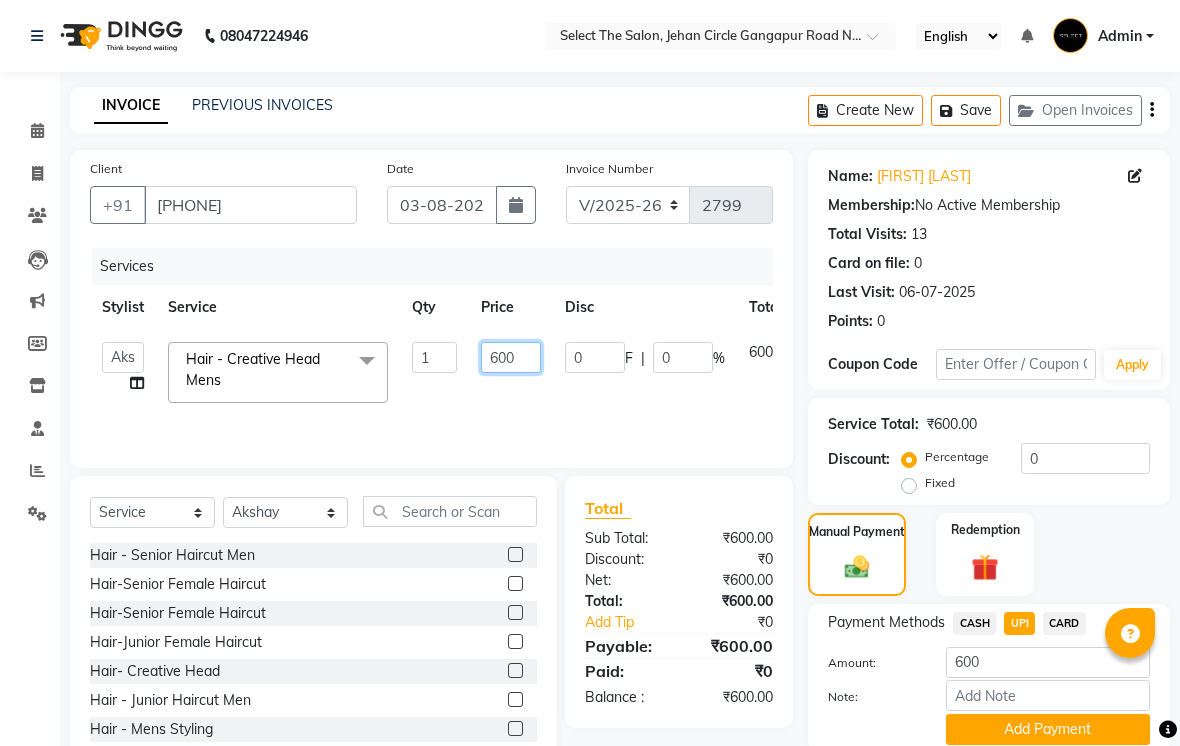 click on "600" 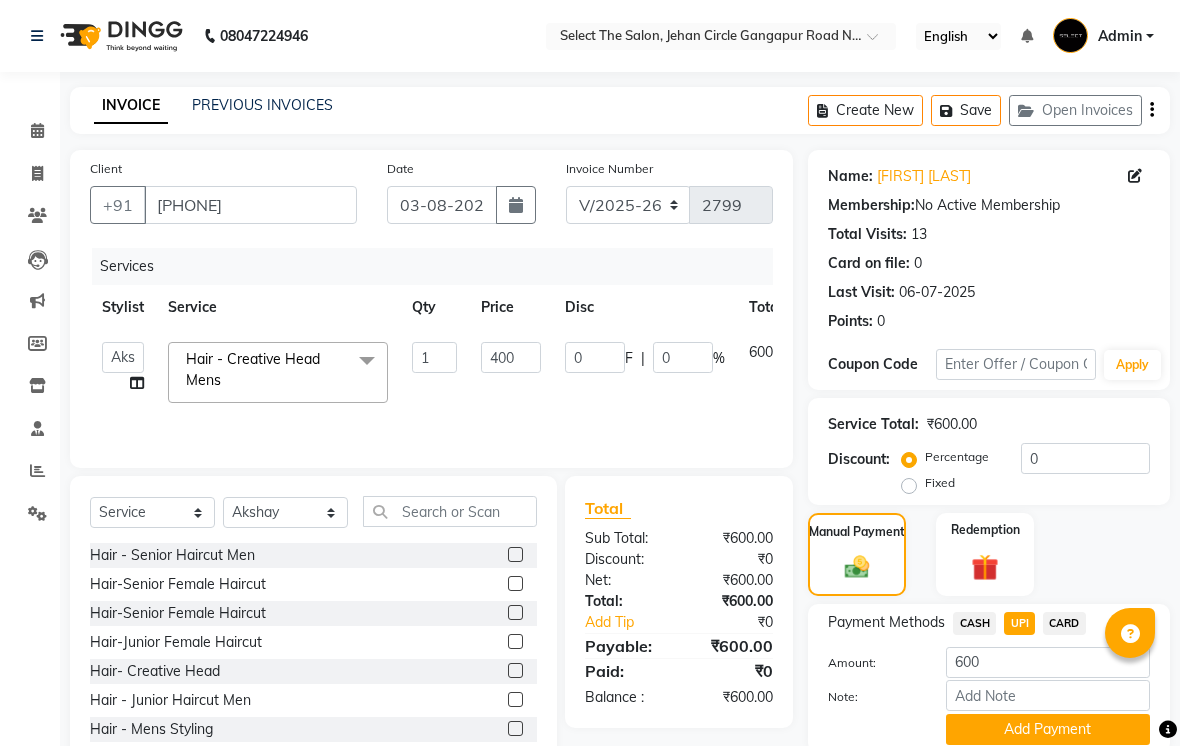 click on "Client +91 9623603794 Date 03-08-2025 Invoice Number V/2025 V/2025-26 2799 Services Stylist Service Qty Price Disc Total Action  Abhishek    Akshay    Bhumi    Kasak   Pooja    Poonam    Sachin Wagh    Sarthak    Siddhika    Venkatesh warule   Yogeshwari  Hair - Creative Head Mens  x Hair - Senior Haircut Men Hair-Senior Female Haircut Hair-Senior Female Haircut Hair-Junior Female Haircut Hair- Creative Head  Hair - Junior Haircut Men  Hair - Mens Styling Hair - Mens Haircolour Hair - Global Colour Hair - Mens hair colour Touch-up Hair - Root Touchup 1 Inch Hair - Root Touchup 2 inch Hair - Mens Keratin Treatment Hair - K18 Treatment Hair - Mens Hair spa Hair - Mens hairwash Head Massage Keratin Wash  Hair- Kids Haircut Consultation  Hair - Creative Head Mens Hair - Fringe  Hair - Fiber Clinix Hair - Root Touchup 1 Inch AF Hair - Root Touchup 2 inch AF Hair - Makeup and bridal hair style  Hair - Biotop Spa  Hair - Female Styling  Foot spa Hand spa Dry manicure  Dry pedicure  Nail Extension  B3 Package Botox" 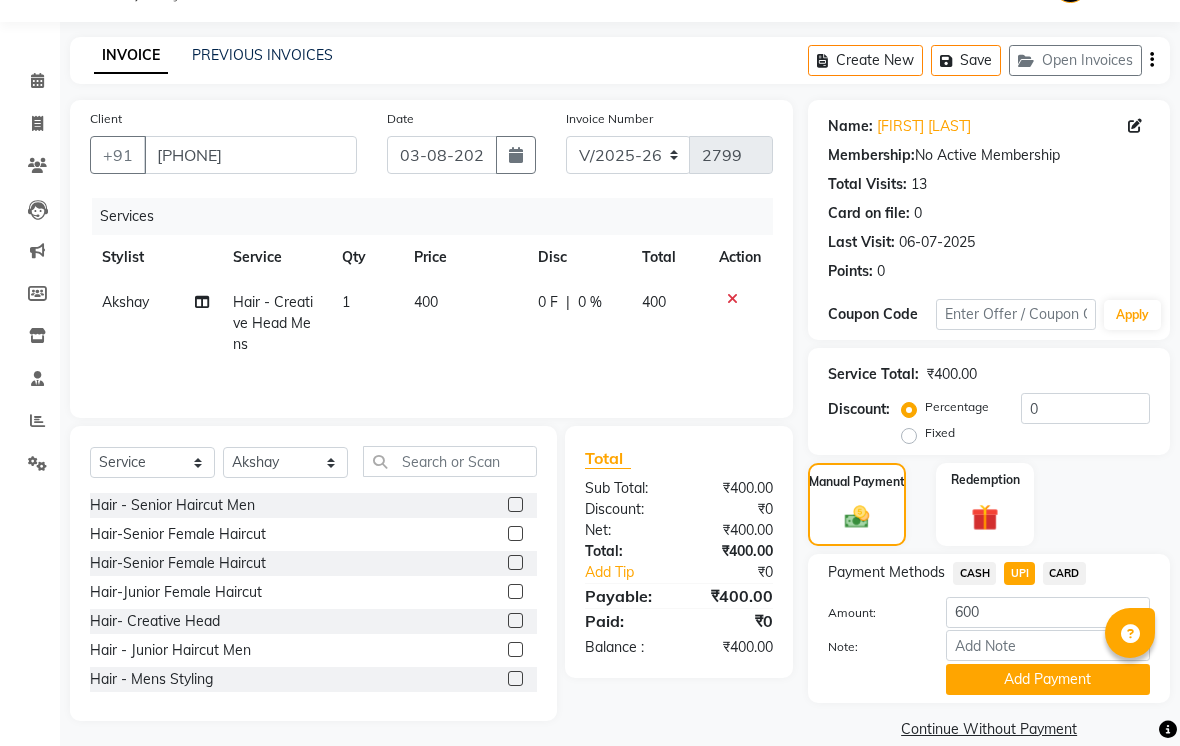 scroll, scrollTop: 77, scrollLeft: 0, axis: vertical 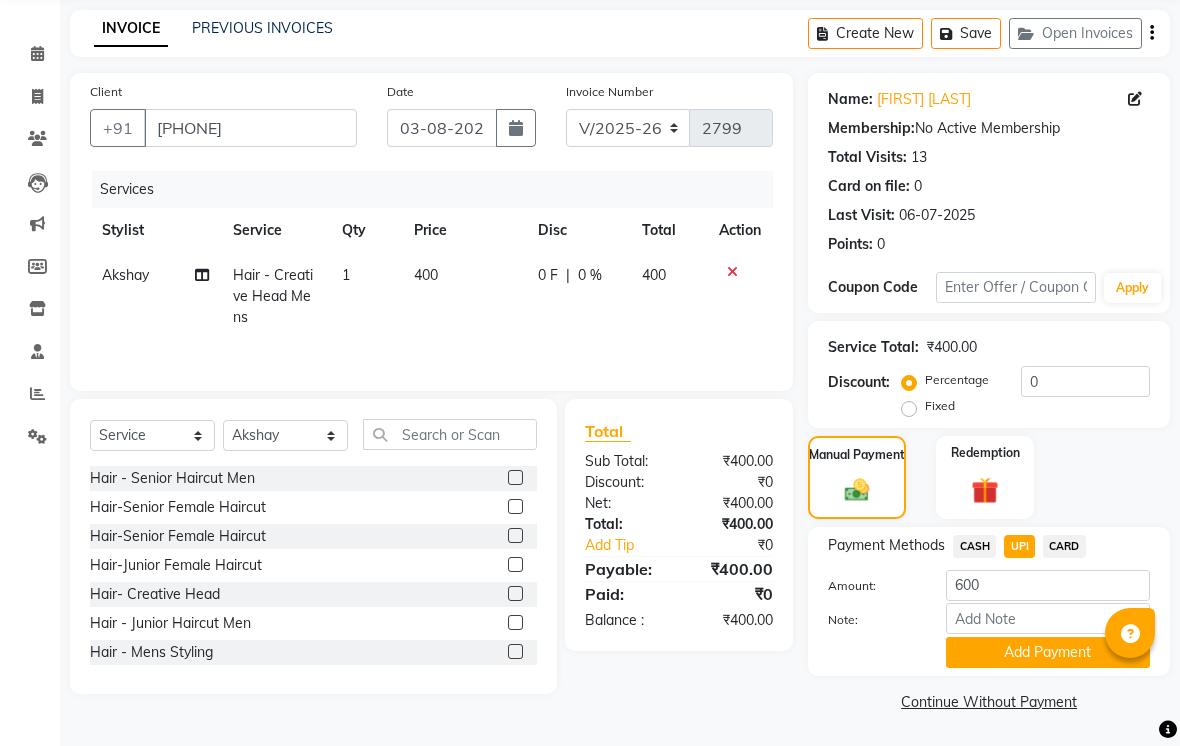 click on "UPI" 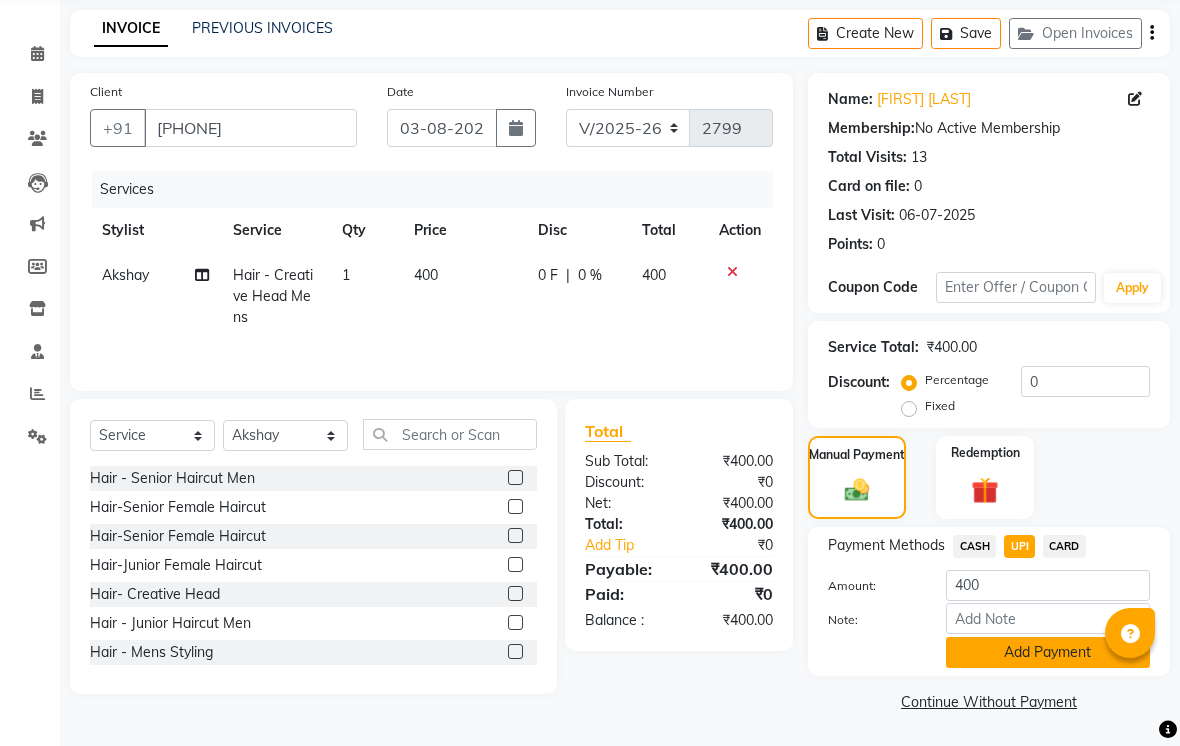 click on "Add Payment" 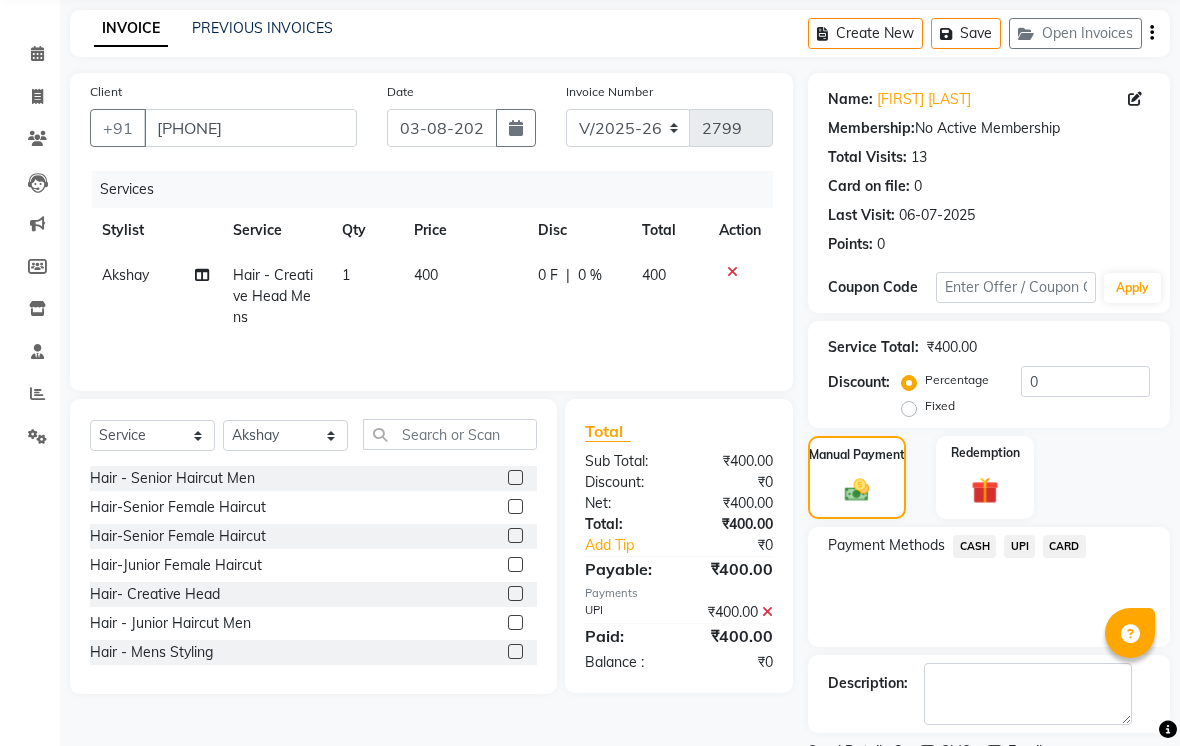 scroll, scrollTop: 161, scrollLeft: 0, axis: vertical 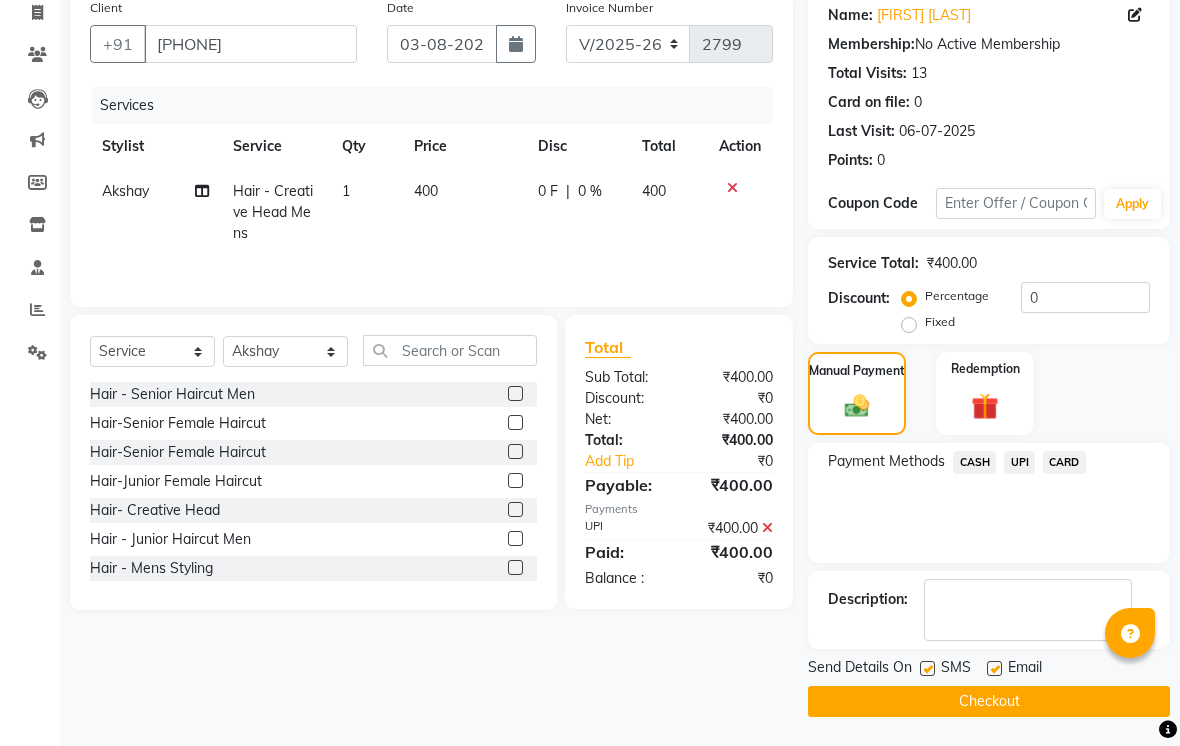 click on "Checkout" 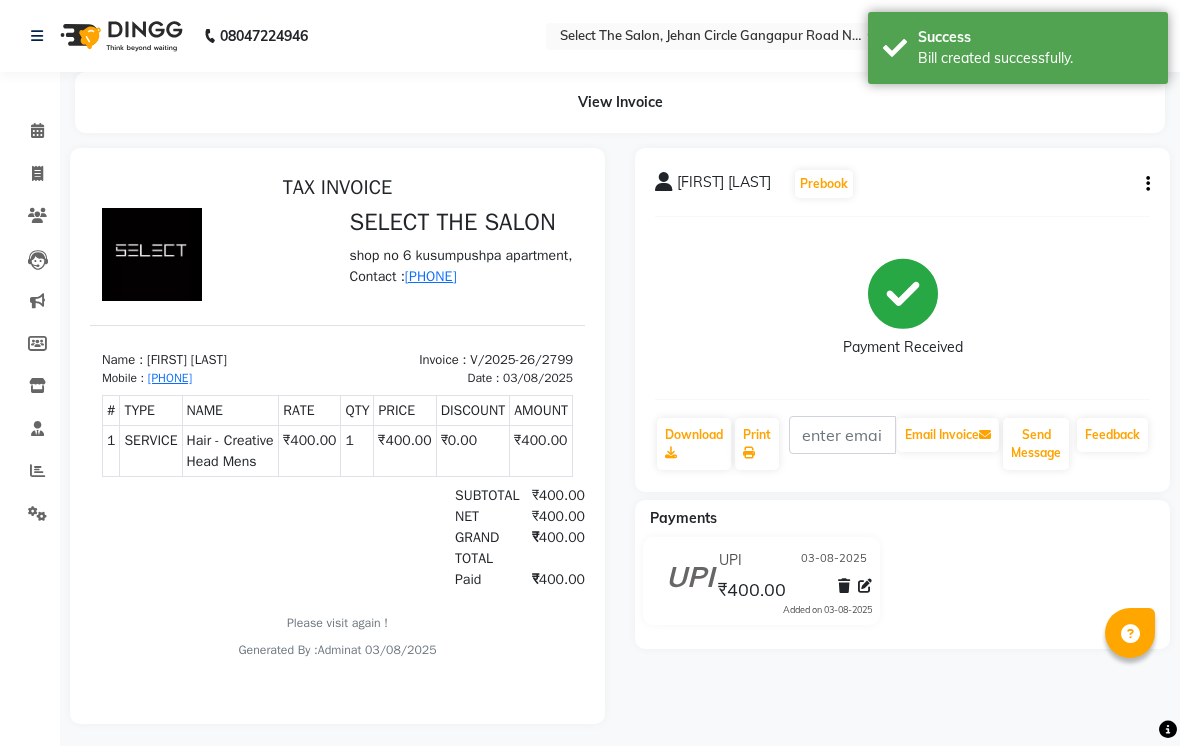 scroll, scrollTop: 0, scrollLeft: 0, axis: both 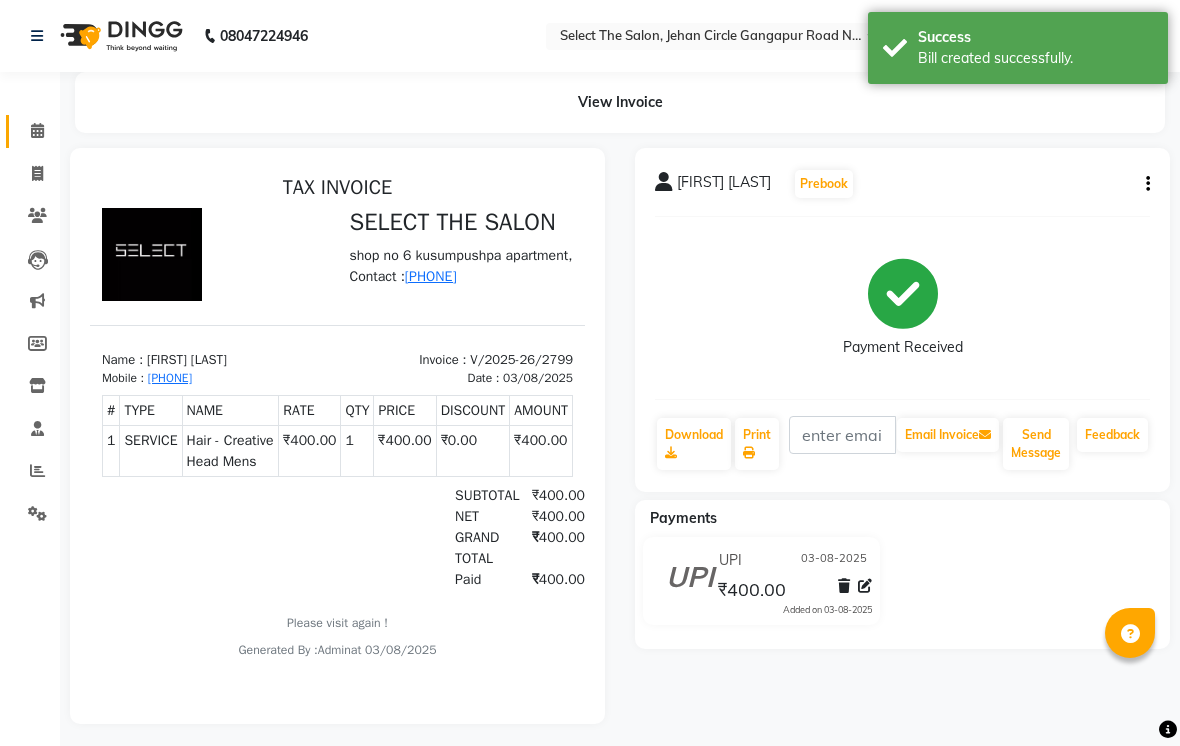 click 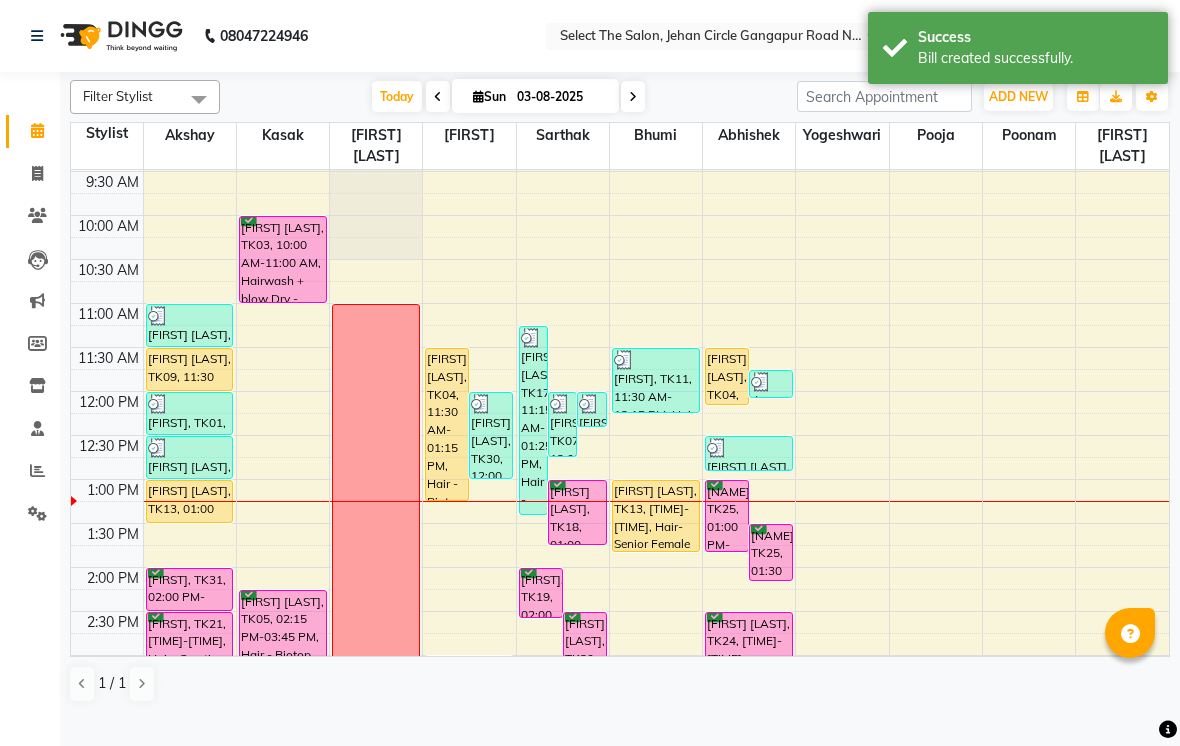 scroll, scrollTop: 154, scrollLeft: 0, axis: vertical 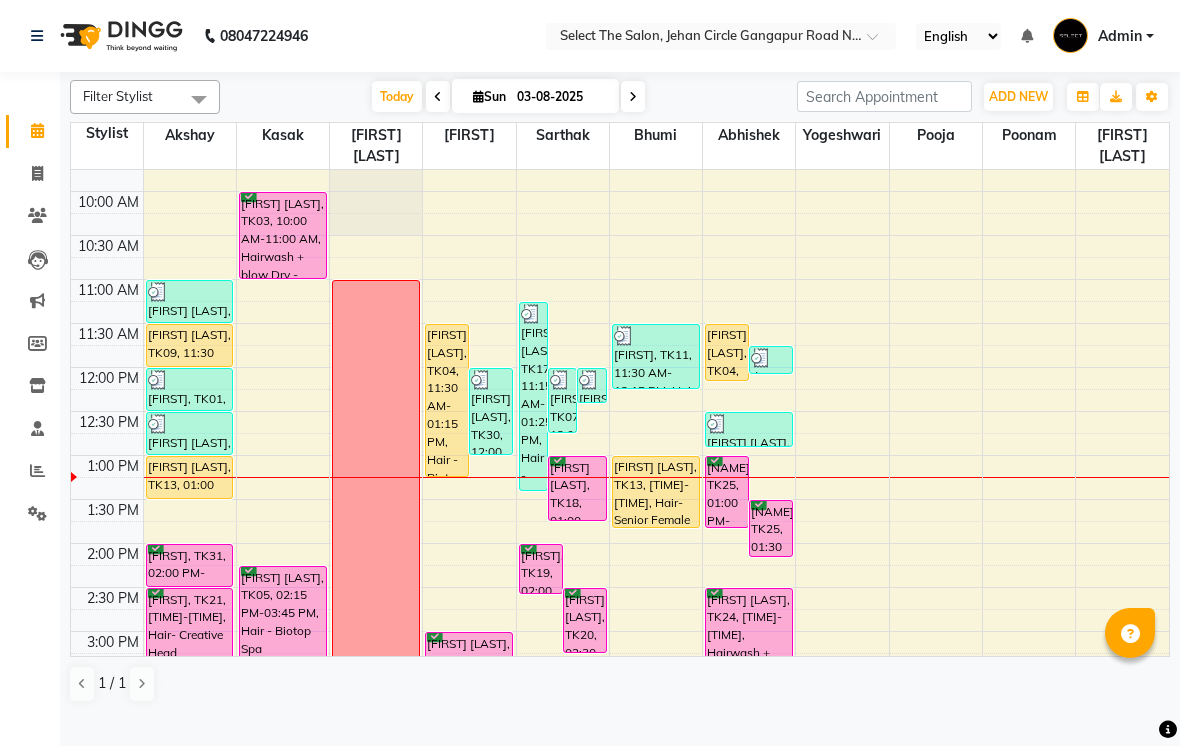 click on "Darshan Amrutkar, TK18, 01:00 PM-01:45 PM, Hair - Senior Haircut Men" at bounding box center (577, 488) 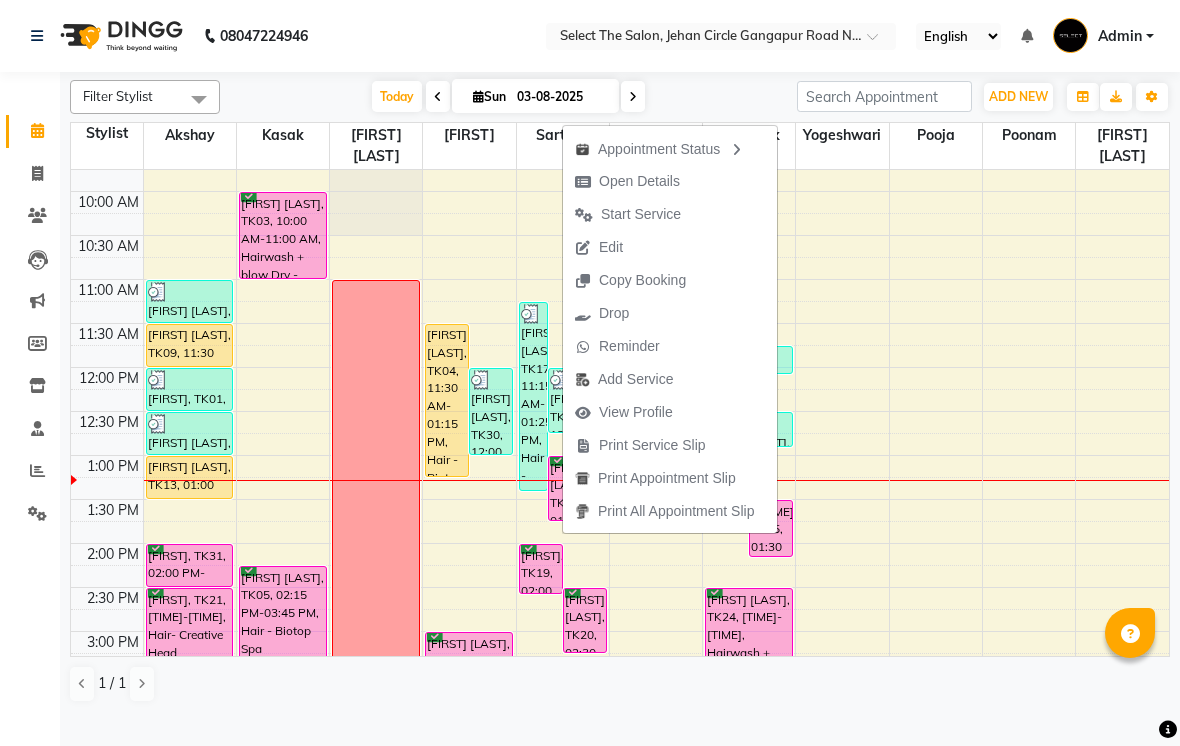 click at bounding box center (107, 312) 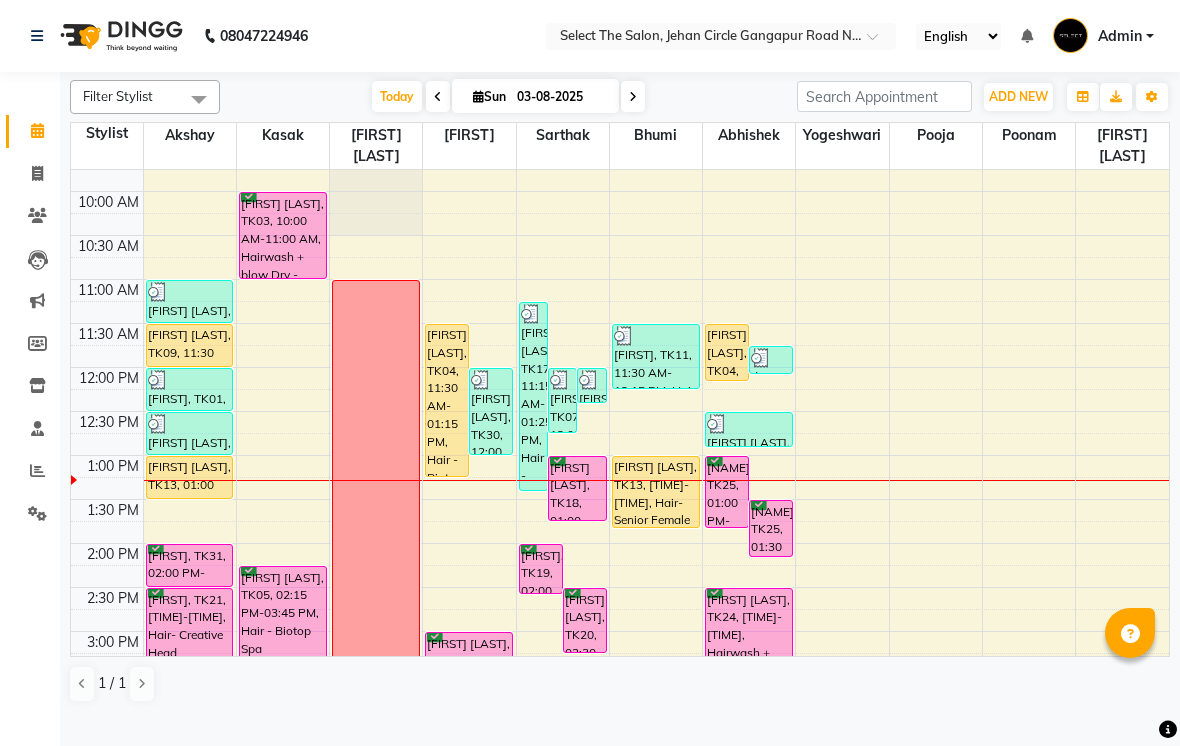 click on "12:30 PM" at bounding box center (109, 422) 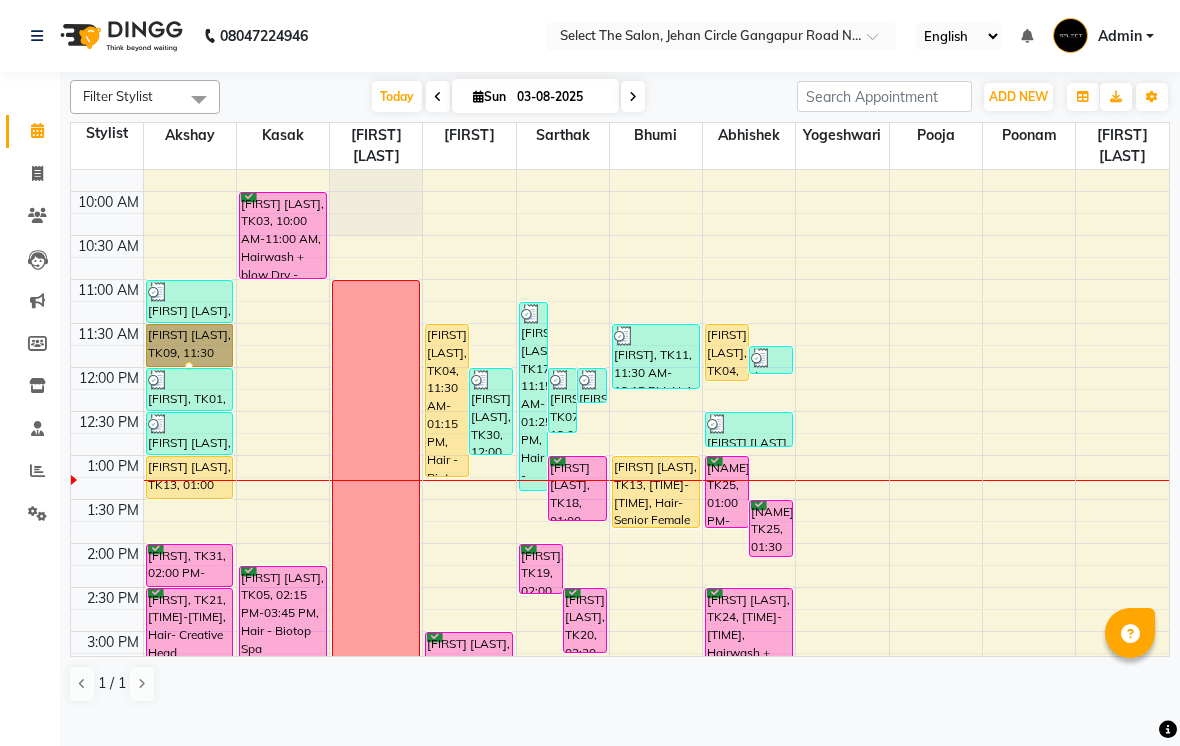 click on "[FIRST], TK01, 12:00 PM-12:30 PM, Hair- Creative Head" at bounding box center (190, 389) 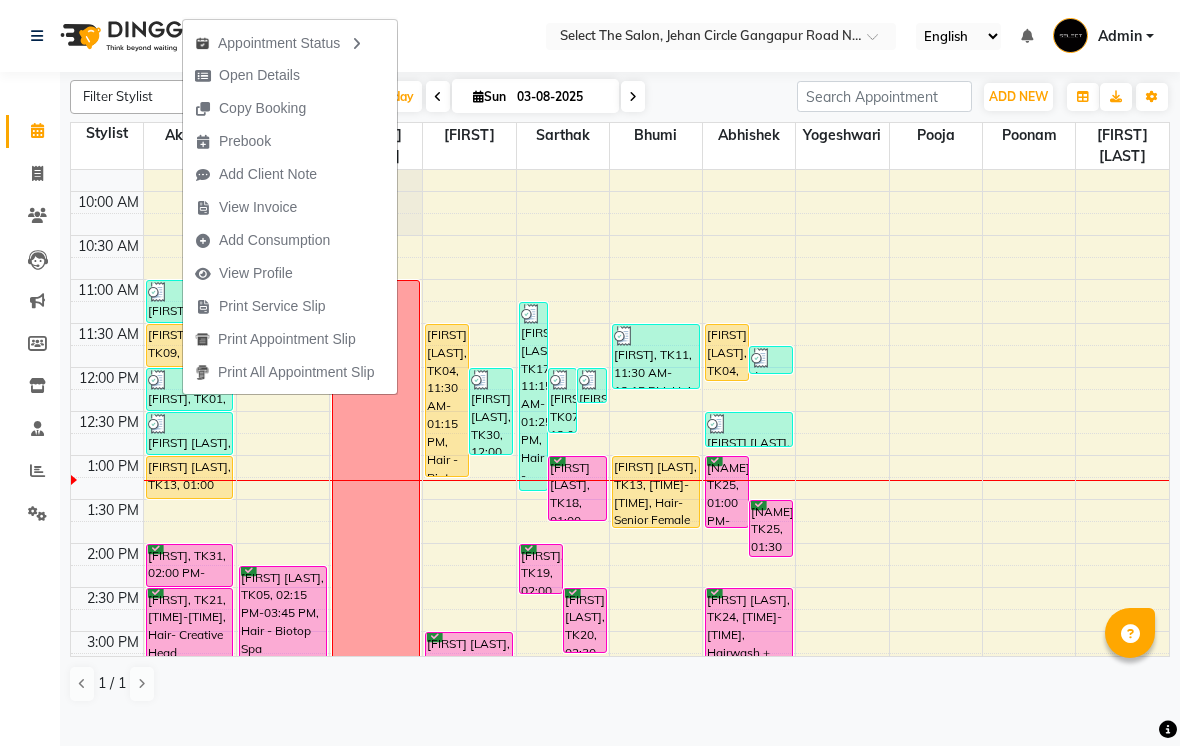 click on "12:00 PM" at bounding box center (109, 378) 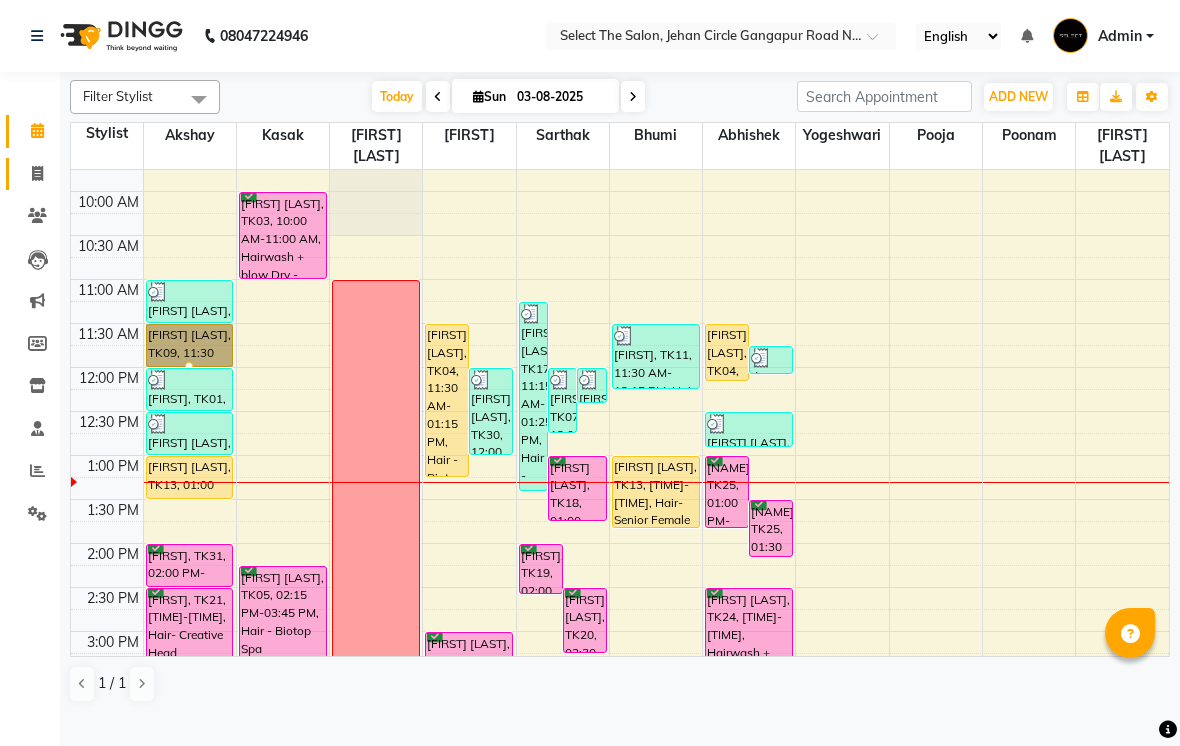 click on "Invoice" 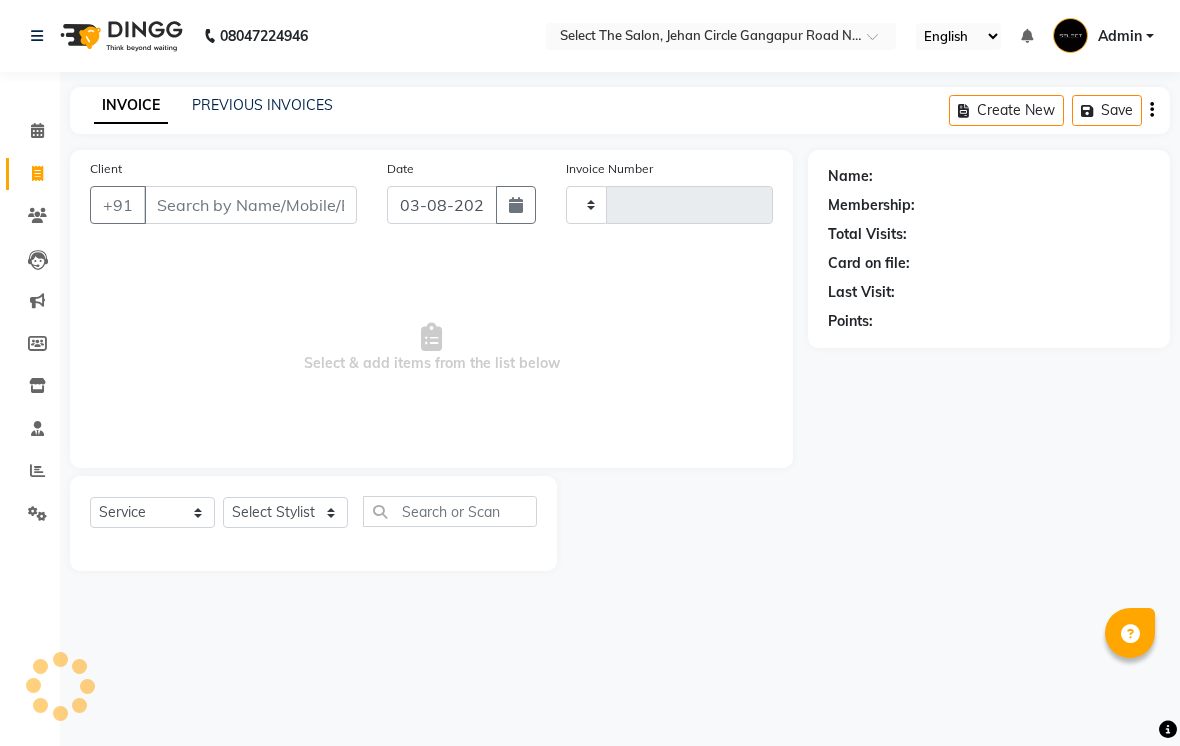click on "Client" at bounding box center [250, 205] 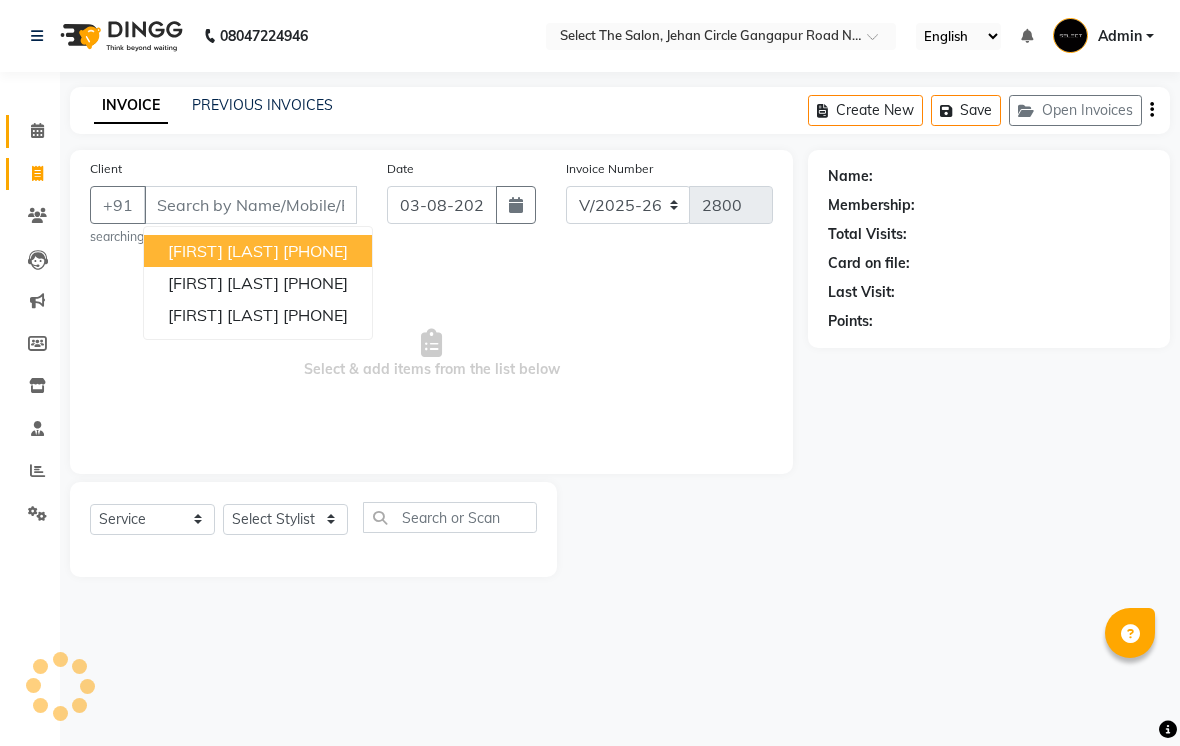 click on "Calendar" 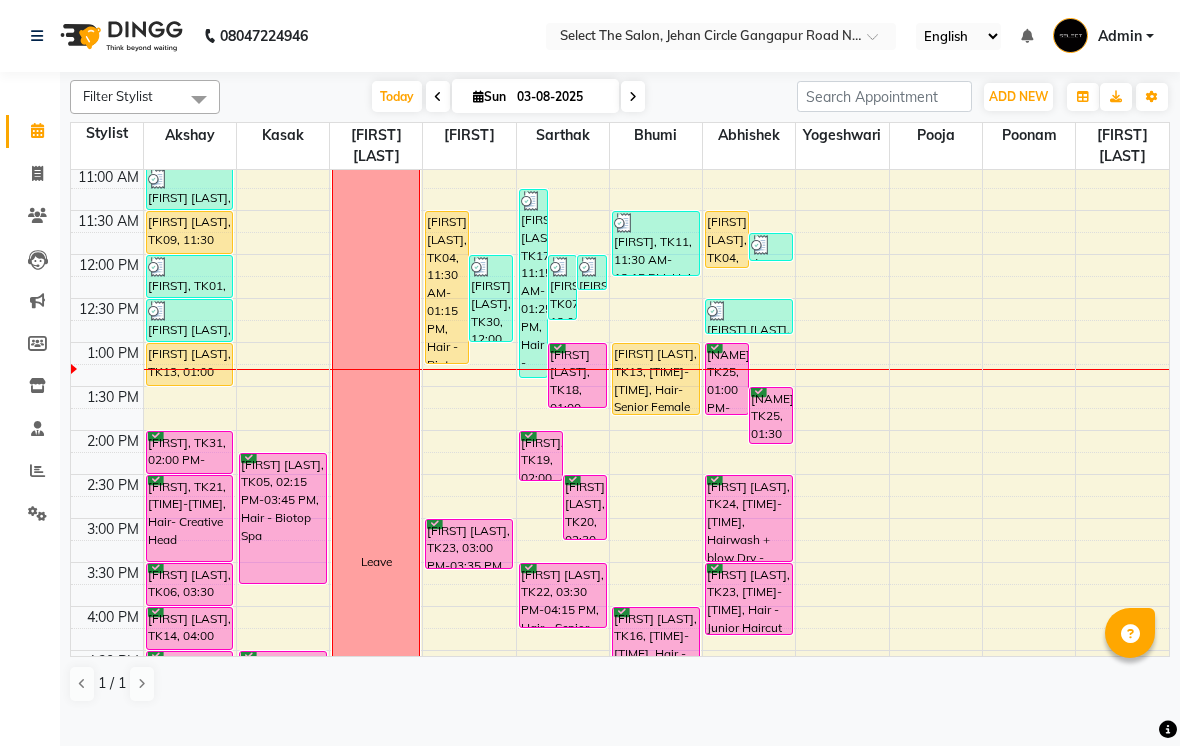 scroll, scrollTop: 268, scrollLeft: 0, axis: vertical 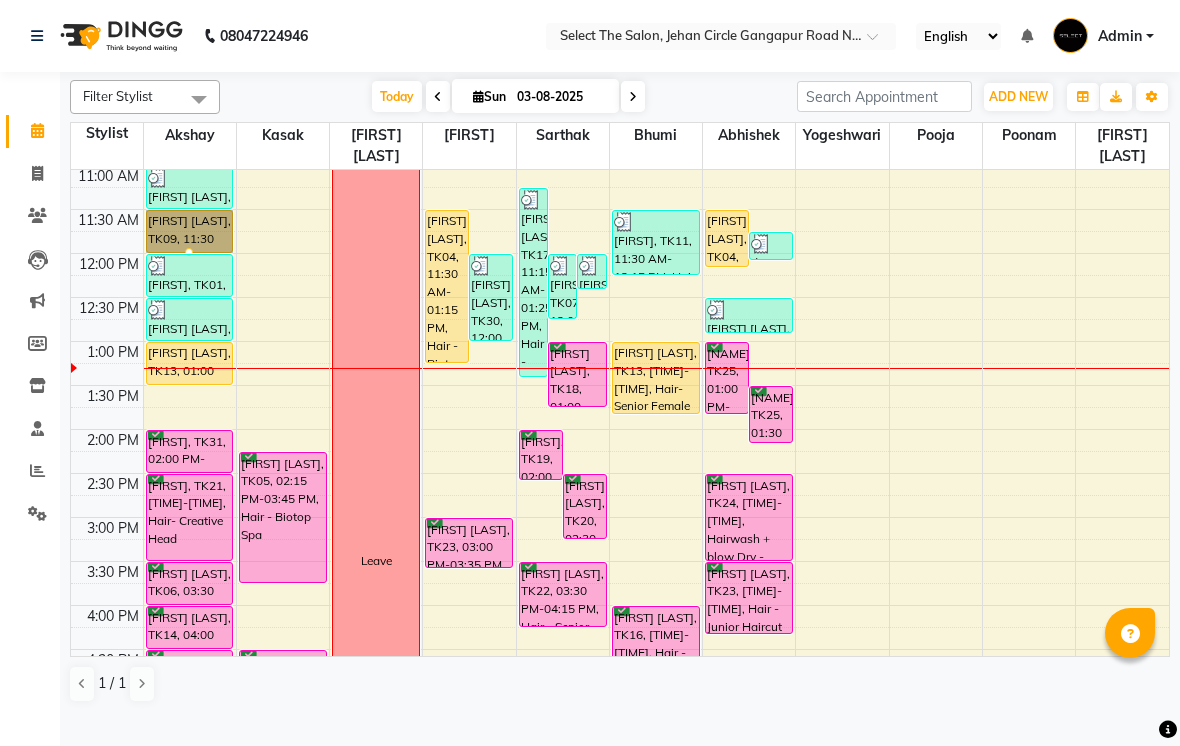 click at bounding box center (189, 252) 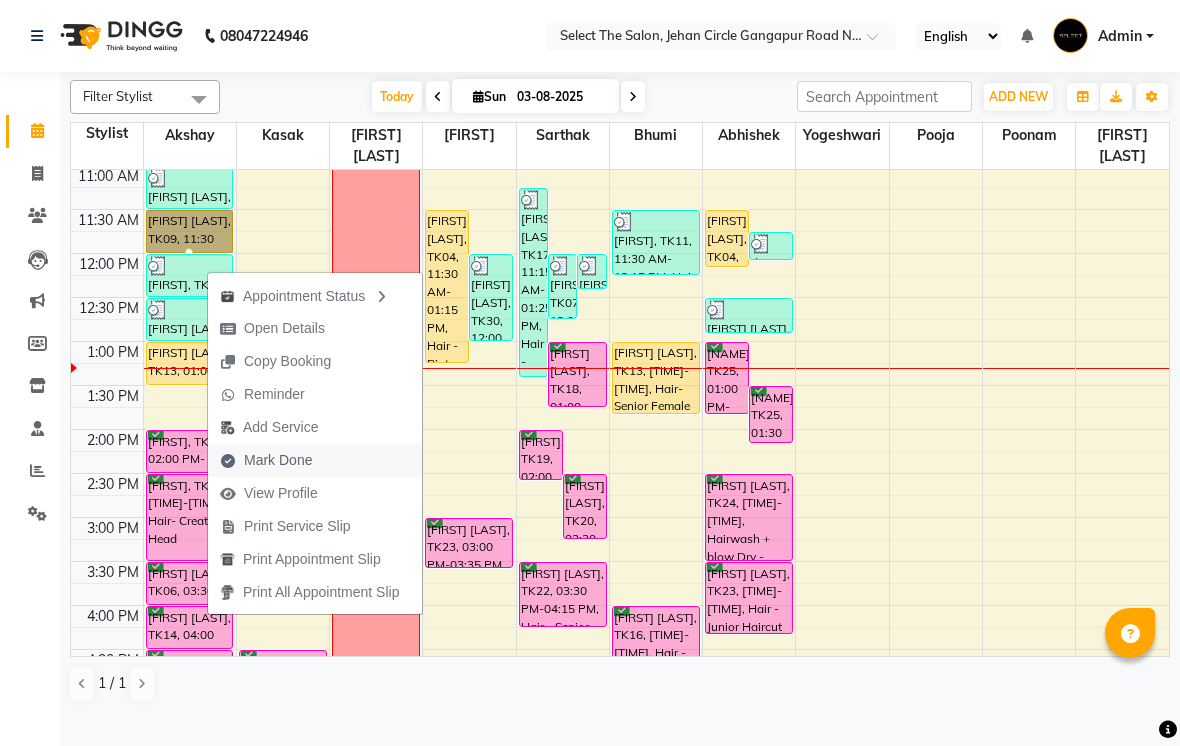 click on "Mark Done" at bounding box center (315, 460) 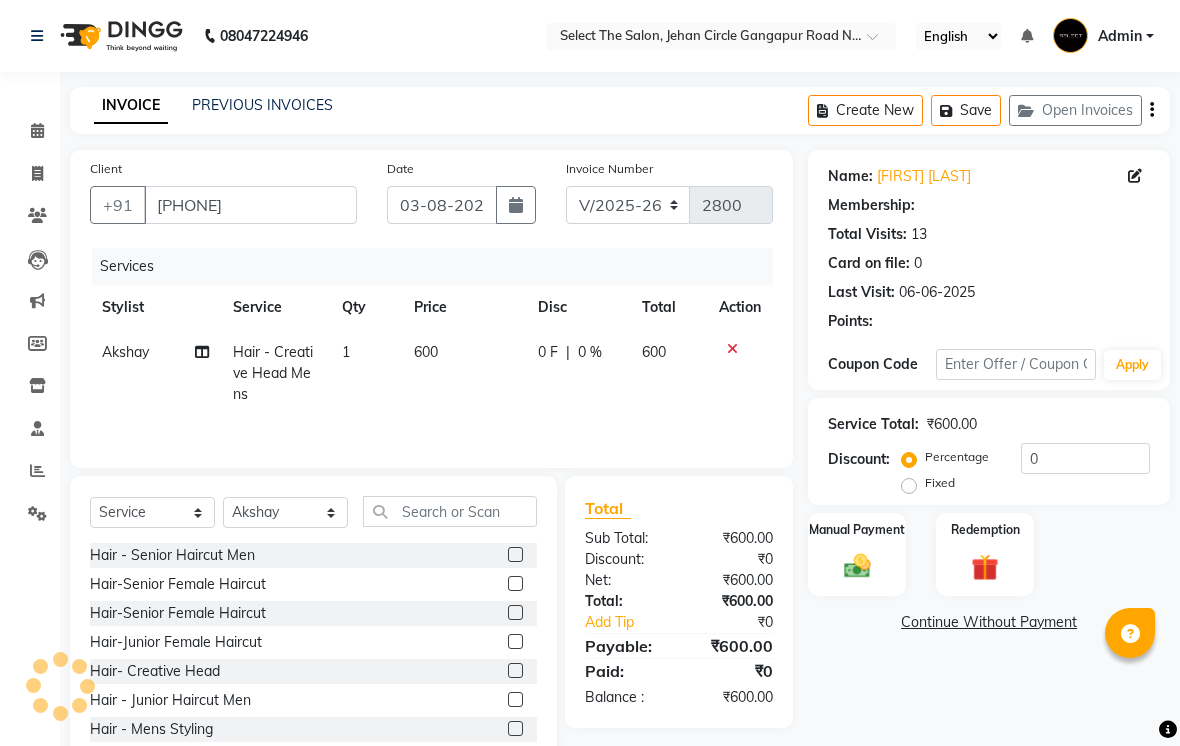 click on "600" 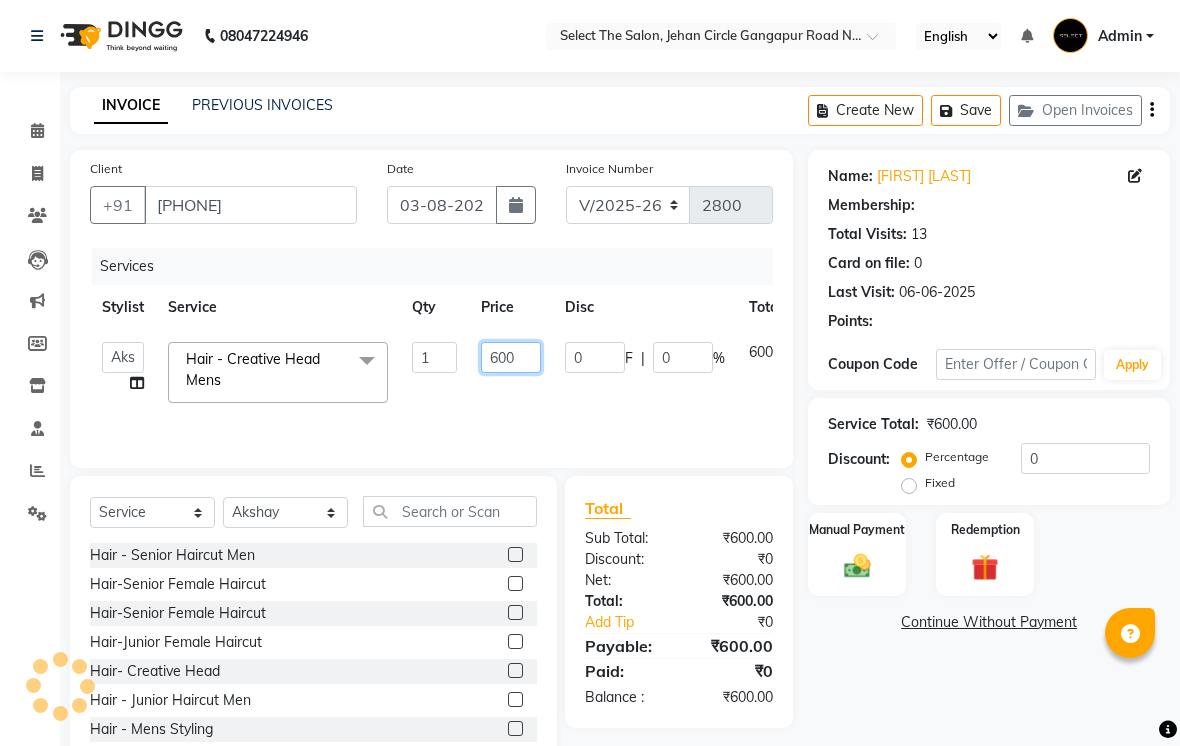 click on "600" 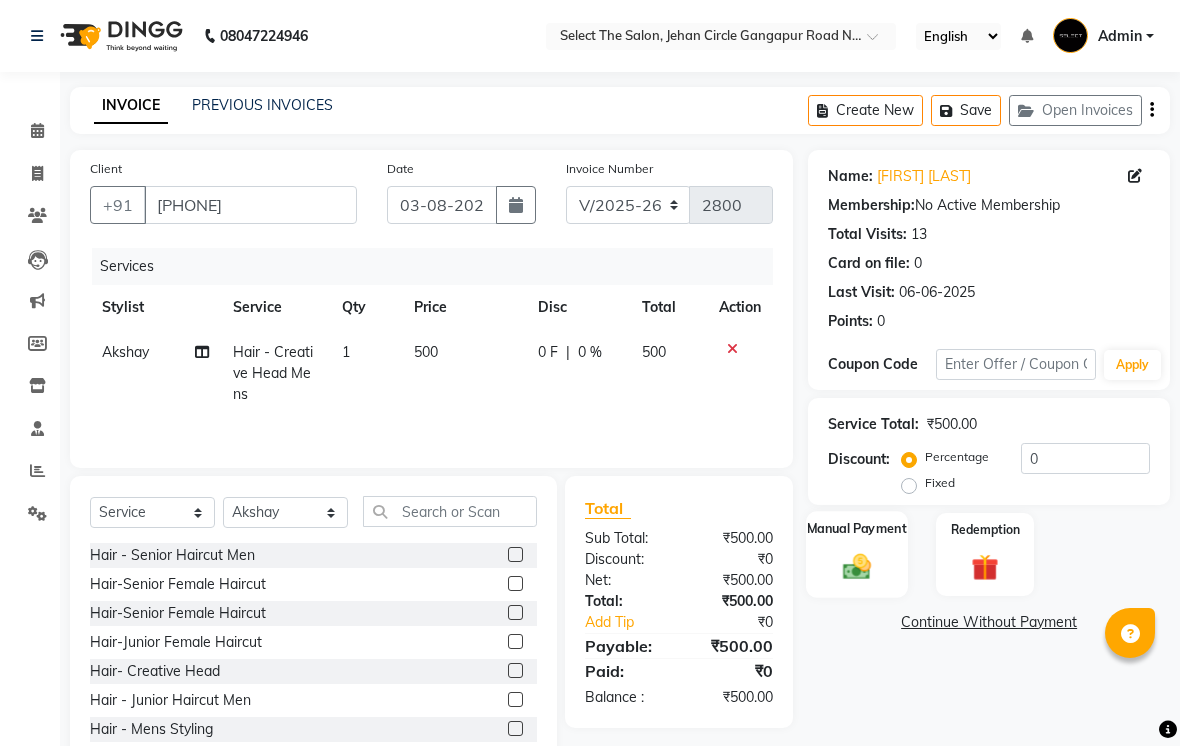 click 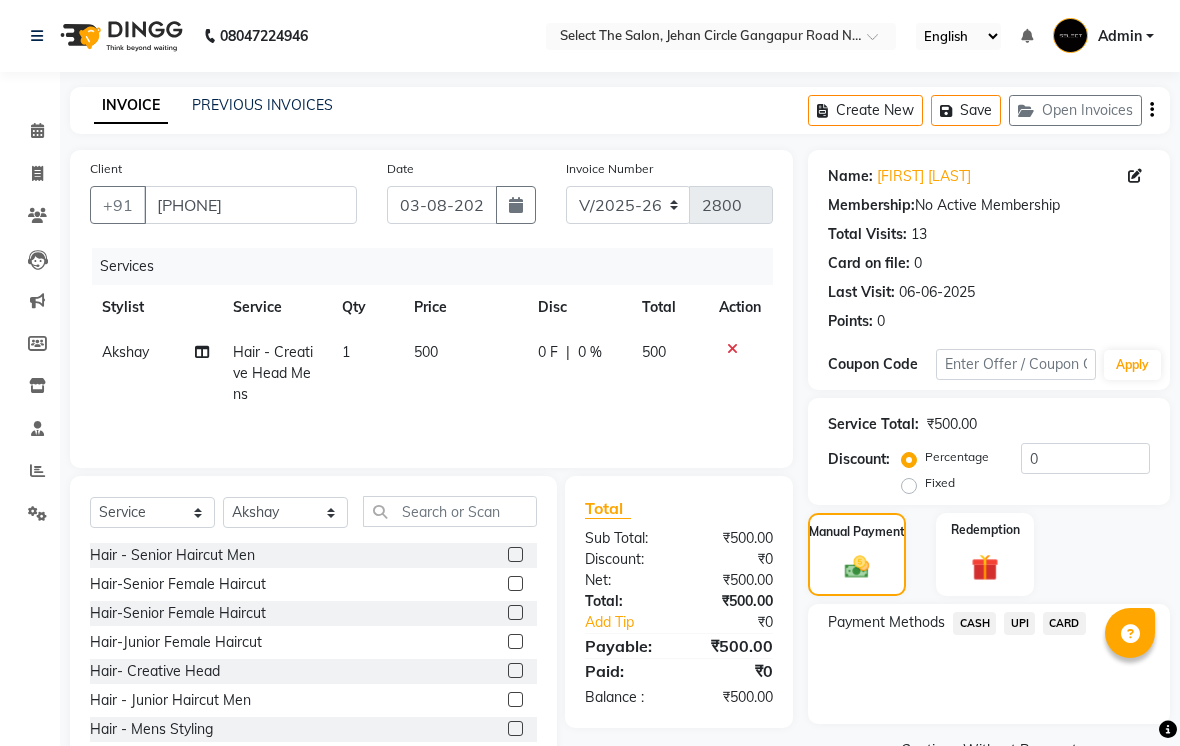 click on "CASH" 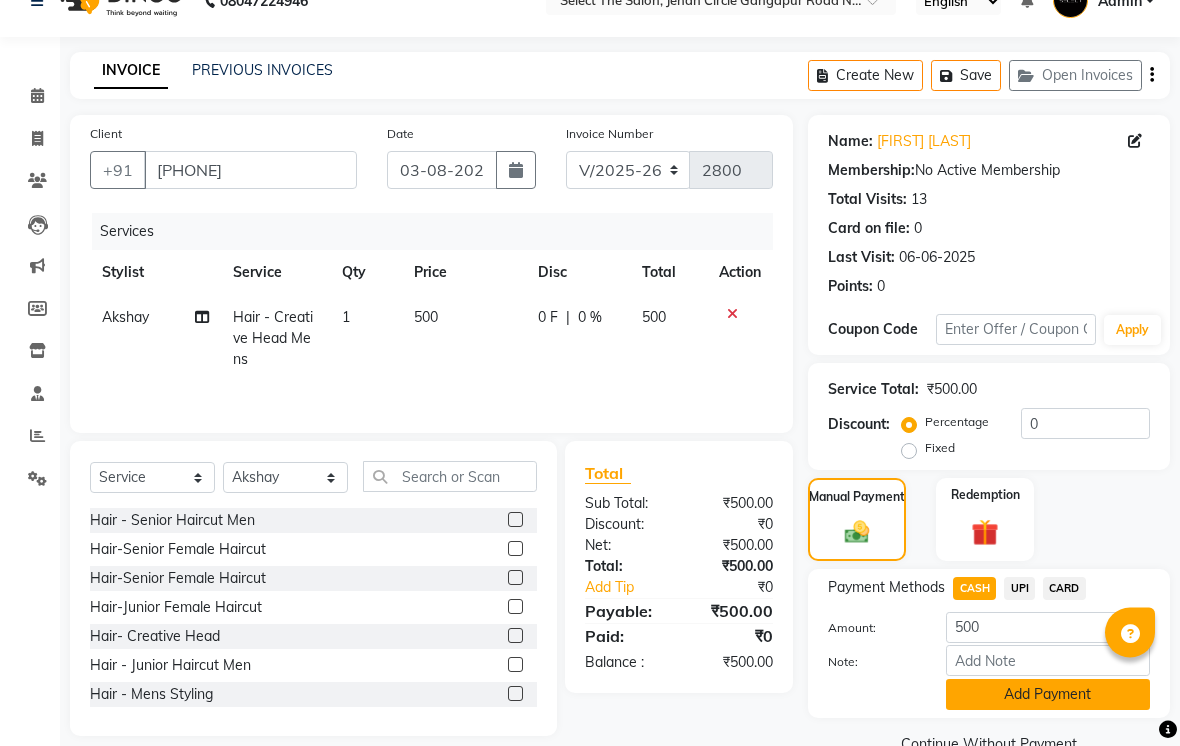 click on "Add Payment" 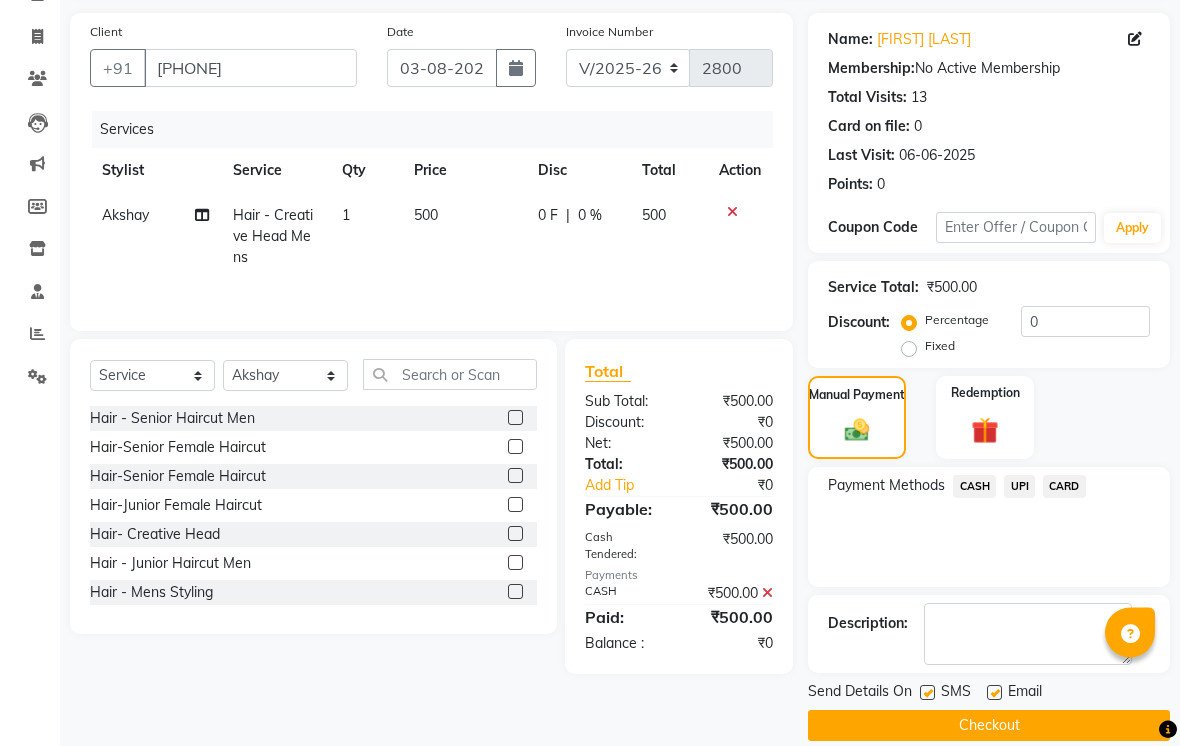 scroll, scrollTop: 161, scrollLeft: 0, axis: vertical 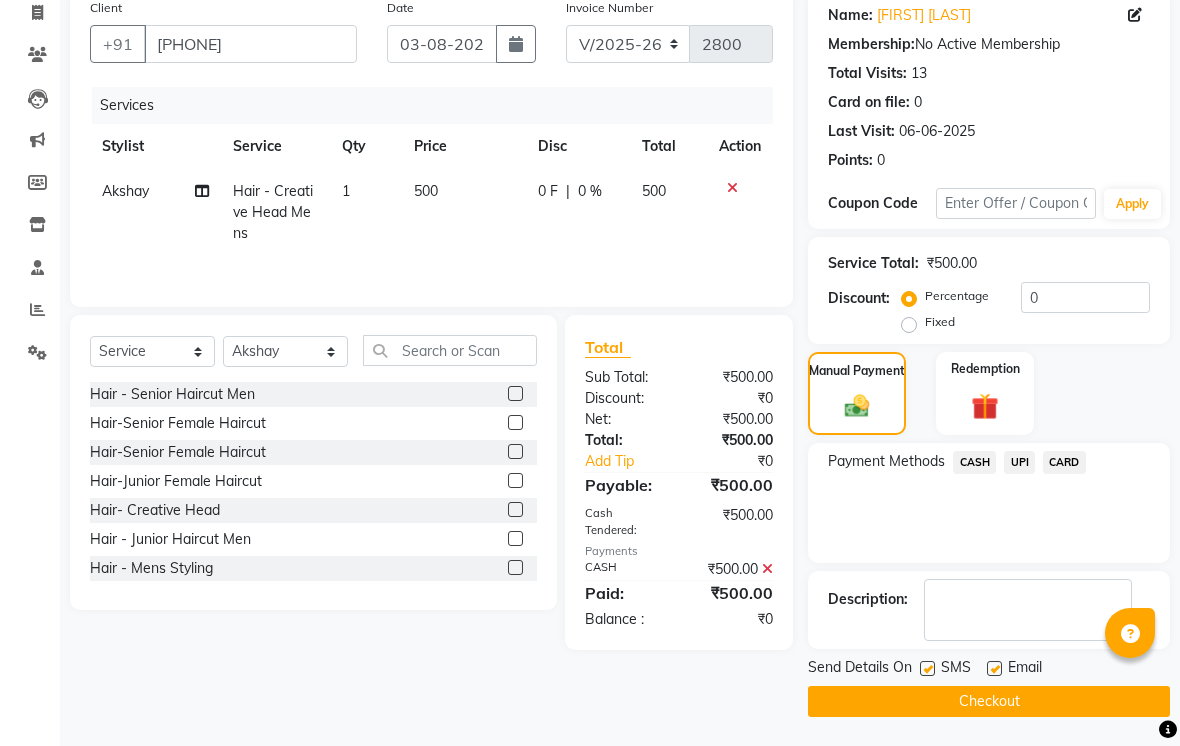 click on "Checkout" 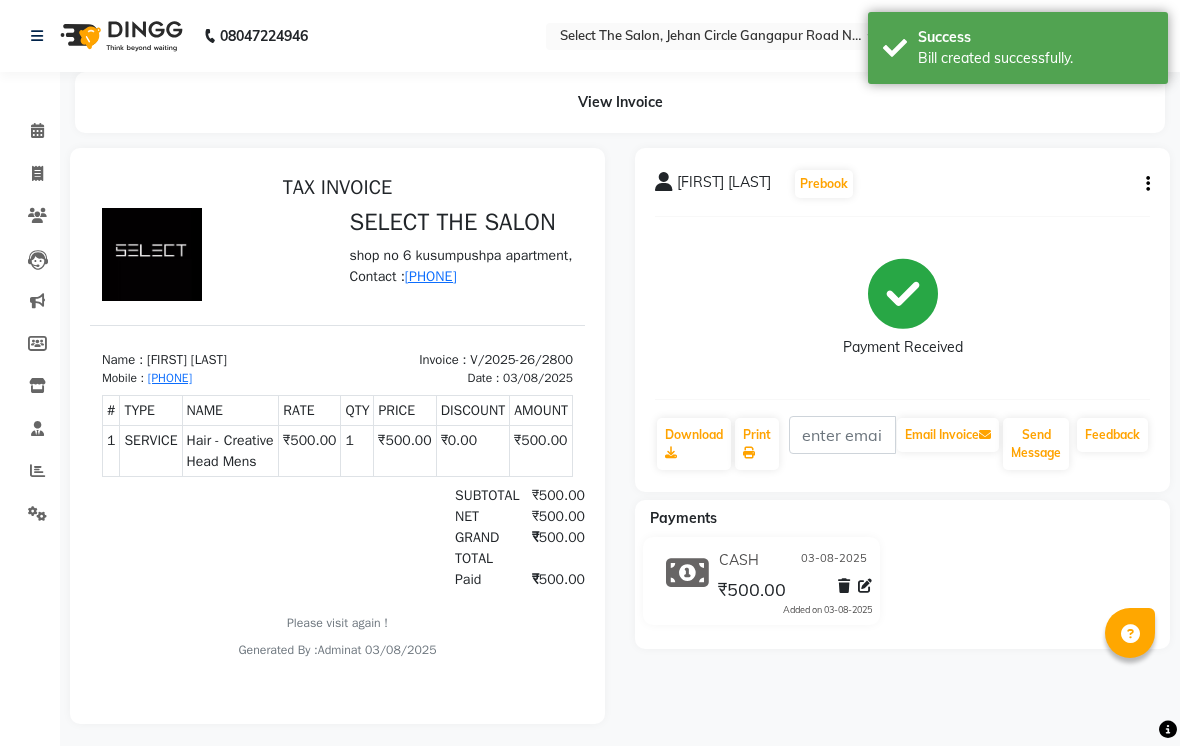 scroll, scrollTop: 0, scrollLeft: 0, axis: both 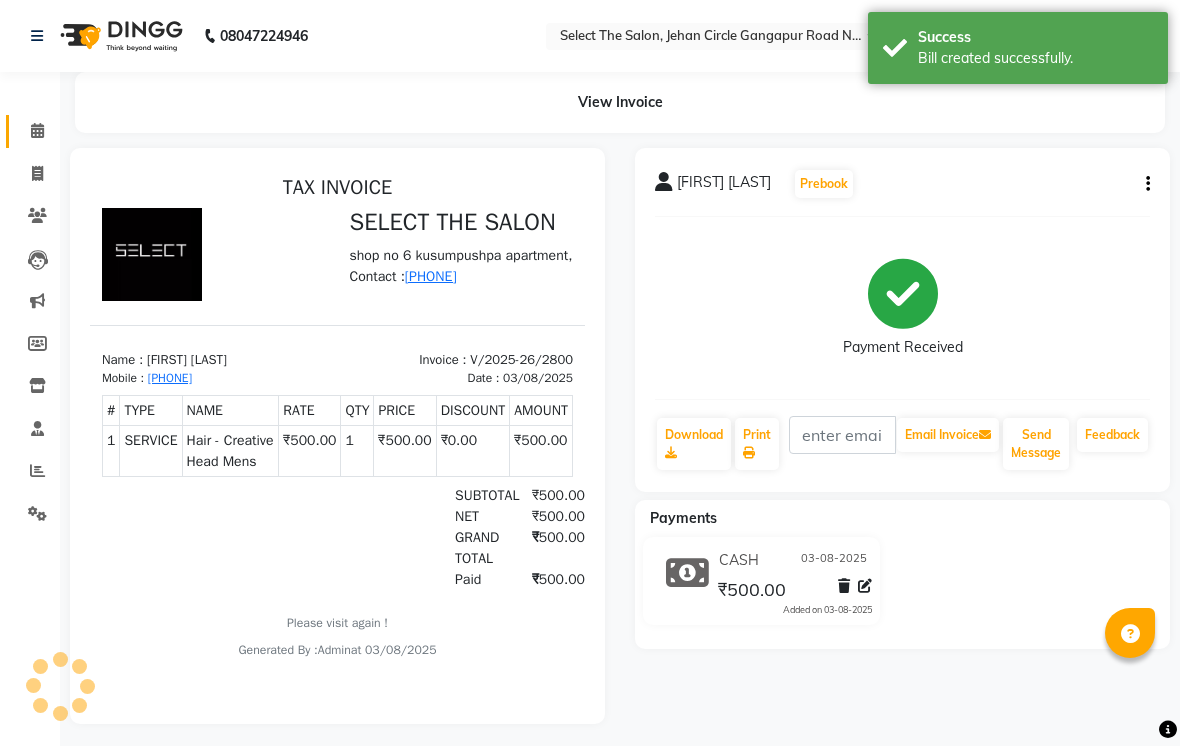 click 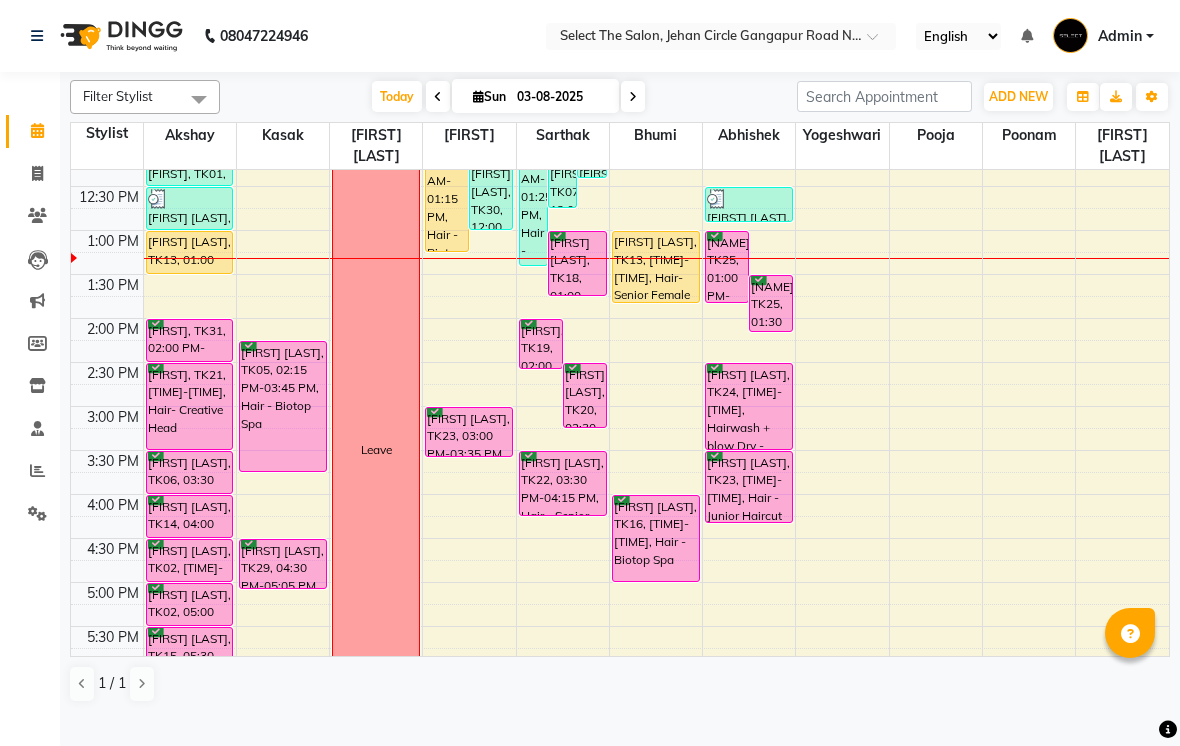 scroll, scrollTop: 378, scrollLeft: 0, axis: vertical 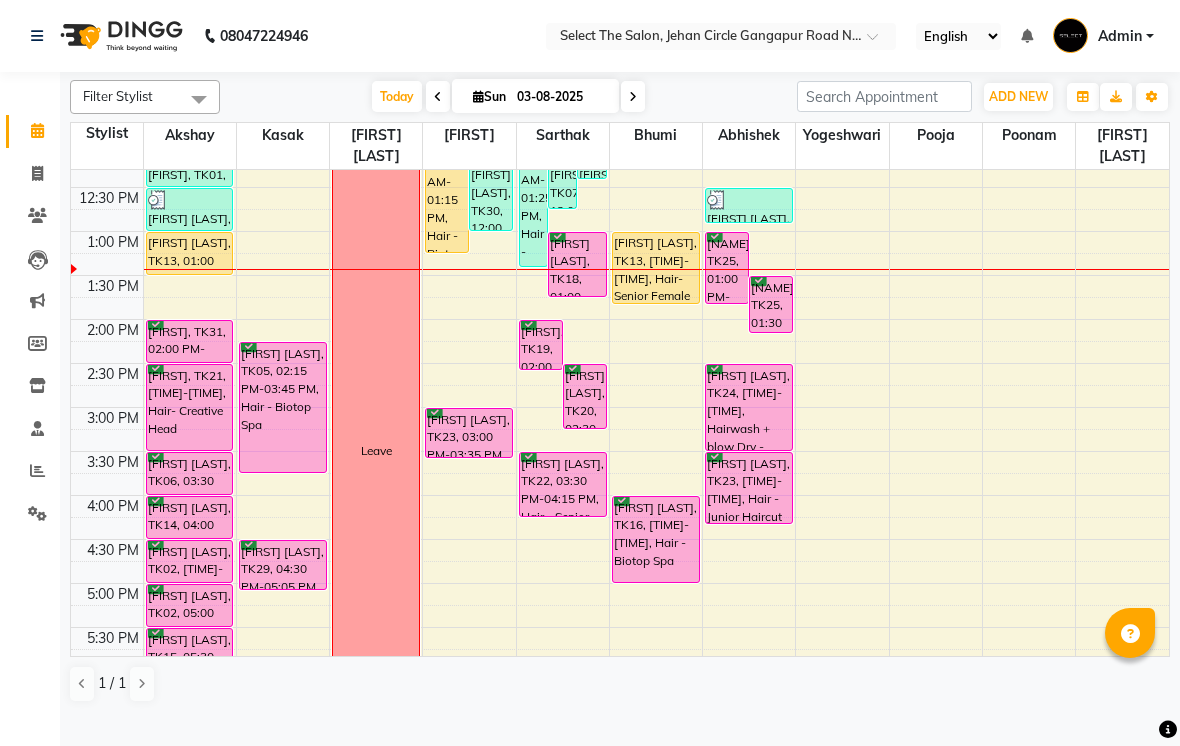click on "[FIRST], TK25, 01:00 PM-01:50 PM, Hair - Junior Haircut Men" at bounding box center (727, 268) 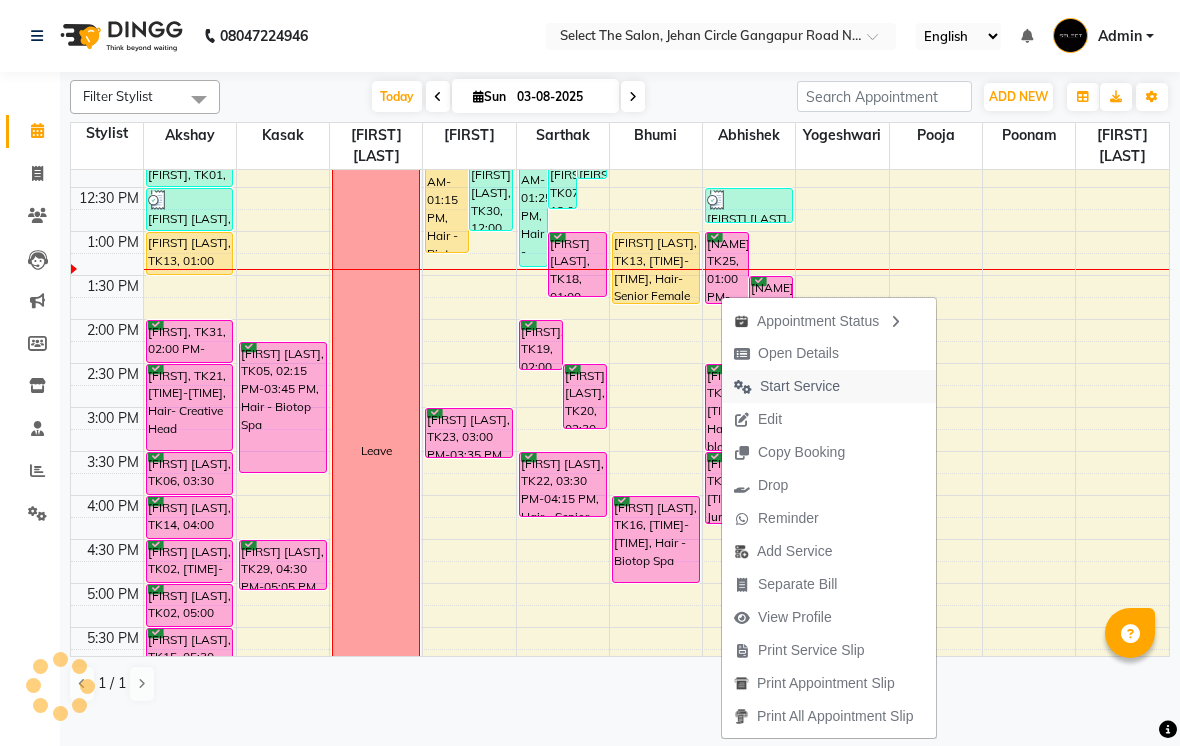click on "Start Service" at bounding box center (800, 386) 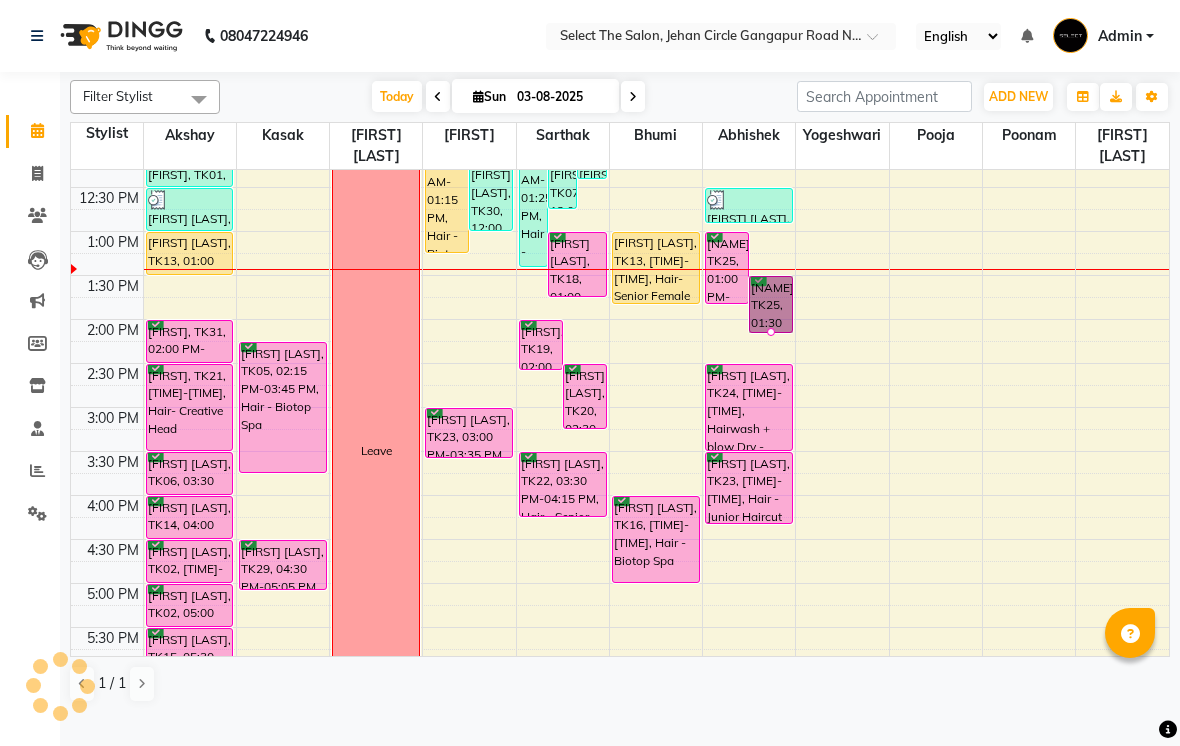 click at bounding box center [771, 332] 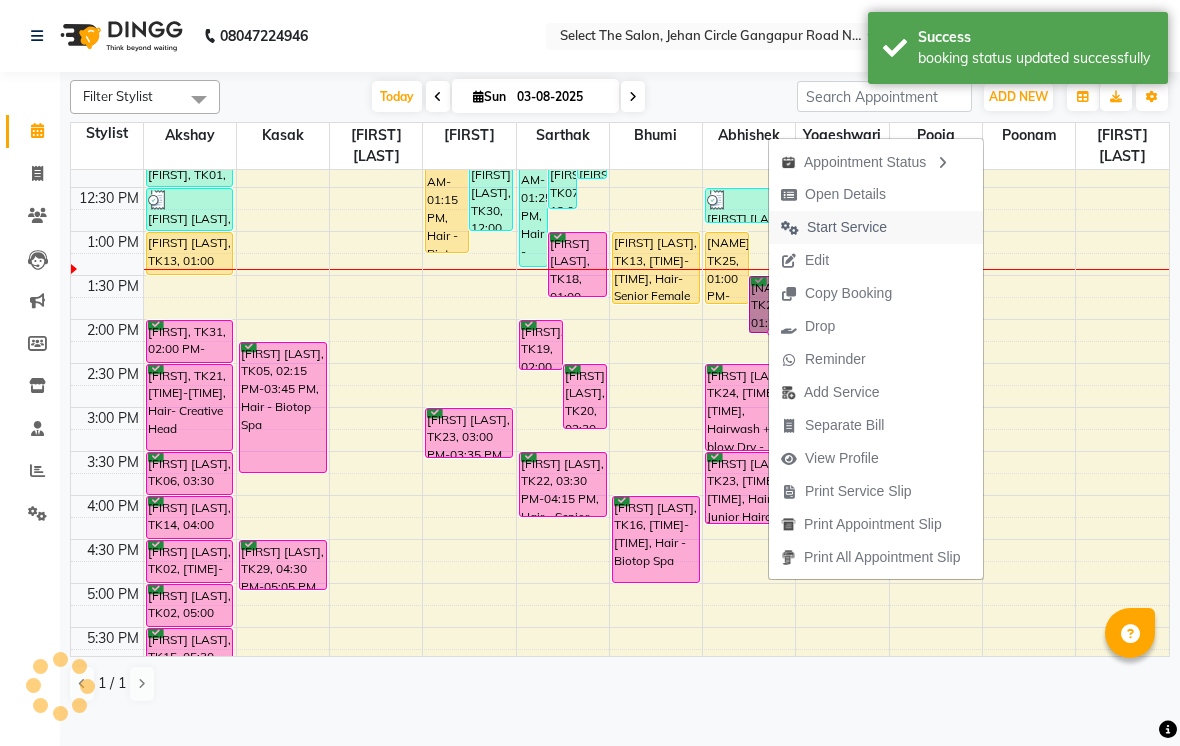 click on "Start Service" at bounding box center [847, 227] 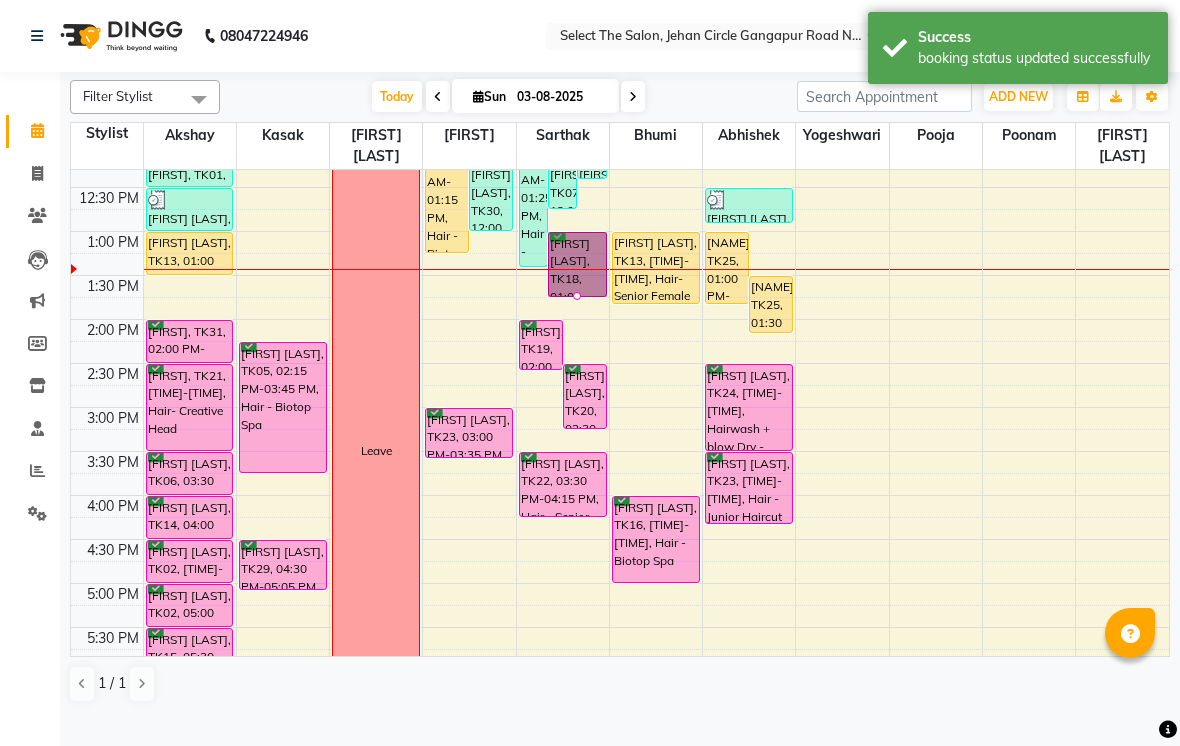 click at bounding box center [577, 296] 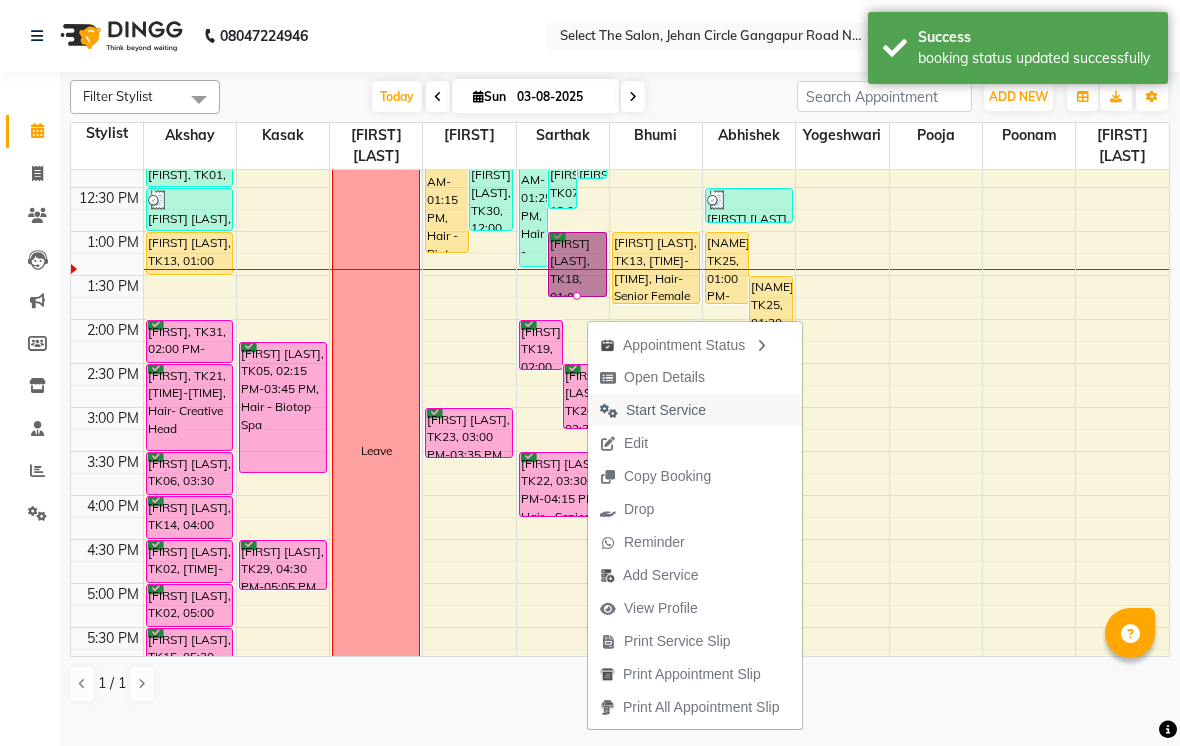 click on "Start Service" at bounding box center (653, 410) 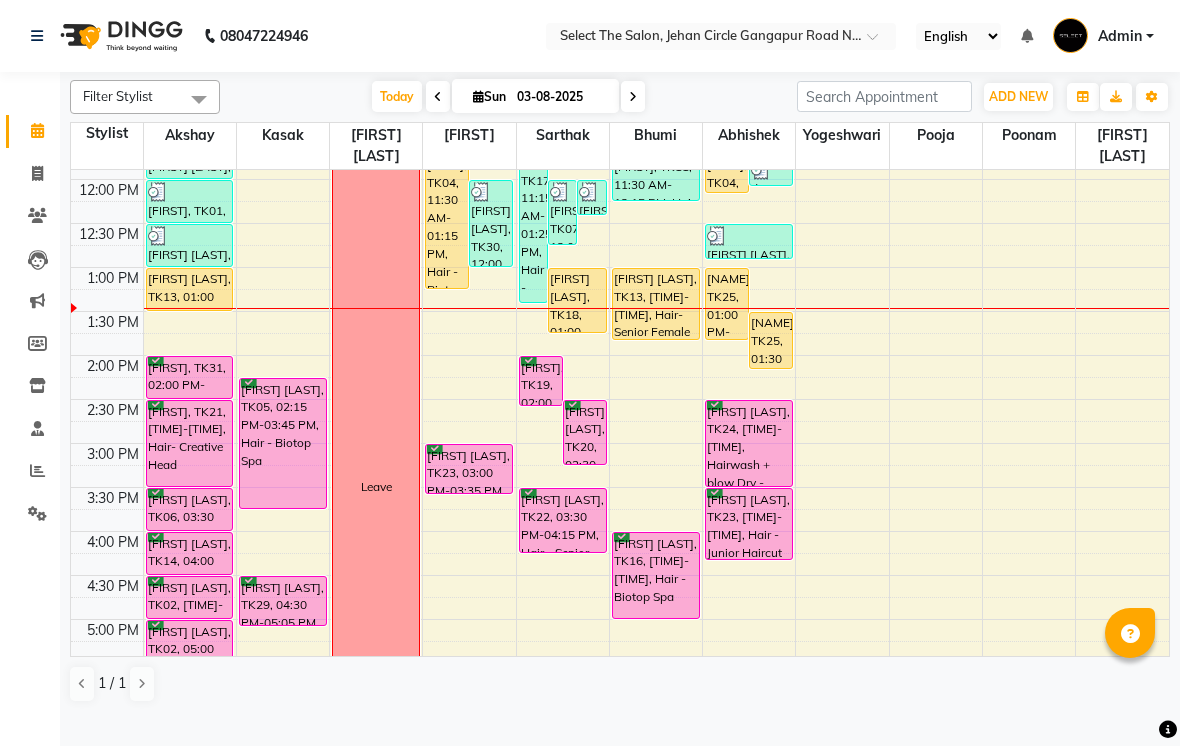 scroll, scrollTop: 359, scrollLeft: 0, axis: vertical 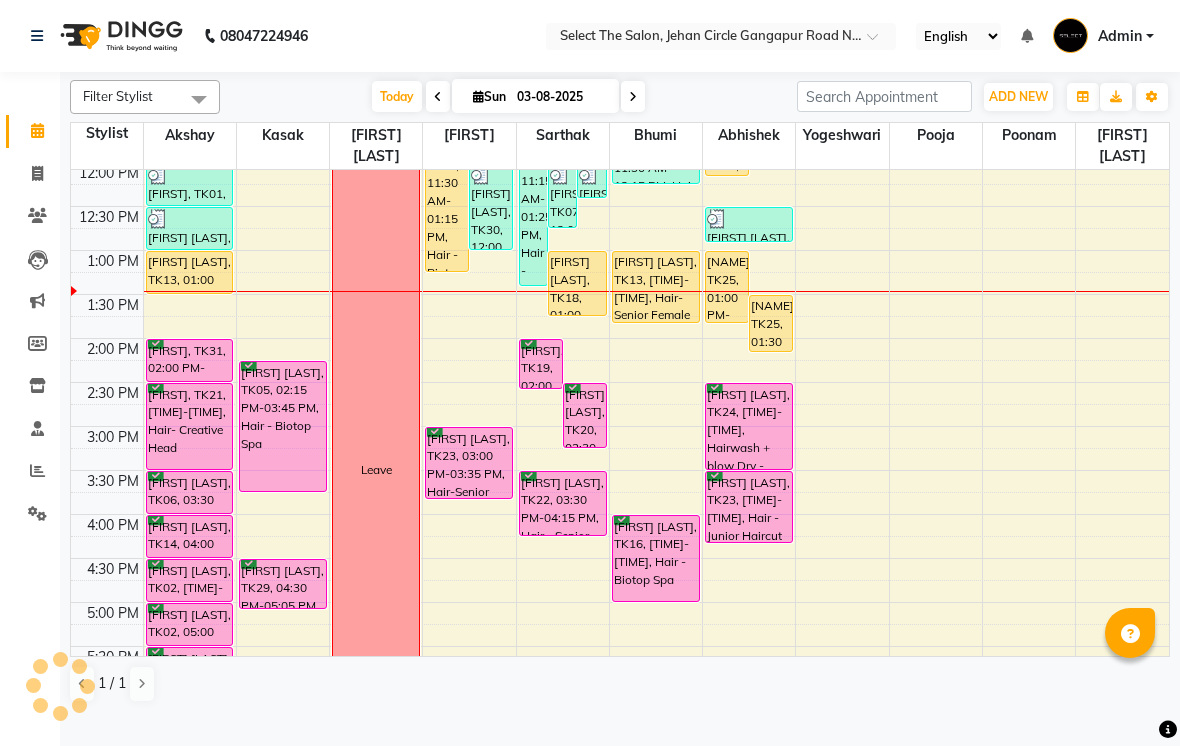 click at bounding box center [107, 547] 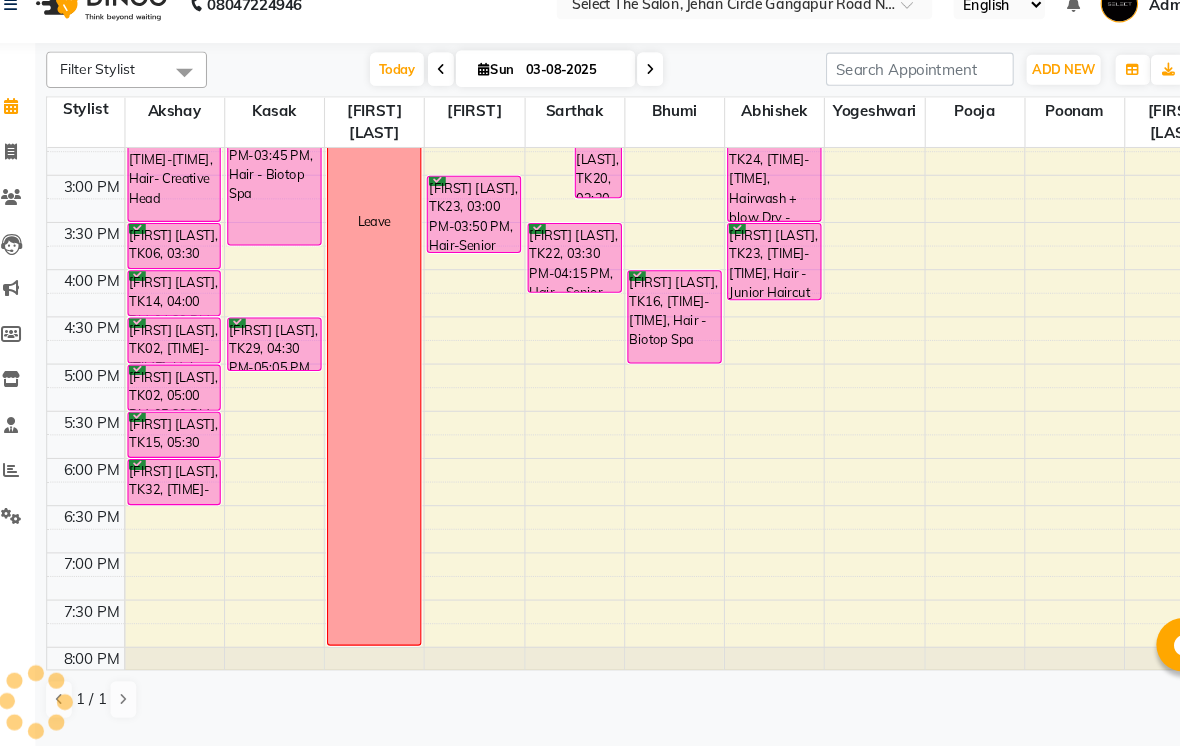 scroll, scrollTop: 598, scrollLeft: 0, axis: vertical 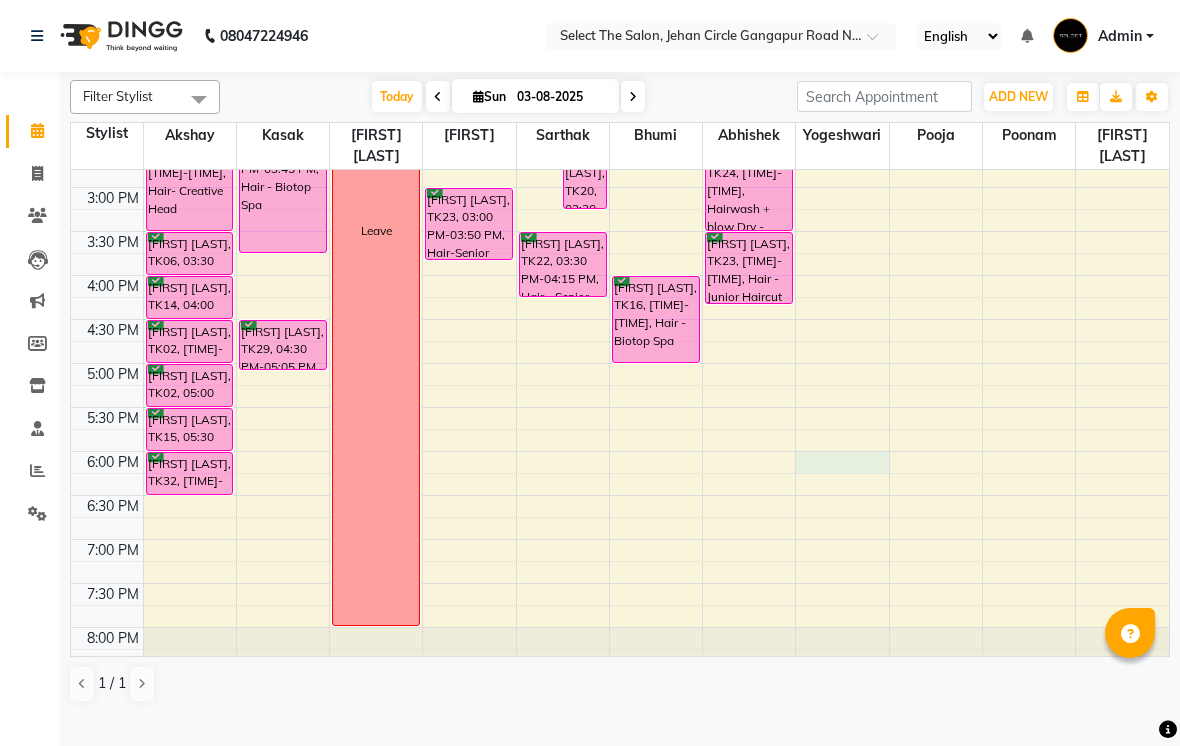 click on "8:00 AM 8:30 AM 9:00 AM 9:30 AM 10:00 AM 10:30 AM 11:00 AM 11:30 AM 12:00 PM 12:30 PM 1:00 PM 1:30 PM 2:00 PM 2:30 PM 3:00 PM 3:30 PM 4:00 PM 4:30 PM 5:00 PM 5:30 PM 6:00 PM 6:30 PM 7:00 PM 7:30 PM 8:00 PM 8:30 PM     Payal Rathi, TK10, 11:00 AM-11:30 AM, Hair- Creative Head      Kunal Patil, TK09, 11:30 AM-12:00 PM, Hair - Creative Head Mens     Namita, TK01, 12:00 PM-12:30 PM, Hair- Creative Head      Swaraj Deo, TK08, 12:30 PM-01:00 PM, Hair - Creative Head Mens    Sana shaikh, TK13, 01:00 PM-01:30 PM, Hair- Creative Head      Akash, TK31, 02:00 PM-02:30 PM, Hair - Creative Head Mens     Ketaki, TK21, 02:30 PM-03:30 PM, Hair- Creative Head      Sagar Bangar, TK06, 03:30 PM-04:00 PM, Hair - Creative Head Mens     vedika avtade, TK14, 04:00 PM-04:30 PM, Hair- Creative Head      Abhishek Kharjule, TK02, 04:30 PM-05:00 PM, Hair - Creative Head Mens     Abhishek Kharjule, TK02, 05:00 PM-05:30 PM, Hair - Creative Head Mens     Raj keed  new, TK15, 05:30 PM-06:00 PM, Hair - Creative Head Mens" at bounding box center (620, 143) 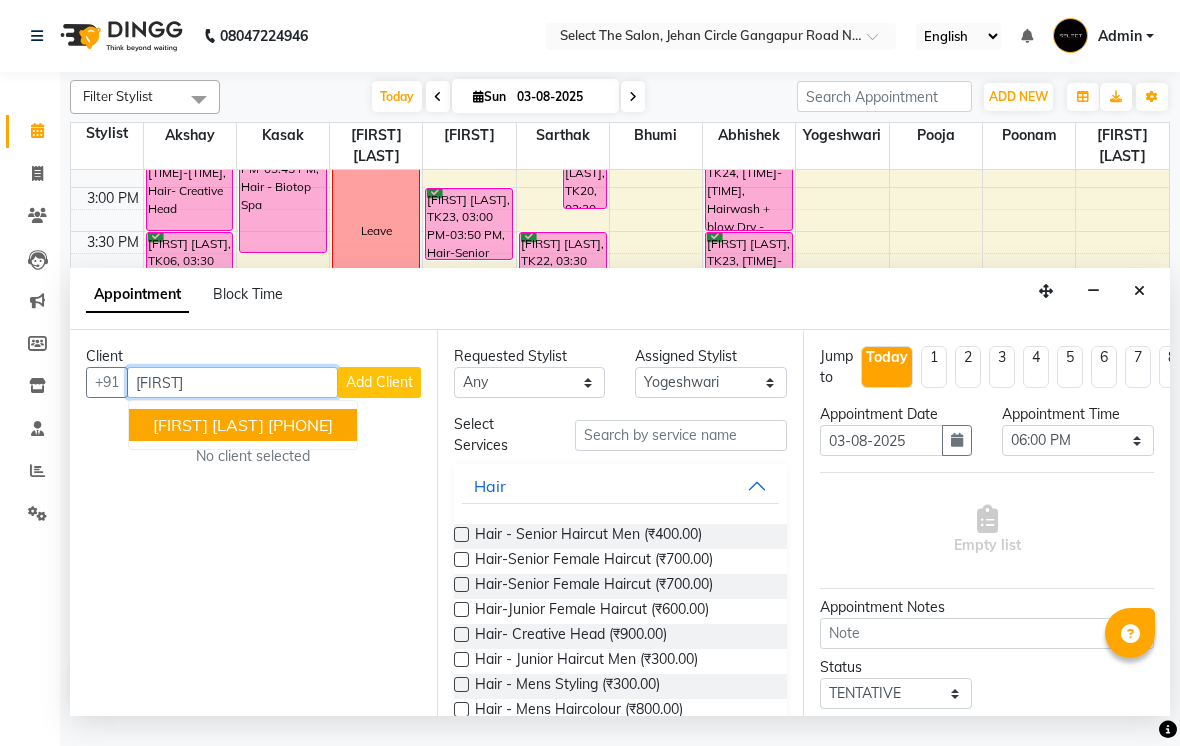 drag, startPoint x: 377, startPoint y: 457, endPoint x: 406, endPoint y: 456, distance: 29.017237 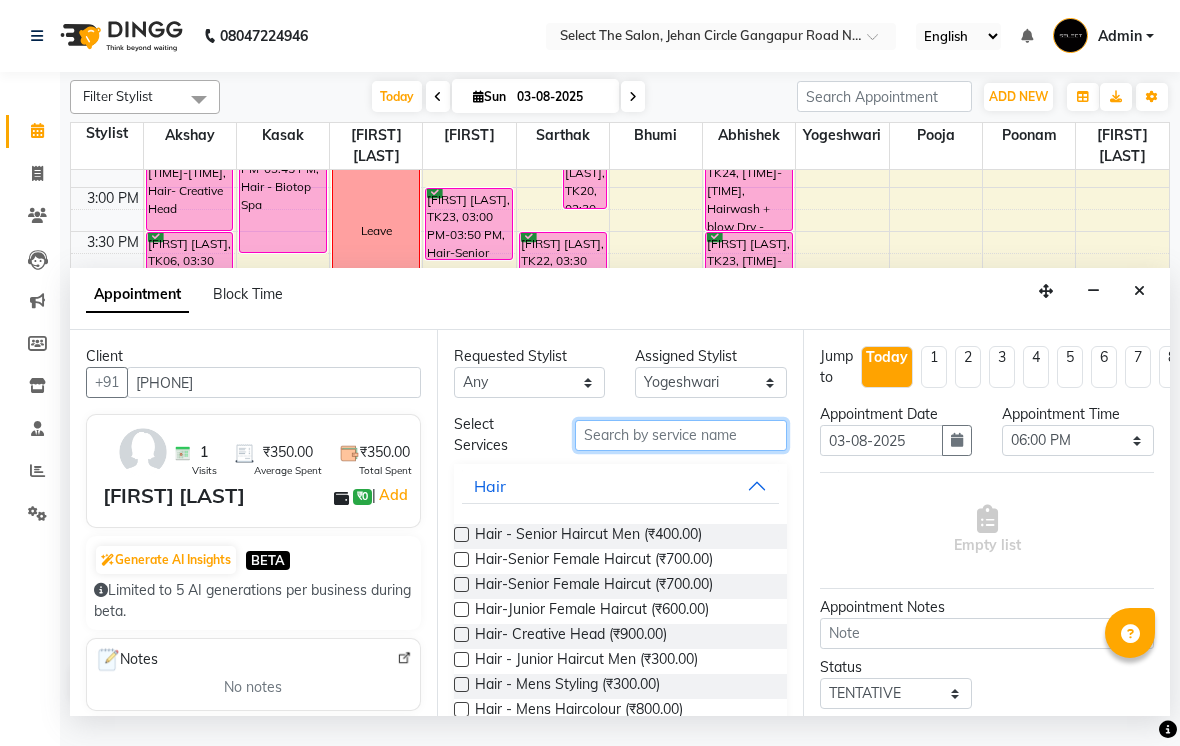 click at bounding box center [681, 435] 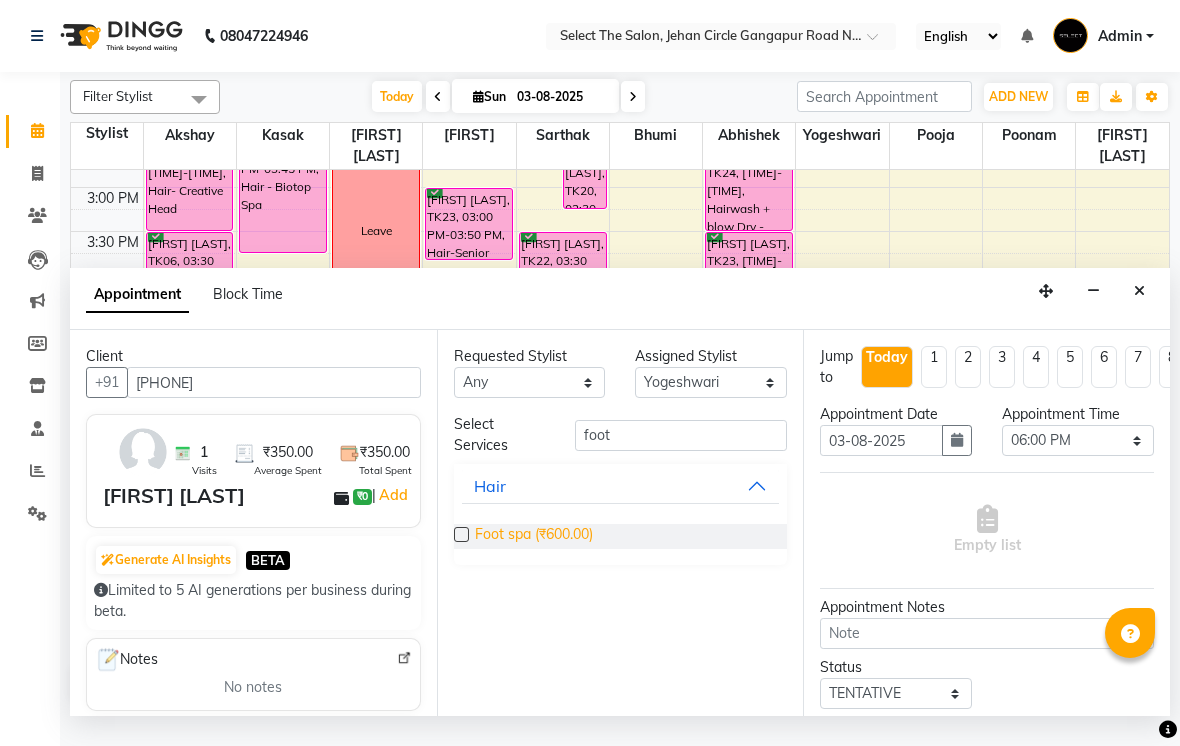 click on "Foot spa (₹600.00)" at bounding box center (534, 536) 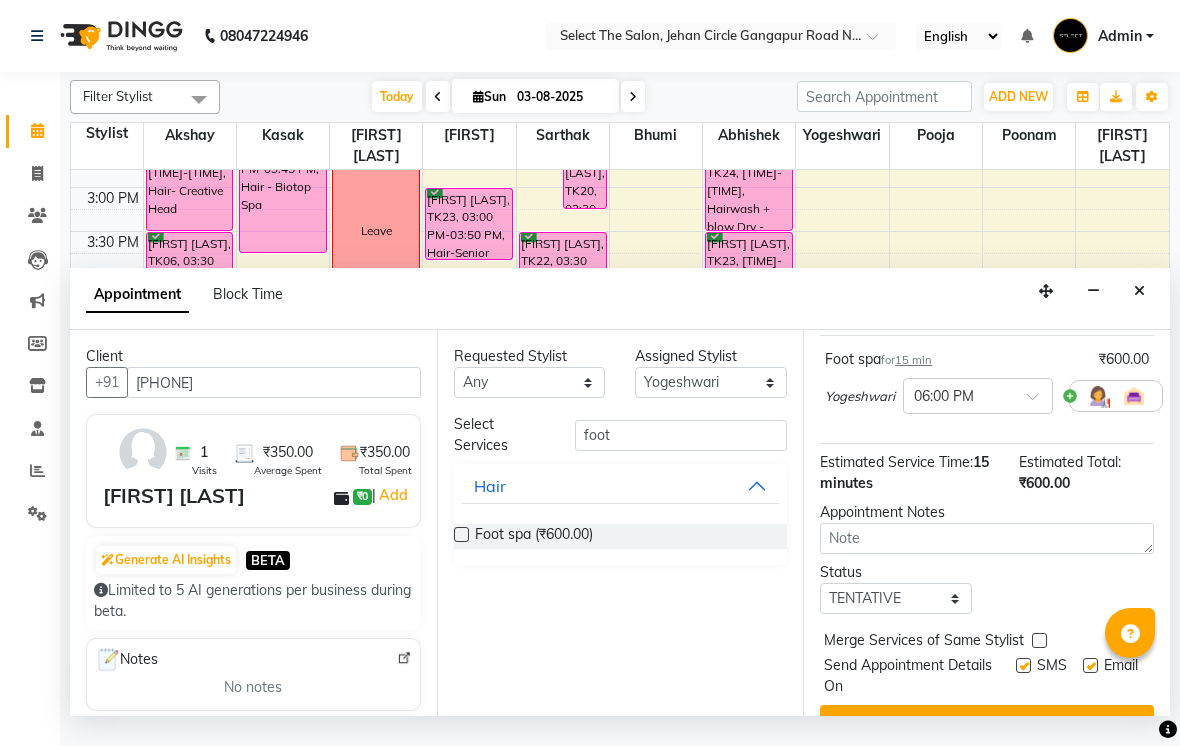 scroll, scrollTop: 140, scrollLeft: 0, axis: vertical 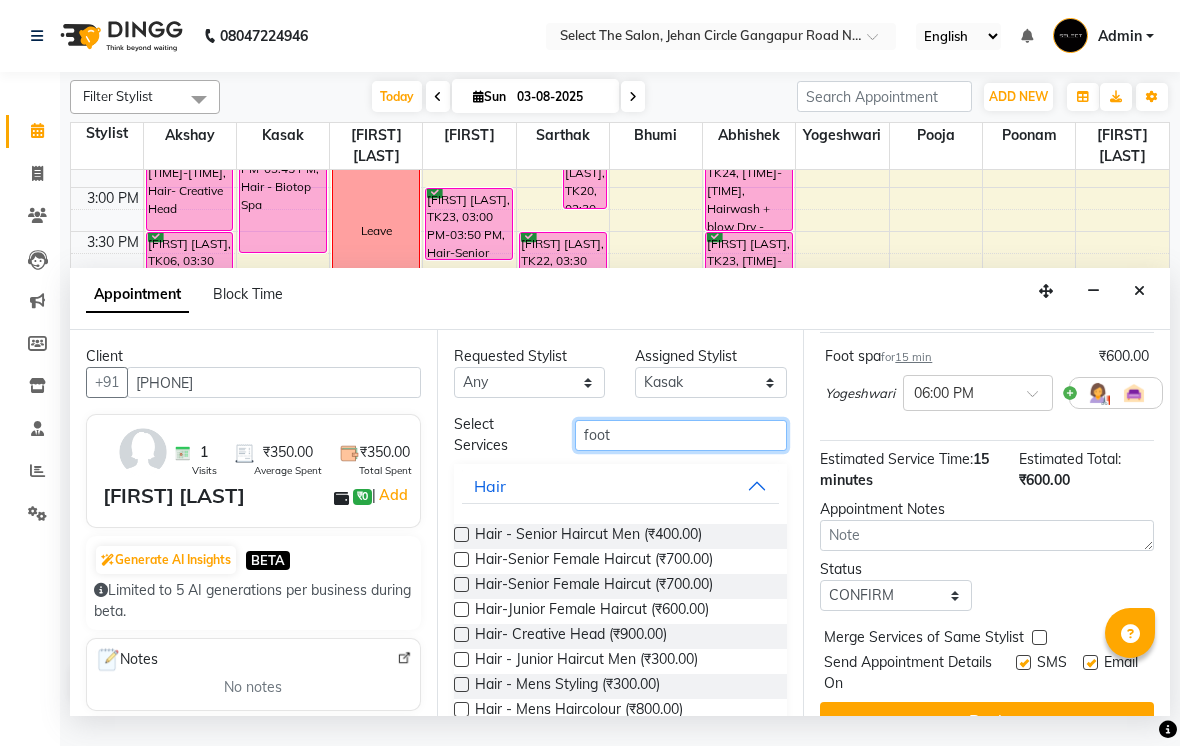 click on "foot" at bounding box center [681, 435] 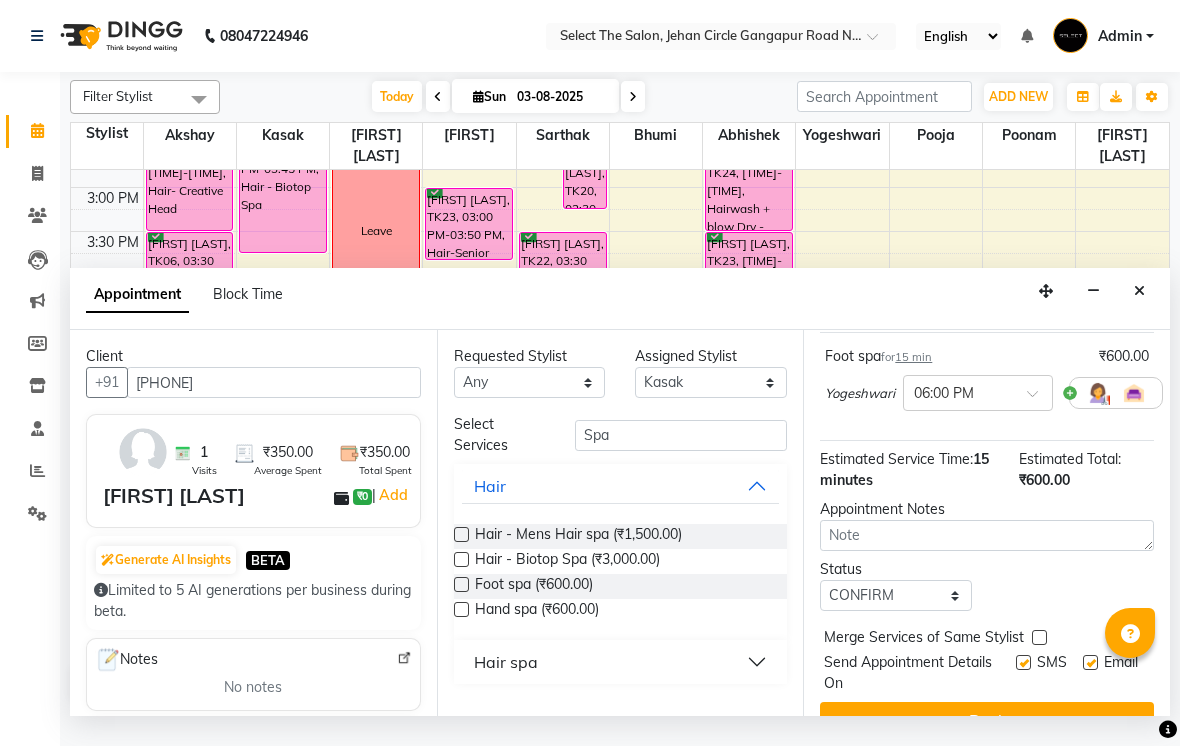 click on "Hair spa" at bounding box center [506, 662] 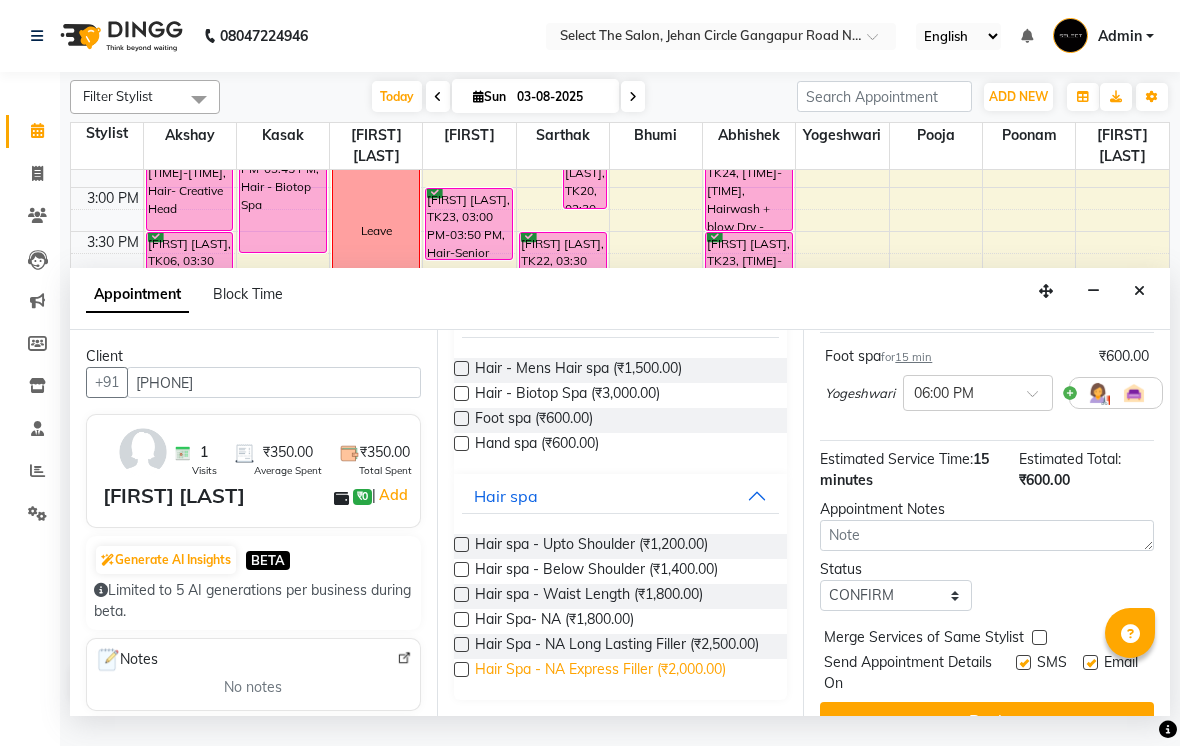 scroll, scrollTop: 164, scrollLeft: 0, axis: vertical 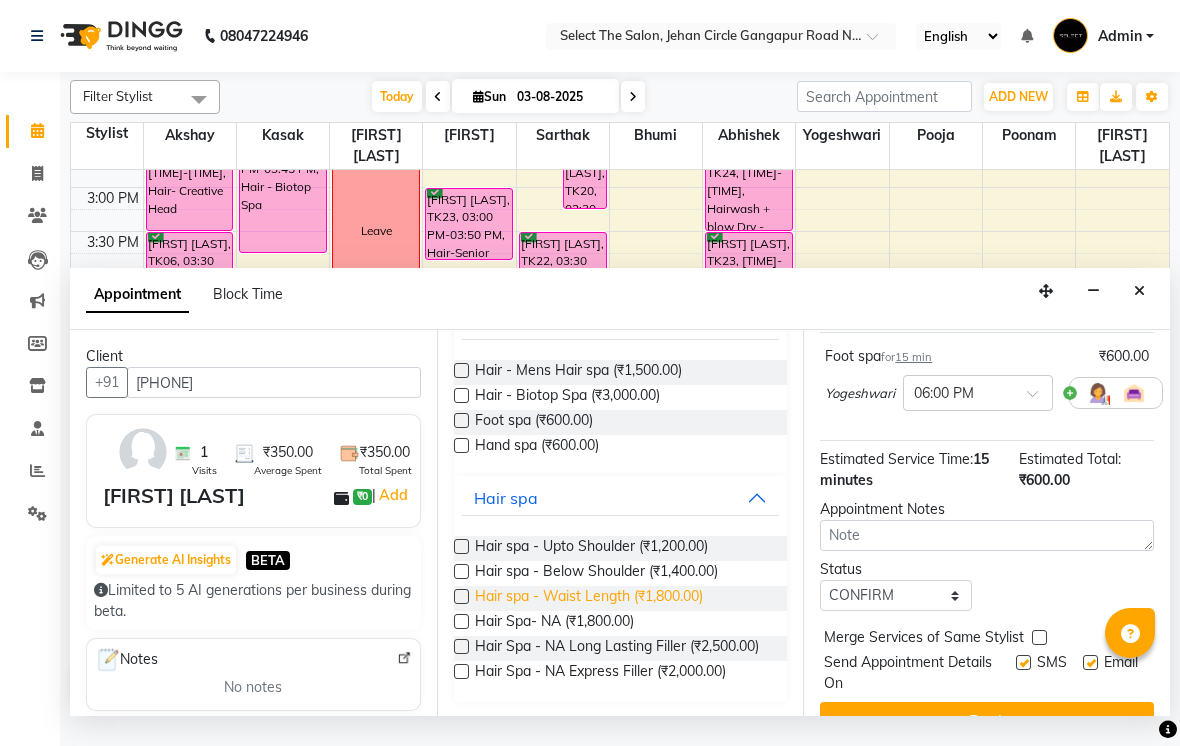 click on "Hair spa - Waist Length (₹1,800.00)" at bounding box center (589, 598) 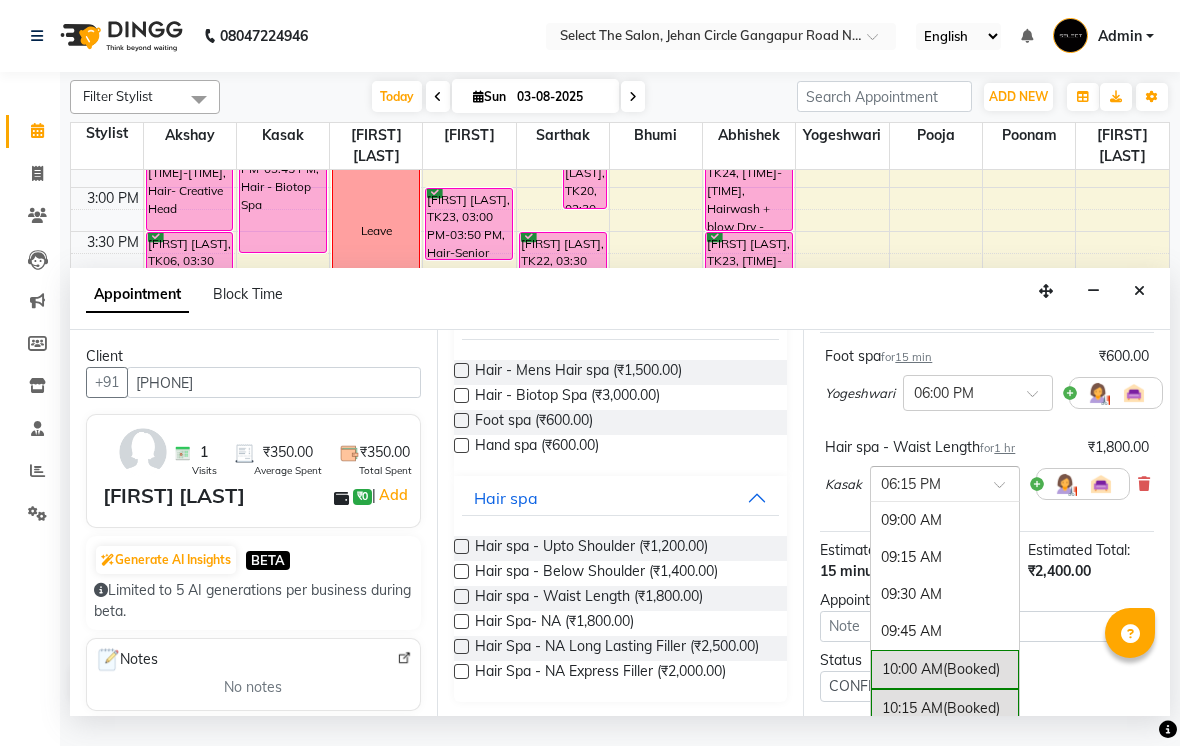 click at bounding box center (925, 482) 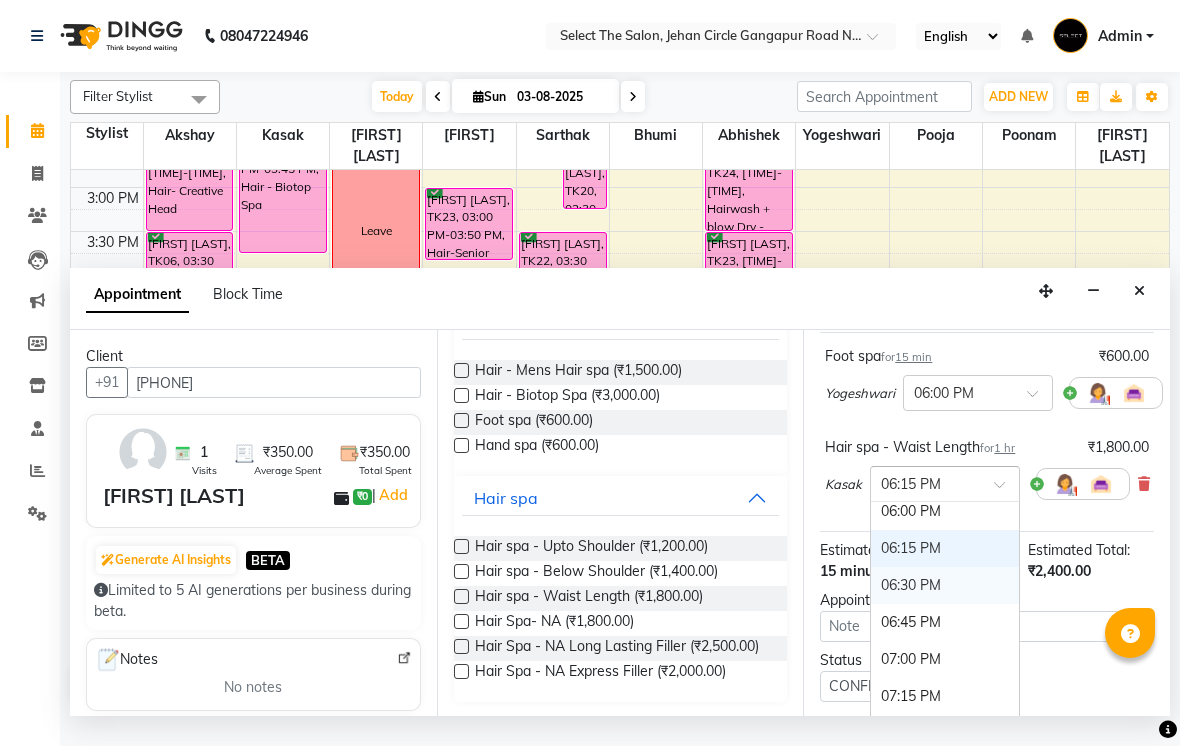 scroll, scrollTop: 1366, scrollLeft: 0, axis: vertical 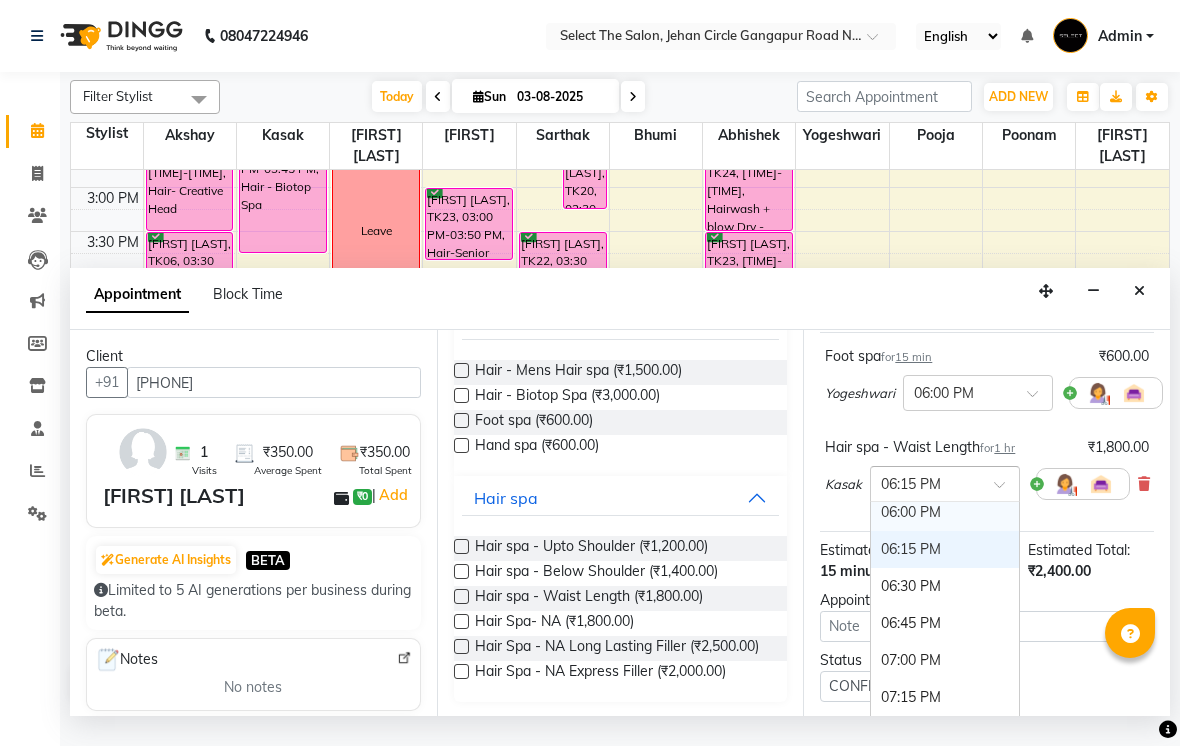 click on "06:00 PM" at bounding box center [945, 512] 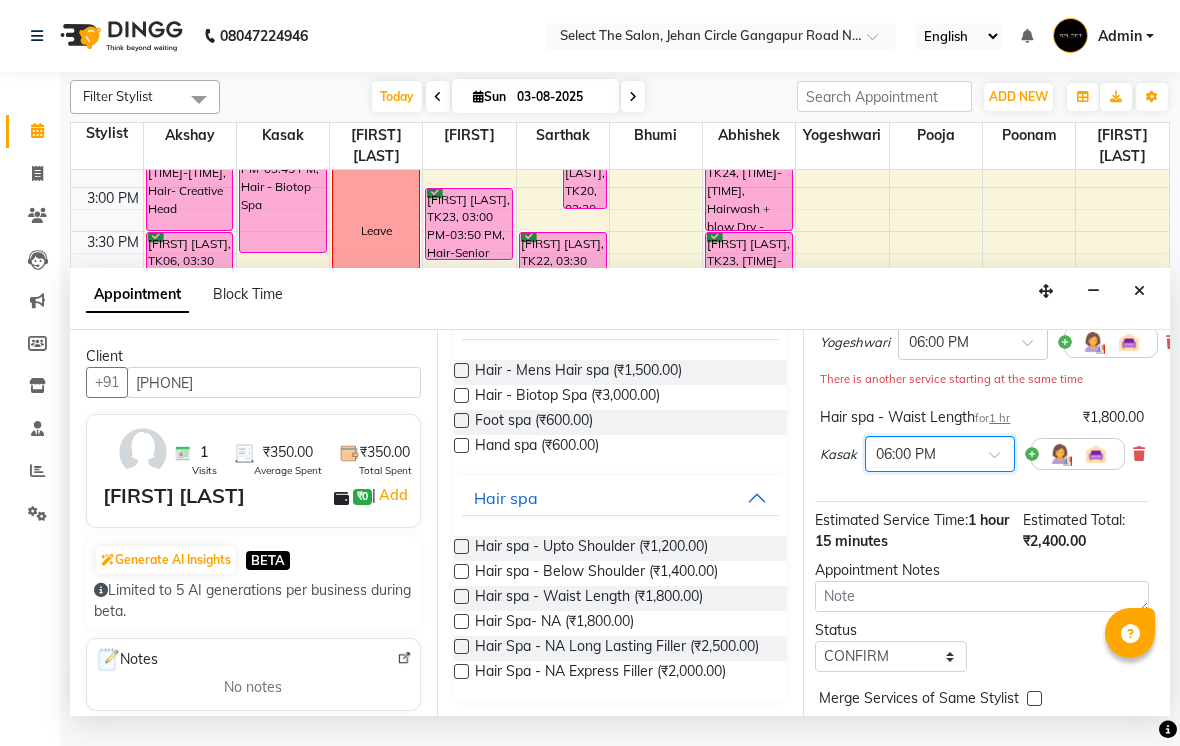 scroll, scrollTop: 251, scrollLeft: 4, axis: both 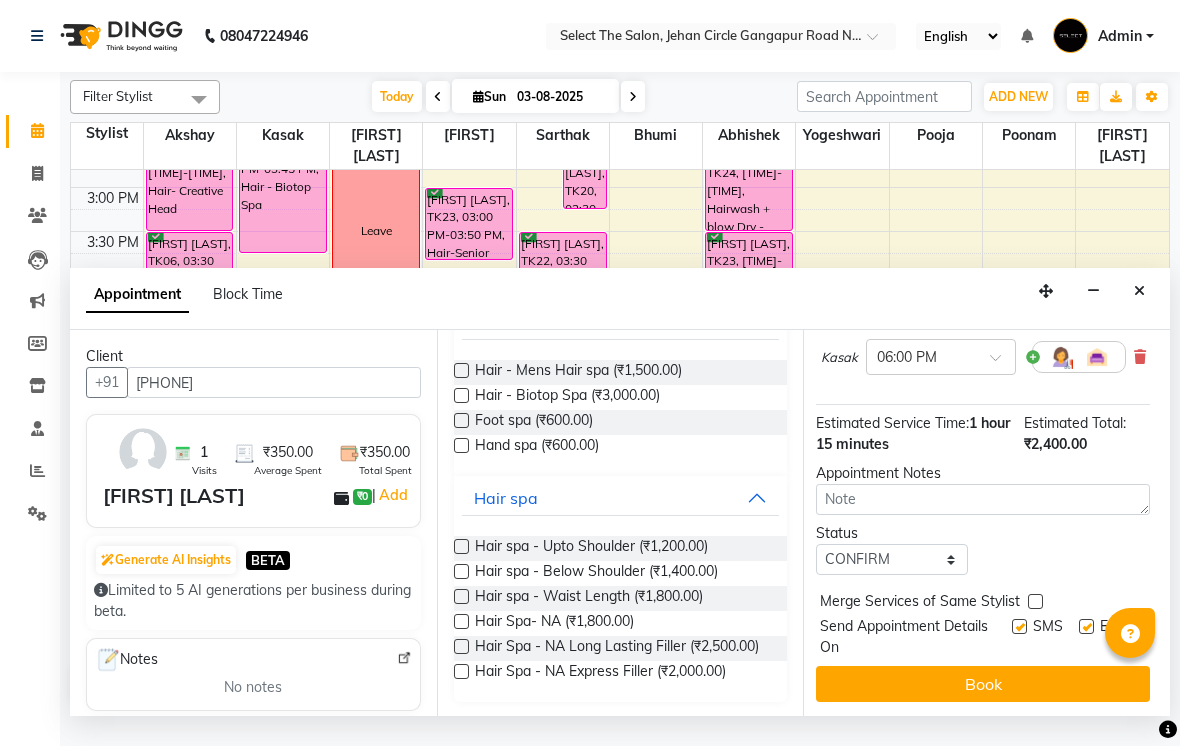 drag, startPoint x: 1007, startPoint y: 718, endPoint x: 1007, endPoint y: 731, distance: 13 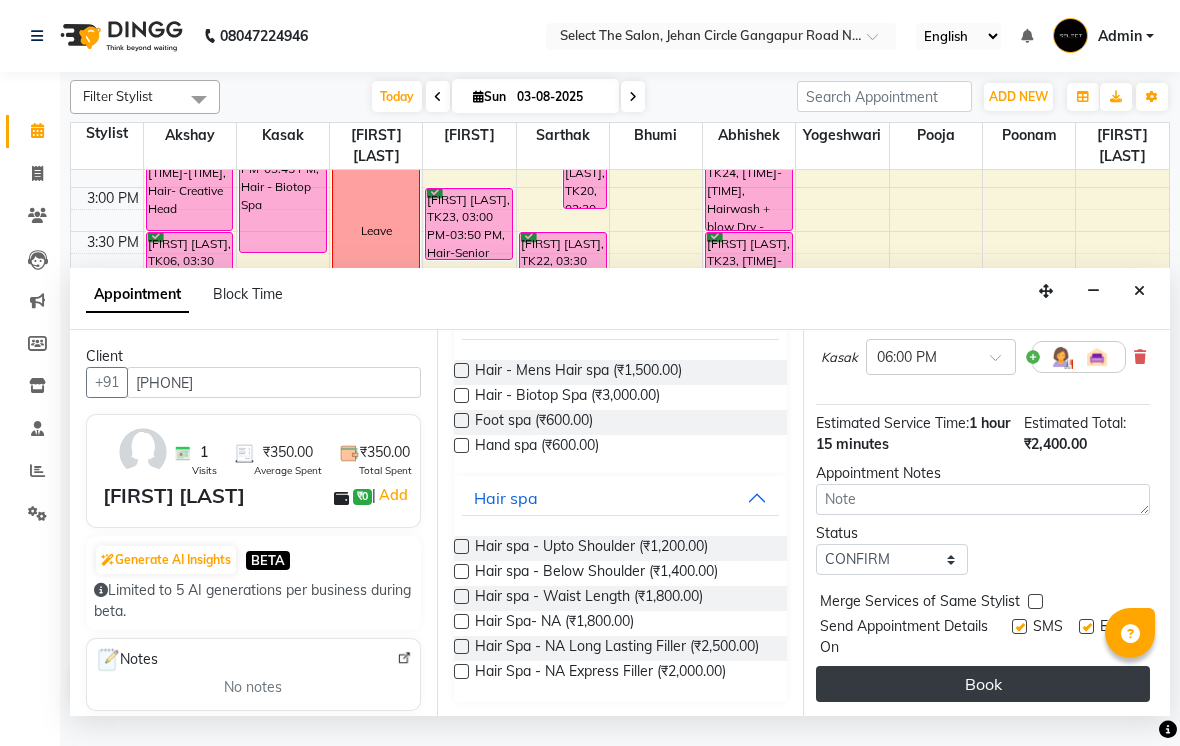 click on "Book" at bounding box center (983, 684) 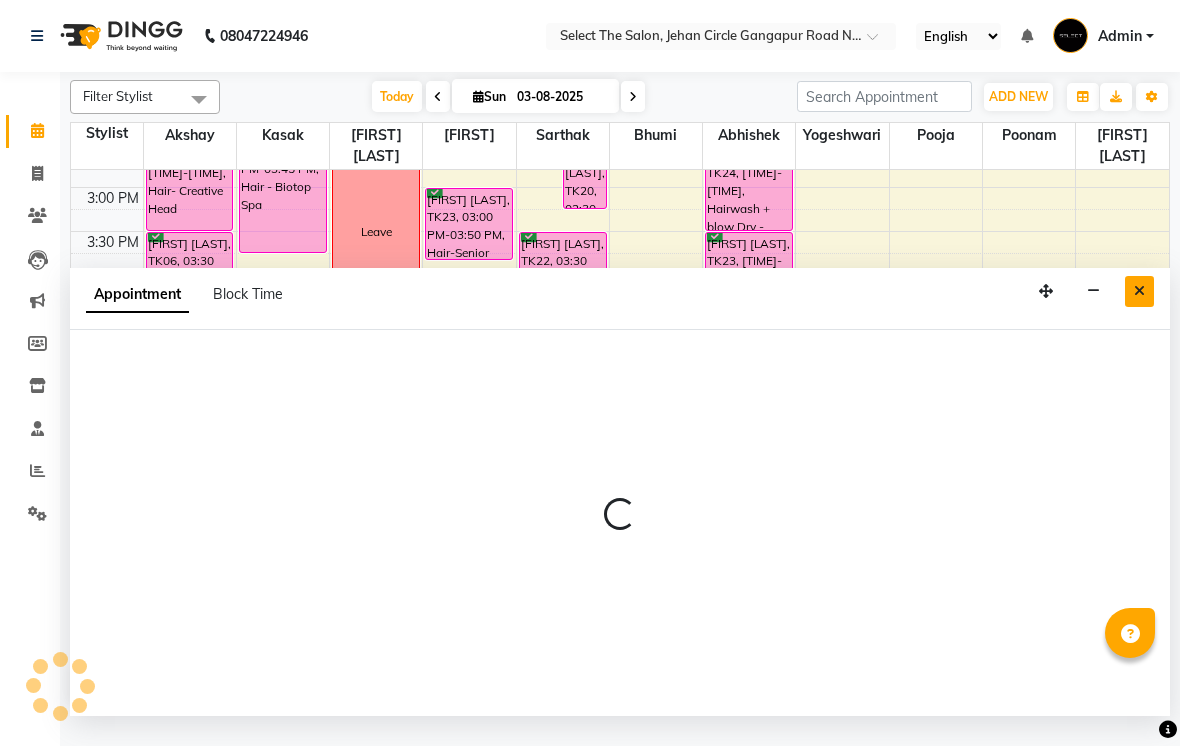 click at bounding box center [1139, 291] 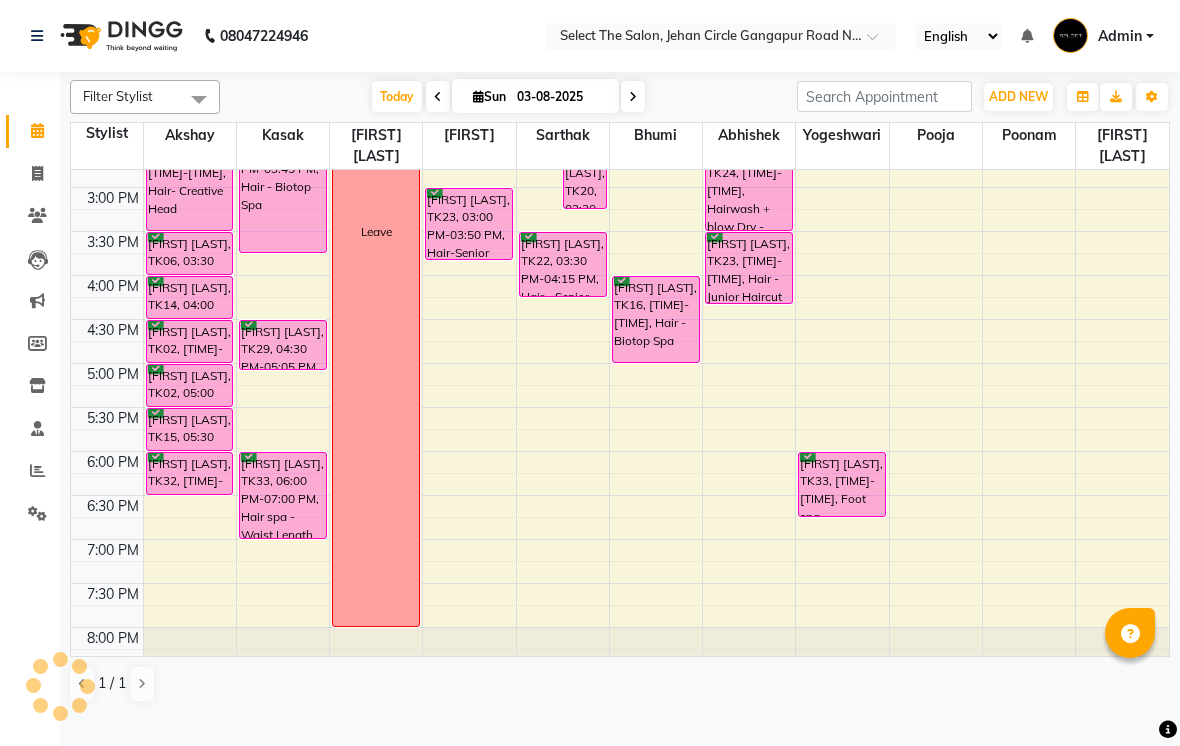 click on "08047224946 Select Location × Select The Salon, Jehan Circle Gangapur Road Nashik English ENGLISH Español العربية मराठी हिंदी ગુજરાતી தமிழ் 中文 Notifications nothing to show Admin Manage Profile Change Password Sign out  Version:3.15.11" 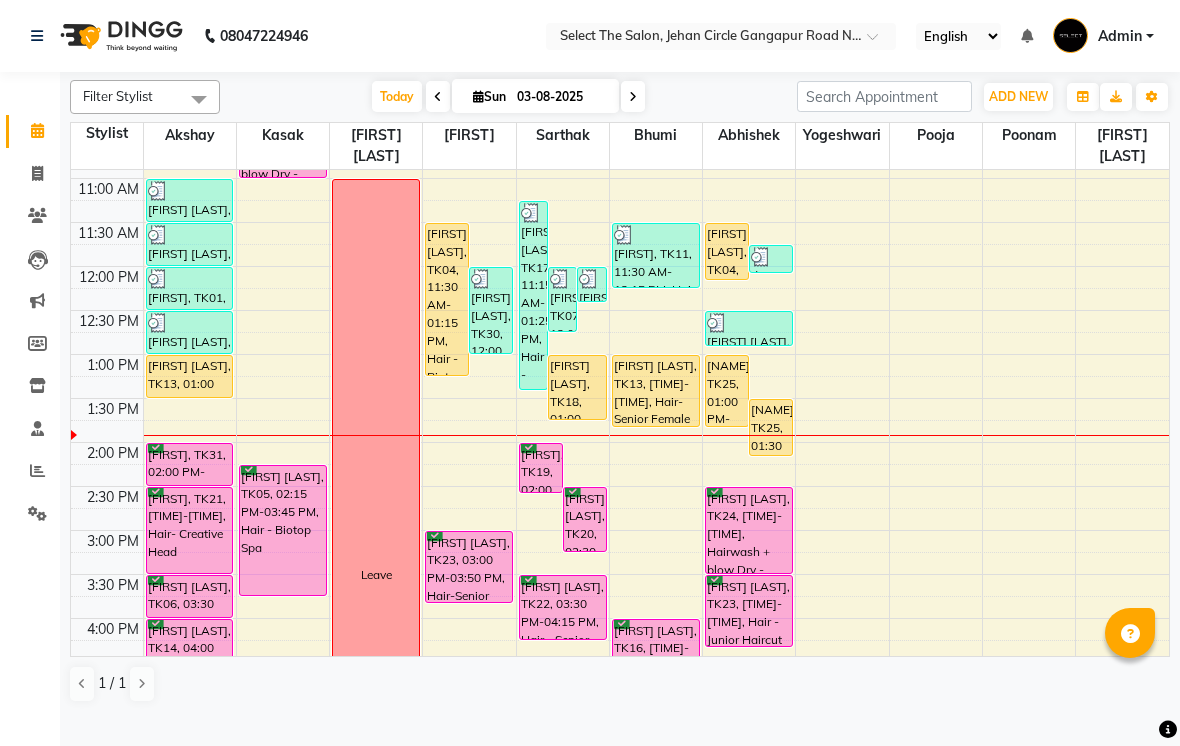 scroll, scrollTop: 262, scrollLeft: 0, axis: vertical 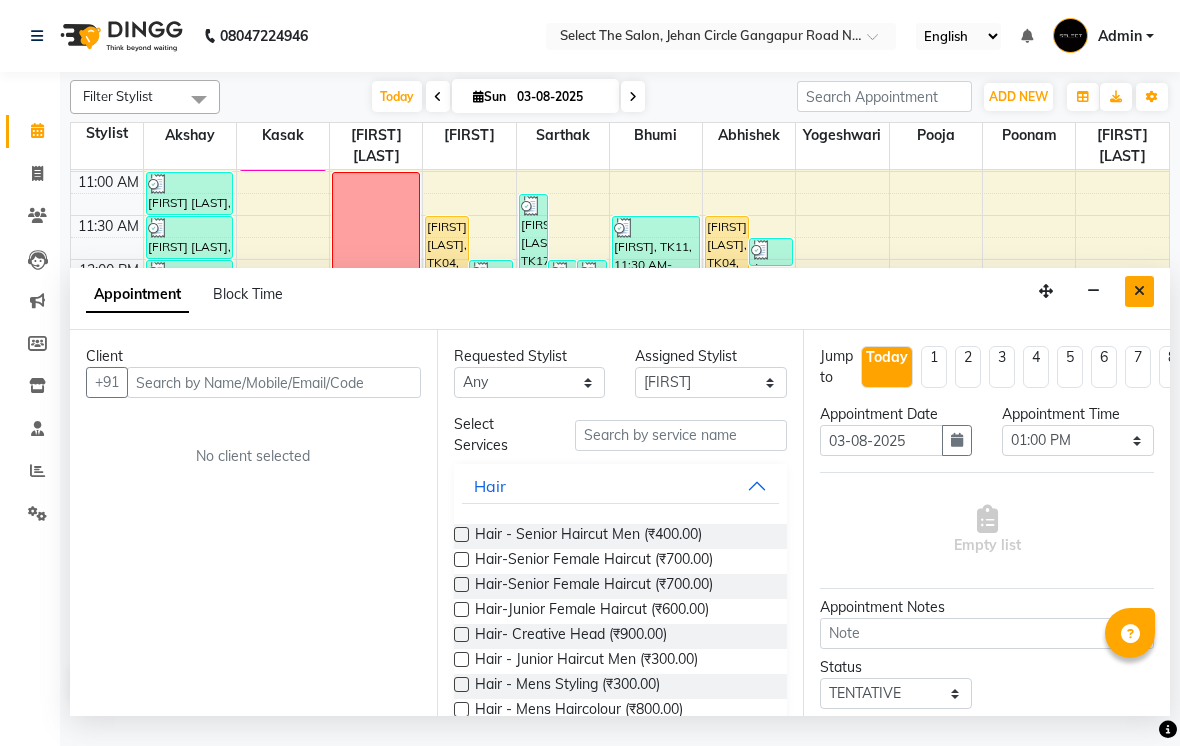 click at bounding box center [1139, 291] 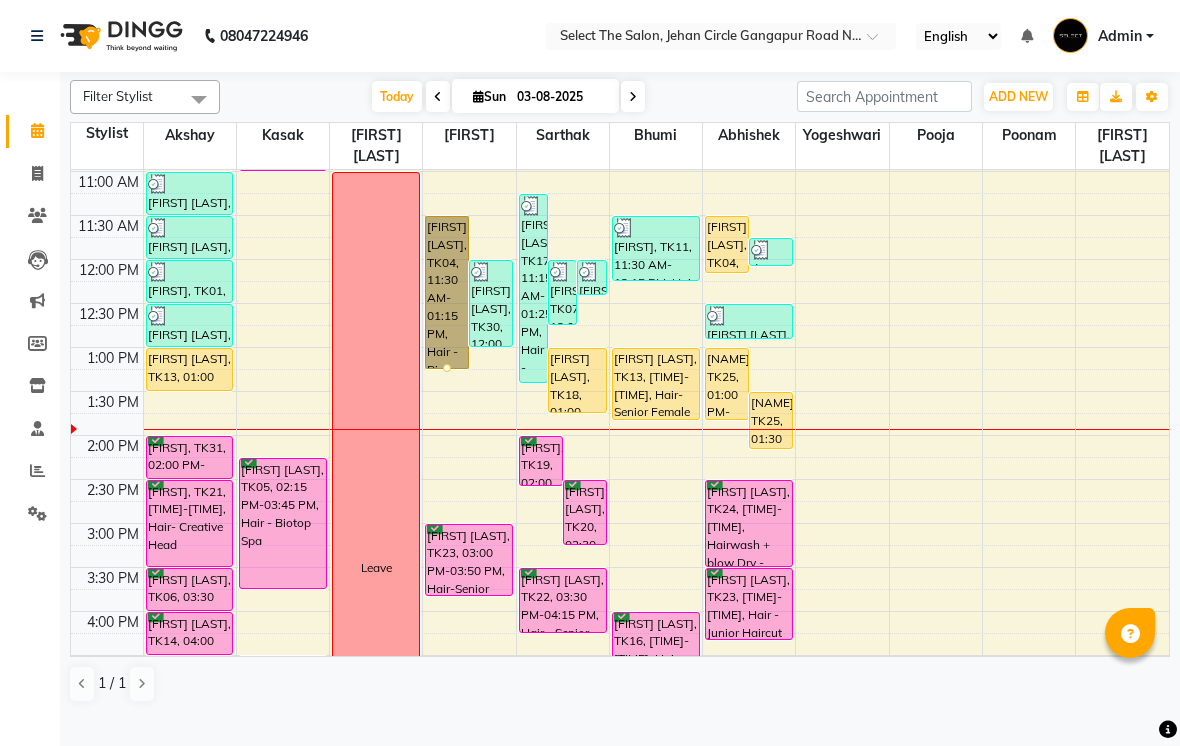 click at bounding box center [447, 368] 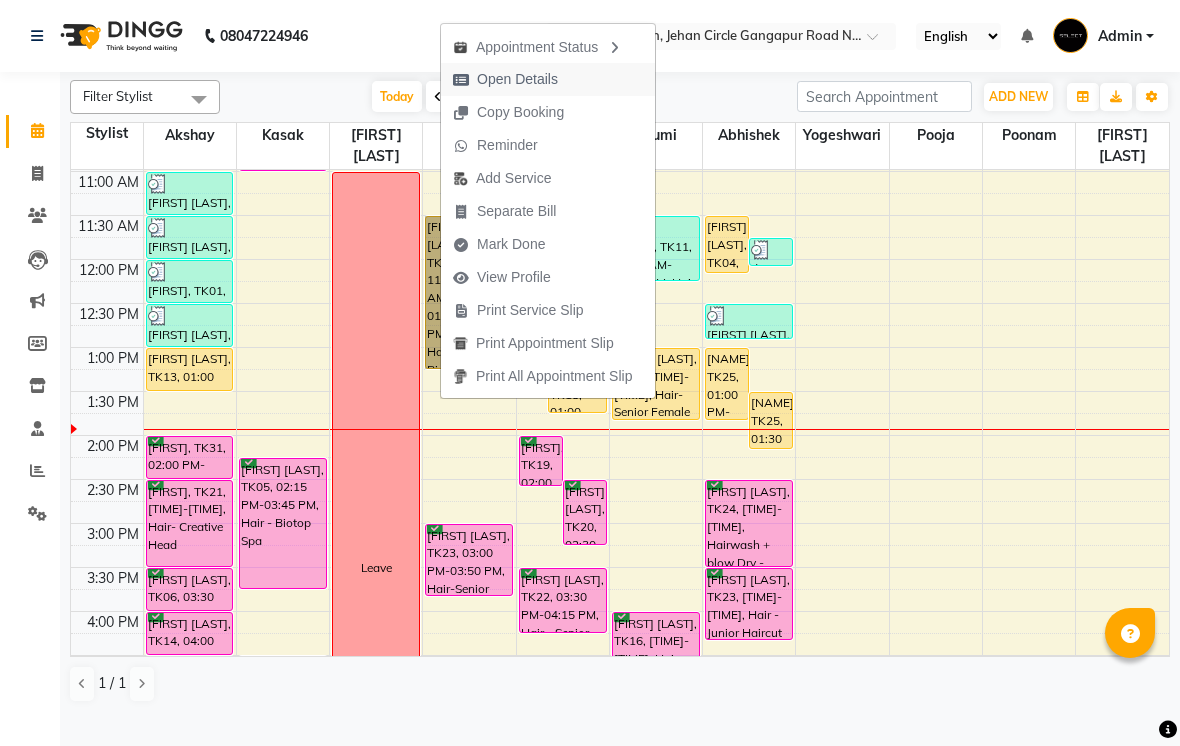 click on "Open Details" at bounding box center [517, 79] 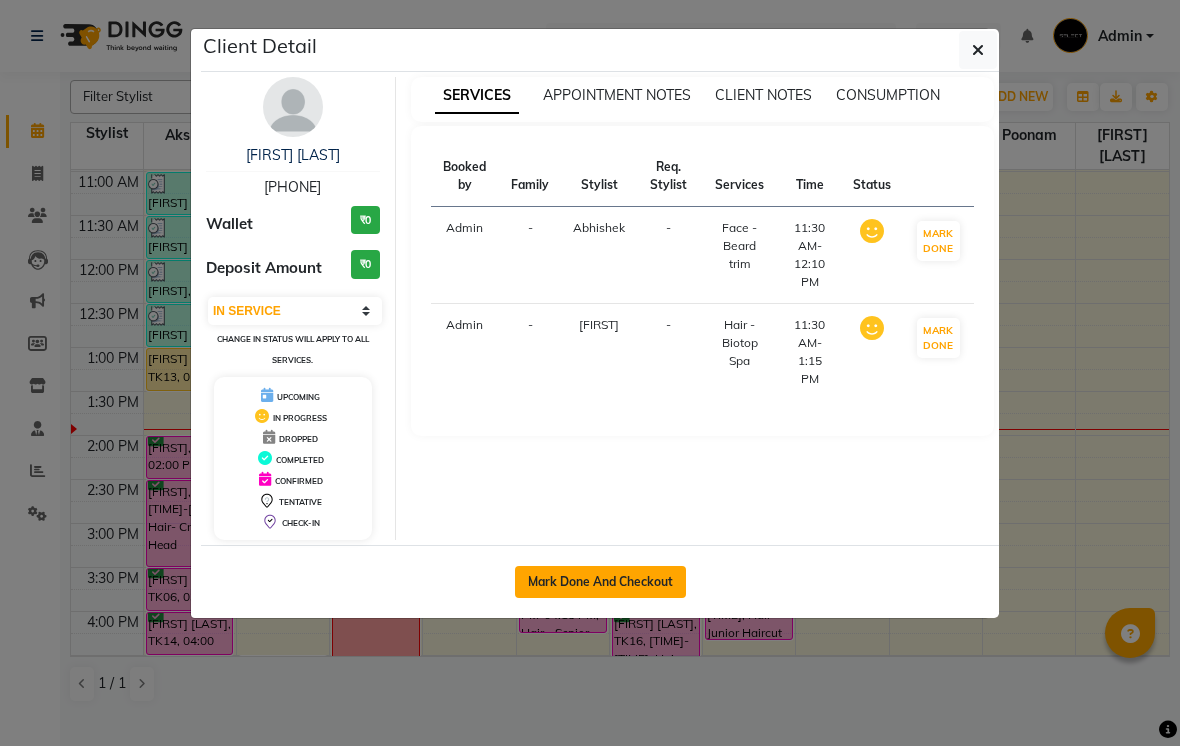 click on "Mark Done And Checkout" 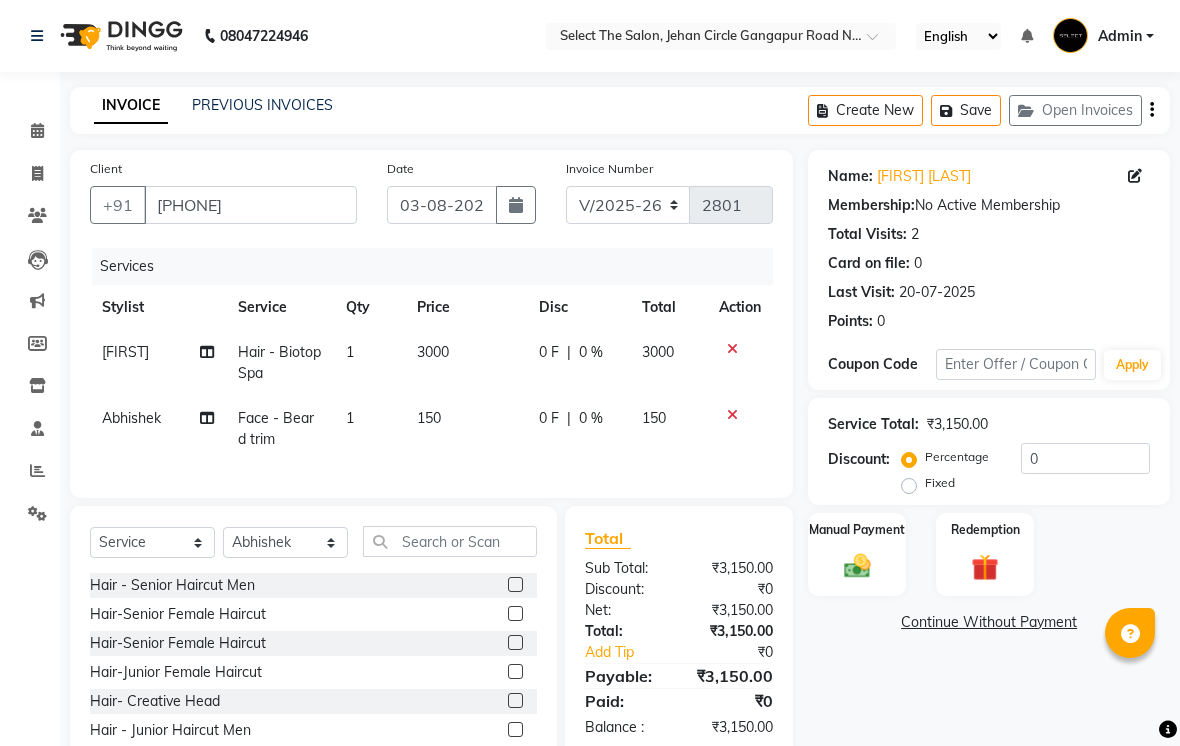 click on "150" 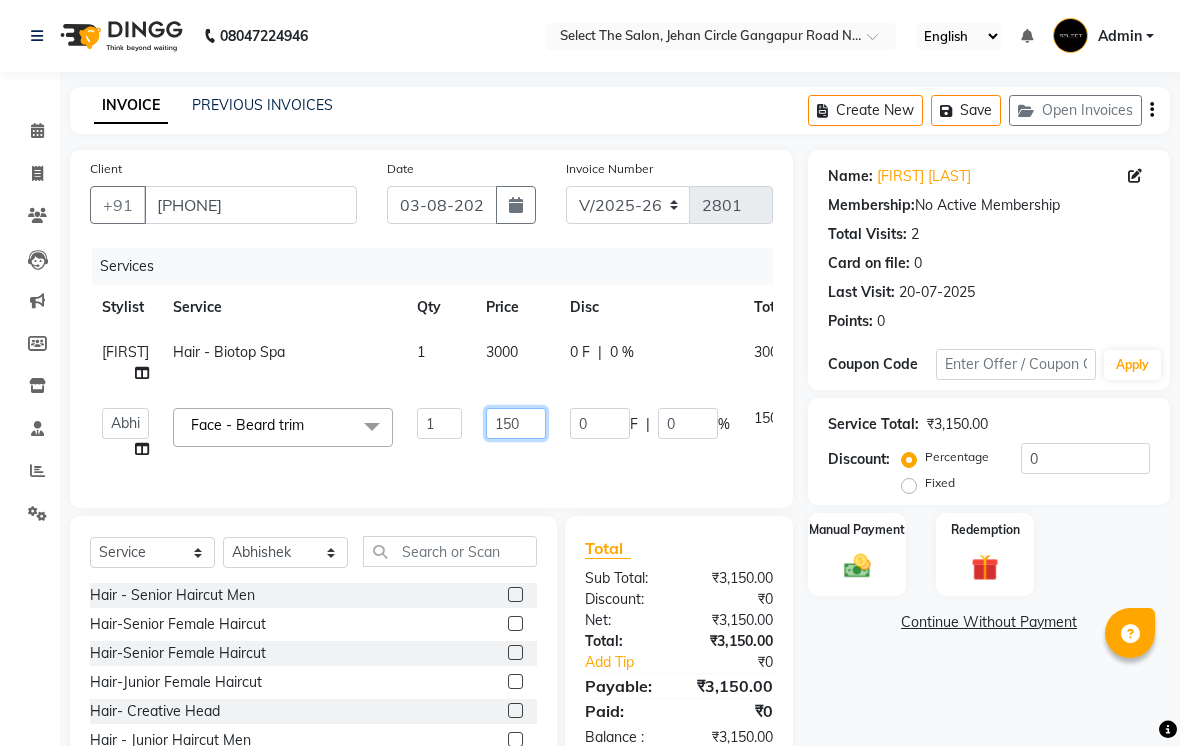click on "150" 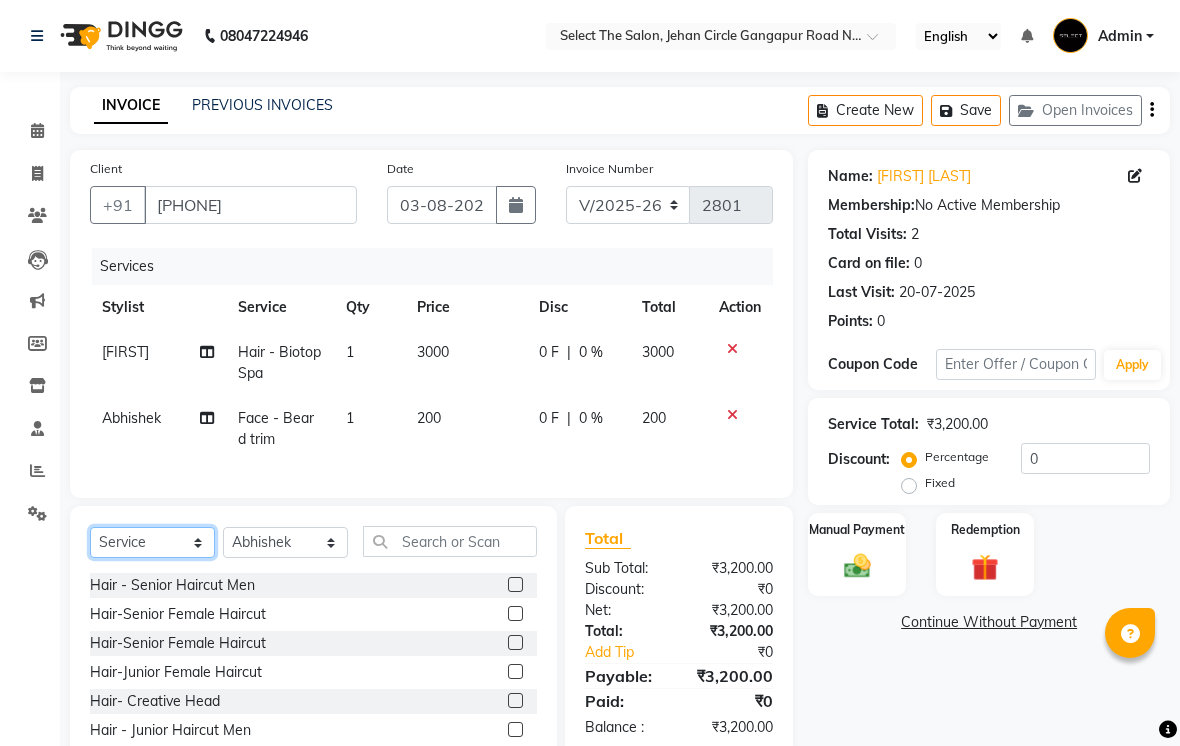 click on "Select  Service  Product  Membership  Package Voucher Prepaid Gift Card" 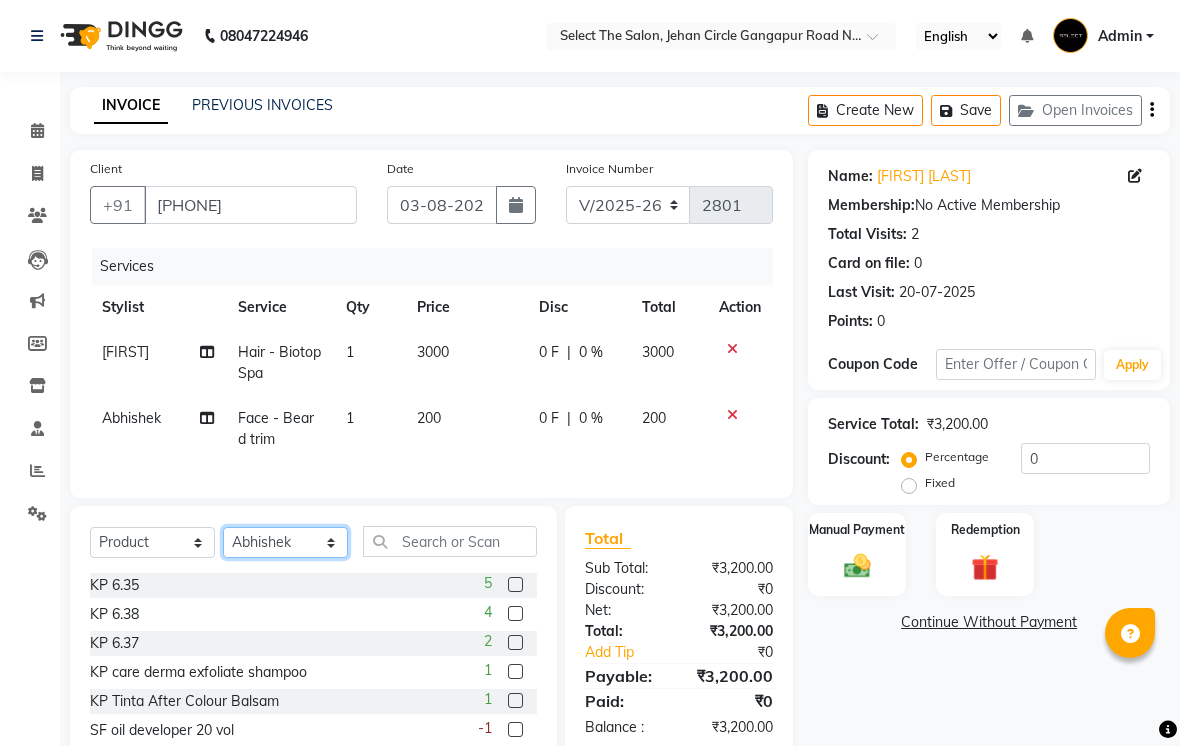 click on "Select Stylist Abhishek  Akshay  Bhumi  Kasak Pooja  Poonam  Sachin Wagh  Sarthak  Siddhika  Venkatesh warule Yogeshwari" 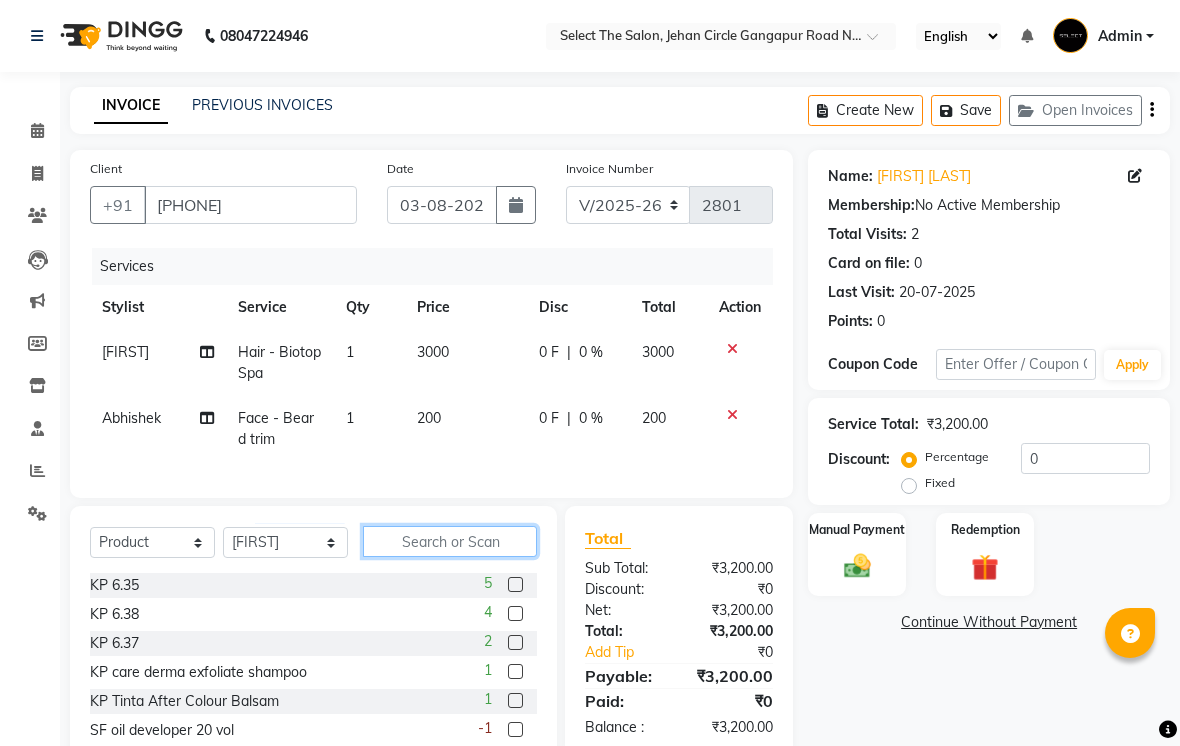 click 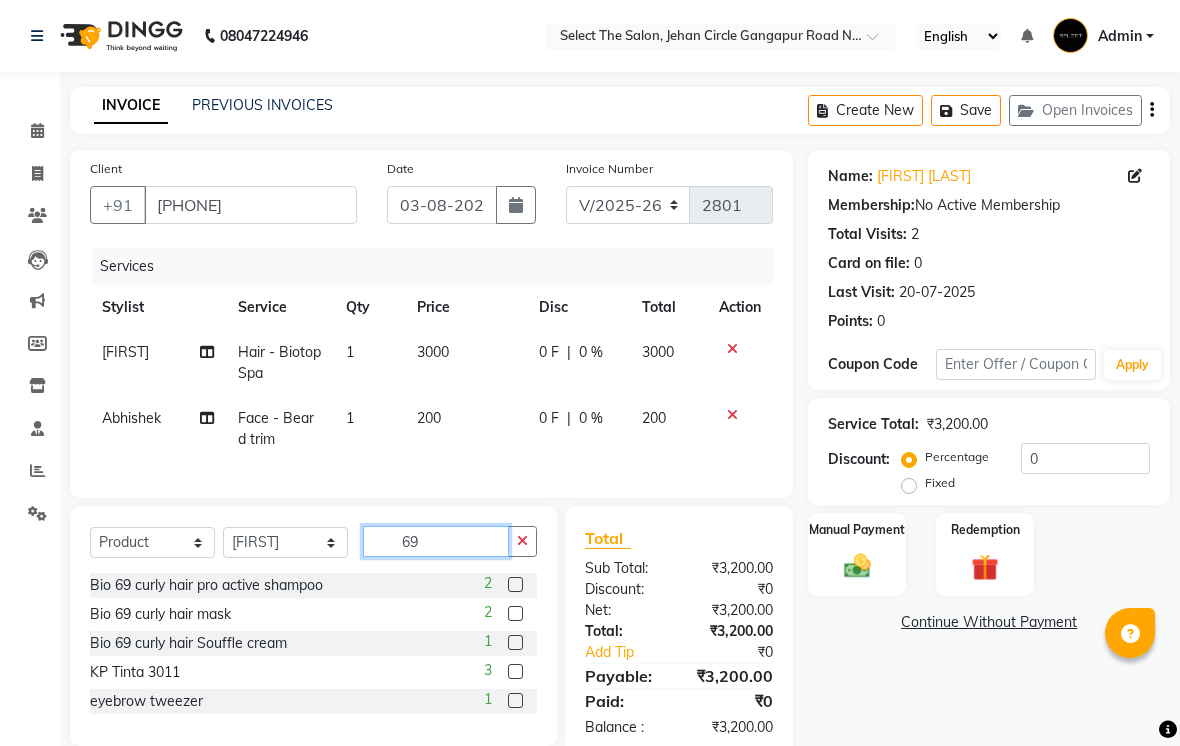 scroll, scrollTop: 1, scrollLeft: 0, axis: vertical 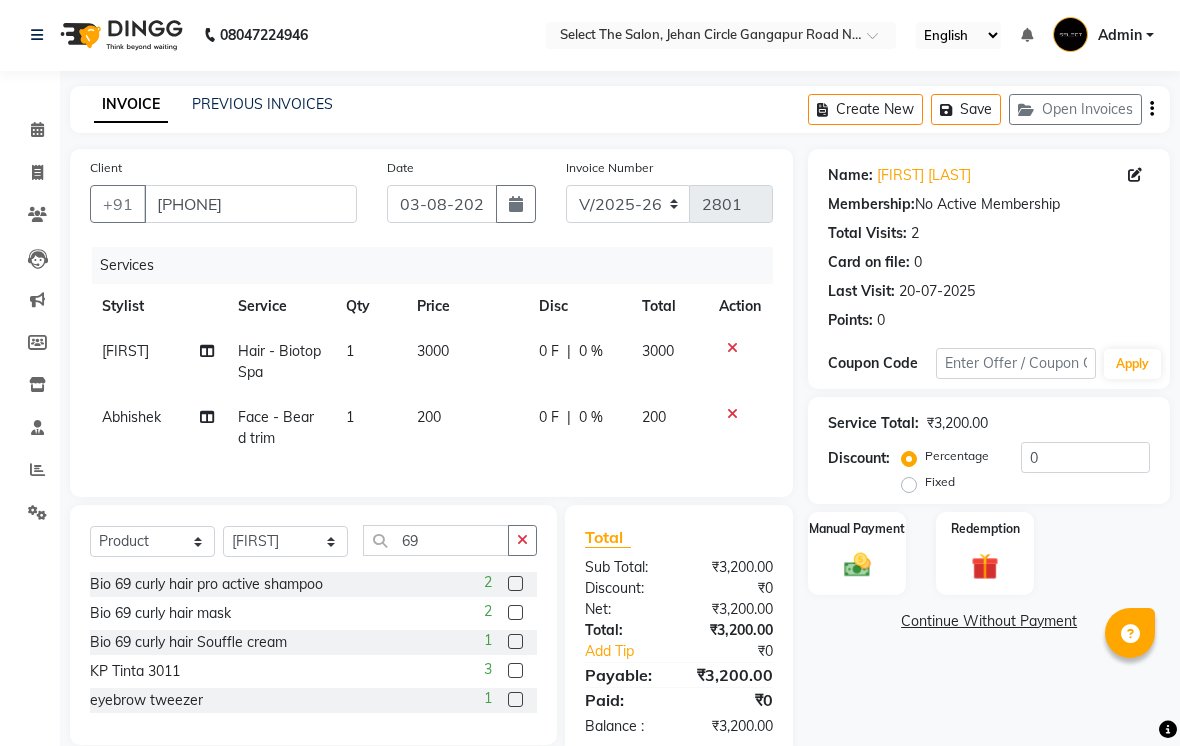 click 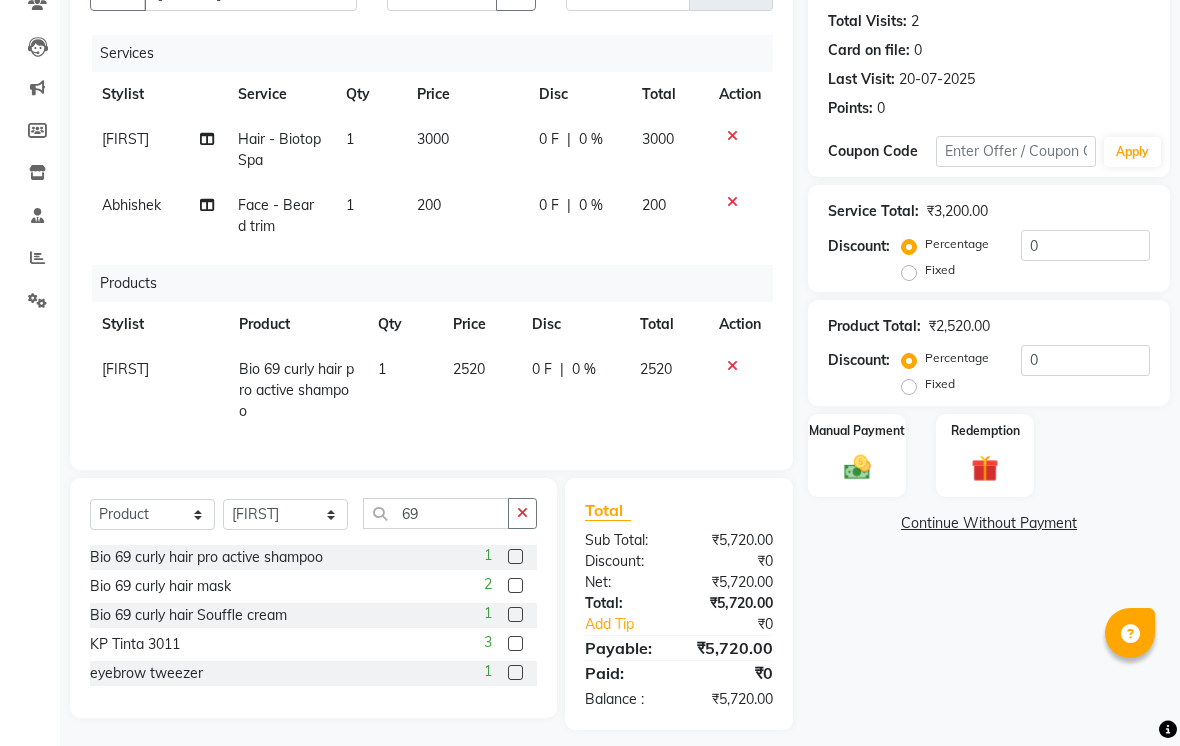 scroll, scrollTop: 224, scrollLeft: 0, axis: vertical 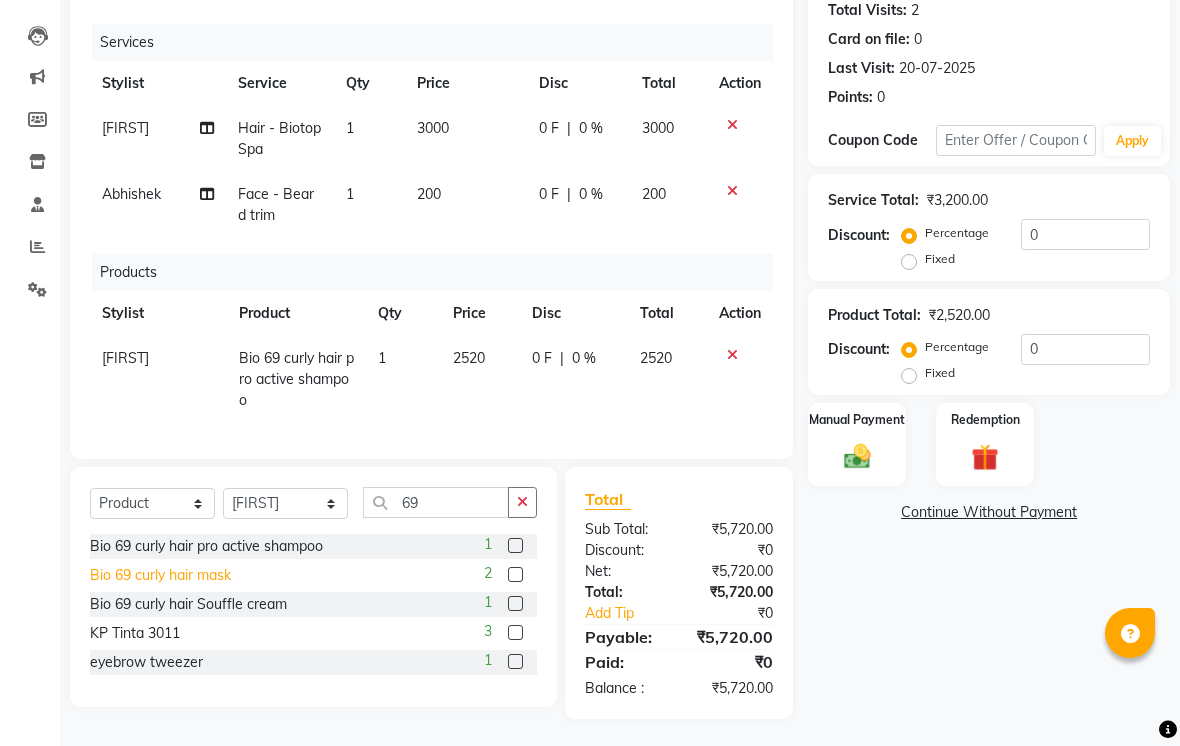 click on "Bio 69 curly hair mask" 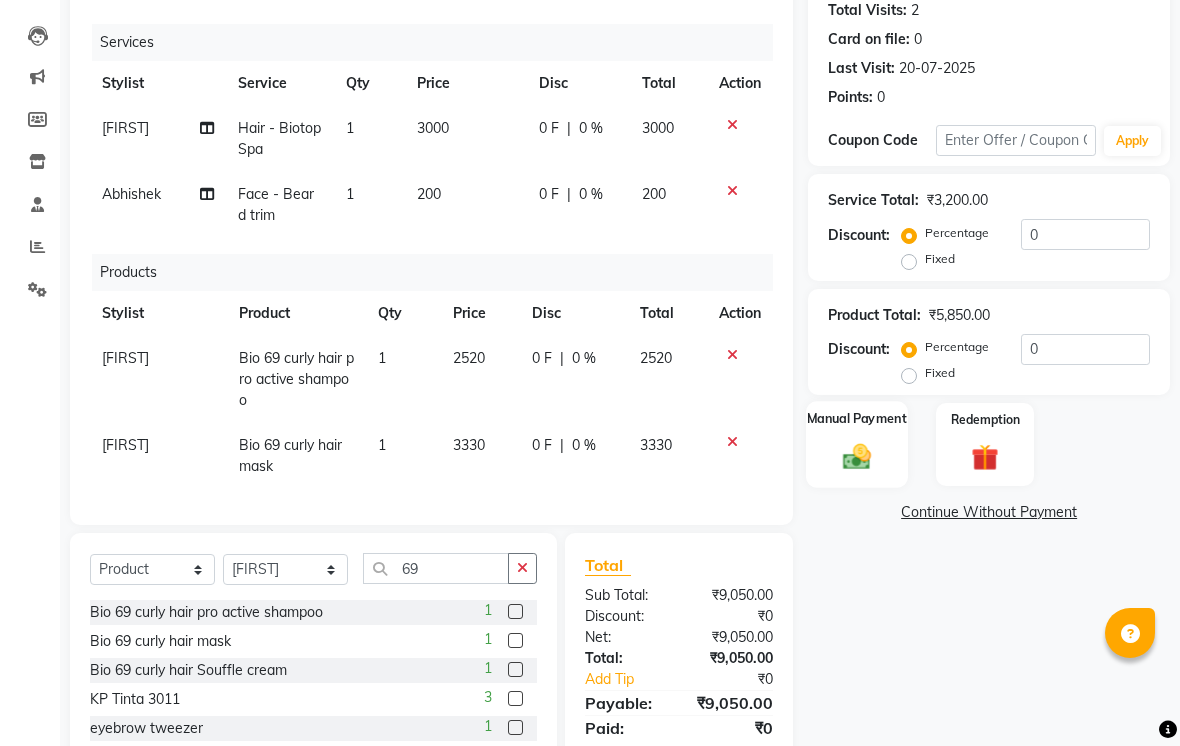 click 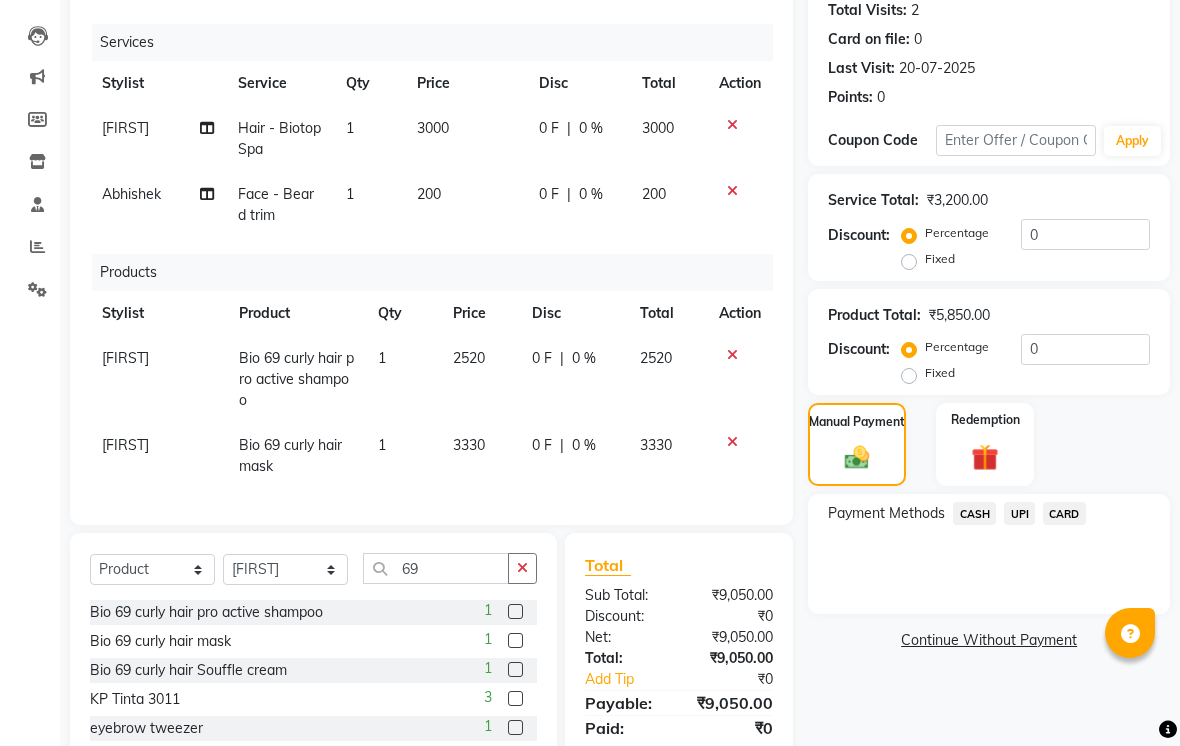 click on "Payment Methods  CASH   UPI   CARD" 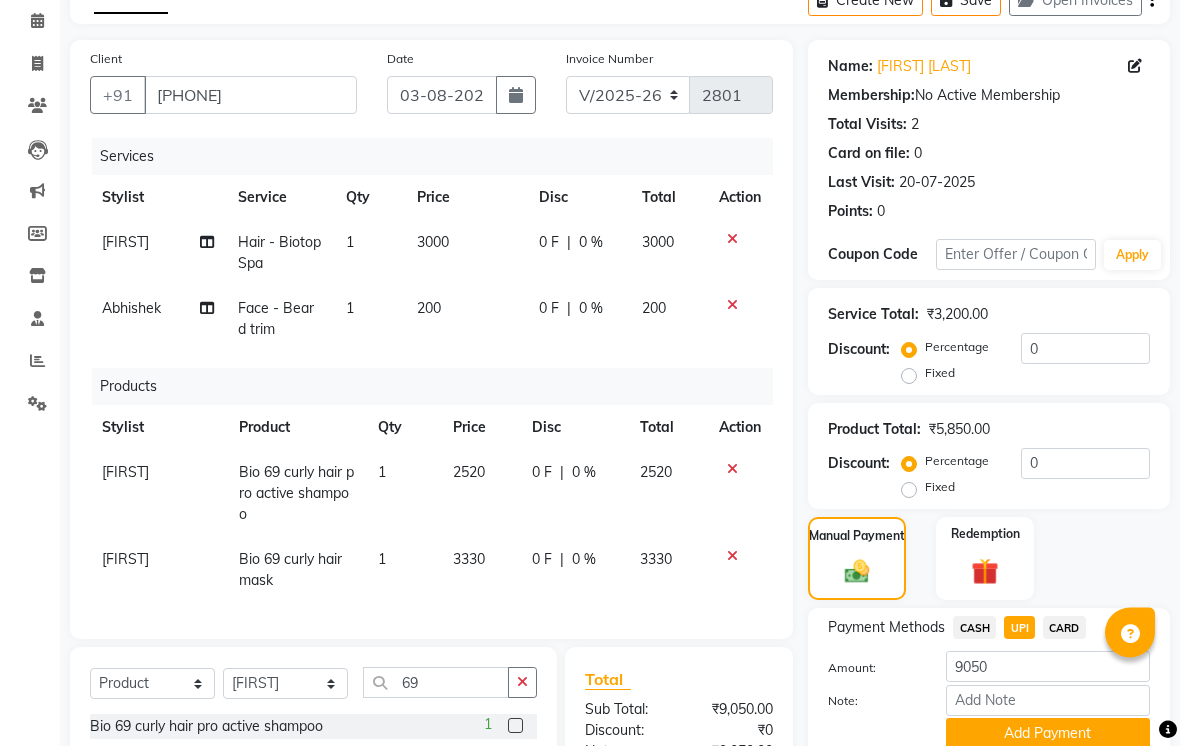 scroll, scrollTop: 110, scrollLeft: 0, axis: vertical 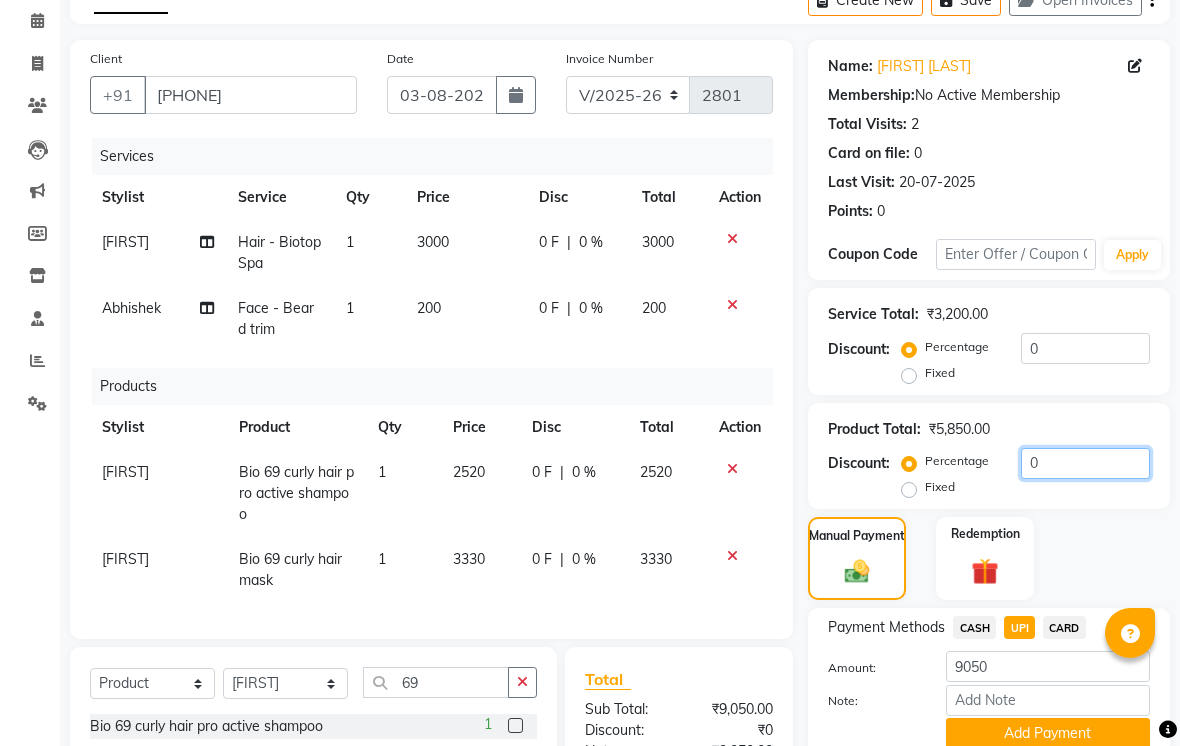 click on "0" 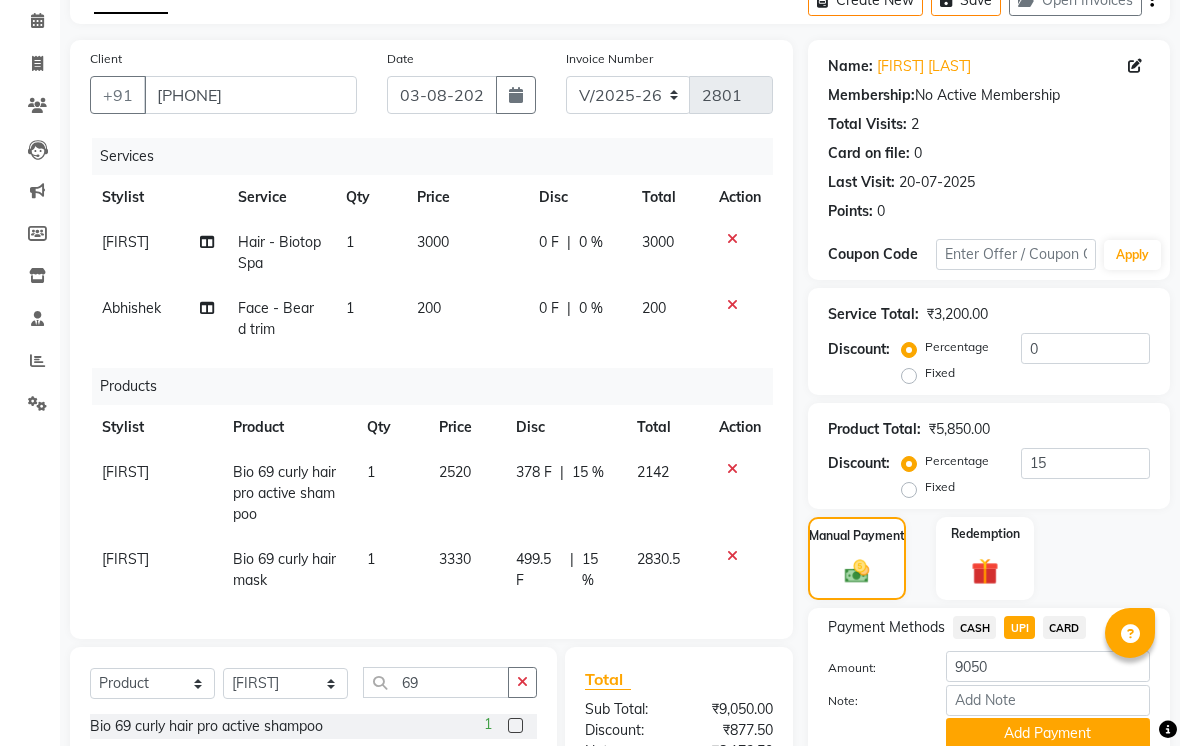 click on "CASH" 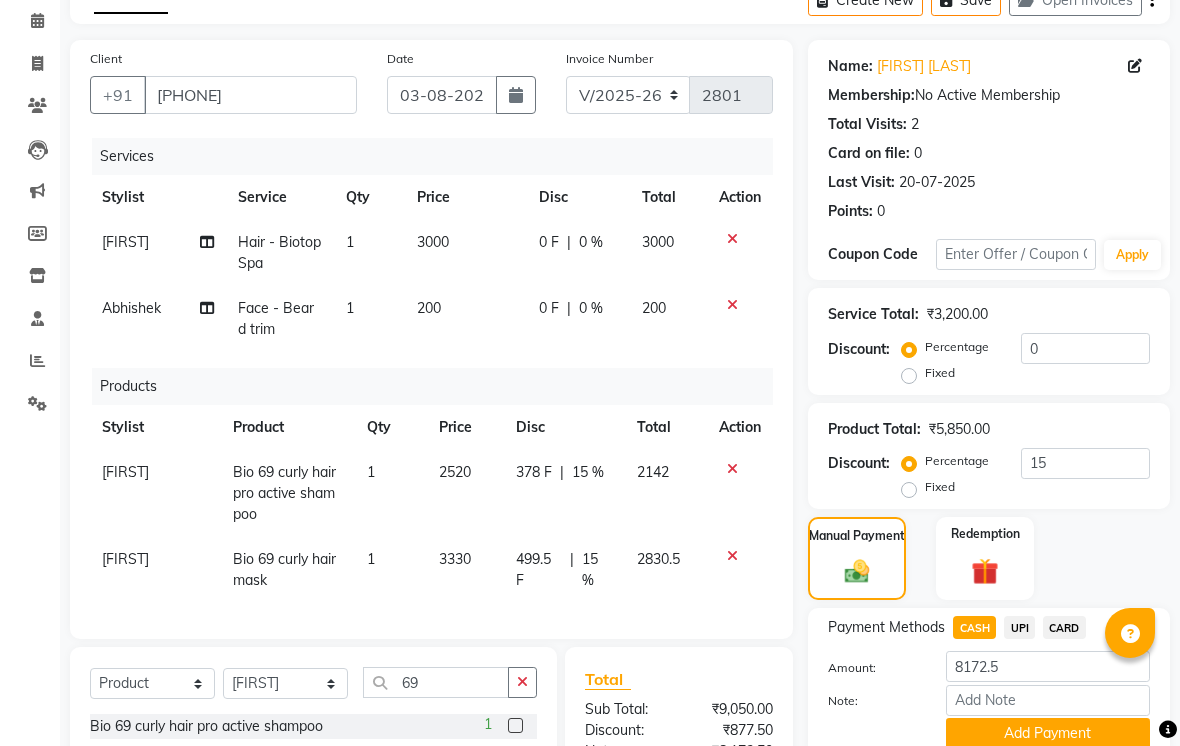 click on "UPI" 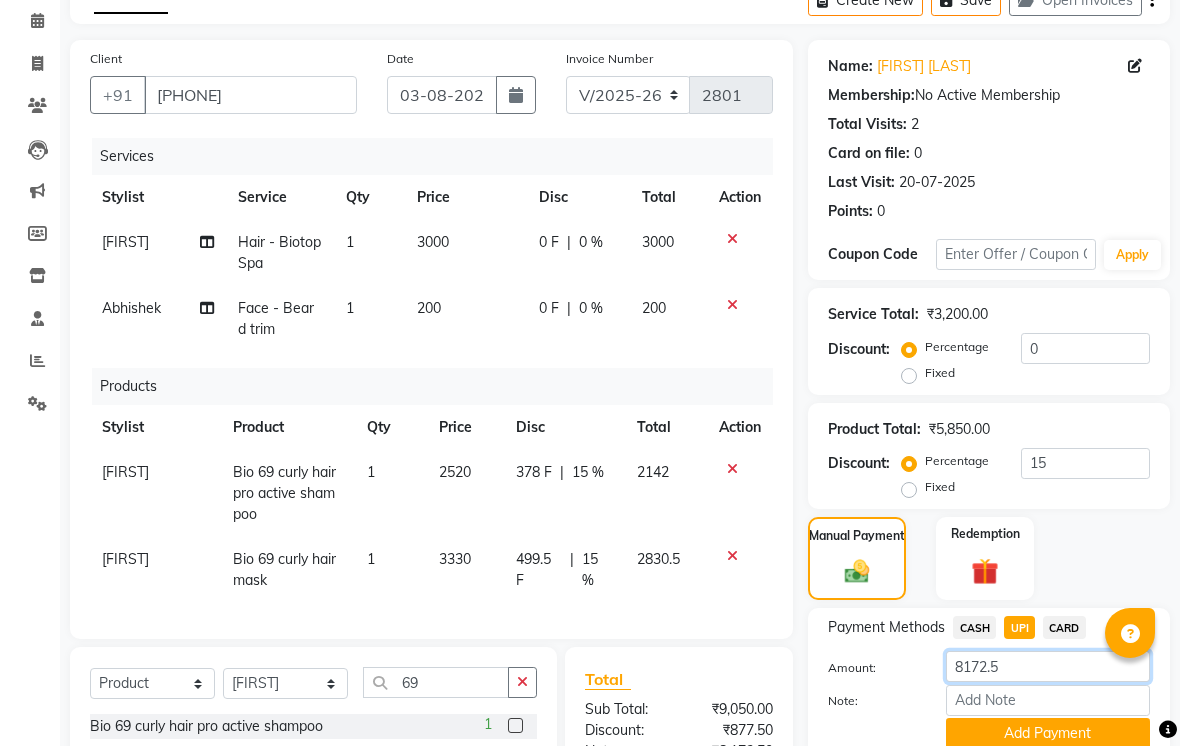 click on "8172.5" 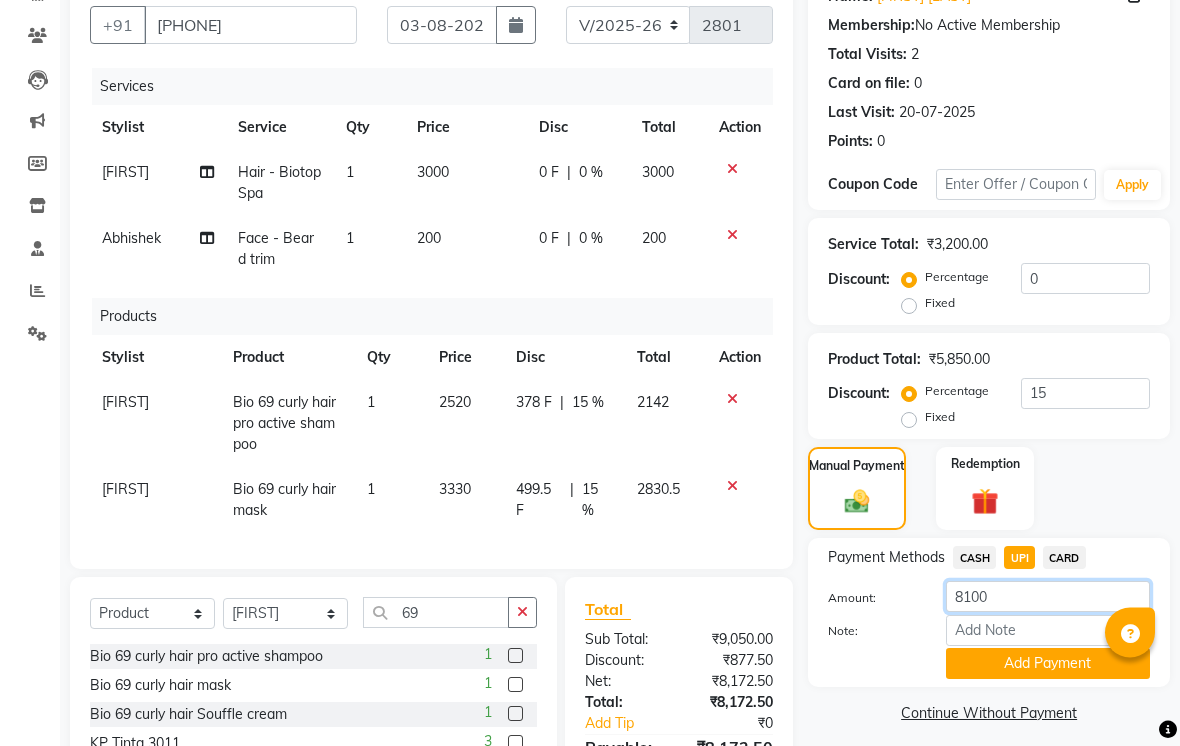 scroll, scrollTop: 181, scrollLeft: 0, axis: vertical 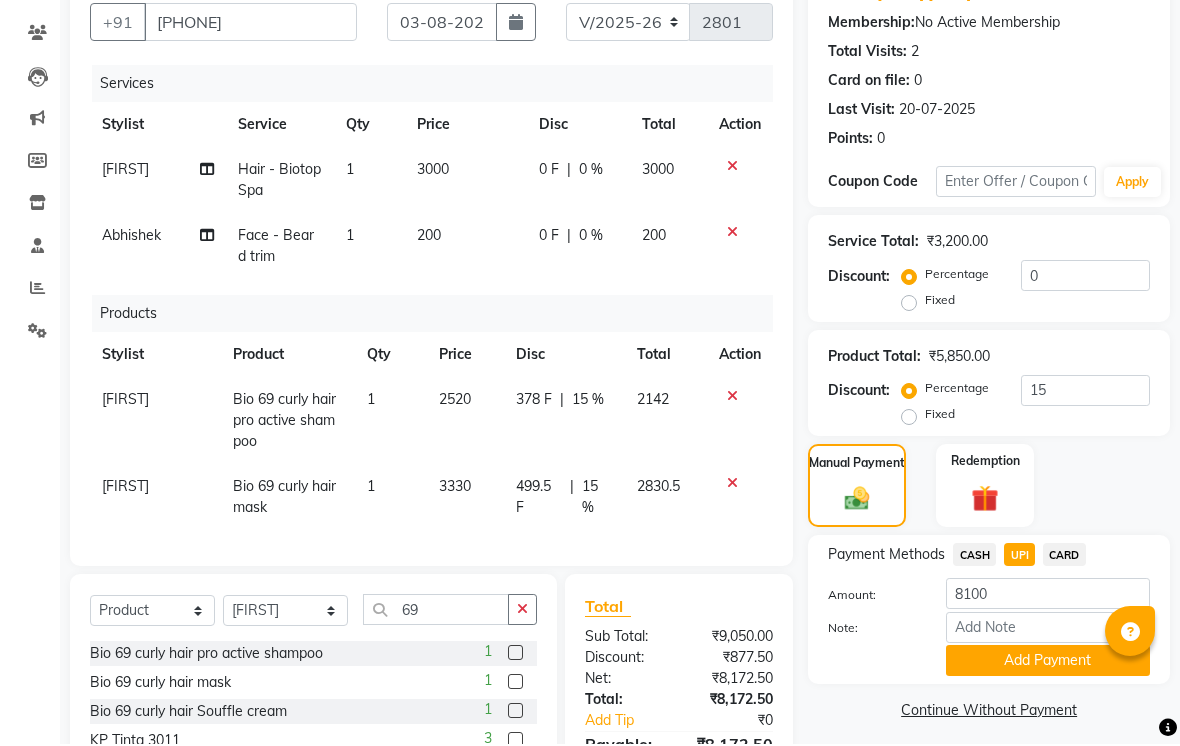 click on "CARD" 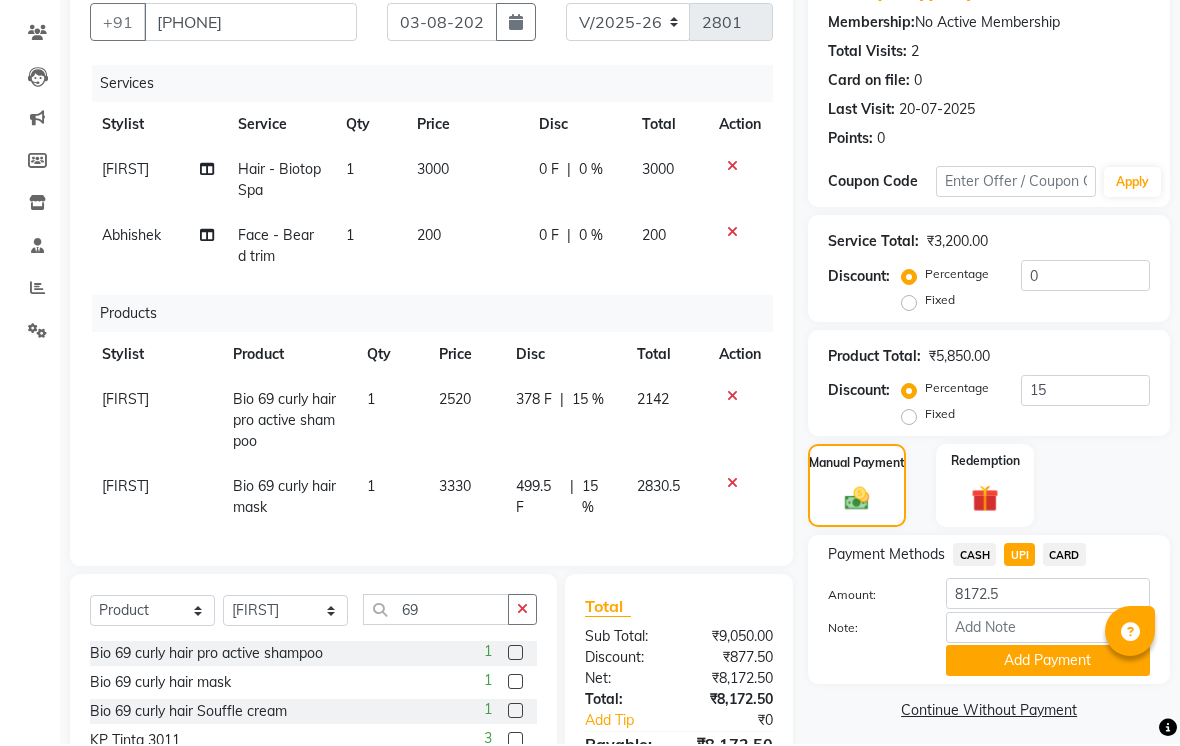scroll, scrollTop: 183, scrollLeft: 0, axis: vertical 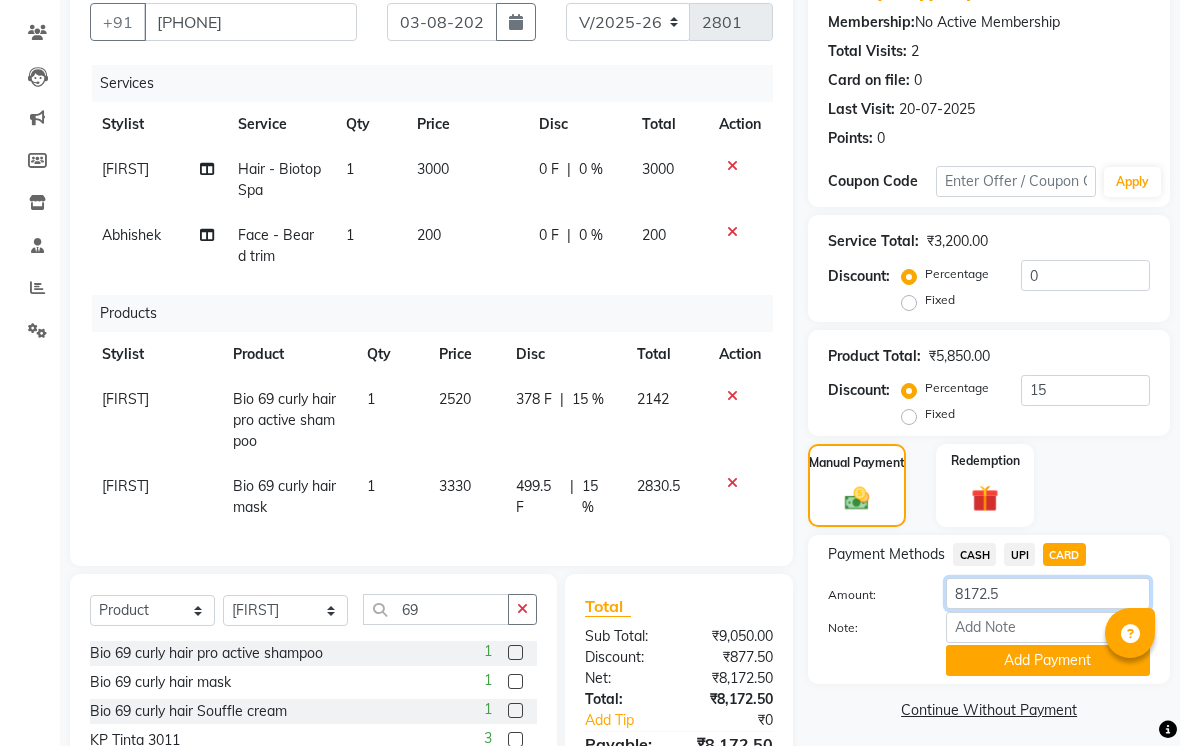 click on "8172.5" 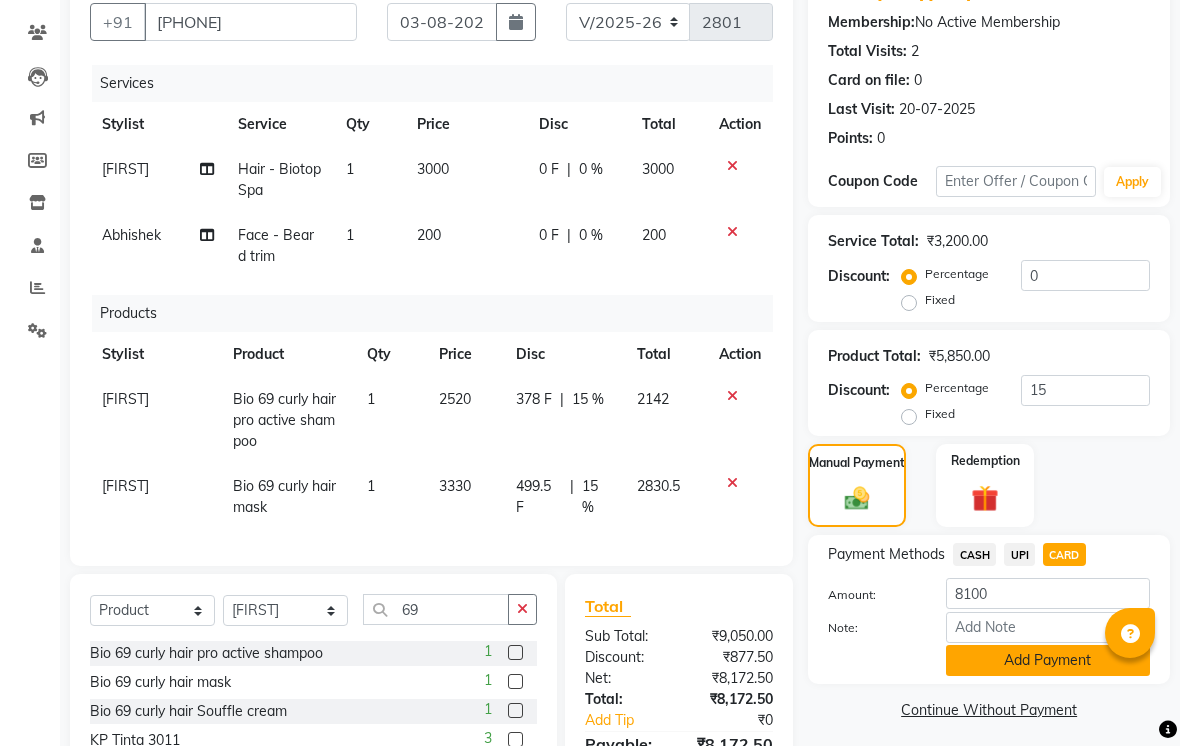 click on "Add Payment" 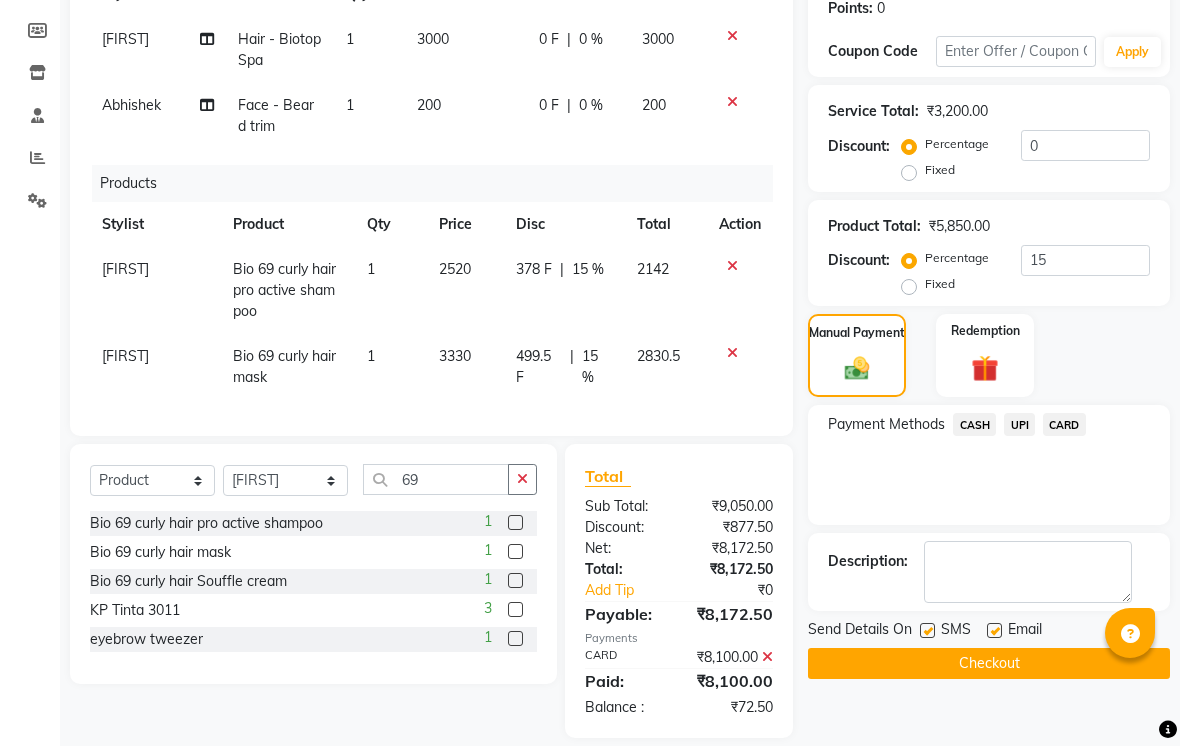 scroll, scrollTop: 317, scrollLeft: 0, axis: vertical 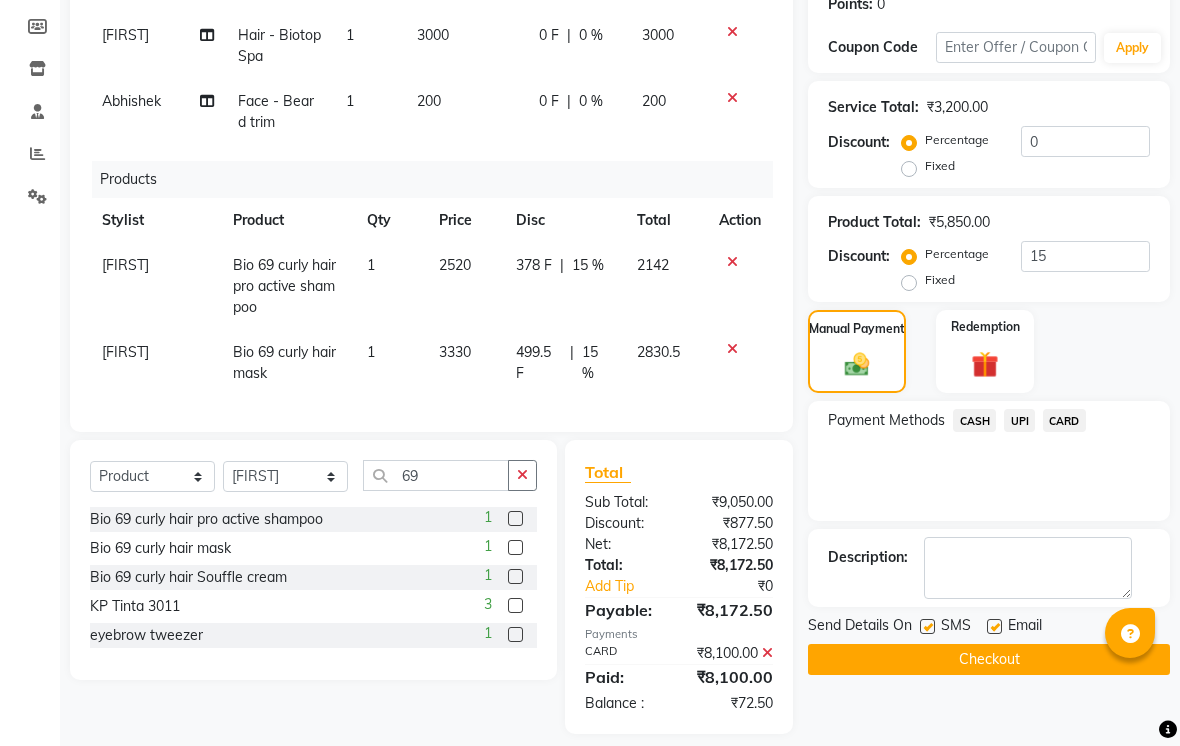 click 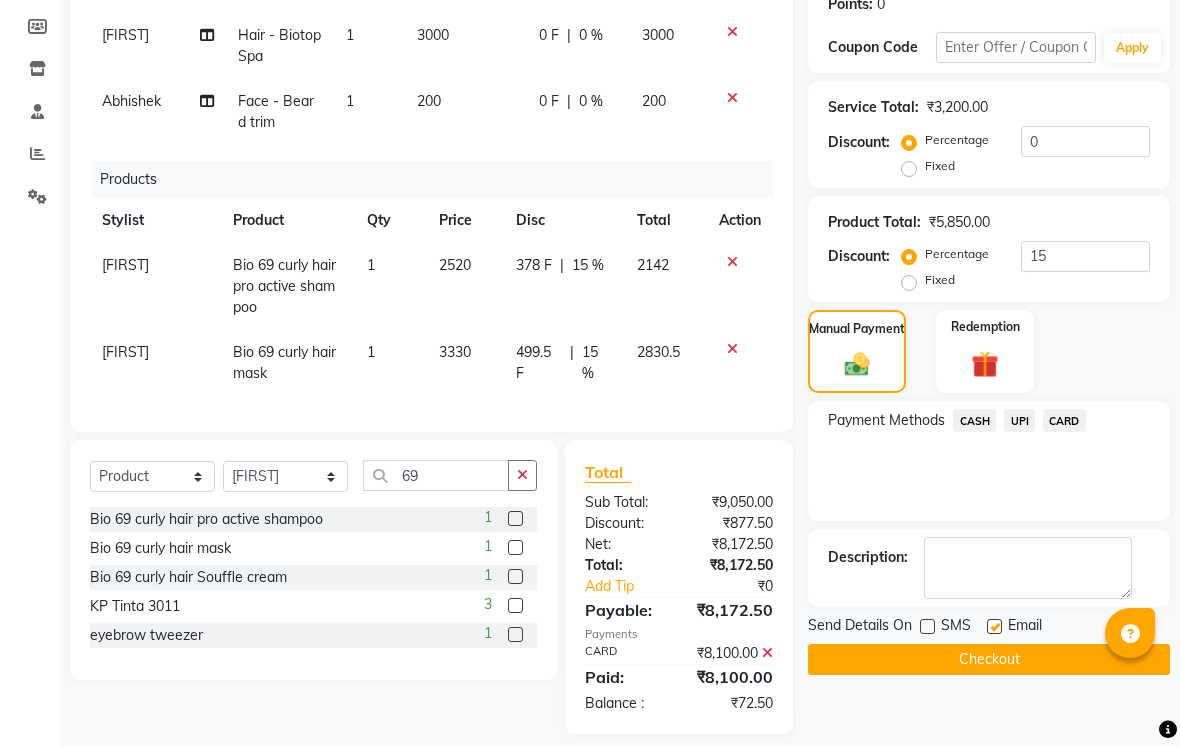 click 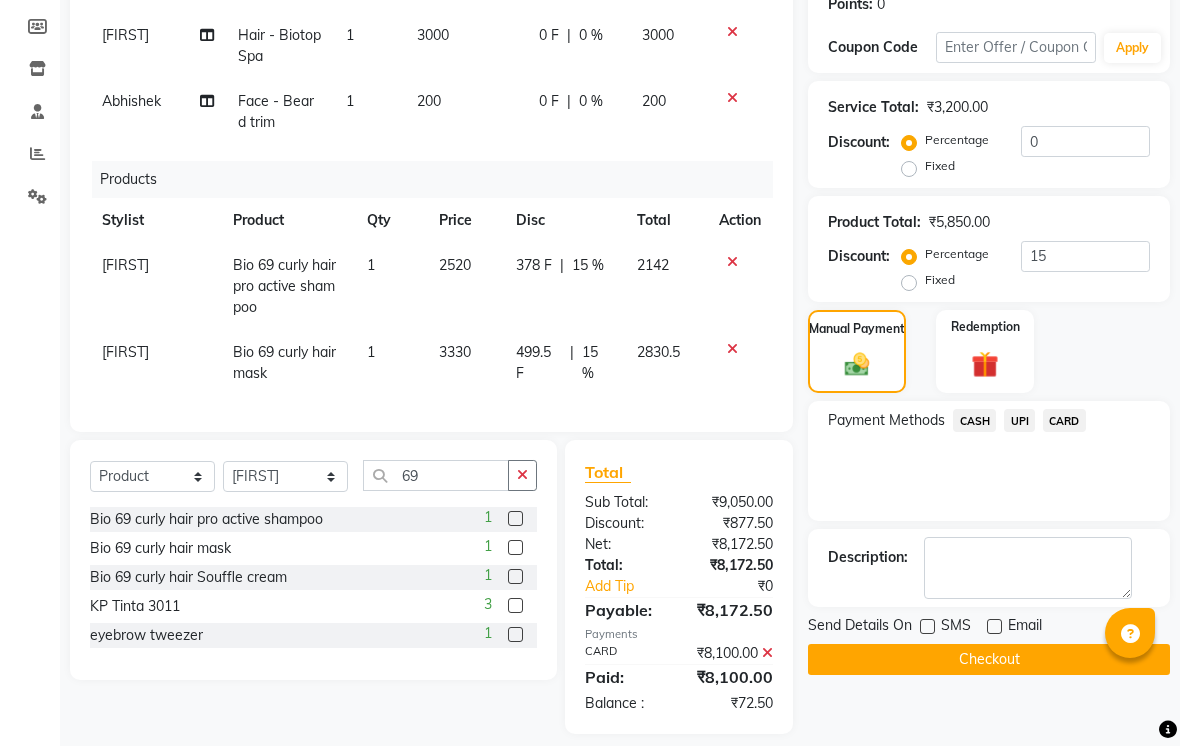 click on "Checkout" 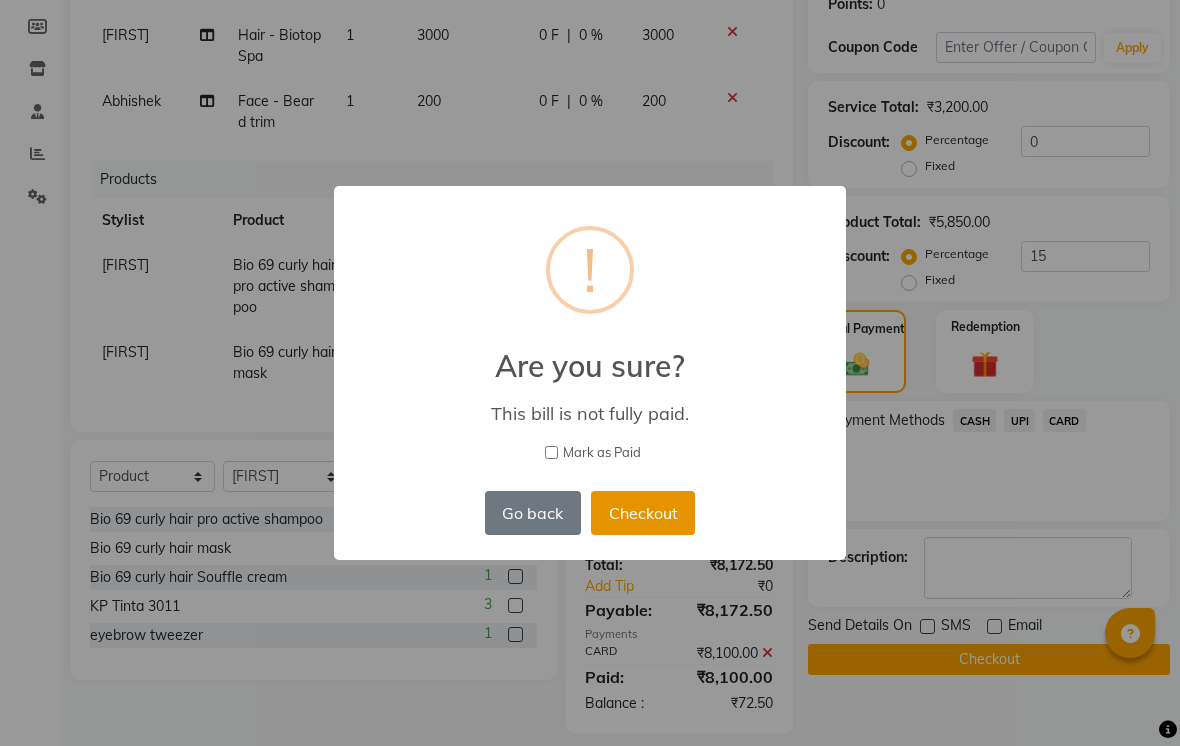 click on "Checkout" at bounding box center [643, 513] 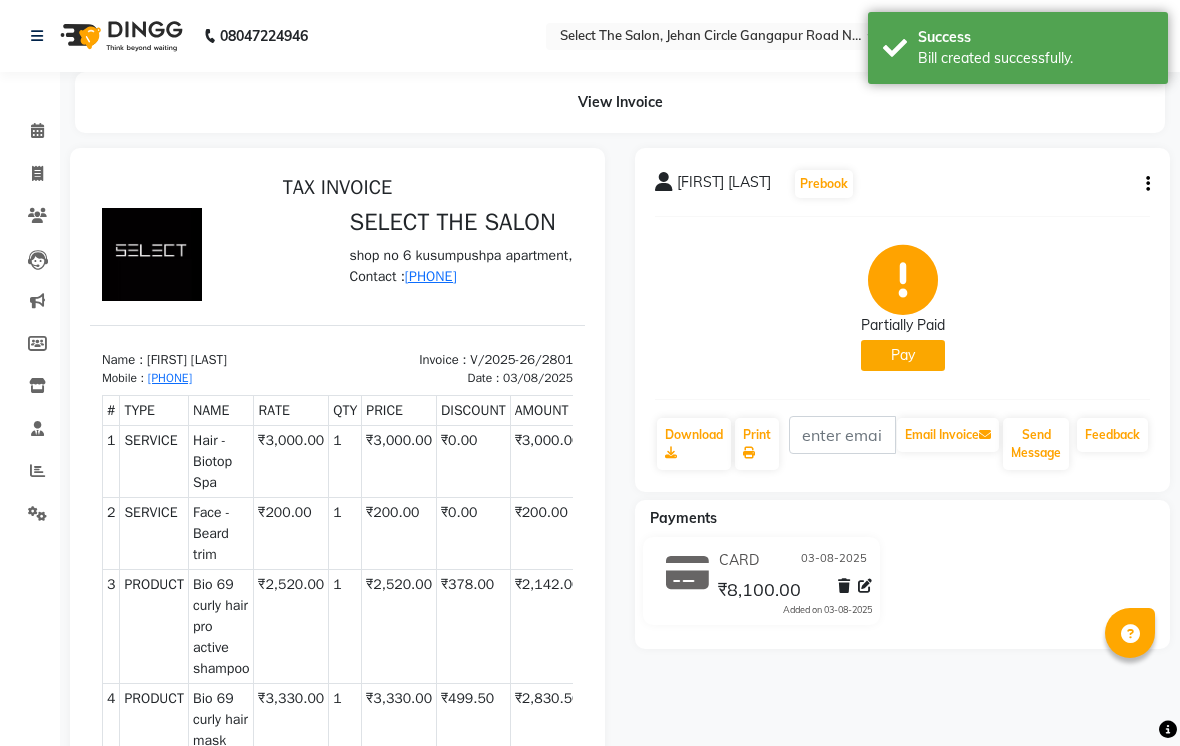 scroll, scrollTop: 0, scrollLeft: 0, axis: both 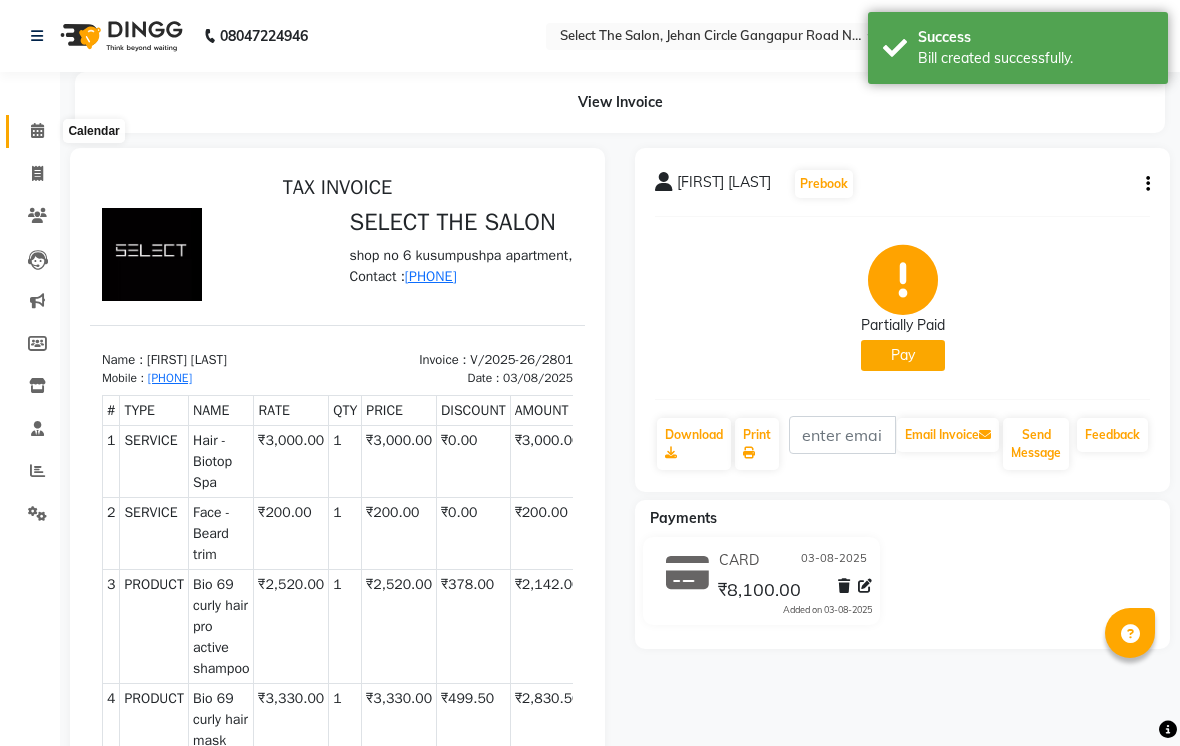 click 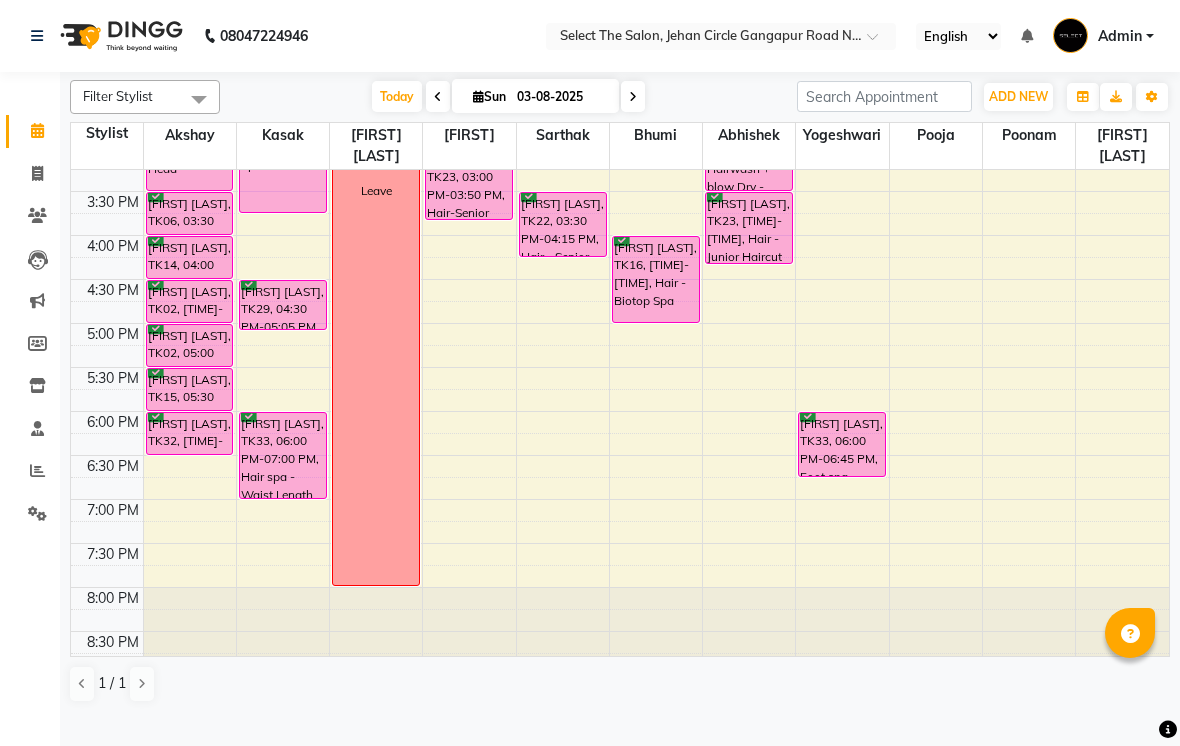 scroll, scrollTop: 646, scrollLeft: 0, axis: vertical 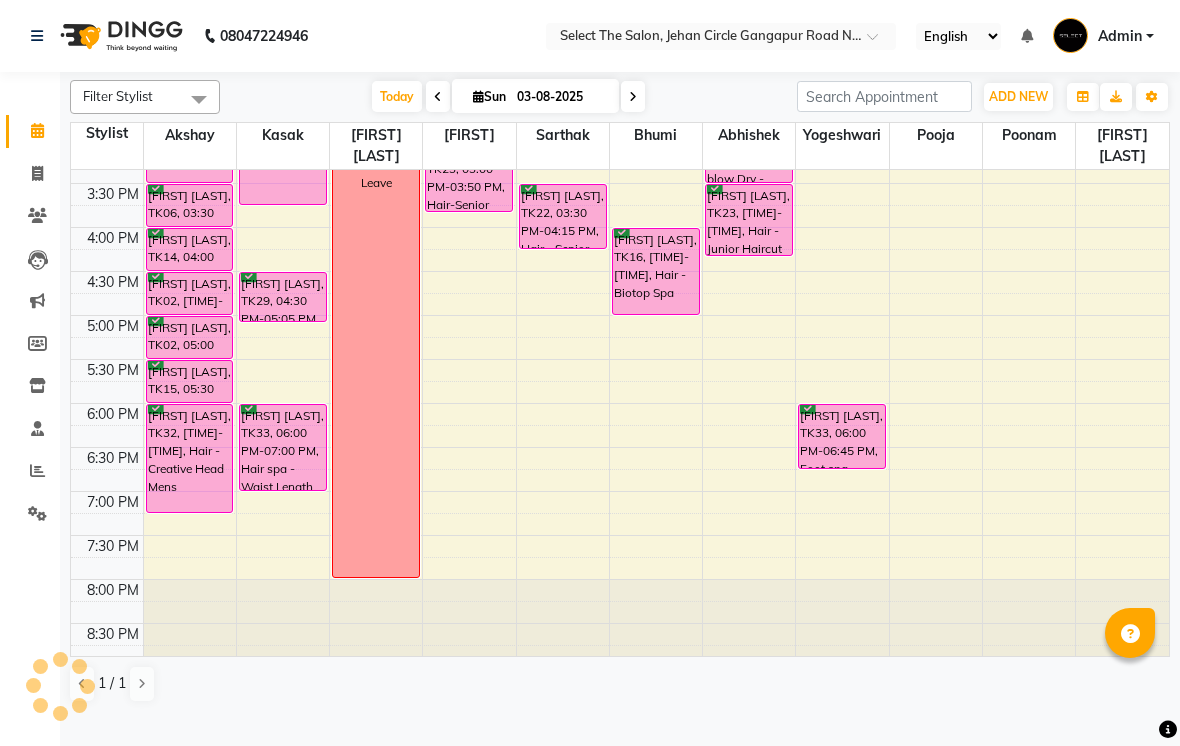 click on "7:00 PM" at bounding box center [113, 502] 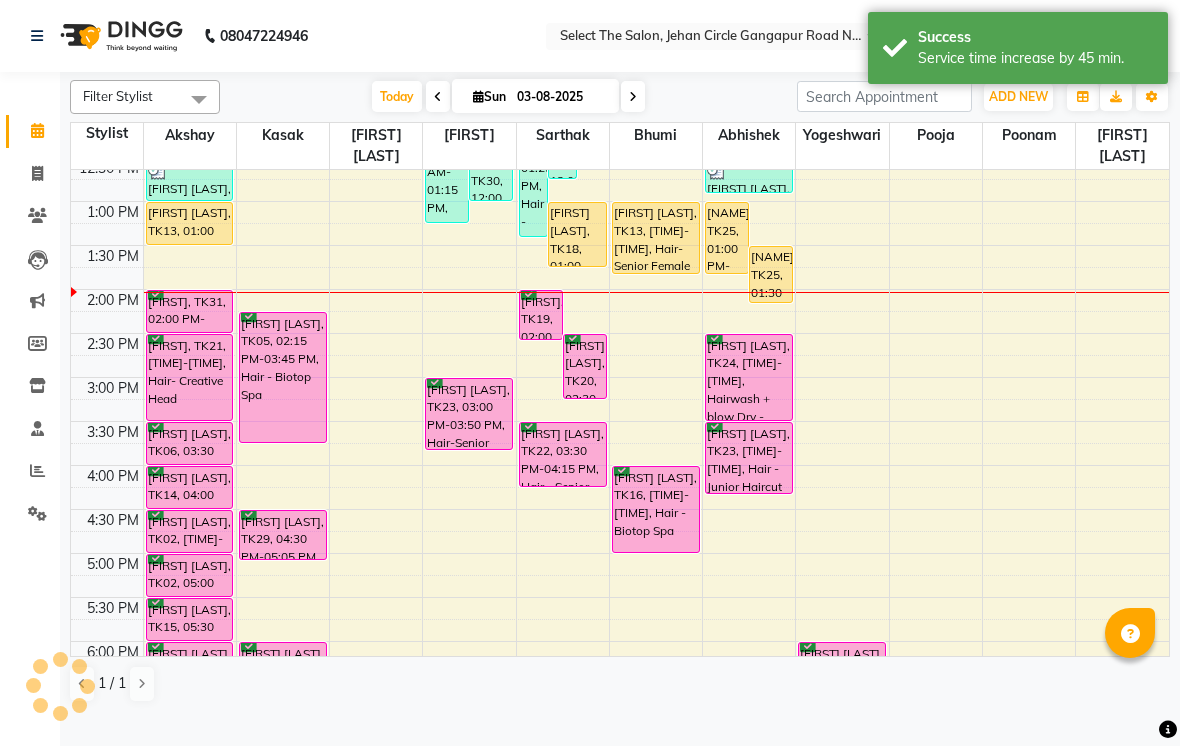 scroll, scrollTop: 409, scrollLeft: 0, axis: vertical 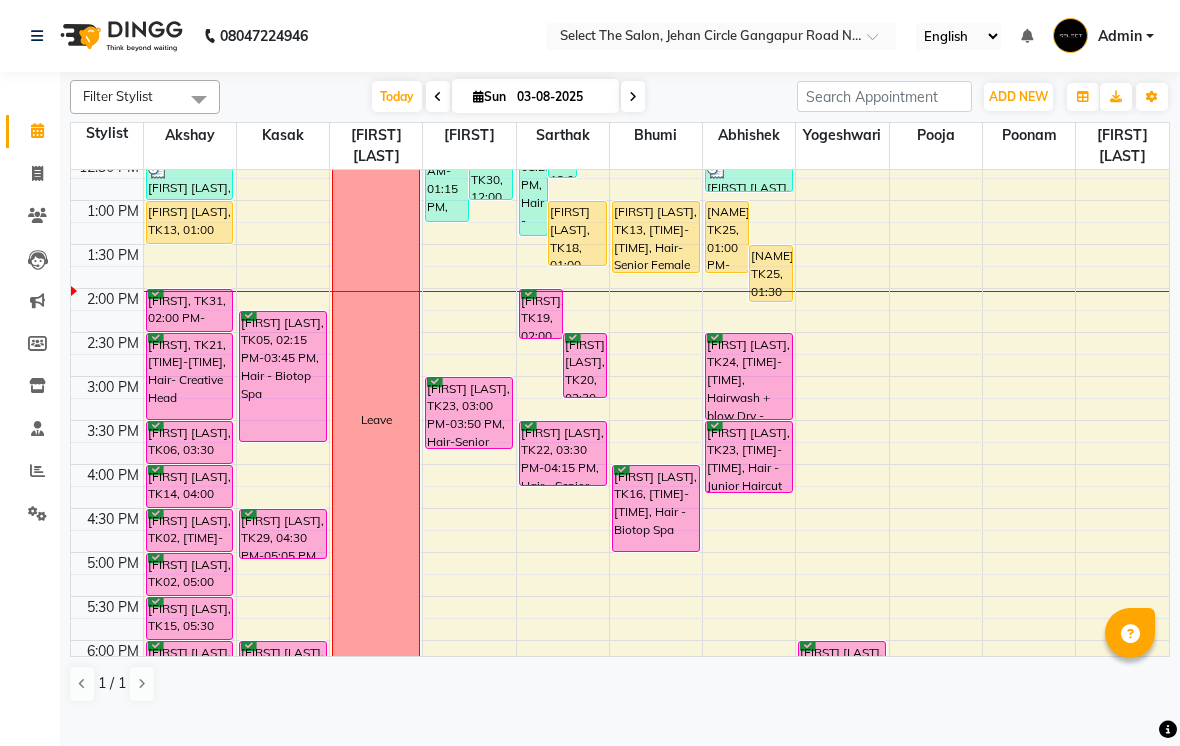 click at bounding box center (633, 96) 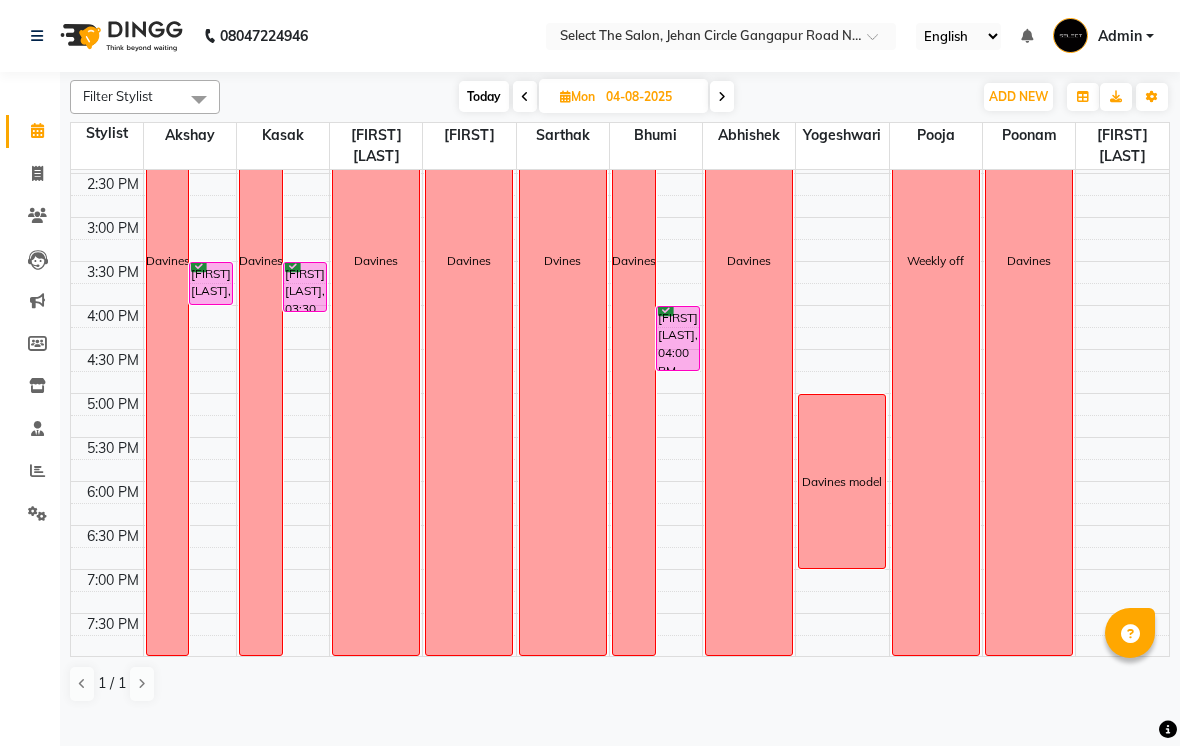 scroll, scrollTop: 573, scrollLeft: 0, axis: vertical 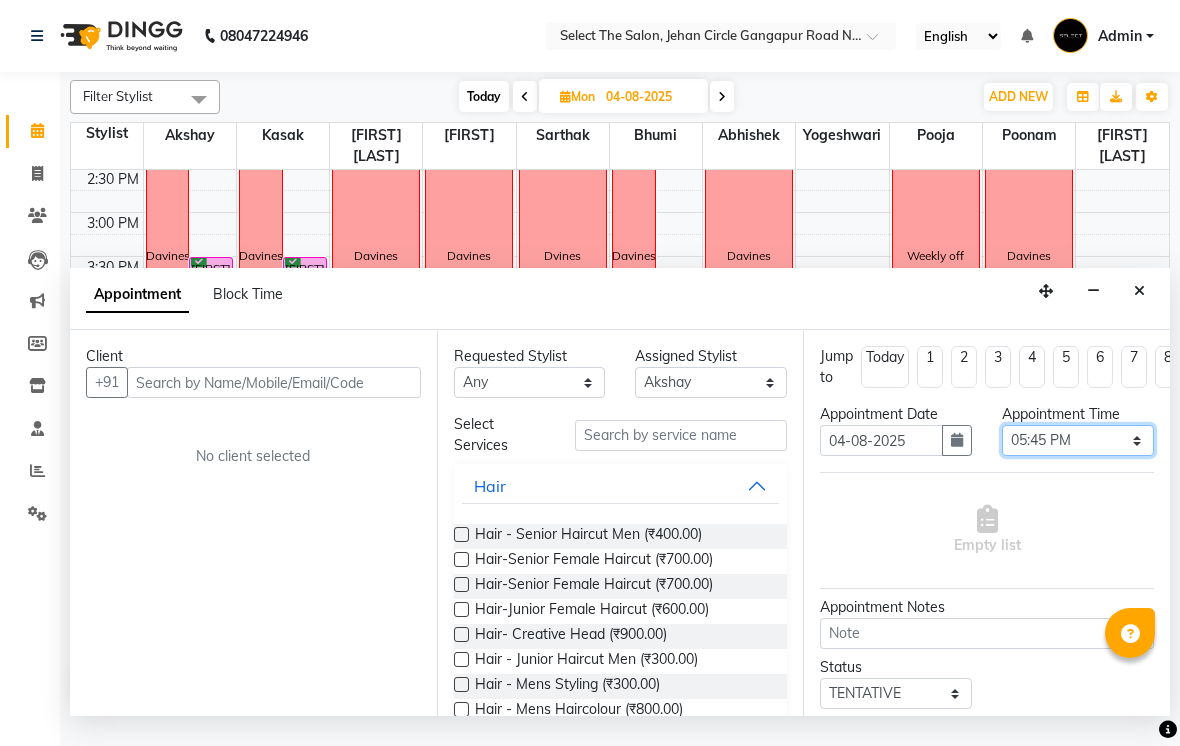 click on "Select 09:00 AM 09:15 AM 09:30 AM 09:45 AM 10:00 AM 10:15 AM 10:30 AM 10:45 AM 11:00 AM 11:15 AM 11:30 AM 11:45 AM 12:00 PM 12:15 PM 12:30 PM 12:45 PM 01:00 PM 01:15 PM 01:30 PM 01:45 PM 02:00 PM 02:15 PM 02:30 PM 02:45 PM 03:00 PM 03:15 PM 03:30 PM 03:45 PM 04:00 PM 04:15 PM 04:30 PM 04:45 PM 05:00 PM 05:15 PM 05:30 PM 05:45 PM 06:00 PM 06:15 PM 06:30 PM 06:45 PM 07:00 PM 07:15 PM 07:30 PM 07:45 PM 08:00 PM" at bounding box center (1078, 440) 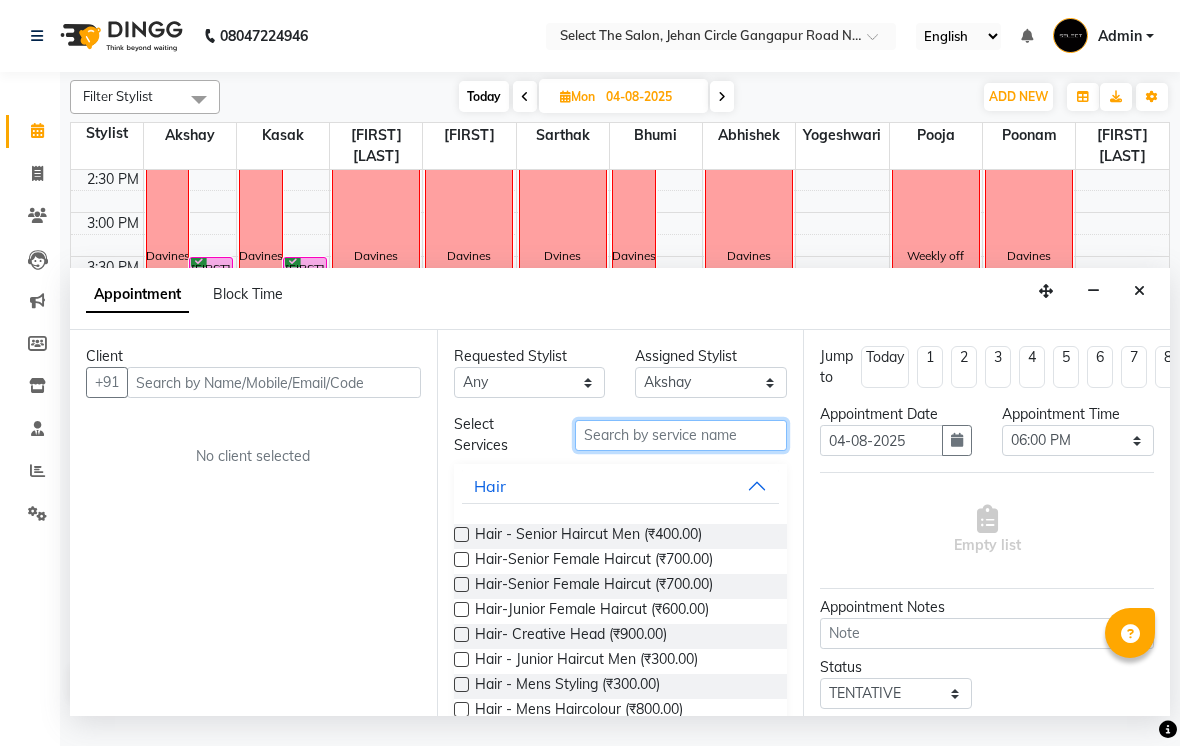 click at bounding box center [681, 435] 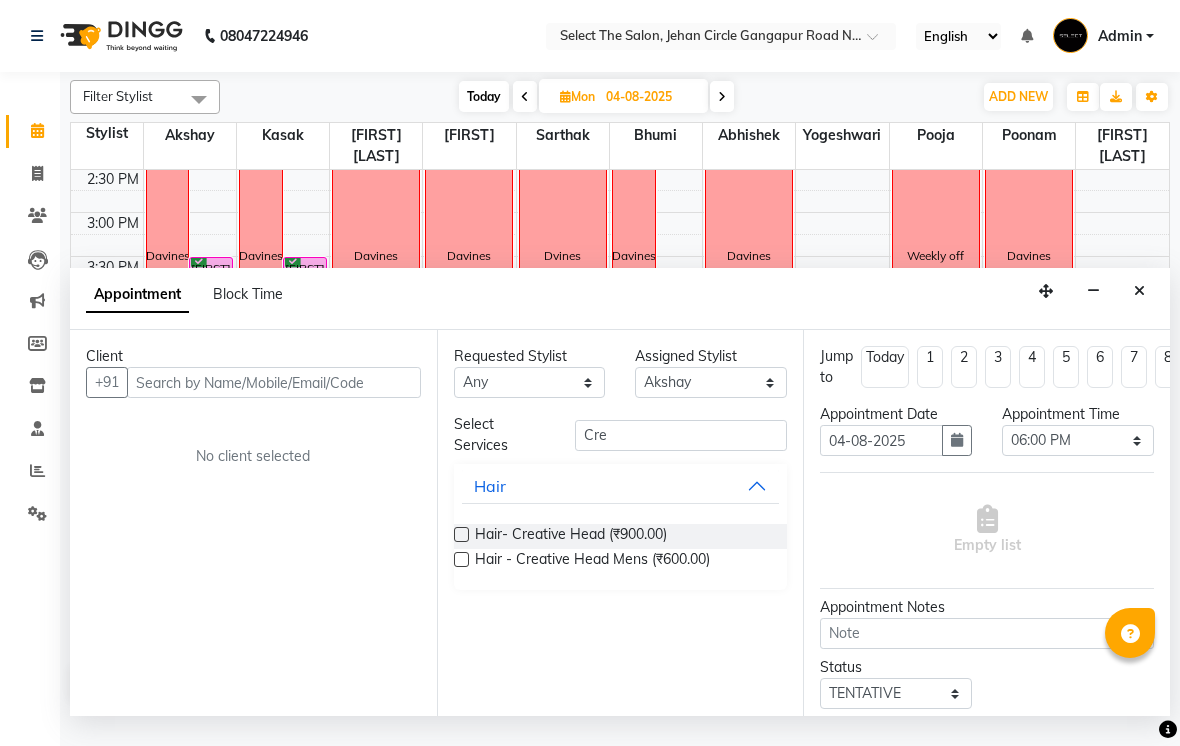 click at bounding box center (461, 559) 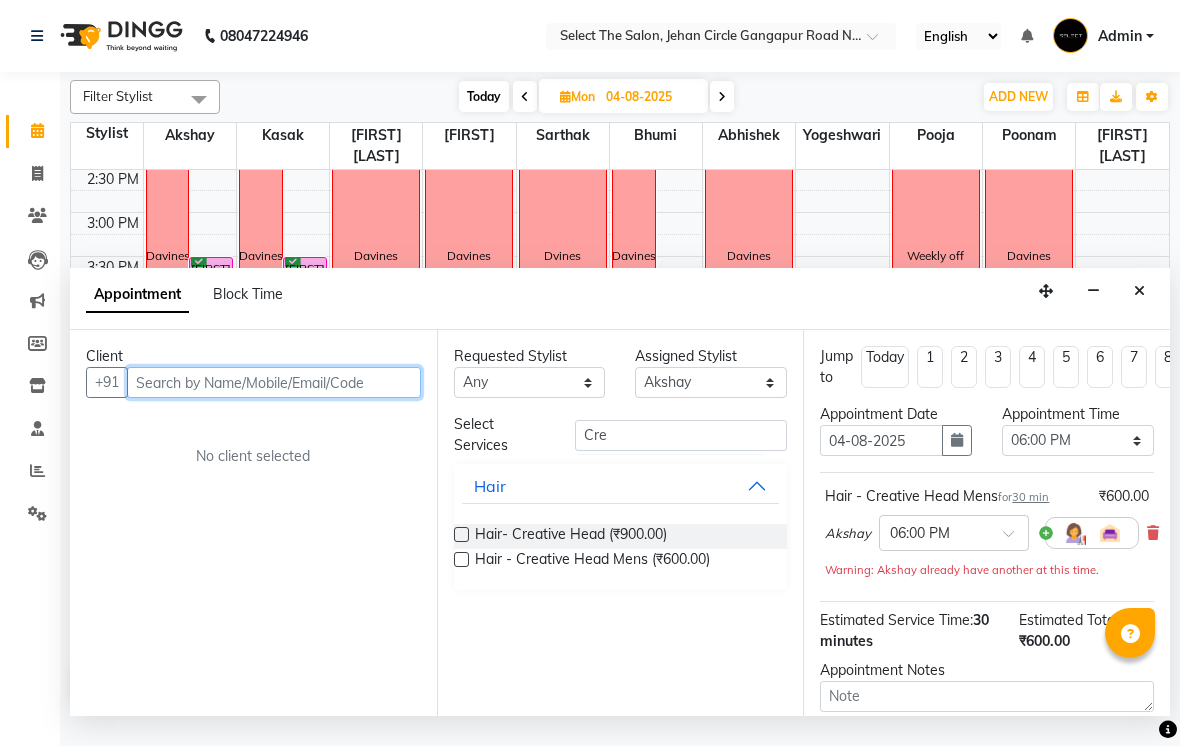 click at bounding box center (274, 382) 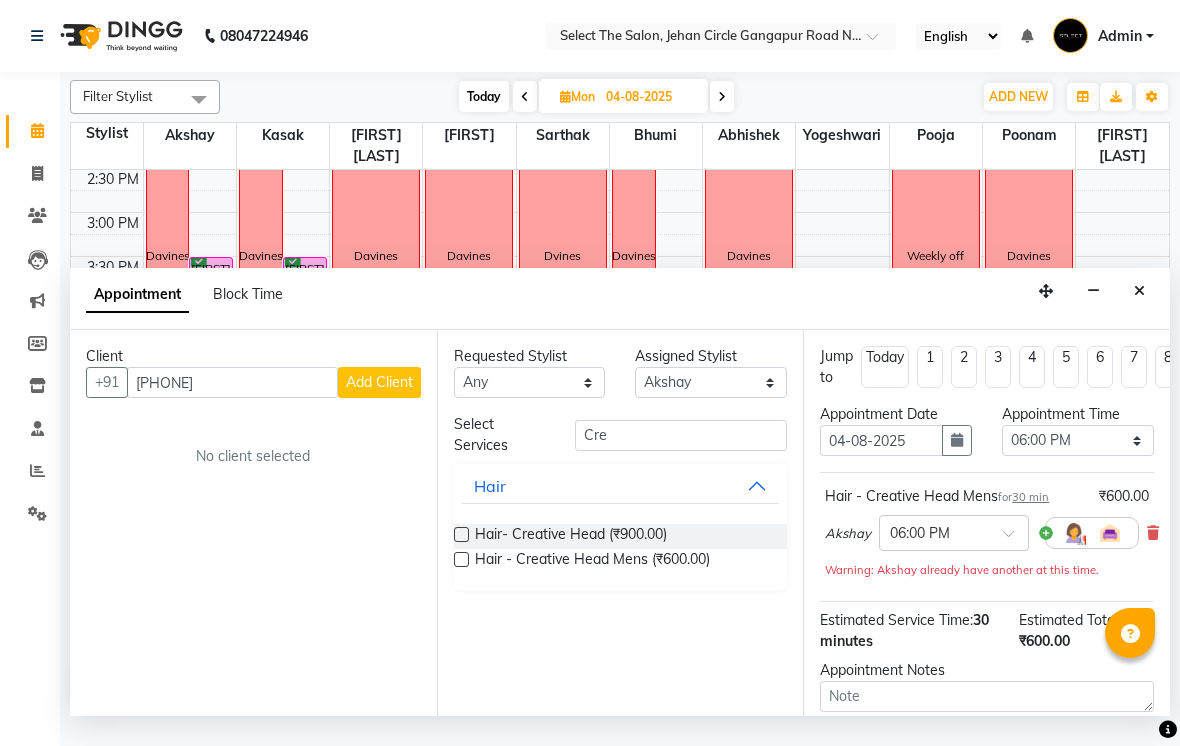 click on "Add Client" at bounding box center [379, 382] 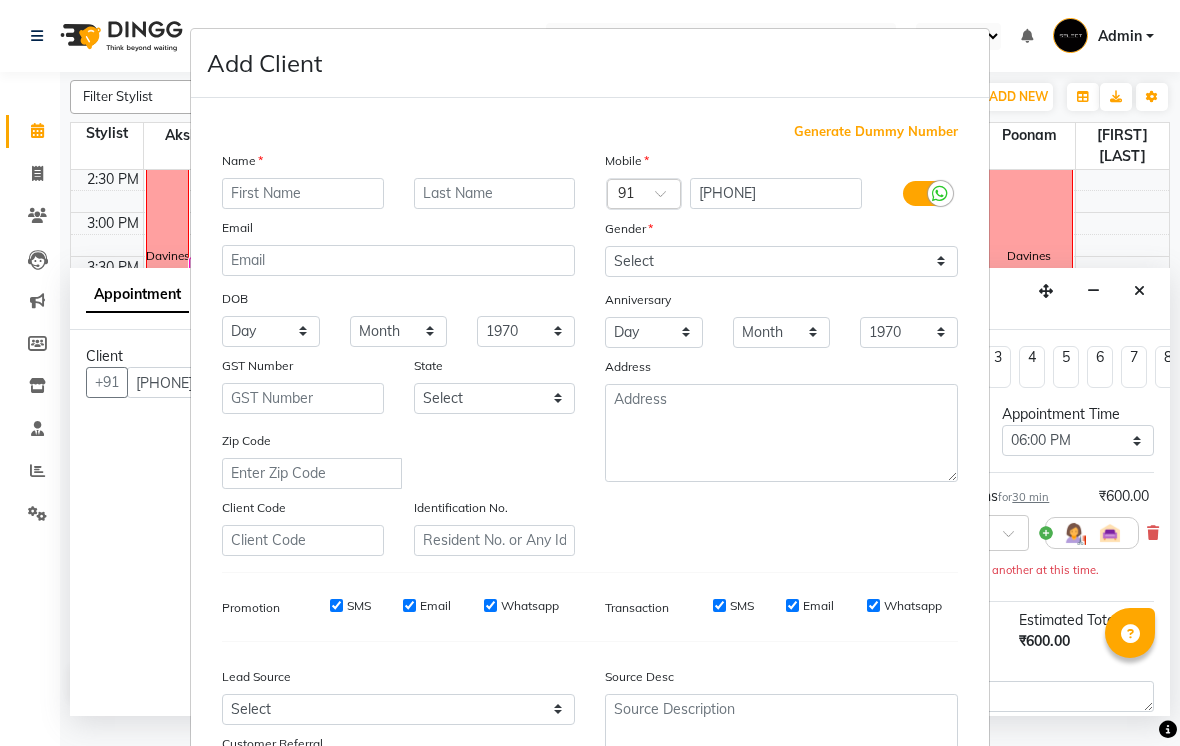 click at bounding box center (303, 193) 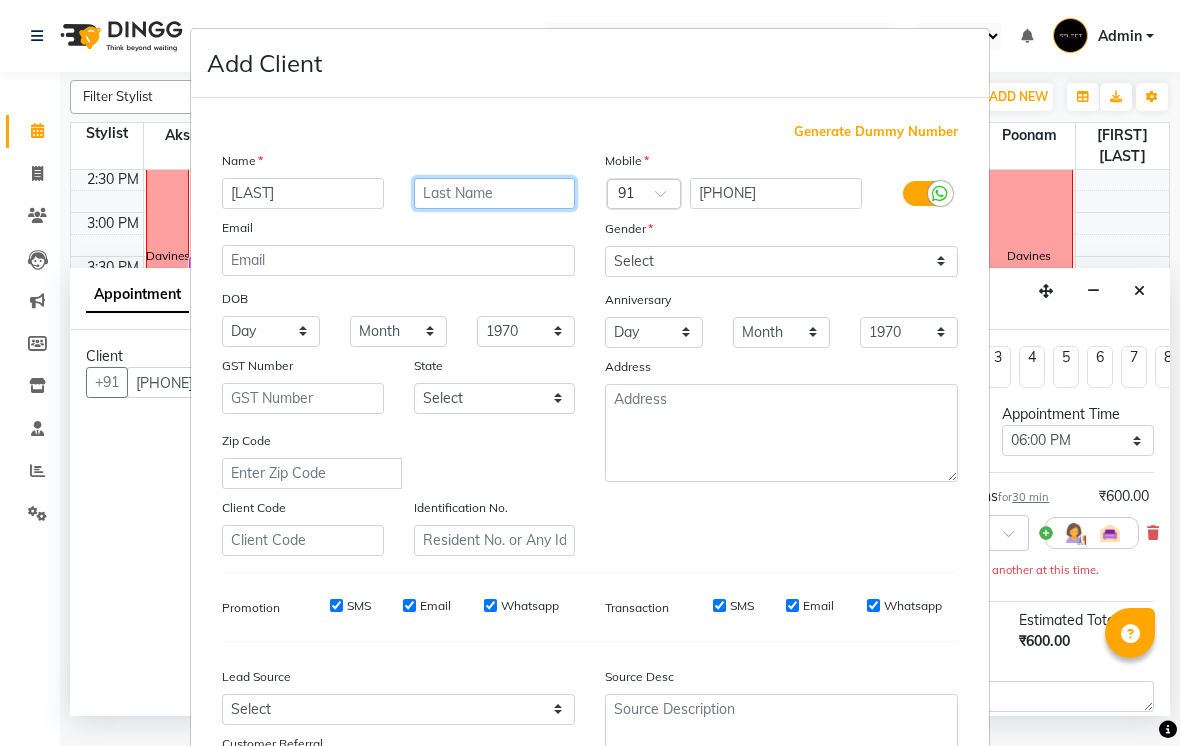 click at bounding box center (495, 193) 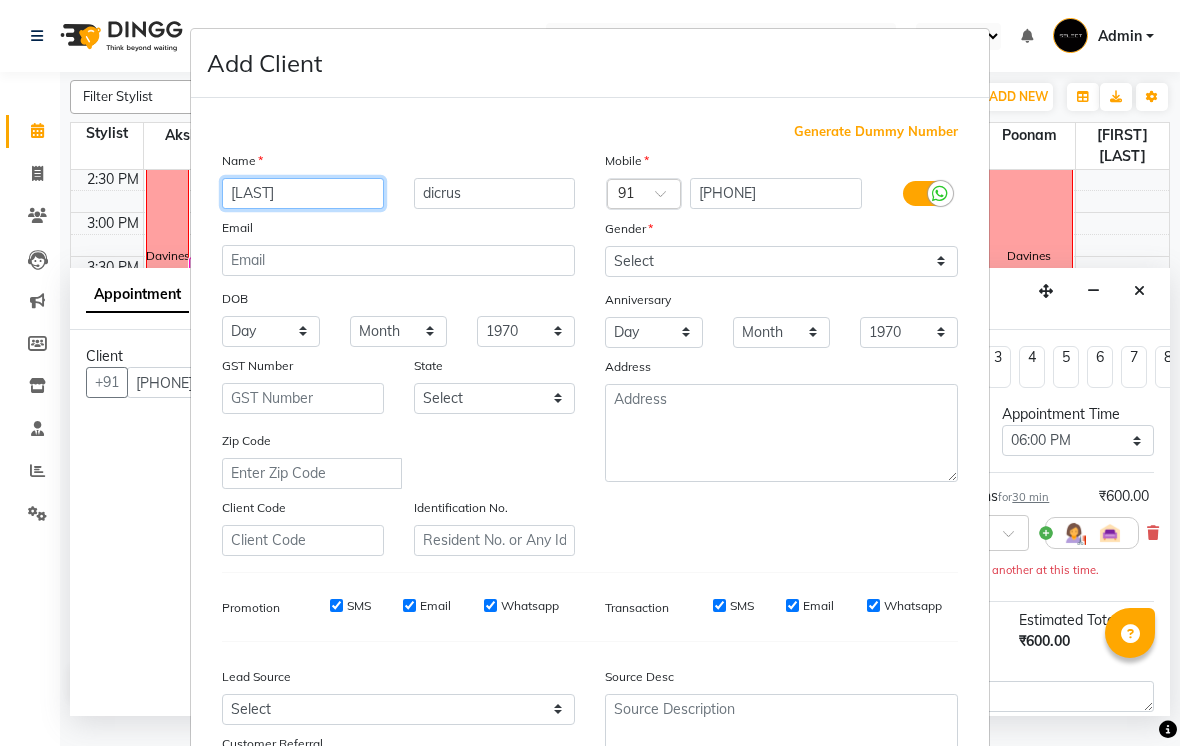 click on "Astin" at bounding box center [303, 193] 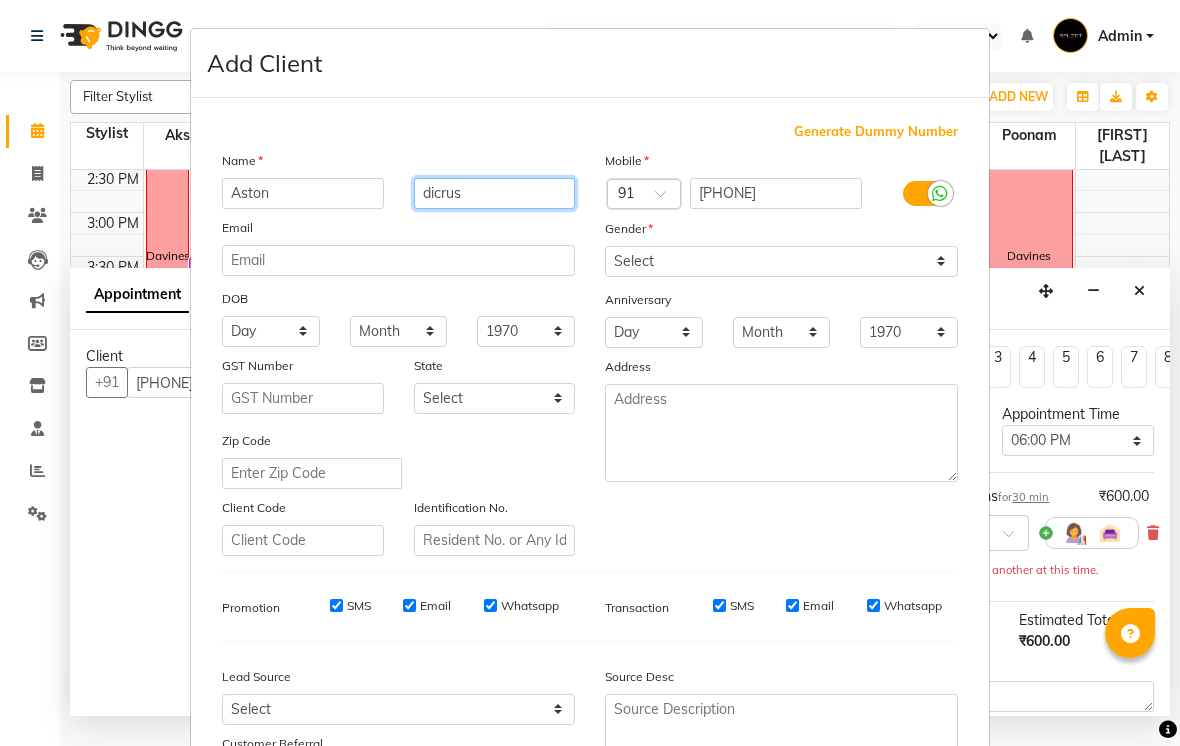 click on "dicrus" at bounding box center [495, 193] 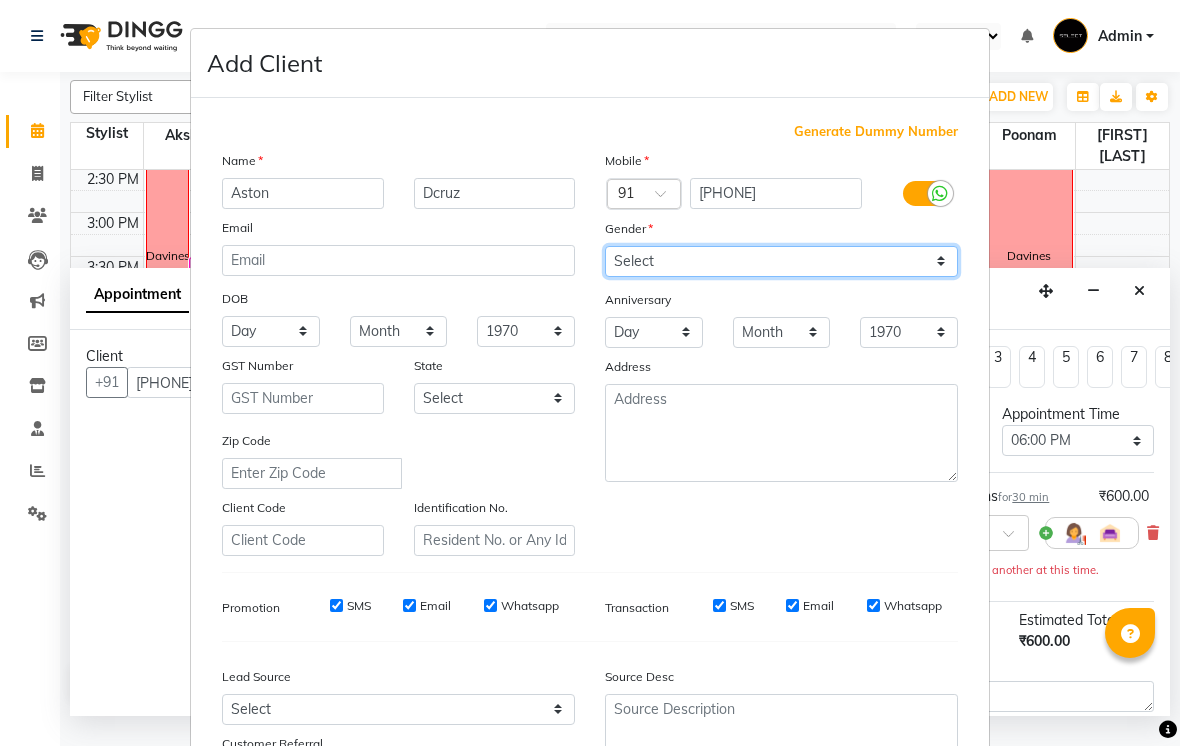 click on "Select Male Female Other Prefer Not To Say" at bounding box center [781, 261] 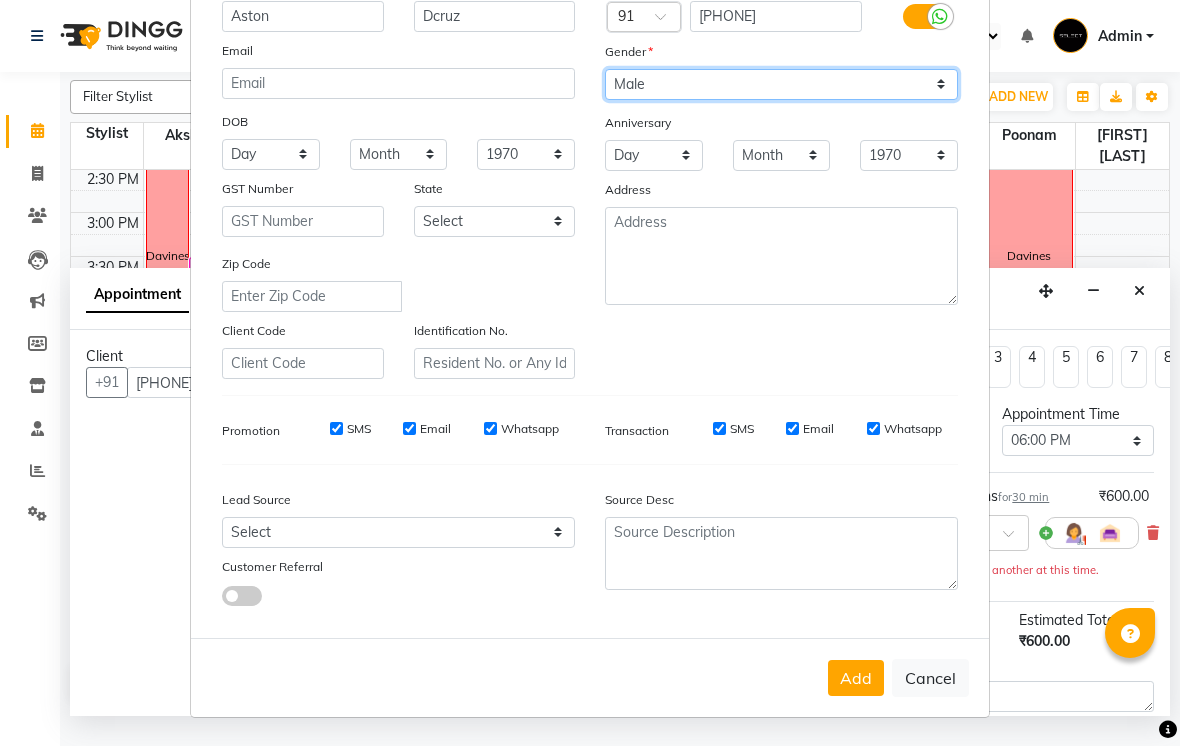 scroll, scrollTop: 176, scrollLeft: 0, axis: vertical 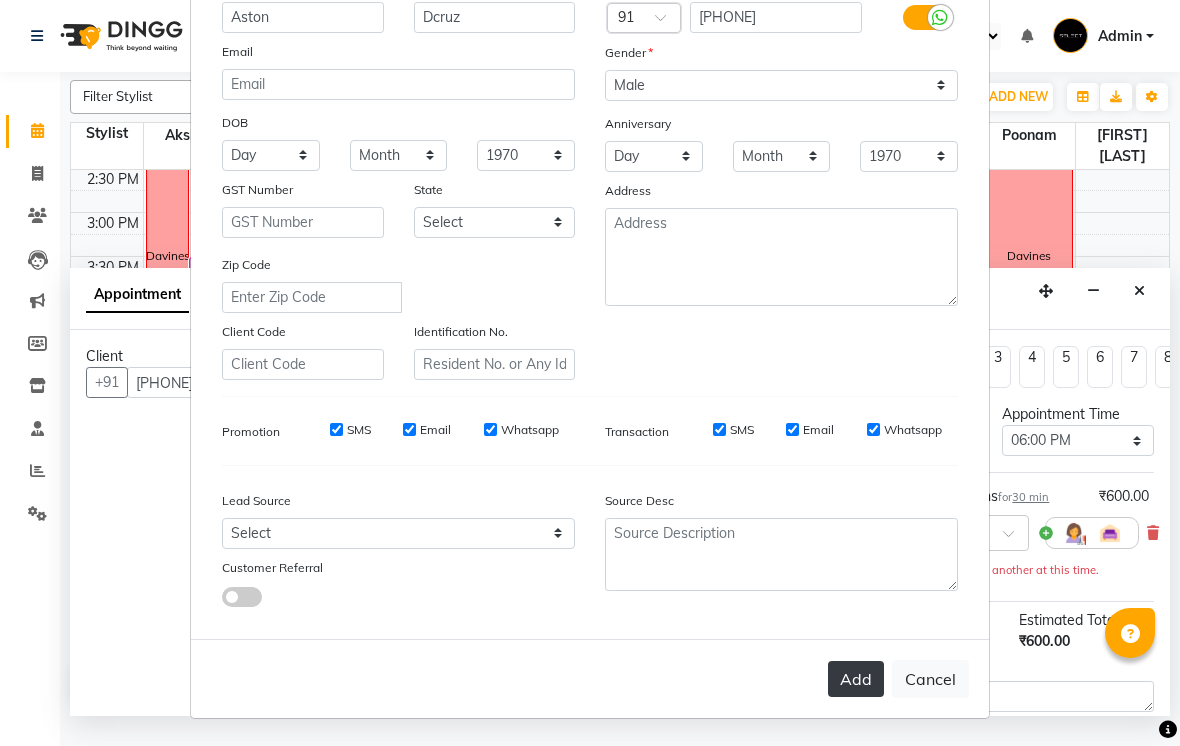 click on "Add" at bounding box center (856, 679) 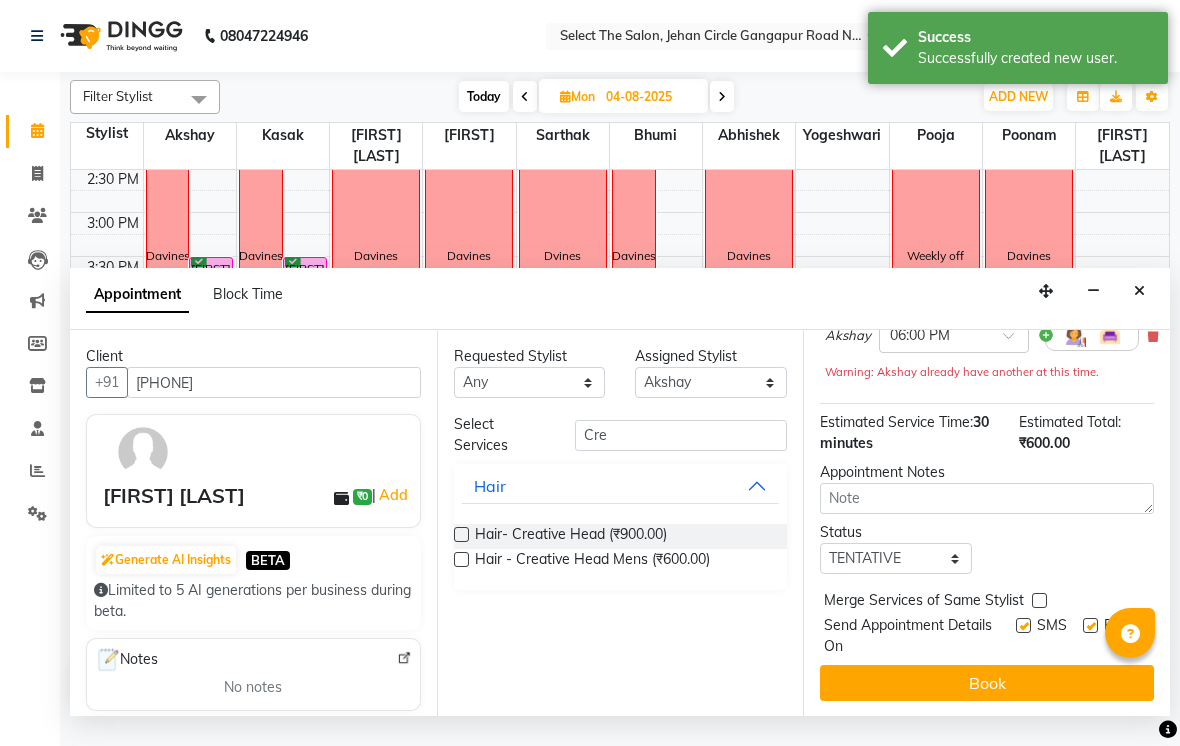 scroll, scrollTop: 197, scrollLeft: 0, axis: vertical 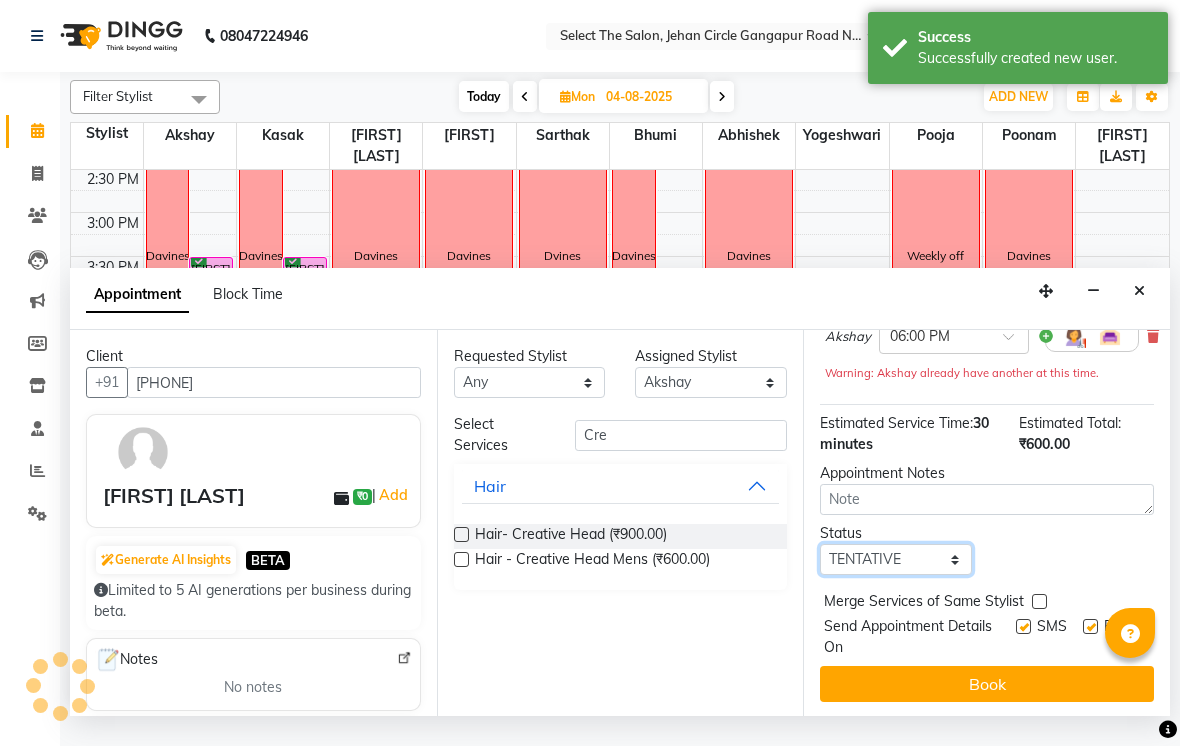 click on "Select TENTATIVE CONFIRM UPCOMING" at bounding box center [896, 559] 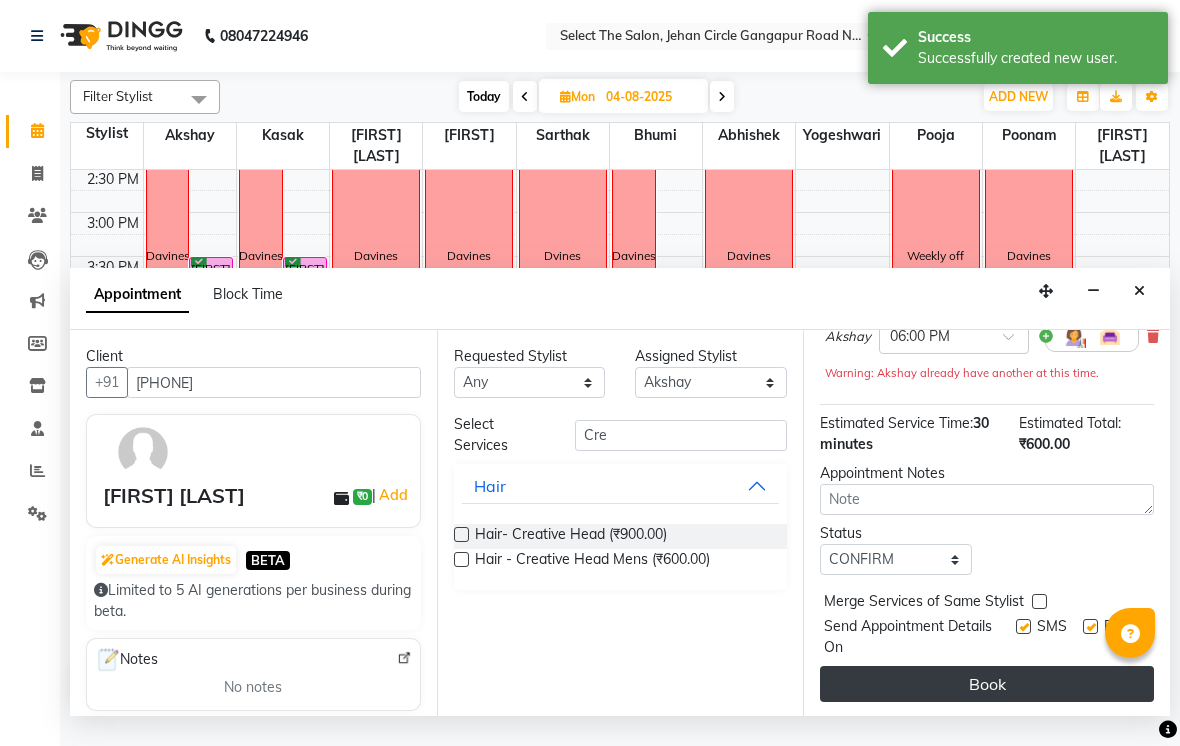 click on "Book" at bounding box center (987, 684) 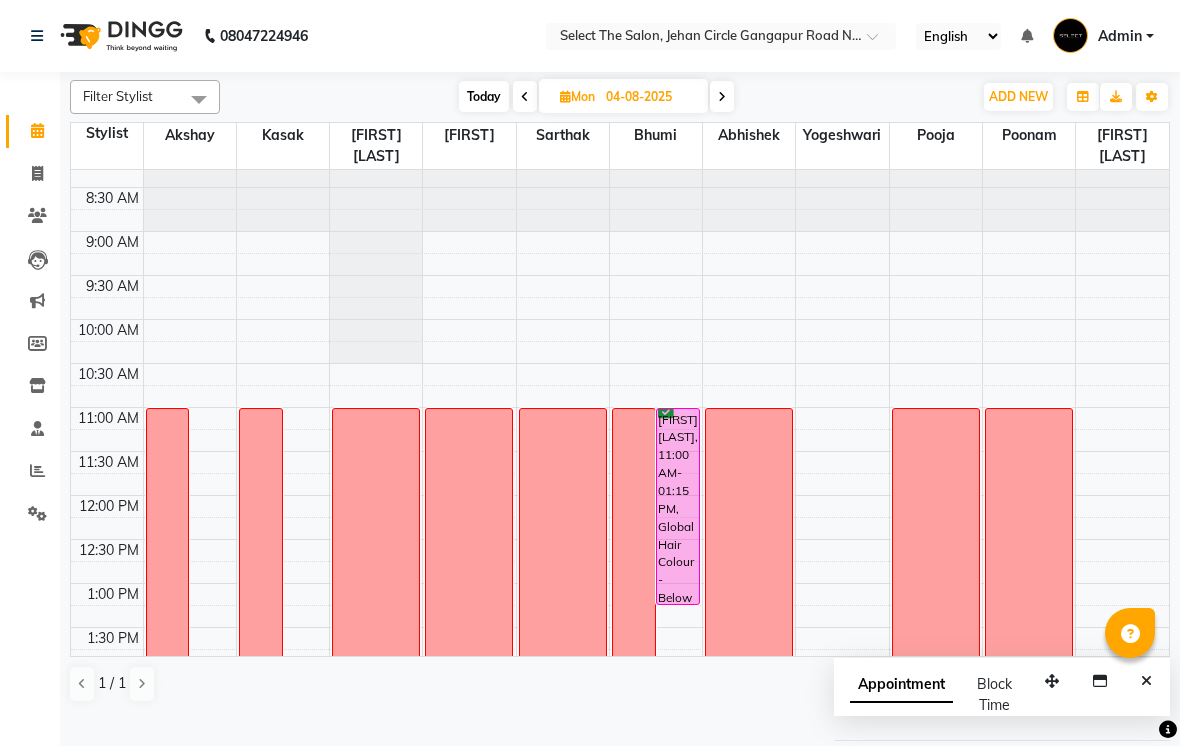 scroll, scrollTop: 55, scrollLeft: 0, axis: vertical 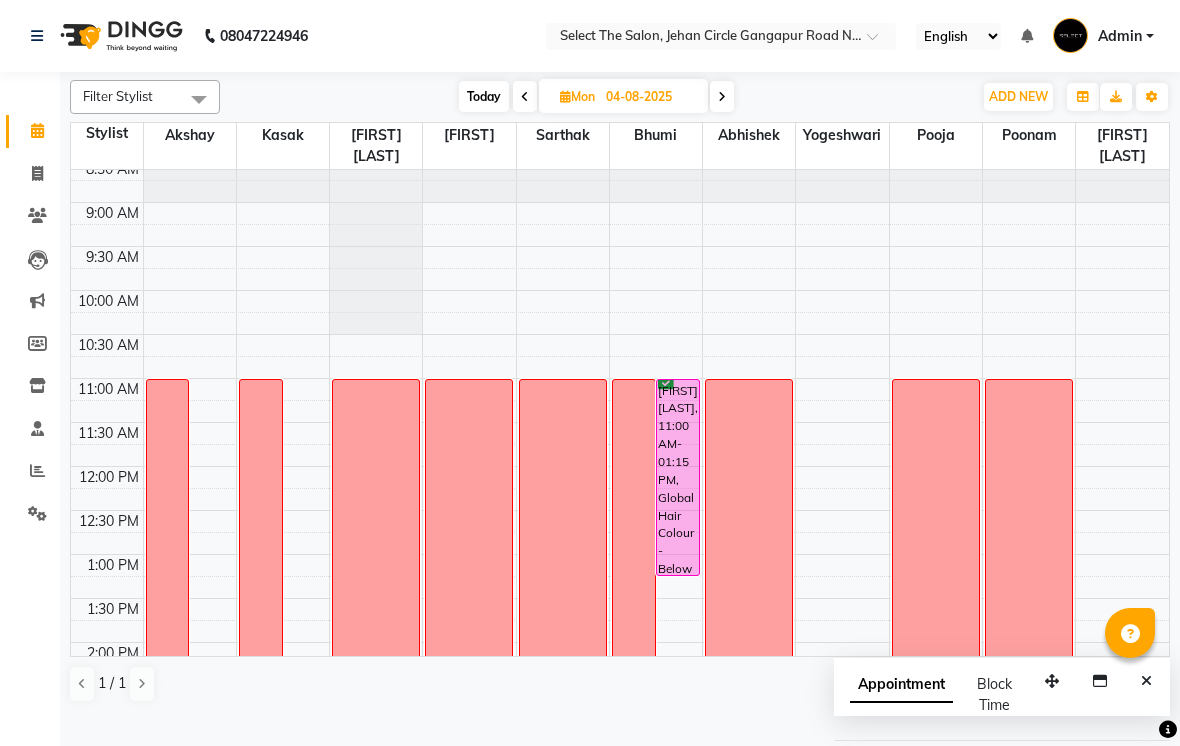 click at bounding box center (722, 96) 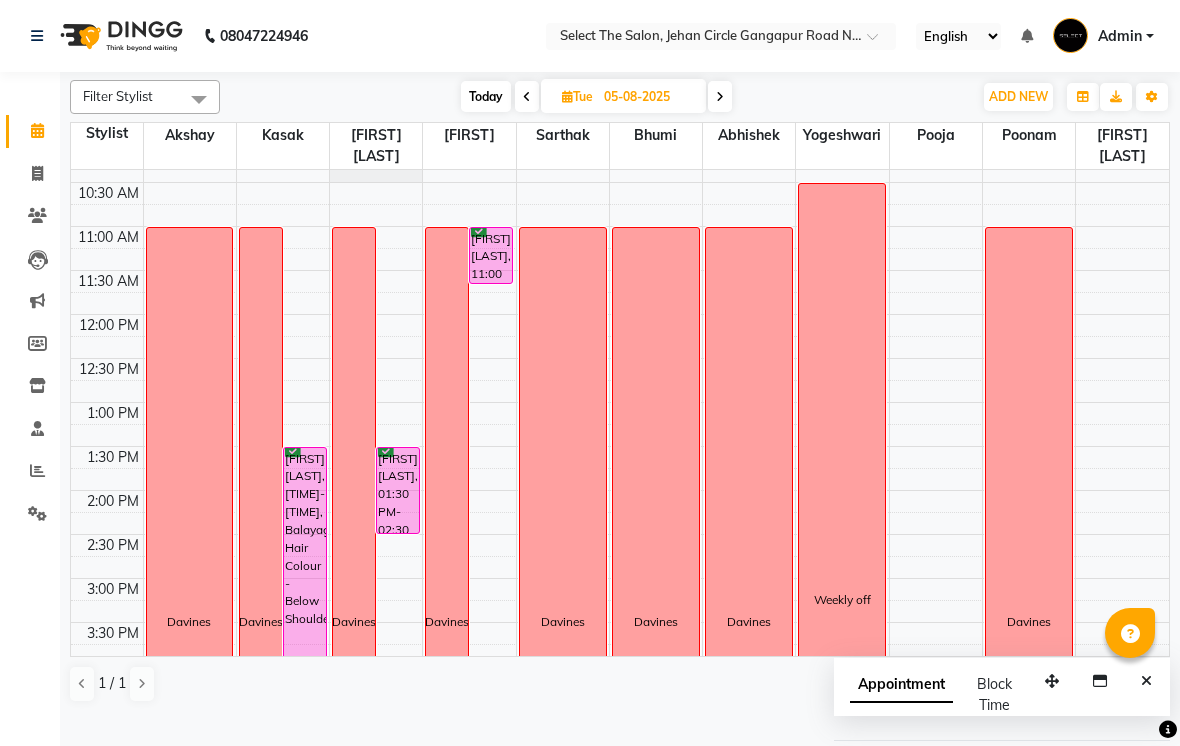 scroll, scrollTop: 190, scrollLeft: 0, axis: vertical 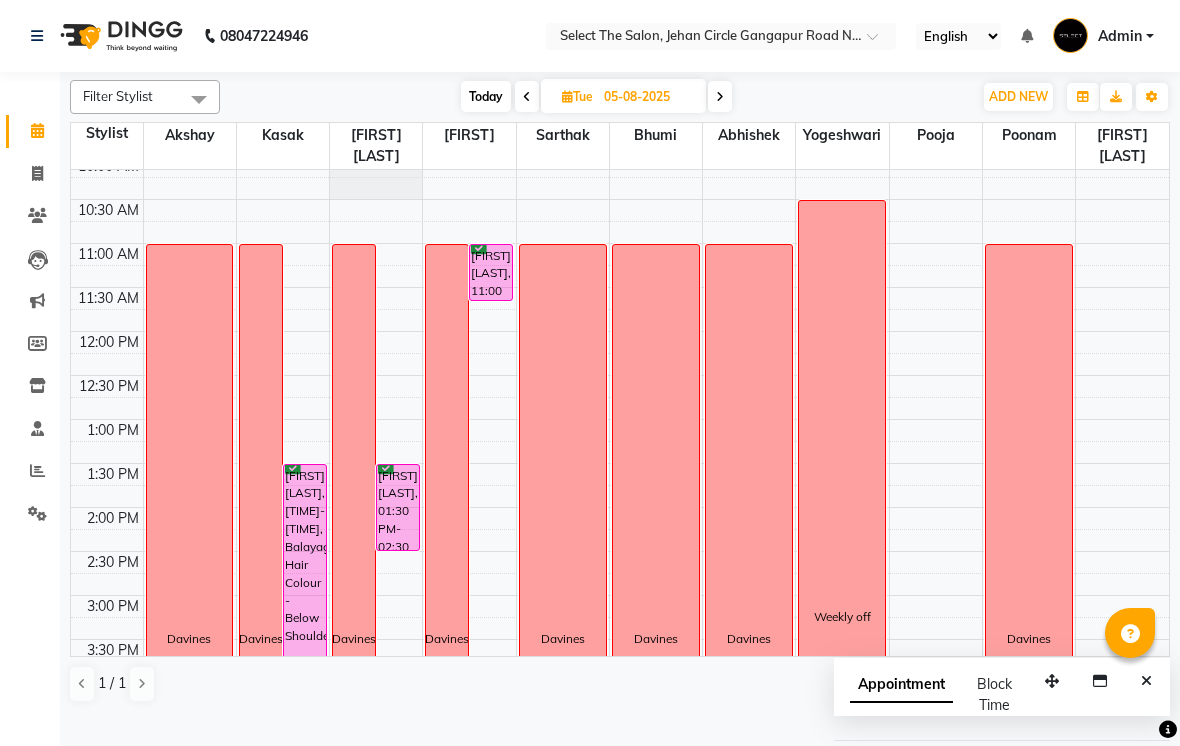 click at bounding box center (720, 96) 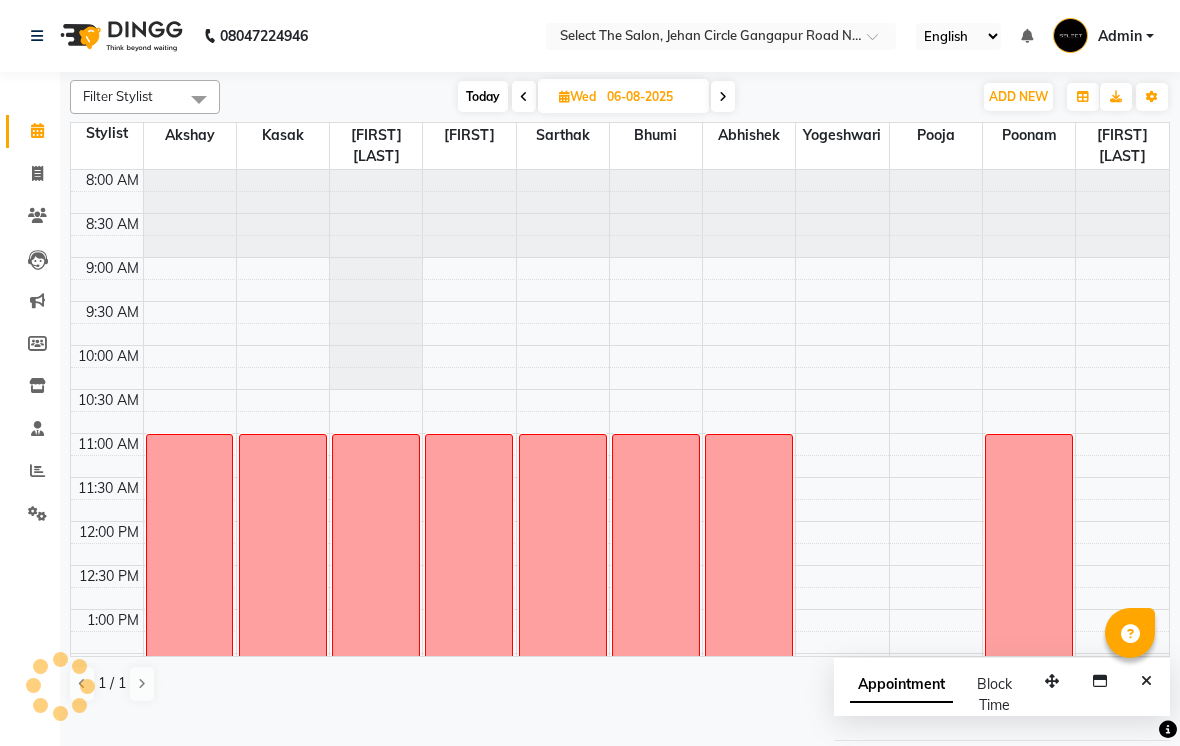 scroll, scrollTop: 529, scrollLeft: 0, axis: vertical 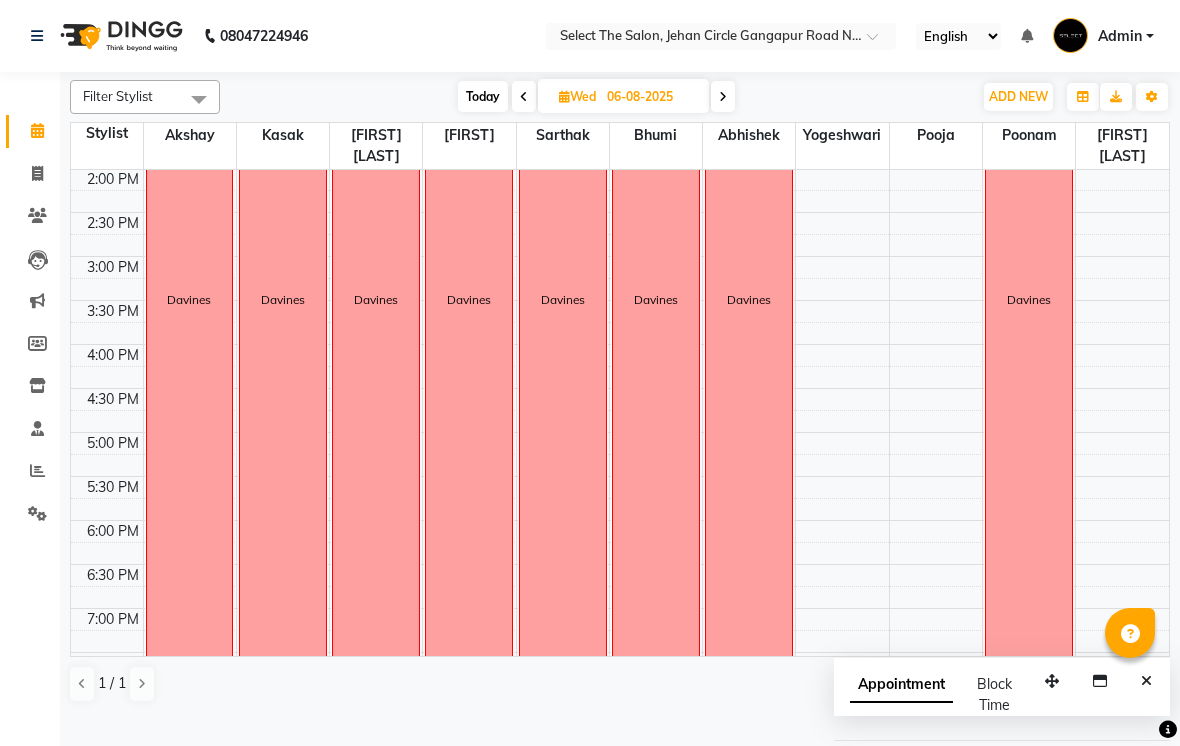 click at bounding box center [723, 97] 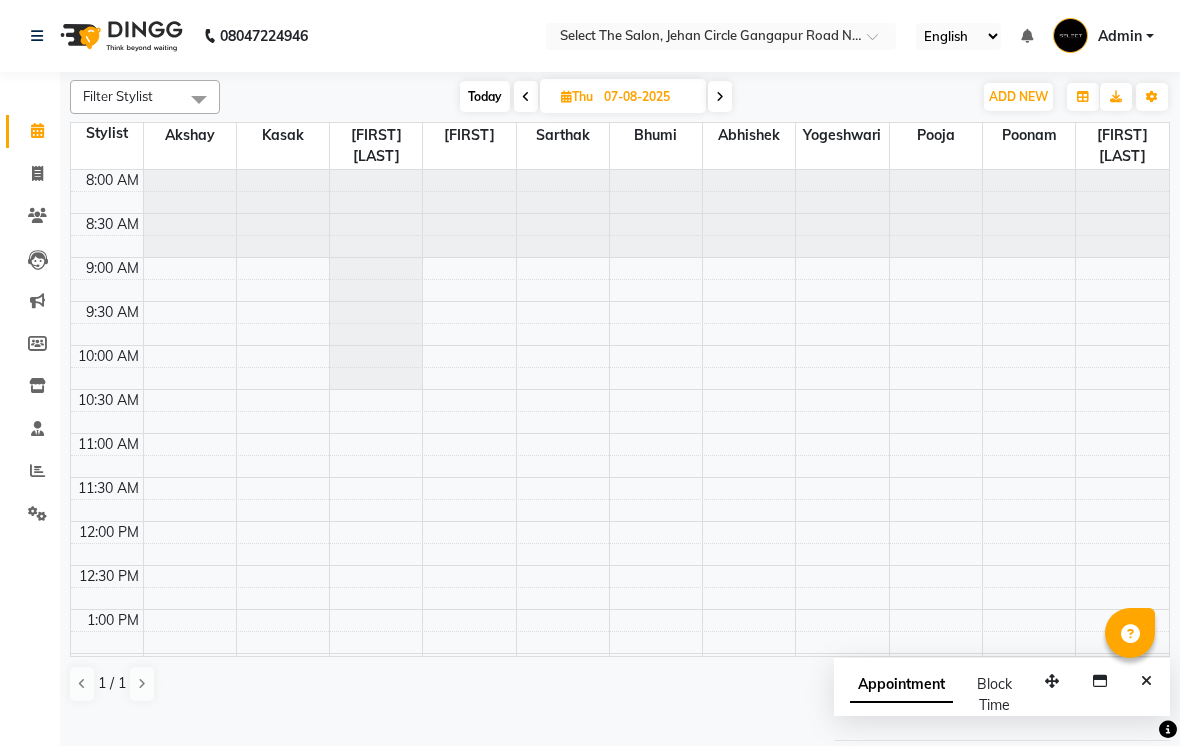 scroll, scrollTop: 0, scrollLeft: 0, axis: both 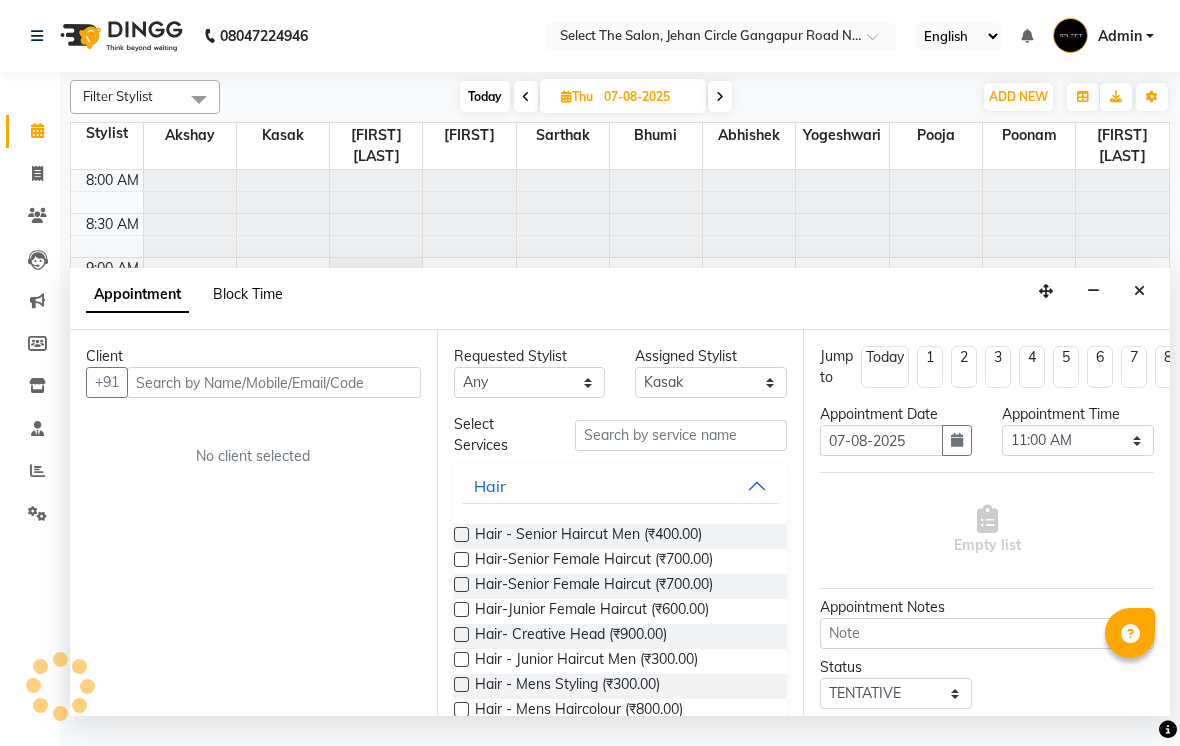 click on "Block Time" at bounding box center (248, 294) 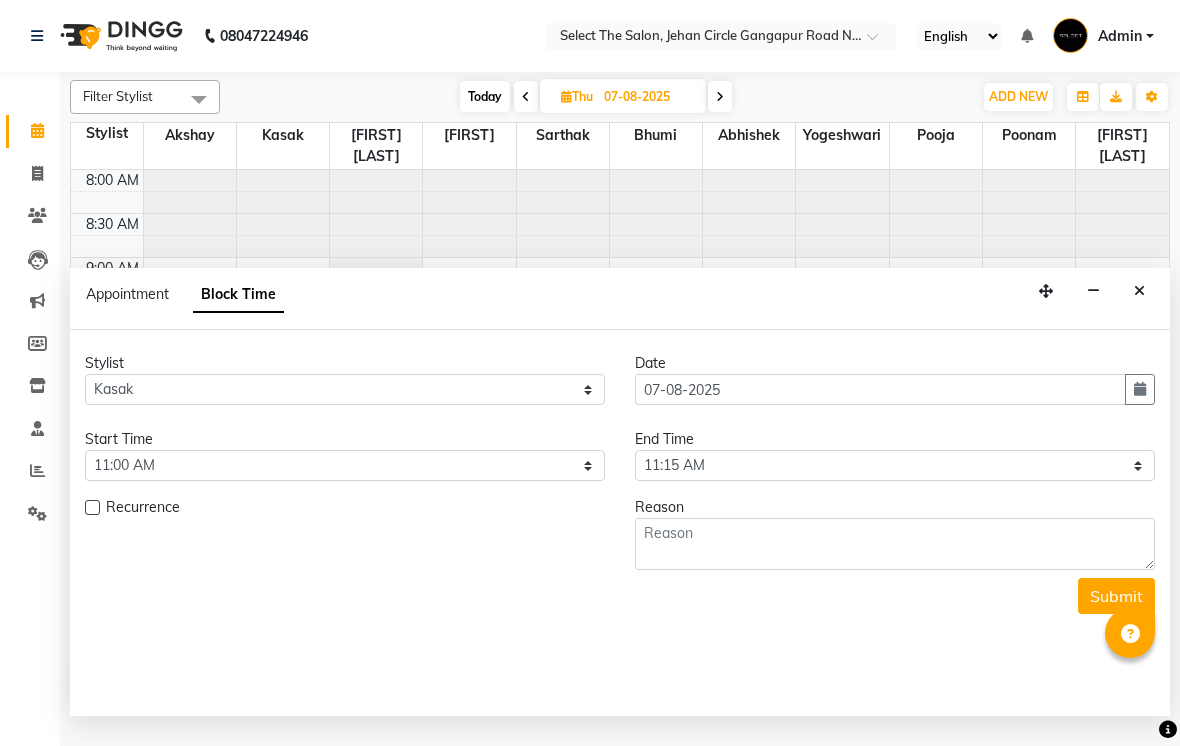 scroll, scrollTop: 529, scrollLeft: 0, axis: vertical 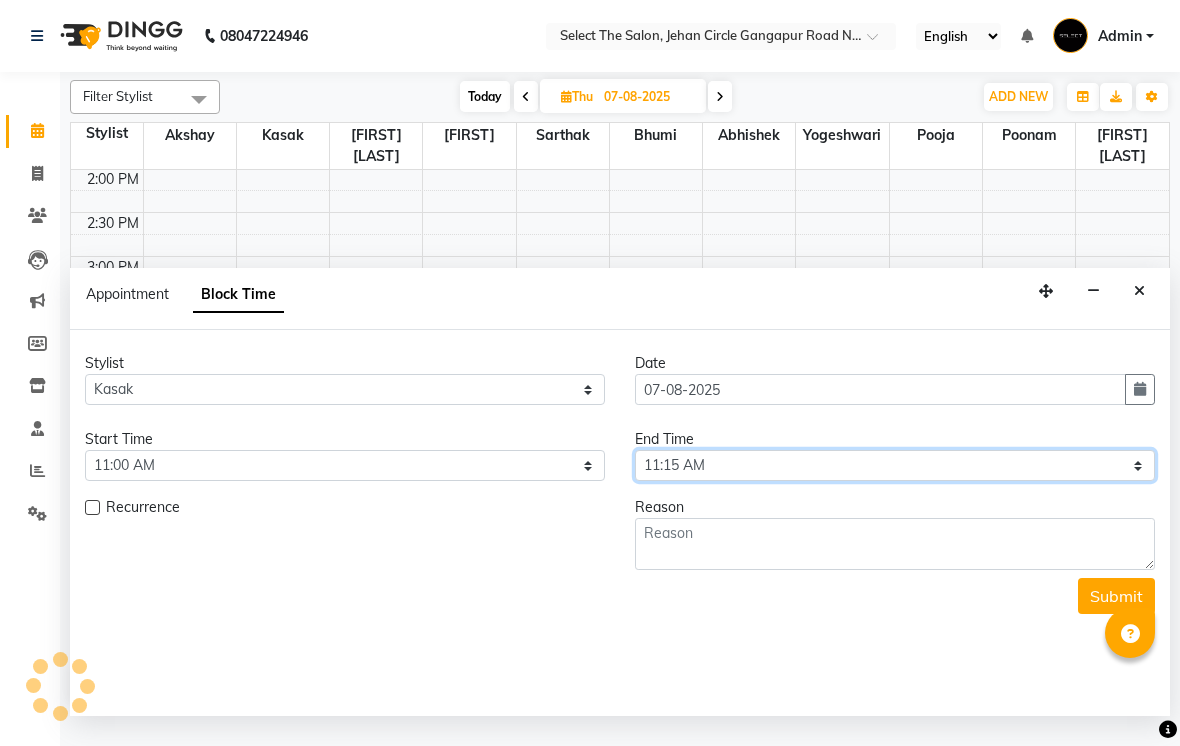 click on "Select 09:00 AM 09:15 AM 09:30 AM 09:45 AM 10:00 AM 10:15 AM 10:30 AM 10:45 AM 11:00 AM 11:15 AM 11:30 AM 11:45 AM 12:00 PM 12:15 PM 12:30 PM 12:45 PM 01:00 PM 01:15 PM 01:30 PM 01:45 PM 02:00 PM 02:15 PM 02:30 PM 02:45 PM 03:00 PM 03:15 PM 03:30 PM 03:45 PM 04:00 PM 04:15 PM 04:30 PM 04:45 PM 05:00 PM 05:15 PM 05:30 PM 05:45 PM 06:00 PM 06:15 PM 06:30 PM 06:45 PM 07:00 PM 07:15 PM 07:30 PM 07:45 PM 08:00 PM" at bounding box center [895, 465] 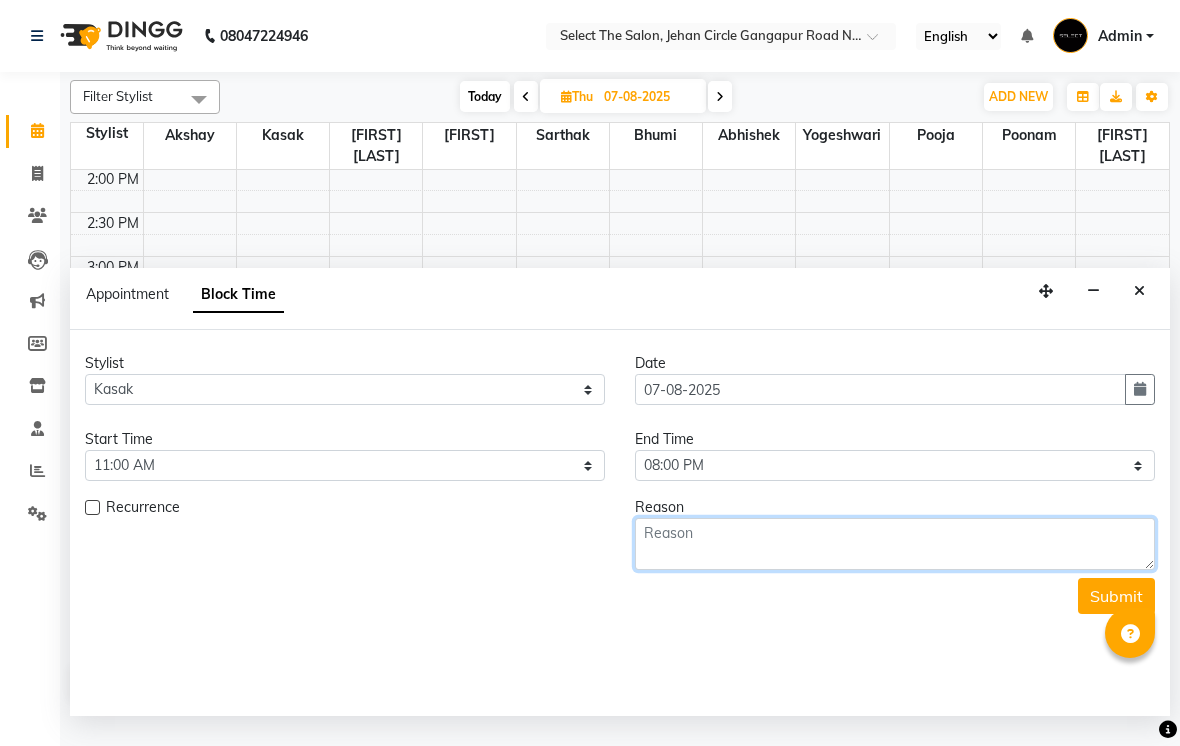click at bounding box center (895, 544) 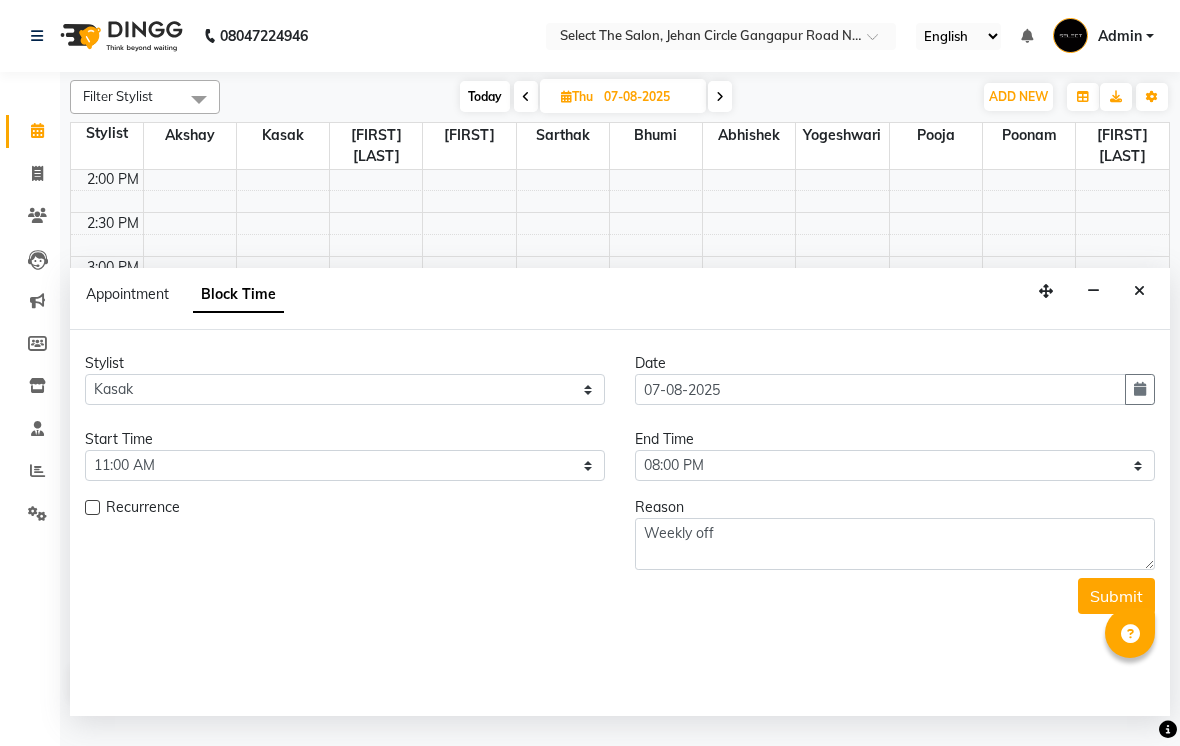 click on "Submit" at bounding box center (620, 596) 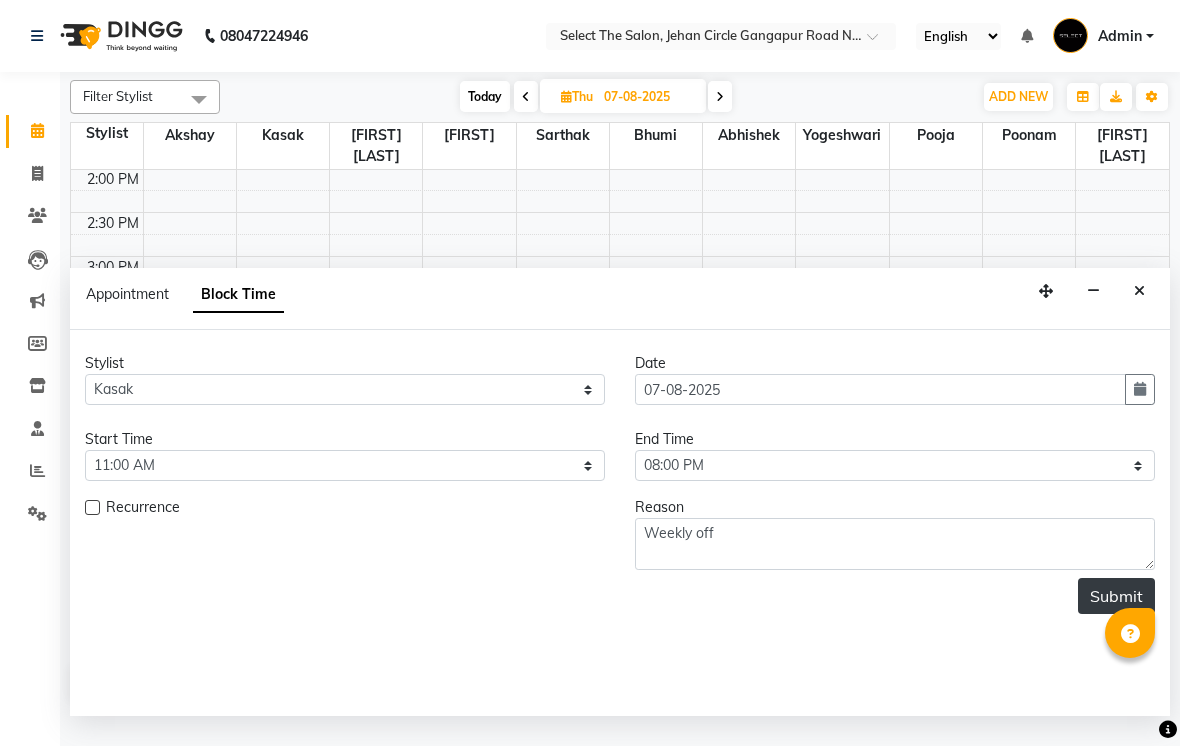 click on "Submit" at bounding box center [1116, 596] 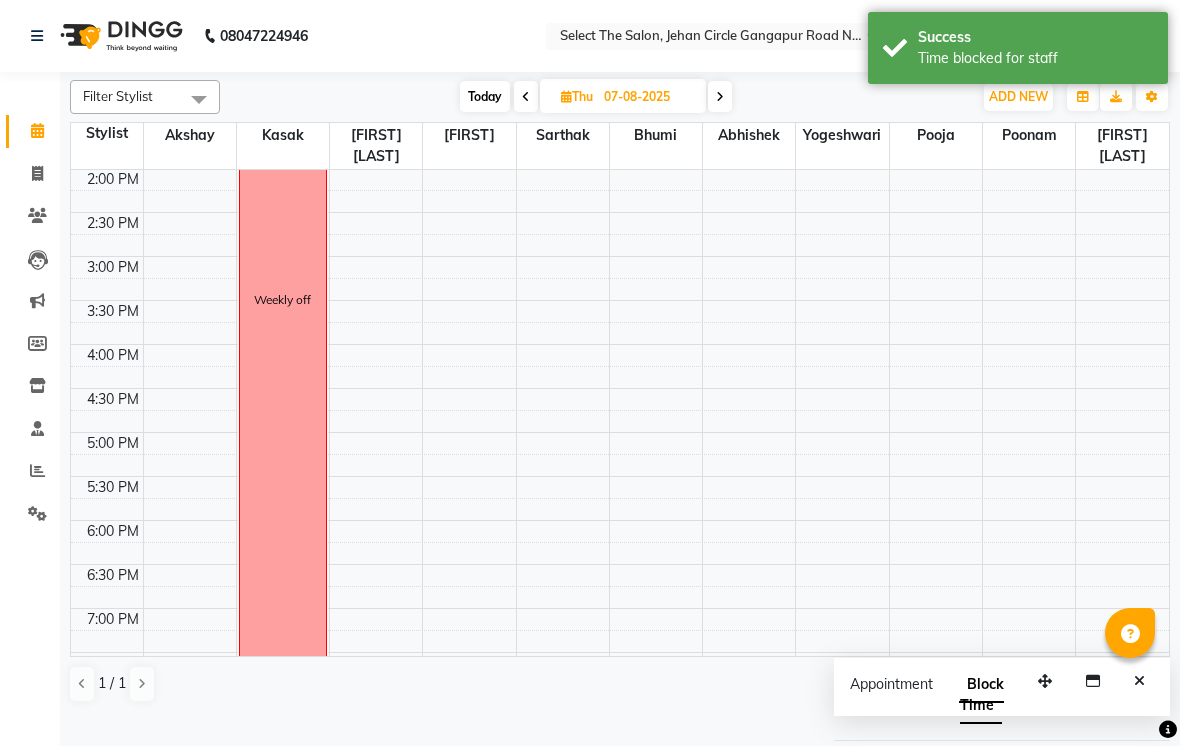 click on "Today" at bounding box center (485, 96) 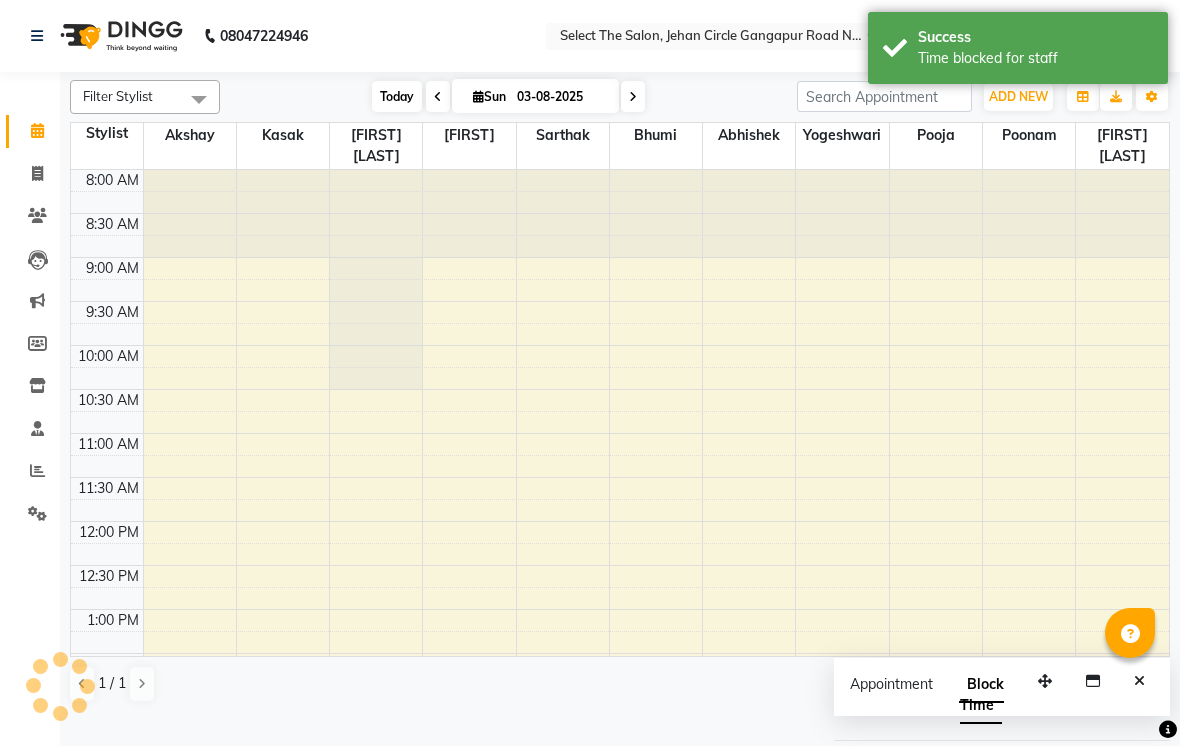 scroll, scrollTop: 529, scrollLeft: 0, axis: vertical 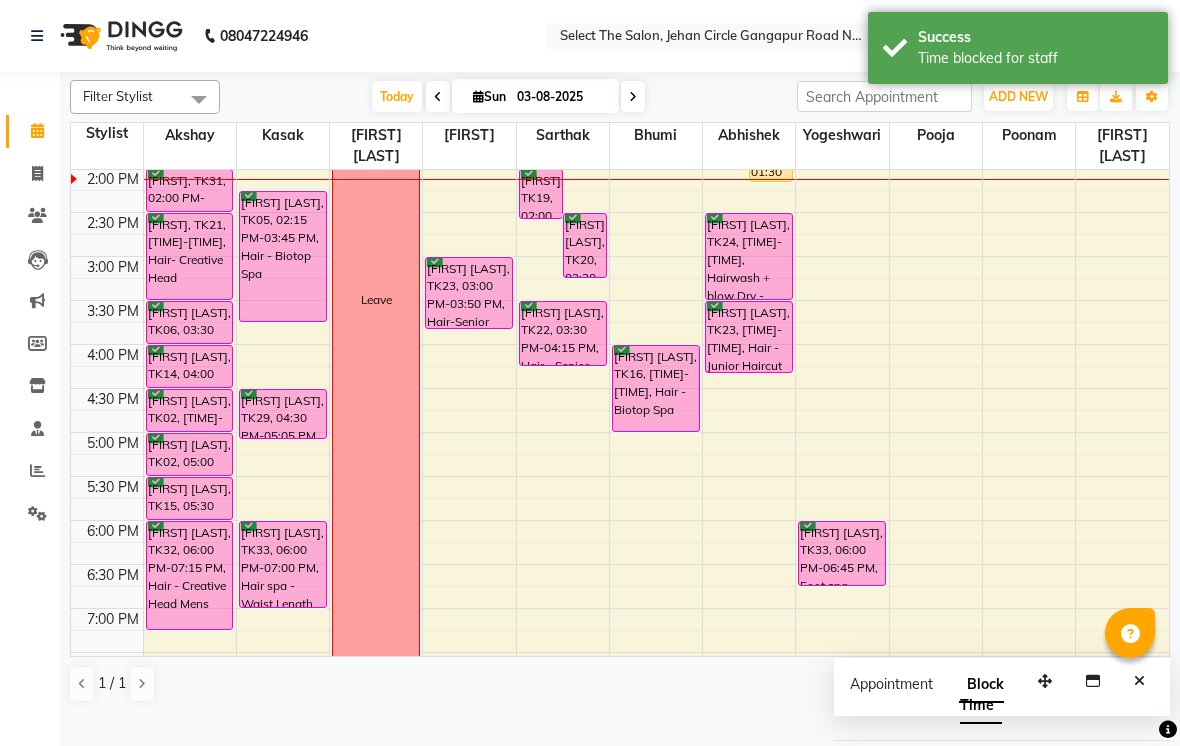 click at bounding box center [633, 96] 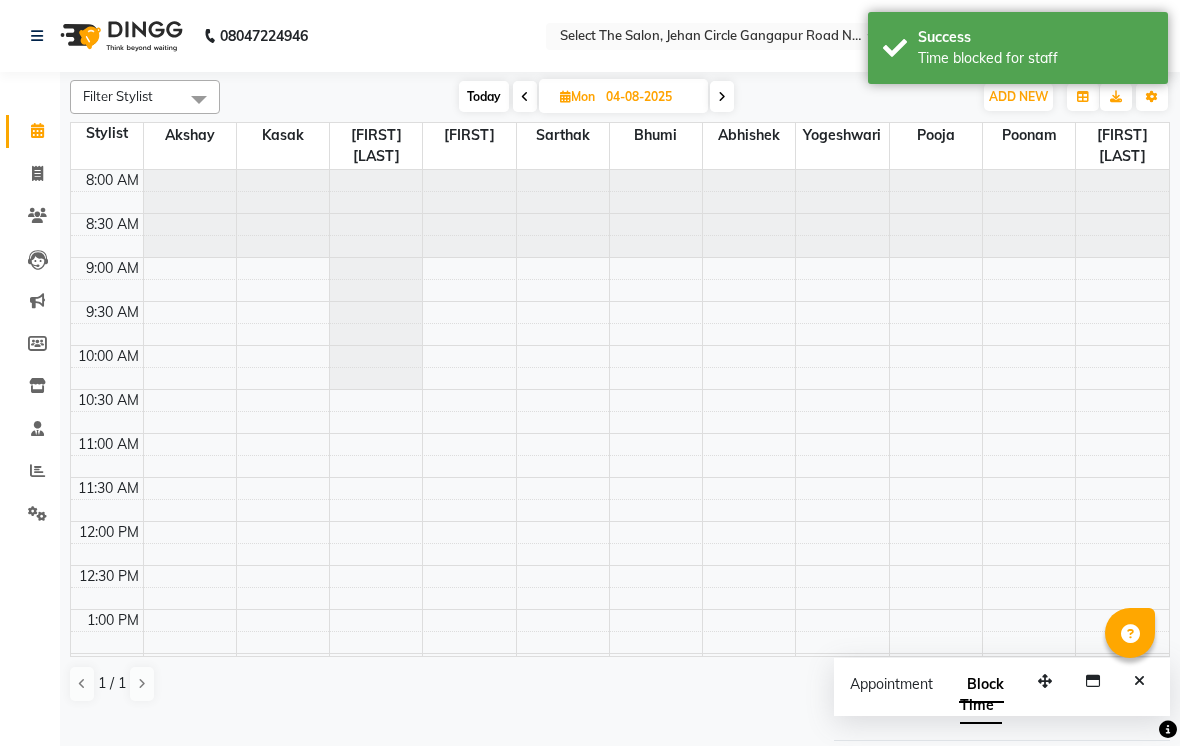 scroll, scrollTop: 529, scrollLeft: 0, axis: vertical 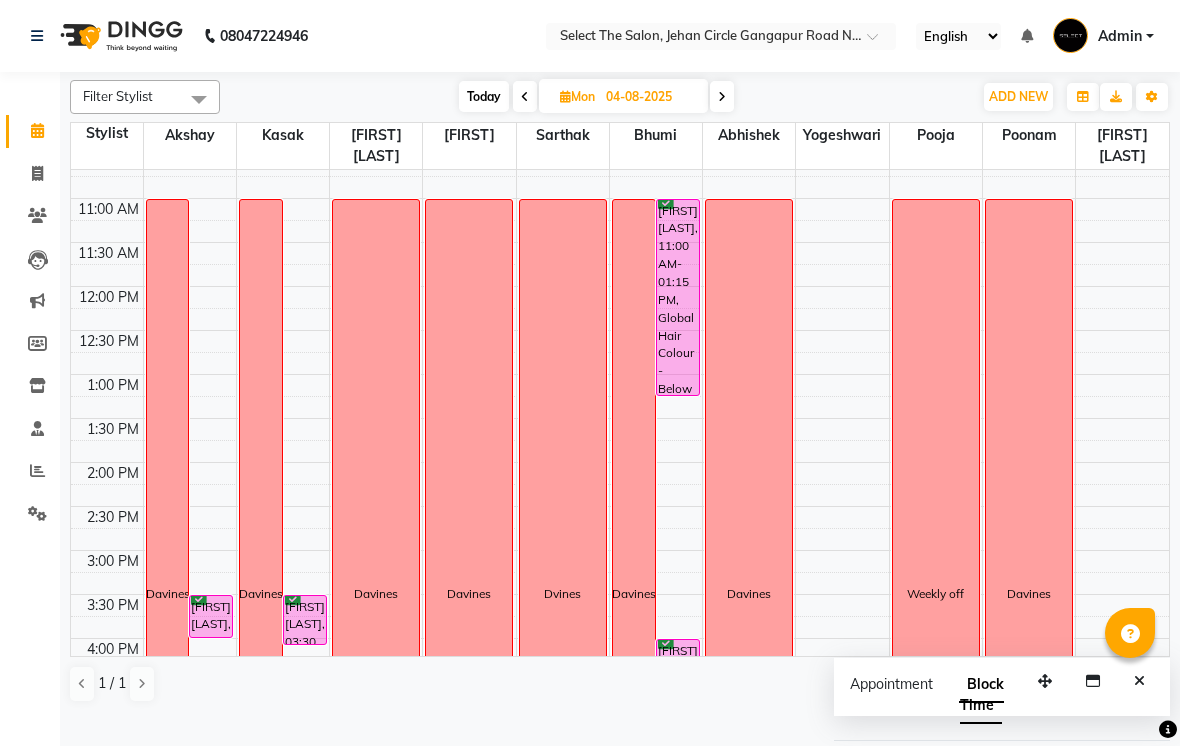 click on "Today" at bounding box center [484, 96] 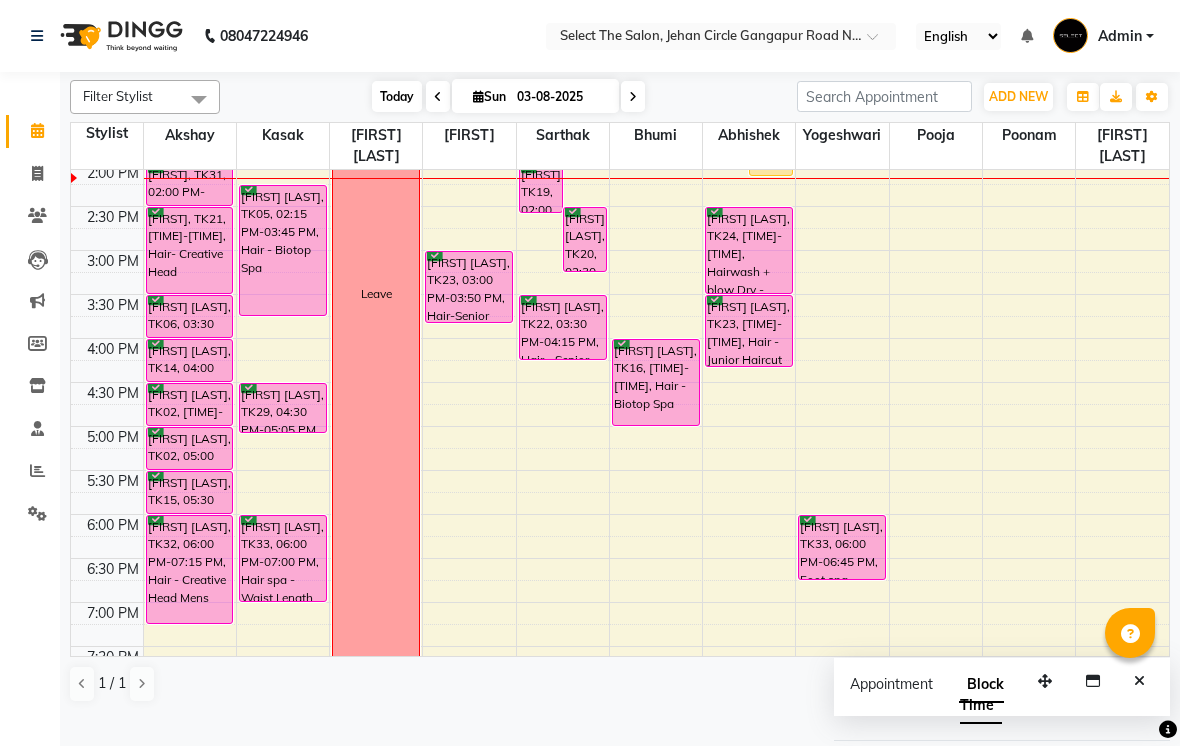 scroll, scrollTop: 409, scrollLeft: 0, axis: vertical 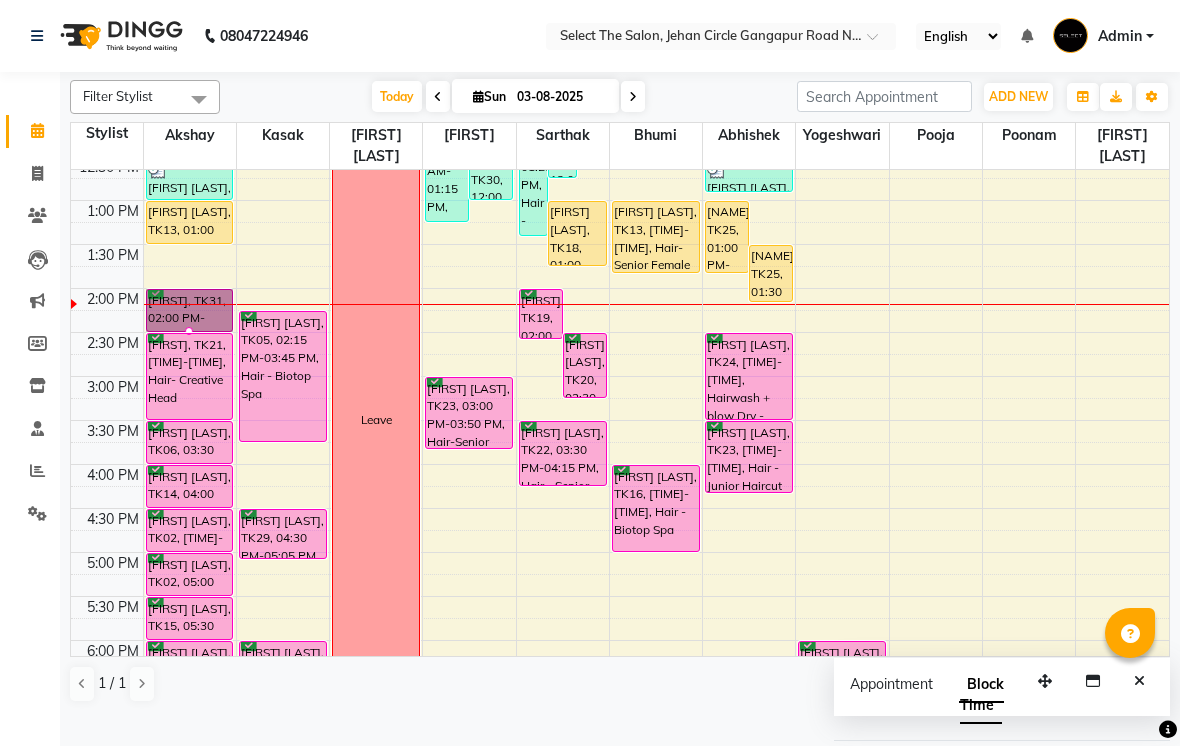 click at bounding box center [189, 331] 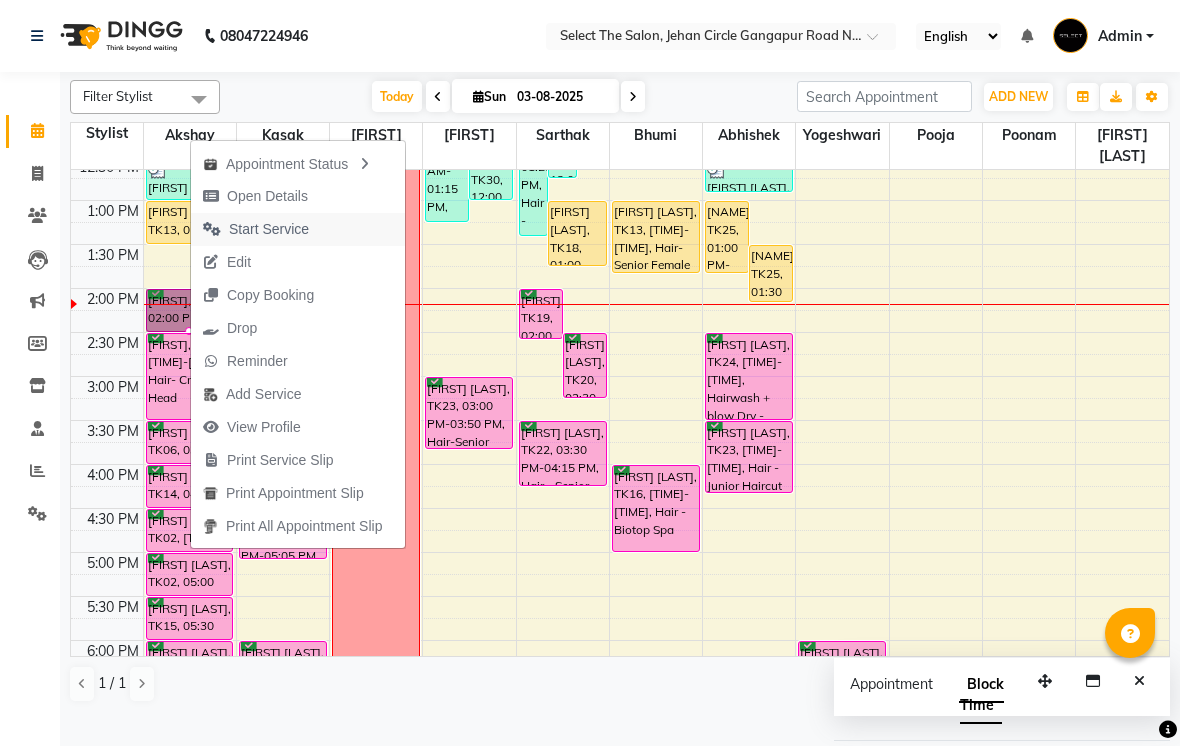 click on "Start Service" at bounding box center [256, 229] 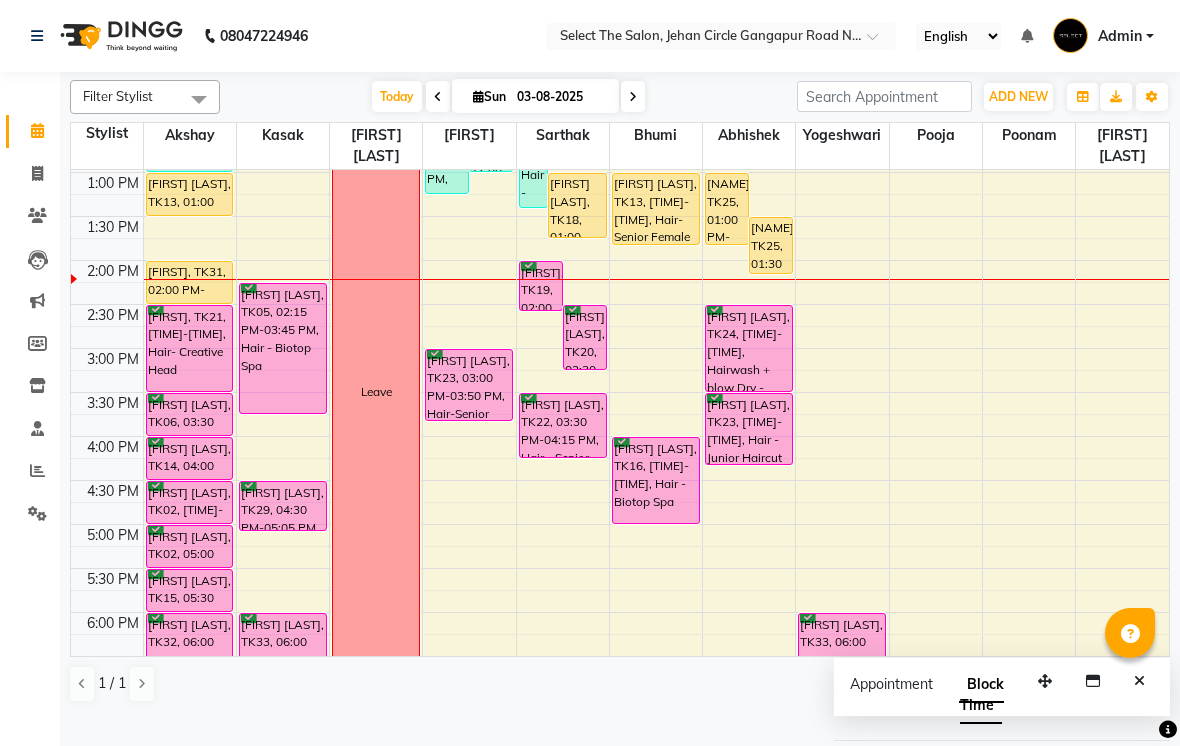 scroll, scrollTop: 435, scrollLeft: 0, axis: vertical 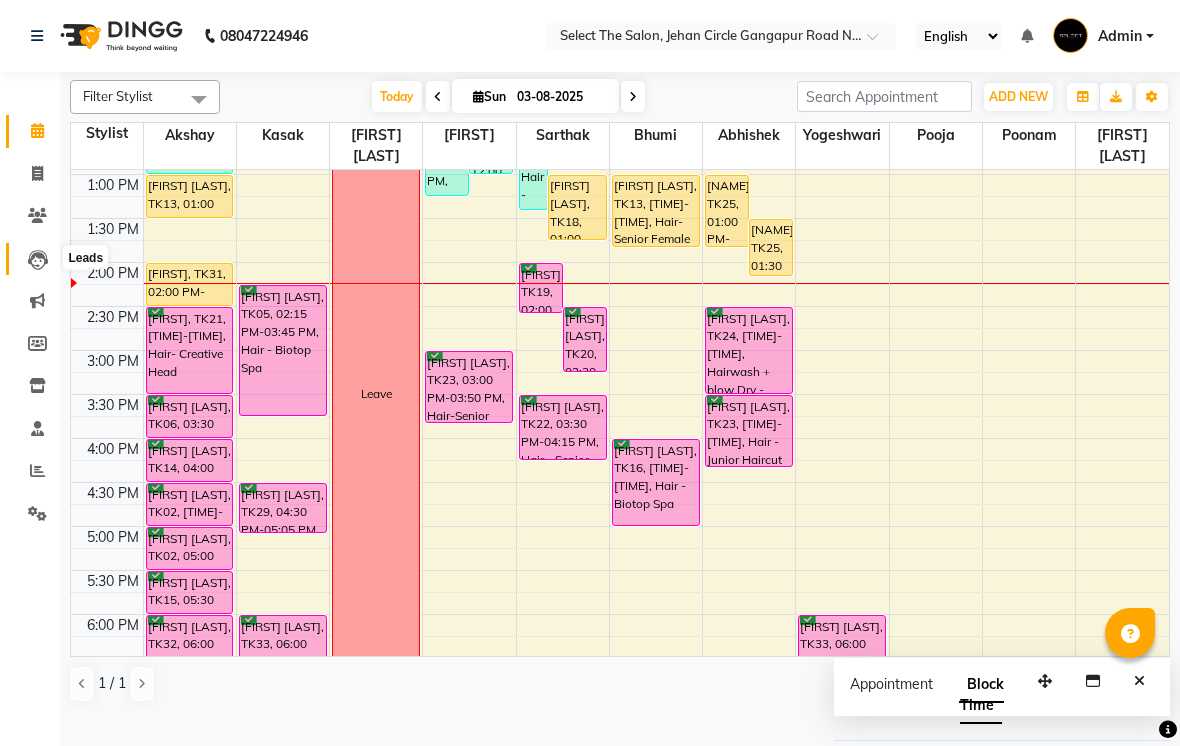 click 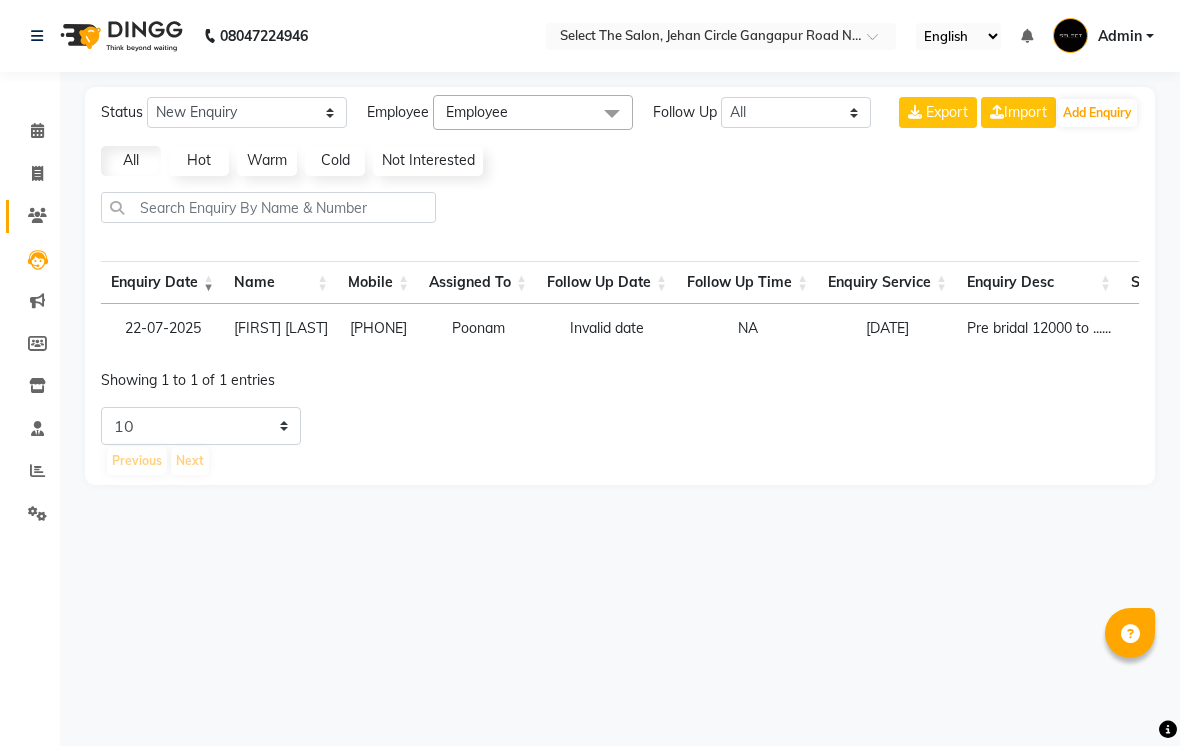 click 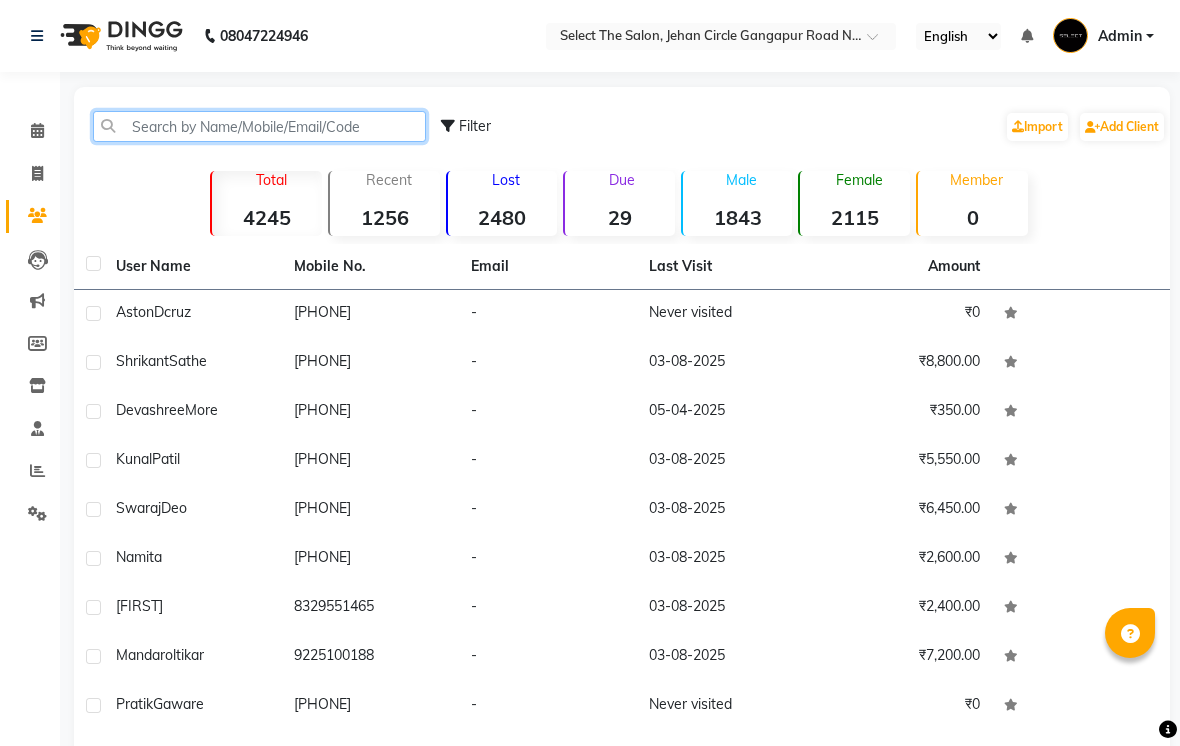 click 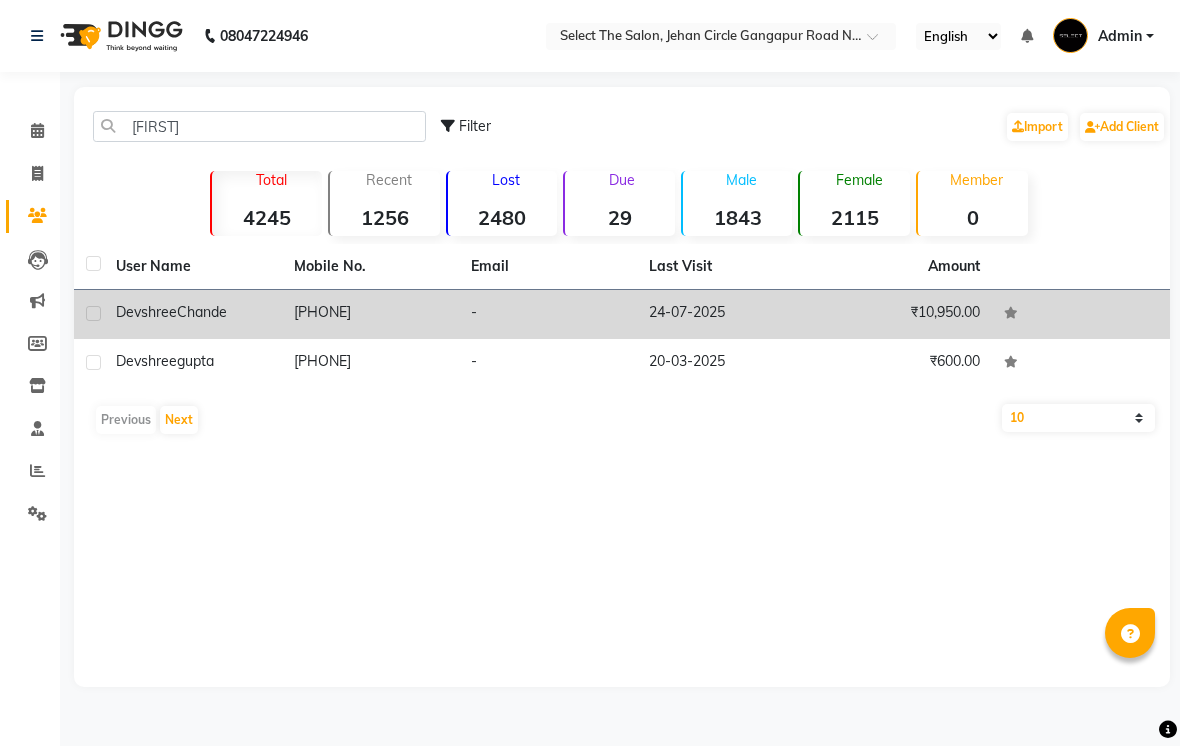 click on "₹10,950.00" 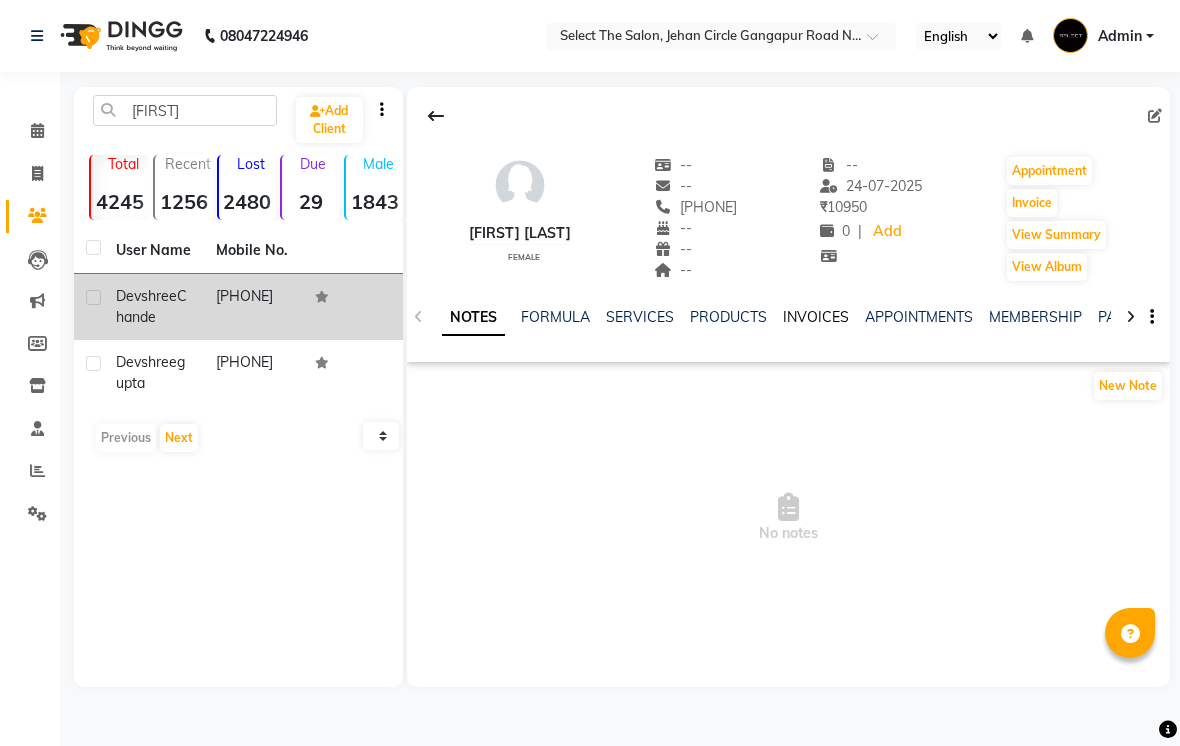 click on "INVOICES" 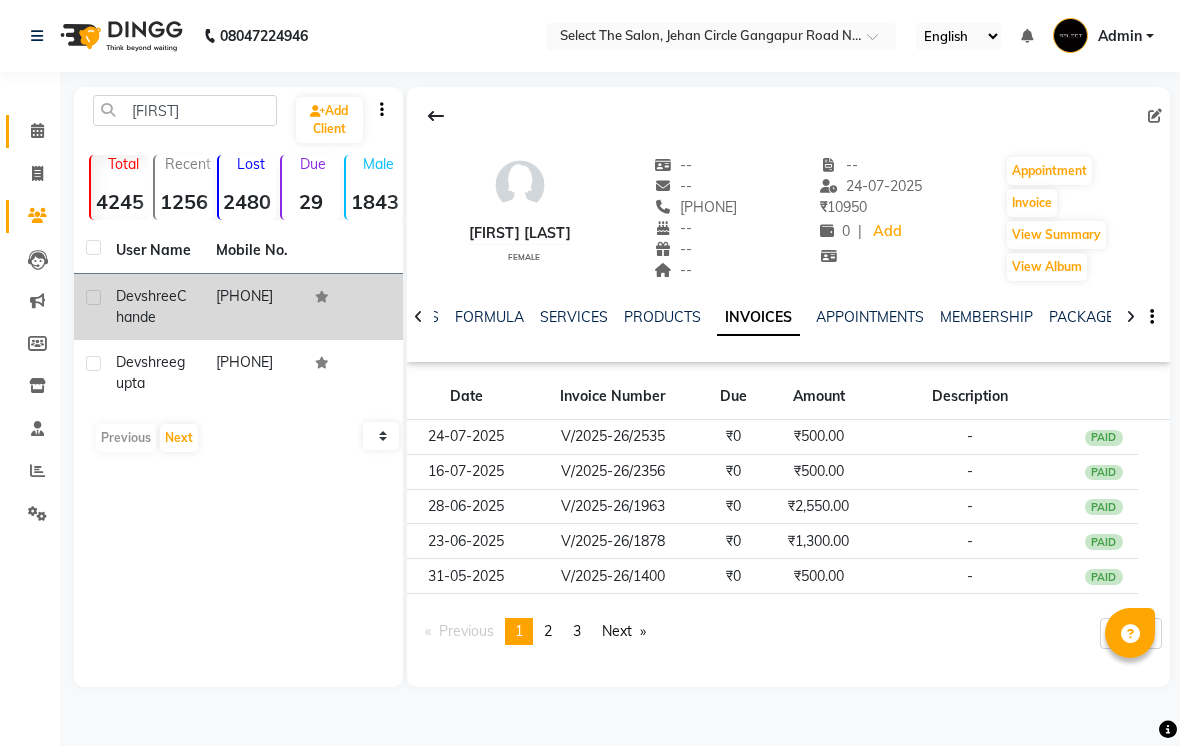 click 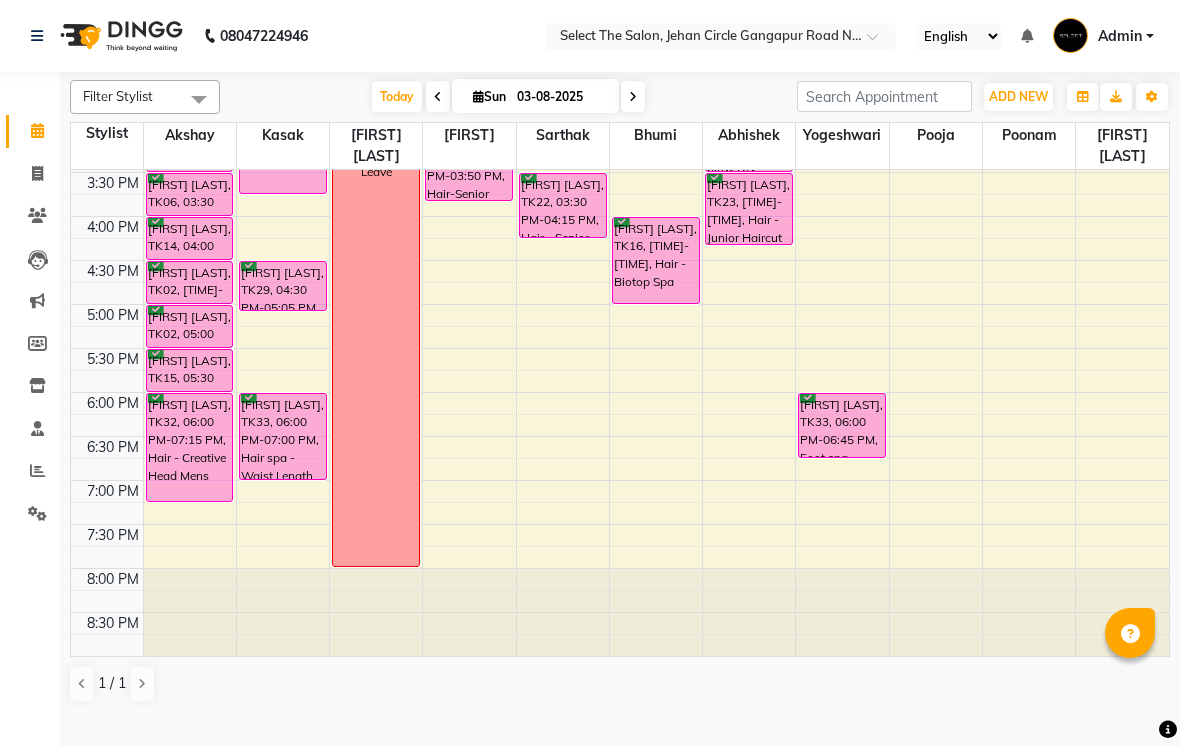 scroll, scrollTop: 657, scrollLeft: 0, axis: vertical 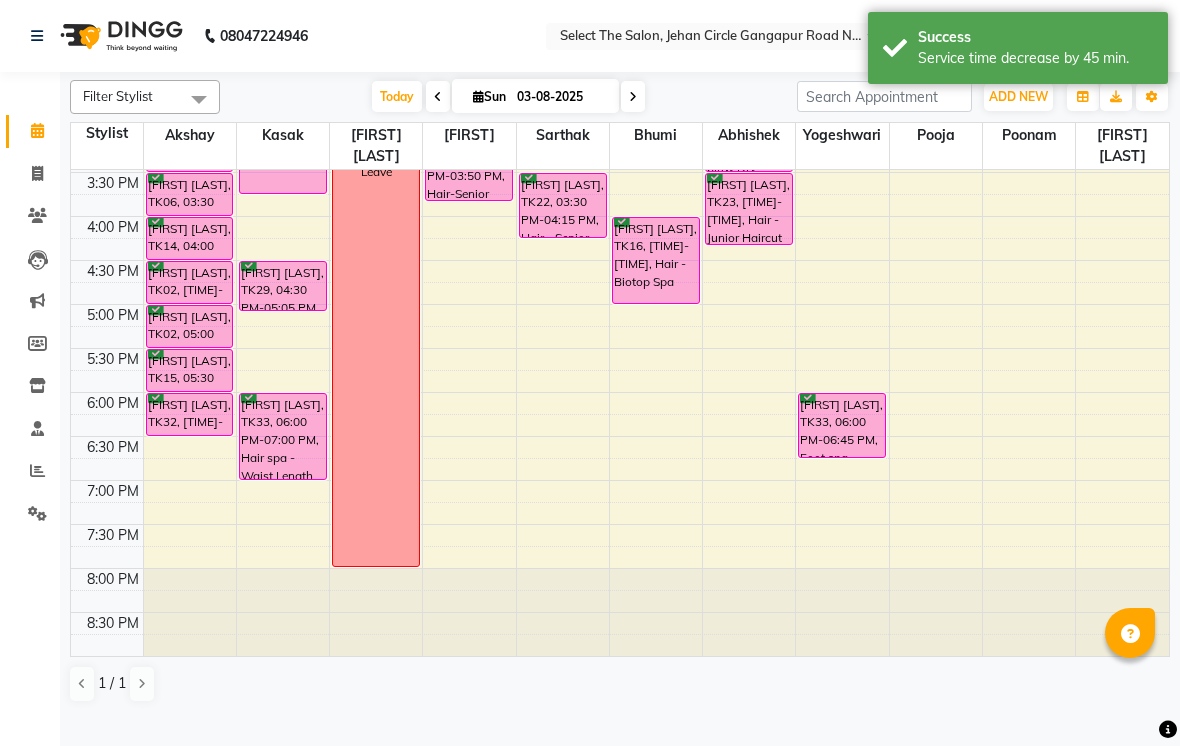 click on "6:00 PM" at bounding box center [113, 403] 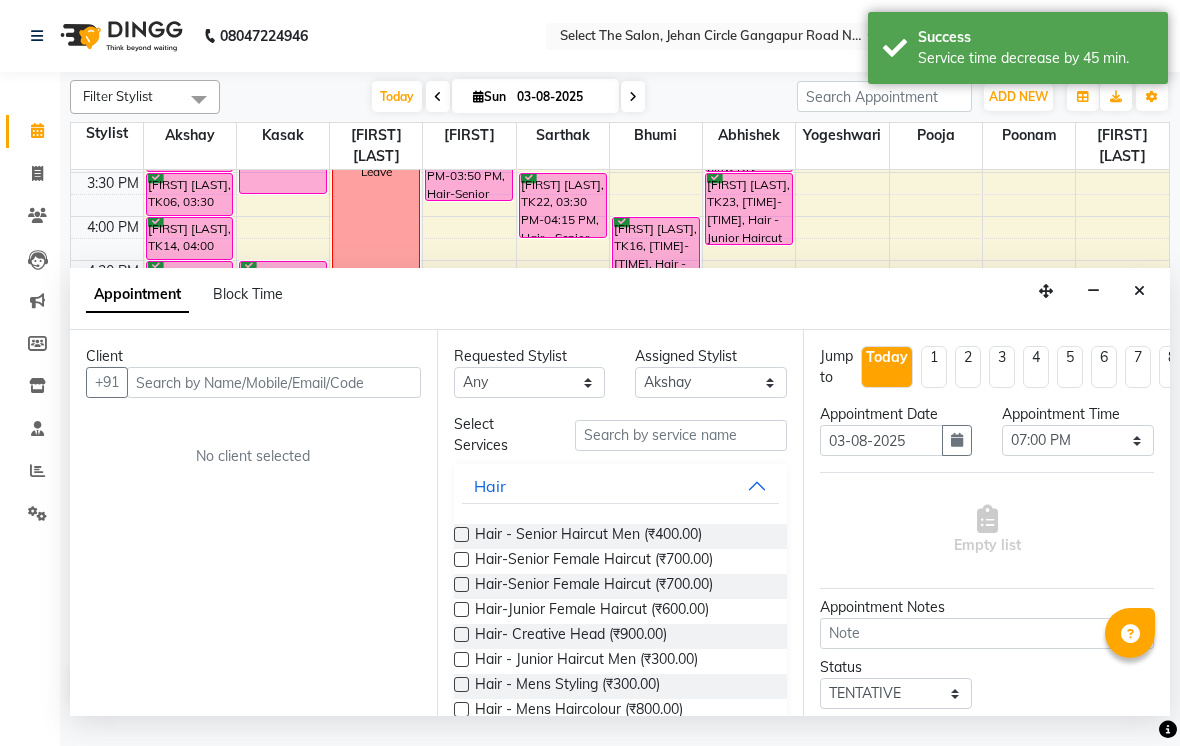 click at bounding box center (274, 382) 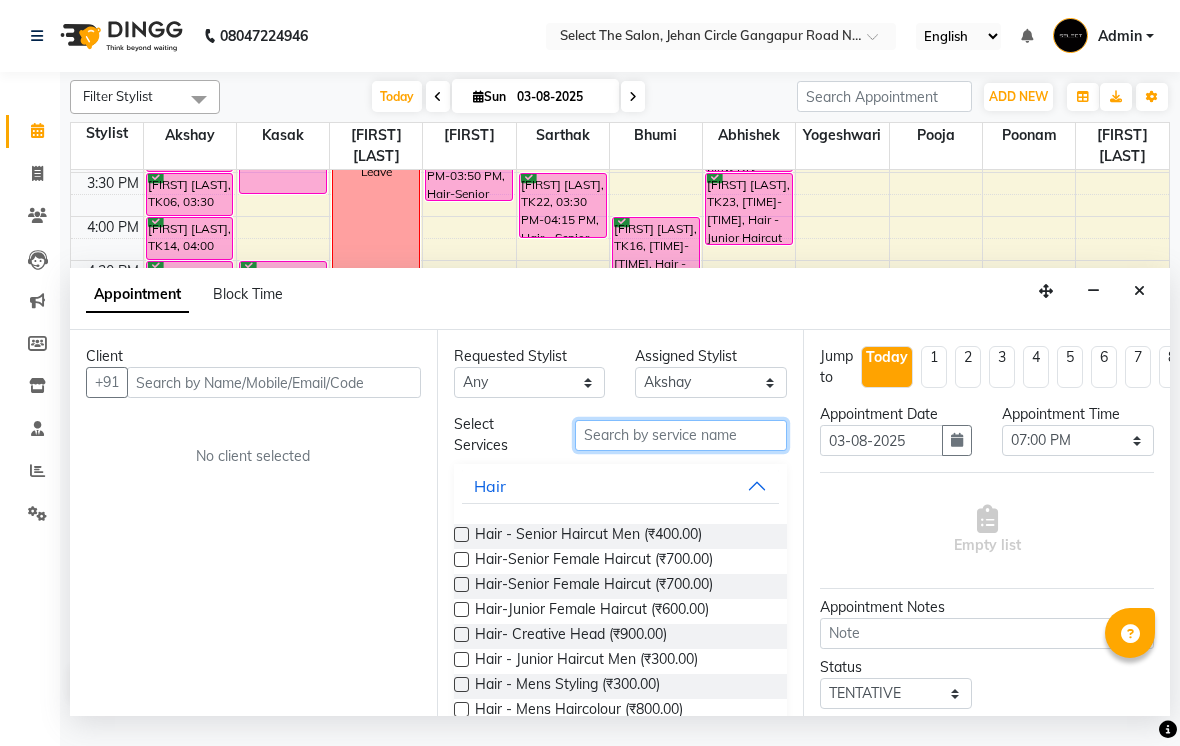 click at bounding box center (681, 435) 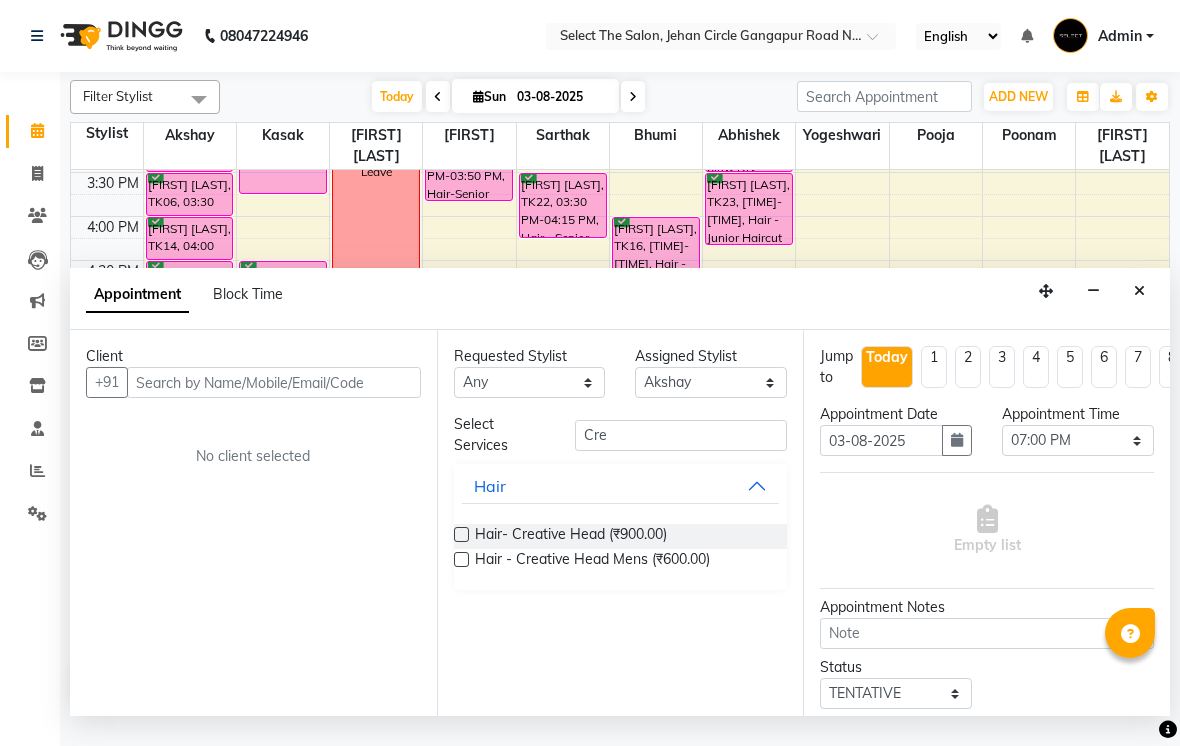 click at bounding box center [461, 559] 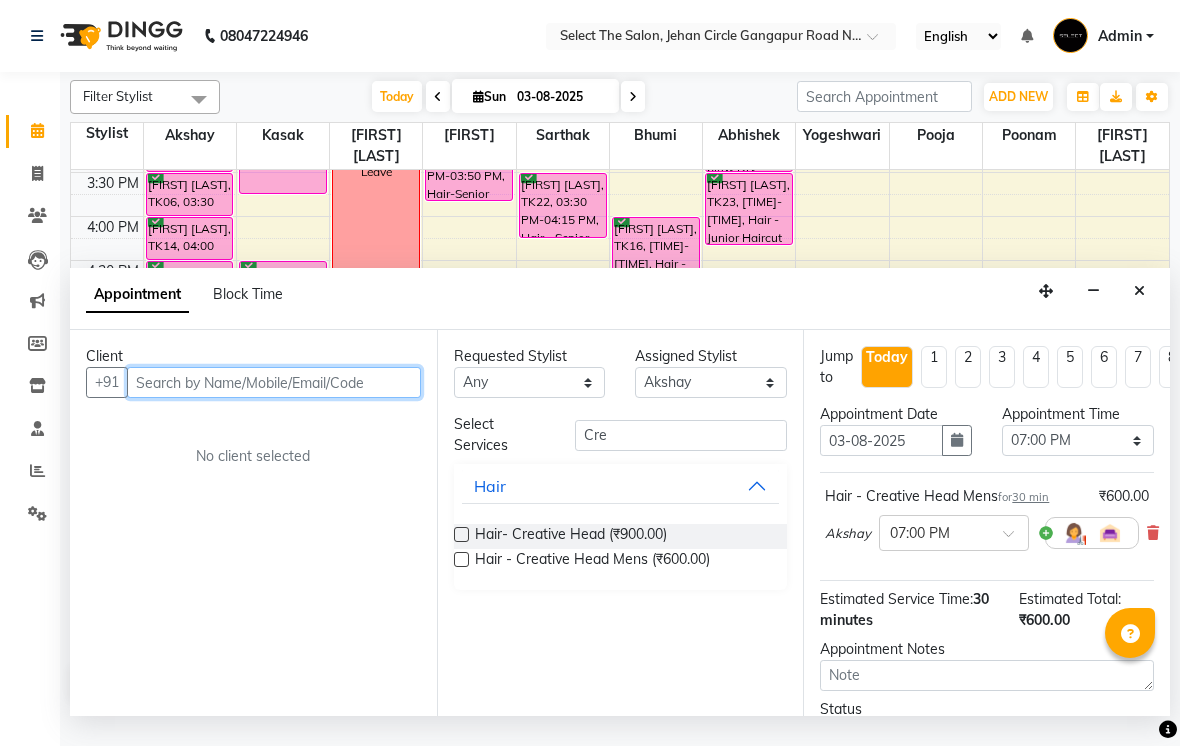 click at bounding box center (274, 382) 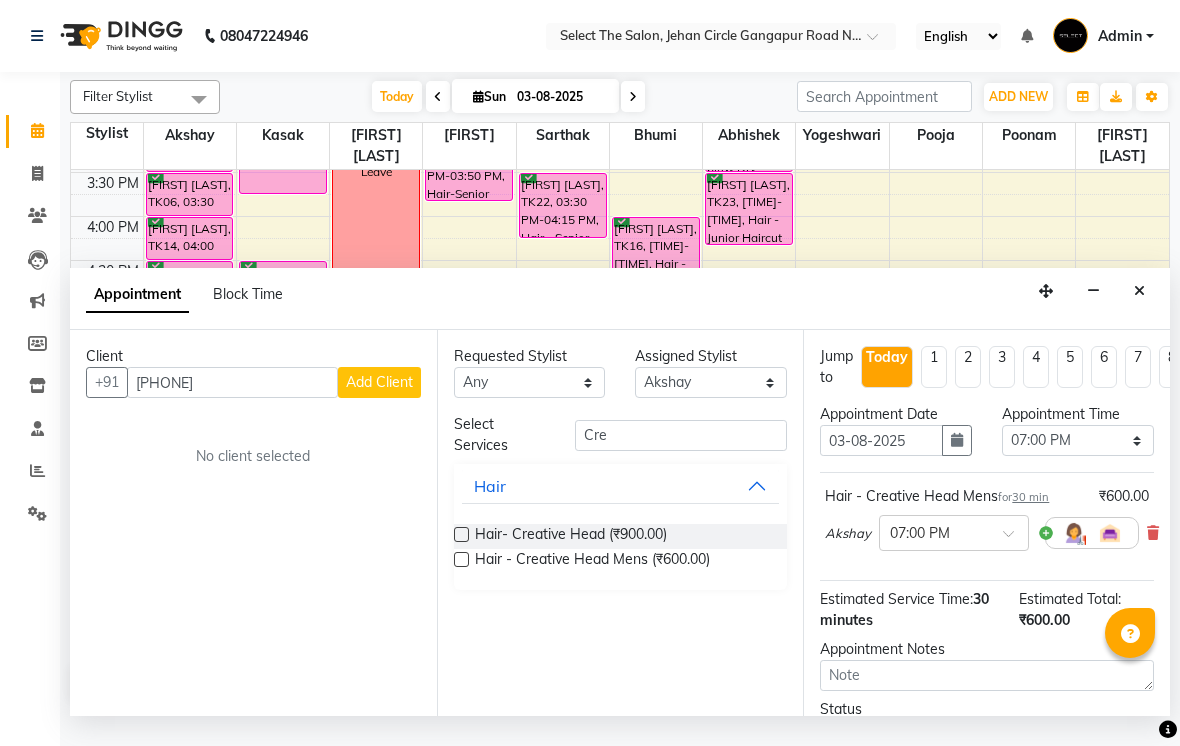 click on "Add Client" at bounding box center [379, 382] 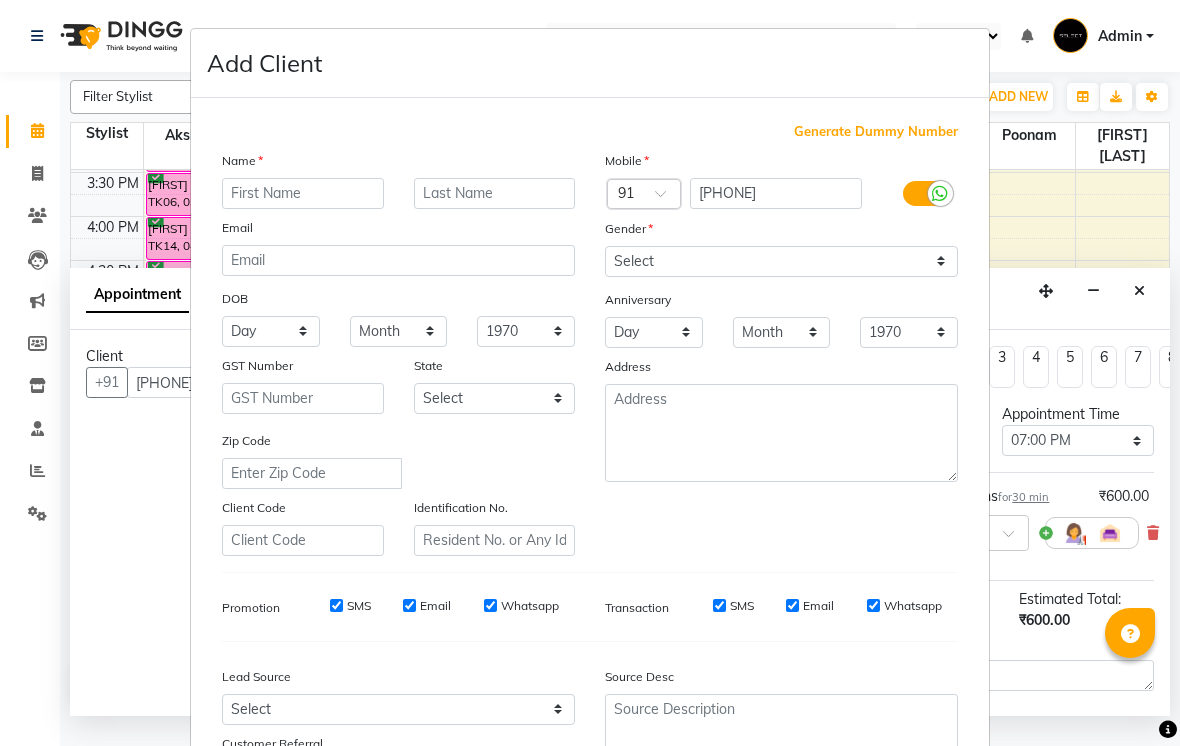 click at bounding box center (303, 193) 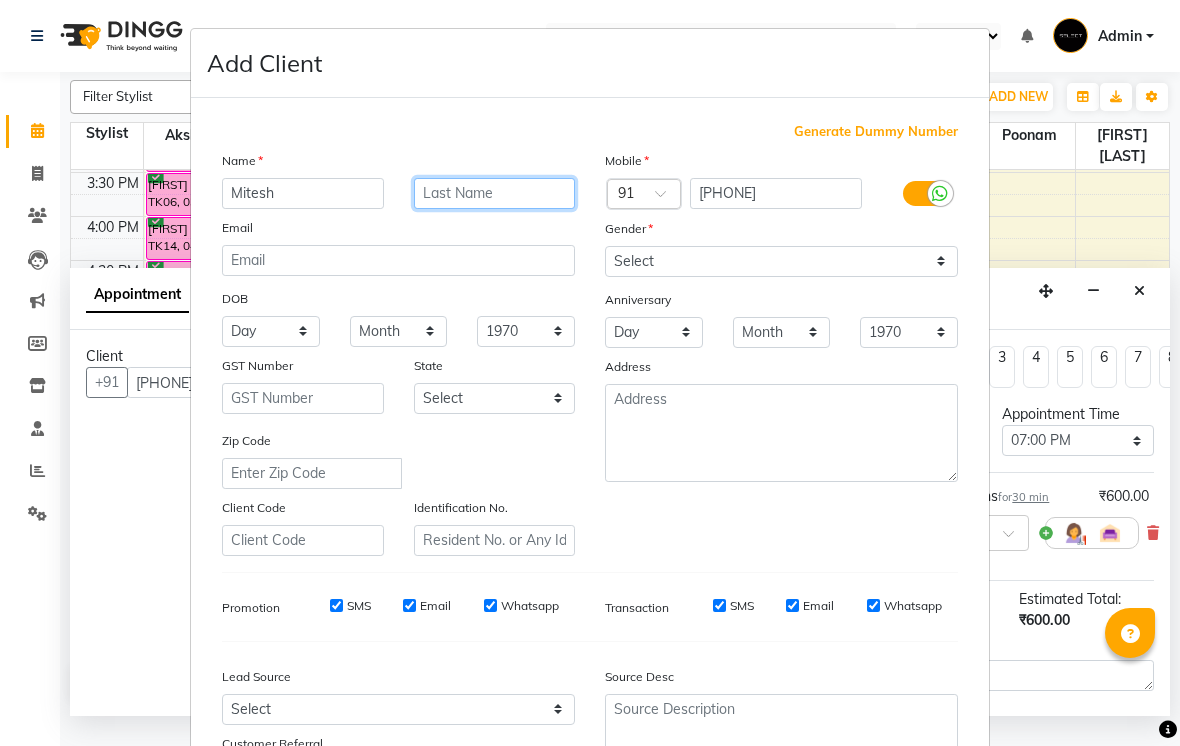 click at bounding box center [495, 193] 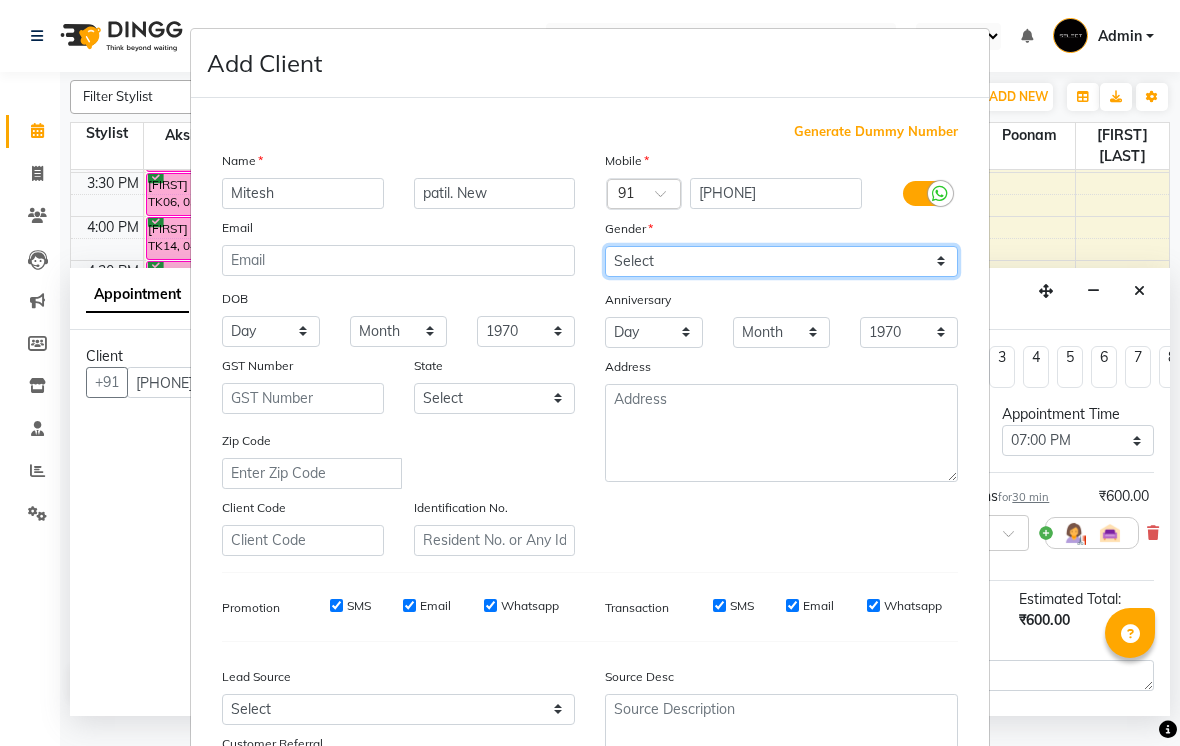 click on "Select Male Female Other Prefer Not To Say" at bounding box center [781, 261] 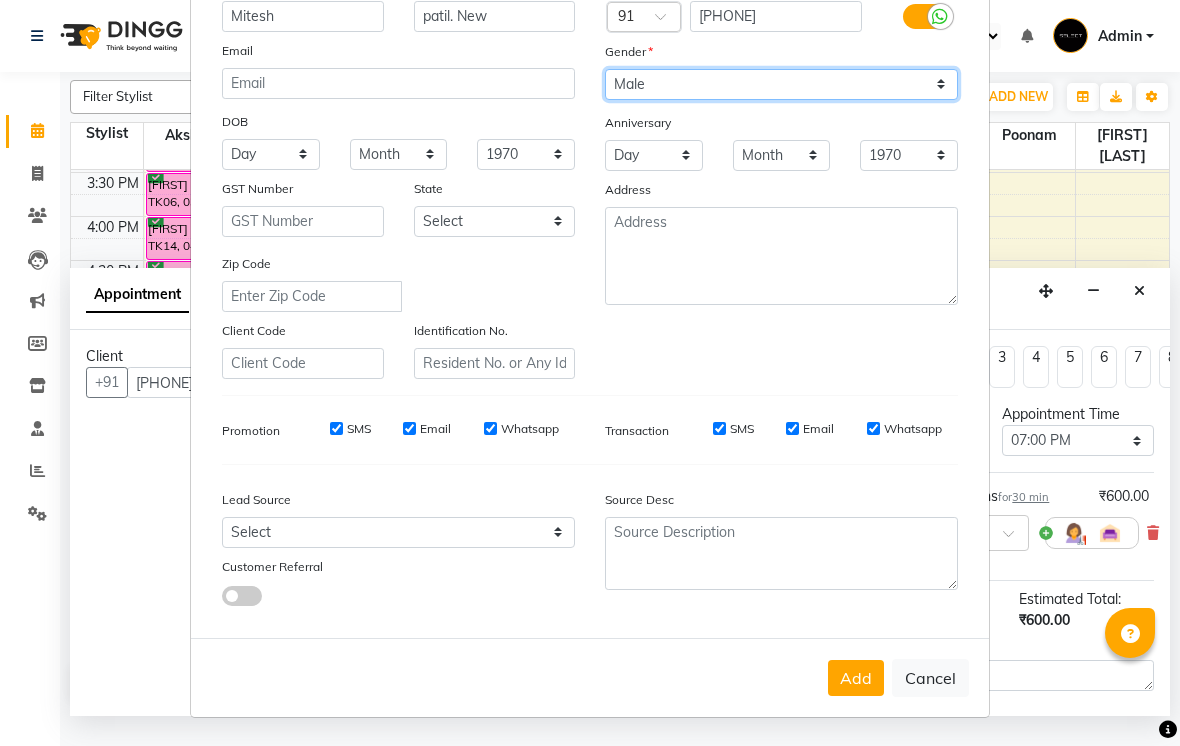 scroll, scrollTop: 176, scrollLeft: 0, axis: vertical 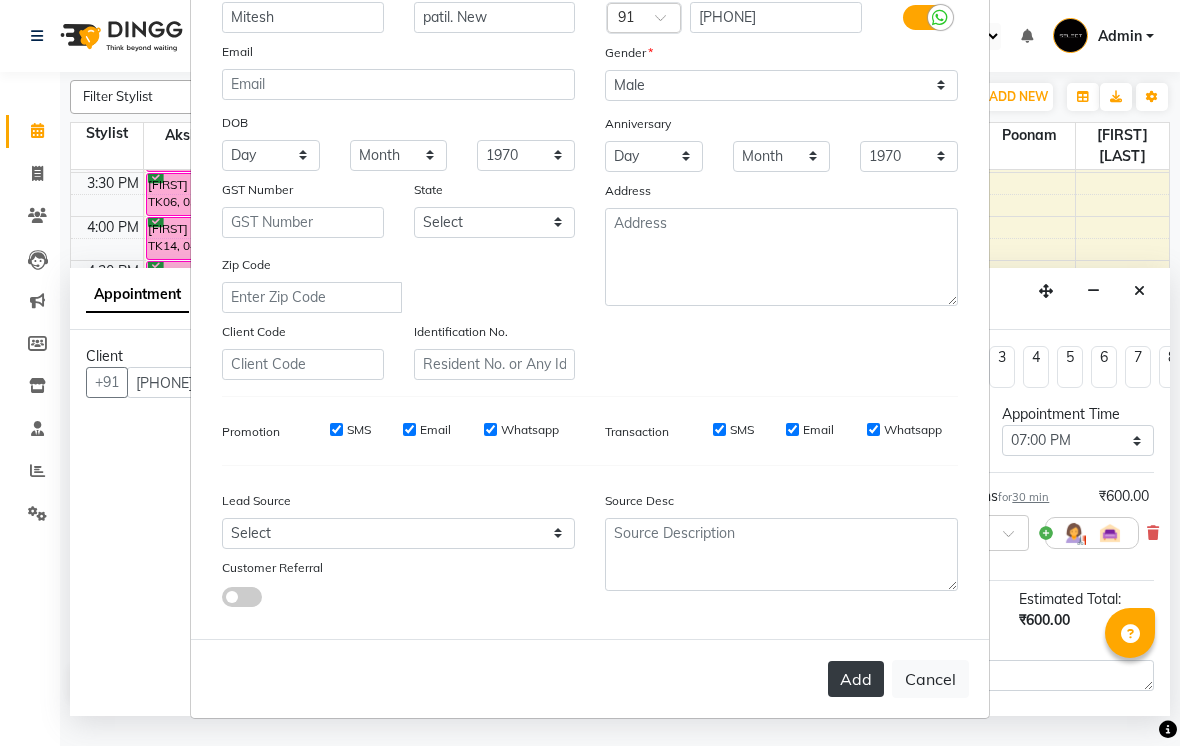click on "Add" at bounding box center (856, 679) 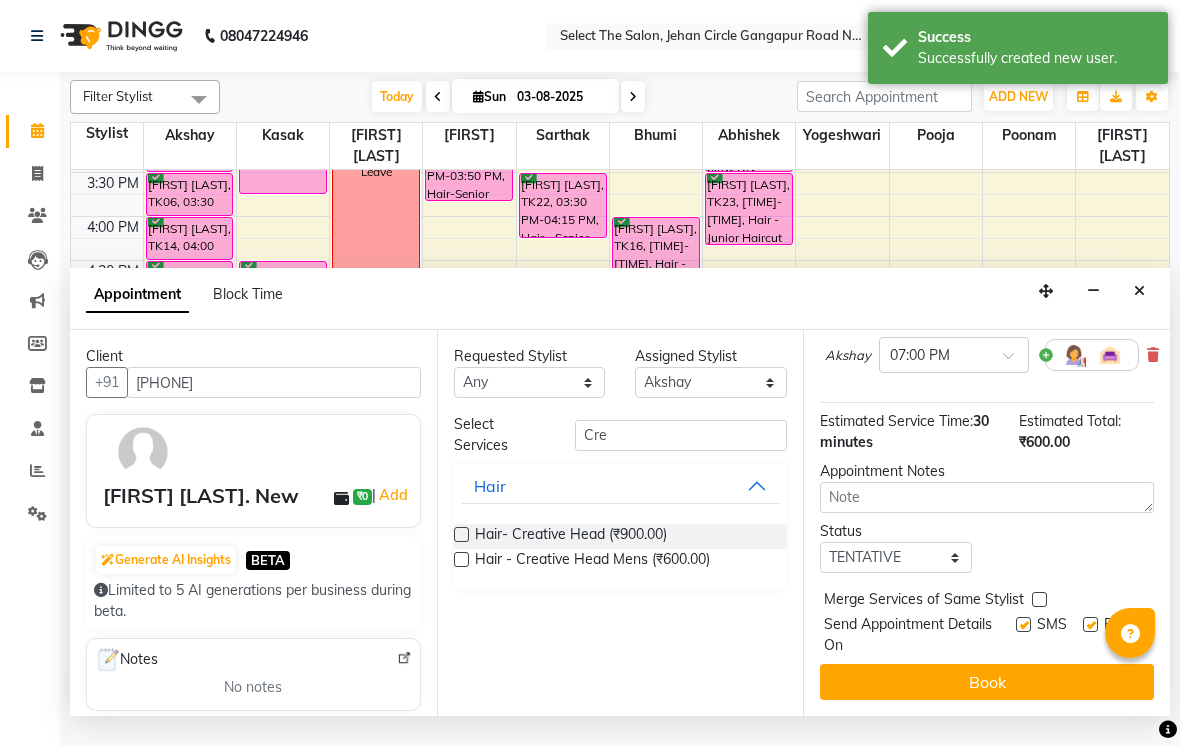 scroll, scrollTop: 178, scrollLeft: -1, axis: both 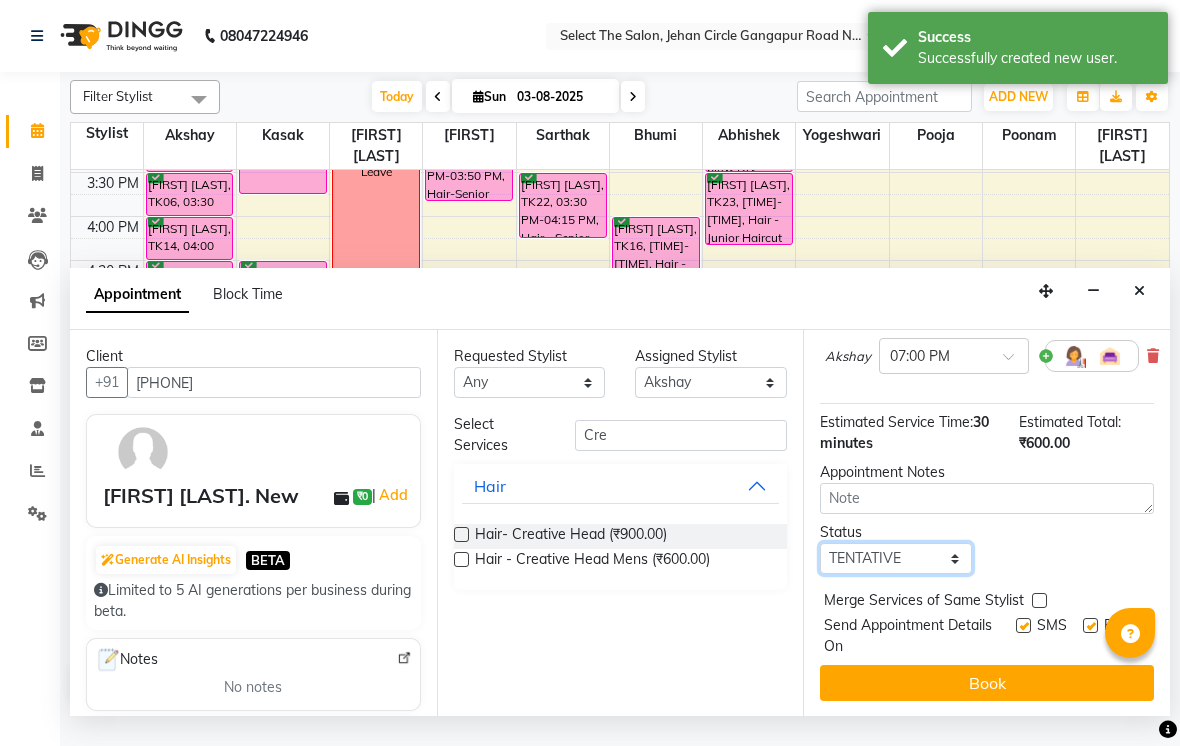 click on "Select TENTATIVE CONFIRM CHECK-IN UPCOMING" at bounding box center (896, 558) 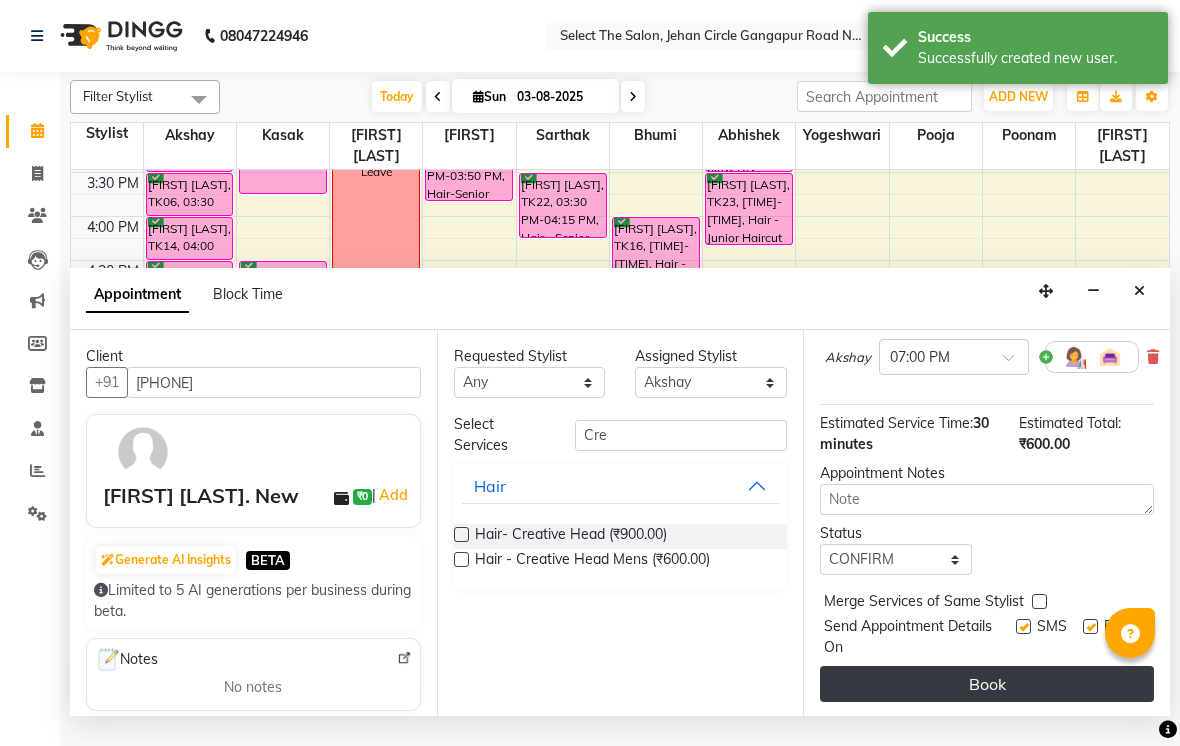 click on "Book" at bounding box center (987, 684) 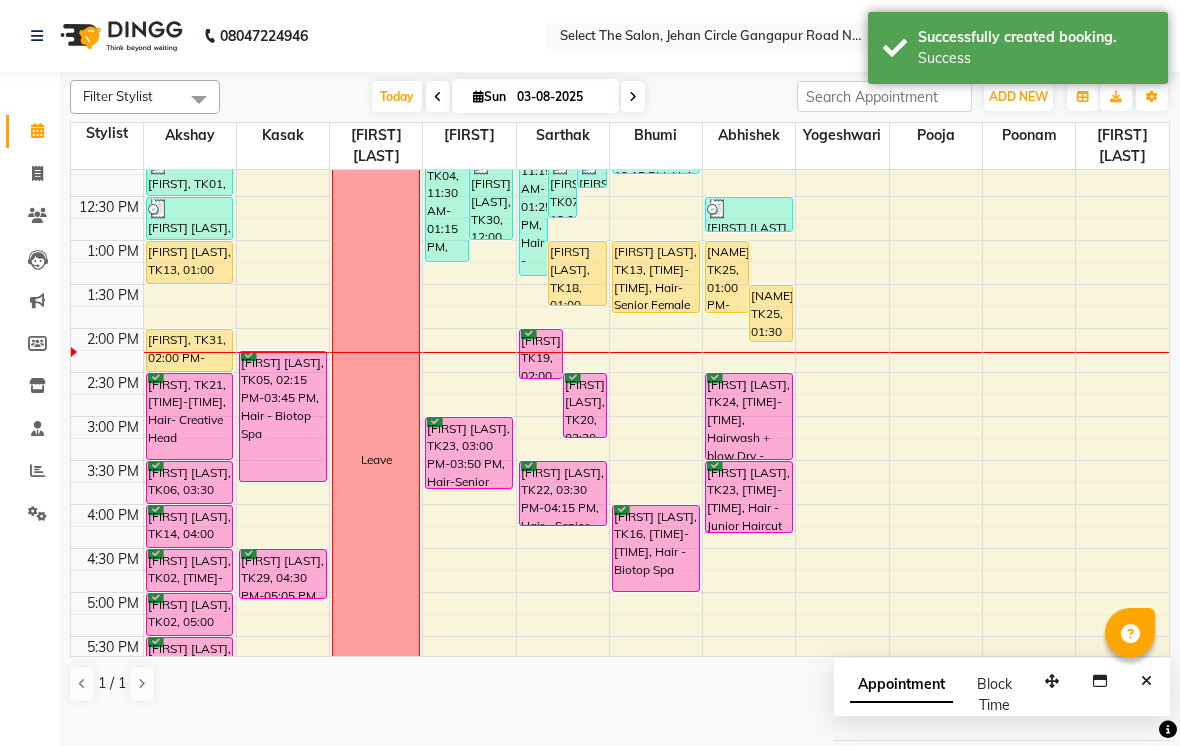 scroll, scrollTop: 359, scrollLeft: 0, axis: vertical 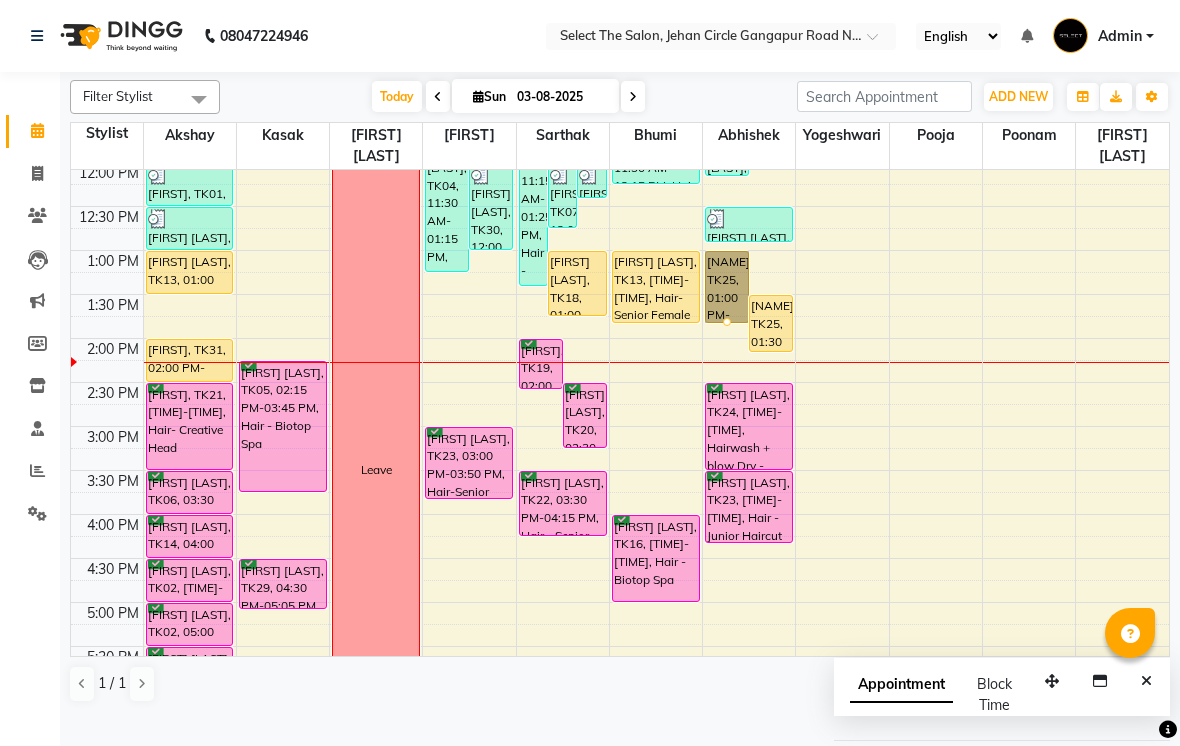click at bounding box center (727, 322) 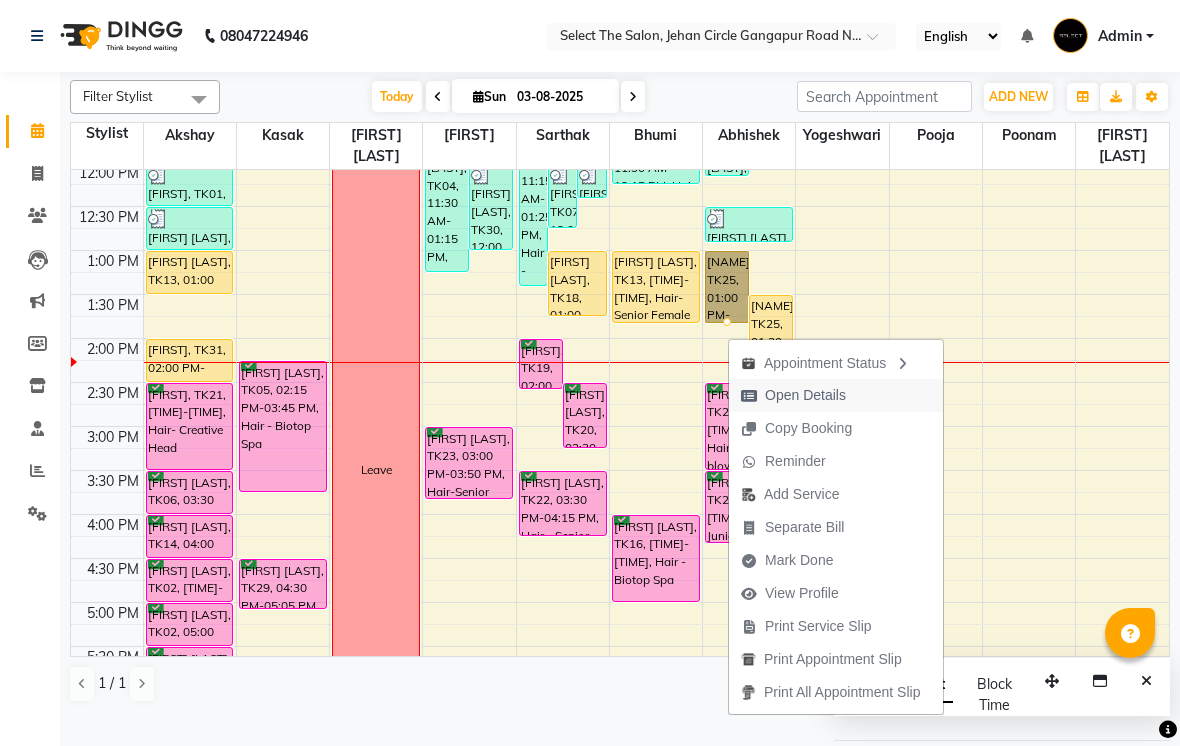 click on "Open Details" at bounding box center [805, 395] 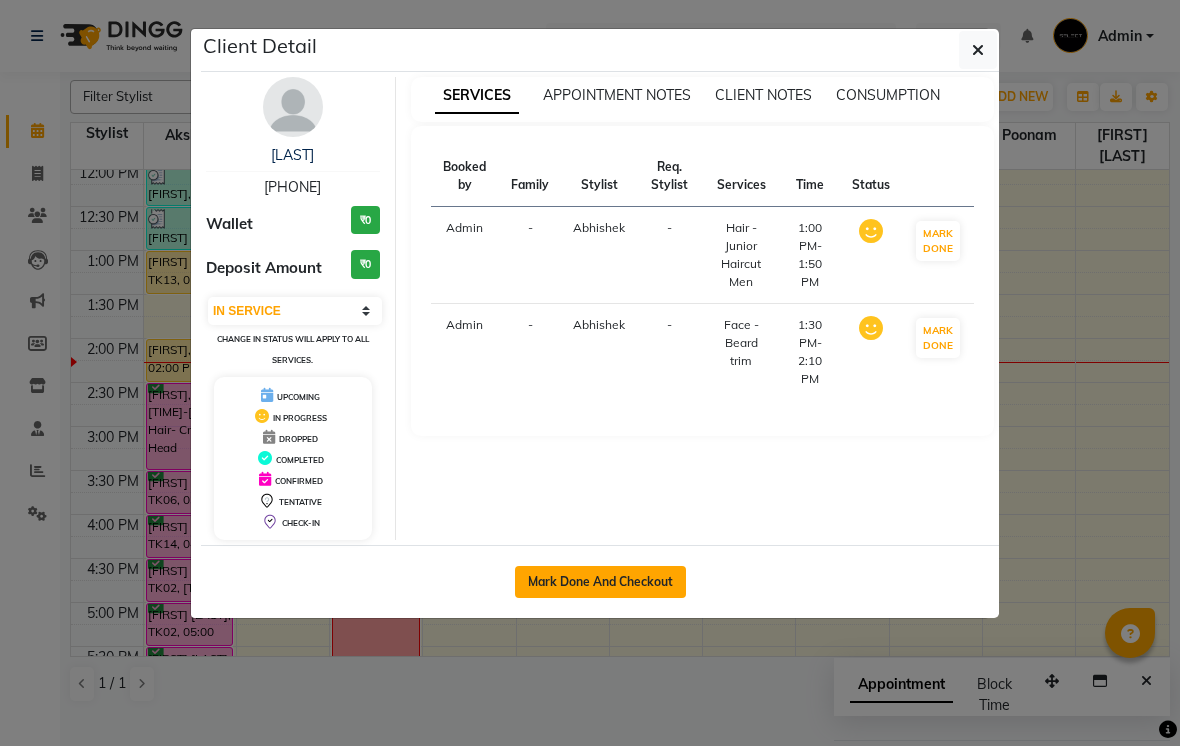 click on "Mark Done And Checkout" 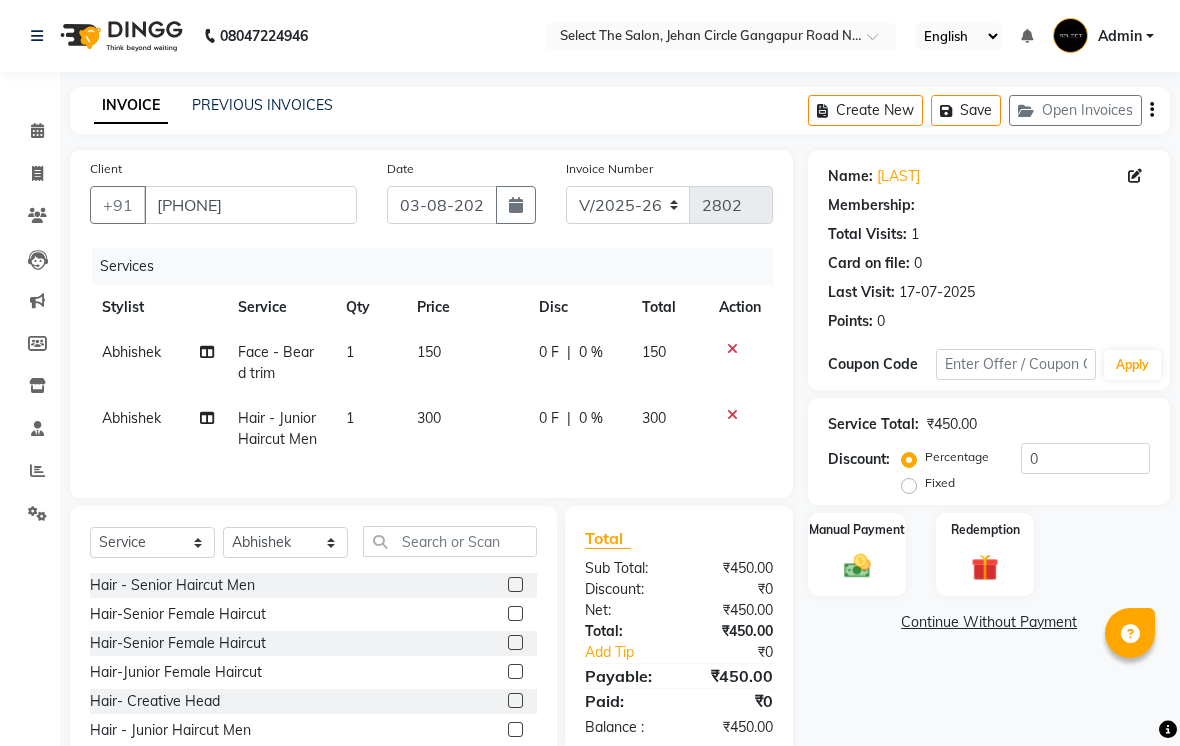 click on "150" 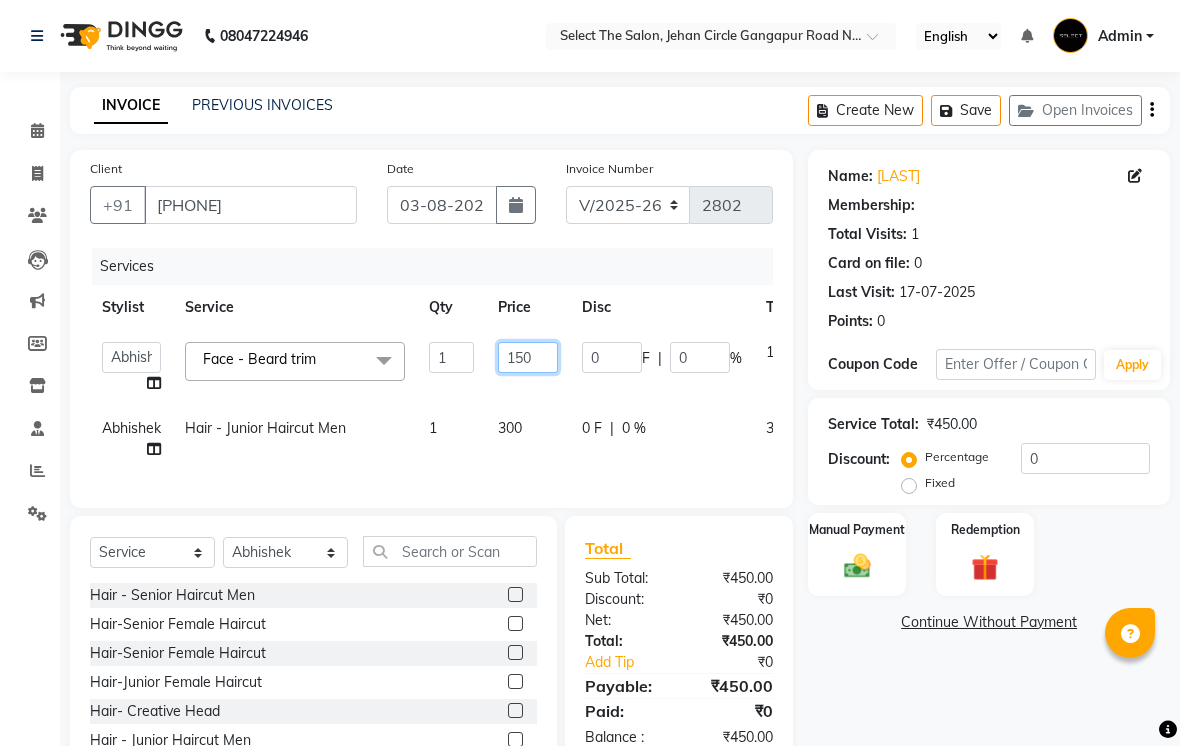 click on "150" 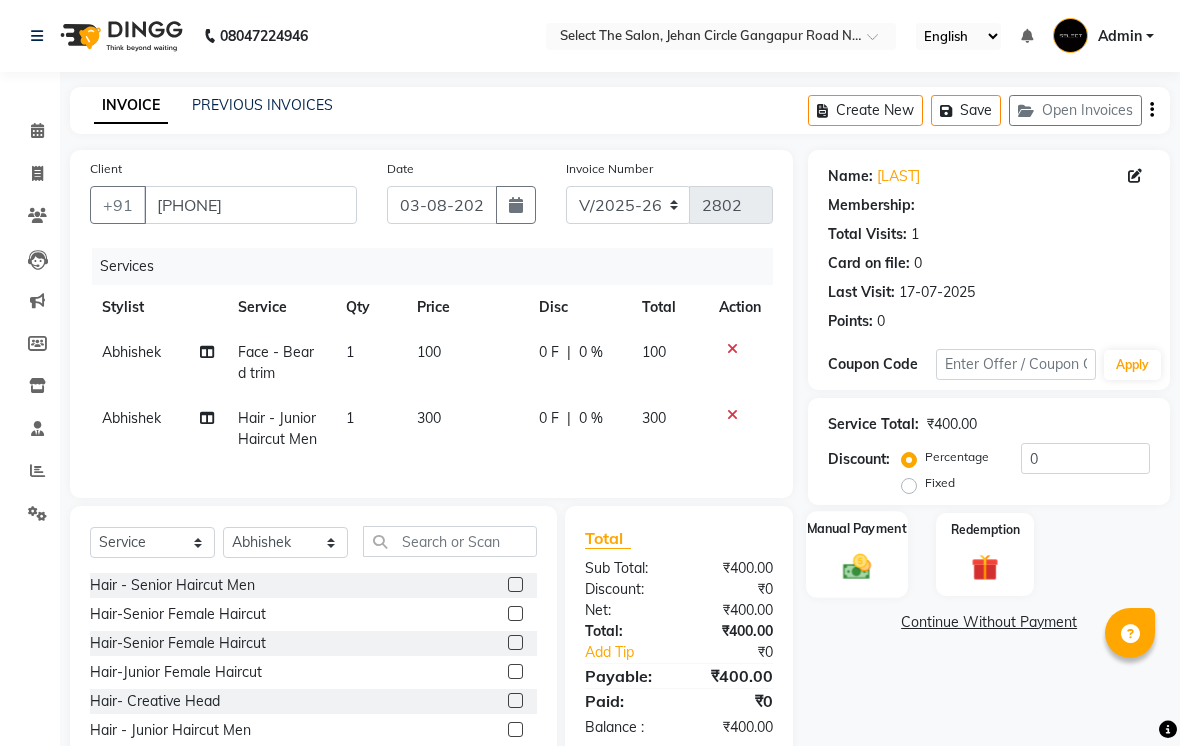click 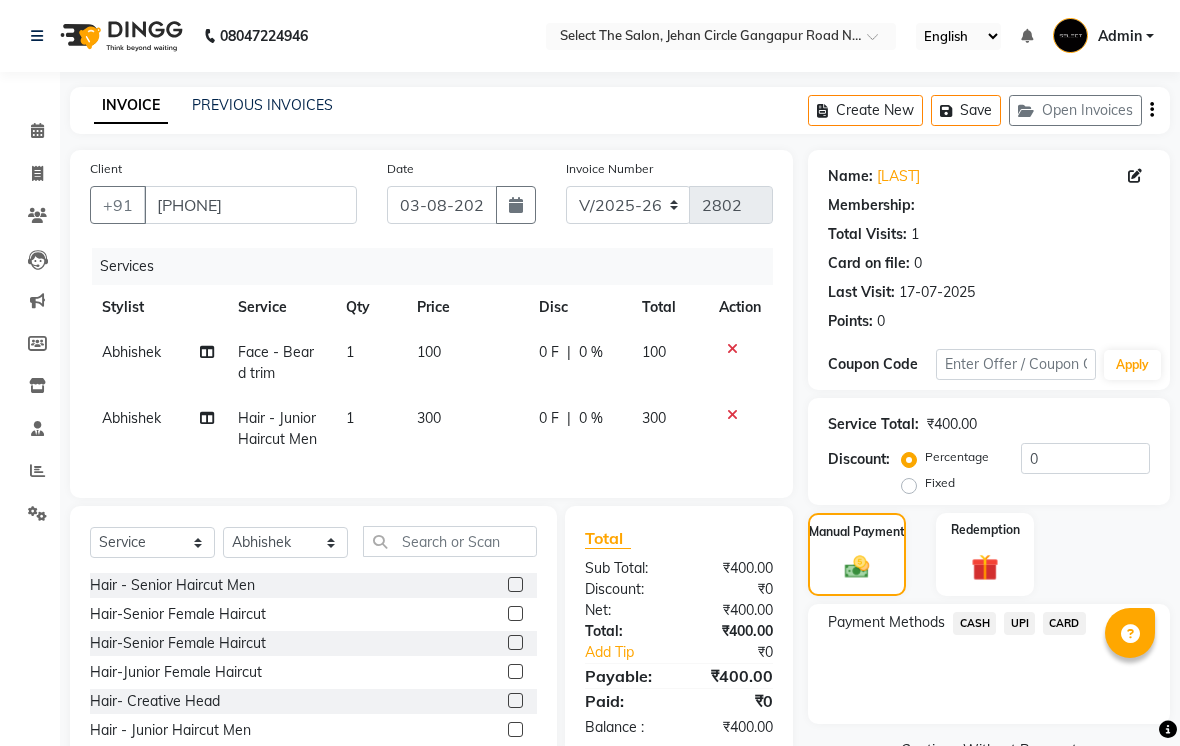 click on "CASH" 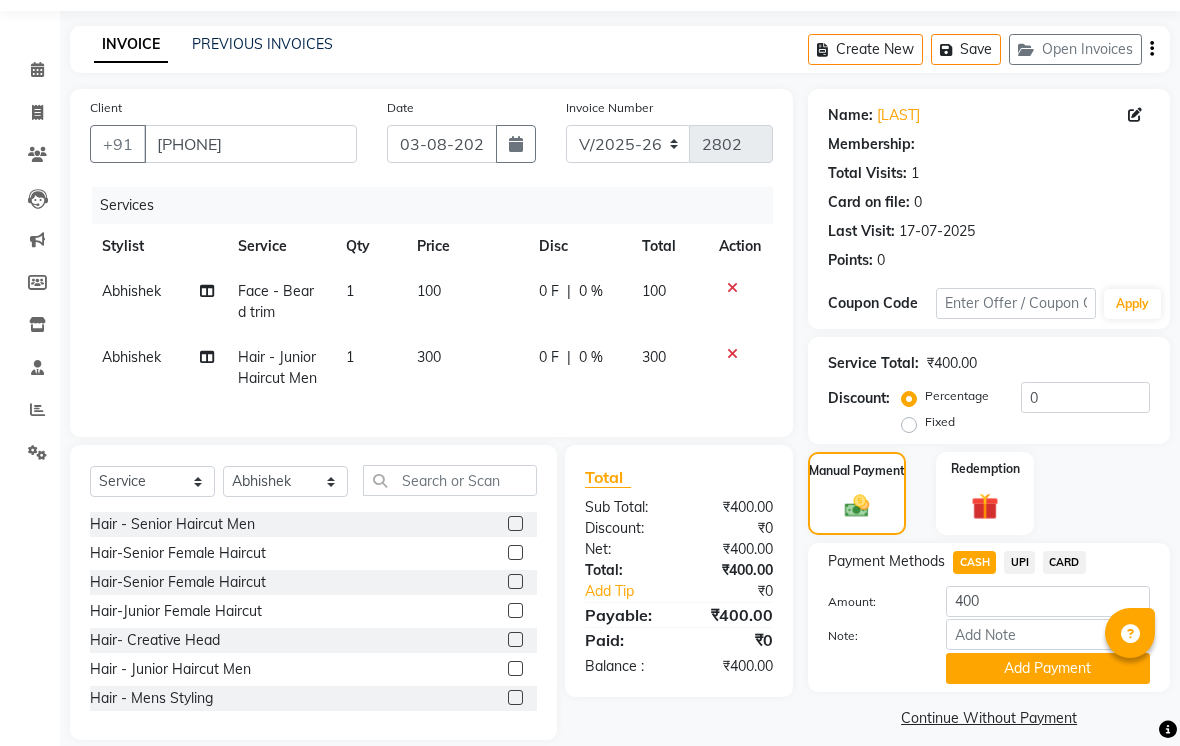 scroll, scrollTop: 76, scrollLeft: 0, axis: vertical 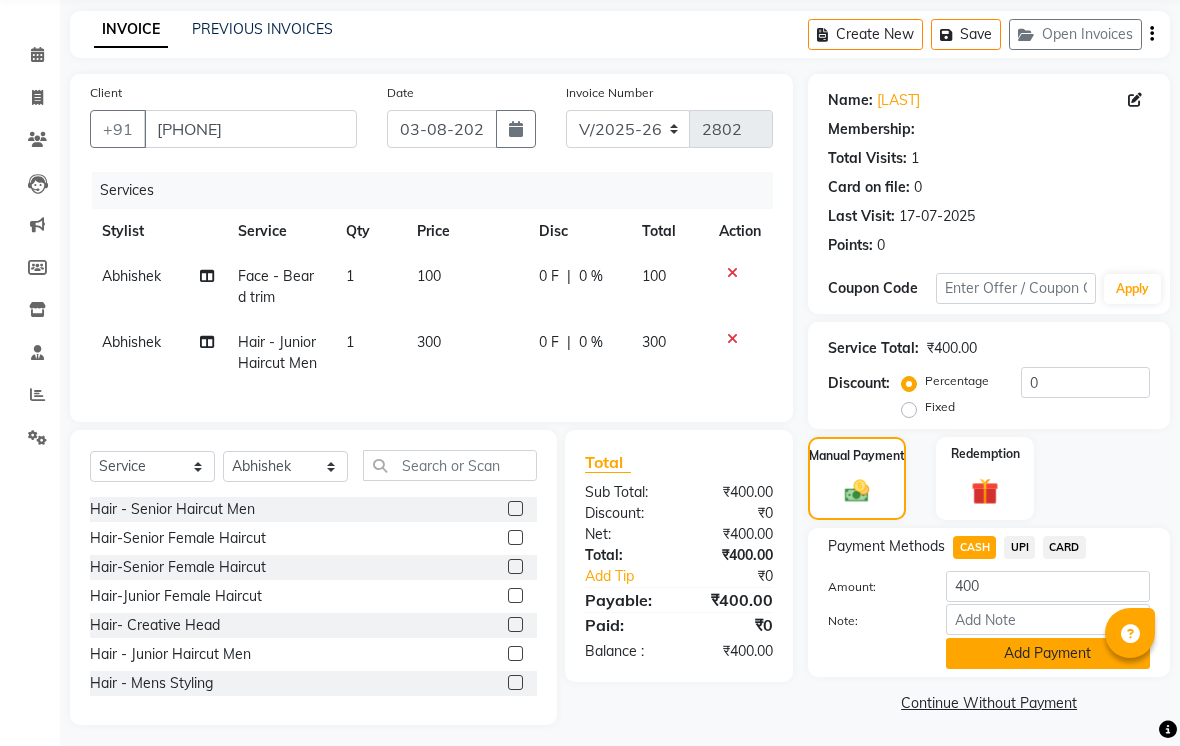 click on "Add Payment" 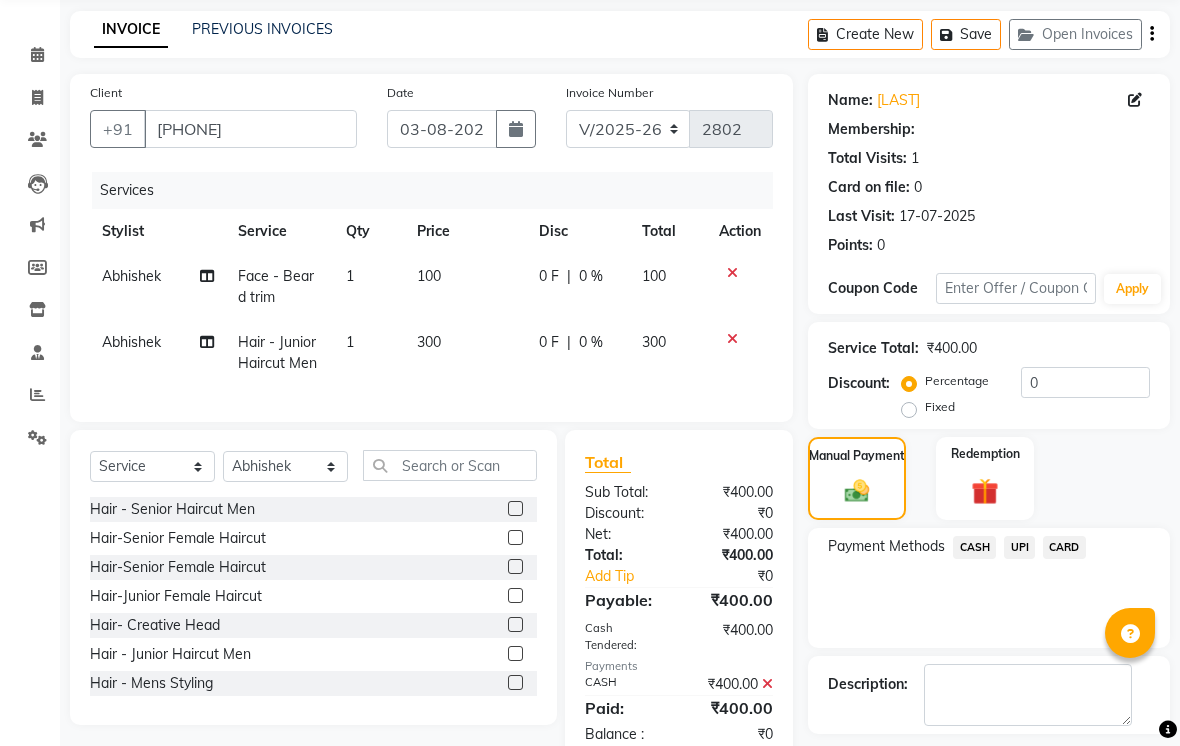 scroll, scrollTop: 161, scrollLeft: 0, axis: vertical 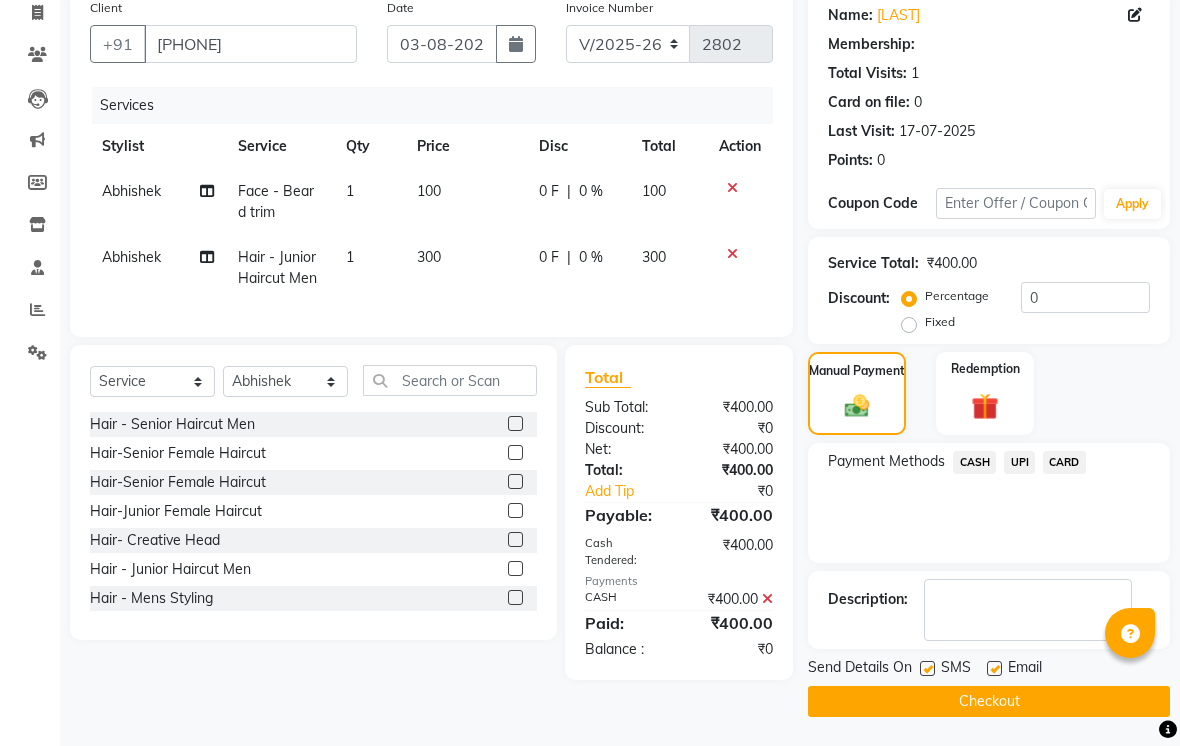 click 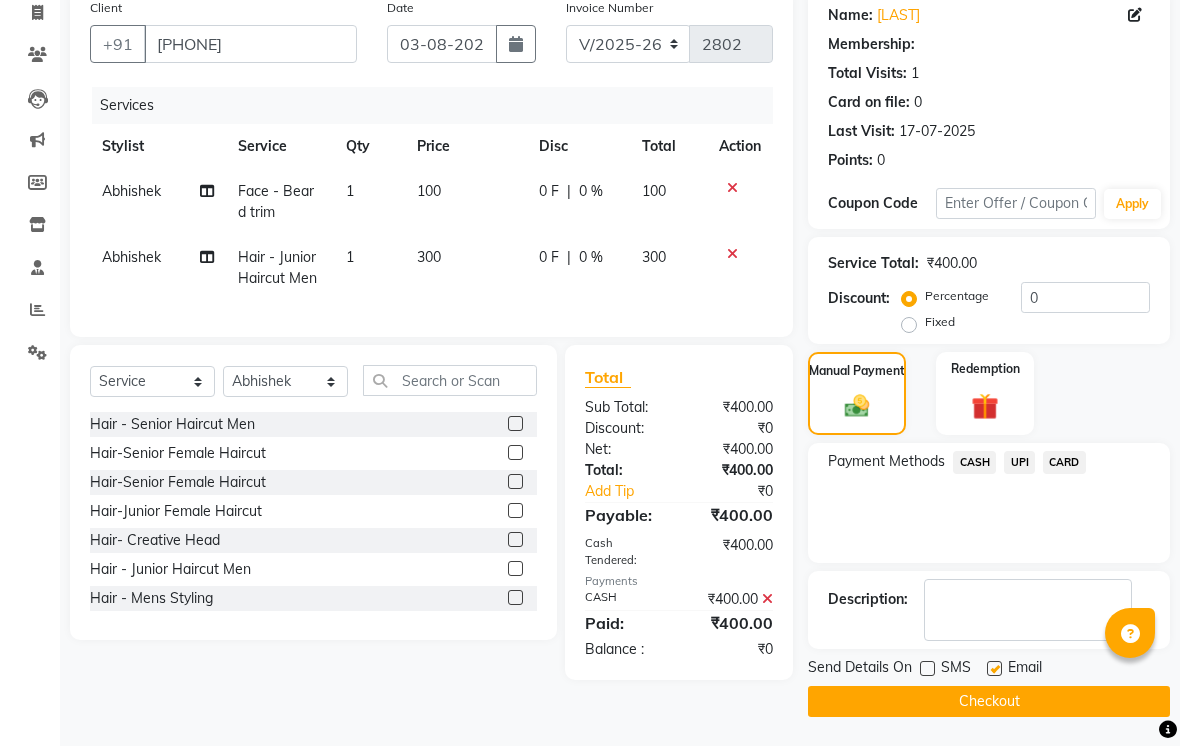 click on "SMS" 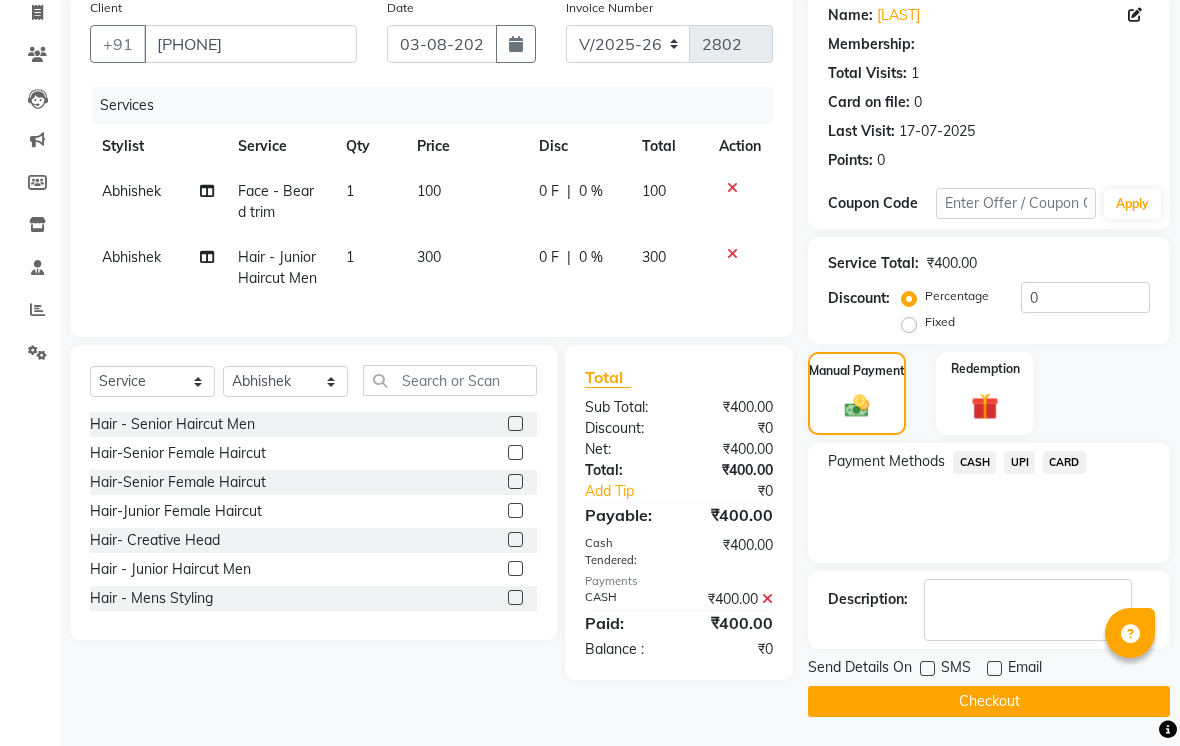 click on "Checkout" 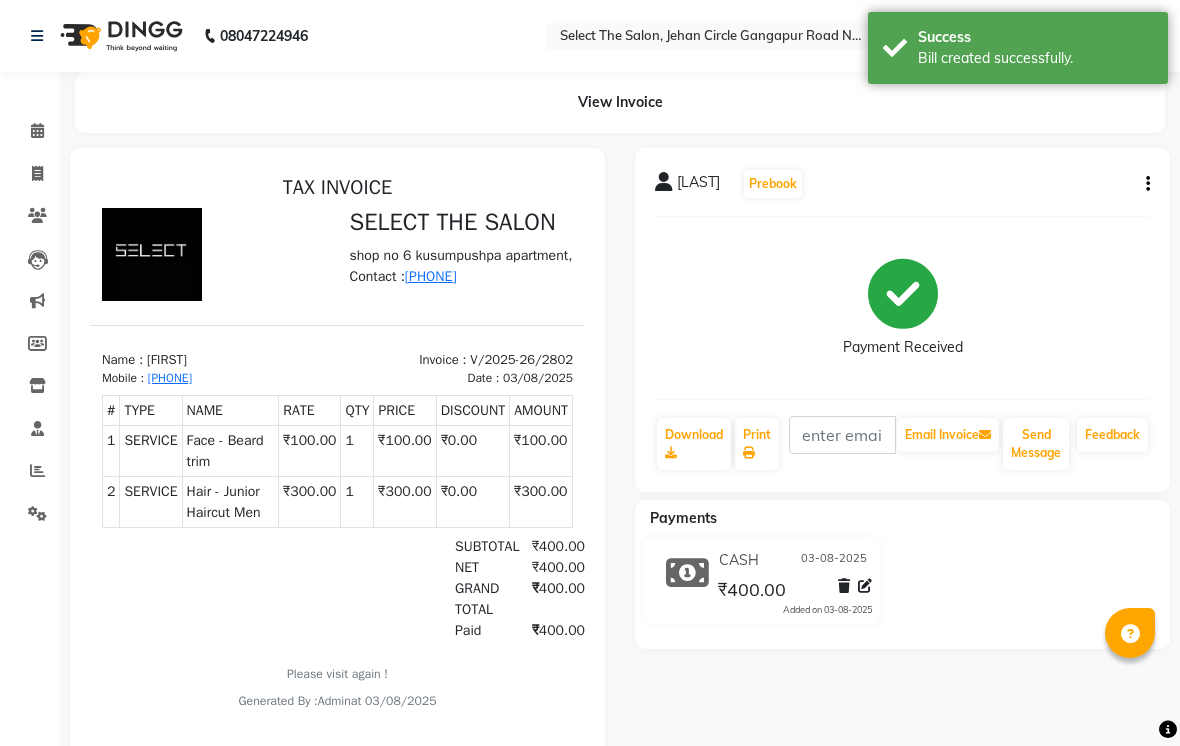 scroll, scrollTop: 0, scrollLeft: 0, axis: both 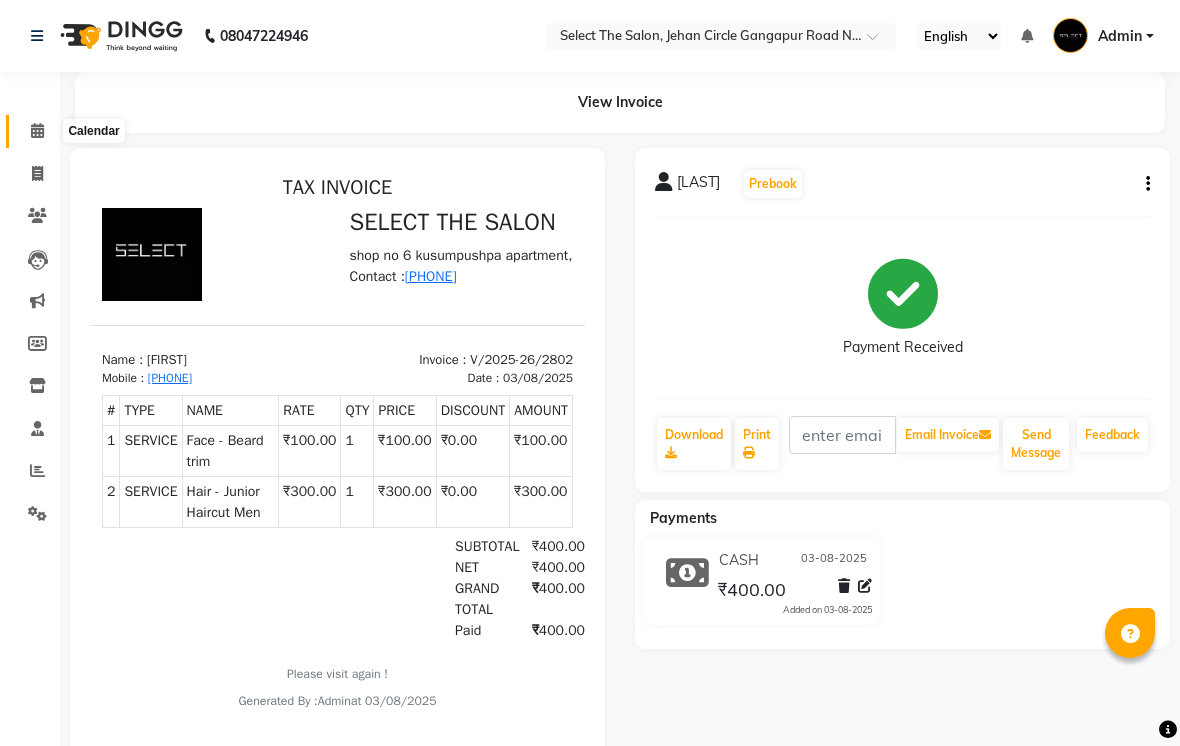 click 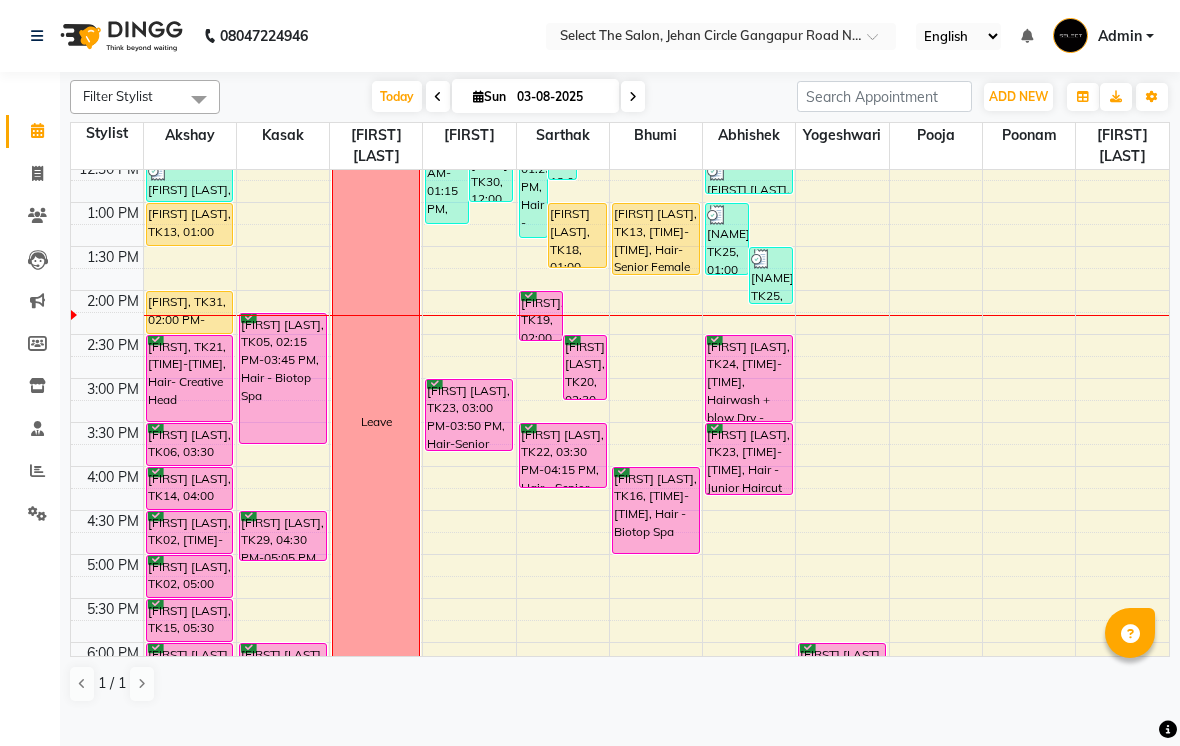 scroll, scrollTop: 409, scrollLeft: 0, axis: vertical 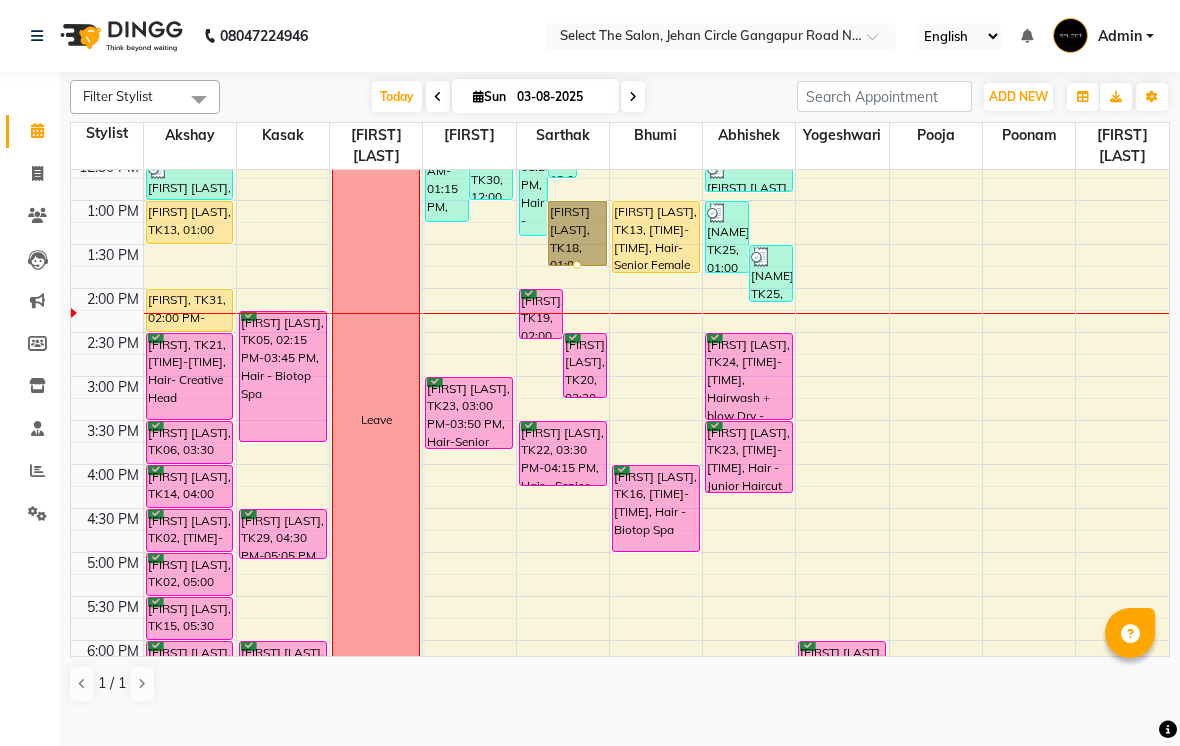 click at bounding box center (577, 265) 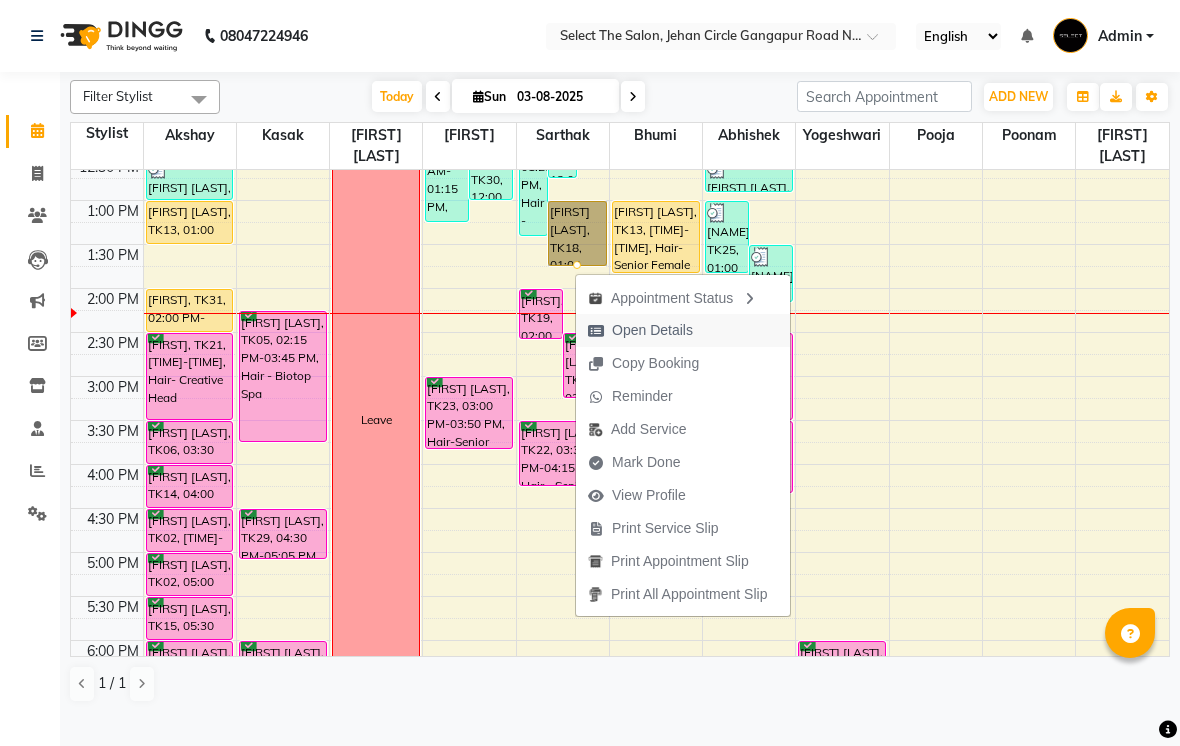 click on "Open Details" at bounding box center [652, 330] 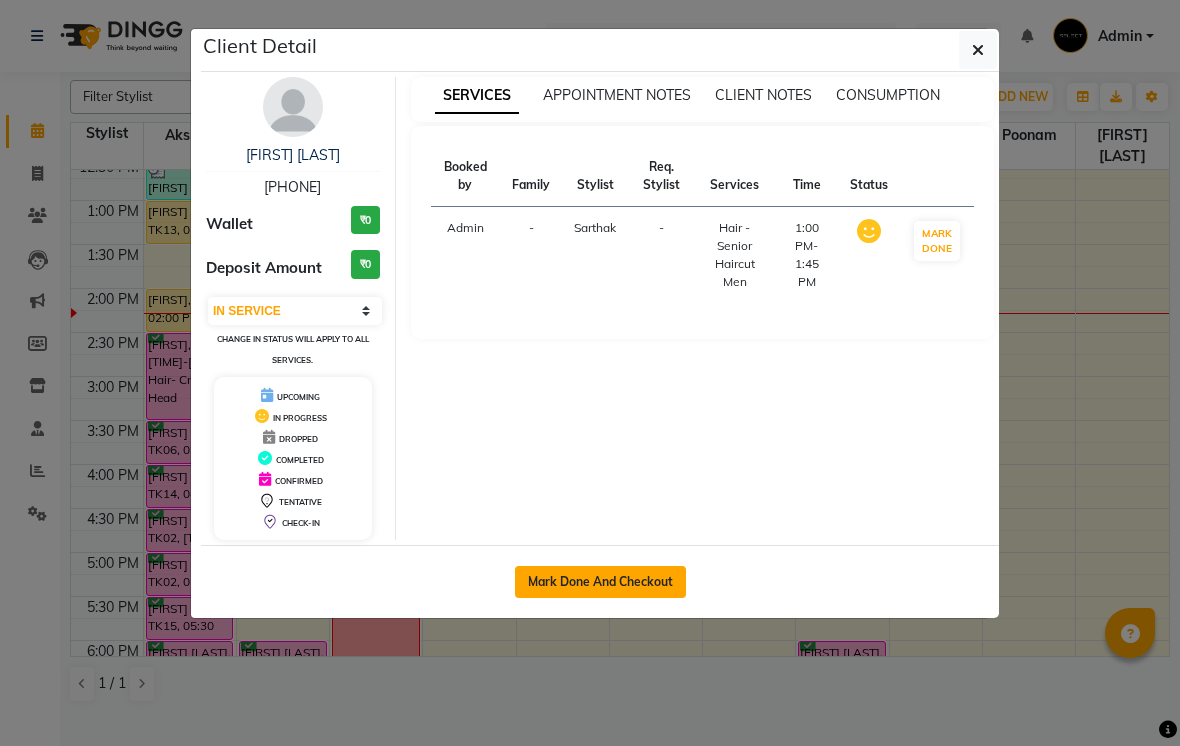 click on "Mark Done And Checkout" 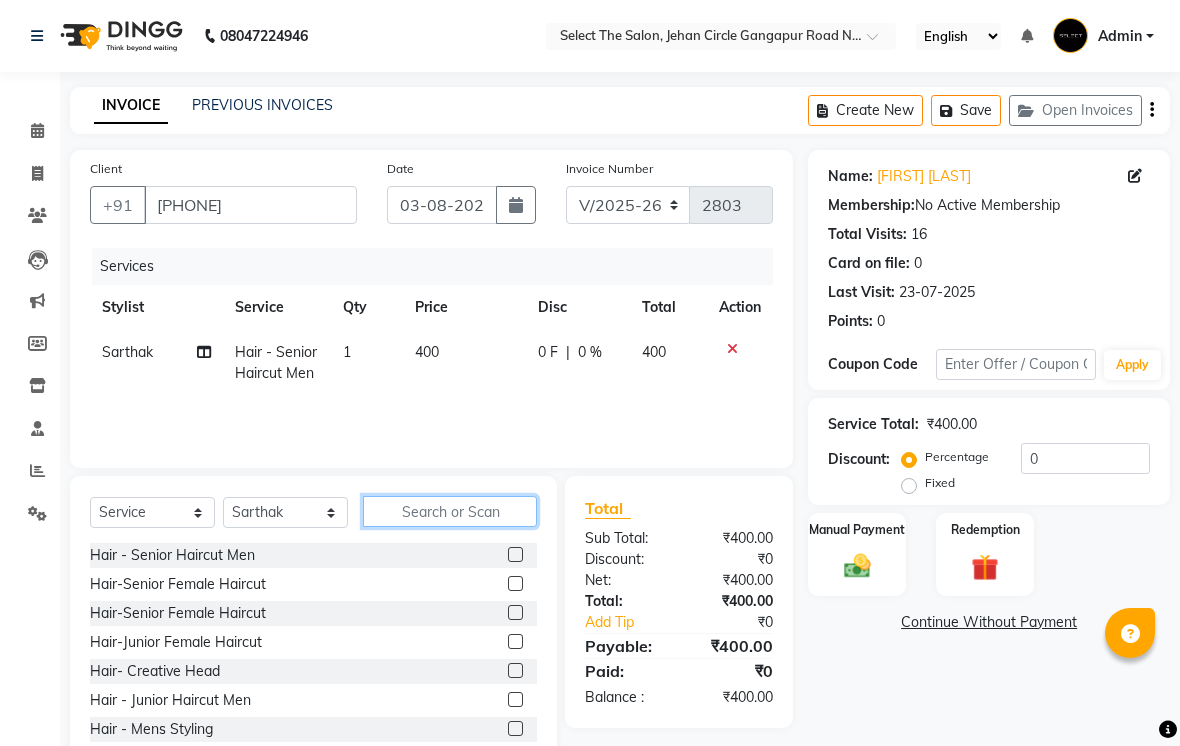 click 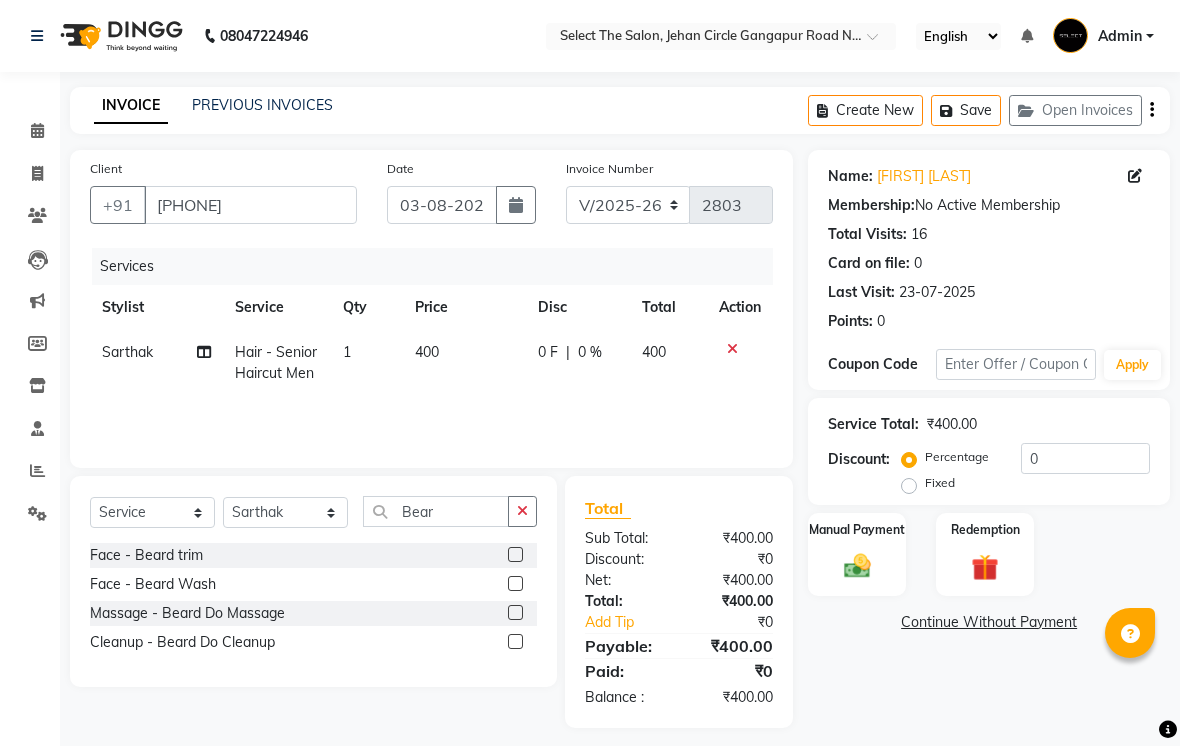 click 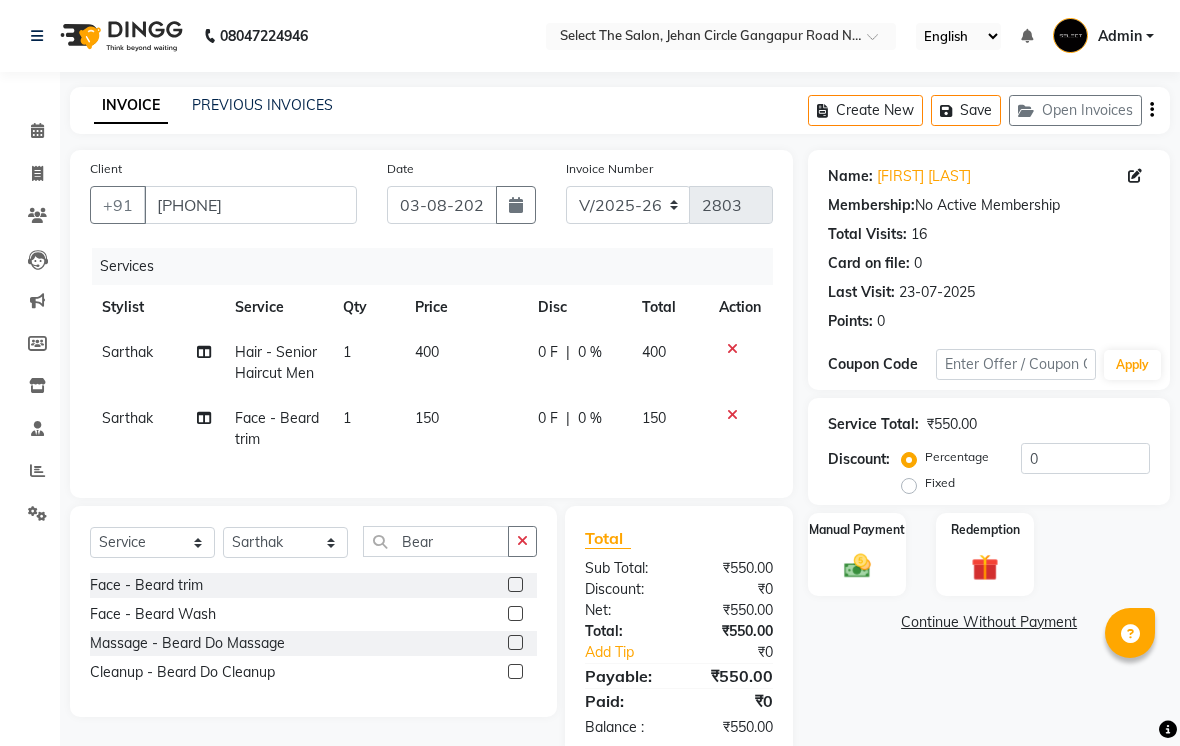 click on "150" 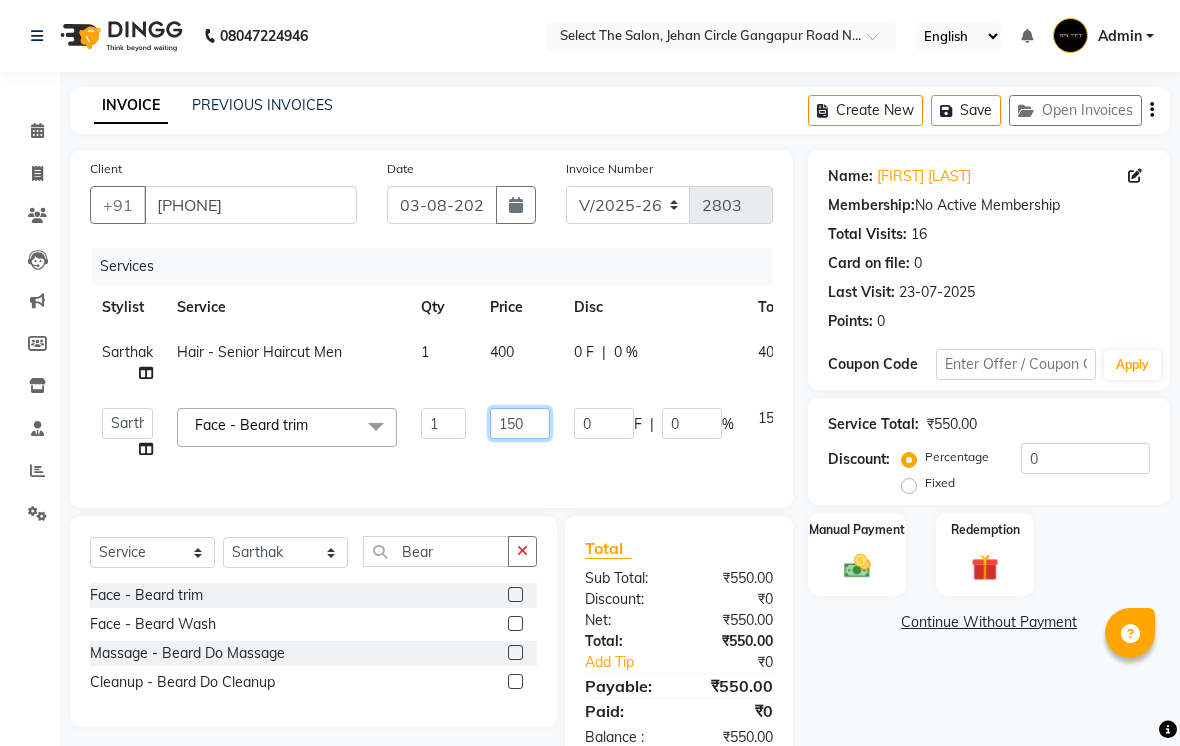 click on "150" 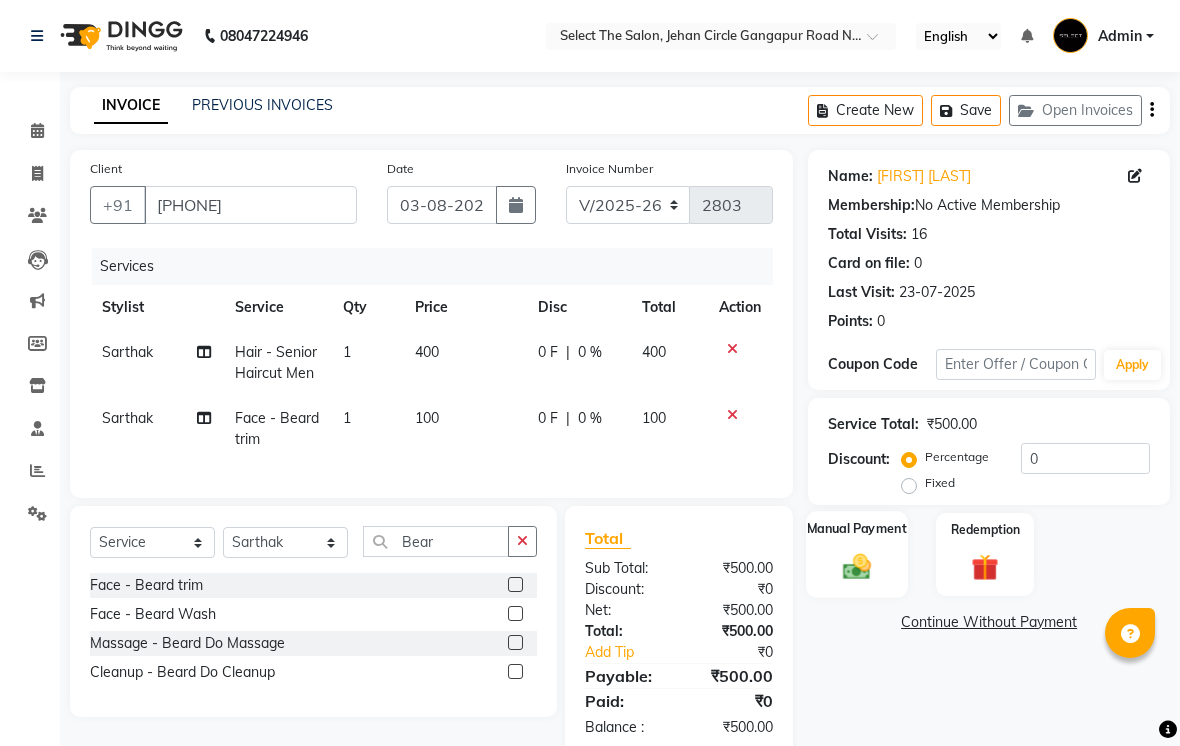 click 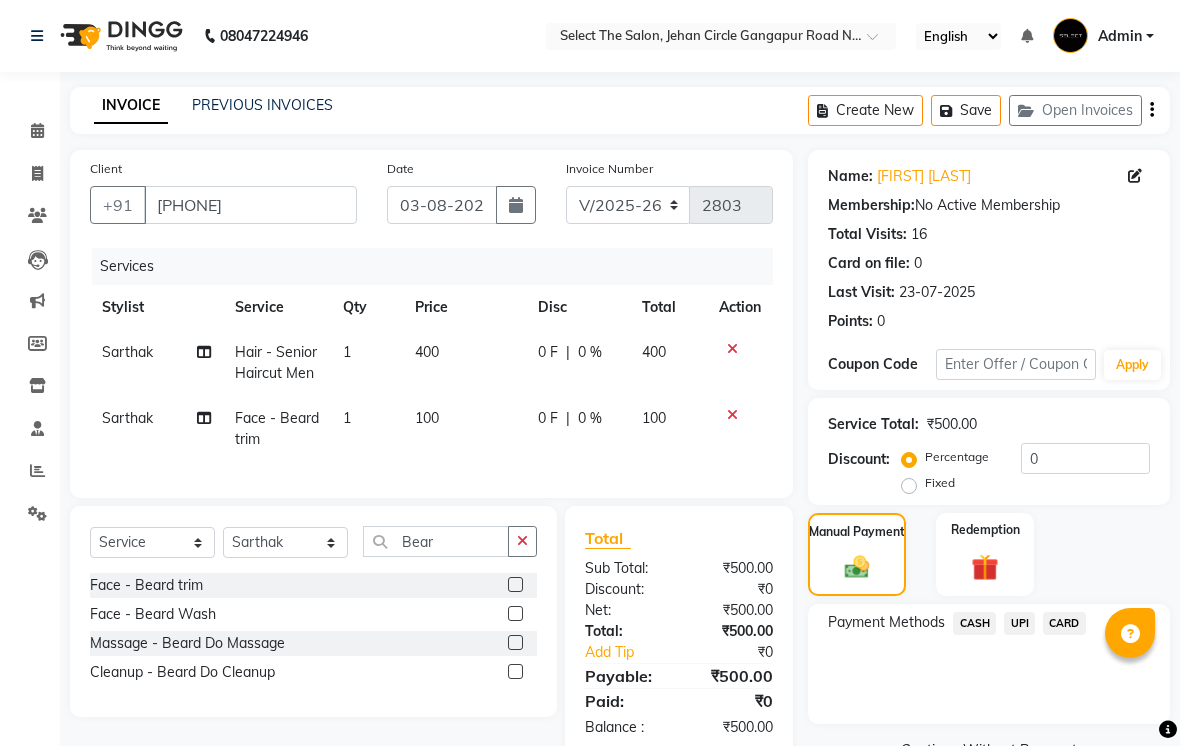 click on "UPI" 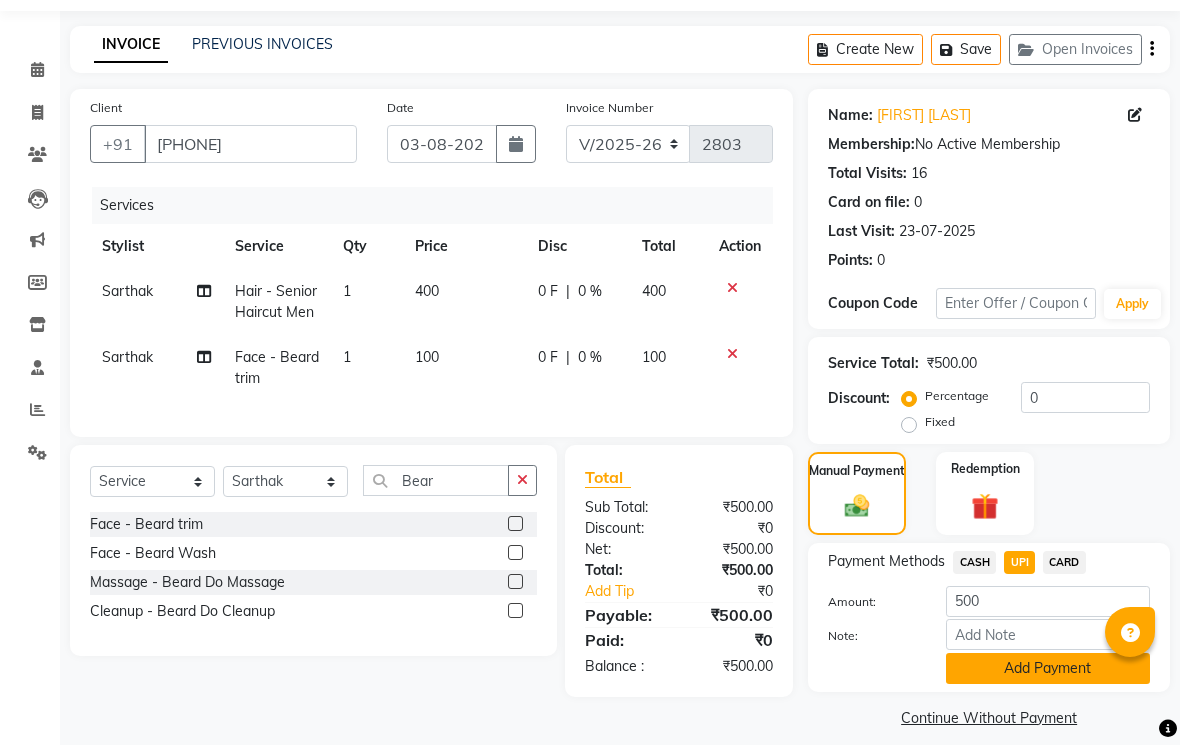 click on "Add Payment" 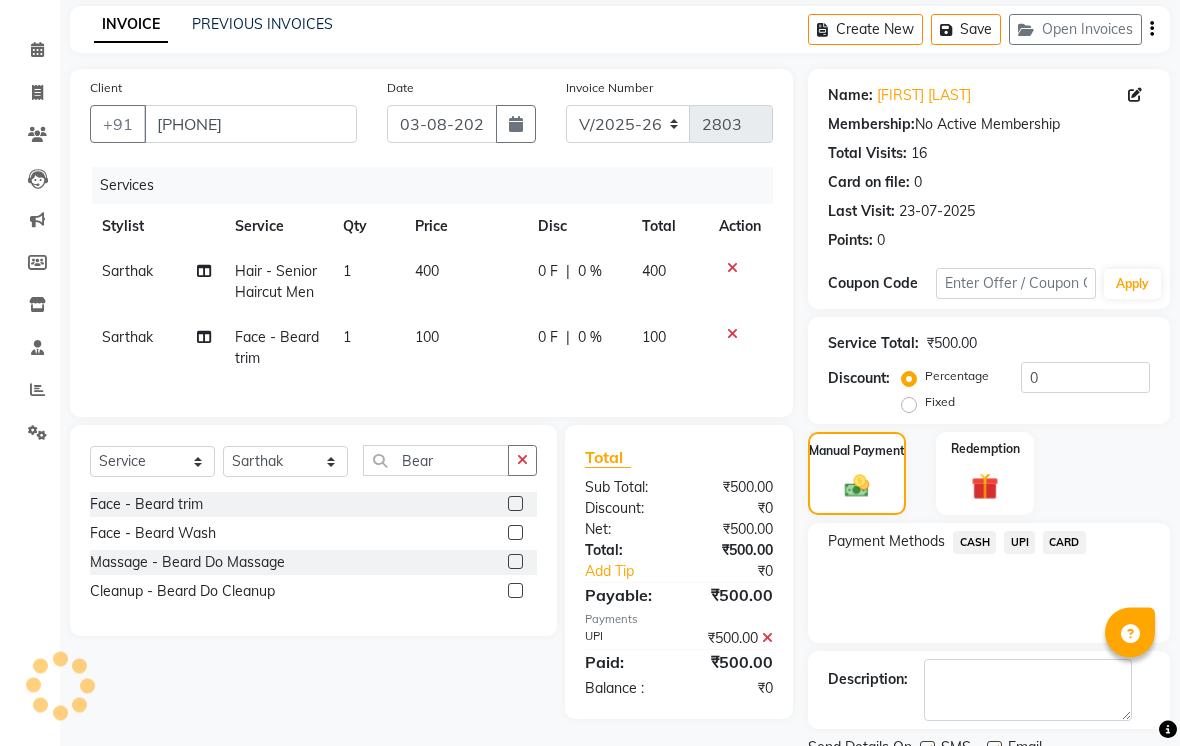 scroll, scrollTop: 161, scrollLeft: 0, axis: vertical 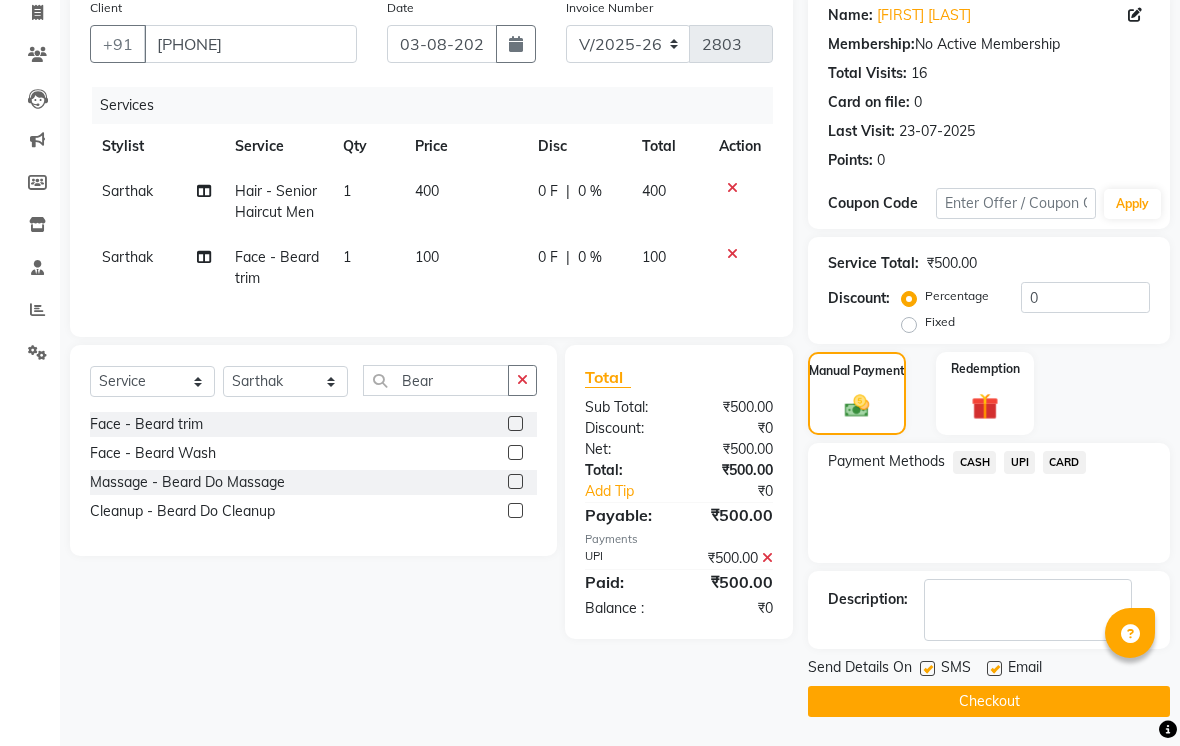 click 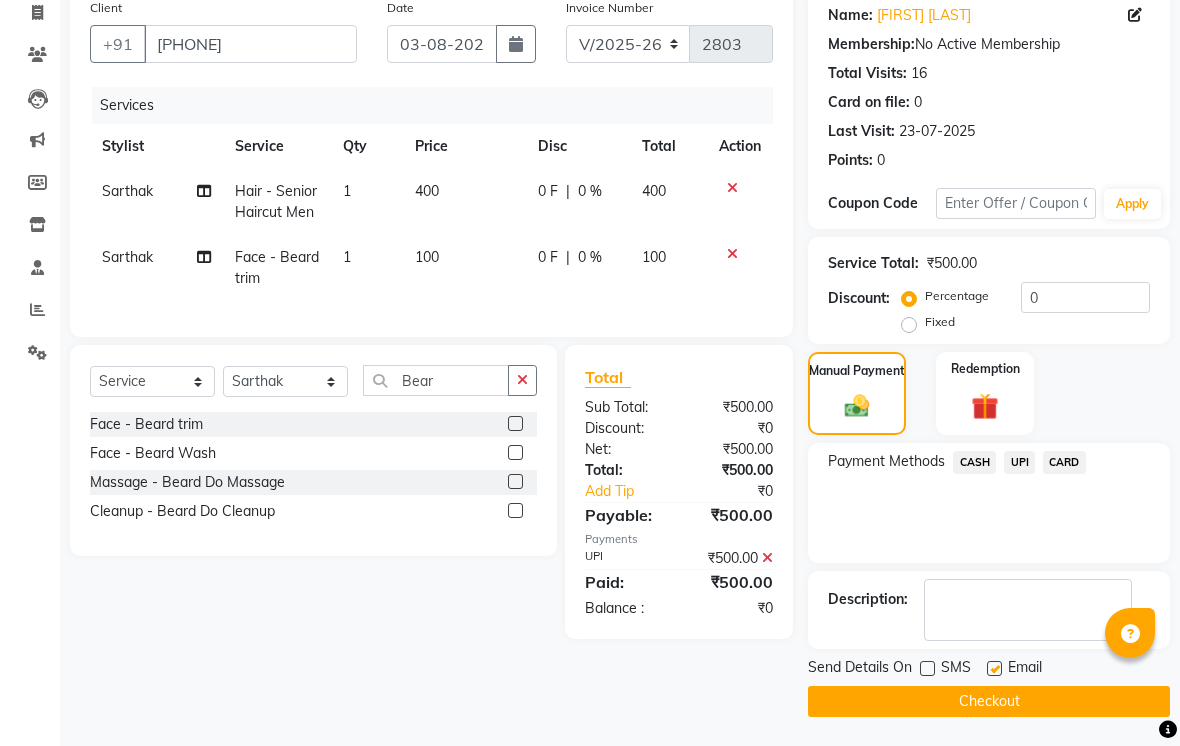 click 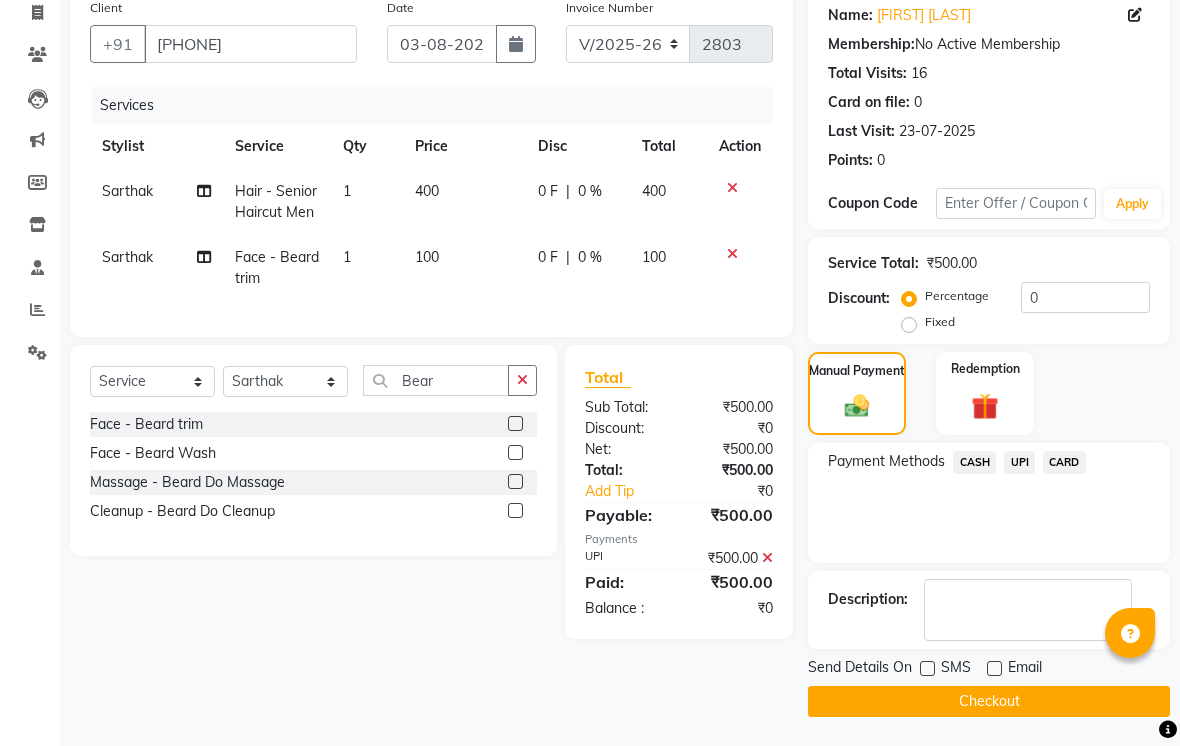 click on "Checkout" 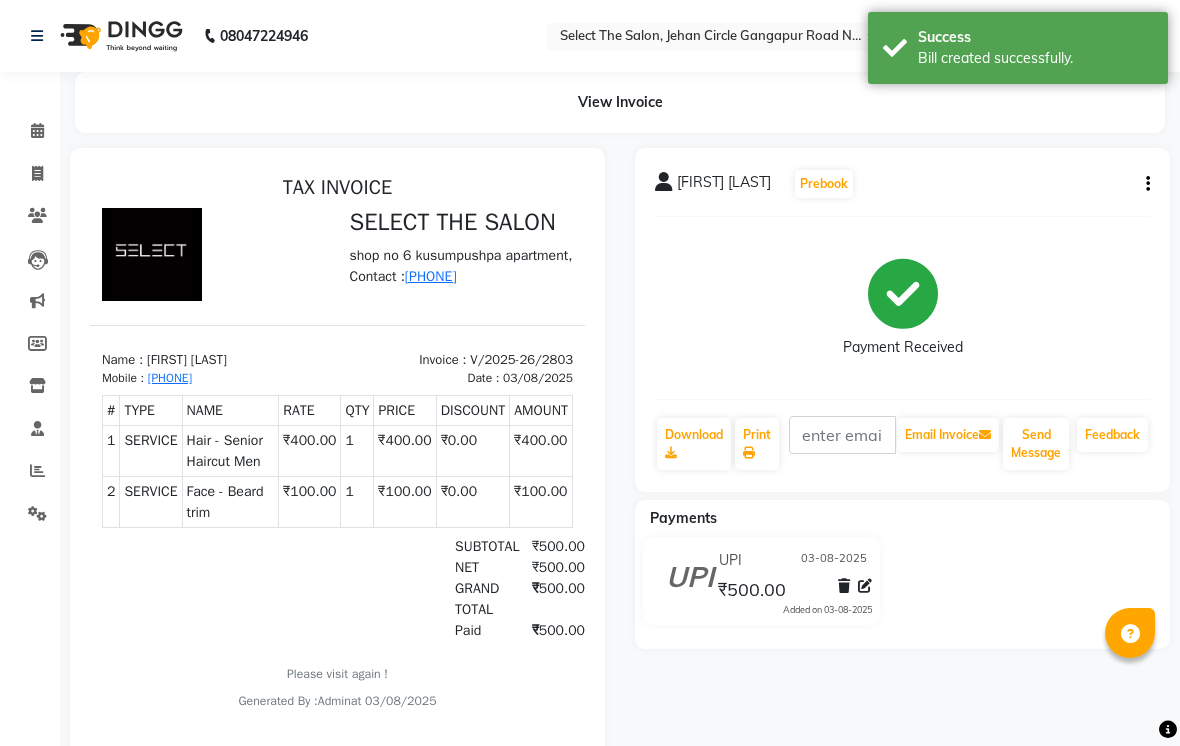 scroll, scrollTop: 0, scrollLeft: 0, axis: both 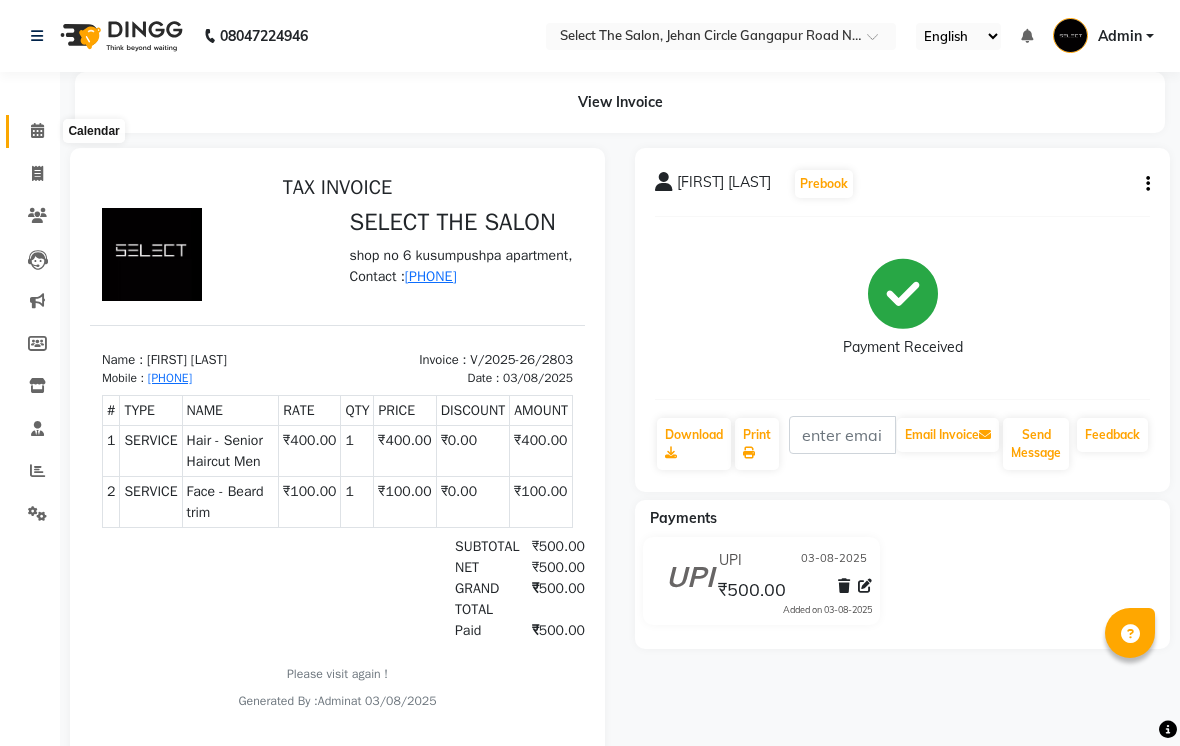 click 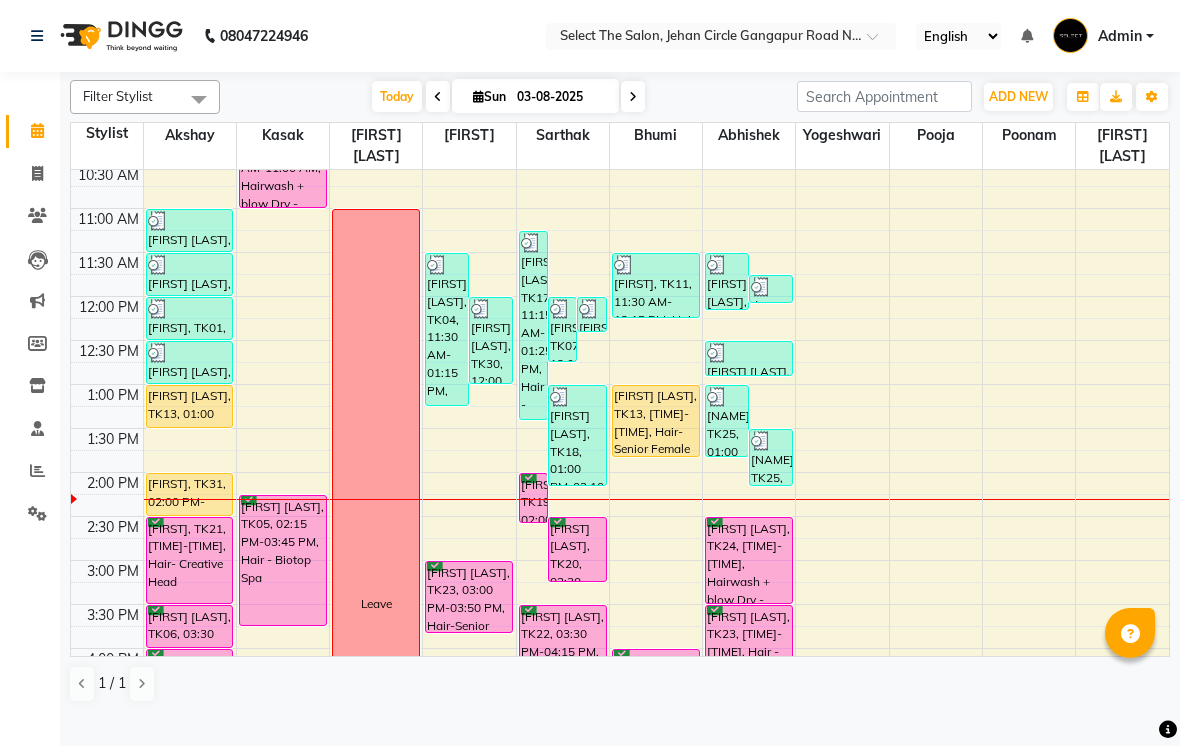 scroll, scrollTop: 264, scrollLeft: 0, axis: vertical 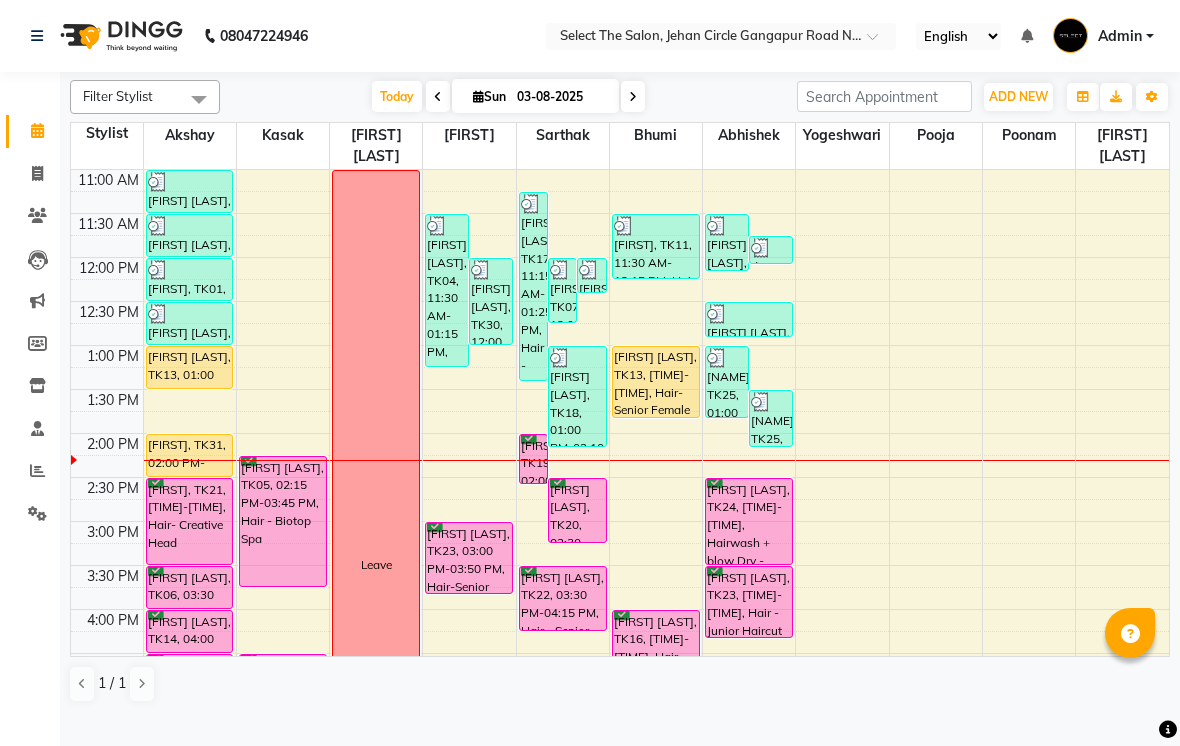 click on "Sana shaikh, TK13, 01:00 PM-01:50 PM, Hair-Senior Female Haircut" at bounding box center (656, 382) 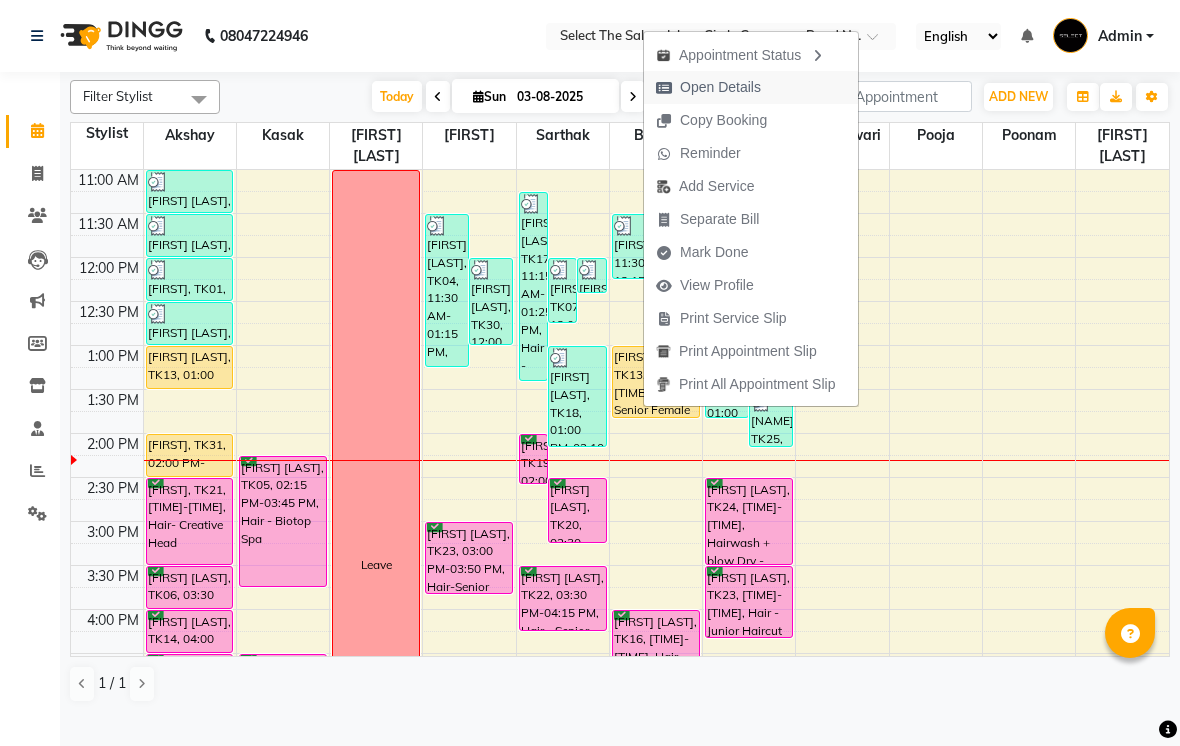 click on "Open Details" at bounding box center (720, 87) 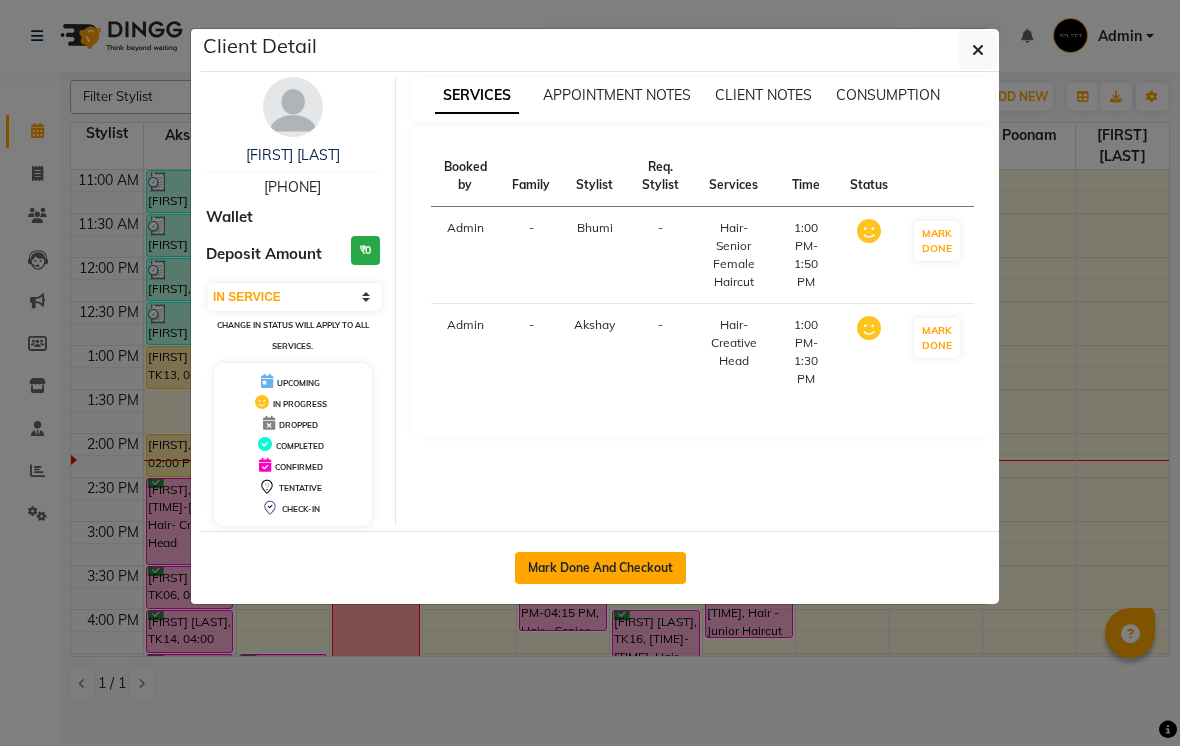 click on "Mark Done And Checkout" 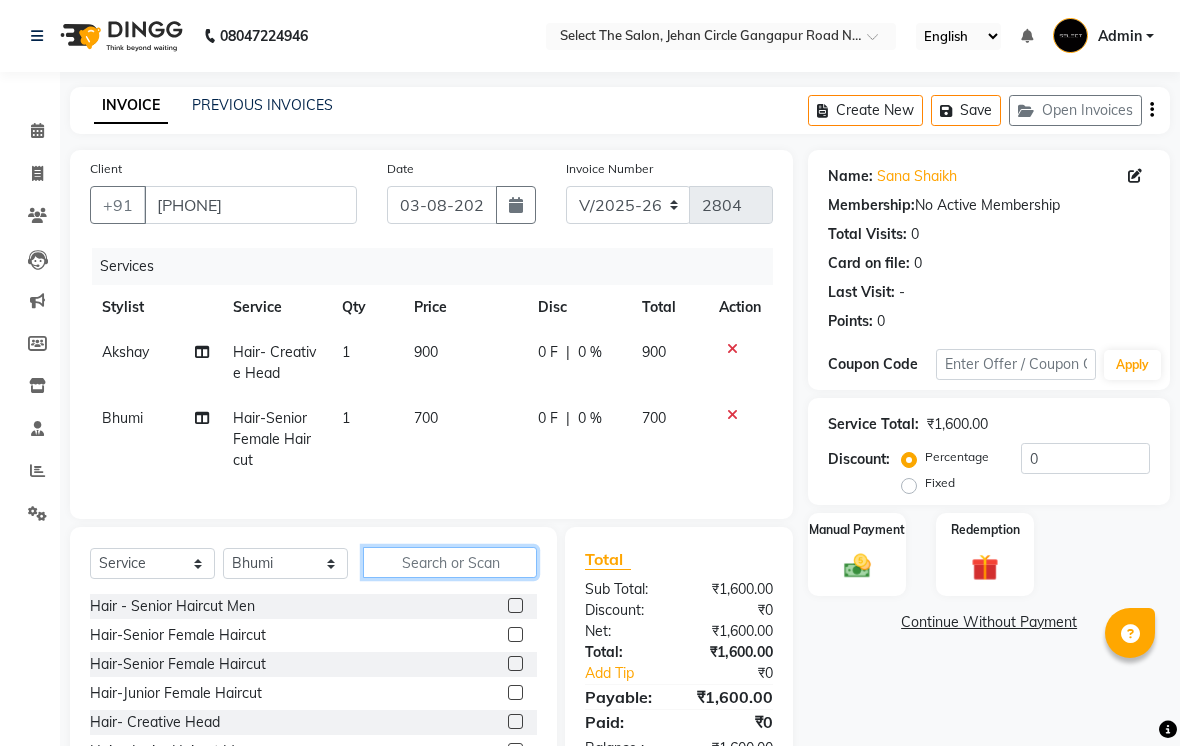 click 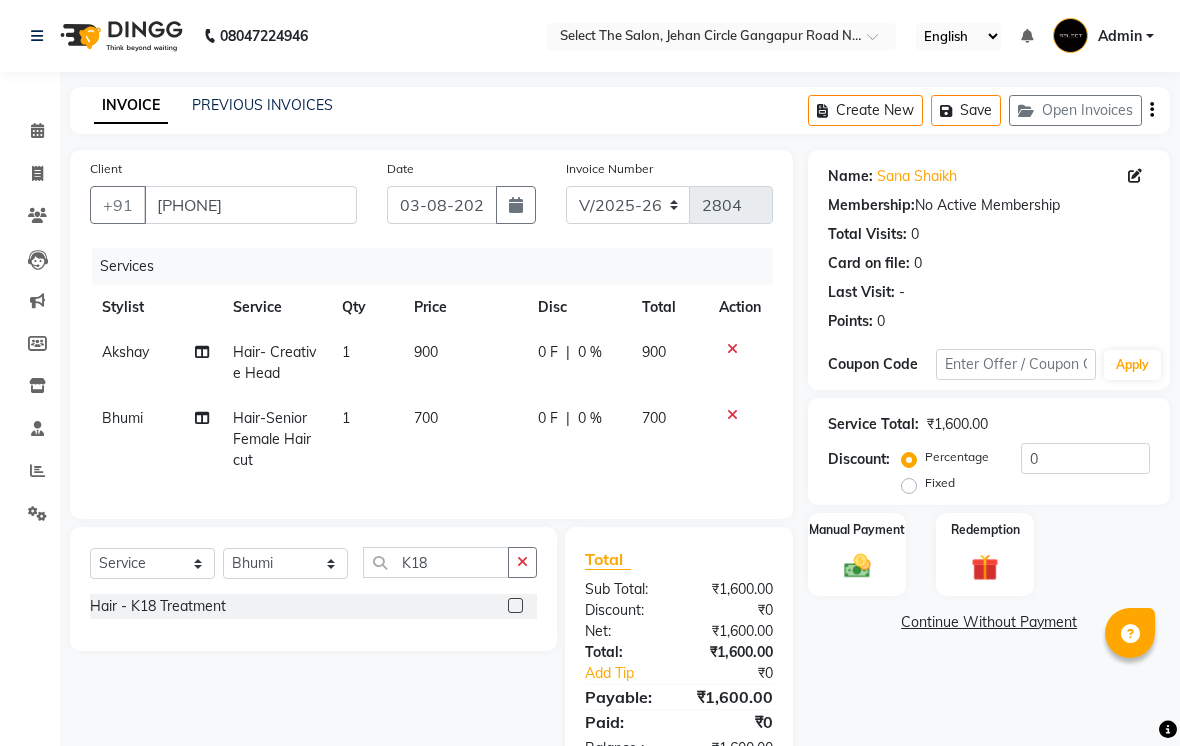 click 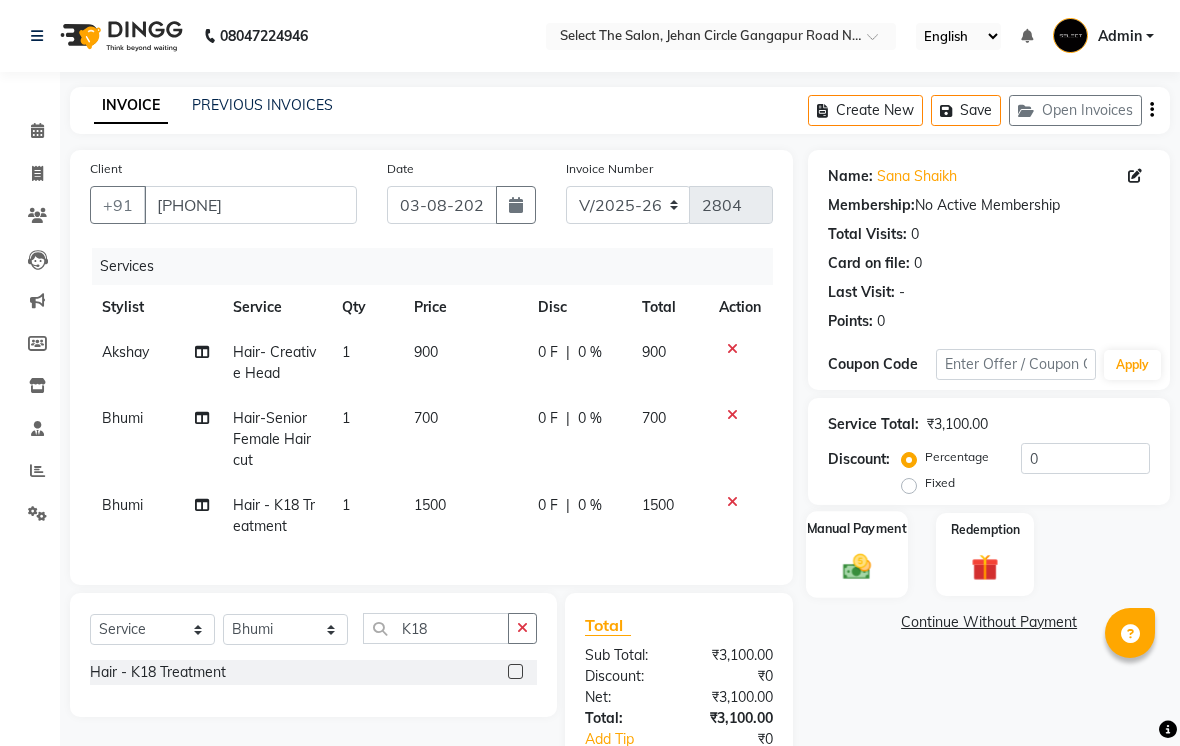 click on "Manual Payment" 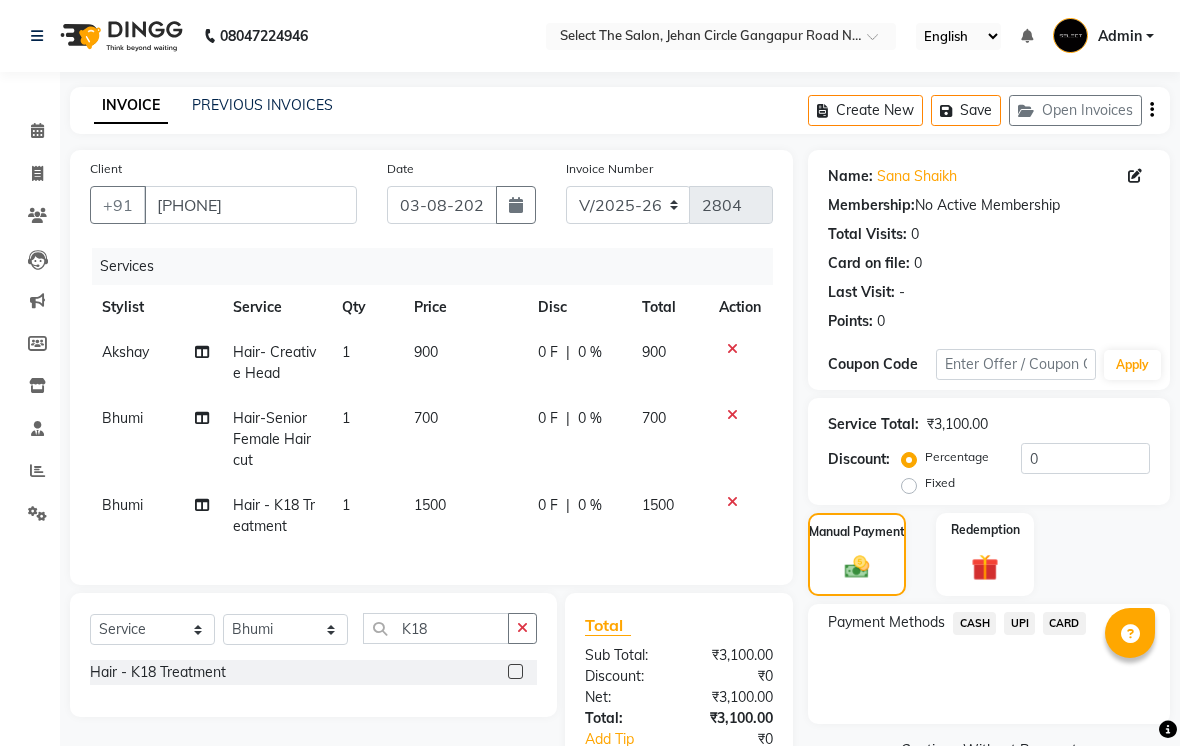 click on "CASH" 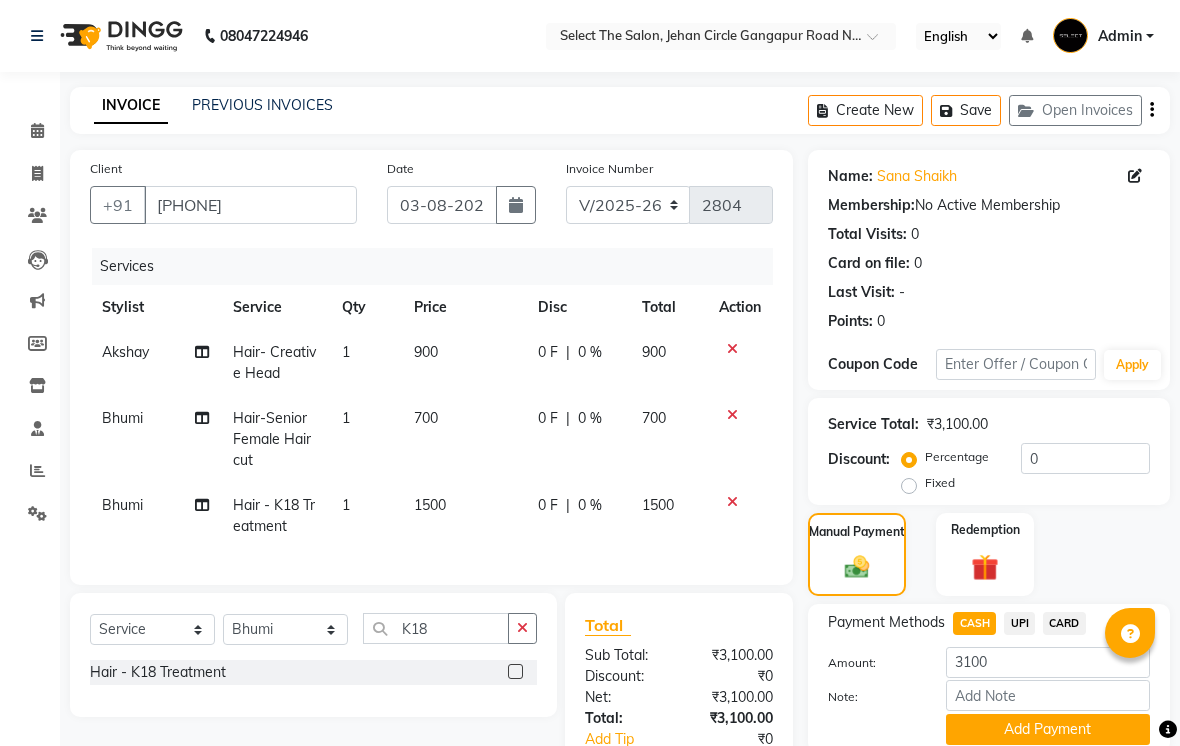 click on "700" 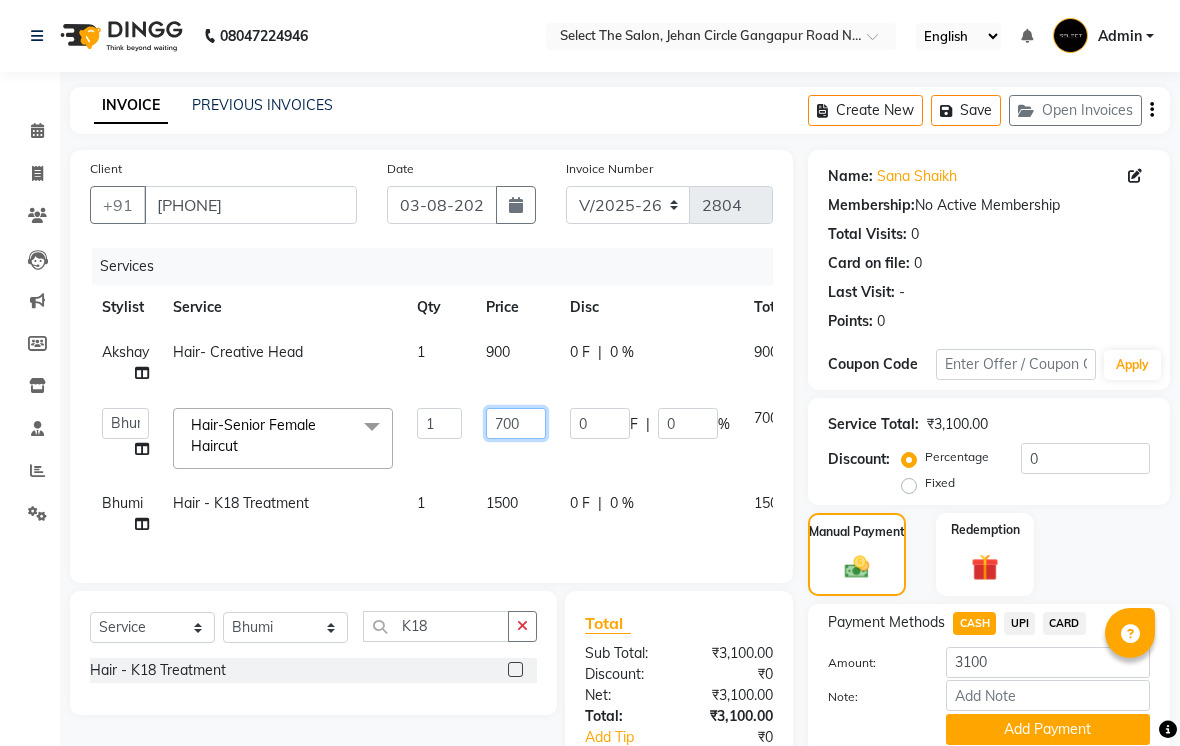 click on "700" 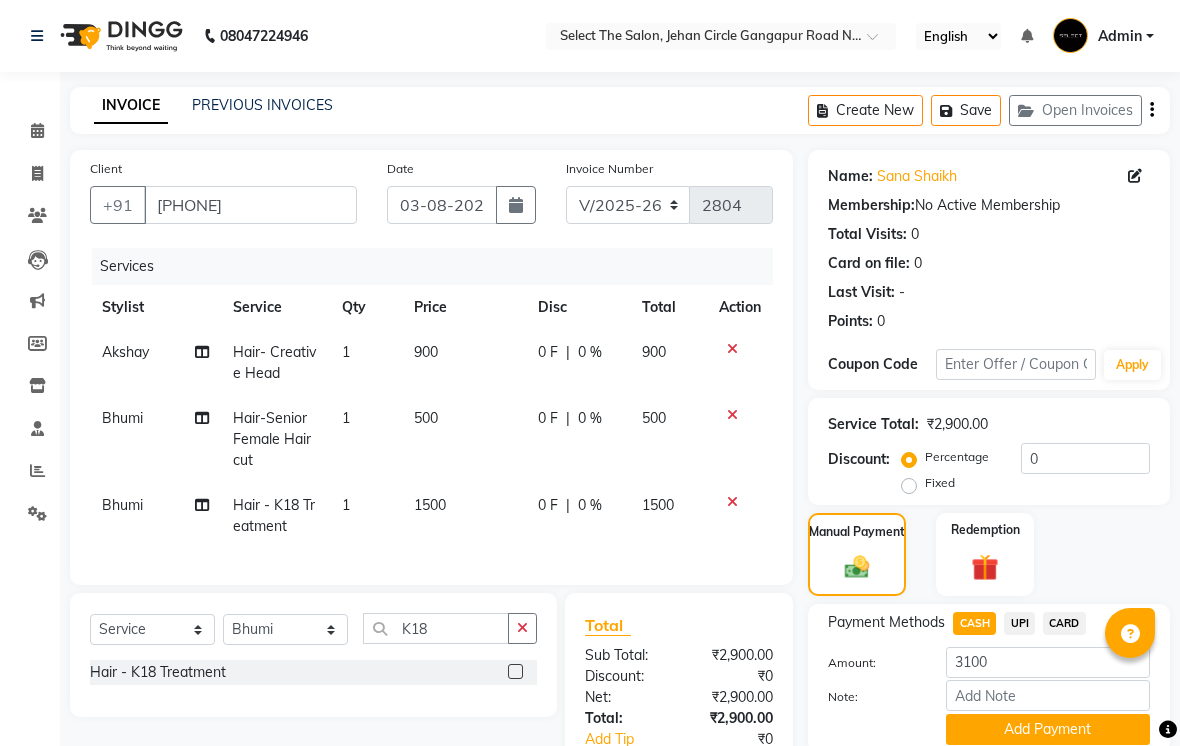 click on "UPI" 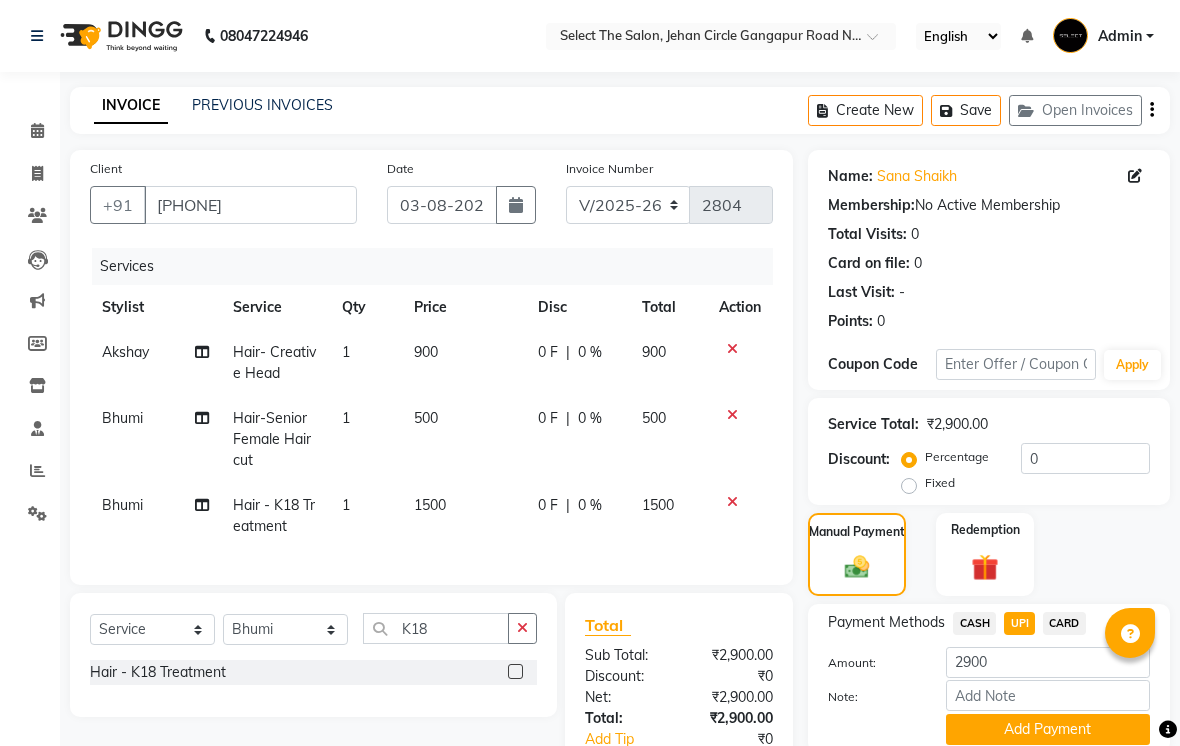 click on "CASH" 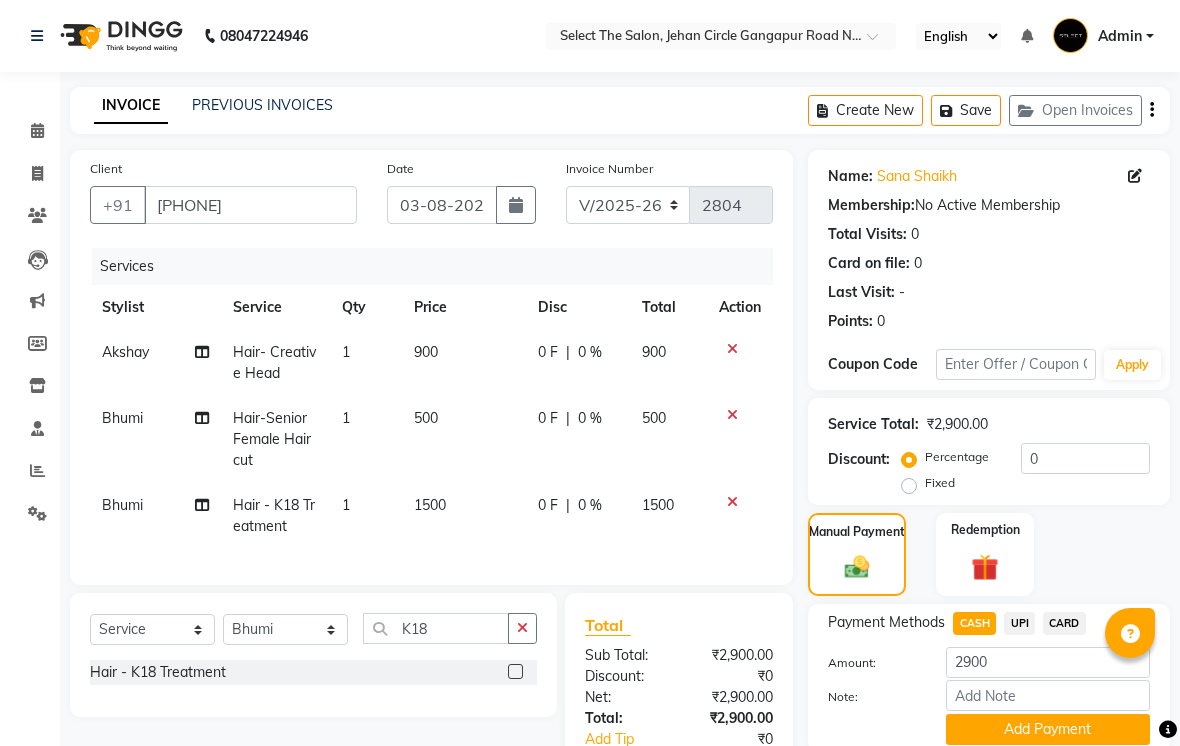 click on "500" 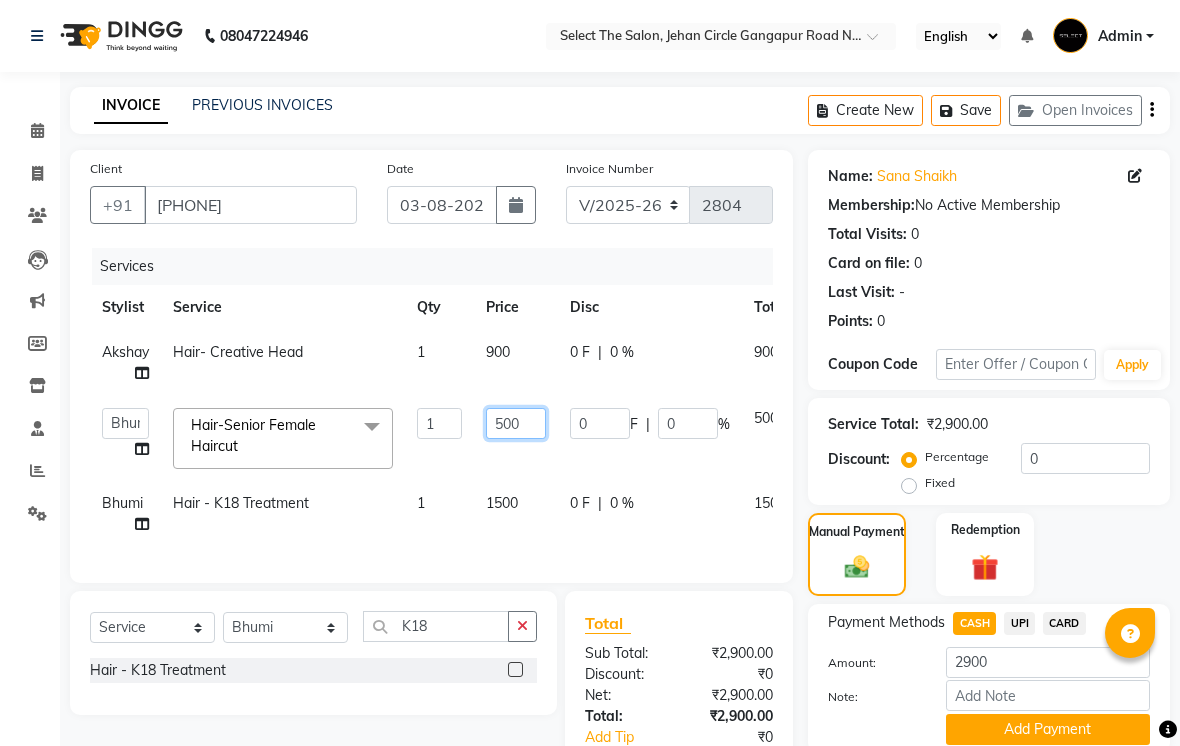 click on "500" 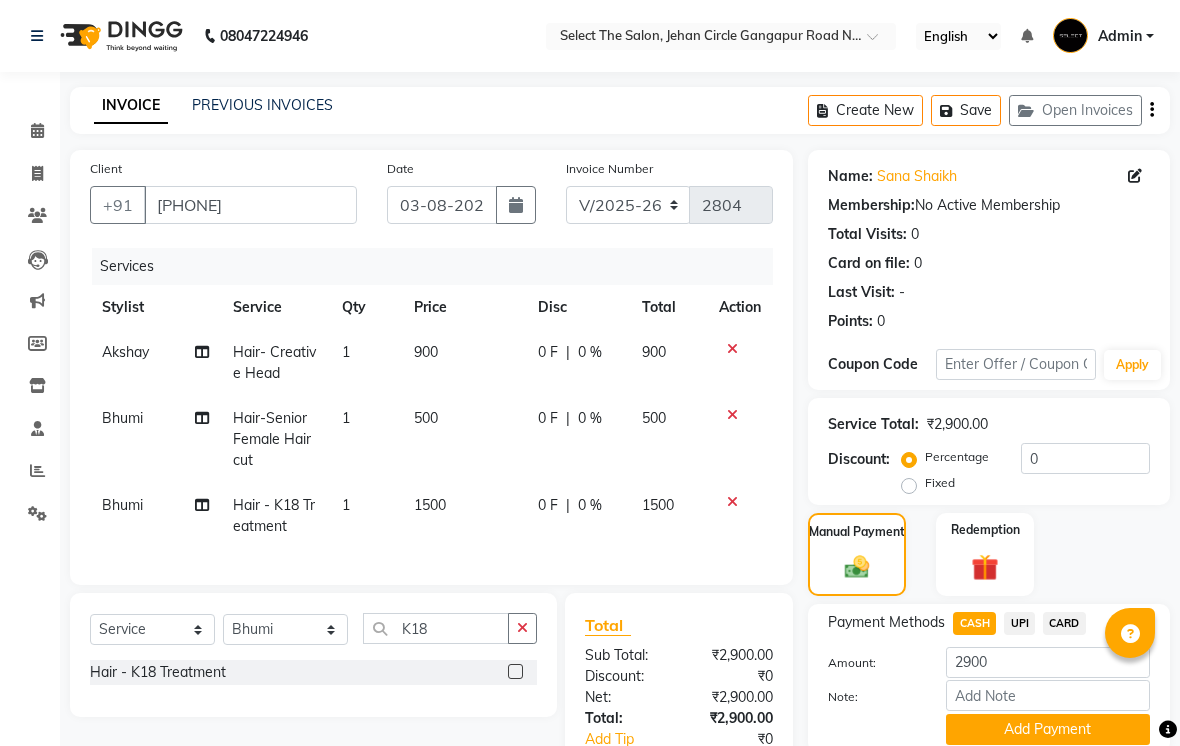 click on "UPI" 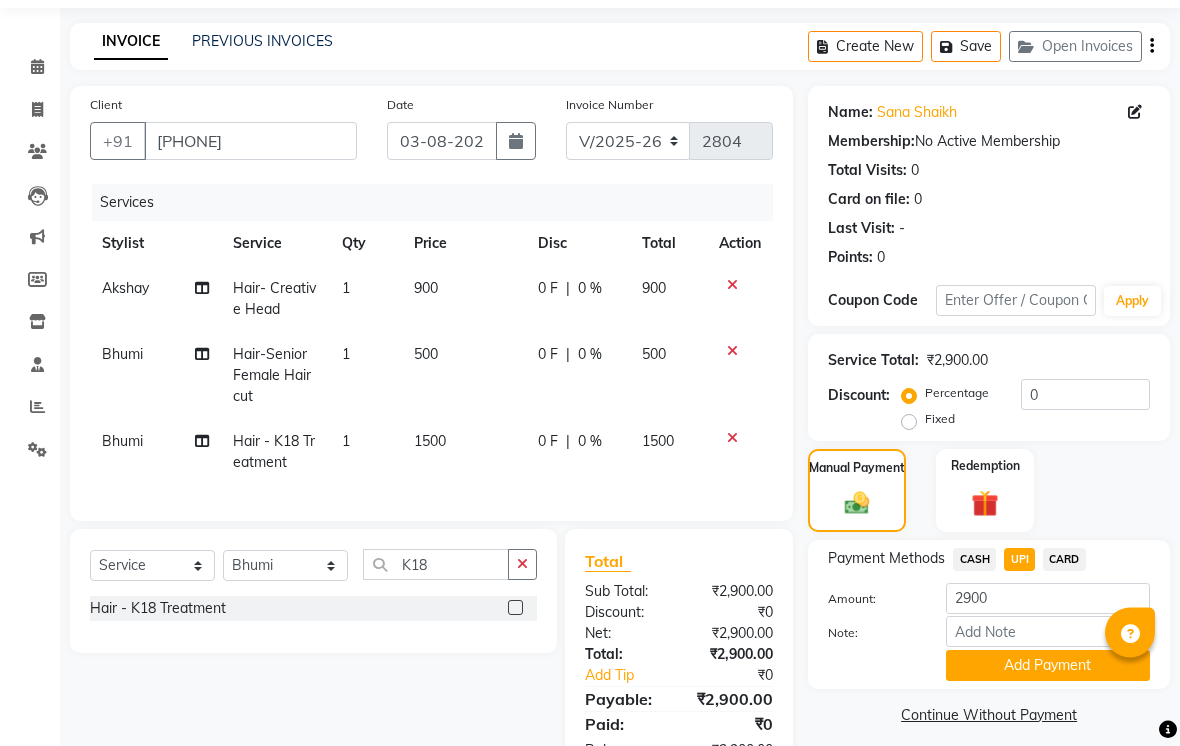 scroll, scrollTop: 126, scrollLeft: 0, axis: vertical 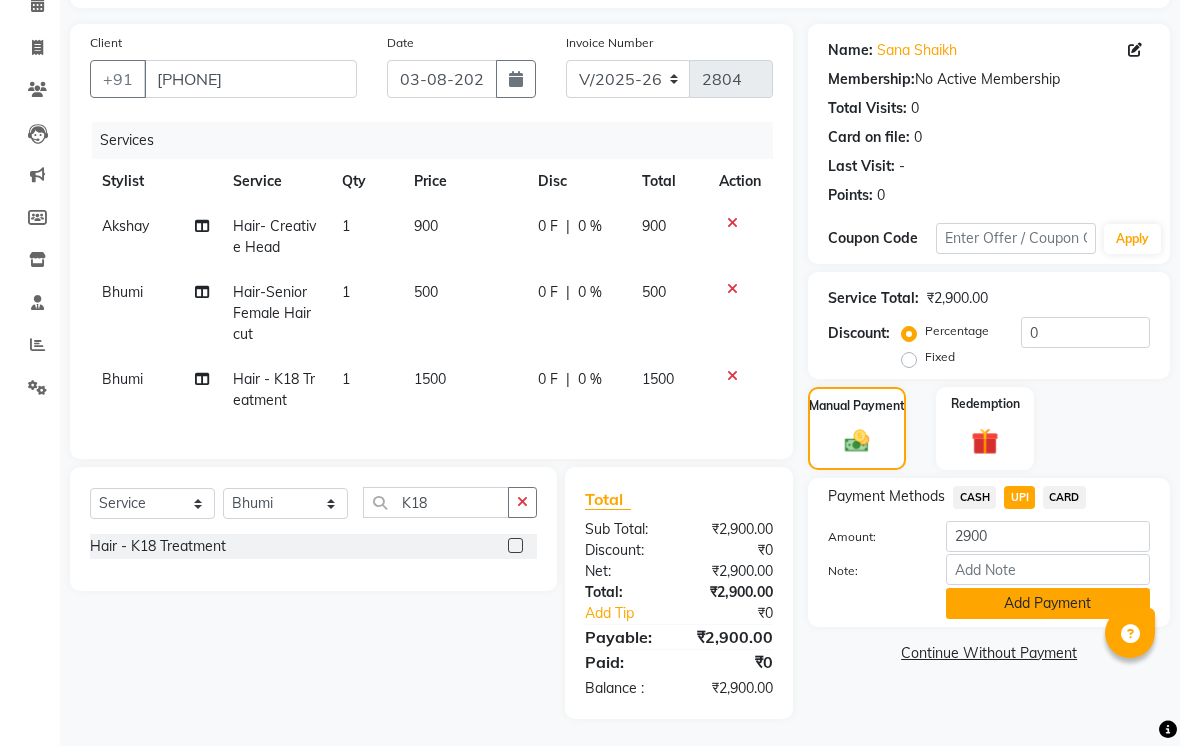click on "Add Payment" 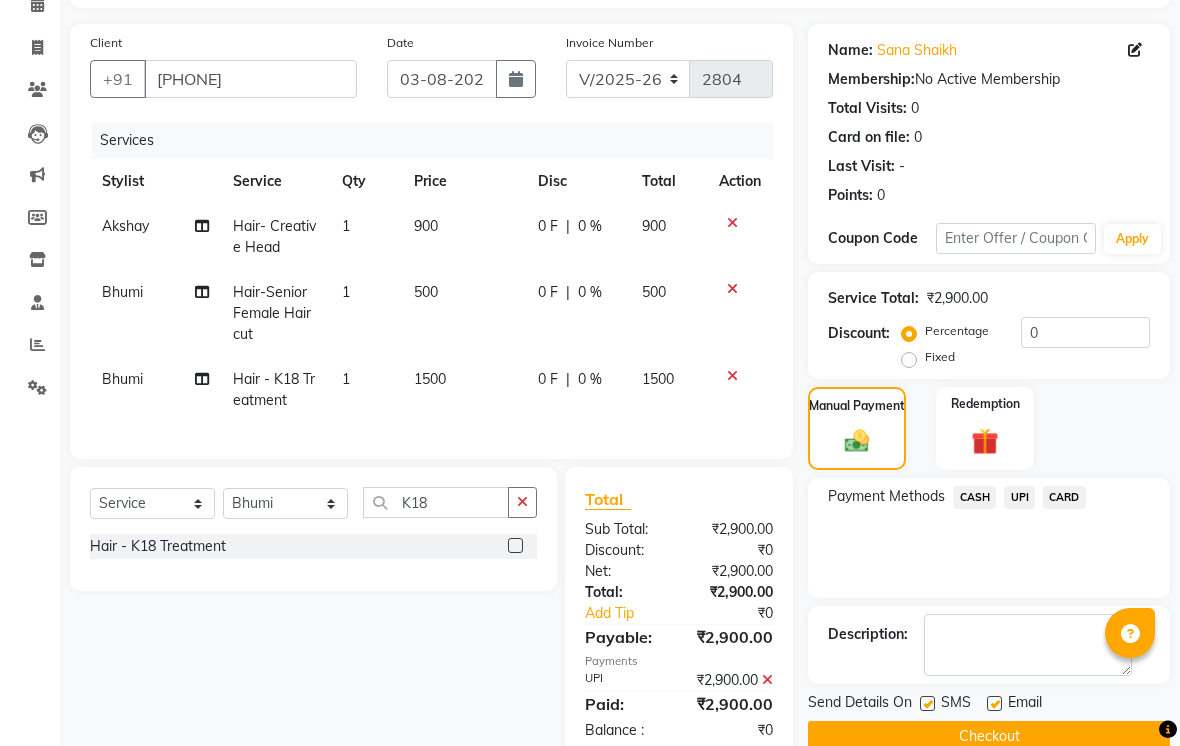 scroll, scrollTop: 188, scrollLeft: 0, axis: vertical 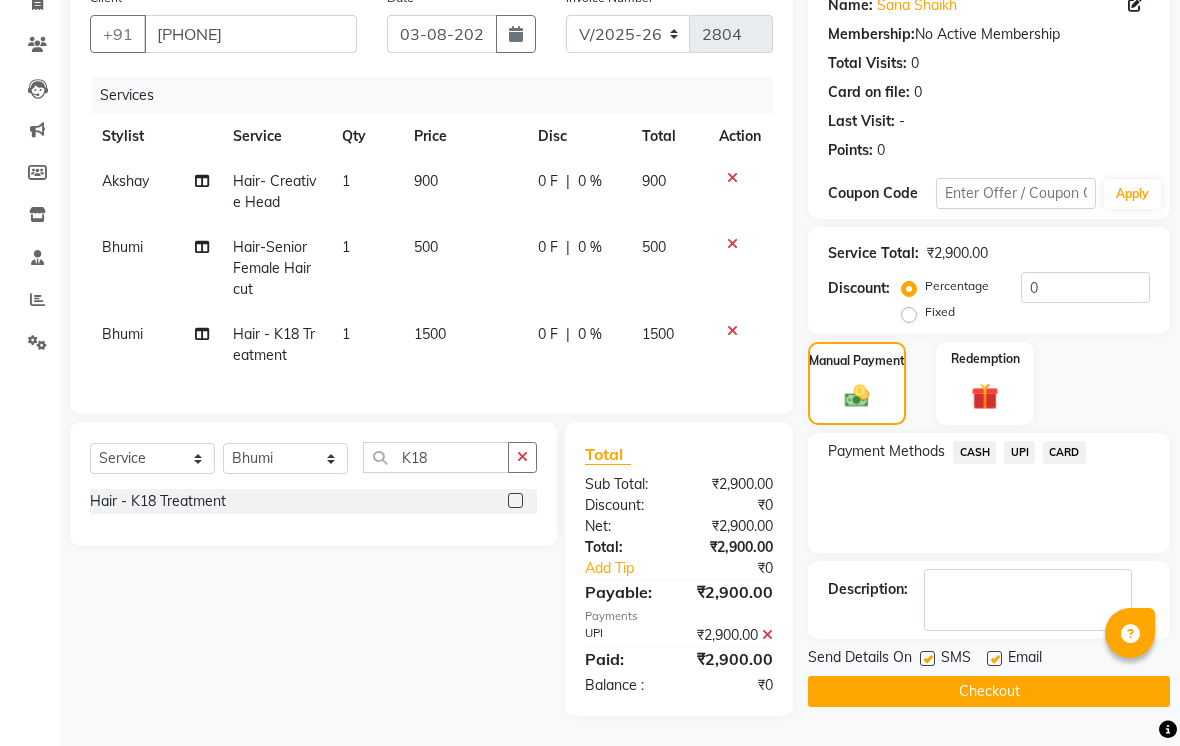 click 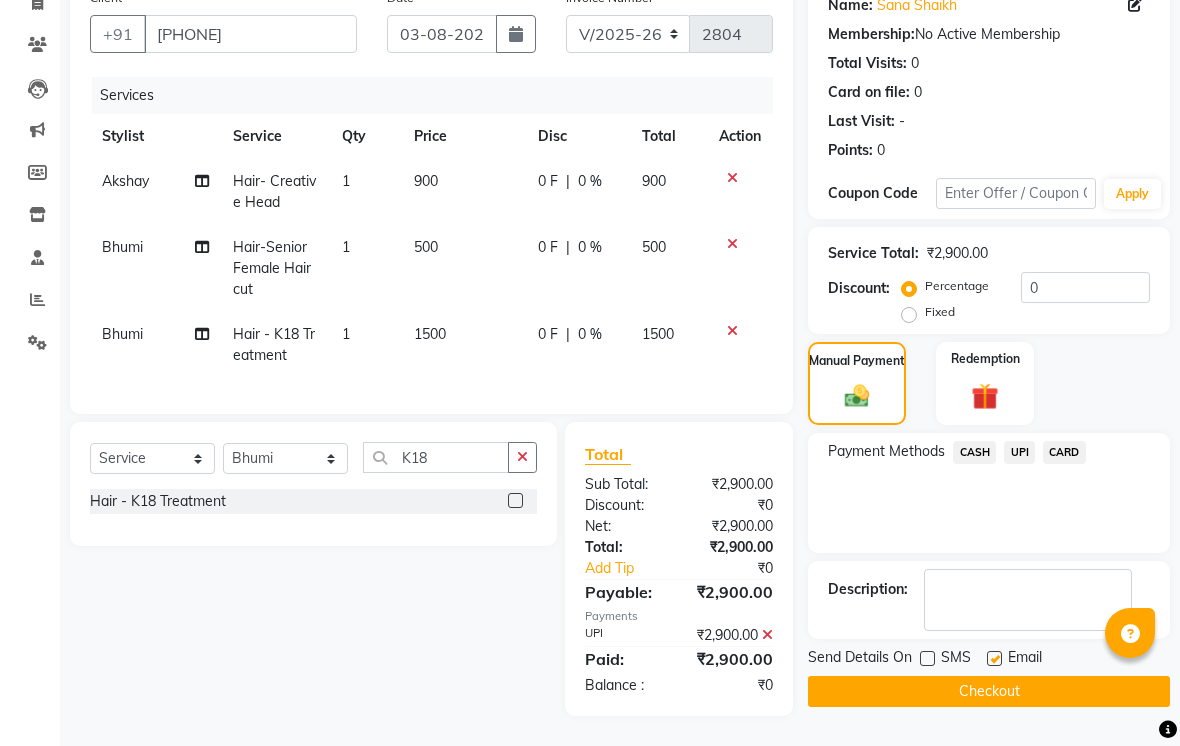 click 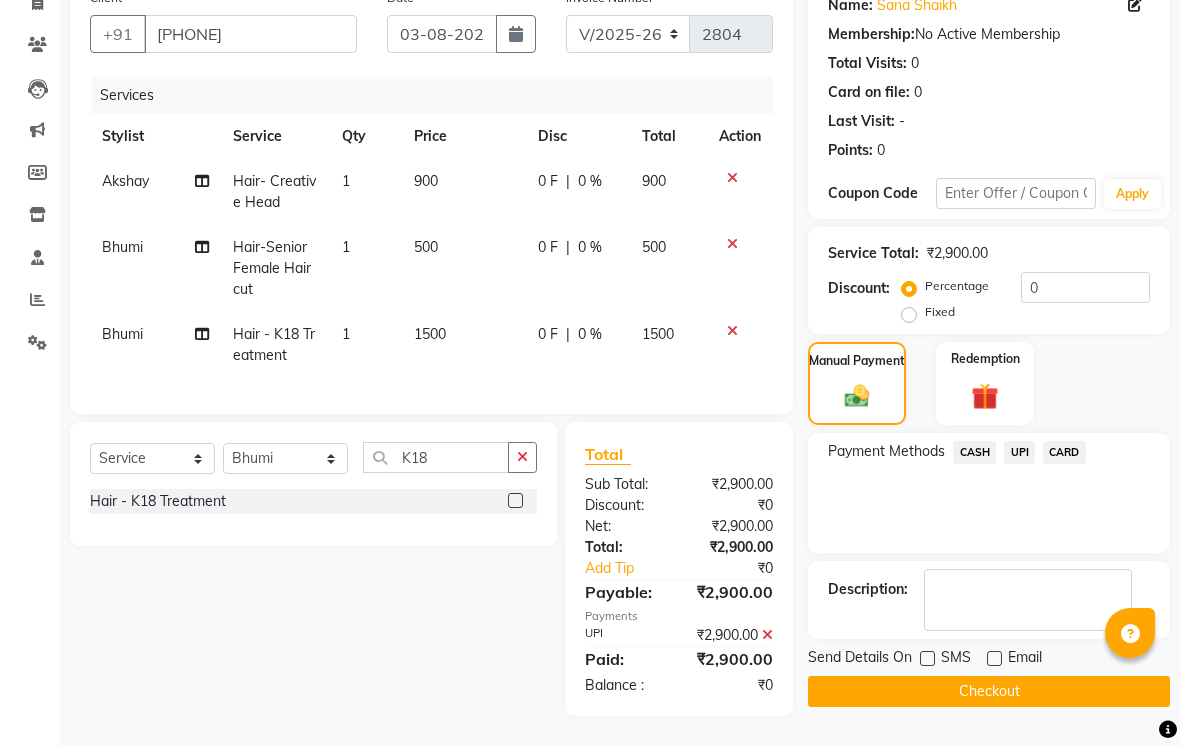 click on "Checkout" 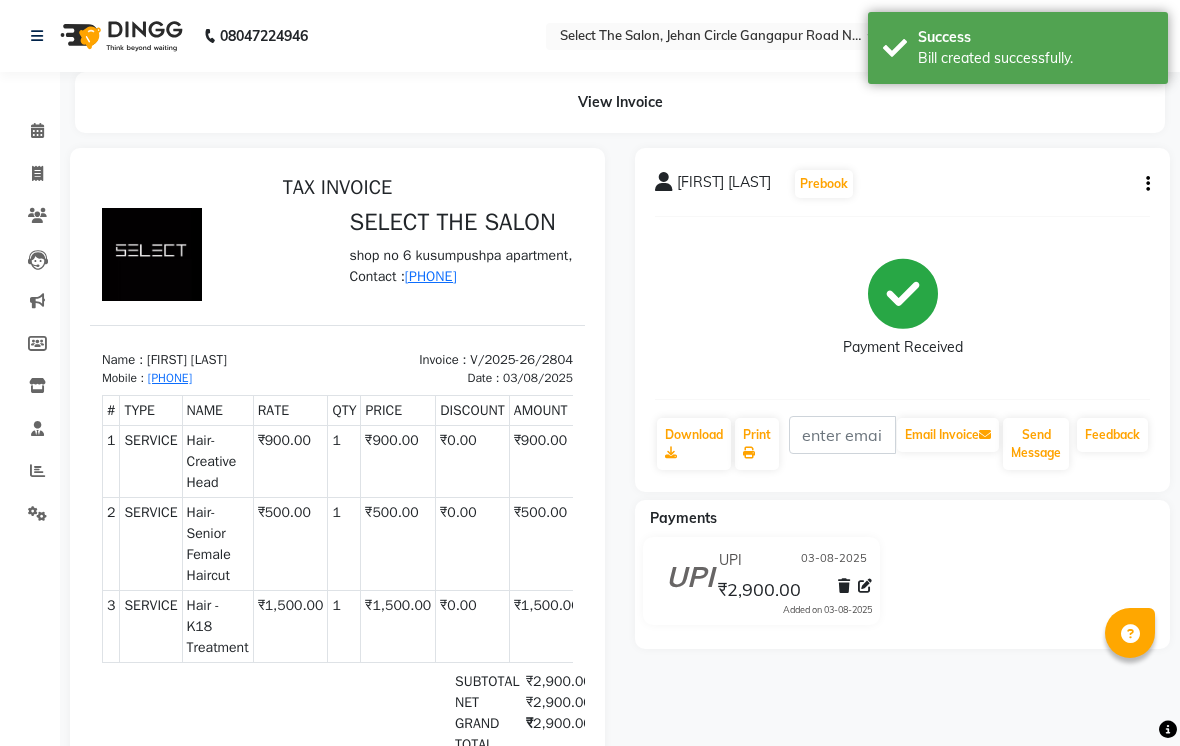 scroll, scrollTop: 0, scrollLeft: 0, axis: both 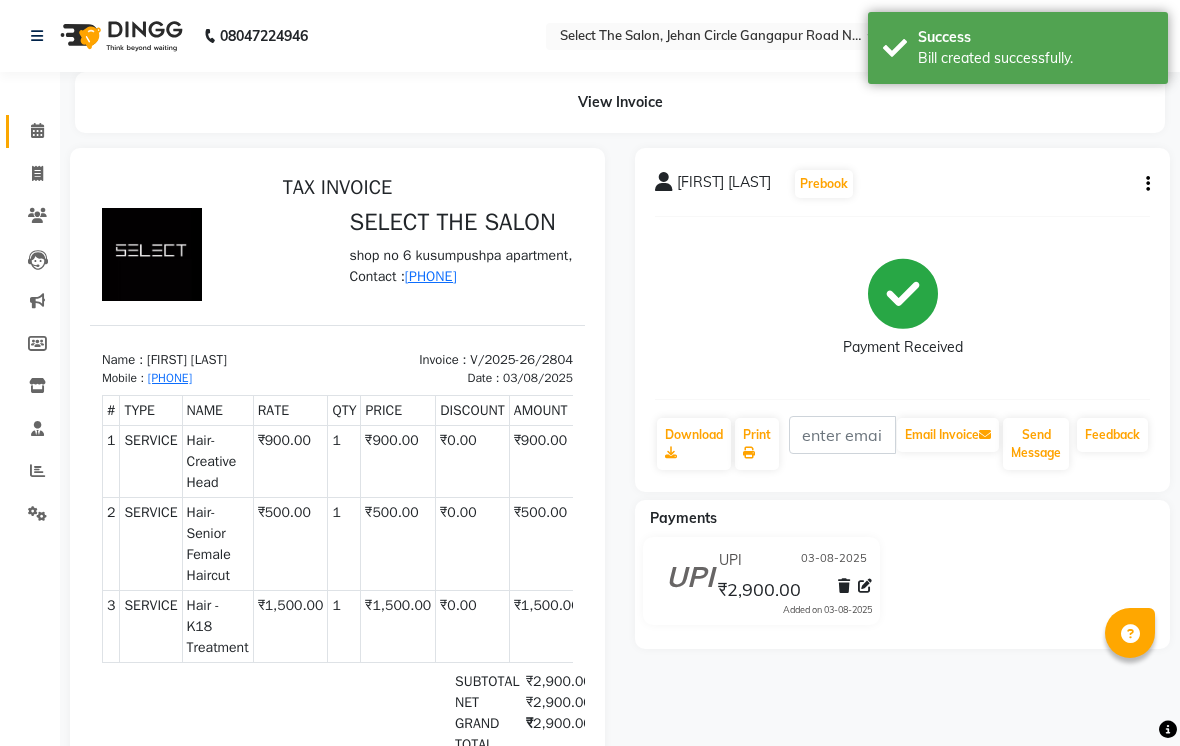 click on "Calendar" 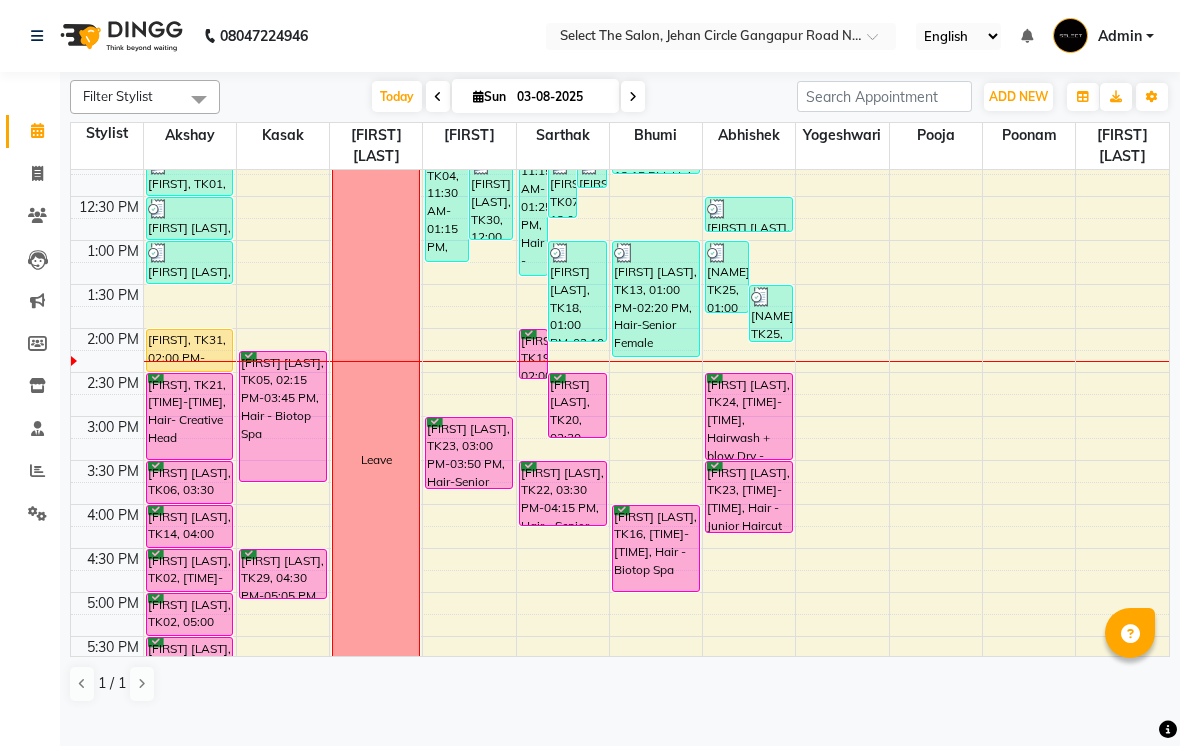 scroll, scrollTop: 308, scrollLeft: 0, axis: vertical 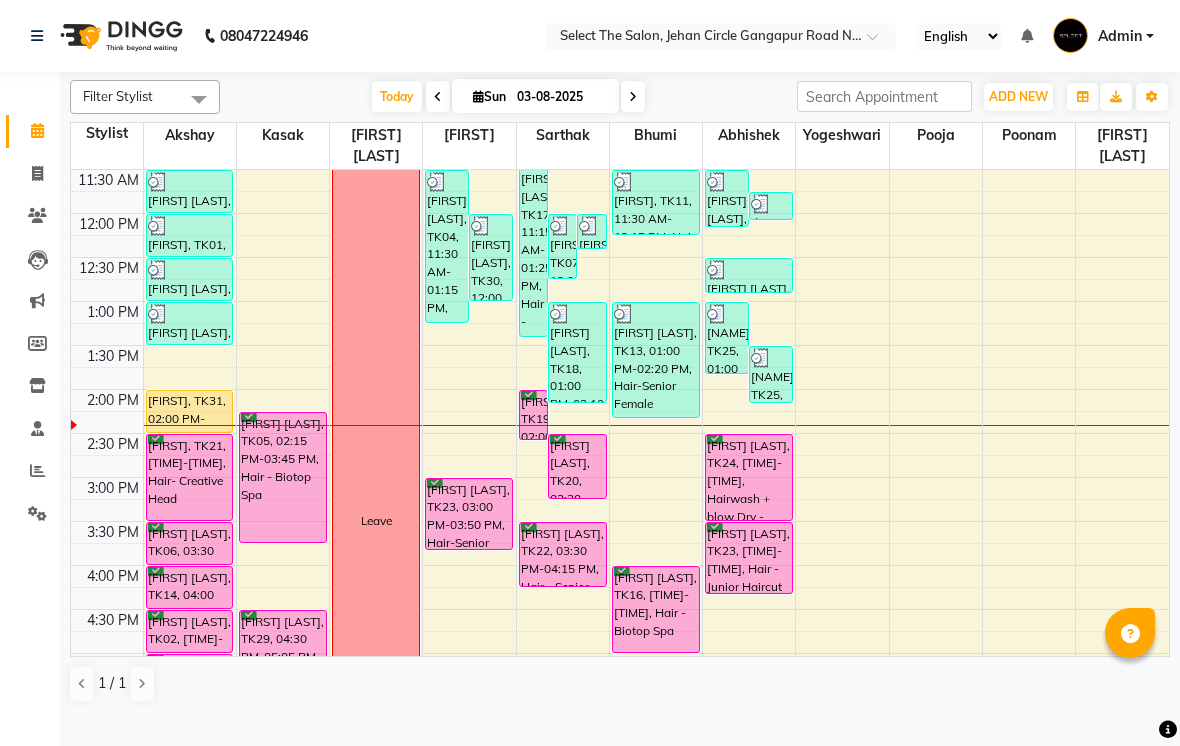 click on "[FIRST] [LAST], TK05, 02:15 PM-03:45 PM, Hair - Biotop Spa" at bounding box center (283, 477) 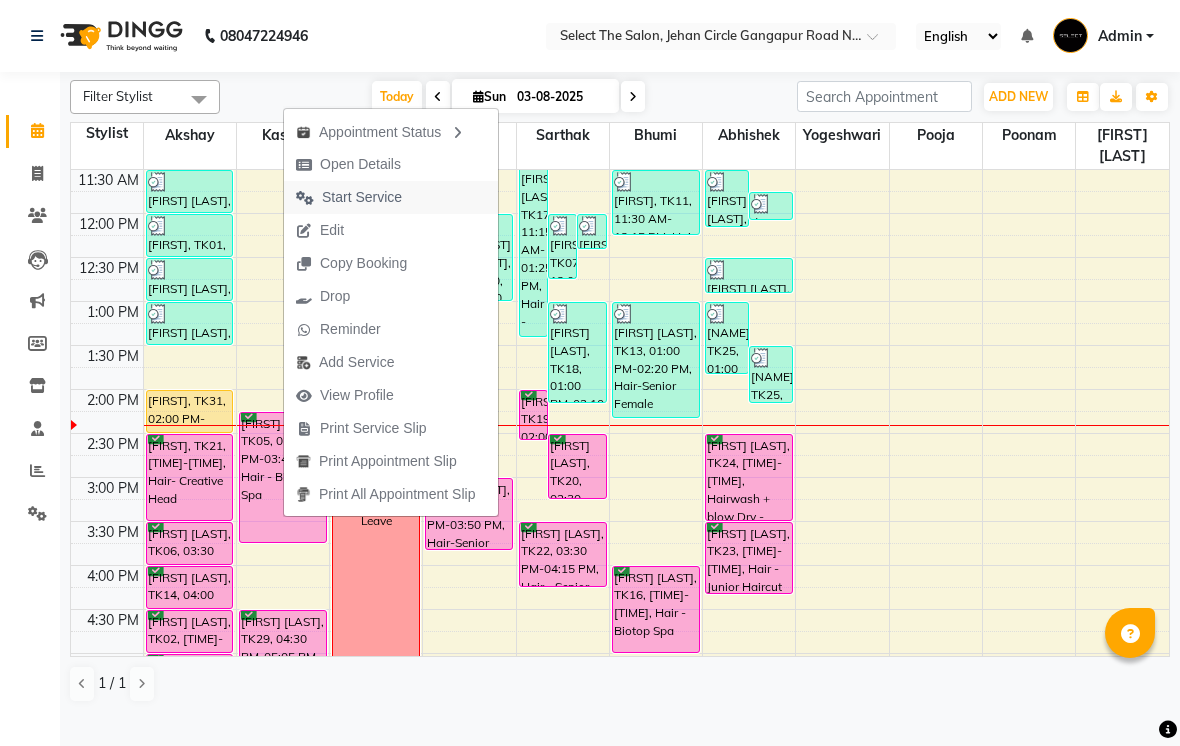 click on "Start Service" at bounding box center (362, 197) 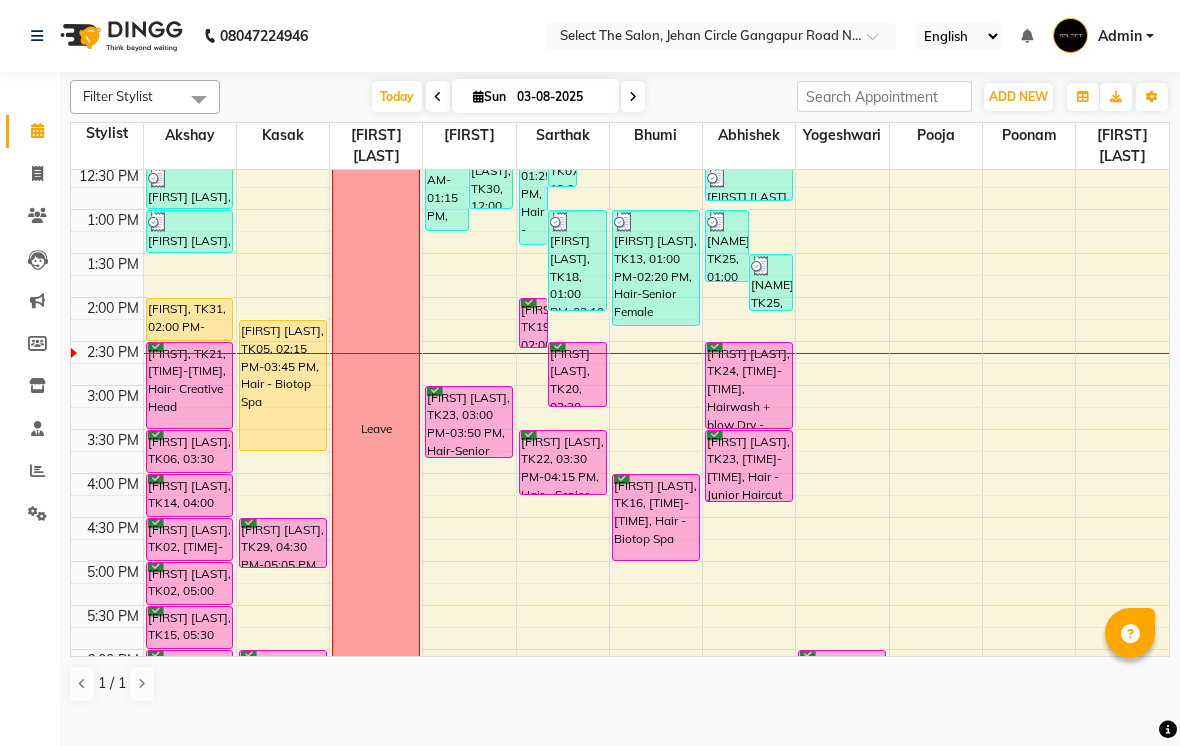 scroll, scrollTop: 393, scrollLeft: 0, axis: vertical 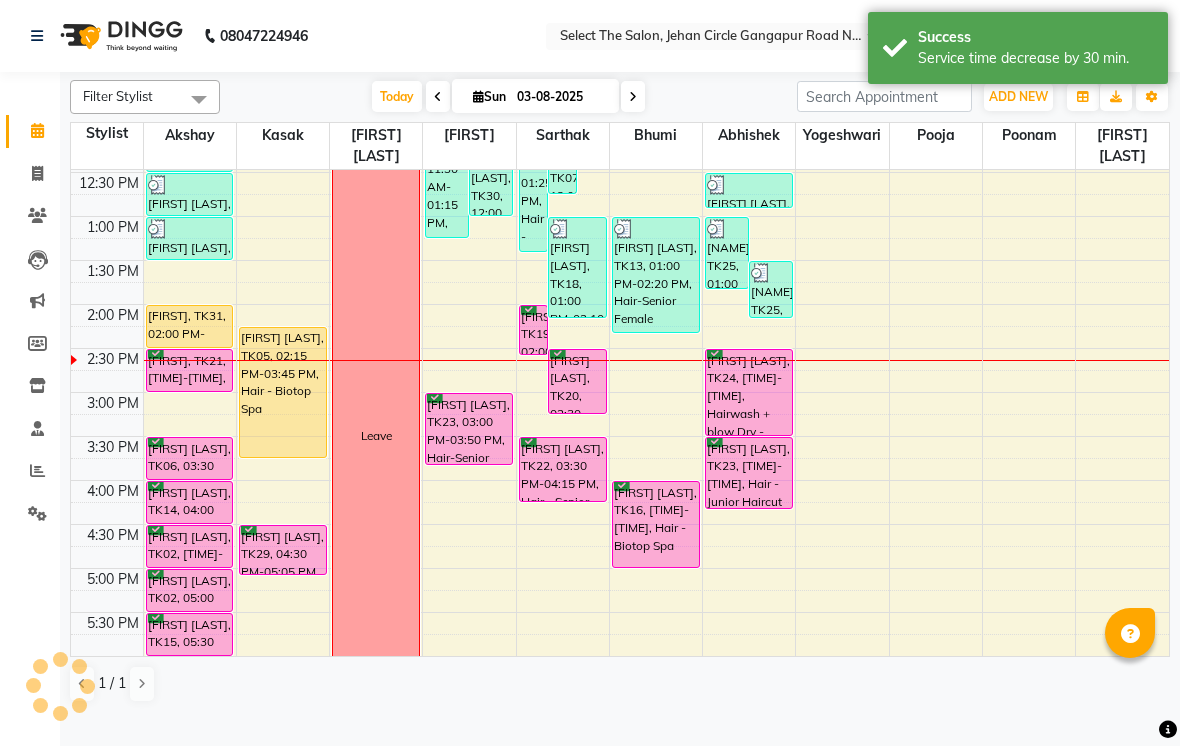 click on "3:30 PM" at bounding box center [113, 447] 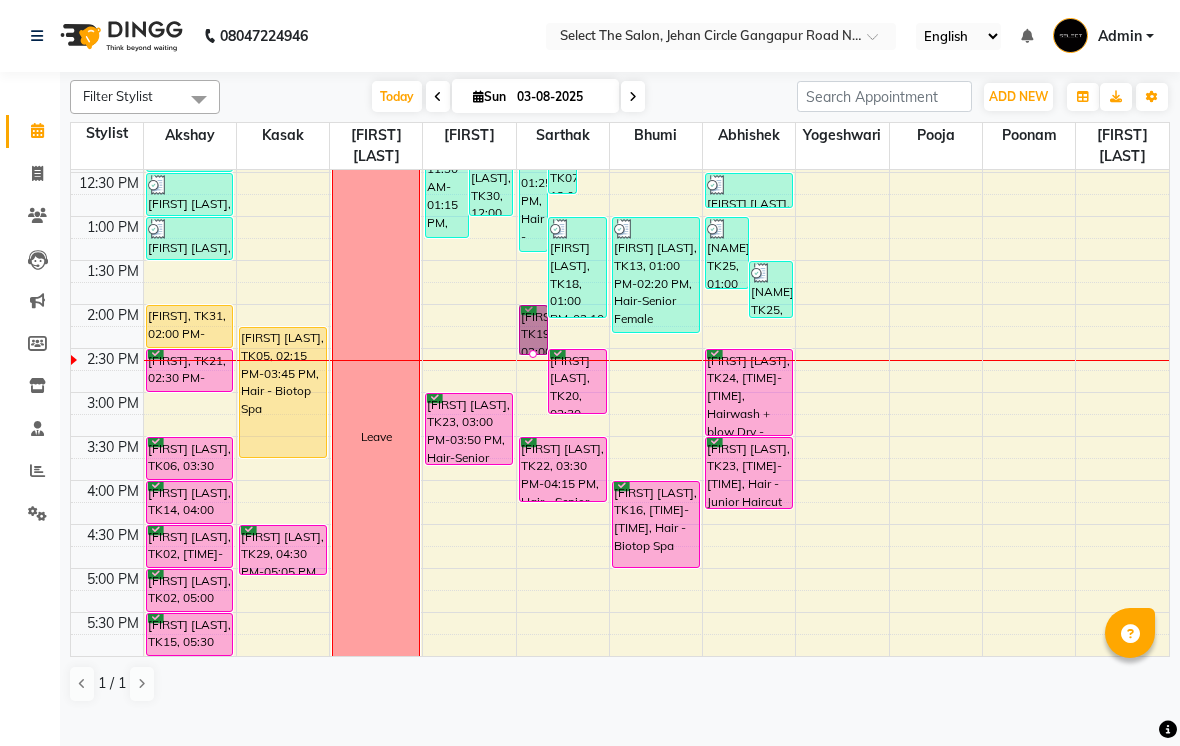 click at bounding box center [533, 354] 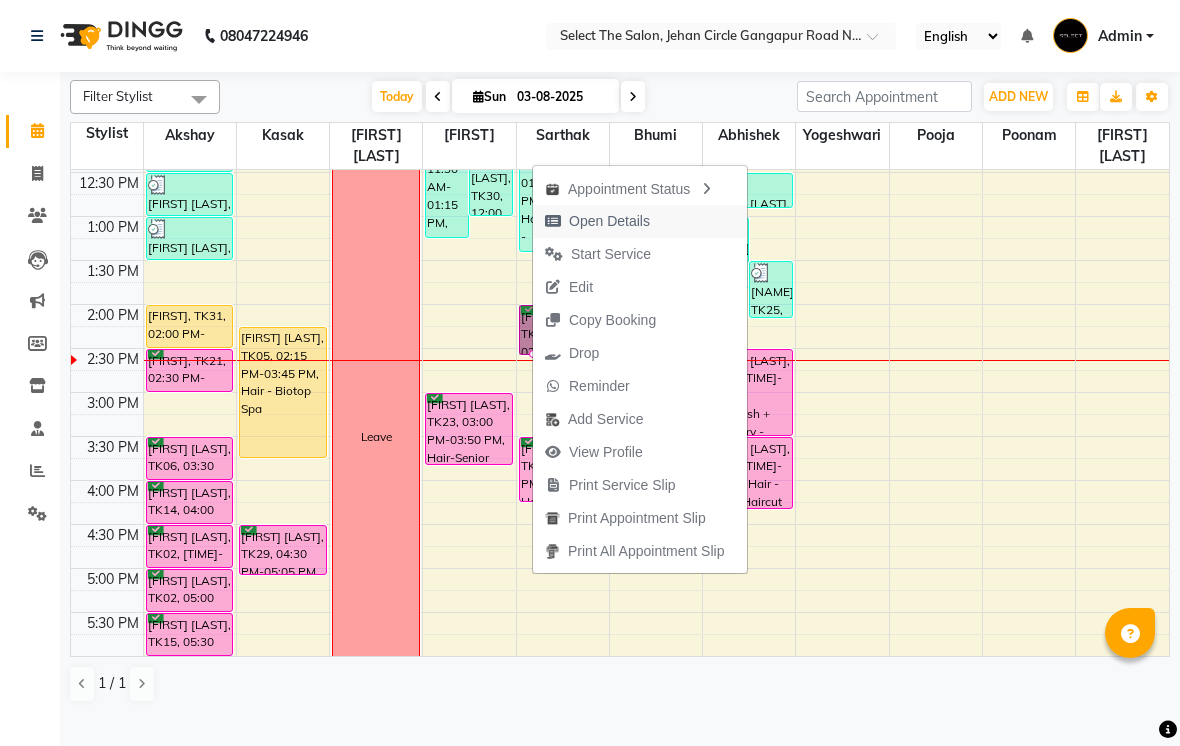 click on "Open Details" at bounding box center [597, 221] 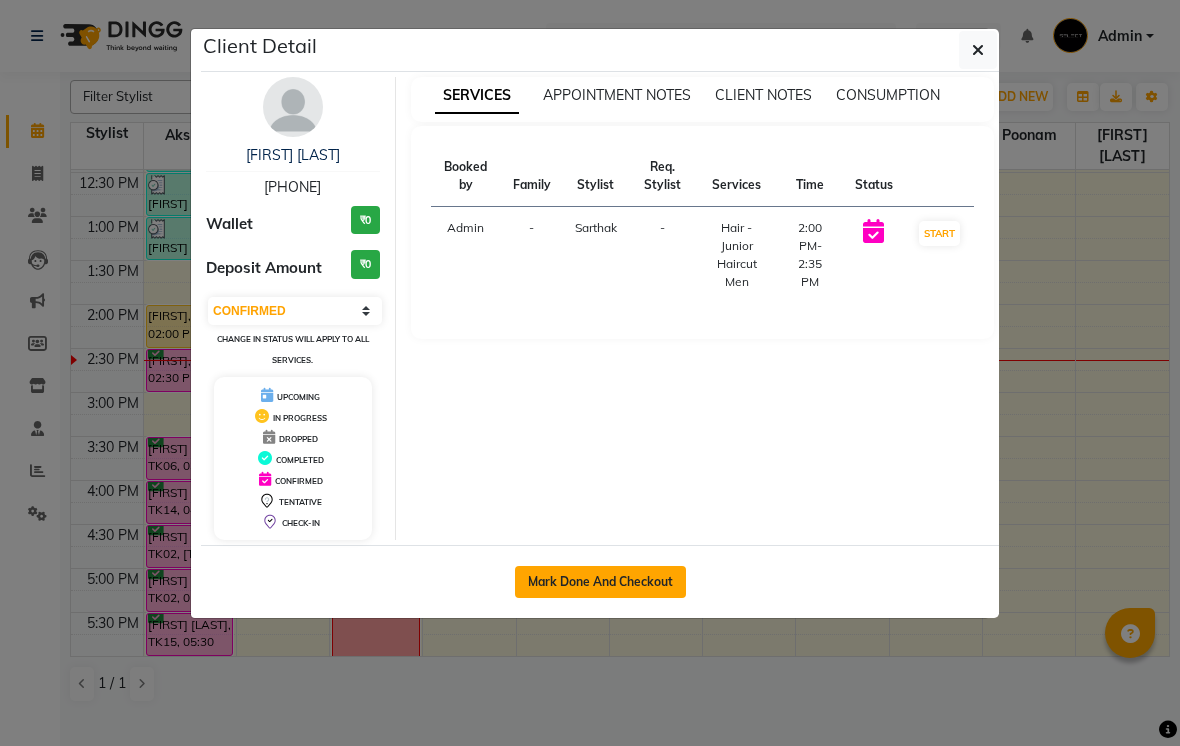 click on "Mark Done And Checkout" 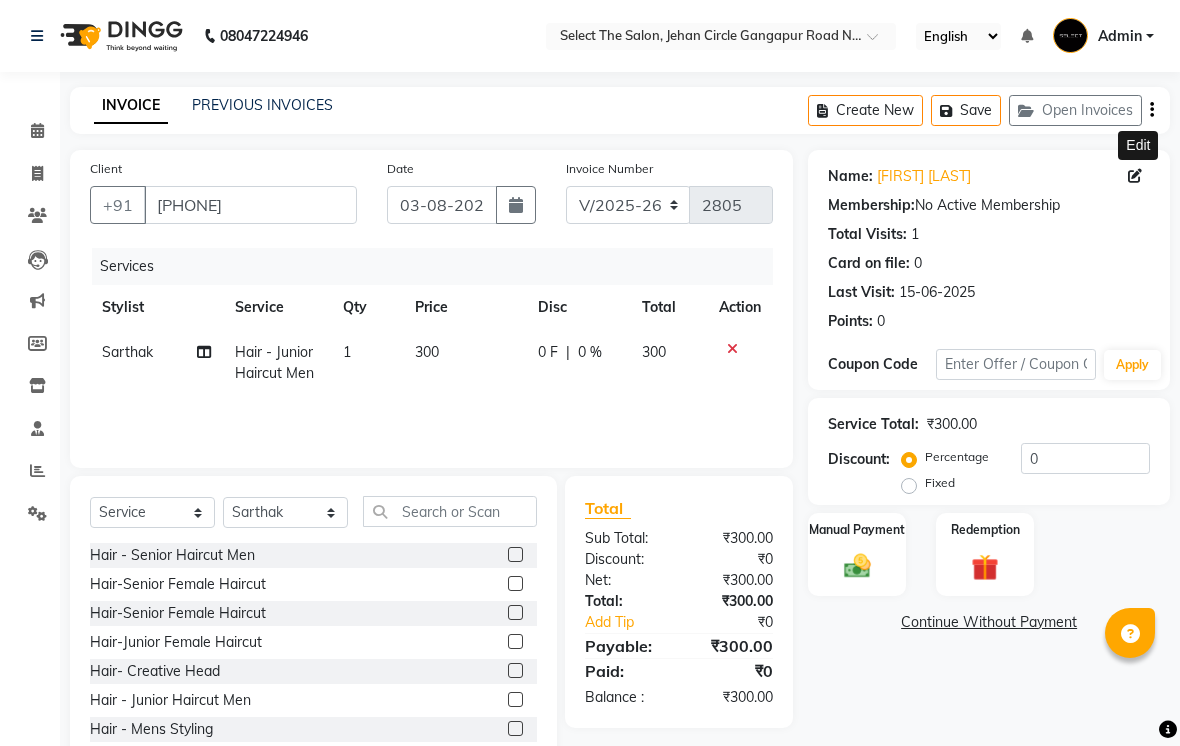 click 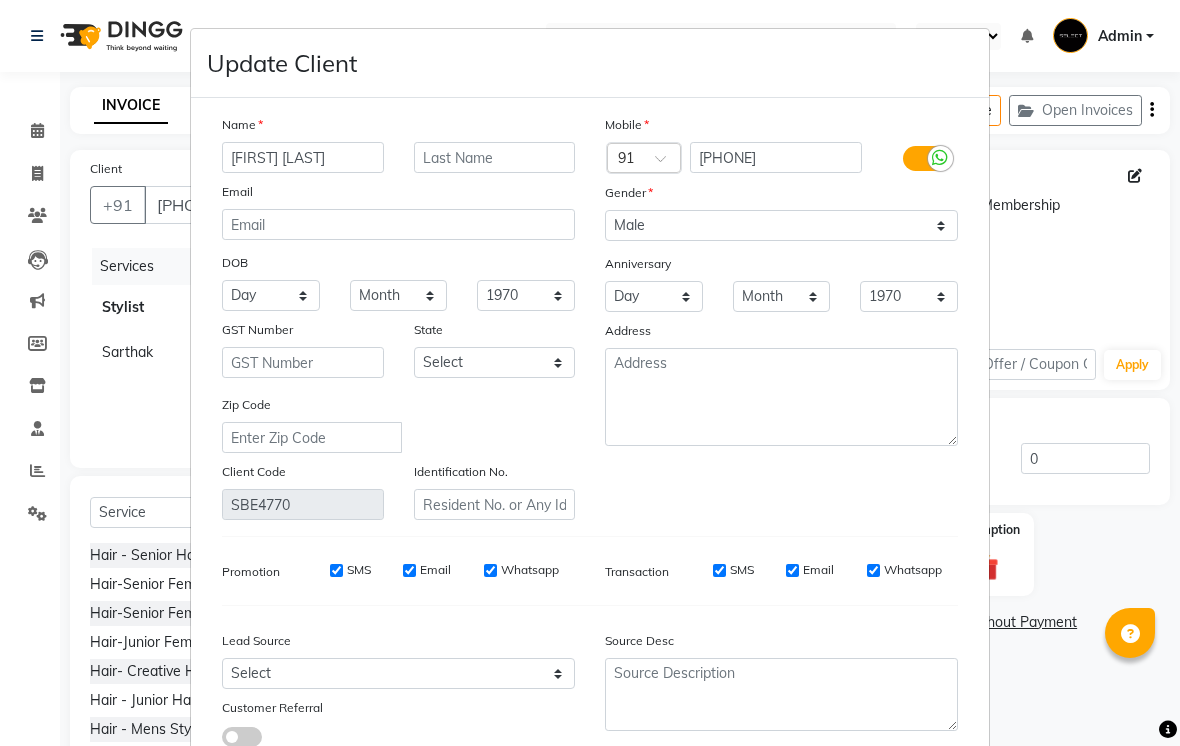 click on "Update Client Name pravin thorat Email DOB Day 01 02 03 04 05 06 07 08 09 10 11 12 13 14 15 16 17 18 19 20 21 22 23 24 25 26 27 28 29 30 31 Month January February March April May June July August September October November December 1940 1941 1942 1943 1944 1945 1946 1947 1948 1949 1950 1951 1952 1953 1954 1955 1956 1957 1958 1959 1960 1961 1962 1963 1964 1965 1966 1967 1968 1969 1970 1971 1972 1973 1974 1975 1976 1977 1978 1979 1980 1981 1982 1983 1984 1985 1986 1987 1988 1989 1990 1991 1992 1993 1994 1995 1996 1997 1998 1999 2000 2001 2002 2003 2004 2005 2006 2007 2008 2009 2010 2011 2012 2013 2014 2015 2016 2017 2018 2019 2020 2021 2022 2023 2024 GST Number State Select Andaman and Nicobar Islands Andhra Pradesh Arunachal Pradesh Assam Bihar Chandigarh Chhattisgarh Dadra and Nagar Haveli Daman and Diu Delhi Goa Gujarat Haryana Himachal Pradesh Jammu and Kashmir Jharkhand Karnataka Kerala Lakshadweep Madhya Pradesh Maharashtra Manipur Meghalaya Mizoram Nagaland Odisha Pondicherry Punjab Rajasthan Sikkim ×" at bounding box center (590, 373) 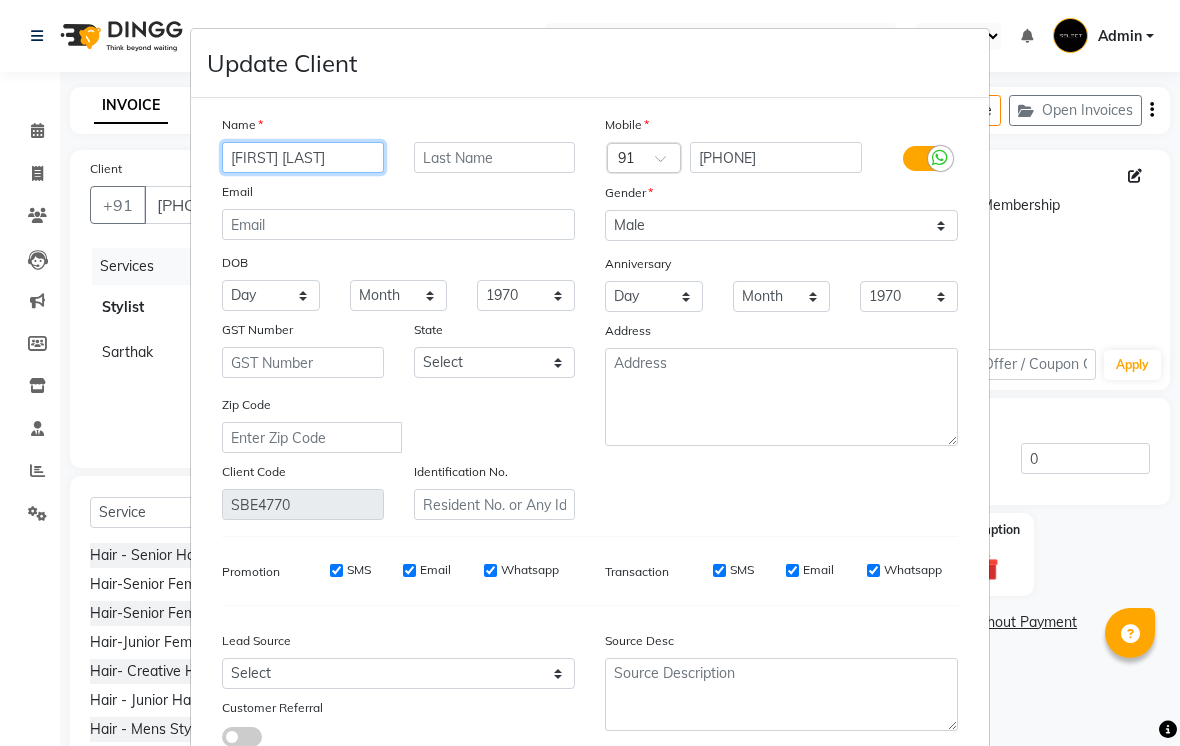 click on "pravin thorat" at bounding box center [303, 157] 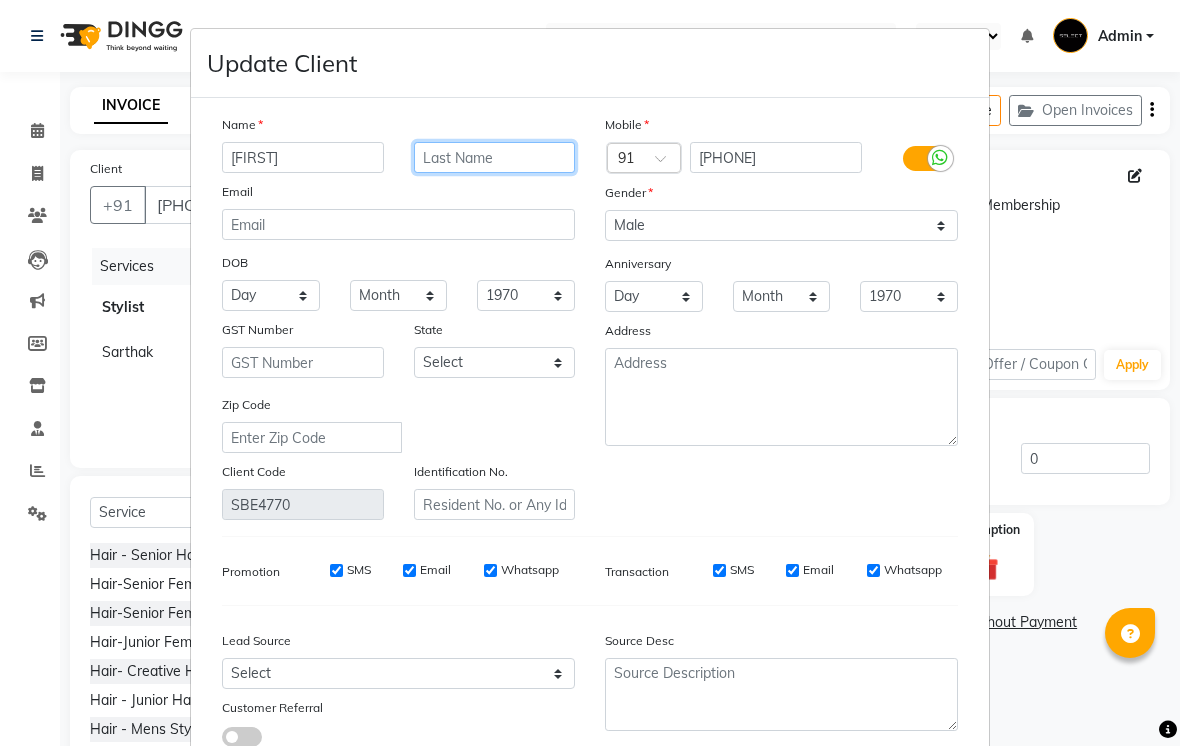 click at bounding box center [495, 157] 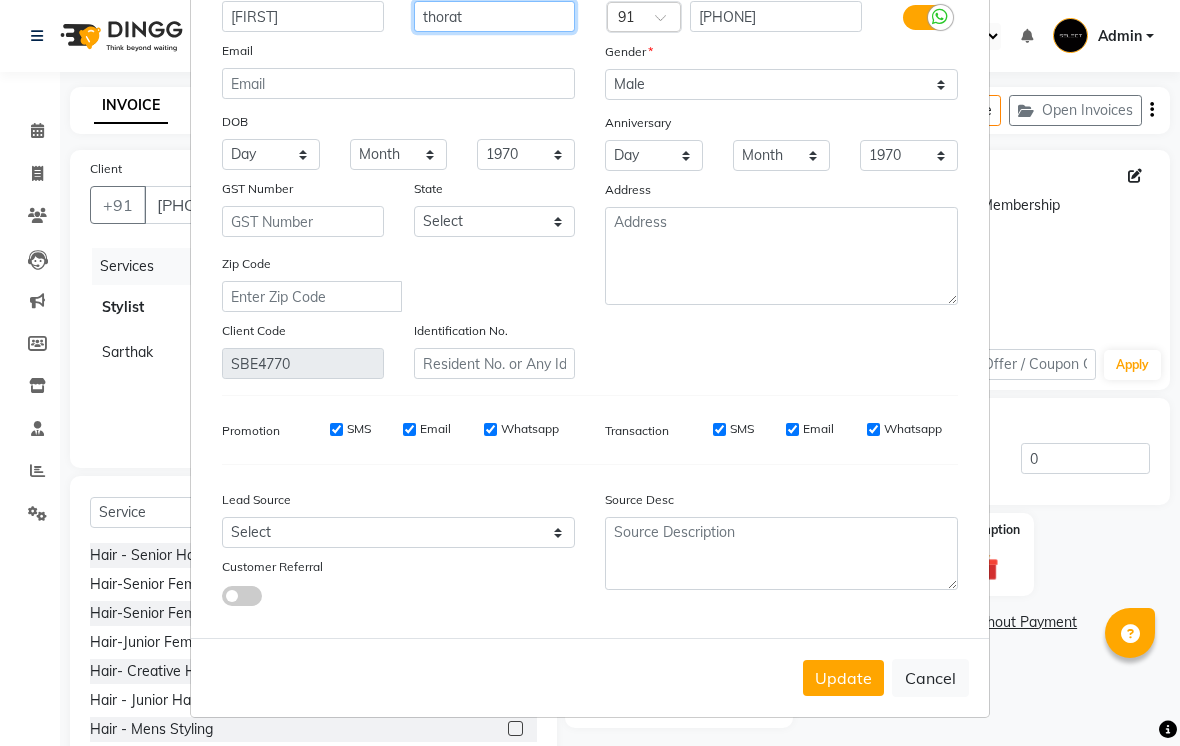 scroll, scrollTop: 141, scrollLeft: 0, axis: vertical 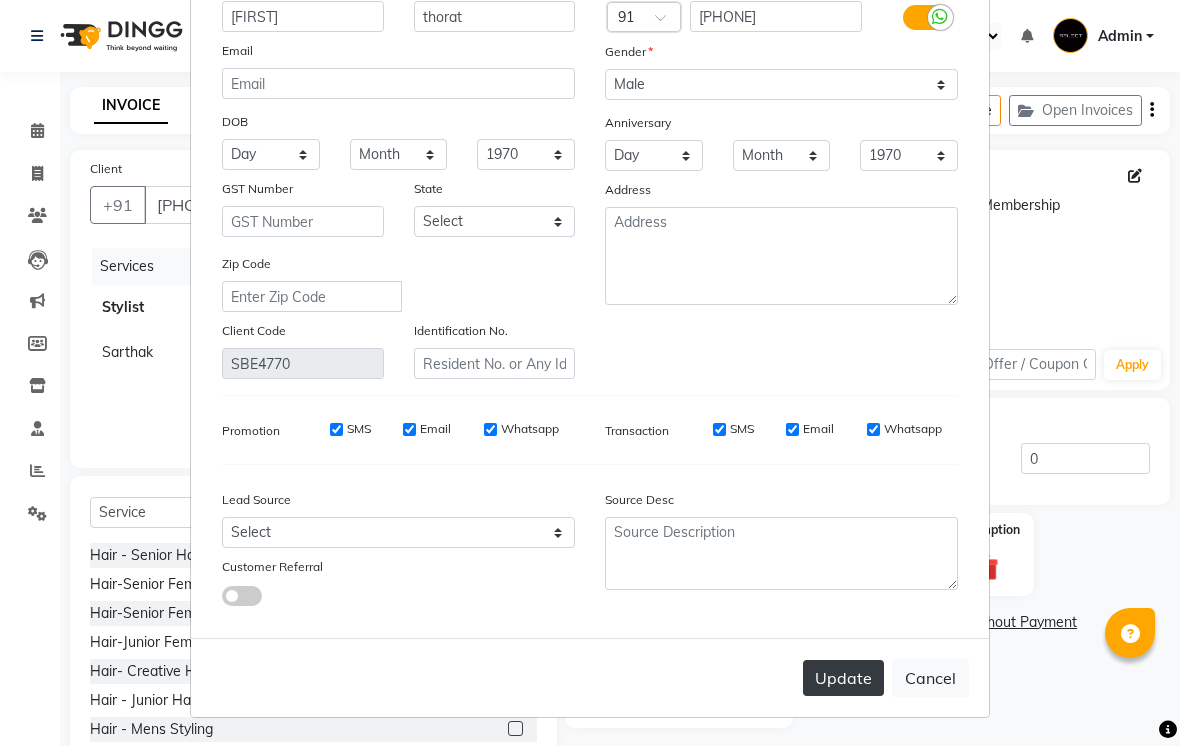 click on "Update" at bounding box center [843, 678] 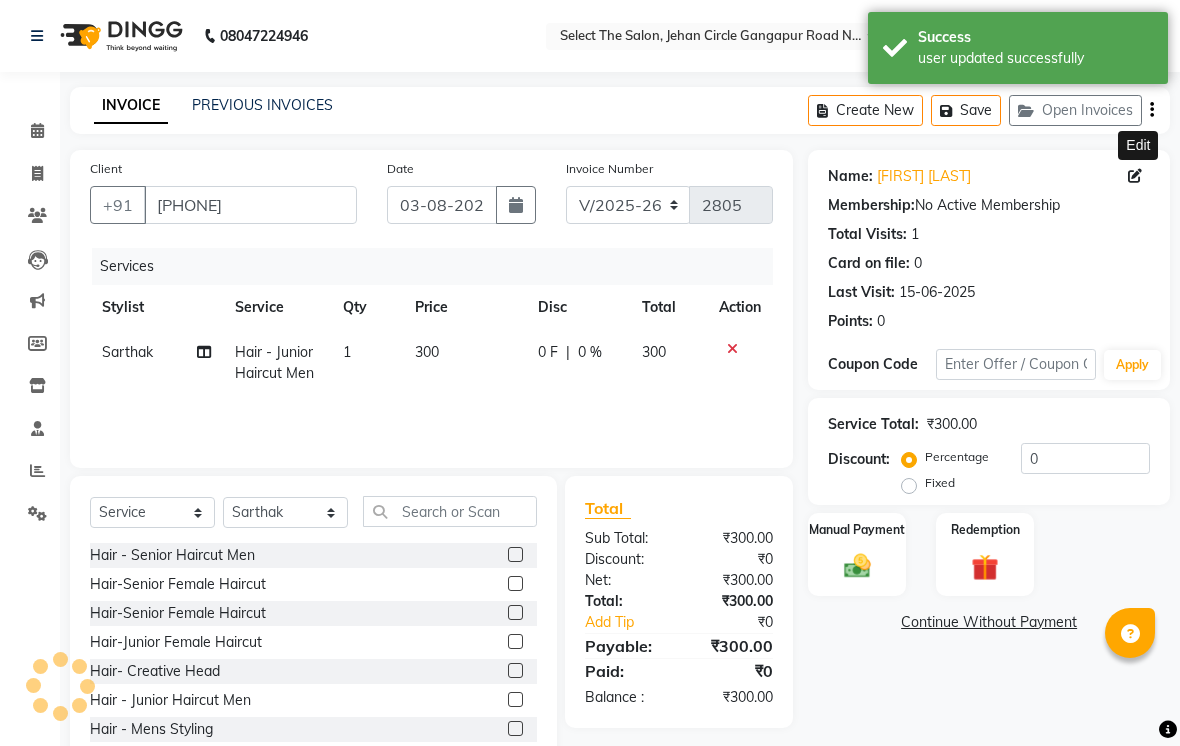 click on "300" 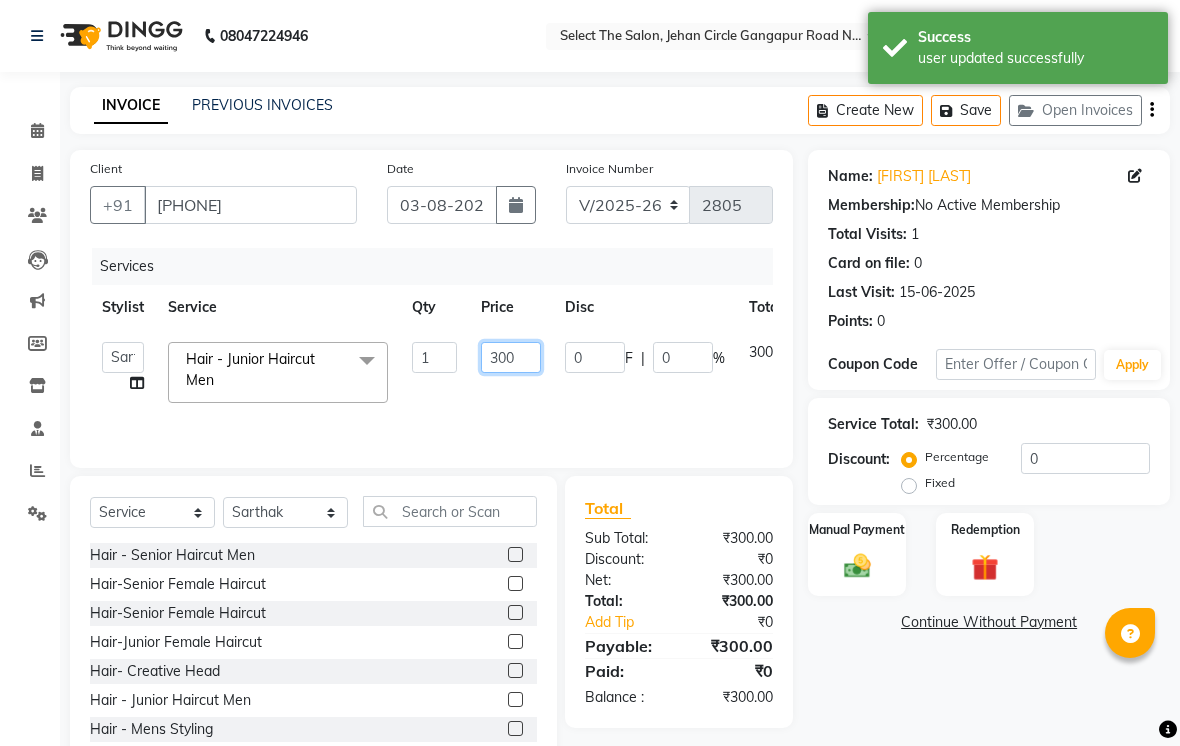 click on "300" 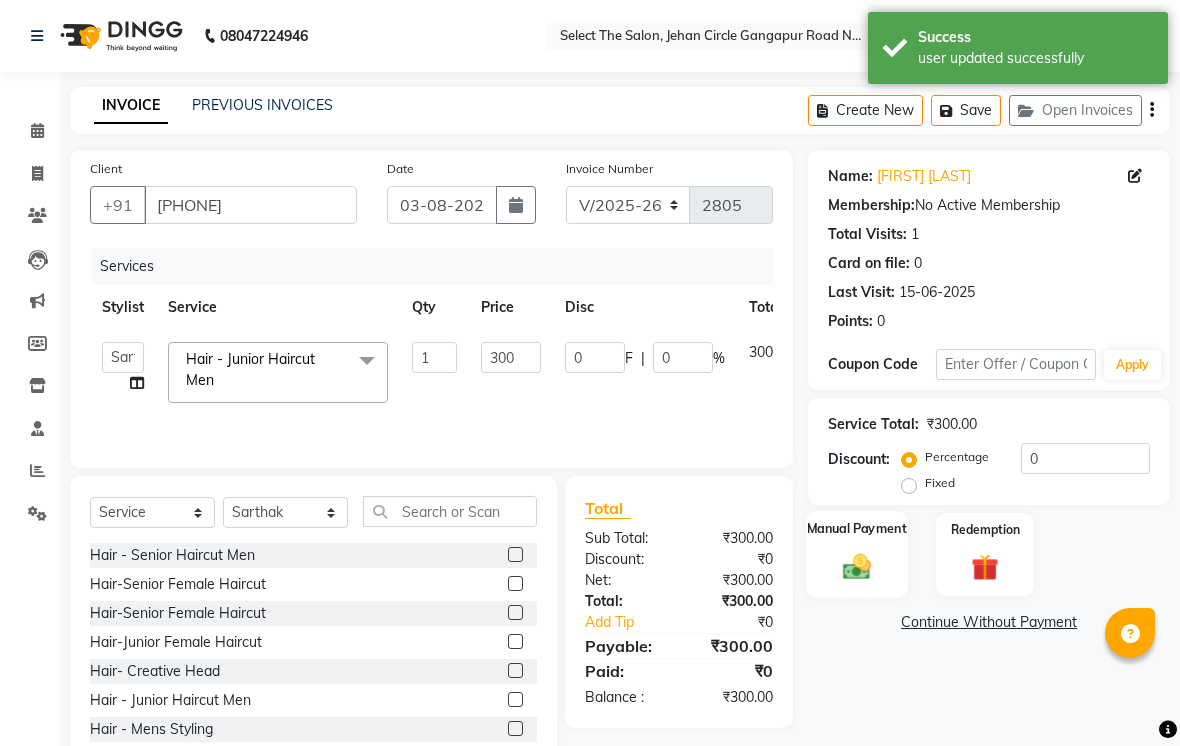 click 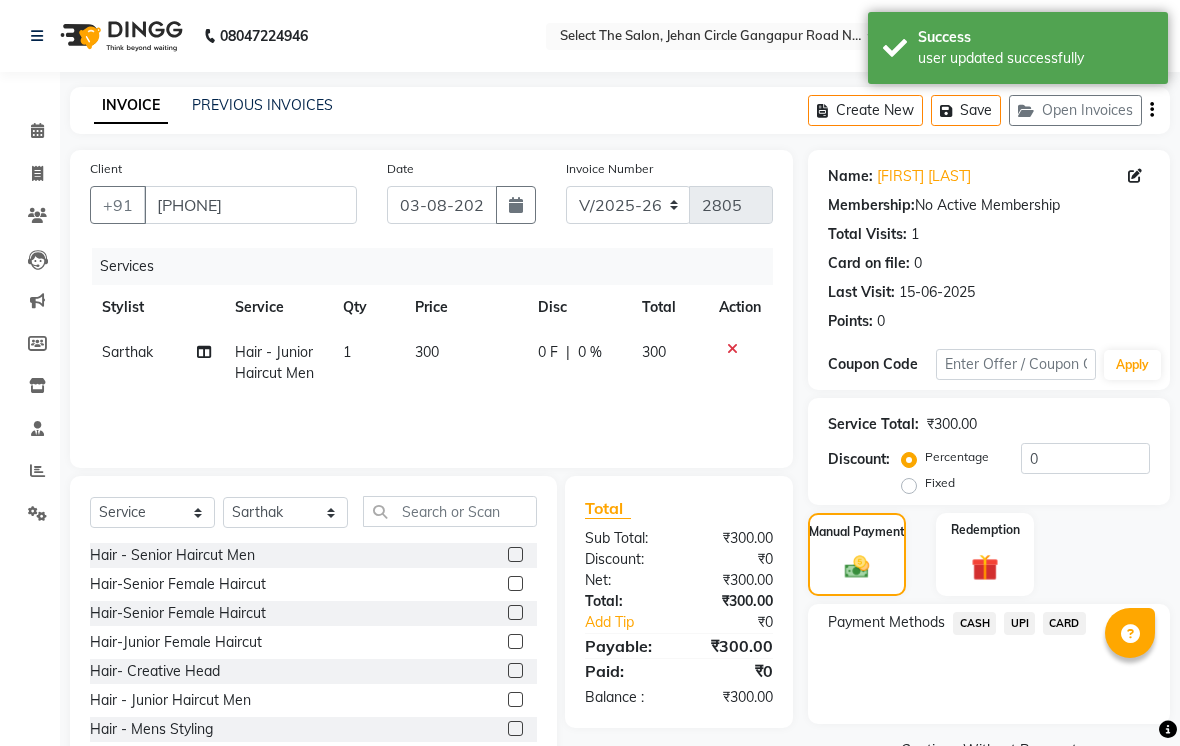 click on "Payment Methods  CASH   UPI   CARD" 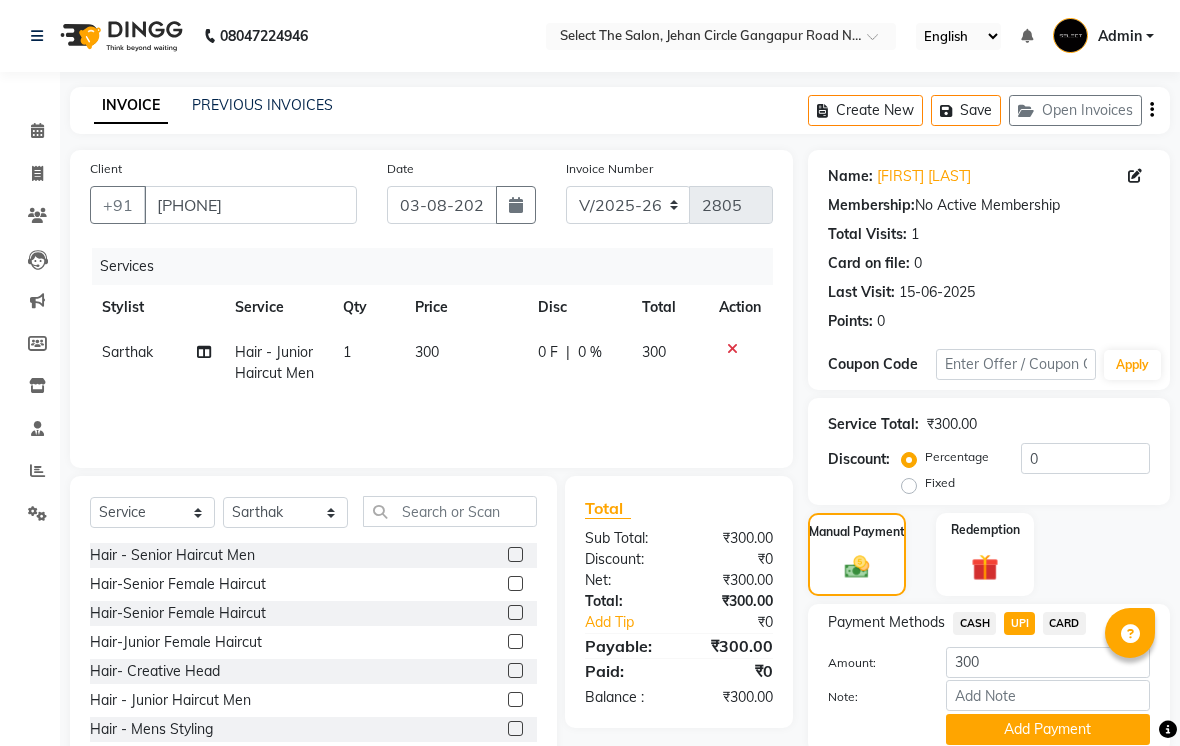 scroll, scrollTop: 77, scrollLeft: 0, axis: vertical 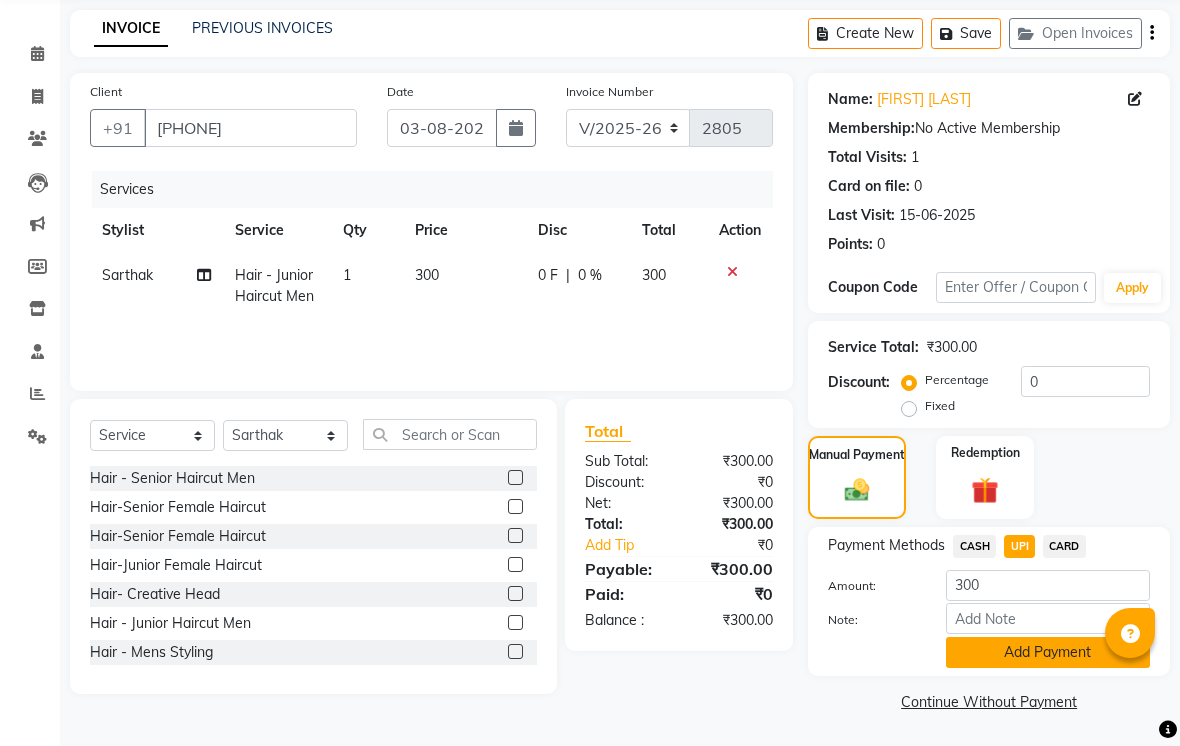 click on "Add Payment" 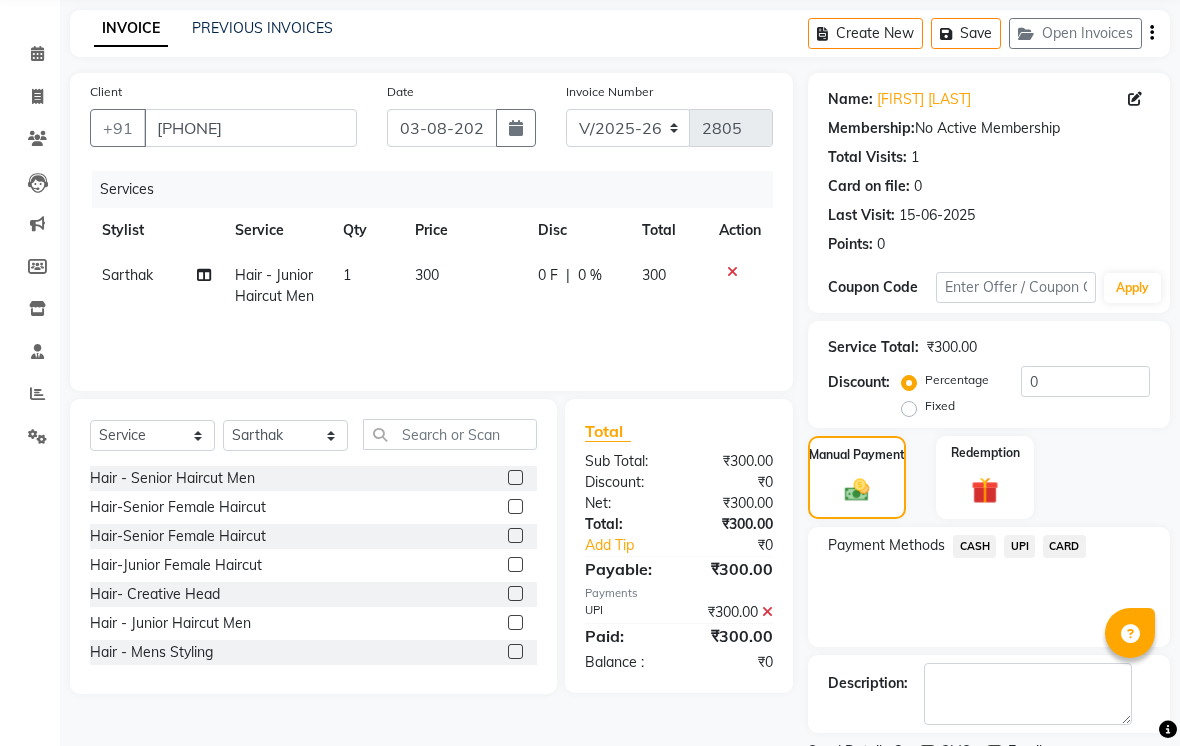 scroll, scrollTop: 161, scrollLeft: 0, axis: vertical 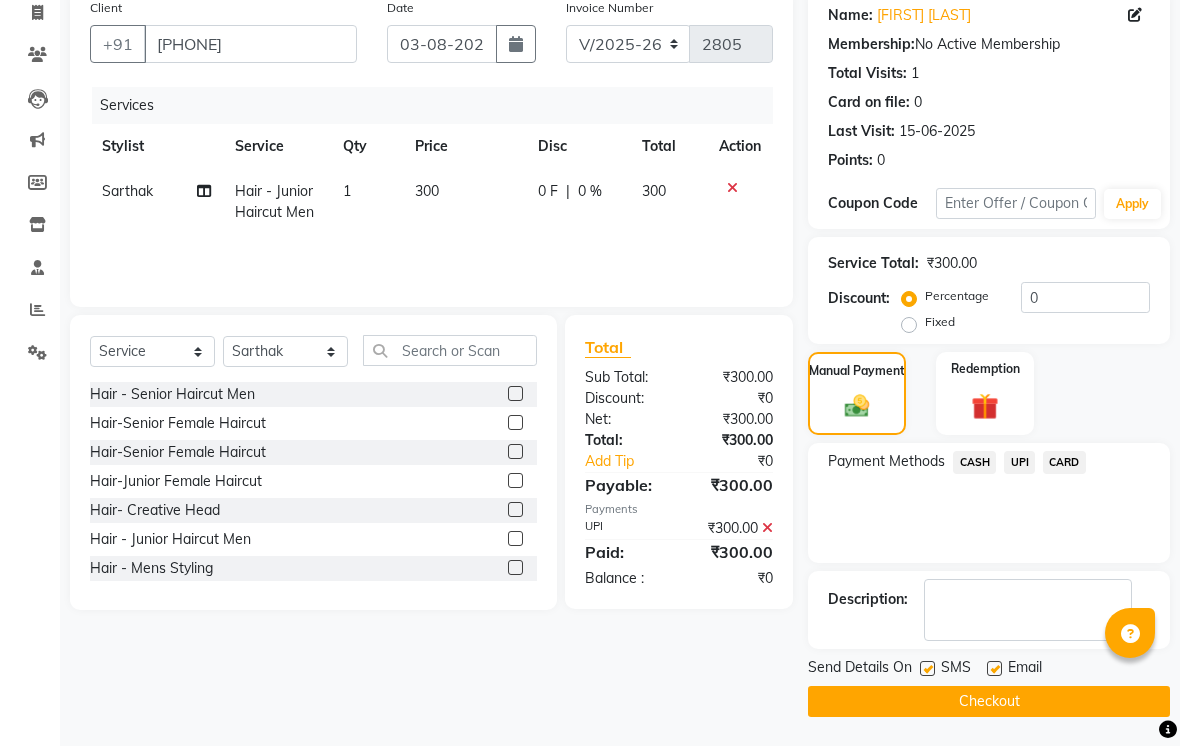 click on "Send Details On" 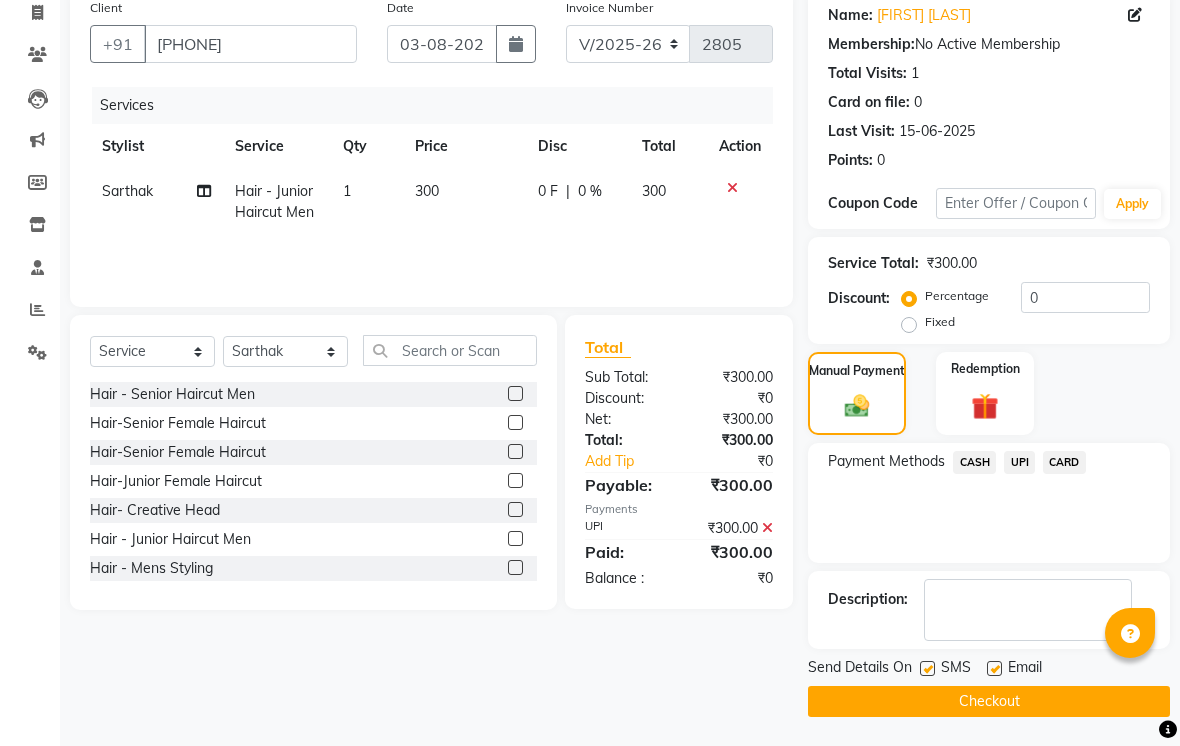 click 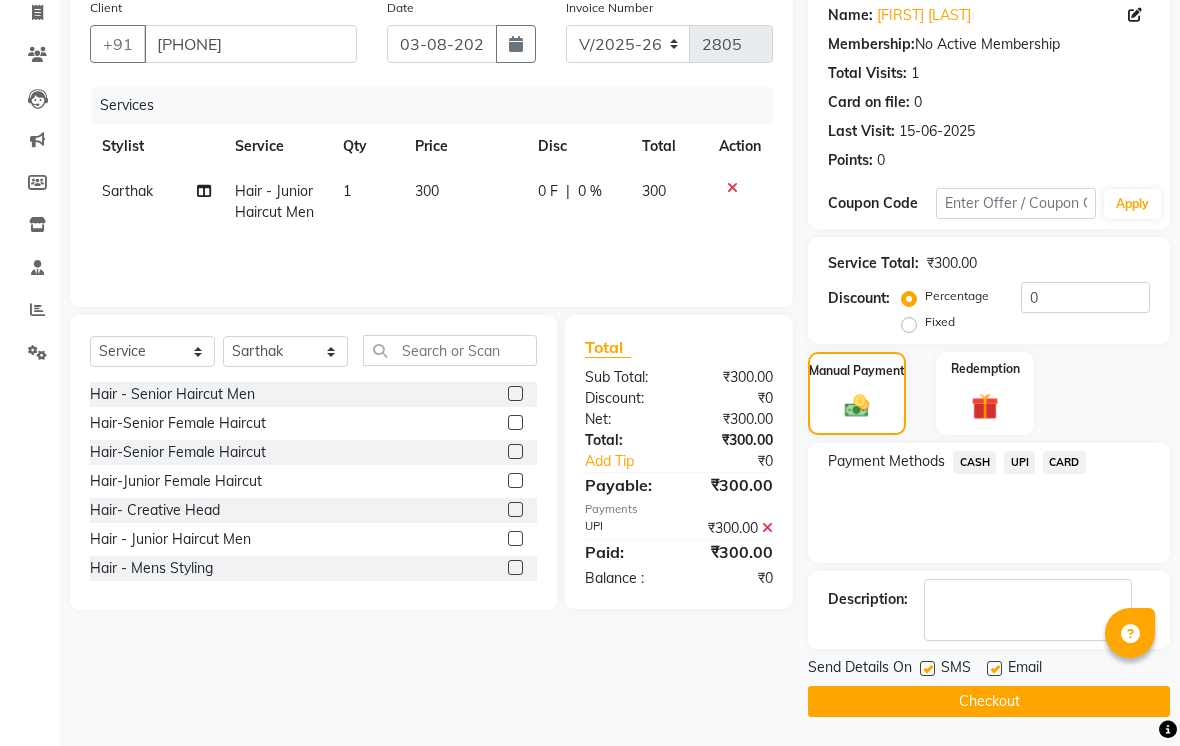 click at bounding box center [993, 669] 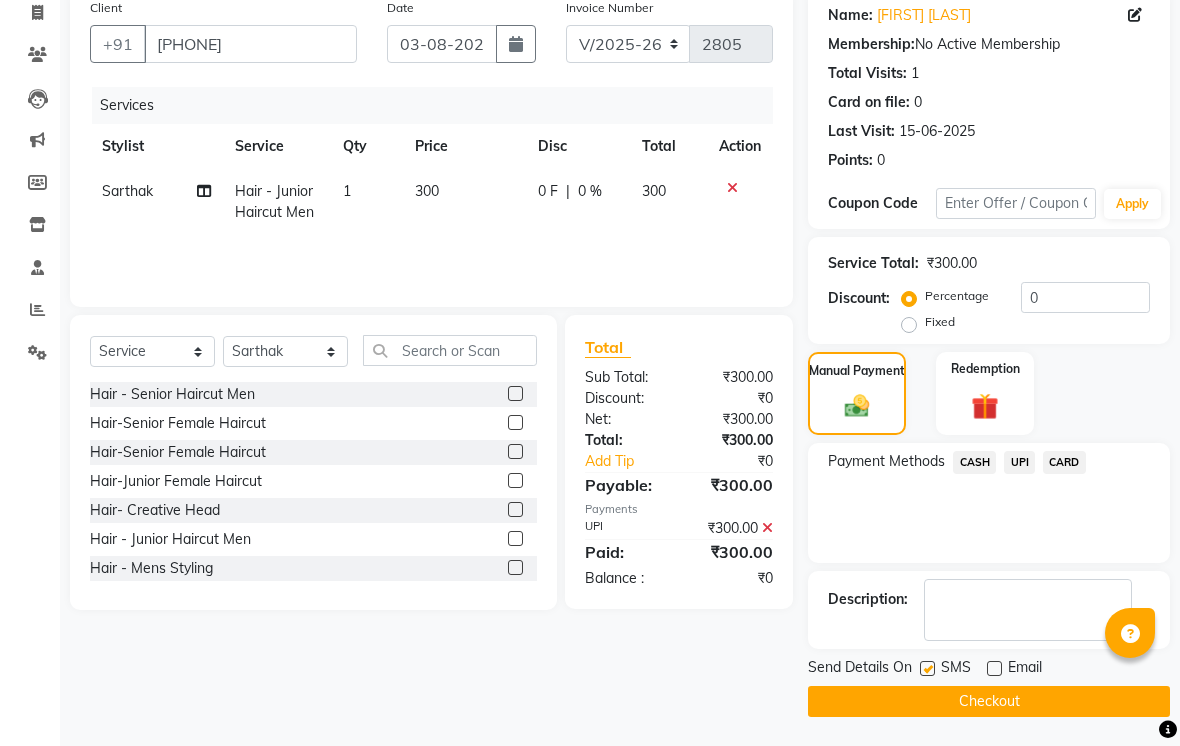 click on "Send Details On SMS Email" 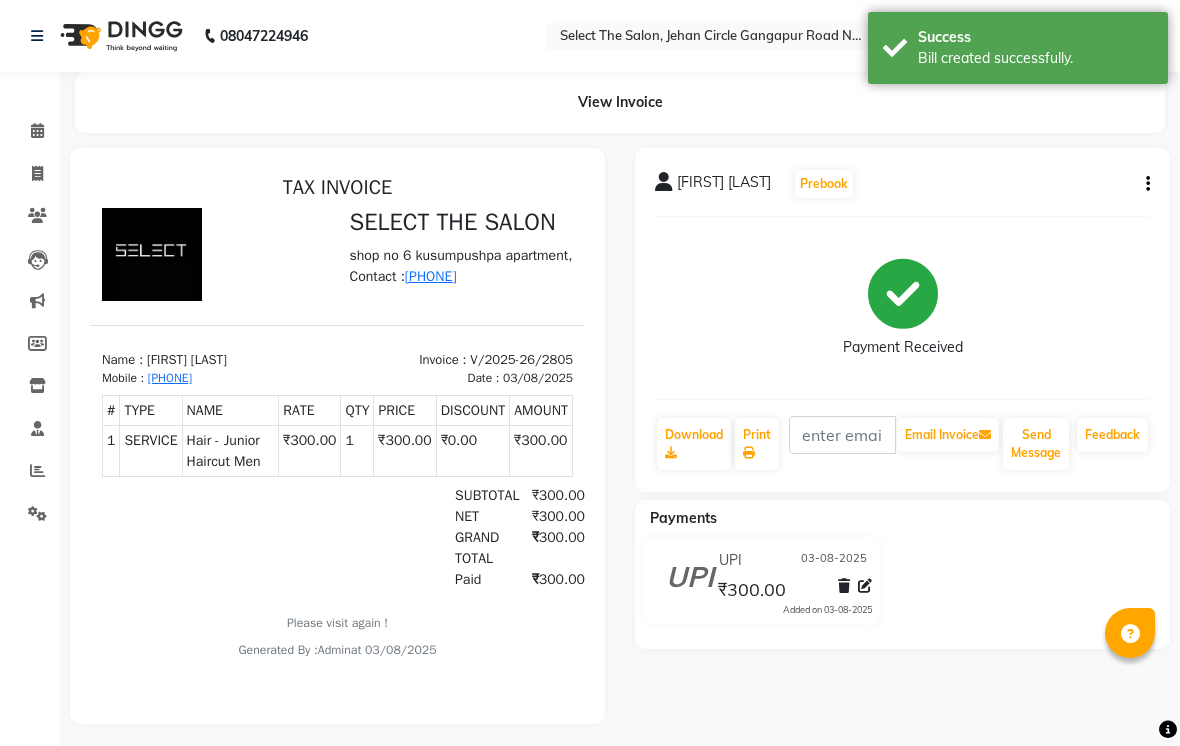 scroll, scrollTop: 0, scrollLeft: 0, axis: both 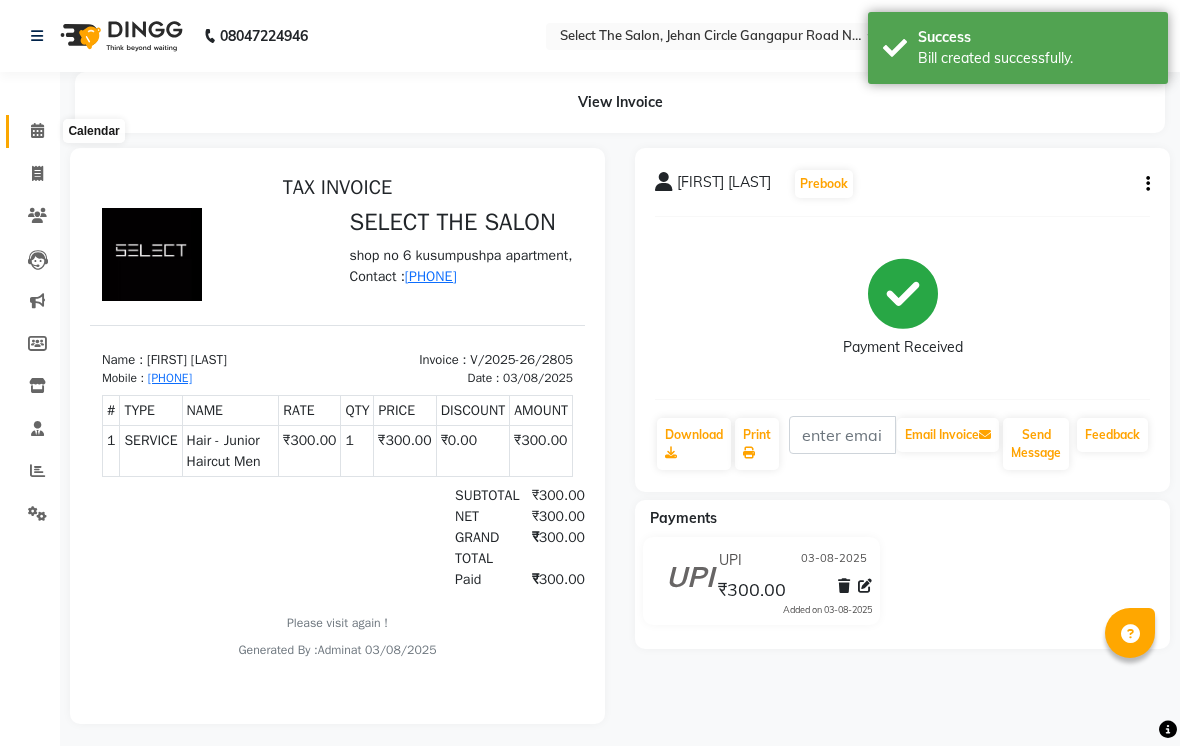 click 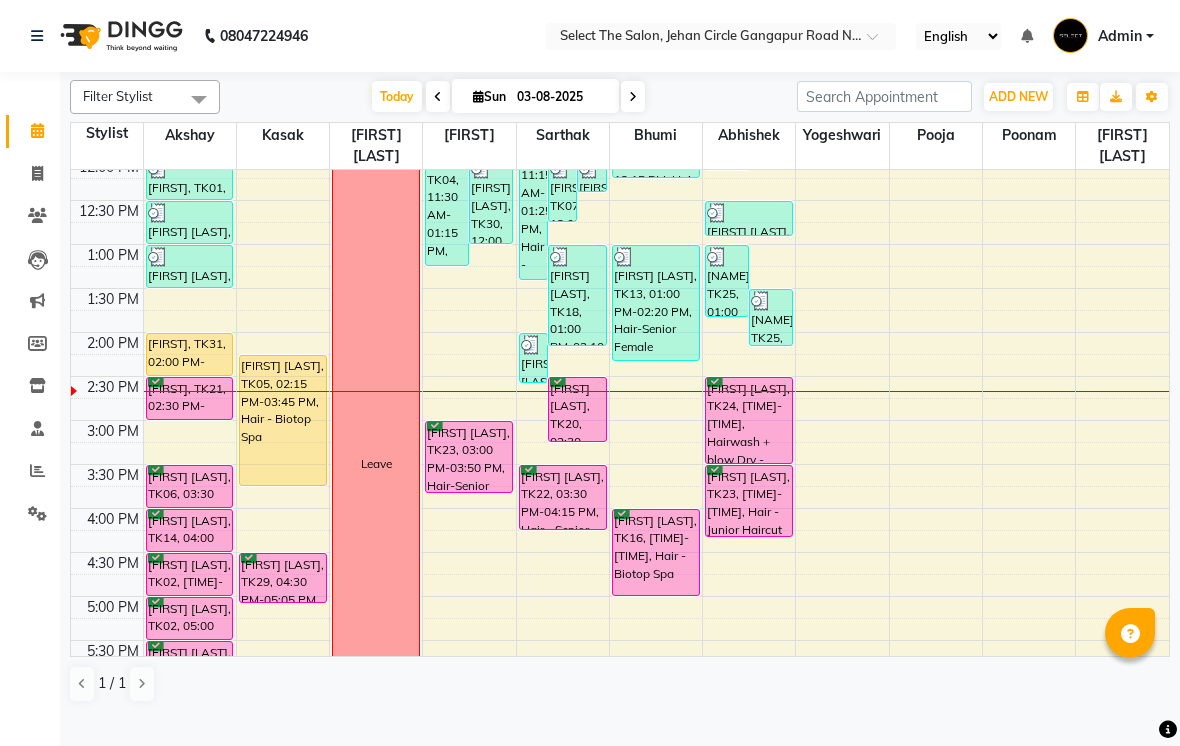 scroll, scrollTop: 366, scrollLeft: 0, axis: vertical 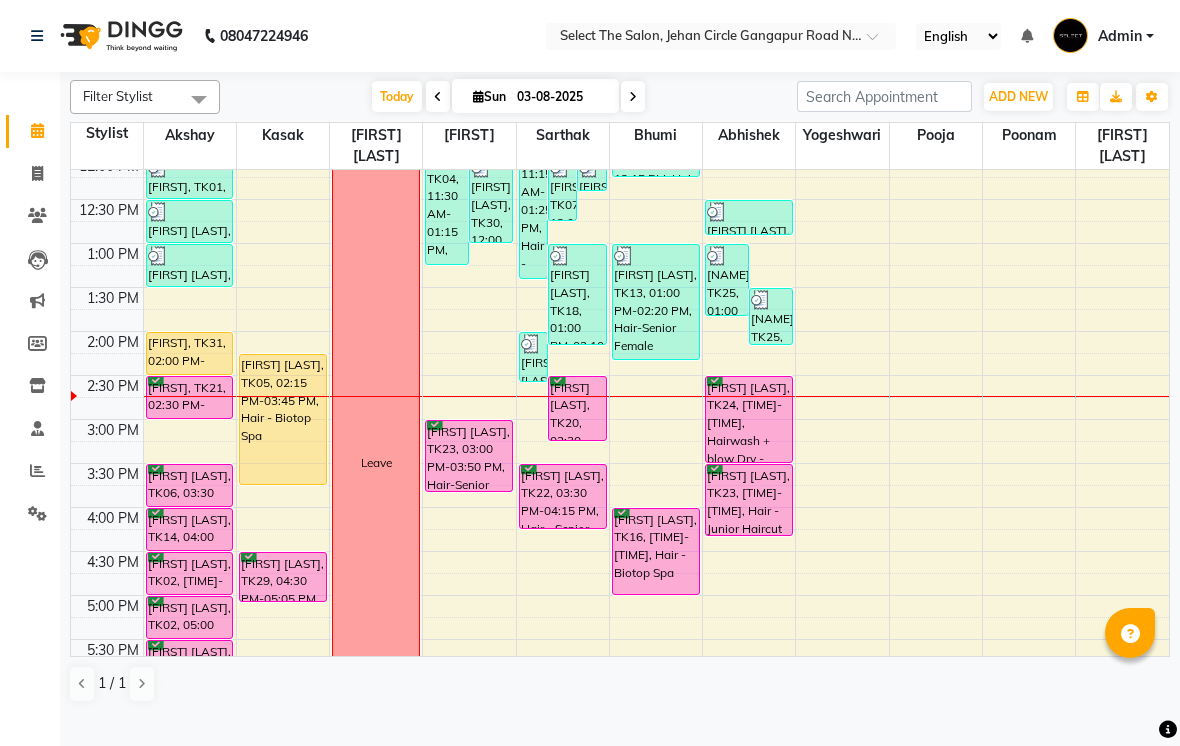 click on "[FIRST] [LAST], TK20, 02:30 PM-03:15 PM, Hair - Senior Haircut Men" at bounding box center [577, 408] 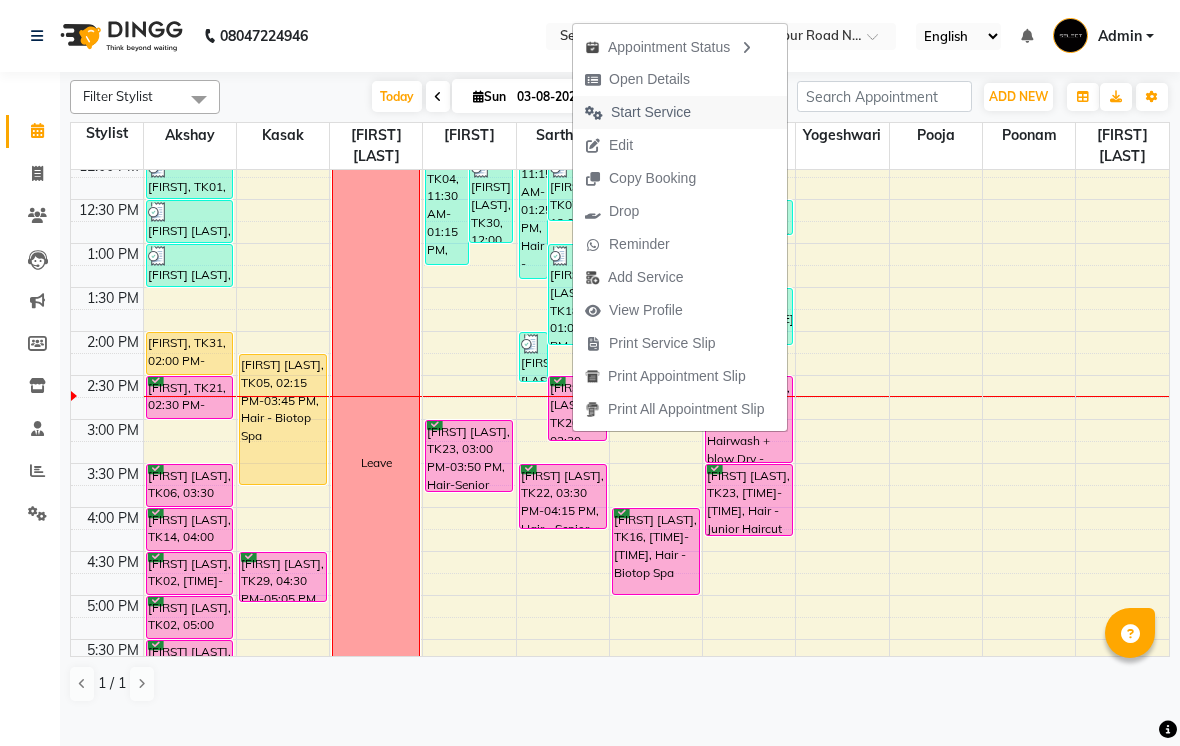 click on "Start Service" at bounding box center [638, 112] 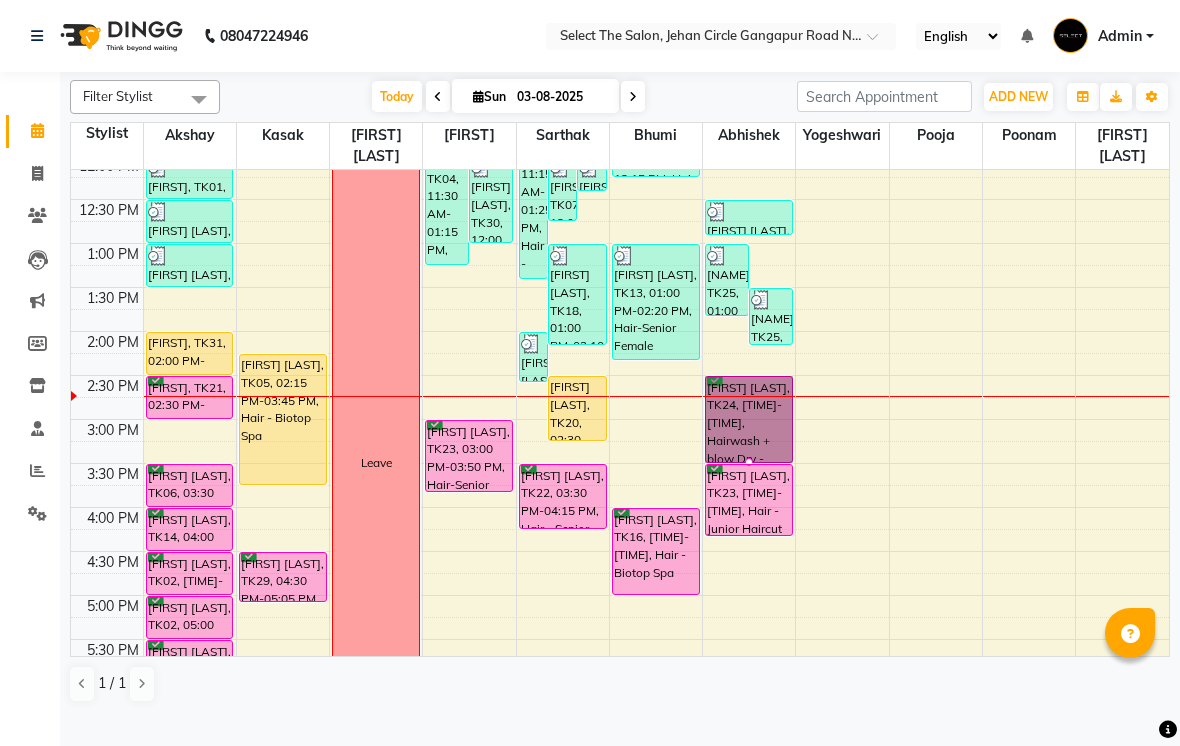 click at bounding box center [749, 462] 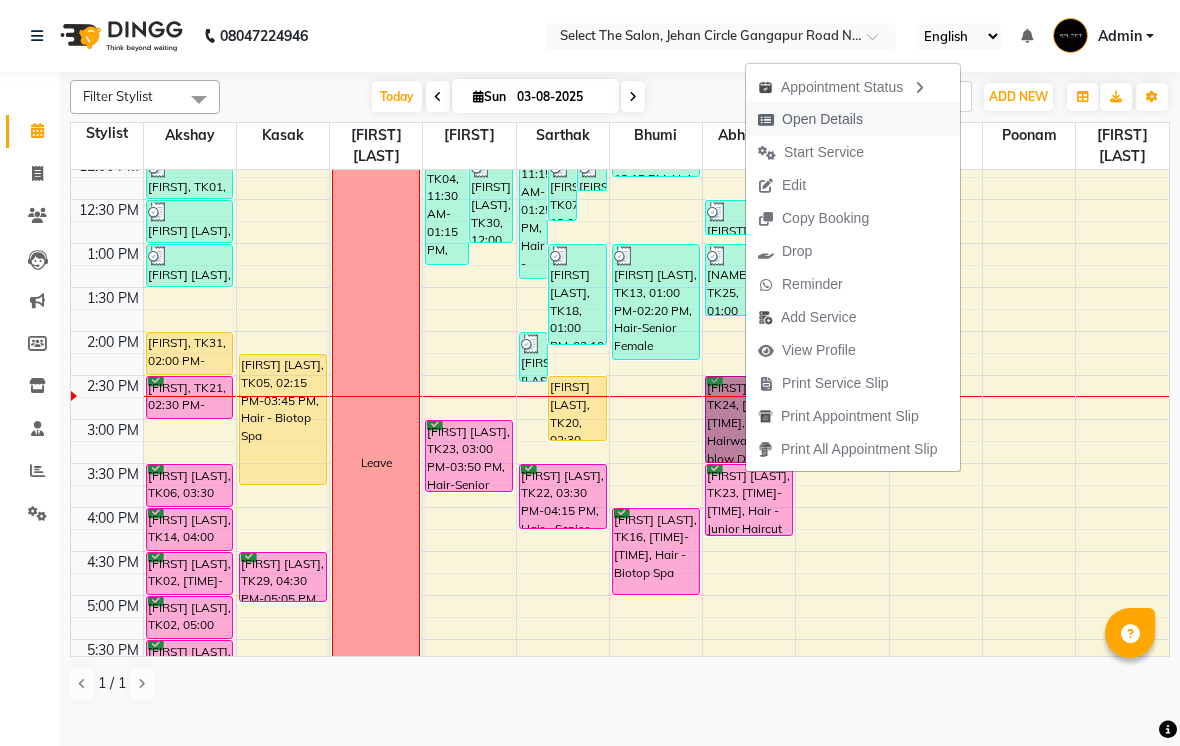 click on "Open Details" at bounding box center (822, 119) 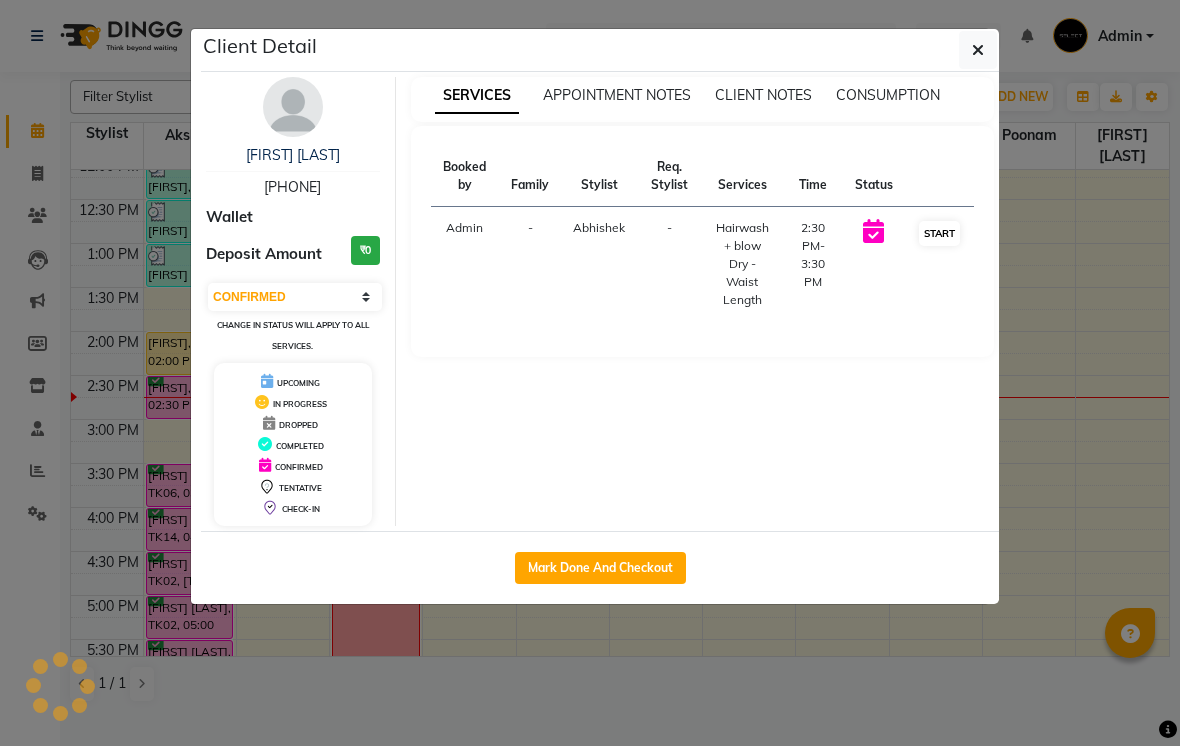 click on "START" at bounding box center [939, 233] 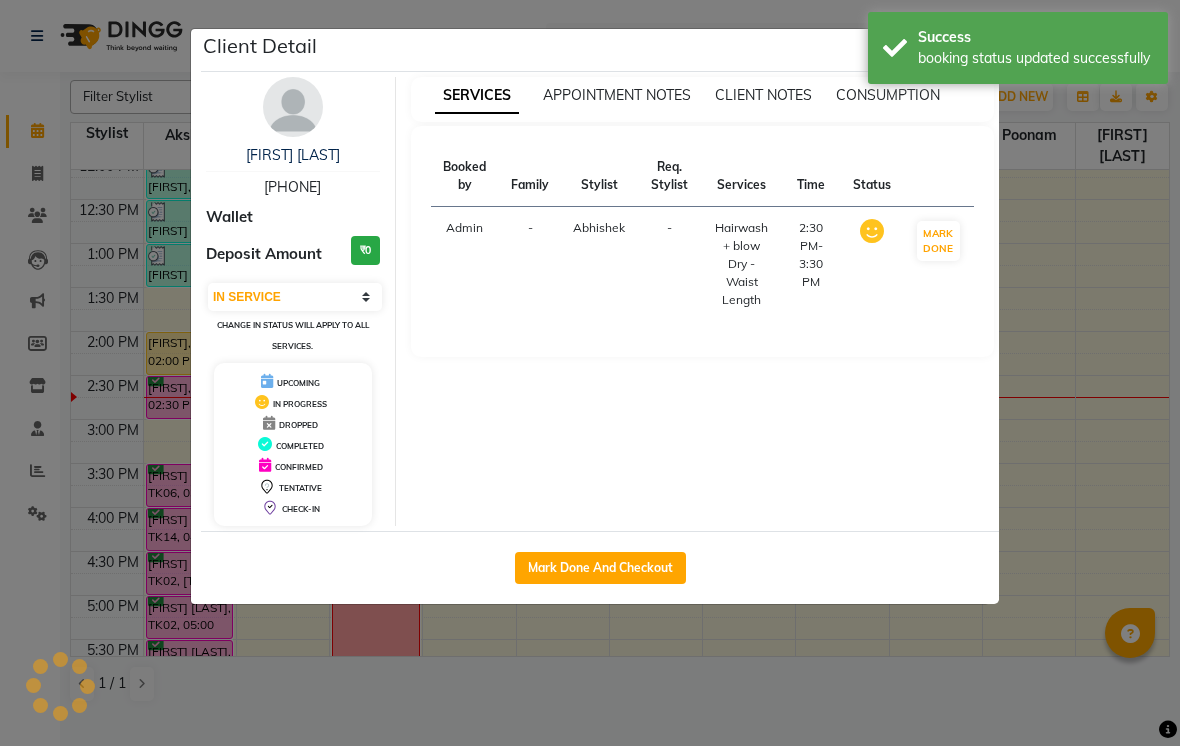 click on "Client Detail  Snehal joshi   8793850134 Wallet Deposit Amount  ₹0  Select IN SERVICE CONFIRMED TENTATIVE CHECK IN MARK DONE DROPPED UPCOMING Change in status will apply to all services. UPCOMING IN PROGRESS DROPPED COMPLETED CONFIRMED TENTATIVE CHECK-IN SERVICES APPOINTMENT NOTES CLIENT NOTES CONSUMPTION Booked by Family Stylist Req. Stylist Services Time Status  Admin  - Abhishek  -  Hairwash + blow Dry - Waist Length   2:30 PM-3:30 PM   MARK DONE   Mark Done And Checkout" 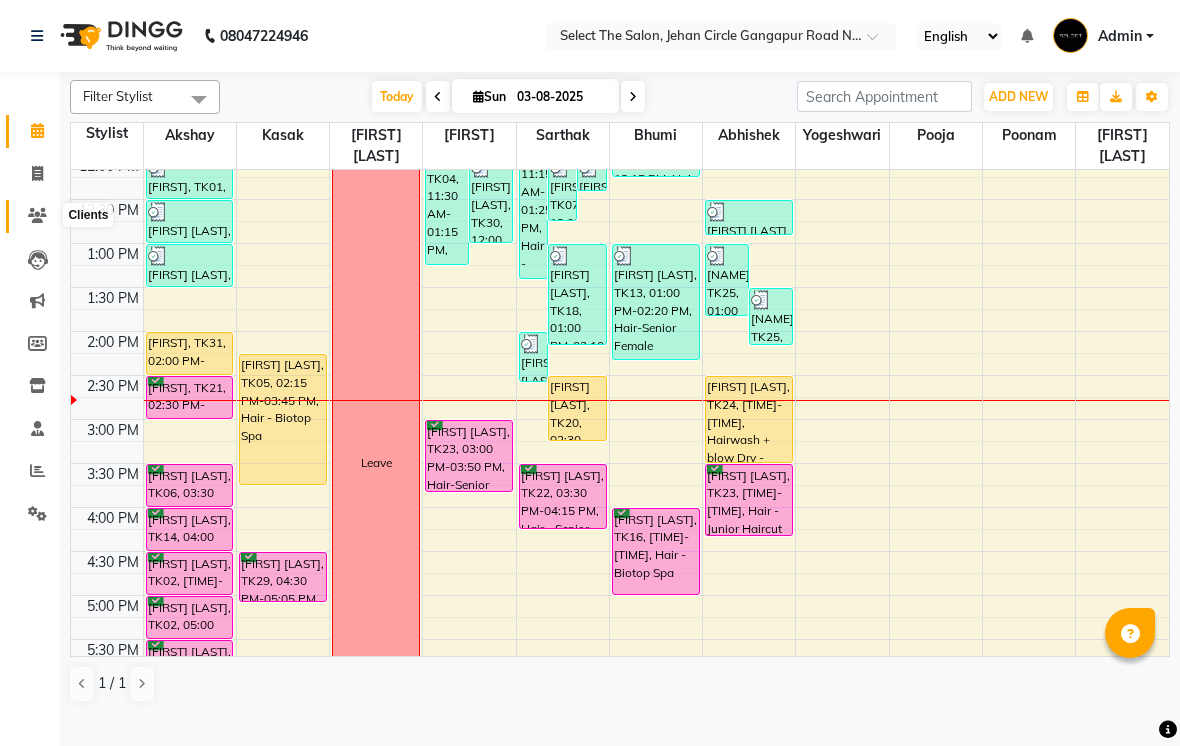 click 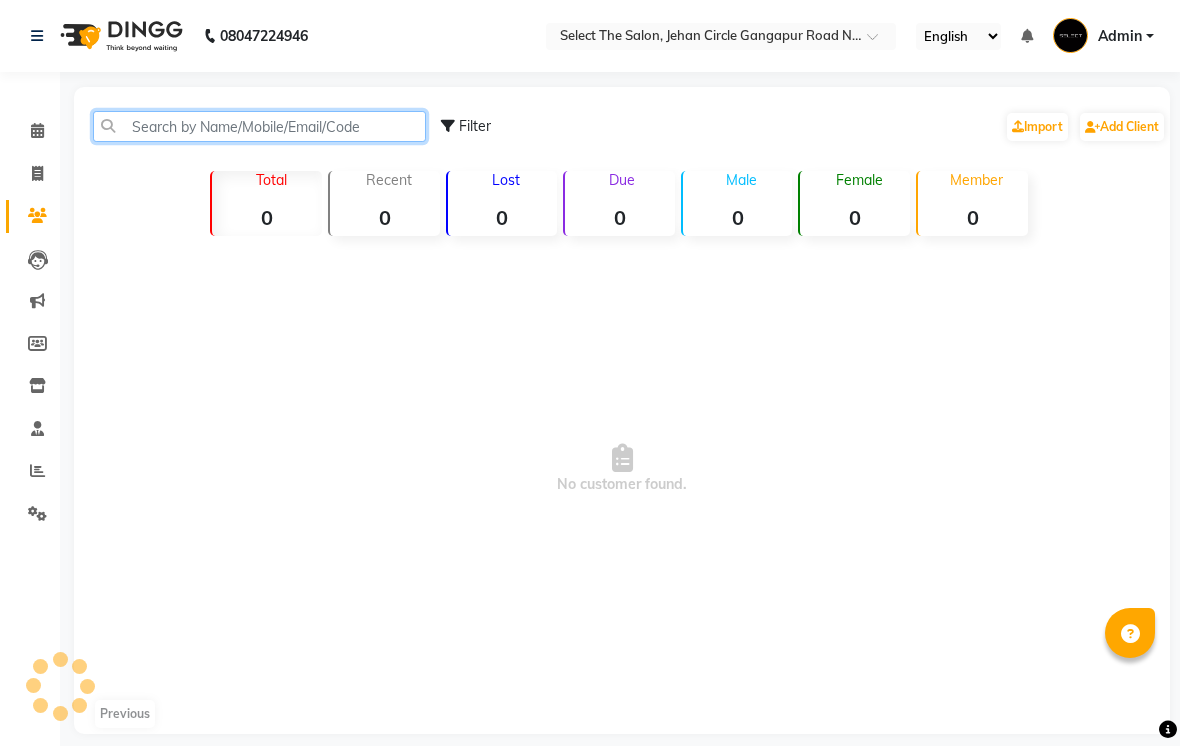 click 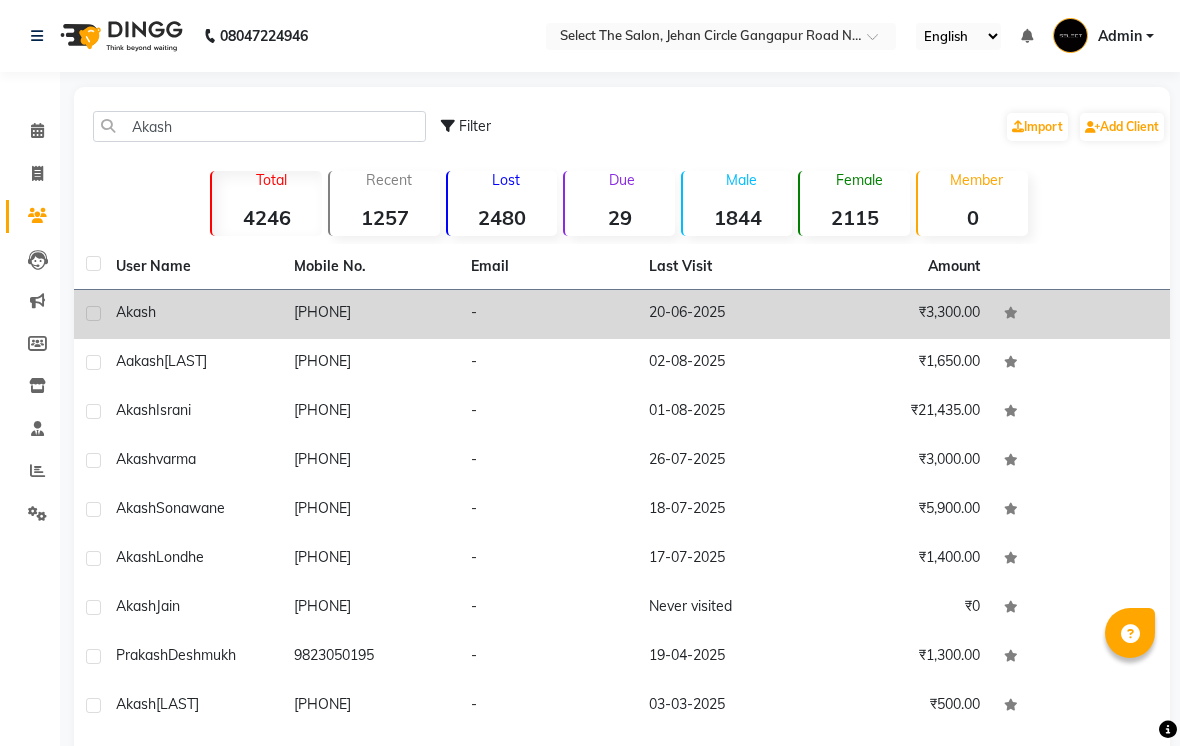 click 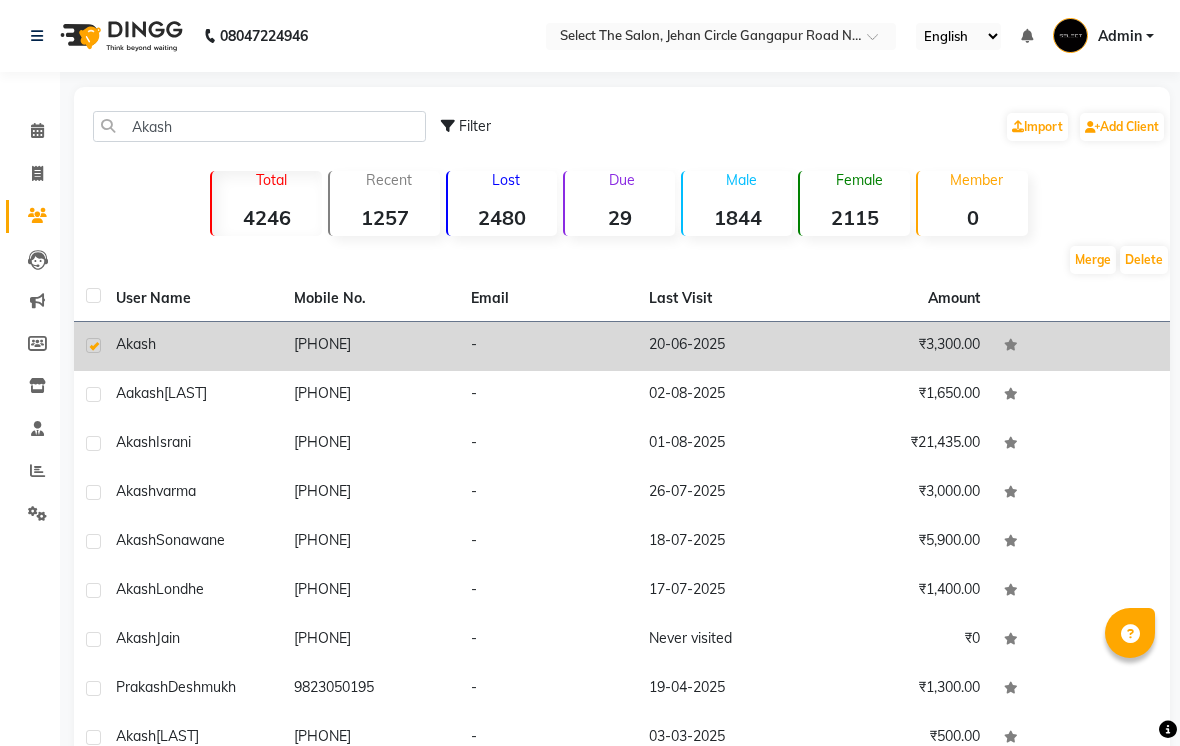 click on "₹3,300.00" 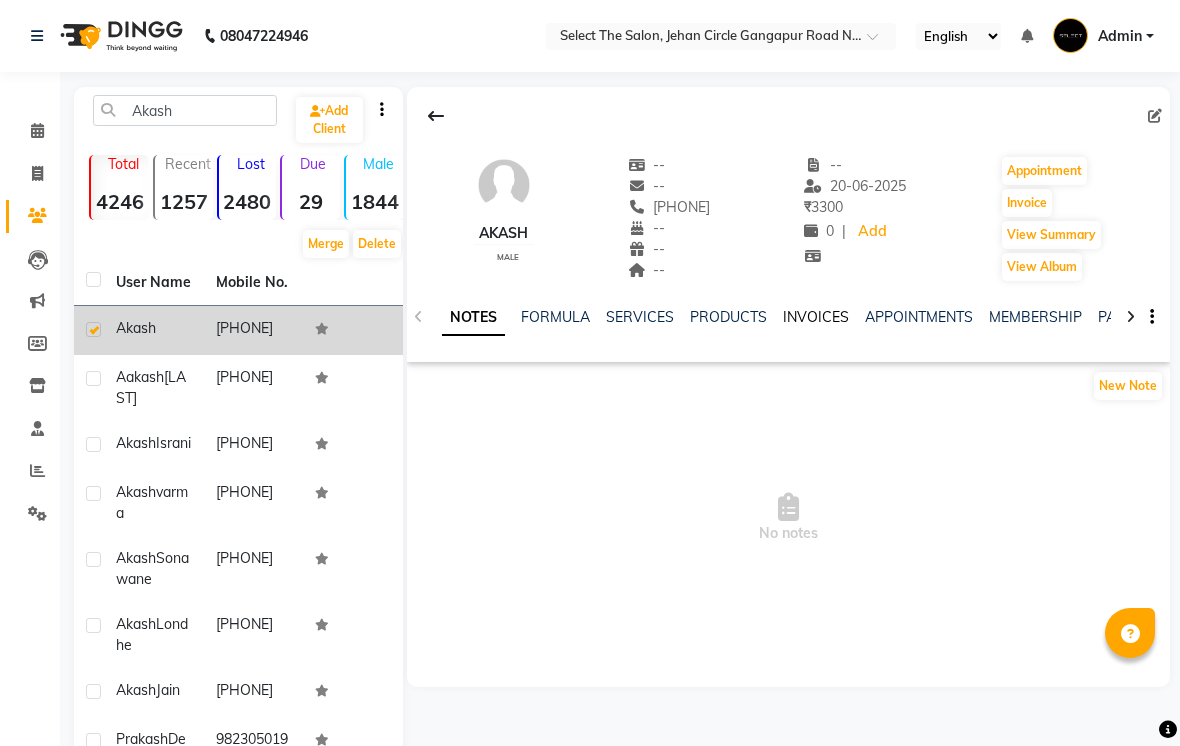 click on "INVOICES" 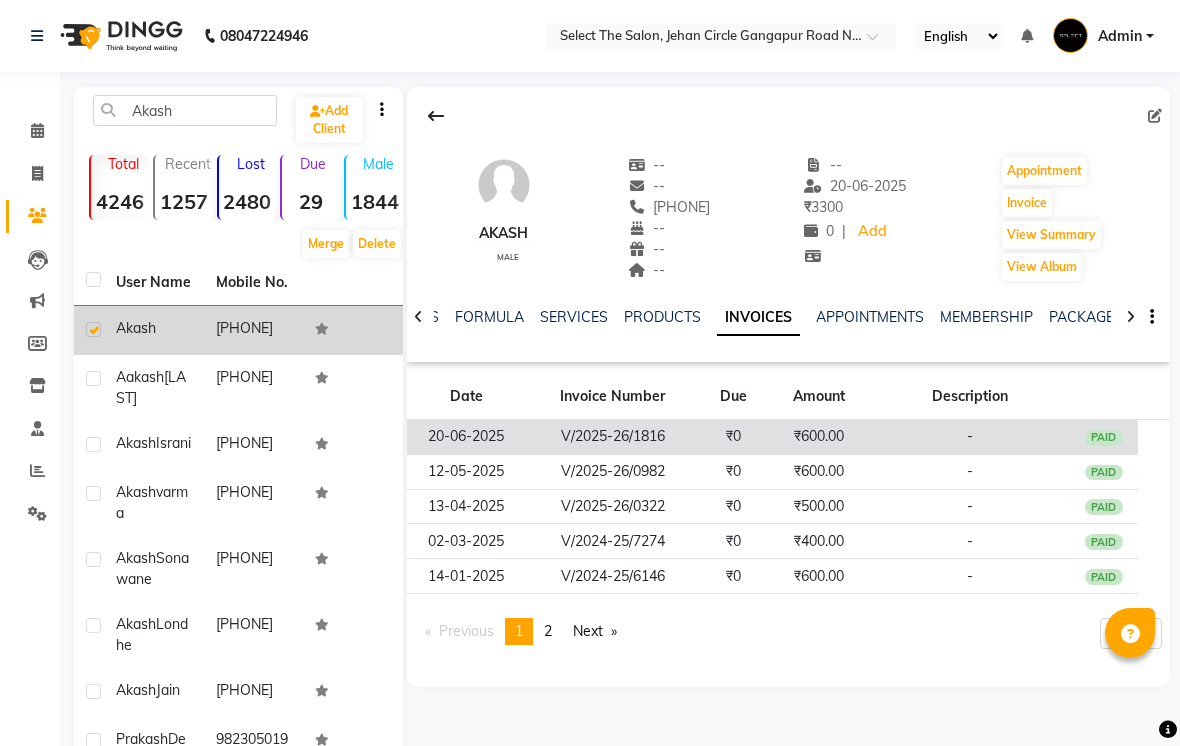 click on "PAID" 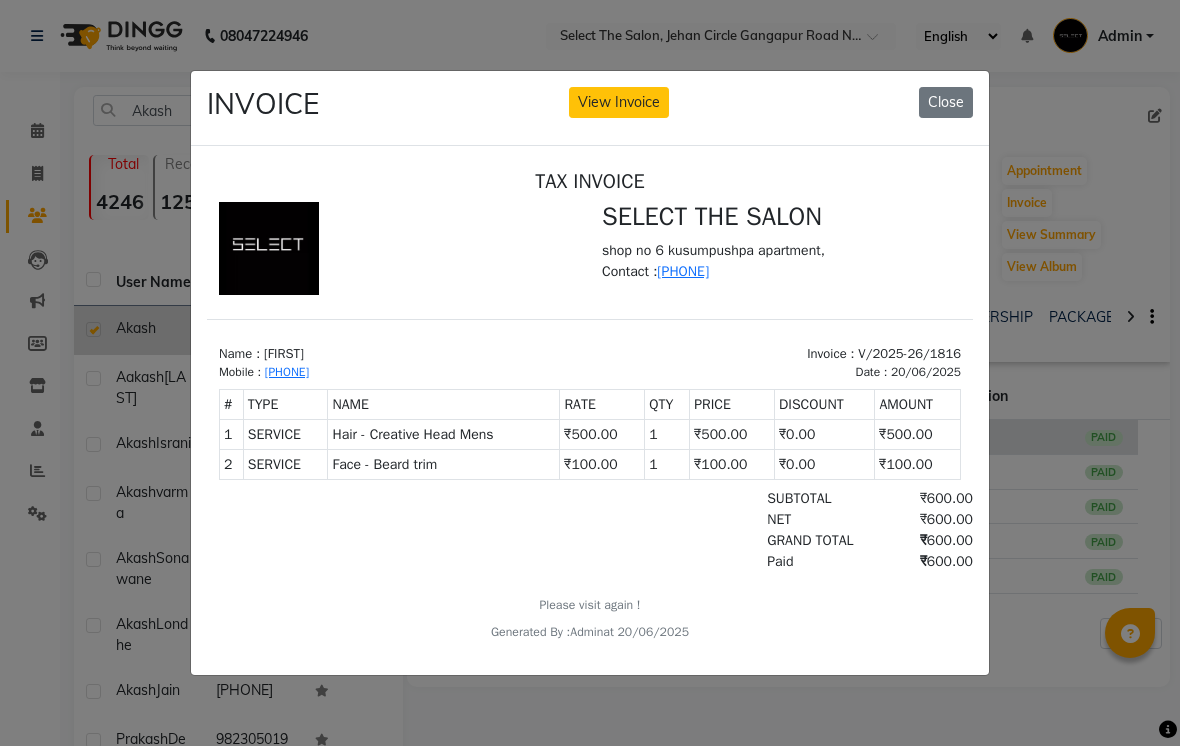 scroll, scrollTop: 0, scrollLeft: 0, axis: both 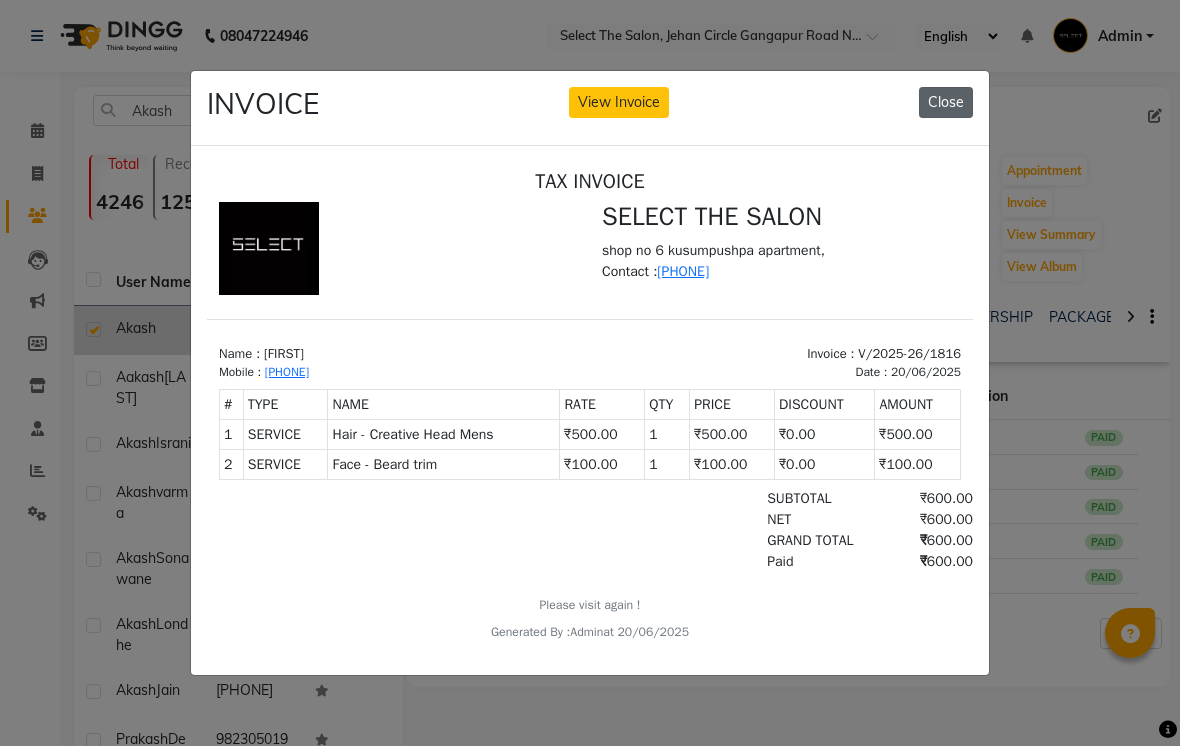 click on "Close" 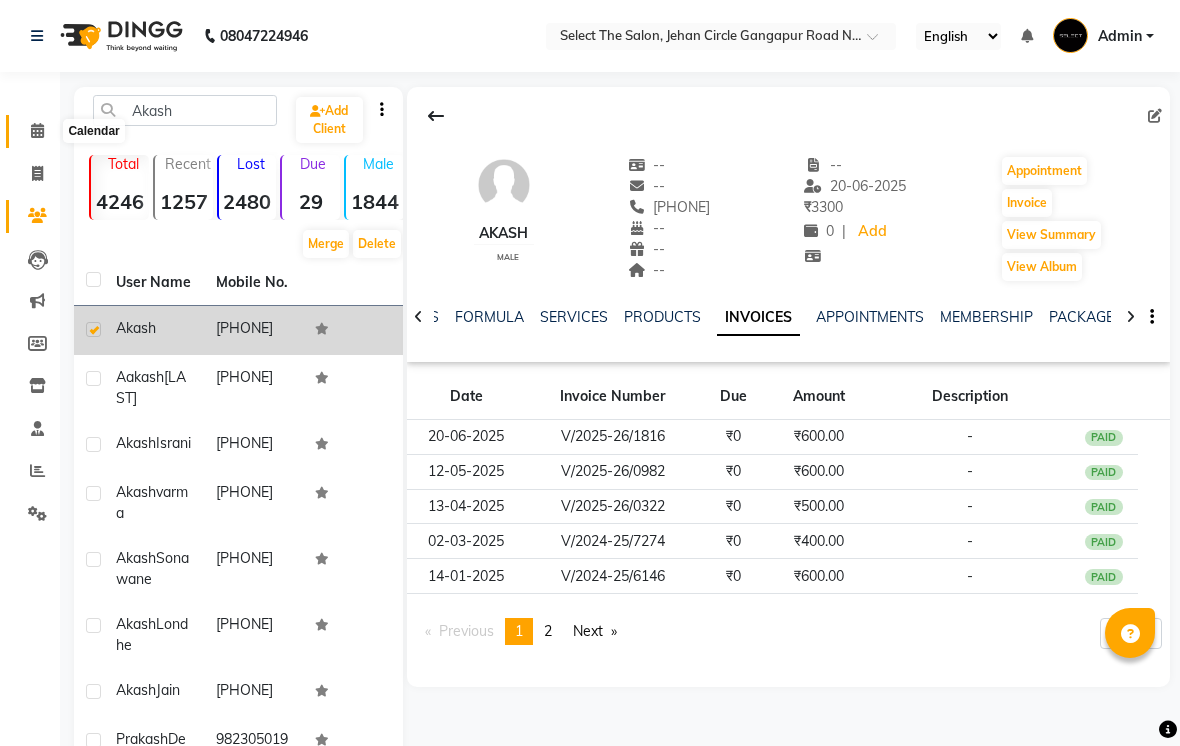 click 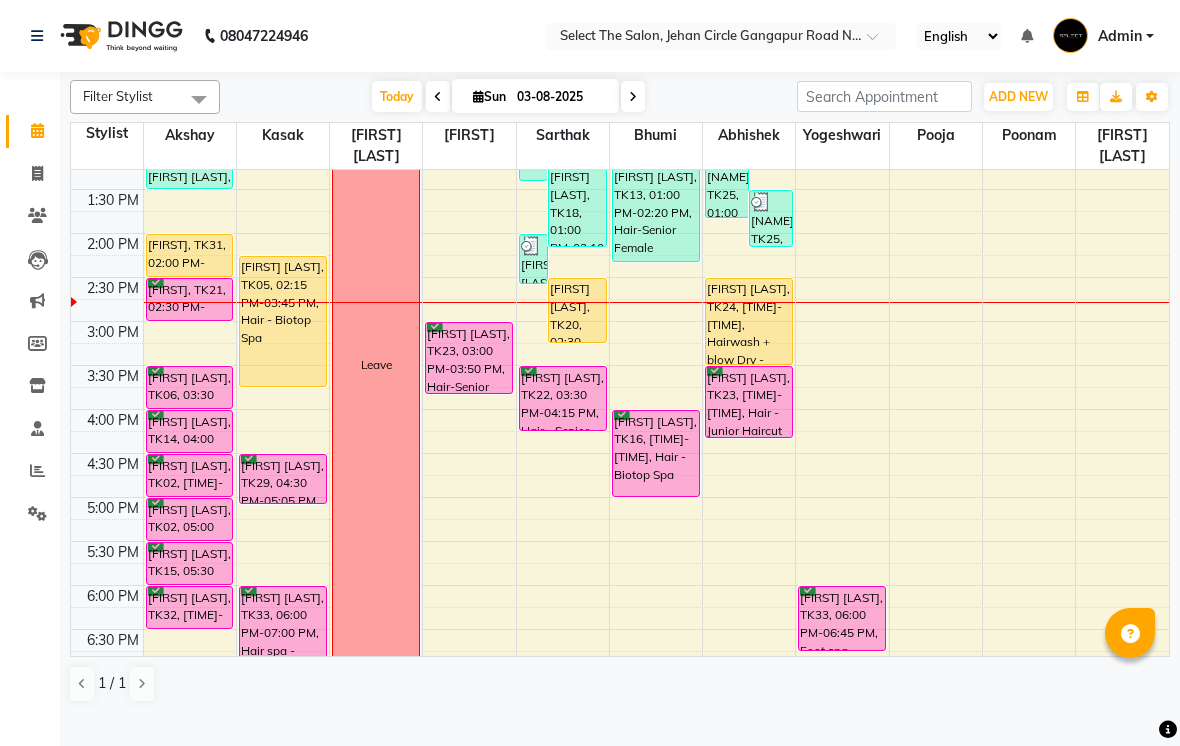 scroll, scrollTop: 465, scrollLeft: 0, axis: vertical 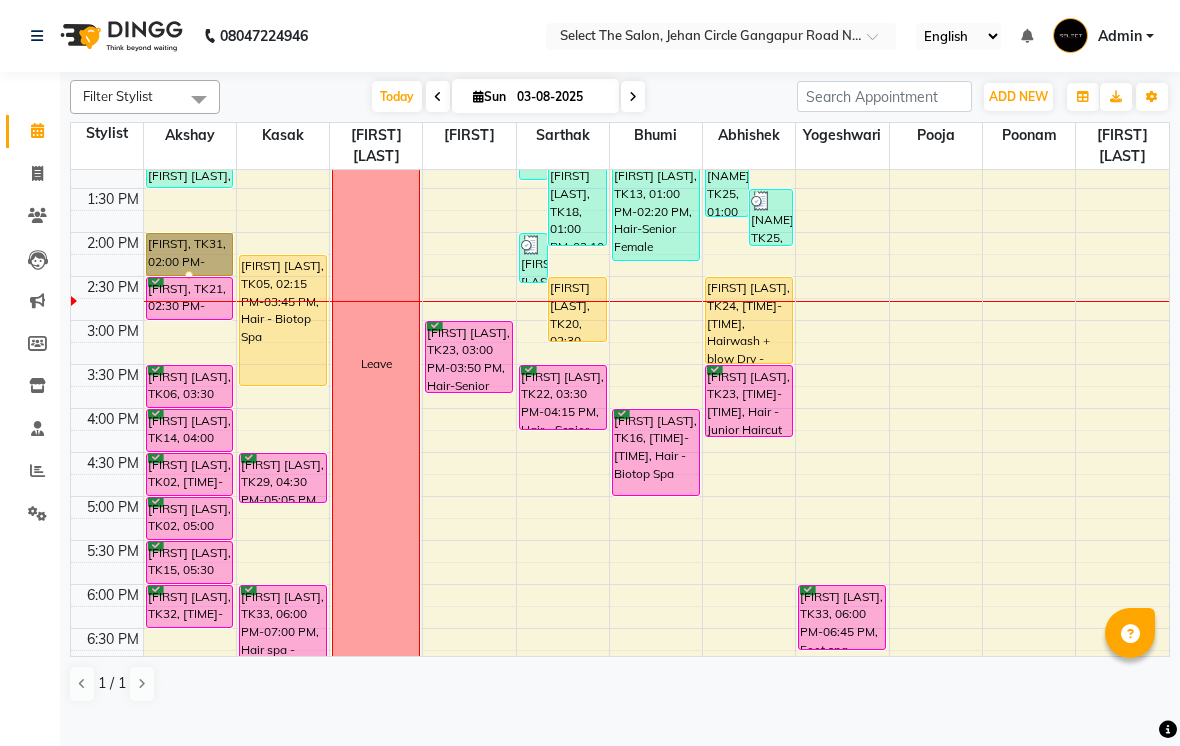 click at bounding box center (189, 275) 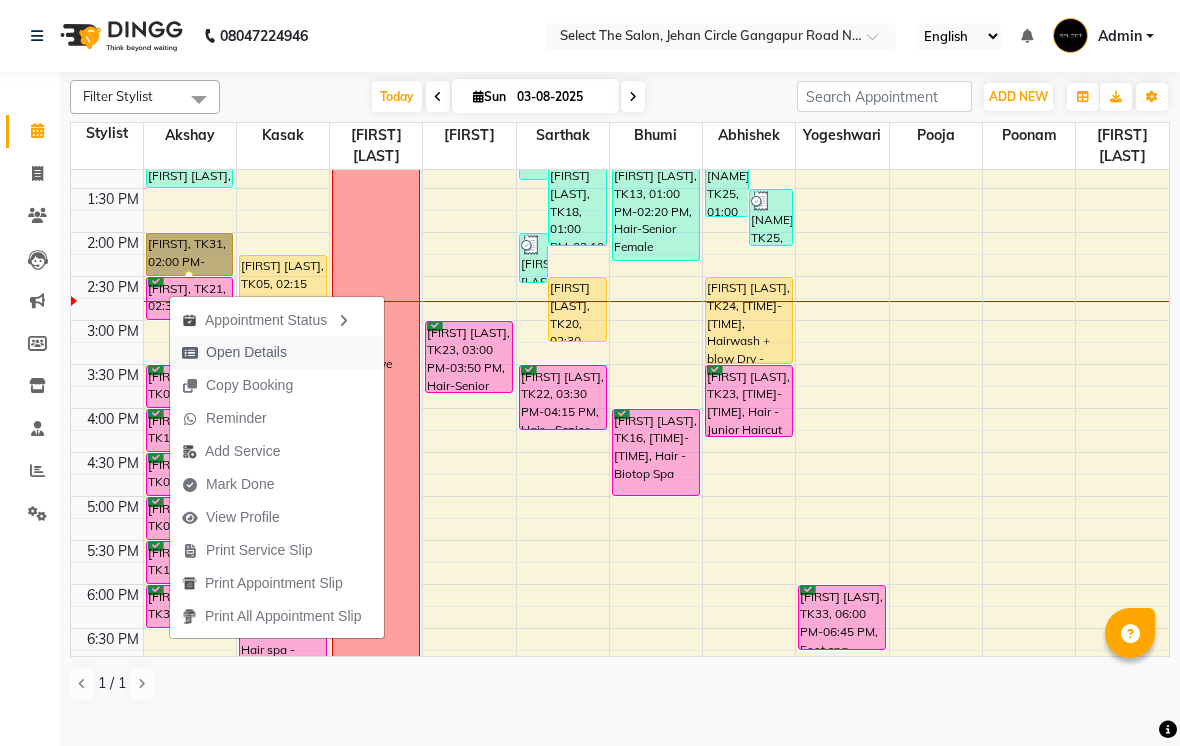 click on "Open Details" at bounding box center [234, 352] 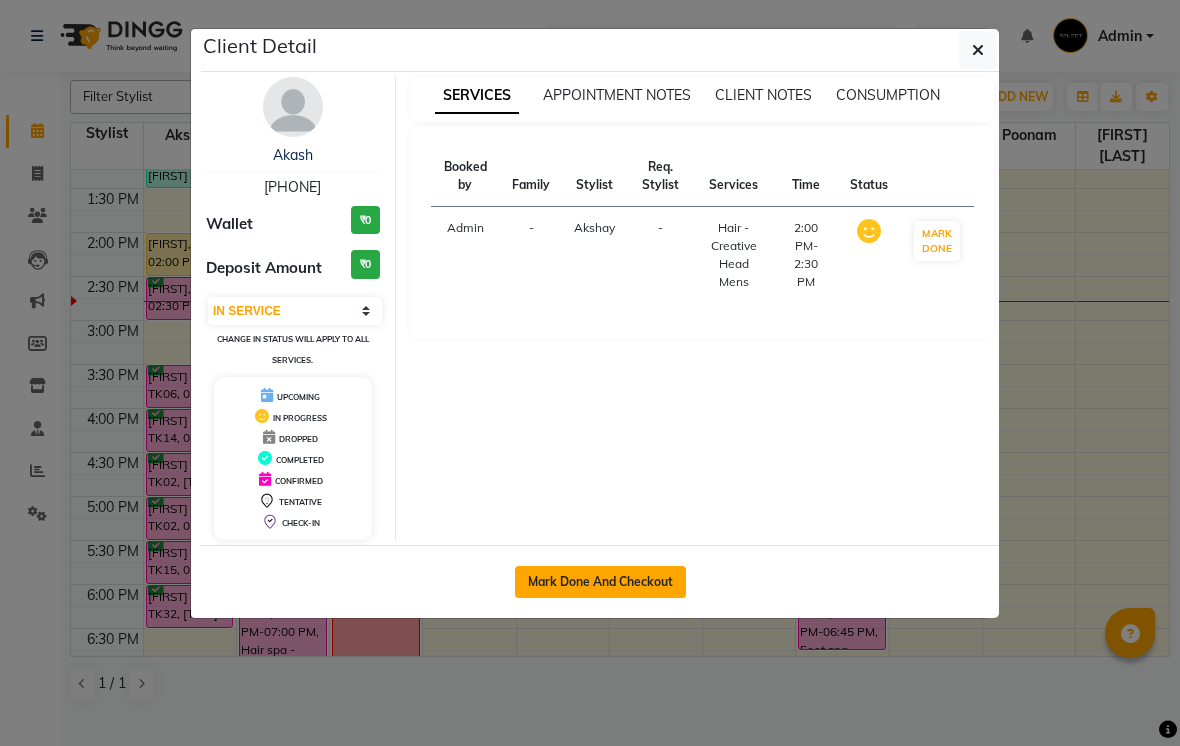 click on "Mark Done And Checkout" 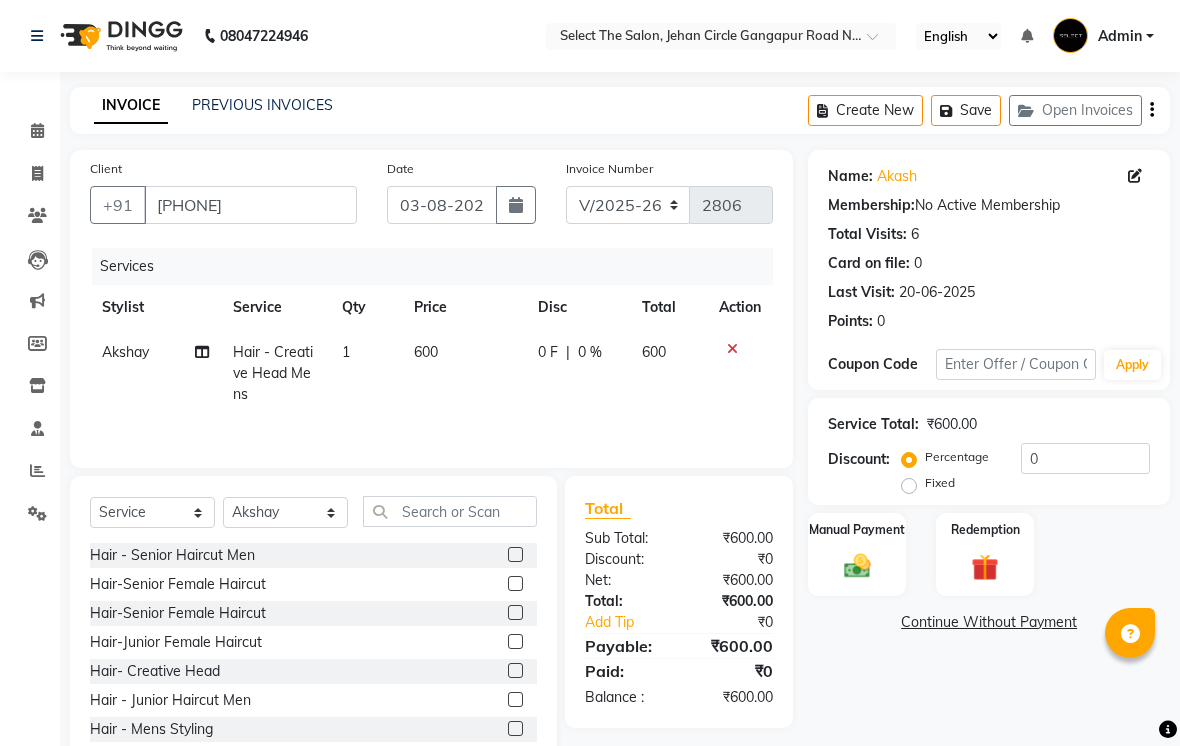 click on "600" 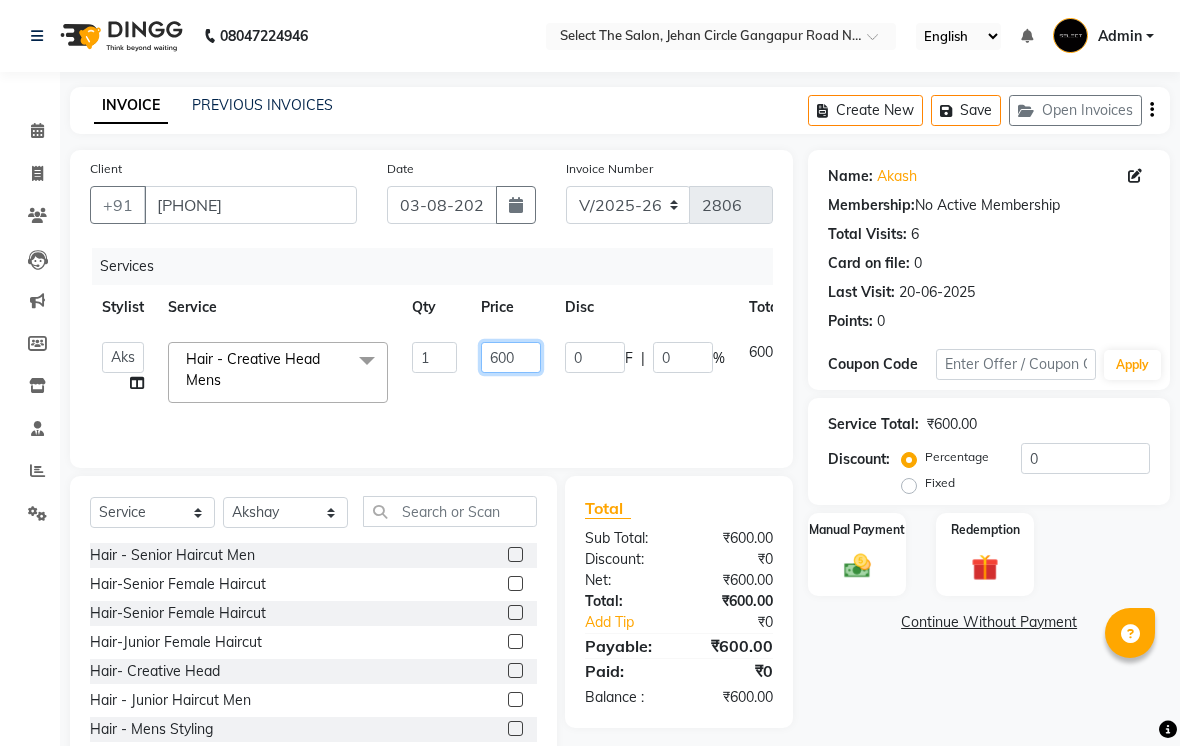 click on "600" 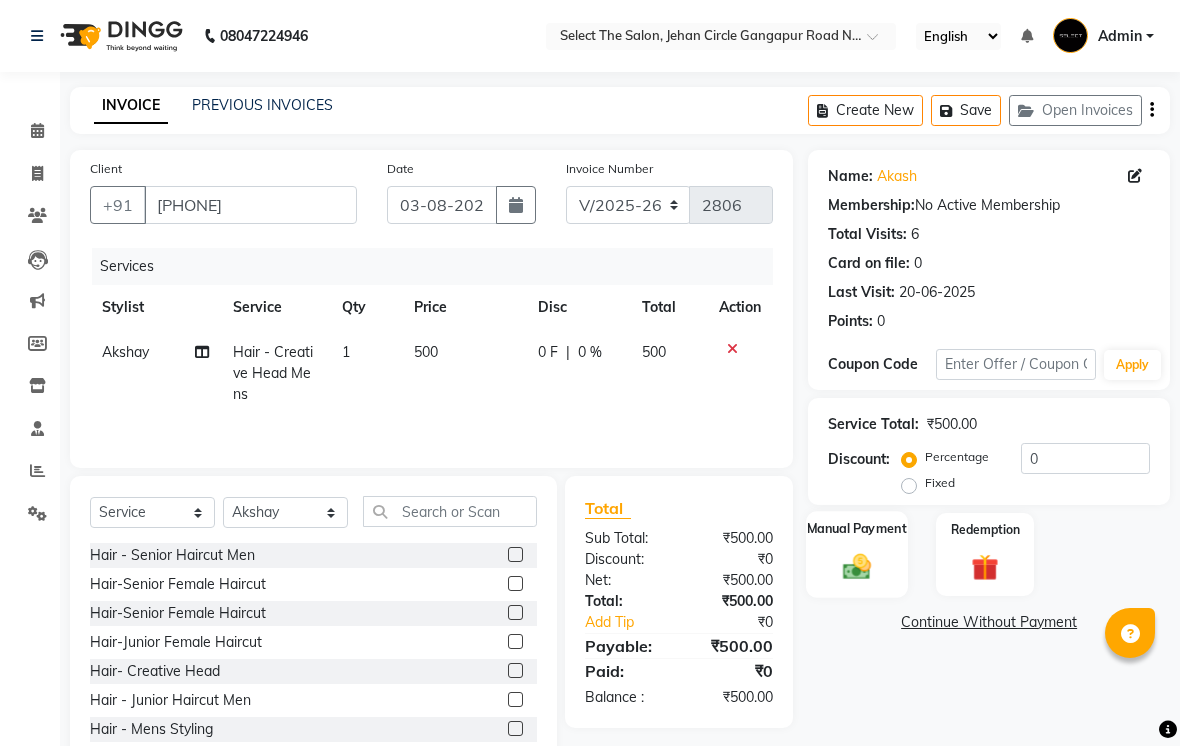 click 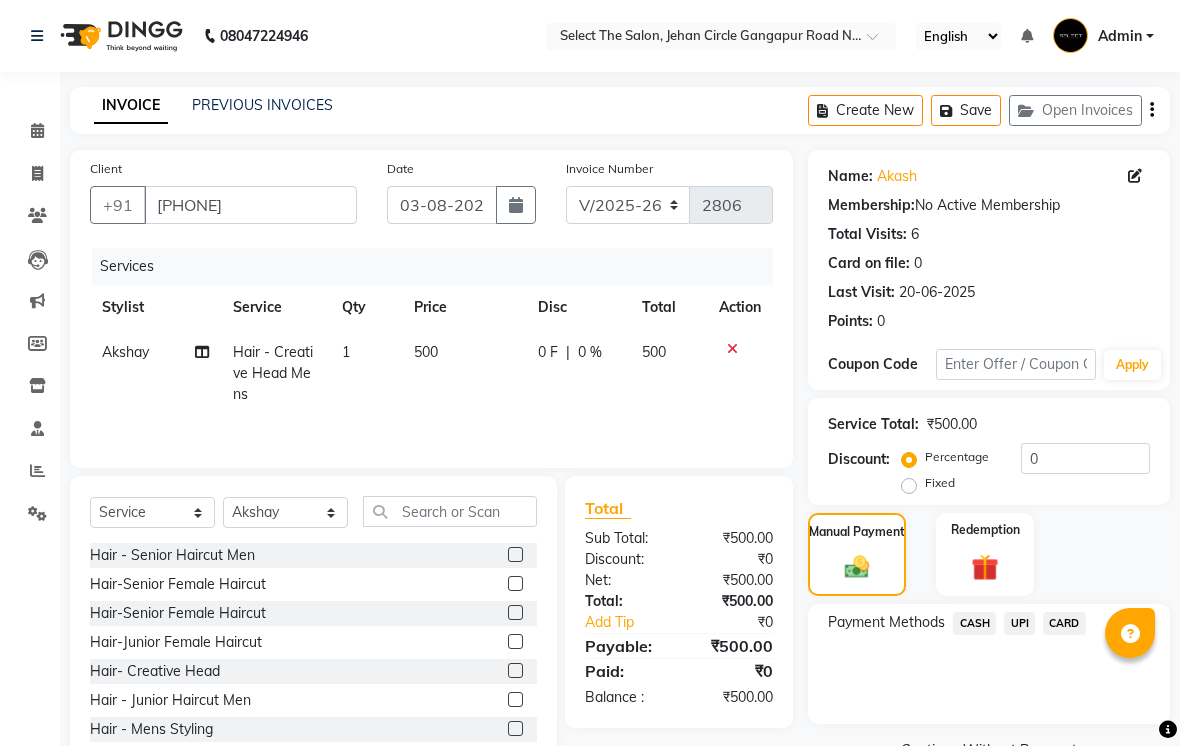 click on "UPI" 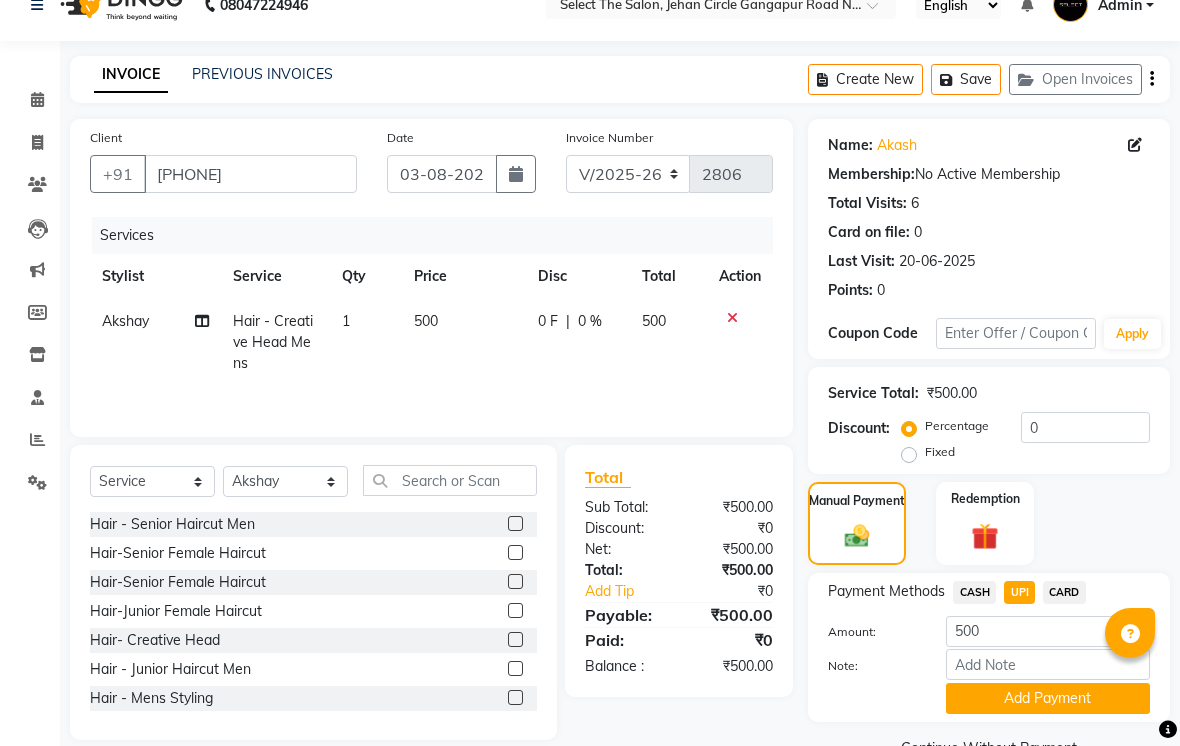 scroll, scrollTop: 43, scrollLeft: 0, axis: vertical 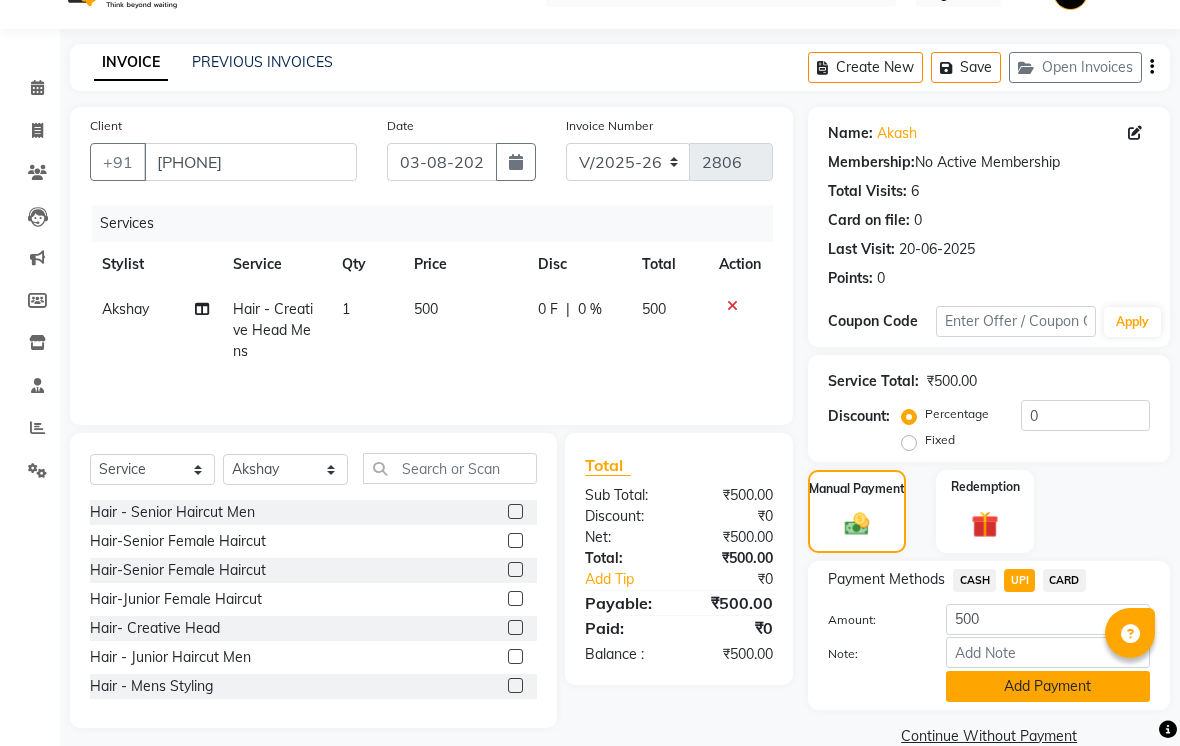 click on "Add Payment" 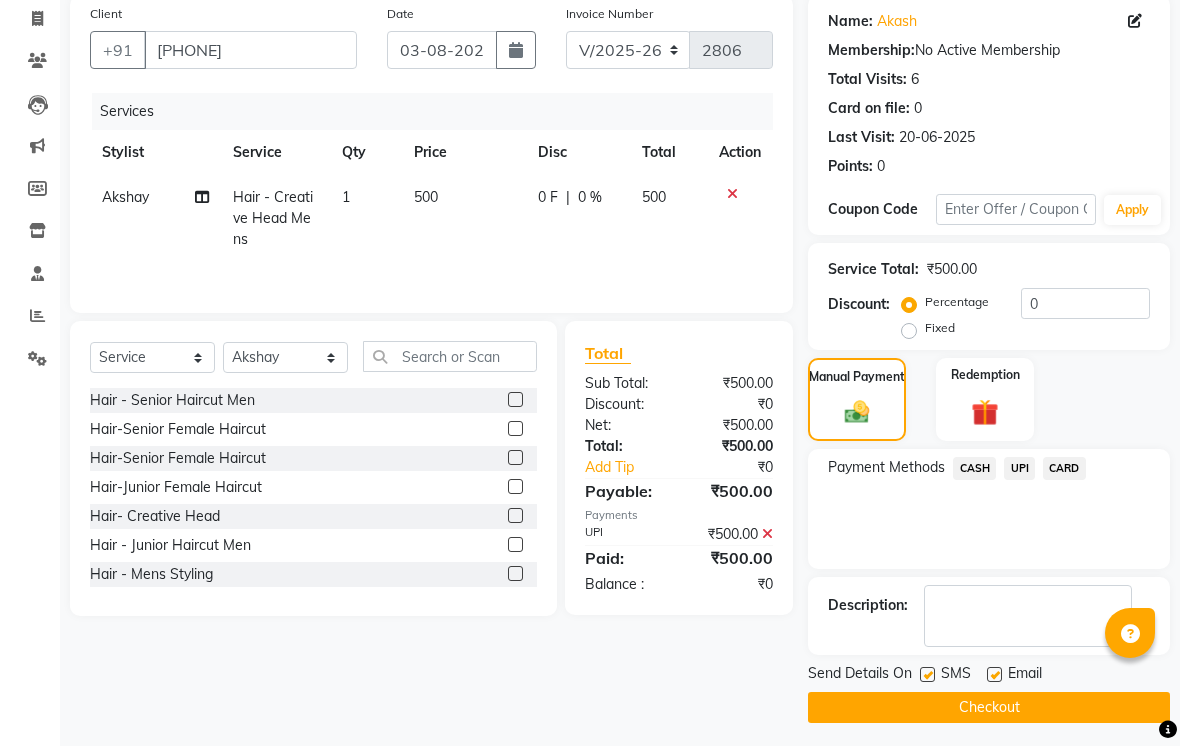 scroll, scrollTop: 161, scrollLeft: 0, axis: vertical 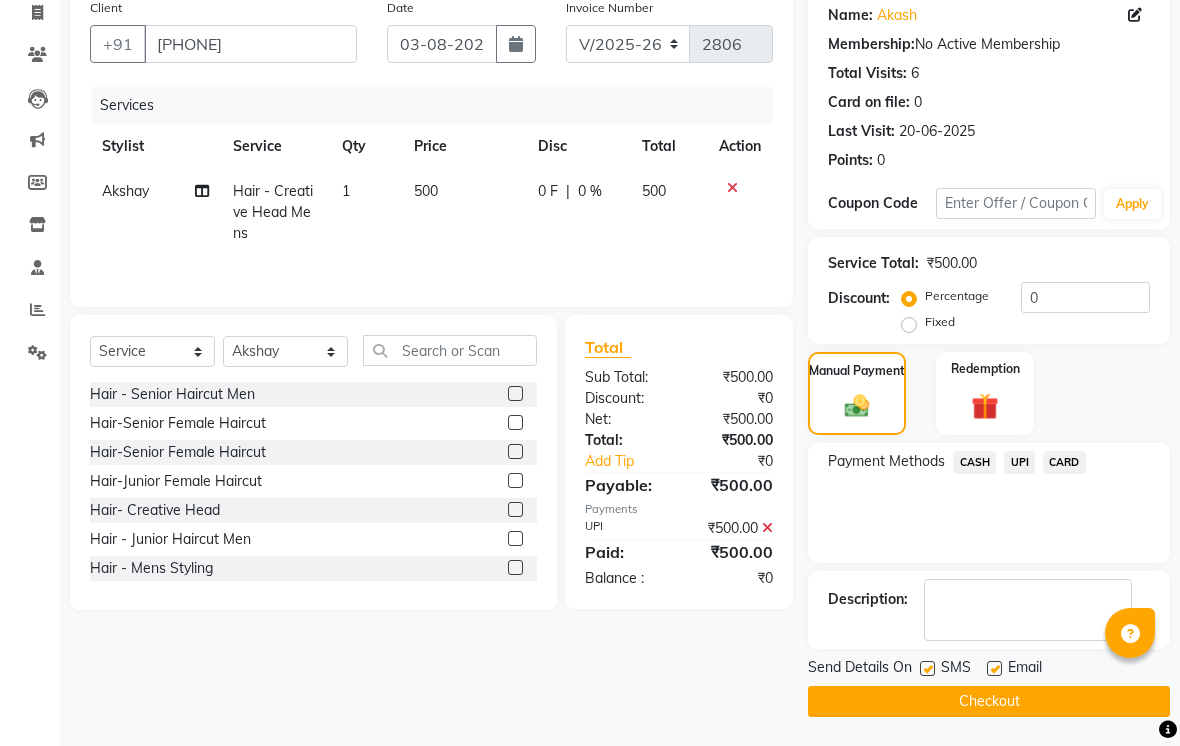 click on "Send Details On SMS Email" 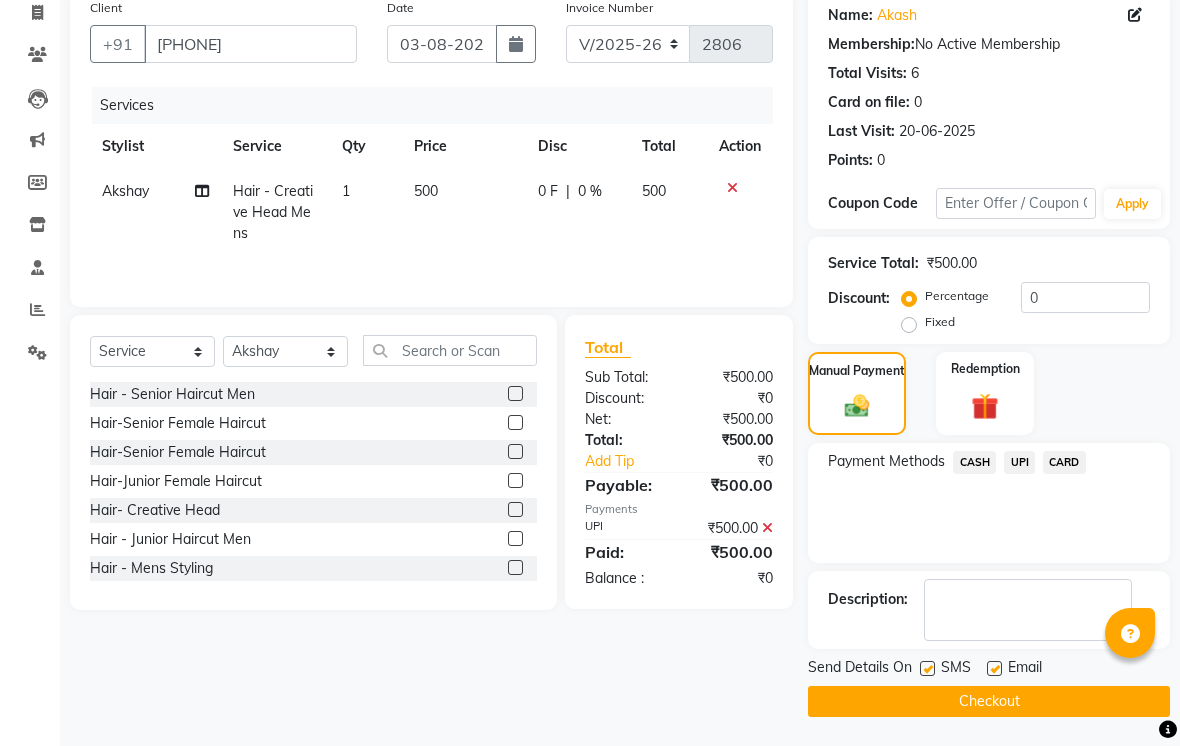 click on "SMS" 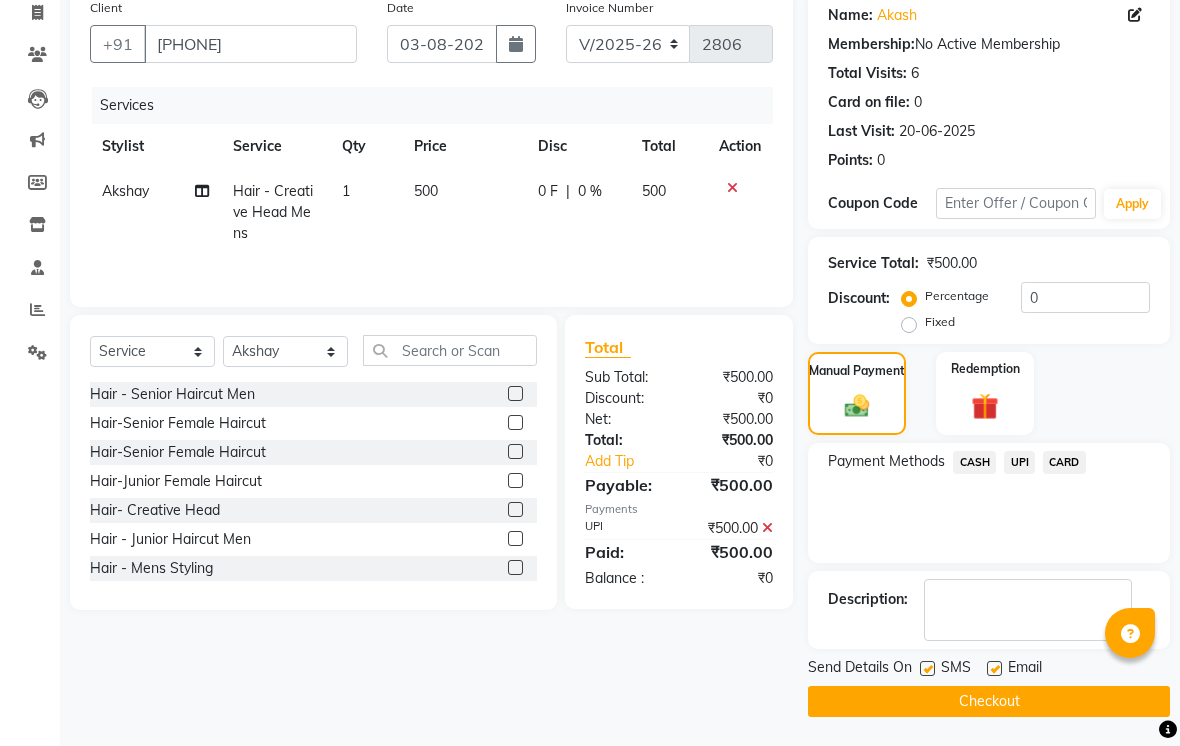 click on "Send Details On" 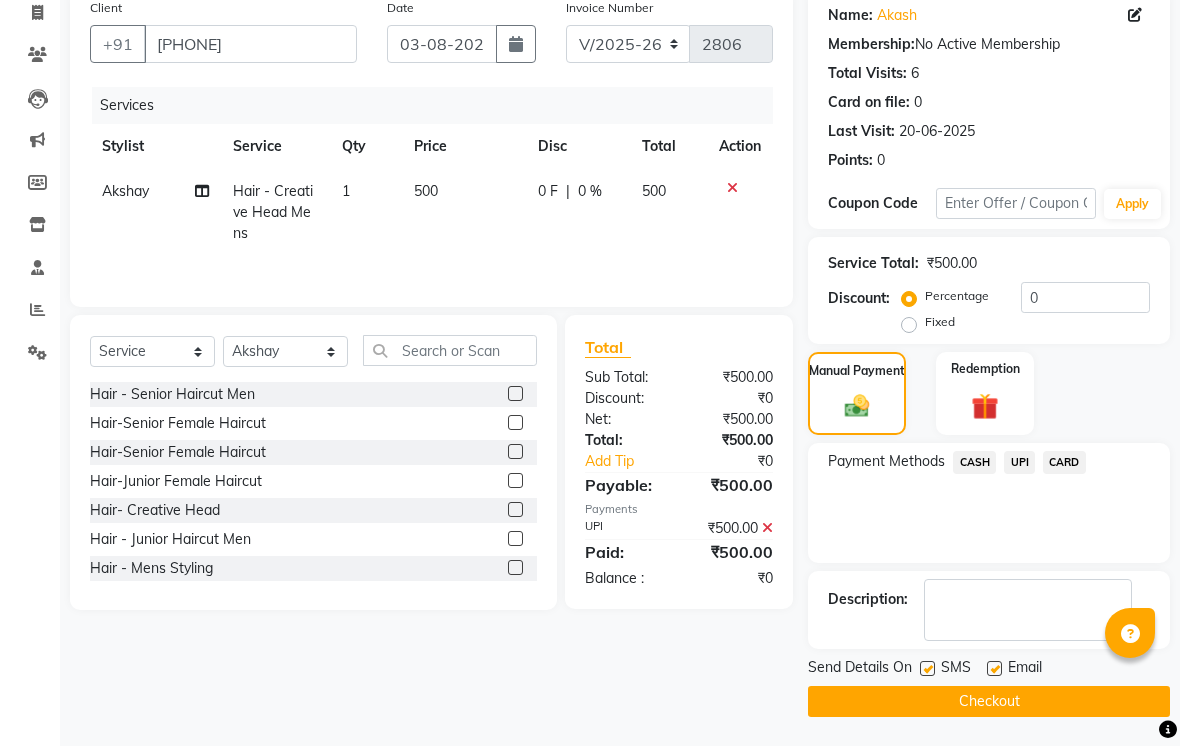 click 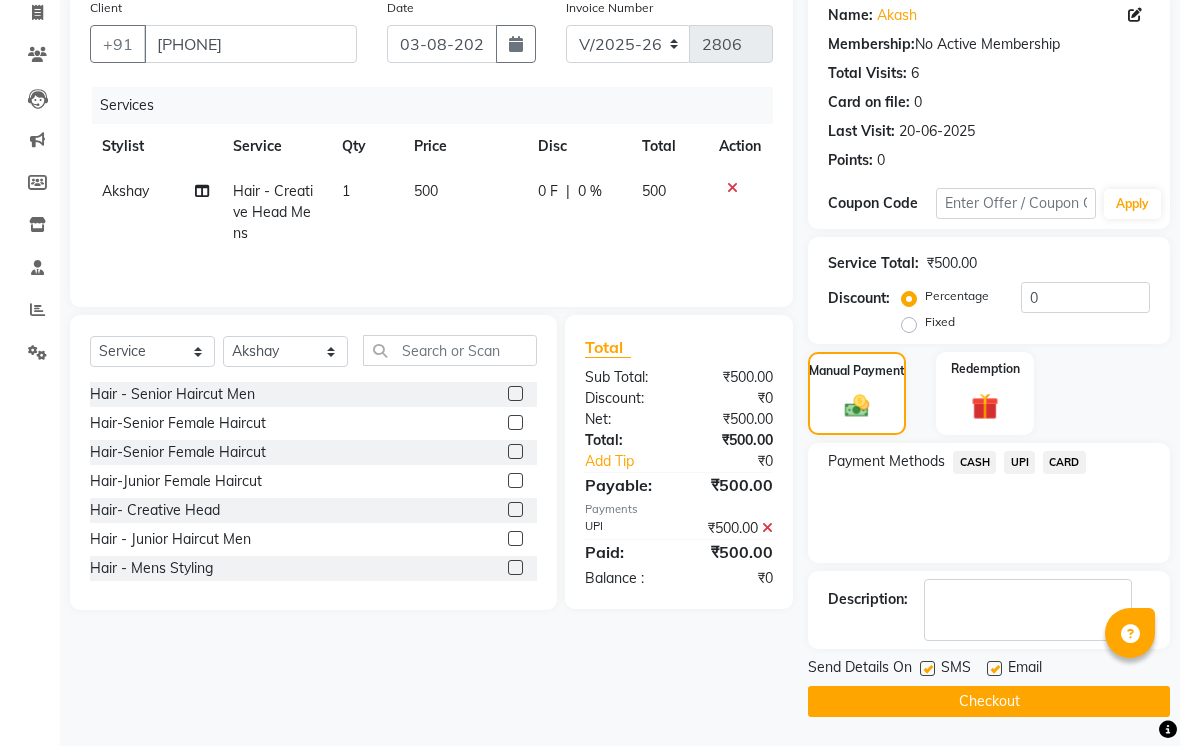 click at bounding box center [993, 669] 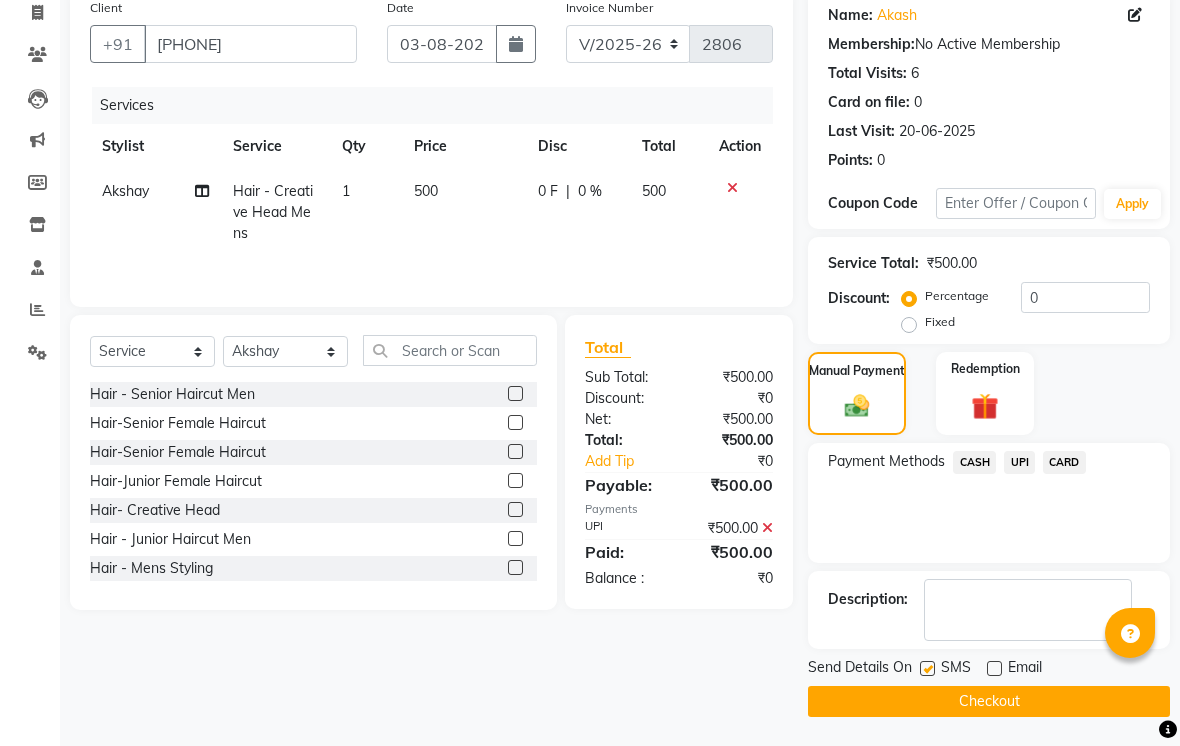 click on "Send Details On SMS Email" 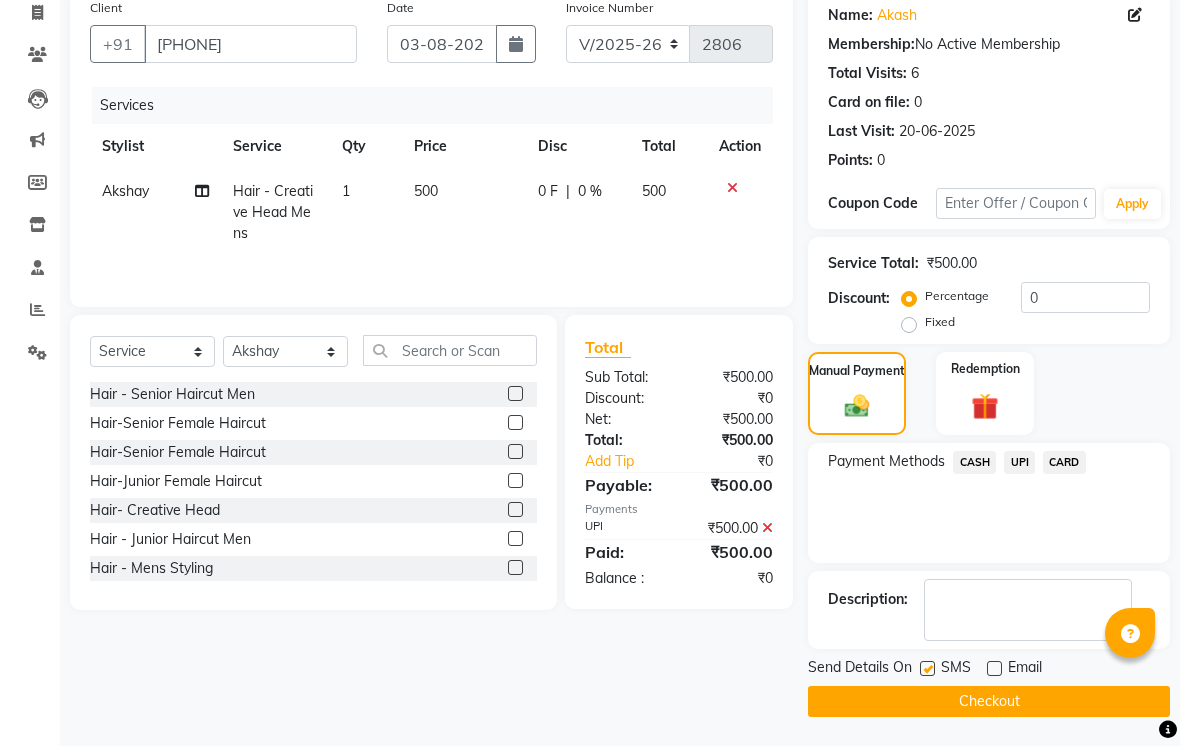 click on "Send Details On" 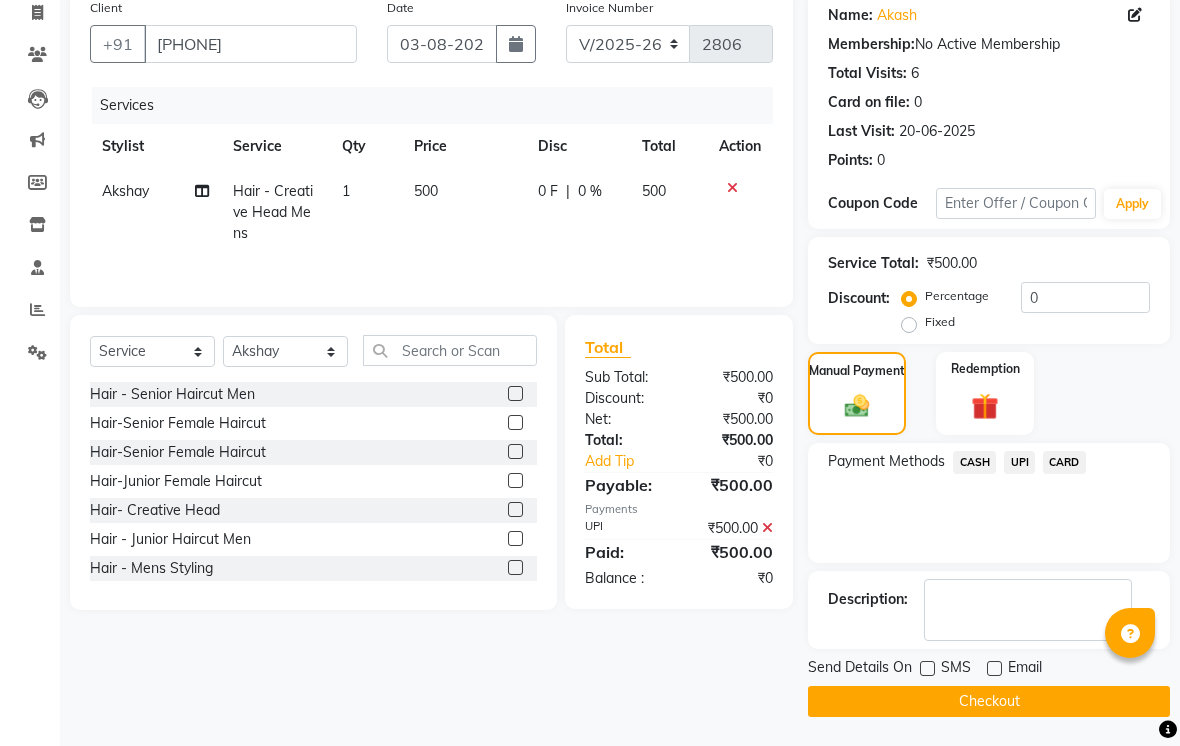 click on "Checkout" 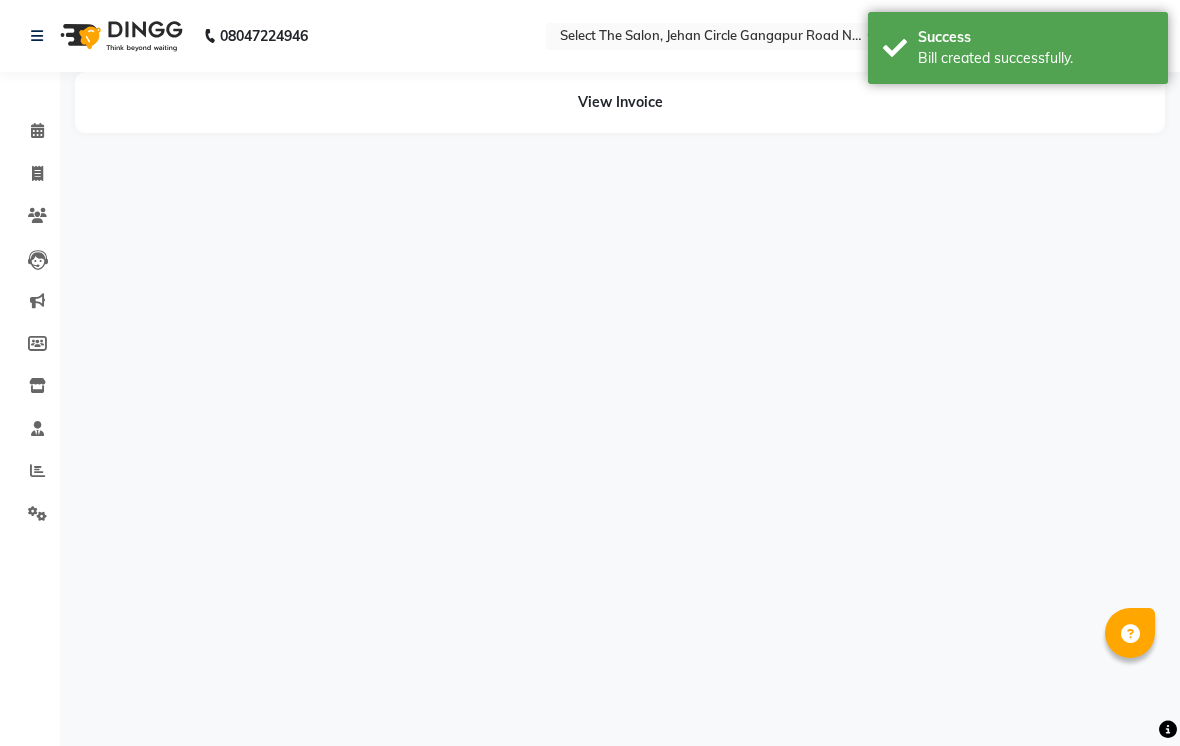 scroll, scrollTop: 0, scrollLeft: 0, axis: both 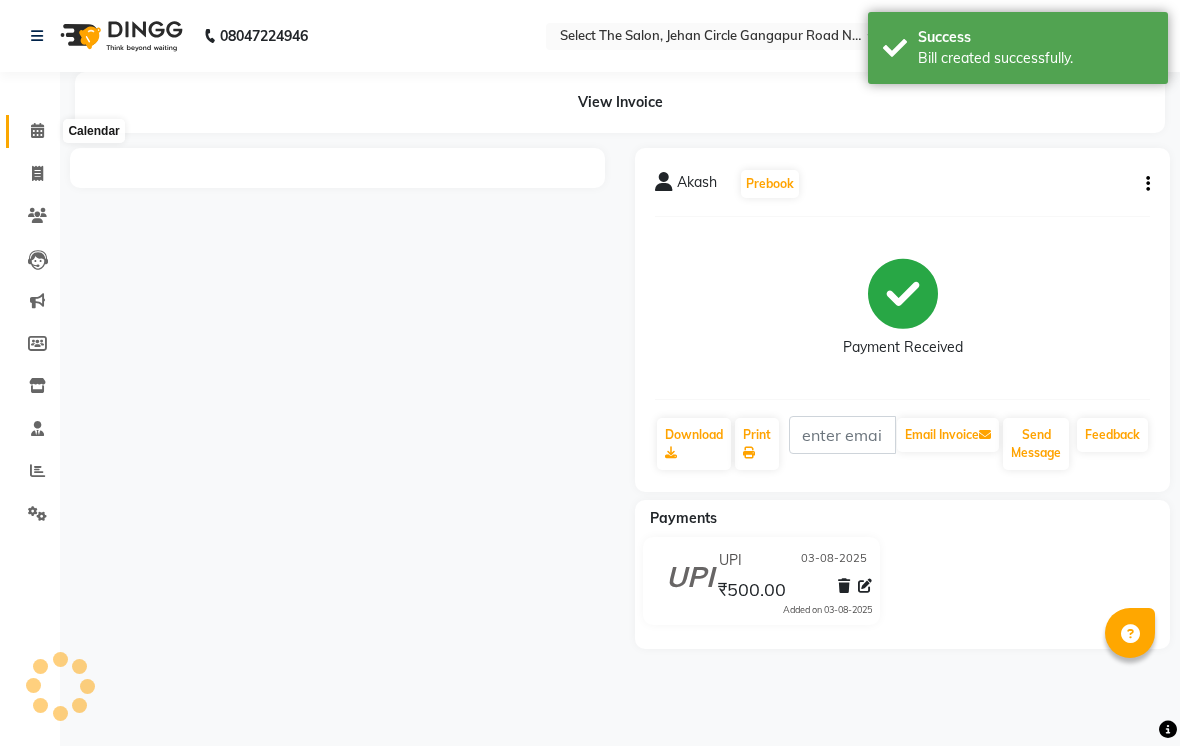 click 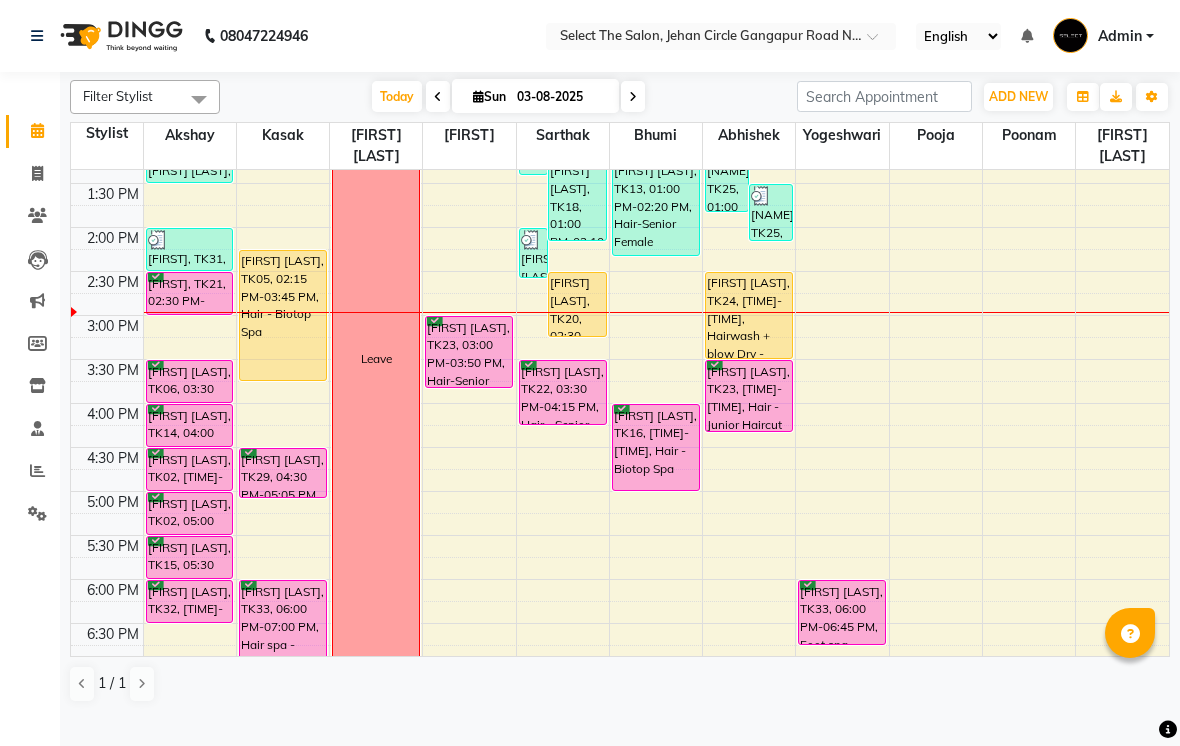 scroll, scrollTop: 469, scrollLeft: 0, axis: vertical 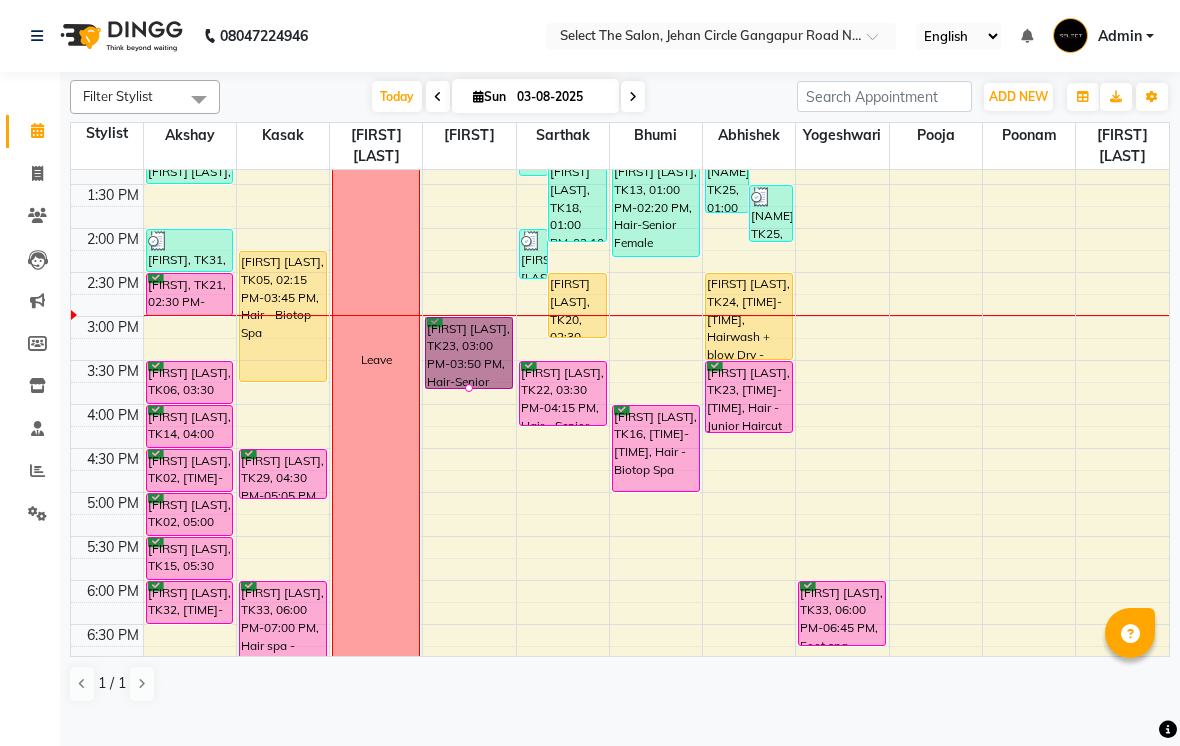 click at bounding box center [469, 388] 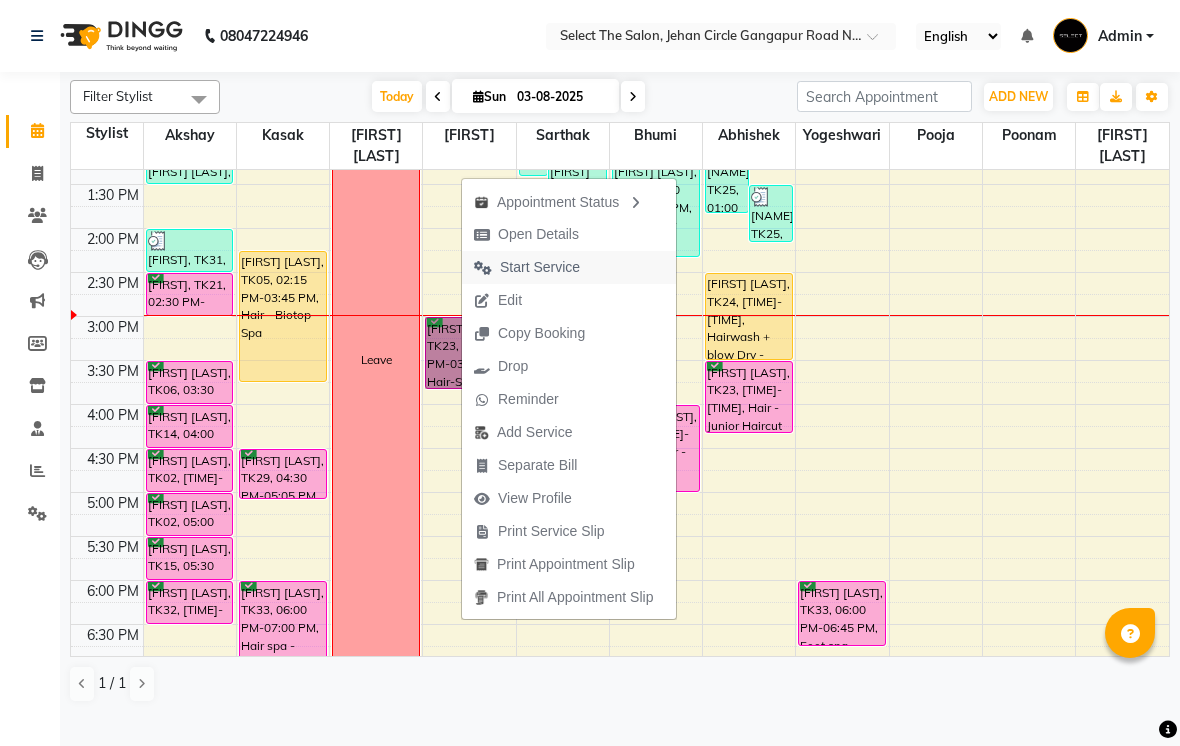 click on "Start Service" at bounding box center [540, 267] 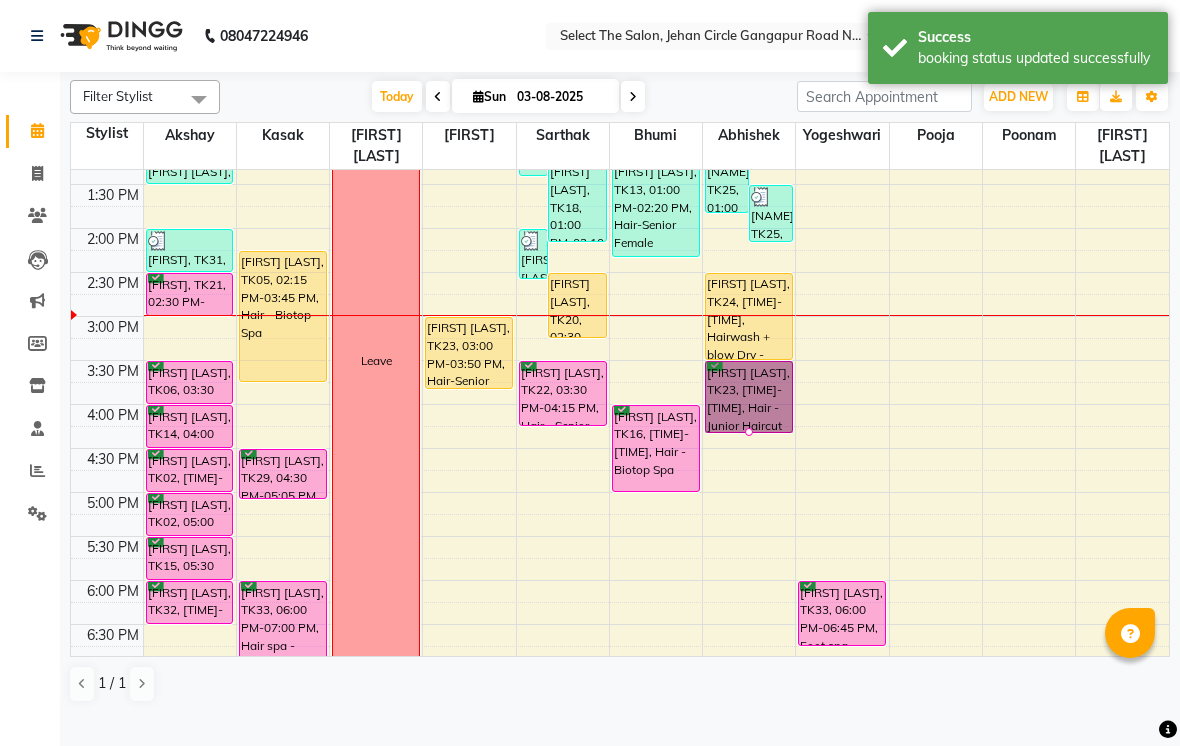 click at bounding box center (749, 432) 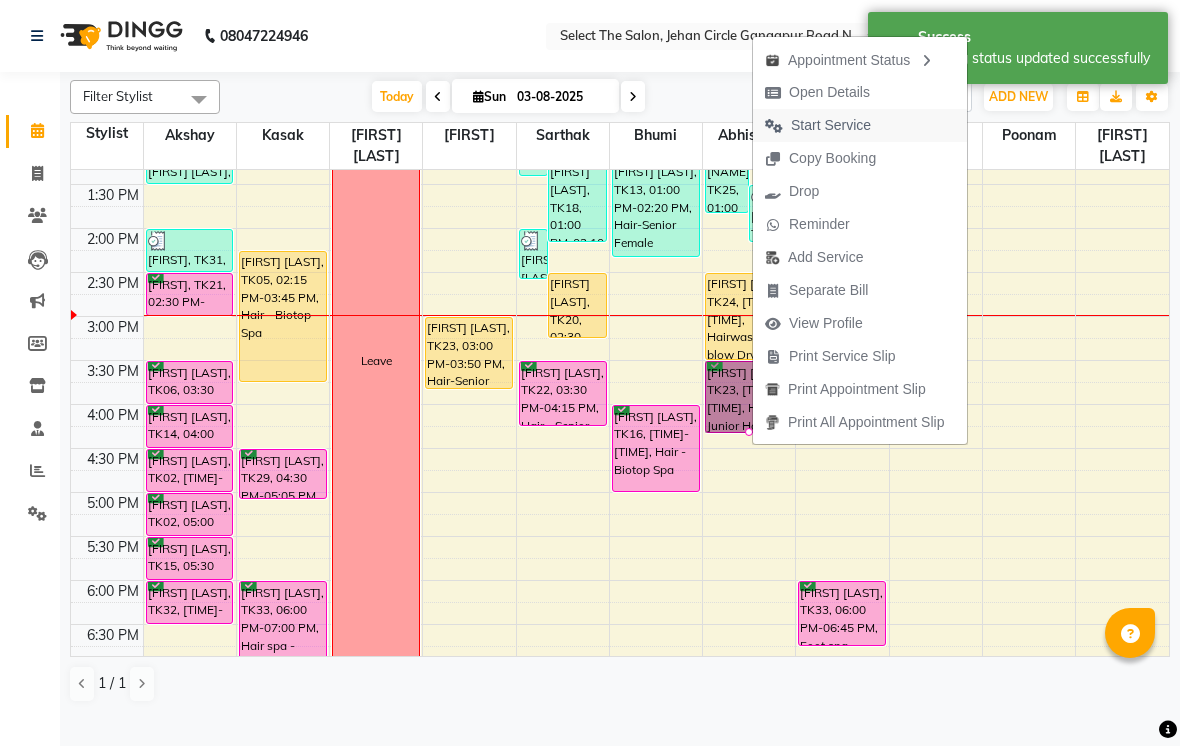 click on "Start Service" at bounding box center (831, 125) 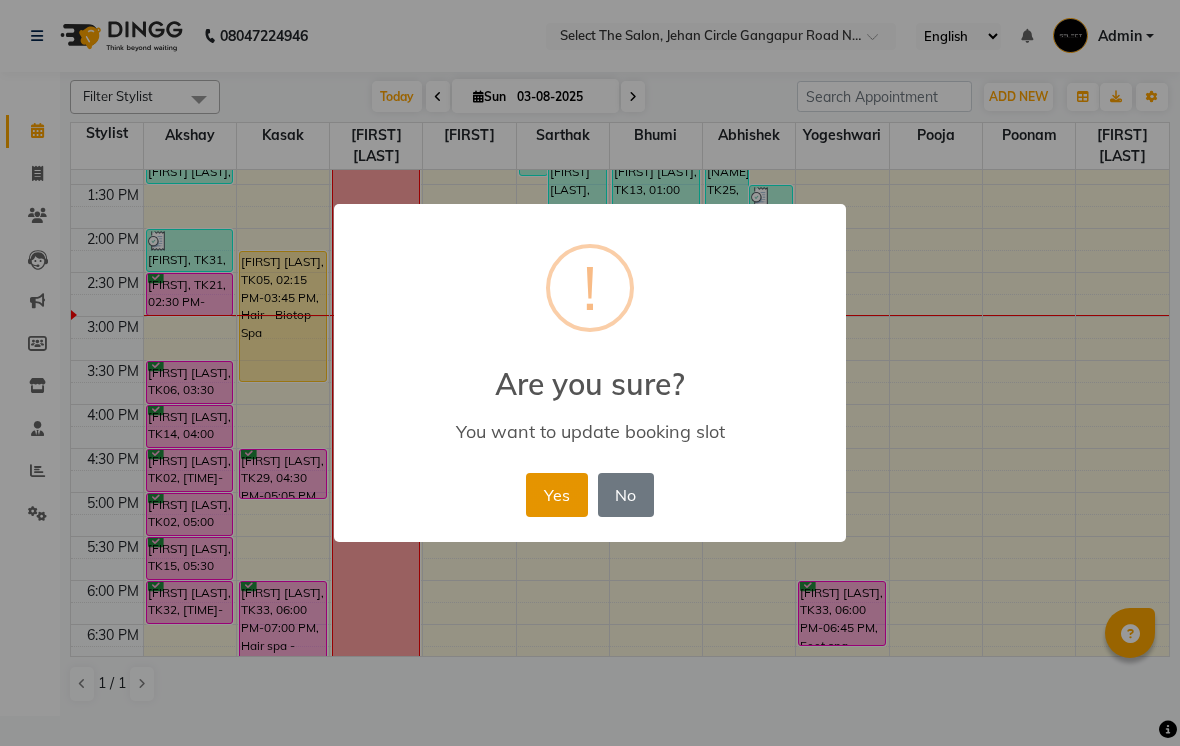 click on "Yes" at bounding box center (556, 495) 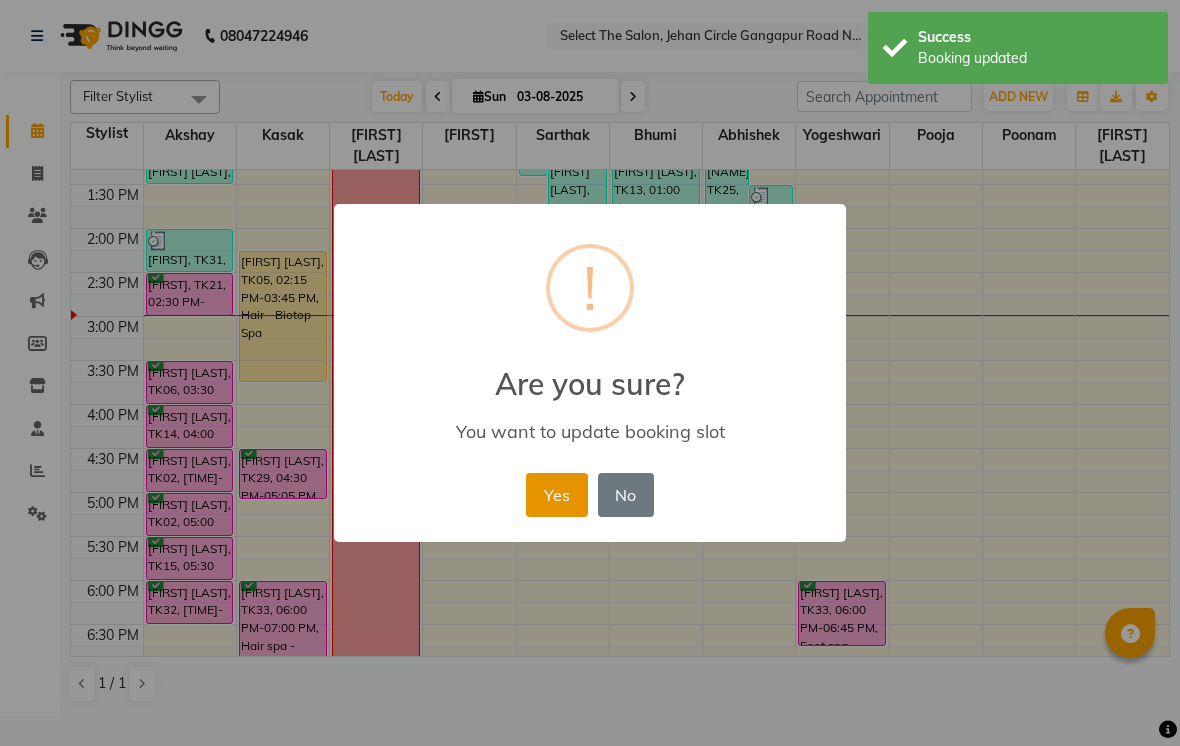 click on "Yes" at bounding box center [556, 495] 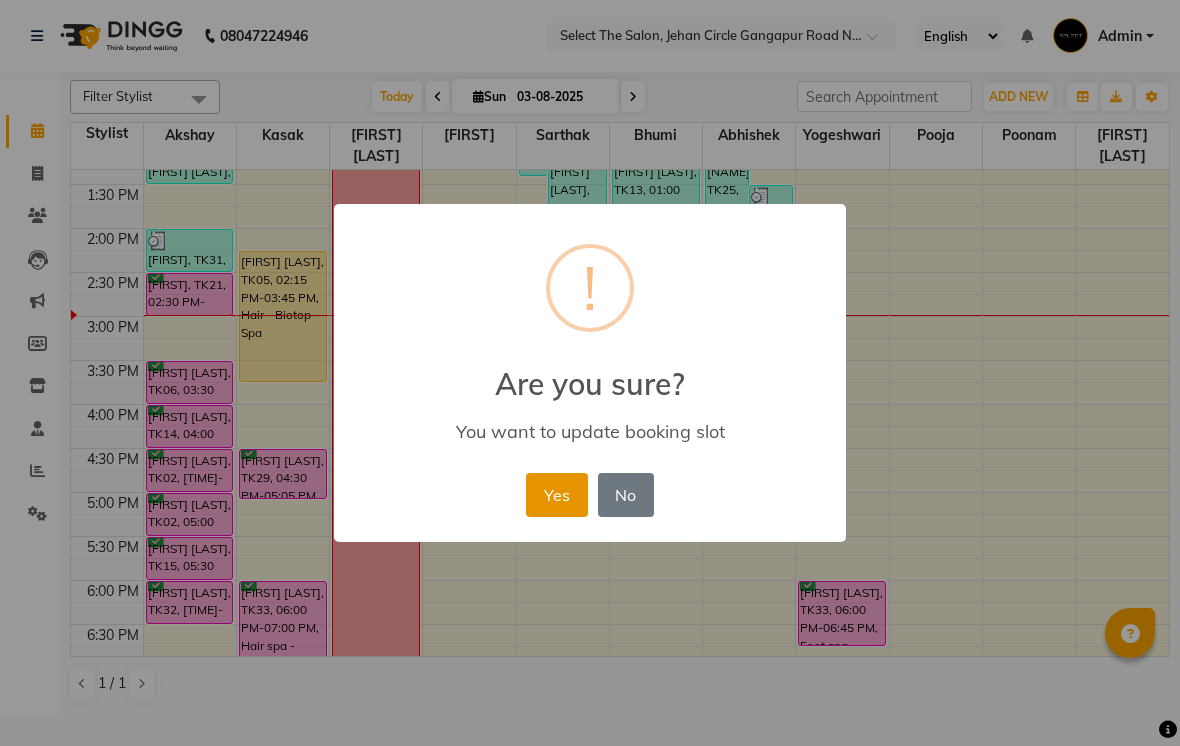 click on "Yes" at bounding box center [556, 495] 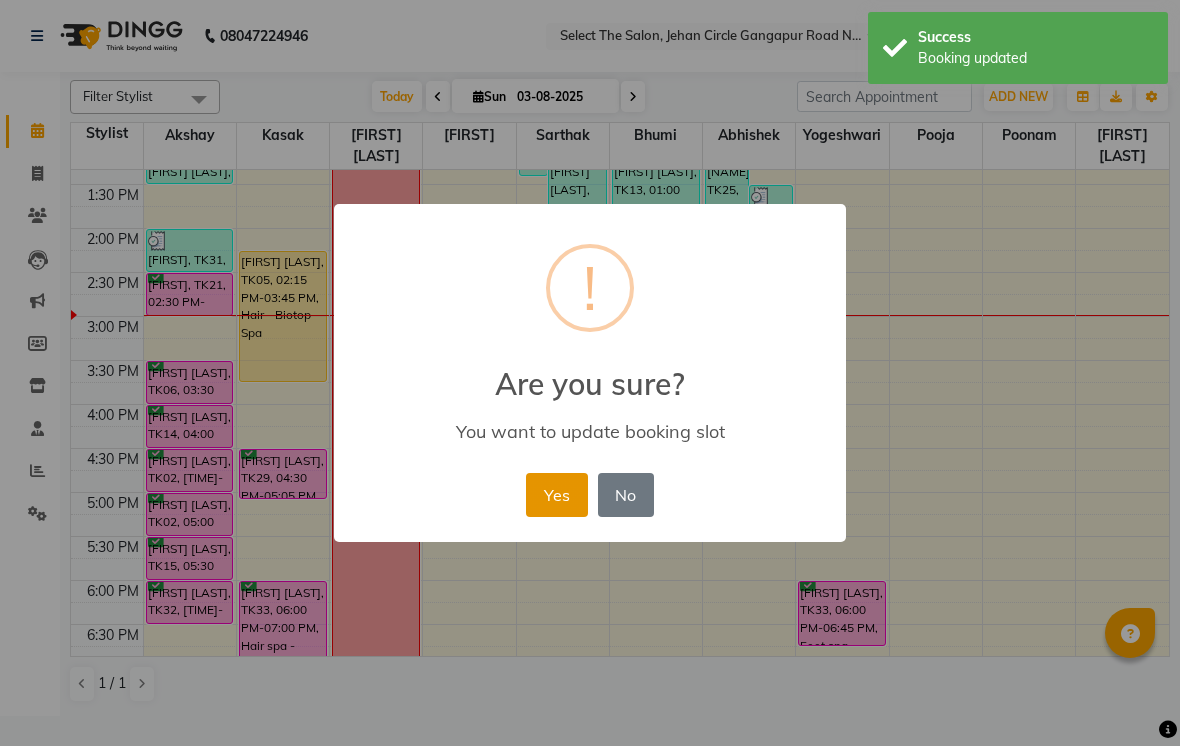 click on "Yes" at bounding box center [556, 495] 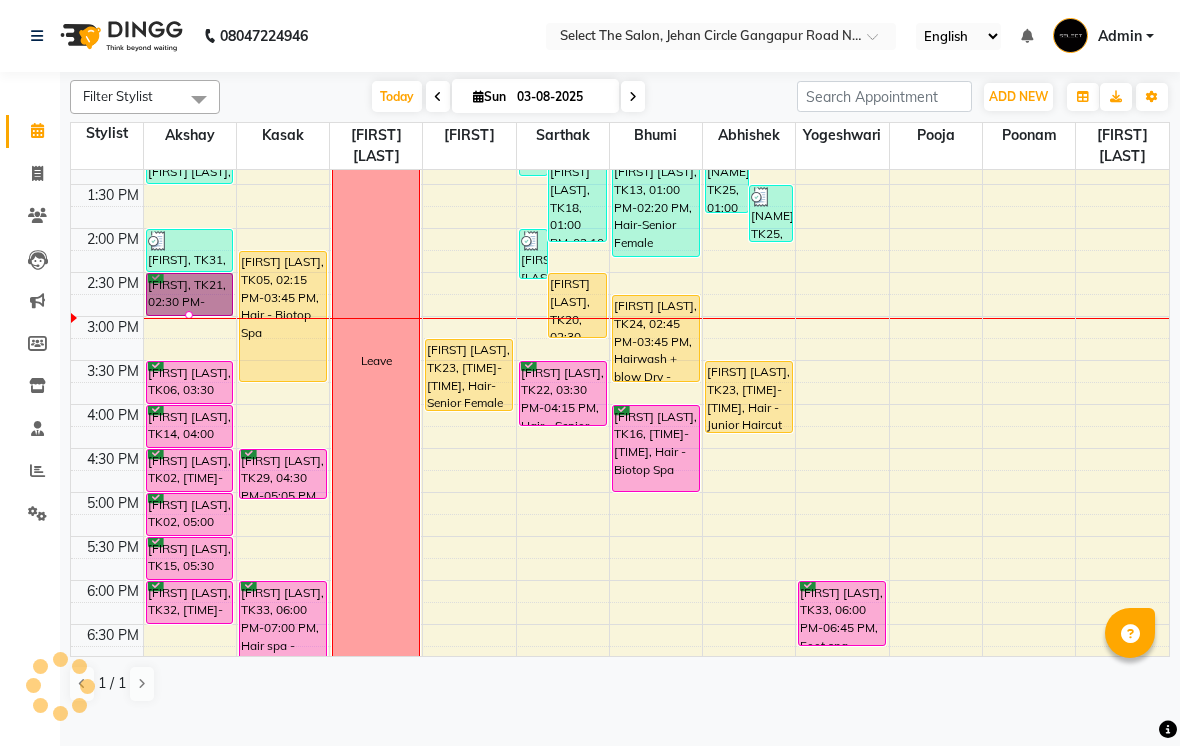 click at bounding box center (189, 315) 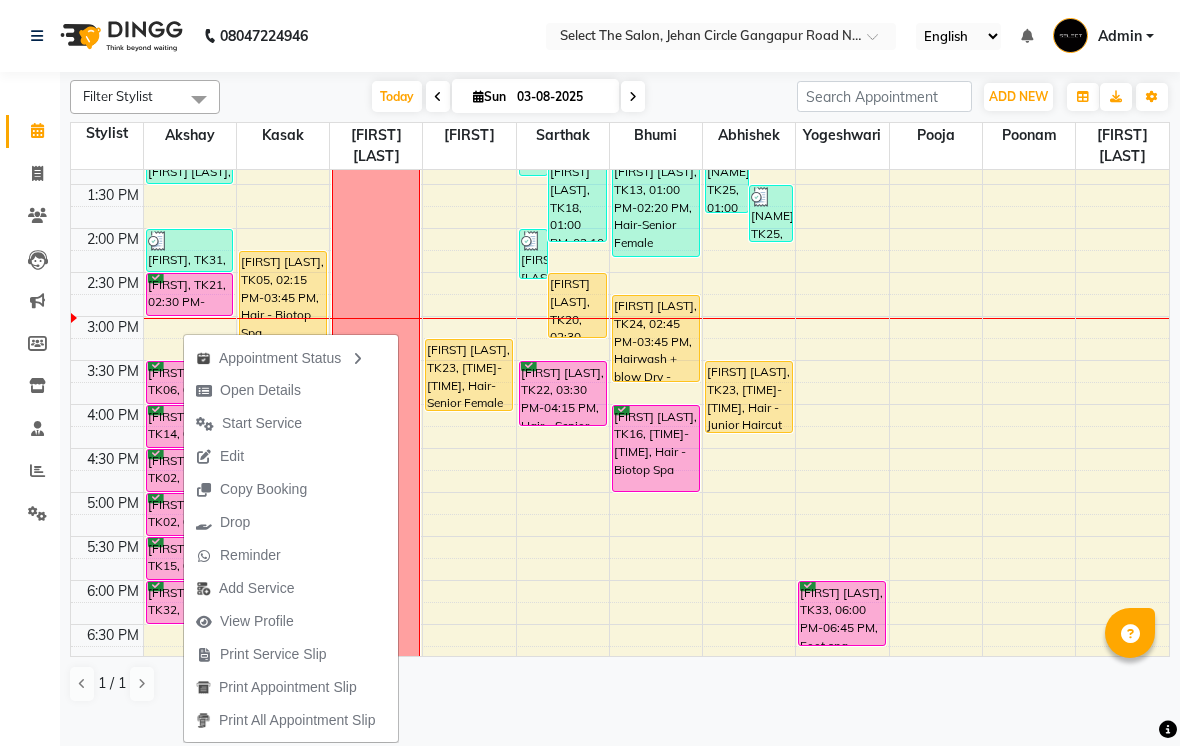 click on "3:00 PM" at bounding box center [113, 327] 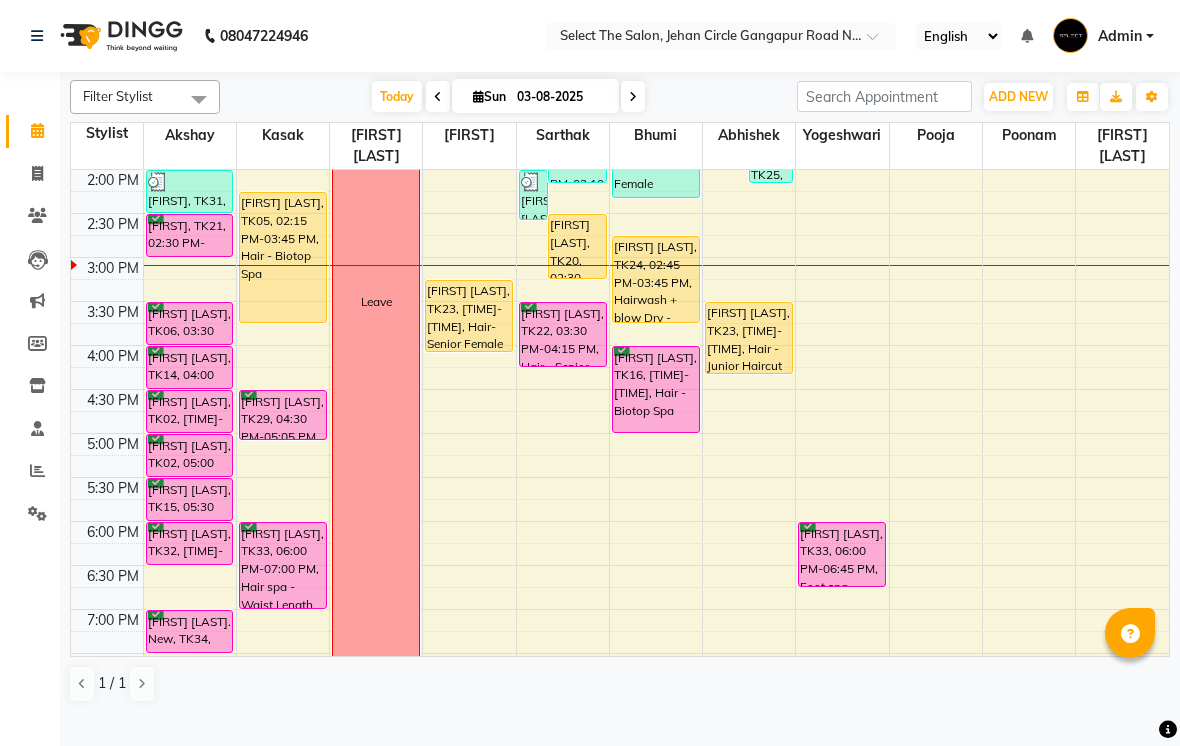 scroll, scrollTop: 524, scrollLeft: 0, axis: vertical 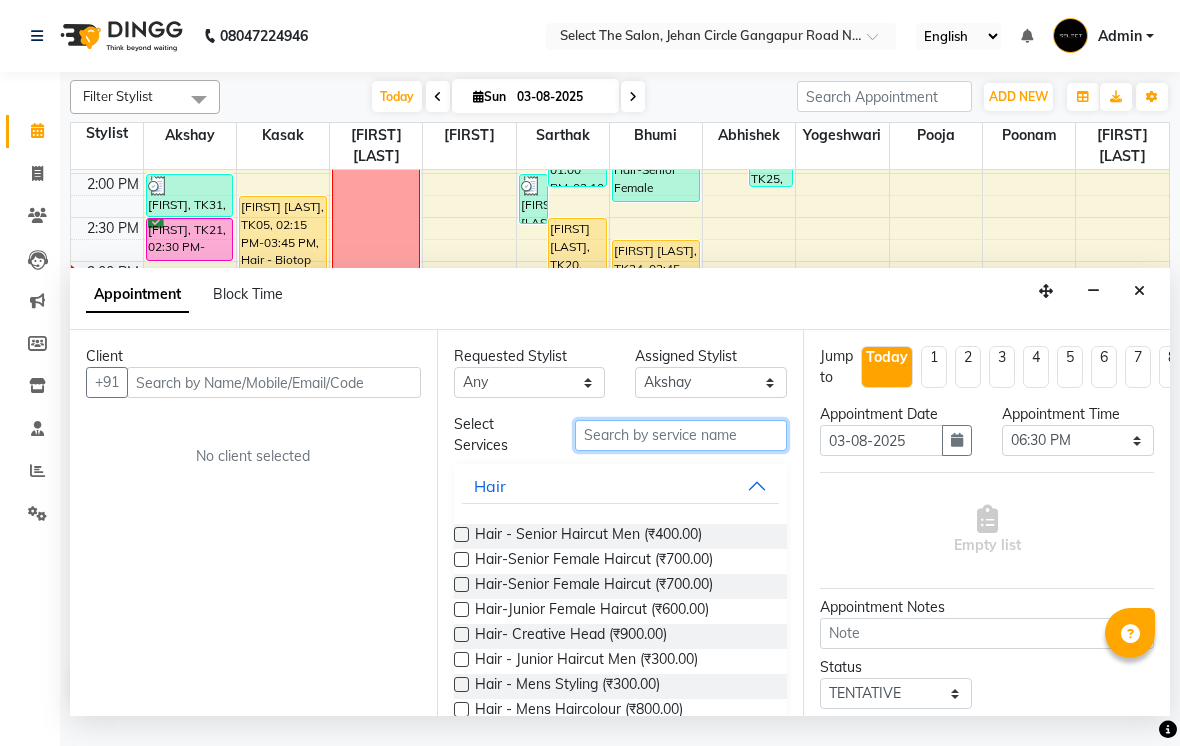 click at bounding box center (681, 435) 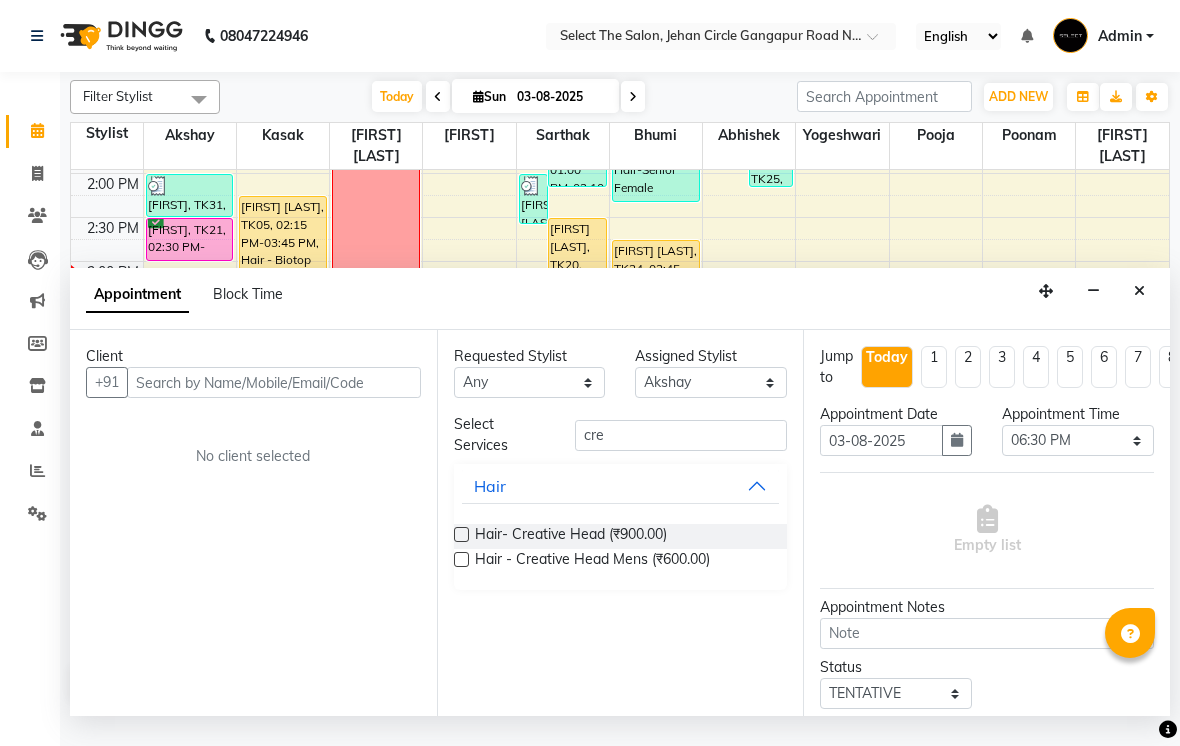 click on "Requested Stylist Any Abhishek  Akshay  Bhumi  Kasak Pooja  Poonam  Sachin Wagh  Sarthak  Siddhika  Venkatesh warule Yogeshwari Assigned Stylist Select Abhishek  Akshay  Bhumi  Kasak Pooja  Poonam  Sachin Wagh  Sarthak  Siddhika  Venkatesh warule Yogeshwari Select Services cre    Hair Hair- Creative Head  (₹900.00) Hair - Creative Head Mens (₹600.00)" at bounding box center (620, 523) 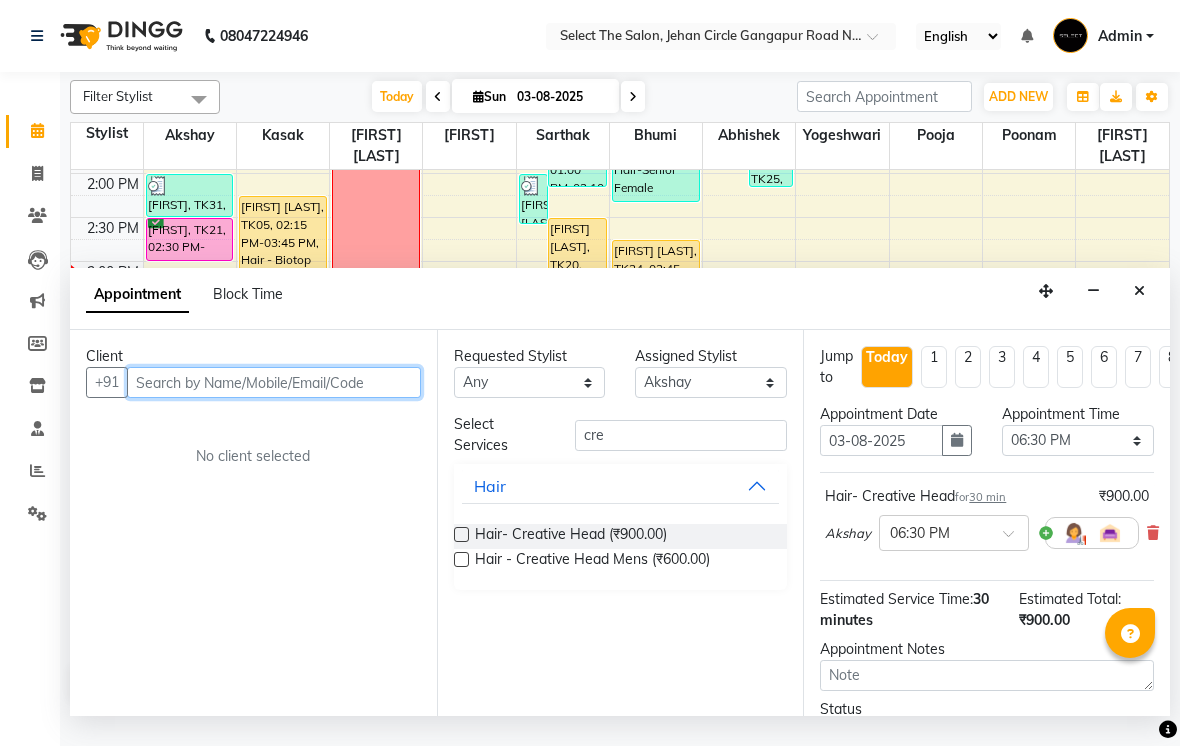 click at bounding box center (274, 382) 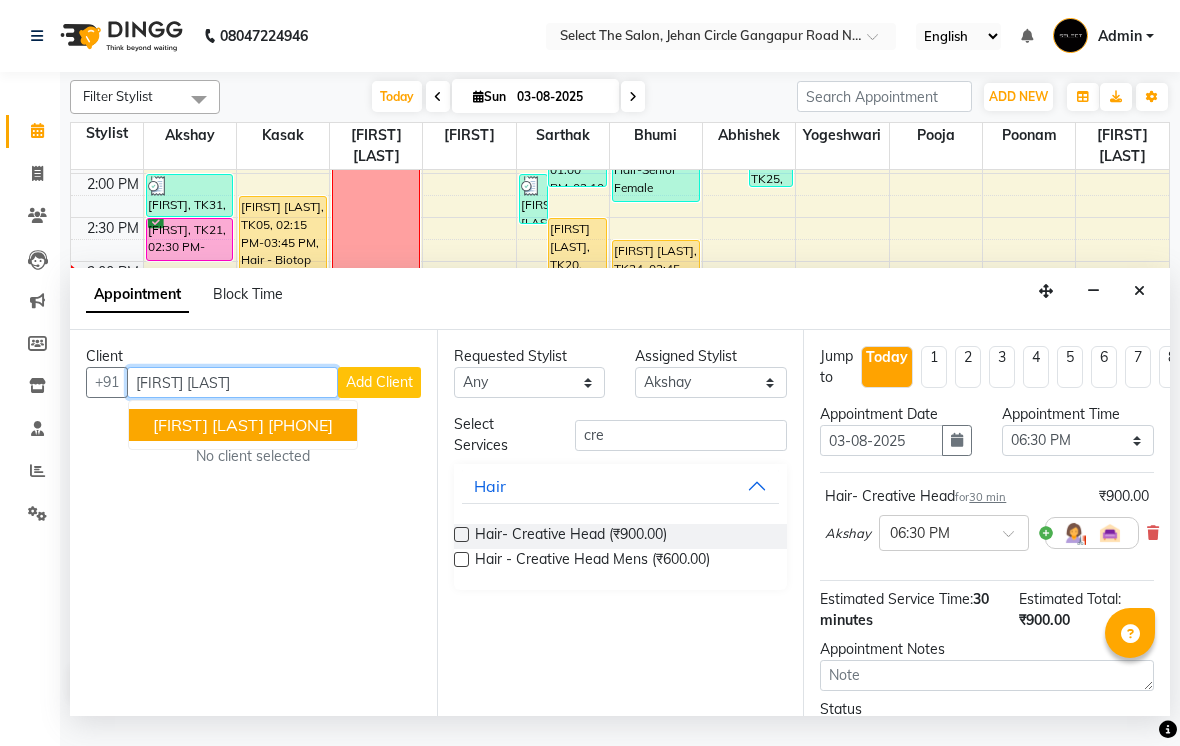 click on "9922408125" at bounding box center (300, 425) 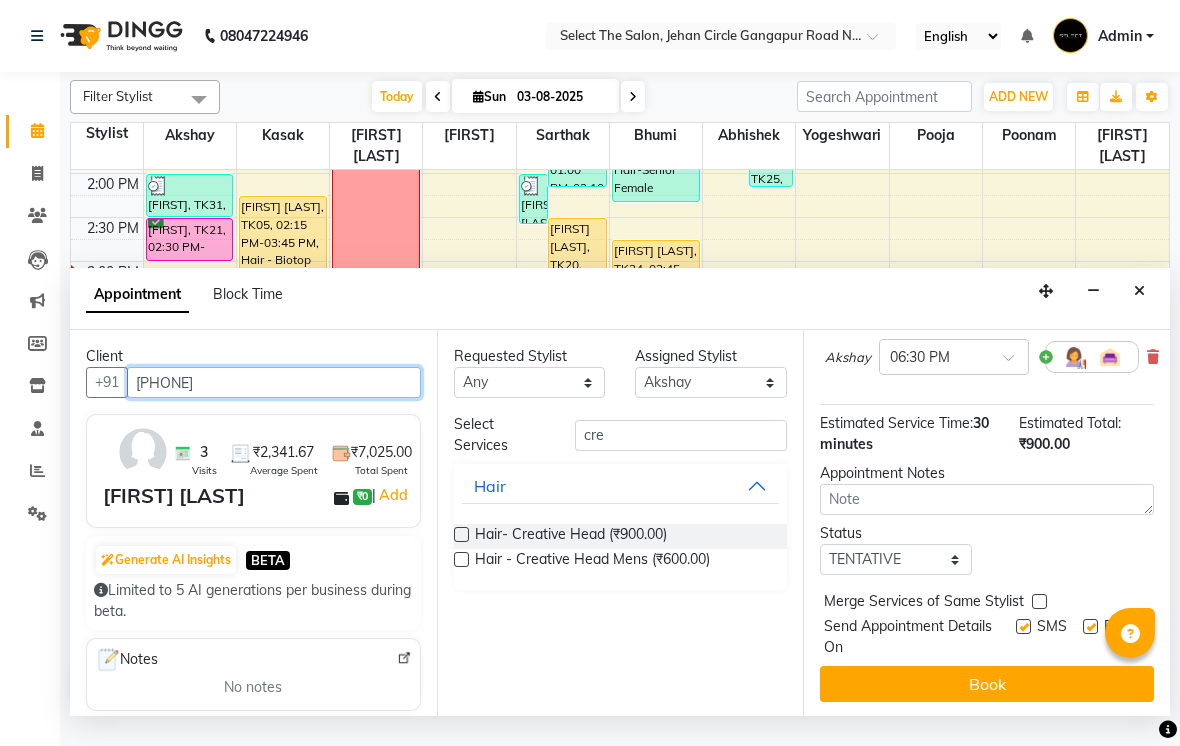 scroll, scrollTop: 176, scrollLeft: 0, axis: vertical 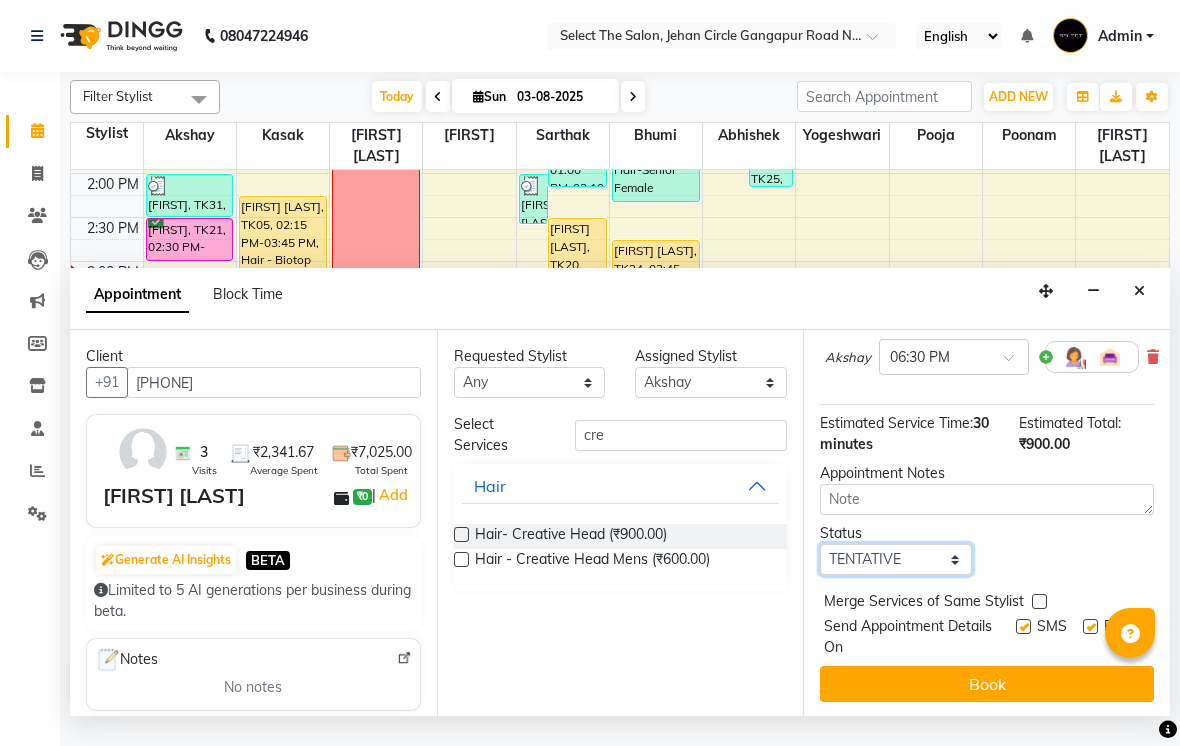 click on "Select TENTATIVE CONFIRM CHECK-IN UPCOMING" at bounding box center [896, 559] 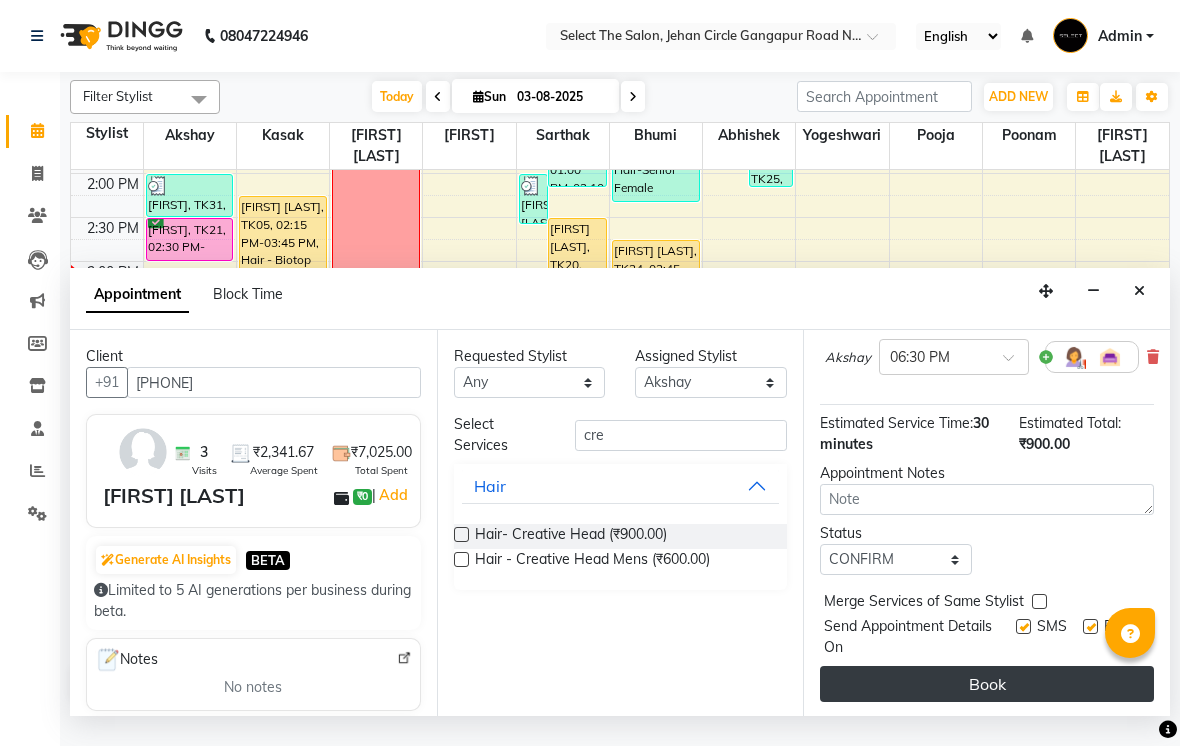 click on "Book" at bounding box center (987, 684) 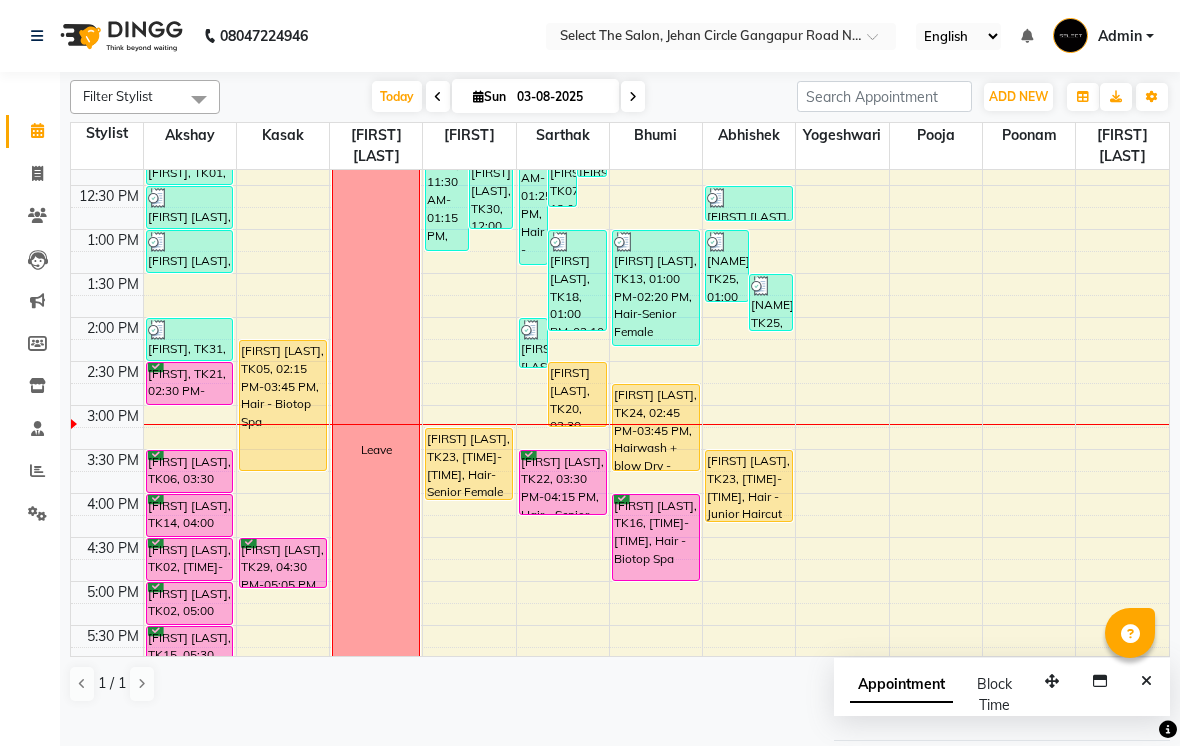 scroll, scrollTop: 381, scrollLeft: 0, axis: vertical 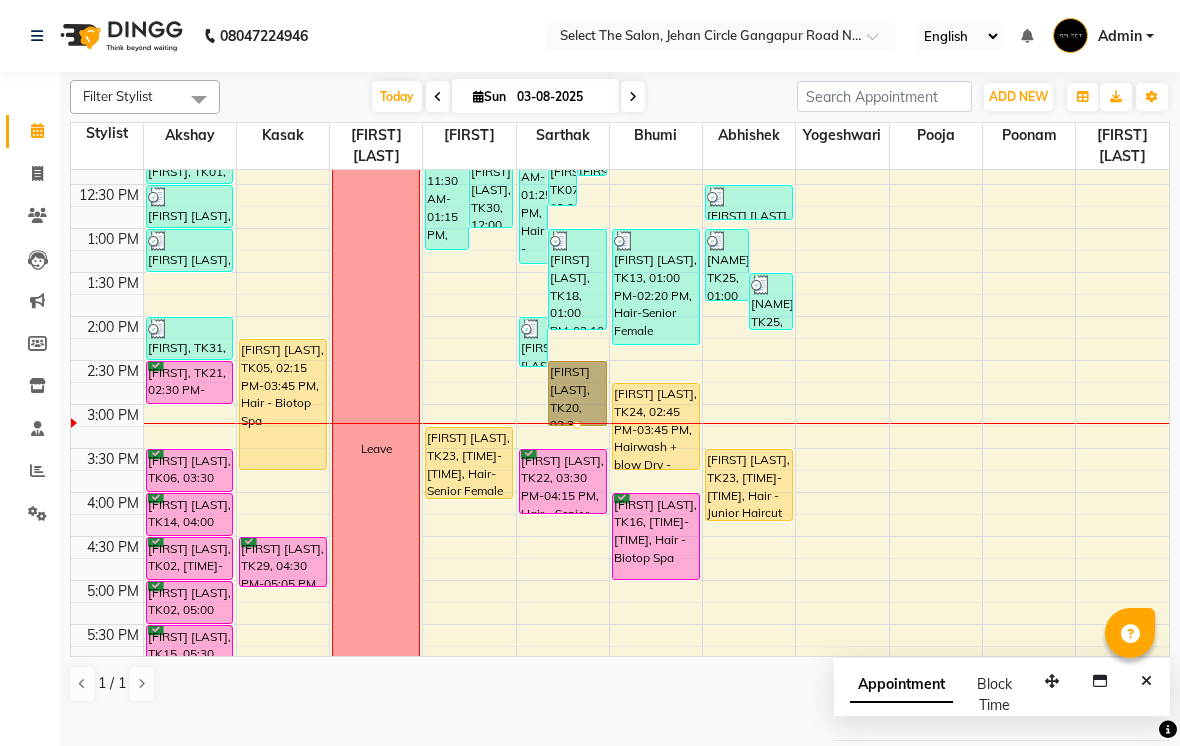 click at bounding box center (577, 425) 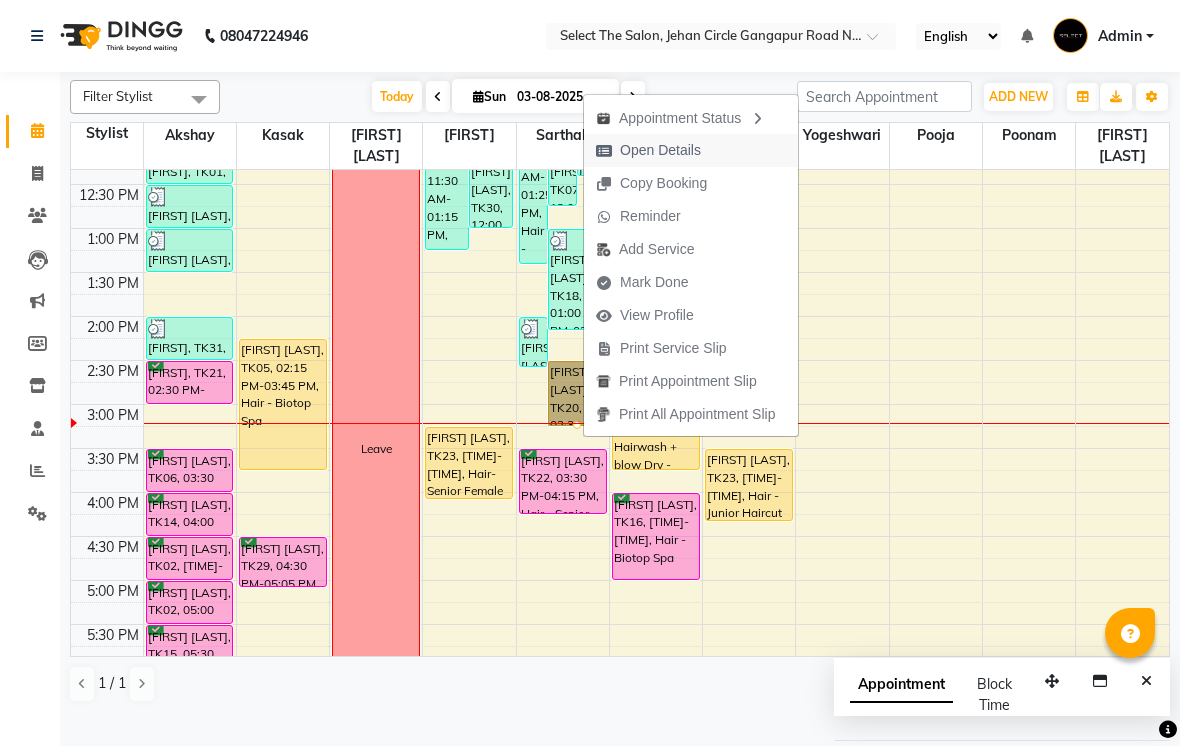 click on "Open Details" at bounding box center (660, 150) 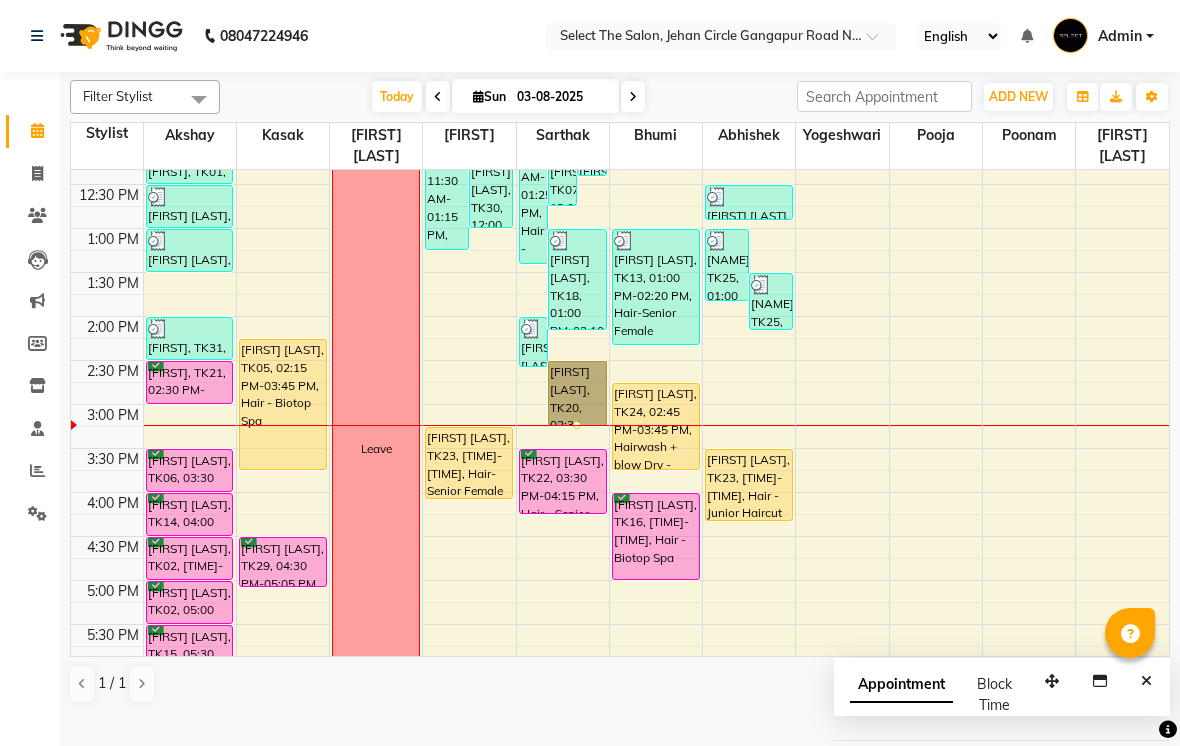 click at bounding box center [577, 425] 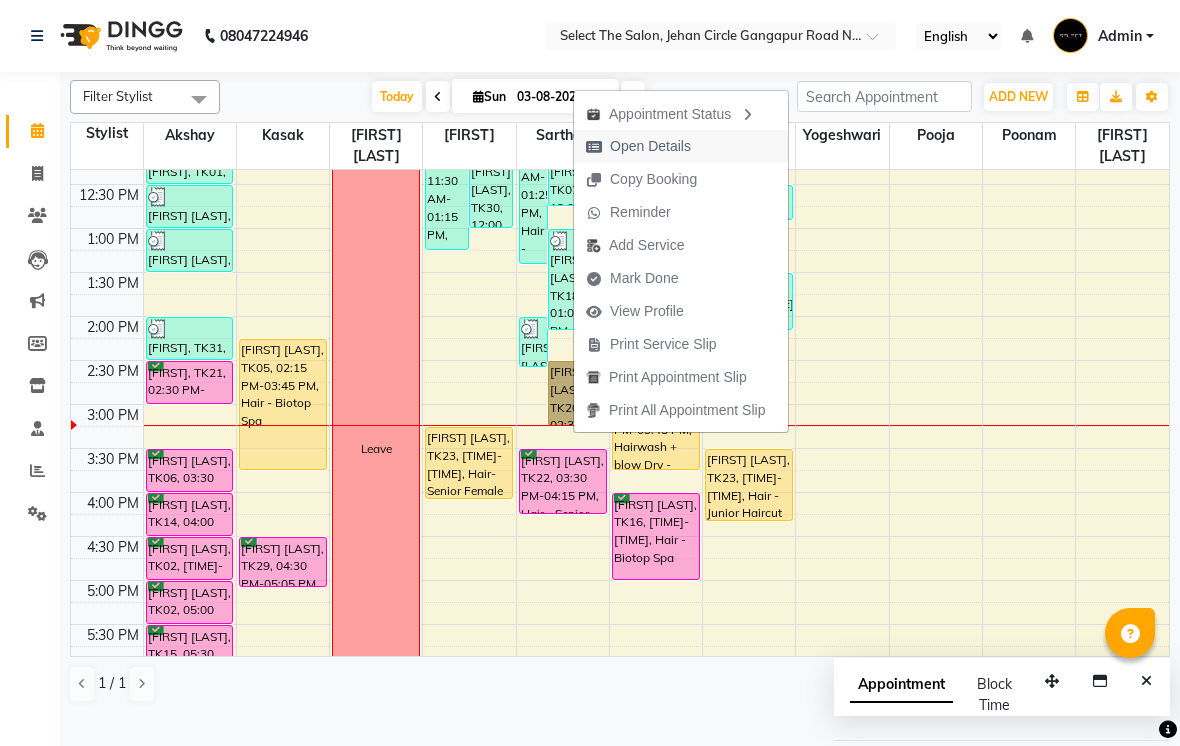 click on "Open Details" at bounding box center [650, 146] 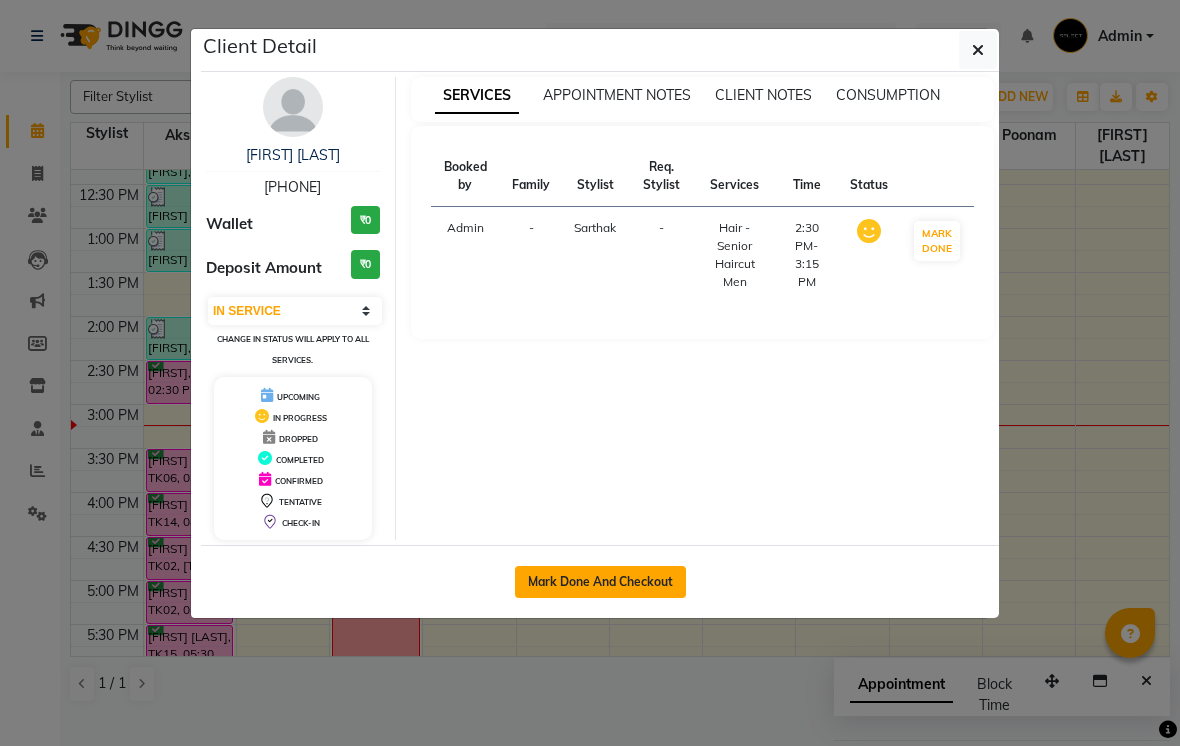 click on "Mark Done And Checkout" 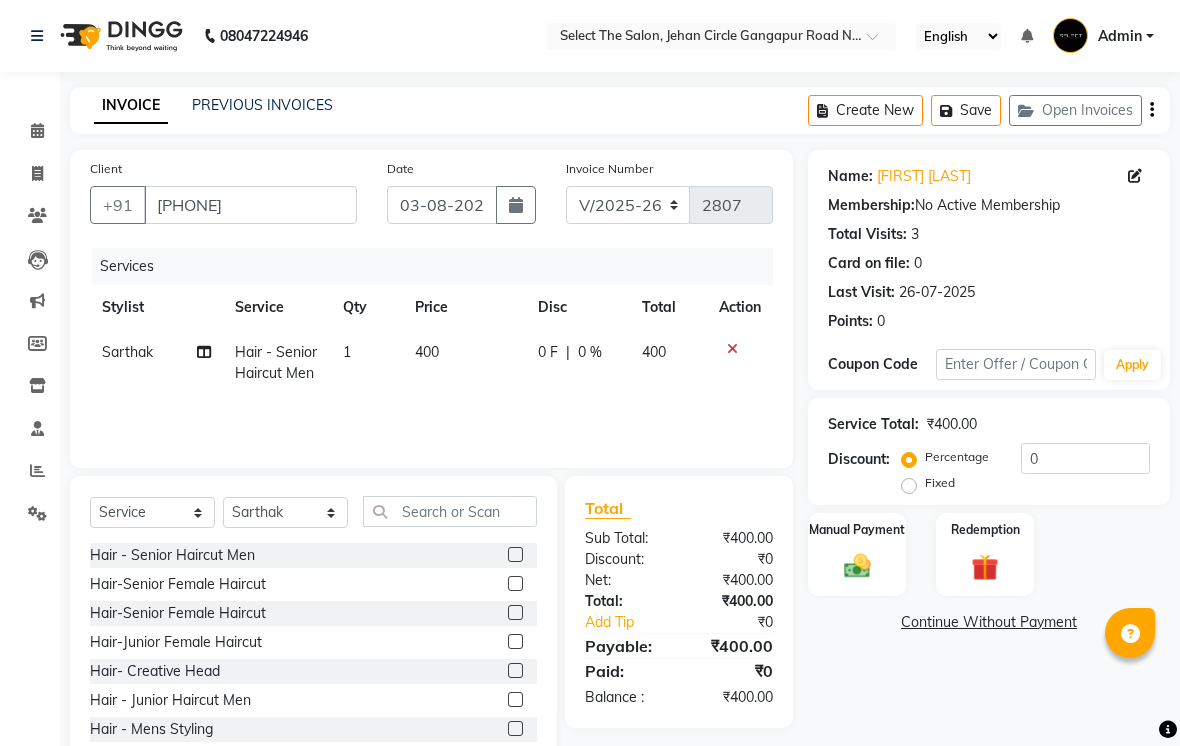 click on "Name: Shital Chaudhari Membership:  No Active Membership  Total Visits:  3 Card on file:  0 Last Visit:   26-07-2025 Points:   0  Coupon Code Apply Service Total:  ₹400.00  Discount:  Percentage   Fixed  0 Manual Payment Redemption  Continue Without Payment" 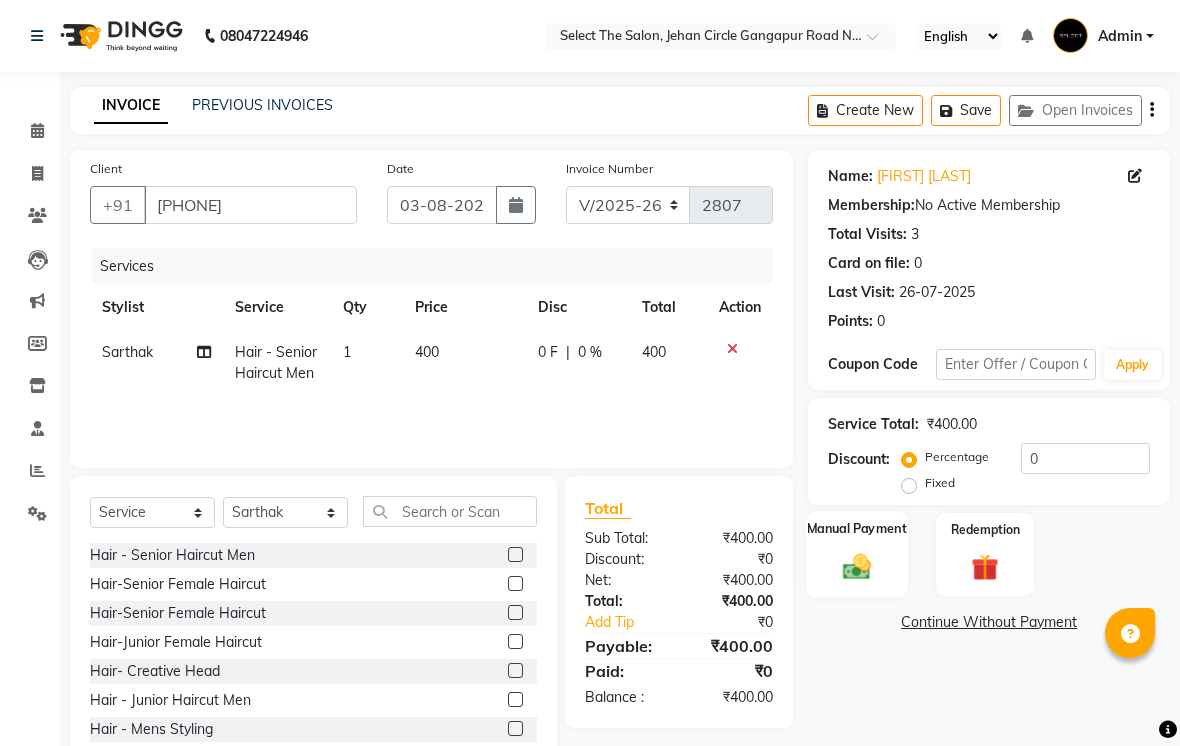 click on "Manual Payment" 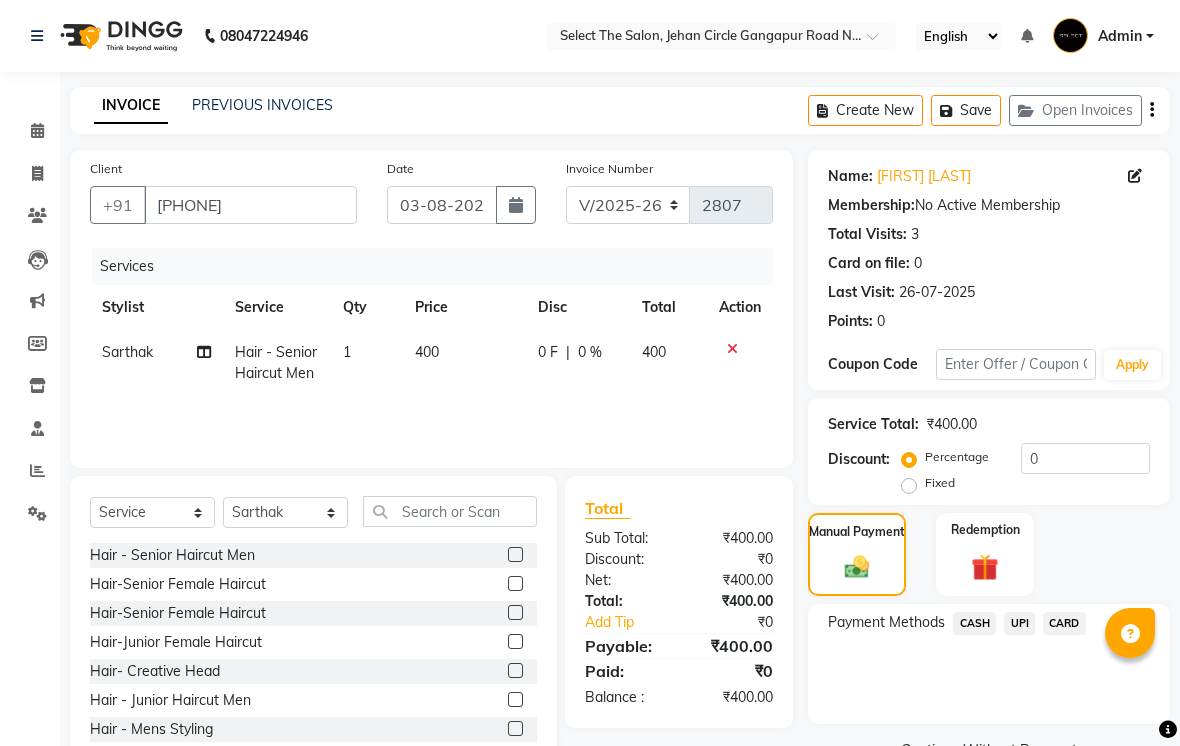 click on "CASH" 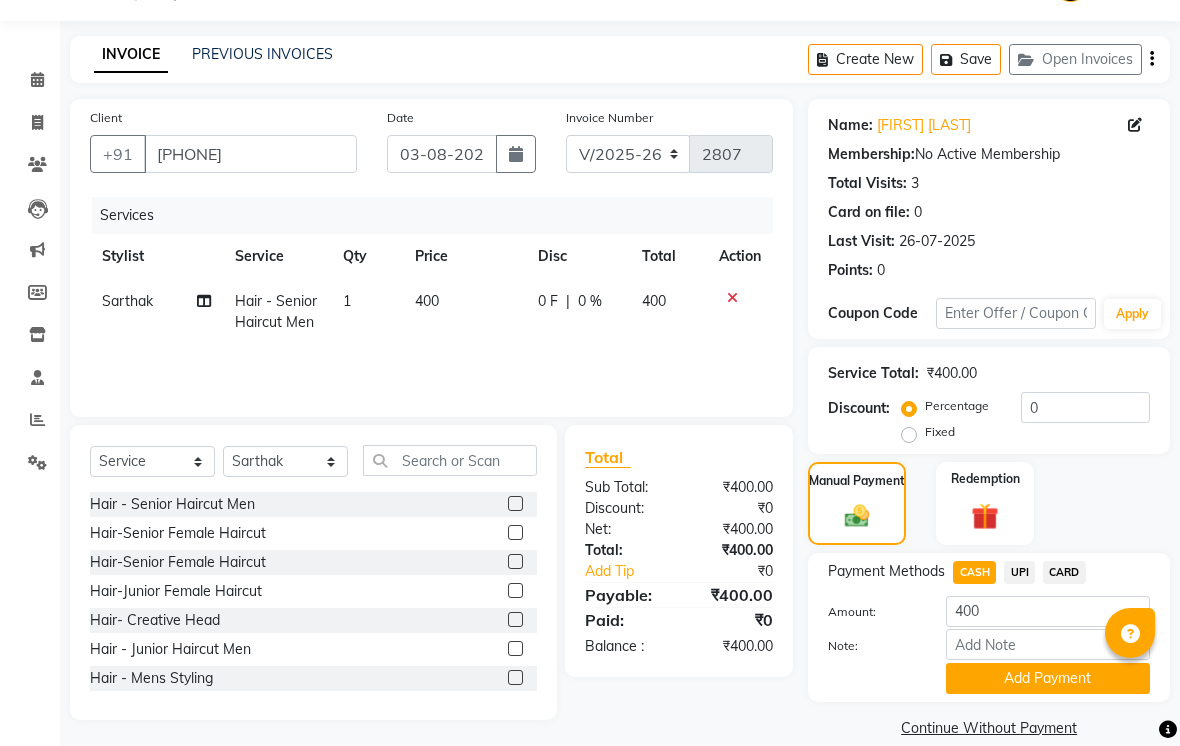 scroll, scrollTop: 77, scrollLeft: 0, axis: vertical 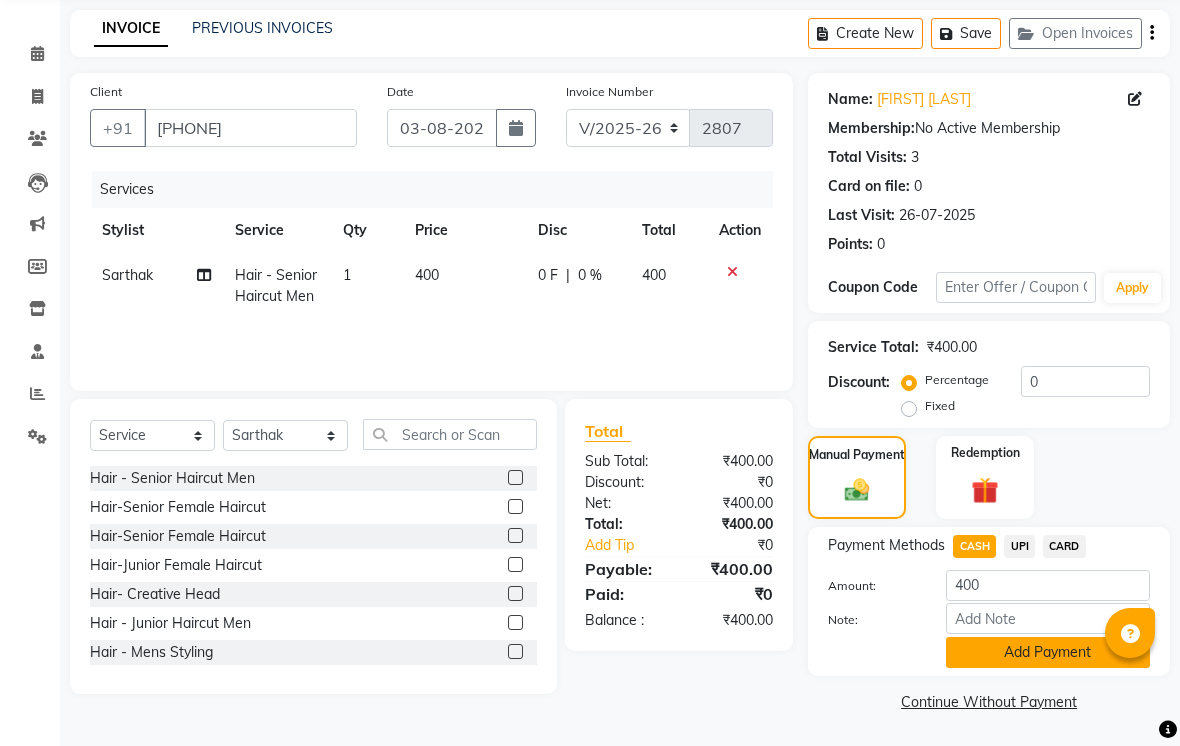 click on "Add Payment" 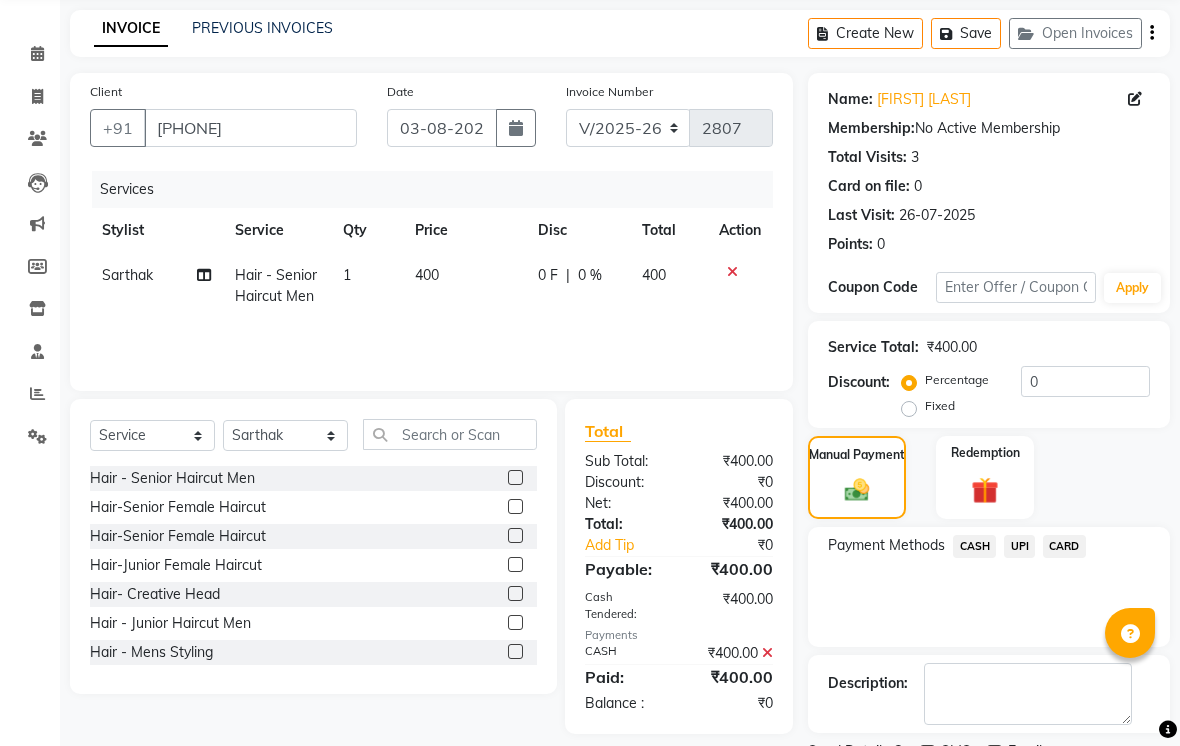 scroll, scrollTop: 161, scrollLeft: 0, axis: vertical 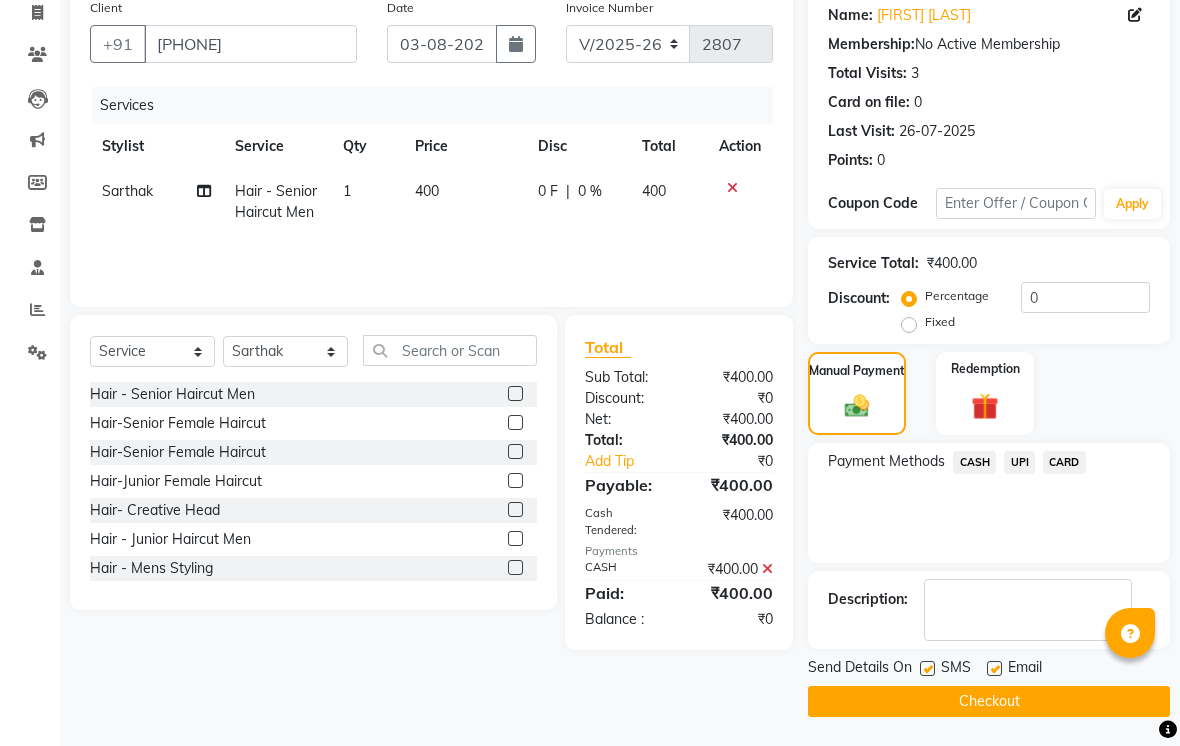 click on "Send Details On SMS Email" 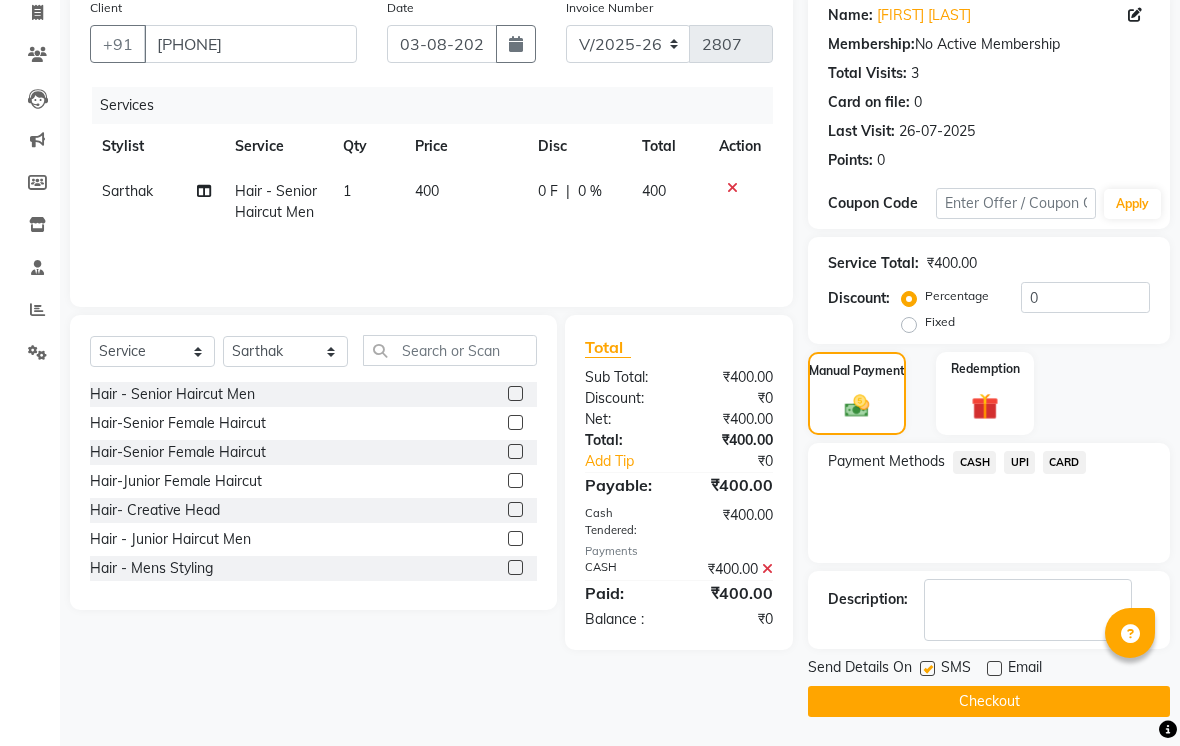 click on "Send Details On" 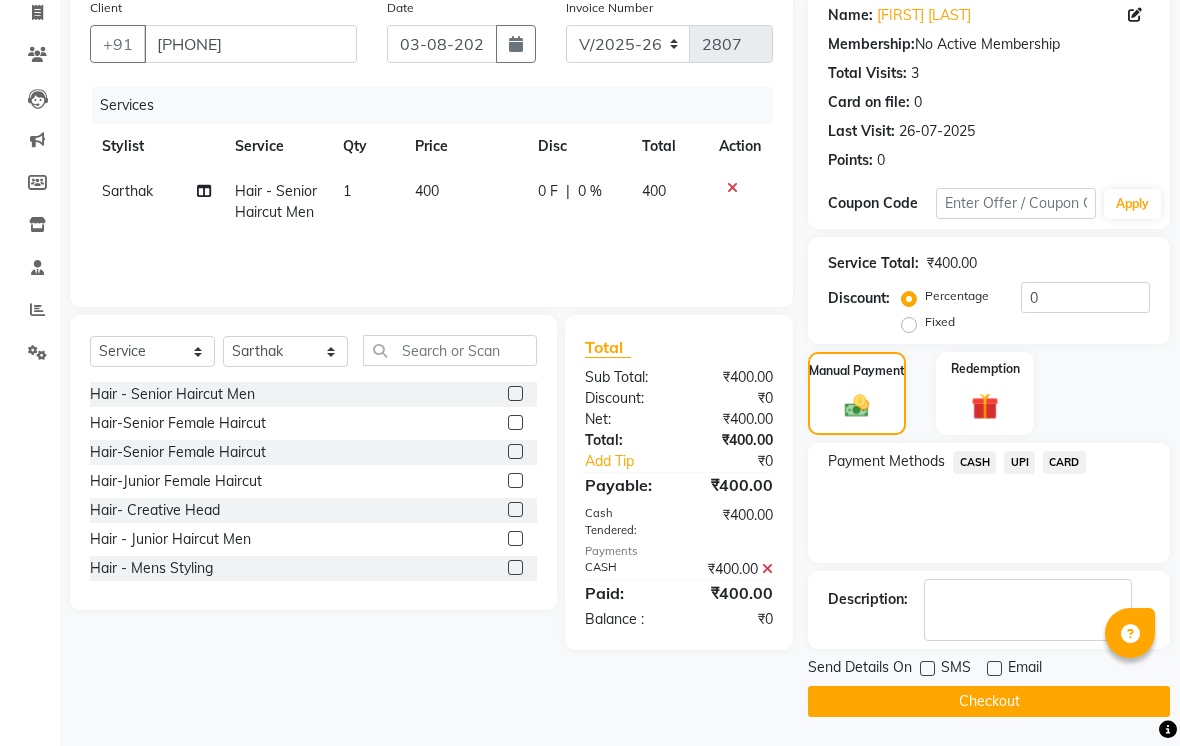 click on "Checkout" 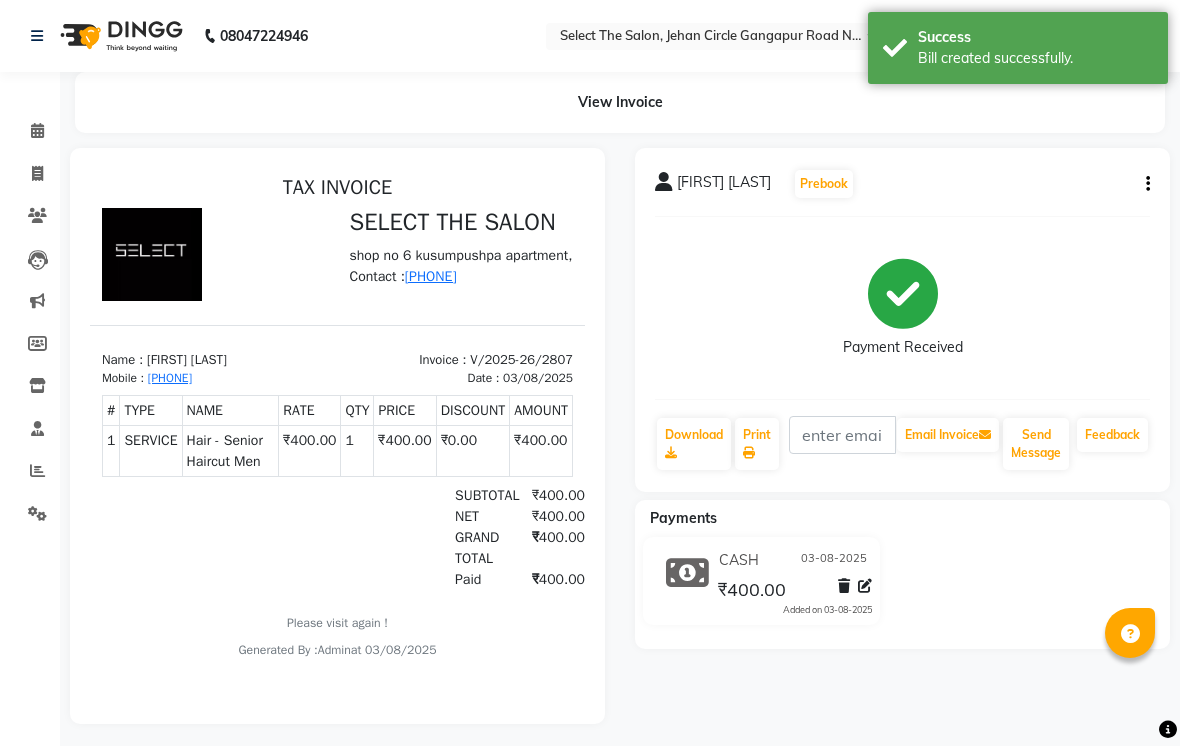 scroll, scrollTop: 0, scrollLeft: 0, axis: both 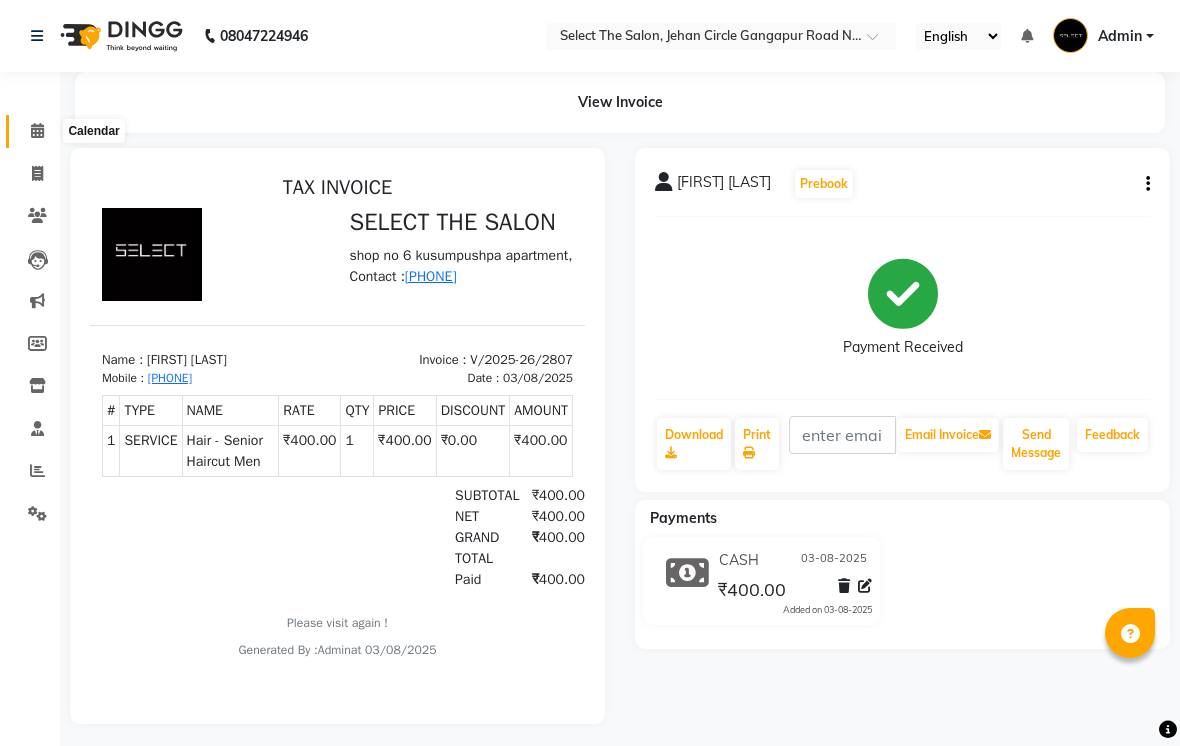 click 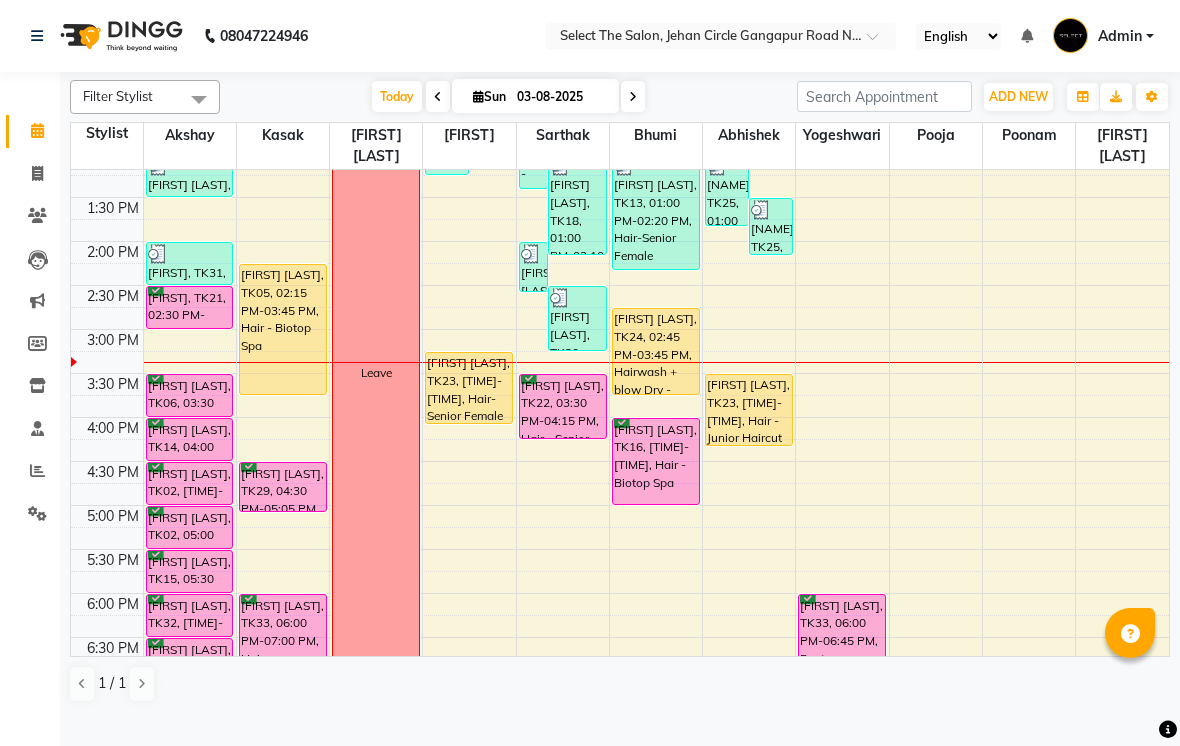 scroll, scrollTop: 461, scrollLeft: 0, axis: vertical 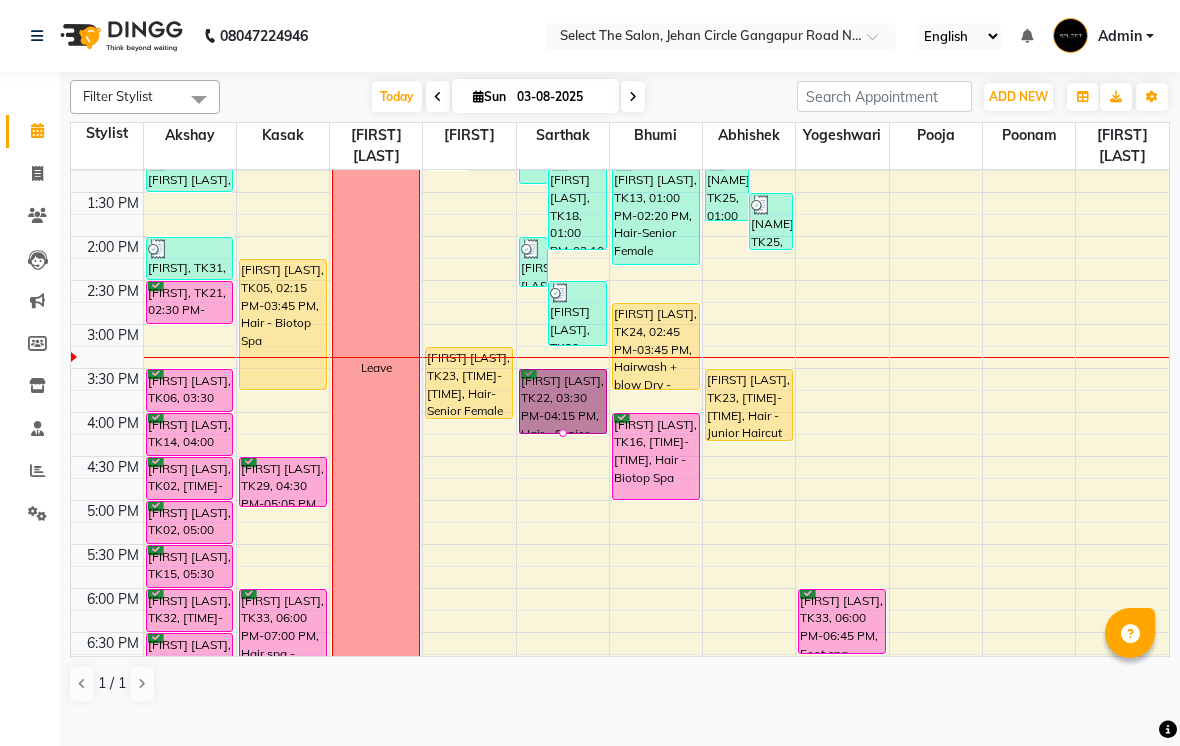 click at bounding box center (563, 433) 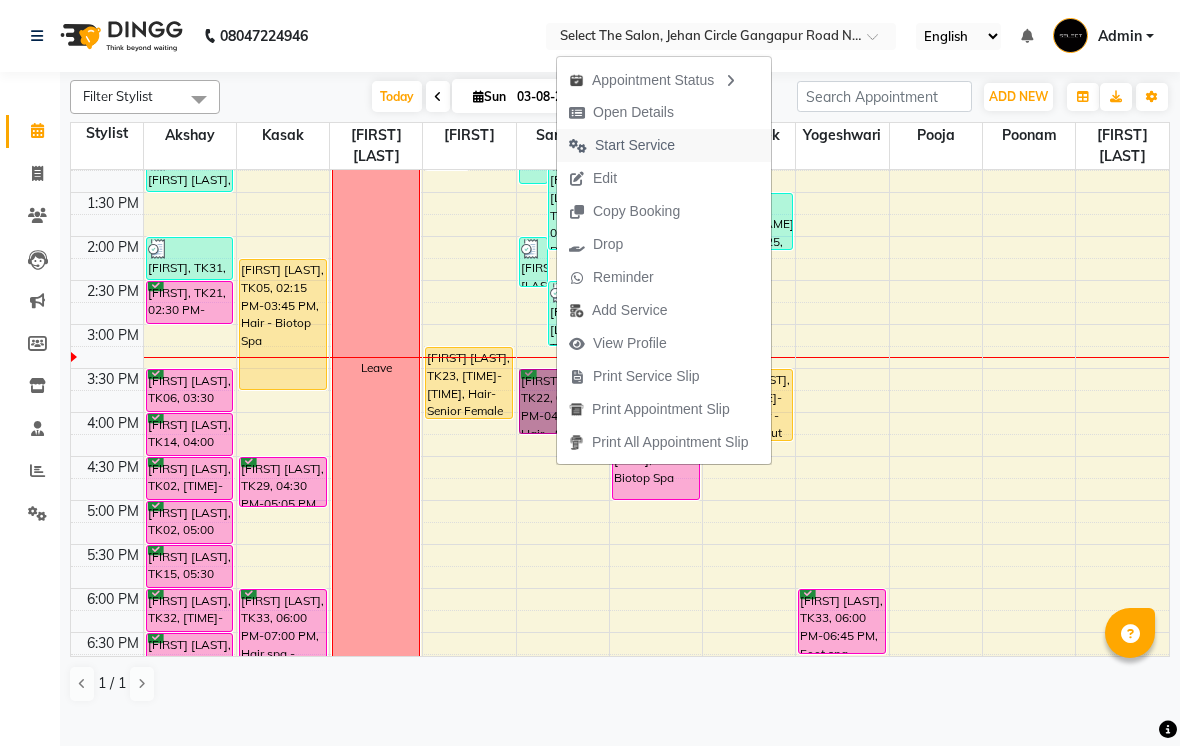 click on "Start Service" at bounding box center [635, 145] 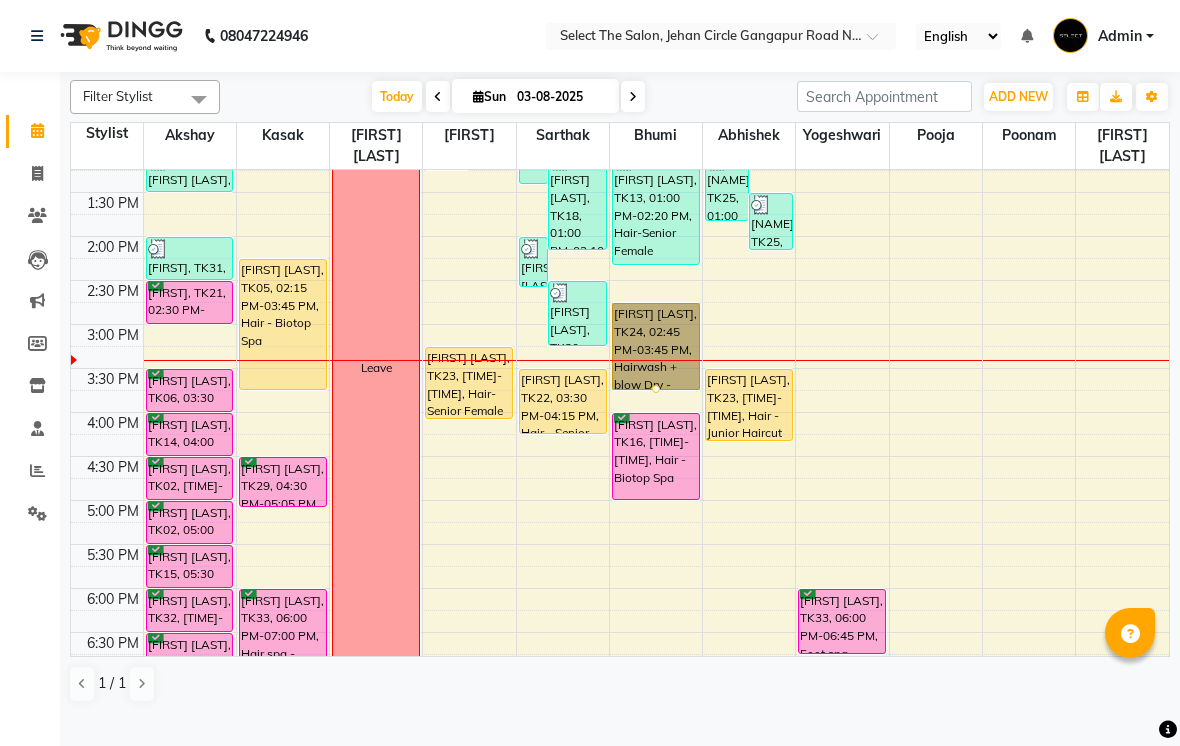 click at bounding box center [656, 389] 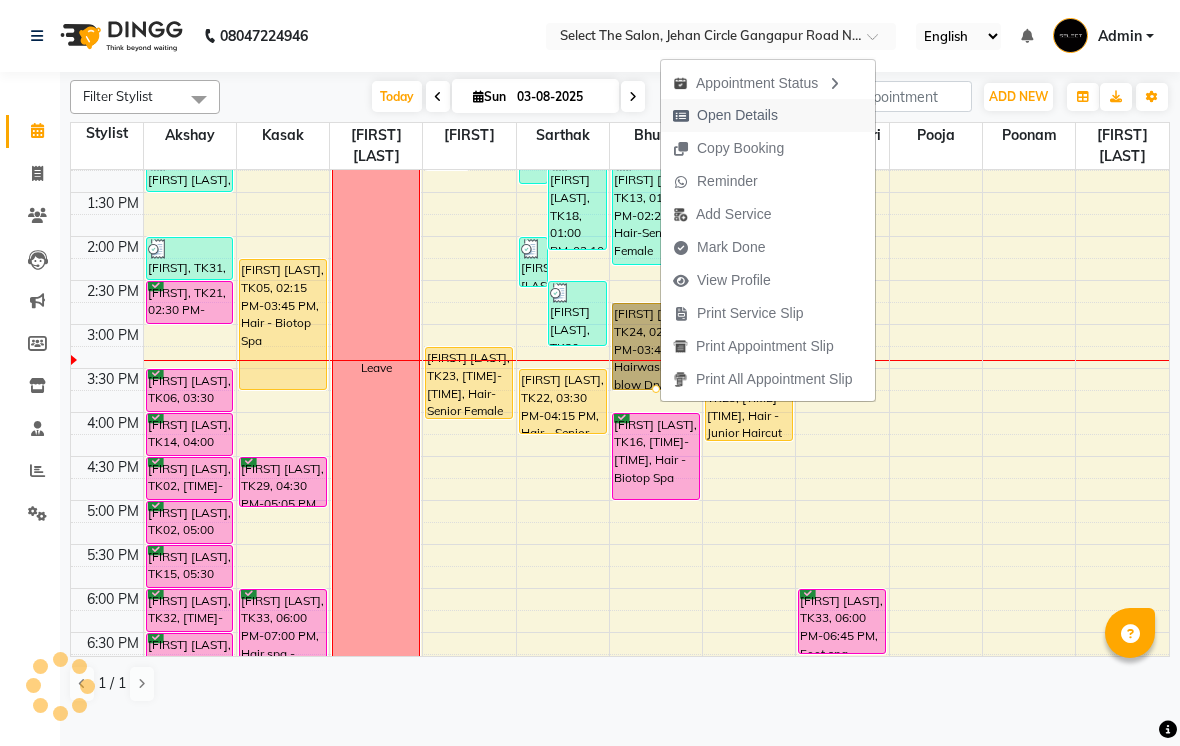 click on "Open Details" at bounding box center [725, 115] 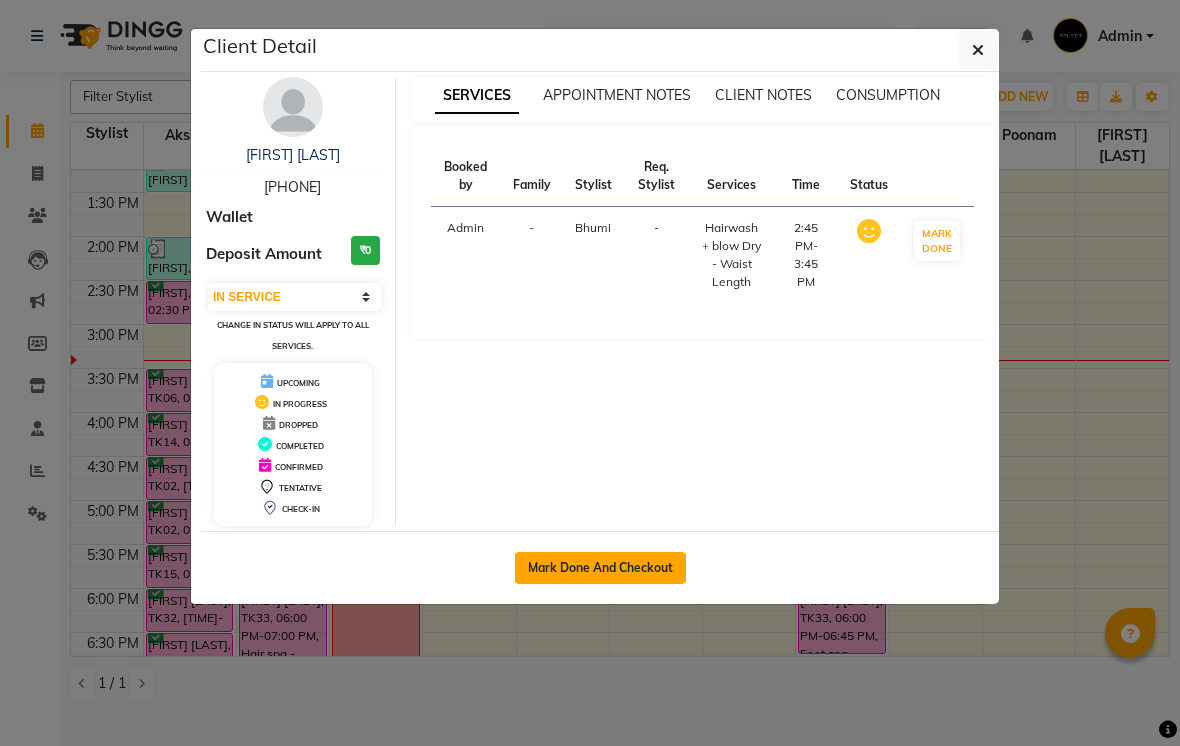 click on "Mark Done And Checkout" 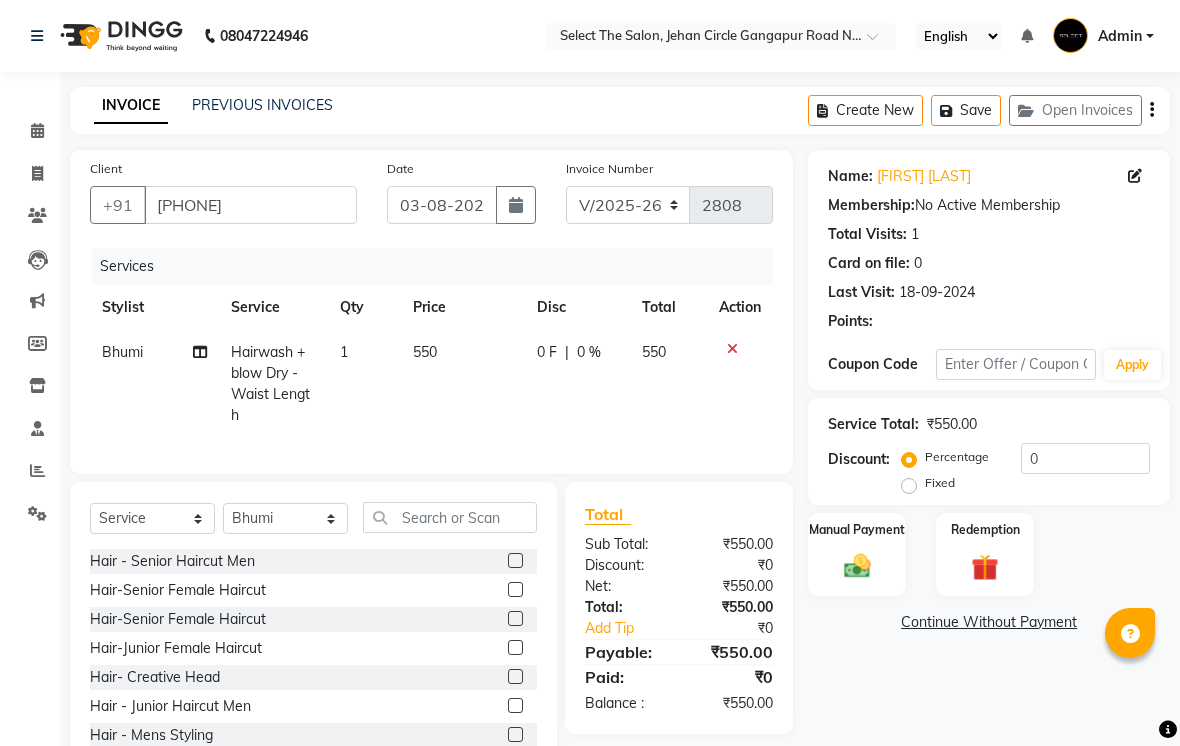 click on "550" 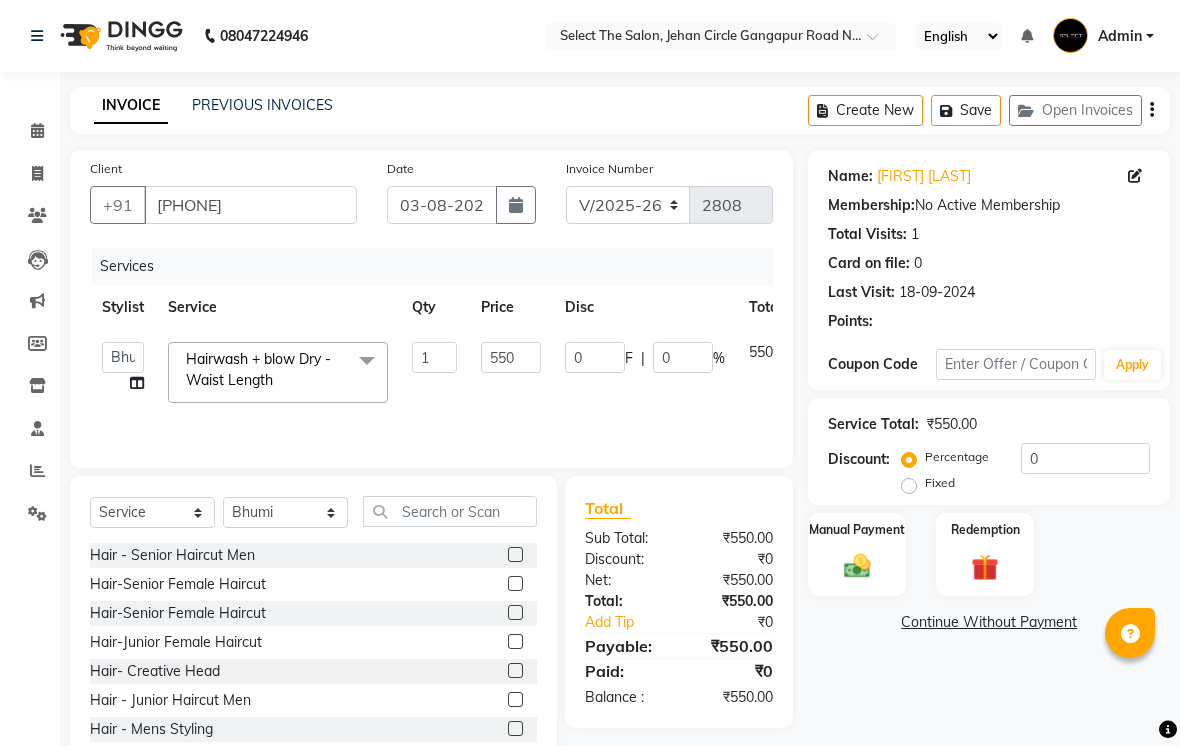 click on "0 F | 0 %" 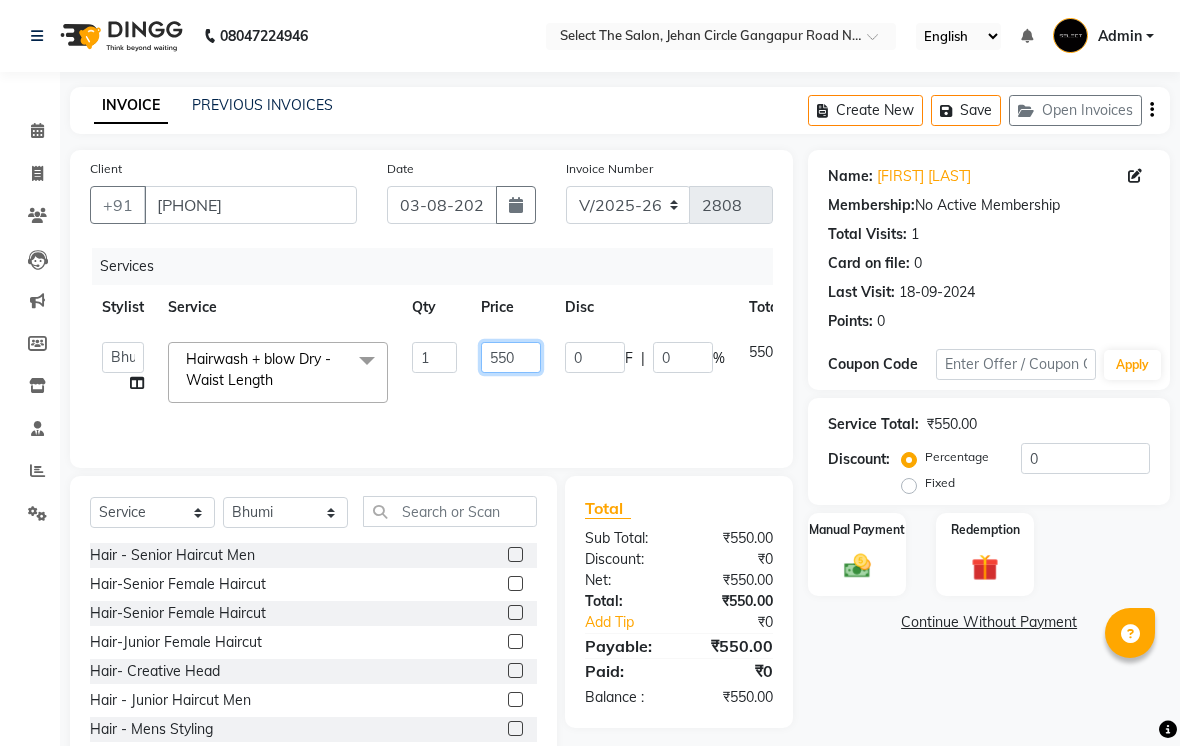 click on "550" 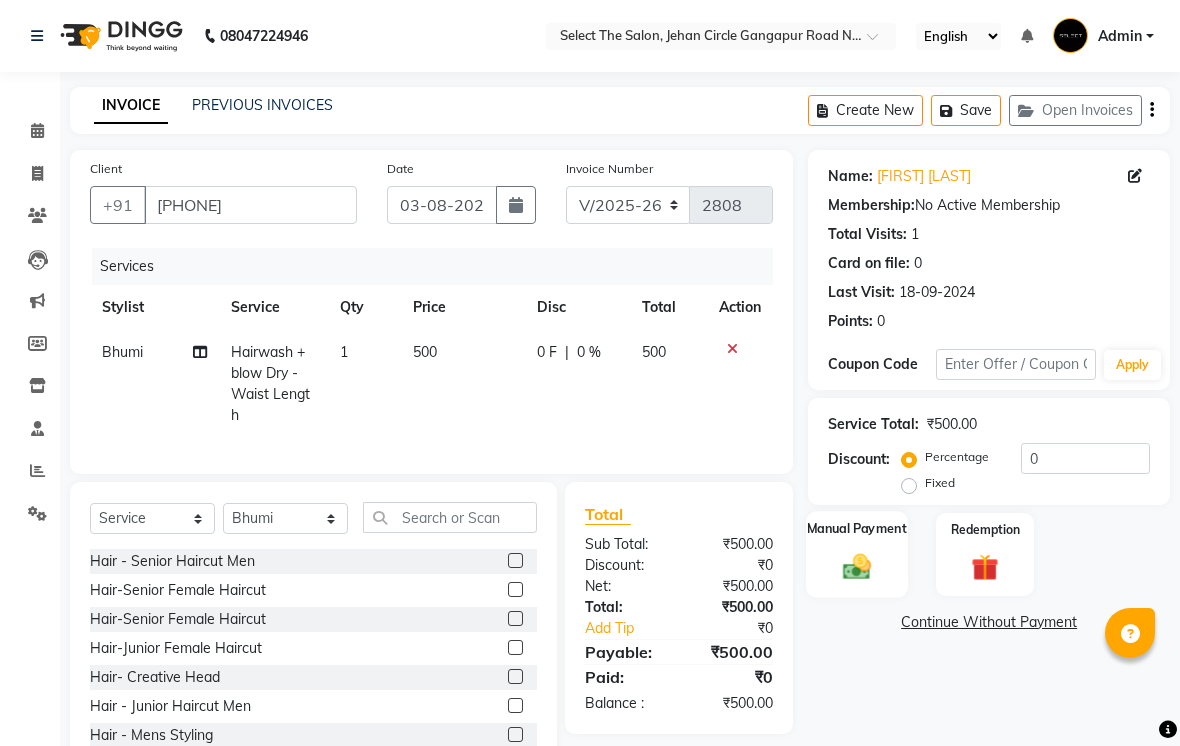click 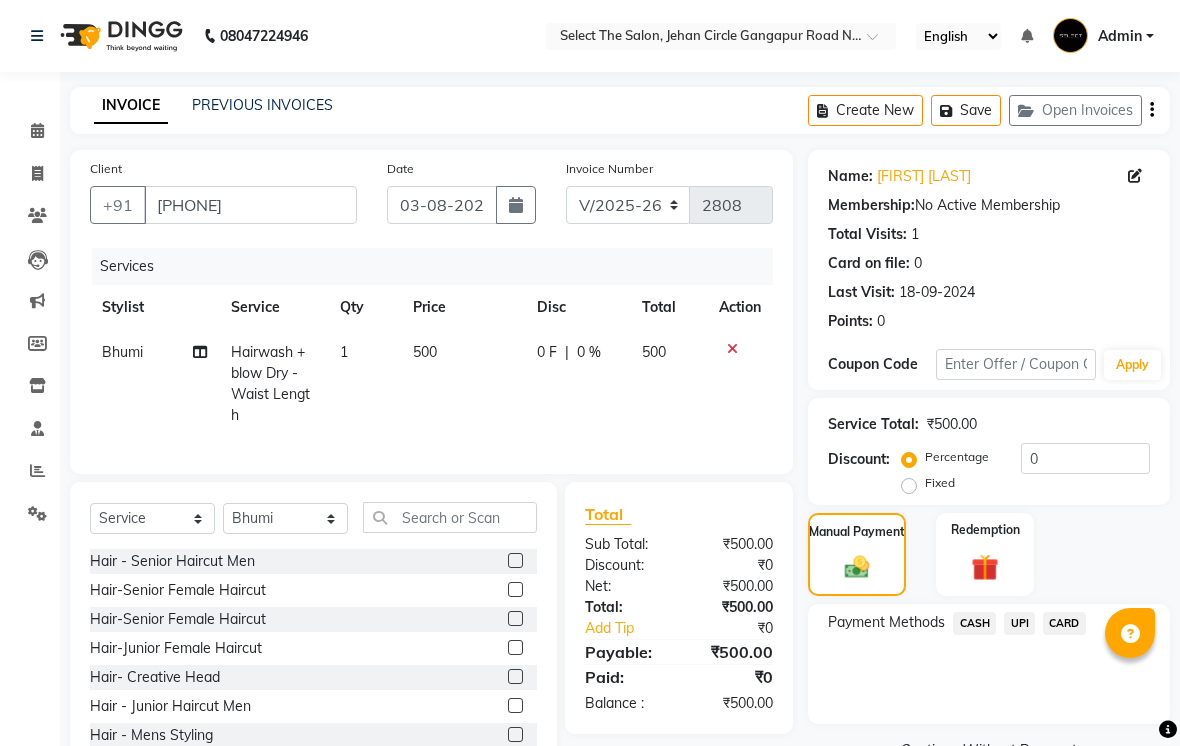 click on "CASH" 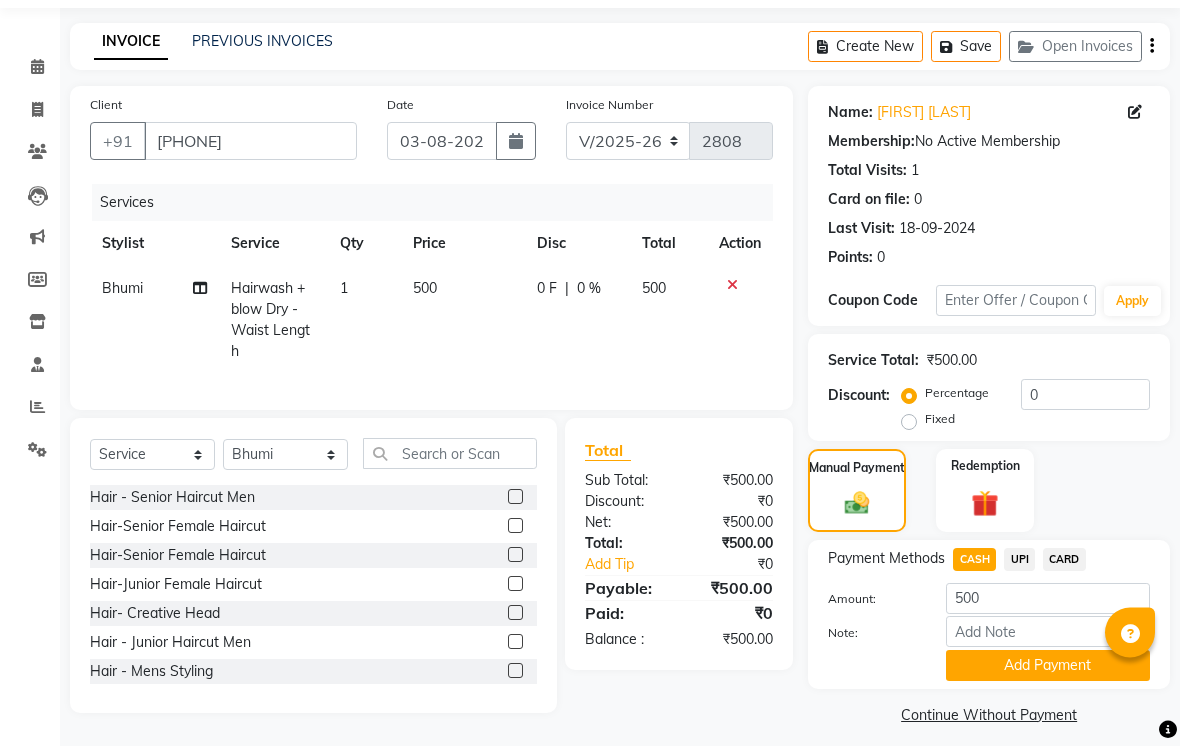scroll, scrollTop: 77, scrollLeft: 0, axis: vertical 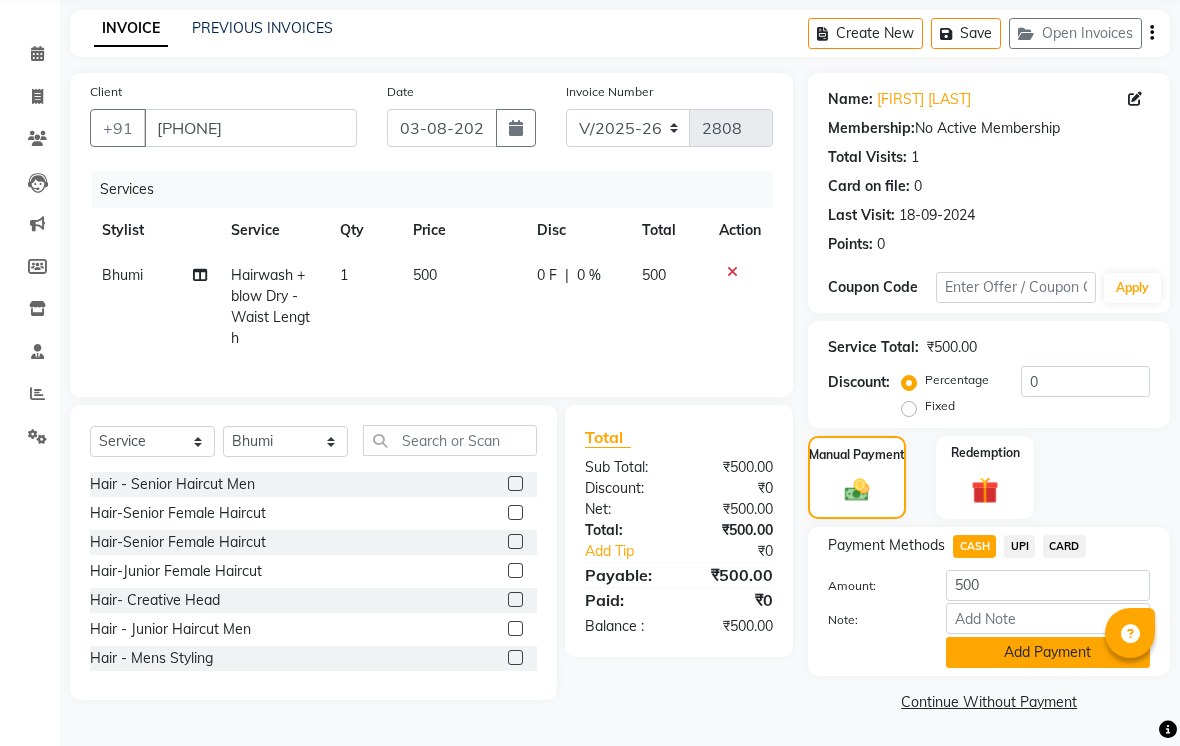 click on "Add Payment" 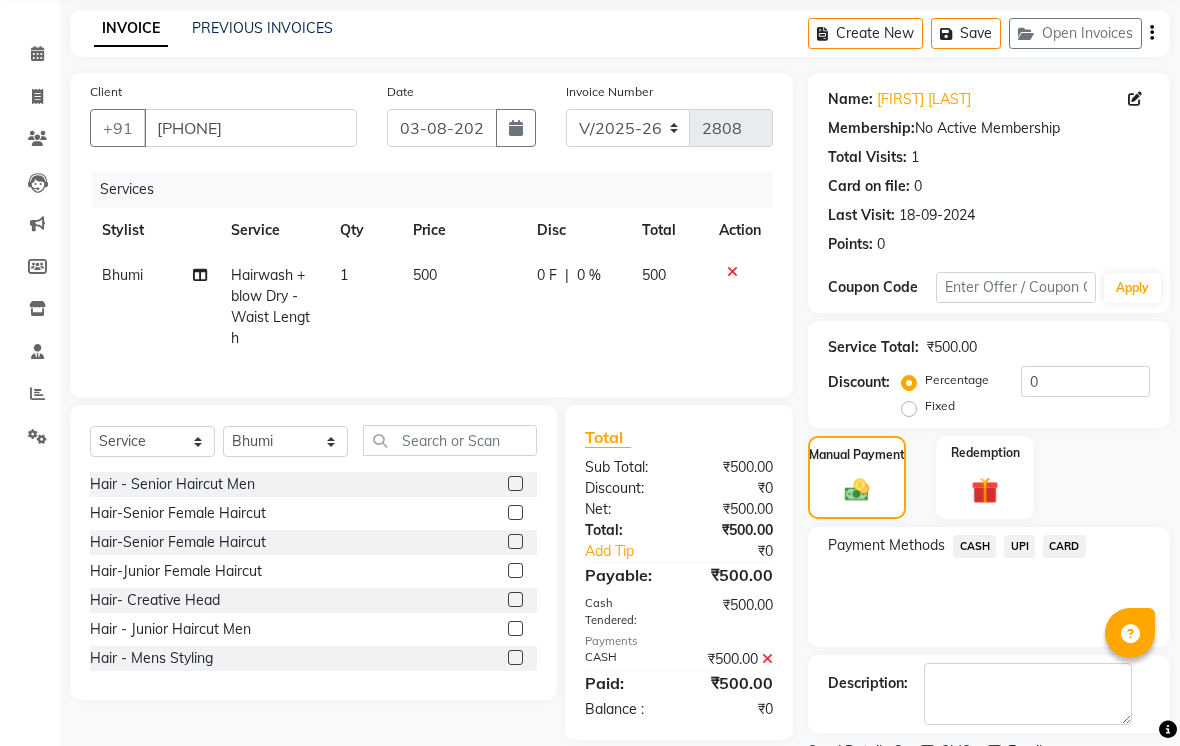 scroll, scrollTop: 161, scrollLeft: 0, axis: vertical 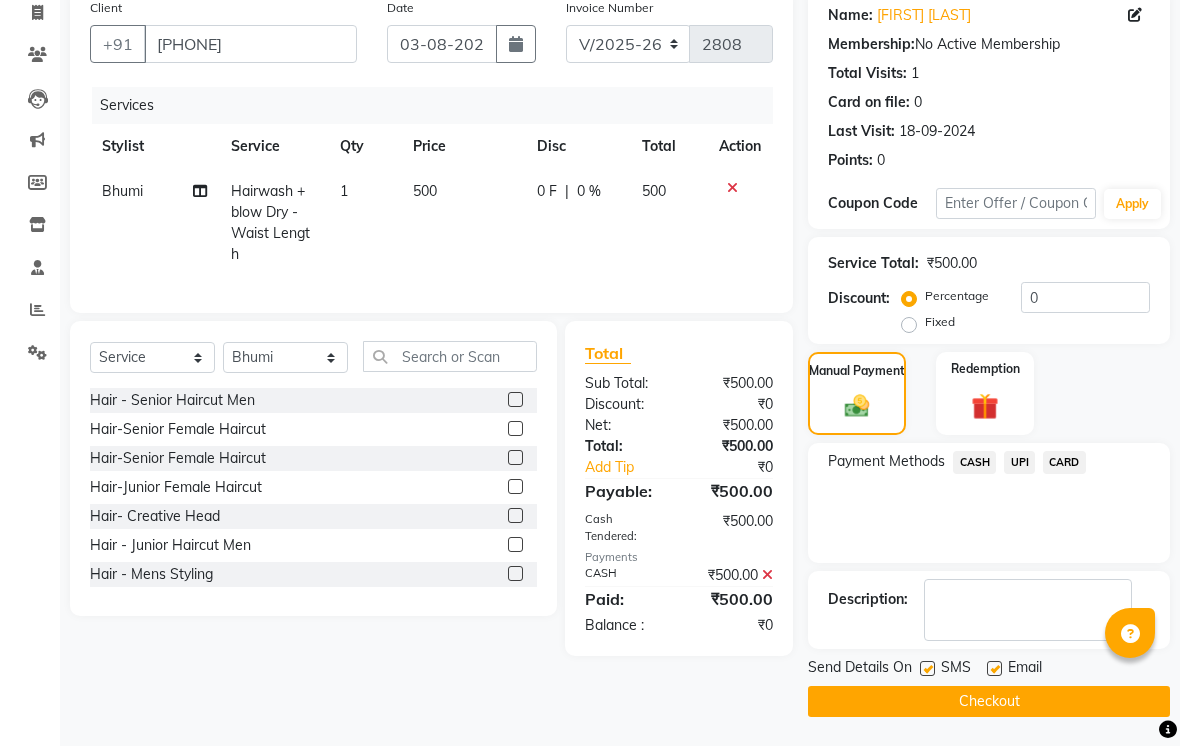 click 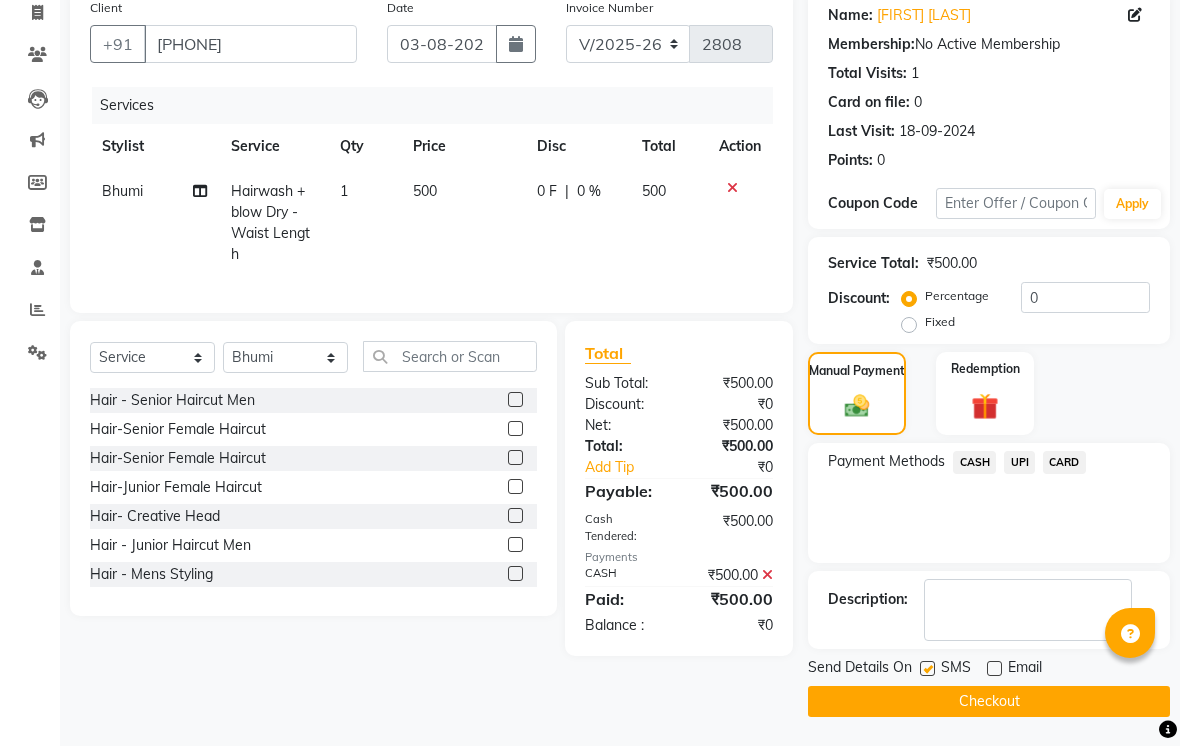 click 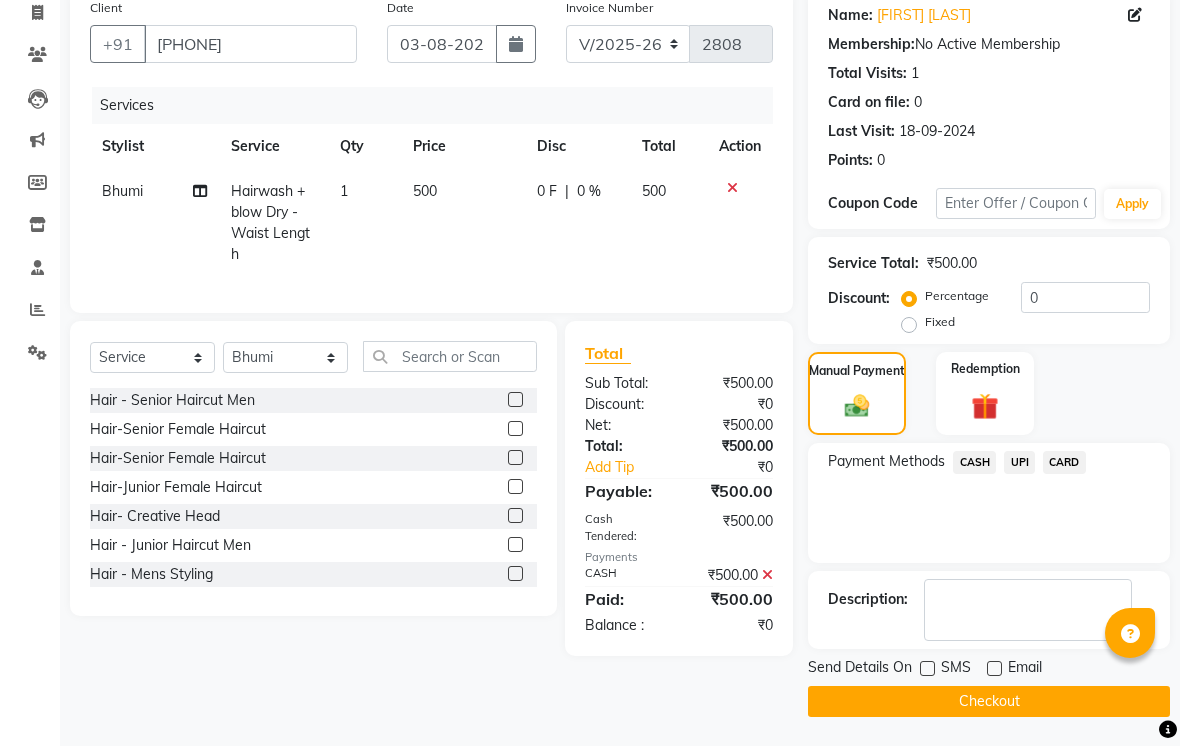 click on "Checkout" 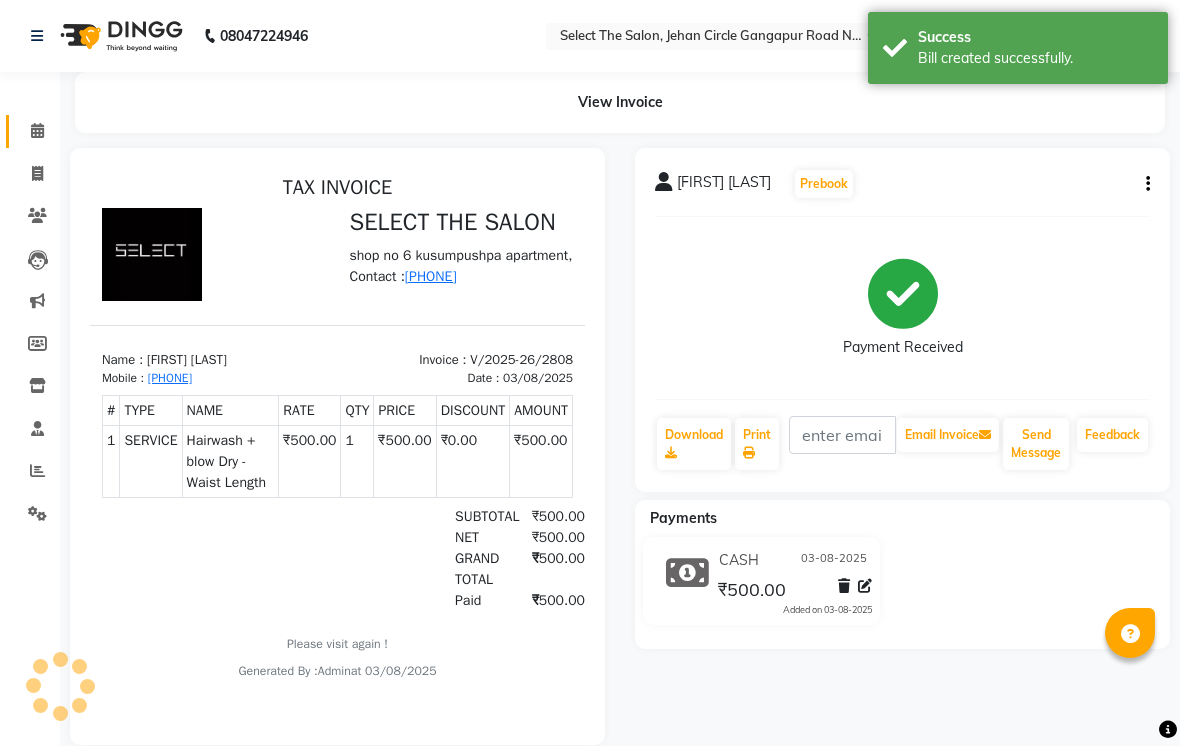 scroll, scrollTop: 0, scrollLeft: 0, axis: both 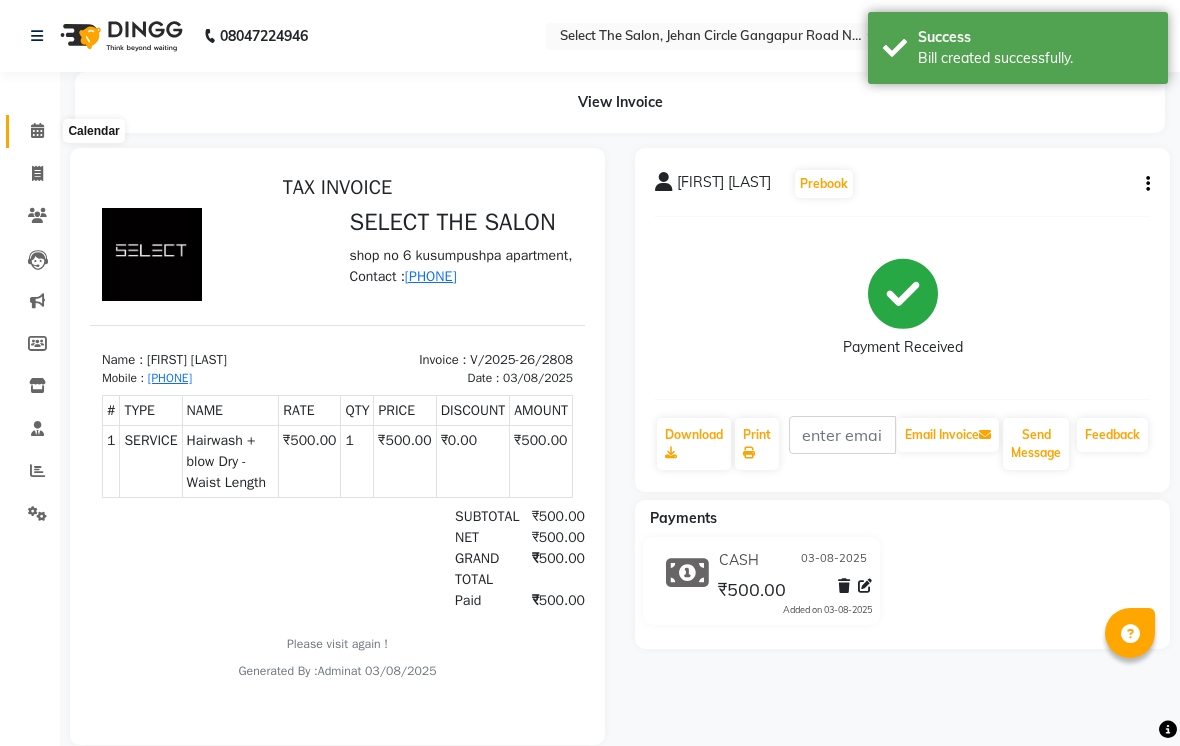click 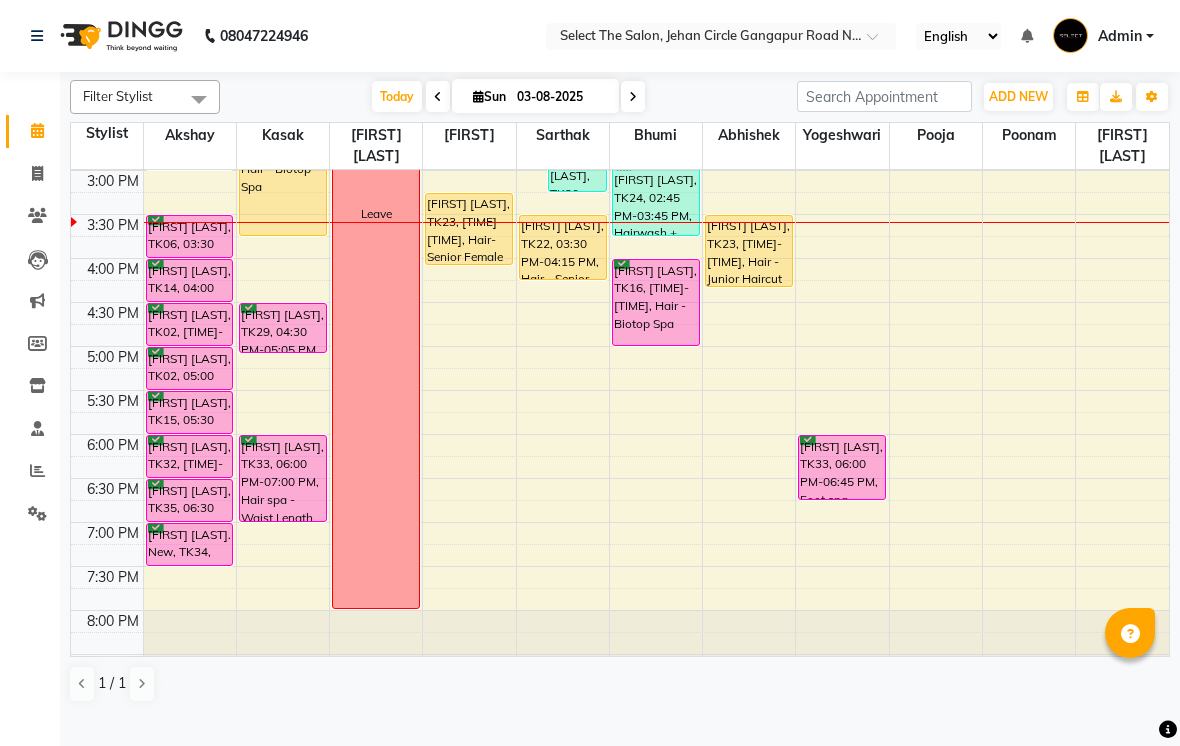 scroll, scrollTop: 425, scrollLeft: 0, axis: vertical 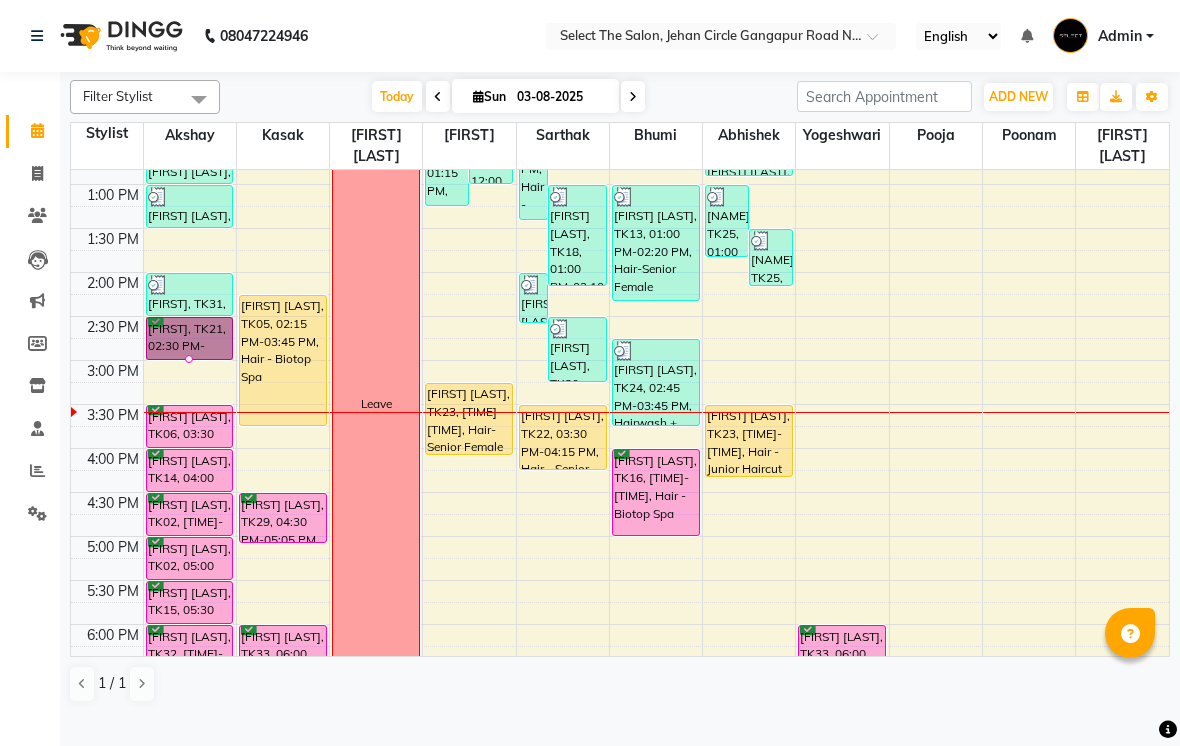 click at bounding box center (189, 359) 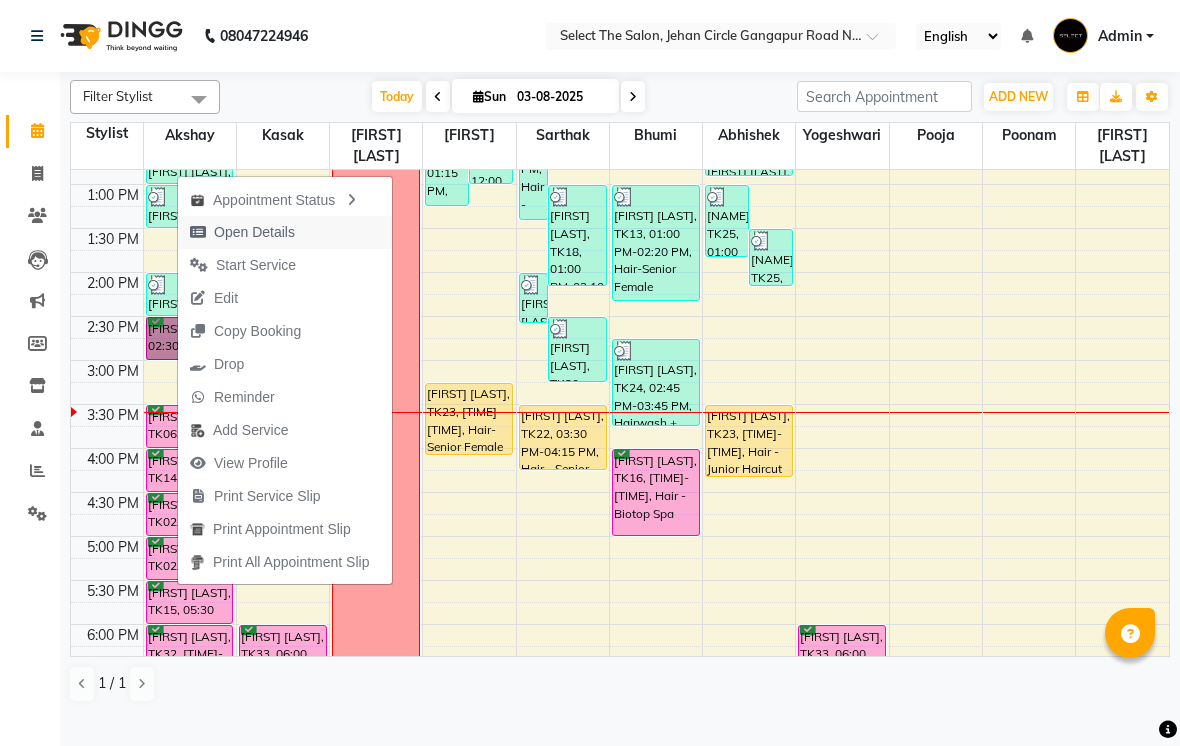 click on "Open Details" at bounding box center [254, 232] 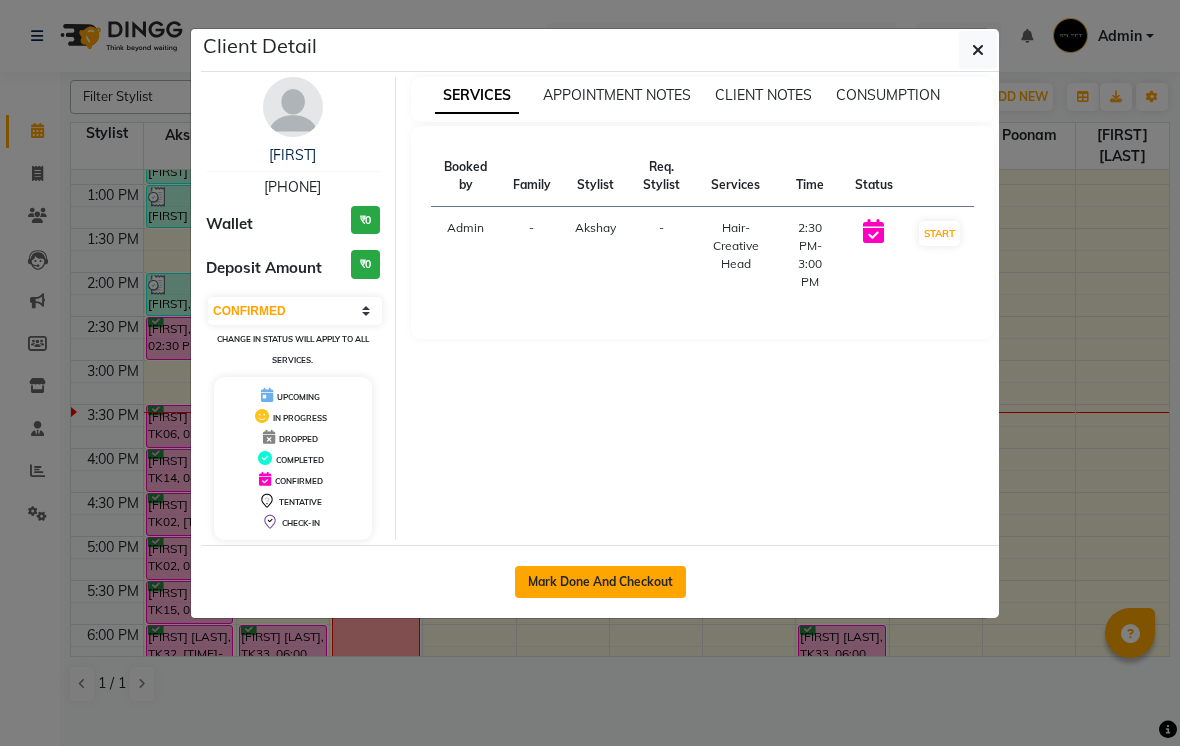 click on "Mark Done And Checkout" 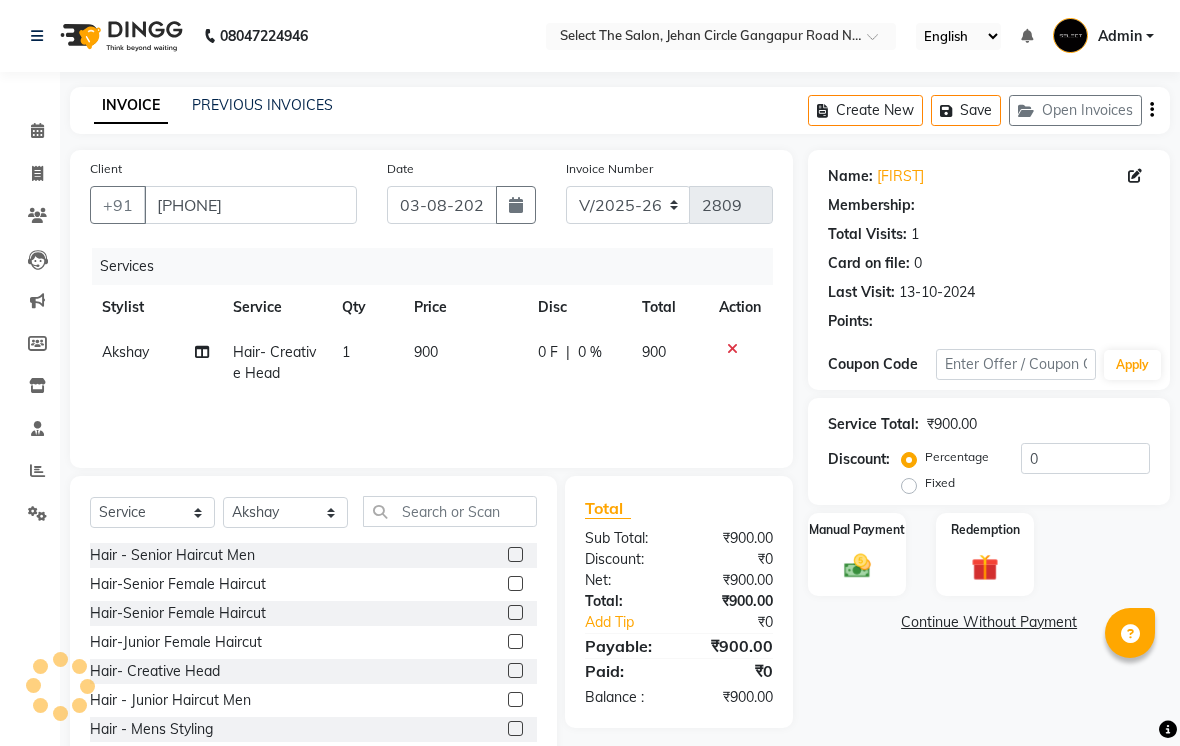 click on "900" 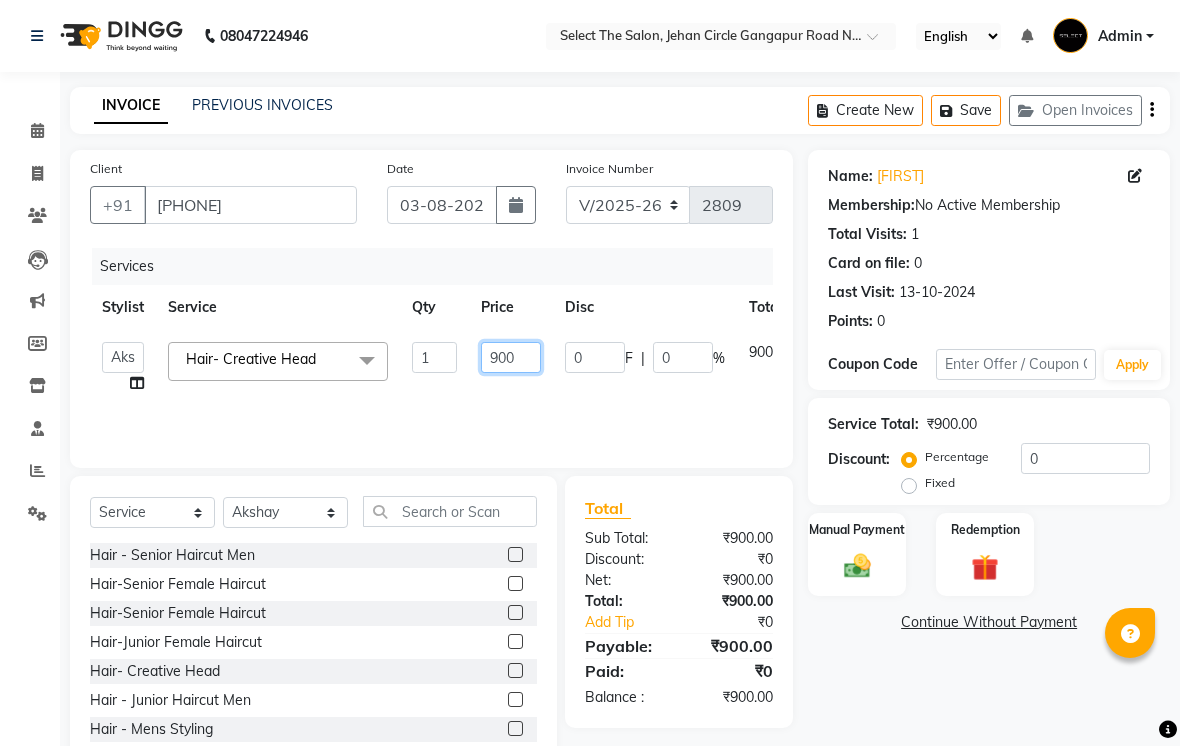 click on "900" 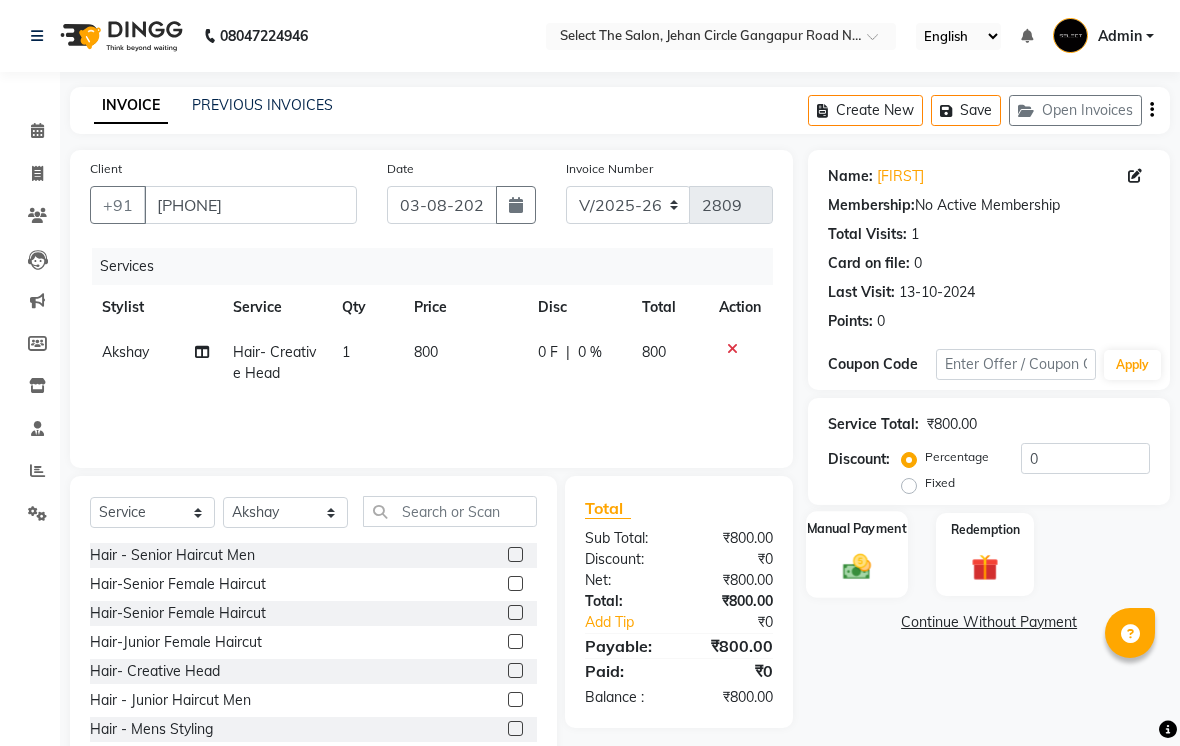 click on "Manual Payment" 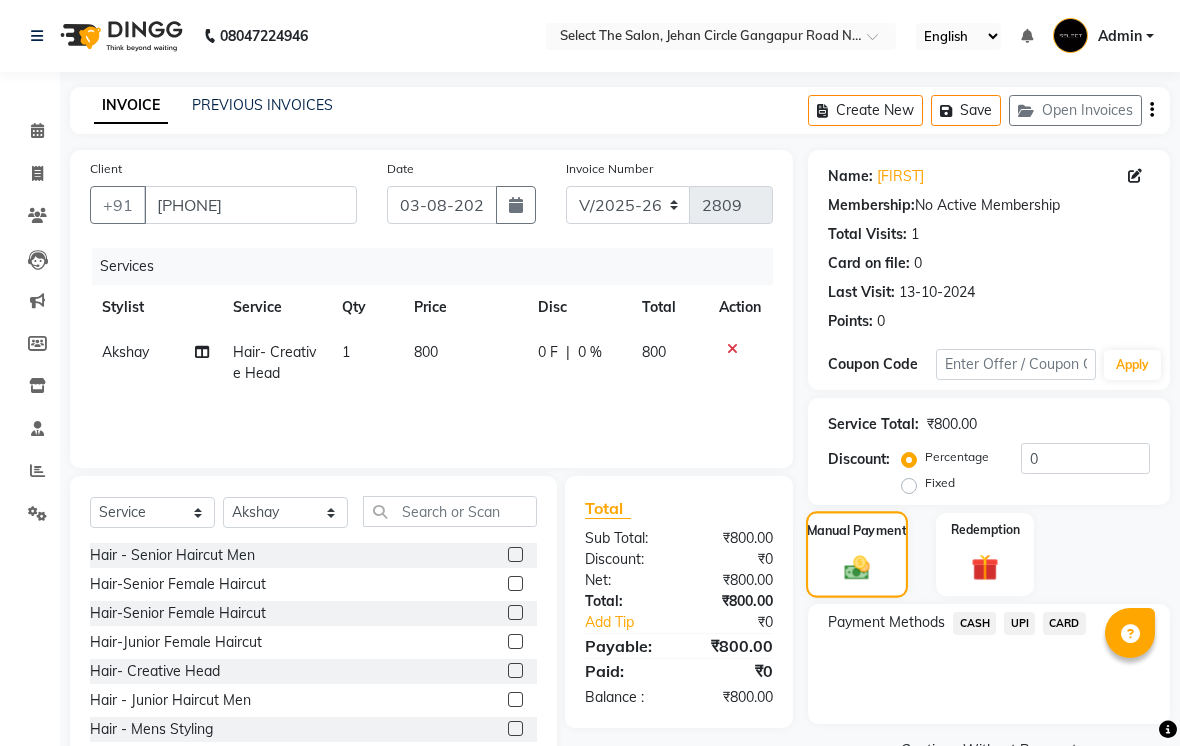 scroll, scrollTop: 52, scrollLeft: 0, axis: vertical 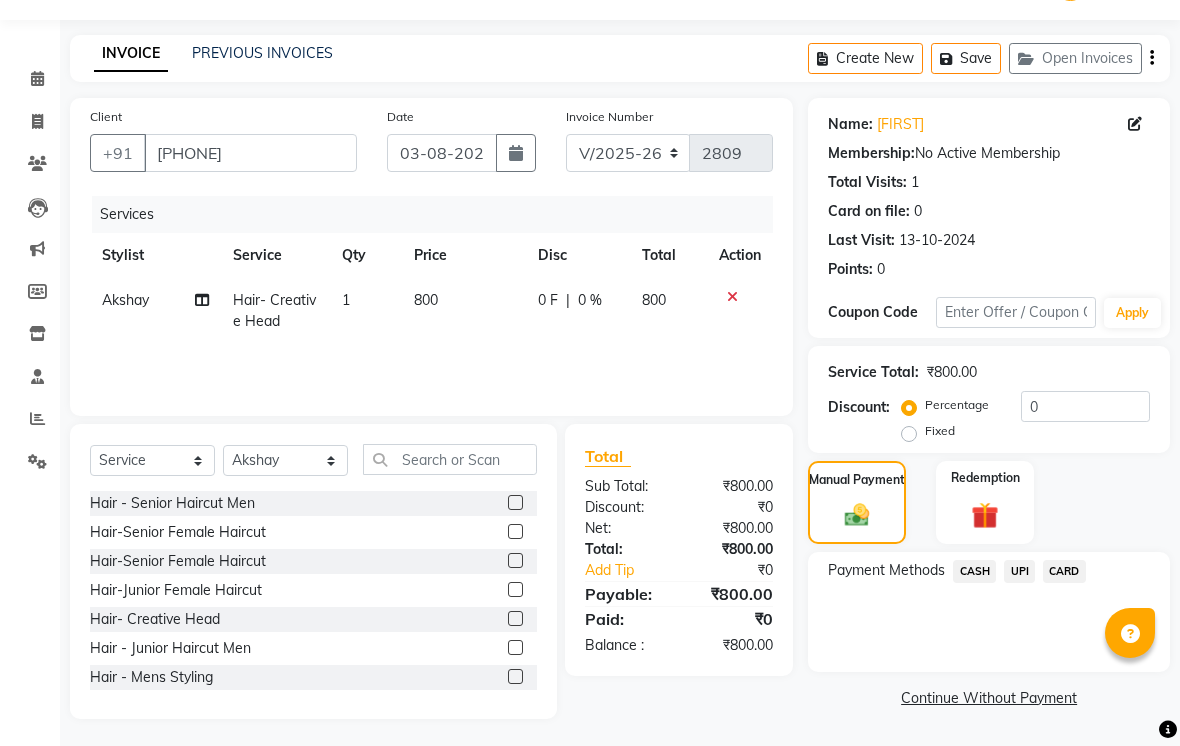 click on "UPI" 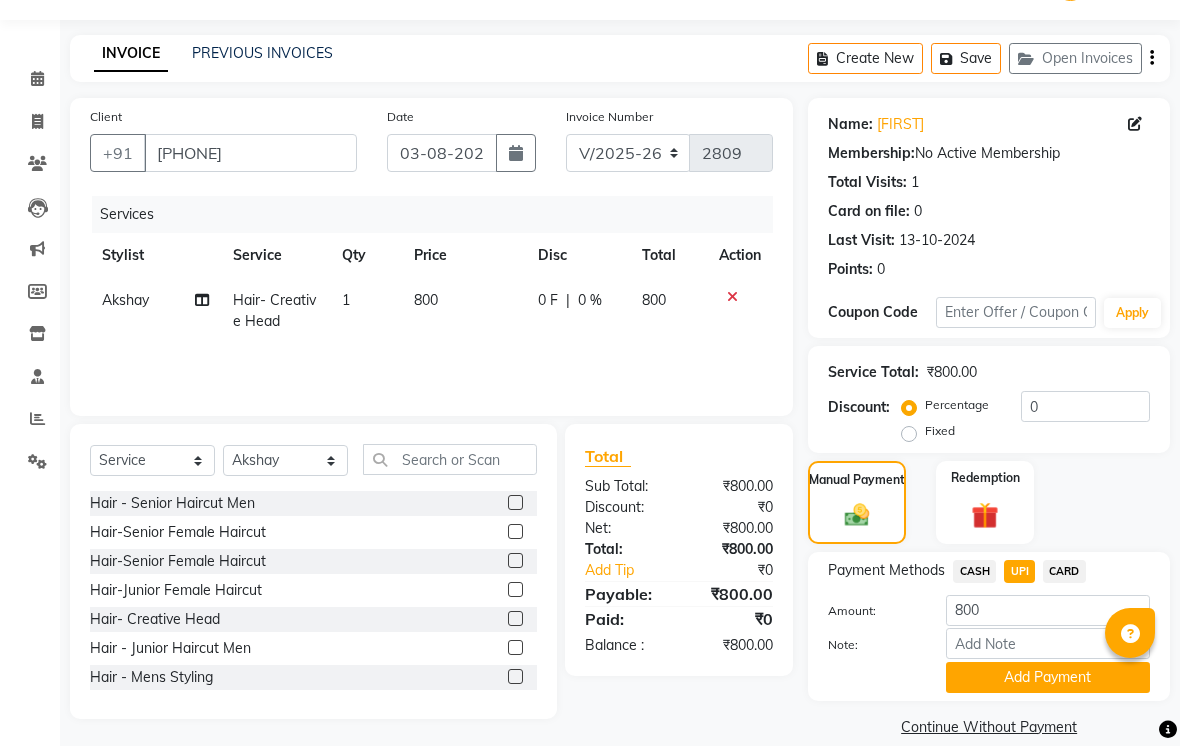 scroll, scrollTop: 77, scrollLeft: 0, axis: vertical 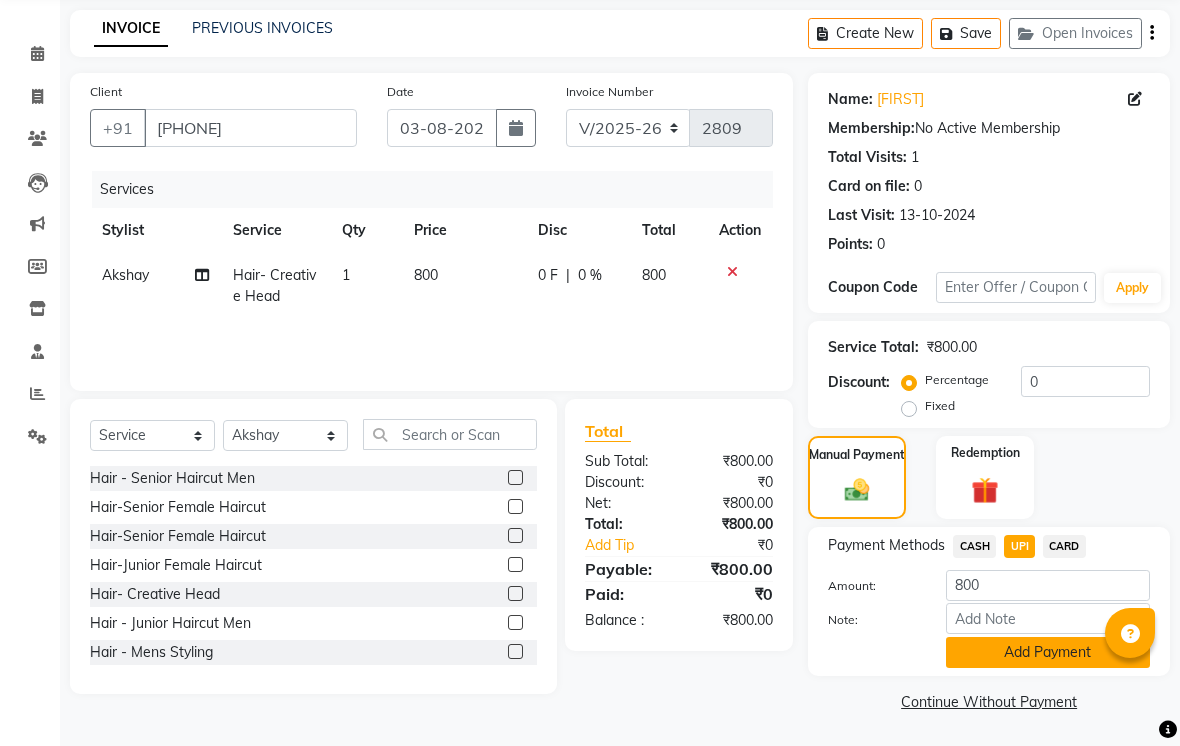 click on "Add Payment" 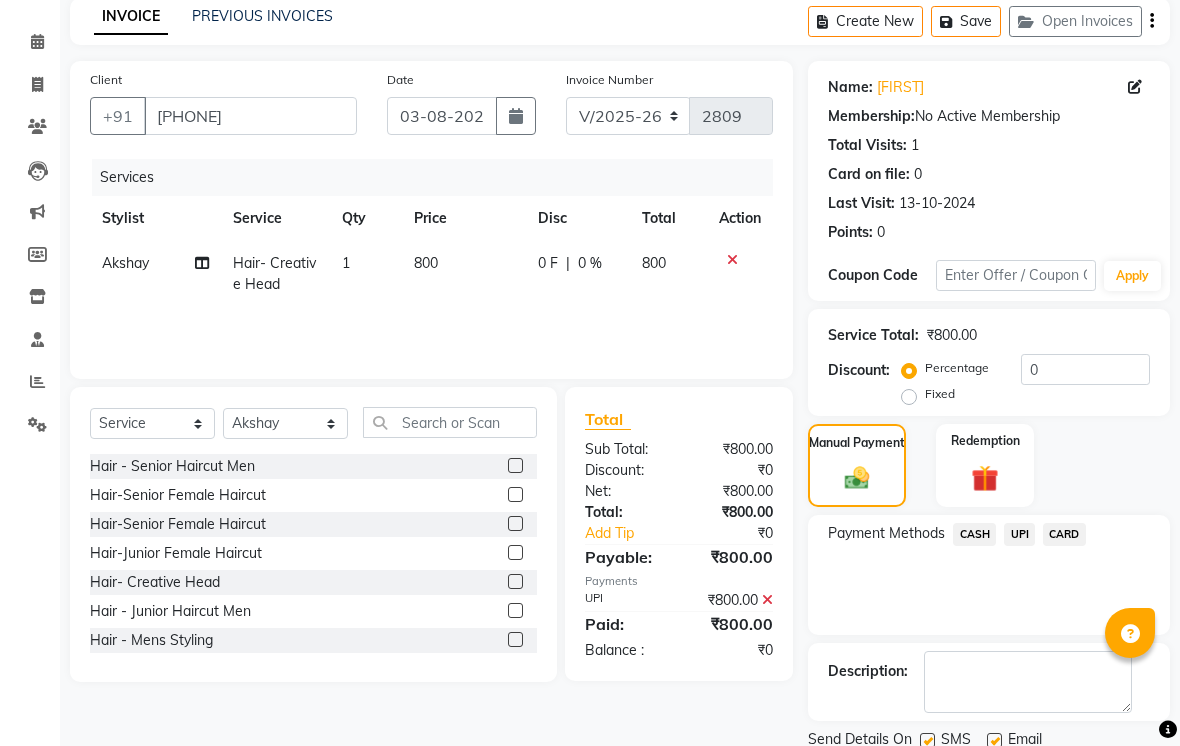 scroll, scrollTop: 161, scrollLeft: 0, axis: vertical 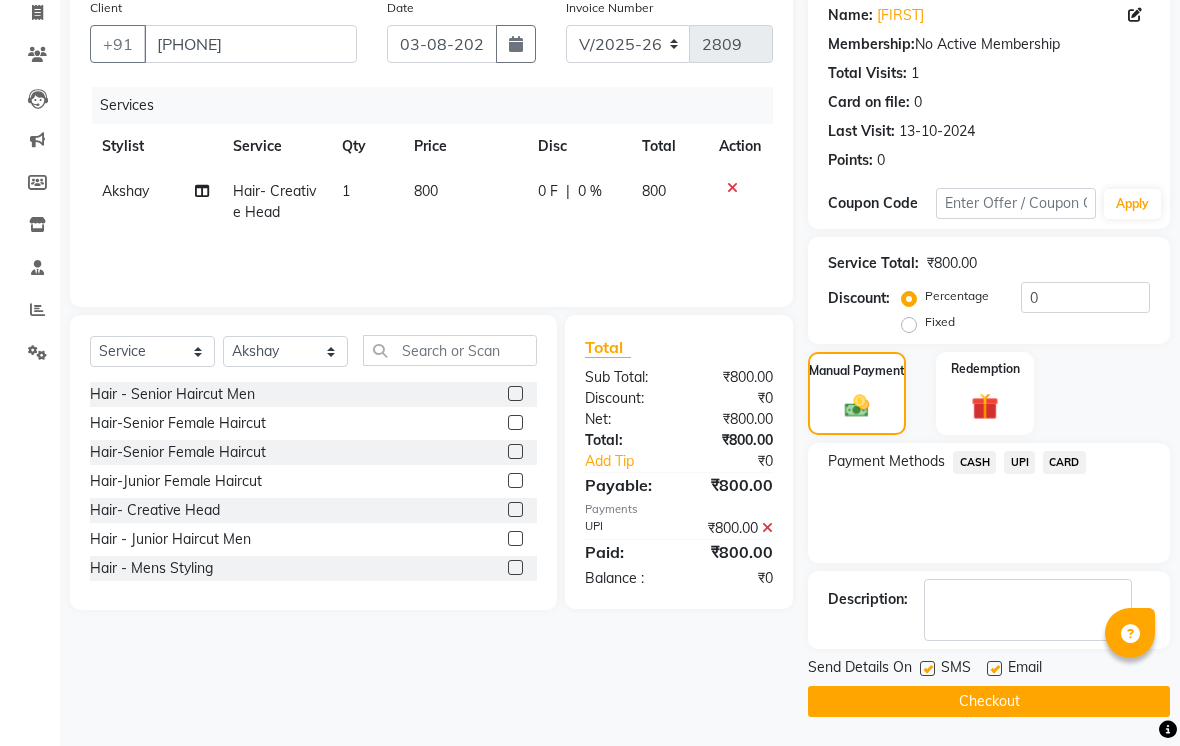 click 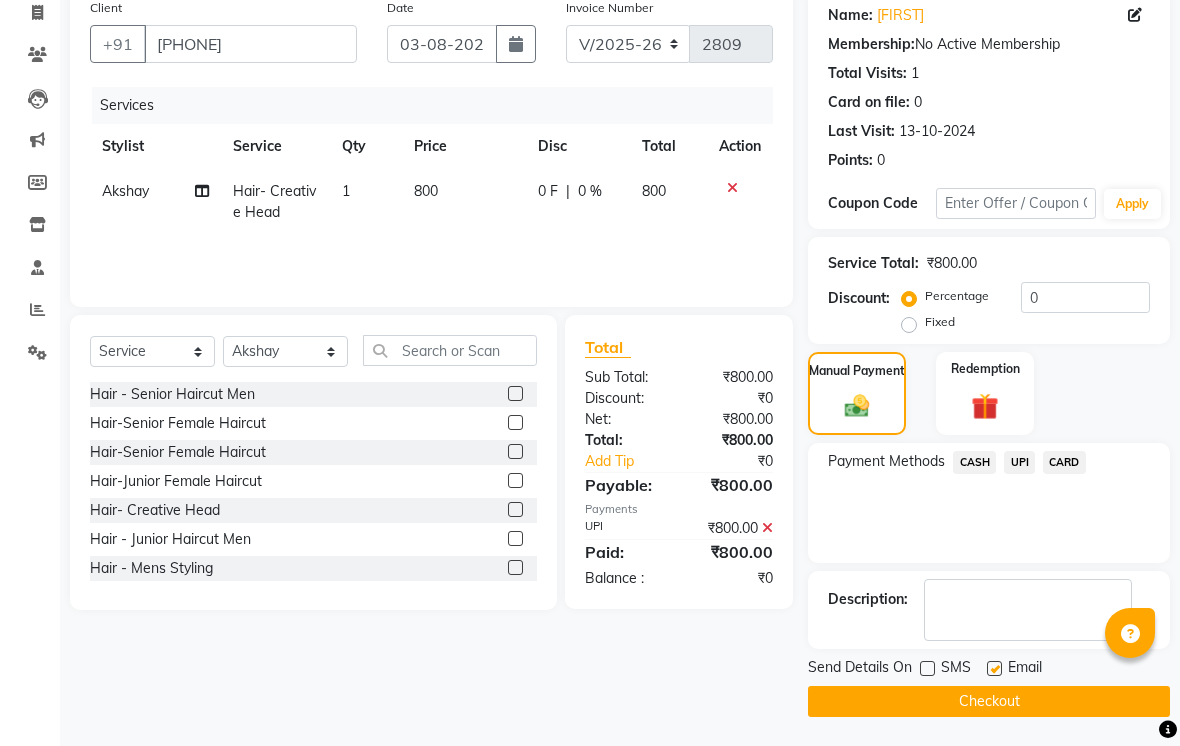 click 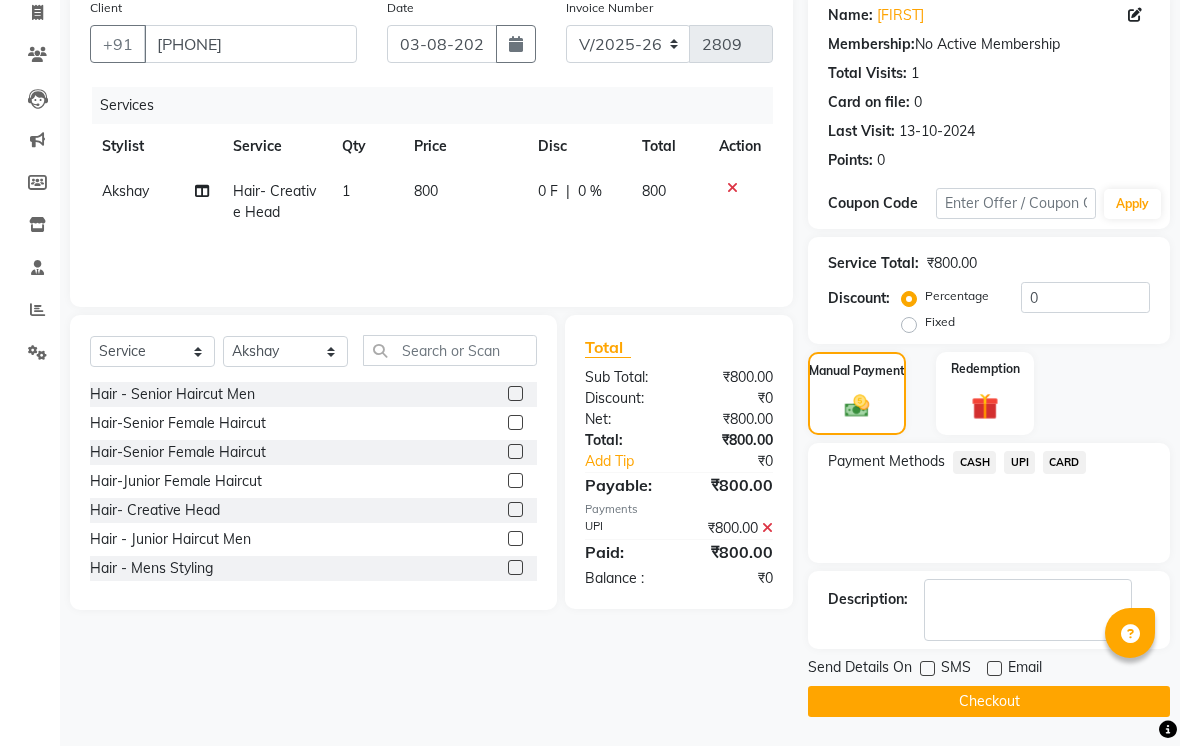 click on "Checkout" 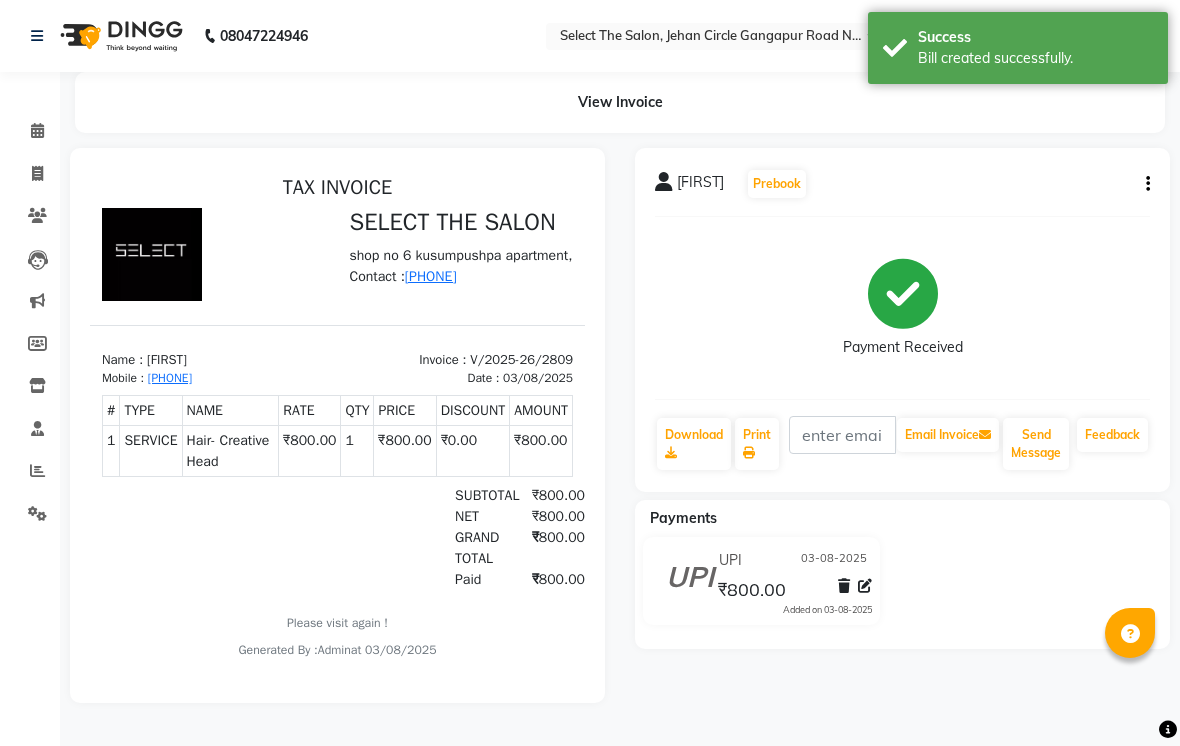 scroll, scrollTop: 0, scrollLeft: 0, axis: both 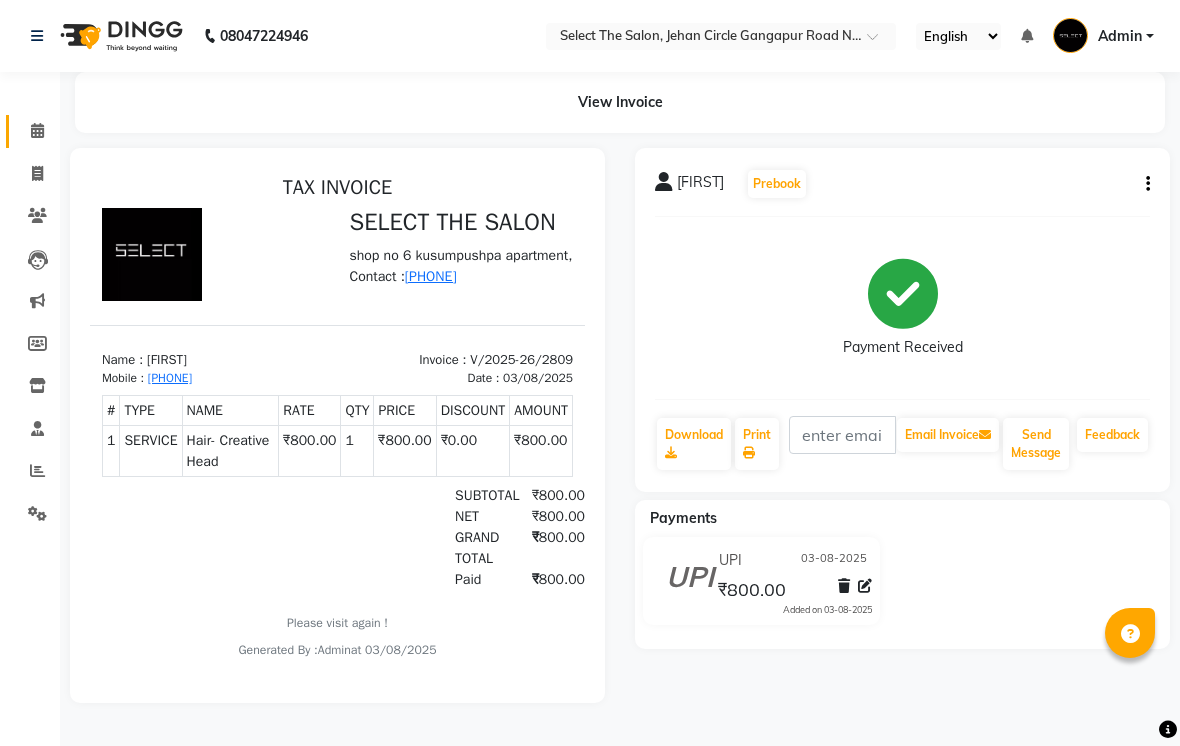 click 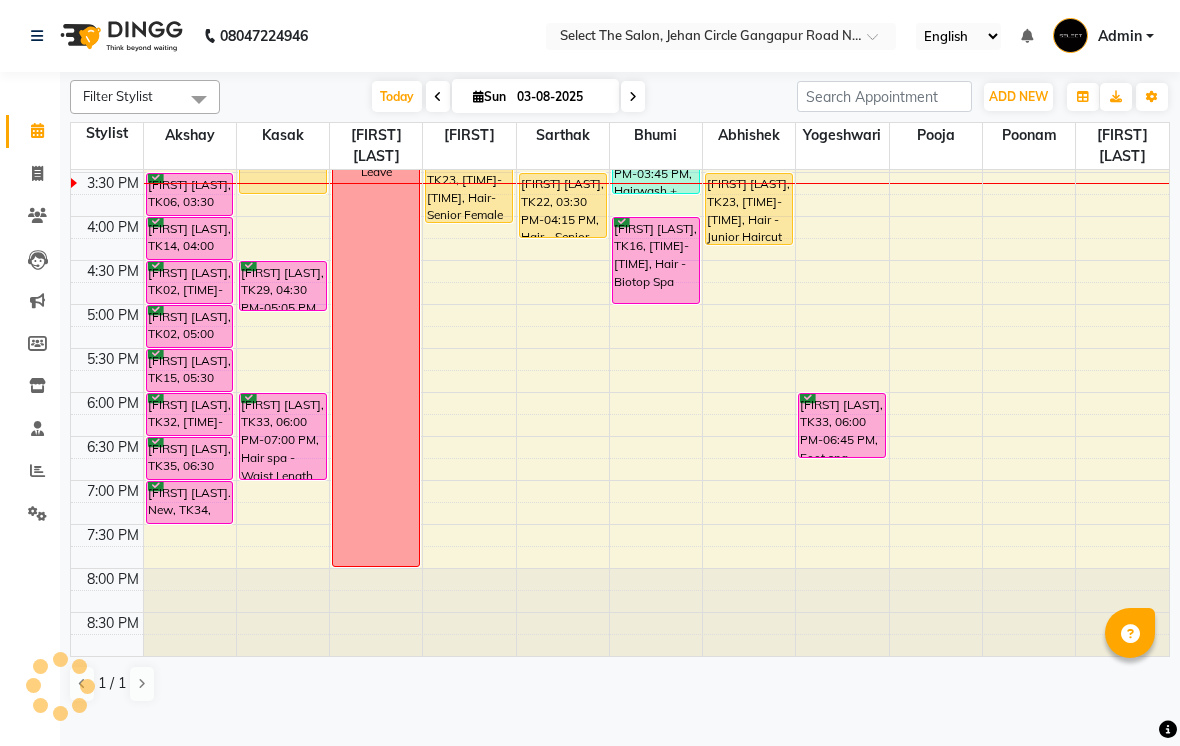 scroll, scrollTop: 657, scrollLeft: 0, axis: vertical 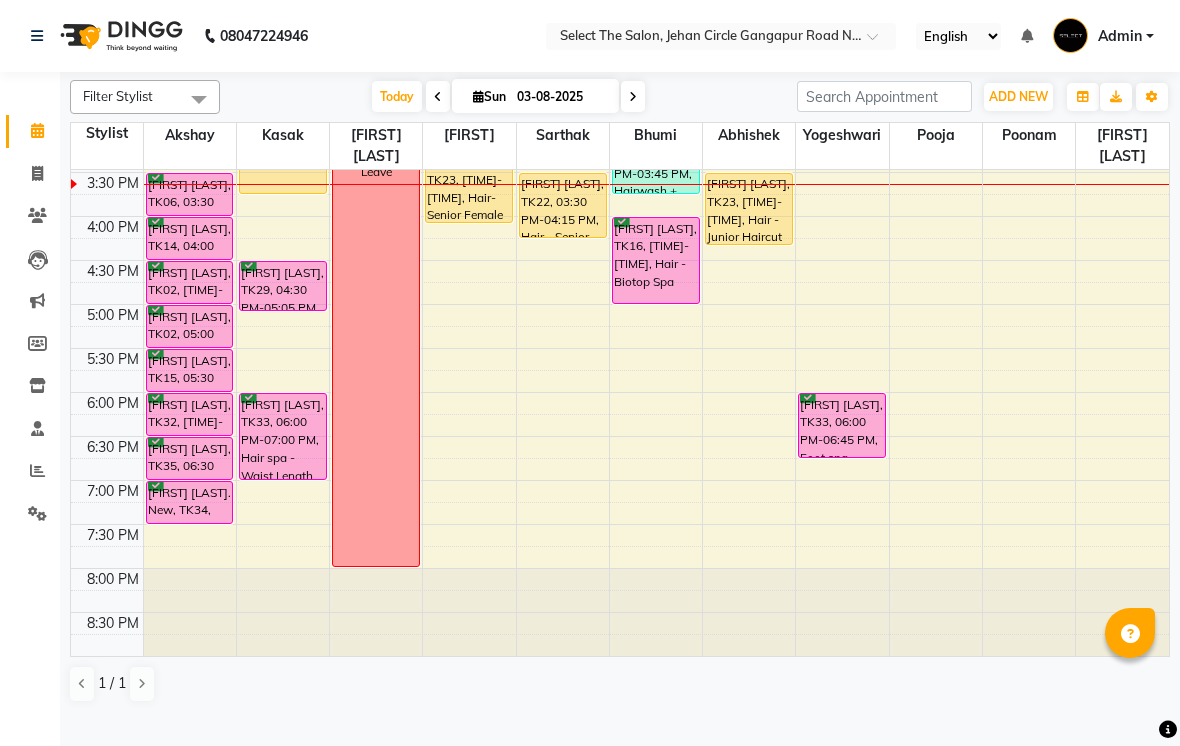 click on "[FIRST] [LAST], TK33, 06:00 PM-06:45 PM, Foot spa" at bounding box center (842, 425) 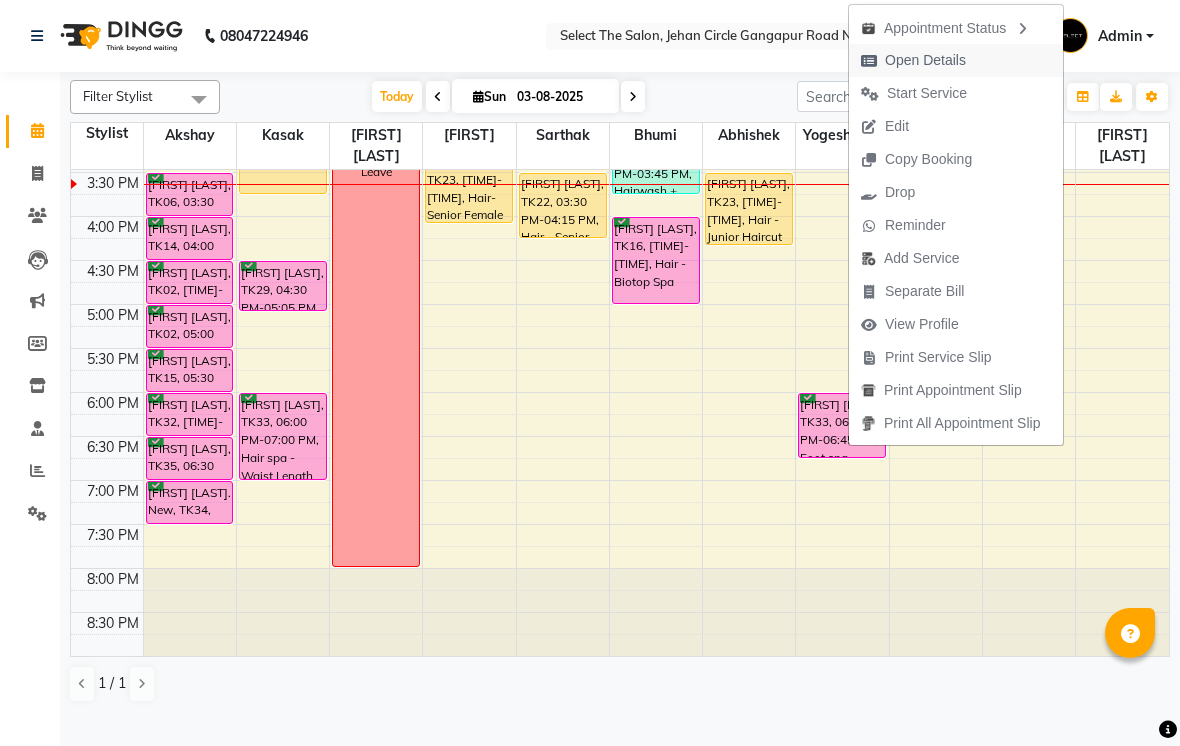 click on "Open Details" at bounding box center [925, 60] 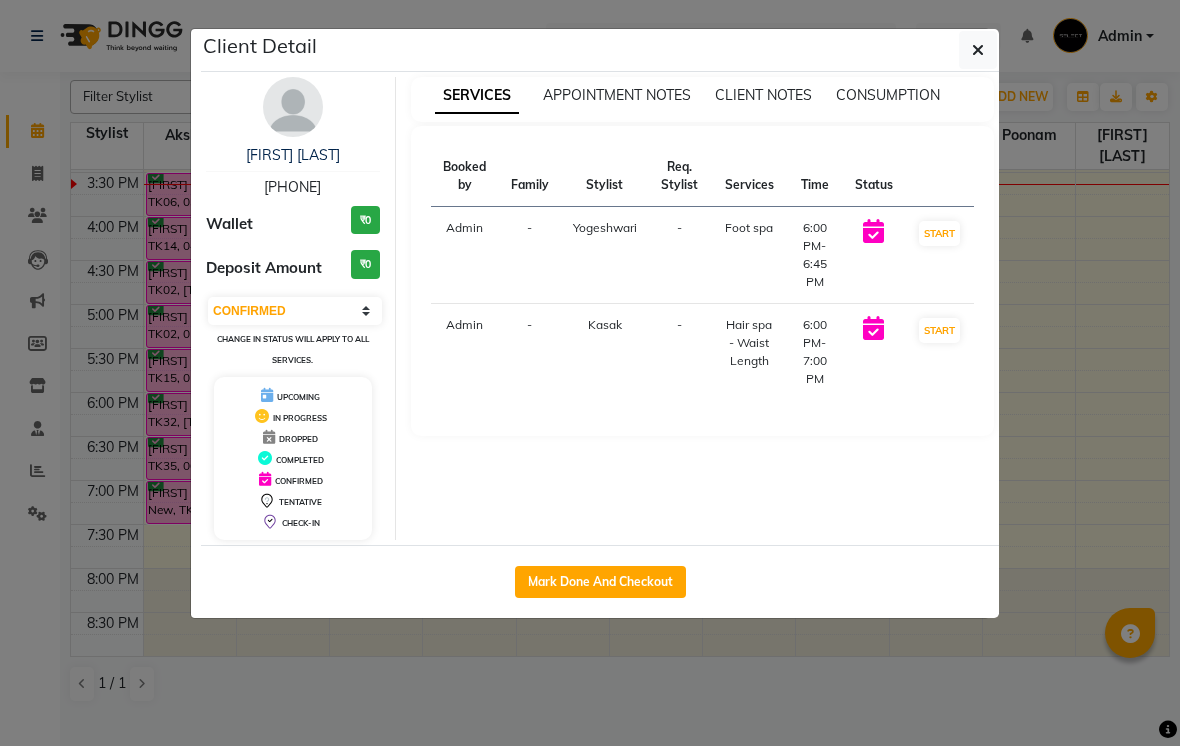 click on "Client Detail  Devashree More   9359490622 Wallet ₹0 Deposit Amount  ₹0  Select IN SERVICE CONFIRMED TENTATIVE CHECK IN MARK DONE DROPPED UPCOMING Change in status will apply to all services. UPCOMING IN PROGRESS DROPPED COMPLETED CONFIRMED TENTATIVE CHECK-IN SERVICES APPOINTMENT NOTES CLIENT NOTES CONSUMPTION Booked by Family Stylist Req. Stylist Services Time Status  Admin  - Yogeshwari -  Foot spa   6:00 PM-6:45 PM   START   Admin  - Kasak -  Hair spa - Waist Length   6:00 PM-7:00 PM   START   Mark Done And Checkout" 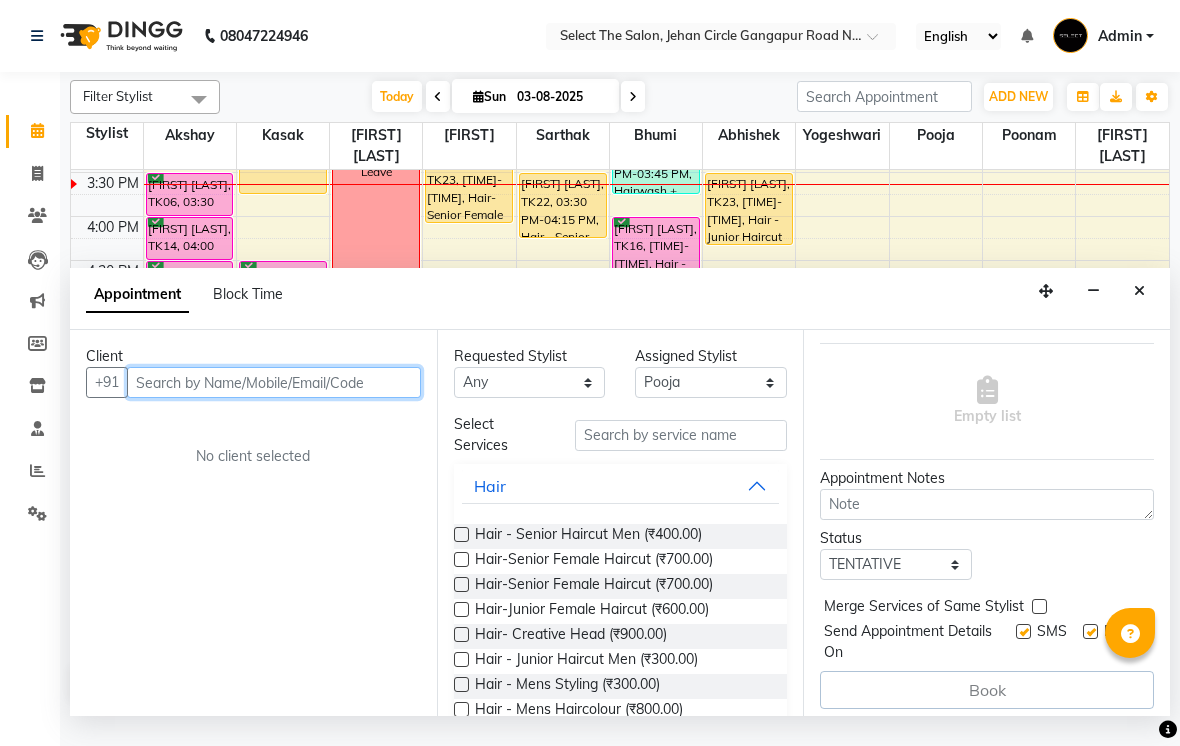 scroll, scrollTop: 130, scrollLeft: 0, axis: vertical 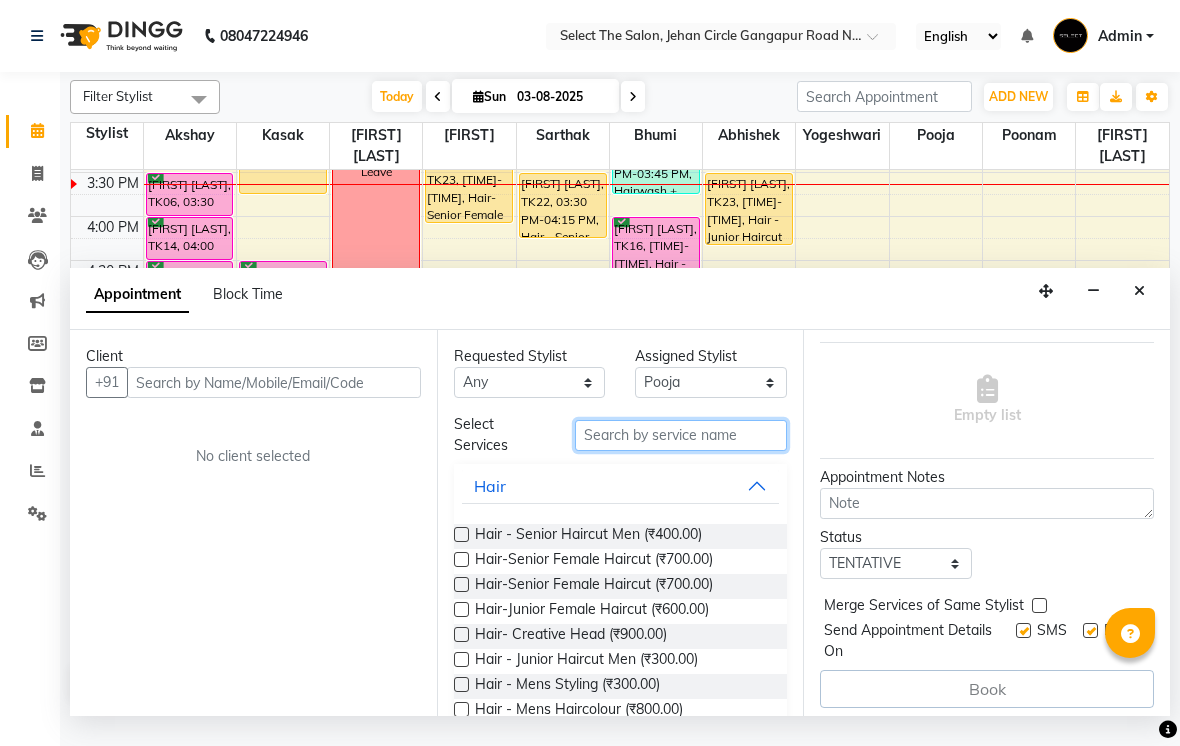 click at bounding box center (681, 435) 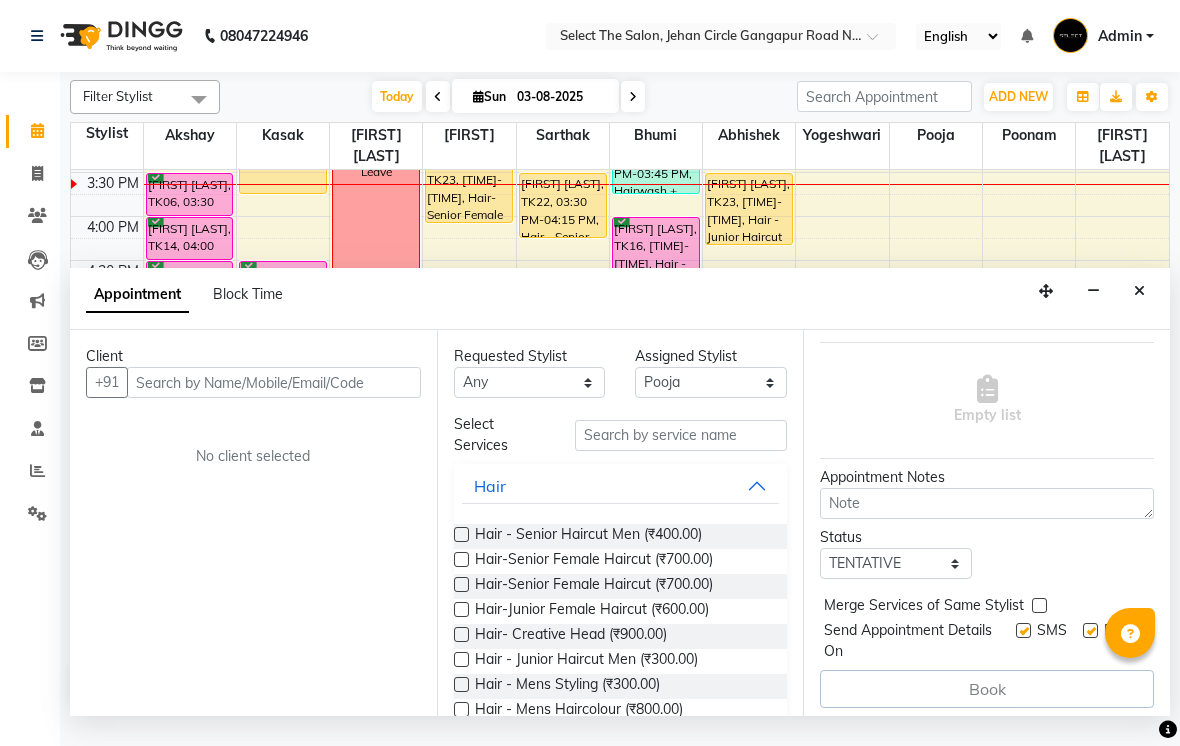 click on "Client" at bounding box center (253, 356) 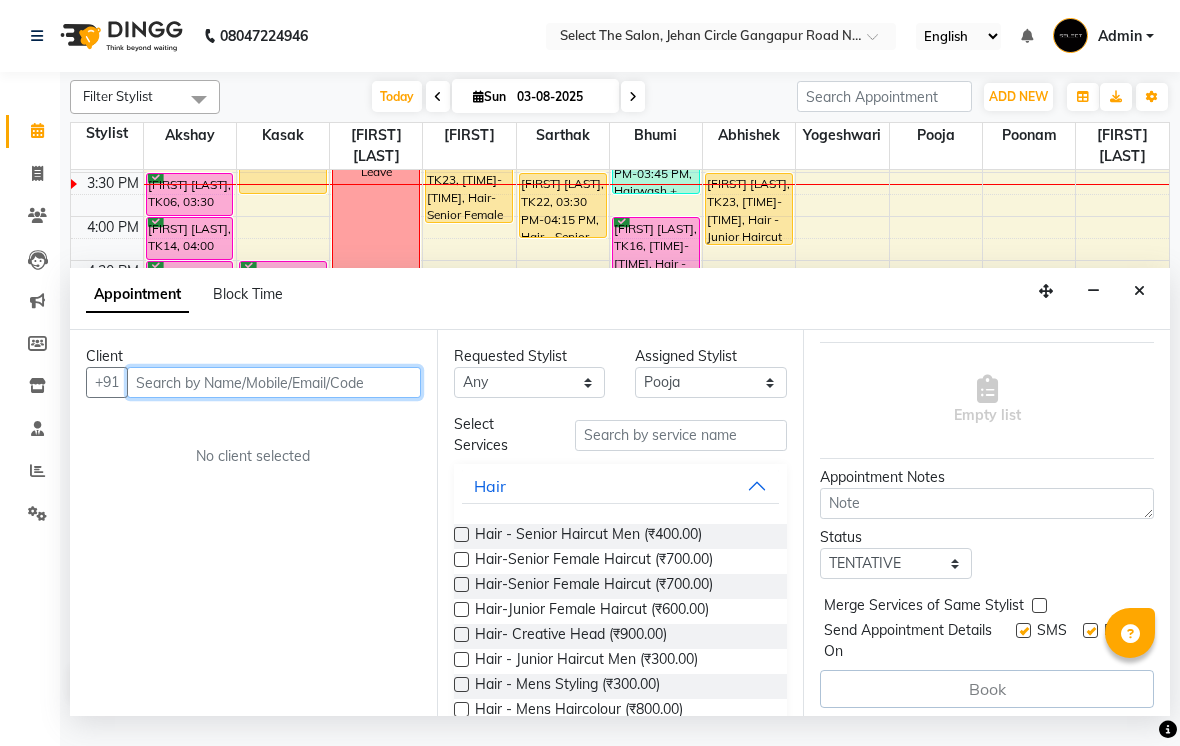 click at bounding box center [274, 382] 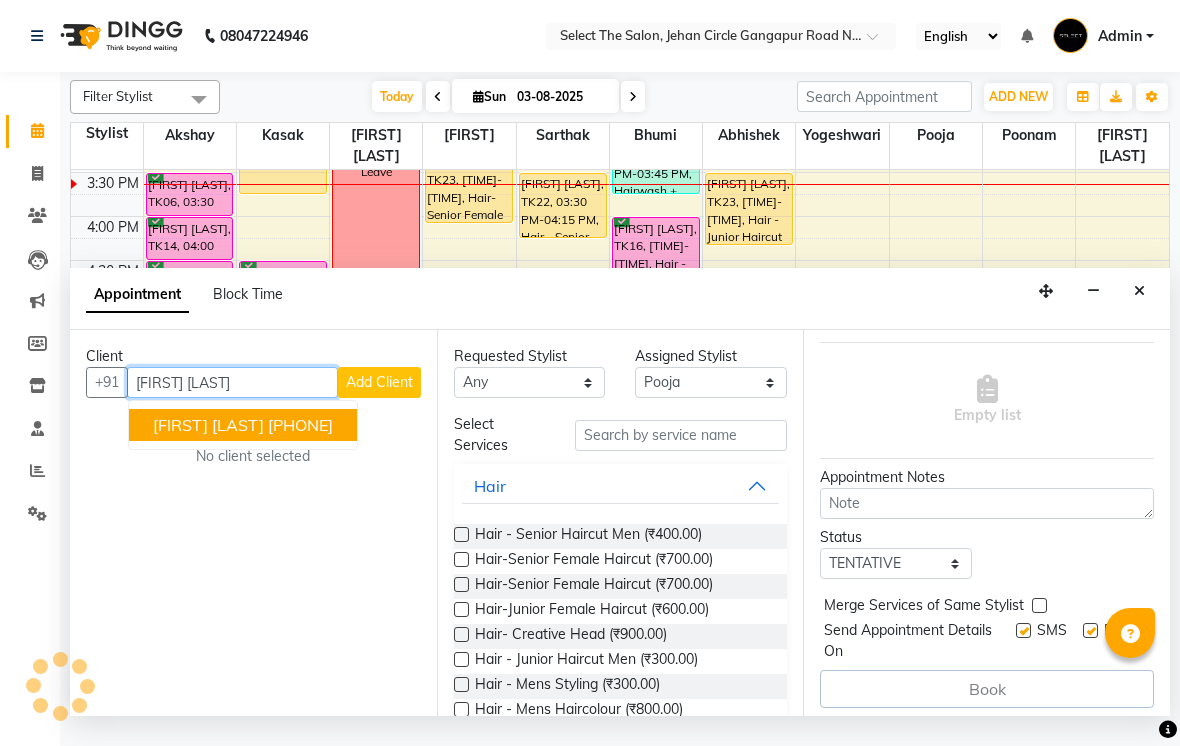 click on "9673955888" at bounding box center [300, 425] 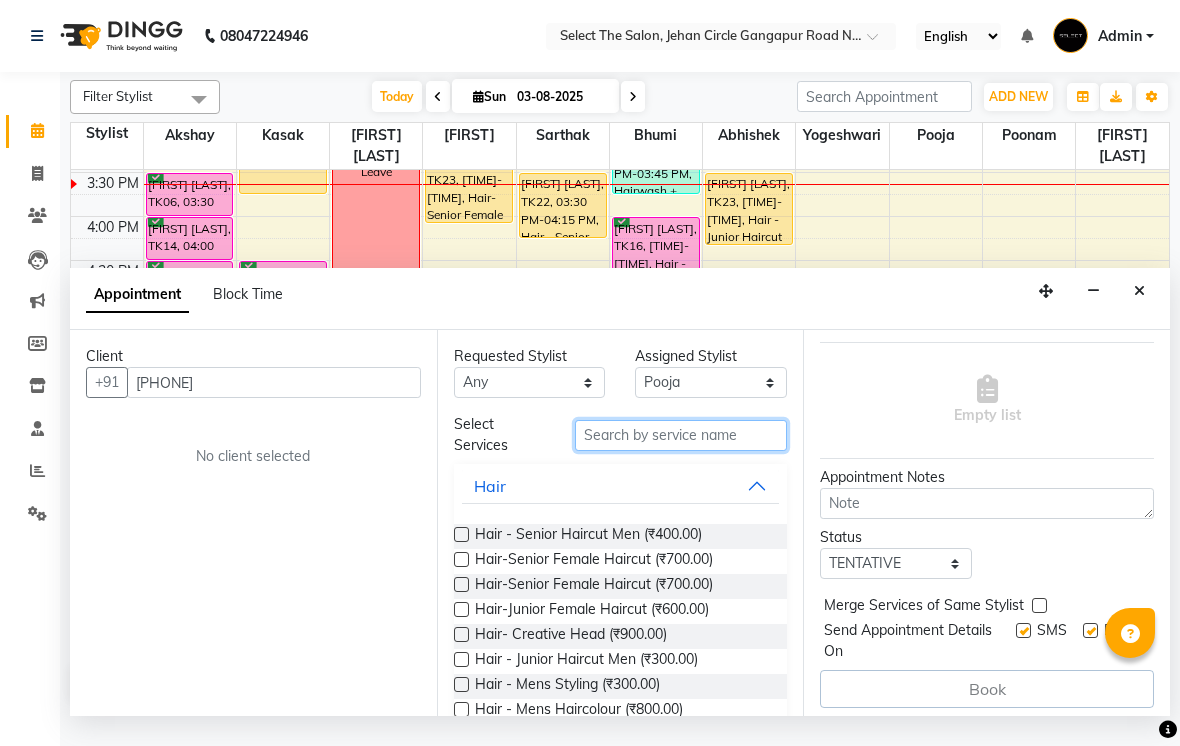 click at bounding box center (681, 435) 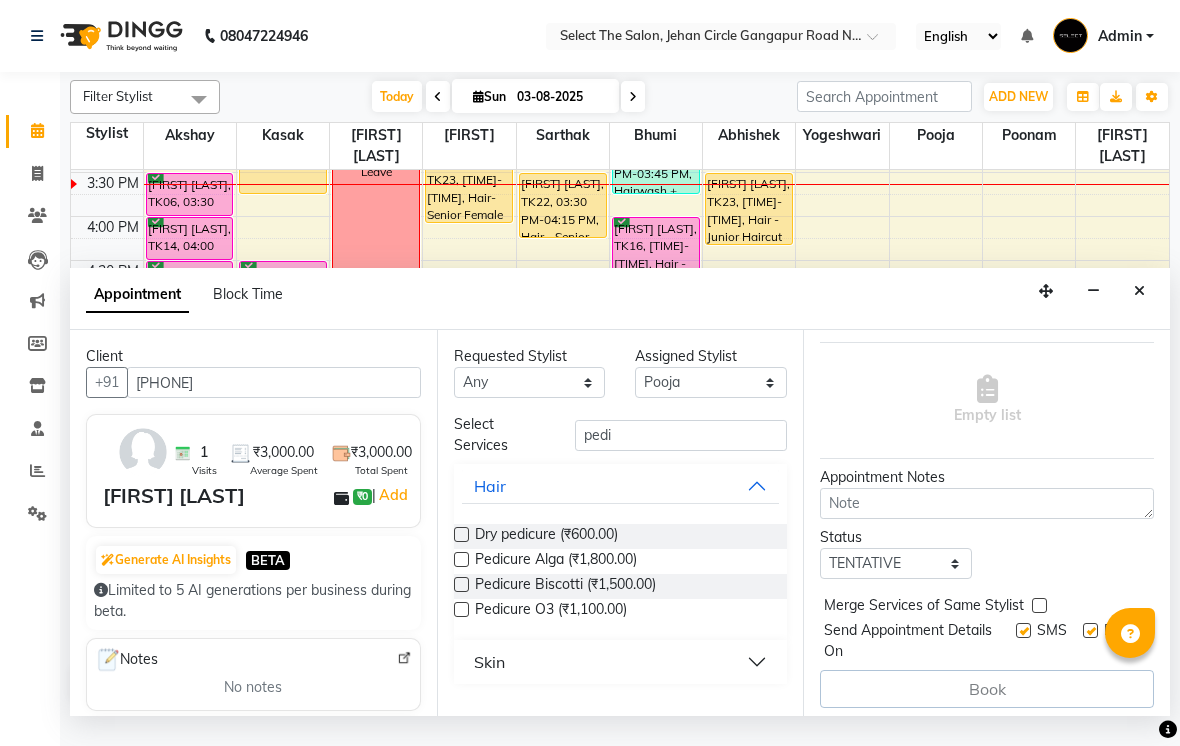 click at bounding box center [461, 584] 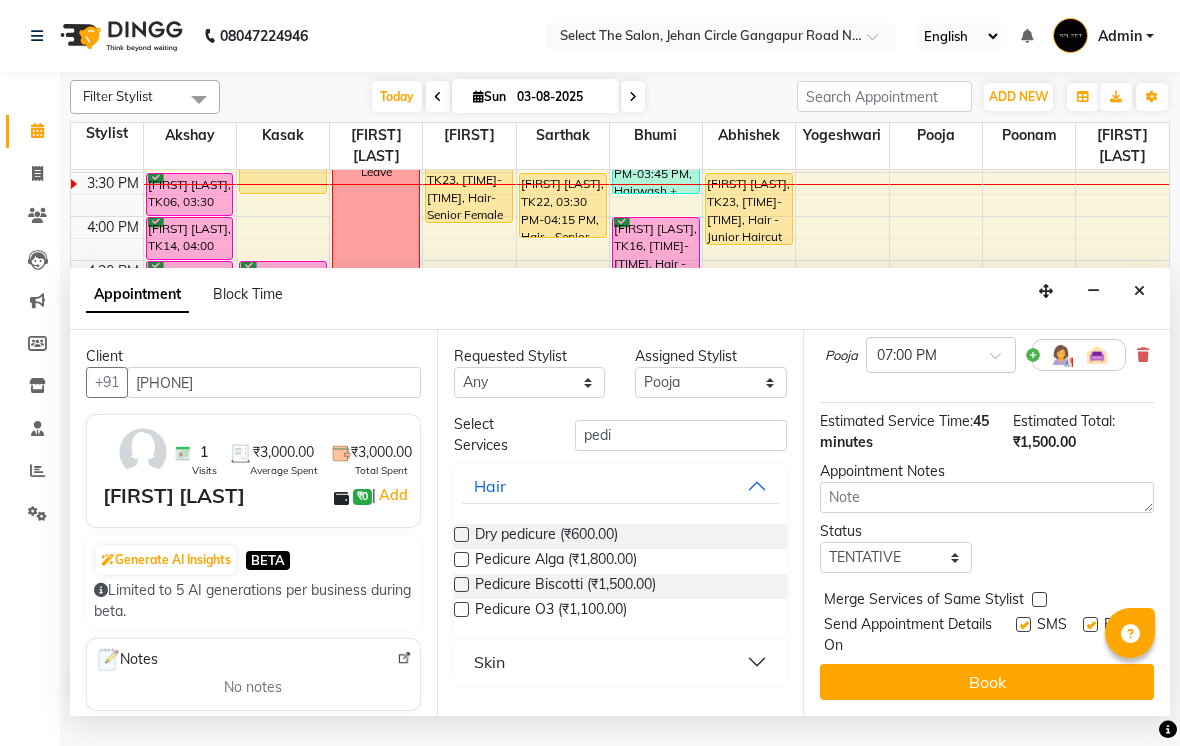 scroll, scrollTop: 176, scrollLeft: 0, axis: vertical 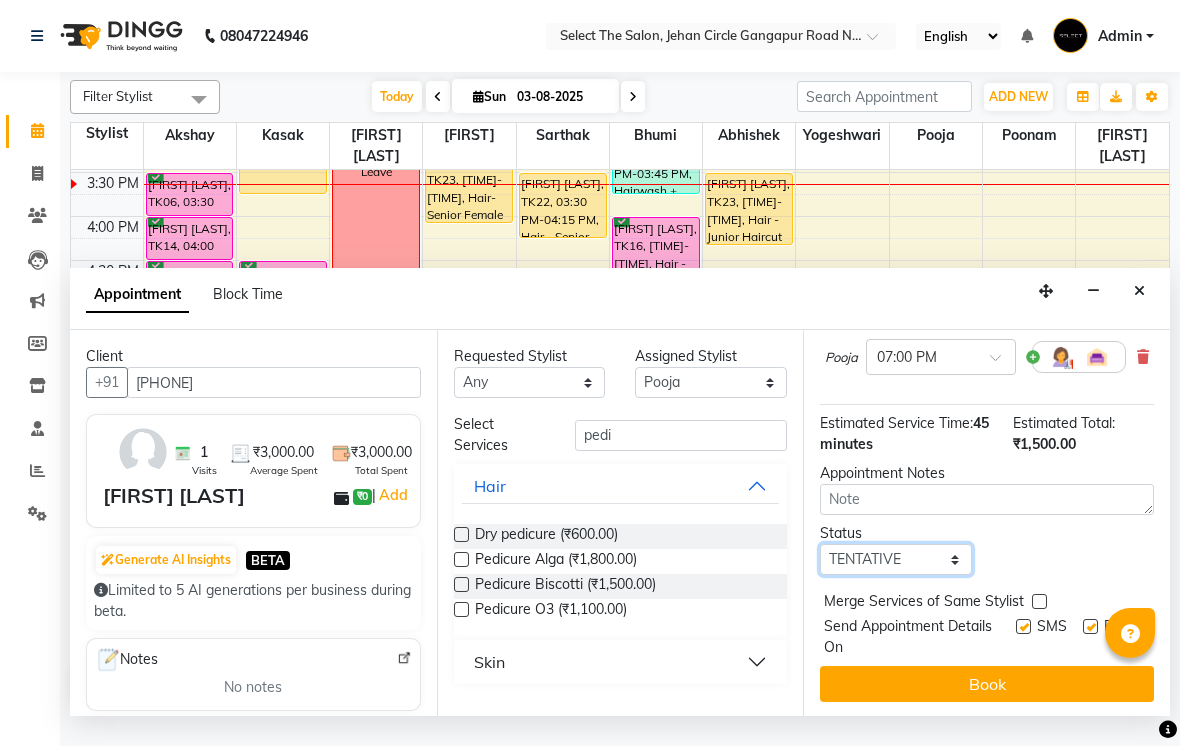 click on "Select TENTATIVE CONFIRM CHECK-IN UPCOMING" at bounding box center [896, 559] 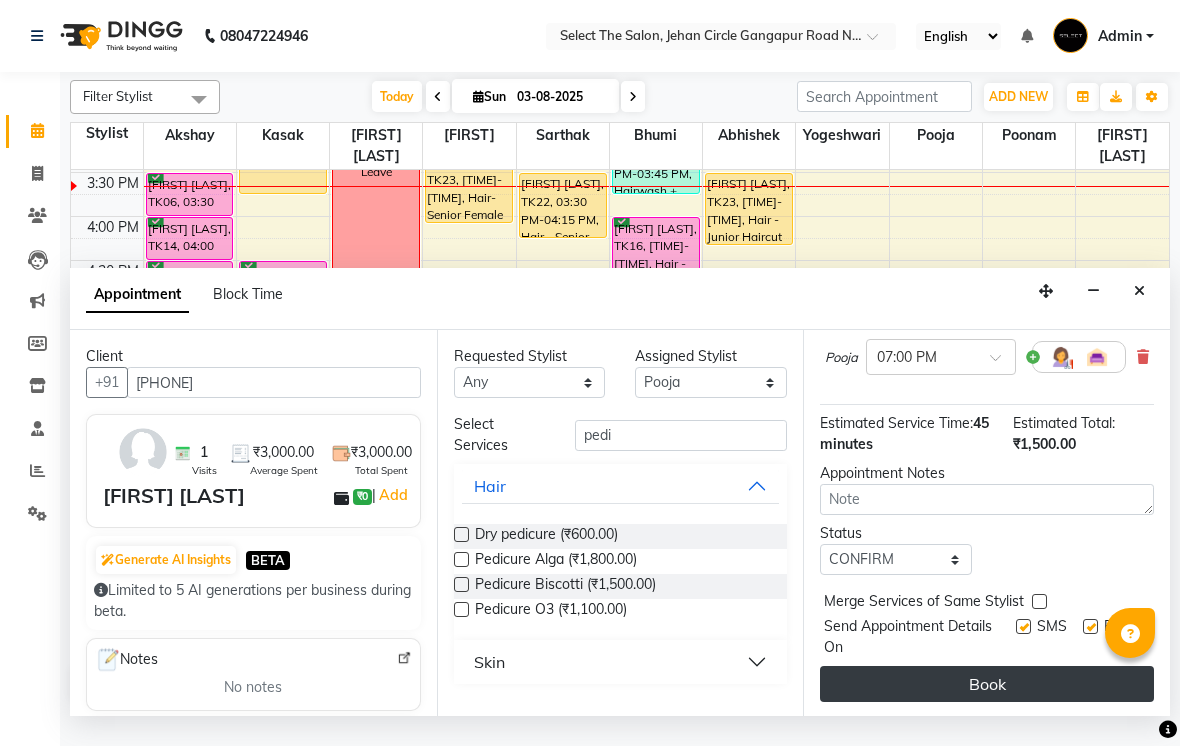 click on "Book" at bounding box center [987, 684] 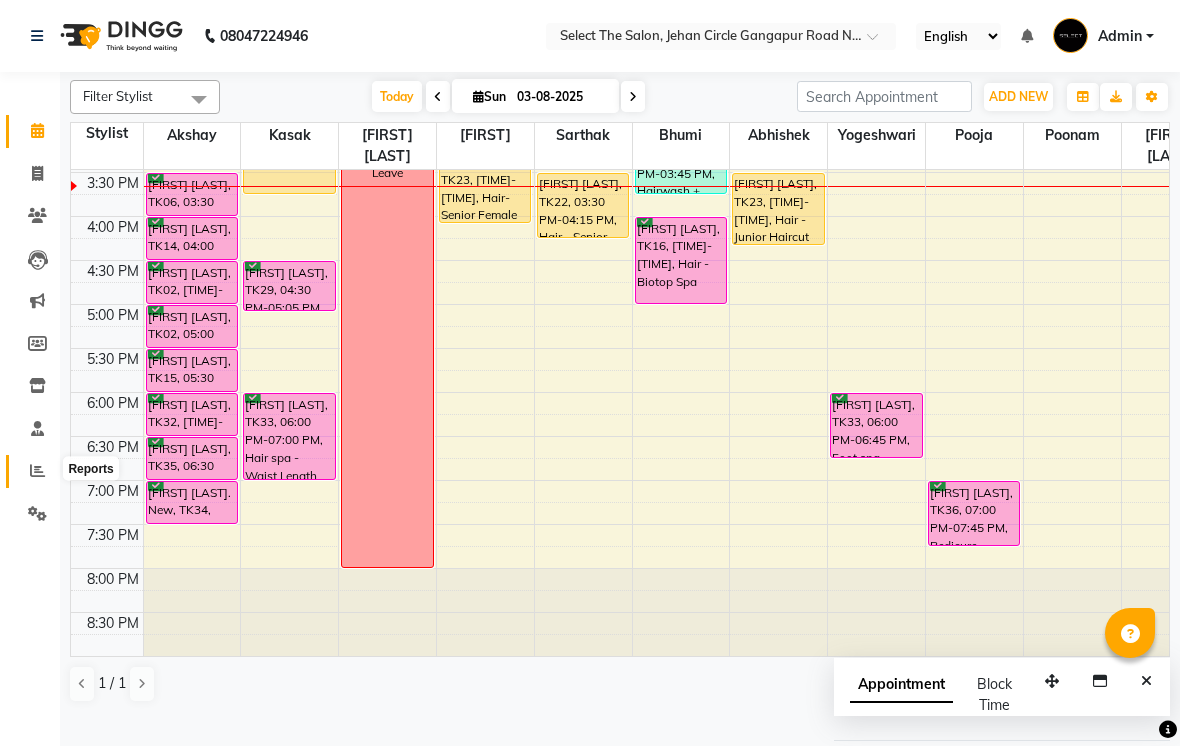 click 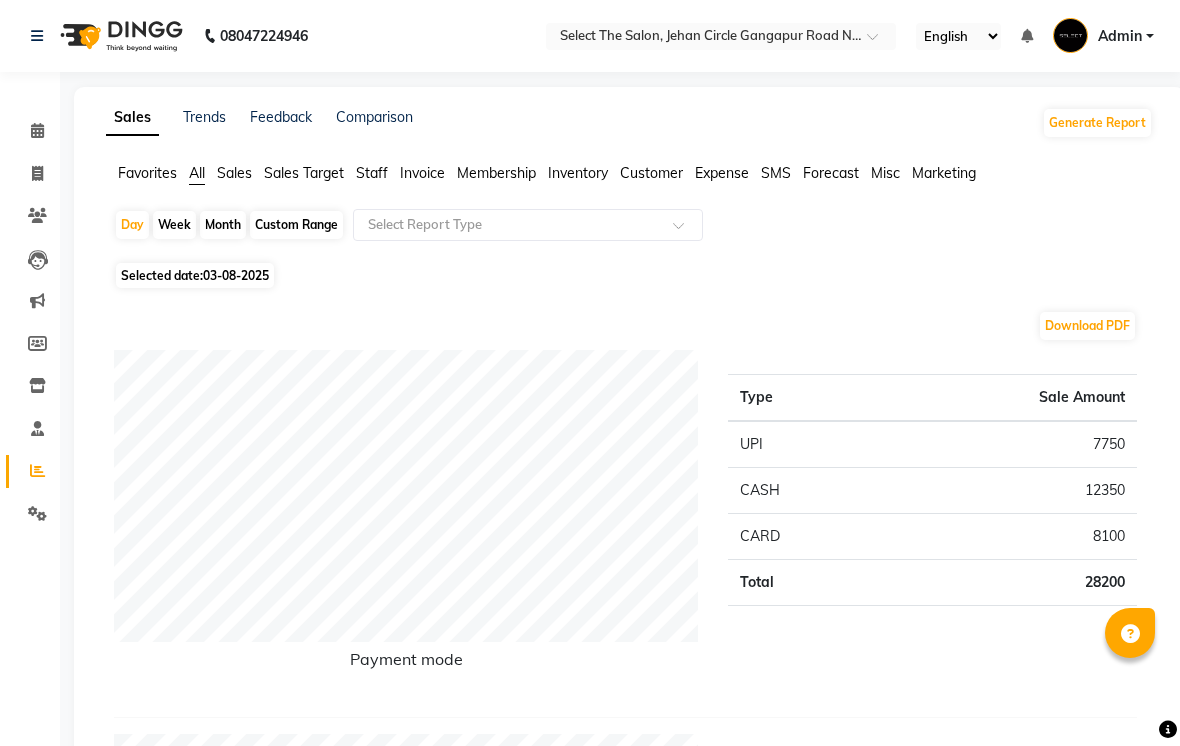 click on "Week" 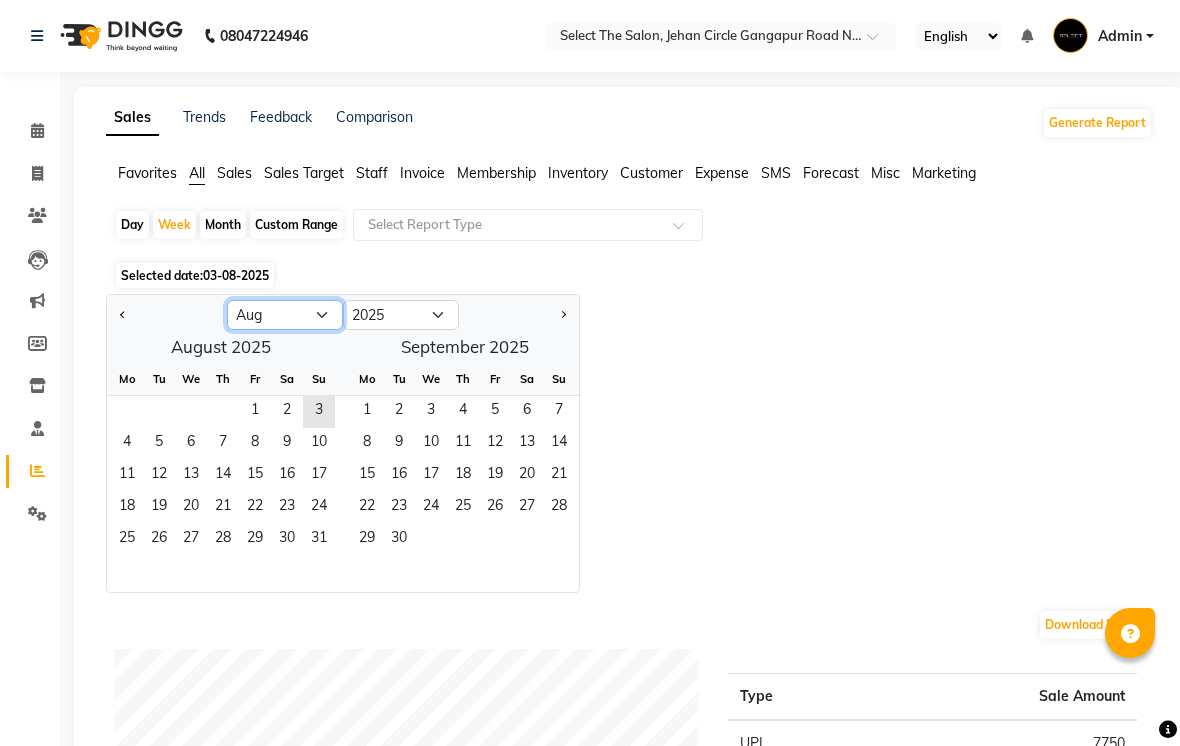 click on "Jan Feb Mar Apr May Jun Jul Aug Sep Oct Nov Dec" 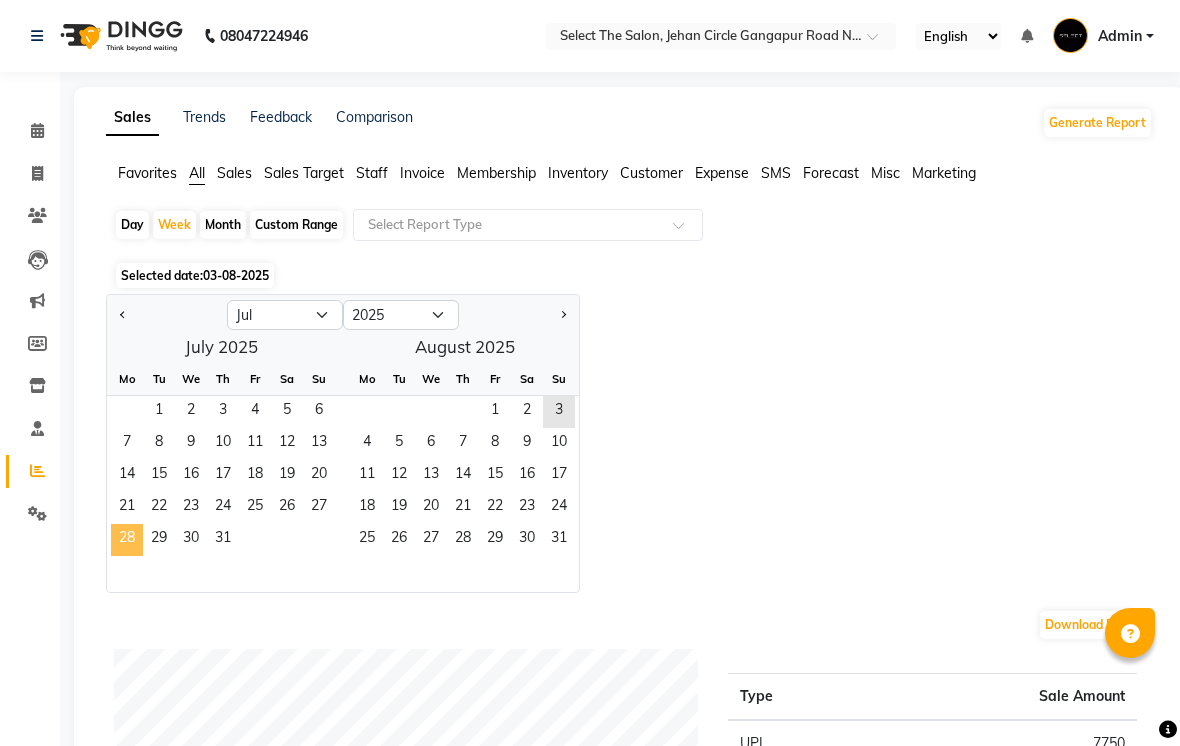 click on "28" 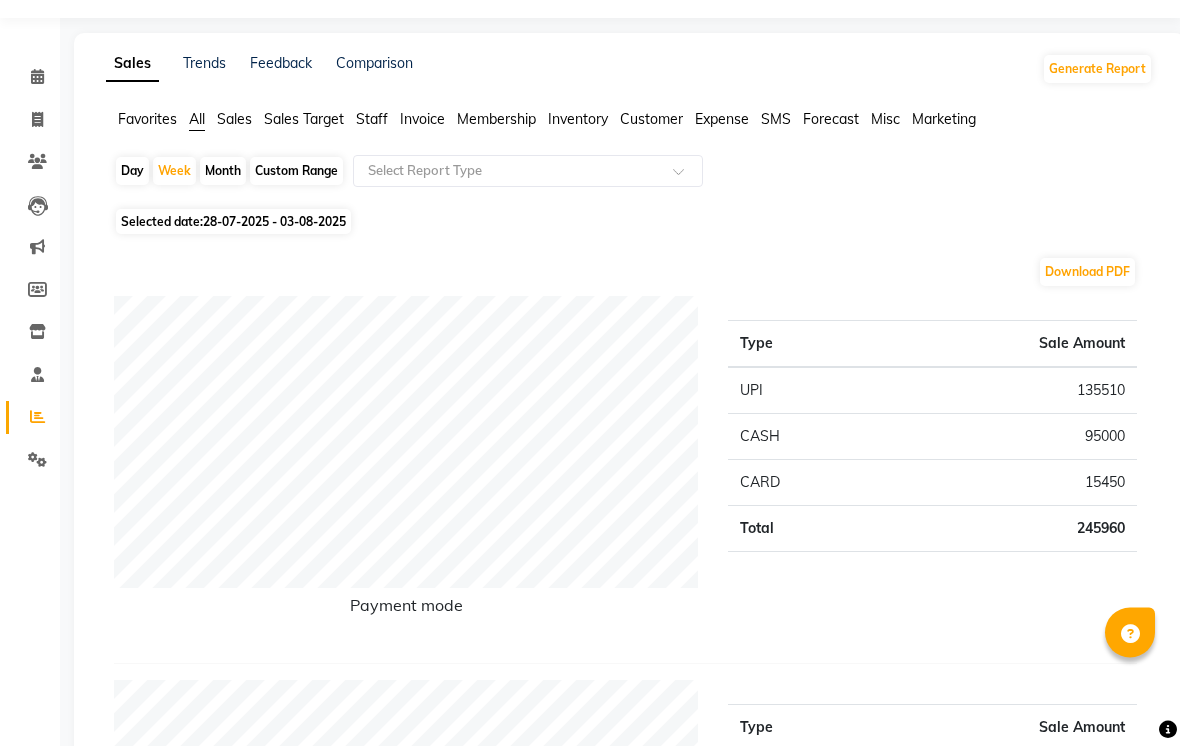 scroll, scrollTop: 0, scrollLeft: 0, axis: both 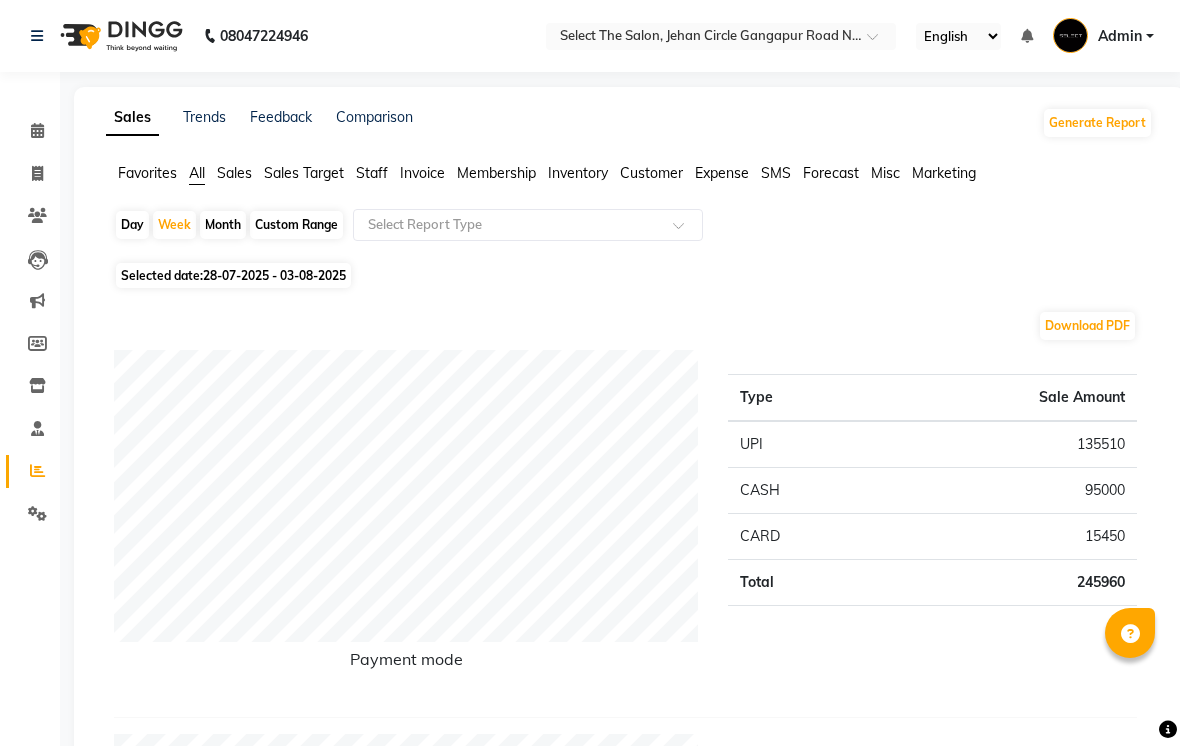 click on "Sales Target" 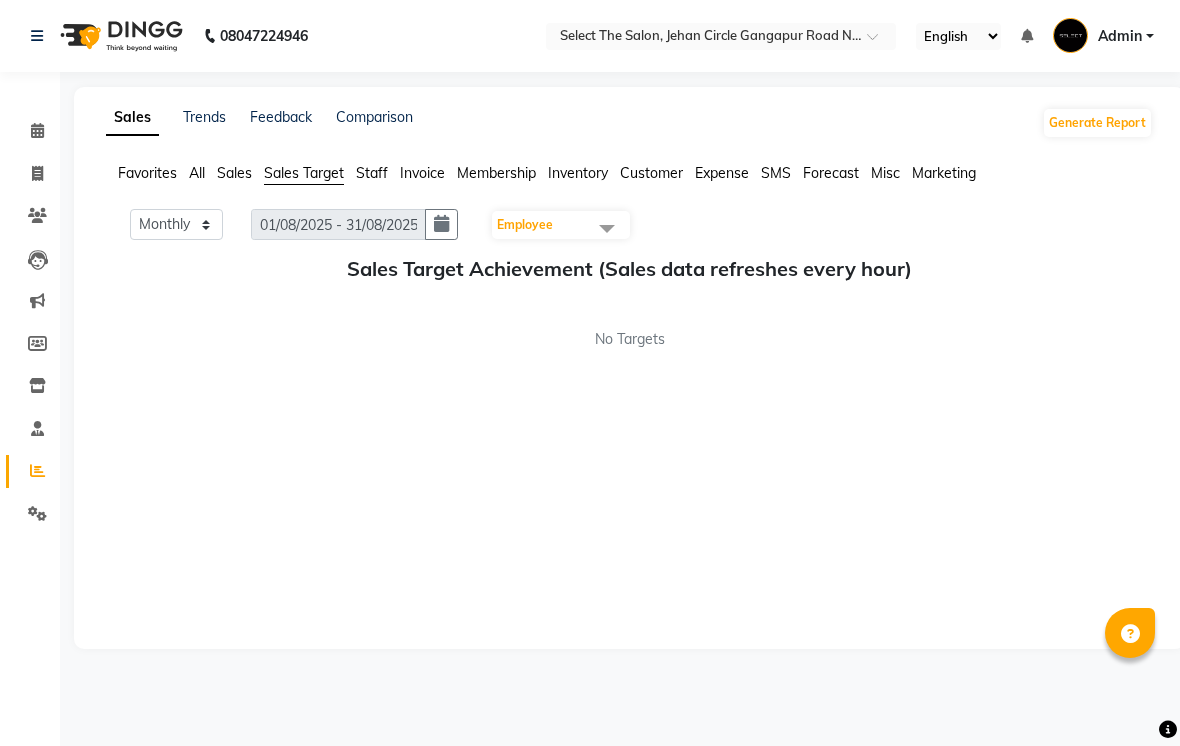 click on "Staff" 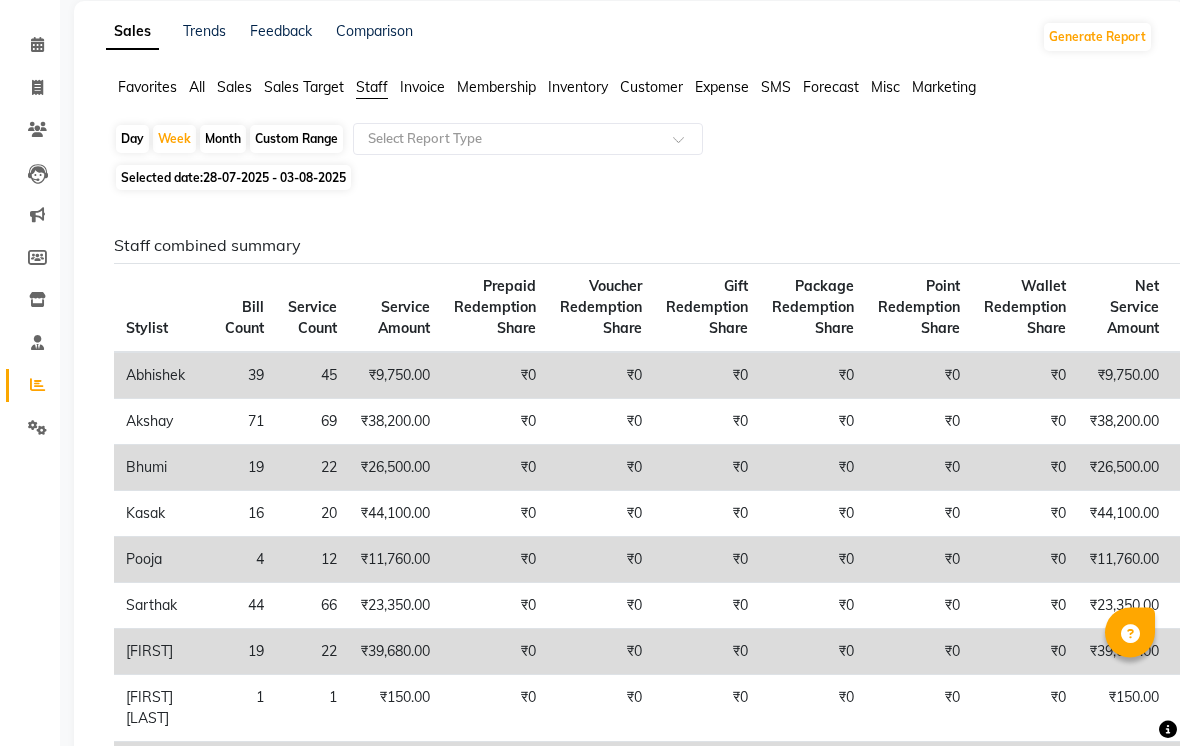 scroll, scrollTop: 55, scrollLeft: 0, axis: vertical 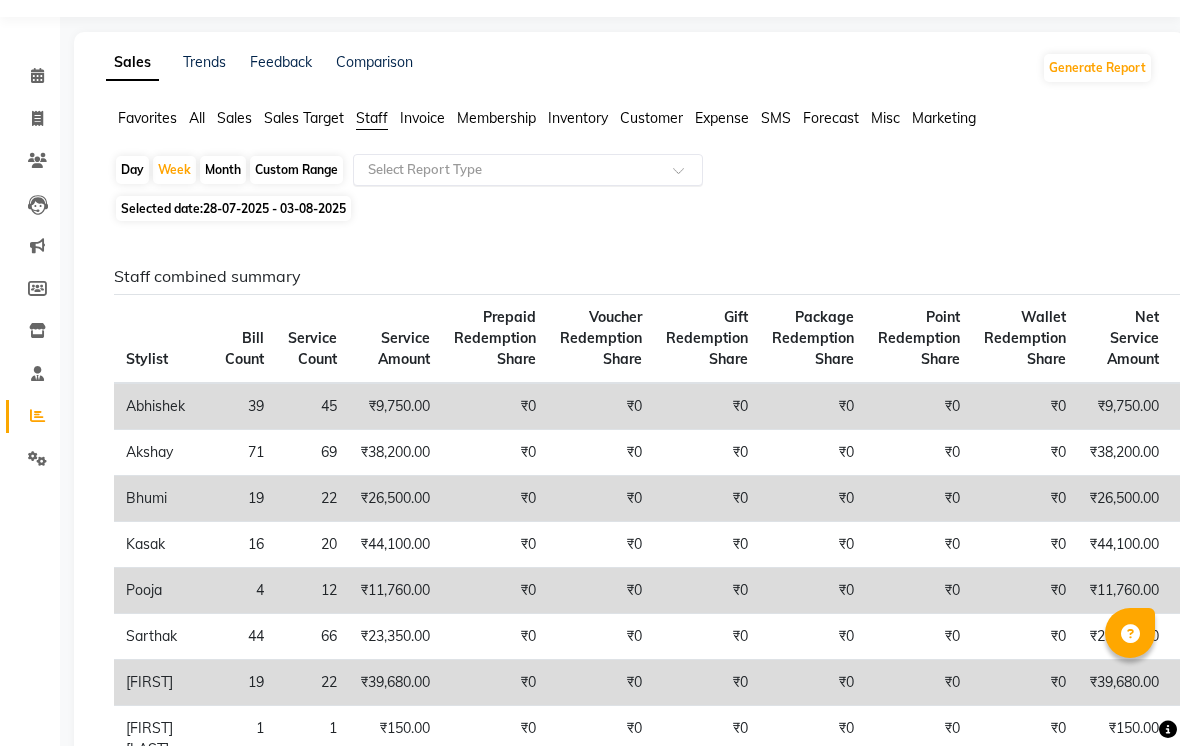 click 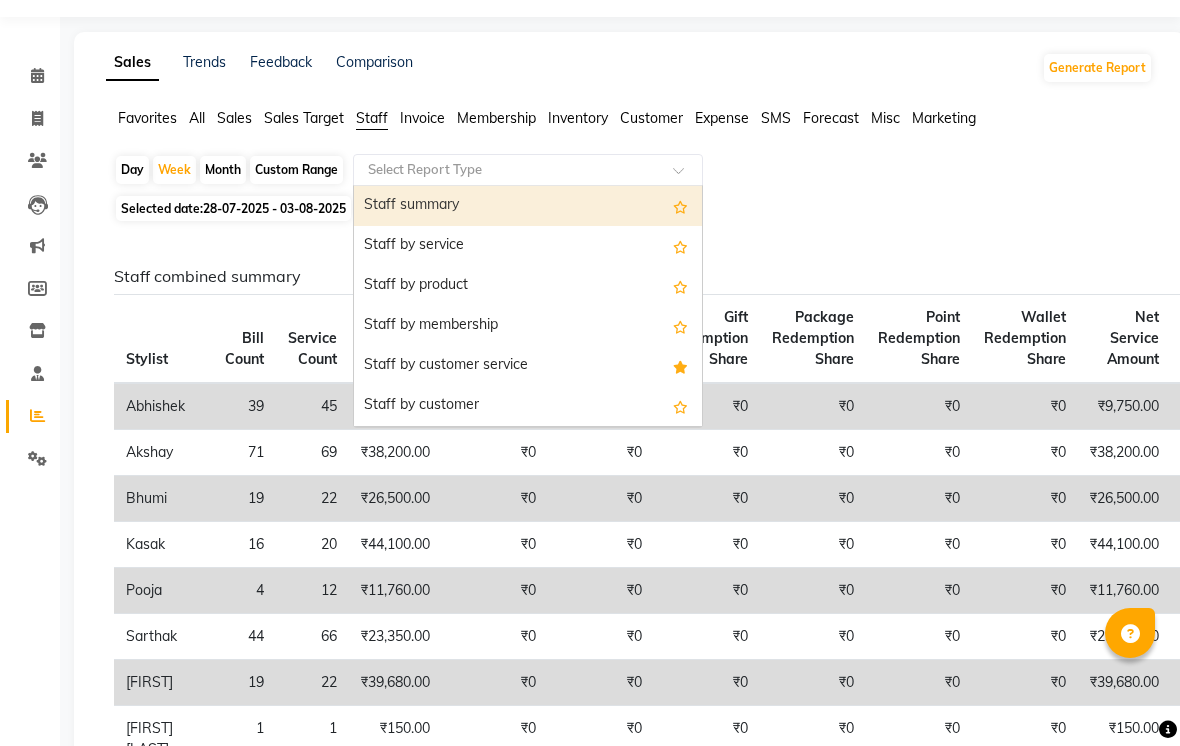 click on "Staff by product" at bounding box center [528, 286] 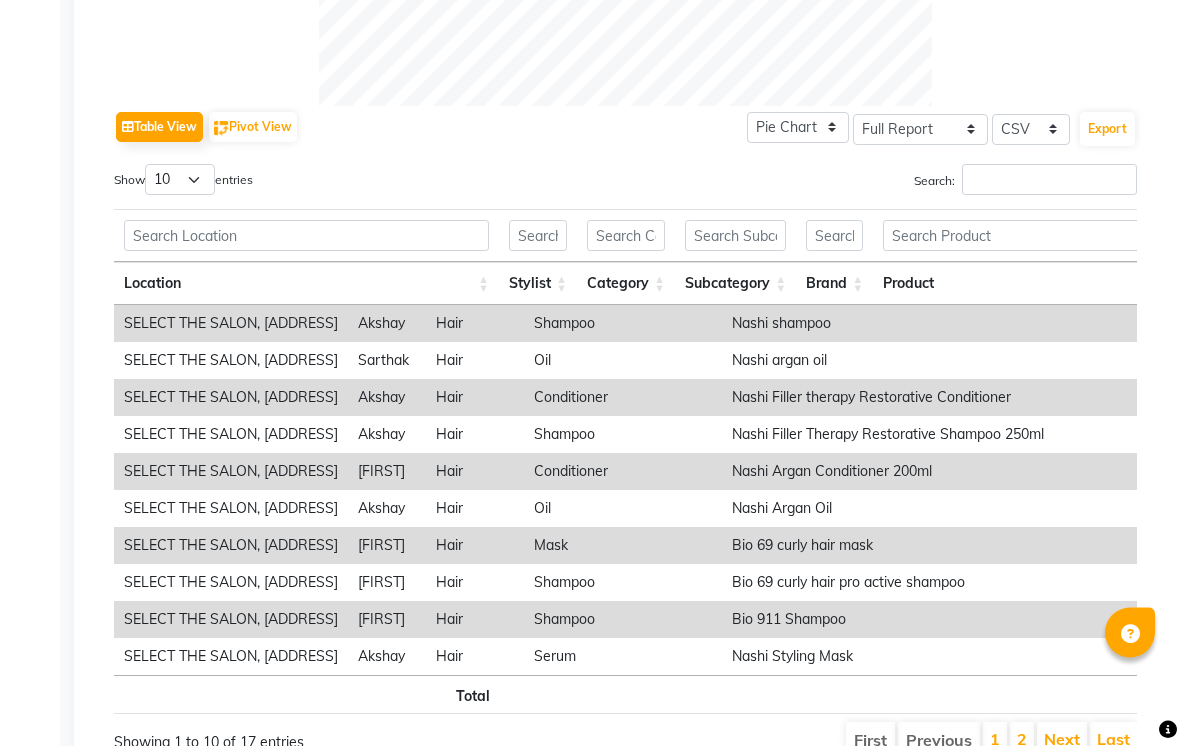 scroll, scrollTop: 907, scrollLeft: 0, axis: vertical 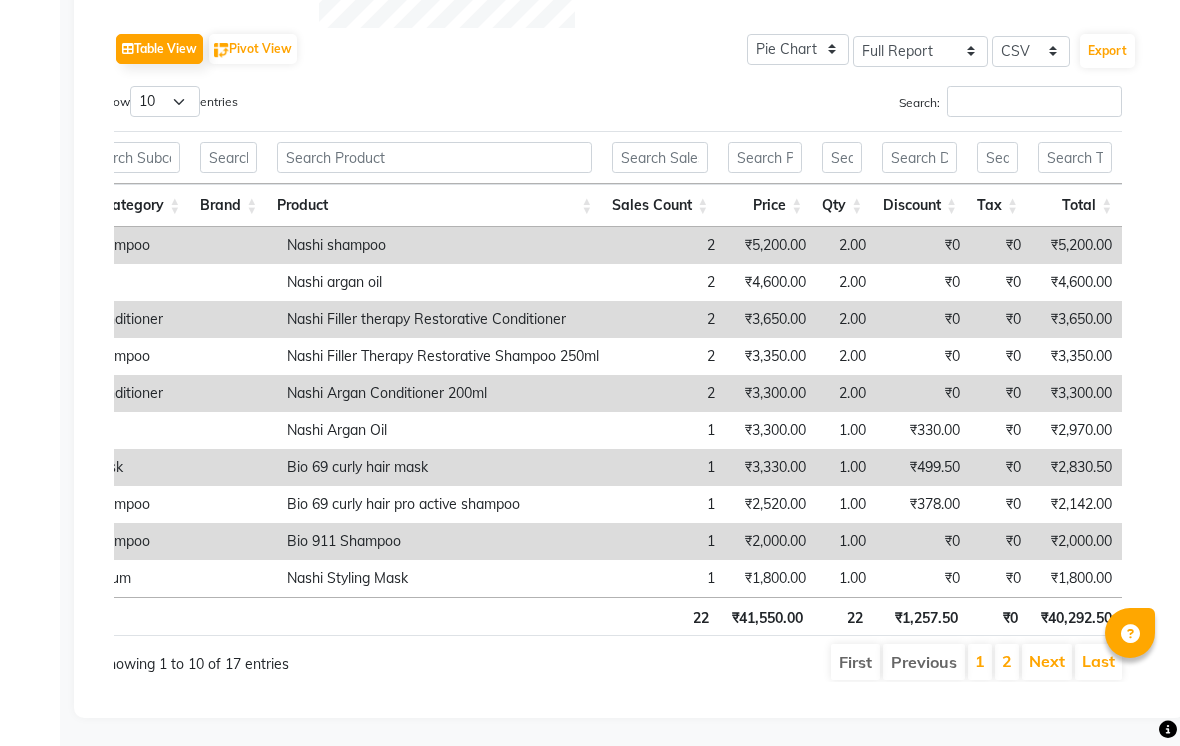 click on "2" at bounding box center (1007, 662) 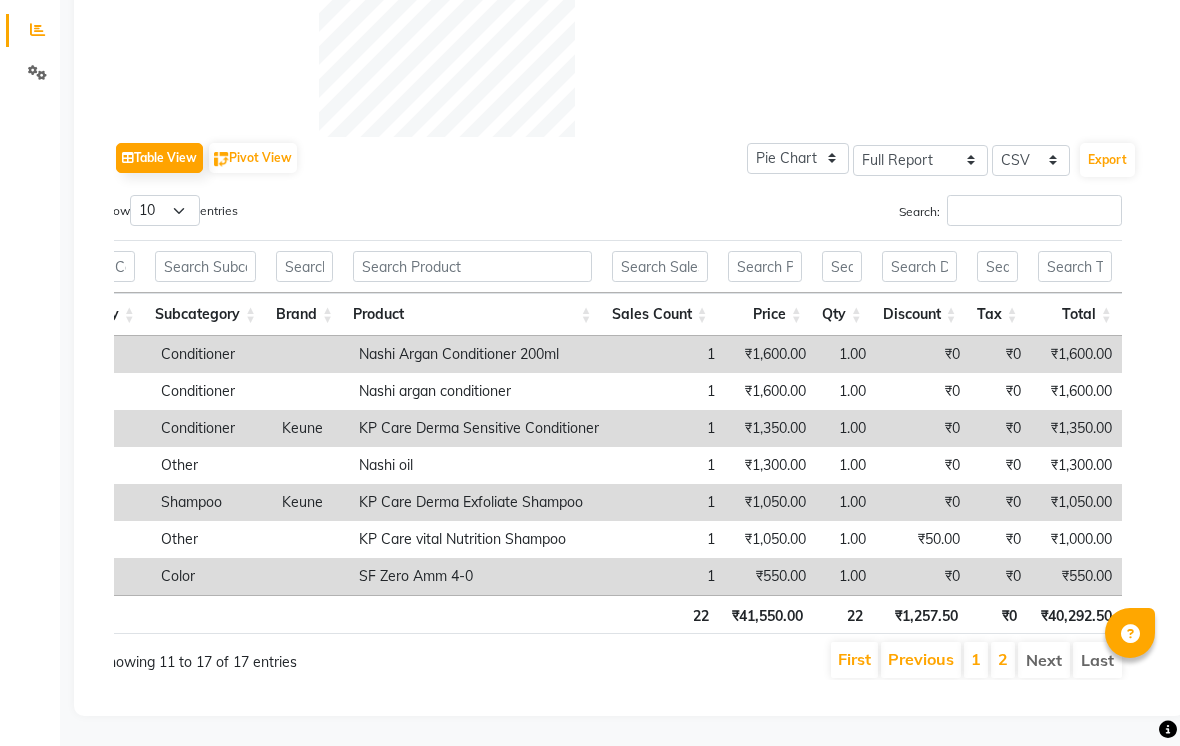 scroll, scrollTop: 439, scrollLeft: 0, axis: vertical 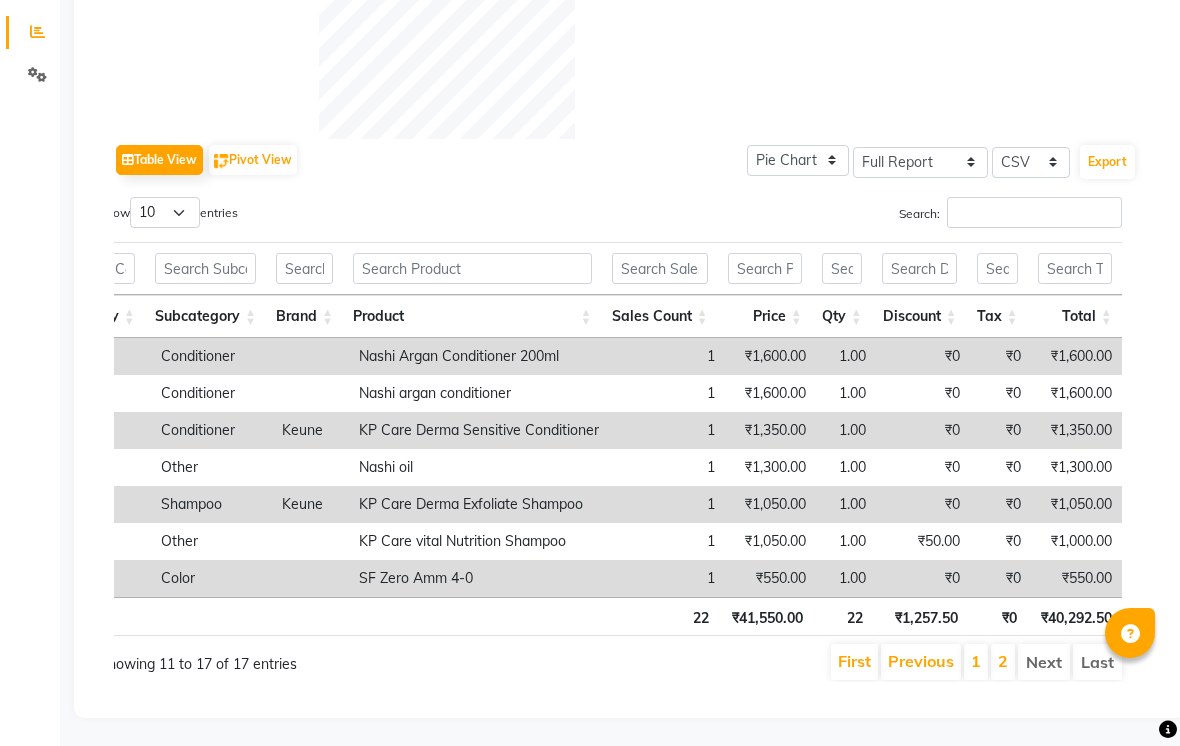 click on "Next" at bounding box center [1044, 662] 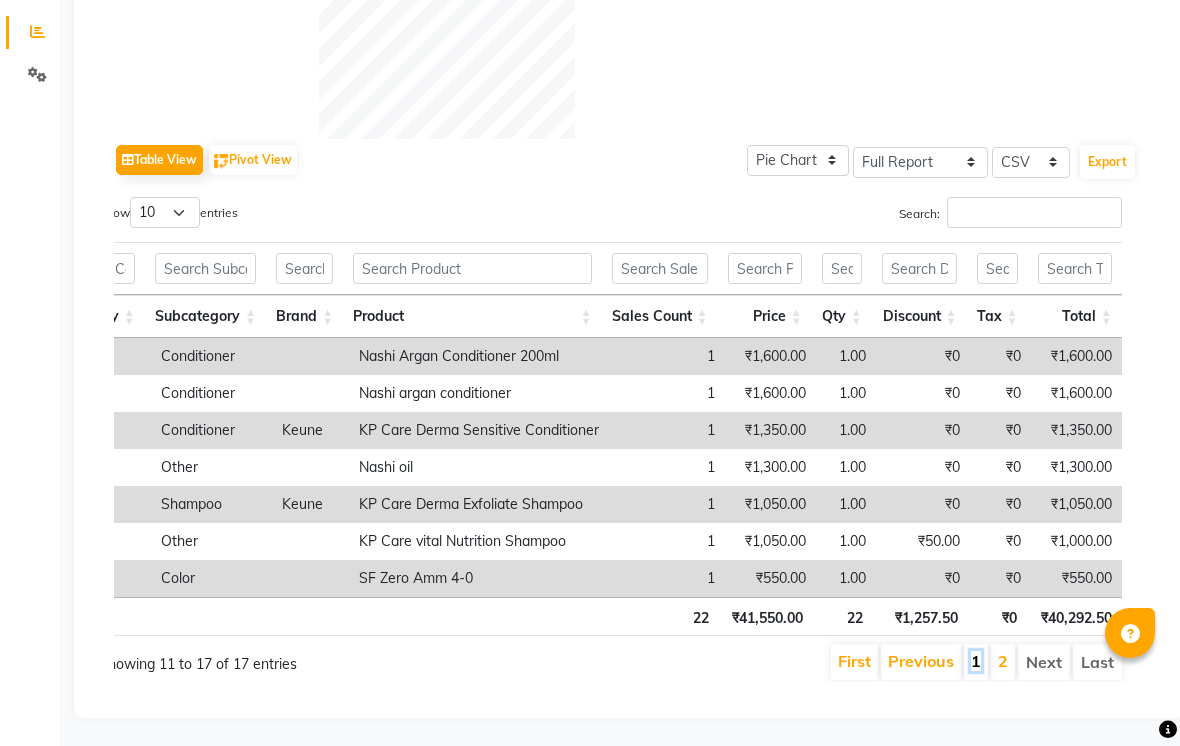 click on "1" at bounding box center [976, 661] 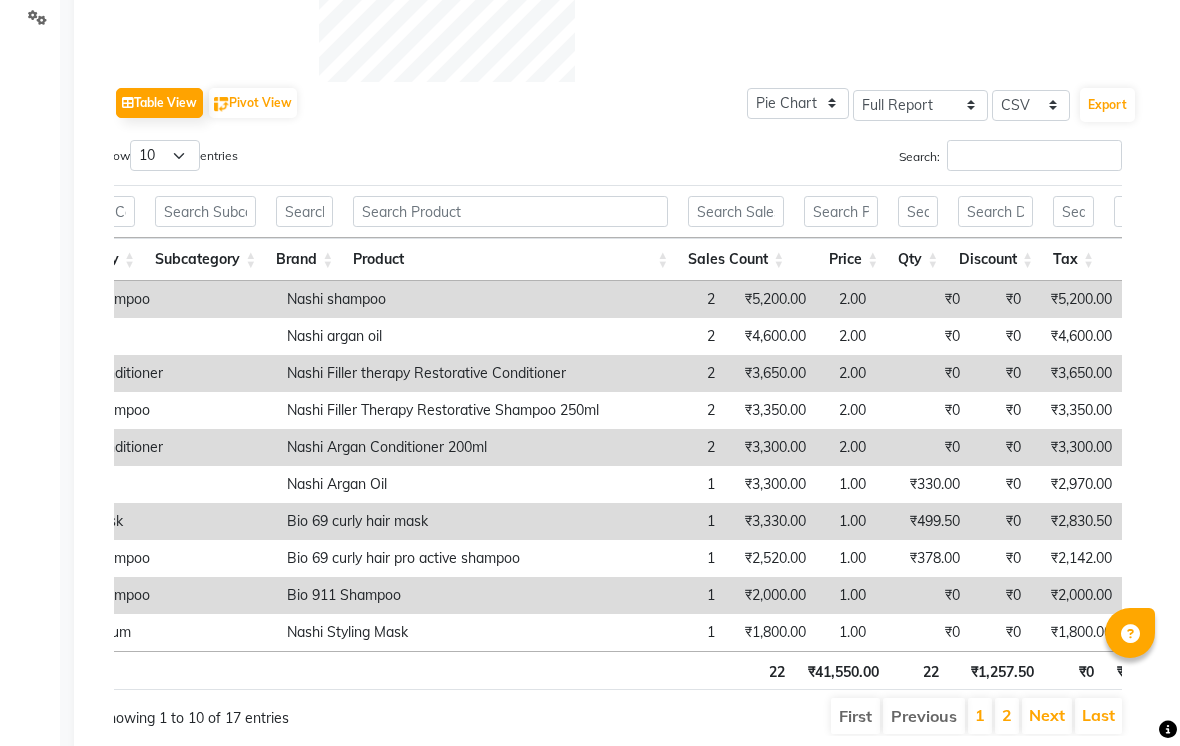 scroll, scrollTop: 550, scrollLeft: 0, axis: vertical 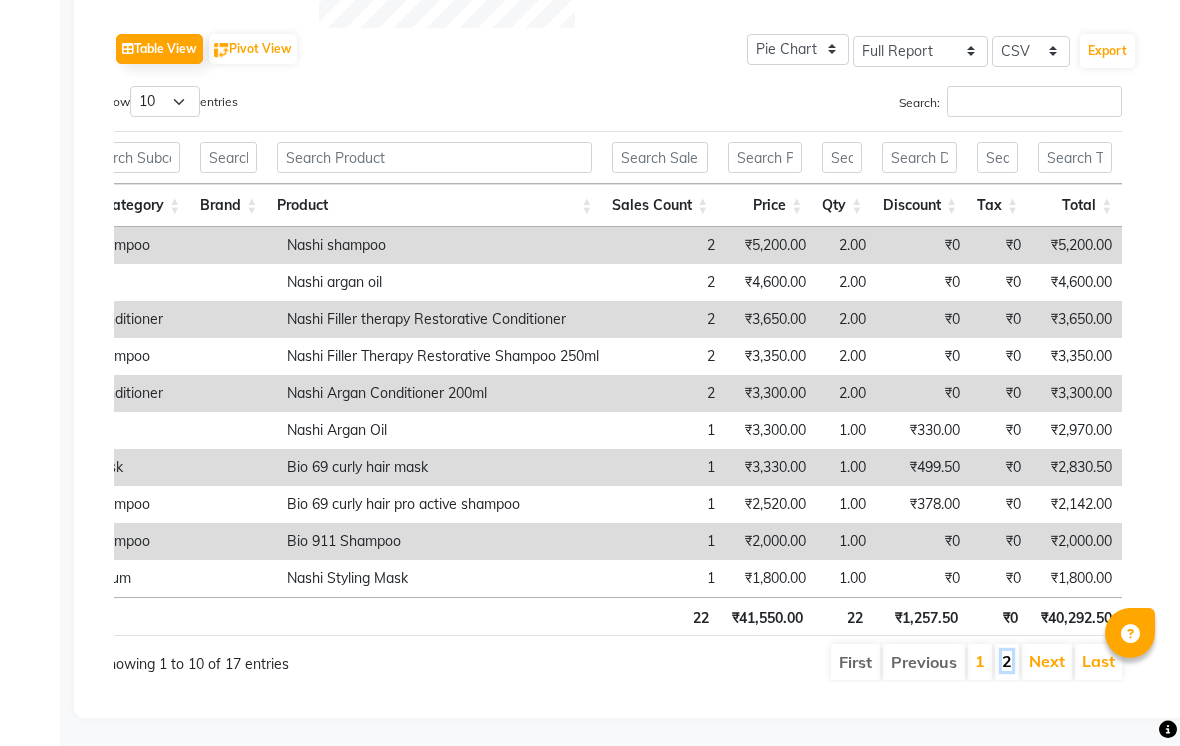 click on "2" at bounding box center (1007, 661) 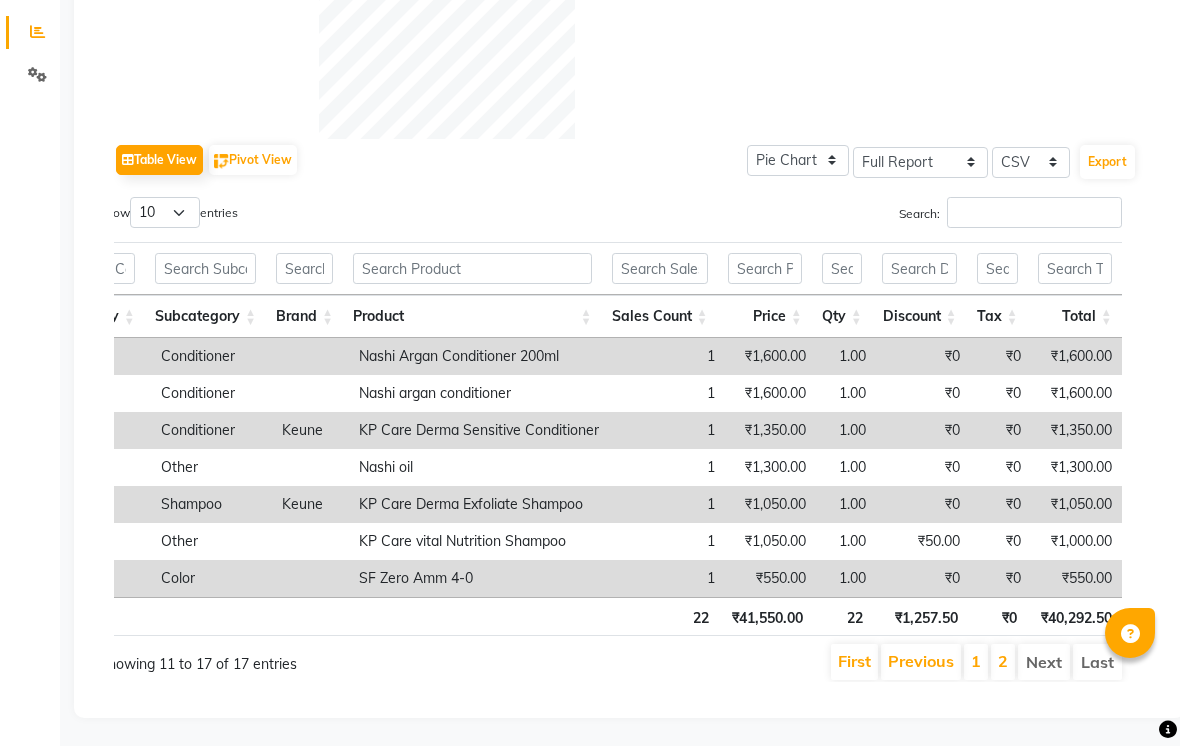 scroll, scrollTop: 0, scrollLeft: 515, axis: horizontal 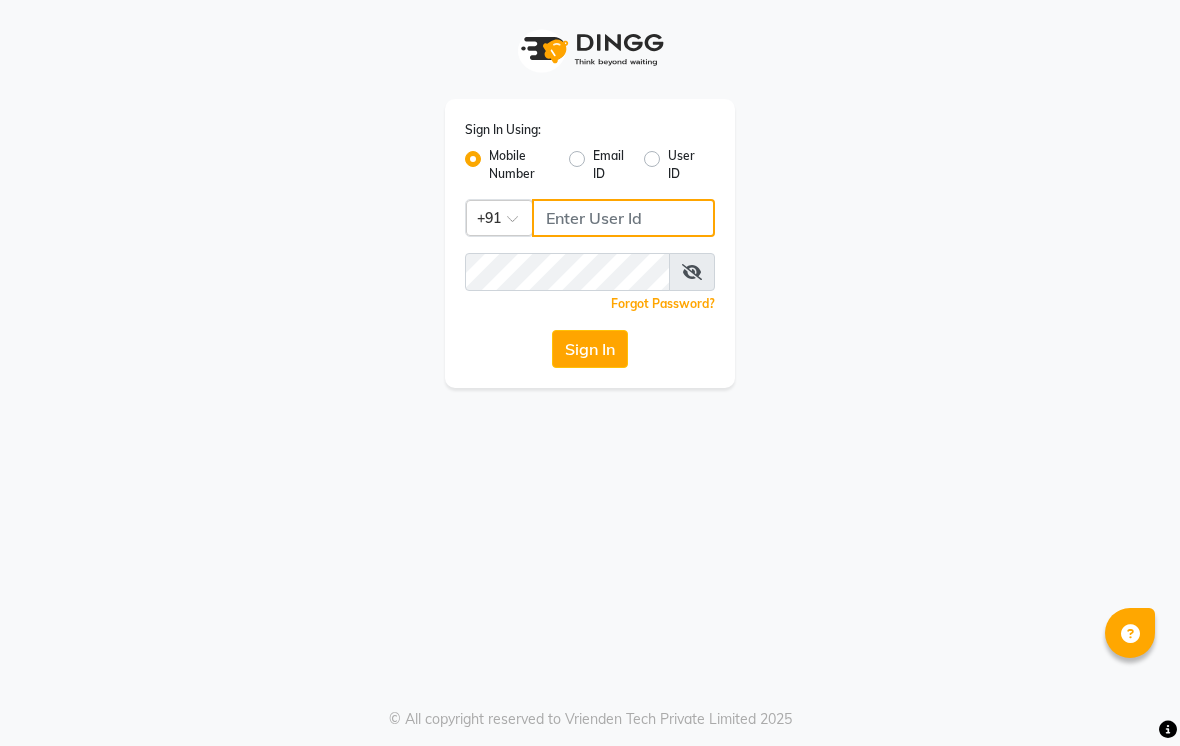 click 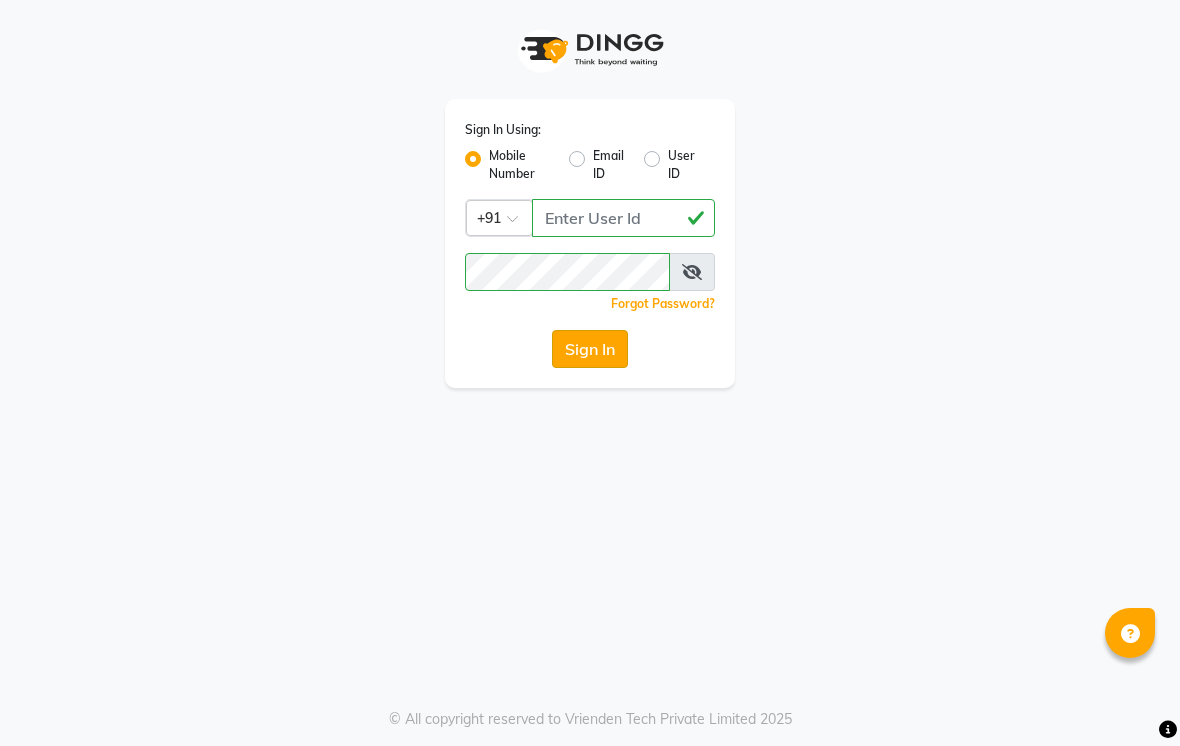 click on "Sign In" 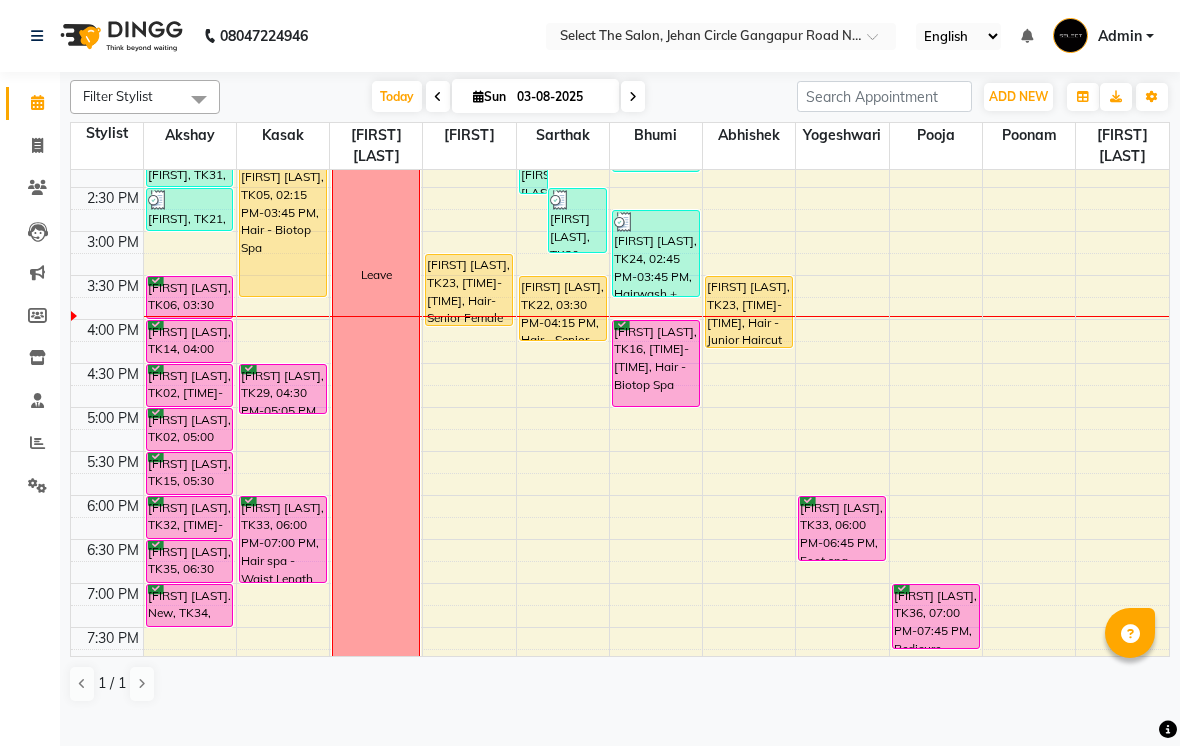 scroll, scrollTop: 555, scrollLeft: 0, axis: vertical 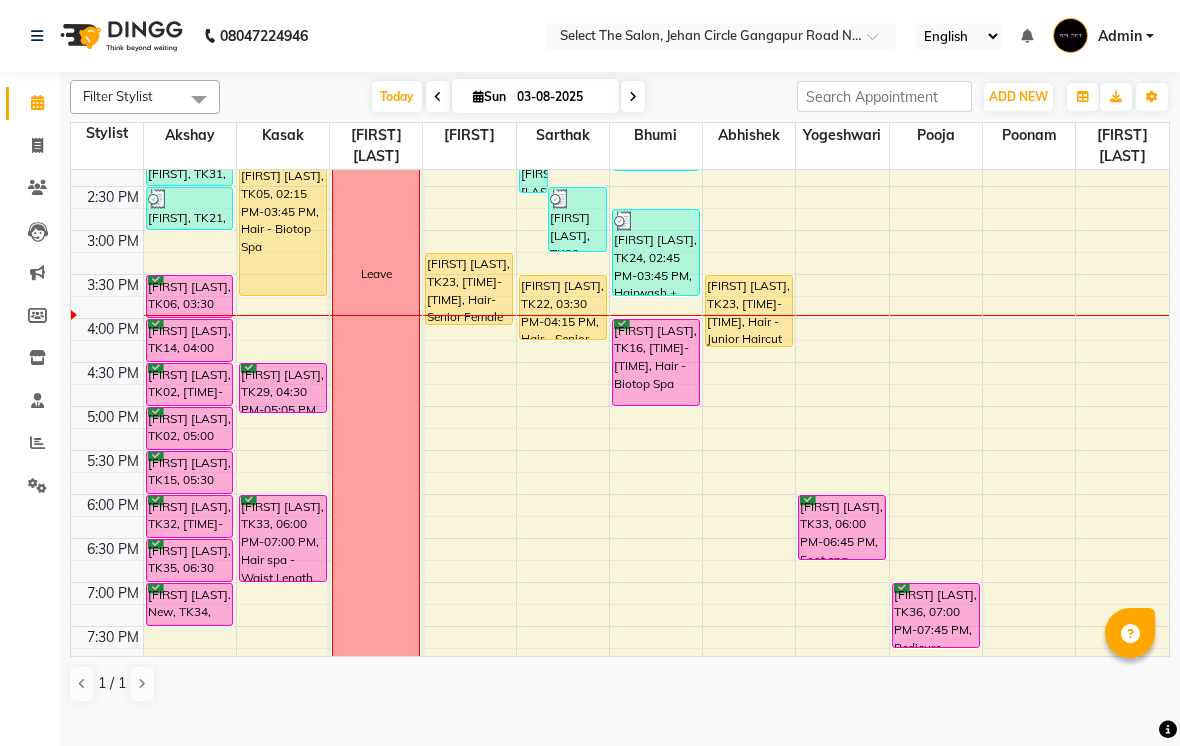 click on "[FIRST] [LAST], TK23, 03:15 PM-04:05 PM, Hair-Senior Female Haircut" at bounding box center [469, 289] 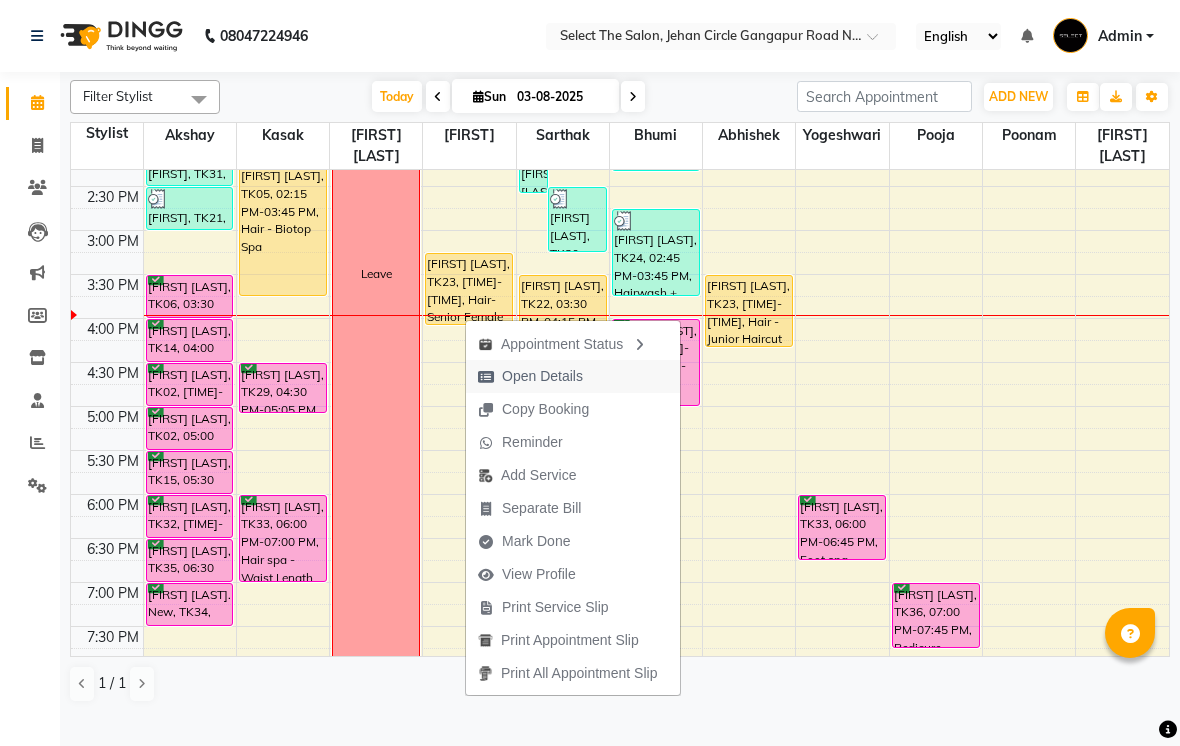 click on "Open Details" at bounding box center (542, 376) 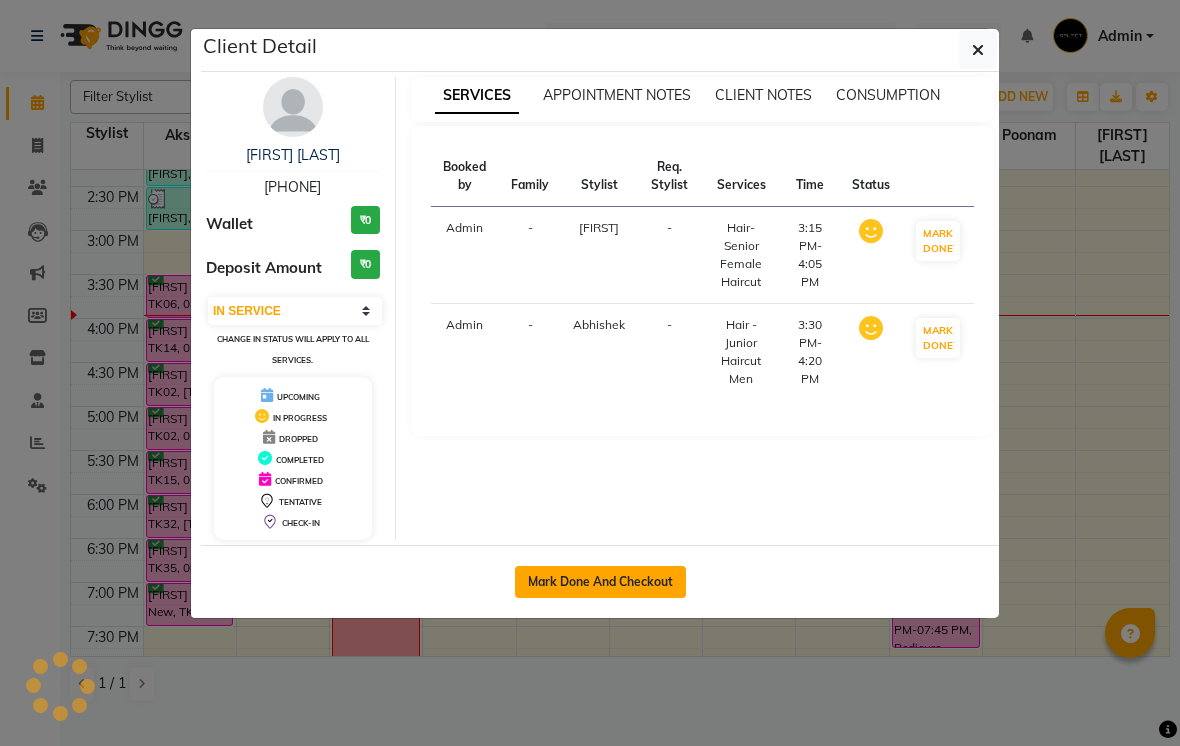 click on "Mark Done And Checkout" 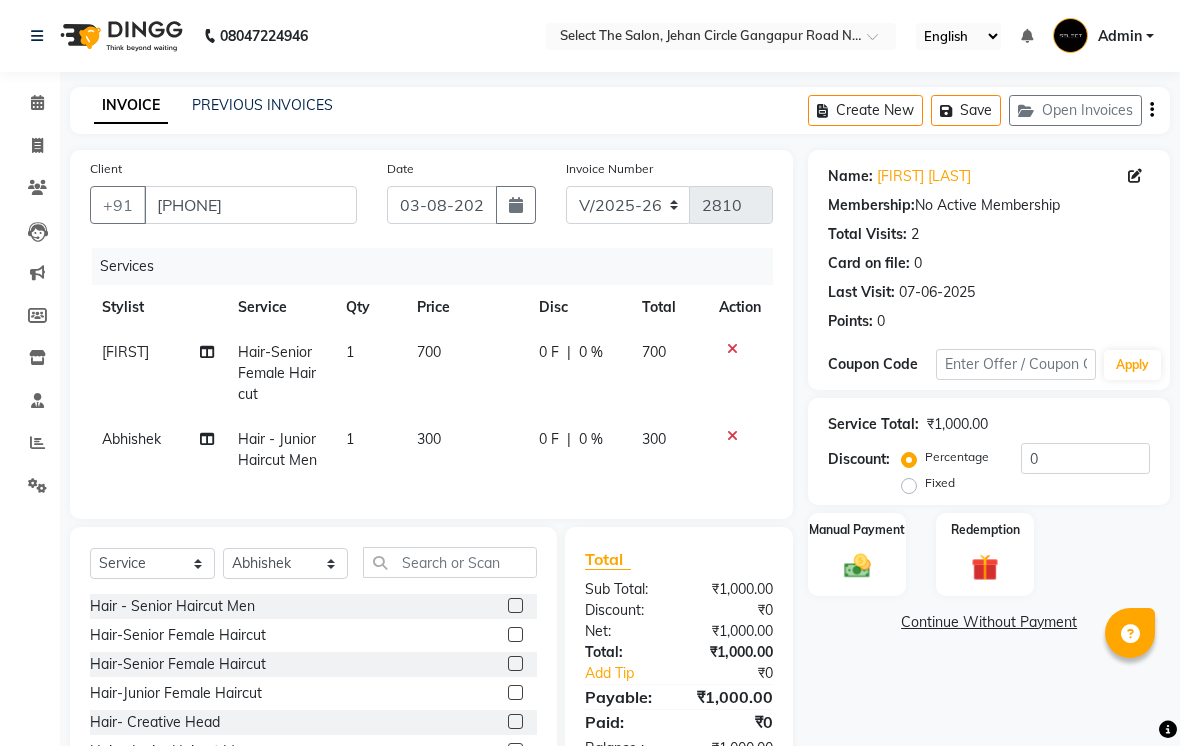 click 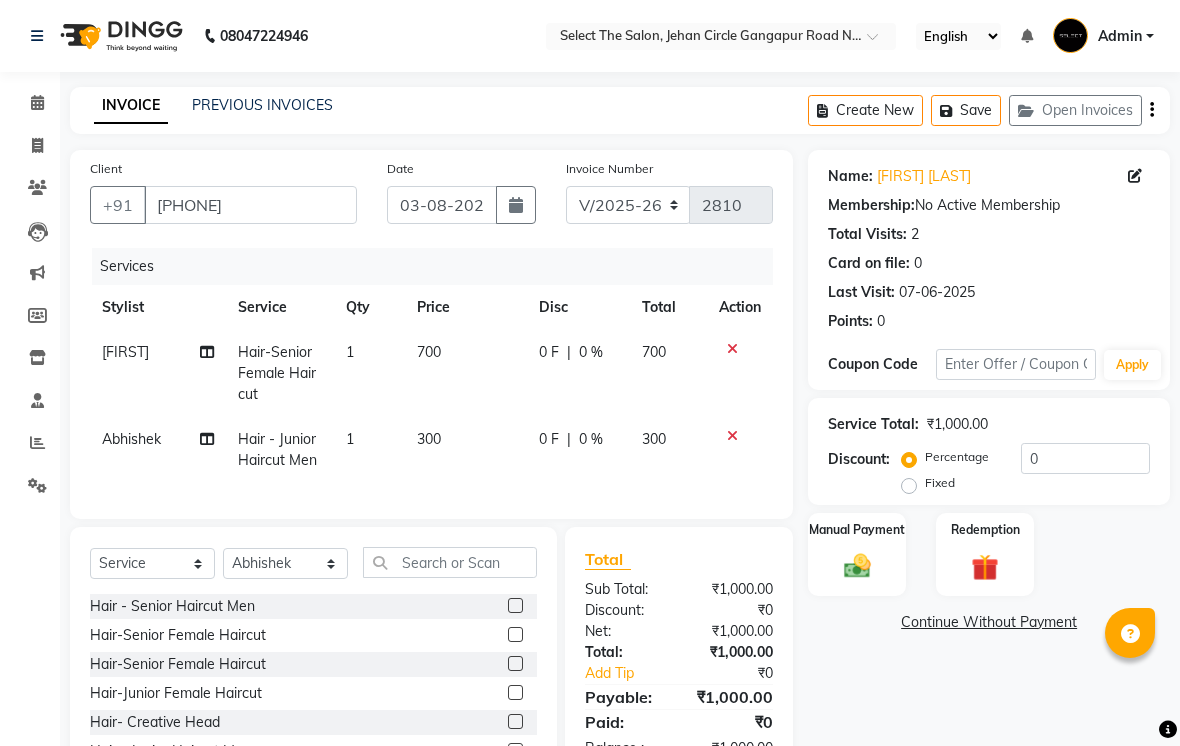 click 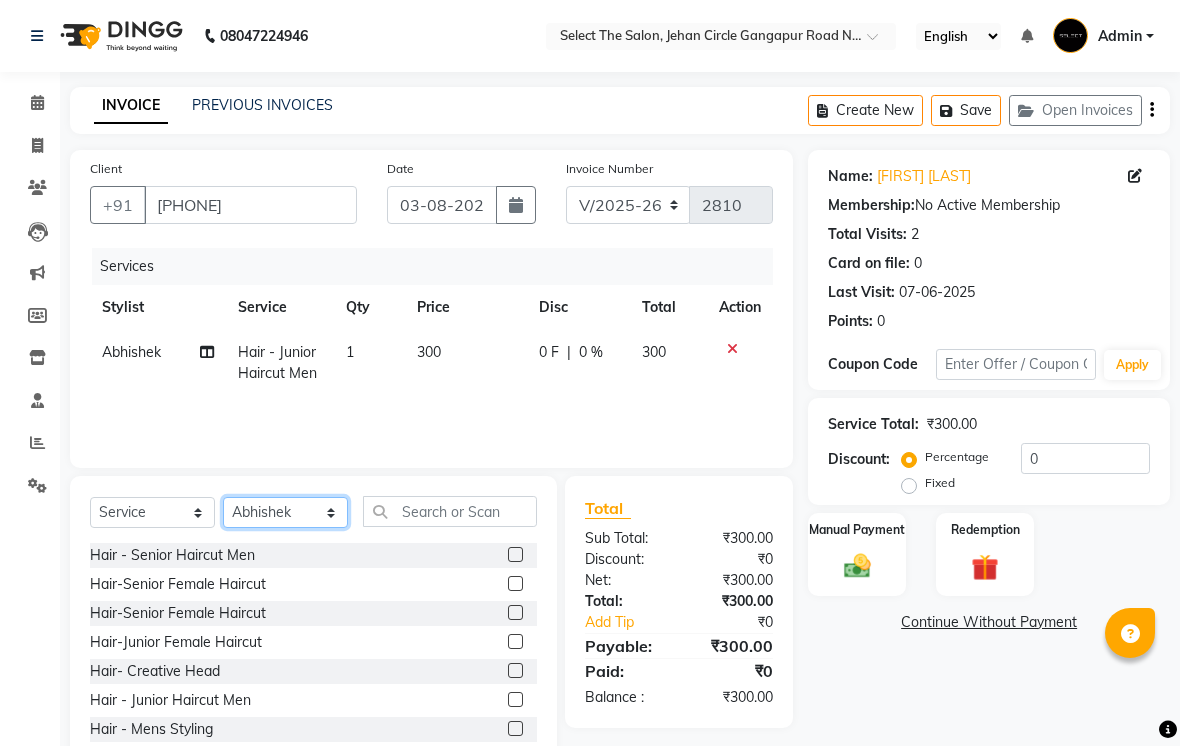 click on "Select Stylist Abhishek  Akshay  Bhumi  Kasak Pooja  Poonam  Sachin Wagh  Sarthak  Siddhika  Venkatesh warule Yogeshwari" 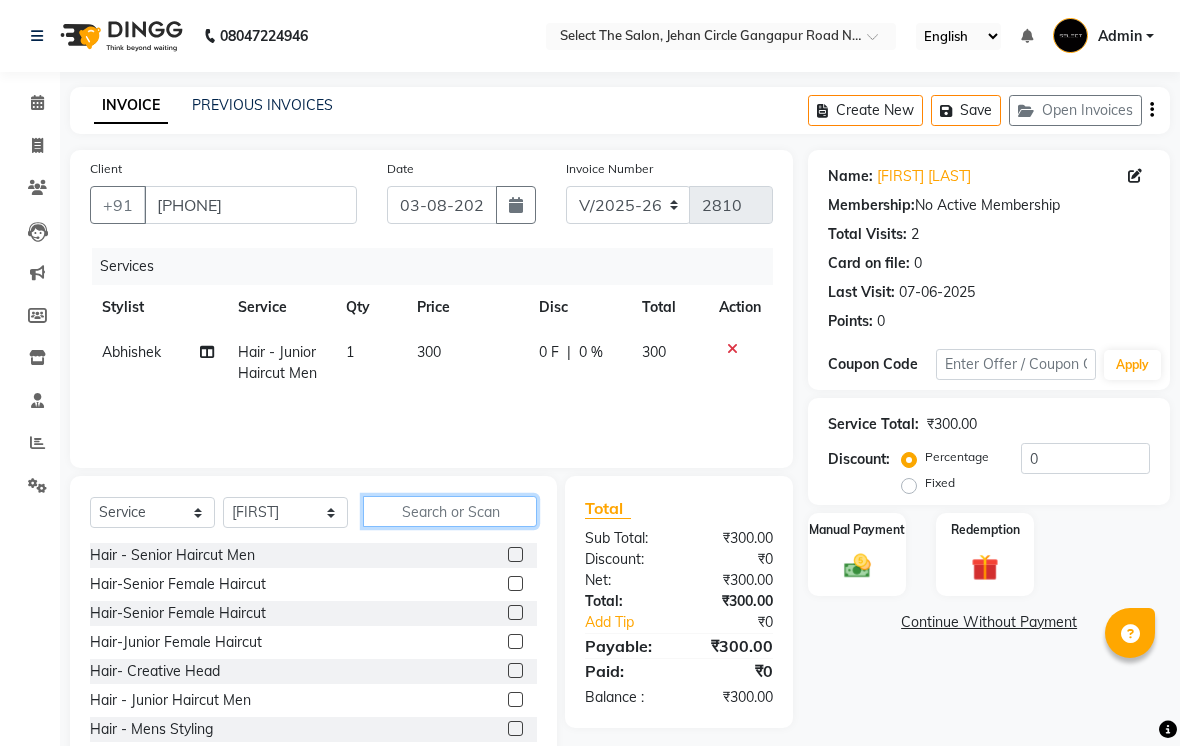 click 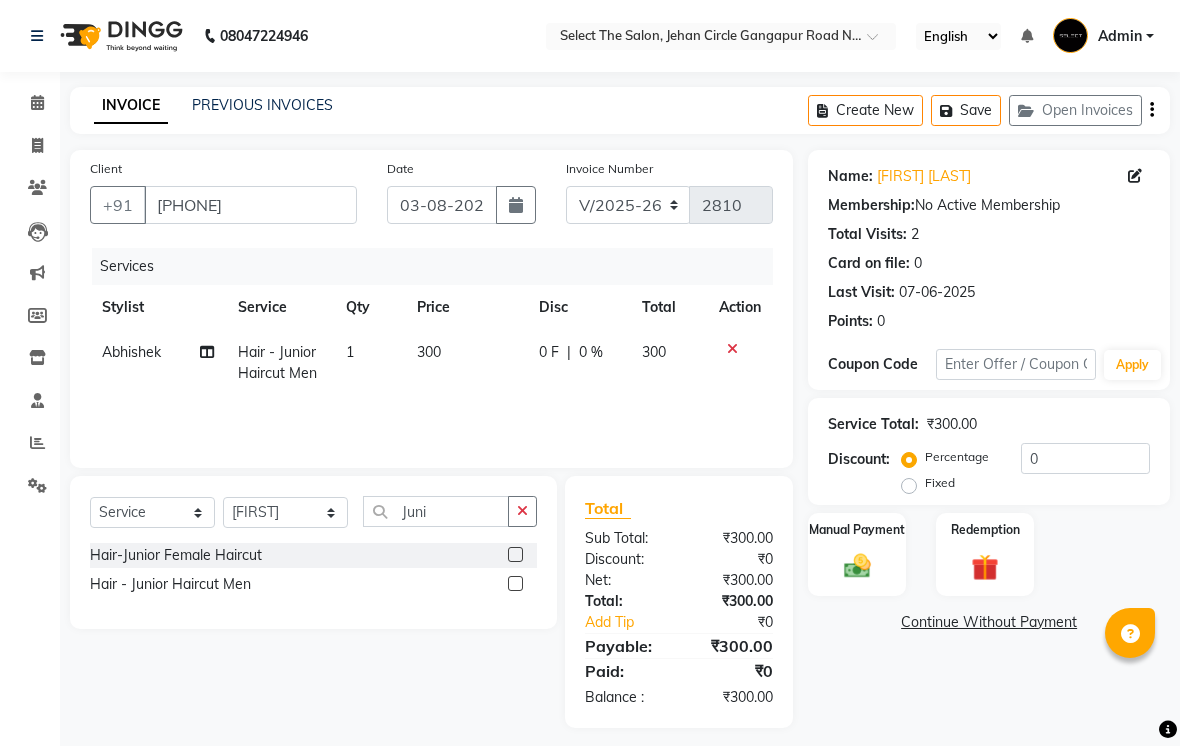 click on "Select  Service  Product  Membership  Package Voucher Prepaid Gift Card  Select Stylist Abhishek  Akshay  Bhumi  Kasak Pooja  Poonam  Sachin Wagh  Sarthak  Siddhika  Venkatesh warule Yogeshwari Juni" 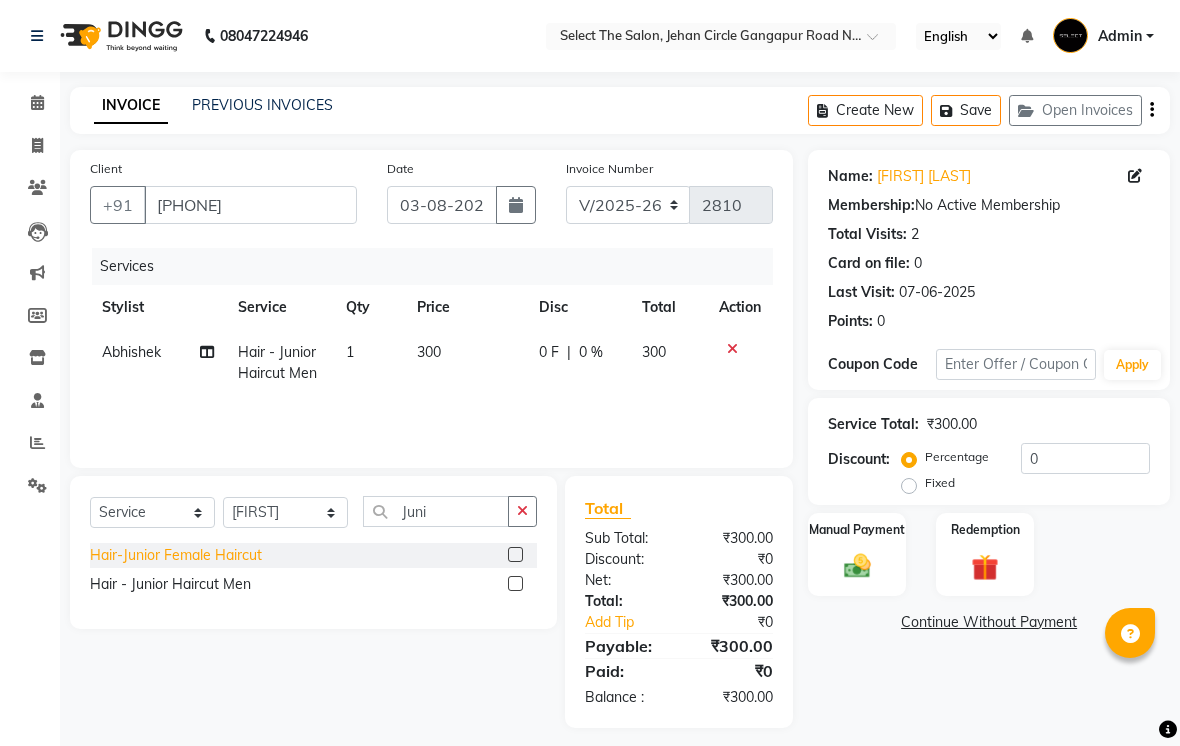 click on "Hair-Junior Female Haircut" 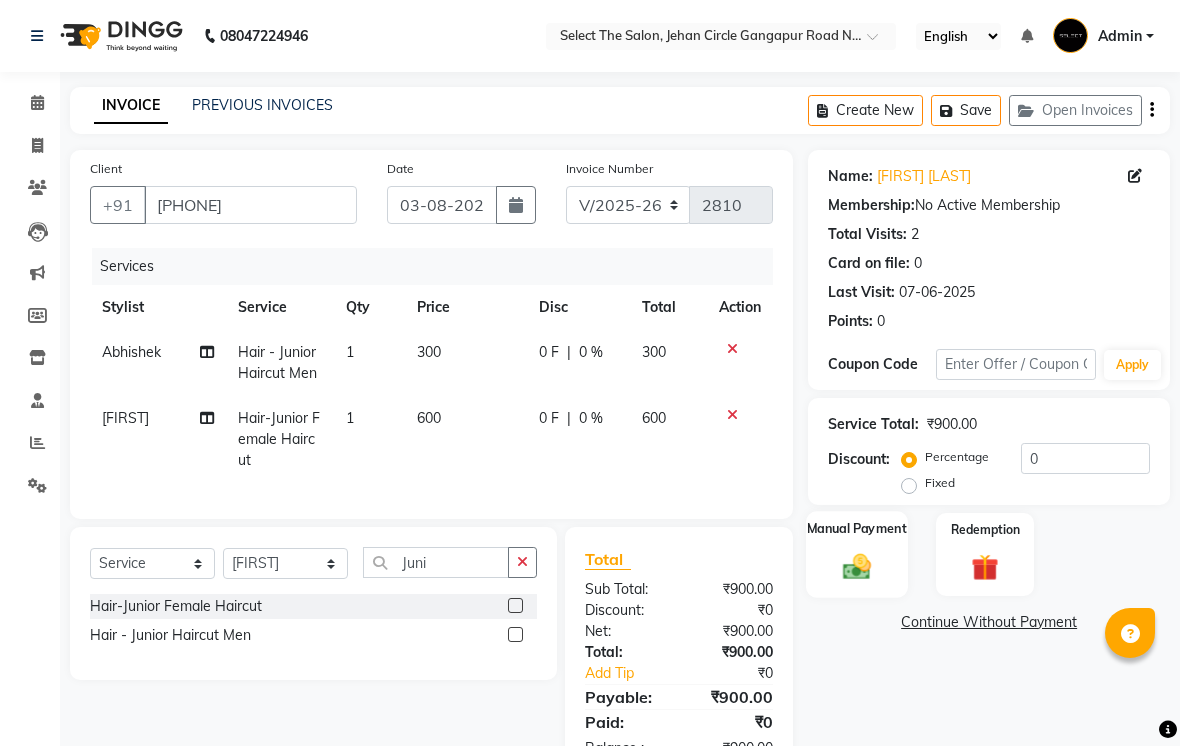 click 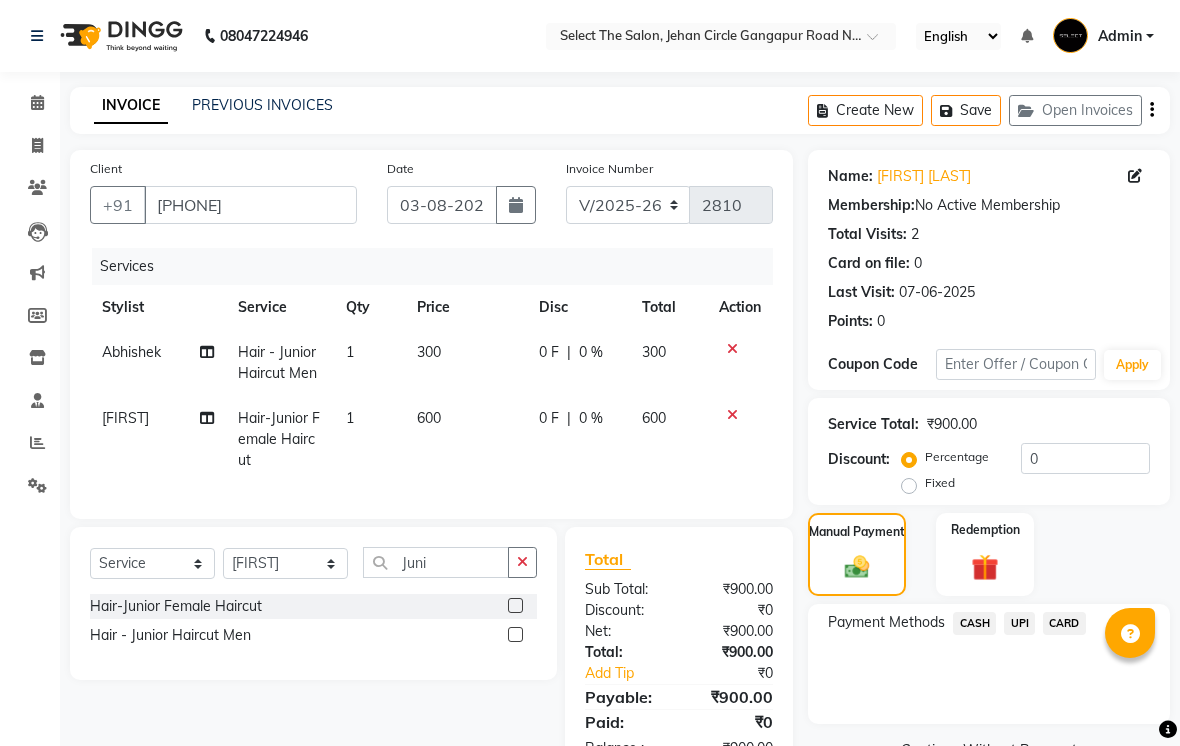 click on "UPI" 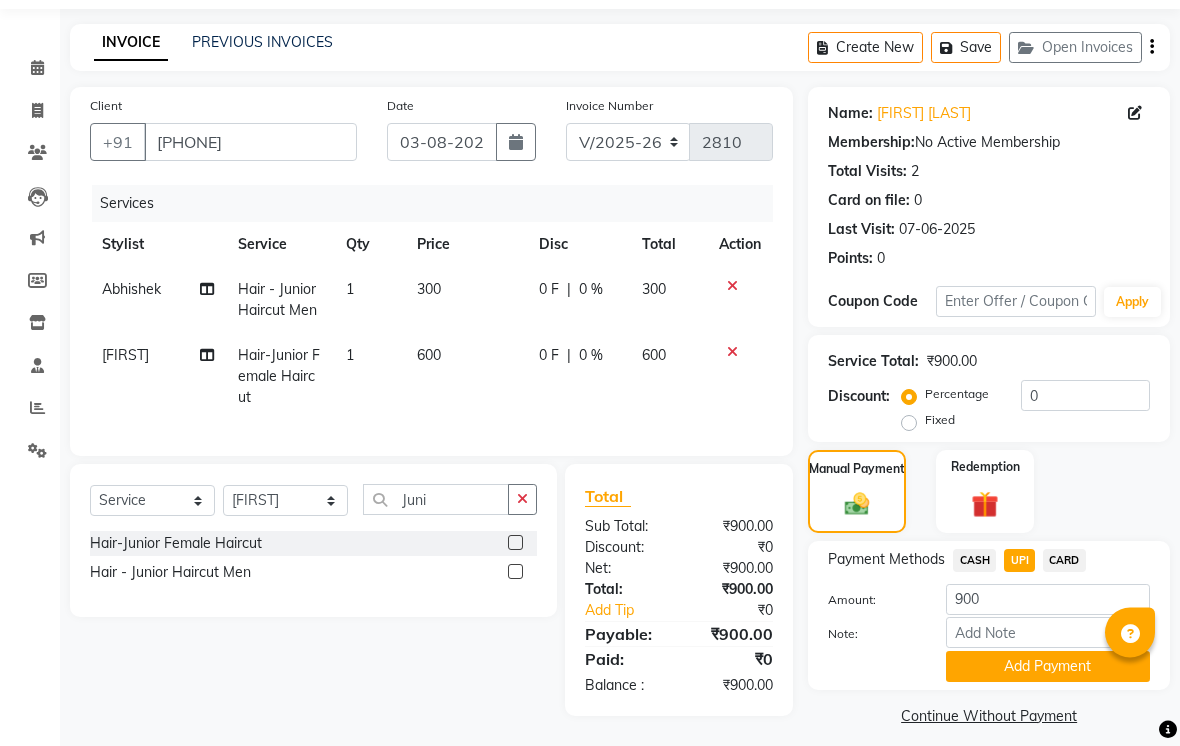 scroll, scrollTop: 77, scrollLeft: 0, axis: vertical 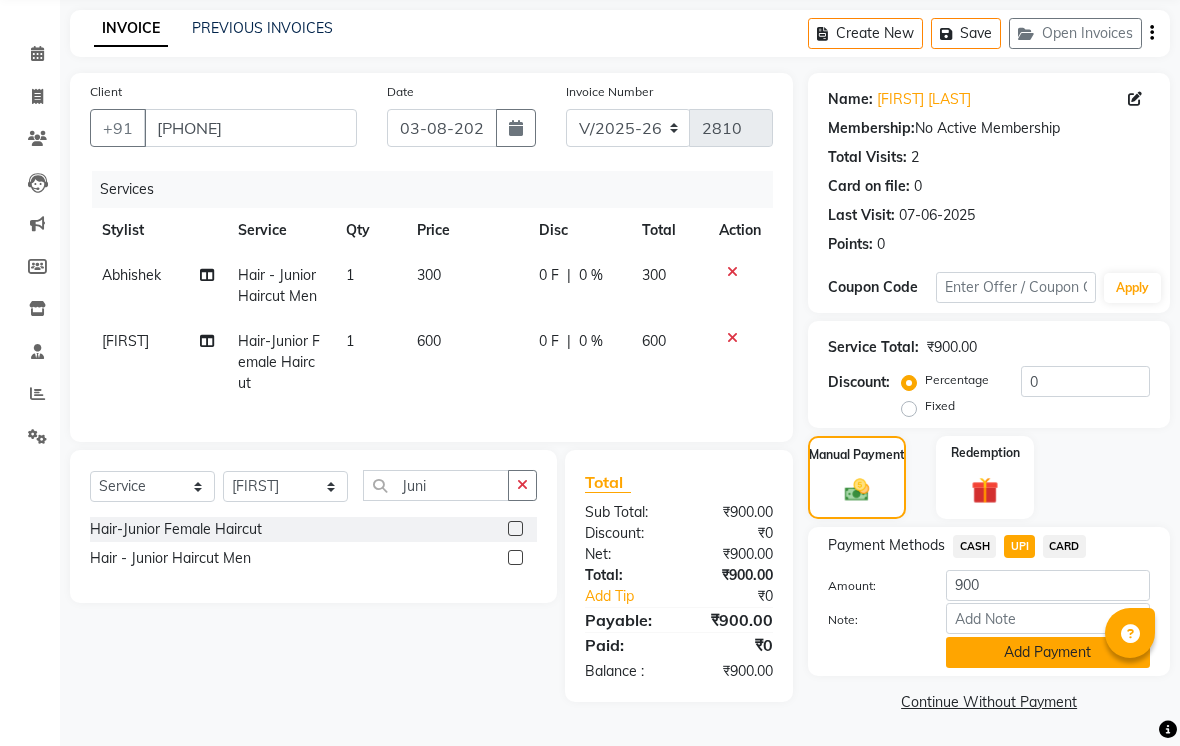click on "Add Payment" 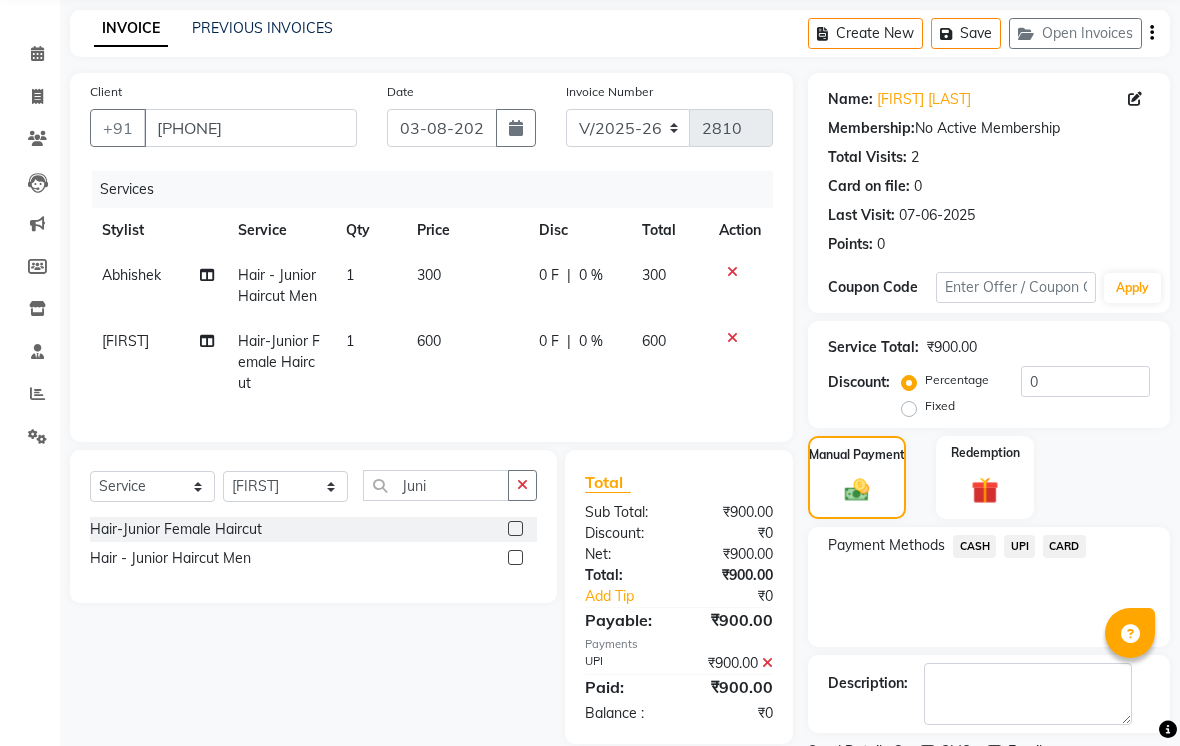 scroll, scrollTop: 161, scrollLeft: 0, axis: vertical 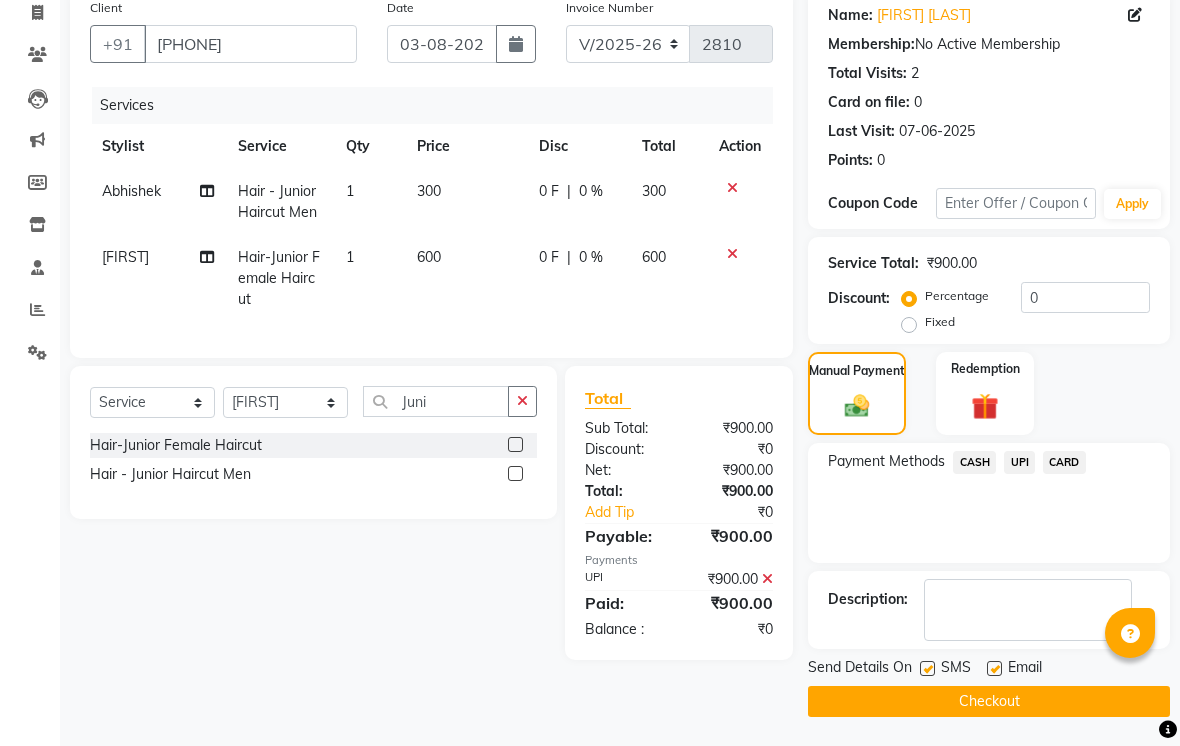 click on "Send Details On SMS Email" 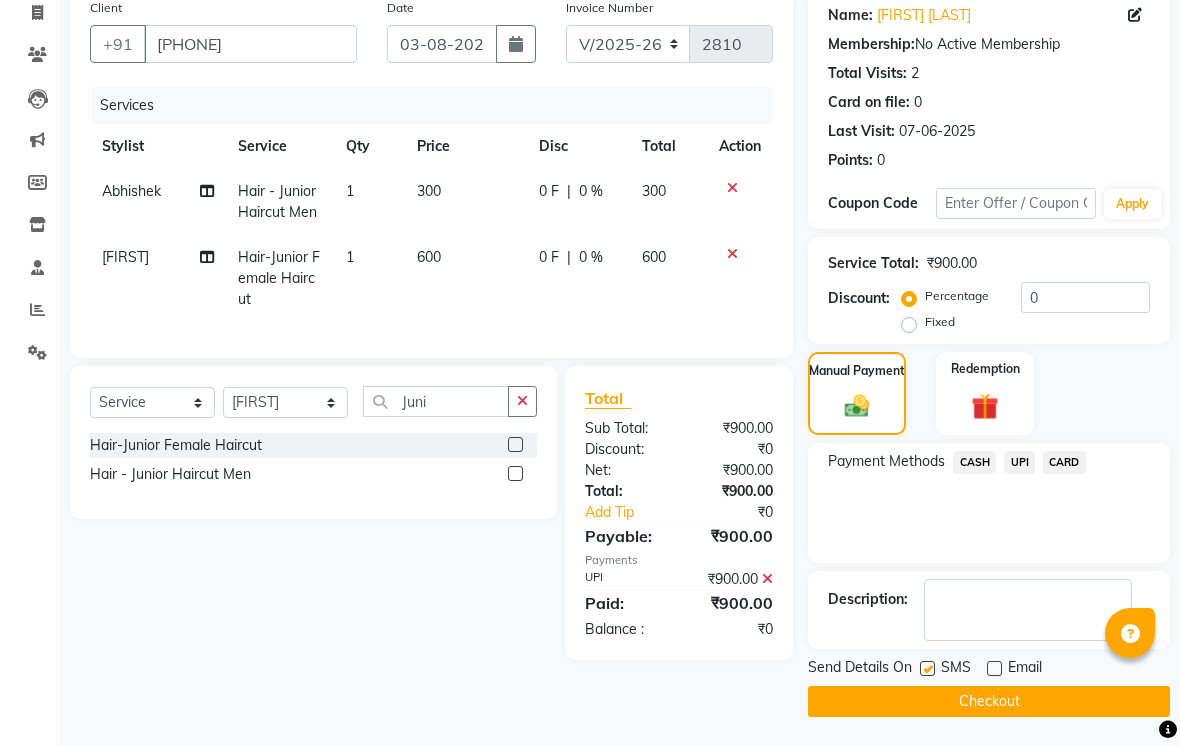 click on "Send Details On SMS Email" 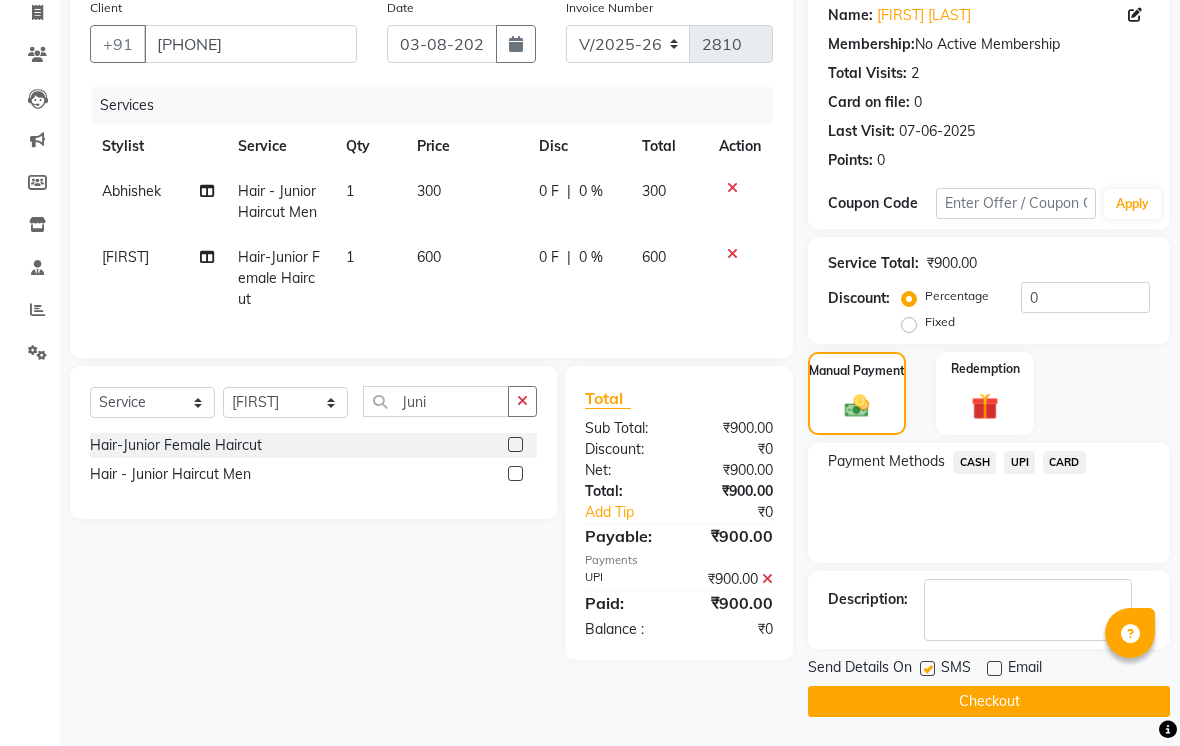 click on "Send Details On" 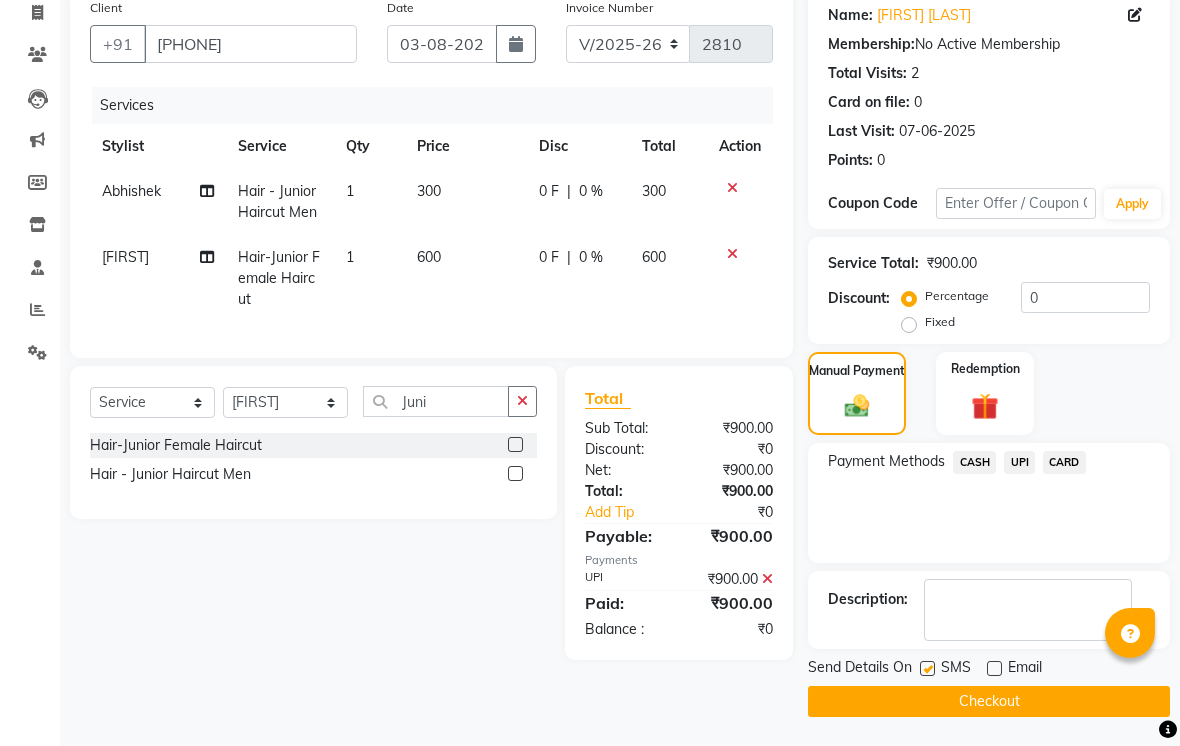 click 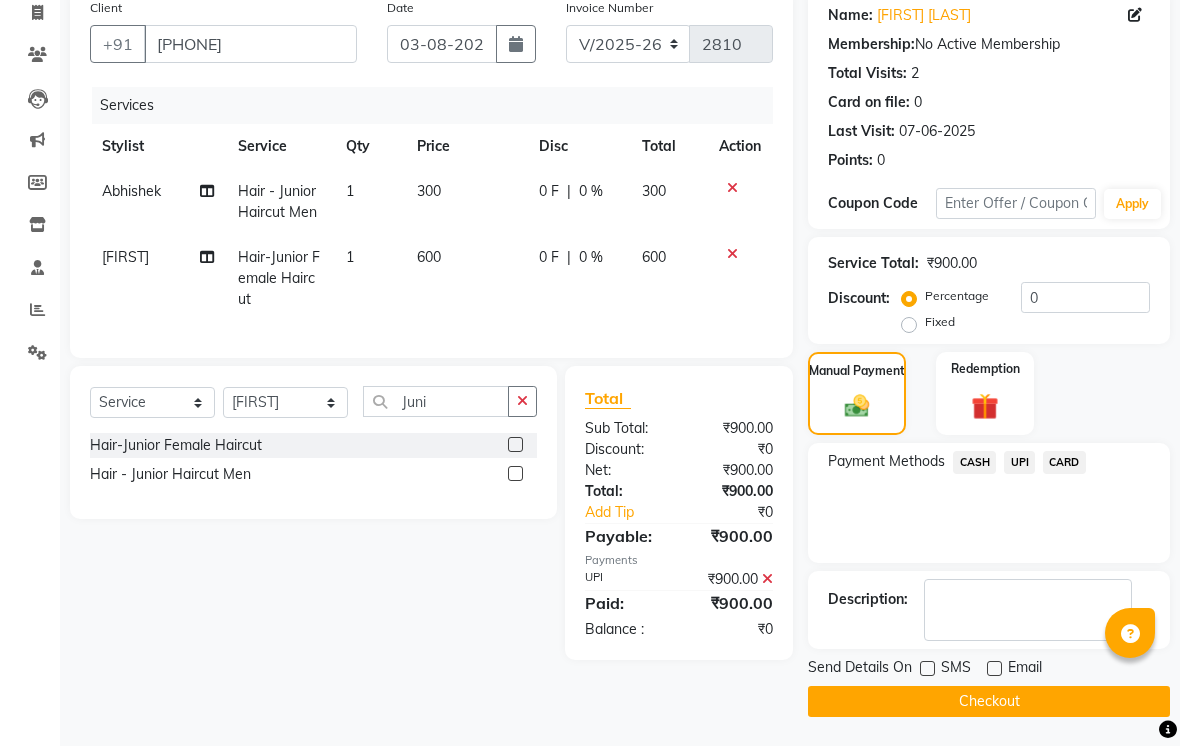 click on "Checkout" 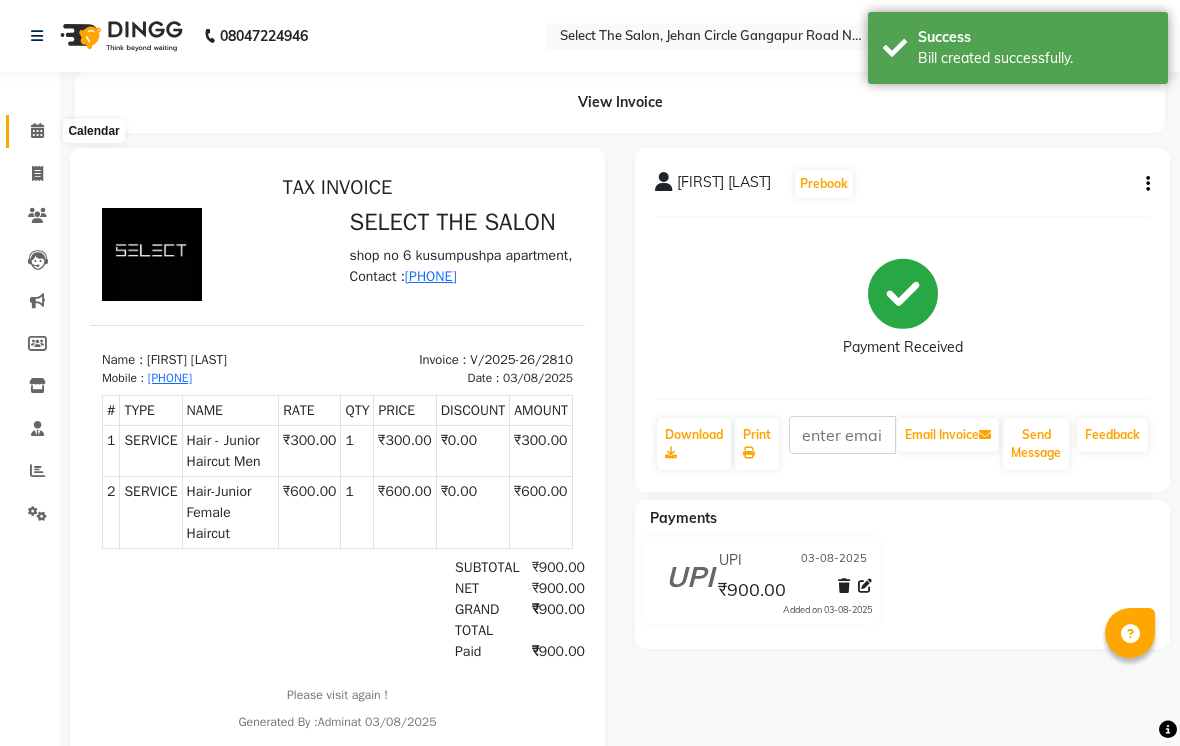 scroll, scrollTop: 0, scrollLeft: 0, axis: both 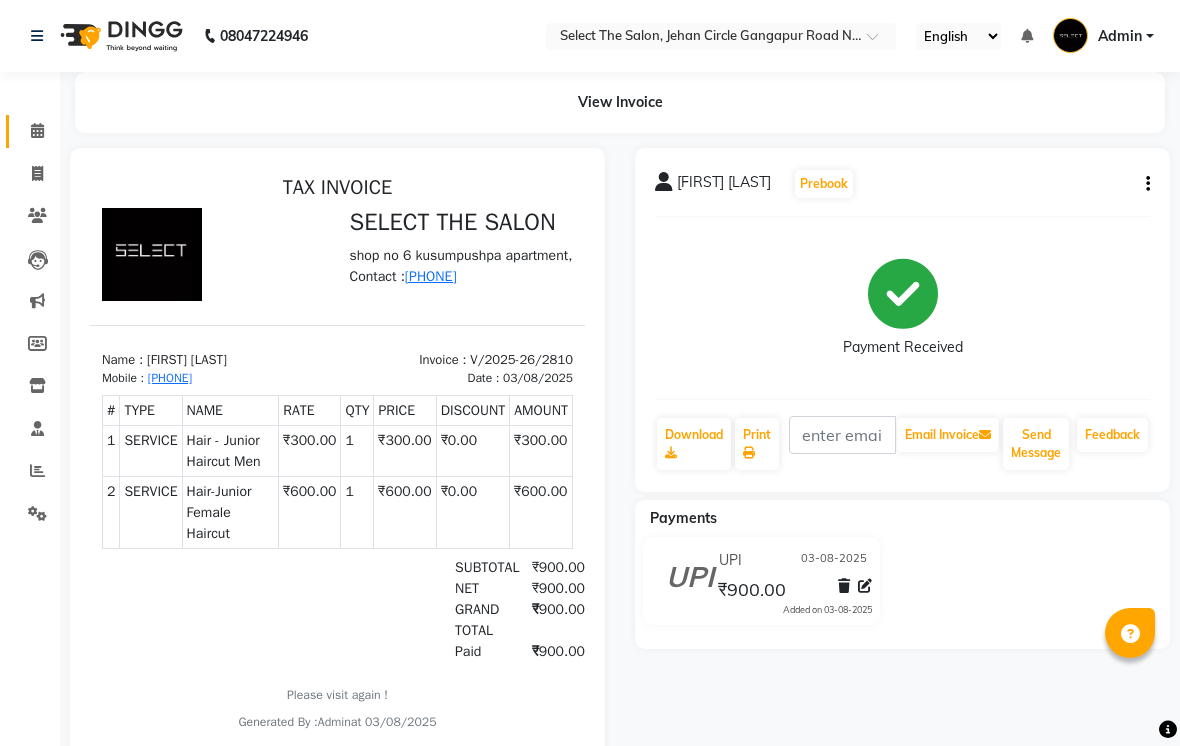 click 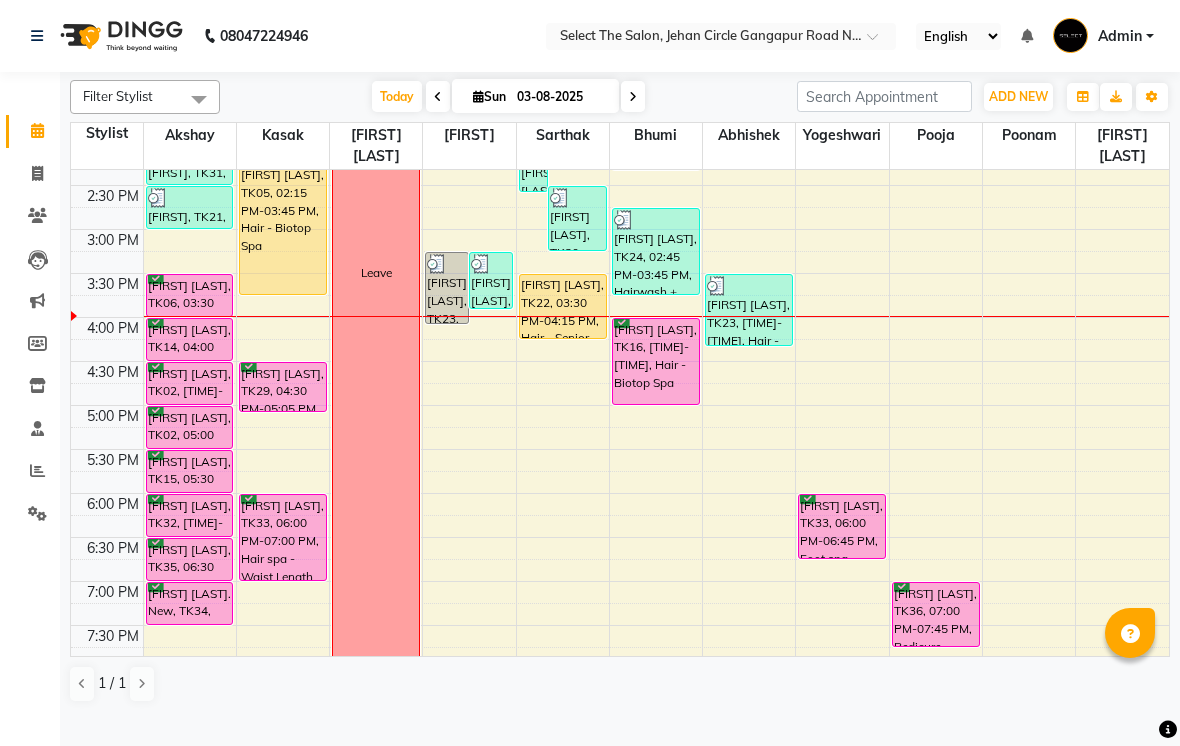 scroll, scrollTop: 557, scrollLeft: 0, axis: vertical 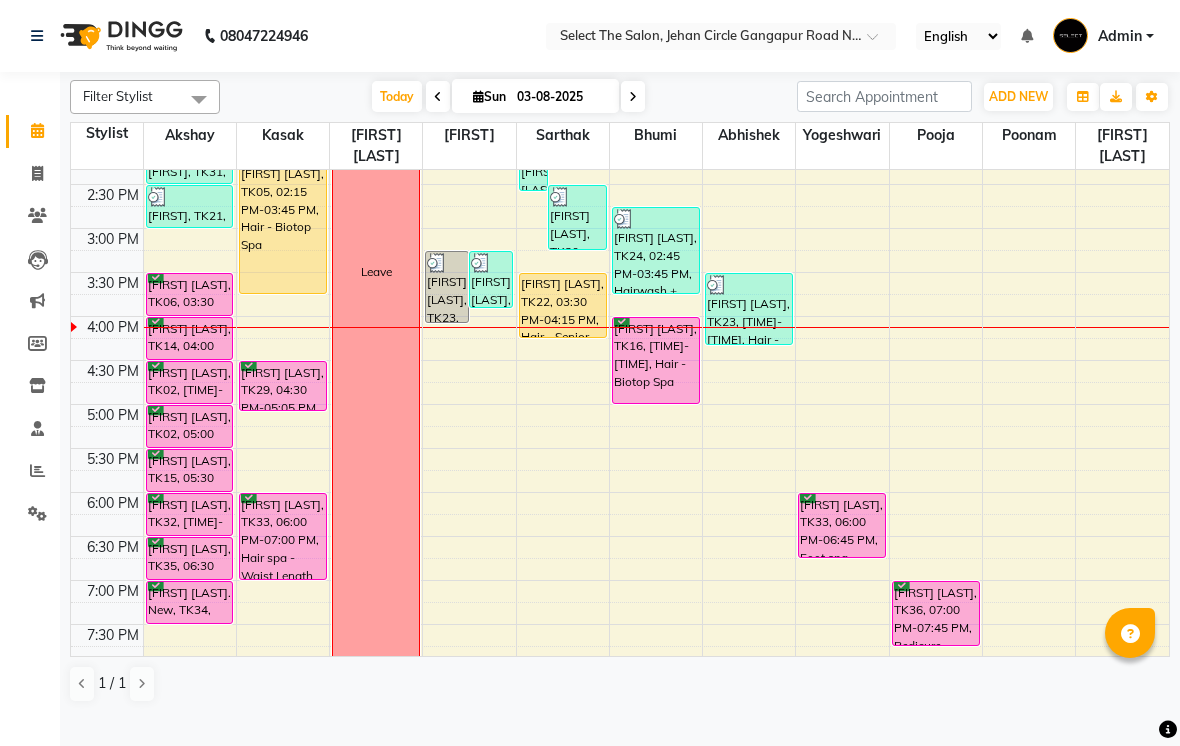 click on "[FIRST] [LAST], TK14, 04:00 PM-04:30 PM, Hair- Creative Head" at bounding box center [190, 338] 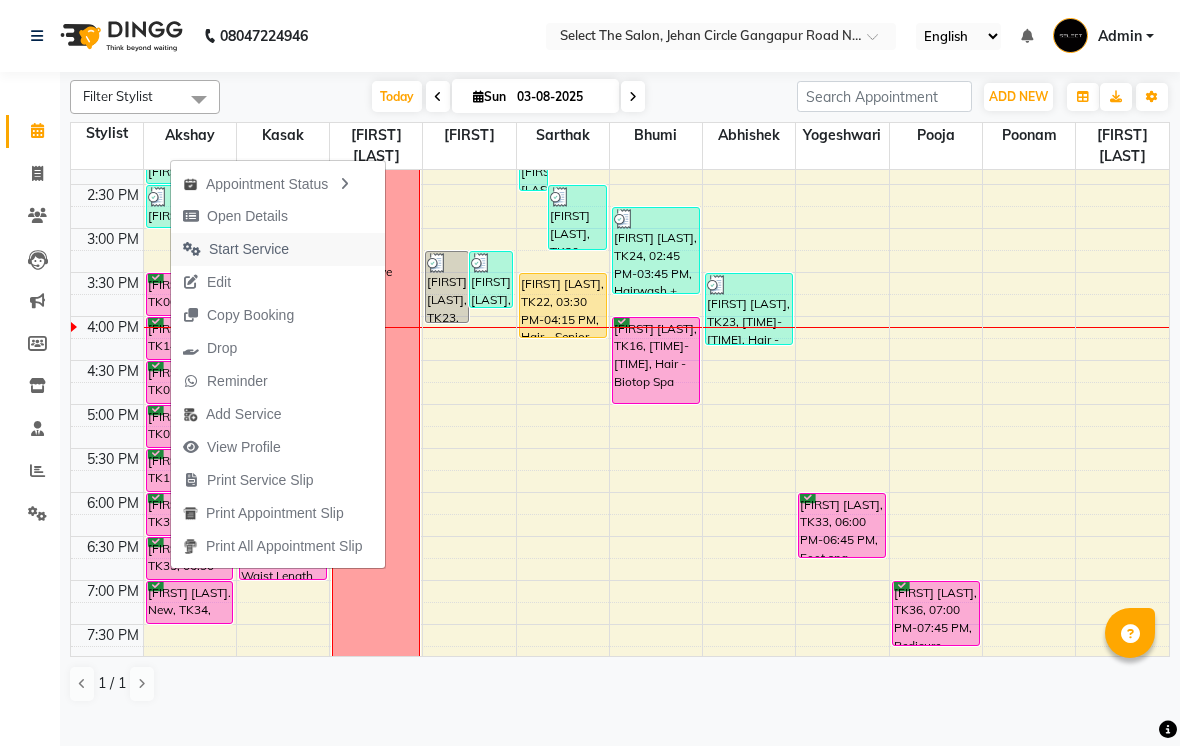 click on "Start Service" at bounding box center (249, 249) 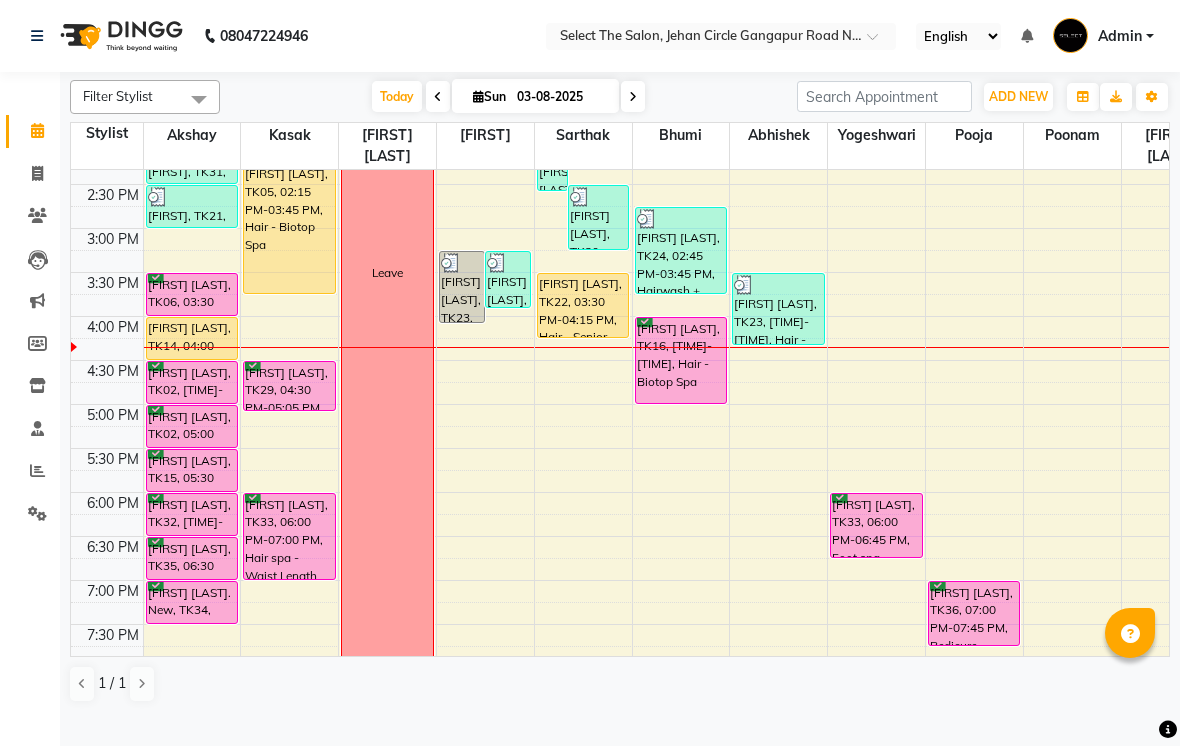 click on "Admin" at bounding box center [1103, 36] 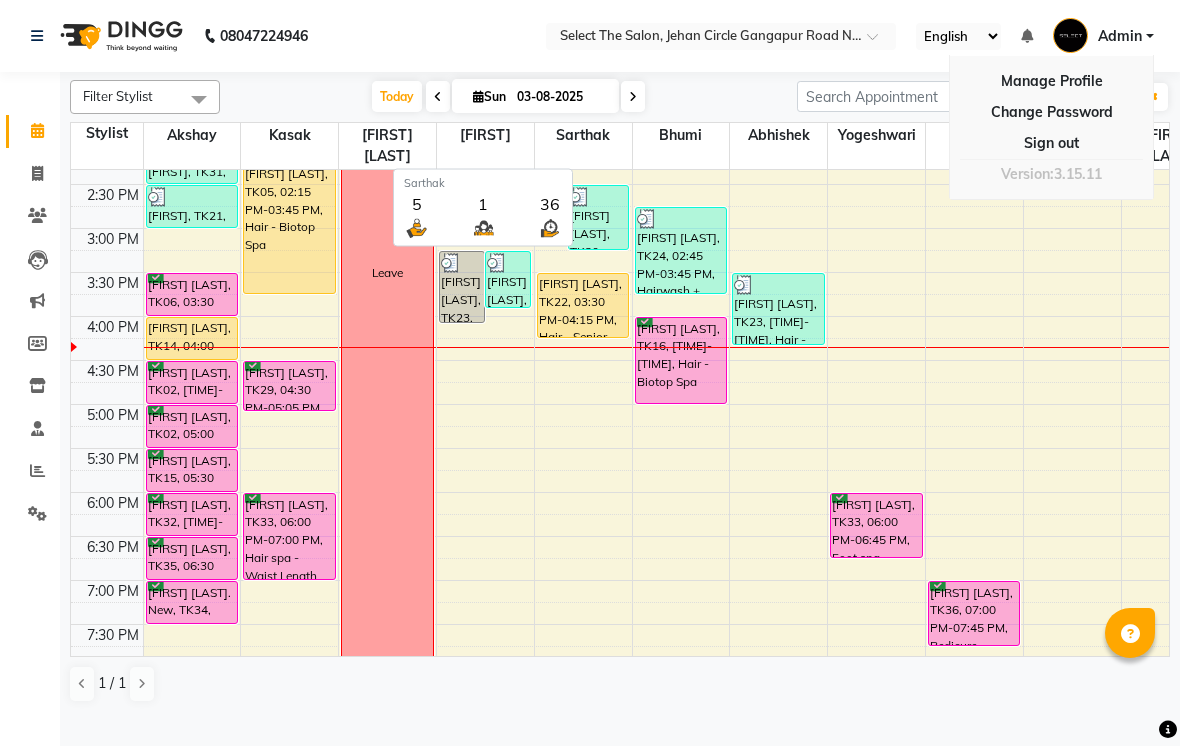 click on "Sarthak" at bounding box center [583, 146] 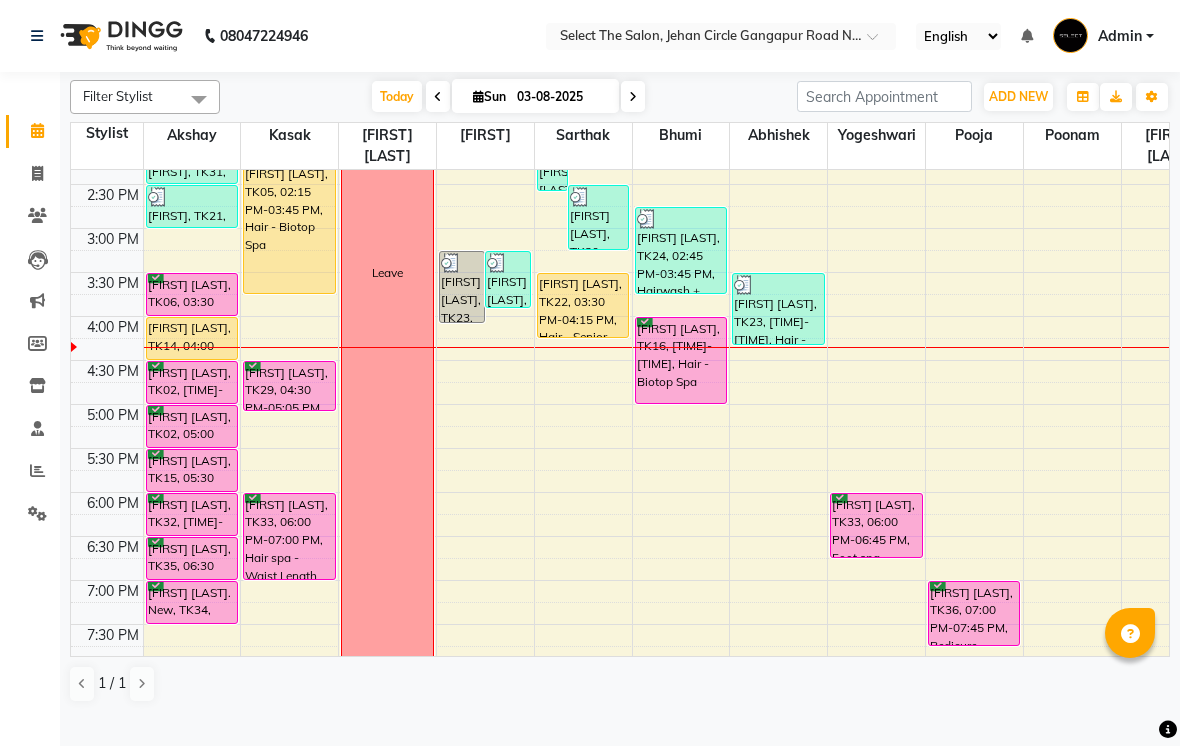 click on "Sun" at bounding box center [489, 96] 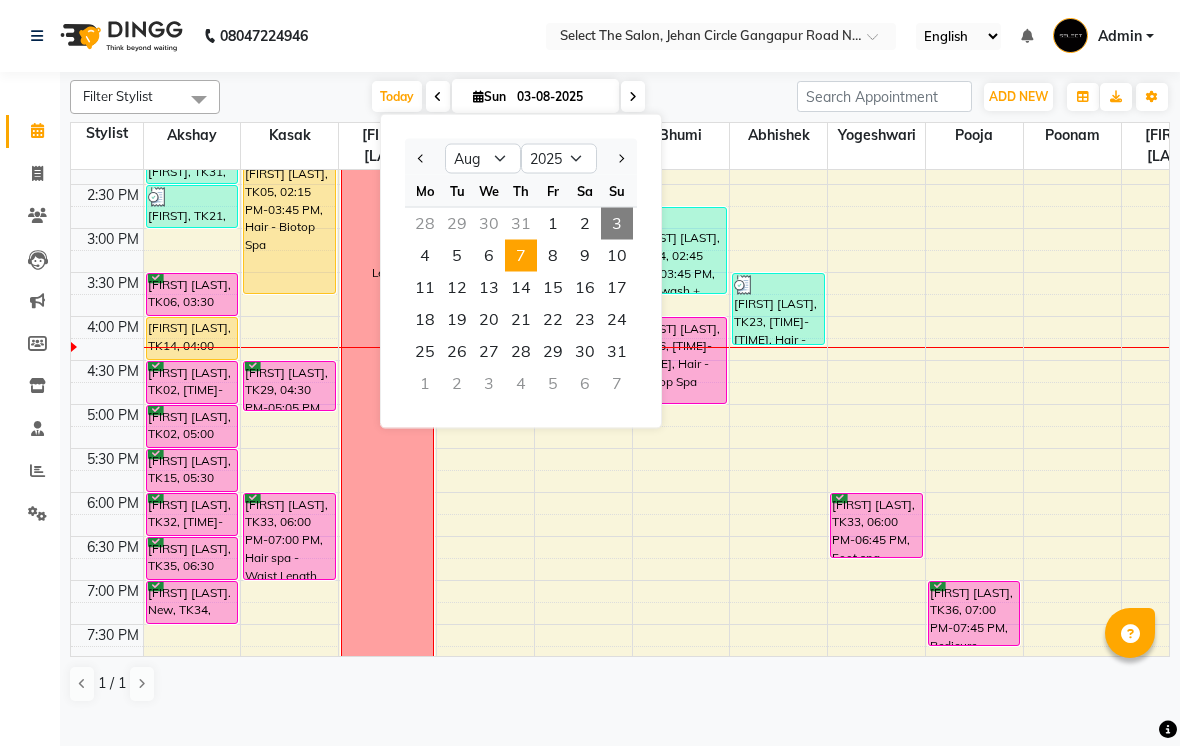 click on "7" at bounding box center [521, 256] 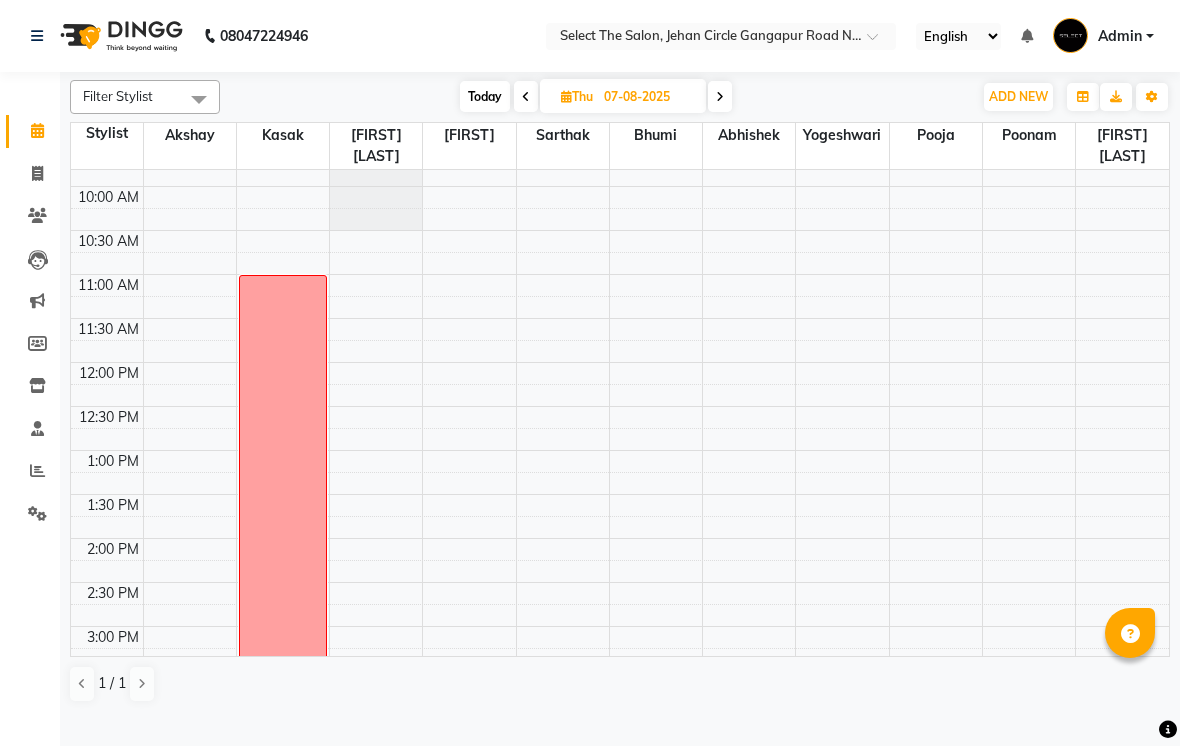 scroll, scrollTop: 131, scrollLeft: 0, axis: vertical 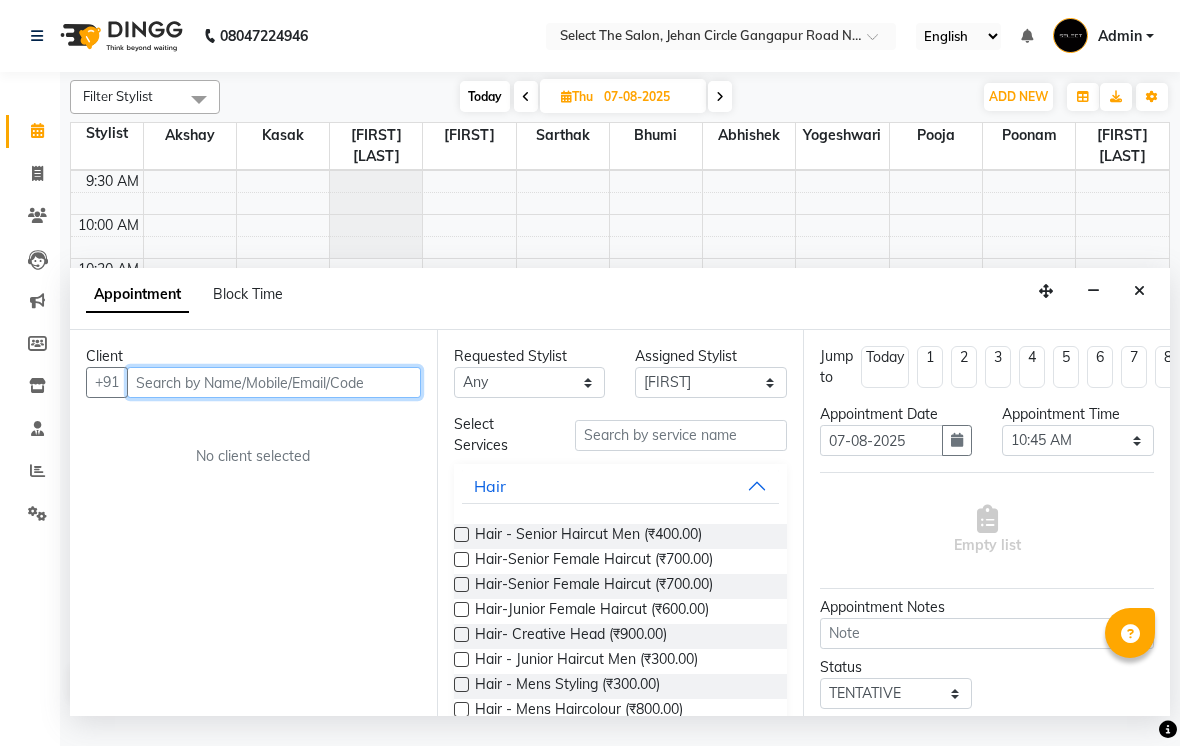 click at bounding box center (274, 382) 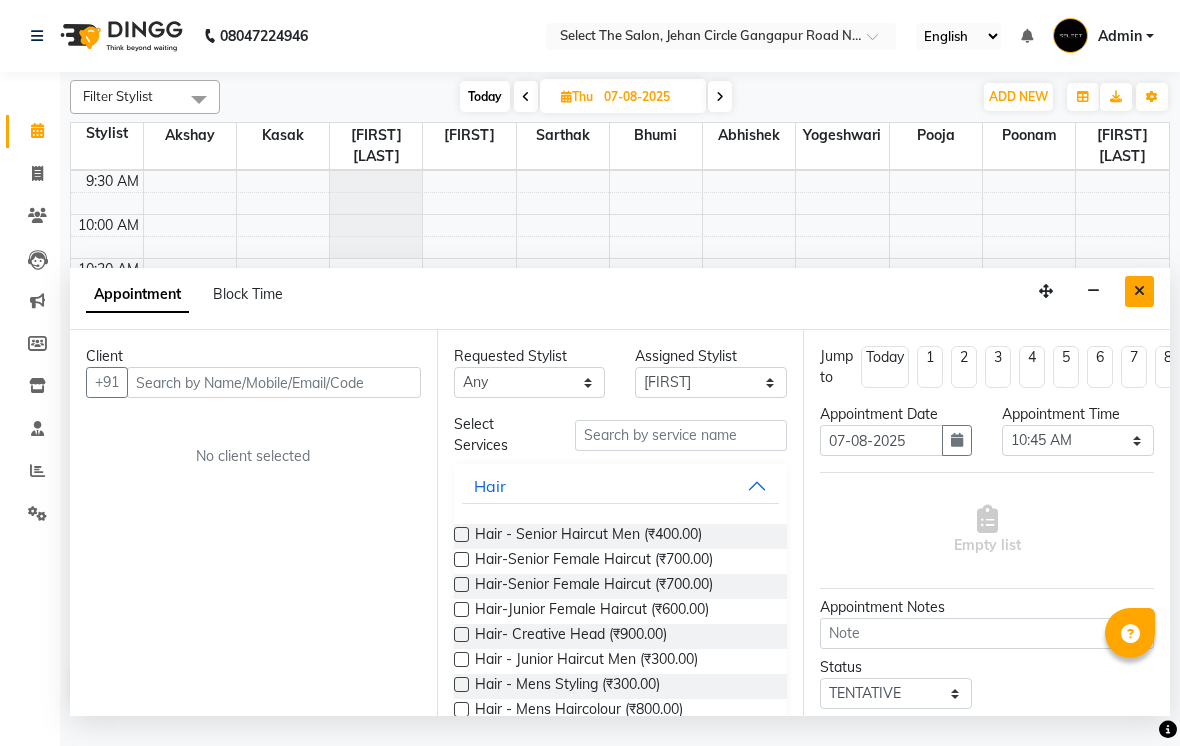 click at bounding box center [1139, 291] 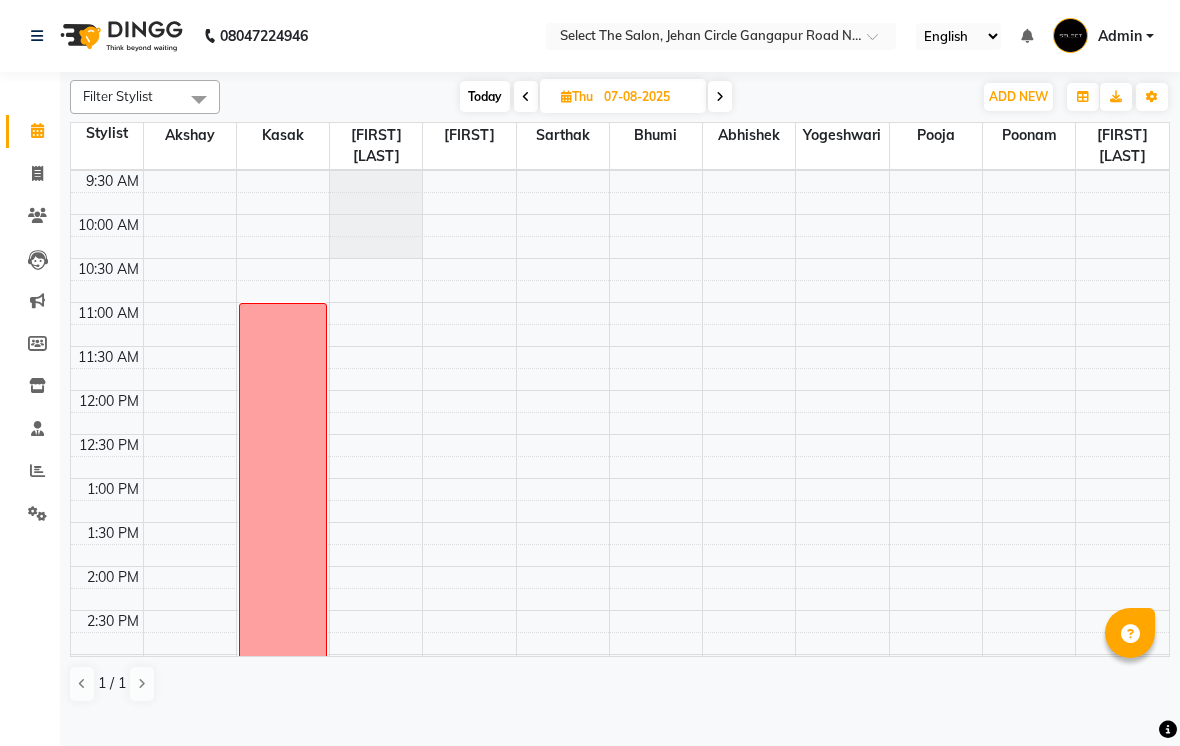 click on "Today" at bounding box center [485, 96] 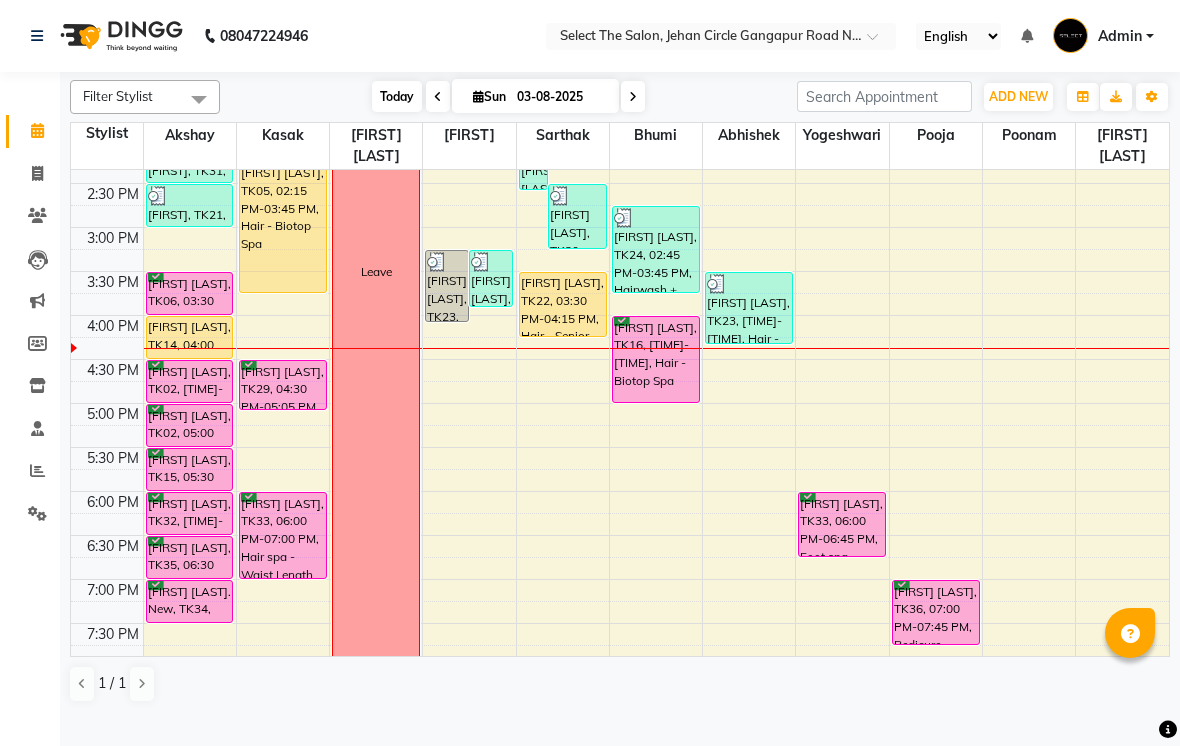 scroll, scrollTop: 533, scrollLeft: 0, axis: vertical 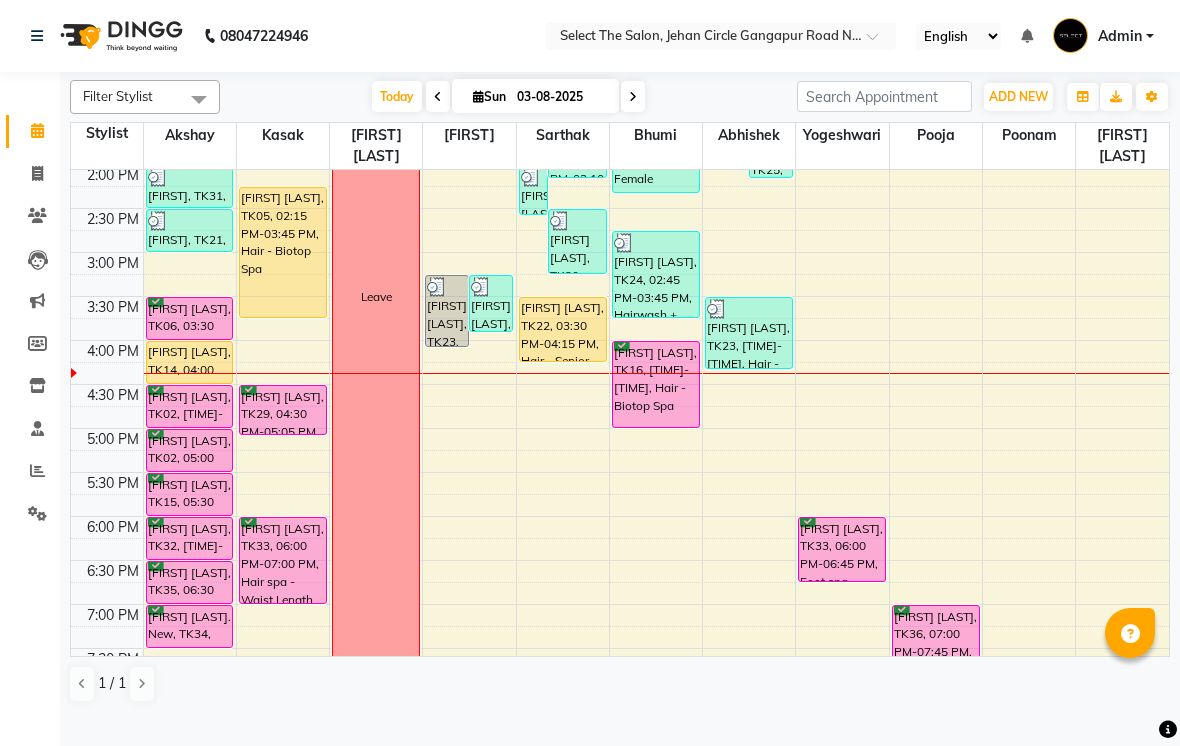 click on "Sun 03-08-2025" at bounding box center (535, 96) 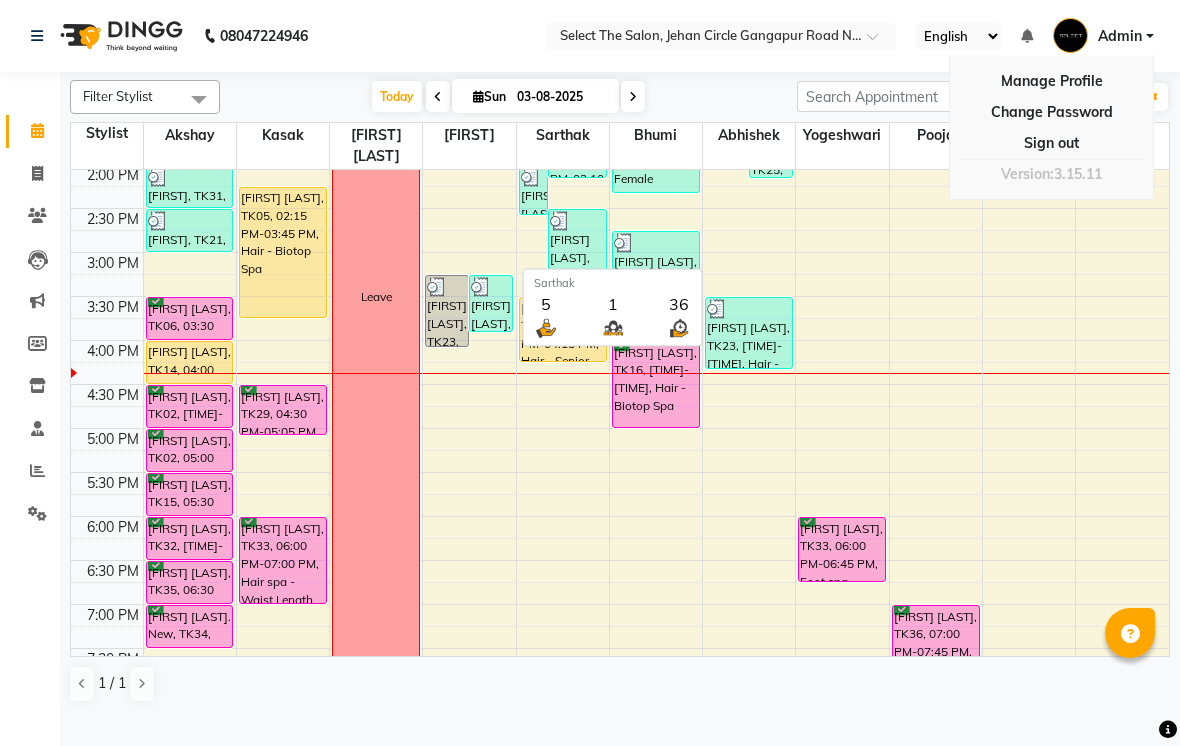 click on "Sarthak" at bounding box center (562, 146) 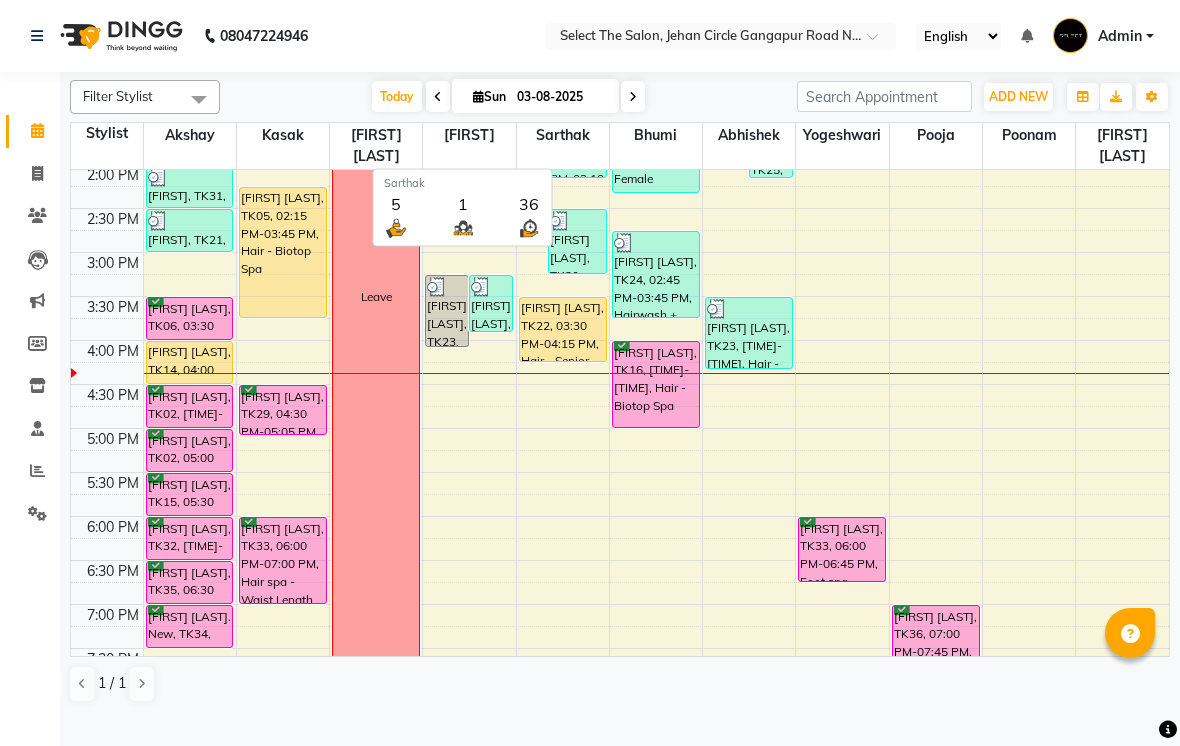 click on "Sun" at bounding box center (489, 96) 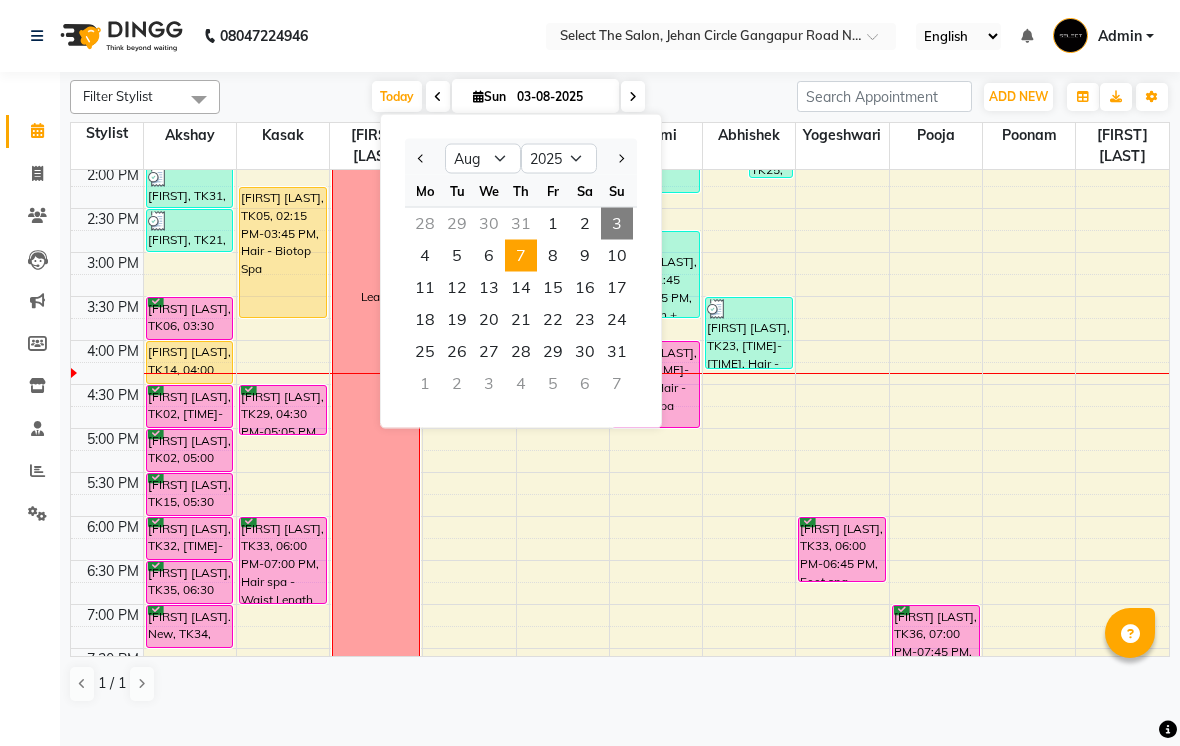 click on "7" at bounding box center [521, 256] 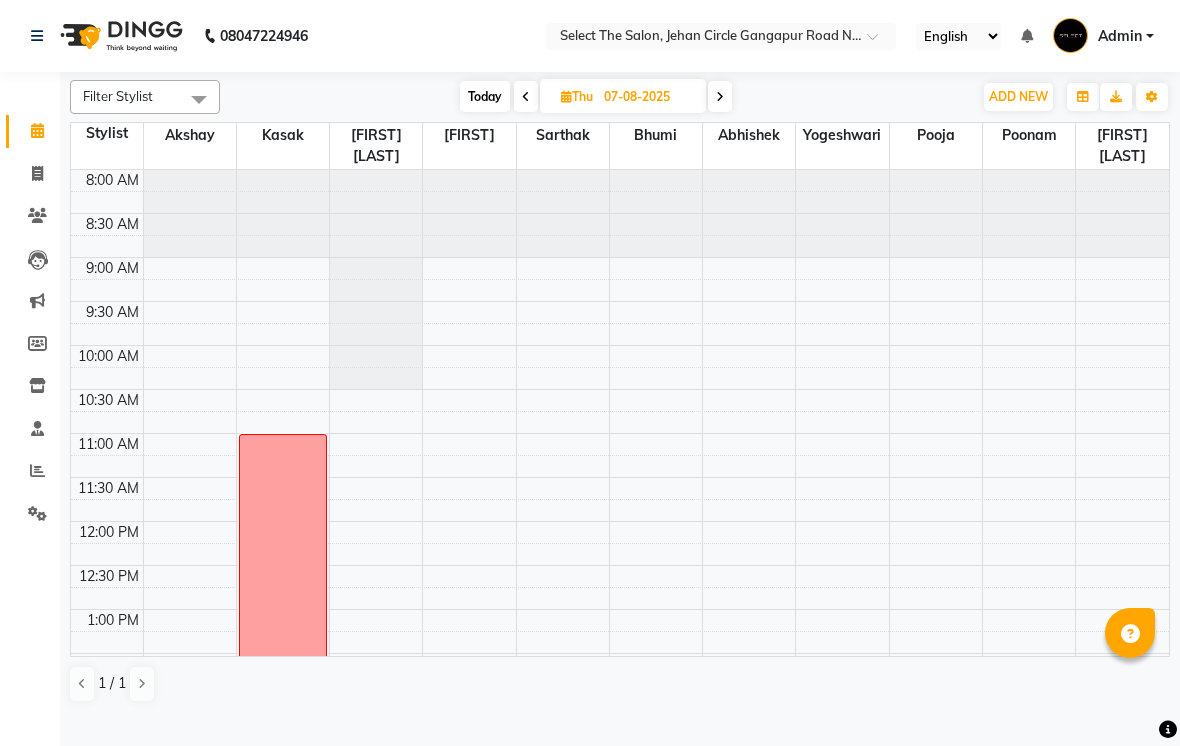 scroll, scrollTop: 0, scrollLeft: 0, axis: both 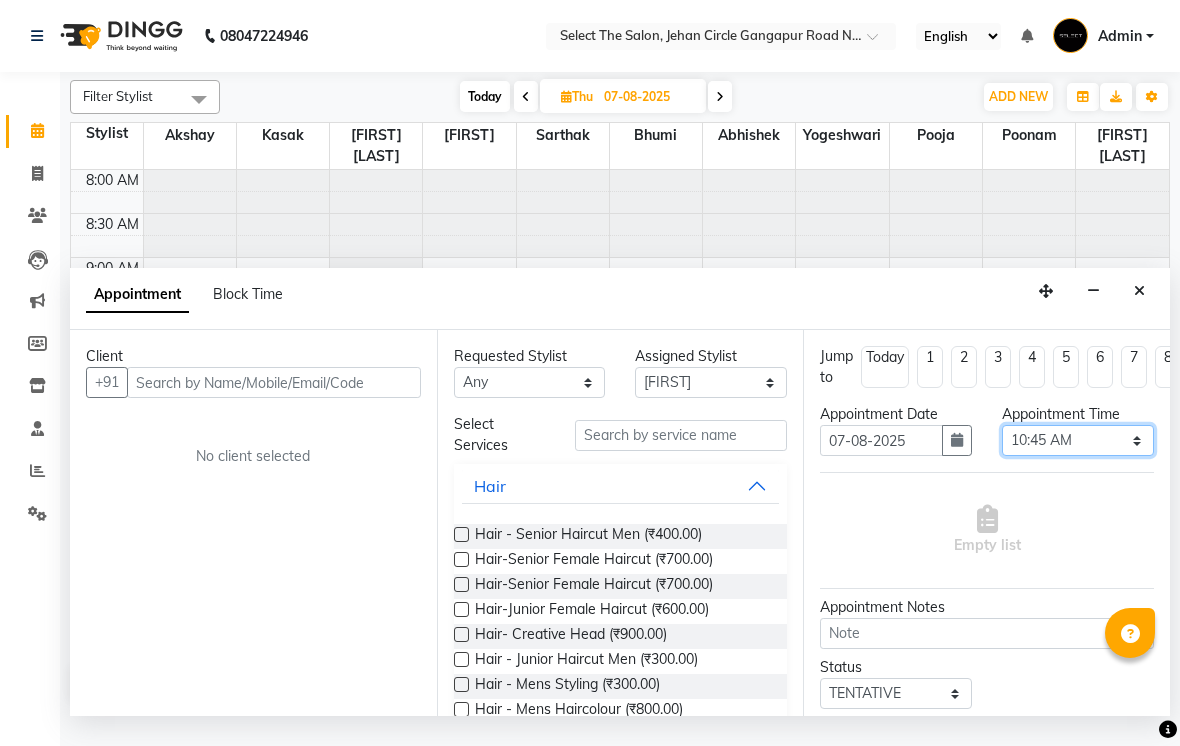 click on "Select 09:00 AM 09:15 AM 09:30 AM 09:45 AM 10:00 AM 10:15 AM 10:30 AM 10:45 AM 11:00 AM 11:15 AM 11:30 AM 11:45 AM 12:00 PM 12:15 PM 12:30 PM 12:45 PM 01:00 PM 01:15 PM 01:30 PM 01:45 PM 02:00 PM 02:15 PM 02:30 PM 02:45 PM 03:00 PM 03:15 PM 03:30 PM 03:45 PM 04:00 PM 04:15 PM 04:30 PM 04:45 PM 05:00 PM 05:15 PM 05:30 PM 05:45 PM 06:00 PM 06:15 PM 06:30 PM 06:45 PM 07:00 PM 07:15 PM 07:30 PM 07:45 PM 08:00 PM" at bounding box center (1078, 440) 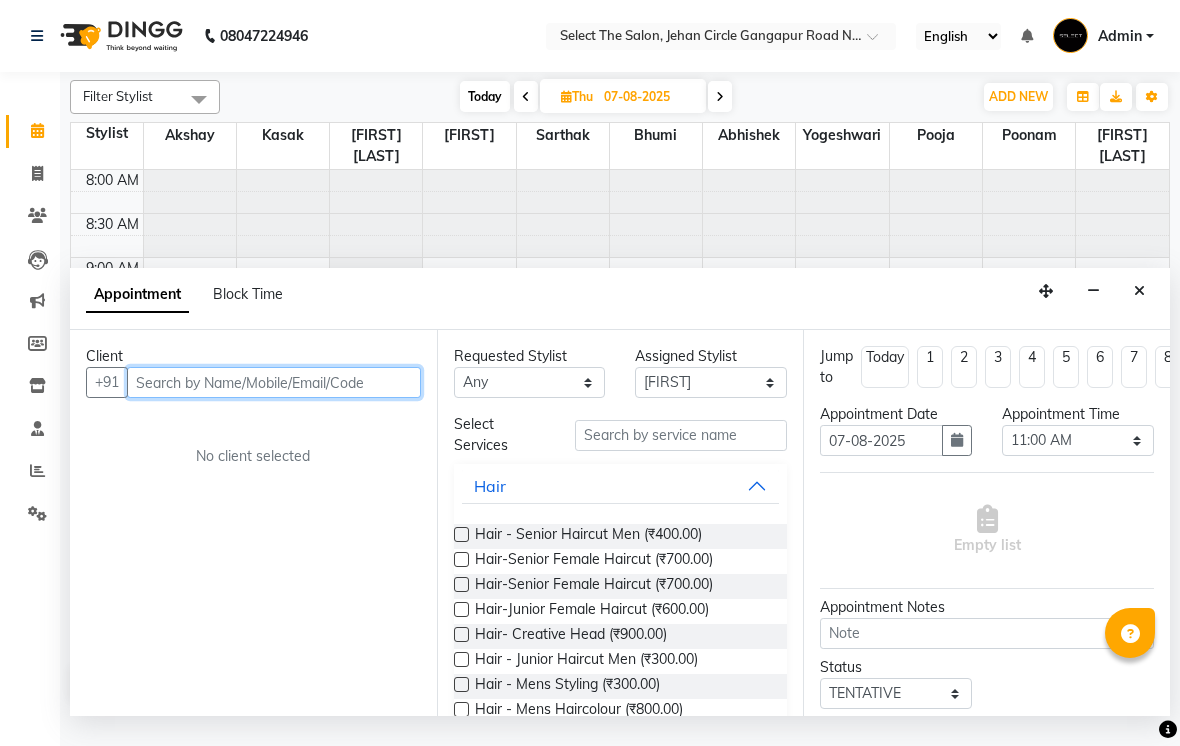 click at bounding box center [274, 382] 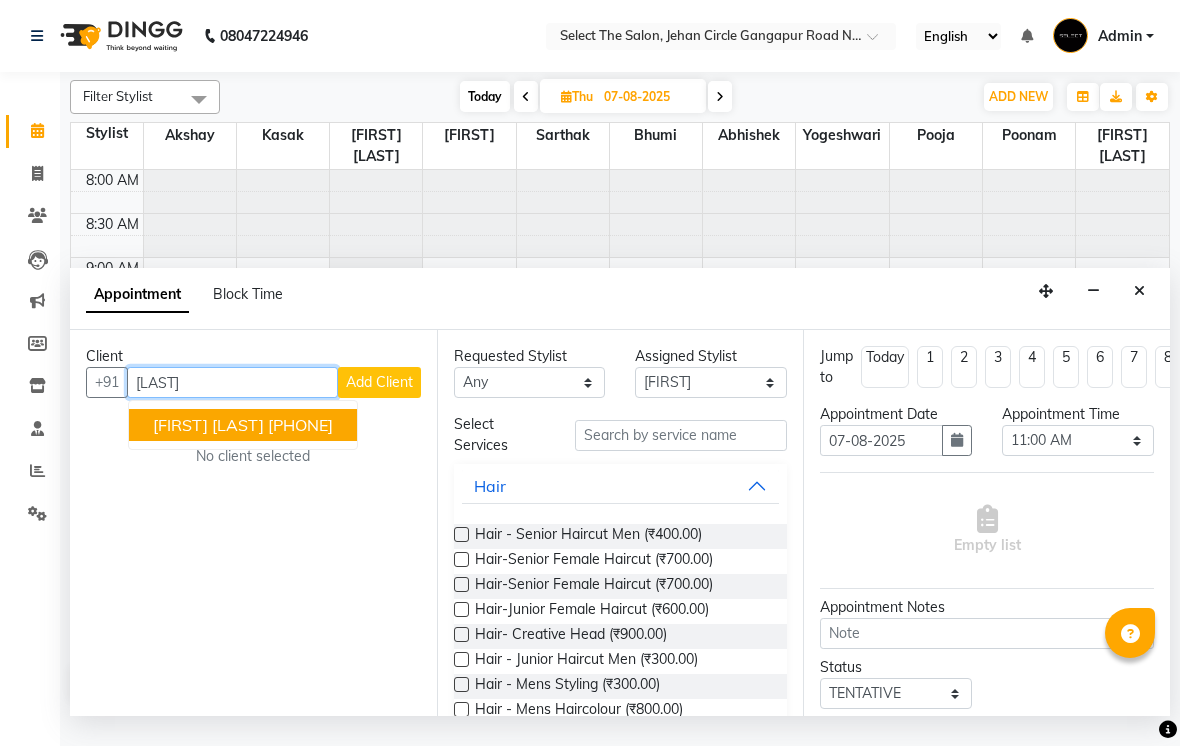 click on "Zhalak Thole  9075782277" at bounding box center [243, 425] 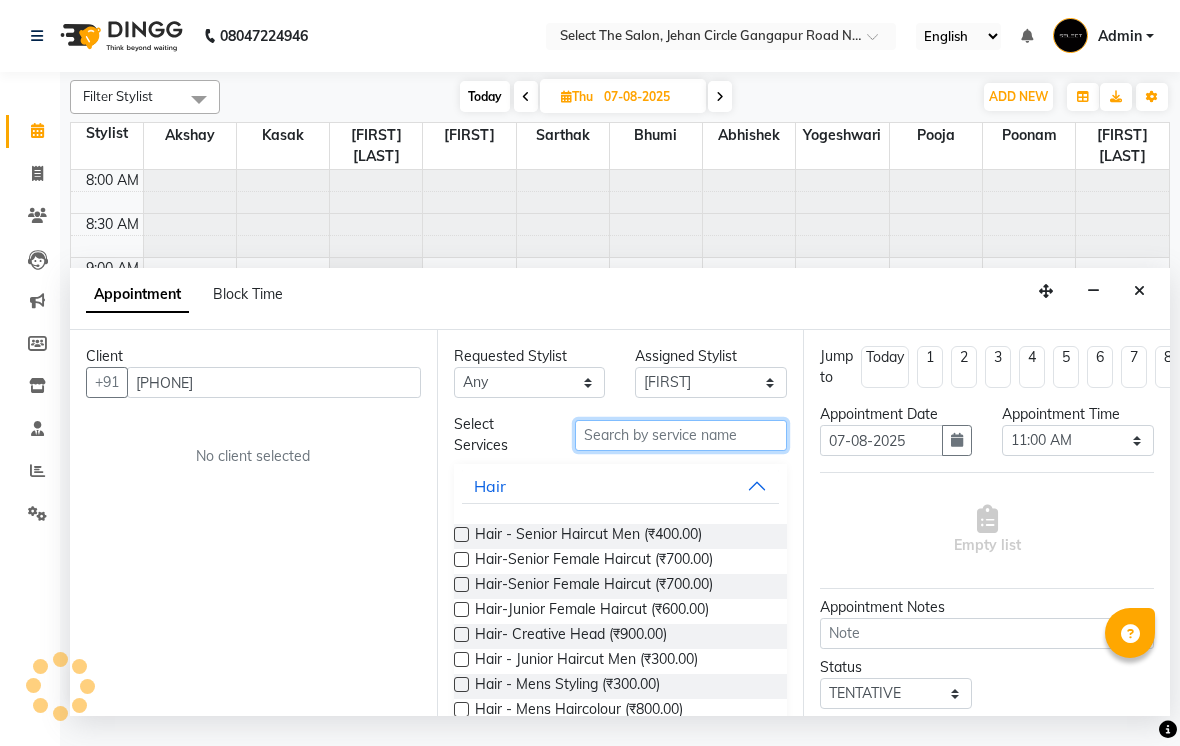 click at bounding box center (681, 435) 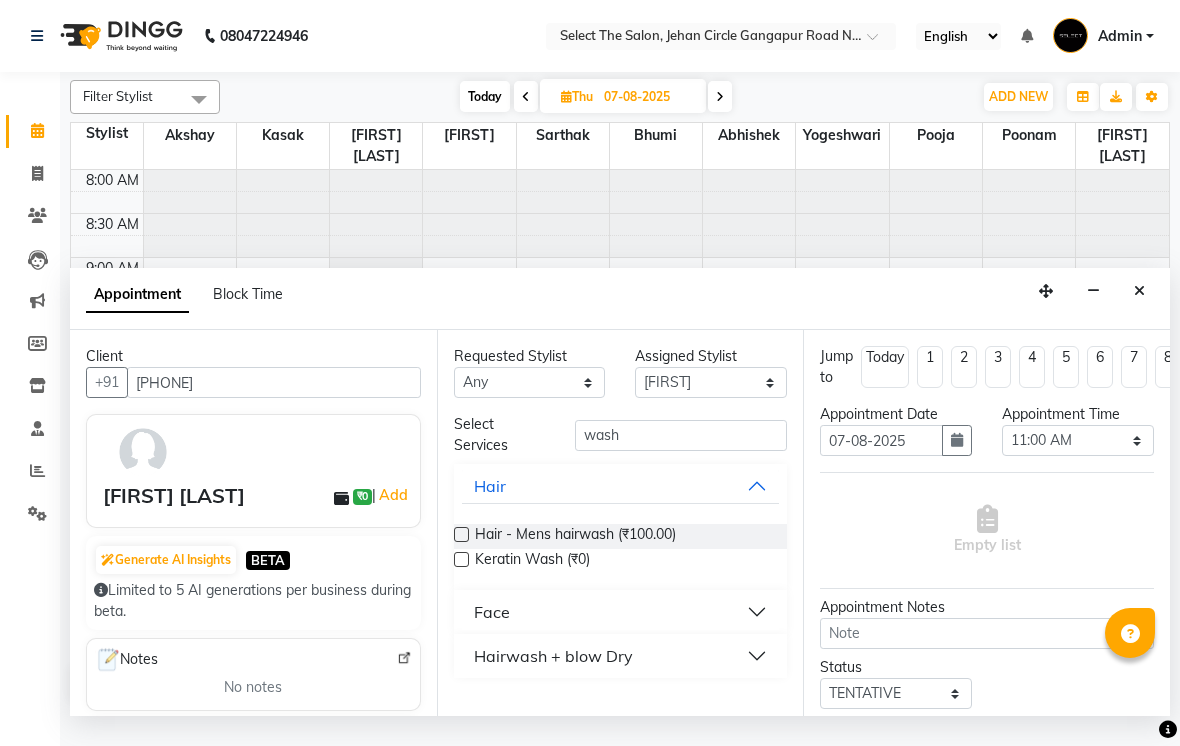 click on "Hairwash + blow Dry" at bounding box center [553, 656] 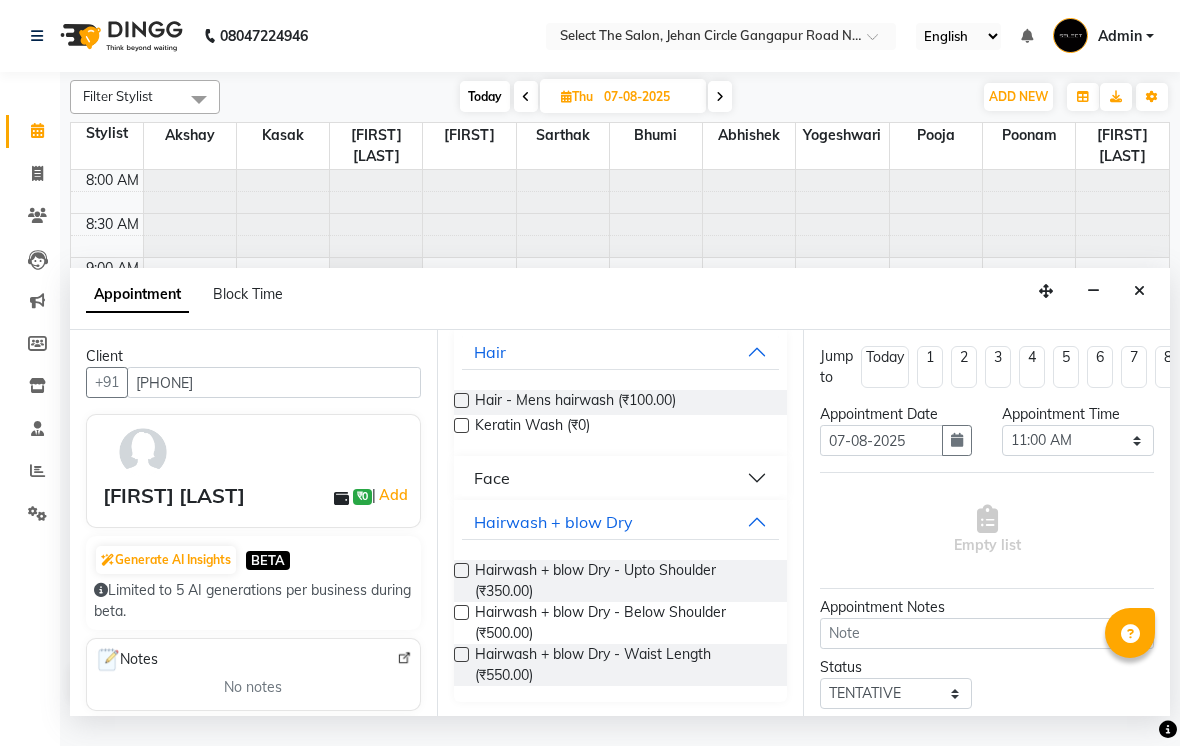 scroll, scrollTop: 134, scrollLeft: 0, axis: vertical 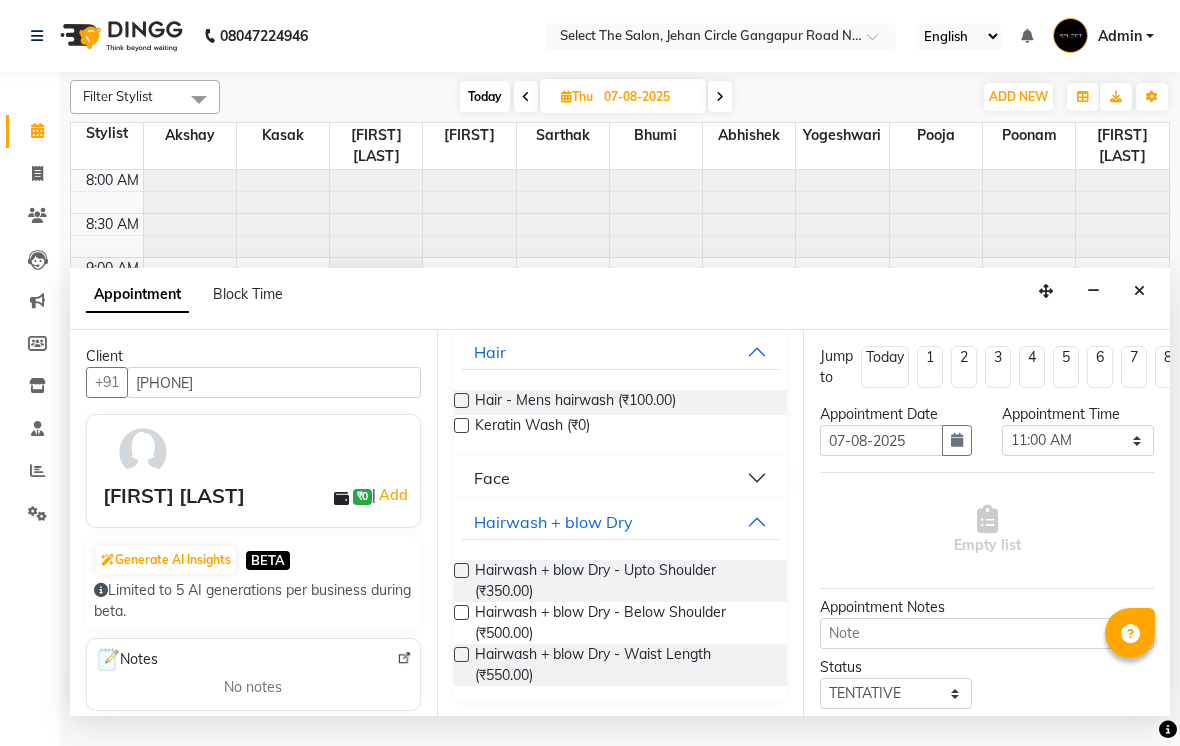 click at bounding box center (461, 612) 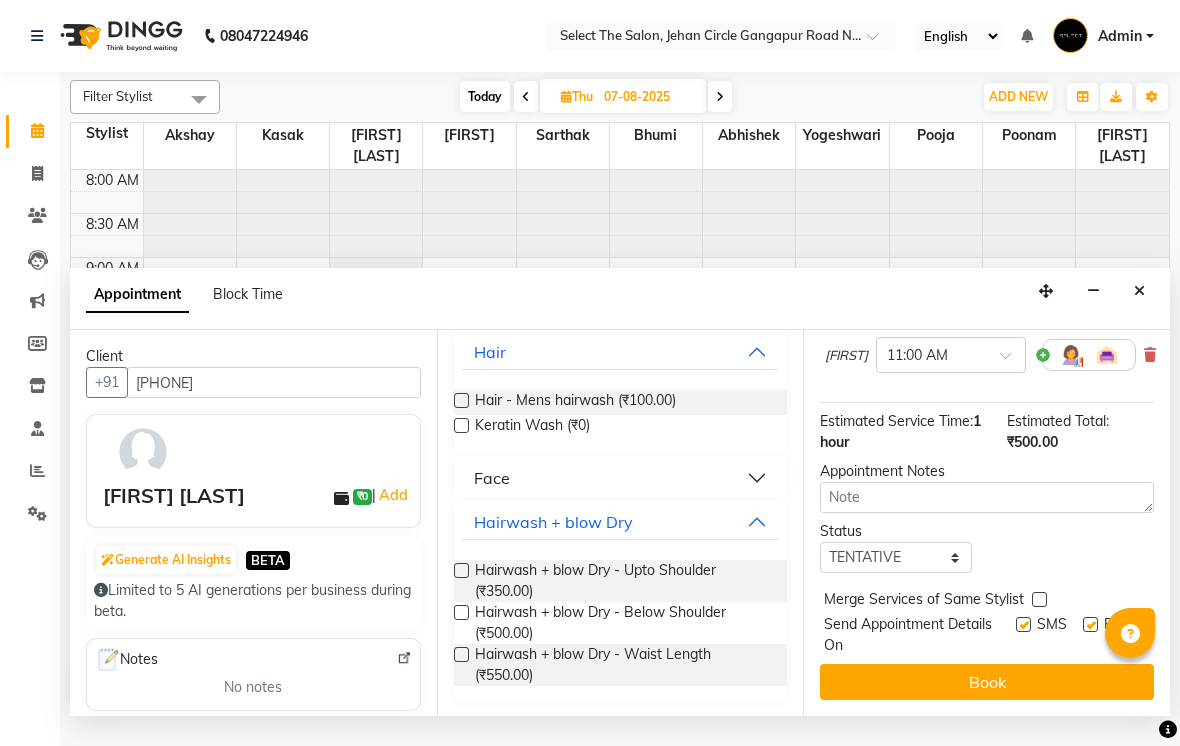 scroll, scrollTop: 197, scrollLeft: 0, axis: vertical 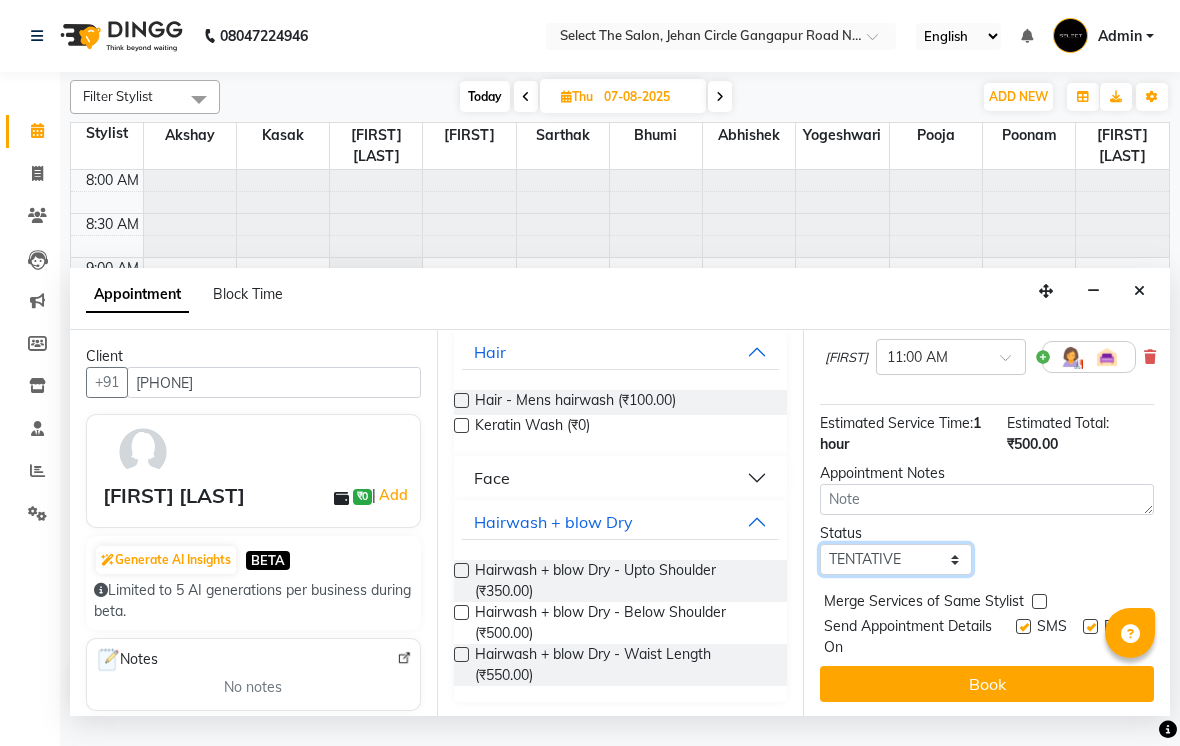 click on "Select TENTATIVE CONFIRM UPCOMING" at bounding box center (896, 559) 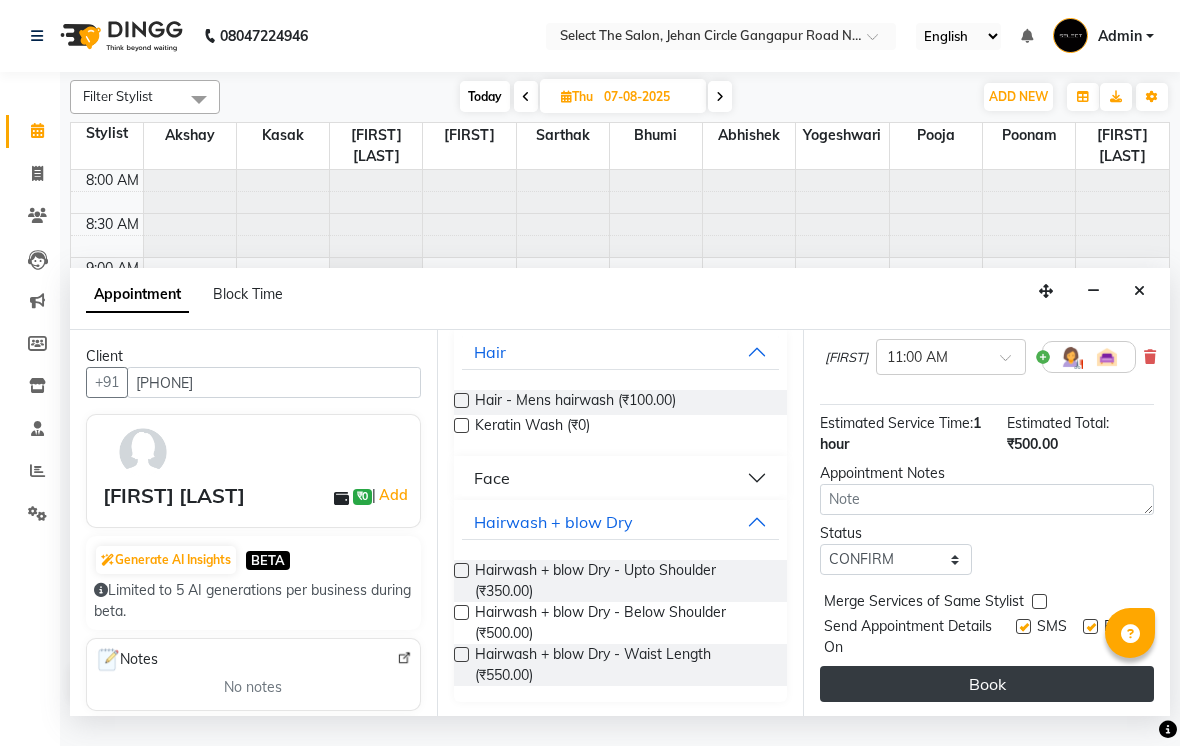 click on "Book" at bounding box center (987, 684) 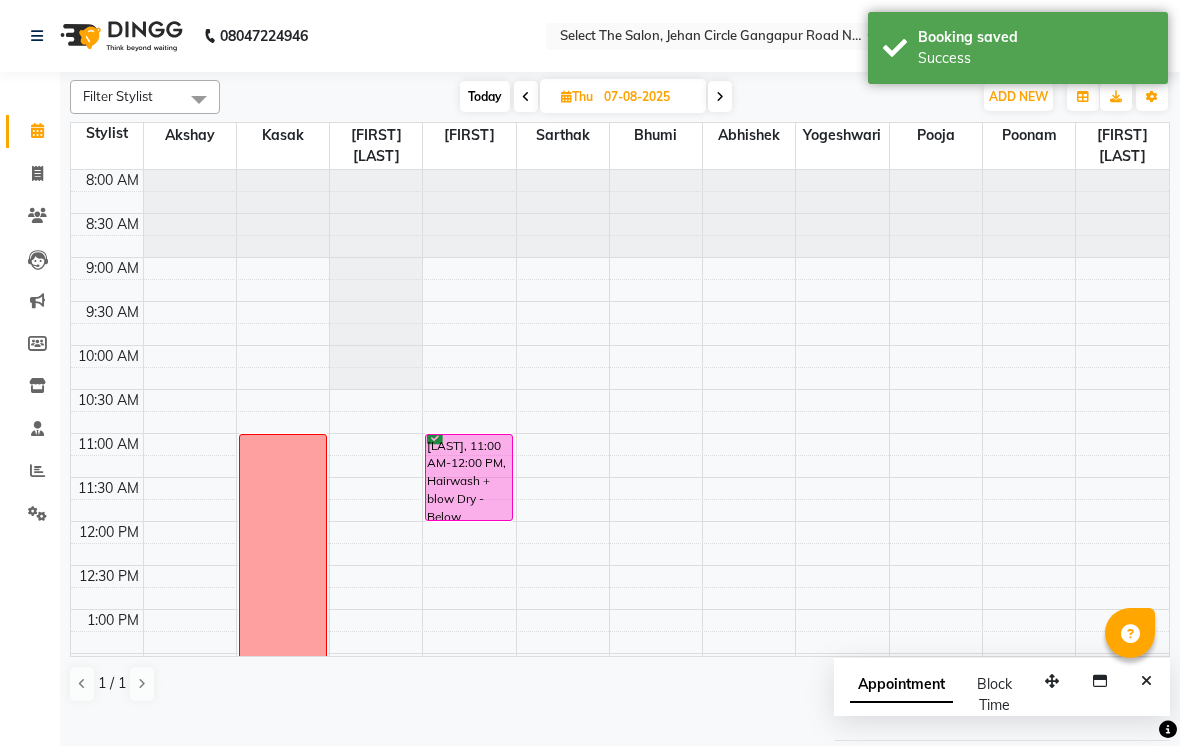 click on "Today" at bounding box center [485, 96] 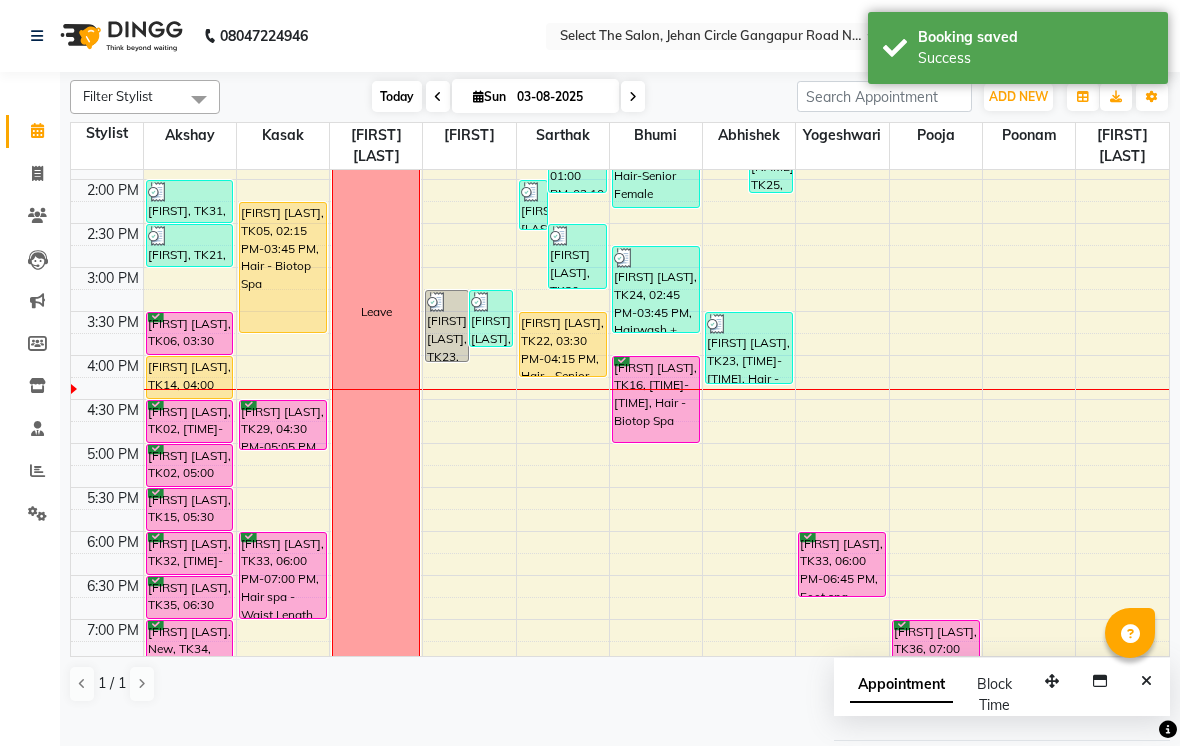 scroll, scrollTop: 517, scrollLeft: 0, axis: vertical 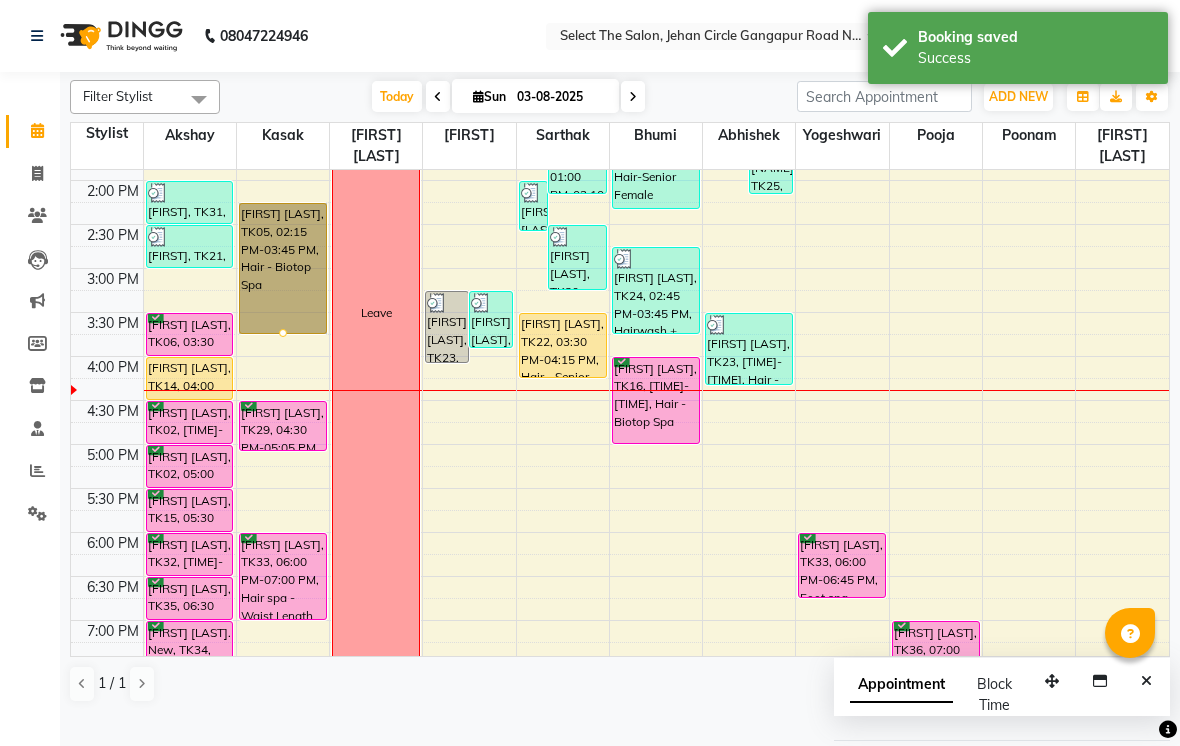 click at bounding box center [283, 333] 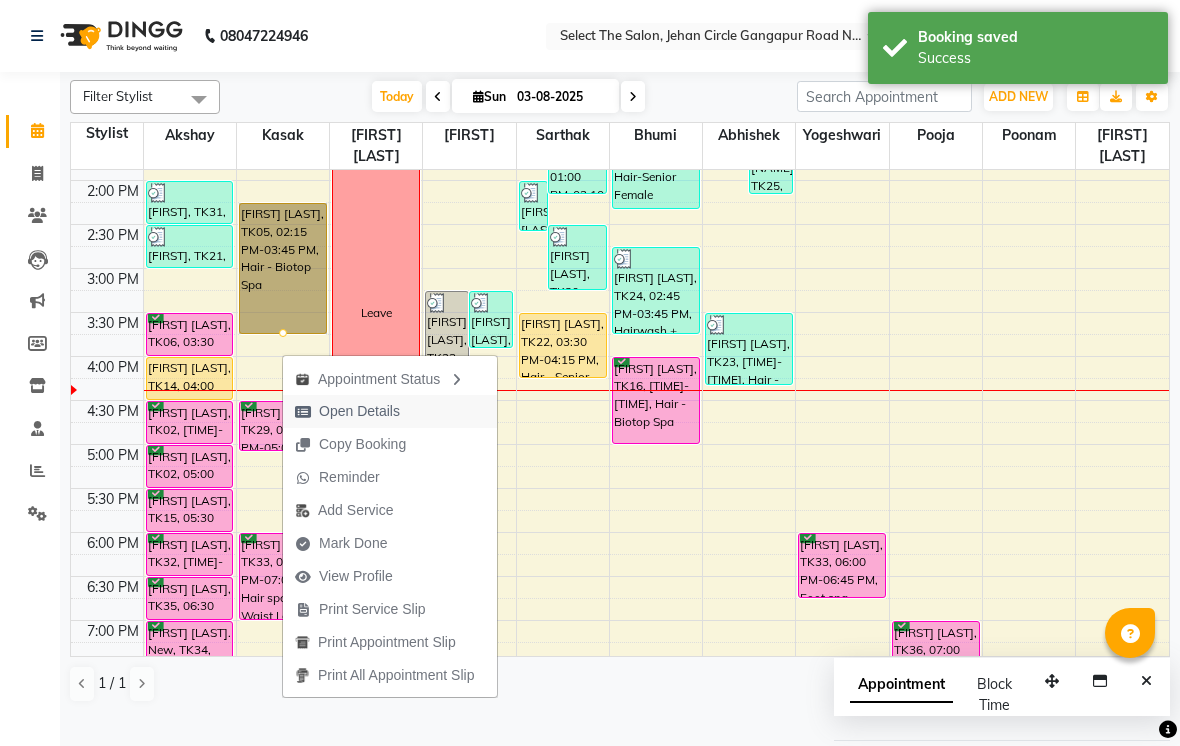 click on "Open Details" at bounding box center (359, 411) 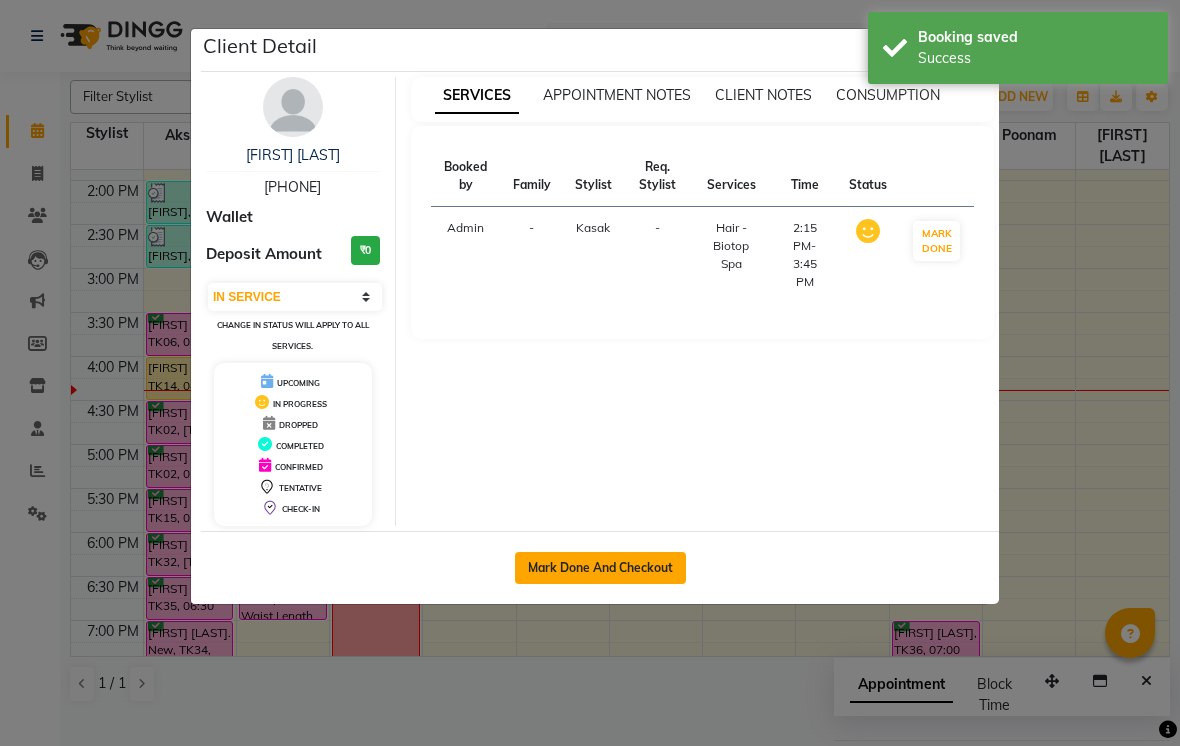 click on "Mark Done And Checkout" 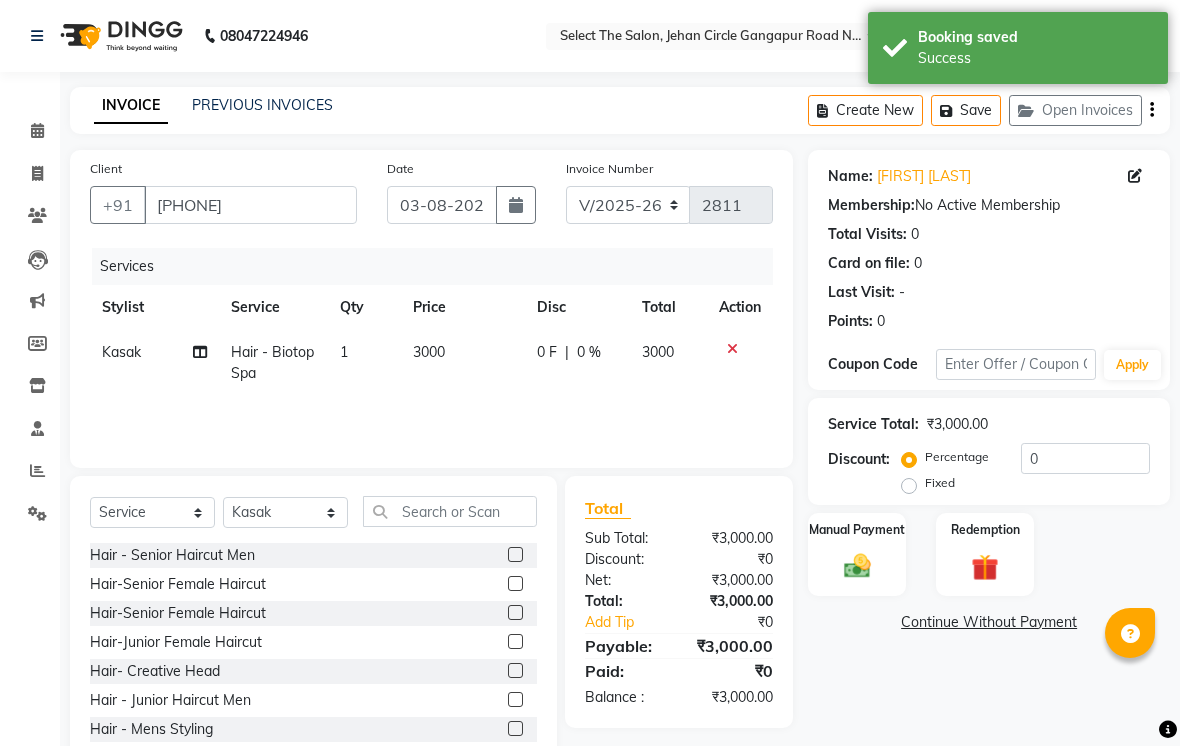 click on "3000" 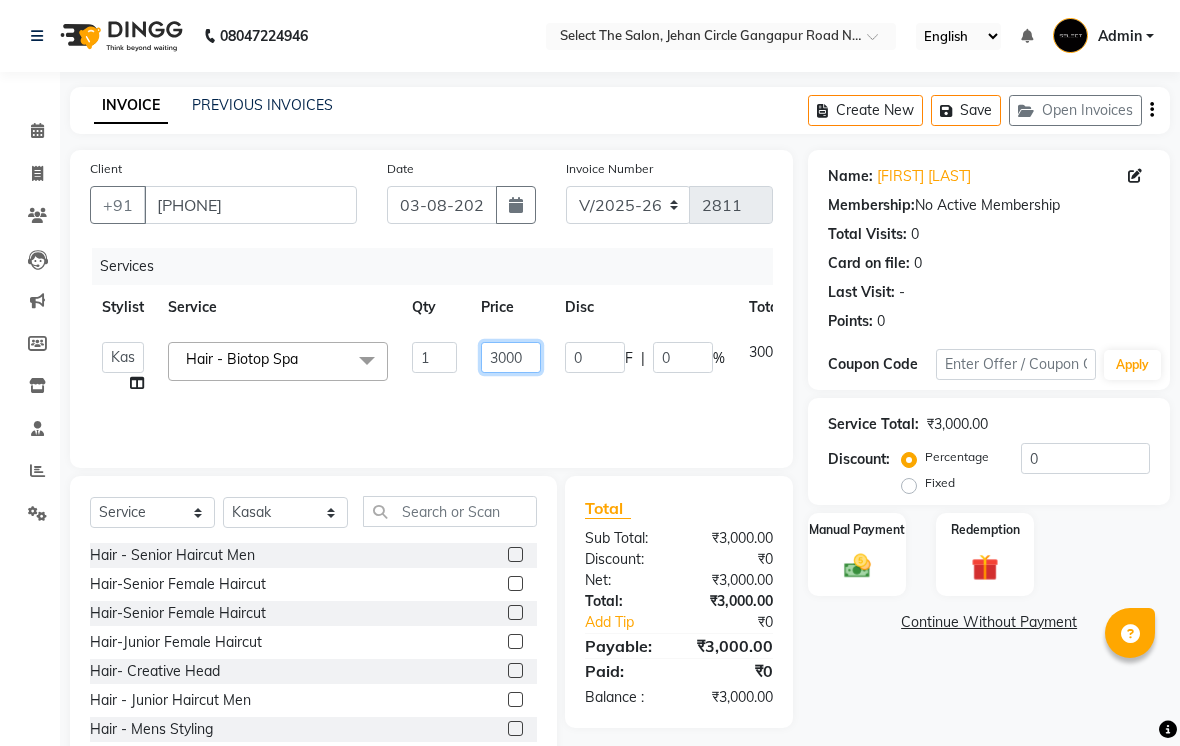 click on "3000" 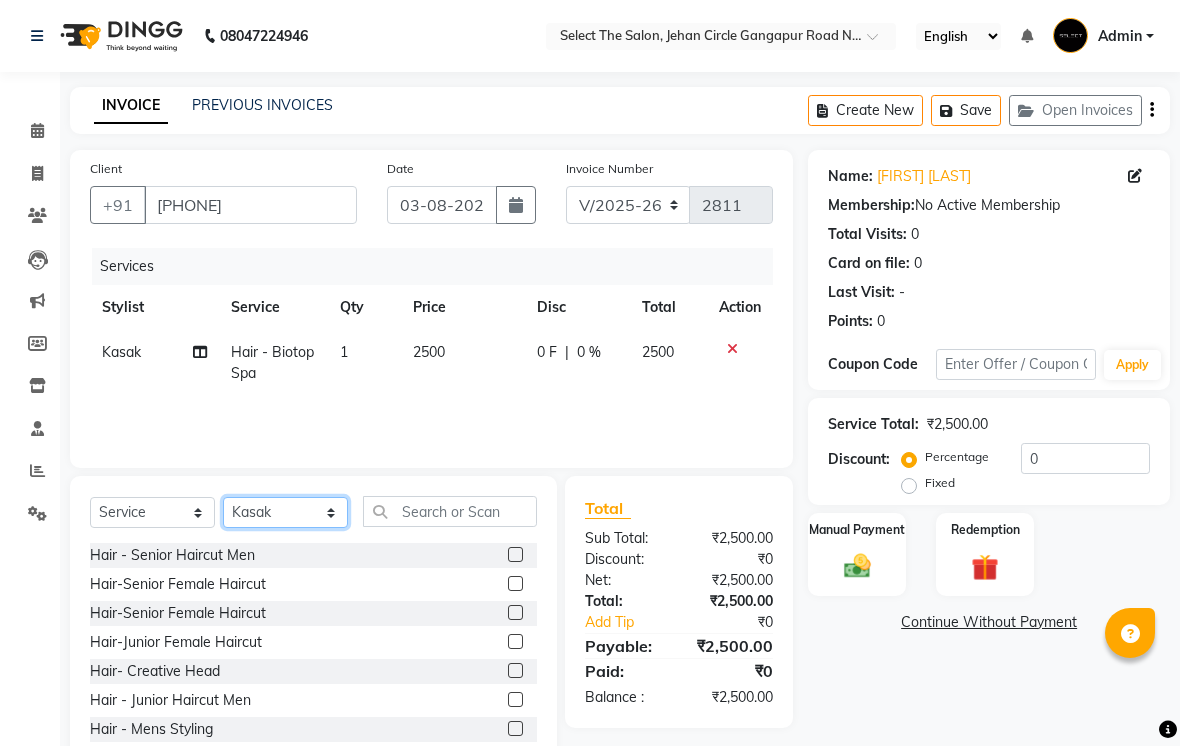 click on "Select Stylist Abhishek  Akshay  Bhumi  Kasak Pooja  Poonam  Sachin Wagh  Sarthak  Siddhika  Venkatesh warule Yogeshwari" 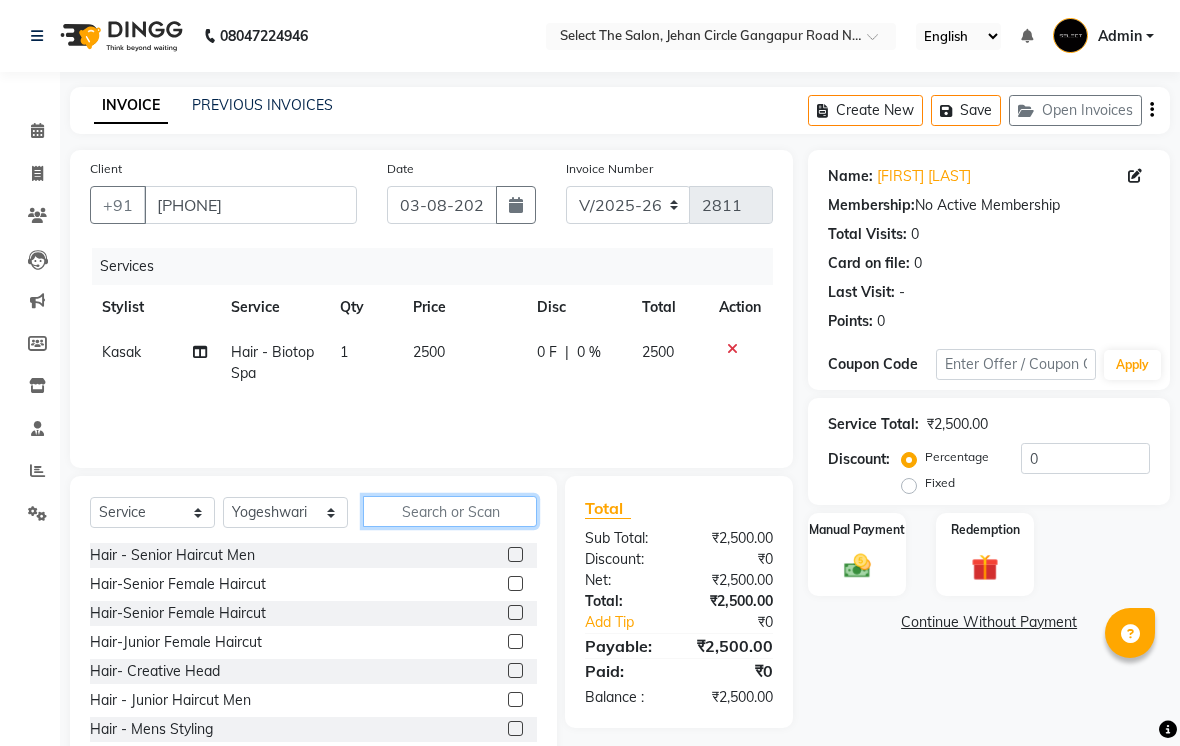 click 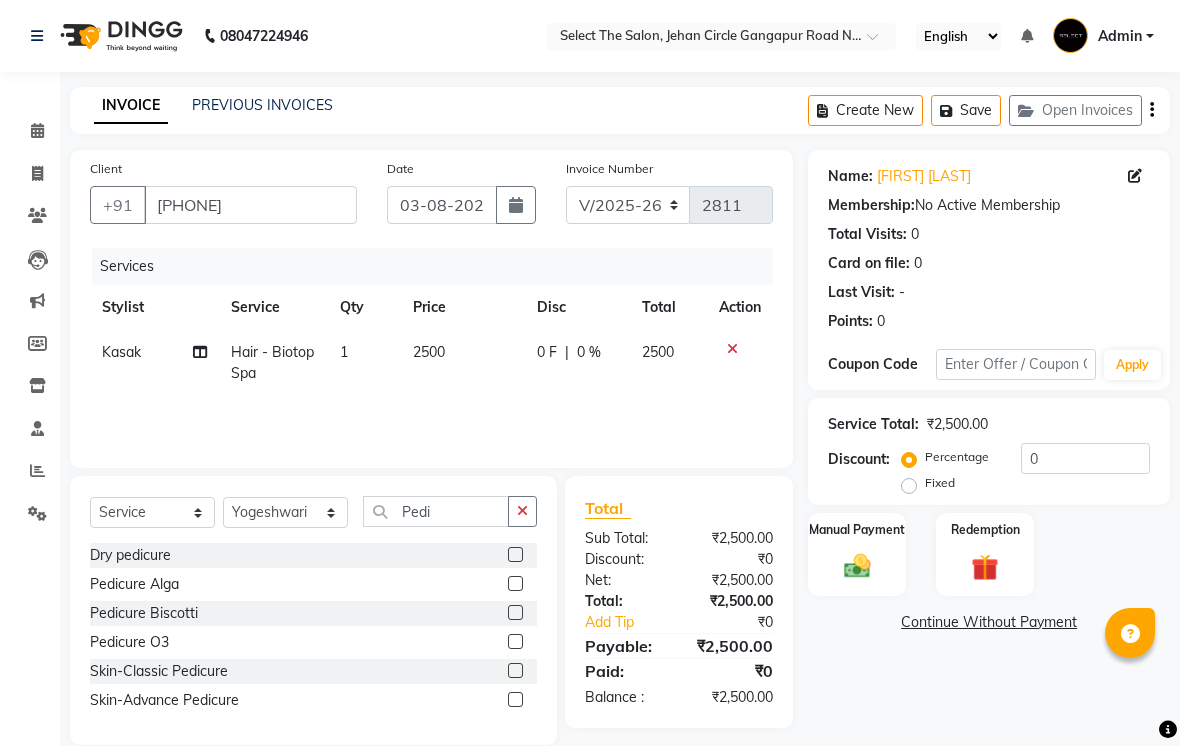 click 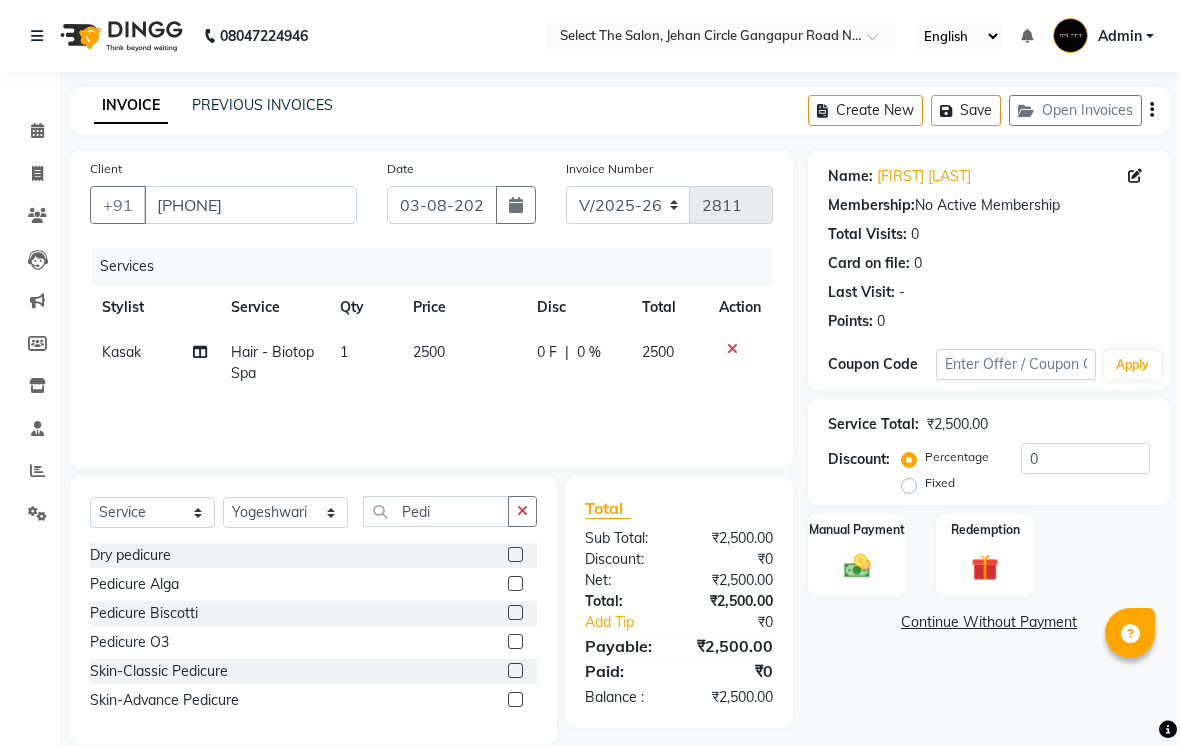 click at bounding box center [514, 613] 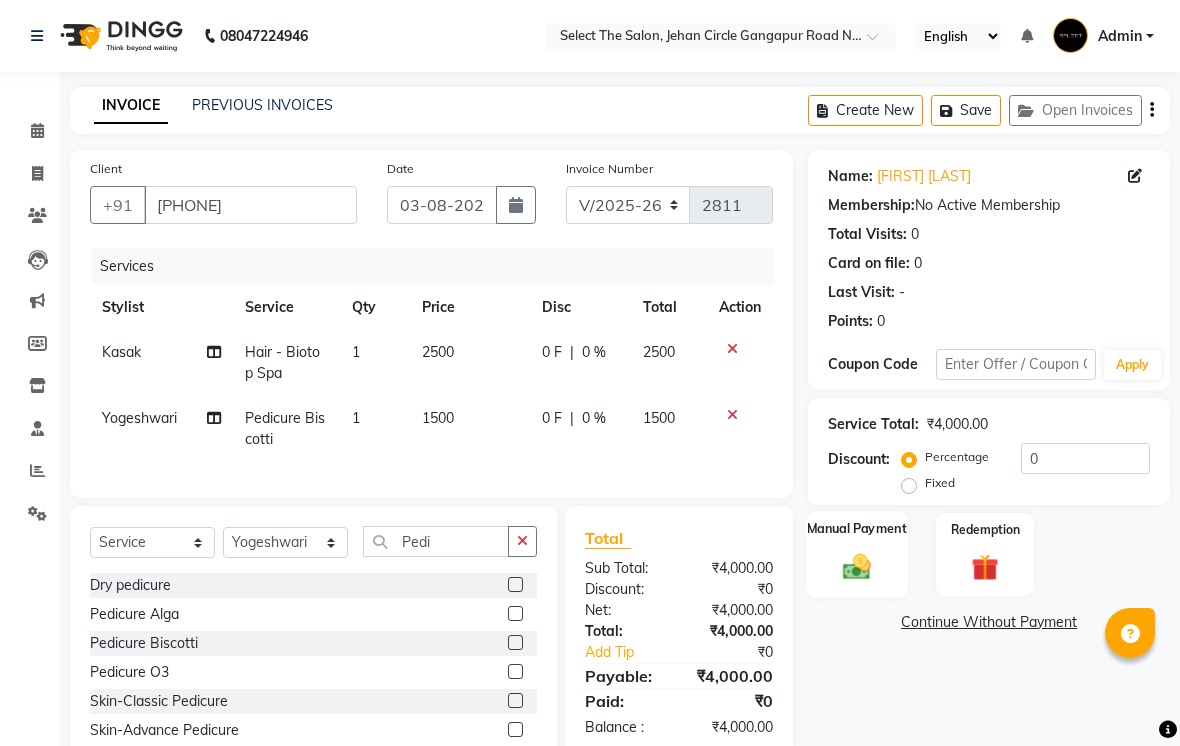 click on "Manual Payment" 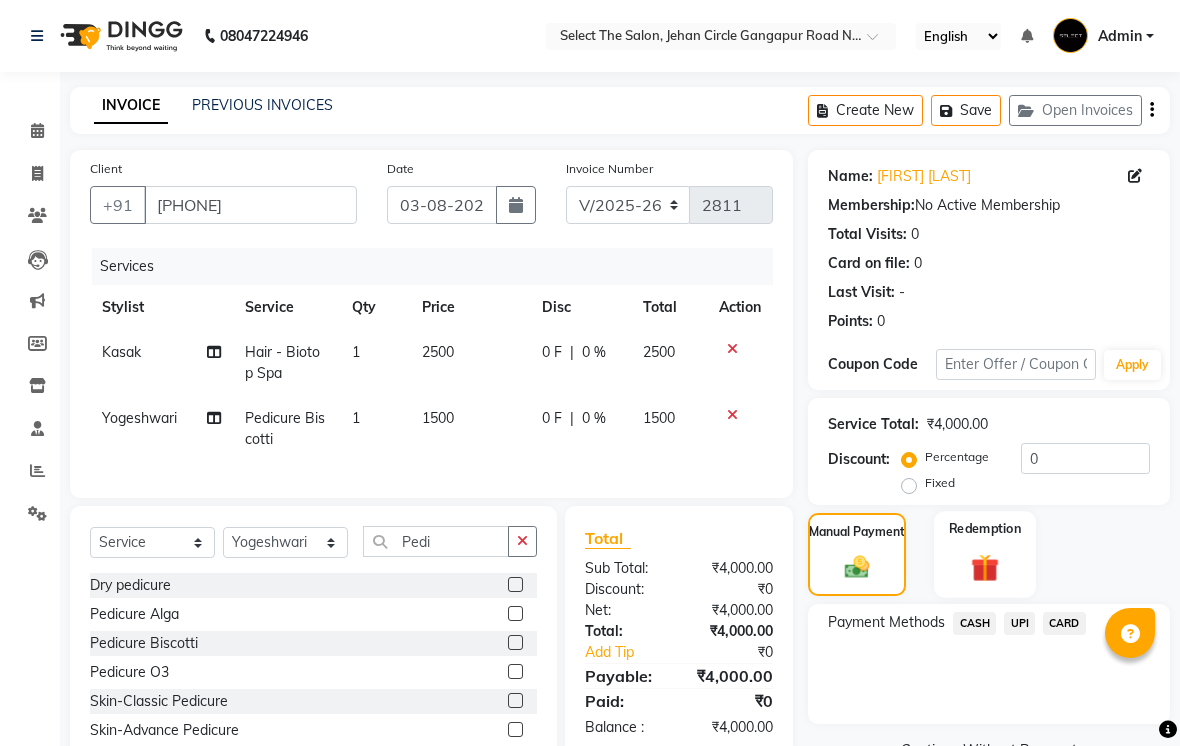 click on "Redemption" 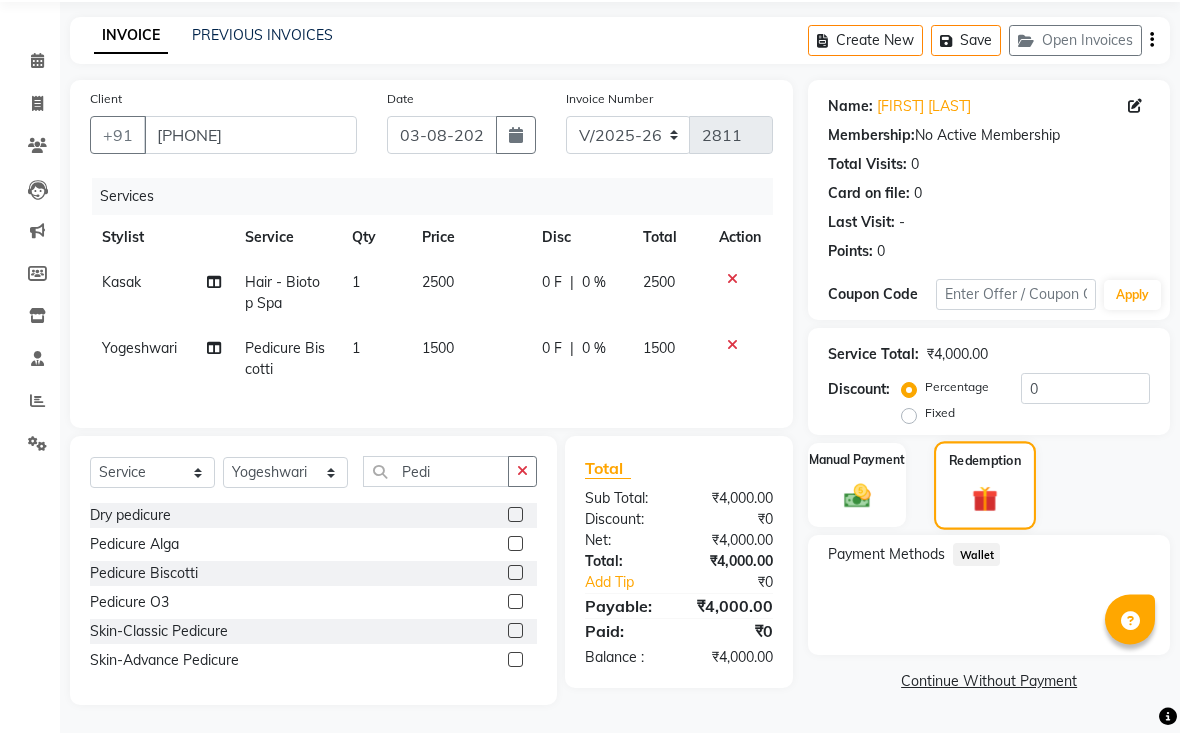 scroll, scrollTop: 56, scrollLeft: 0, axis: vertical 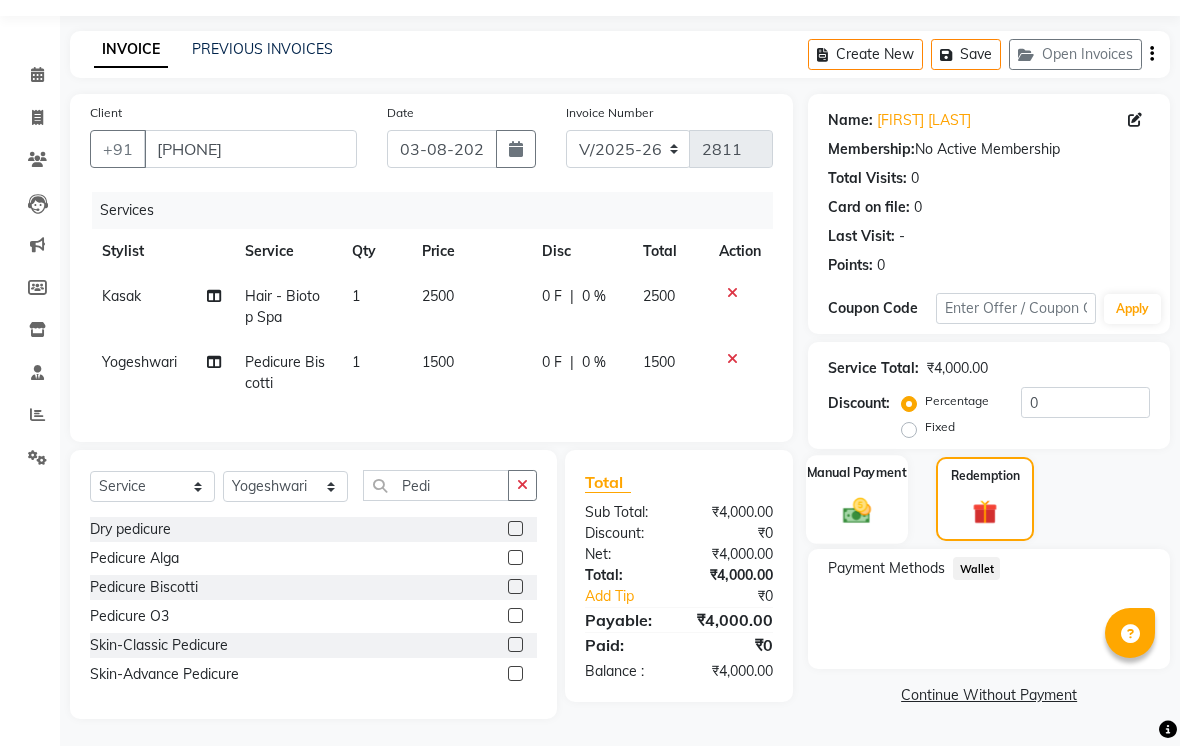 click 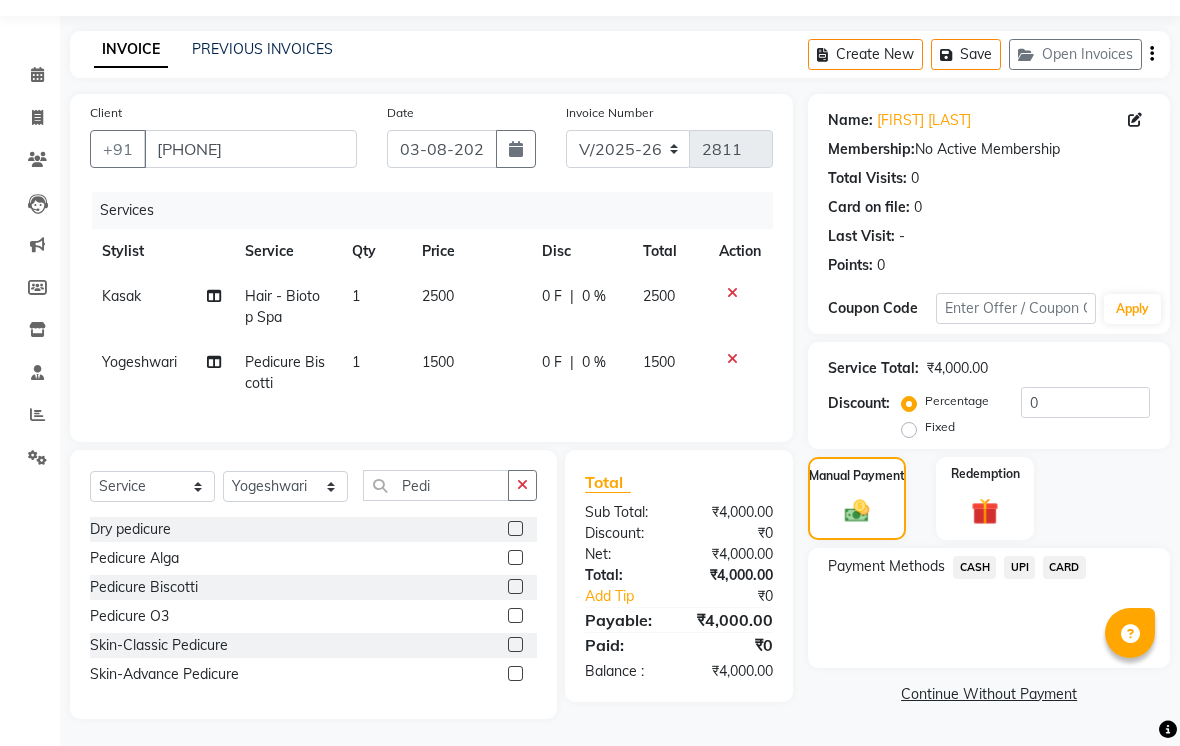 click on "Payment Methods  CASH   UPI   CARD" 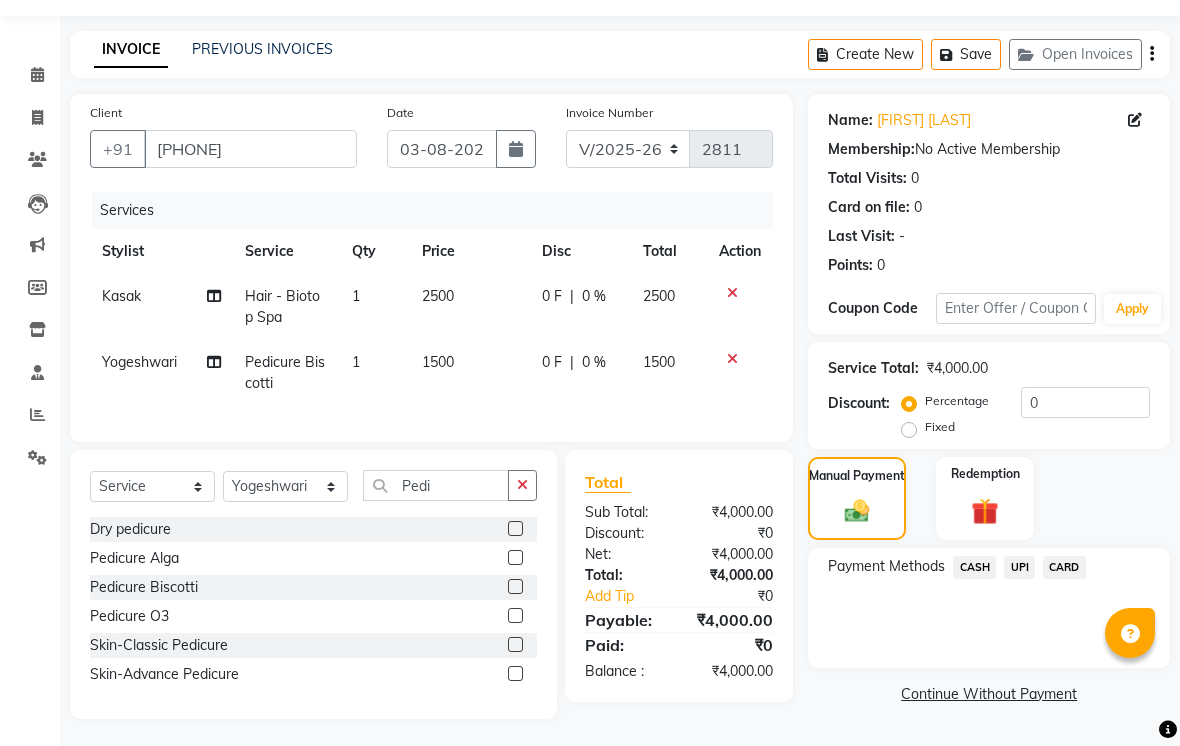 click on "CASH" 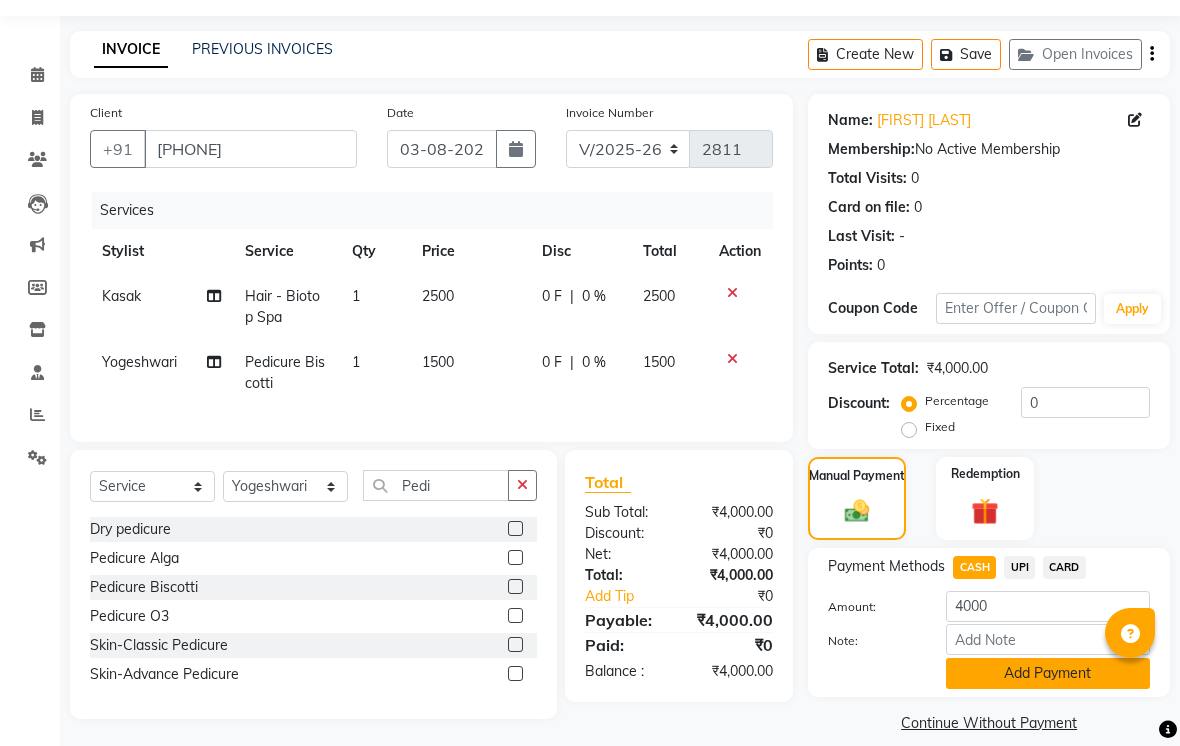 click on "Add Payment" 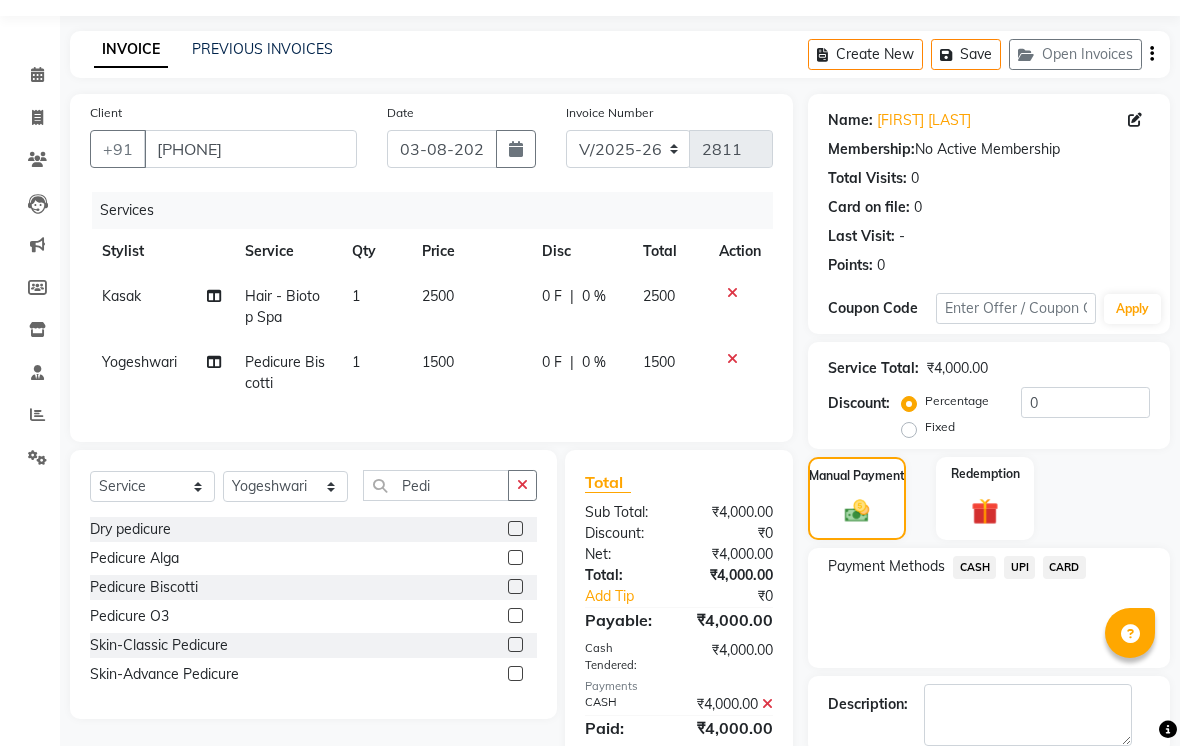 scroll, scrollTop: 161, scrollLeft: 0, axis: vertical 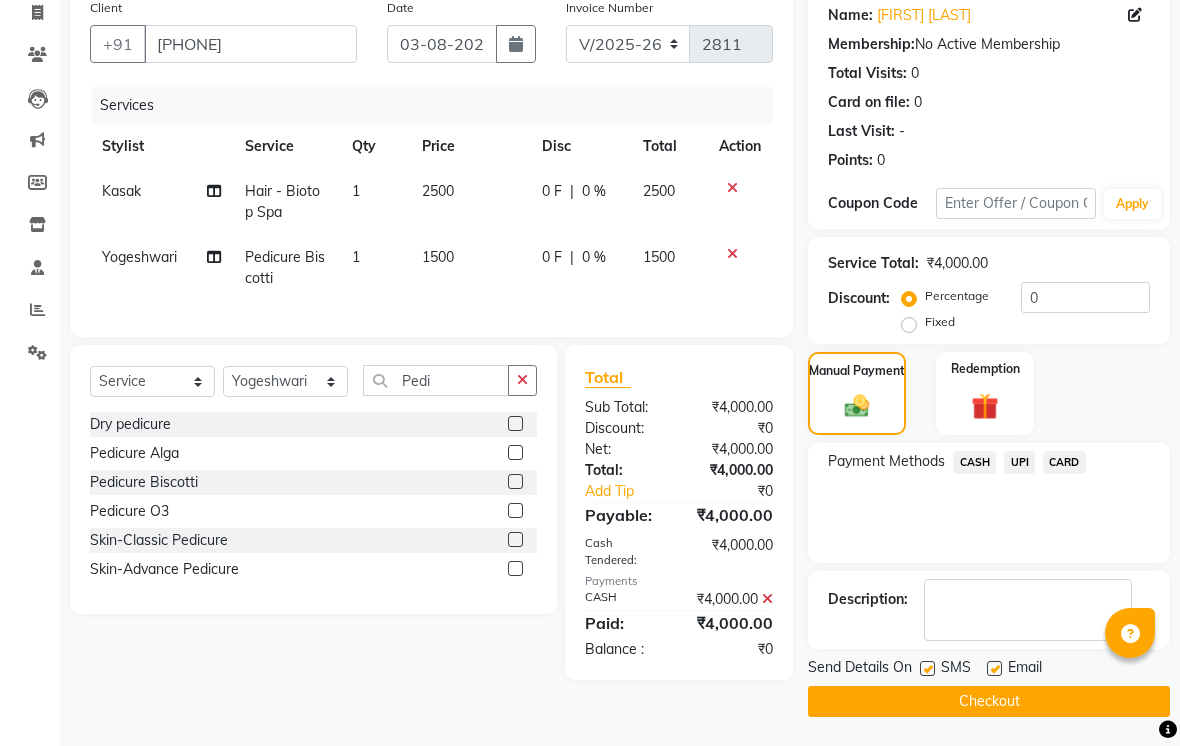 click 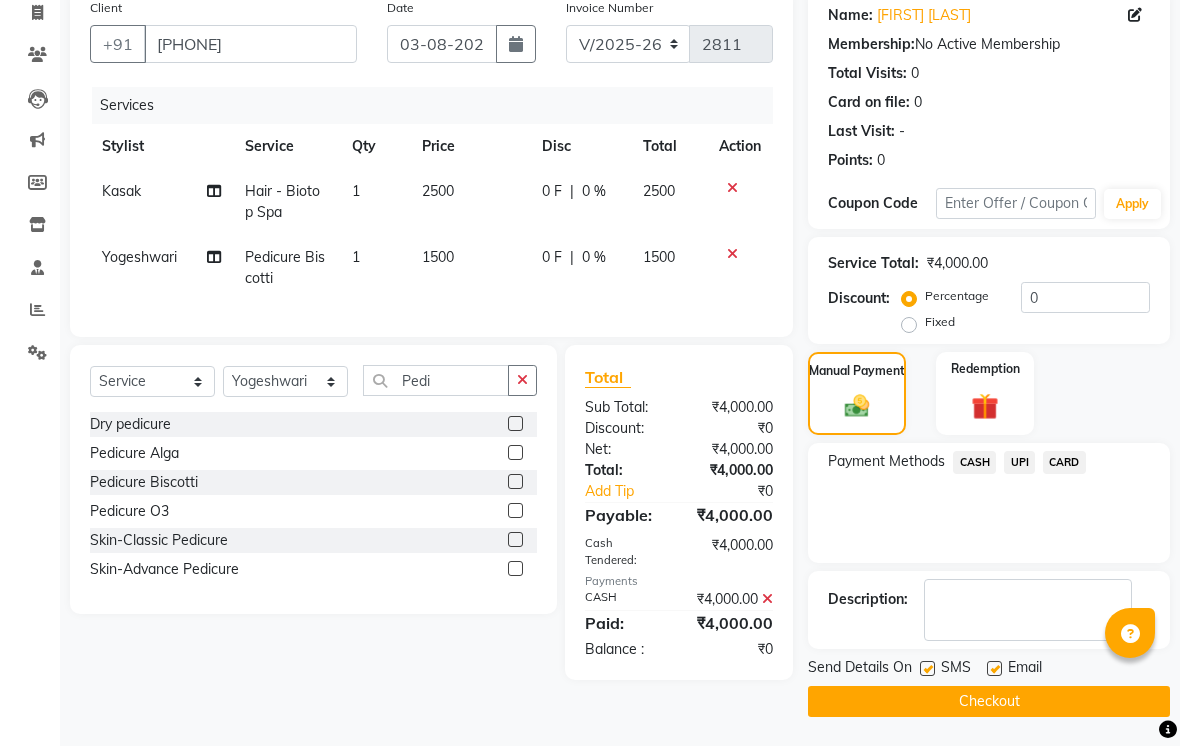 click at bounding box center (926, 669) 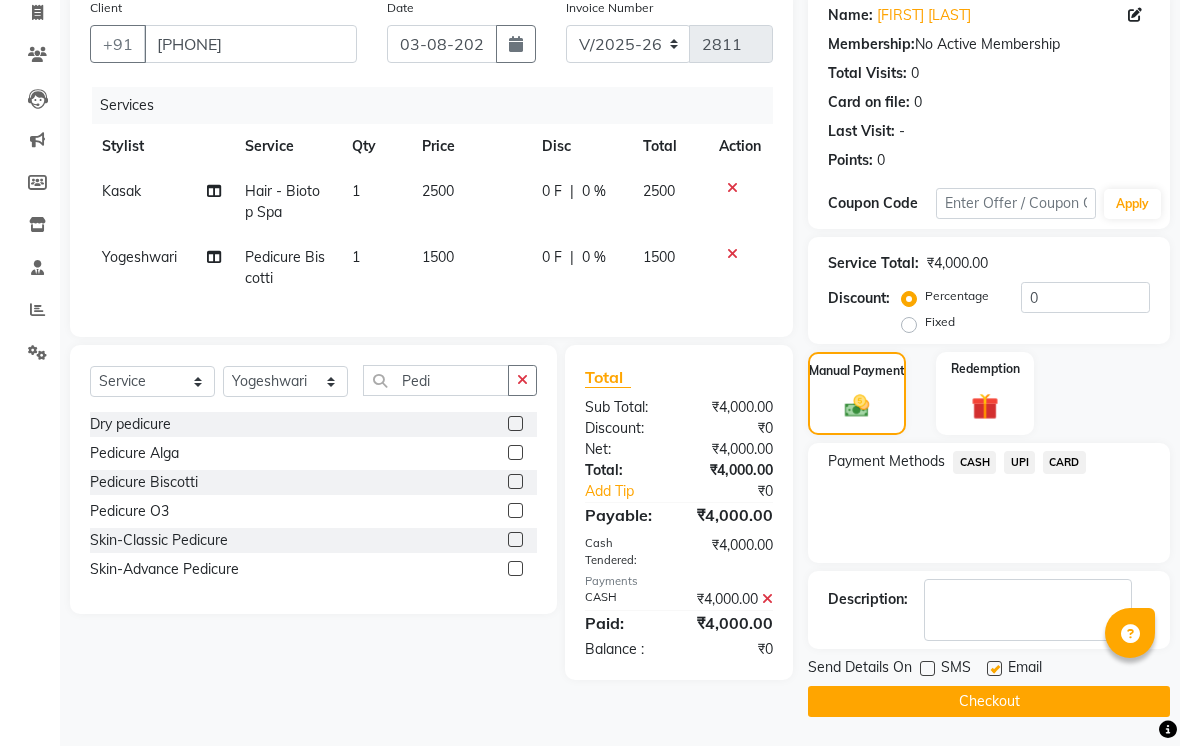 click 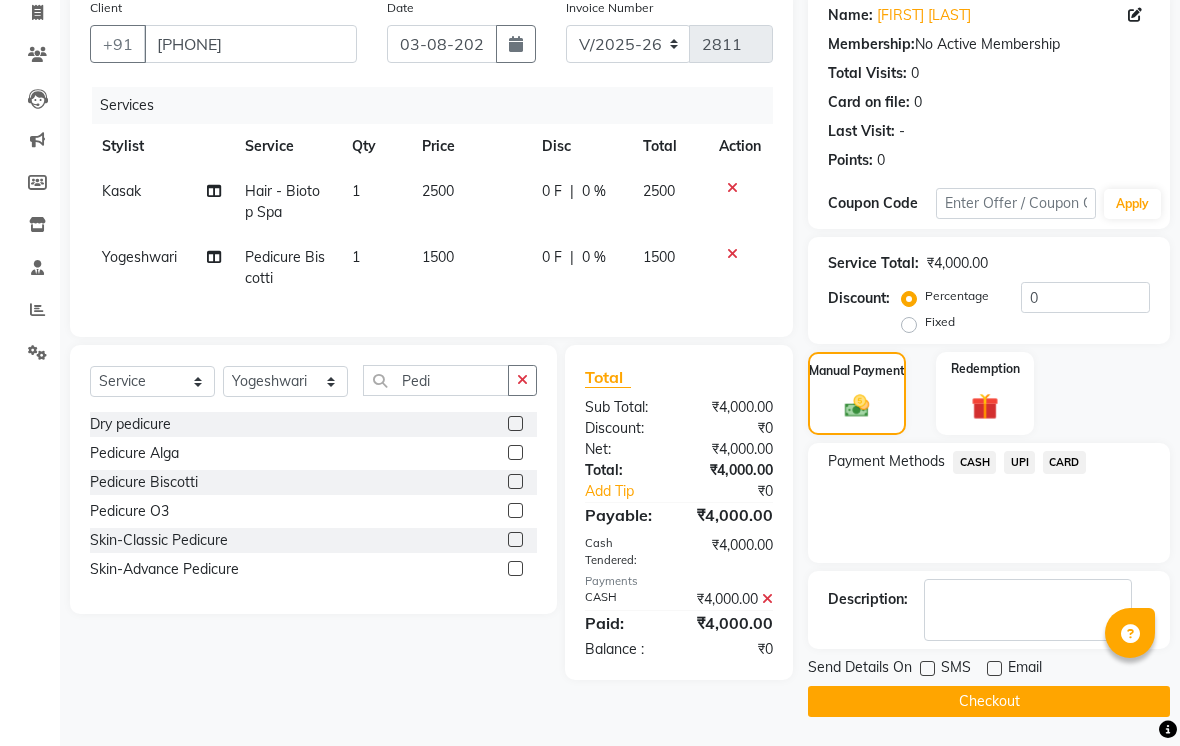 click on "Checkout" 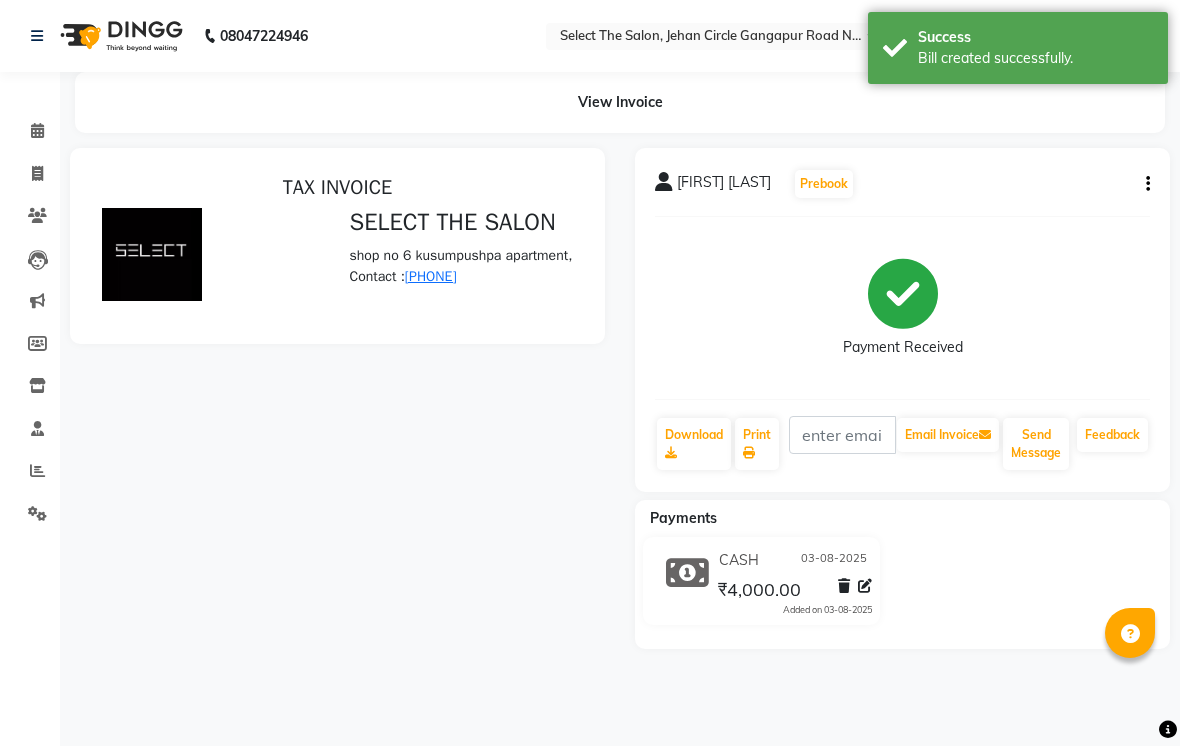 scroll, scrollTop: 0, scrollLeft: 0, axis: both 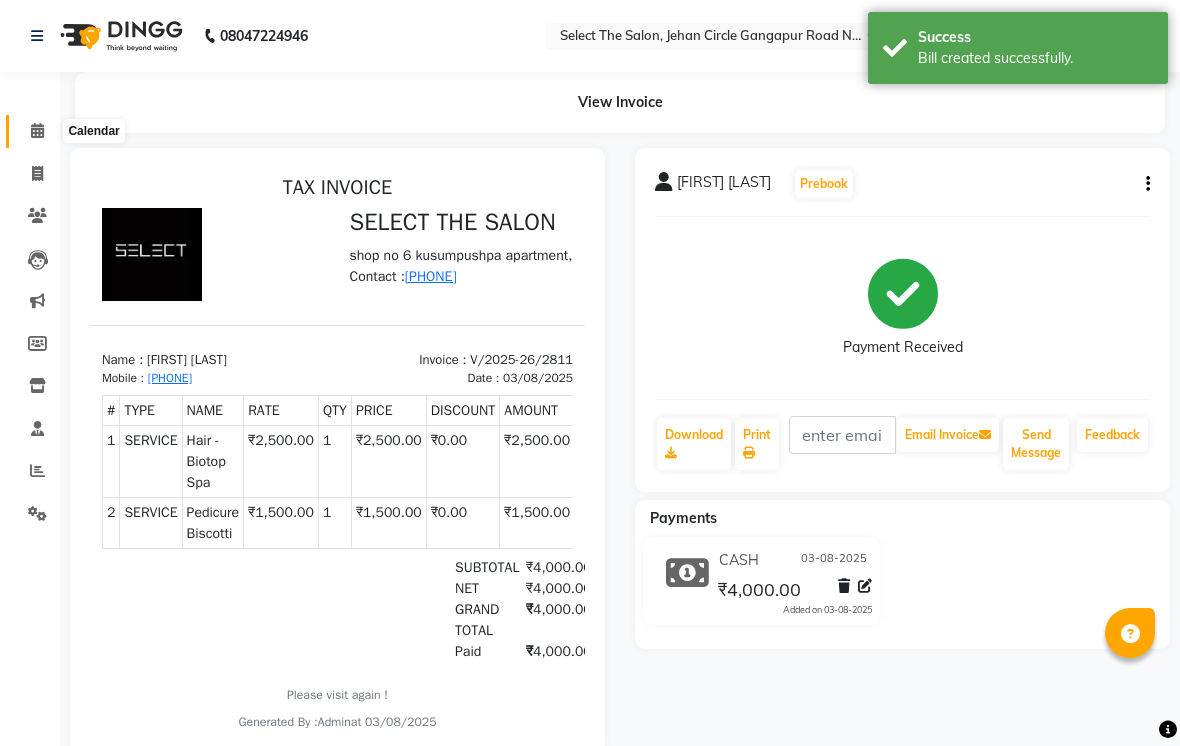 click 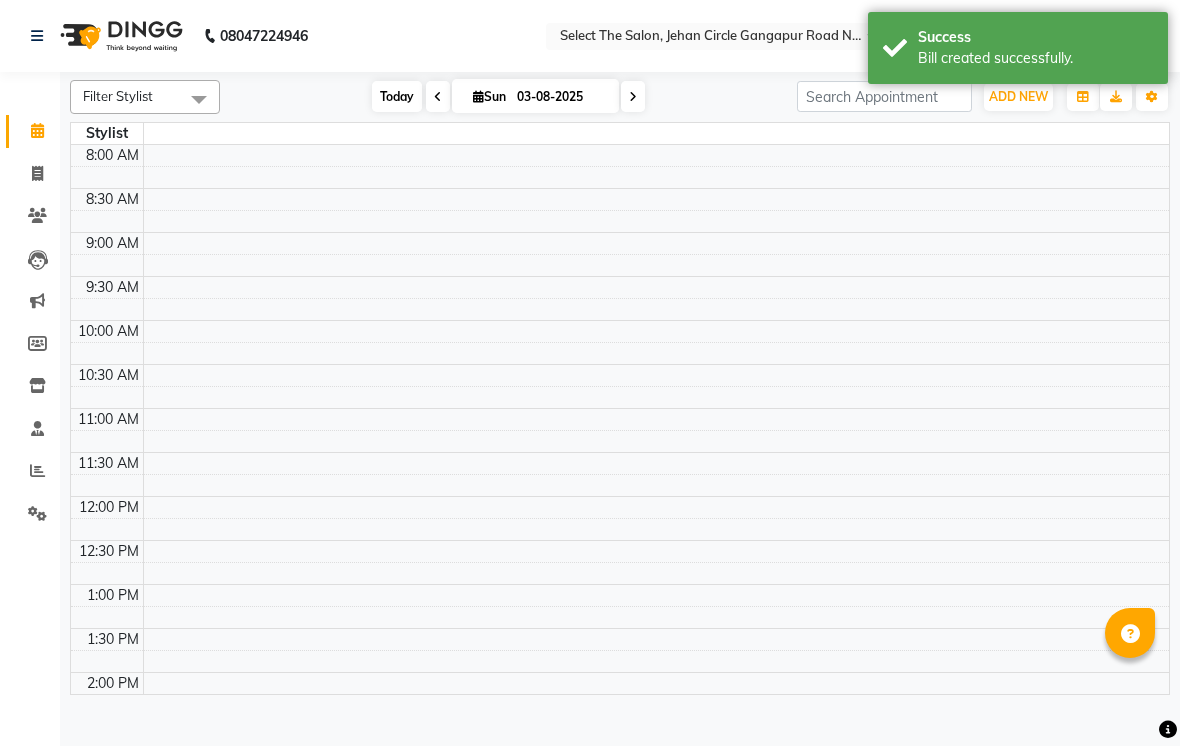 click on "Today" at bounding box center [397, 96] 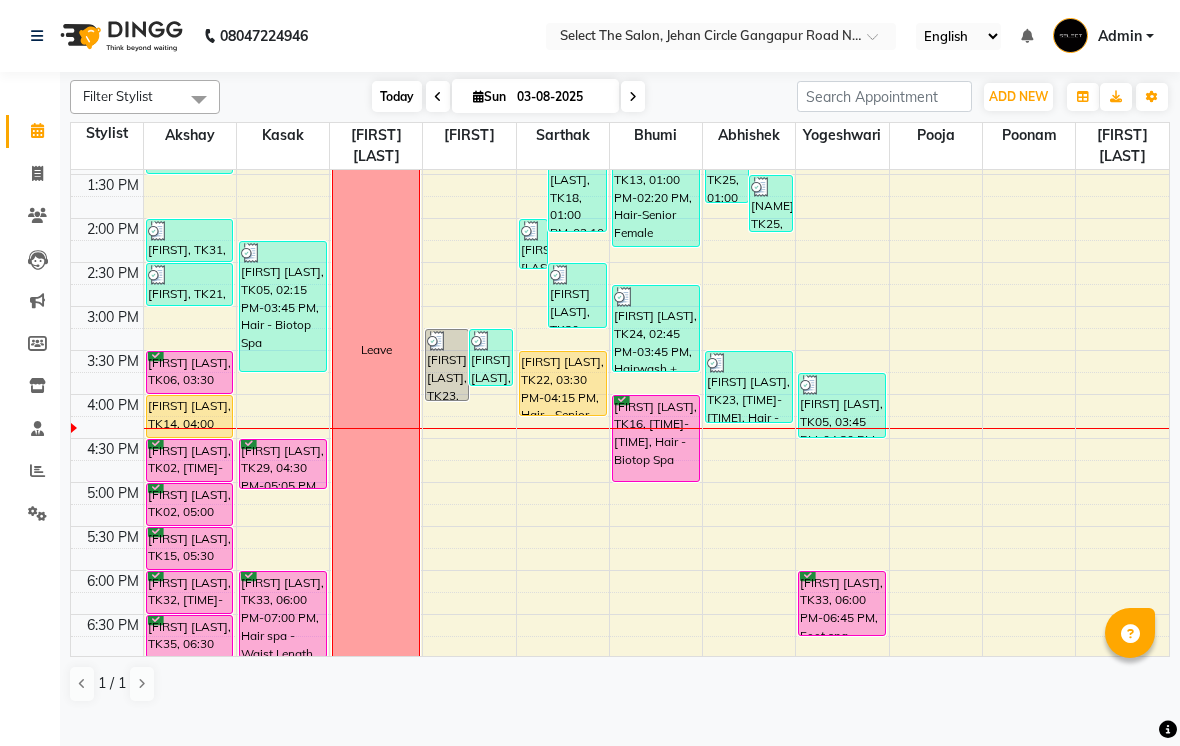 scroll, scrollTop: 480, scrollLeft: 0, axis: vertical 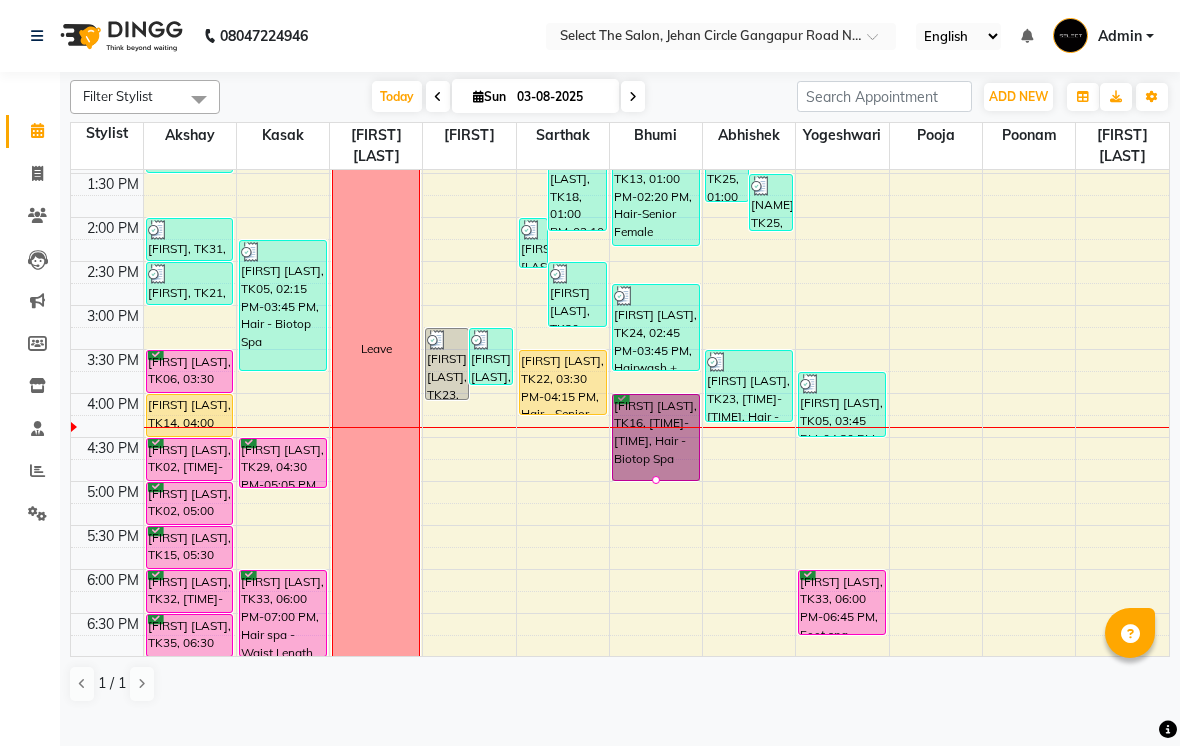 click at bounding box center [656, 480] 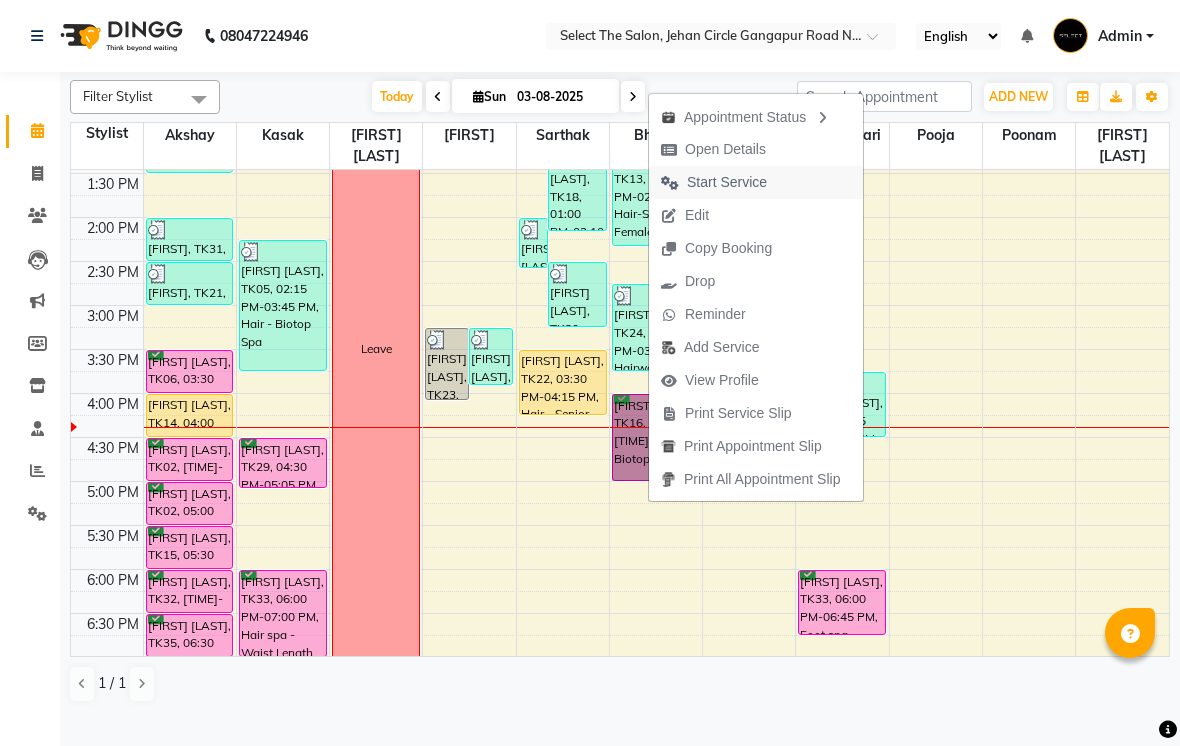 click on "Start Service" at bounding box center (727, 182) 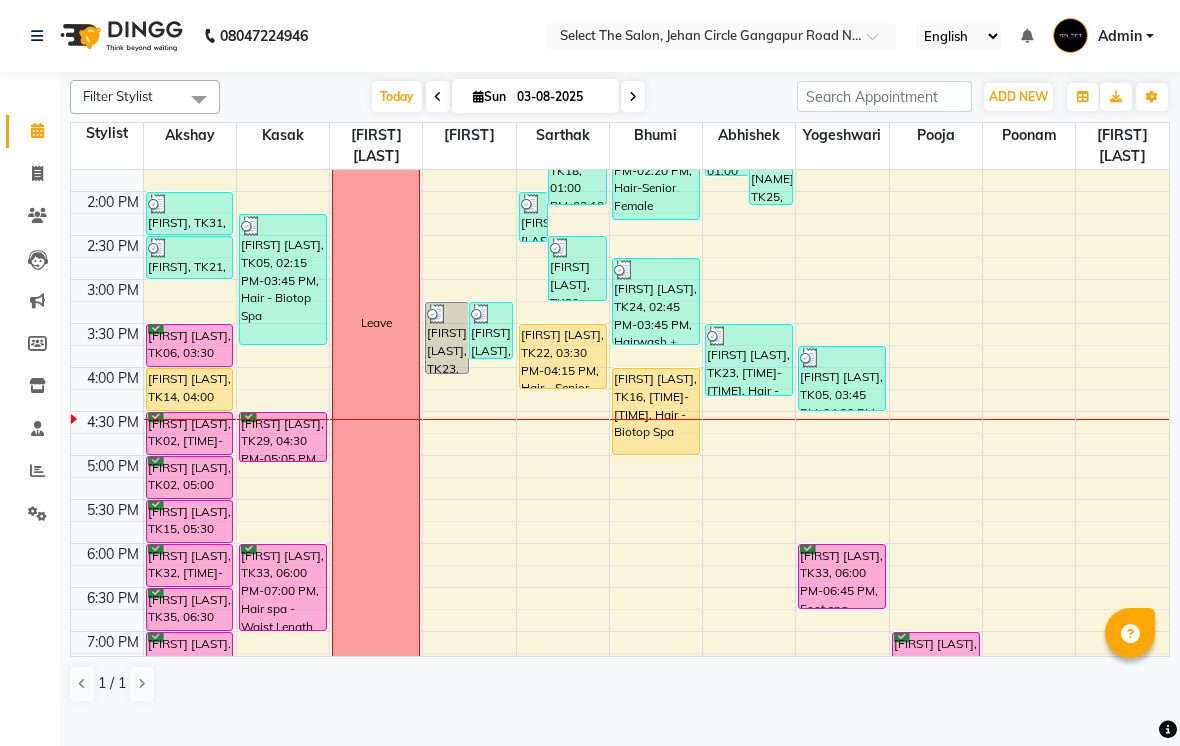 scroll, scrollTop: 508, scrollLeft: 0, axis: vertical 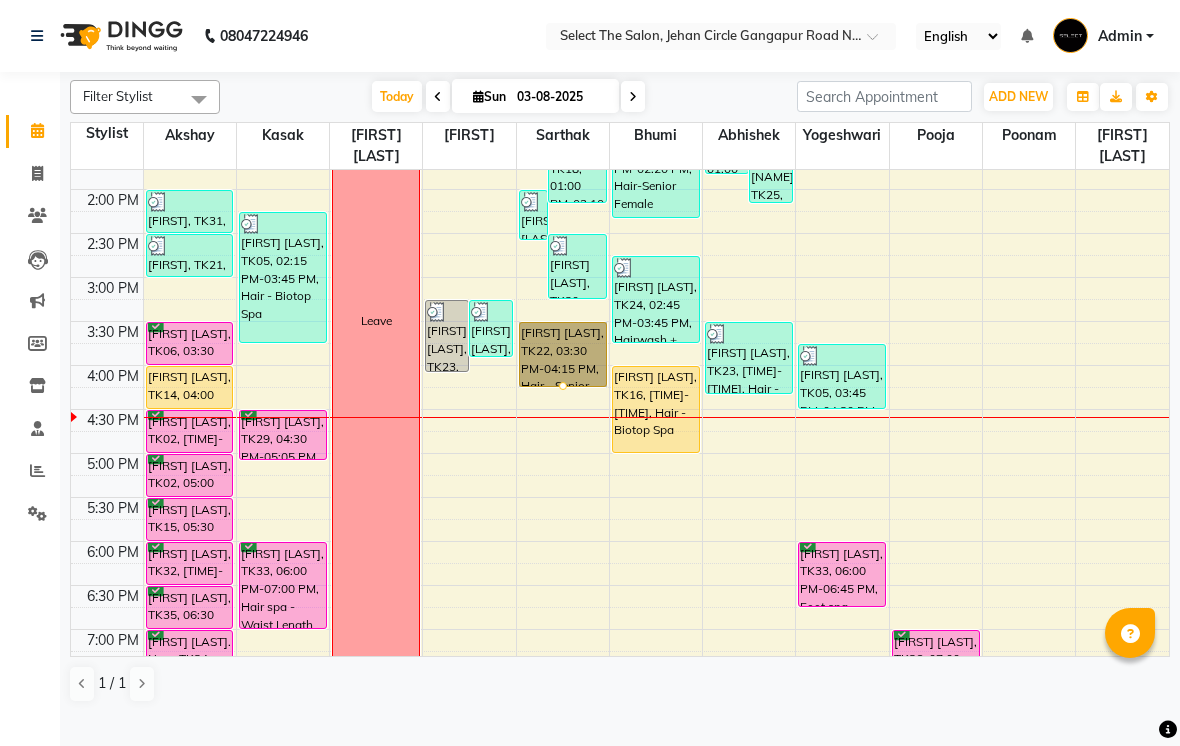click at bounding box center (563, 386) 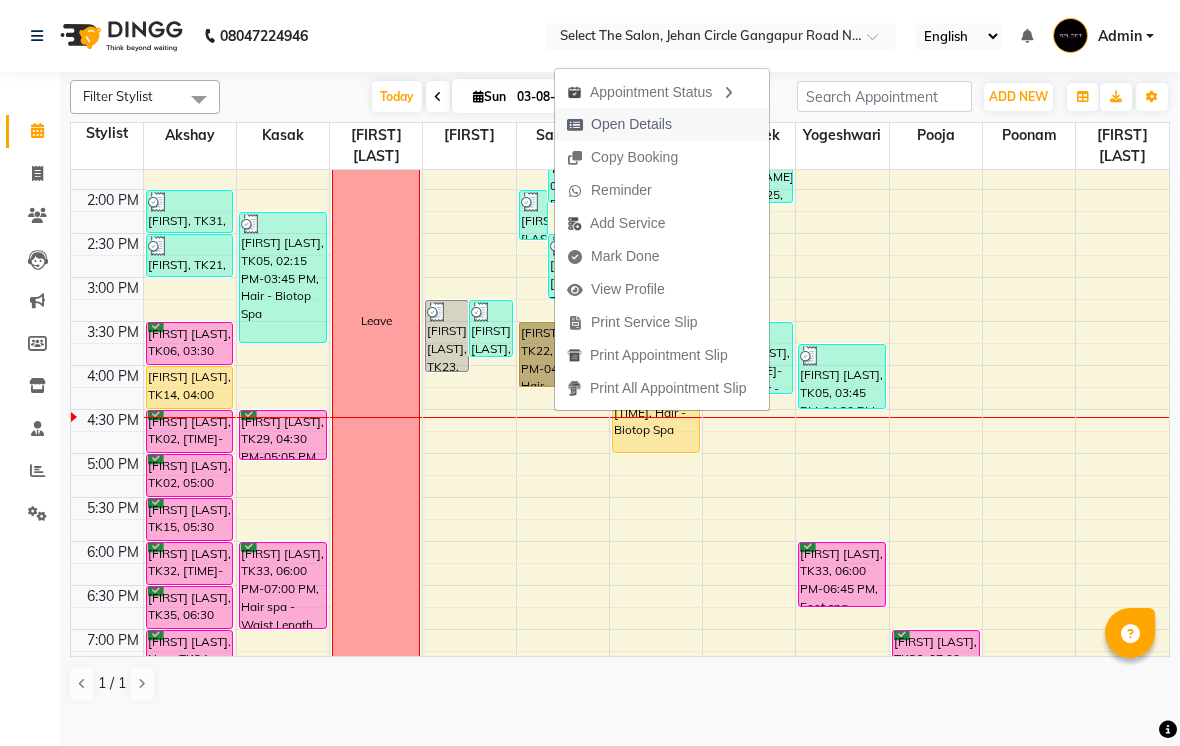 click on "Open Details" at bounding box center [631, 124] 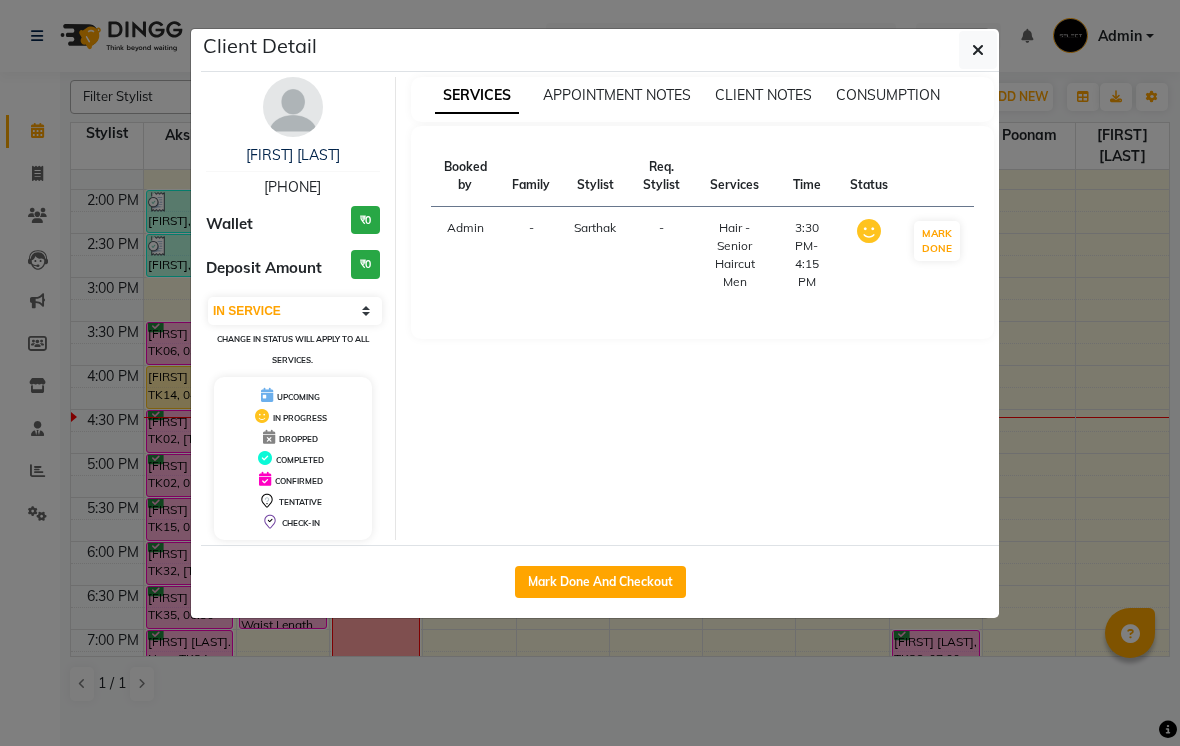 click on "Mark Done And Checkout" 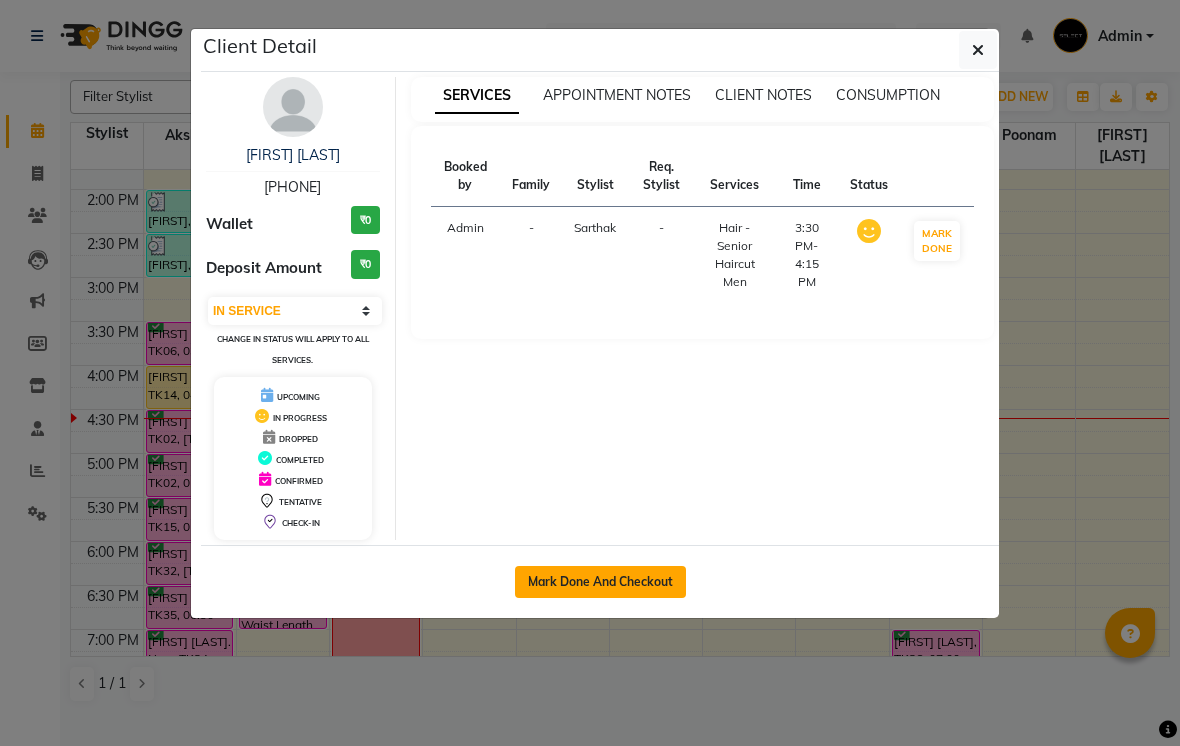 click on "Mark Done And Checkout" 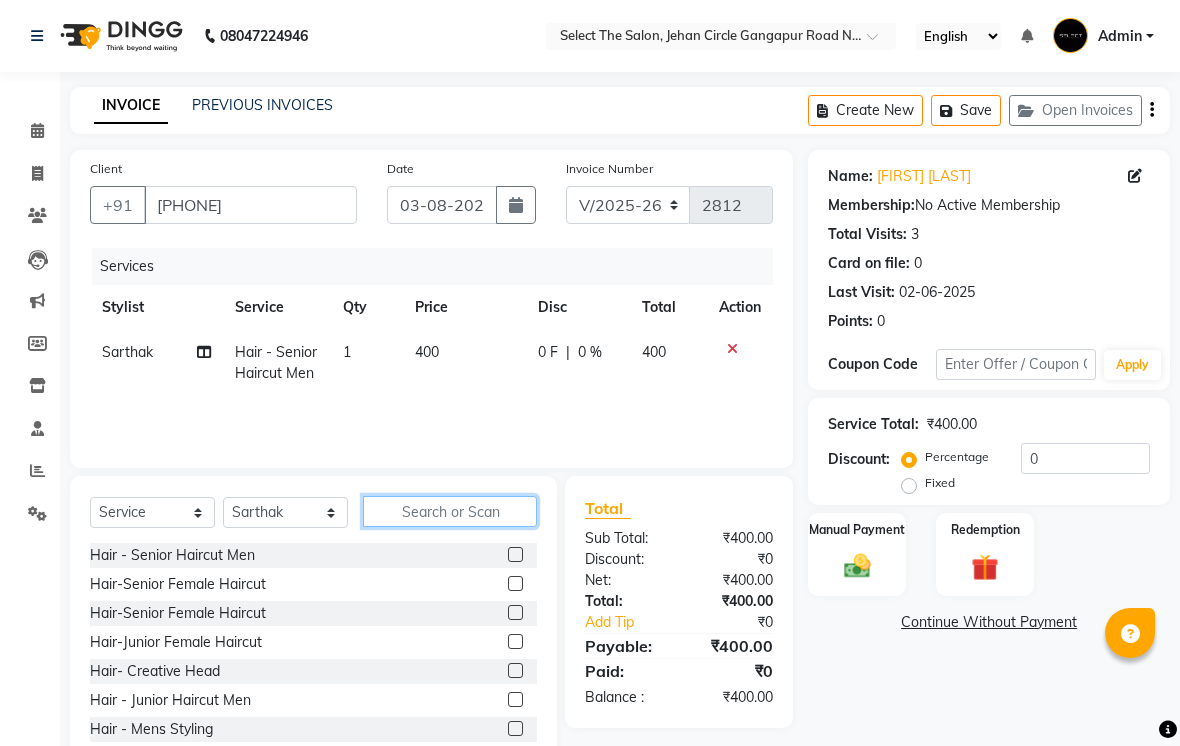 click 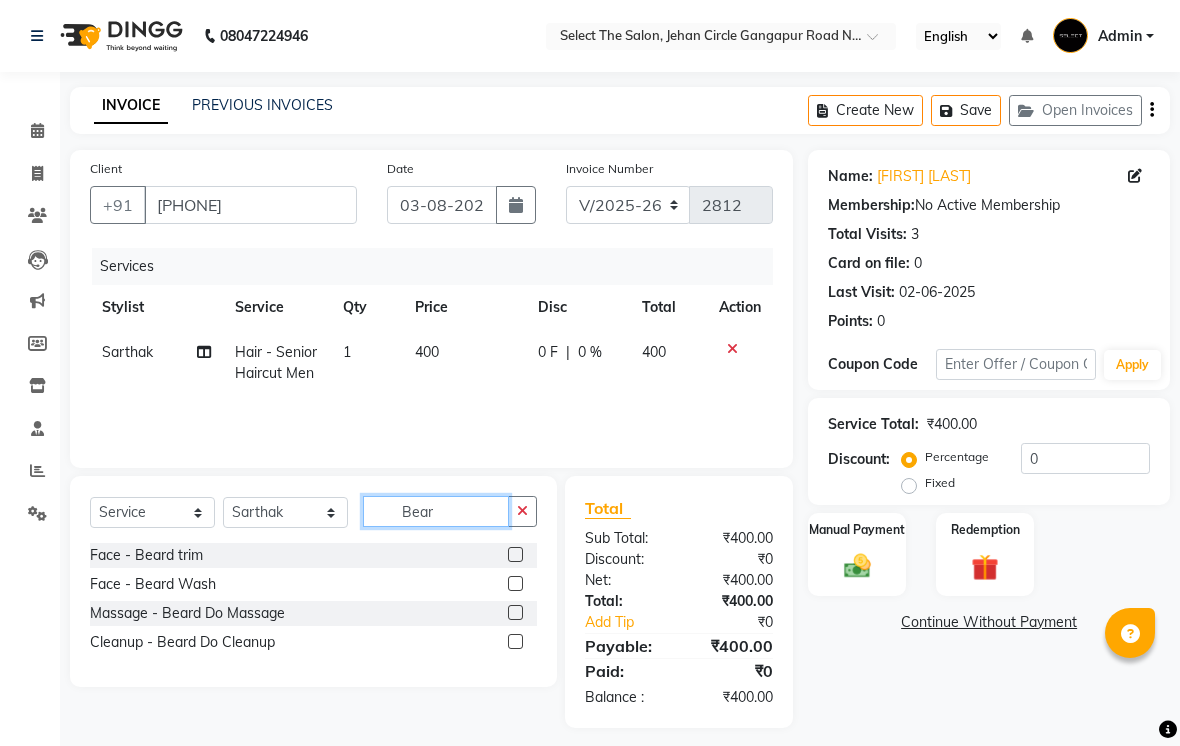 click on "Bear" 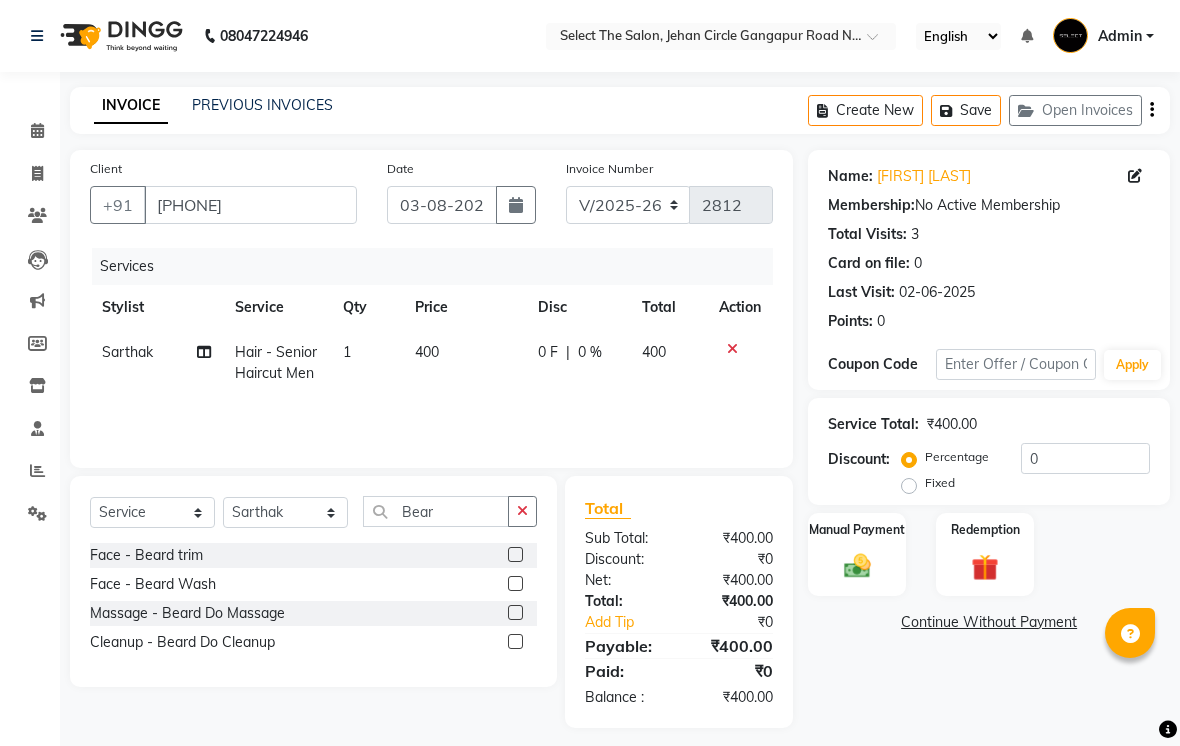 click on "Face - Beard trim" 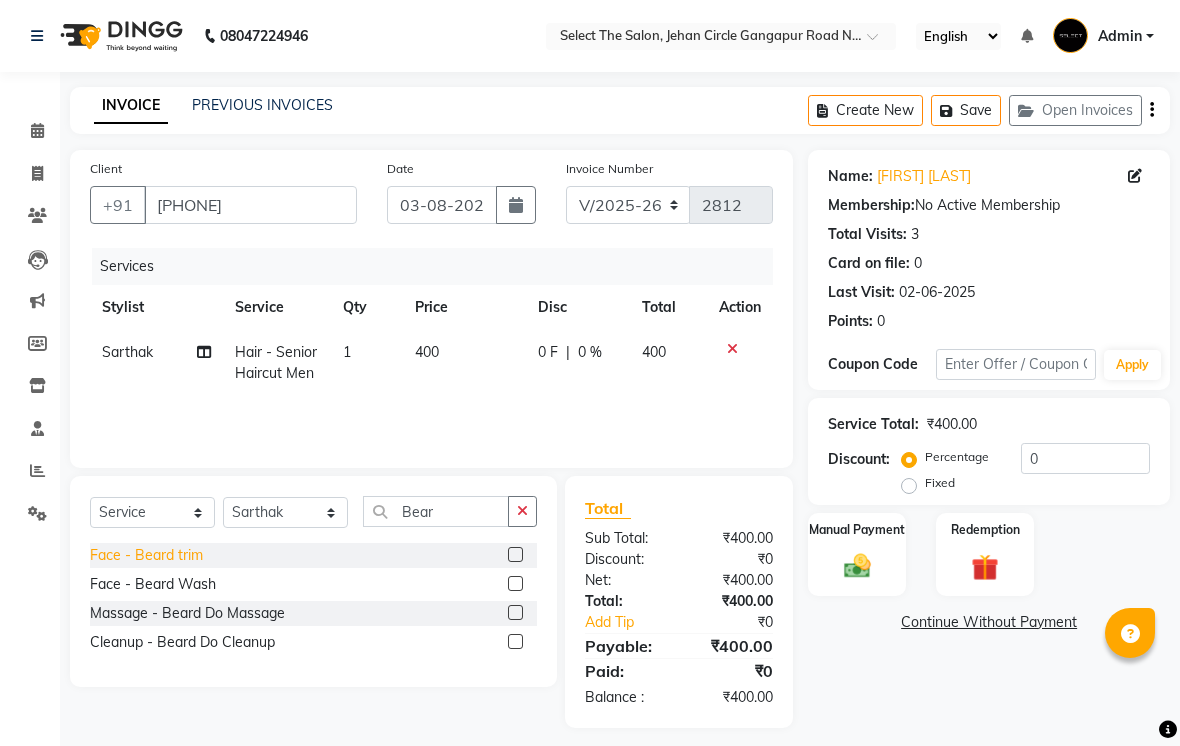 click on "Face - Beard trim" 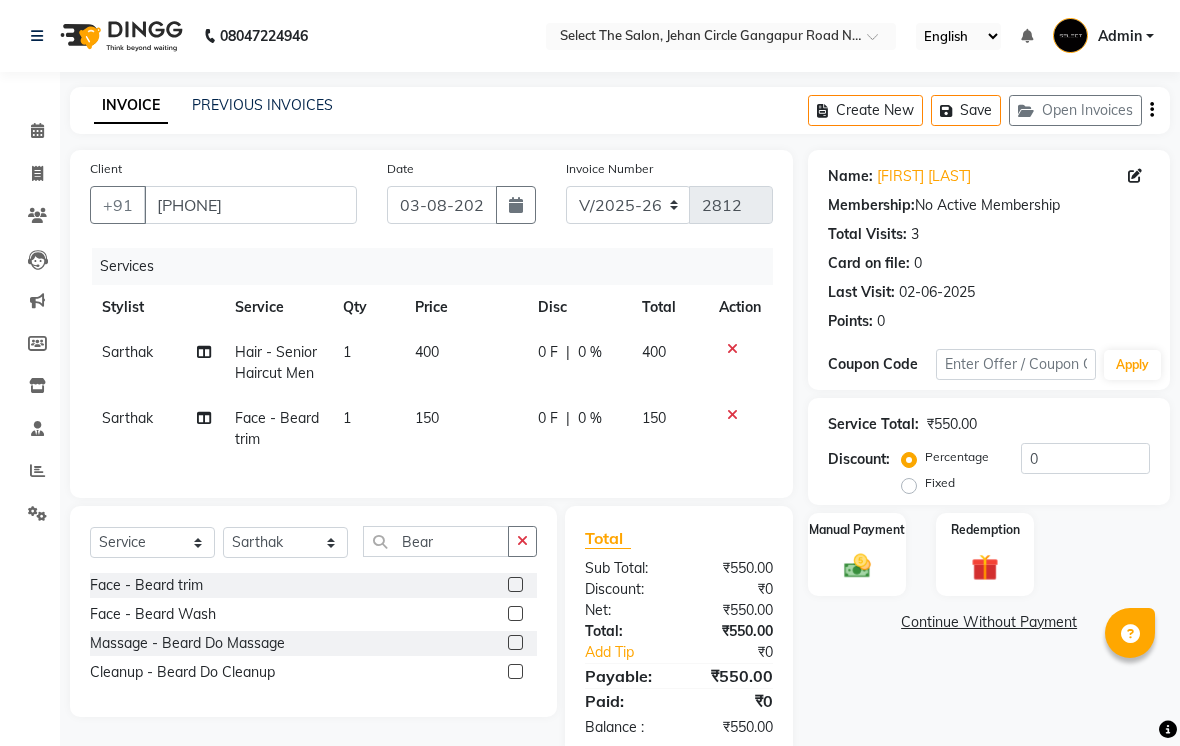 click on "150" 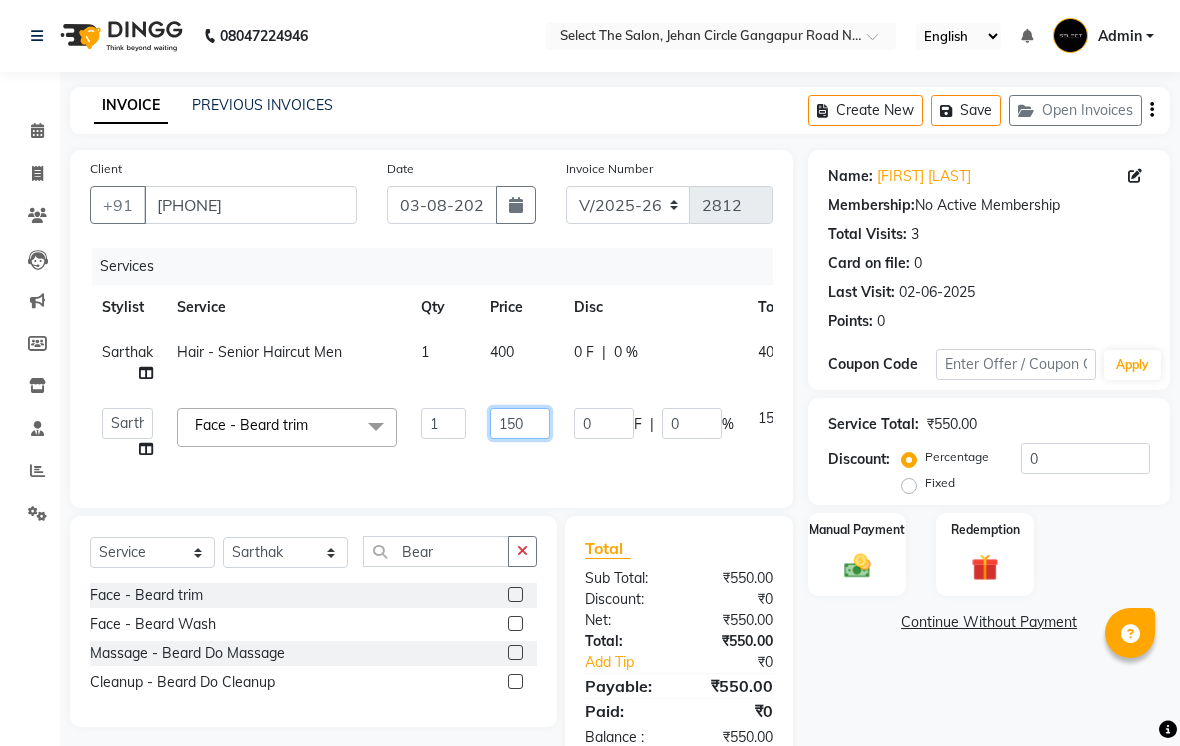 click on "150" 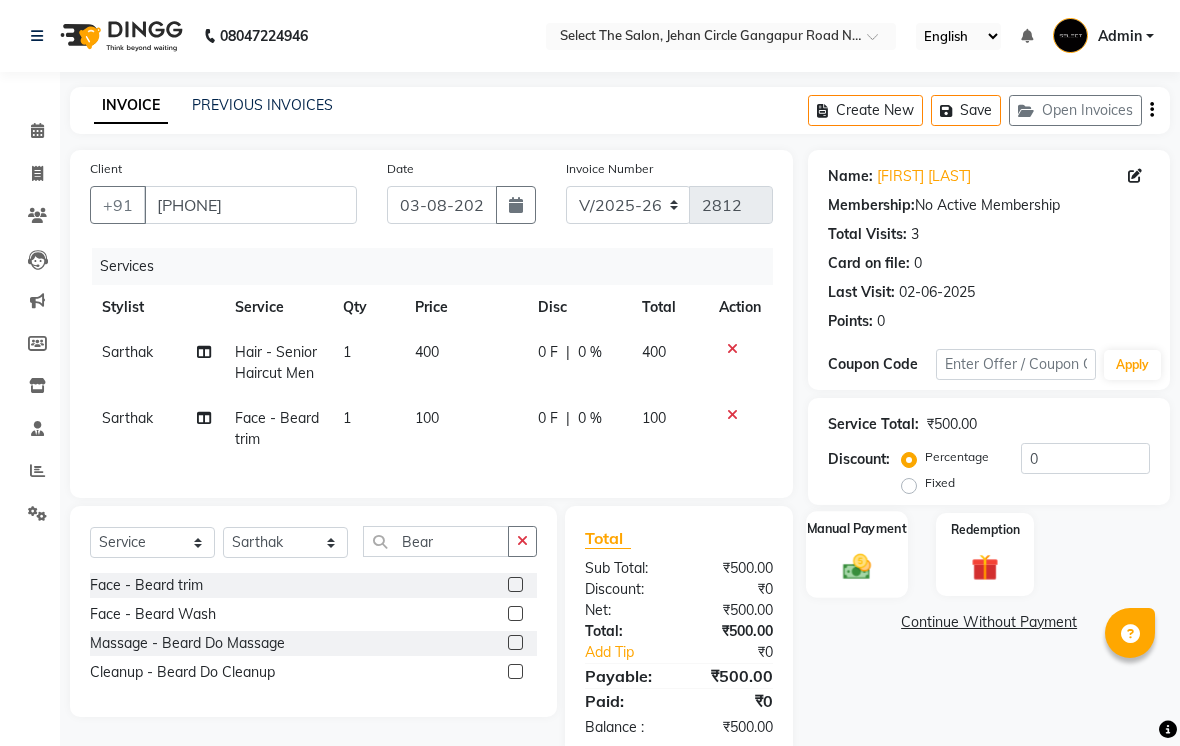 click 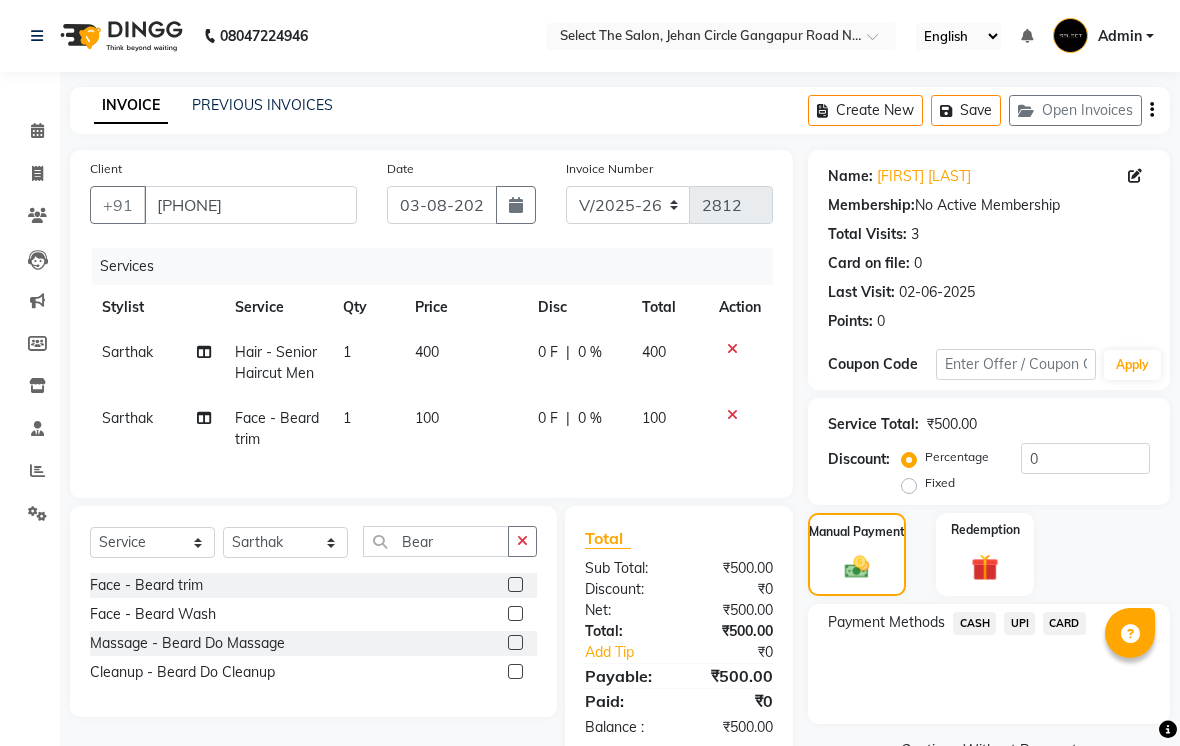 click on "UPI" 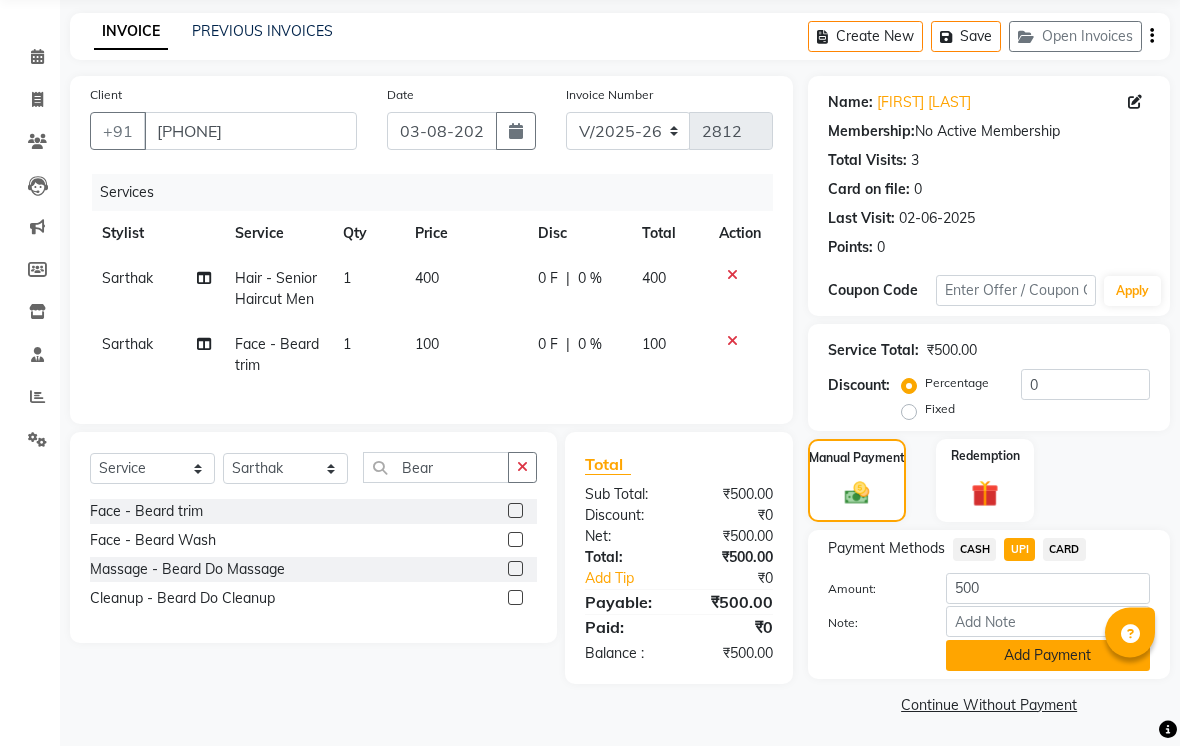 click on "Add Payment" 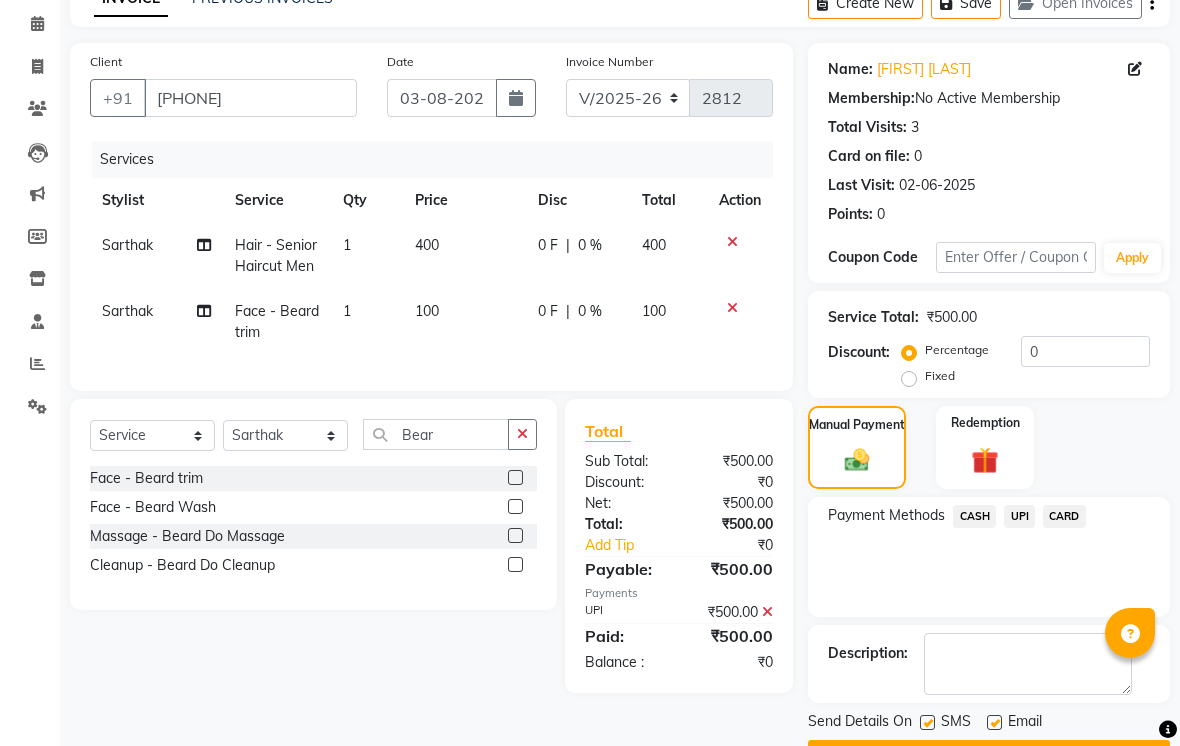 scroll, scrollTop: 161, scrollLeft: 0, axis: vertical 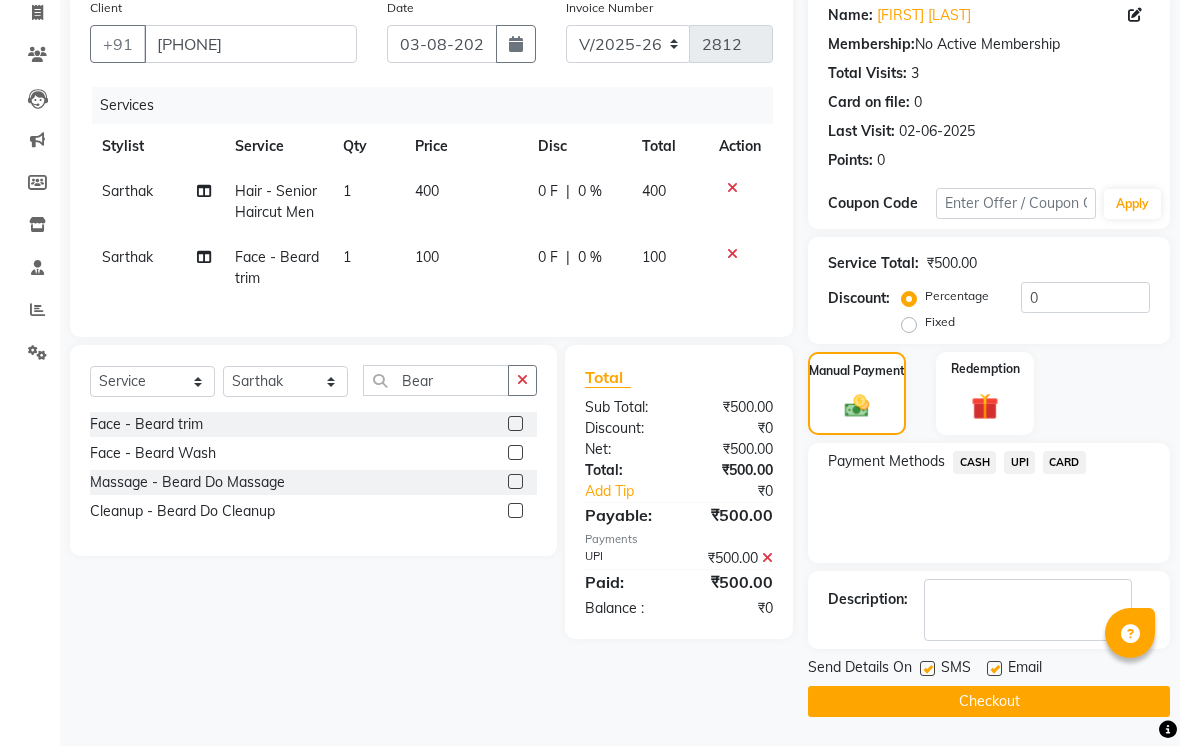 click on "Send Details On SMS Email" 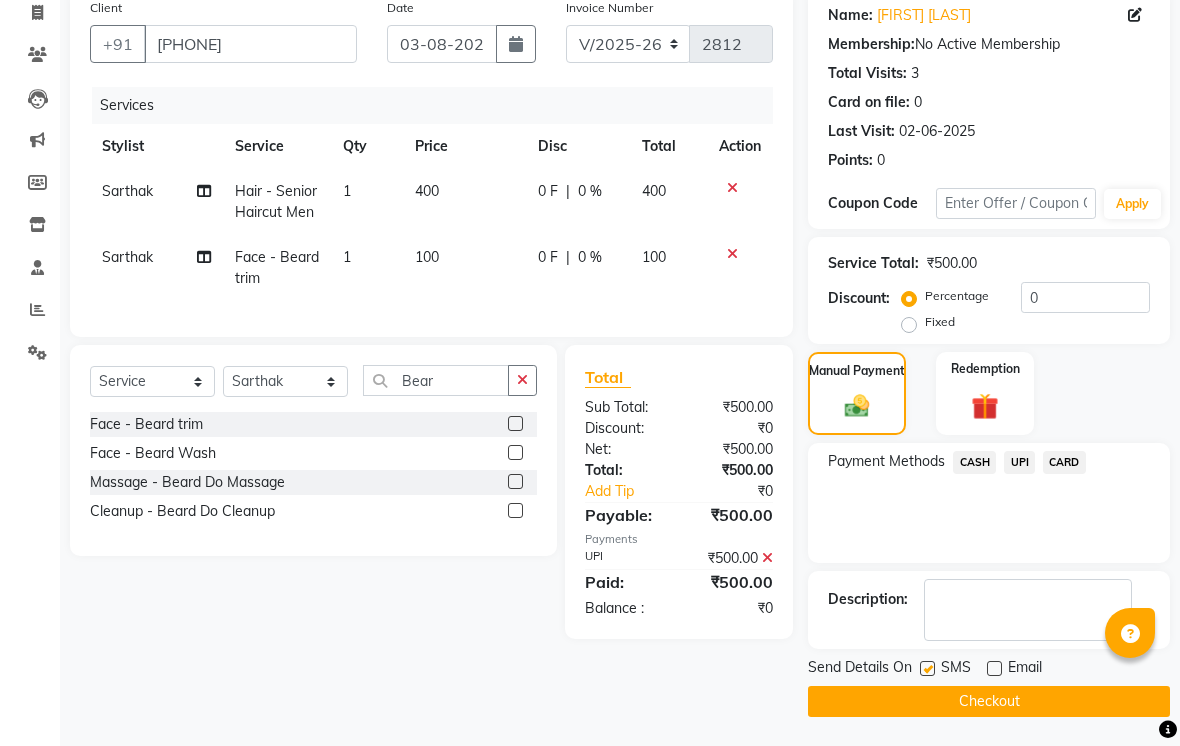 click on "Send Details On SMS Email" 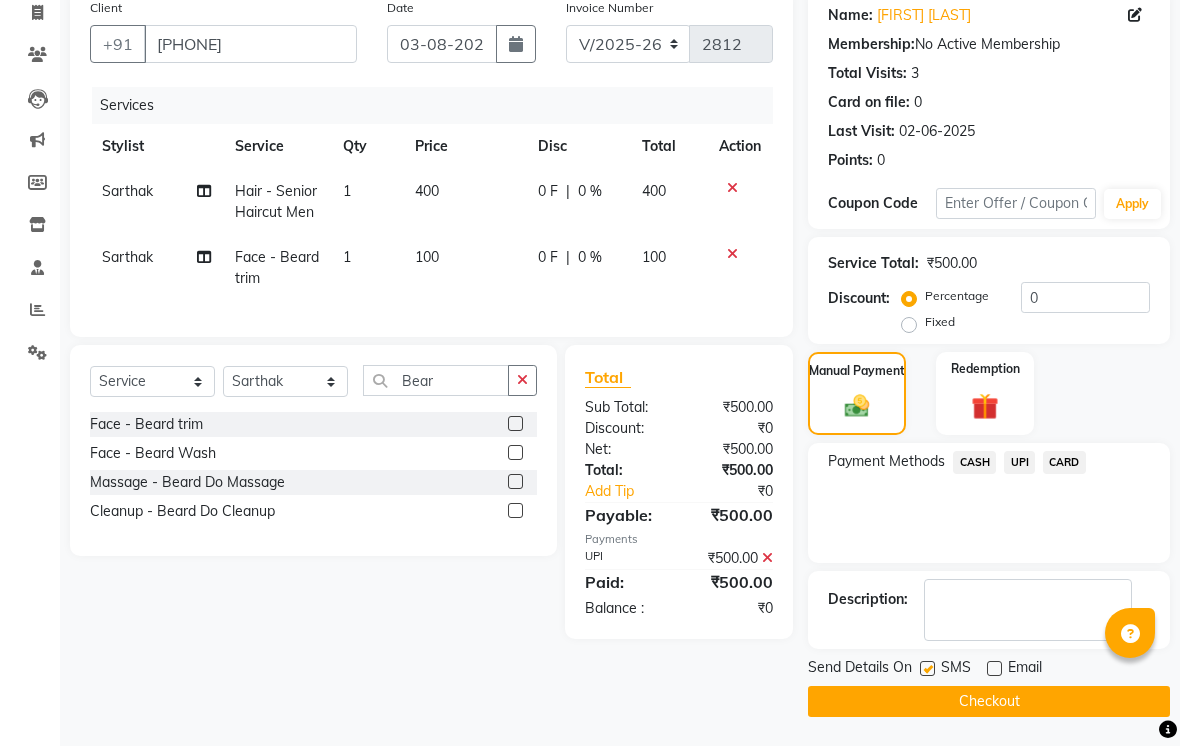 click on "Send Details On" 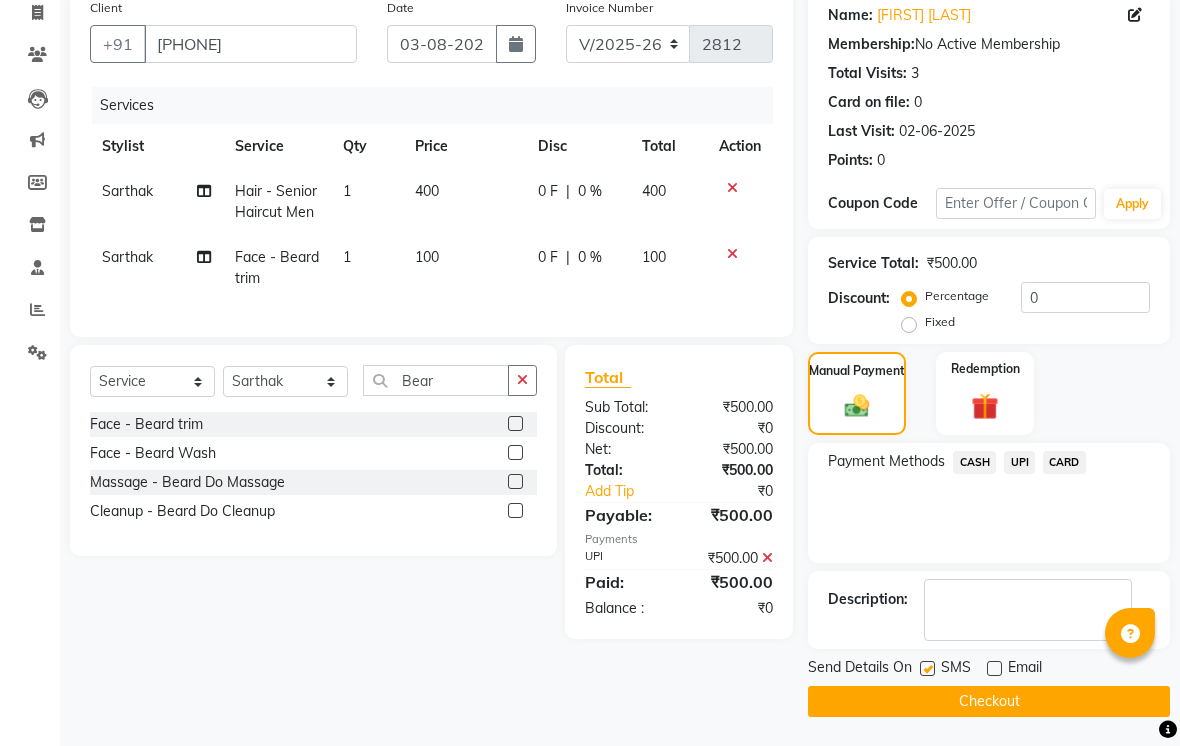 click 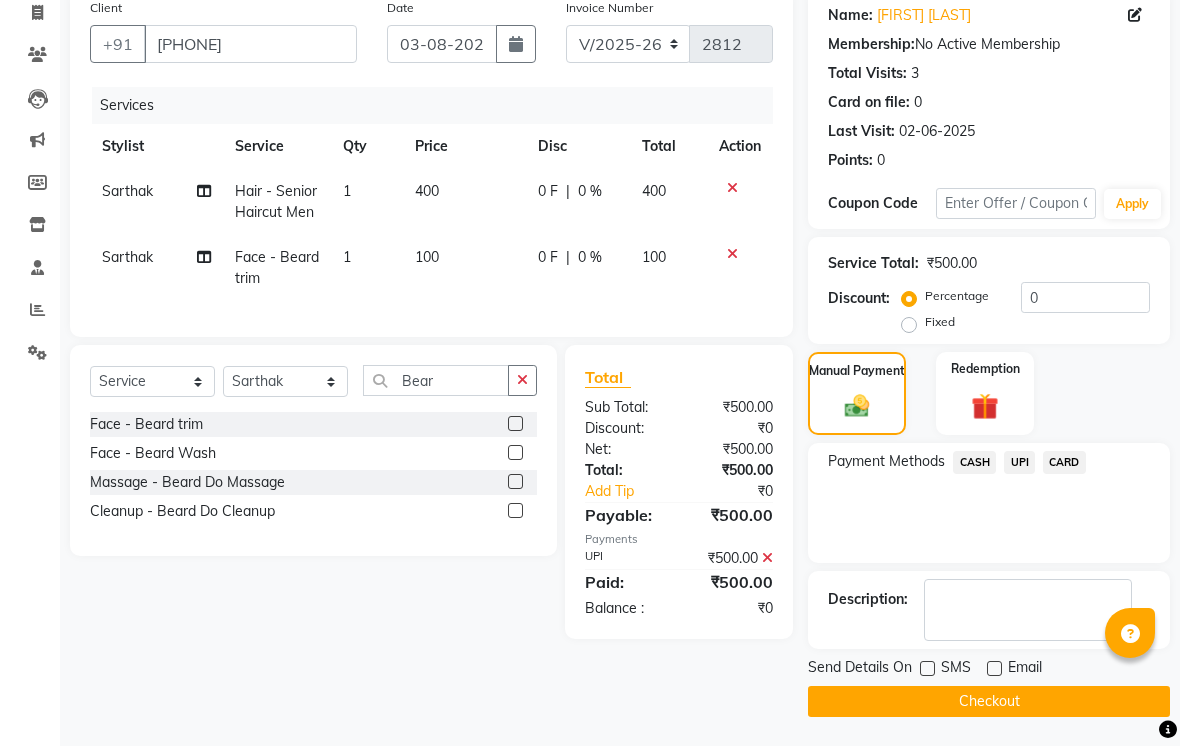 click on "Checkout" 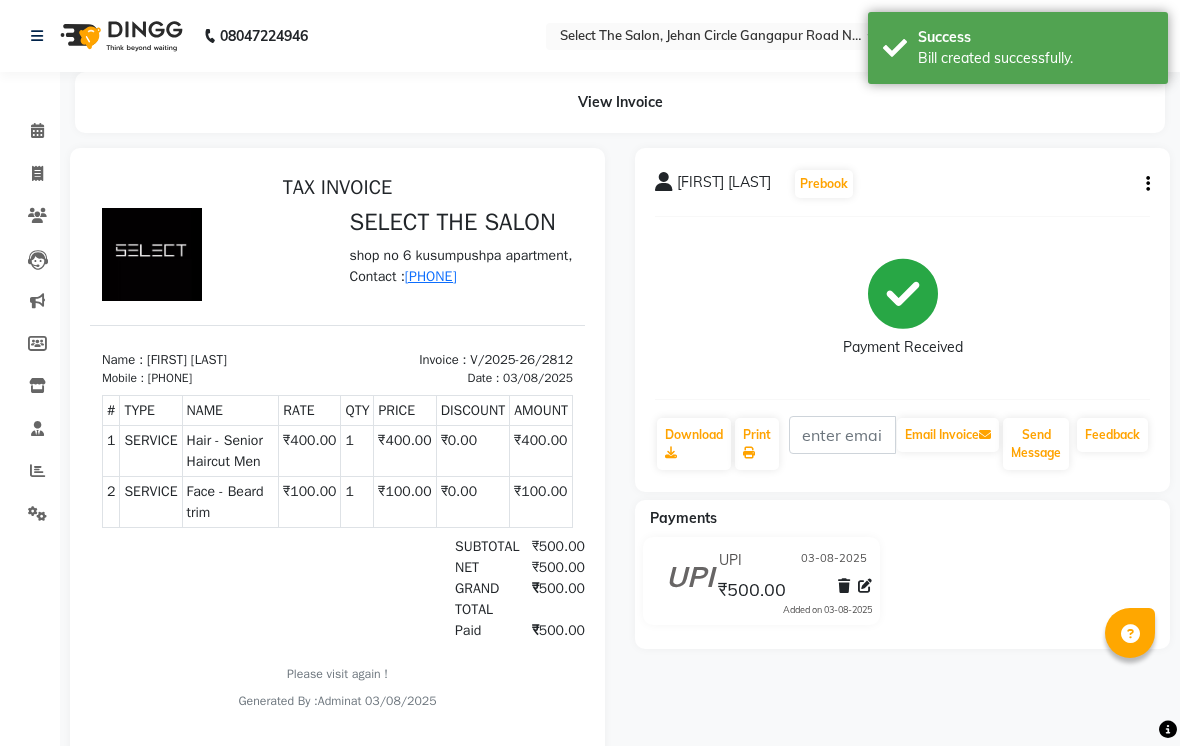 scroll, scrollTop: 0, scrollLeft: 0, axis: both 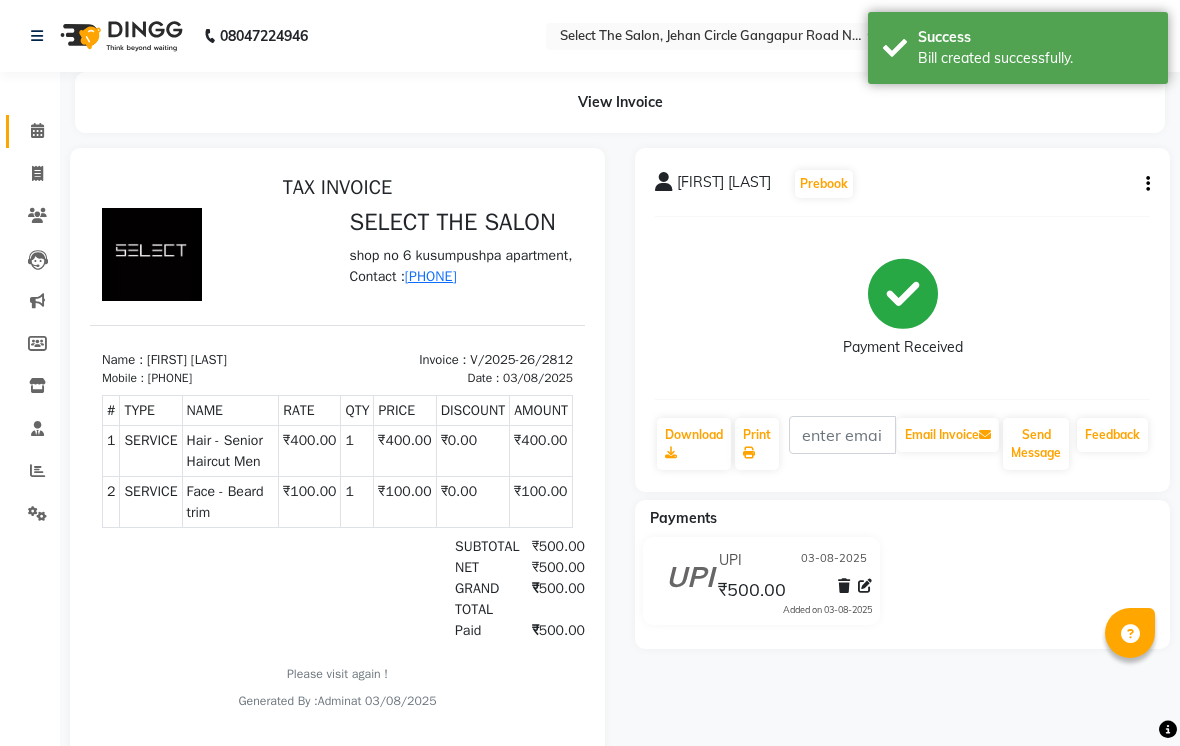 click on "Calendar" 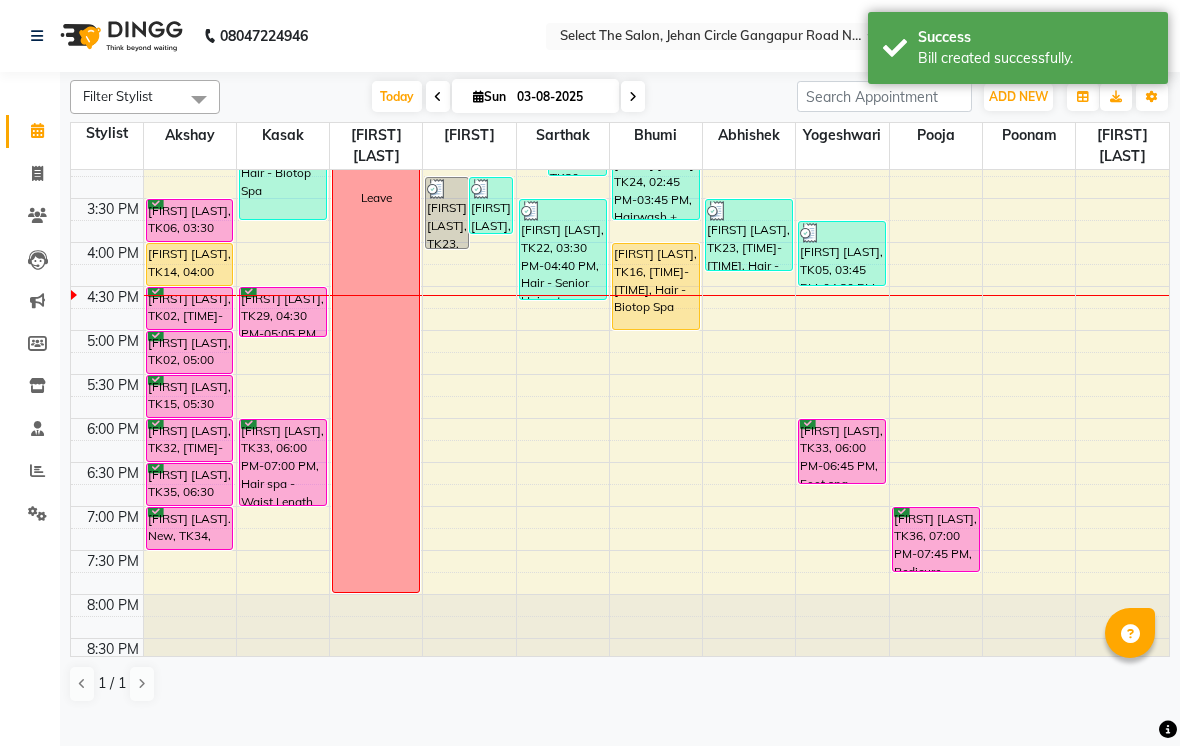 scroll, scrollTop: 632, scrollLeft: 0, axis: vertical 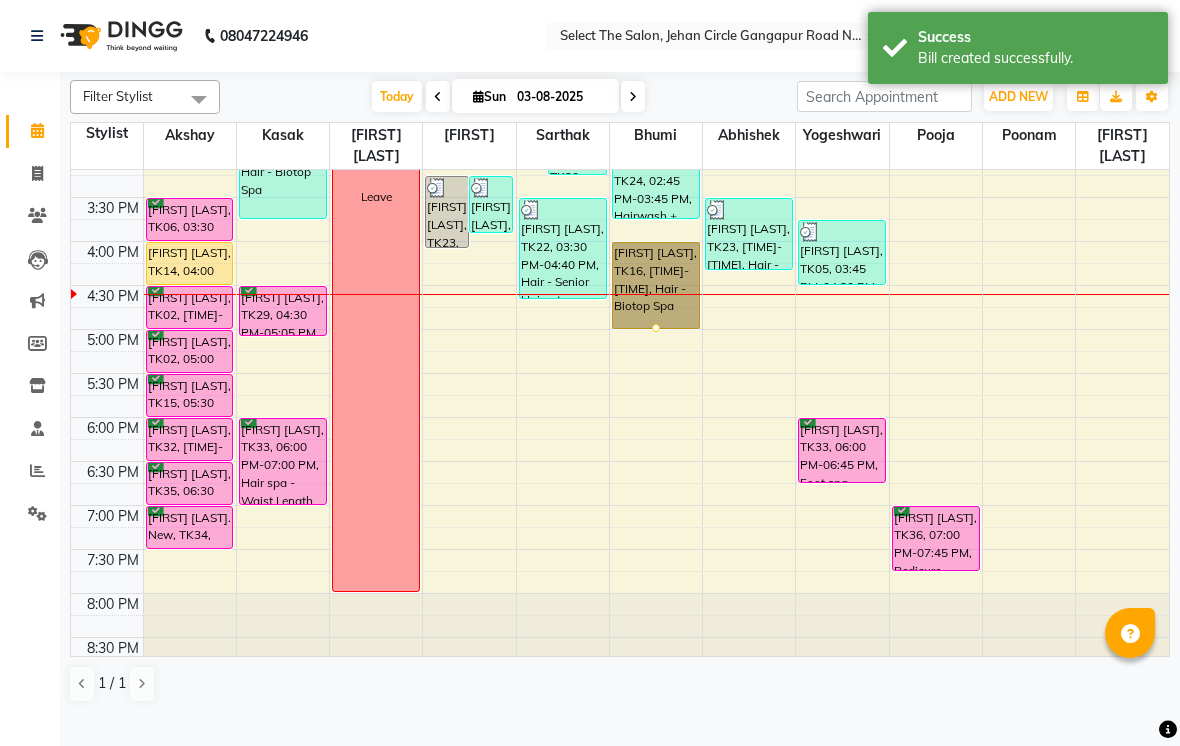 click at bounding box center [656, 328] 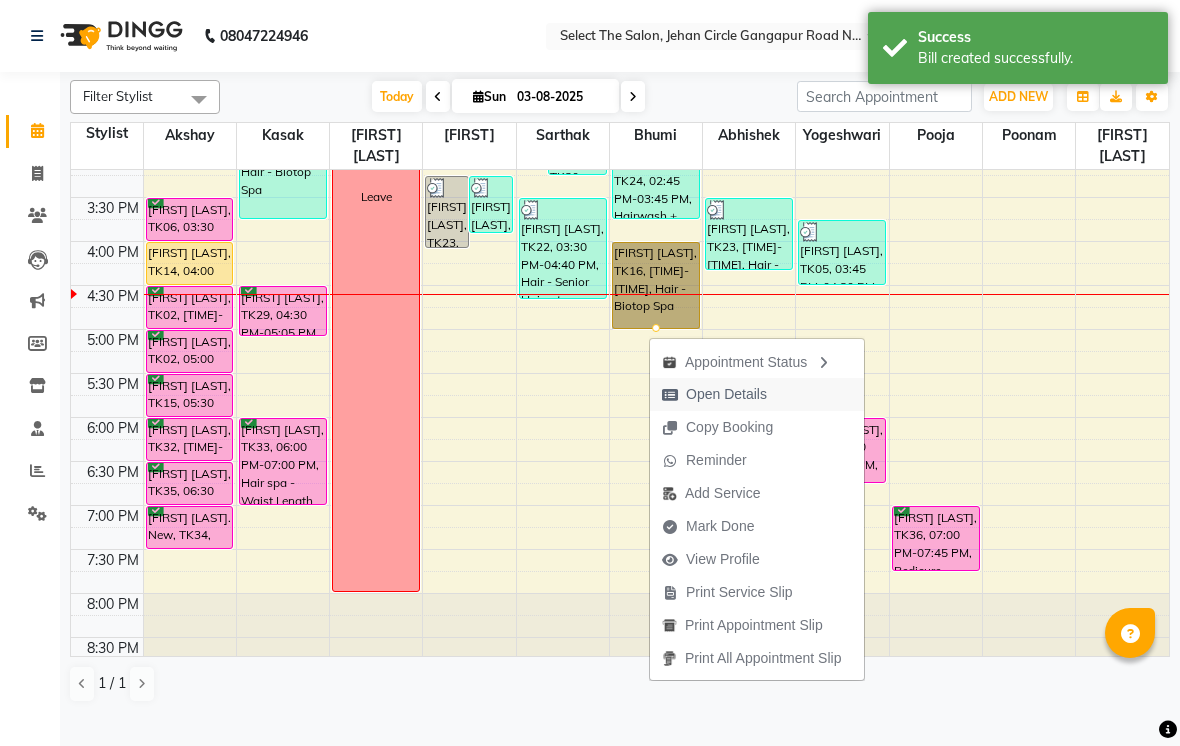 click on "Open Details" at bounding box center [726, 394] 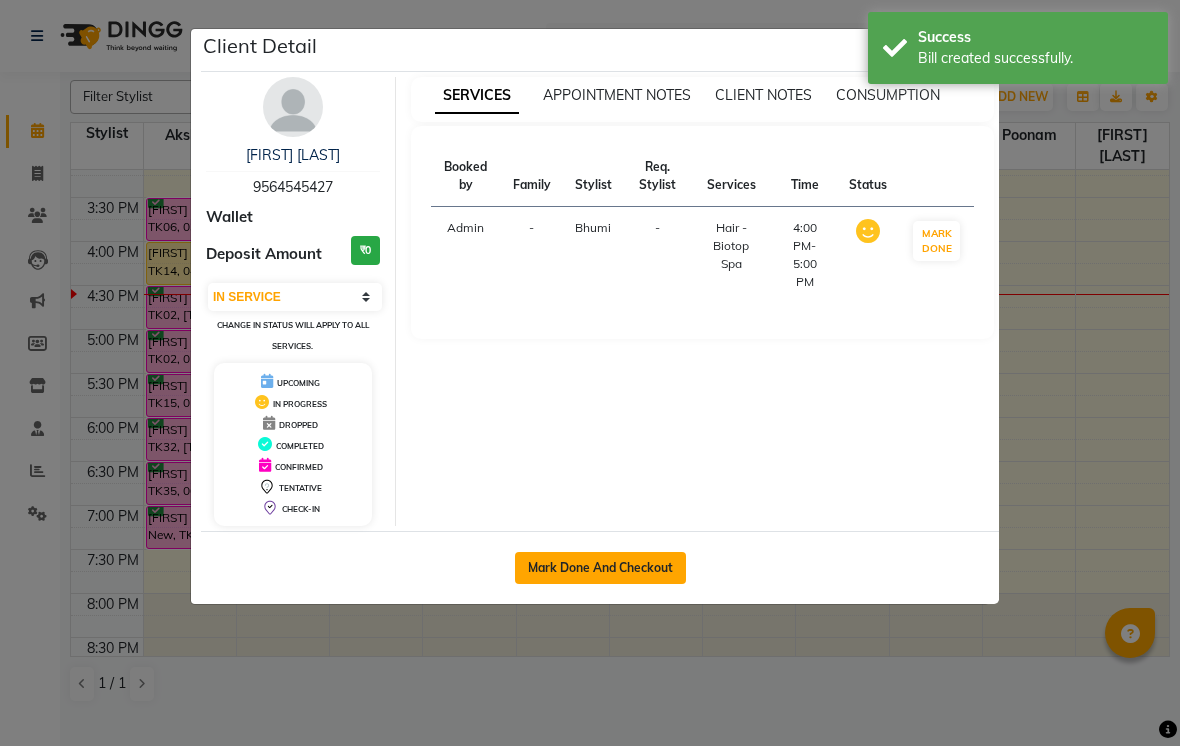 click on "Mark Done And Checkout" 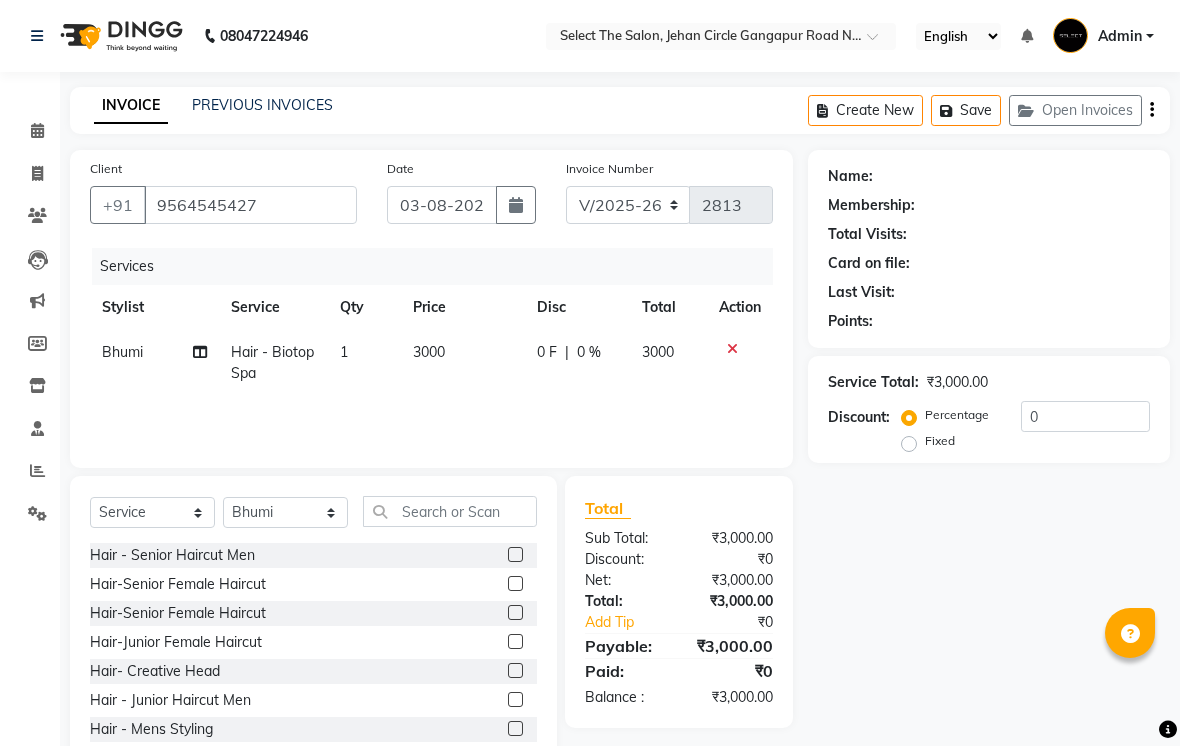 click on "Action" 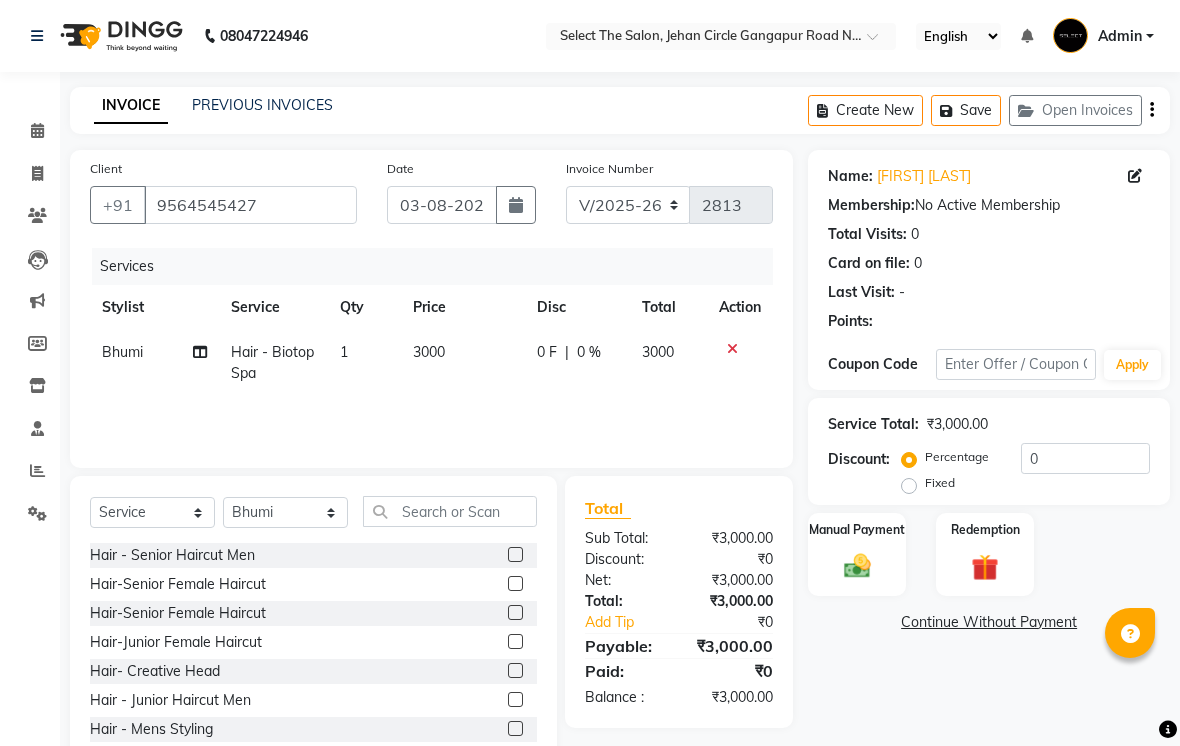 click 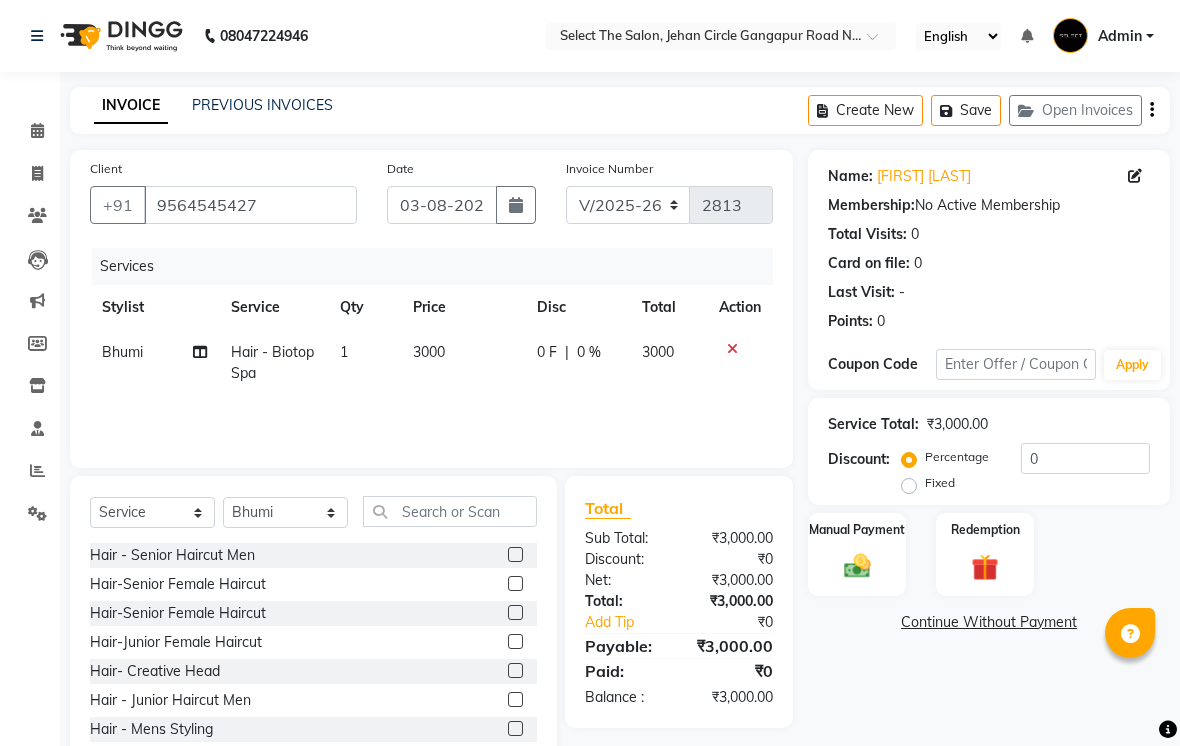 click 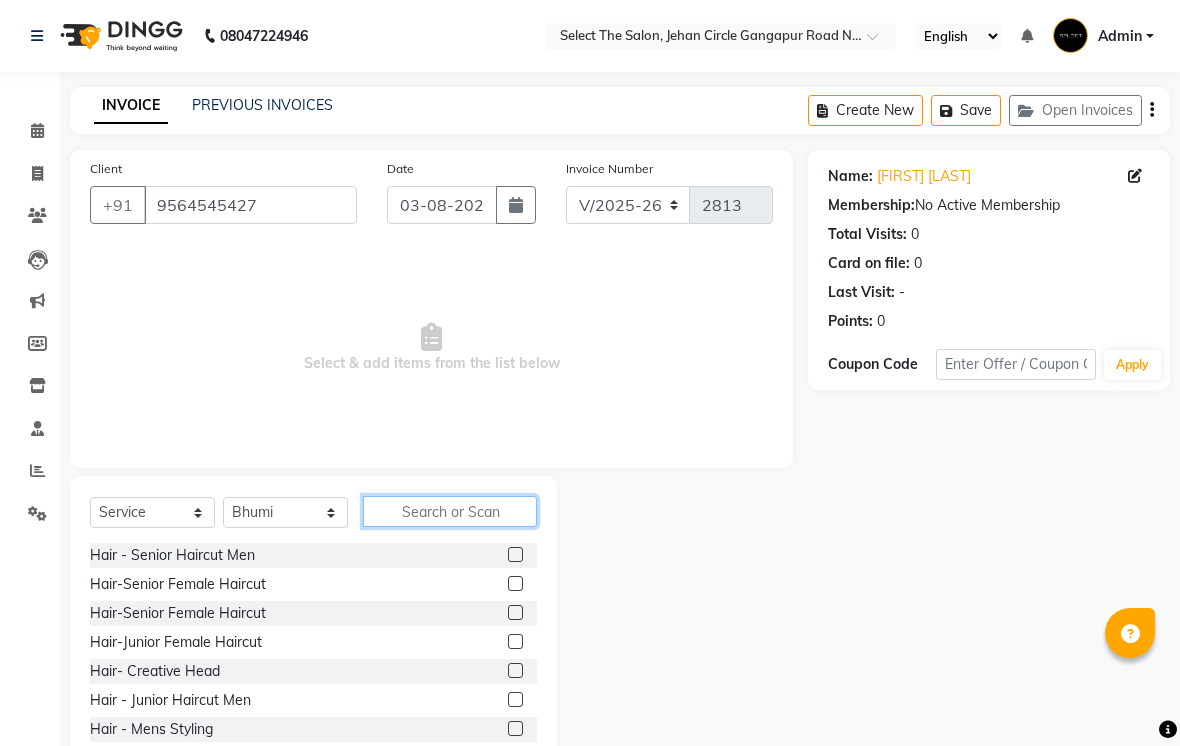 click 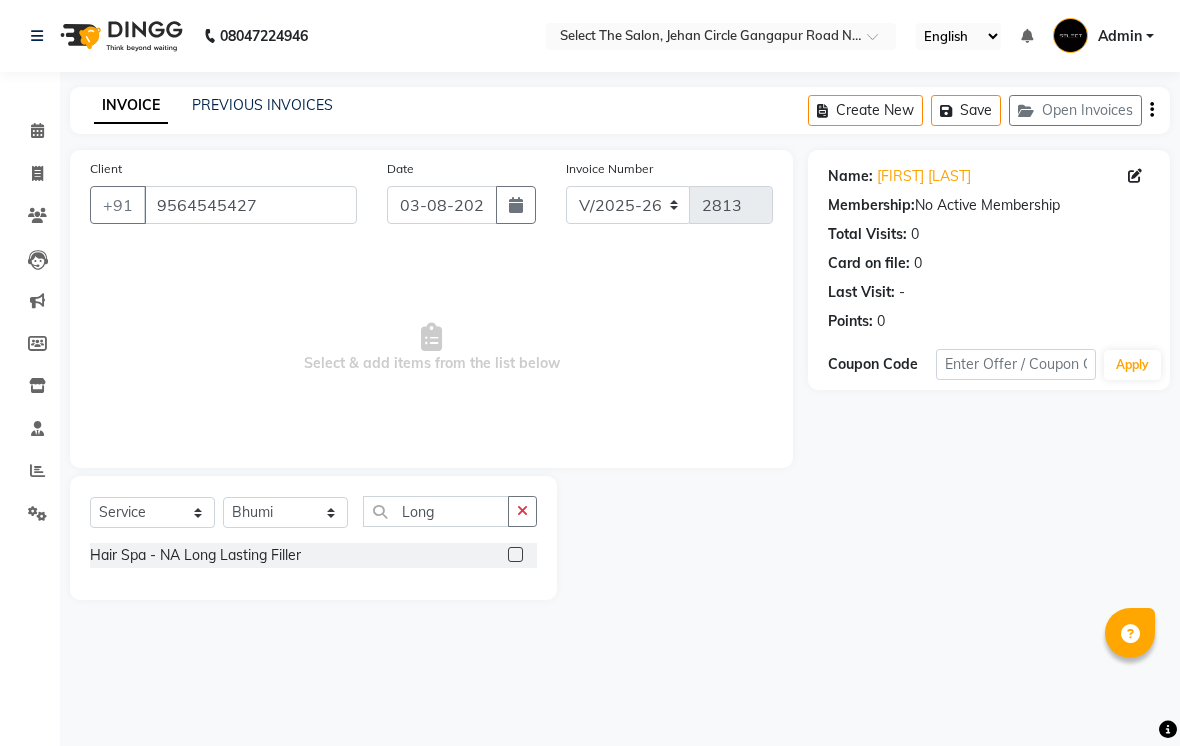 click on "Hair Spa - NA Long Lasting  Filler" 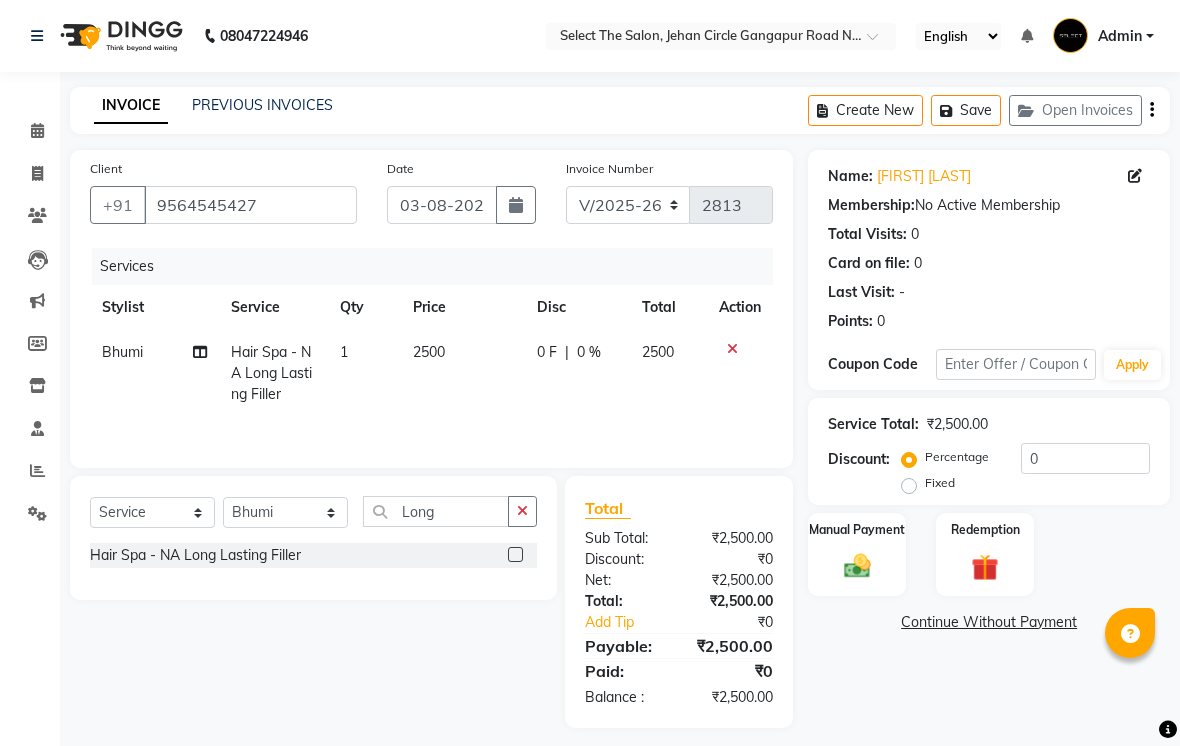 click on "2500" 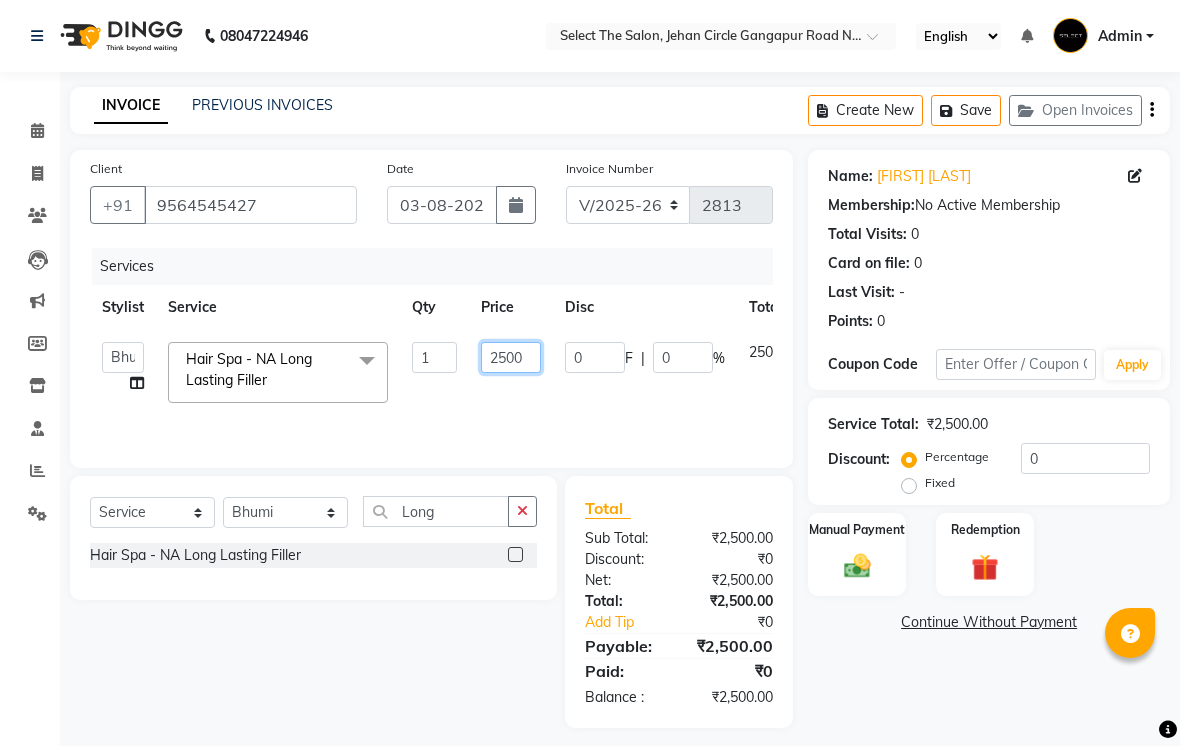 click on "2500" 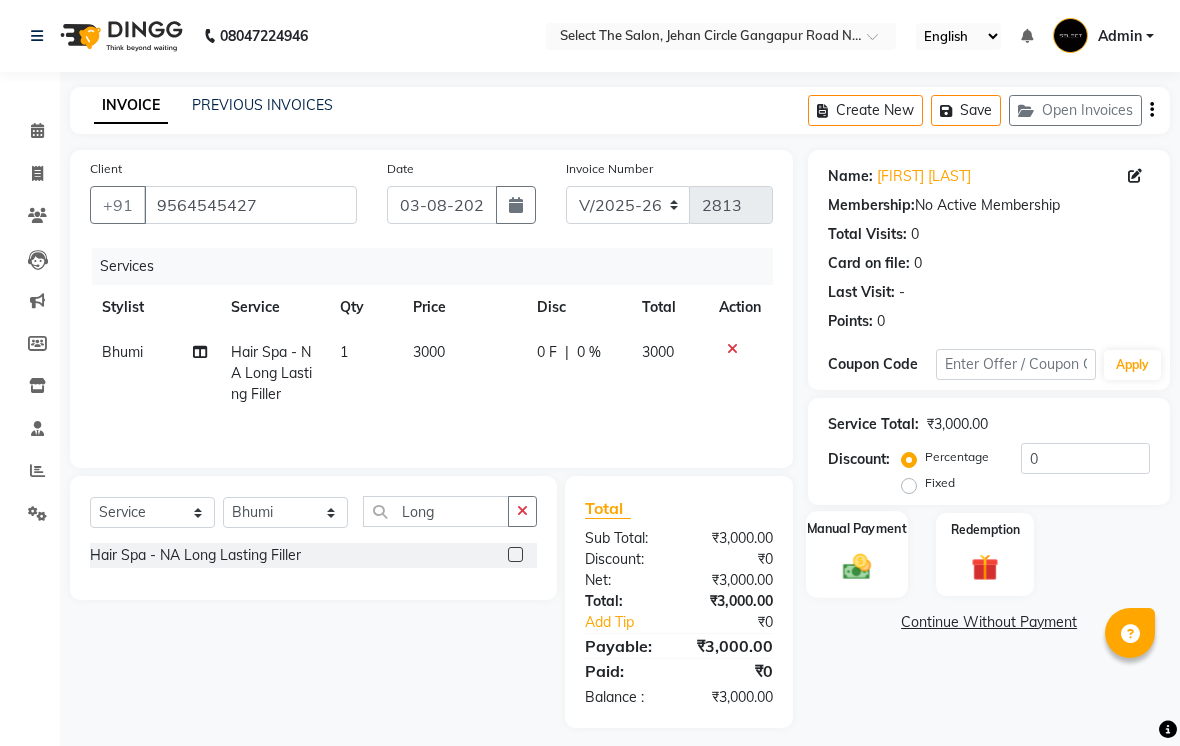 click 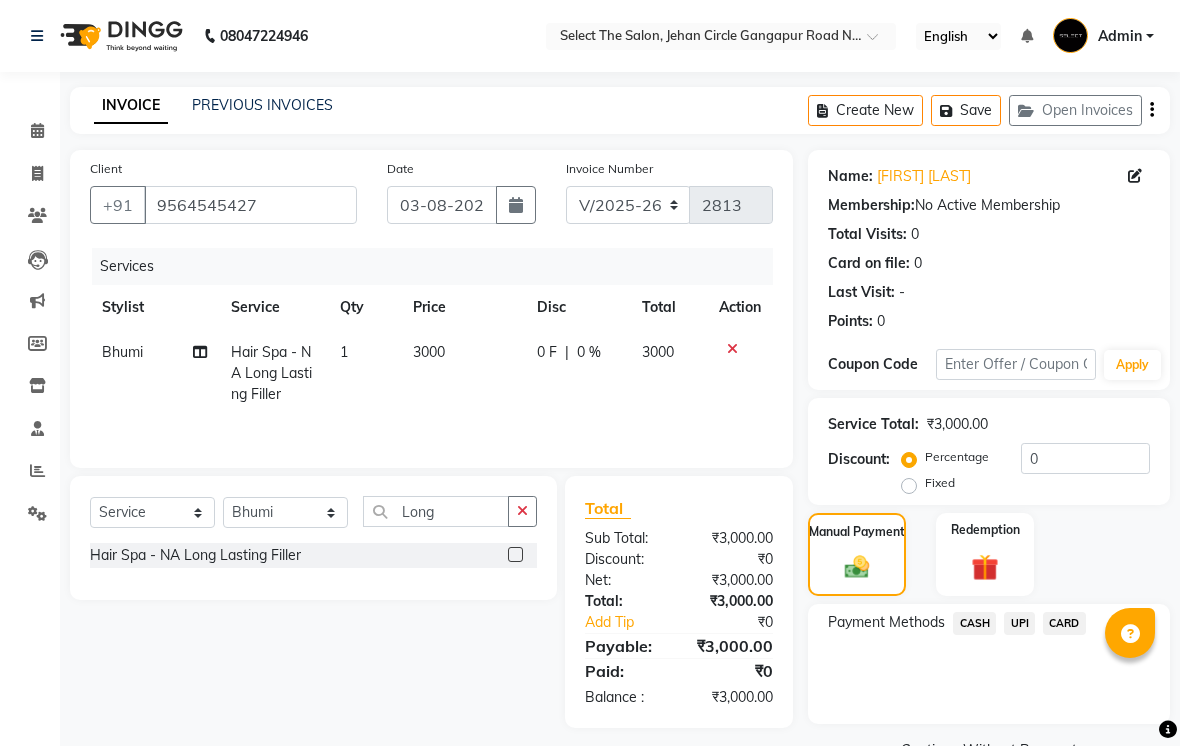 click on "UPI" 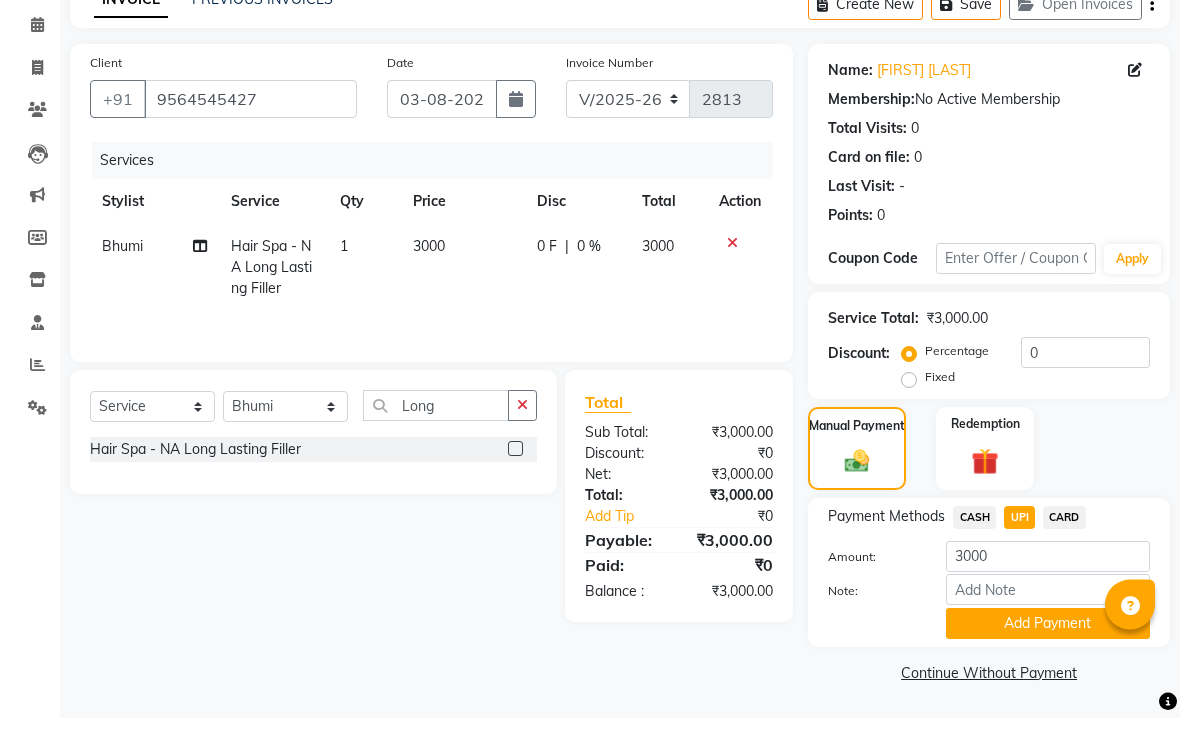 scroll, scrollTop: 77, scrollLeft: 0, axis: vertical 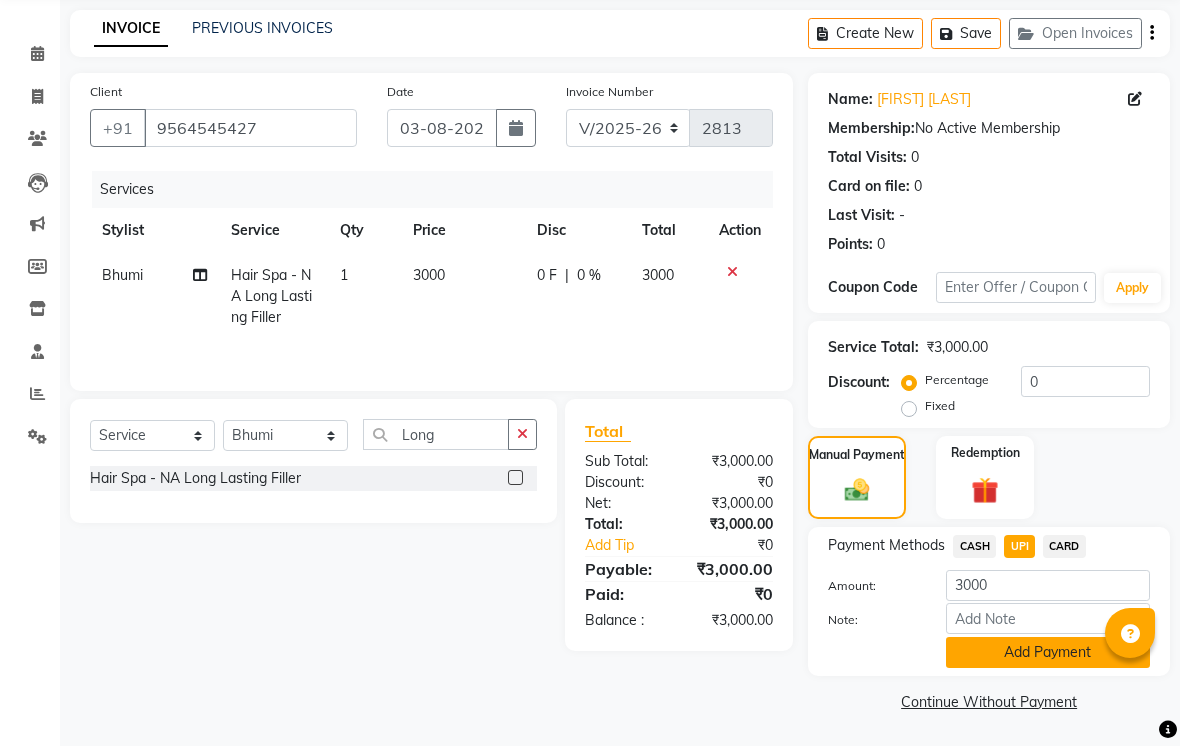 click on "Add Payment" 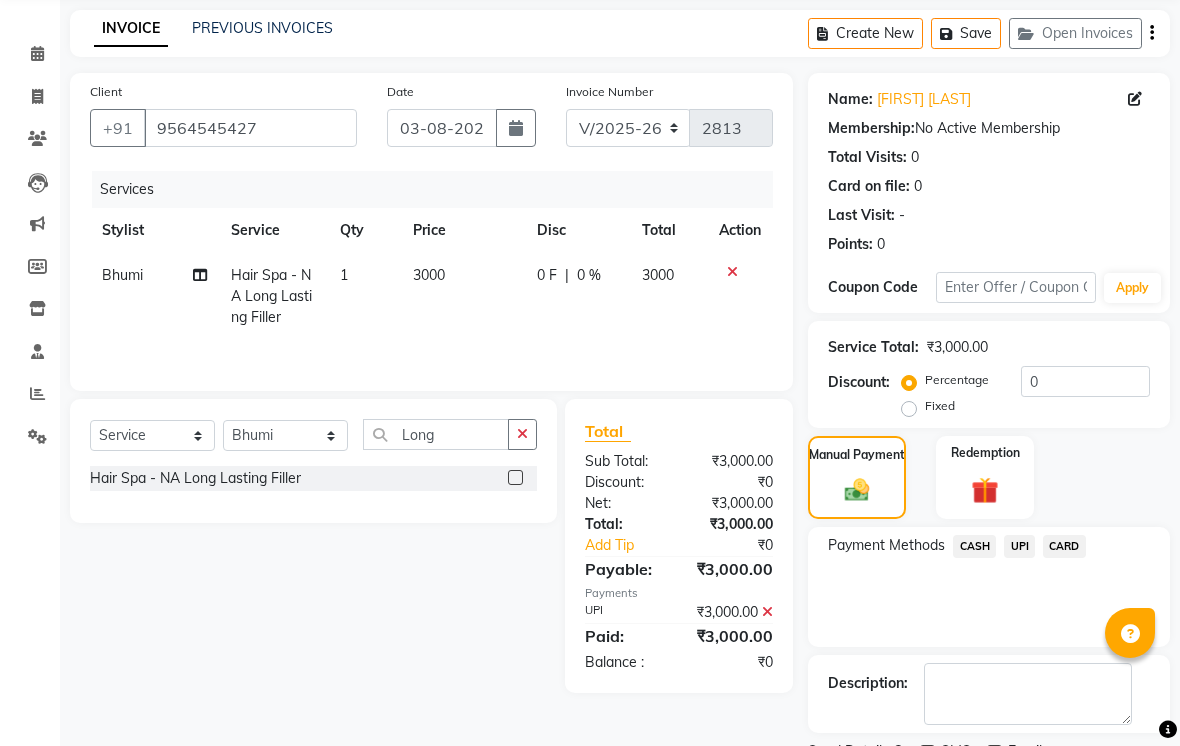 scroll, scrollTop: 161, scrollLeft: 0, axis: vertical 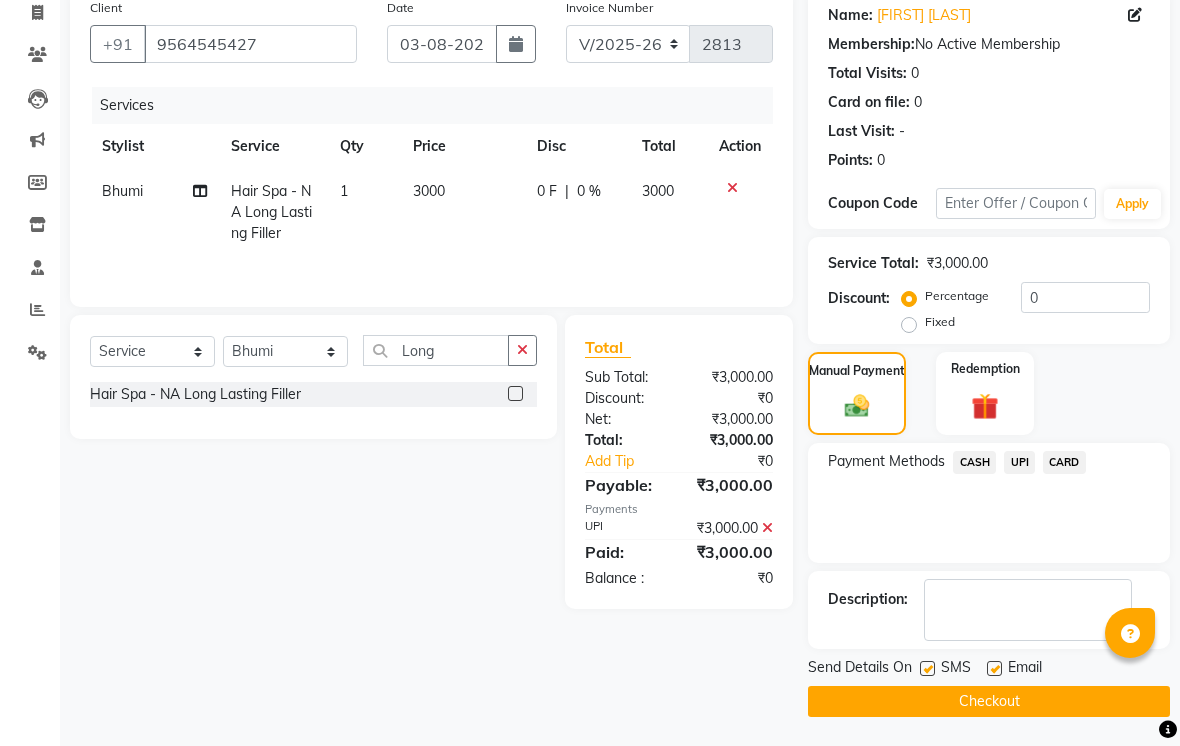 click 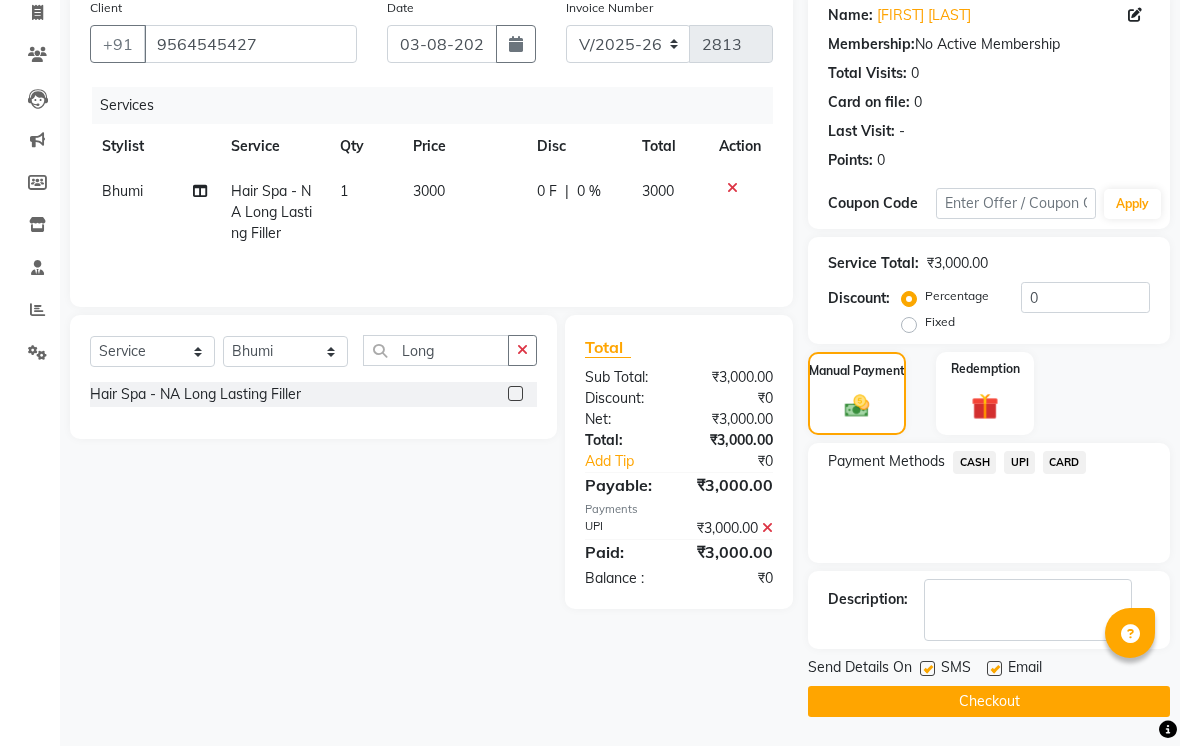 click at bounding box center [926, 669] 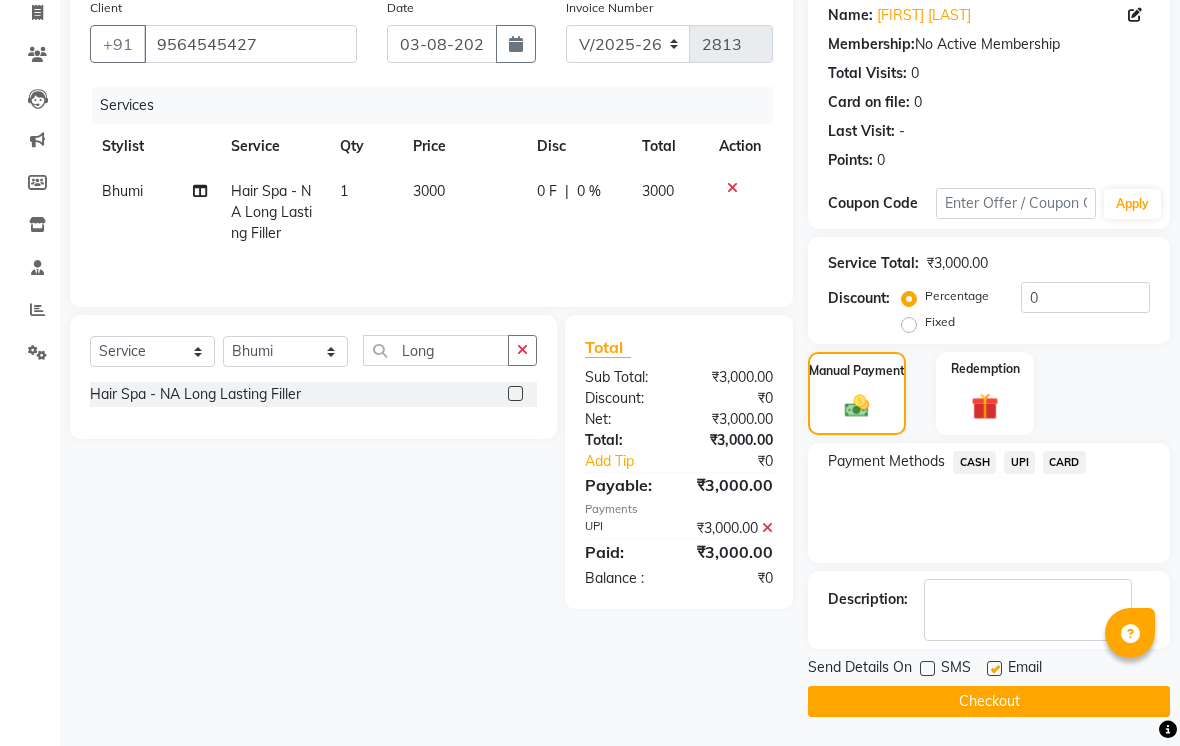 click 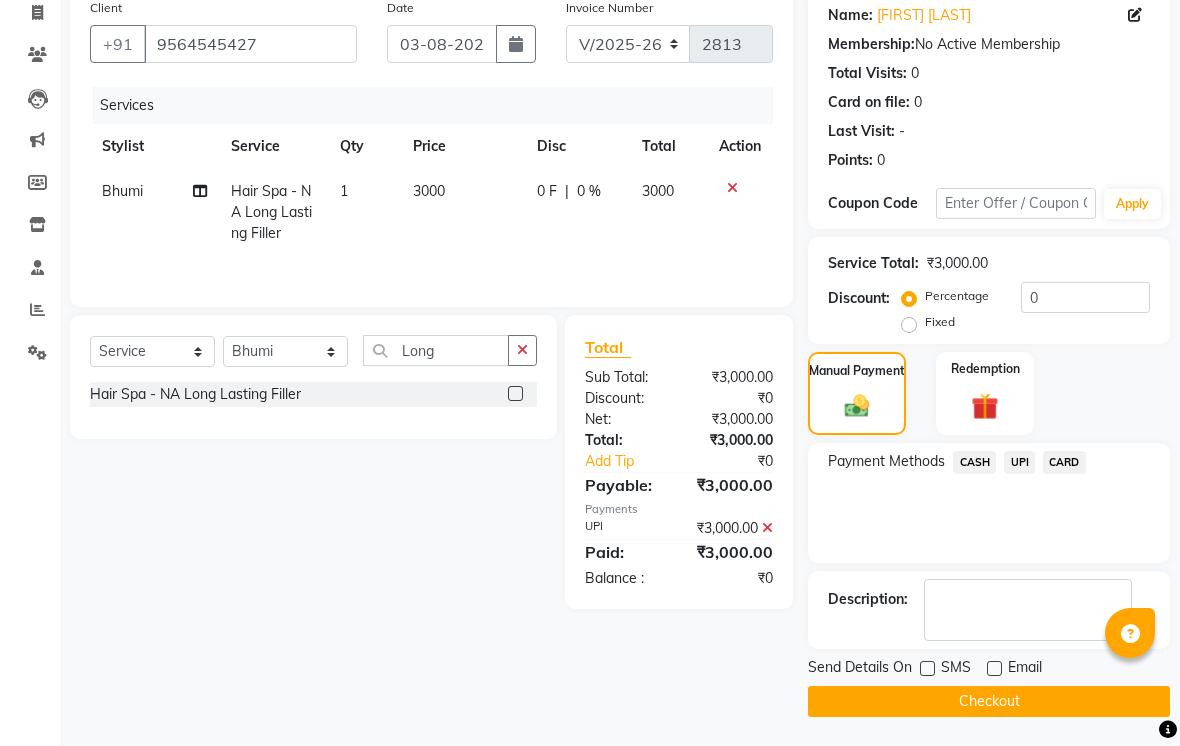 click on "Checkout" 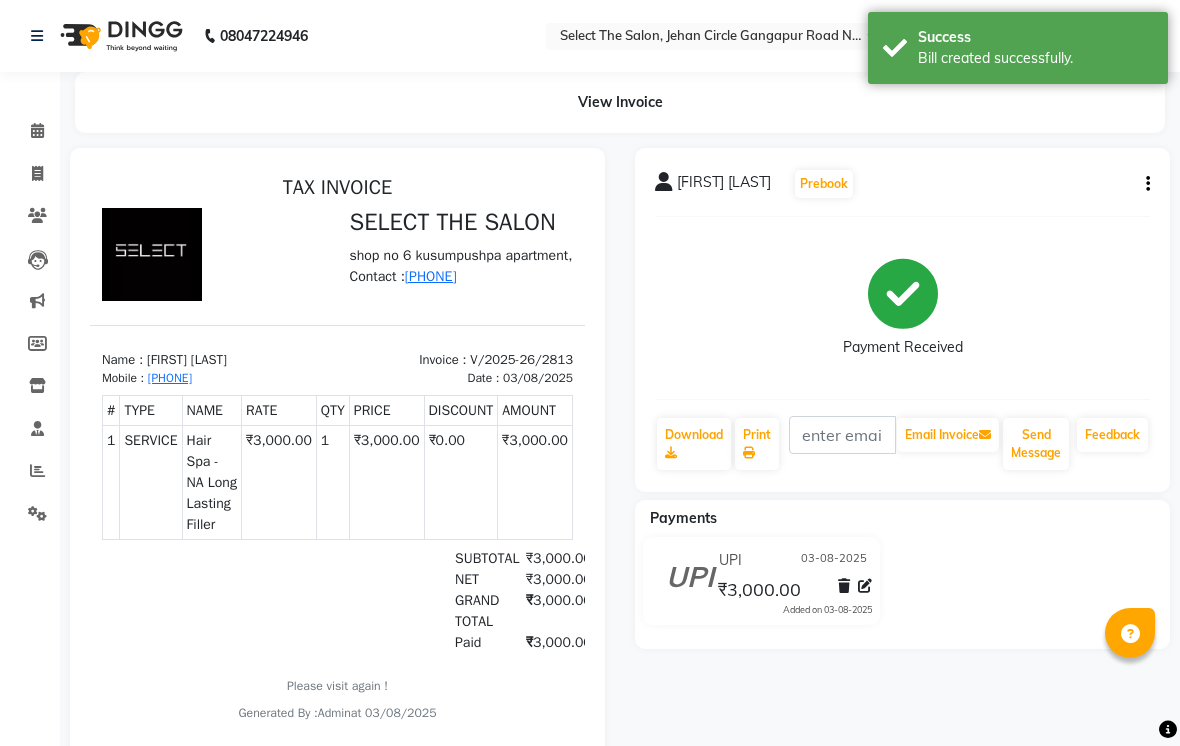 scroll, scrollTop: 0, scrollLeft: 0, axis: both 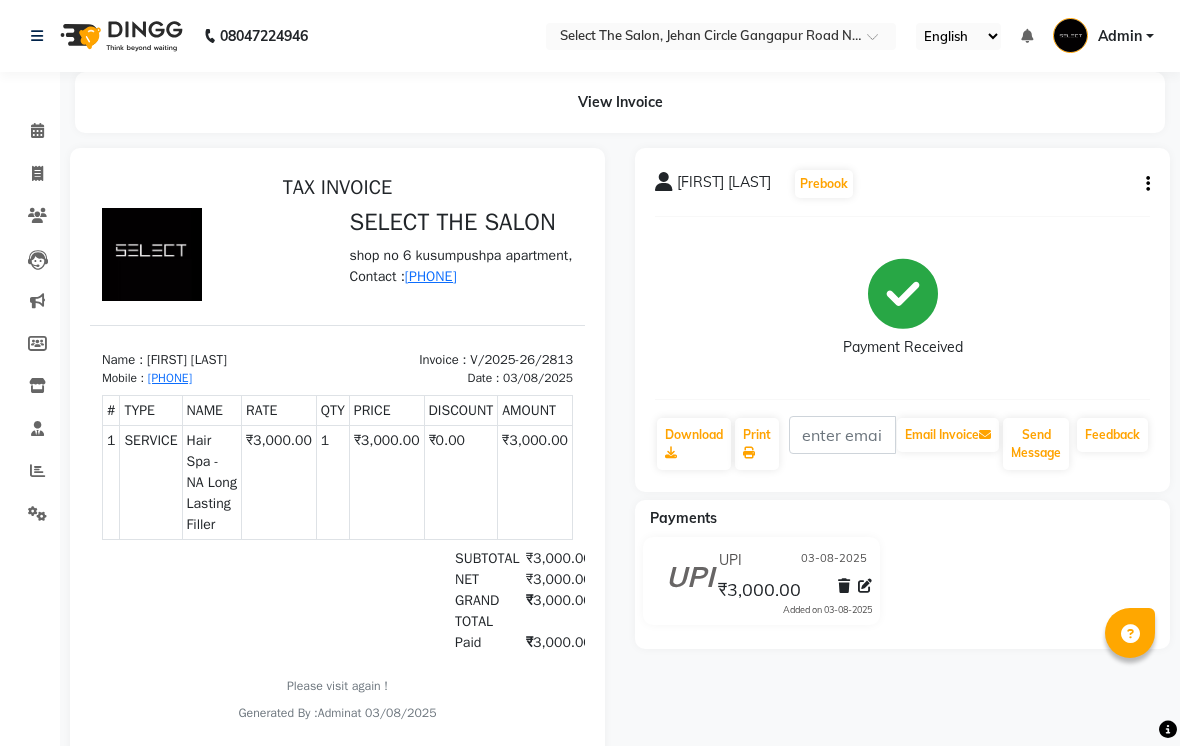click on "Calendar" 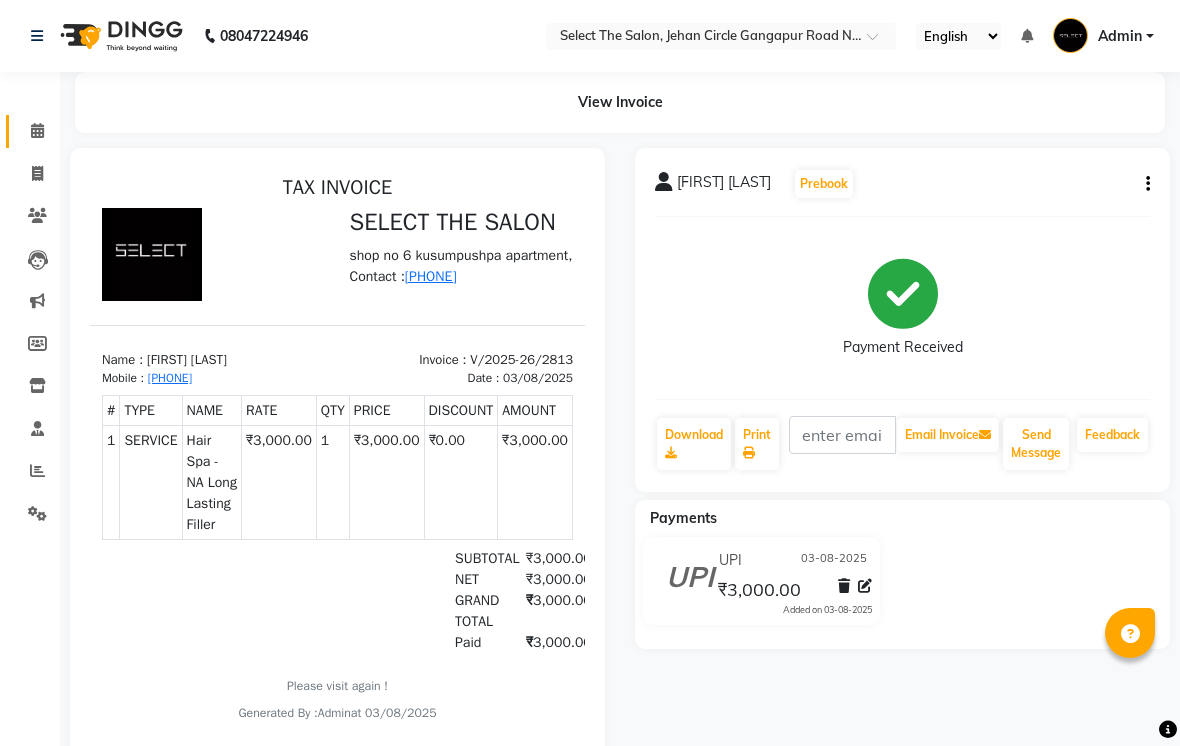 click on "Calendar" 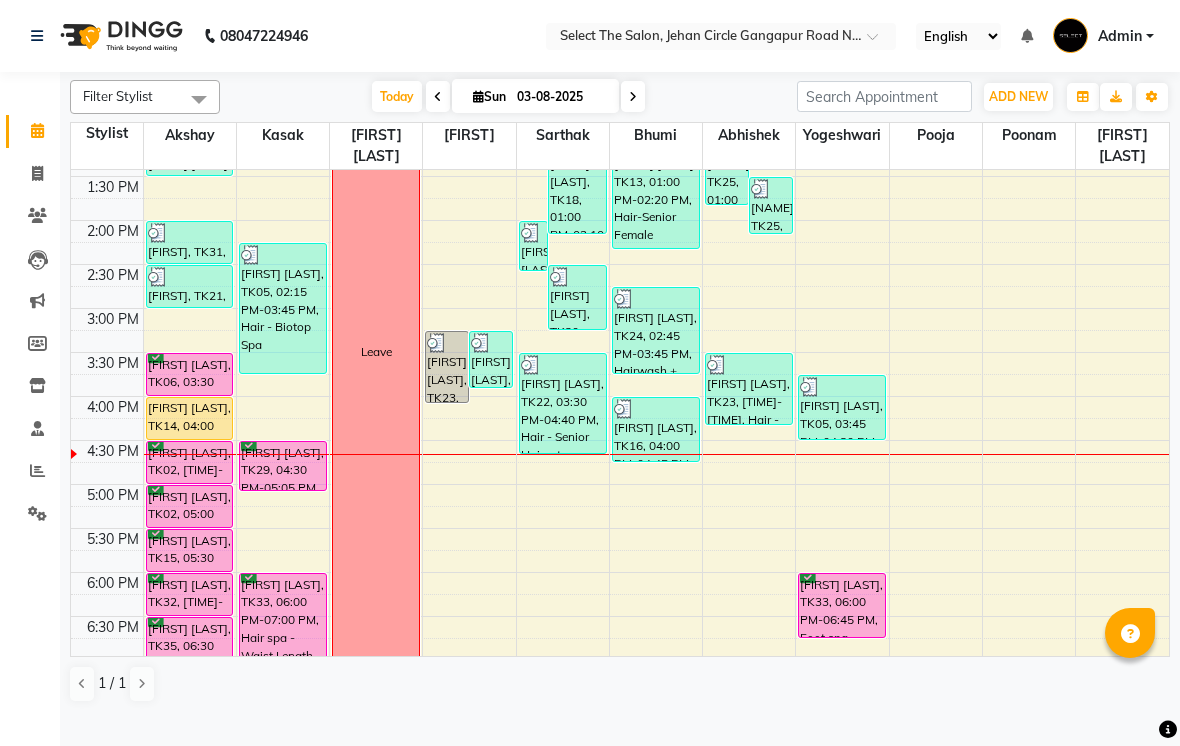 scroll, scrollTop: 487, scrollLeft: 0, axis: vertical 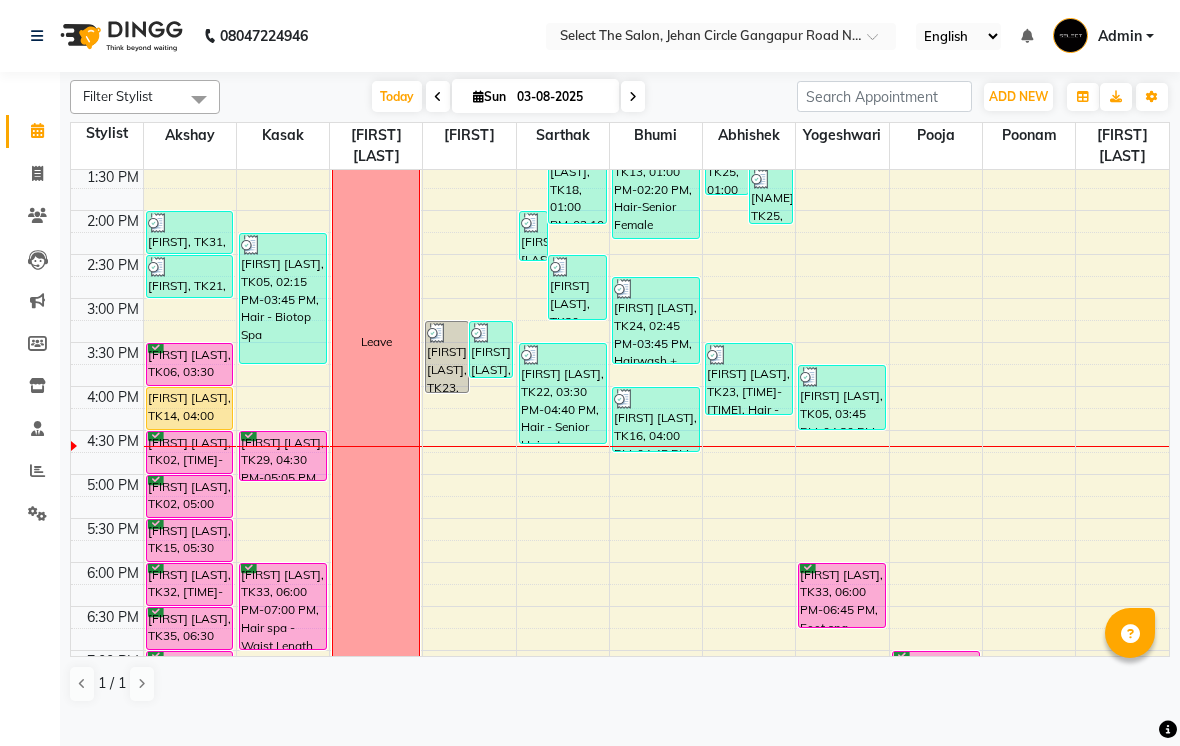 click on "08047224946 Select Location × Select The Salon, Jehan Circle Gangapur Road Nashik English ENGLISH Español العربية मराठी हिंदी ગુજરાતી தமிழ் 中文 Notifications nothing to show Admin Manage Profile Change Password Sign out  Version:3.15.11" 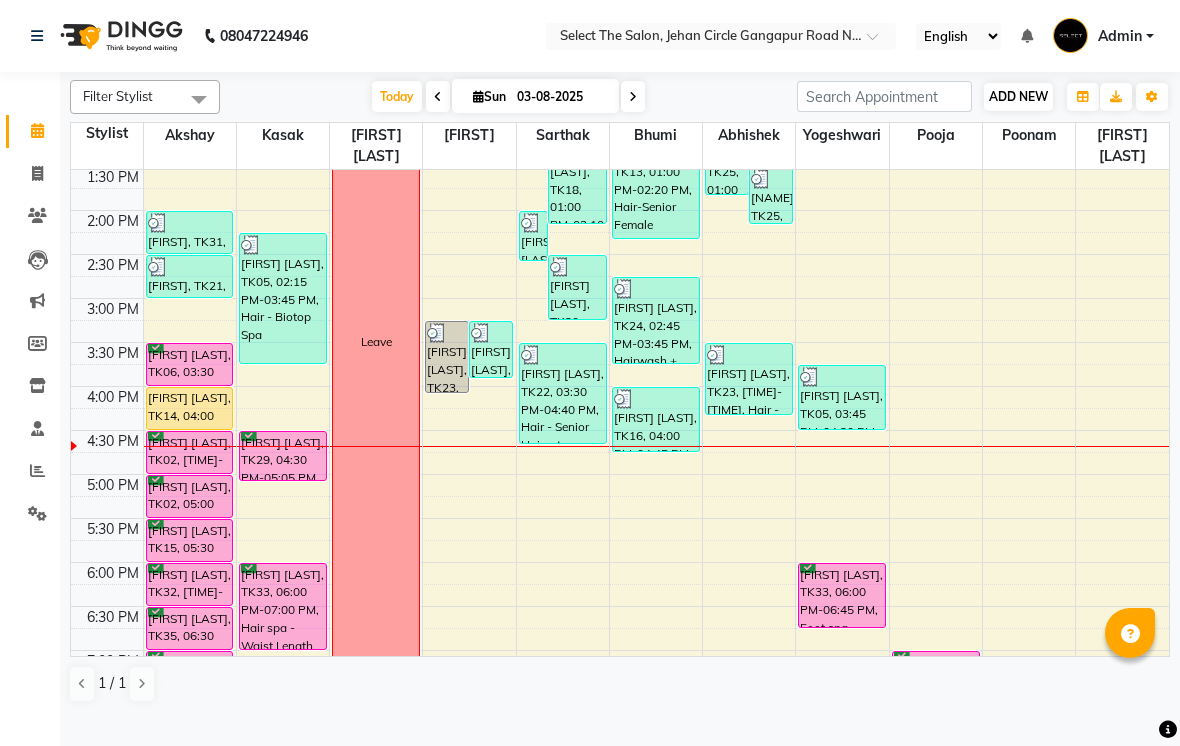 click on "ADD NEW" at bounding box center [1018, 96] 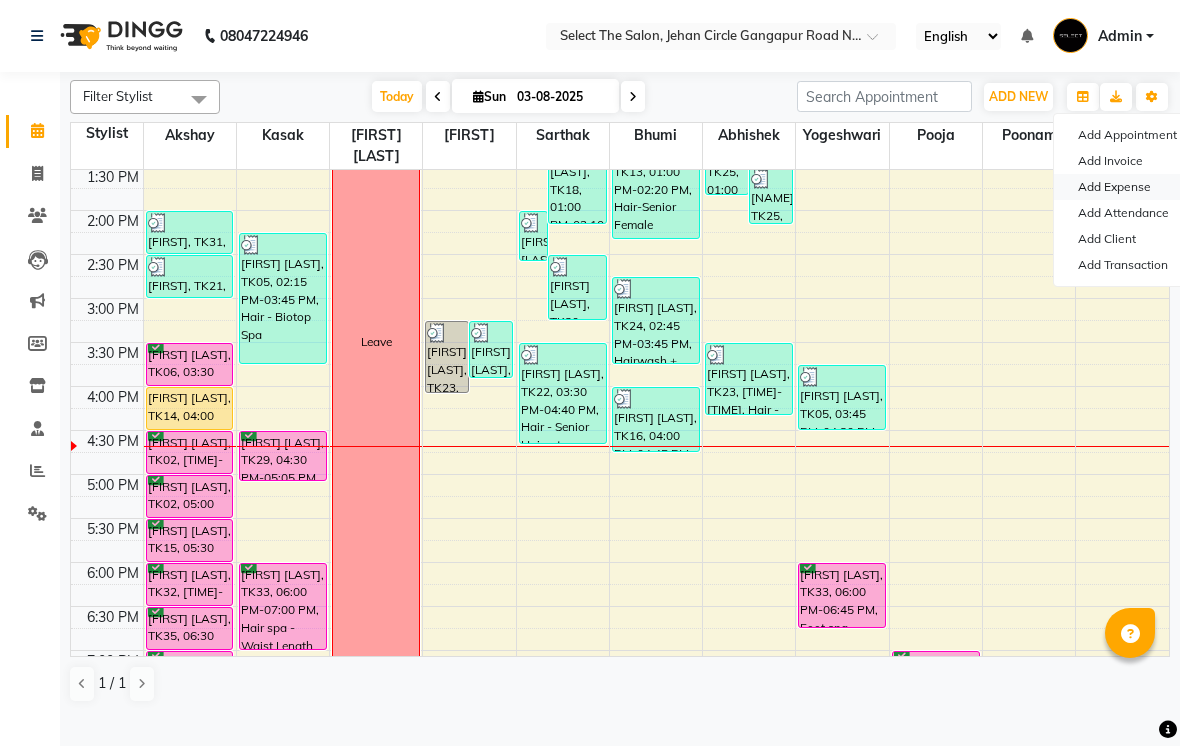 click on "Add Expense" at bounding box center [1133, 187] 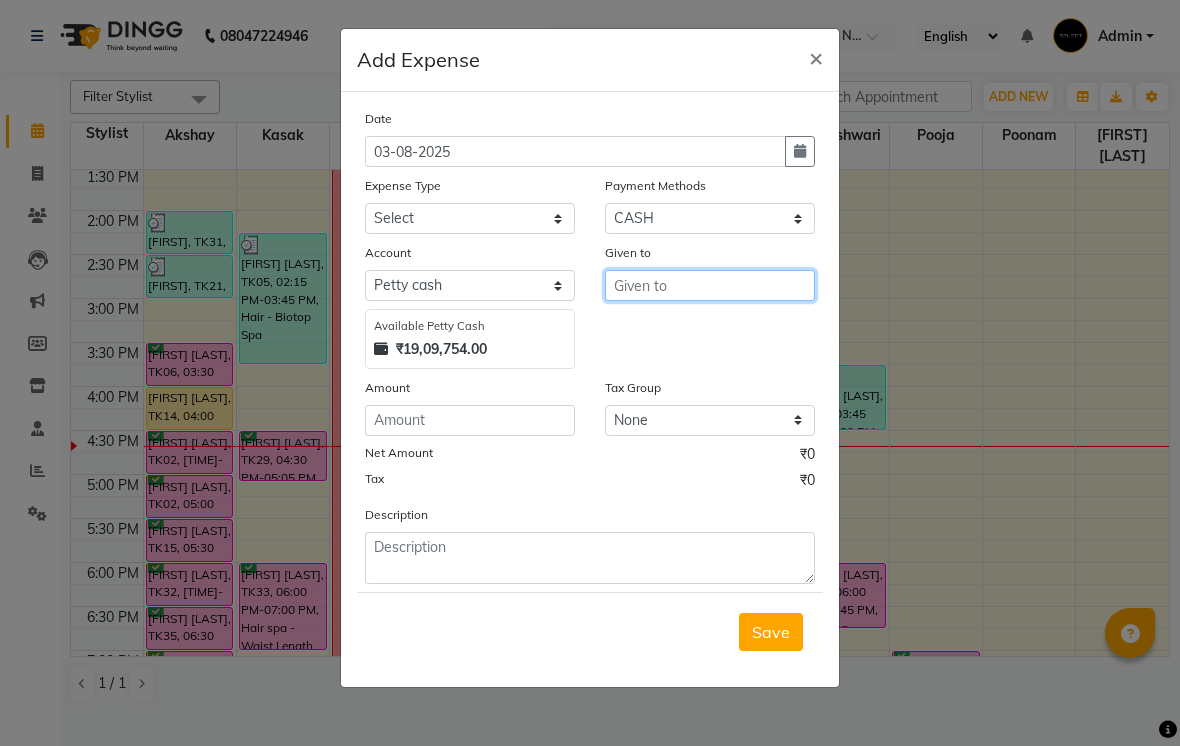 click at bounding box center [710, 285] 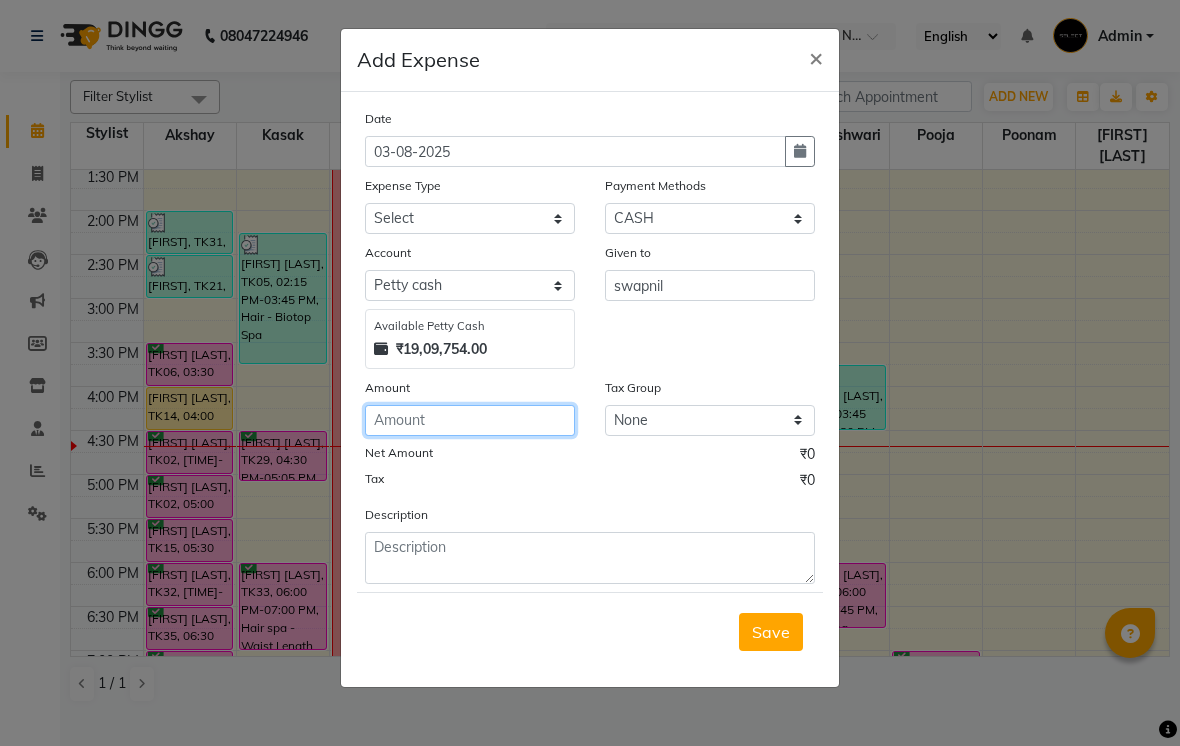 click 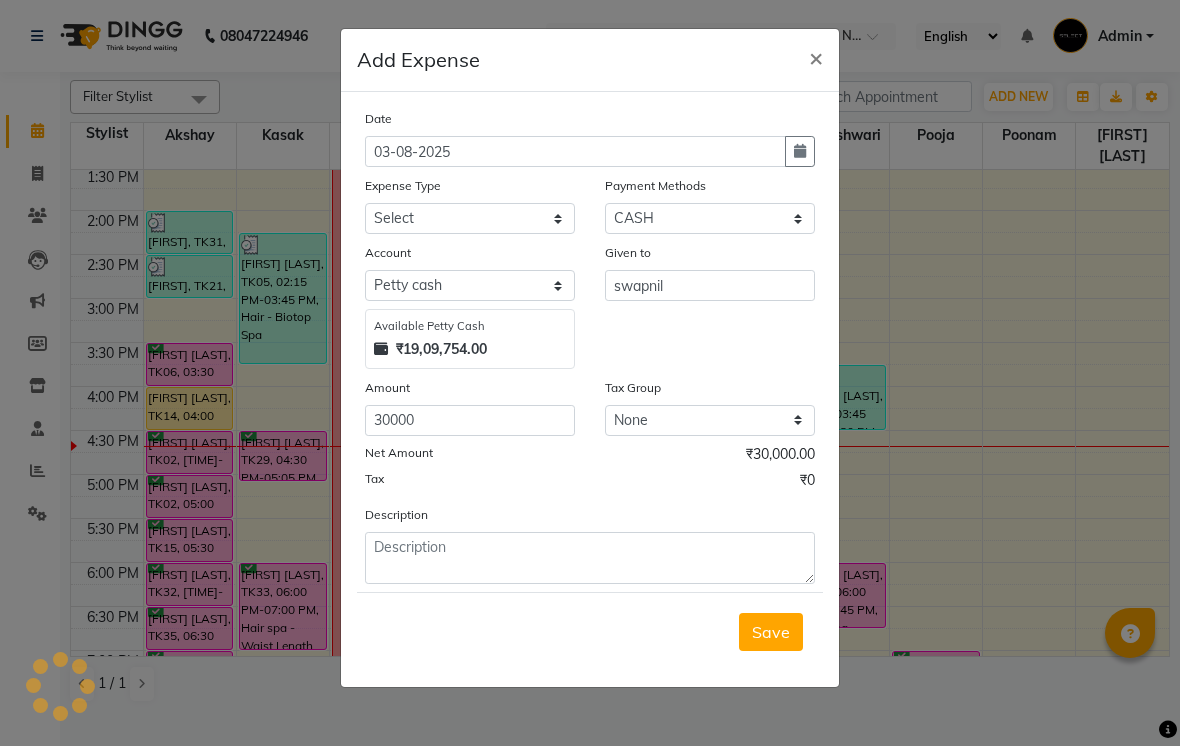 click on "Expense Type" 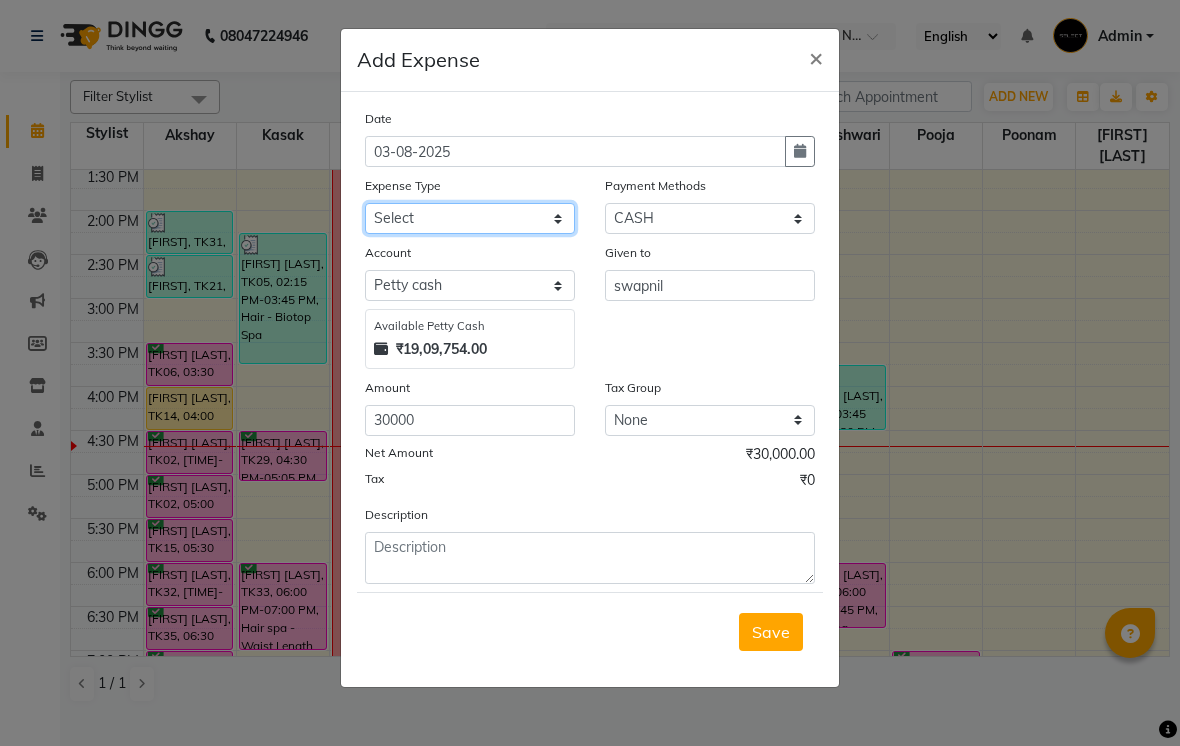 click on "Select Advance Salary Akshay Home Akshay Investment Akshay Mom Akshay Personal Arihant Davines Car maintenance  Cleaning Material Client Snacks Disposable Equipment Fuel Govt fee Incentive Insurance International purchase Lightbill And Phone Bill Loan Repayment Maintenance Marketing Miscellaneous Pantry Product Rent Salary Salon Interior Schwarzkopf Product Skin Products Staff Snacks Stationery Swamini Product Tanmay Product Tax Tea & Refreshment Utilities Water Jar" 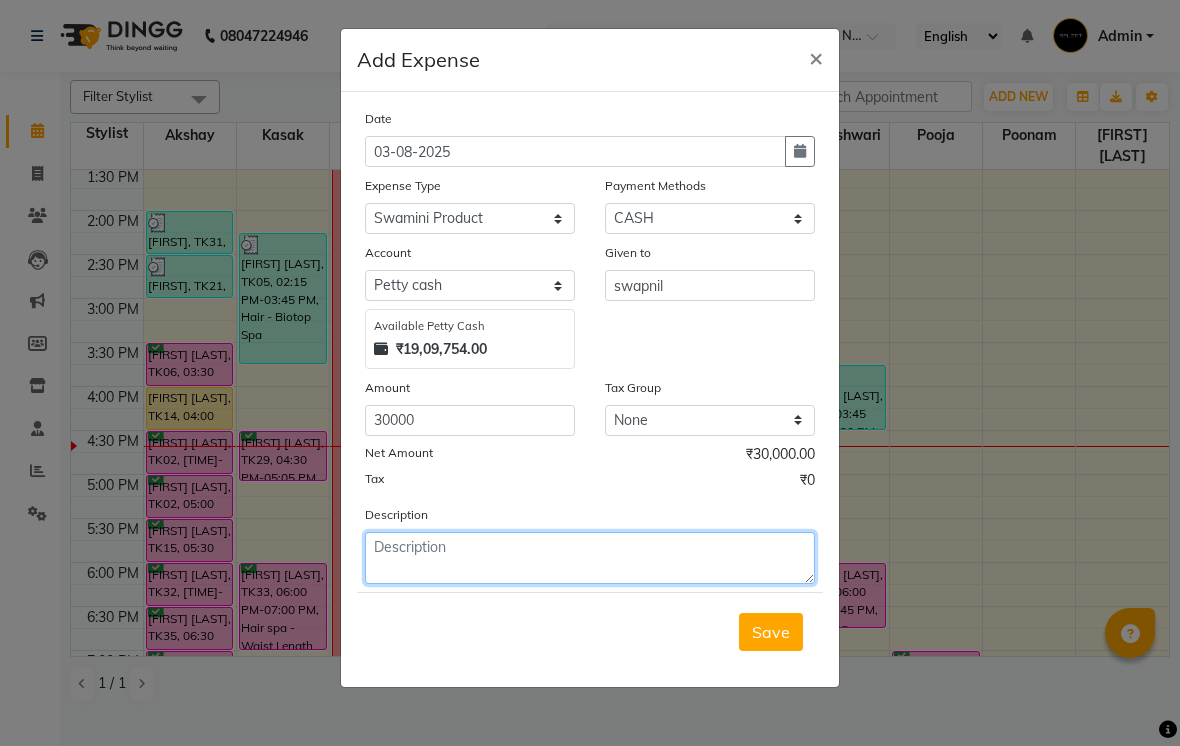 click 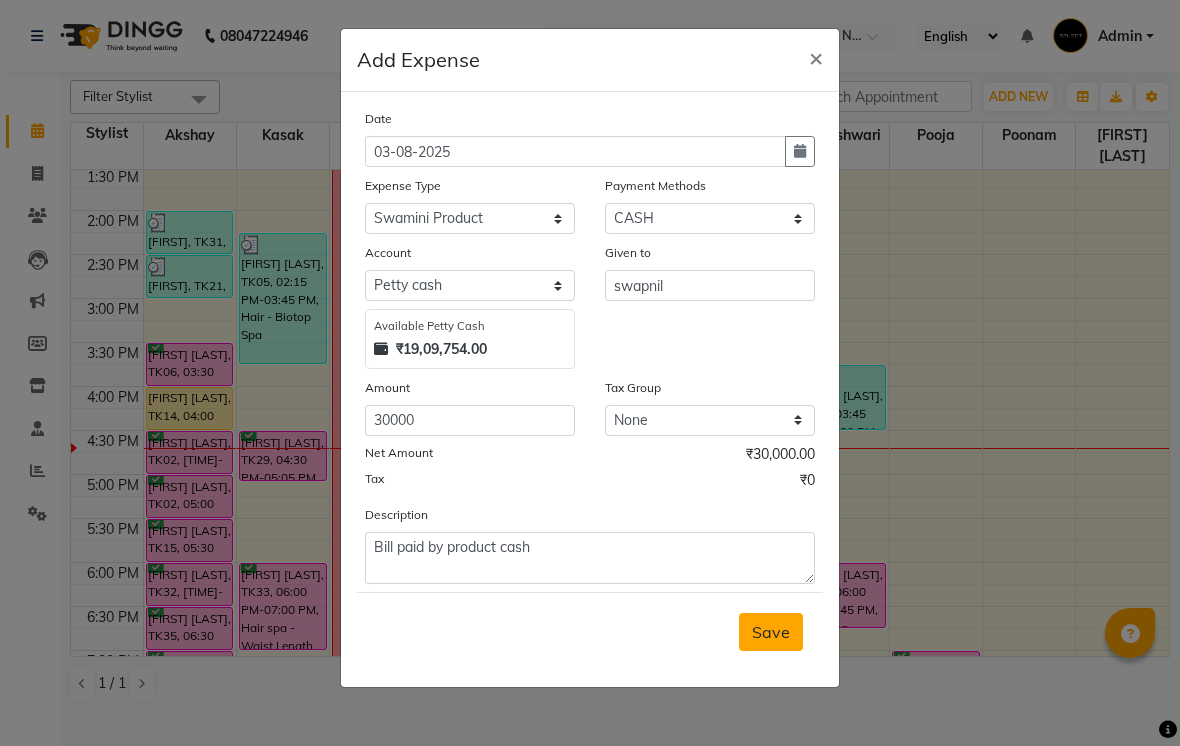 click on "Save" at bounding box center [771, 632] 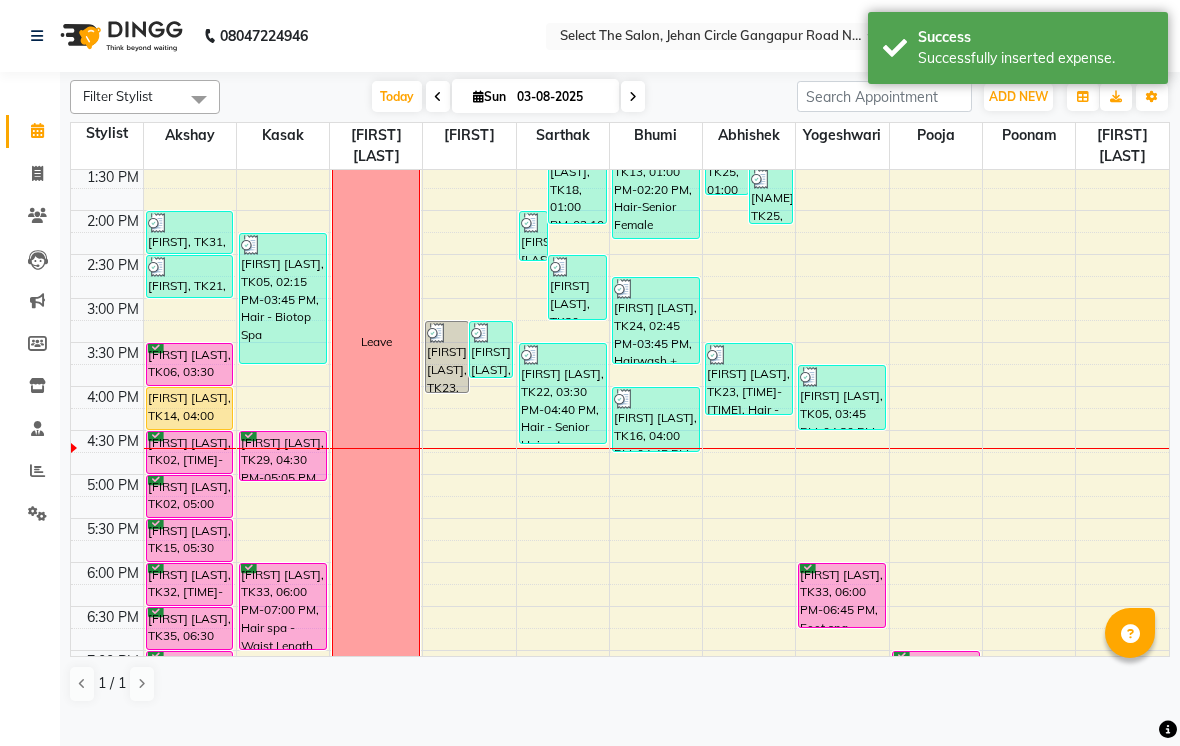 click at bounding box center [633, 96] 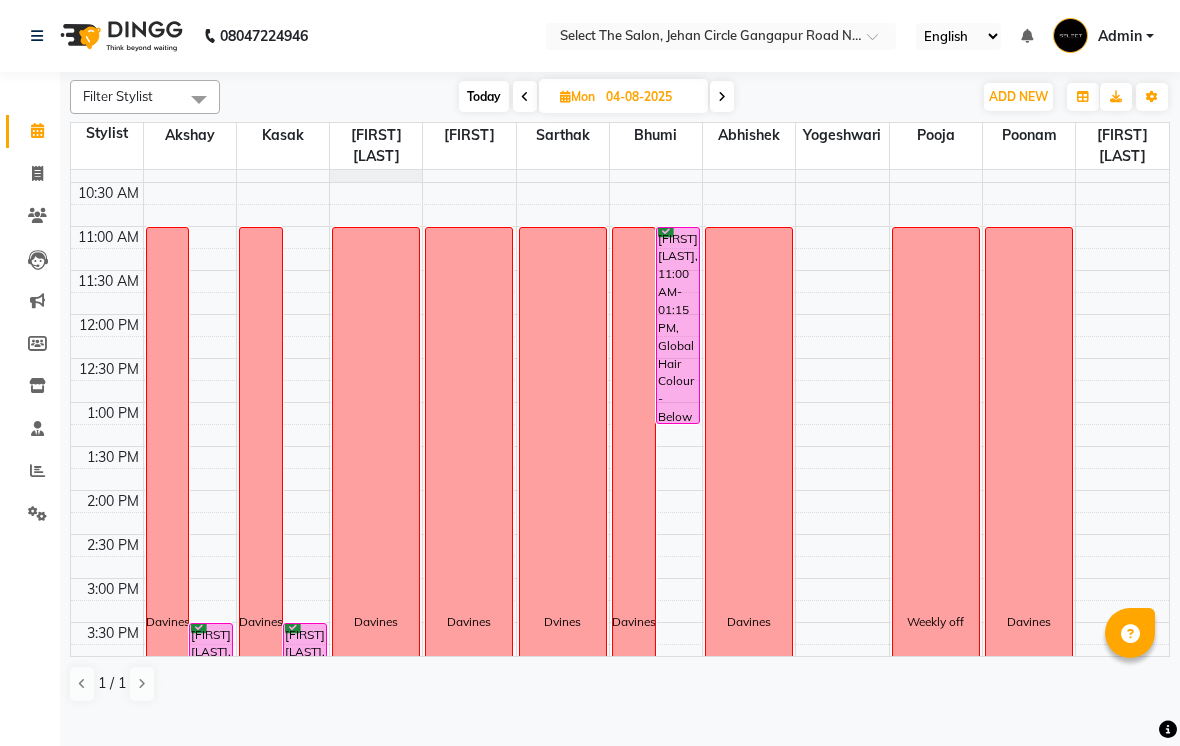 scroll, scrollTop: 206, scrollLeft: 0, axis: vertical 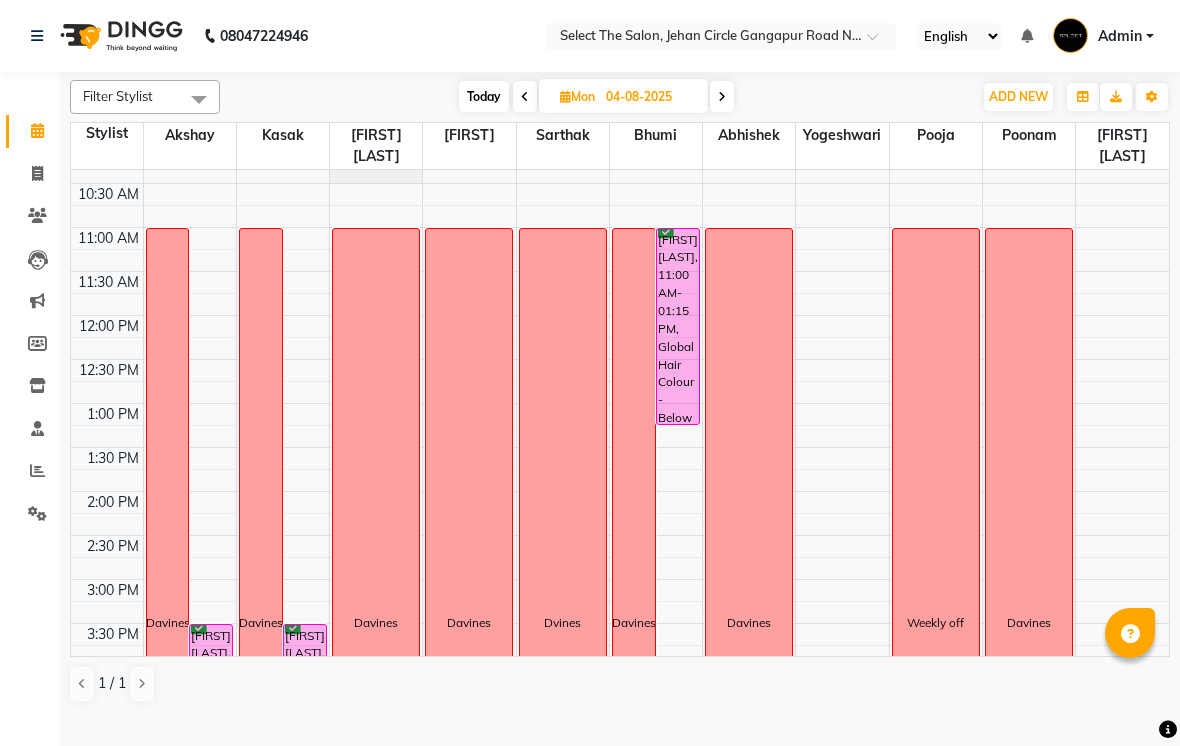 click on "Today" at bounding box center (484, 96) 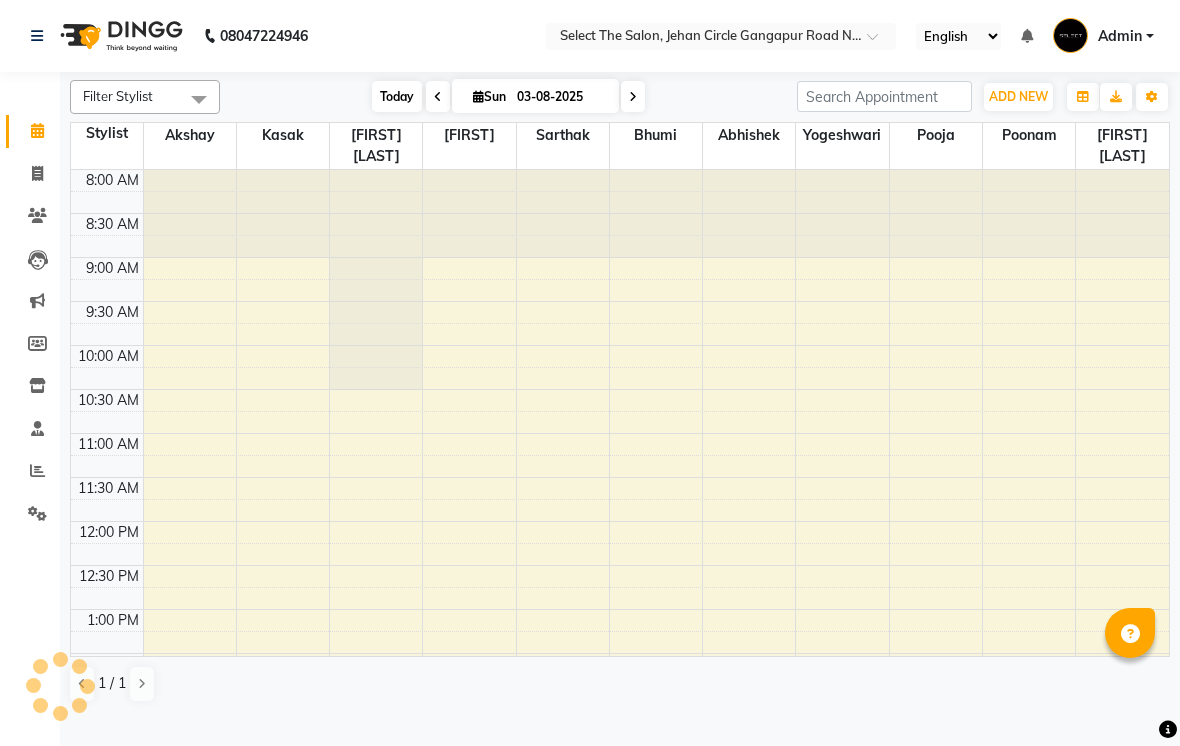 scroll, scrollTop: 657, scrollLeft: 0, axis: vertical 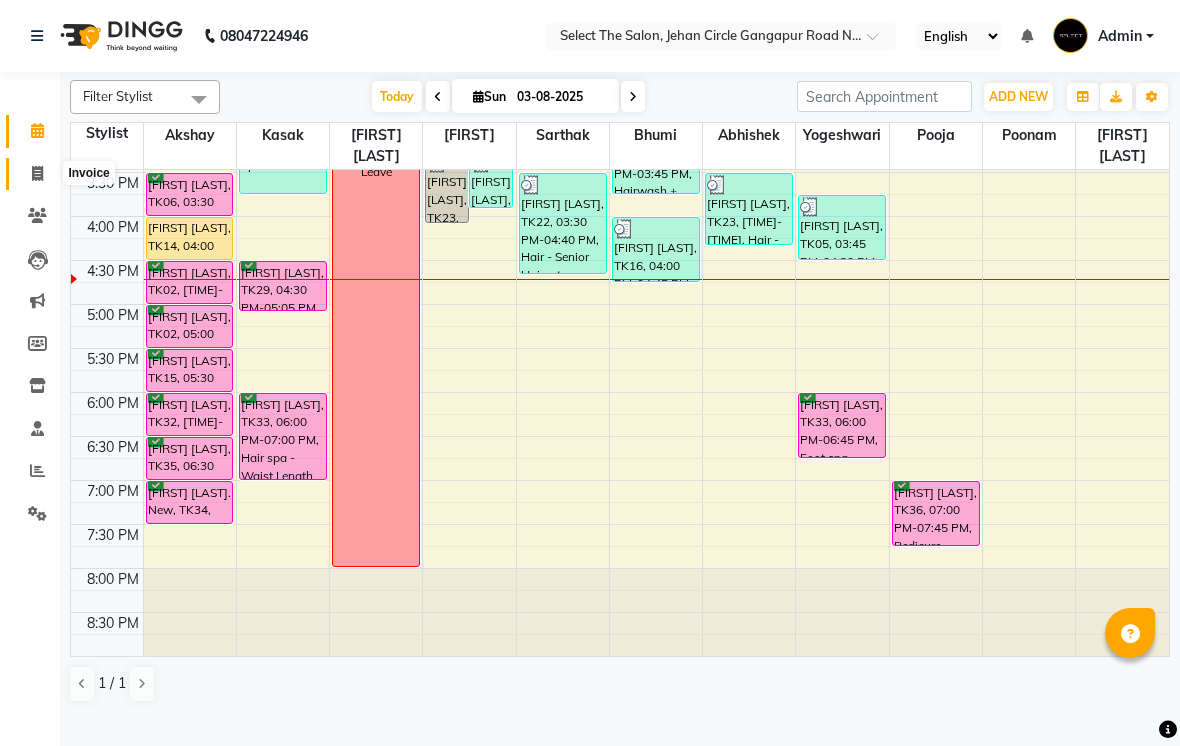 click 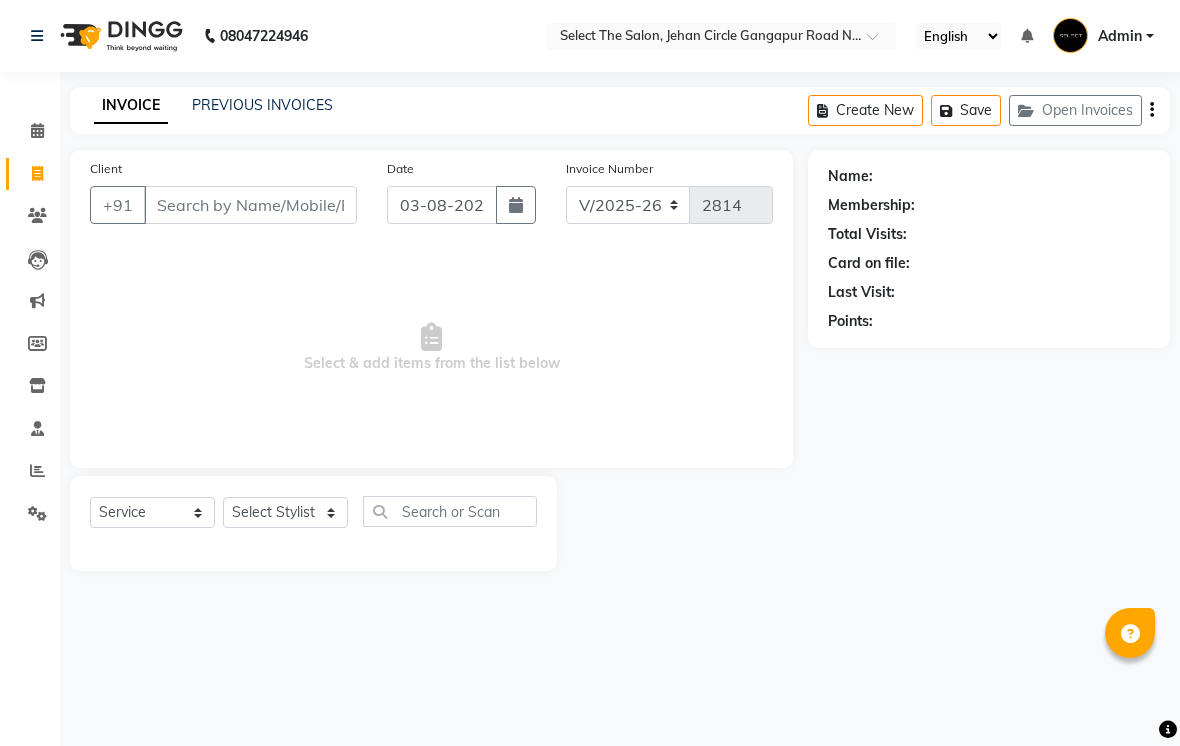 click on "Client" at bounding box center [250, 205] 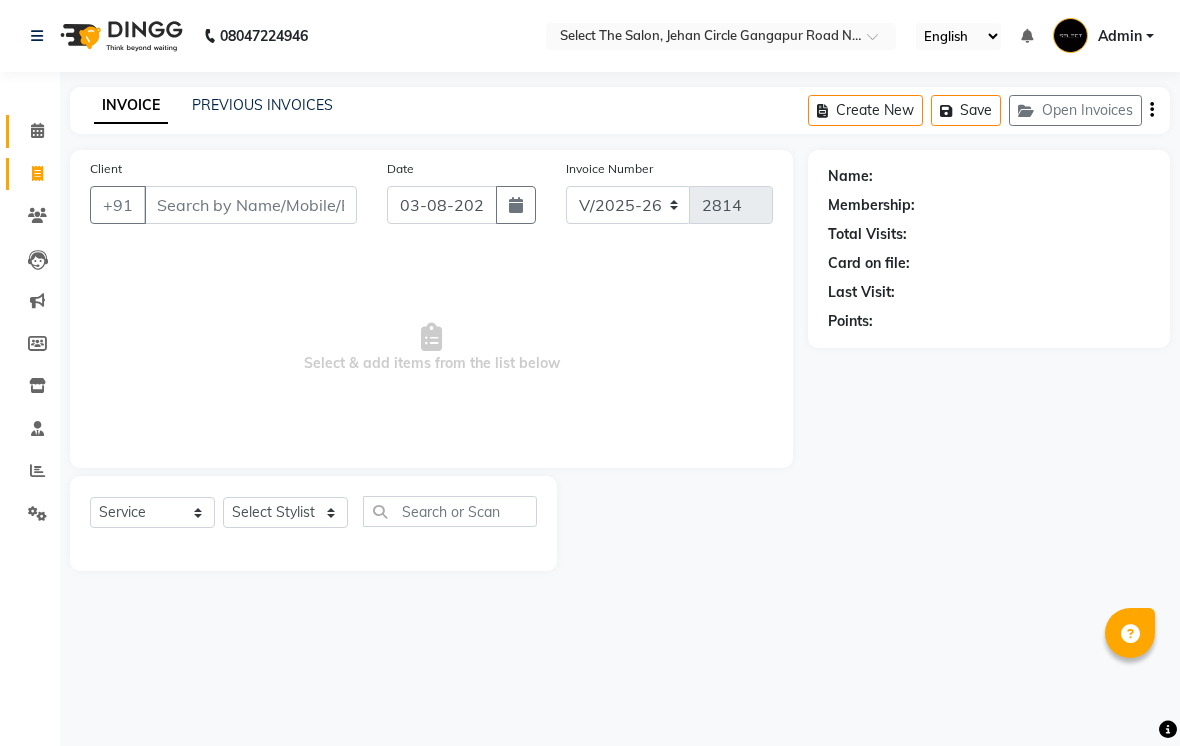 click 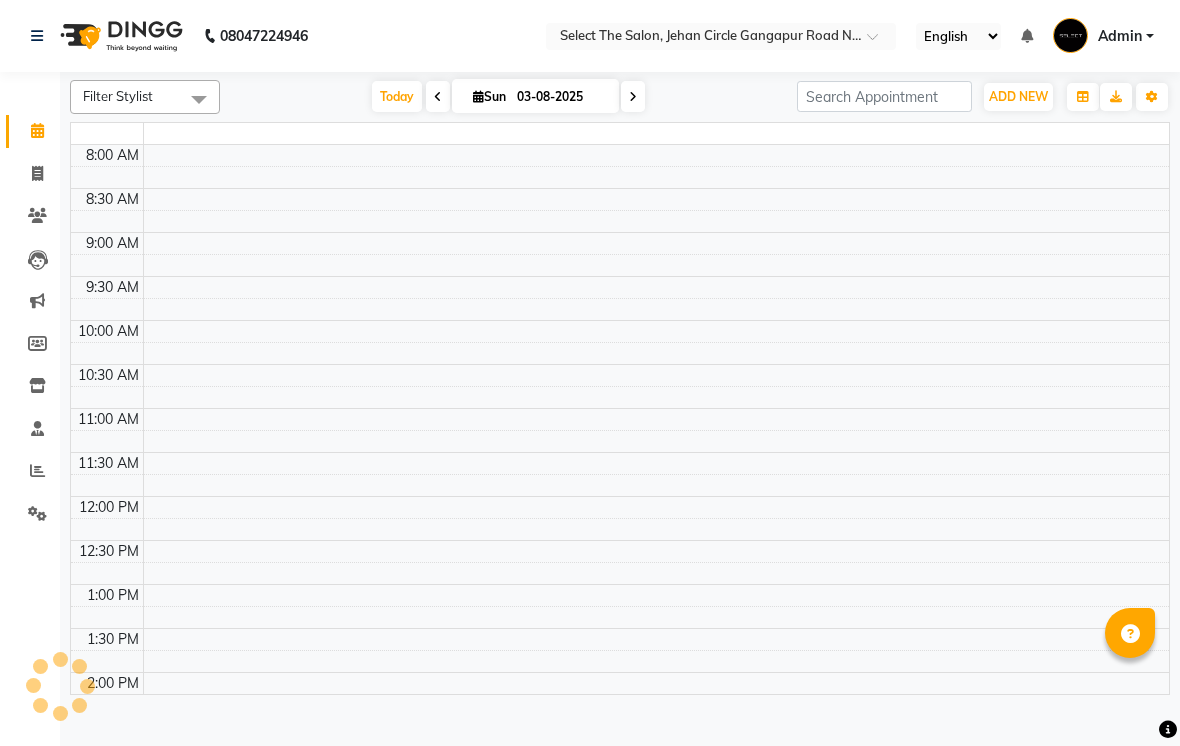 scroll, scrollTop: 619, scrollLeft: 0, axis: vertical 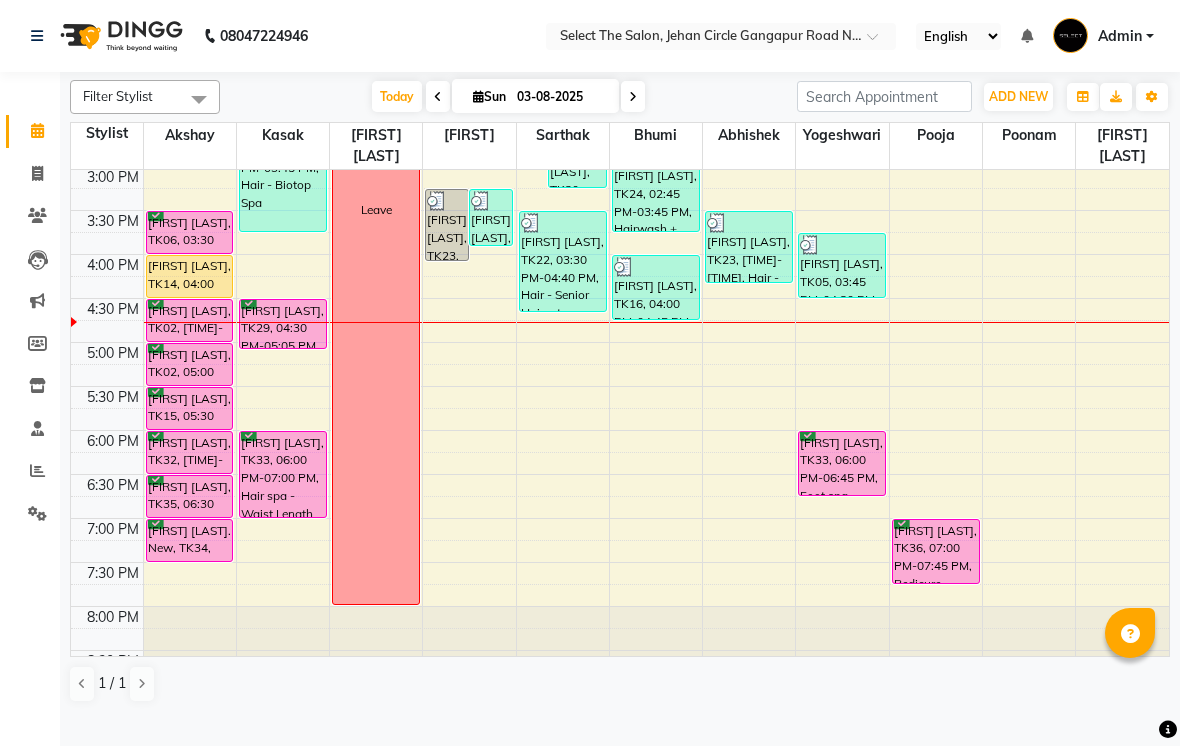 click on "[FIRST] [LAST], TK29, 04:30 PM-05:05 PM, Hair-Senior Female Haircut" at bounding box center [283, 324] 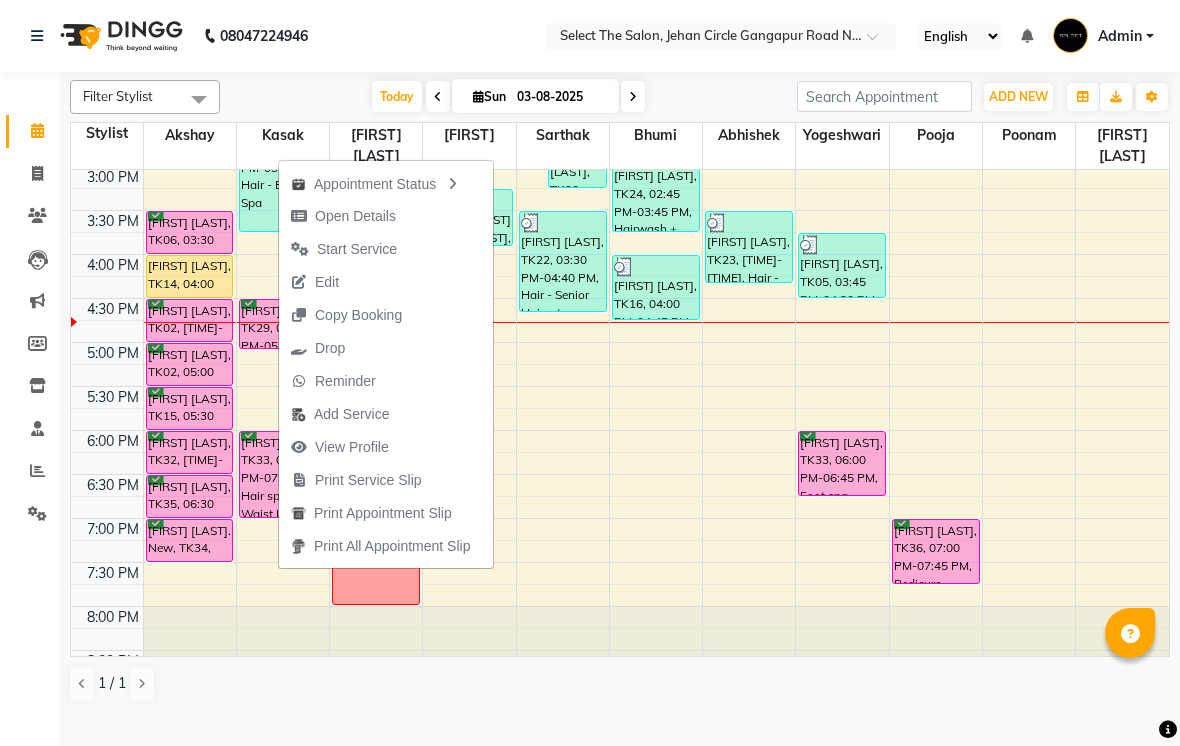 click on "4:30 PM" at bounding box center [113, 309] 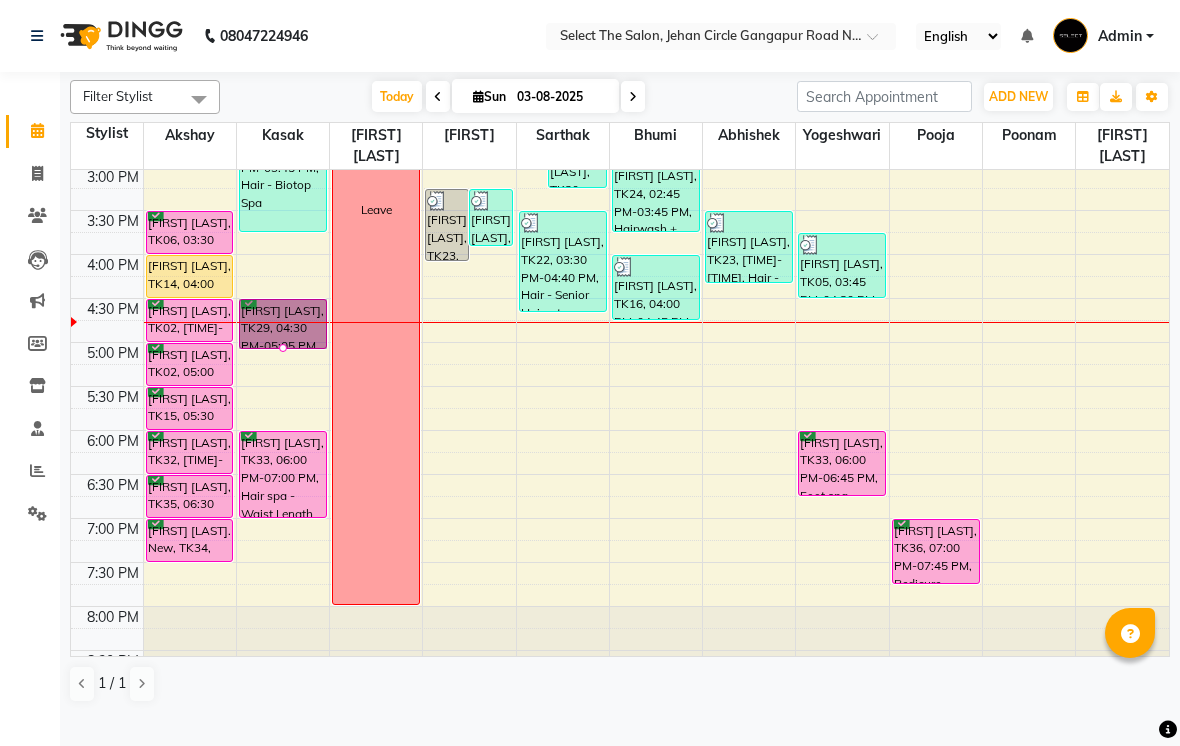 click at bounding box center (283, 348) 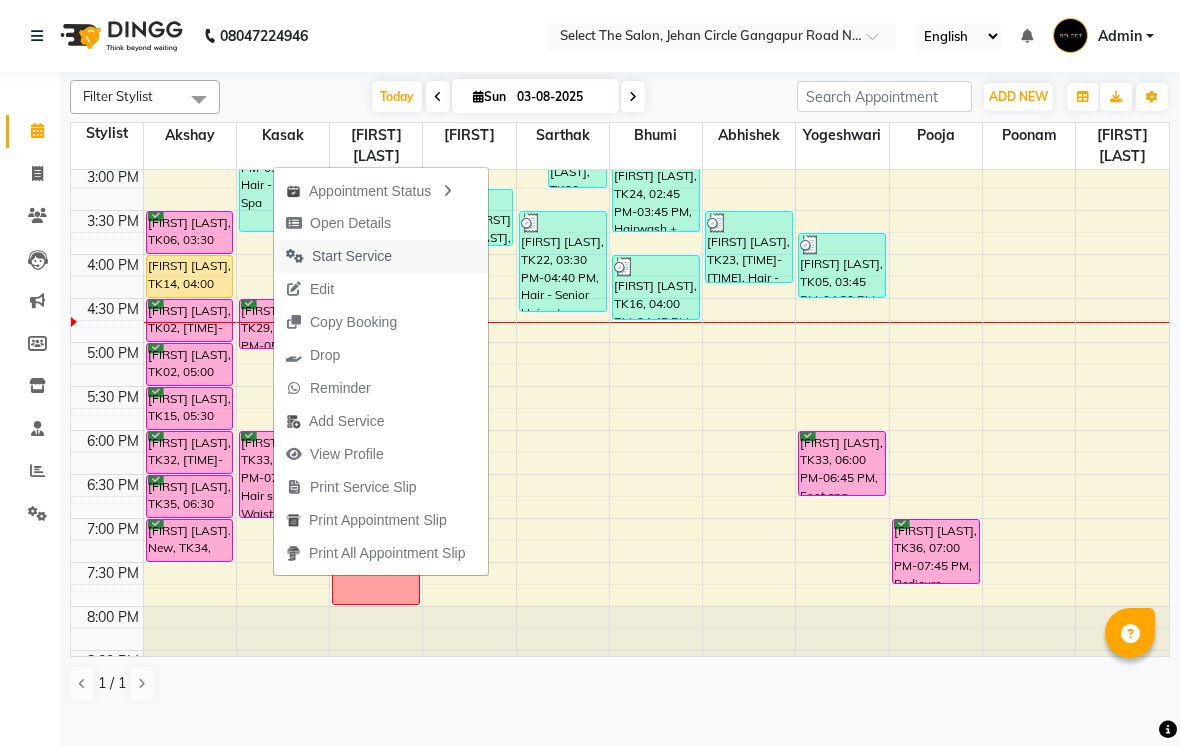 click at bounding box center (295, 256) 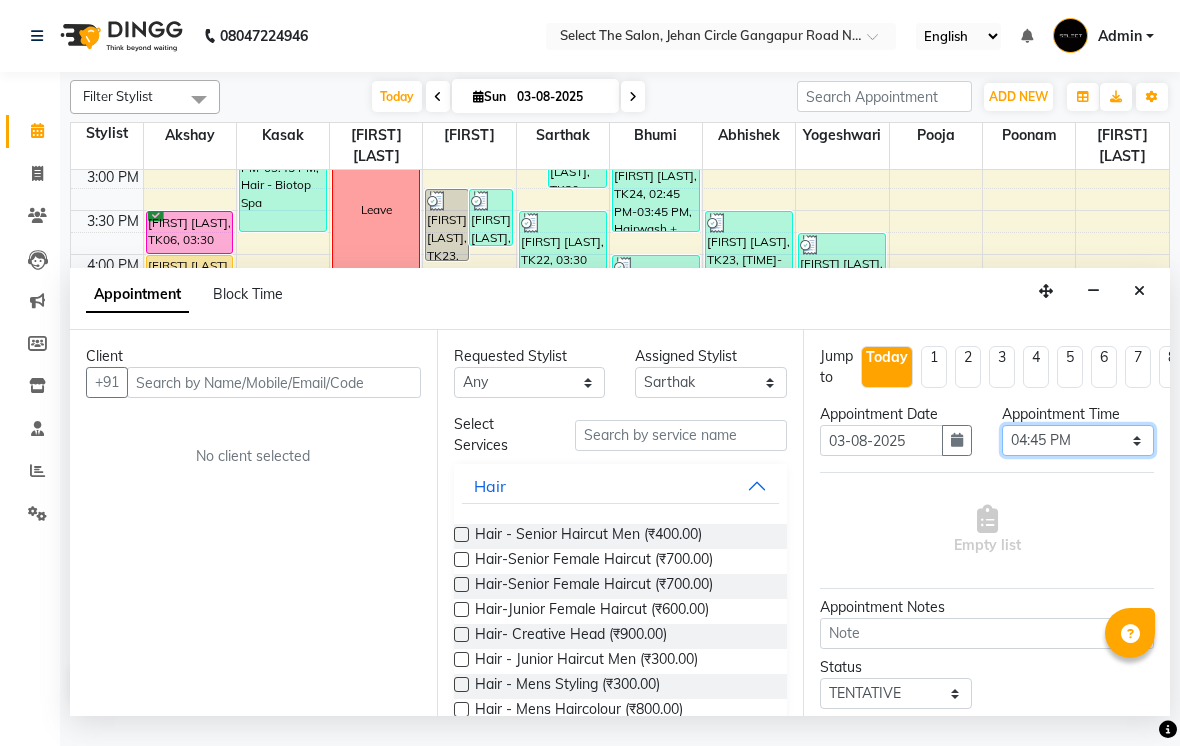 click on "Select 09:00 AM 09:15 AM 09:30 AM 09:45 AM 10:00 AM 10:15 AM 10:30 AM 10:45 AM 11:00 AM 11:15 AM 11:30 AM 11:45 AM 12:00 PM 12:15 PM 12:30 PM 12:45 PM 01:00 PM 01:15 PM 01:30 PM 01:45 PM 02:00 PM 02:15 PM 02:30 PM 02:45 PM 03:00 PM 03:15 PM 03:30 PM 03:45 PM 04:00 PM 04:15 PM 04:30 PM 04:45 PM 05:00 PM 05:15 PM 05:30 PM 05:45 PM 06:00 PM 06:15 PM 06:30 PM 06:45 PM 07:00 PM 07:15 PM 07:30 PM 07:45 PM 08:00 PM" at bounding box center (1078, 440) 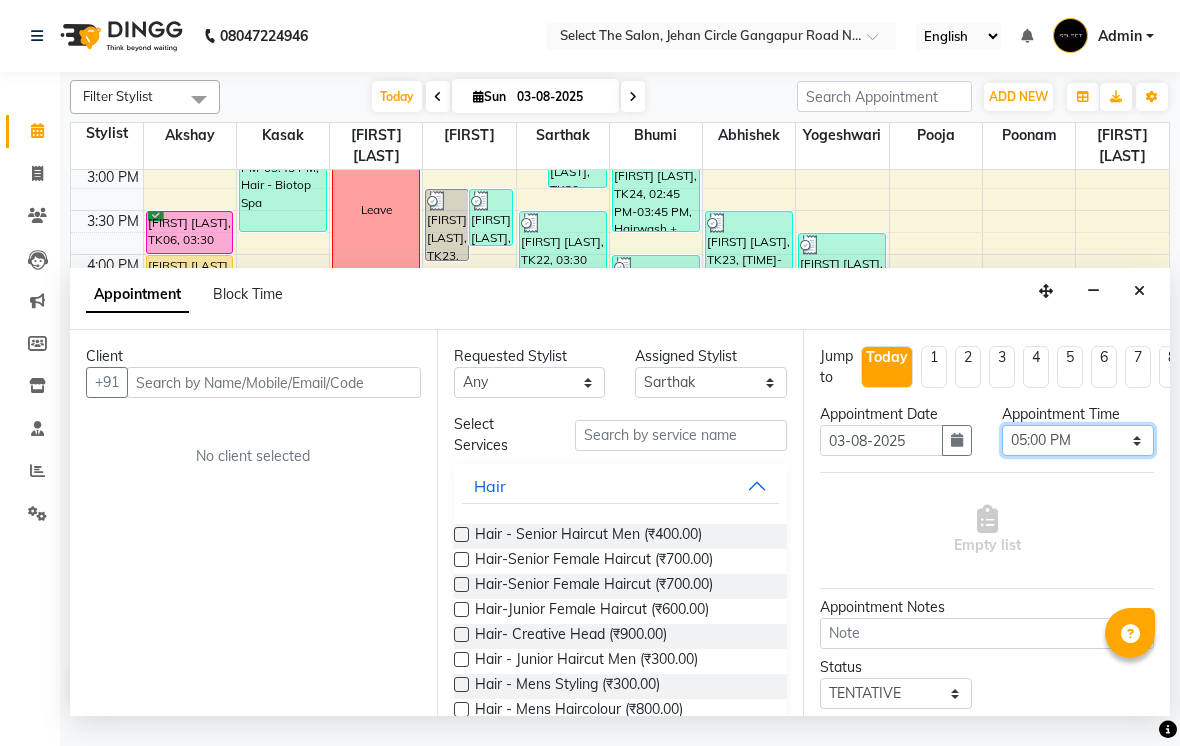 click on "Select 09:00 AM 09:15 AM 09:30 AM 09:45 AM 10:00 AM 10:15 AM 10:30 AM 10:45 AM 11:00 AM 11:15 AM 11:30 AM 11:45 AM 12:00 PM 12:15 PM 12:30 PM 12:45 PM 01:00 PM 01:15 PM 01:30 PM 01:45 PM 02:00 PM 02:15 PM 02:30 PM 02:45 PM 03:00 PM 03:15 PM 03:30 PM 03:45 PM 04:00 PM 04:15 PM 04:30 PM 04:45 PM 05:00 PM 05:15 PM 05:30 PM 05:45 PM 06:00 PM 06:15 PM 06:30 PM 06:45 PM 07:00 PM 07:15 PM 07:30 PM 07:45 PM 08:00 PM" at bounding box center (1078, 440) 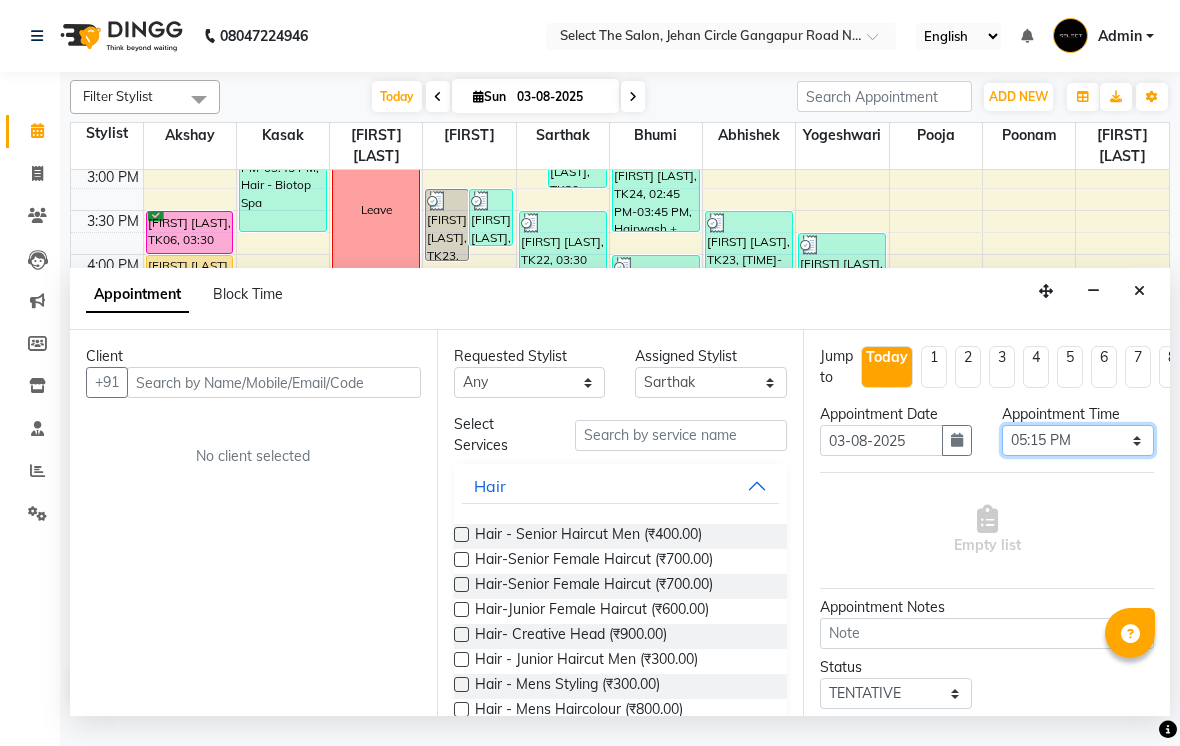 click on "Select 09:00 AM 09:15 AM 09:30 AM 09:45 AM 10:00 AM 10:15 AM 10:30 AM 10:45 AM 11:00 AM 11:15 AM 11:30 AM 11:45 AM 12:00 PM 12:15 PM 12:30 PM 12:45 PM 01:00 PM 01:15 PM 01:30 PM 01:45 PM 02:00 PM 02:15 PM 02:30 PM 02:45 PM 03:00 PM 03:15 PM 03:30 PM 03:45 PM 04:00 PM 04:15 PM 04:30 PM 04:45 PM 05:00 PM 05:15 PM 05:30 PM 05:45 PM 06:00 PM 06:15 PM 06:30 PM 06:45 PM 07:00 PM 07:15 PM 07:30 PM 07:45 PM 08:00 PM" at bounding box center [1078, 440] 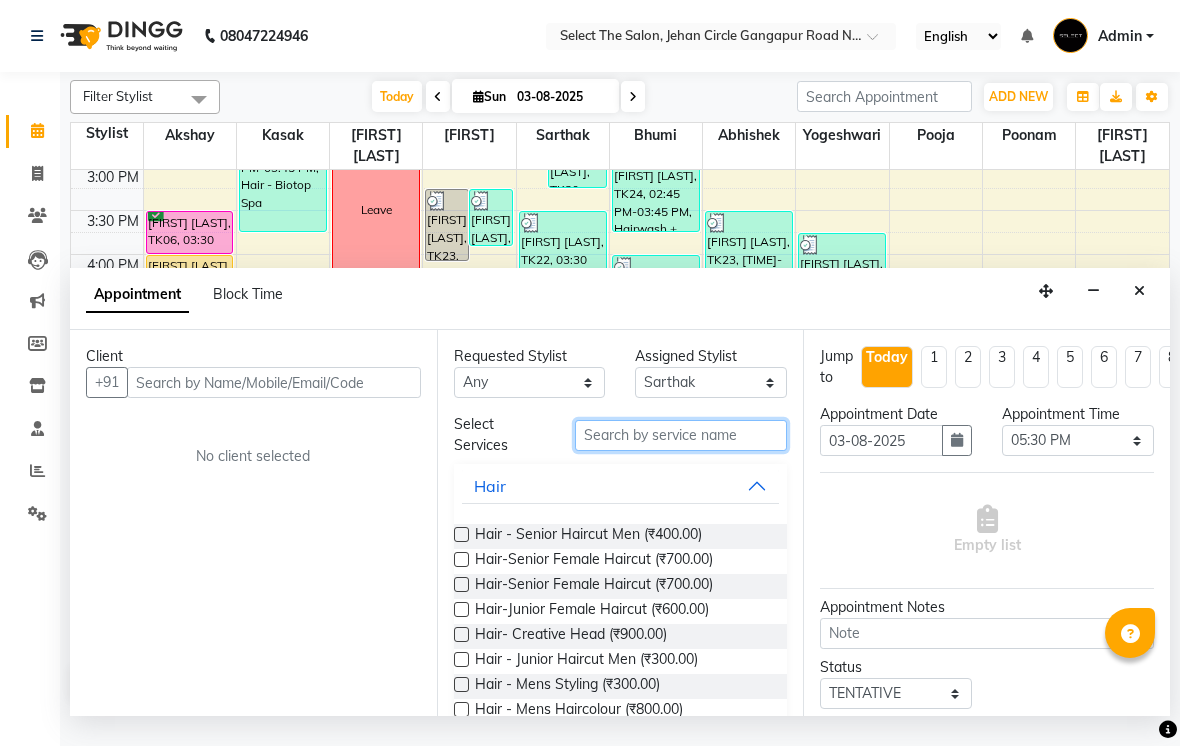 click at bounding box center [681, 435] 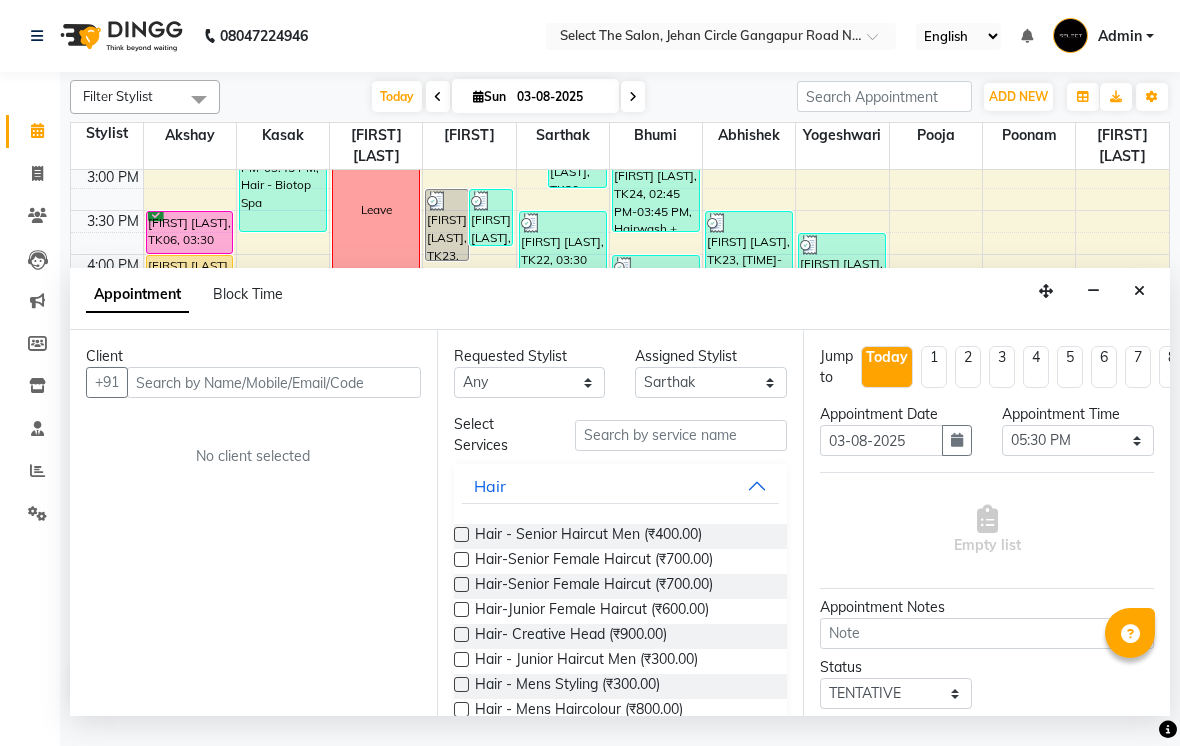 click on "Hair - Senior Haircut Men (₹400.00) Hair-Senior Female Haircut (₹700.00) Hair-Senior Female Haircut (₹700.00) Hair-Junior Female Haircut (₹600.00) Hair- Creative Head  (₹900.00) Hair - Junior Haircut Men  (₹300.00) Hair - Mens Styling (₹300.00) Hair - Mens Haircolour (₹800.00) Hair - Global Colour (₹3,500.00) Hair - Mens hair colour Touch-up (₹250.00) Hair - Root Touchup 1 Inch (₹1,500.00) Hair - Root Touchup 2 inch (₹2,200.00) Hair - Mens Keratin Treatment (₹2,500.00) Hair - K18 Treatment (₹1,500.00) Hair - Mens Hair spa (₹1,500.00) Hair - Mens hairwash (₹100.00) Head Massage (₹400.00) Keratin Wash  (₹0) Hair- Kids Haircut (₹200.00) Consultation  (₹0) Hair - Creative Head Mens (₹600.00) Hair - Fringe  (₹300.00) Hair - Fiber Clinix (₹1,500.00) Hair - Root Touchup 1 Inch AF (₹1,500.00) Hair - Root Touchup 2 inch AF (₹2,400.00) Hair - Makeup and bridal hair style  (₹0) Hair - Biotop Spa  (₹3,000.00) Hair - Female Styling  (₹700.00) Foot spa (₹600.00)" at bounding box center (621, 1199) 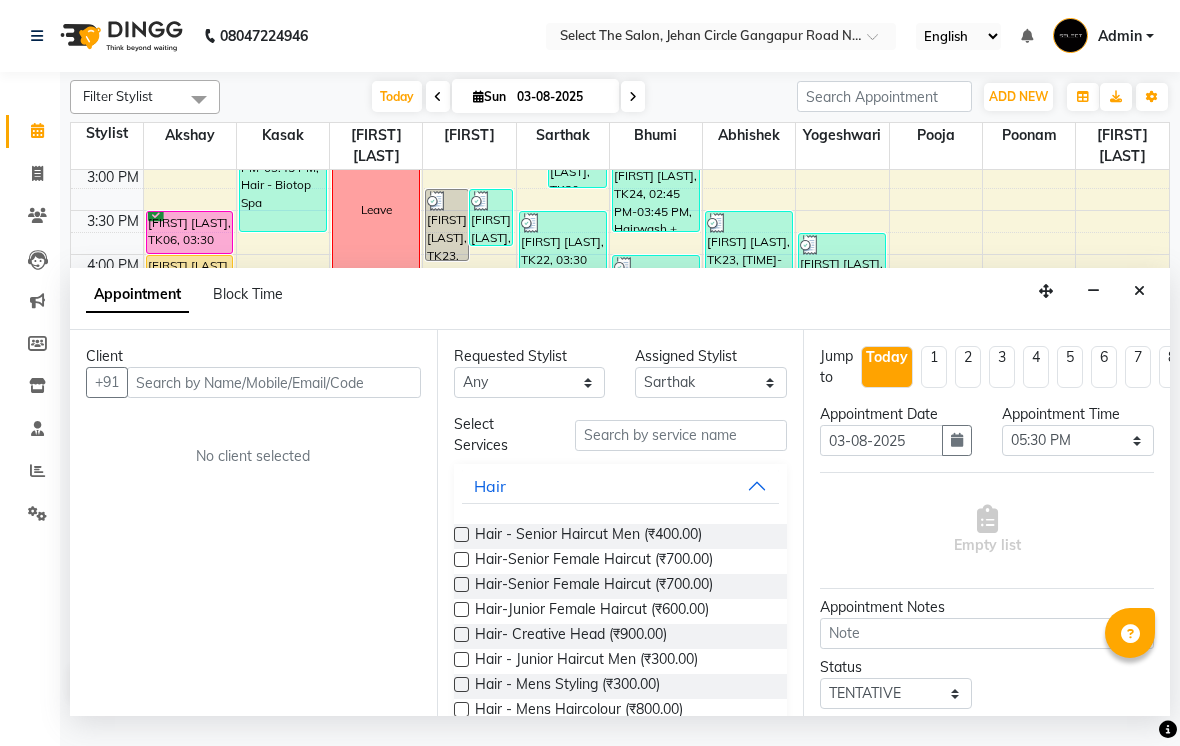 click at bounding box center [461, 534] 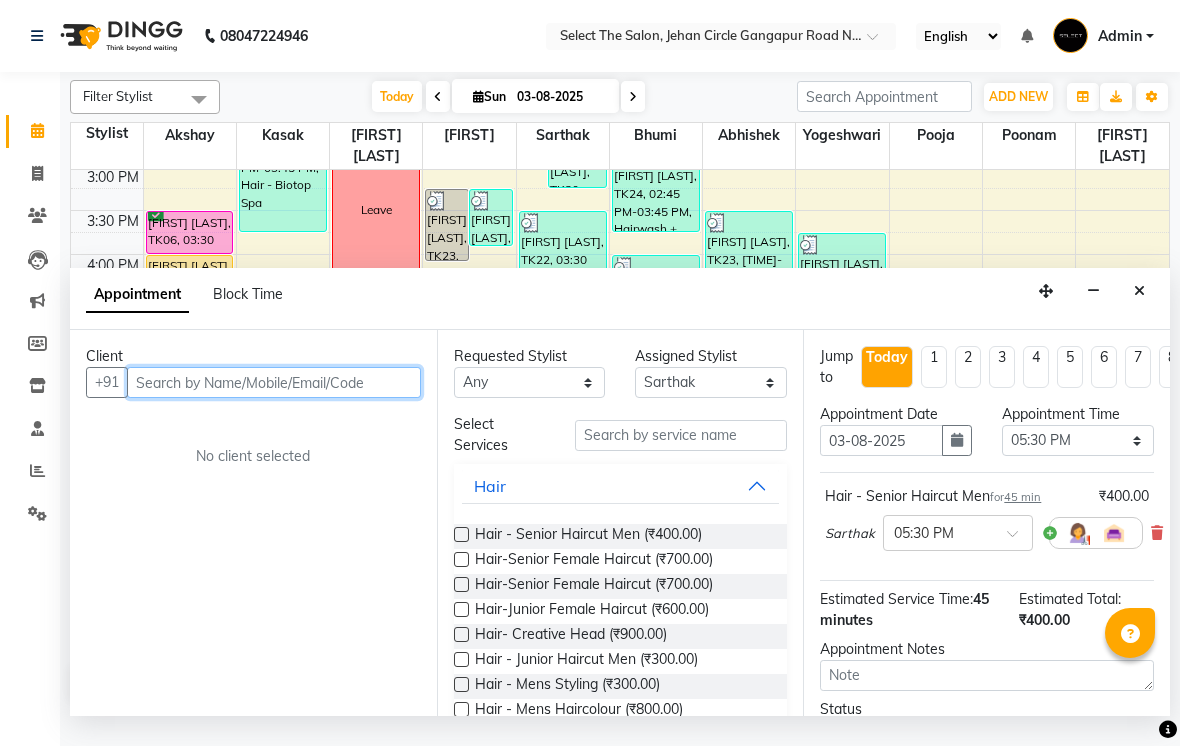 click at bounding box center (274, 382) 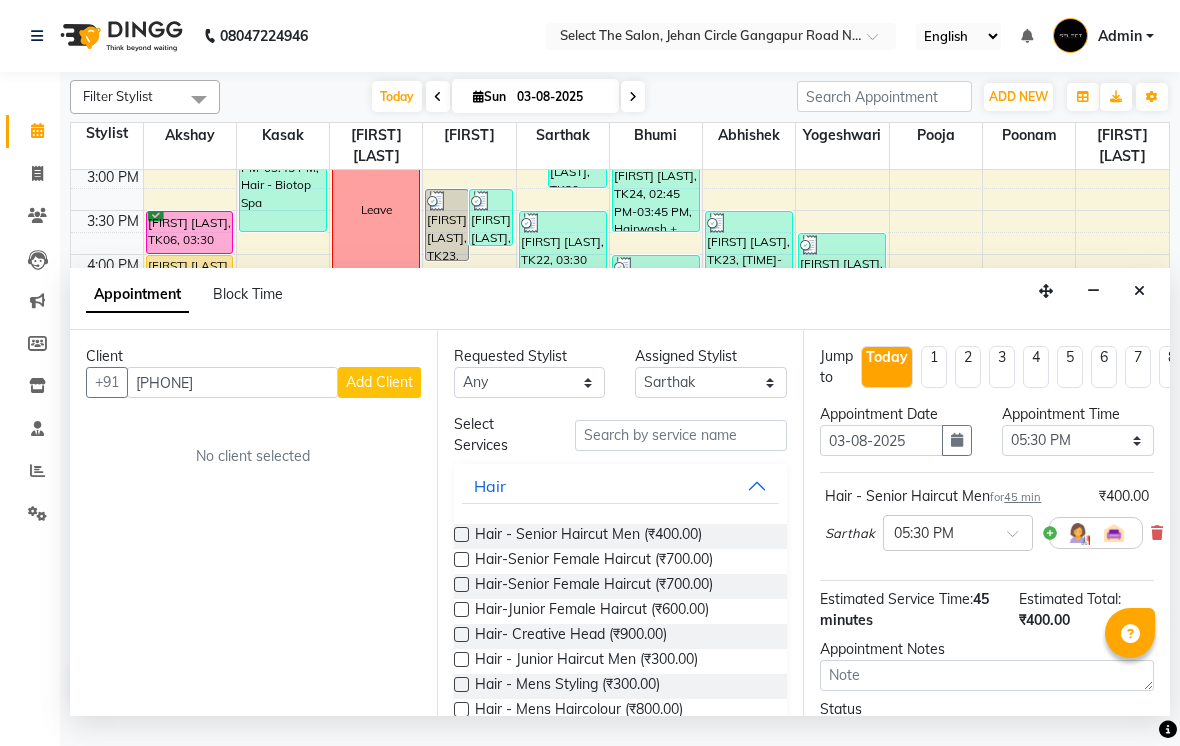 click on "Add Client" at bounding box center (379, 382) 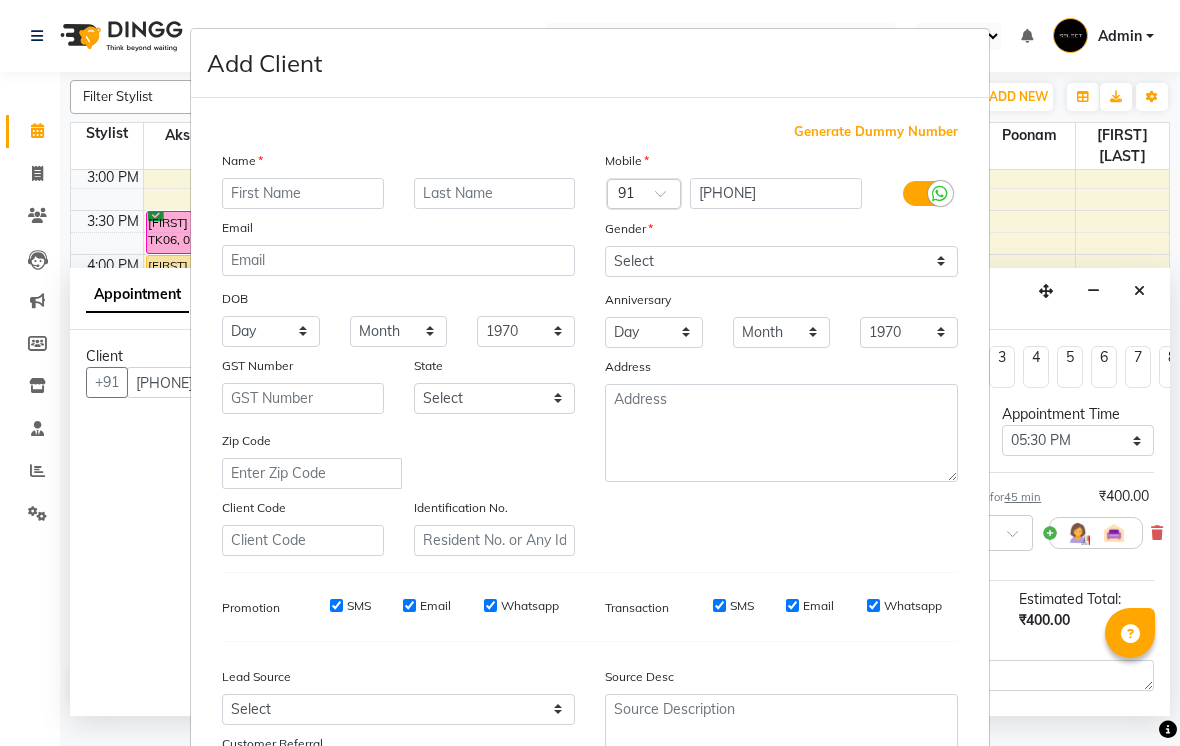 click at bounding box center (303, 193) 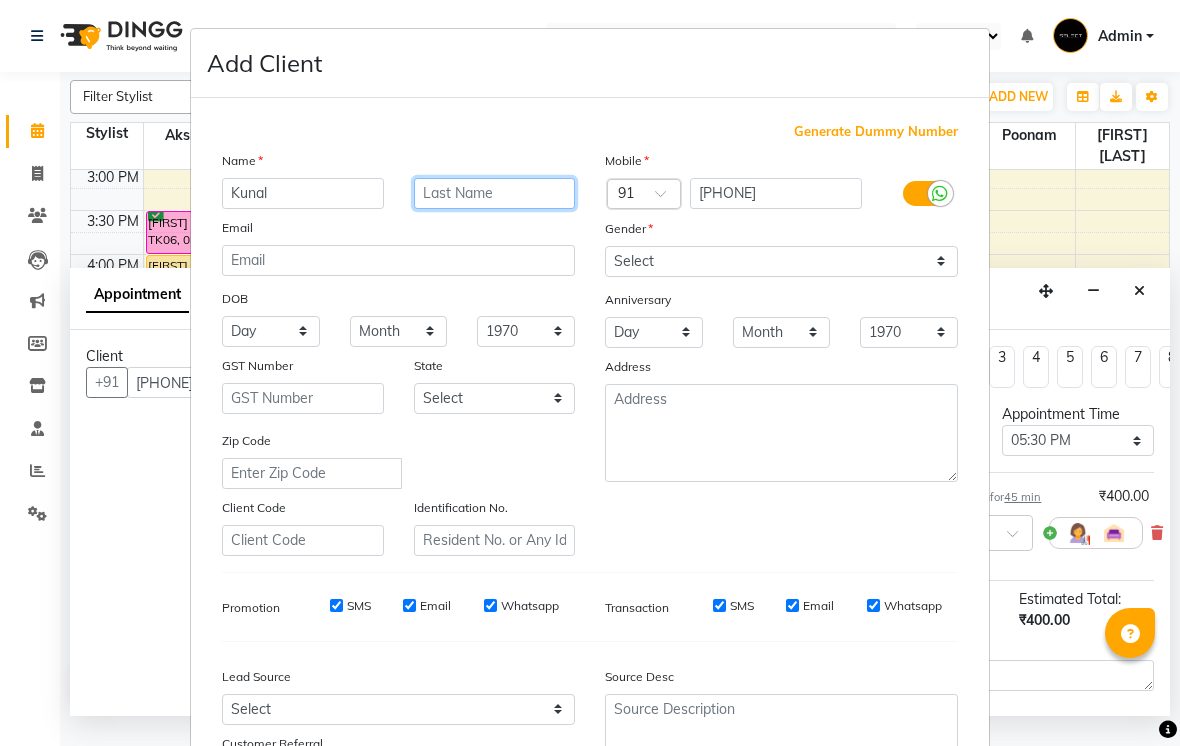 click at bounding box center [495, 193] 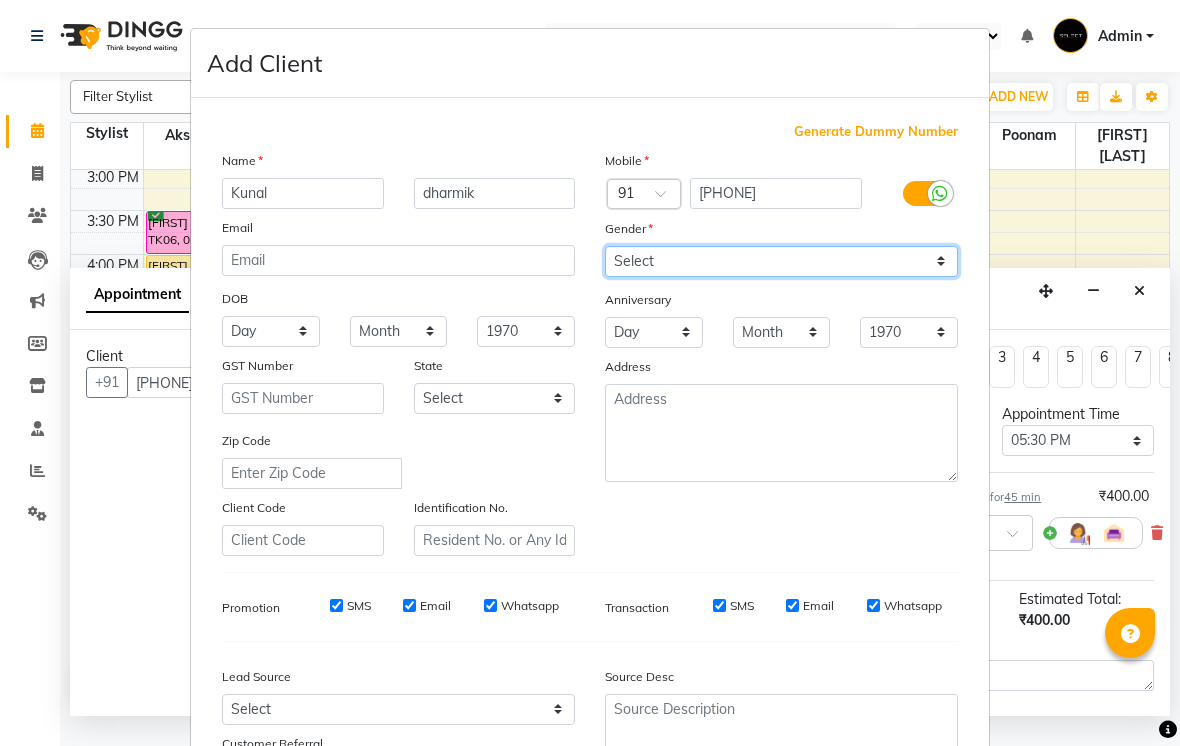 click on "Select Male Female Other Prefer Not To Say" at bounding box center [781, 261] 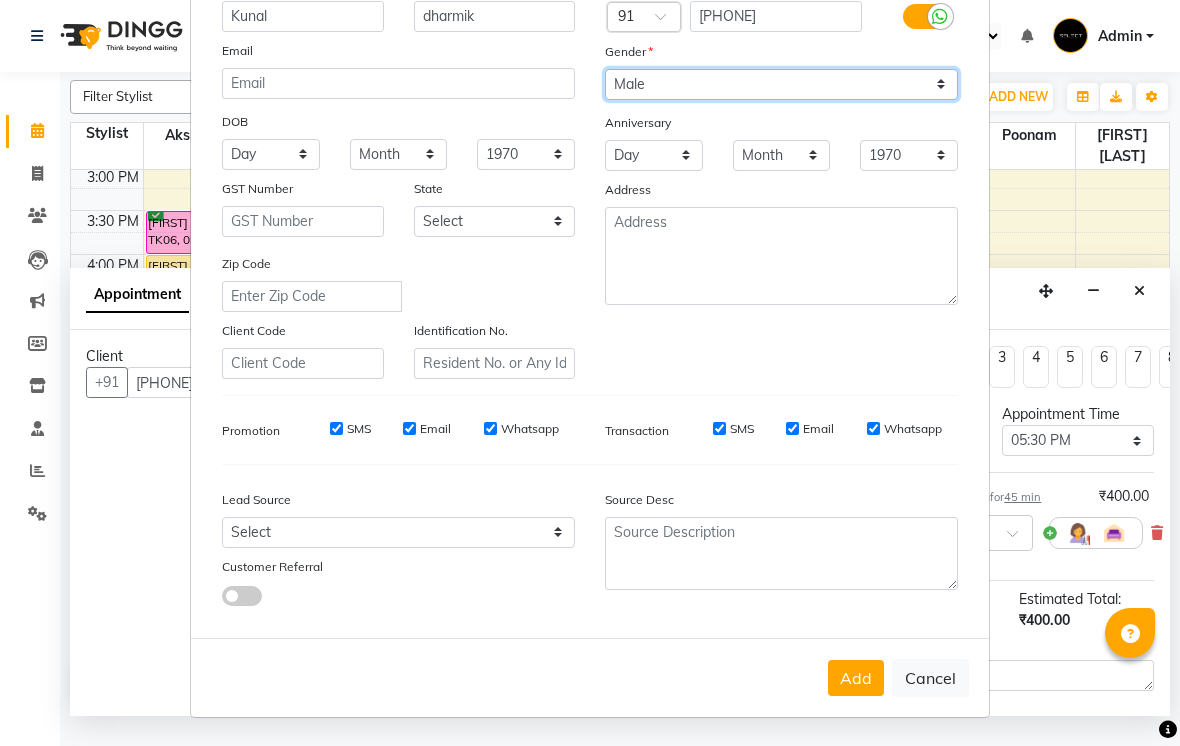scroll, scrollTop: 176, scrollLeft: 0, axis: vertical 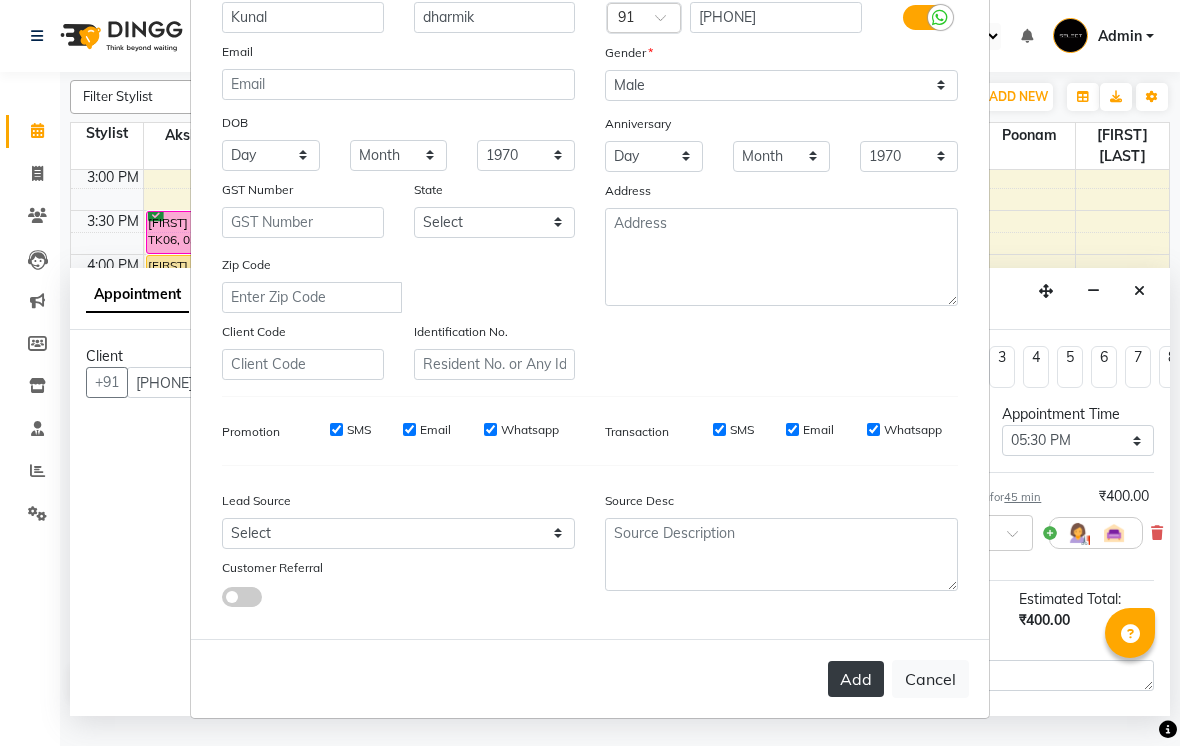 click on "Add" at bounding box center (856, 679) 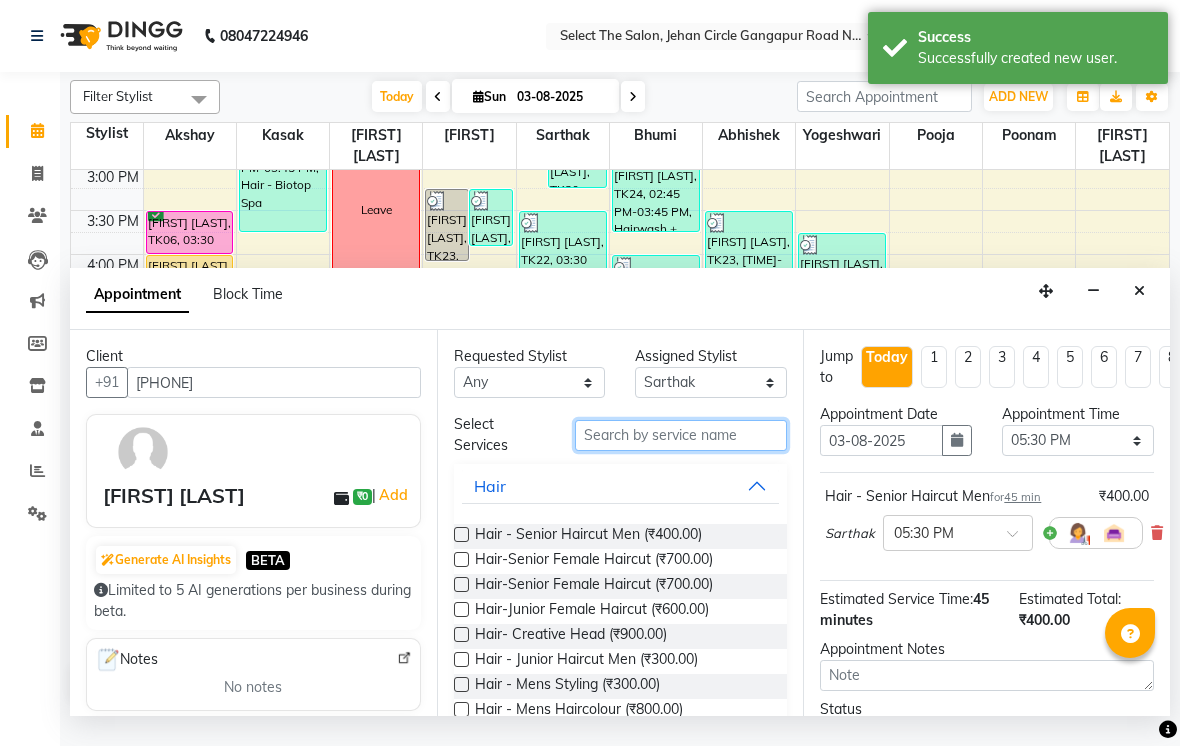 click at bounding box center [681, 435] 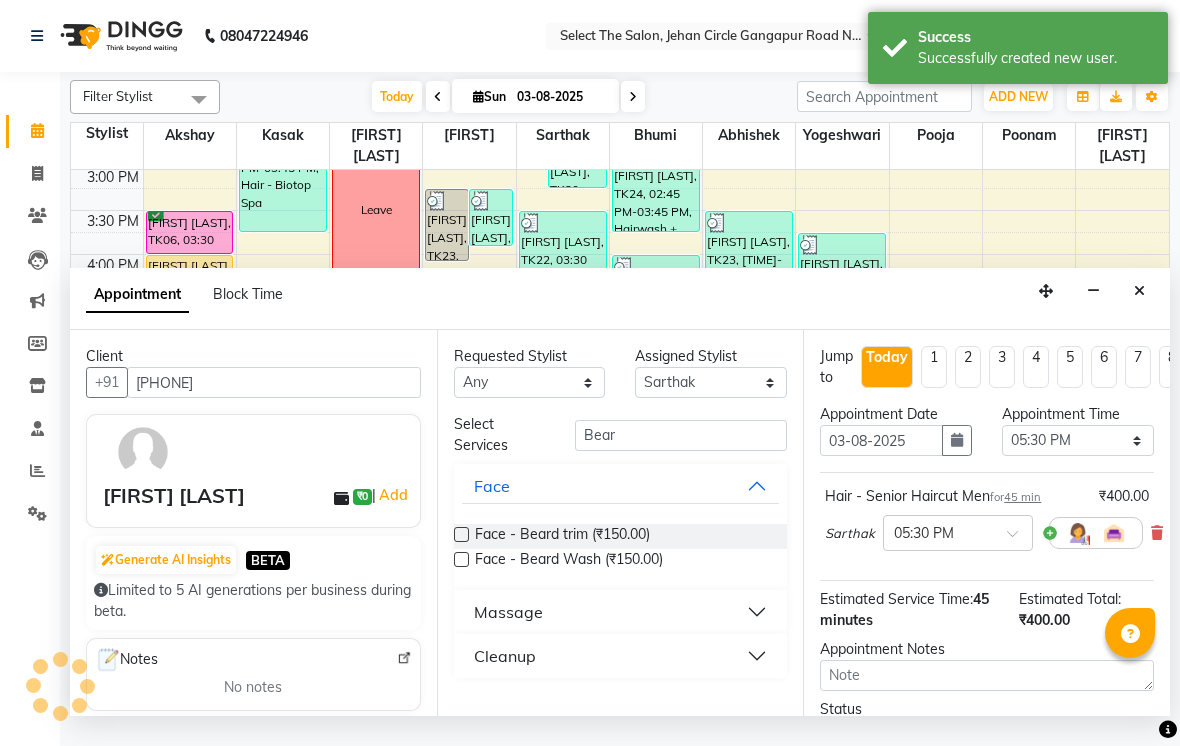 click at bounding box center [460, 538] 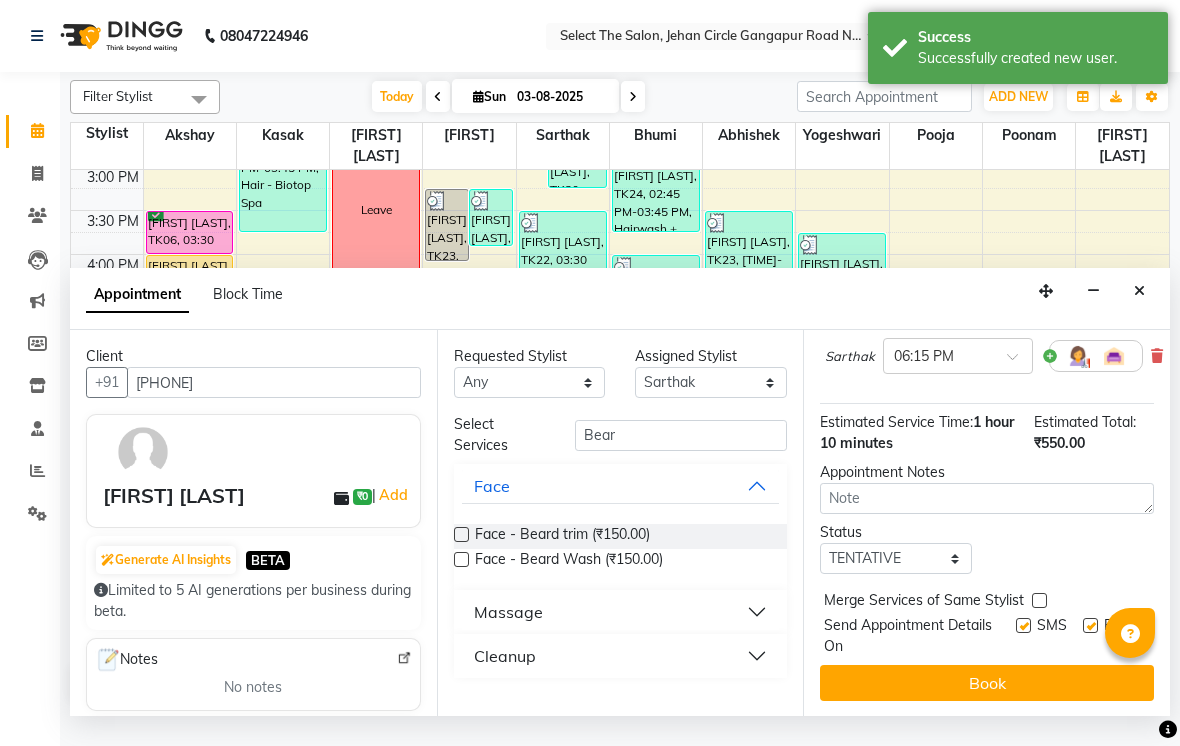 scroll, scrollTop: 267, scrollLeft: 0, axis: vertical 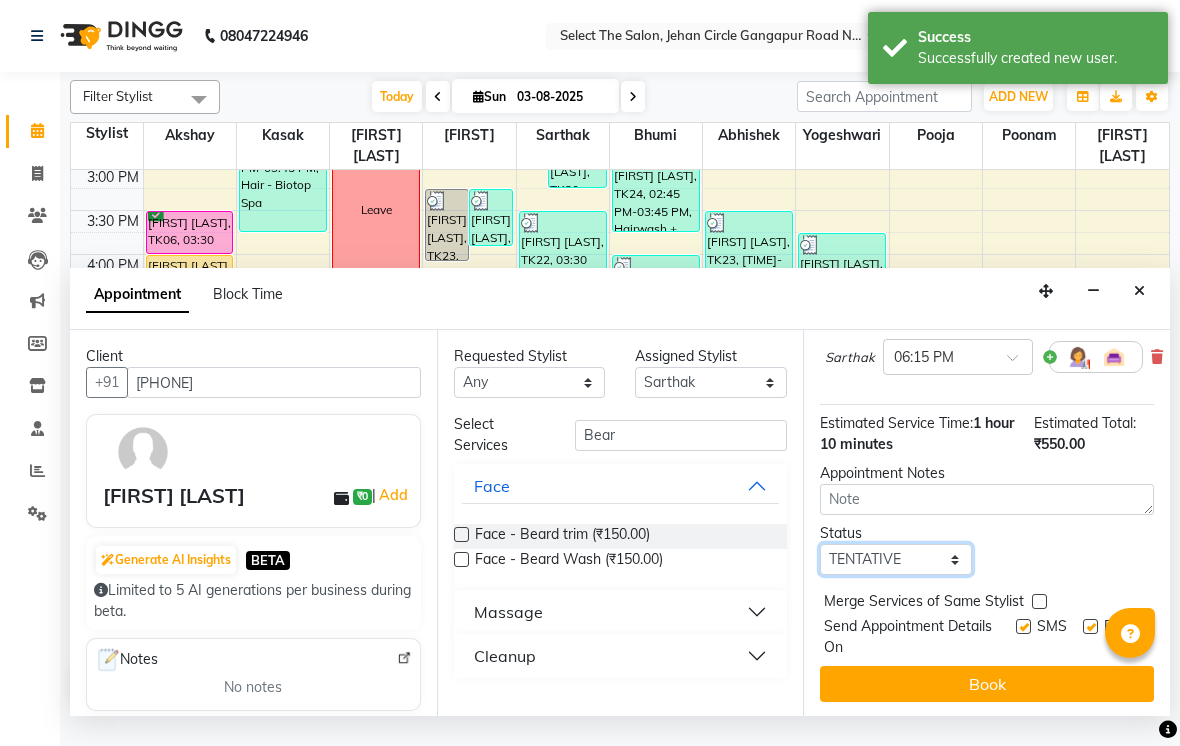 click on "Select TENTATIVE CONFIRM CHECK-IN UPCOMING" at bounding box center [896, 559] 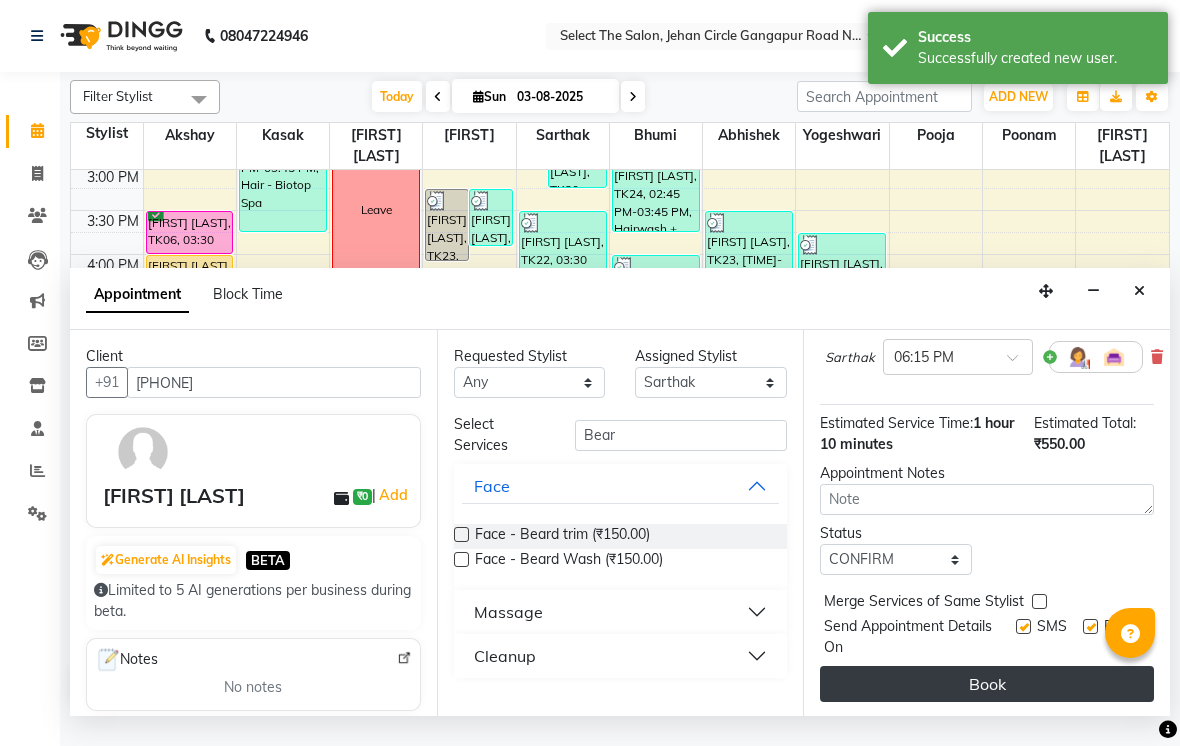 click on "Book" at bounding box center (987, 684) 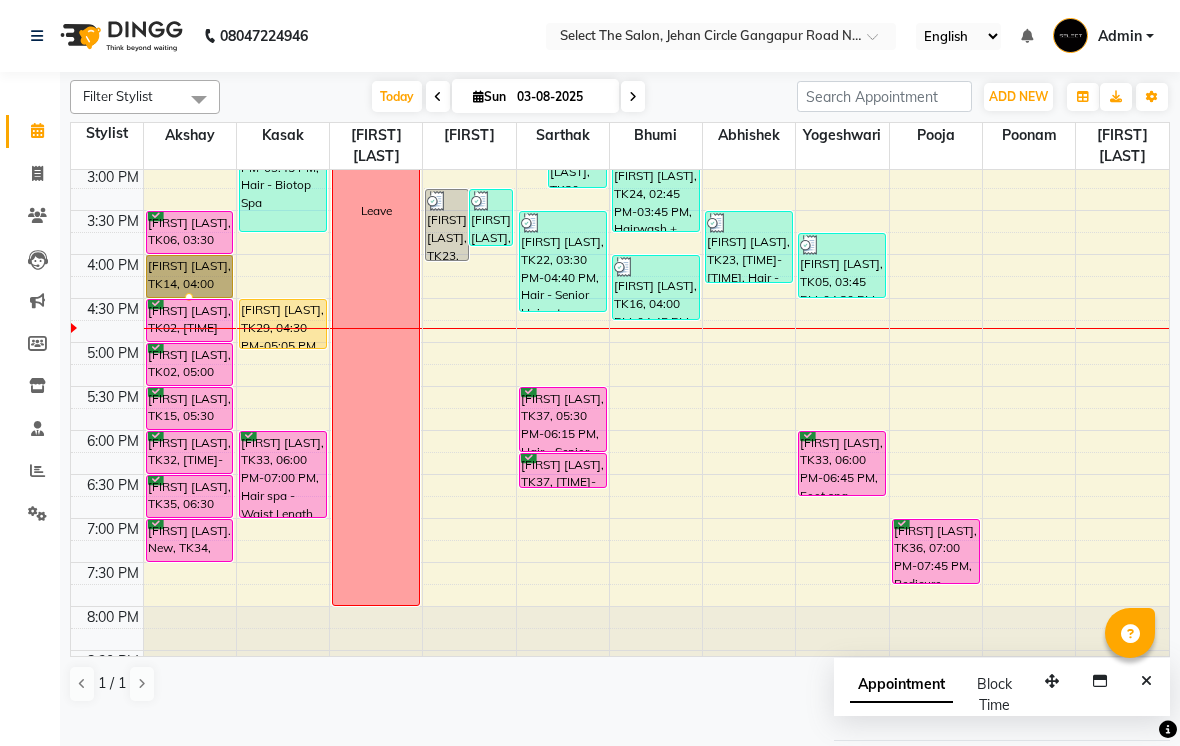click at bounding box center [189, 297] 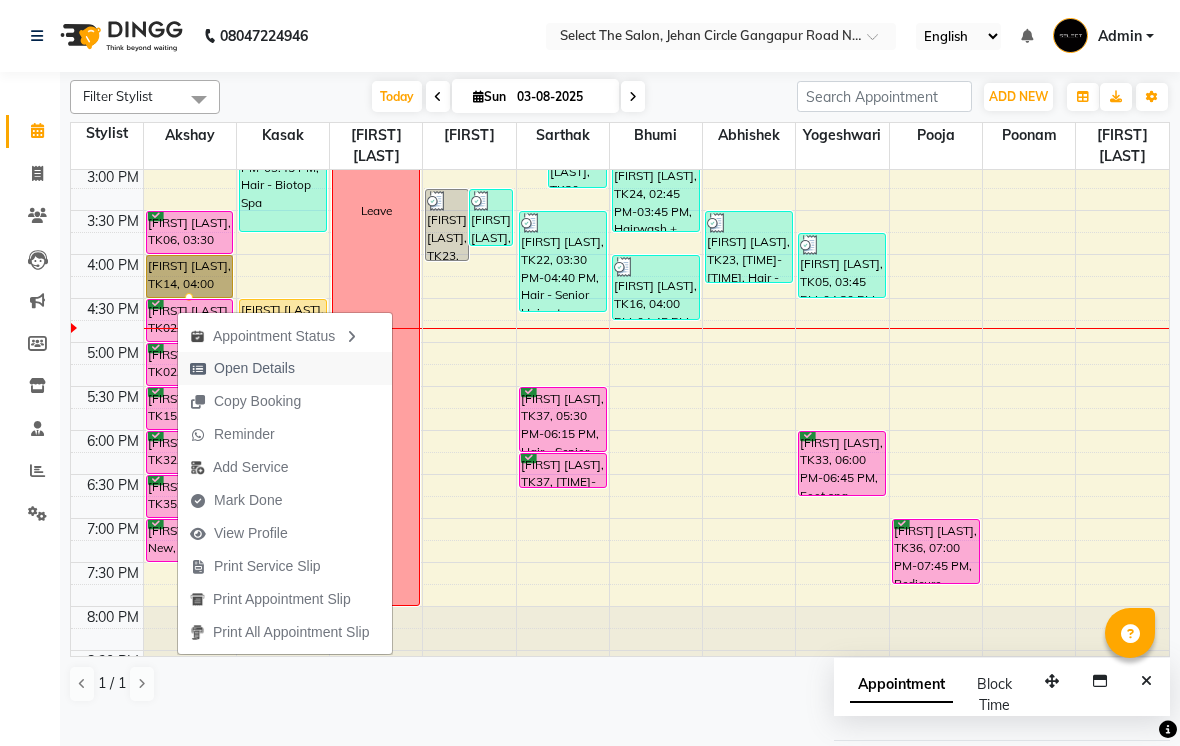 click on "Open Details" at bounding box center [254, 368] 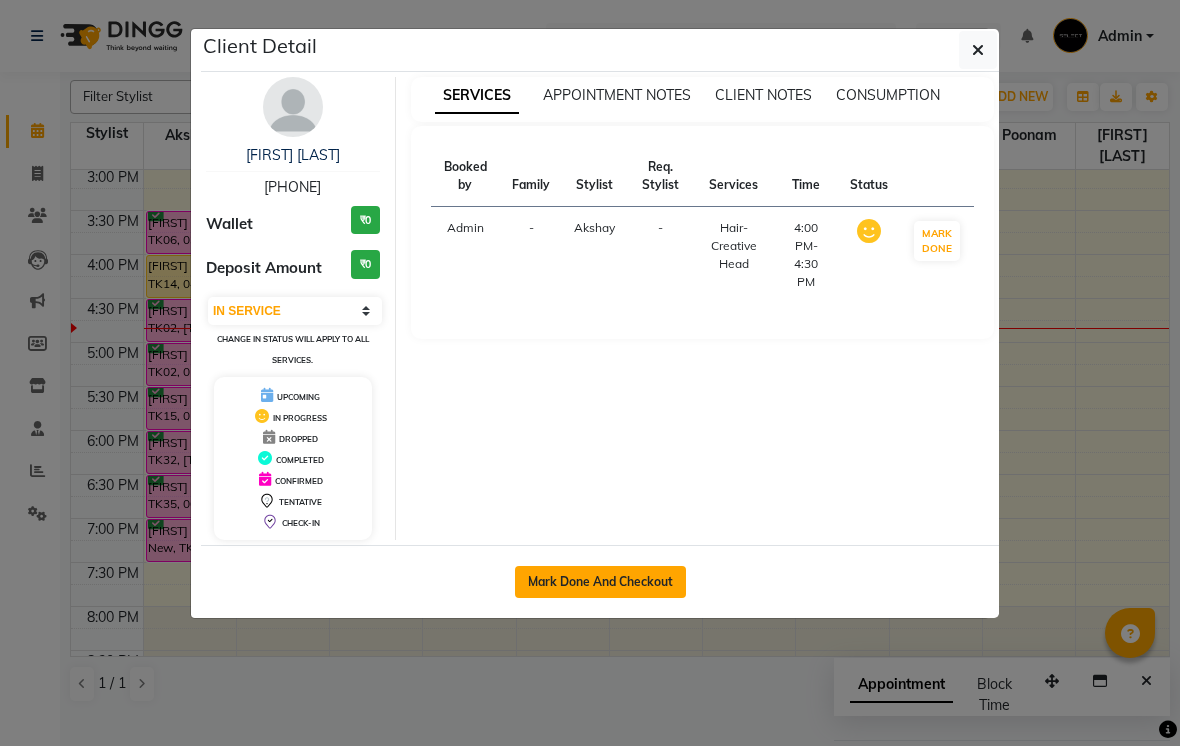 click on "Mark Done And Checkout" 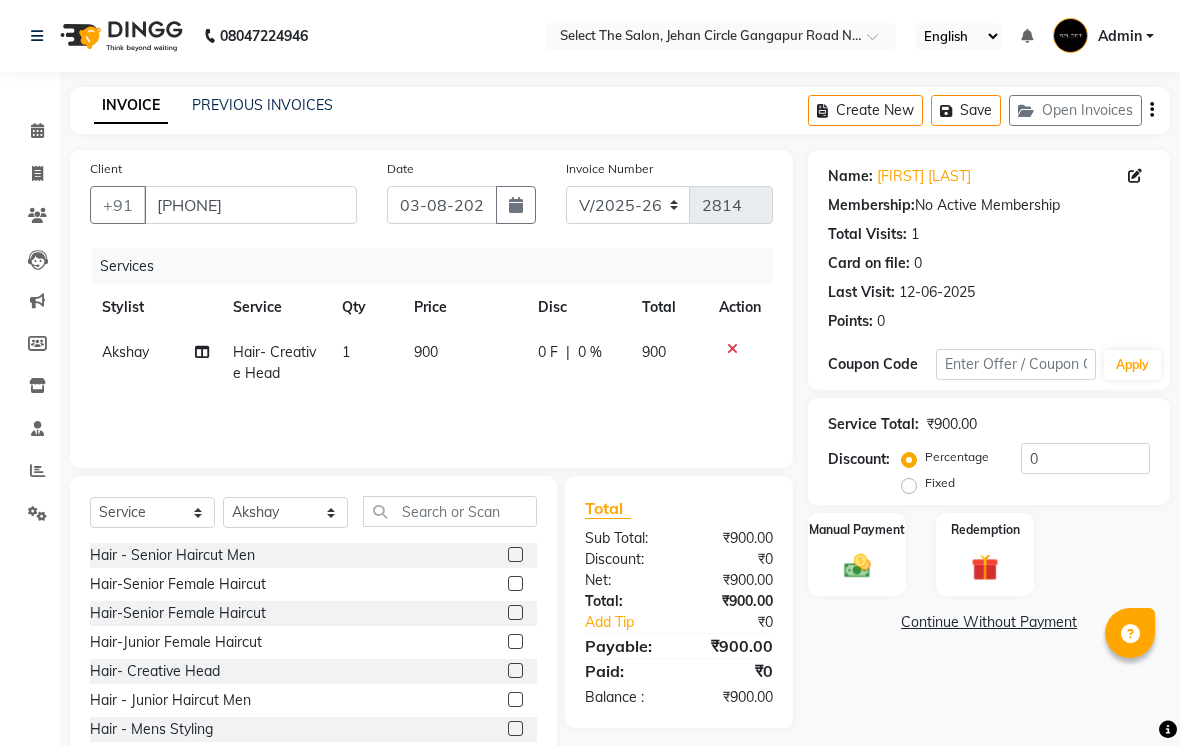 click on "900" 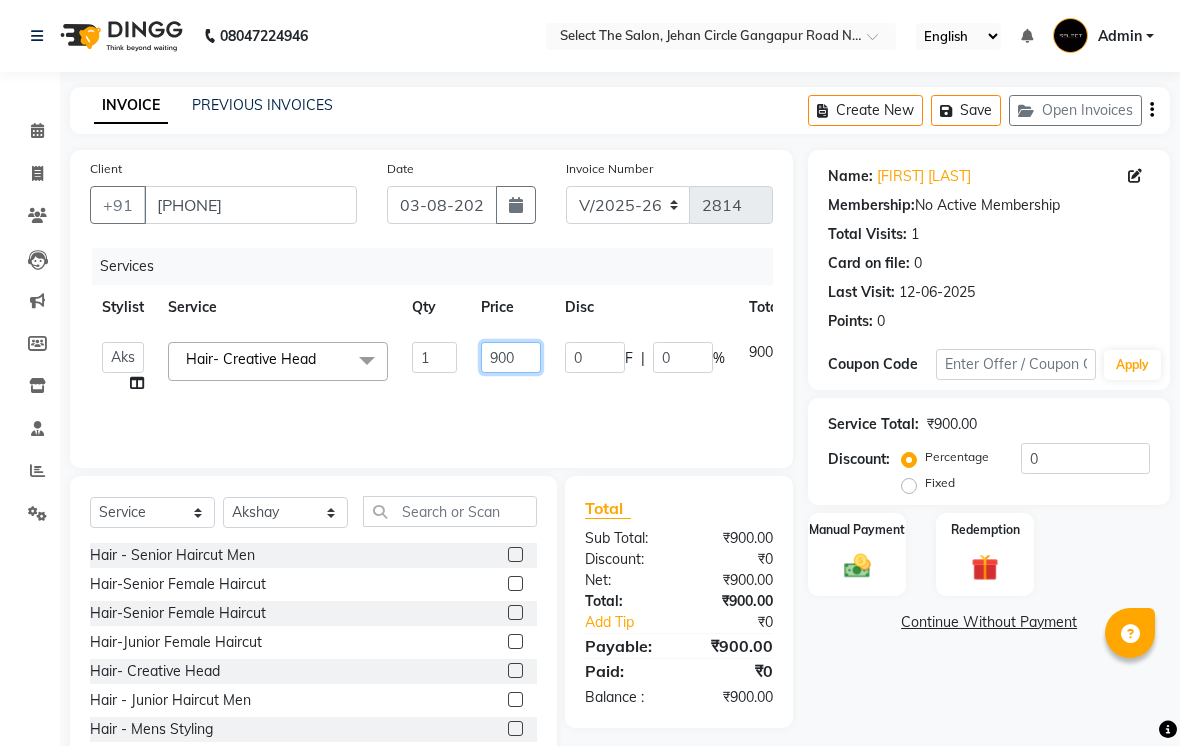 click on "900" 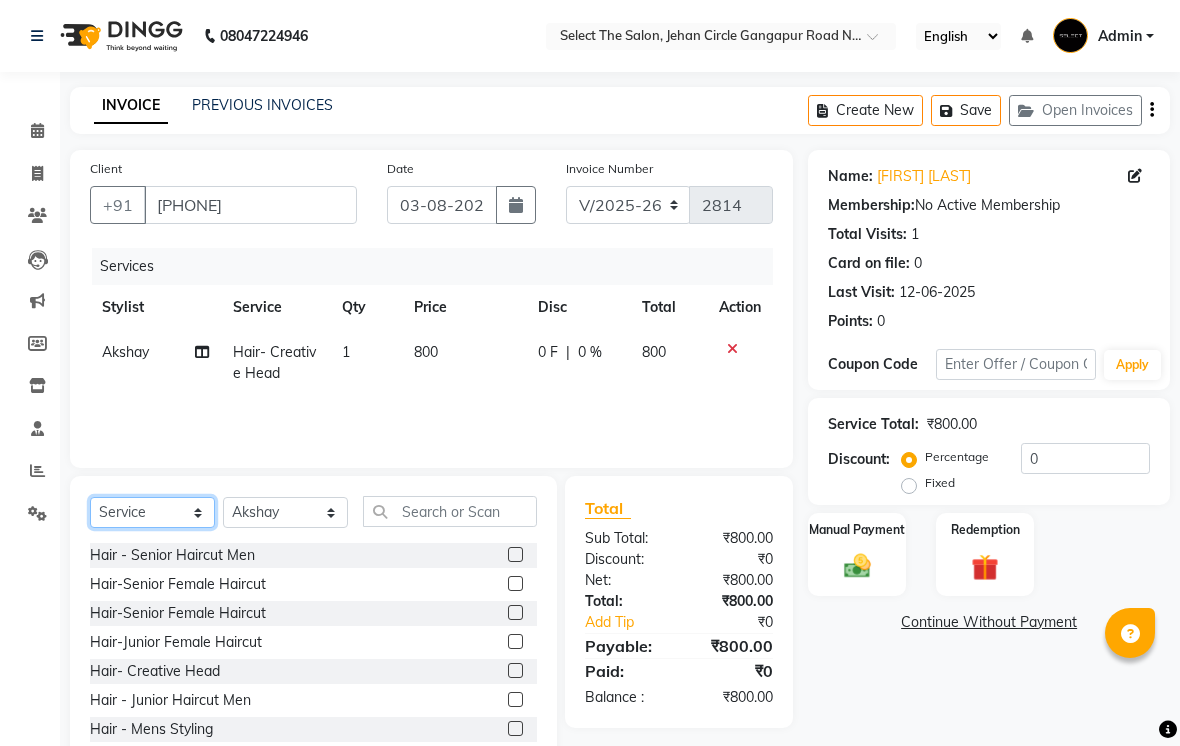 click on "Select  Service  Product  Membership  Package Voucher Prepaid Gift Card" 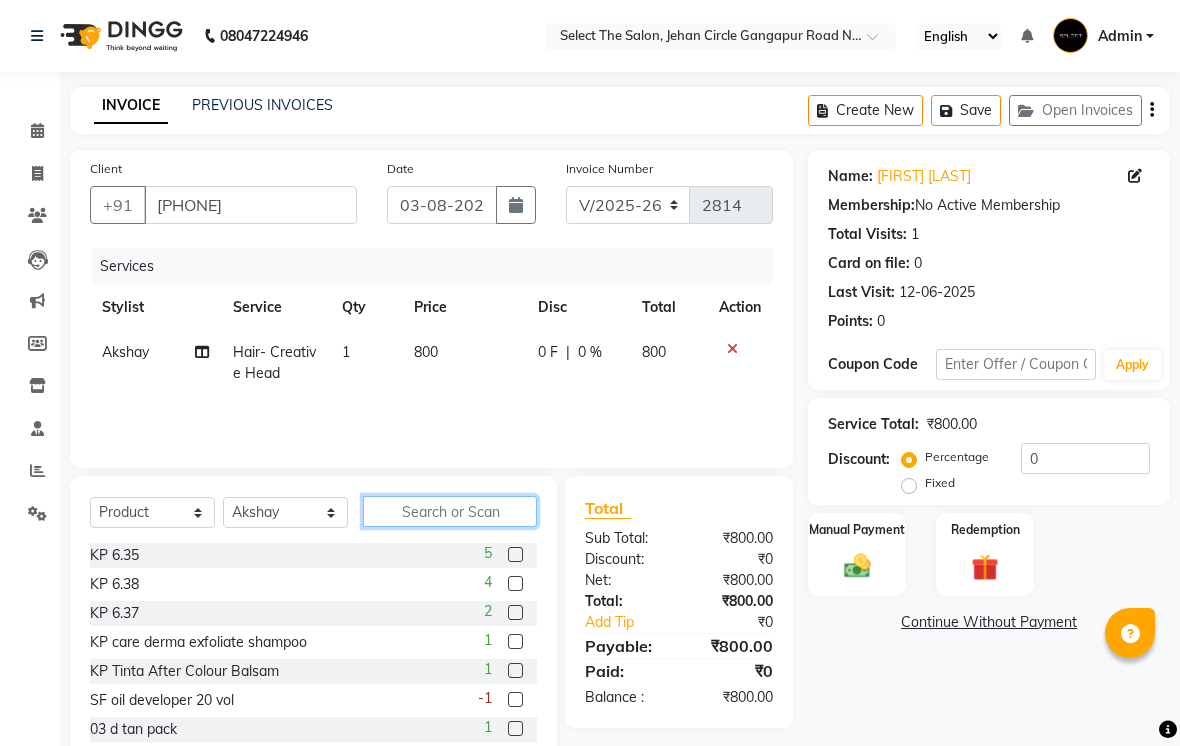 click 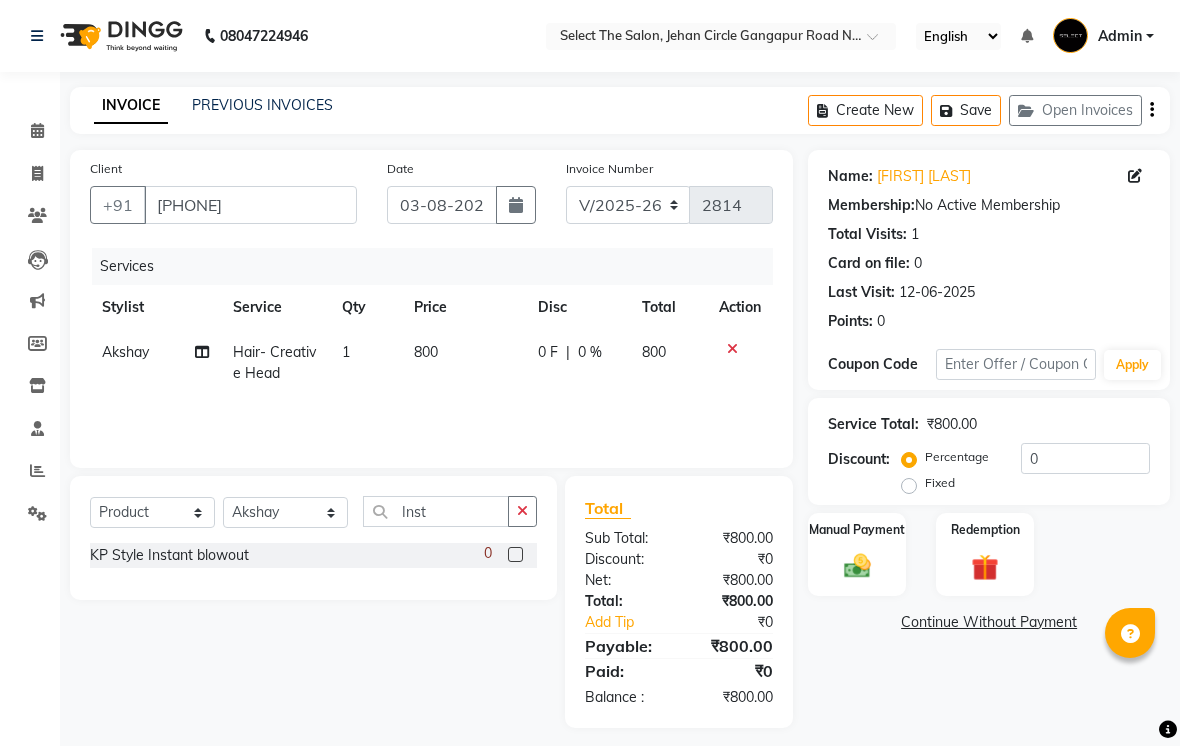 click 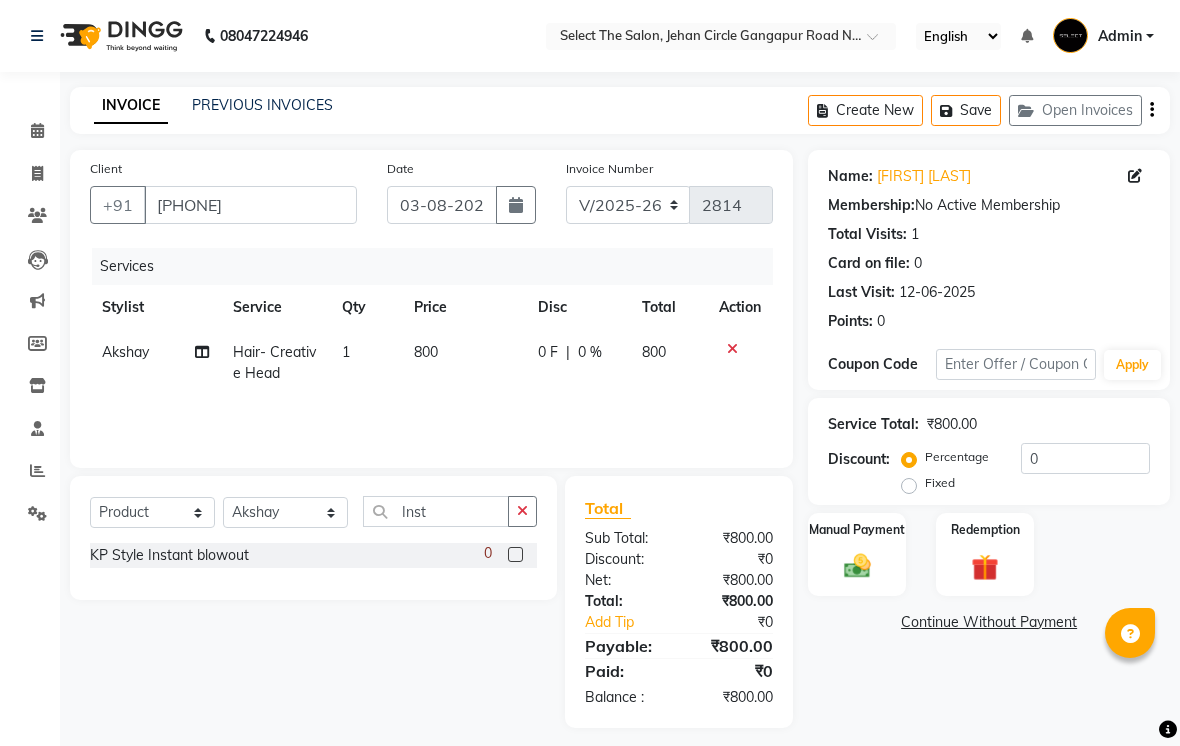 click at bounding box center [514, 555] 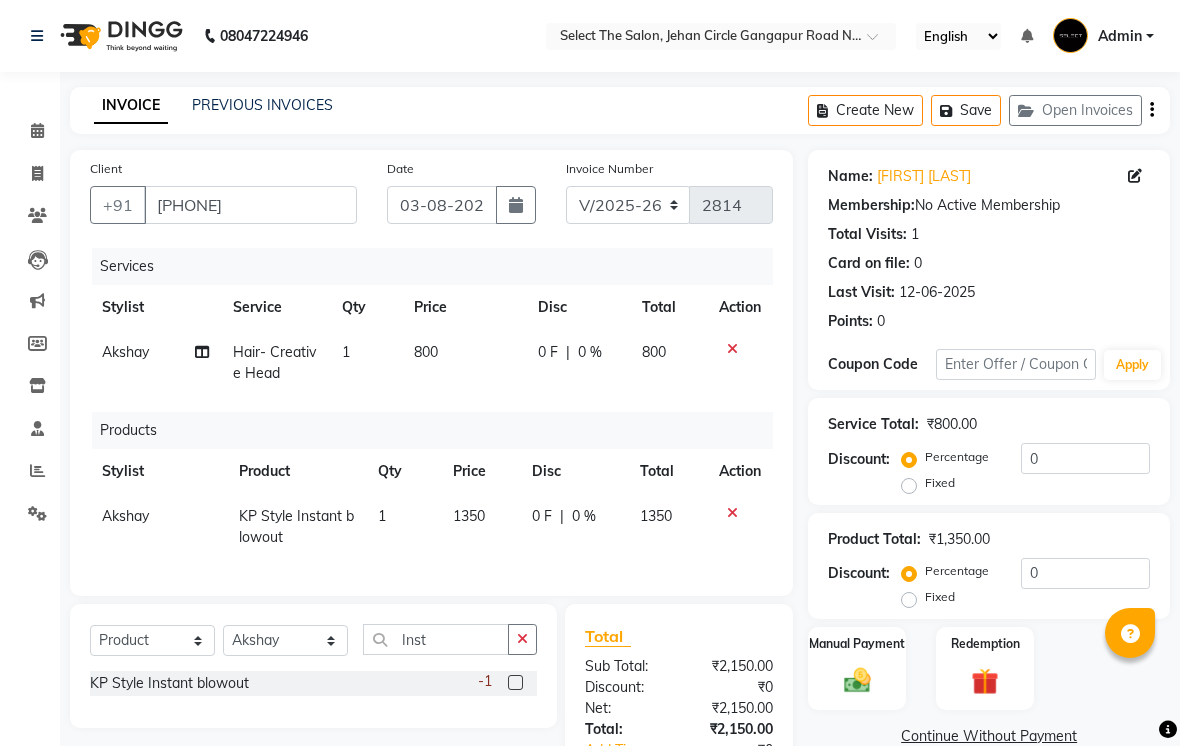 click on "1350" 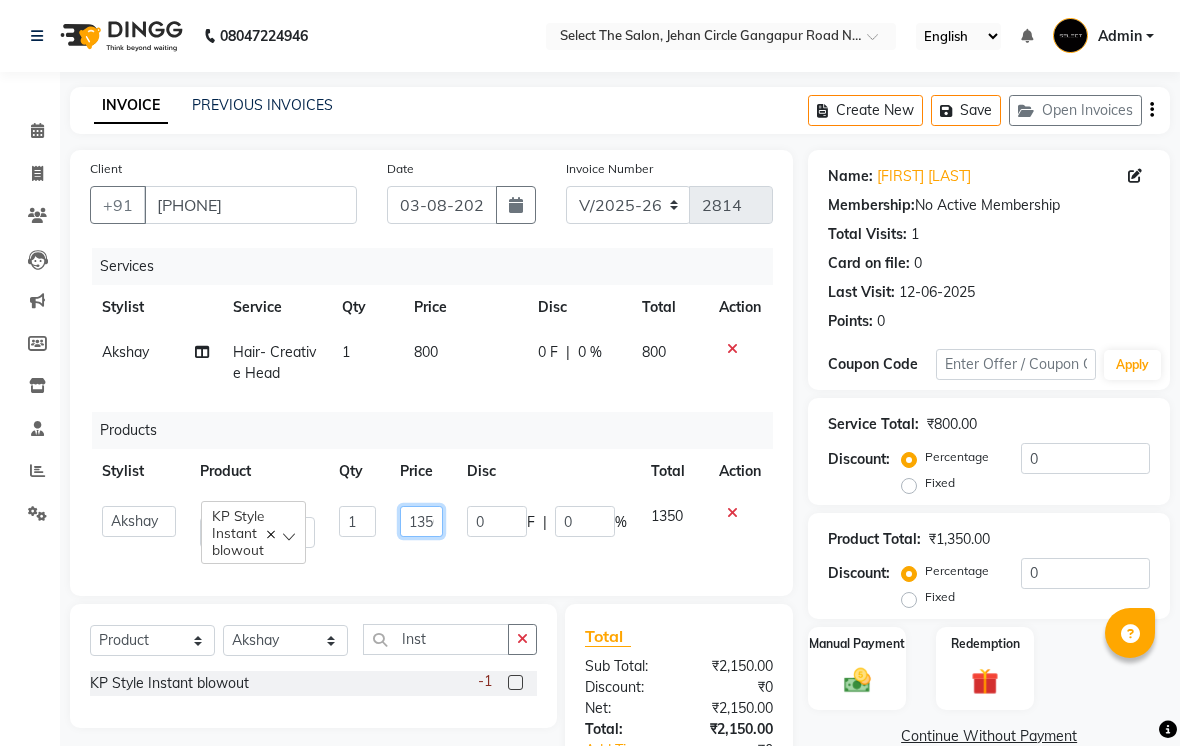 click on "1350" 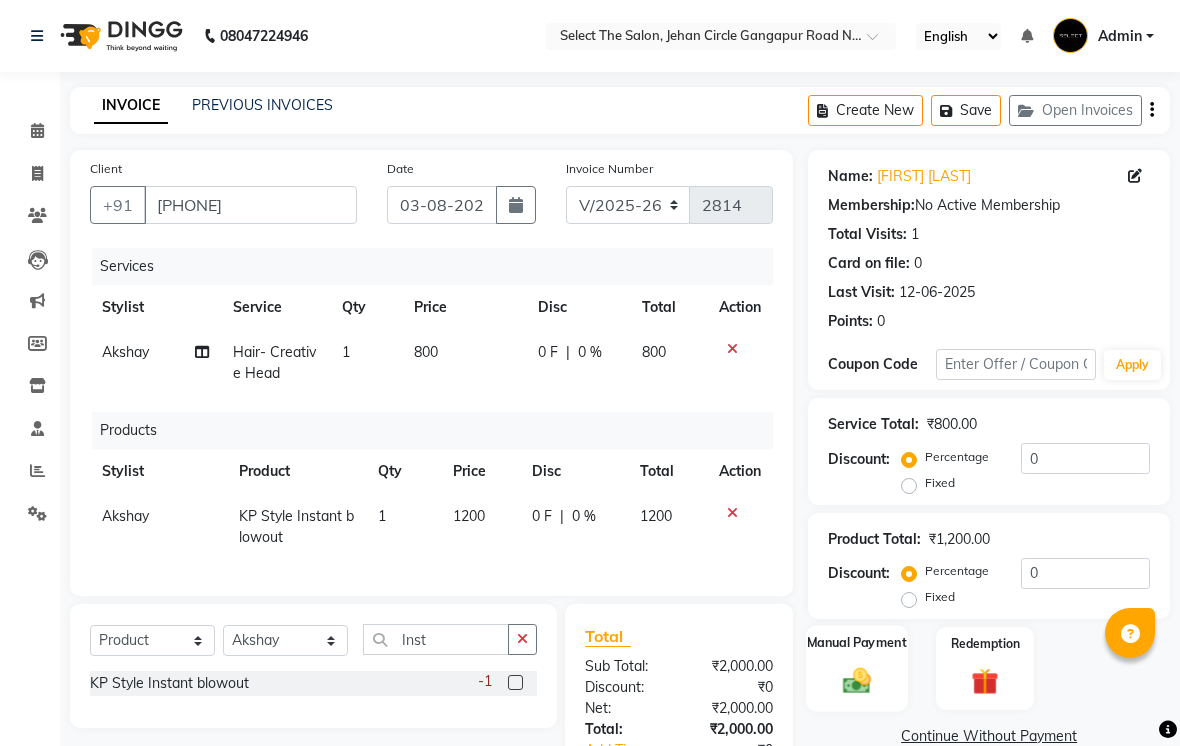 click on "Manual Payment" 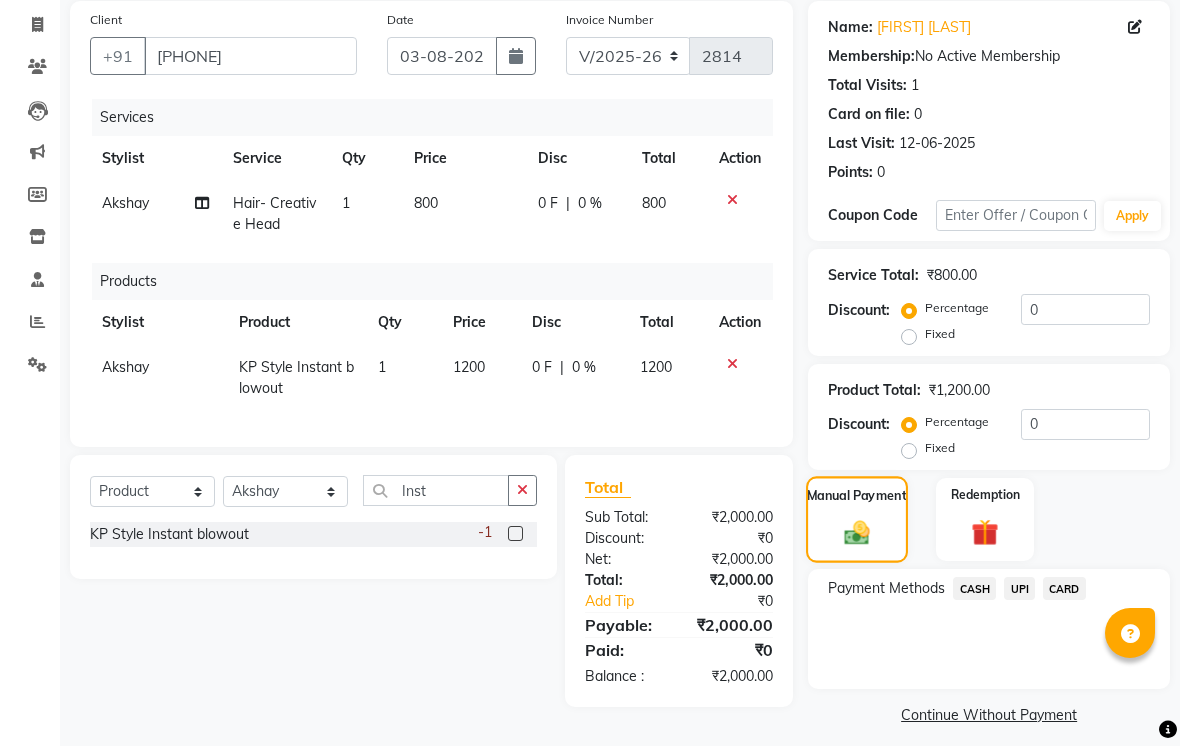 scroll, scrollTop: 163, scrollLeft: 0, axis: vertical 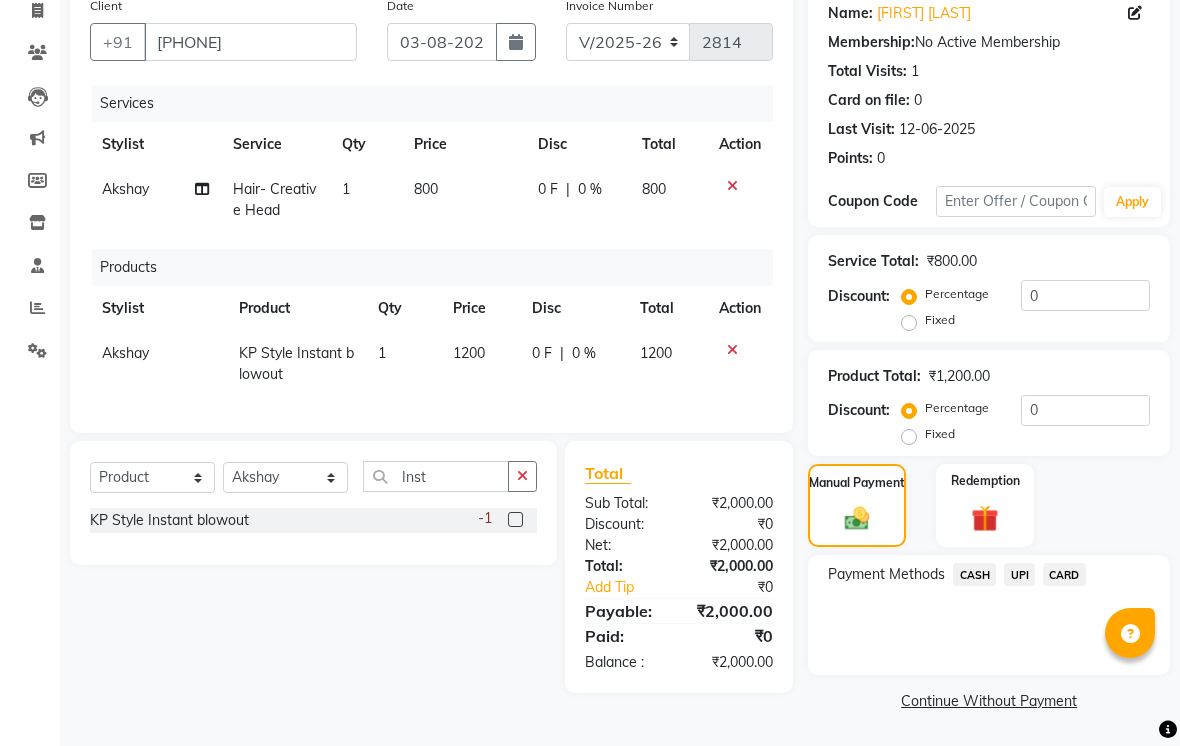 click on "CASH" 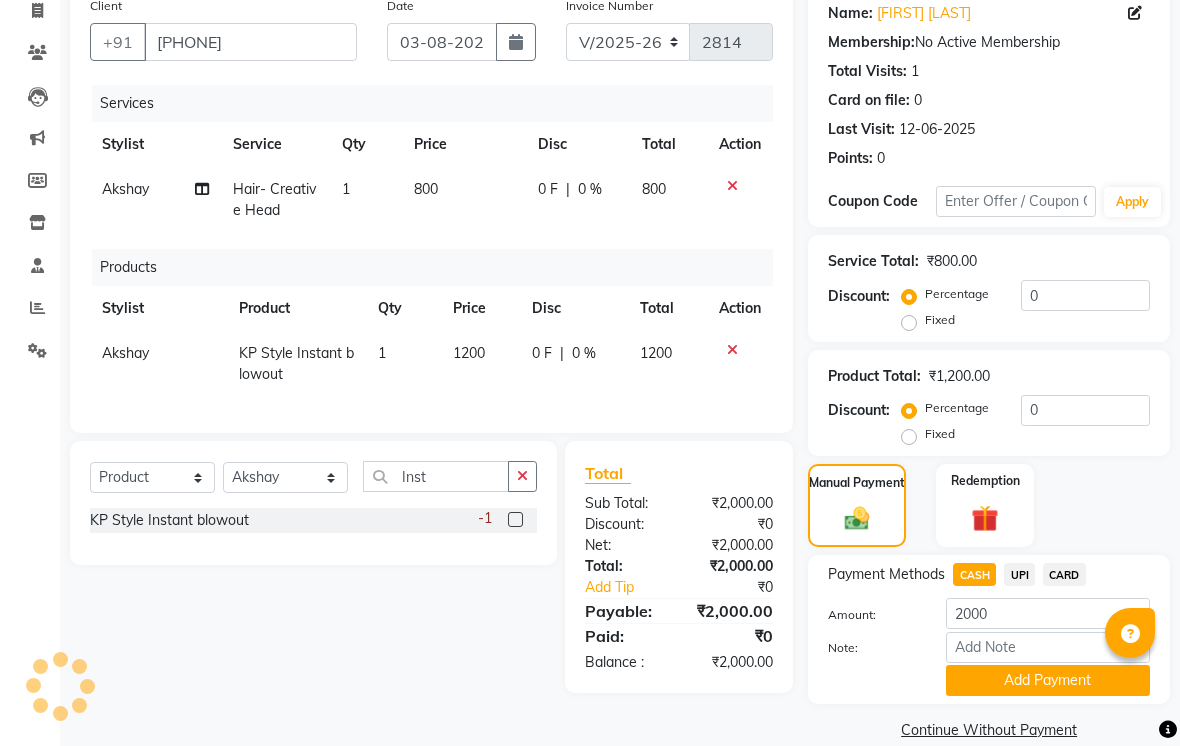 click on "UPI" 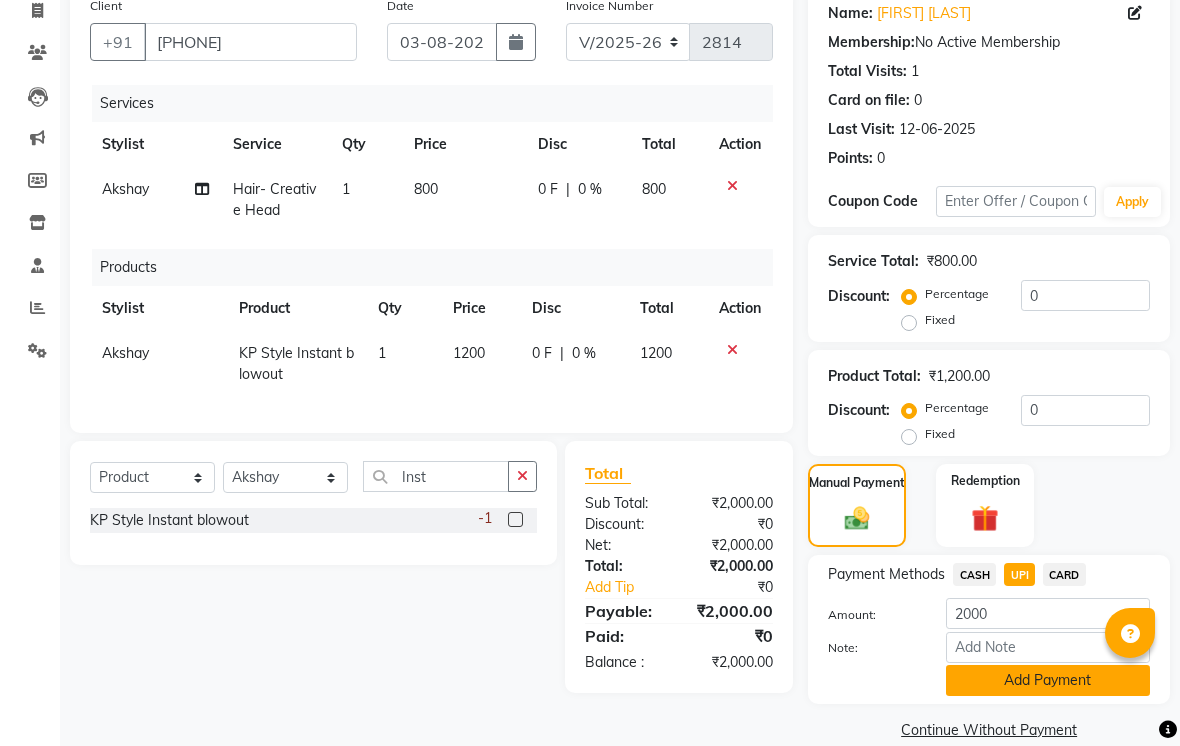 click on "Add Payment" 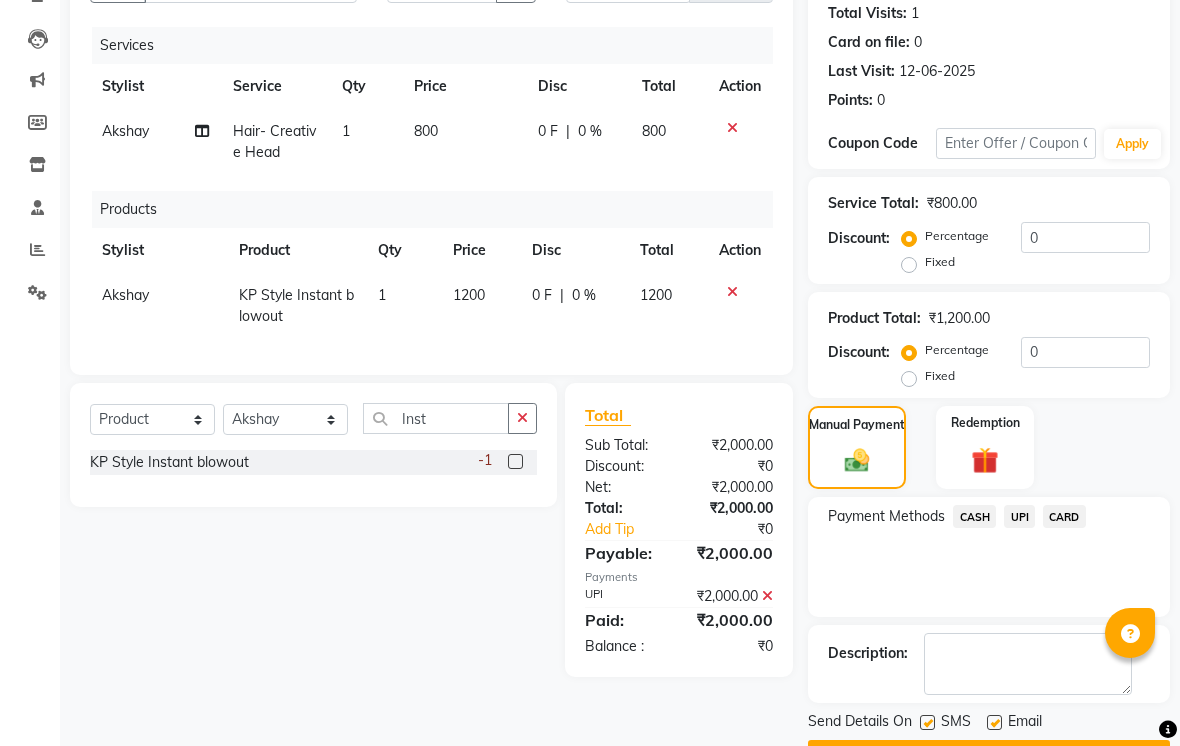 scroll, scrollTop: 276, scrollLeft: 0, axis: vertical 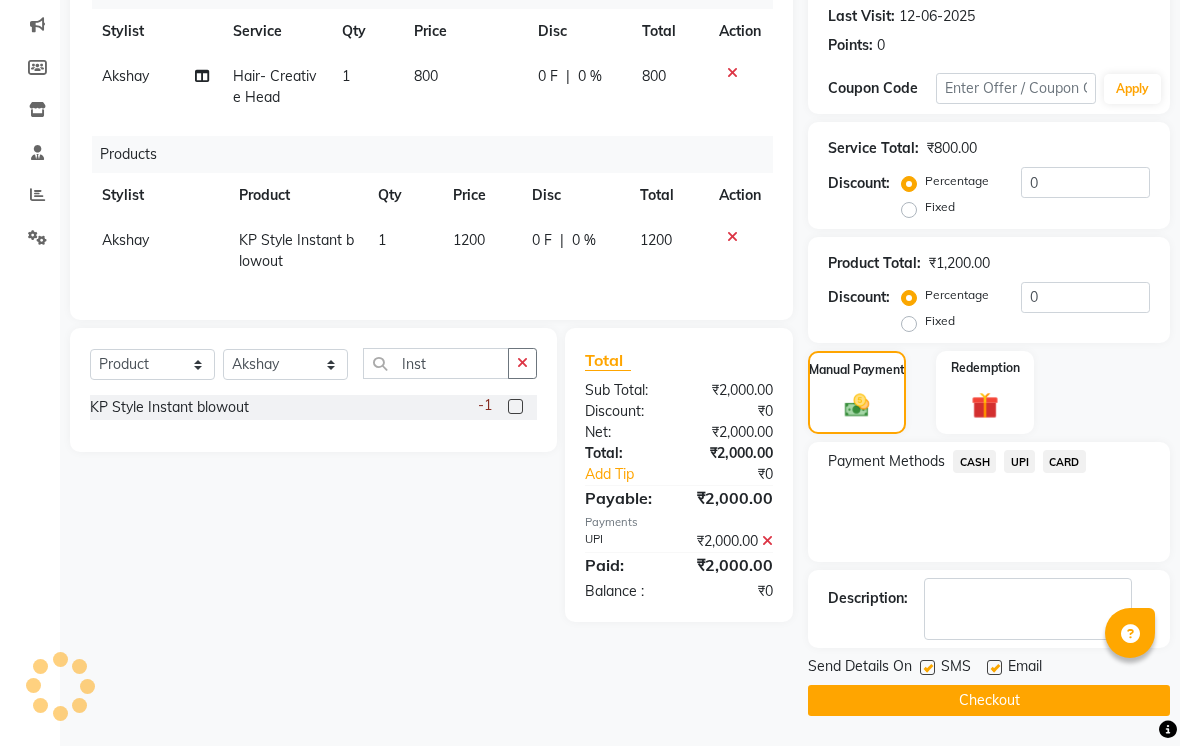 click on "Send Details On SMS Email" 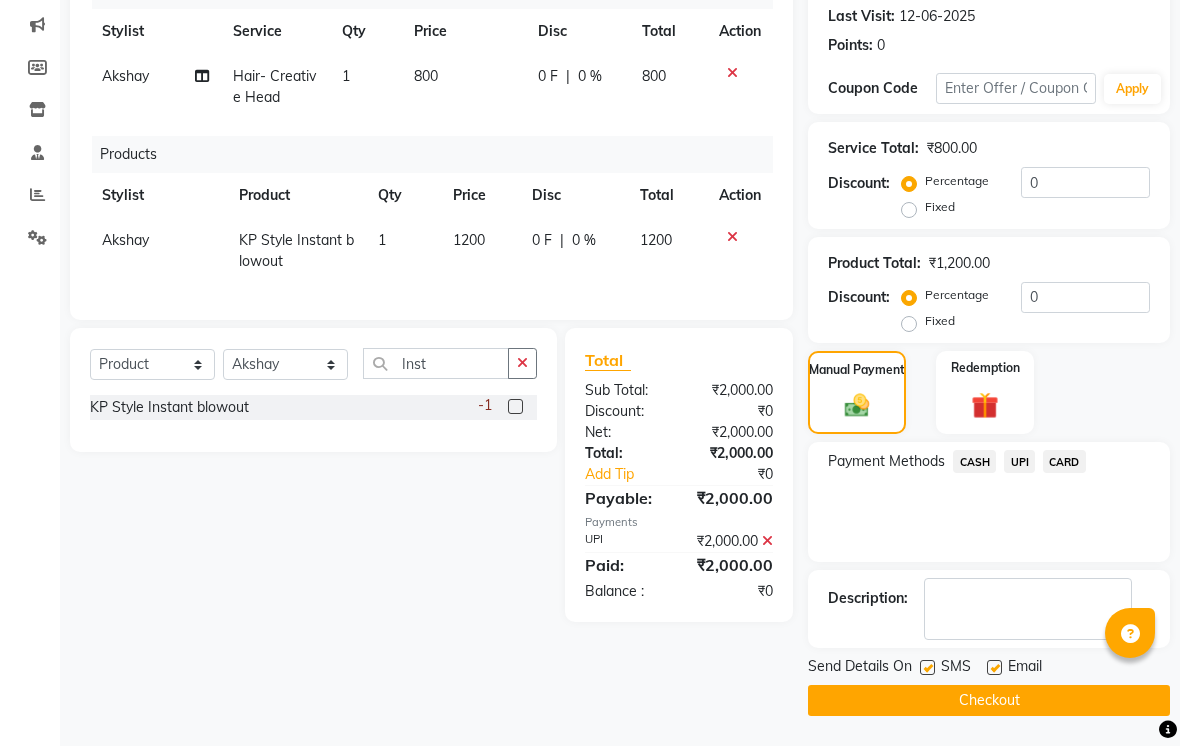 click on "SMS" 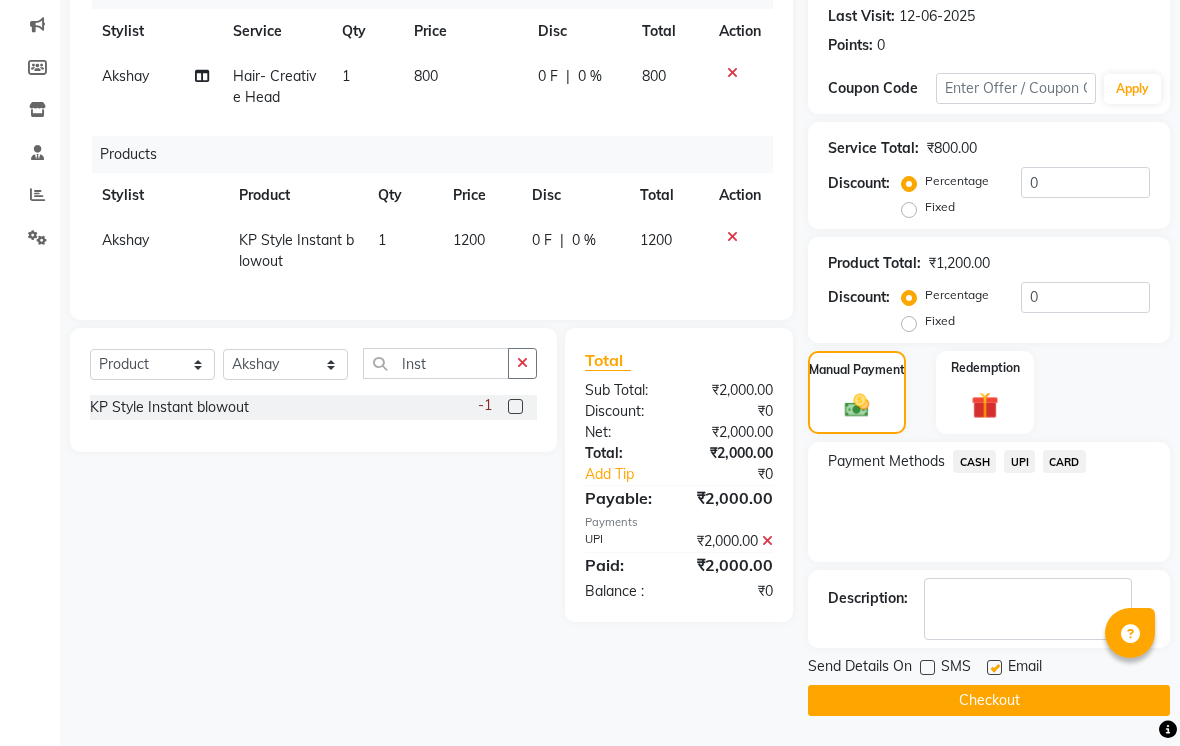 click 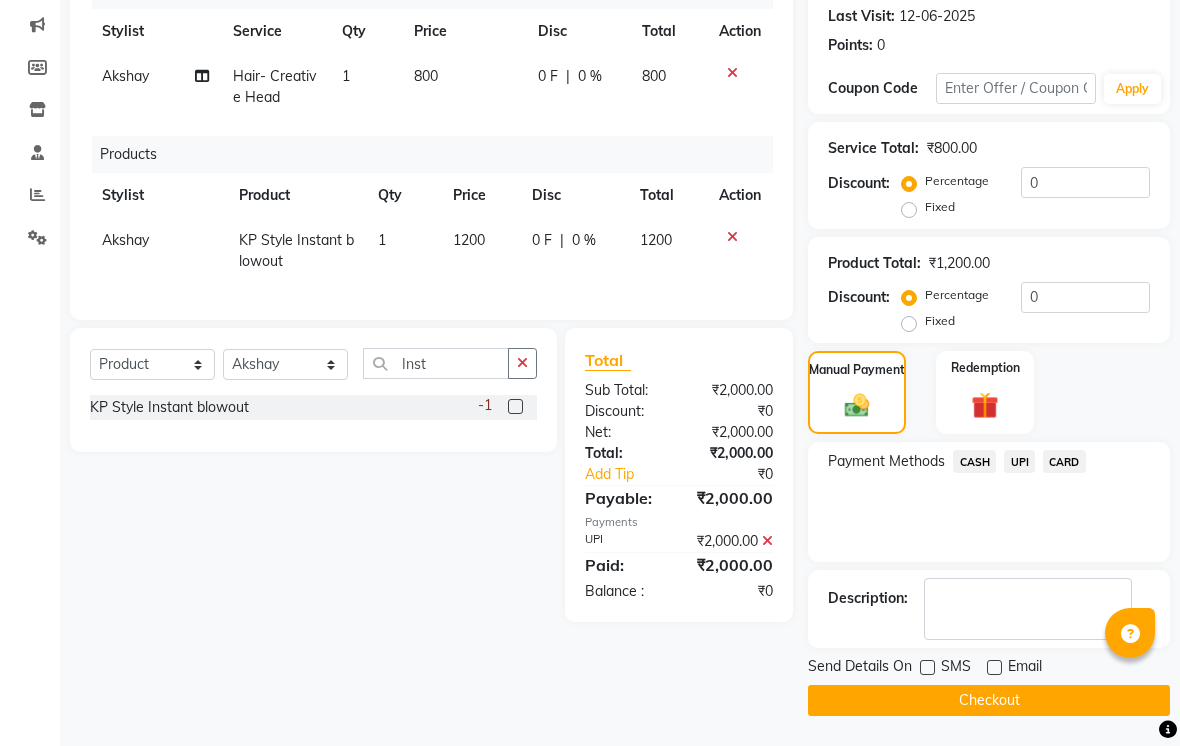 click on "Checkout" 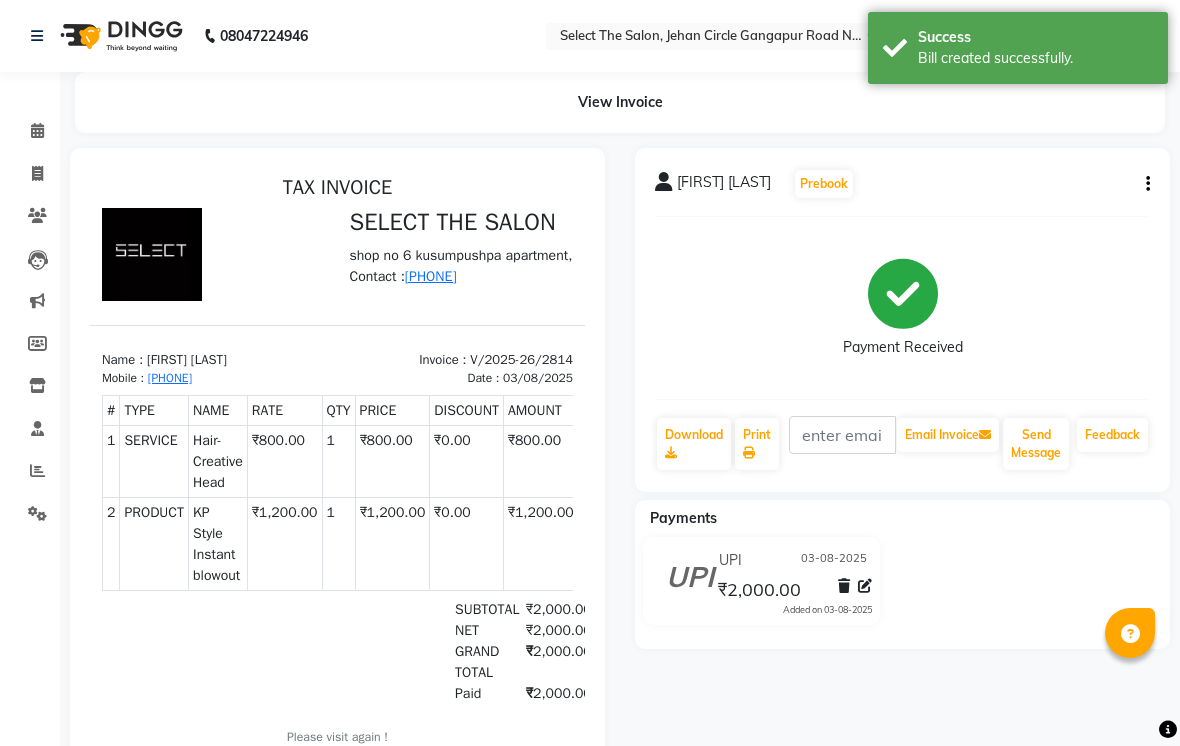 scroll, scrollTop: 0, scrollLeft: 0, axis: both 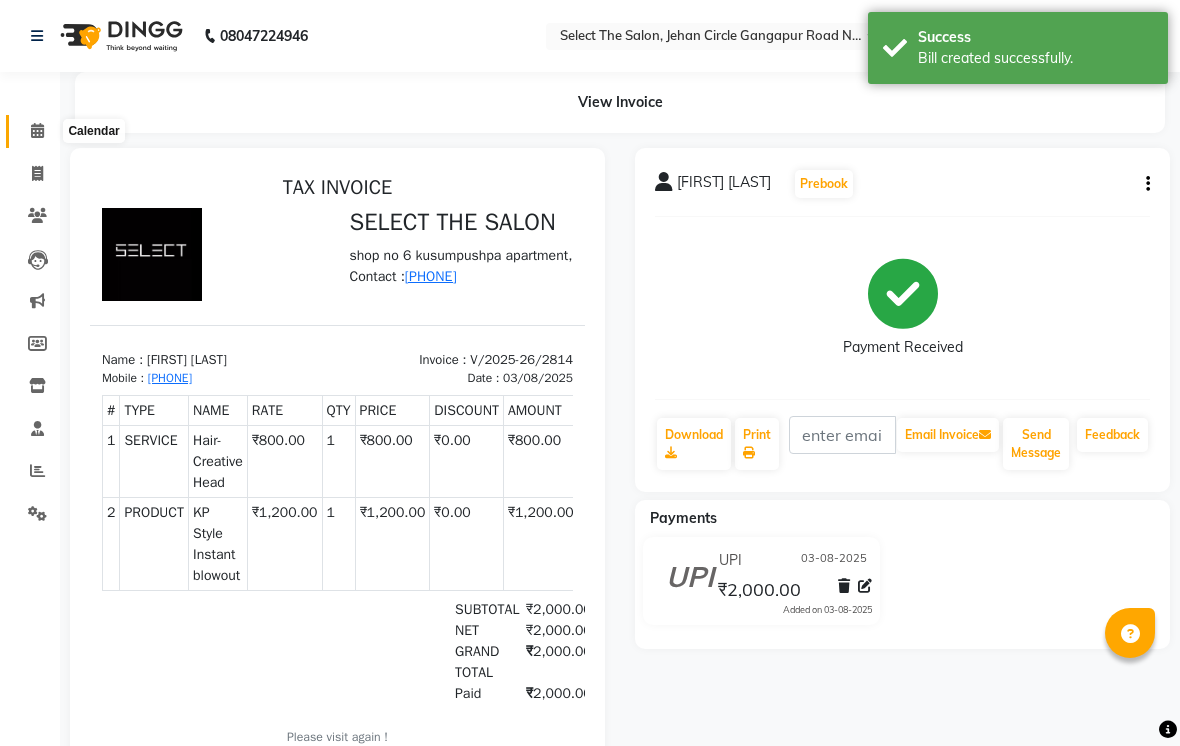 click 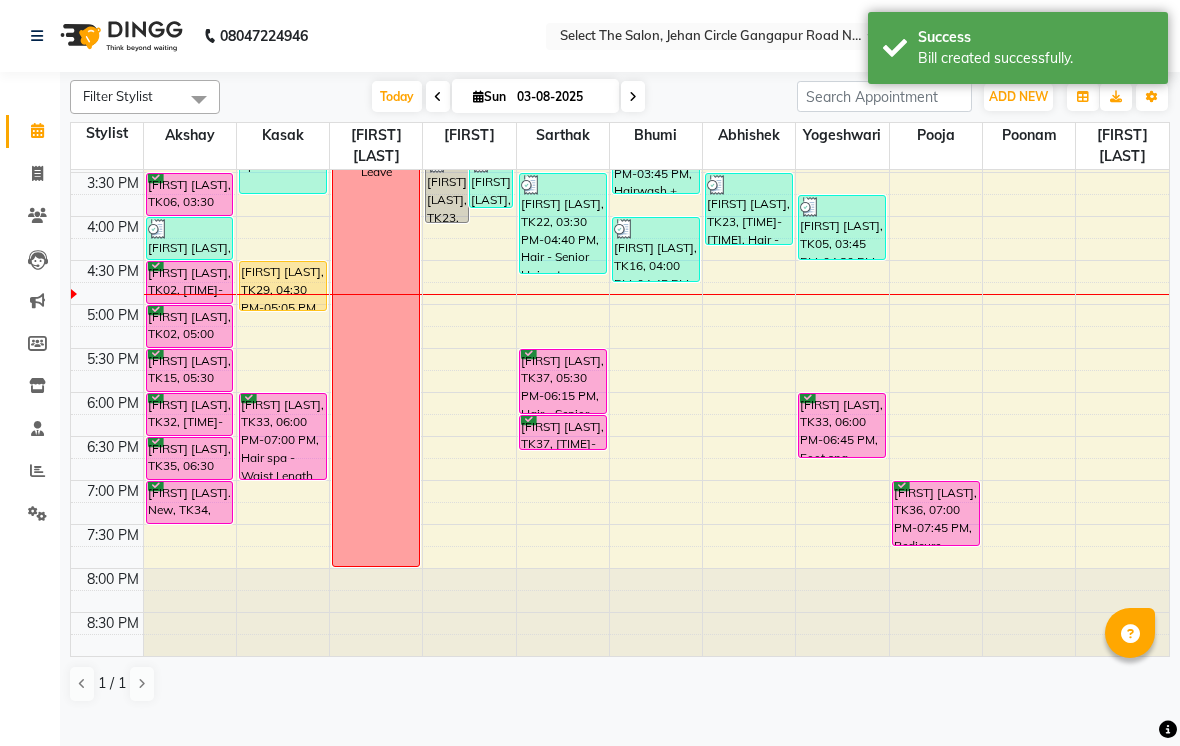 scroll, scrollTop: 657, scrollLeft: 0, axis: vertical 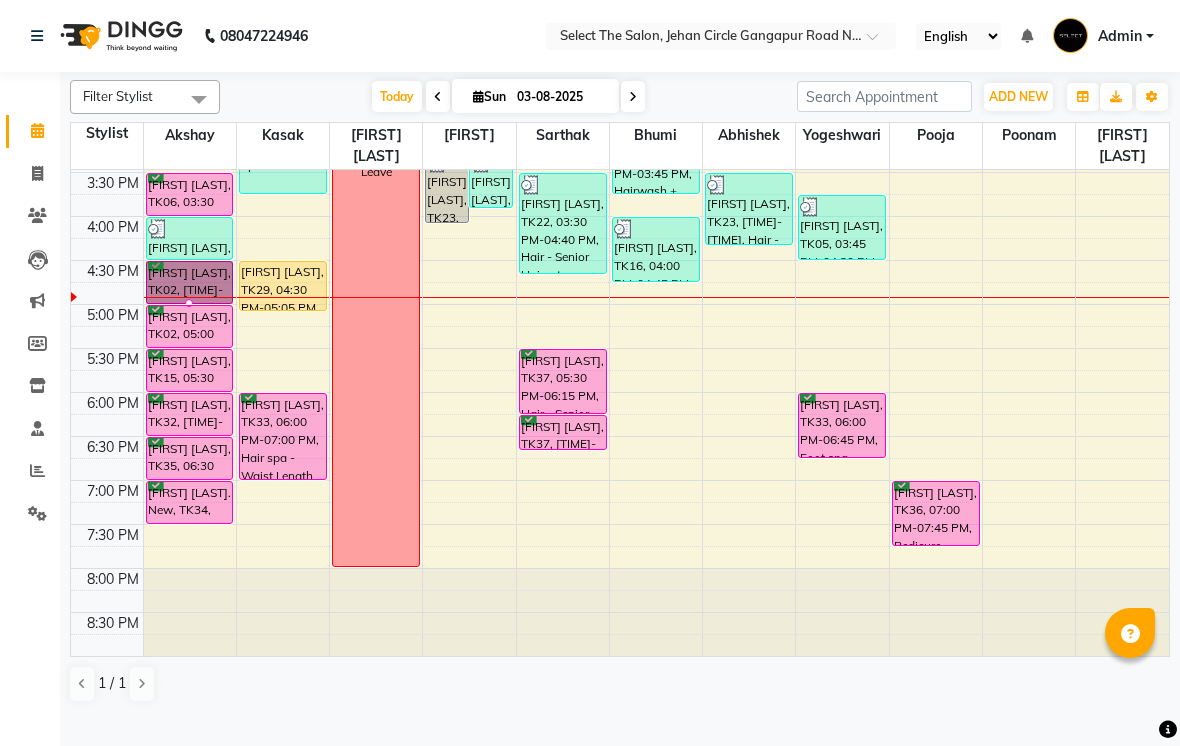 click at bounding box center (189, 303) 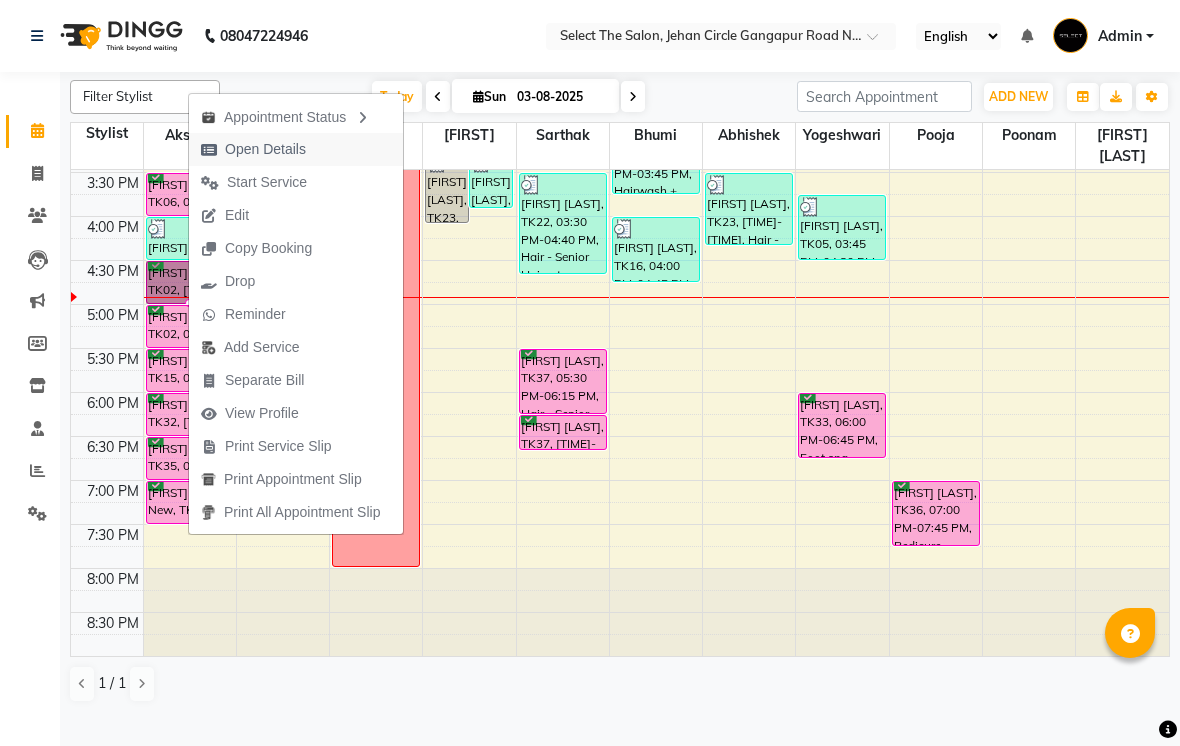 click on "Open Details" at bounding box center [253, 149] 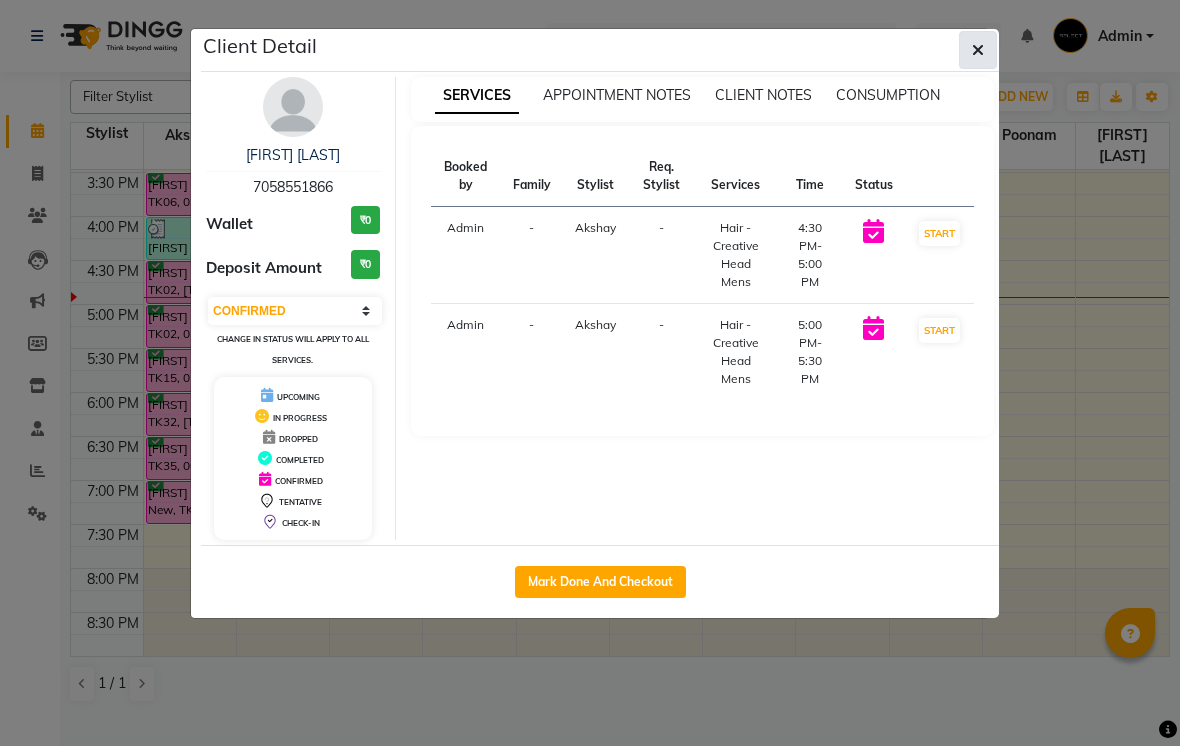 click 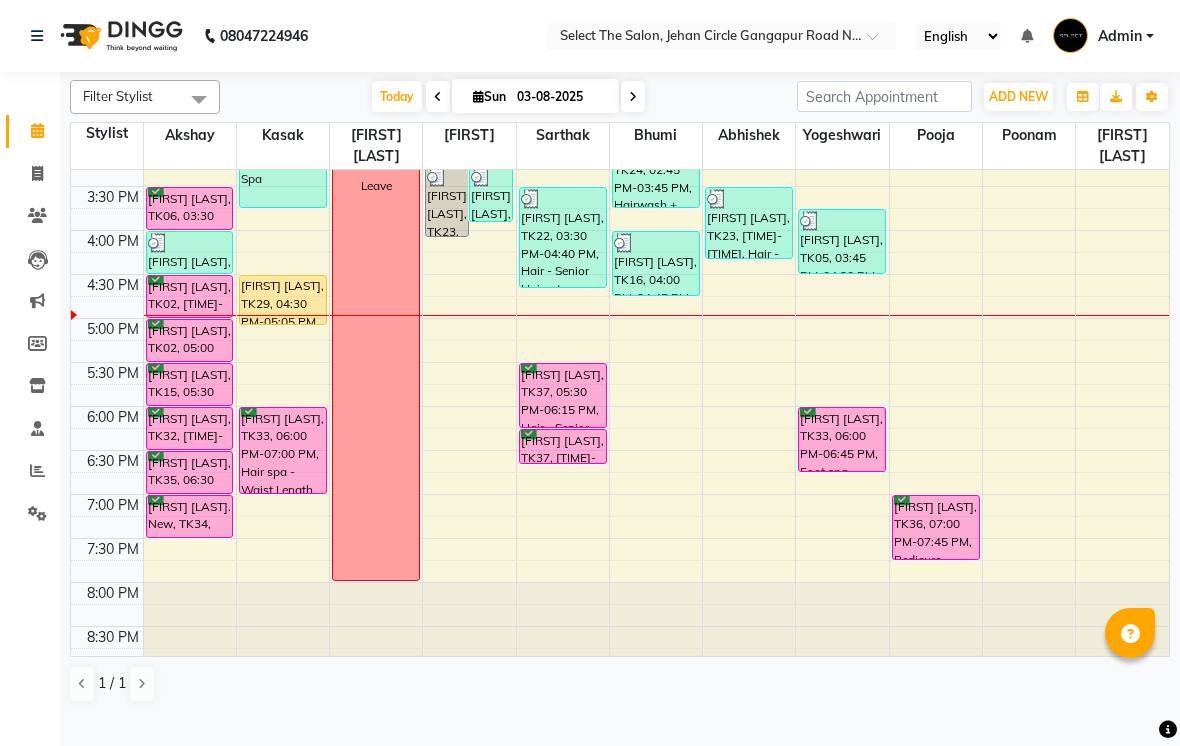 scroll, scrollTop: 647, scrollLeft: 0, axis: vertical 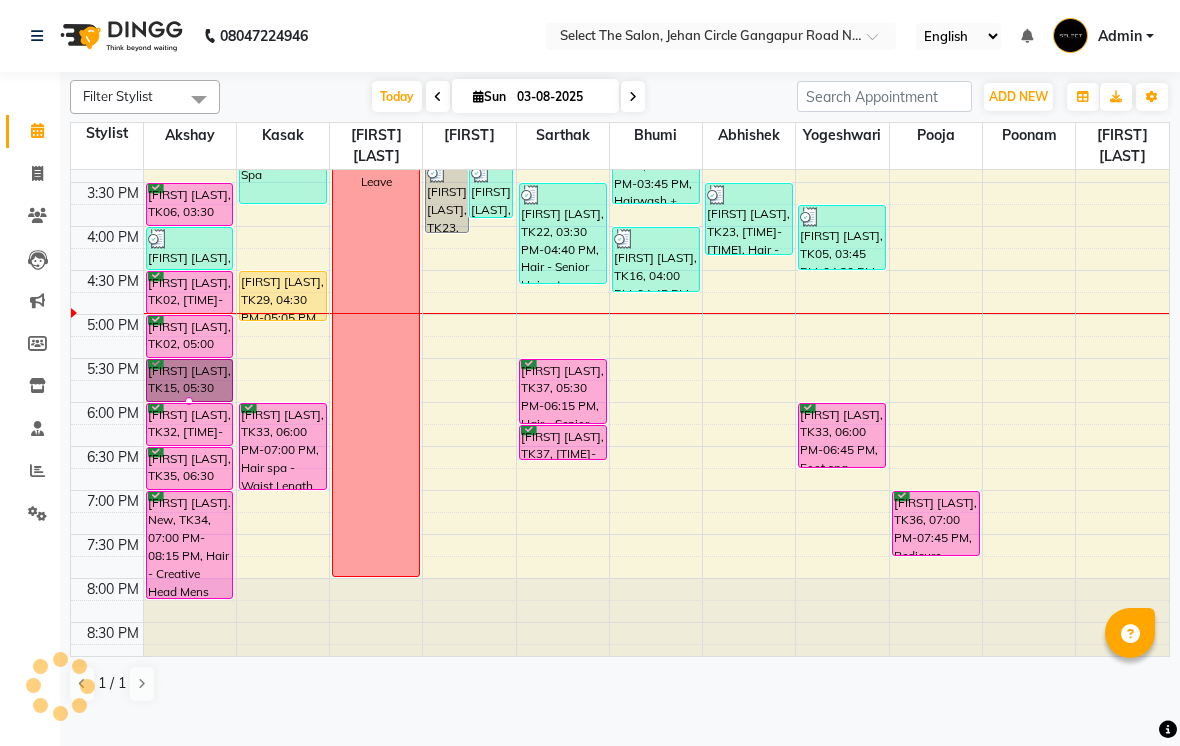 click at bounding box center (189, 401) 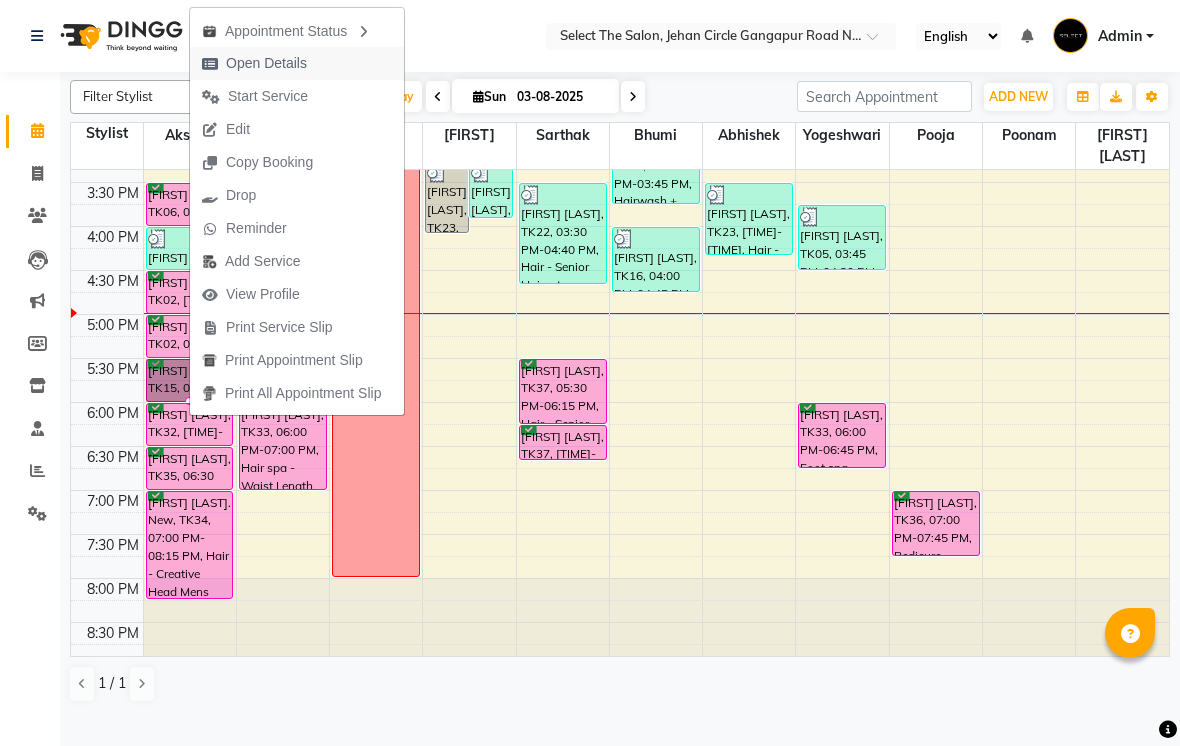 click on "Open Details" at bounding box center [266, 63] 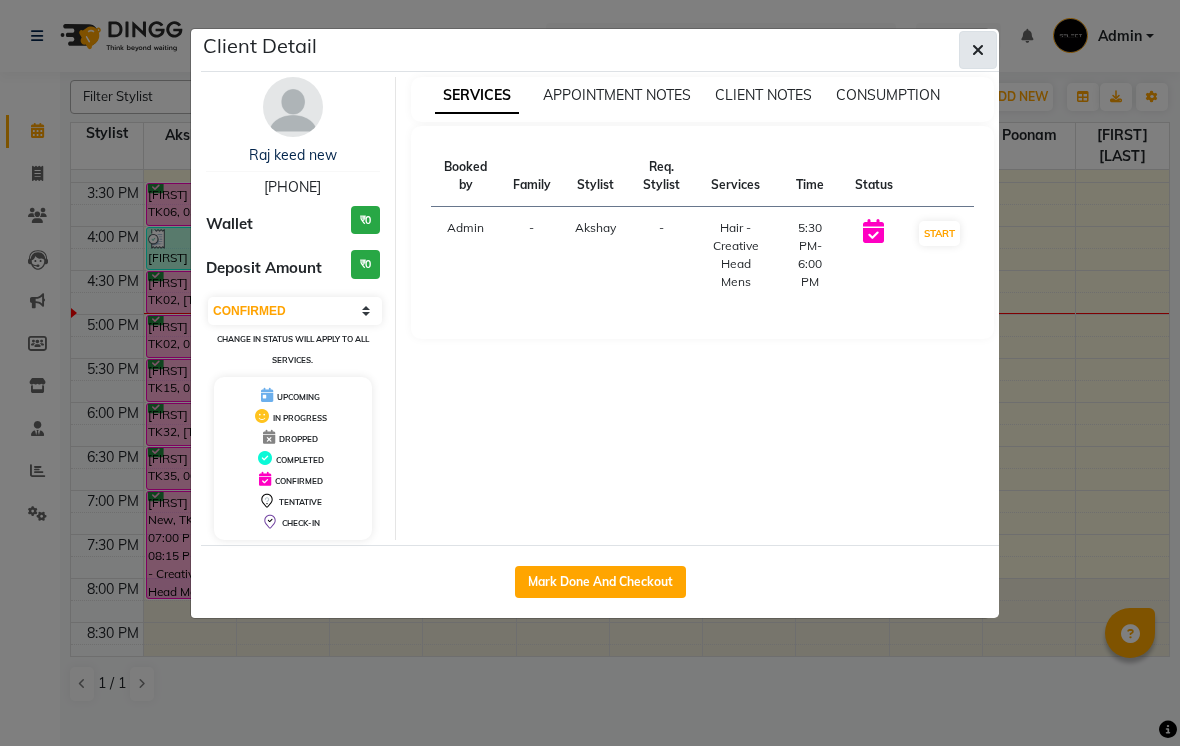 click 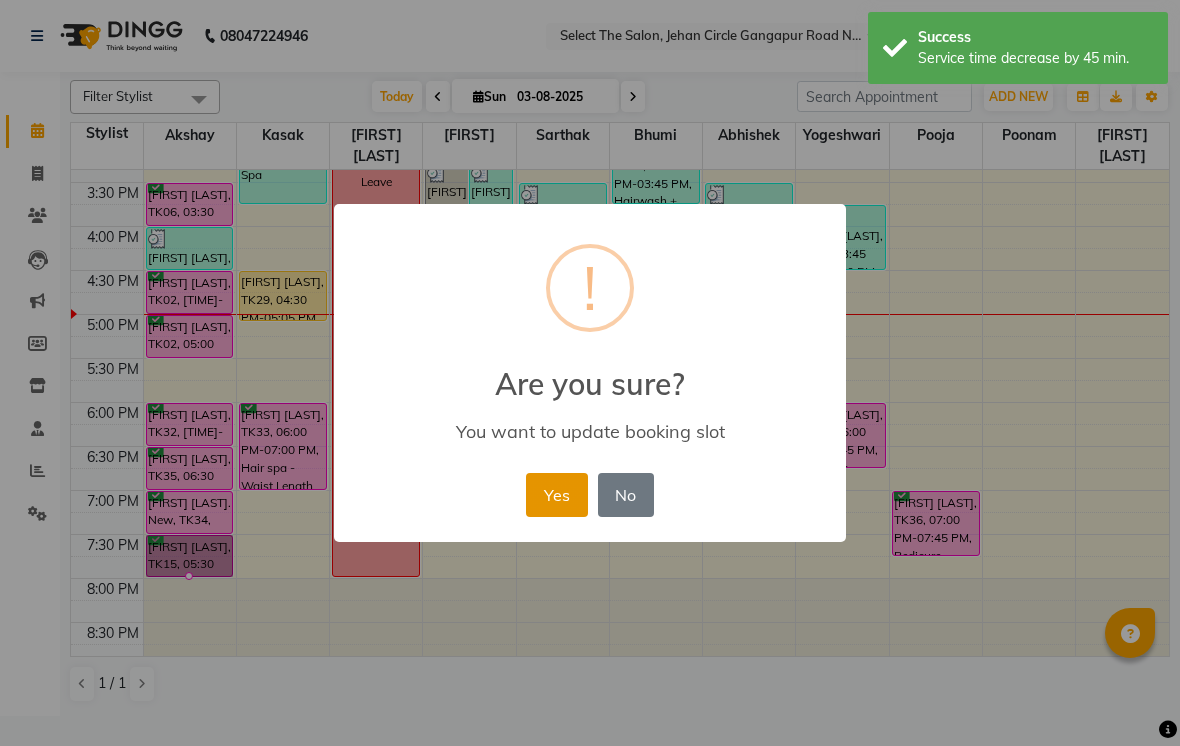 click on "Yes" at bounding box center (556, 495) 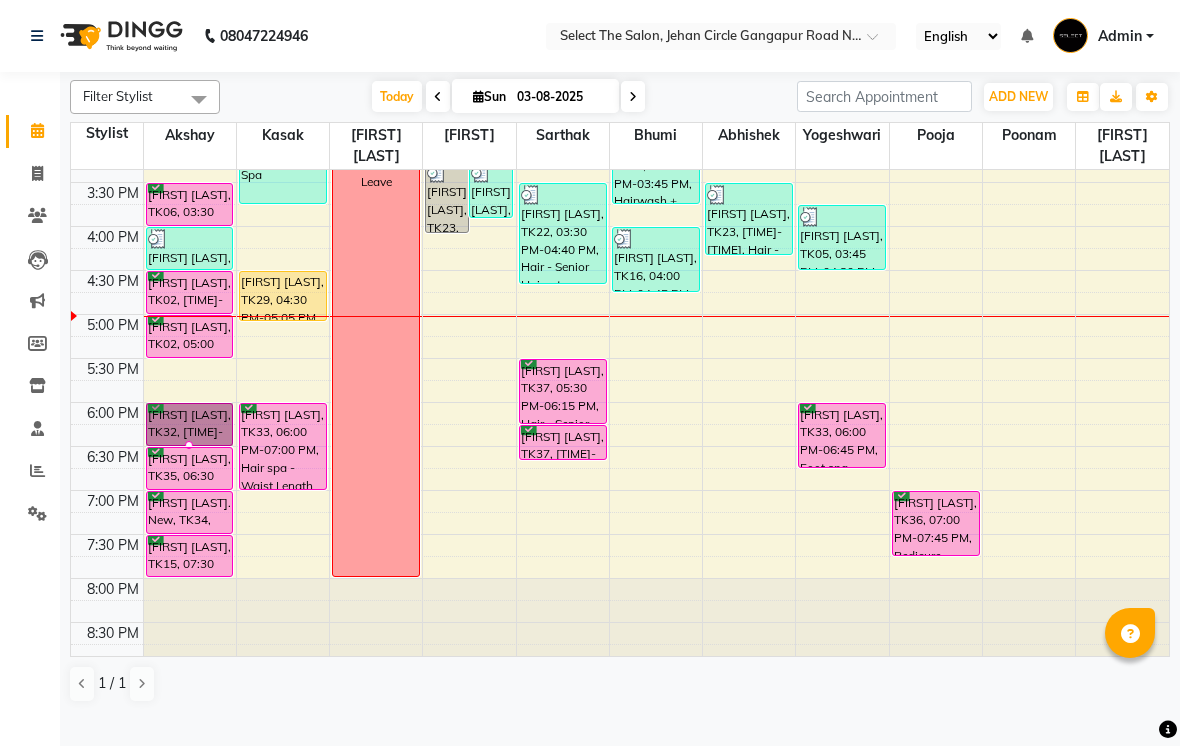 click at bounding box center [189, 445] 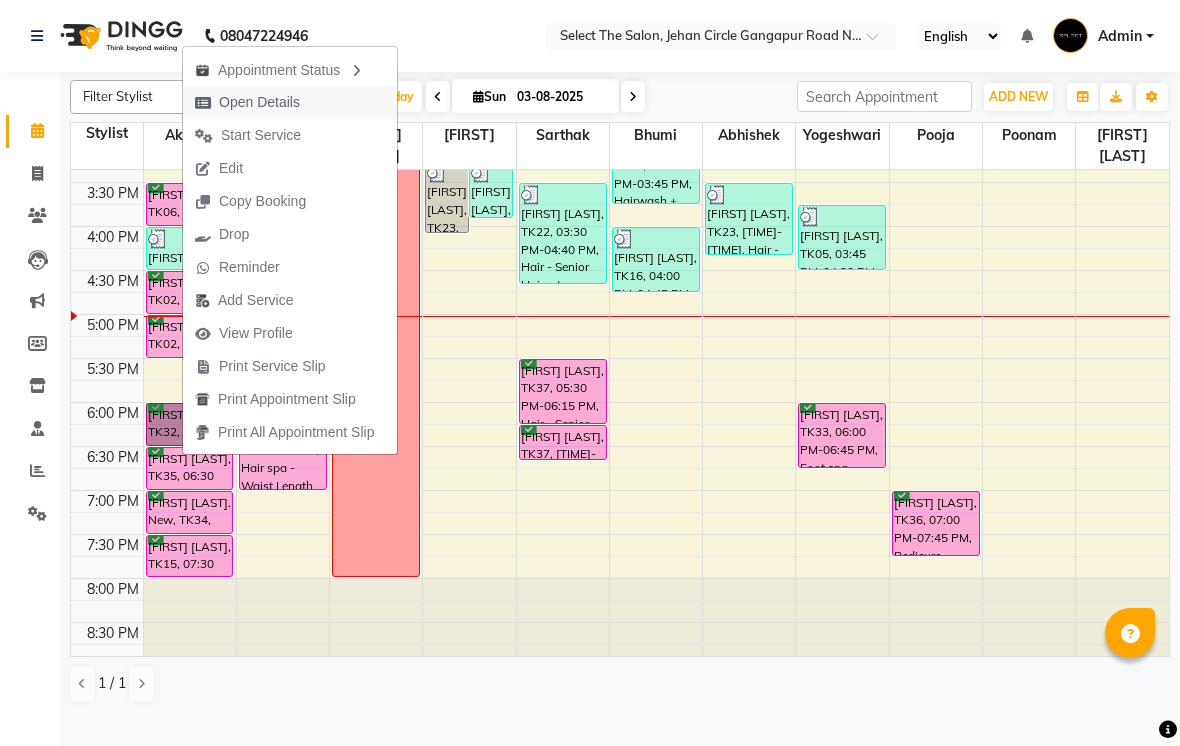 click on "Open Details" at bounding box center (247, 102) 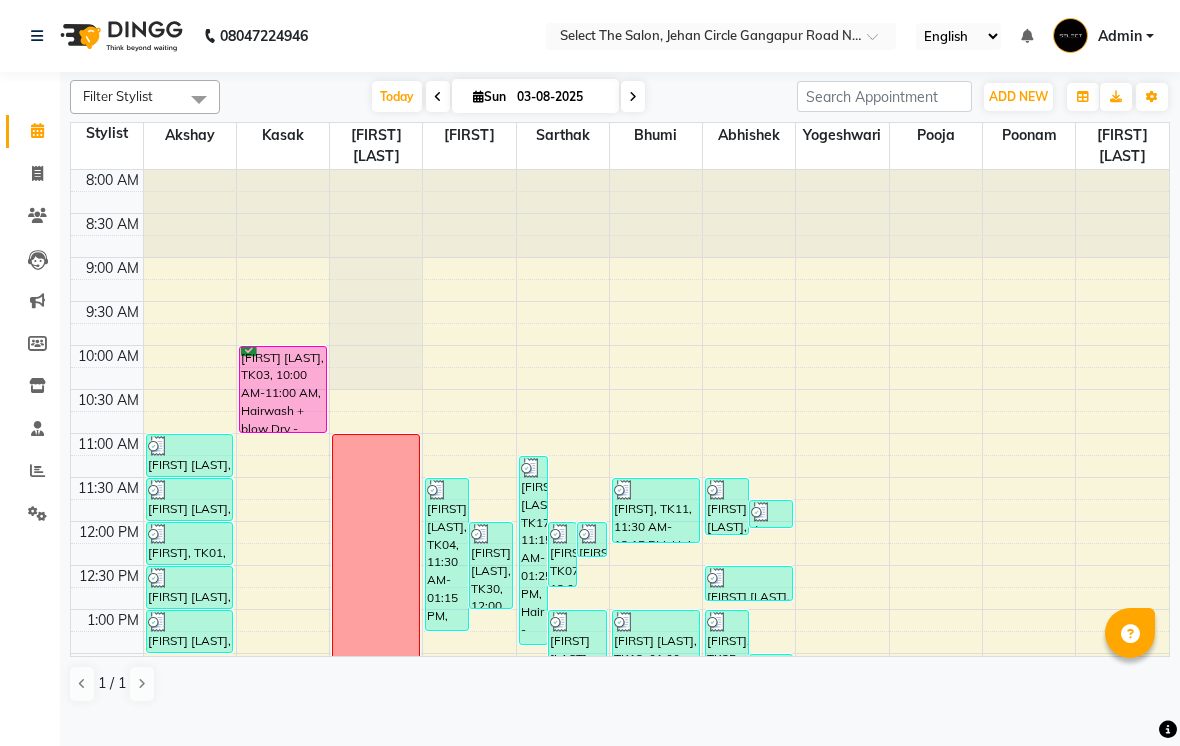 scroll, scrollTop: 0, scrollLeft: 0, axis: both 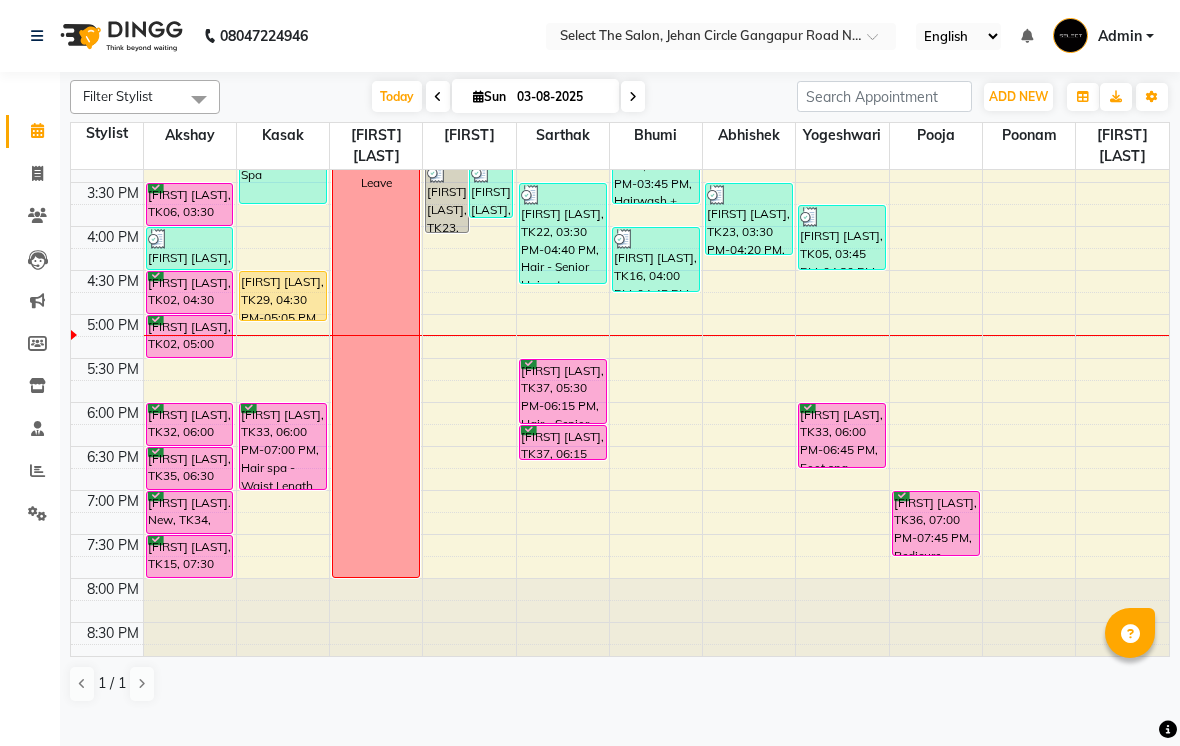 click on "ADD NEW Toggle Dropdown" at bounding box center (1018, 97) 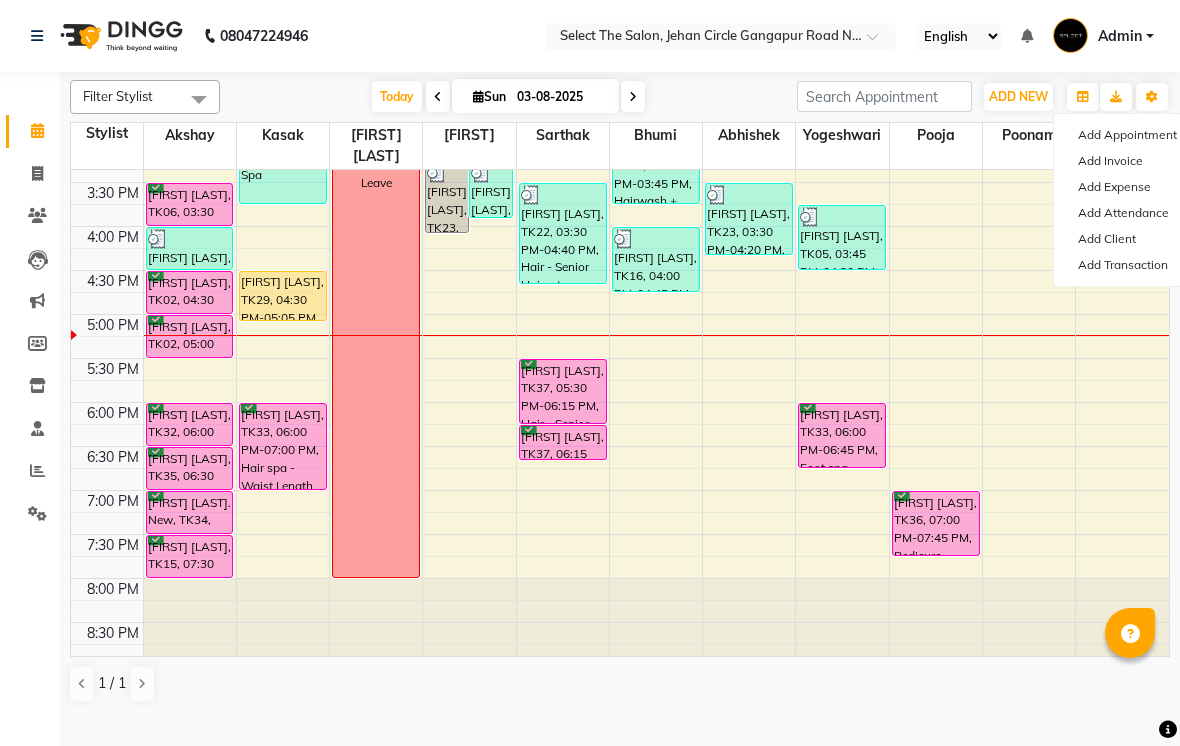 click on "Add Expense" at bounding box center [1133, 187] 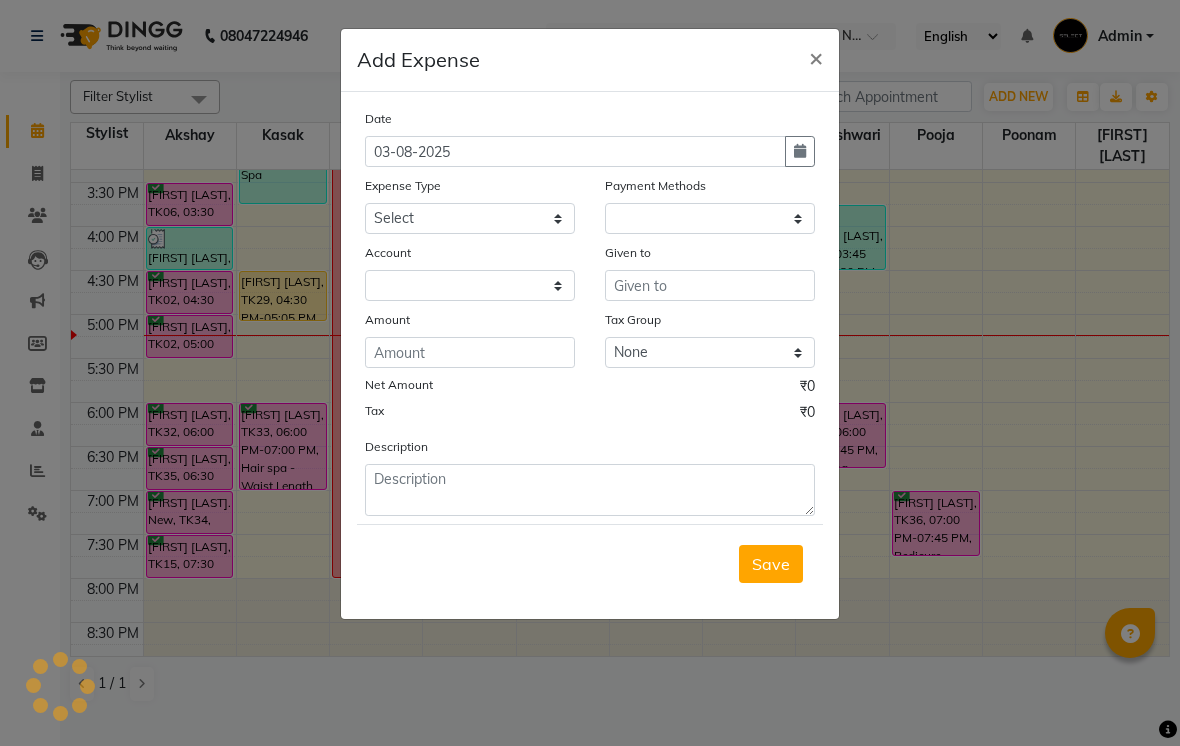 select on "1" 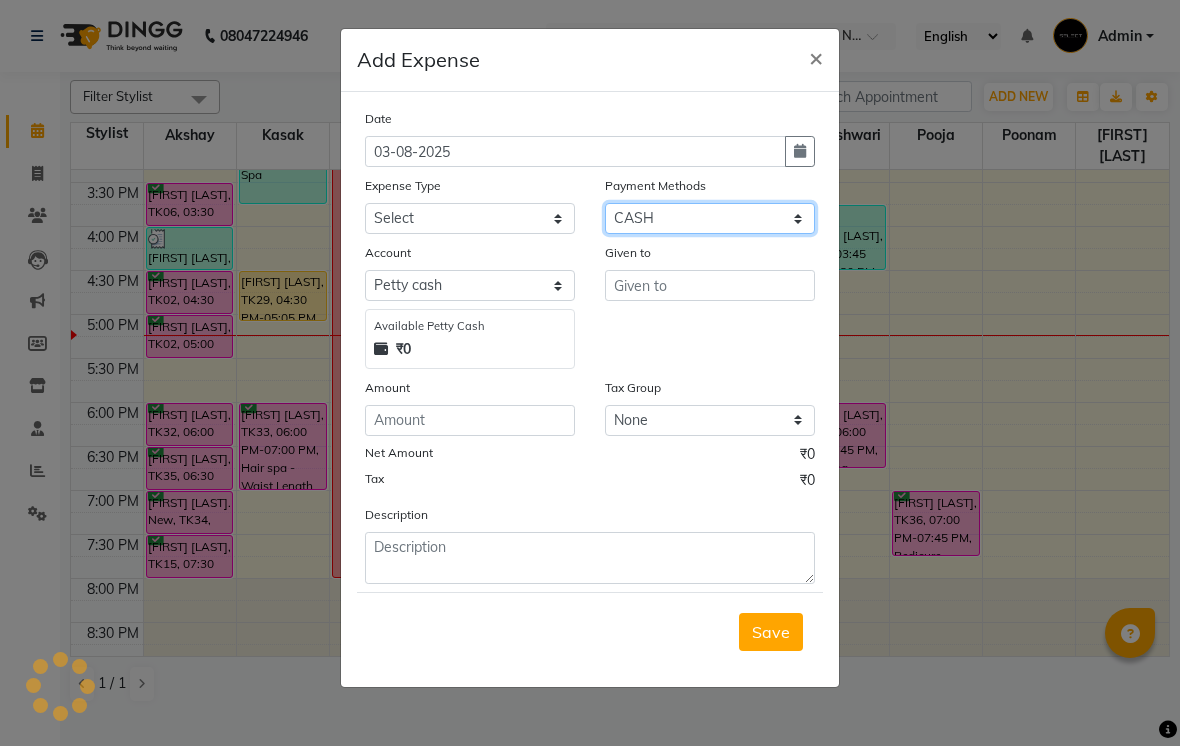 click on "Select CASH UPI Wallet CARD" 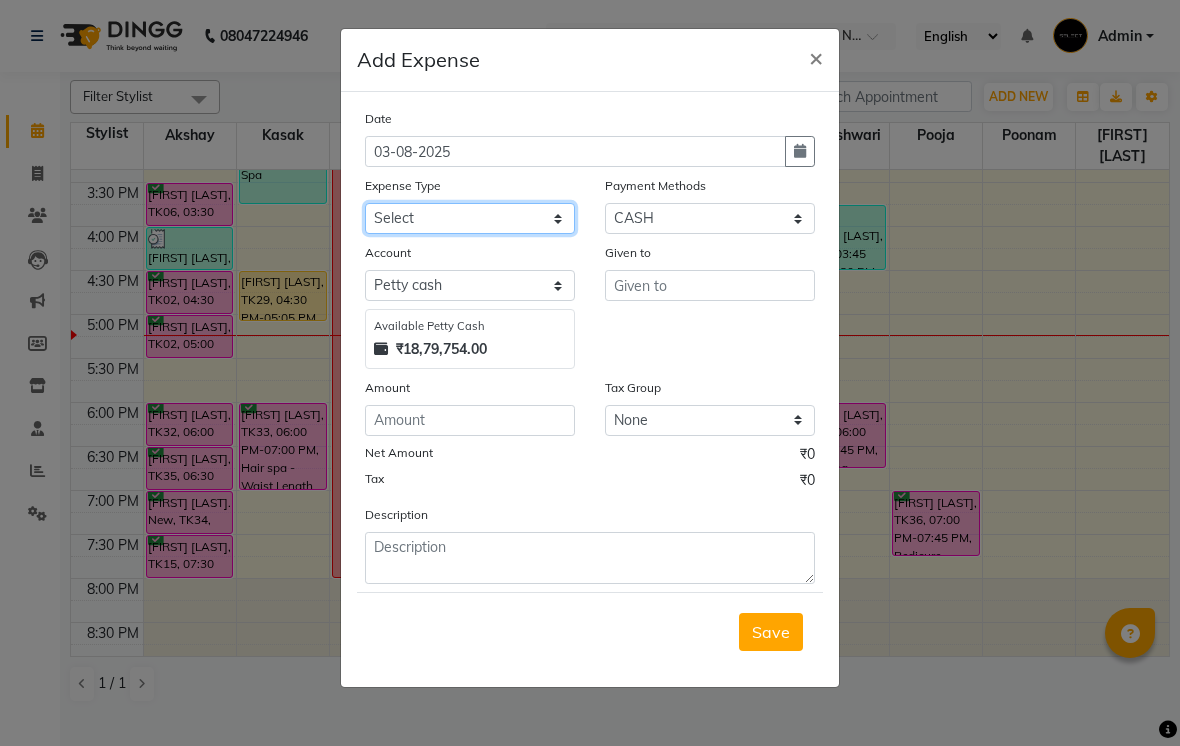 click on "Select Advance Salary Akshay Home Akshay Investment Akshay Mom Akshay Personal Arihant Davines Car maintenance  Cleaning Material Client Snacks Disposable Equipment Fuel Govt fee Incentive Insurance International purchase Lightbill And Phone Bill Loan Repayment Maintenance Marketing Miscellaneous Pantry Product Rent Salary Salon Interior Schwarzkopf Product Skin Products Staff Snacks Stationery Swamini Product Tanmay Product Tax Tea & Refreshment Utilities Water Jar" 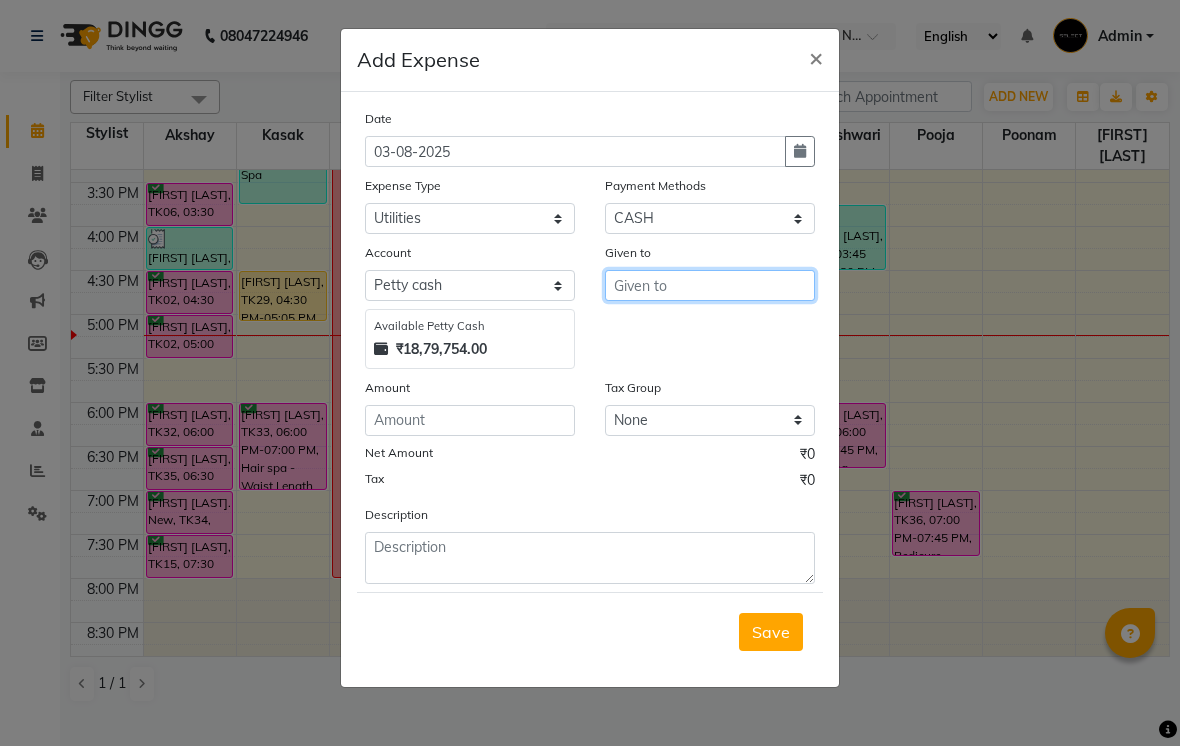 click at bounding box center (710, 285) 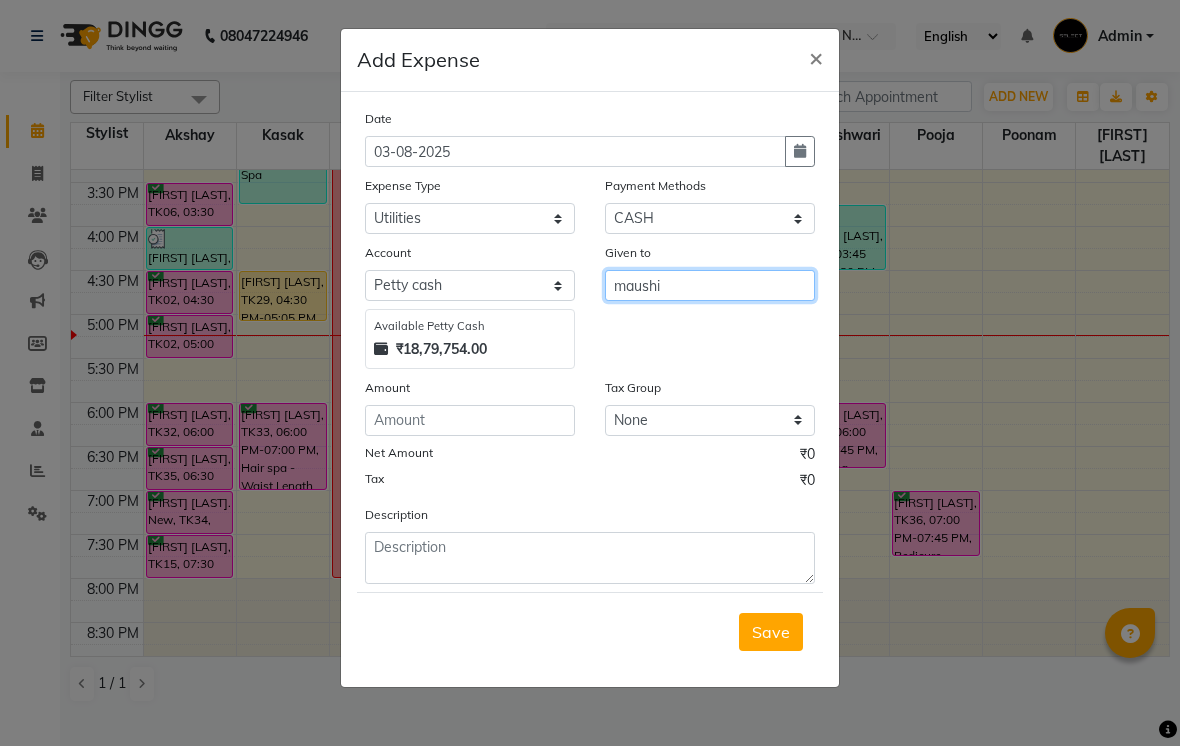 type on "maushi" 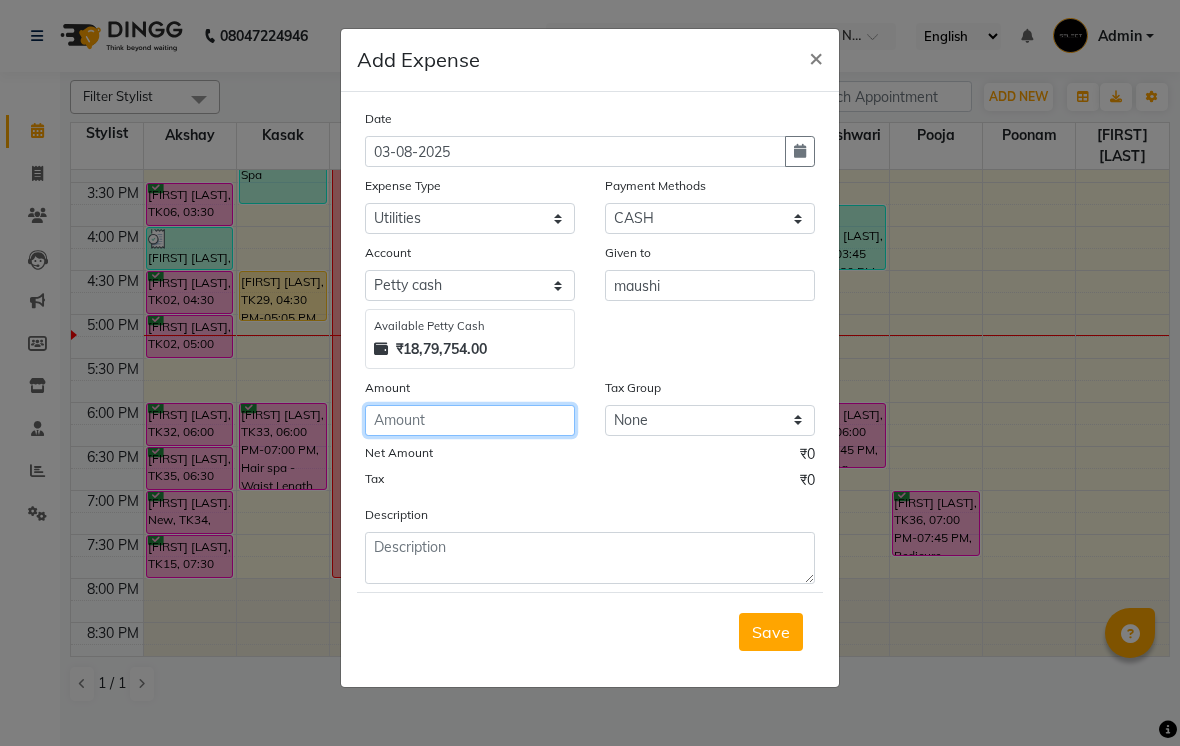click 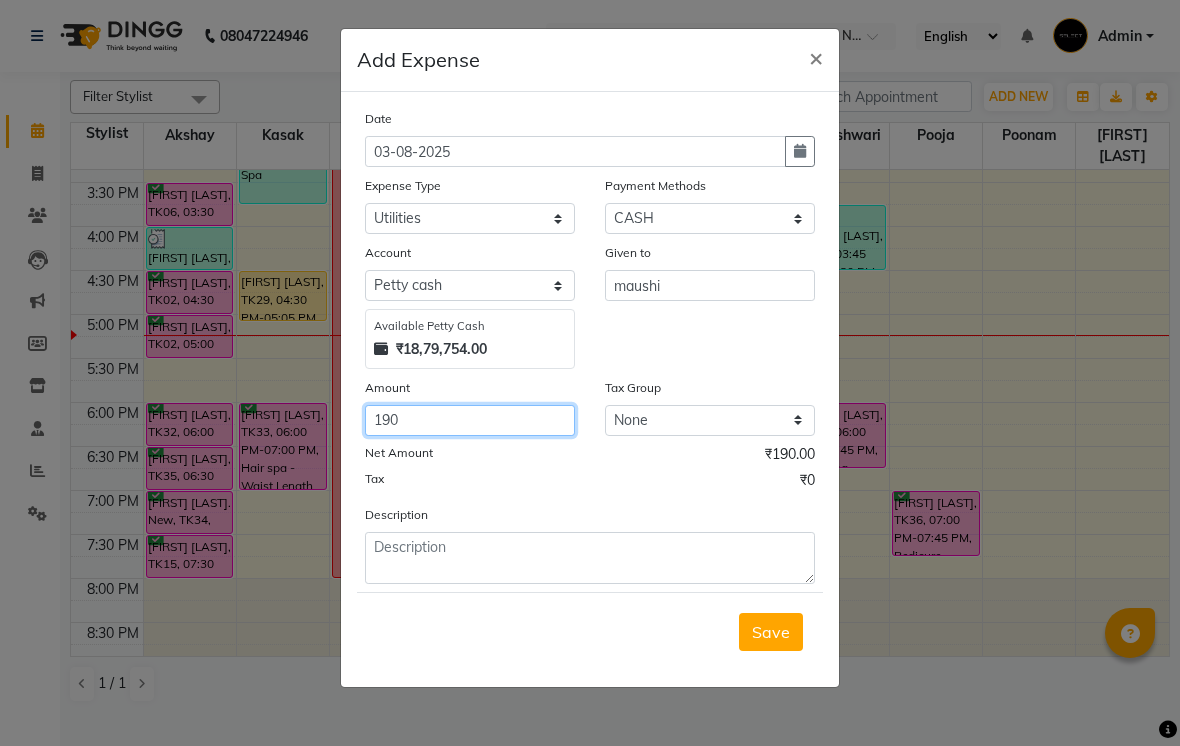 type on "190" 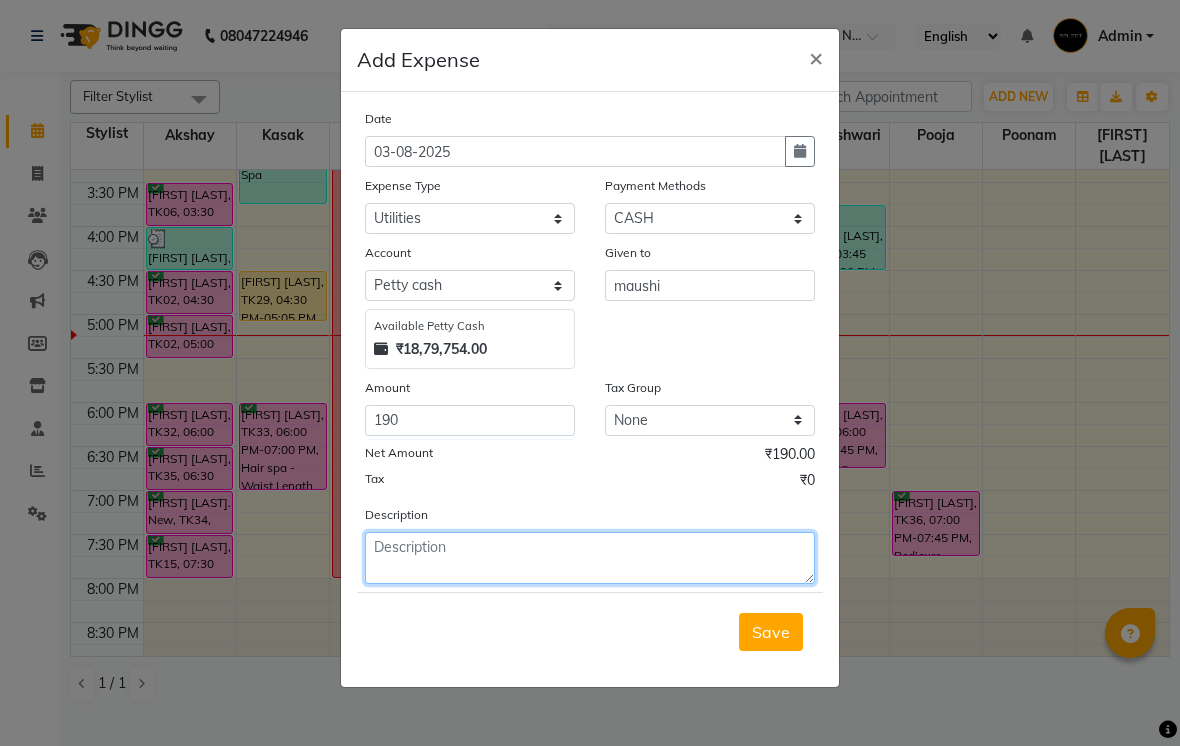click 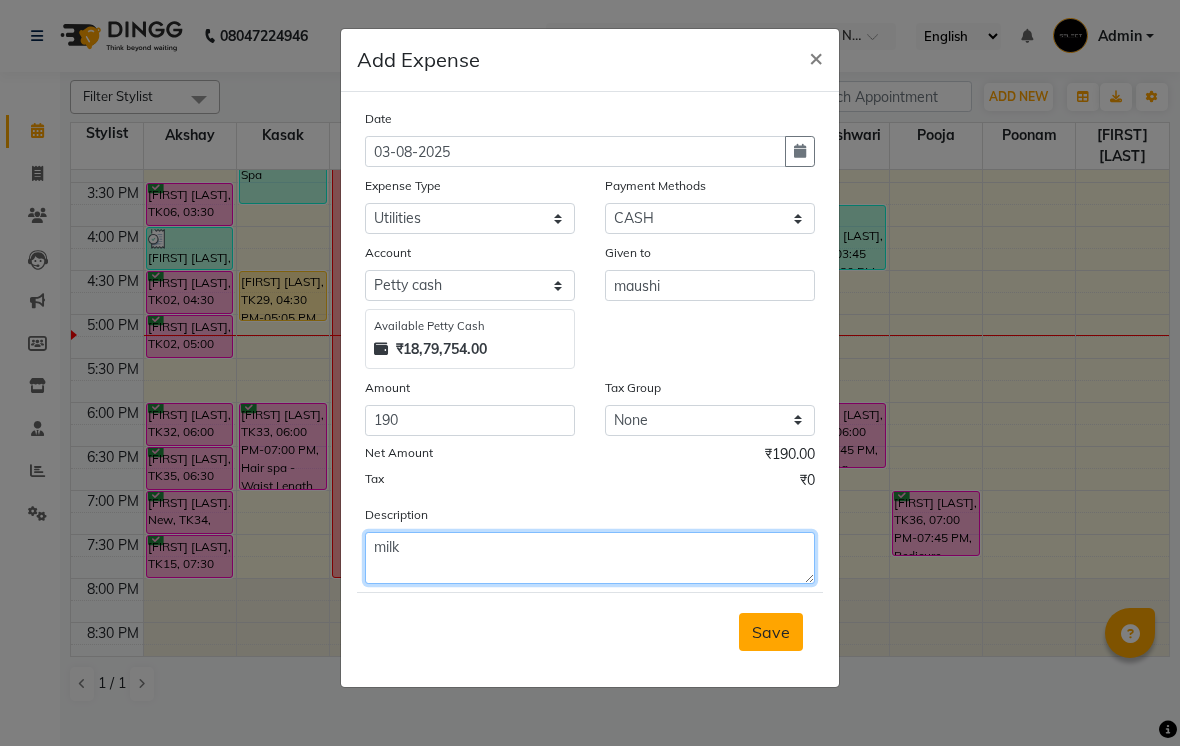 type on "milk" 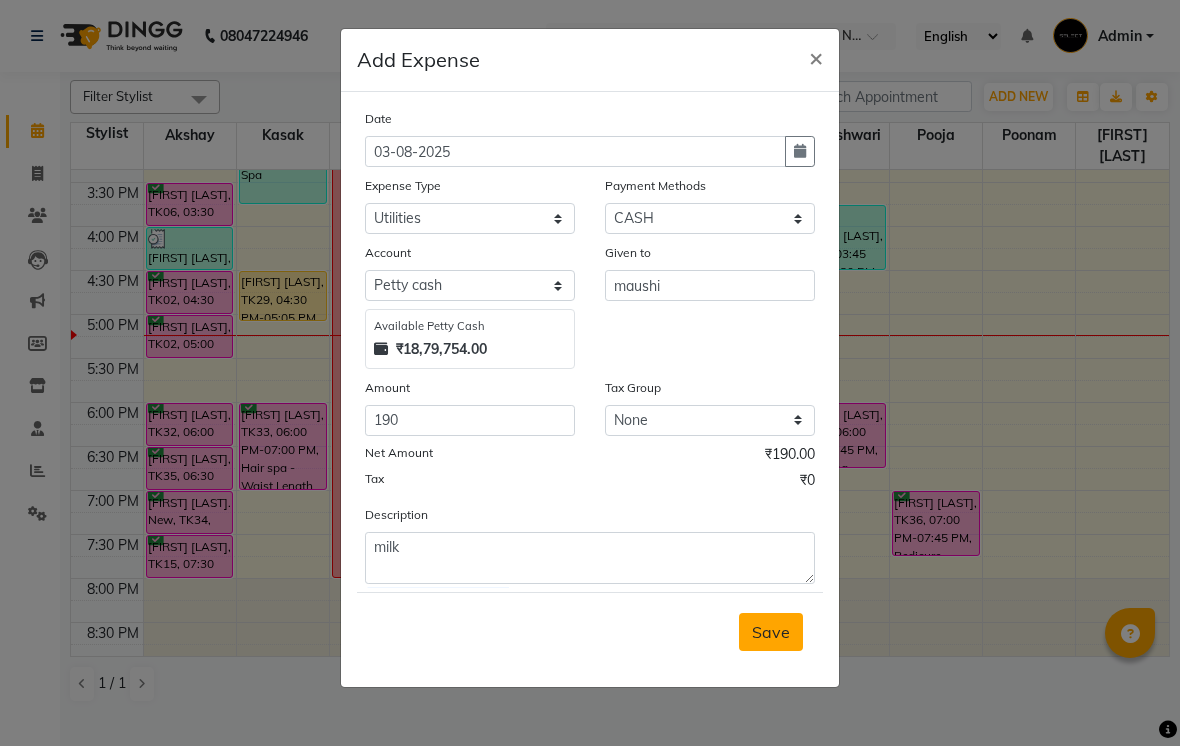 click on "Save" at bounding box center [771, 632] 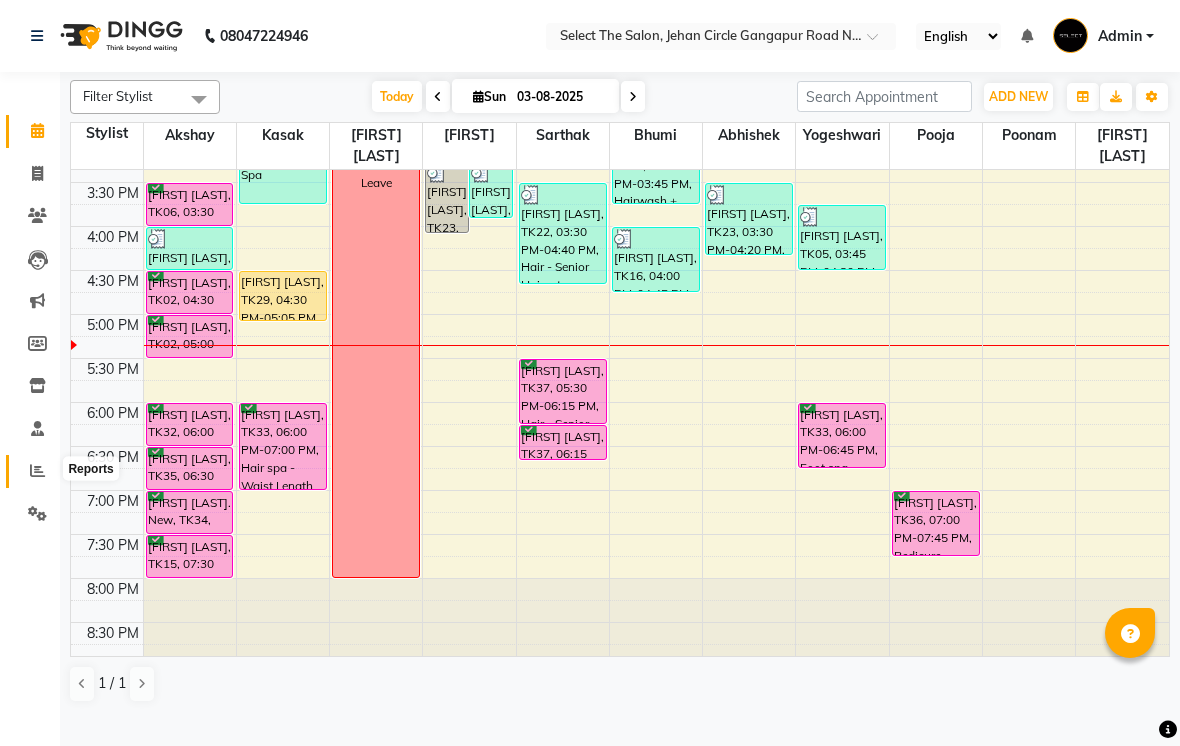 click 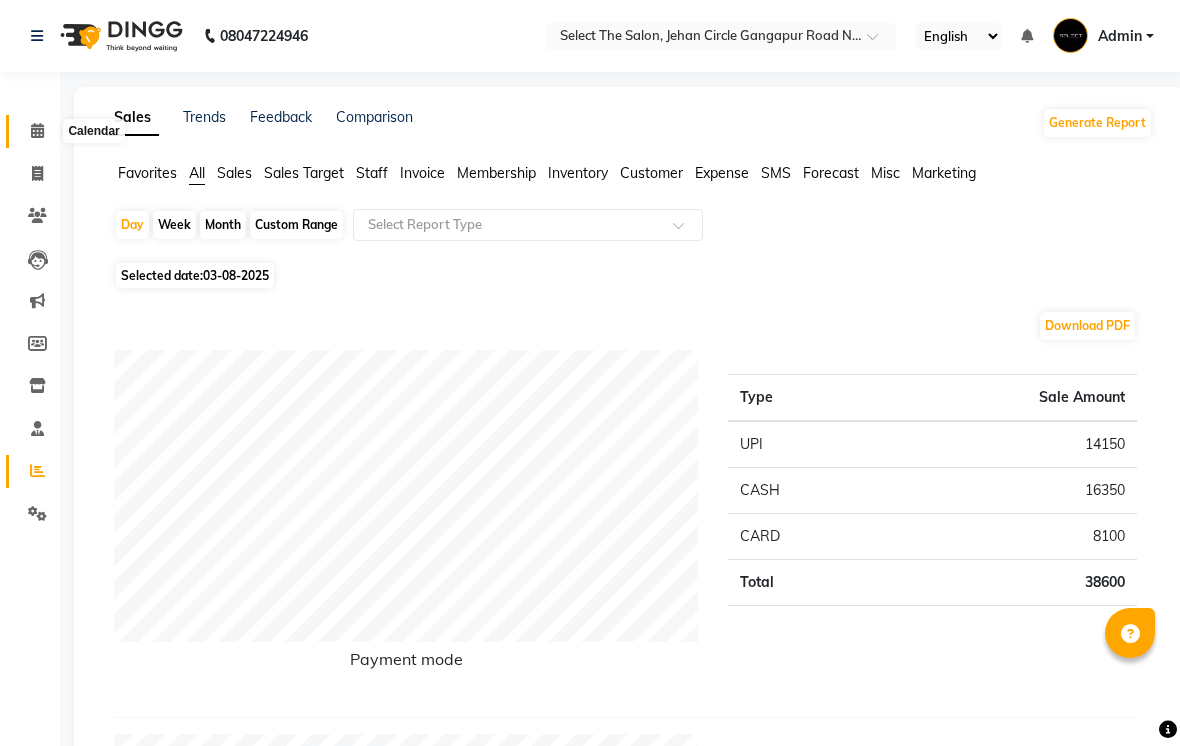 click 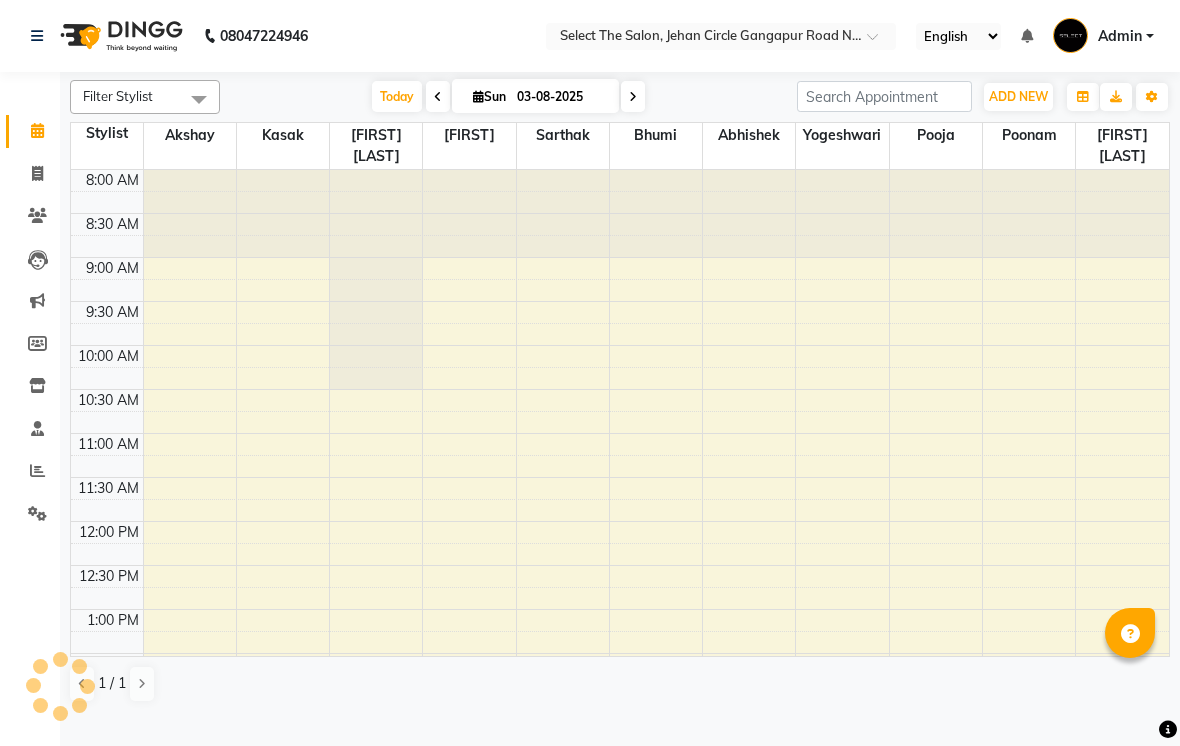 scroll, scrollTop: 619, scrollLeft: 0, axis: vertical 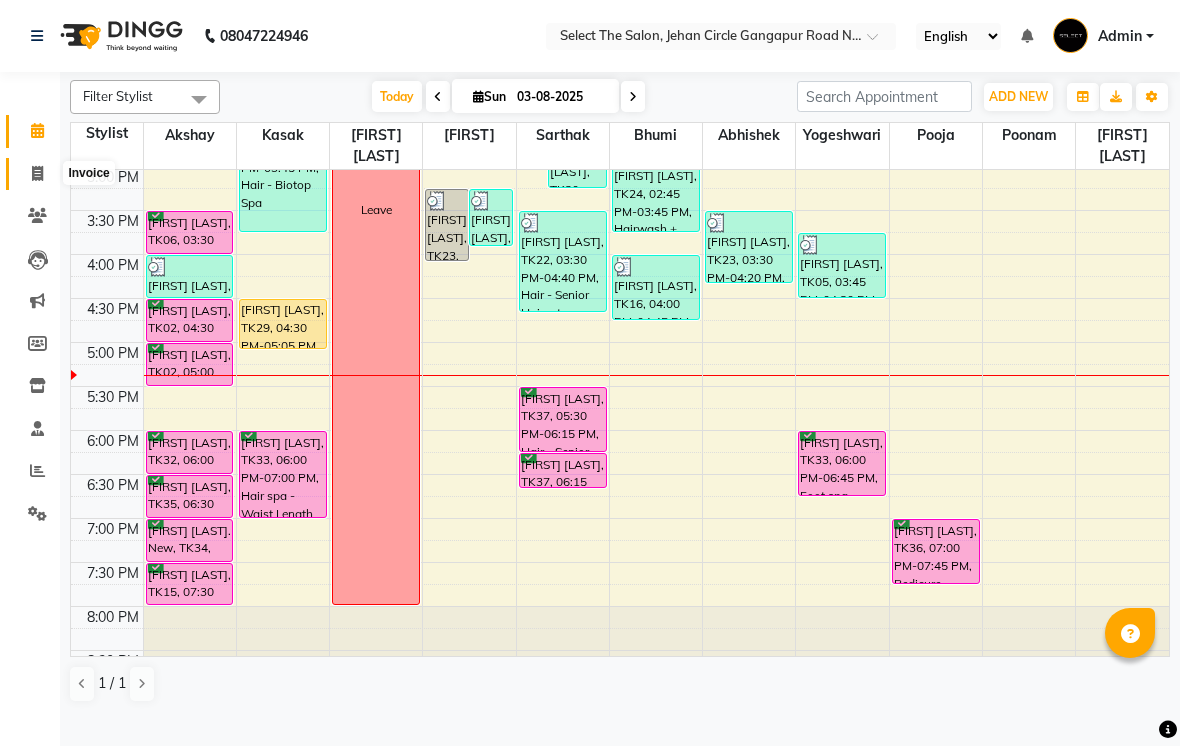 click 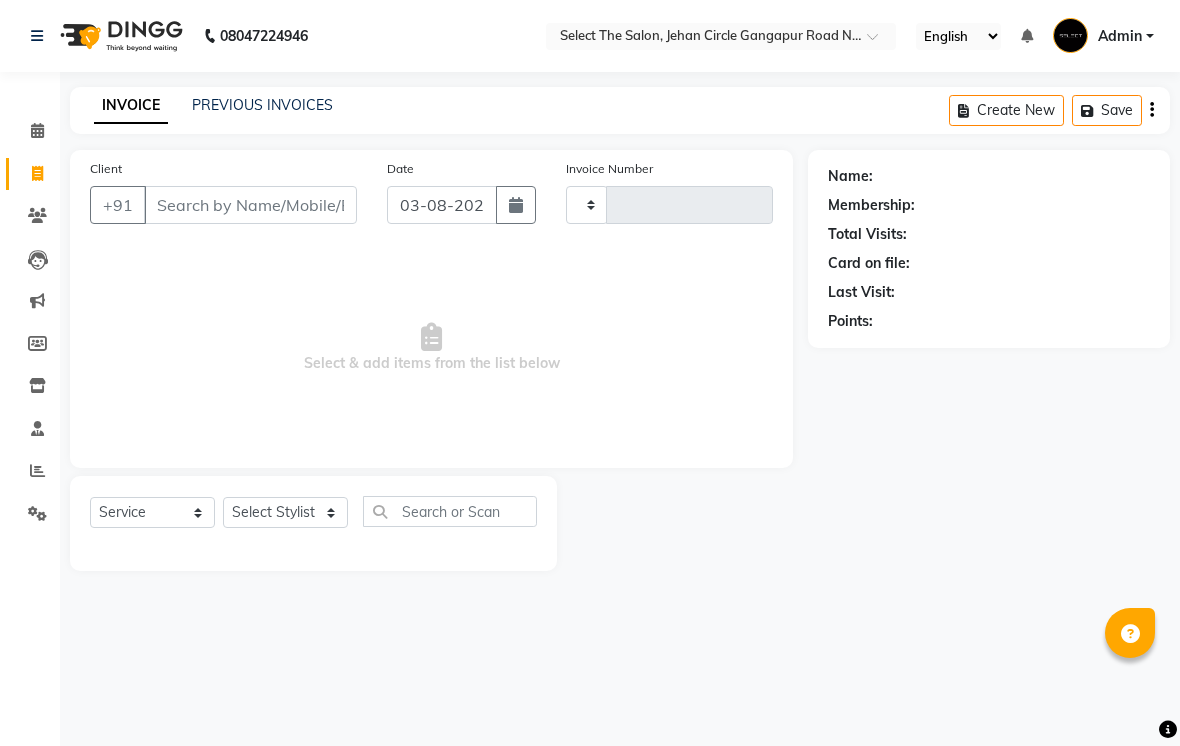 type on "2815" 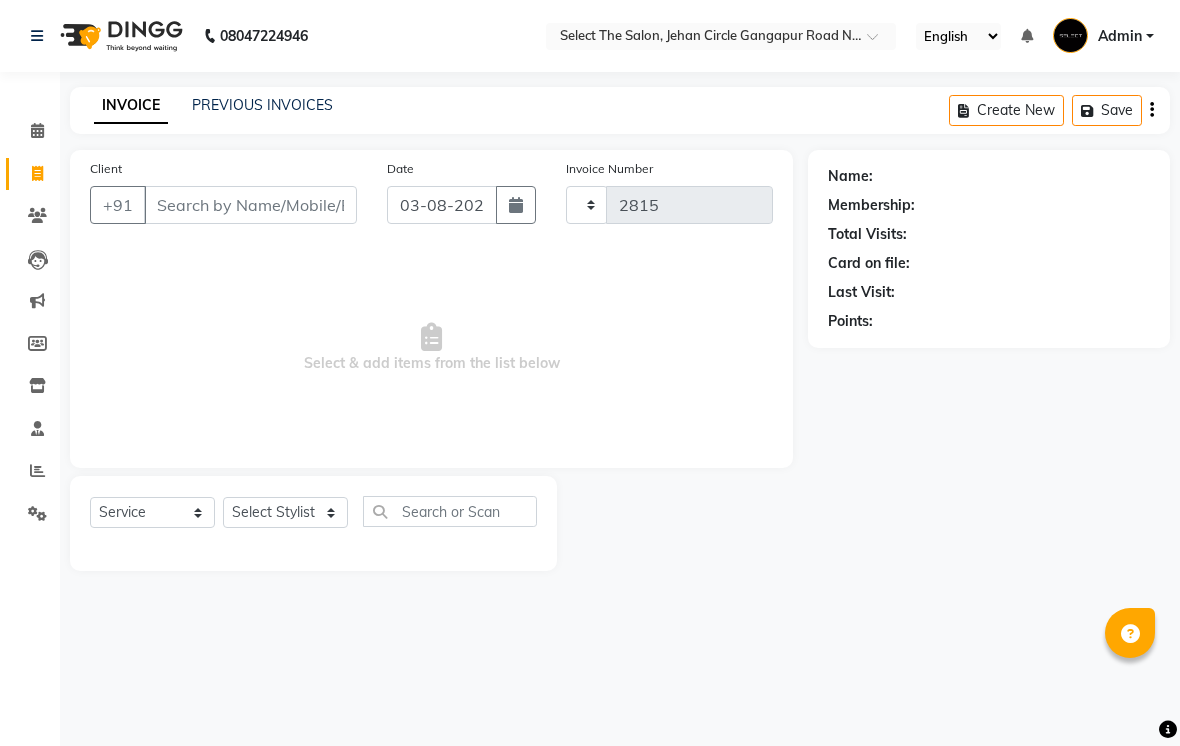 select on "4969" 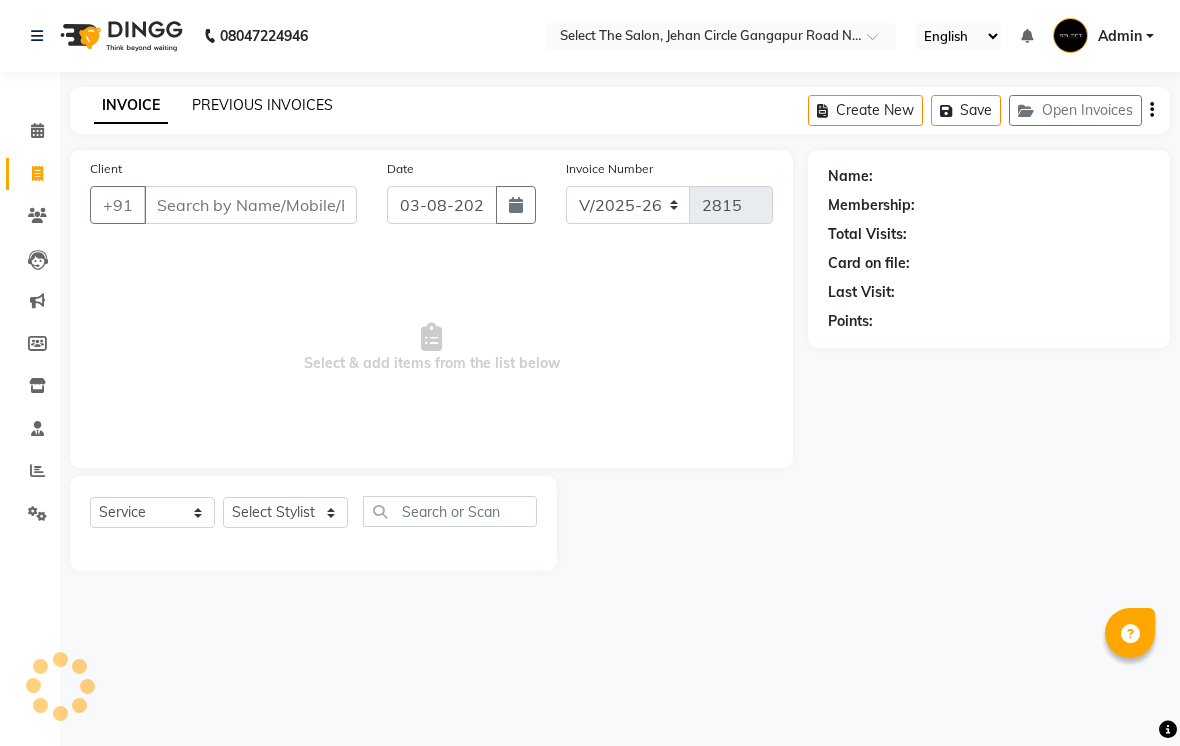 click on "PREVIOUS INVOICES" 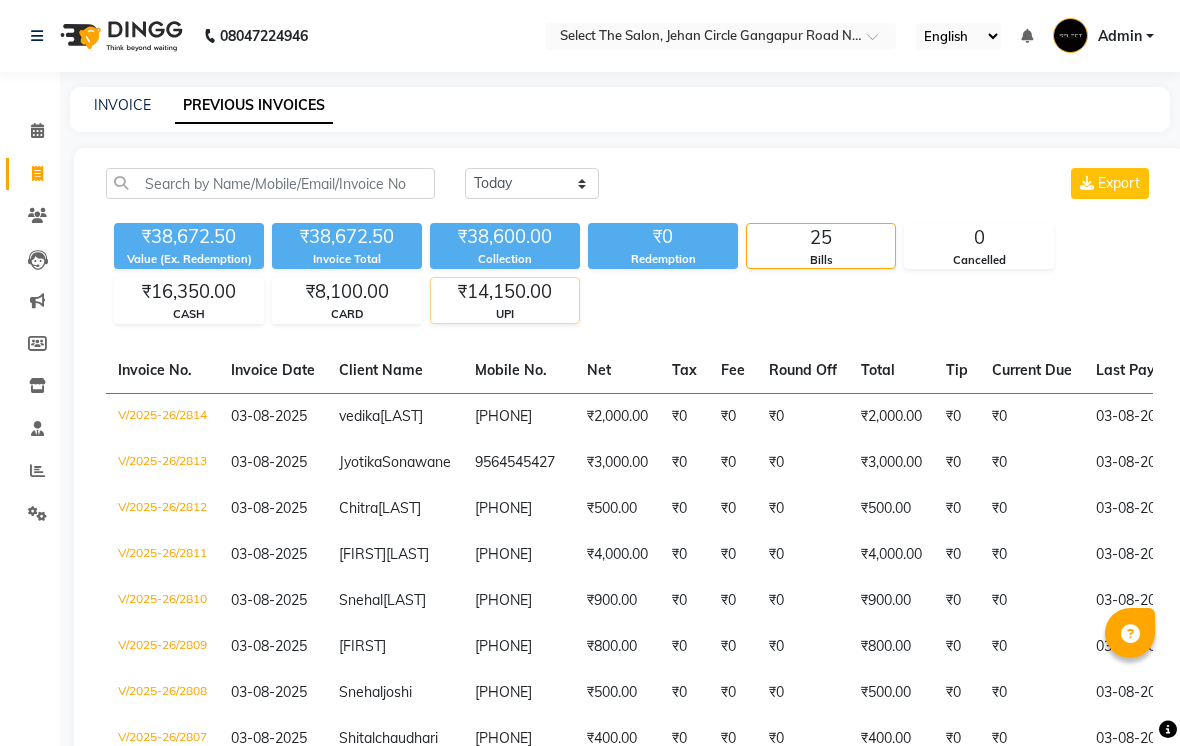 click on "UPI" 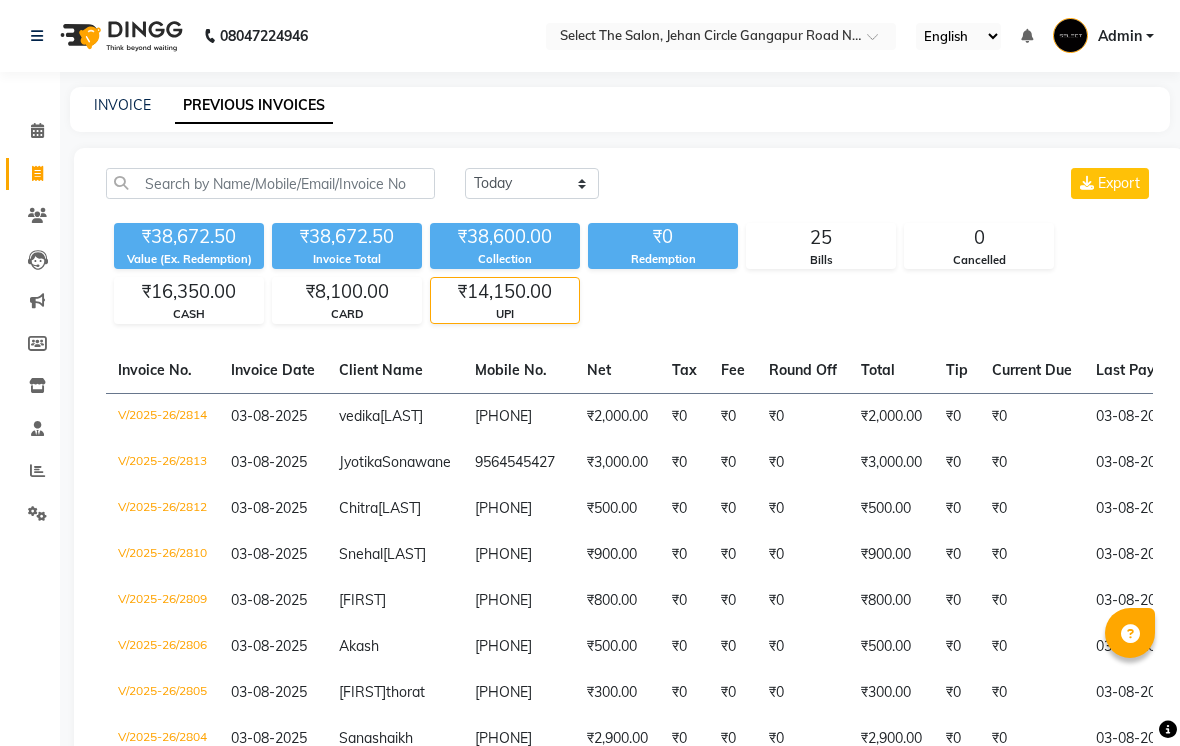 click on "₹14,150.00" 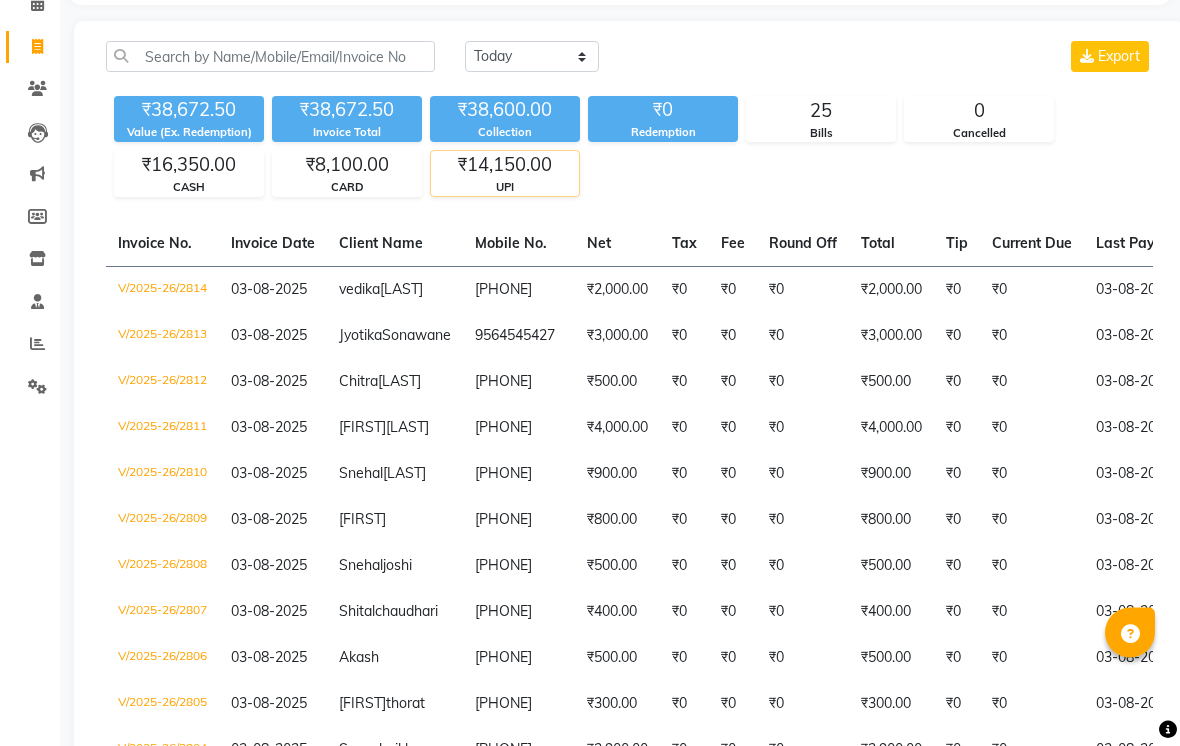 scroll, scrollTop: 0, scrollLeft: 0, axis: both 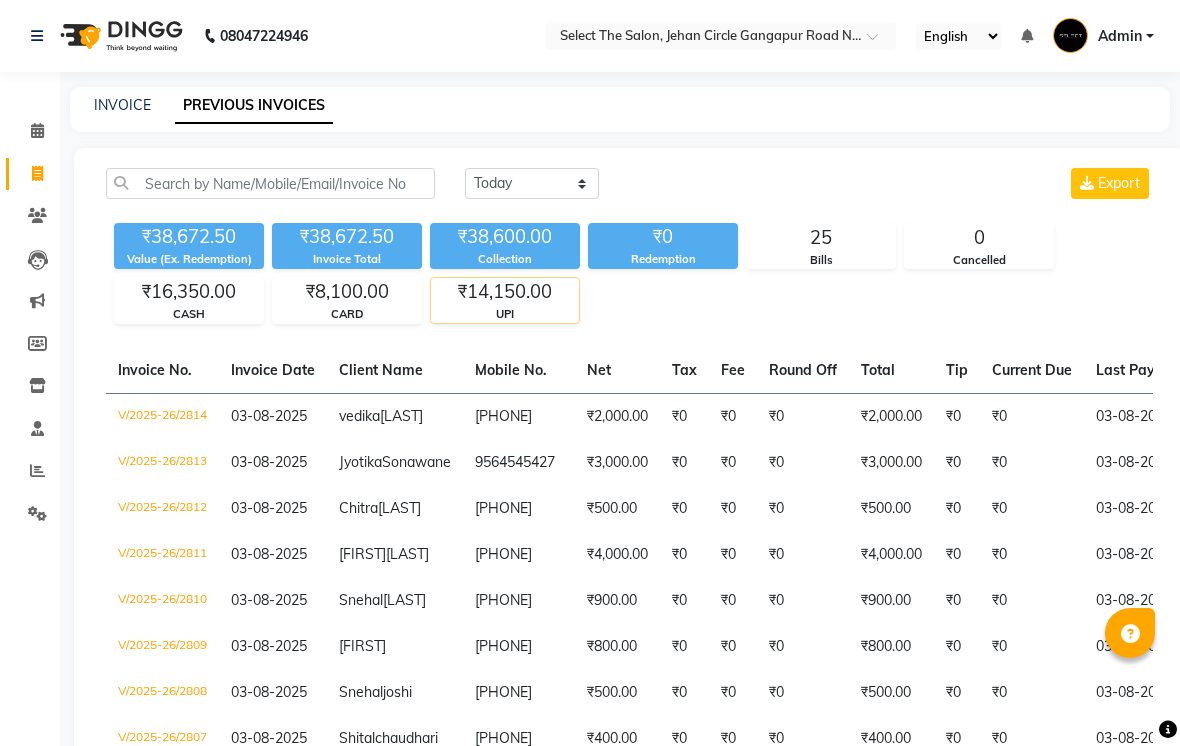 click on "UPI" 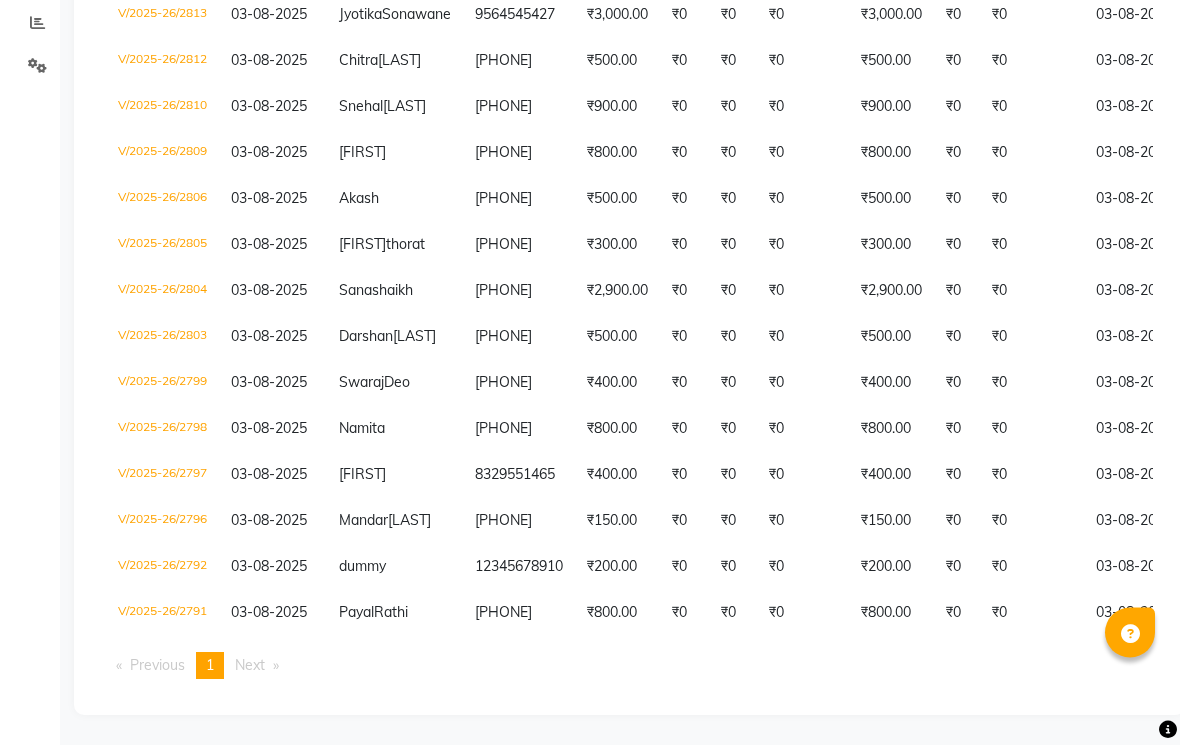 scroll, scrollTop: 561, scrollLeft: 0, axis: vertical 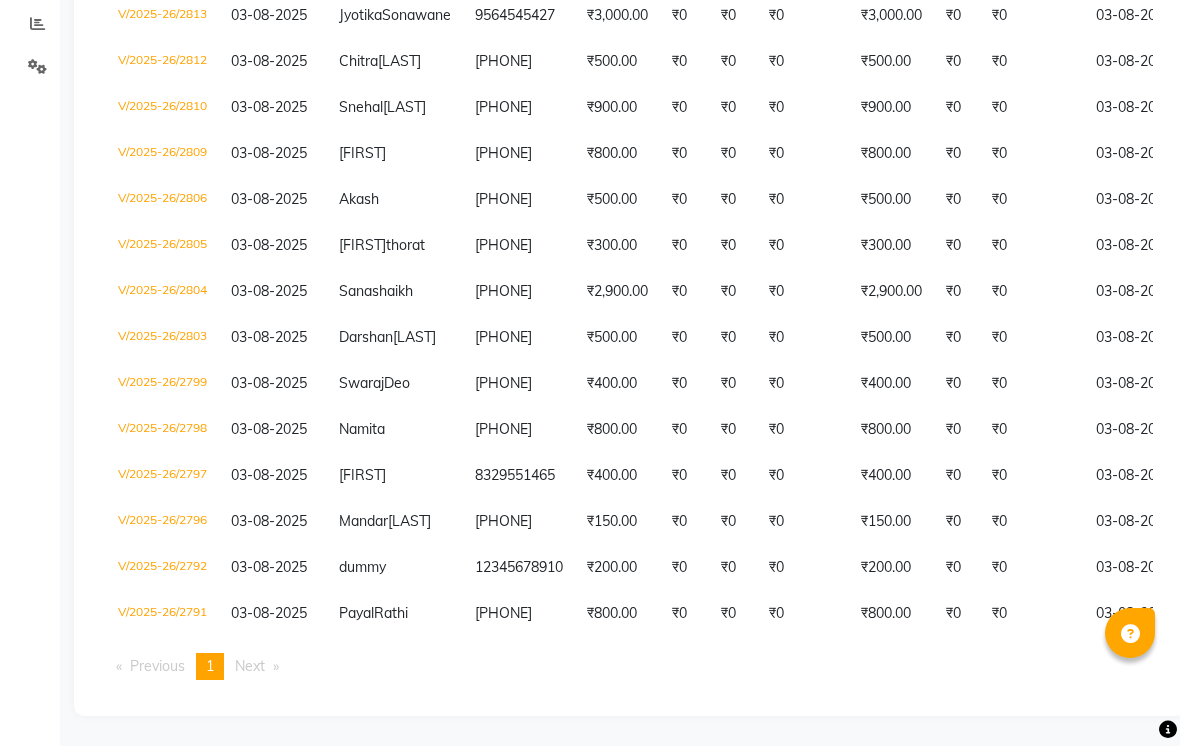 click on "Today Yesterday Custom Range Export ₹38,672.50 Value (Ex. Redemption) ₹38,672.50 Invoice Total  ₹38,600.00 Collection ₹0 Redemption 25 Bills 0 Cancelled ₹16,350.00 CASH ₹8,100.00 CARD ₹14,150.00 UPI  Invoice No.   Invoice Date   Client Name   Mobile No.   Net   Tax   Fee   Round Off   Total   Tip   Current Due   Last Payment Date   Payment Amount   Payment Methods   Cancel Reason   Status   V/2025-26/2814  03-08-2025 vedika  avtade 8329990894 ₹2,000.00 ₹0  ₹0  ₹0 ₹2,000.00 ₹0 ₹0 03-08-2025 ₹2,000.00  UPI - PAID  V/2025-26/2813  03-08-2025 Jyotika  Sonawane 9564545427 ₹3,000.00 ₹0  ₹0  ₹0 ₹3,000.00 ₹0 ₹0 03-08-2025 ₹3,000.00  UPI - PAID  V/2025-26/2812  03-08-2025 Chitra  Chhabriya 9860555356 ₹500.00 ₹0  ₹0  ₹0 ₹500.00 ₹0 ₹0 03-08-2025 ₹500.00  UPI - PAID  V/2025-26/2810  03-08-2025 Snehal  Aapte 9673815409 ₹900.00 ₹0  ₹0  ₹0 ₹900.00 ₹0 ₹0 03-08-2025 ₹900.00  UPI - PAID  V/2025-26/2809  03-08-2025 Ketaki   9405229097 ₹800.00 ₹0 -" 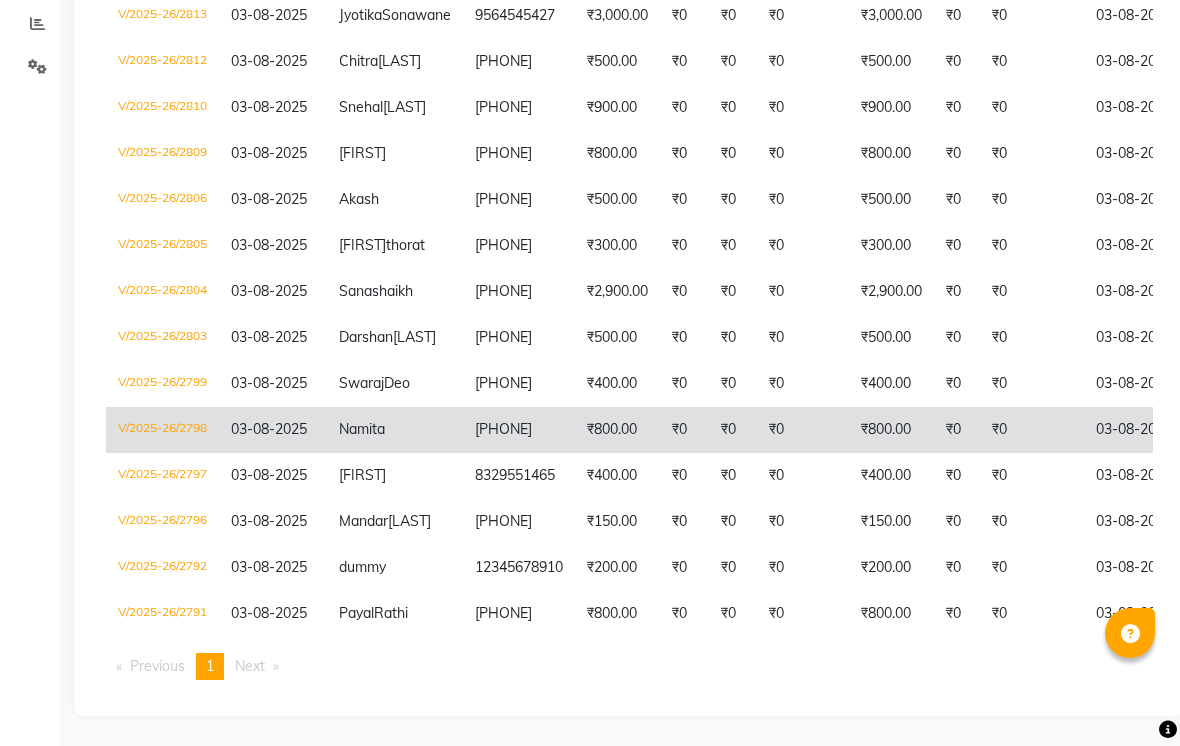 click on "V/2025-26/2798" 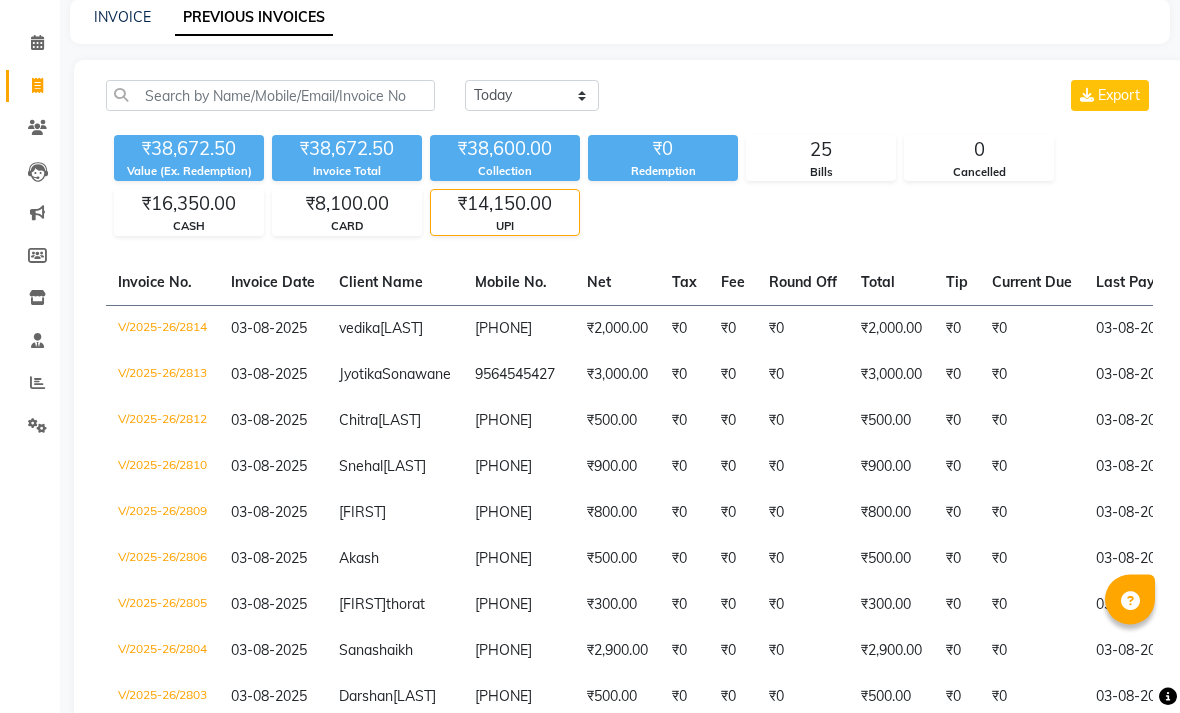 scroll, scrollTop: 0, scrollLeft: 0, axis: both 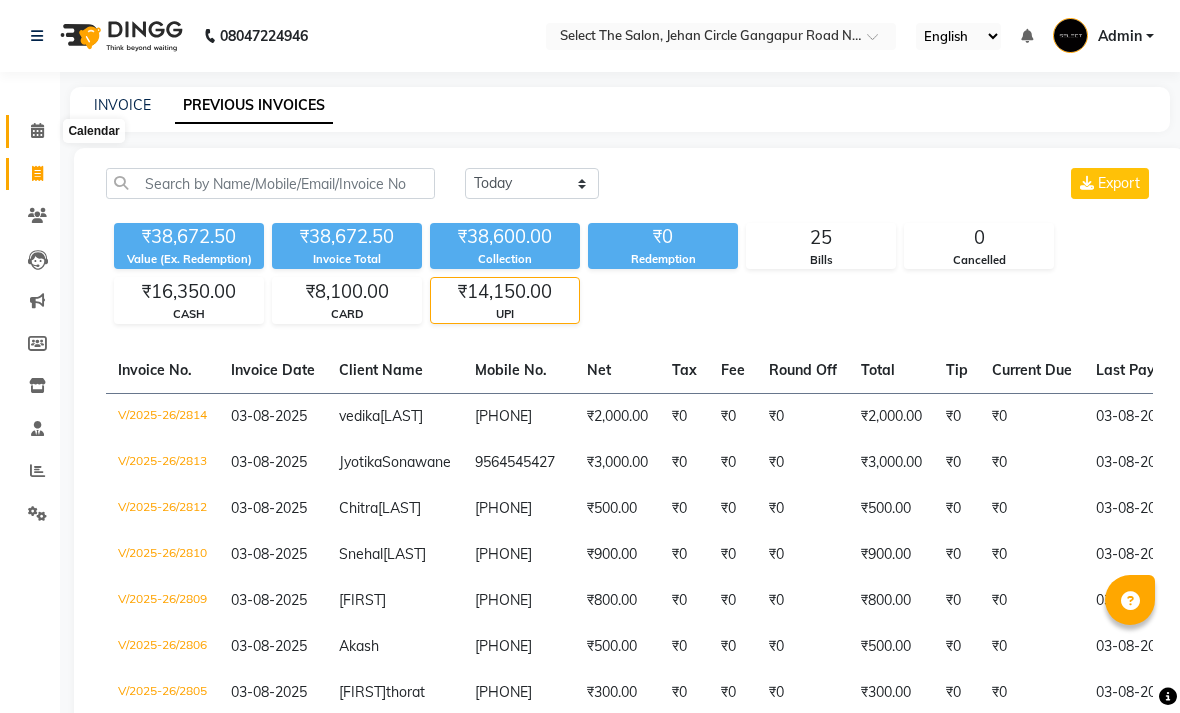 click 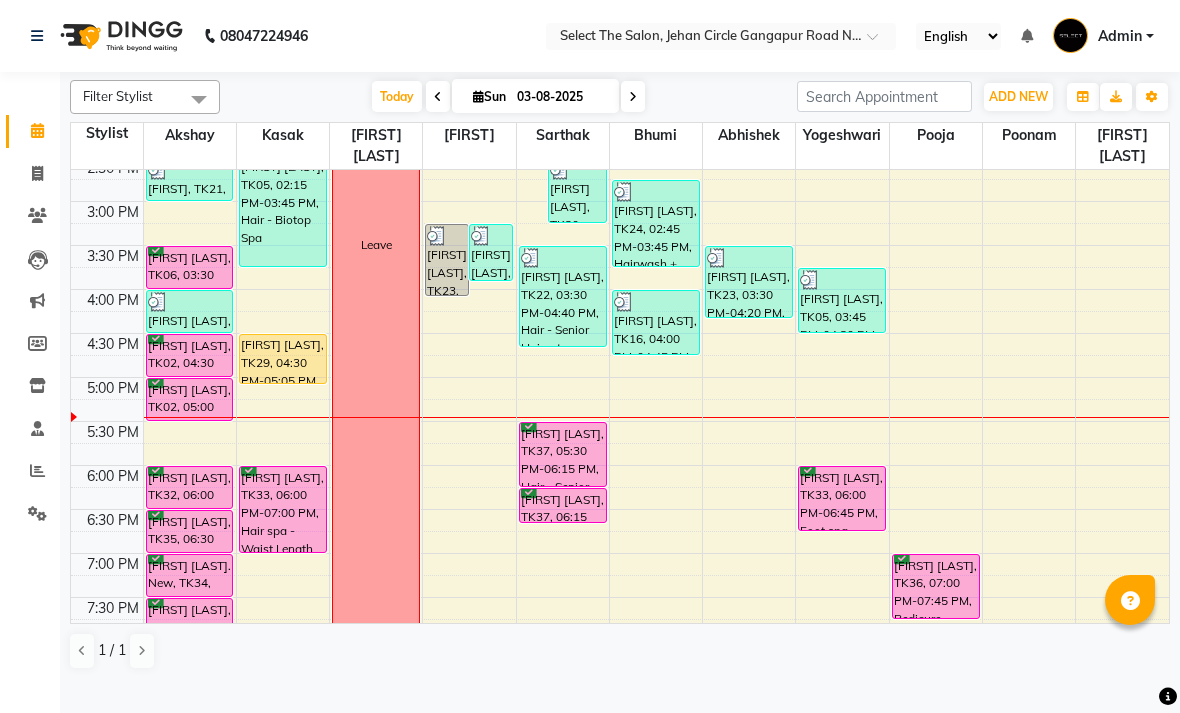 scroll, scrollTop: 585, scrollLeft: 0, axis: vertical 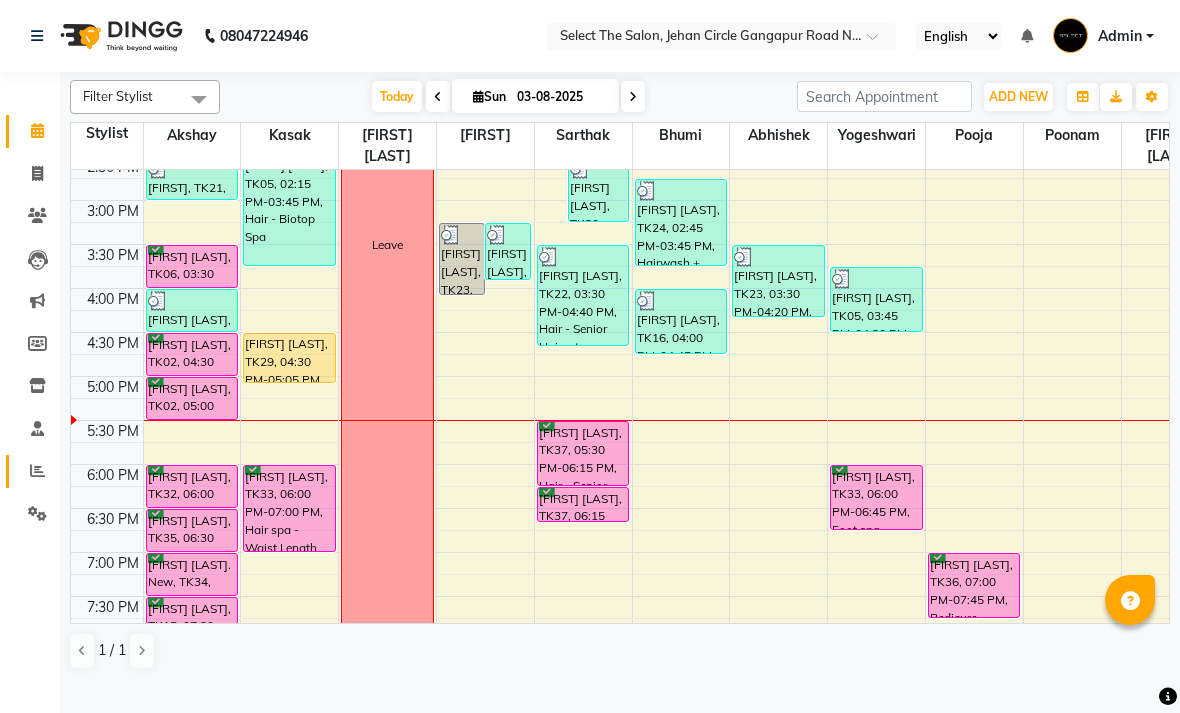 click 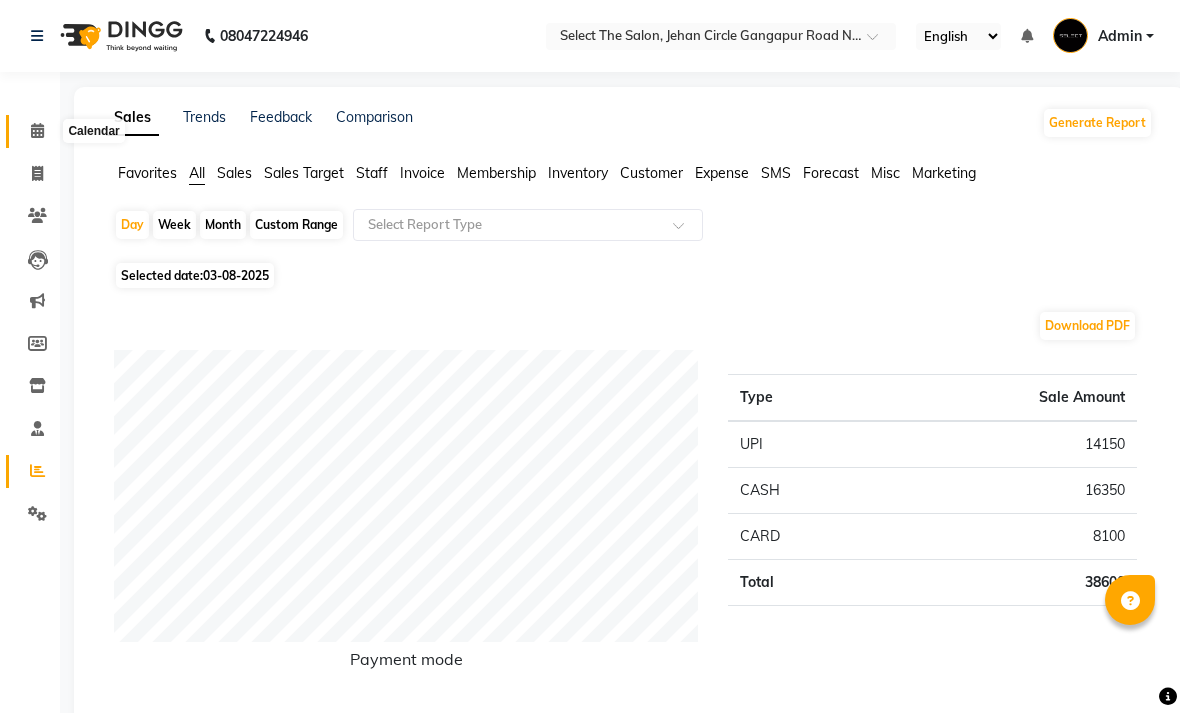 click 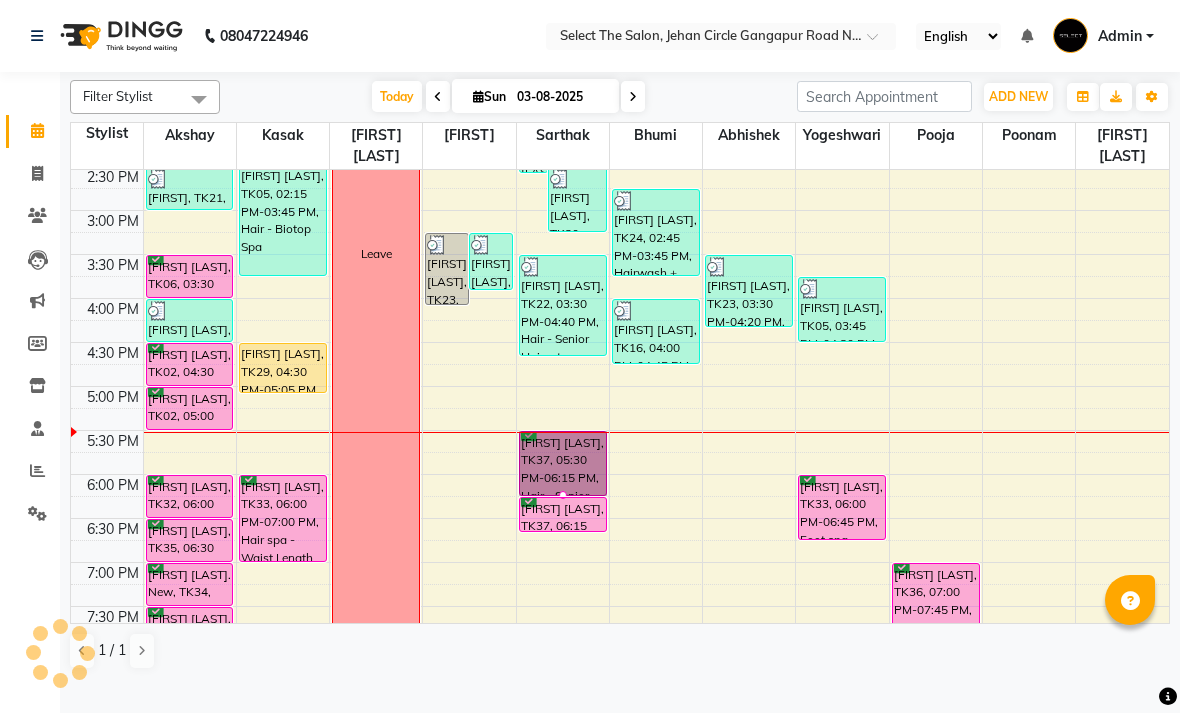 scroll, scrollTop: 0, scrollLeft: 0, axis: both 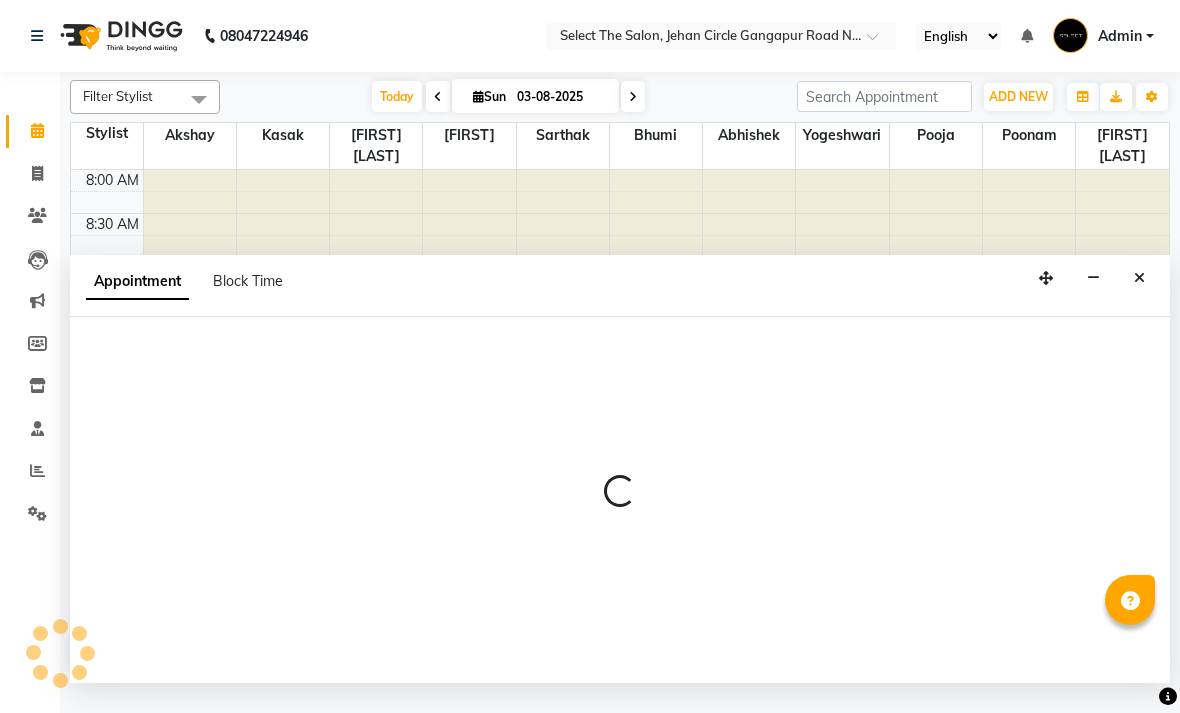 select on "58559" 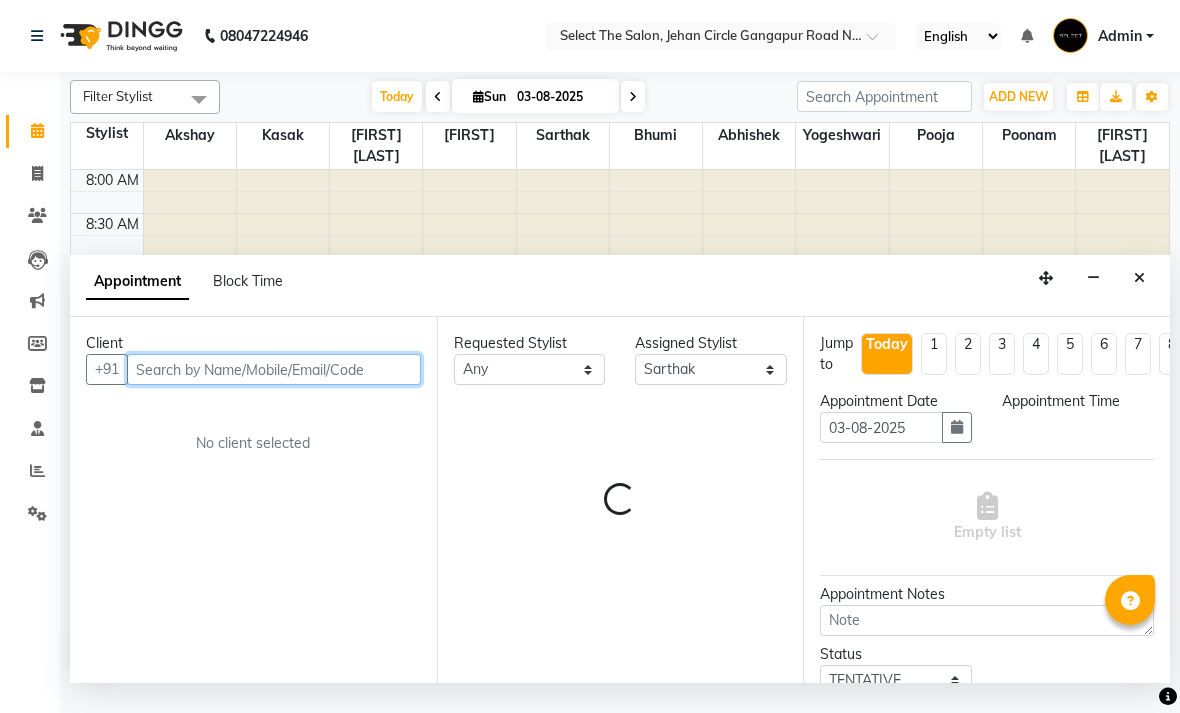 select on "690" 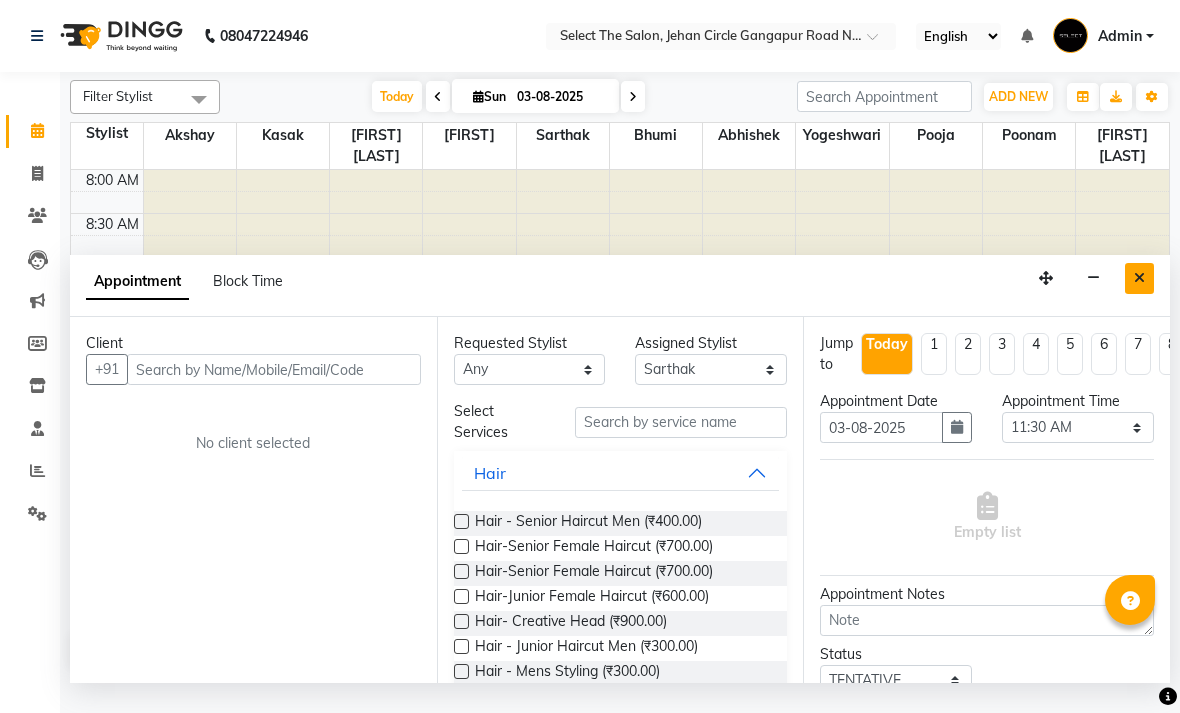 click at bounding box center [1139, 278] 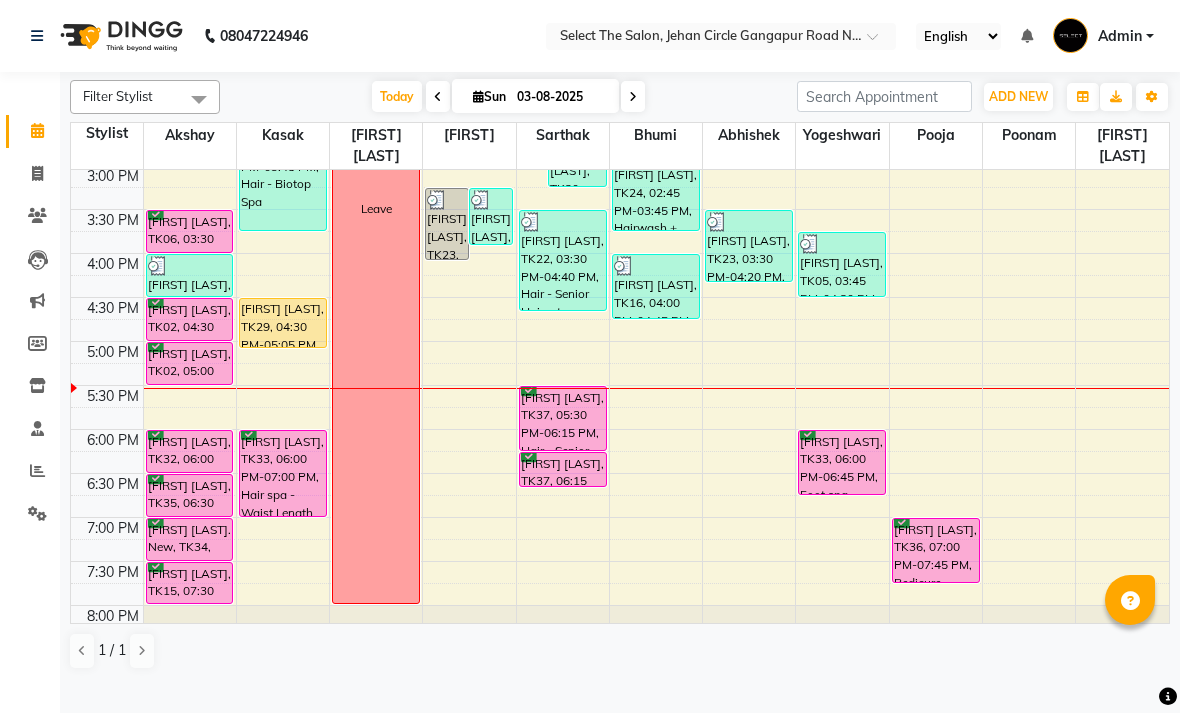 scroll, scrollTop: 621, scrollLeft: 0, axis: vertical 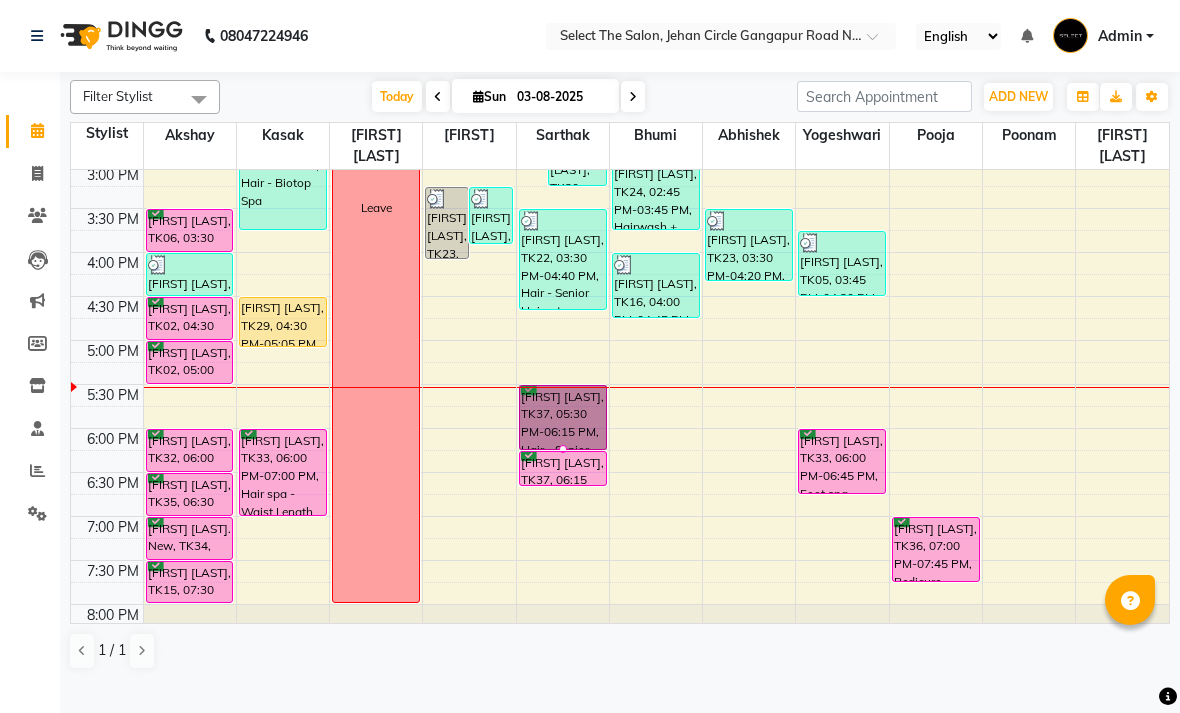 click at bounding box center (563, 449) 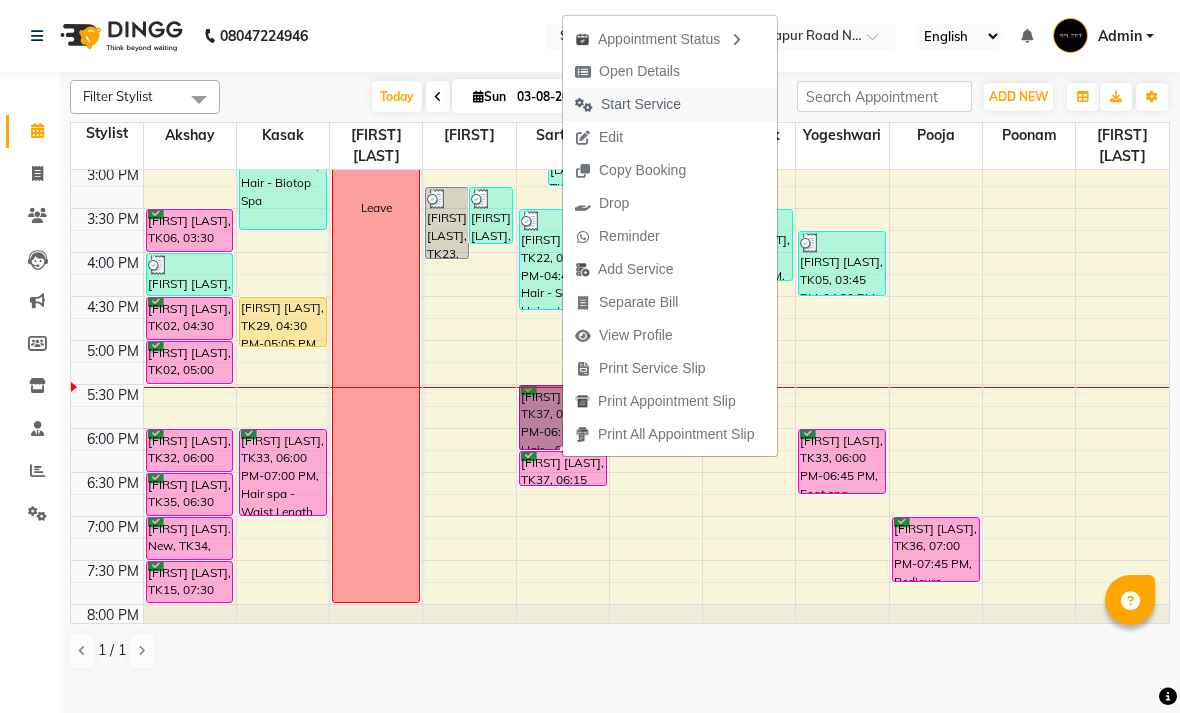 click on "Start Service" at bounding box center [641, 104] 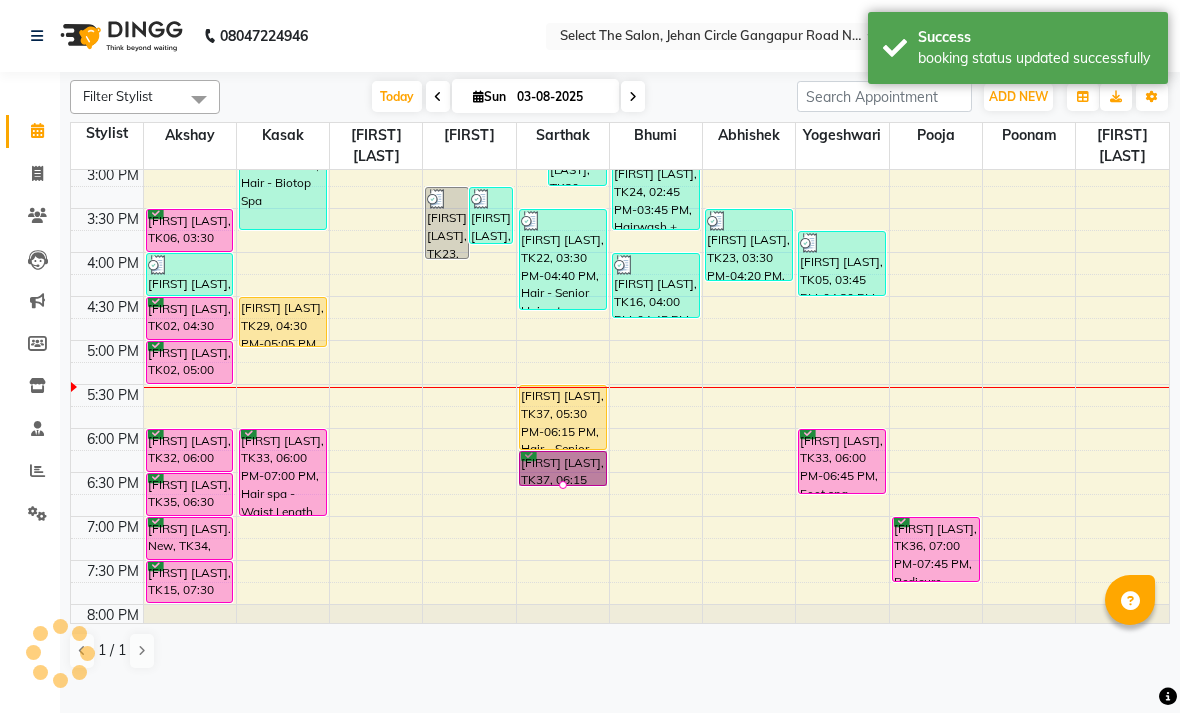 click at bounding box center [563, 485] 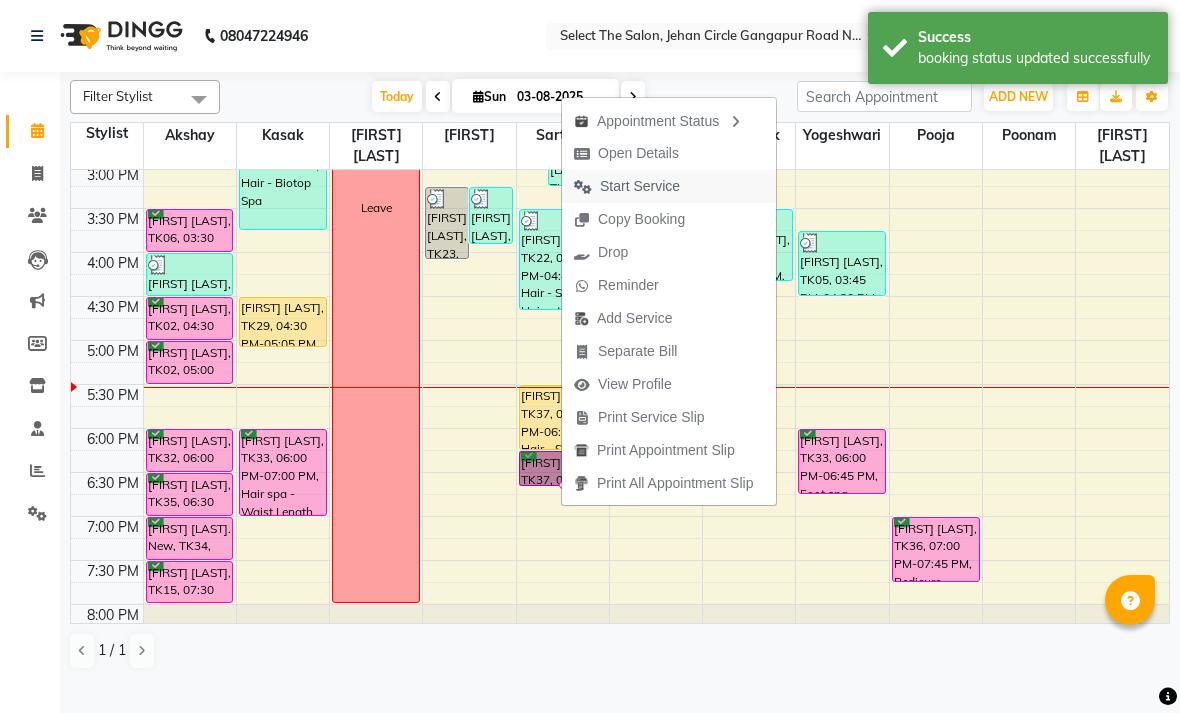 click on "Start Service" at bounding box center (640, 186) 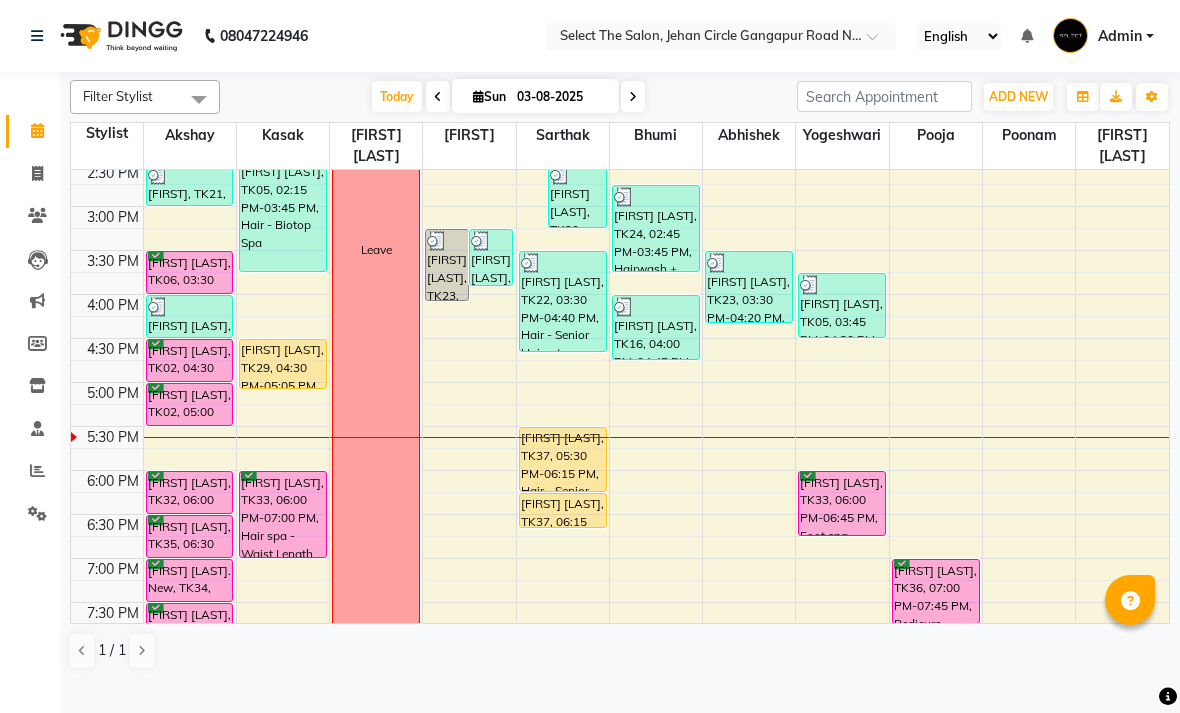 scroll, scrollTop: 578, scrollLeft: 0, axis: vertical 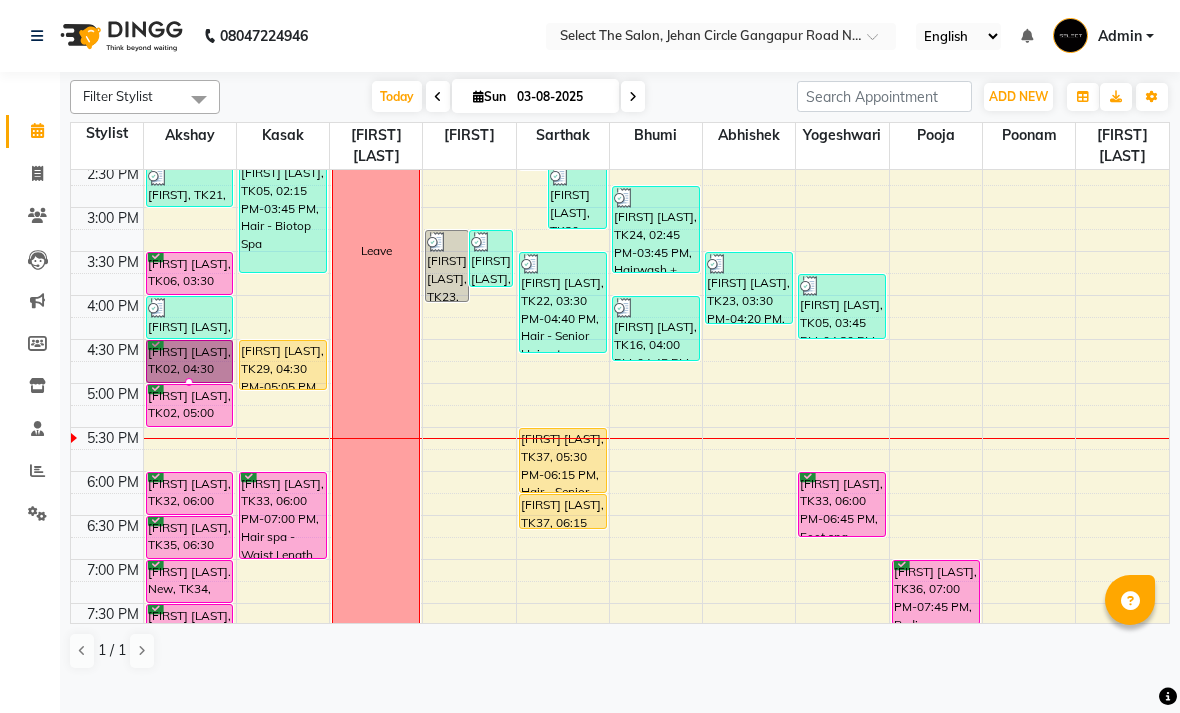 click at bounding box center [189, 382] 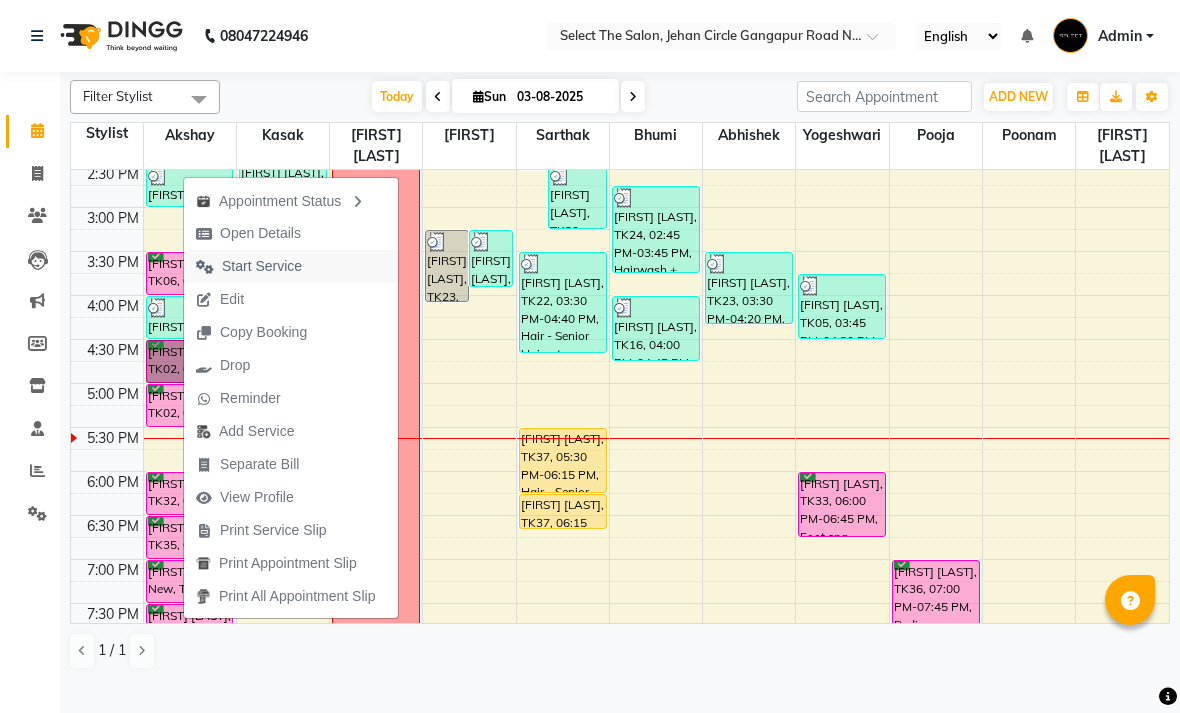 click on "Start Service" at bounding box center (262, 266) 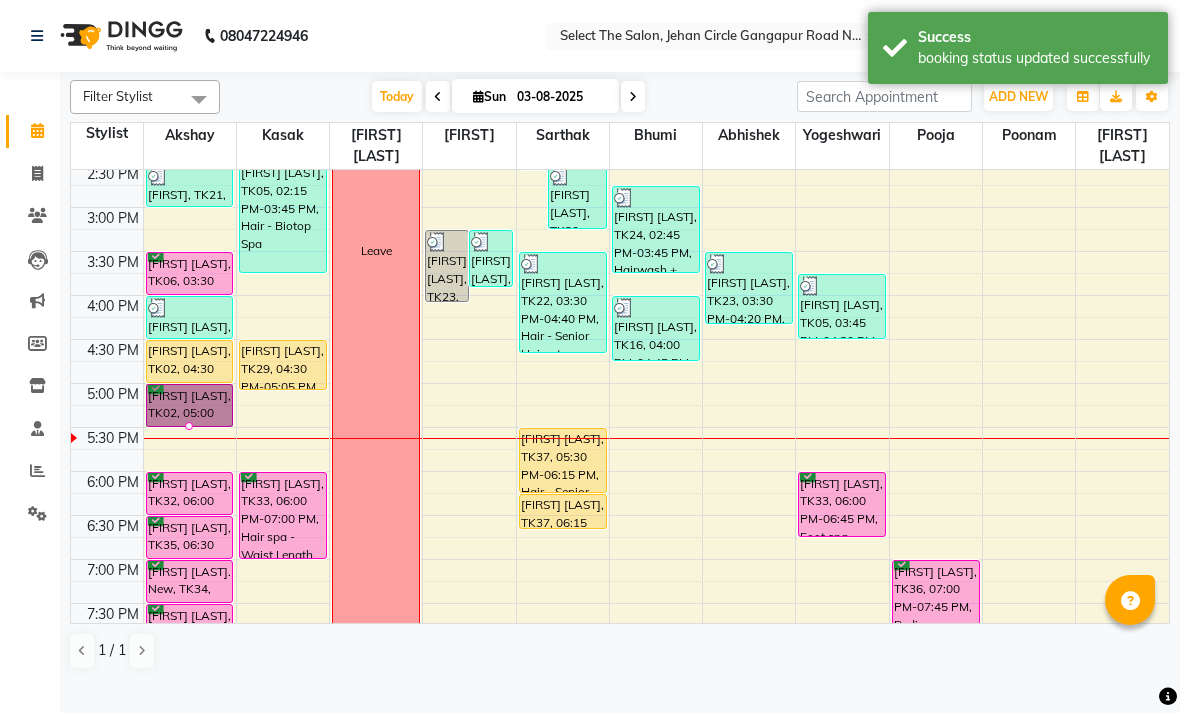 click at bounding box center [189, 426] 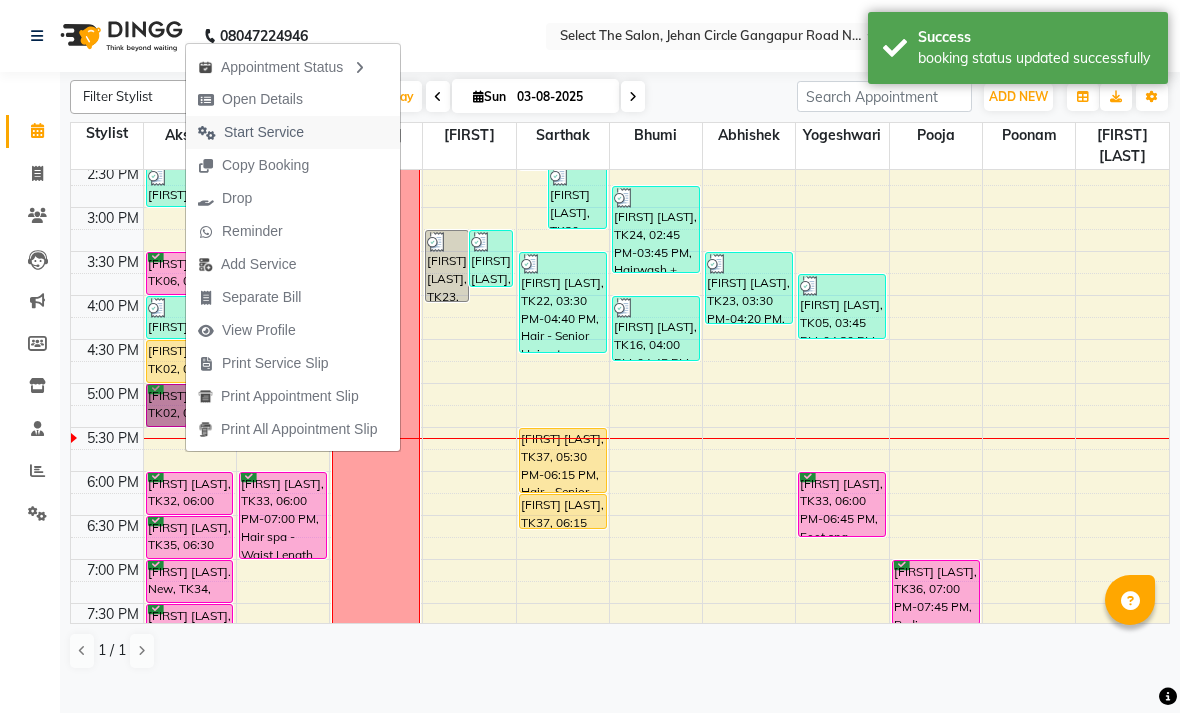 click on "Start Service" at bounding box center (264, 132) 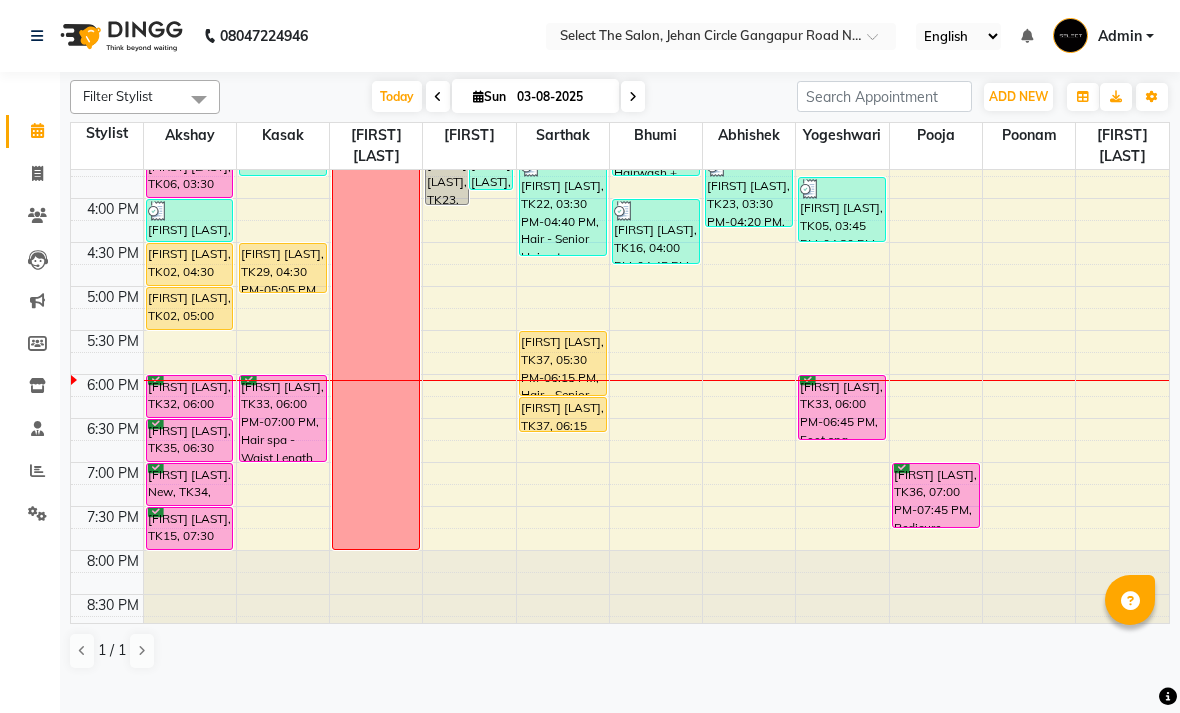 scroll, scrollTop: 675, scrollLeft: 0, axis: vertical 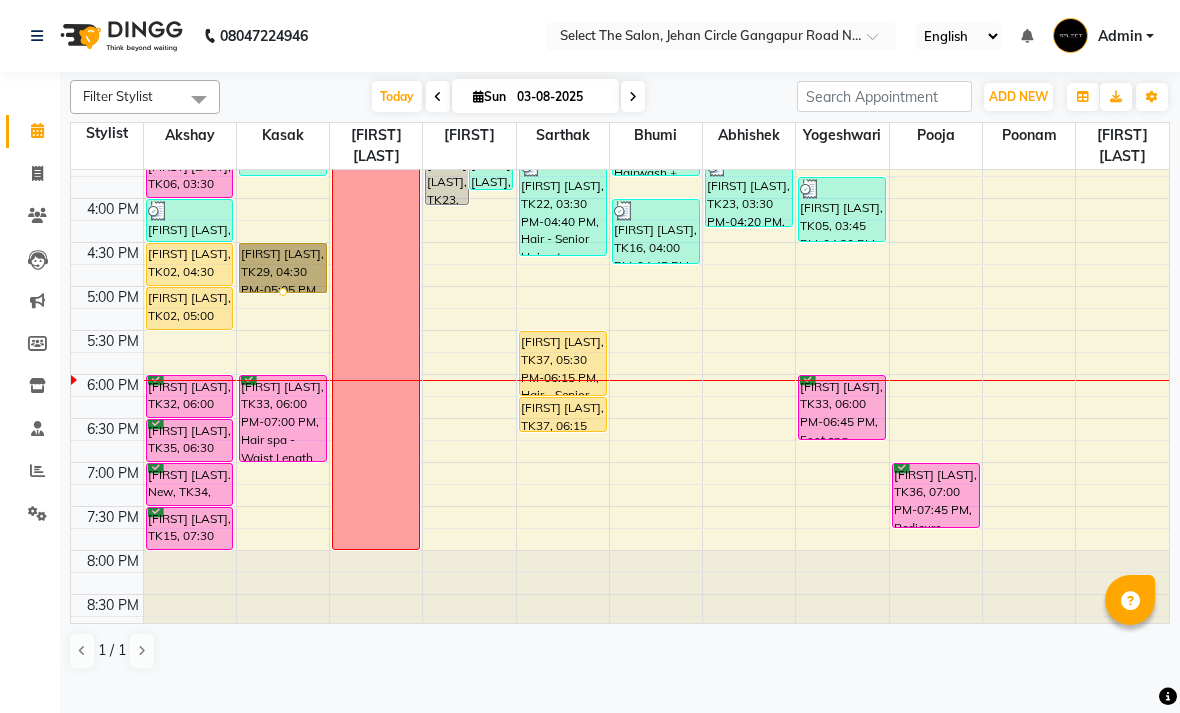 click at bounding box center (283, 292) 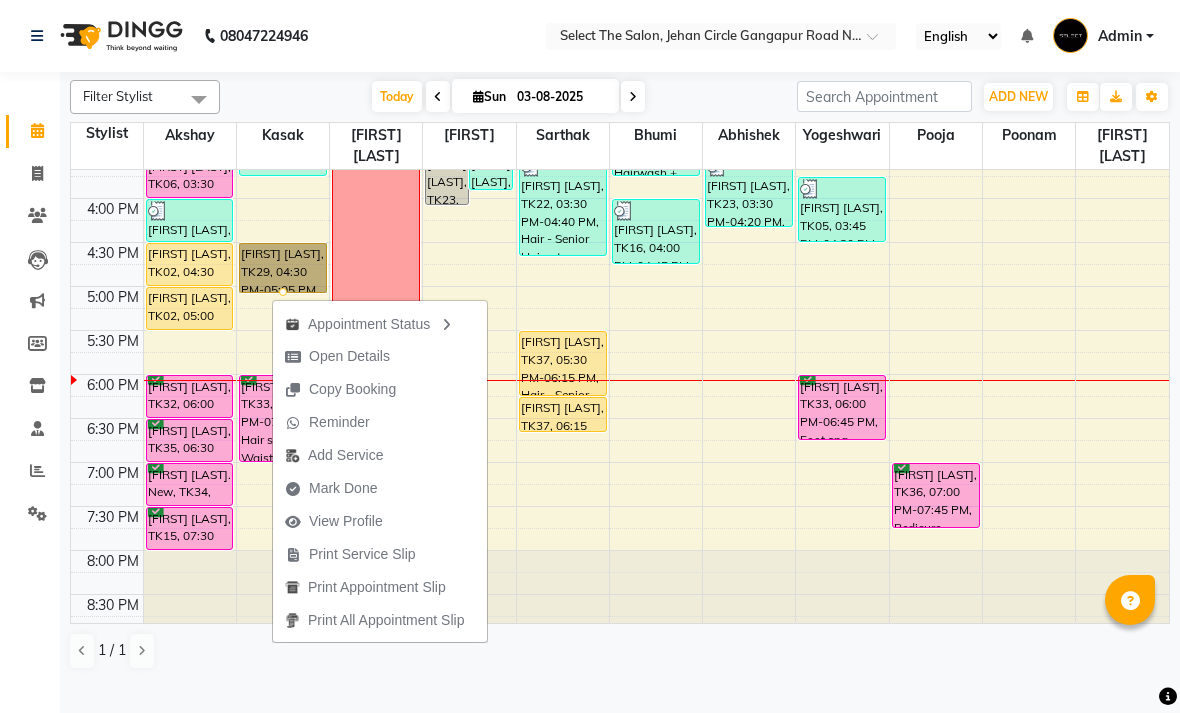 click on "Open Details" at bounding box center [337, 356] 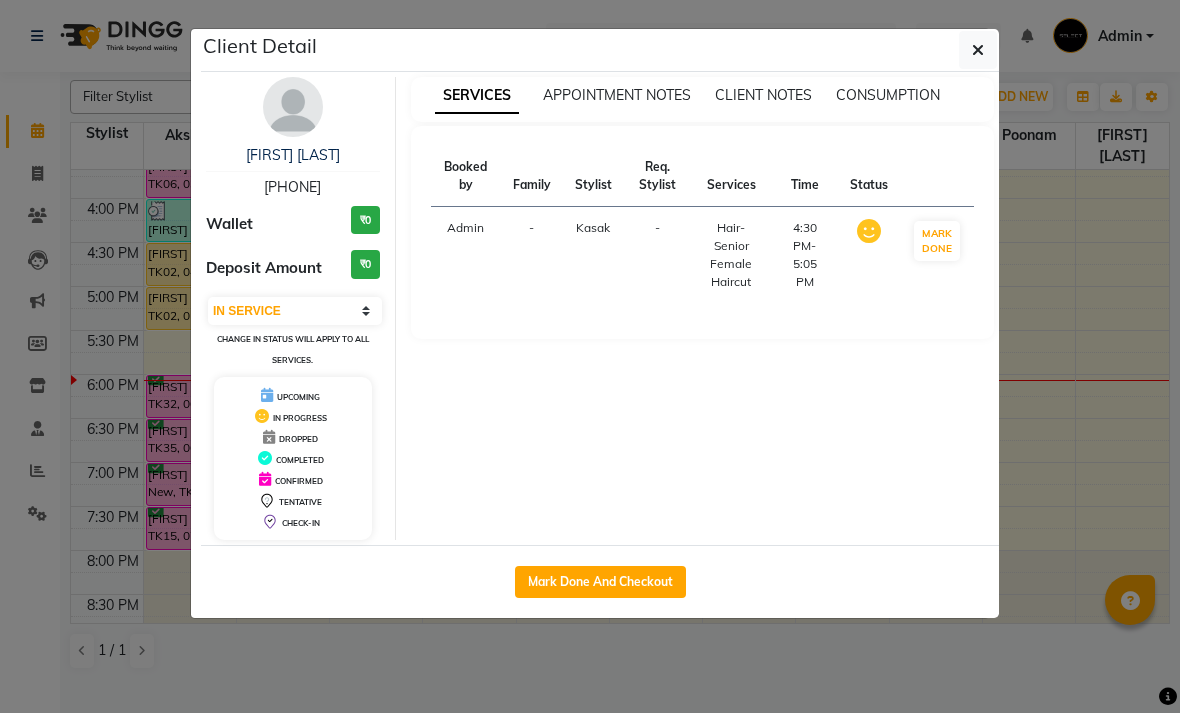 click on "Mark Done And Checkout" 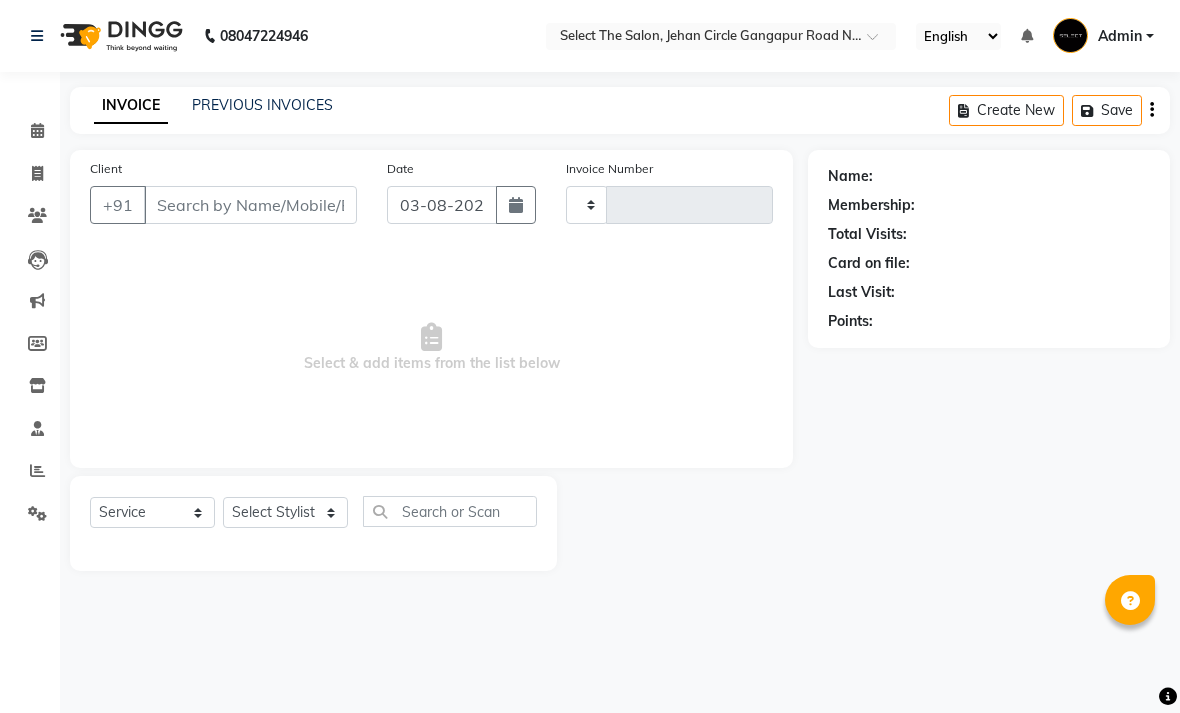 type on "2815" 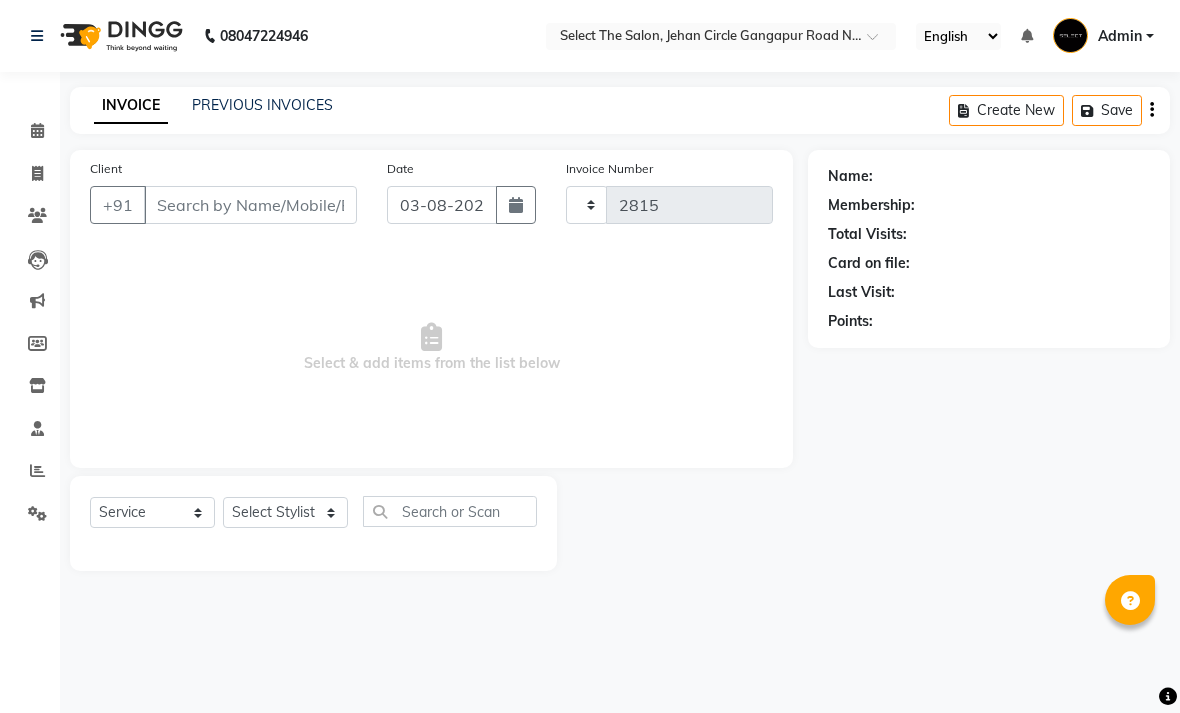 select on "4969" 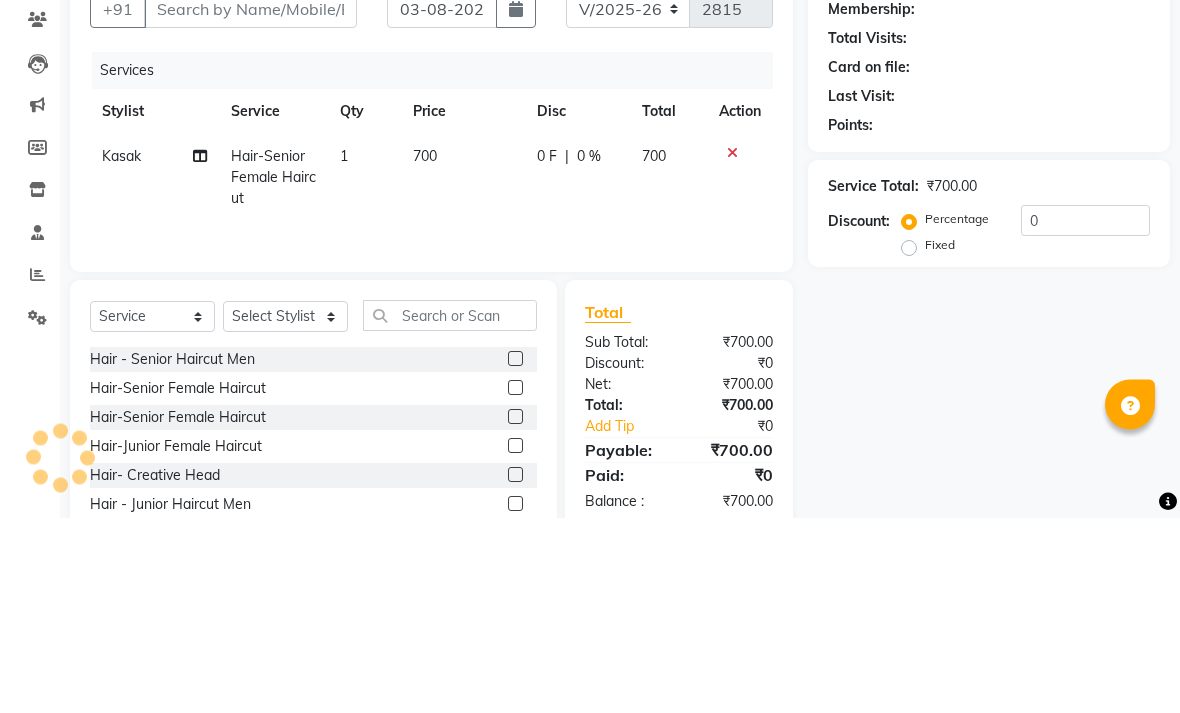 type on "8080142116" 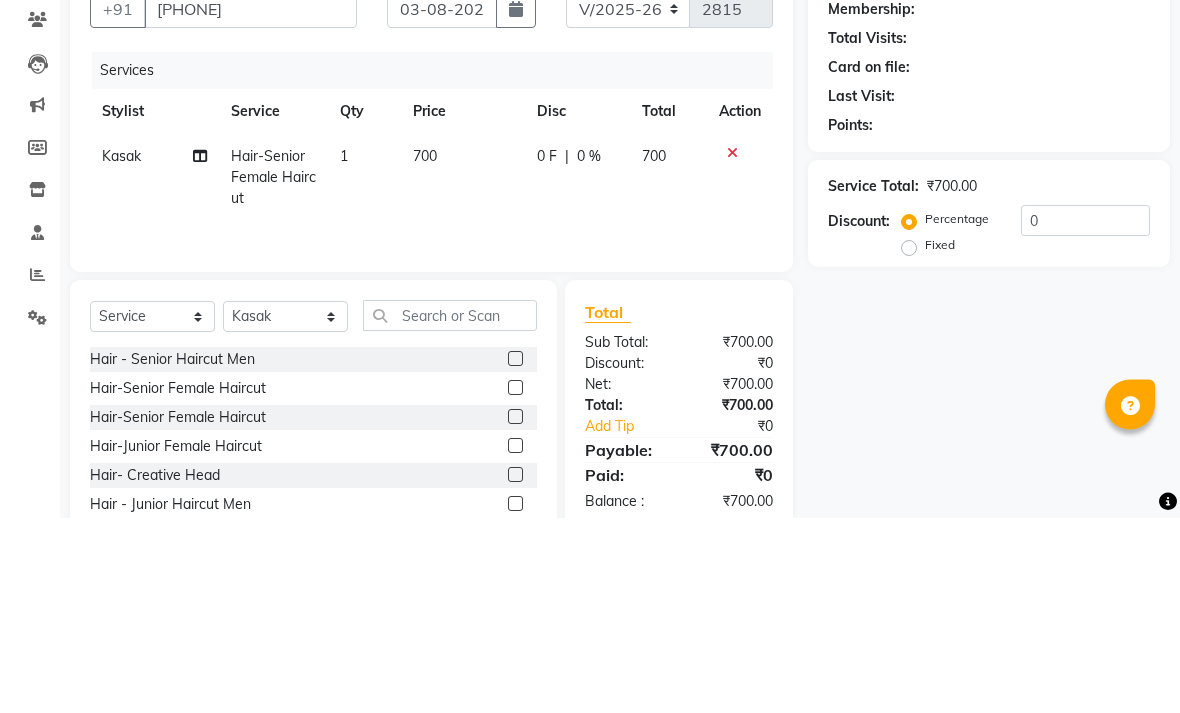 scroll, scrollTop: 116, scrollLeft: 0, axis: vertical 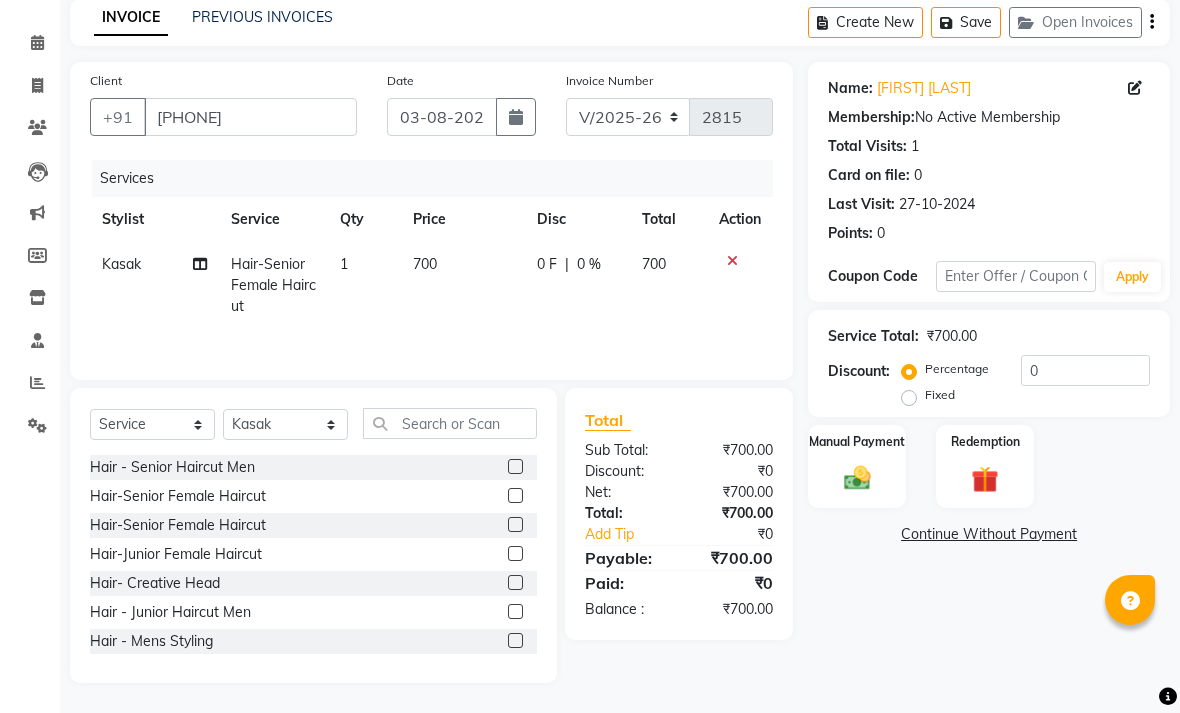 click 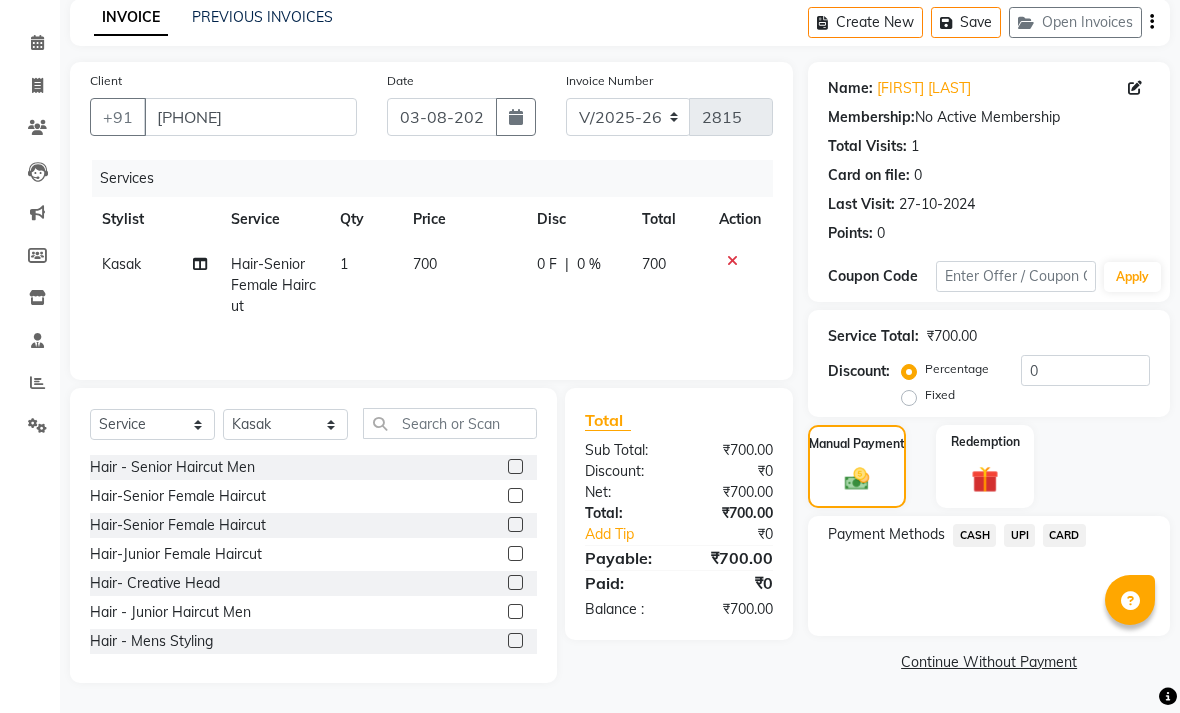 click on "CASH" 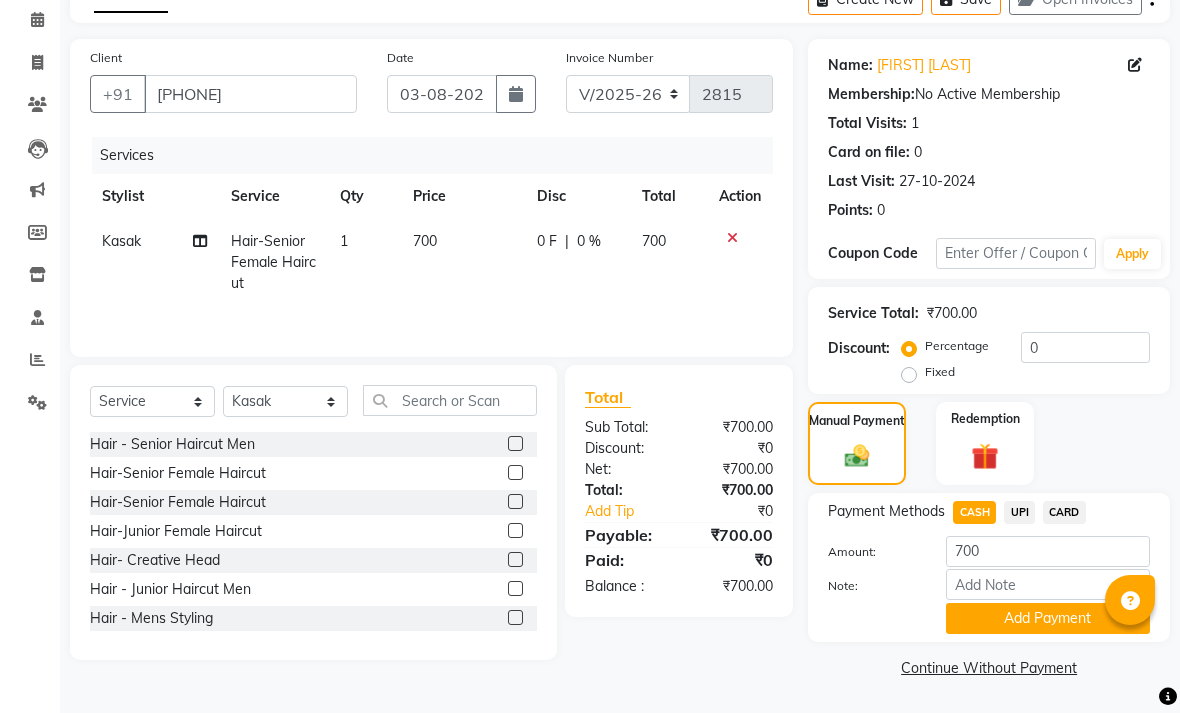 click on "Add Payment" 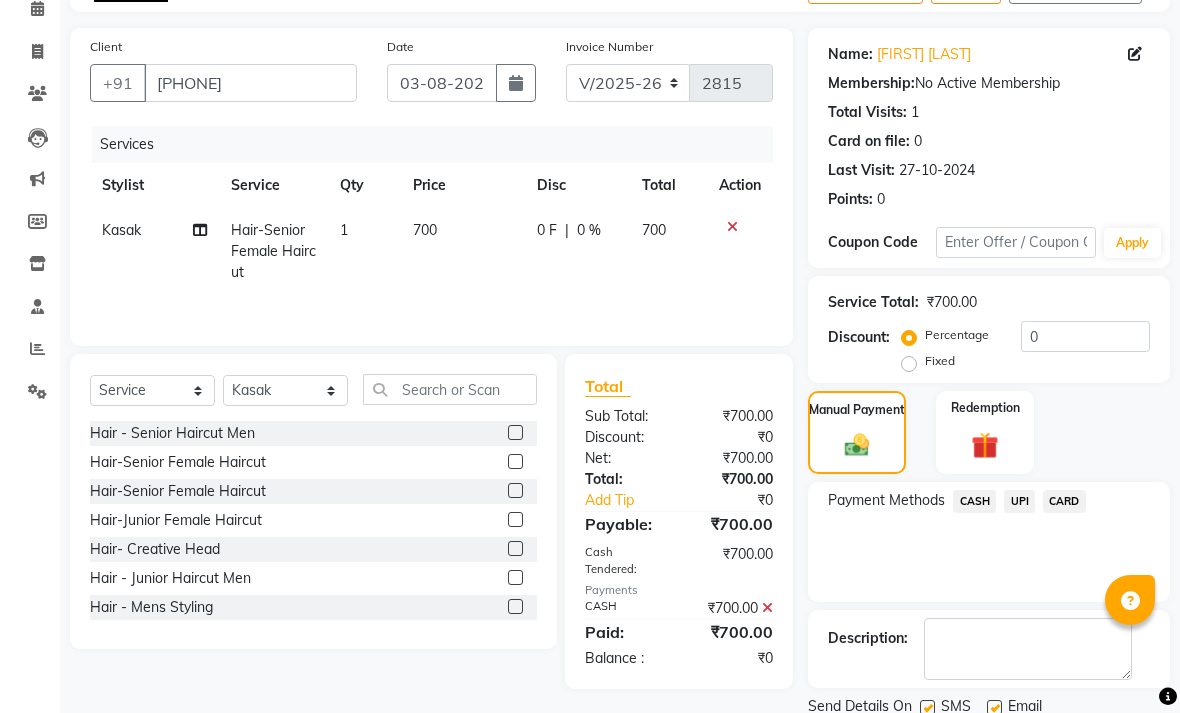 scroll, scrollTop: 161, scrollLeft: 0, axis: vertical 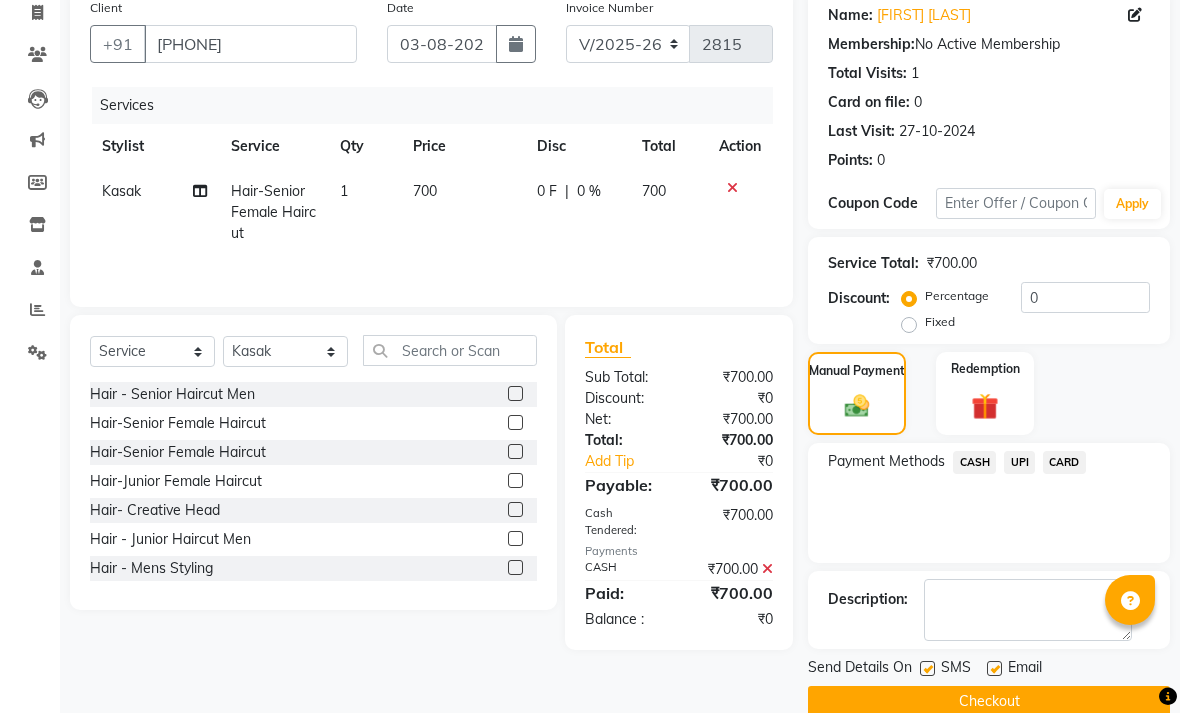 click on "Send Details On SMS Email" 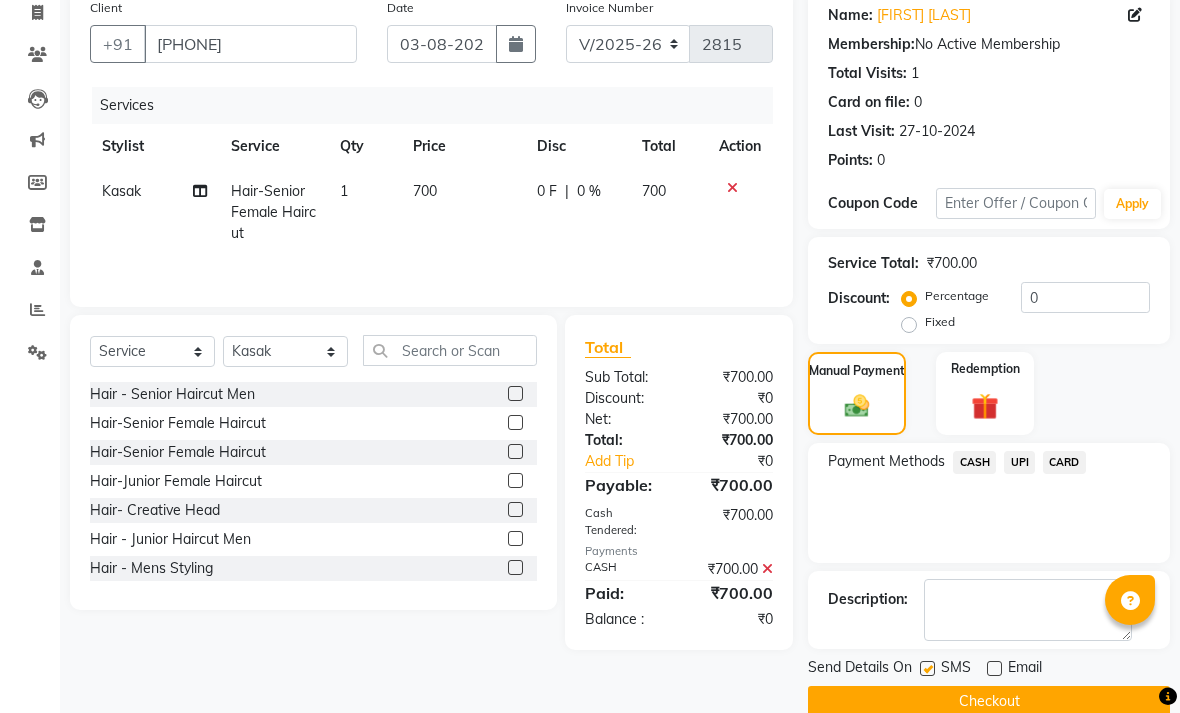 click on "Send Details On SMS Email" 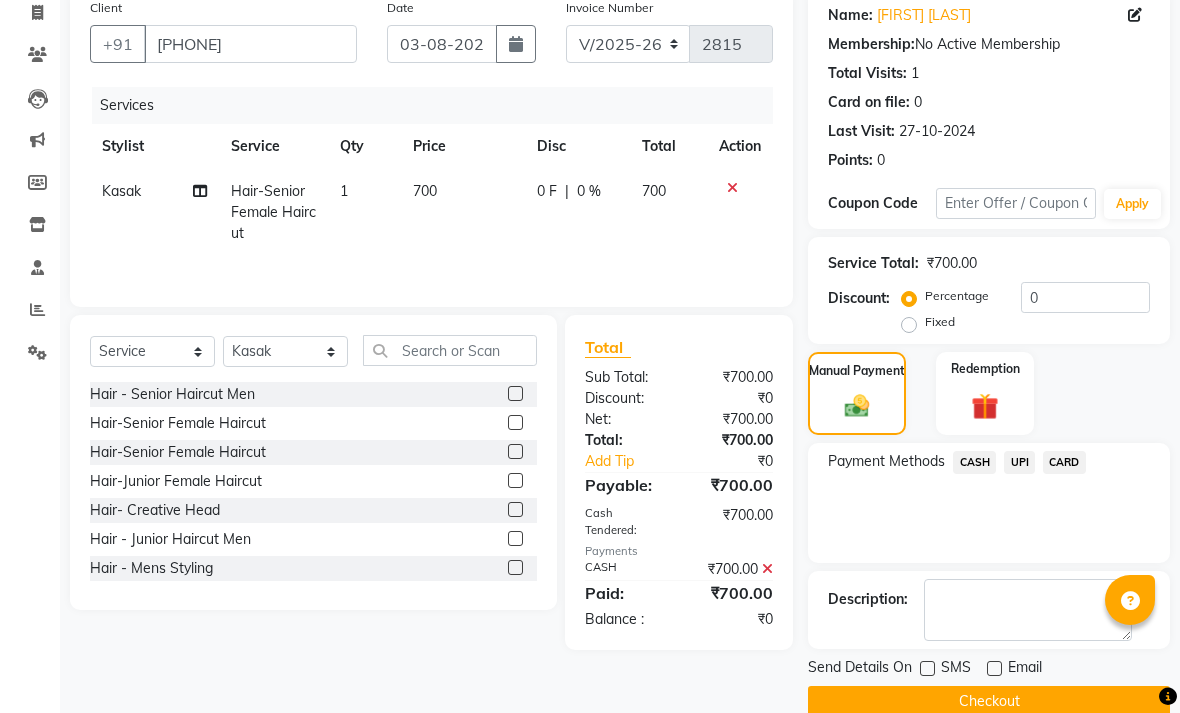 click on "Checkout" 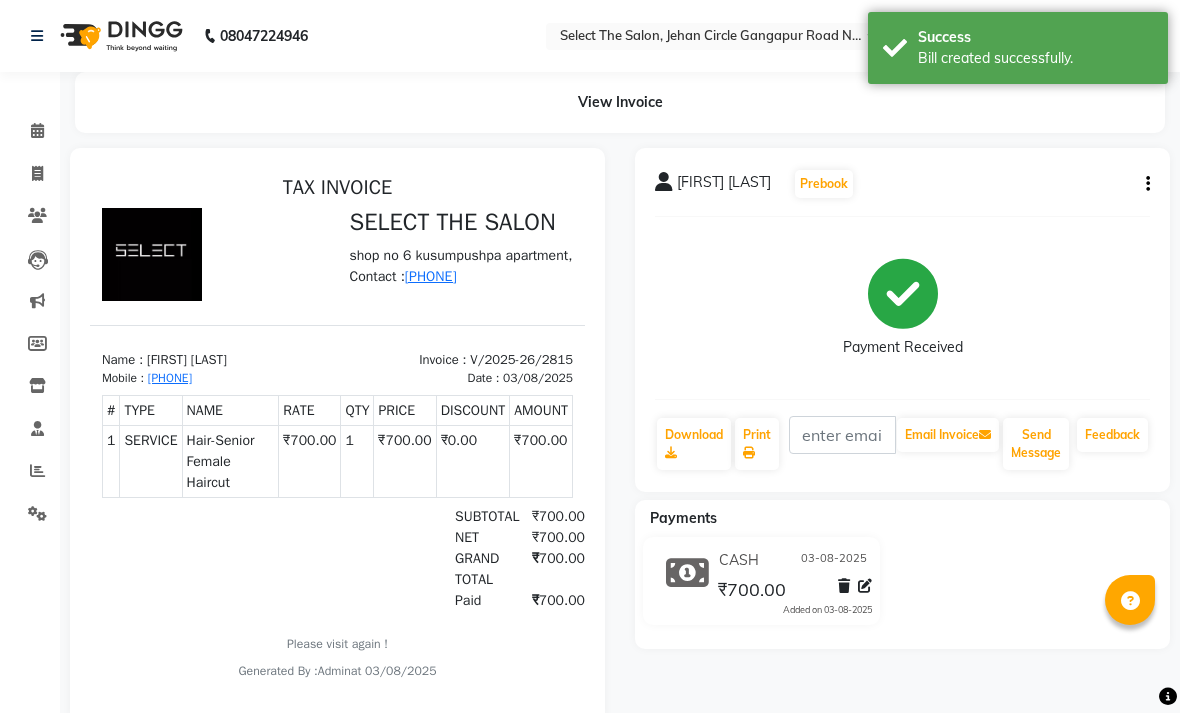 scroll, scrollTop: 0, scrollLeft: 0, axis: both 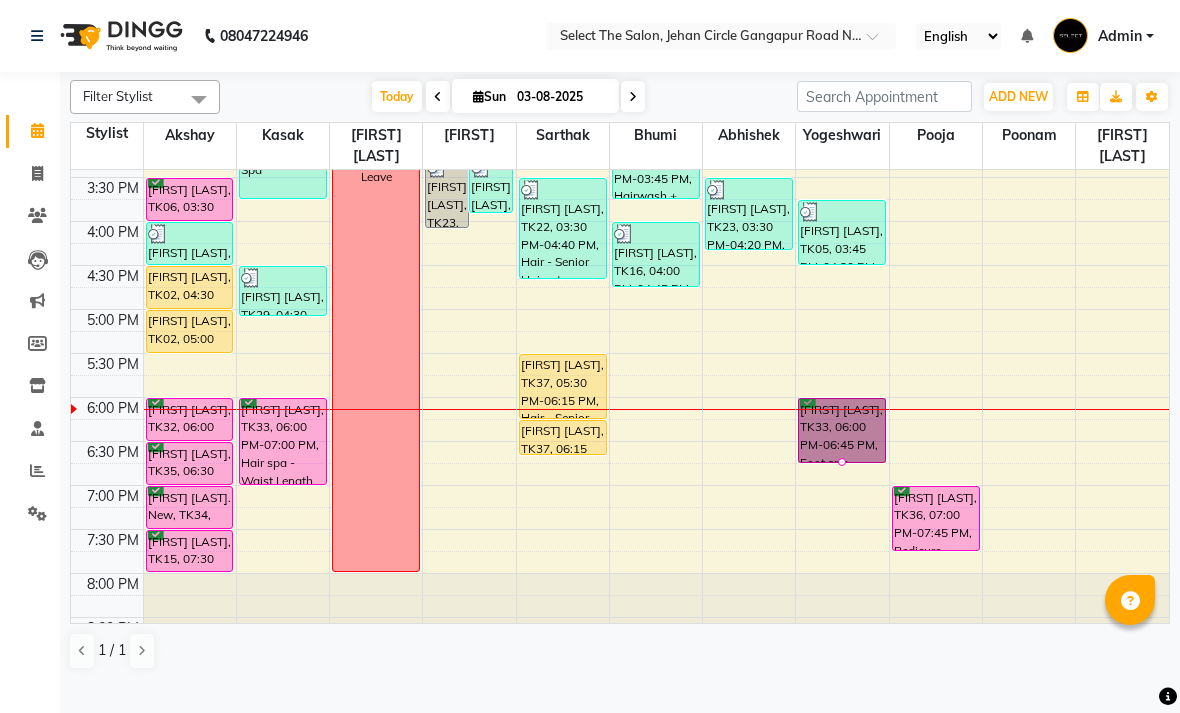 click at bounding box center [842, 462] 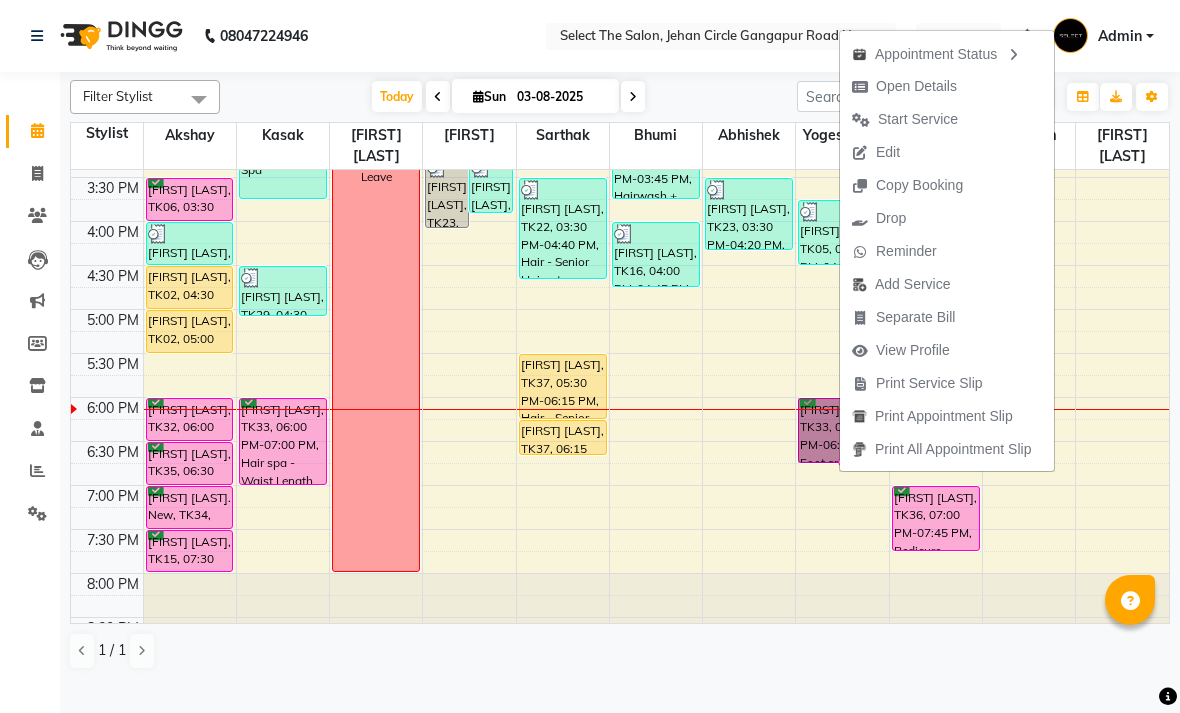 click on "Open Details" at bounding box center (916, 86) 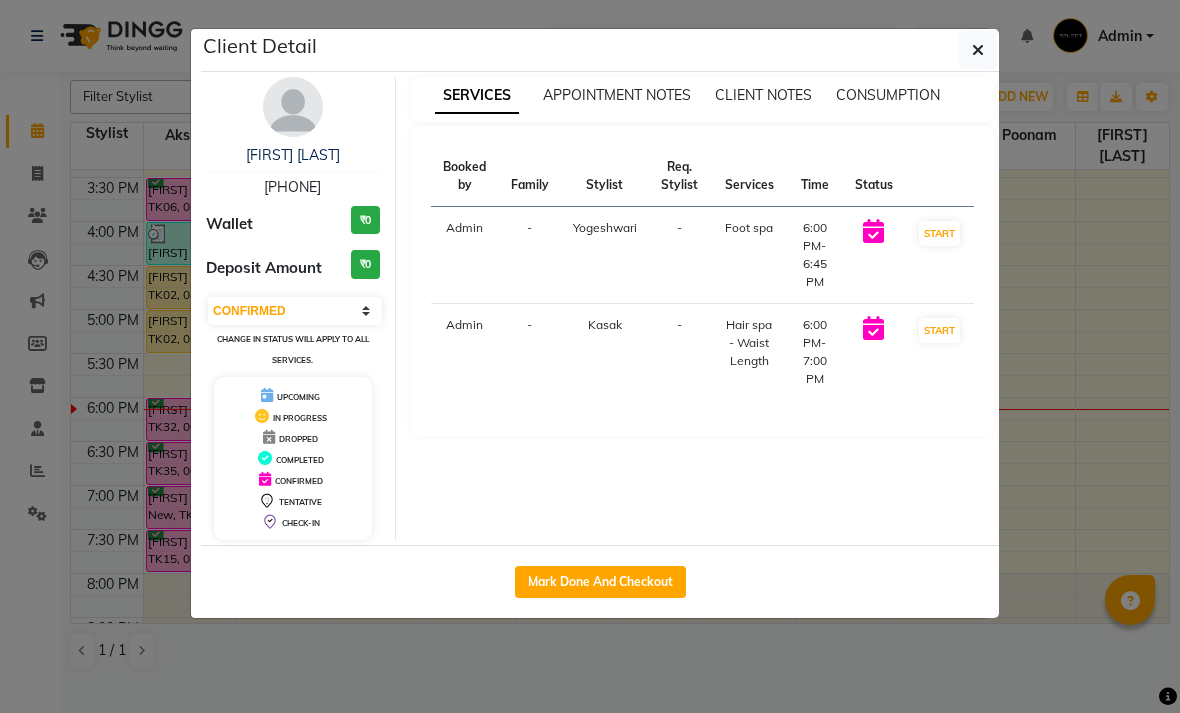 click on "Client Detail  [FIRST] [LAST]   [PHONE] Wallet ₹0 Deposit Amount  ₹0  Select IN SERVICE CONFIRMED TENTATIVE CHECK IN MARK DONE DROPPED UPCOMING Change in status will apply to all services. UPCOMING IN PROGRESS DROPPED COMPLETED CONFIRMED TENTATIVE CHECK-IN SERVICES APPOINTMENT NOTES CLIENT NOTES CONSUMPTION Booked by Family Stylist Req. Stylist Services Time Status  Admin  - [FIRST] -  Foot spa   6:00 PM-6:45 PM   START   Admin  - Kasak -  Hair spa - Waist Length   6:00 PM-7:00 PM   START   Mark Done And Checkout" 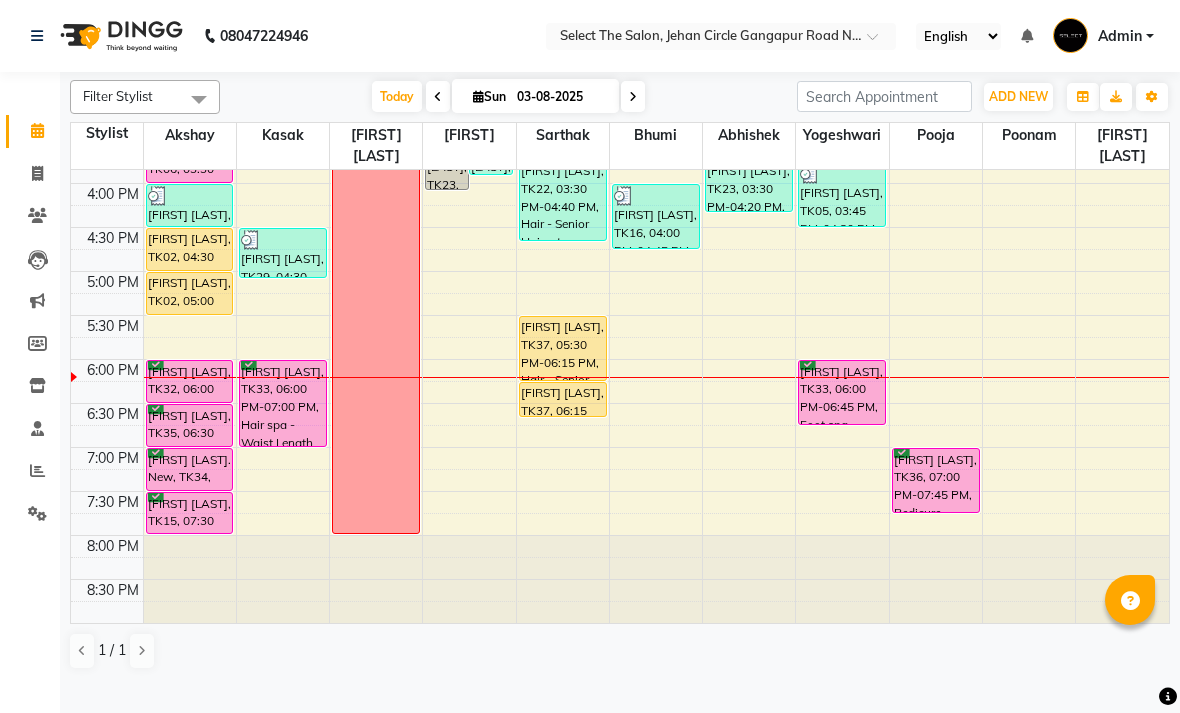 scroll, scrollTop: 690, scrollLeft: 0, axis: vertical 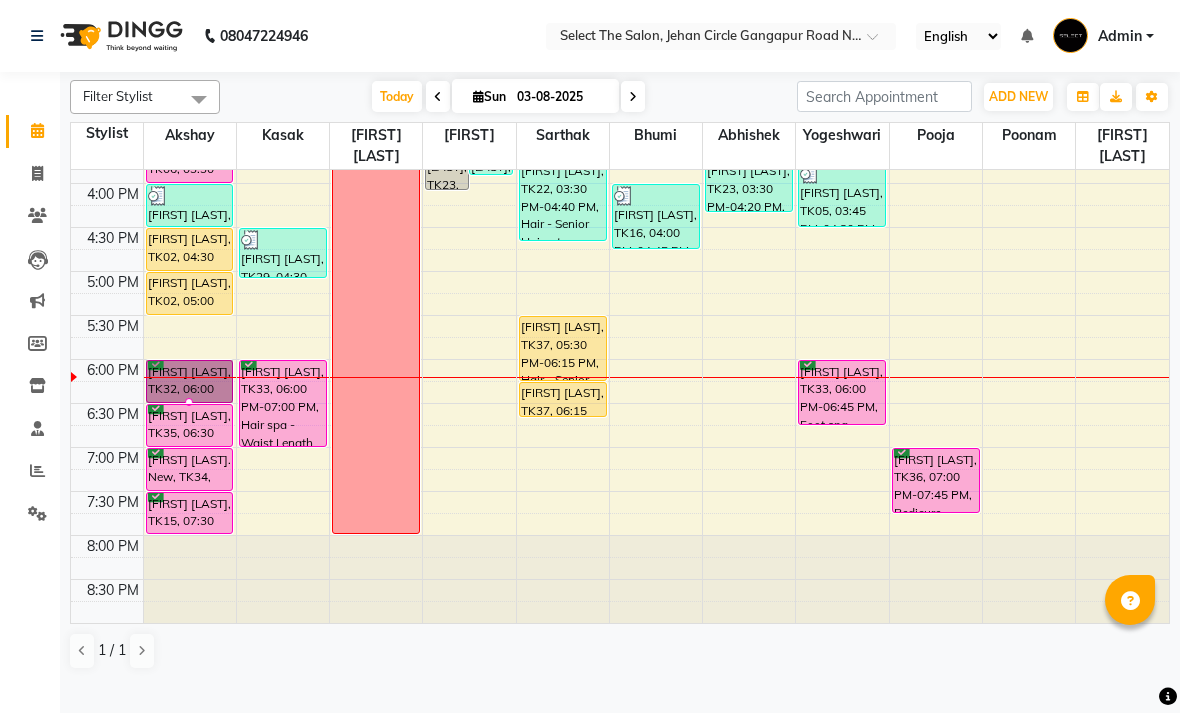 click at bounding box center [189, 402] 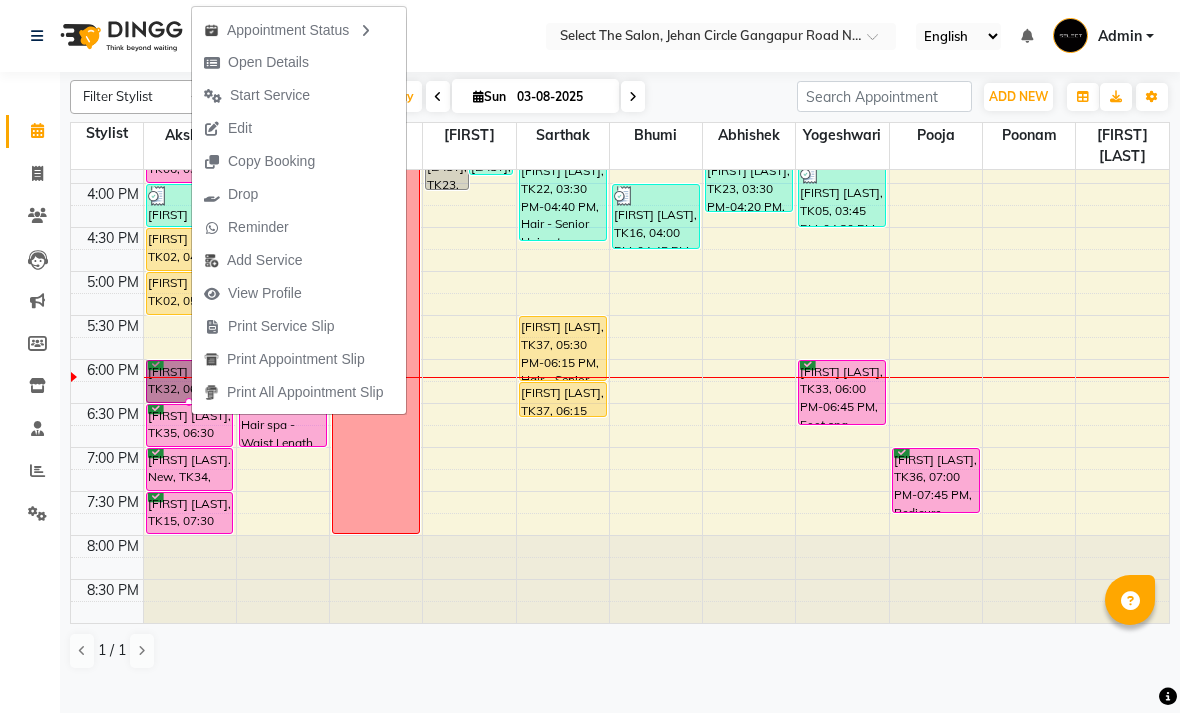 click on "Start Service" at bounding box center [270, 95] 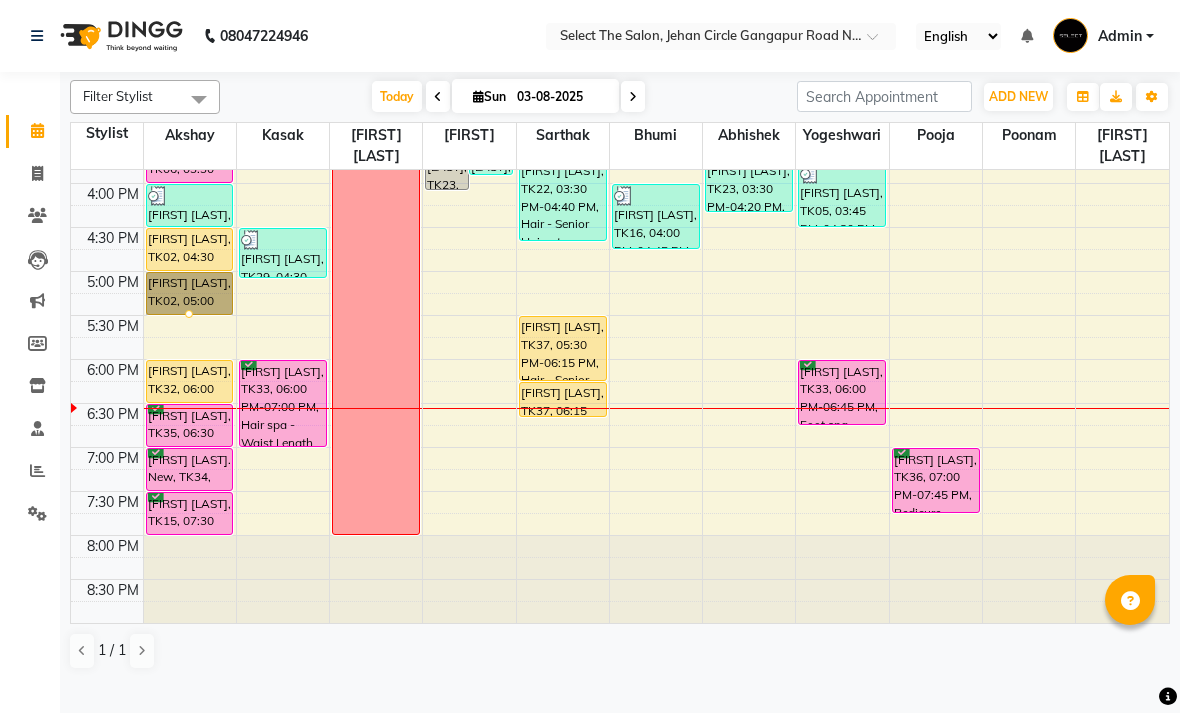 click at bounding box center (189, 314) 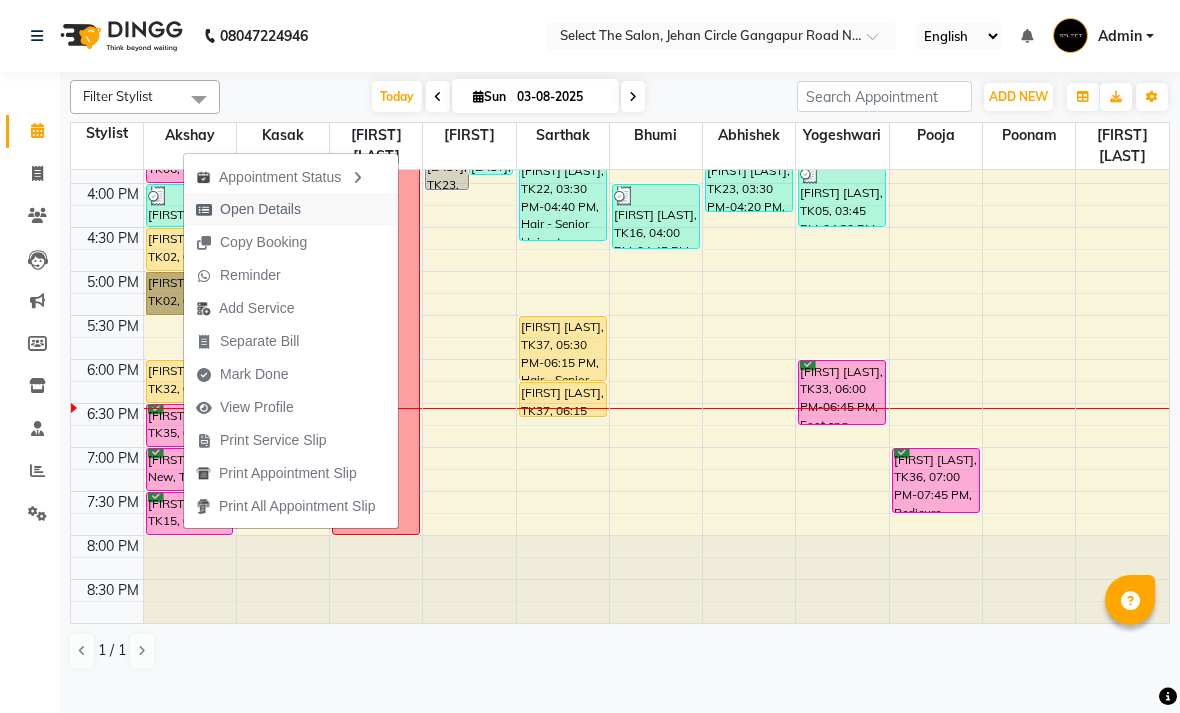 click on "Open Details" at bounding box center [260, 209] 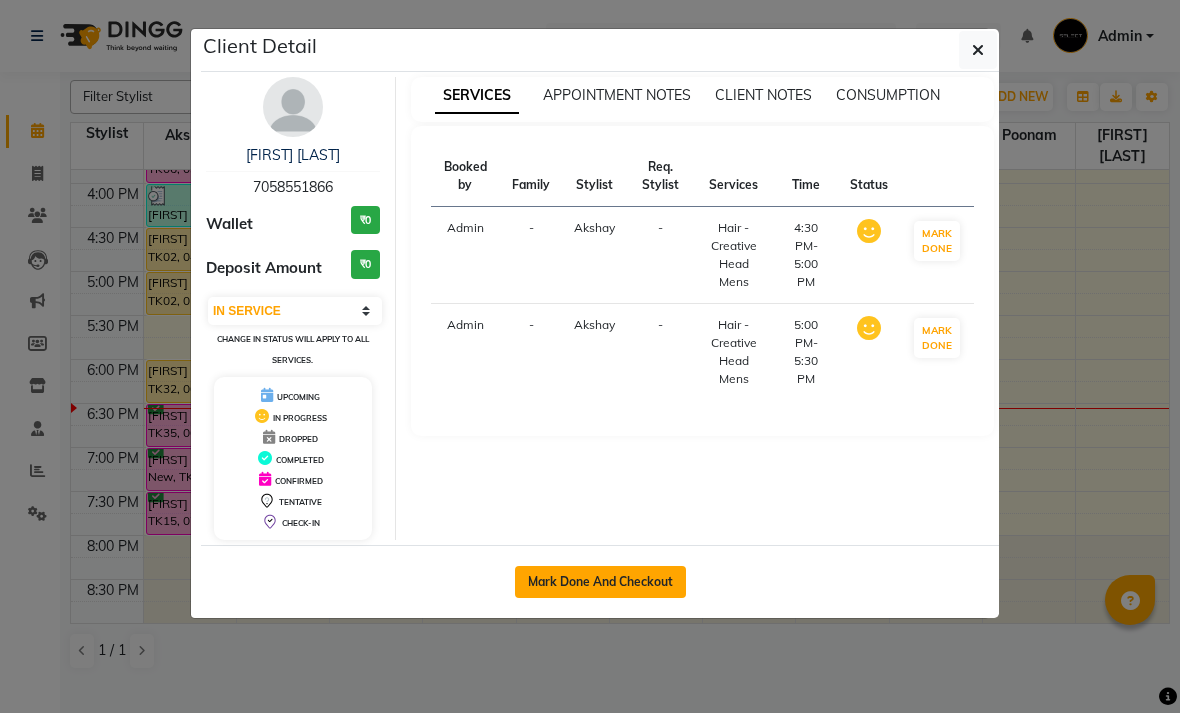 click on "Mark Done And Checkout" 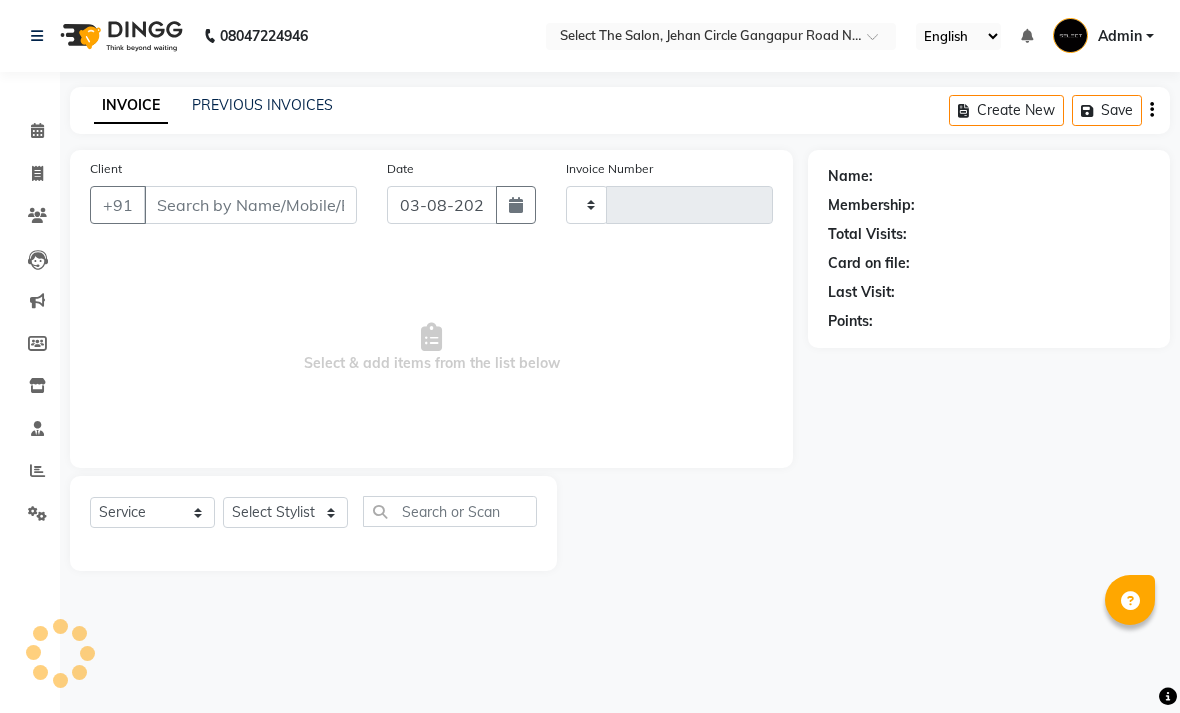 type on "2816" 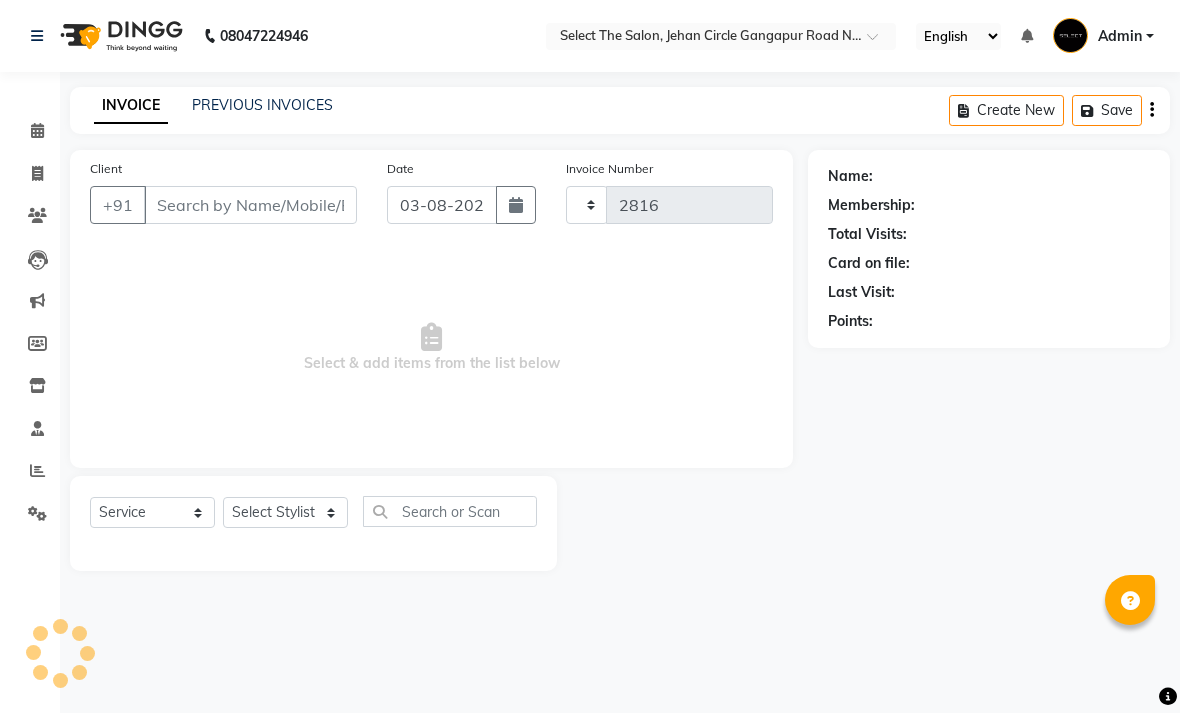 select on "4969" 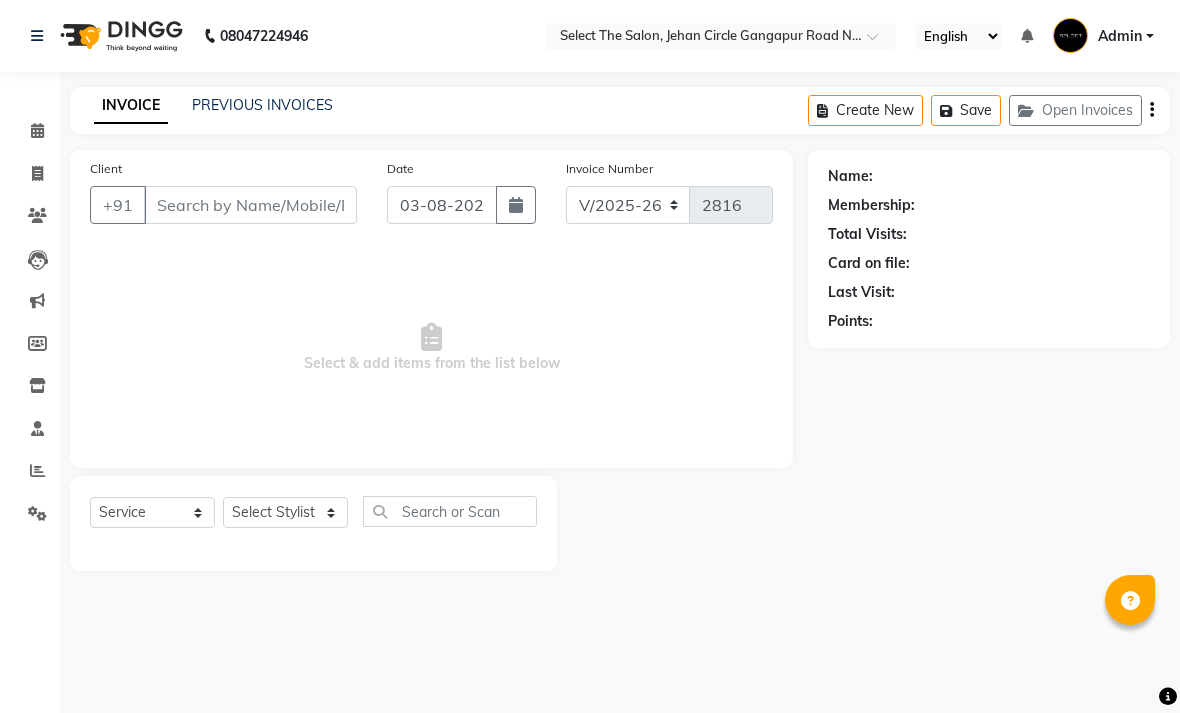 type on "7058551866" 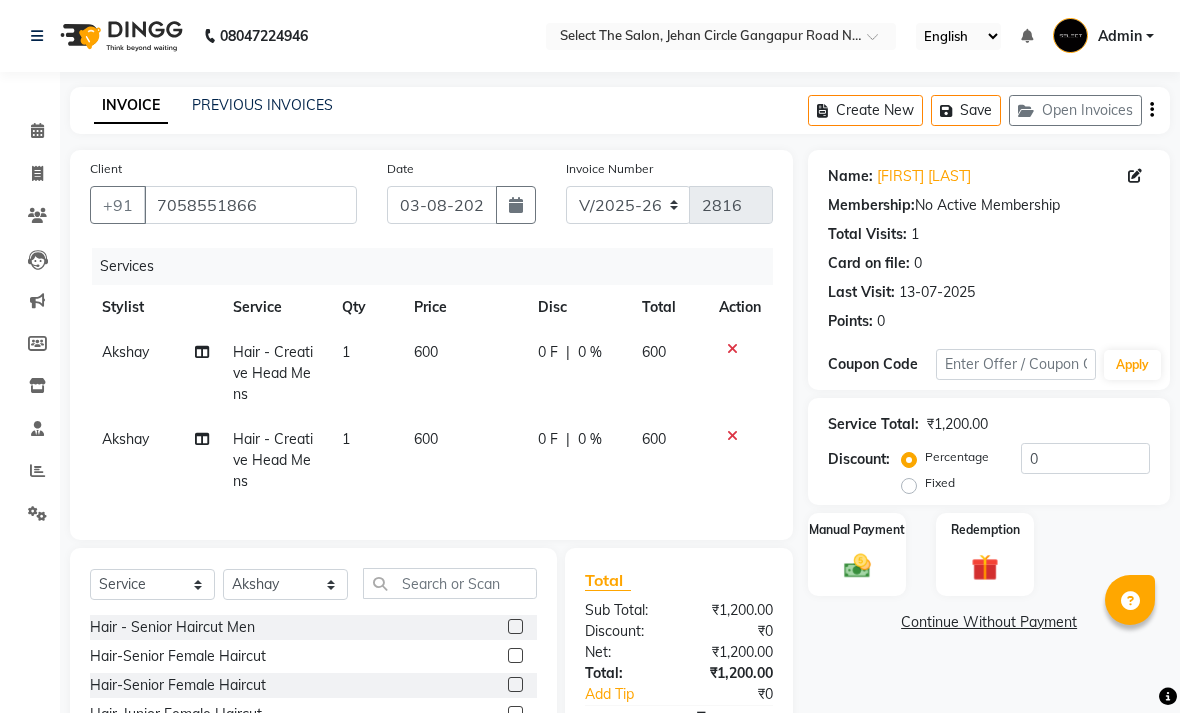 click 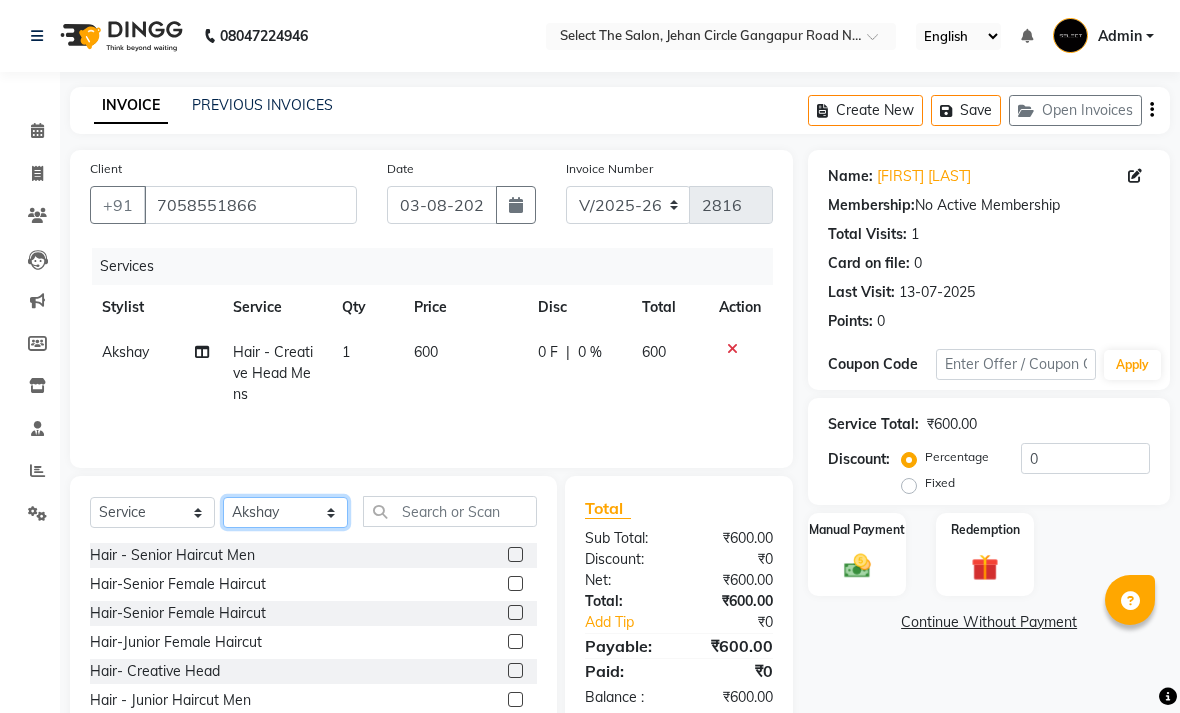 click on "Select Stylist Abhishek  Akshay  Bhumi  Kasak Pooja  Poonam  Sachin Wagh  Sarthak  Siddhika  Venkatesh warule Yogeshwari" 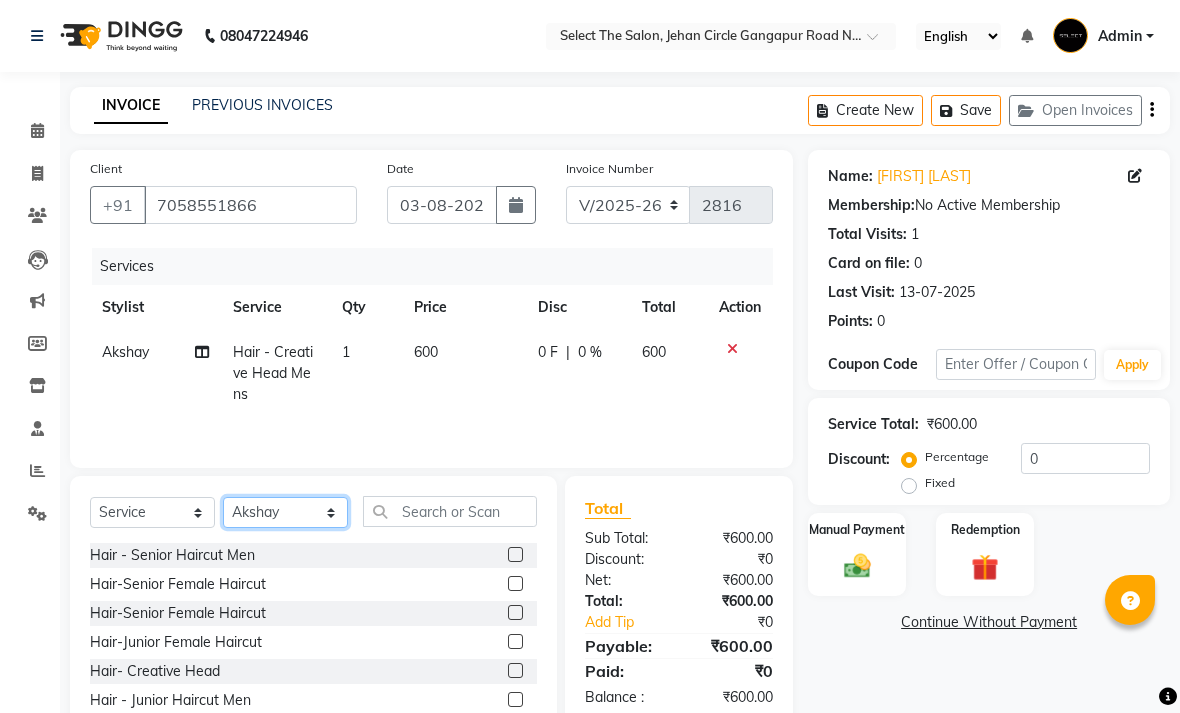 select on "81945" 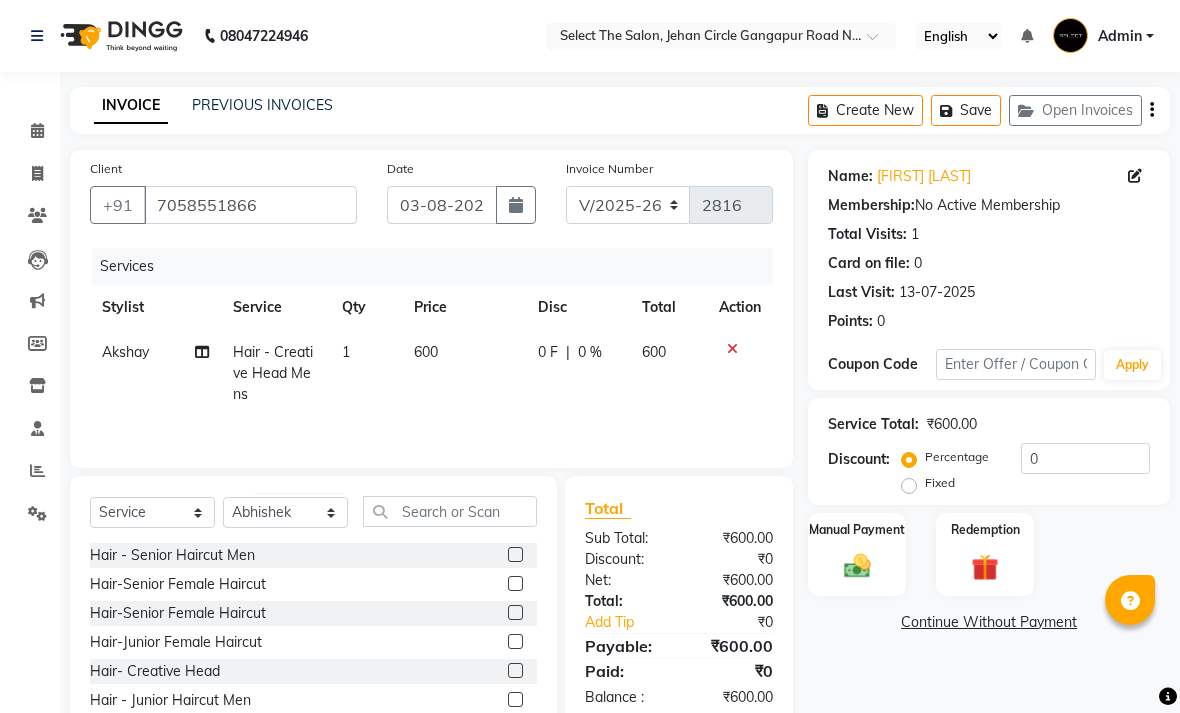 click on "Select  Service  Product  Membership  Package Voucher Prepaid Gift Card  Select Stylist Abhishek  Akshay  Bhumi  Kasak Pooja  Poonam  Sachin Wagh  Sarthak  Siddhika  Venkatesh warule Yogeshwari Hair - Senior Haircut Men  Hair-Senior Female Haircut  Hair-Senior Female Haircut  Hair-Junior Female Haircut  Hair- Creative Head   Hair - Junior Haircut Men   Hair - Mens Styling  Hair - Mens Haircolour  Hair - Global Colour  Hair - Mens hair colour Touch-up  Hair - Root Touchup 1 Inch  Hair - Root Touchup 2 inch  Hair - Mens Keratin Treatment  Hair - K18 Treatment  Hair - Mens Hair spa  Hair - Mens hairwash  Head Massage  Keratin Wash   Hair- Kids Haircut  Consultation   Hair - Creative Head Mens  Hair - Fringe   Hair - Fiber Clinix  Hair - Root Touchup 1 Inch AF  Hair - Root Touchup 2 inch AF  Hair - Makeup and bridal hair style   Hair - Biotop Spa   Hair - Female Styling   Foot spa  Hand spa  Dry manicure   Dry pedicure   Nail Extension   B3  Package   package   Nail cutting fileing  Botox  Combo of 3   Face-Chin" 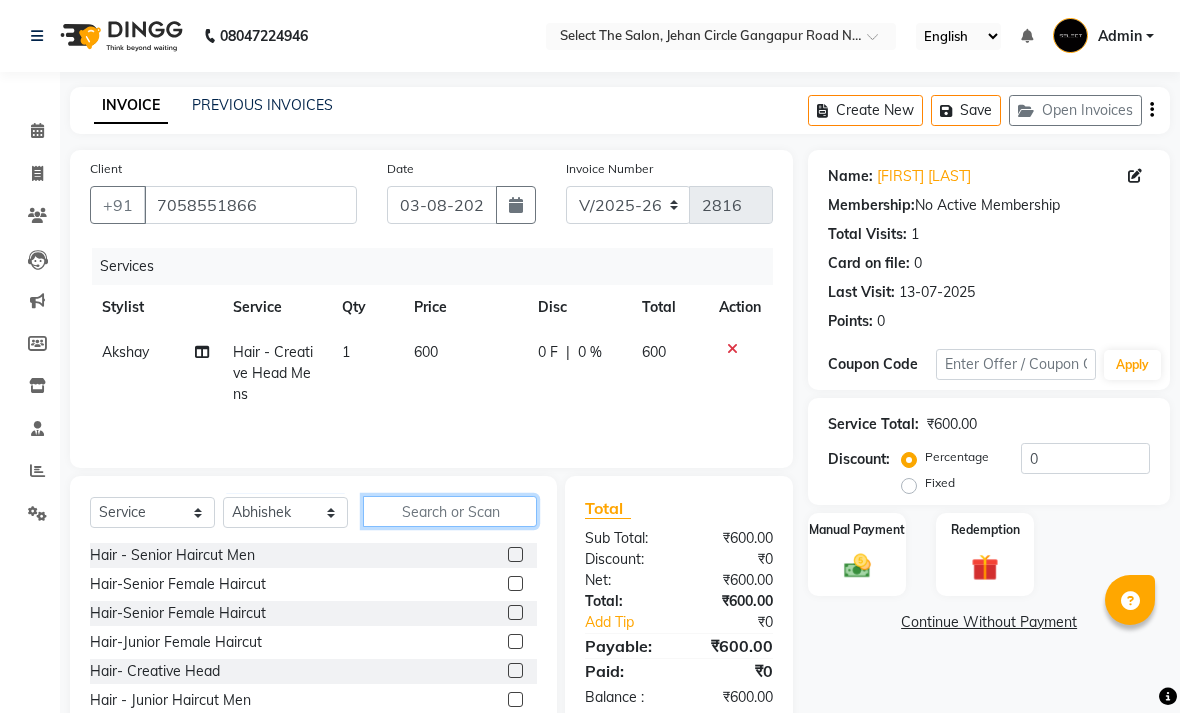 click 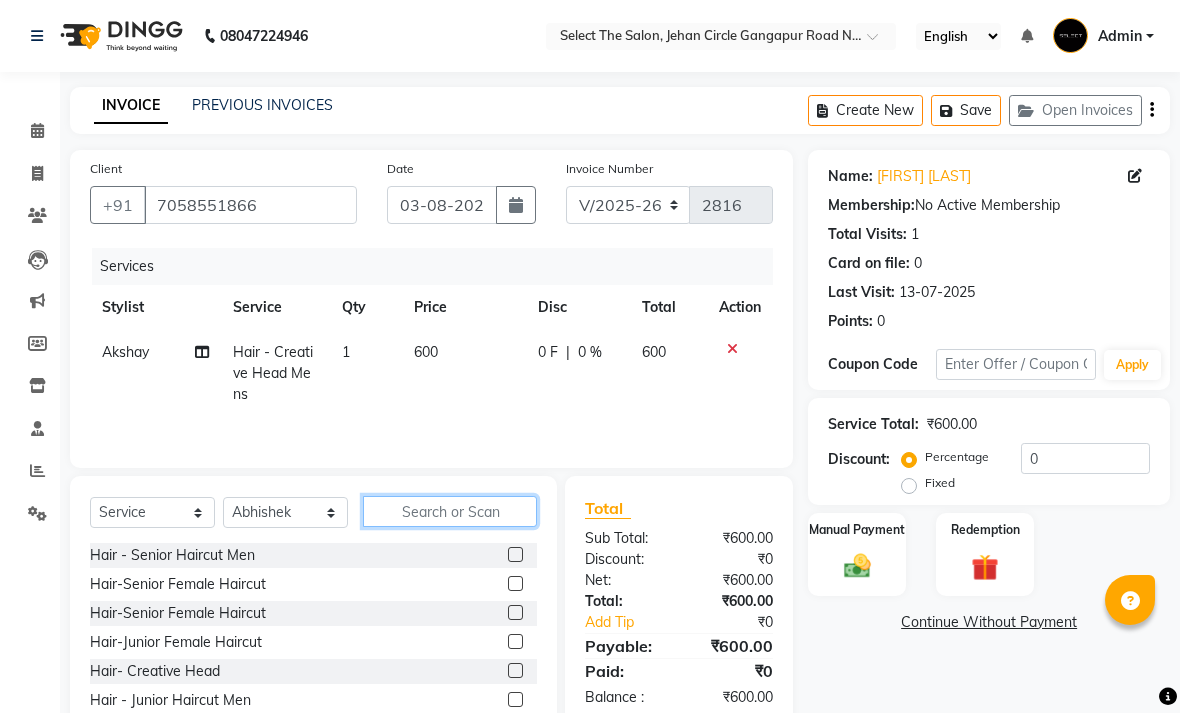click 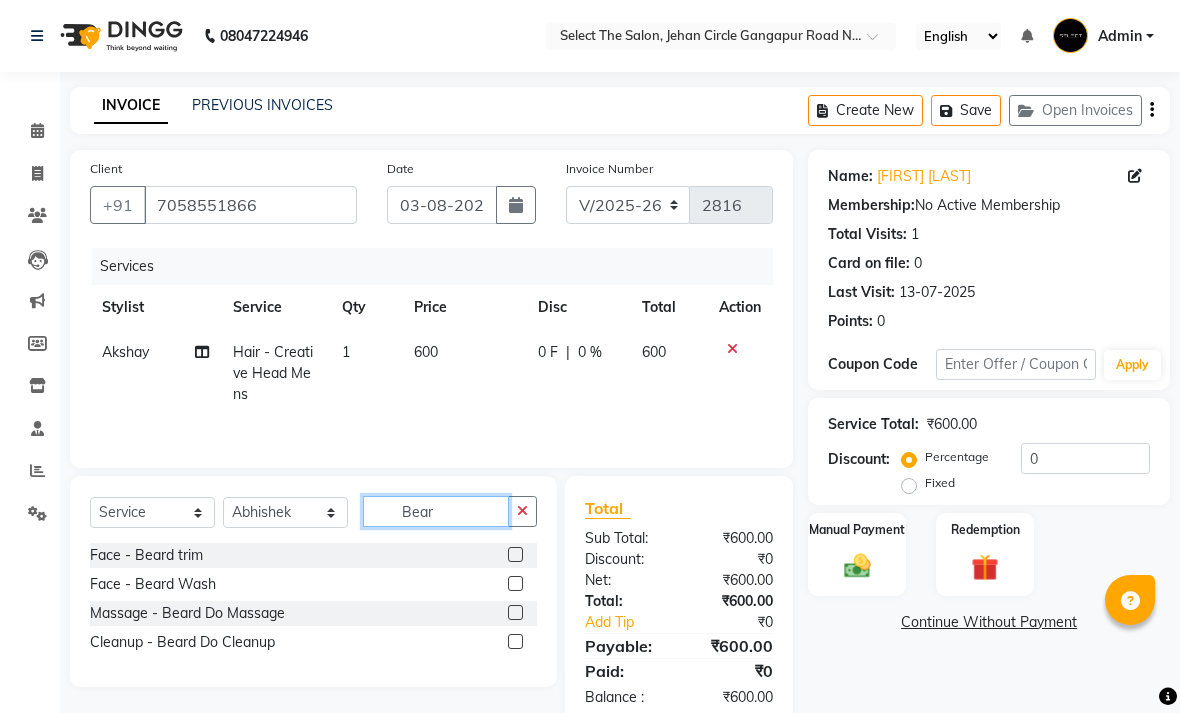 type on "Bear" 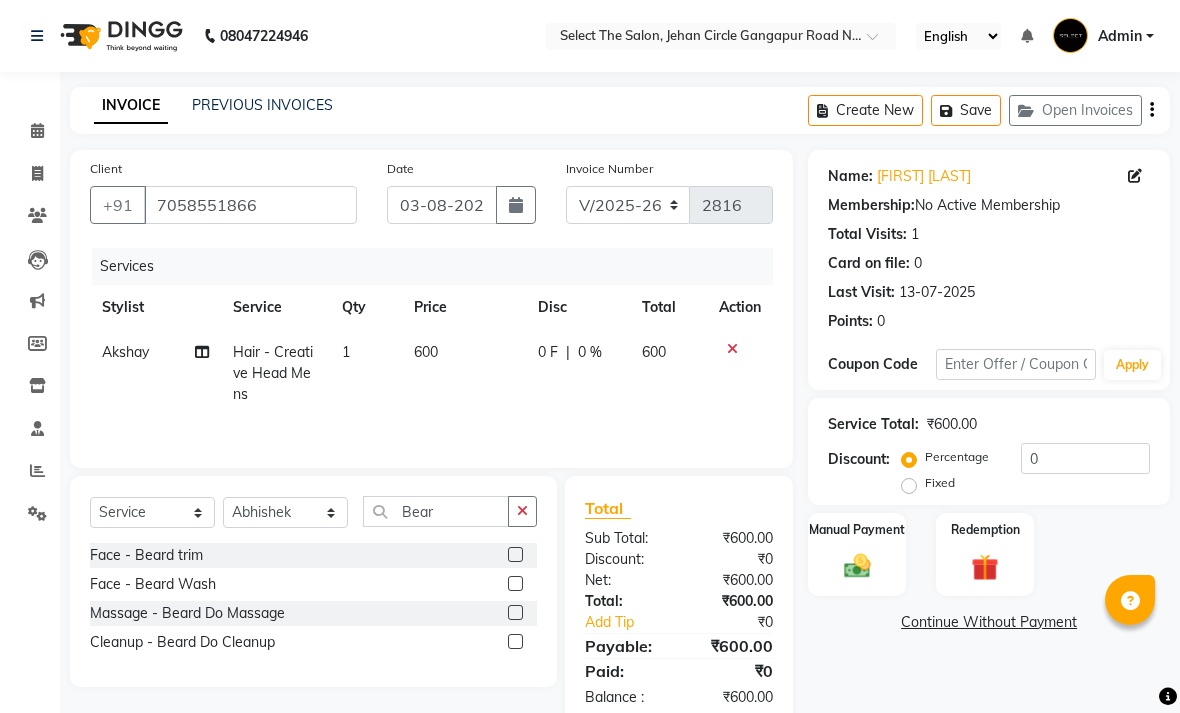 click 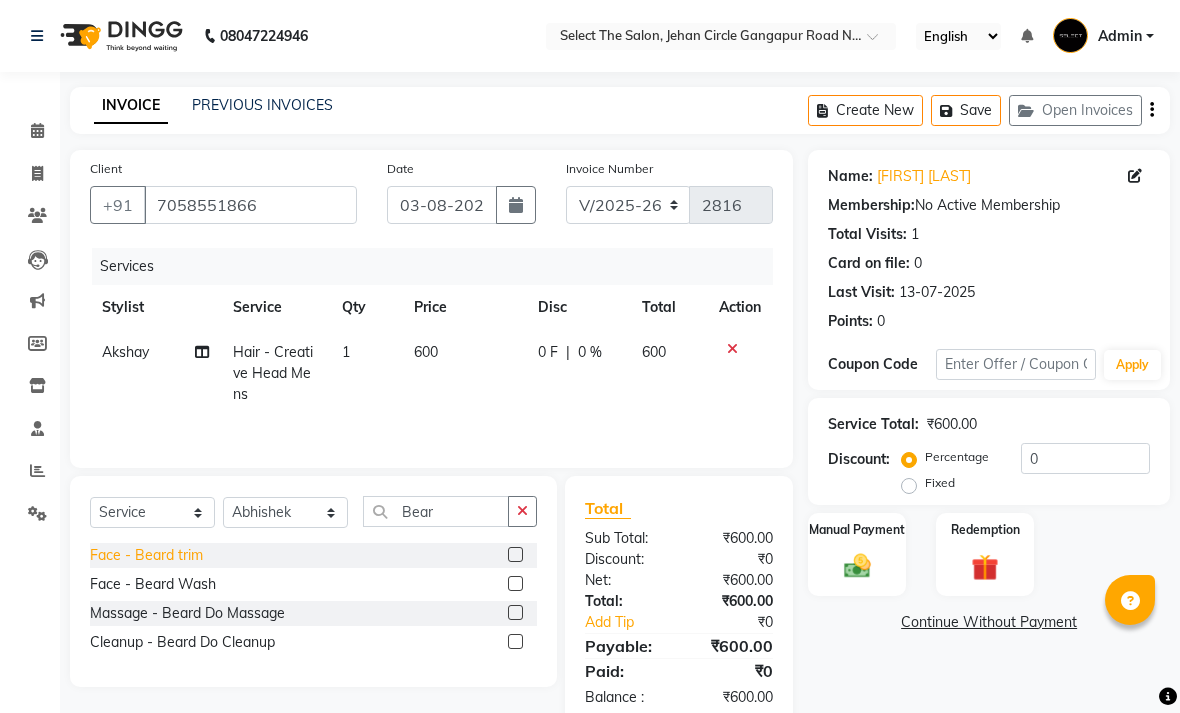click on "Face - Beard trim" 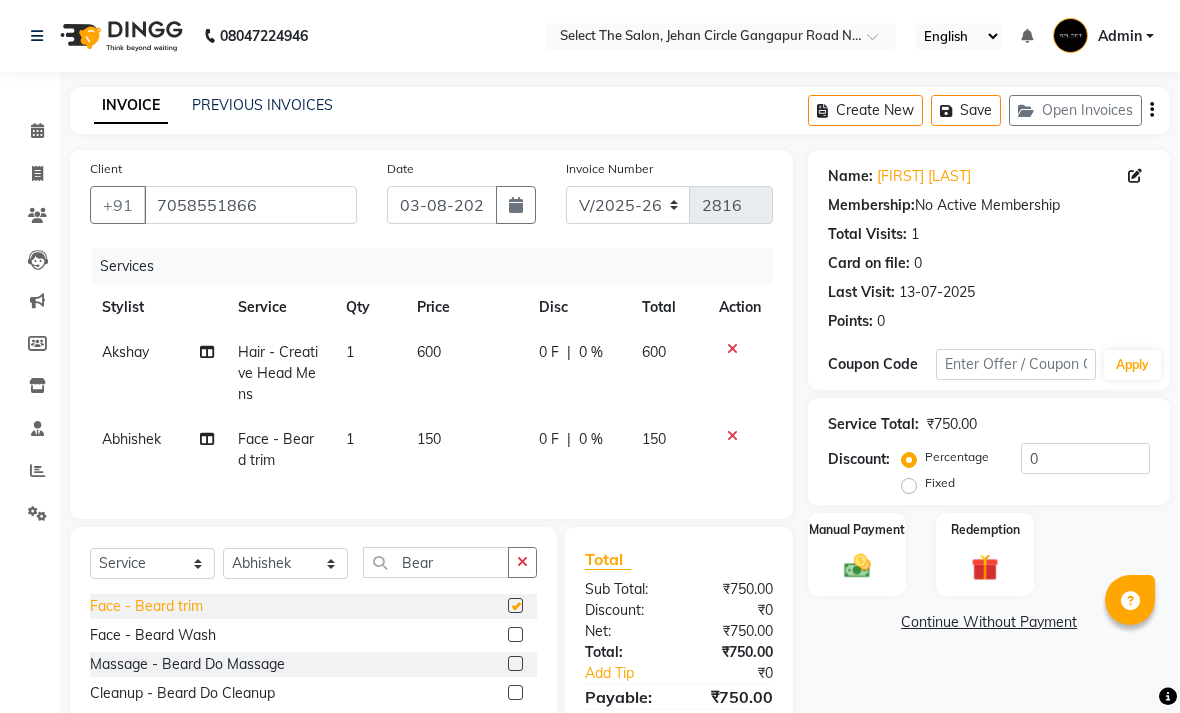 checkbox on "false" 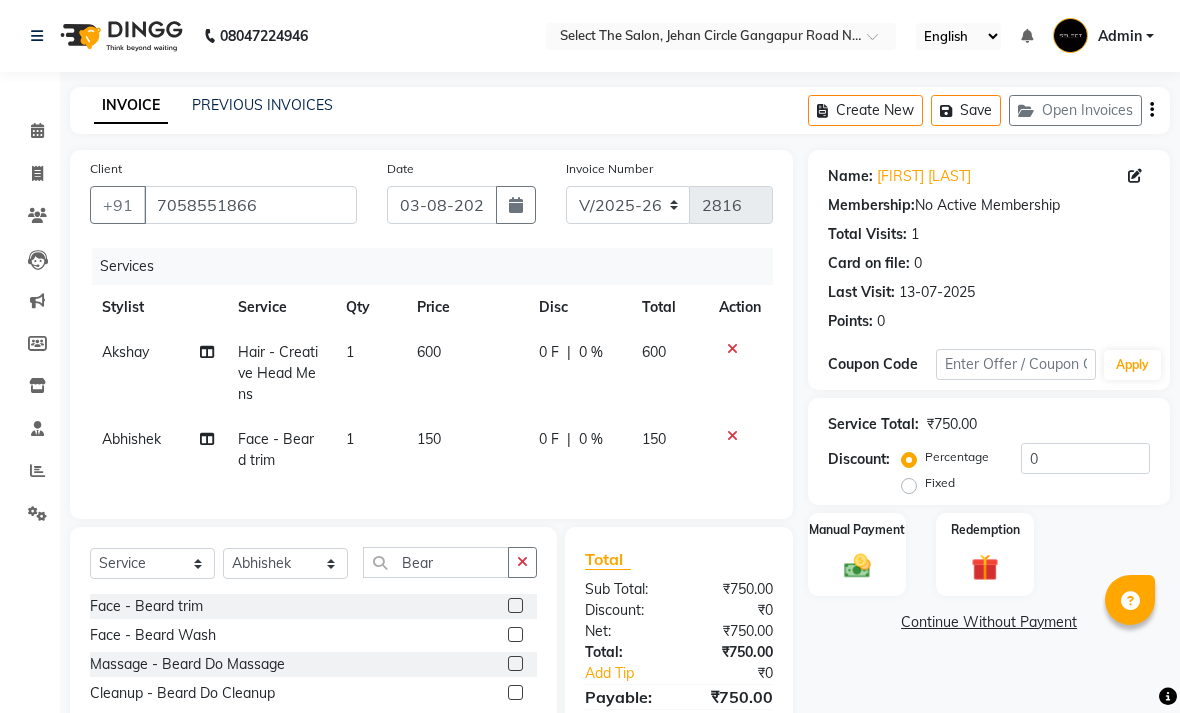 click on "150" 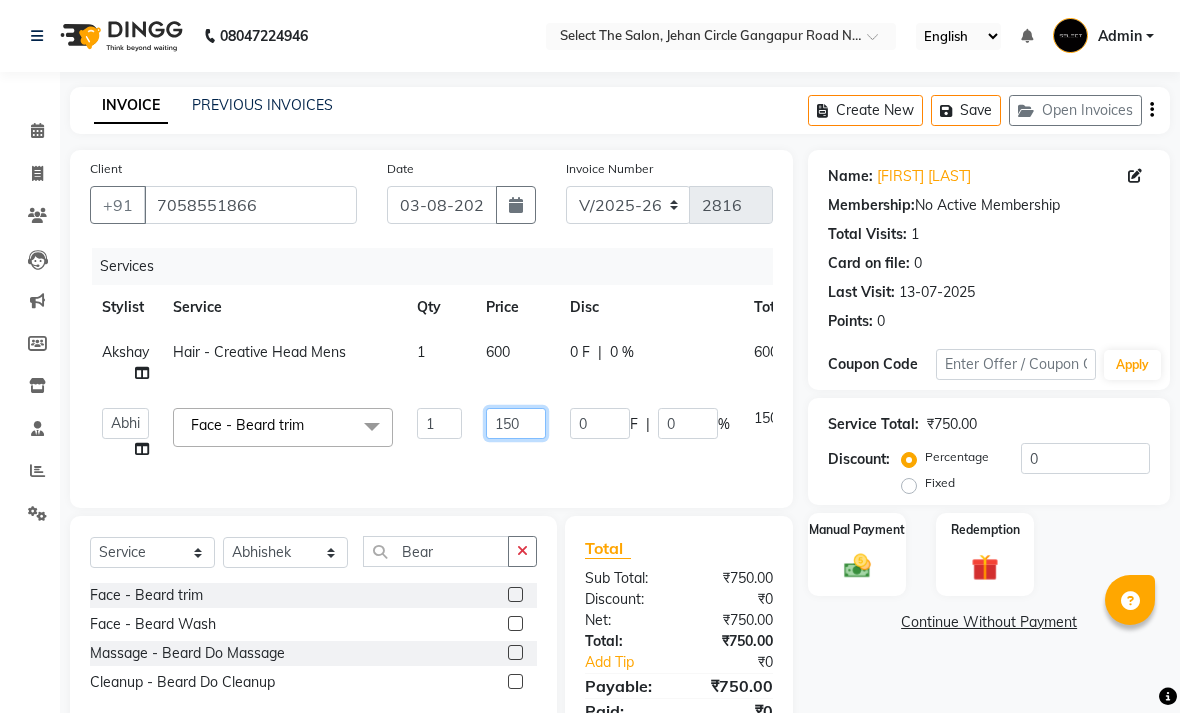 click on "150" 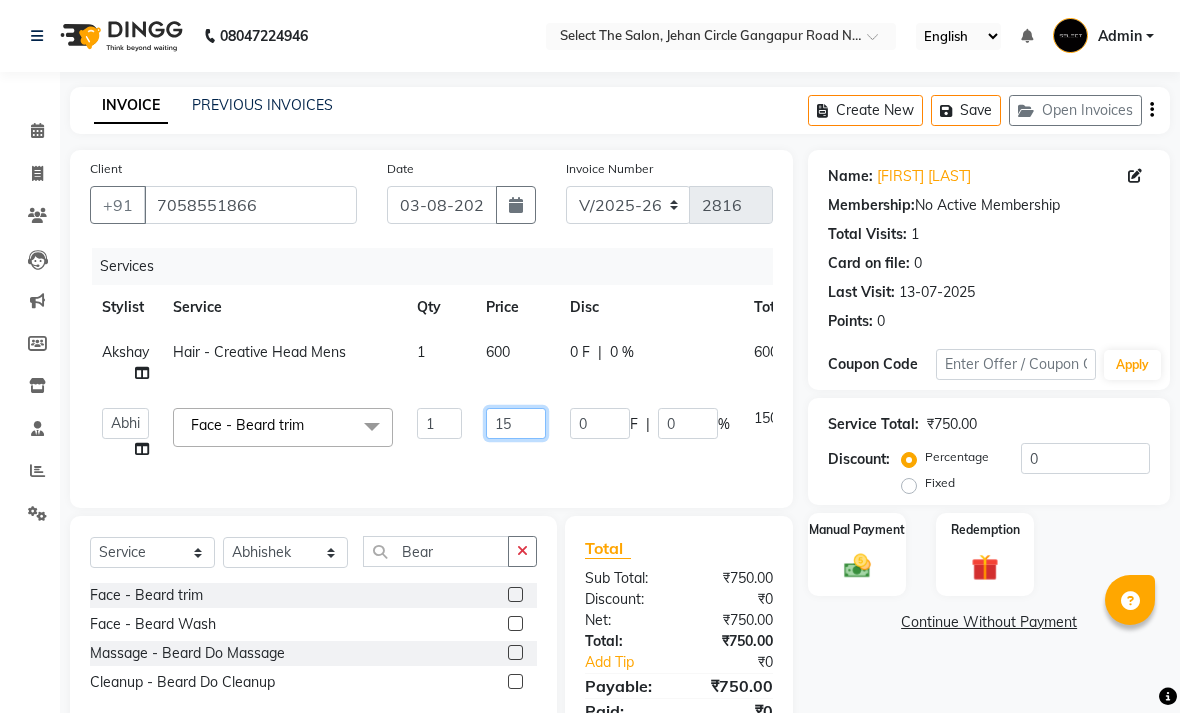 type on "1" 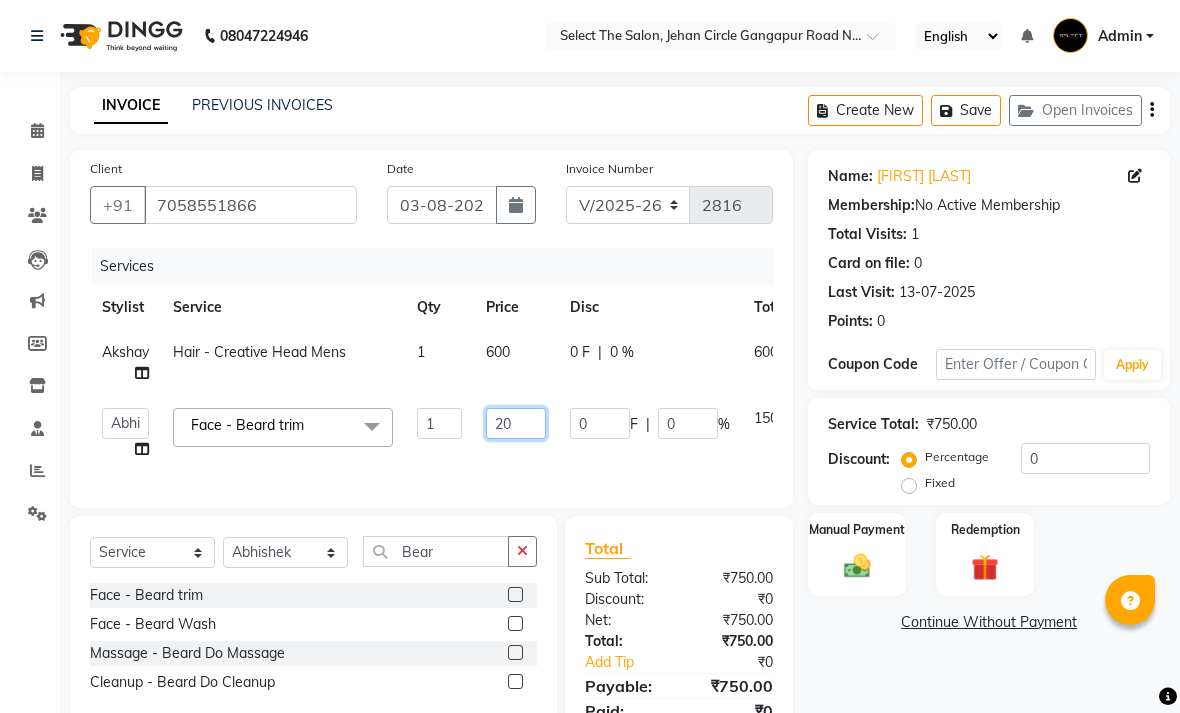 type on "200" 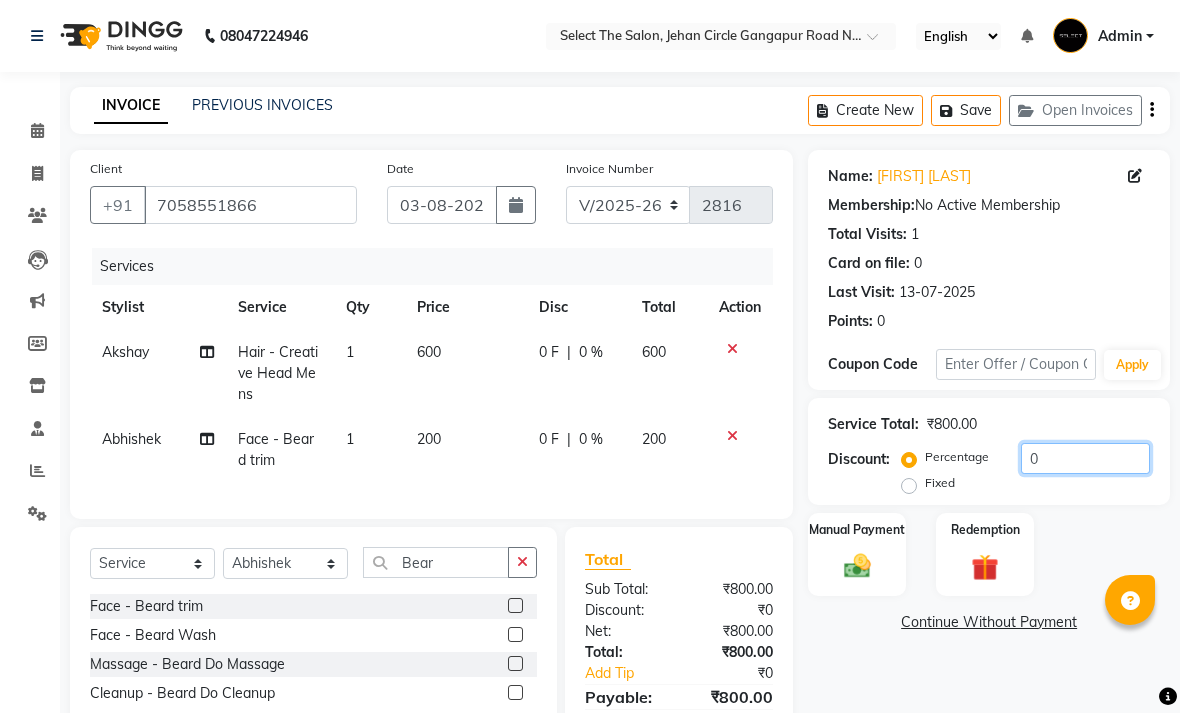 click on "0" 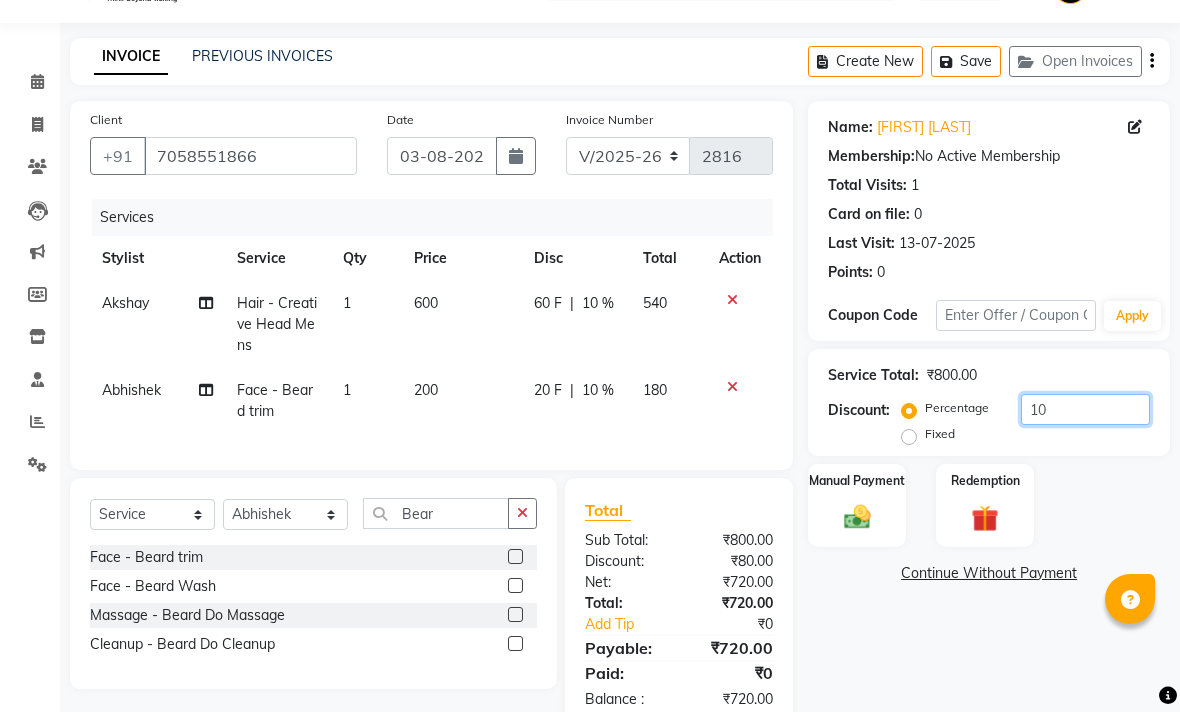 scroll, scrollTop: 49, scrollLeft: 0, axis: vertical 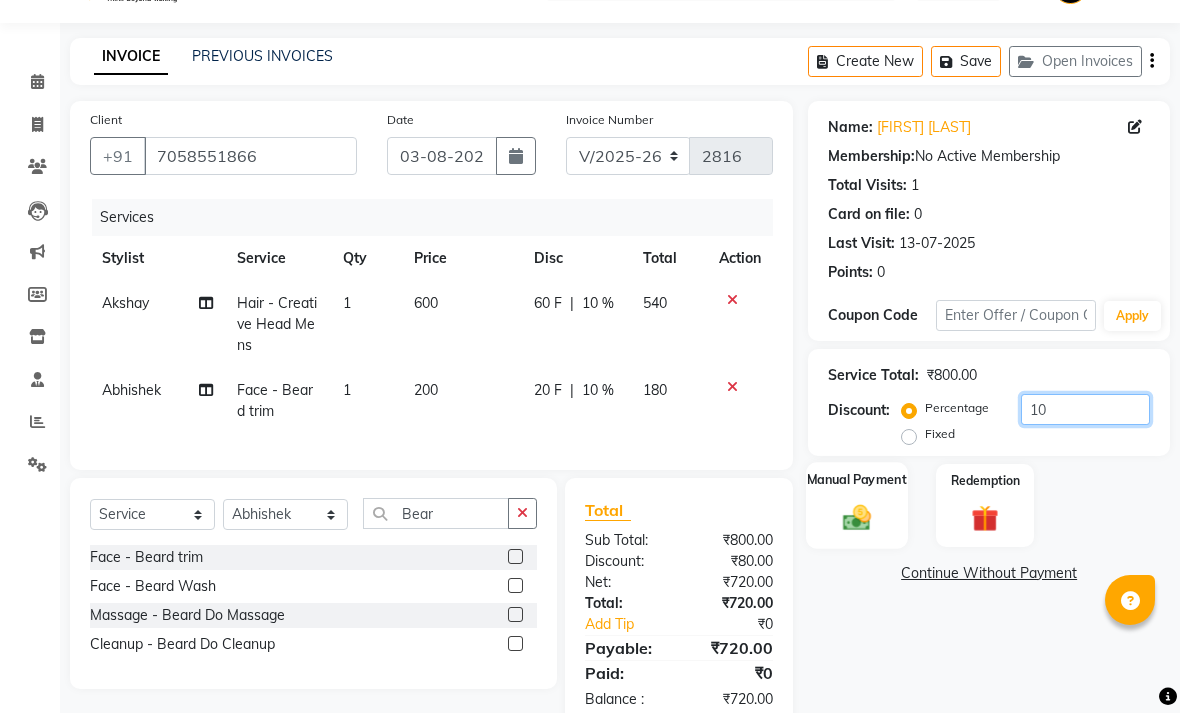 type on "10" 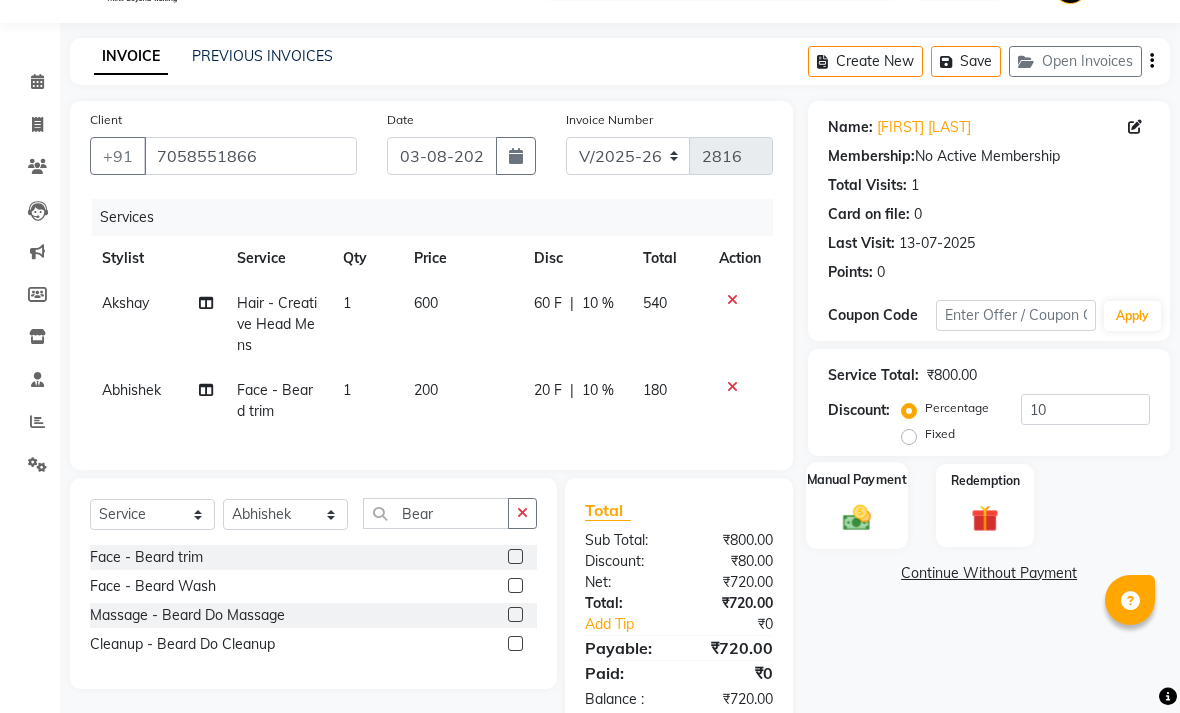 click 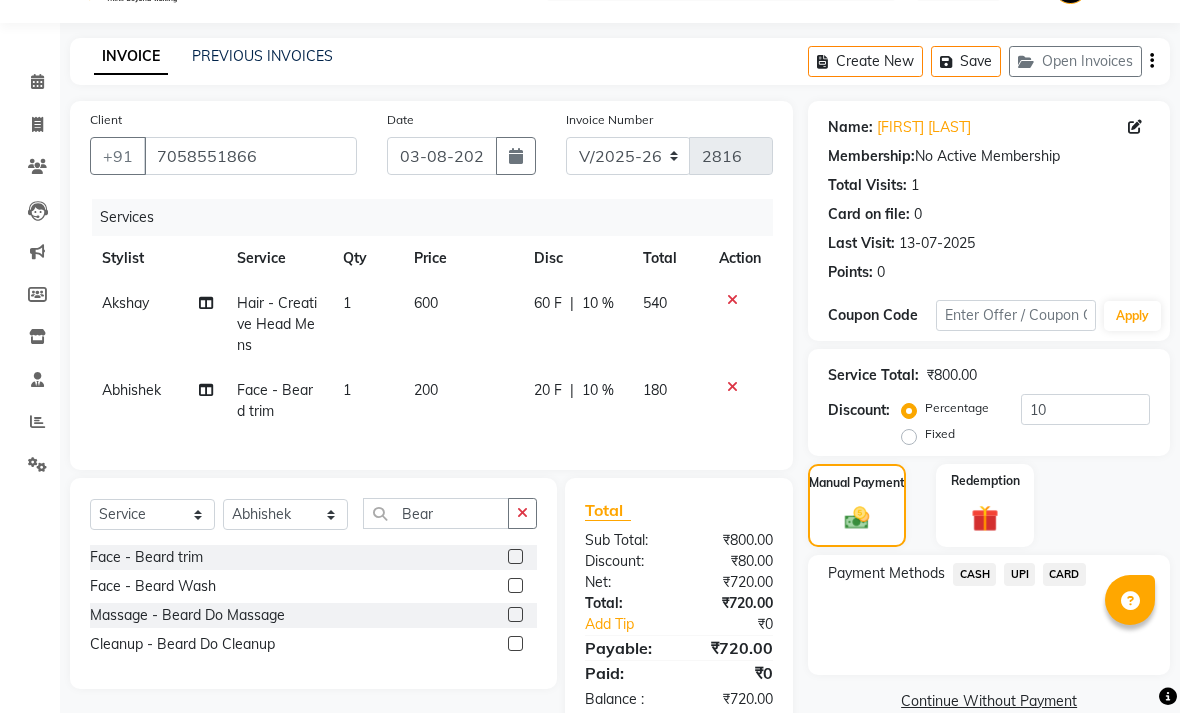 click on "CASH" 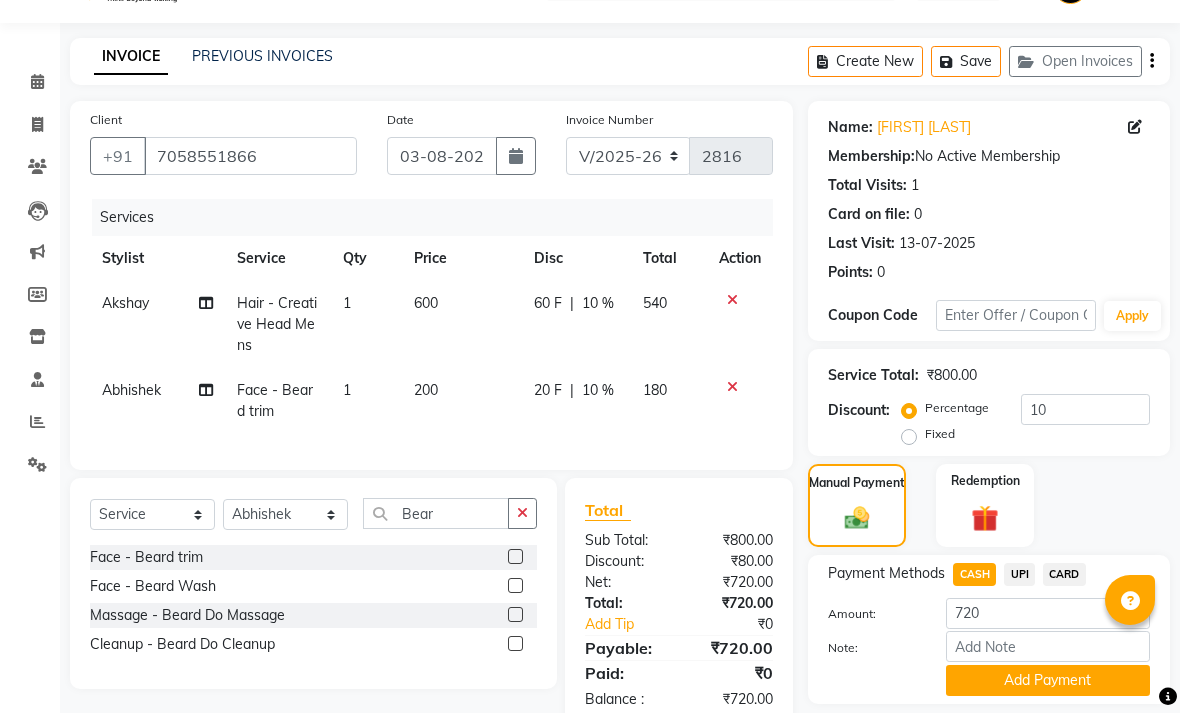 click on "600" 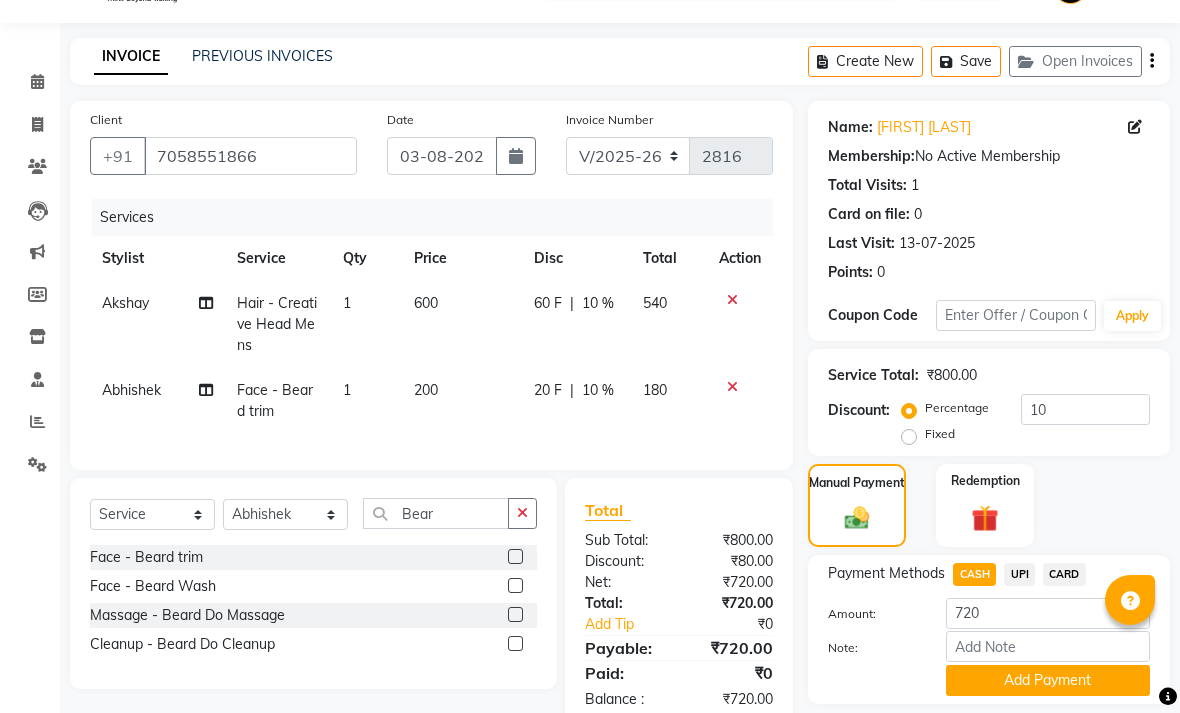 select on "31289" 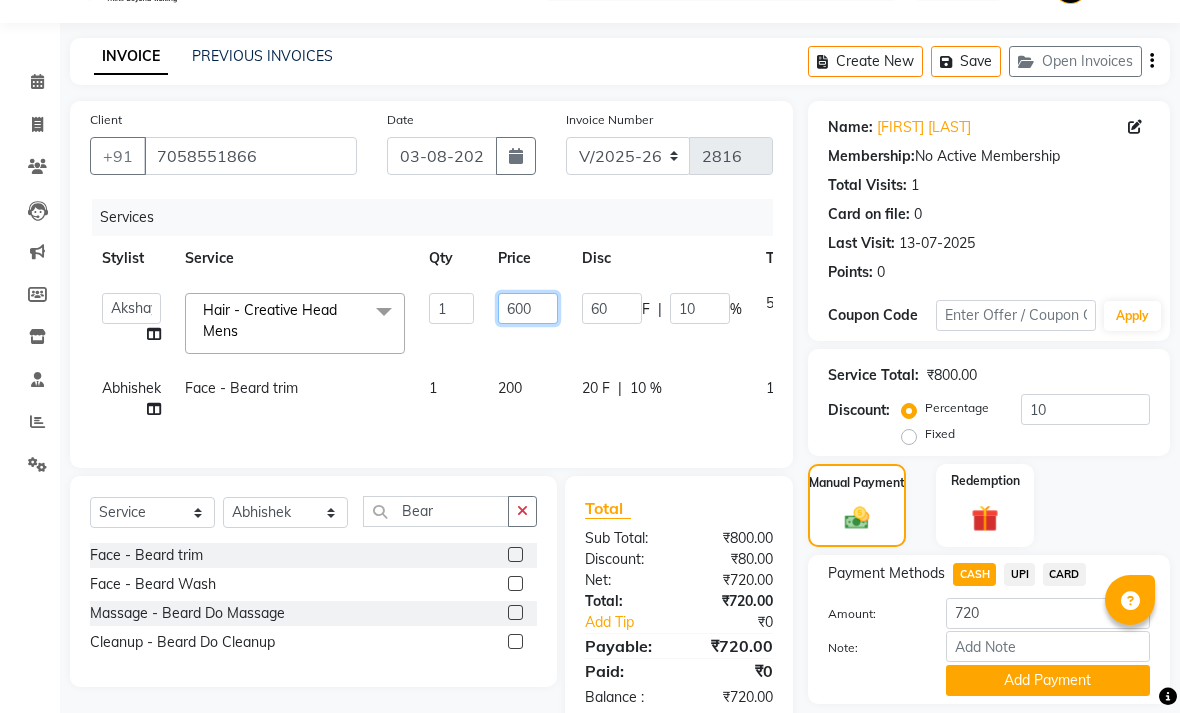 click on "600" 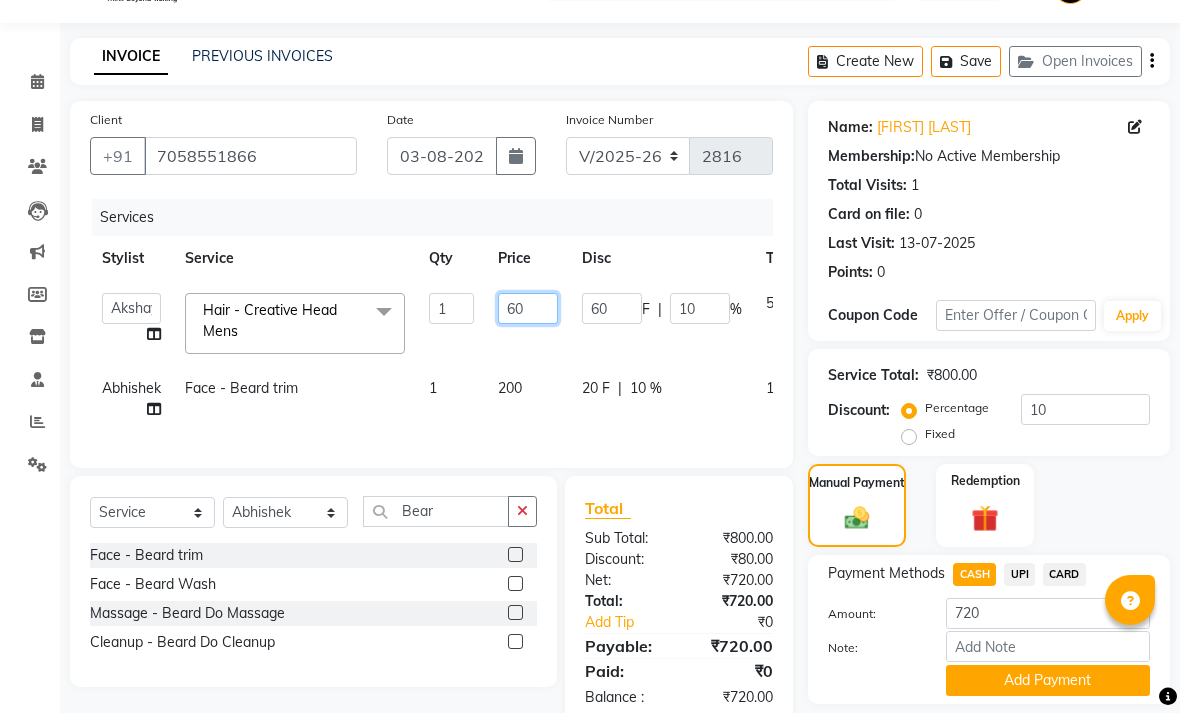 type on "6" 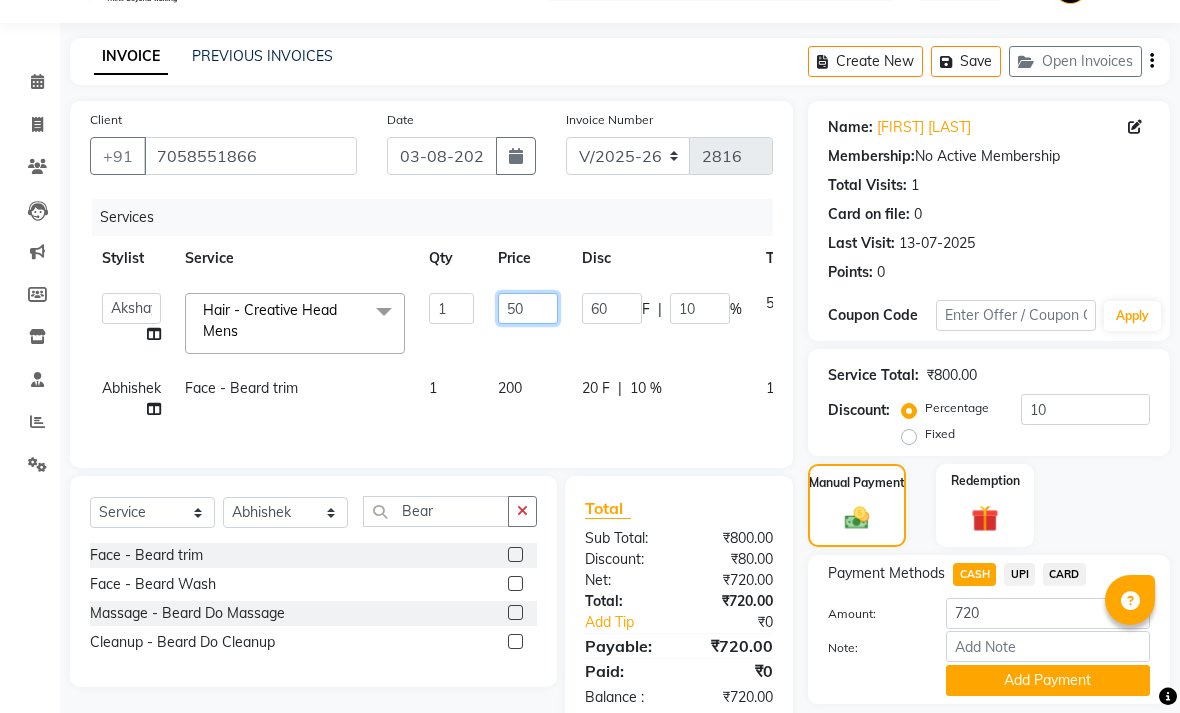 type on "5" 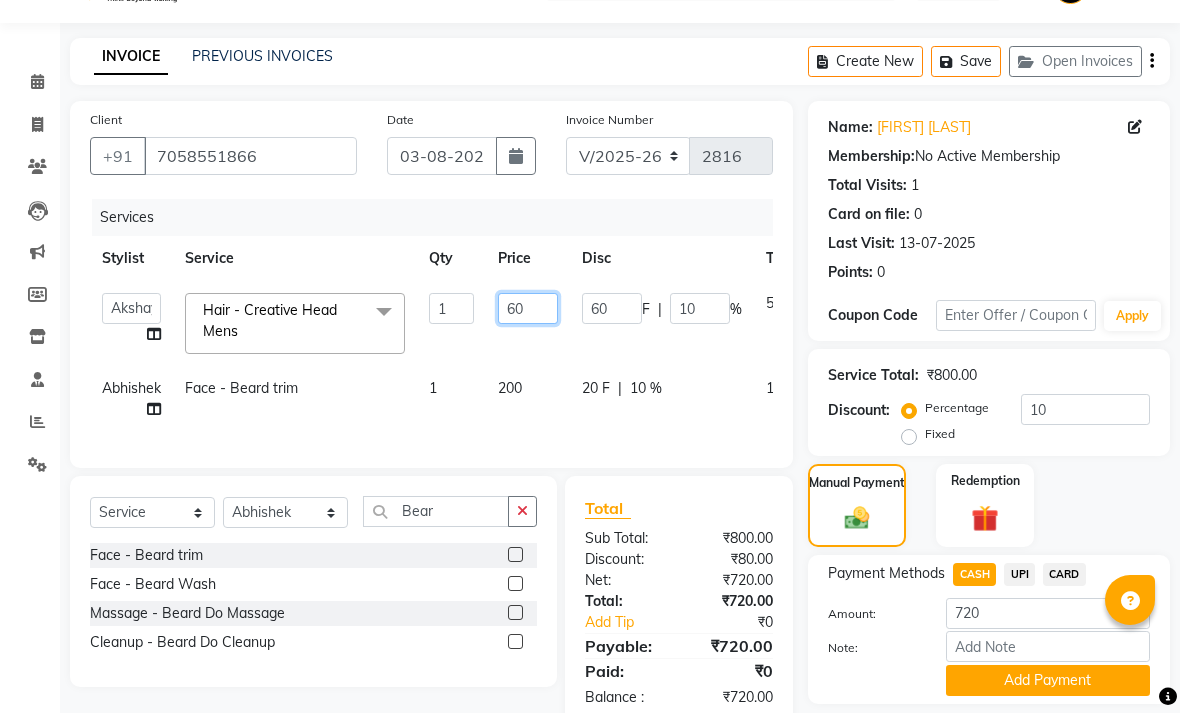 type on "600" 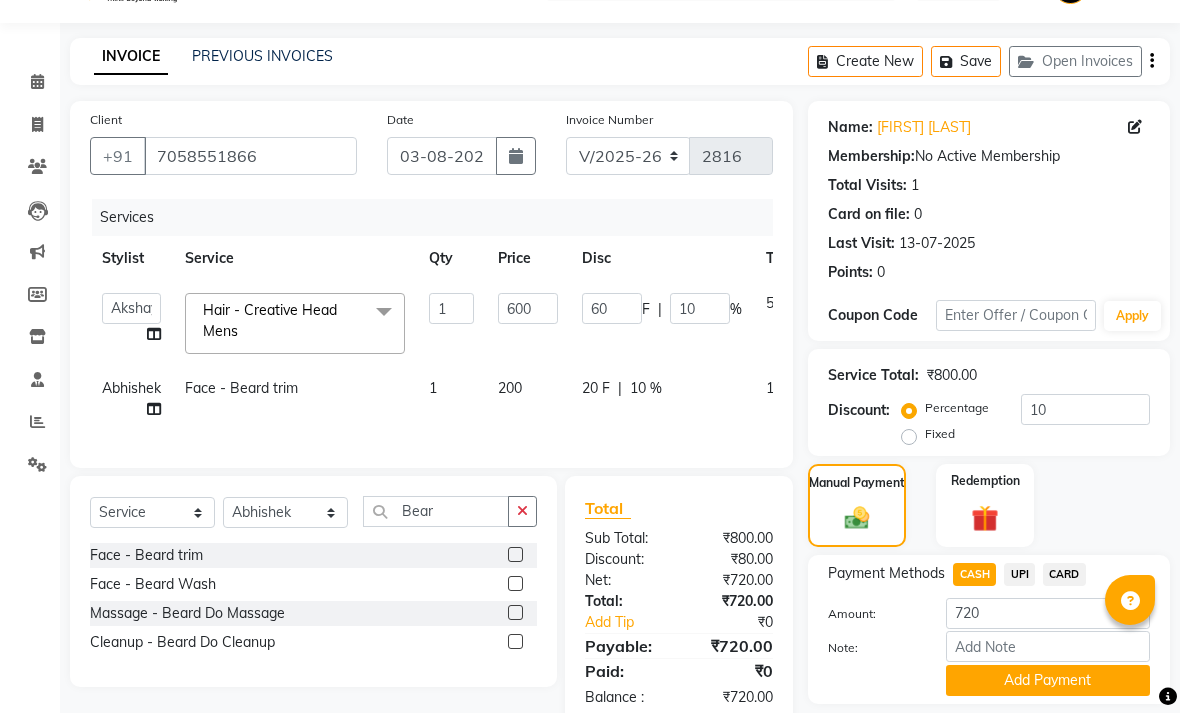click on "Abhishek  Face - Beard trim 1 200 20 F | 10 % 180" 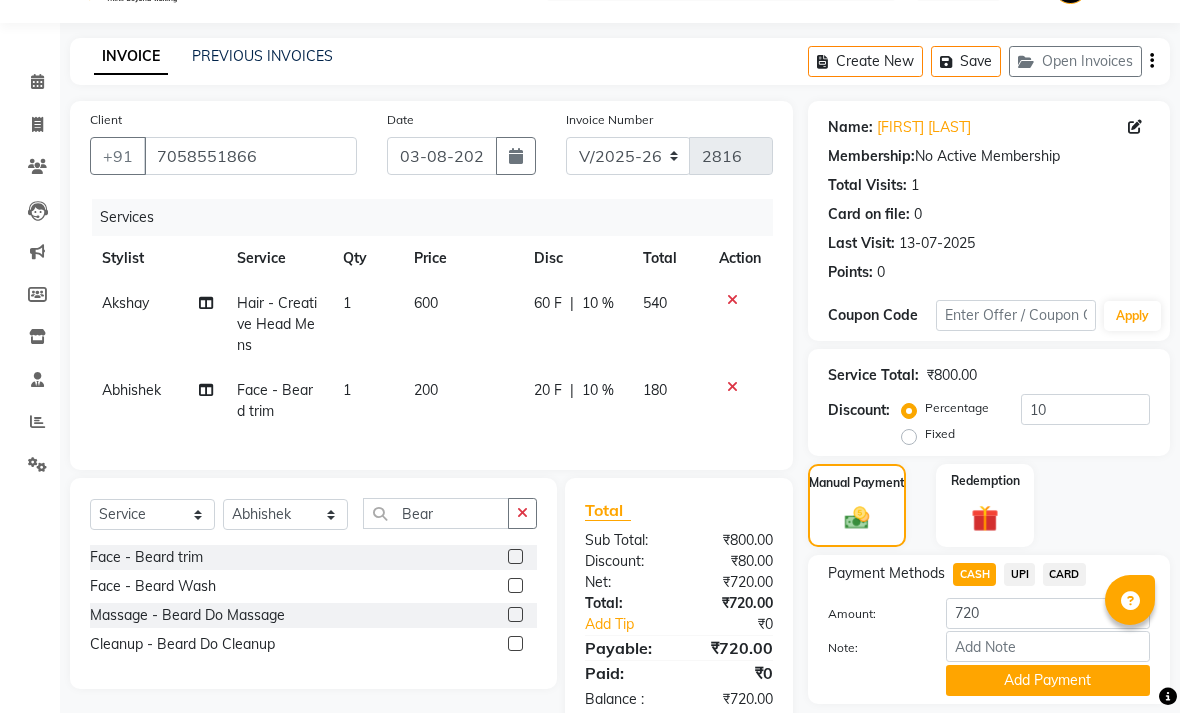 click on "200" 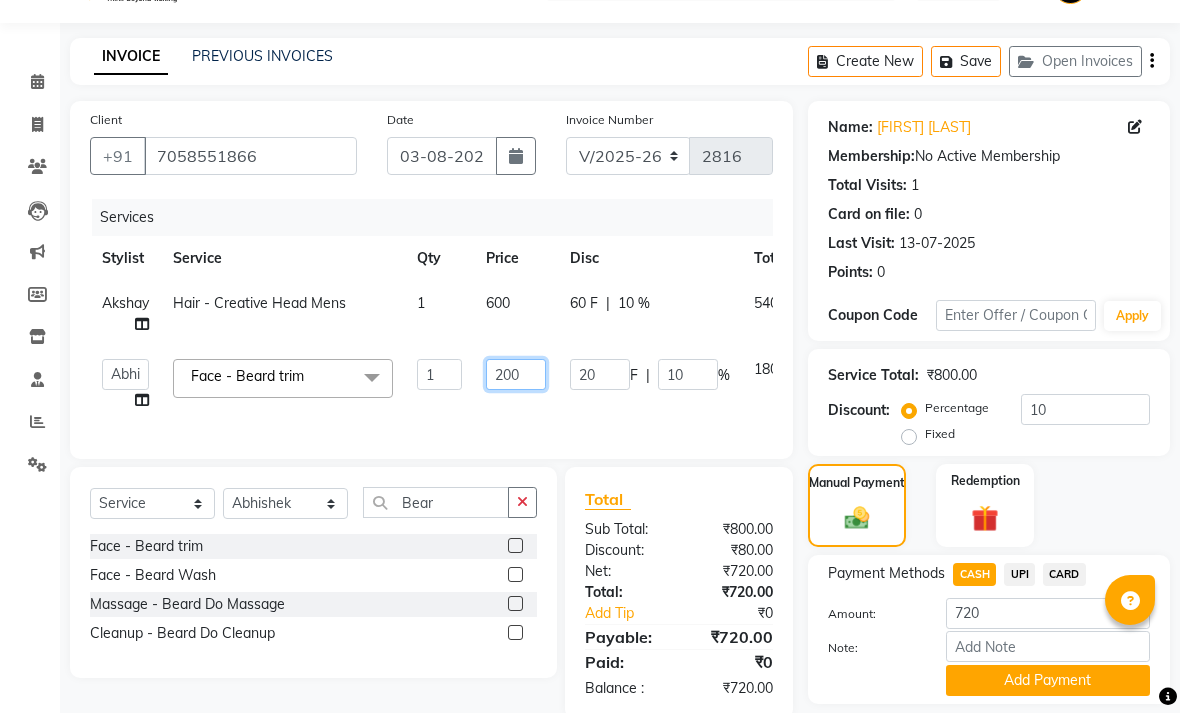 click on "200" 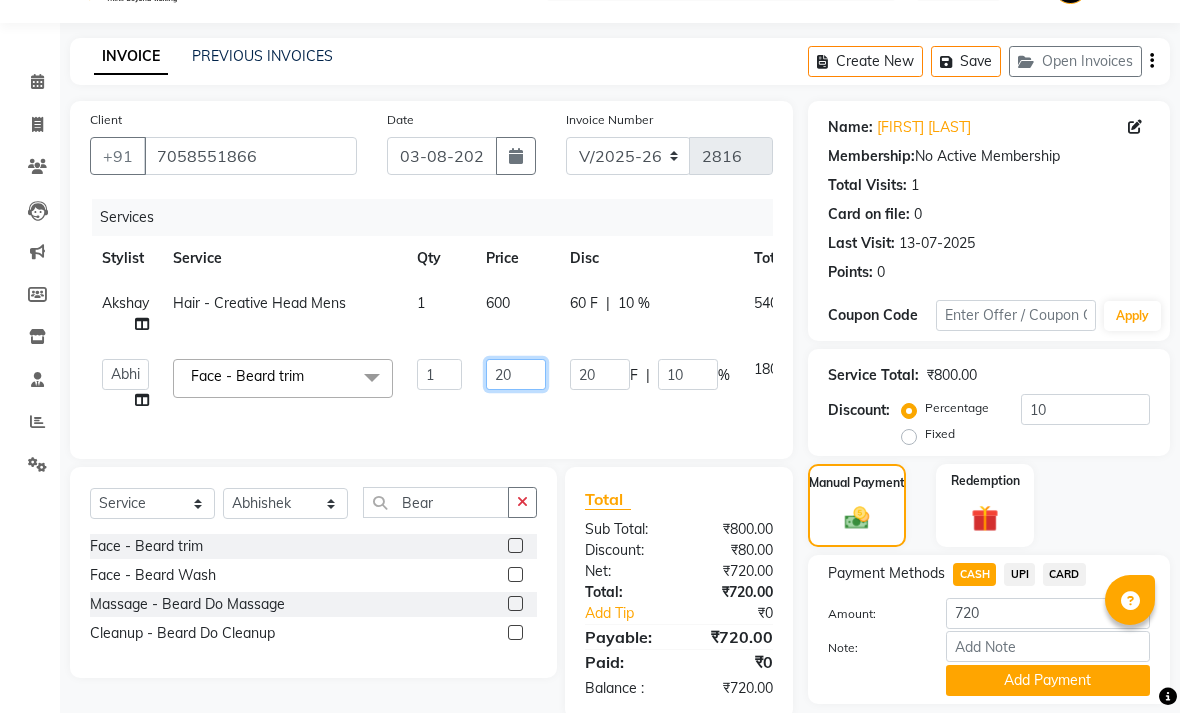 type on "2" 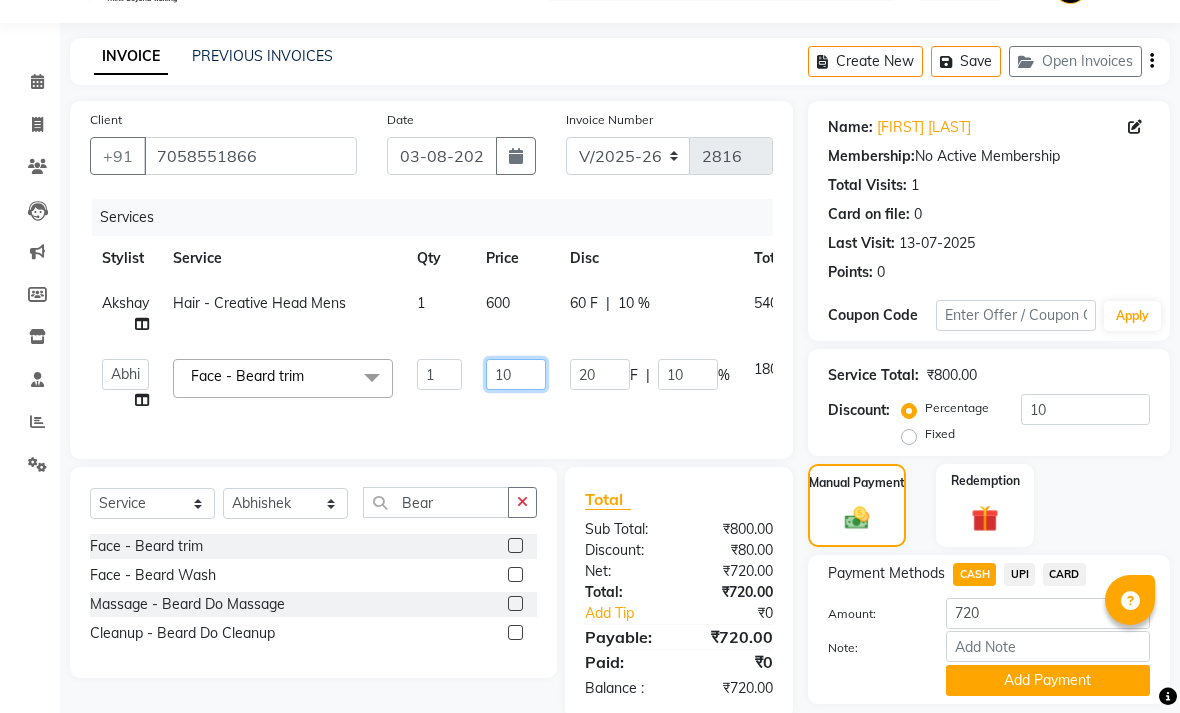 type on "100" 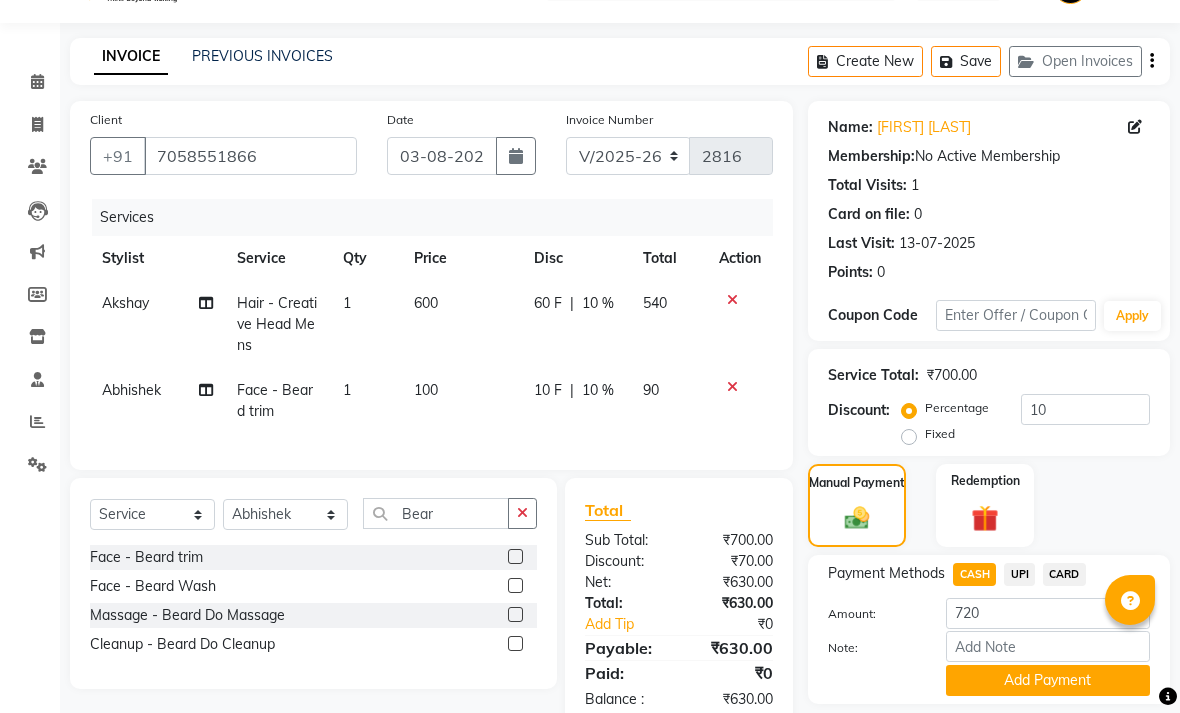 click on "UPI" 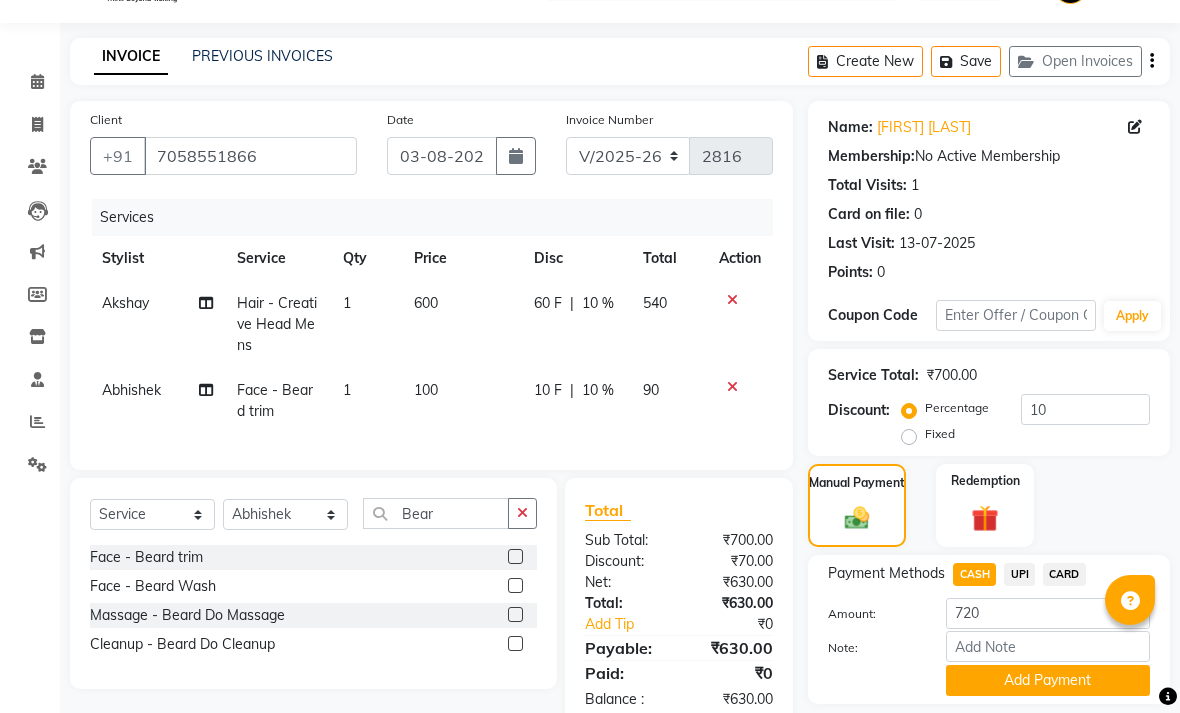 type on "630" 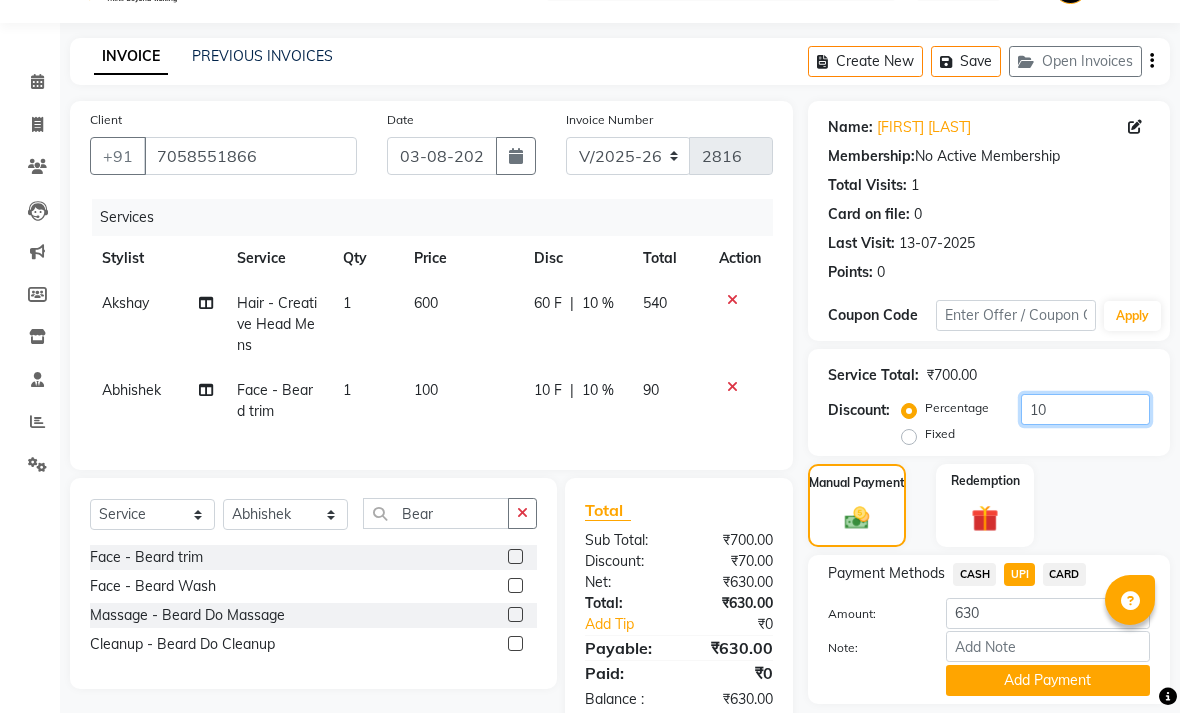 click on "10" 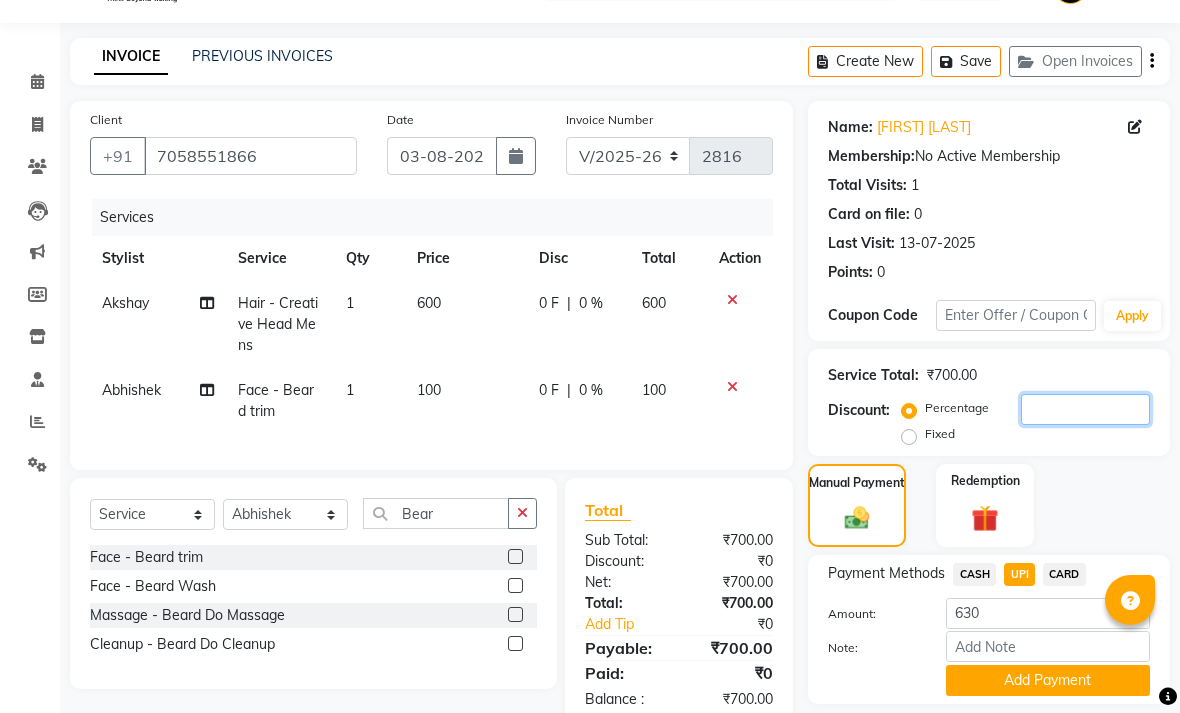 type 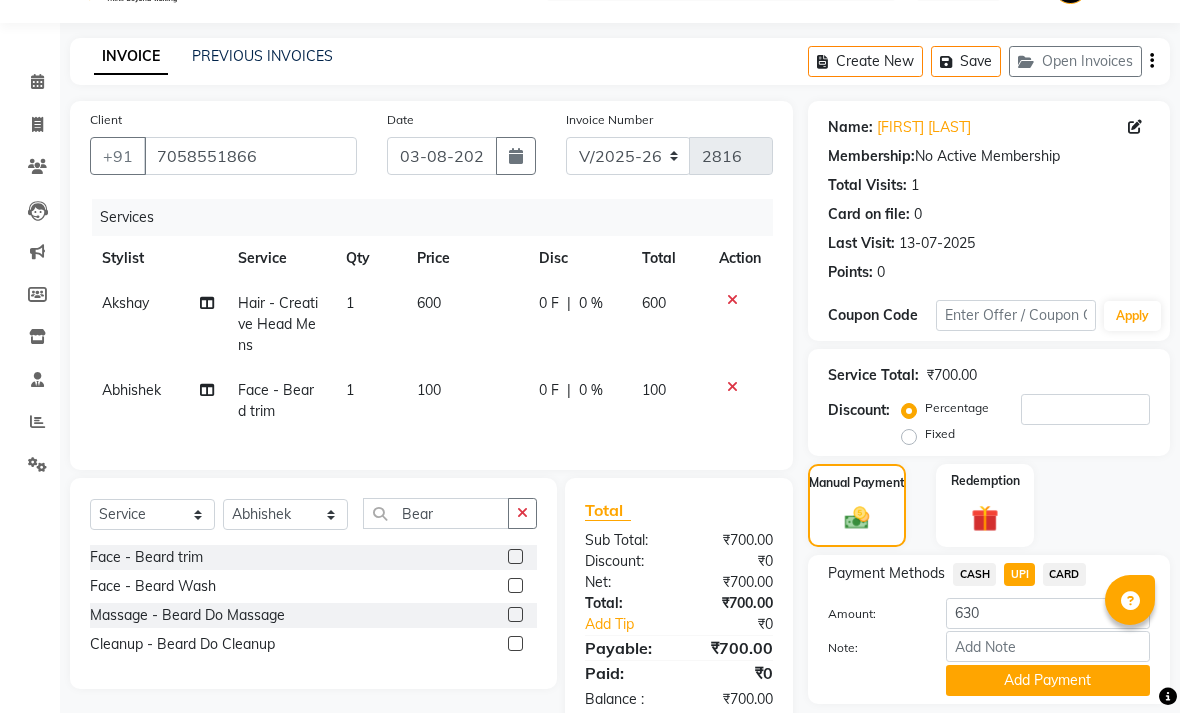 click on "CASH" 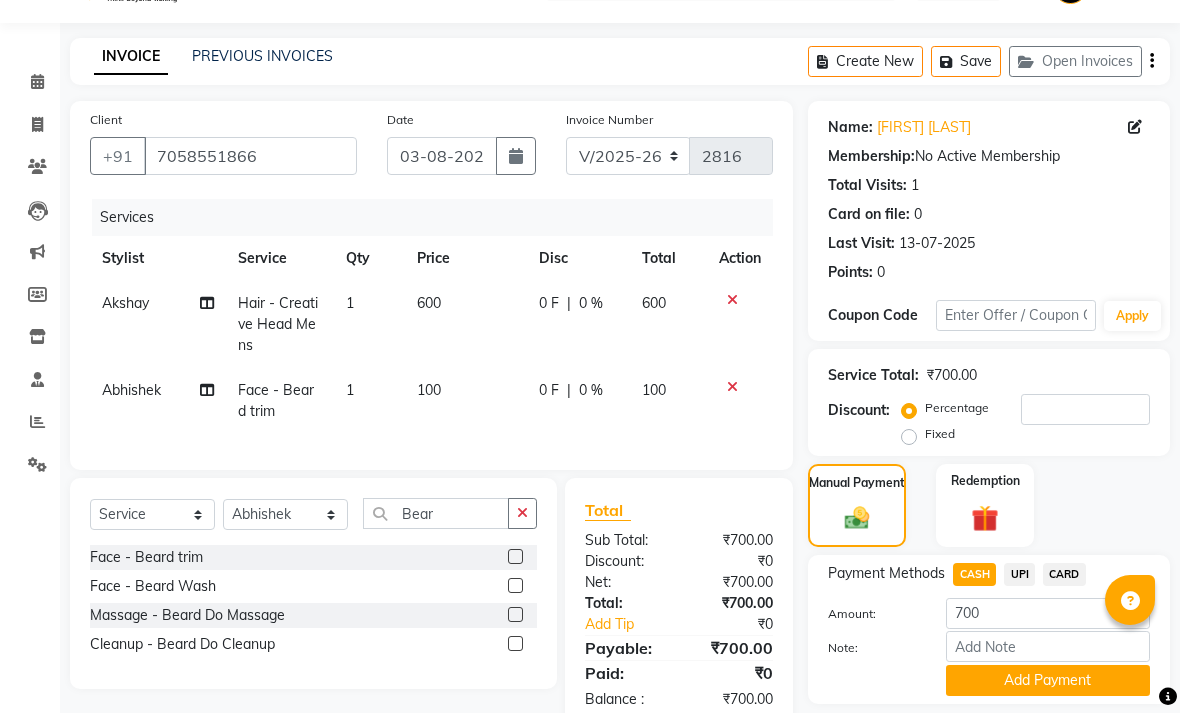 click on "UPI" 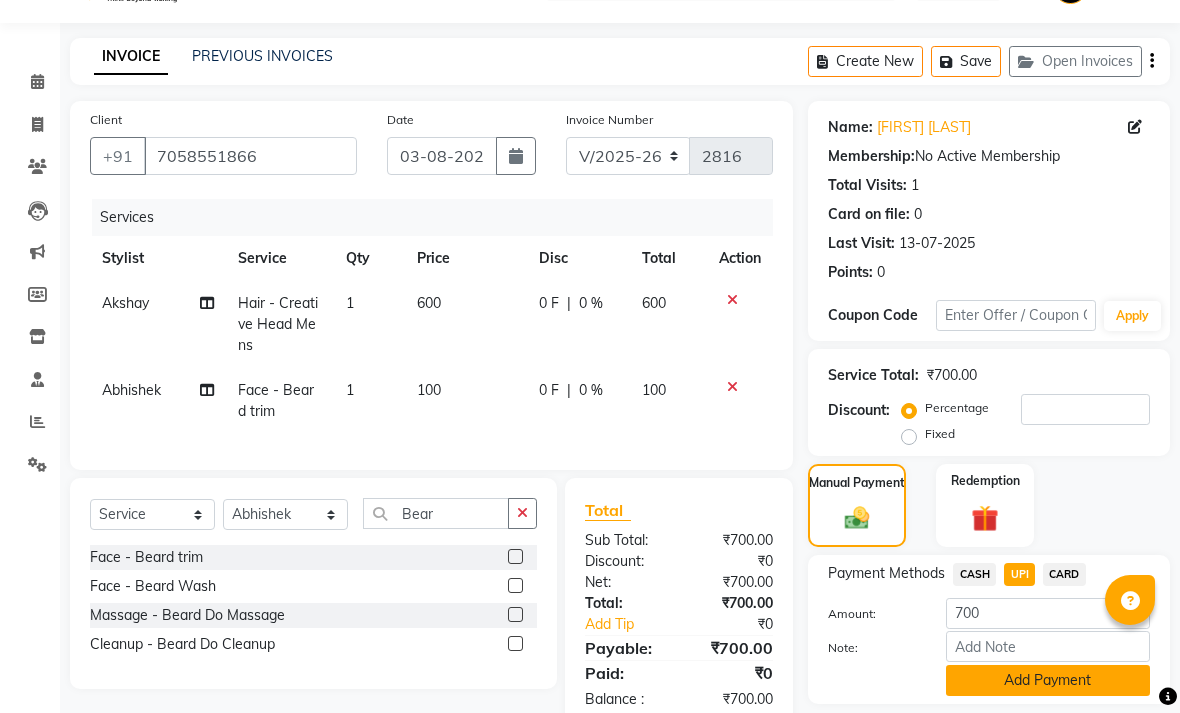 click on "Add Payment" 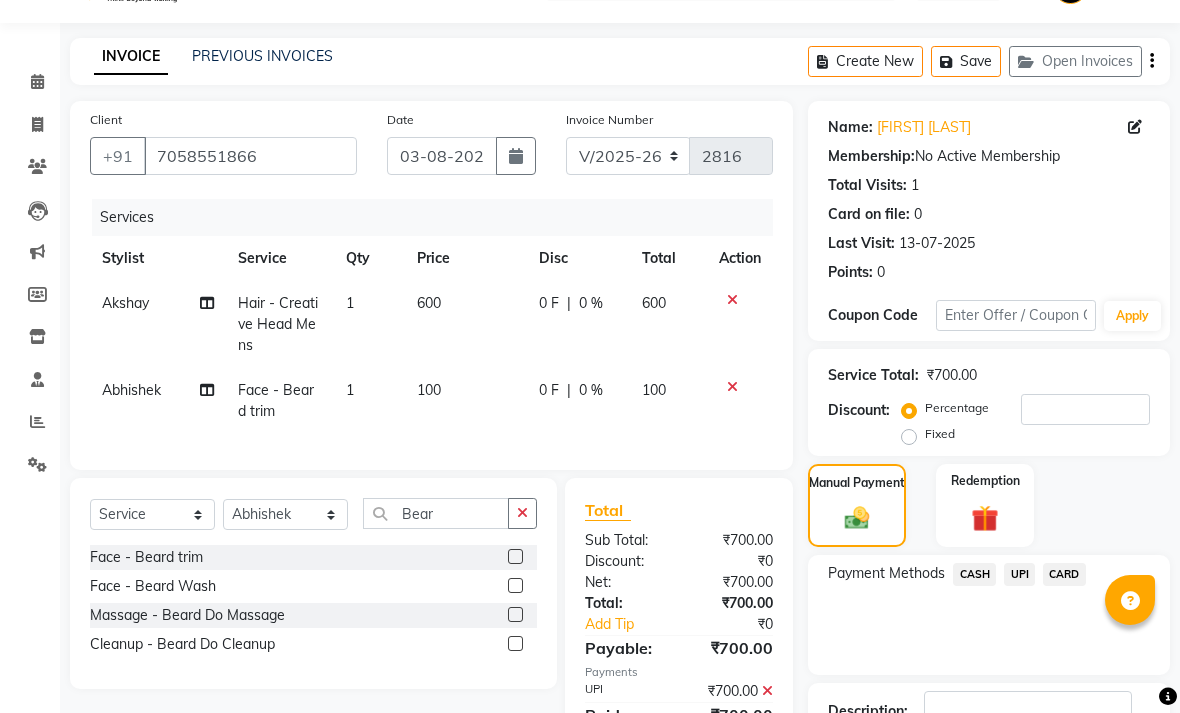 scroll, scrollTop: 161, scrollLeft: 0, axis: vertical 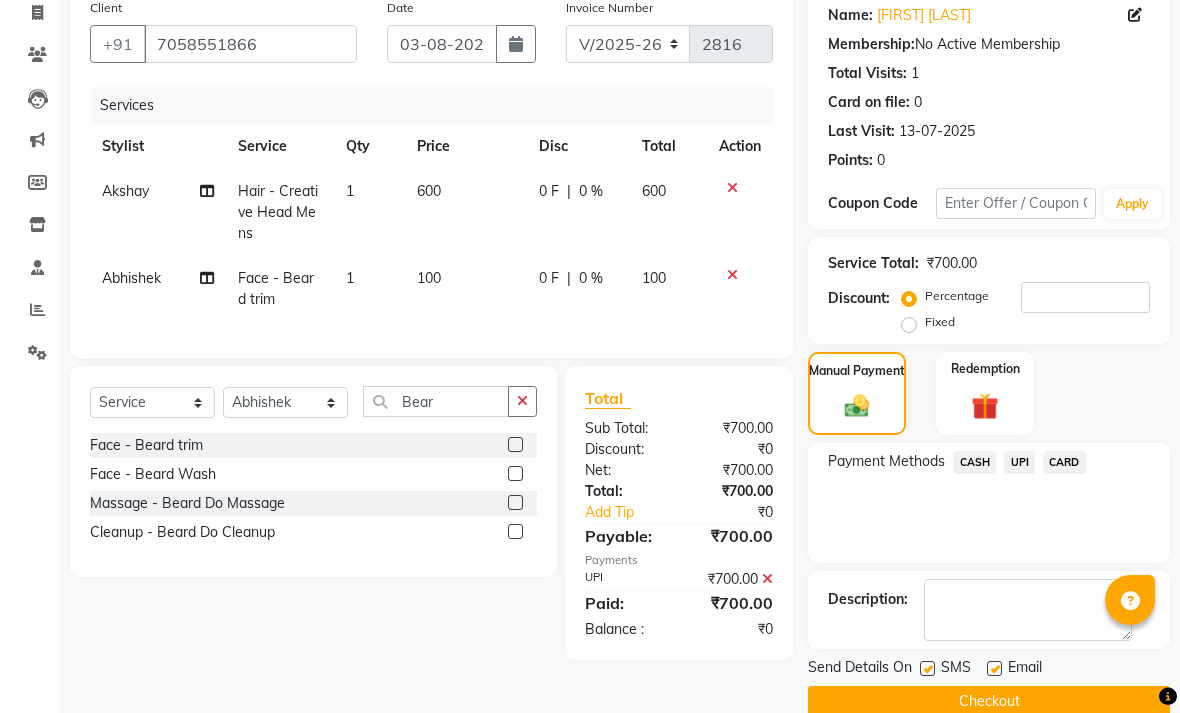 click on "Send Details On" 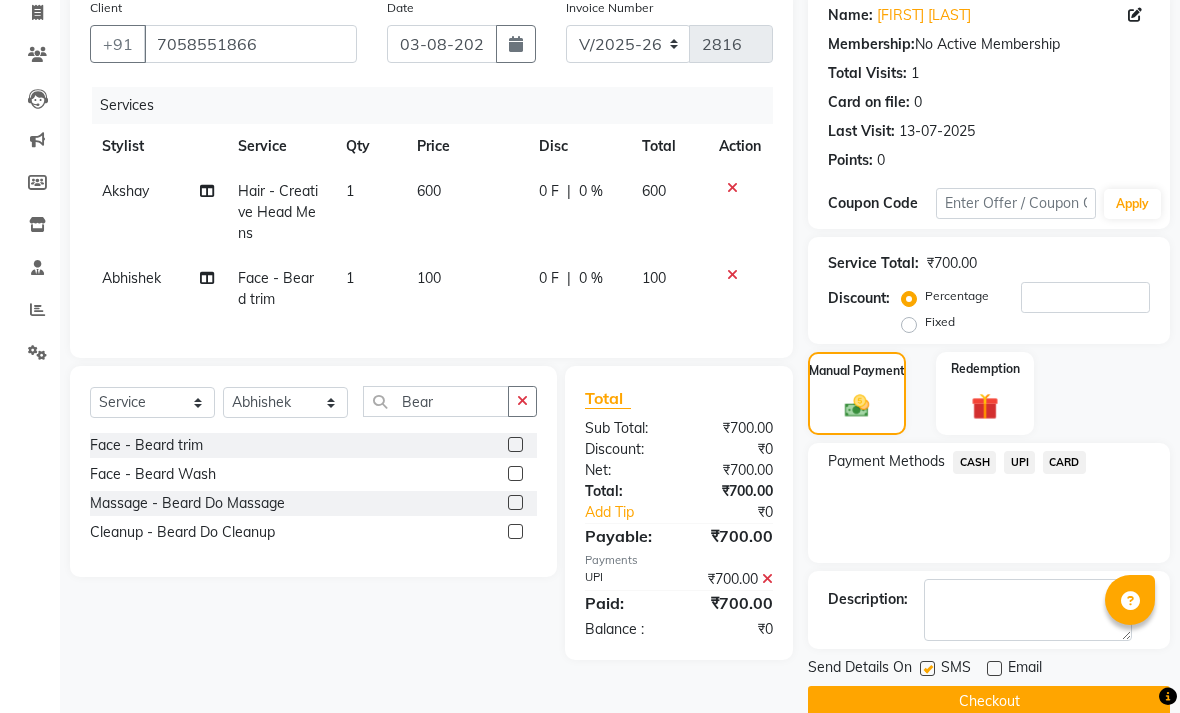 click 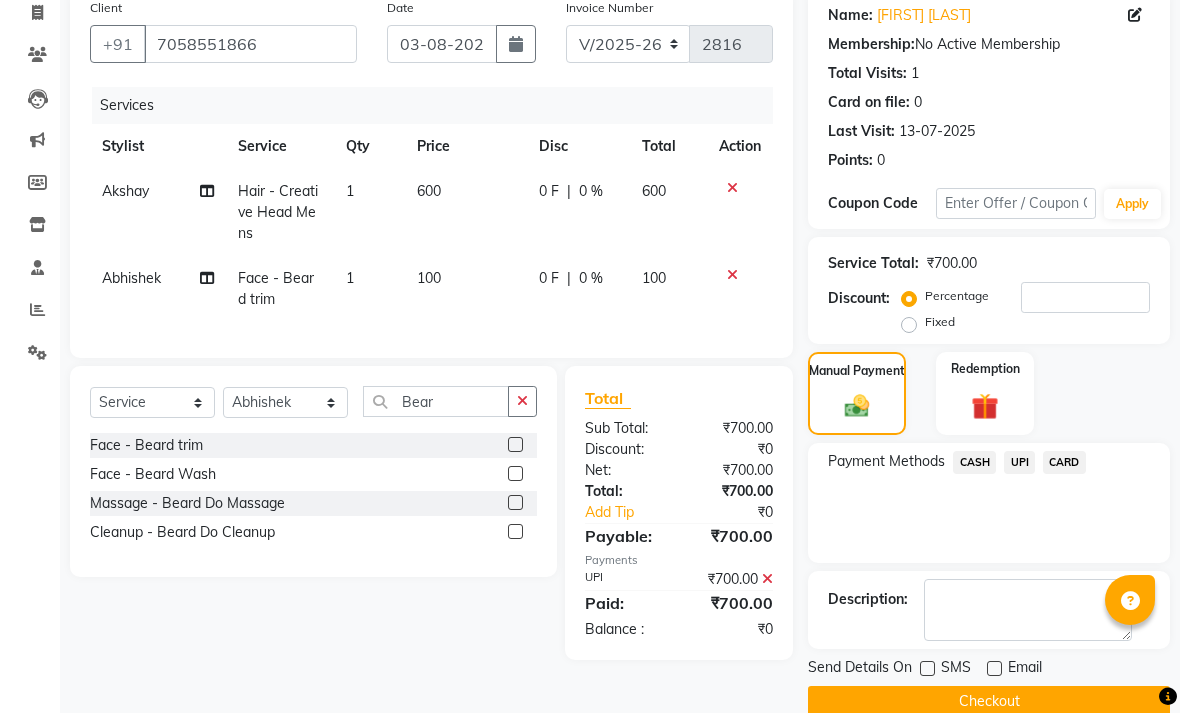 click on "Checkout" 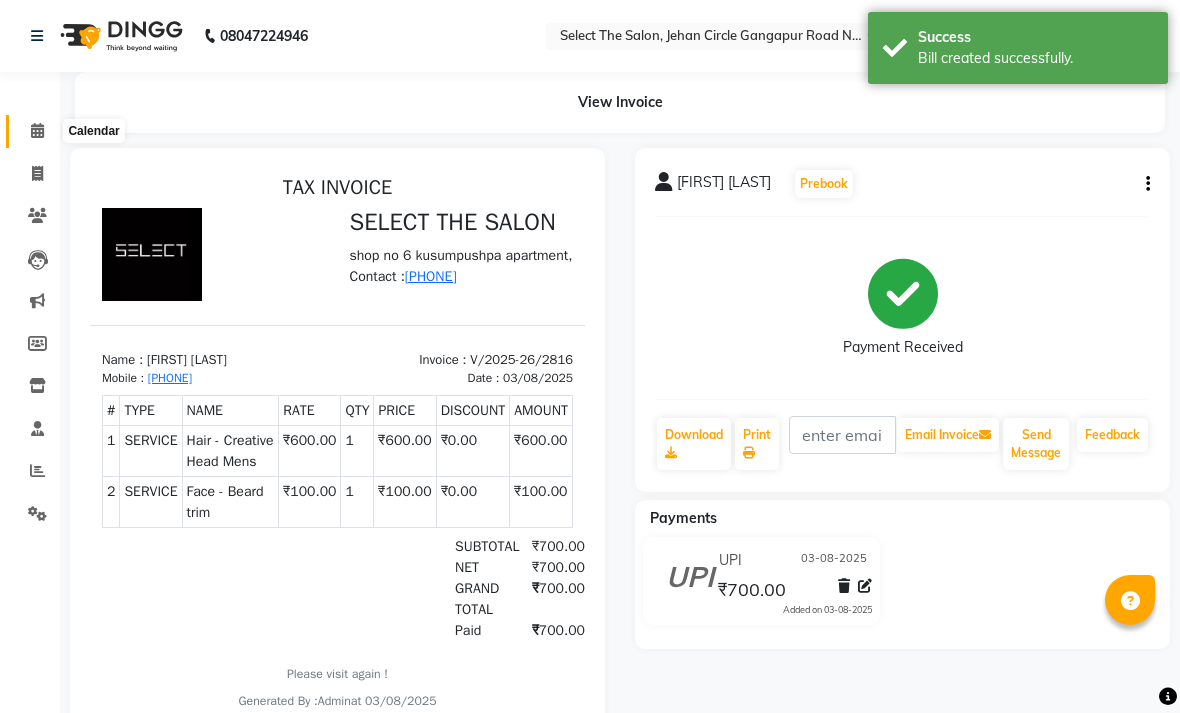scroll, scrollTop: 0, scrollLeft: 0, axis: both 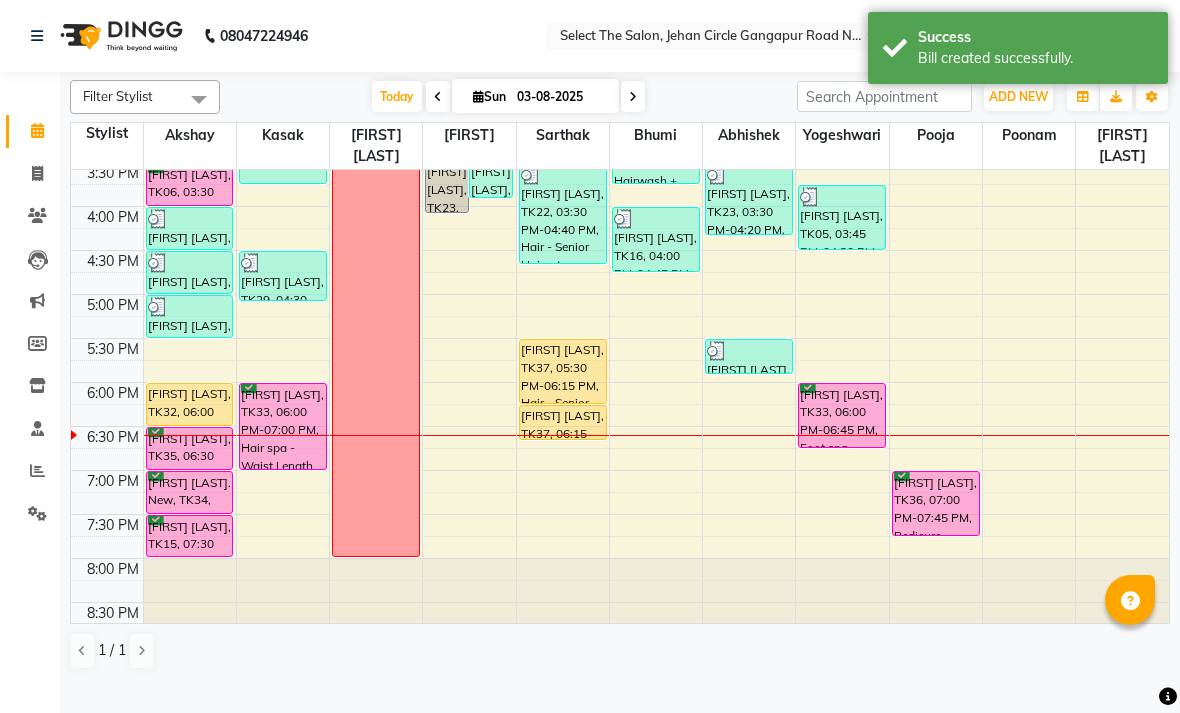 click at bounding box center (633, 96) 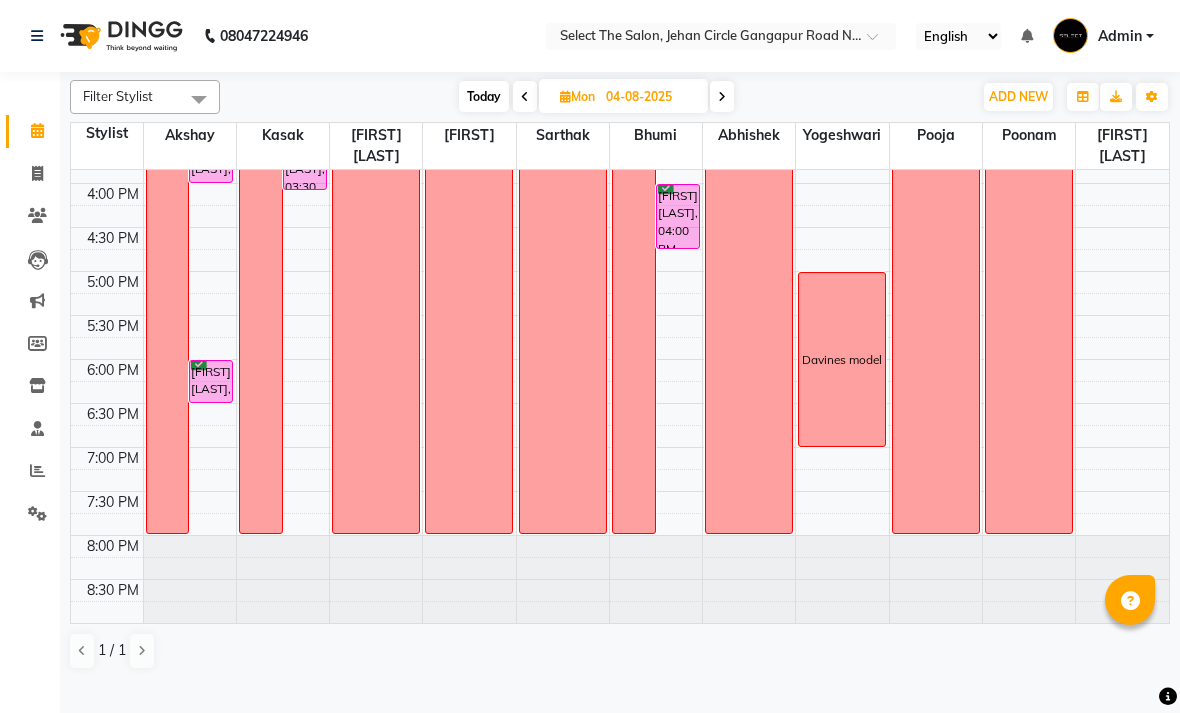 scroll, scrollTop: 690, scrollLeft: 0, axis: vertical 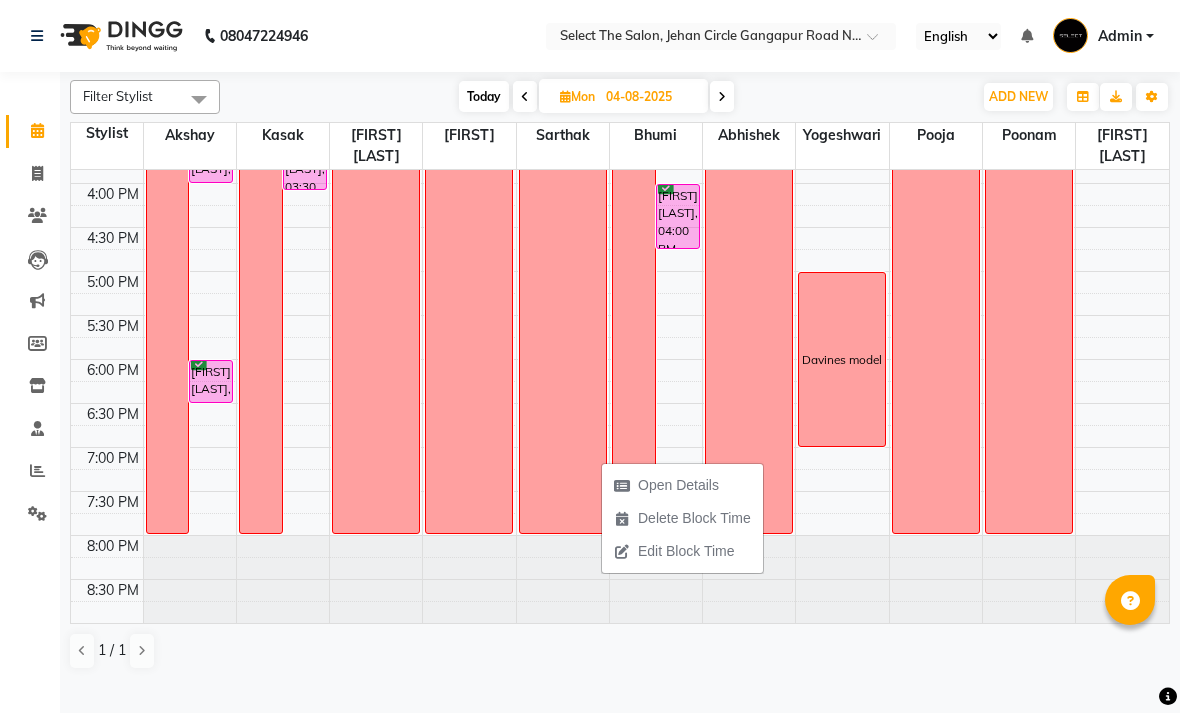 click at bounding box center (107, 436) 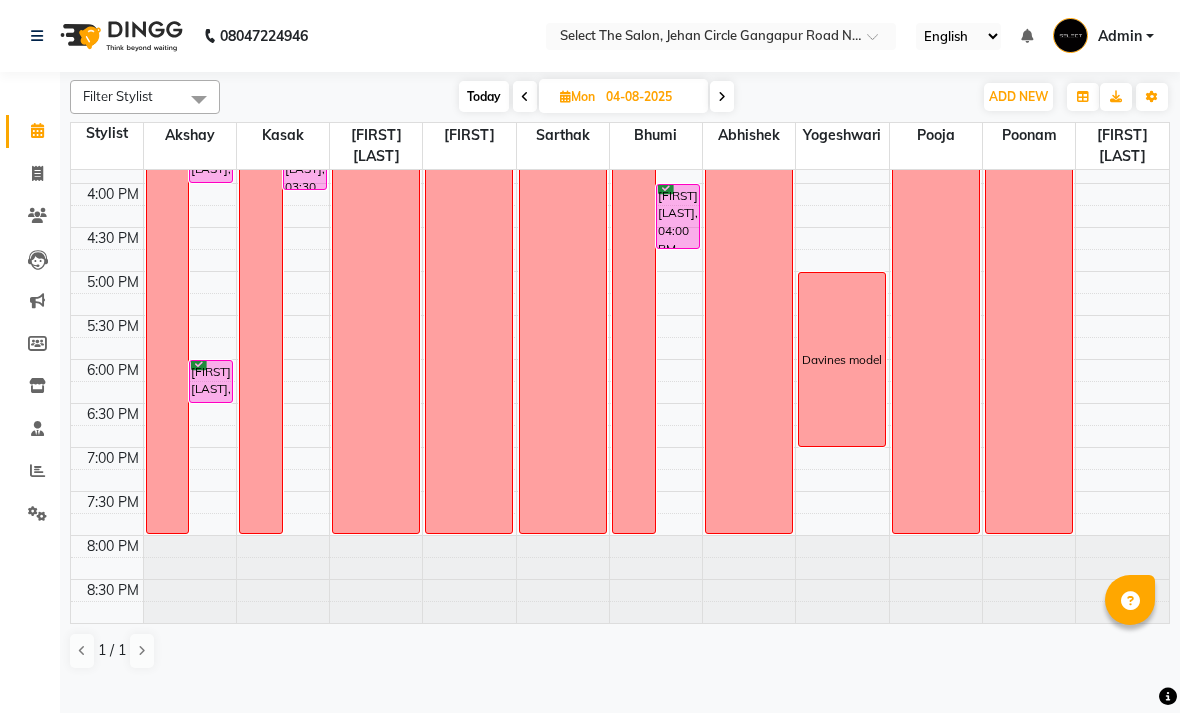 click on "Dvines" at bounding box center [563, 139] 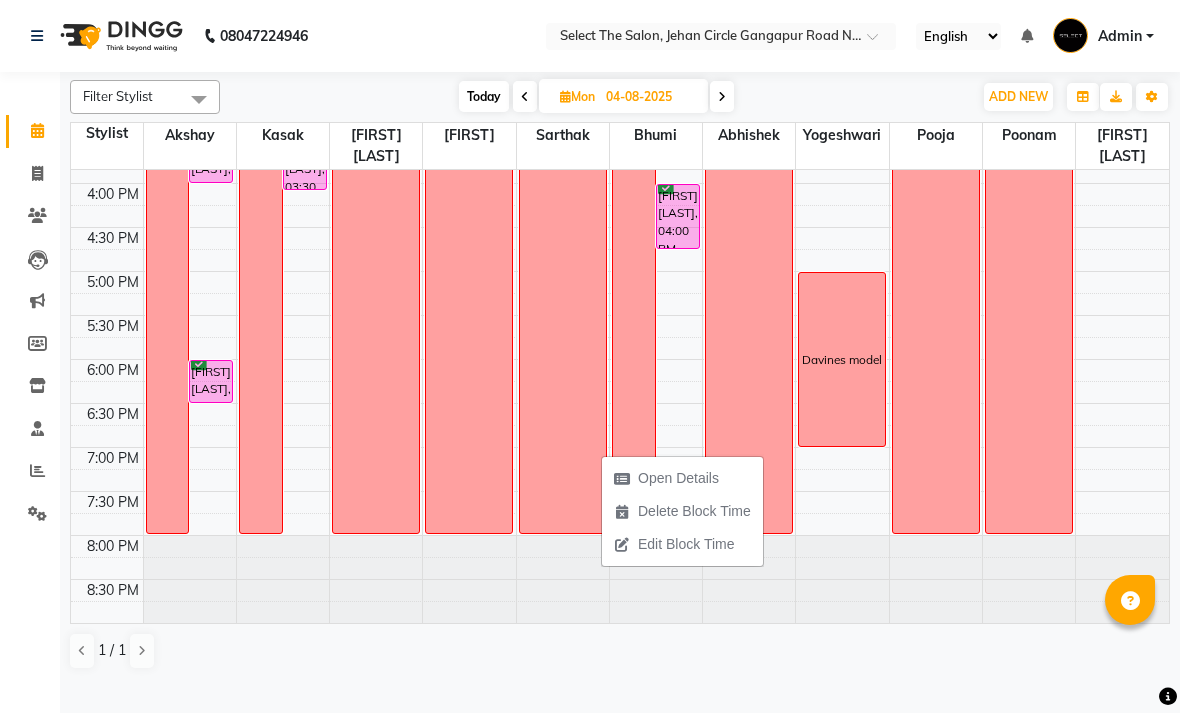 click on "Dvines" at bounding box center (563, 139) 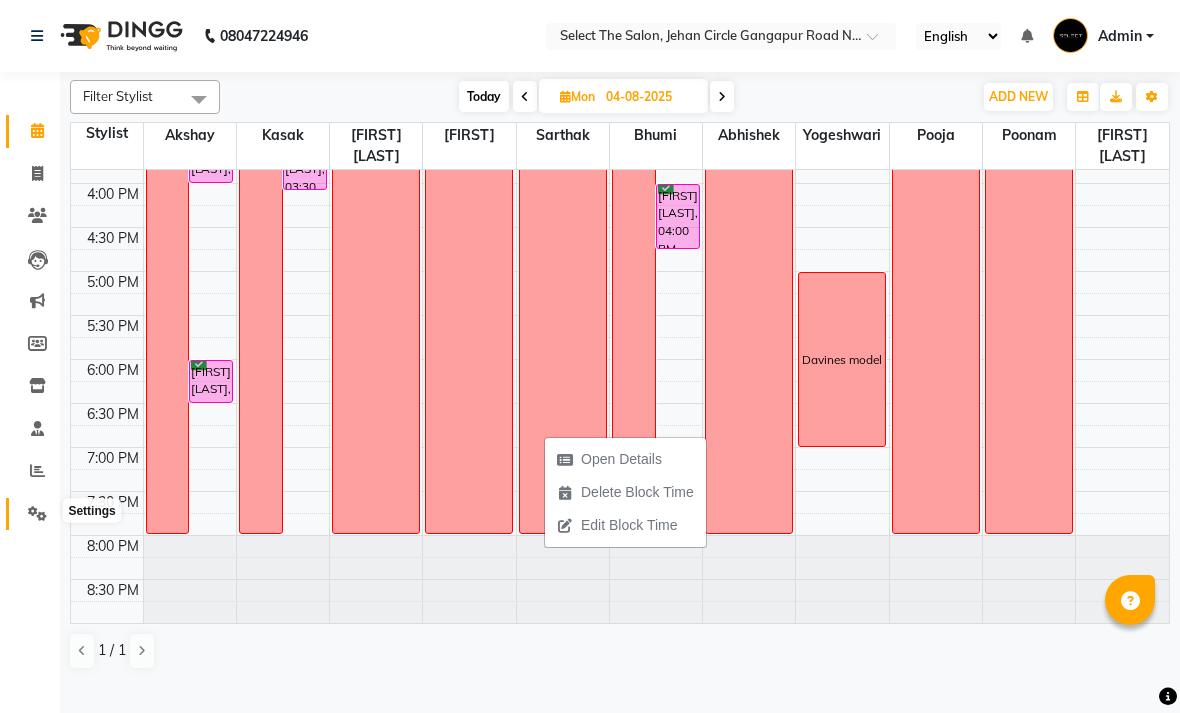 click 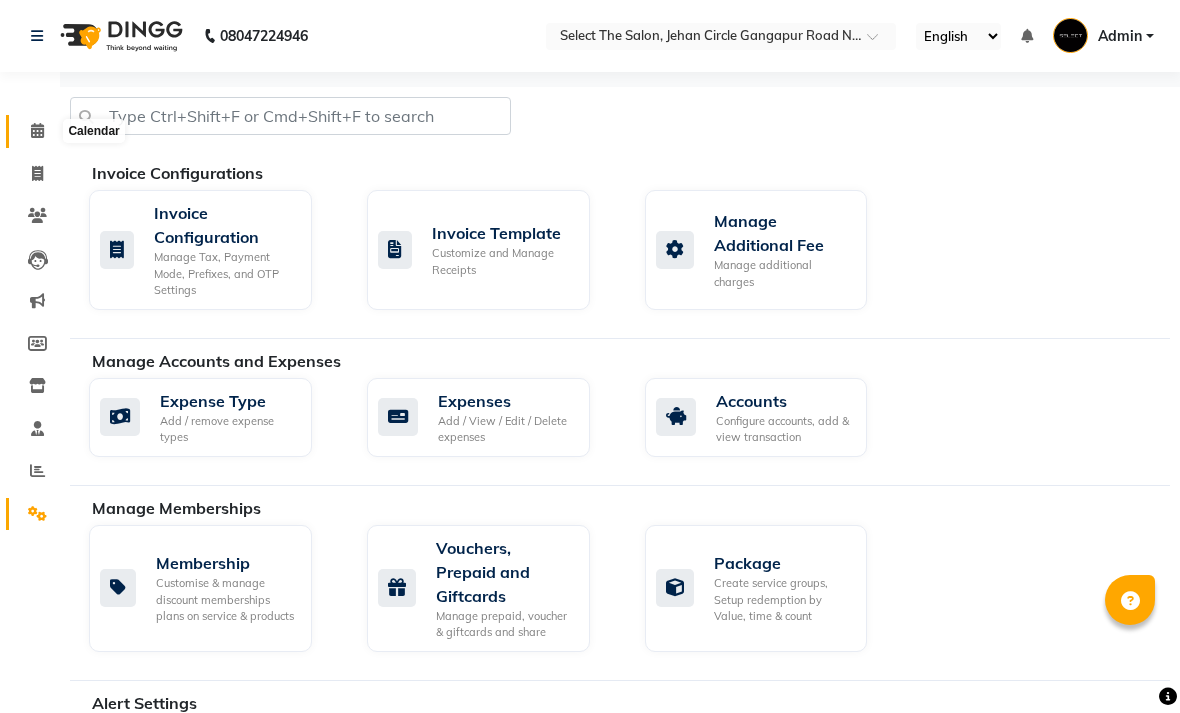 click 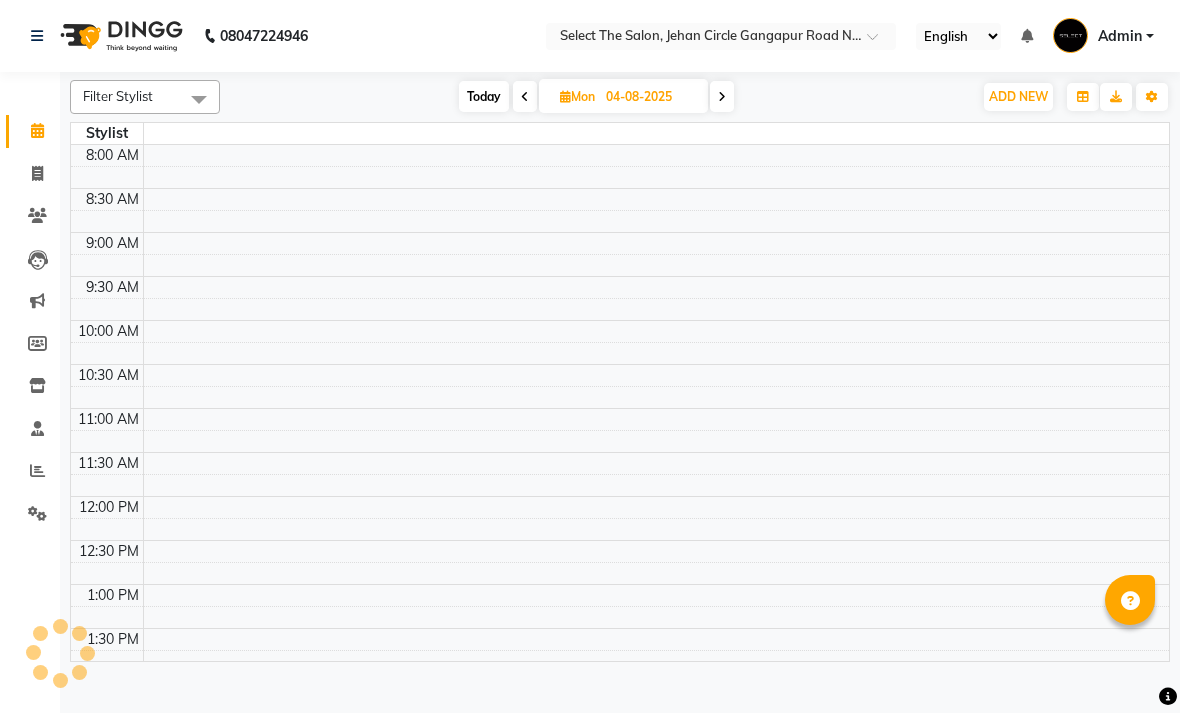 scroll, scrollTop: 0, scrollLeft: 0, axis: both 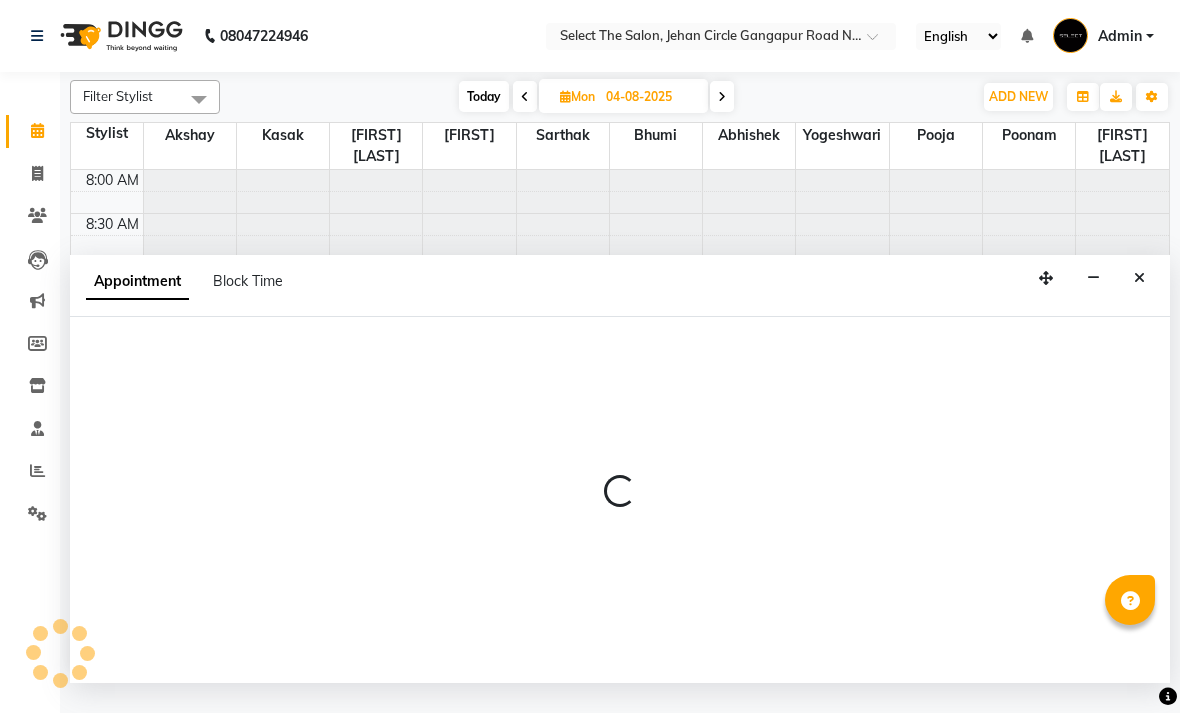 select on "58559" 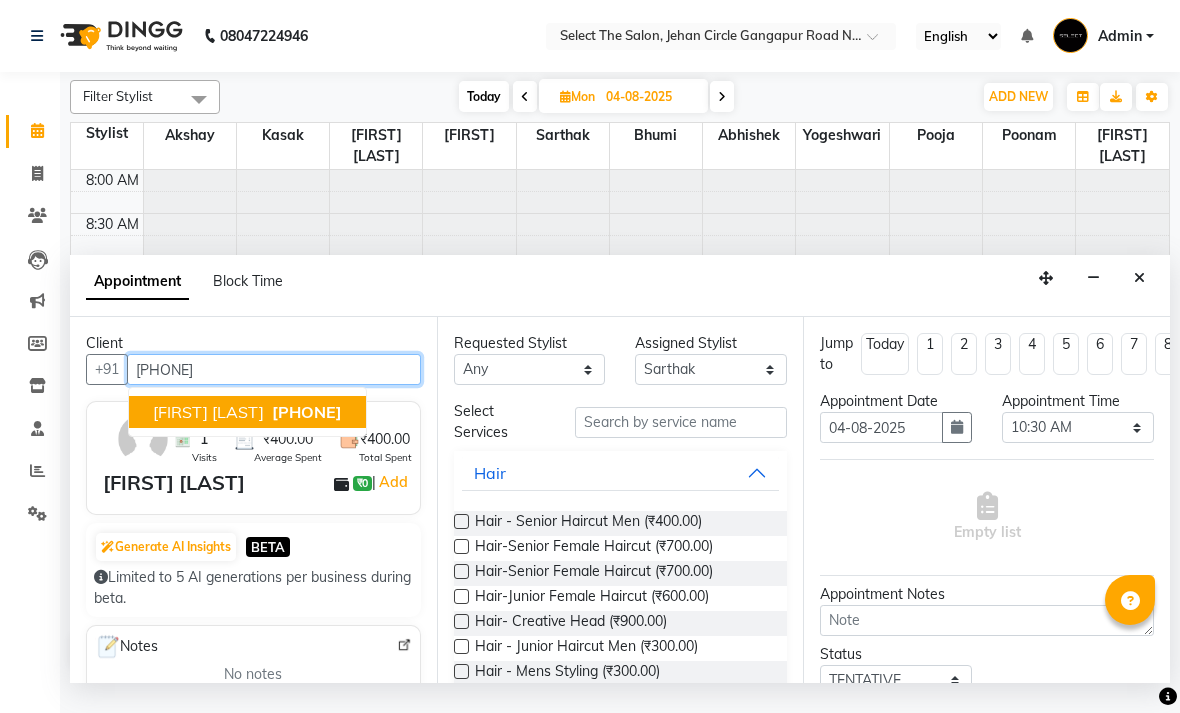 click on "9890311120" at bounding box center [307, 412] 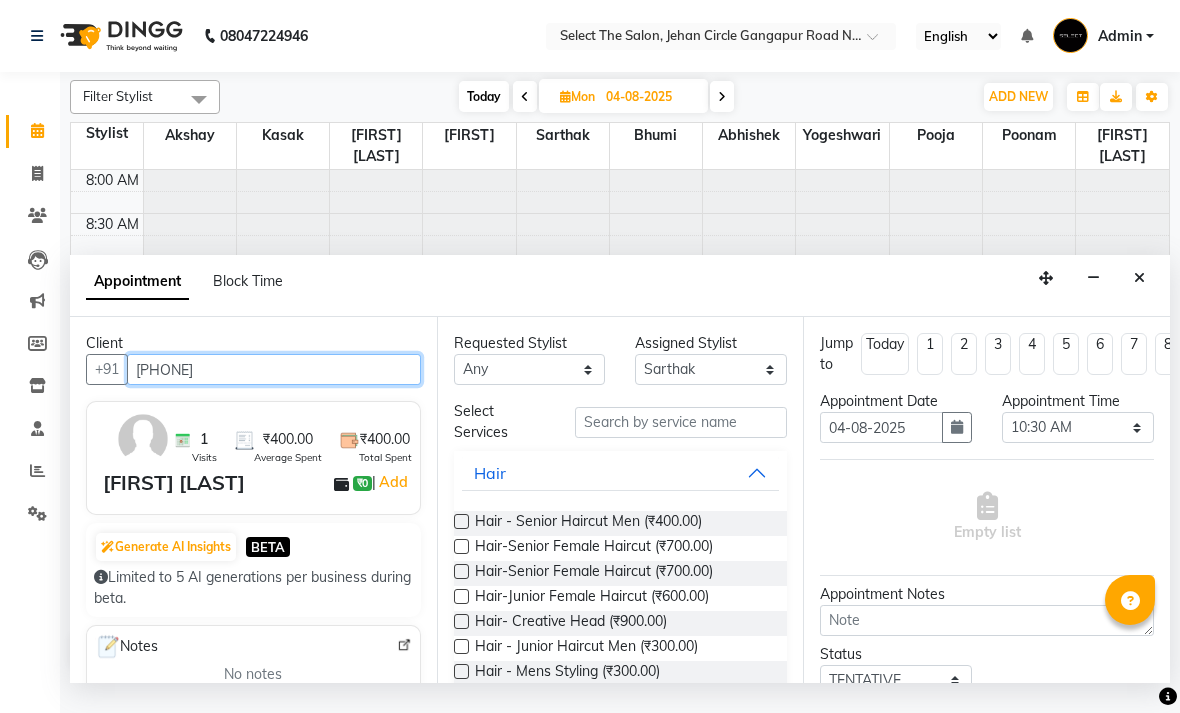 type on "9890311120" 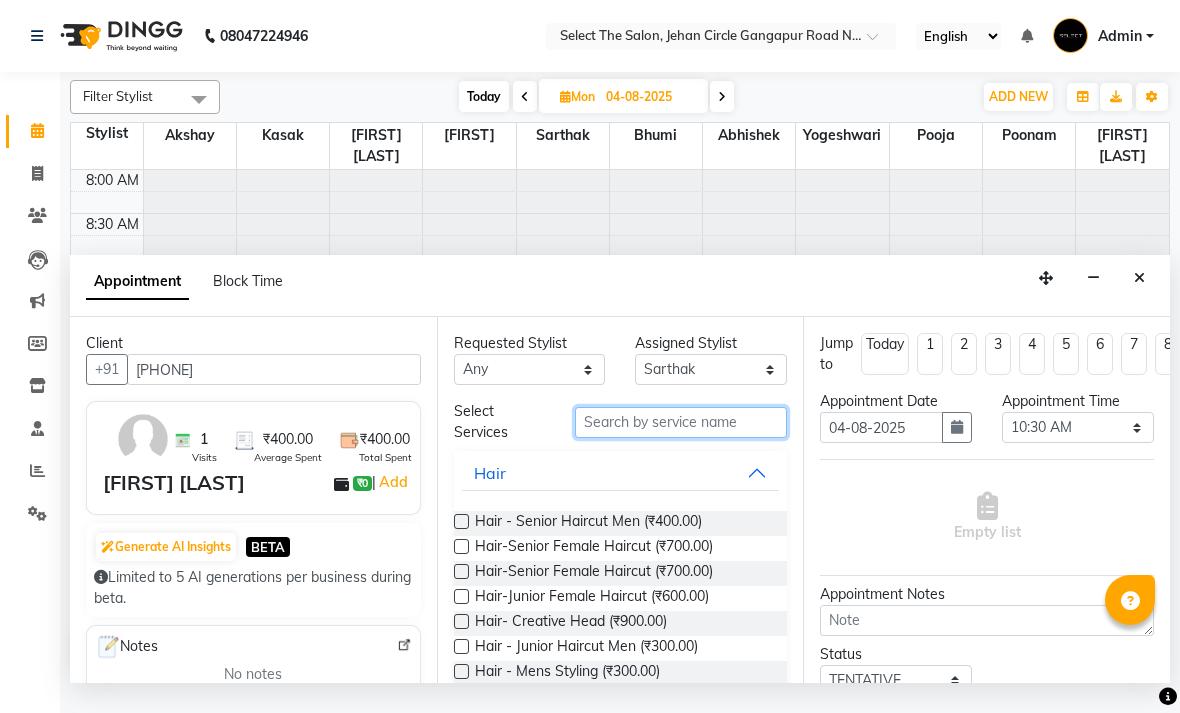 click at bounding box center [681, 422] 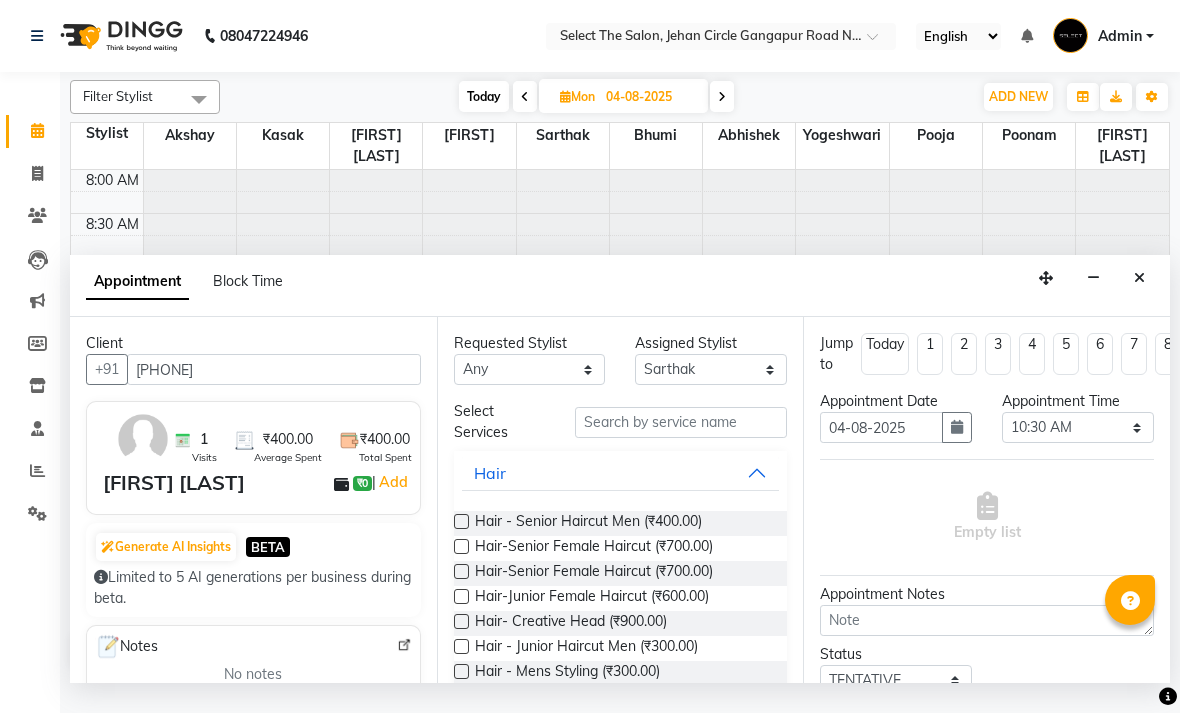click at bounding box center [461, 546] 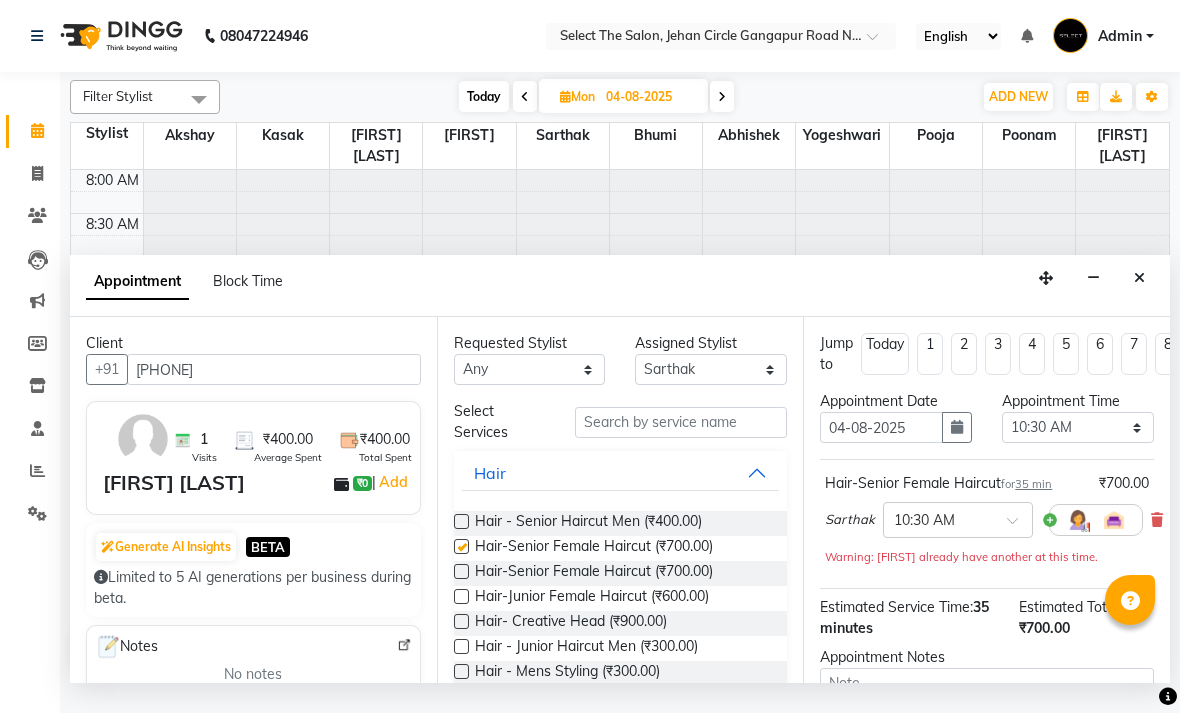 checkbox on "false" 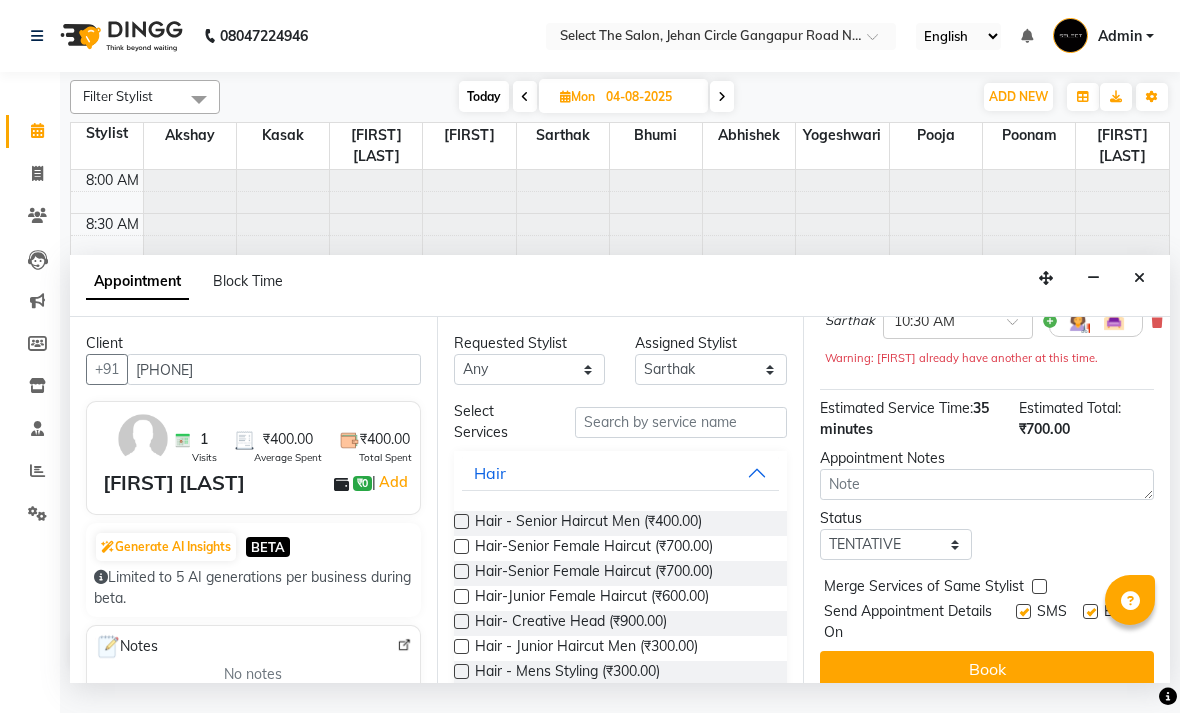 scroll, scrollTop: 197, scrollLeft: 0, axis: vertical 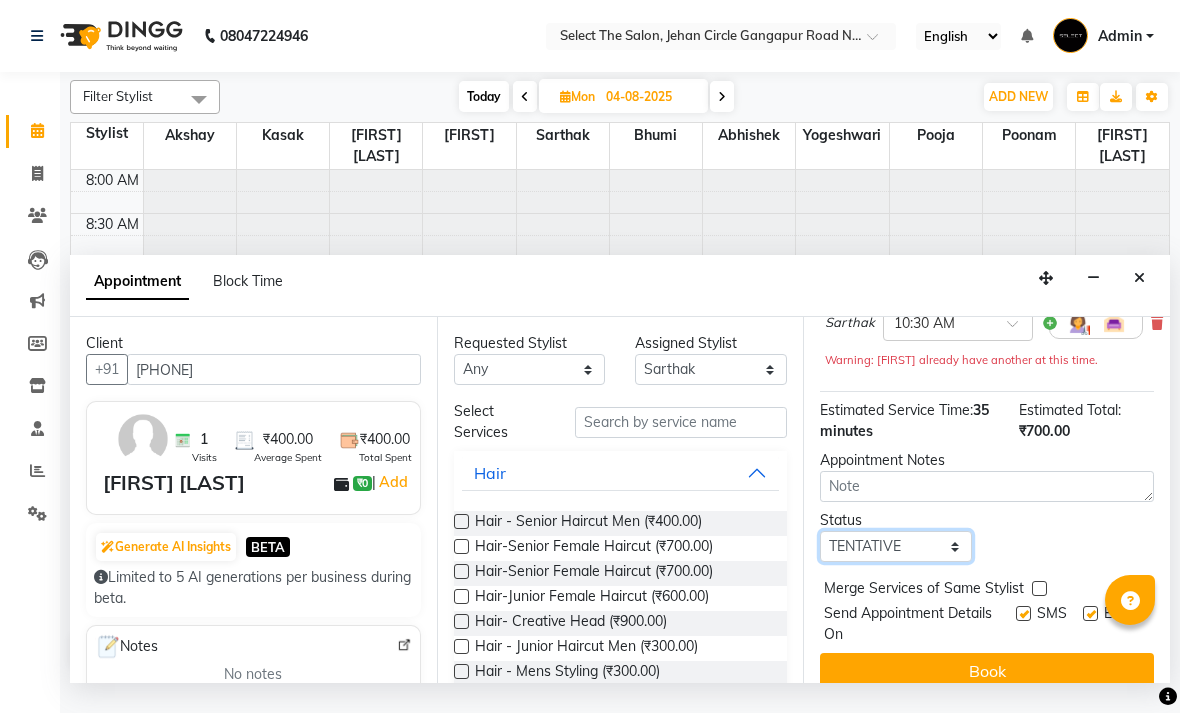 click on "Select TENTATIVE CONFIRM UPCOMING" at bounding box center (896, 546) 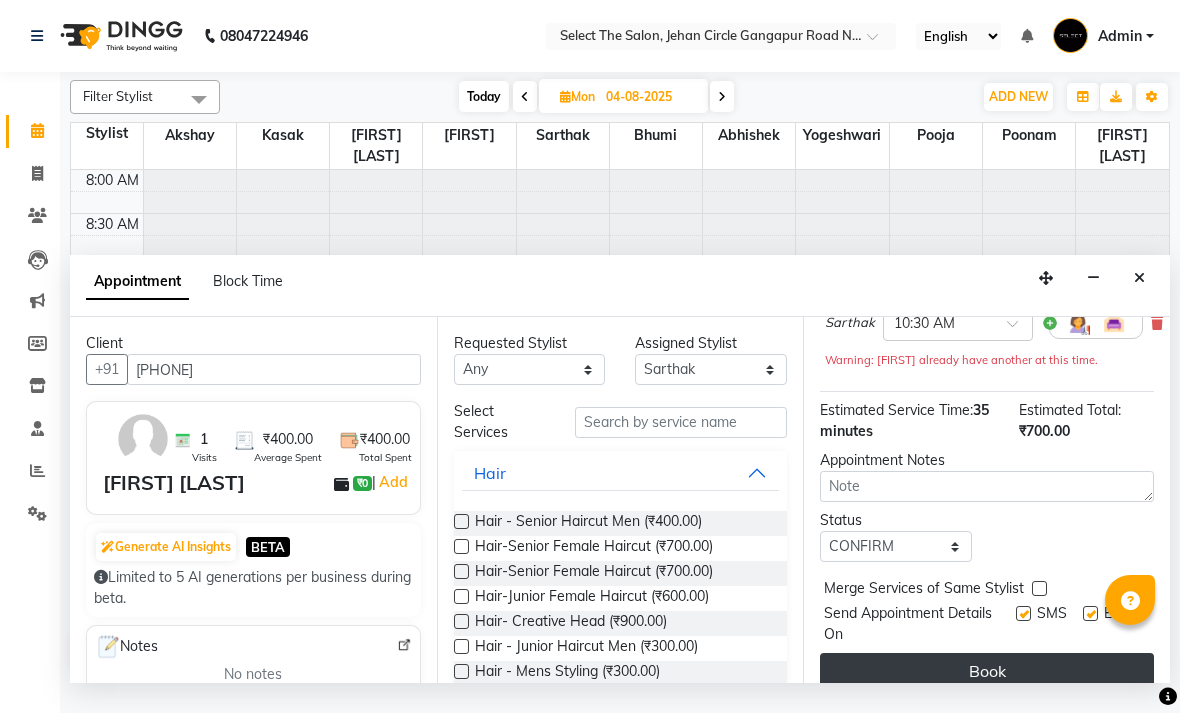 click on "Book" at bounding box center [987, 671] 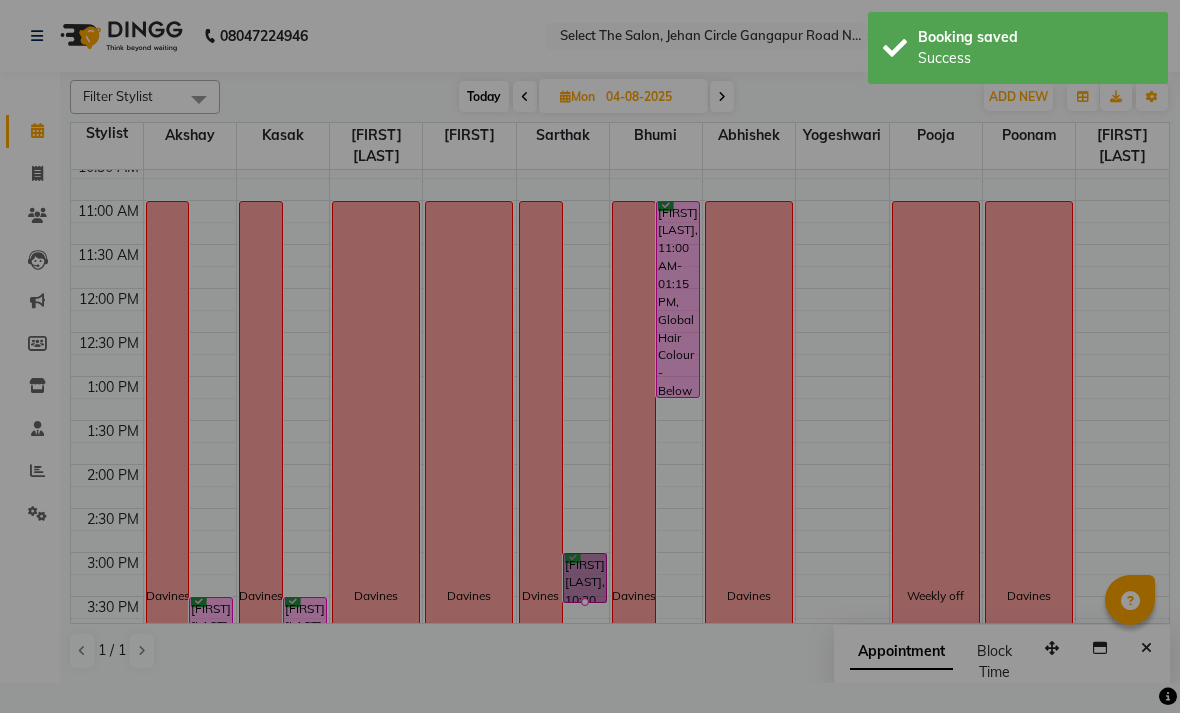 scroll, scrollTop: 234, scrollLeft: 0, axis: vertical 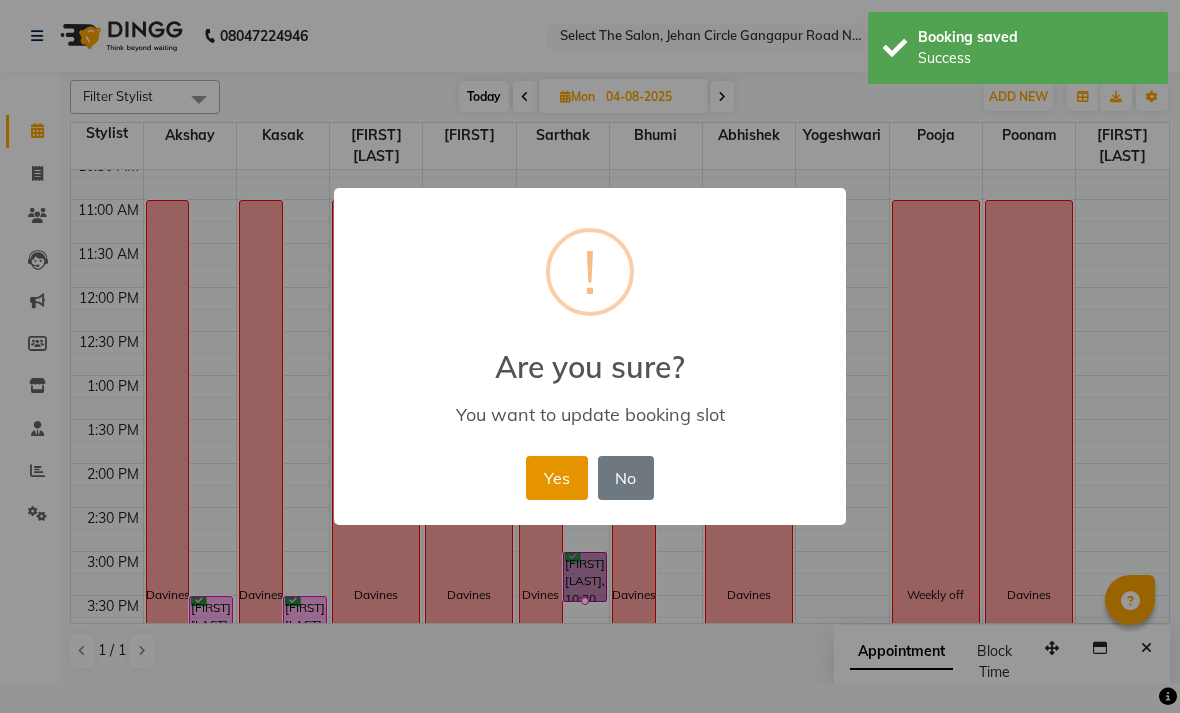 click on "Yes" at bounding box center [556, 478] 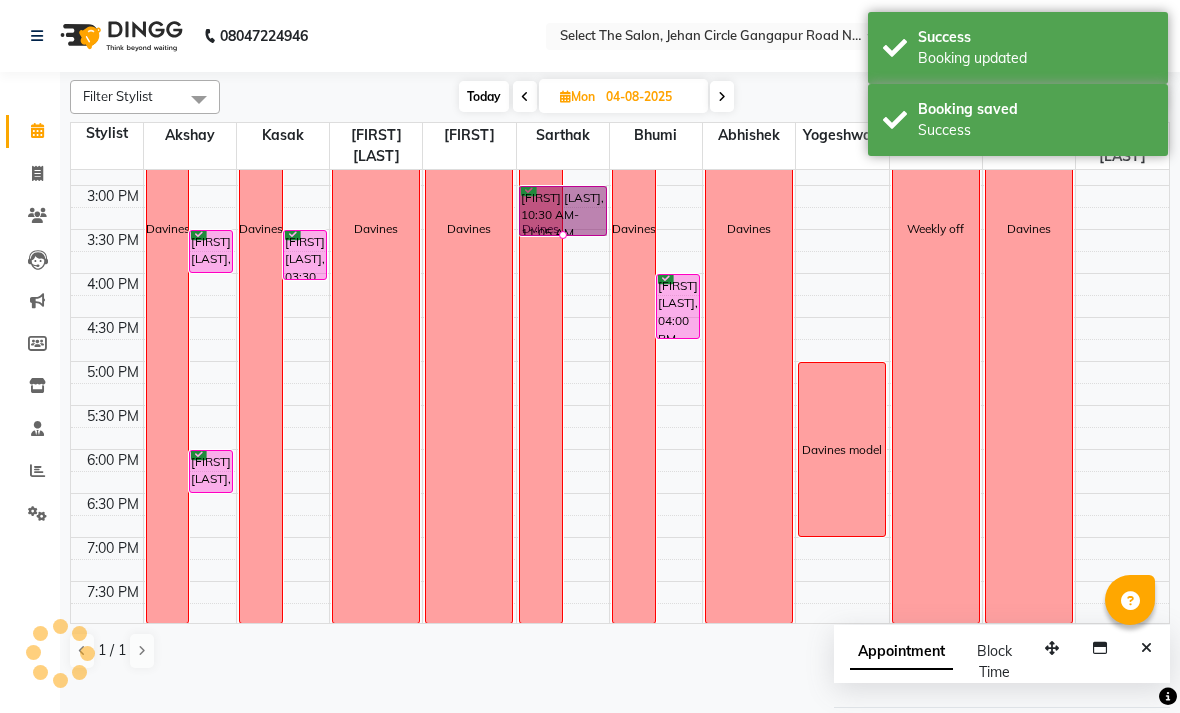 scroll, scrollTop: 597, scrollLeft: 0, axis: vertical 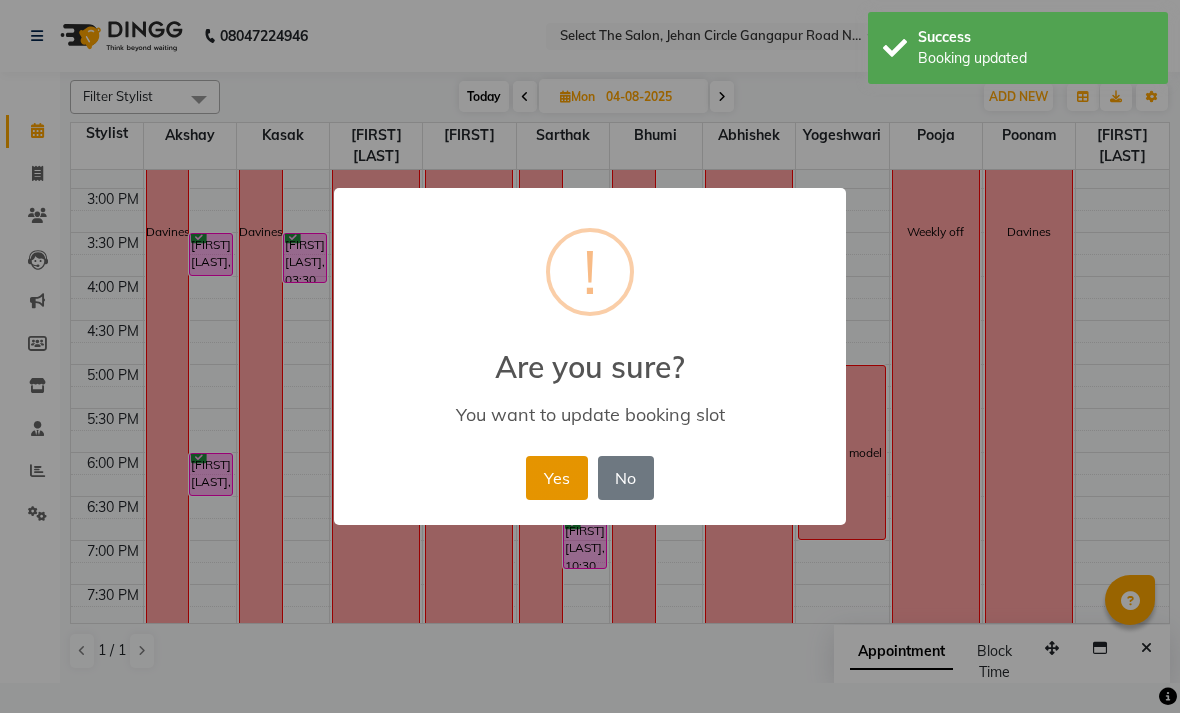 click on "Yes" at bounding box center (556, 478) 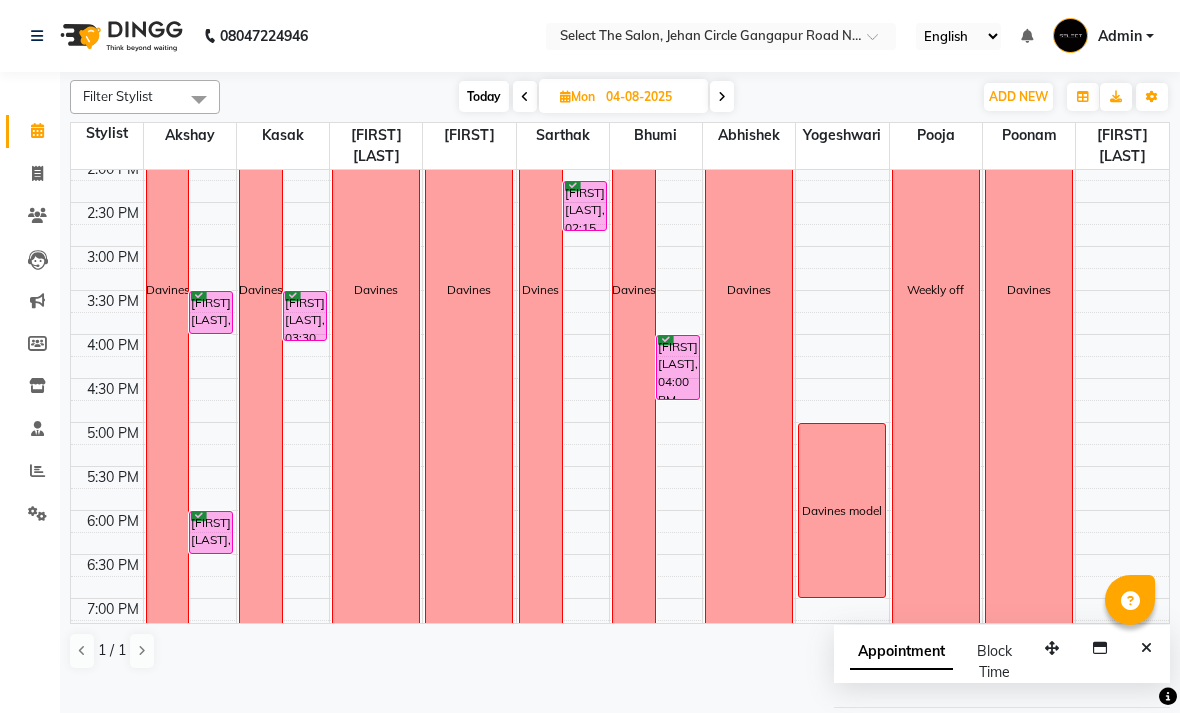 scroll, scrollTop: 541, scrollLeft: 0, axis: vertical 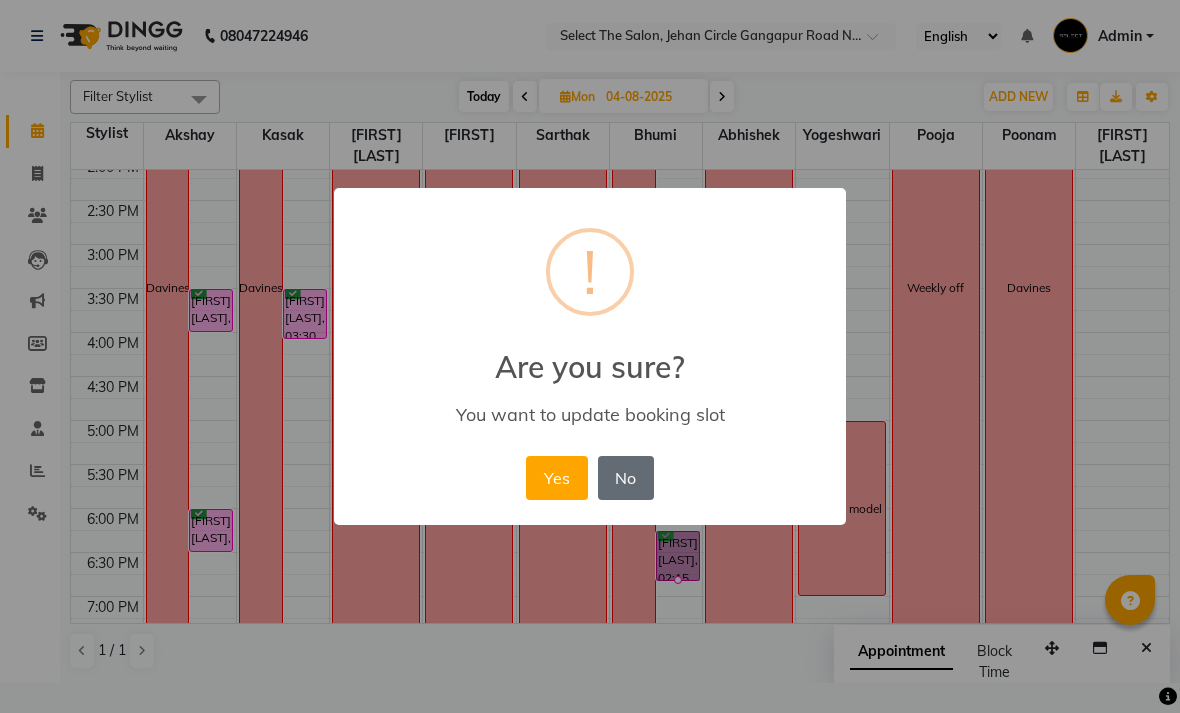 click on "No" at bounding box center (626, 478) 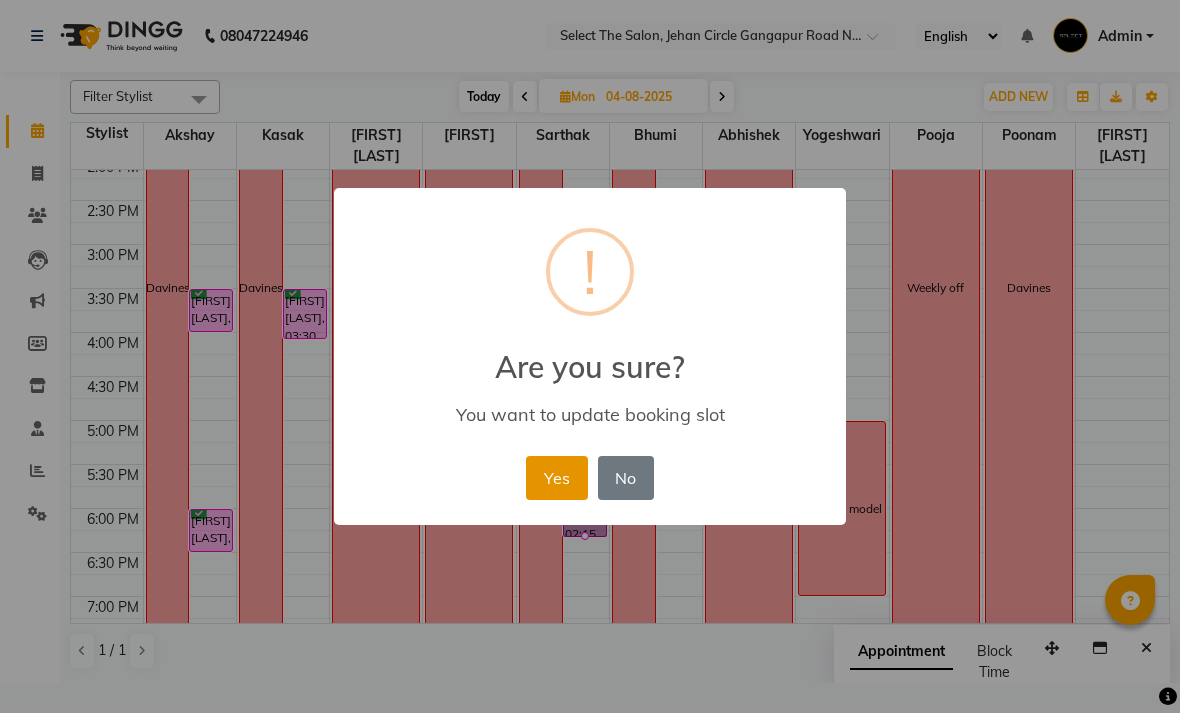 click on "Yes" at bounding box center [556, 478] 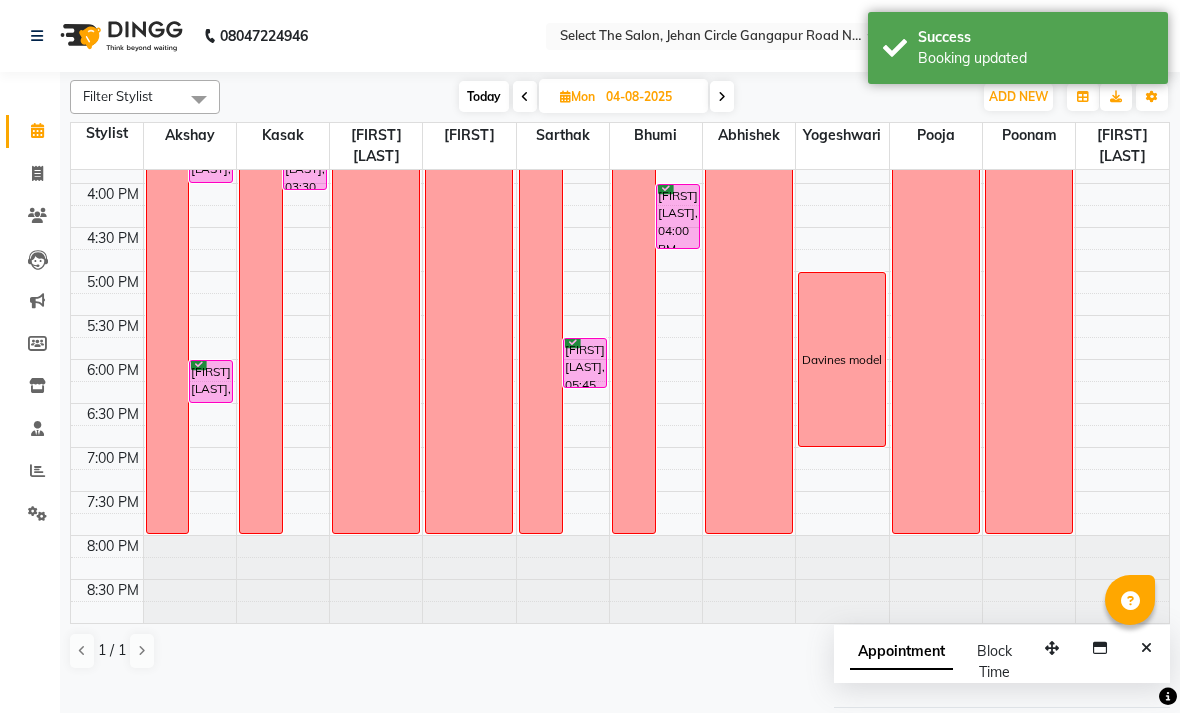 scroll, scrollTop: 690, scrollLeft: 0, axis: vertical 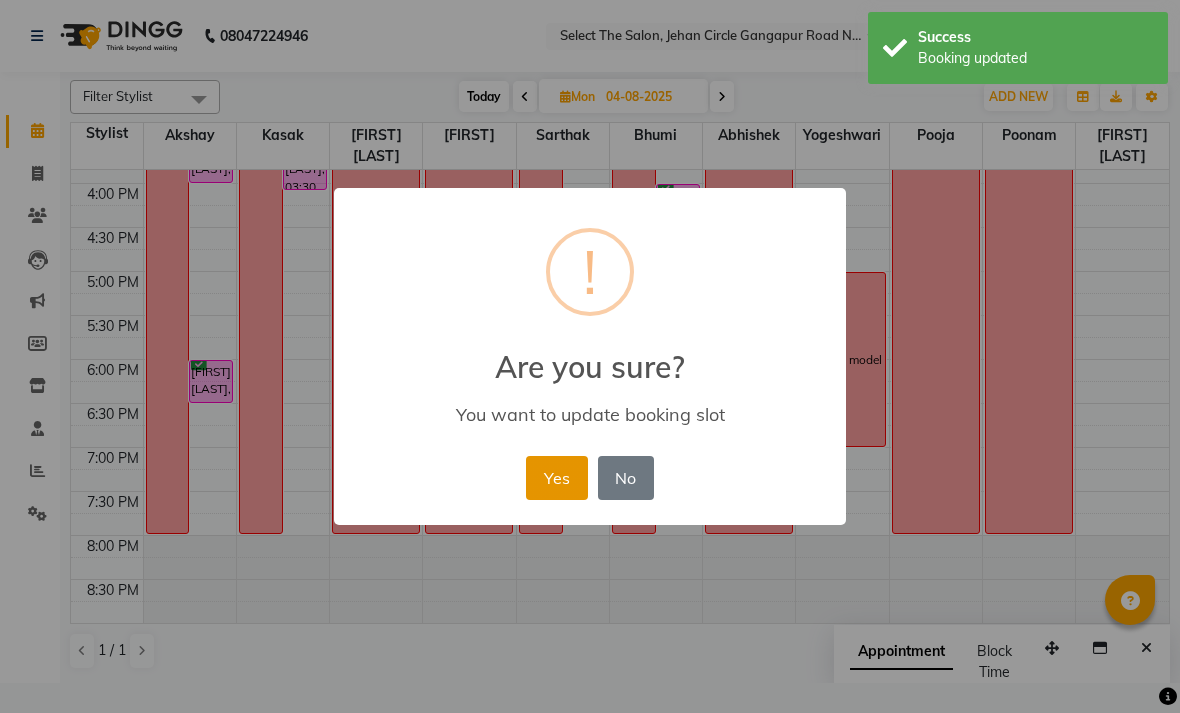 click on "Yes" at bounding box center (556, 478) 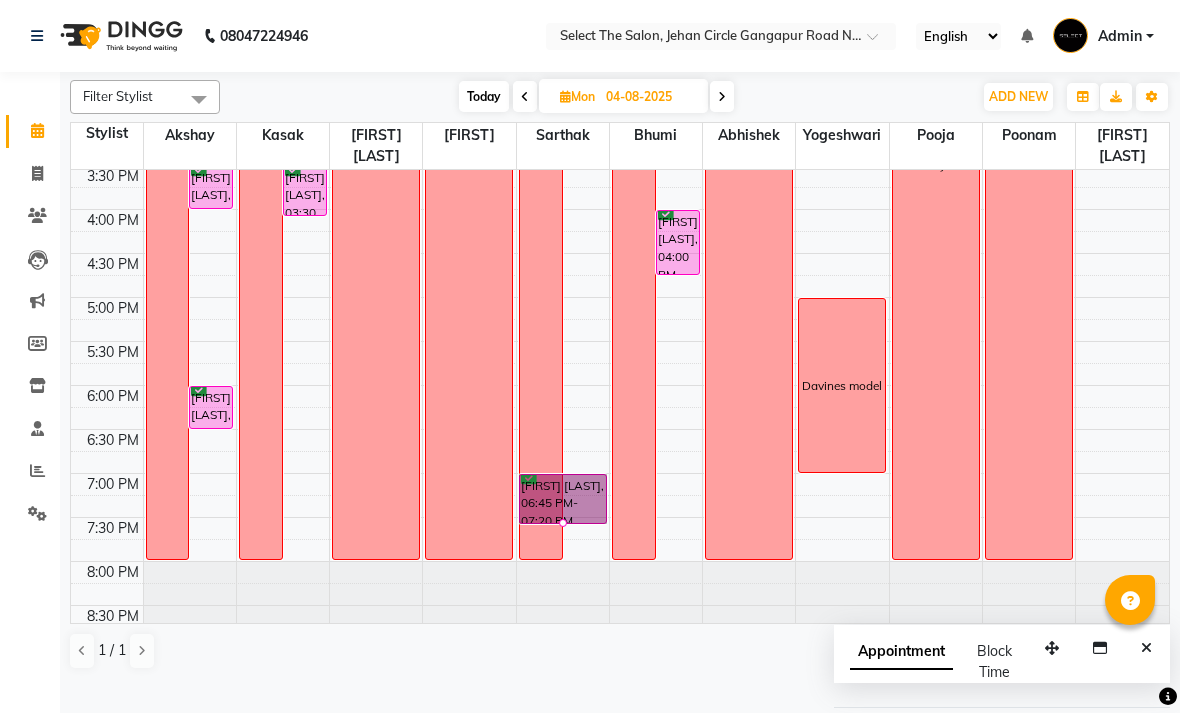 scroll, scrollTop: 663, scrollLeft: 0, axis: vertical 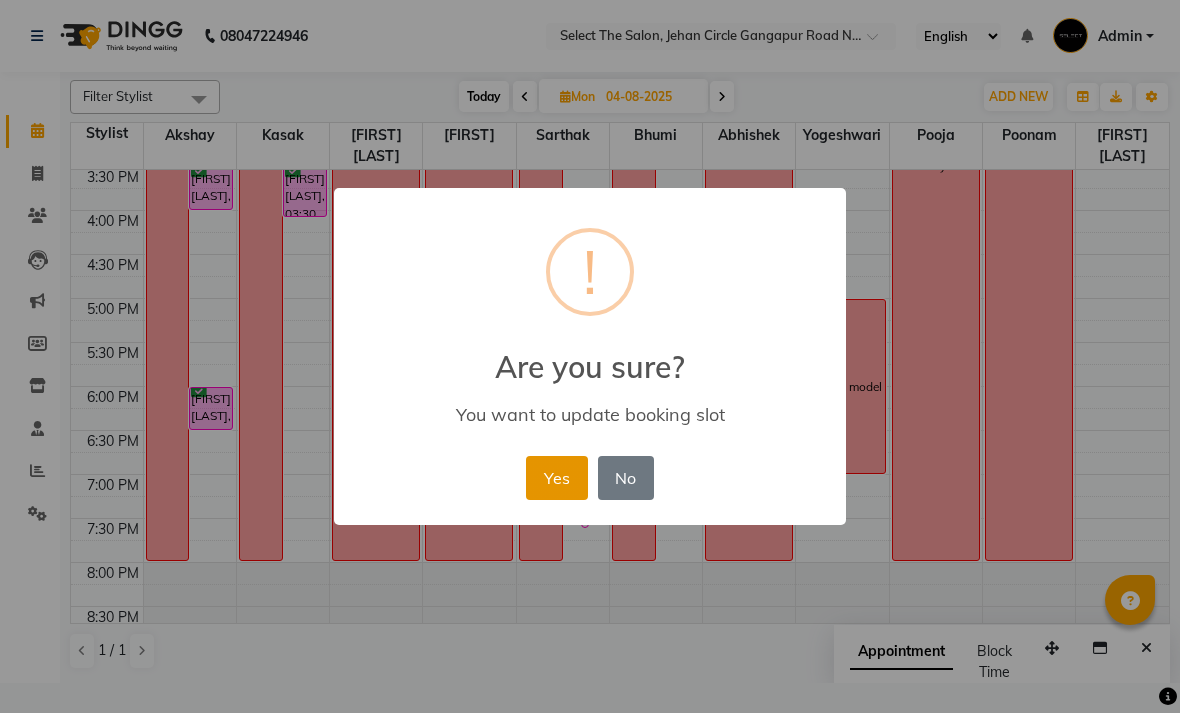 click on "Yes" at bounding box center (556, 478) 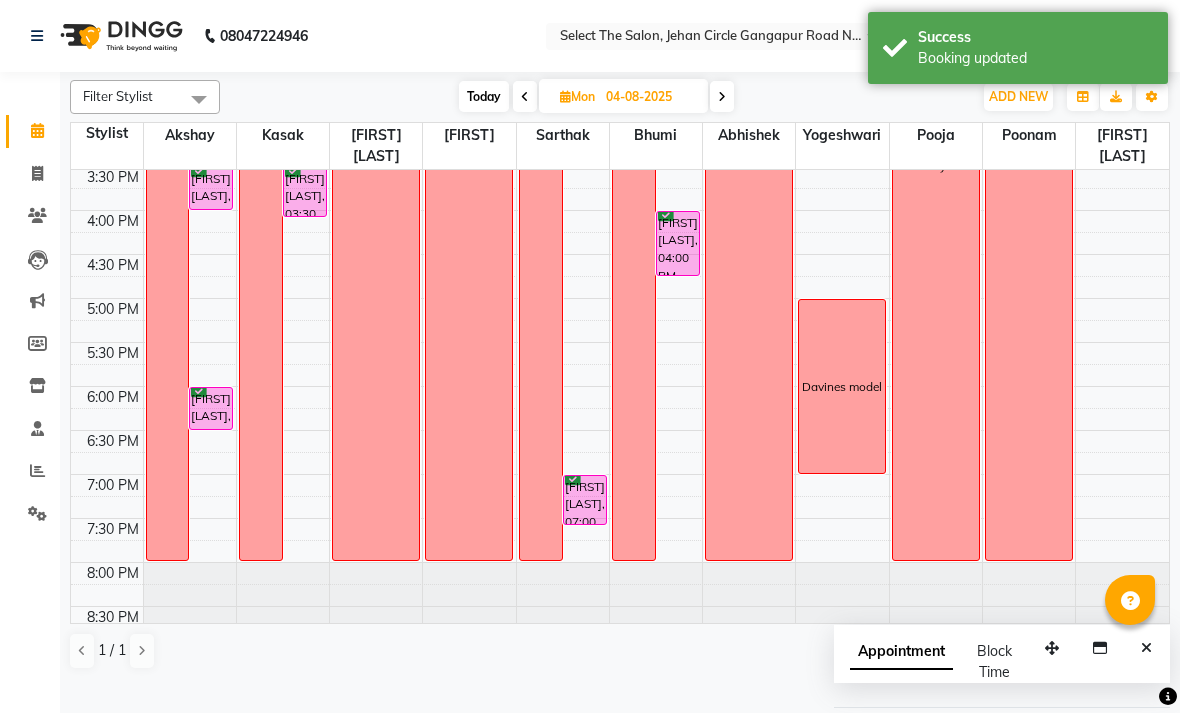 click on "Today" at bounding box center (484, 96) 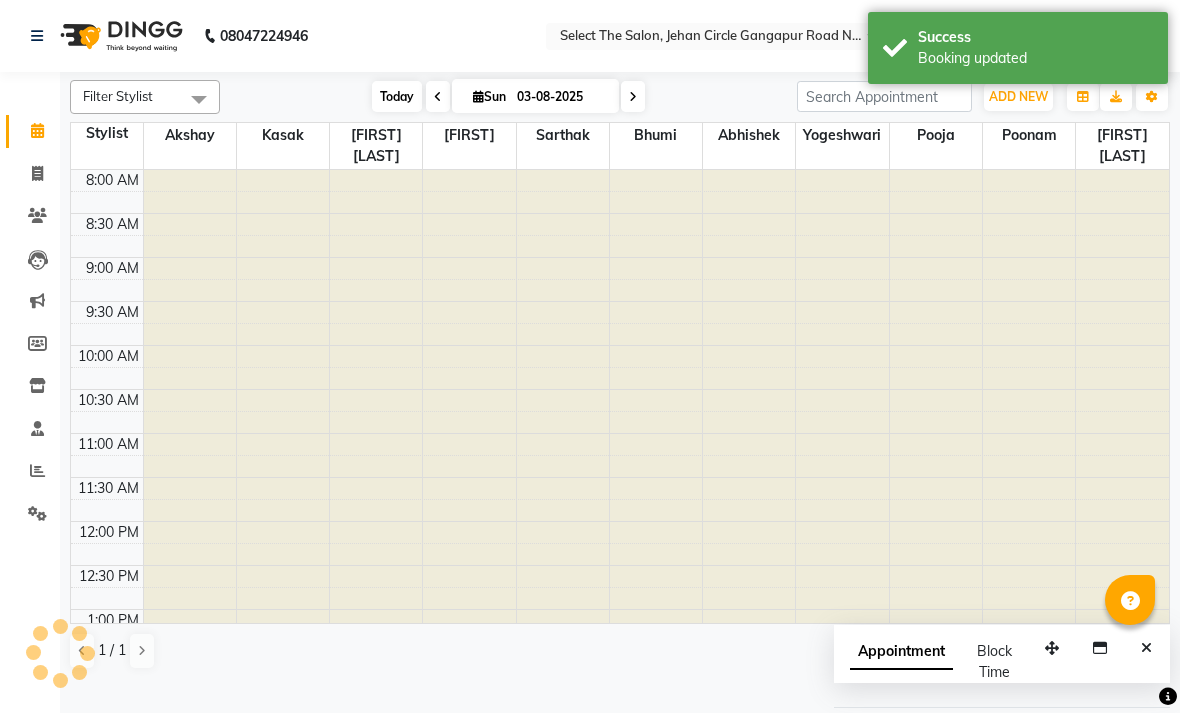 scroll, scrollTop: 690, scrollLeft: 0, axis: vertical 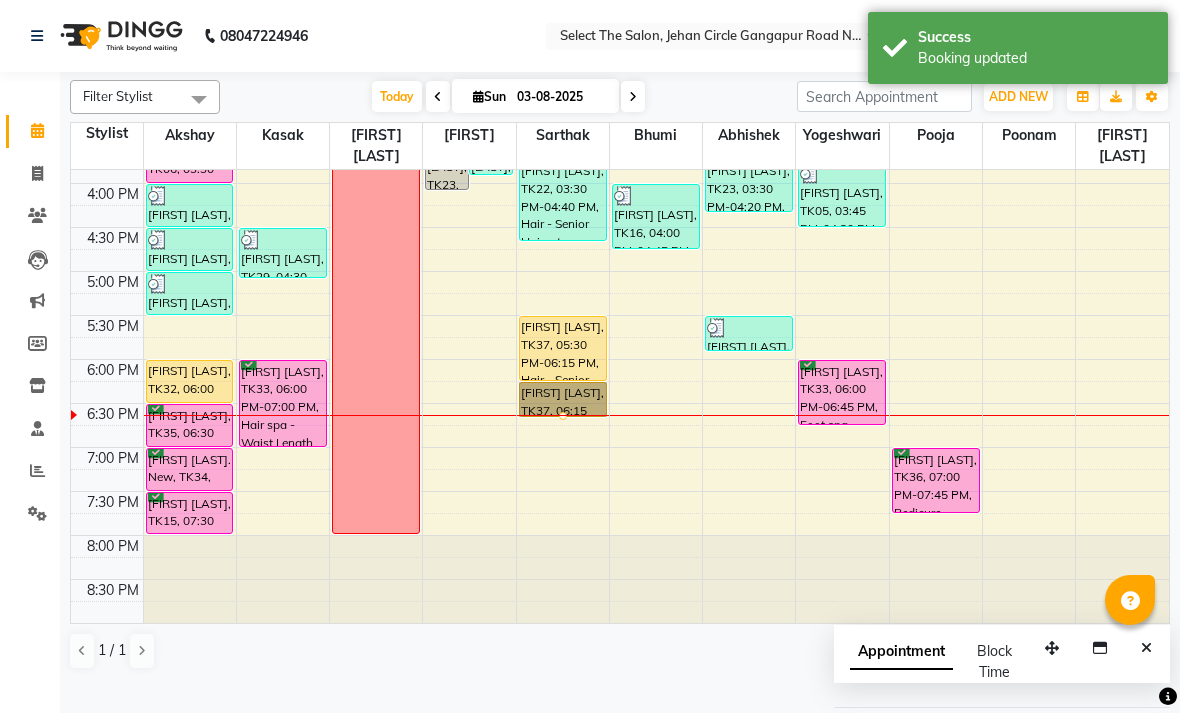 click at bounding box center [563, 416] 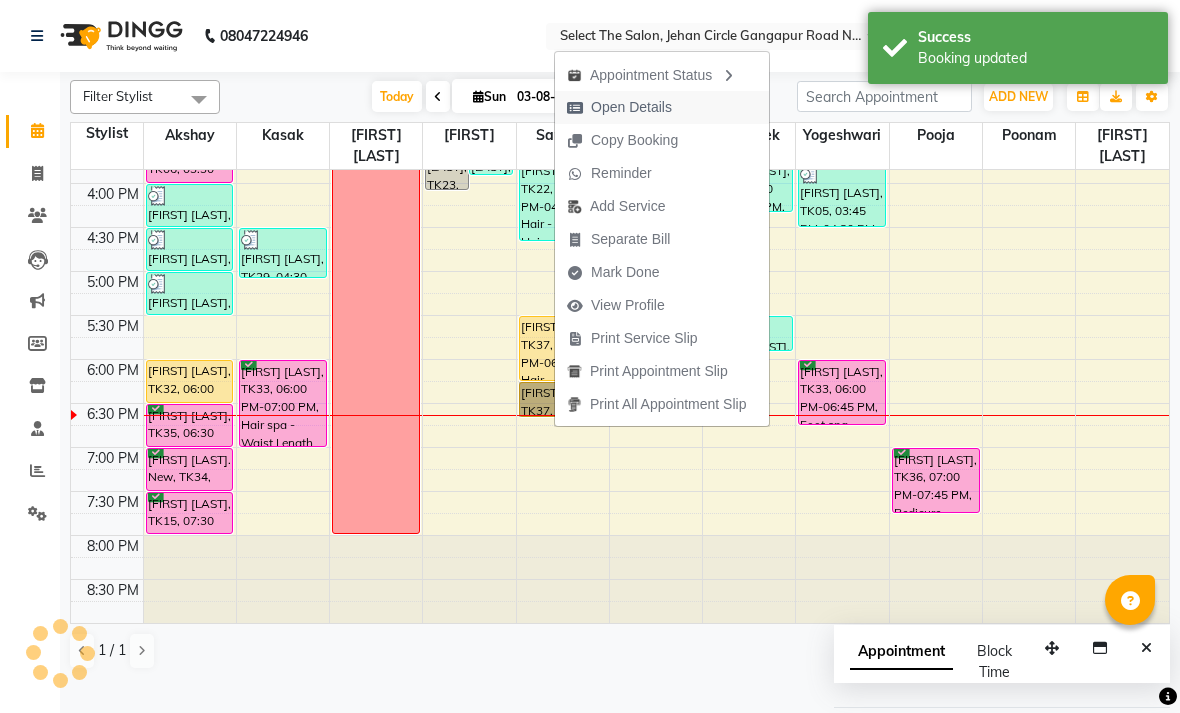 click on "Open Details" at bounding box center (619, 107) 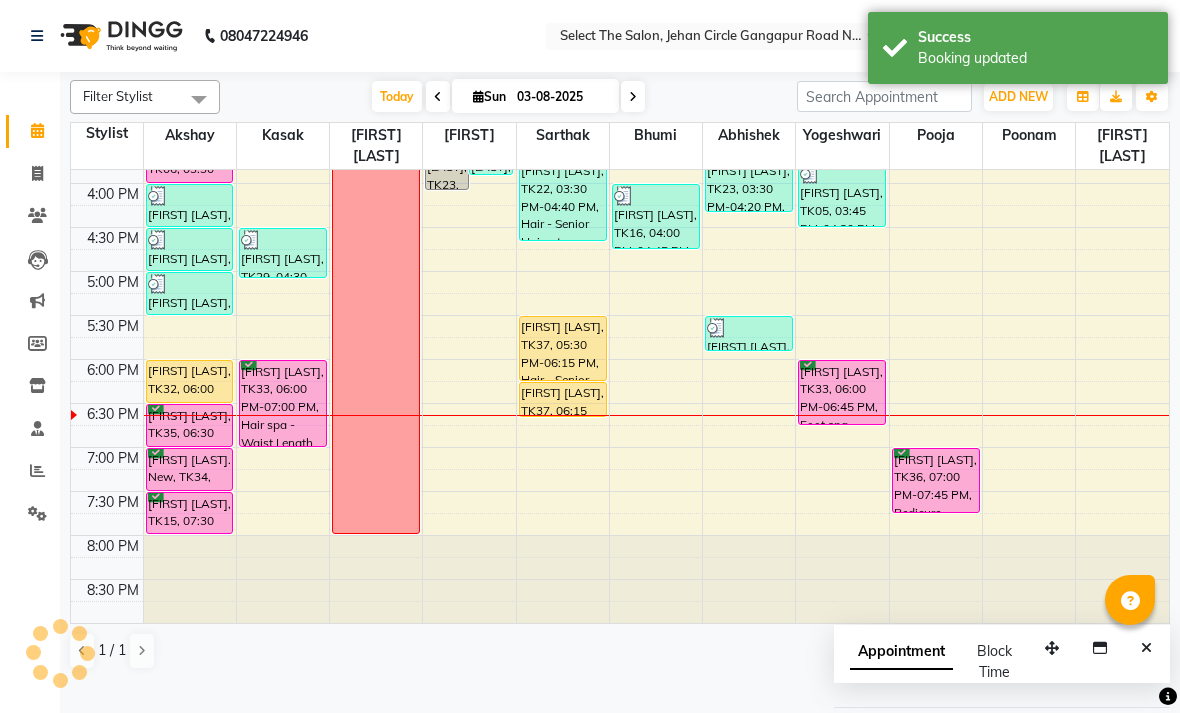 click at bounding box center (563, 380) 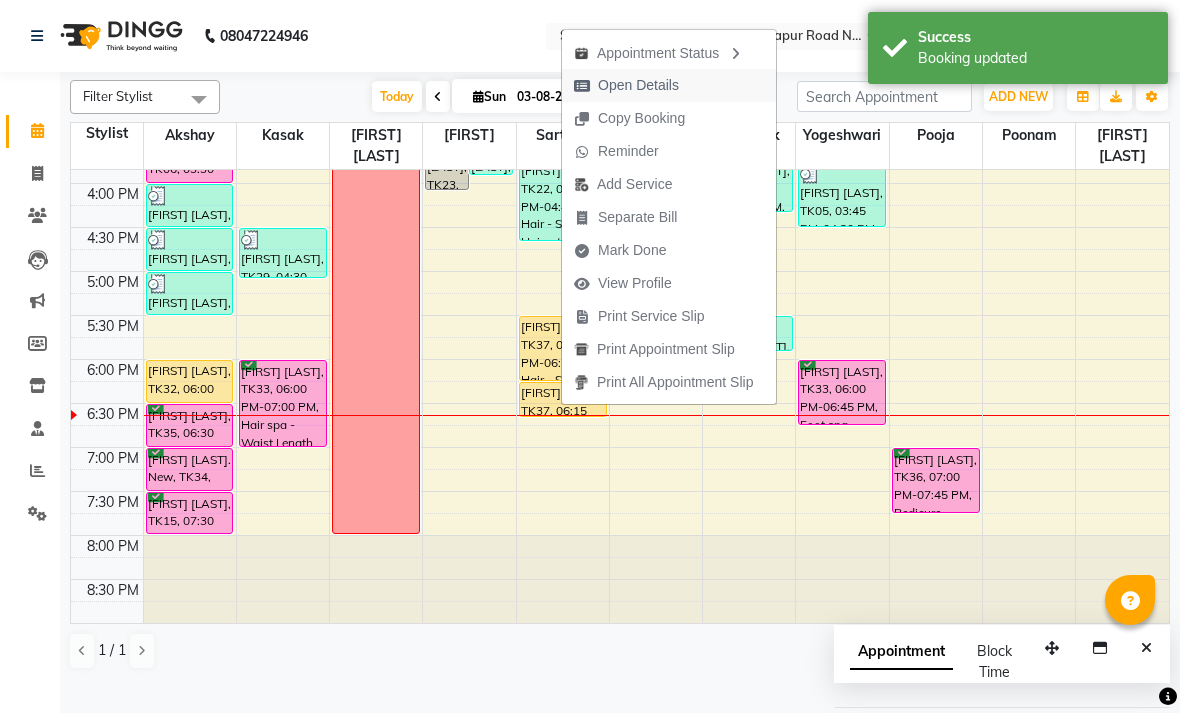 click on "Open Details" at bounding box center (638, 85) 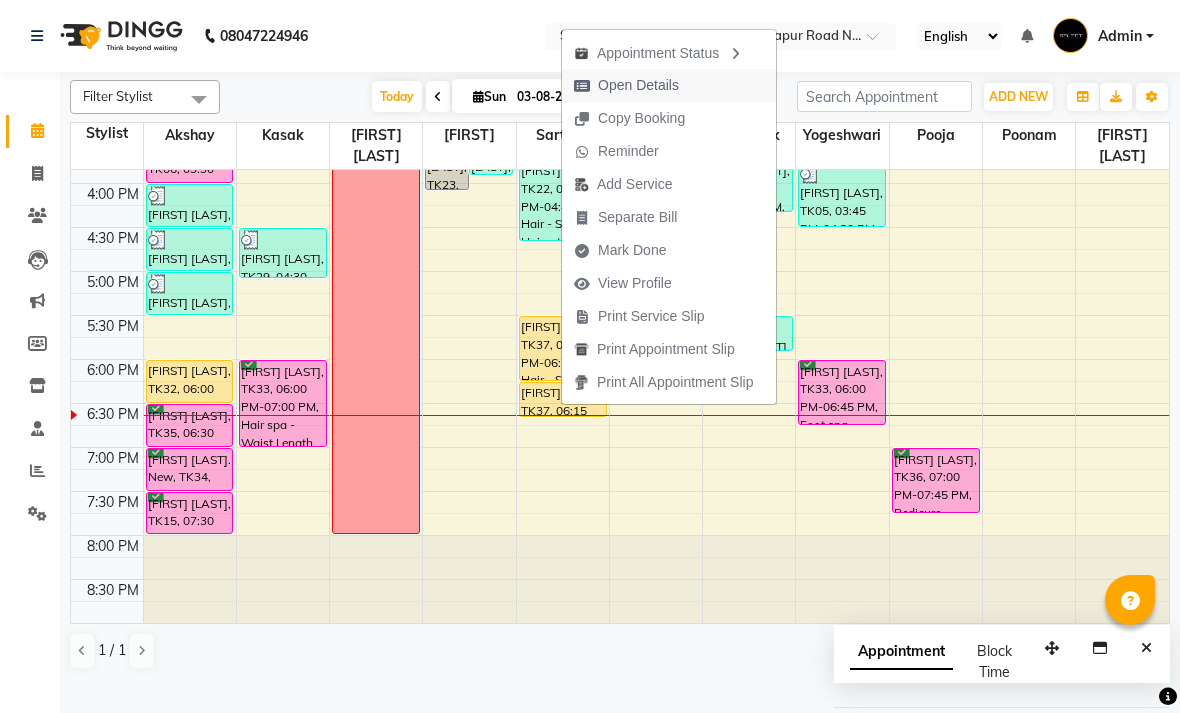 select on "1" 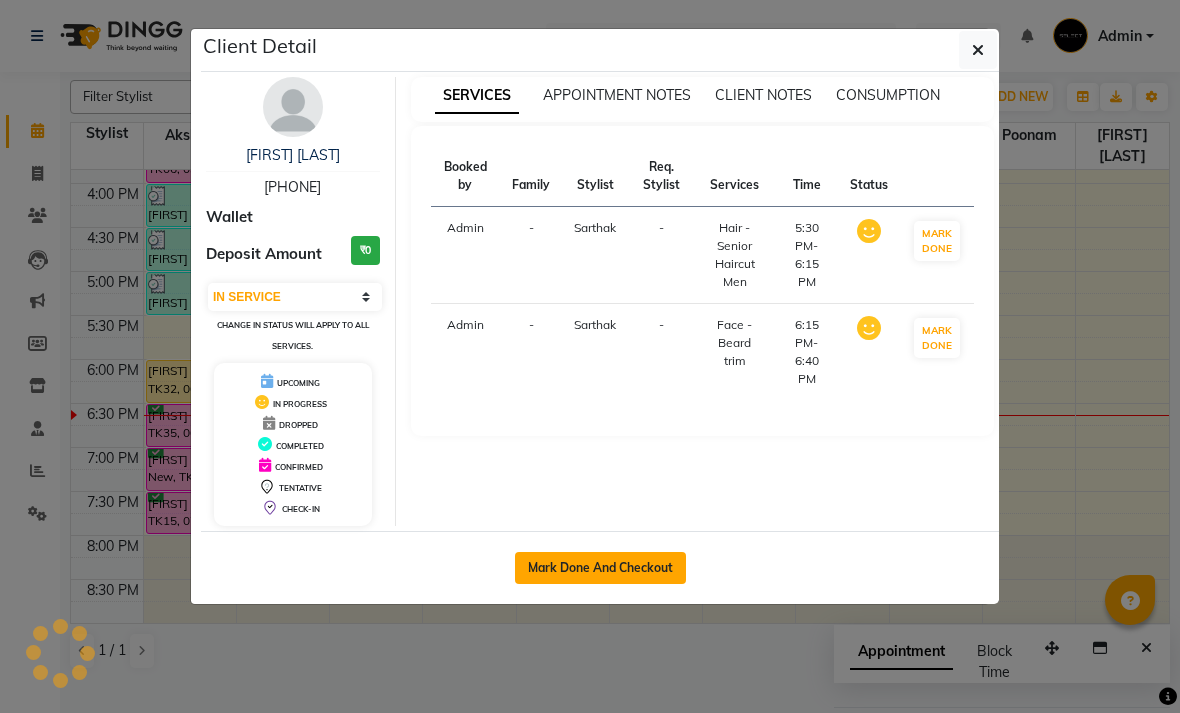 click on "Mark Done And Checkout" 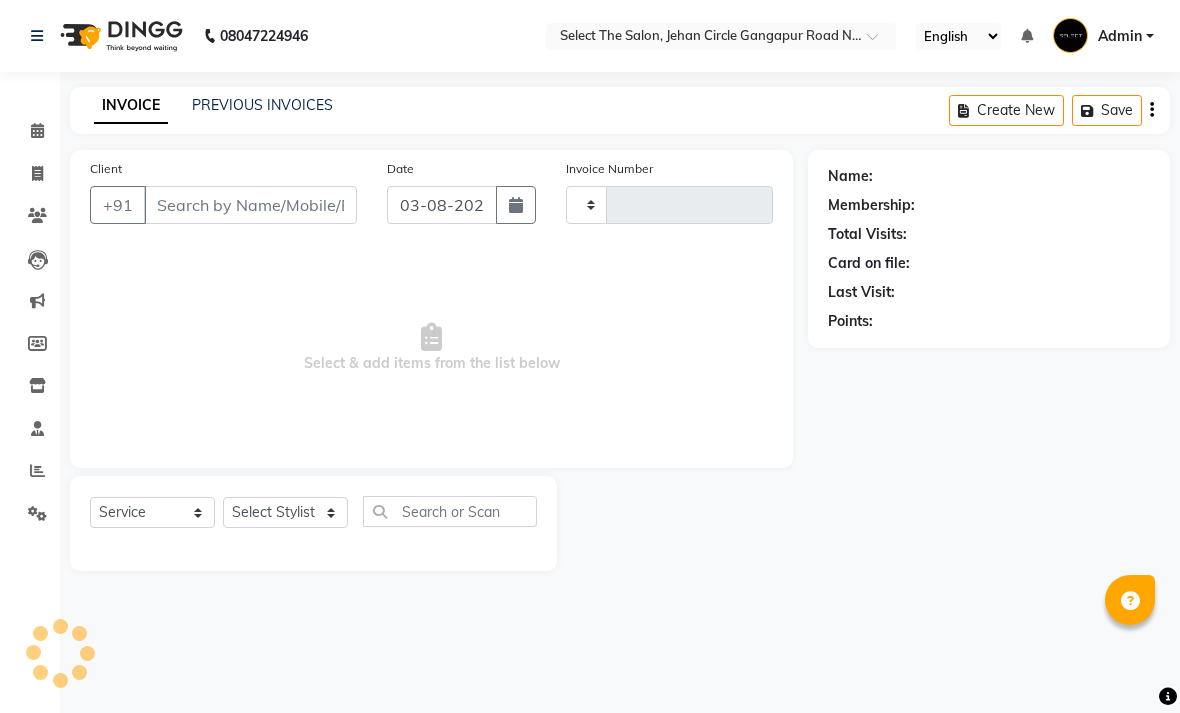 type on "2817" 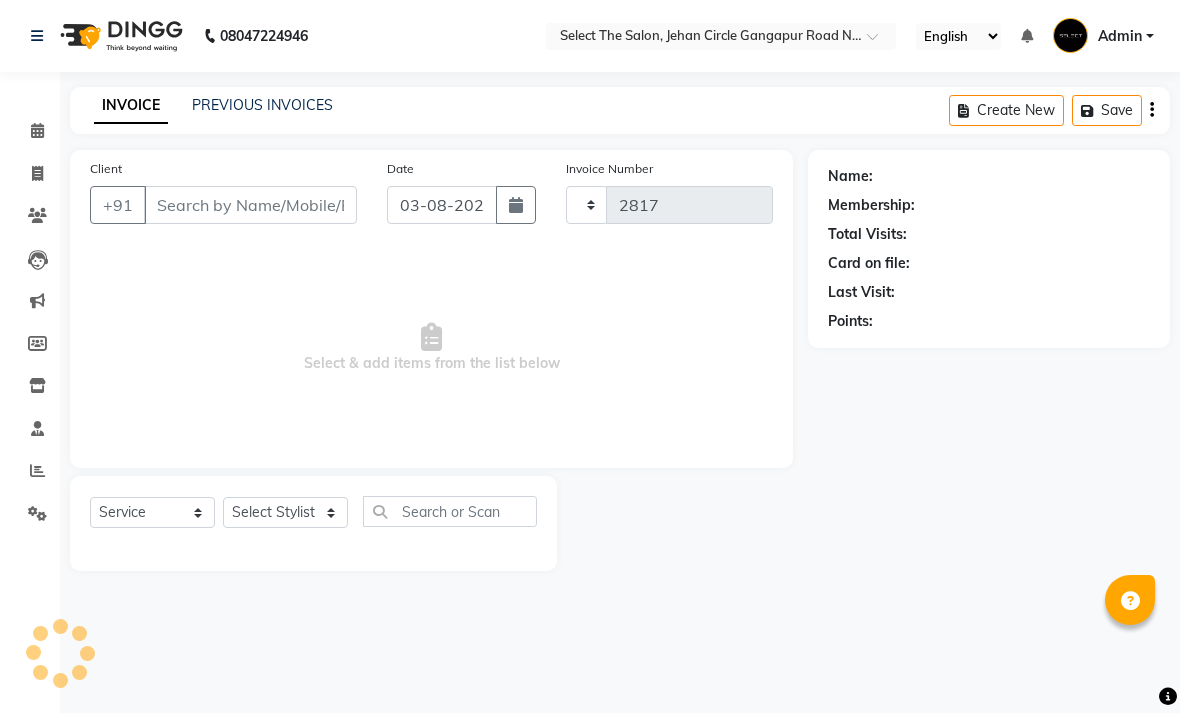 select on "4969" 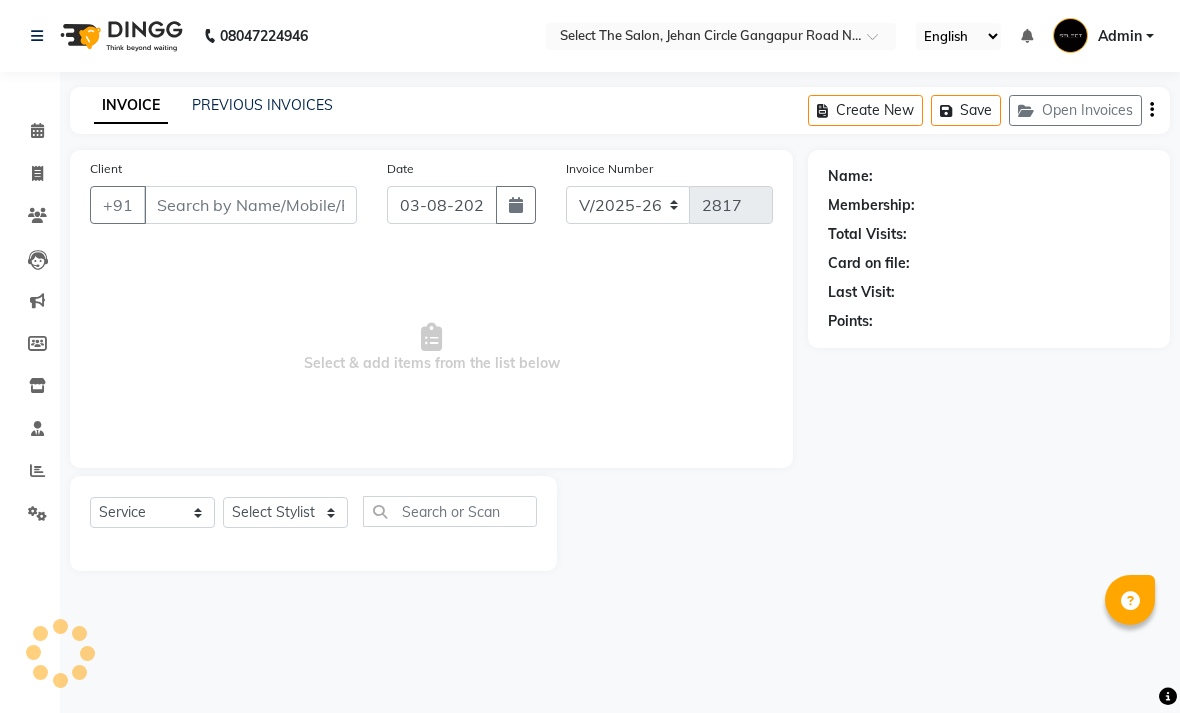 type on "7769997744" 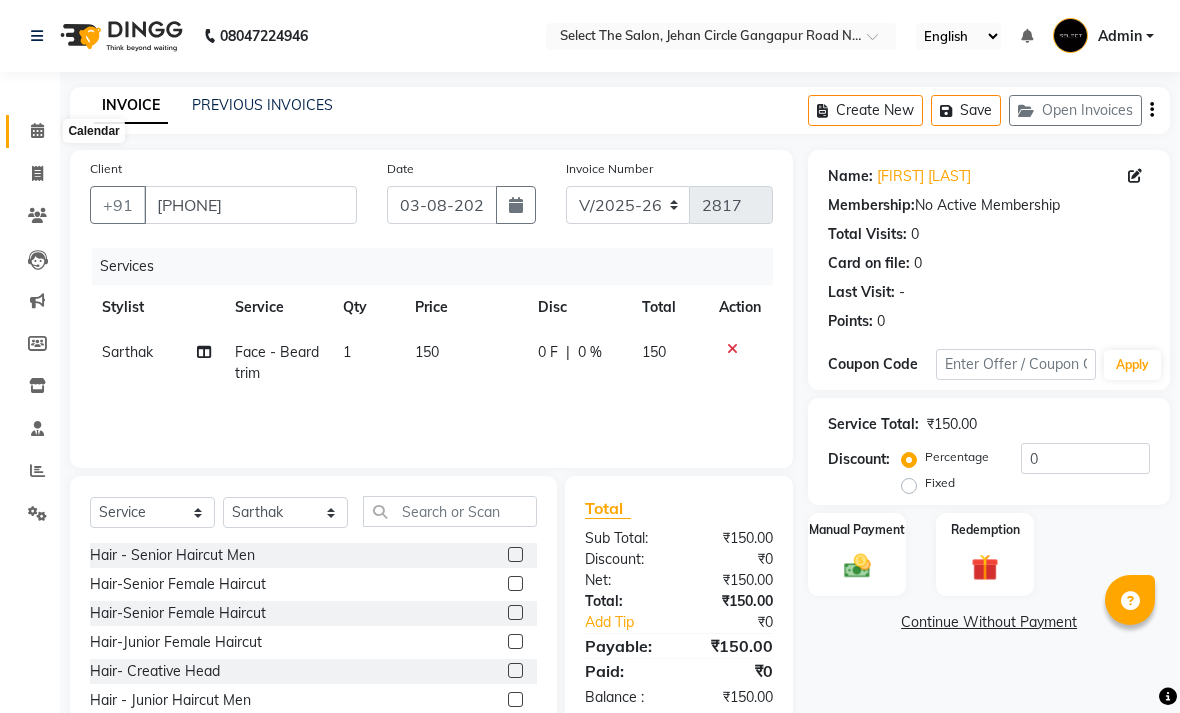 click 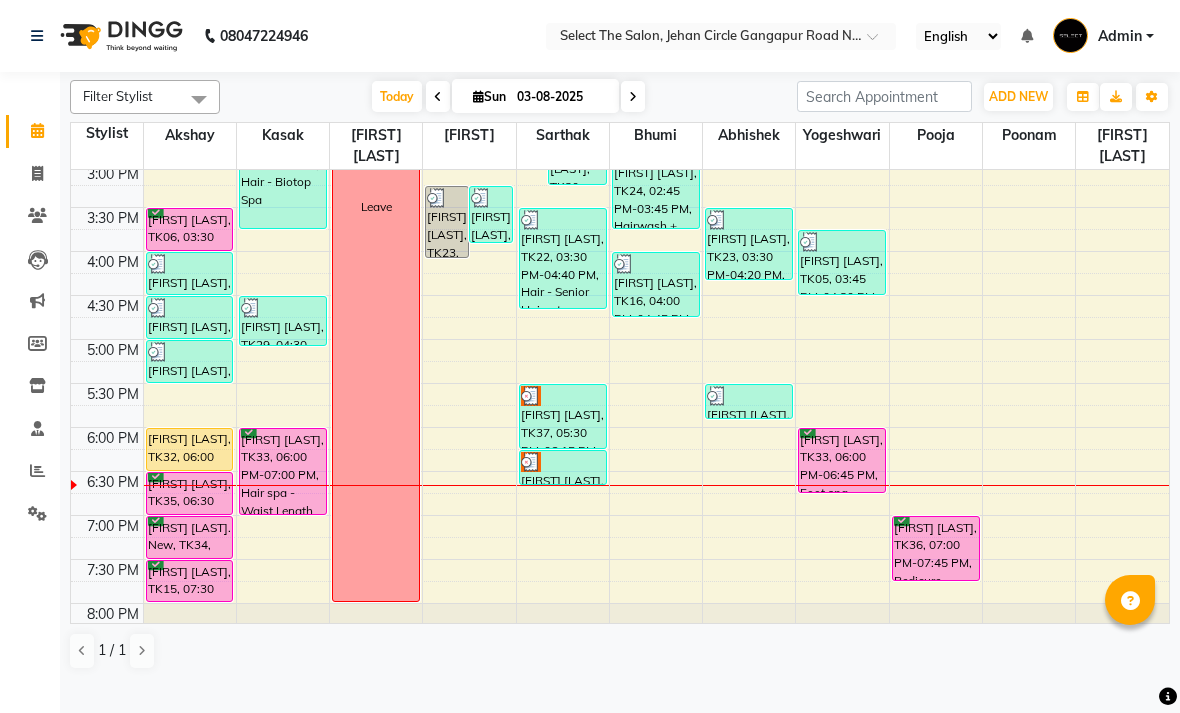 scroll, scrollTop: 649, scrollLeft: 0, axis: vertical 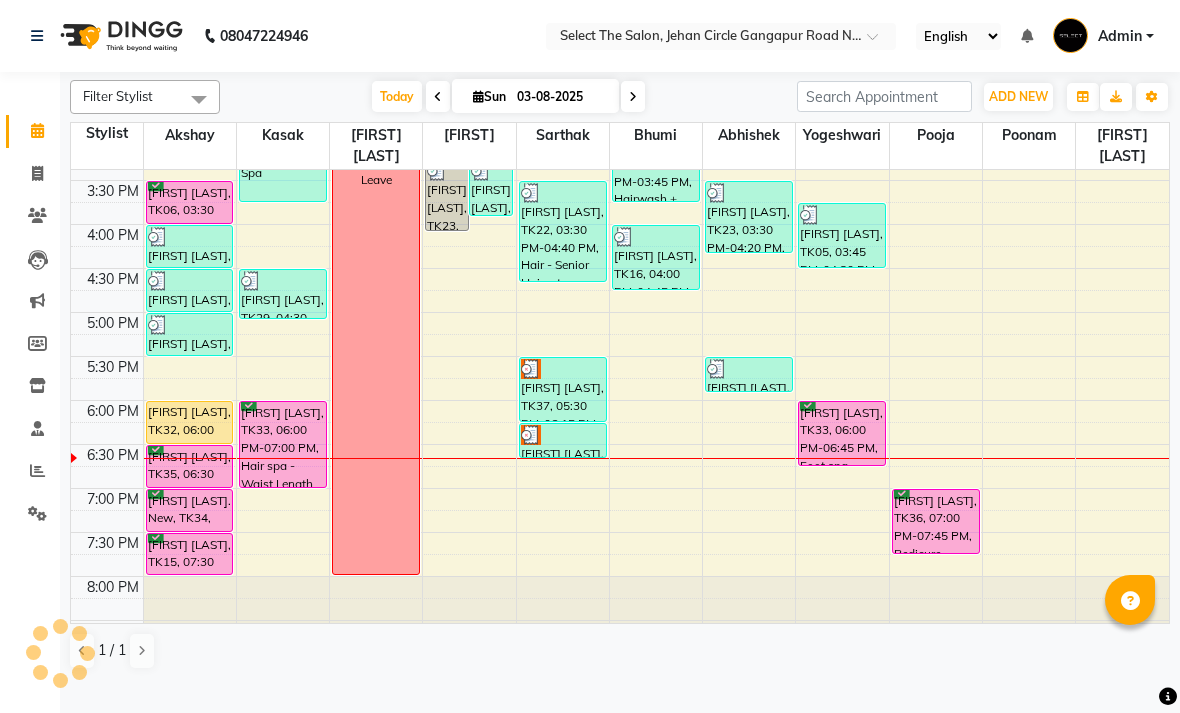 click at bounding box center (563, 435) 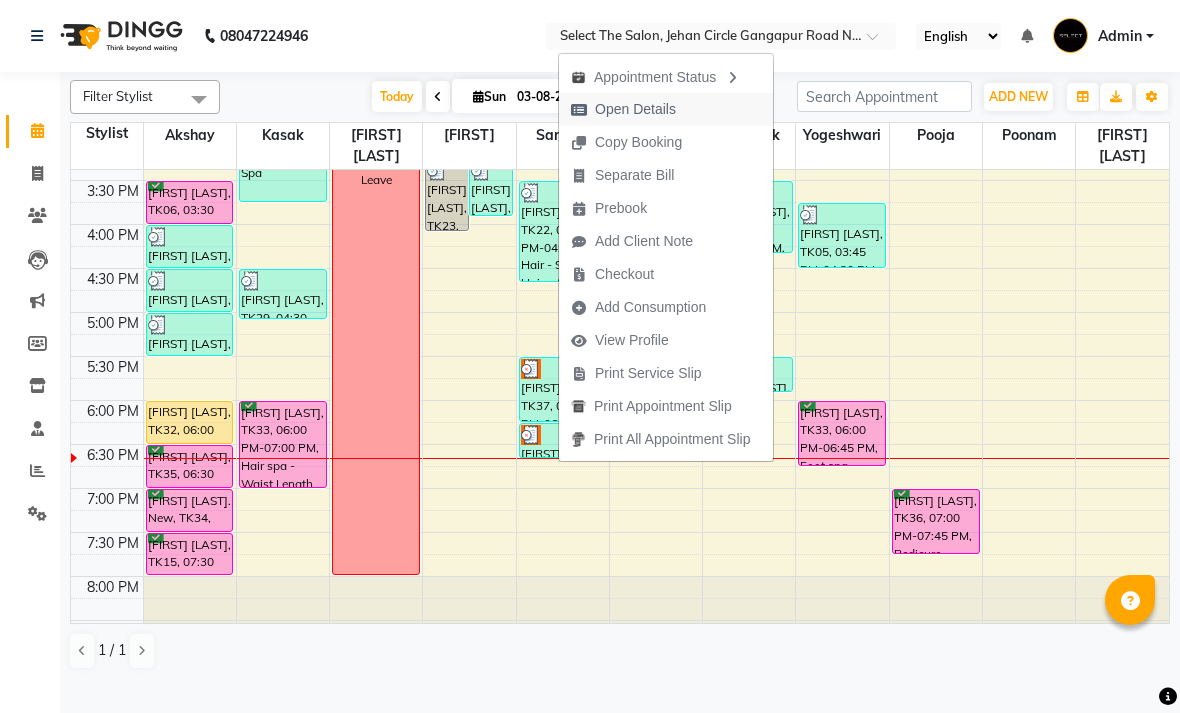 click on "Open Details" at bounding box center (635, 109) 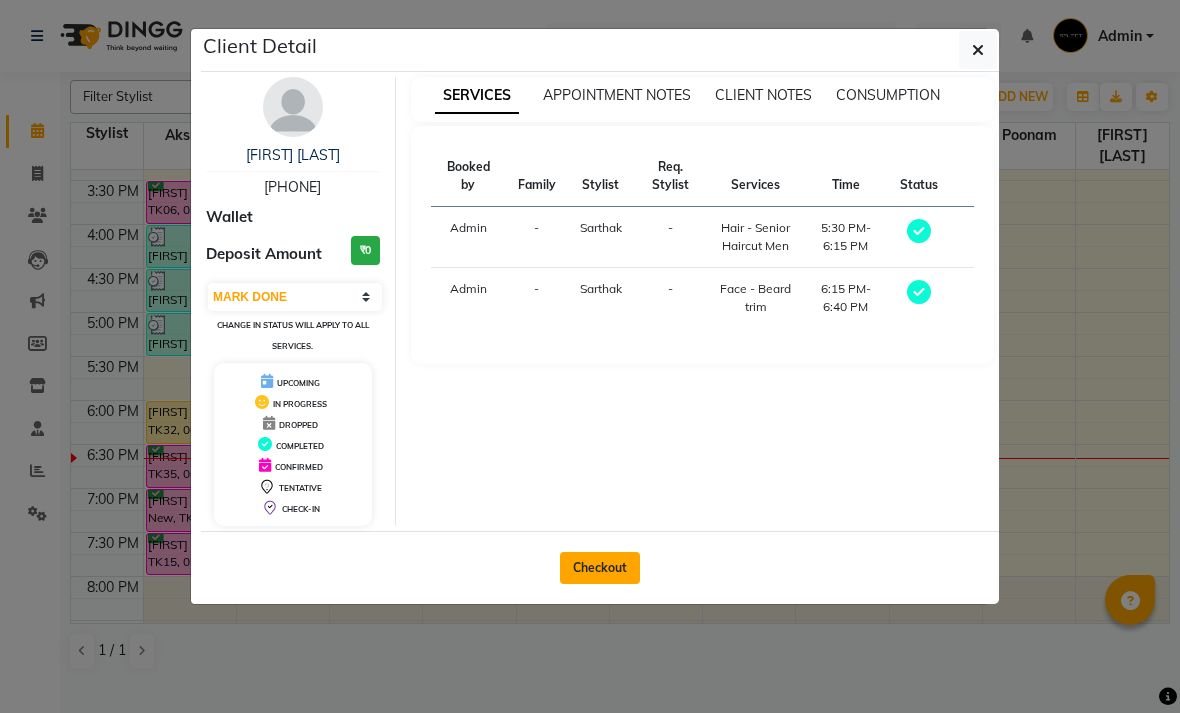 click on "Checkout" 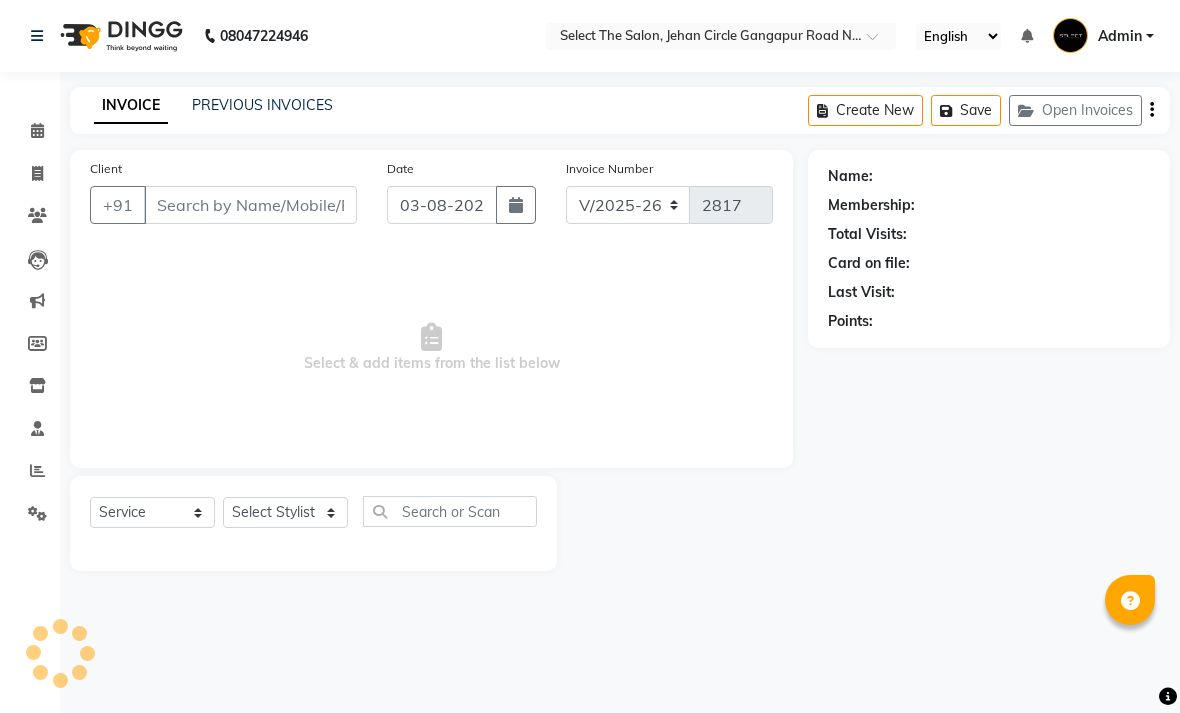 type on "7769997744" 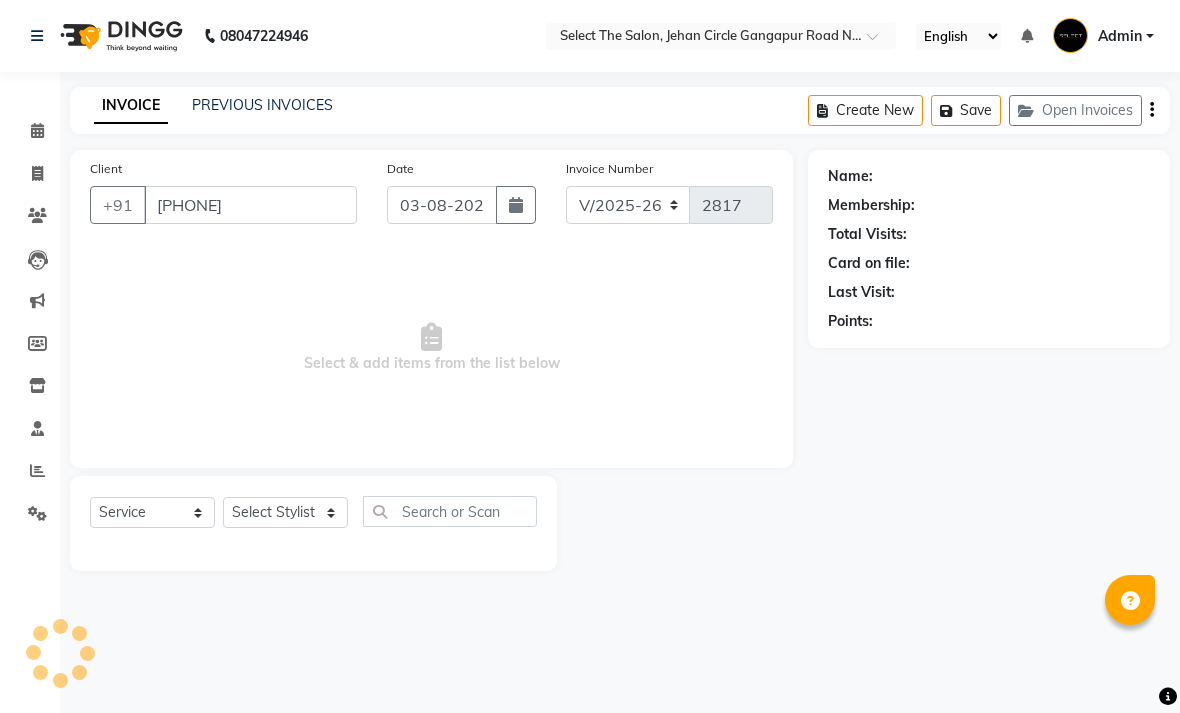 select on "58559" 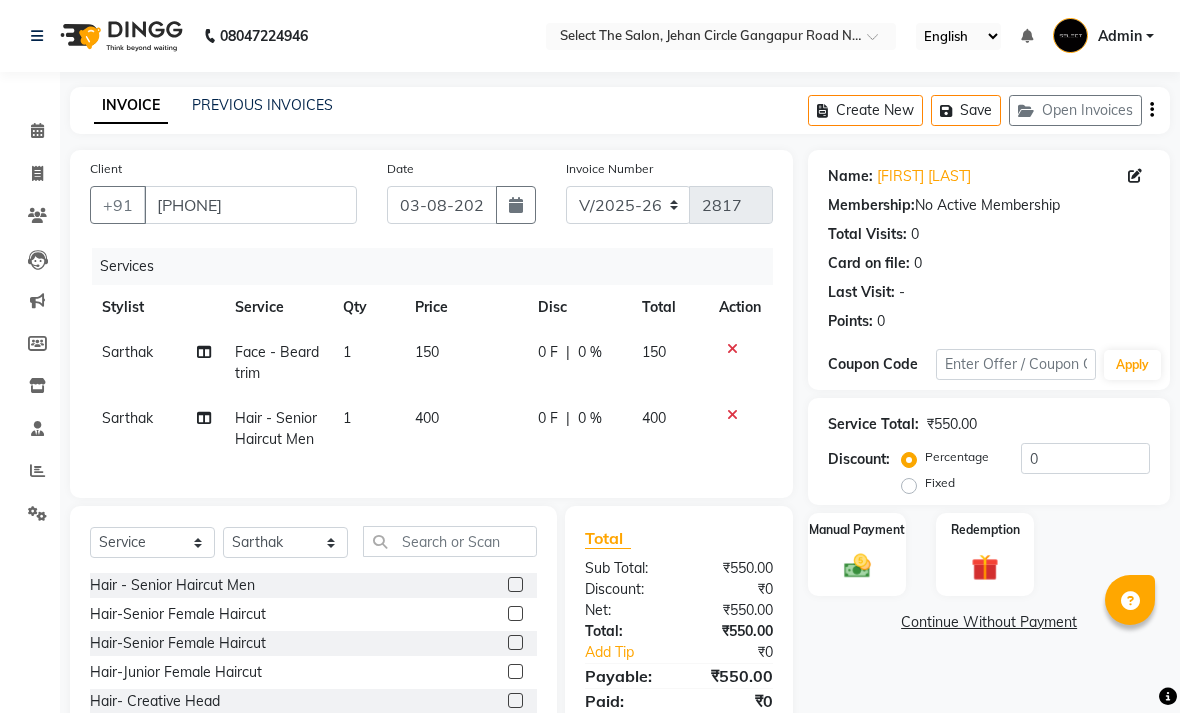 click on "150" 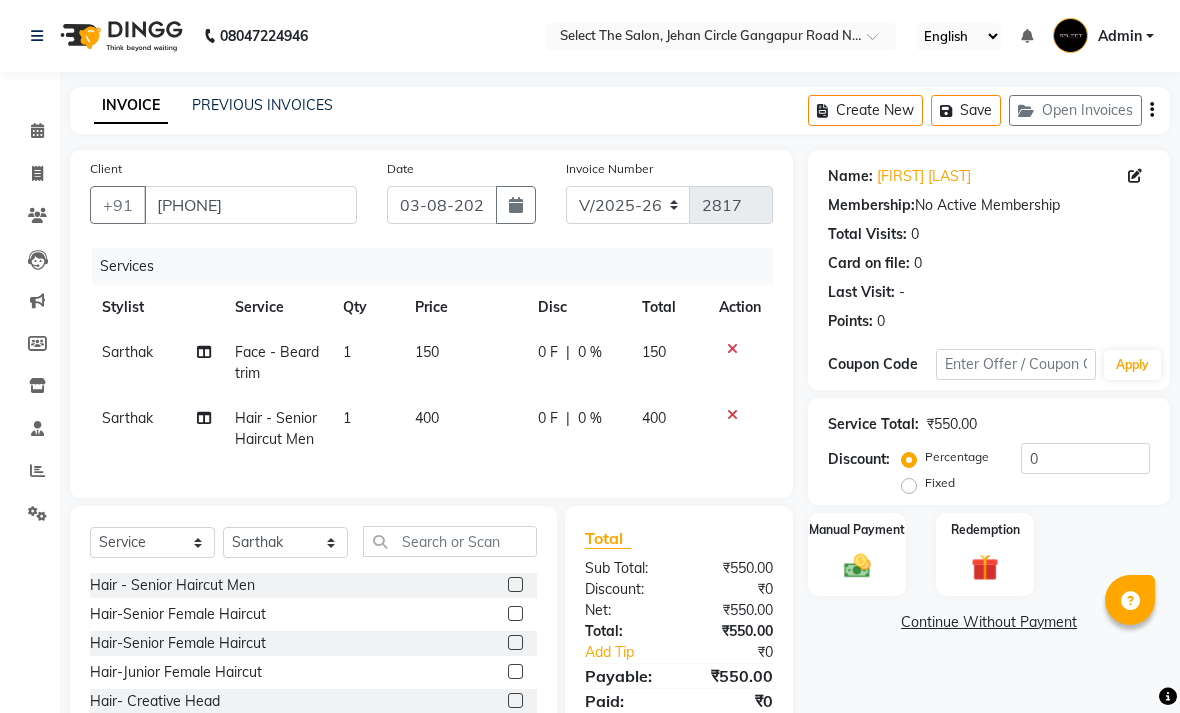 select on "58559" 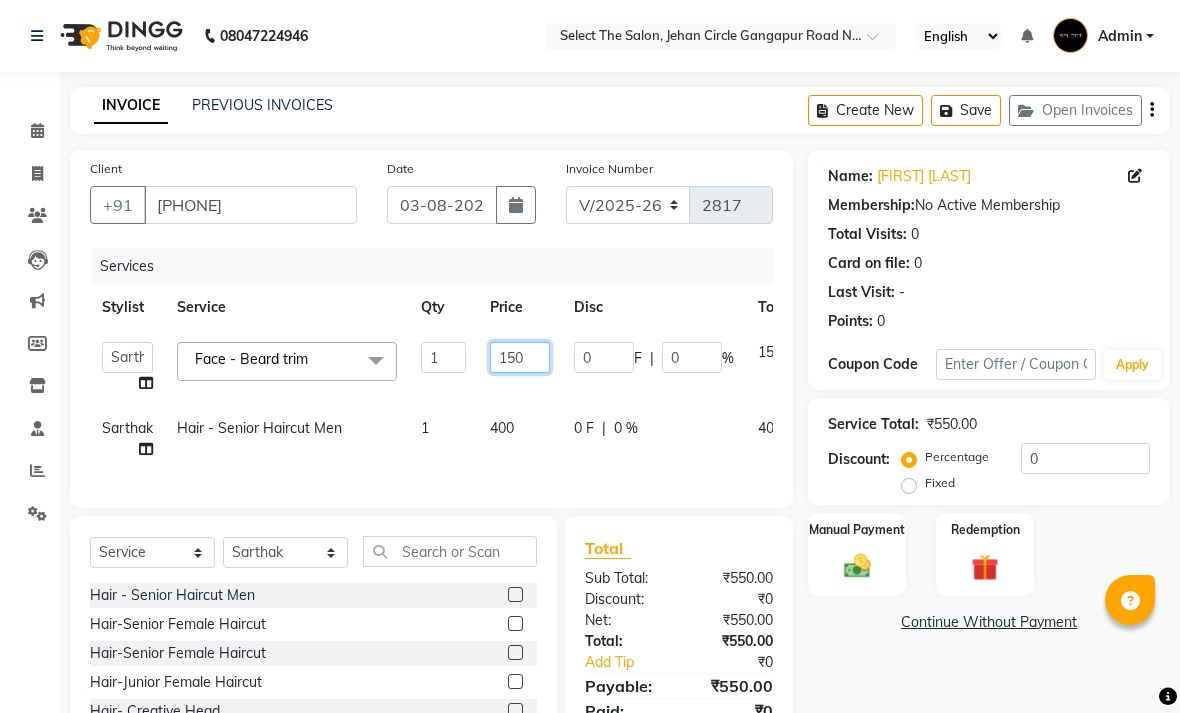 click on "150" 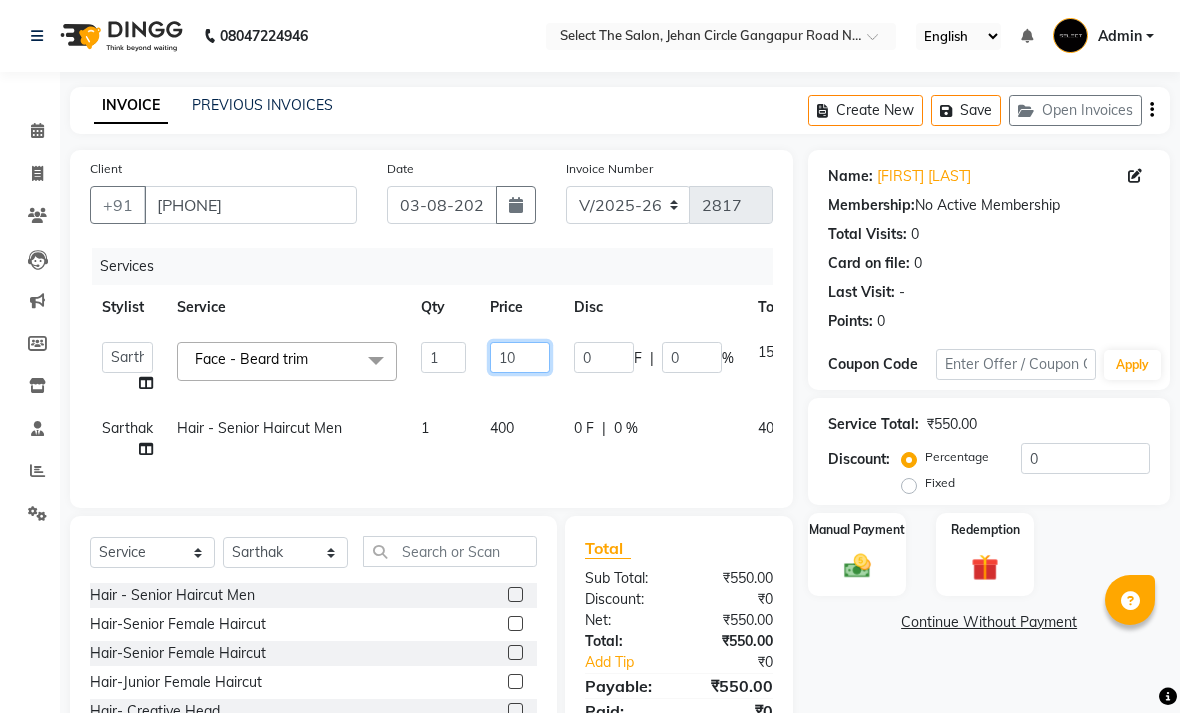 type on "100" 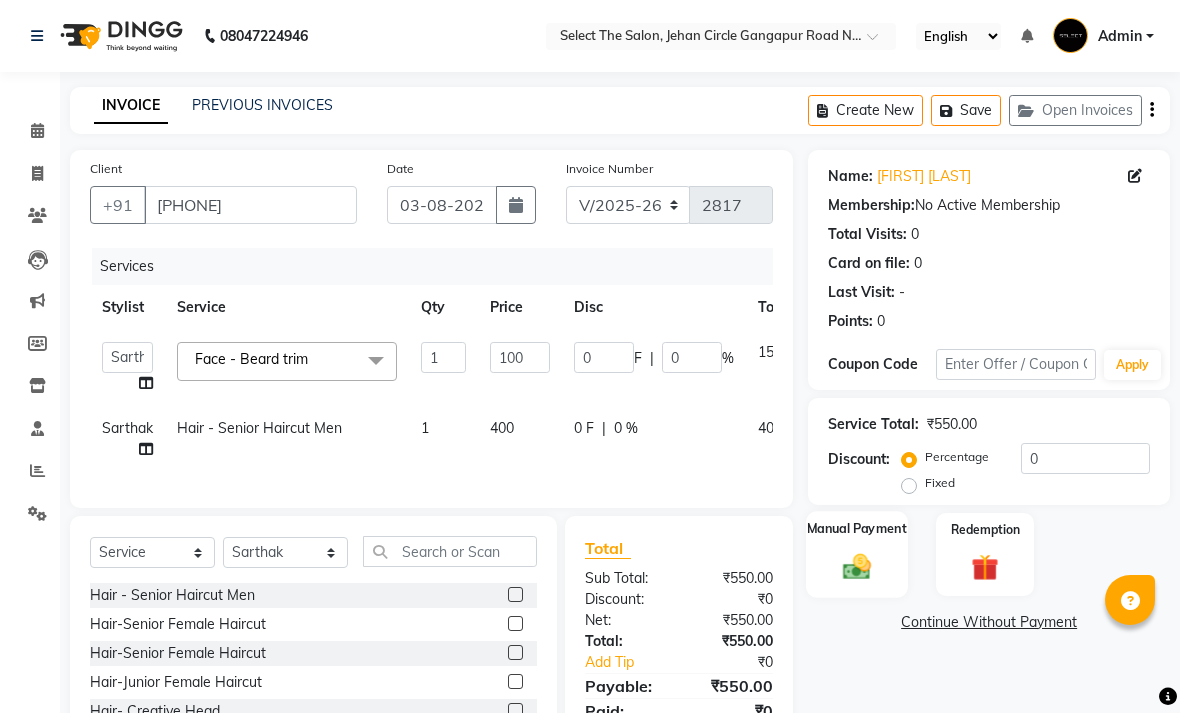 click 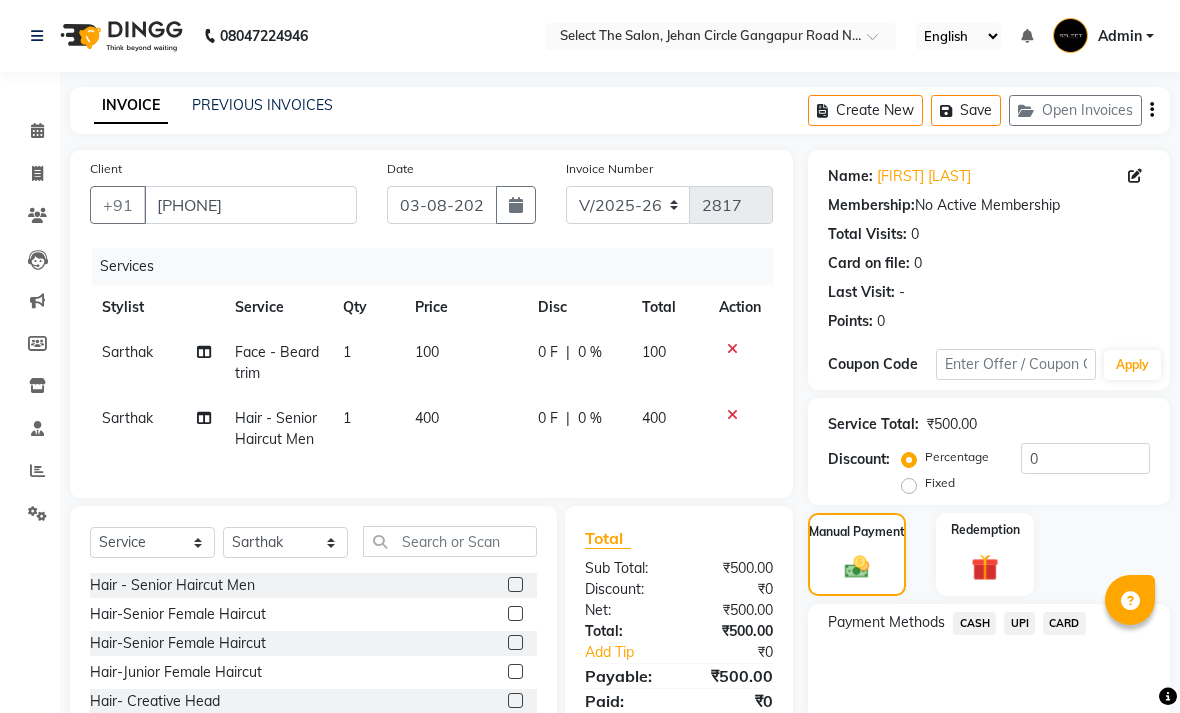click on "CASH" 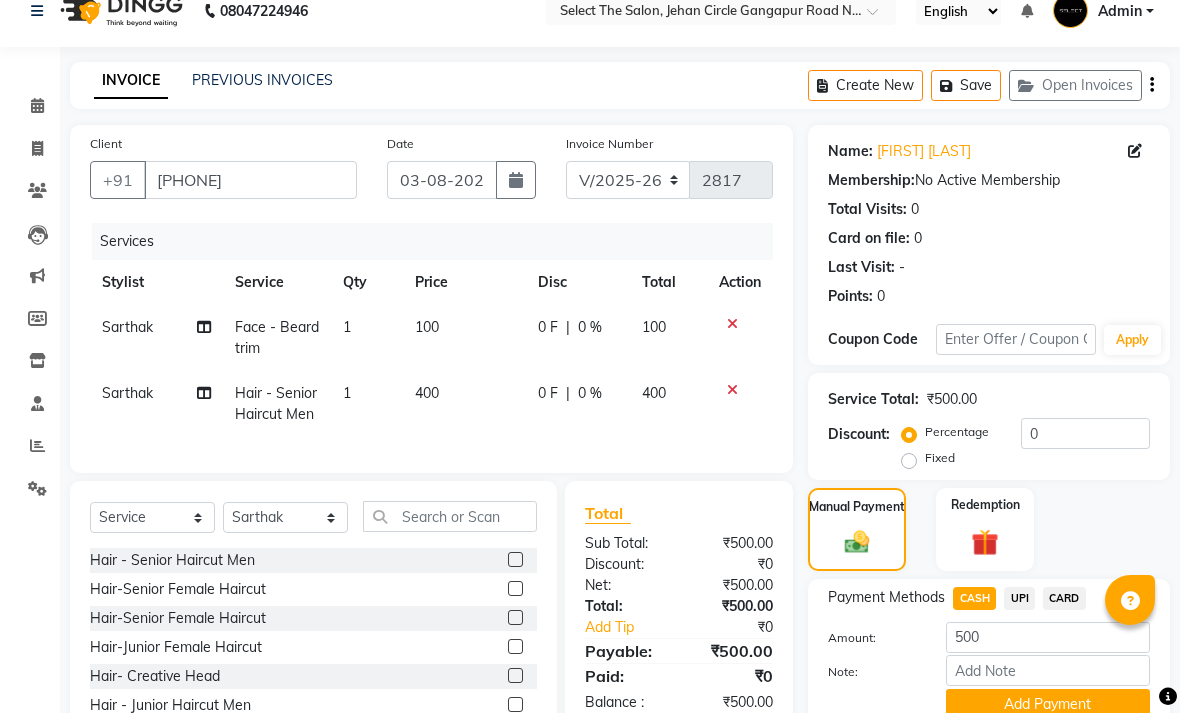 scroll, scrollTop: 82, scrollLeft: 0, axis: vertical 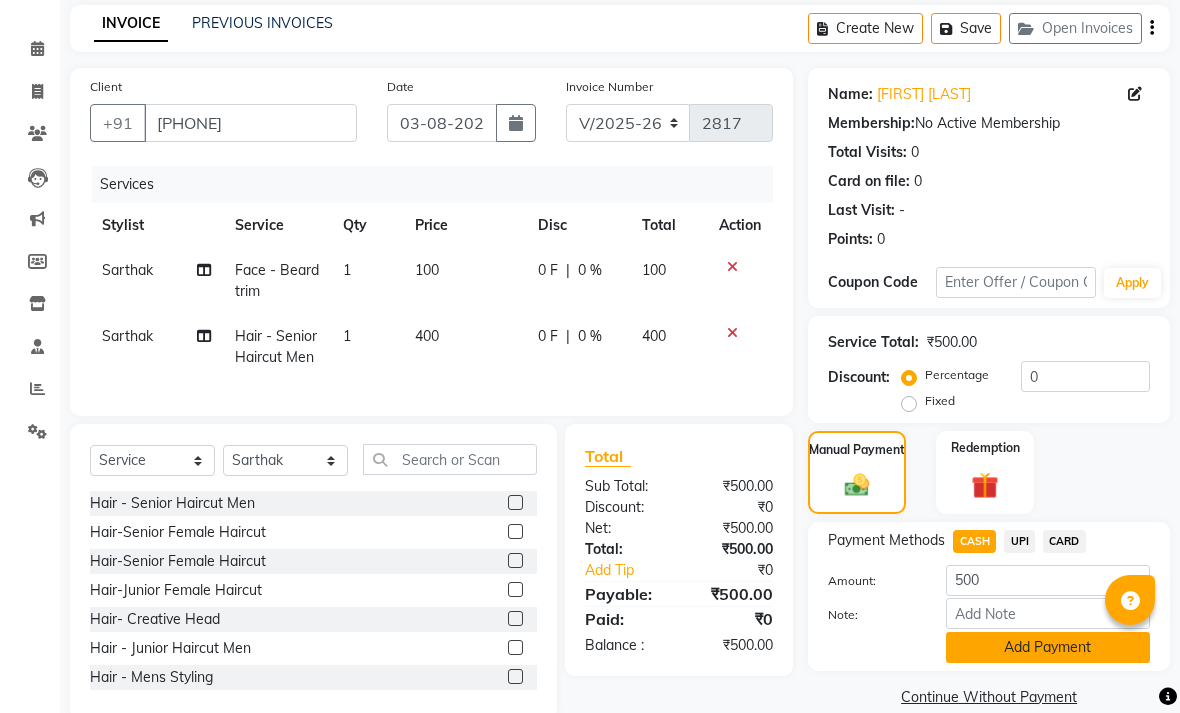click on "Add Payment" 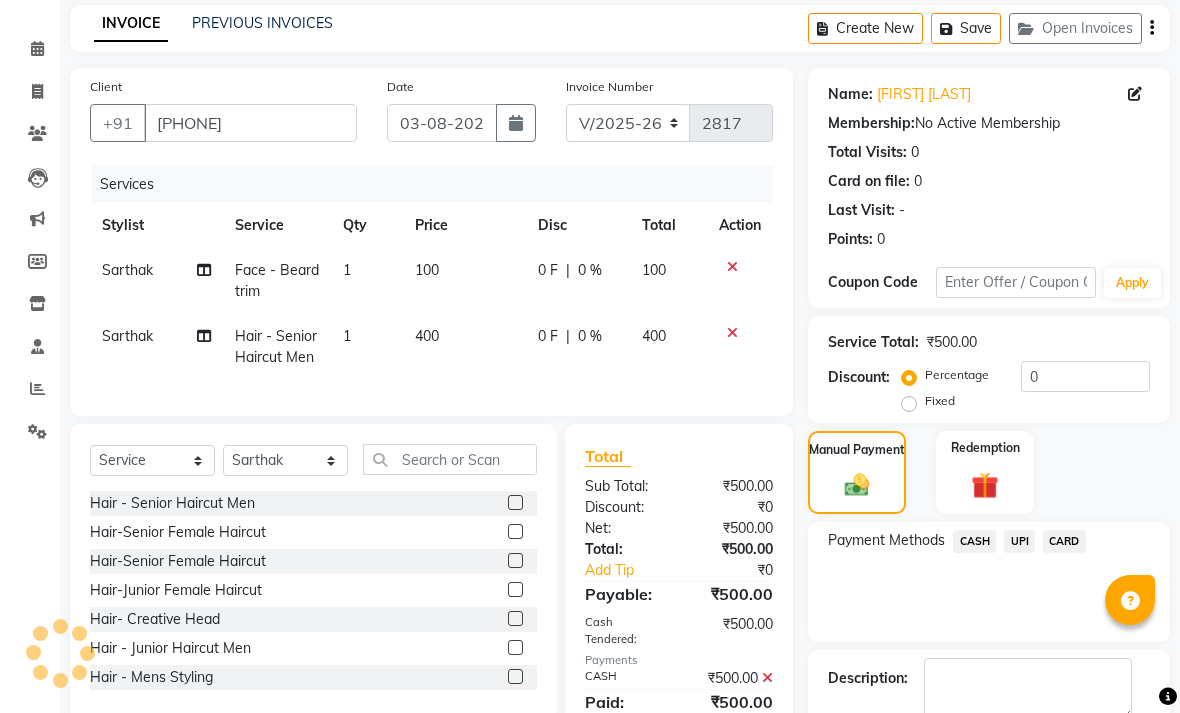 click on "Name: Kunal Dharmik Membership:  No Active Membership  Total Visits:  0 Card on file:  0 Last Visit:   - Points:   0  Coupon Code Apply Service Total:  ₹500.00  Discount:  Percentage   Fixed  0 Manual Payment Redemption Payment Methods  CASH   UPI   CARD  Description:                  Send Details On SMS Email  Checkout" 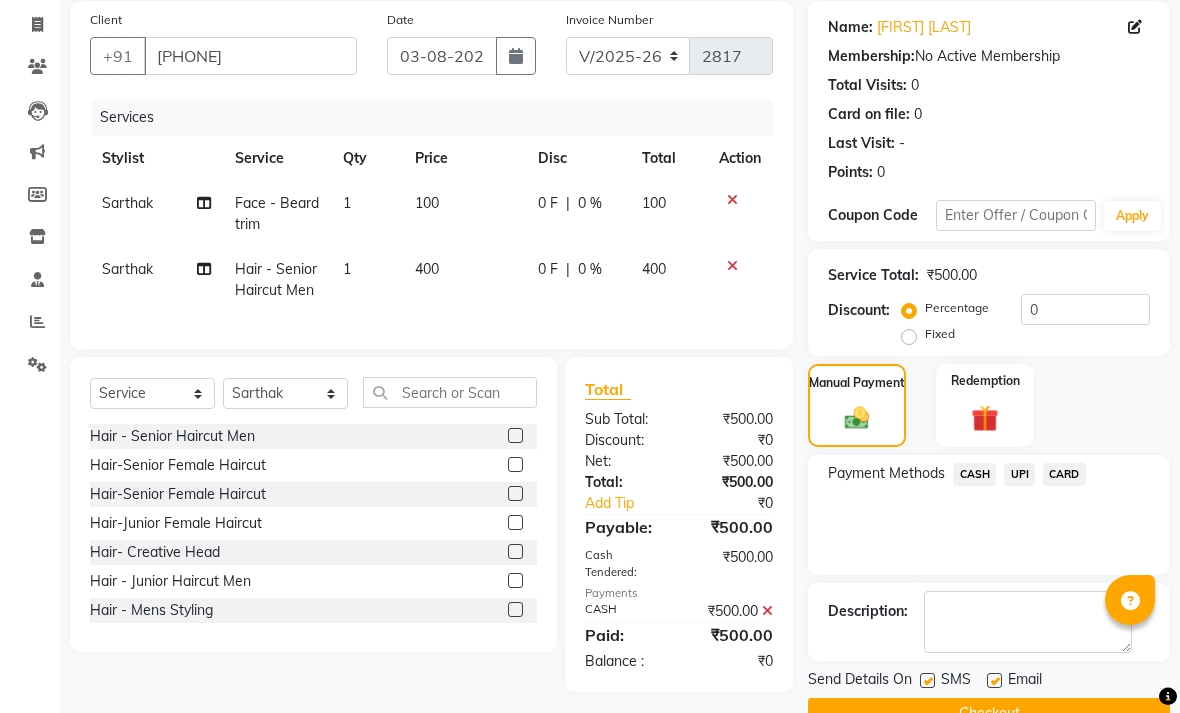 scroll, scrollTop: 151, scrollLeft: 0, axis: vertical 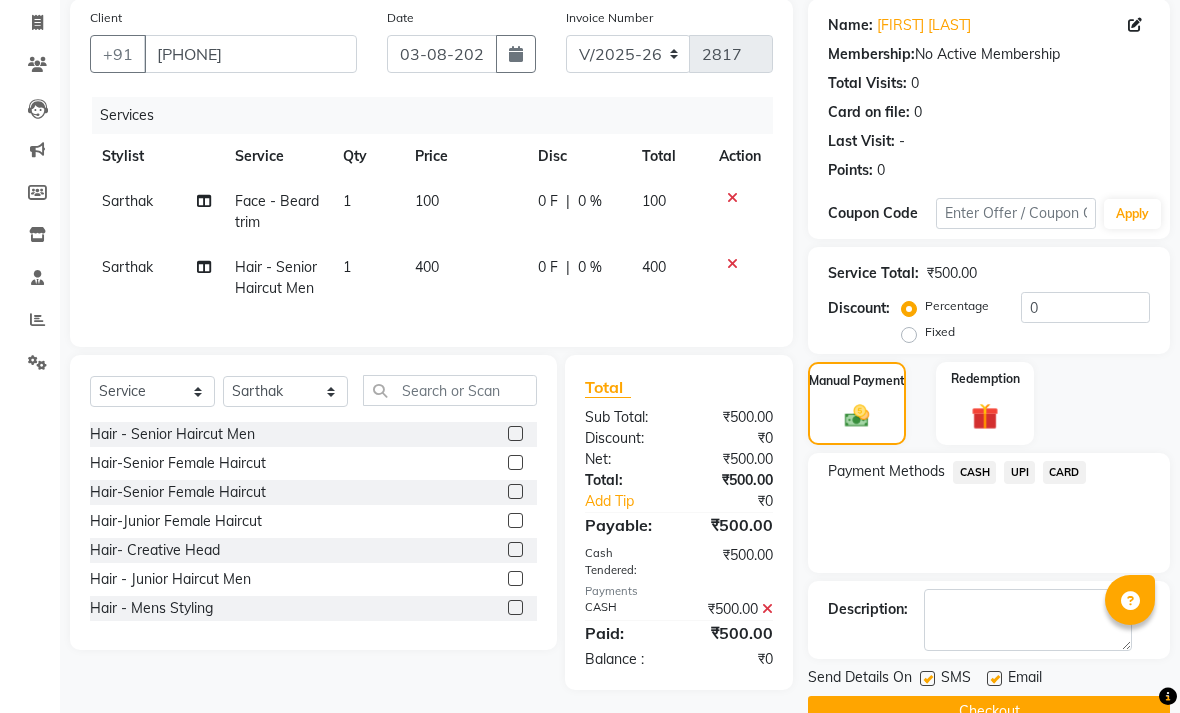 click on "Send Details On SMS Email" 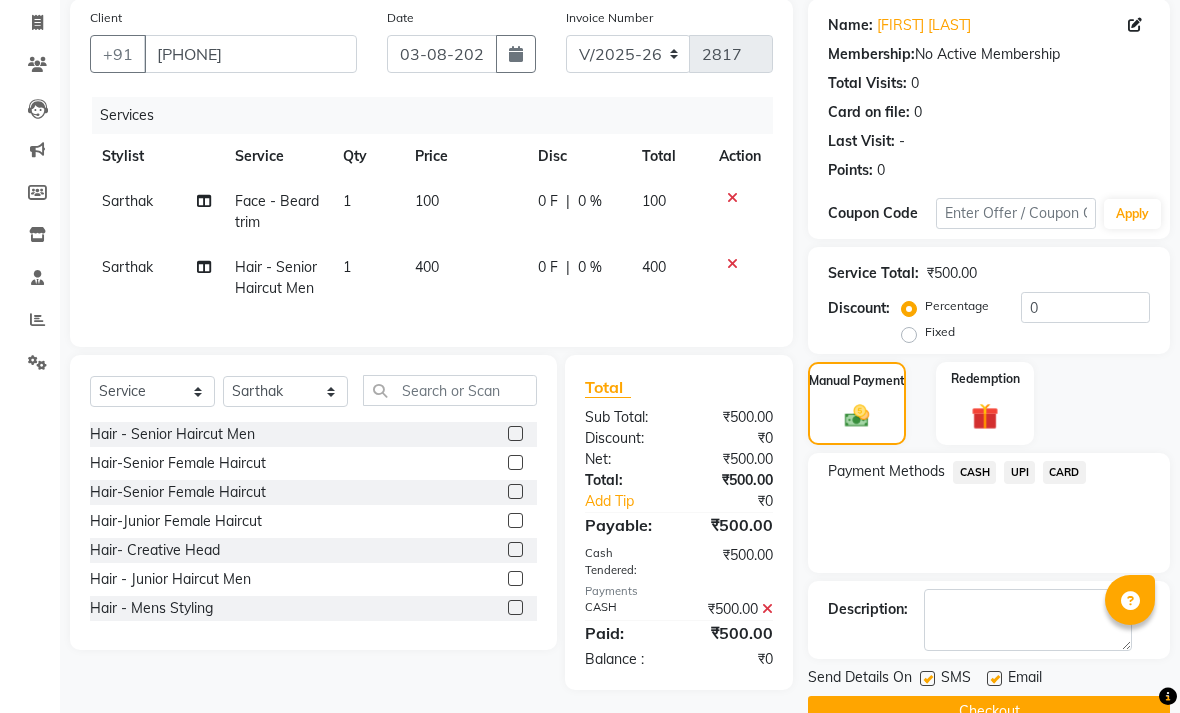 click 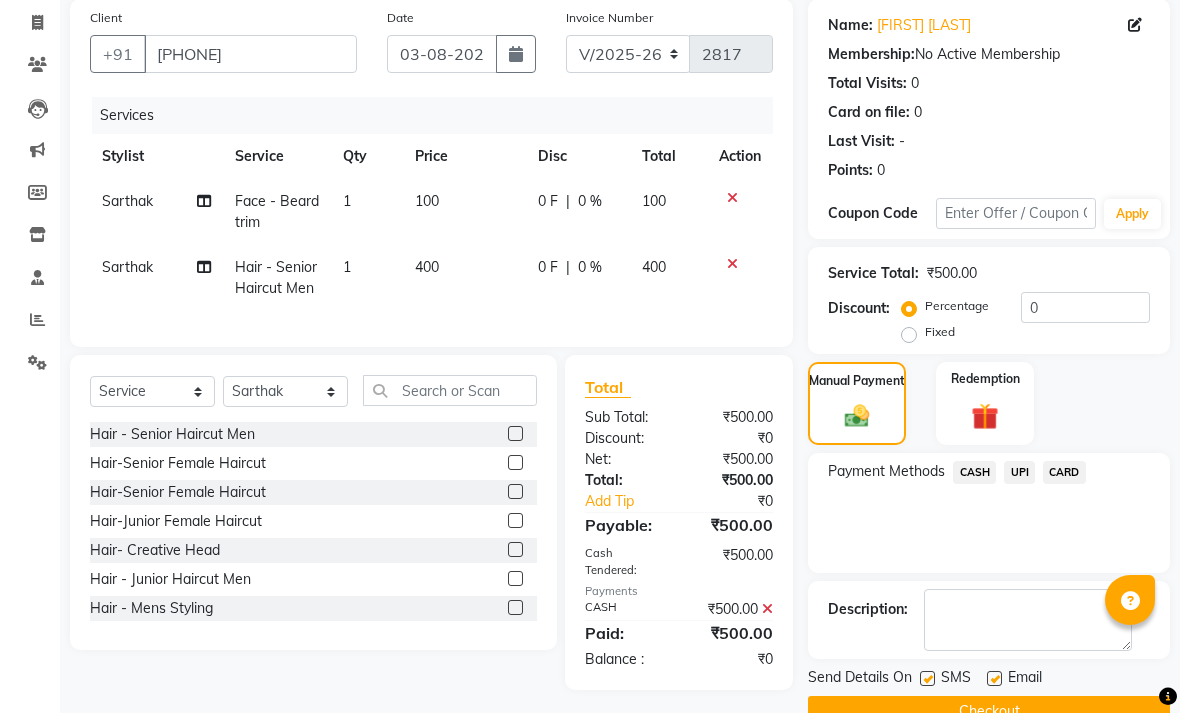 click at bounding box center (926, 679) 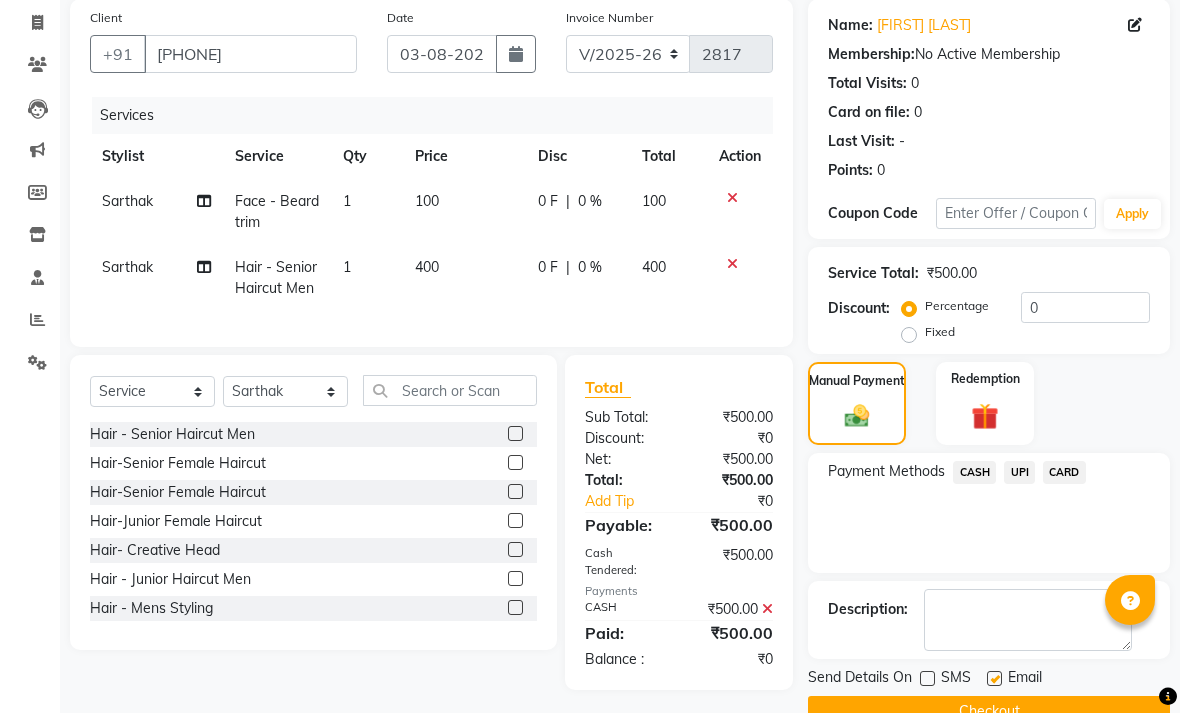 click 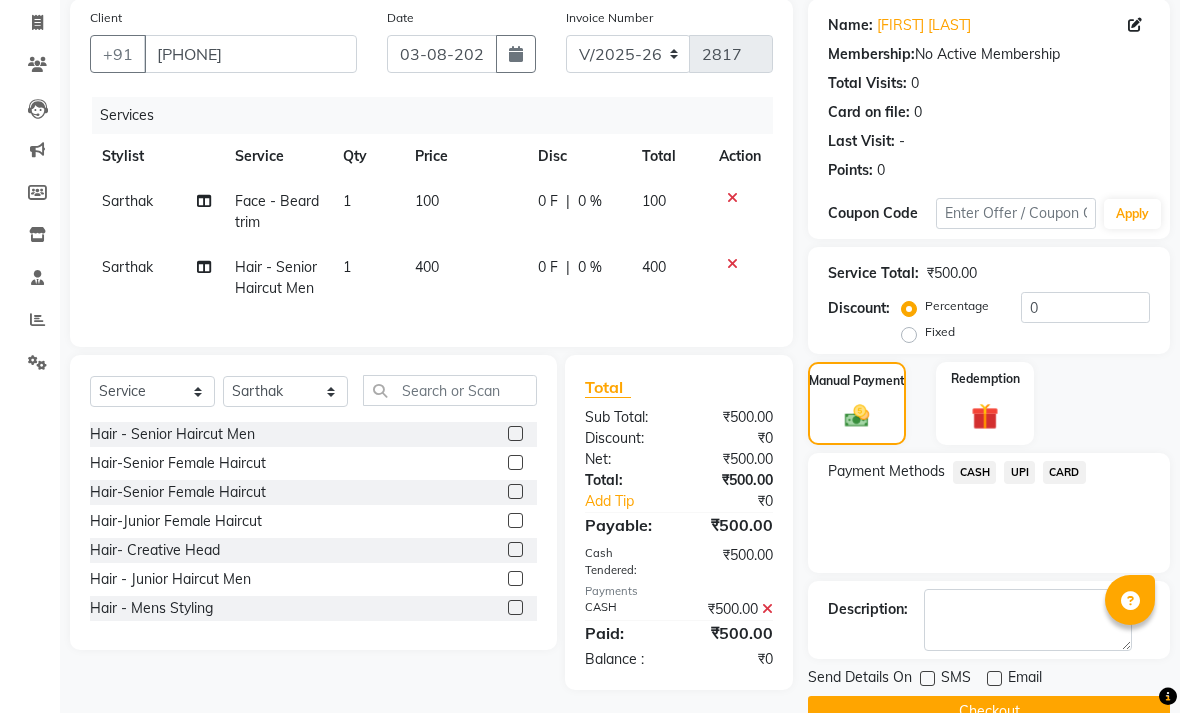 click on "Checkout" 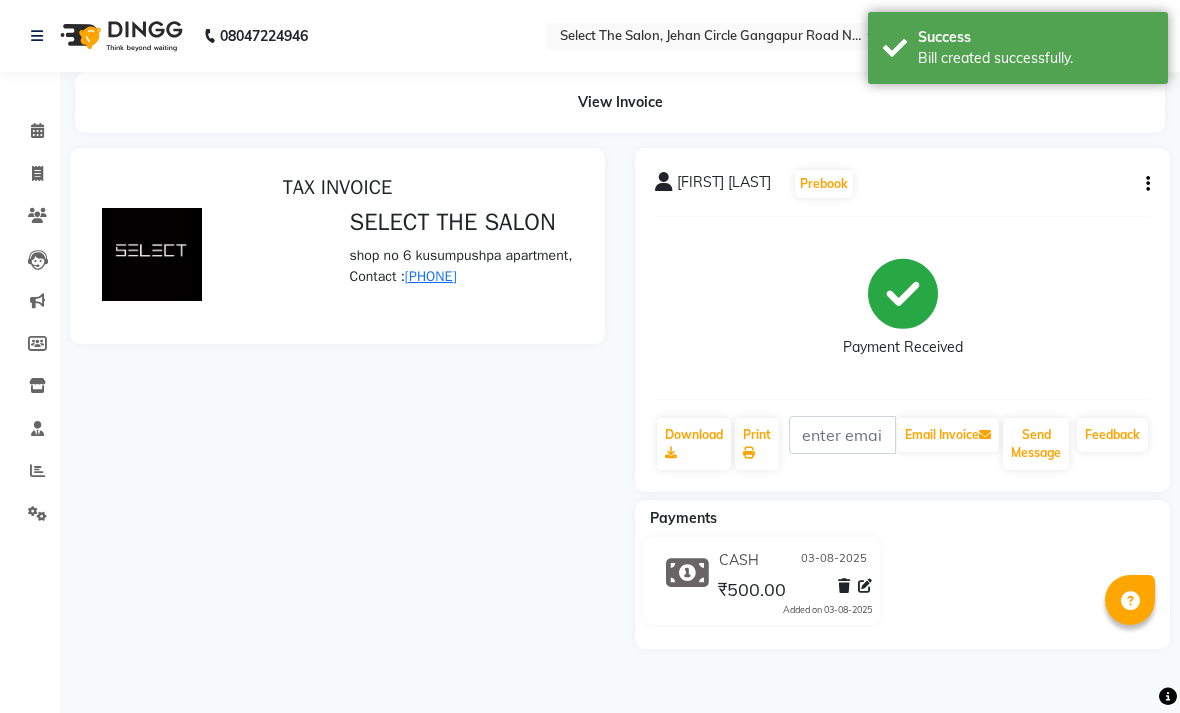 scroll, scrollTop: 0, scrollLeft: 0, axis: both 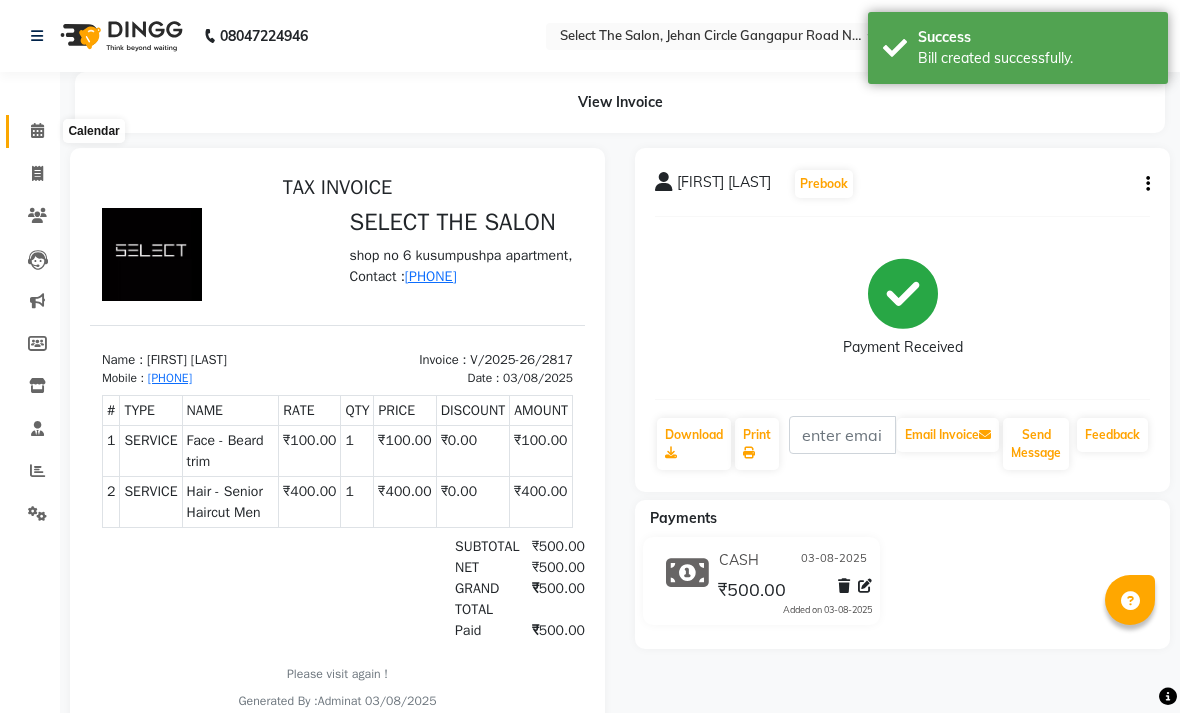 click 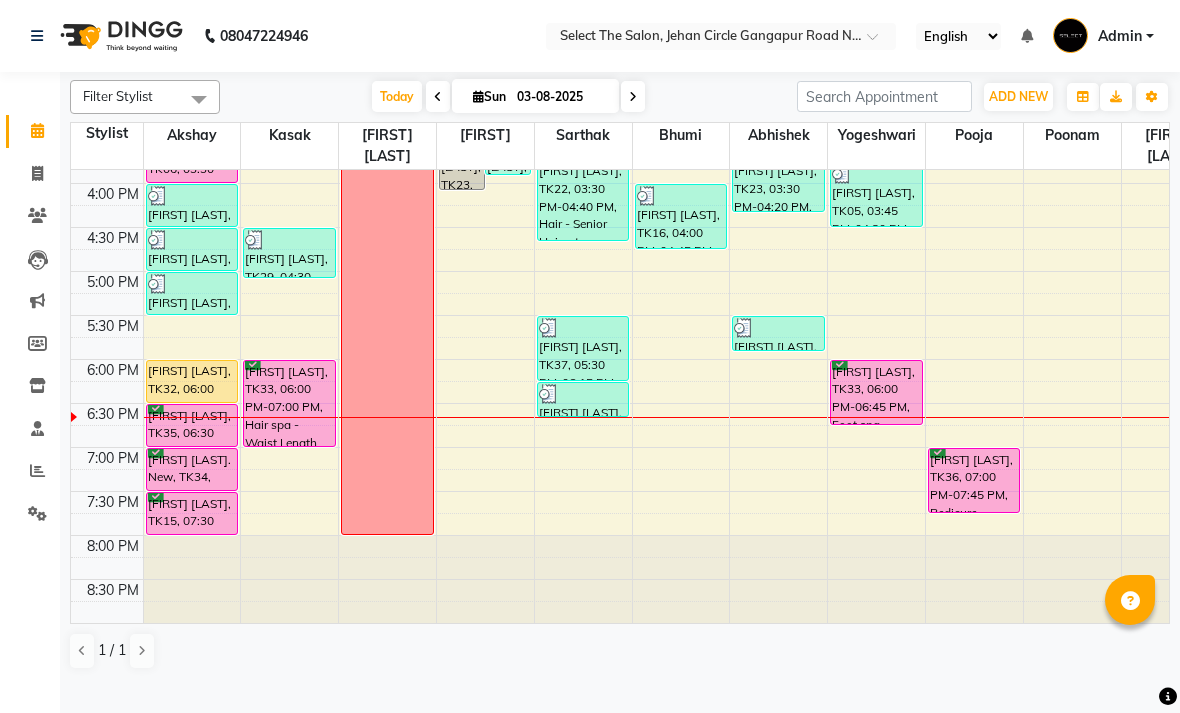 scroll, scrollTop: 690, scrollLeft: 0, axis: vertical 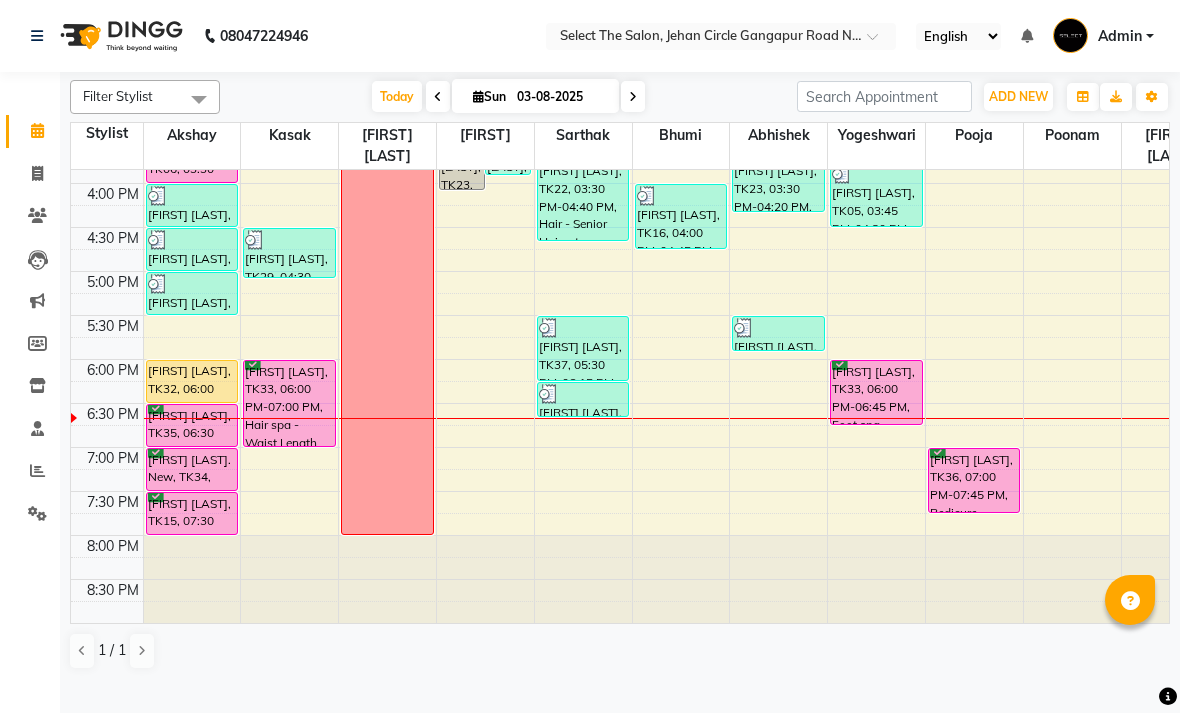 click on "[FIRST] [LAST], TK35, 06:30 PM-07:00 PM, Hair- Creative Head" at bounding box center (192, 425) 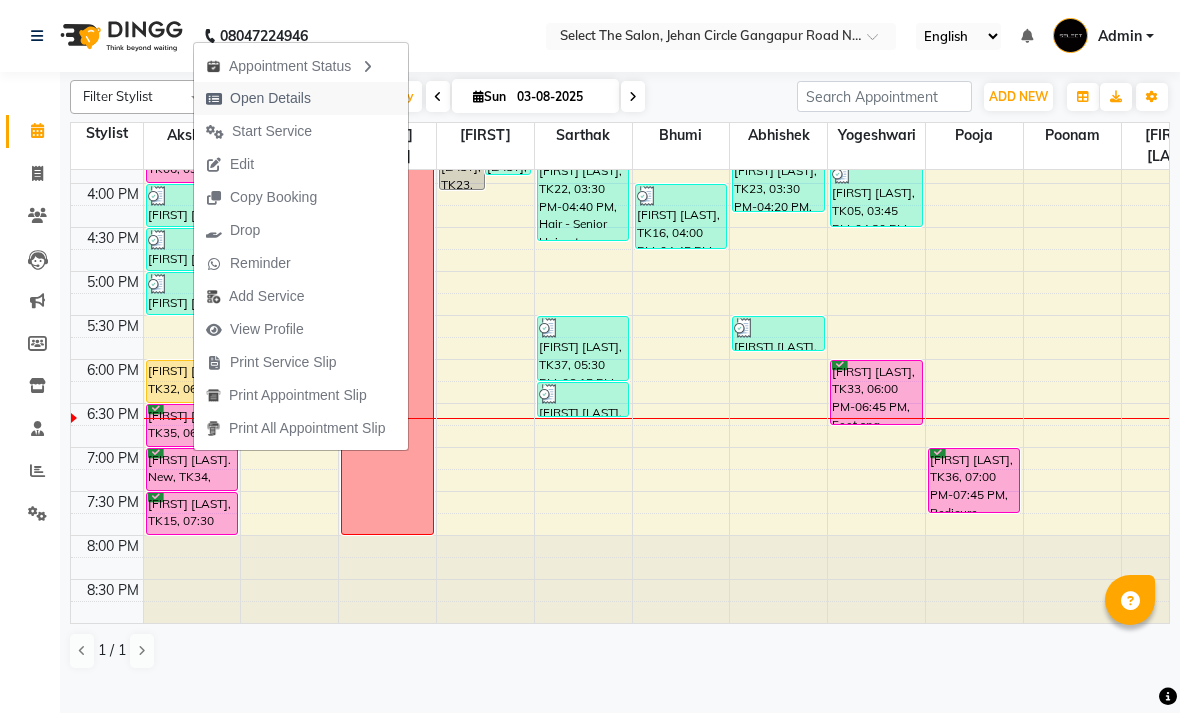 click on "Open Details" at bounding box center (270, 98) 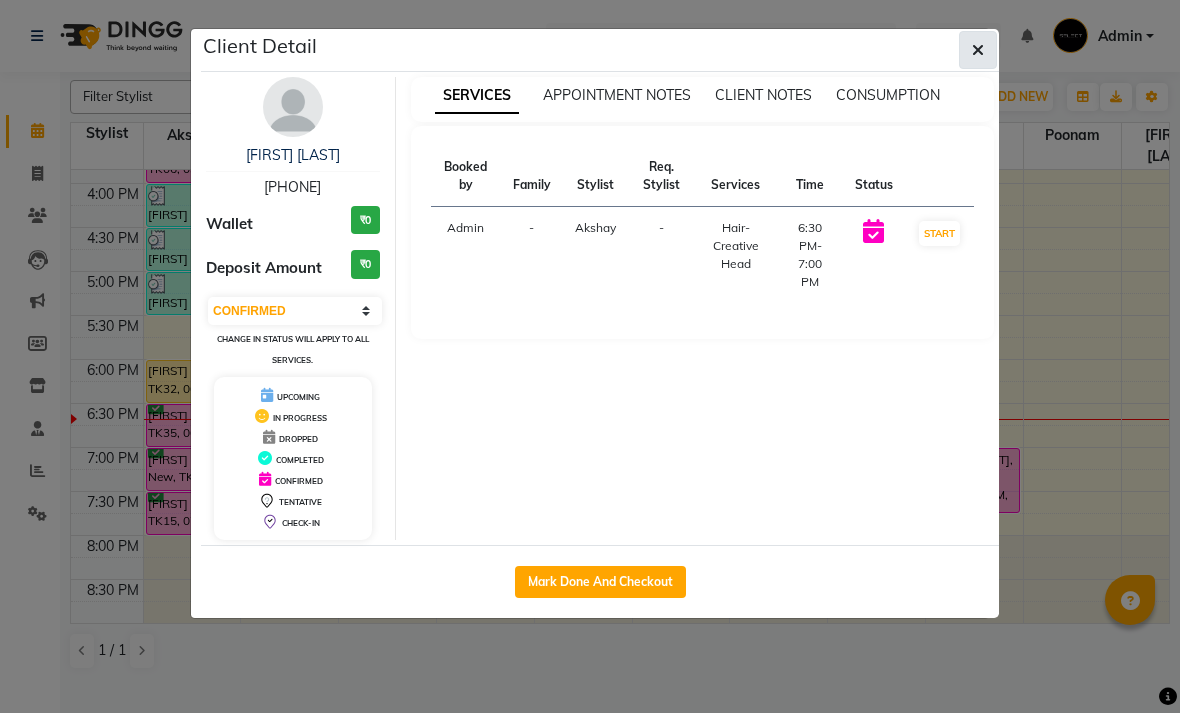 click 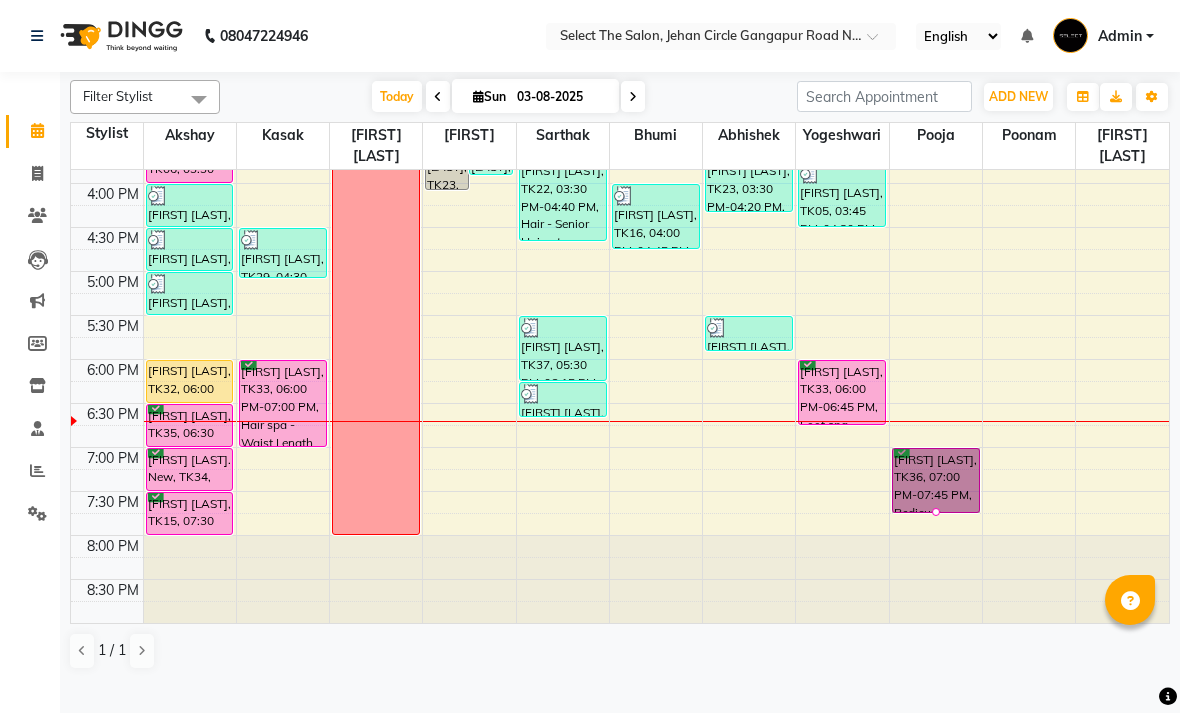 click at bounding box center (936, 512) 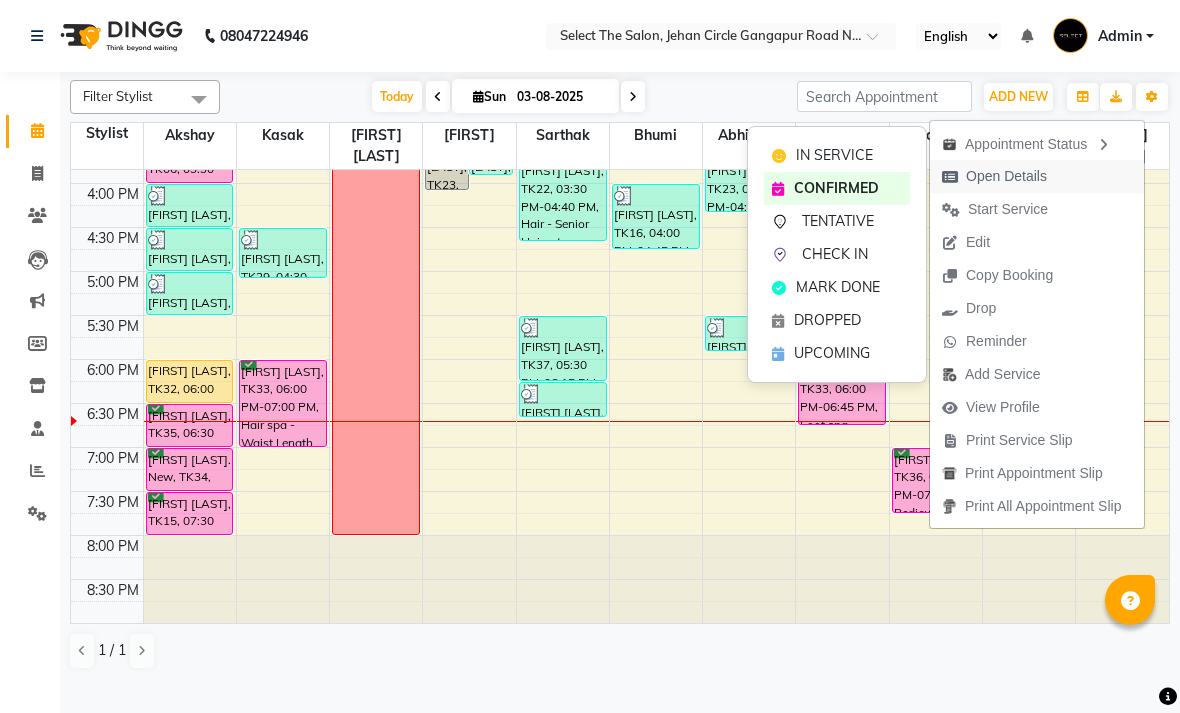 click on "Open Details" at bounding box center (1006, 176) 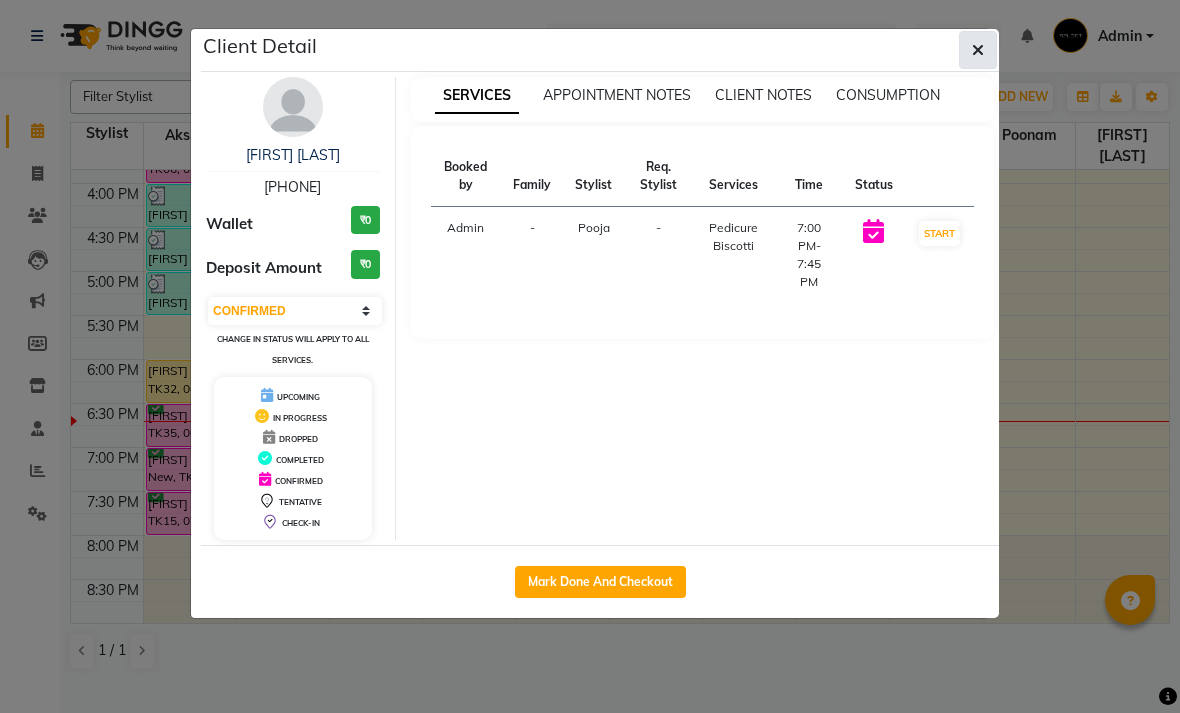 click 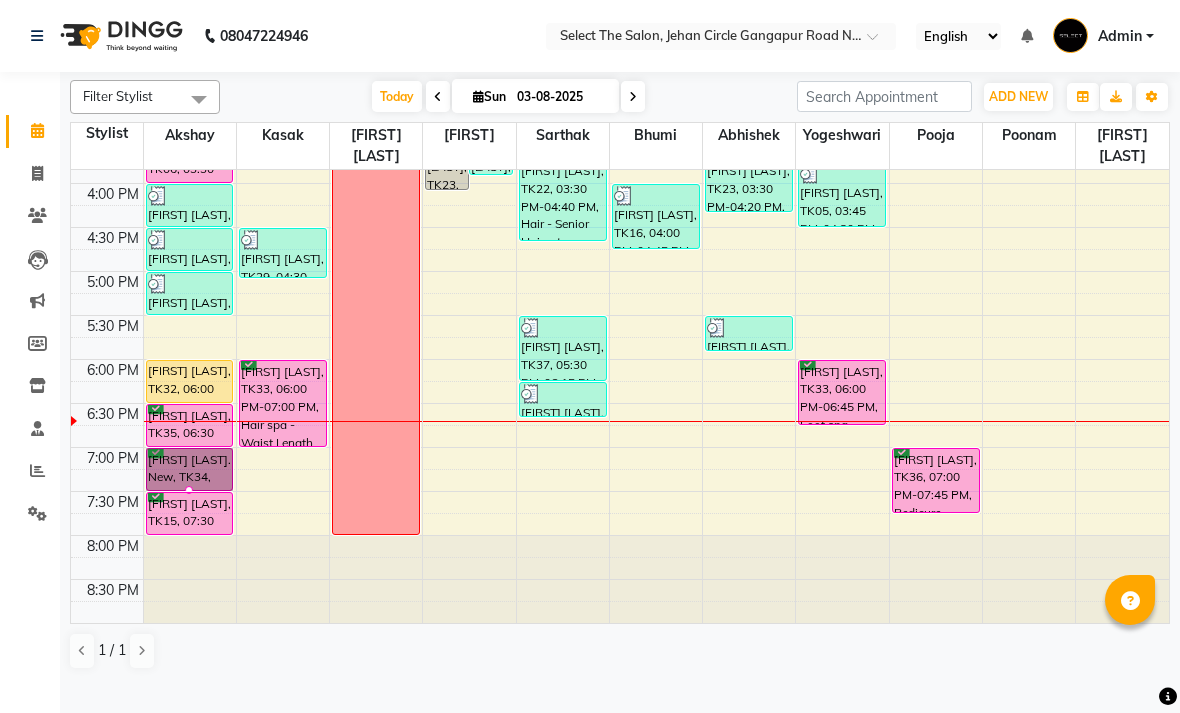 click at bounding box center [189, 490] 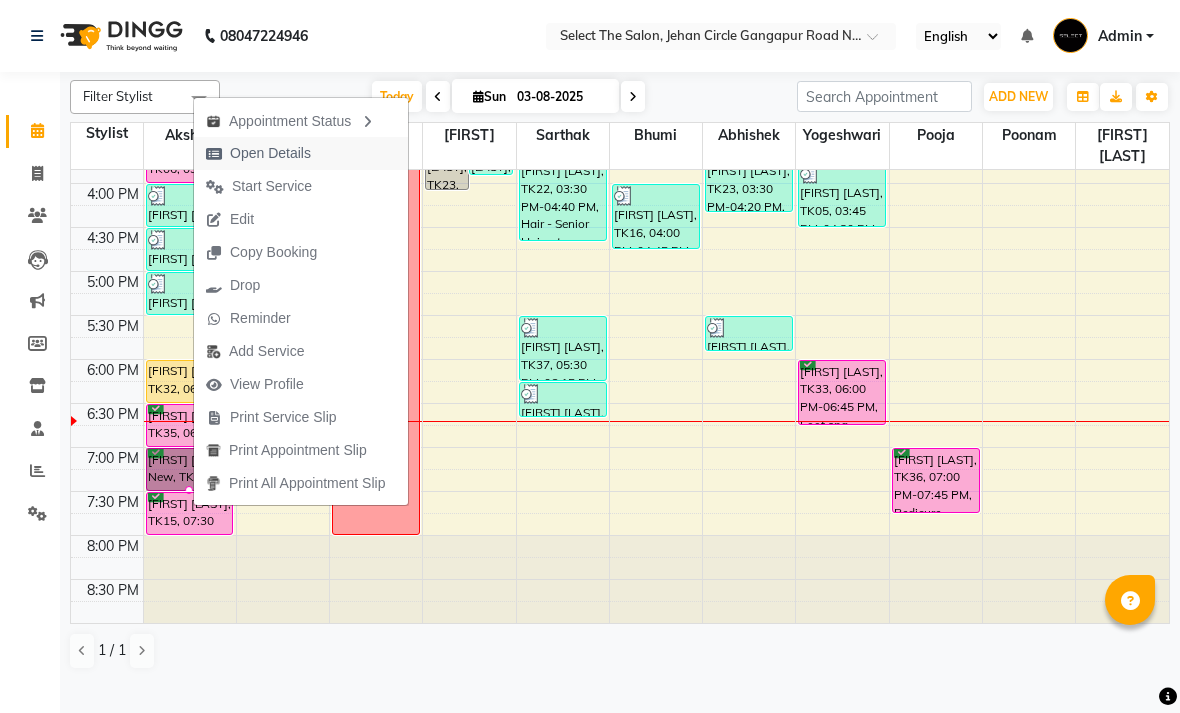 click on "Open Details" at bounding box center [270, 153] 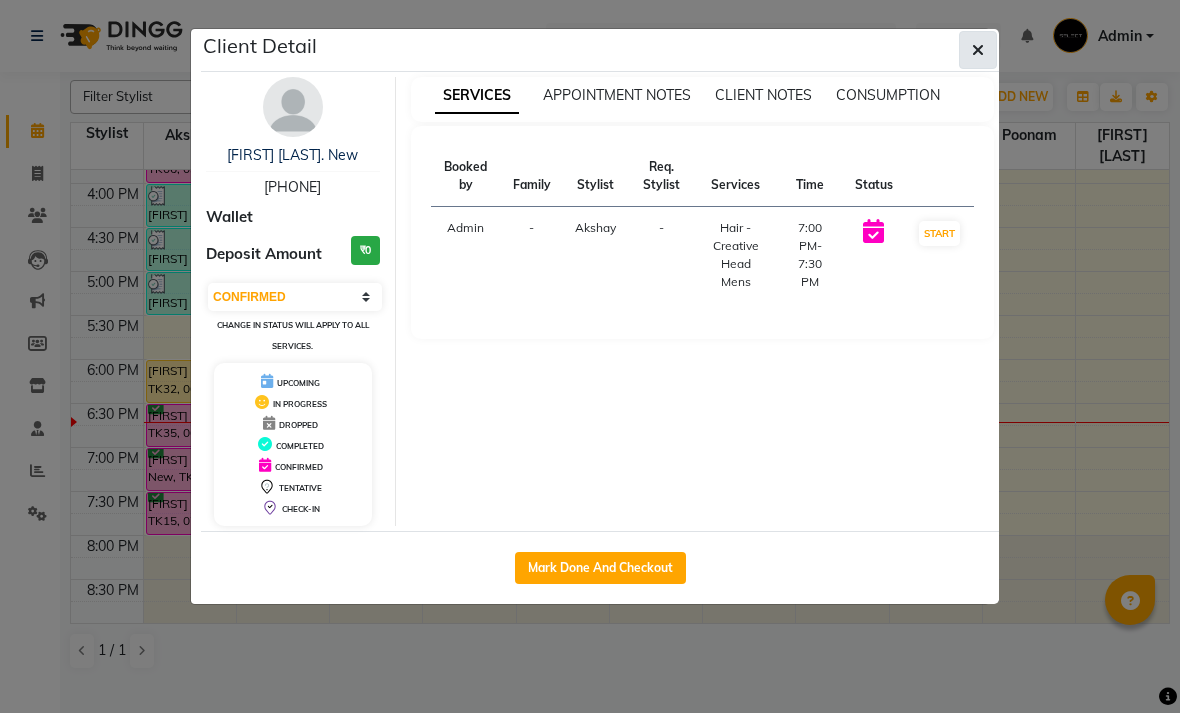 click 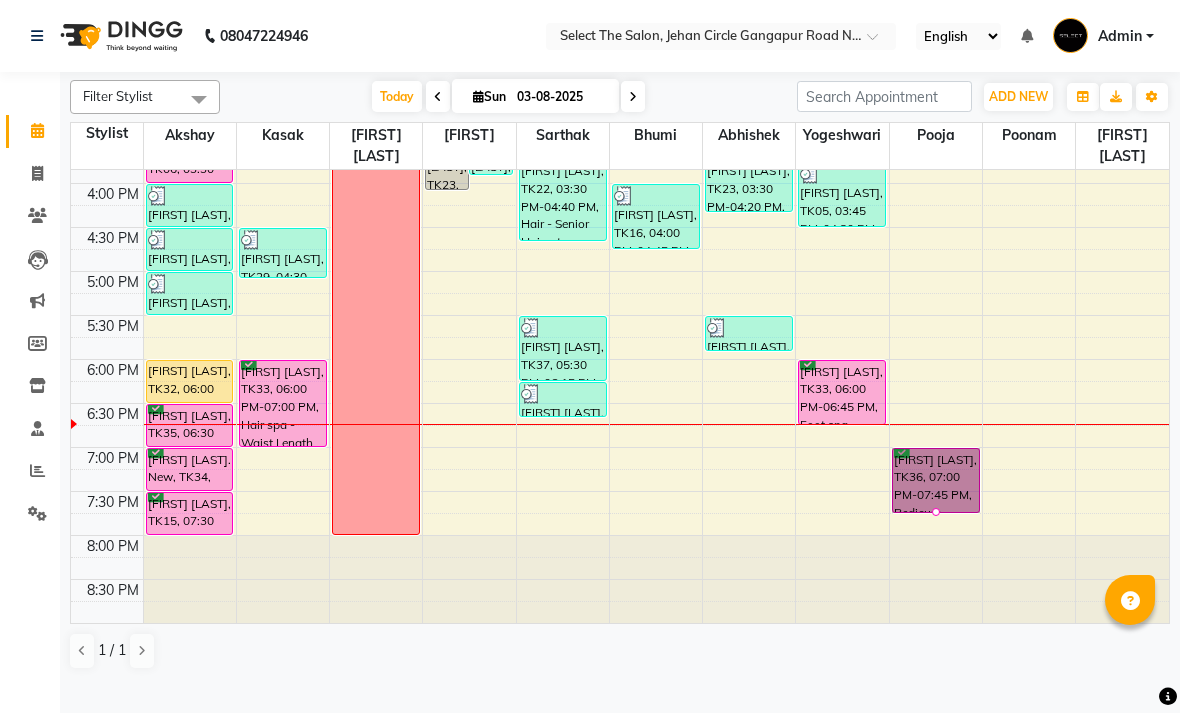 click at bounding box center [936, 512] 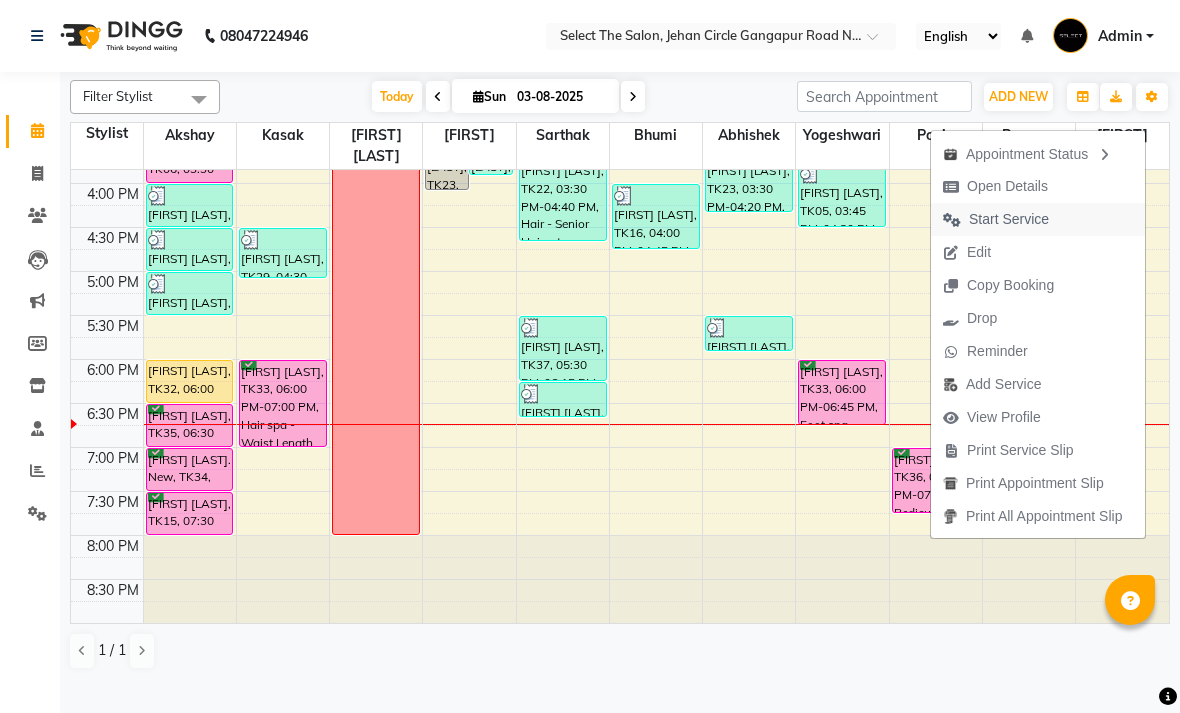 click on "Start Service" at bounding box center (1009, 219) 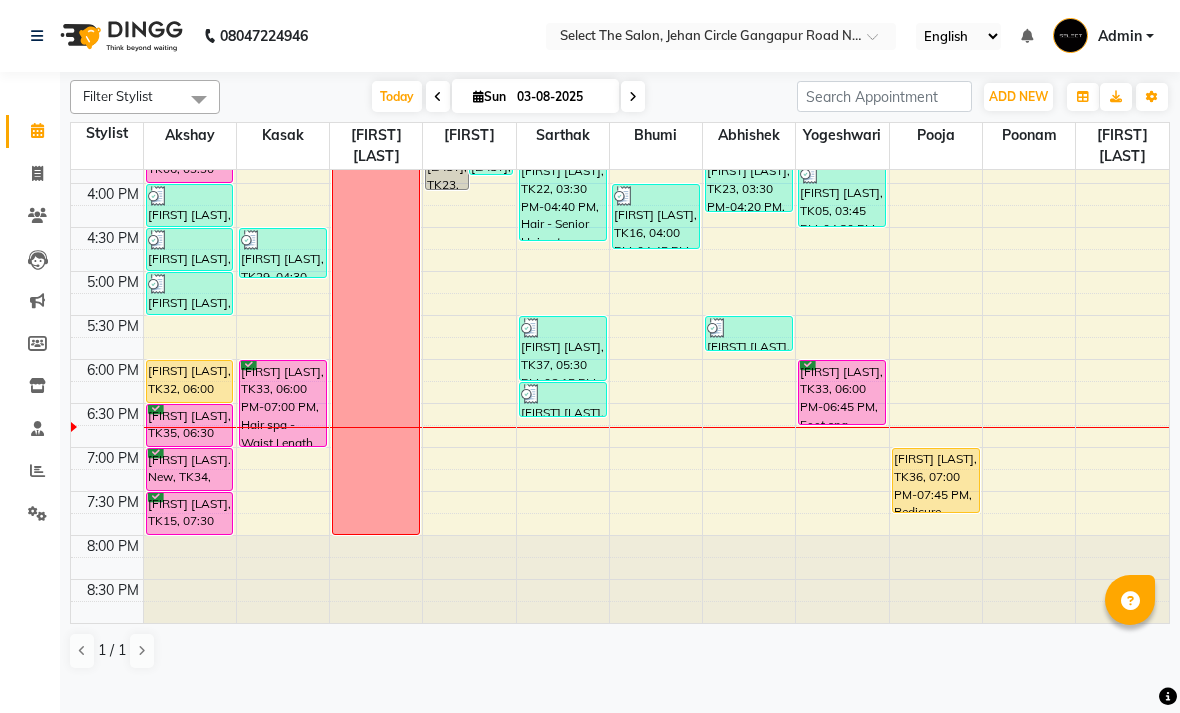 click at bounding box center (633, 97) 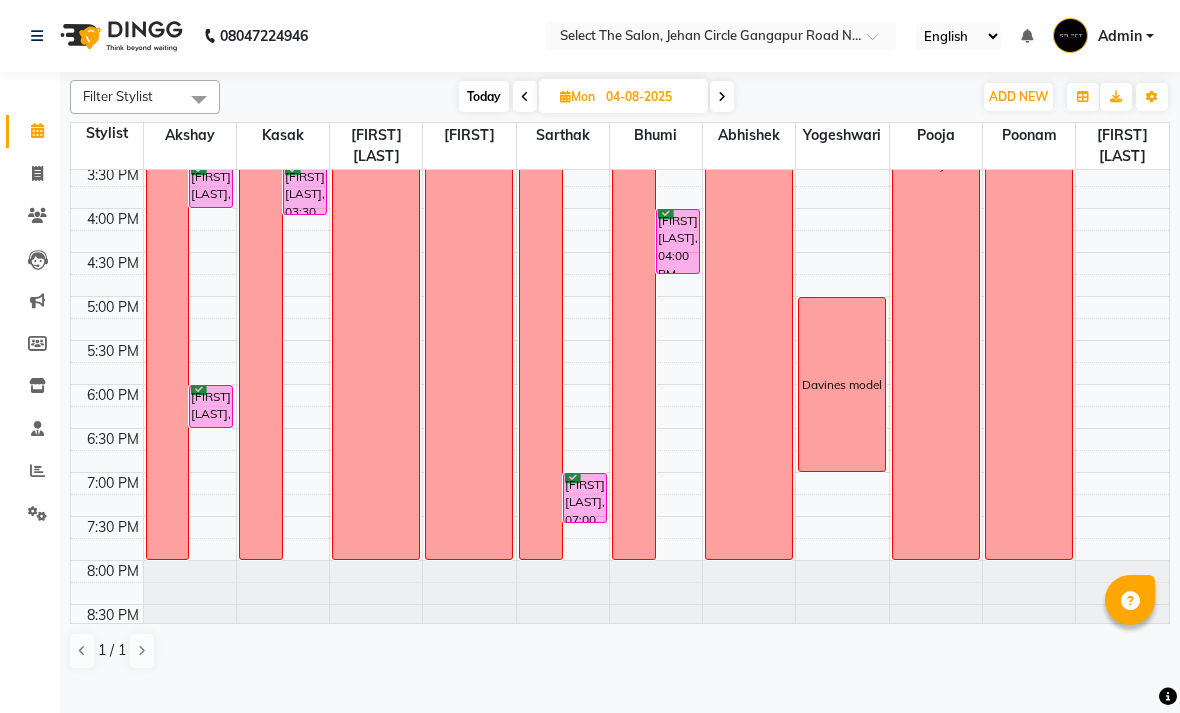 scroll, scrollTop: 679, scrollLeft: 0, axis: vertical 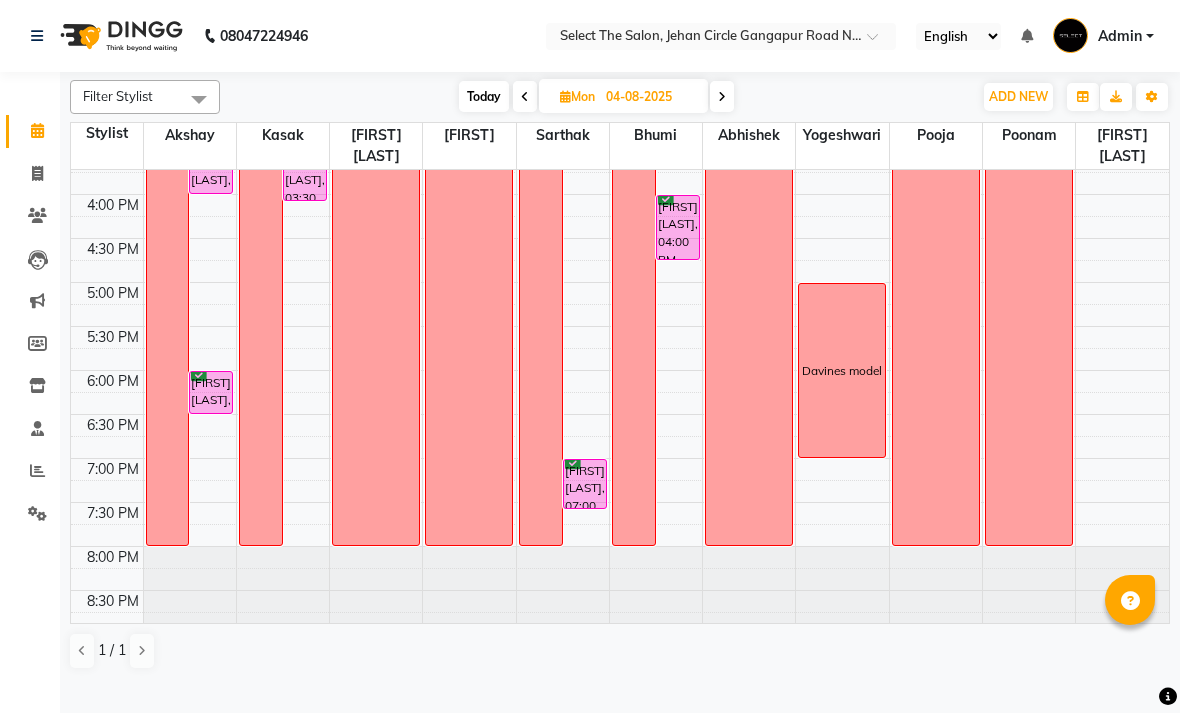 click on "Today" at bounding box center (484, 96) 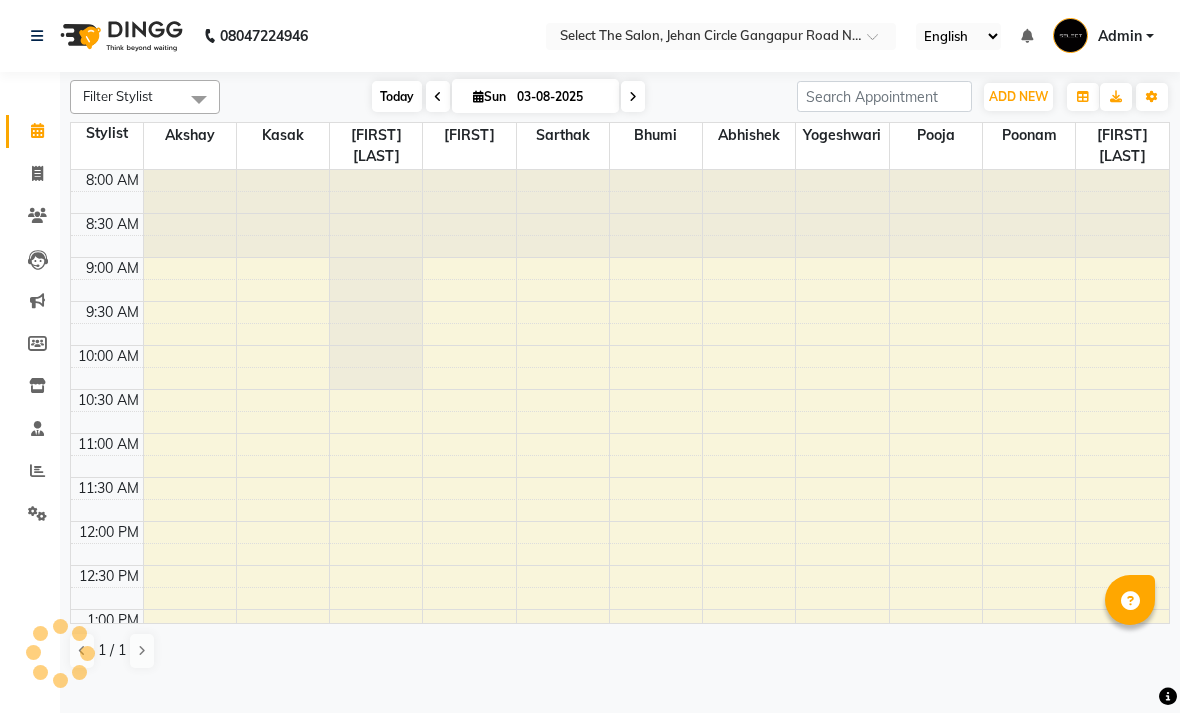 scroll, scrollTop: 690, scrollLeft: 0, axis: vertical 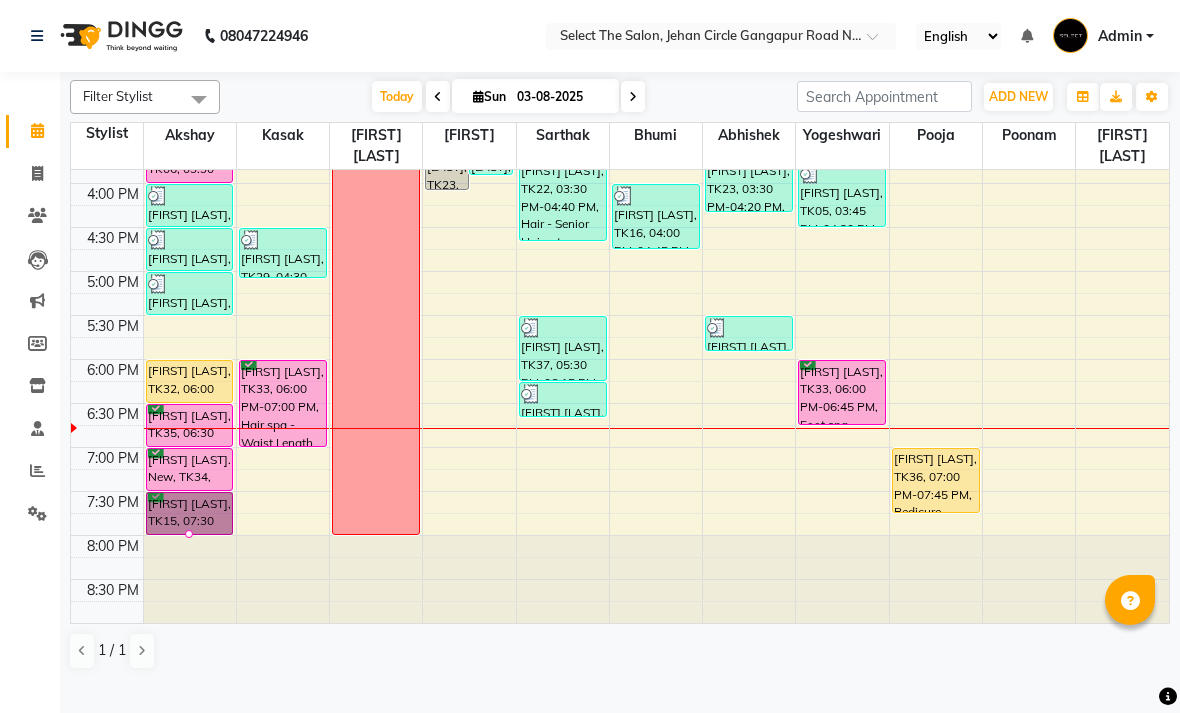 click at bounding box center (189, 534) 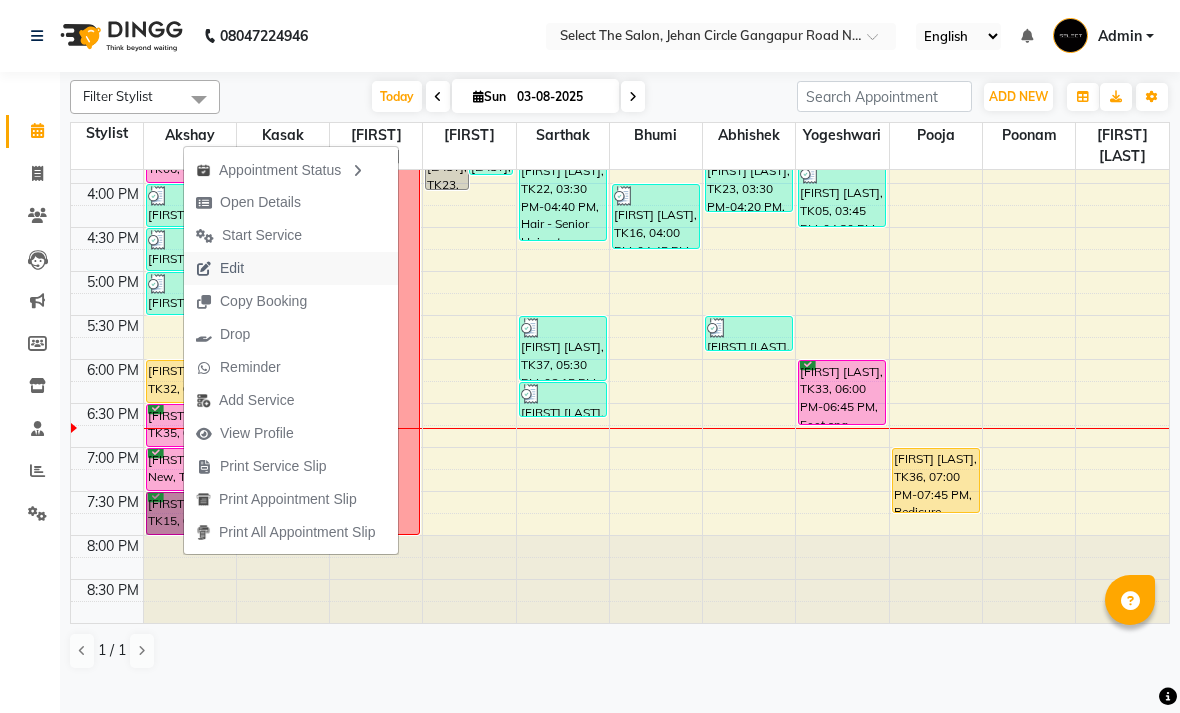 click on "Edit" at bounding box center [232, 268] 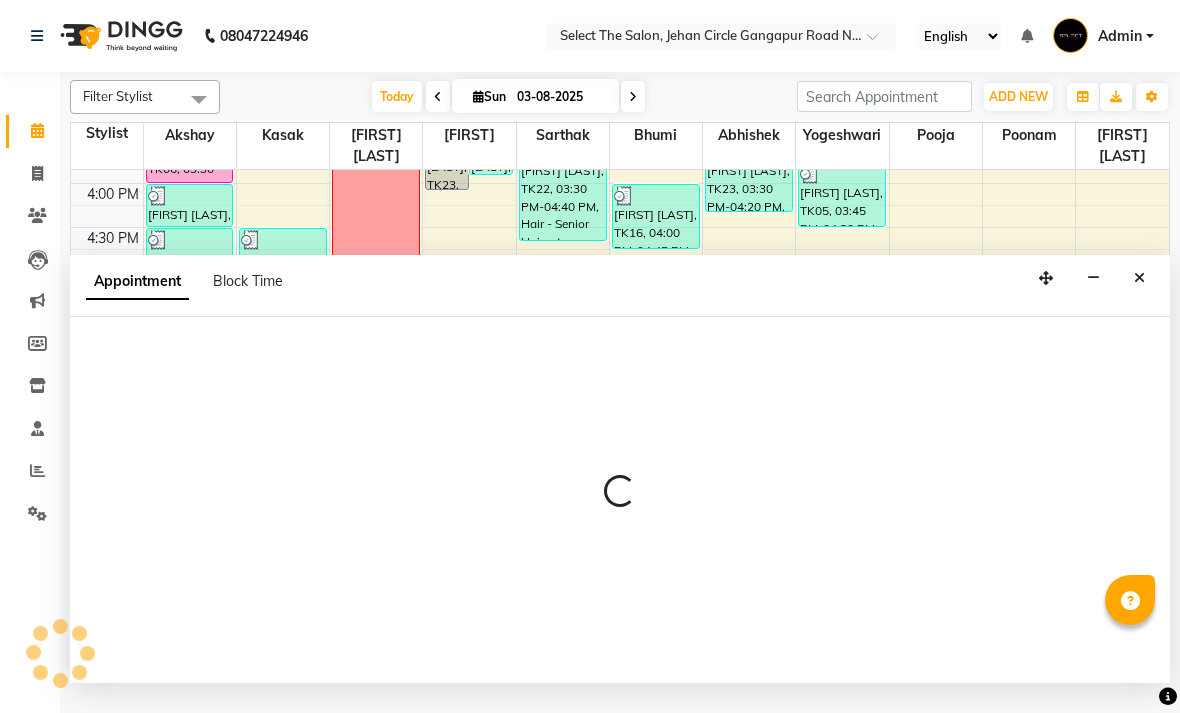 select on "confirm booking" 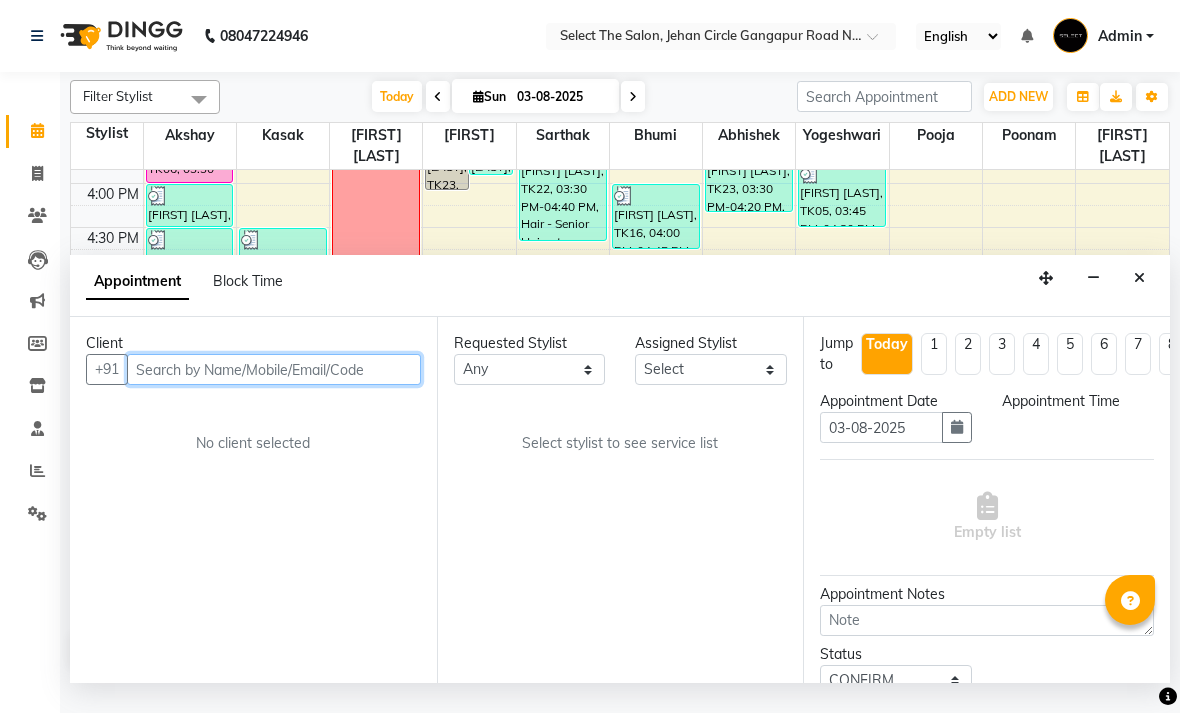 select on "1170" 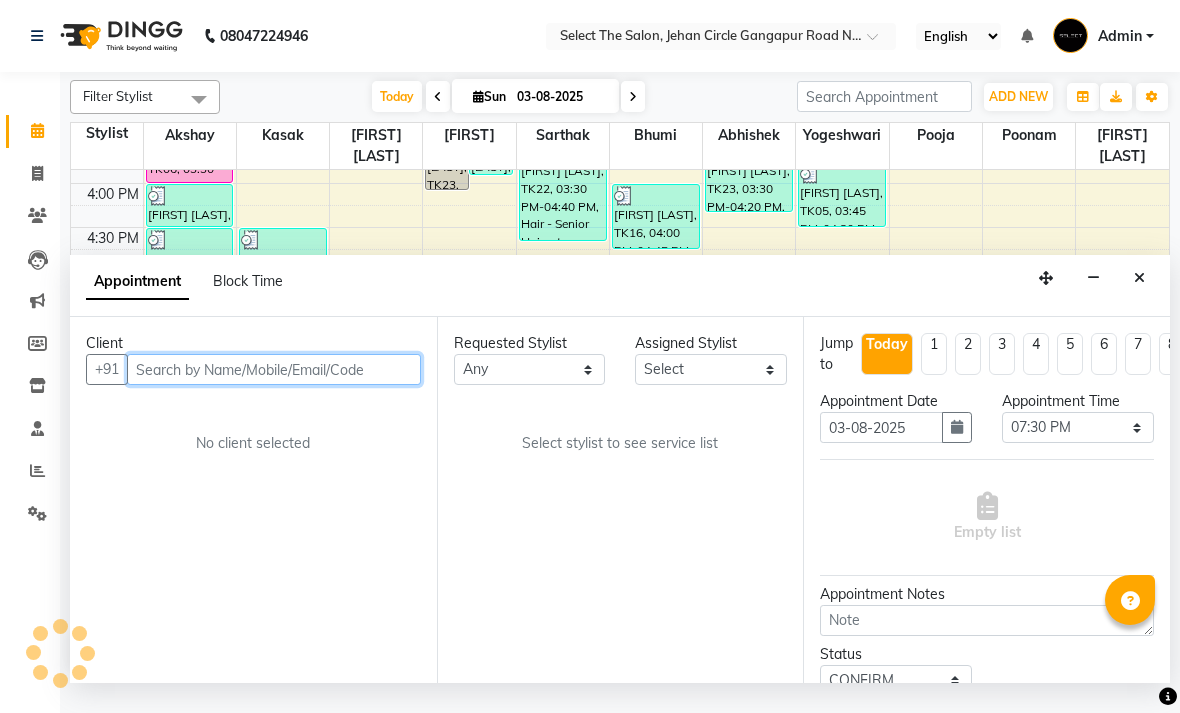 select on "31289" 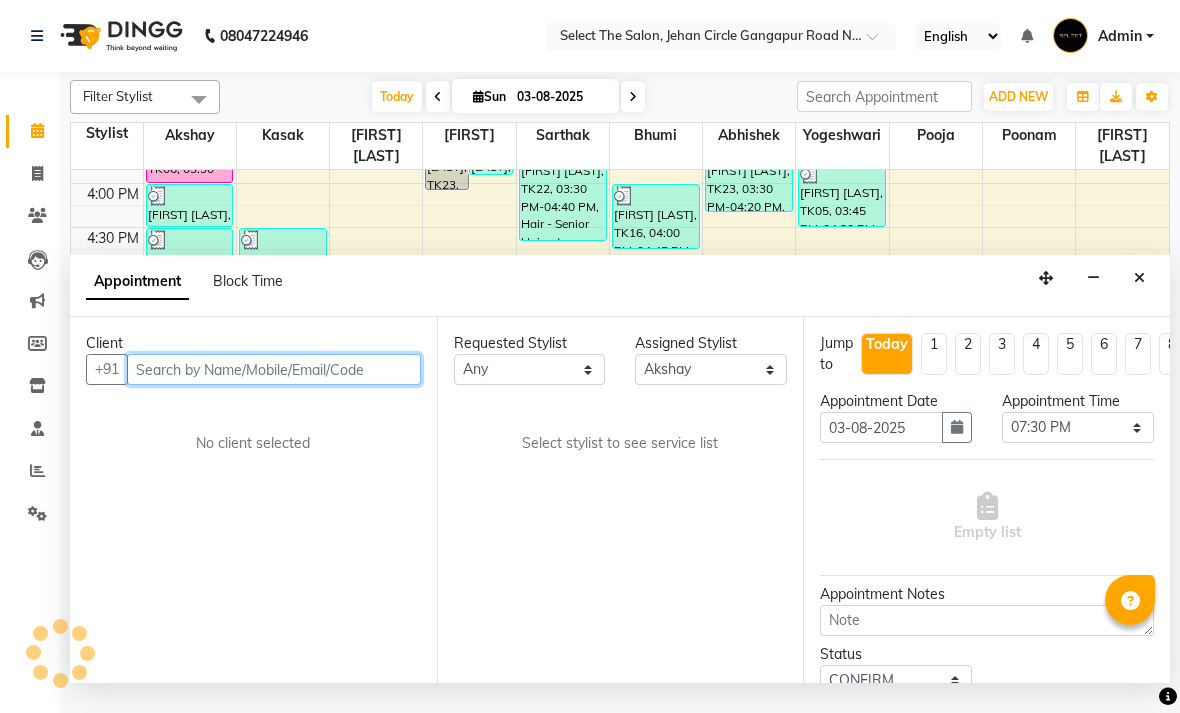 scroll, scrollTop: 690, scrollLeft: 0, axis: vertical 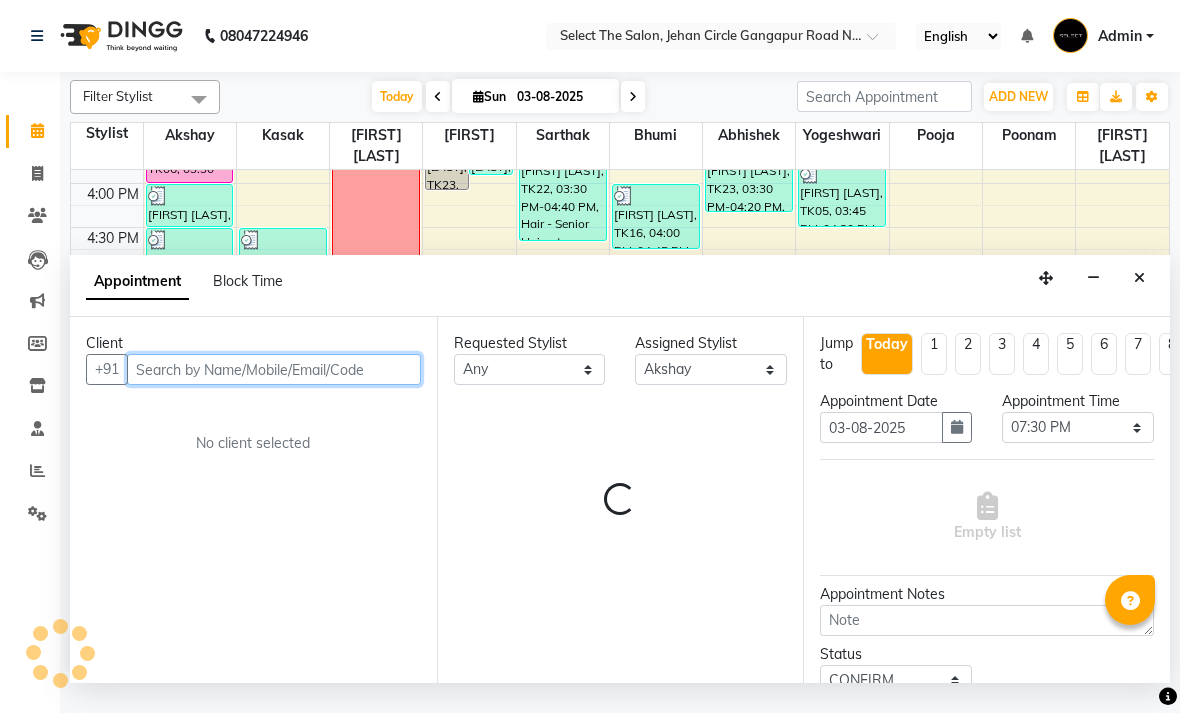 select on "2213" 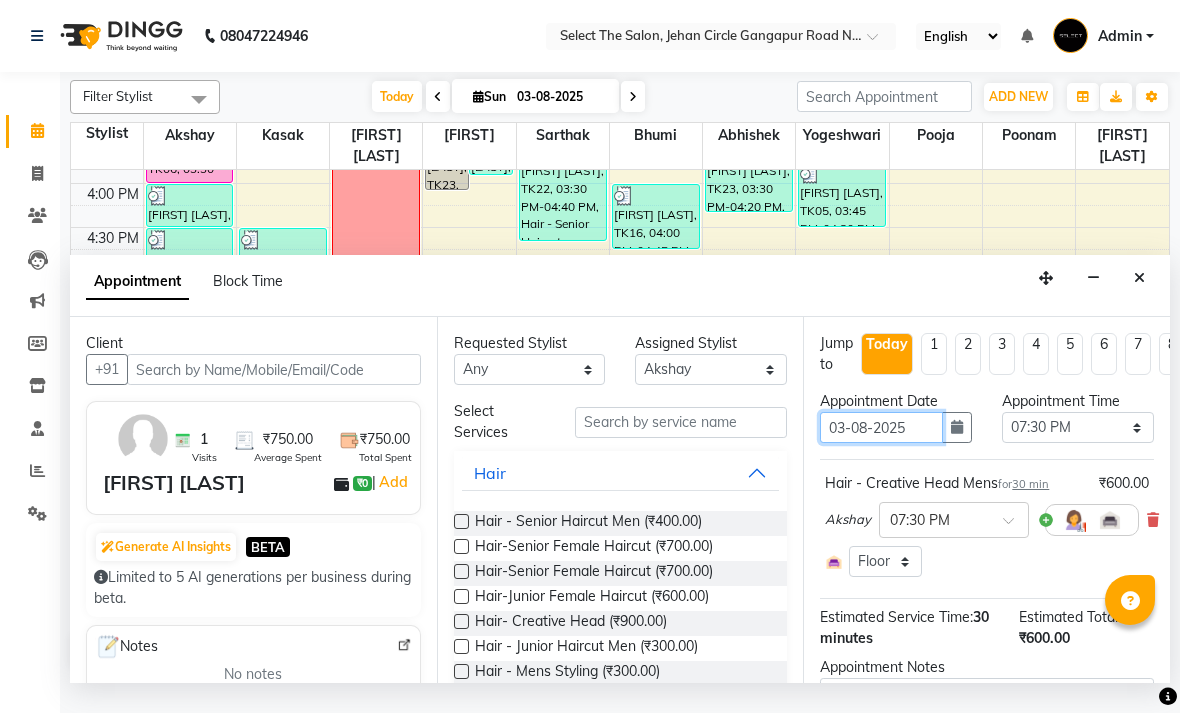 click on "03-08-2025" at bounding box center (881, 427) 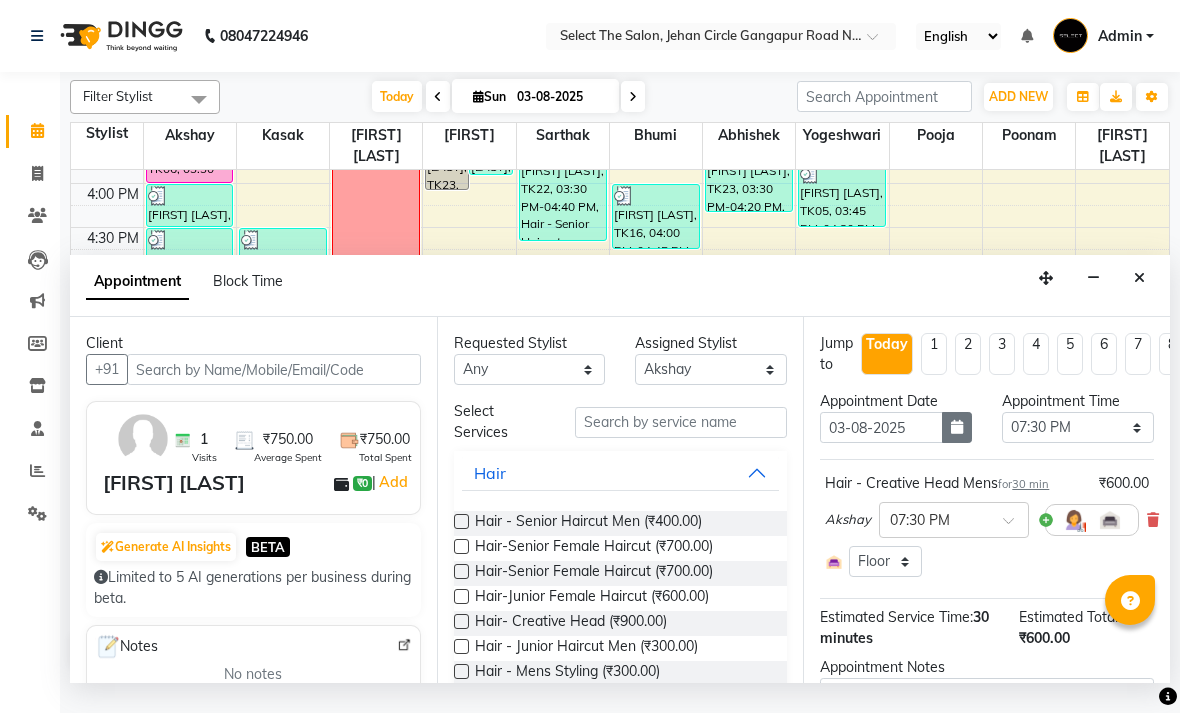click at bounding box center (957, 427) 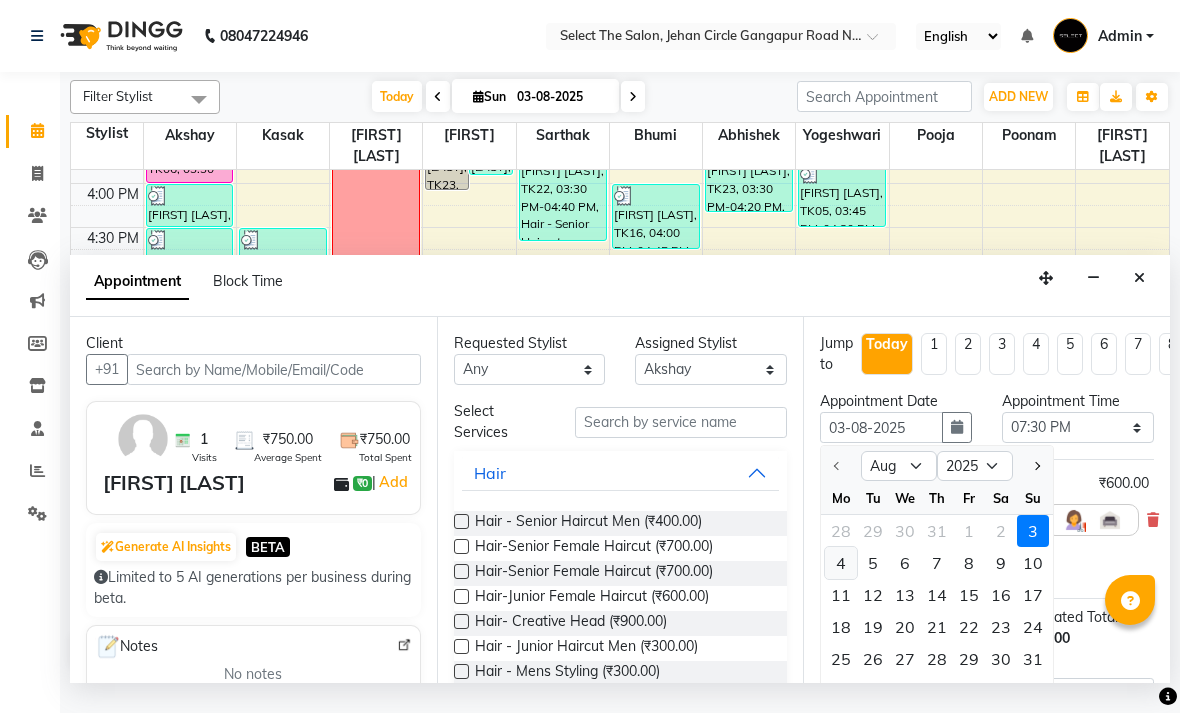 click on "4" at bounding box center [841, 563] 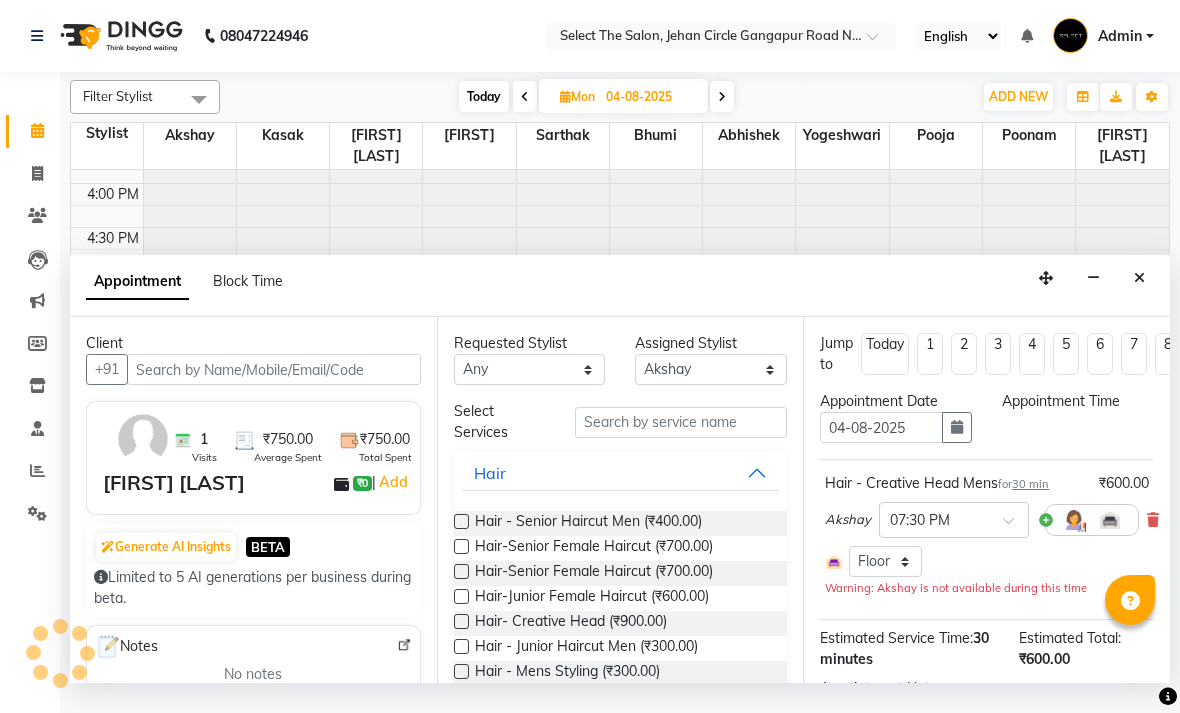 scroll, scrollTop: 690, scrollLeft: 0, axis: vertical 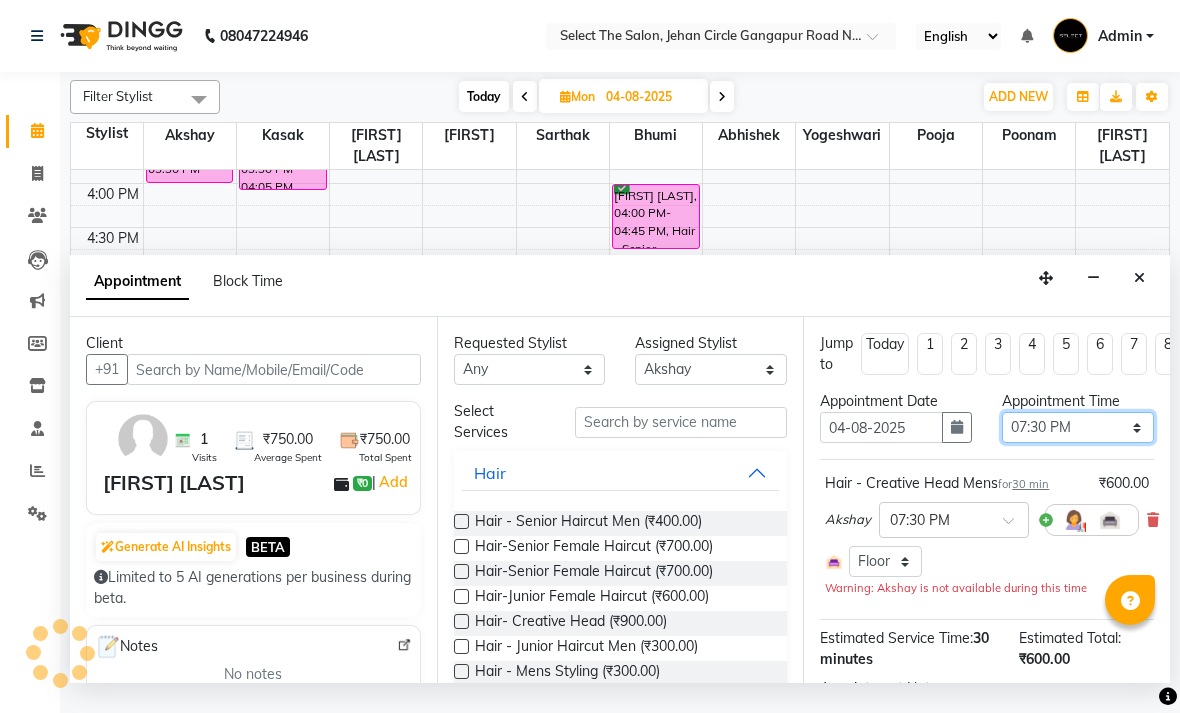 click on "Select 09:00 AM 09:15 AM 09:30 AM 09:45 AM 10:00 AM 10:15 AM 10:30 AM 10:45 AM 11:00 AM 11:15 AM 11:30 AM 11:45 AM 12:00 PM 12:15 PM 12:30 PM 12:45 PM 01:00 PM 01:15 PM 01:30 PM 01:45 PM 02:00 PM 02:15 PM 02:30 PM 02:45 PM 03:00 PM 03:15 PM 03:30 PM 03:45 PM 04:00 PM 04:15 PM 04:30 PM 04:45 PM 05:00 PM 05:15 PM 05:30 PM 05:45 PM 06:00 PM 06:15 PM 06:30 PM 06:45 PM 07:00 PM 07:15 PM 07:30 PM 07:45 PM 08:00 PM" at bounding box center [1078, 427] 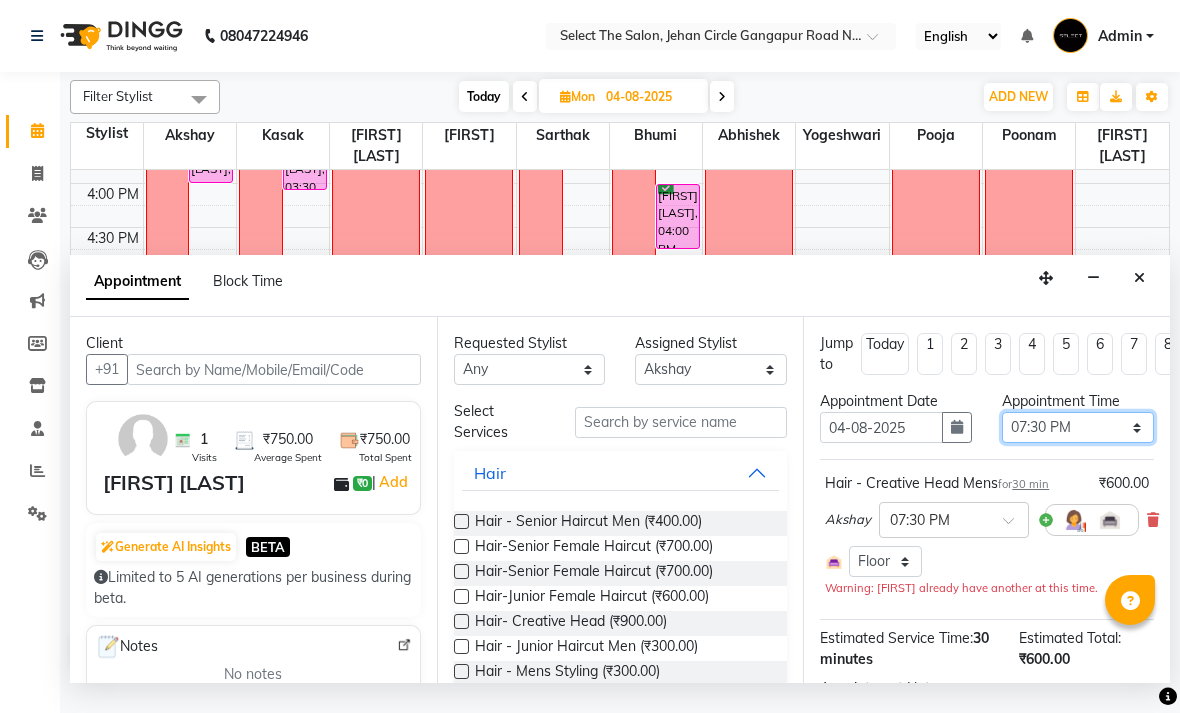 select on "1140" 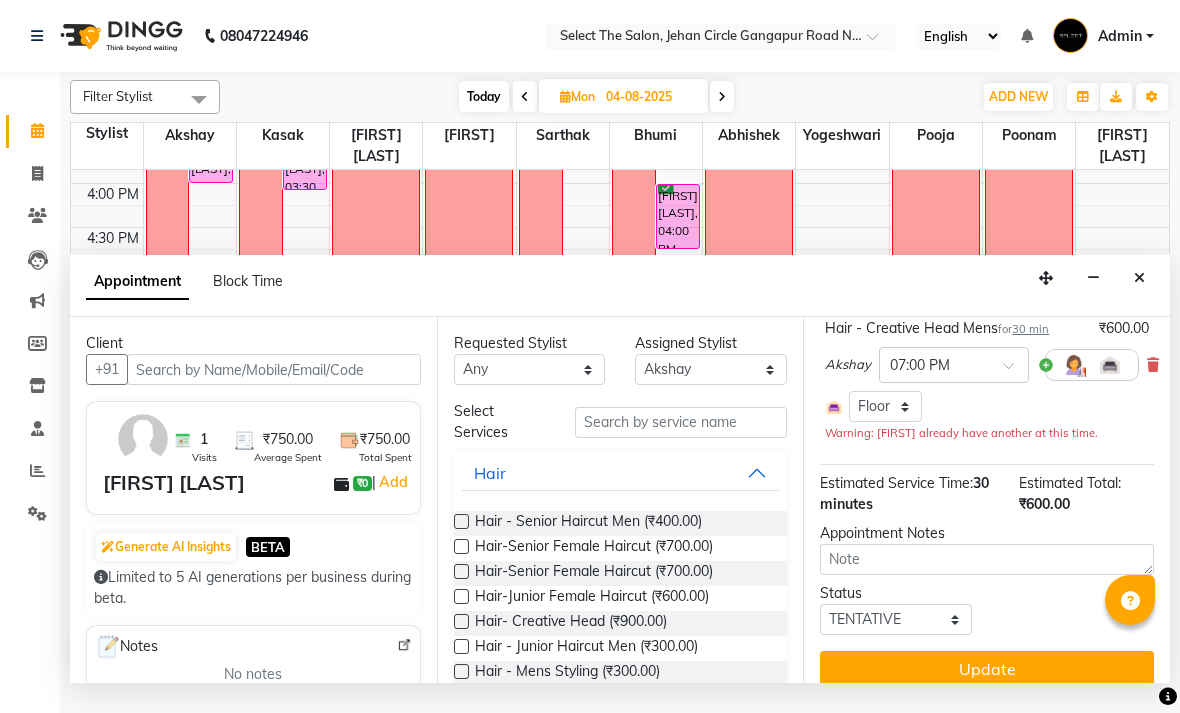 scroll, scrollTop: 153, scrollLeft: 0, axis: vertical 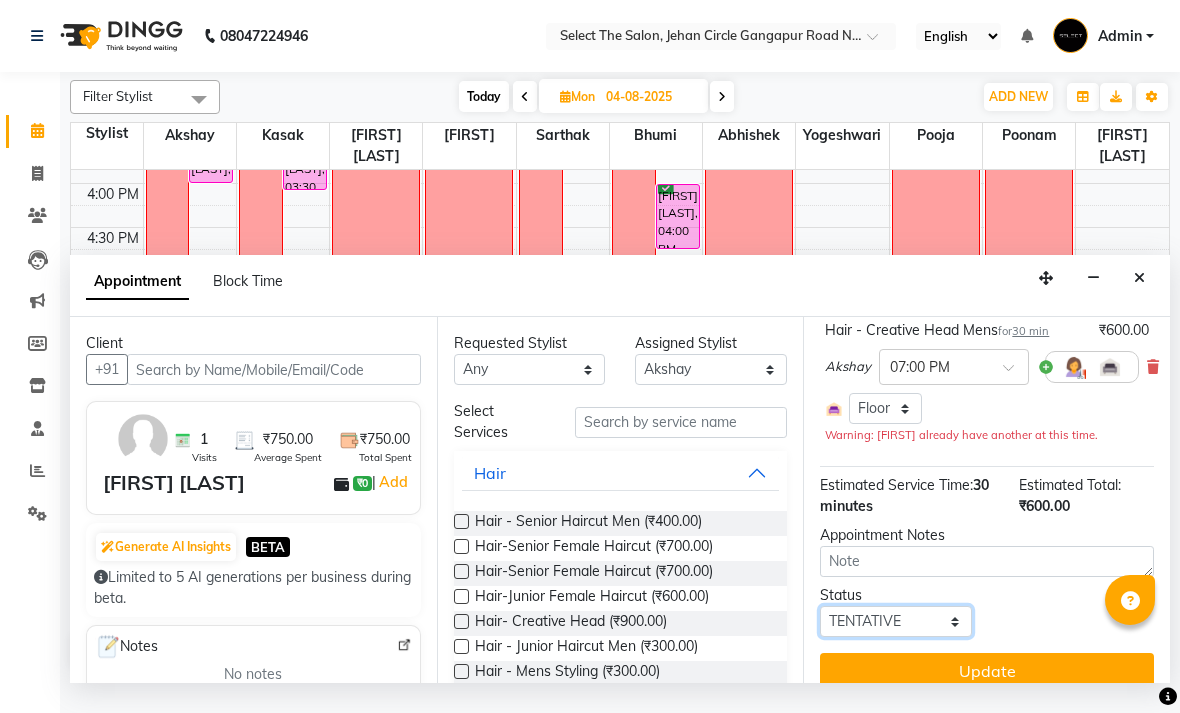 click on "Select TENTATIVE CONFIRM UPCOMING" at bounding box center [896, 621] 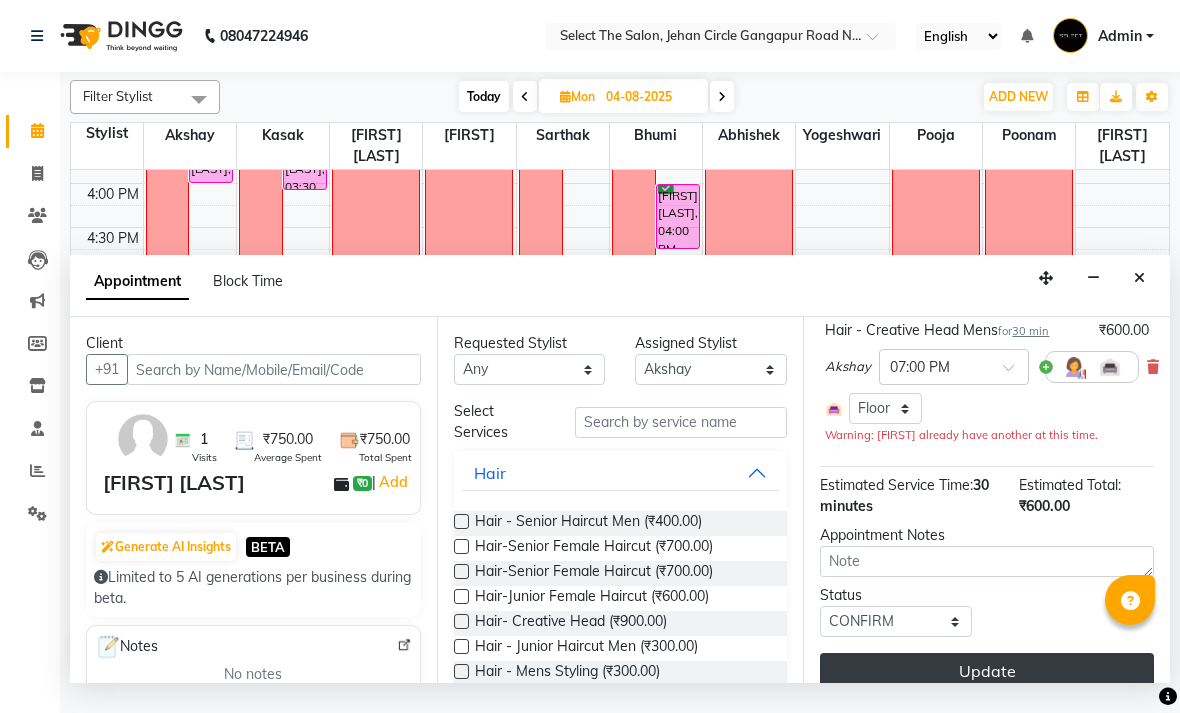 click on "Update" at bounding box center [987, 671] 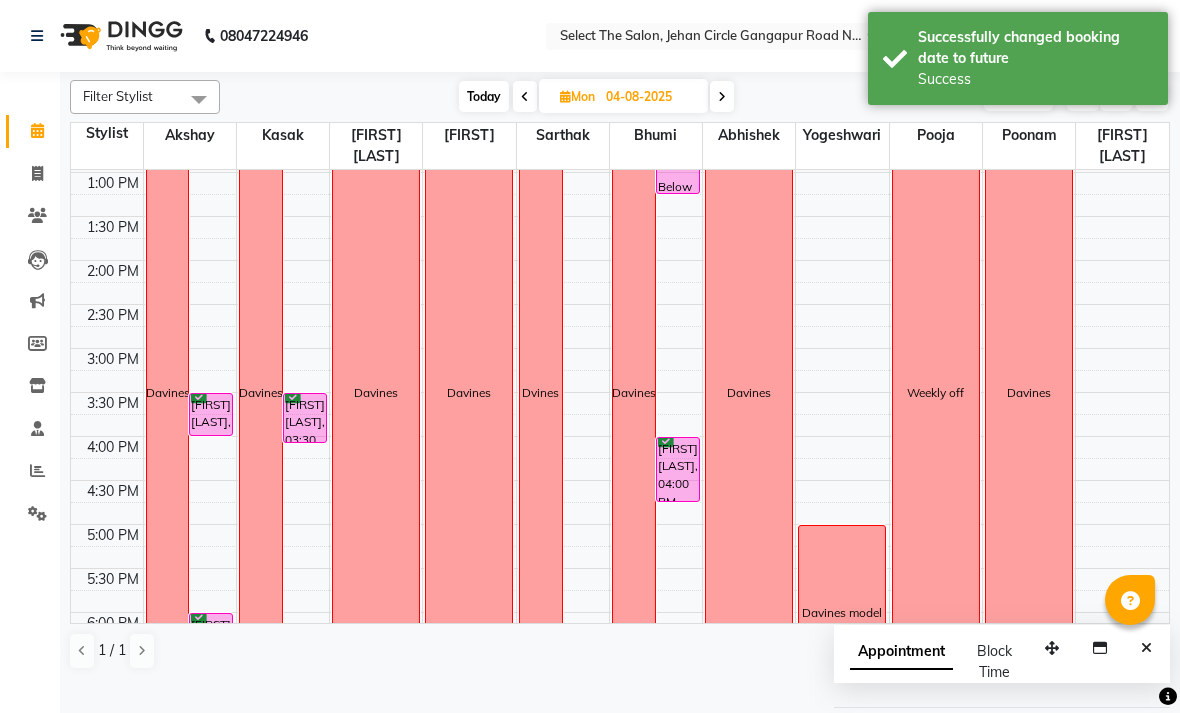 scroll, scrollTop: 445, scrollLeft: 0, axis: vertical 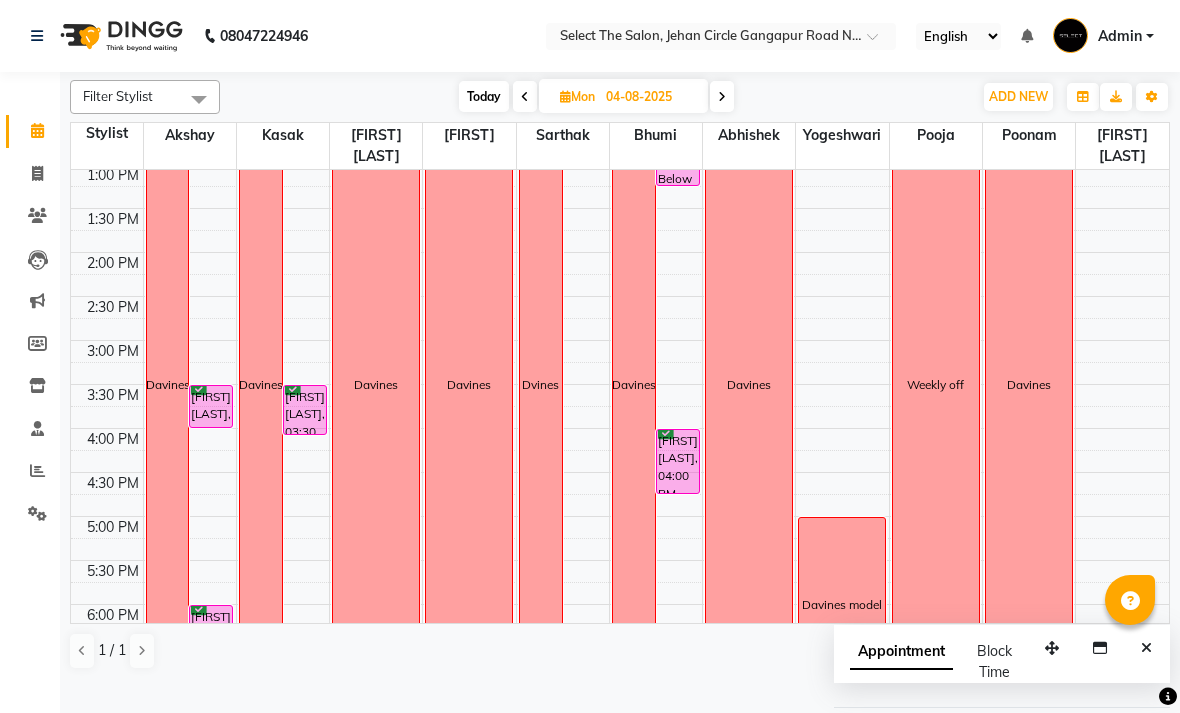 click on "Today" at bounding box center [484, 96] 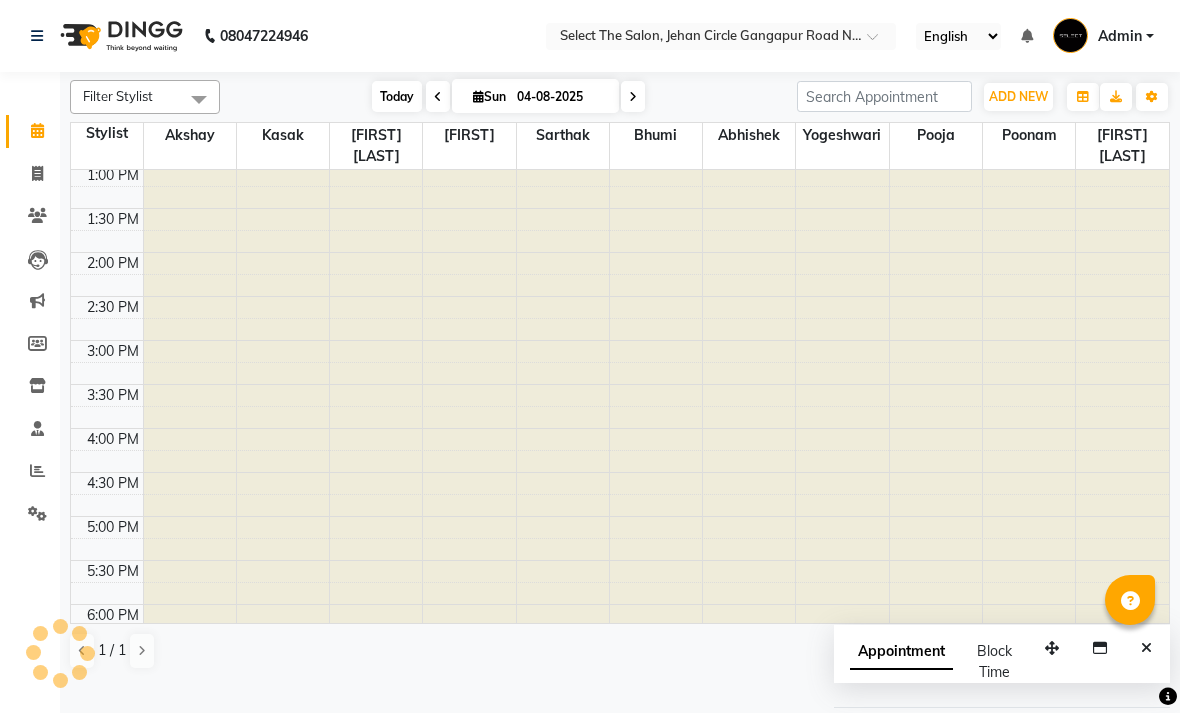 type on "03-08-2025" 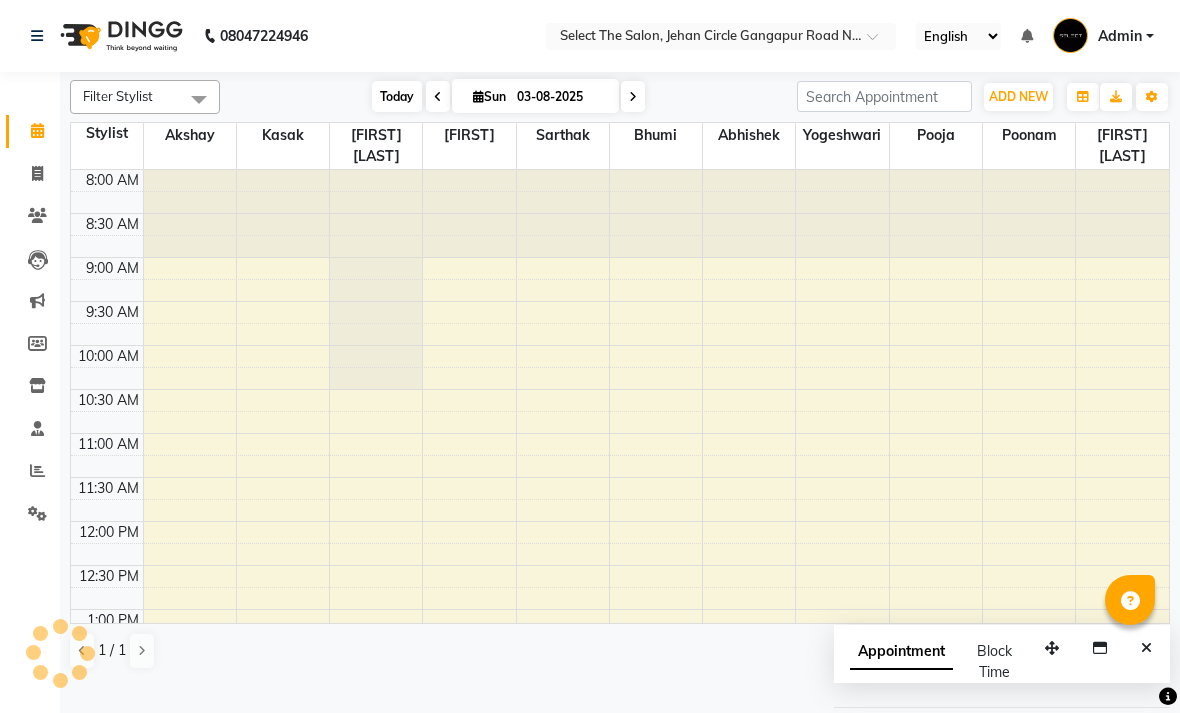 scroll, scrollTop: 690, scrollLeft: 0, axis: vertical 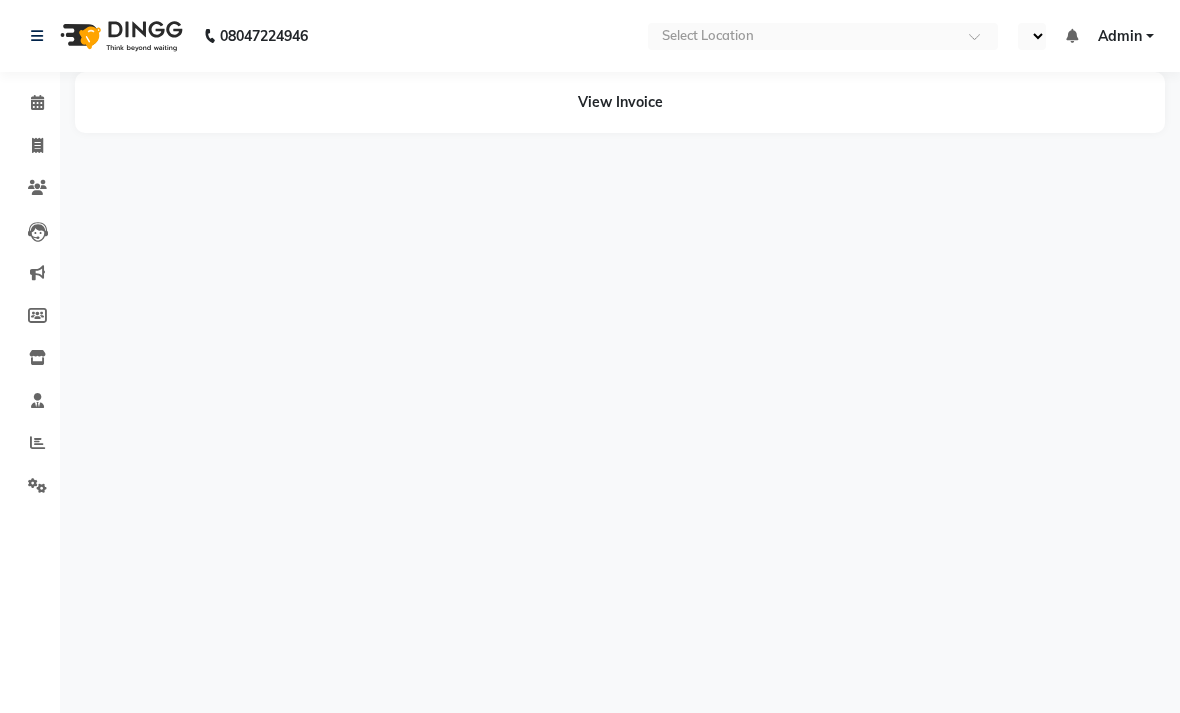 select on "en" 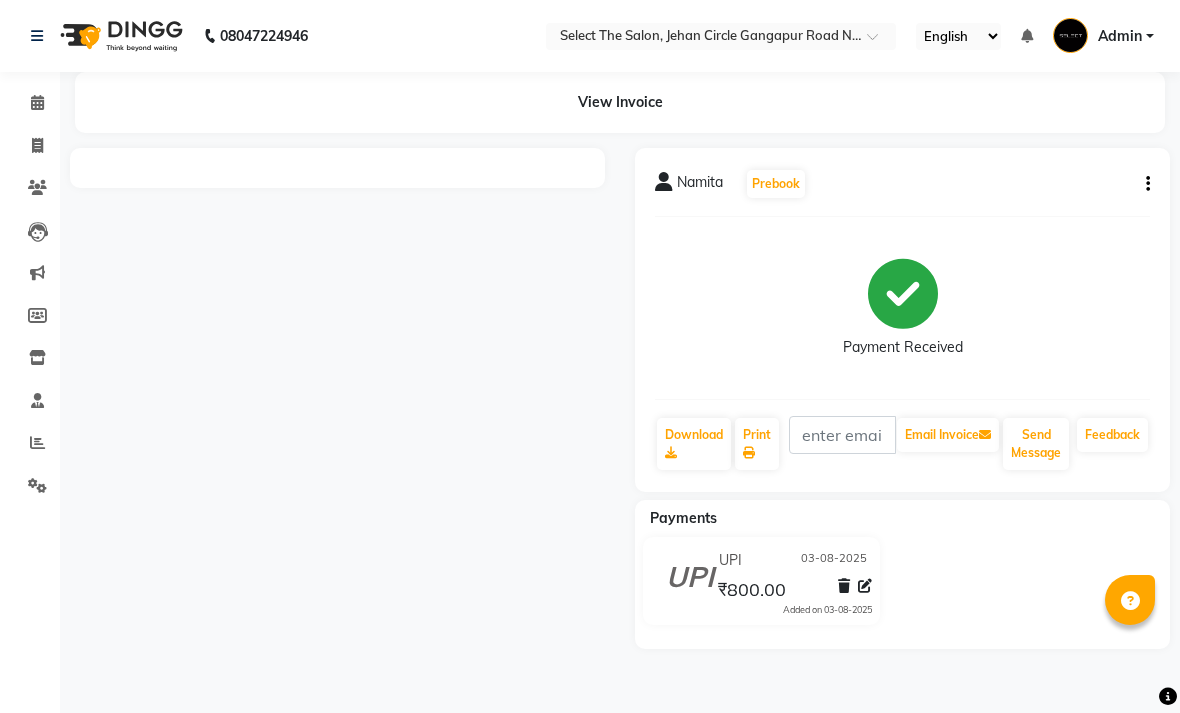 scroll, scrollTop: 0, scrollLeft: 0, axis: both 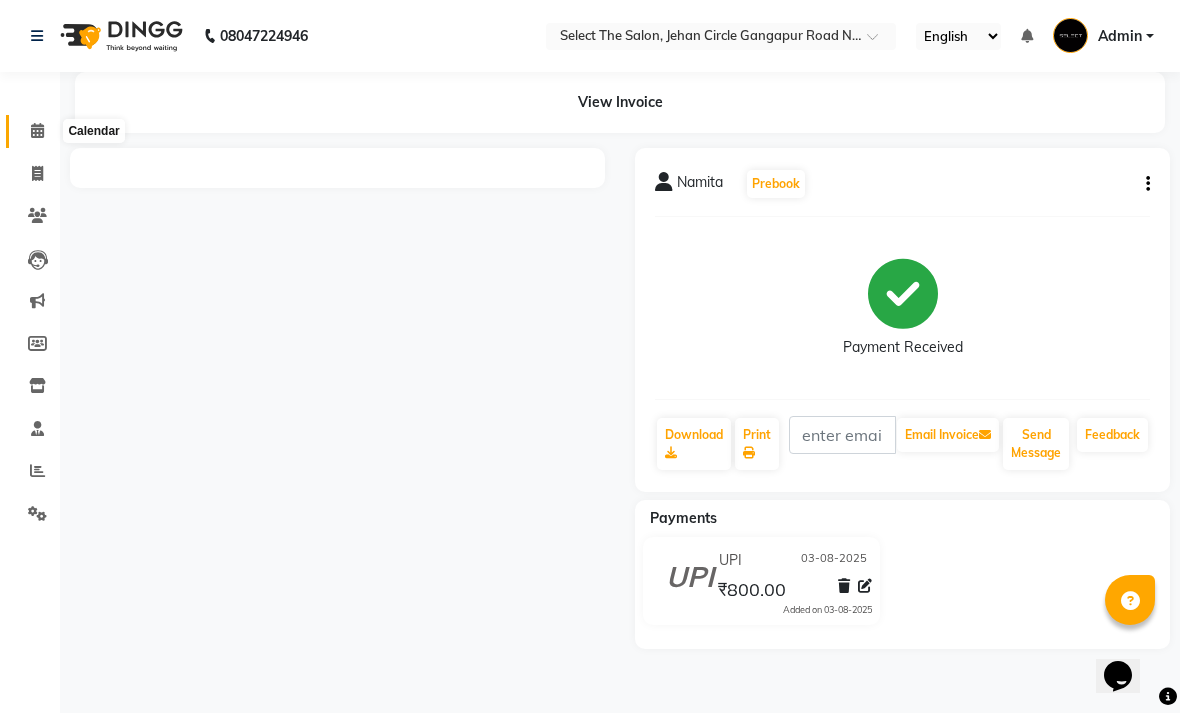 click 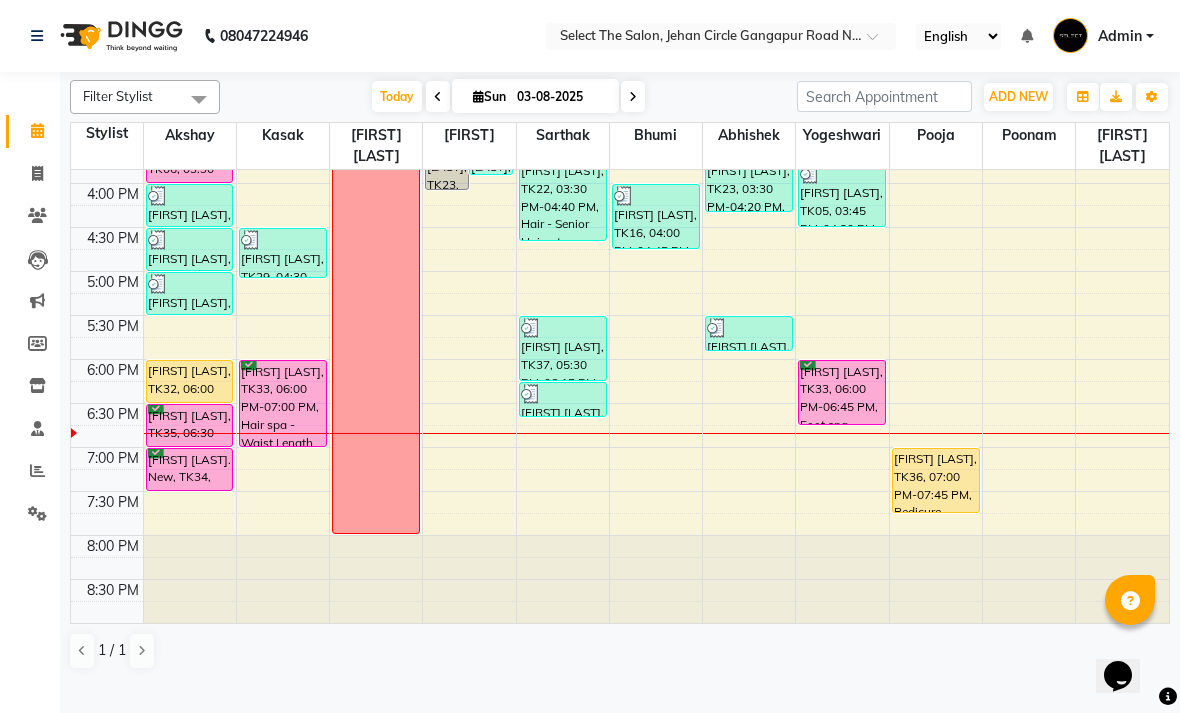 scroll, scrollTop: 690, scrollLeft: 0, axis: vertical 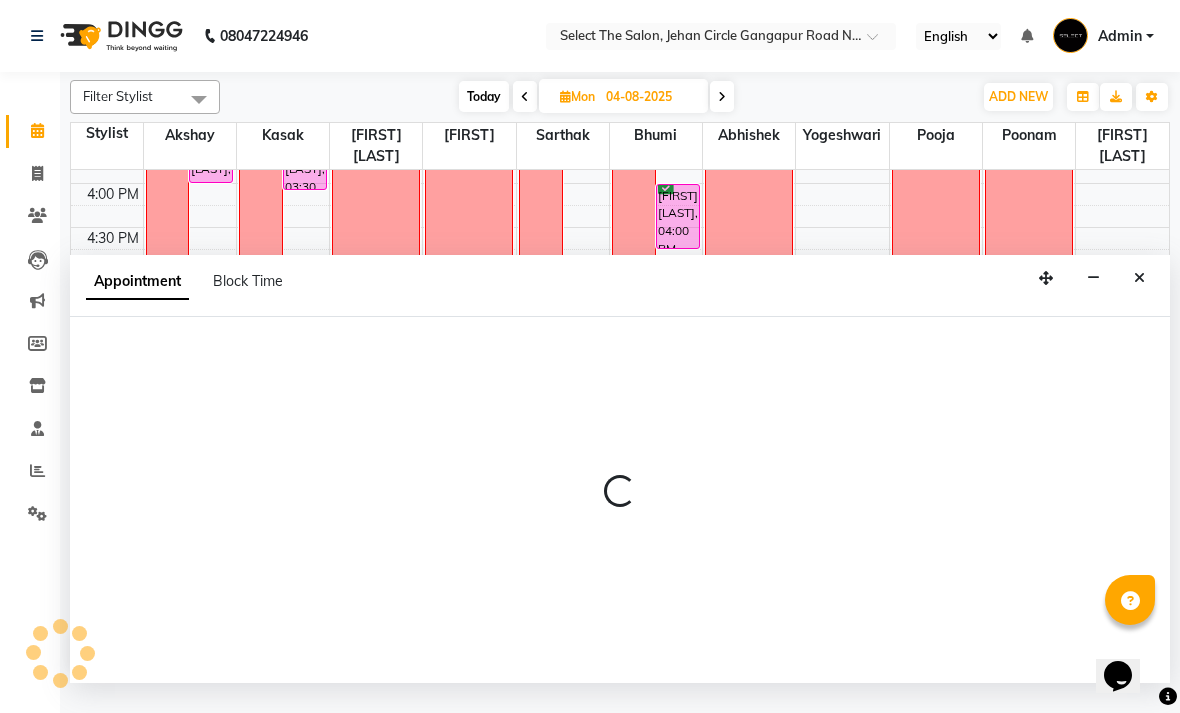 select on "36897" 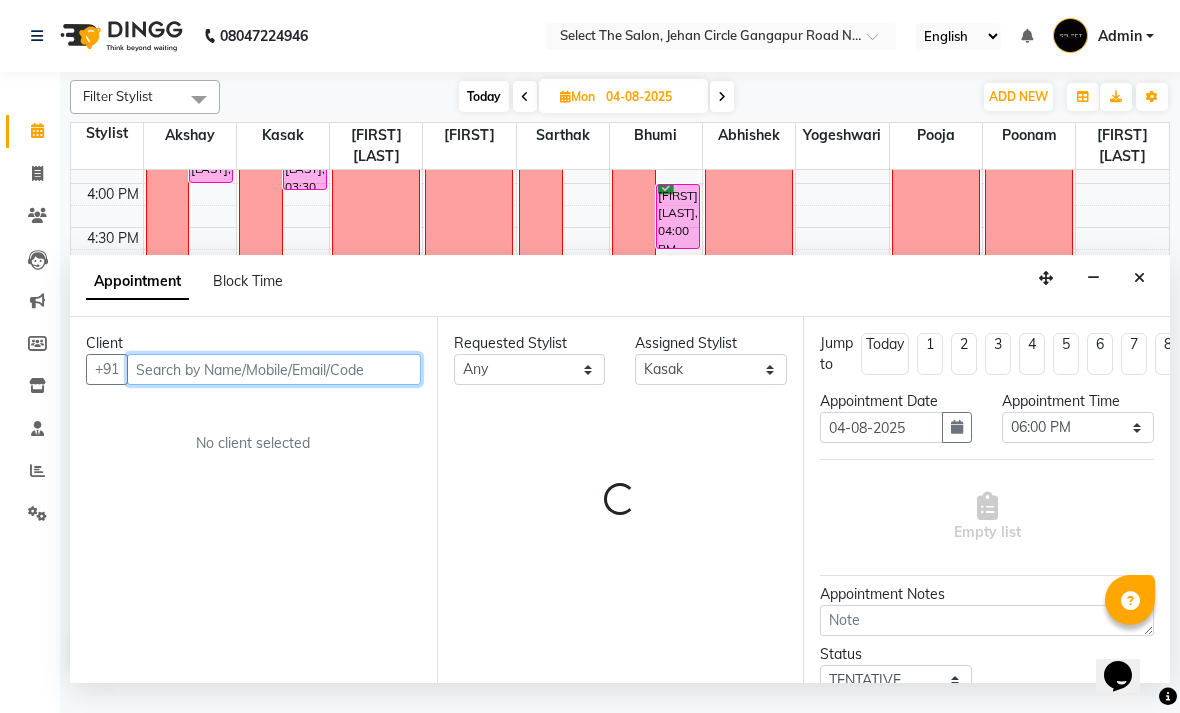 click at bounding box center (274, 369) 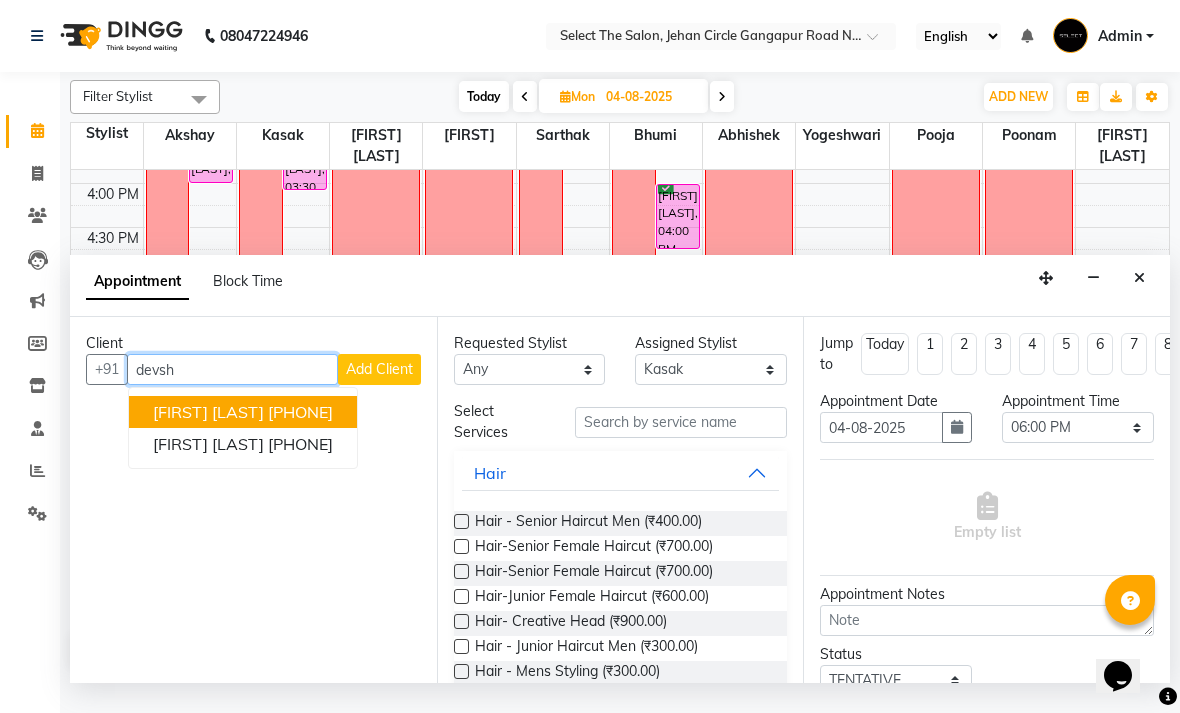 click on "7020947461" at bounding box center (300, 412) 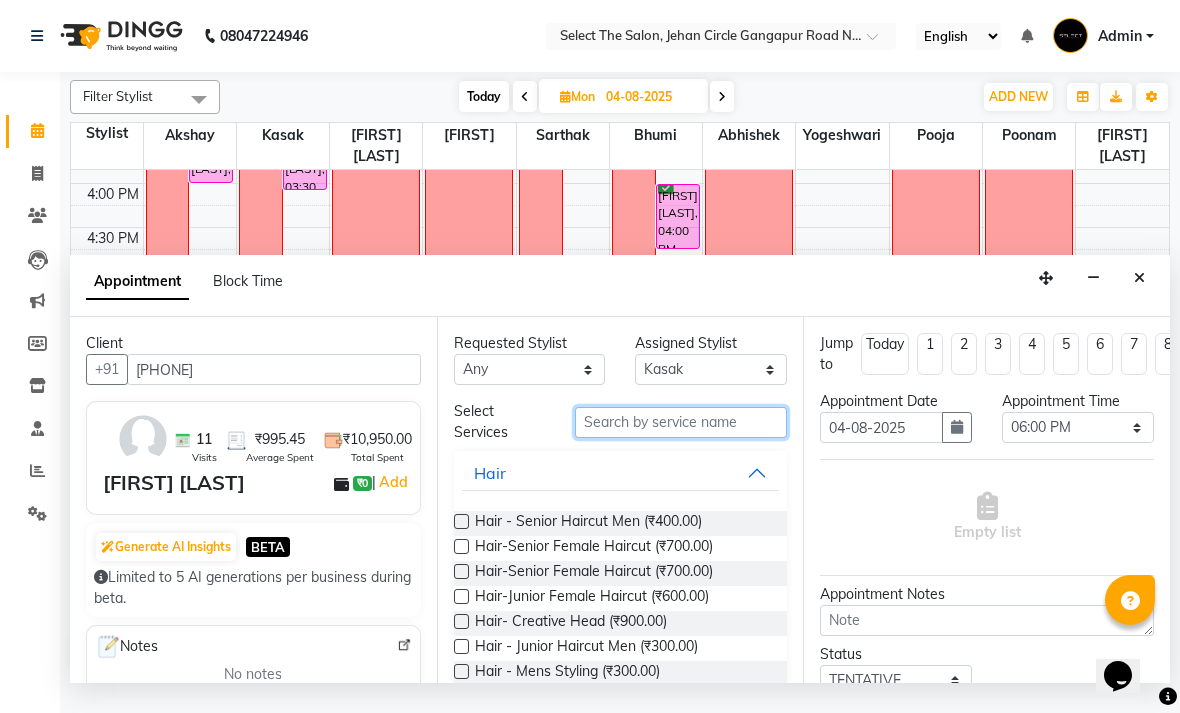 click at bounding box center [681, 422] 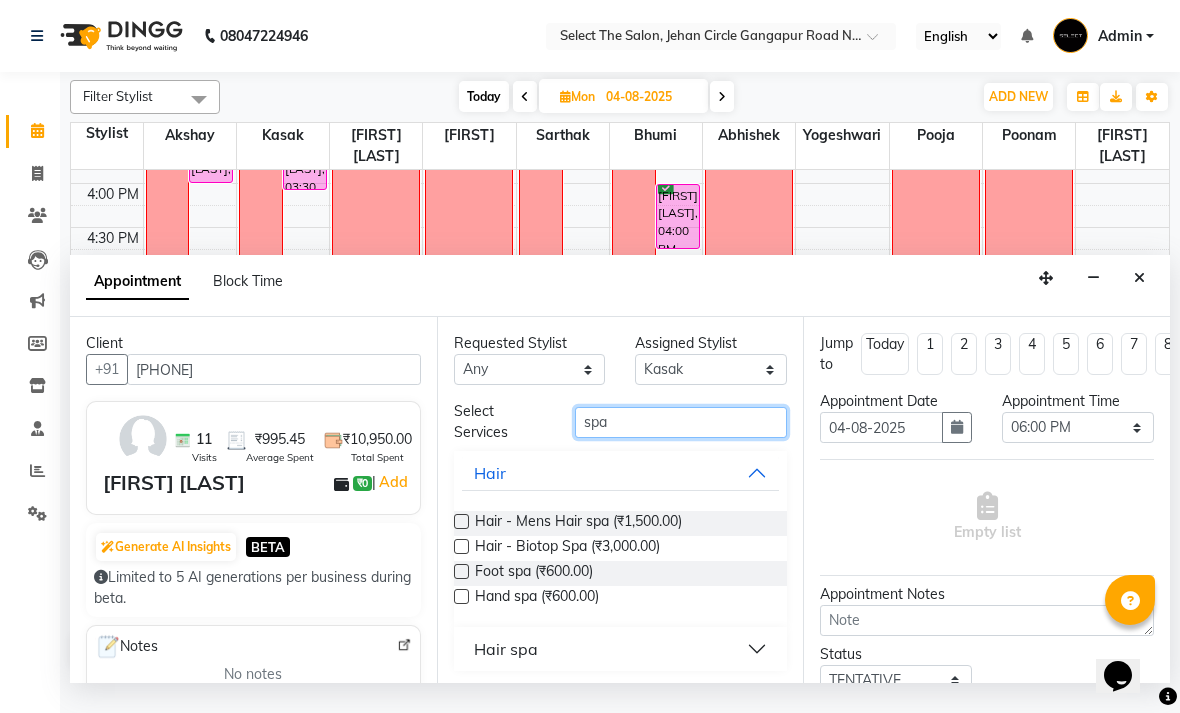 type on "spa" 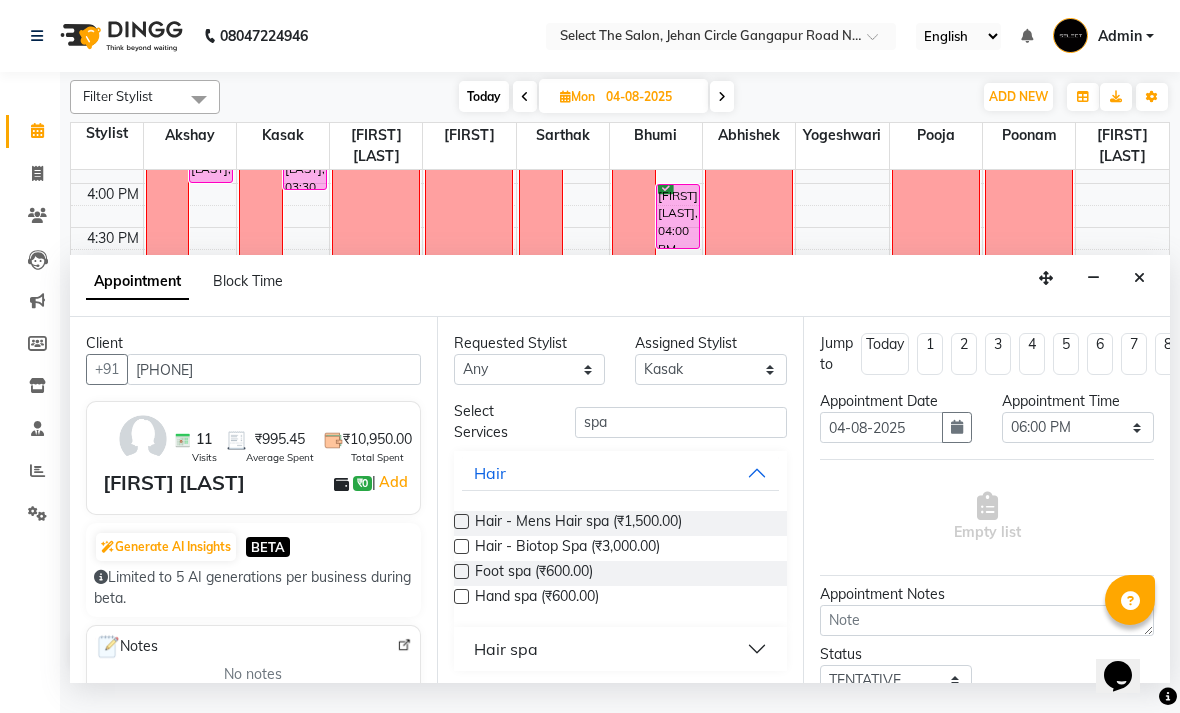 click at bounding box center (461, 546) 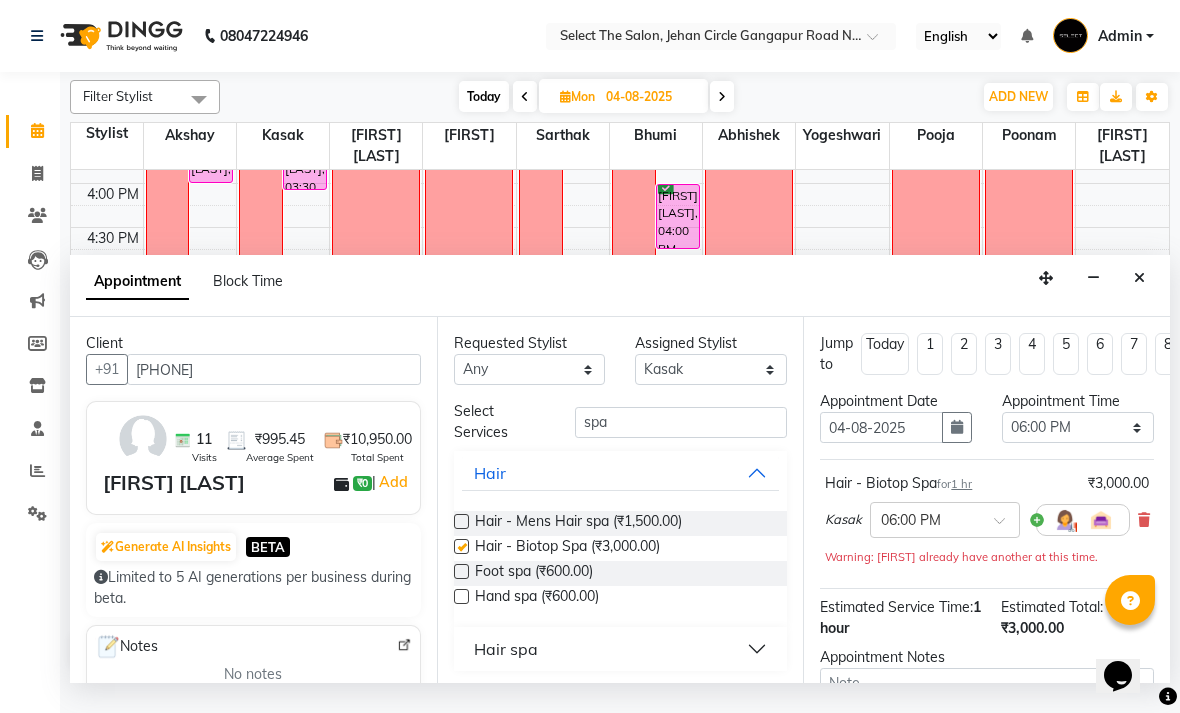 checkbox on "false" 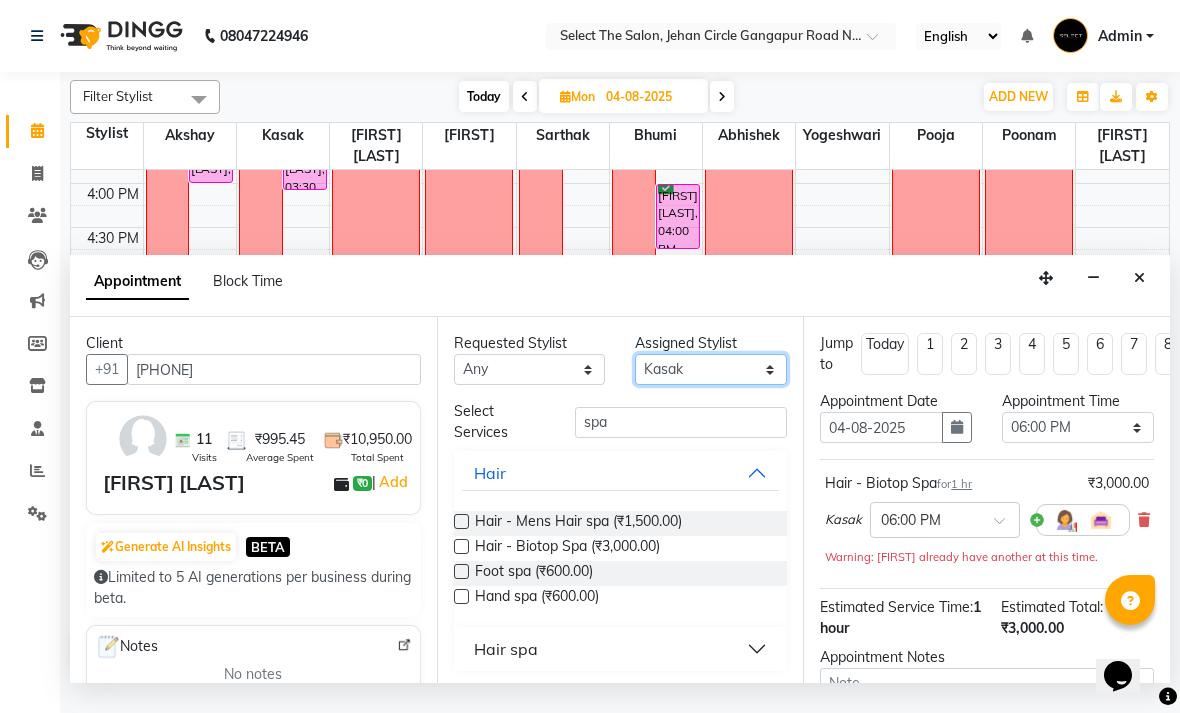 click on "Select Abhishek  Akshay  Bhumi  Kasak Pooja  Poonam  Sachin Wagh  Sarthak  Siddhika  Venkatesh warule Yogeshwari" at bounding box center (711, 369) 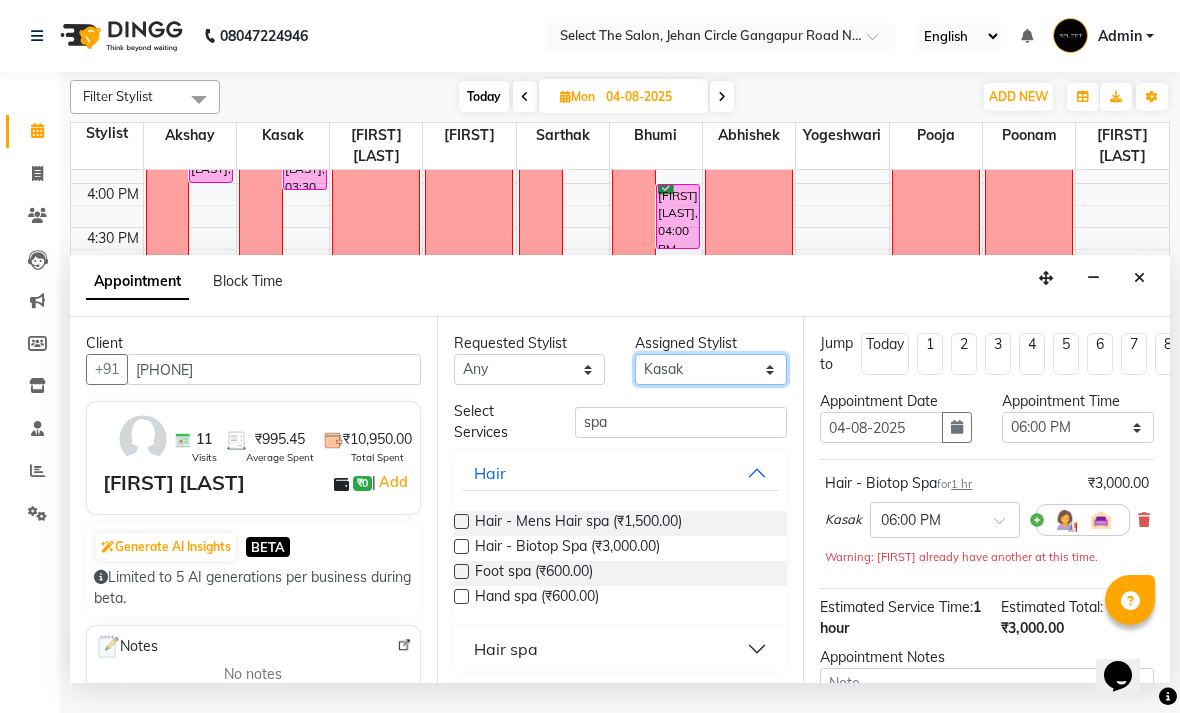 select on "68846" 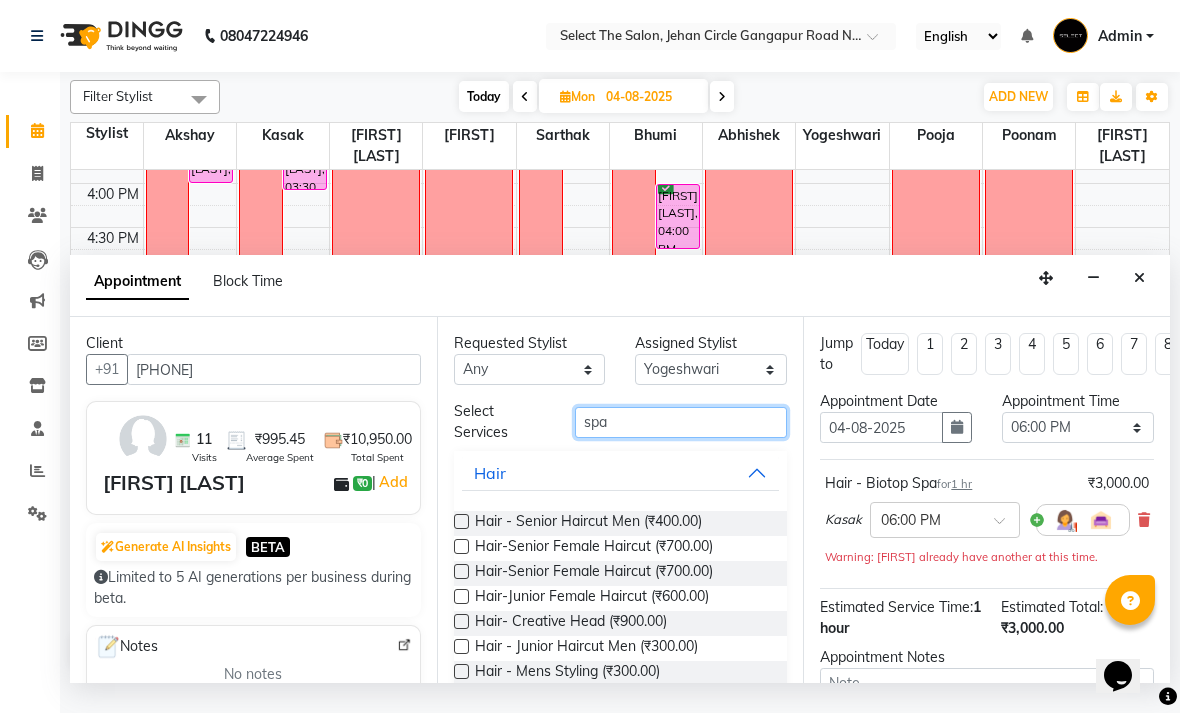 click on "spa" at bounding box center [681, 422] 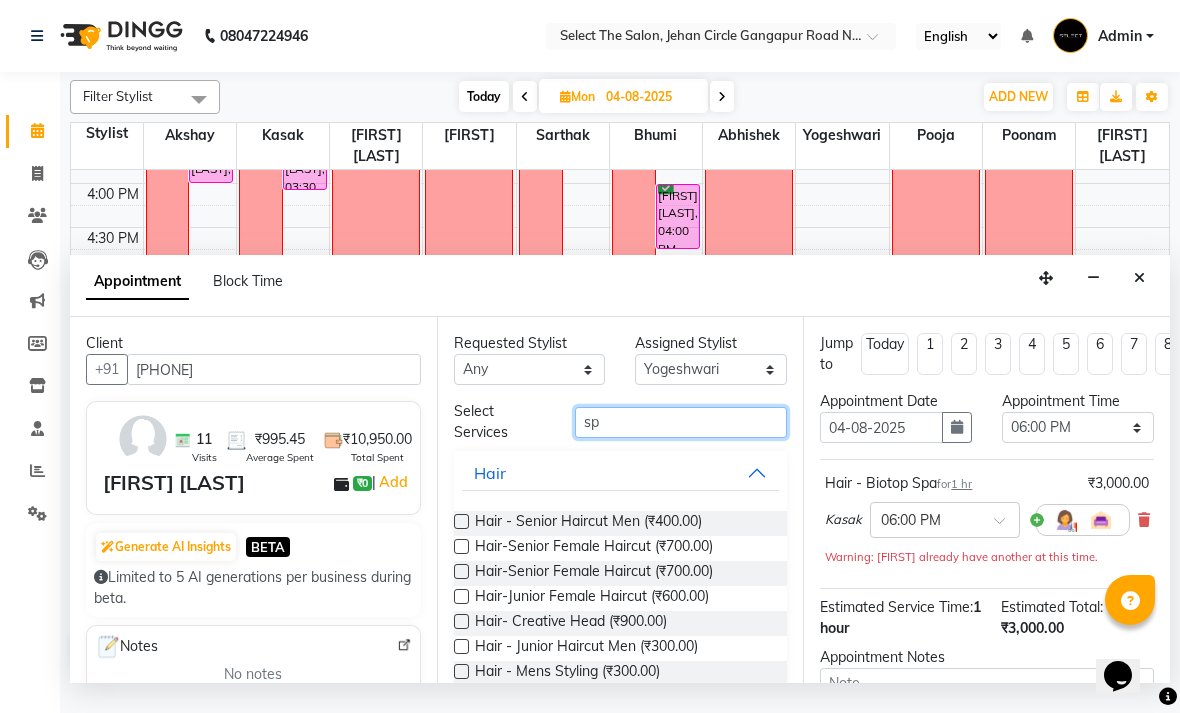 type on "s" 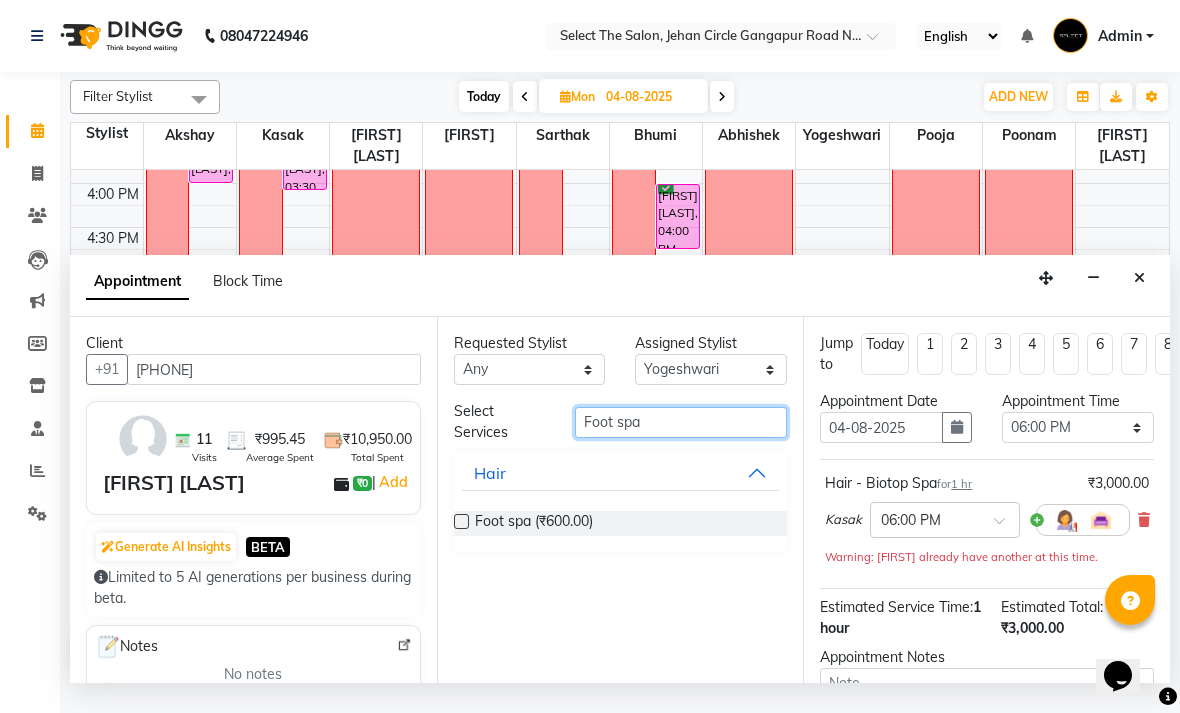 type on "Foot spa" 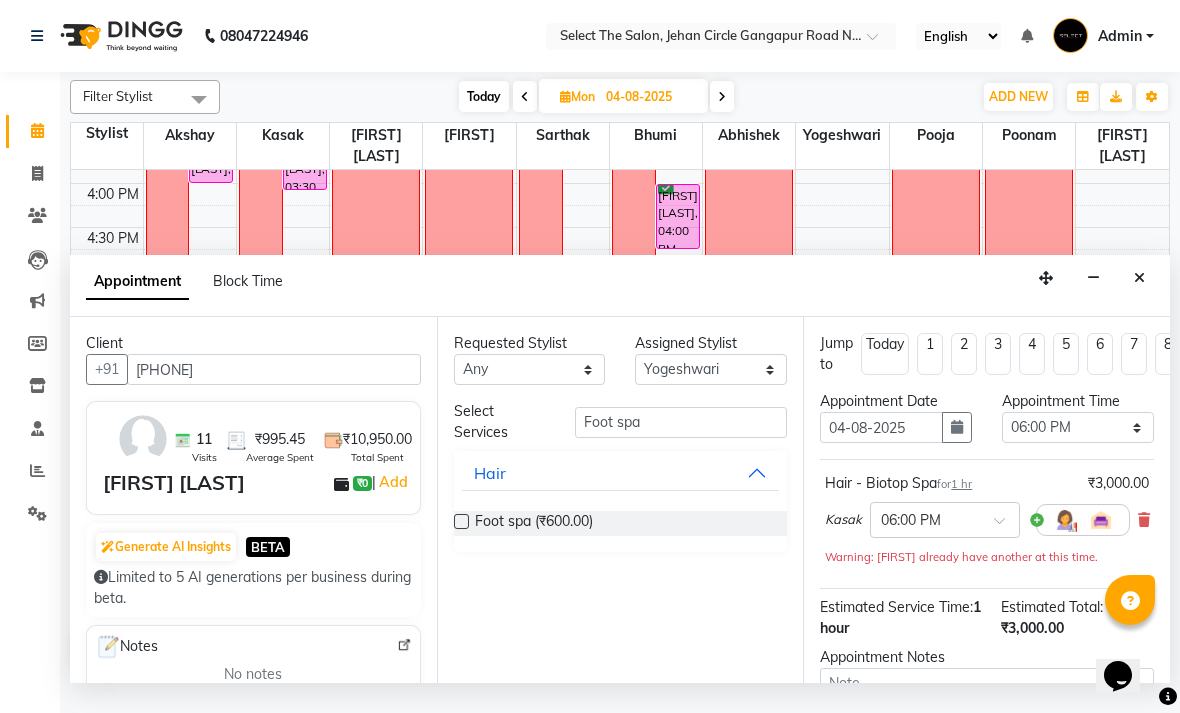click at bounding box center (461, 521) 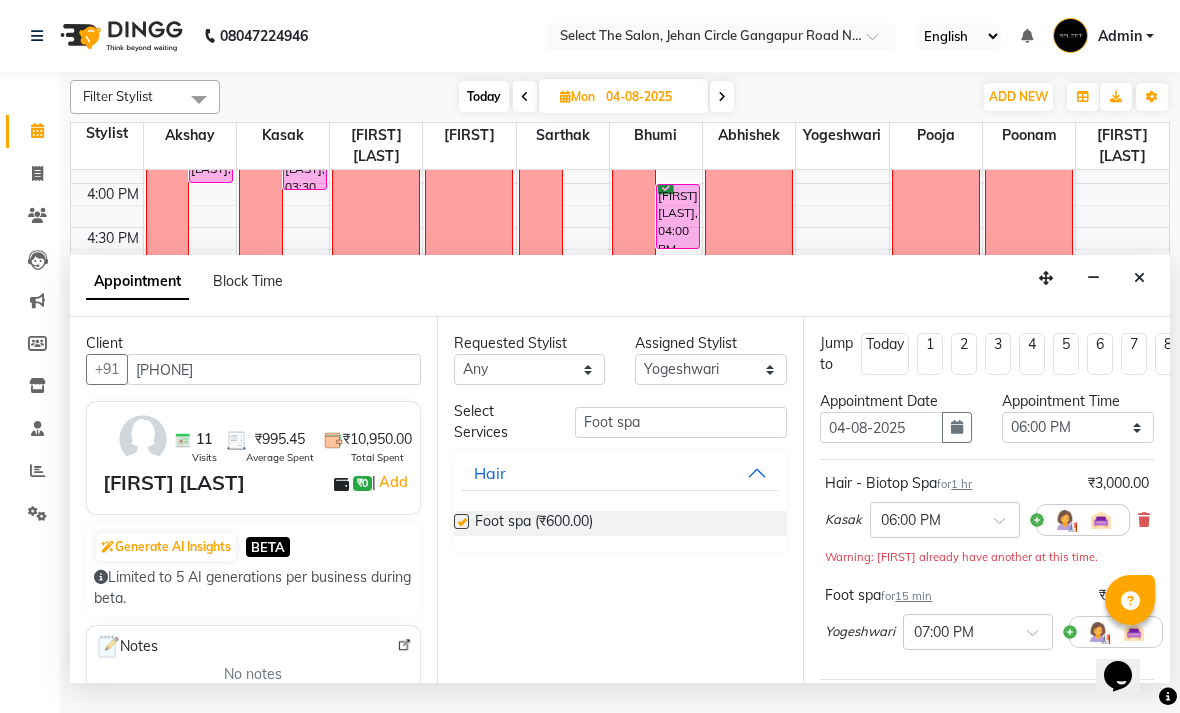 checkbox on "false" 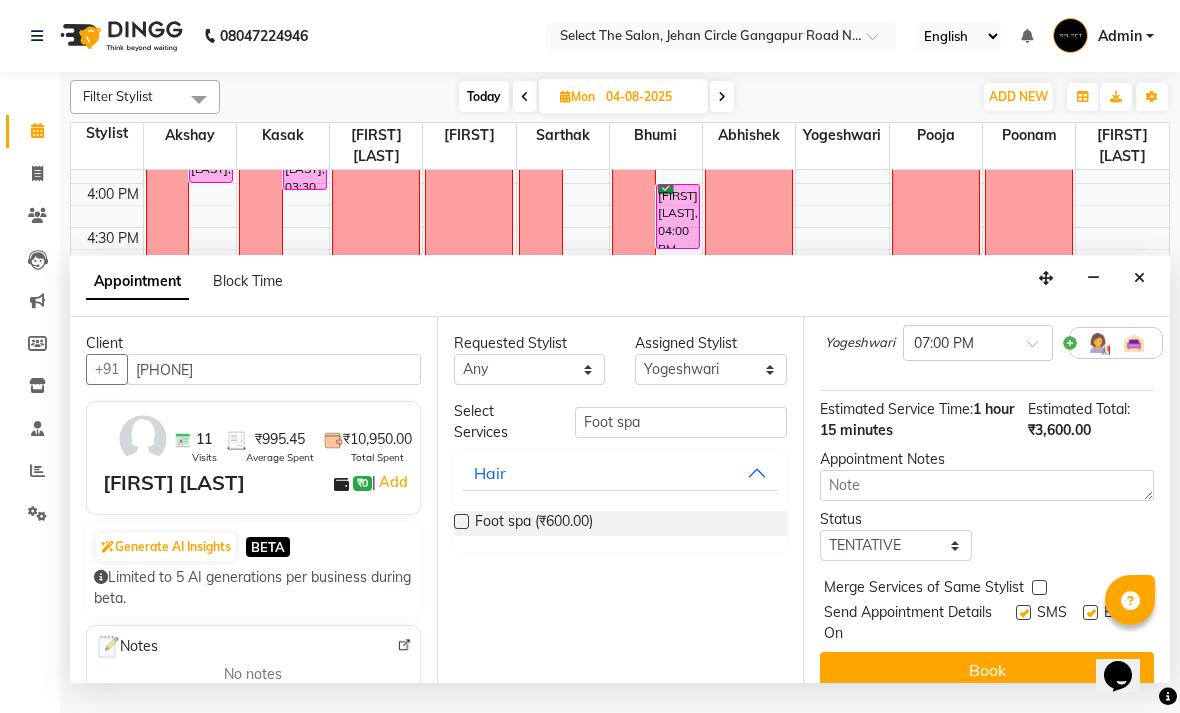 scroll, scrollTop: 288, scrollLeft: 0, axis: vertical 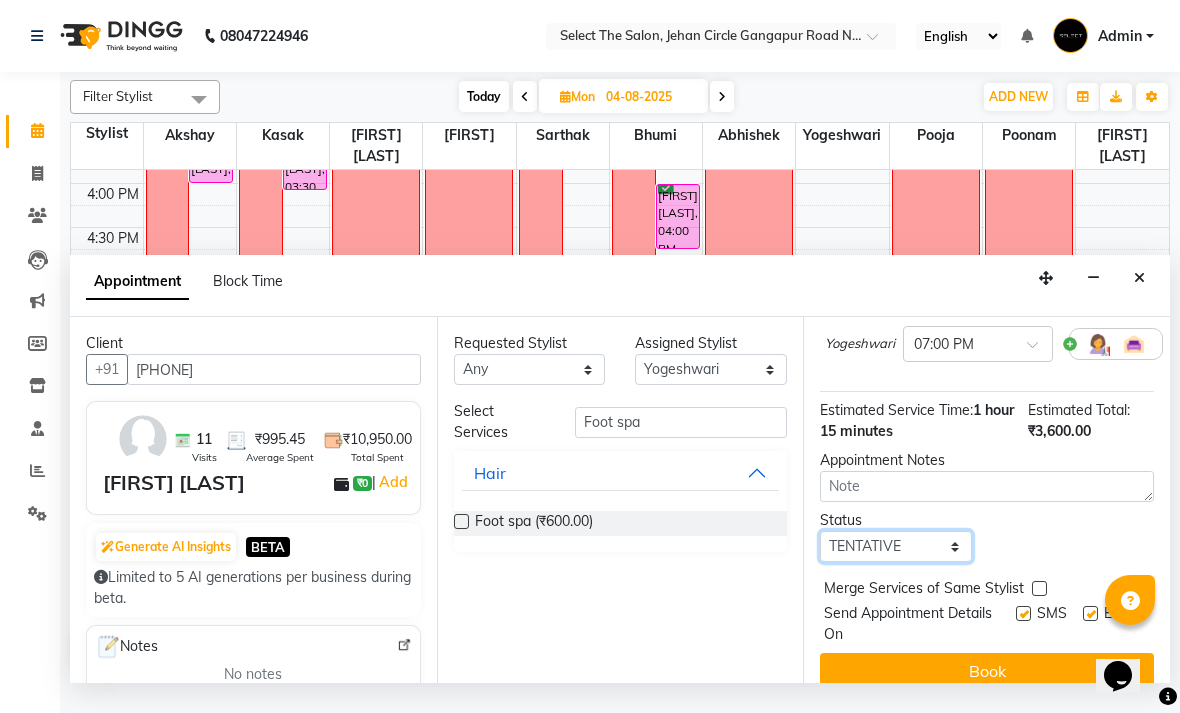 click on "Select TENTATIVE CONFIRM UPCOMING" at bounding box center [896, 546] 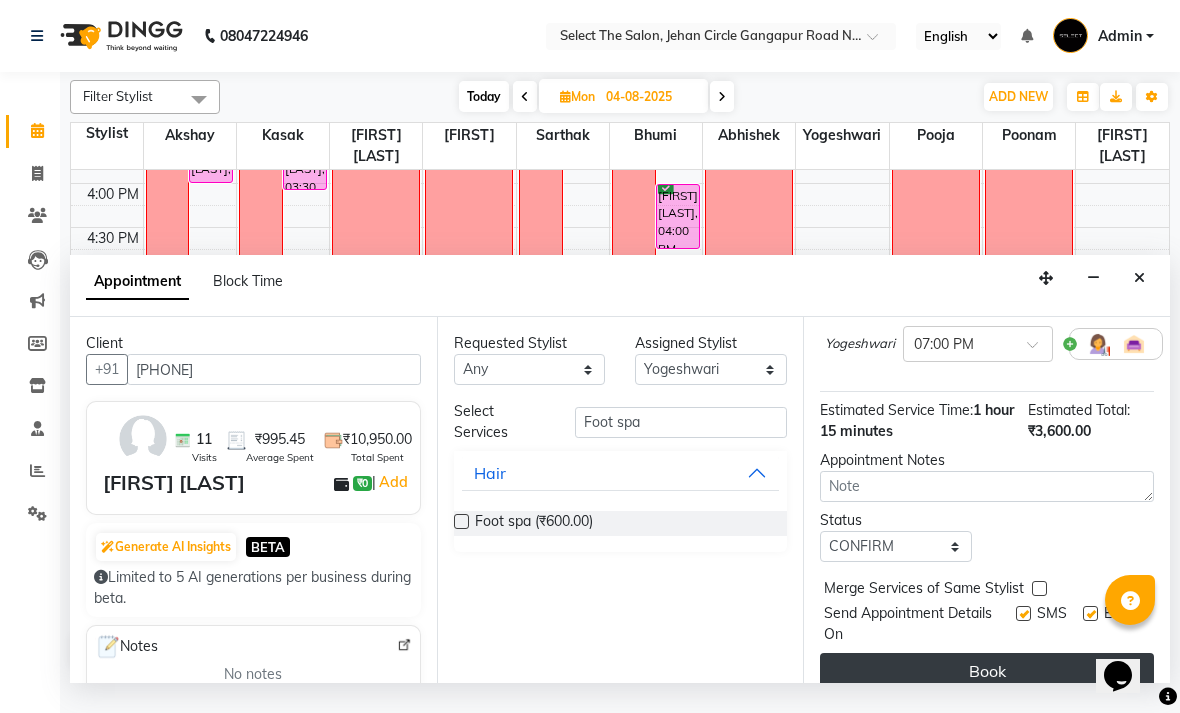 click on "Book" at bounding box center (987, 671) 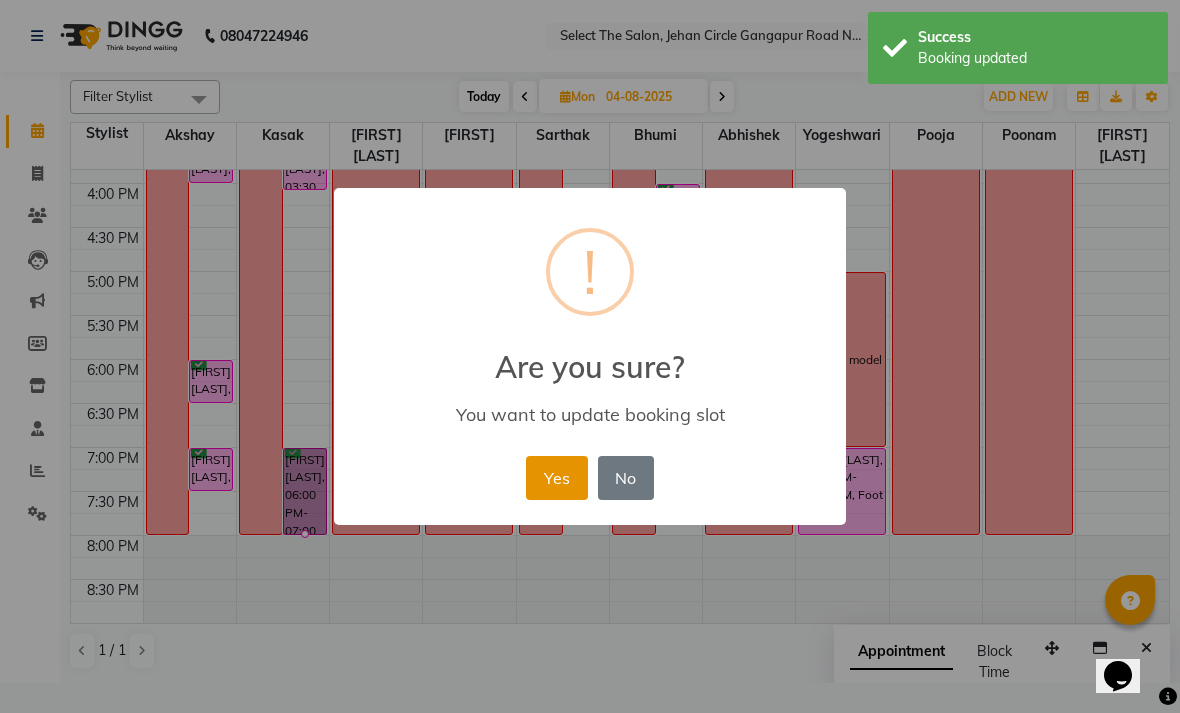 click on "Yes" at bounding box center [556, 478] 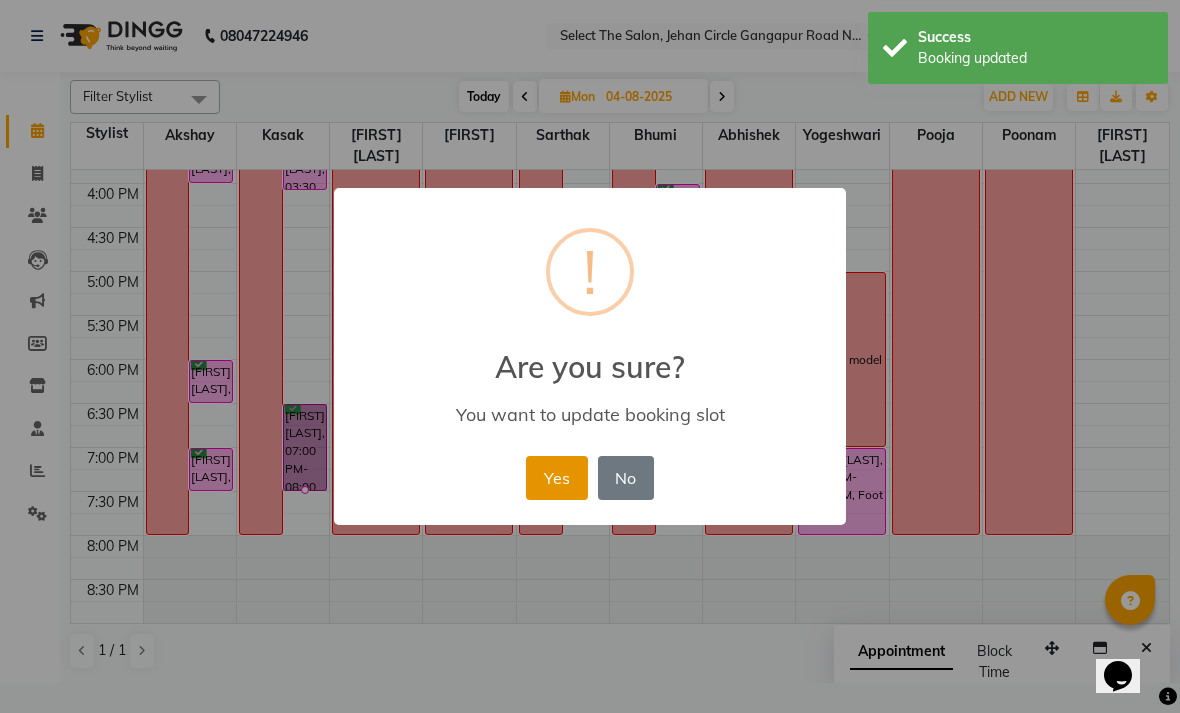 click on "Yes" at bounding box center [556, 478] 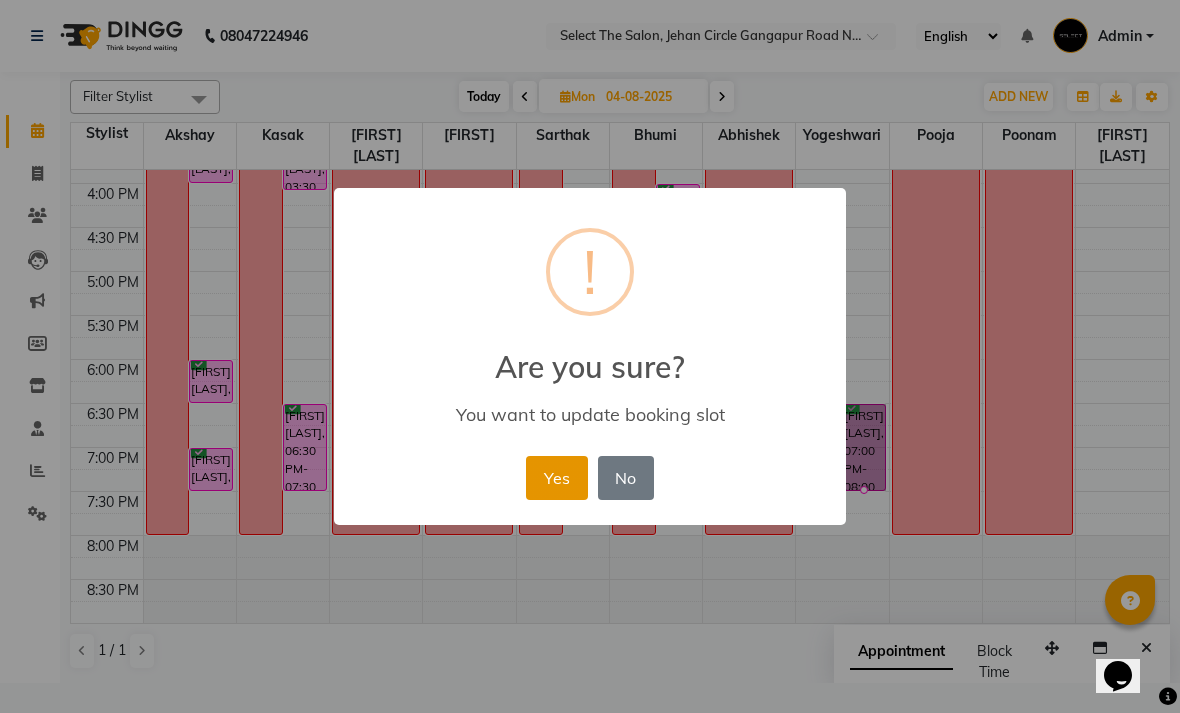 click on "Yes" at bounding box center [556, 478] 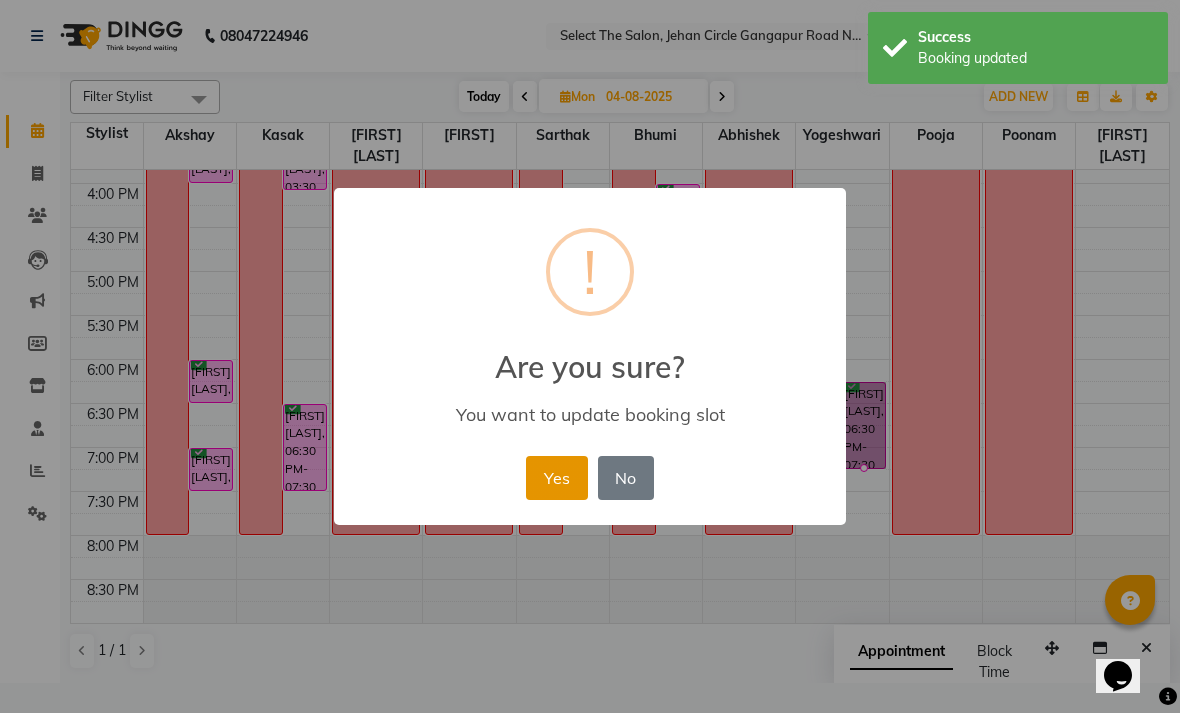 click on "Yes" at bounding box center [556, 478] 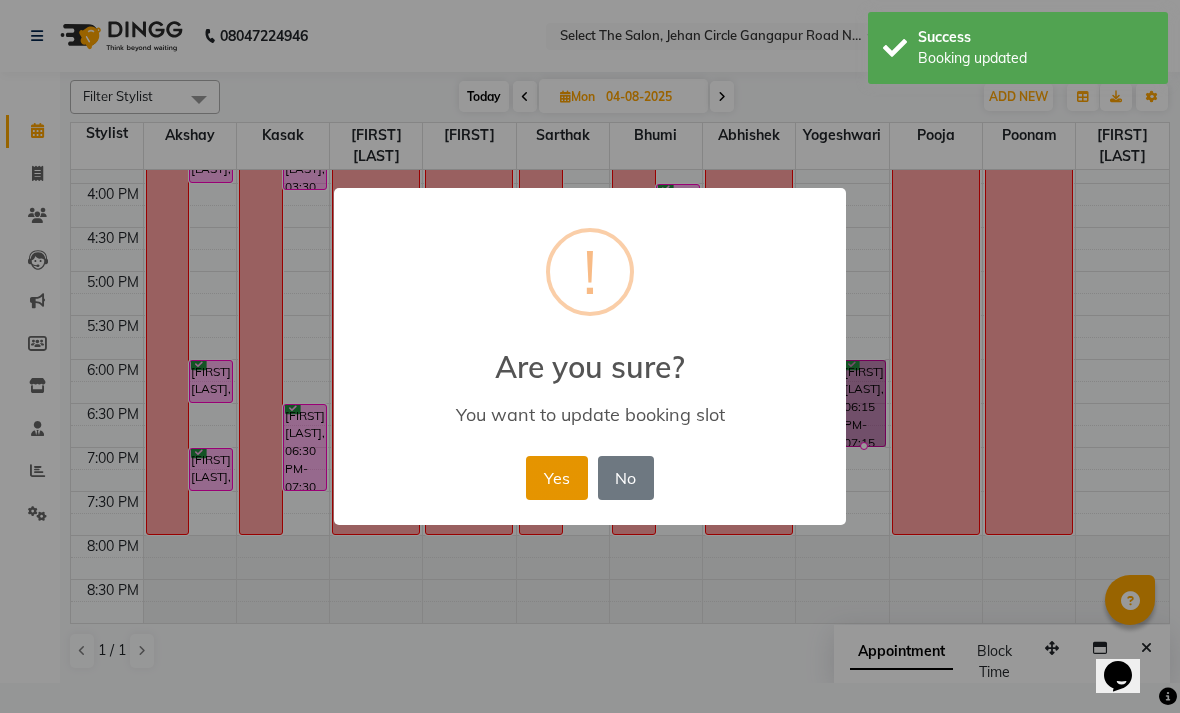 click on "Yes" at bounding box center (556, 478) 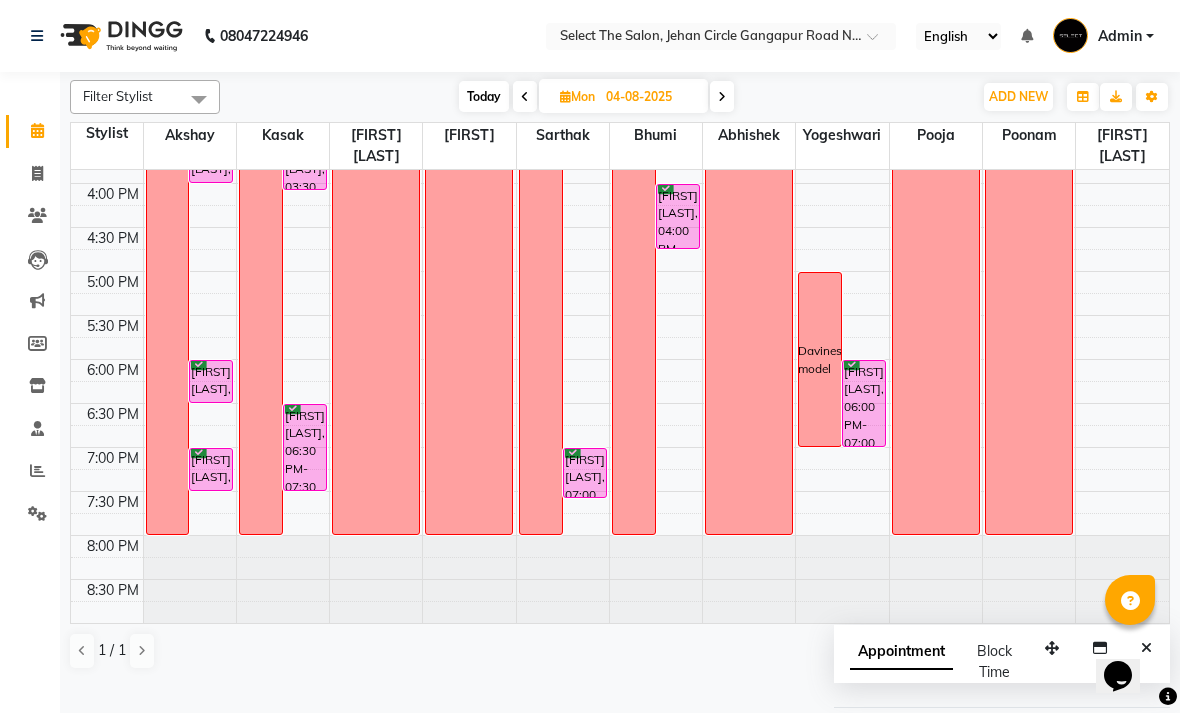 click on "Today" at bounding box center (484, 96) 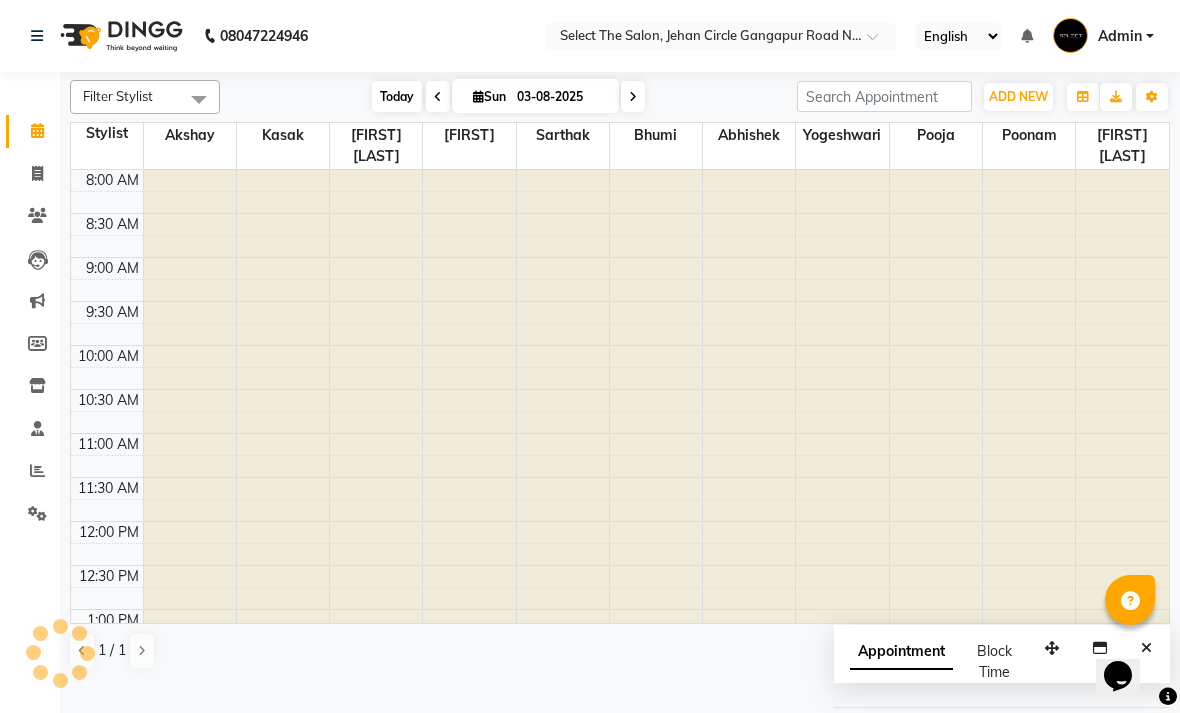 scroll, scrollTop: 690, scrollLeft: 0, axis: vertical 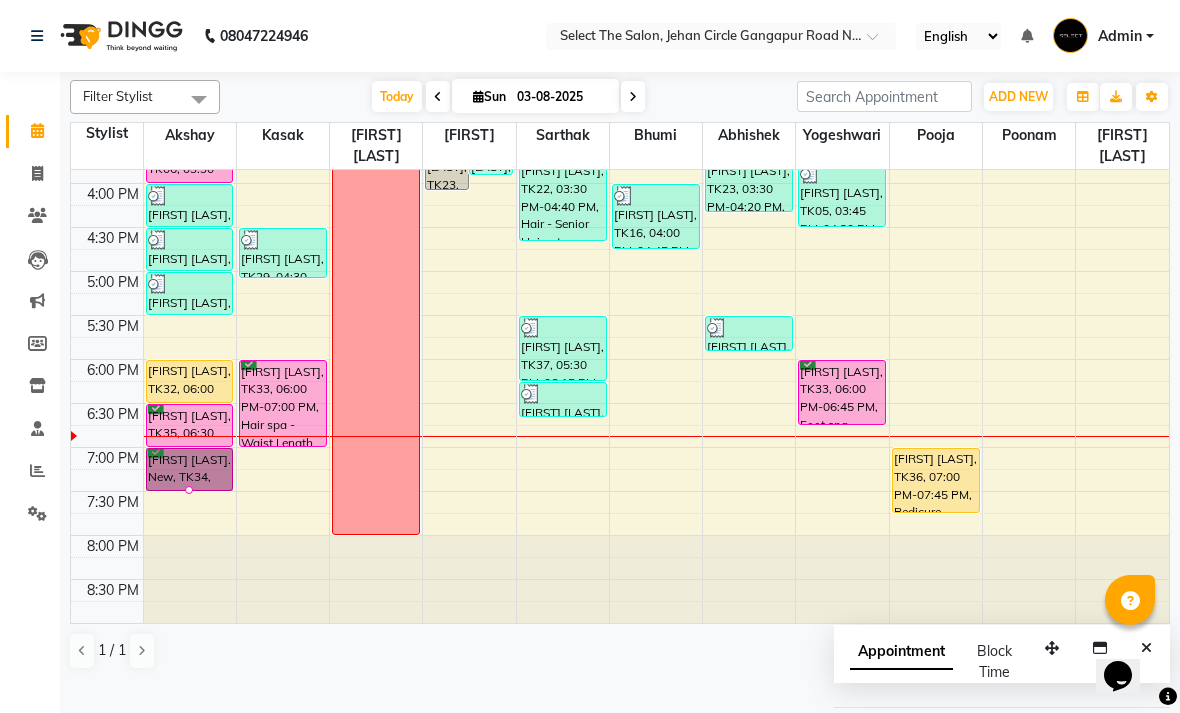 click at bounding box center [189, 490] 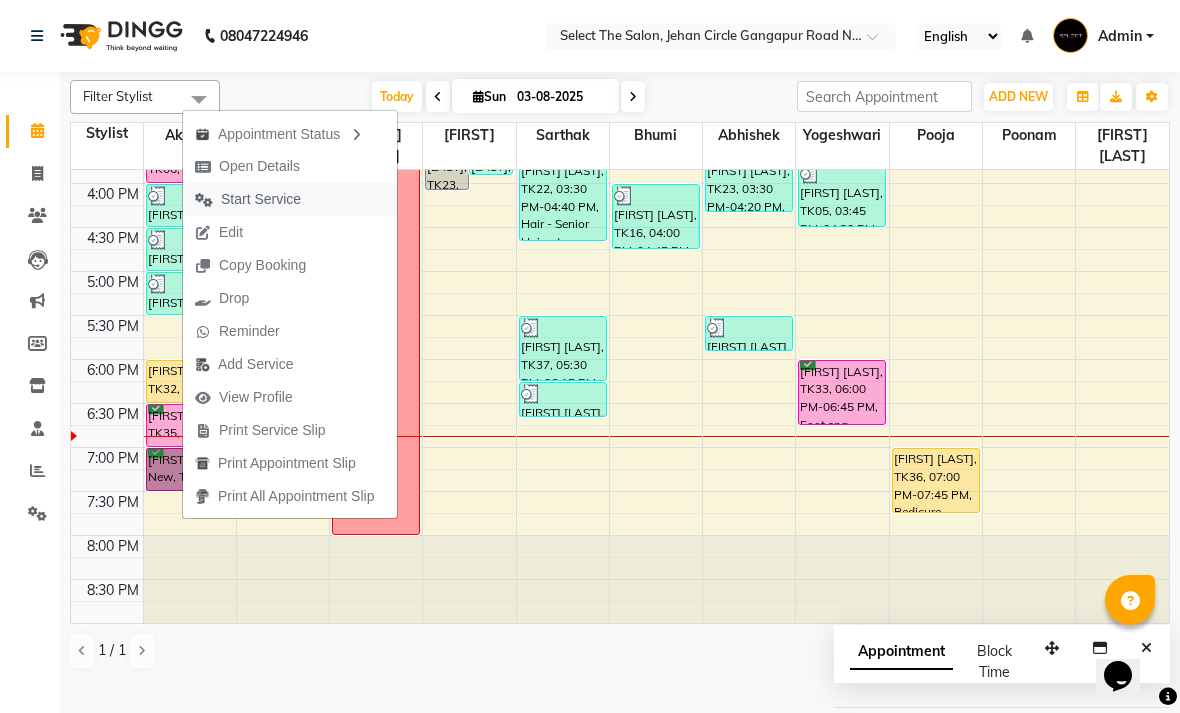 click on "Start Service" at bounding box center (261, 199) 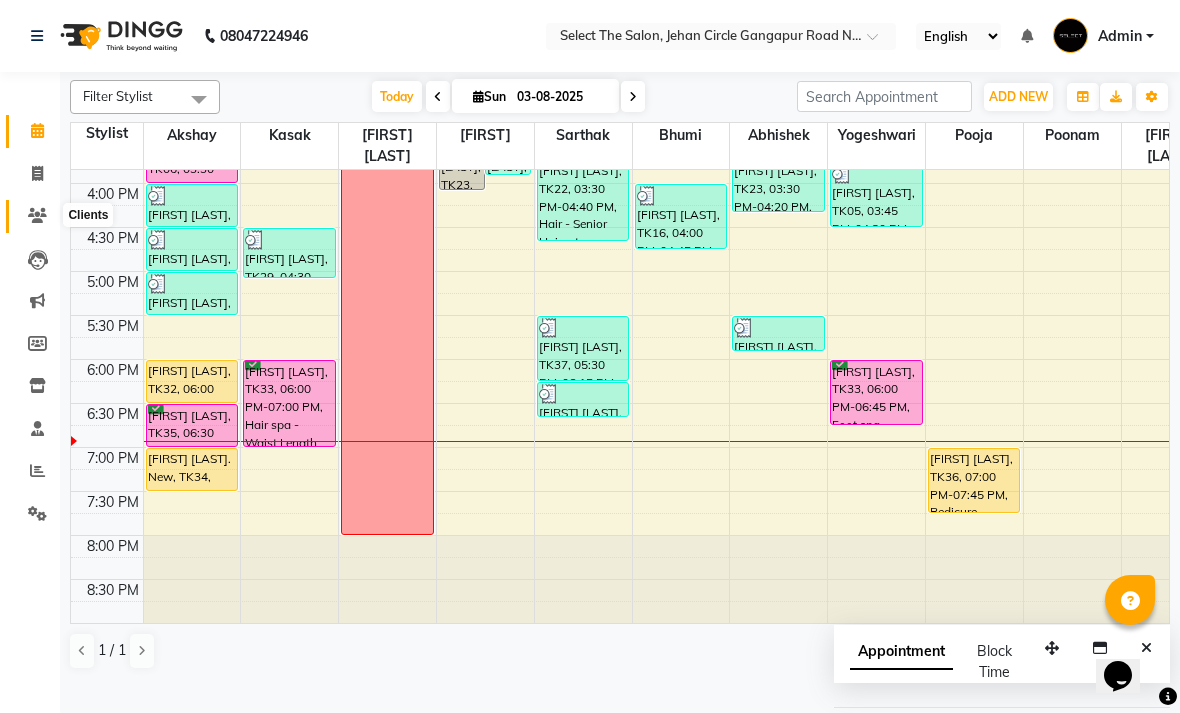 click 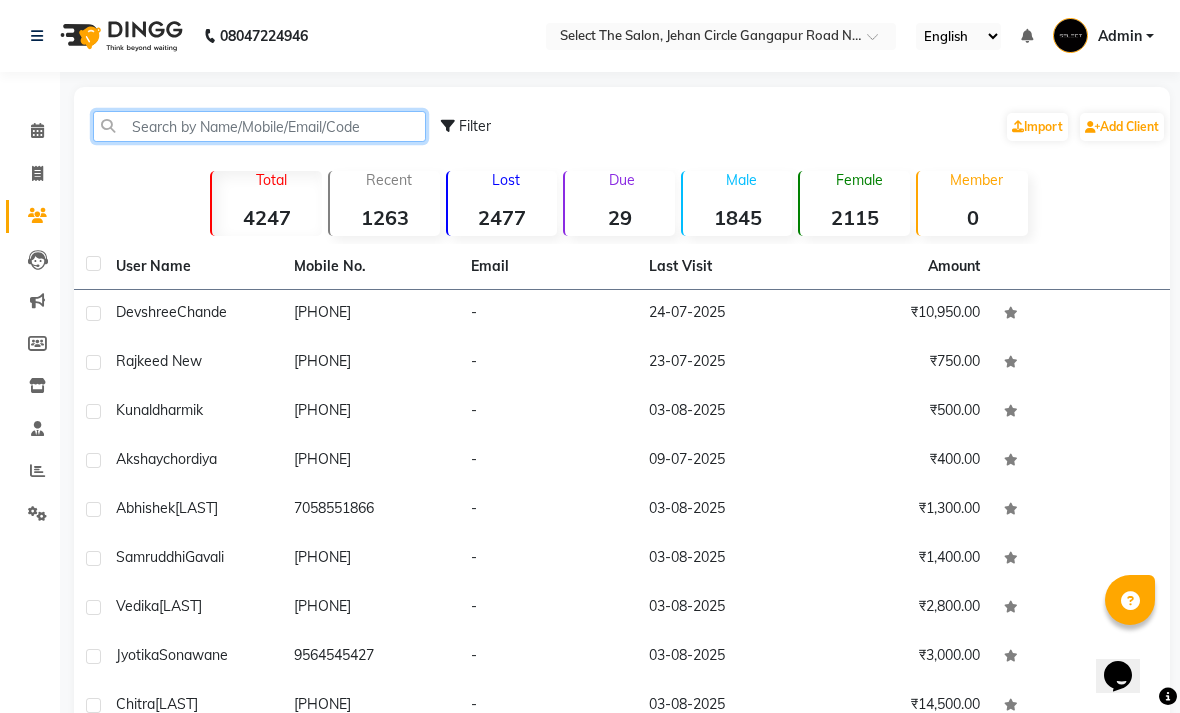 click 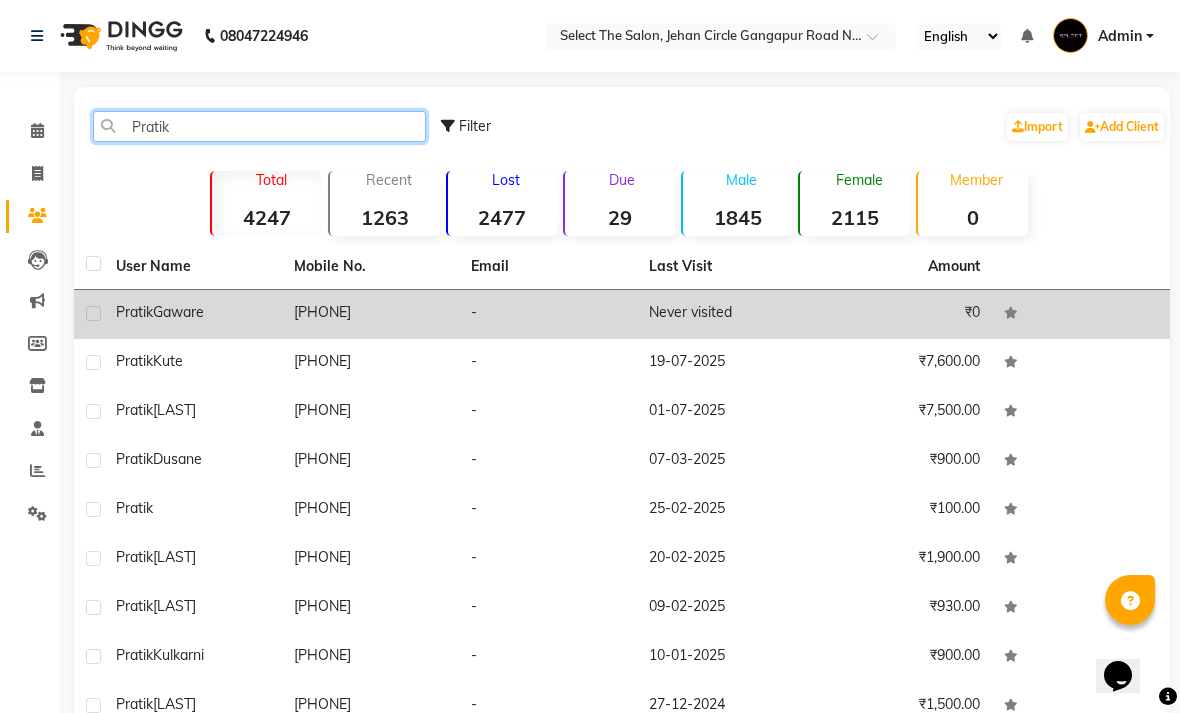type on "Pratik" 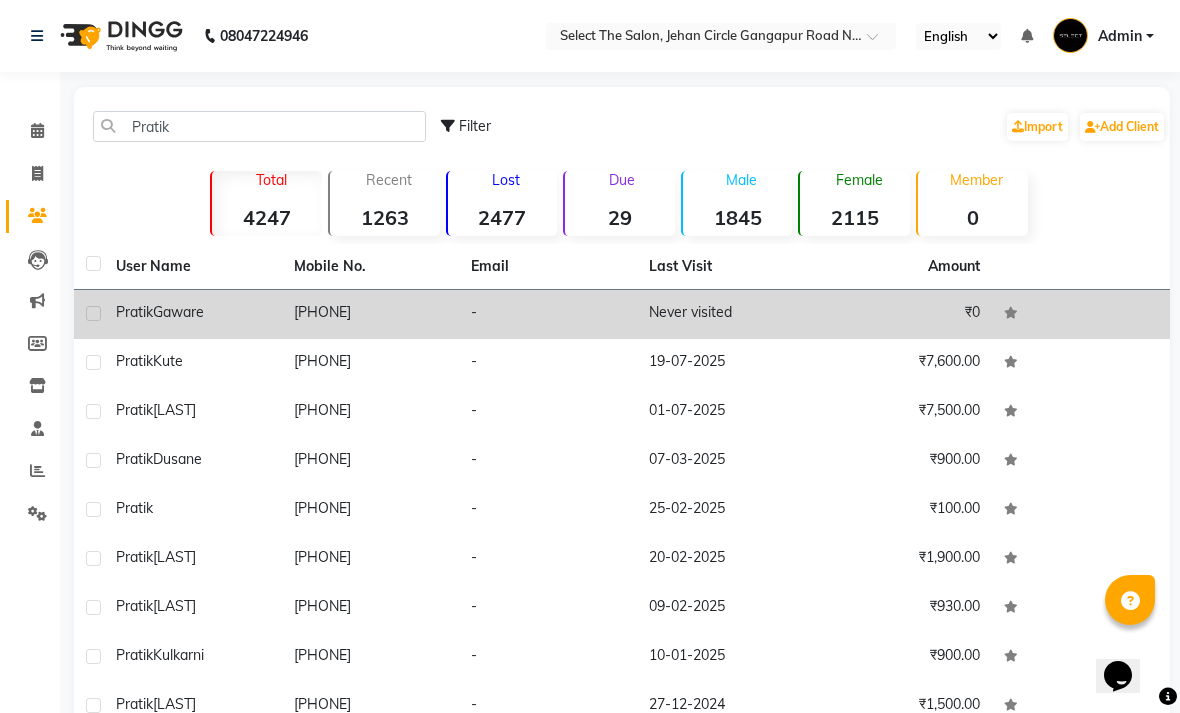 click on "Pratik  Gaware" 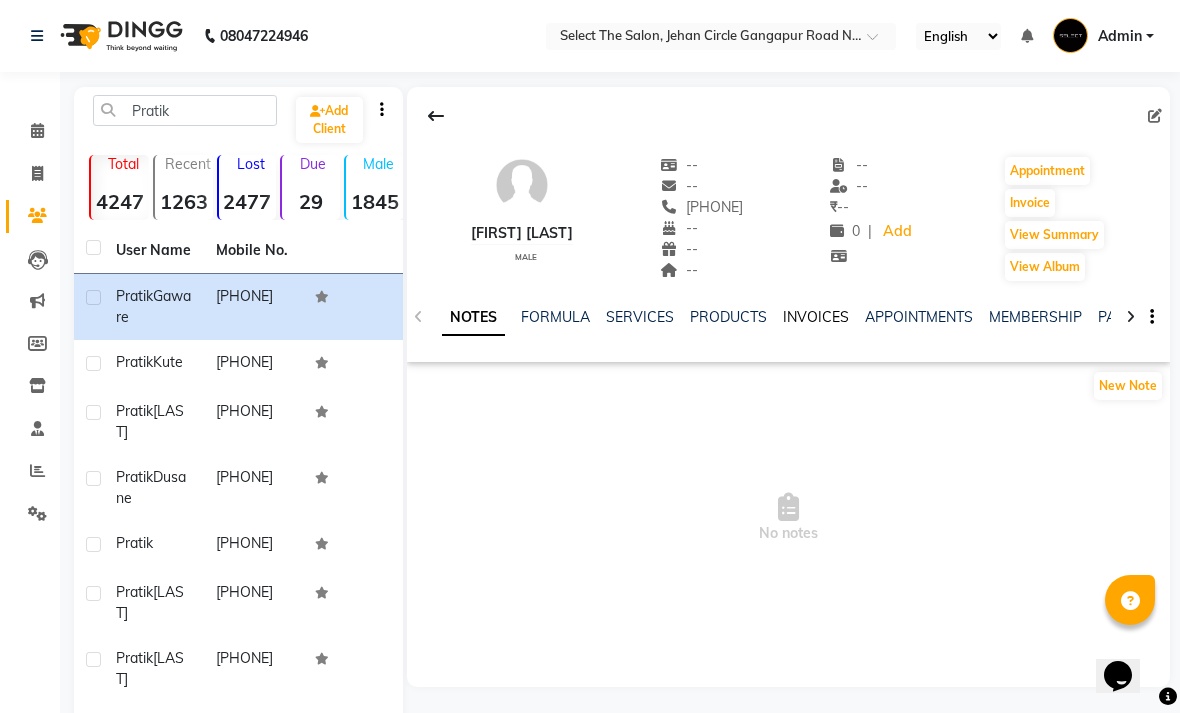 click on "INVOICES" 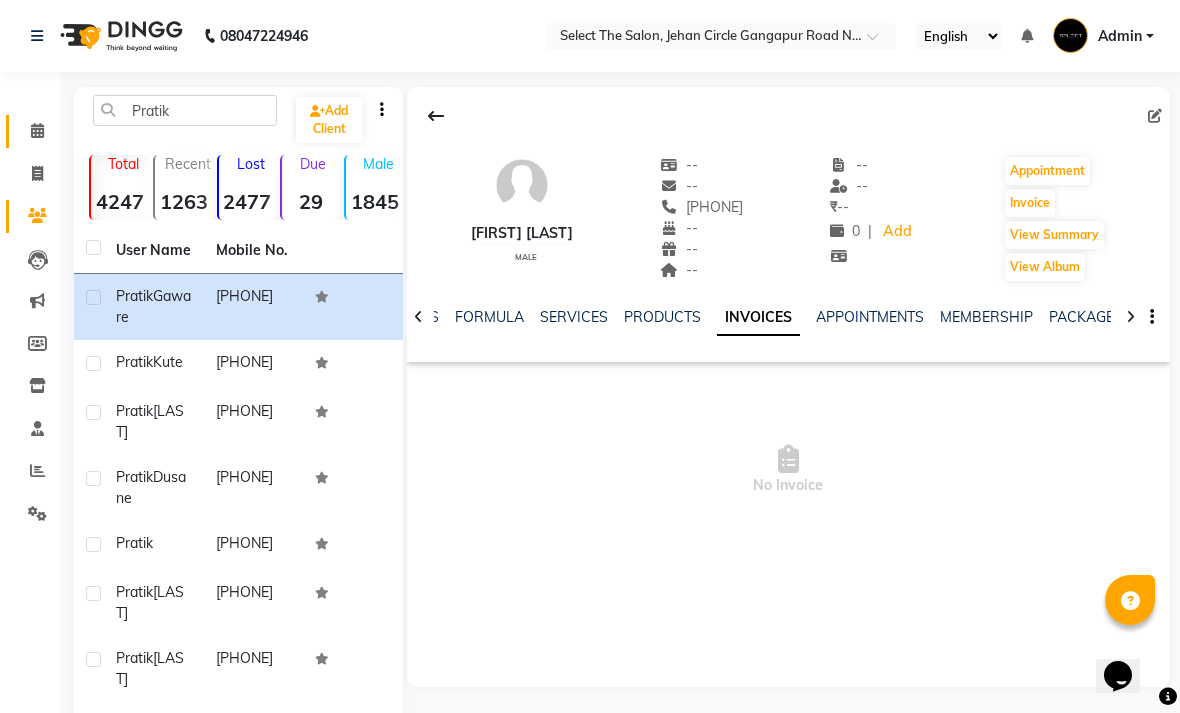click on "Calendar" 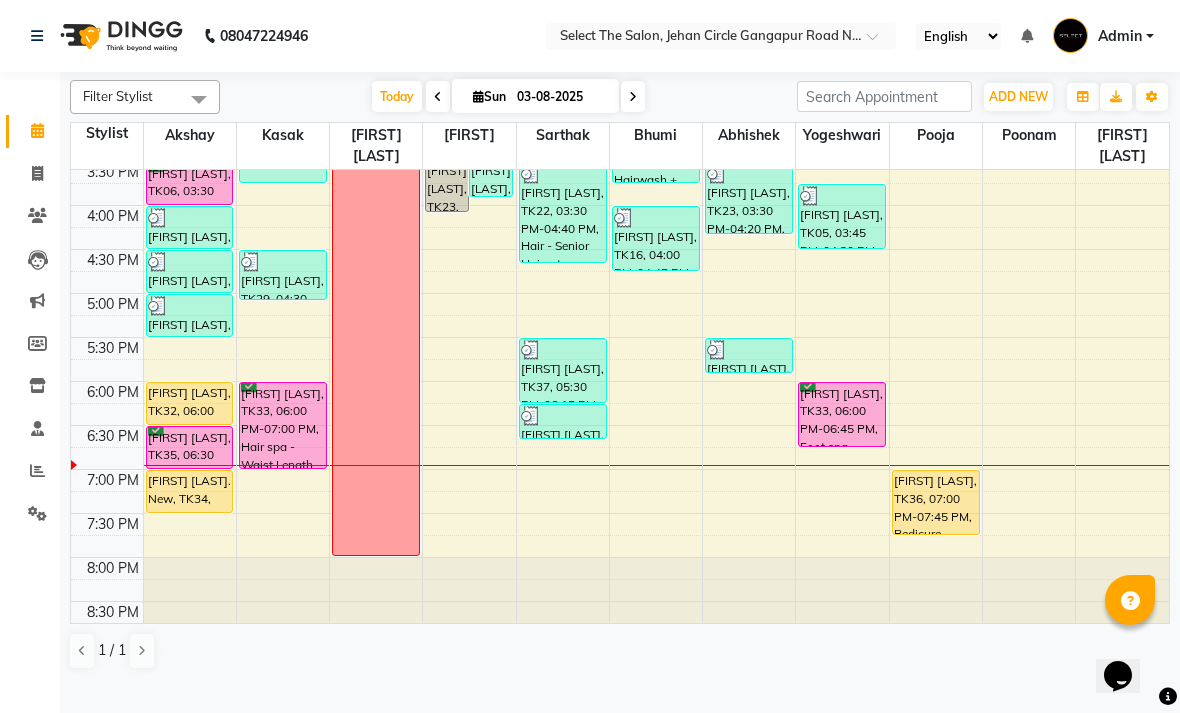 scroll, scrollTop: 672, scrollLeft: 0, axis: vertical 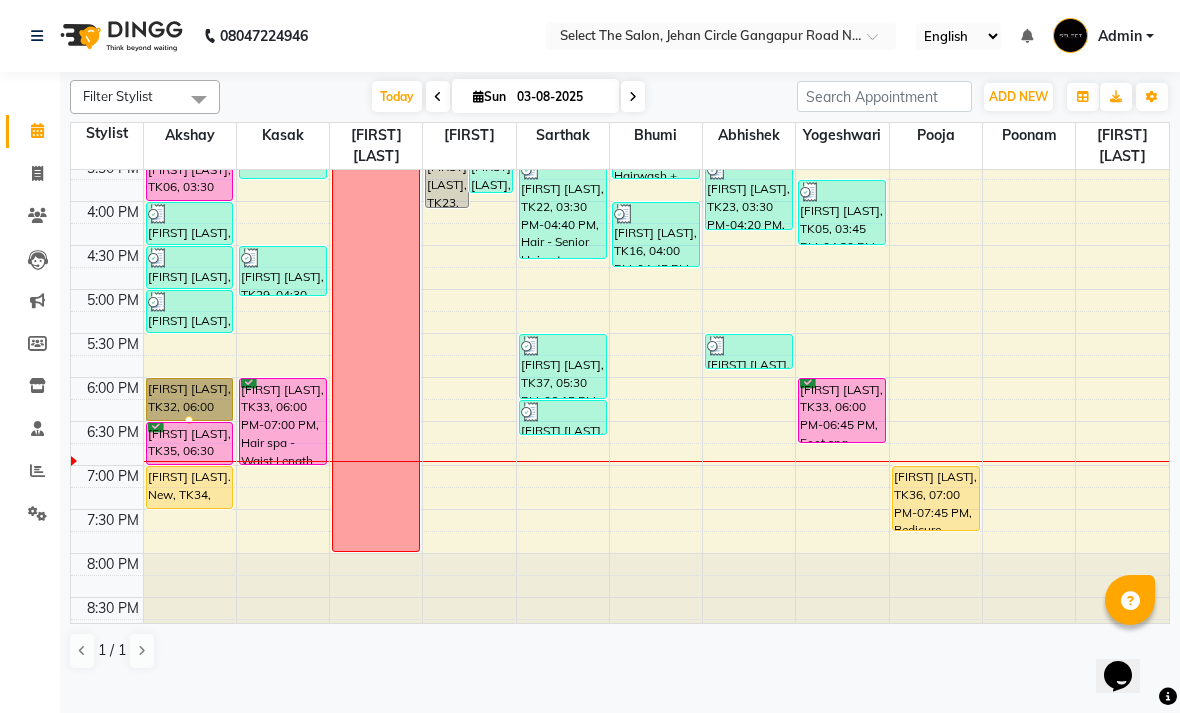 click at bounding box center (189, 420) 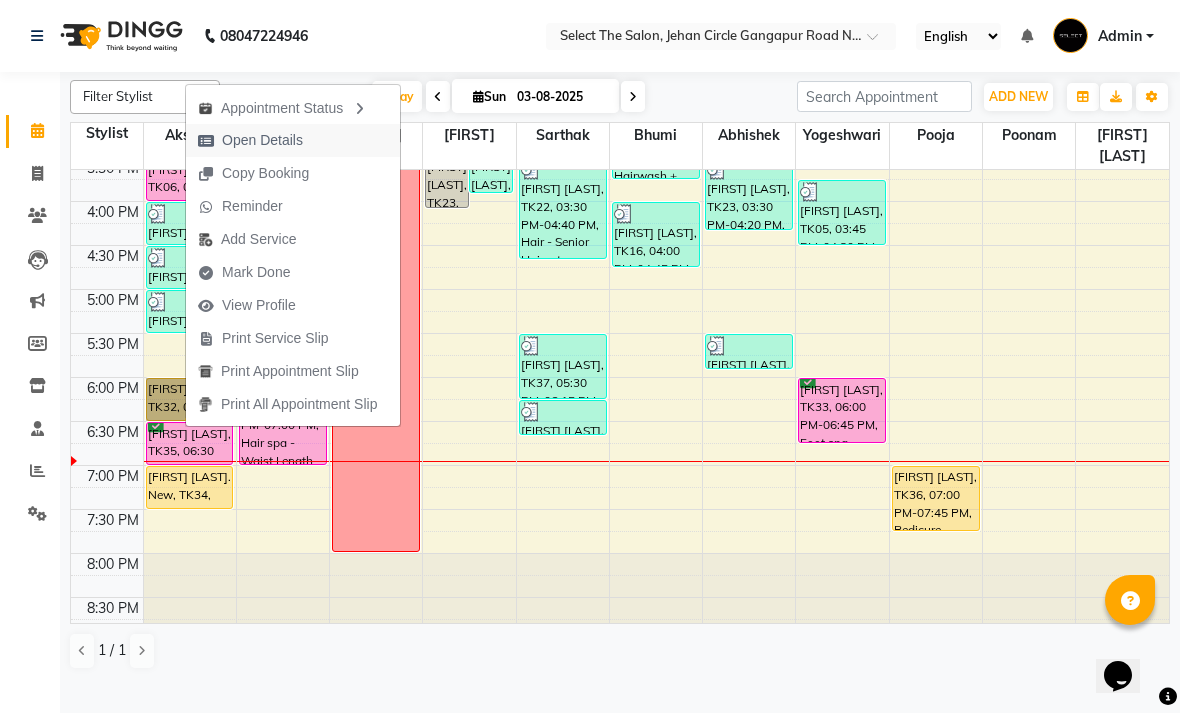 click on "Open Details" at bounding box center [262, 140] 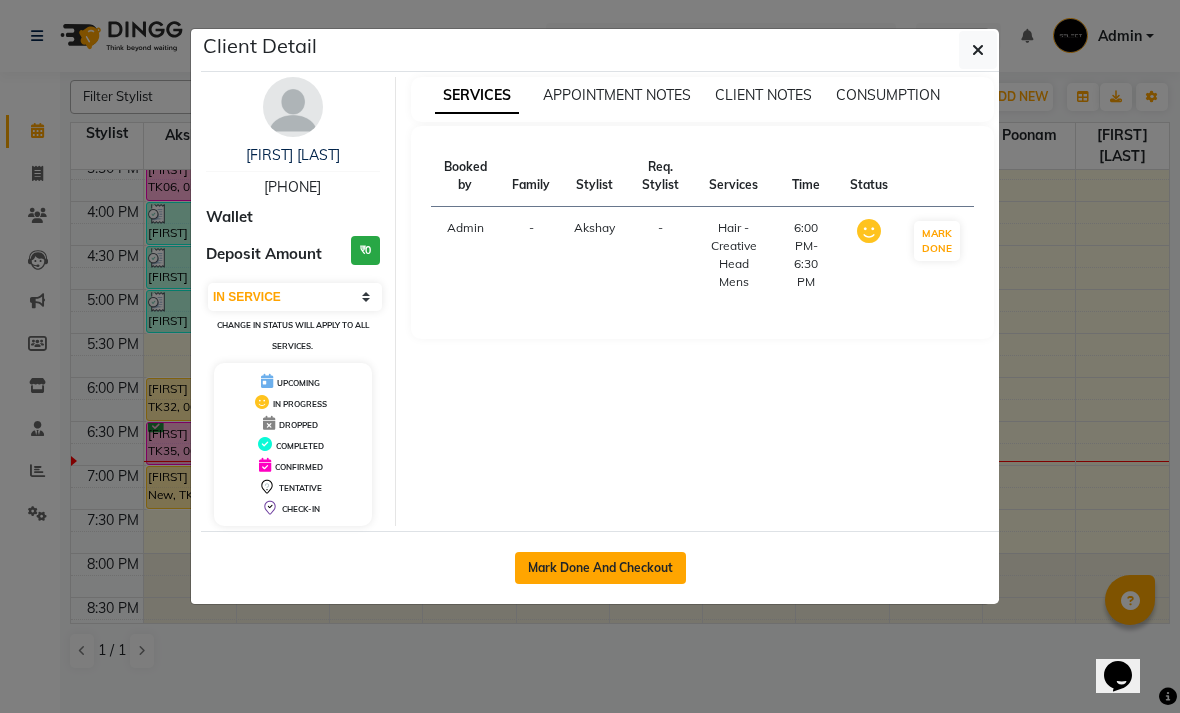 click on "Mark Done And Checkout" 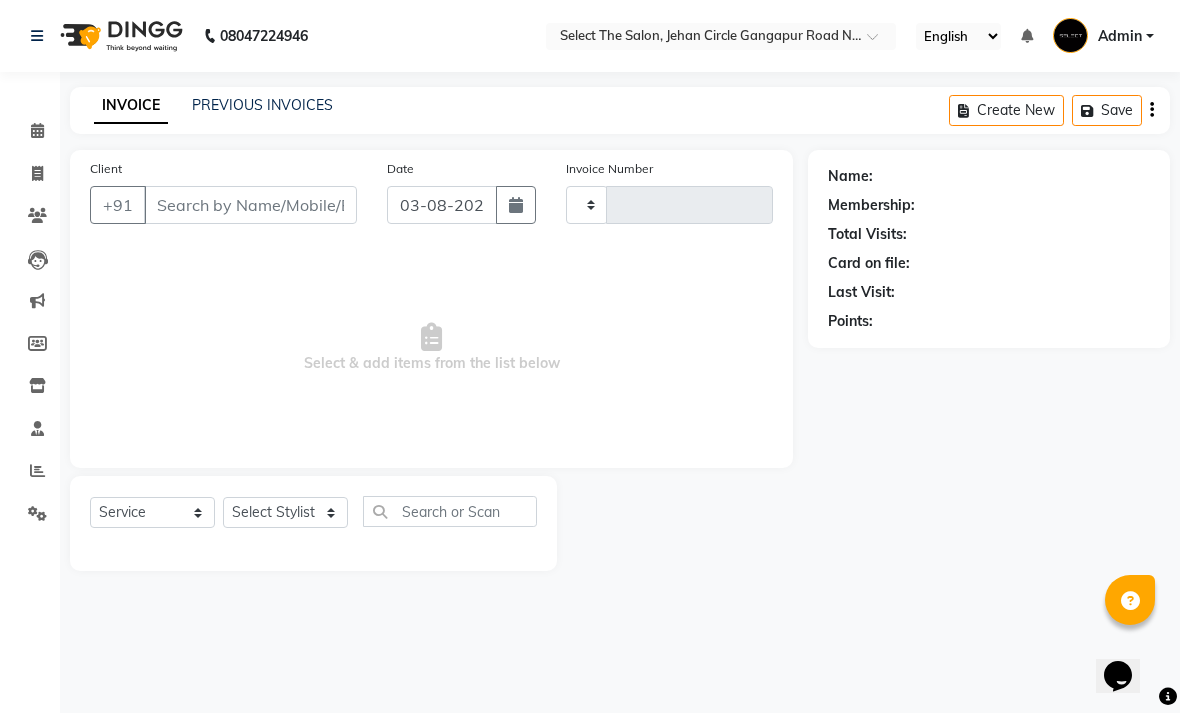 type on "2818" 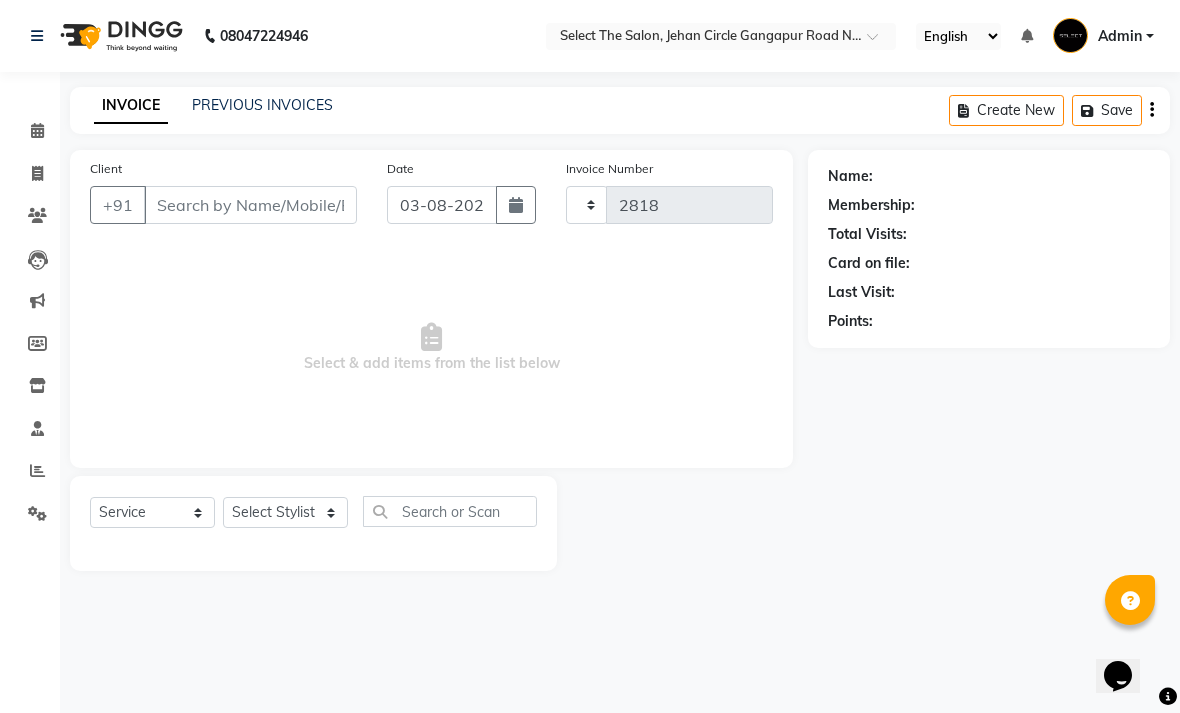 select on "4969" 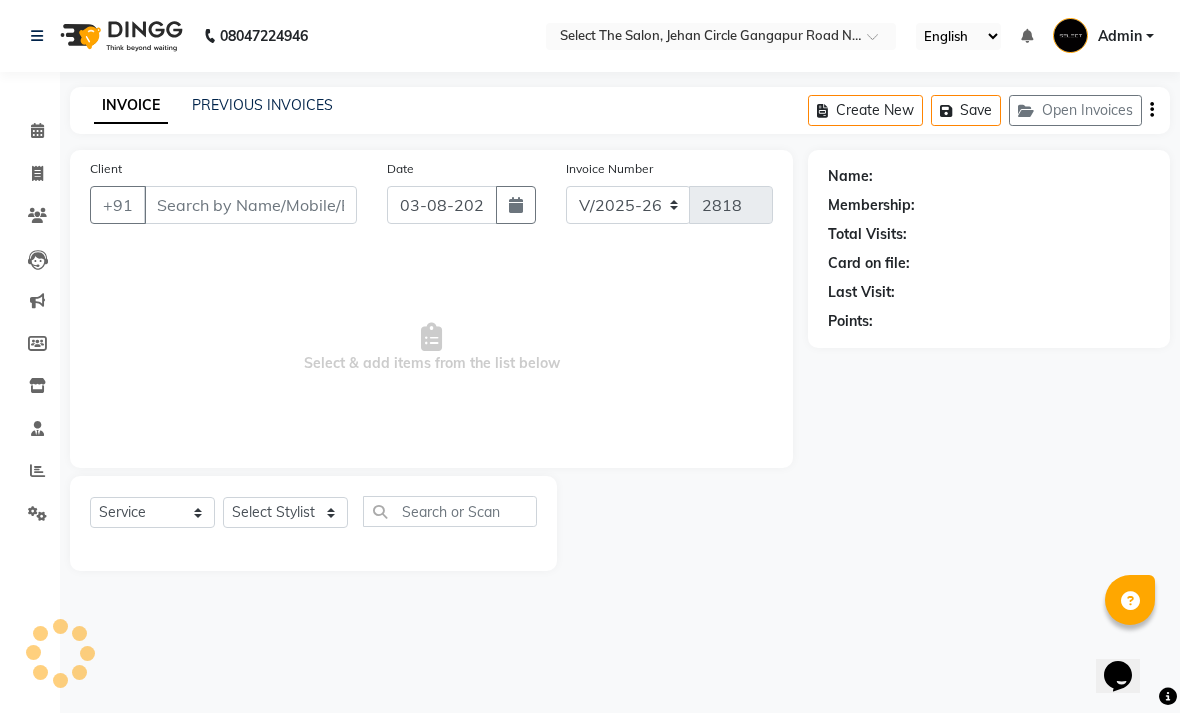 type on "9637775757" 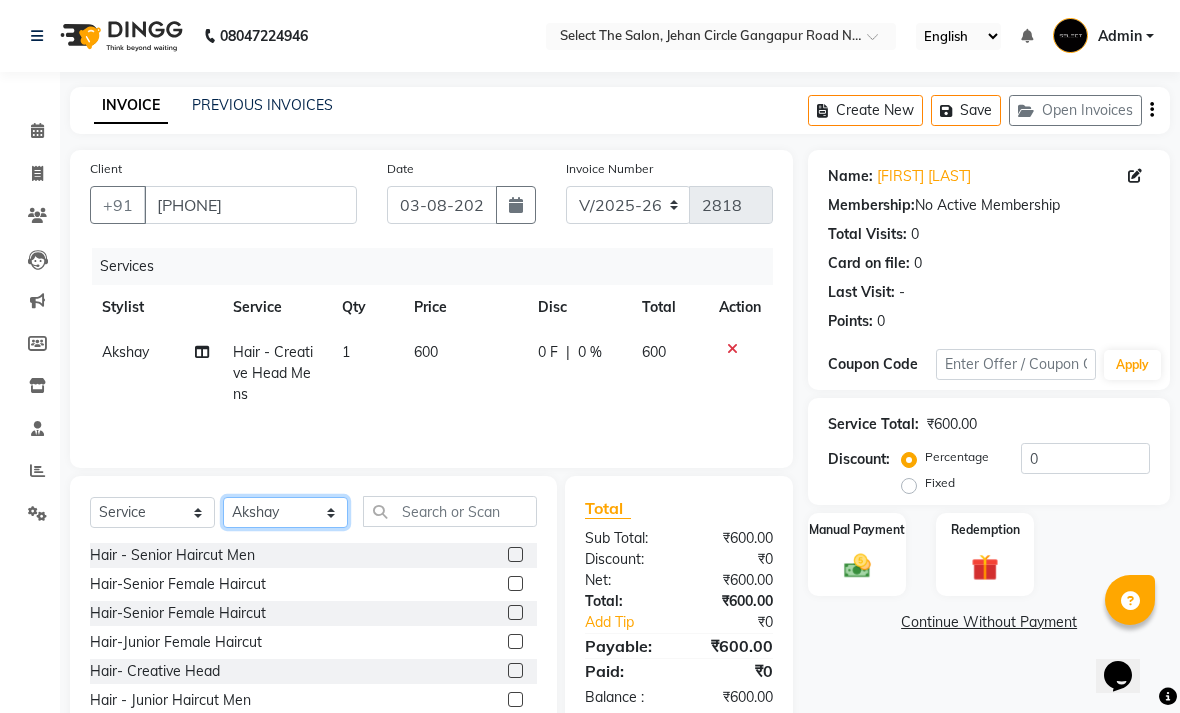 click on "Select Stylist Abhishek  Akshay  Bhumi  Kasak Pooja  Poonam  Sachin Wagh  Sarthak  Siddhika  Venkatesh warule Yogeshwari" 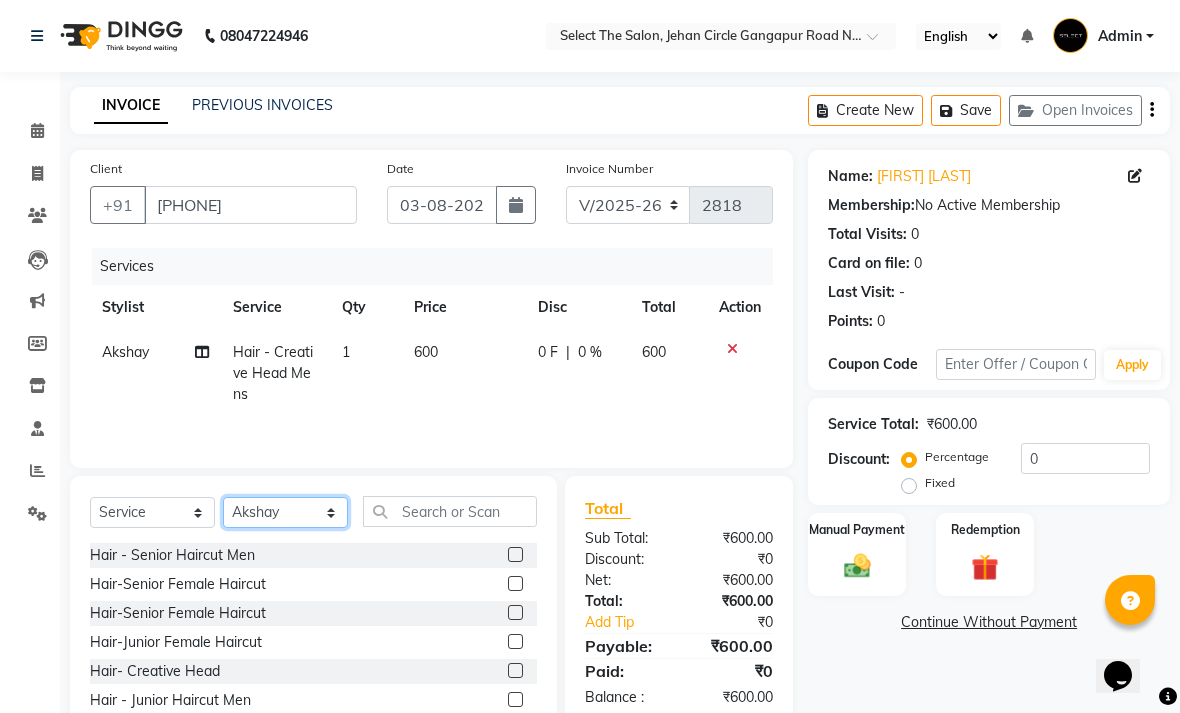 select on "58559" 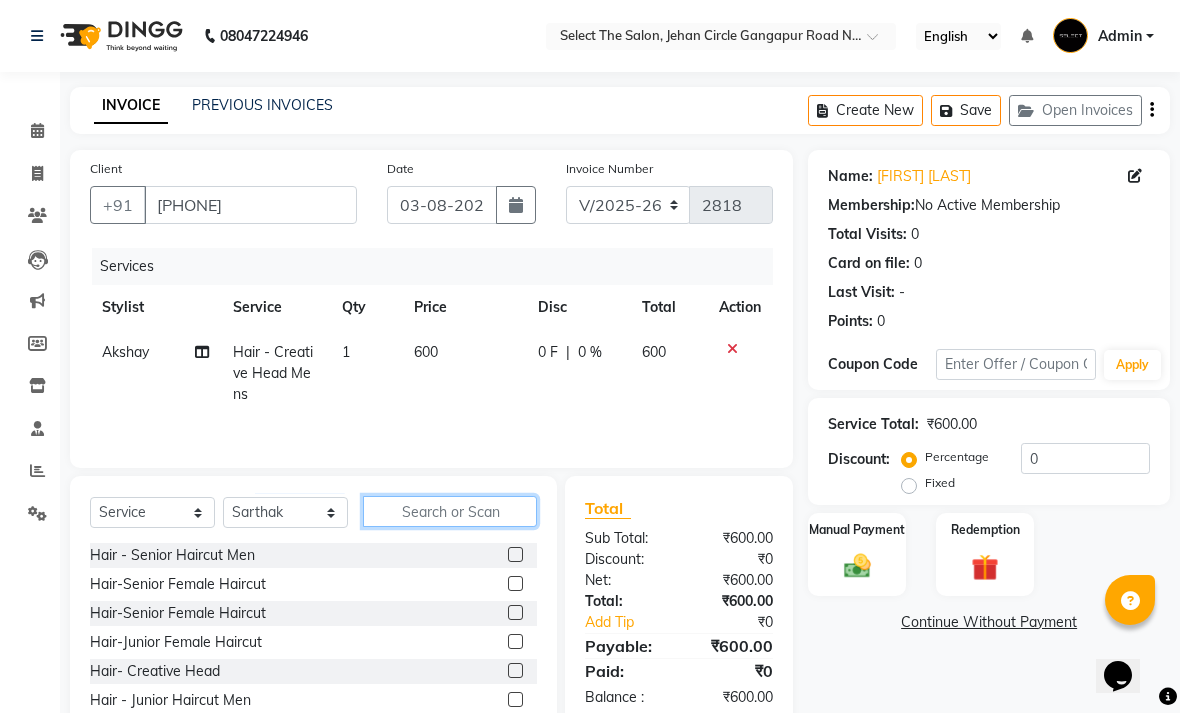 click 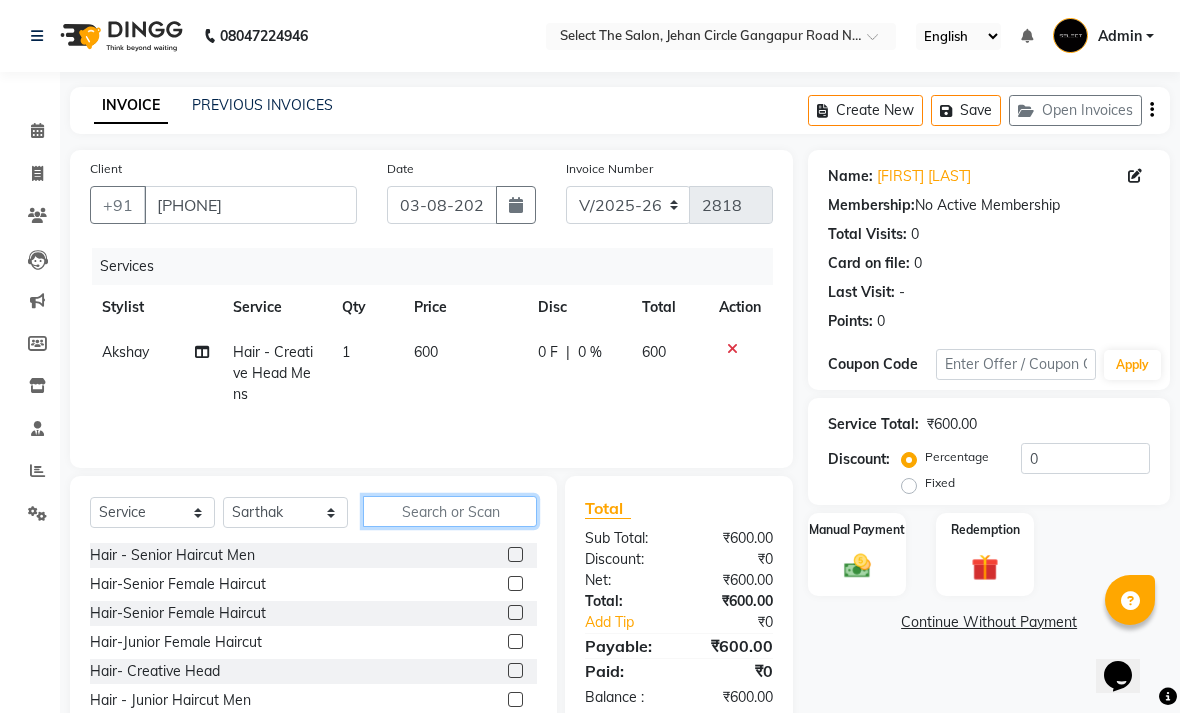 click 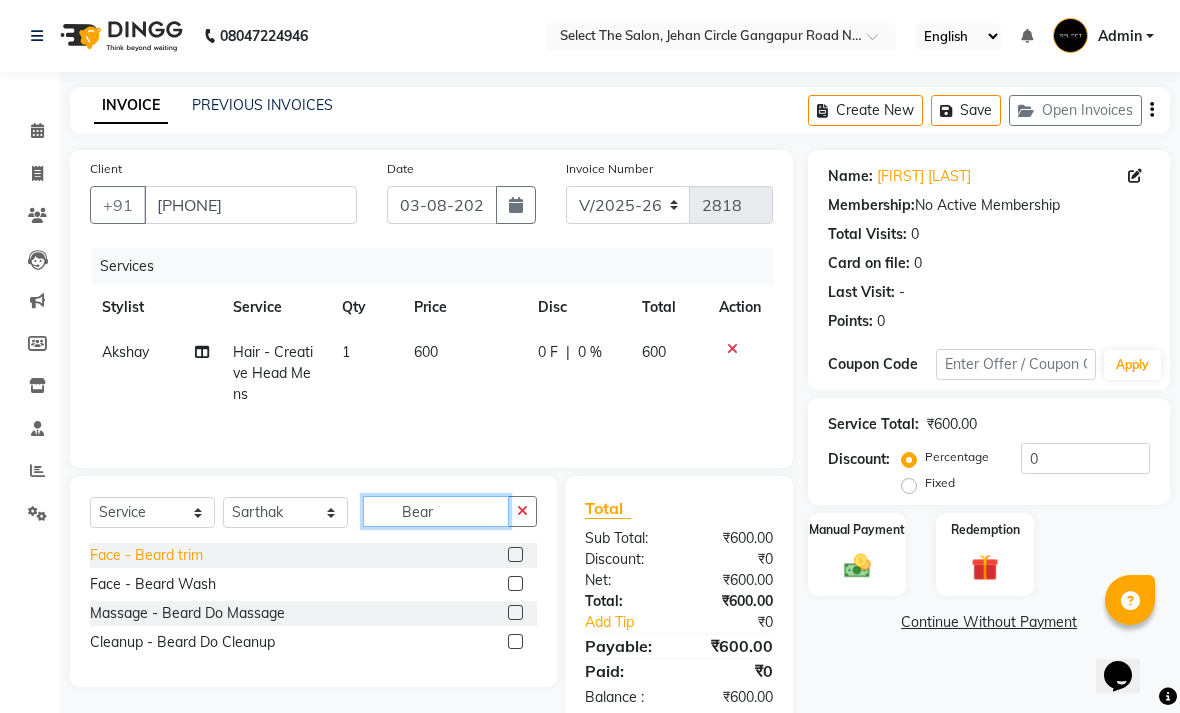 type on "Bear" 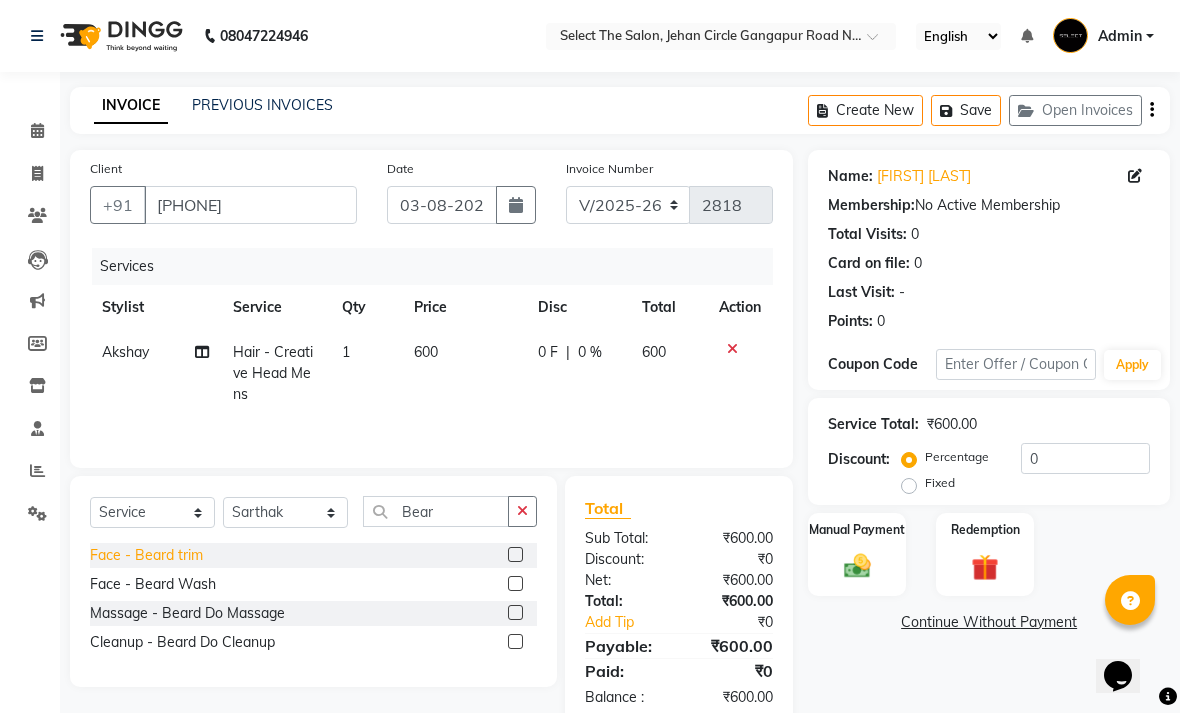 click on "Face - Beard trim" 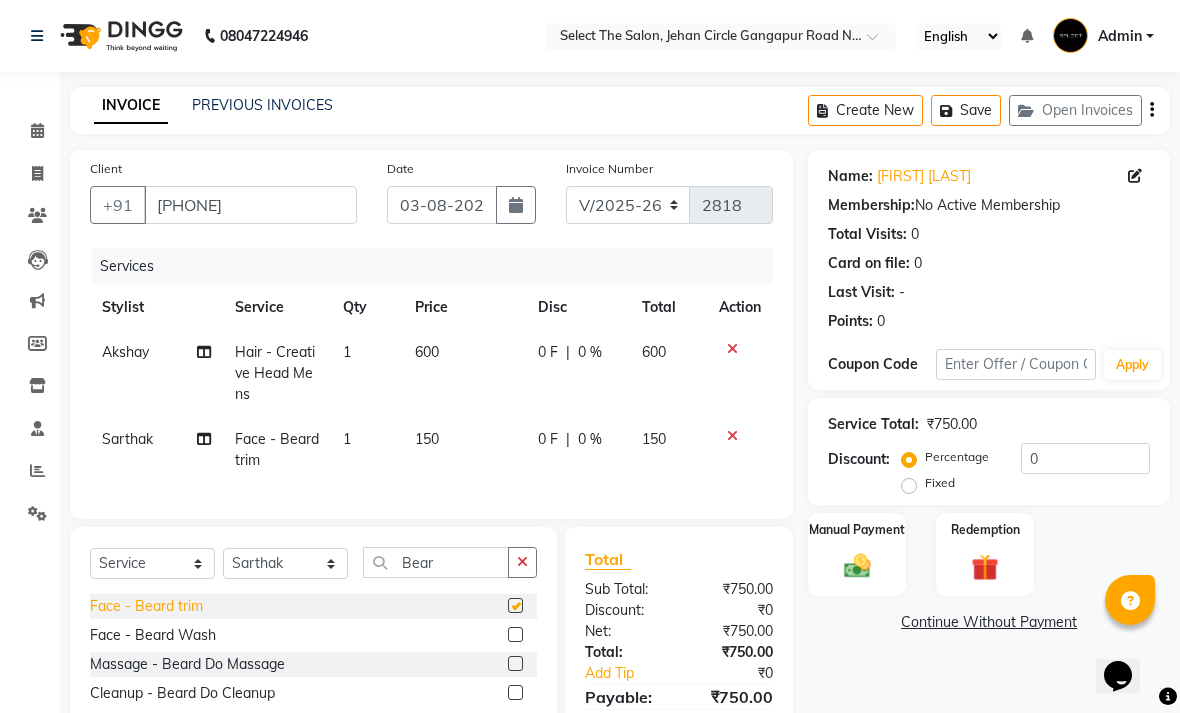 checkbox on "false" 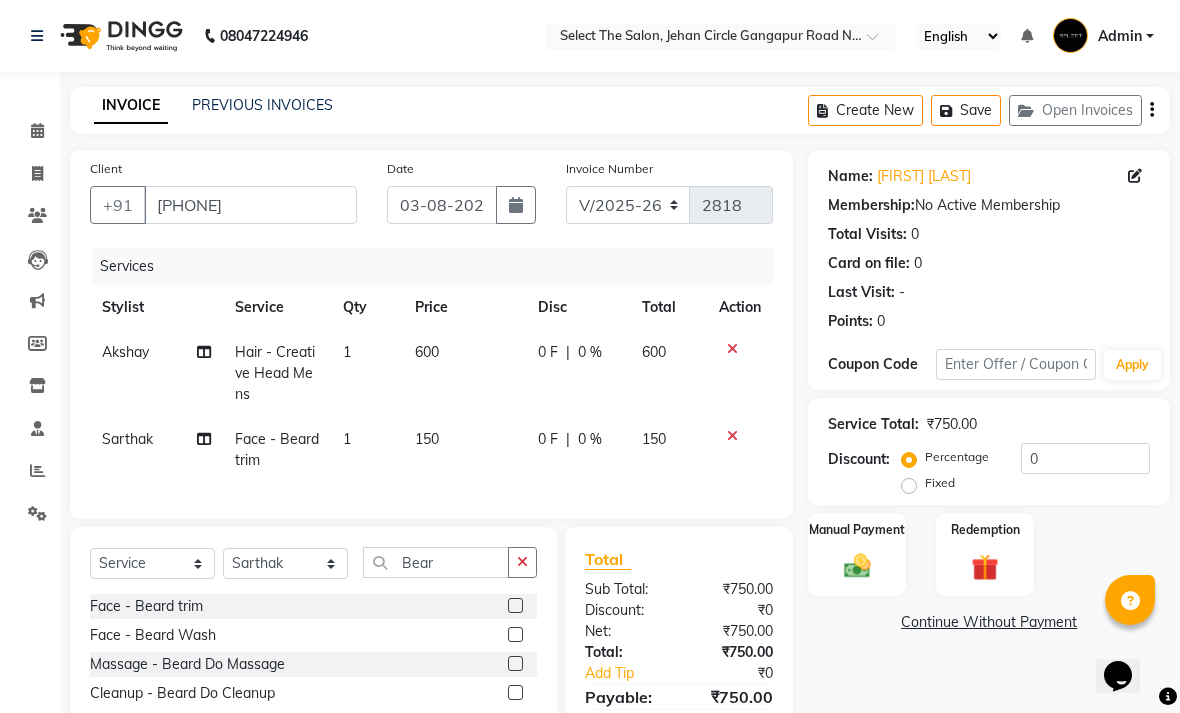 click on "150" 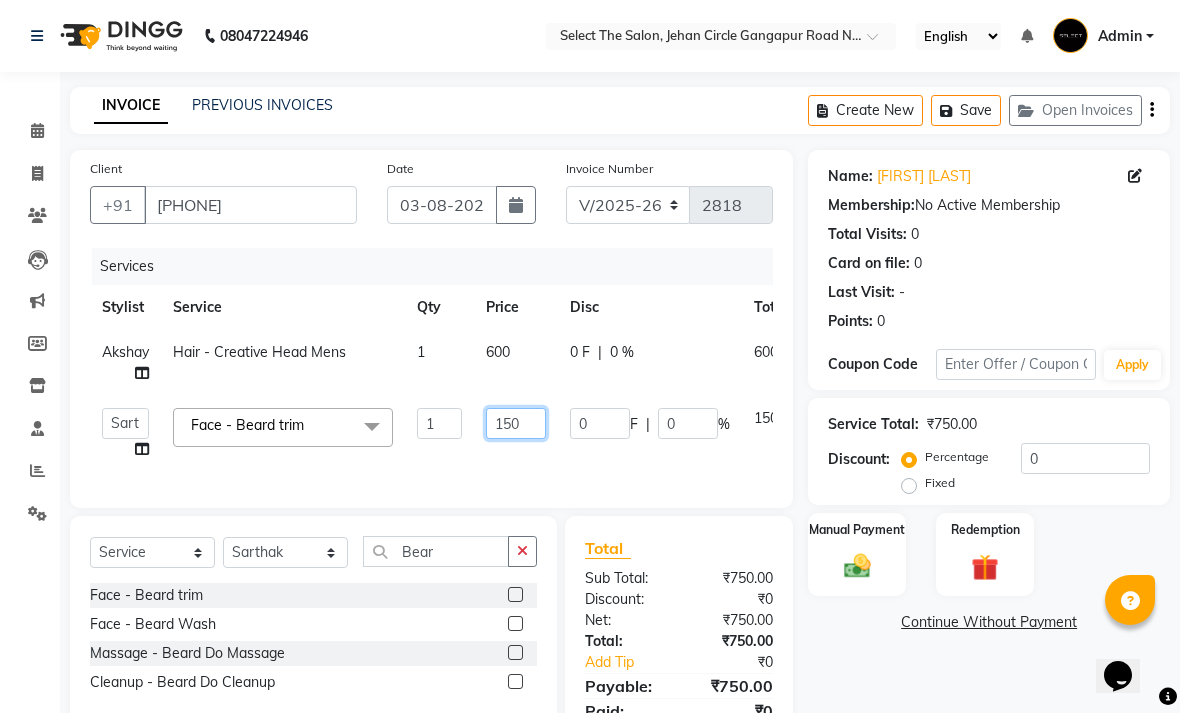 click on "150" 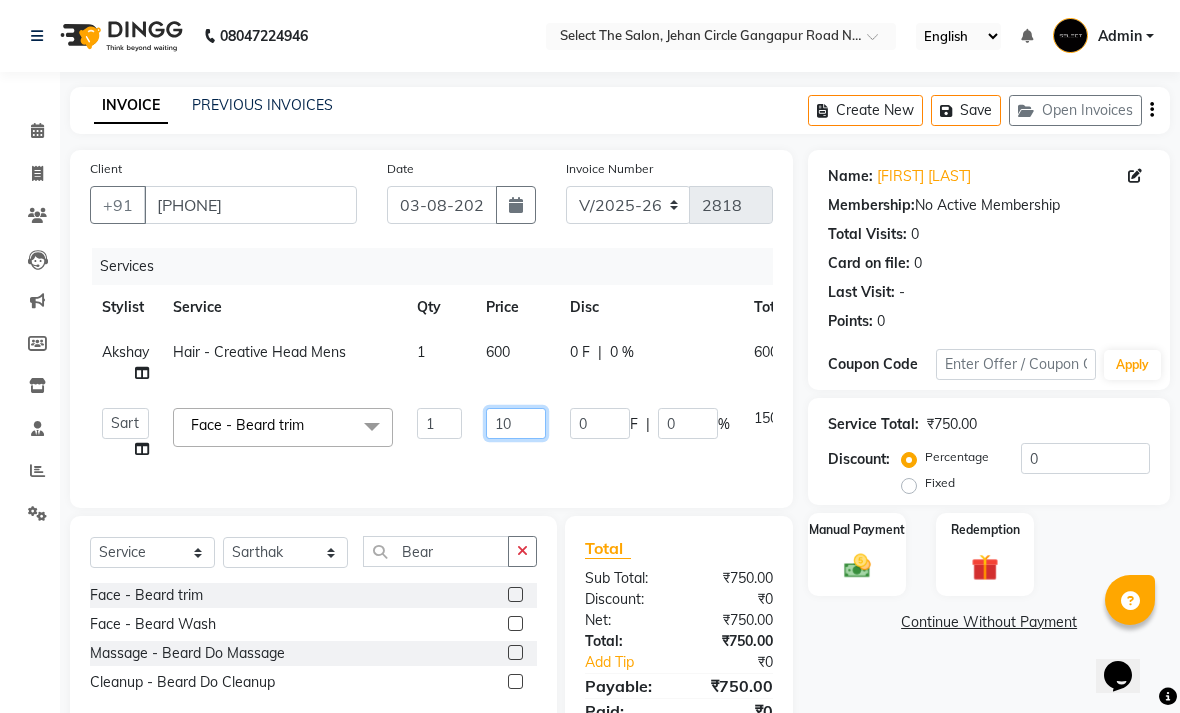 type on "100" 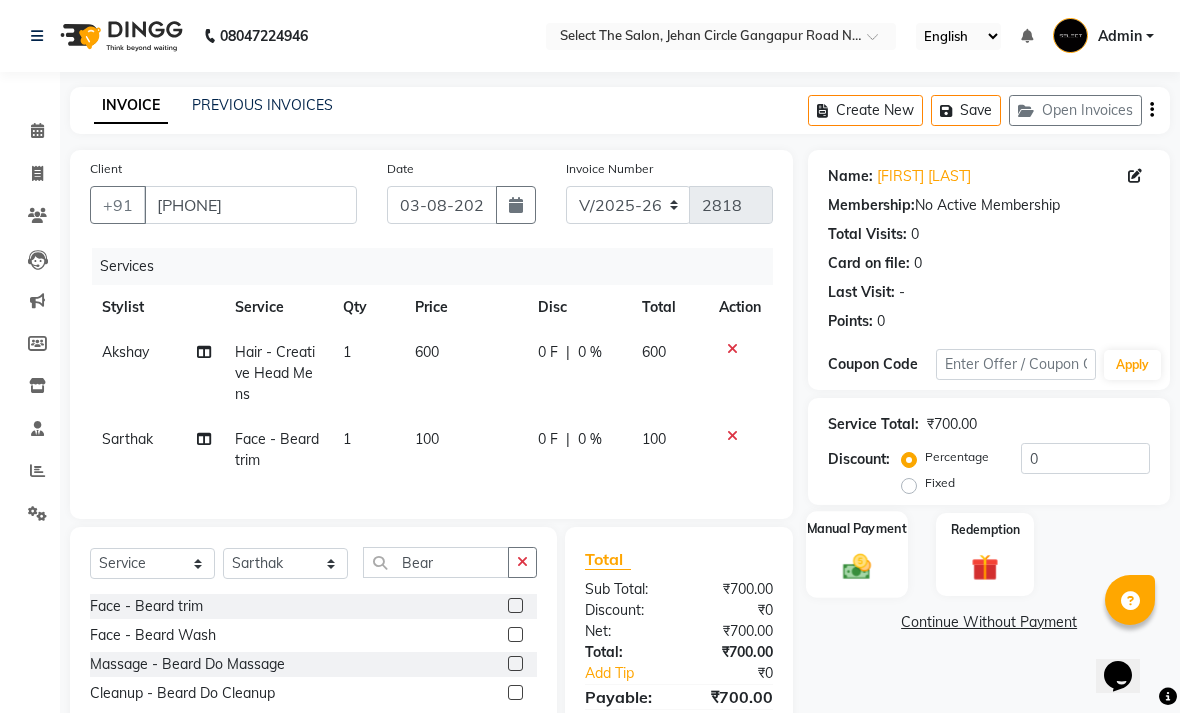 click 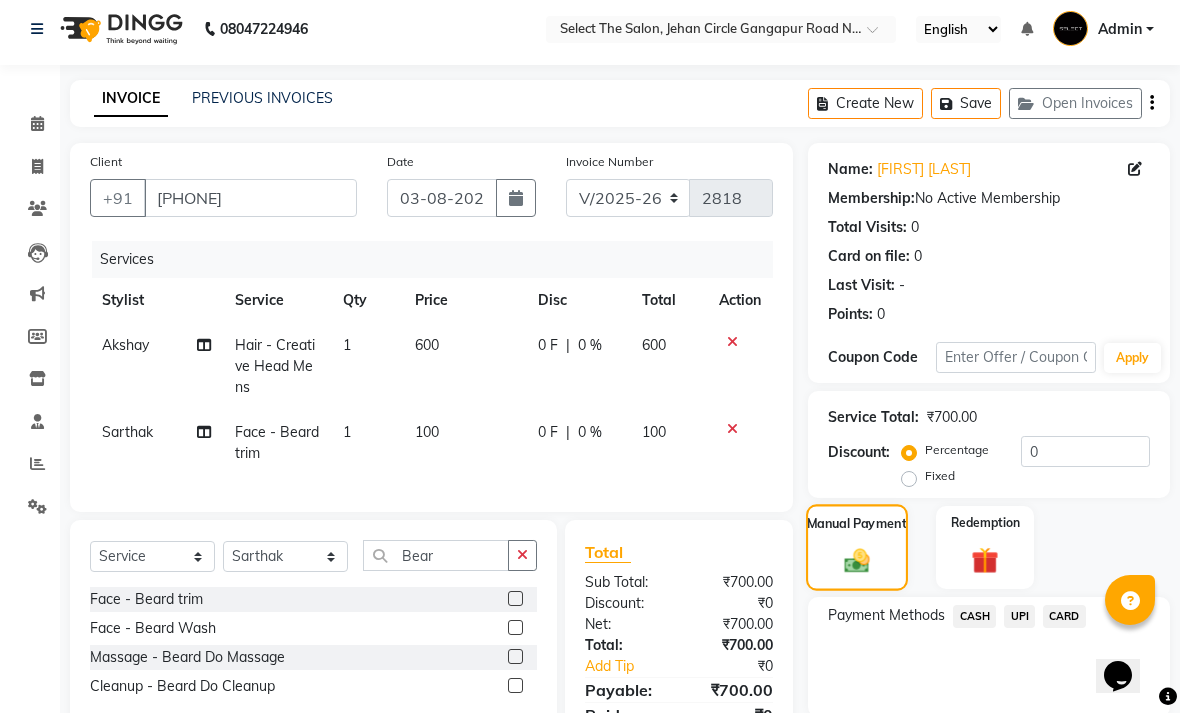 scroll, scrollTop: 5, scrollLeft: 0, axis: vertical 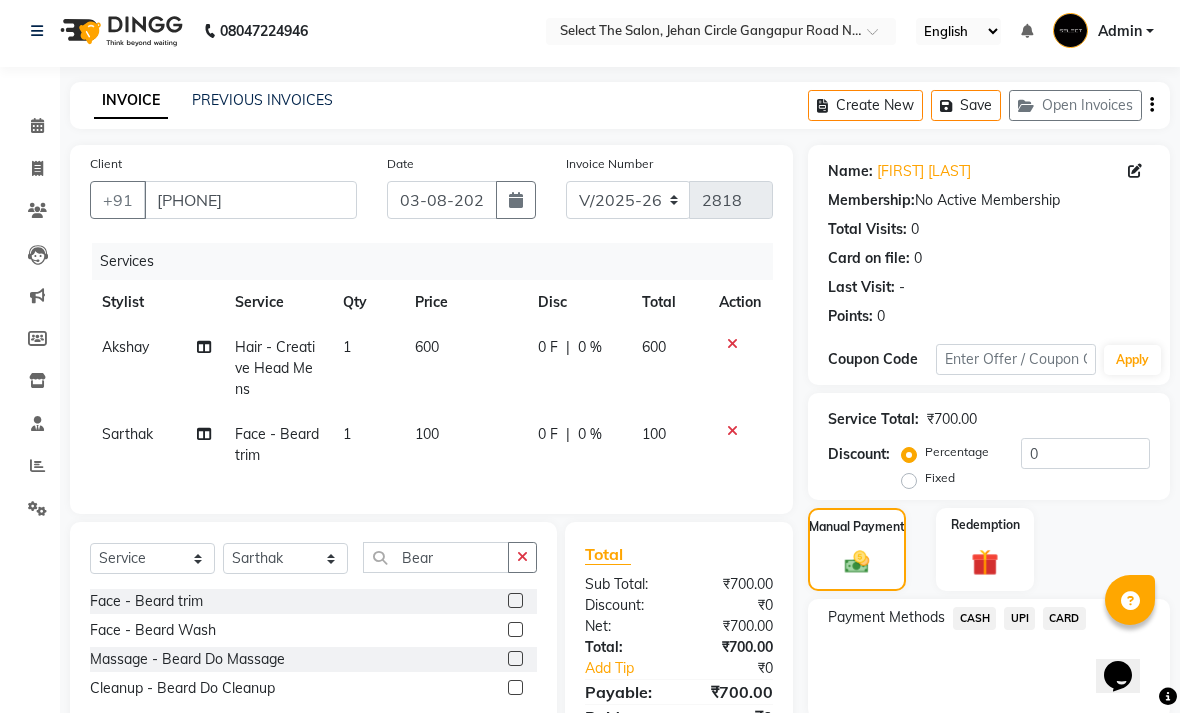 click on "UPI" 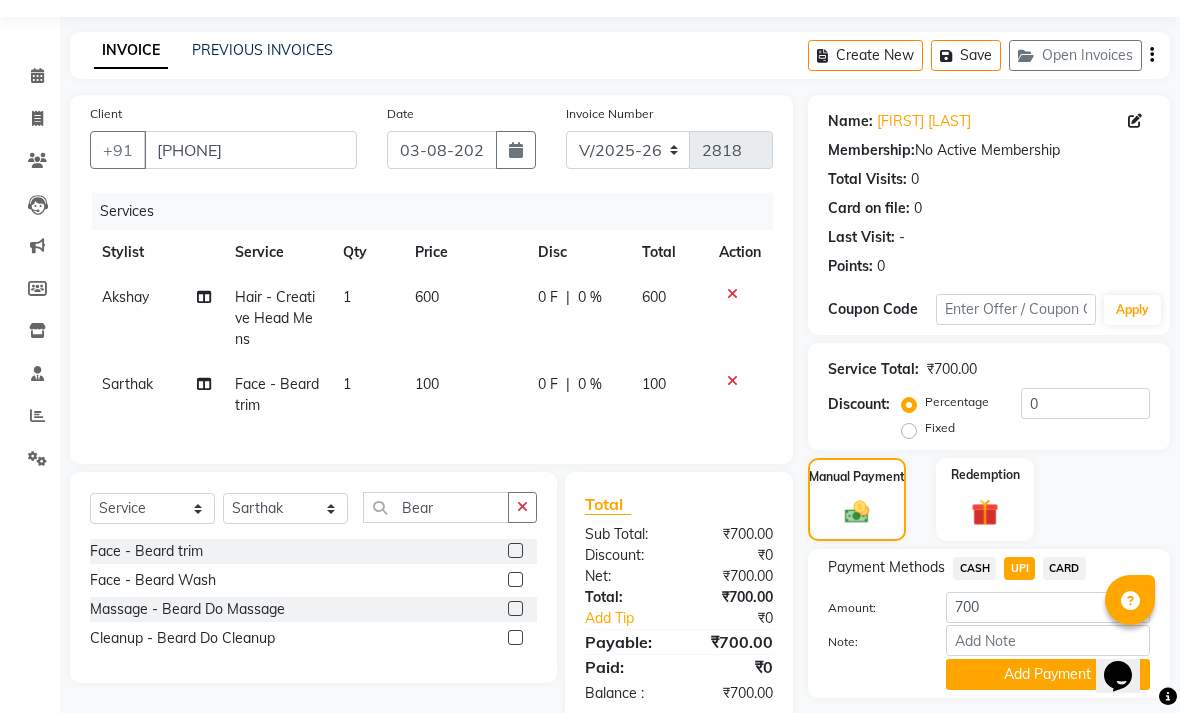 scroll, scrollTop: 77, scrollLeft: 0, axis: vertical 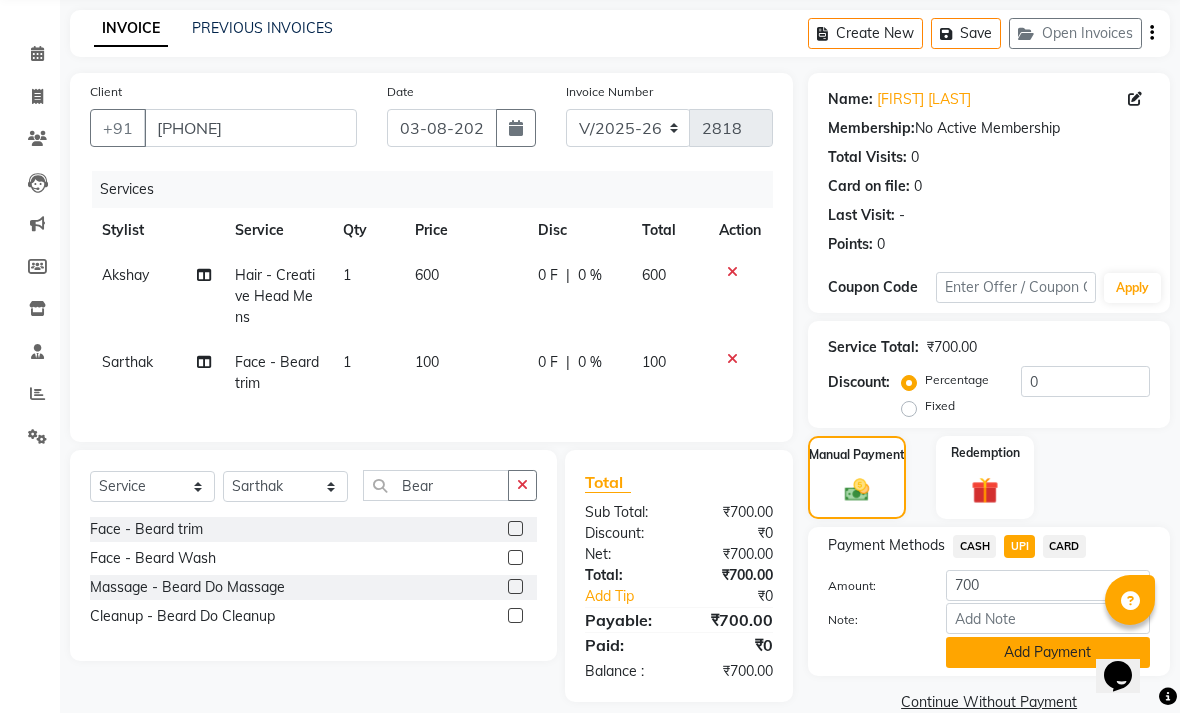 click on "Add Payment" 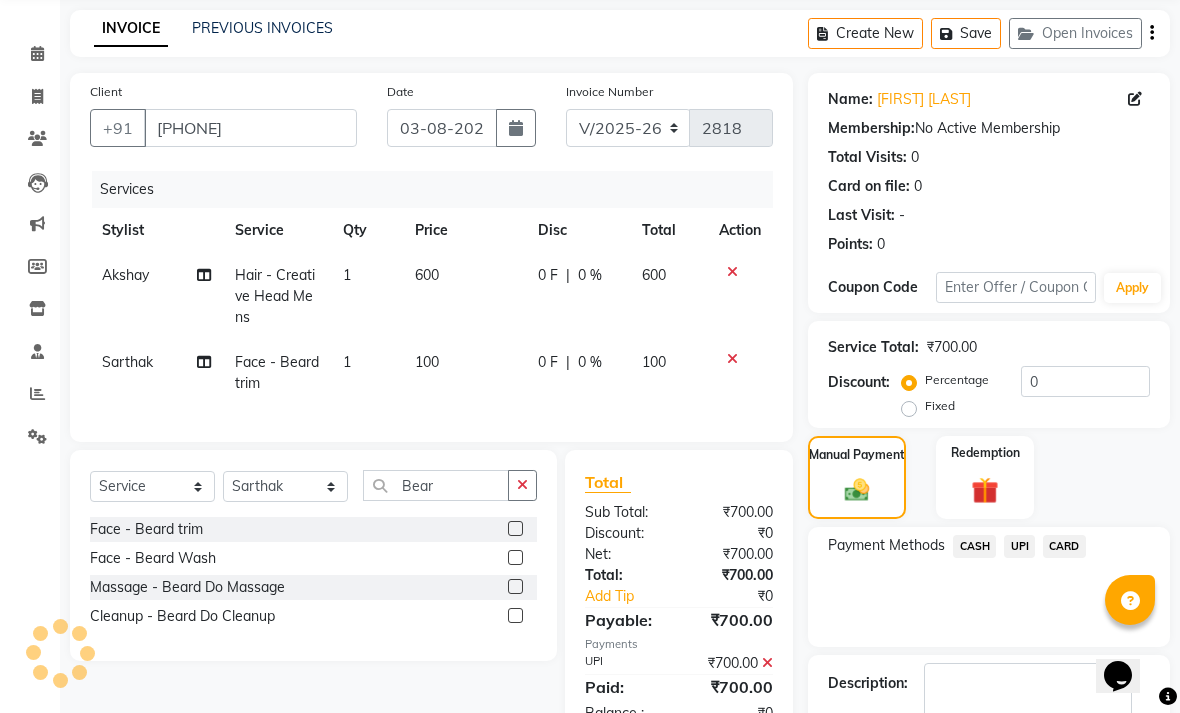 scroll, scrollTop: 161, scrollLeft: 0, axis: vertical 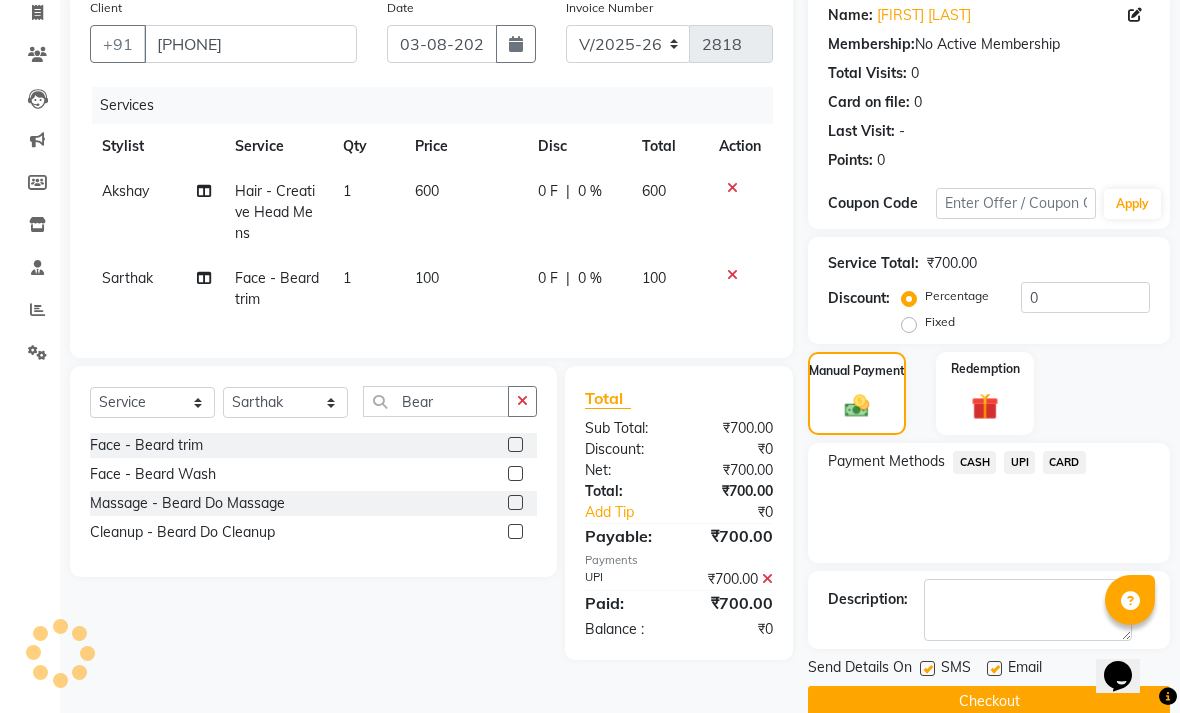 click on "Send Details On SMS Email" 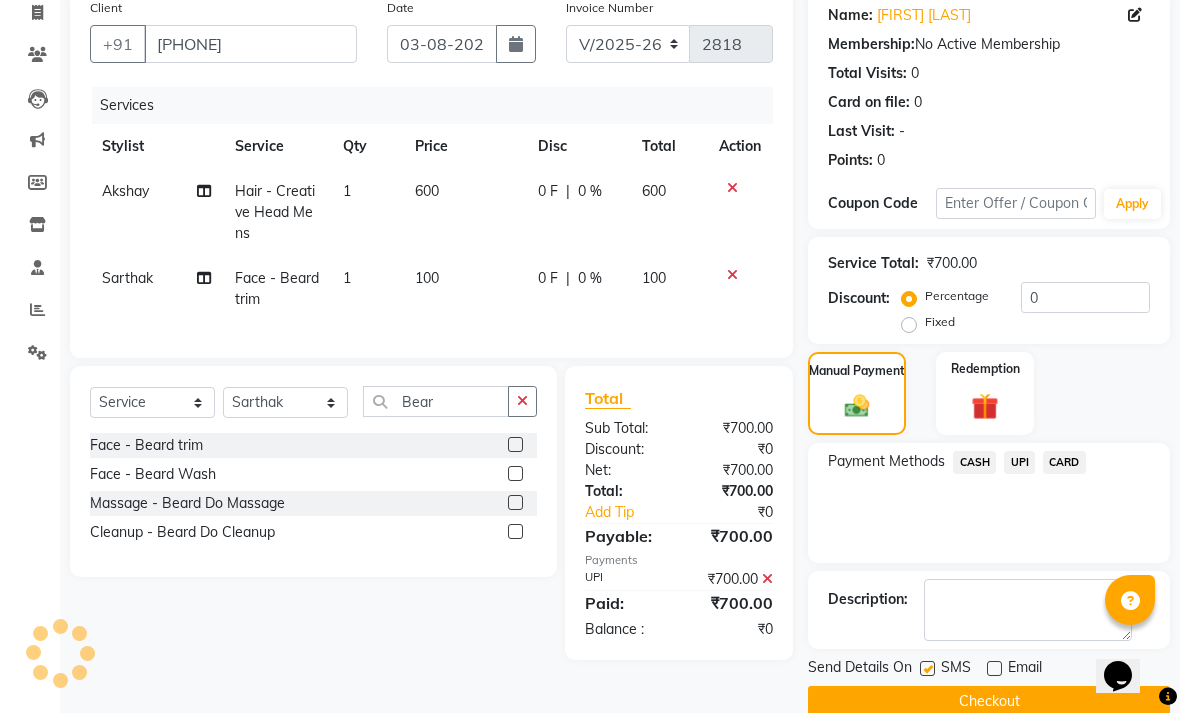 click 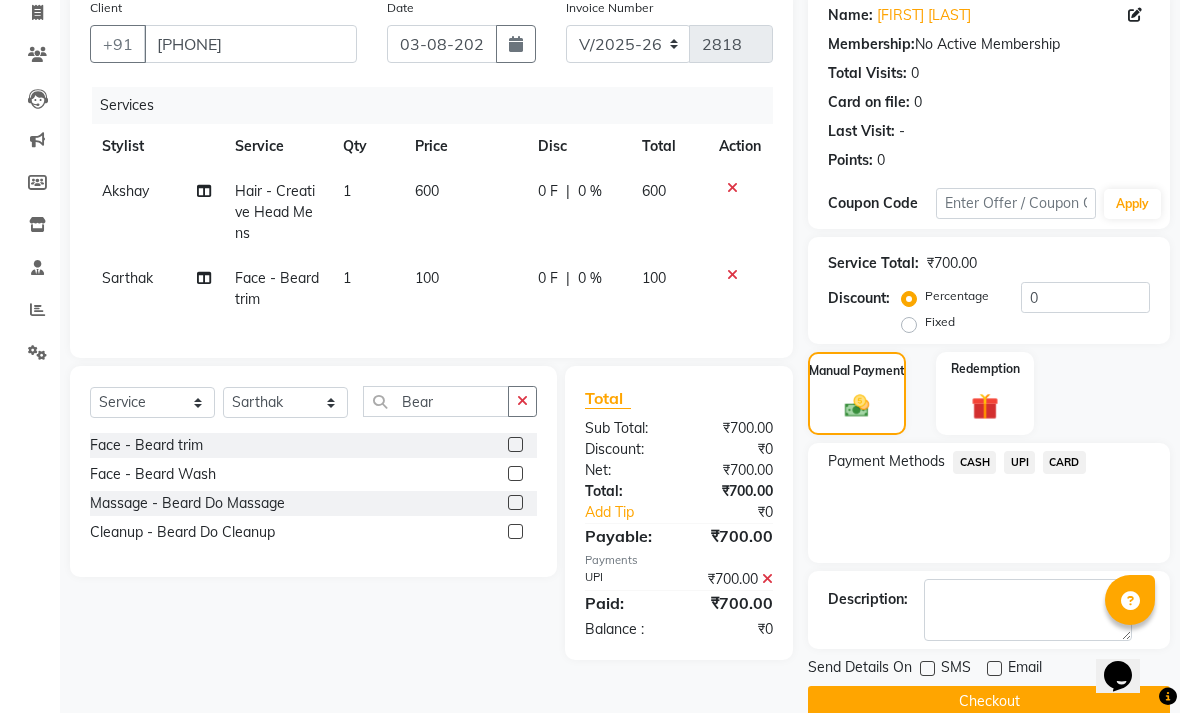 click on "Checkout" 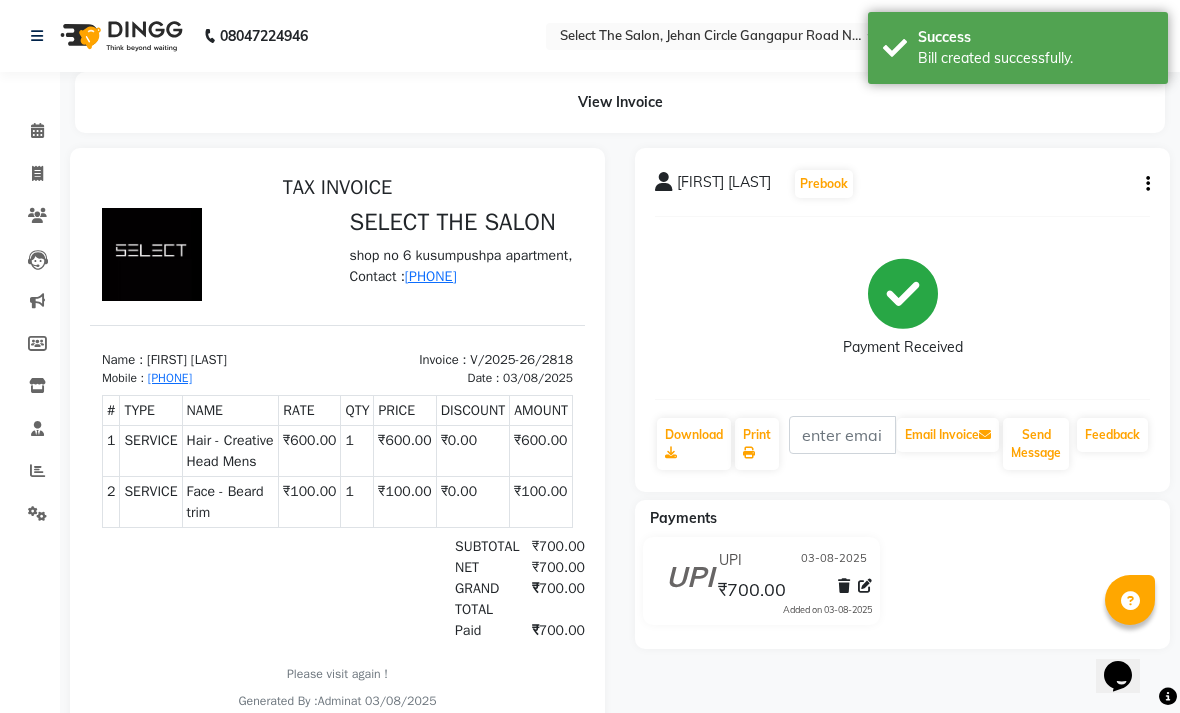 scroll, scrollTop: 0, scrollLeft: 0, axis: both 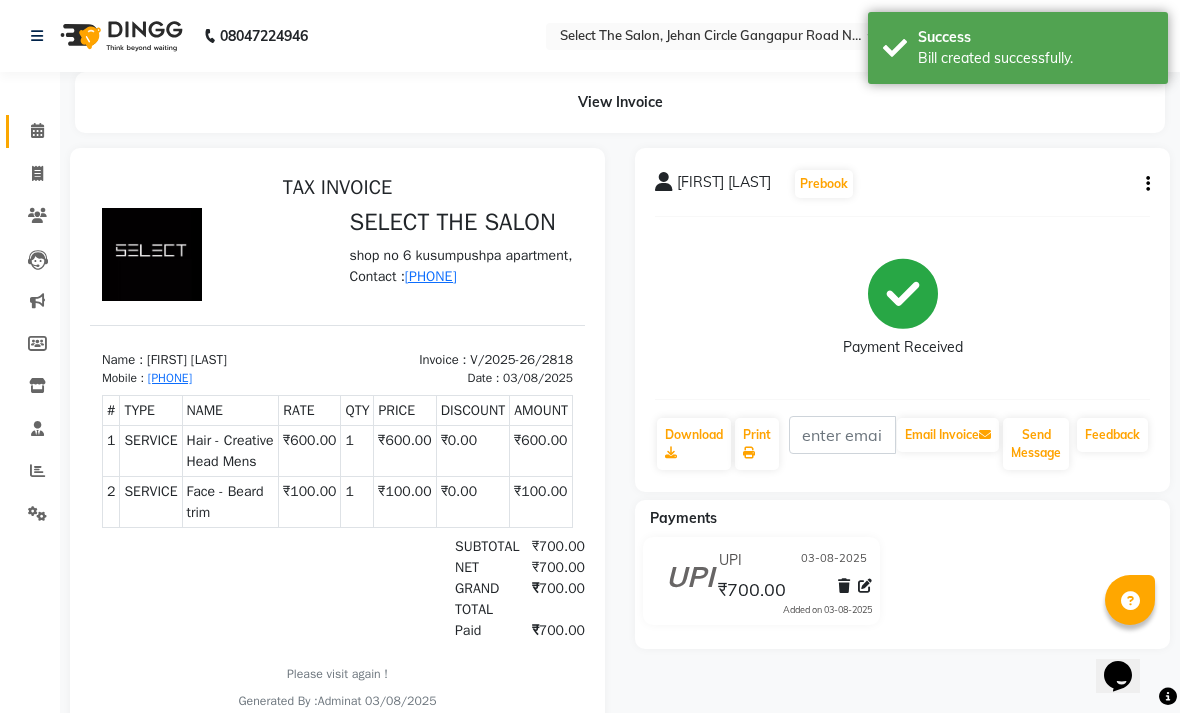 click 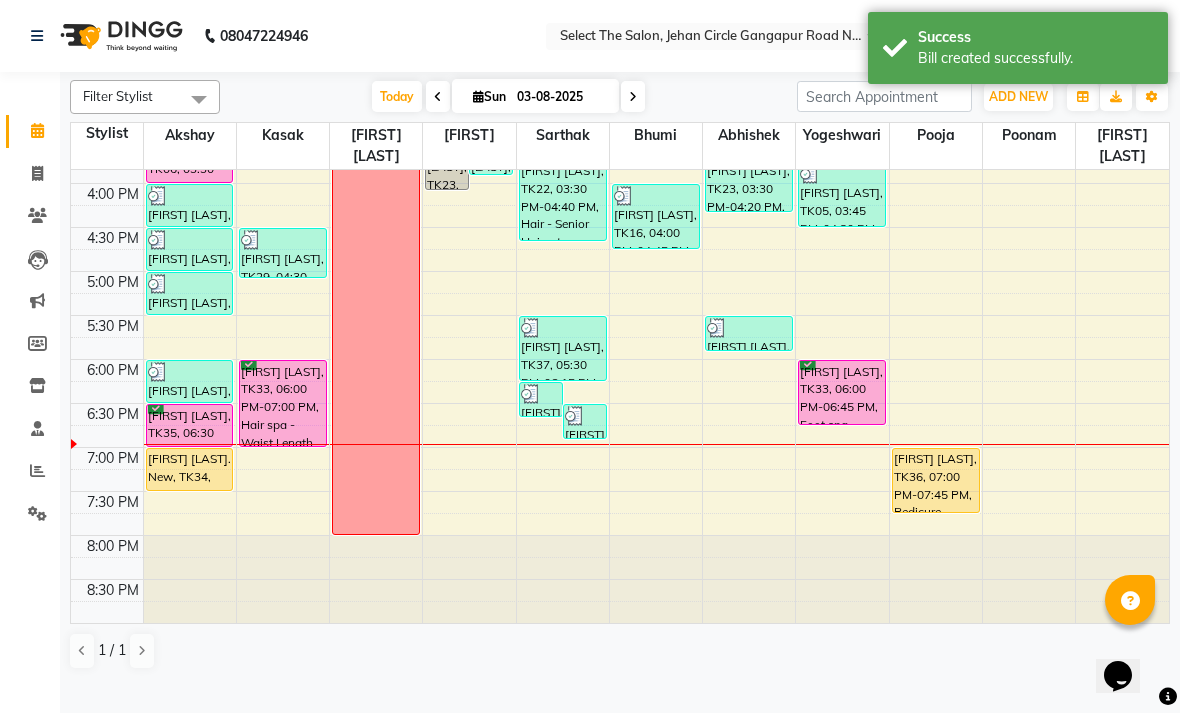 scroll, scrollTop: 690, scrollLeft: 0, axis: vertical 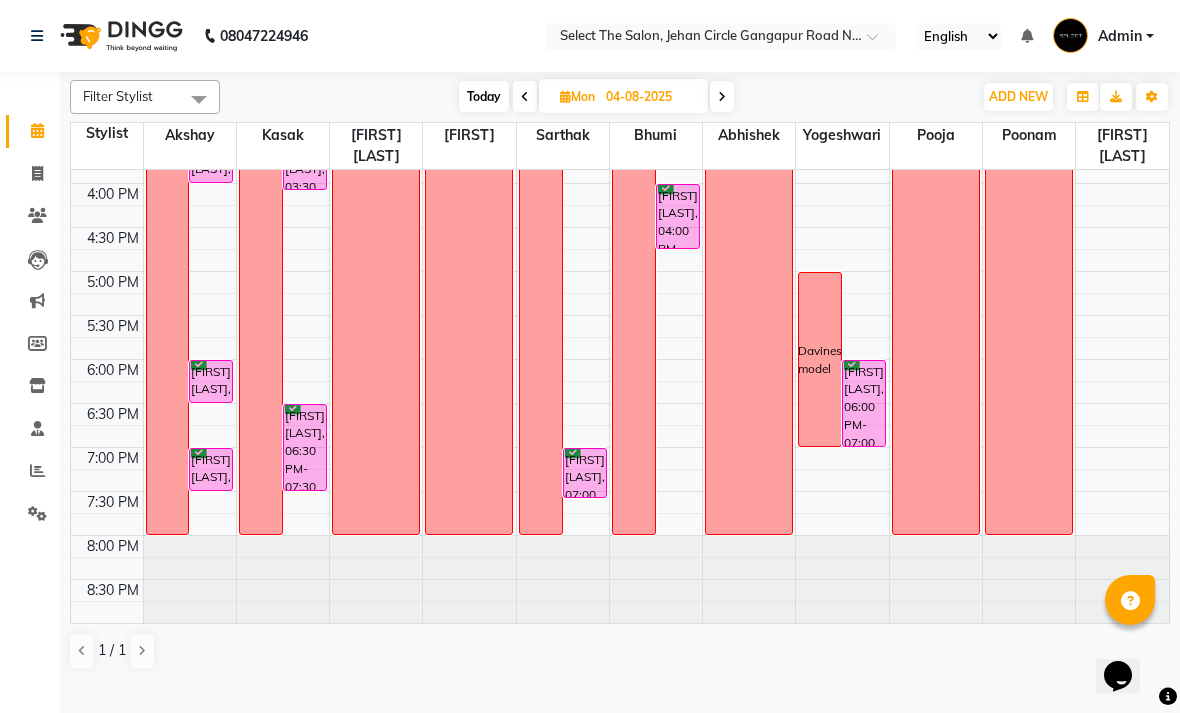 click on "Today" at bounding box center (484, 96) 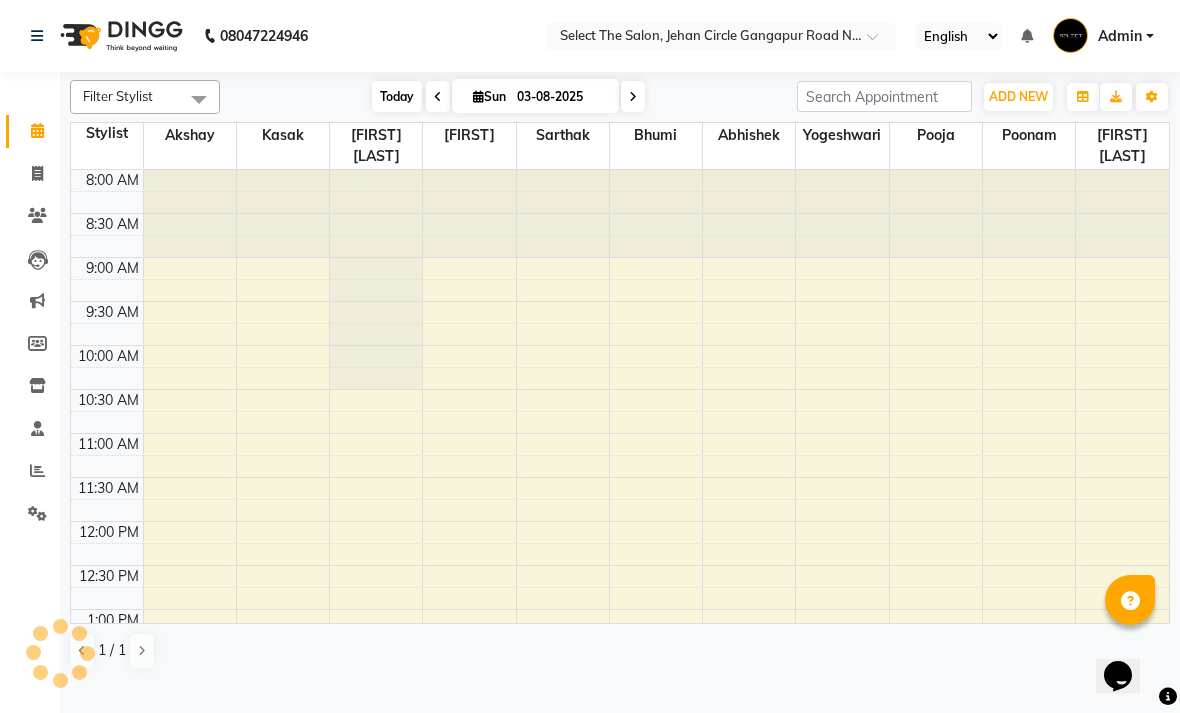 scroll, scrollTop: 690, scrollLeft: 0, axis: vertical 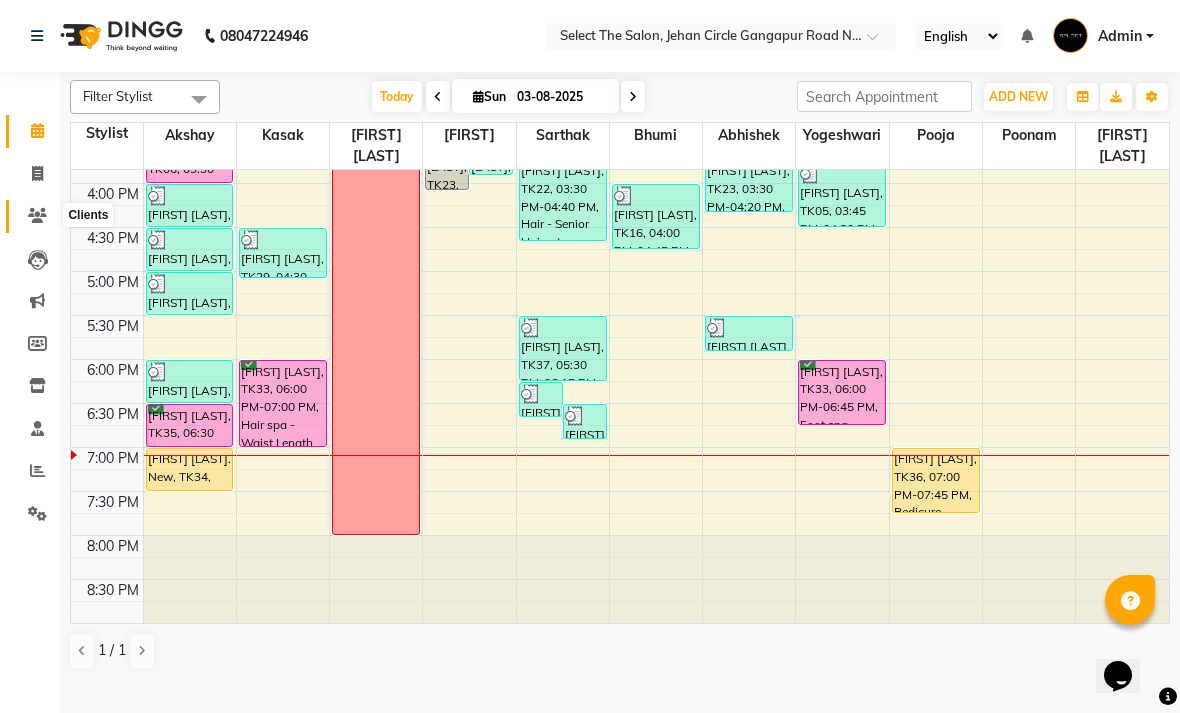 click 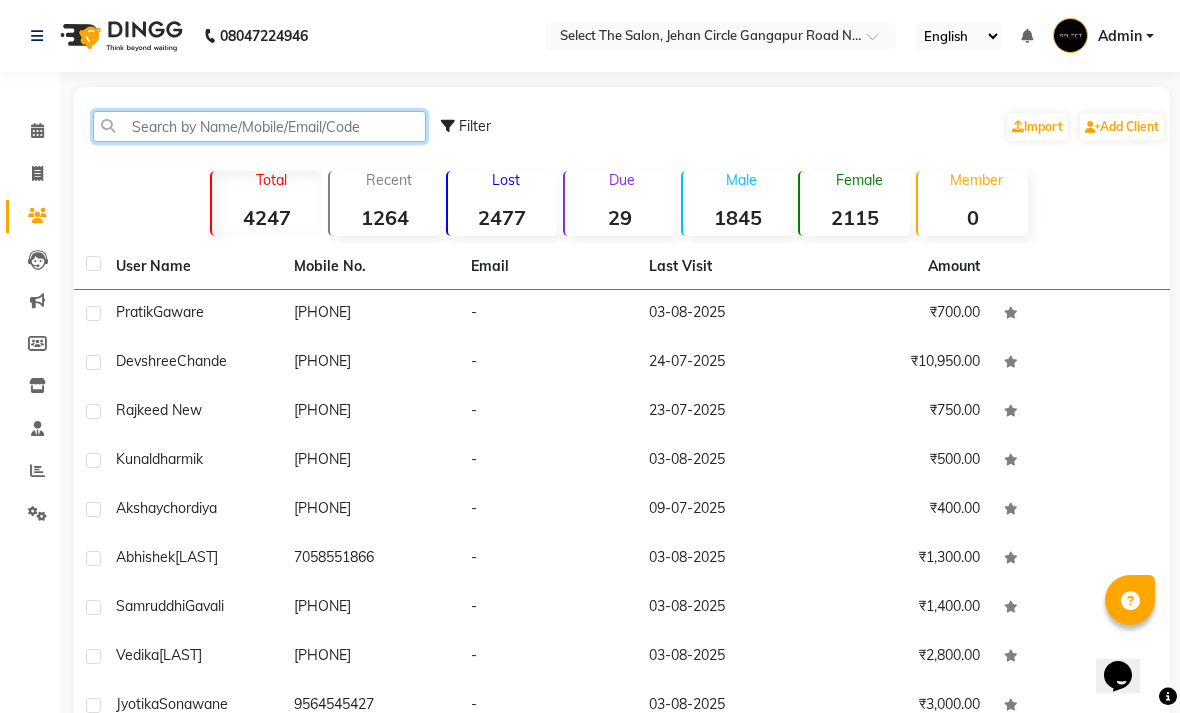 click 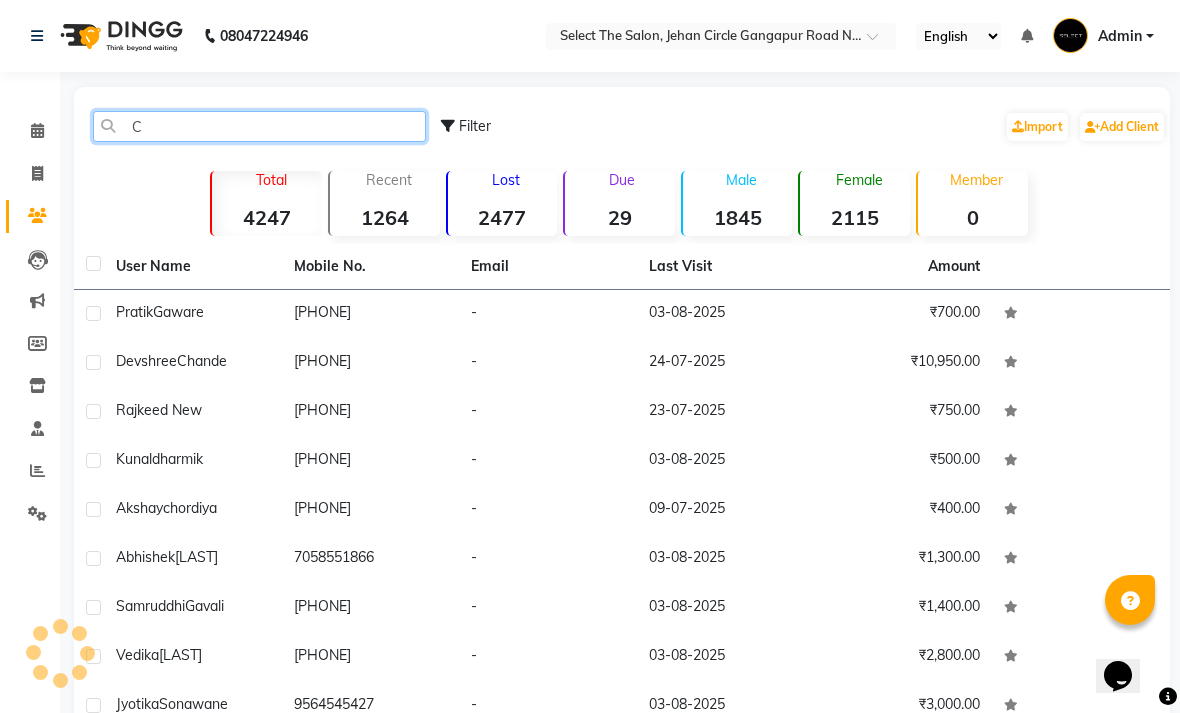 type on "Cu" 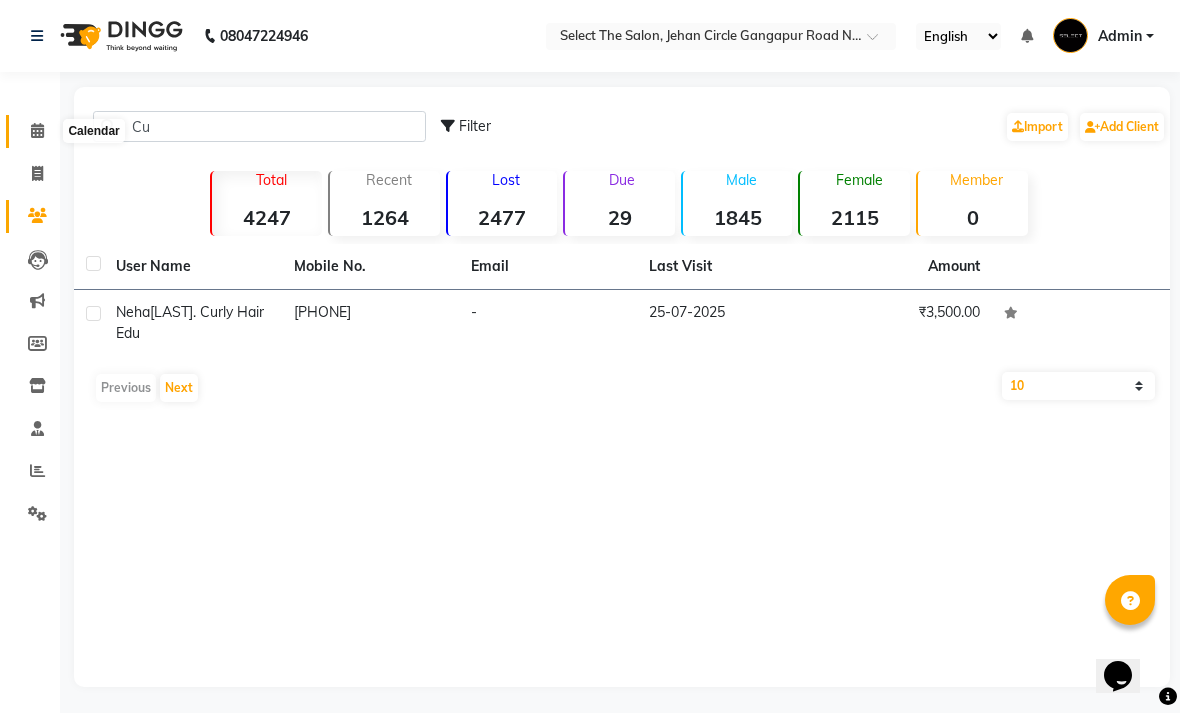 click 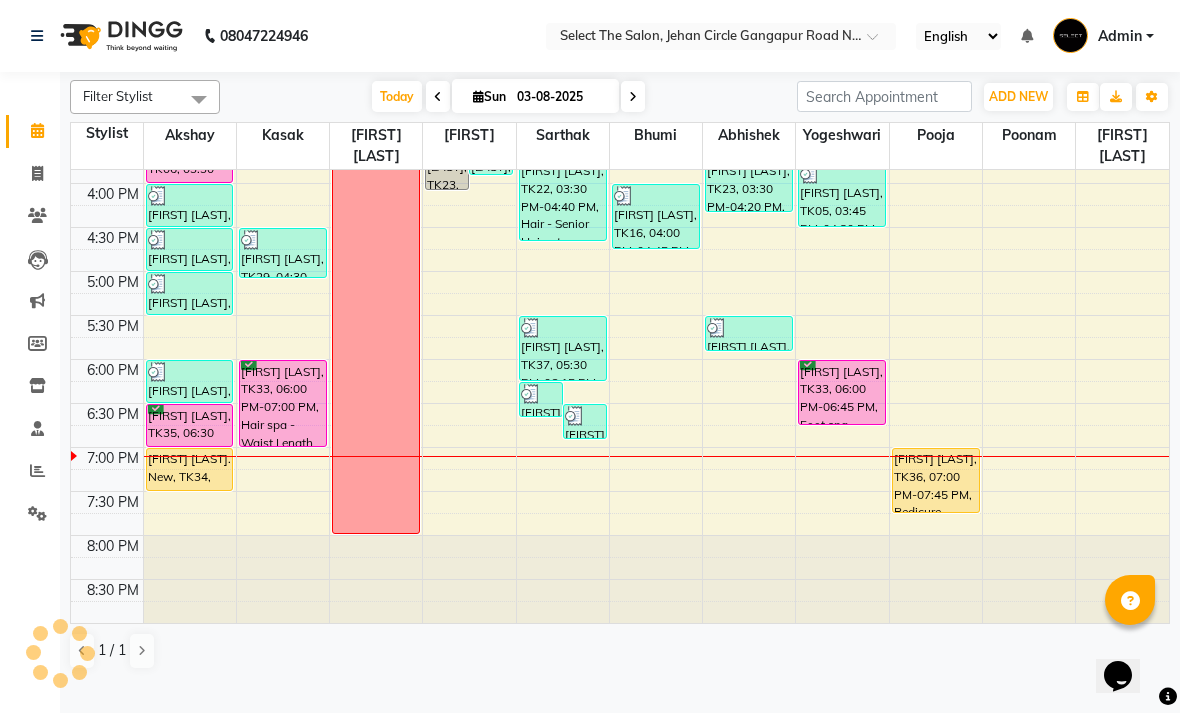 scroll, scrollTop: 690, scrollLeft: 0, axis: vertical 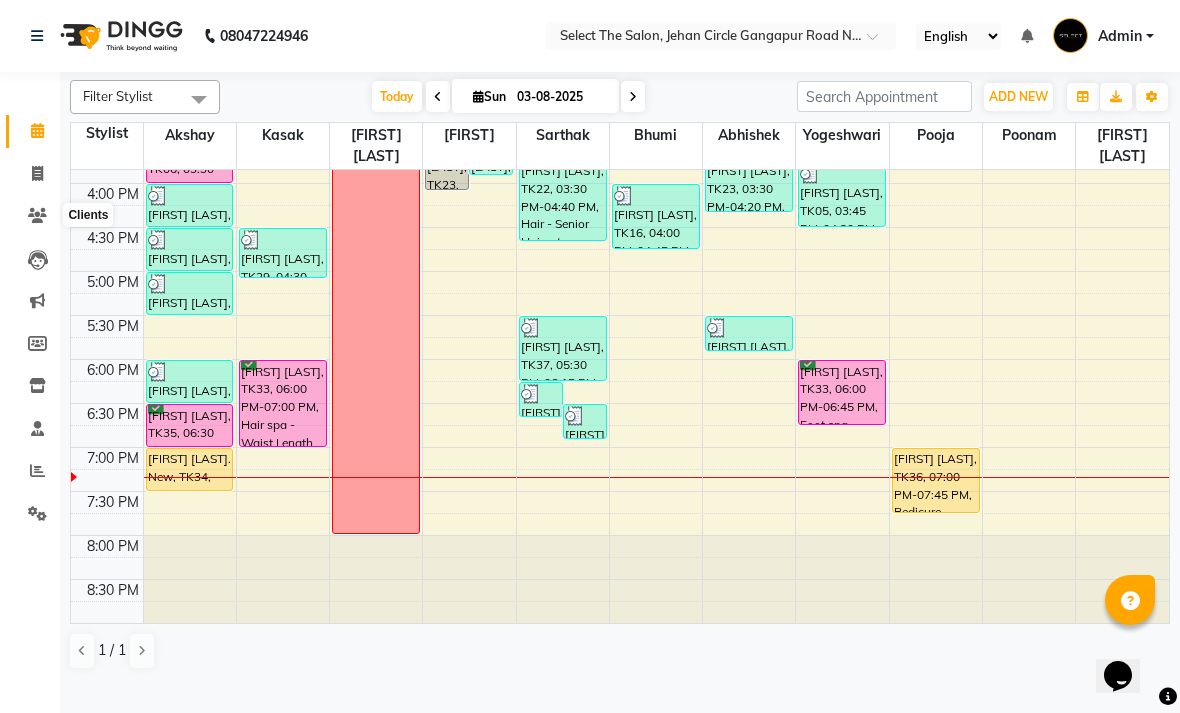 click 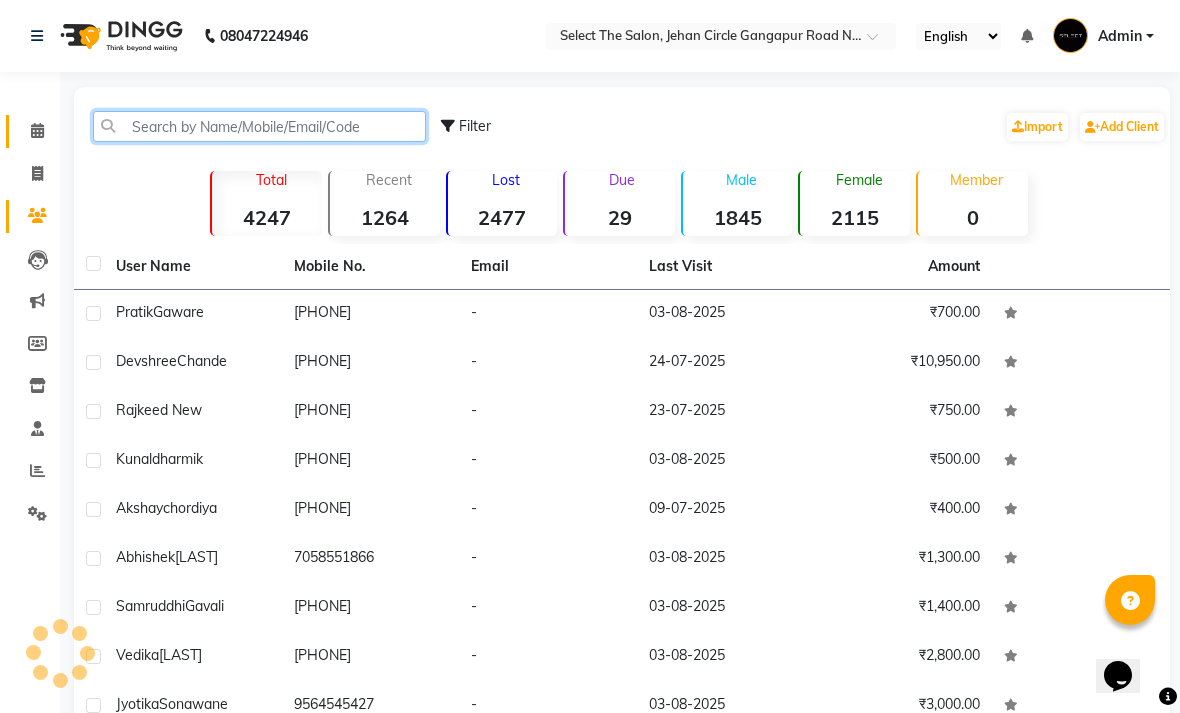 click 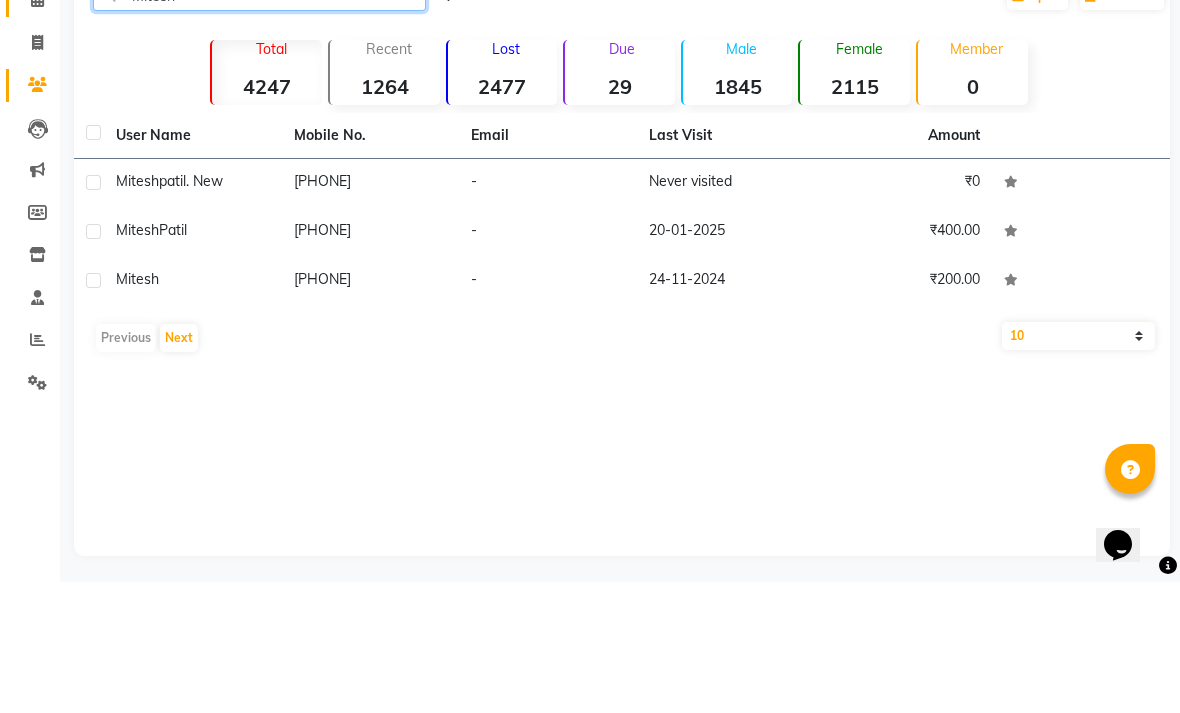 type on "Mitesh" 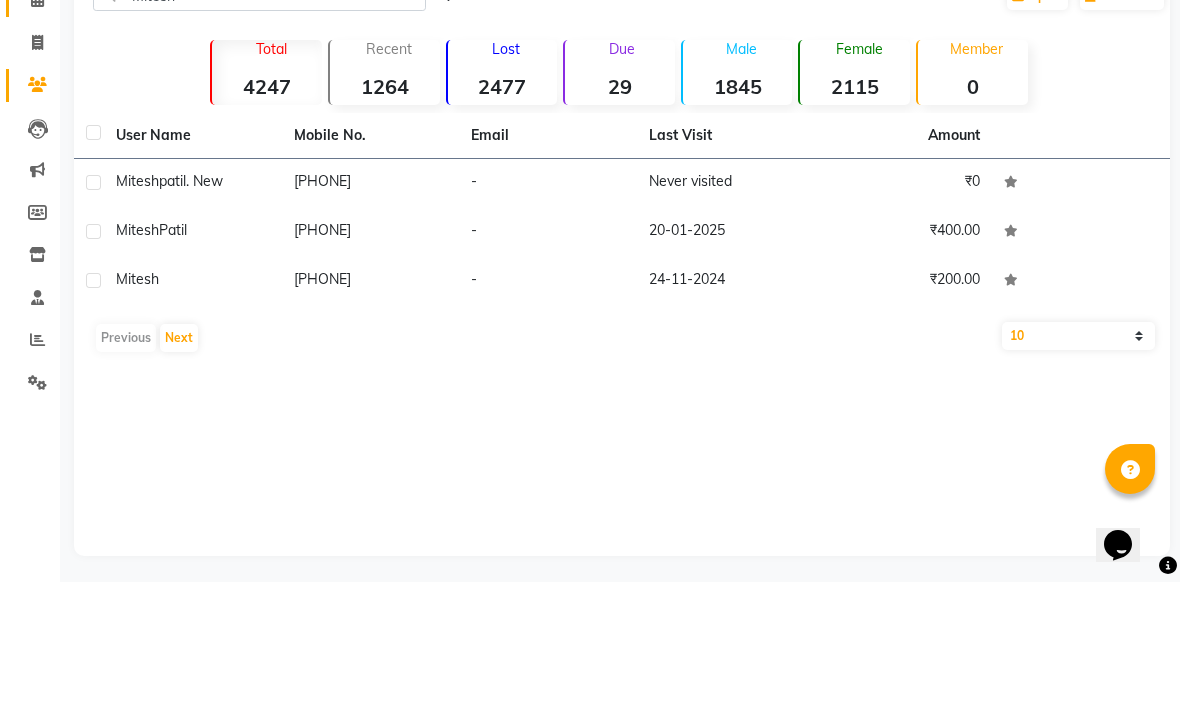 click 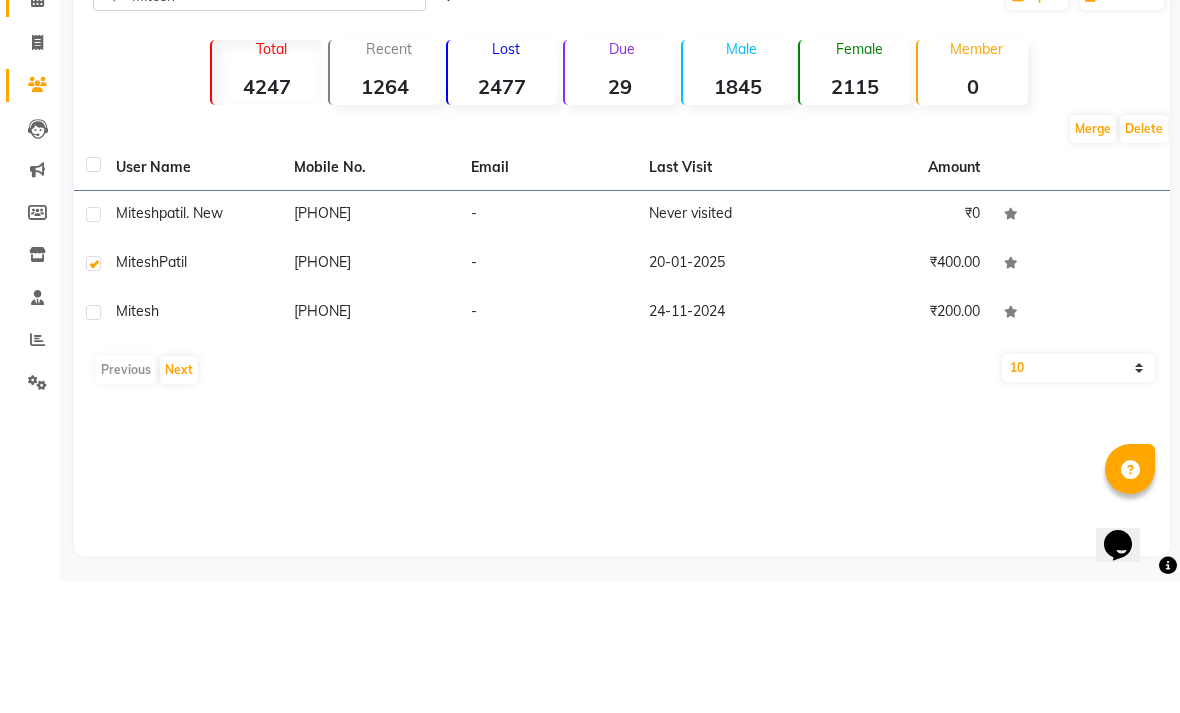 scroll, scrollTop: 32, scrollLeft: 0, axis: vertical 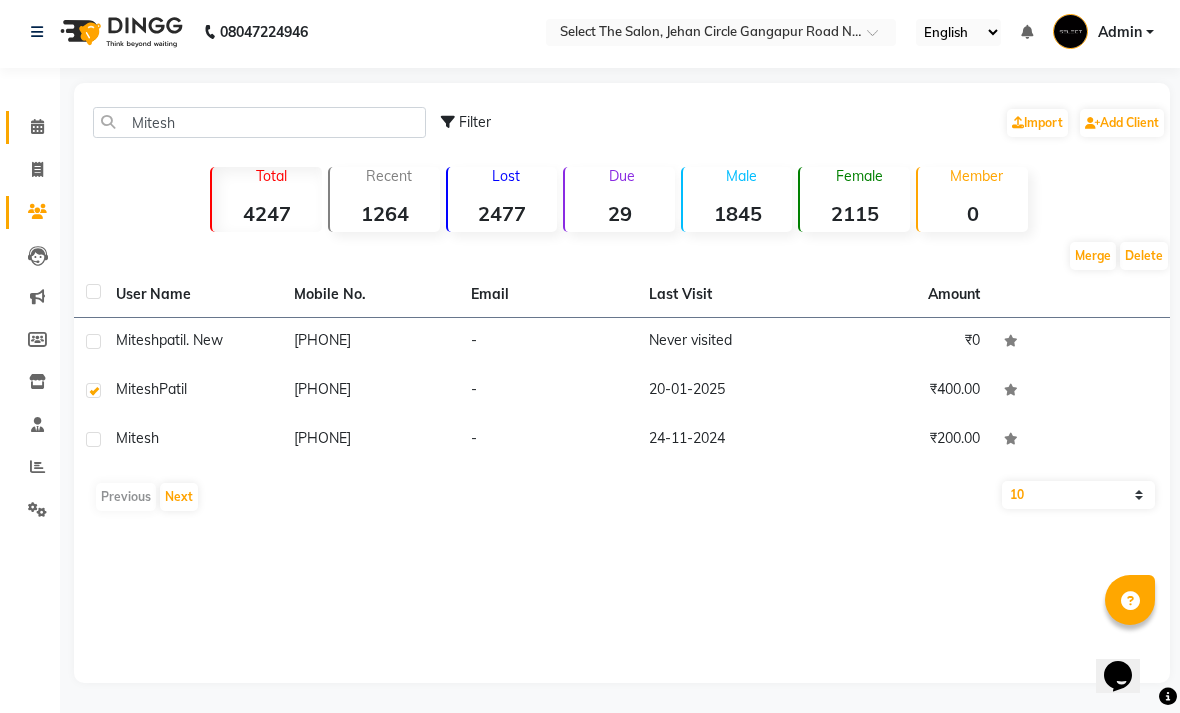 click on "₹400.00" 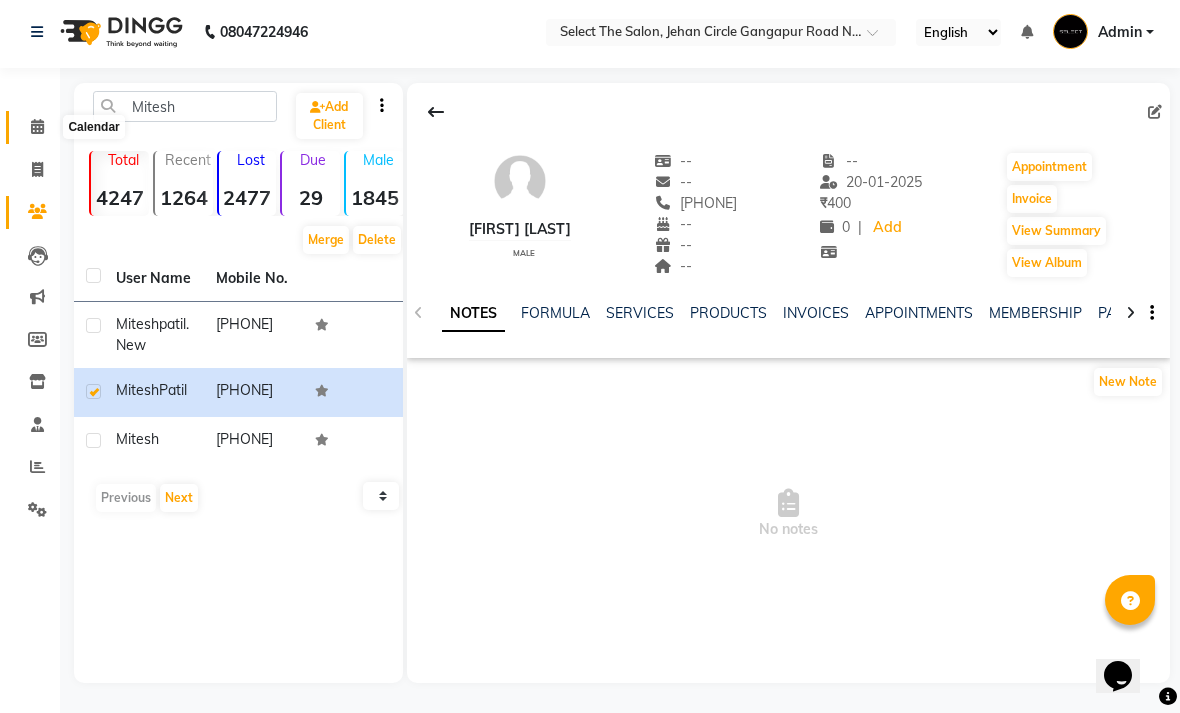 click 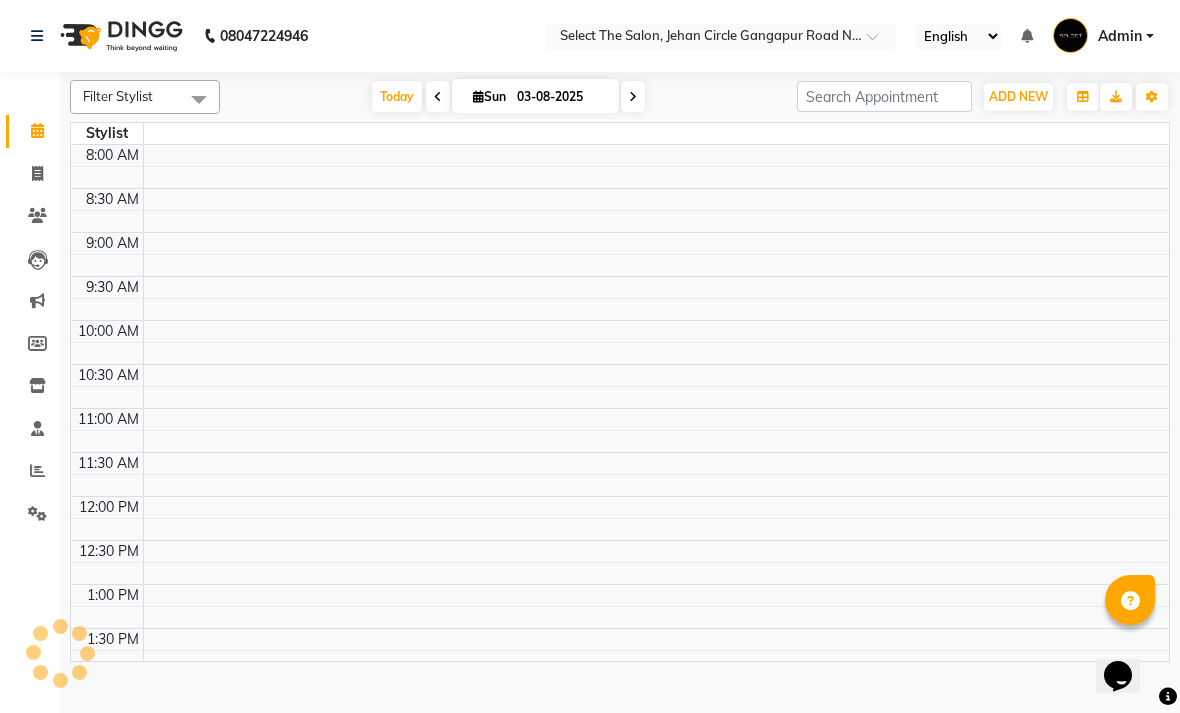 scroll, scrollTop: 0, scrollLeft: 0, axis: both 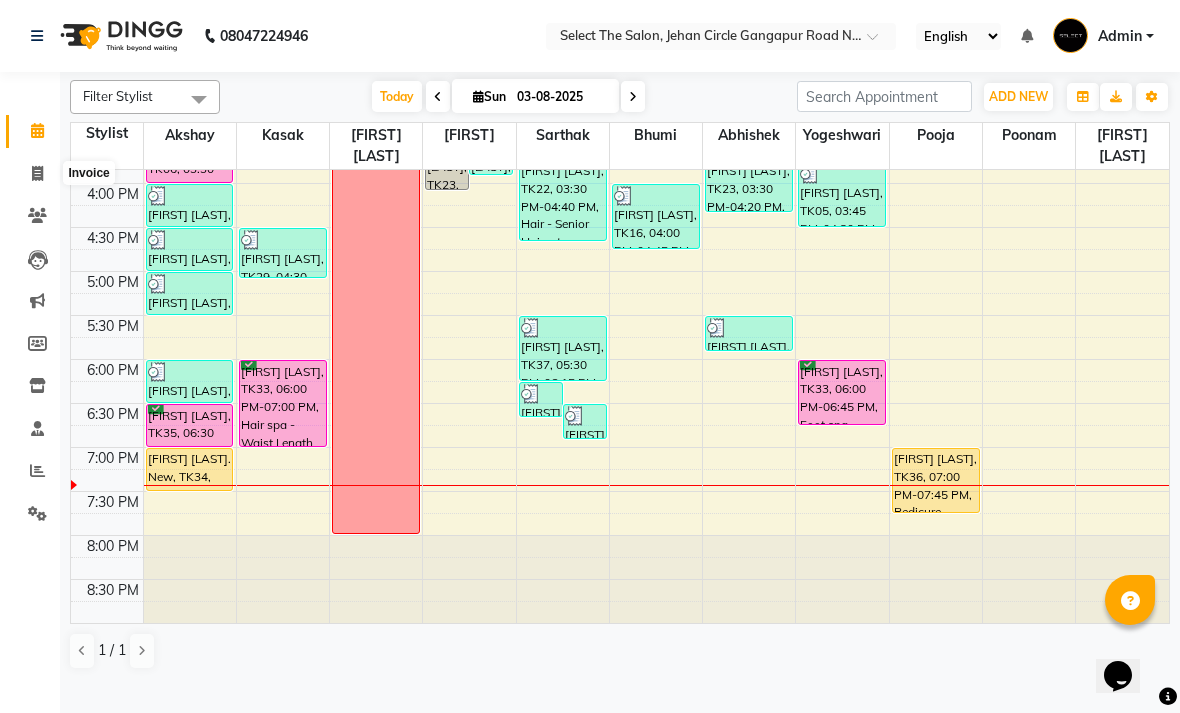 click 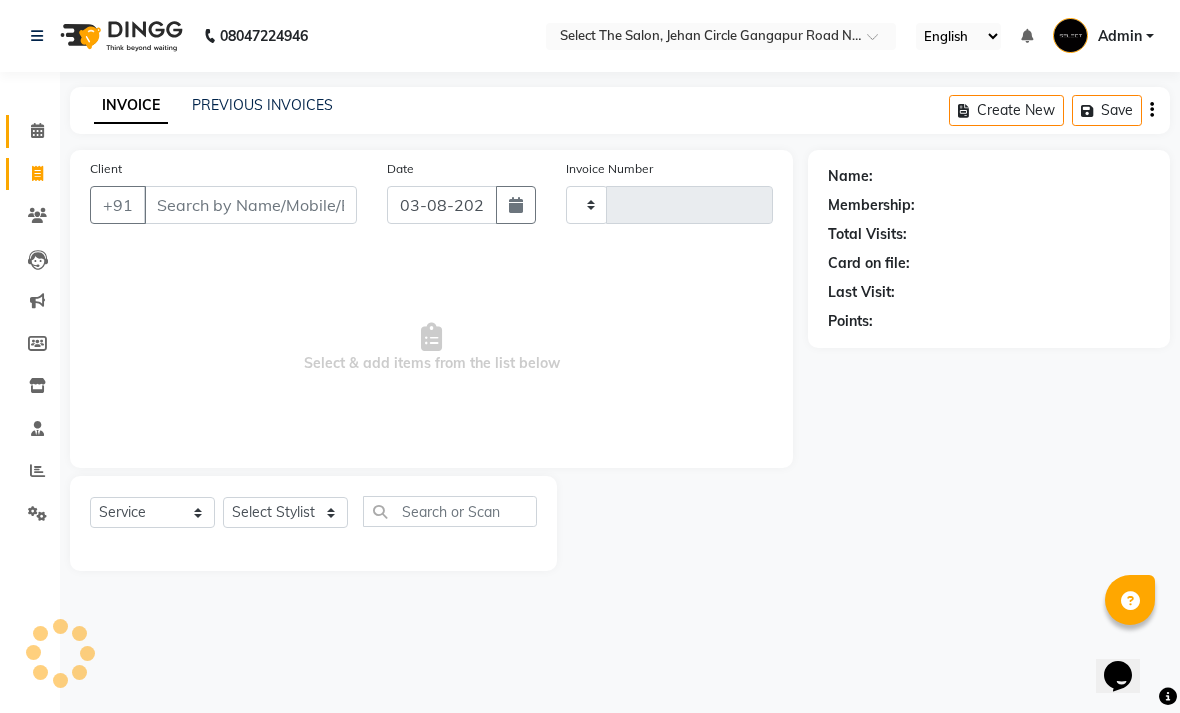type on "2819" 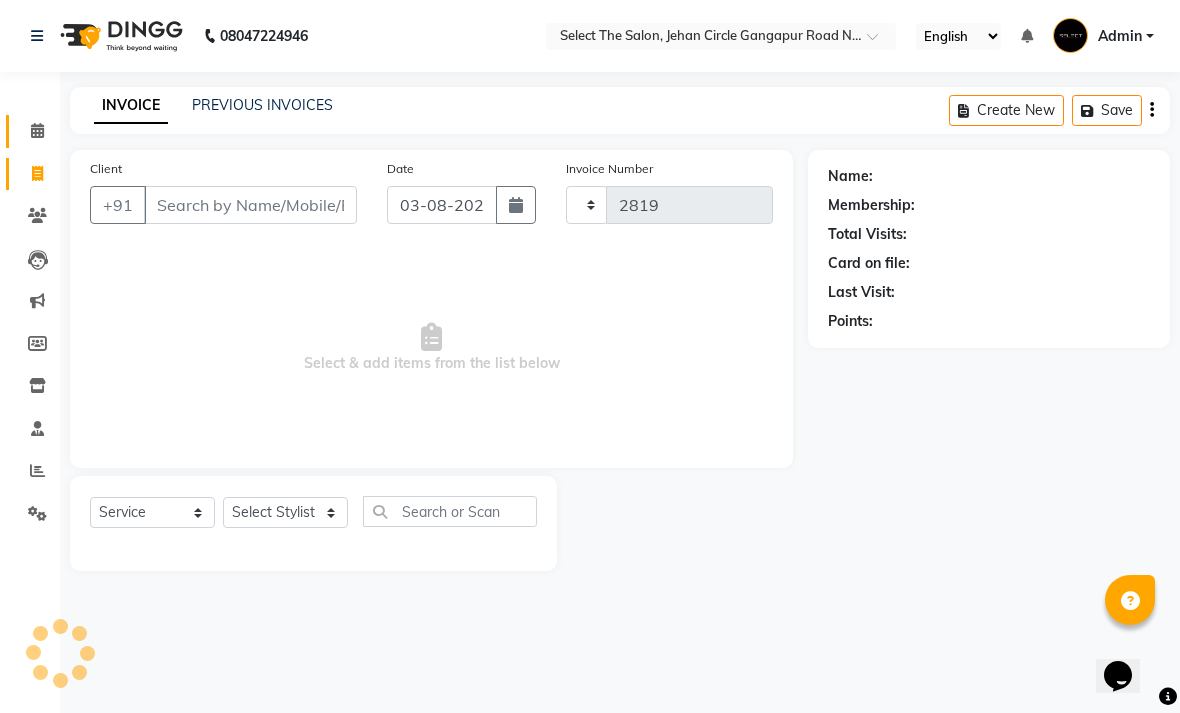 select on "4969" 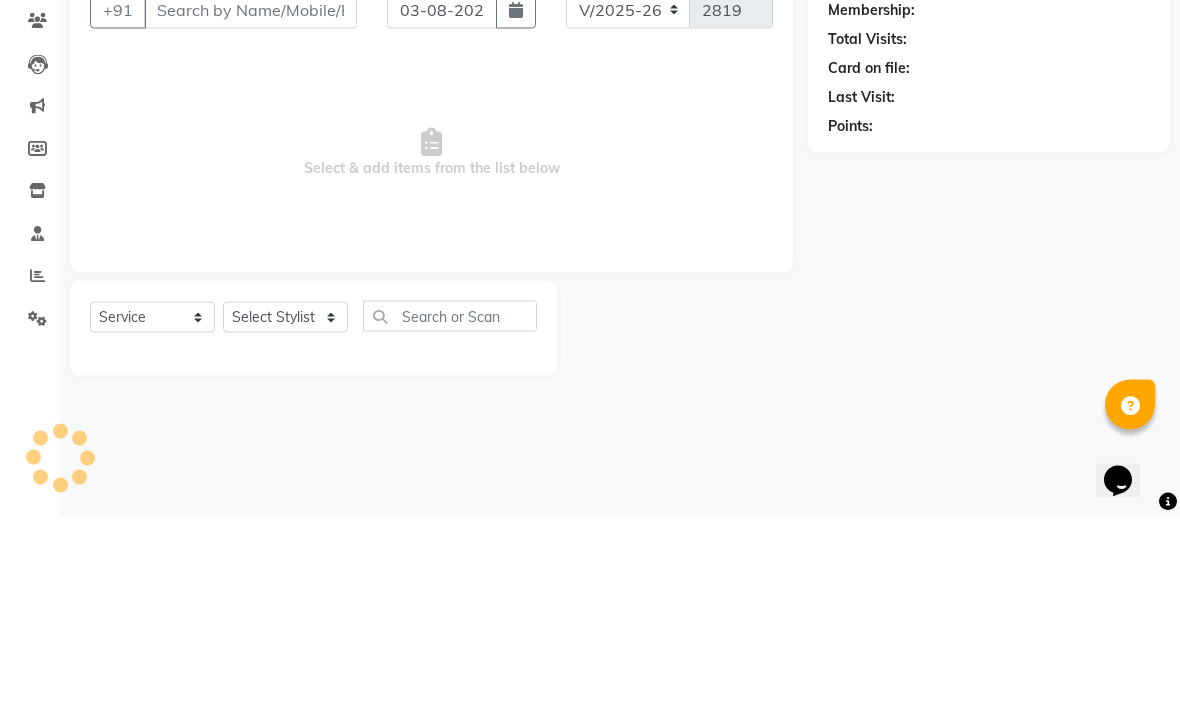 click on "Client" at bounding box center (250, 205) 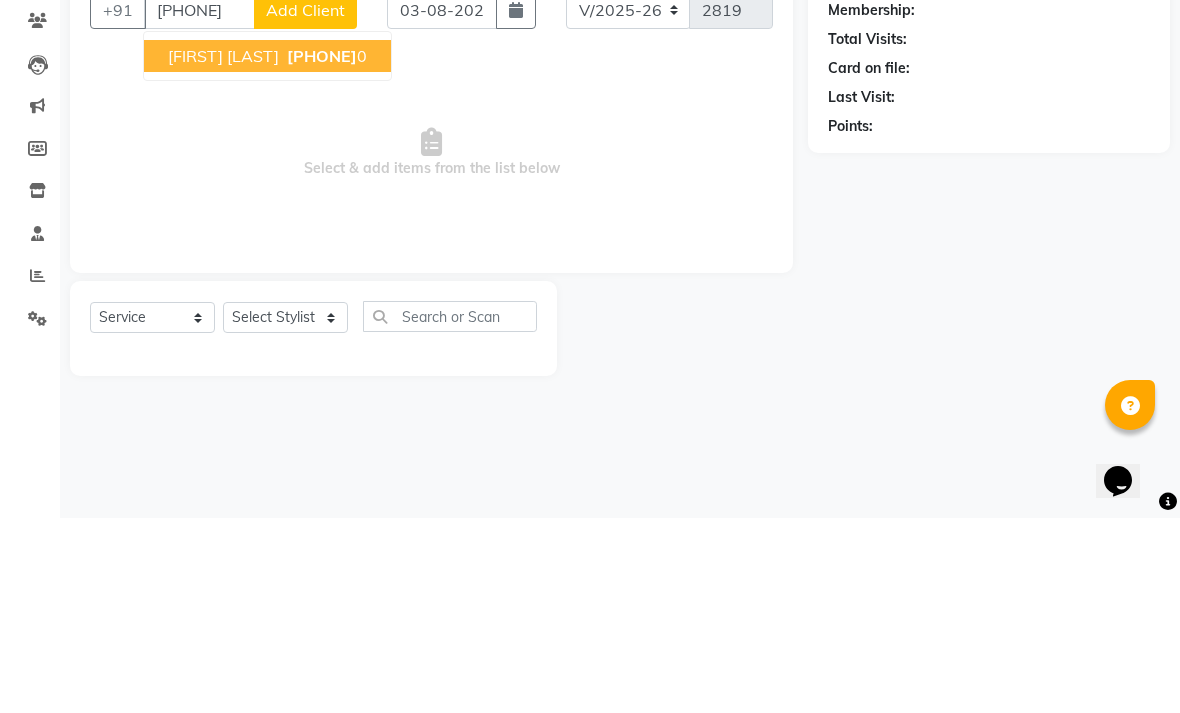 click on "Vijay Wagh" at bounding box center (223, 251) 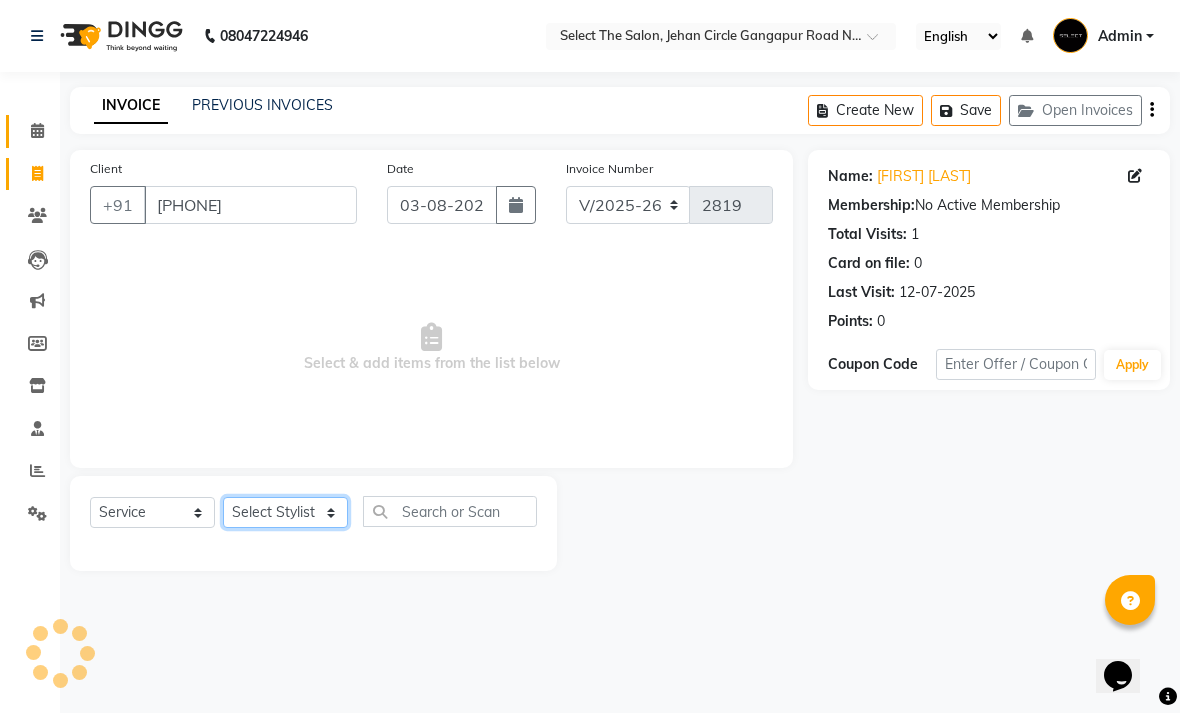 click on "Select Stylist Abhishek  Akshay  Bhumi  Kasak Pooja  Poonam  Sachin Wagh  Sarthak  Siddhika  Venkatesh warule Yogeshwari" 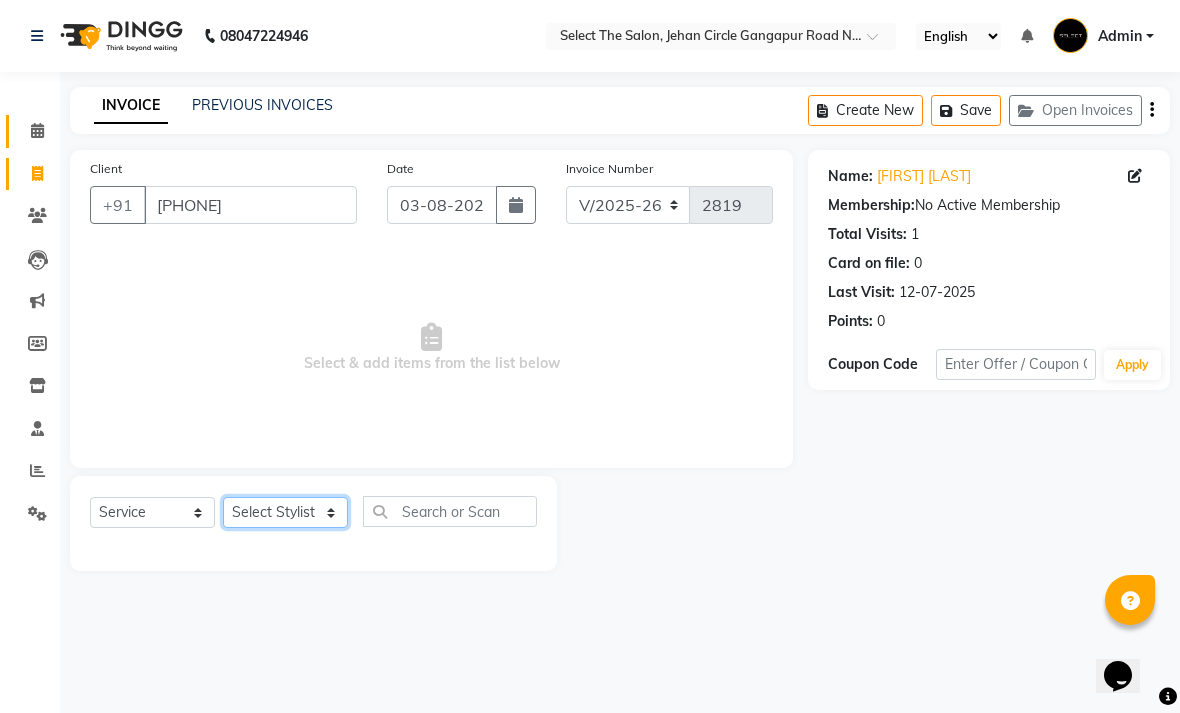 select on "81945" 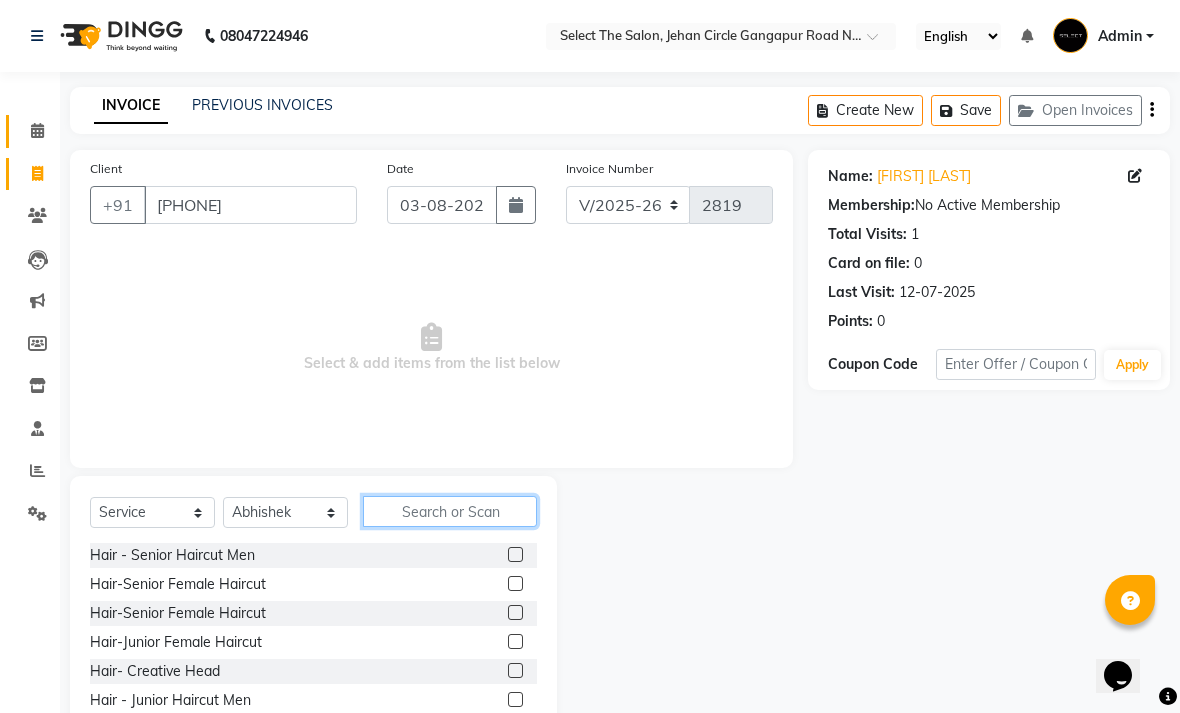 click 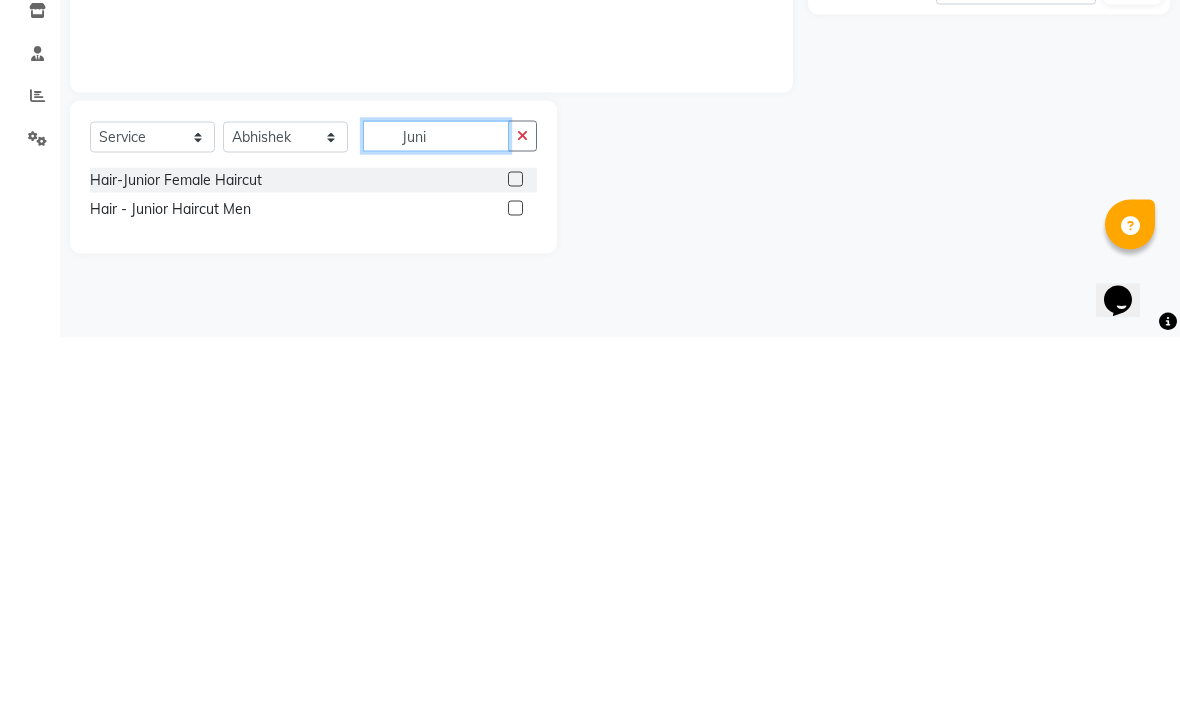 type on "Juni" 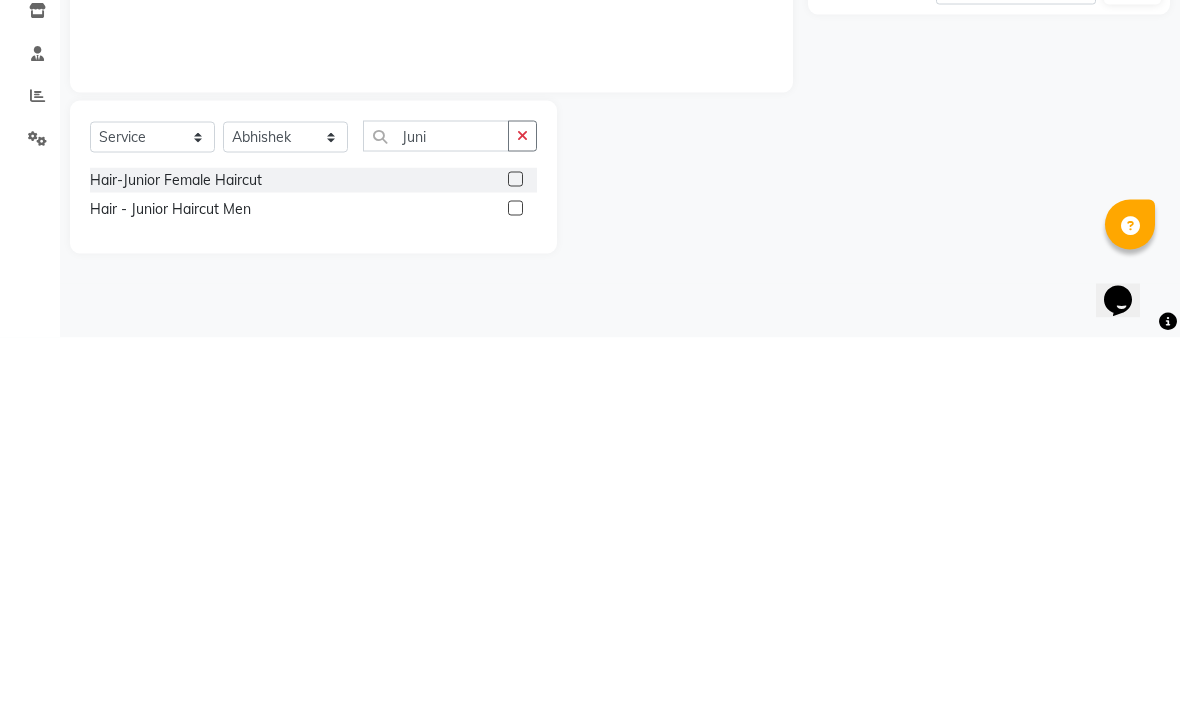 click on "Hair - Junior Haircut Men" 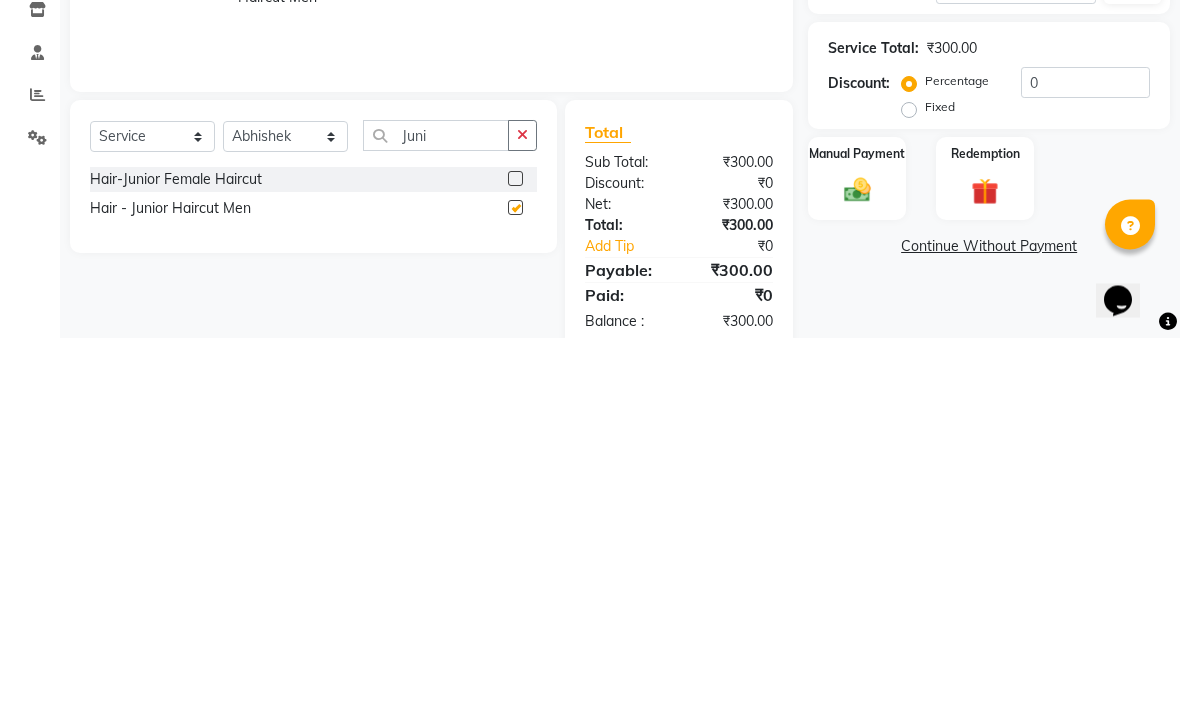 checkbox on "false" 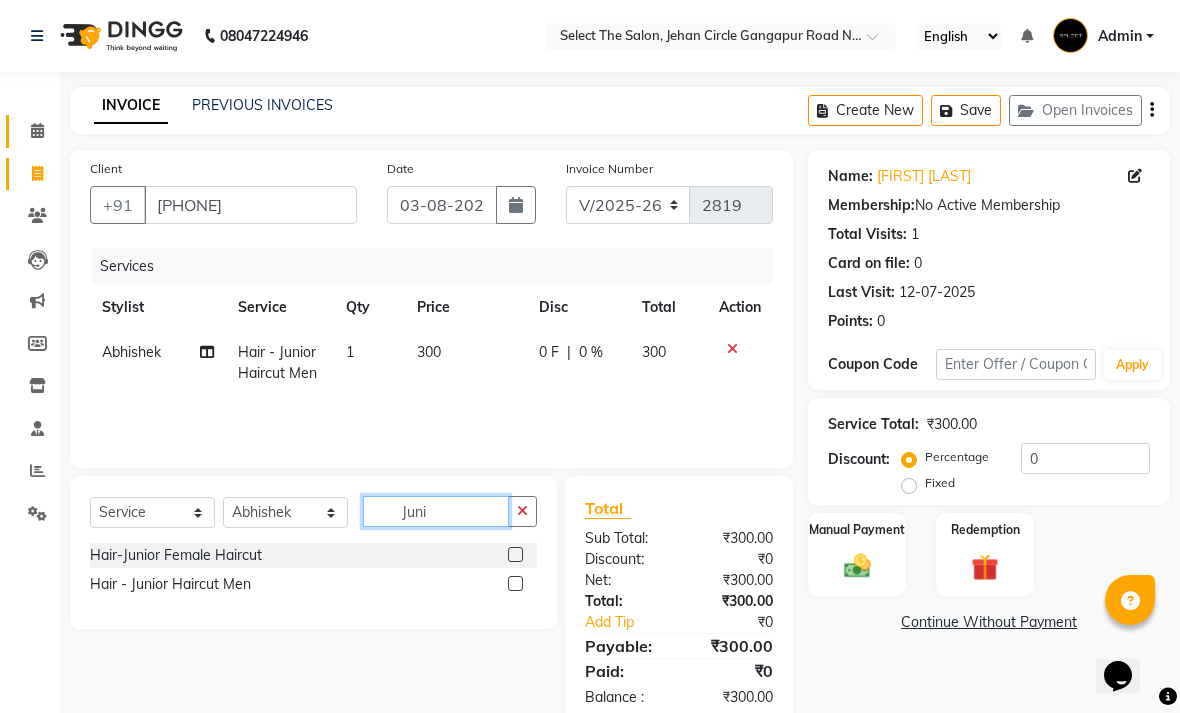 click on "Juni" 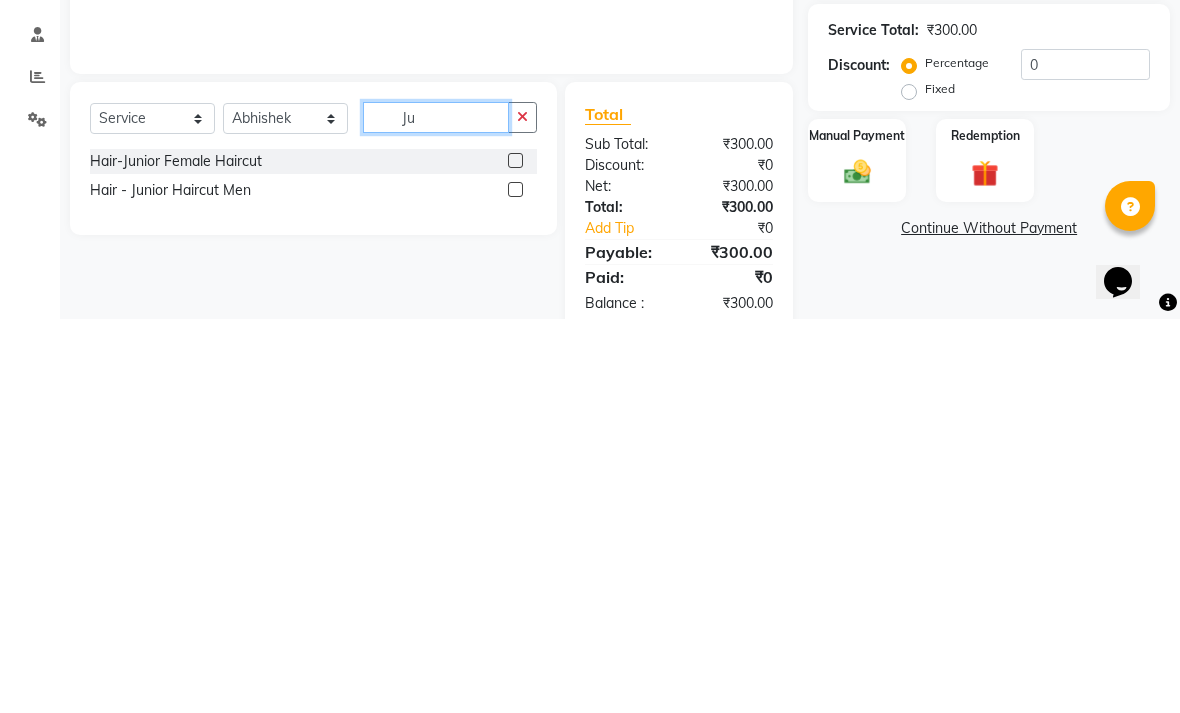 type on "J" 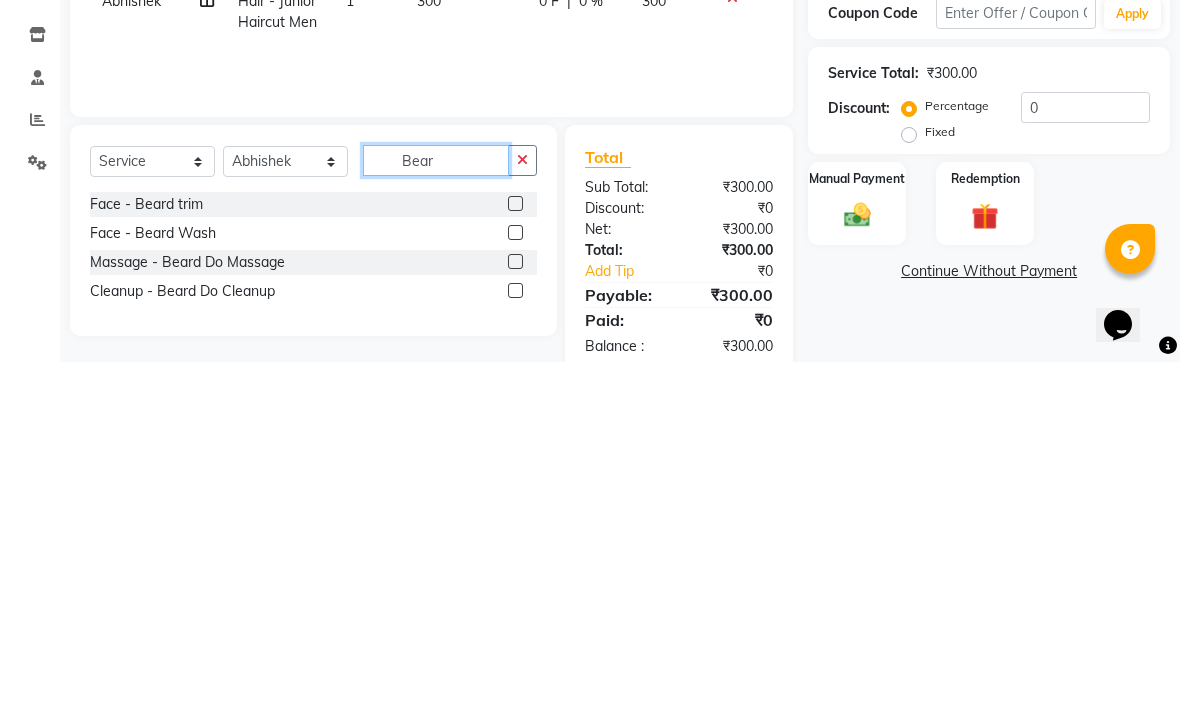 type on "Bear" 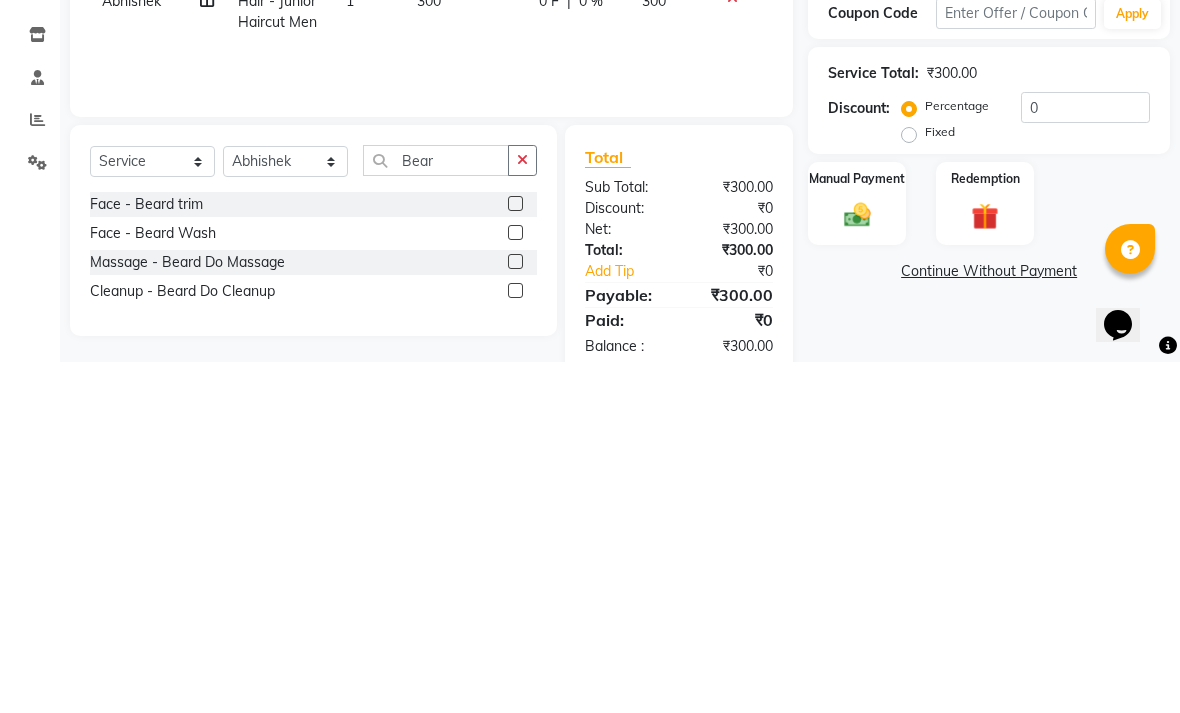click on "Face - Beard trim" 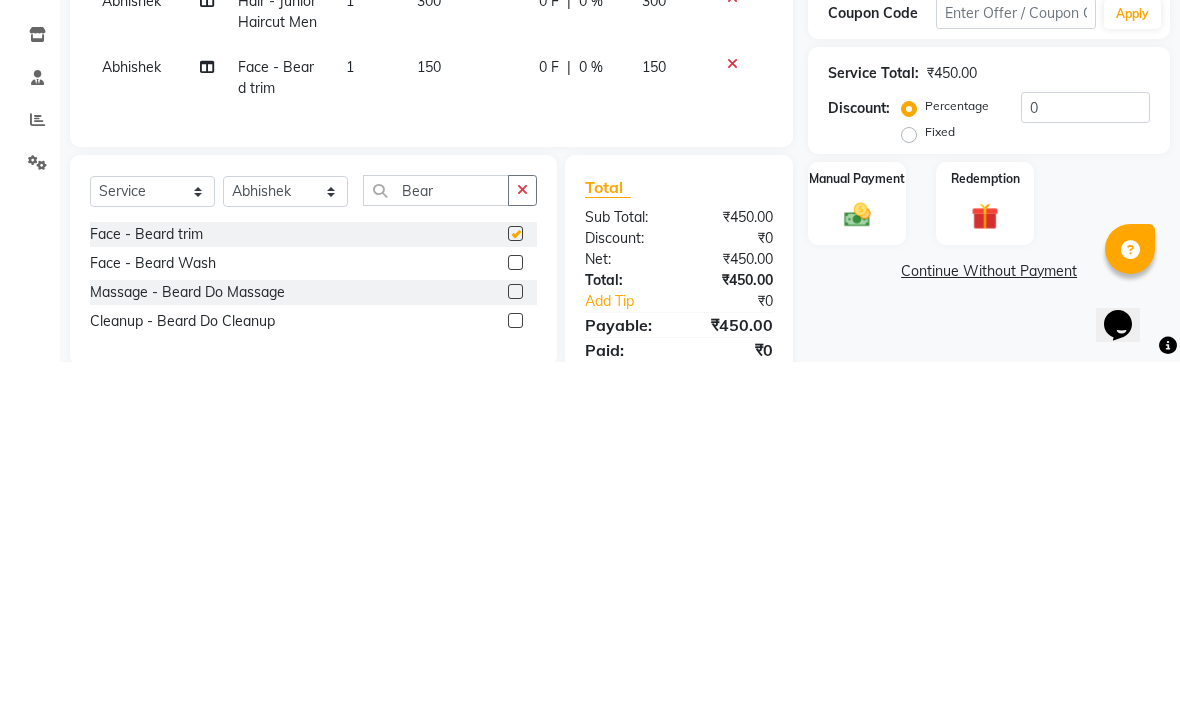 scroll, scrollTop: 73, scrollLeft: 0, axis: vertical 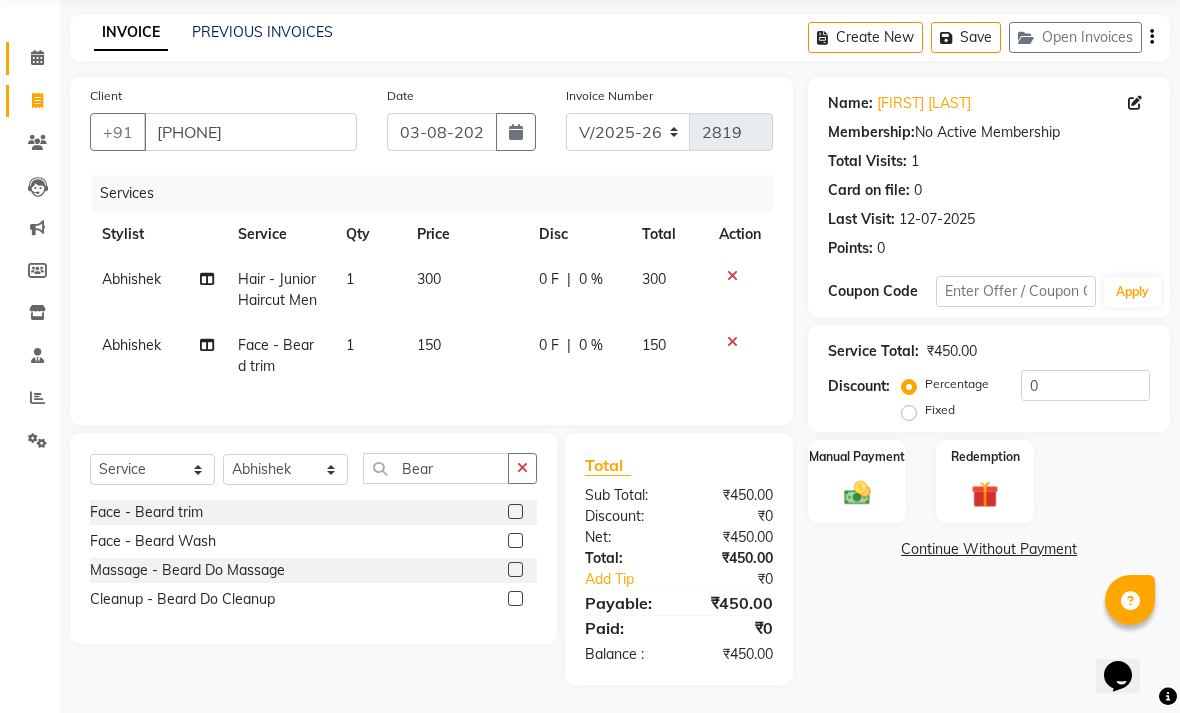 checkbox on "false" 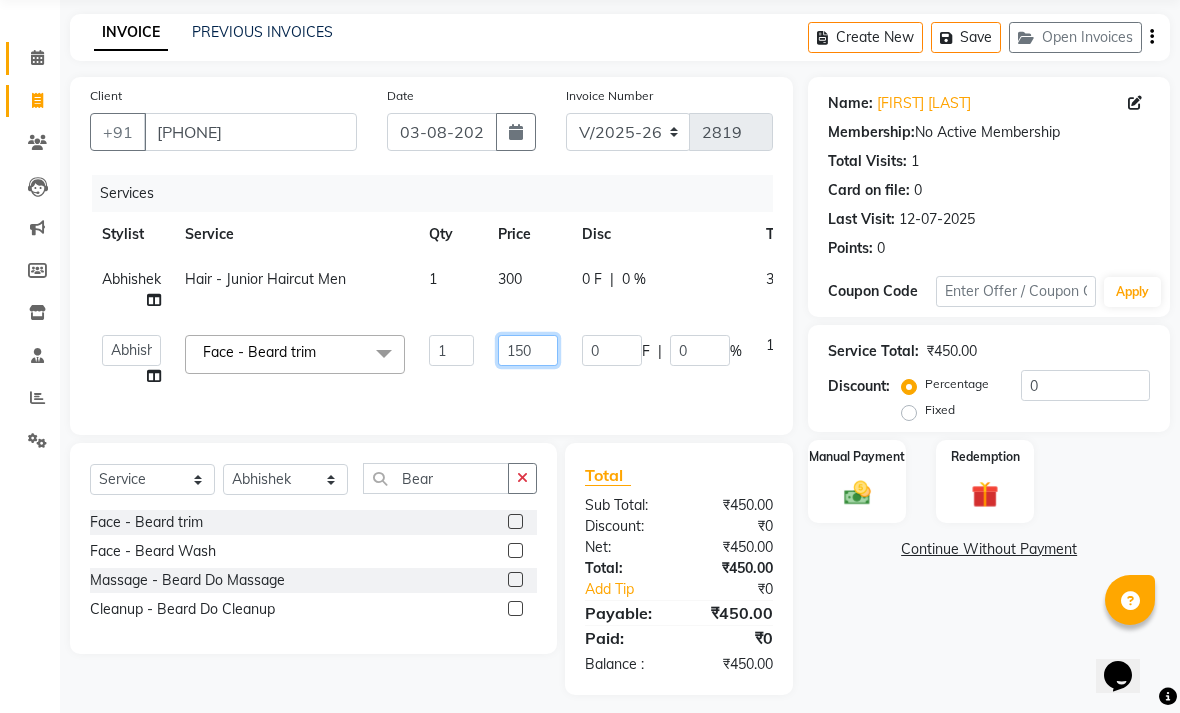 click on "150" 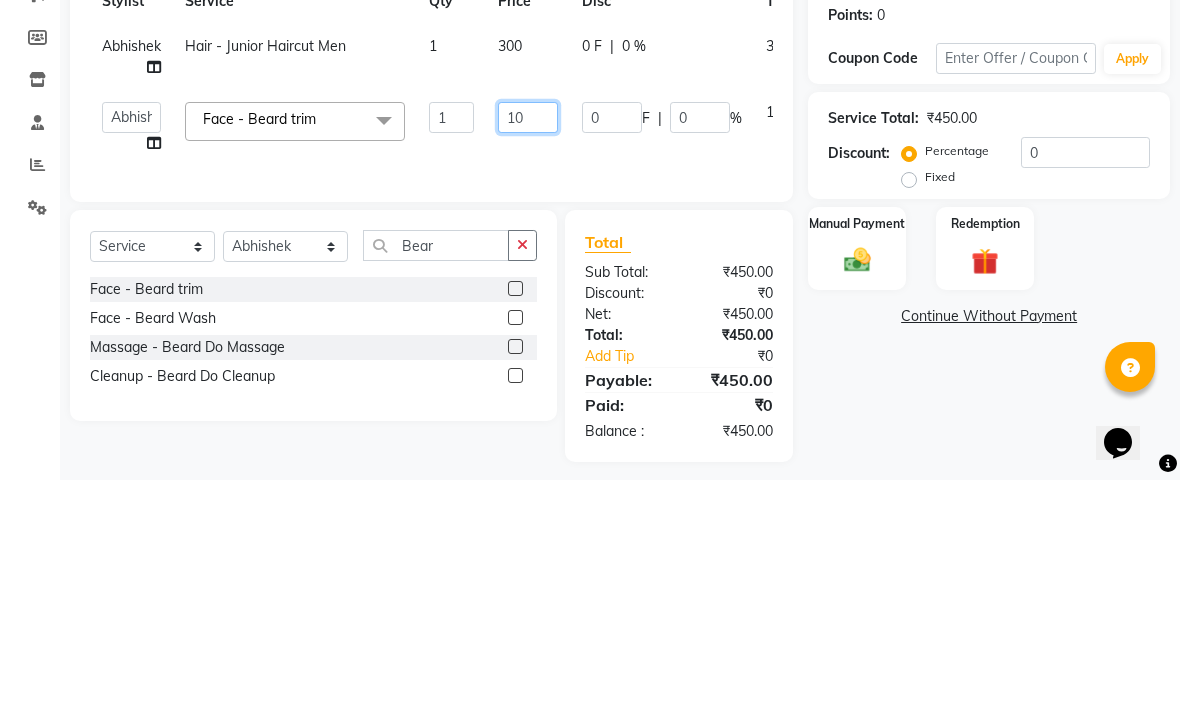 type on "100" 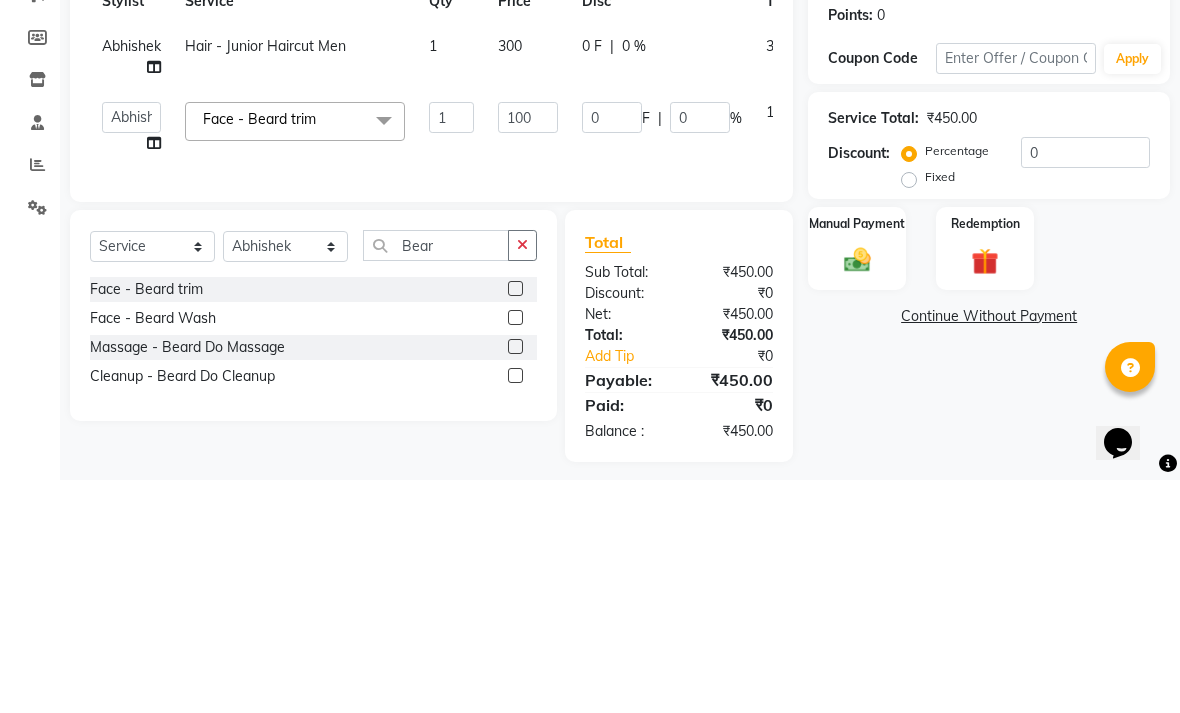 scroll, scrollTop: 103, scrollLeft: 0, axis: vertical 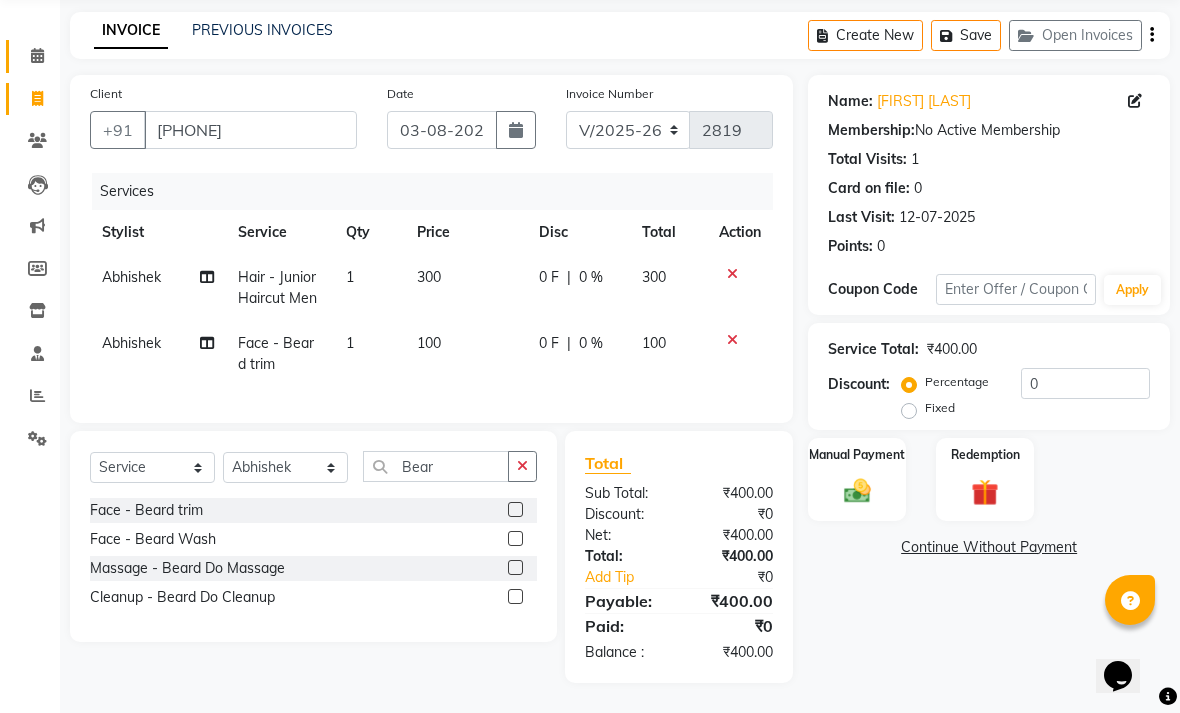click on "Manual Payment" 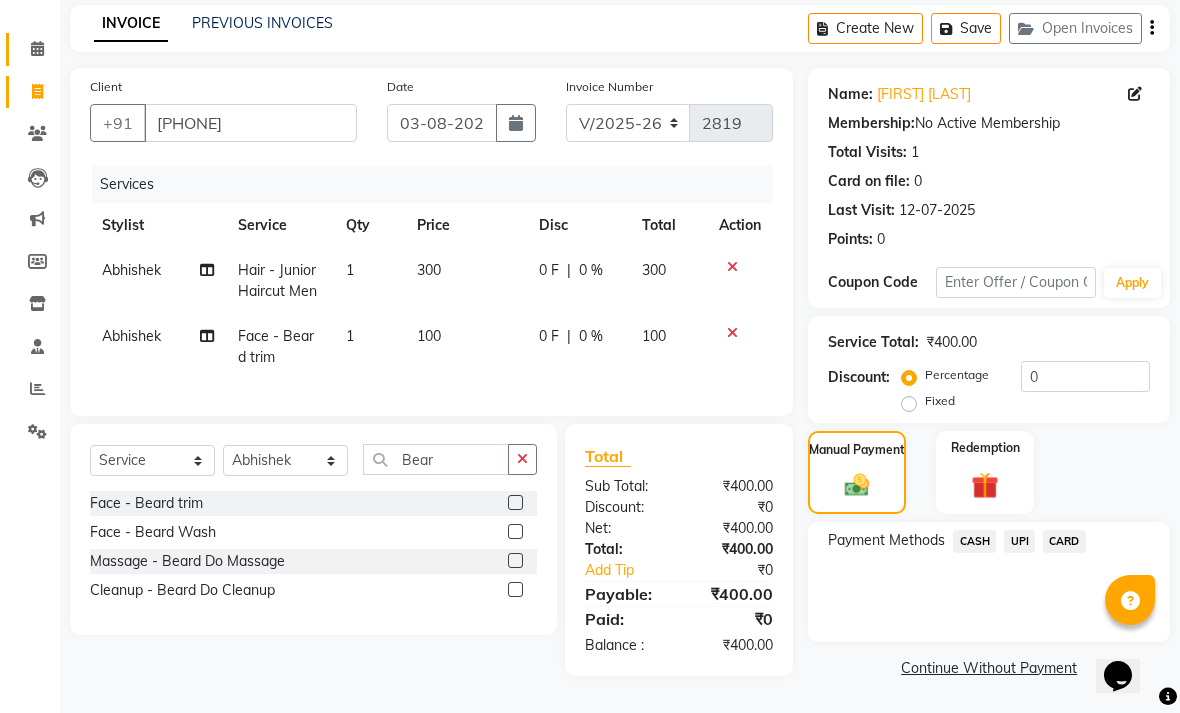 click on "CASH" 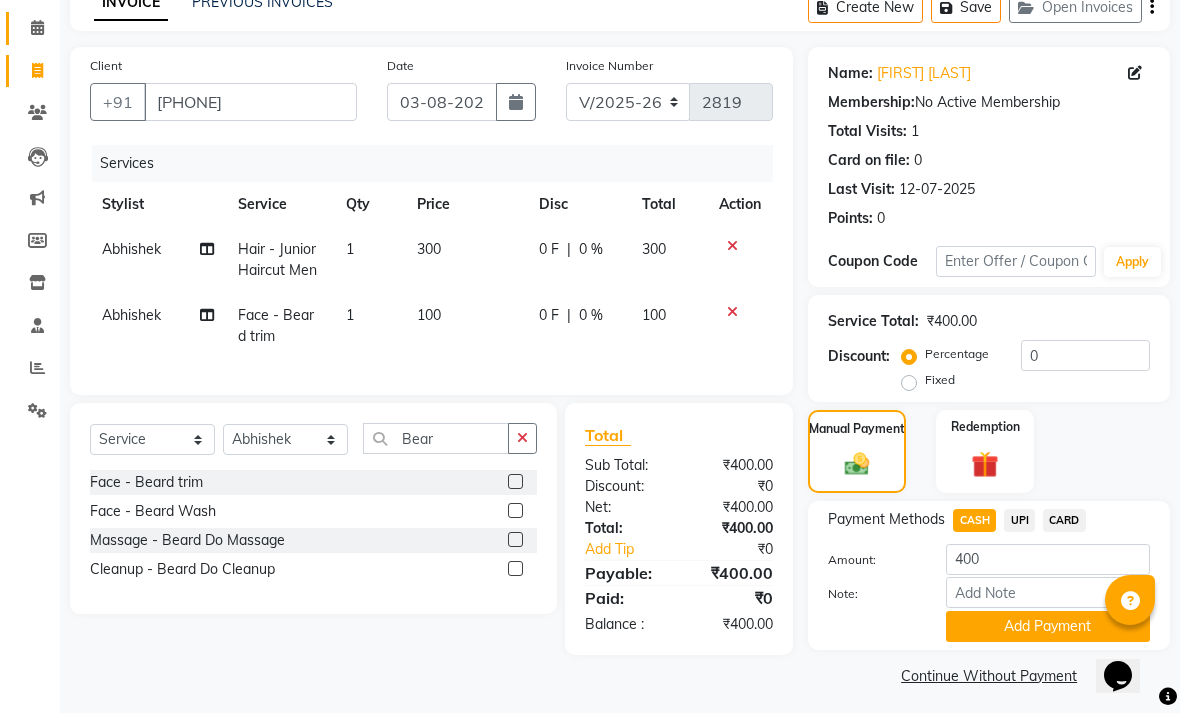 click on "Add Payment" 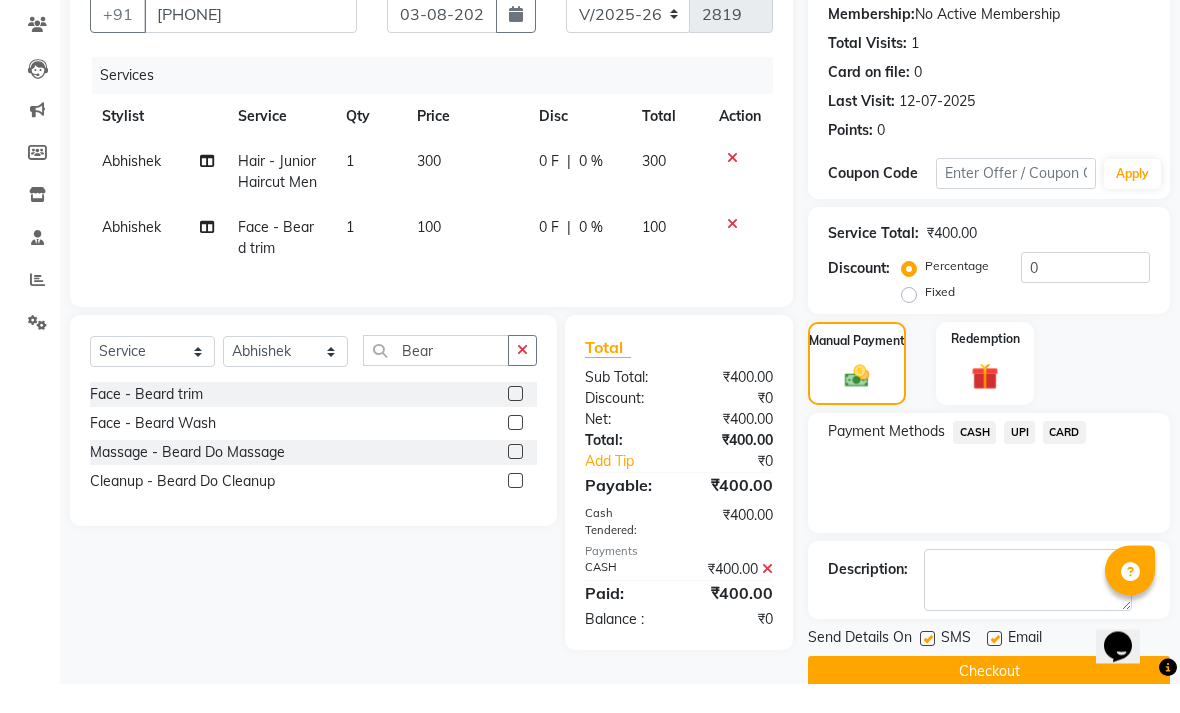 scroll, scrollTop: 161, scrollLeft: 0, axis: vertical 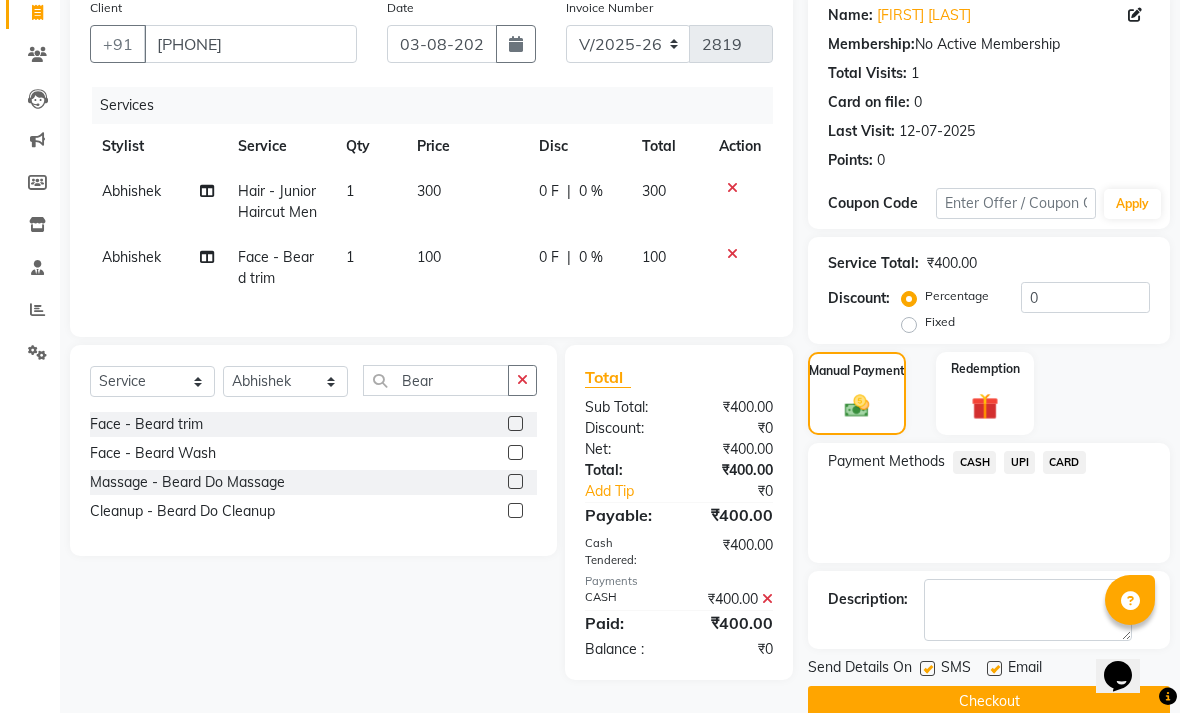 click 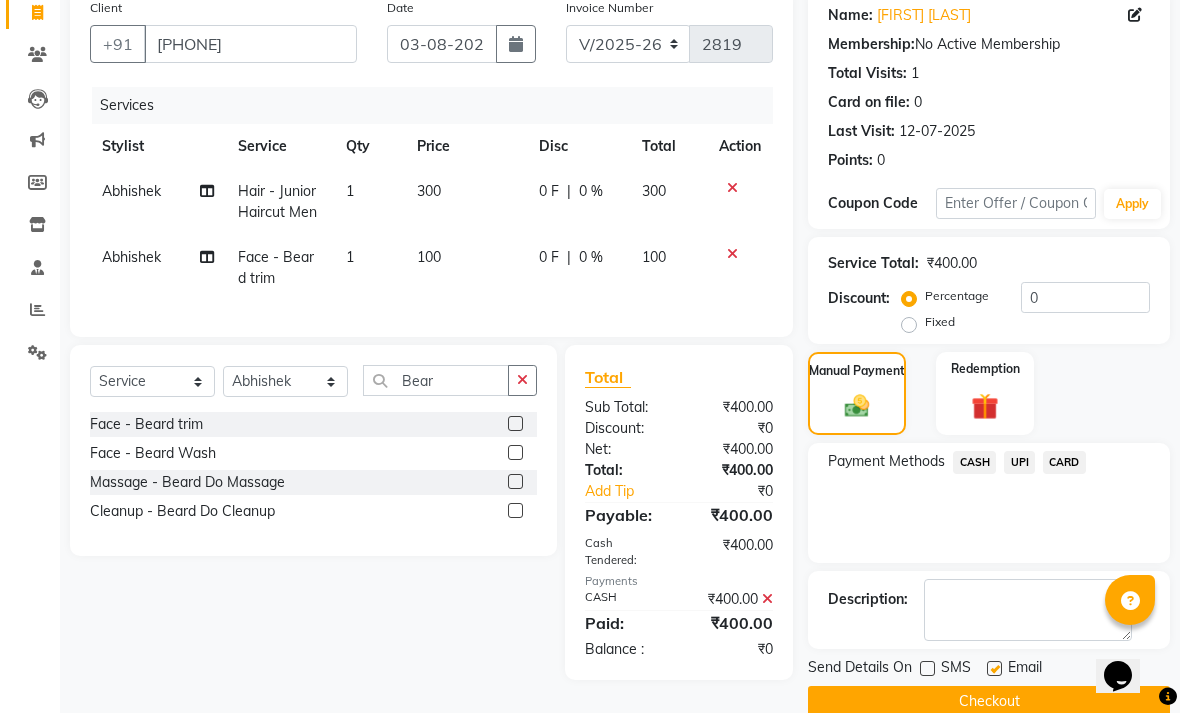 click 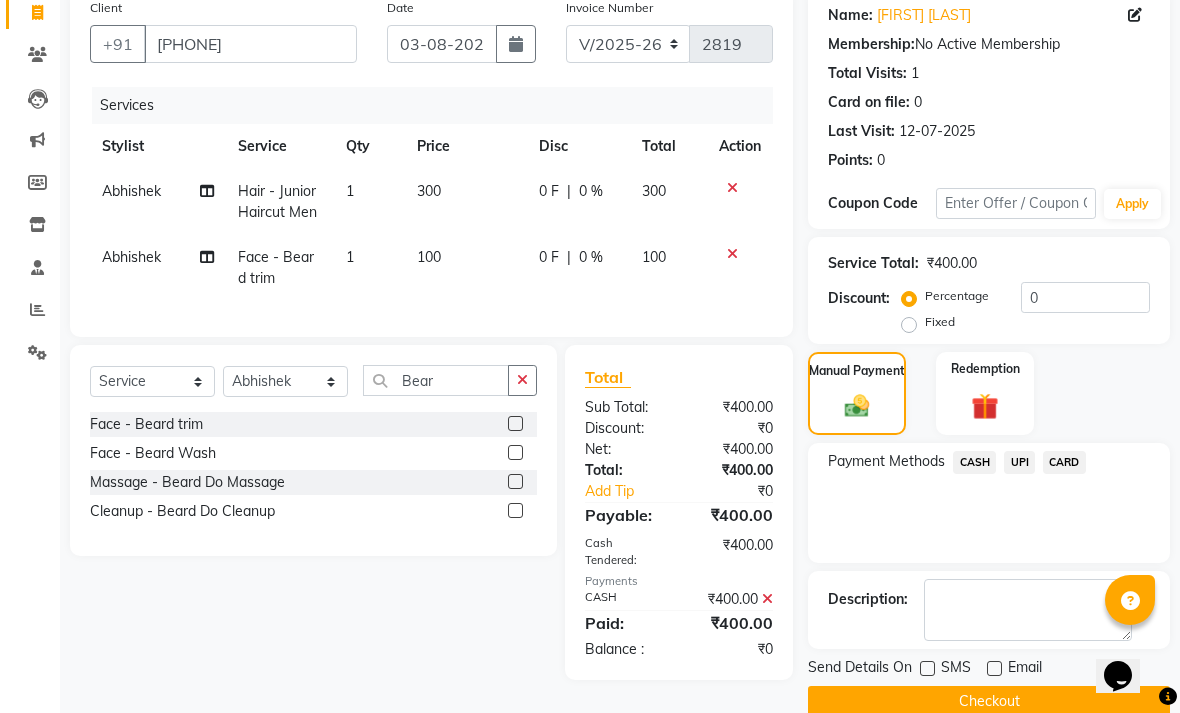 click on "Checkout" 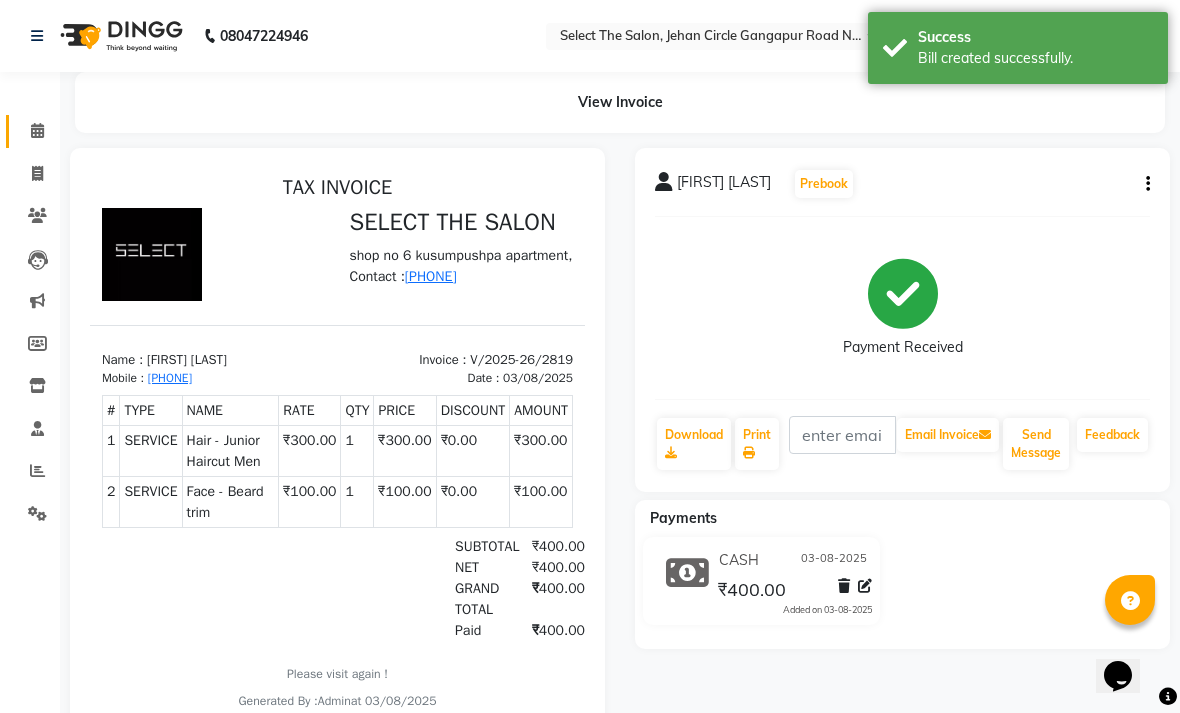 scroll, scrollTop: 0, scrollLeft: 0, axis: both 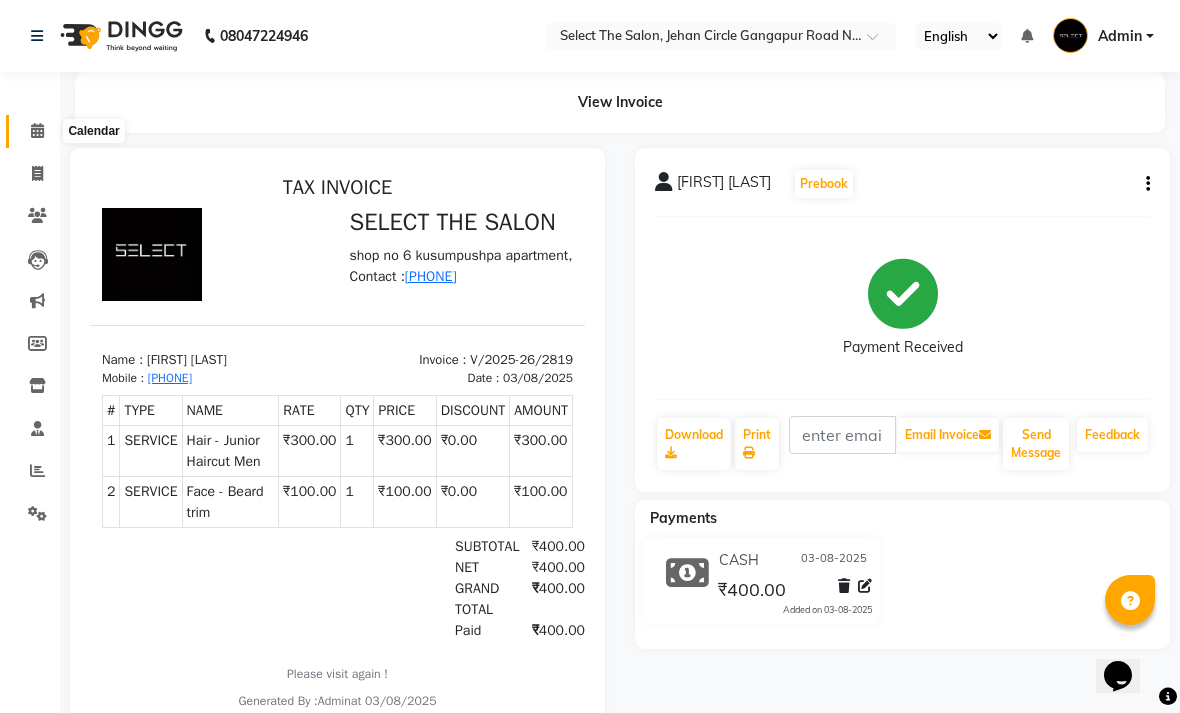 click 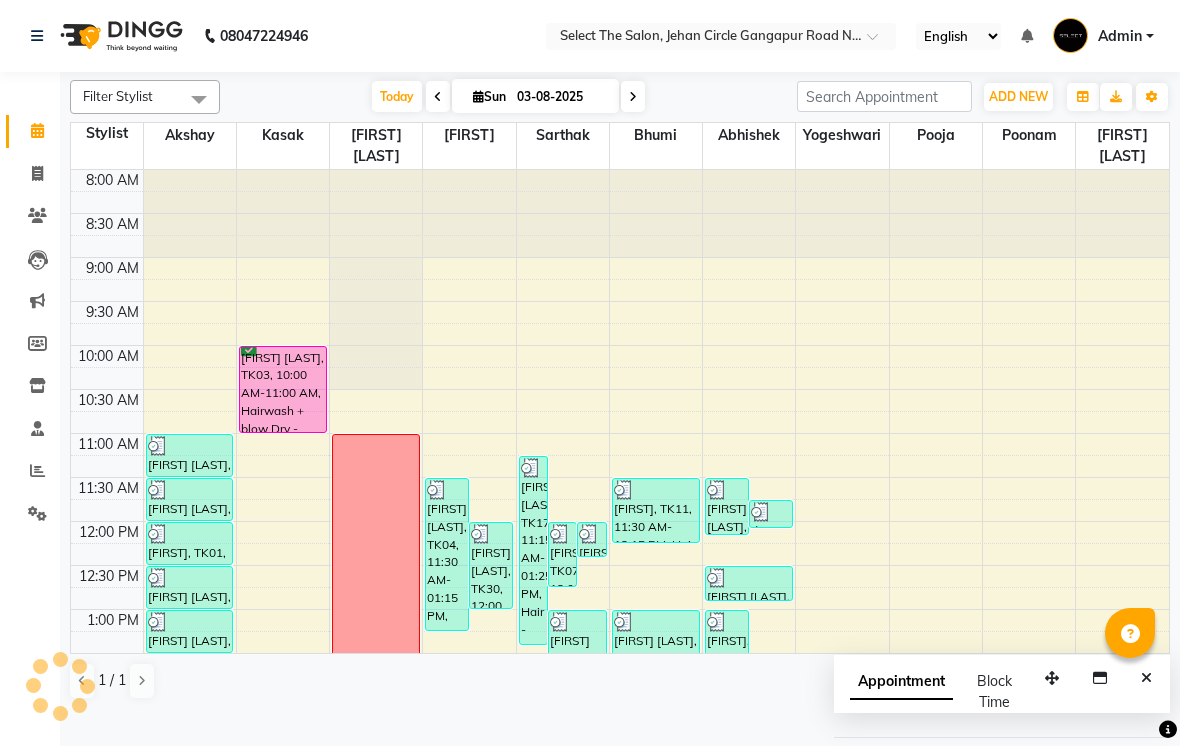scroll, scrollTop: 0, scrollLeft: 0, axis: both 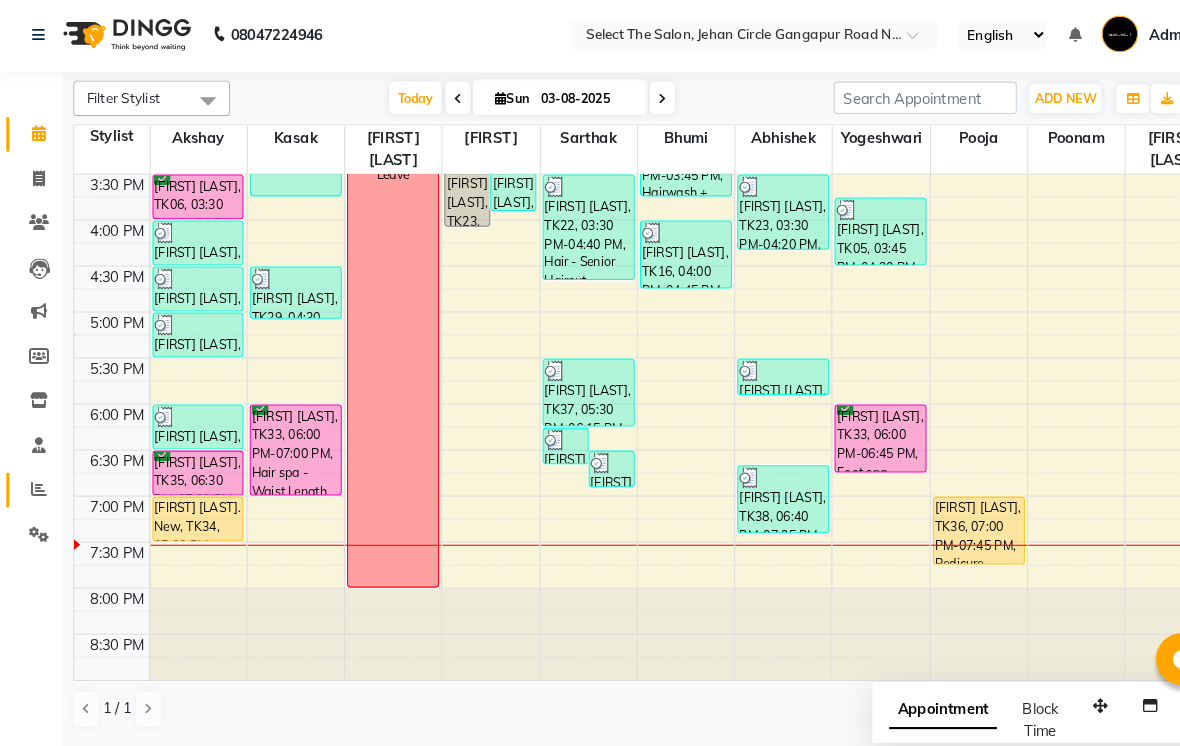 click 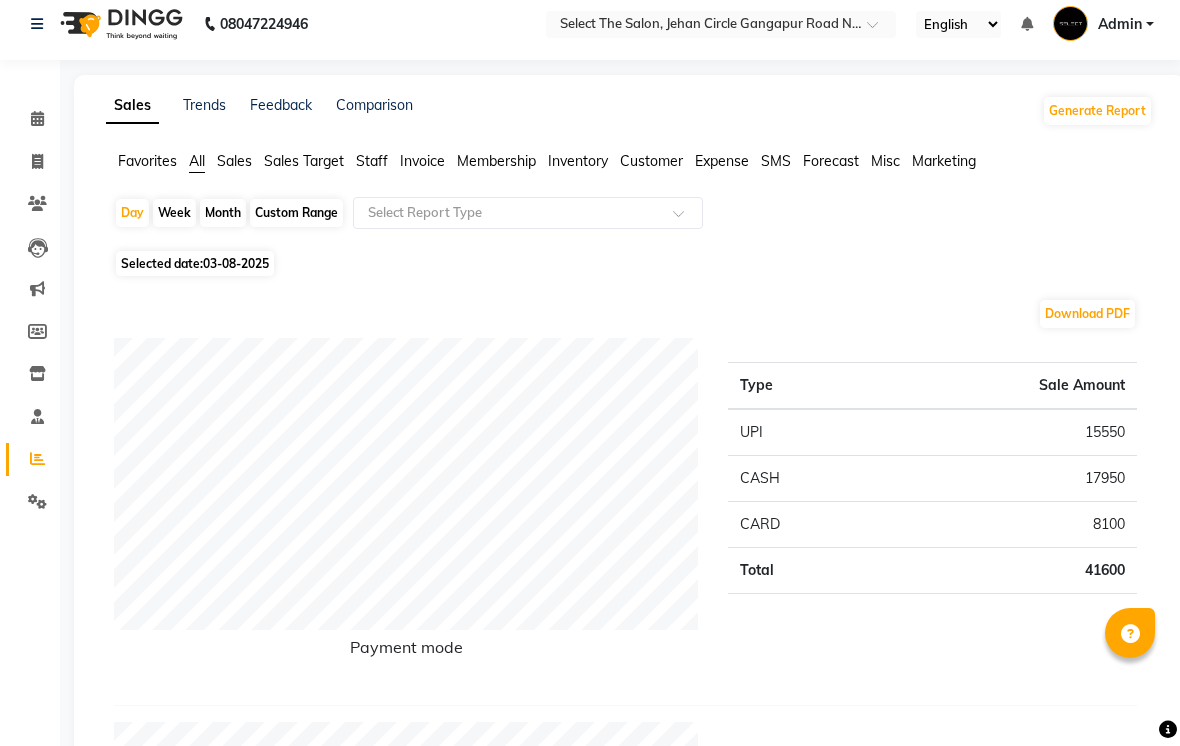 scroll, scrollTop: 0, scrollLeft: 0, axis: both 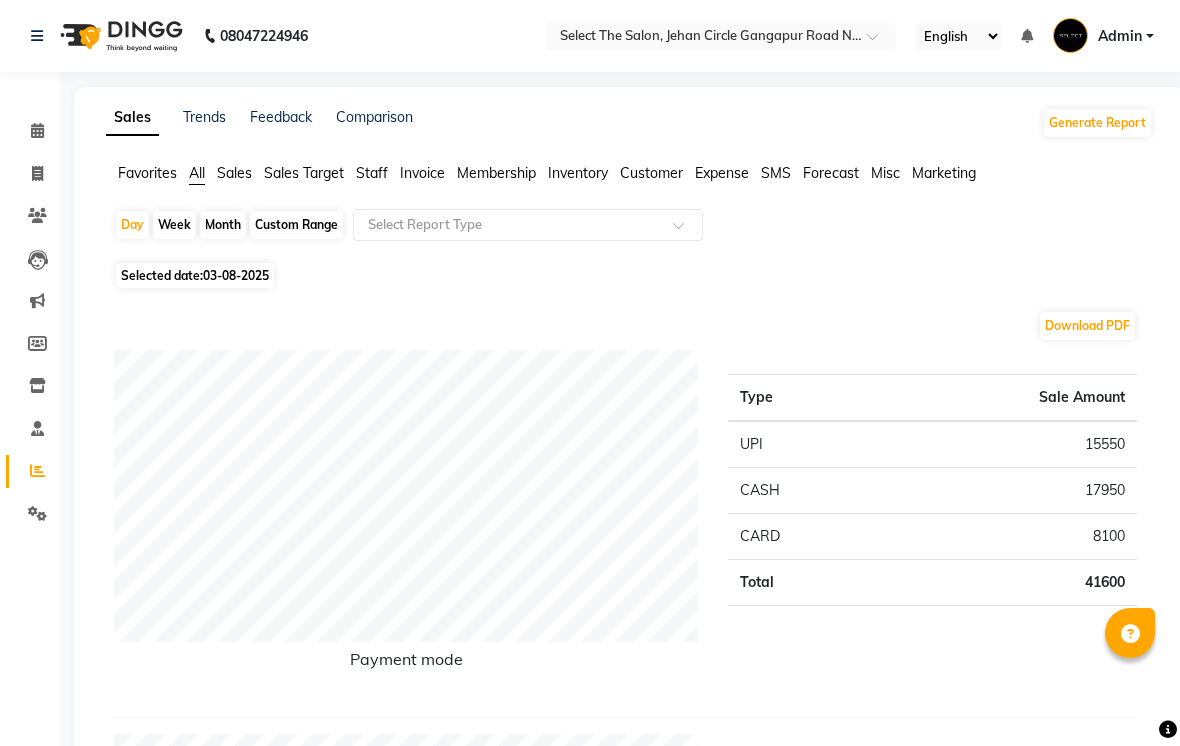 click on "03-08-2025" 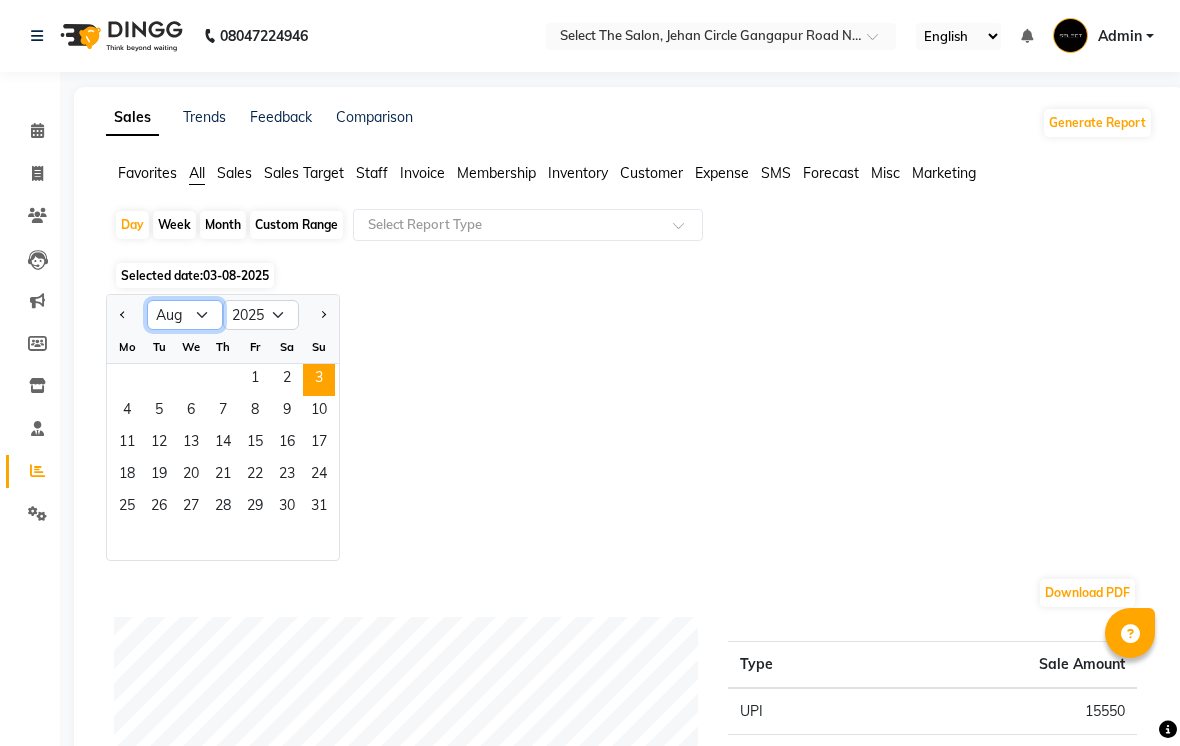 click on "Jan Feb Mar Apr May Jun Jul Aug Sep Oct Nov Dec" 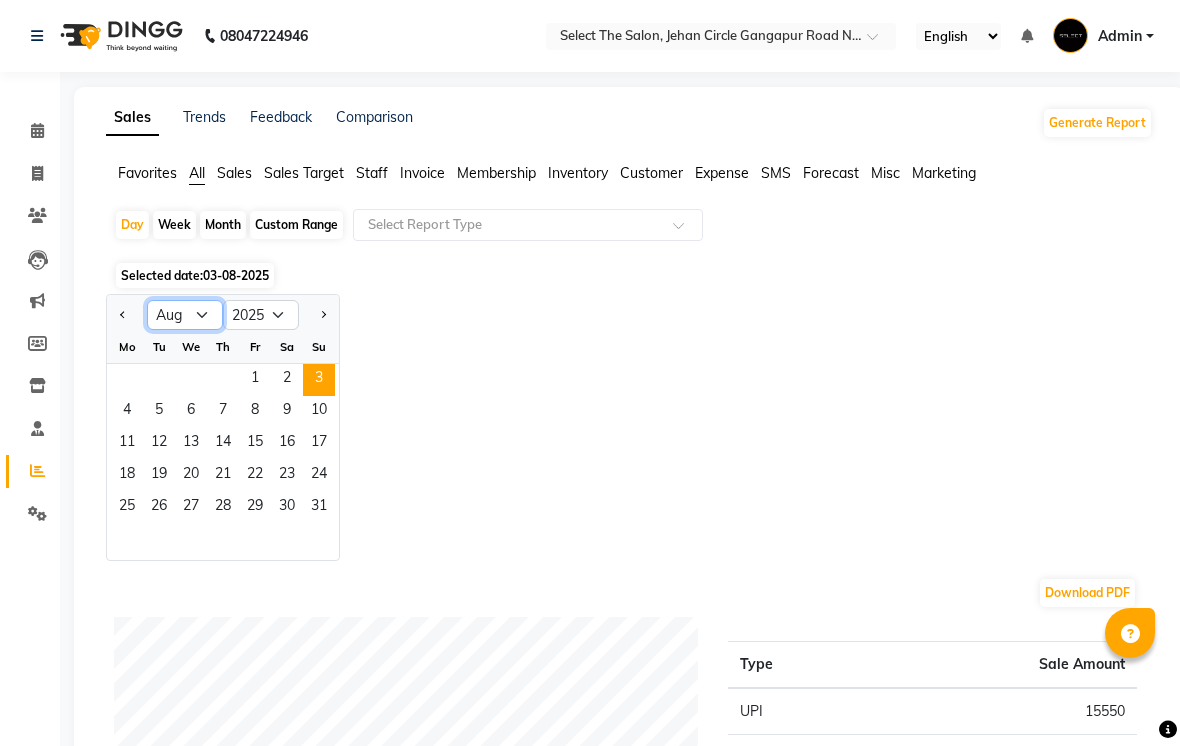 select on "7" 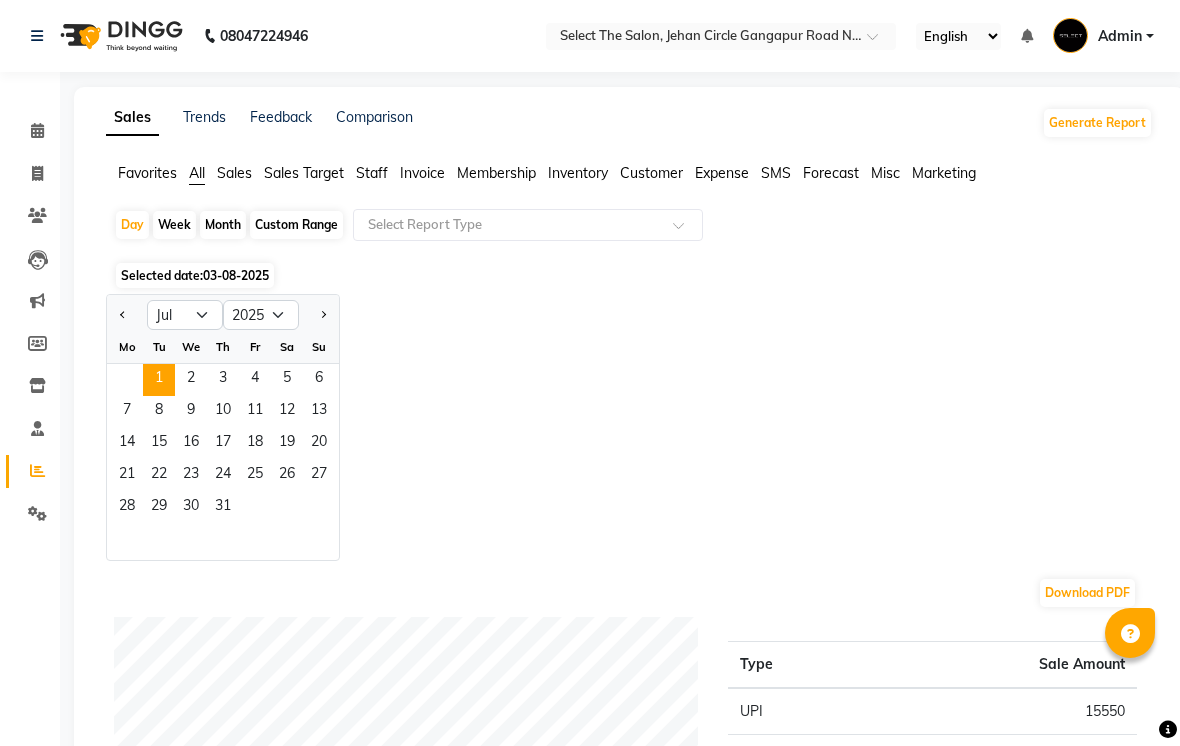 click on "1" 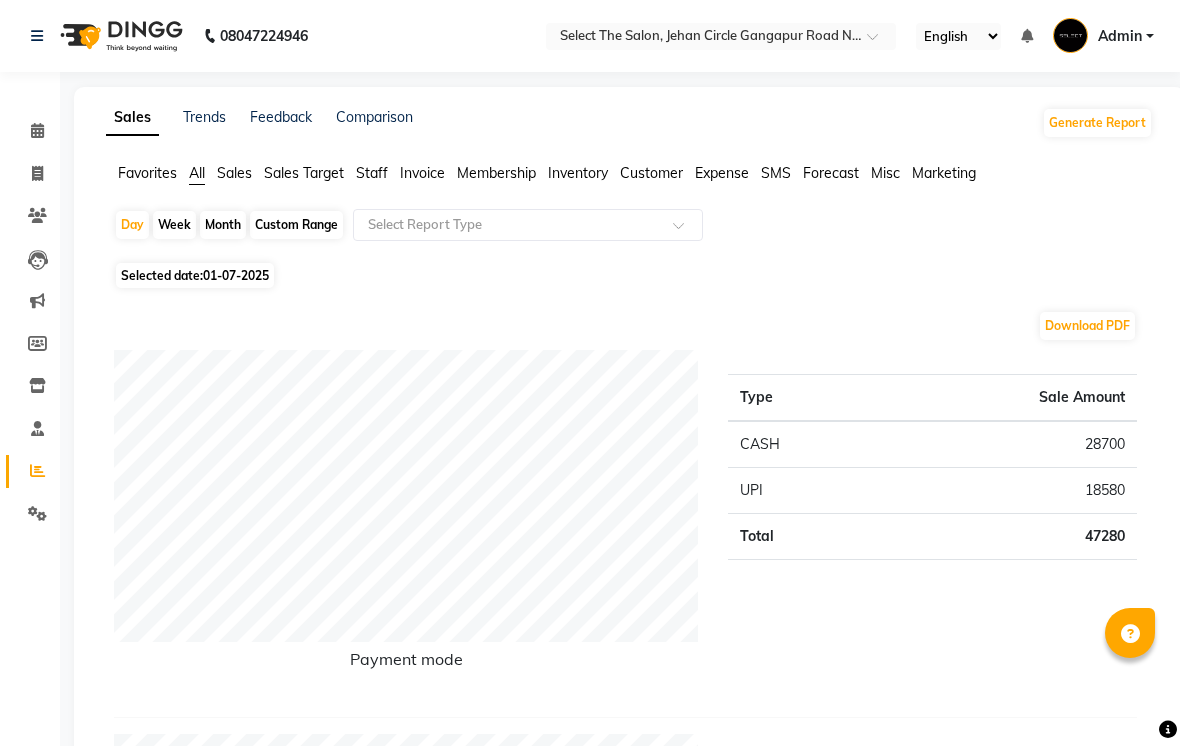 click on "Month" 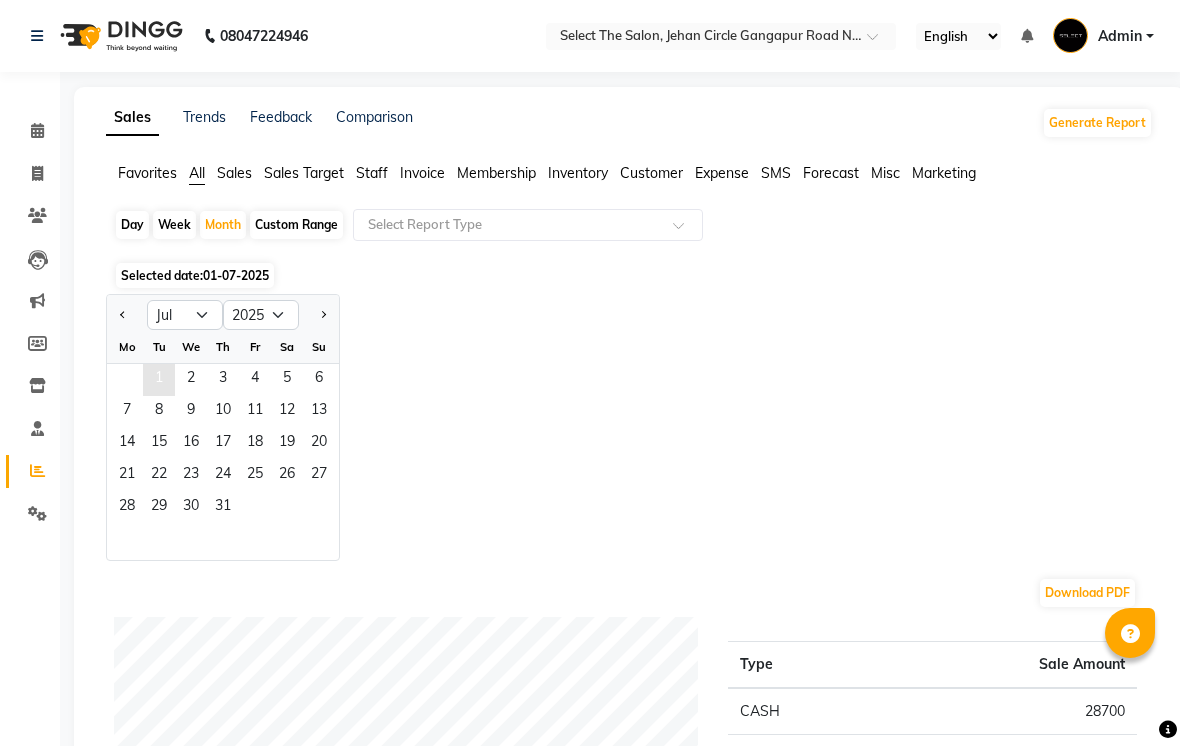 click on "1" 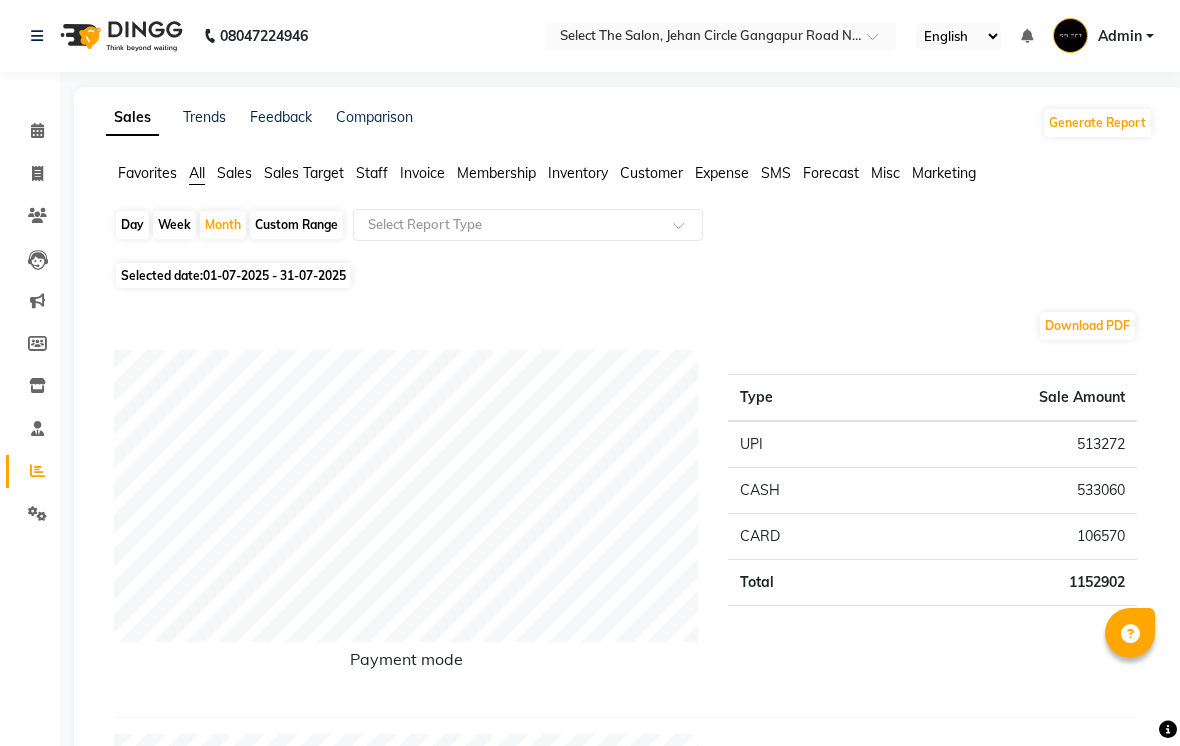 click on "Staff" 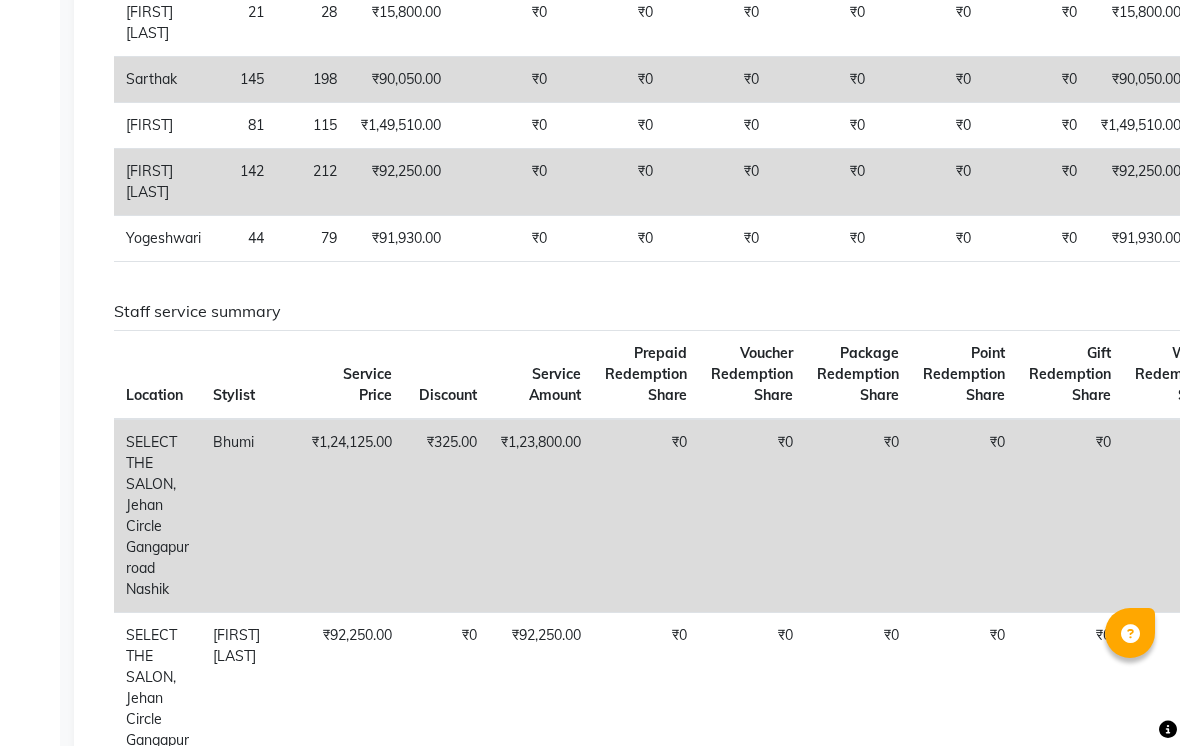 scroll, scrollTop: 0, scrollLeft: 0, axis: both 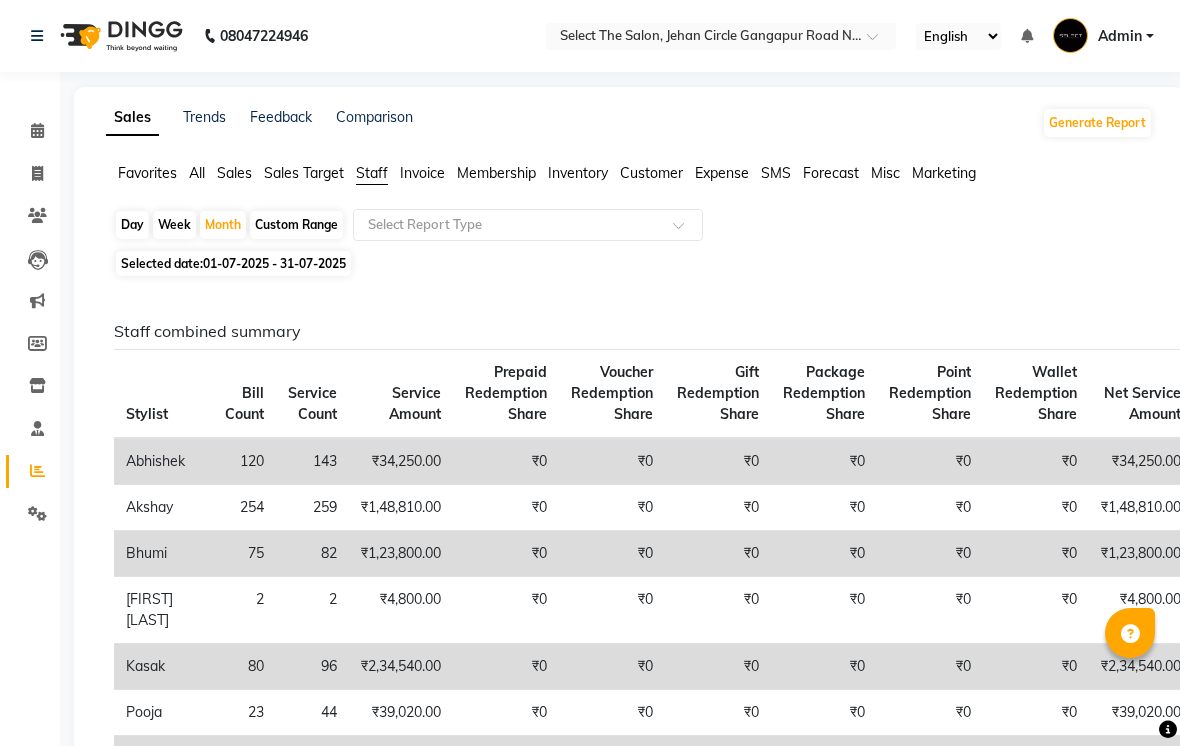 click at bounding box center [1130, 634] 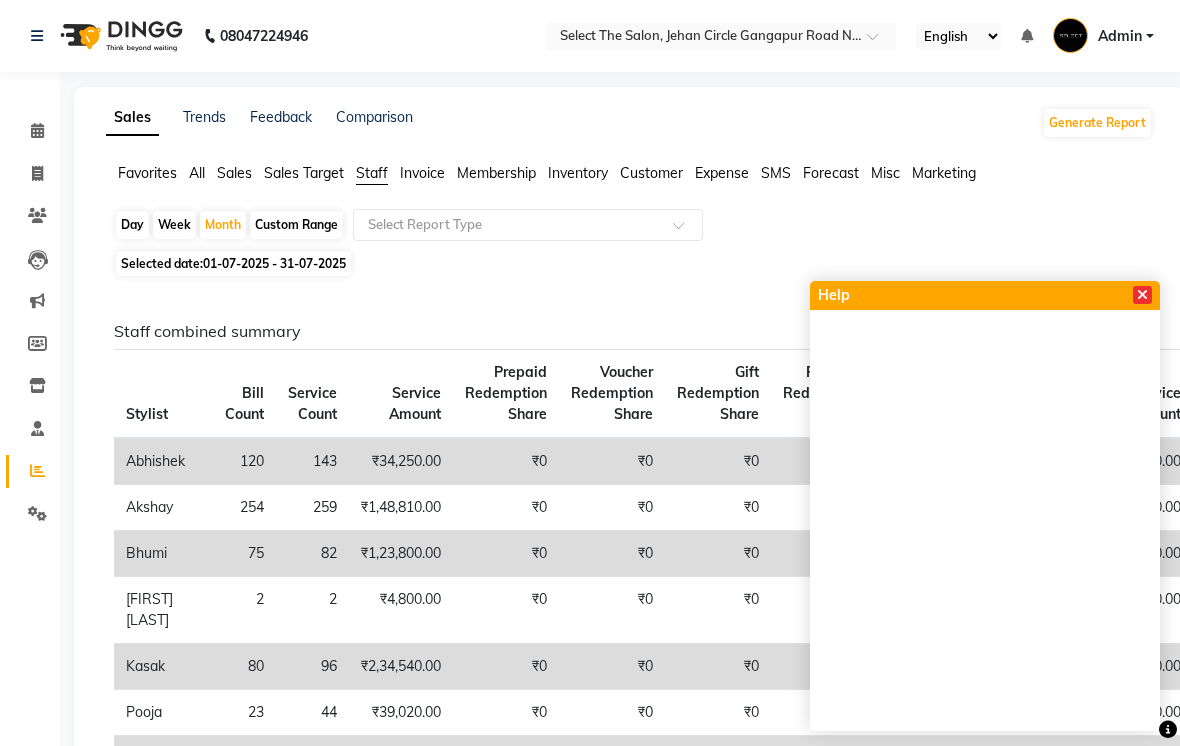 click at bounding box center (1142, 295) 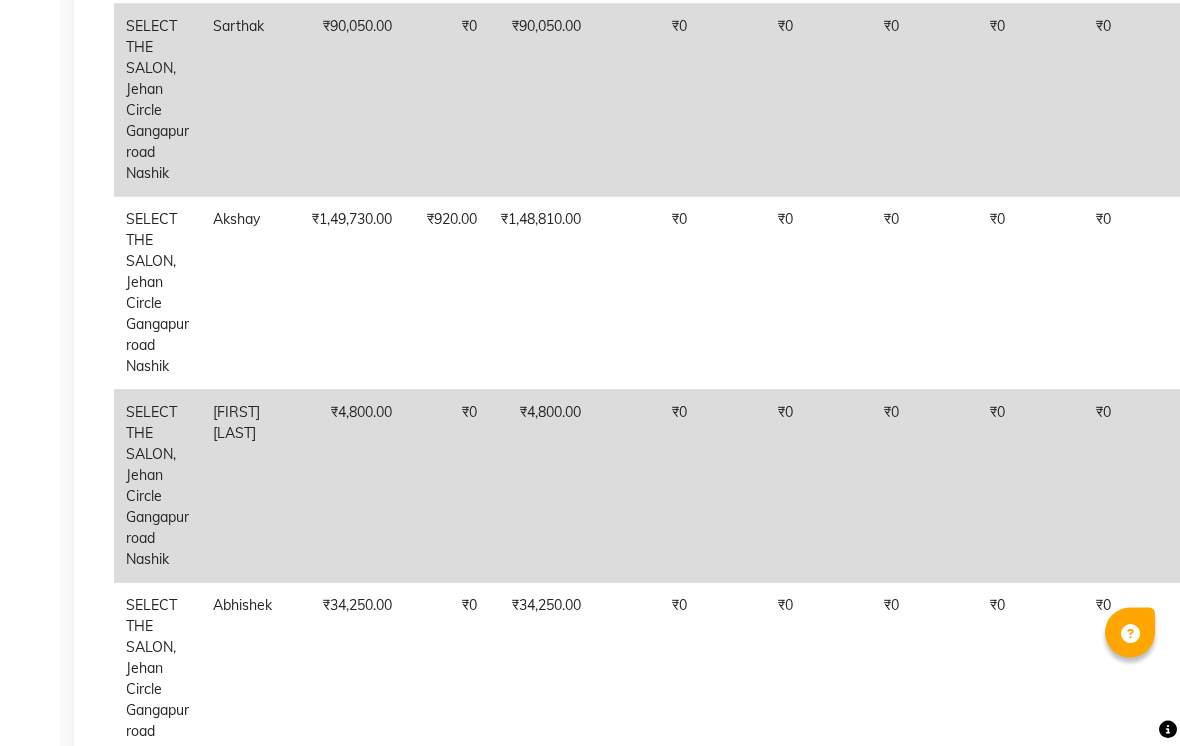 scroll, scrollTop: 0, scrollLeft: 0, axis: both 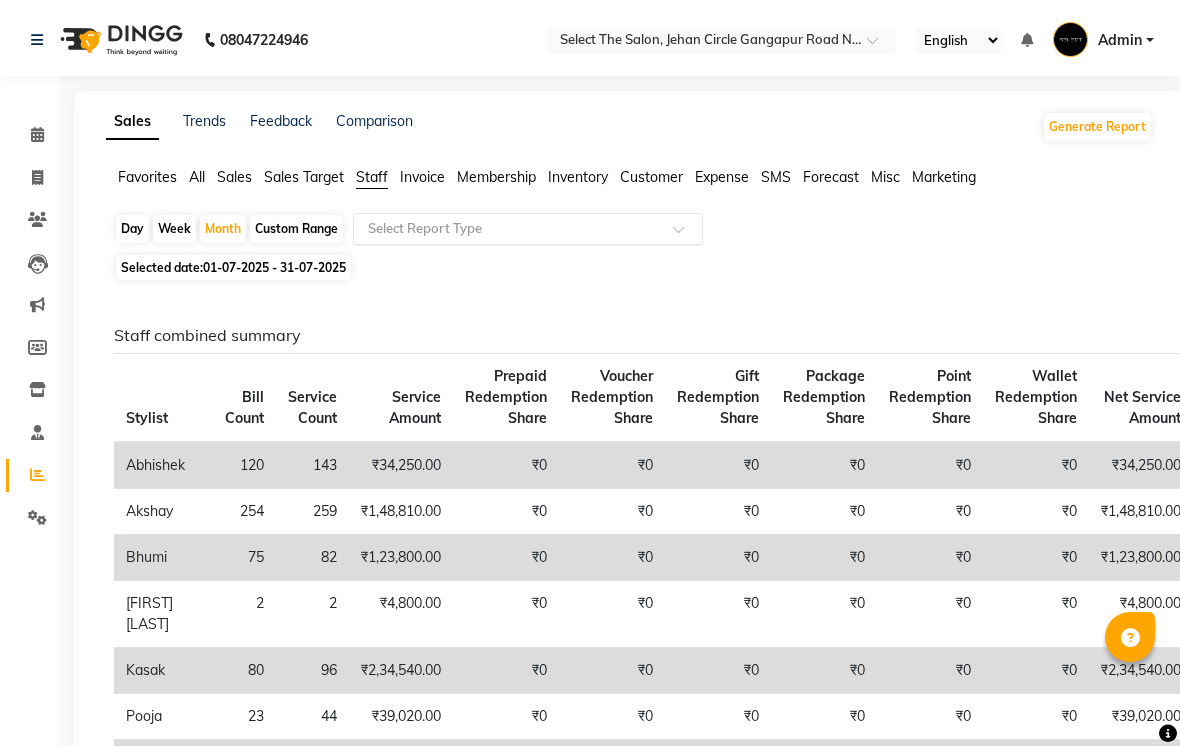 click 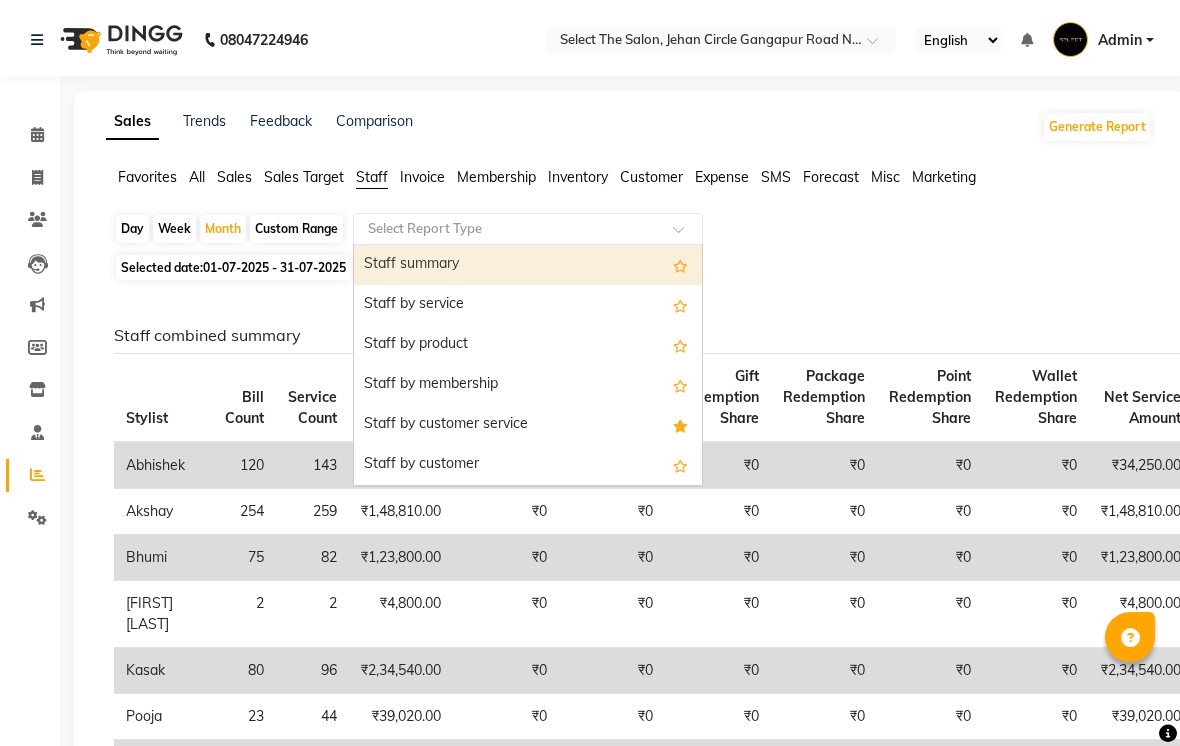 click 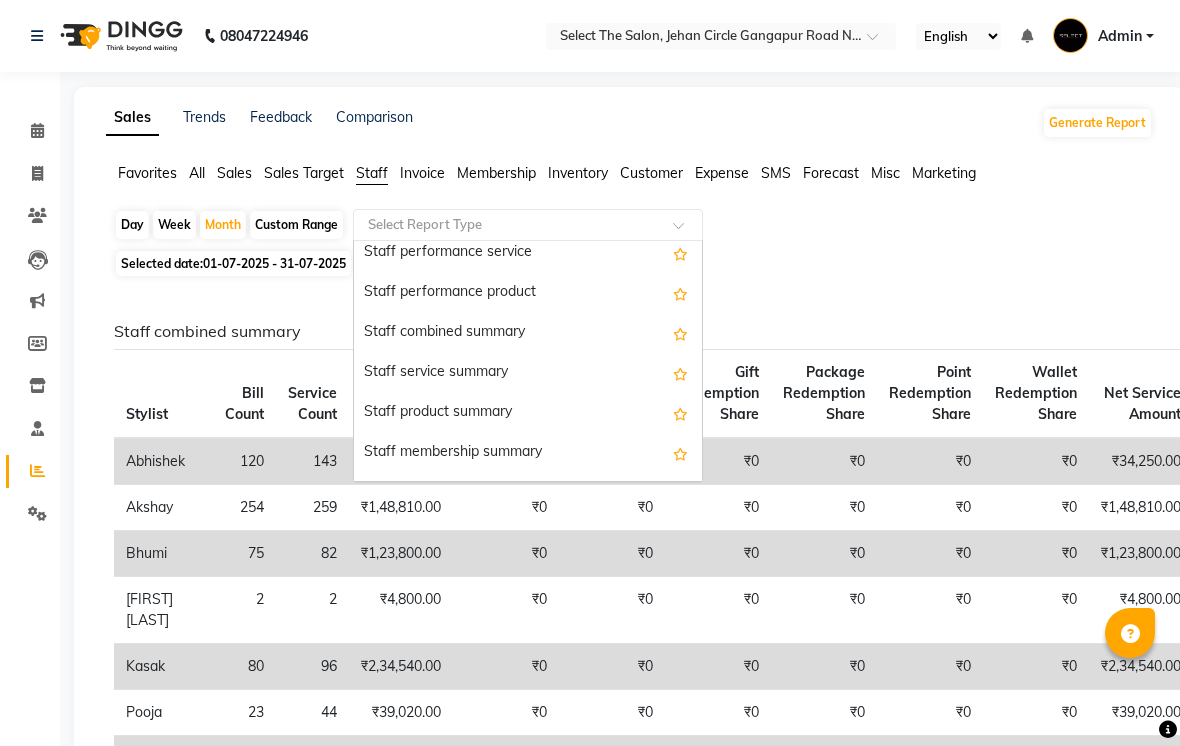 scroll, scrollTop: 370, scrollLeft: 0, axis: vertical 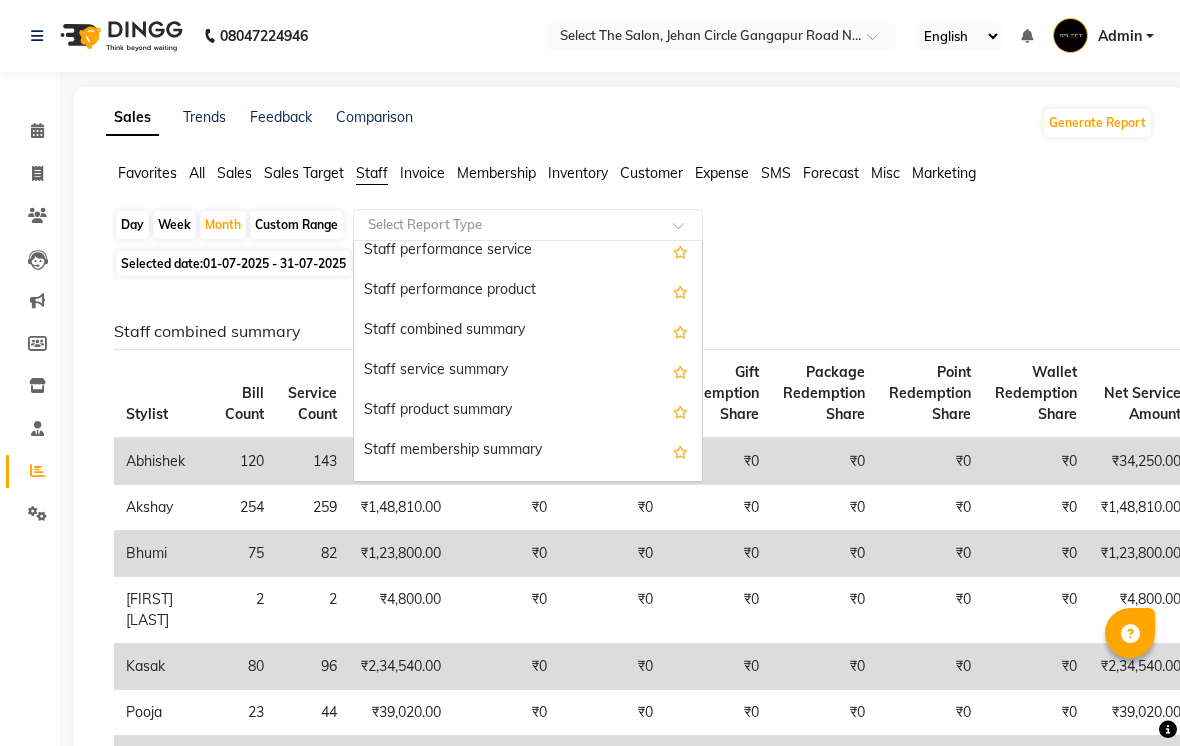 click on "Staff performance service" at bounding box center [528, 251] 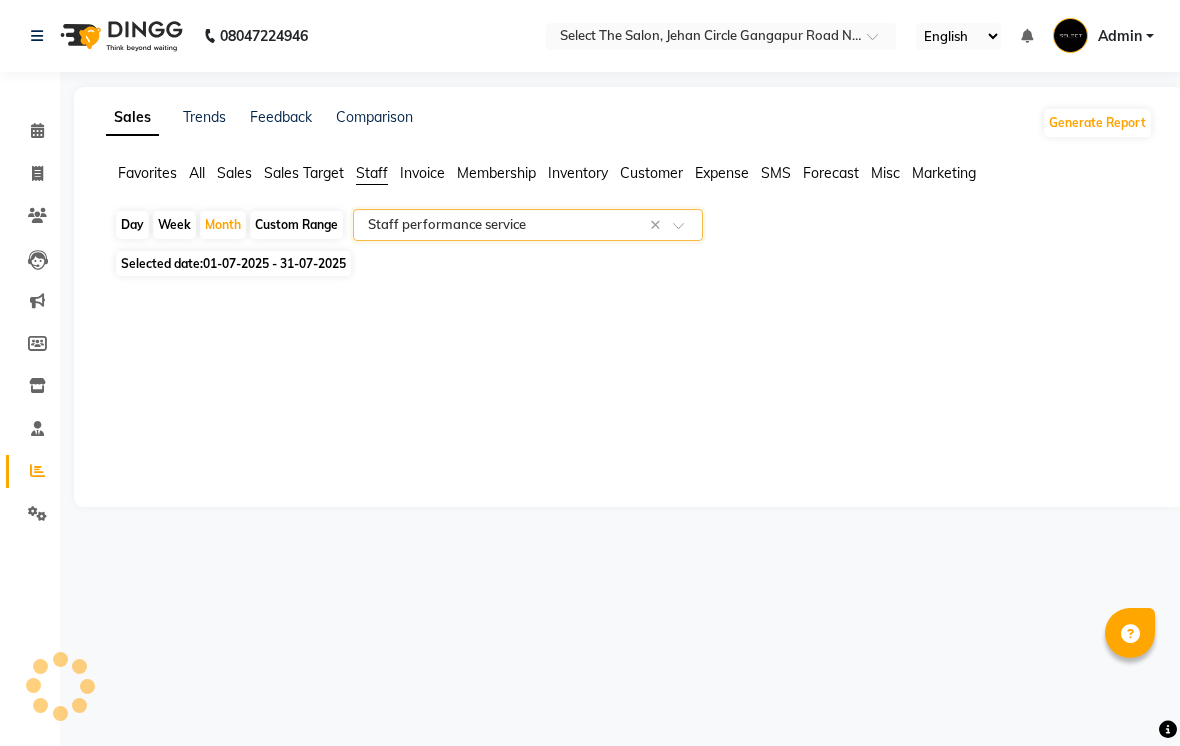select on "full_report" 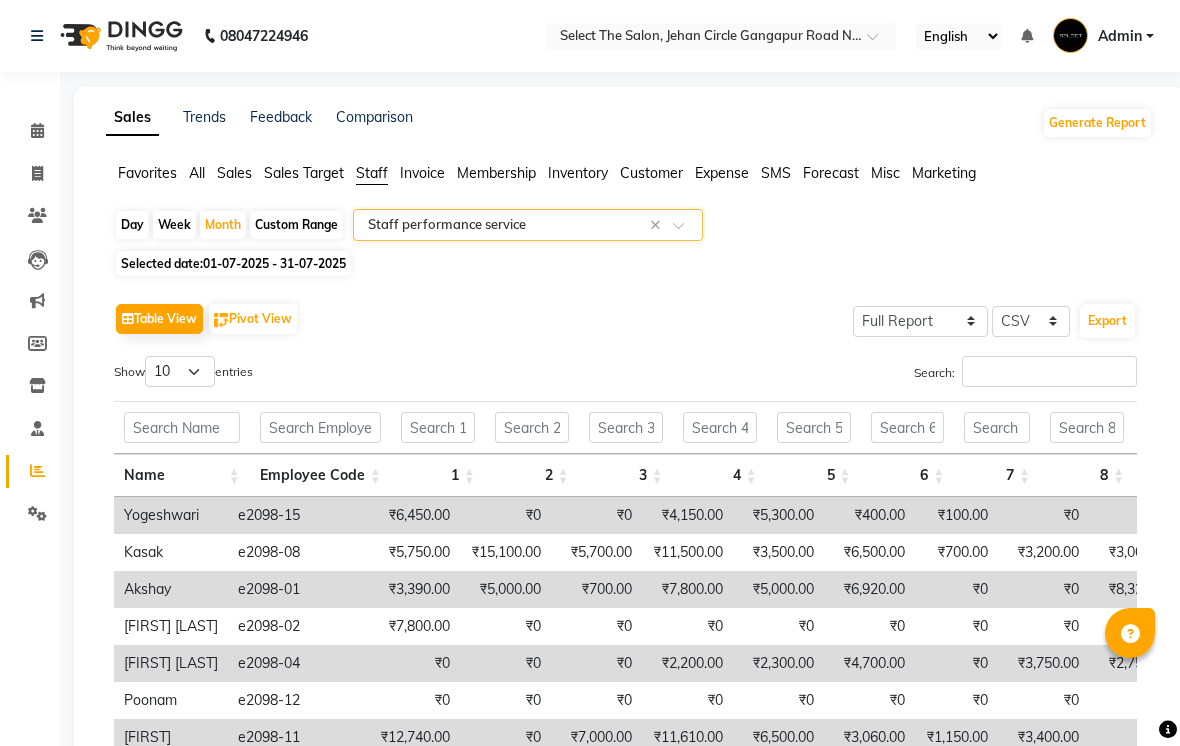 click 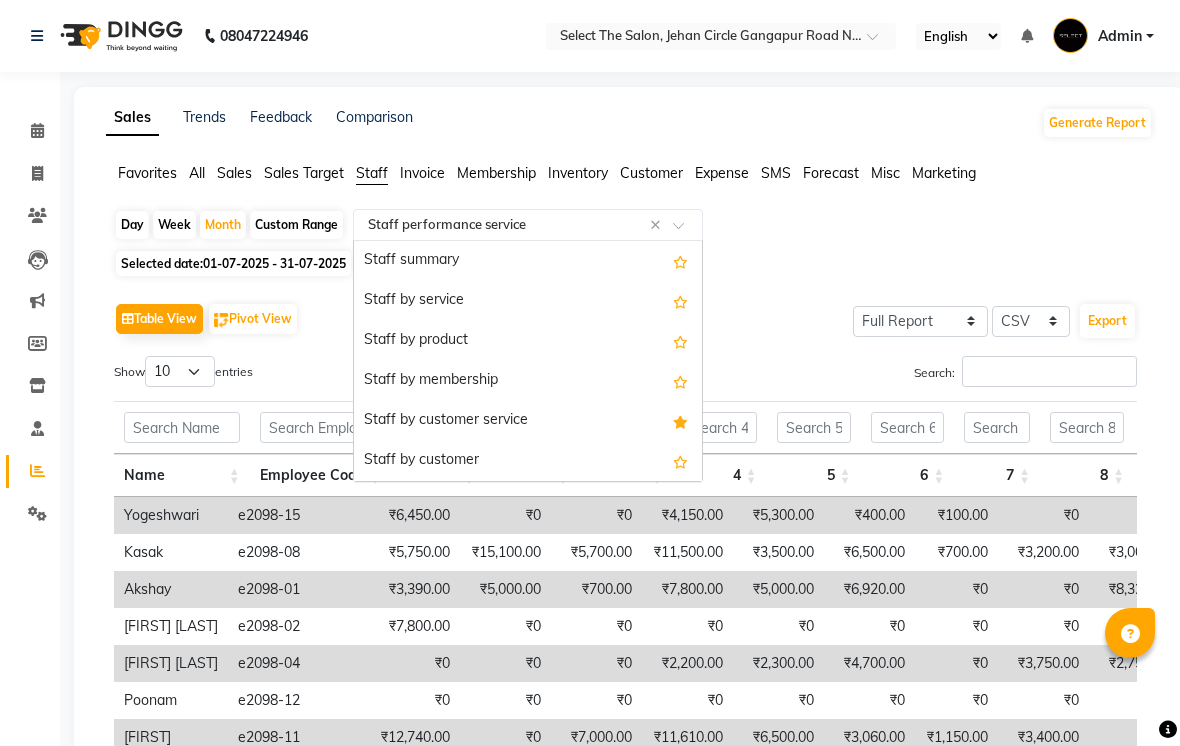 scroll, scrollTop: 360, scrollLeft: 0, axis: vertical 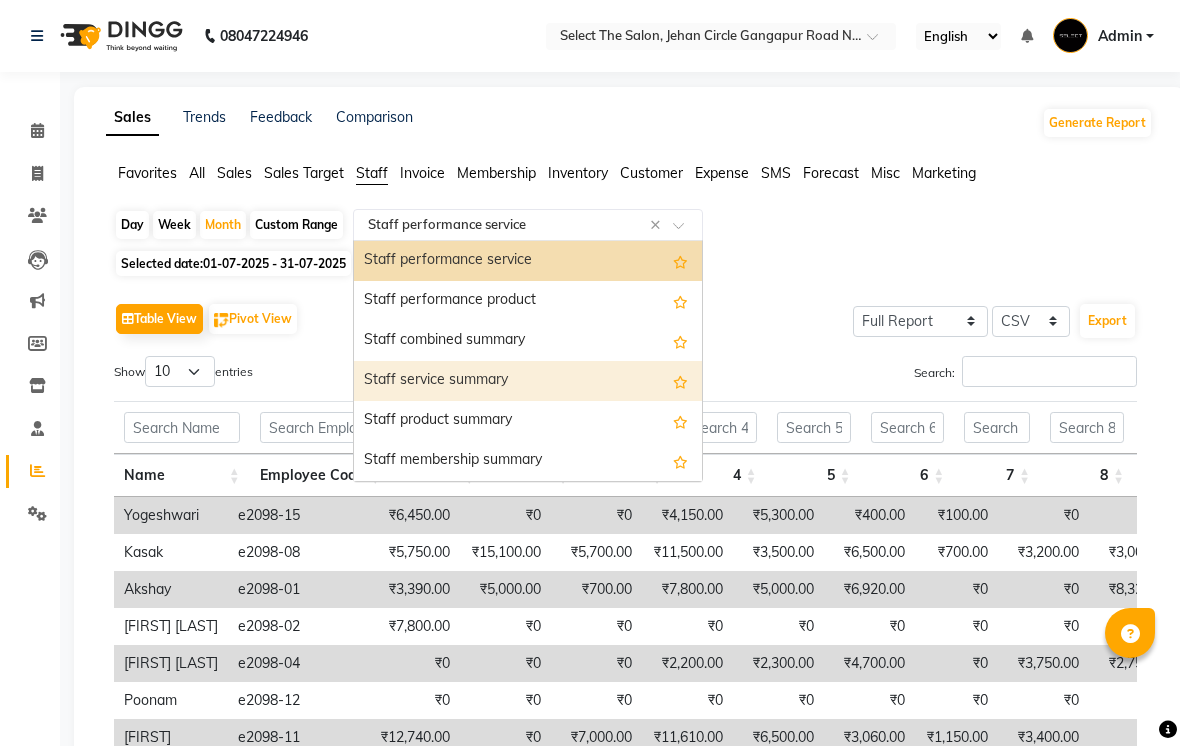 click on "Staff service summary" at bounding box center [528, 381] 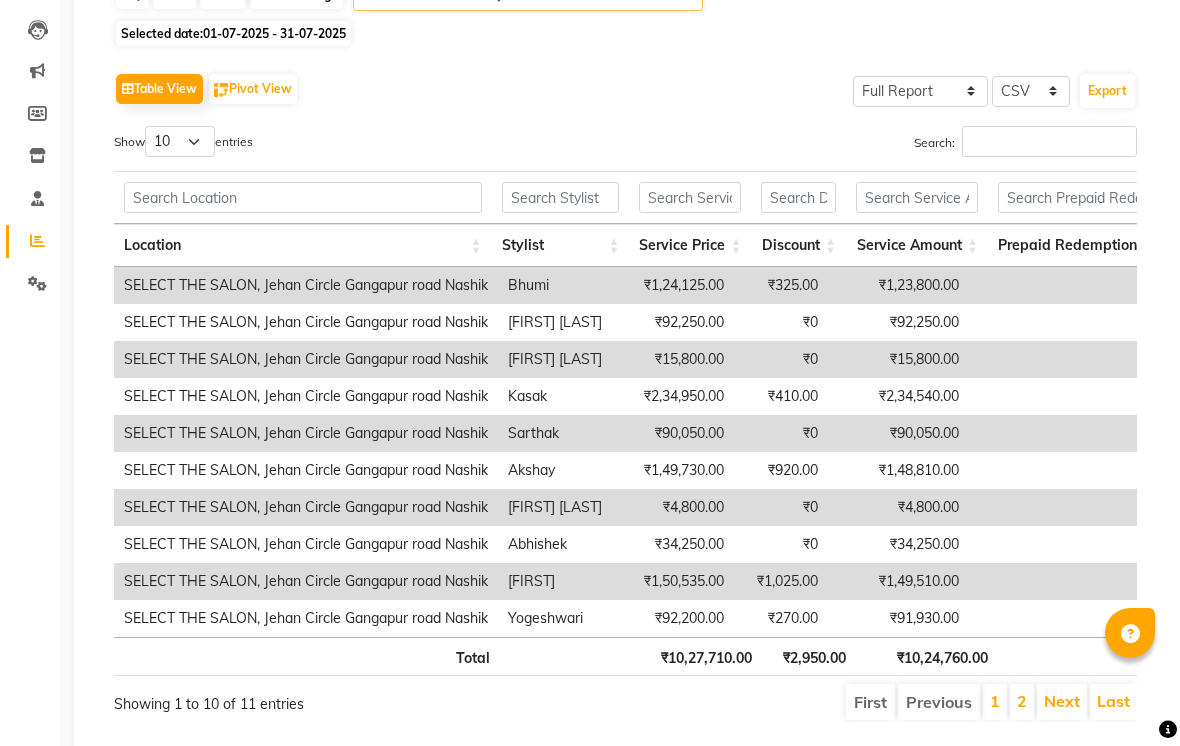 scroll, scrollTop: 270, scrollLeft: 0, axis: vertical 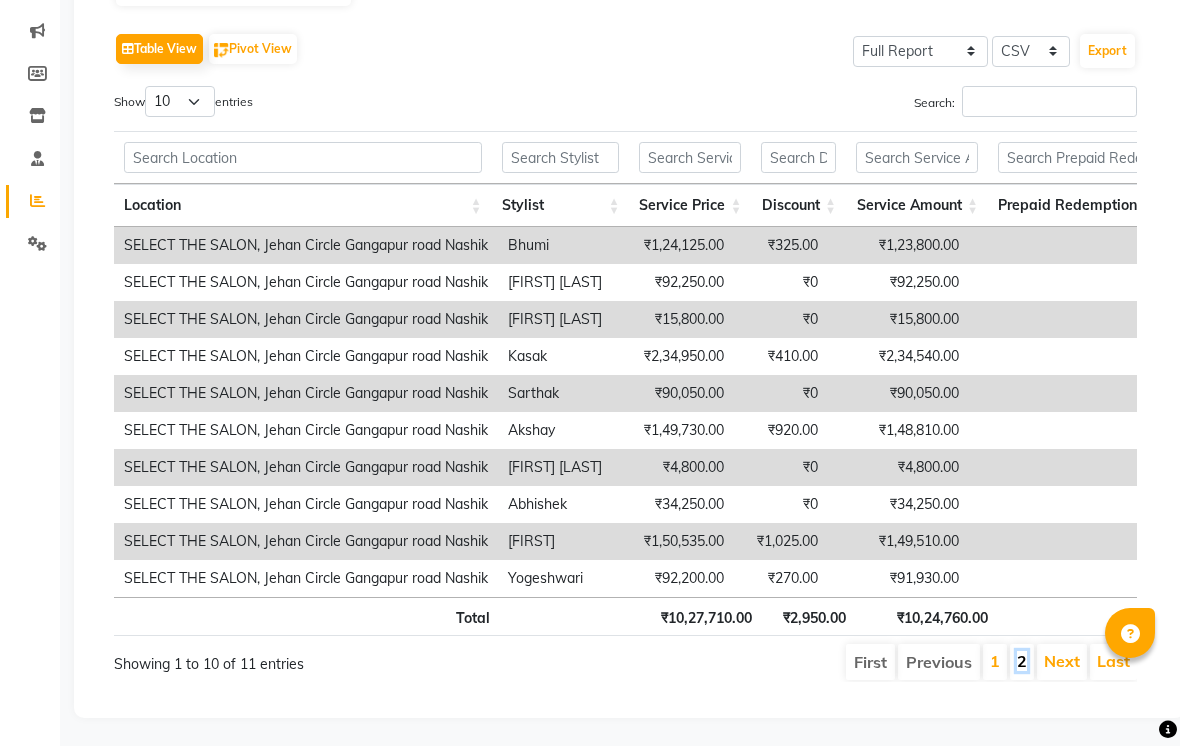 click on "2" at bounding box center [1022, 661] 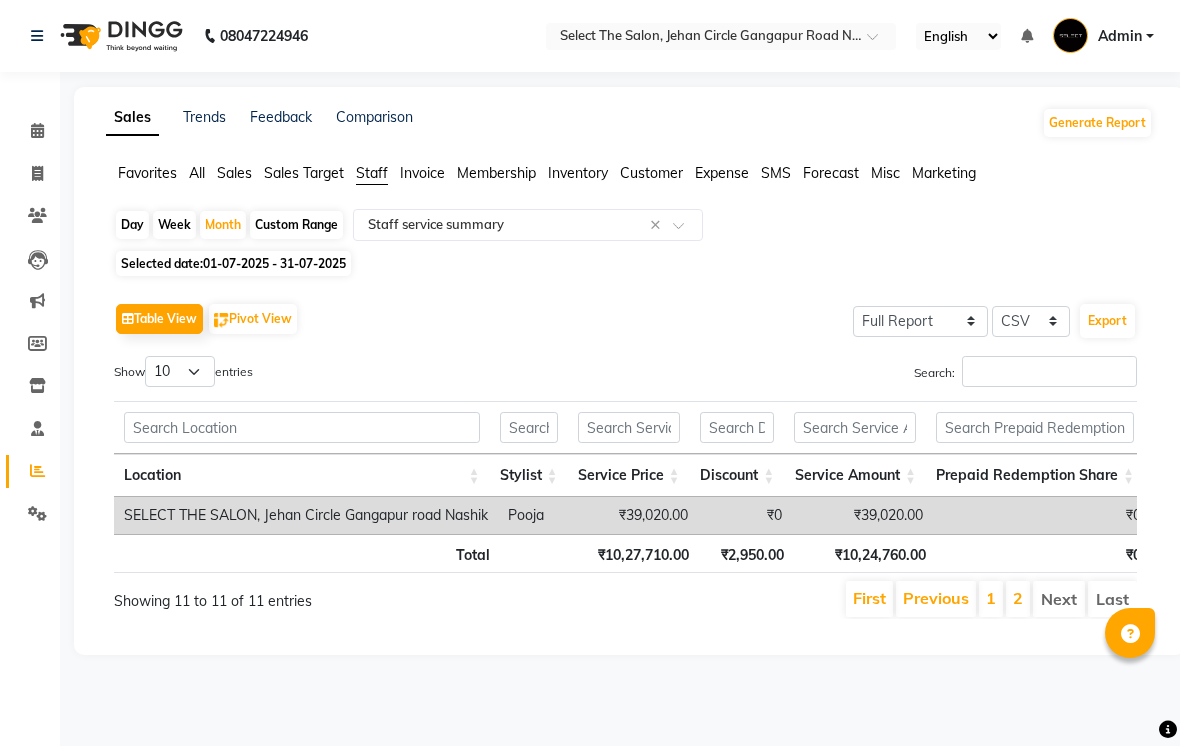 scroll, scrollTop: 0, scrollLeft: 0, axis: both 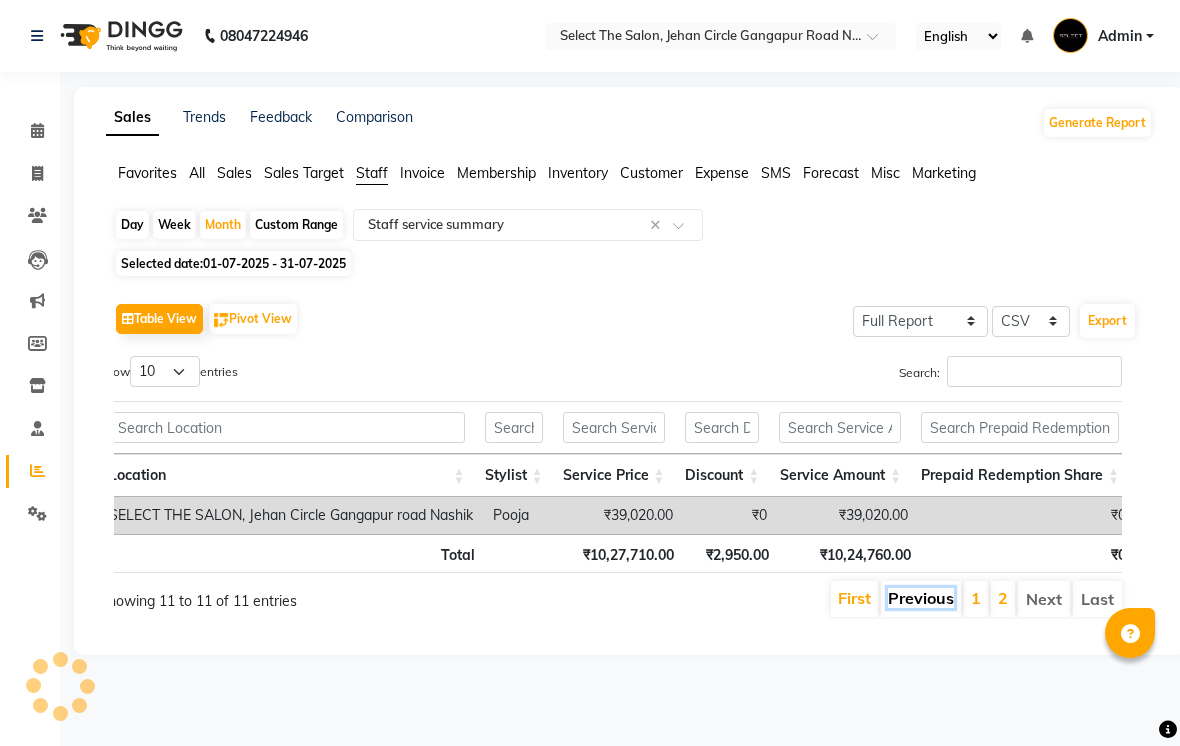 click on "Previous" at bounding box center (921, 598) 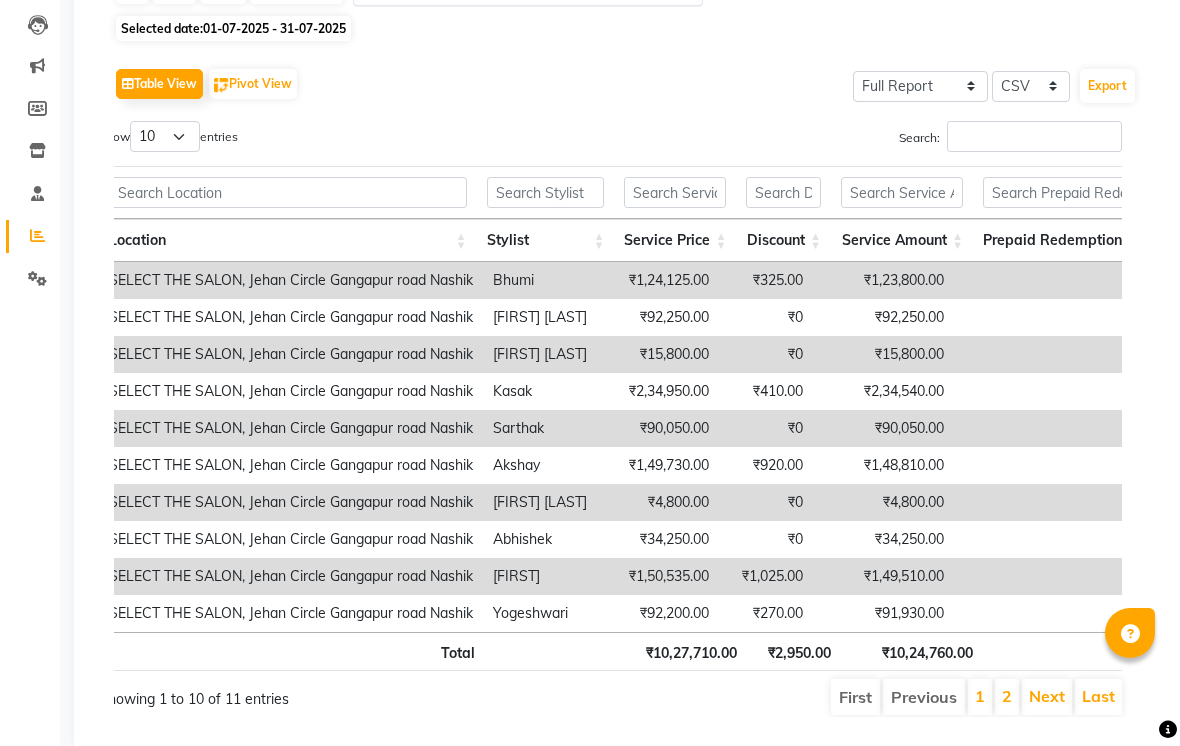 click 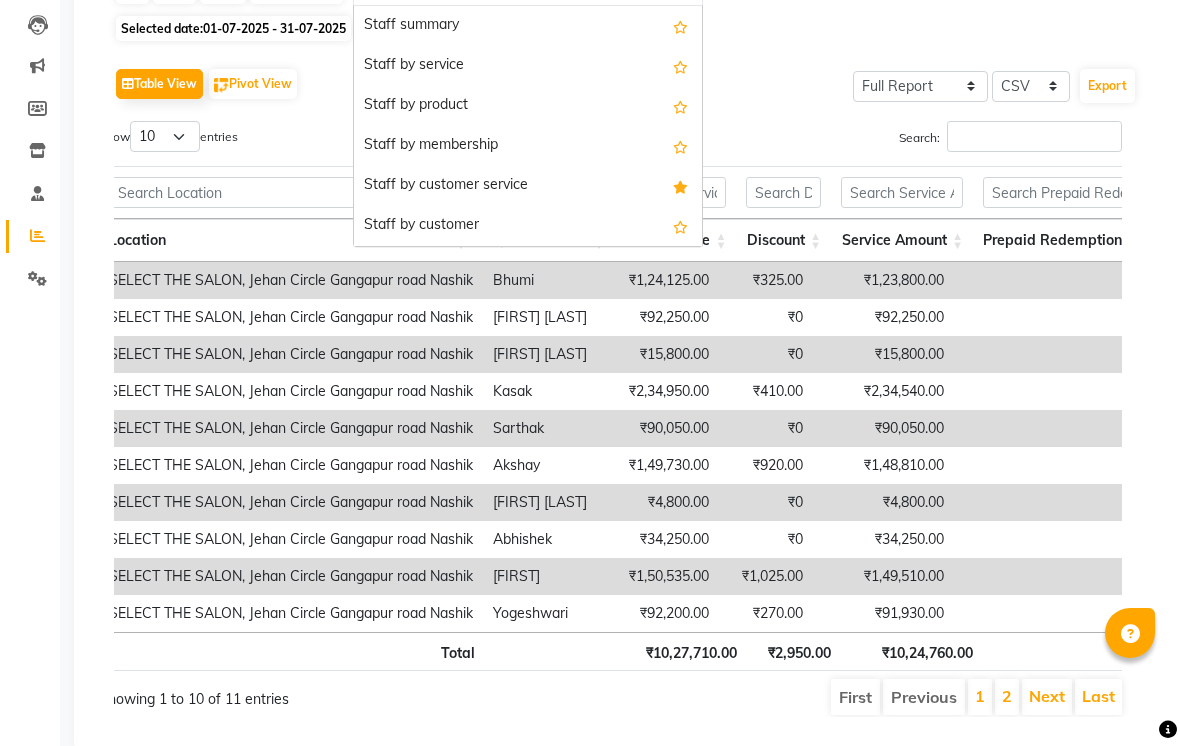scroll, scrollTop: 480, scrollLeft: 0, axis: vertical 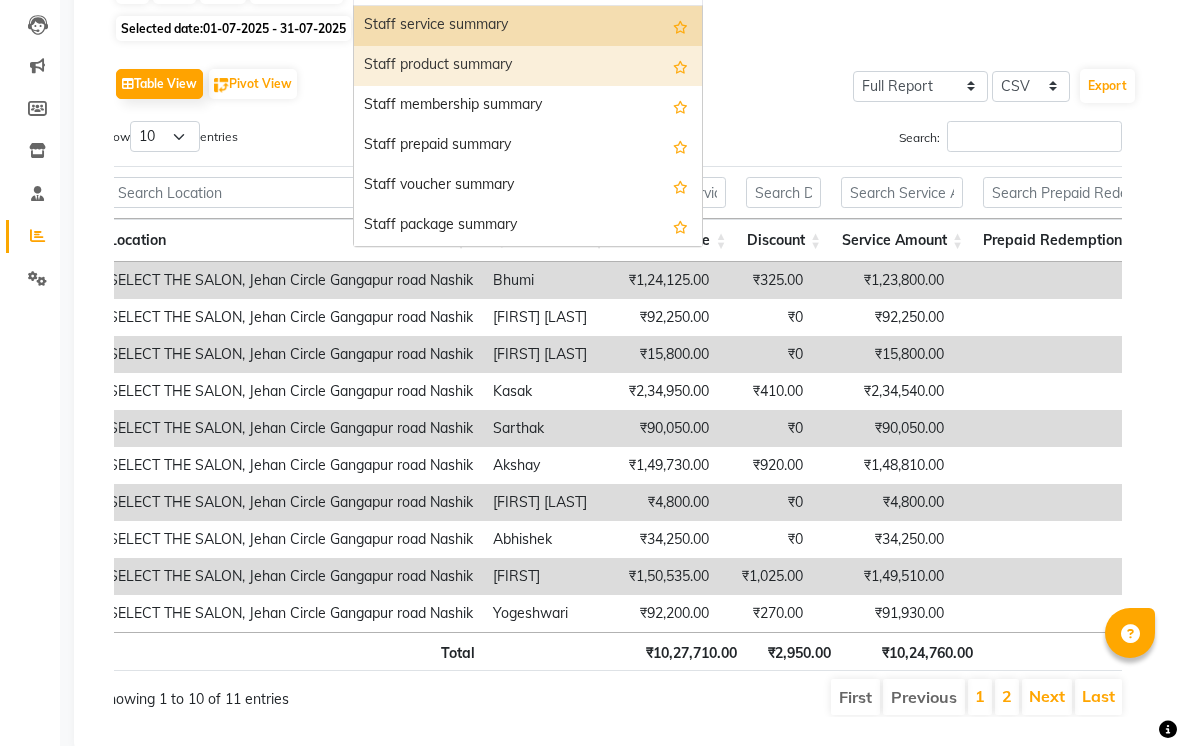 click on "Staff product summary" at bounding box center (528, 66) 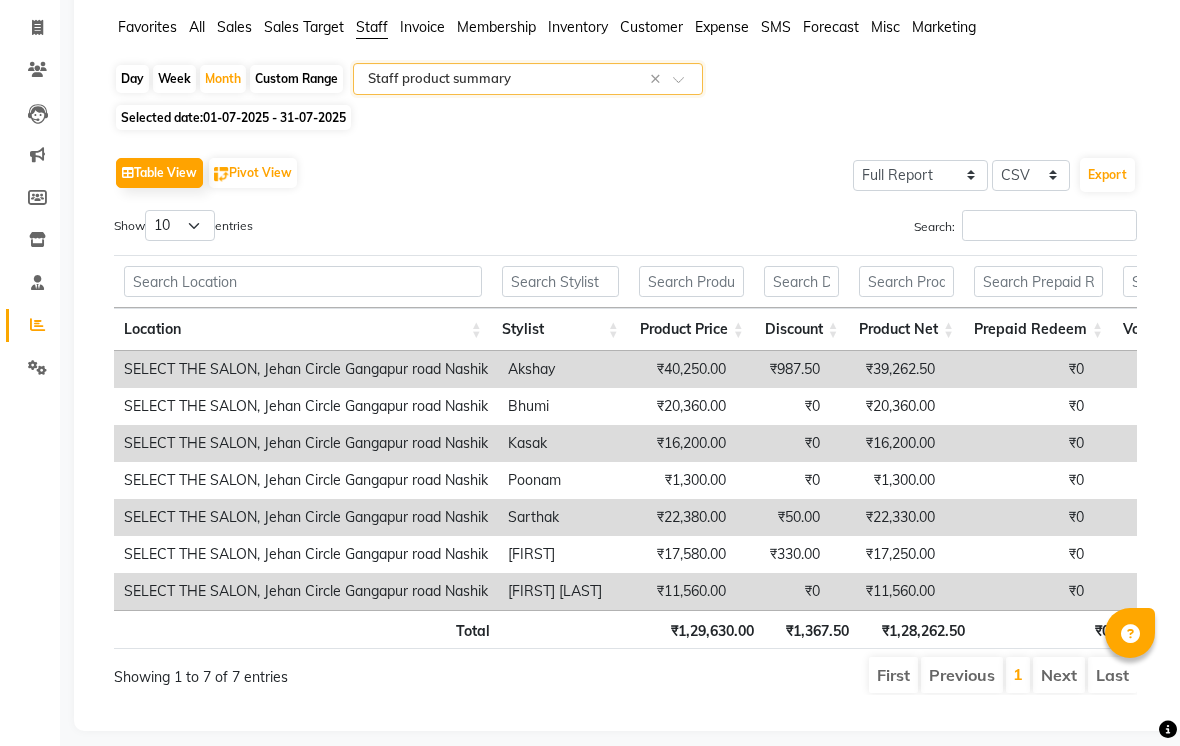 scroll, scrollTop: 159, scrollLeft: 0, axis: vertical 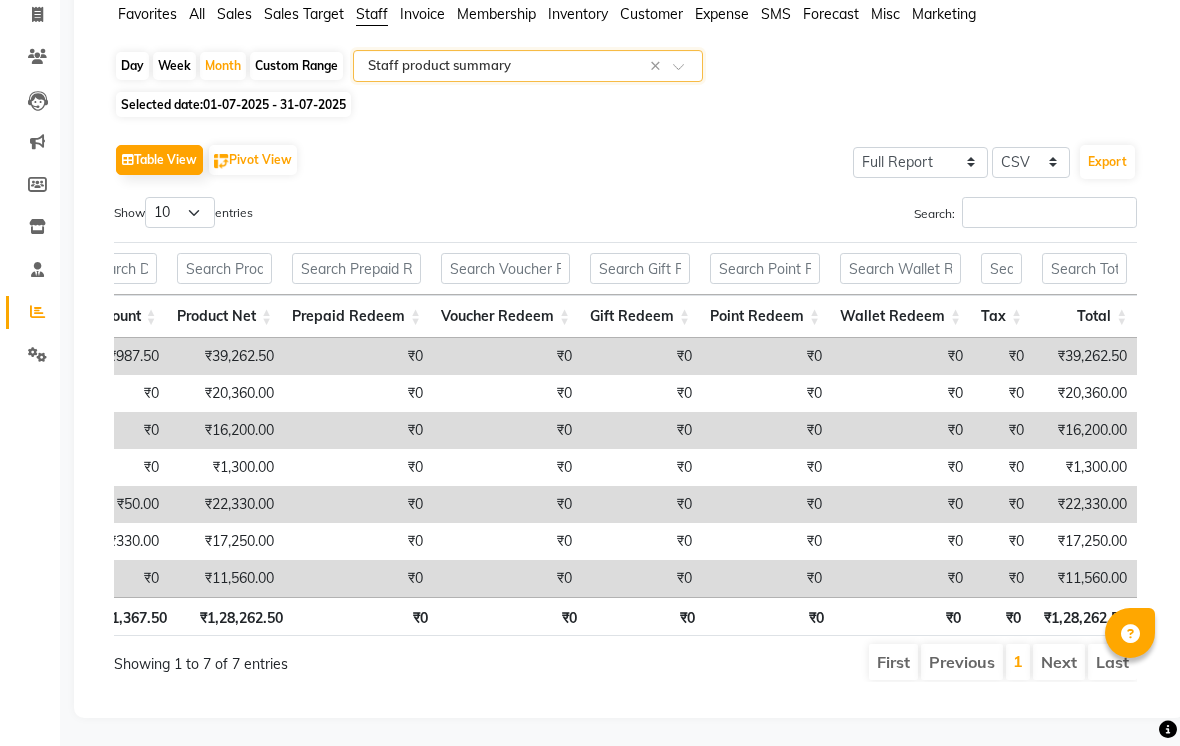 click on "Next" at bounding box center [1059, 662] 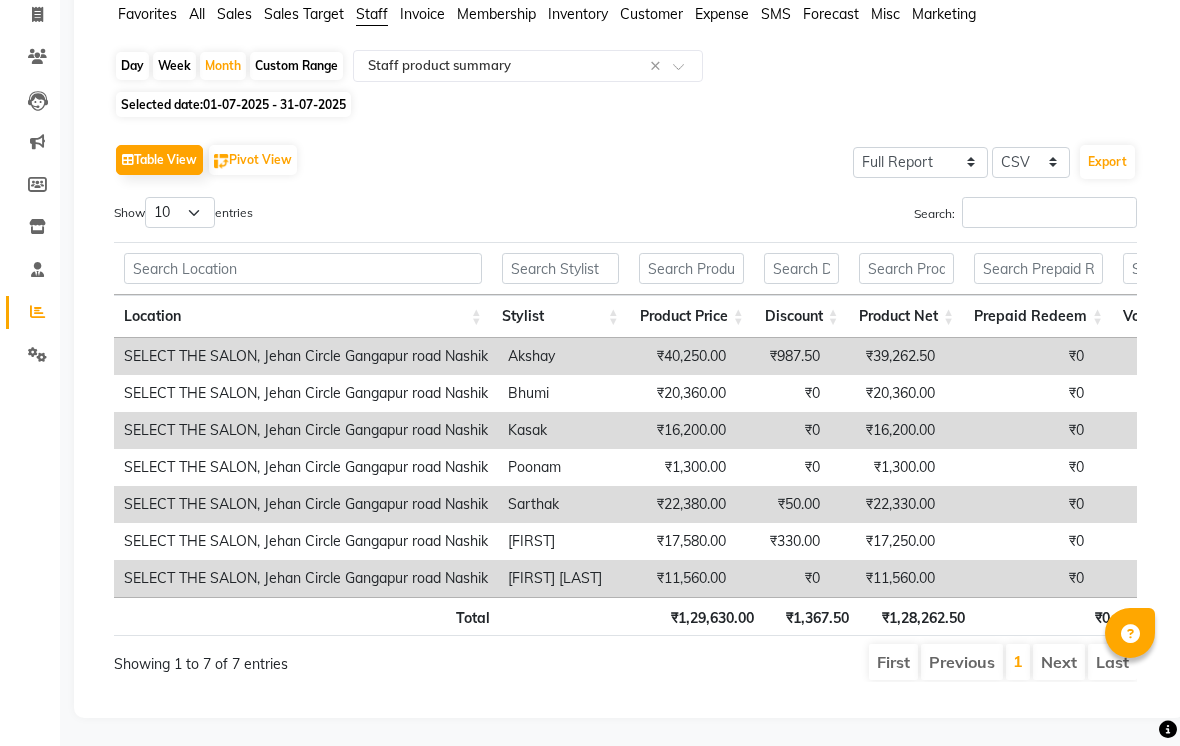 click on "Next" at bounding box center (1059, 662) 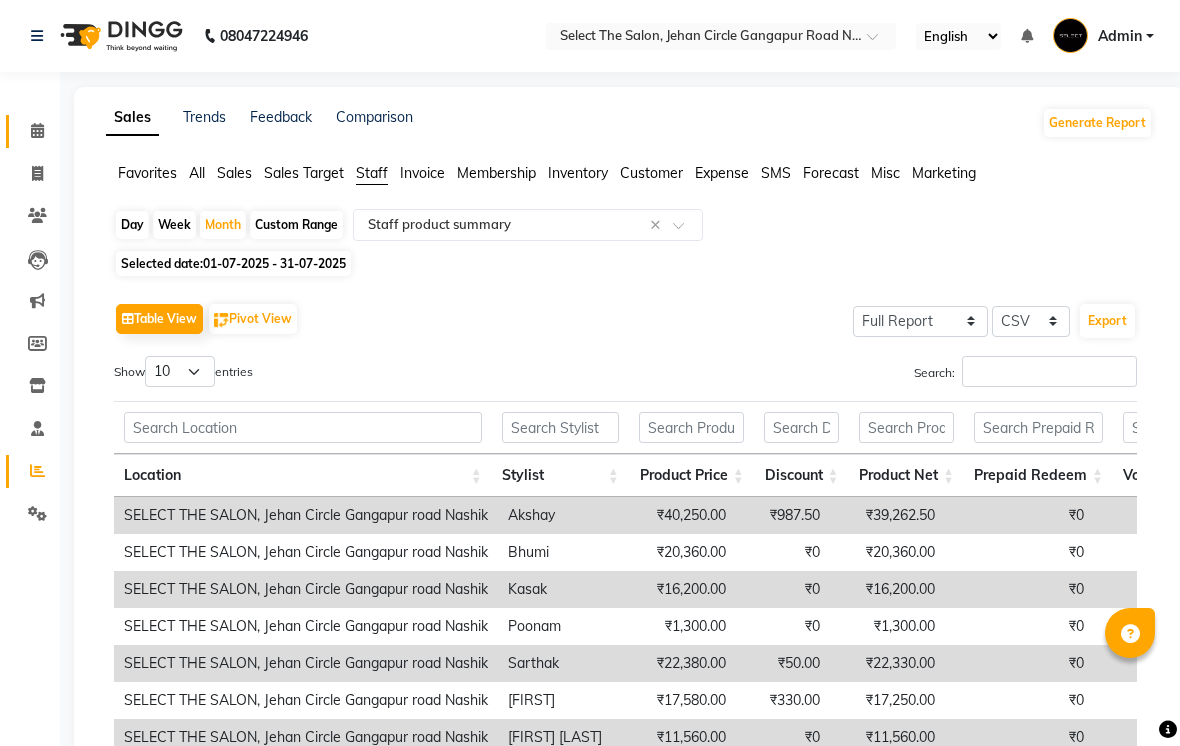 click on "Calendar" 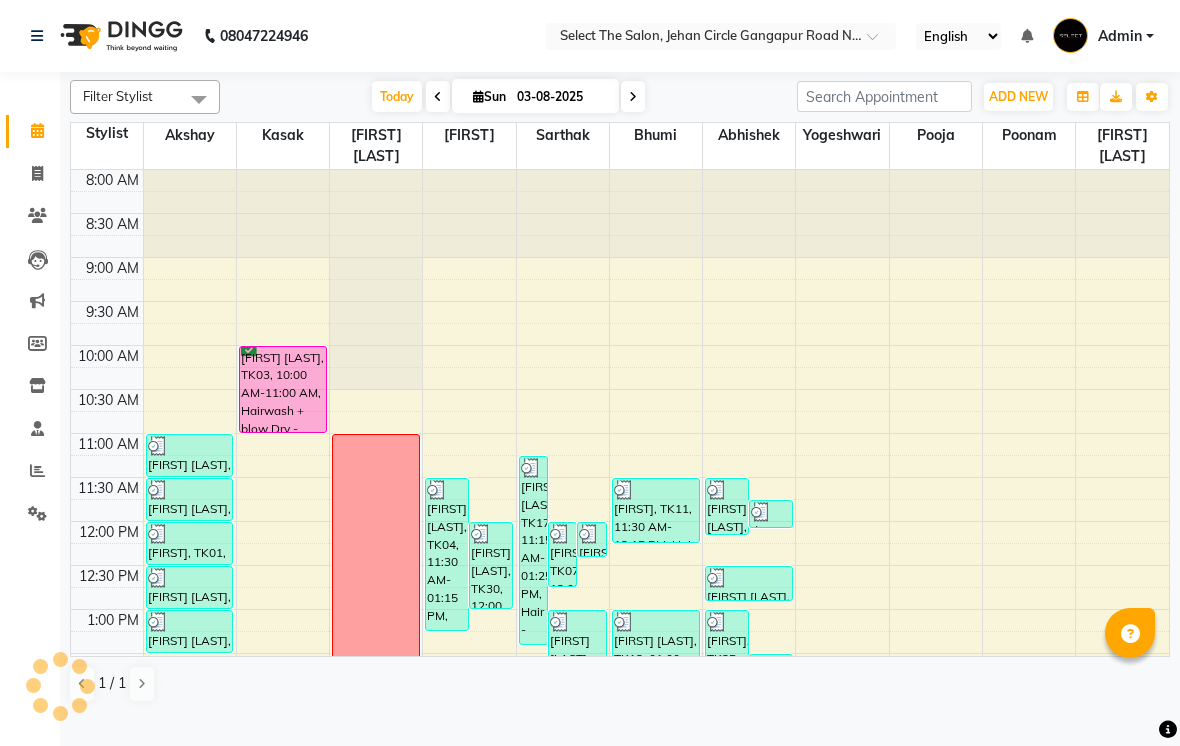 scroll, scrollTop: 0, scrollLeft: 0, axis: both 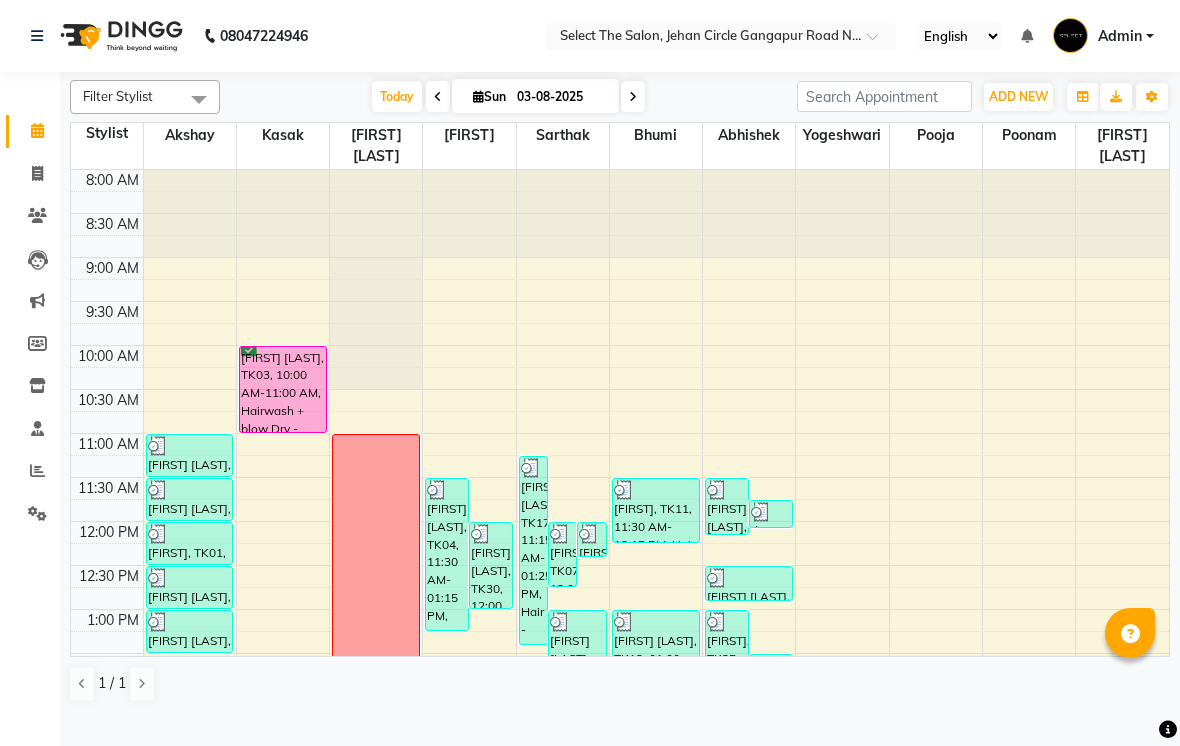 click on "Sun 03-08-2025" at bounding box center (535, 96) 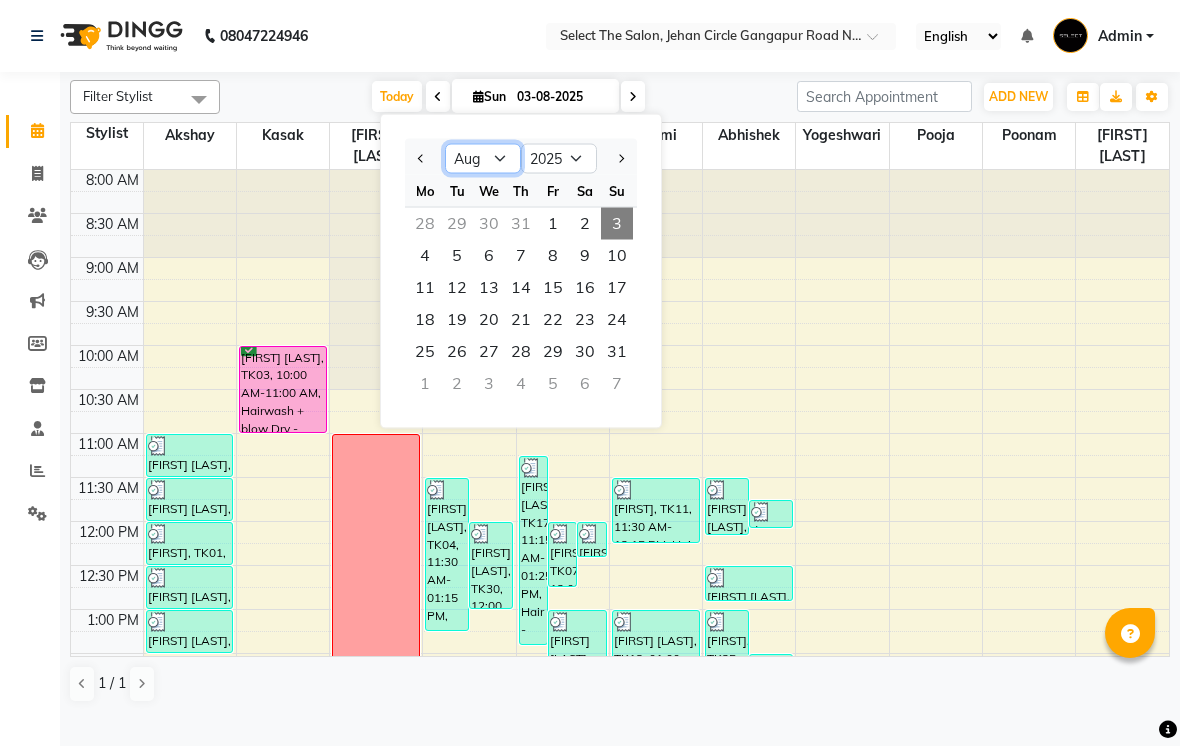 click on "Jan Feb Mar Apr May Jun Jul Aug Sep Oct Nov Dec" at bounding box center (483, 159) 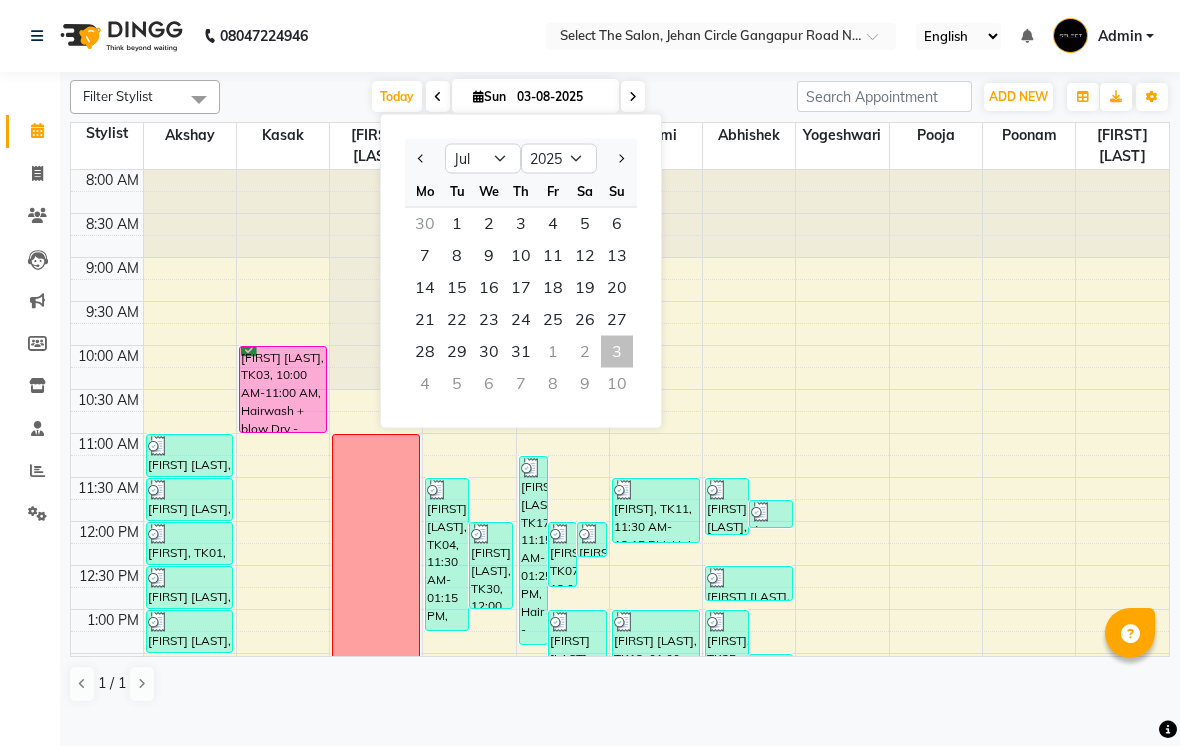 click on "Filter Stylist Select All [FIRST]  [LAST] [FIRST] [LAST] [FIRST]  [LAST] [FIRST]  [LAST] [FIRST]  [LAST] [FIRST]  [LAST] [FIRST]  [LAST] [FIRST]  [LAST] [FIRST]  [LAST] [FIRST]  [LAST] [FIRST]  [LAST]  Today  Sun 03-08-2025 Jan Feb Mar Apr May Jun Jul Aug Sep Oct Nov Dec 2015 2016 2017 2018 2019 2020 2021 2022 2023 2024 2025 2026 2027 2028 2029 2030 2031 2032 2033 2034 2035 Mo Tu We Th Fr Sa Su  30   1   2   3   4   5   6   7   8   9   10   11   12   13   14   15   16   17   18   19   20   21   22   23   24   25   26   27   28   29   30   31   1   2   3   4   5   6   7   8   9   10  Toggle Dropdown Add Appointment Add Invoice Add Expense Add Attendance Add Client Add Transaction Toggle Dropdown Add Appointment Add Invoice Add Expense Add Attendance Add Client ADD NEW Toggle Dropdown Add Appointment Add Invoice Add Expense Add Attendance Add Client Add Transaction Filter Stylist Select All [FIRST]  [LAST] [FIRST] [LAST] [FIRST]  [LAST] [FIRST]  [LAST] [FIRST]  [LAST] [FIRST]  [LAST] [FIRST]  [LAST] [FIRST]  [LAST] [FIRST]  [LAST] [FIRST]  [LAST]  Group By  Staff View   Room View  View as Vertical  Vertical - Week View  Horizontal" 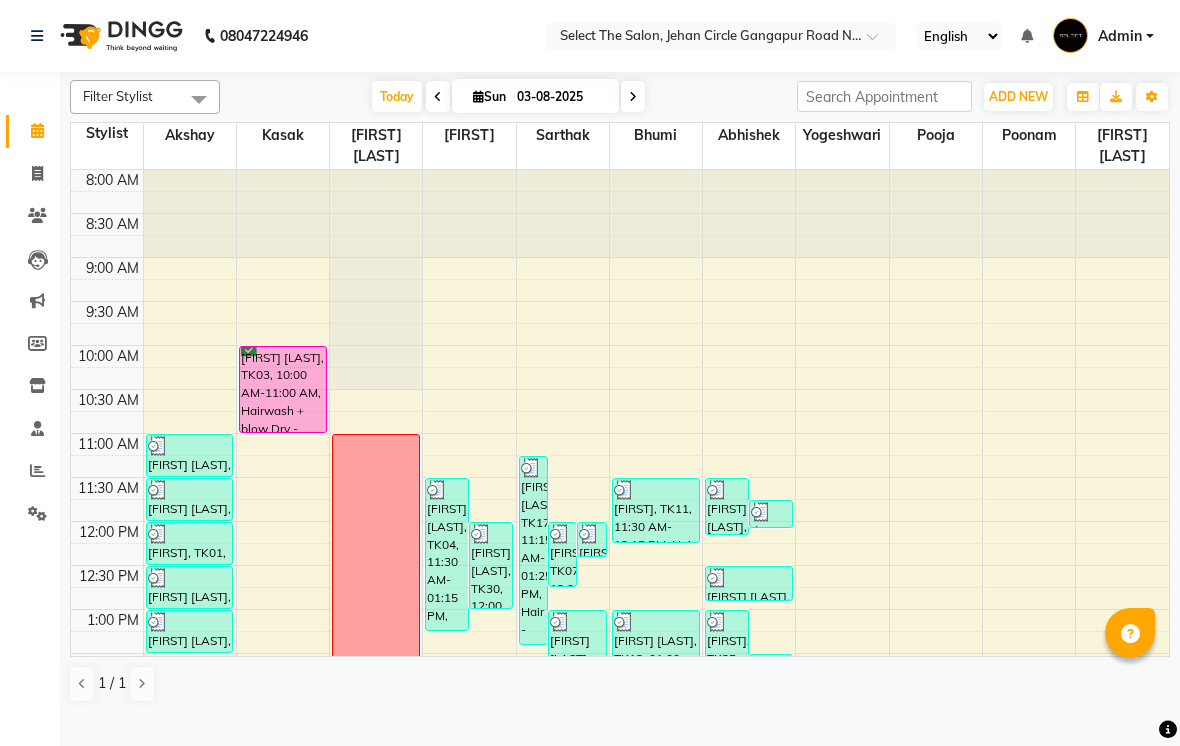 click at bounding box center (438, 97) 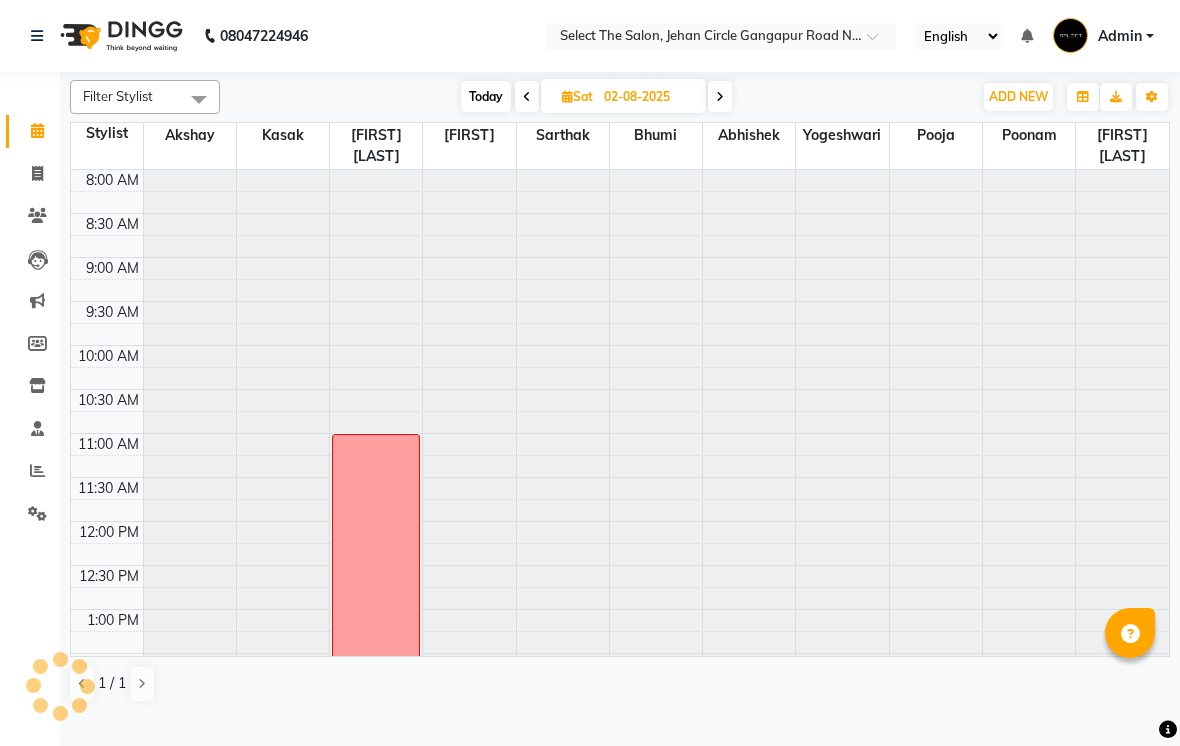 scroll, scrollTop: 657, scrollLeft: 0, axis: vertical 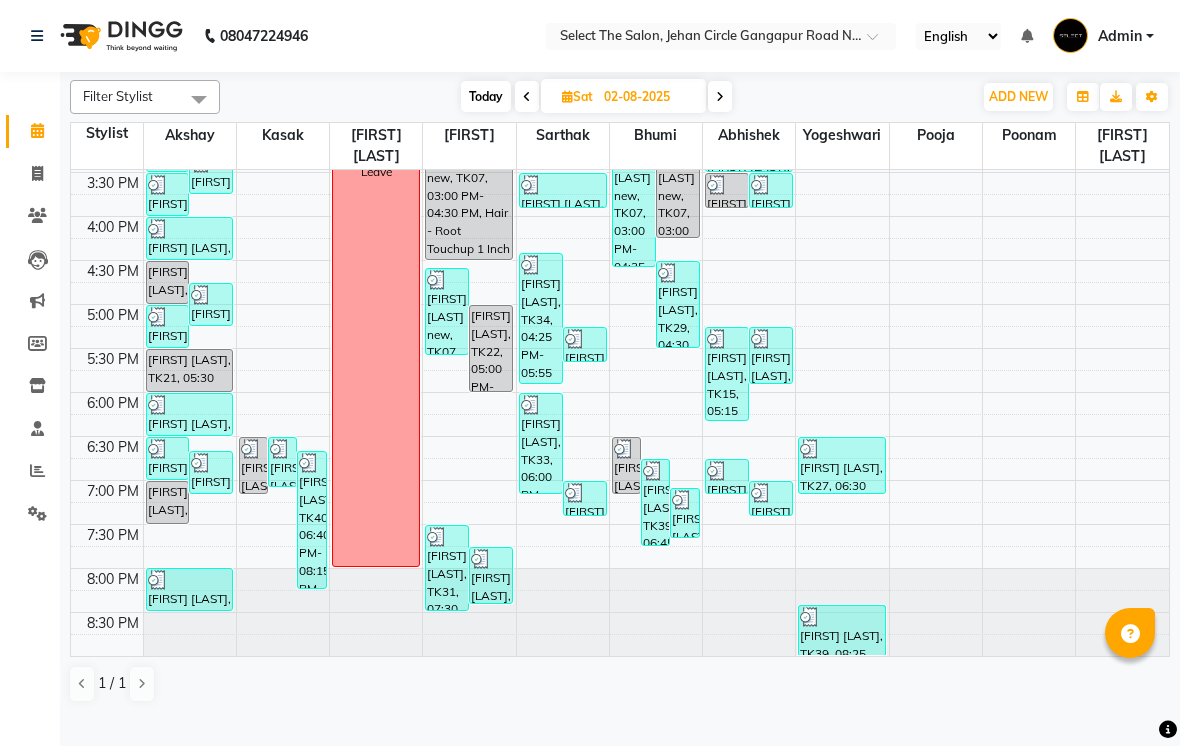 click on "Today" at bounding box center [486, 96] 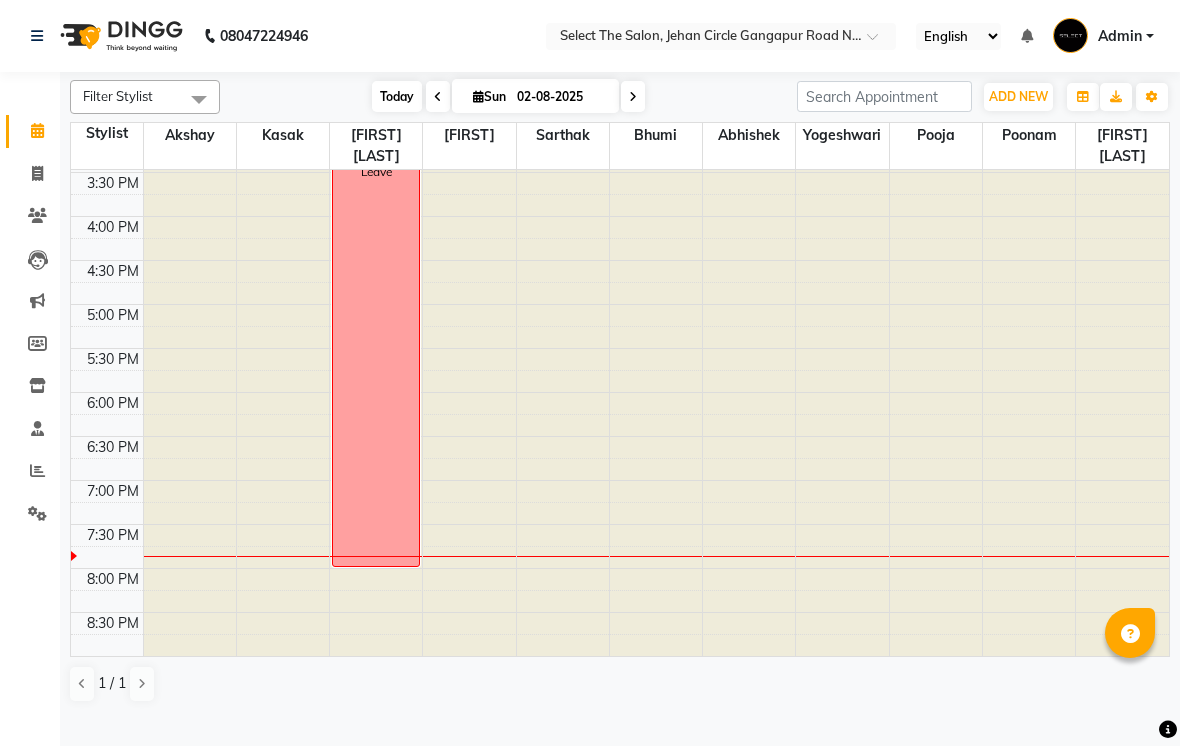 type on "03-08-2025" 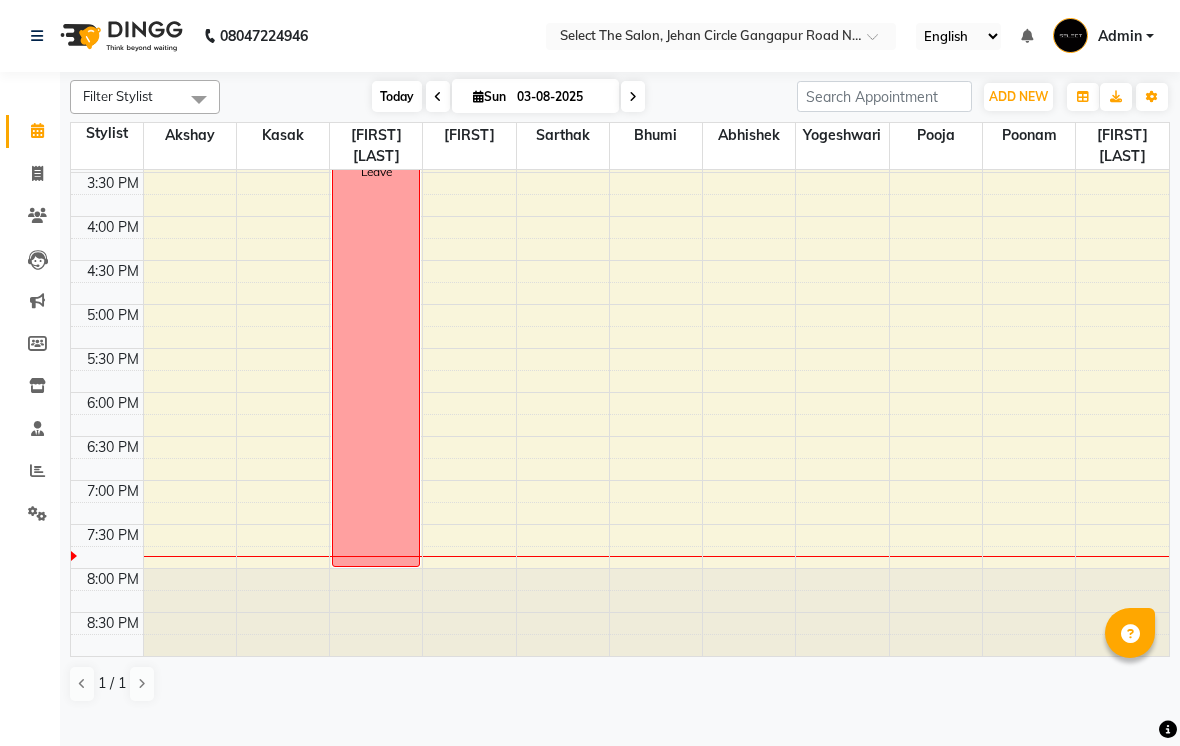 scroll, scrollTop: 657, scrollLeft: 0, axis: vertical 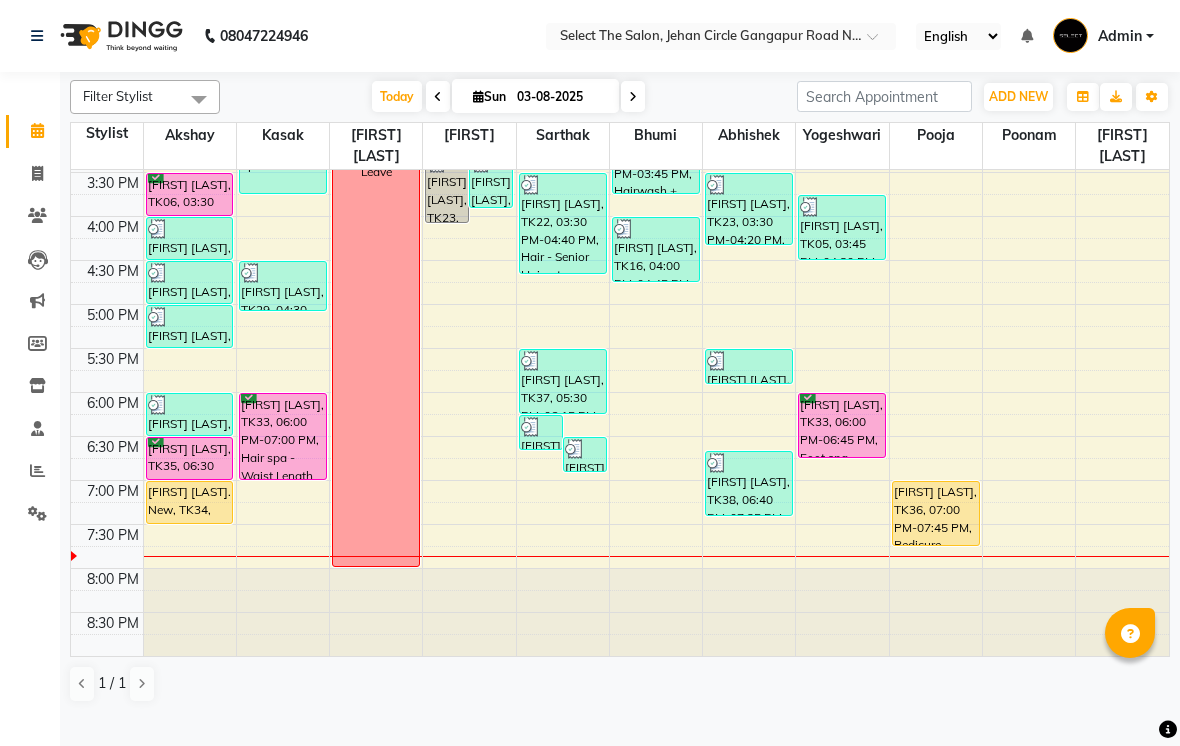 click at bounding box center [478, 96] 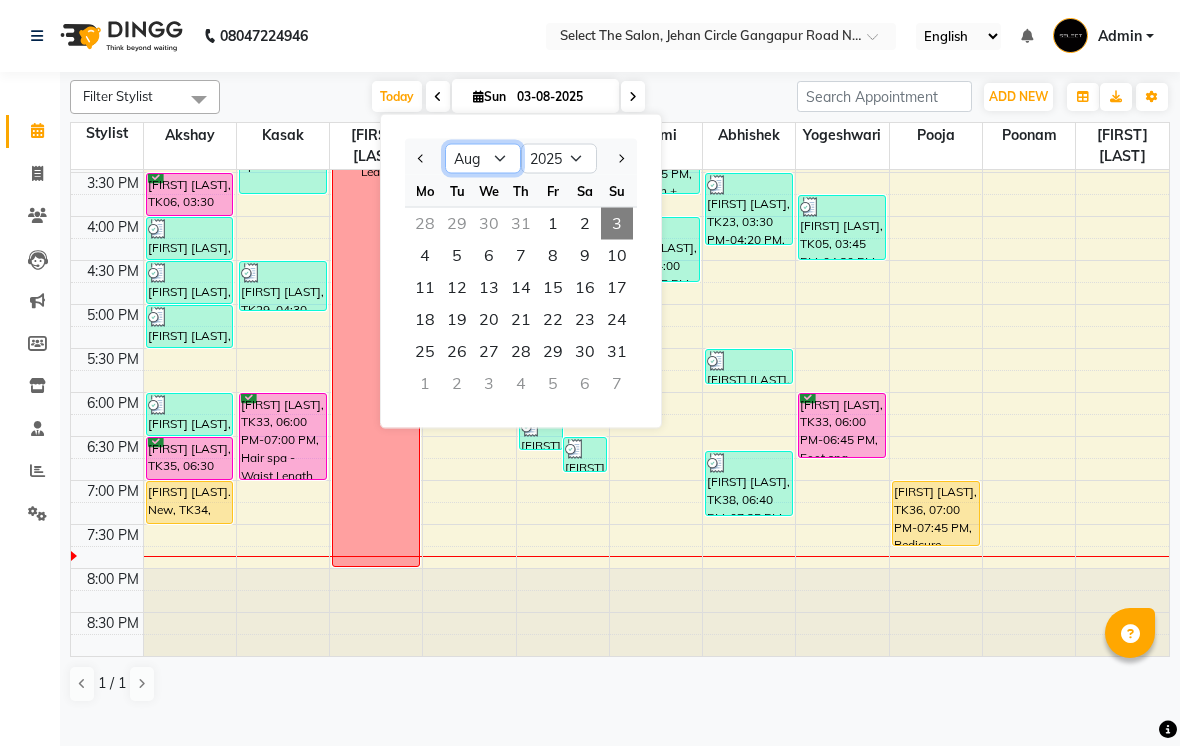 click on "Jan Feb Mar Apr May Jun Jul Aug Sep Oct Nov Dec" at bounding box center (483, 159) 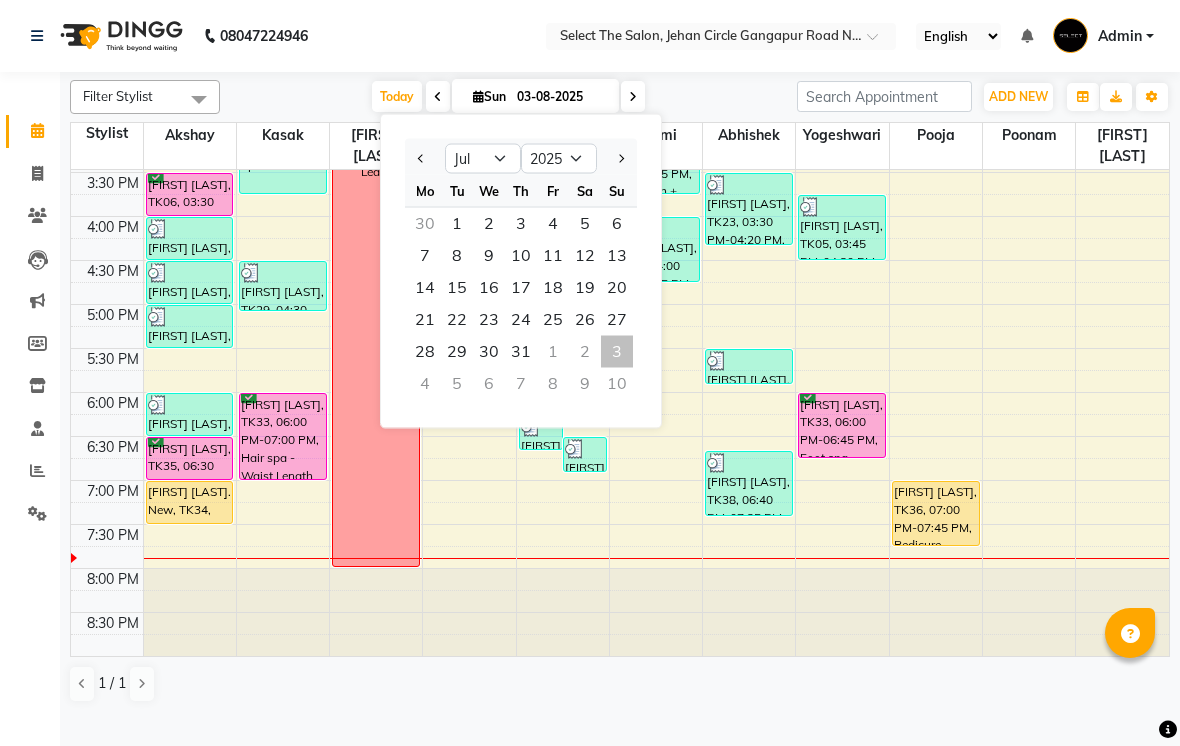 click at bounding box center [438, 96] 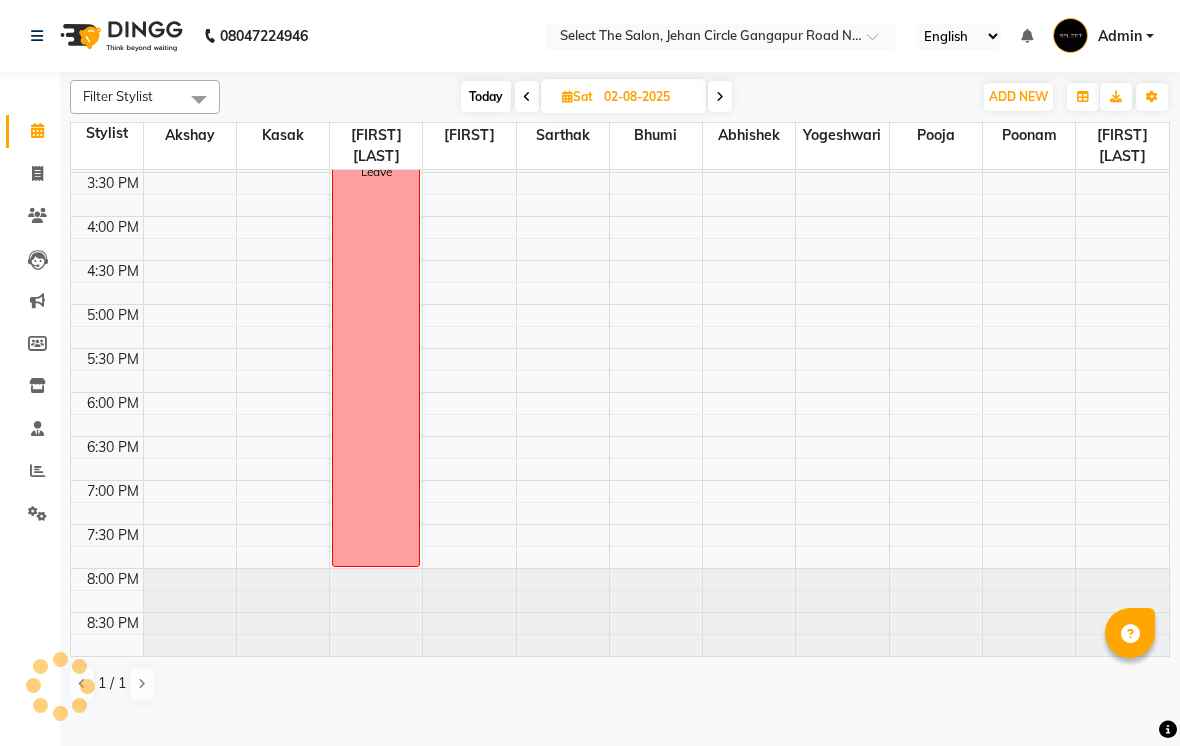 click on "Today" at bounding box center [486, 96] 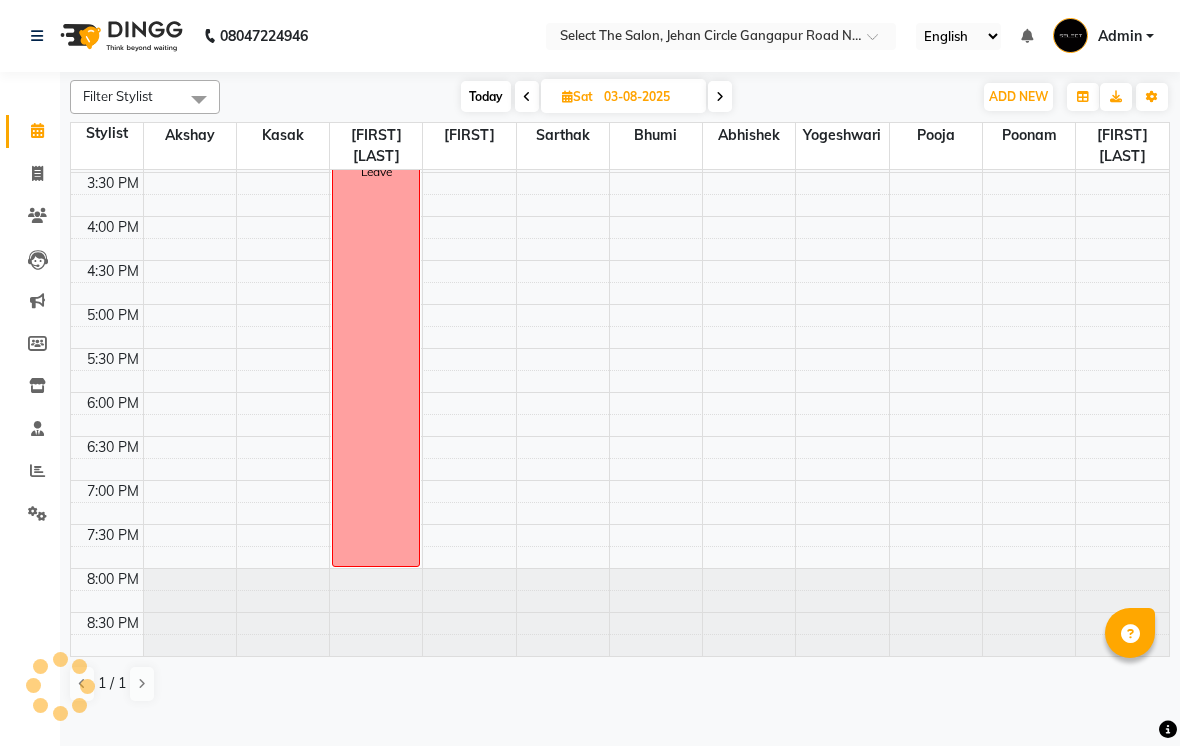 scroll, scrollTop: 657, scrollLeft: 0, axis: vertical 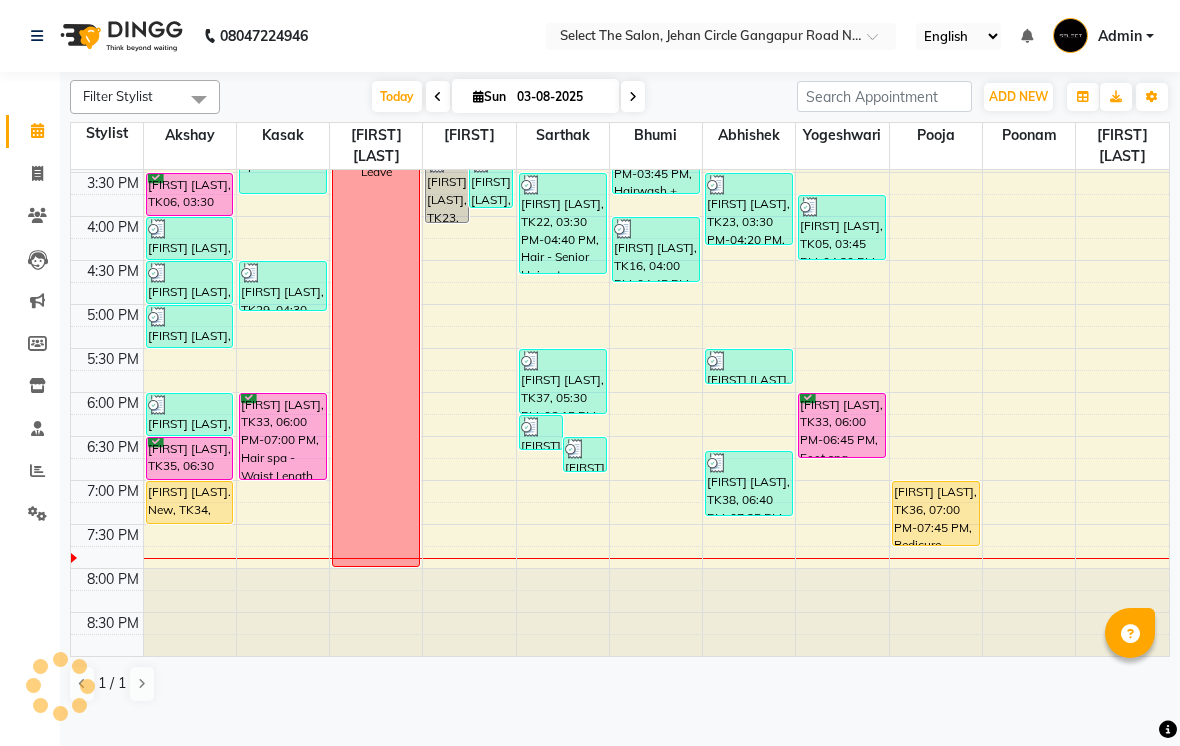 click on "Sun" at bounding box center [489, 96] 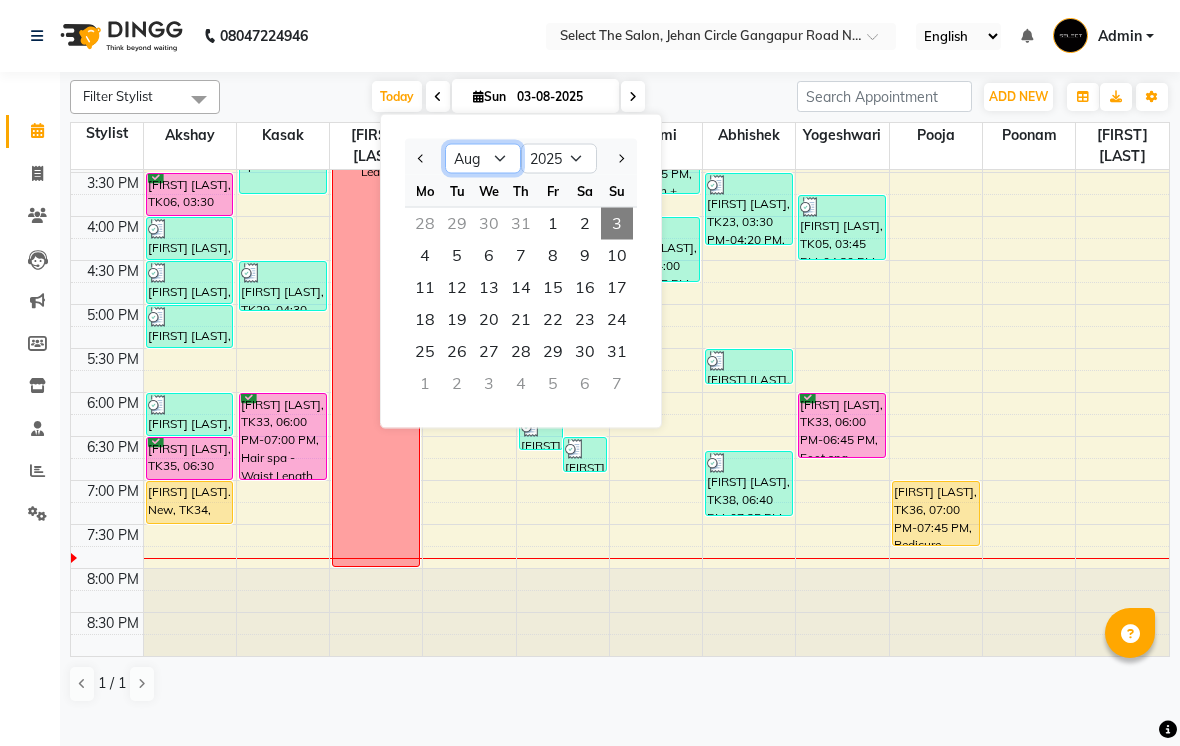 click on "Jan Feb Mar Apr May Jun Jul Aug Sep Oct Nov Dec" at bounding box center [483, 159] 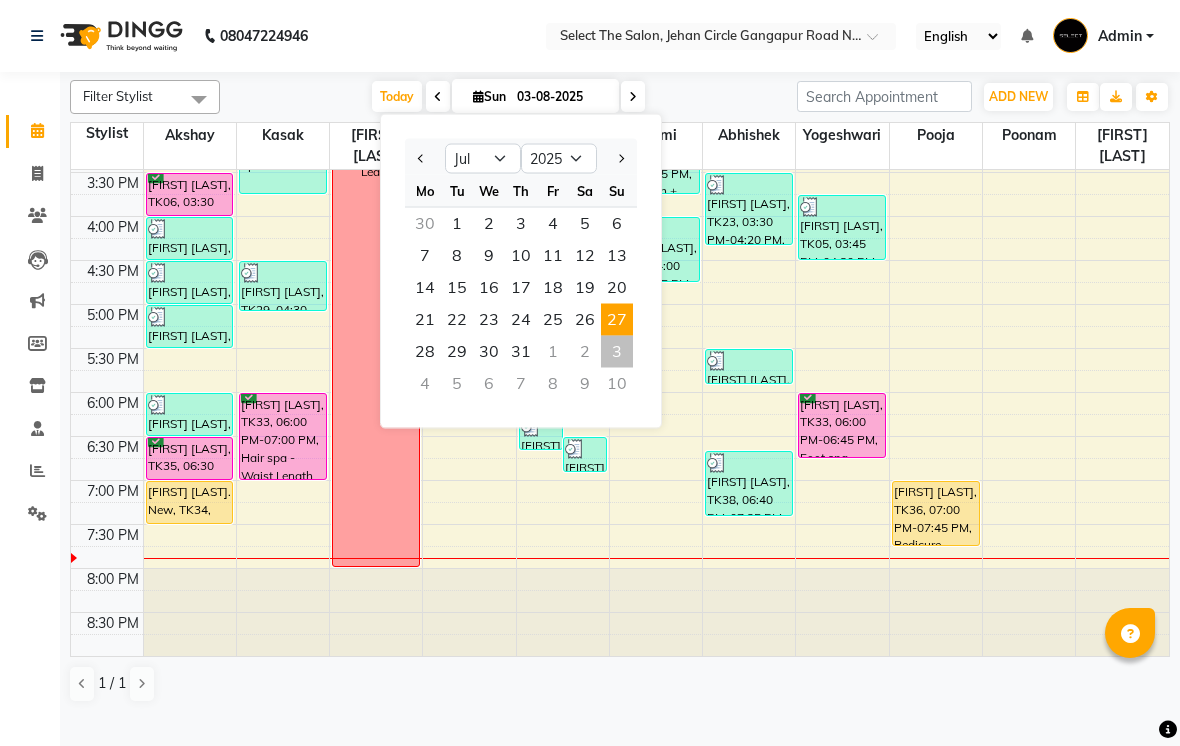 click on "27" at bounding box center [617, 320] 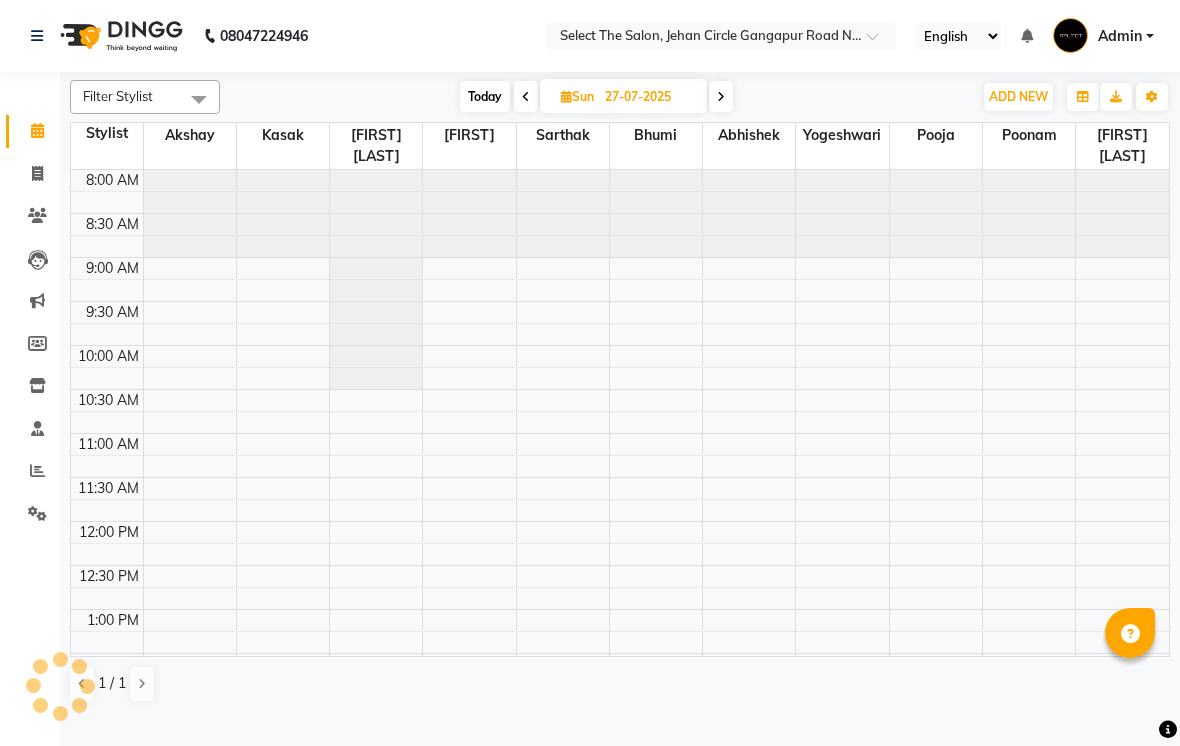 scroll, scrollTop: 657, scrollLeft: 0, axis: vertical 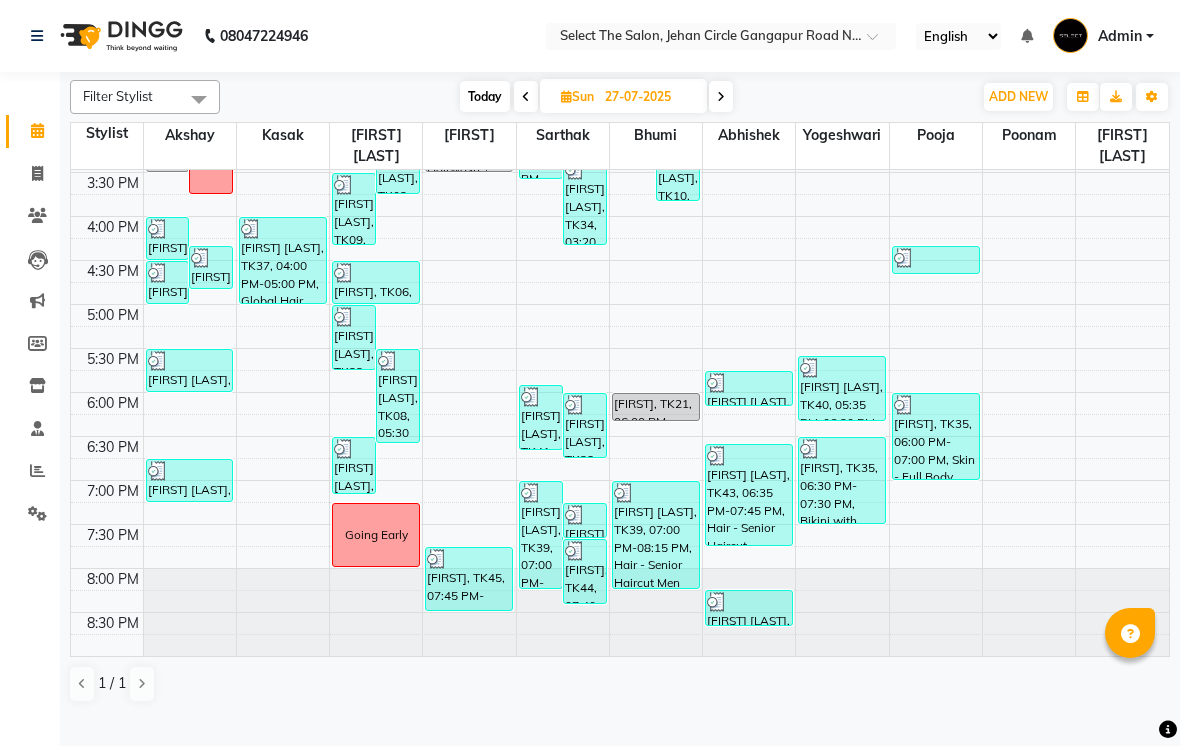 click at bounding box center [721, 96] 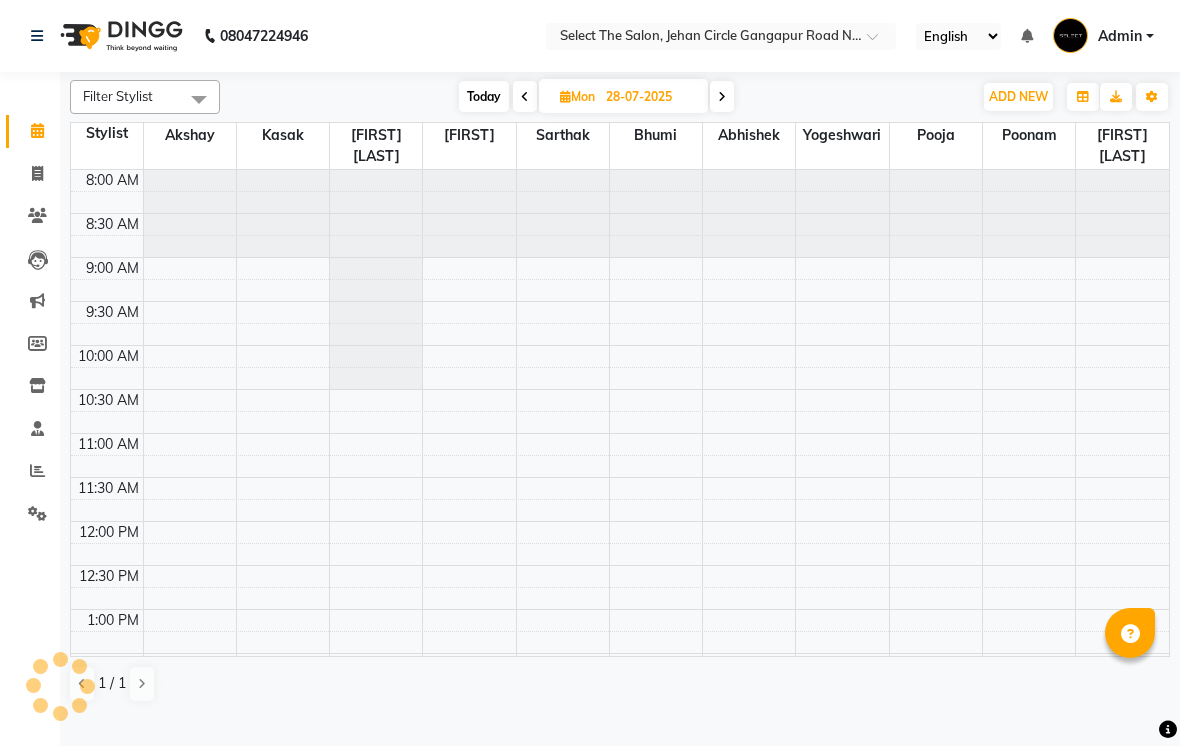 scroll, scrollTop: 657, scrollLeft: 0, axis: vertical 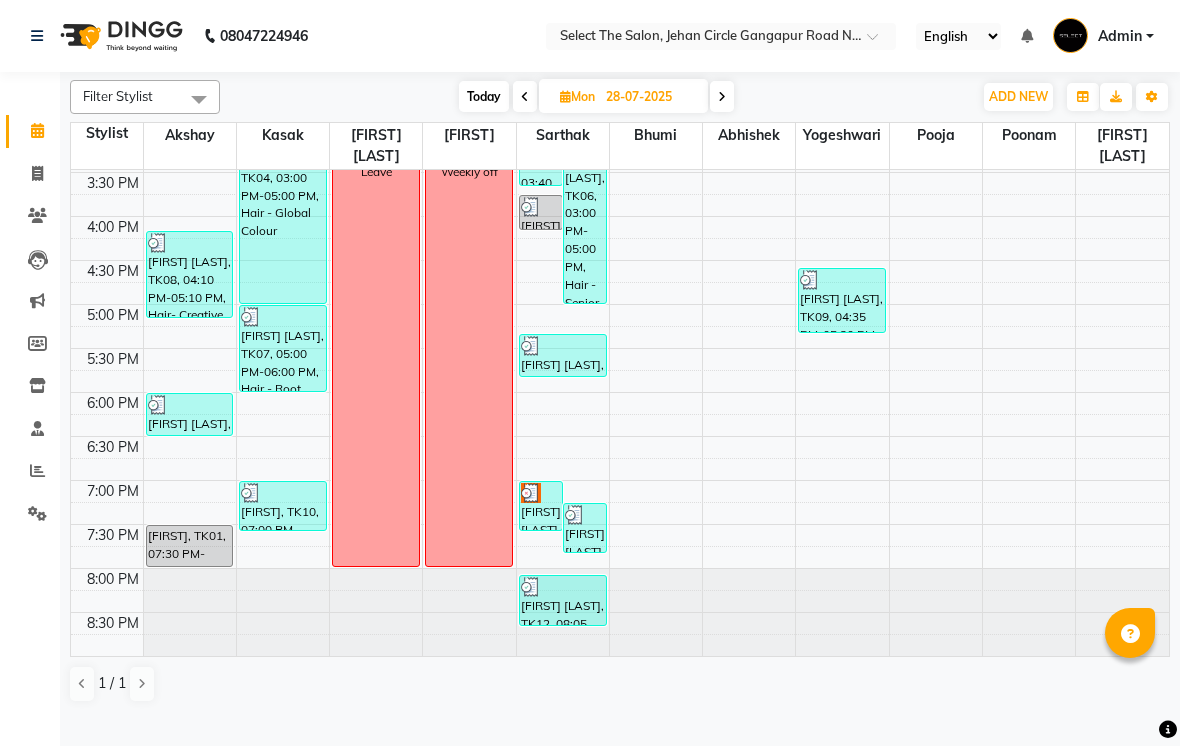 click on "Today" at bounding box center (484, 96) 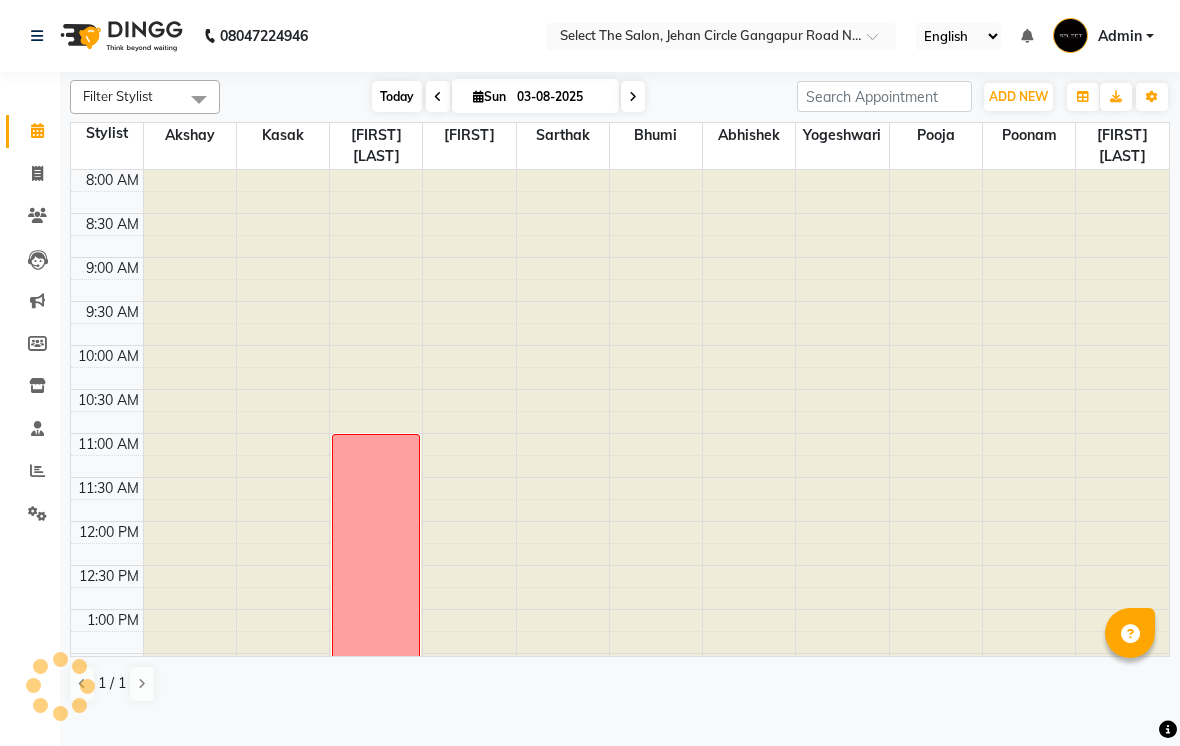 scroll, scrollTop: 657, scrollLeft: 0, axis: vertical 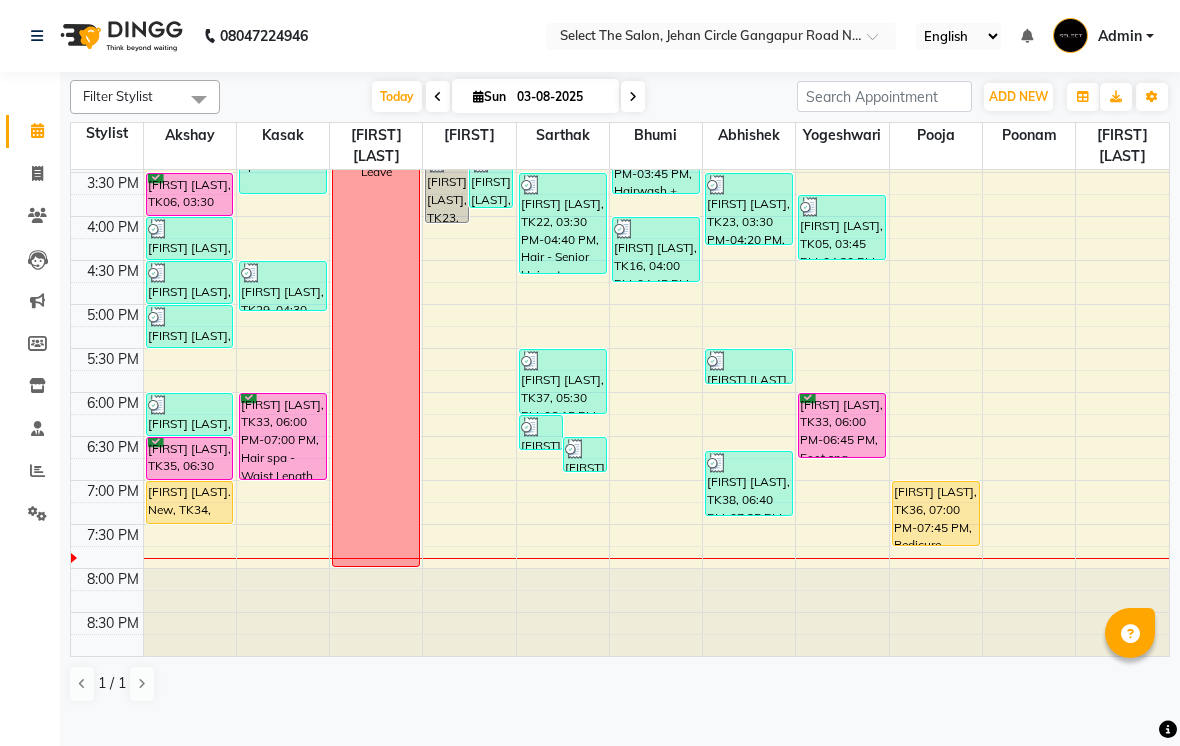 click on "Sun" at bounding box center [489, 96] 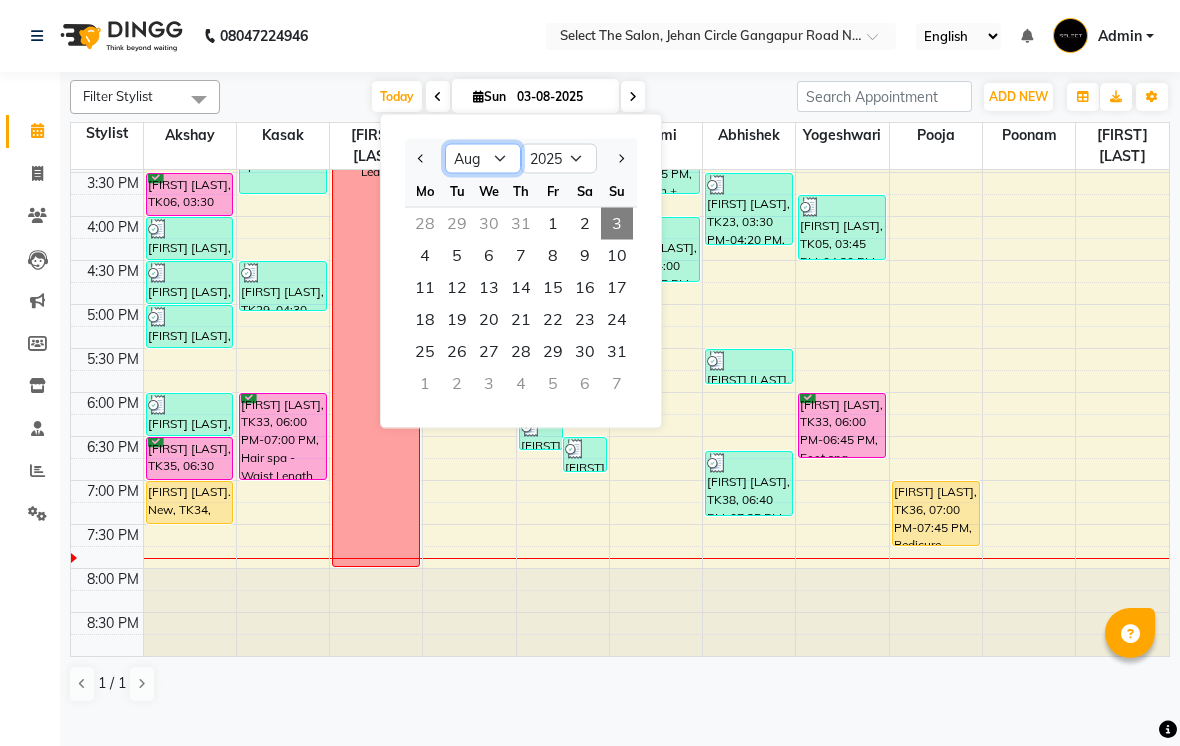 click on "Jan Feb Mar Apr May Jun Jul Aug Sep Oct Nov Dec" at bounding box center (483, 159) 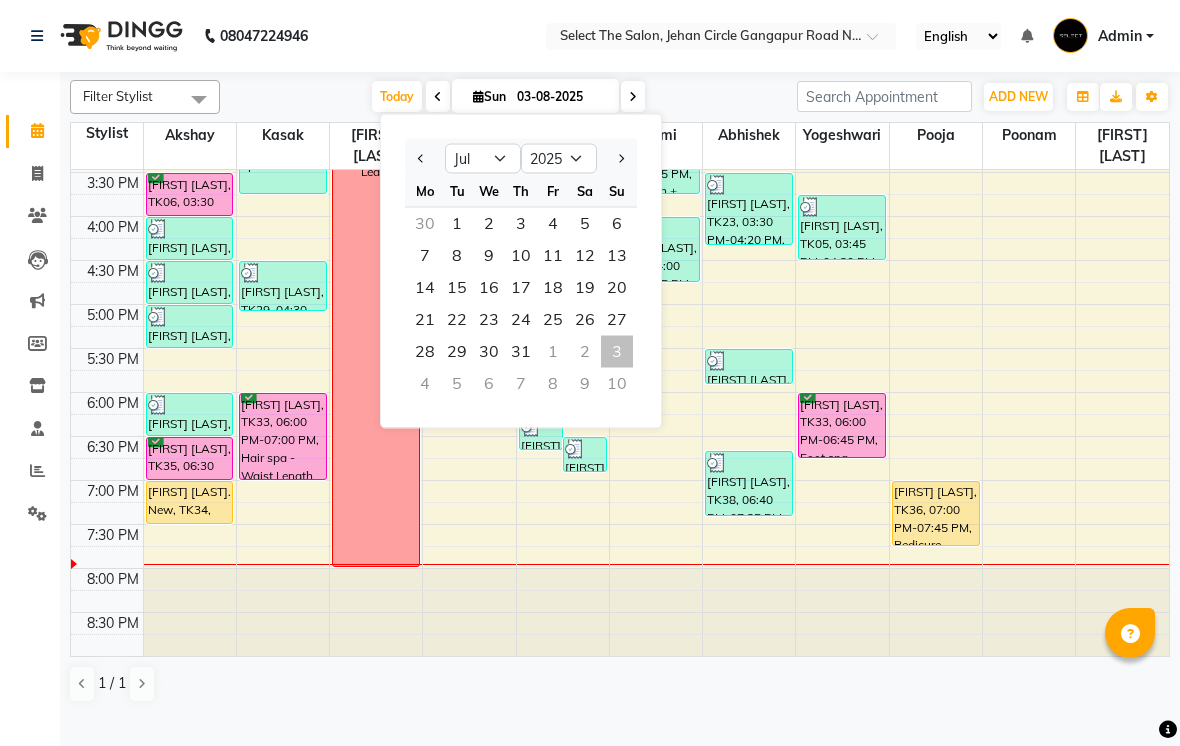 click 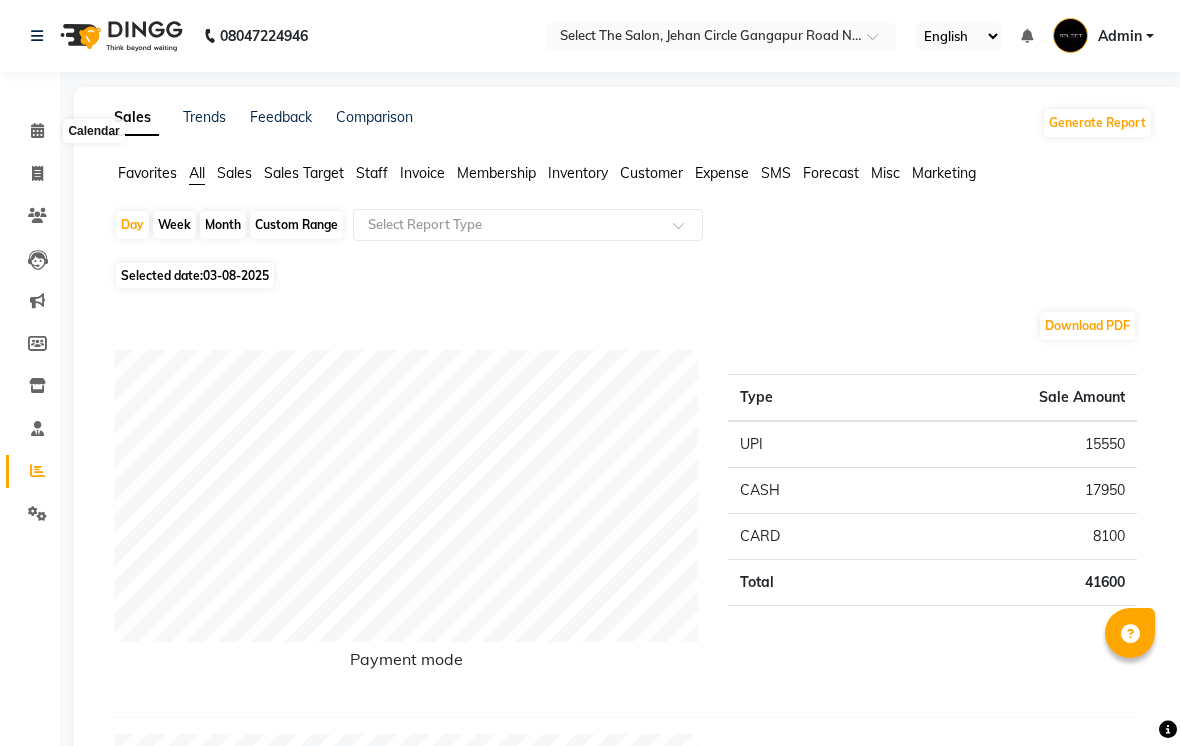 click 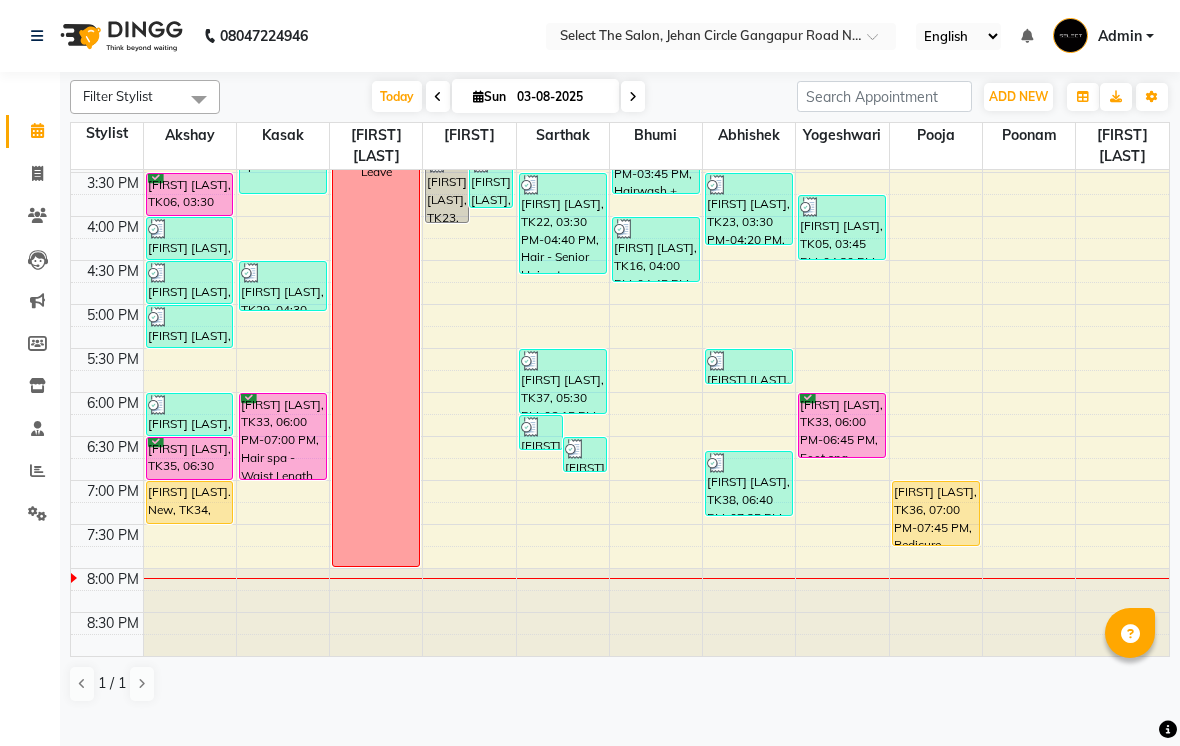 scroll, scrollTop: 657, scrollLeft: 0, axis: vertical 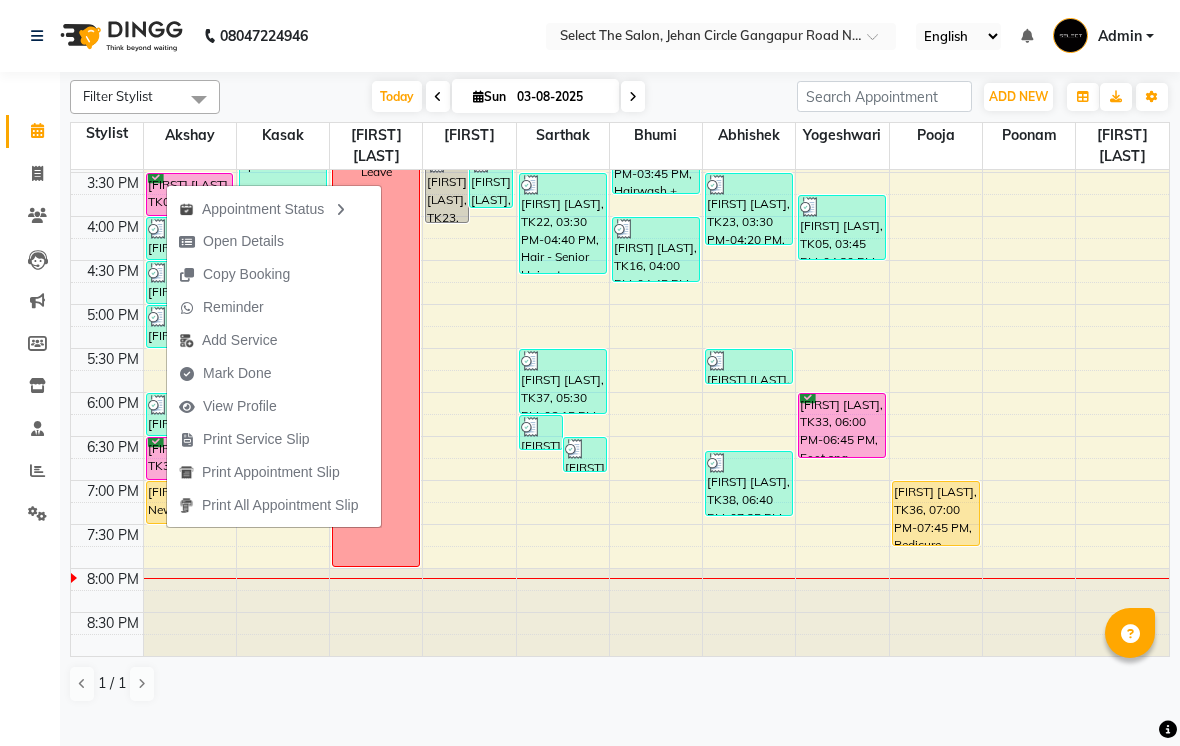 click on "Open Details" at bounding box center (243, 241) 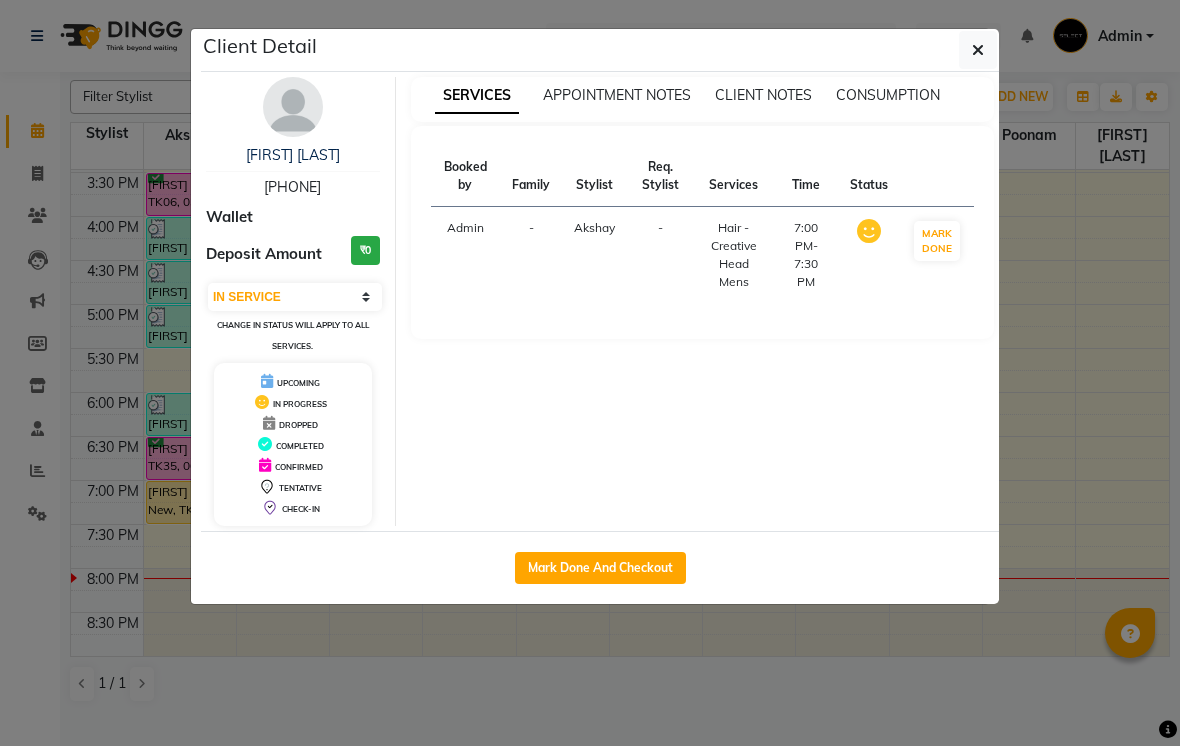 click on "Mark Done And Checkout" 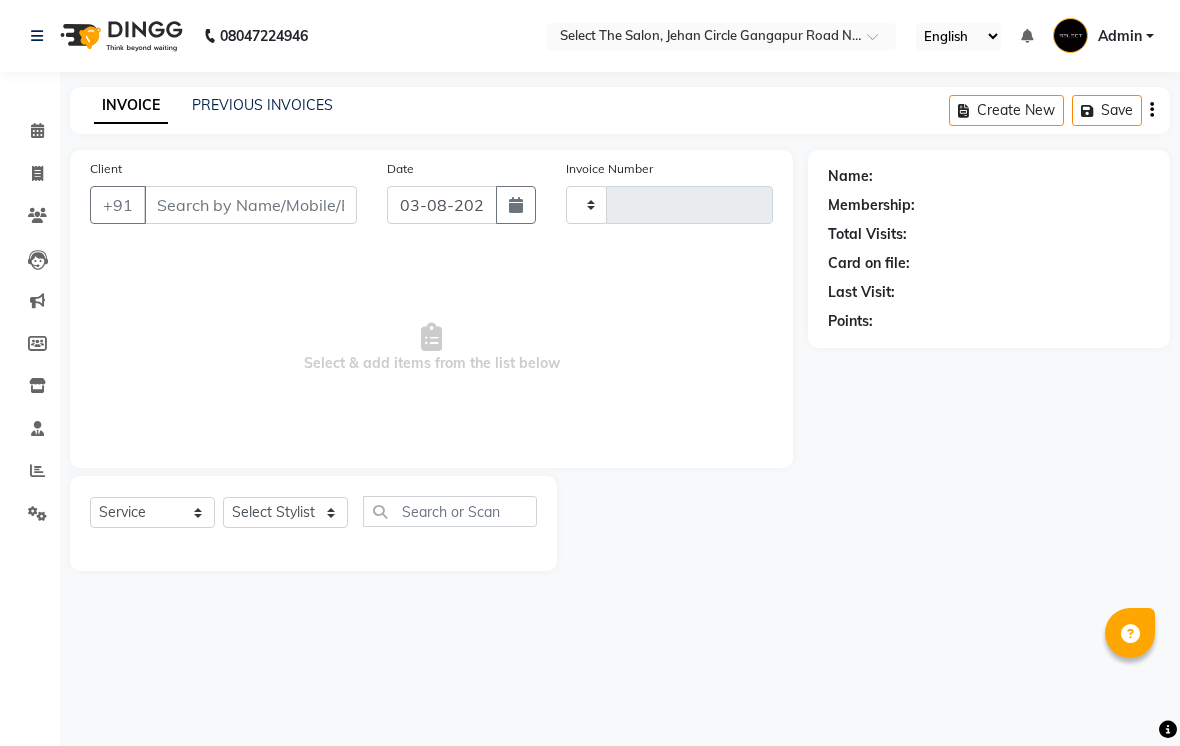 type on "2820" 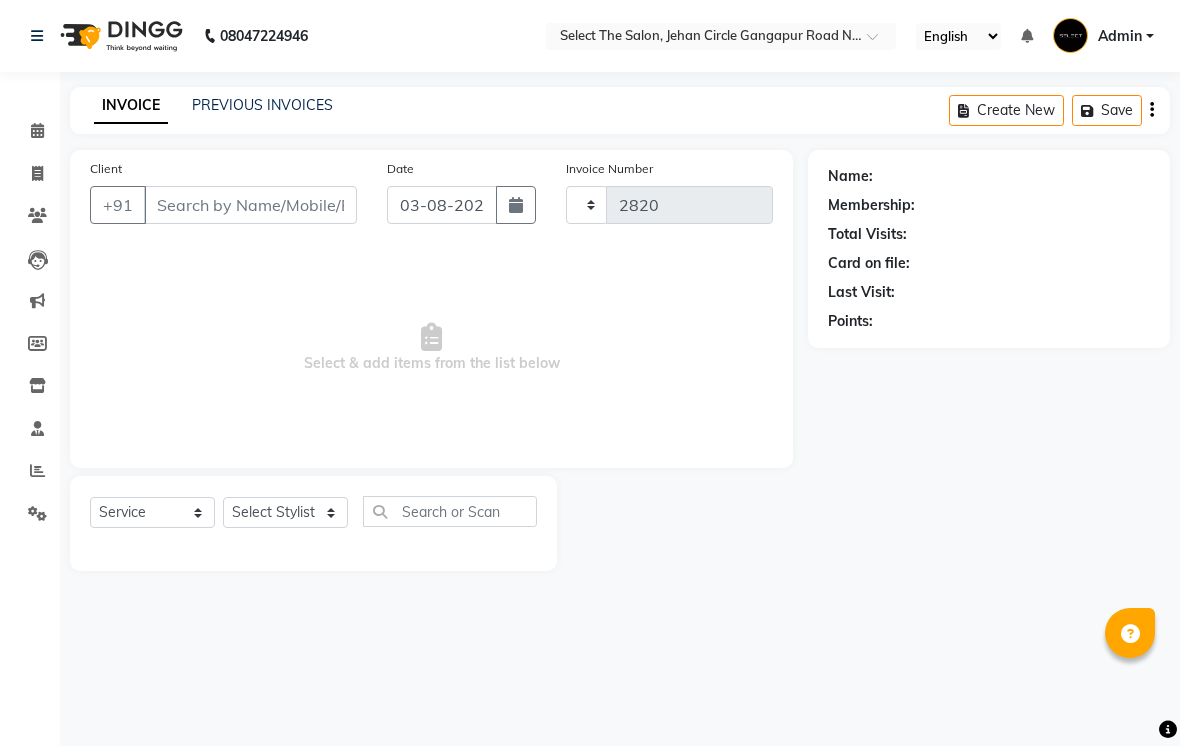 select on "4969" 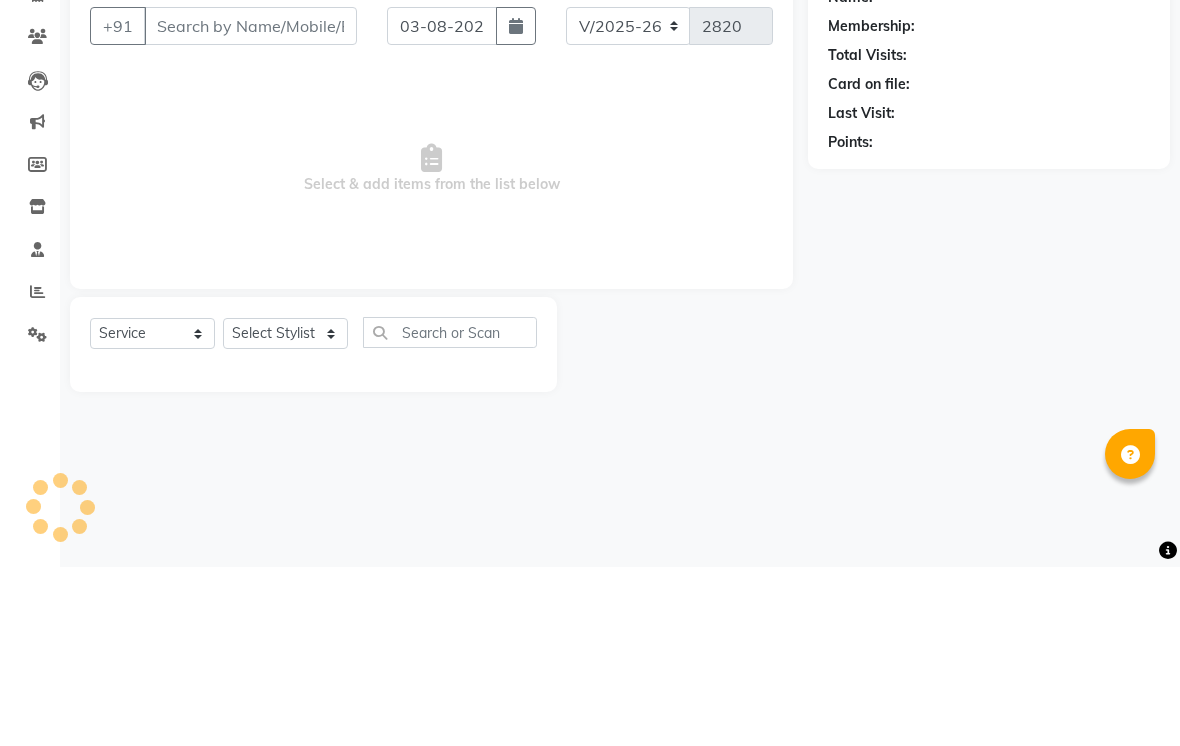 type on "[PHONE]" 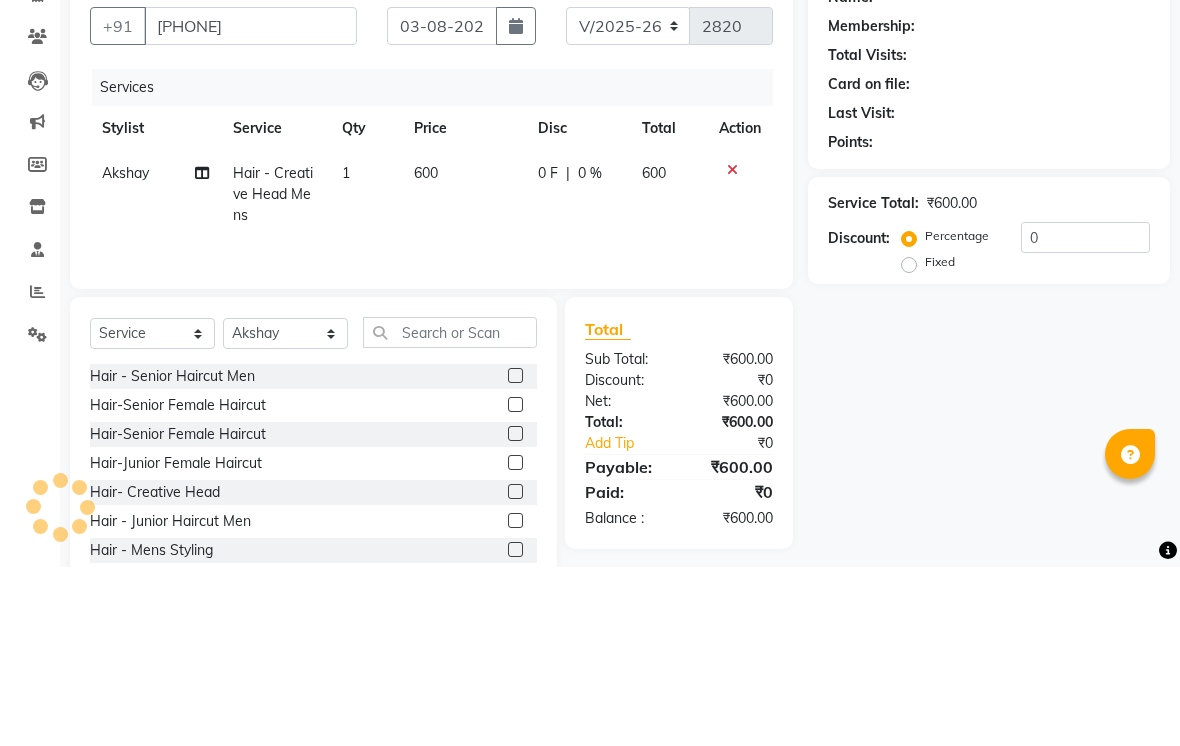 scroll, scrollTop: 83, scrollLeft: 0, axis: vertical 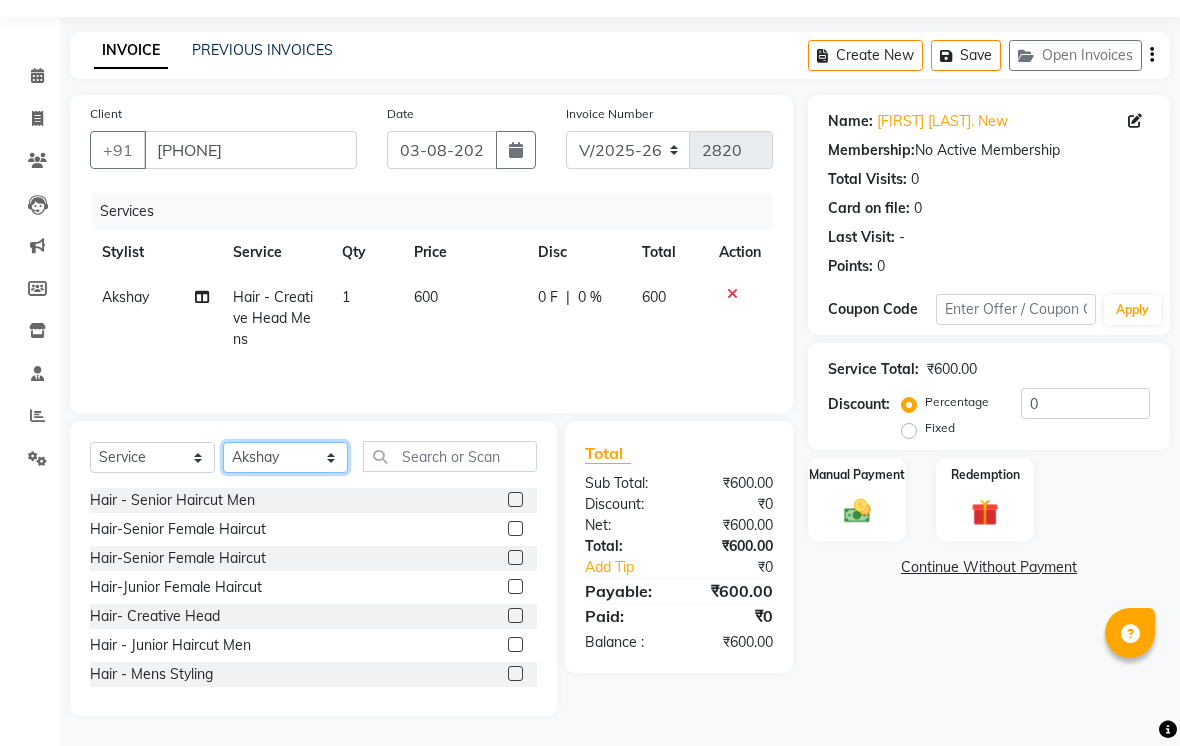 click on "Select Stylist Abhishek  Akshay  Bhumi  Kasak Pooja  Poonam  Sachin Wagh  Sarthak  Siddhika  Venkatesh warule Yogeshwari" 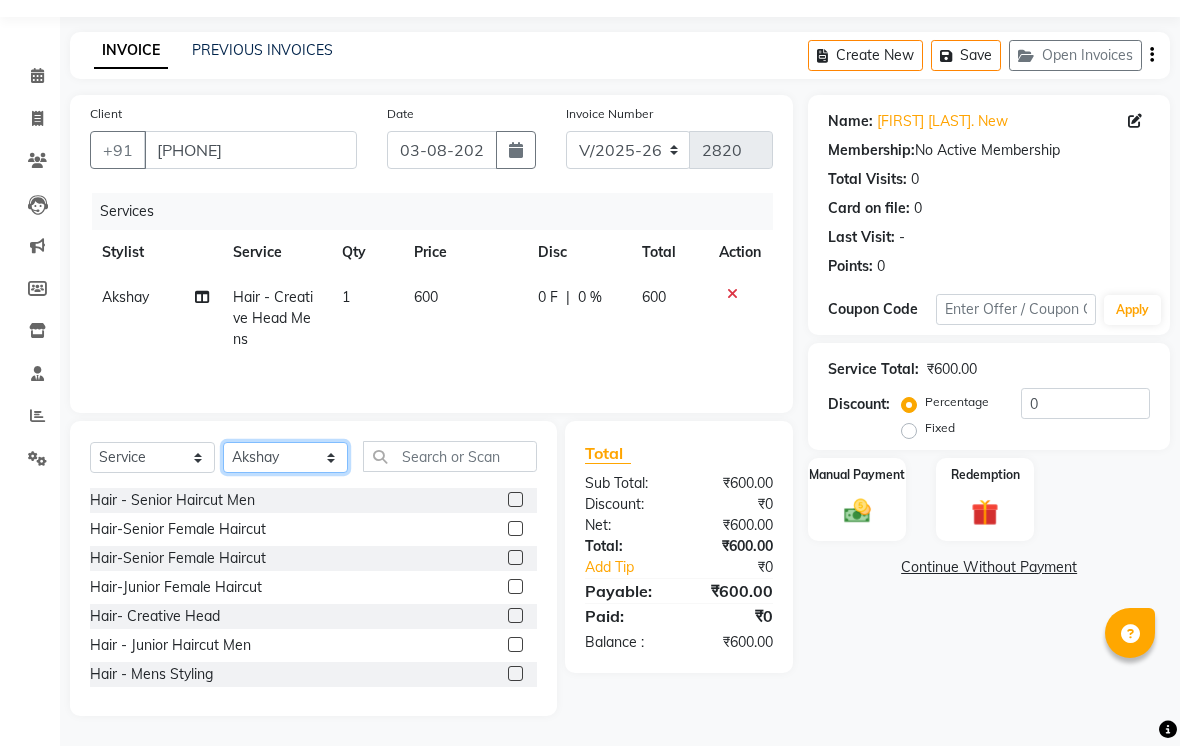 select on "81945" 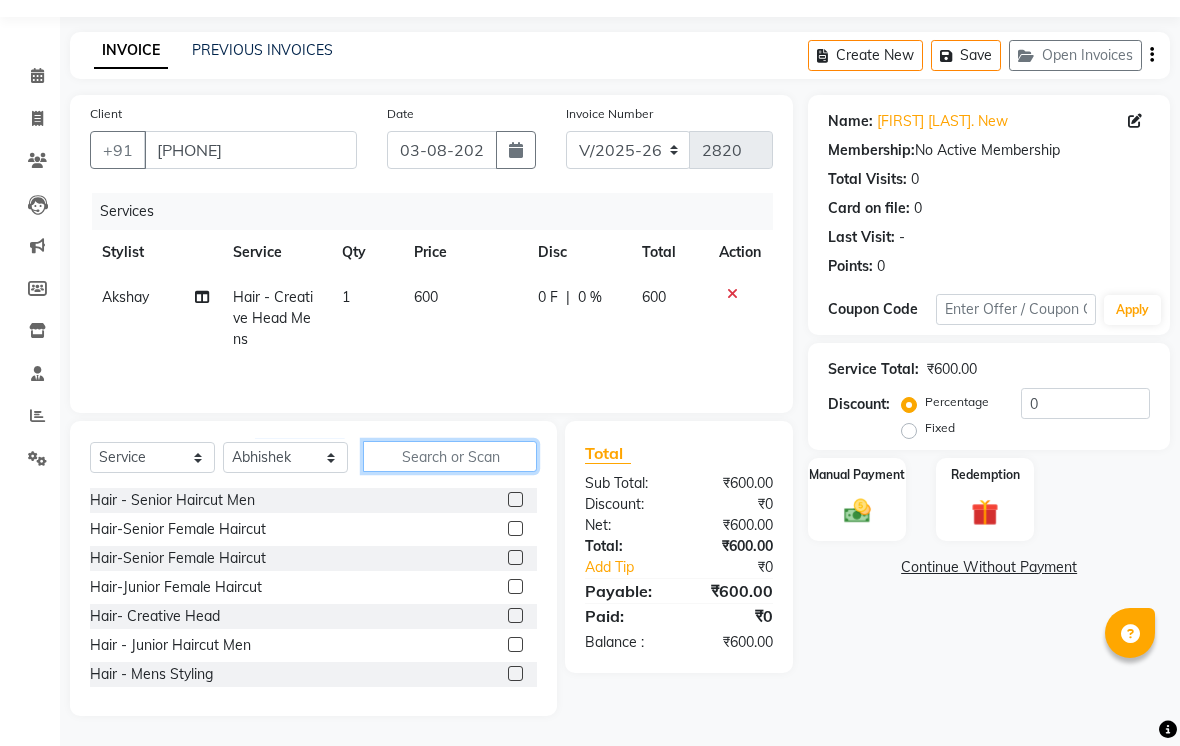 click 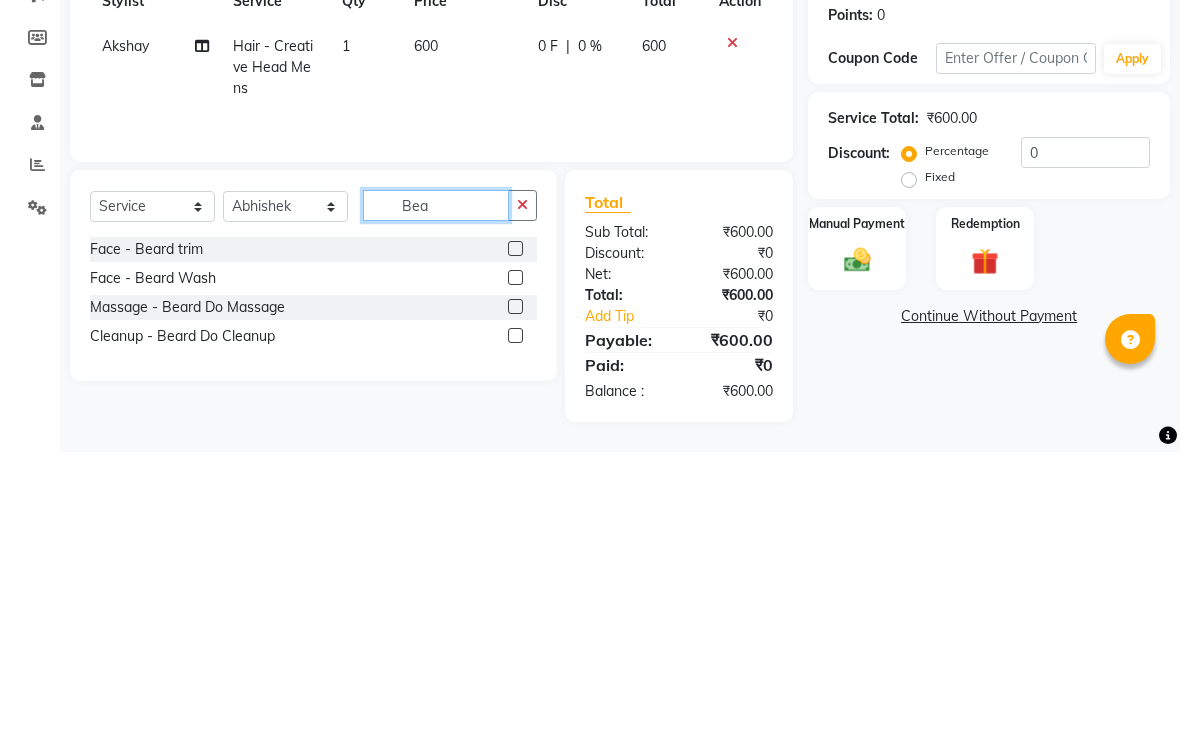 scroll, scrollTop: 40, scrollLeft: 0, axis: vertical 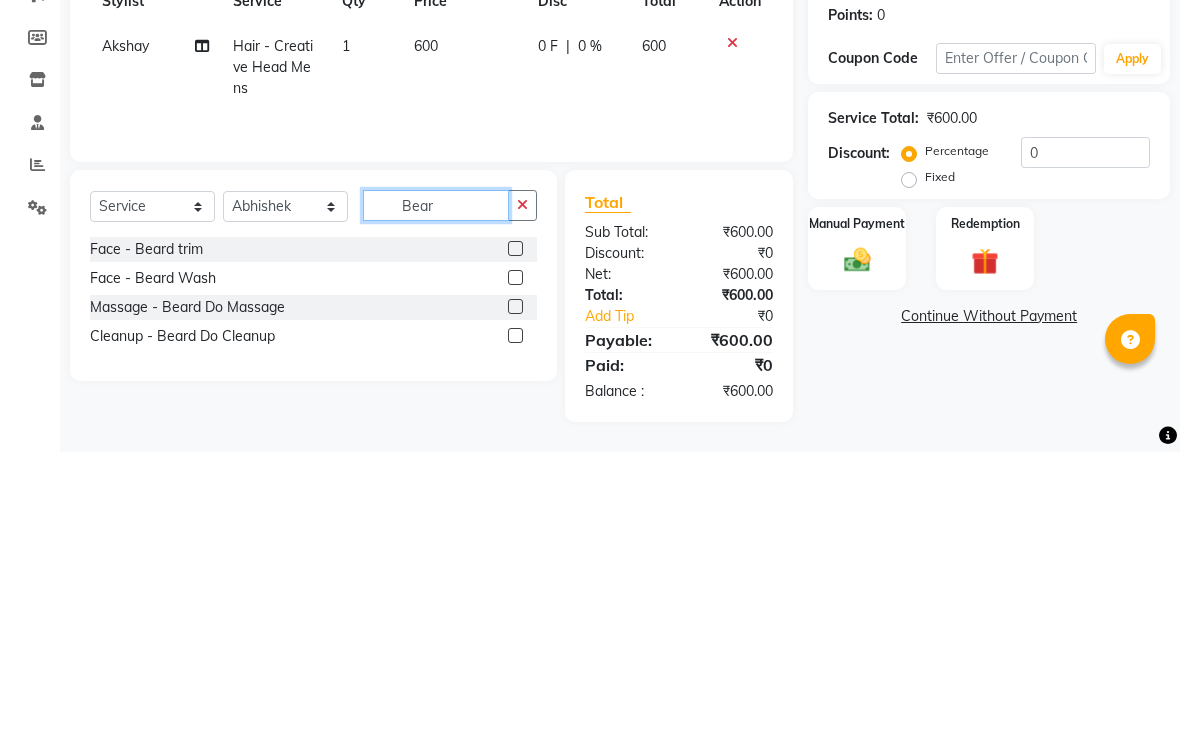 type on "Bear" 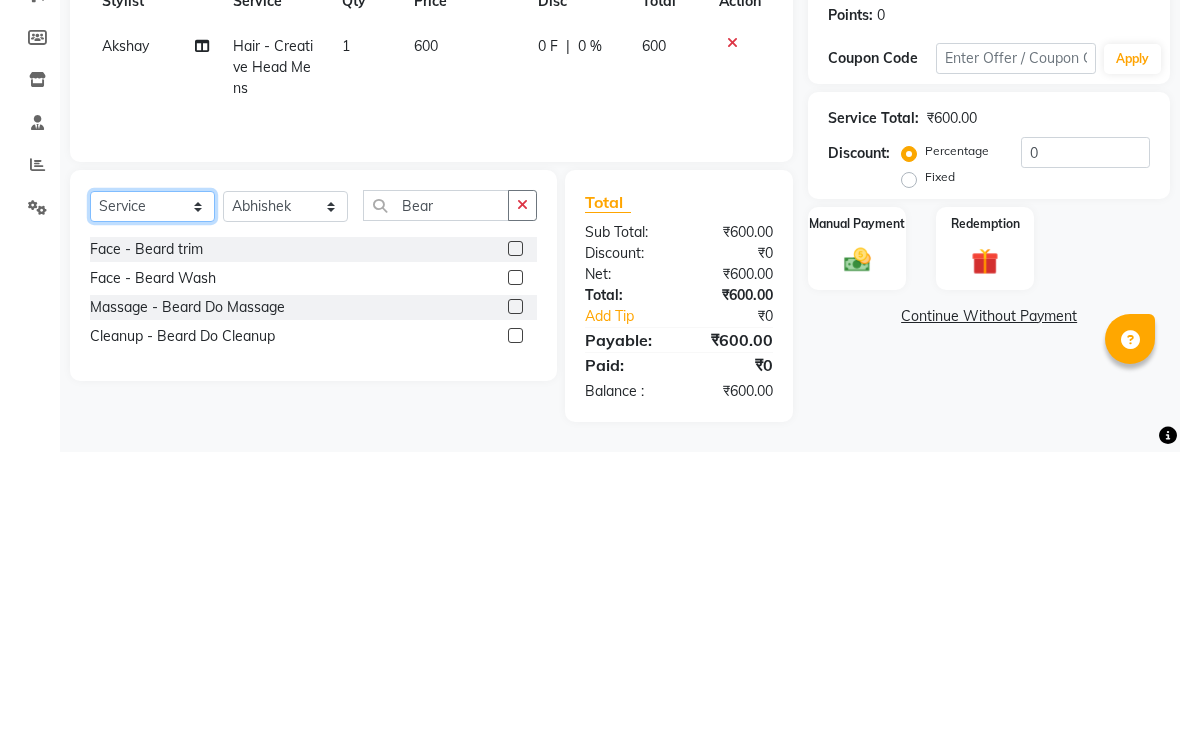 click on "Select  Service  Product  Membership  Package Voucher Prepaid Gift Card" 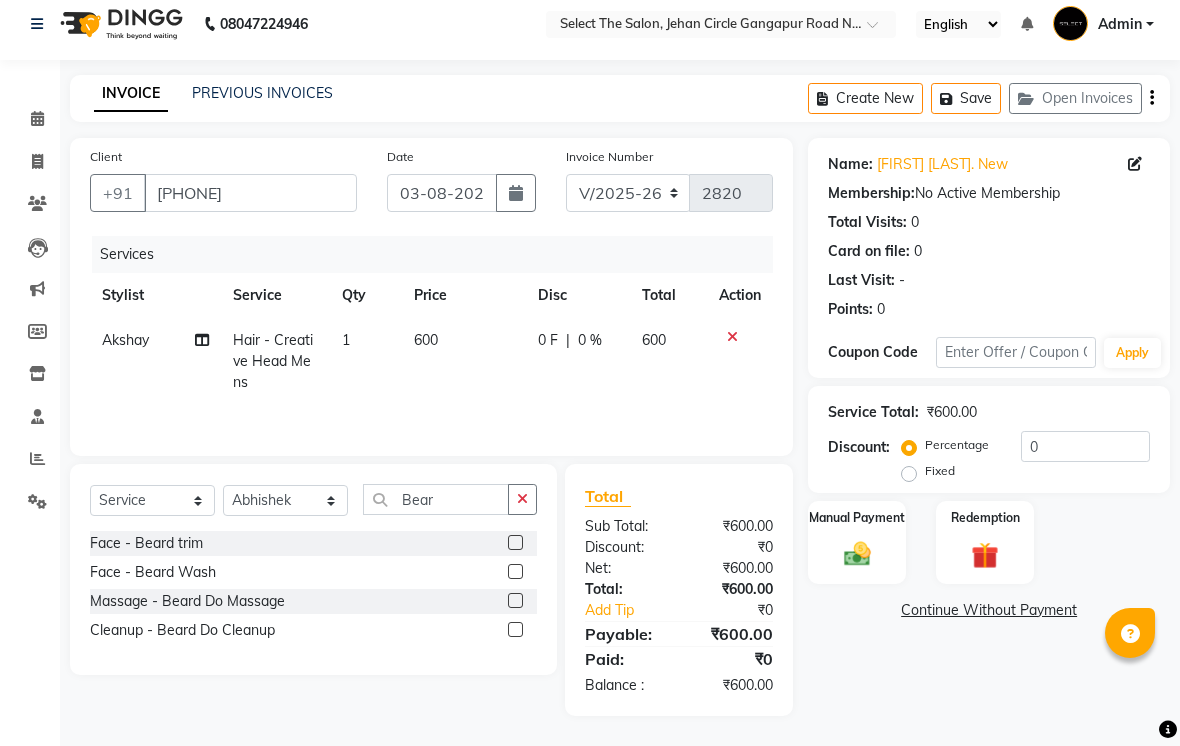 click on "Face - Beard trim" 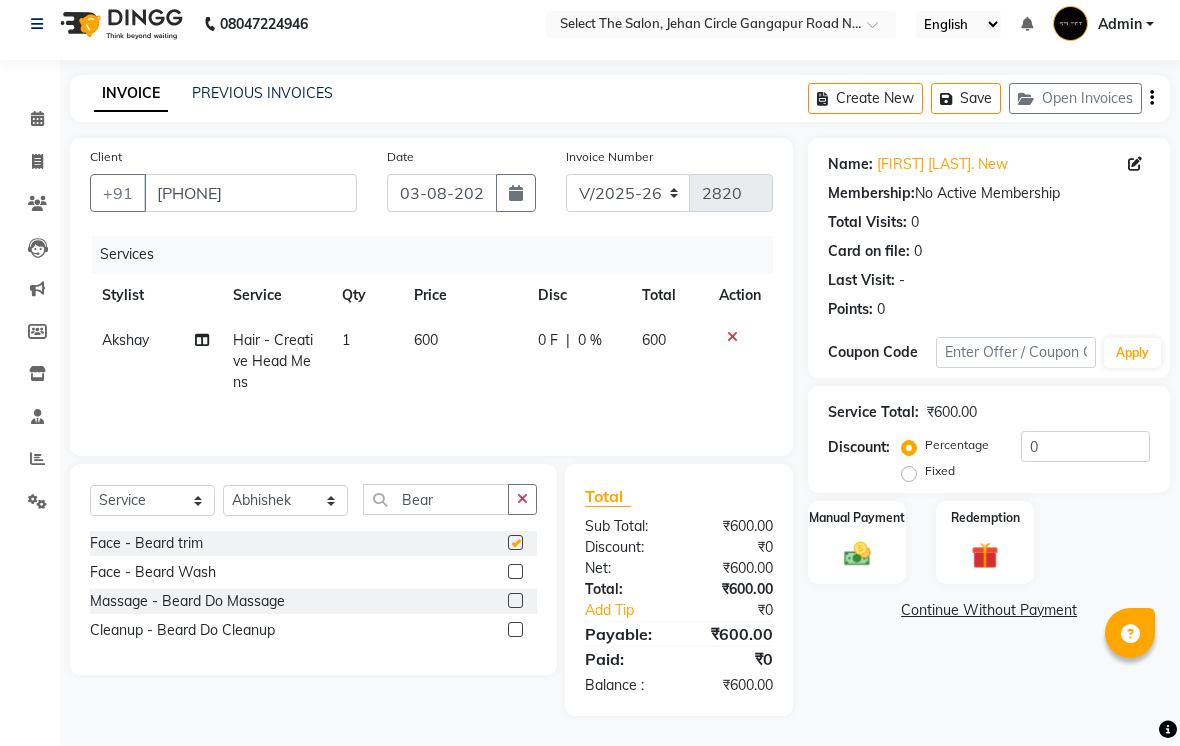 checkbox on "false" 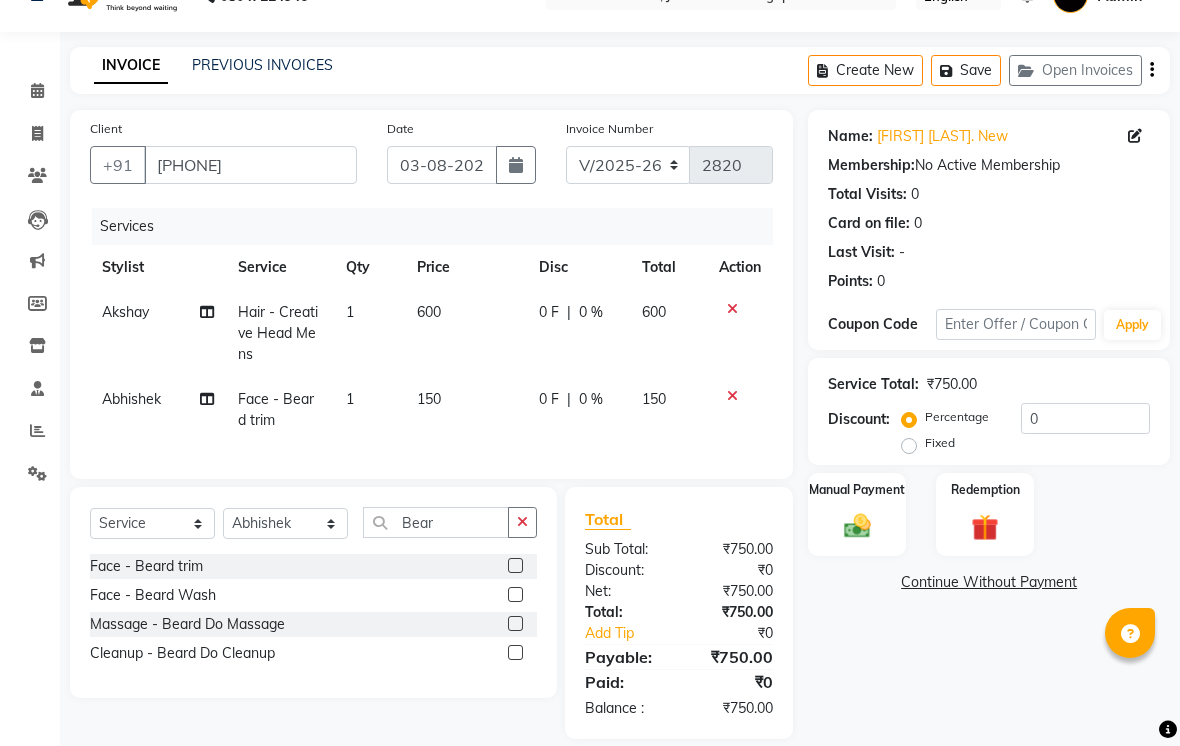 click on "150" 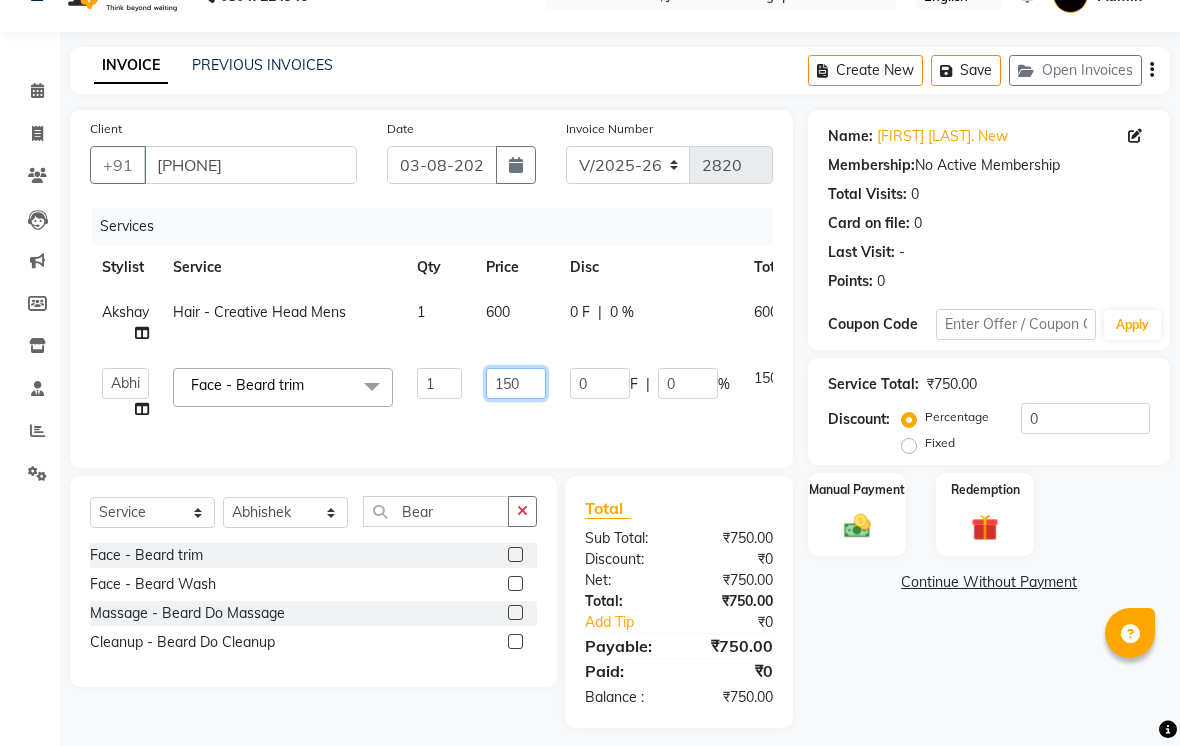 click on "150" 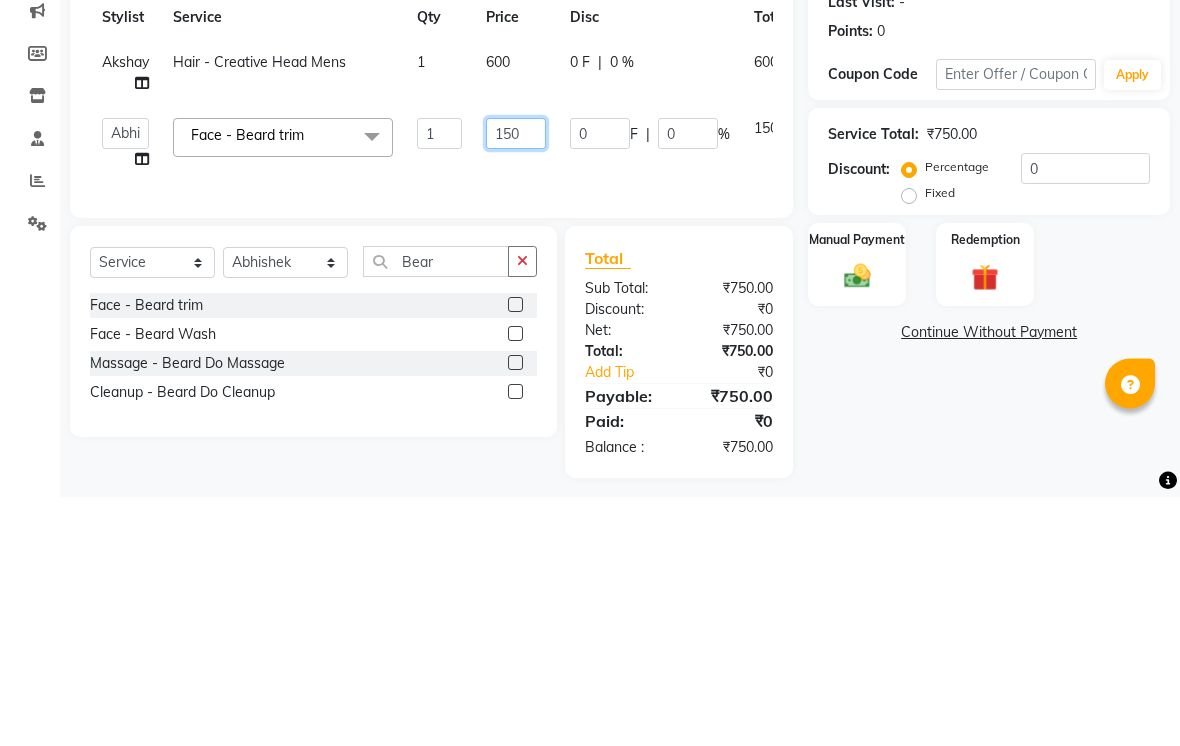 scroll, scrollTop: 80, scrollLeft: 0, axis: vertical 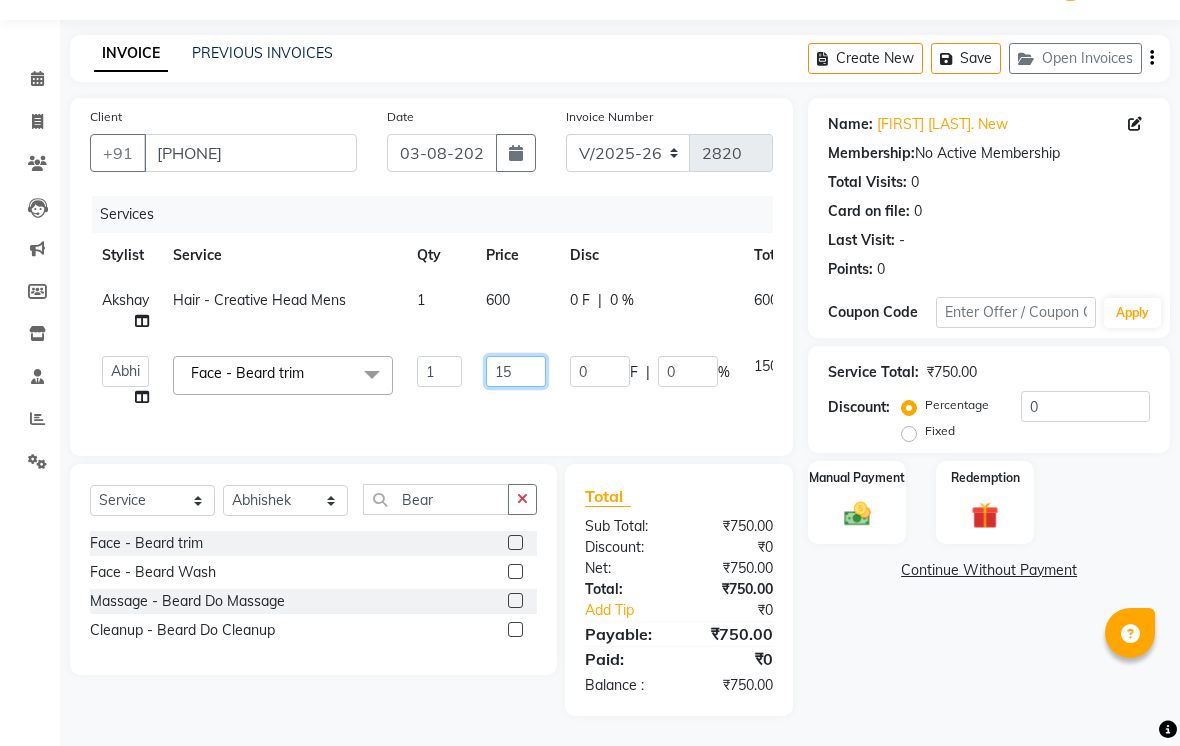 type on "1" 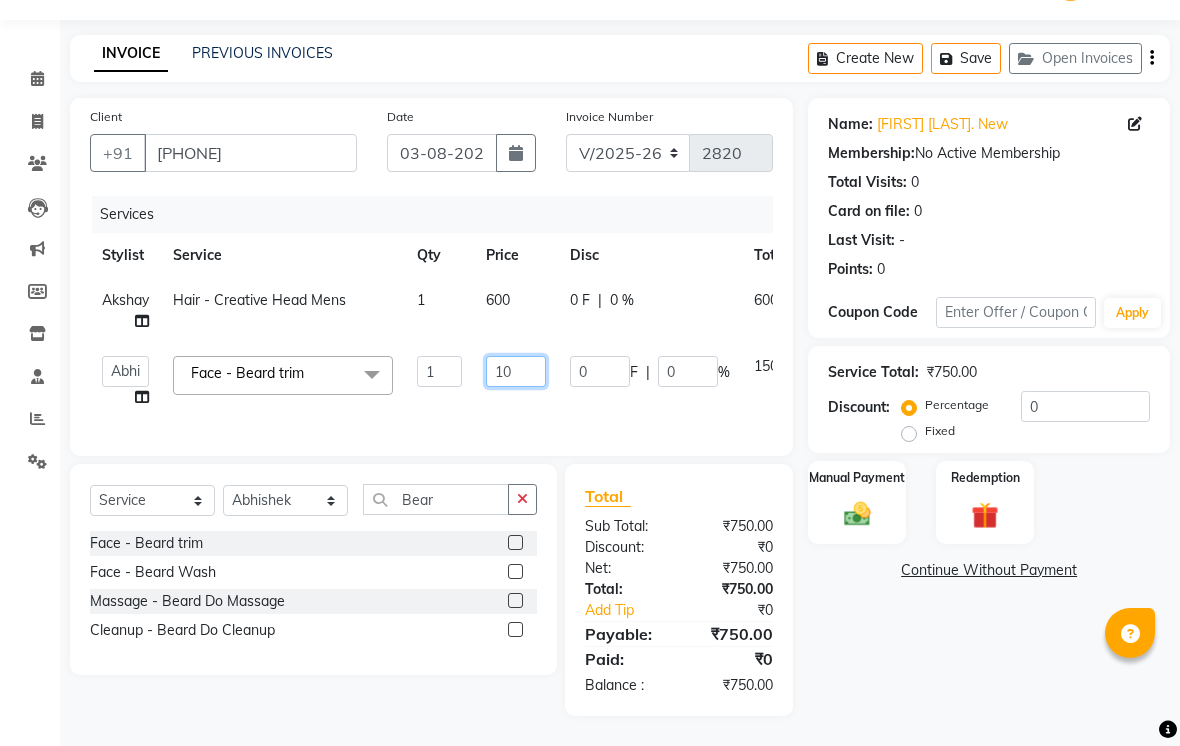 type on "100" 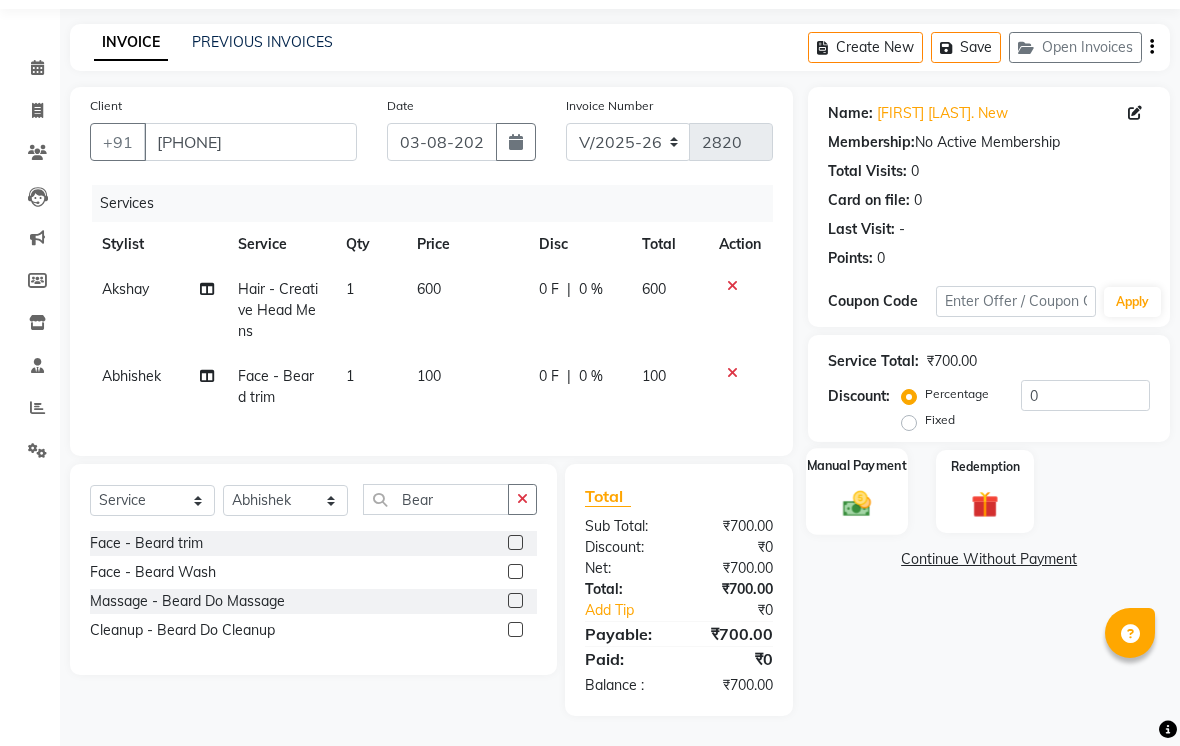 click 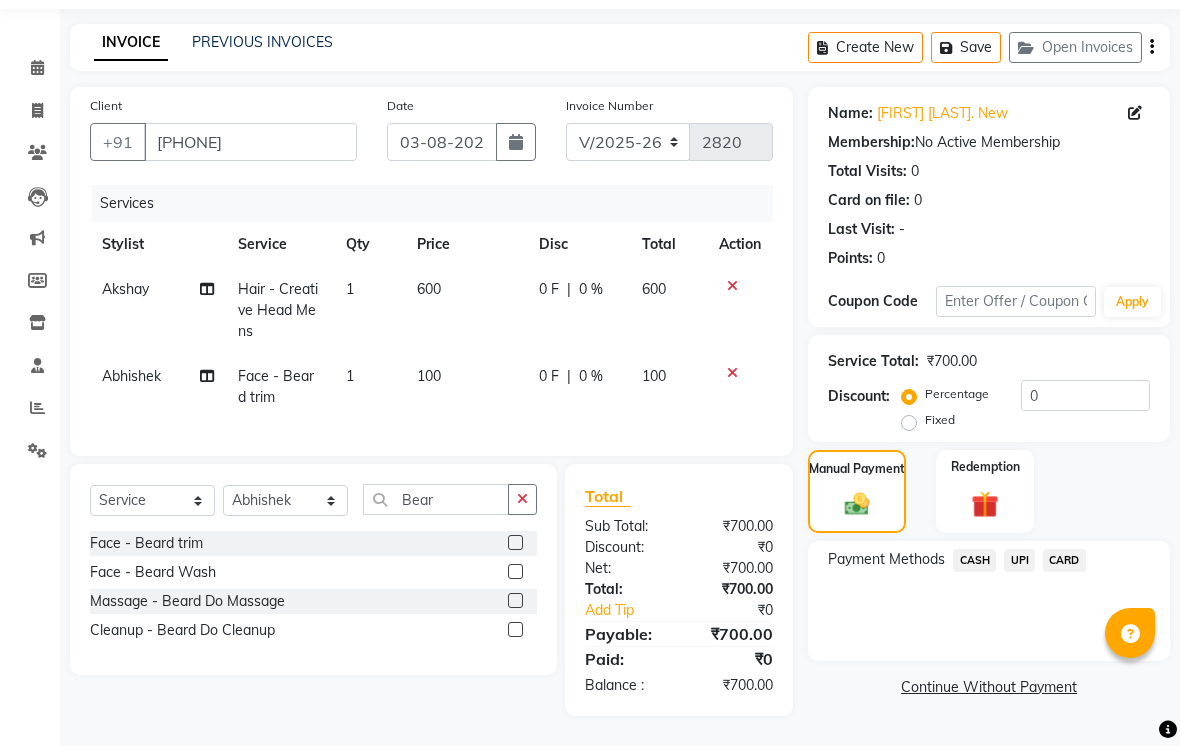 click on "UPI" 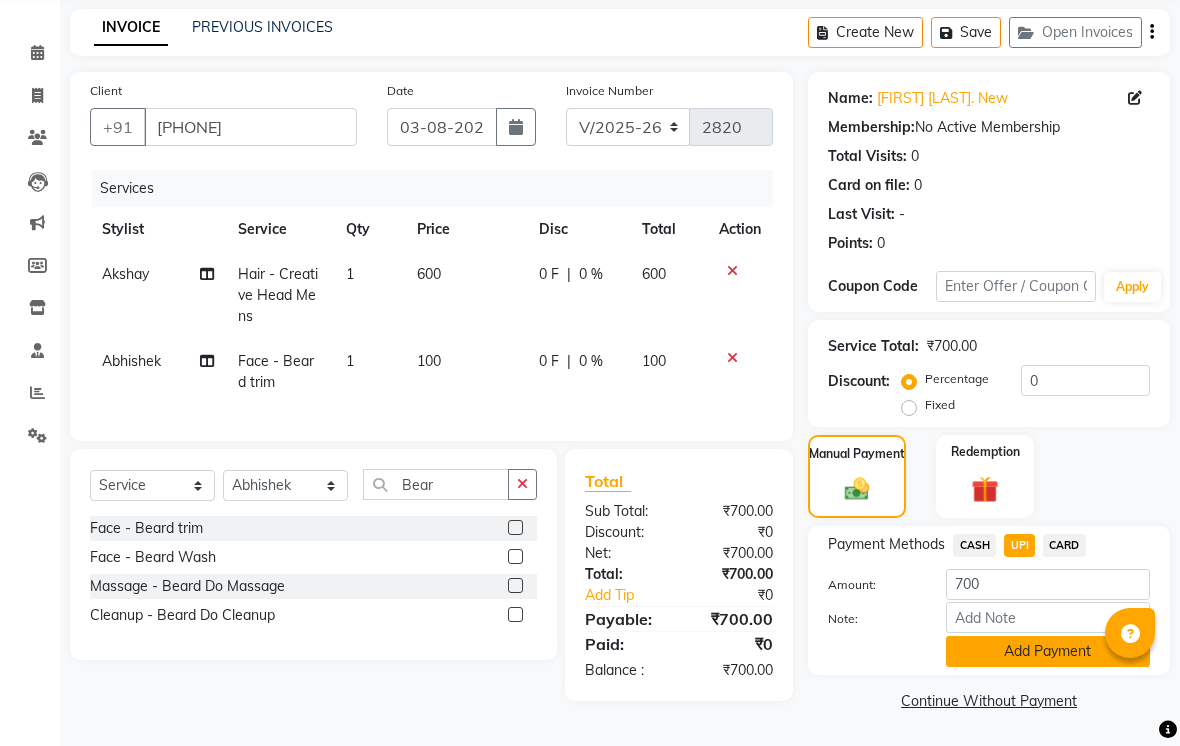 click on "Add Payment" 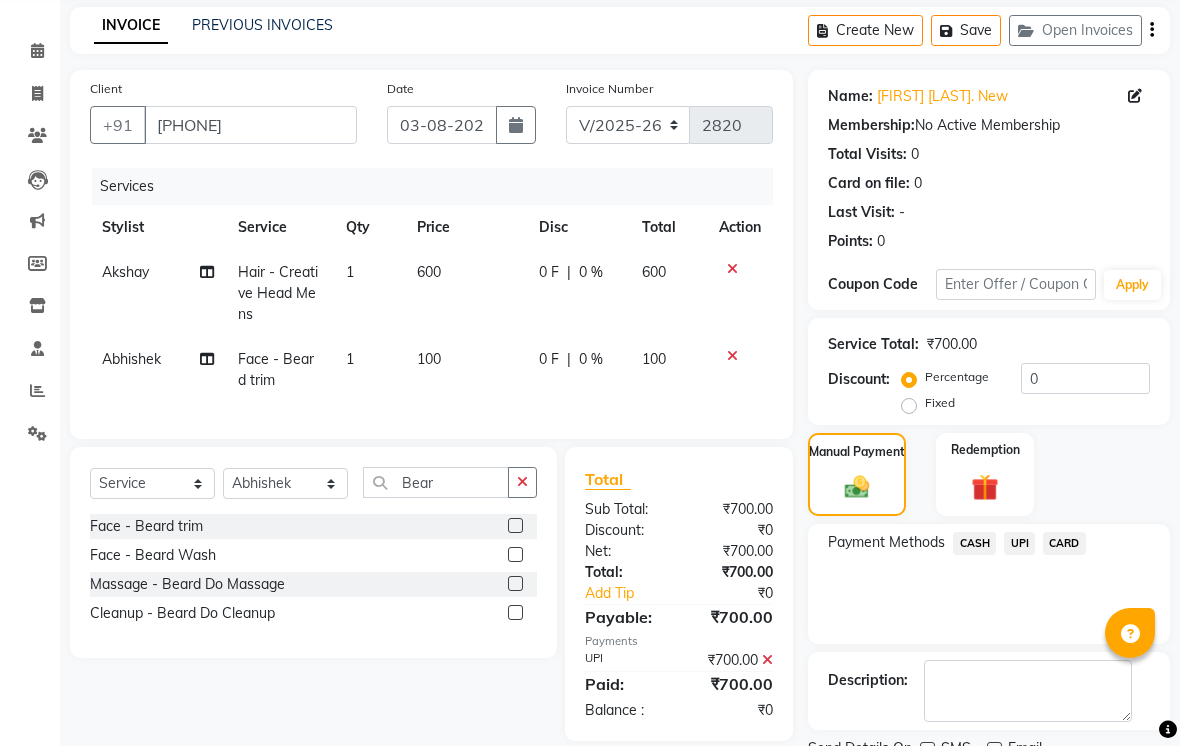 scroll, scrollTop: 161, scrollLeft: 0, axis: vertical 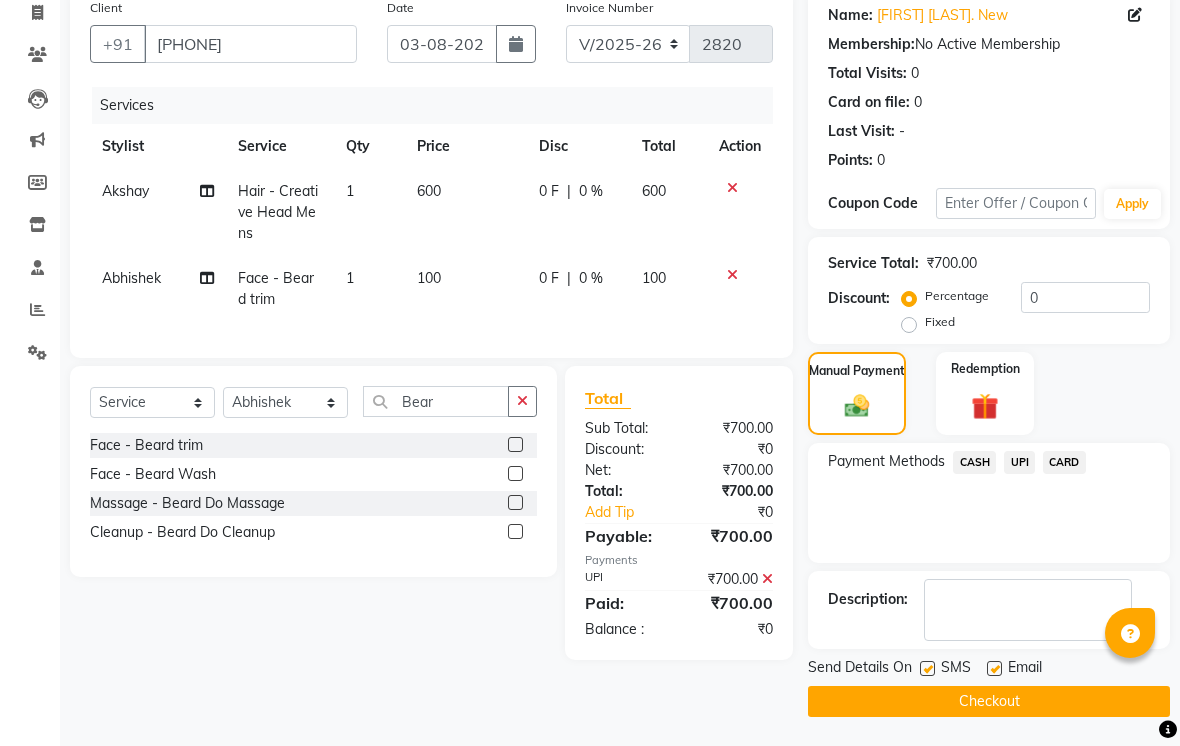 click on "Send Details On SMS Email" 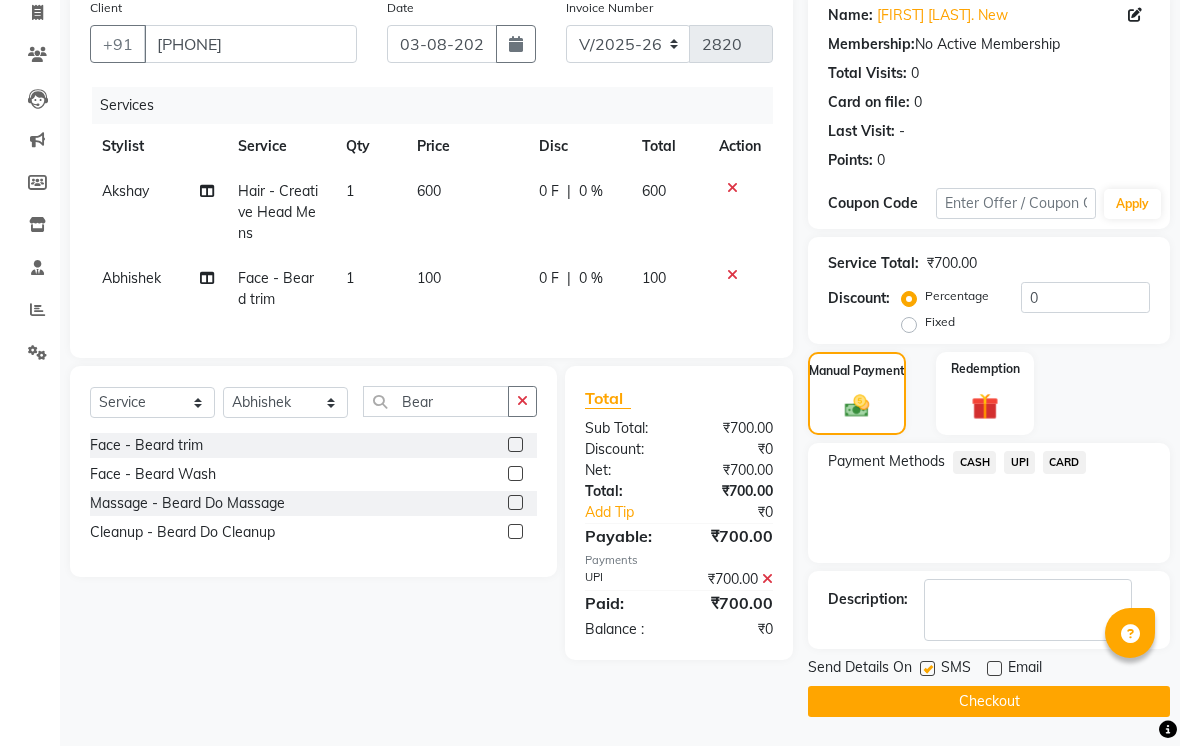 click on "Send Details On SMS Email" 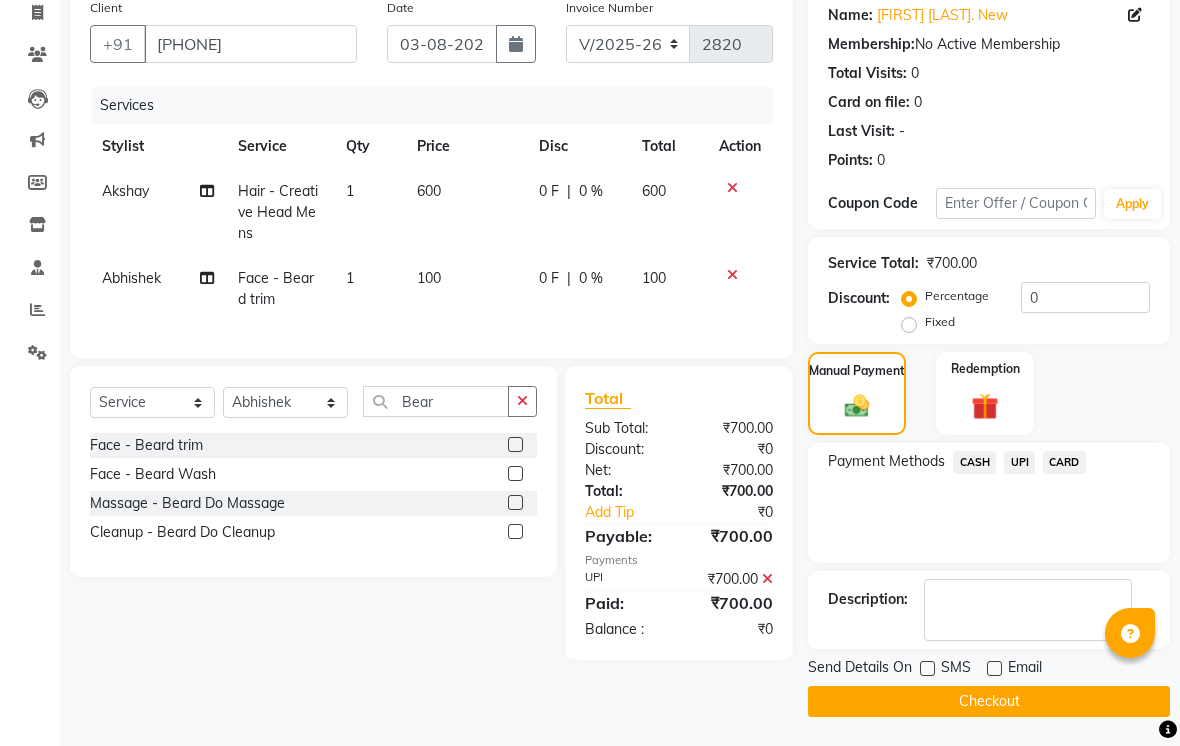 click on "Checkout" 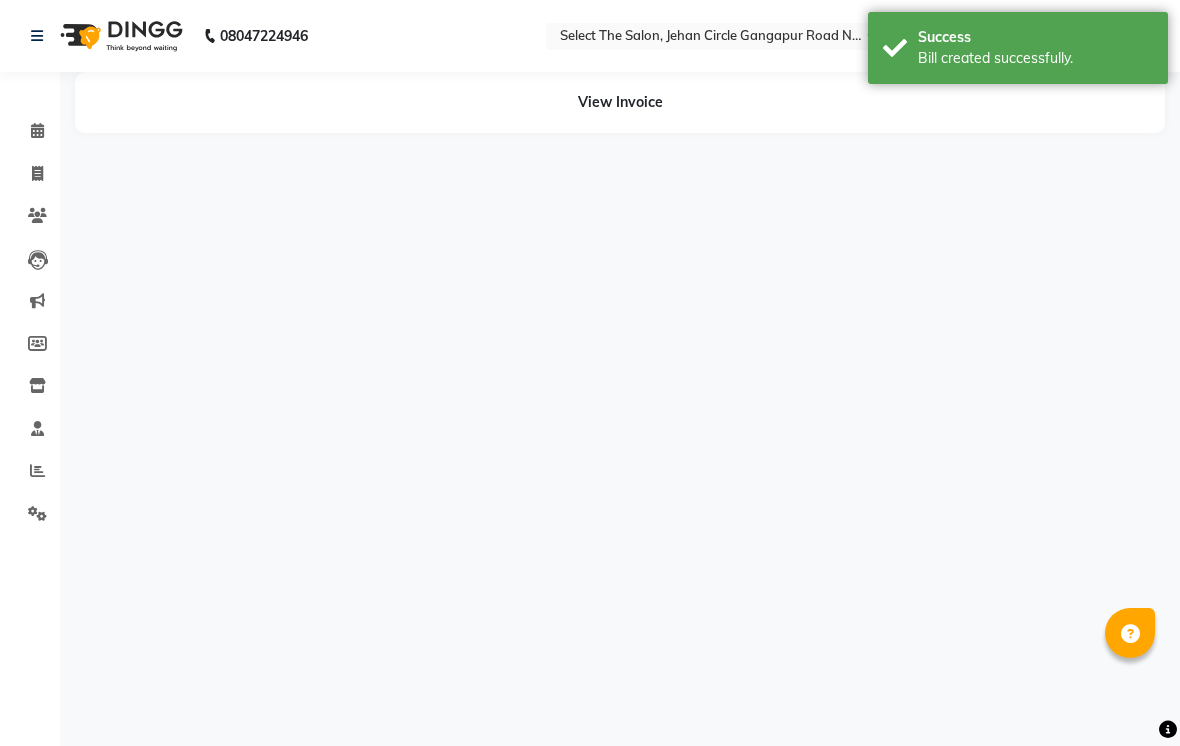 scroll, scrollTop: 0, scrollLeft: 0, axis: both 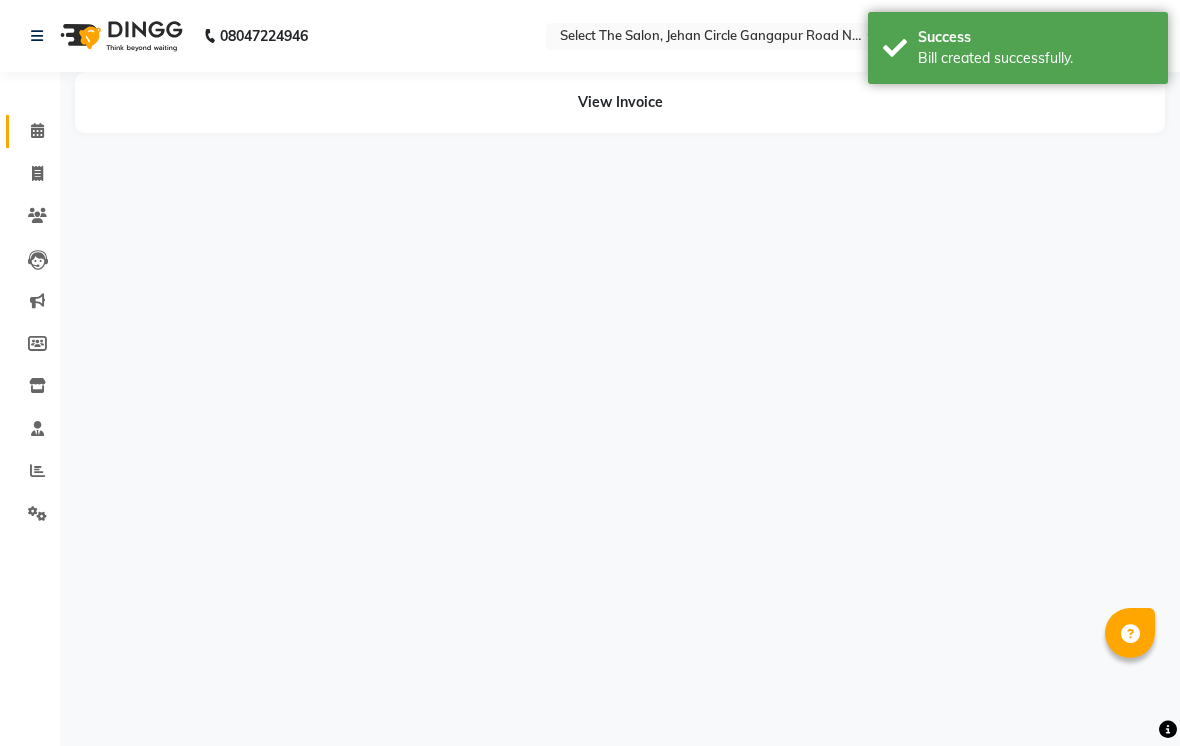 click 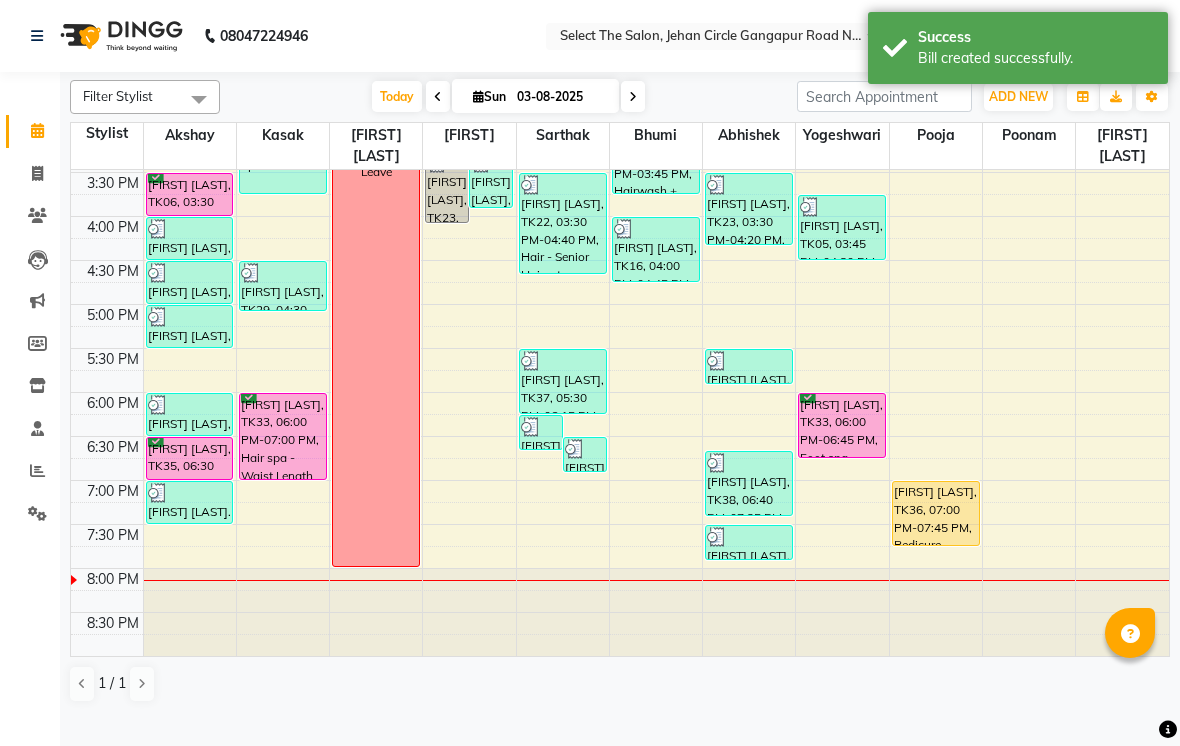 scroll, scrollTop: 657, scrollLeft: 0, axis: vertical 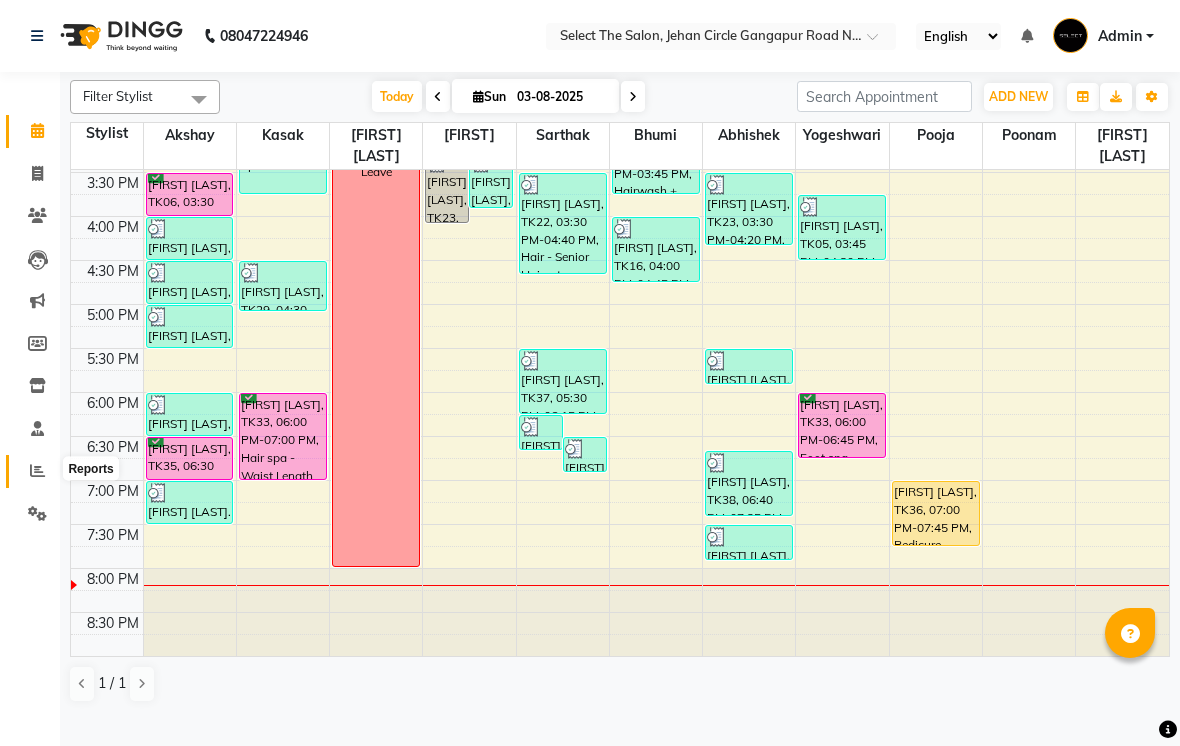 click 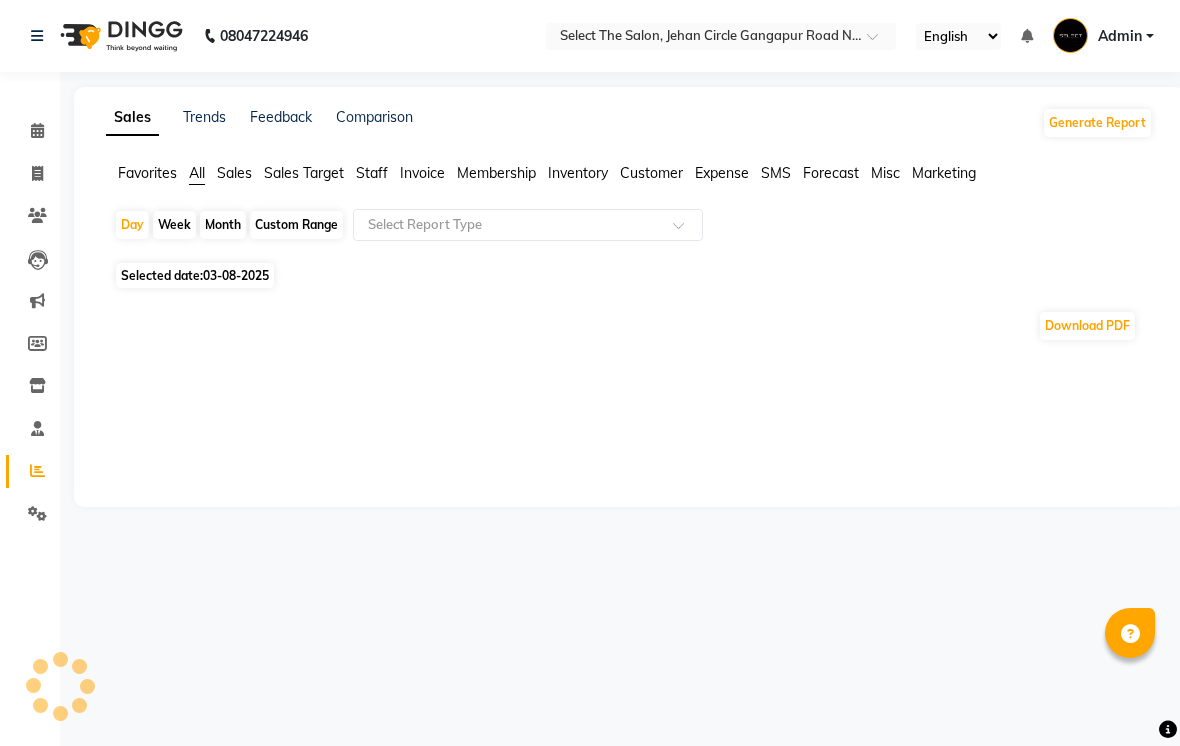 click on "Month" 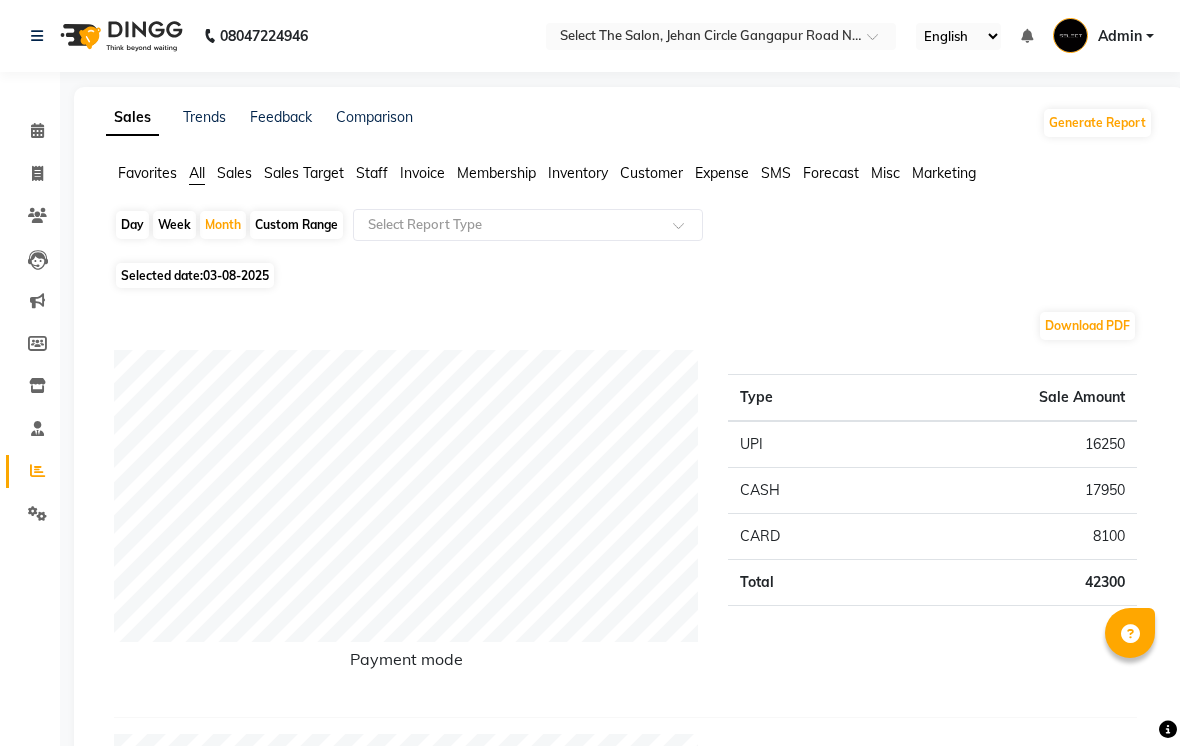 click on "03-08-2025" 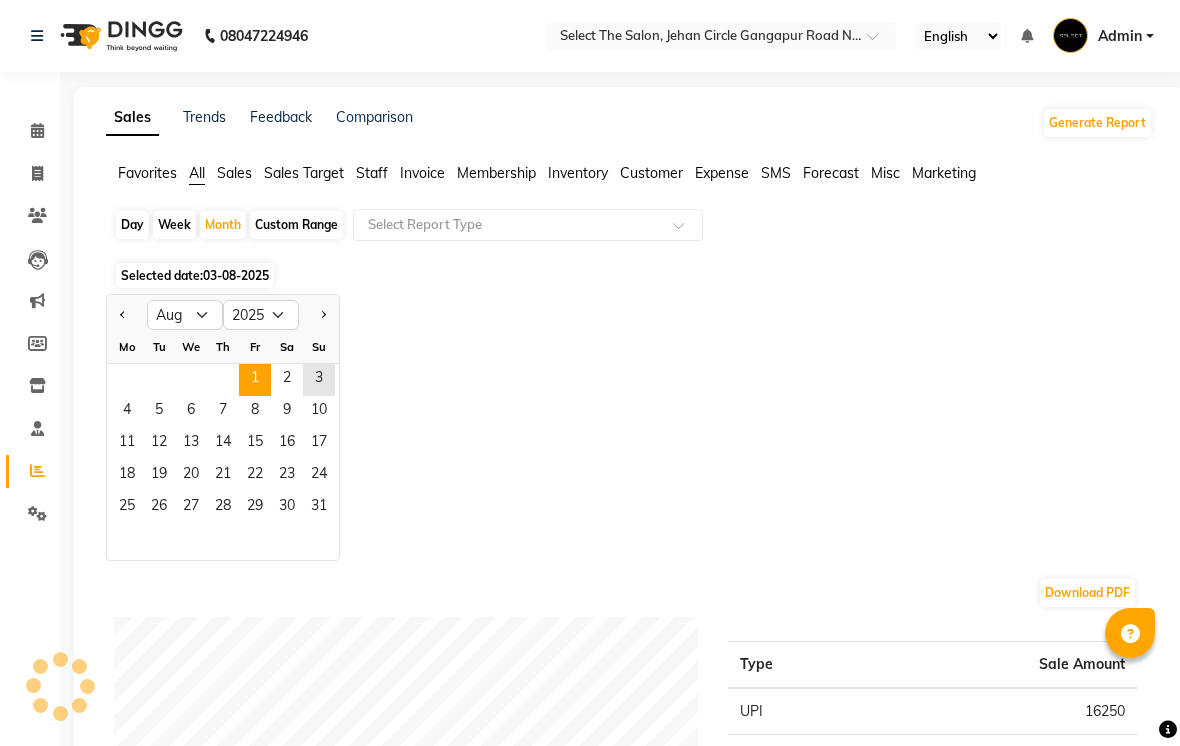 click on "1" 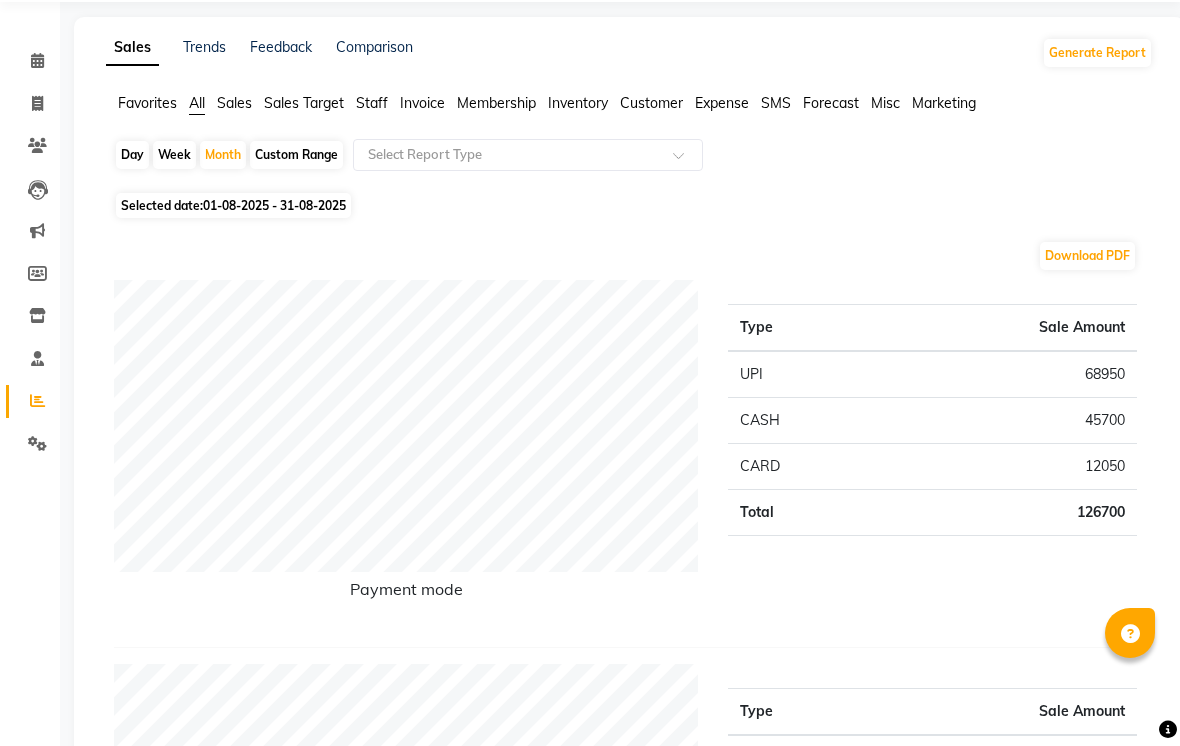 scroll, scrollTop: 0, scrollLeft: 0, axis: both 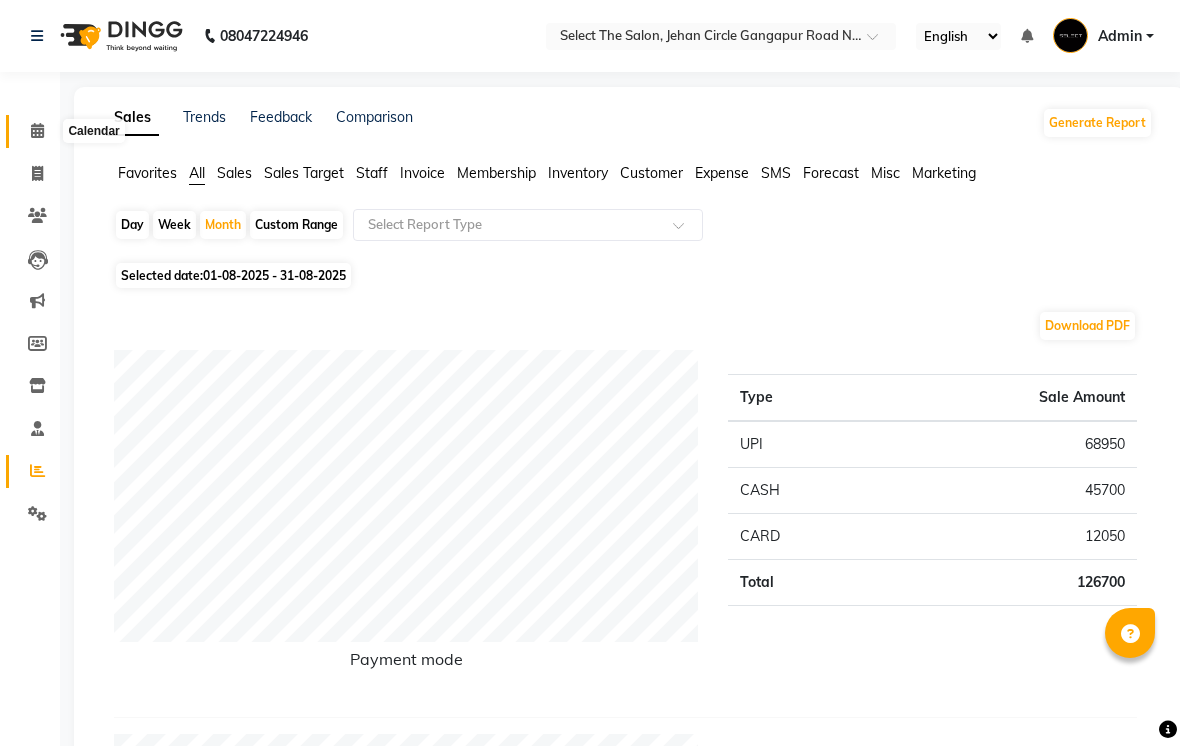 click 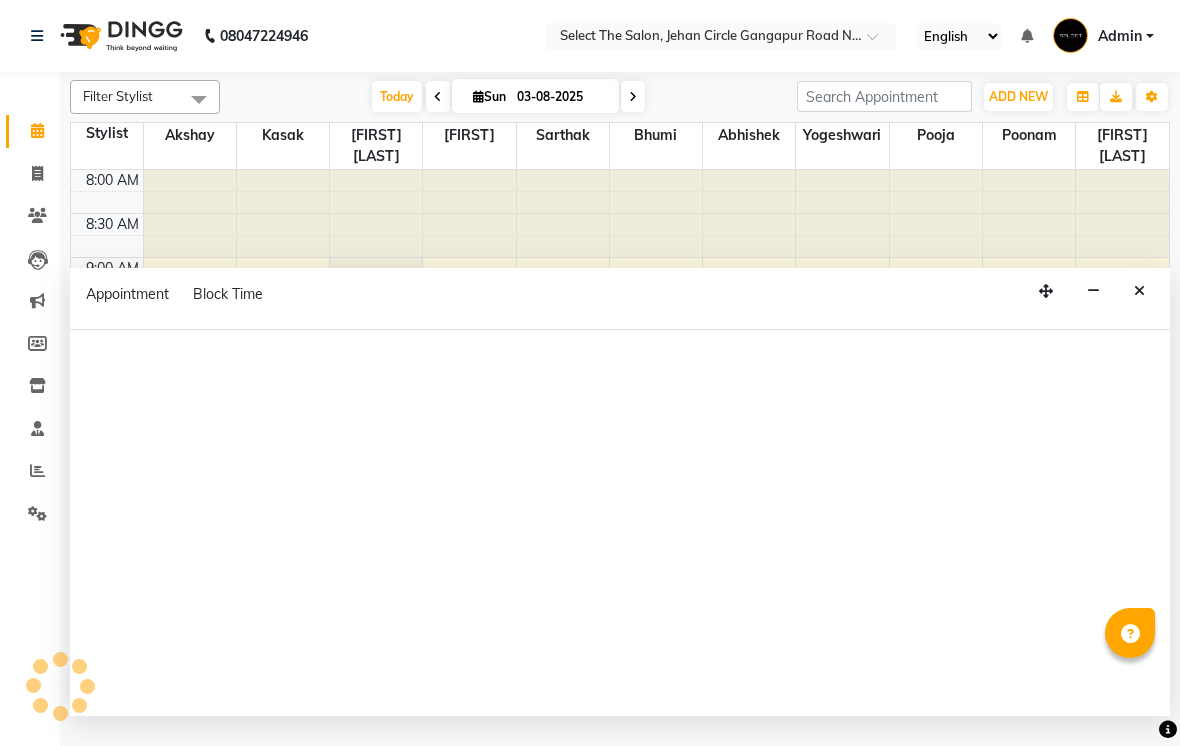 scroll, scrollTop: 0, scrollLeft: 0, axis: both 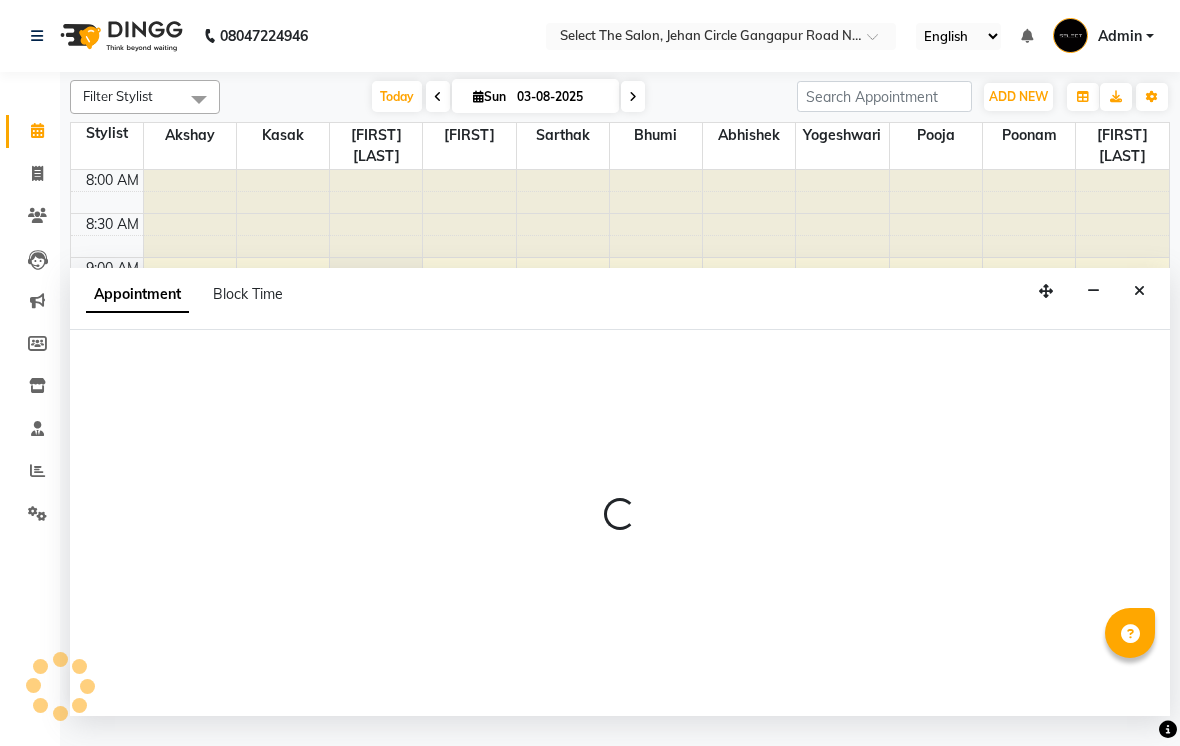 select on "68846" 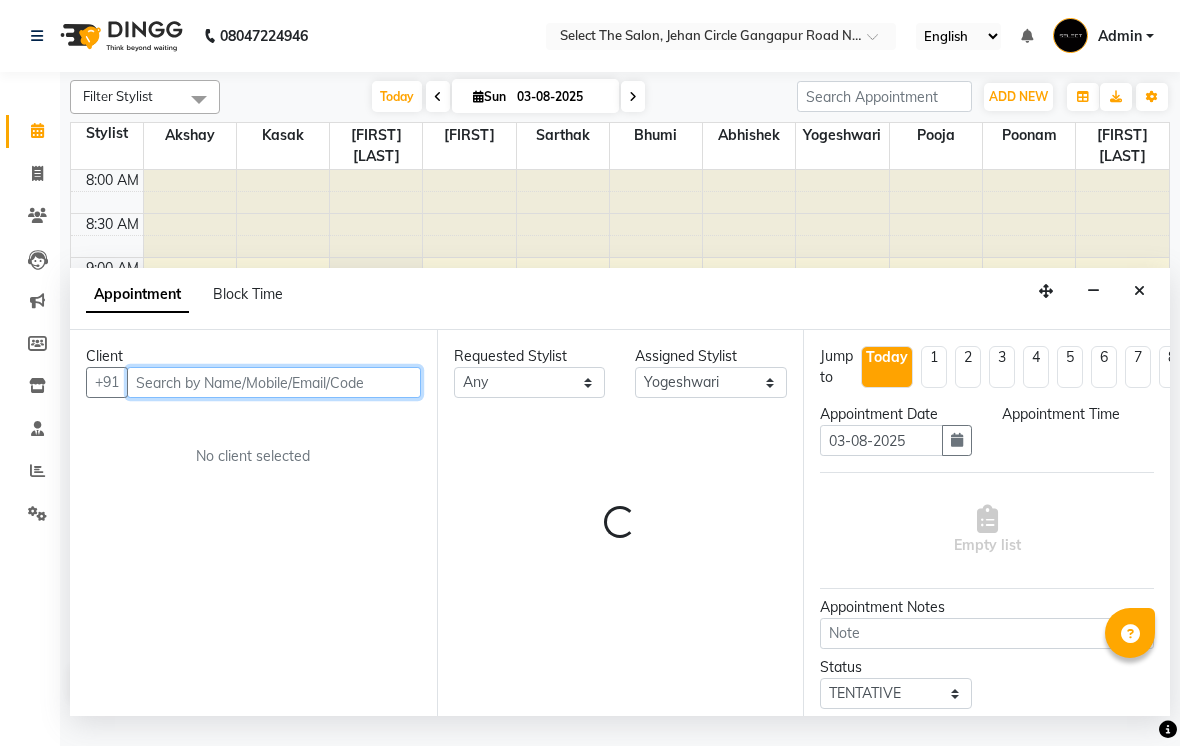 select on "630" 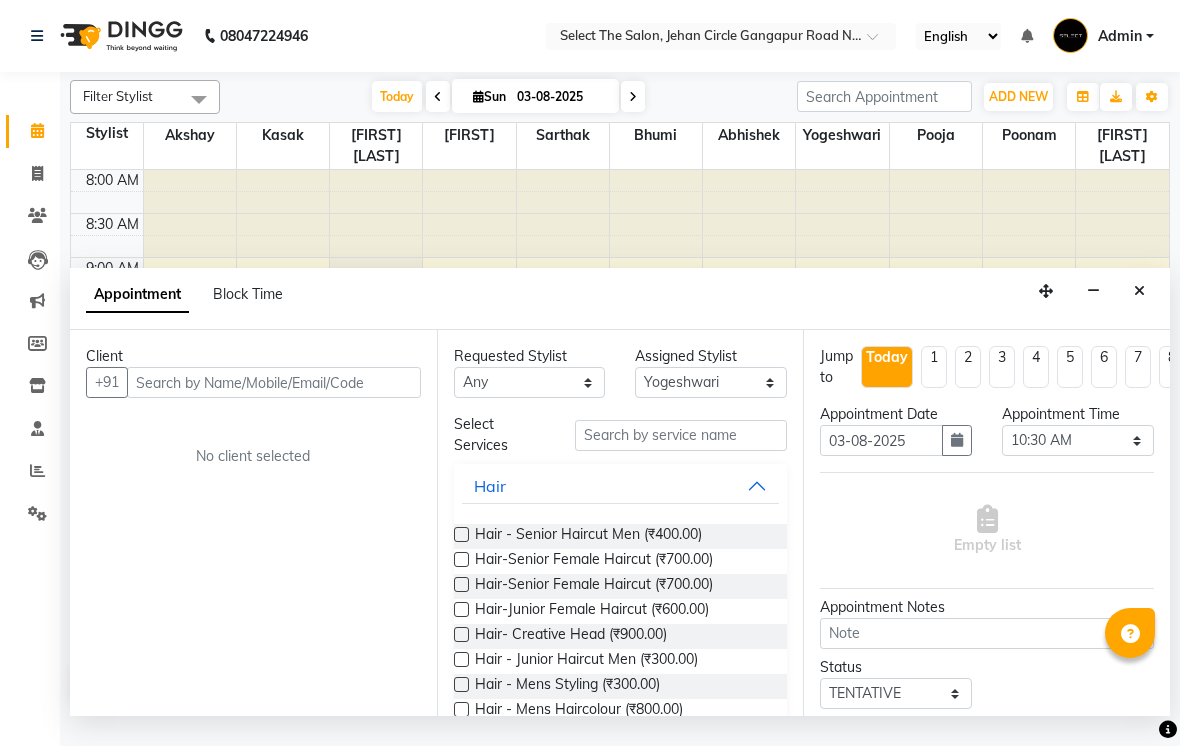 click on "Appointment Block Time" at bounding box center (620, 299) 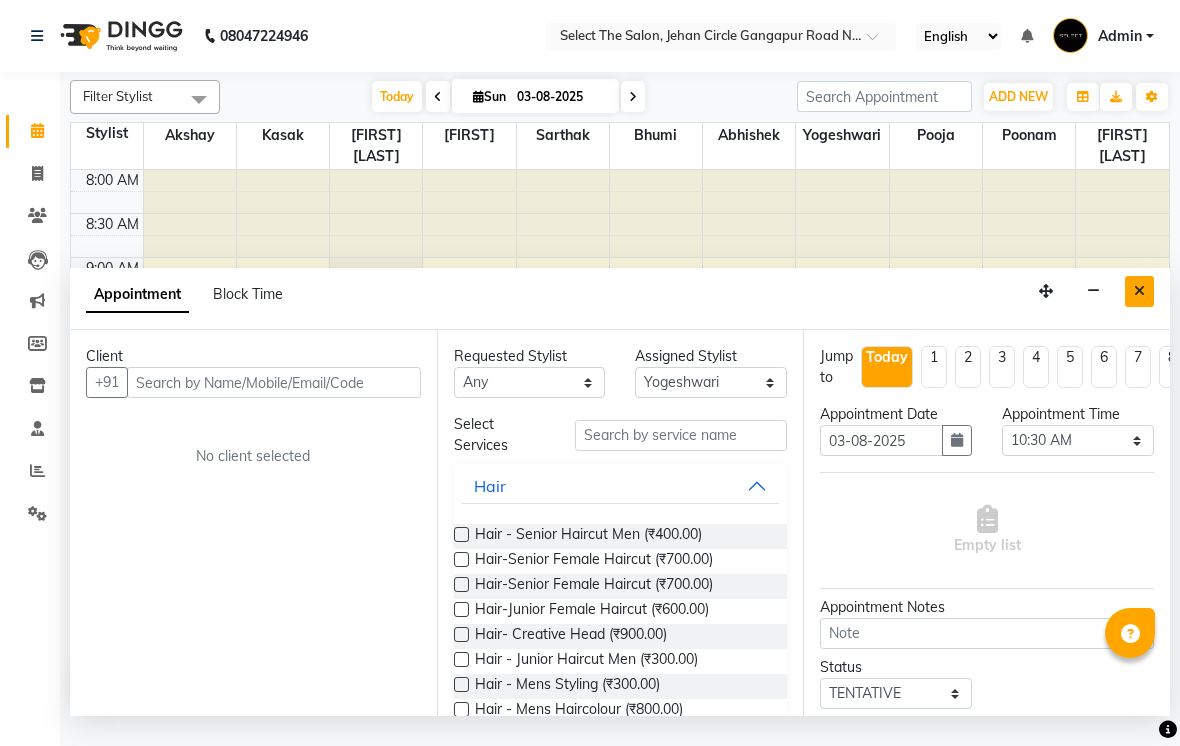 click at bounding box center [1139, 291] 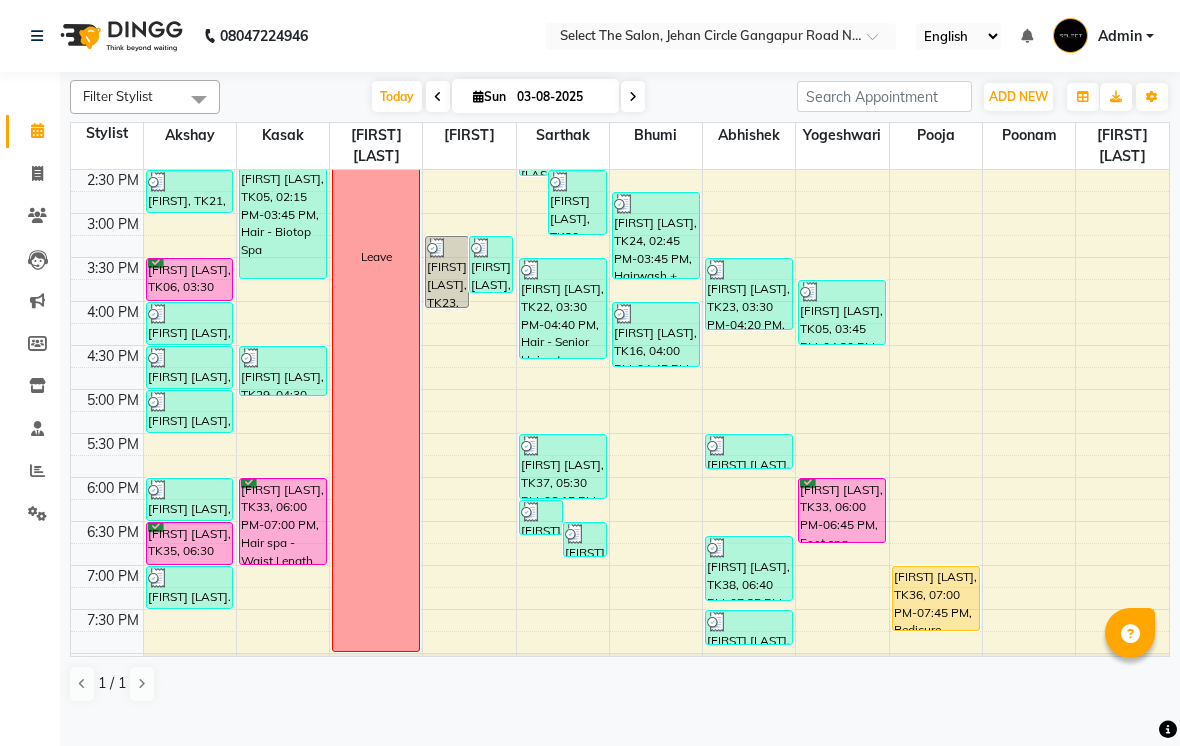 scroll, scrollTop: 632, scrollLeft: 0, axis: vertical 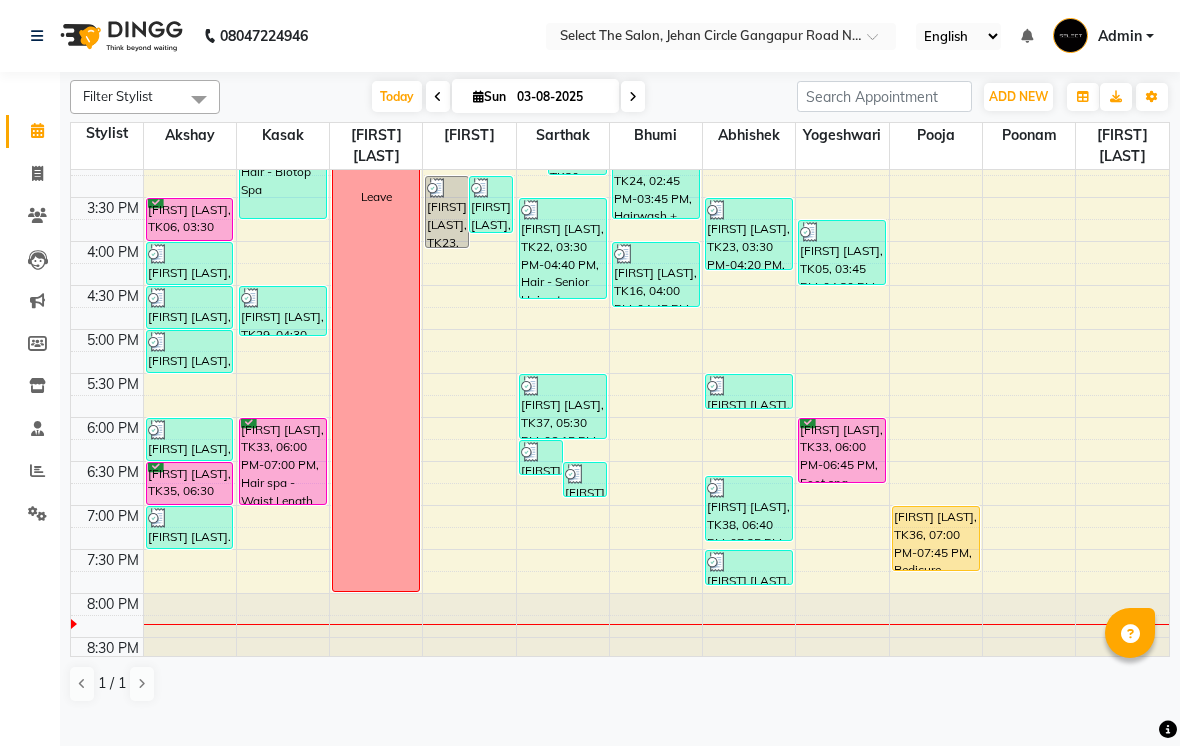 click at bounding box center (633, 96) 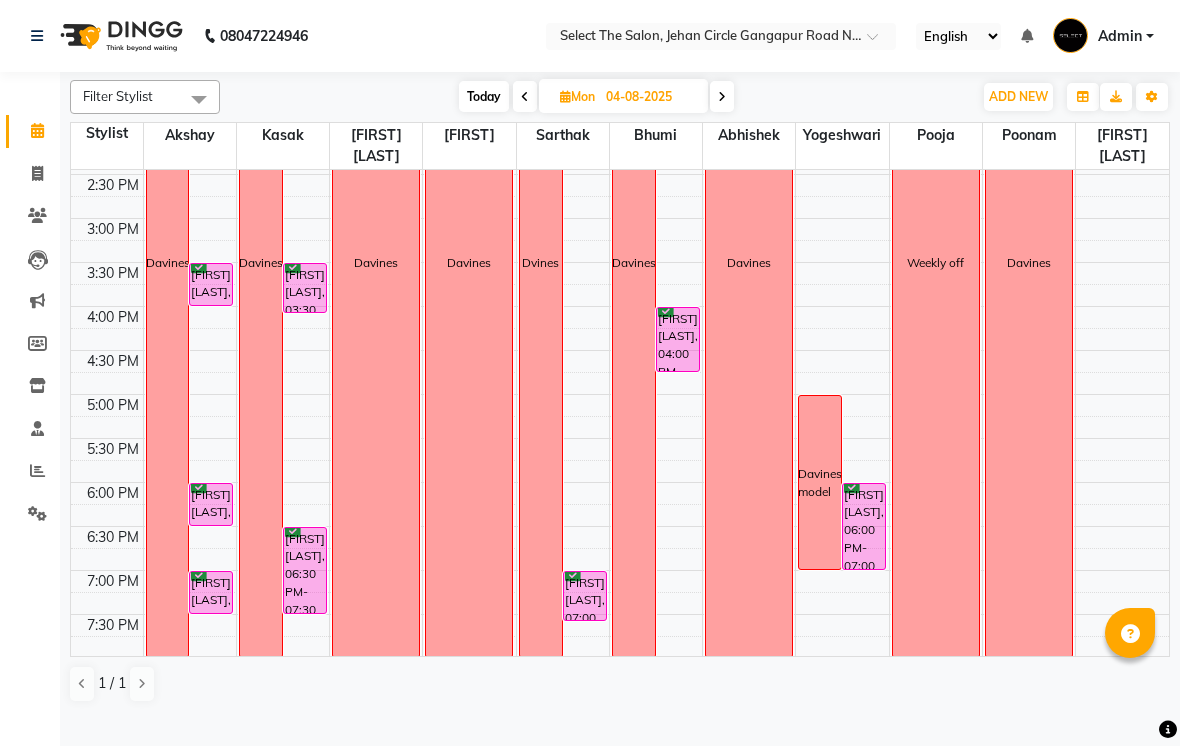 scroll, scrollTop: 622, scrollLeft: 0, axis: vertical 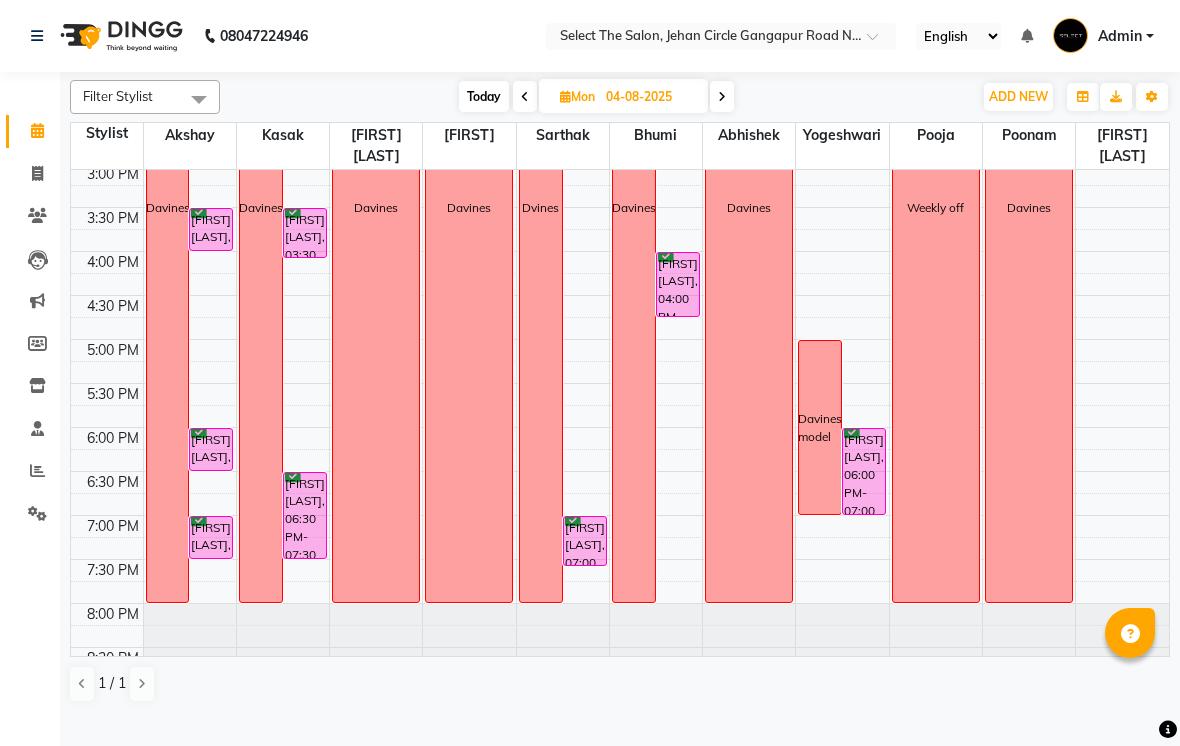 click on "Today" at bounding box center (484, 96) 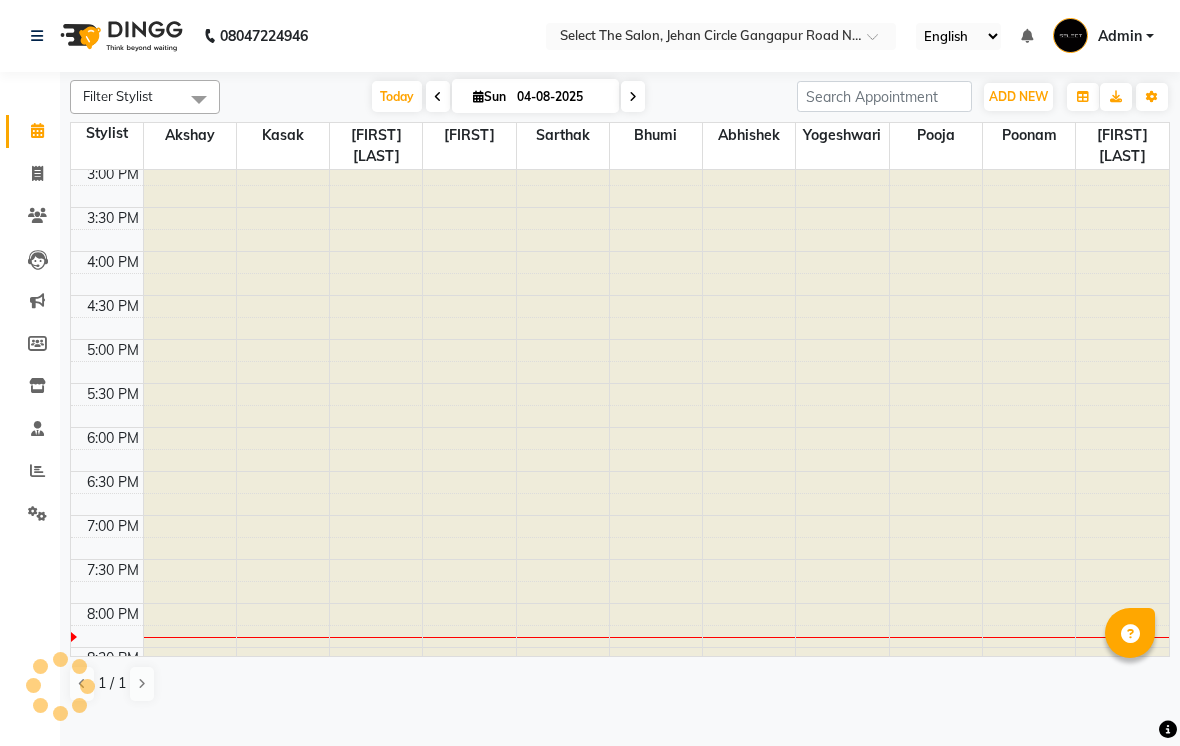 type on "03-08-2025" 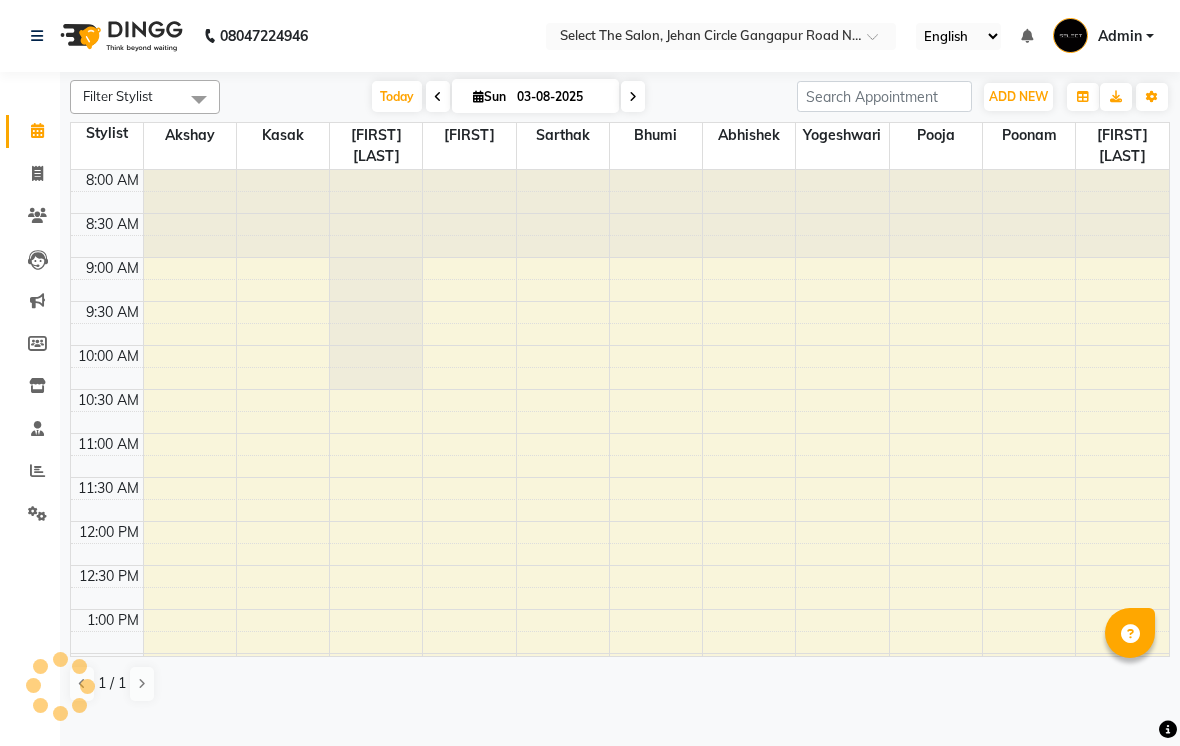 scroll, scrollTop: 657, scrollLeft: 0, axis: vertical 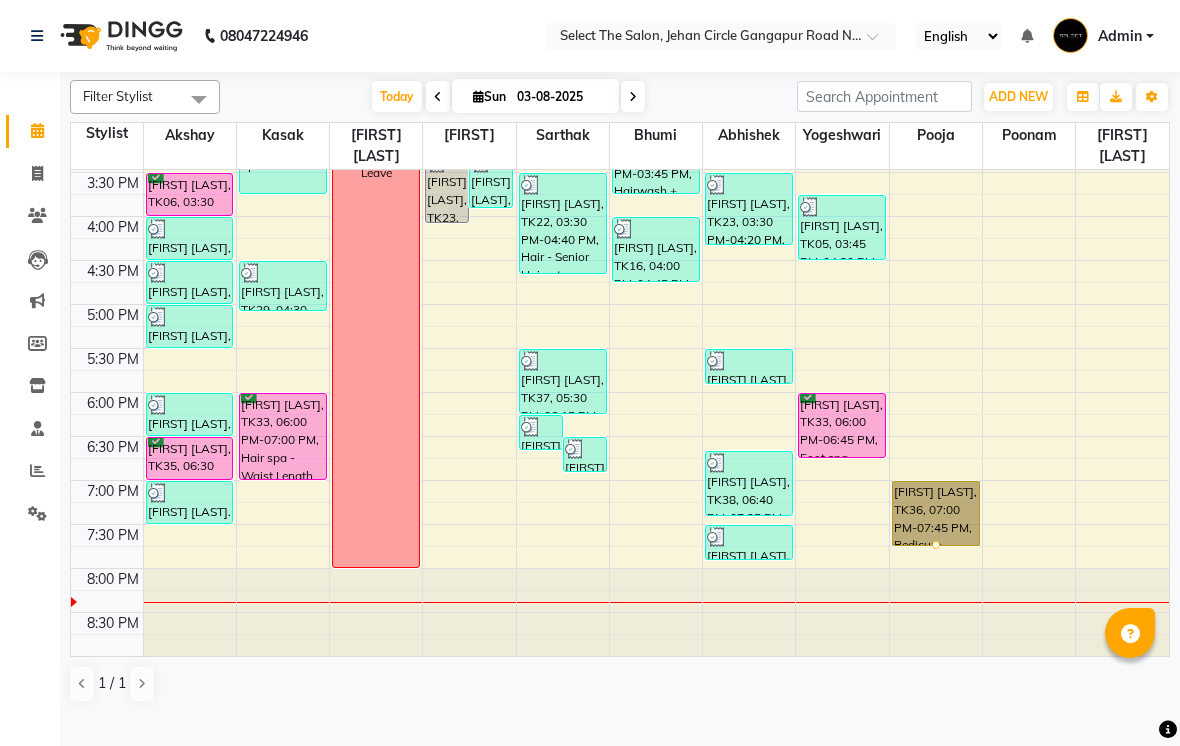click at bounding box center (936, 545) 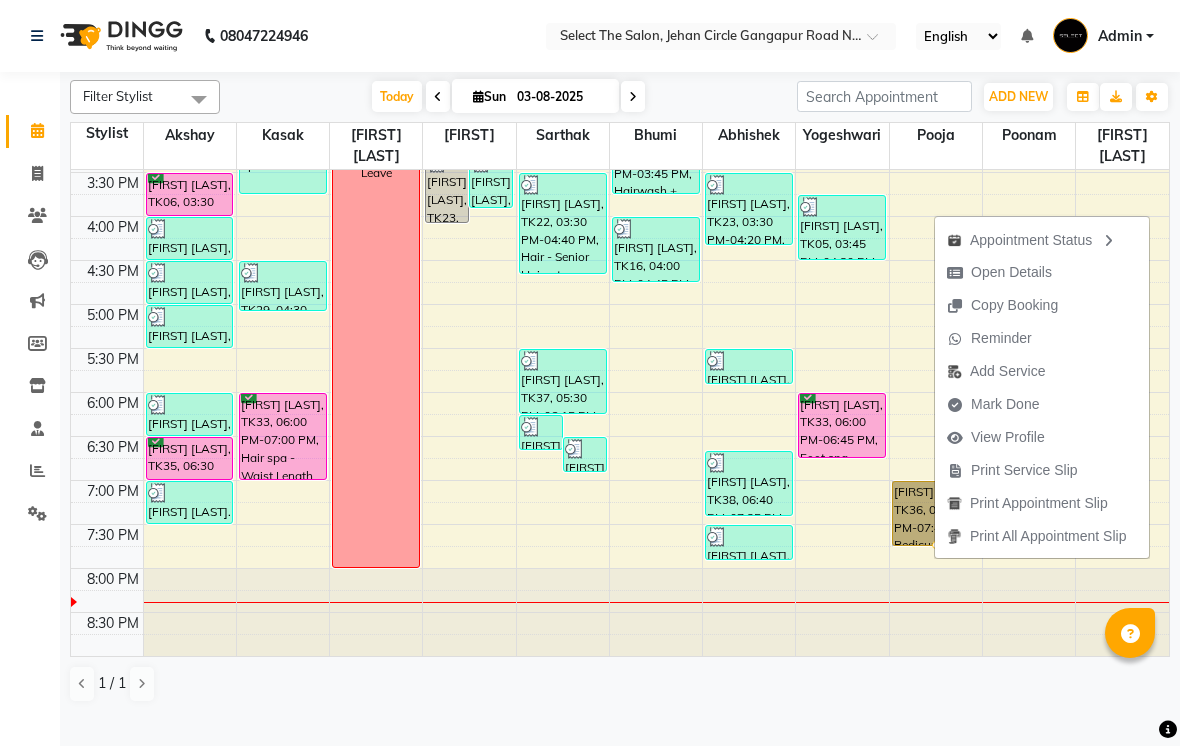 click on "Open Details" at bounding box center [999, 272] 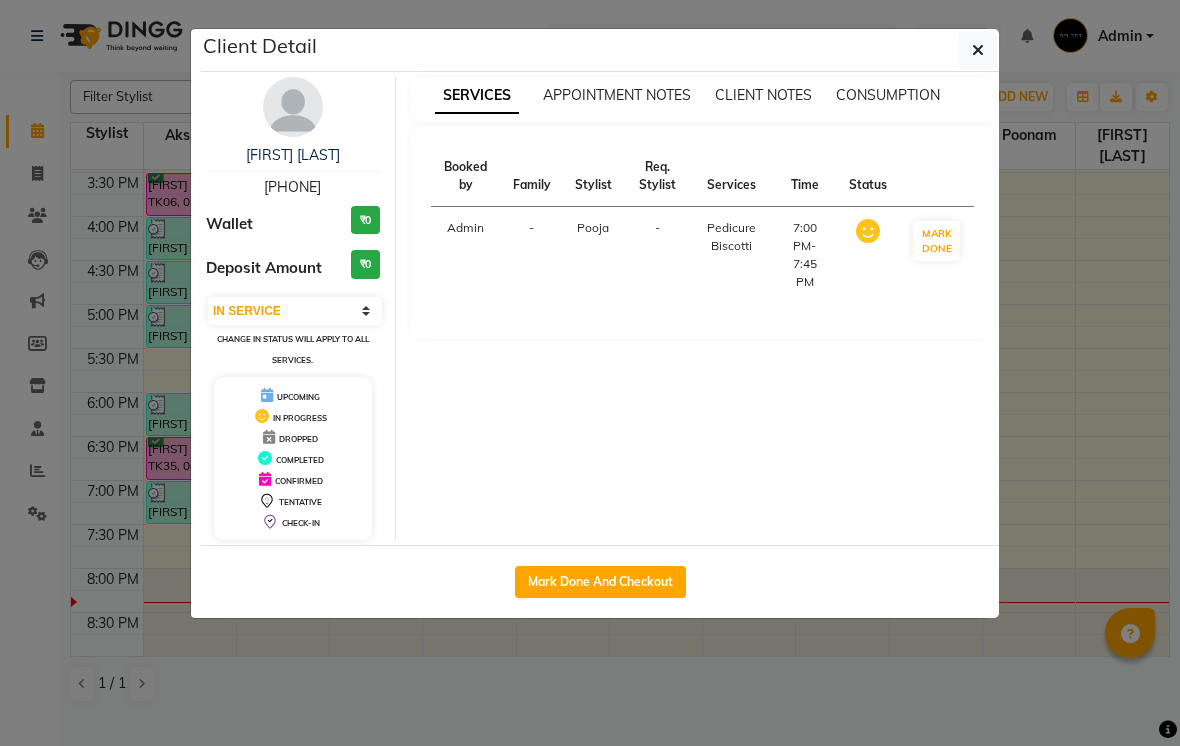 click on "Mark Done And Checkout" 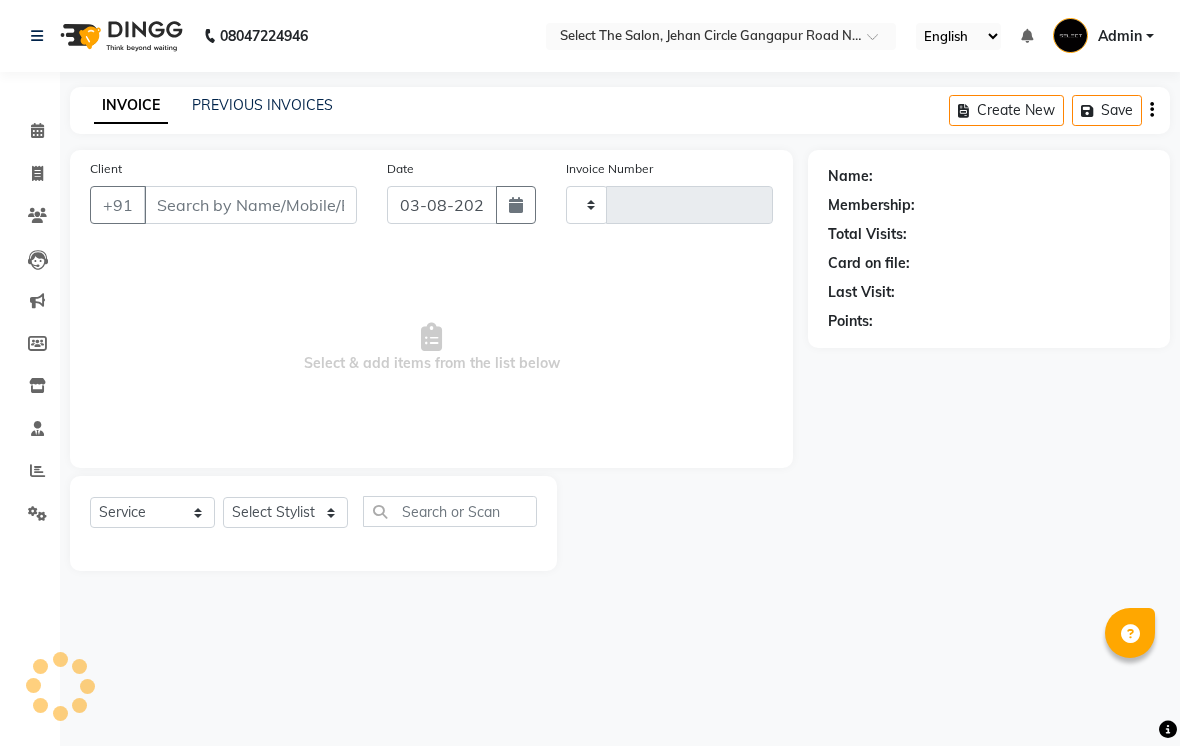 type on "2821" 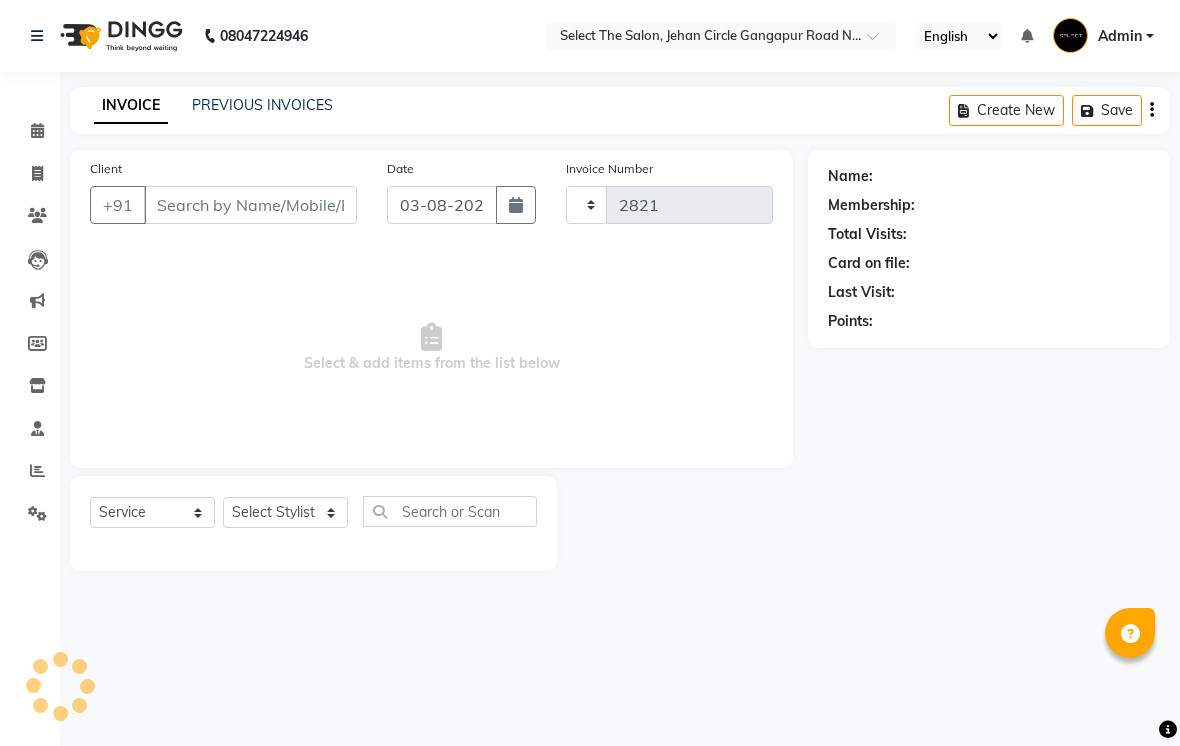 select on "4969" 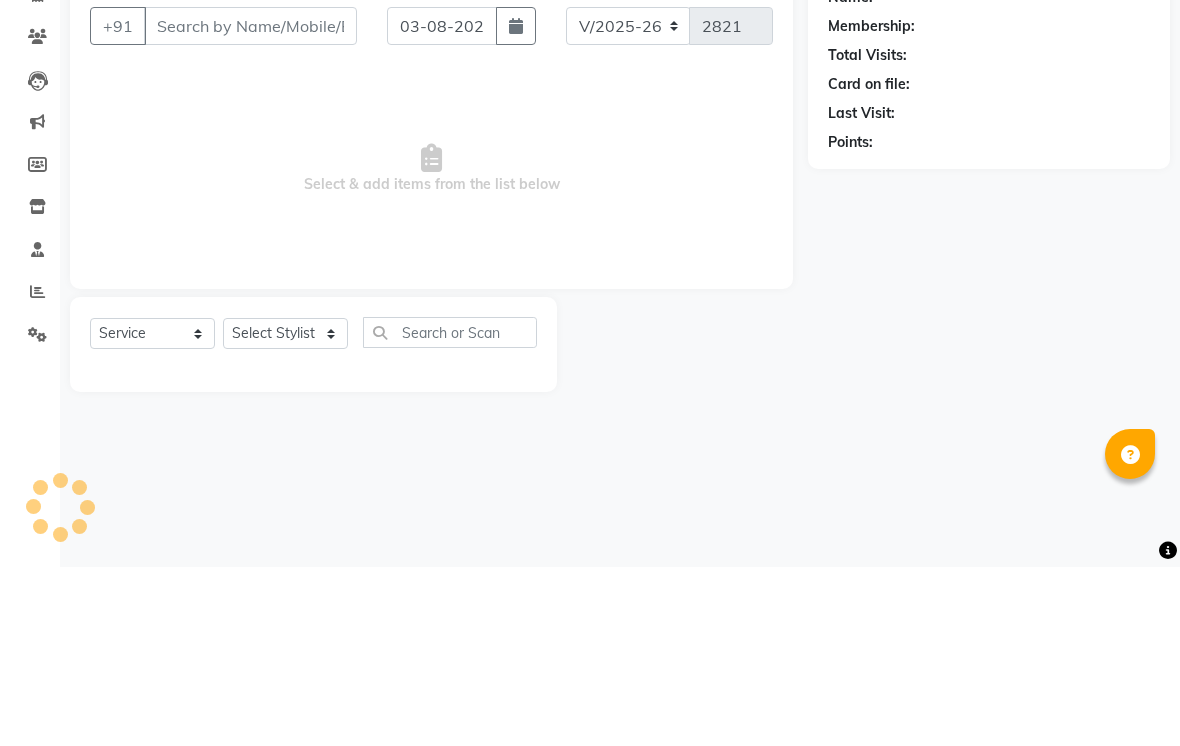 type on "[PHONE]" 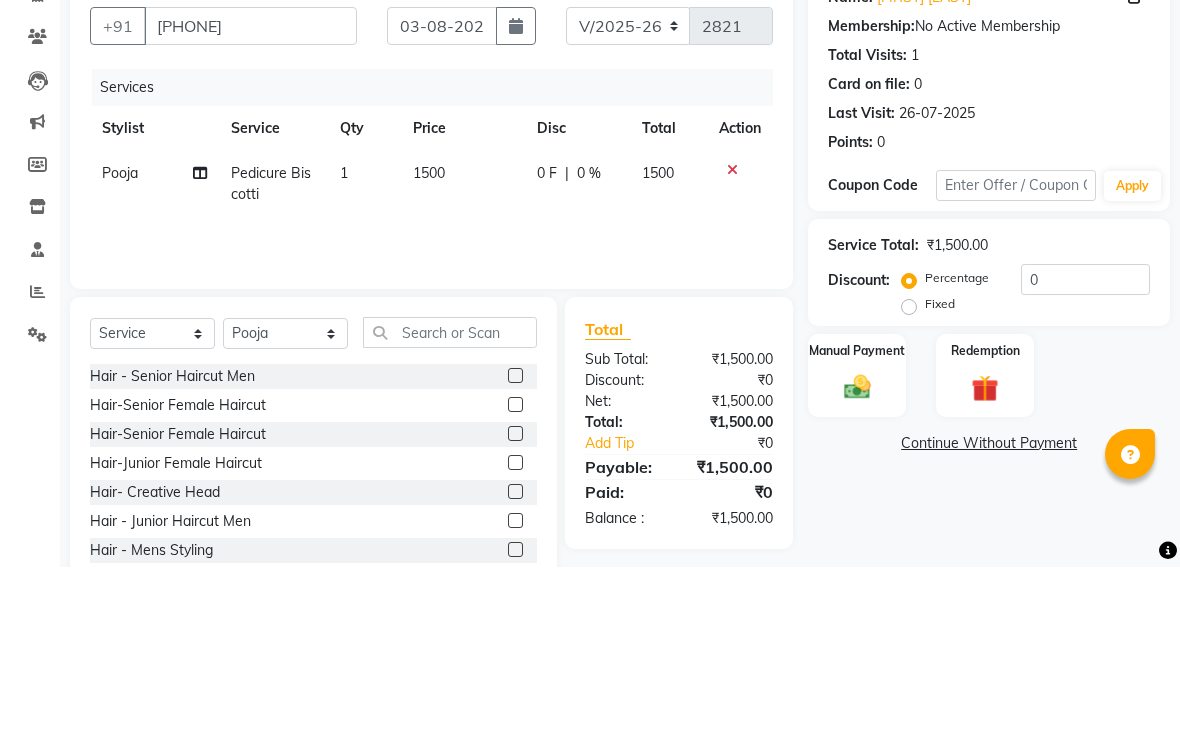 scroll, scrollTop: 83, scrollLeft: 0, axis: vertical 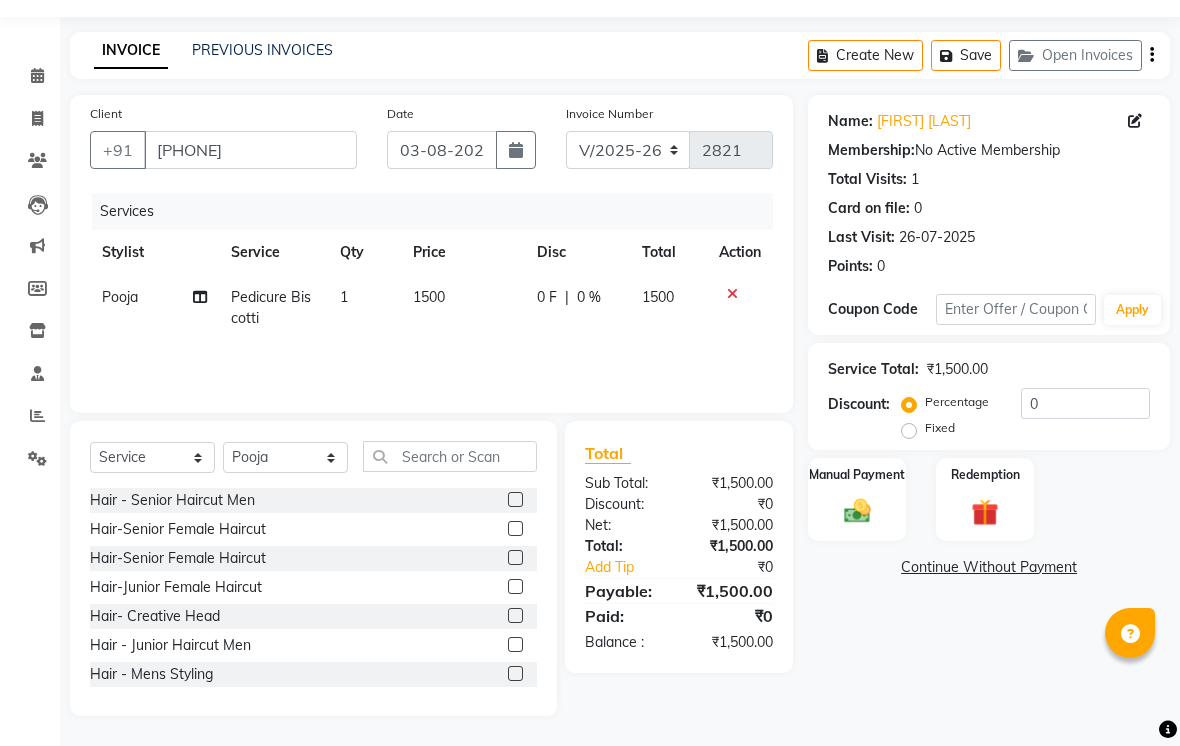 click 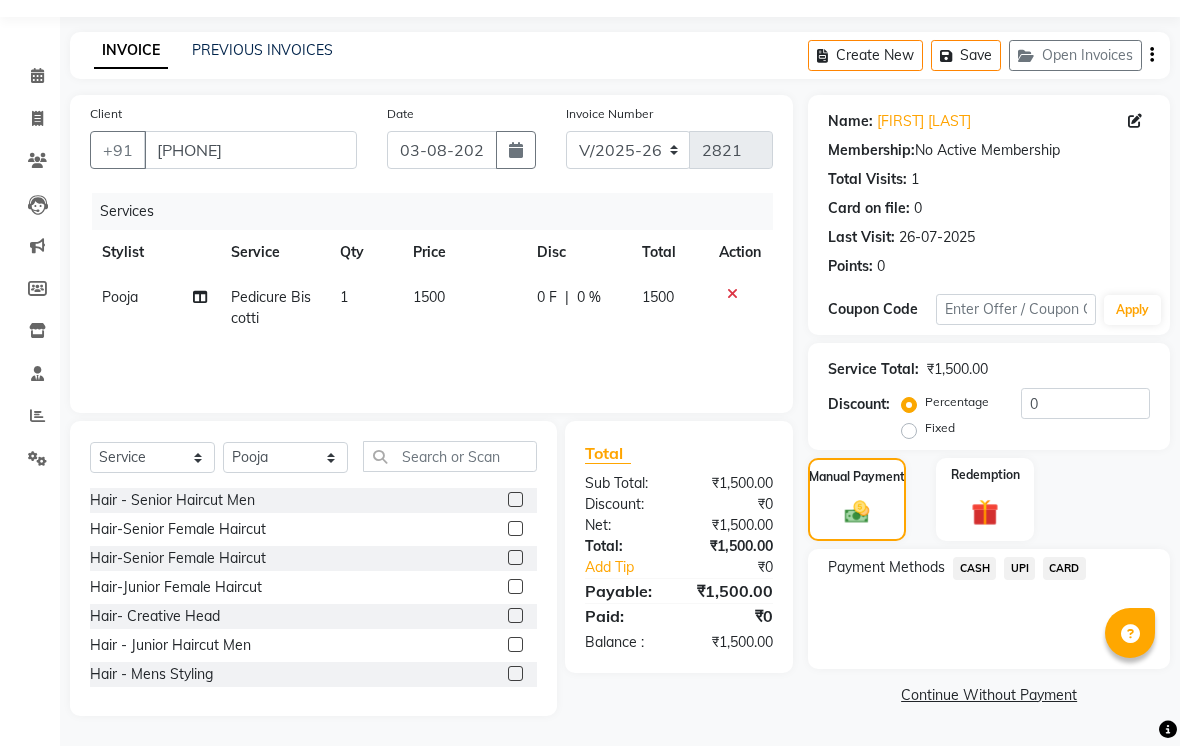 click on "Manual Payment" 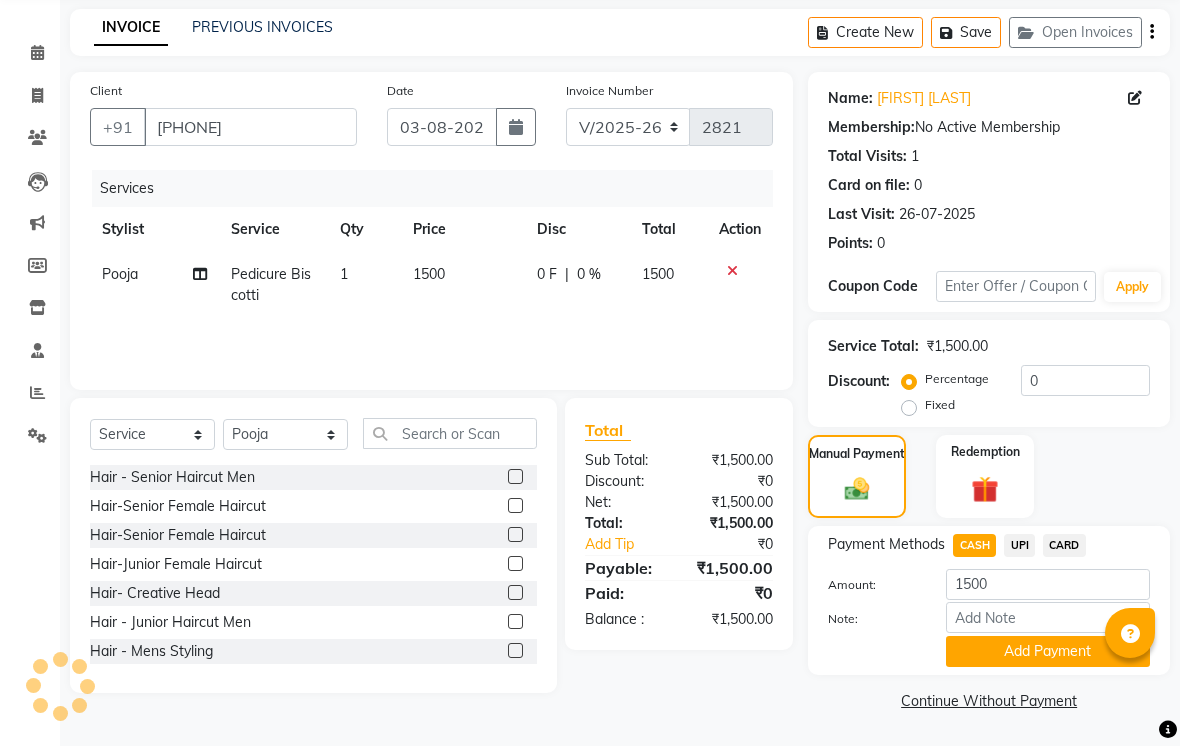 click on "Add Payment" 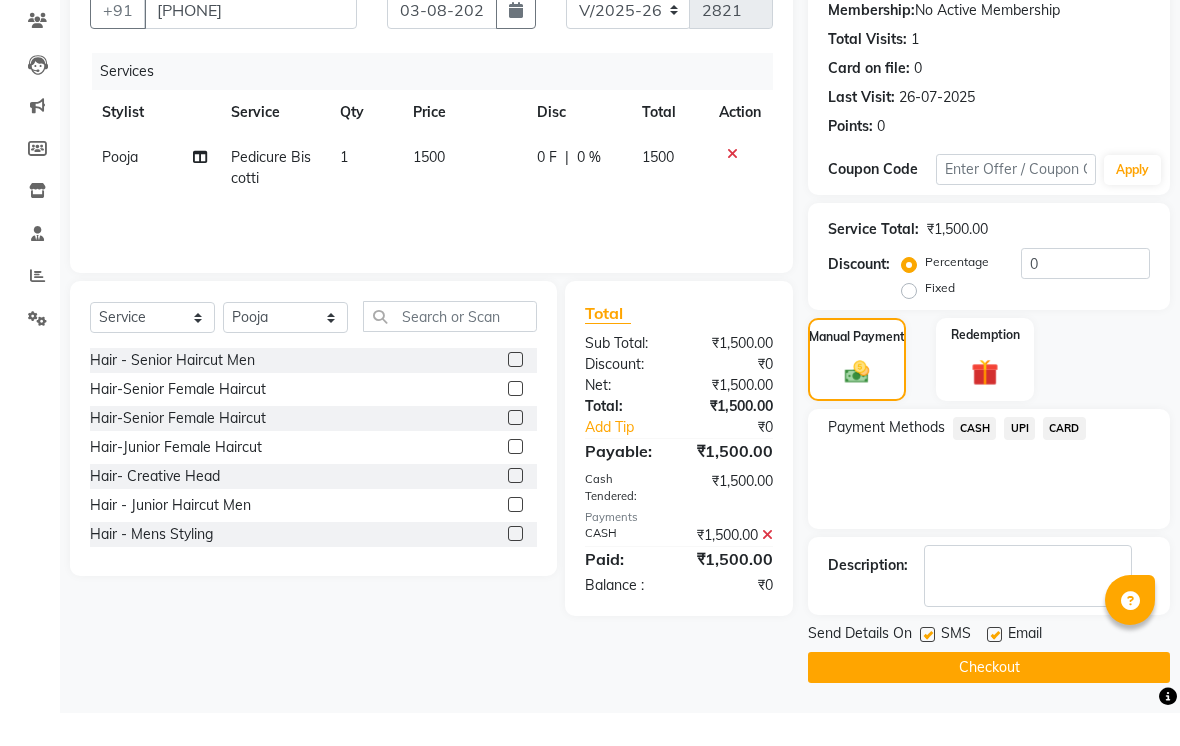 scroll, scrollTop: 161, scrollLeft: 0, axis: vertical 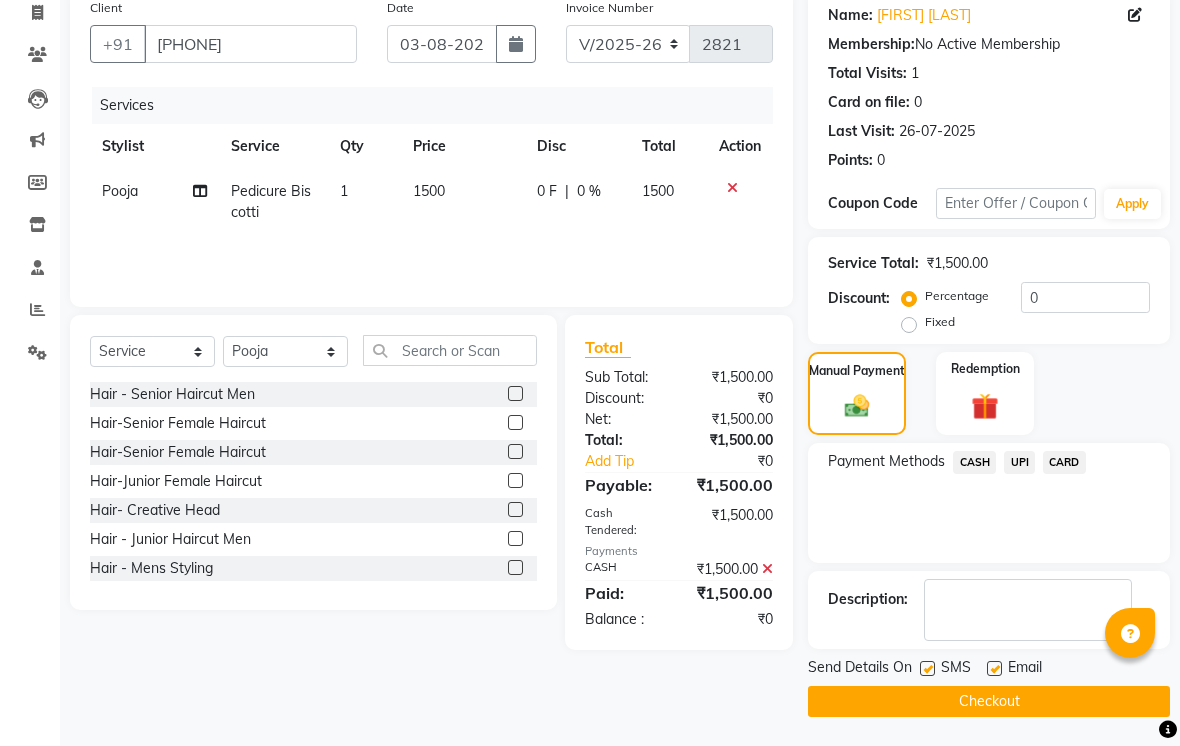 click 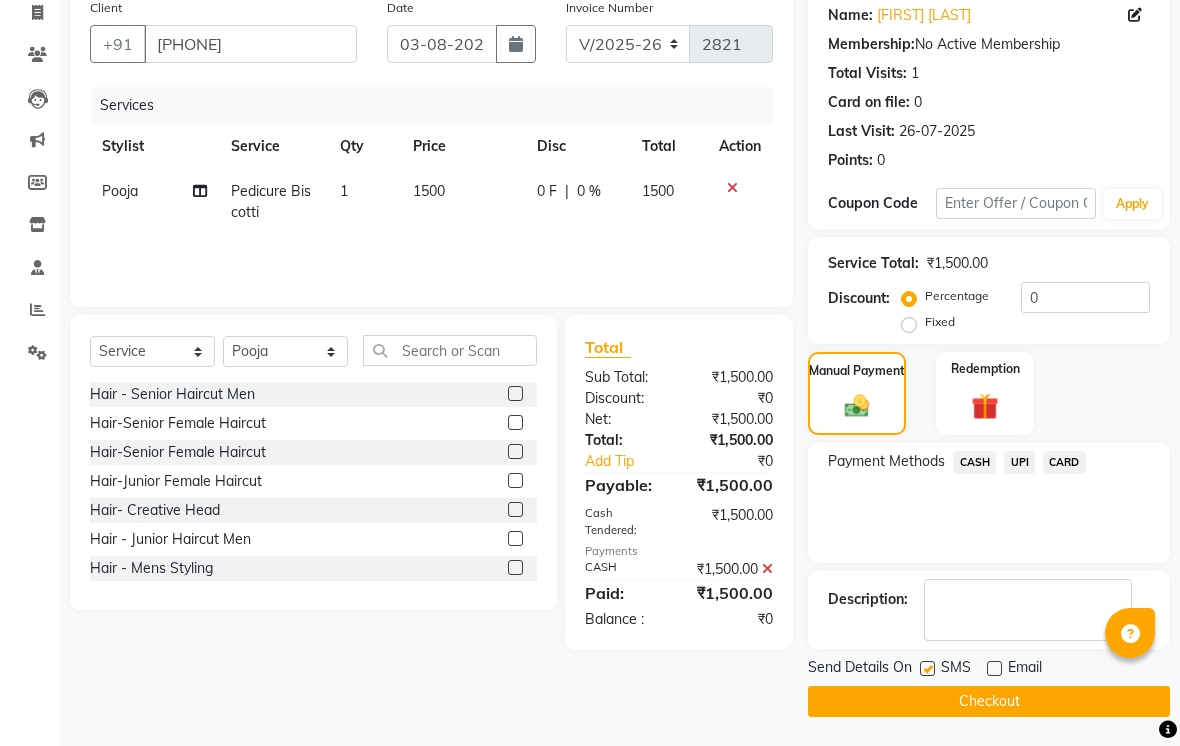 click on "Send Details On SMS Email" 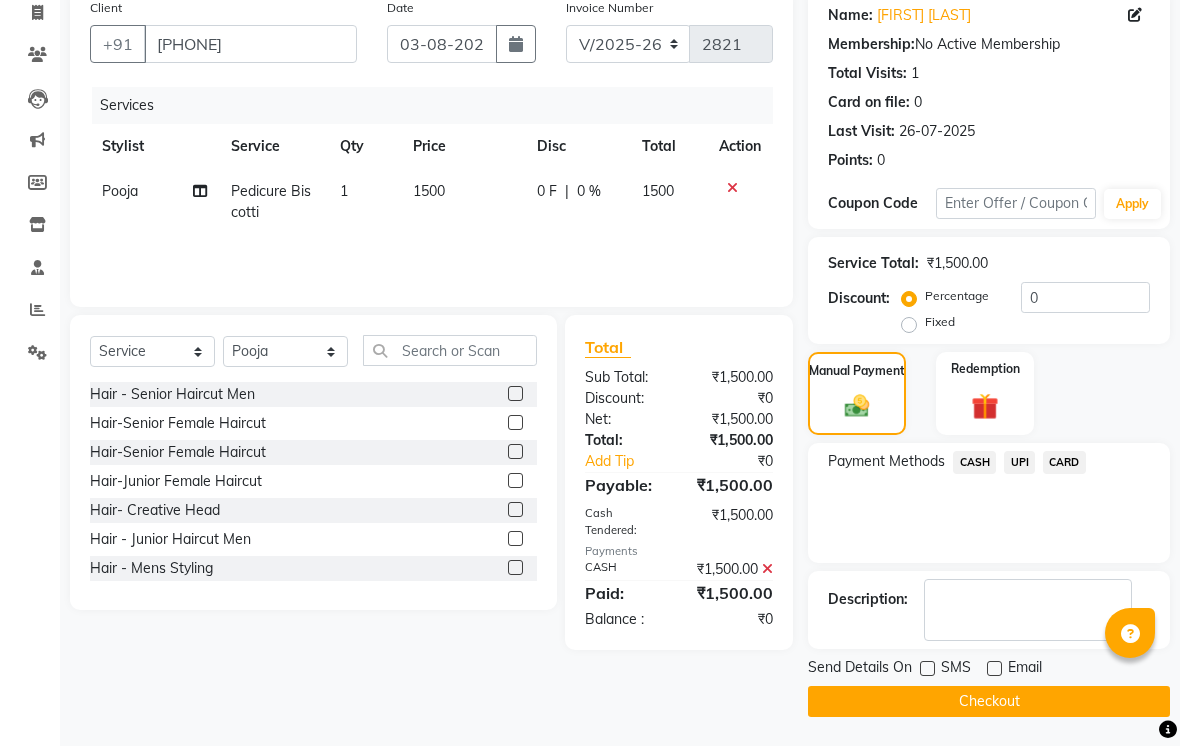 click on "Checkout" 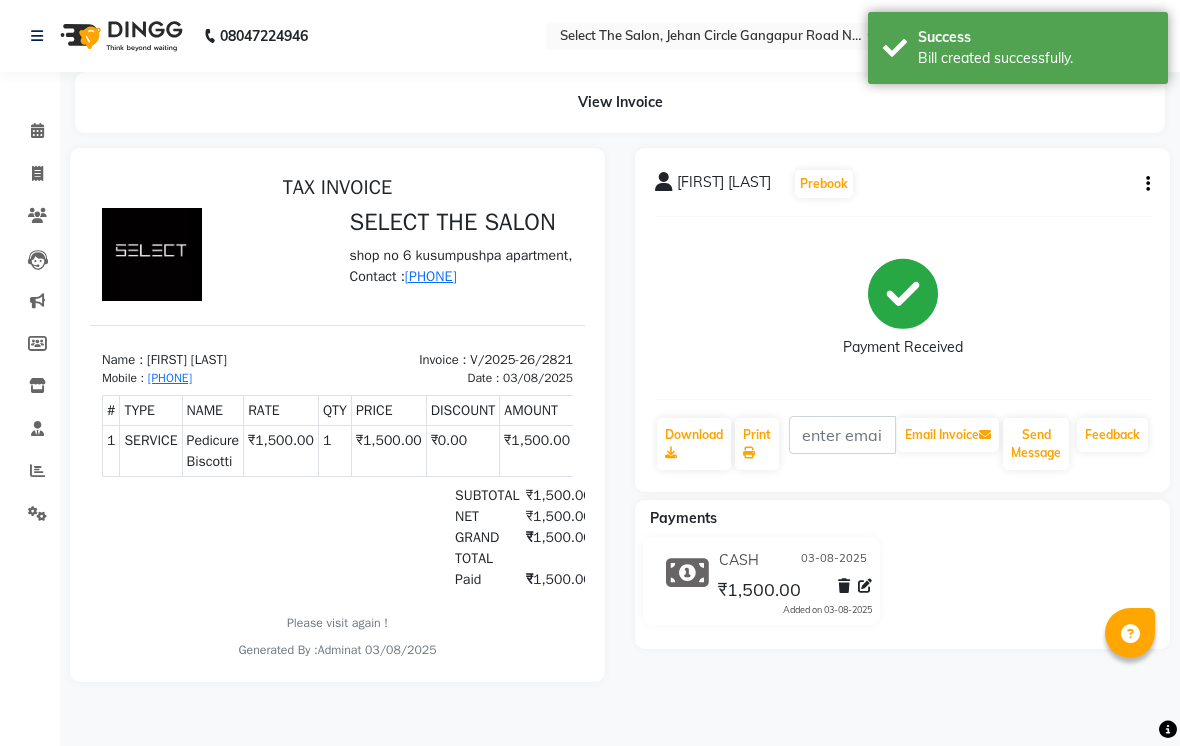 scroll, scrollTop: 0, scrollLeft: 0, axis: both 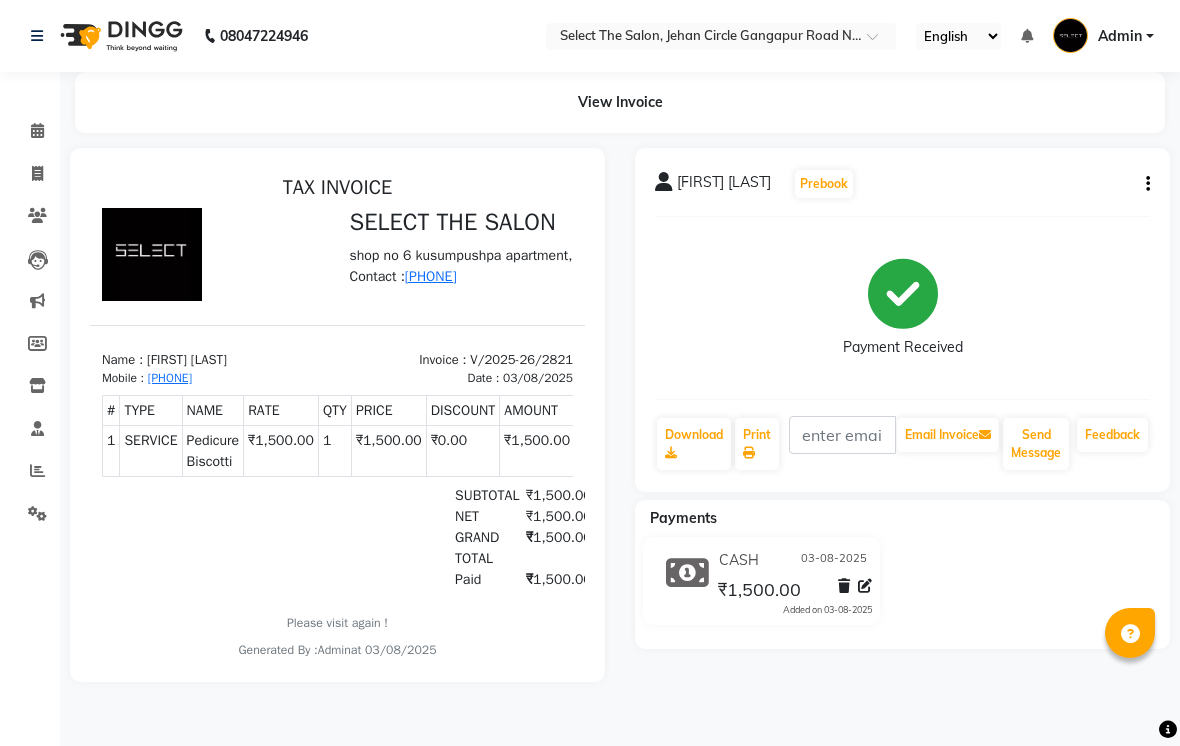 click on "Calendar" 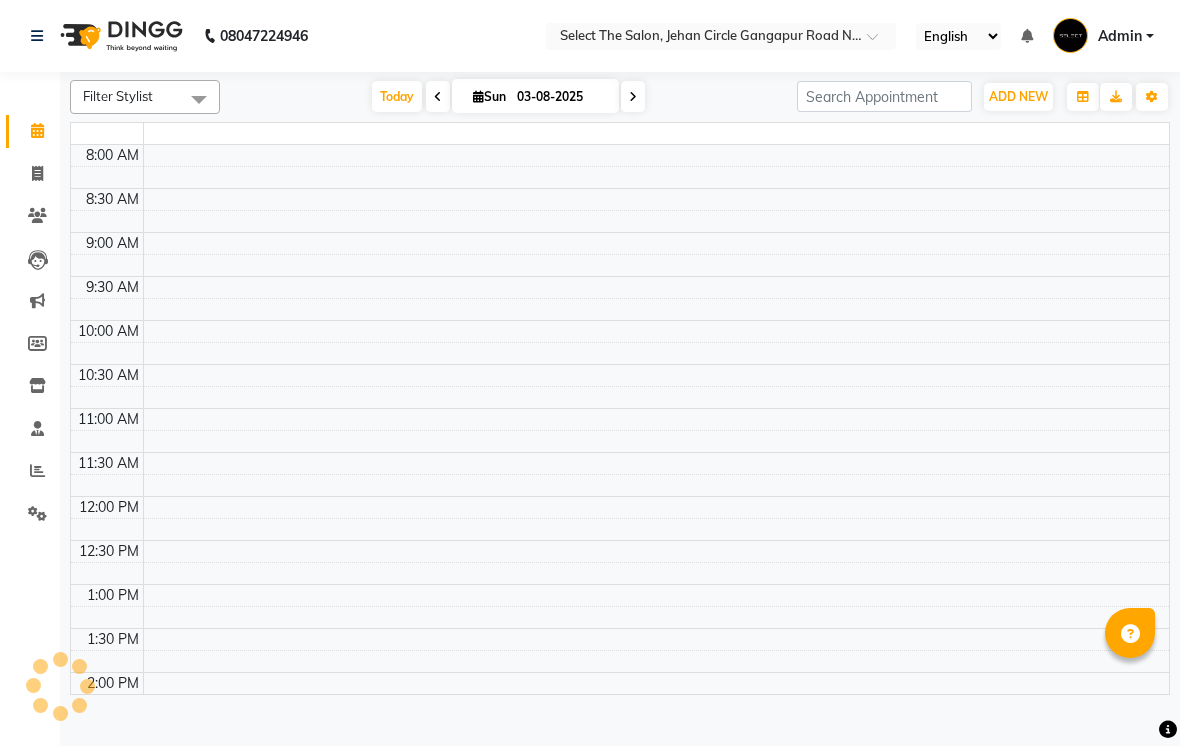 scroll, scrollTop: 0, scrollLeft: 0, axis: both 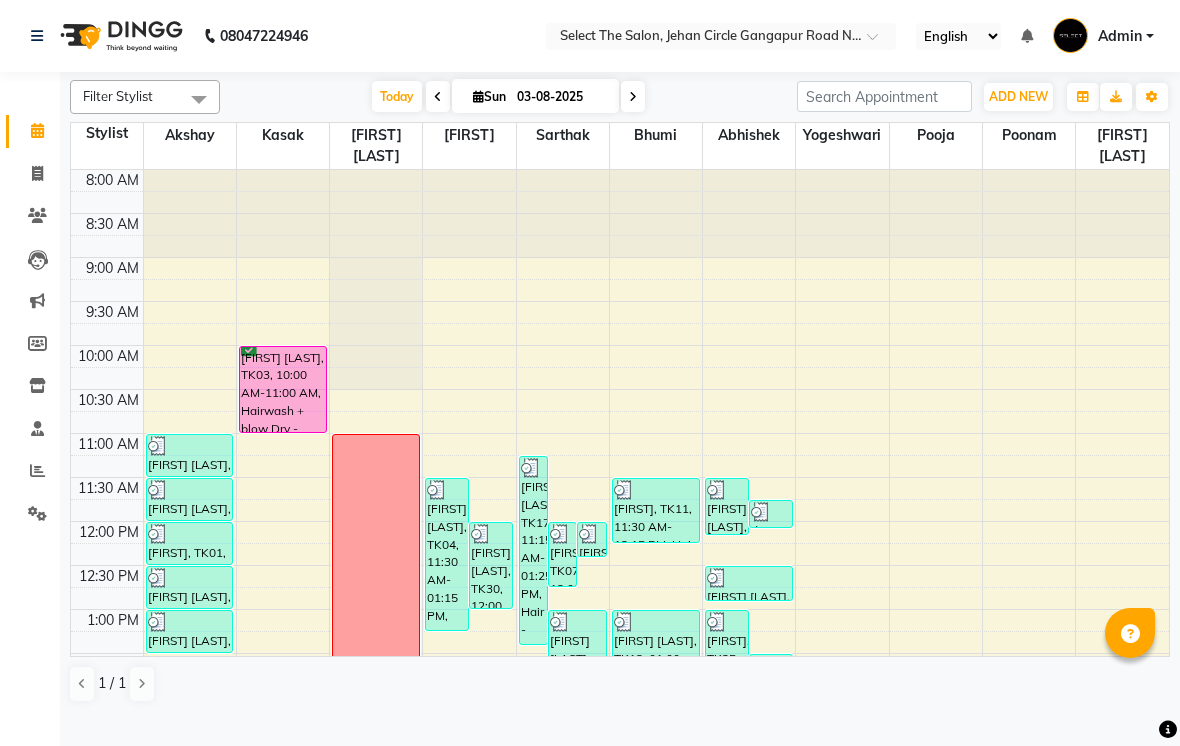 click at bounding box center [478, 96] 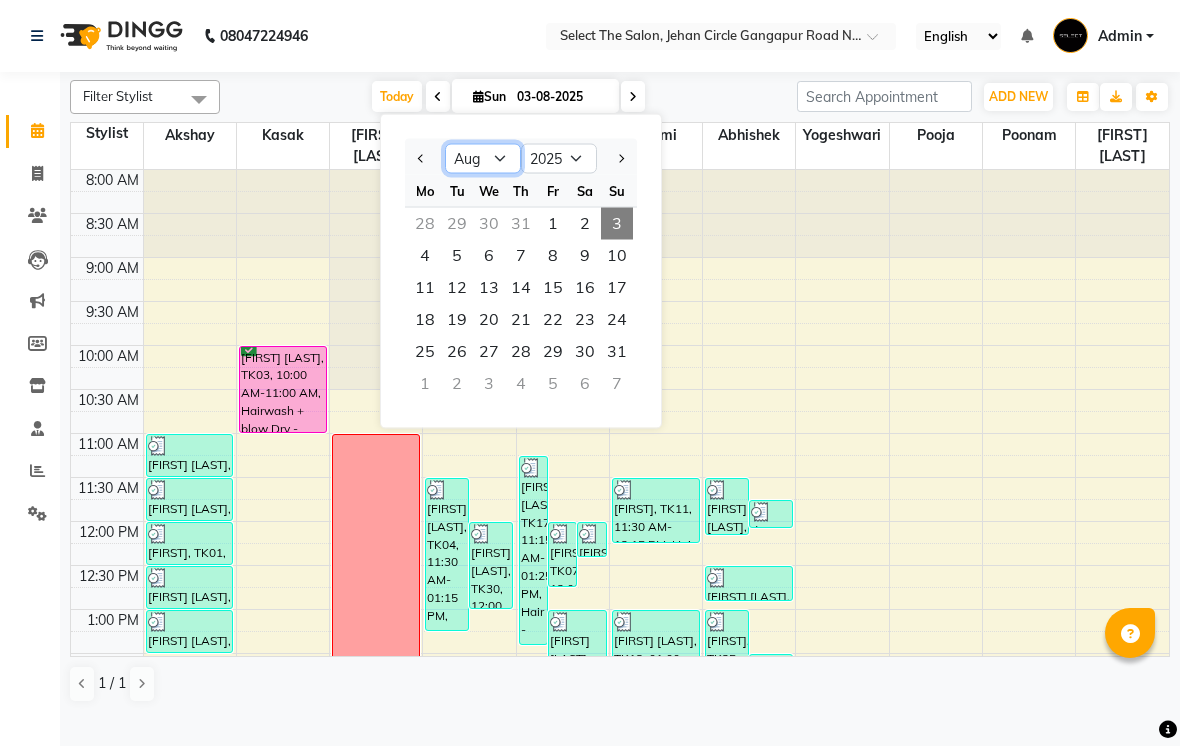click on "Jan Feb Mar Apr May Jun Jul Aug Sep Oct Nov Dec" at bounding box center [483, 159] 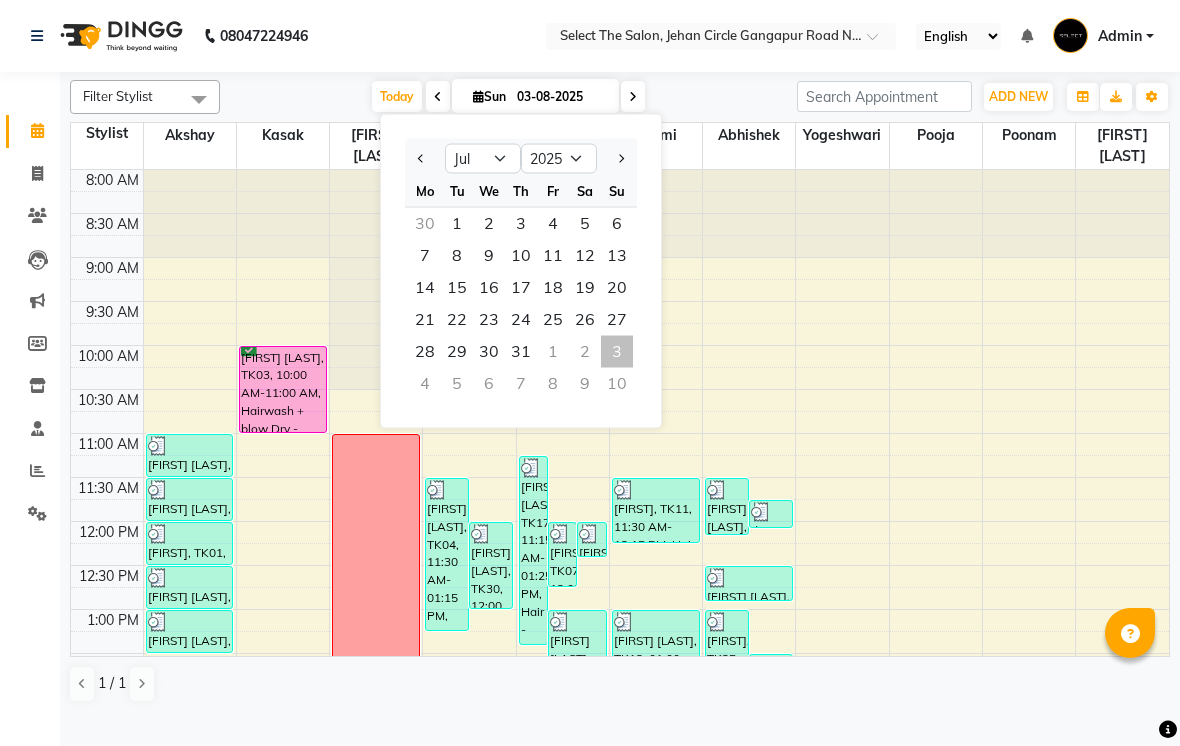 click on "Today  Sun 03-08-2025 Jan Feb Mar Apr May Jun Jul Aug Sep Oct Nov Dec 2015 2016 2017 2018 2019 2020 2021 2022 2023 2024 2025 2026 2027 2028 2029 2030 2031 2032 2033 2034 2035 Mo Tu We Th Fr Sa Su  30   1   2   3   4   5   6   7   8   9   10   11   12   13   14   15   16   17   18   19   20   21   22   23   24   25   26   27   28   29   30   31   1   2   3   4   5   6   7   8   9   10" at bounding box center [508, 97] 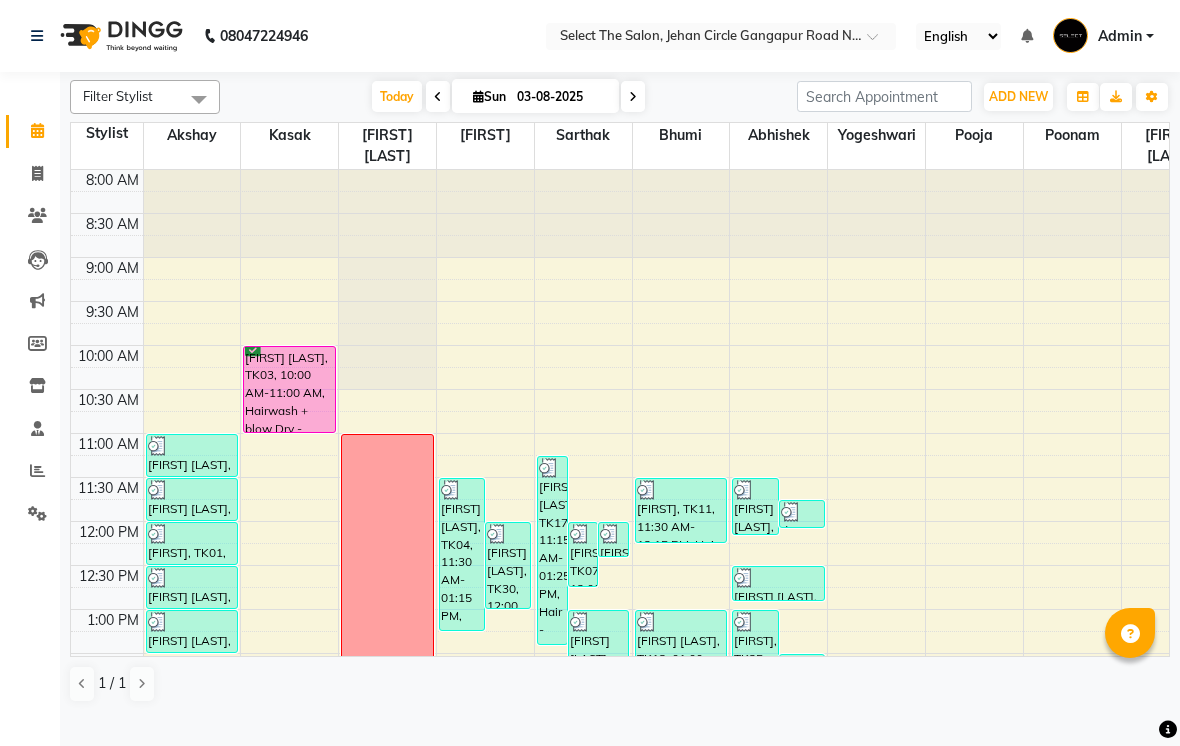 click at bounding box center [633, 96] 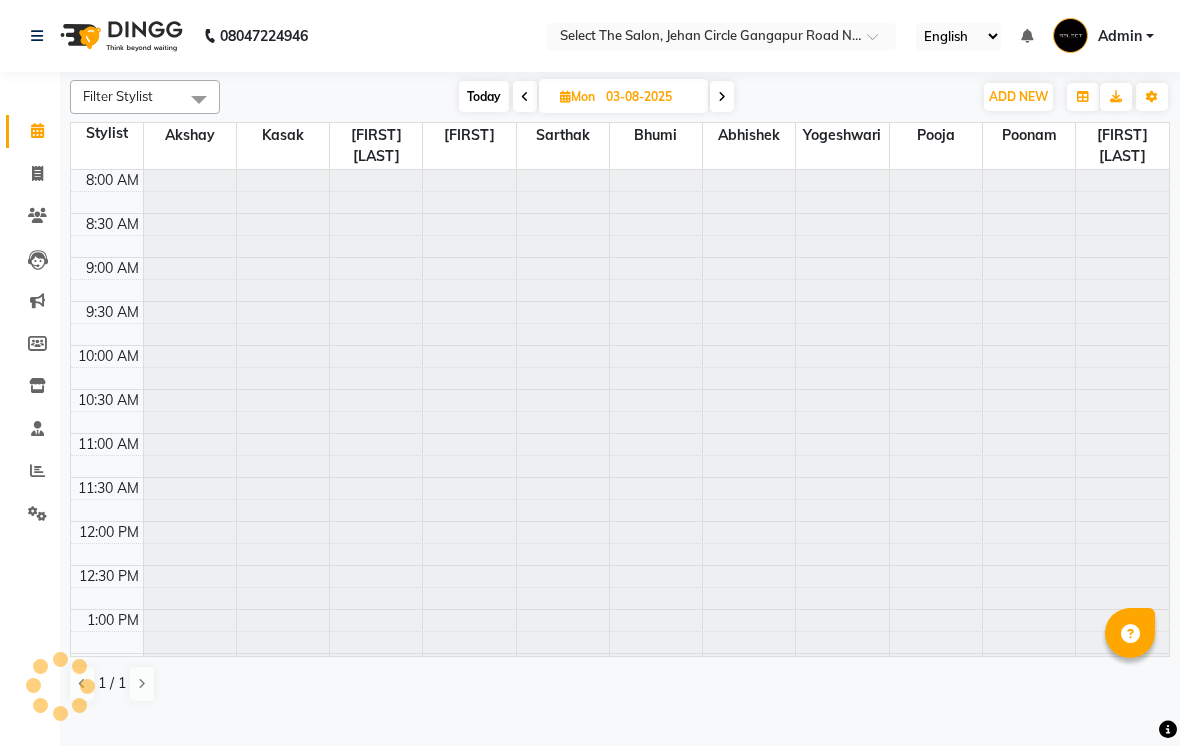 type on "04-08-2025" 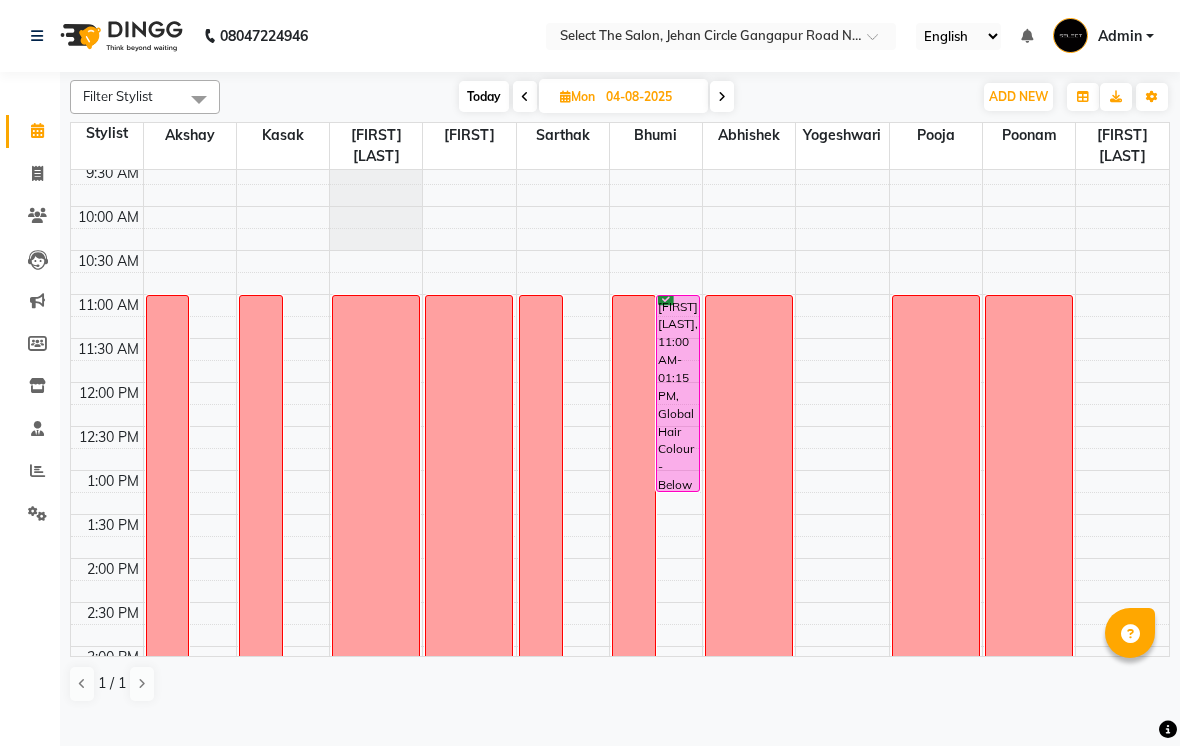 scroll, scrollTop: 257, scrollLeft: 0, axis: vertical 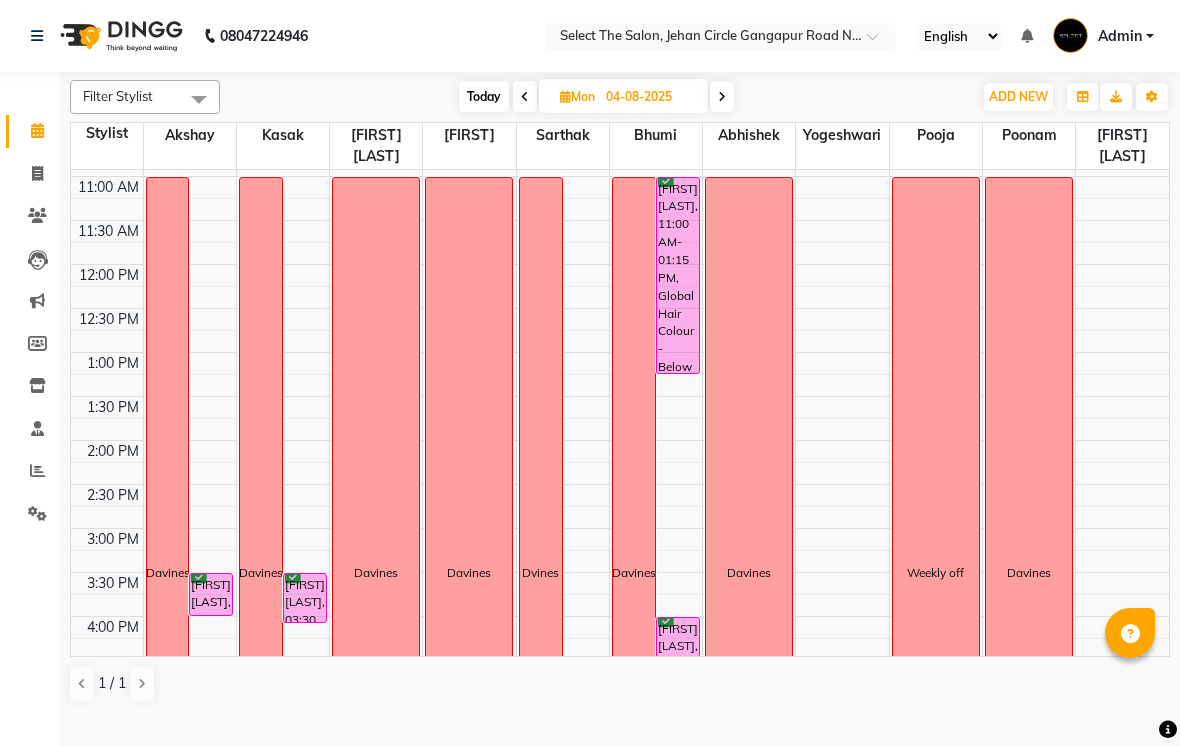click on "04-08-2025" at bounding box center (650, 97) 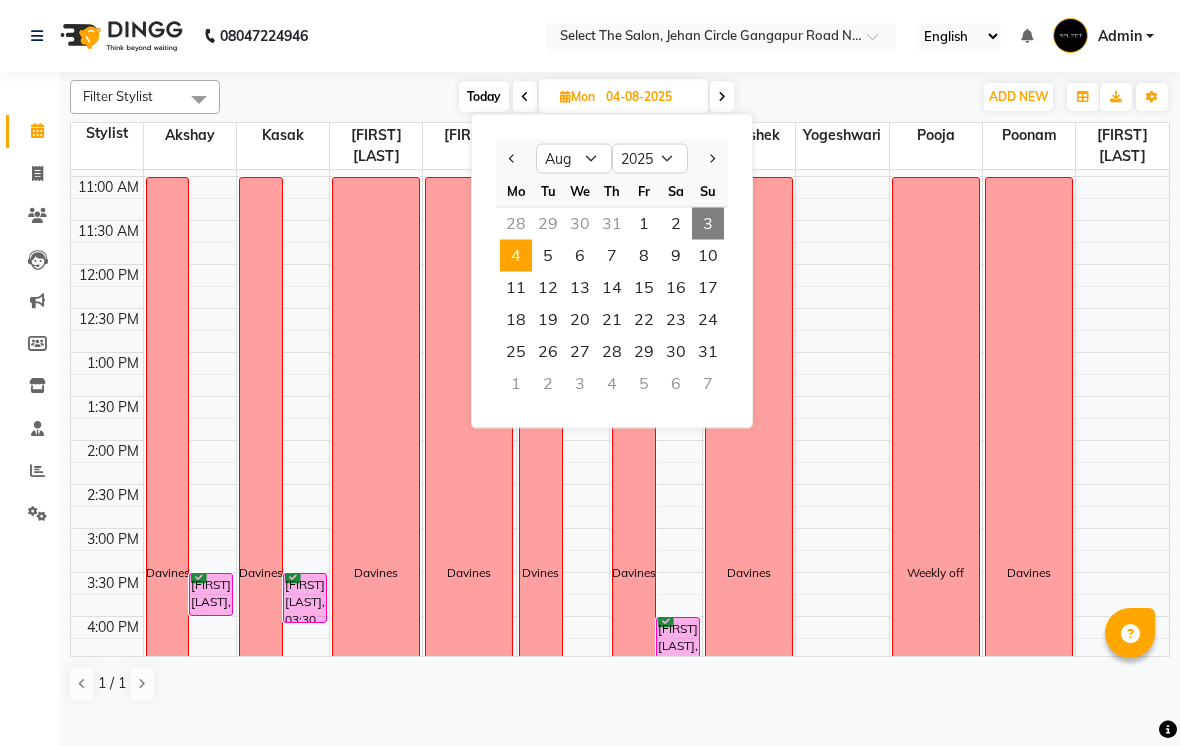 click on "3" at bounding box center (708, 224) 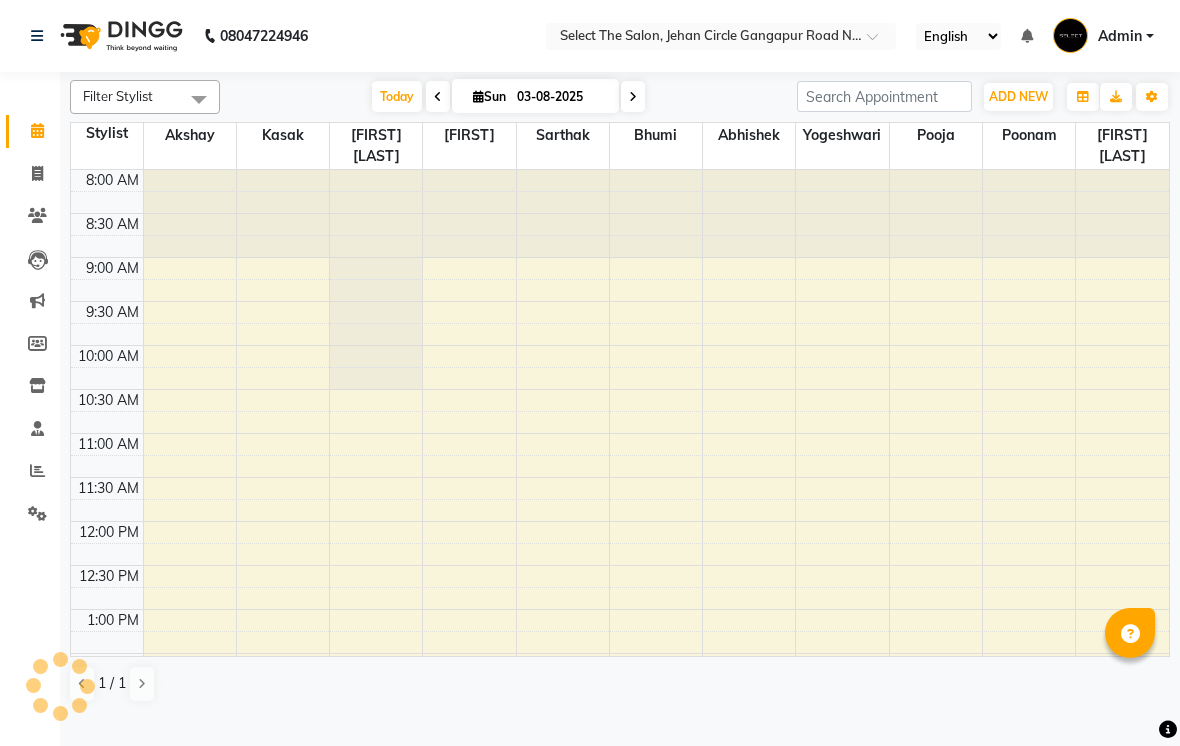 scroll, scrollTop: 657, scrollLeft: 0, axis: vertical 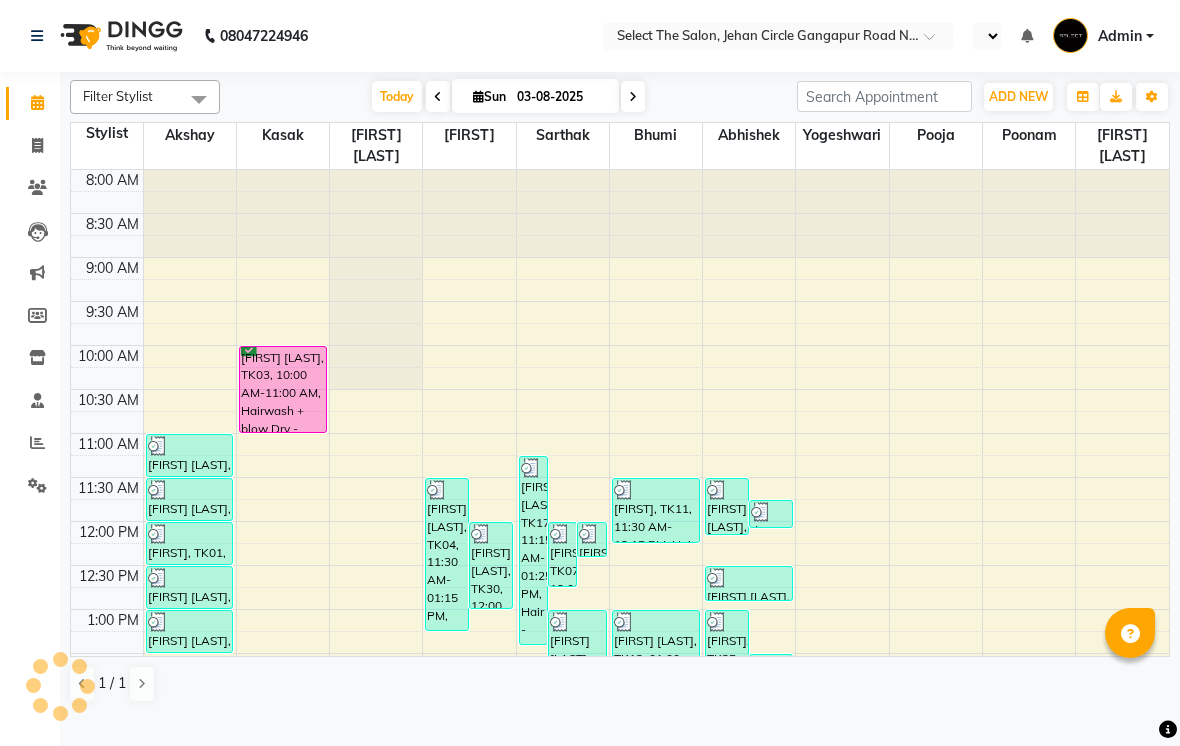 select on "en" 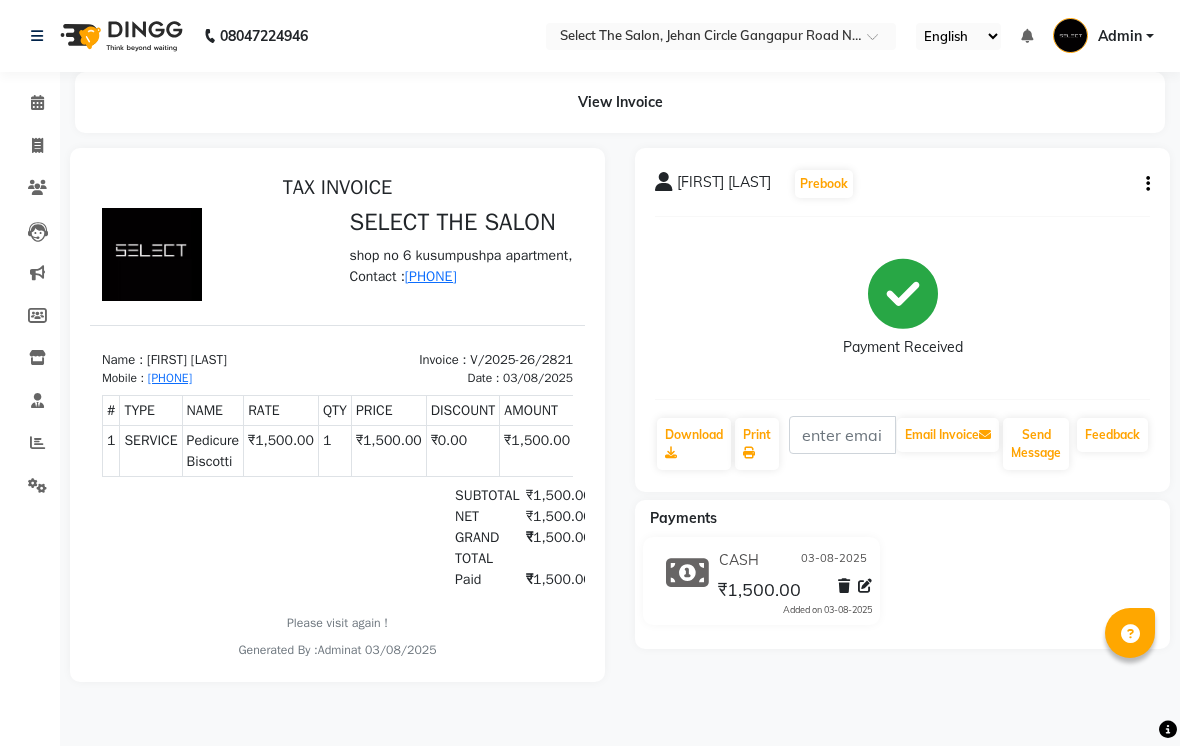 scroll, scrollTop: 0, scrollLeft: 0, axis: both 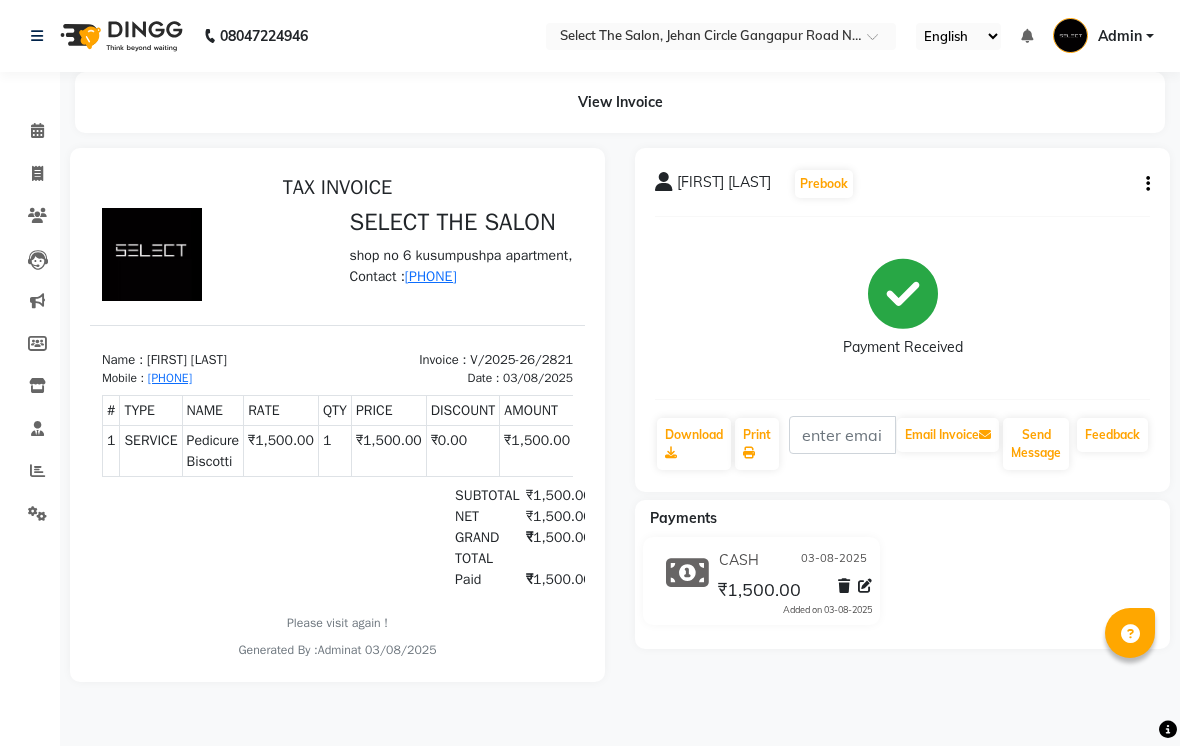 click 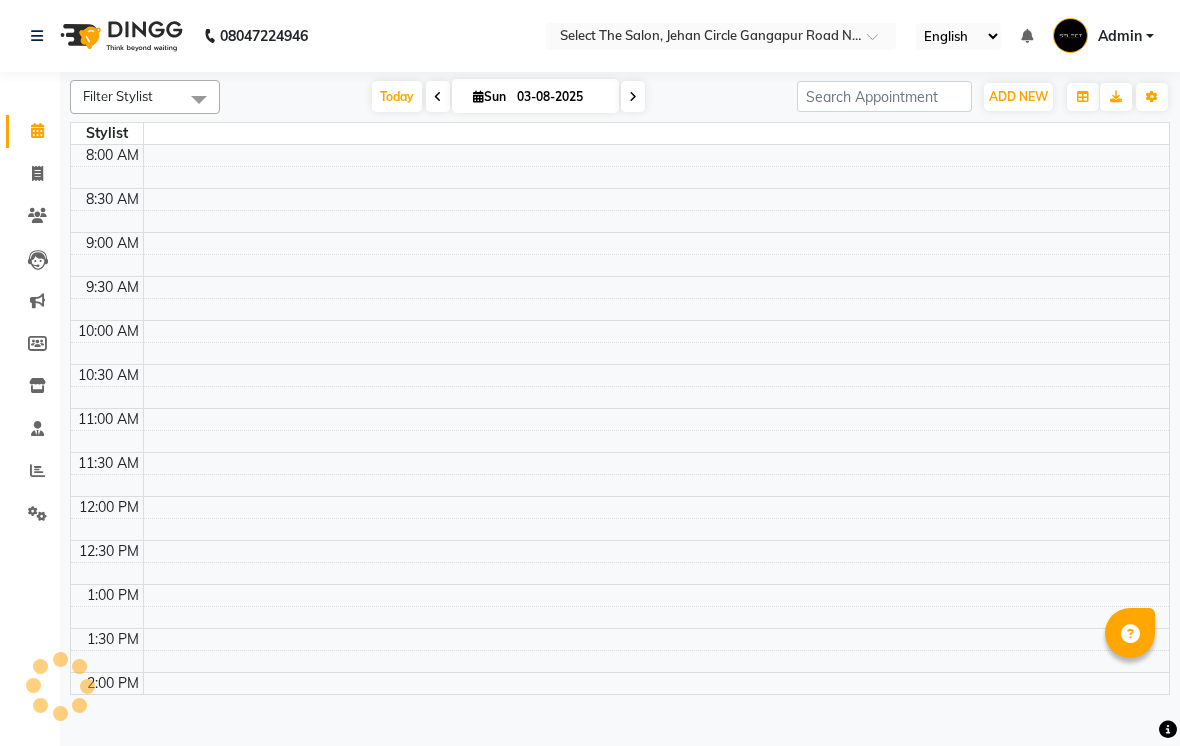 scroll, scrollTop: 619, scrollLeft: 0, axis: vertical 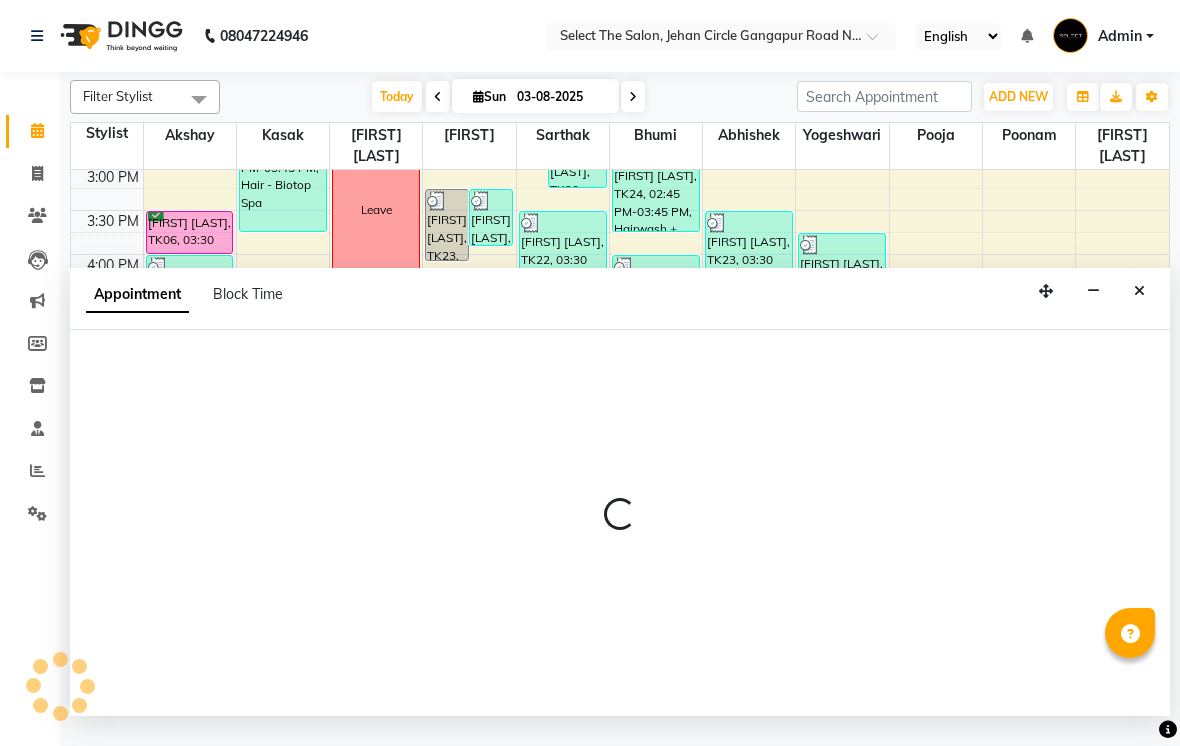 select on "50839" 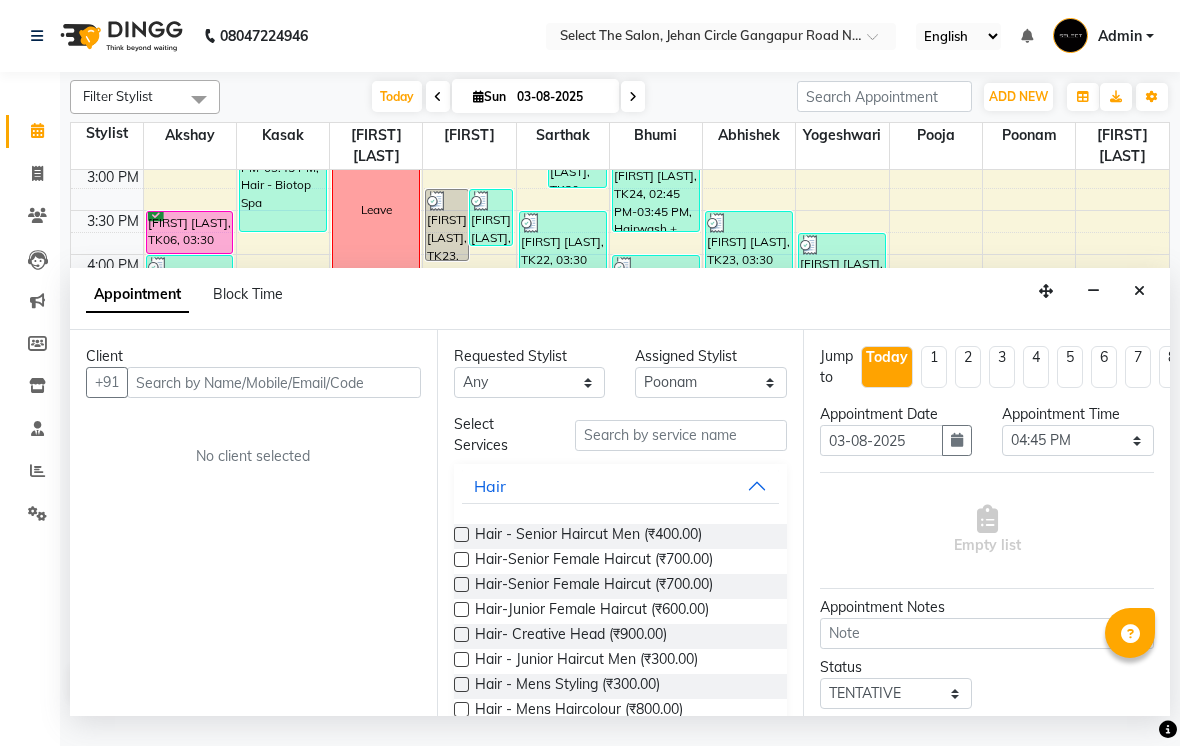 click at bounding box center (1139, 291) 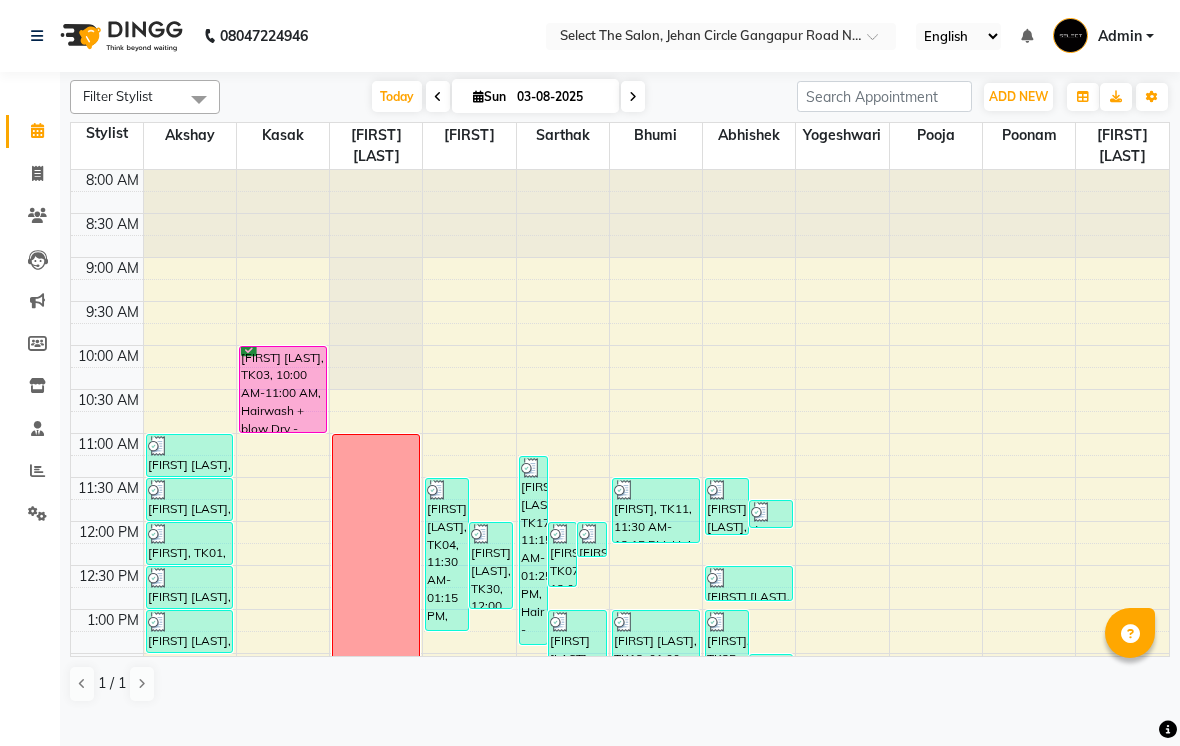 scroll, scrollTop: 0, scrollLeft: 0, axis: both 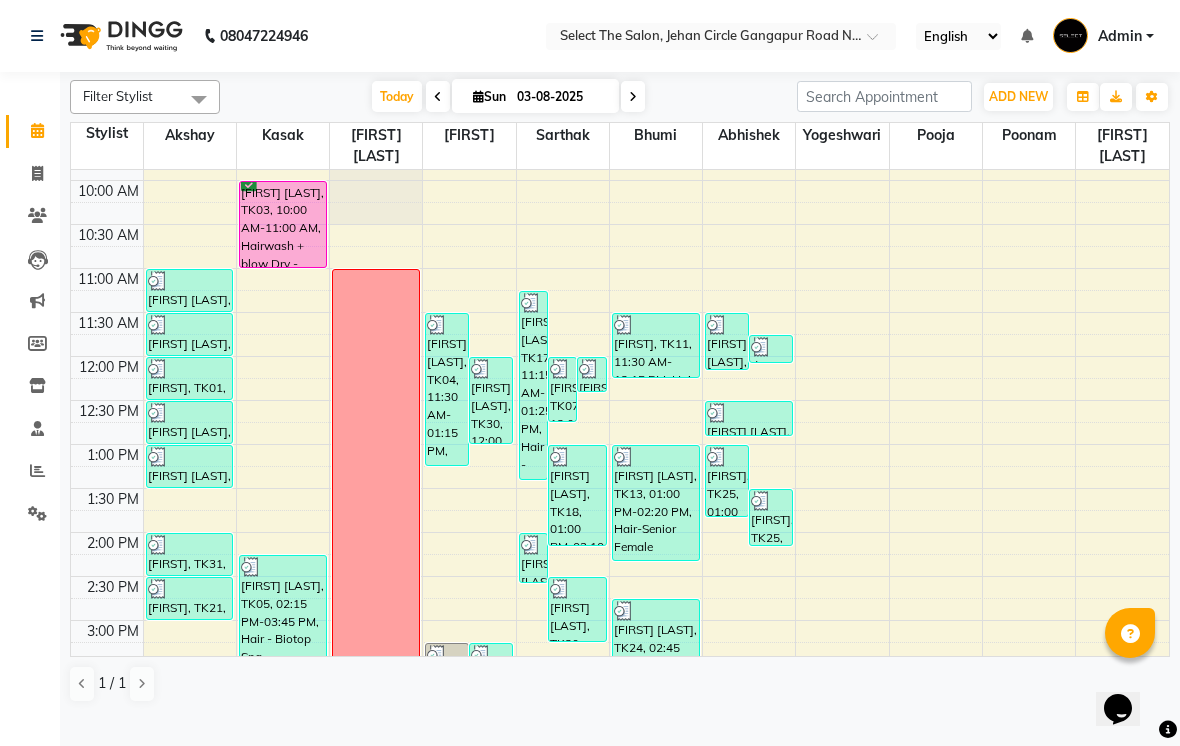 click on "Today" at bounding box center [397, 96] 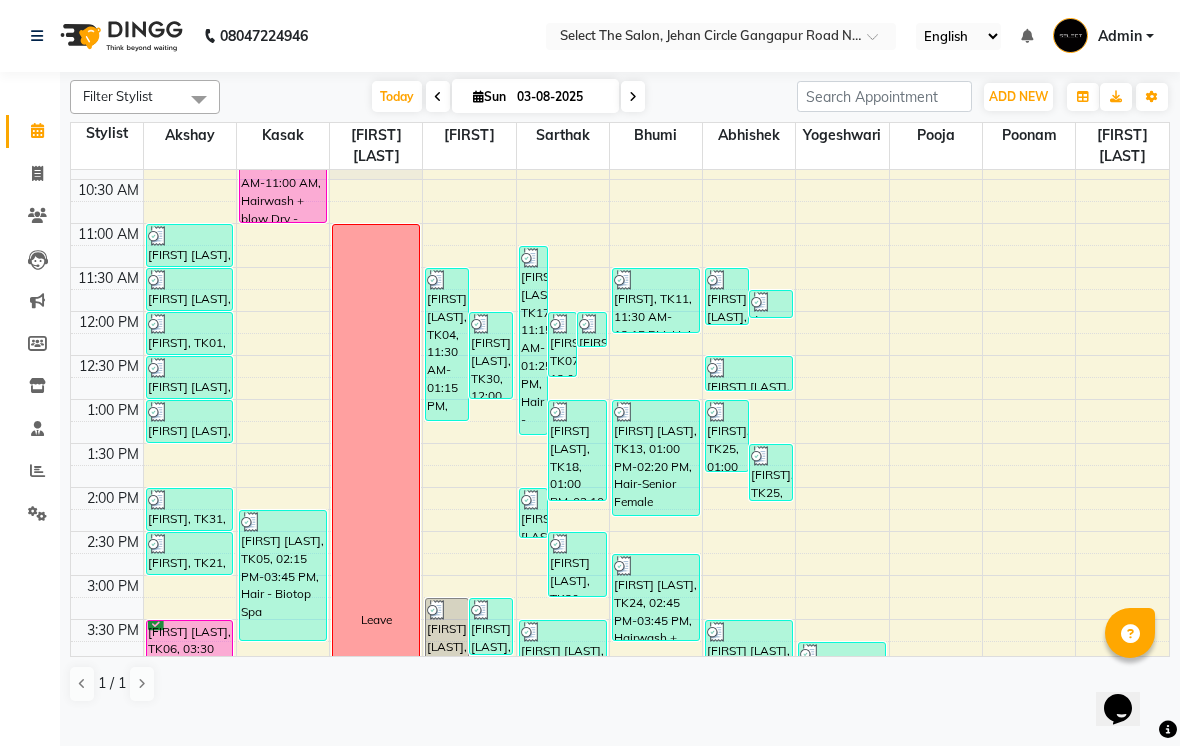 scroll, scrollTop: 207, scrollLeft: 0, axis: vertical 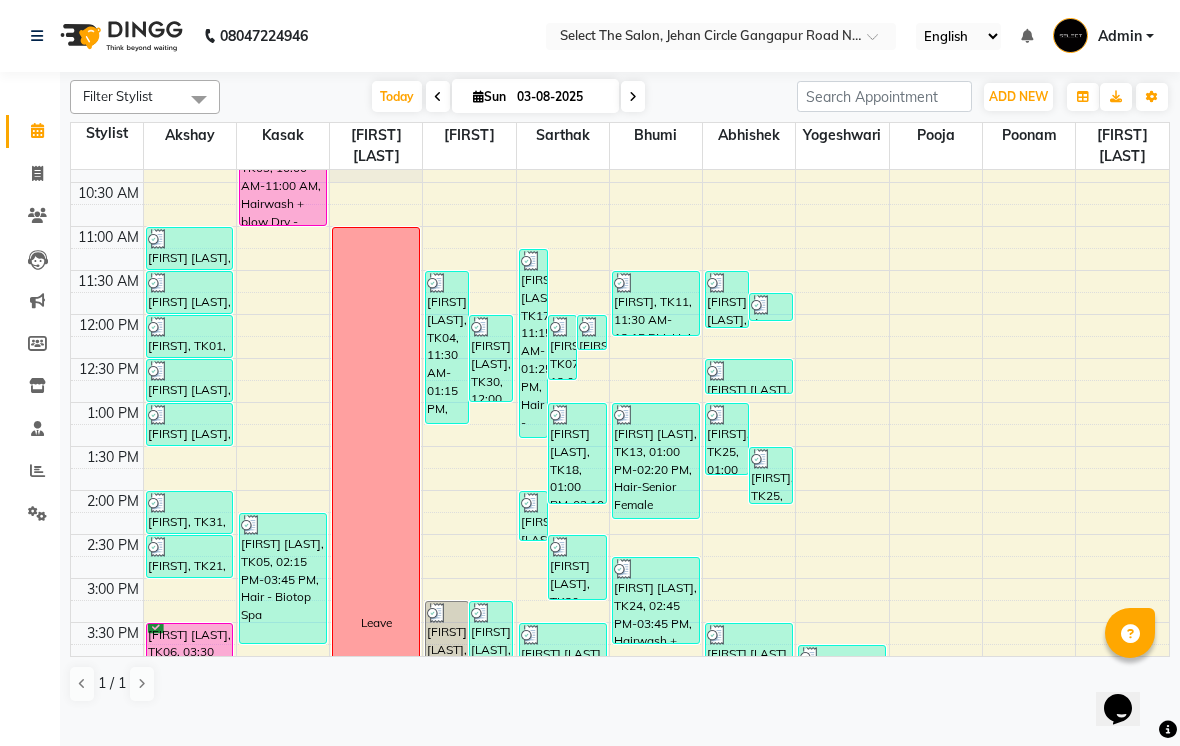 click on "[FIRST] [LAST], TK30, 12:00 PM-01:00 PM, Global Hair Colour - Waist Length" at bounding box center [491, 358] 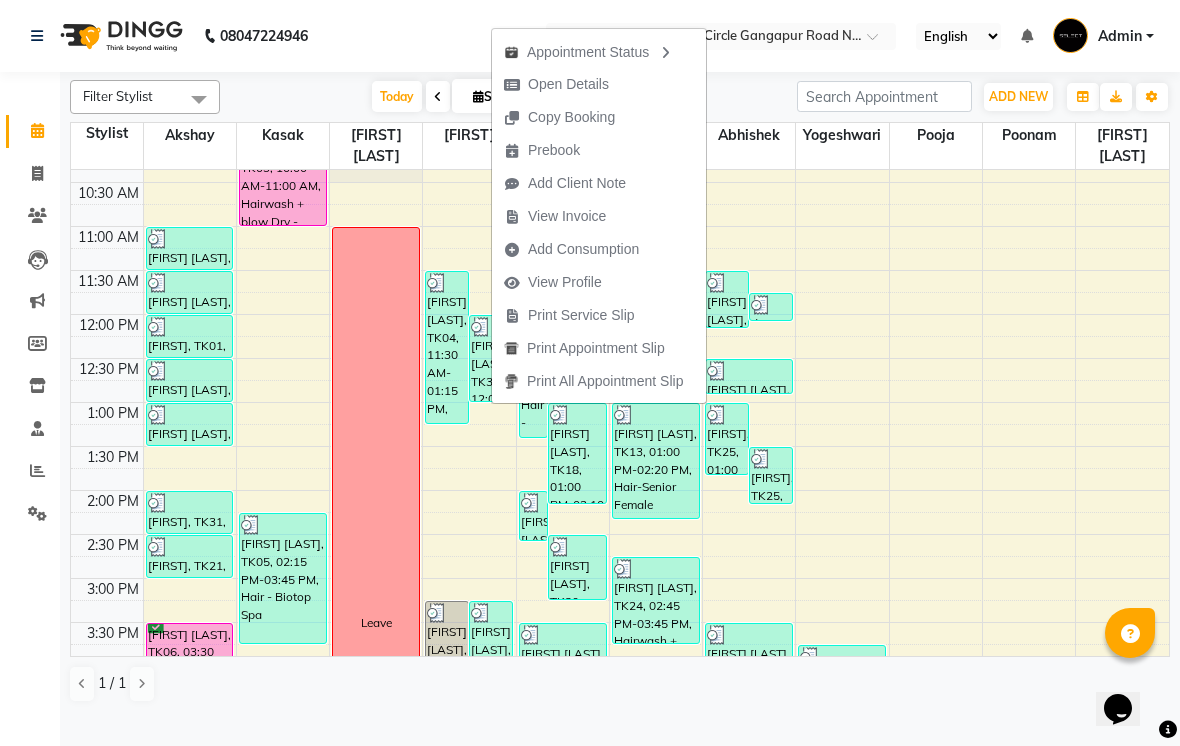 click on "Open Details" at bounding box center (568, 84) 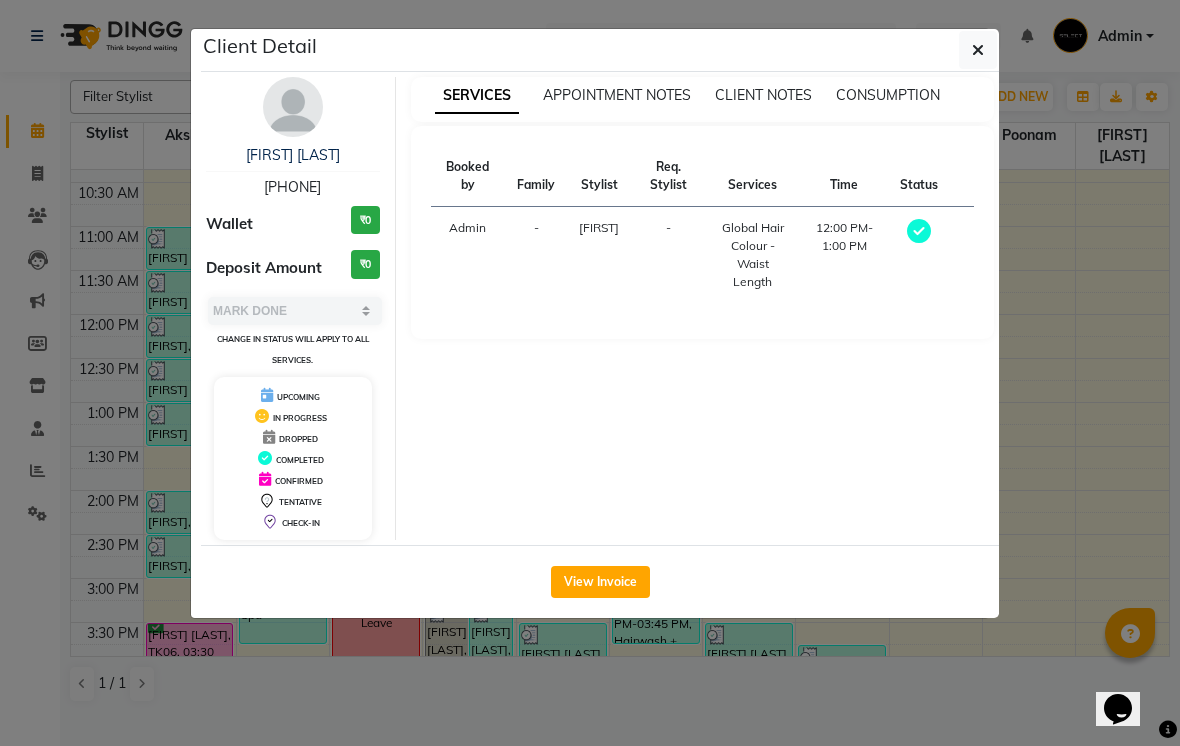 click on "View Invoice" 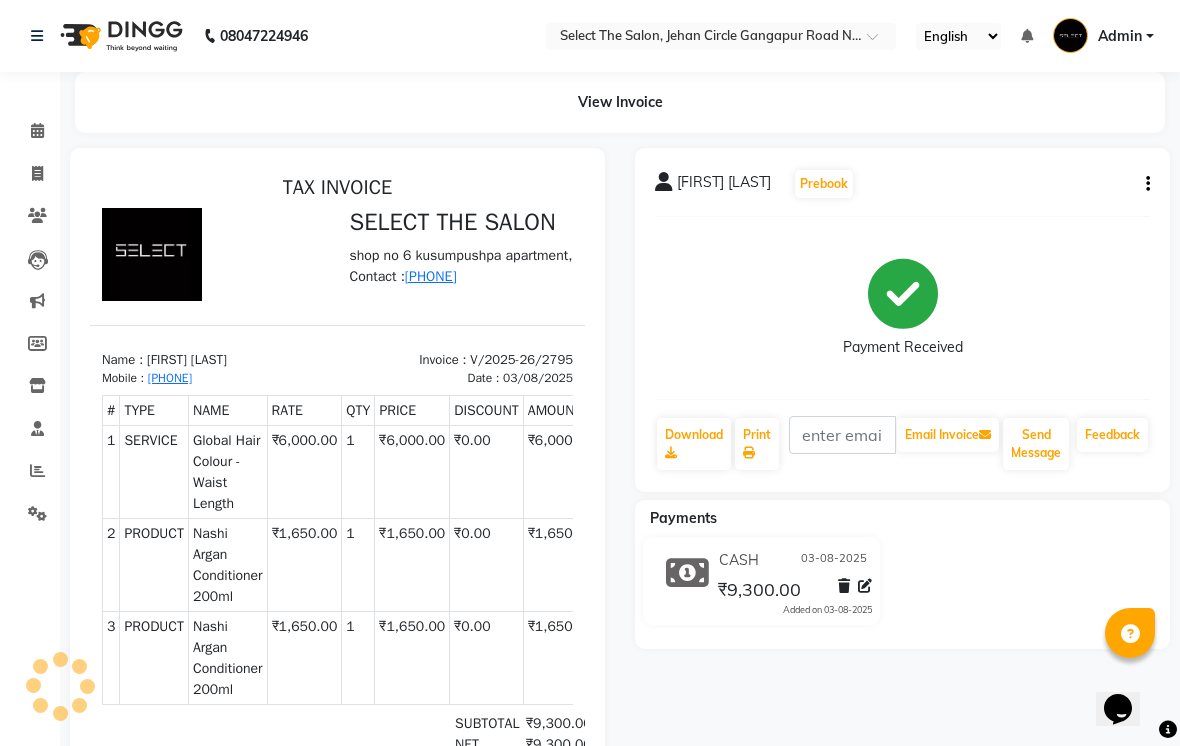 scroll, scrollTop: 0, scrollLeft: 0, axis: both 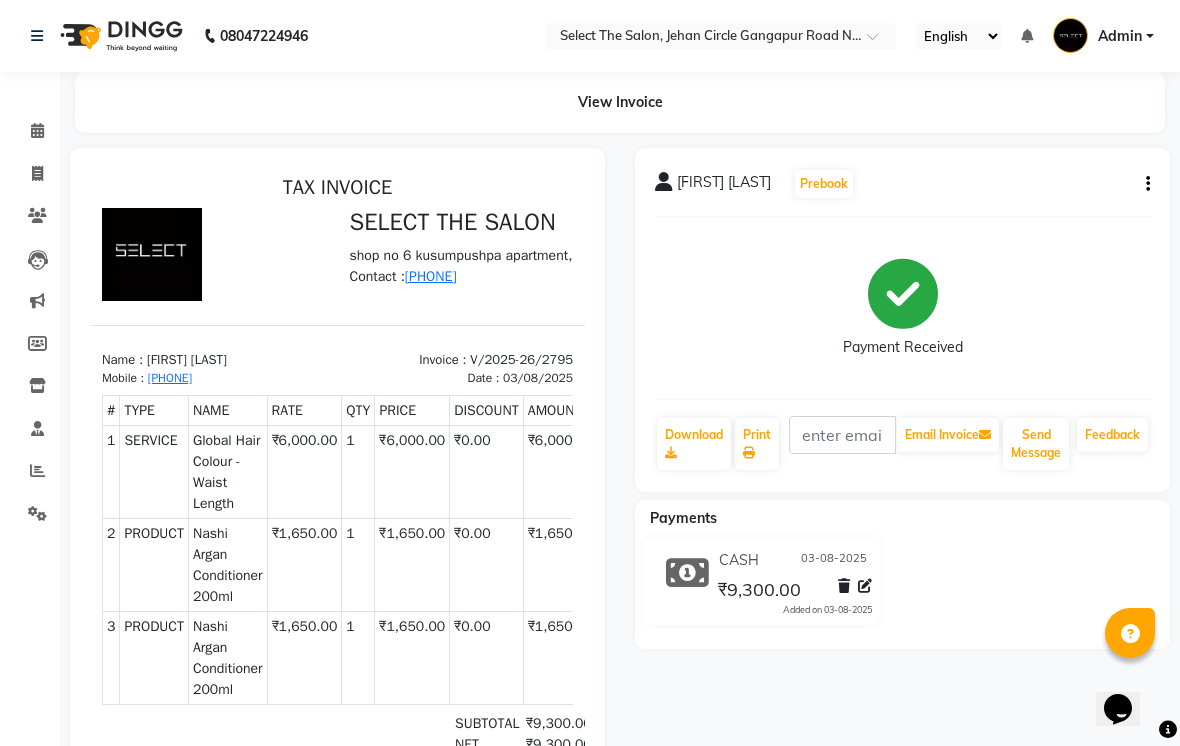 click on "[FIRST] [LAST]  Prebook   Payment Received  Download  Print   Email Invoice   Send Message Feedback" 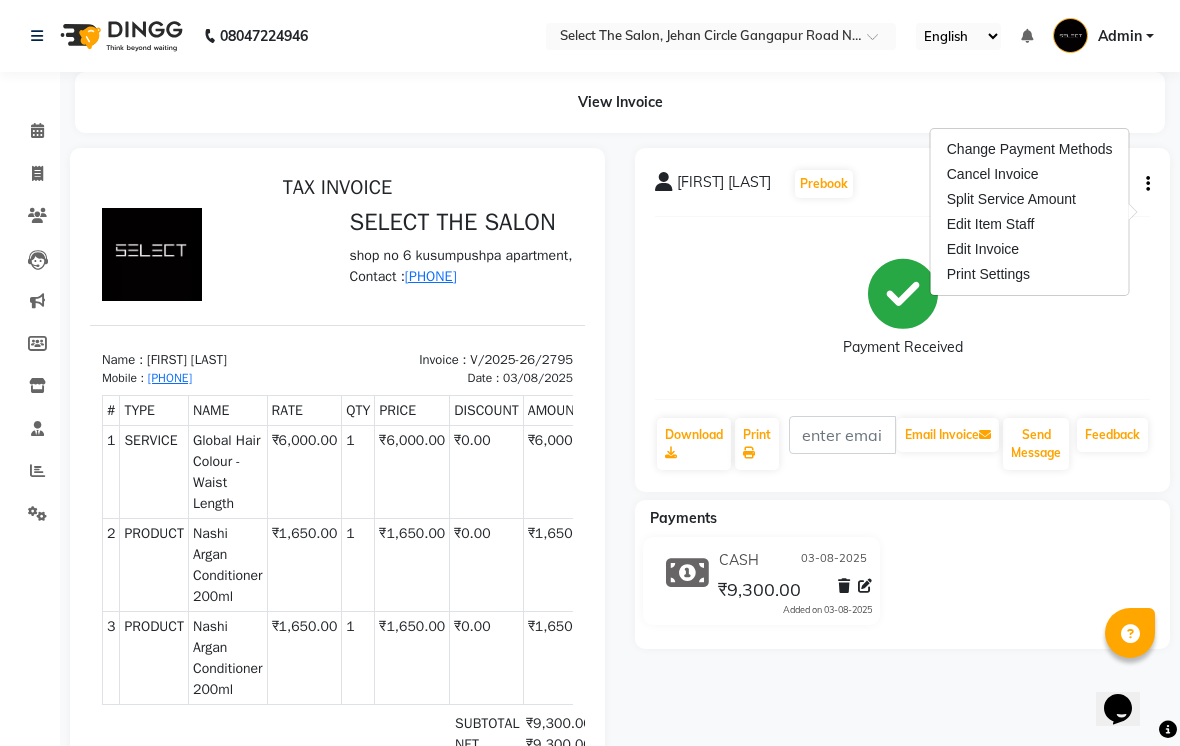 click on "Split Service Amount" at bounding box center [1030, 199] 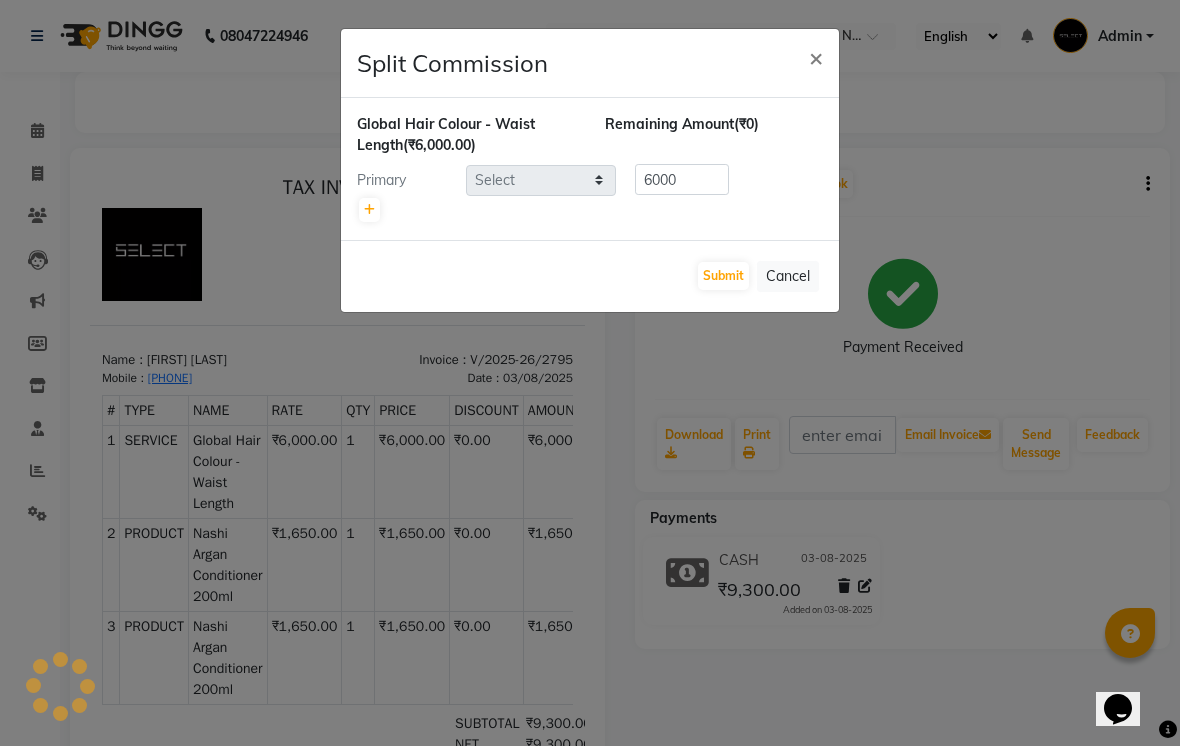 select on "50838" 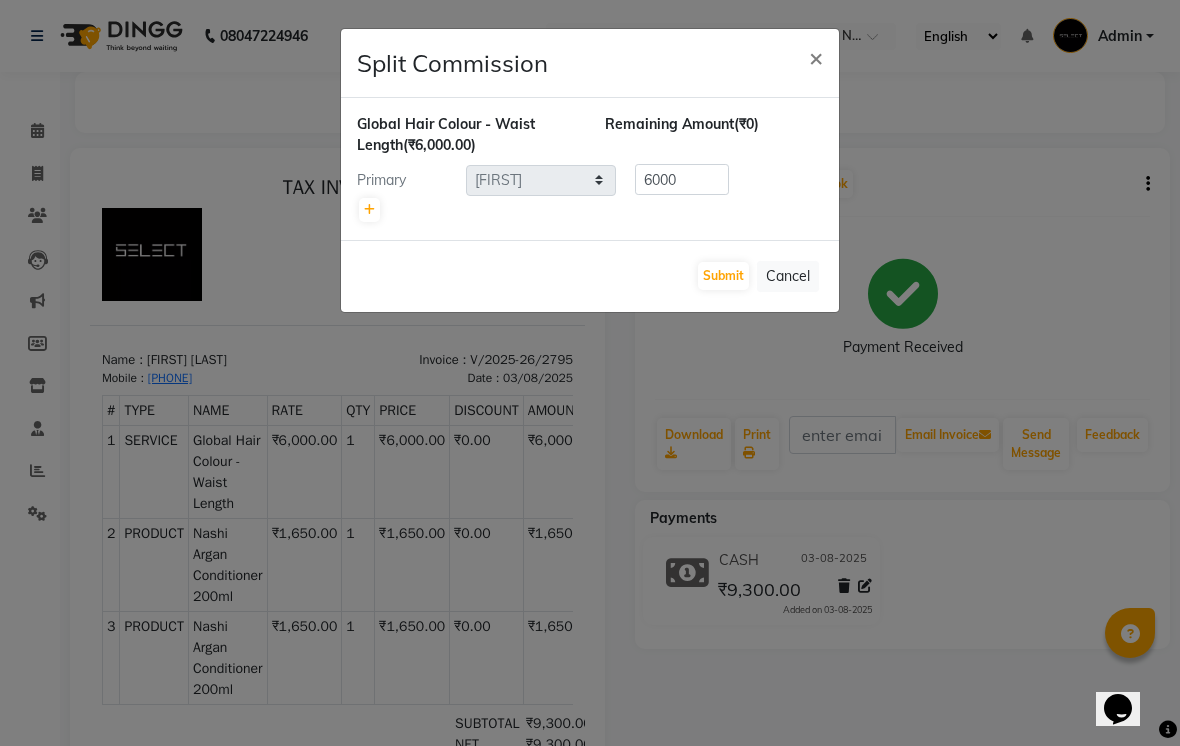click on "Primary Select  Abhishek    Akshay    Bhumi    Kasak   Pooja    Poonam    Sachin Wagh    Sarthak    Siddhika    Venkatesh warule   Yogeshwari  6000" 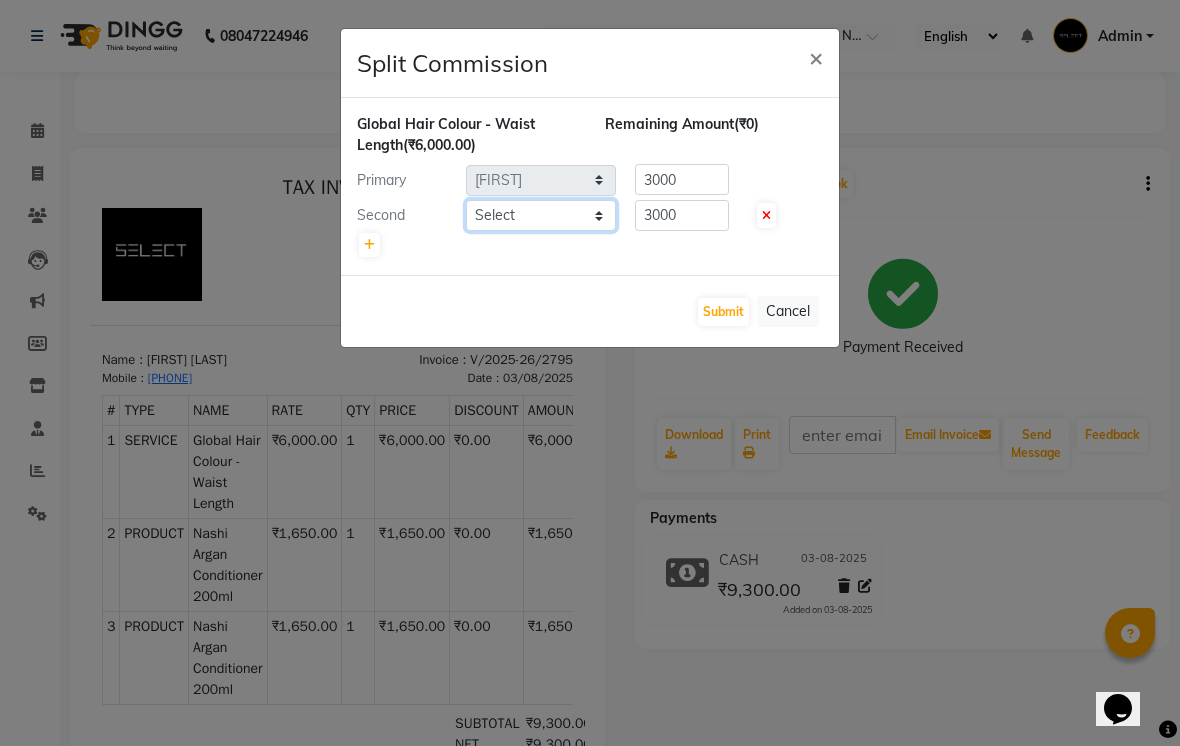 click on "Select  Abhishek    Akshay    Bhumi    Kasak   Pooja    Poonam    Sachin Wagh    Sarthak    Siddhika    Venkatesh warule   Yogeshwari" 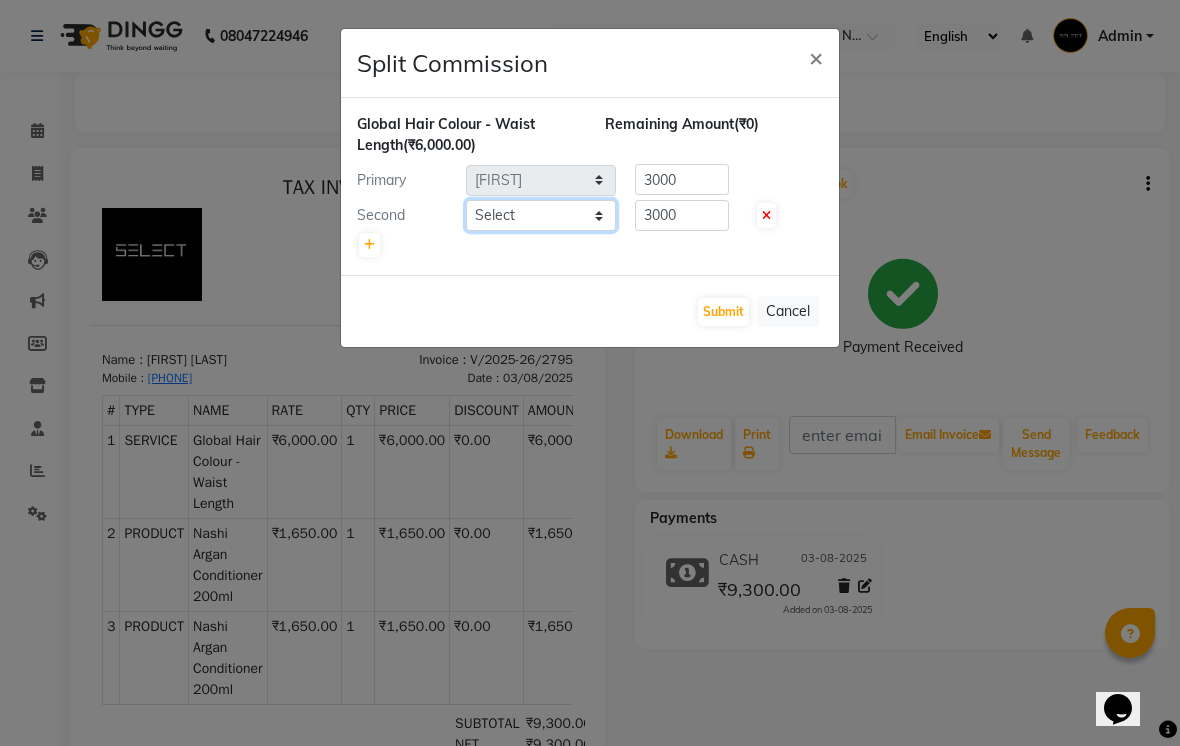 select on "85105" 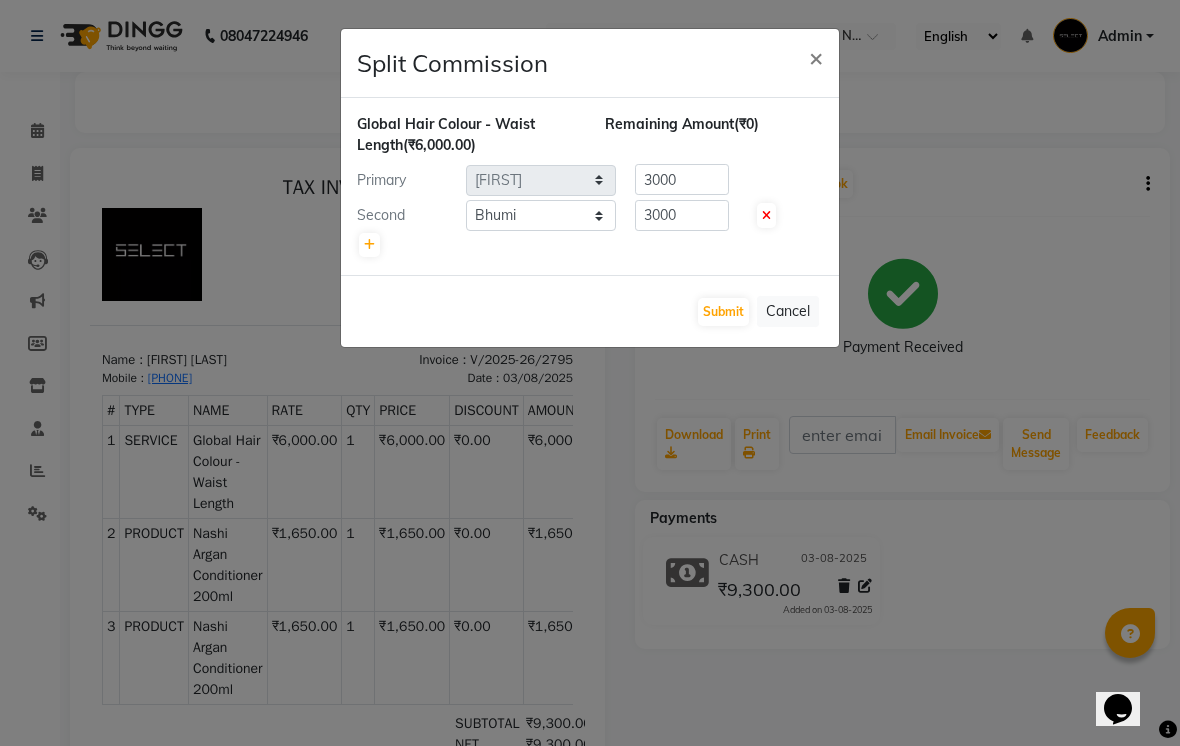 click on "Submit" 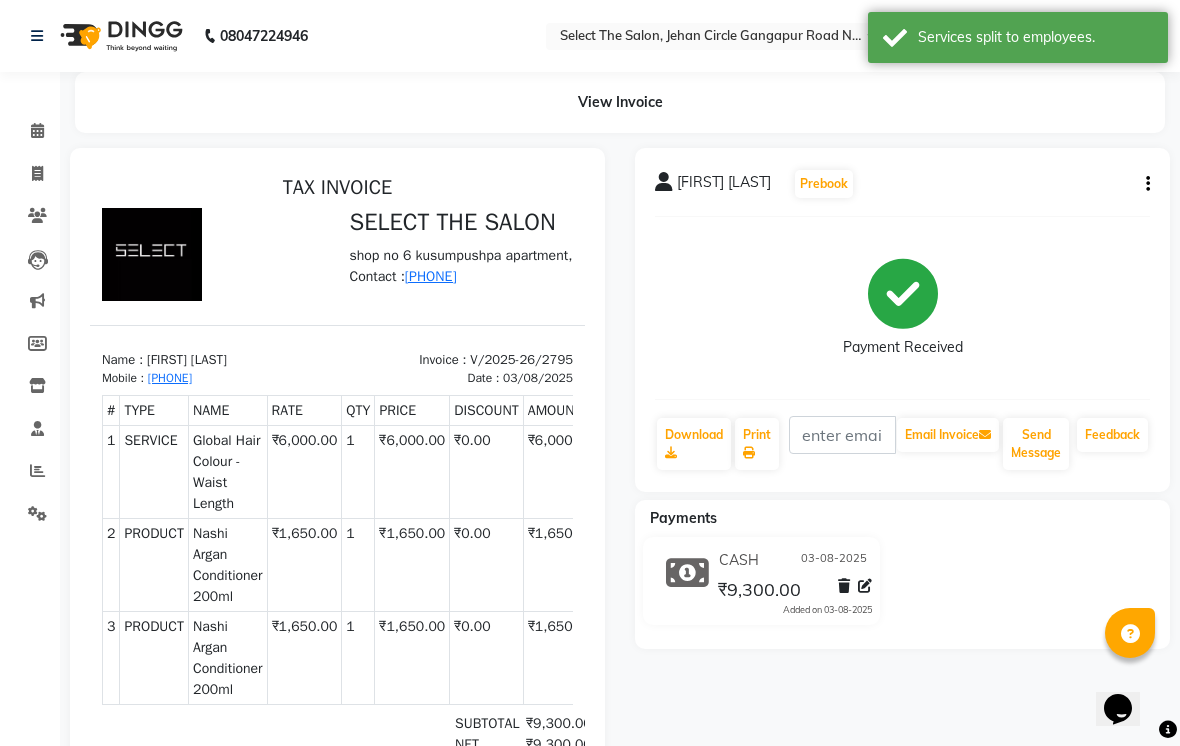 click on "Calendar" 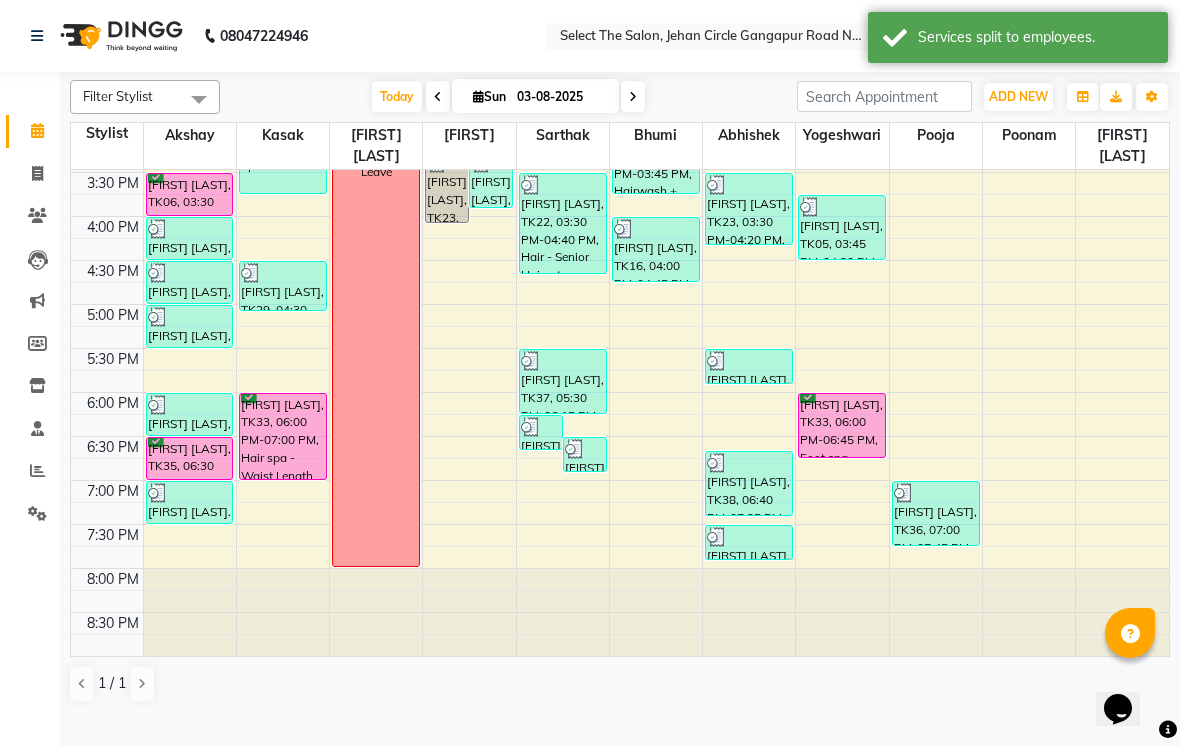 scroll, scrollTop: 657, scrollLeft: 0, axis: vertical 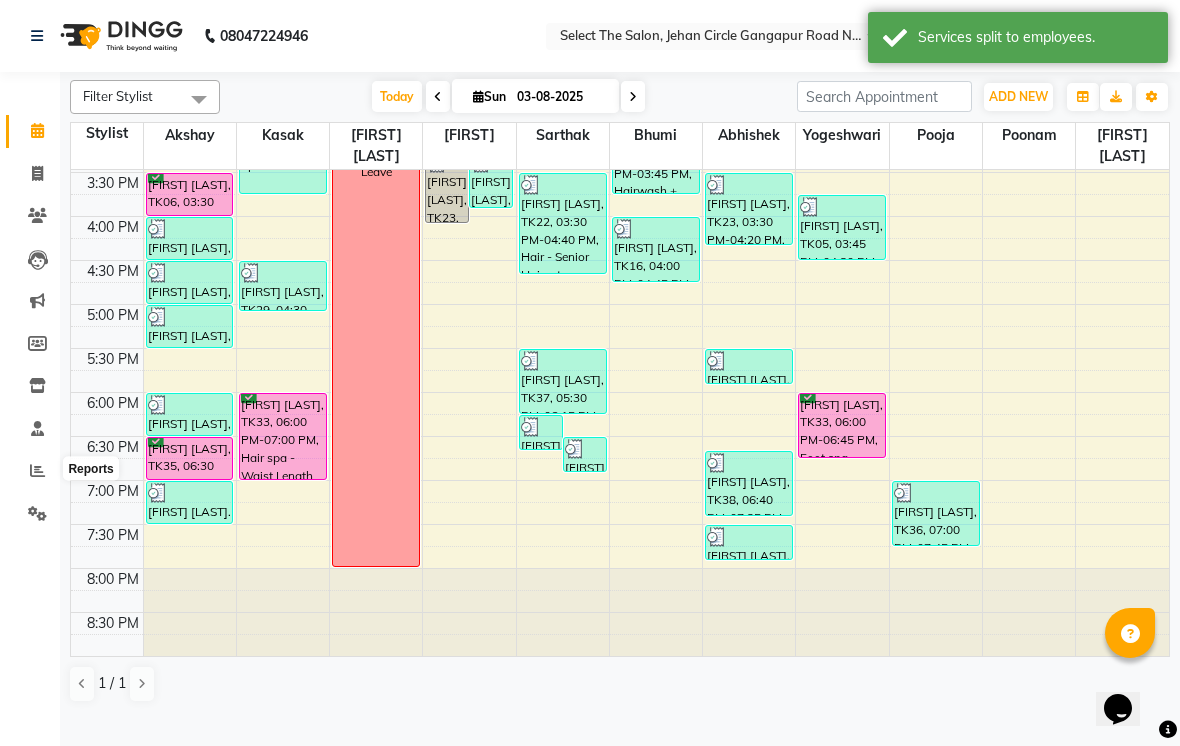 click 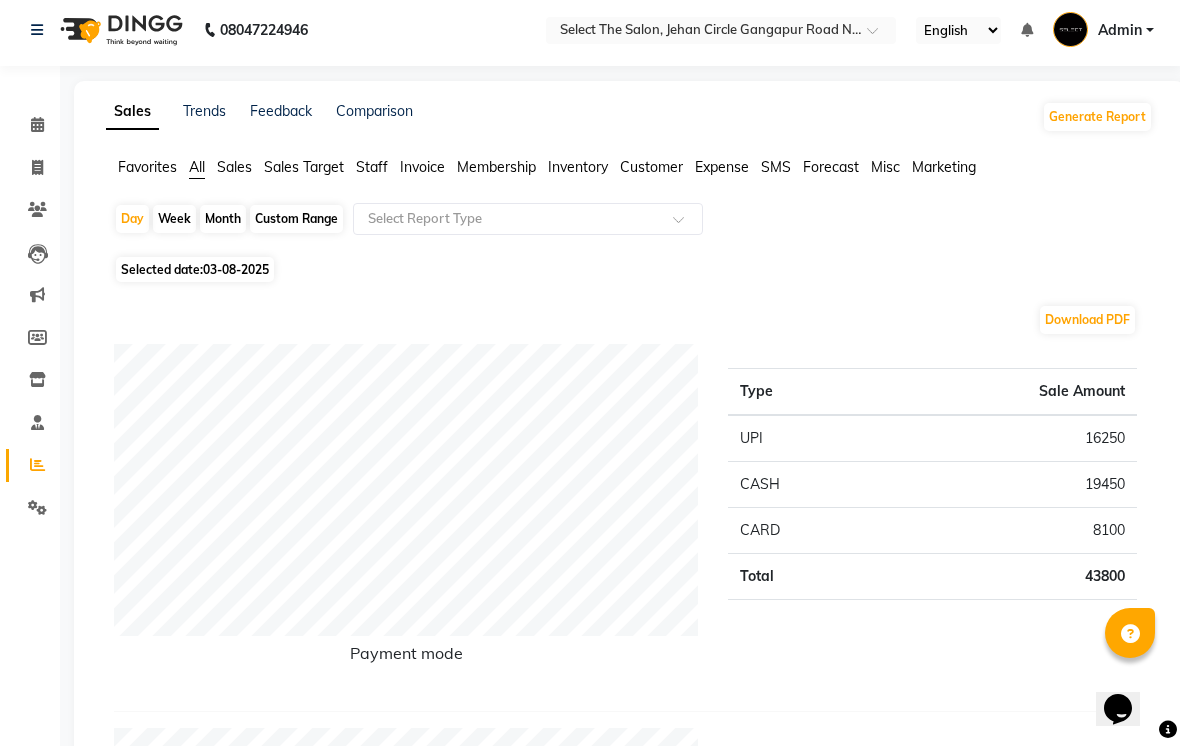 scroll, scrollTop: 0, scrollLeft: 0, axis: both 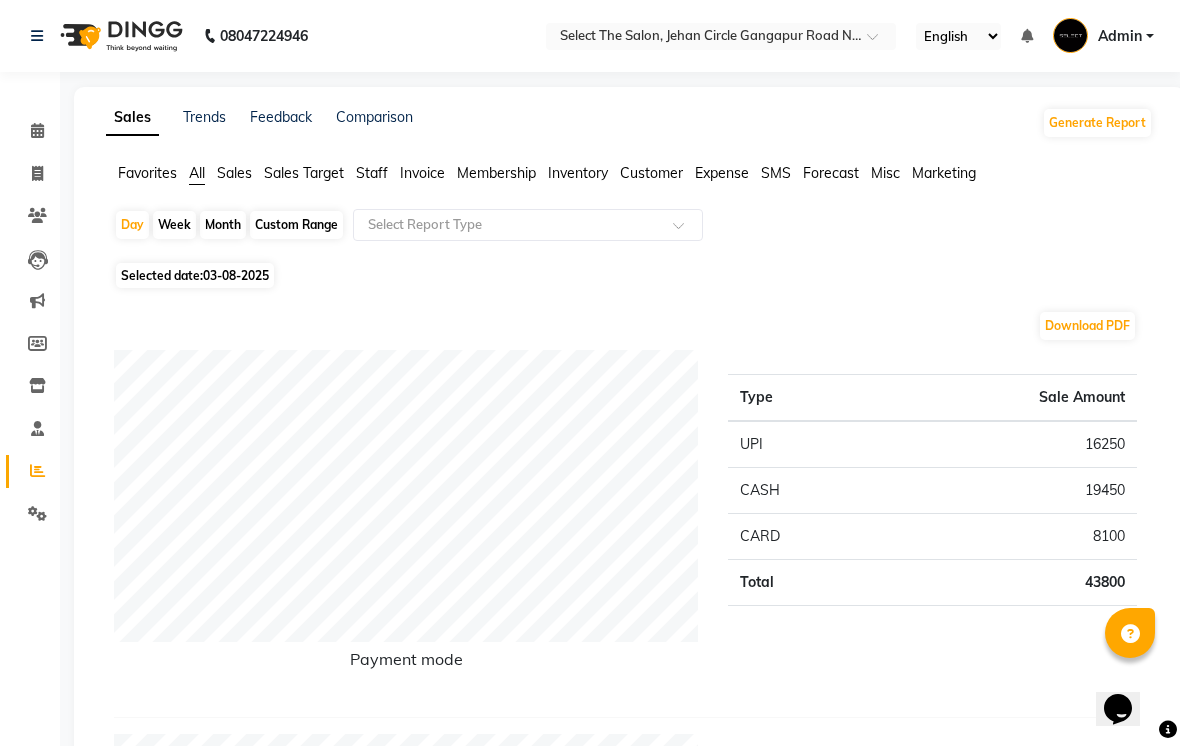 click 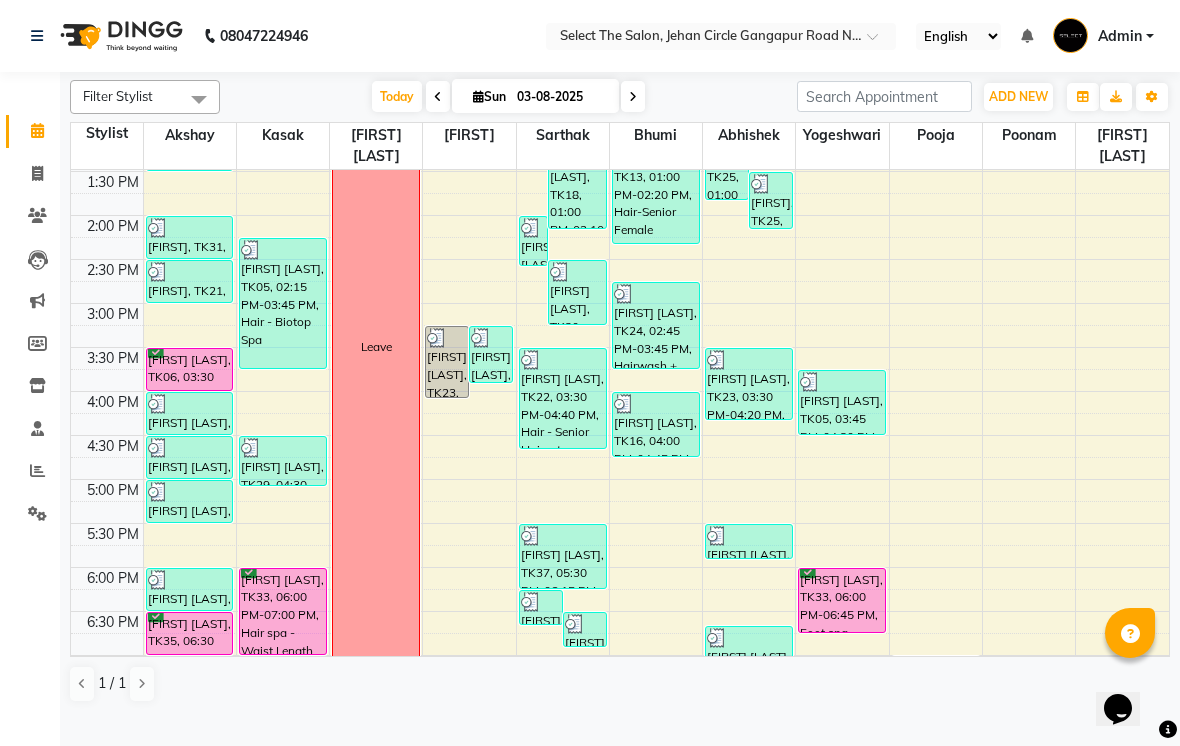 scroll, scrollTop: 481, scrollLeft: 0, axis: vertical 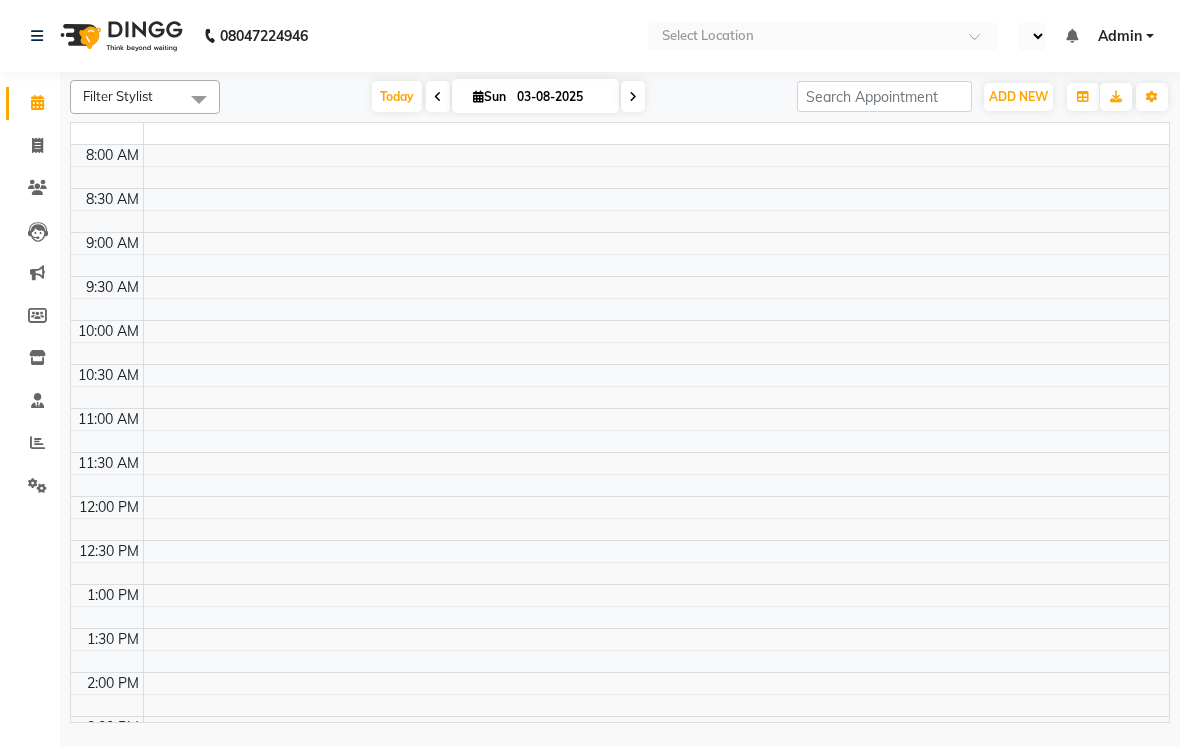 select on "en" 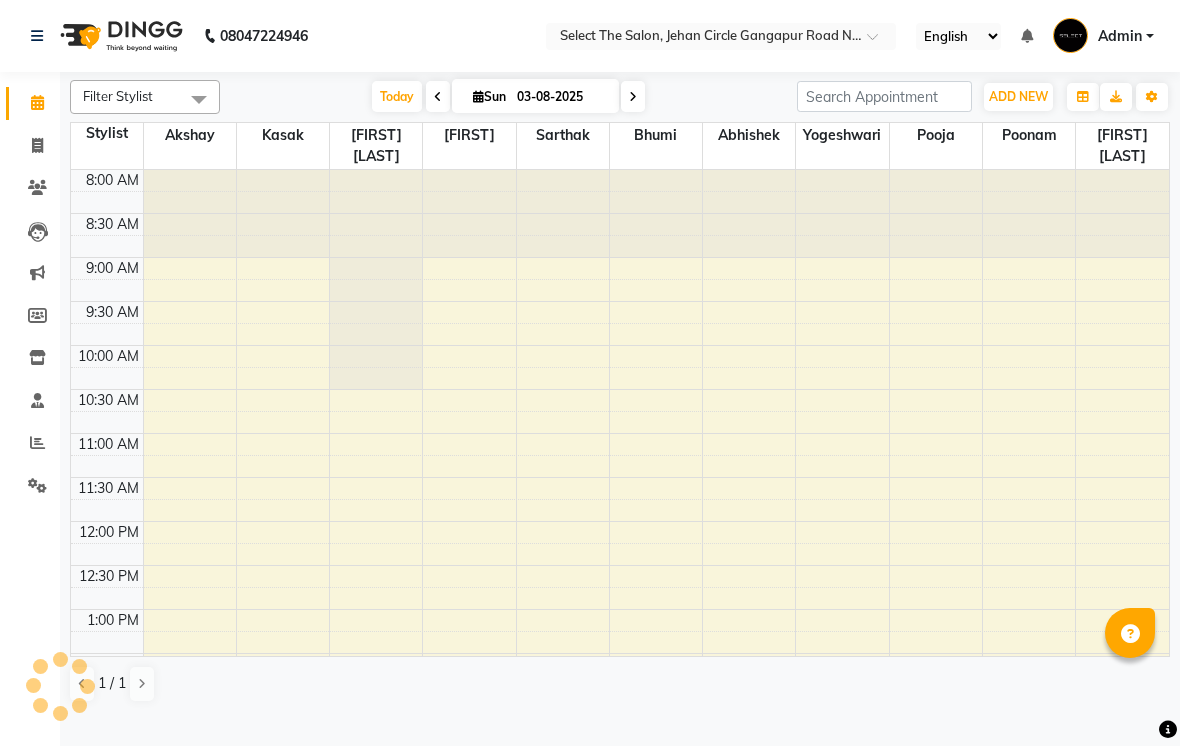 scroll, scrollTop: 619, scrollLeft: 0, axis: vertical 